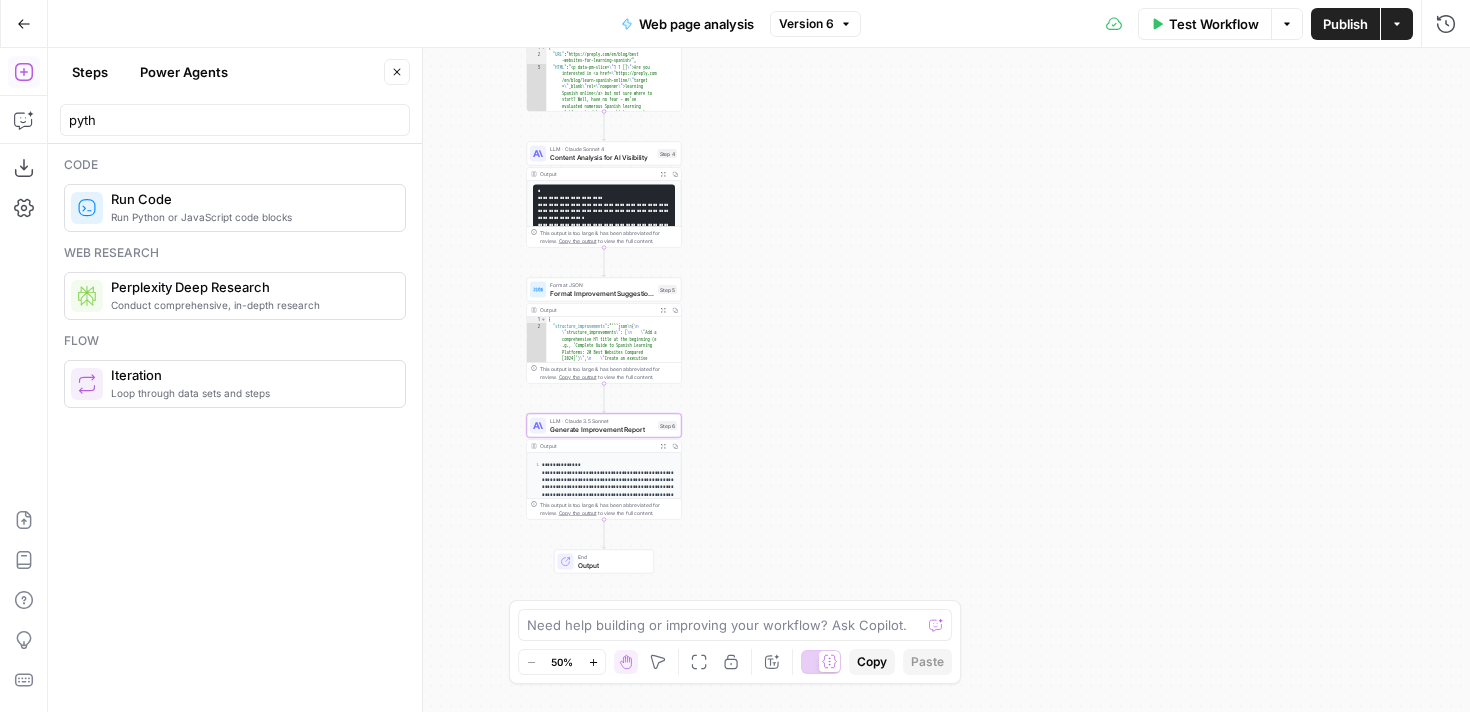 scroll, scrollTop: 0, scrollLeft: 0, axis: both 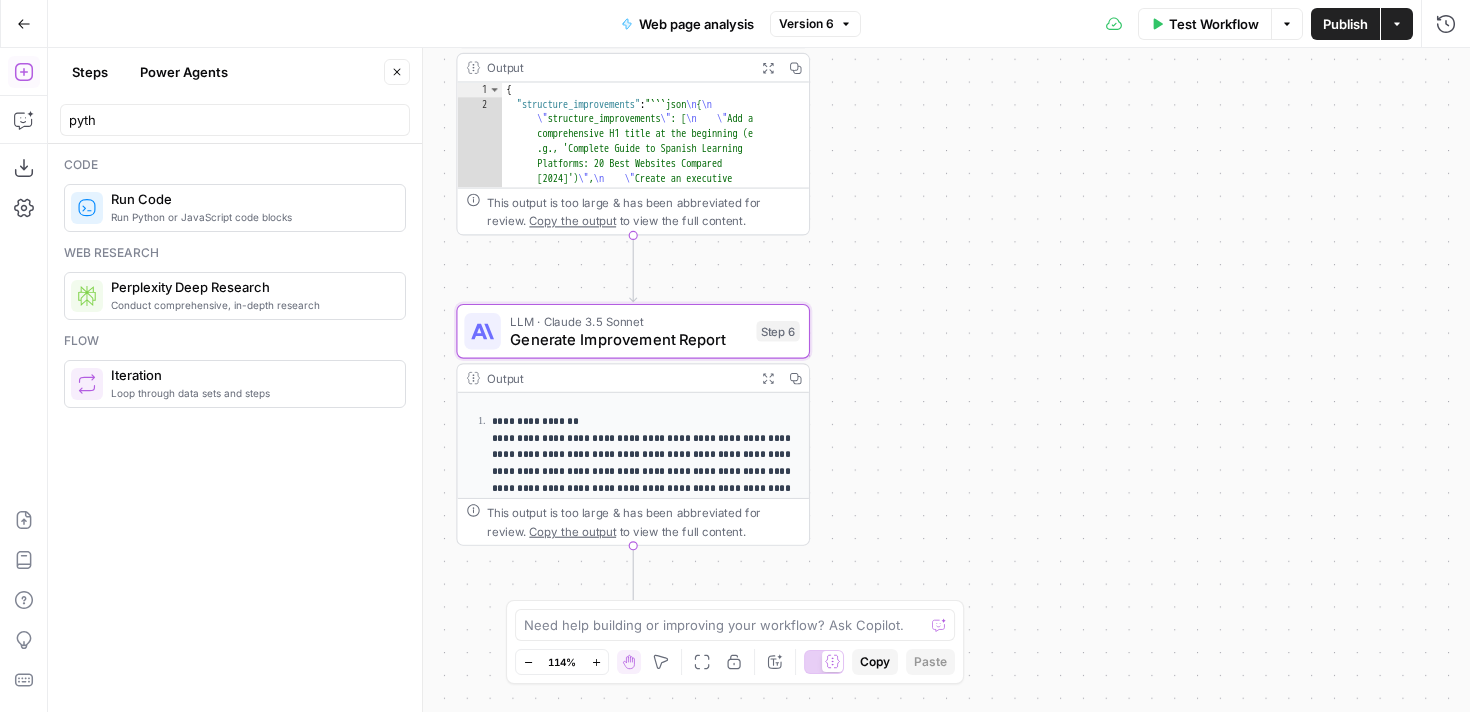 click on "**********" at bounding box center [644, 488] 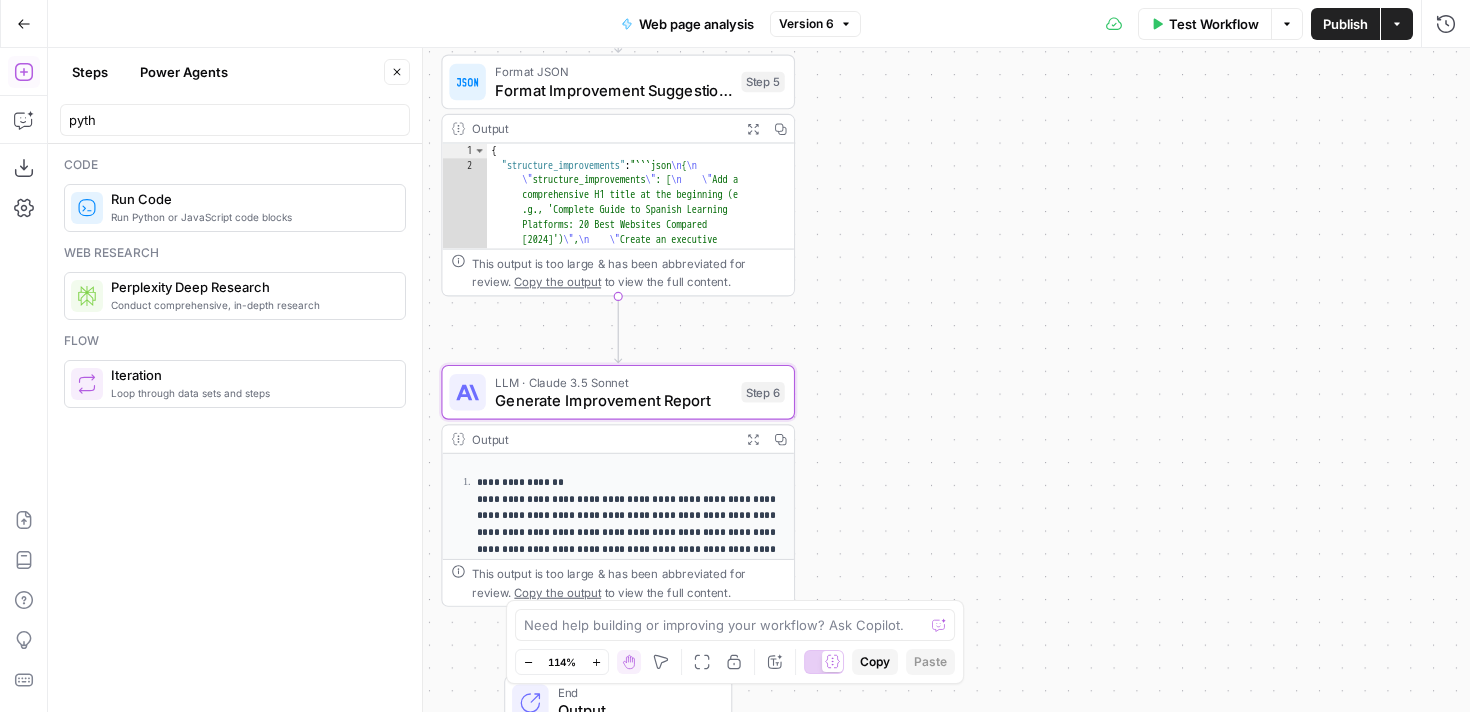 click on "**********" at bounding box center [629, 549] 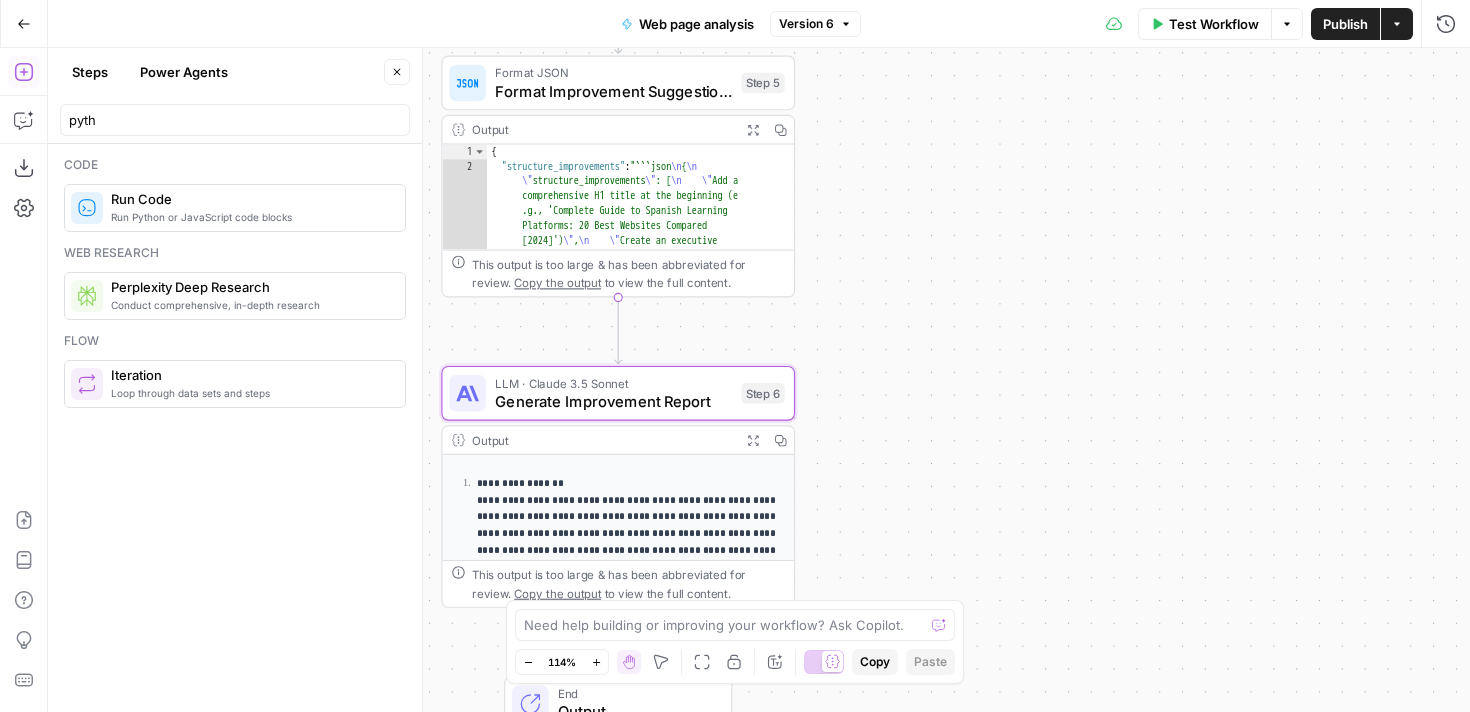 click on "**********" at bounding box center [759, 380] 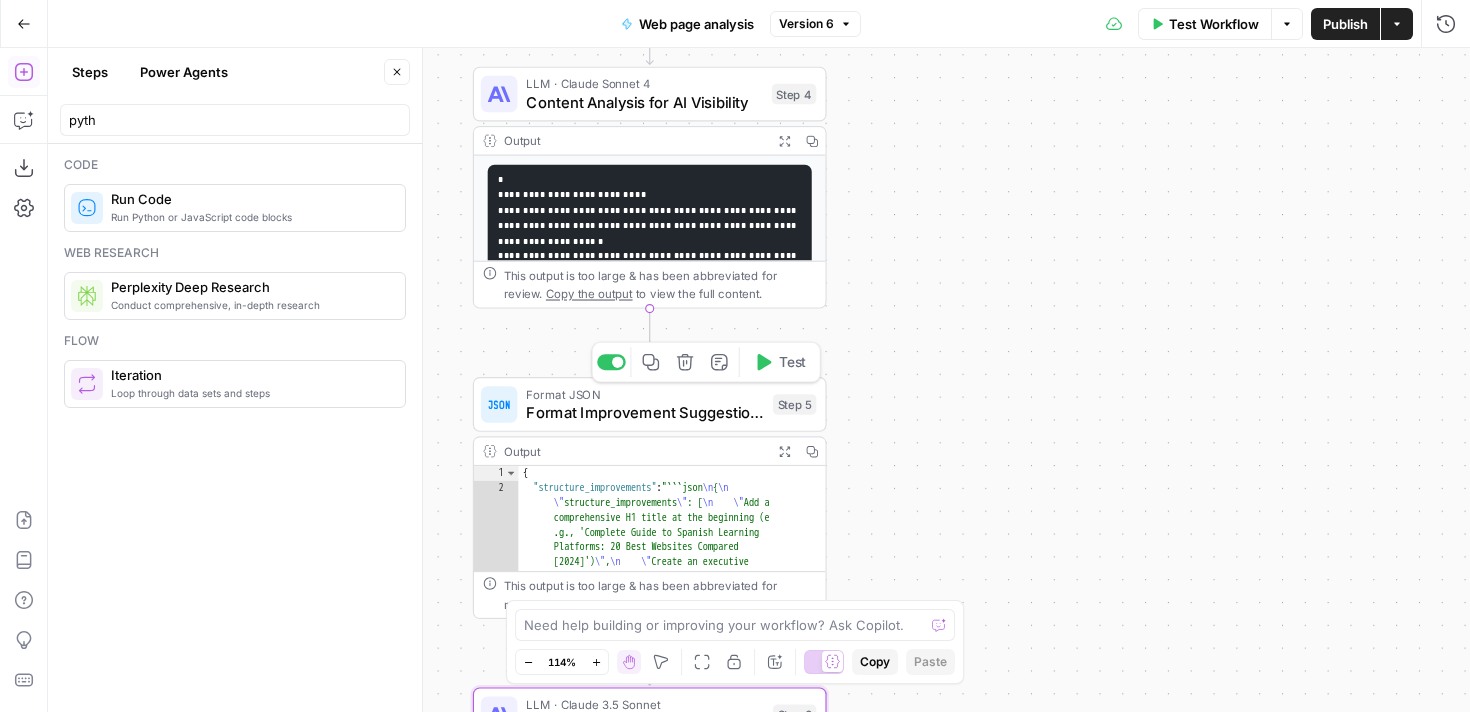 click on "Format Improvement Suggestions" at bounding box center [644, 412] 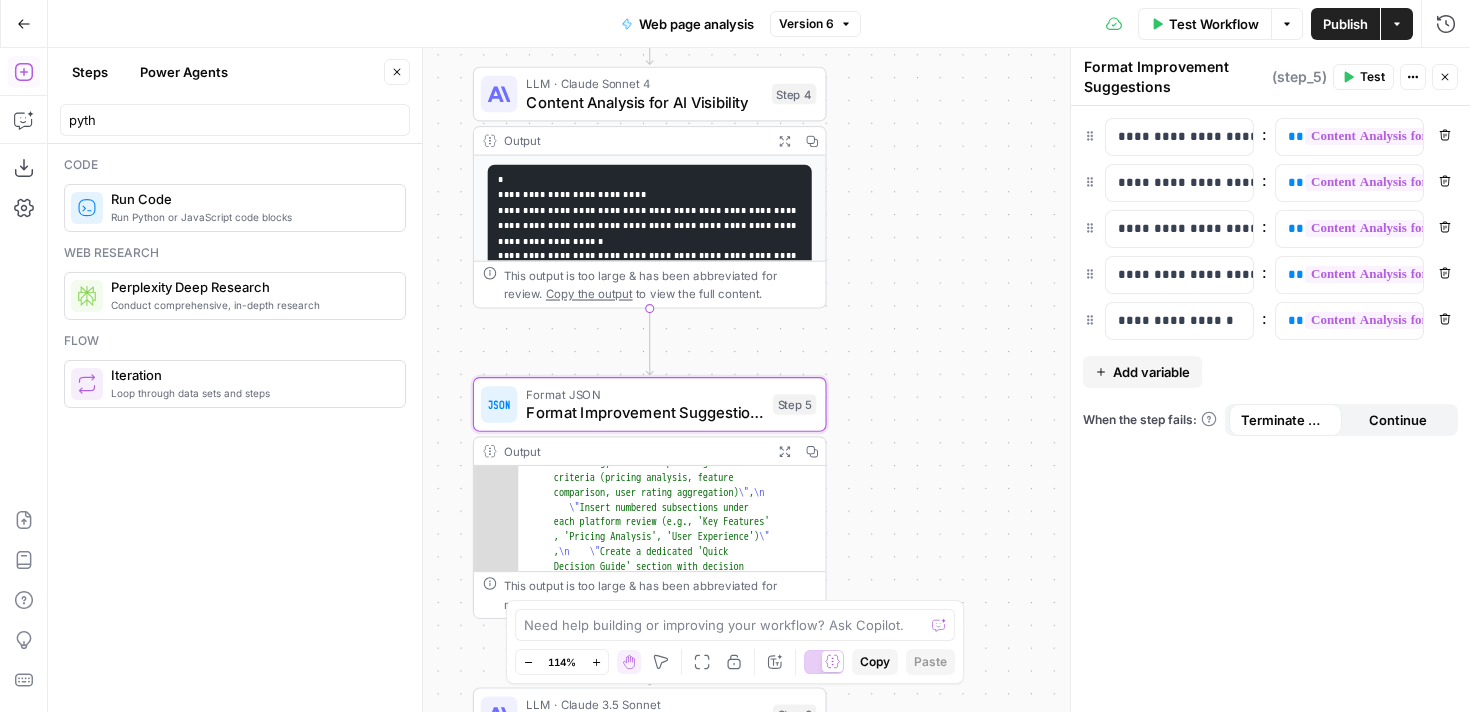 scroll, scrollTop: 258, scrollLeft: 0, axis: vertical 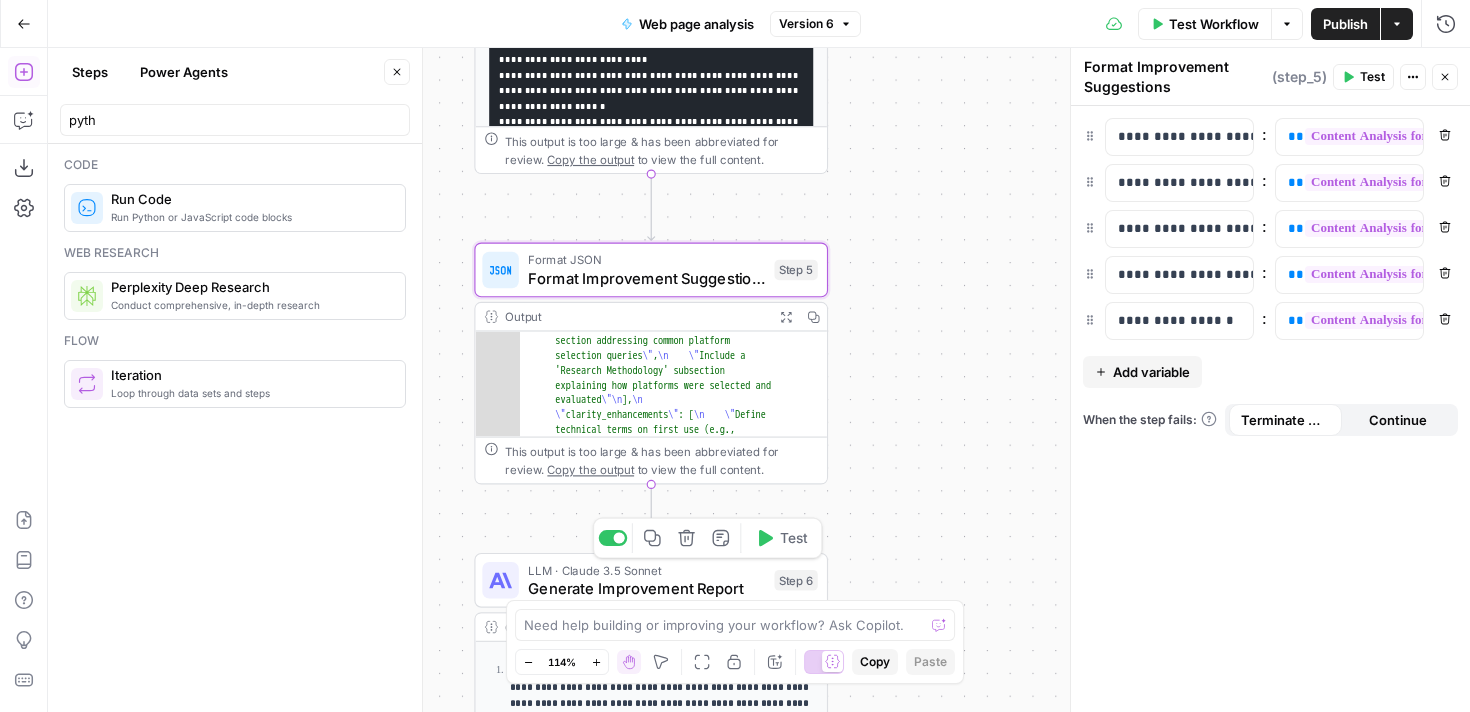 click on "Generate Improvement Report" at bounding box center (646, 588) 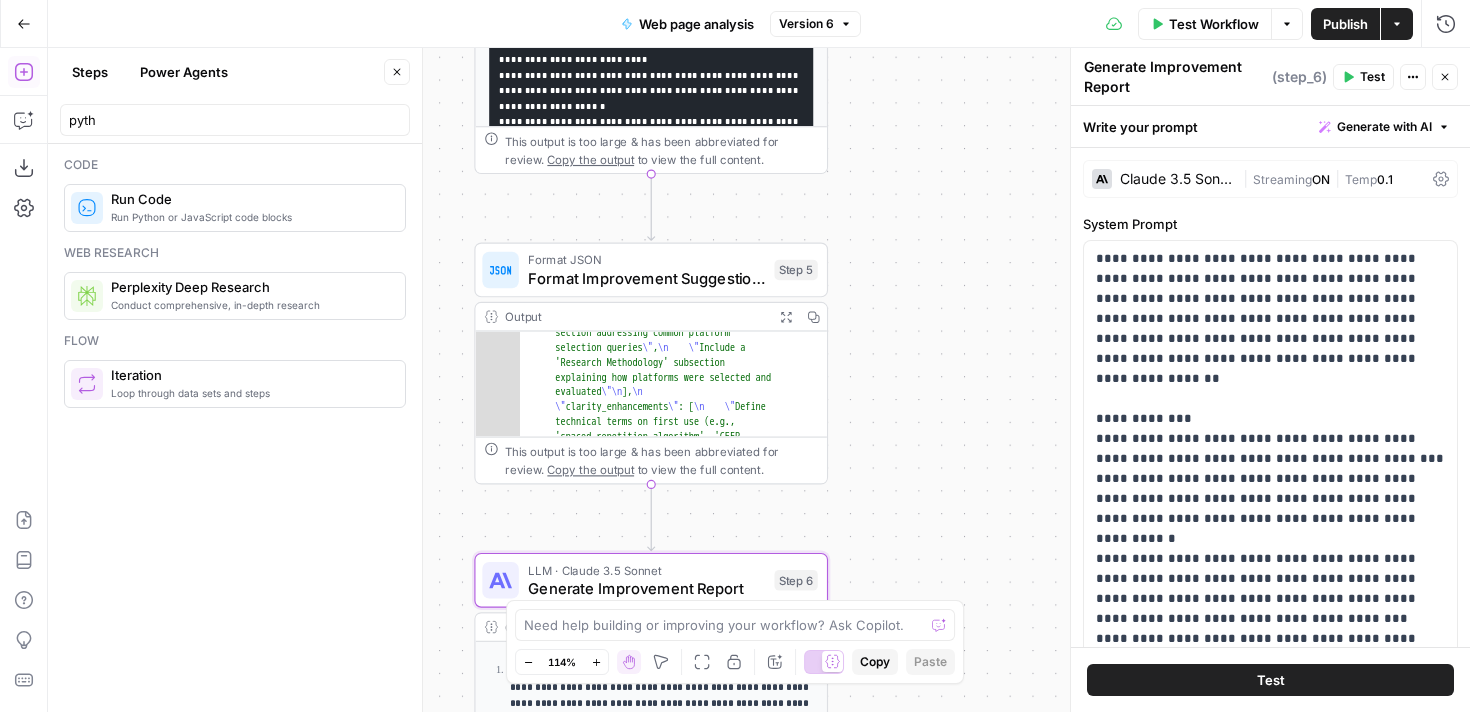 scroll, scrollTop: 279, scrollLeft: 0, axis: vertical 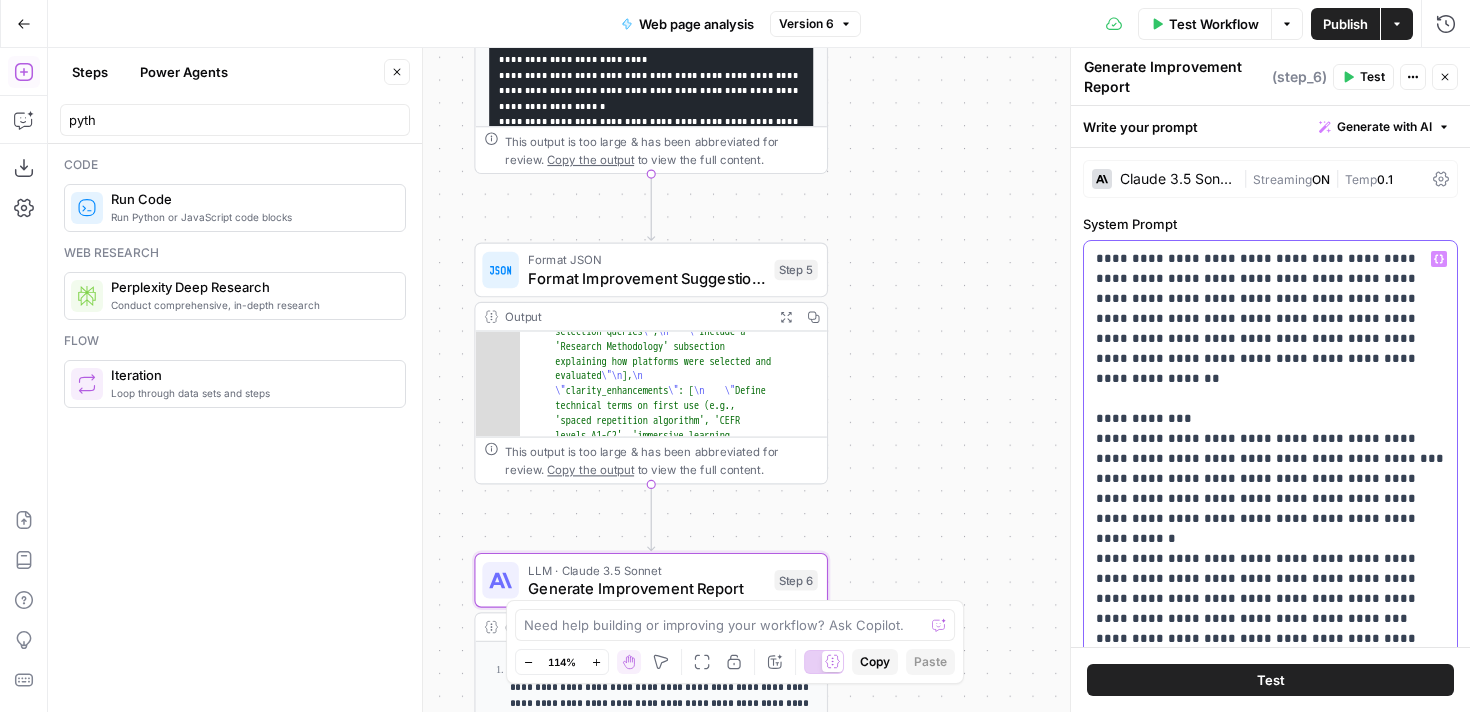 click on "**********" at bounding box center (1270, 648) 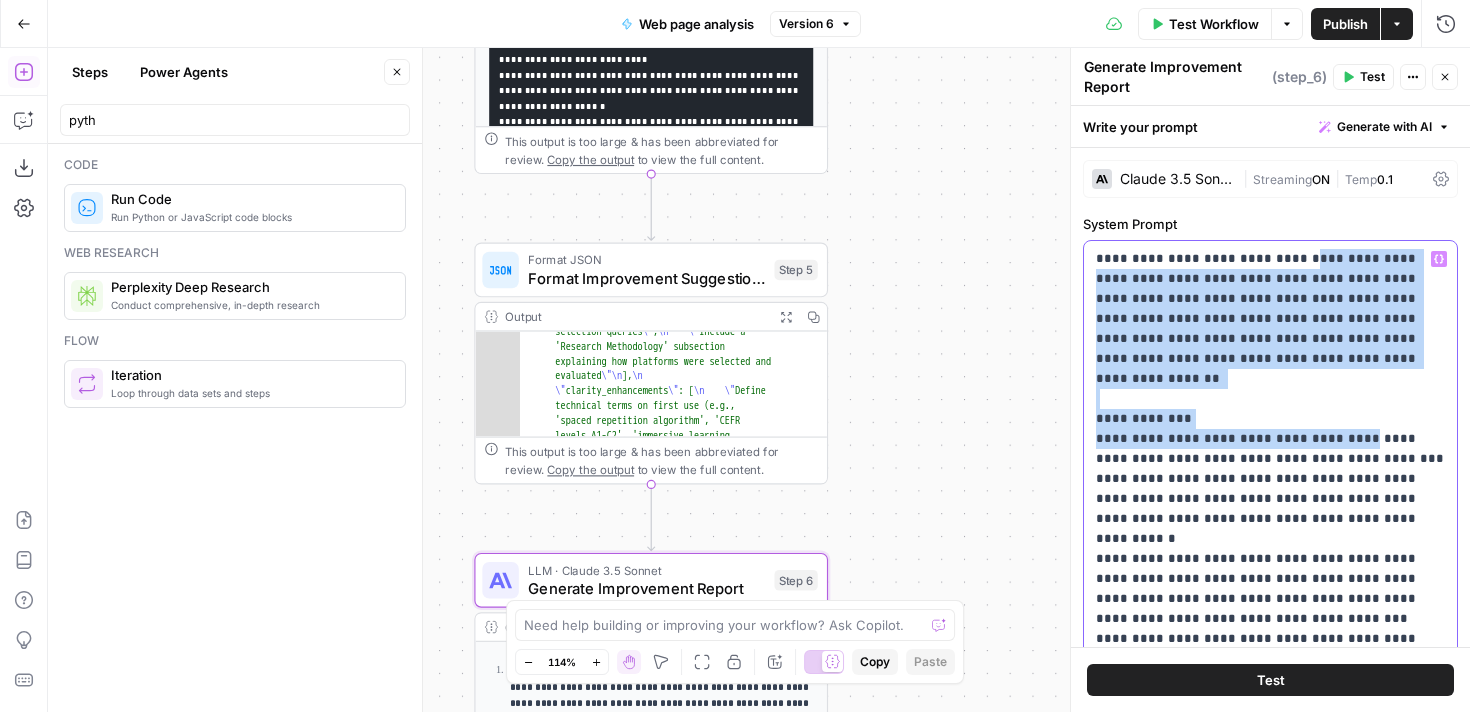 drag, startPoint x: 1288, startPoint y: 268, endPoint x: 1337, endPoint y: 422, distance: 161.60754 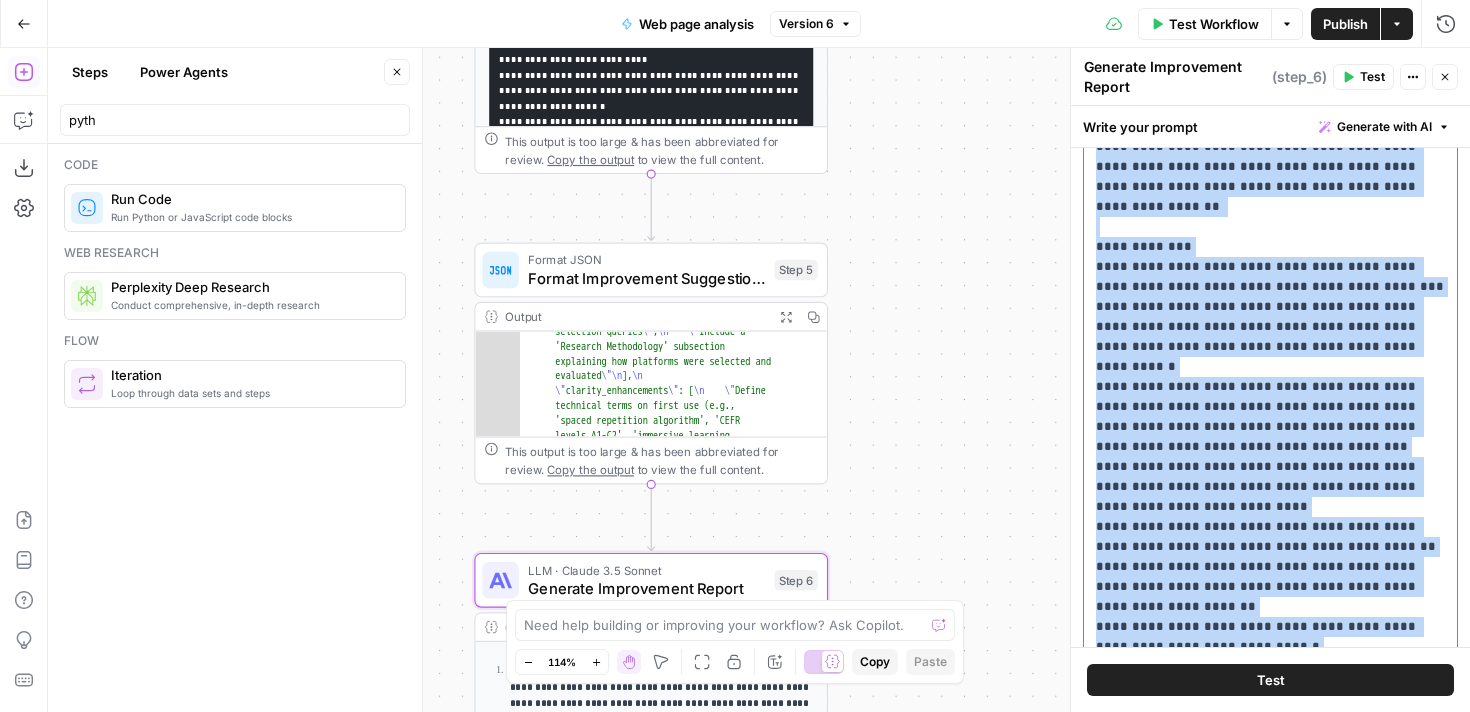 scroll, scrollTop: 408, scrollLeft: 0, axis: vertical 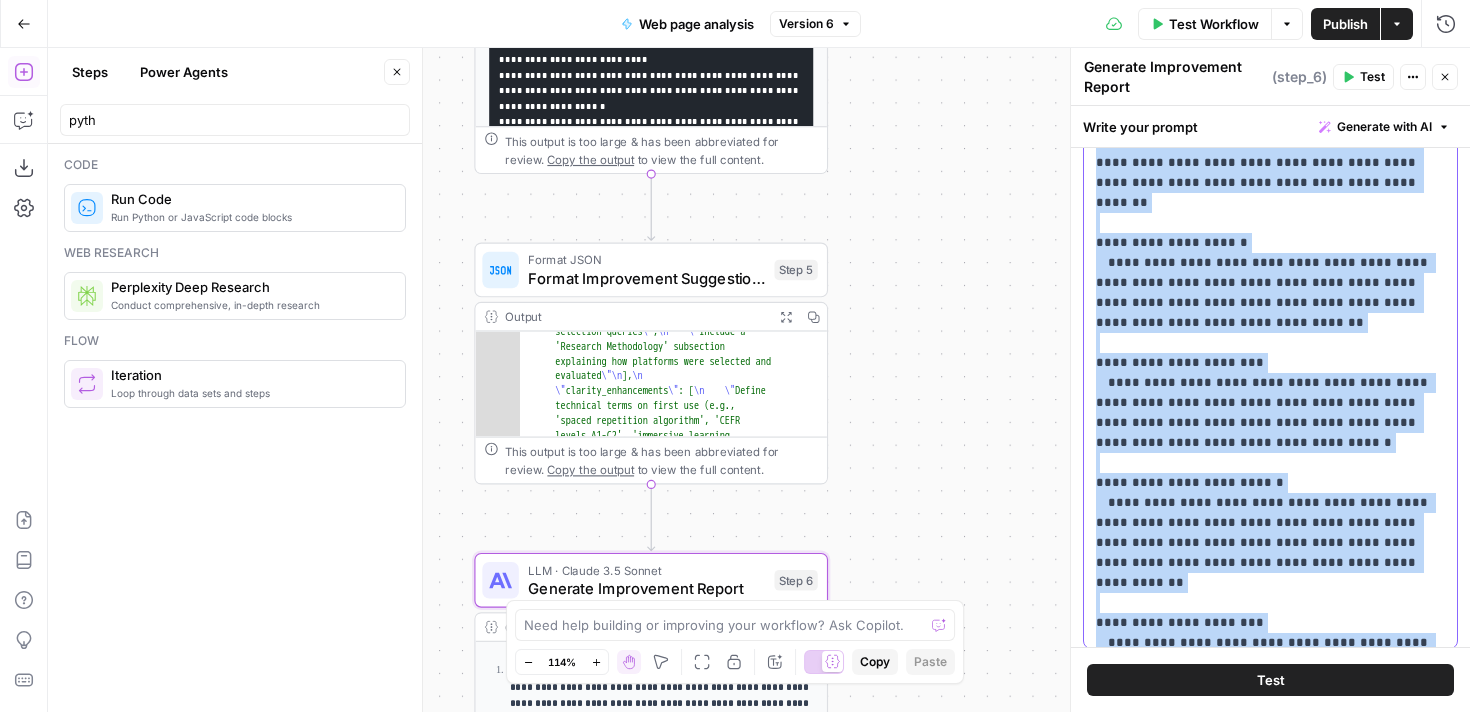 drag, startPoint x: 1285, startPoint y: 281, endPoint x: 1371, endPoint y: 684, distance: 412.07404 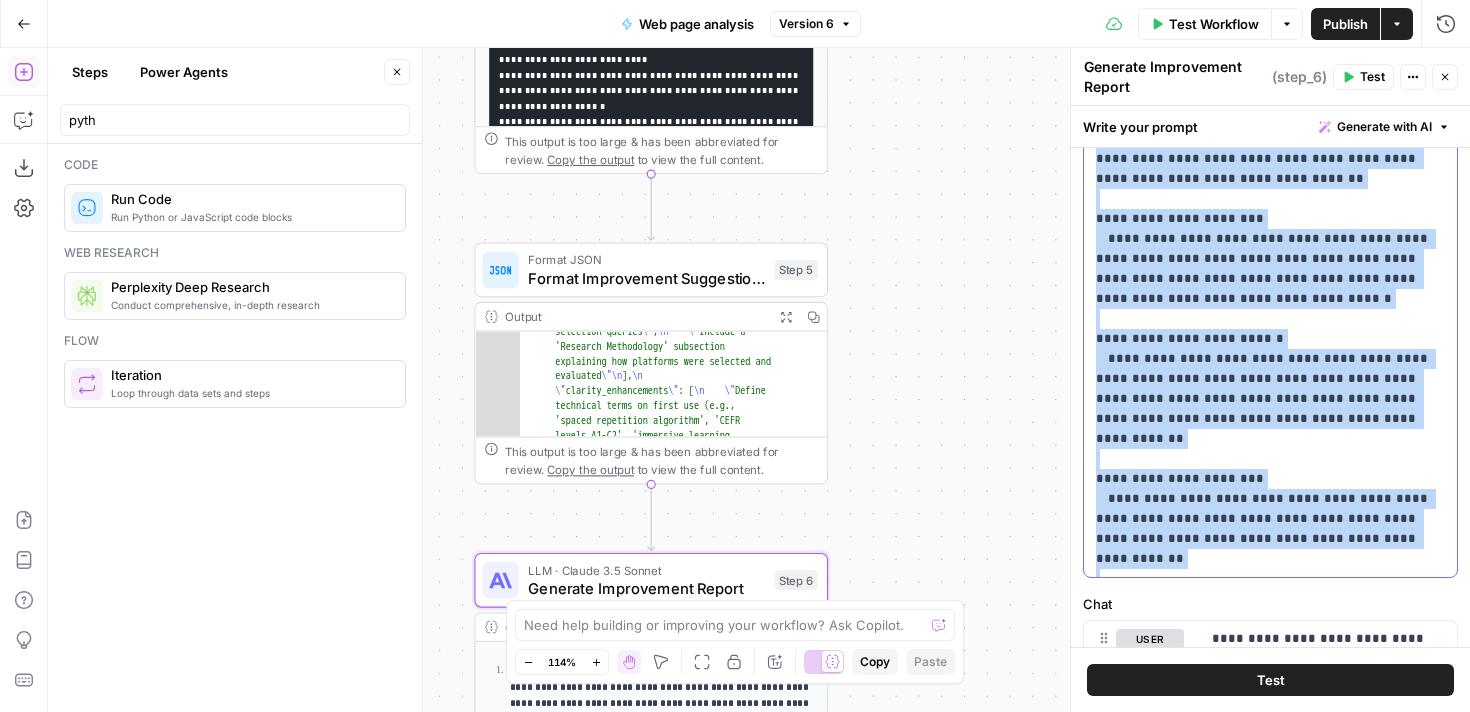 scroll, scrollTop: 0, scrollLeft: 0, axis: both 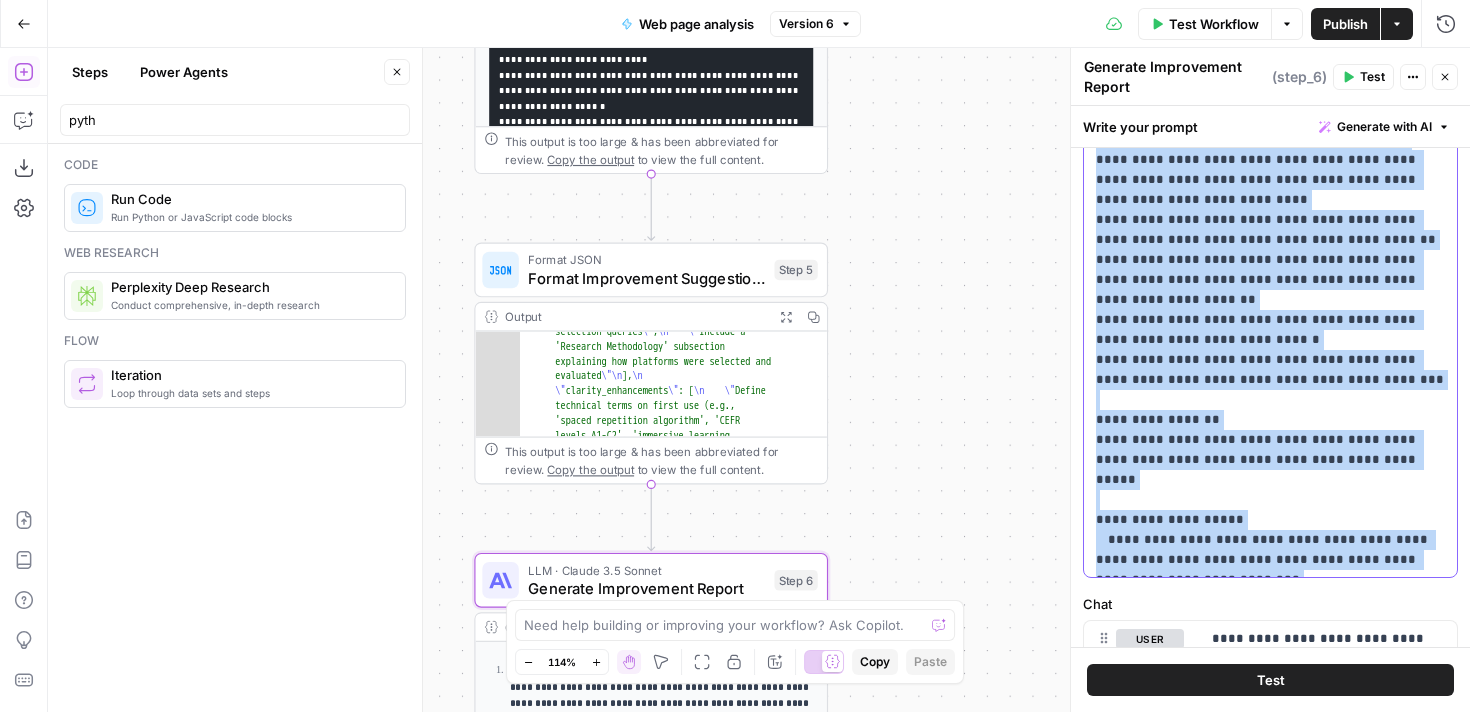 click on "**********" at bounding box center (1270, 500) 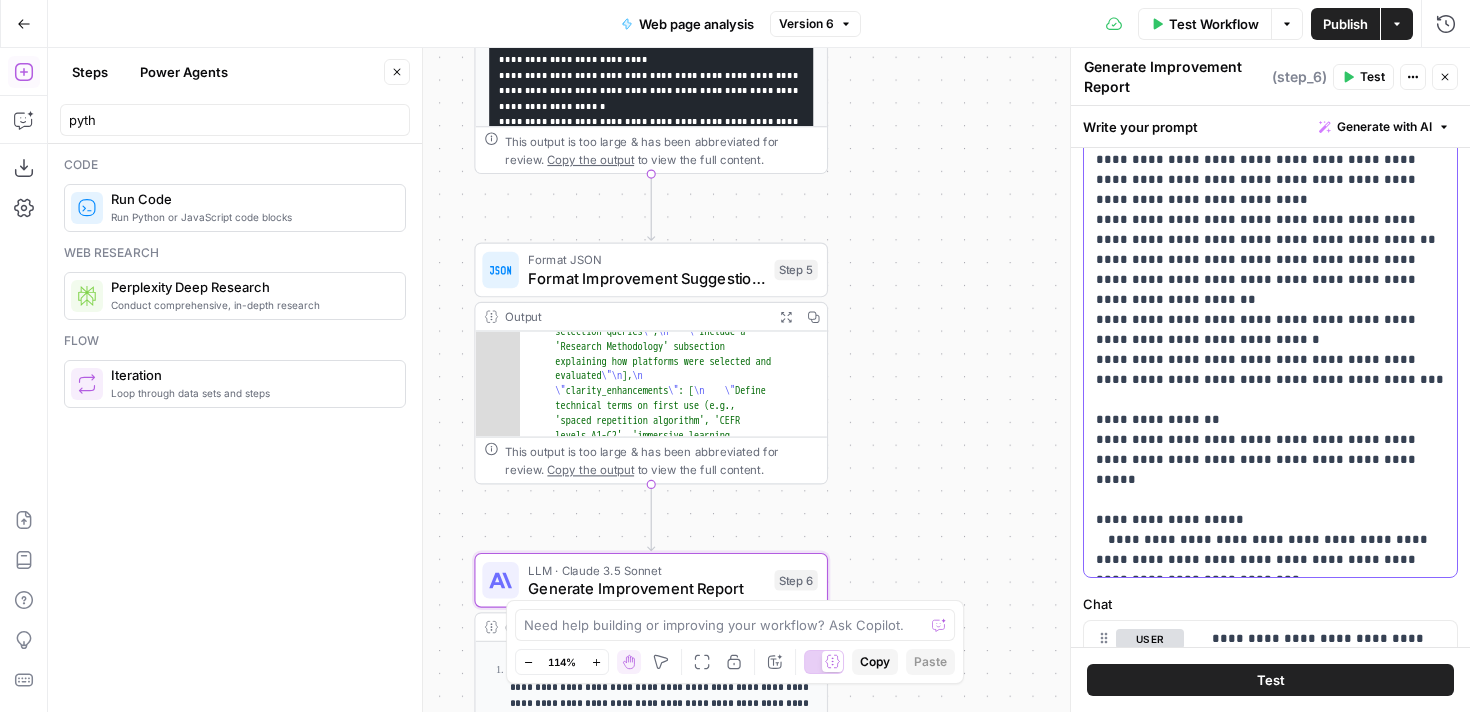 scroll, scrollTop: 0, scrollLeft: 0, axis: both 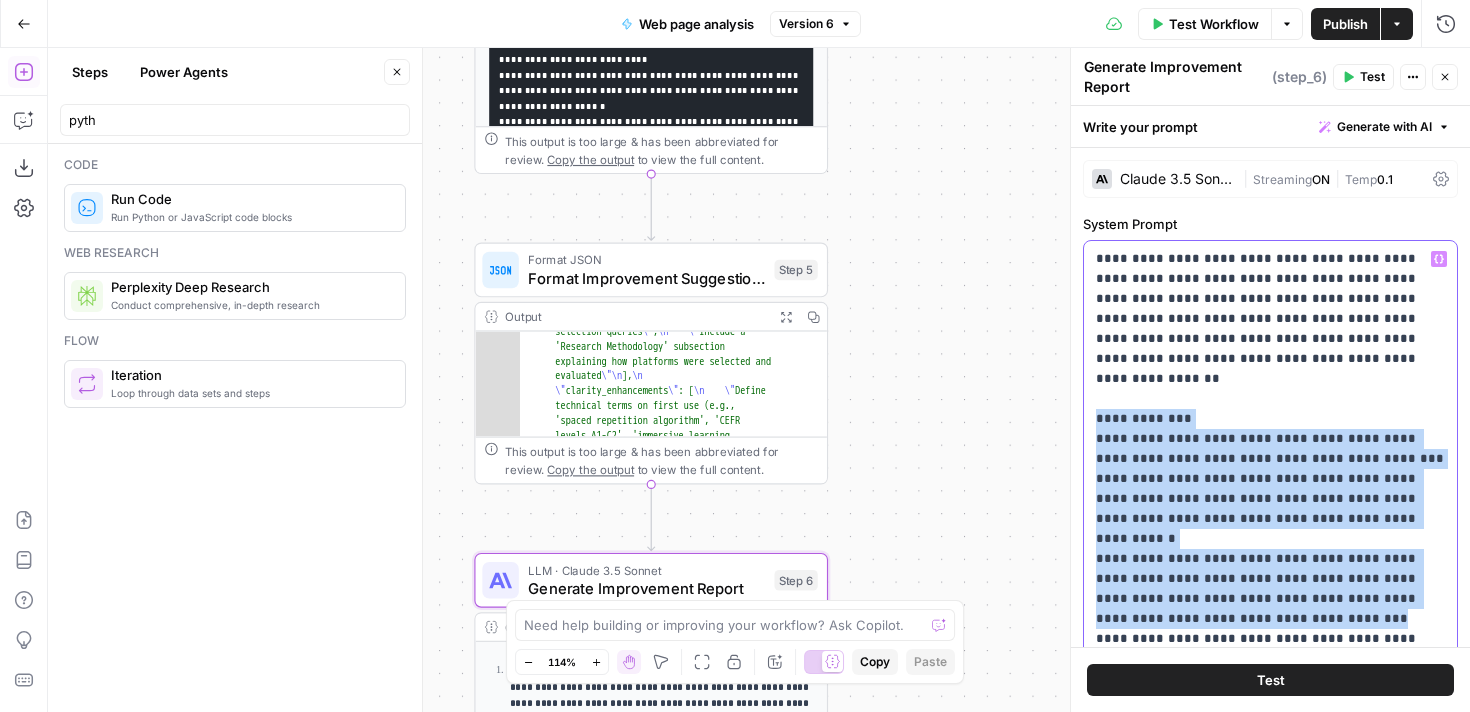drag, startPoint x: 1096, startPoint y: 395, endPoint x: 1239, endPoint y: 570, distance: 225.99557 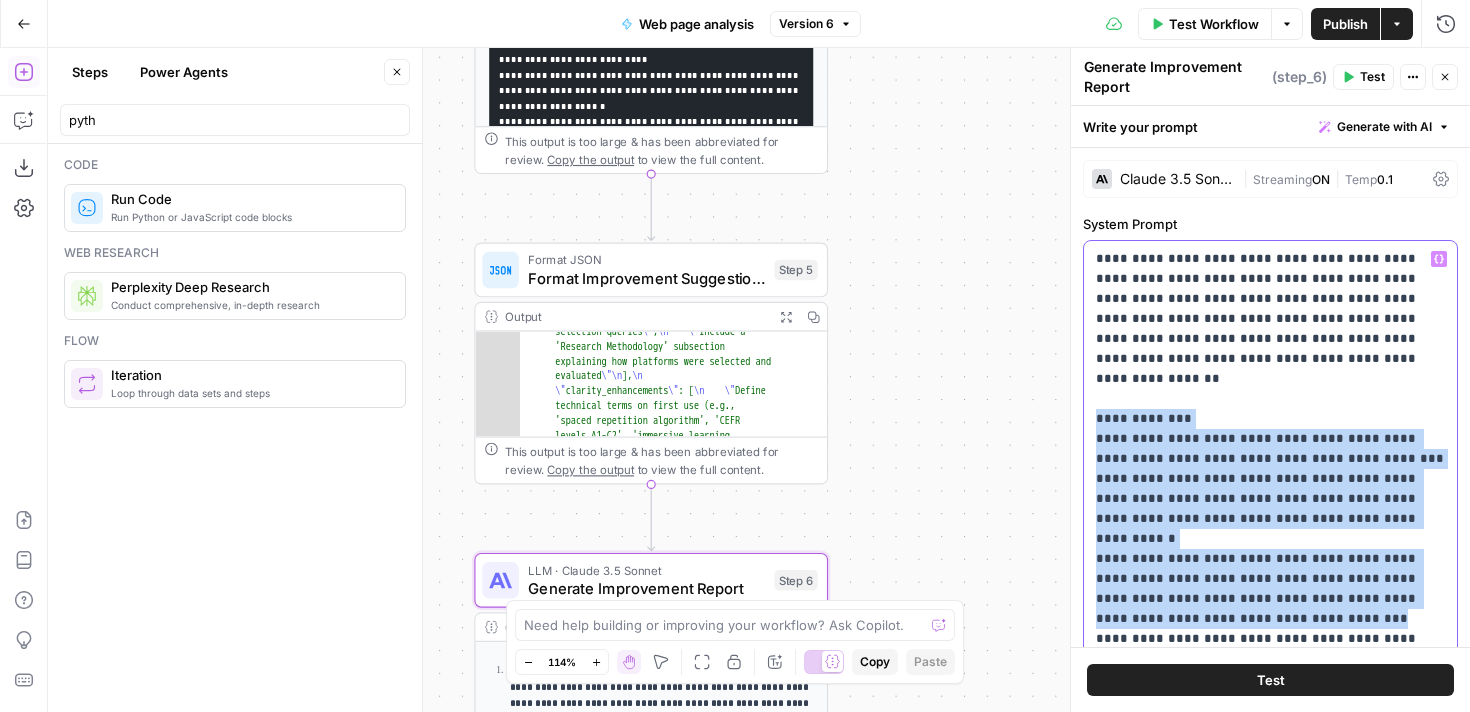 click on "**********" at bounding box center (1270, 979) 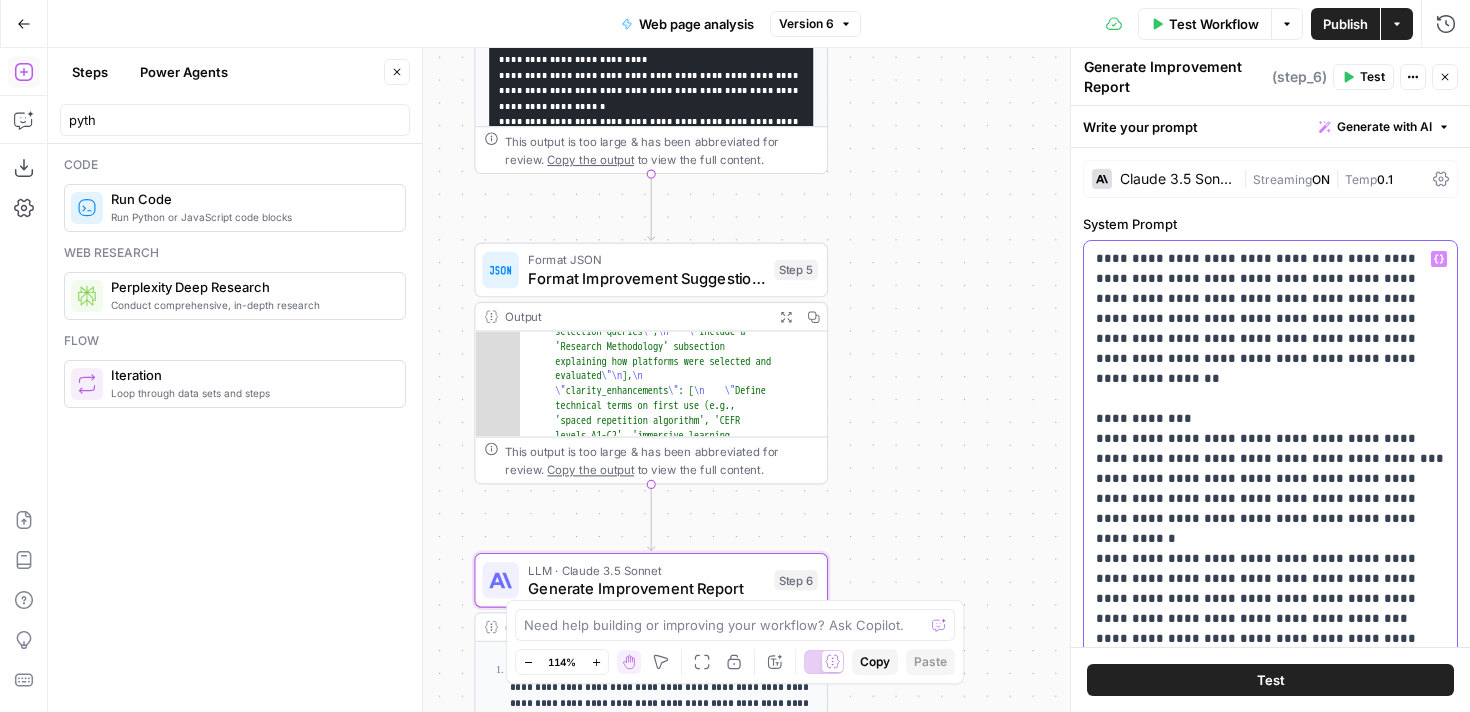 click on "**********" at bounding box center (1270, 979) 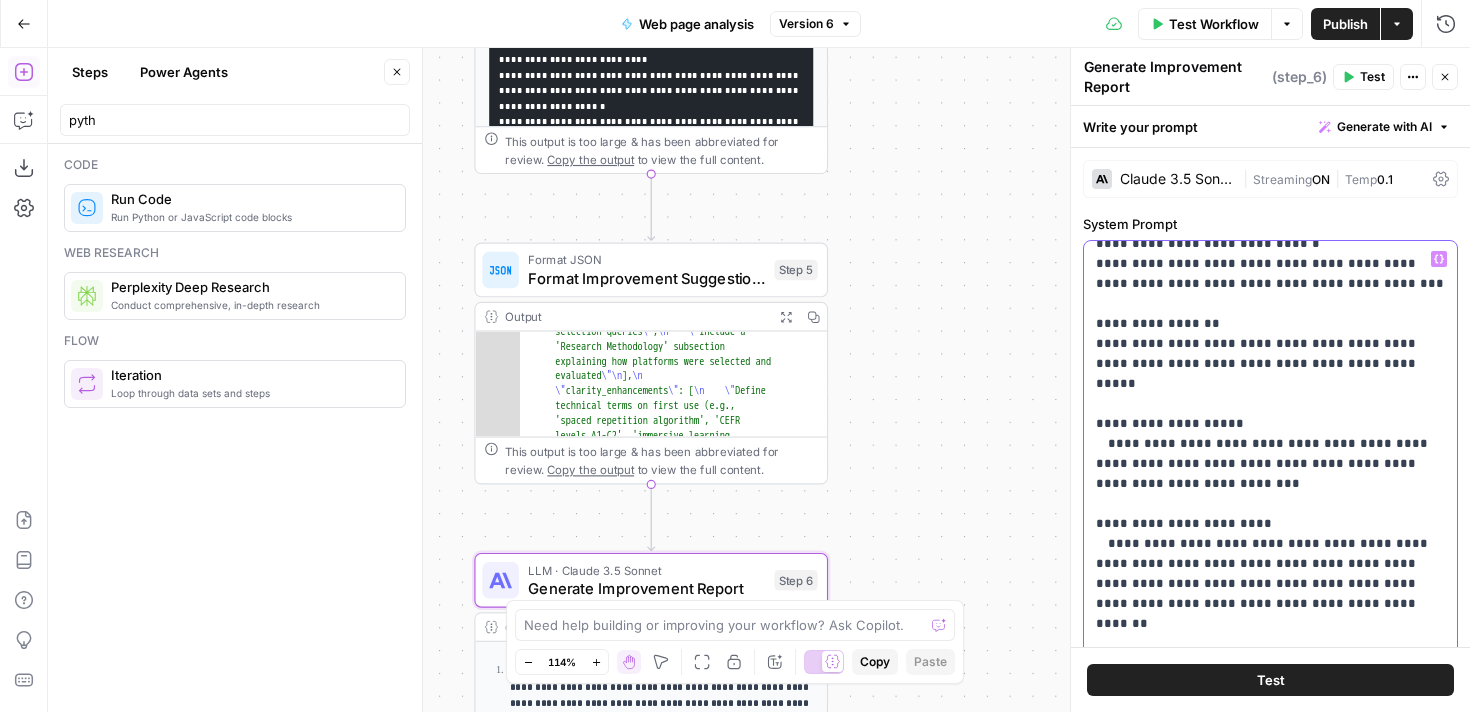 scroll, scrollTop: 661, scrollLeft: 0, axis: vertical 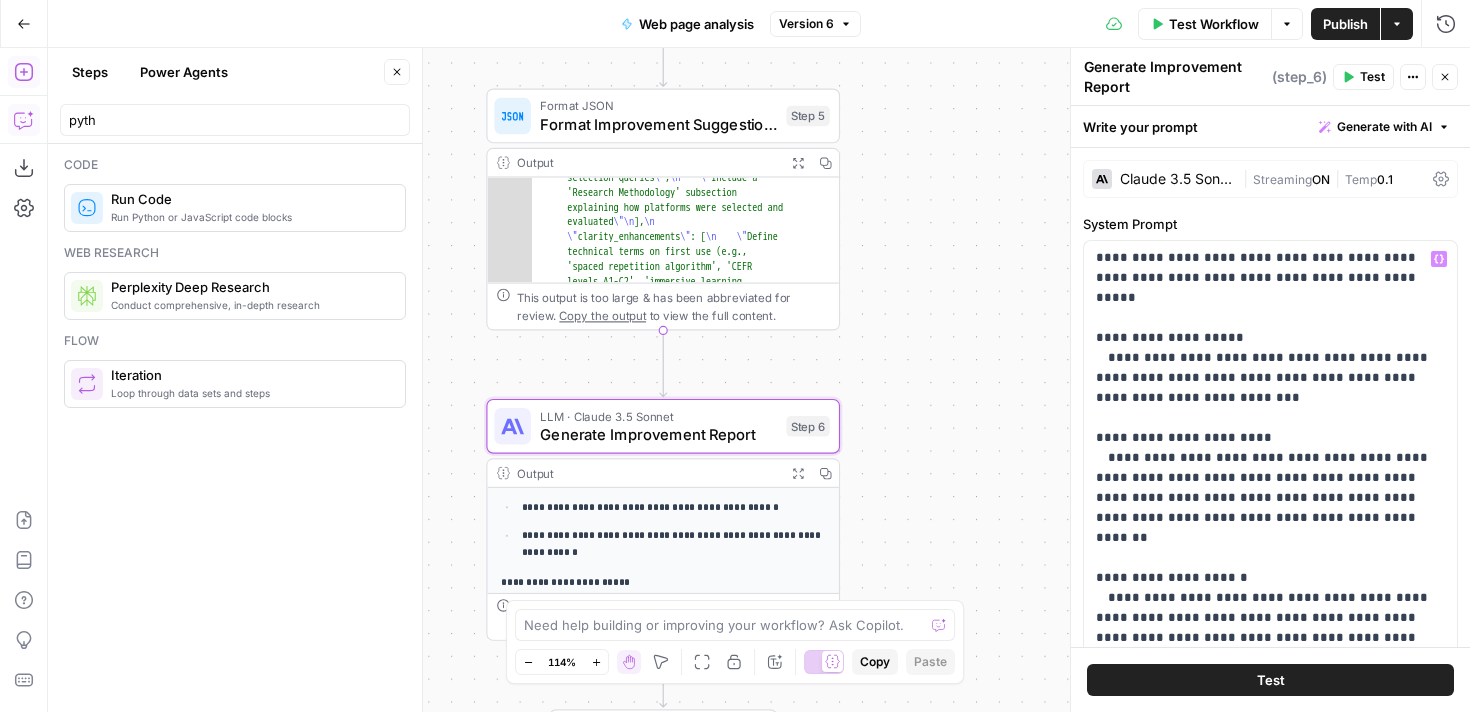 click 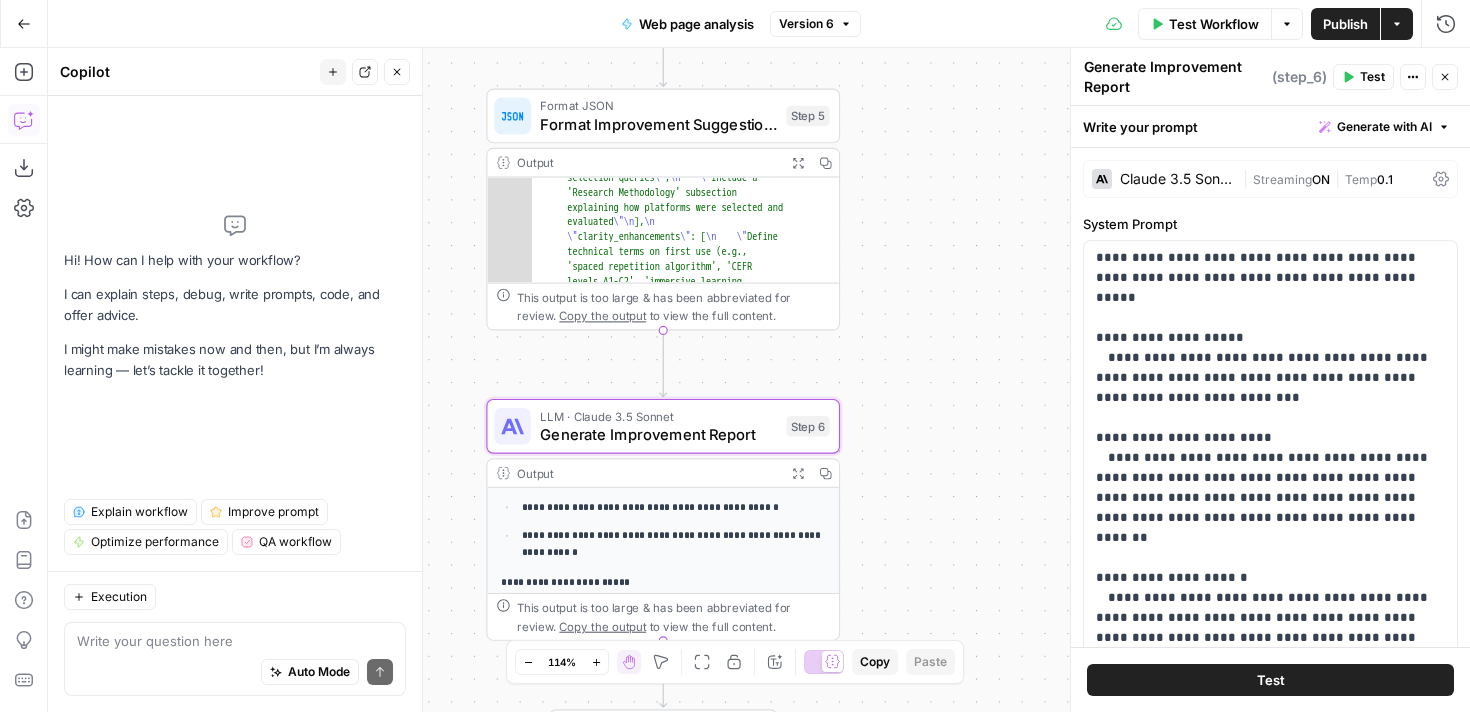 click 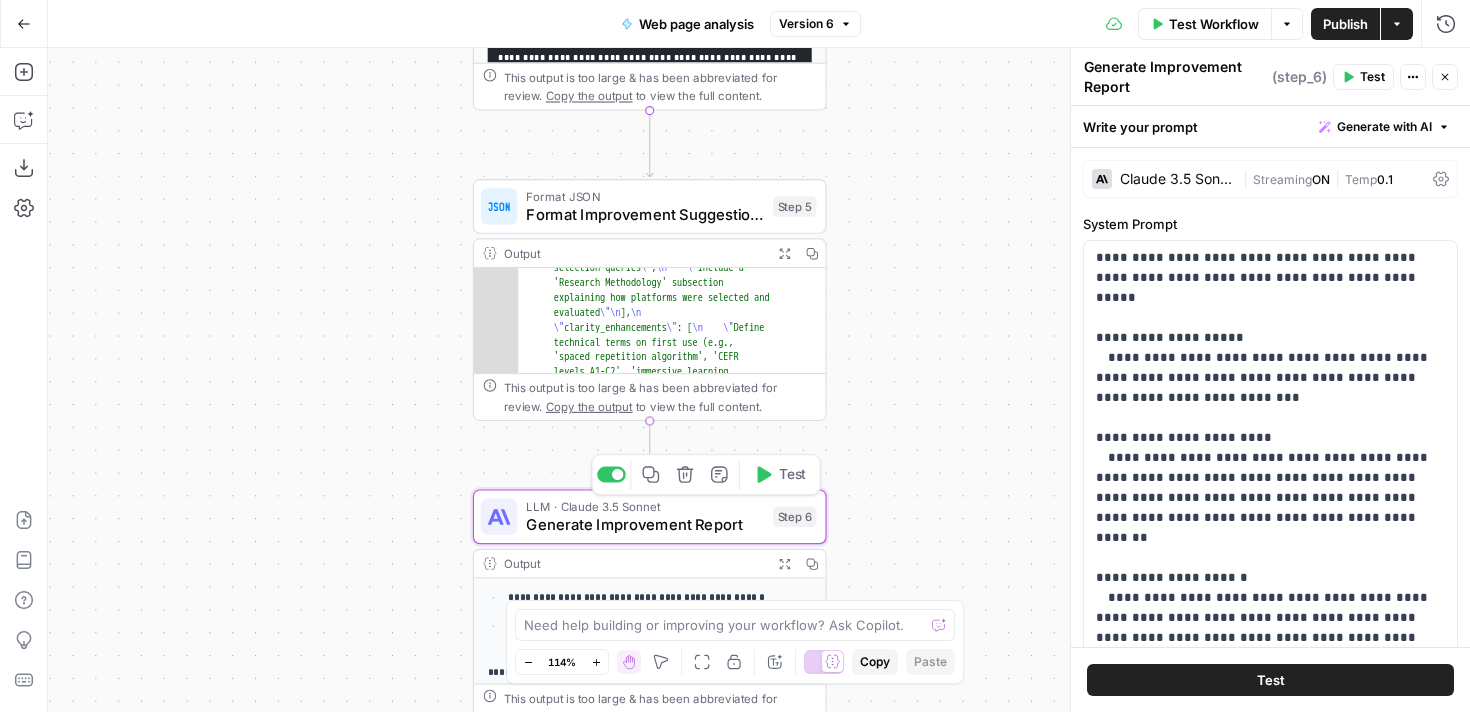 click on "Format Improvement Suggestions" at bounding box center [644, 214] 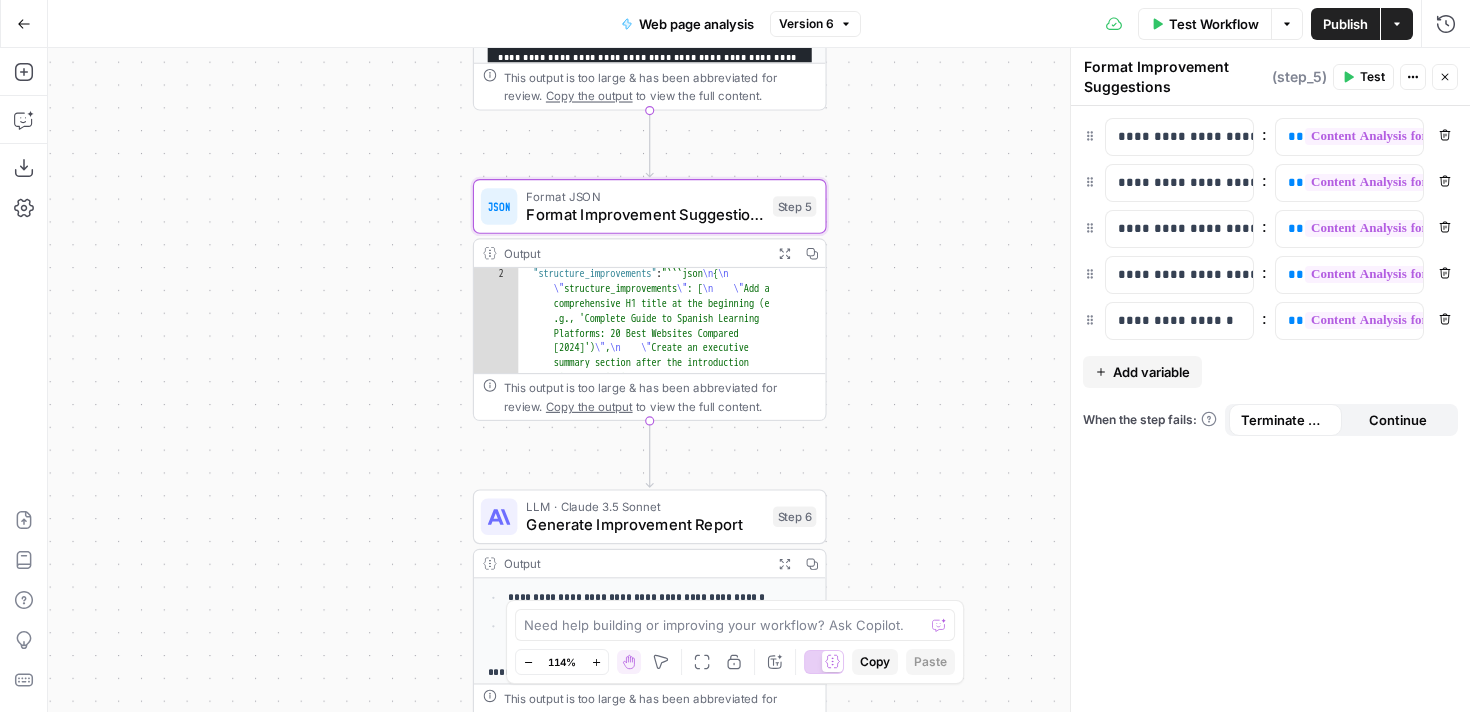 scroll, scrollTop: 14, scrollLeft: 0, axis: vertical 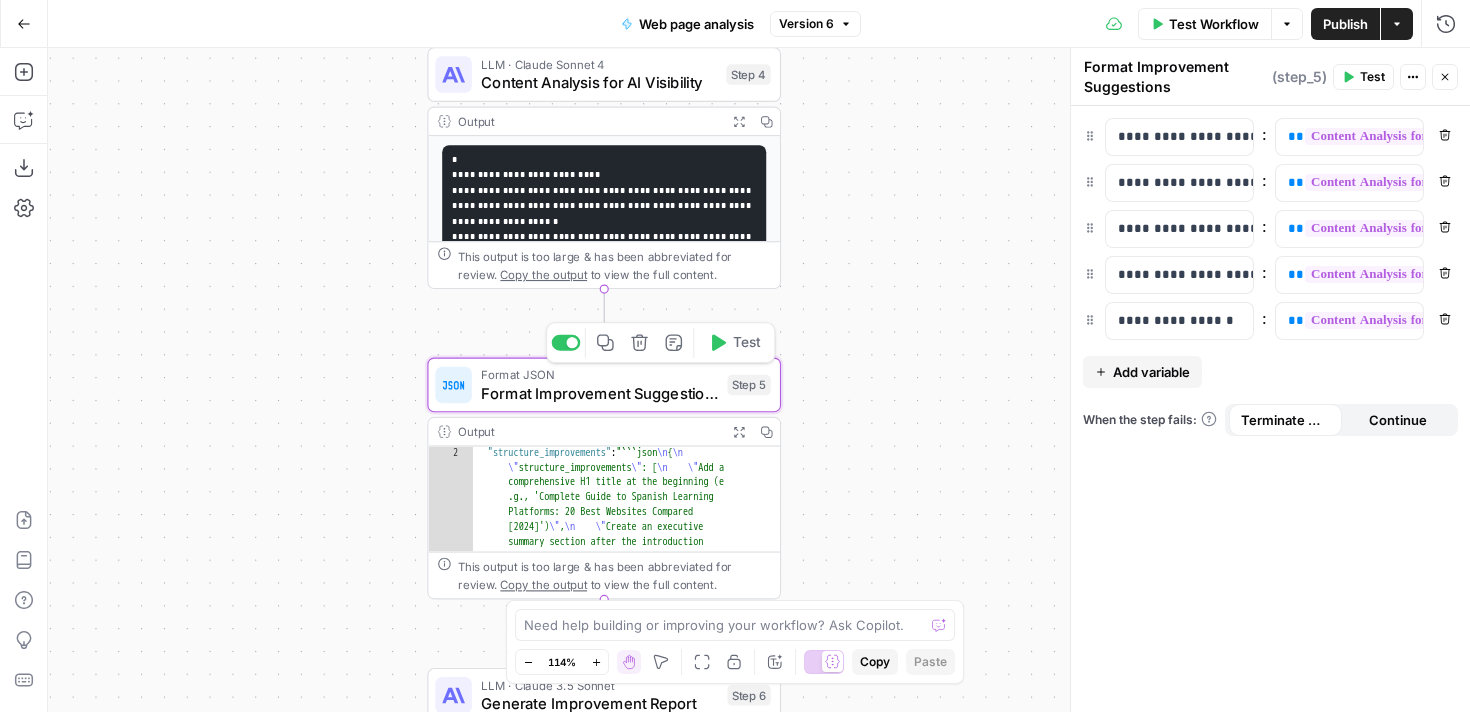 click on "Format Improvement Suggestions" at bounding box center (599, 392) 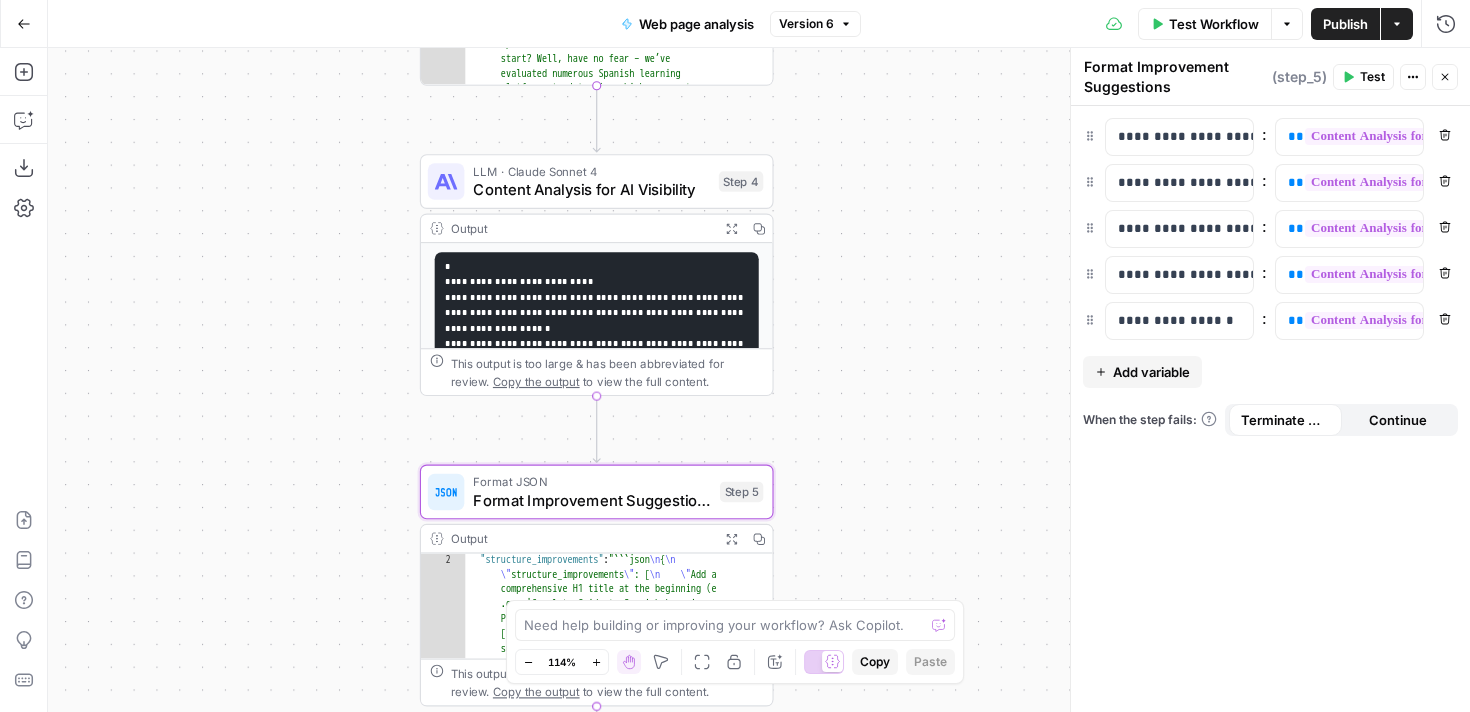 click on "LLM · Claude Sonnet 4" at bounding box center [591, 171] 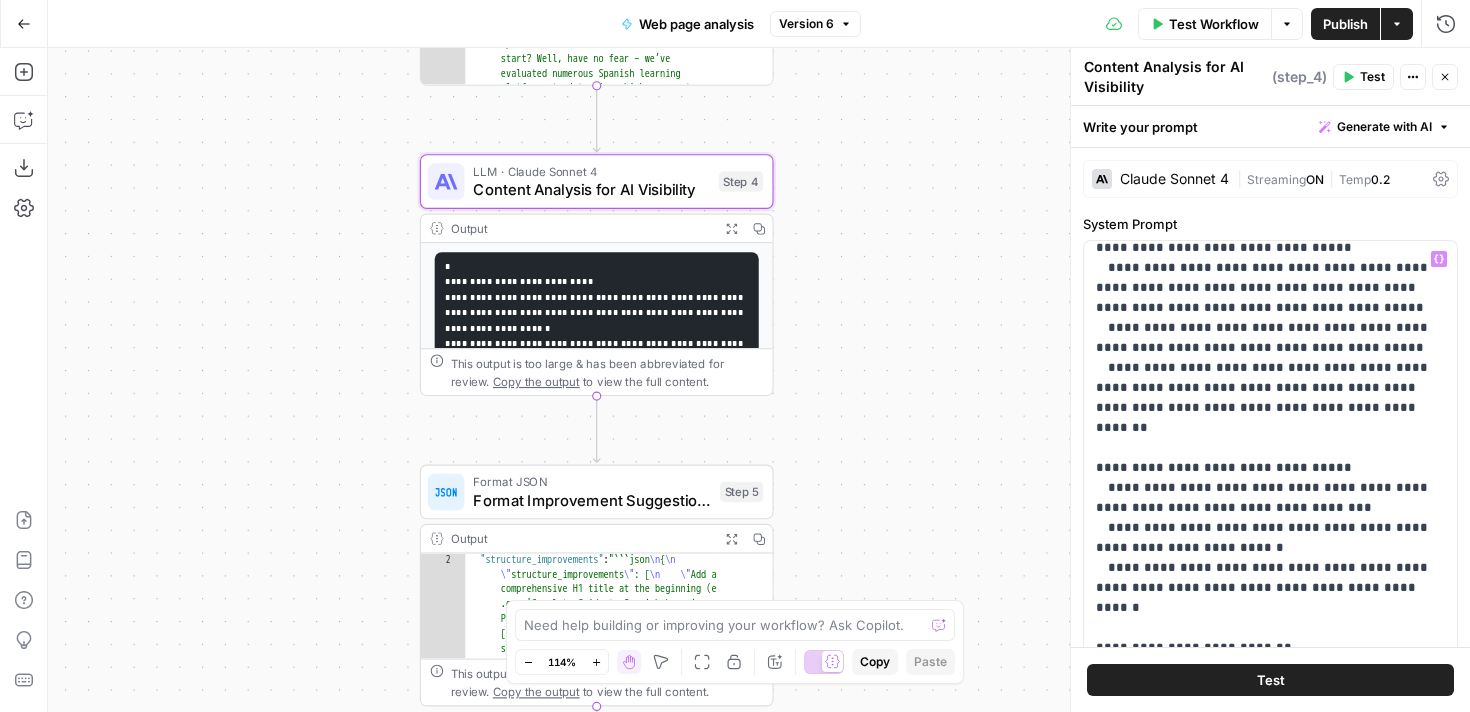 scroll, scrollTop: 521, scrollLeft: 0, axis: vertical 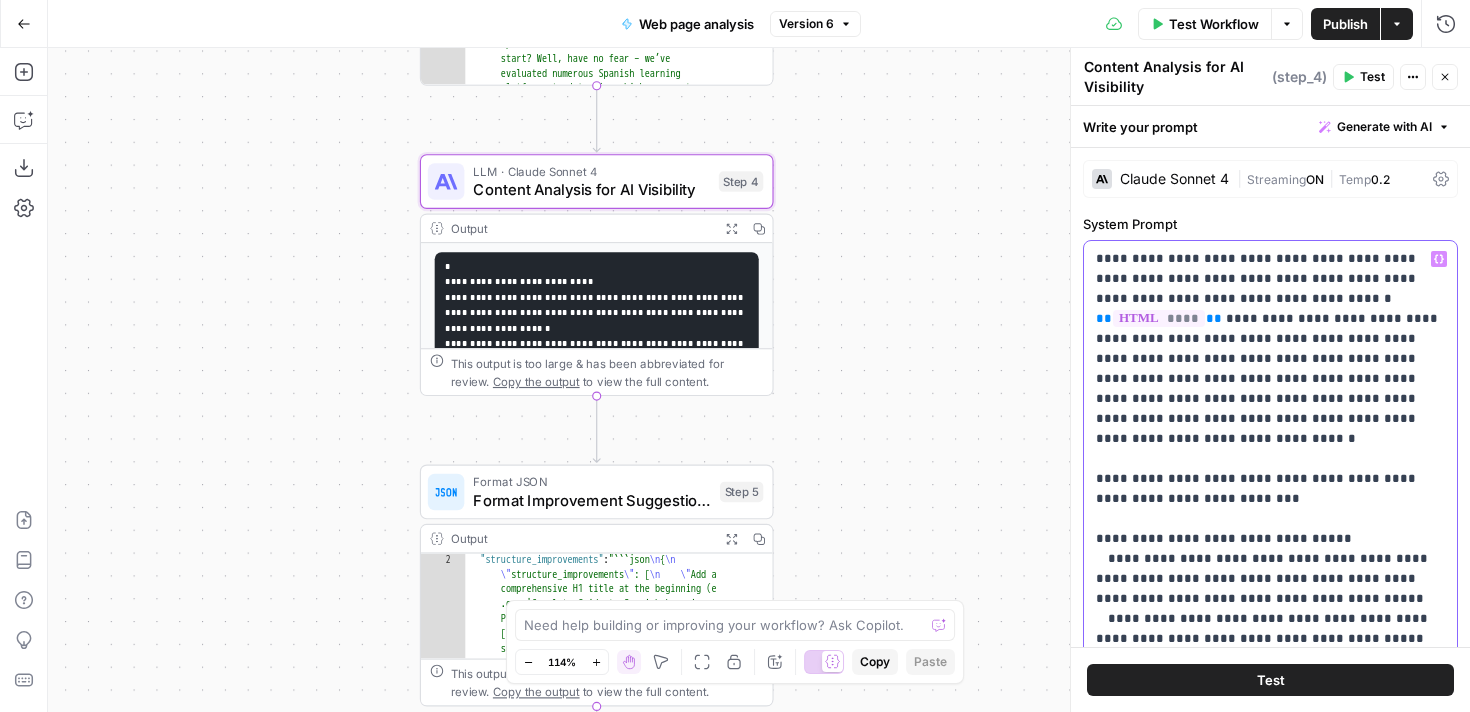 click on "**********" at bounding box center (1270, 909) 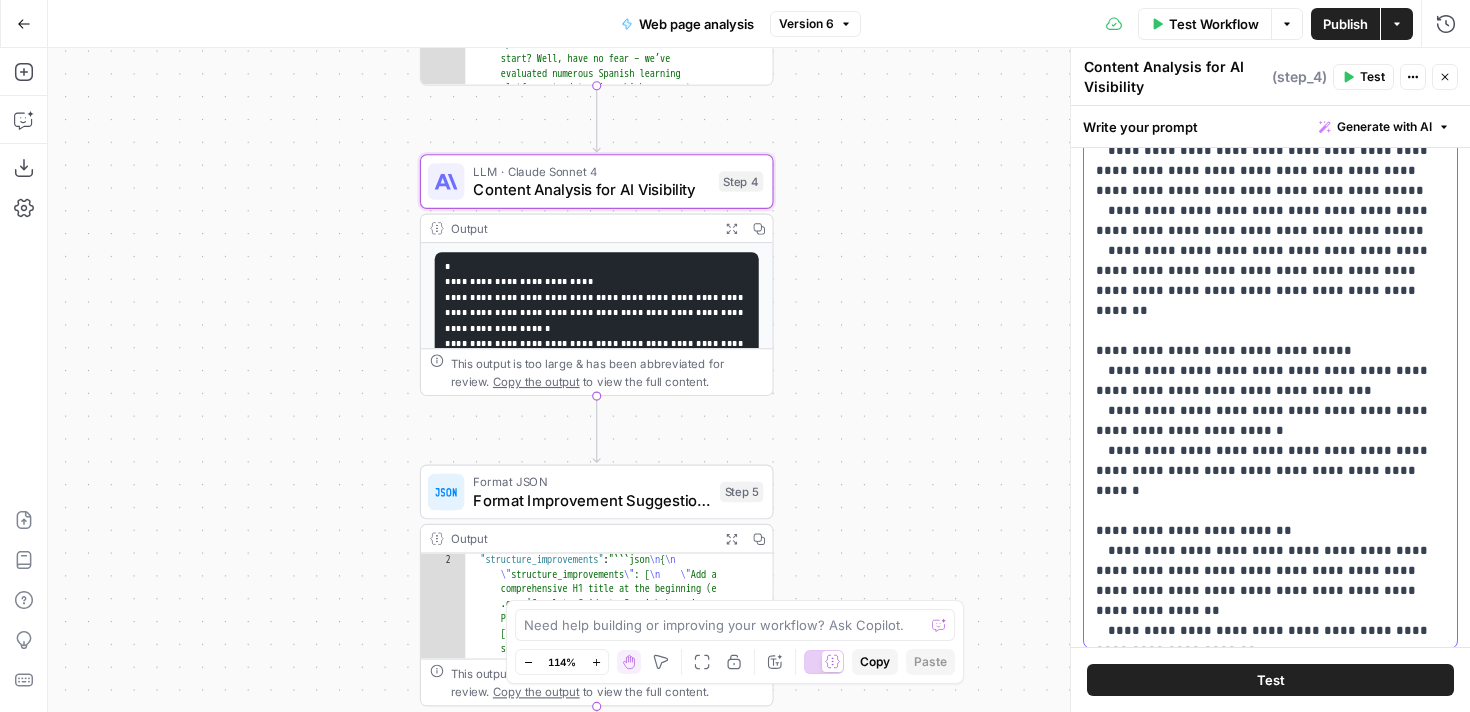 scroll, scrollTop: 521, scrollLeft: 0, axis: vertical 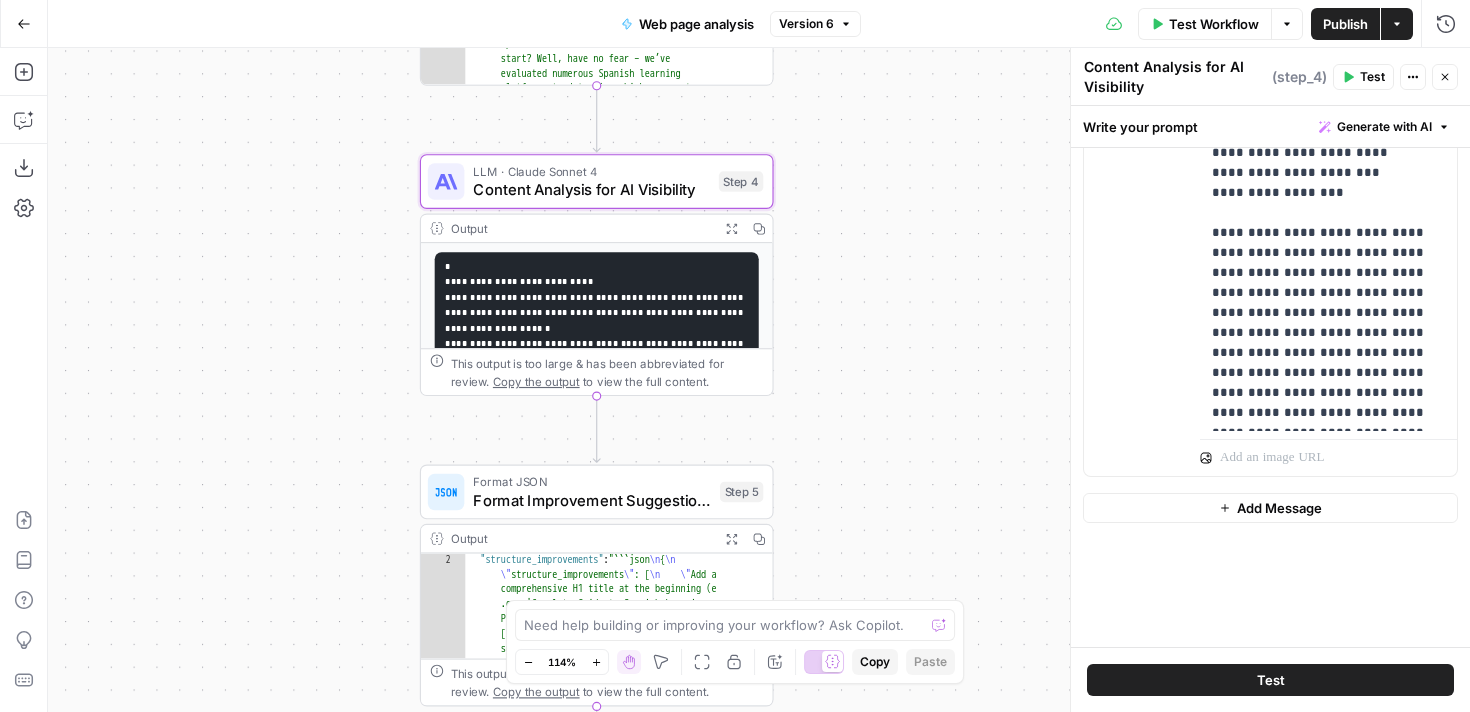 drag, startPoint x: 1088, startPoint y: 252, endPoint x: 1293, endPoint y: 480, distance: 306.60886 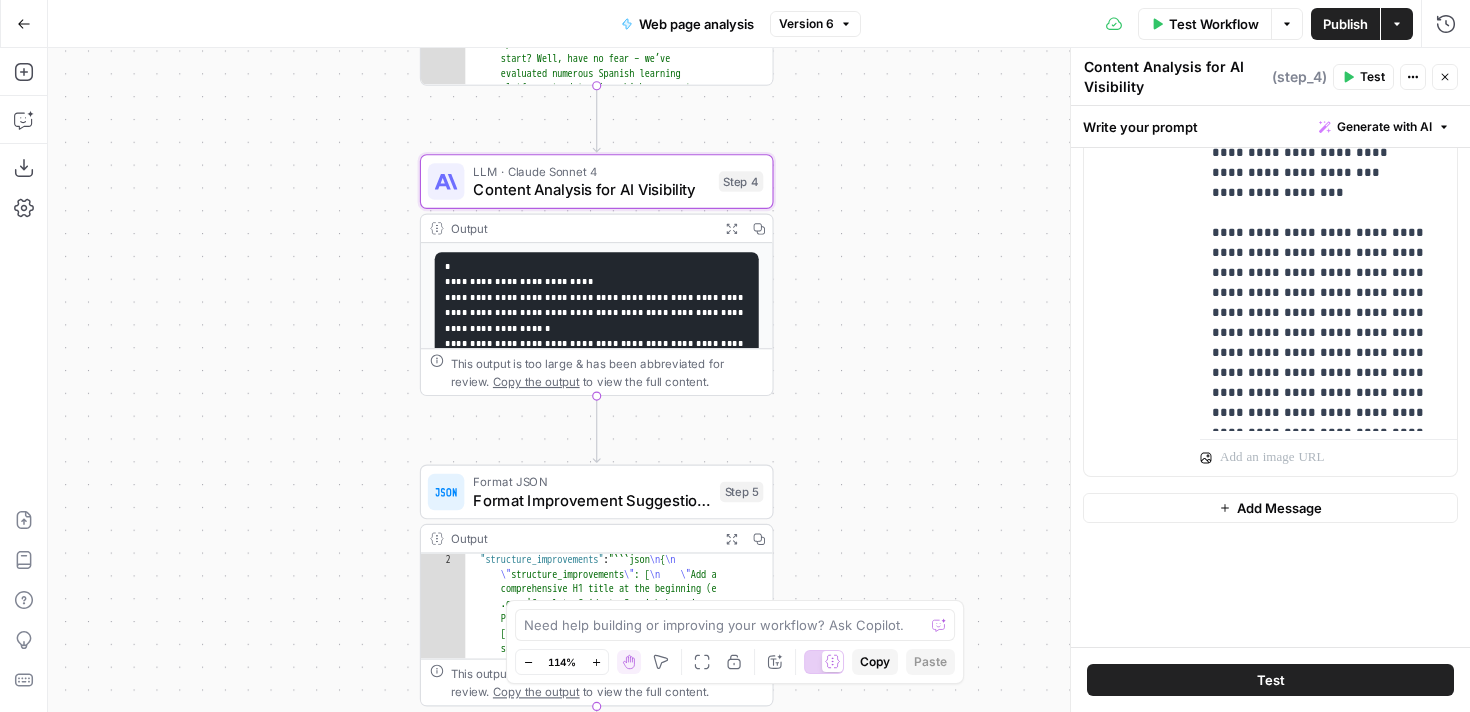 click on "**********" at bounding box center [1270, 397] 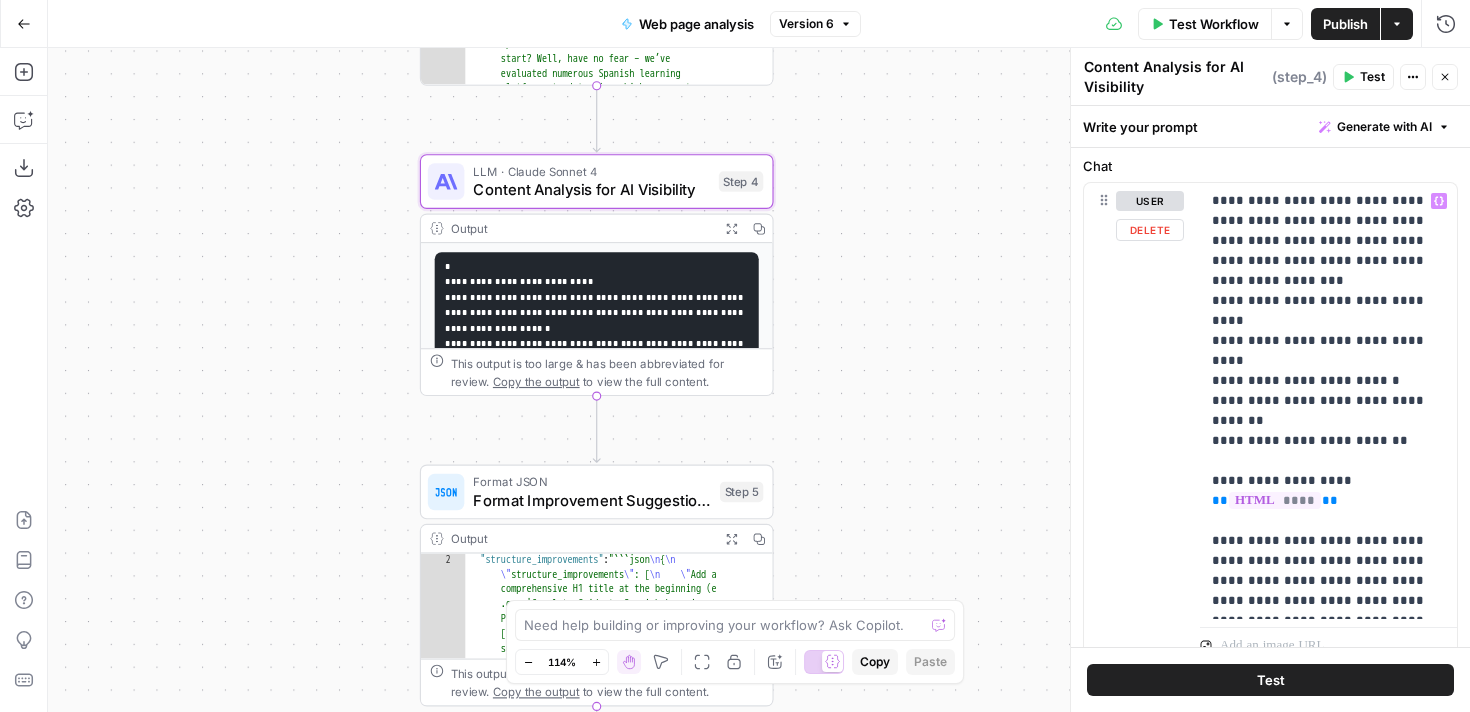 scroll, scrollTop: 784, scrollLeft: 0, axis: vertical 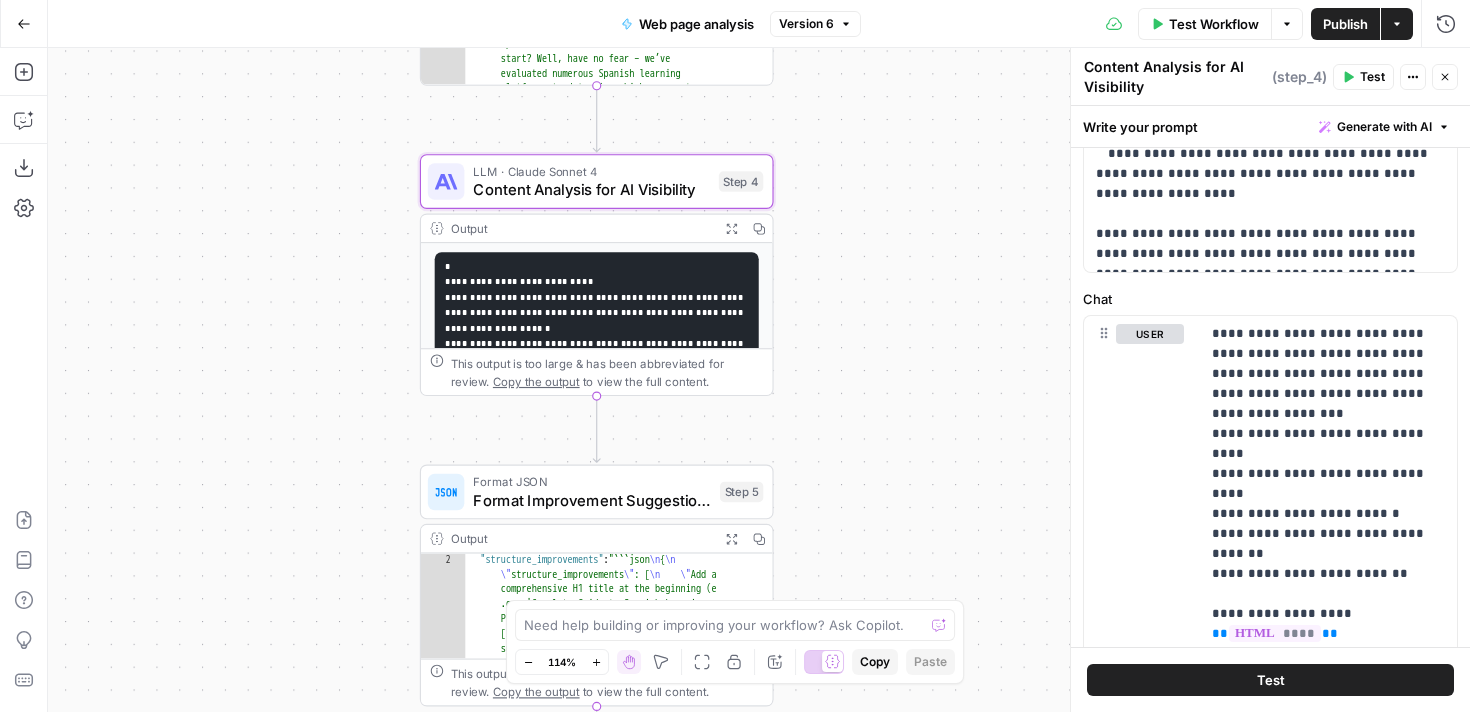 click on "Chat" at bounding box center (1270, 299) 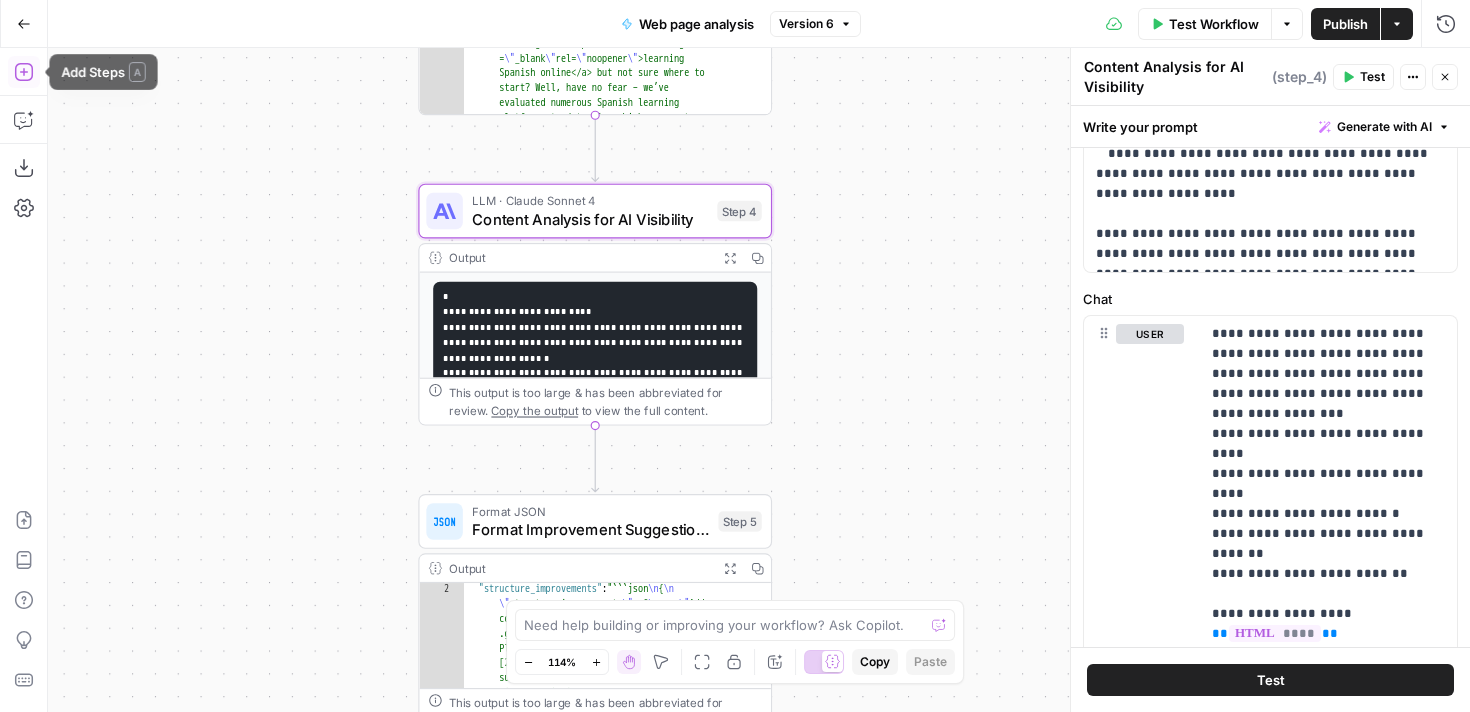 click 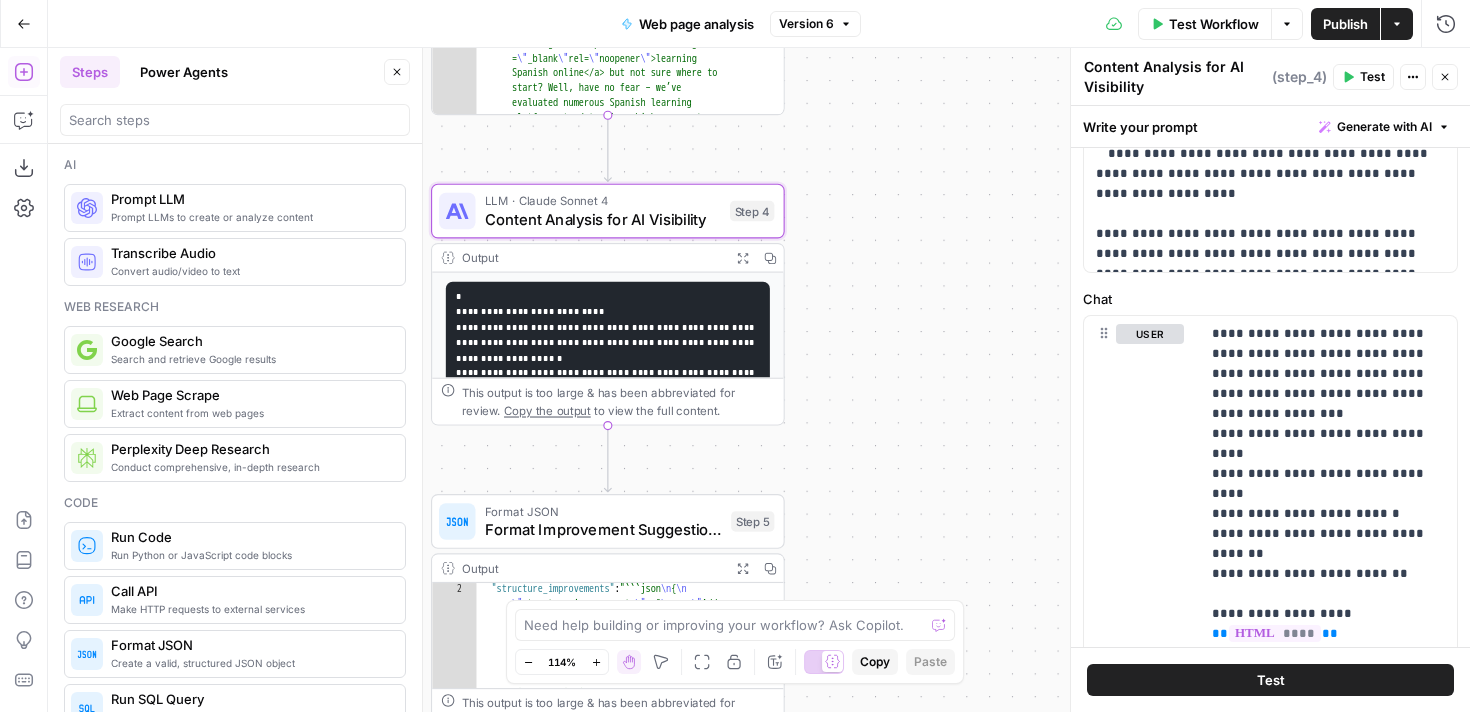 click on "Prompt LLM" at bounding box center (250, 199) 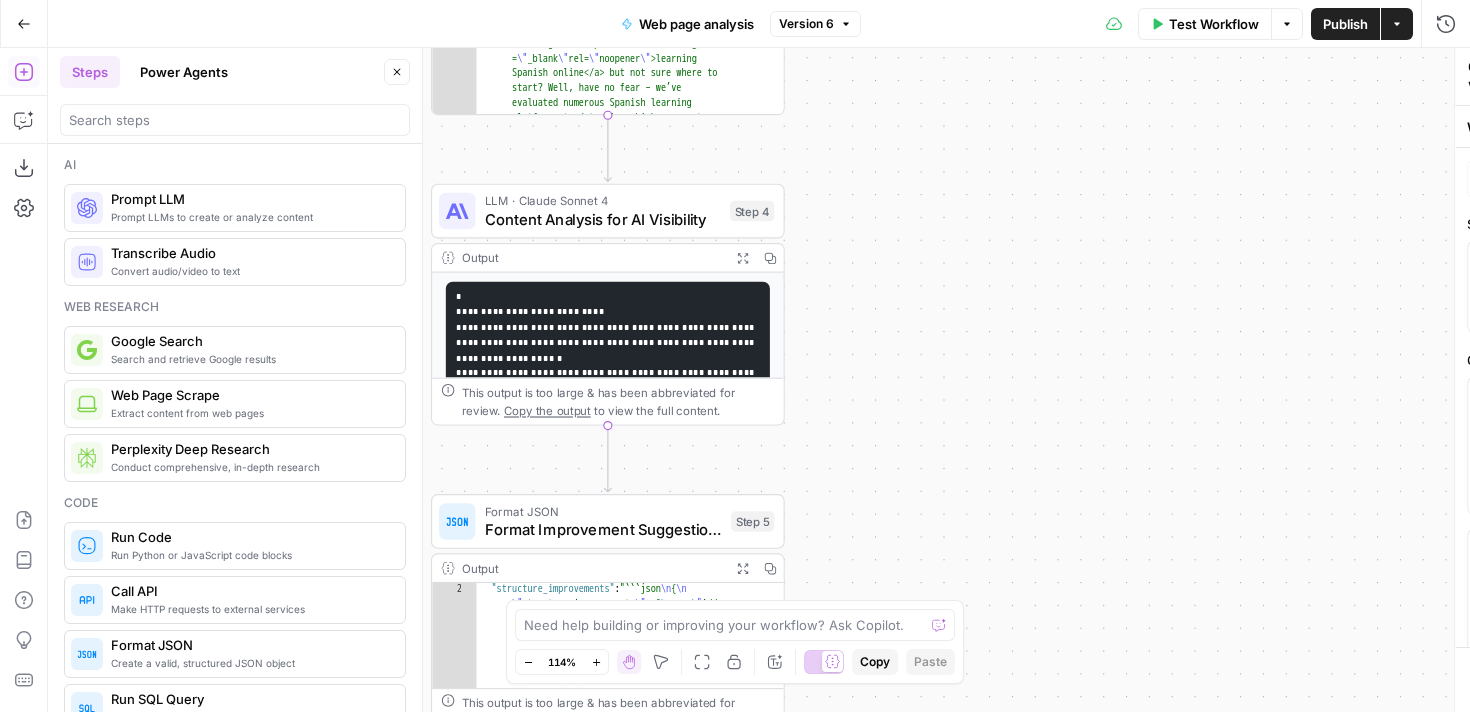 type on "Prompt LLM" 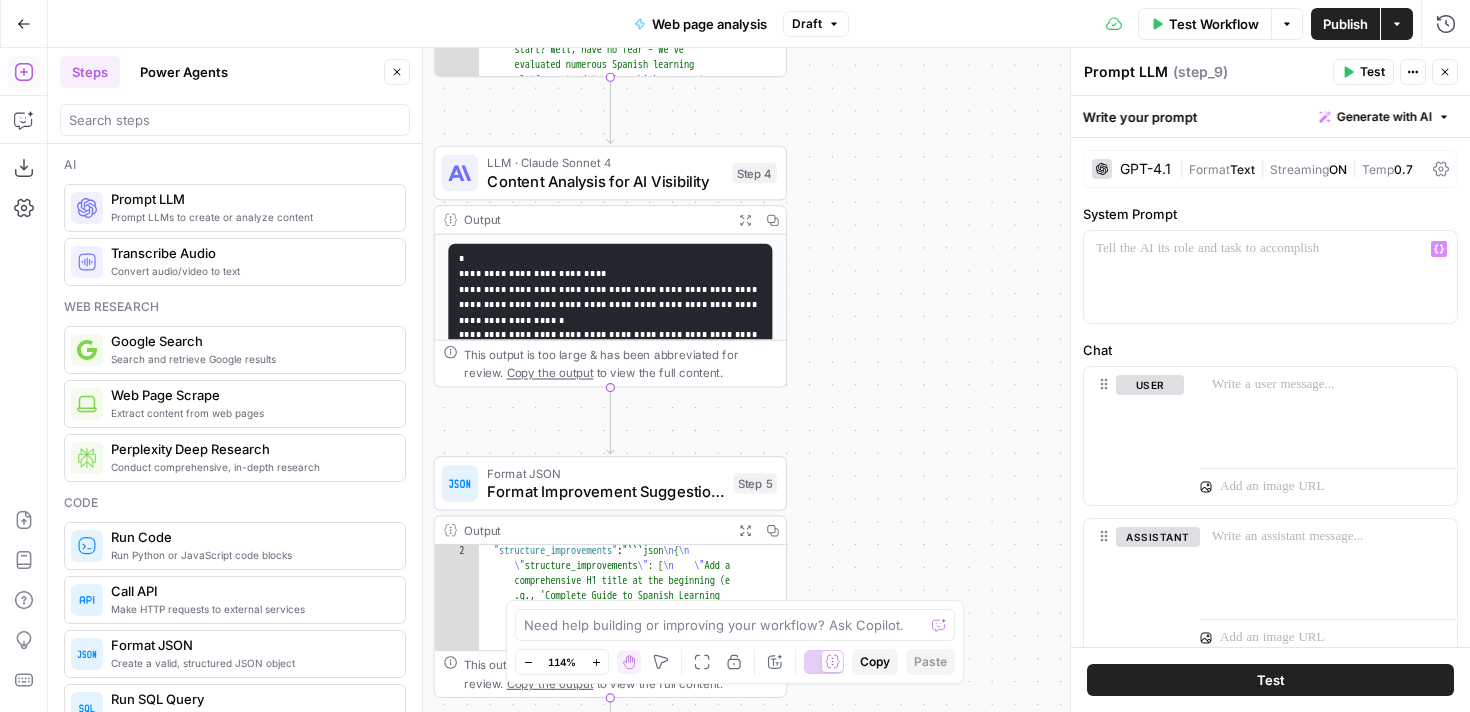click on "GPT-4.1" at bounding box center [1145, 169] 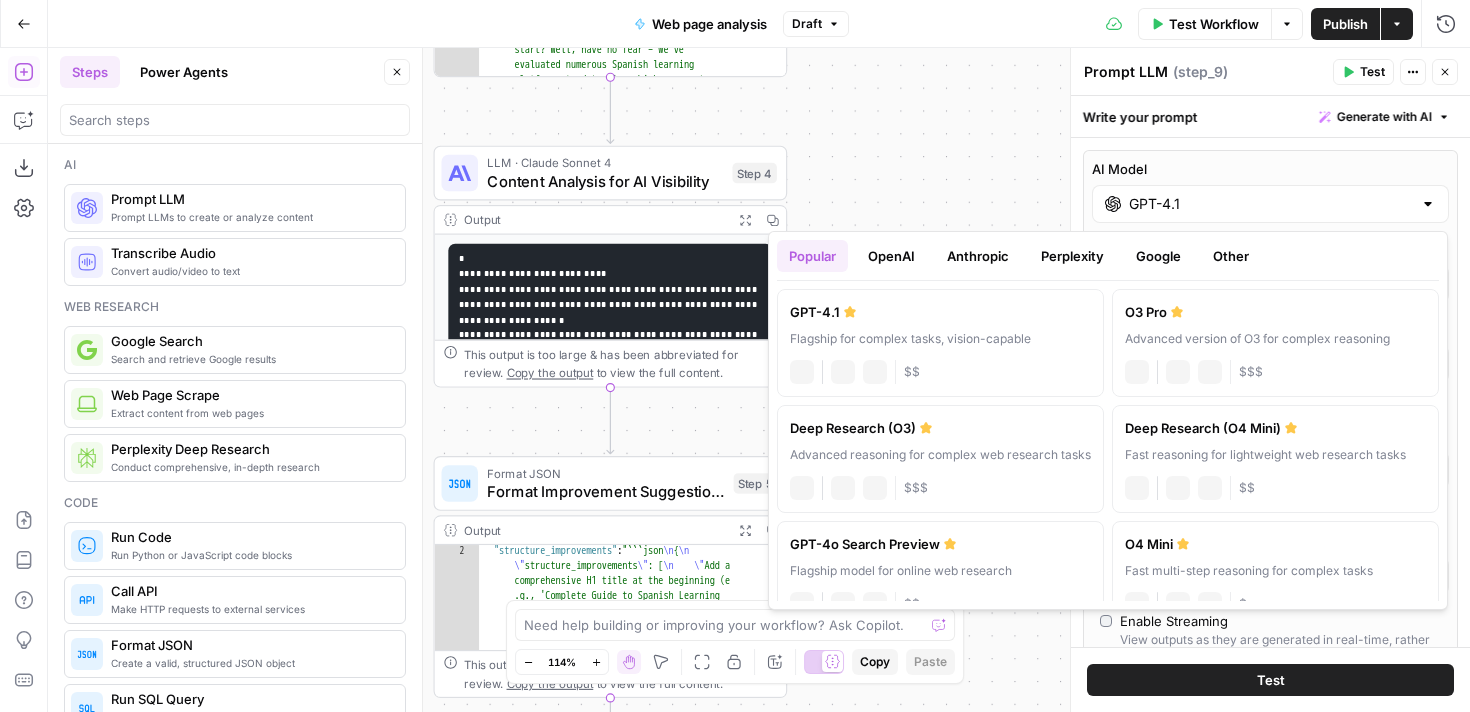 click on "GPT-4.1" at bounding box center [1270, 204] 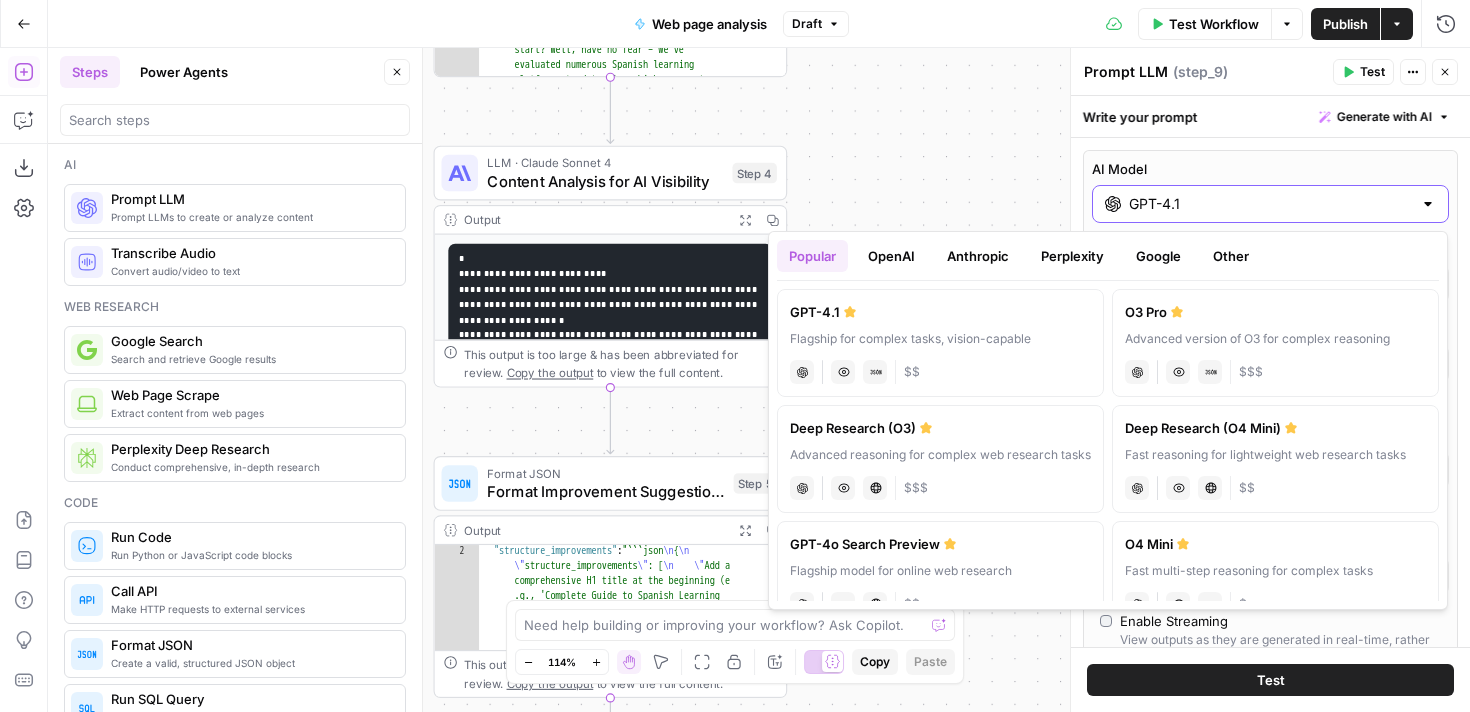 click on "GPT-4.1" at bounding box center [1270, 204] 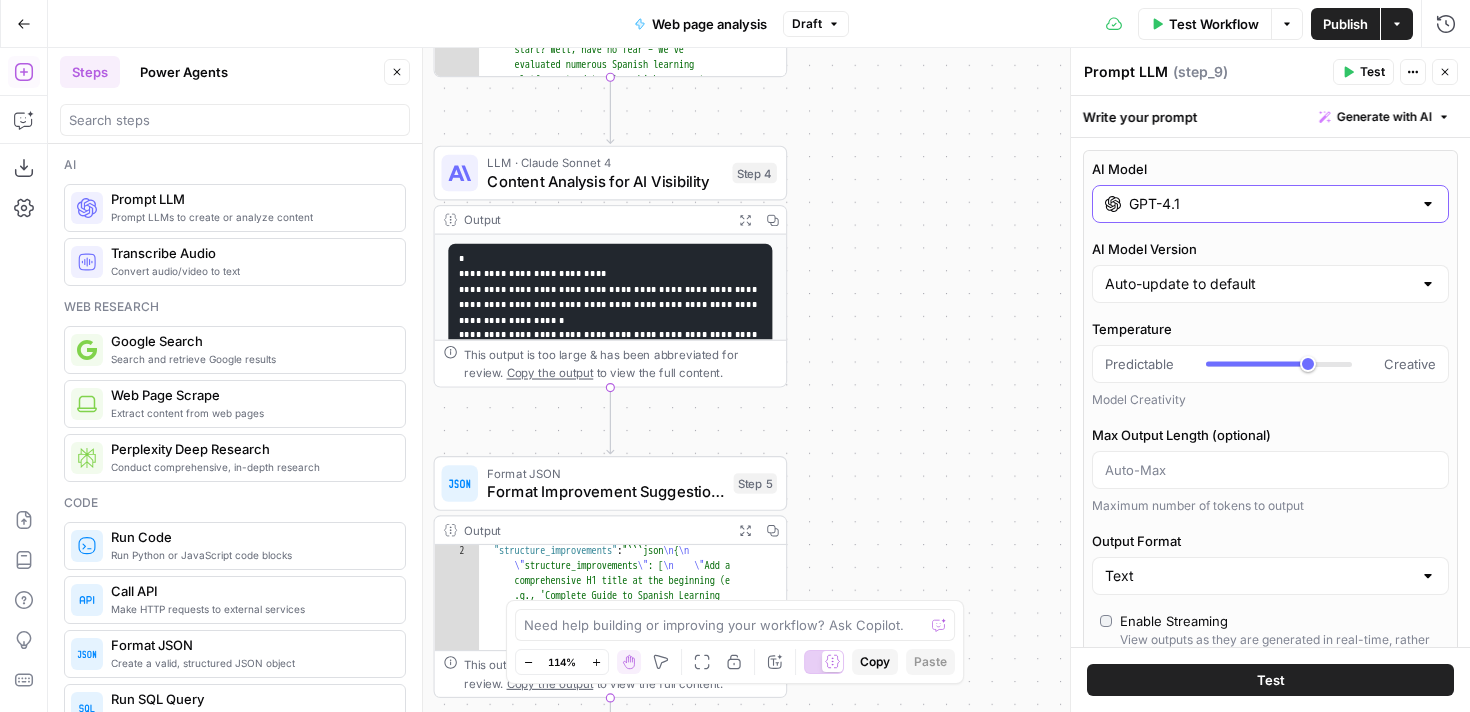 click on "GPT-4.1" at bounding box center (1270, 204) 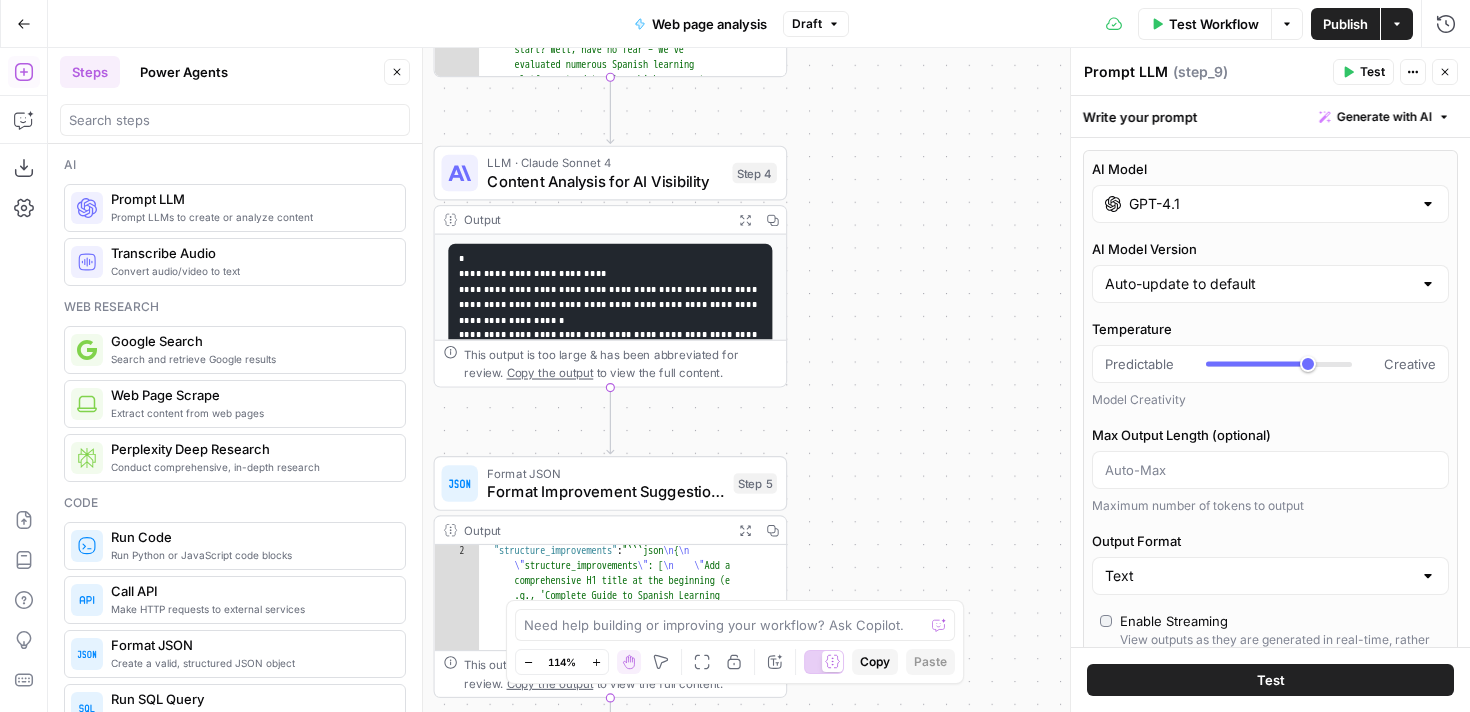 click on "AI Model GPT-4.1" at bounding box center [1270, 191] 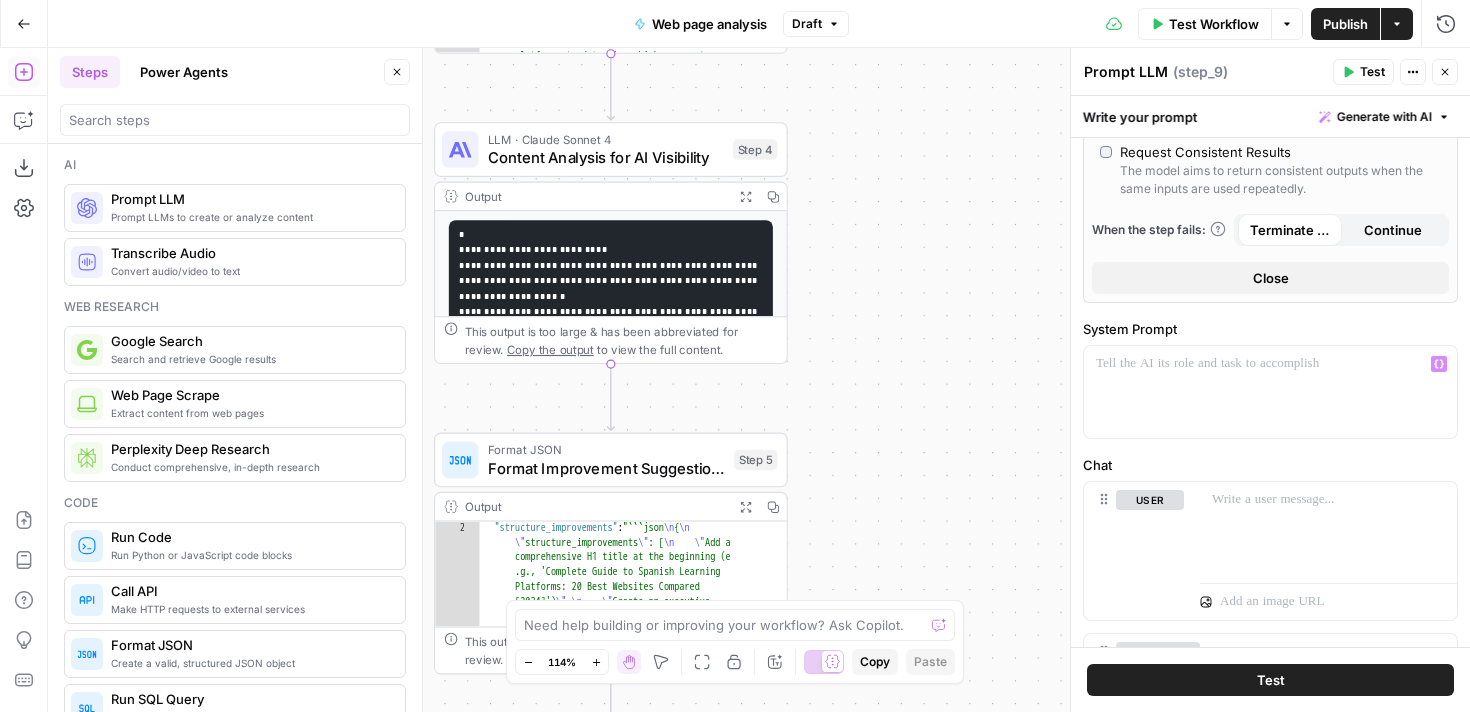 scroll, scrollTop: 542, scrollLeft: 0, axis: vertical 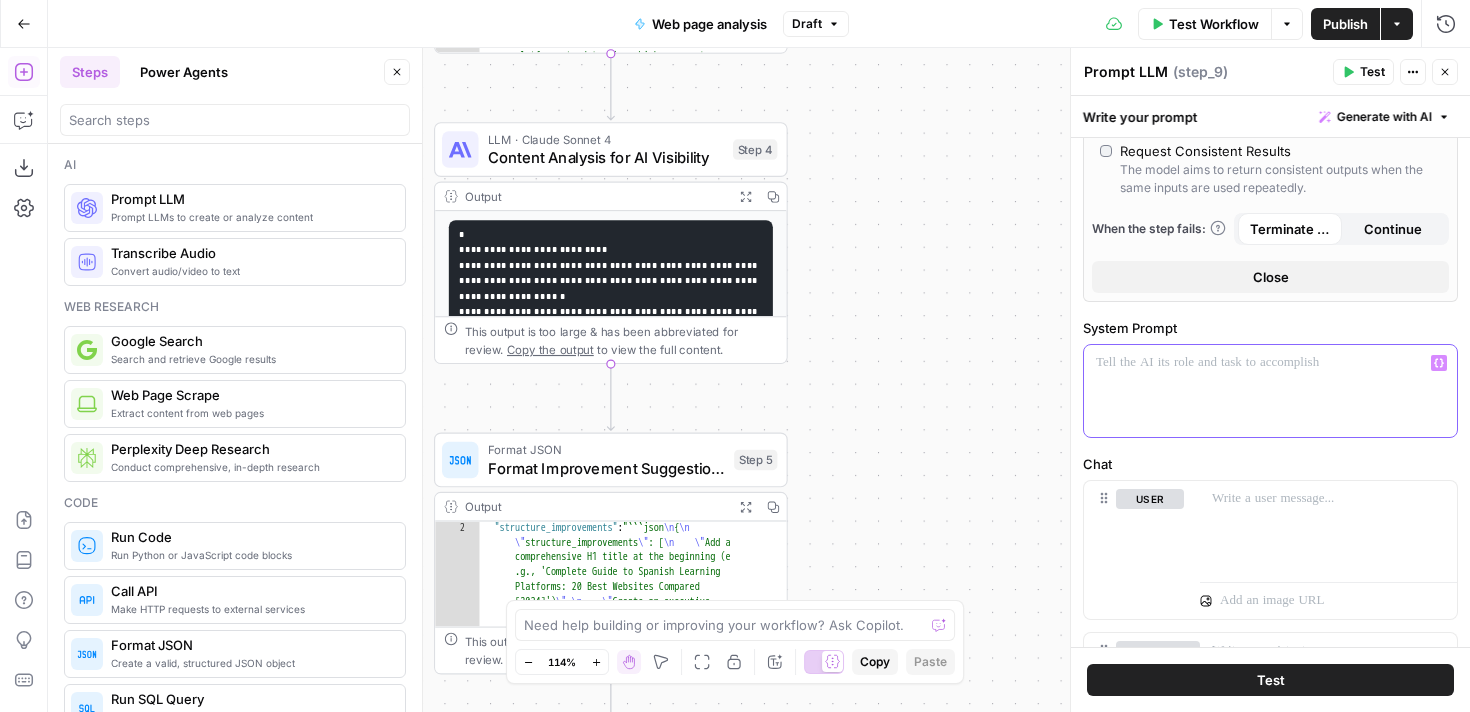 click at bounding box center [1270, 391] 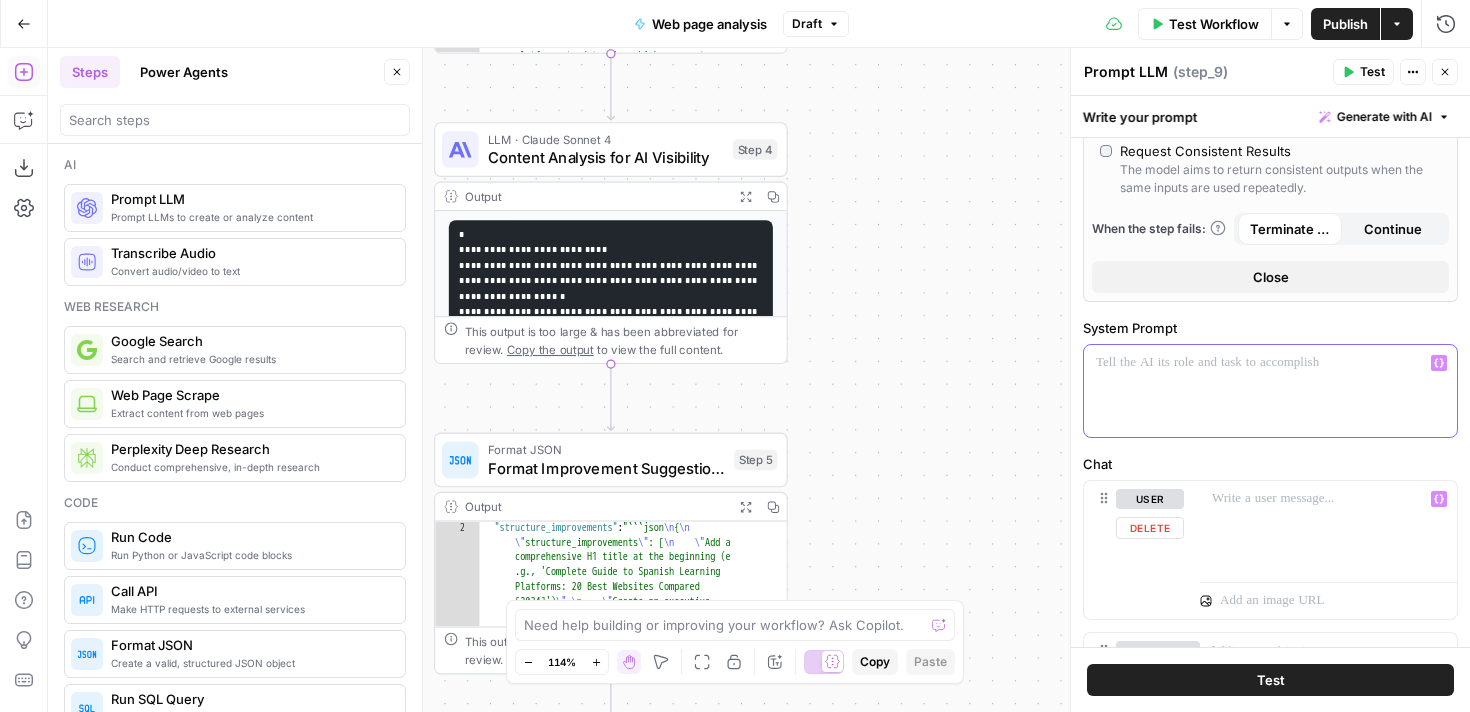 scroll, scrollTop: 640, scrollLeft: 0, axis: vertical 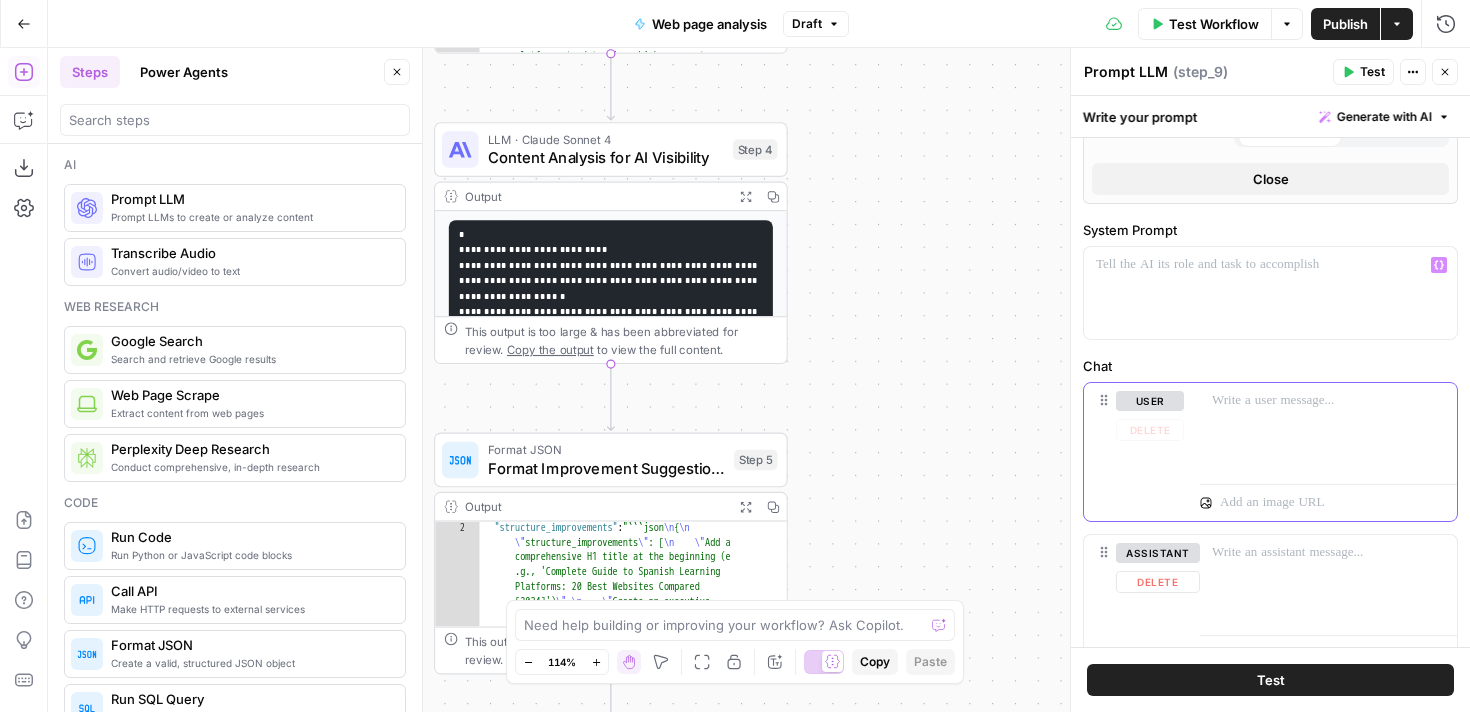 click at bounding box center [1328, 429] 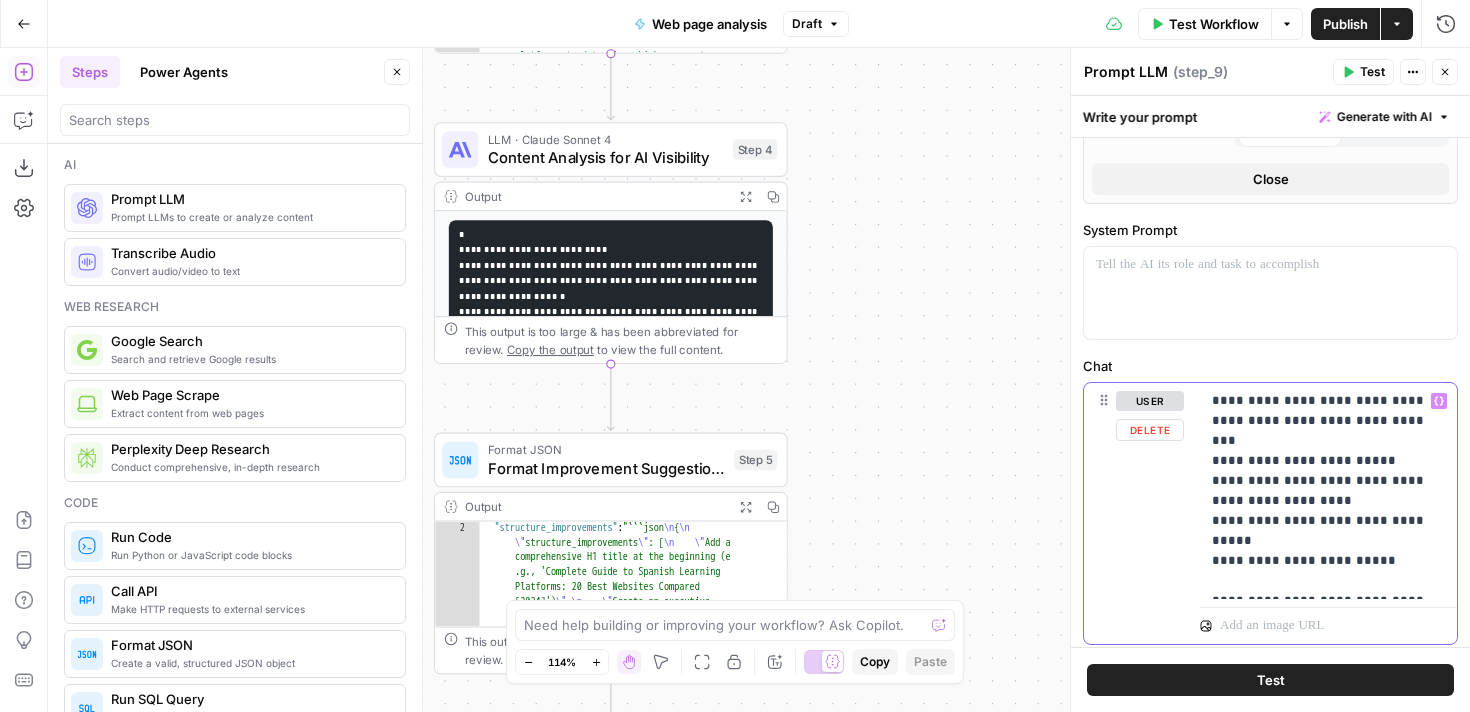 click on "**********" at bounding box center [1328, 491] 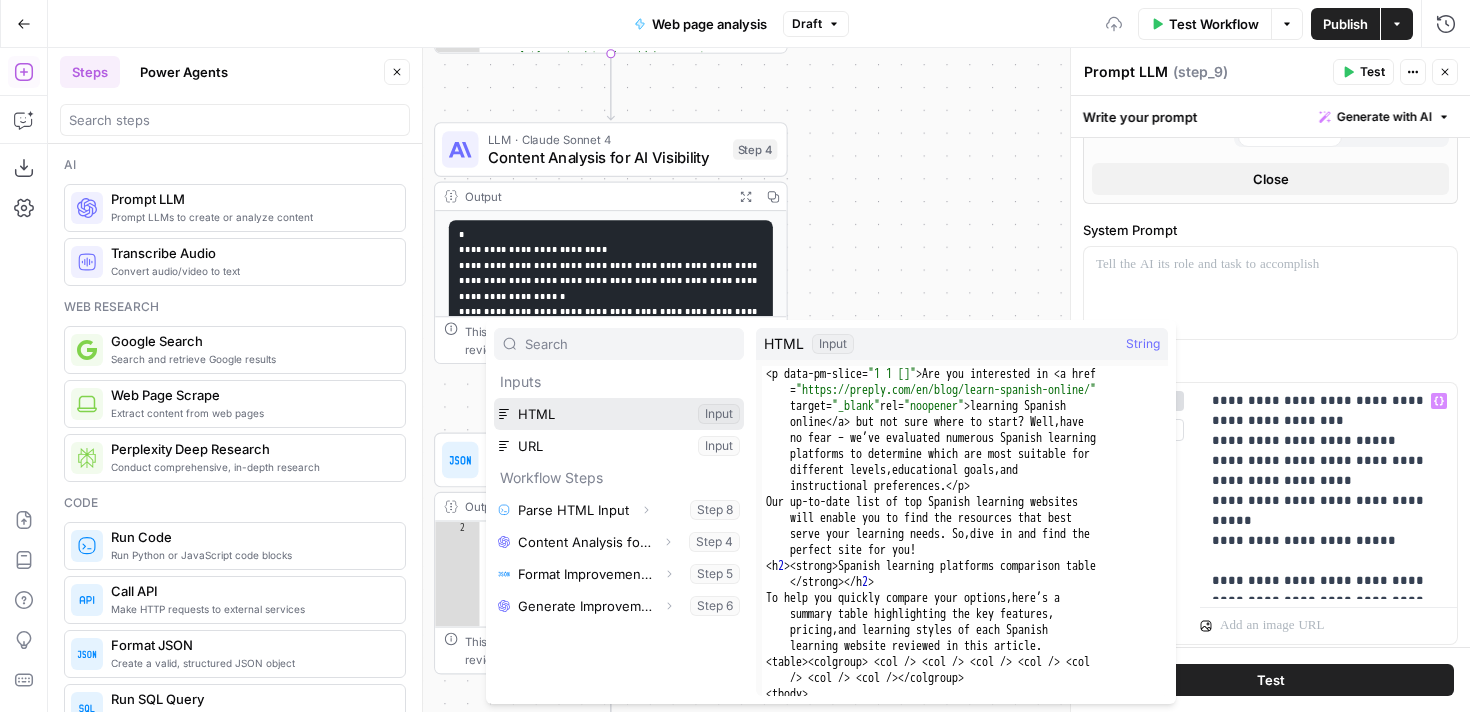 click at bounding box center (619, 414) 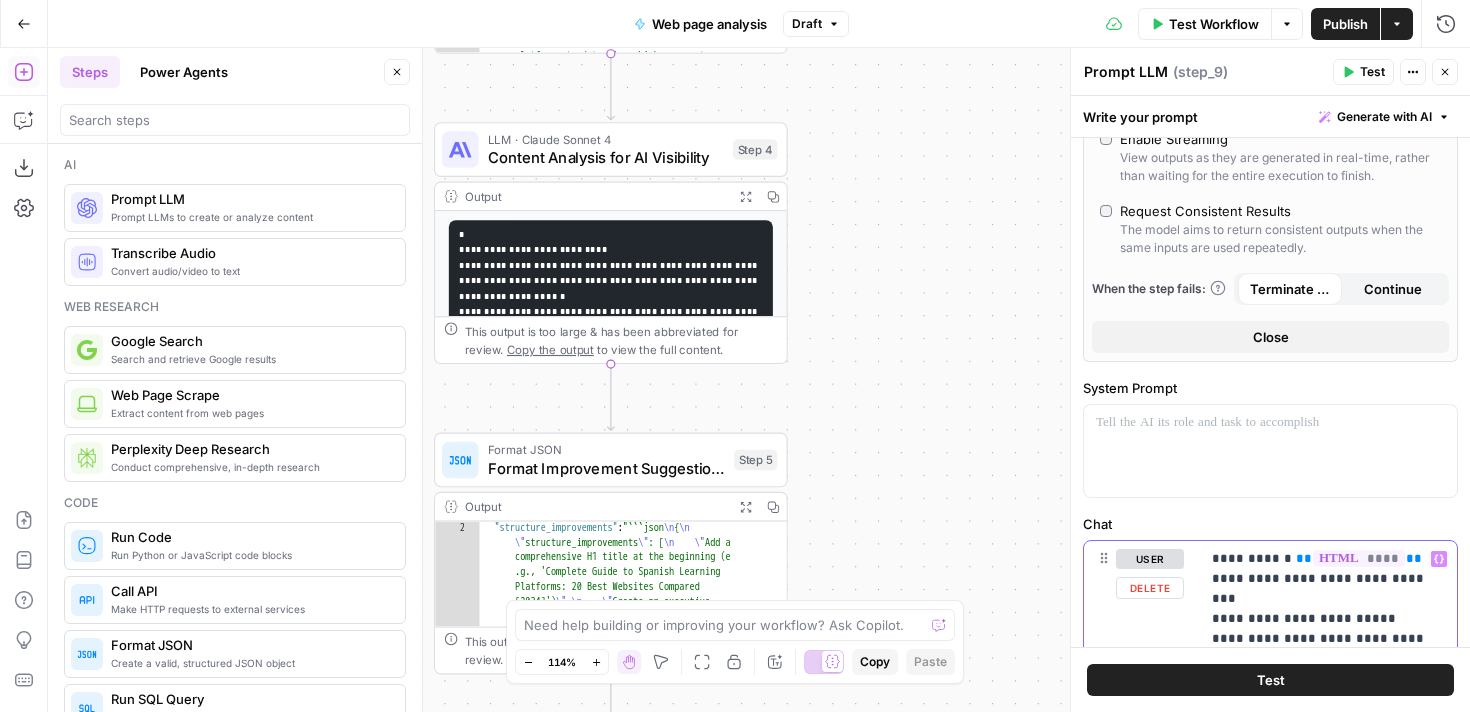 scroll, scrollTop: 469, scrollLeft: 0, axis: vertical 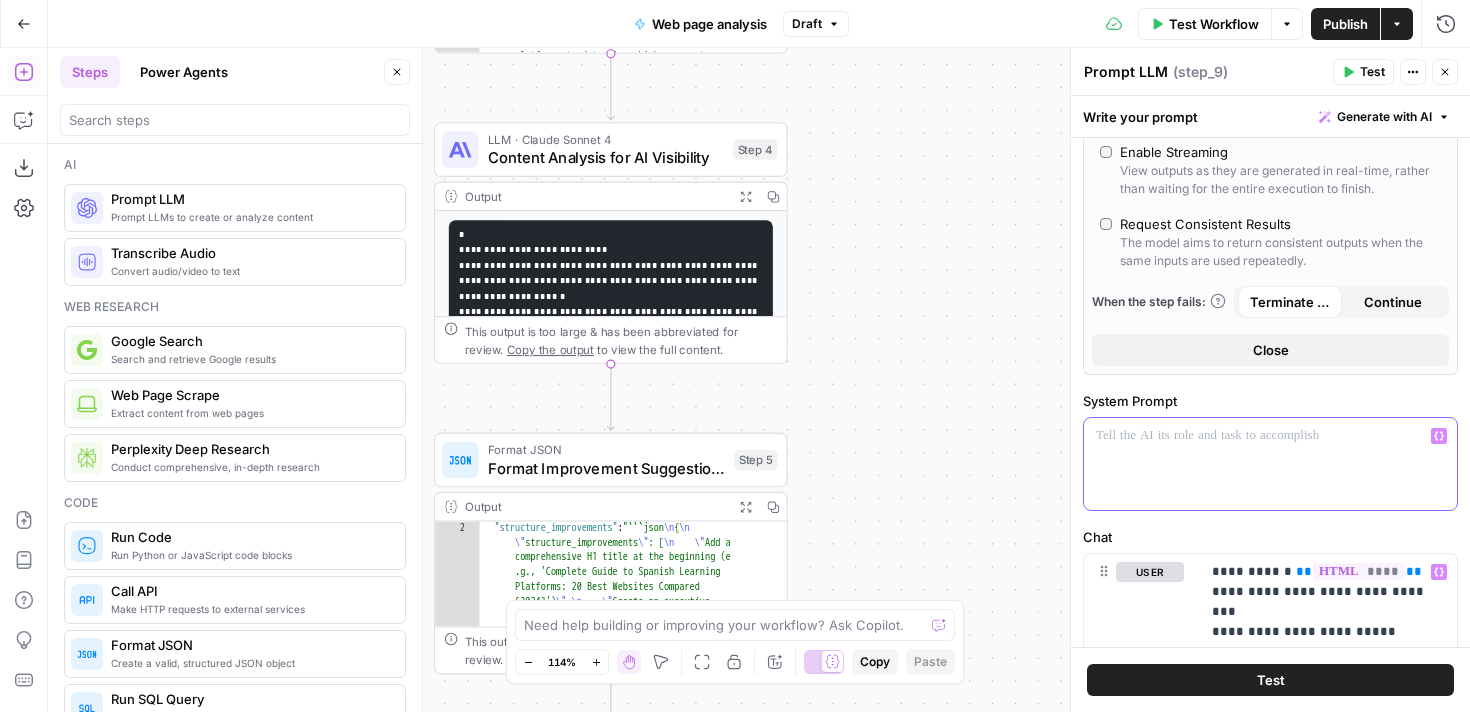 click at bounding box center (1270, 464) 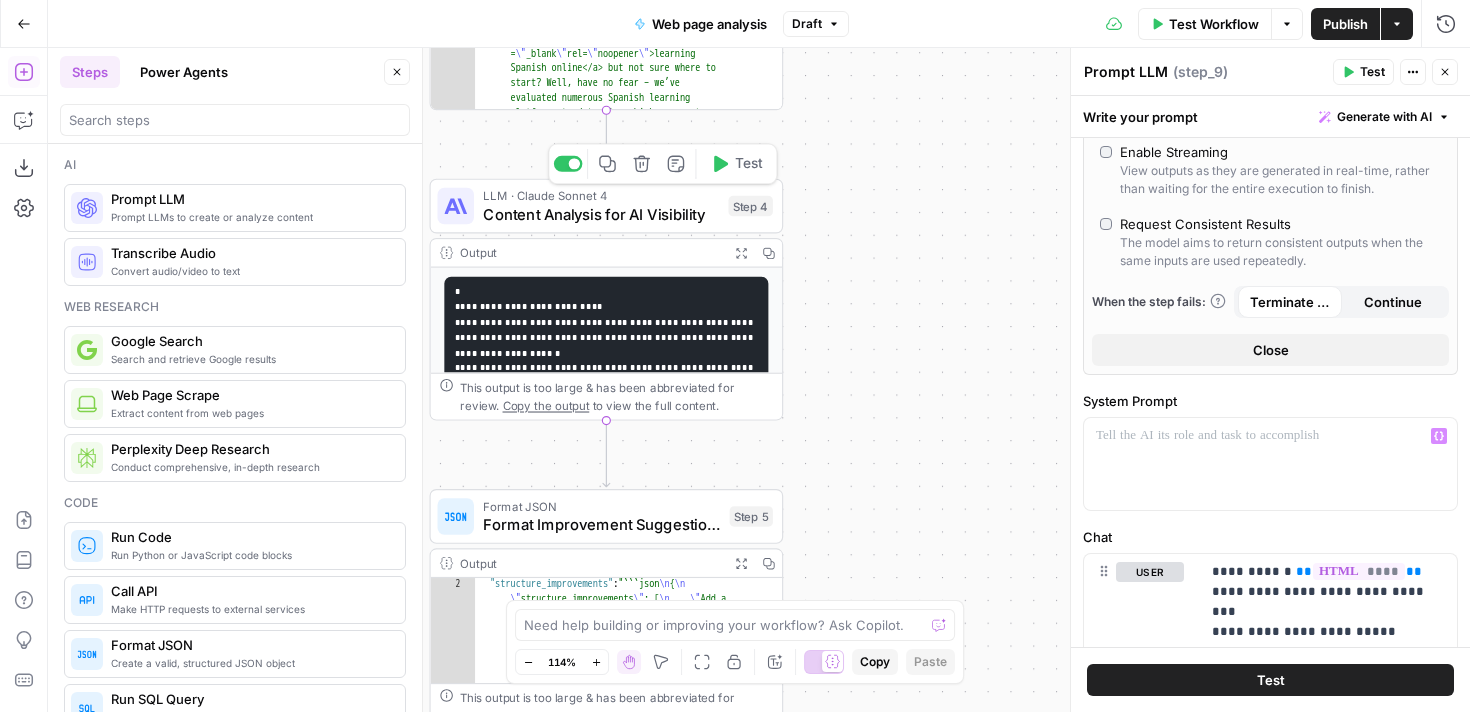 click on "Content Analysis for AI Visibility" at bounding box center (601, 214) 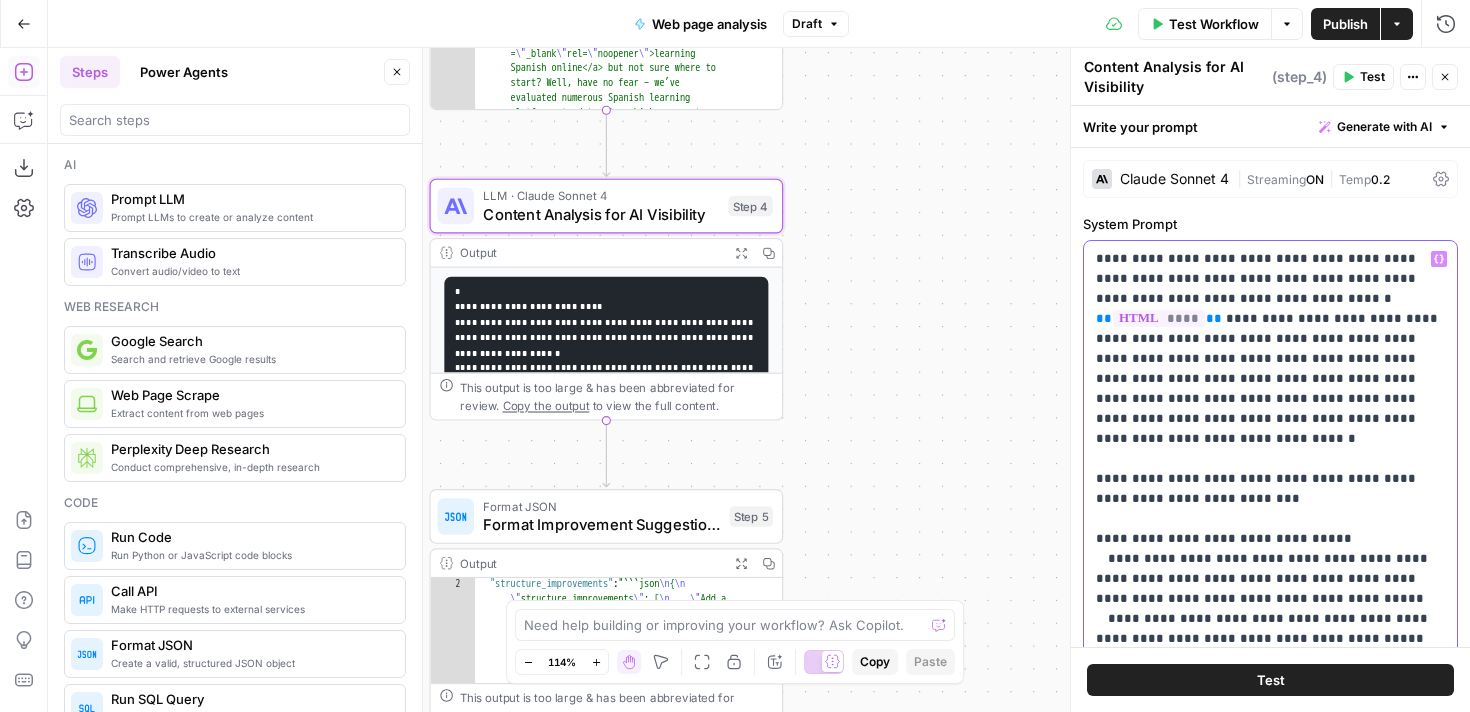 drag, startPoint x: 1095, startPoint y: 257, endPoint x: 1198, endPoint y: 276, distance: 104.73777 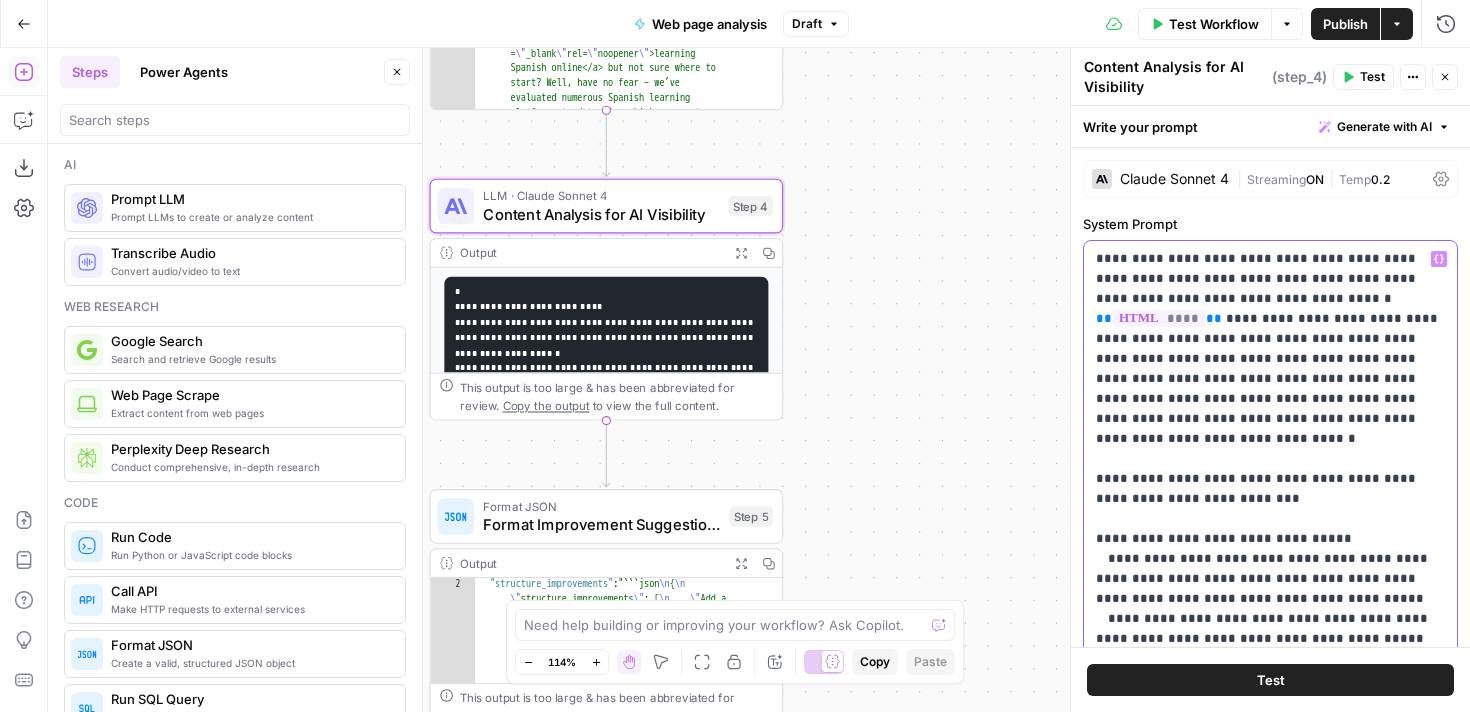 click on "**********" at bounding box center (1270, 909) 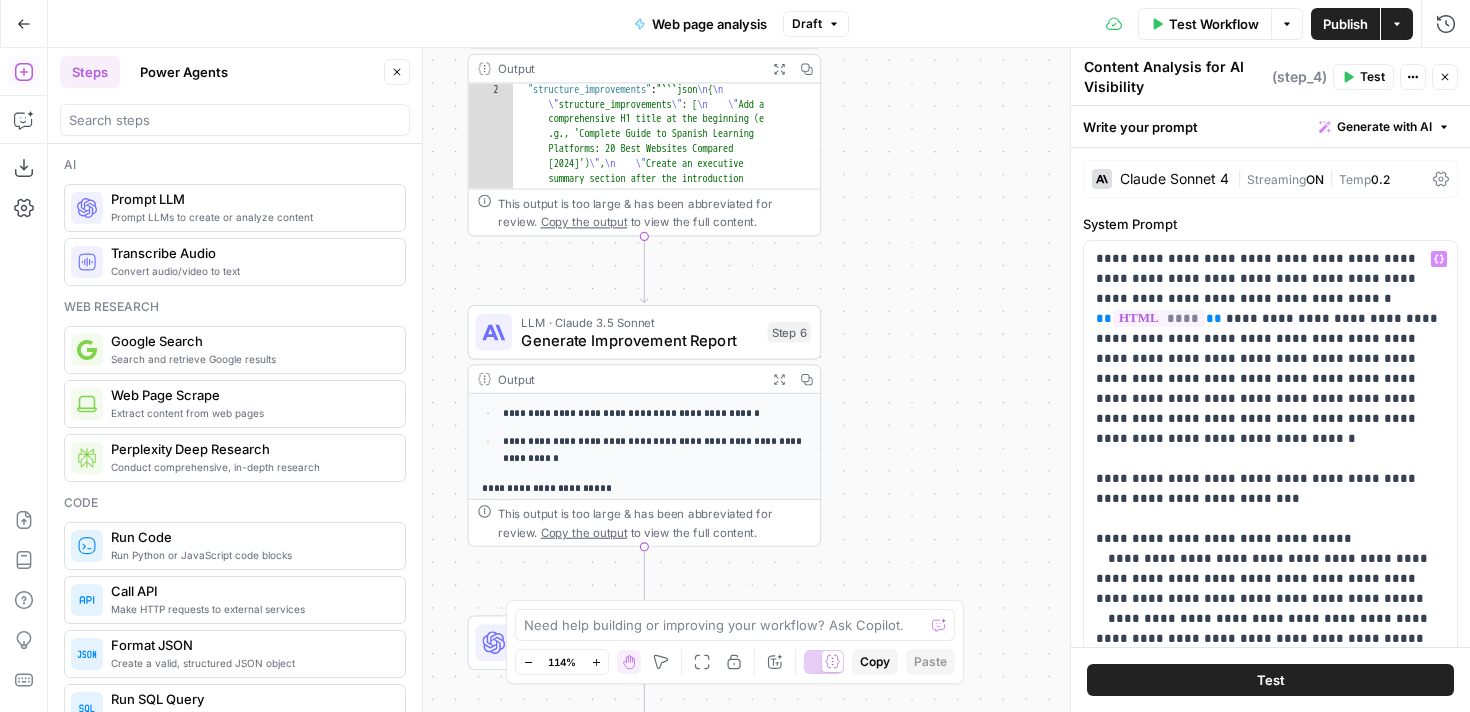 click on "Generate Improvement Report" at bounding box center (639, 340) 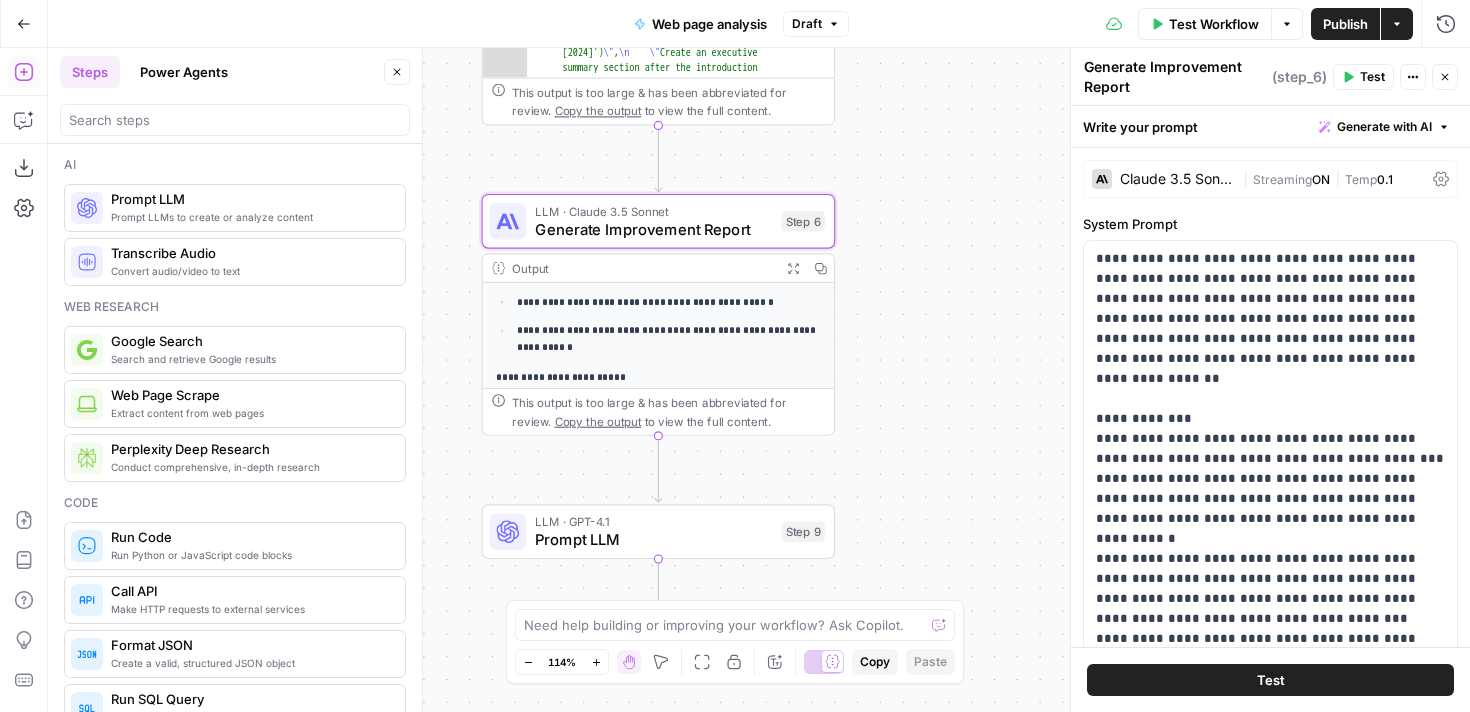 click on "Prompt LLM" at bounding box center (653, 539) 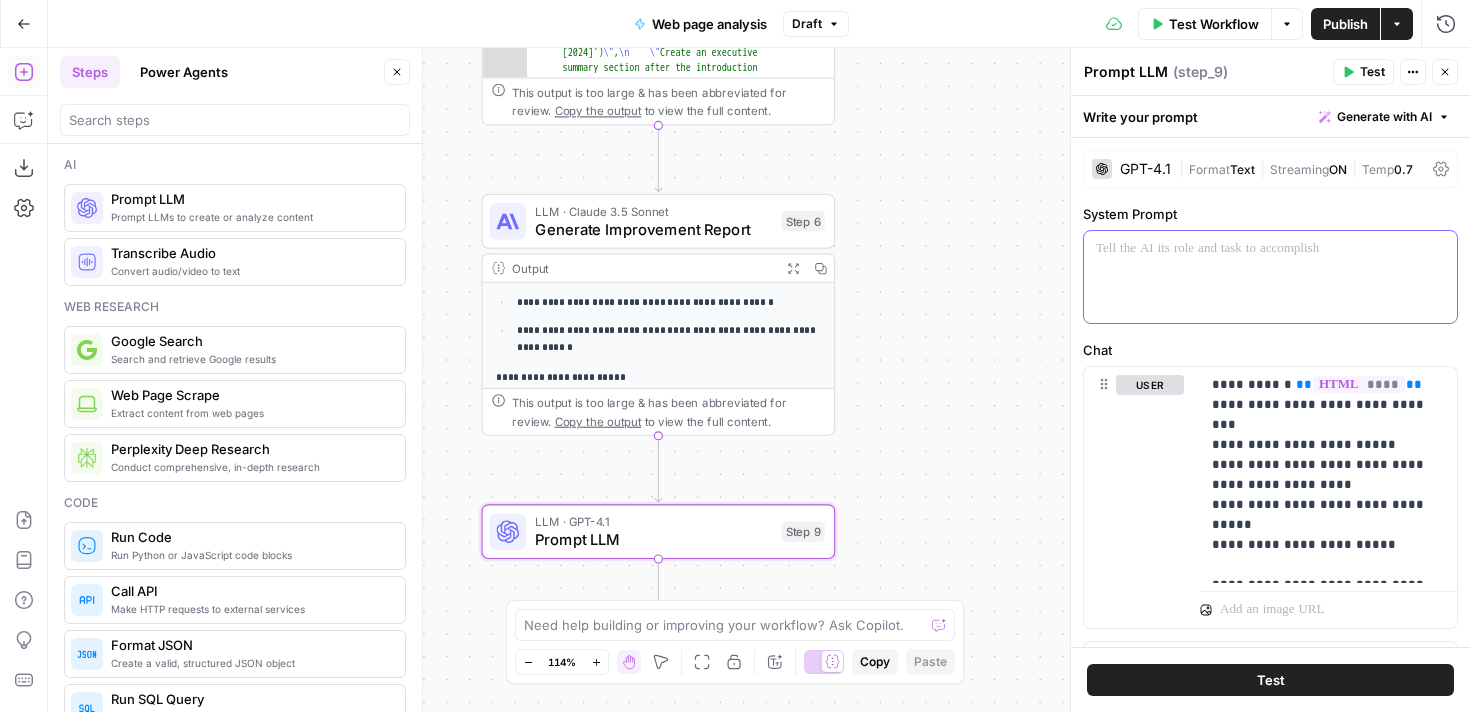 click at bounding box center [1270, 277] 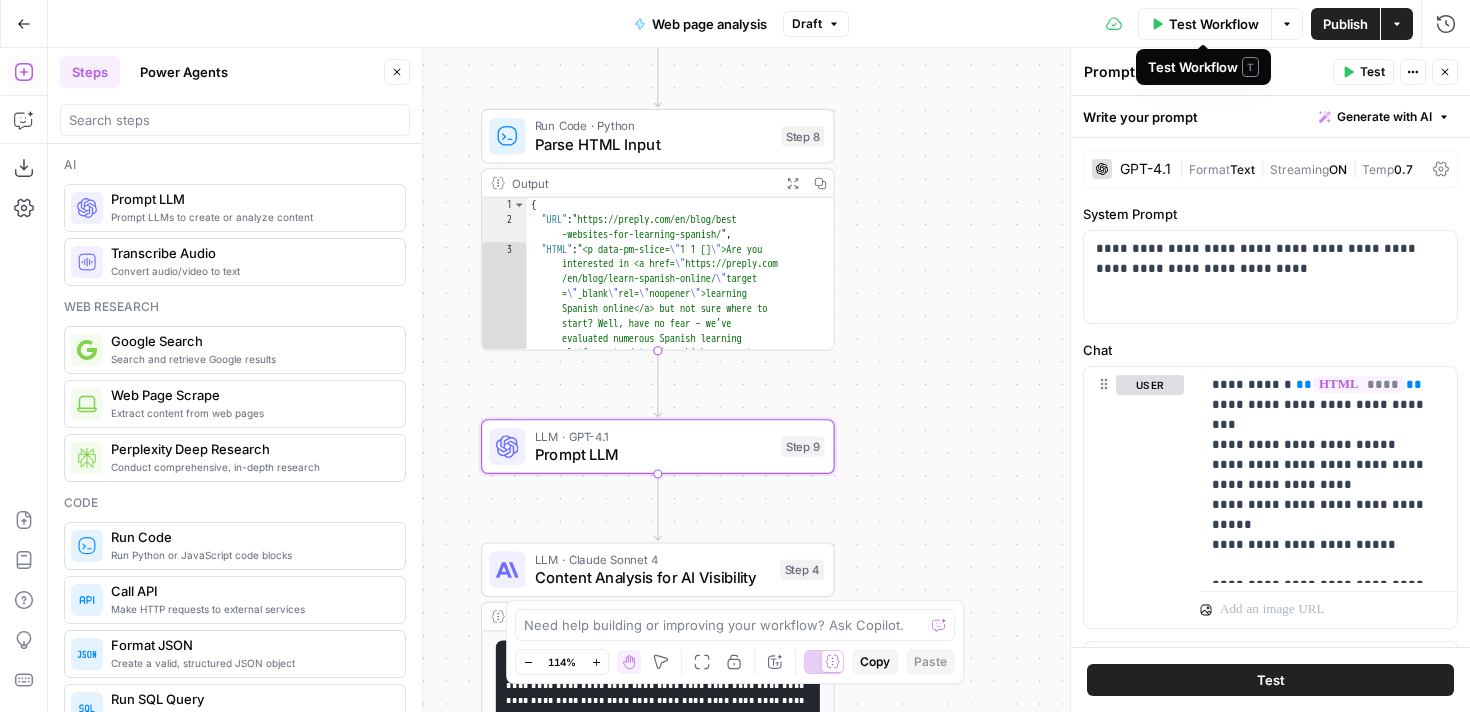 click on "Test Workflow T" at bounding box center [1203, 67] 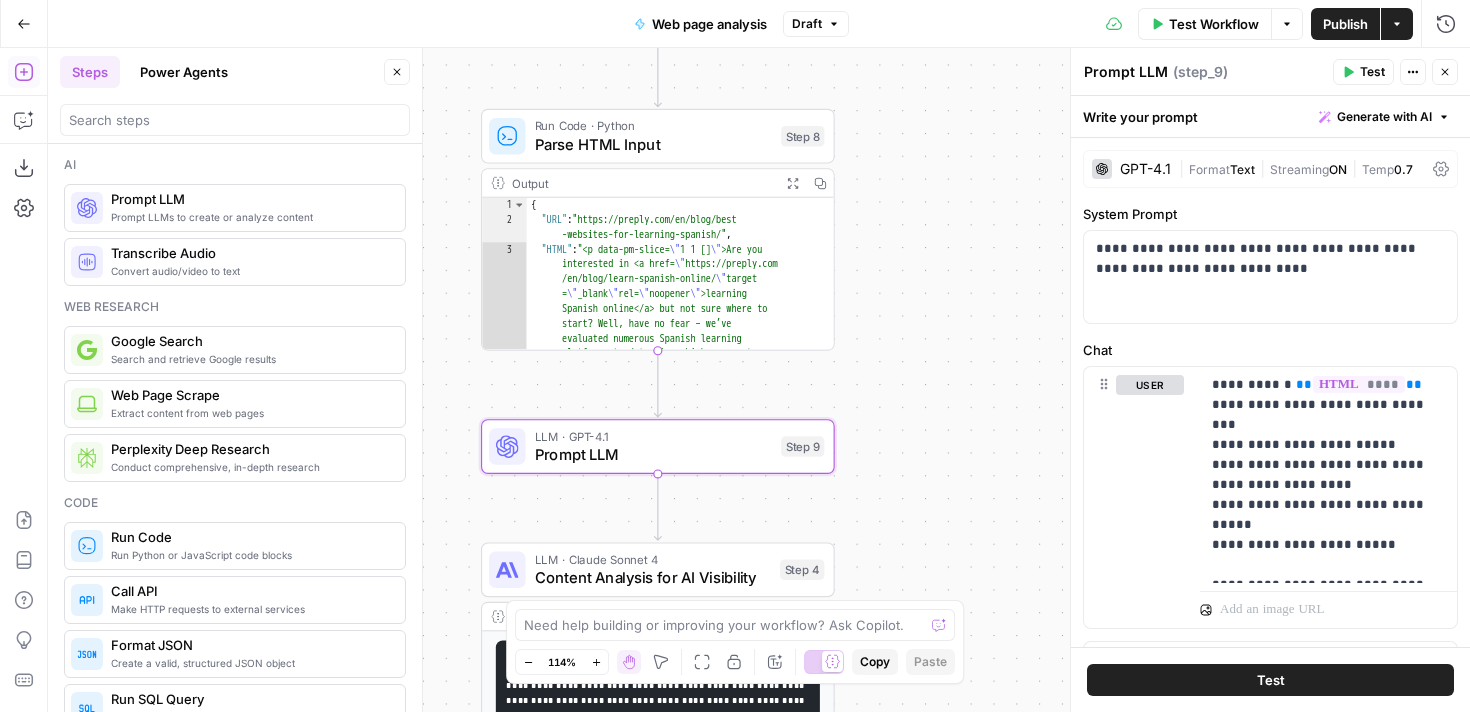 click on "Prompt LLM" at bounding box center (1126, 72) 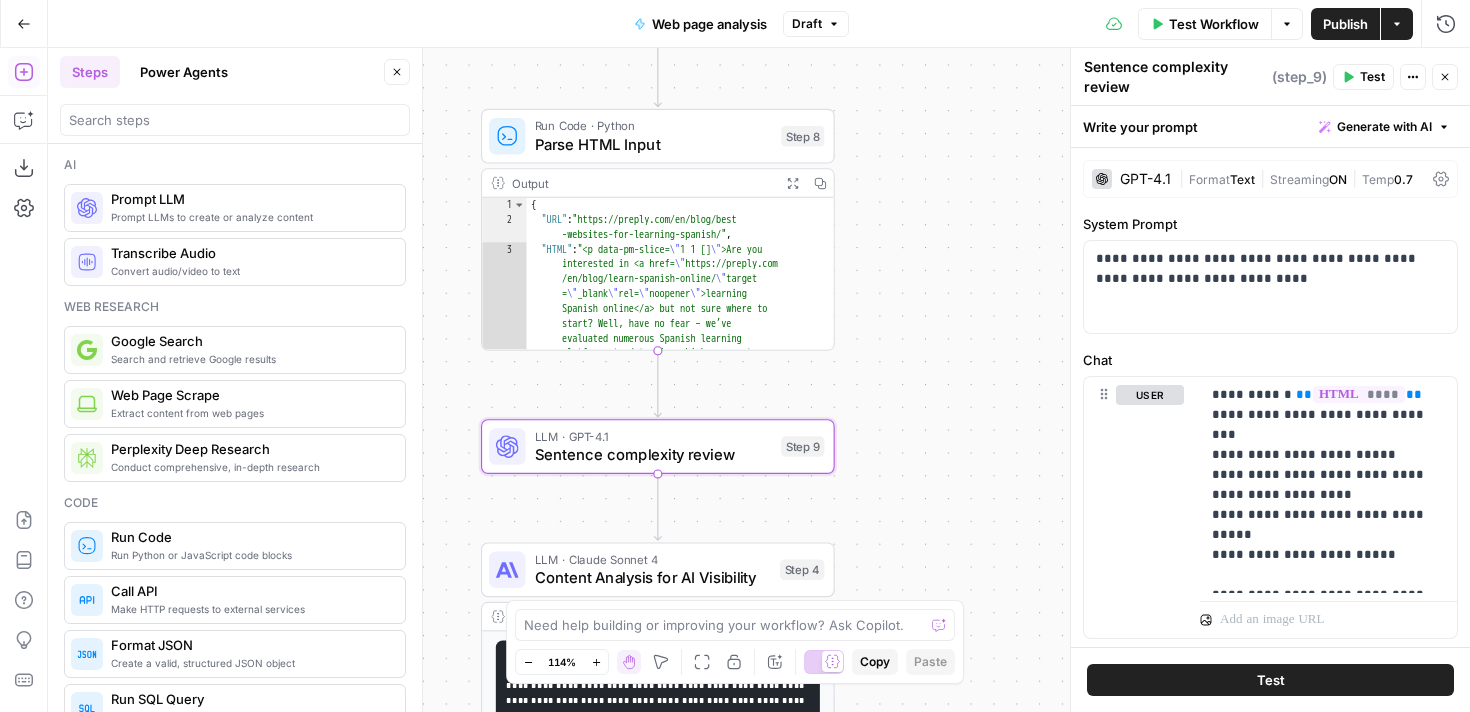 type on "Sentence complexity review" 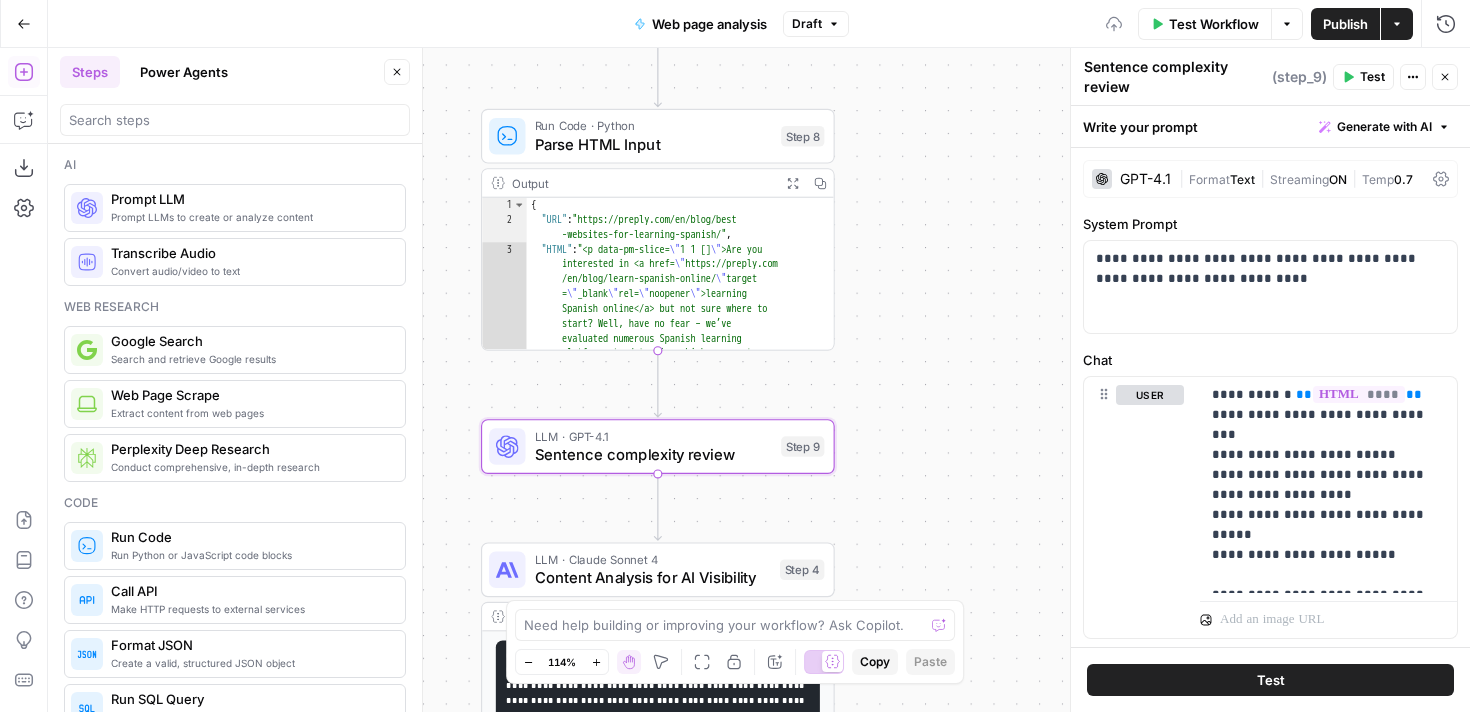 click on "Write your prompt Generate with AI" at bounding box center (1270, 126) 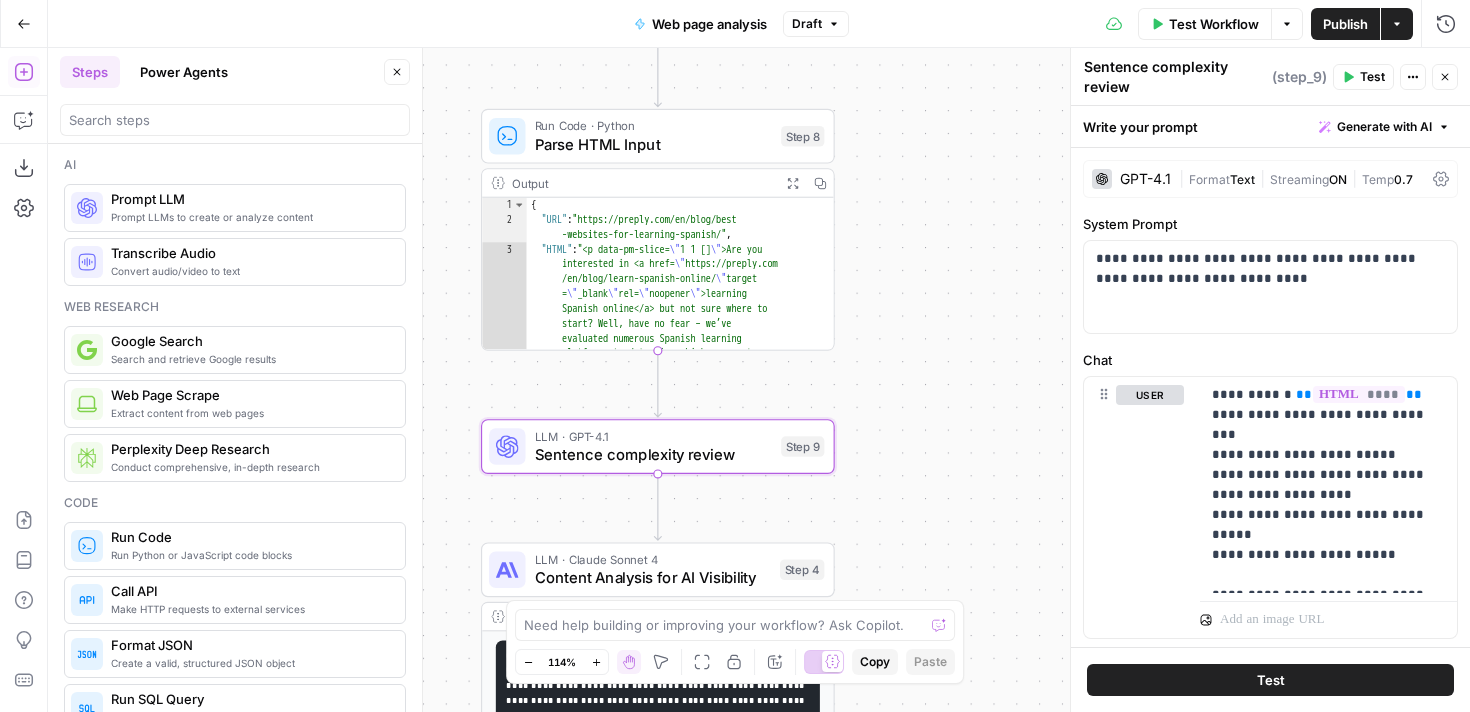 click on "Test" at bounding box center [1270, 680] 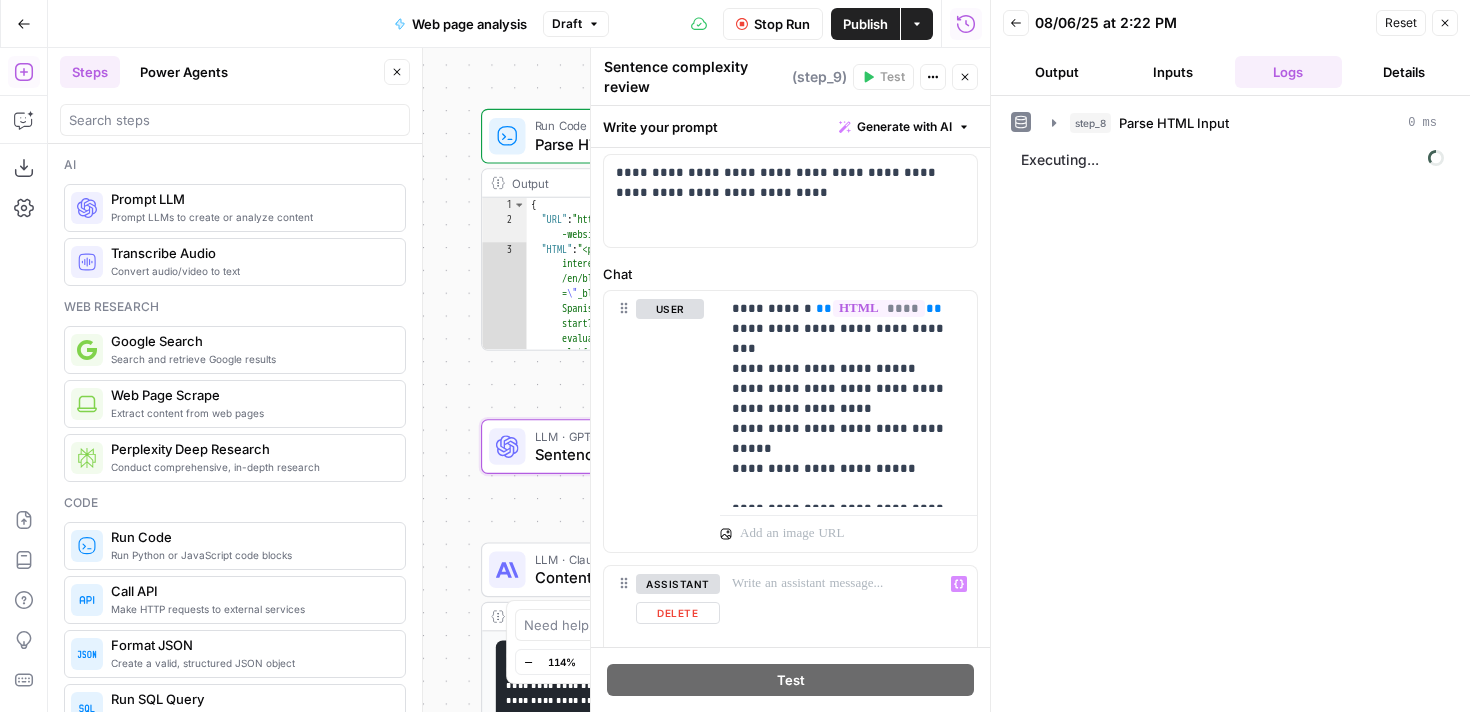 scroll, scrollTop: 0, scrollLeft: 0, axis: both 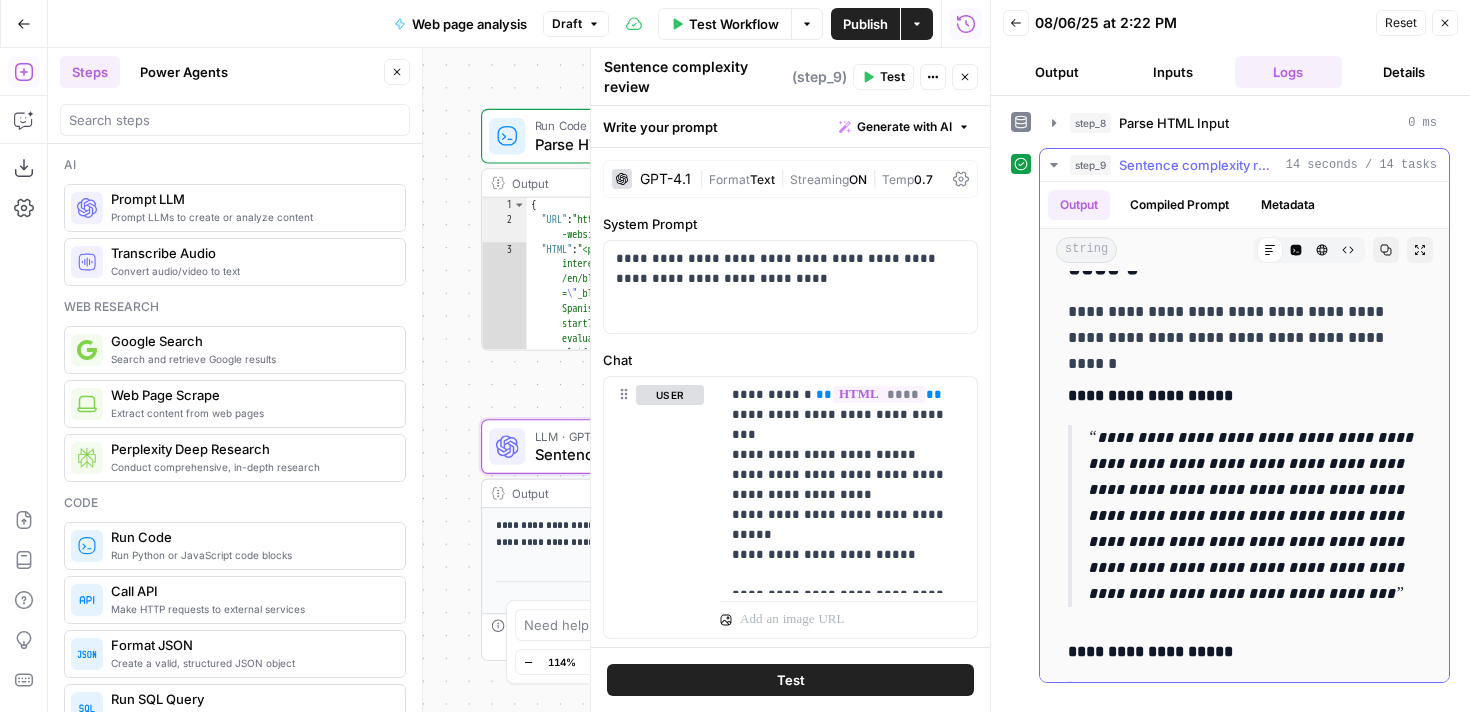 drag, startPoint x: 1311, startPoint y: 518, endPoint x: 1048, endPoint y: 443, distance: 273.48492 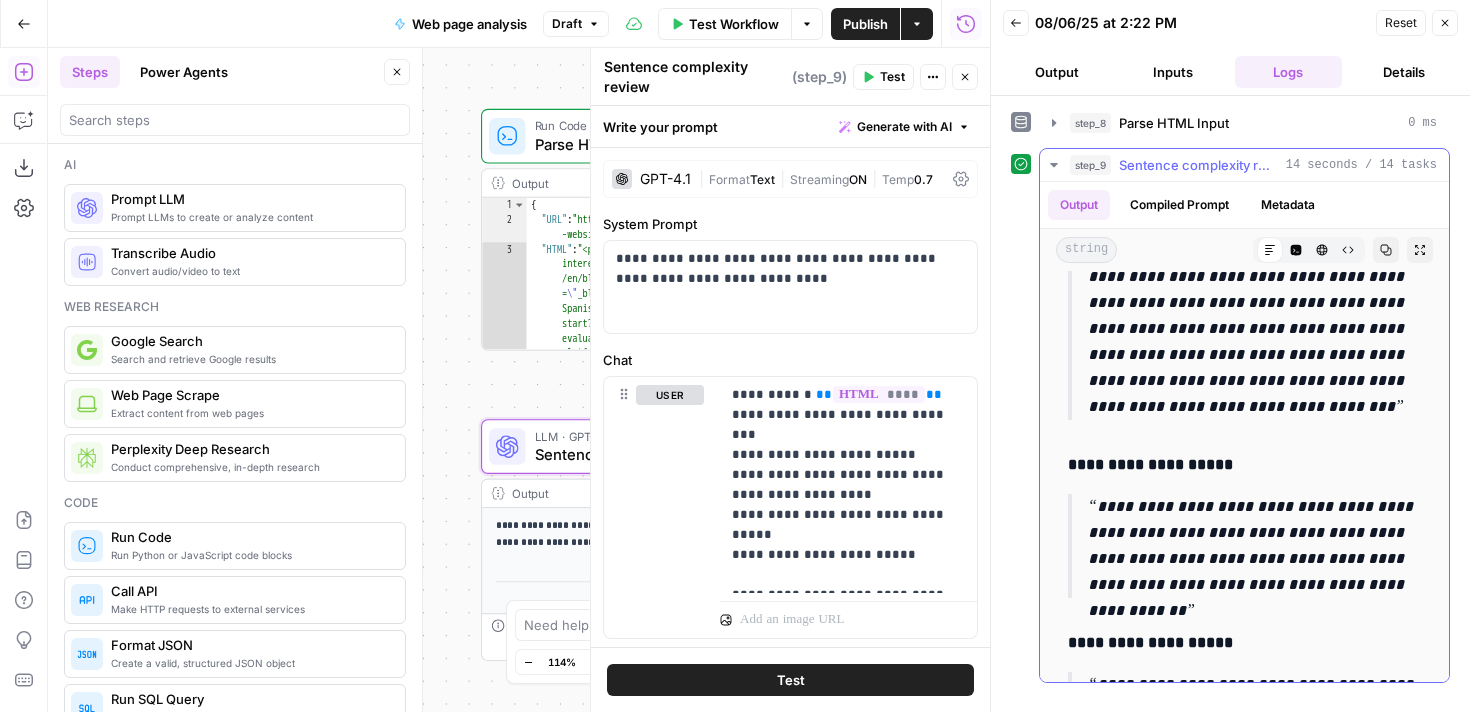 scroll, scrollTop: 1035, scrollLeft: 0, axis: vertical 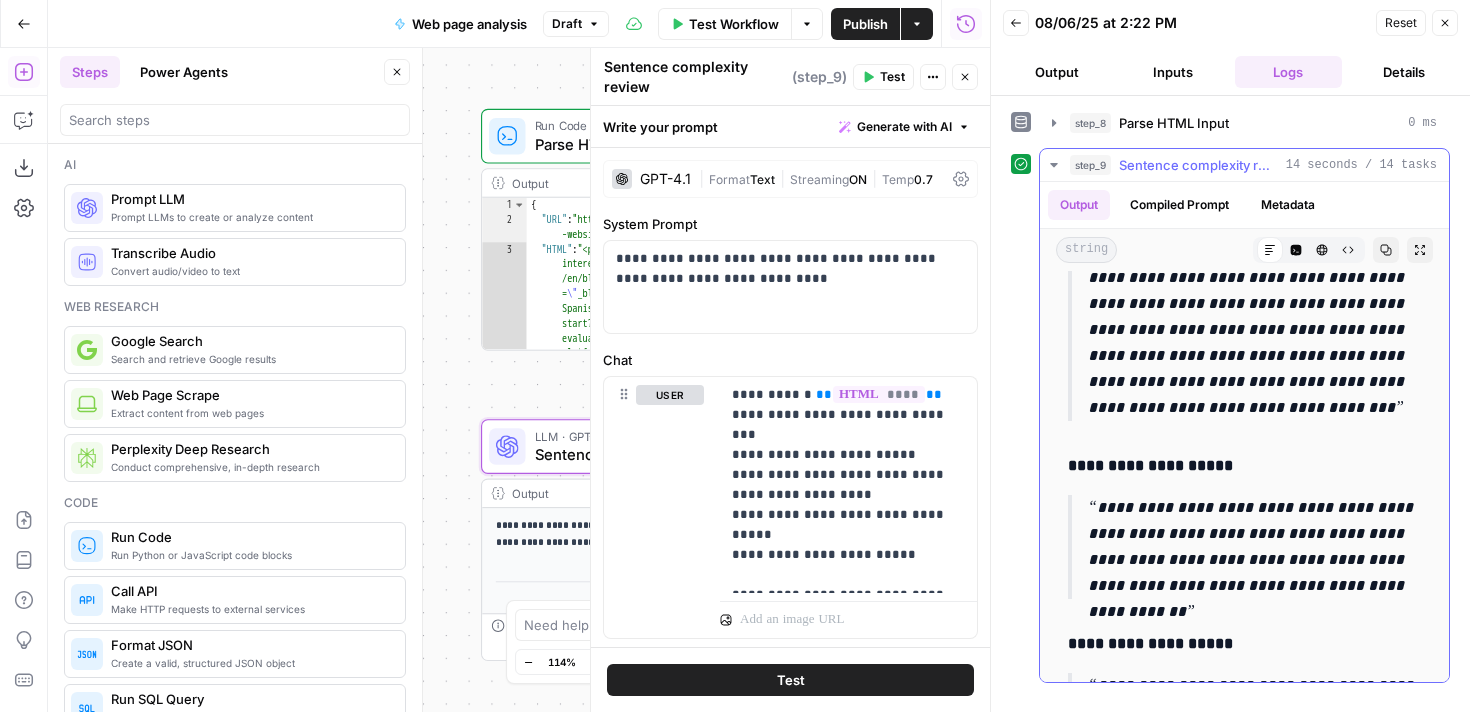 click on "**********" at bounding box center [1254, 547] 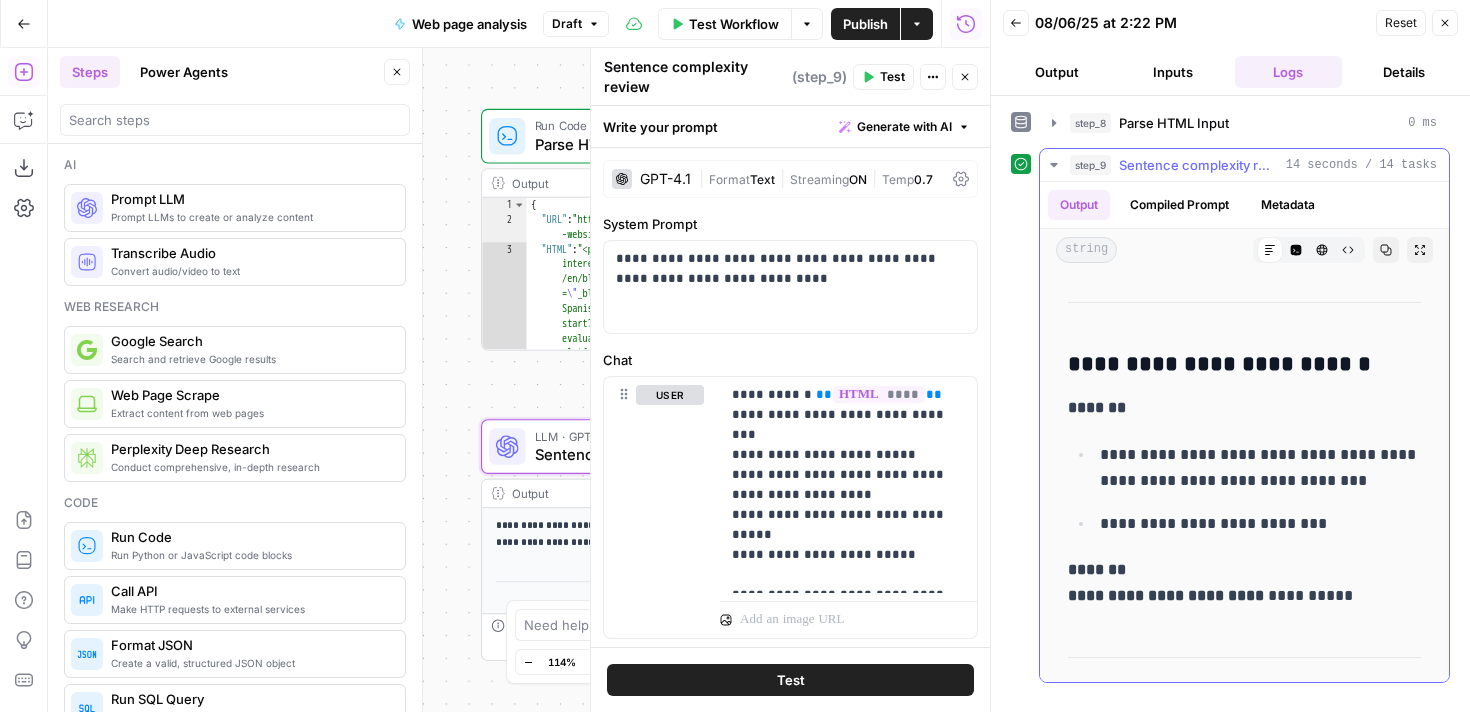 scroll, scrollTop: 65, scrollLeft: 0, axis: vertical 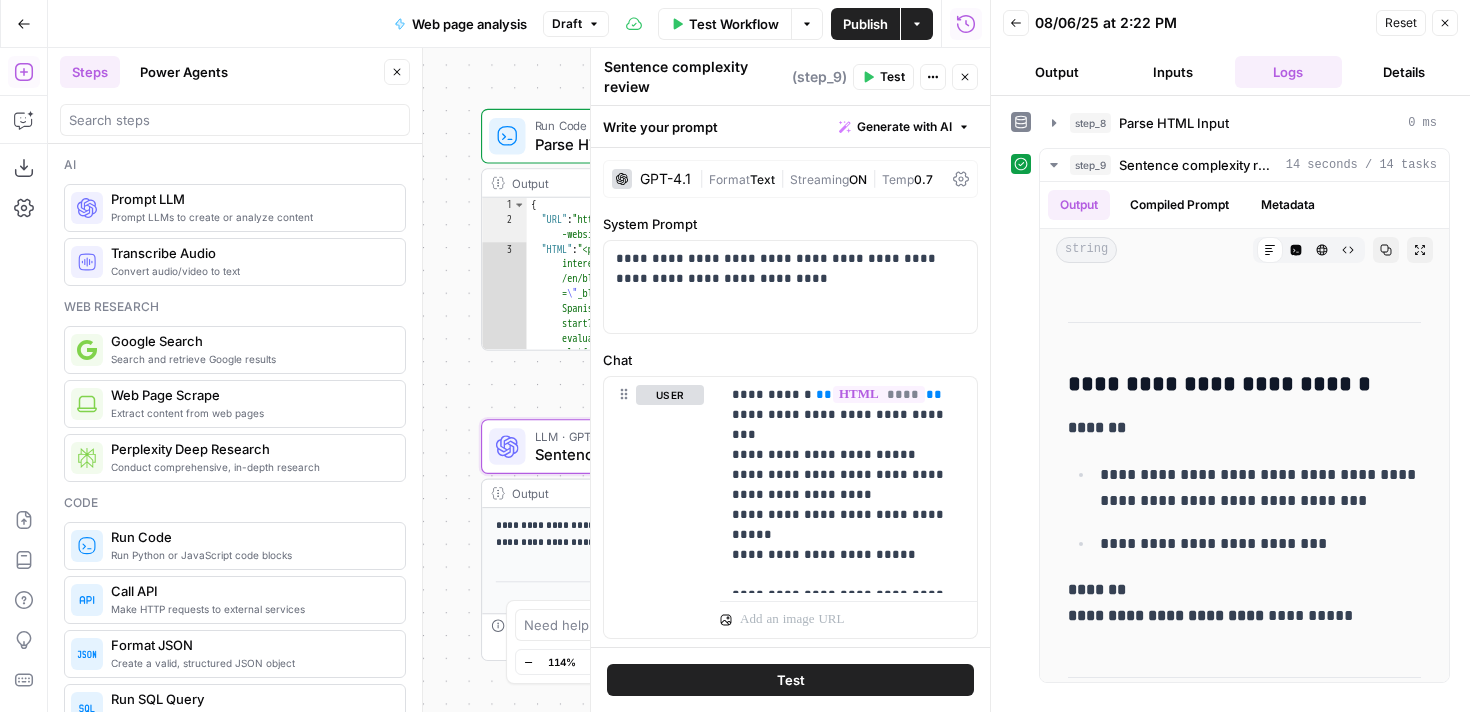 click on "Close" at bounding box center [1445, 23] 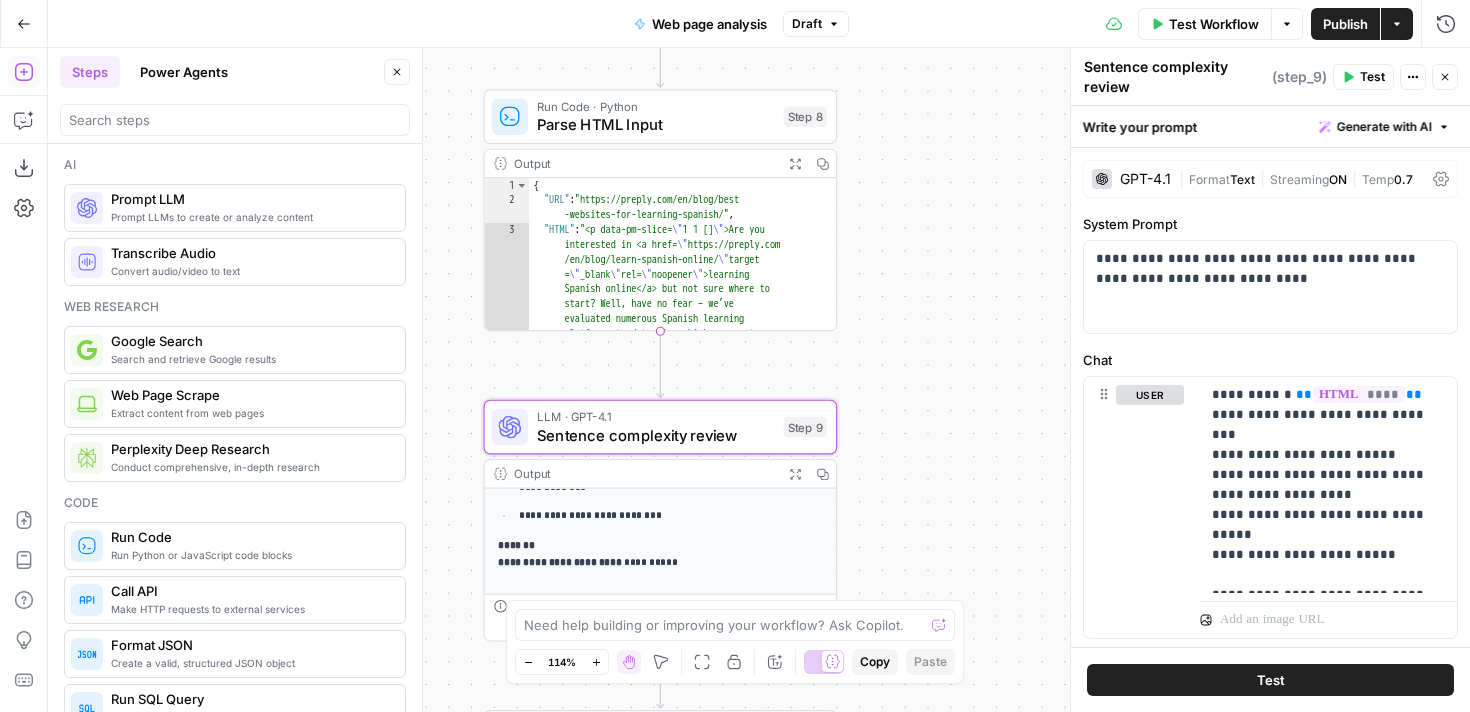 scroll, scrollTop: 208, scrollLeft: 0, axis: vertical 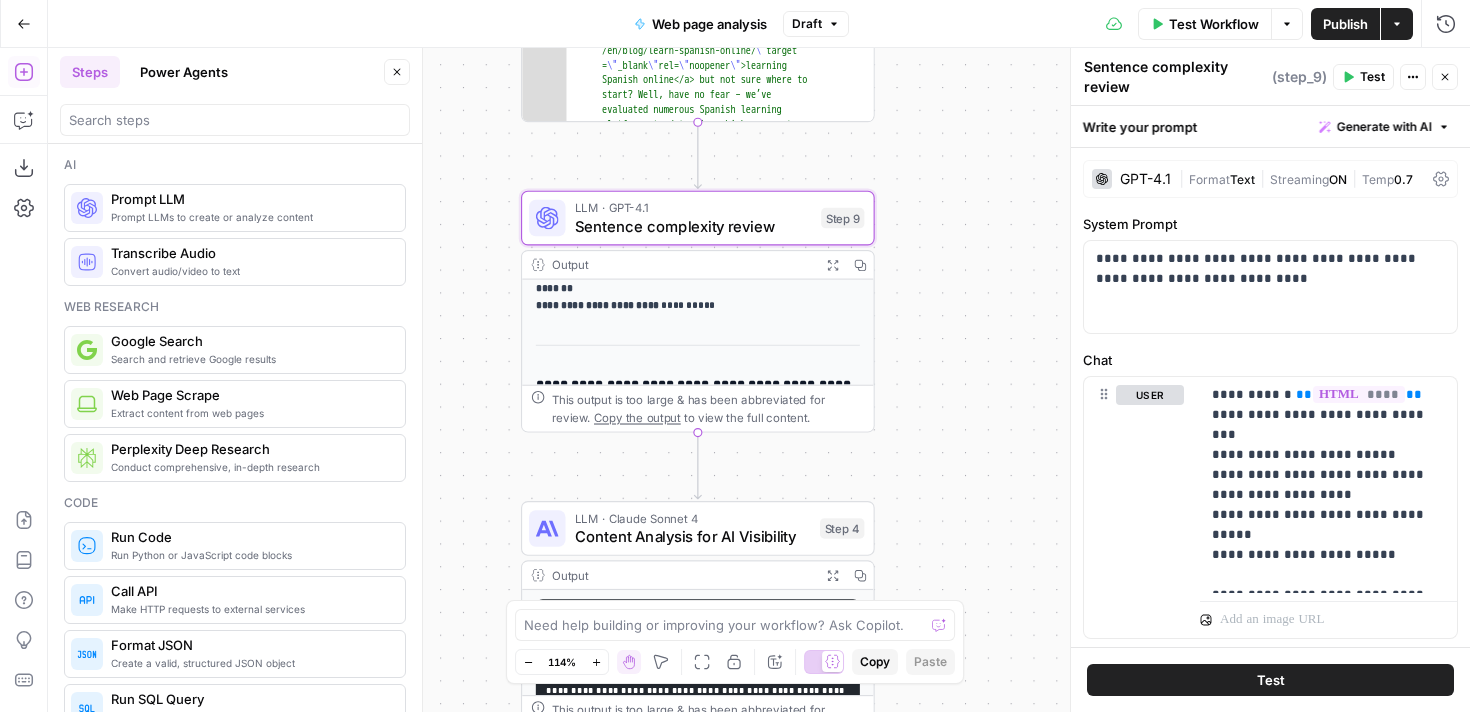 click 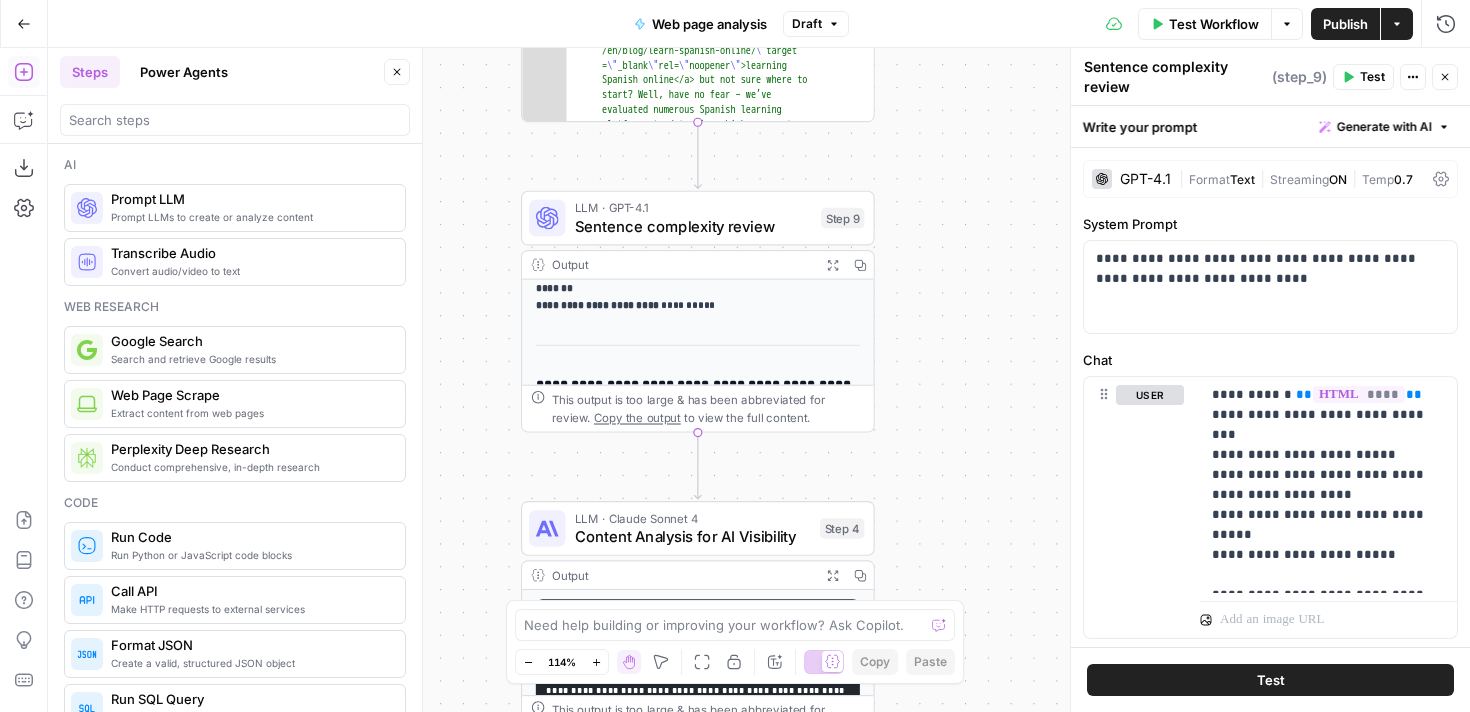 click on "Prompt LLMs to create or analyze content" at bounding box center (250, 217) 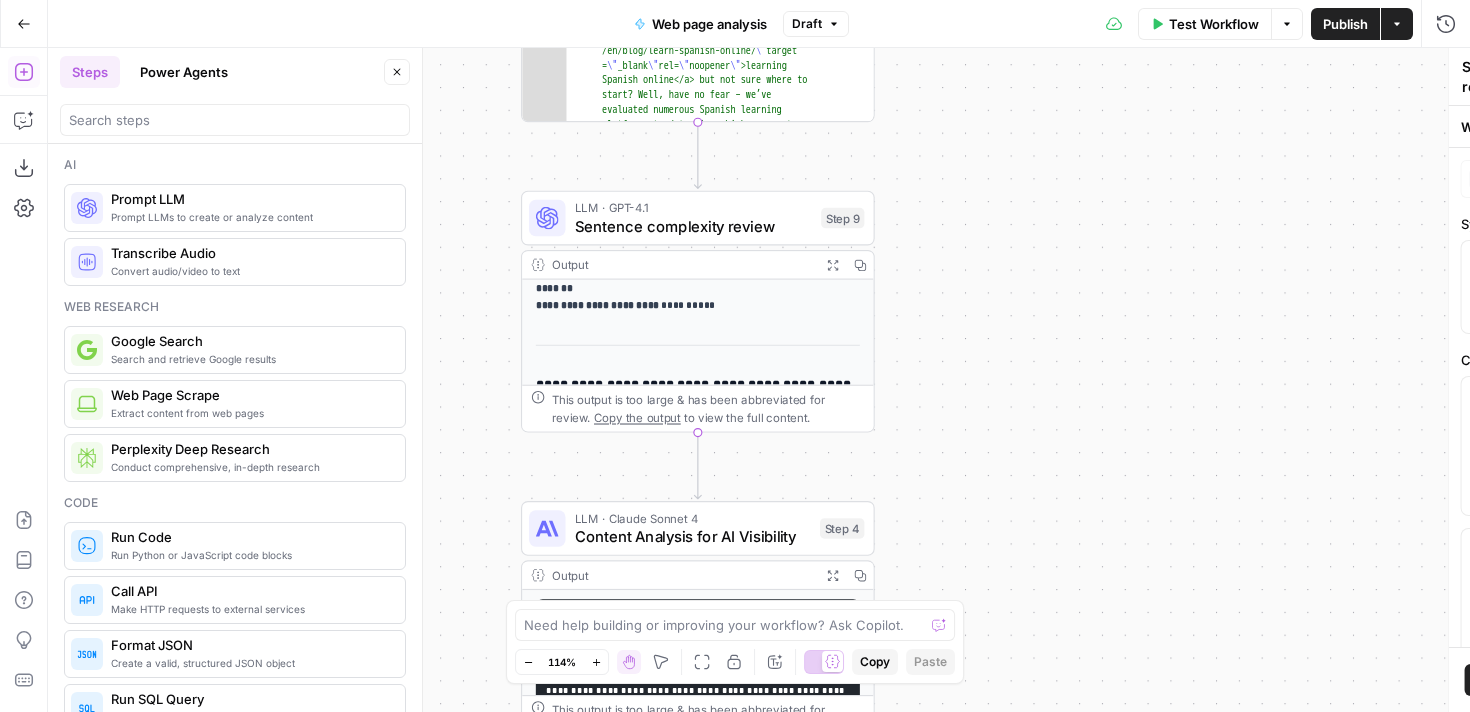 type on "Prompt LLM" 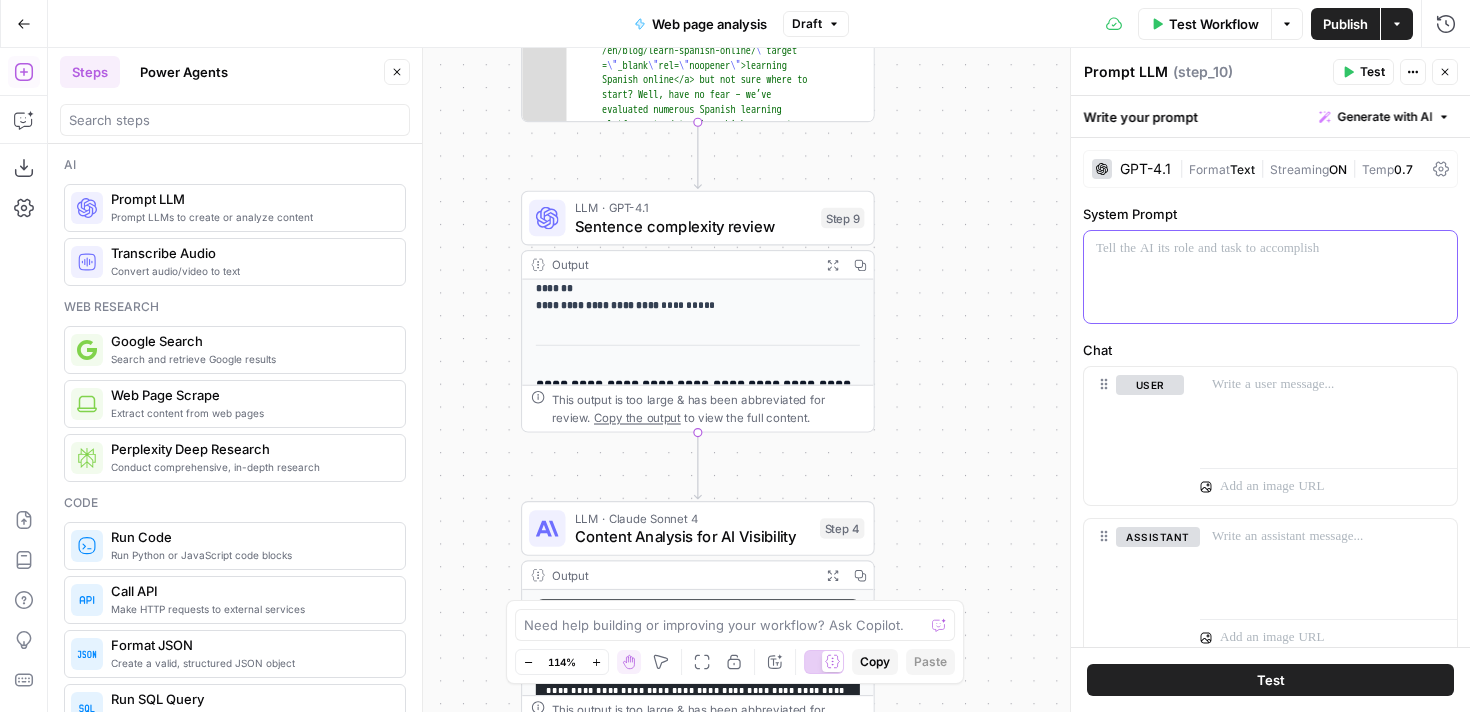 click at bounding box center [1270, 277] 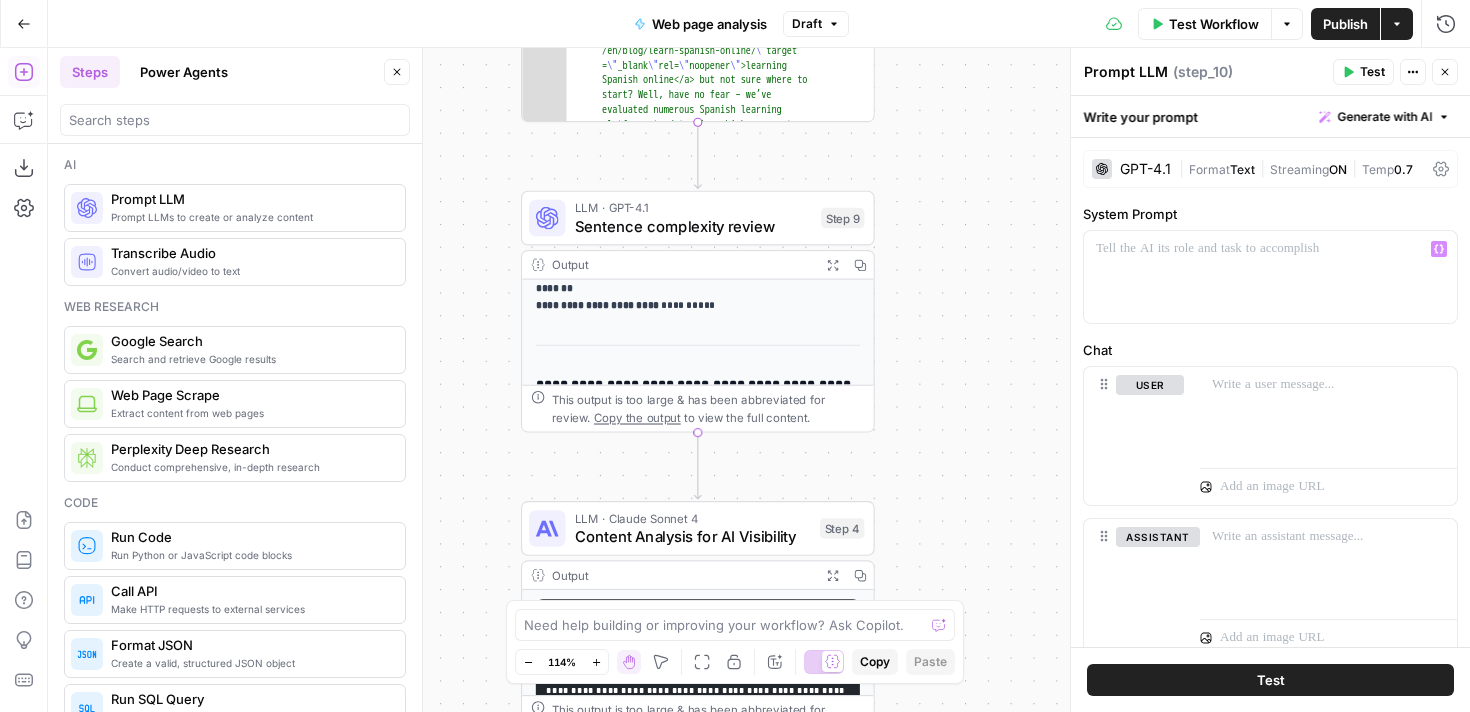 click on "LLM · GPT-4.1" at bounding box center (693, 208) 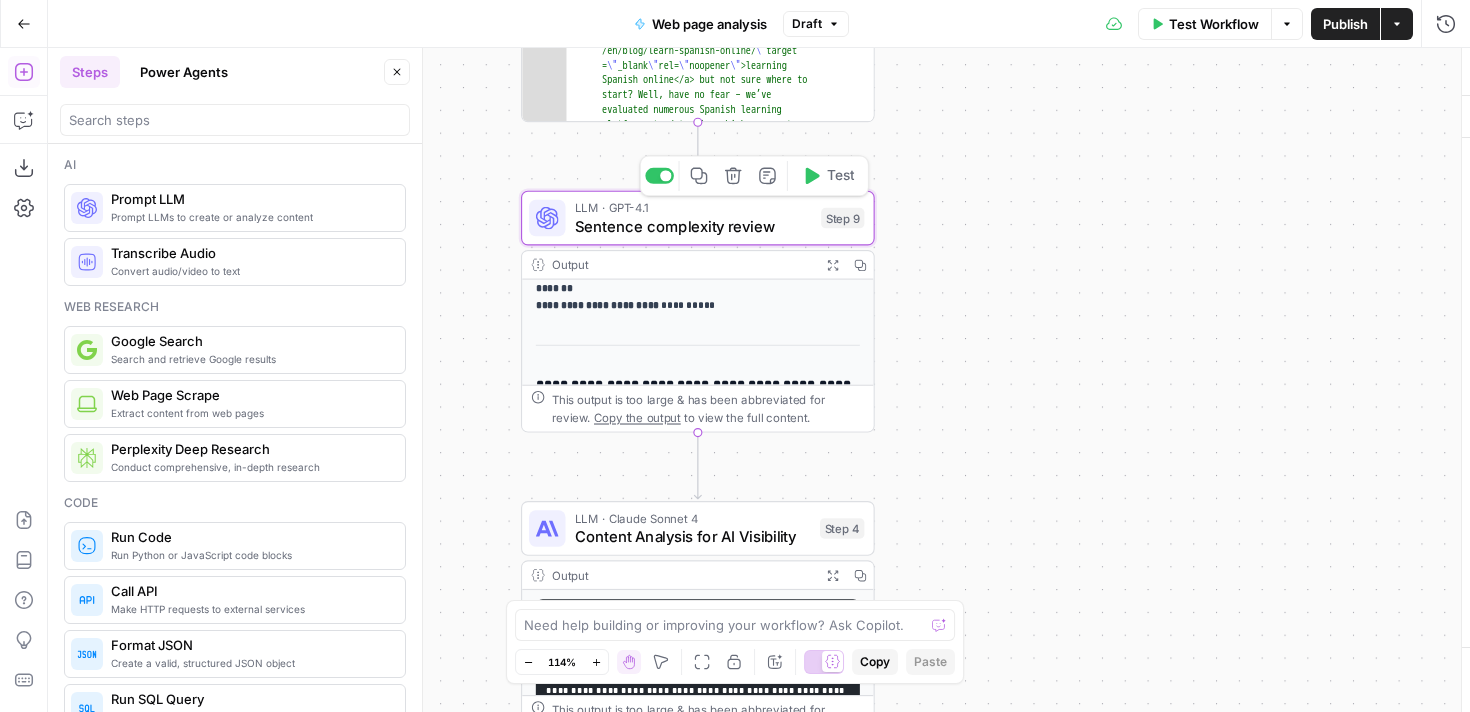 type on "Sentence complexity review" 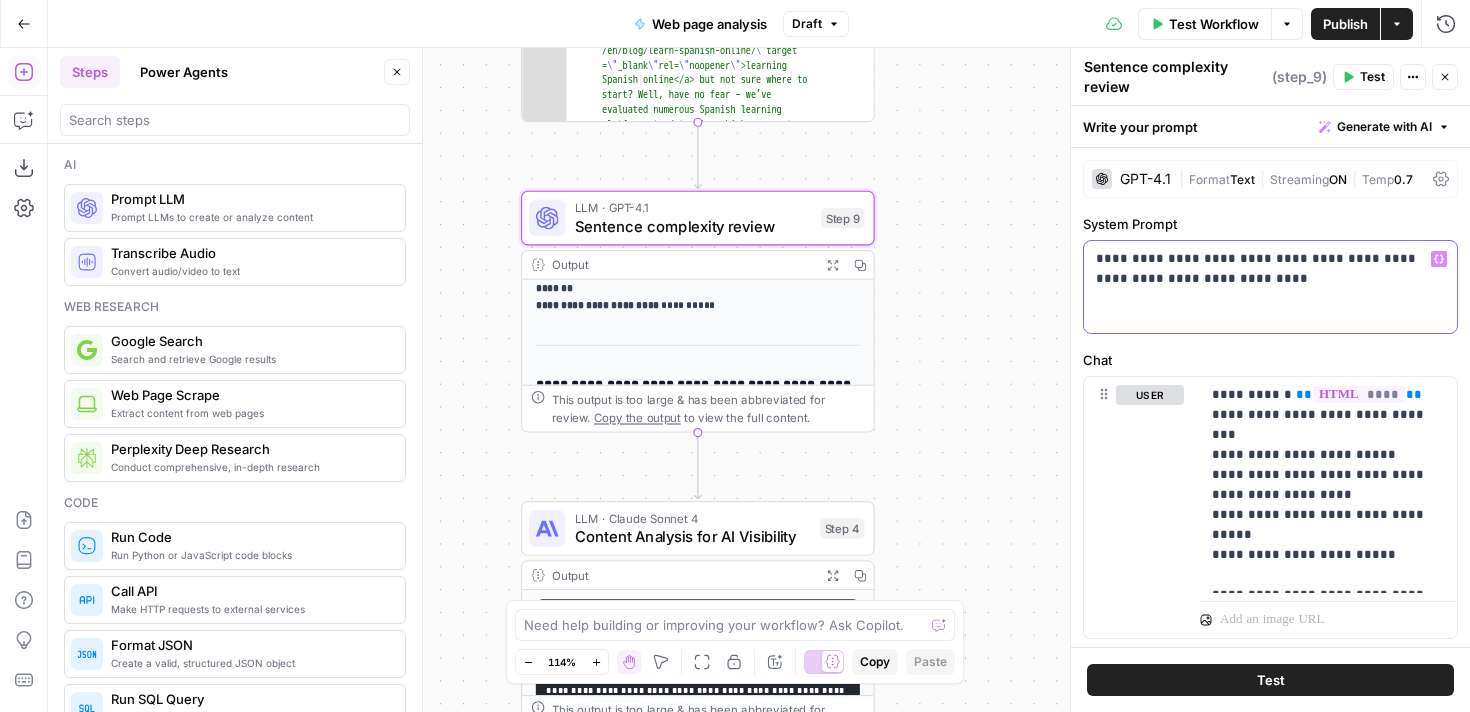 drag, startPoint x: 1213, startPoint y: 277, endPoint x: 1055, endPoint y: 250, distance: 160.29036 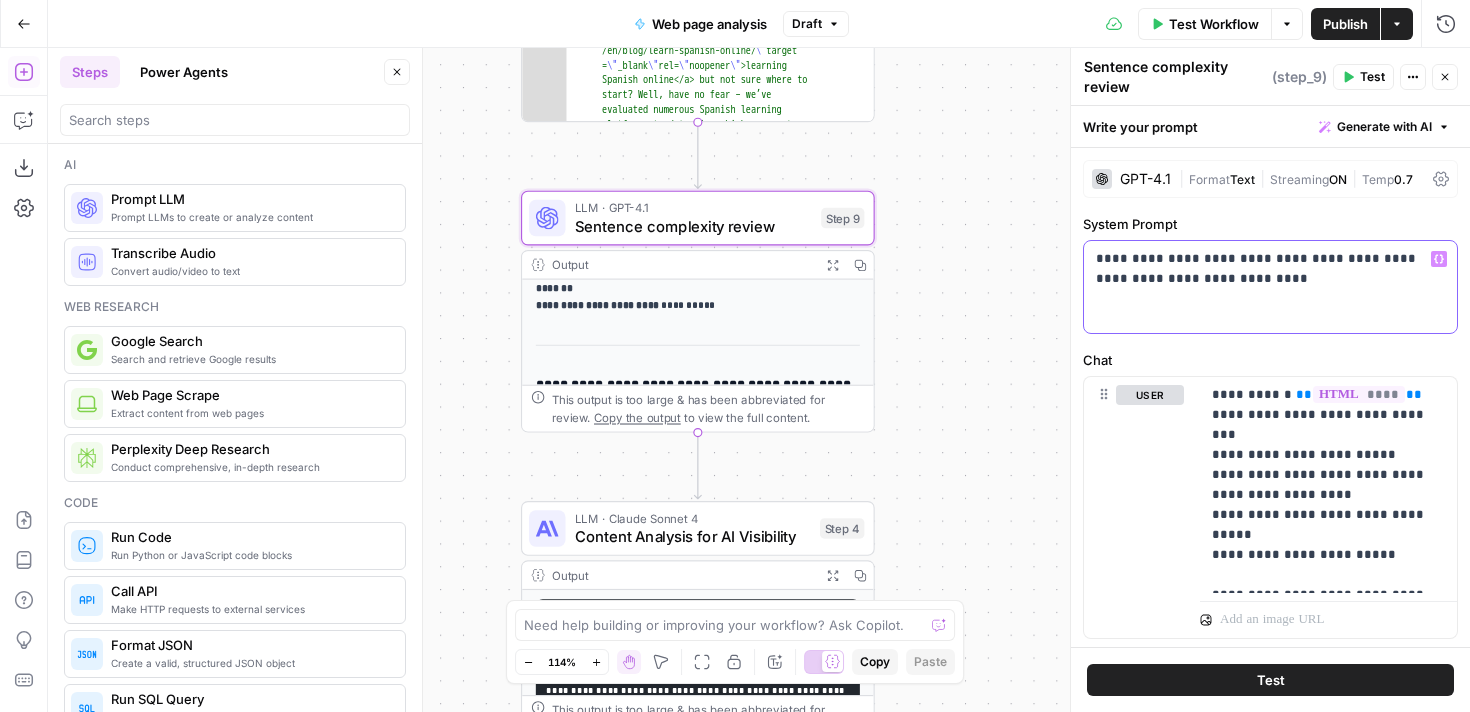 click on "Cohort 4 New Home Browse Your Data Usage Settings Recent Grids Nikki J - Prompt reverse engineer AEO Readiness Content Audit & Refresher SERP Domination 🕶️ Recent Workflows Web page analysis Marlene's Linkedin Post Editor - Lesson 3 Workflow Marlene's Outline to Article Workflow - Lesson 3 AirOps Academy What's new?
5
Help + Support Go Back Web page analysis Draft Test Workflow Options Publish Actions Run History Add Steps Copilot Download as JSON Settings Import JSON AirOps Academy Help Give Feedback Shortcuts Workflow Set Inputs Inputs Run Code · Python Parse HTML Input Step 8 Output Expand Output Copy 1 2 3 {    "URL" :  "https://preply.com/en/blog/best        -websites-for-learning-spanish/" ,    "HTML" :  "<p data-pm-slice= \" 1 1 [] \" >Are you         interested in <a href= \" https://preply.com        /en/blog/learn-spanish-online/ \"  target        = \" _blank \"  rel= \" noopener \" >learning         > \n" at bounding box center (735, 356) 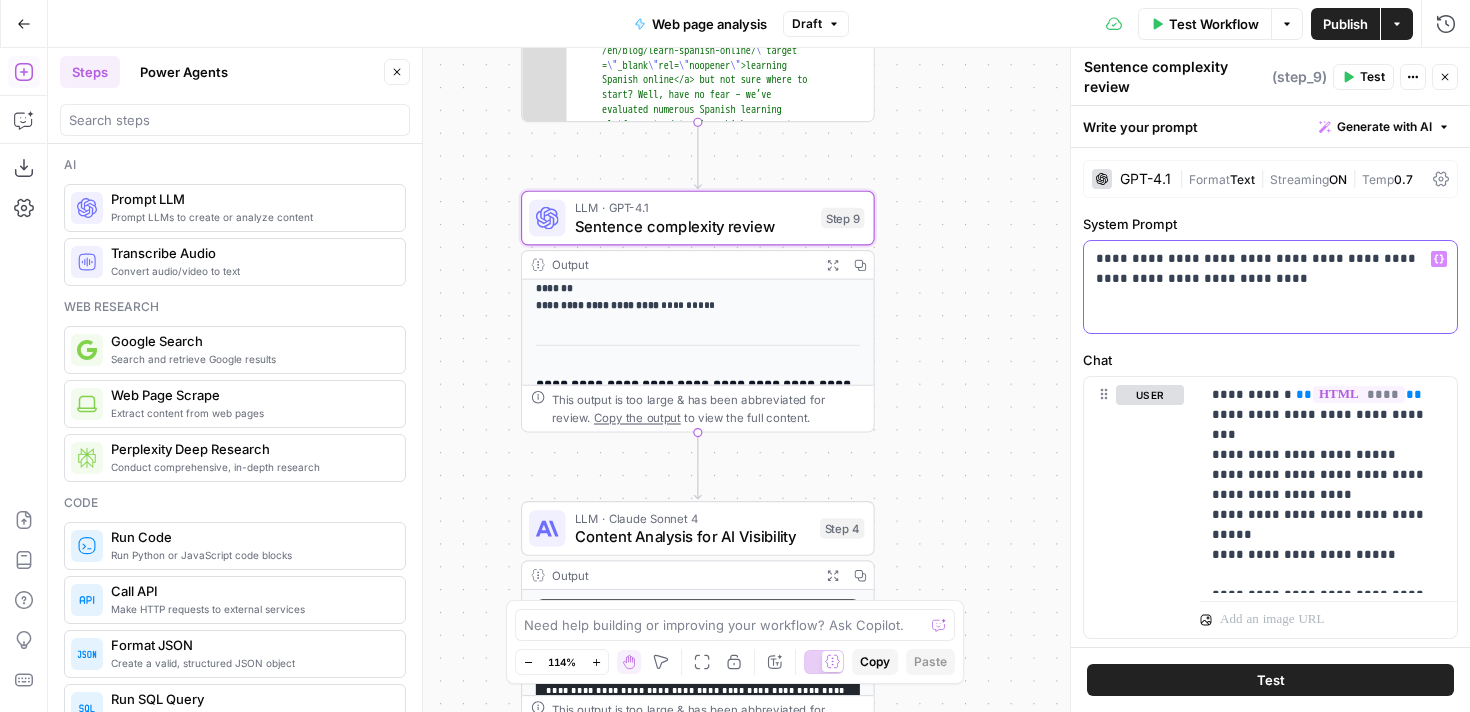 drag, startPoint x: 1090, startPoint y: 257, endPoint x: 1226, endPoint y: 280, distance: 137.93114 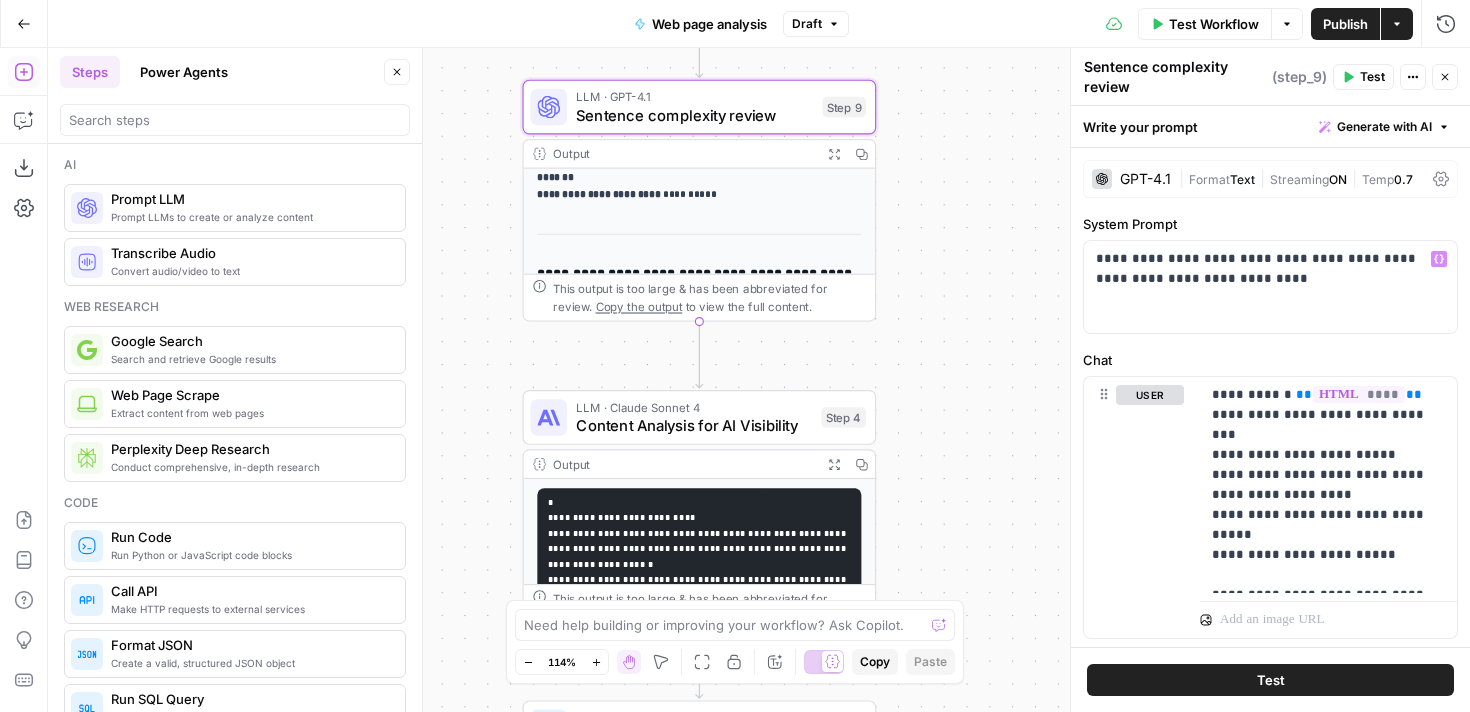 click on "Content Analysis for AI Visibility" at bounding box center [694, 425] 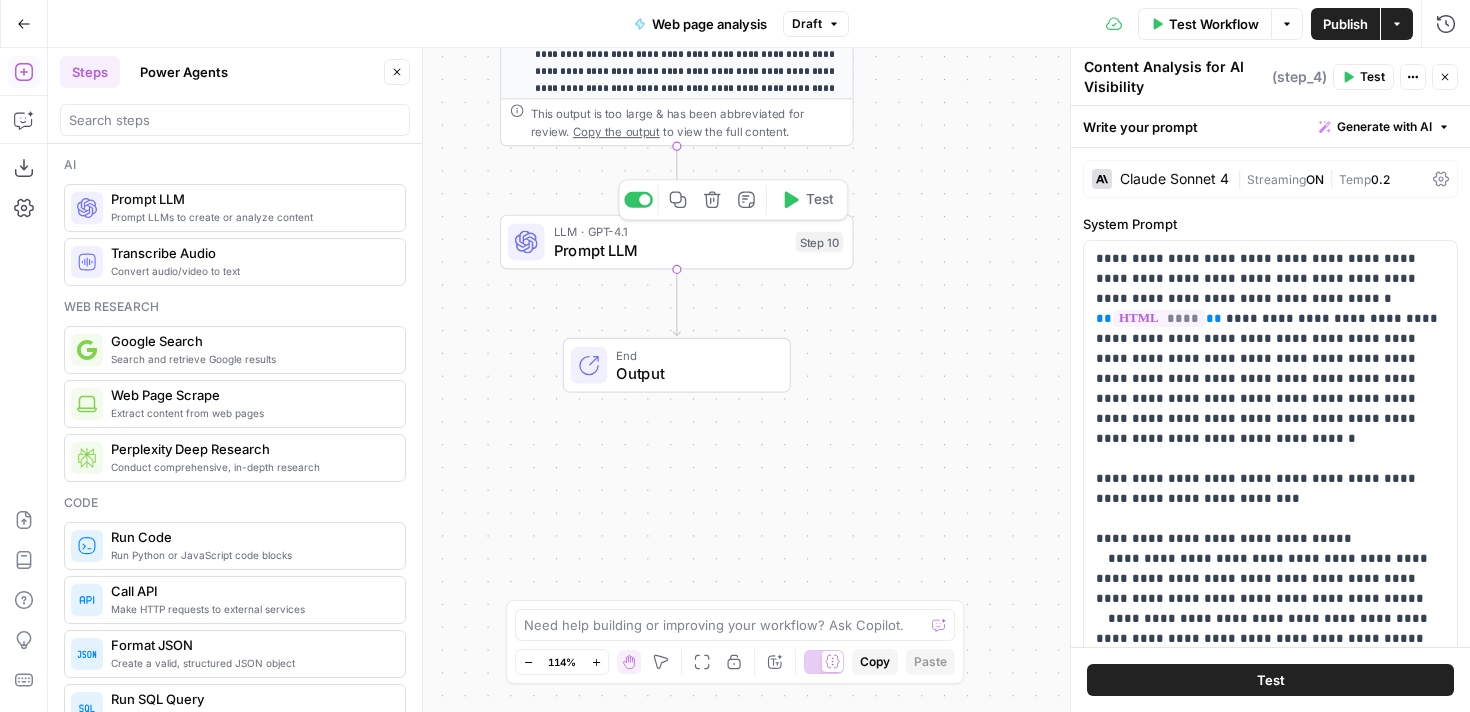 click on "LLM · GPT-4.1 Prompt LLM Step 10 Copy step Delete step Add Note Test" at bounding box center [677, 242] 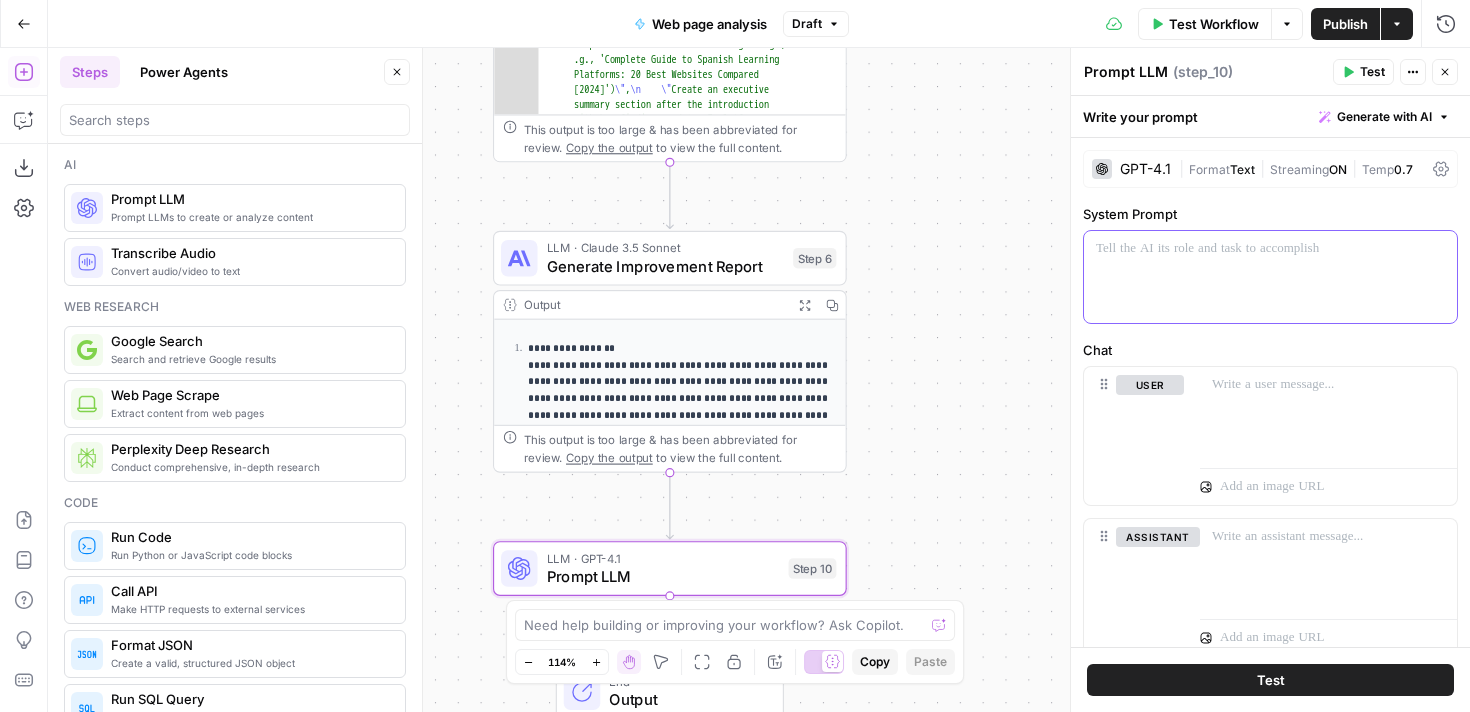 click at bounding box center (1270, 249) 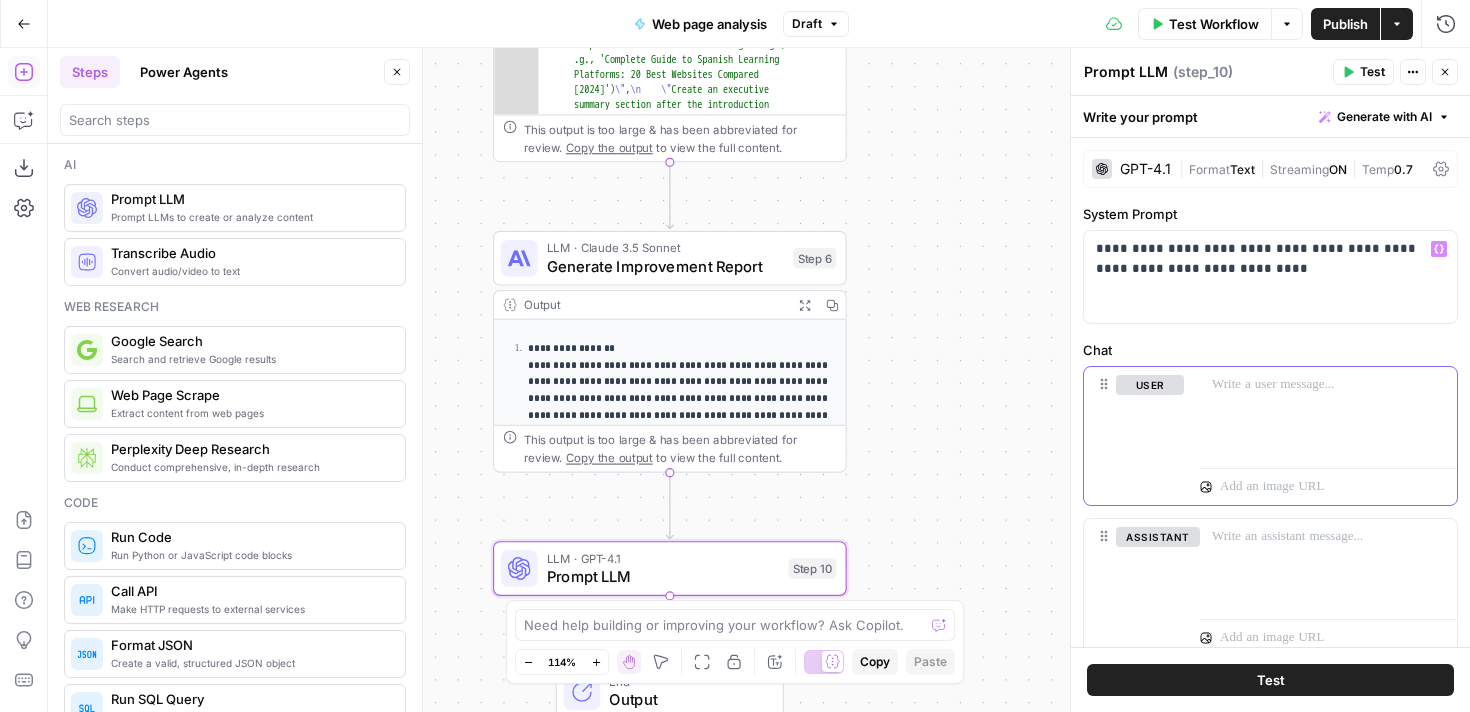 click at bounding box center (1328, 413) 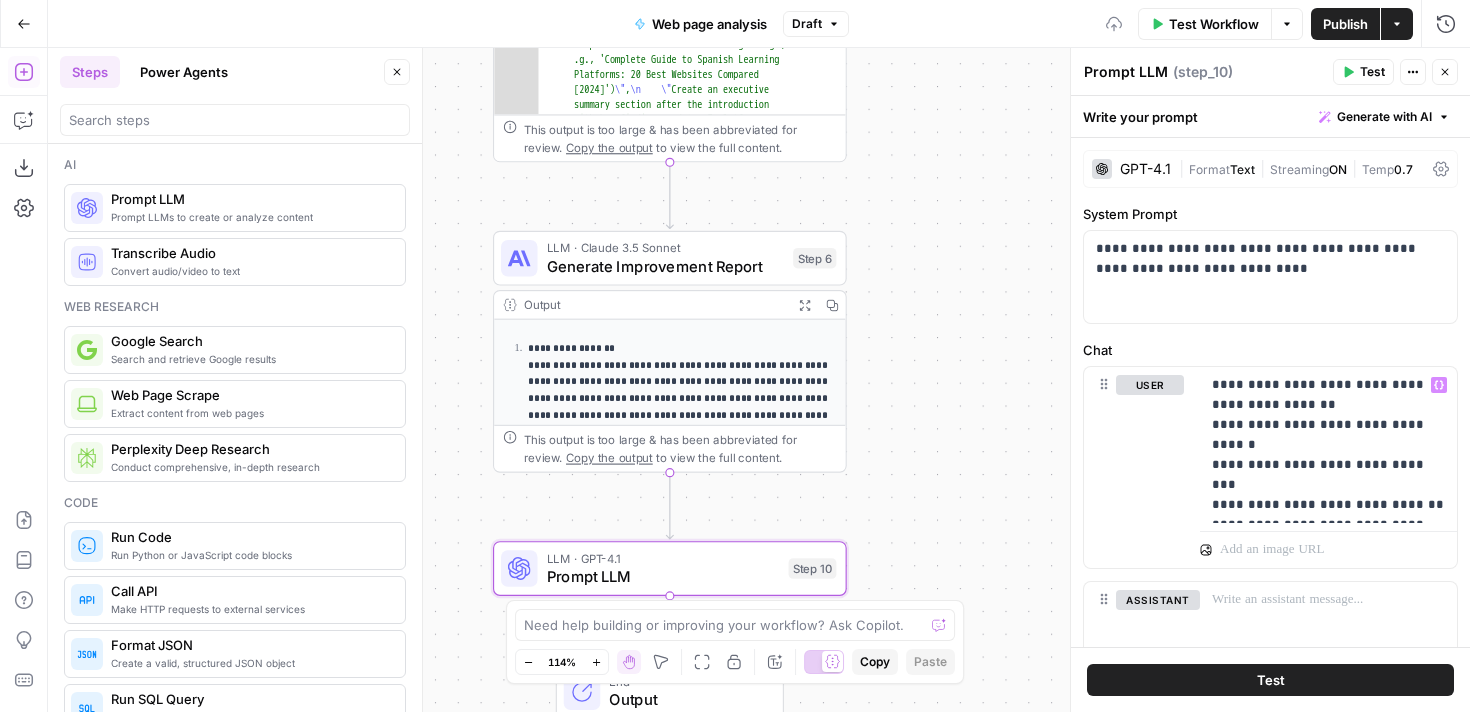 click on "Prompt LLM" at bounding box center (1126, 72) 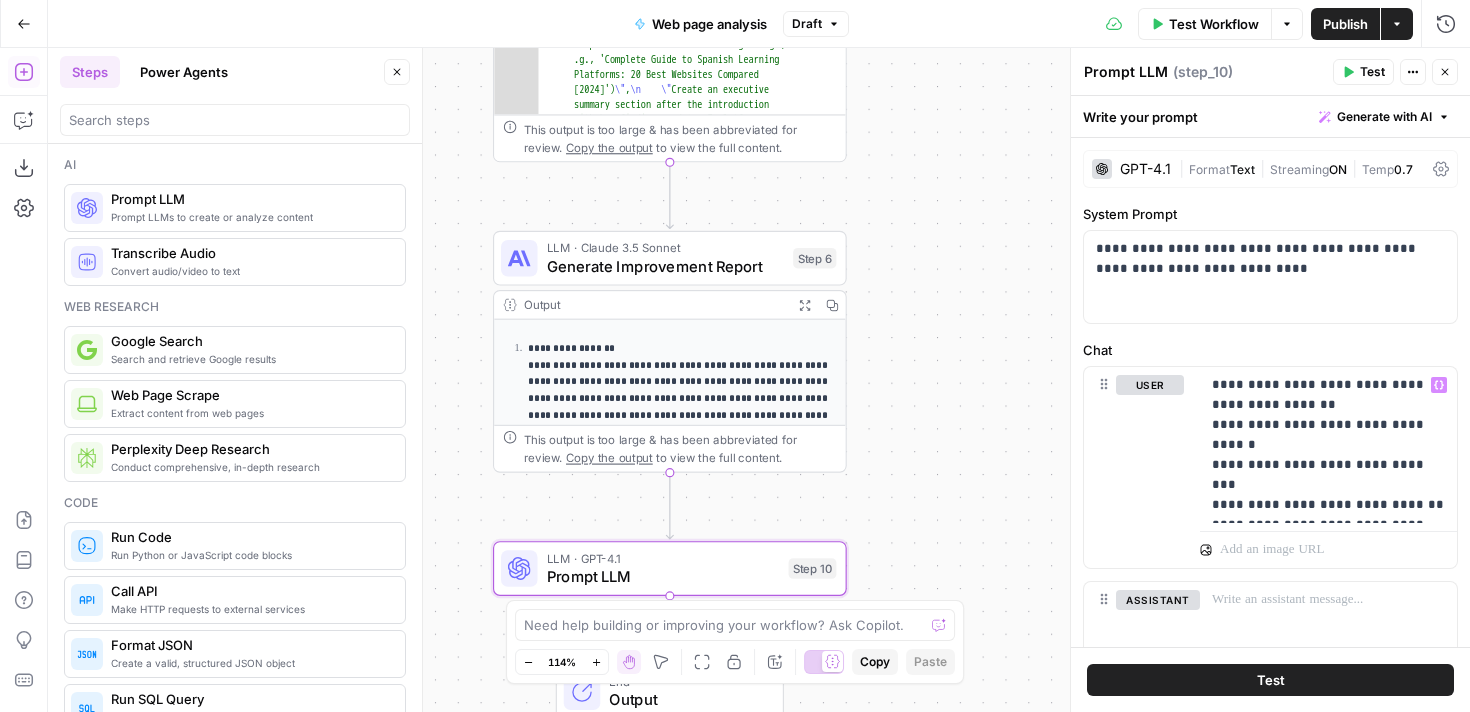 click on "Prompt LLM" at bounding box center (1126, 72) 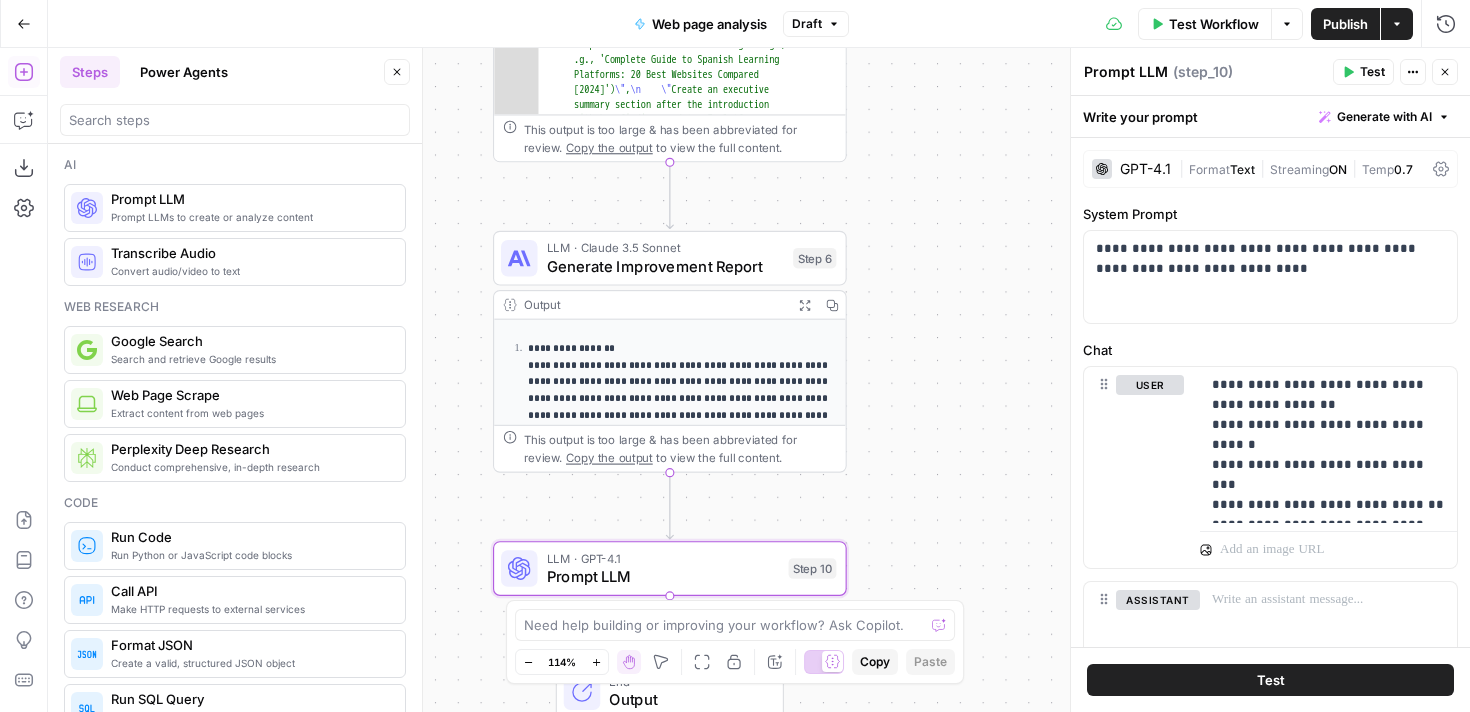 click on "Prompt LLM" at bounding box center (1126, 72) 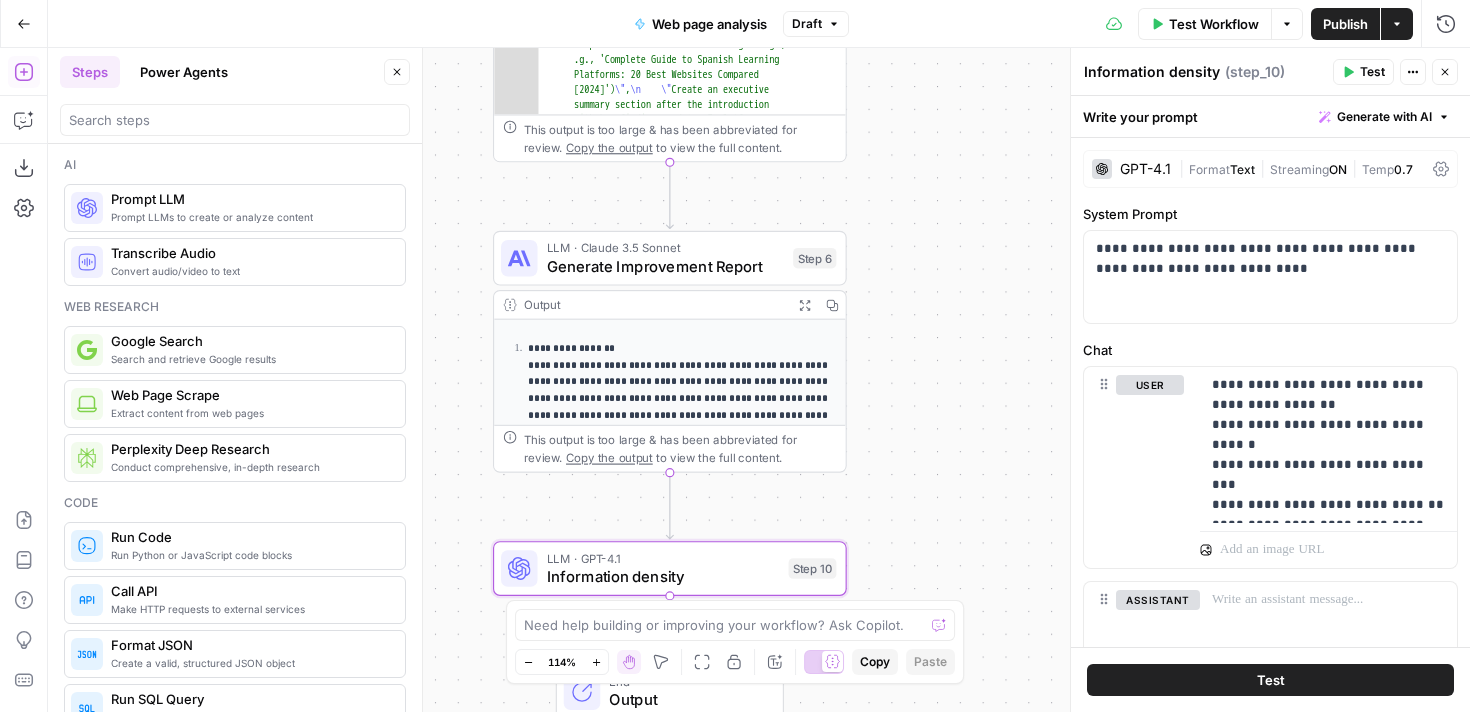 type on "Information density" 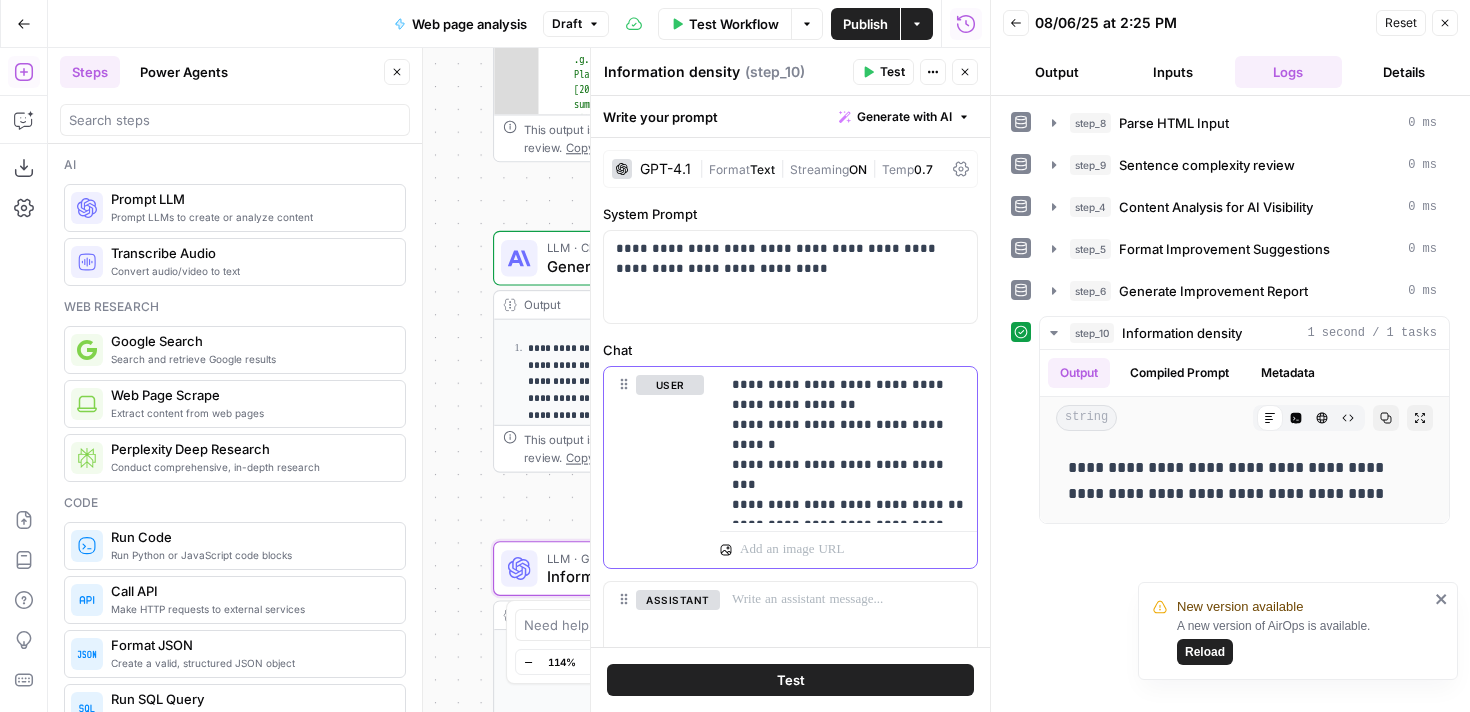 click on "**********" at bounding box center (848, 445) 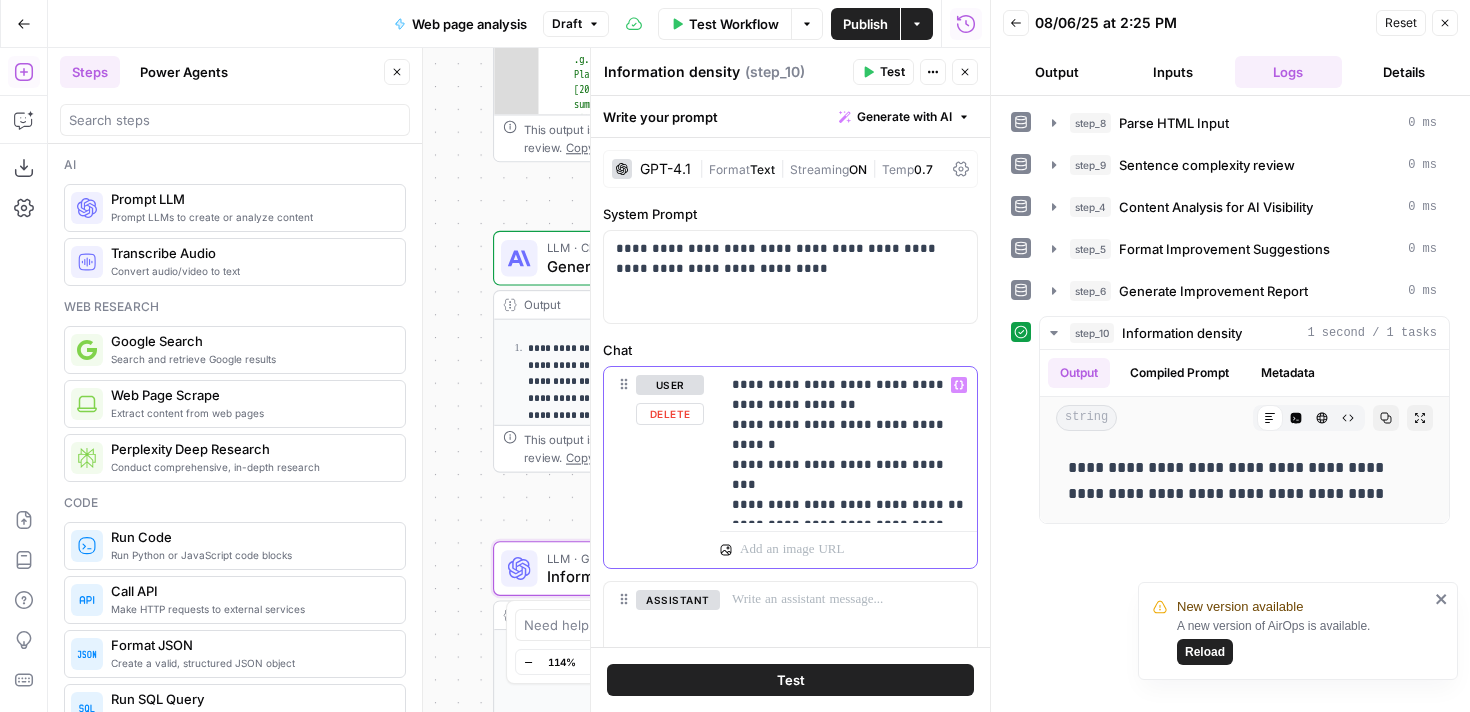 click on "**********" at bounding box center (848, 445) 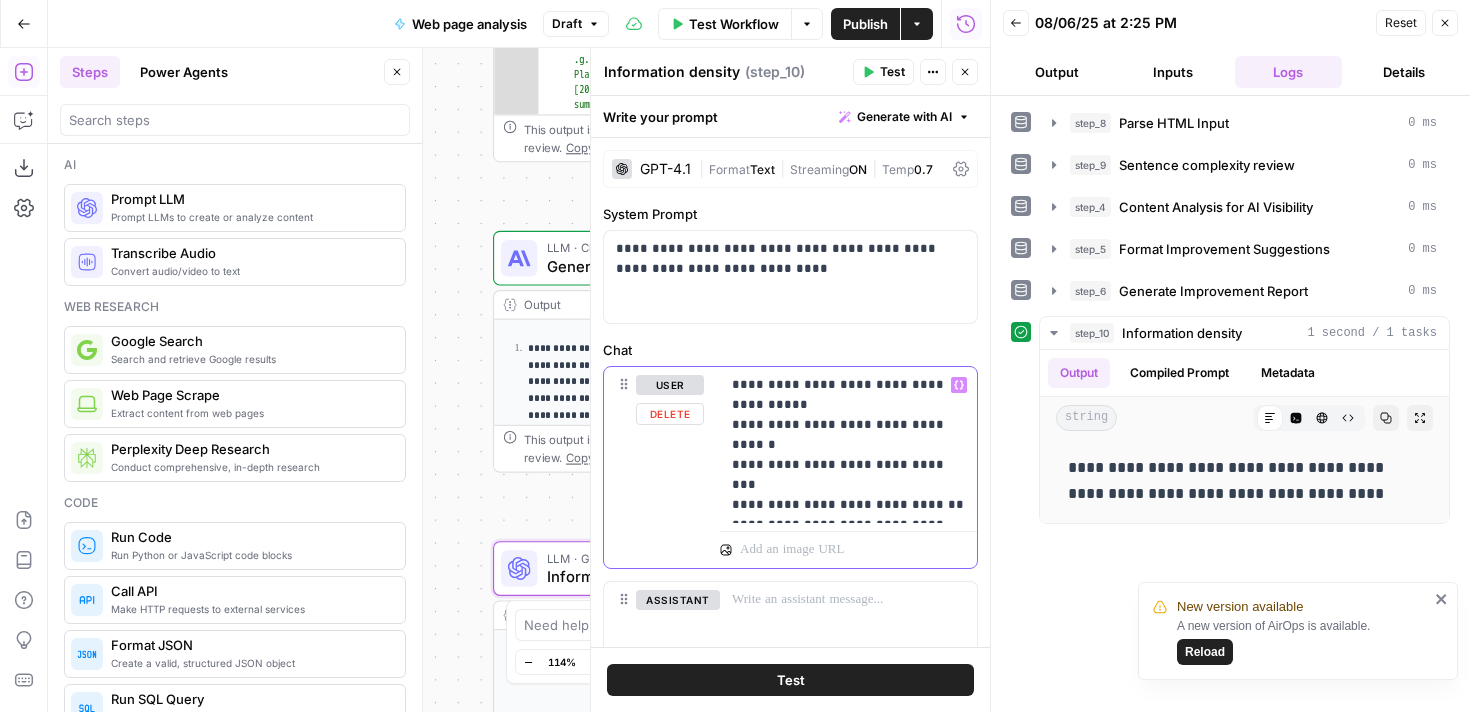 type 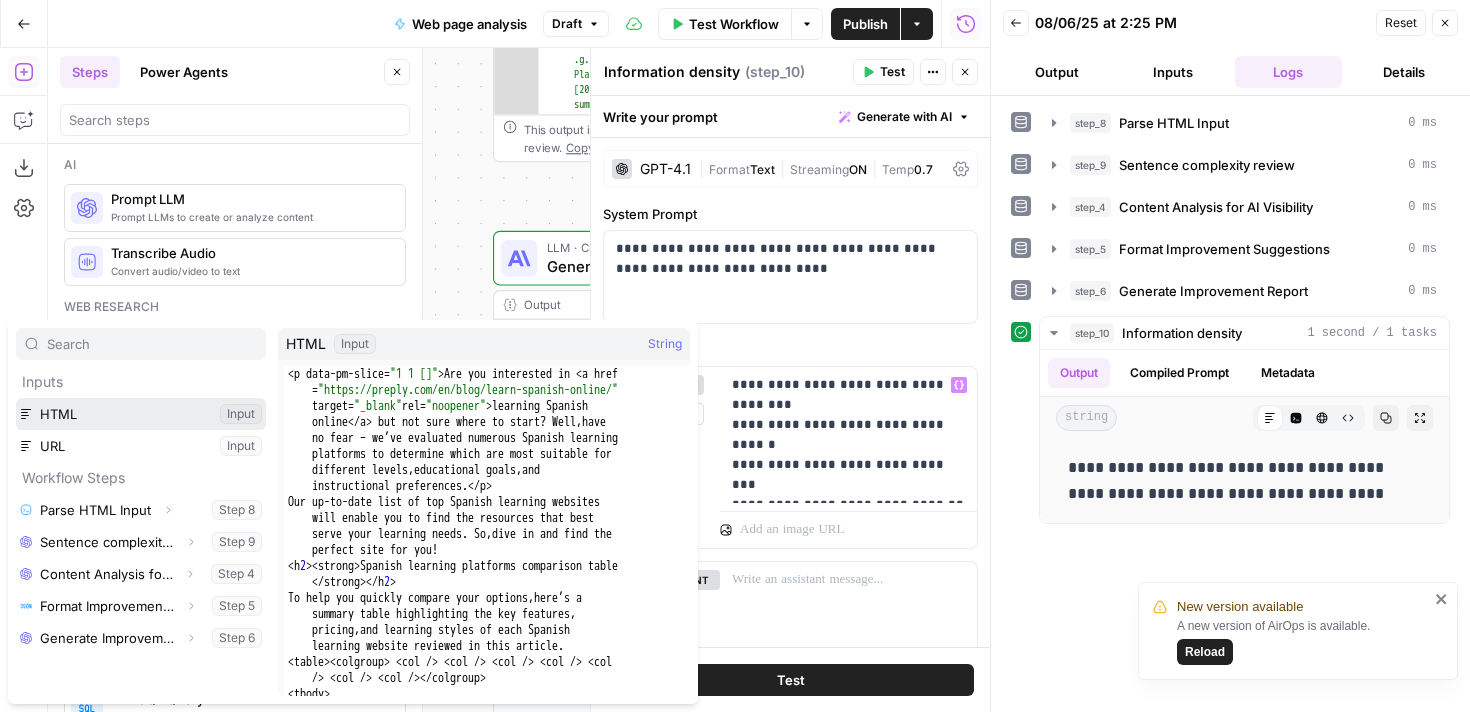 click at bounding box center (141, 414) 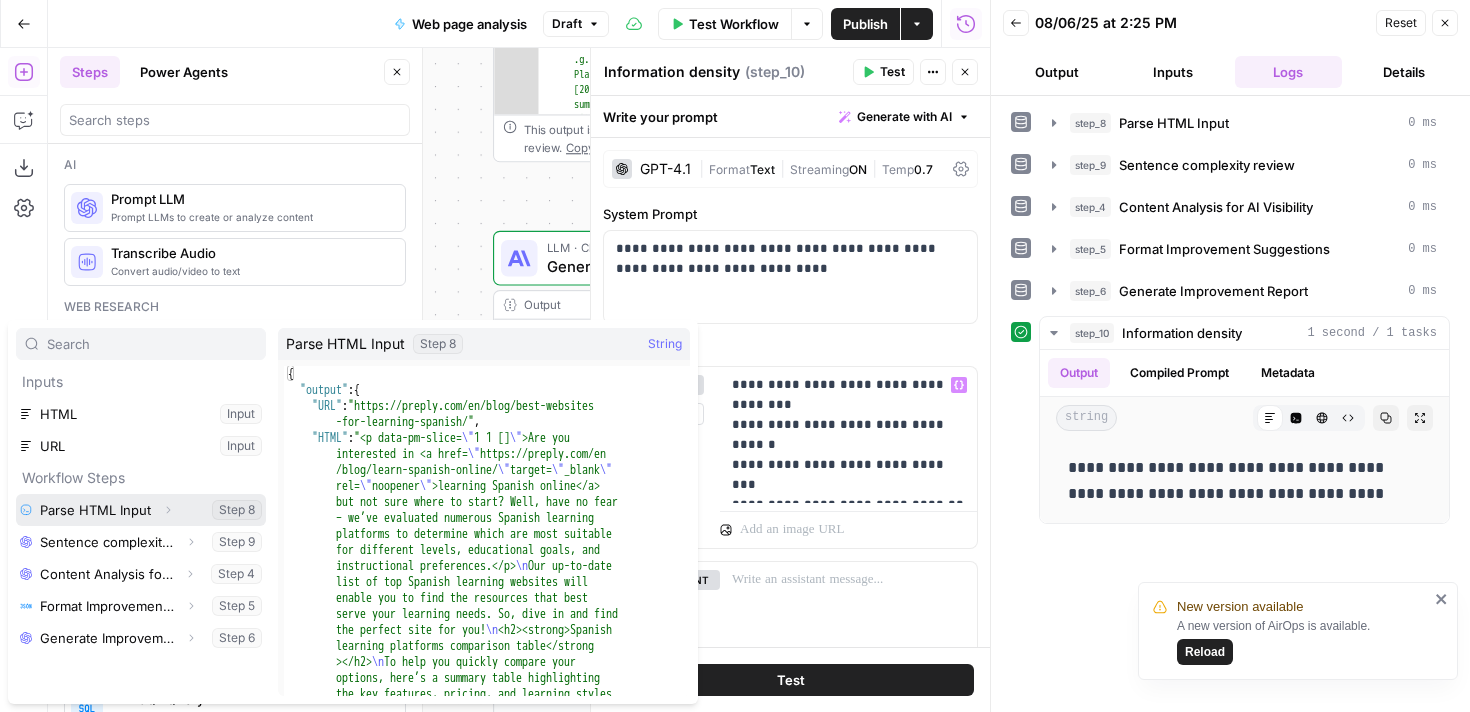 click on "Expand" at bounding box center (168, 510) 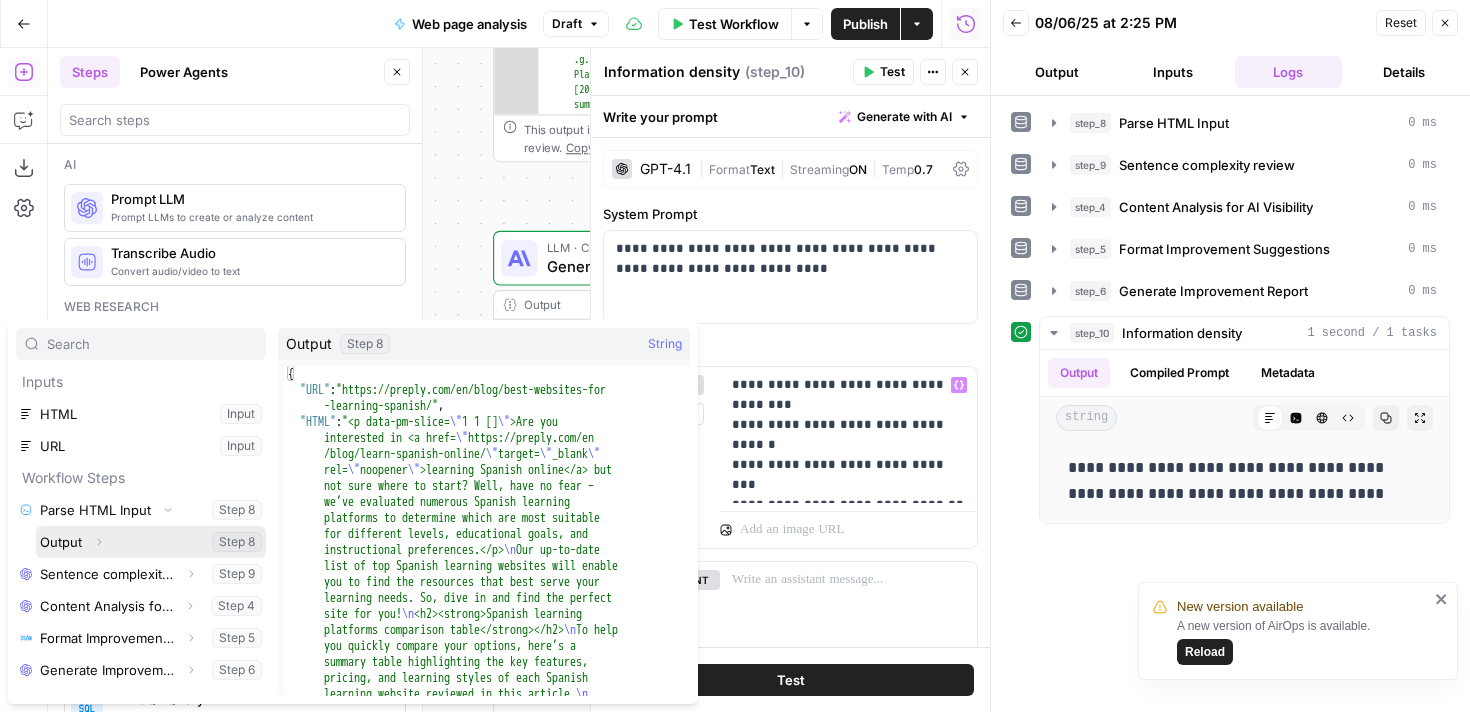 click at bounding box center (151, 542) 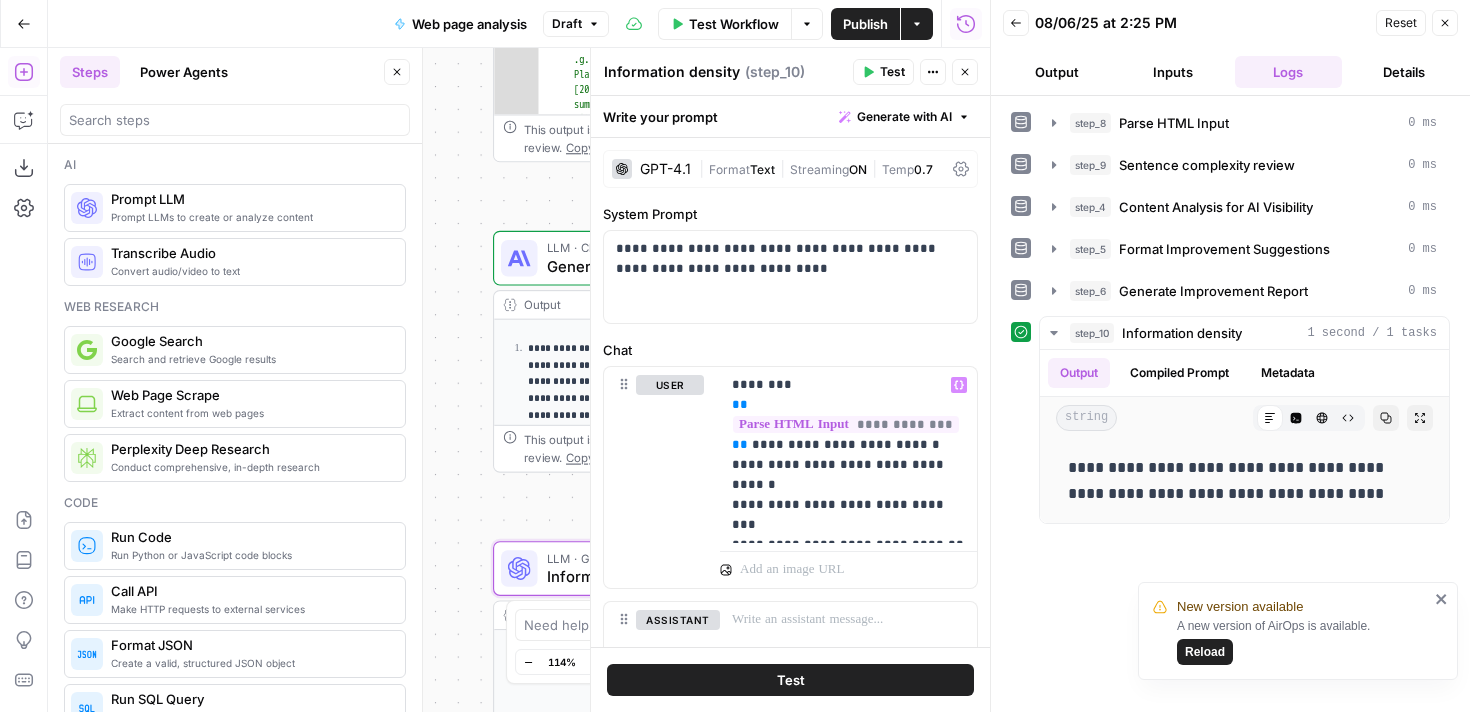 click on "Test" at bounding box center [790, 680] 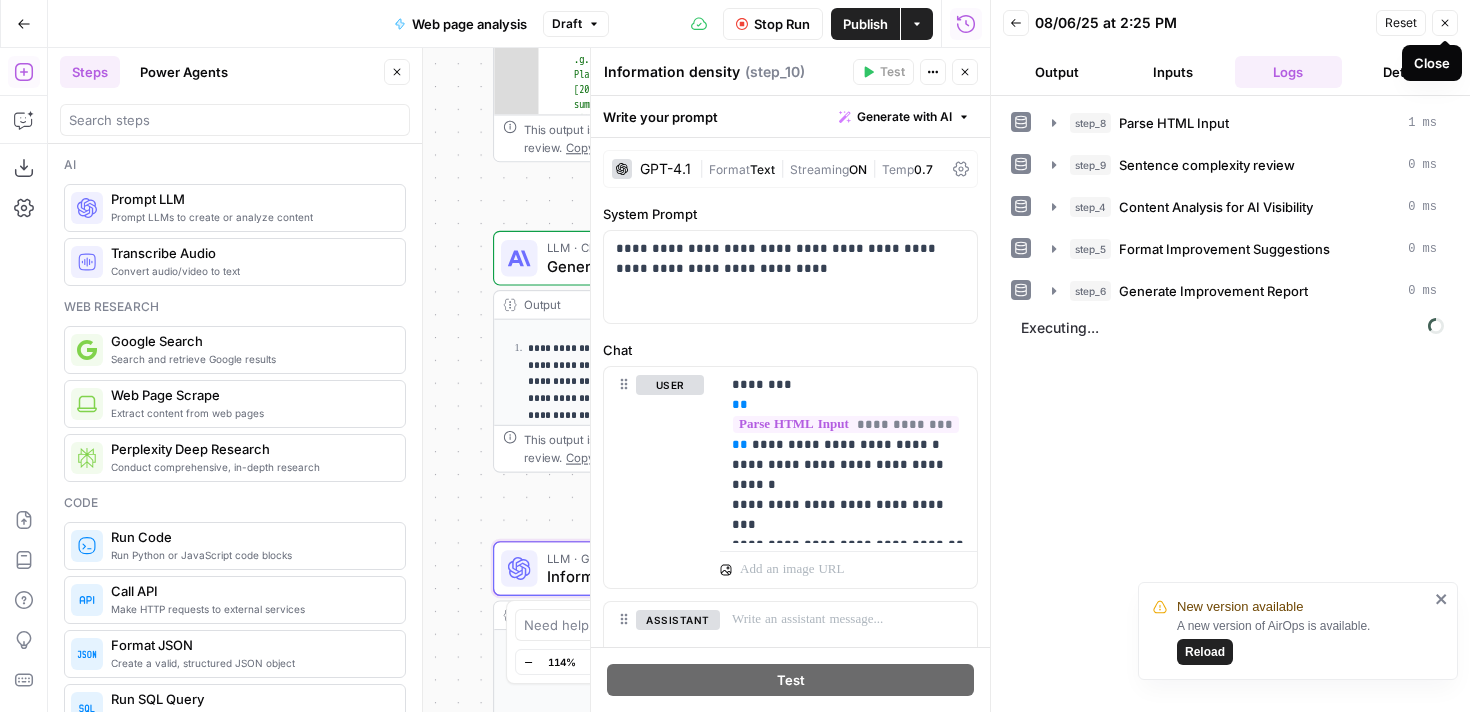 click on "Close" at bounding box center [1445, 23] 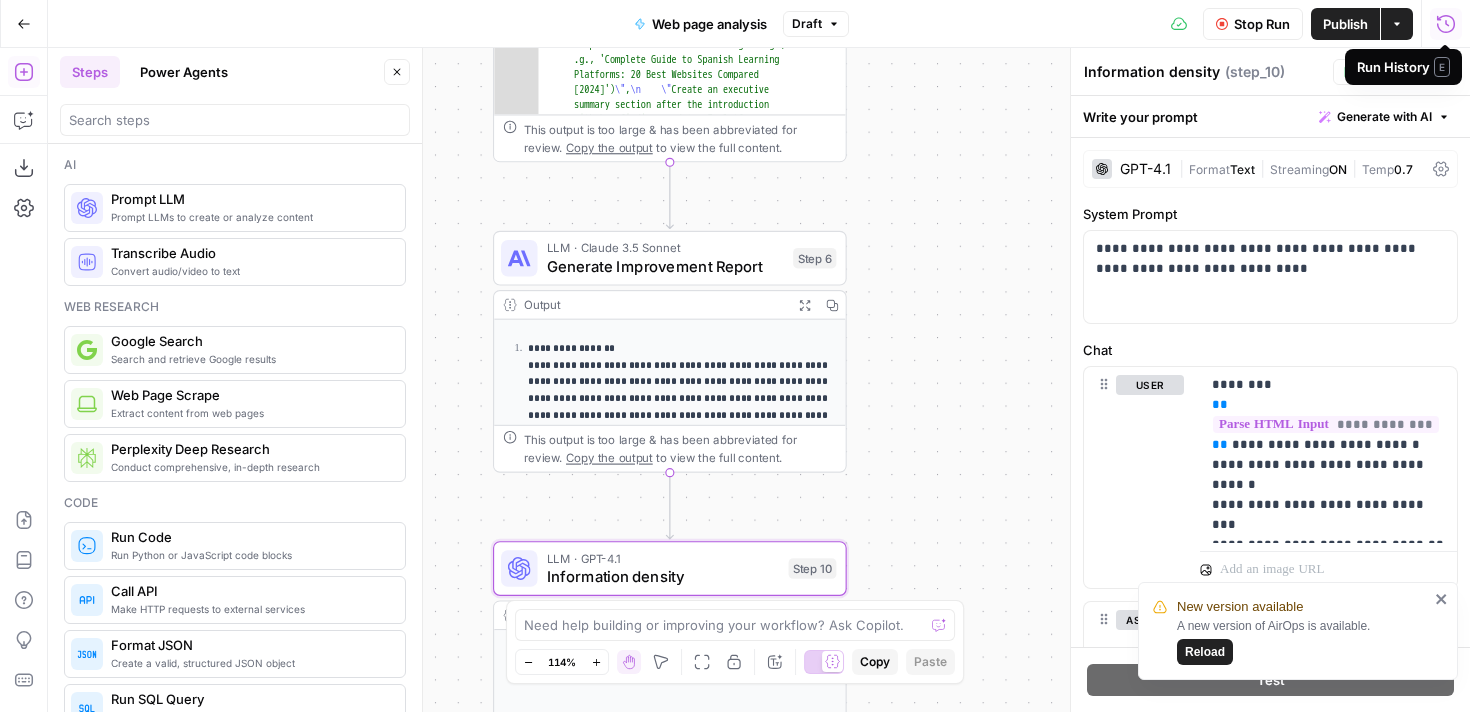 click on "Stop Run" at bounding box center (1262, 24) 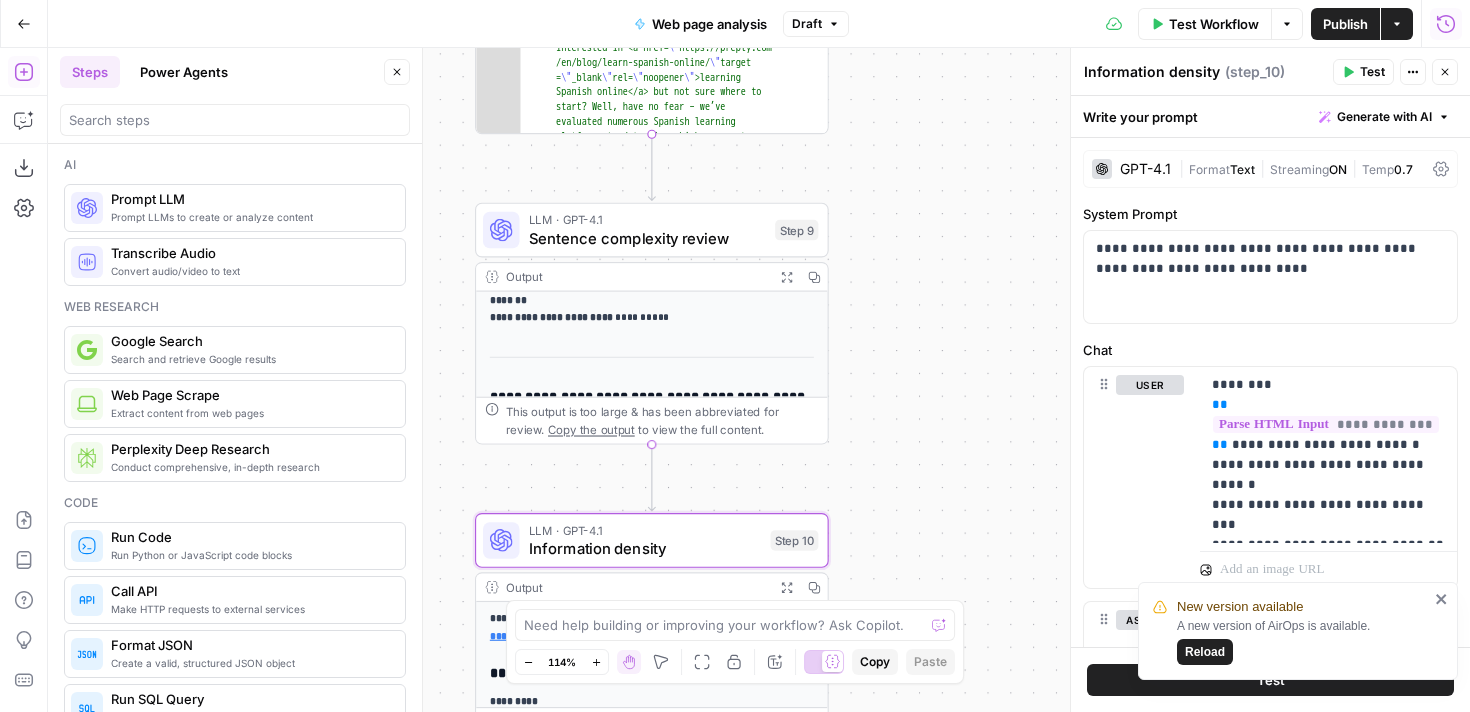 click on "Sentence complexity review" at bounding box center (647, 238) 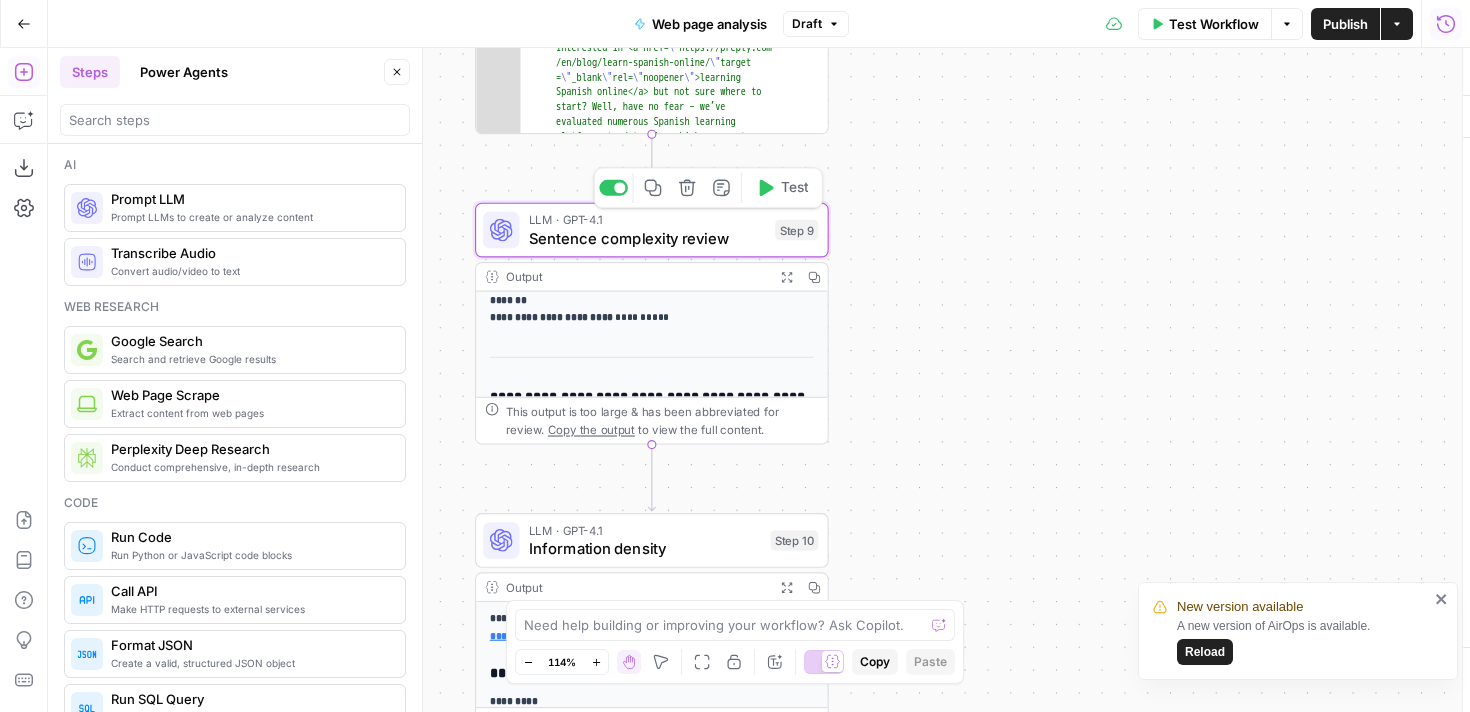 type on "Sentence complexity review" 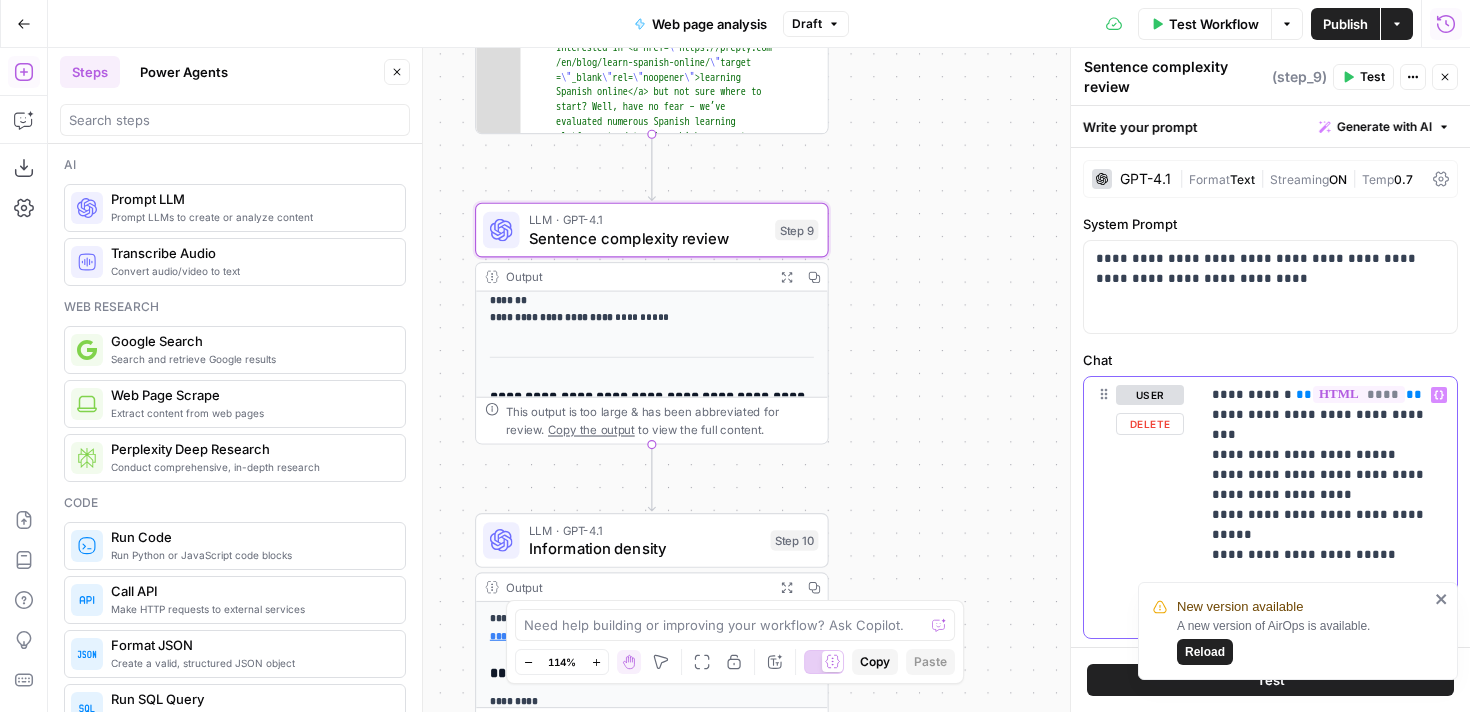 click on "****" at bounding box center (1359, 394) 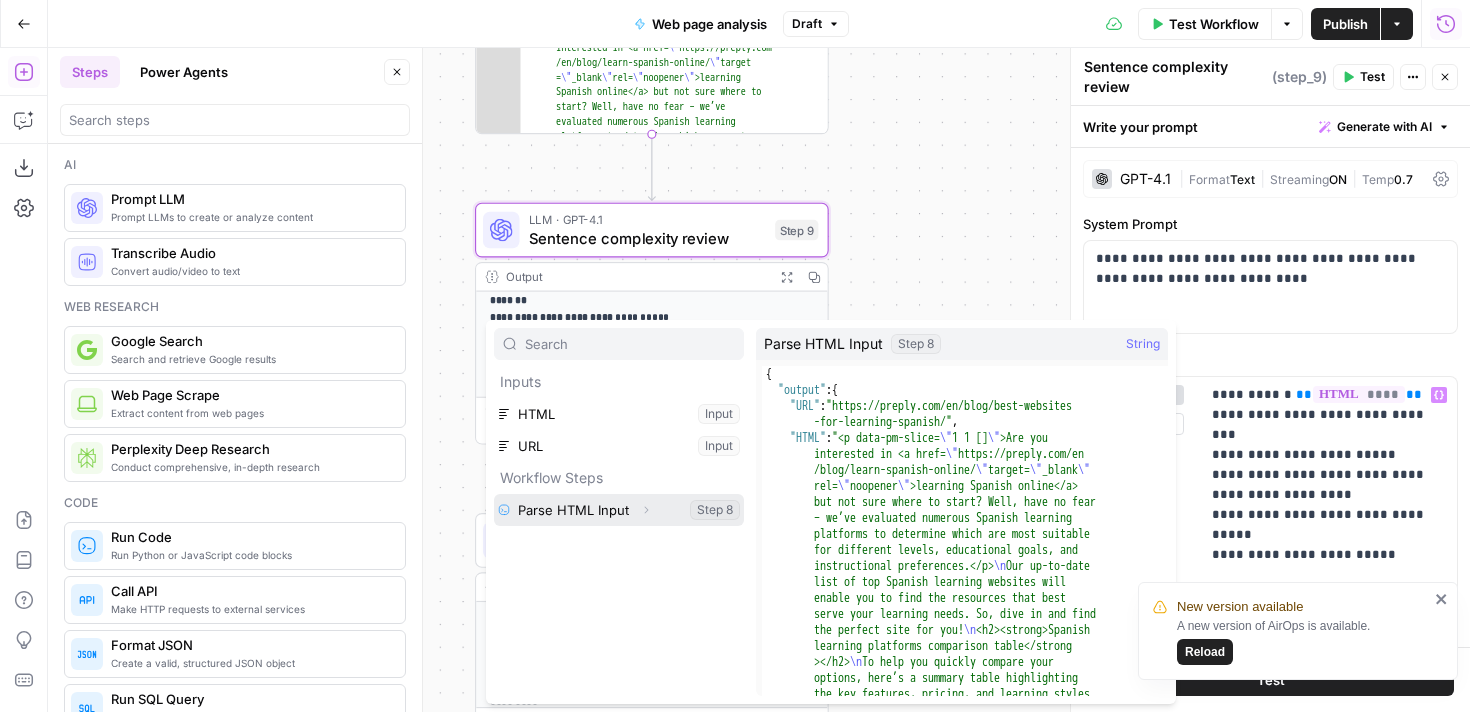 click 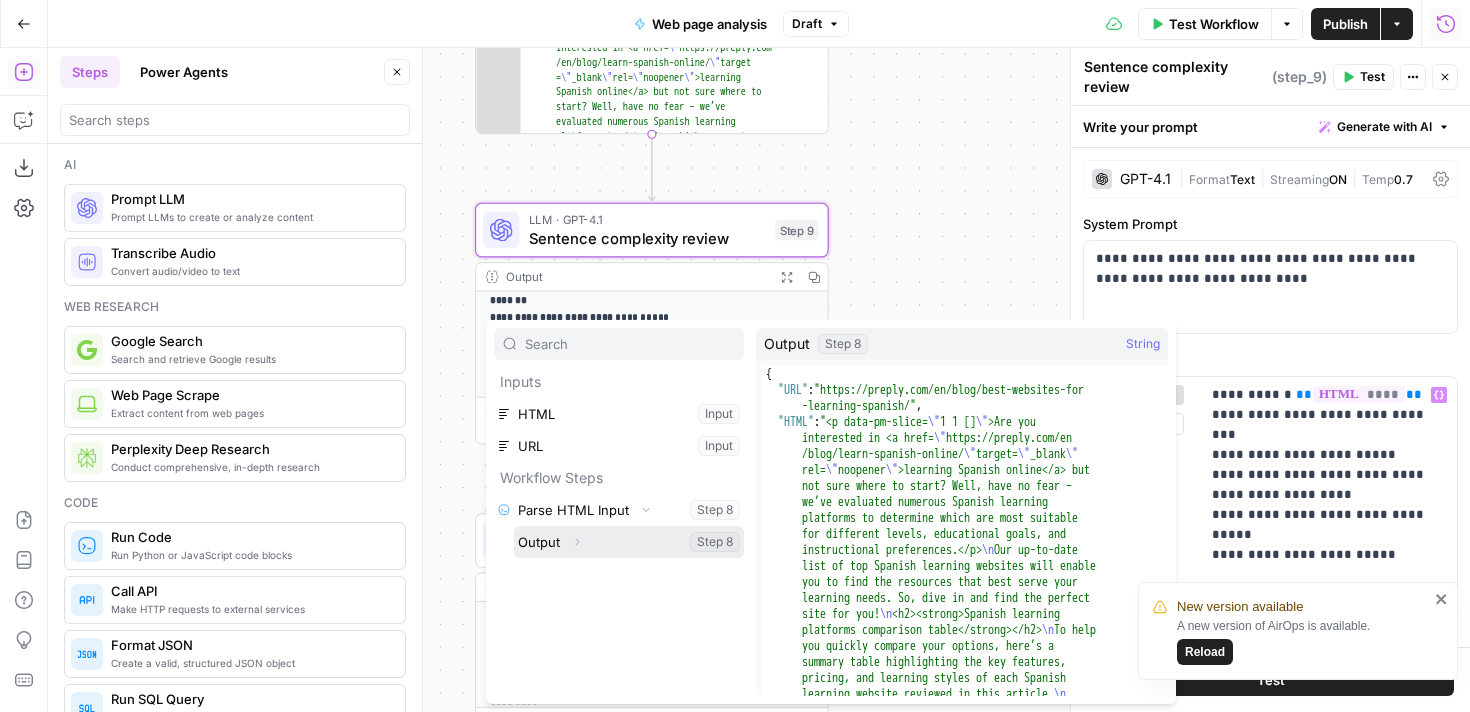 click at bounding box center [629, 542] 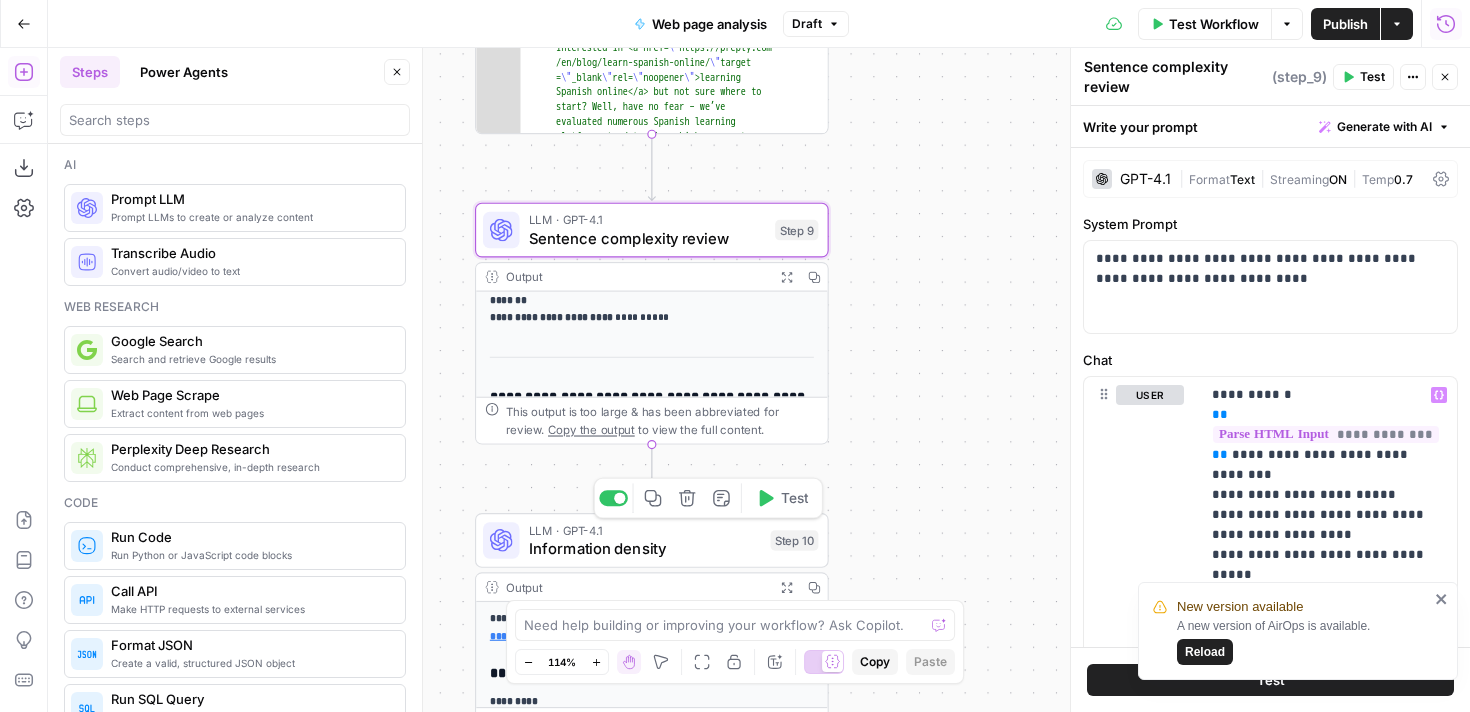 click on "LLM · GPT-4.1" at bounding box center [645, 530] 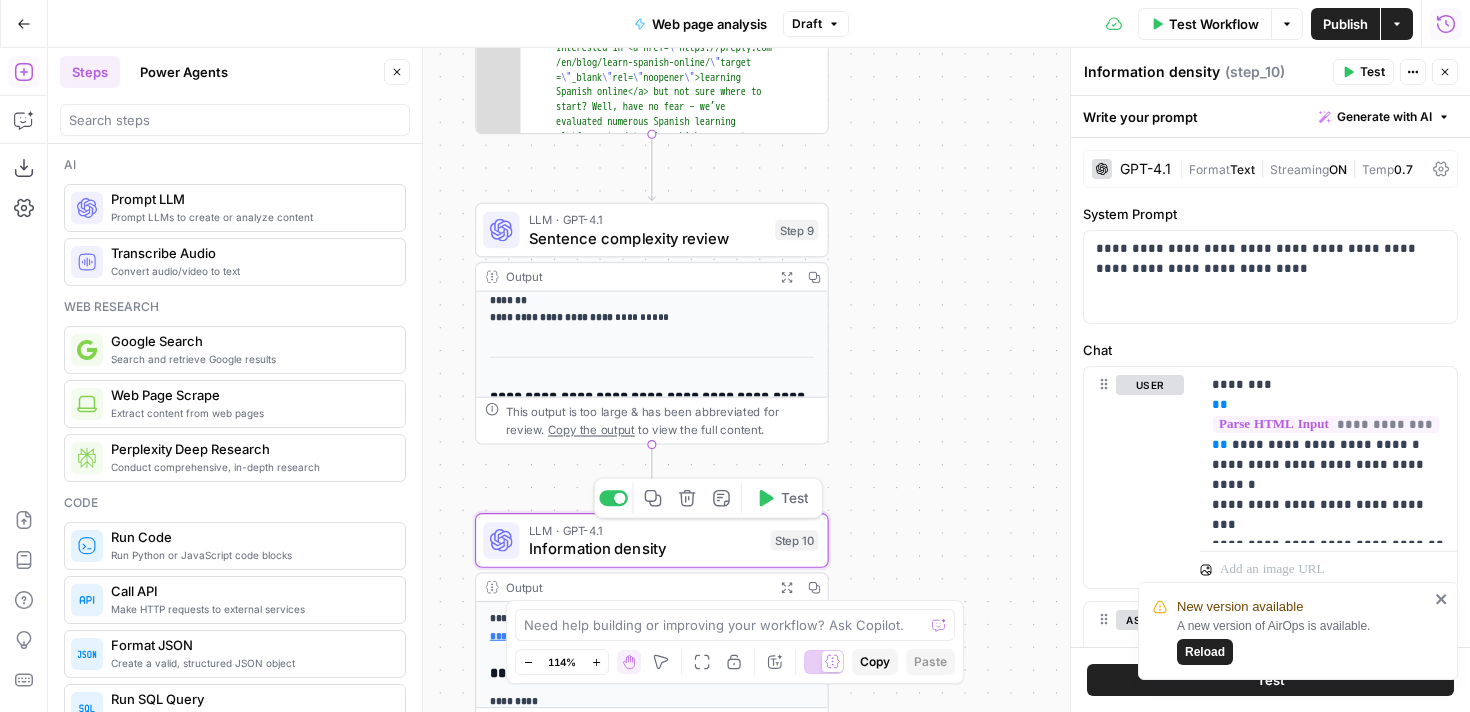 click on "Test" at bounding box center [782, 498] 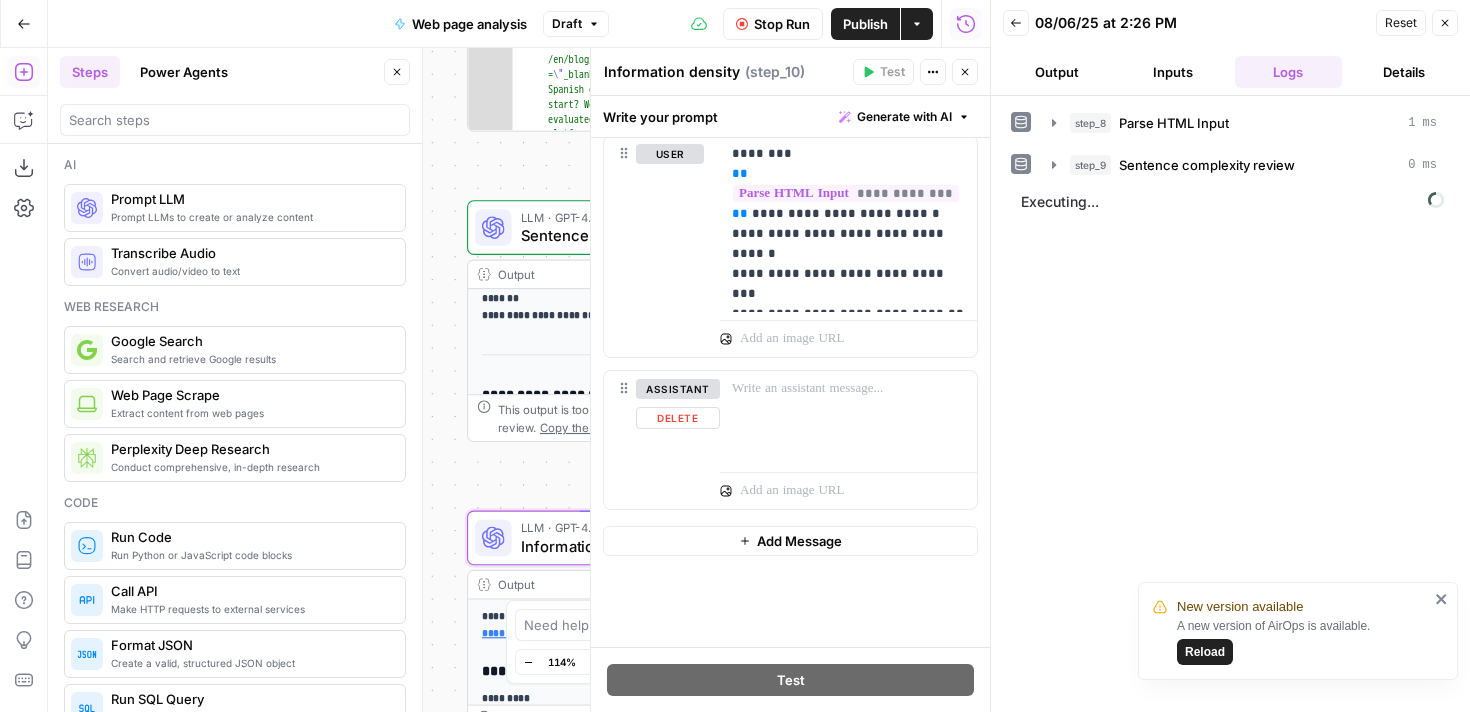 scroll, scrollTop: 0, scrollLeft: 0, axis: both 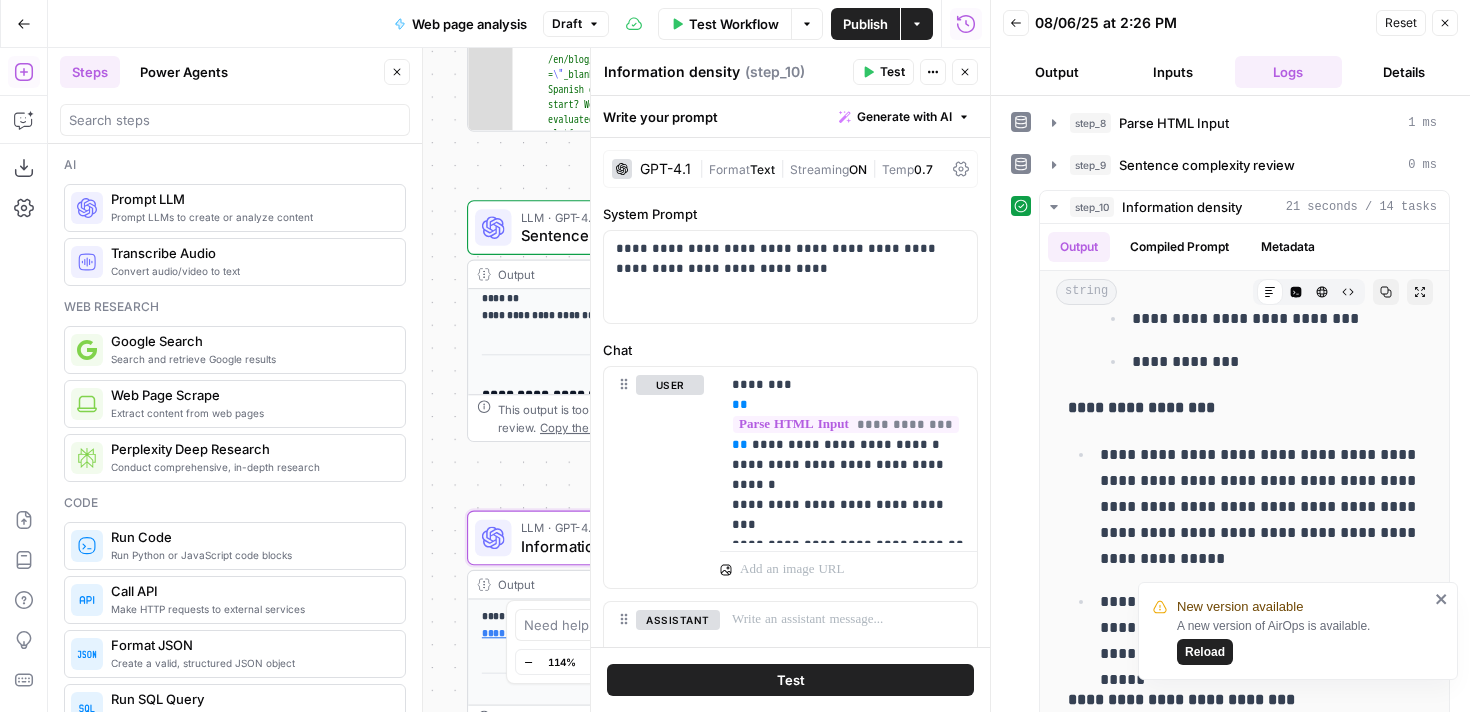 click 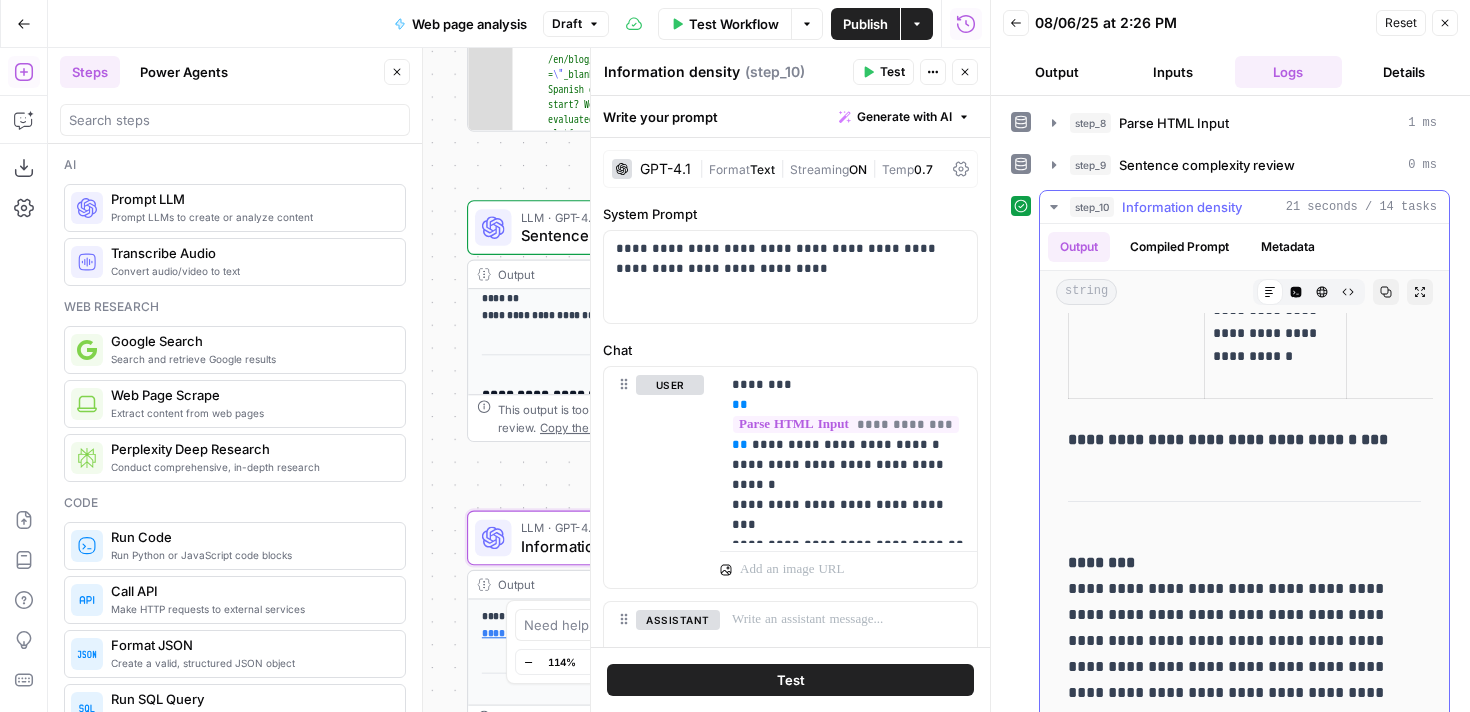 scroll, scrollTop: 3611, scrollLeft: 0, axis: vertical 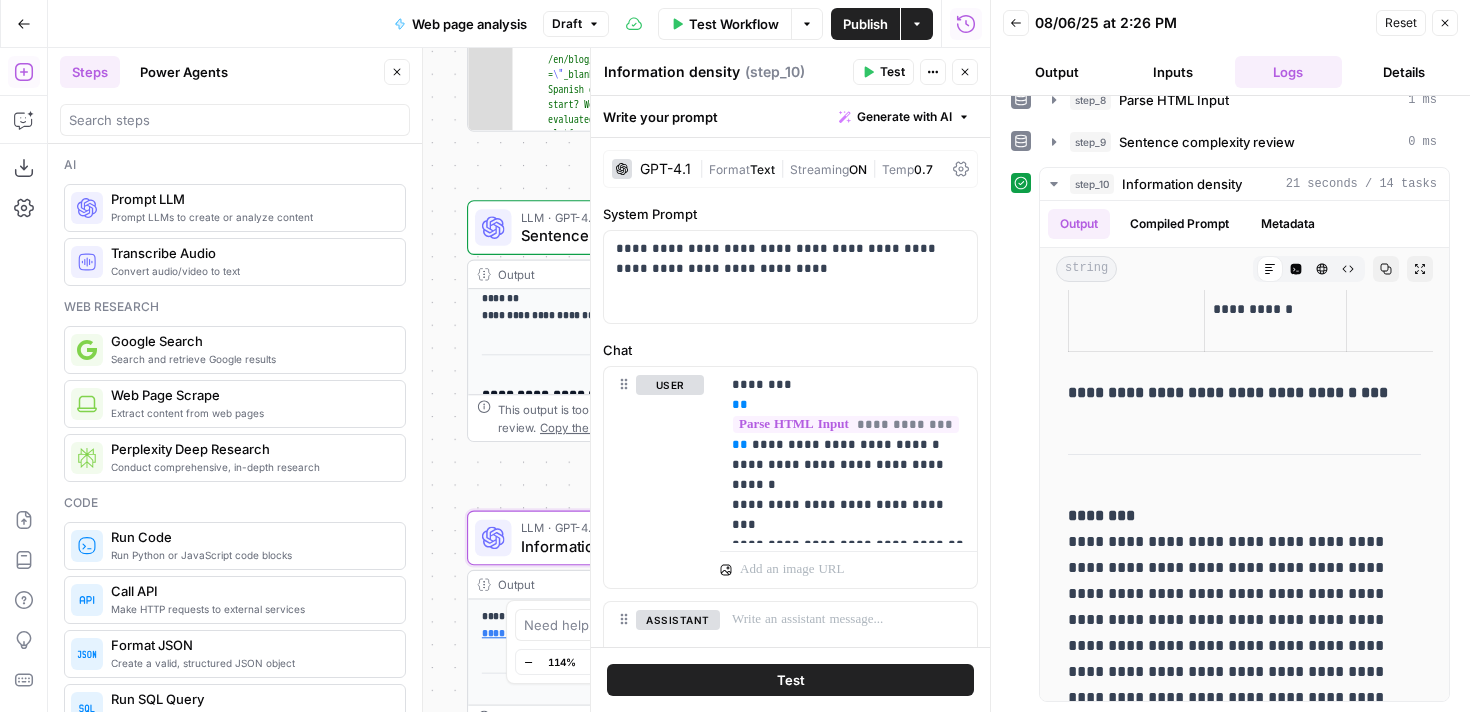 click on "Close" at bounding box center [1445, 23] 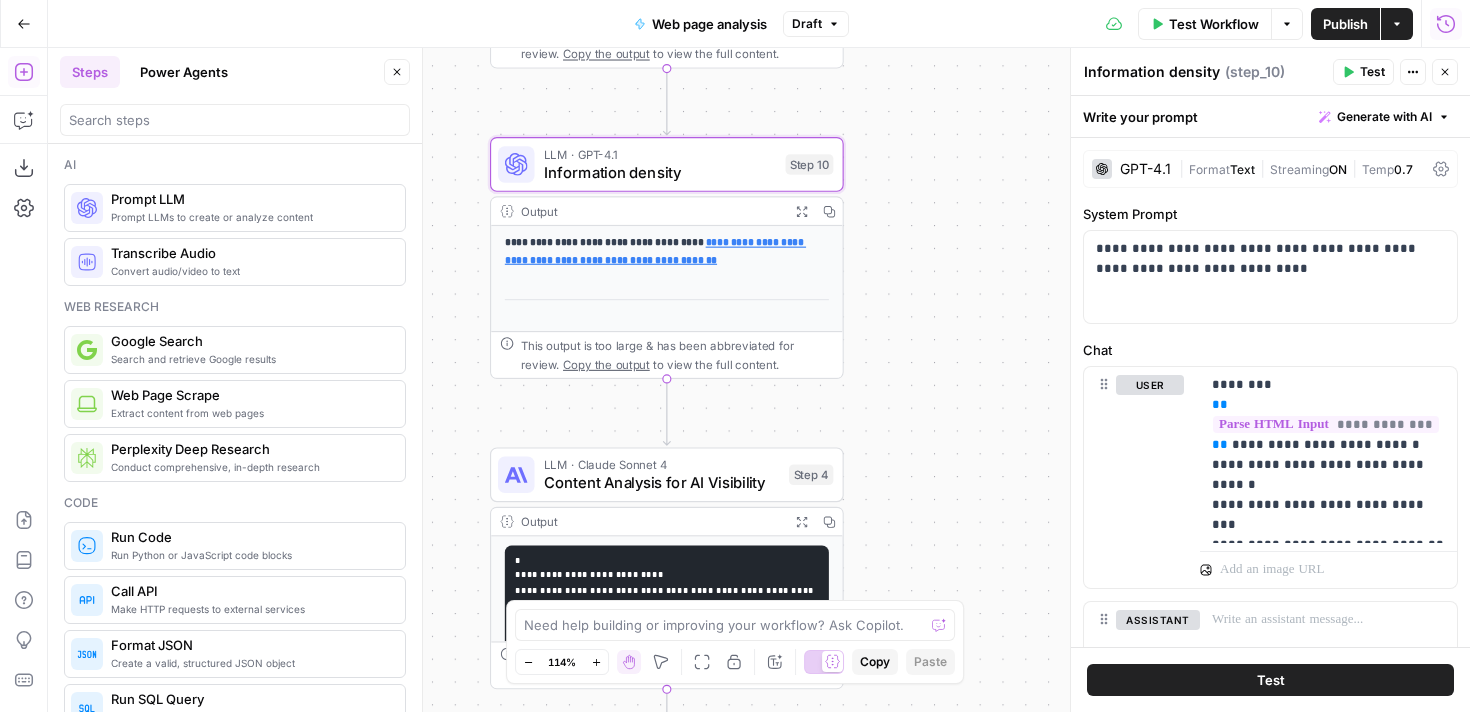 click on "Prompt LLMs to create or analyze content" at bounding box center [250, 217] 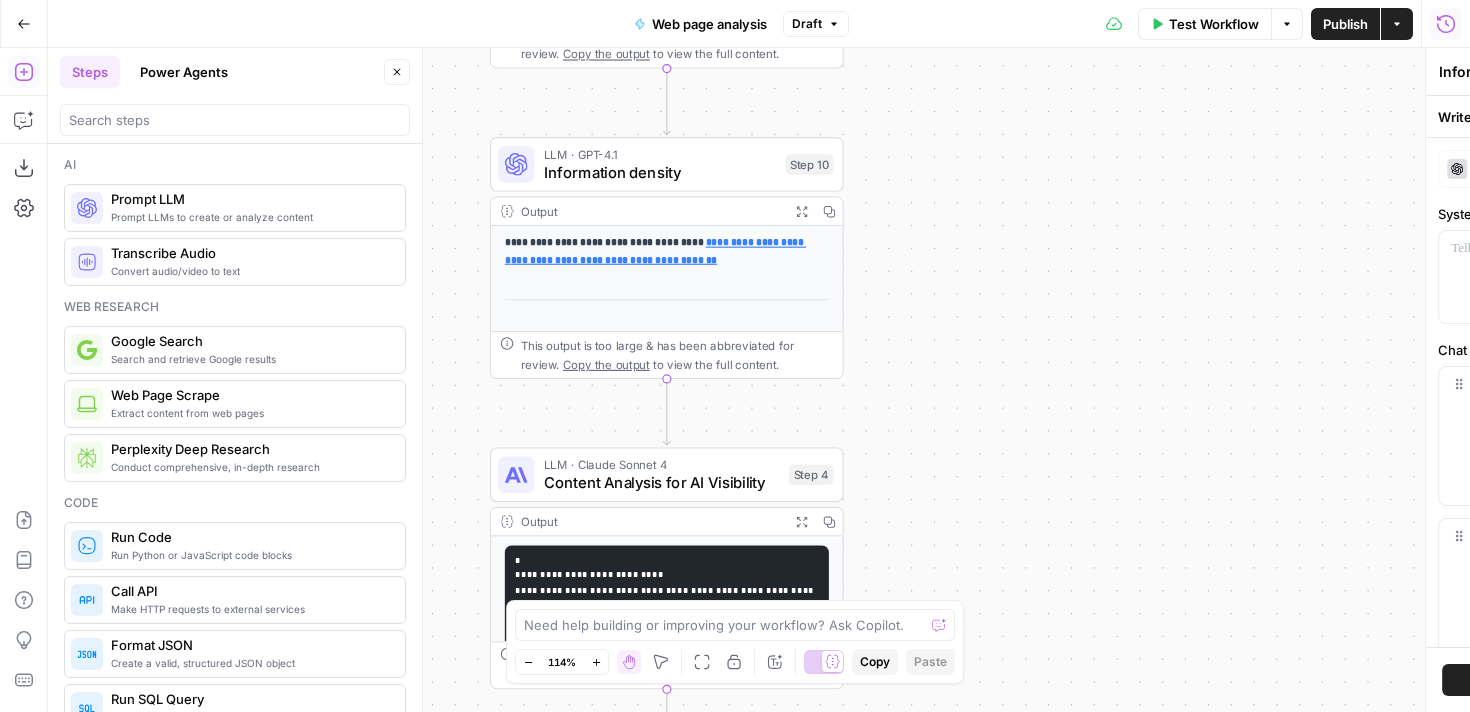 type on "Prompt LLM" 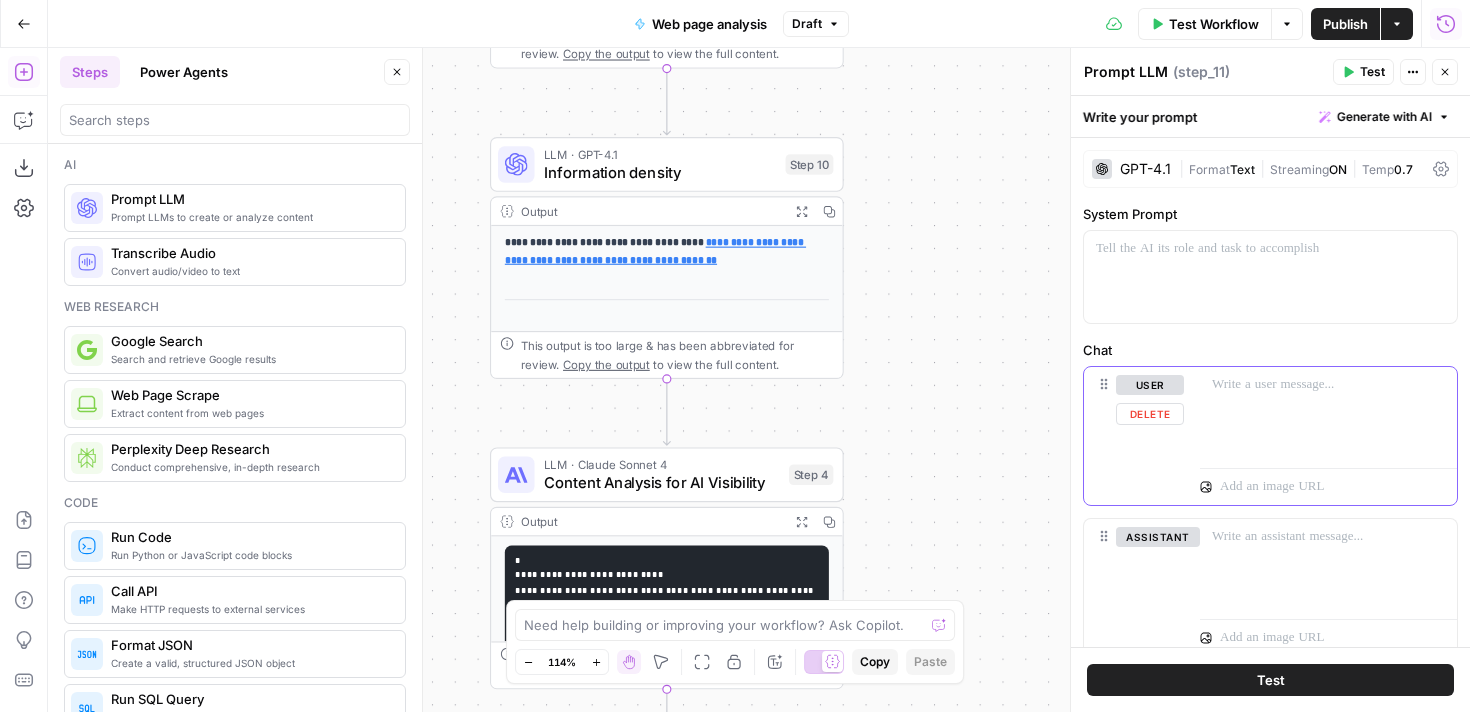 click at bounding box center (1328, 413) 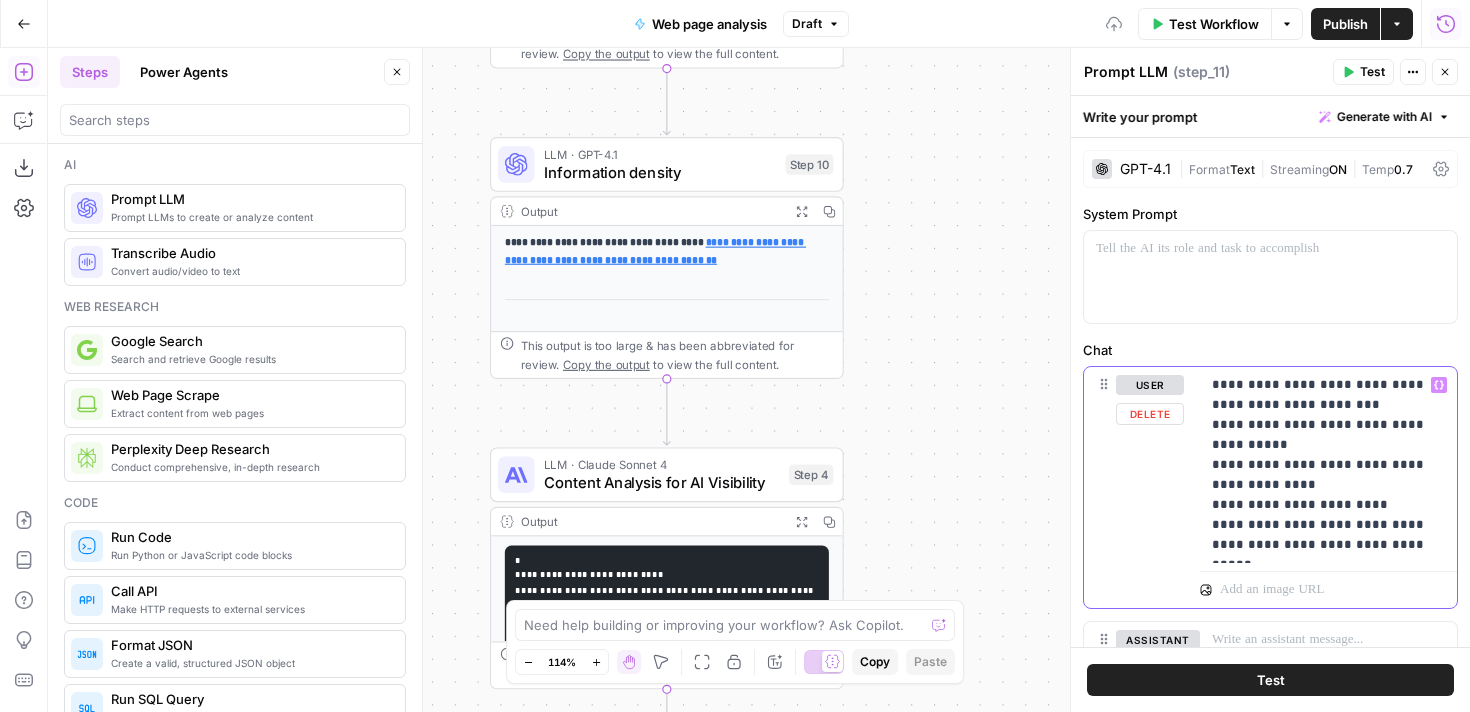 click on "**********" at bounding box center (1328, 465) 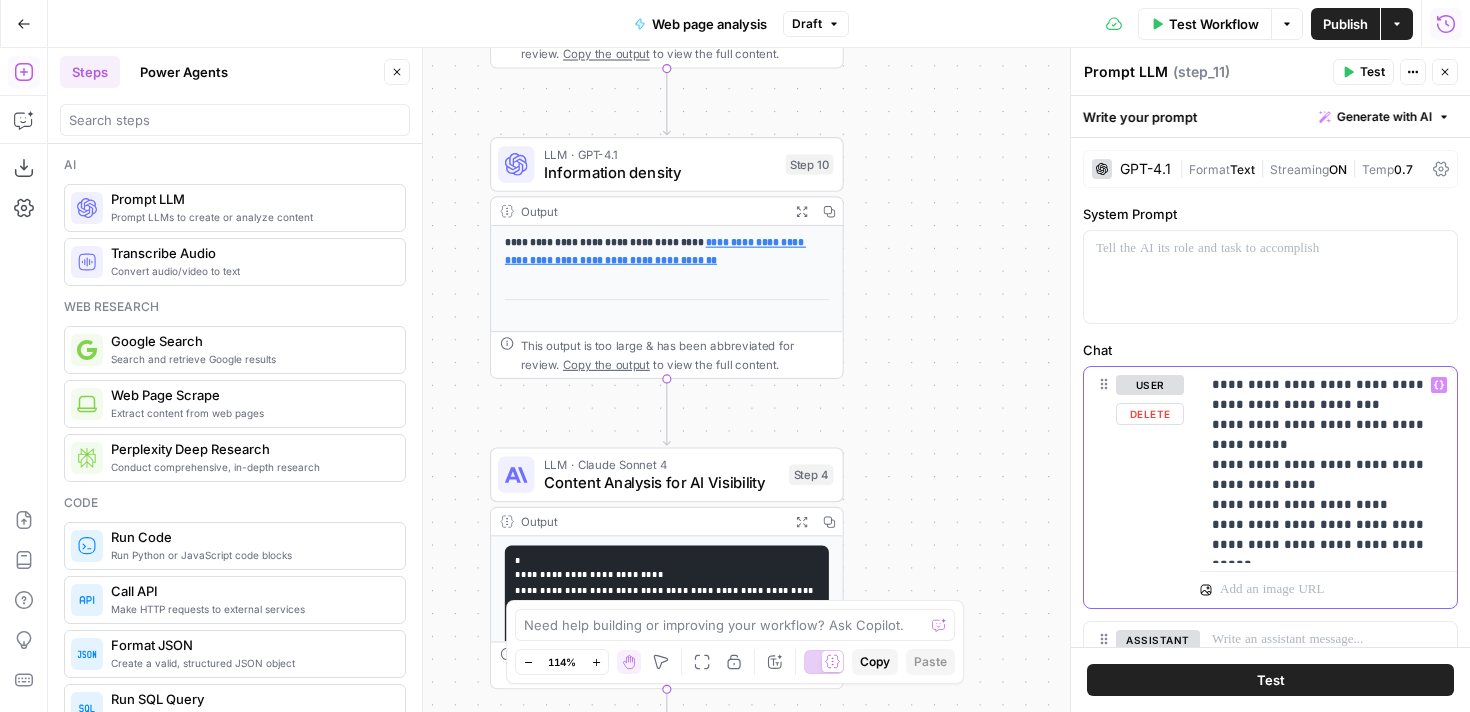 click on "**********" at bounding box center [1328, 465] 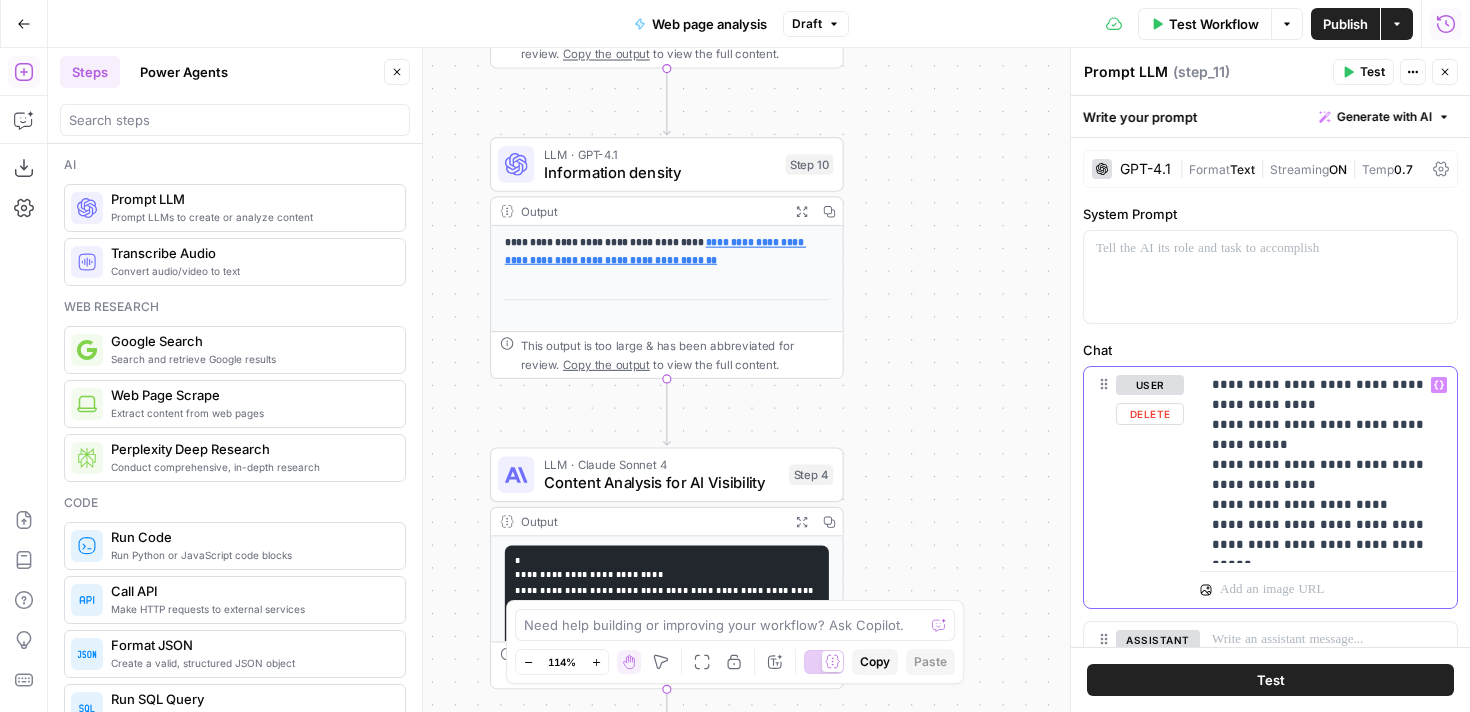 type 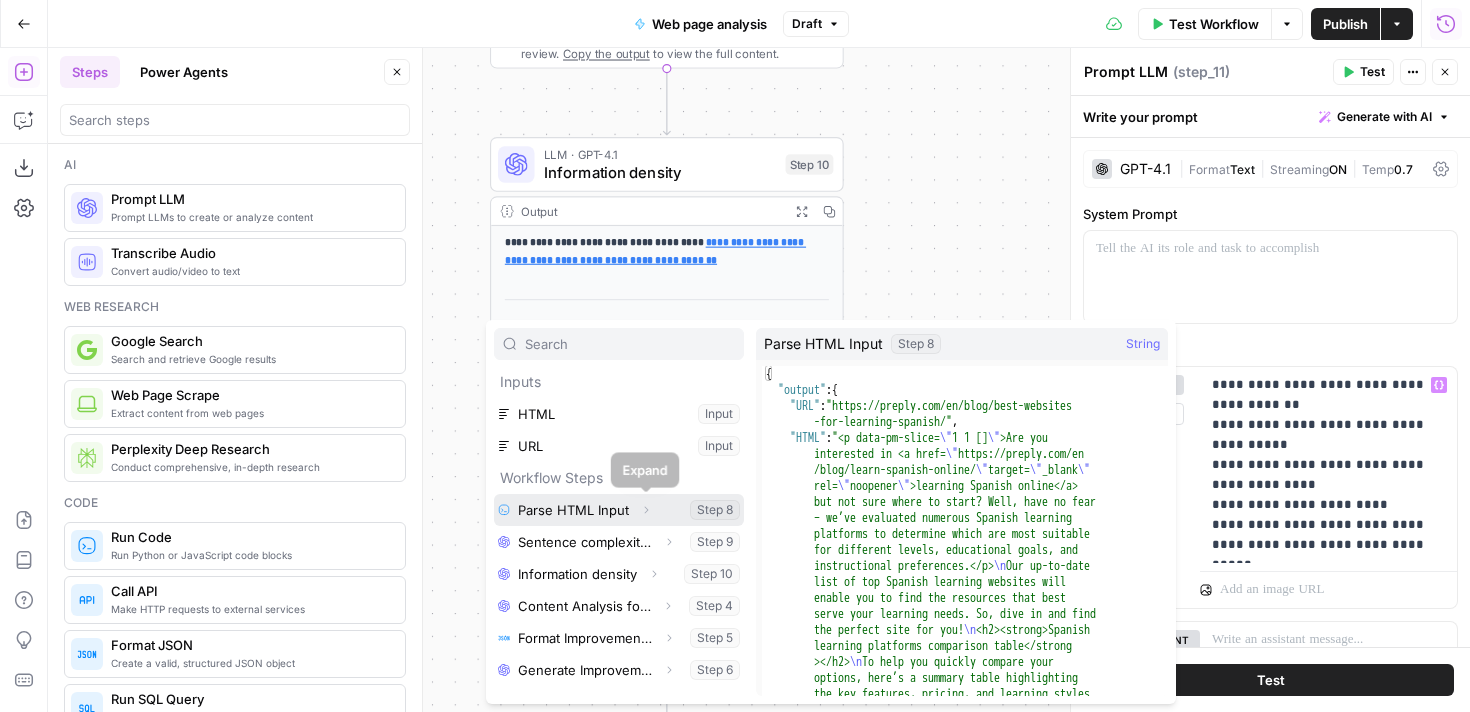 click 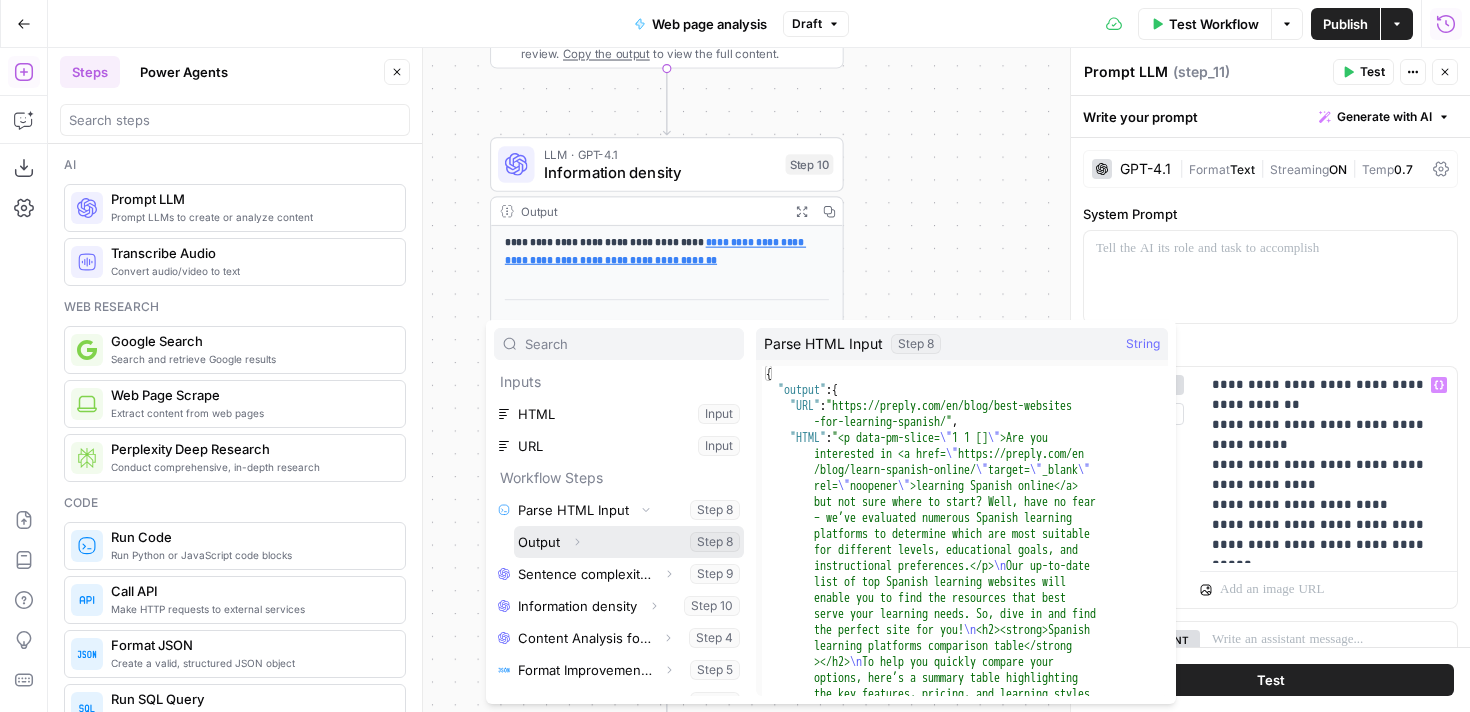 click on "Expand" at bounding box center [577, 542] 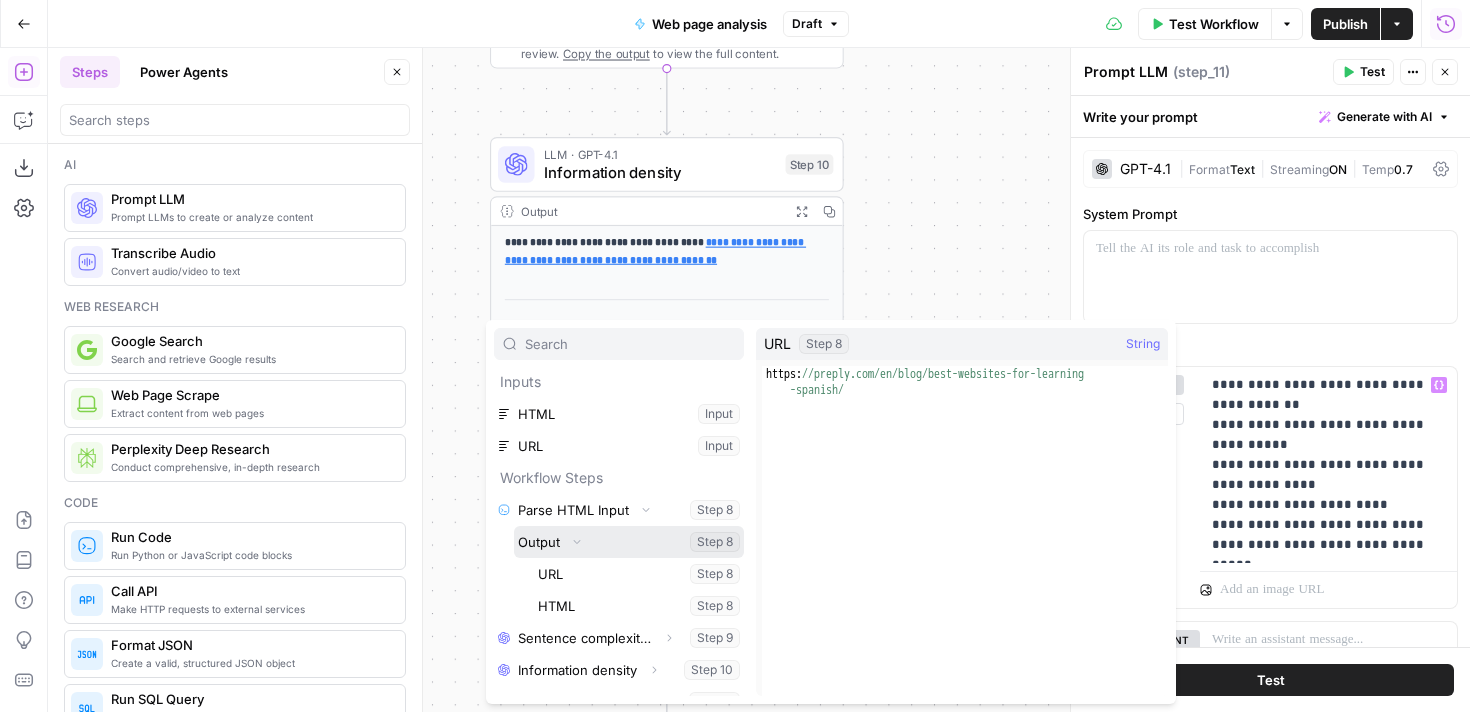 click at bounding box center [629, 542] 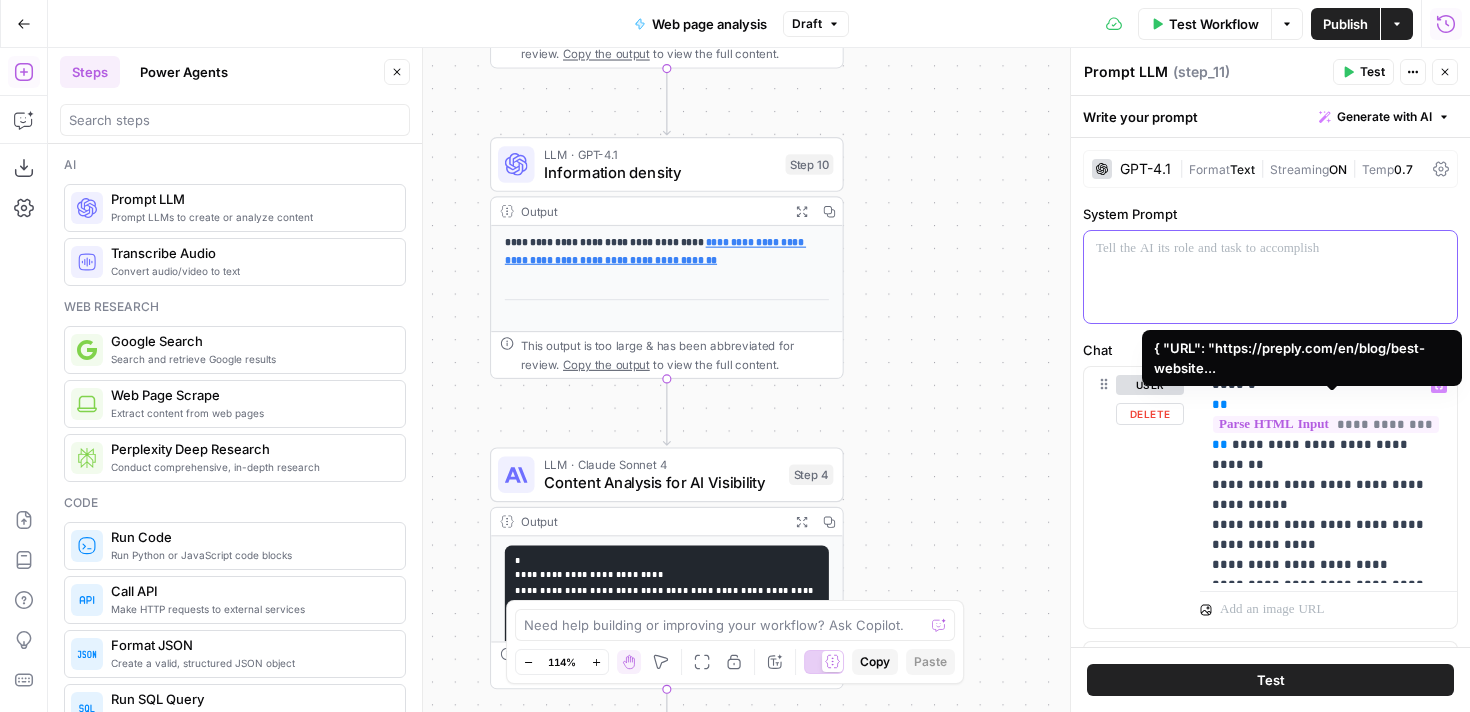 click at bounding box center [1270, 277] 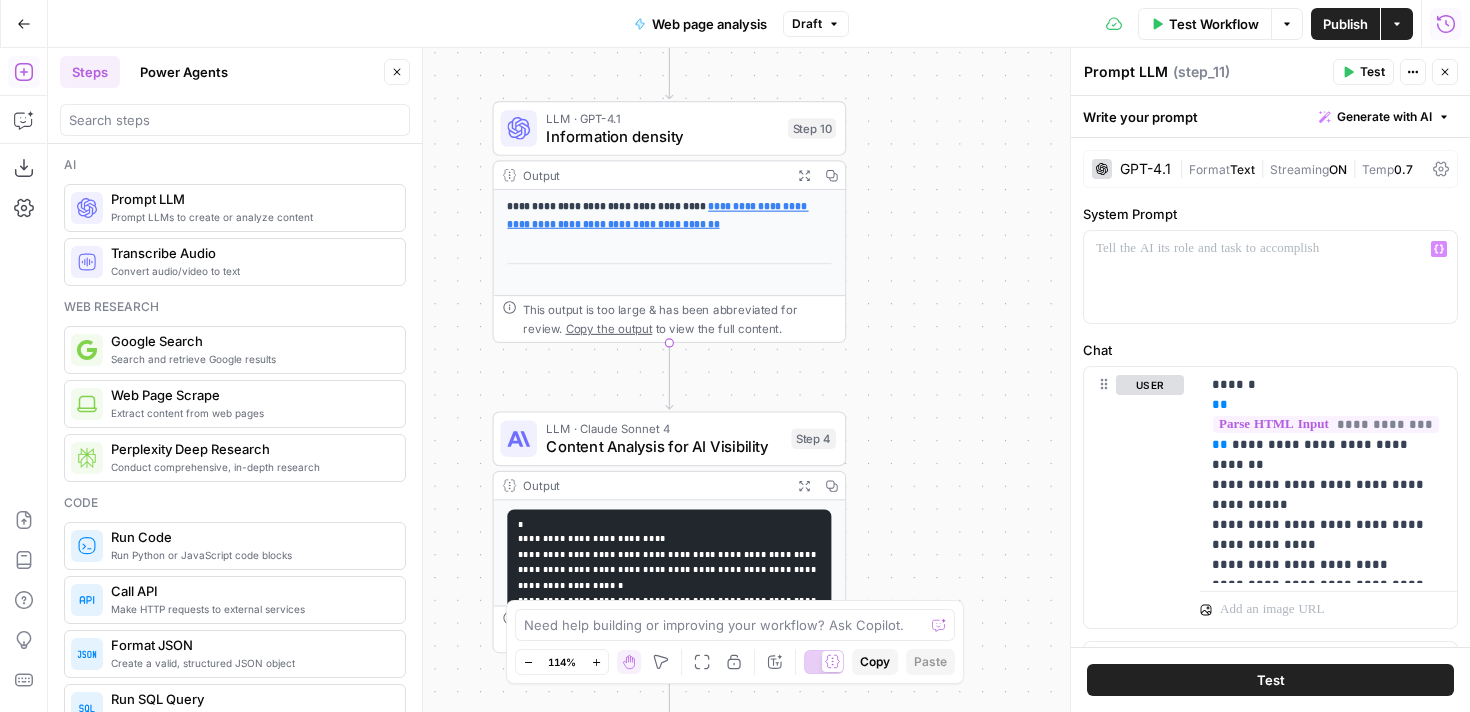 click on "**********" at bounding box center (759, 380) 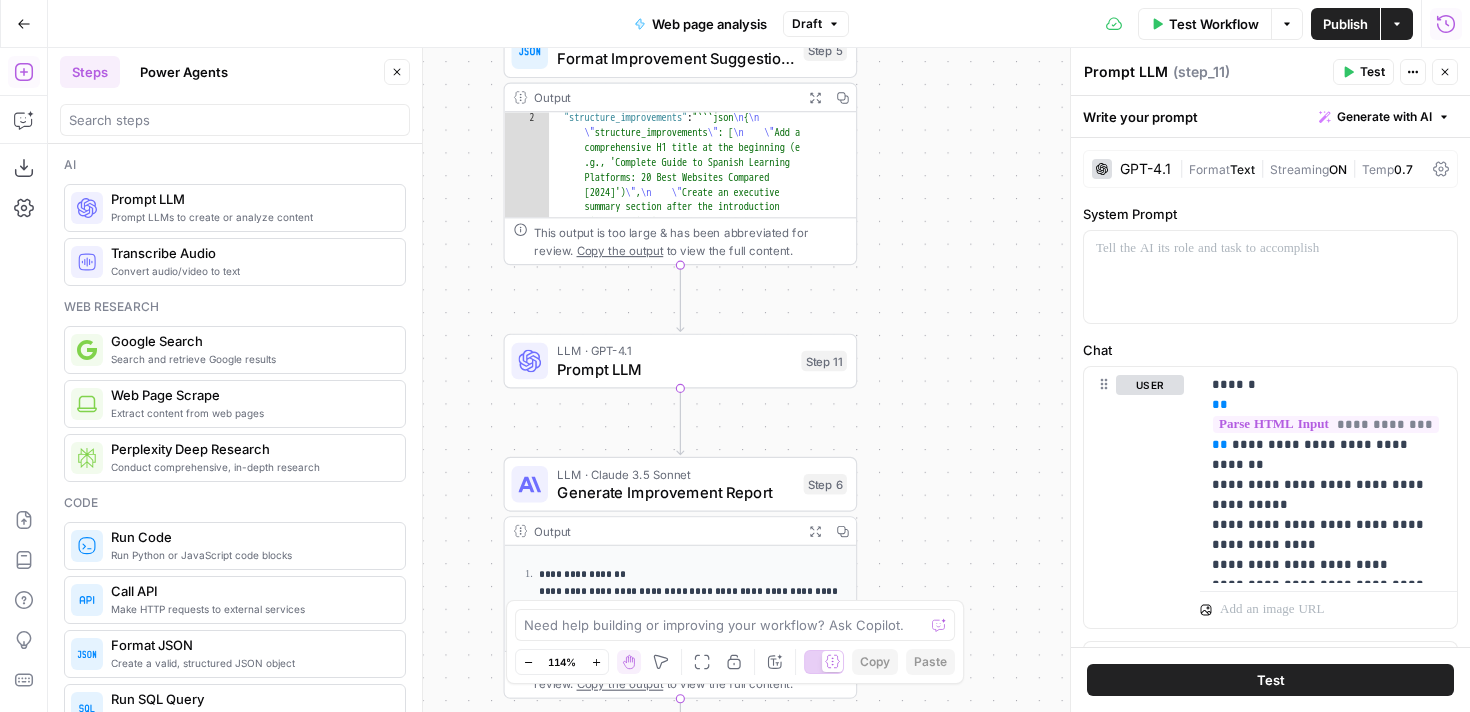 scroll, scrollTop: 0, scrollLeft: 0, axis: both 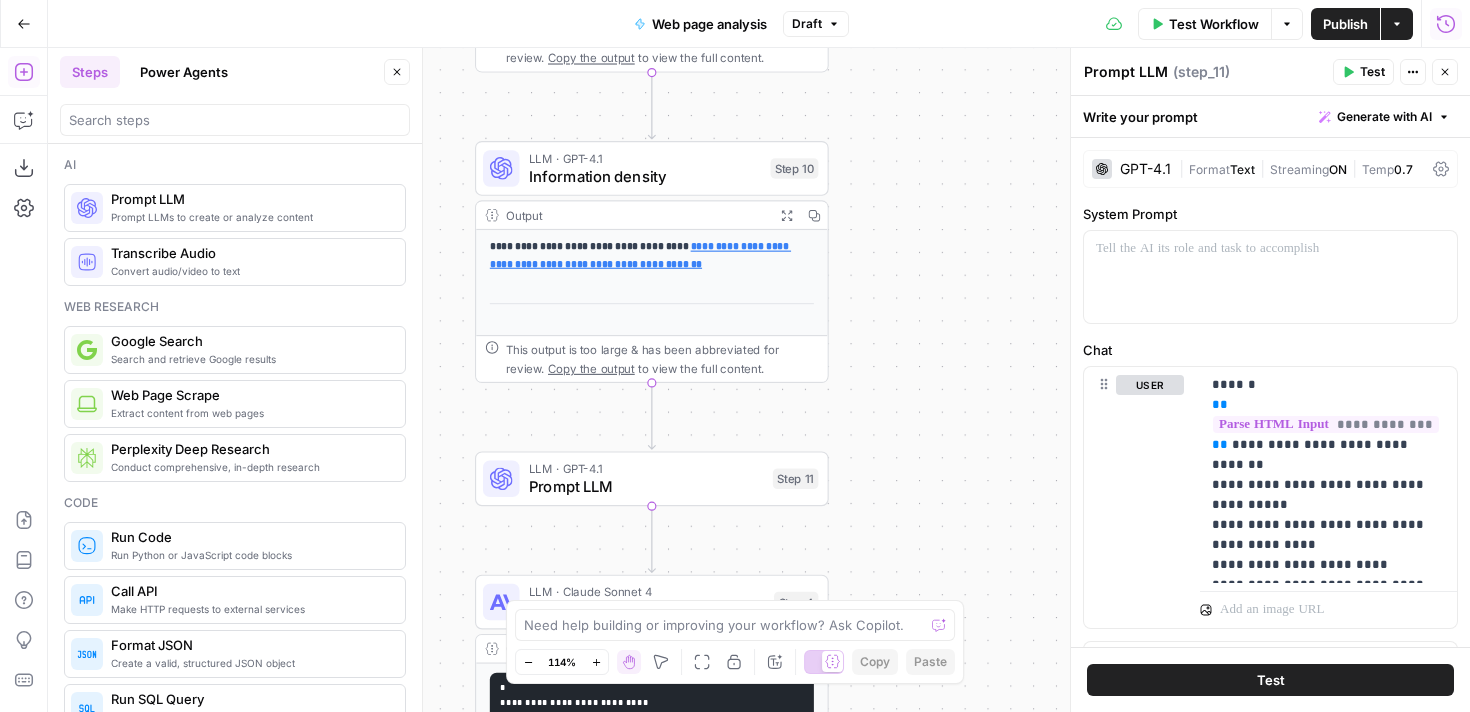 click on "Prompt LLM" at bounding box center [1126, 72] 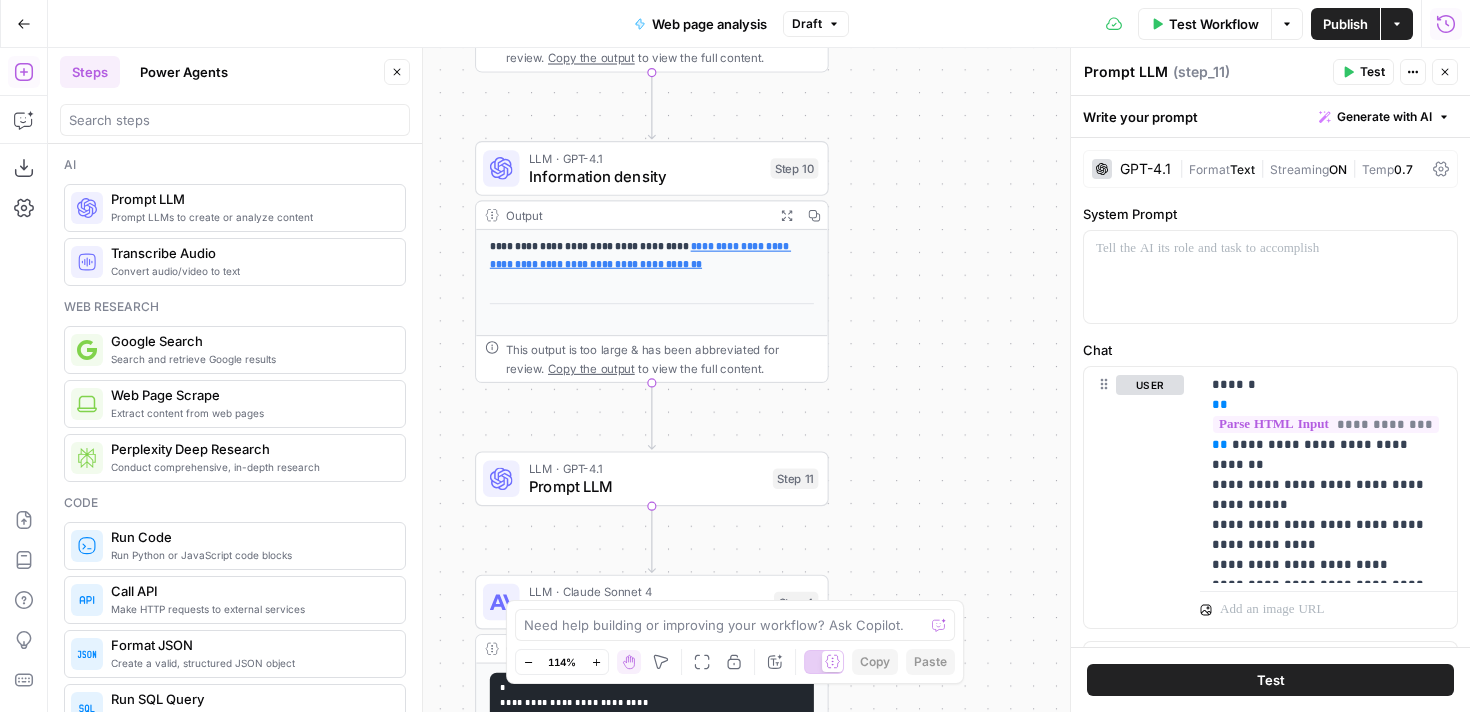 click on "Prompt LLM" at bounding box center (1126, 72) 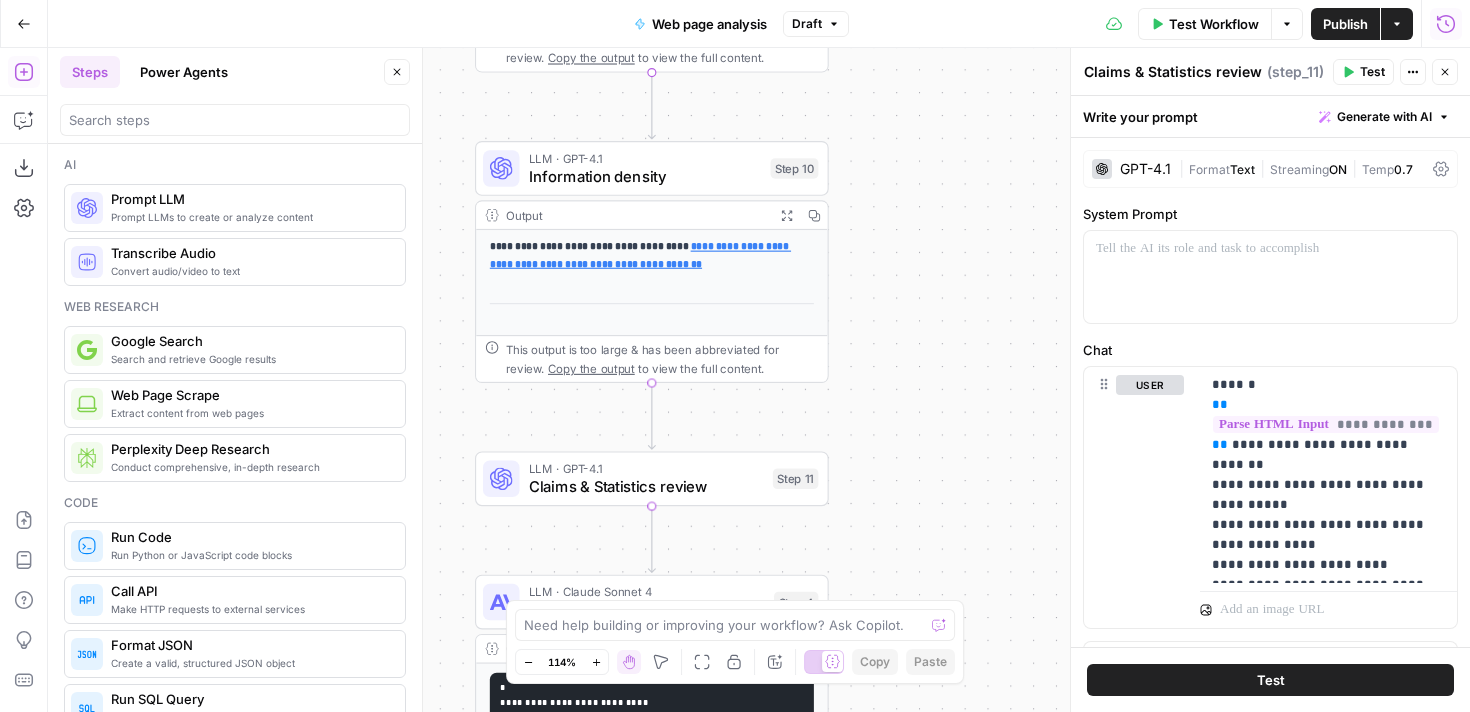 type on "Claims & Statistics review" 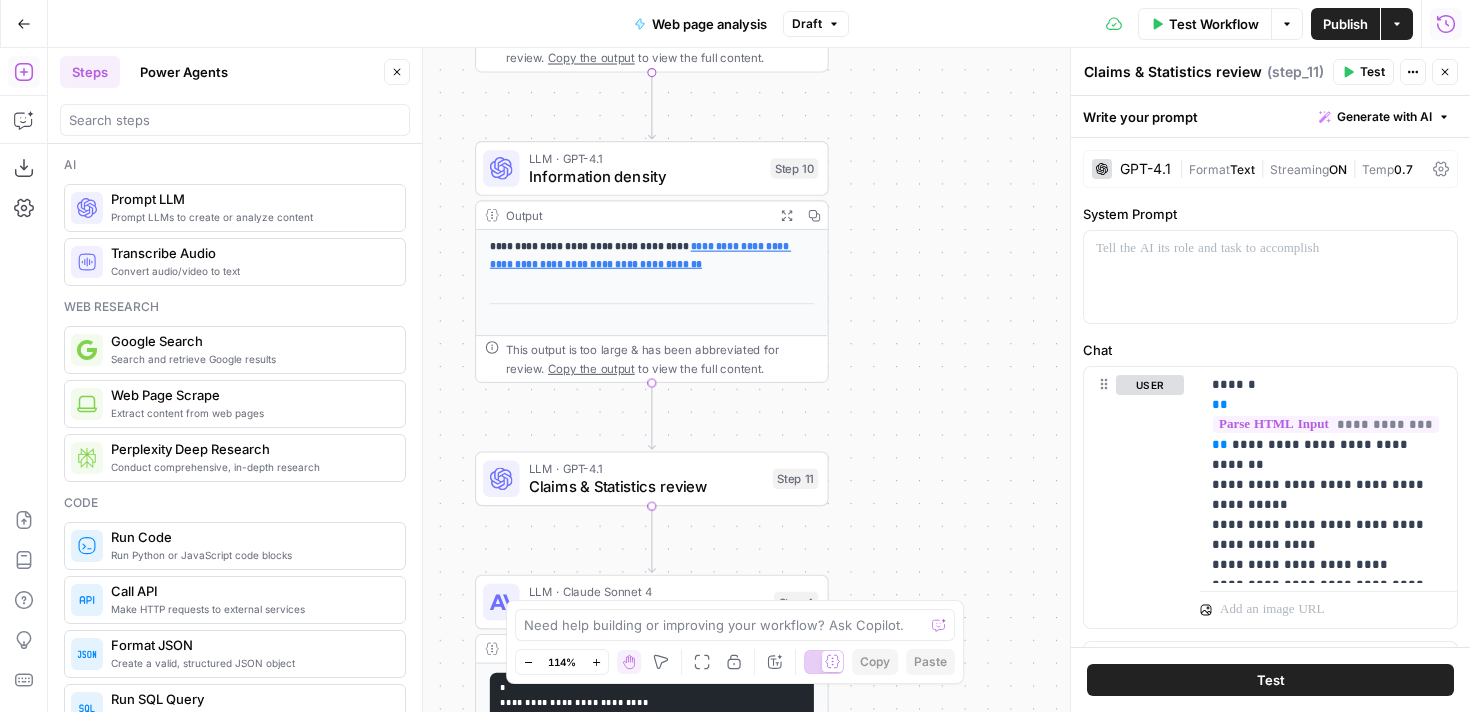 click on "LLM · GPT-4.1" at bounding box center (645, 158) 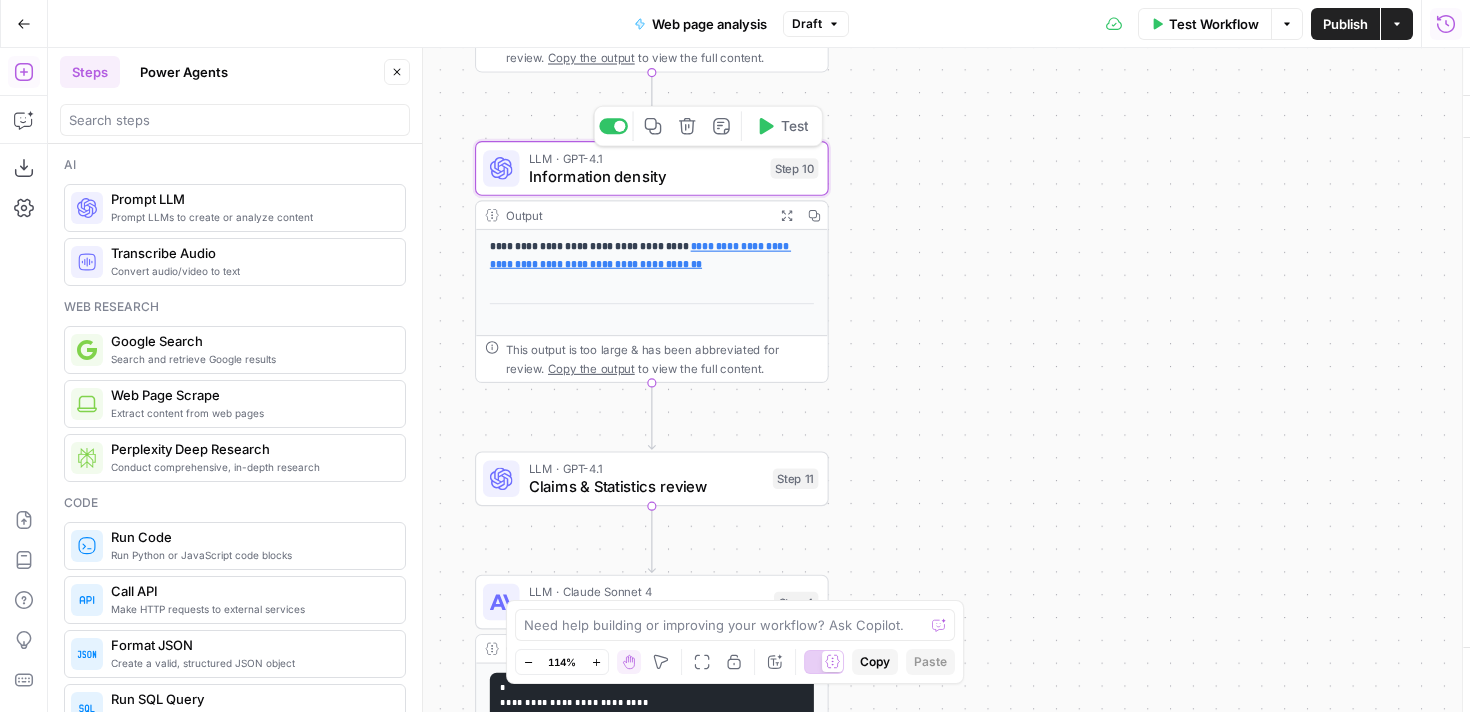 type on "Information density" 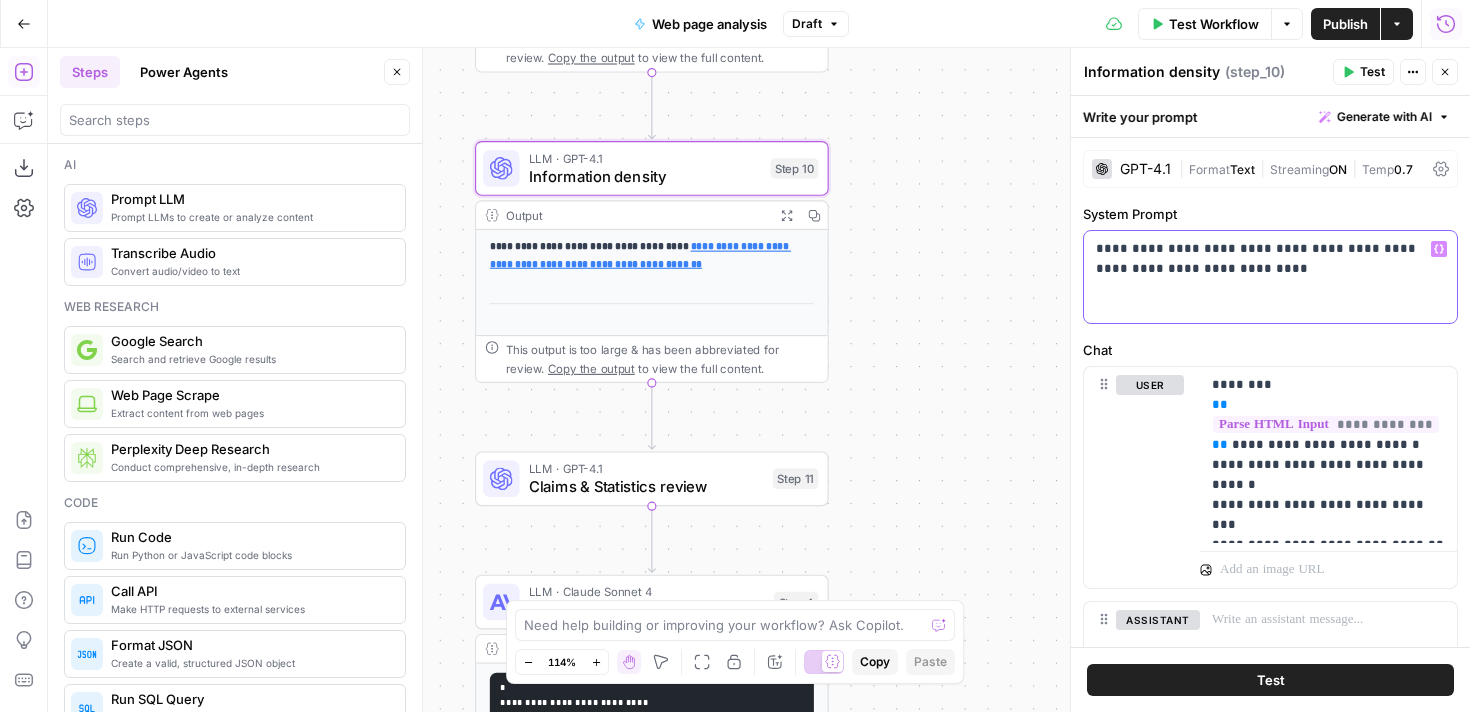 drag, startPoint x: 1224, startPoint y: 275, endPoint x: 1097, endPoint y: 253, distance: 128.89143 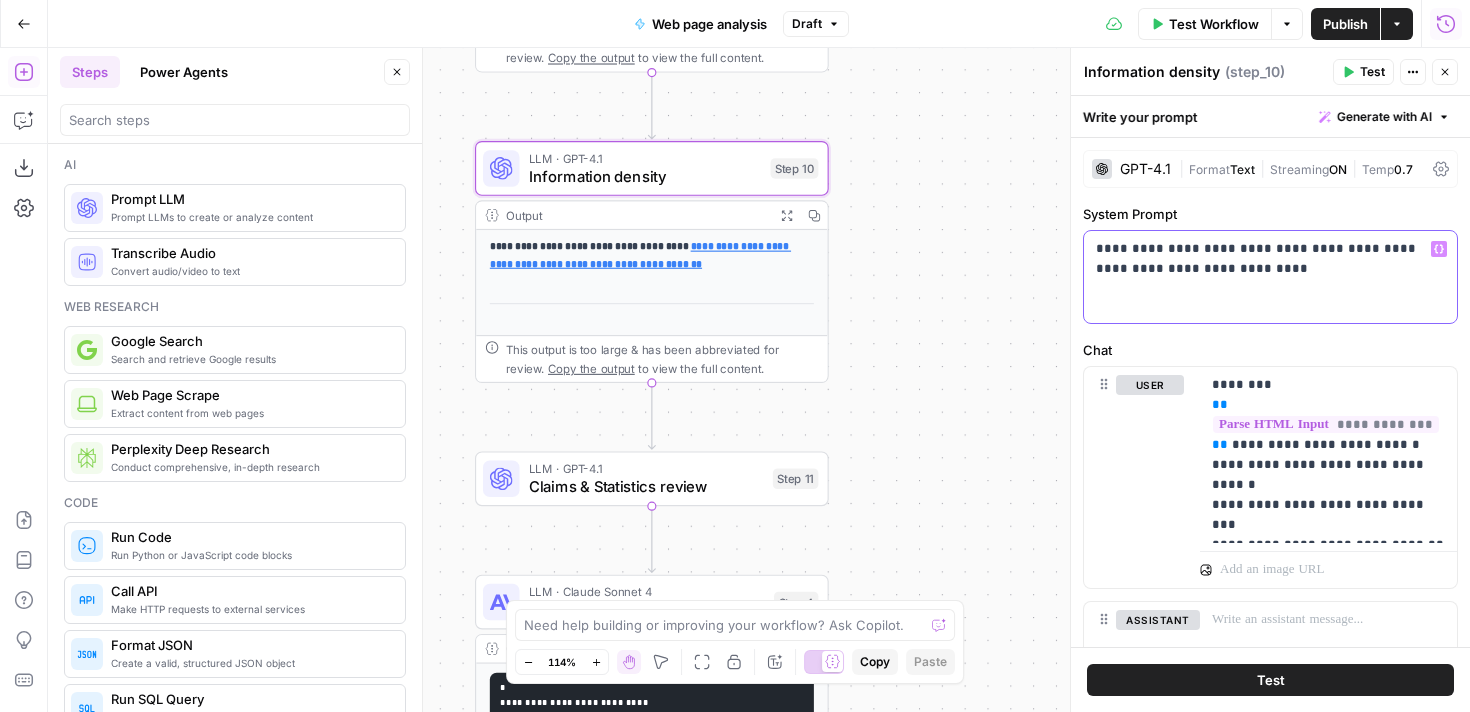 click on "**********" at bounding box center [1270, 259] 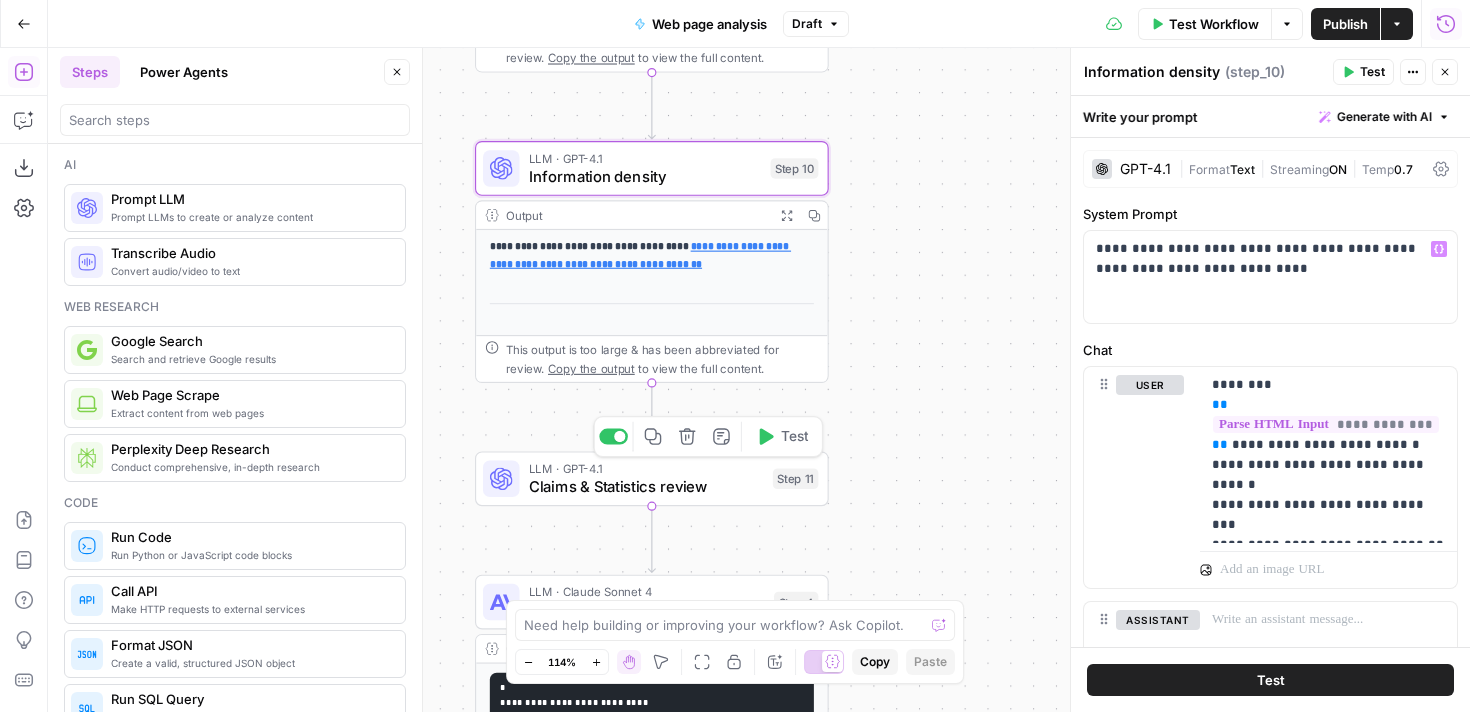 click on "Claims & Statistics review" at bounding box center (646, 486) 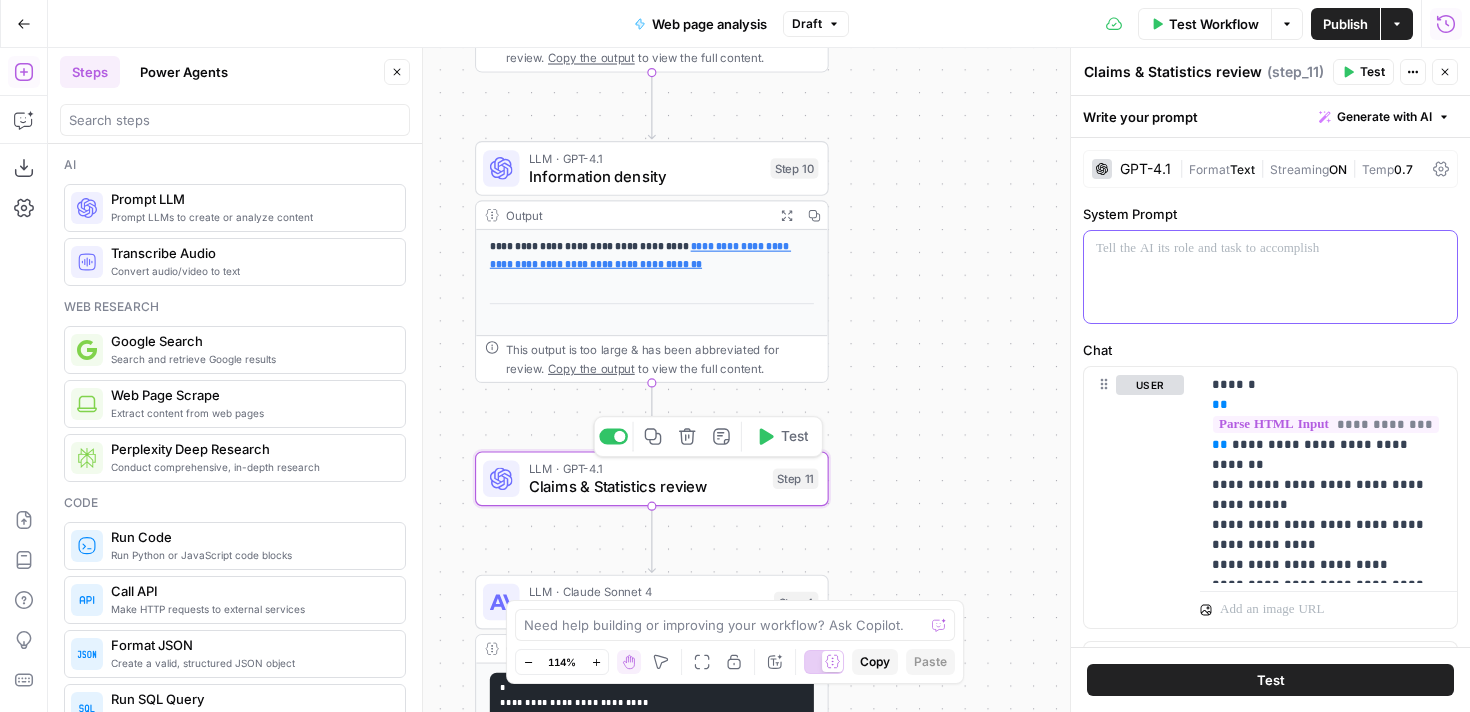 click at bounding box center (1270, 277) 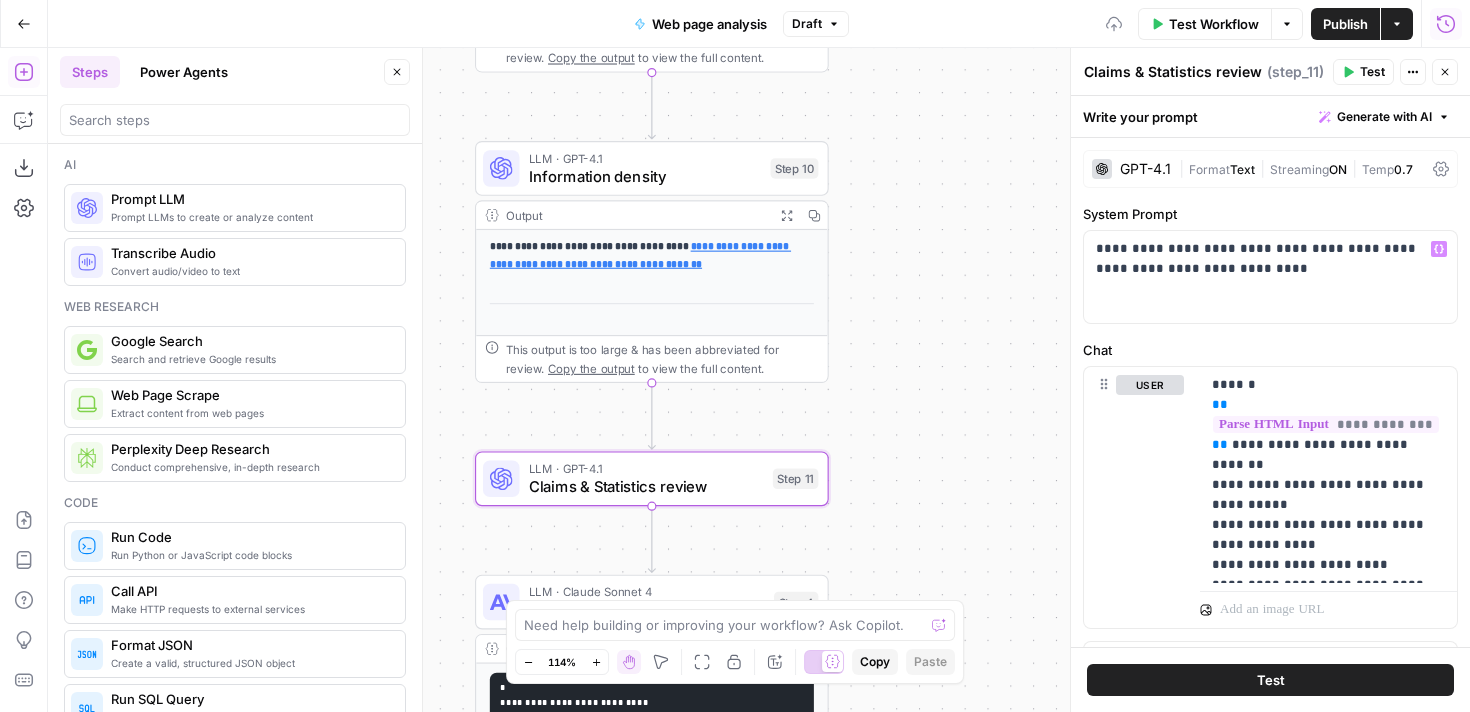 click on "Test" at bounding box center (1271, 680) 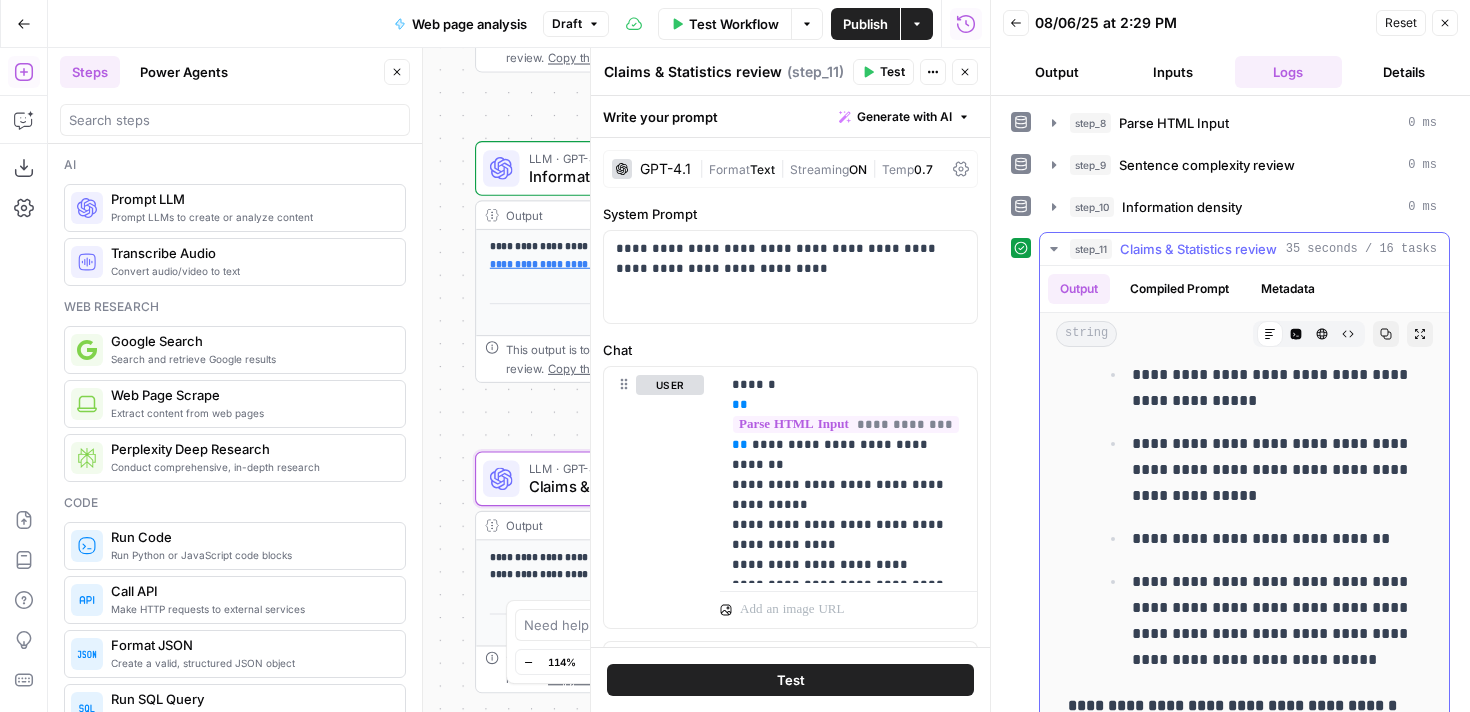 scroll, scrollTop: 406, scrollLeft: 0, axis: vertical 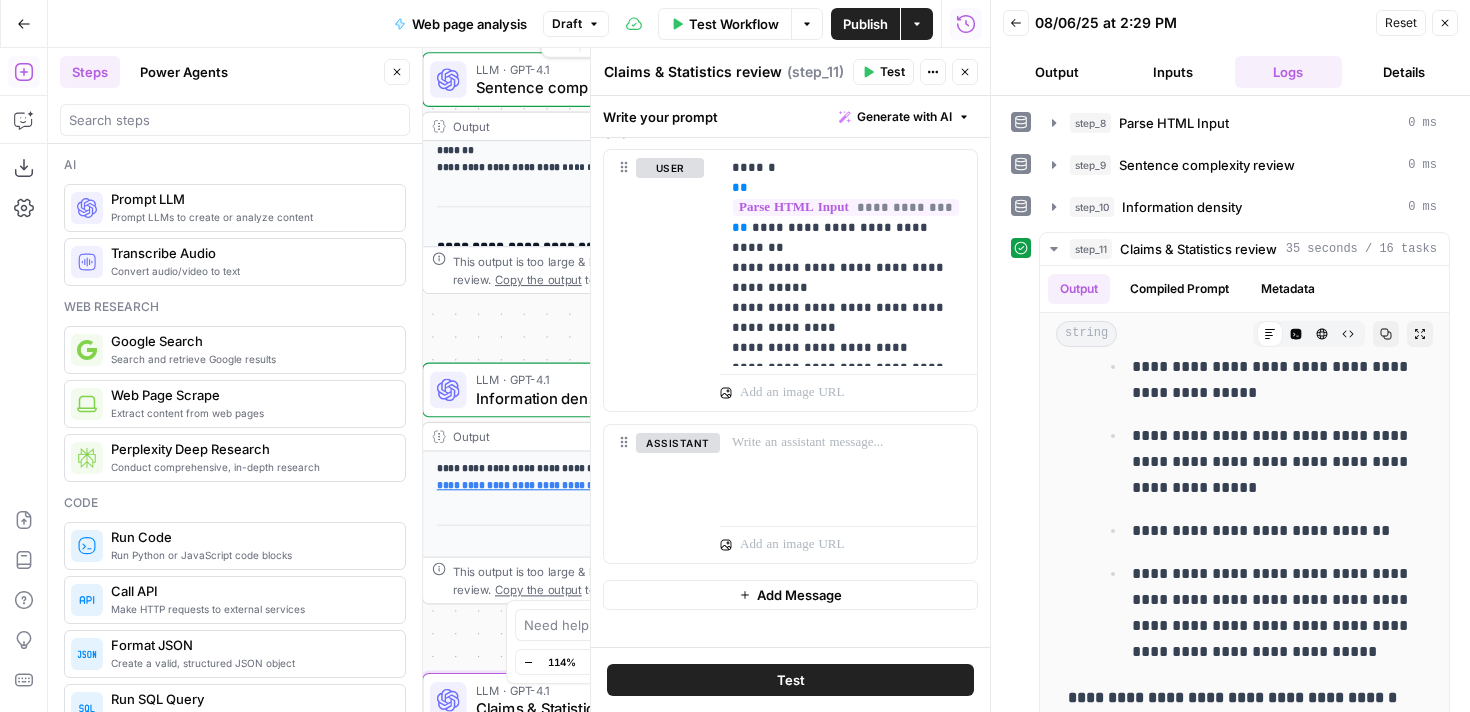 click on "Sentence complexity review" at bounding box center [594, 87] 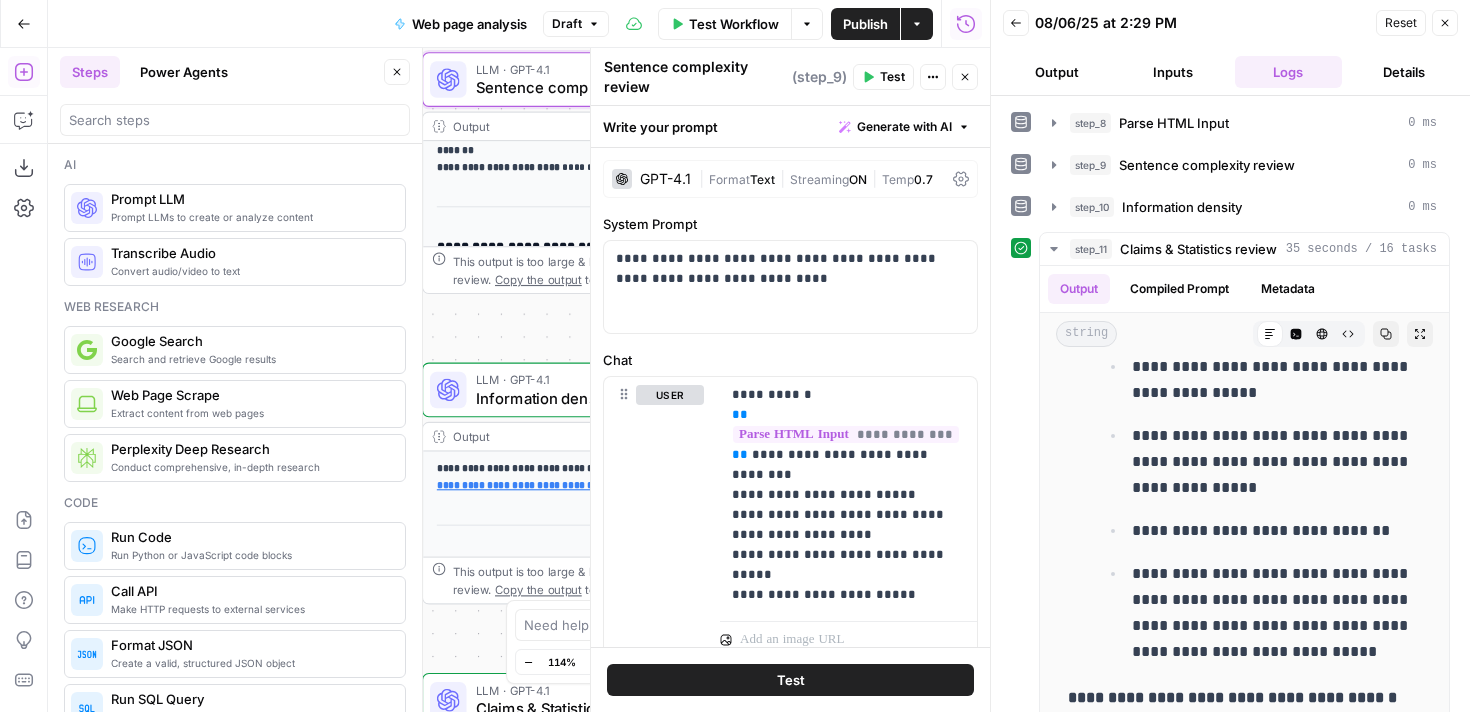 click on "LLM · GPT-4.1 Information density Step 10 Copy step Delete step Add Note Test" at bounding box center (599, 390) 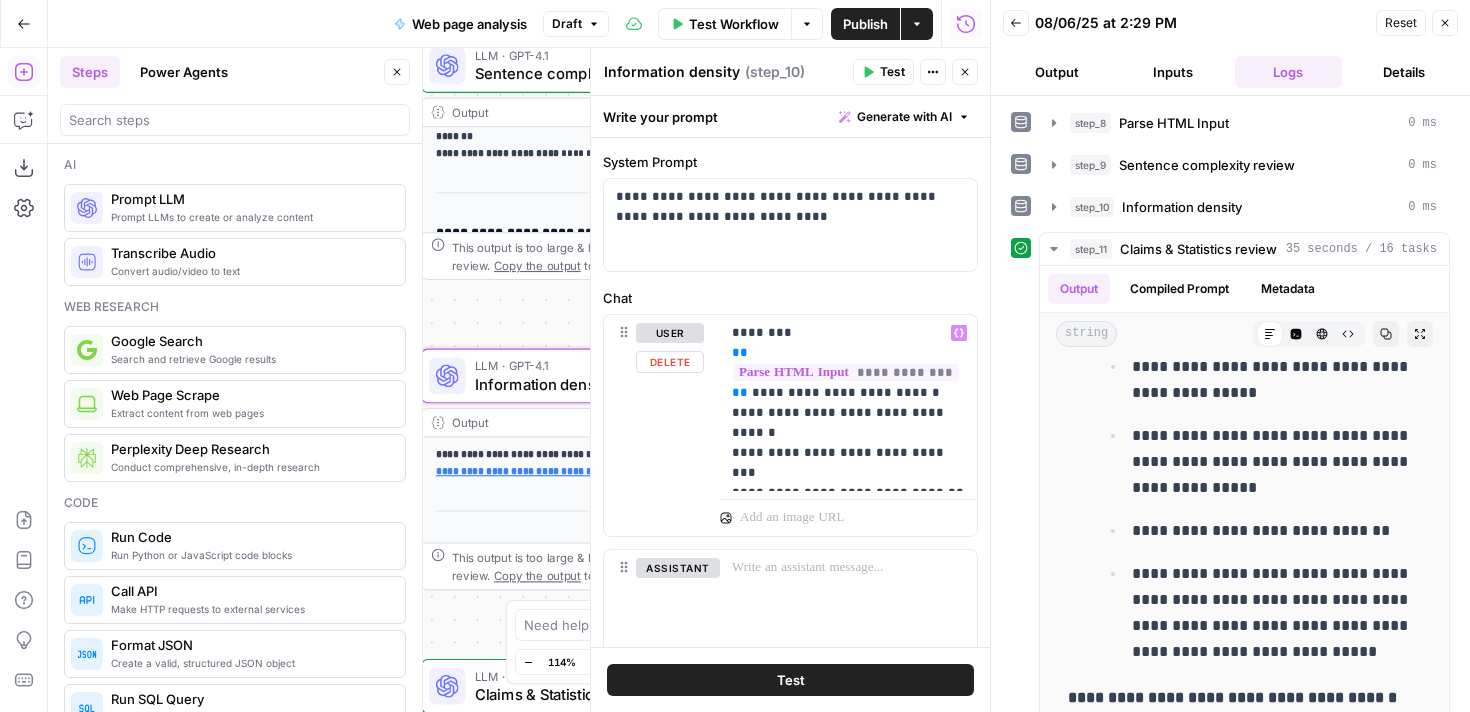 scroll, scrollTop: 56, scrollLeft: 0, axis: vertical 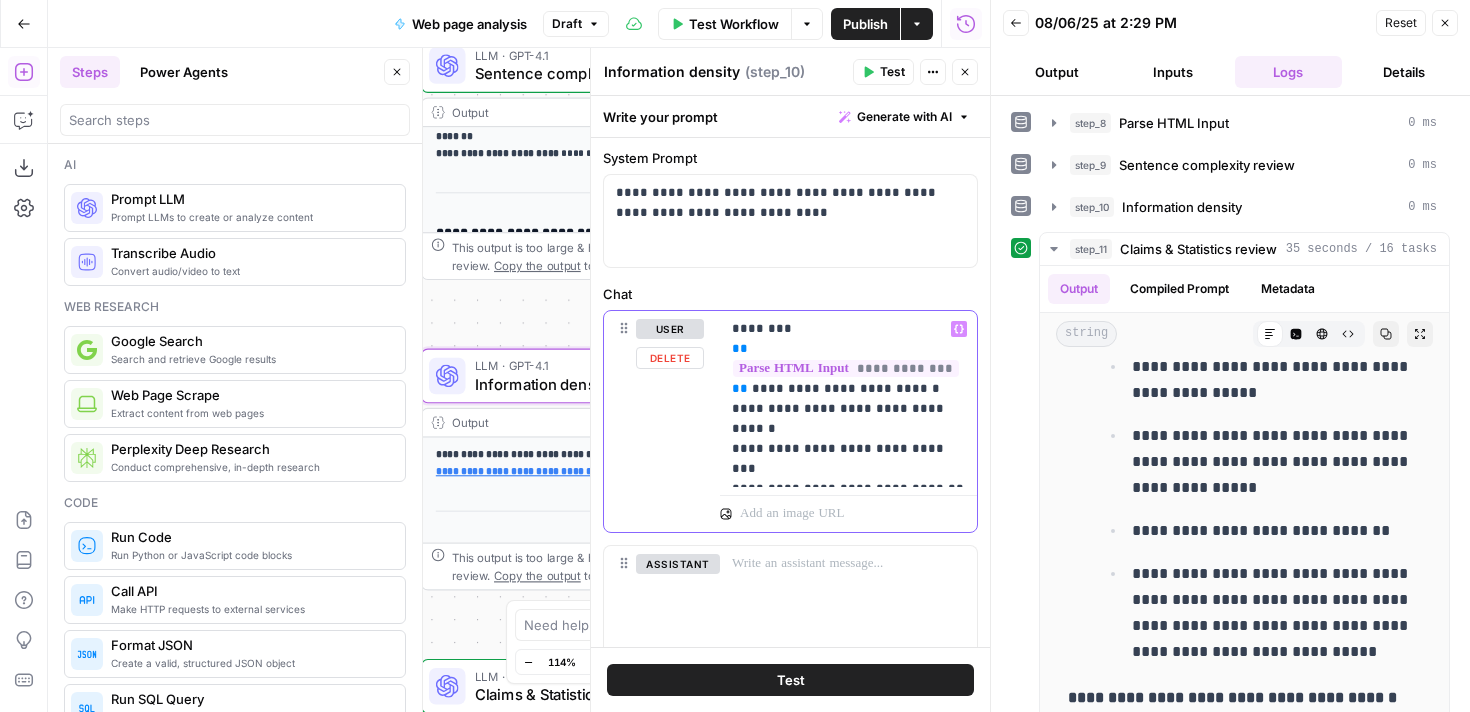 click on "**********" at bounding box center (848, 399) 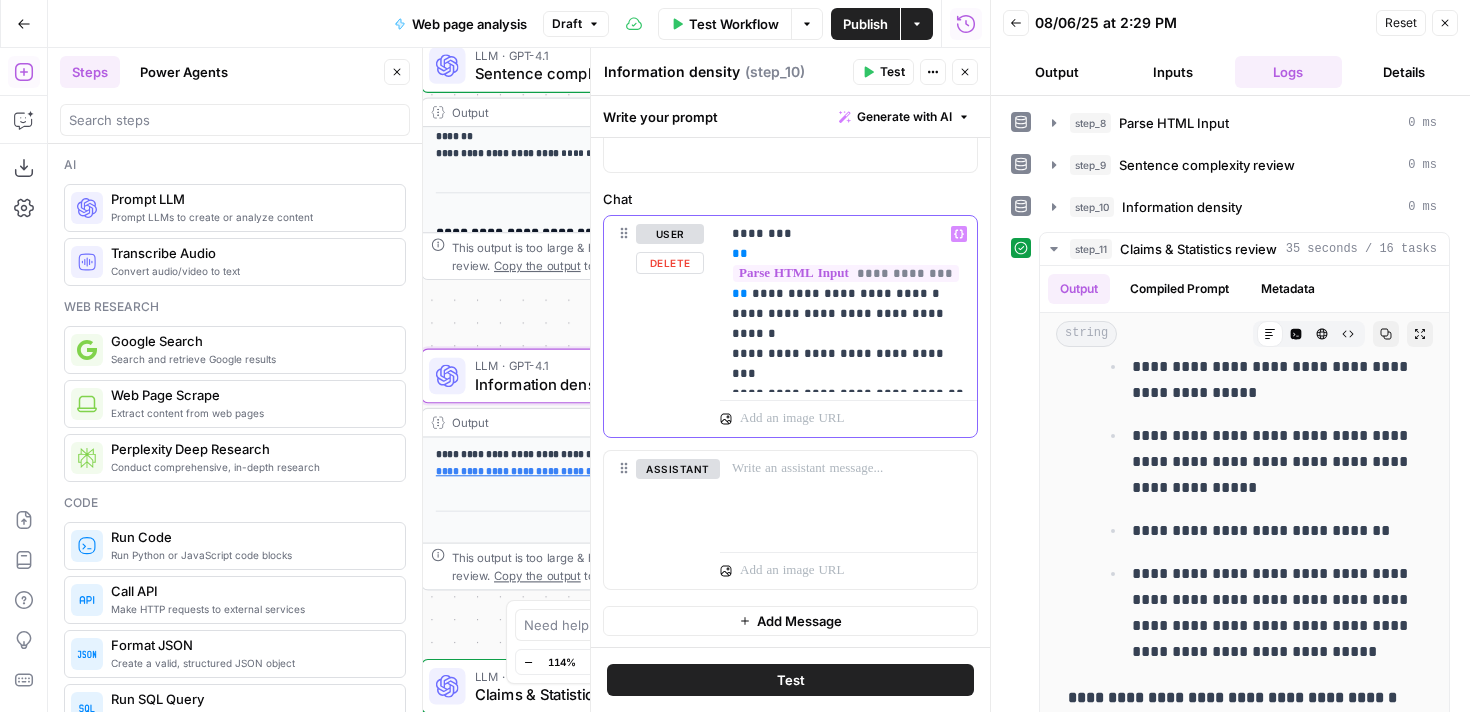click on "**********" at bounding box center (848, 304) 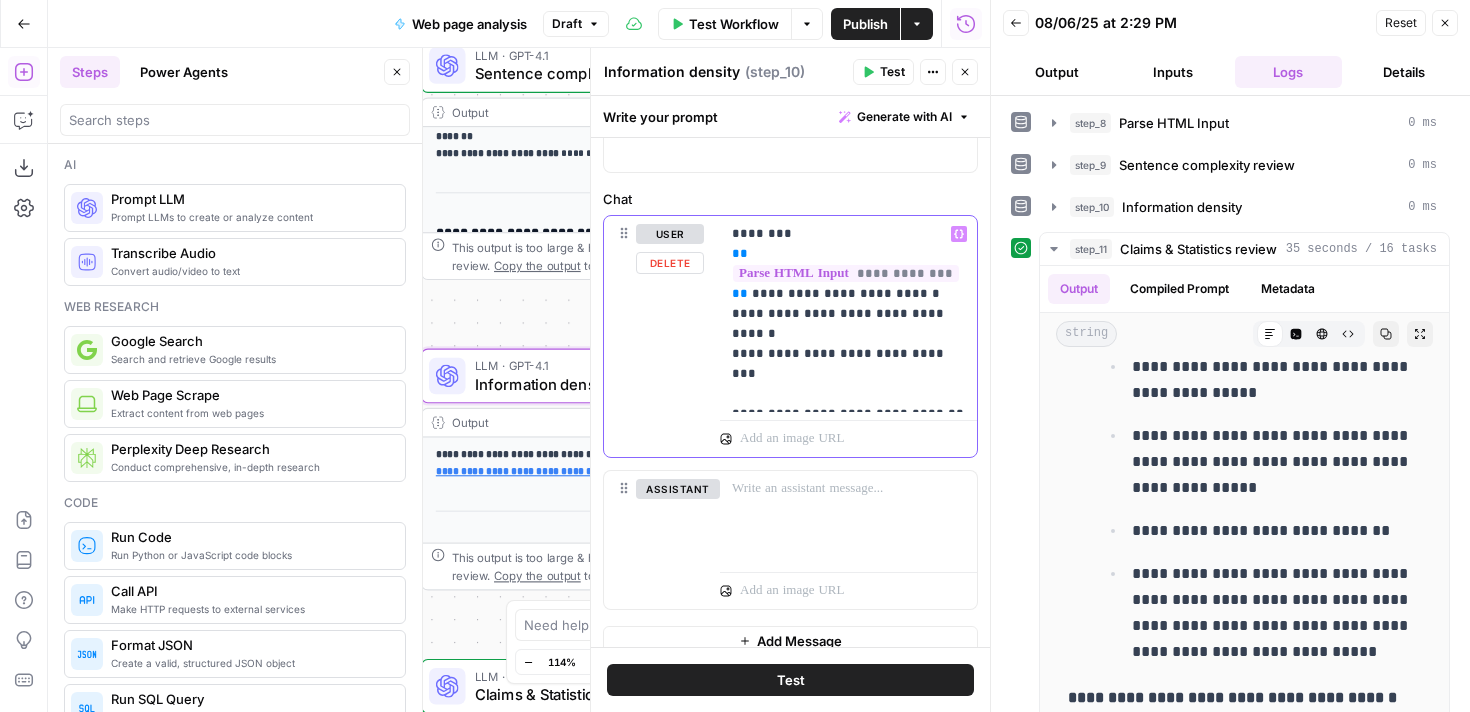 type 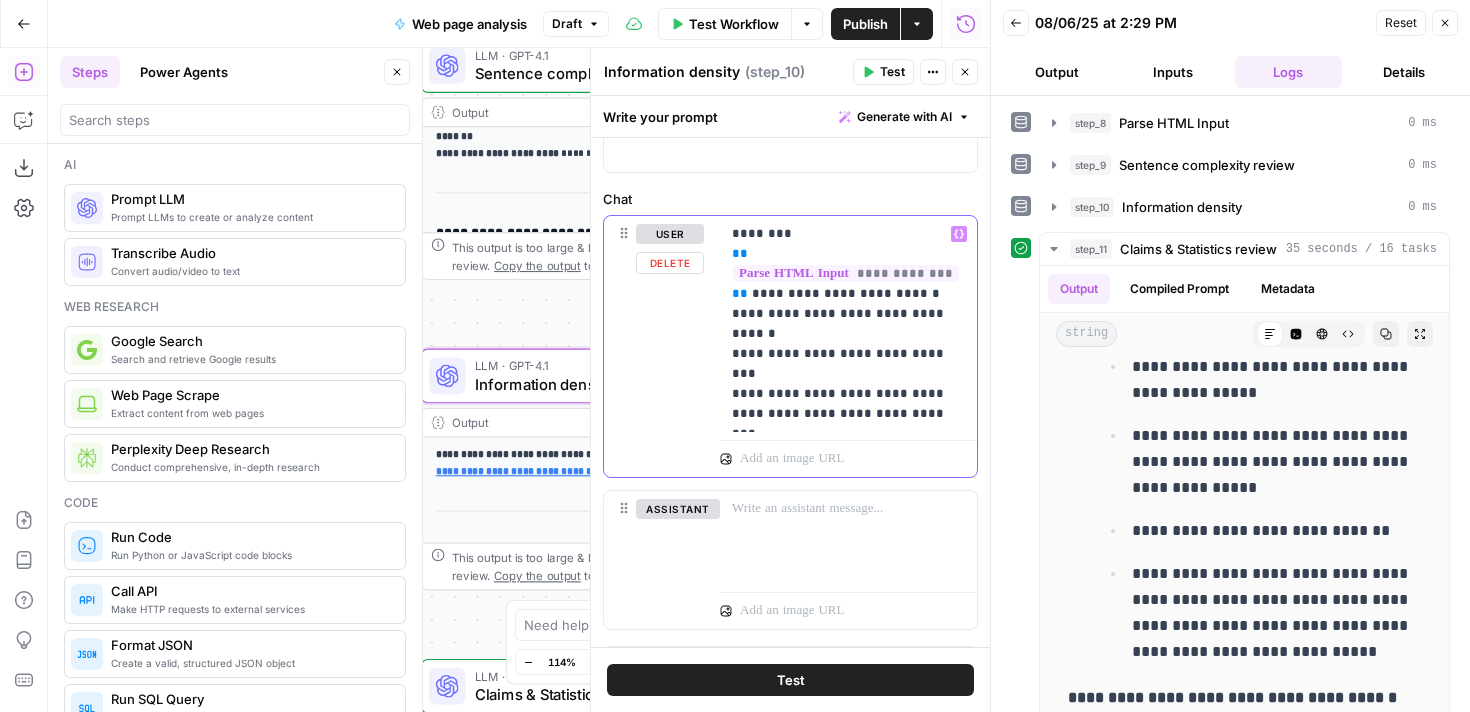 click on "**********" at bounding box center [848, 324] 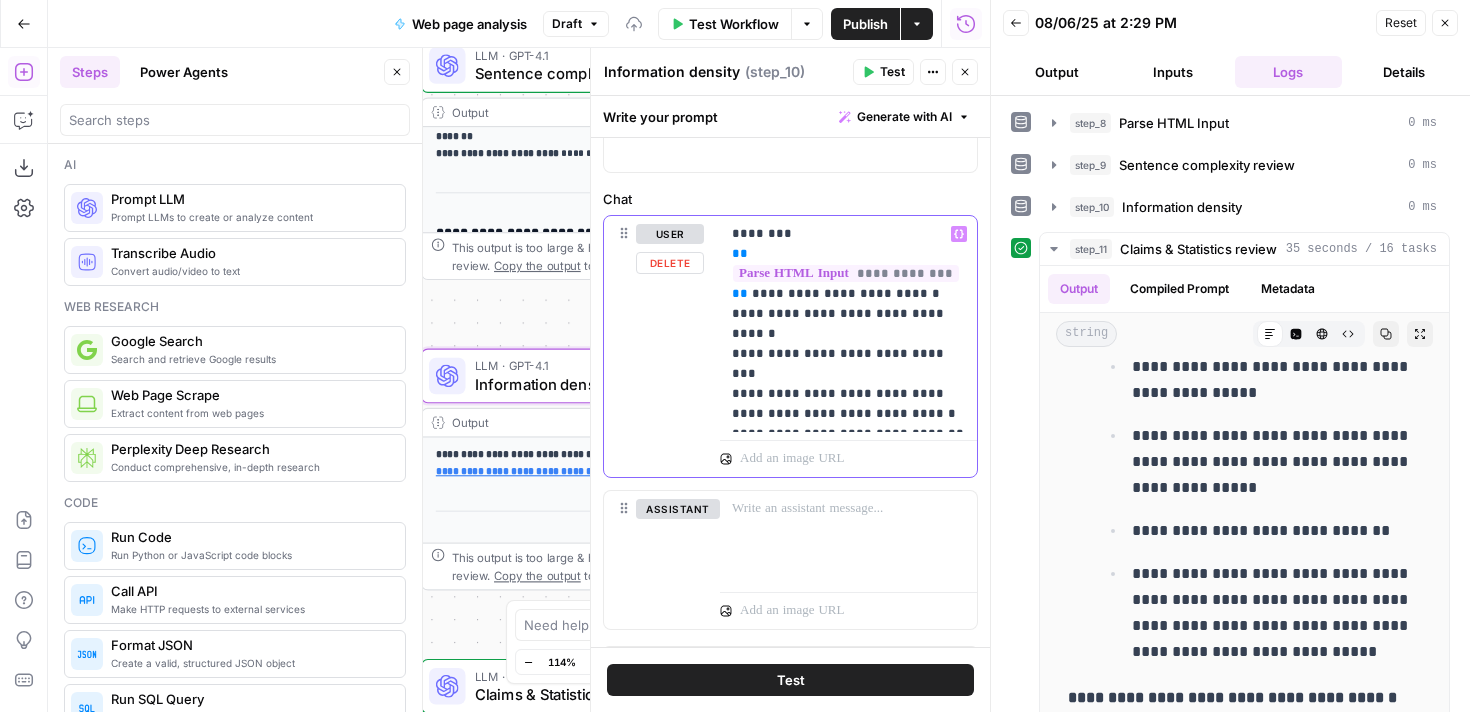 click on "**********" at bounding box center (848, 324) 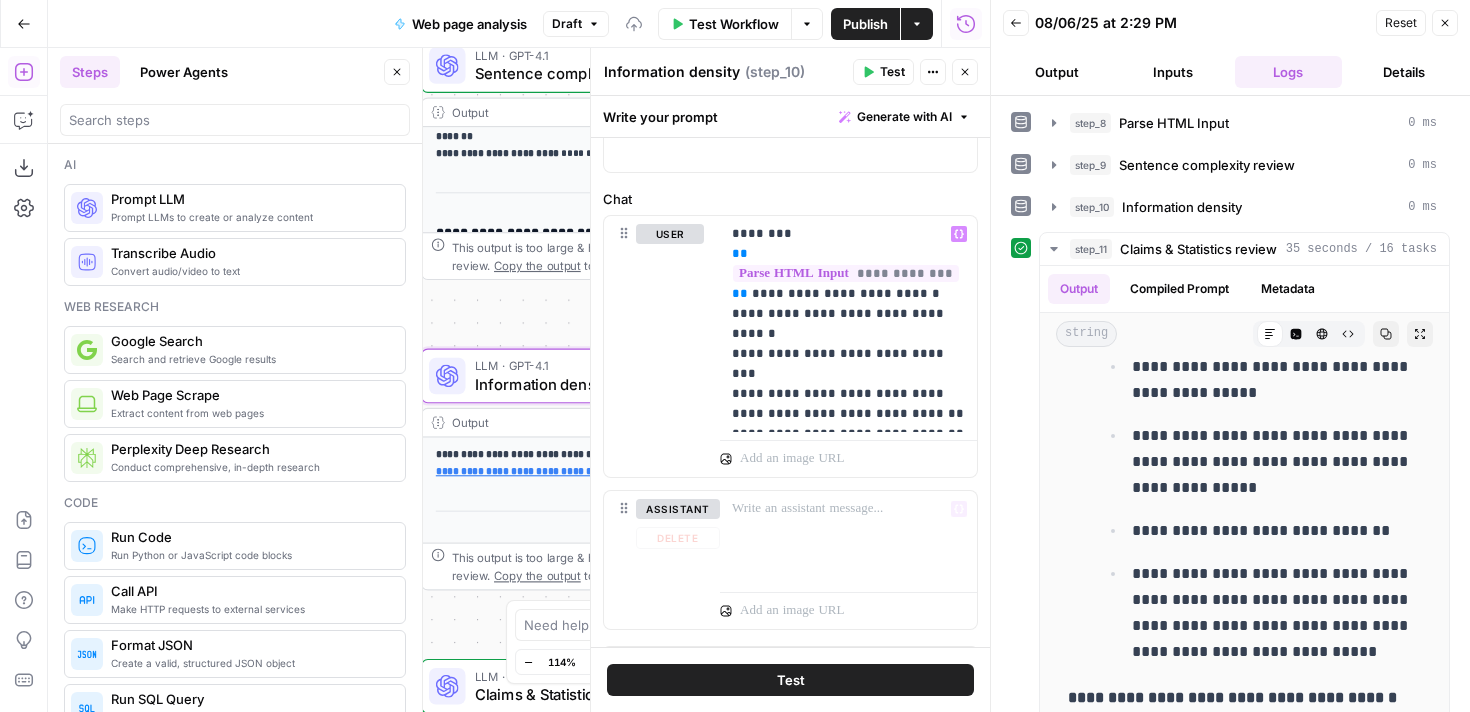 click on "Test" at bounding box center (790, 680) 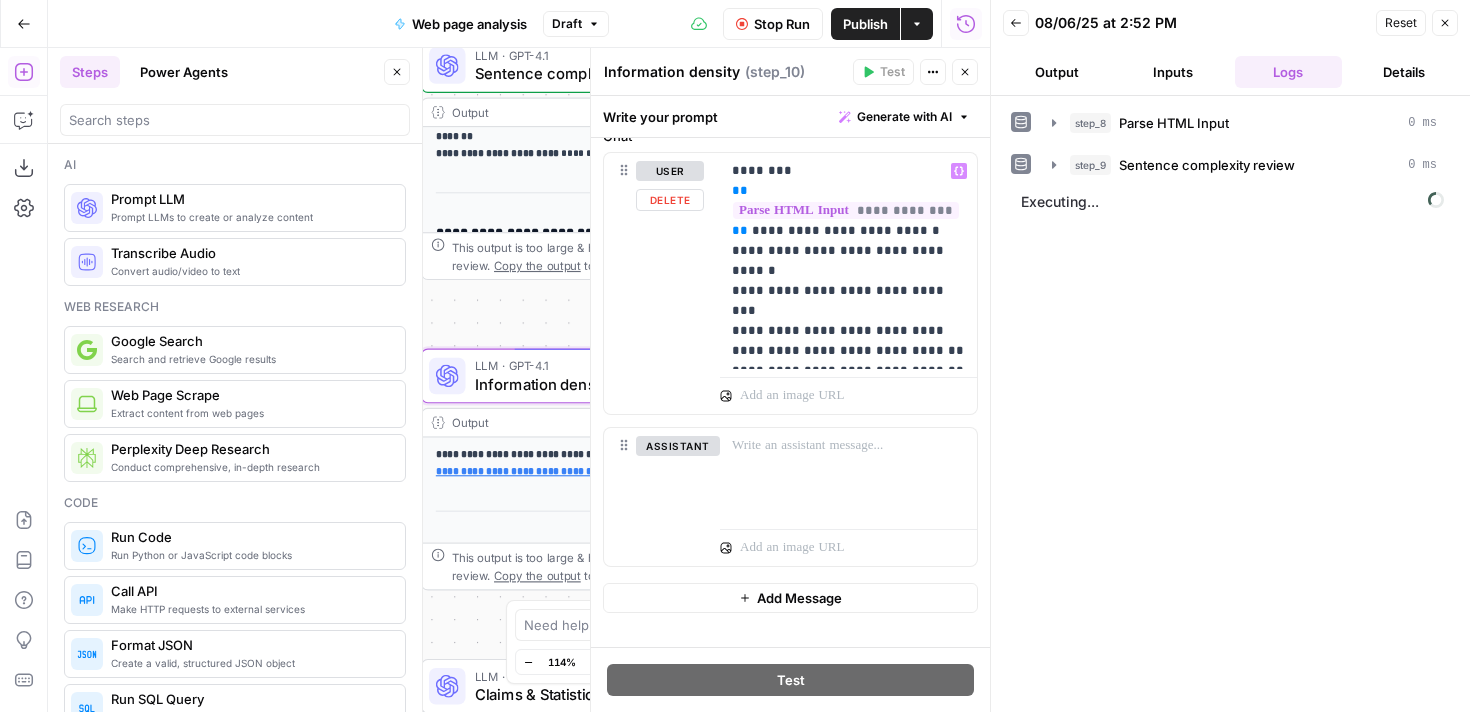 scroll, scrollTop: 271, scrollLeft: 0, axis: vertical 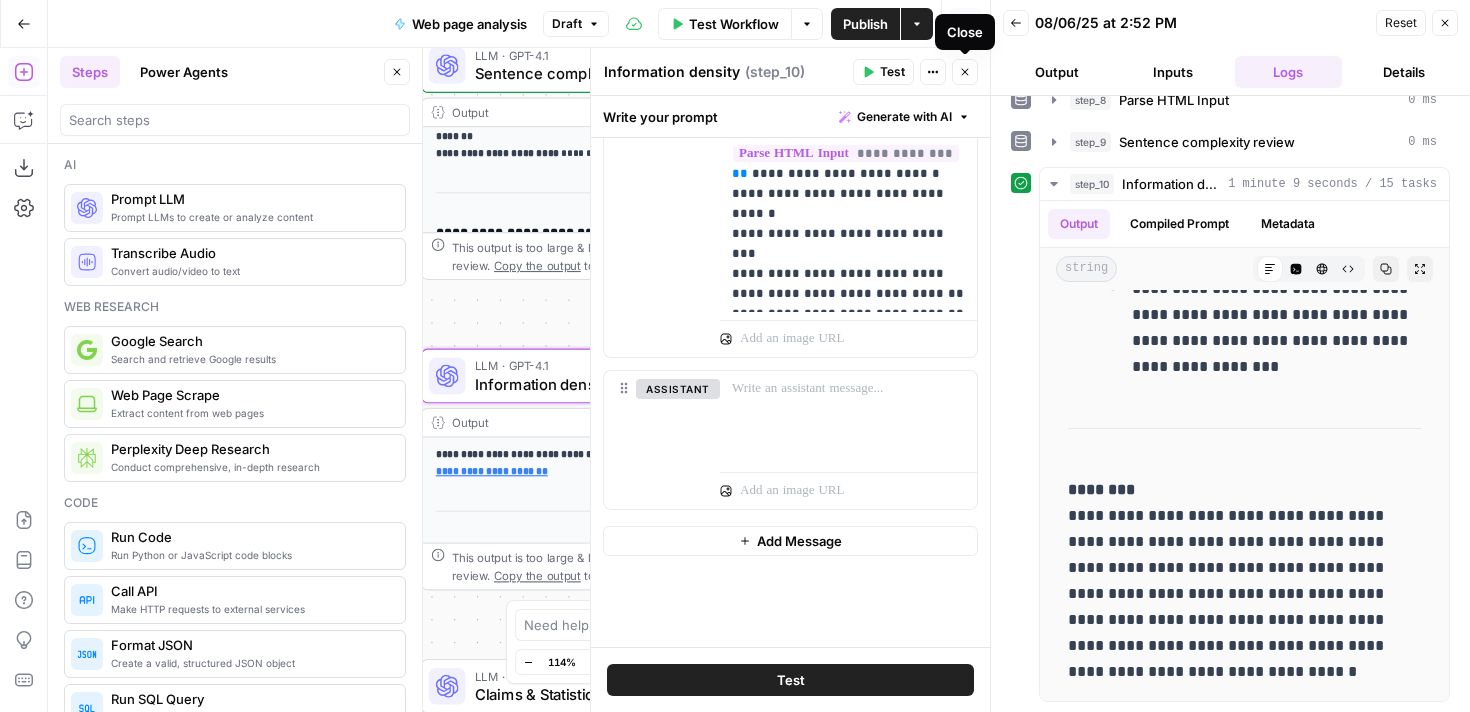 click 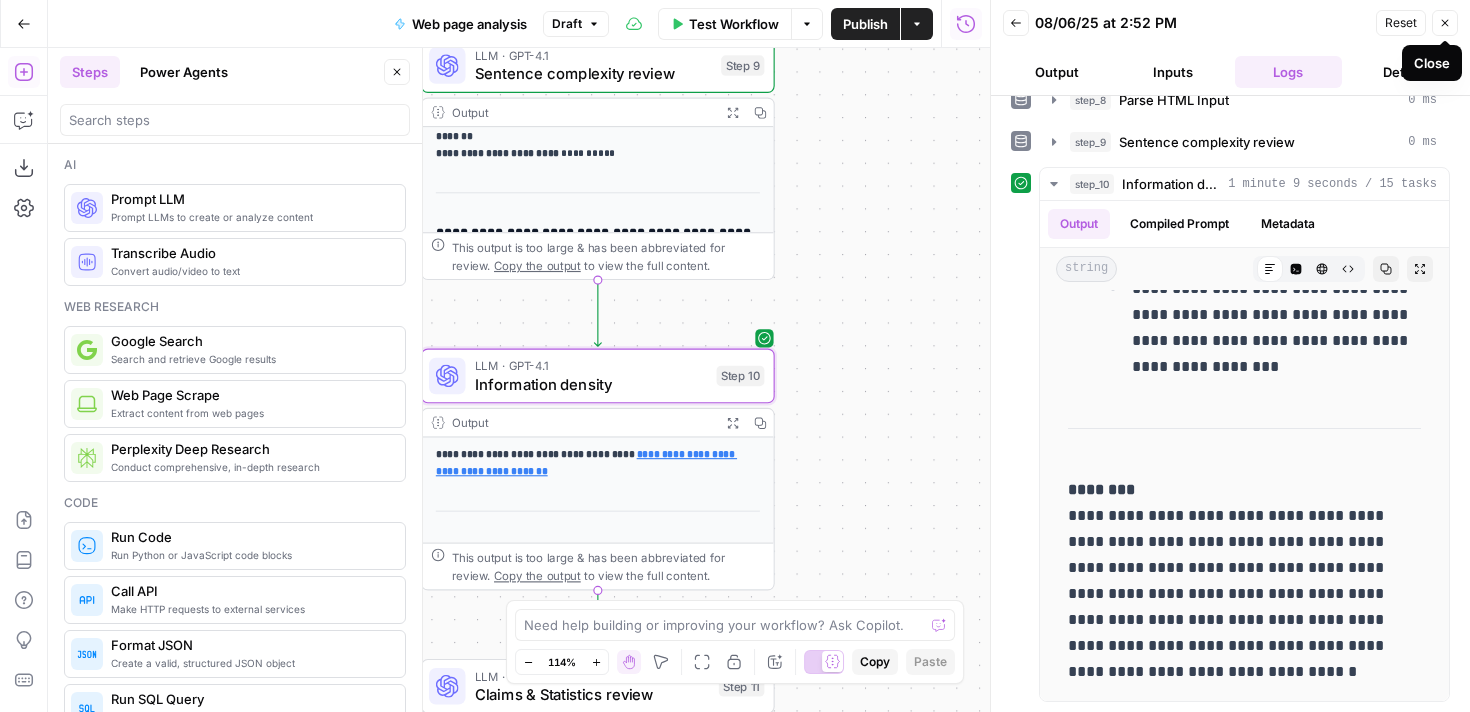 click 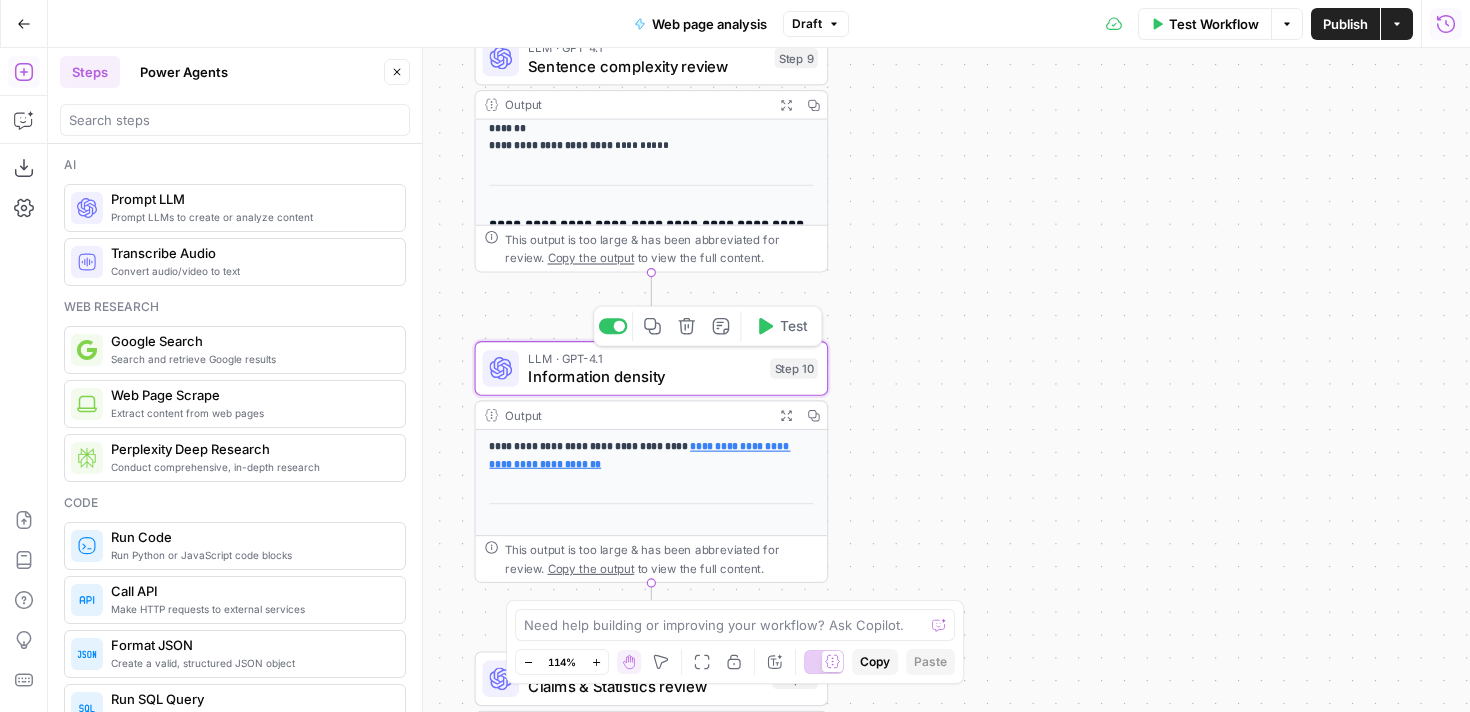 click on "Information density" at bounding box center [644, 376] 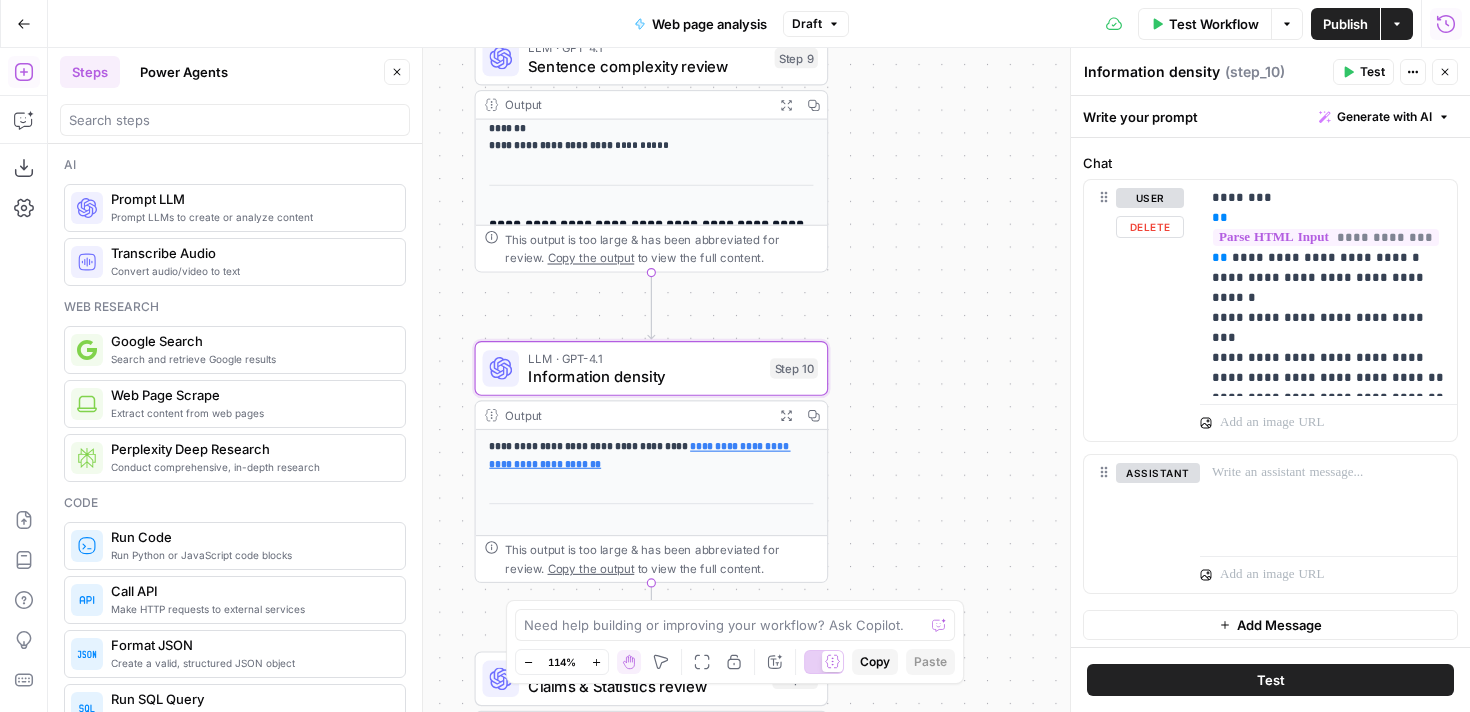 scroll, scrollTop: 191, scrollLeft: 0, axis: vertical 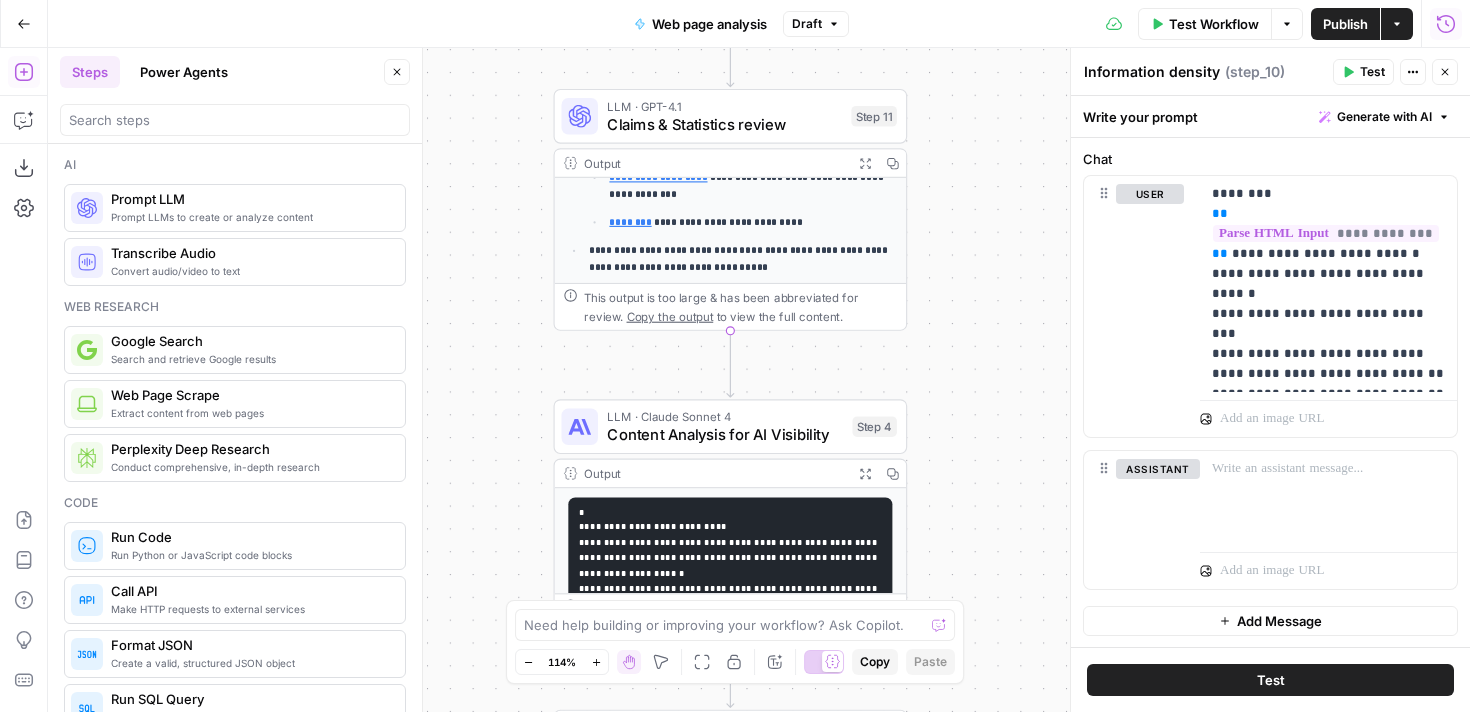 click on "Prompt LLM" at bounding box center [250, 199] 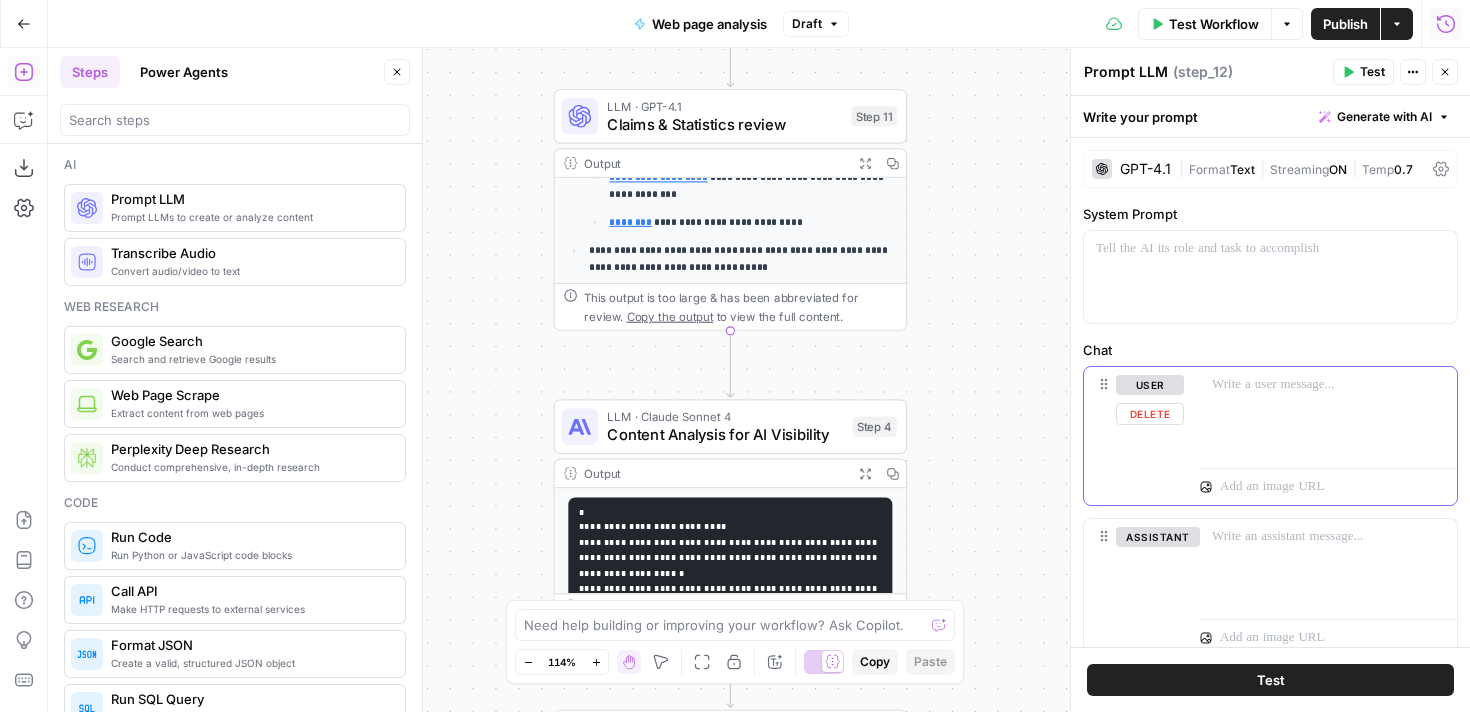 click at bounding box center [1328, 413] 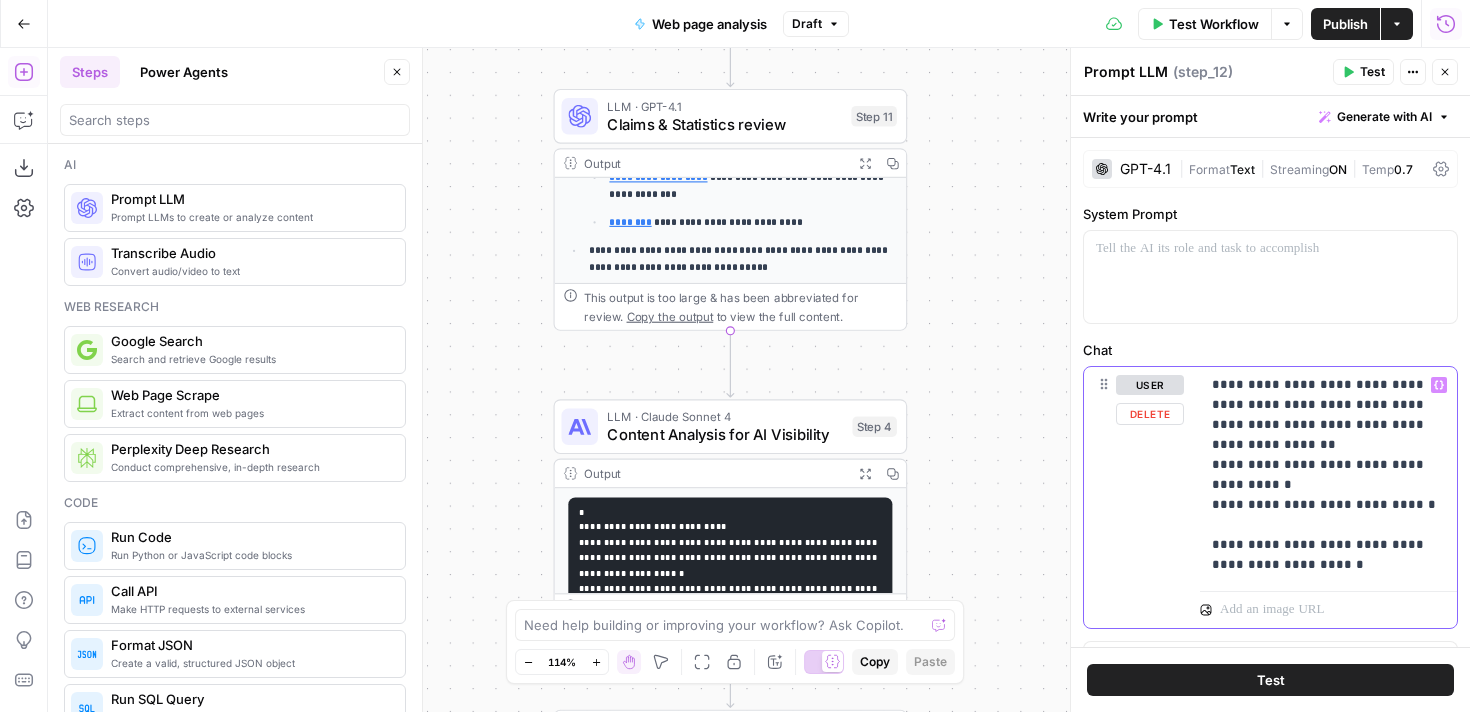 drag, startPoint x: 1339, startPoint y: 386, endPoint x: 1268, endPoint y: 387, distance: 71.00704 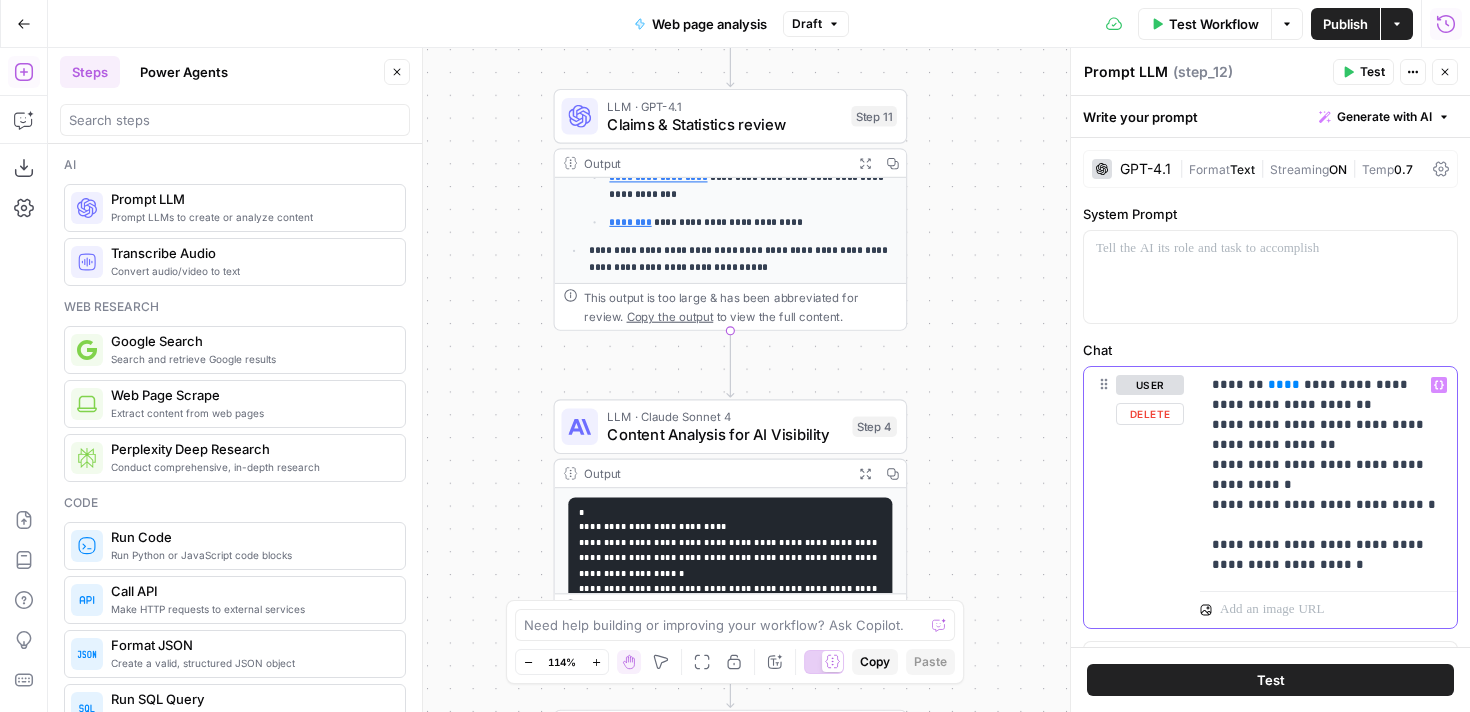 type 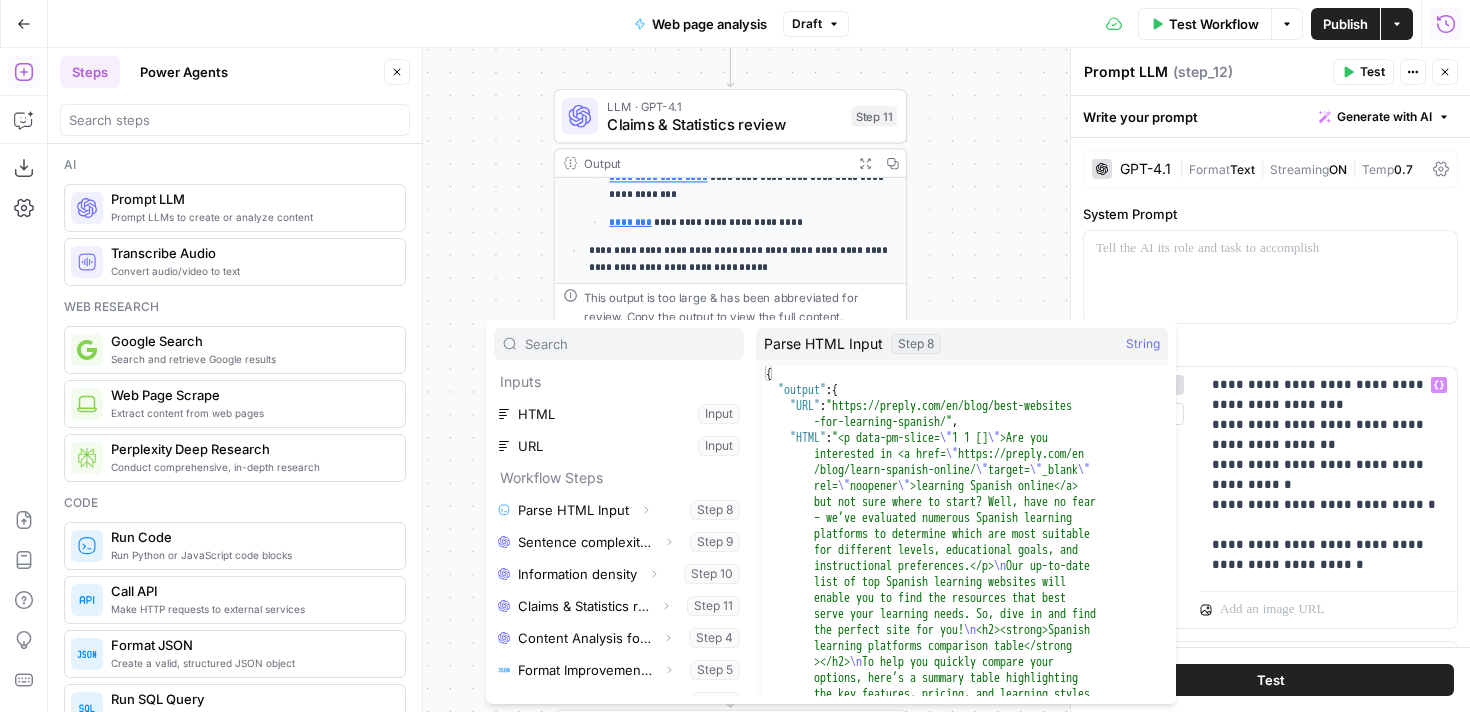 click on "Expand" at bounding box center [646, 510] 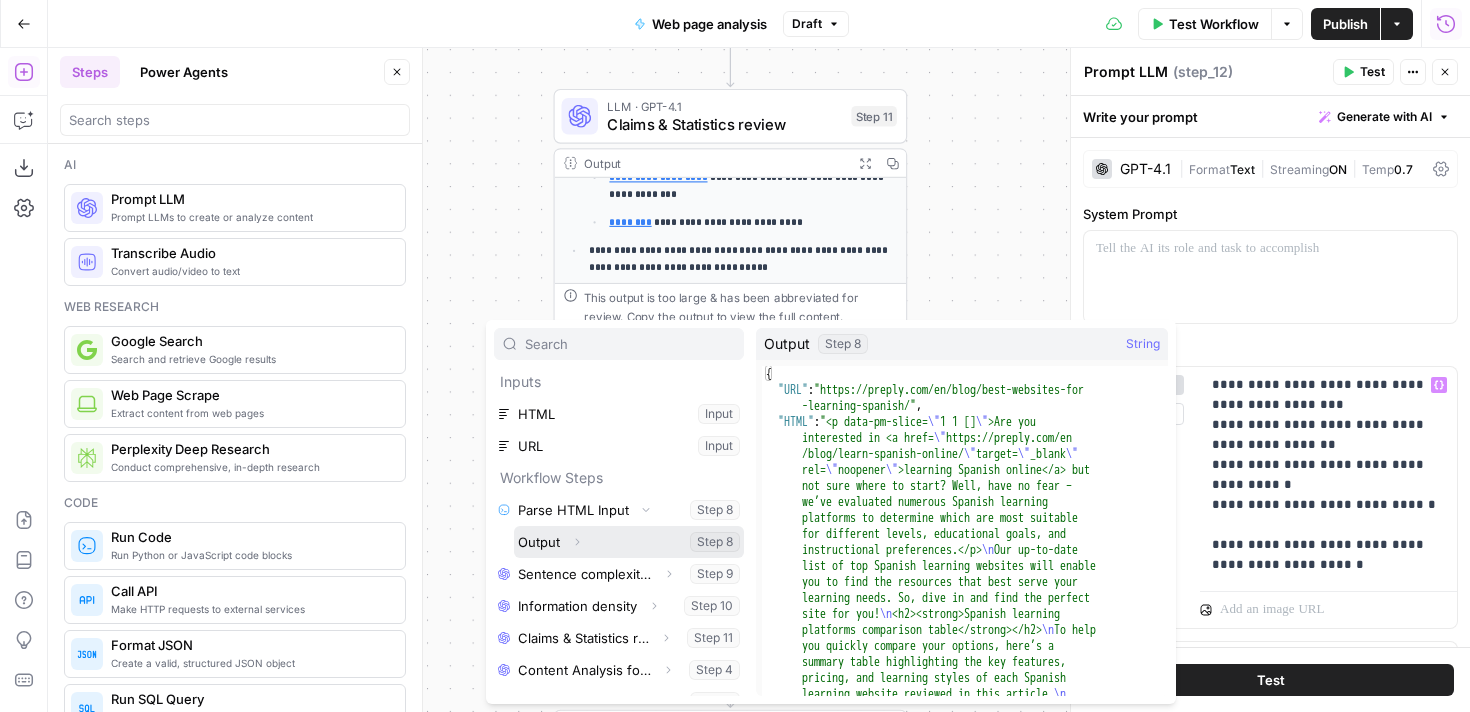 click at bounding box center (629, 542) 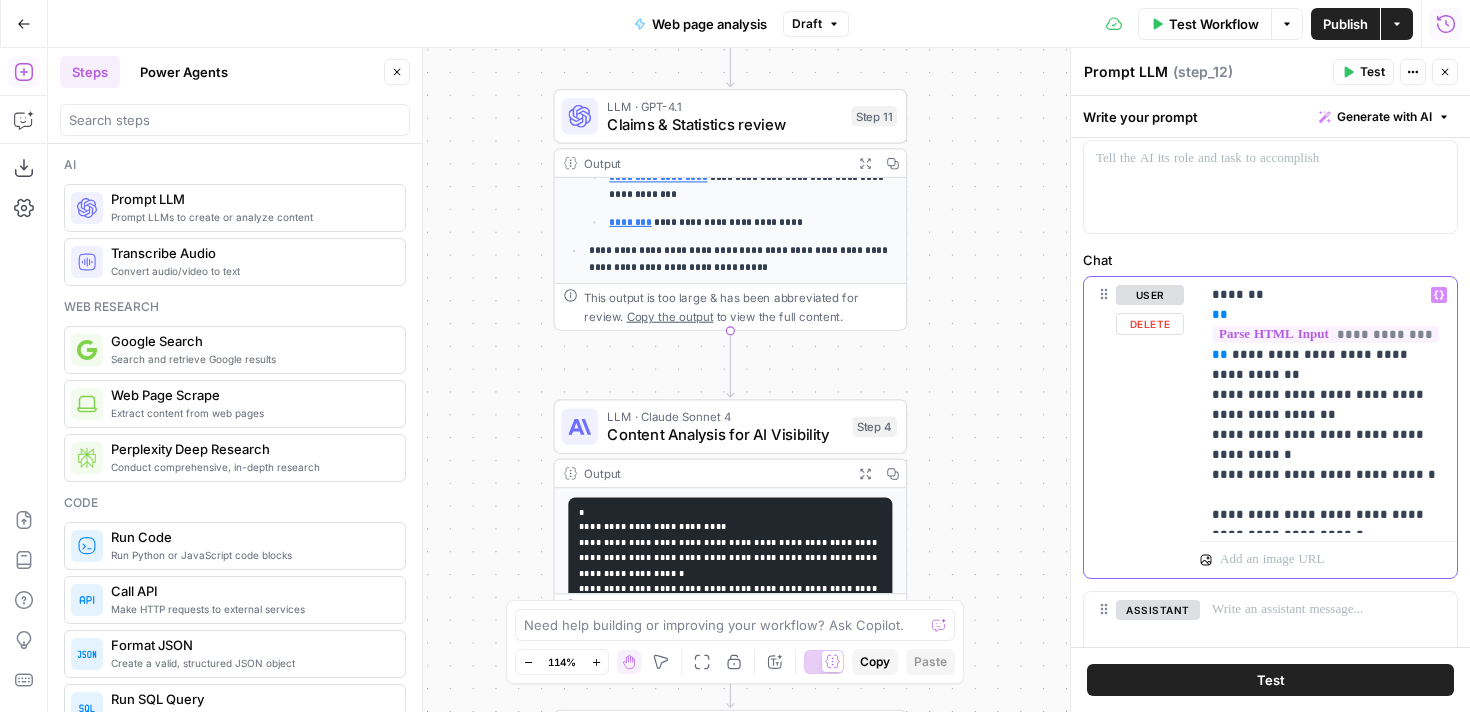 scroll, scrollTop: 97, scrollLeft: 0, axis: vertical 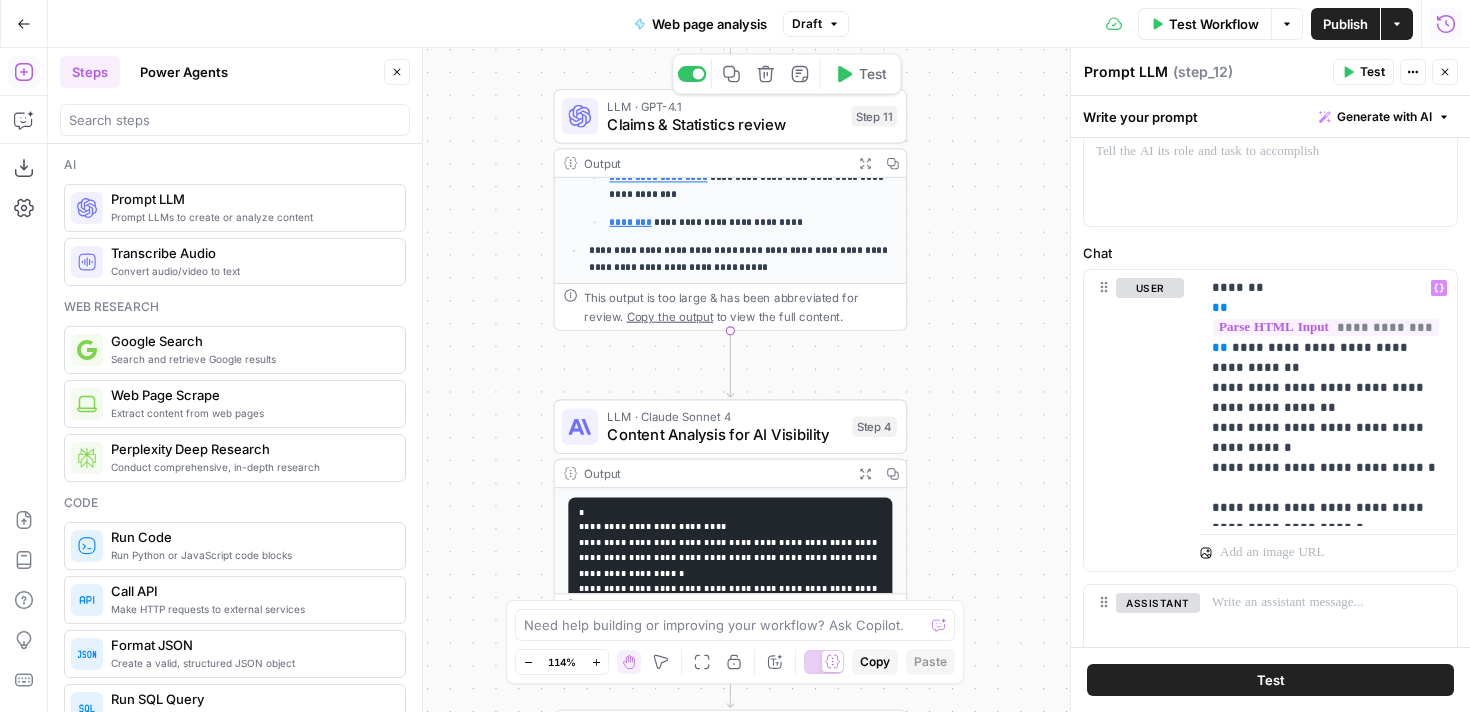 click on "Claims & Statistics review" at bounding box center (724, 124) 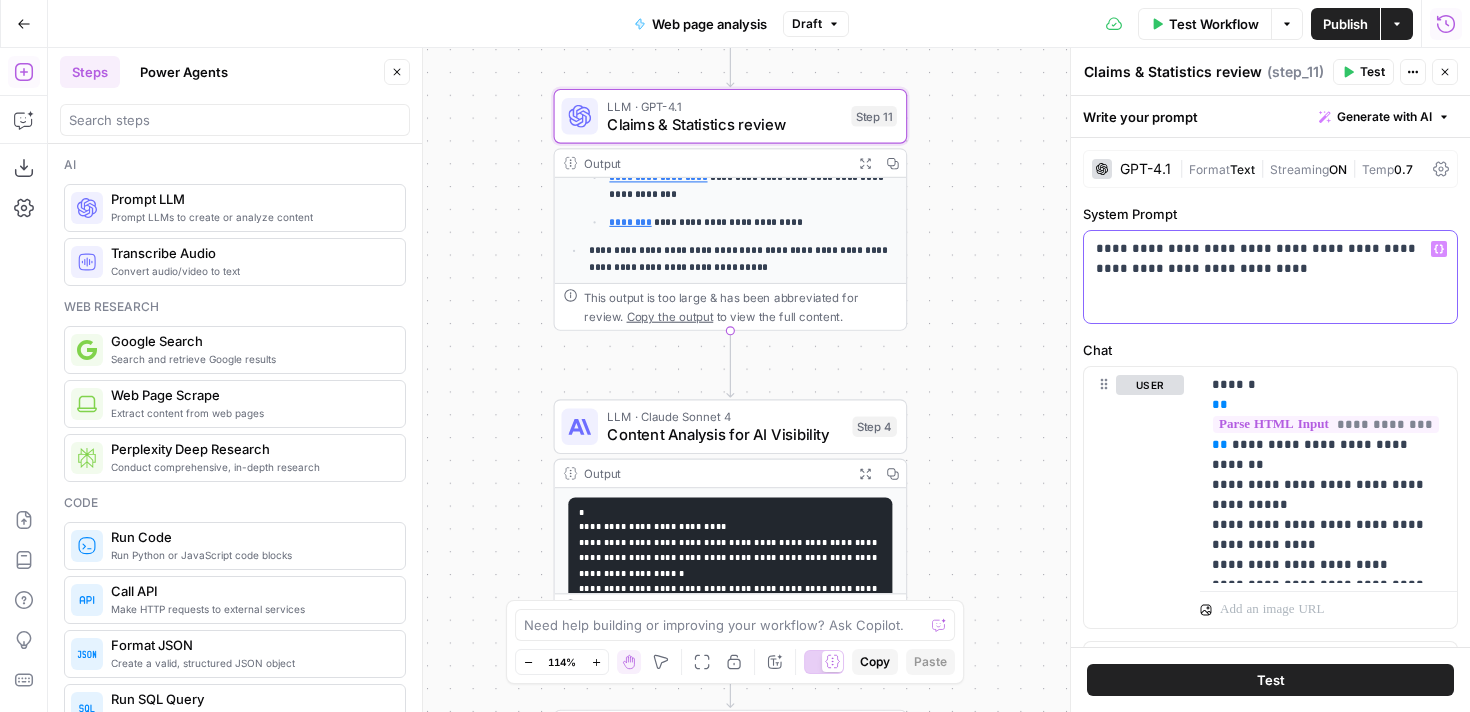 drag, startPoint x: 1213, startPoint y: 280, endPoint x: 1092, endPoint y: 241, distance: 127.12985 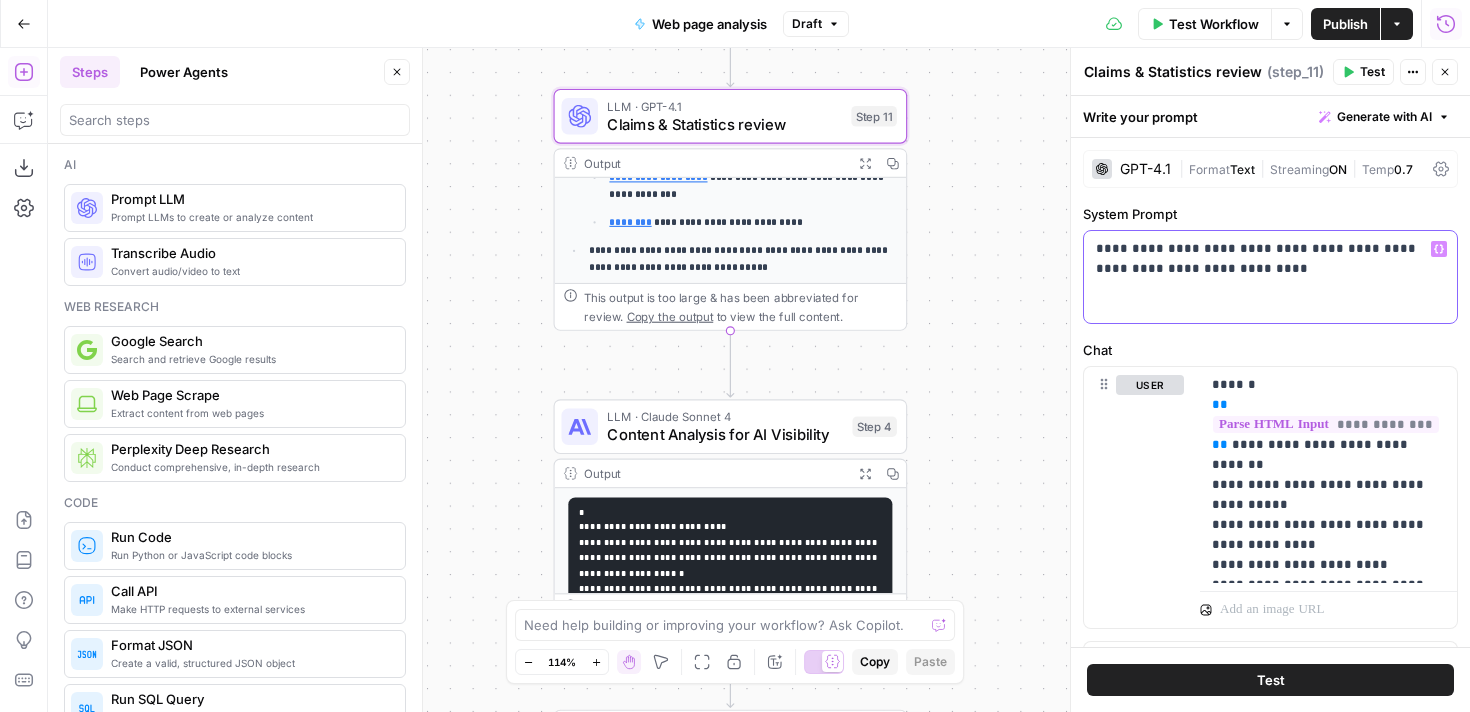 click on "**********" at bounding box center (1270, 277) 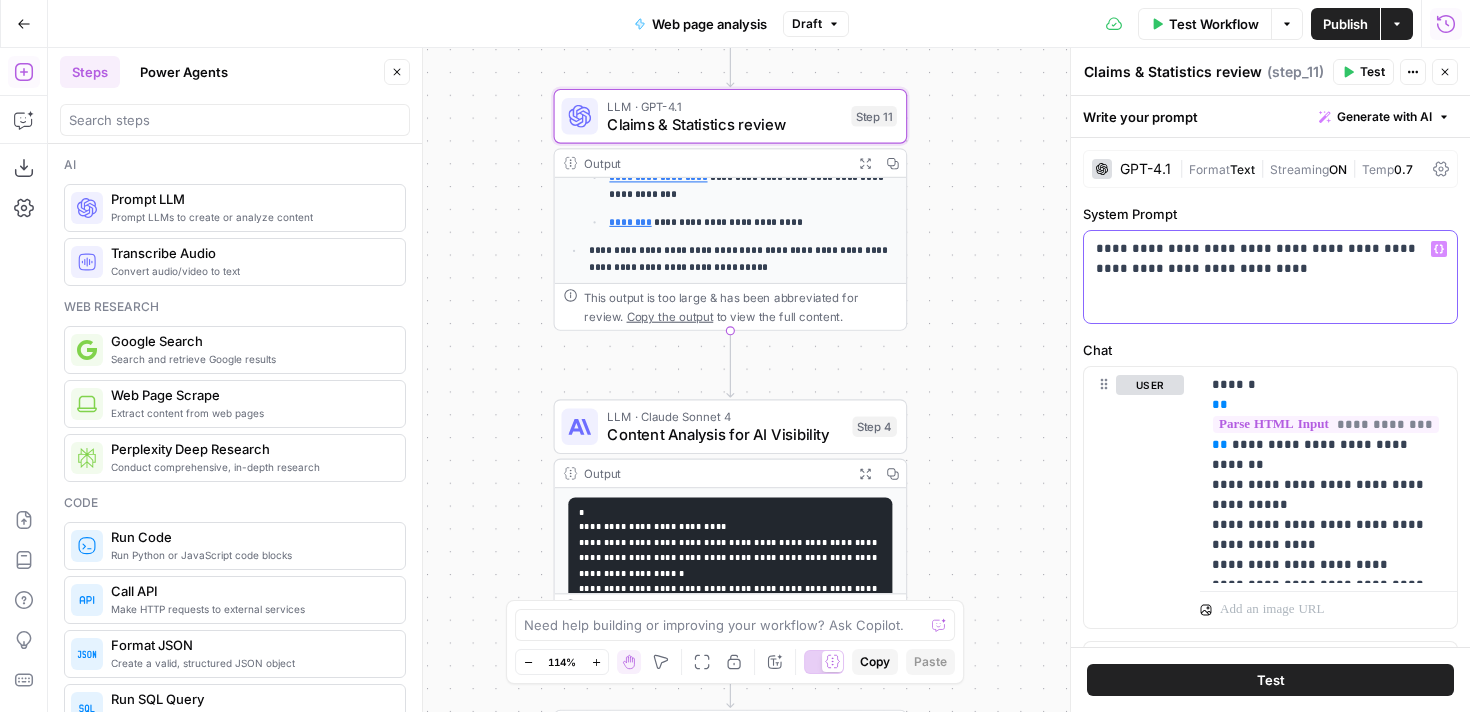 copy on "**********" 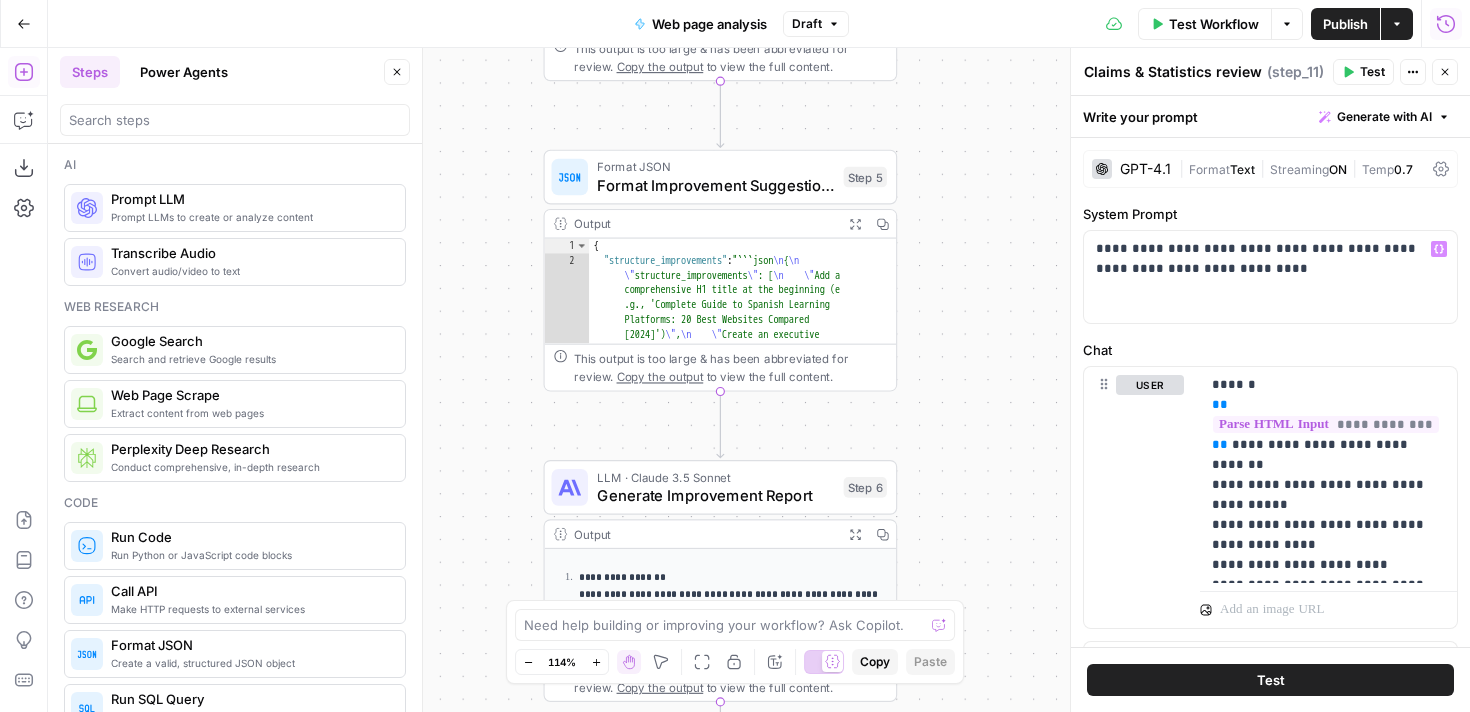 click on "Generate Improvement Report" at bounding box center (715, 495) 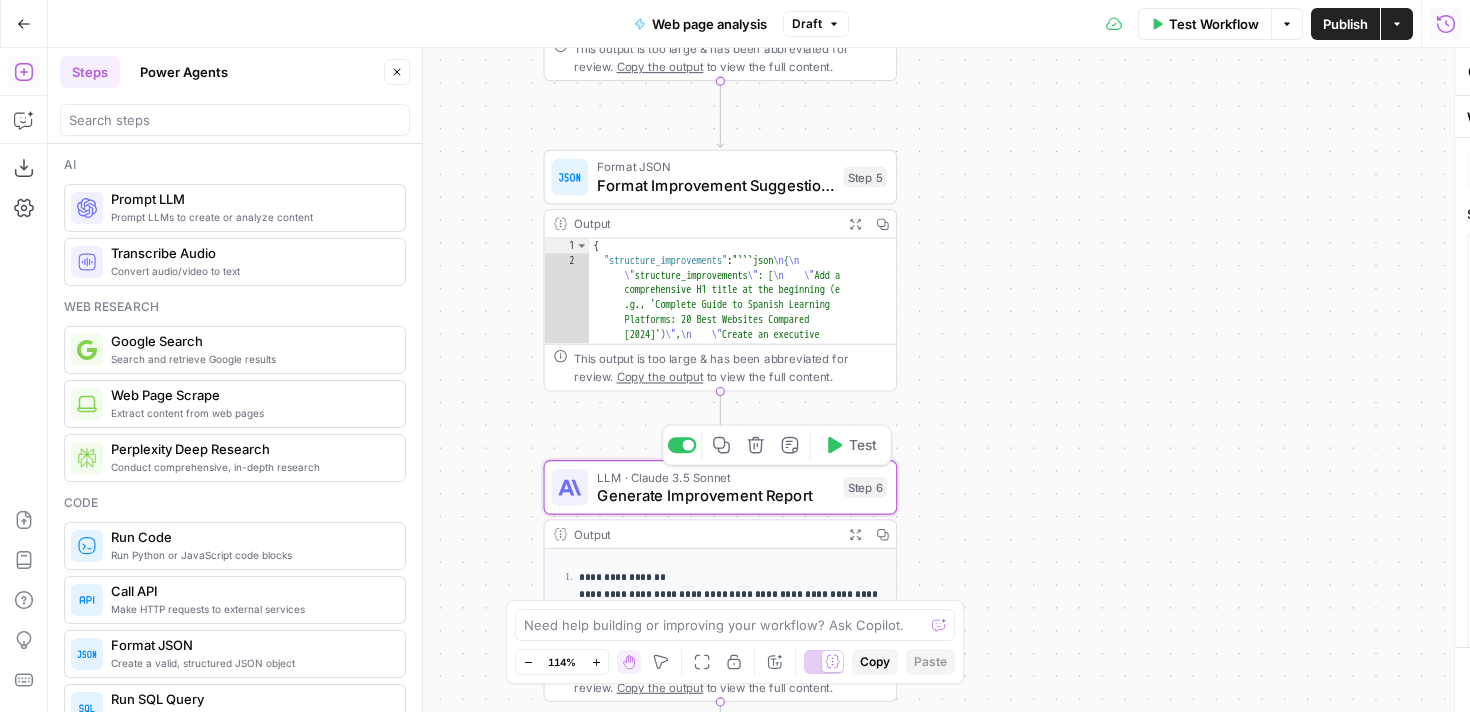 type on "Generate Improvement Report" 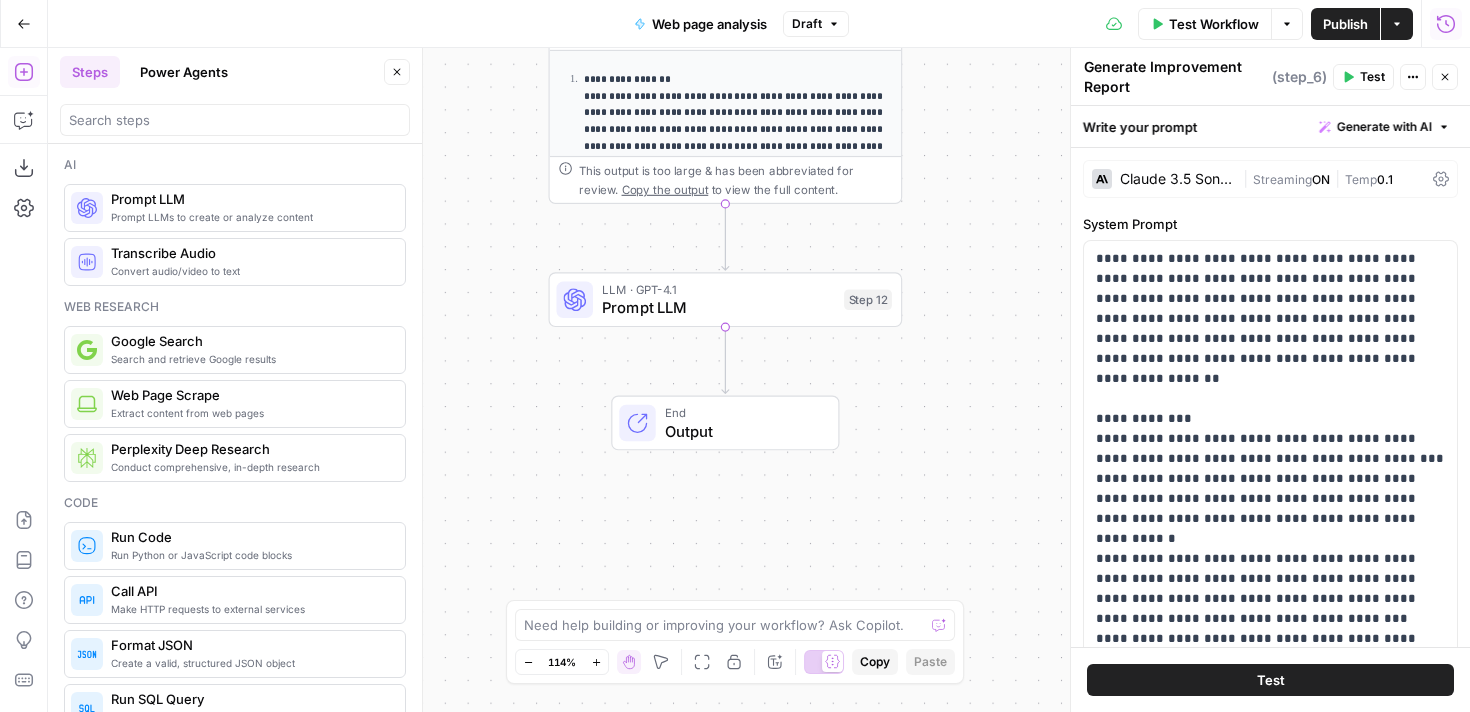 click on "Prompt LLM" at bounding box center (718, 307) 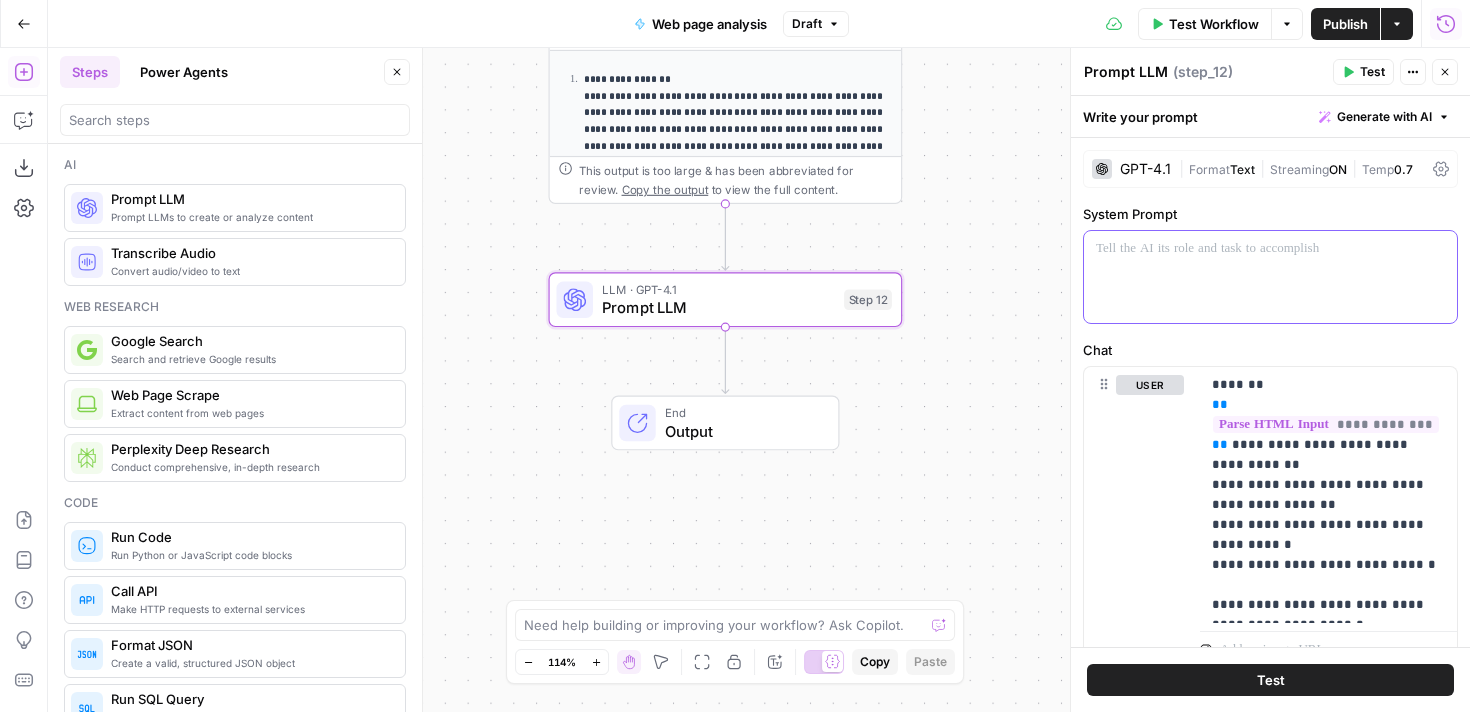 click at bounding box center [1270, 277] 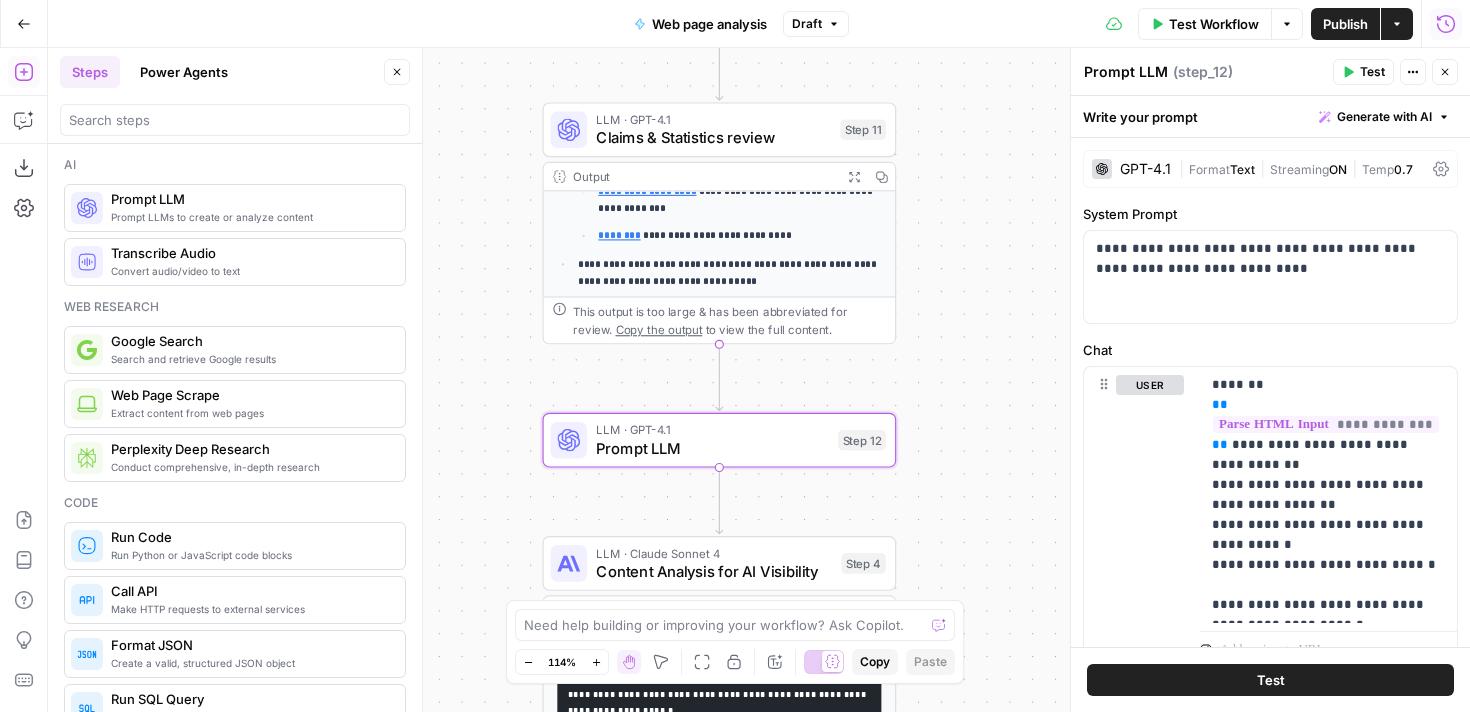 drag, startPoint x: 776, startPoint y: 407, endPoint x: 1223, endPoint y: 3, distance: 602.51556 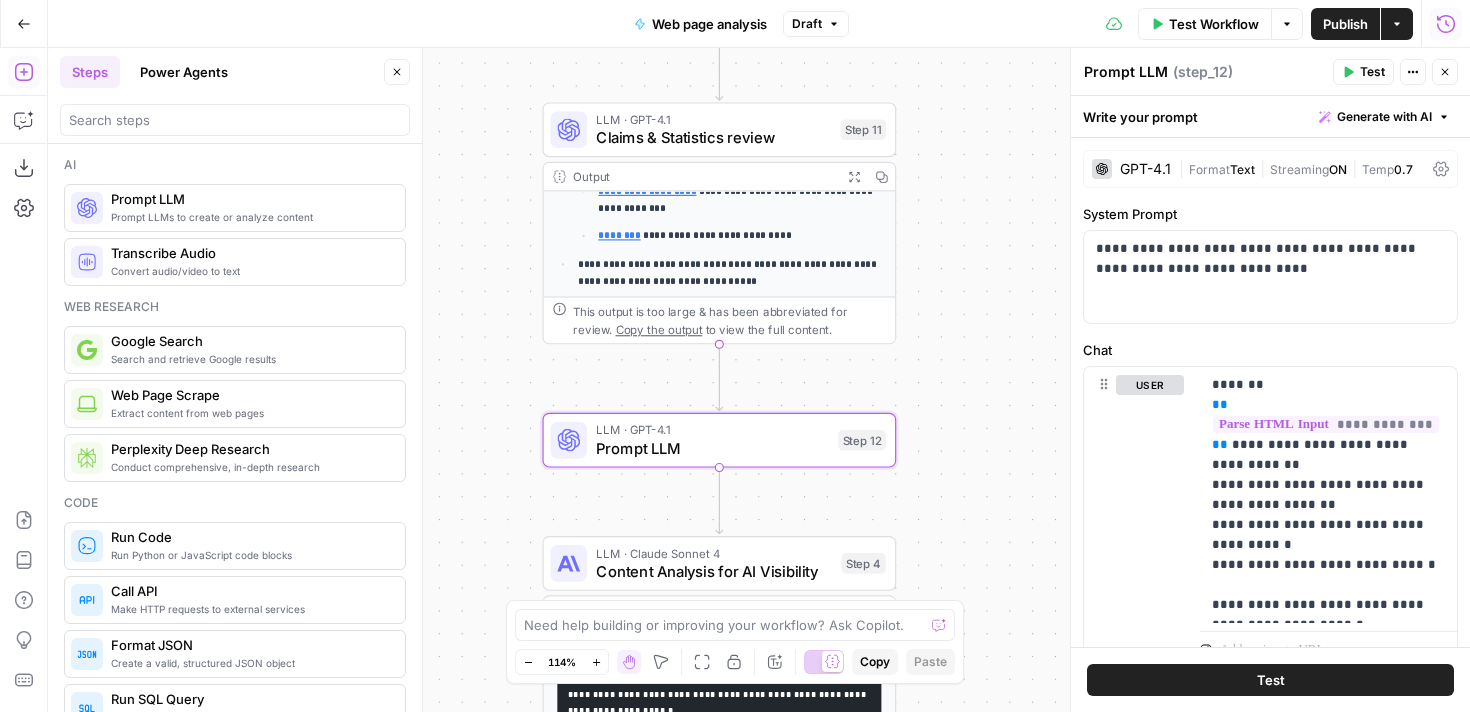 click on "Prompt LLM" at bounding box center (1126, 72) 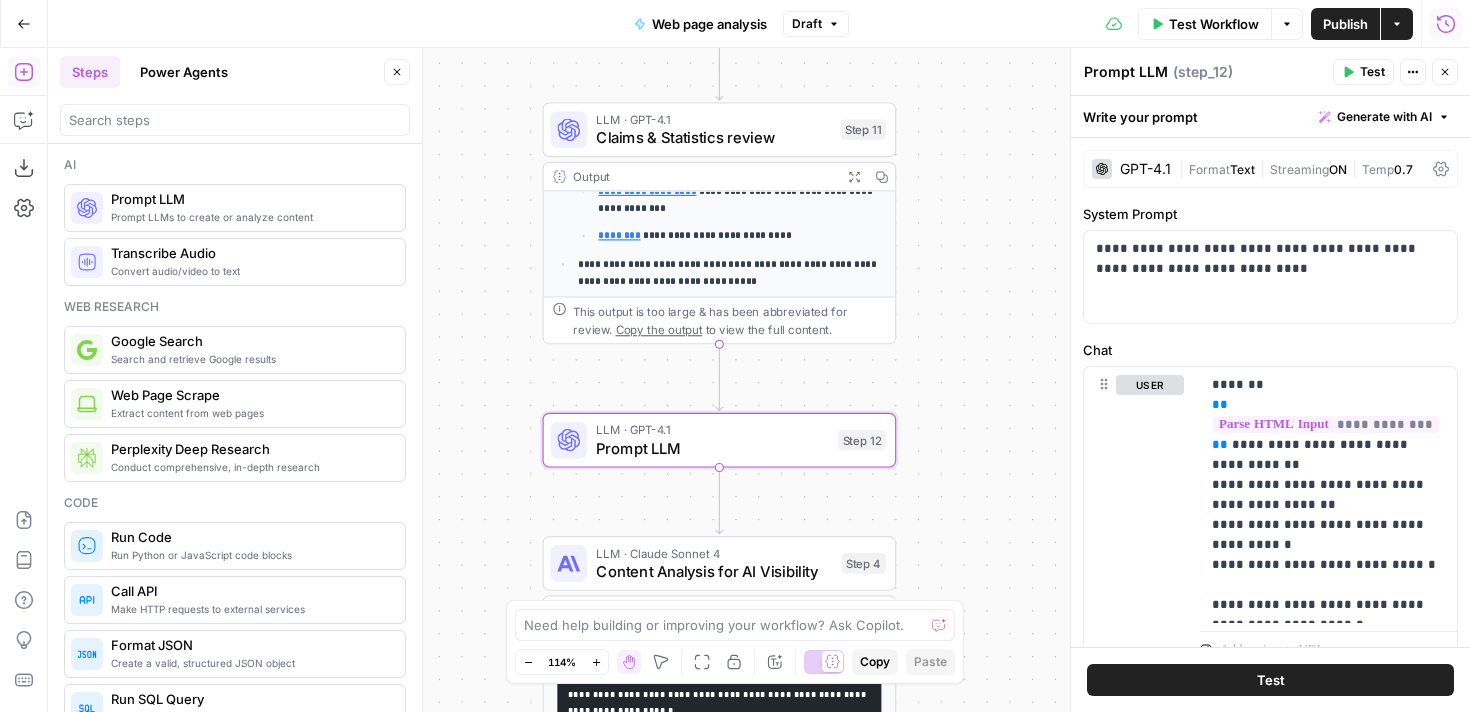 paste on "Heading Structure & Content Chunking" 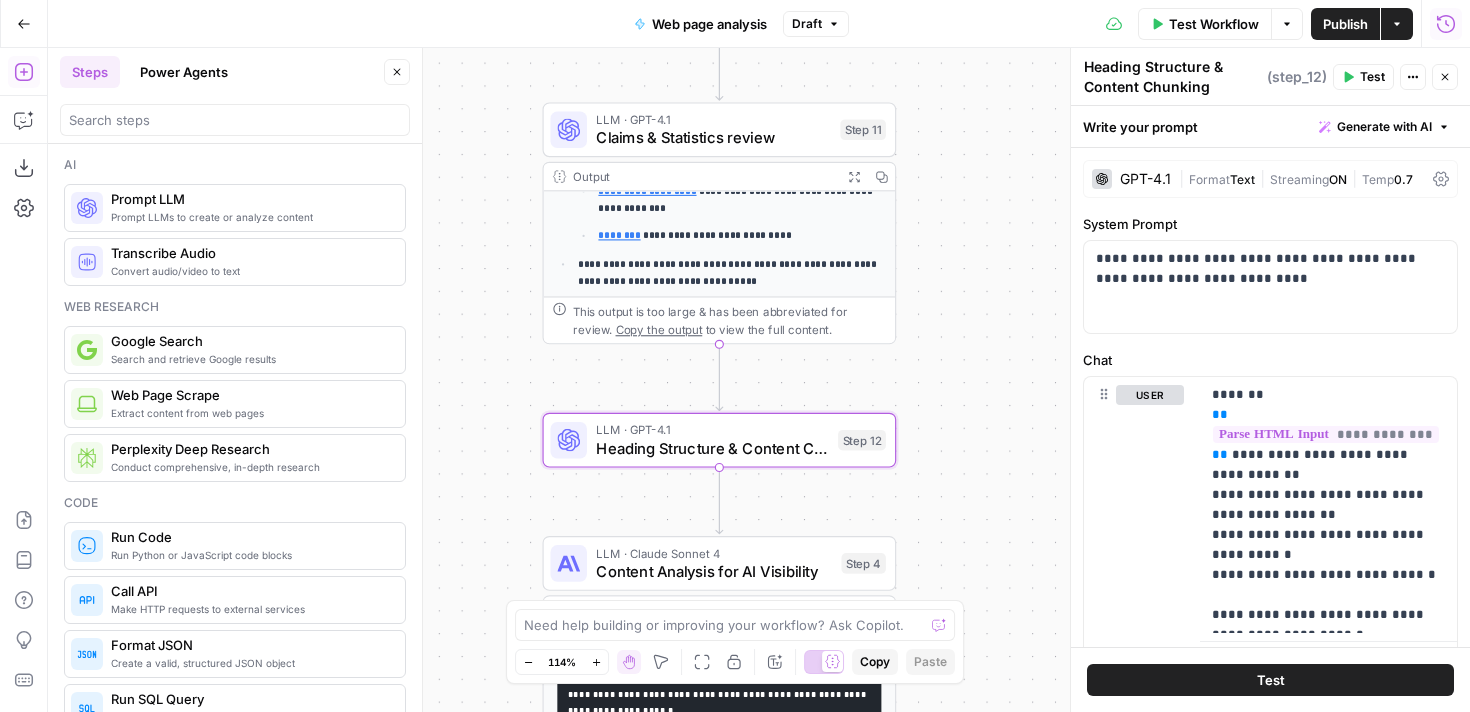 type on "Heading Structure & Content Chunking" 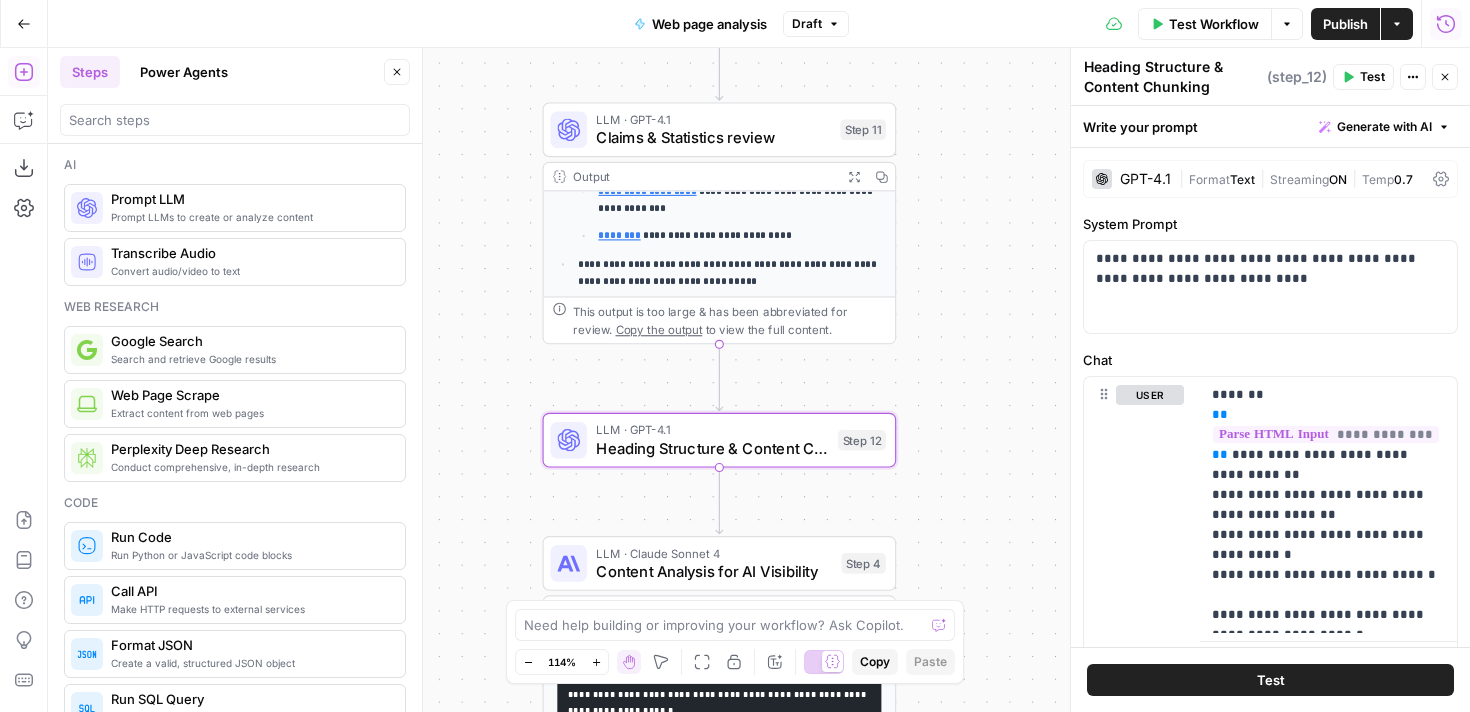 click on "**********" at bounding box center [759, 380] 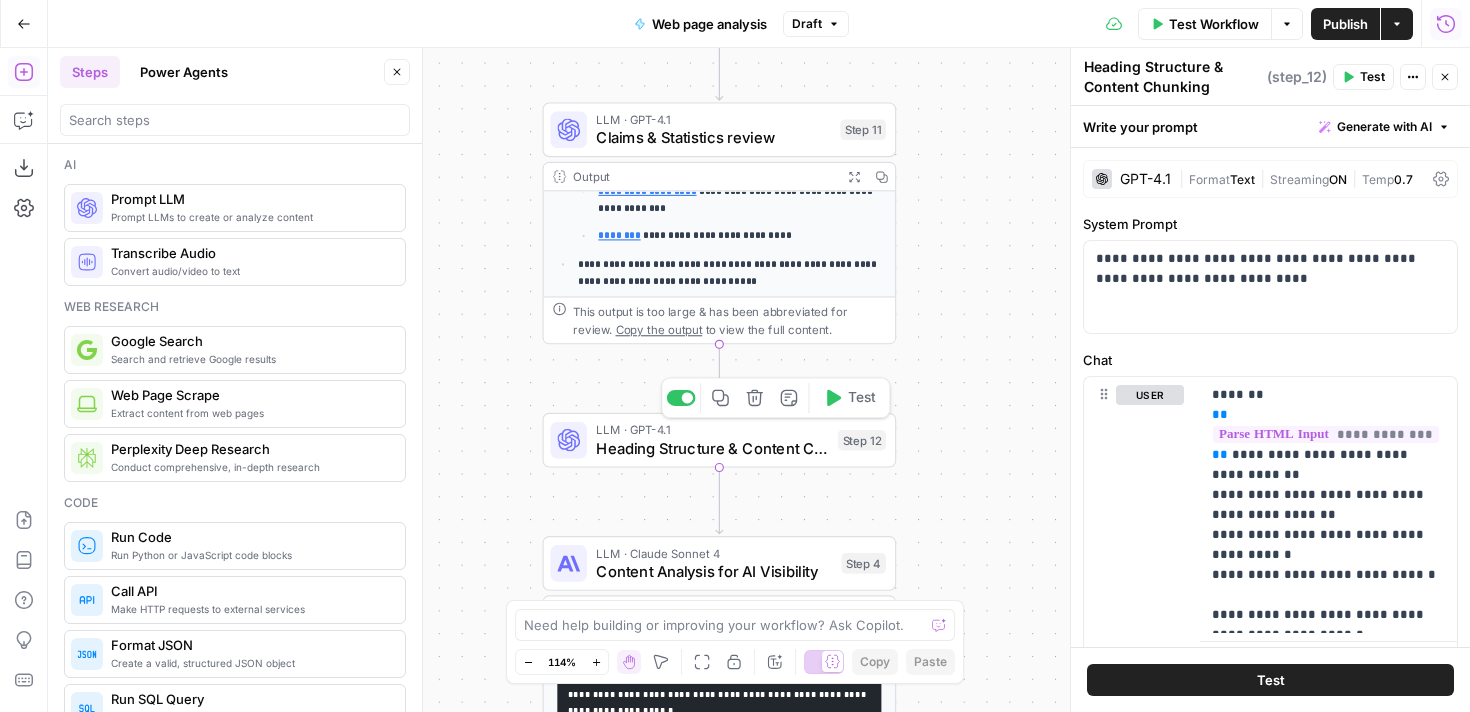 click on "Heading Structure & Content Chunking" at bounding box center (712, 448) 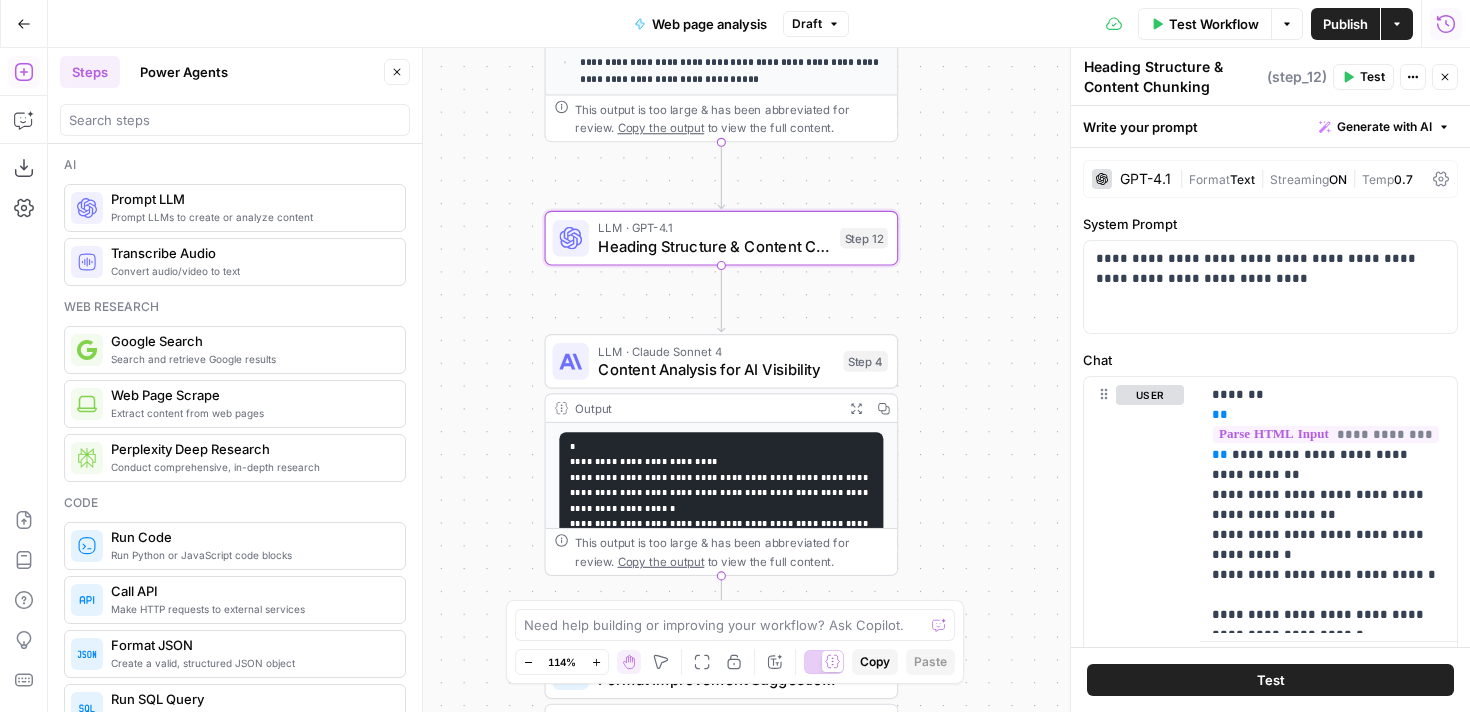 scroll, scrollTop: 120, scrollLeft: 0, axis: vertical 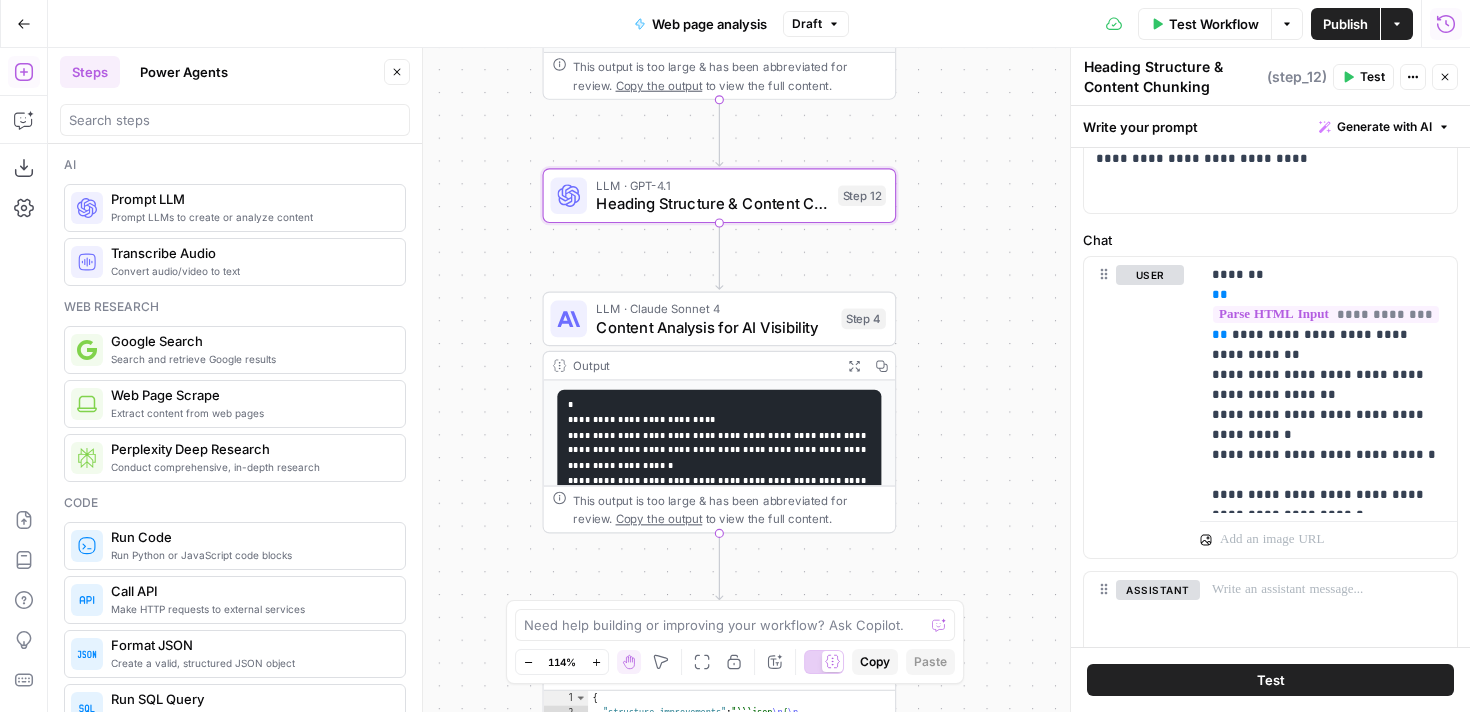 click on "Prompt LLM" at bounding box center (250, 199) 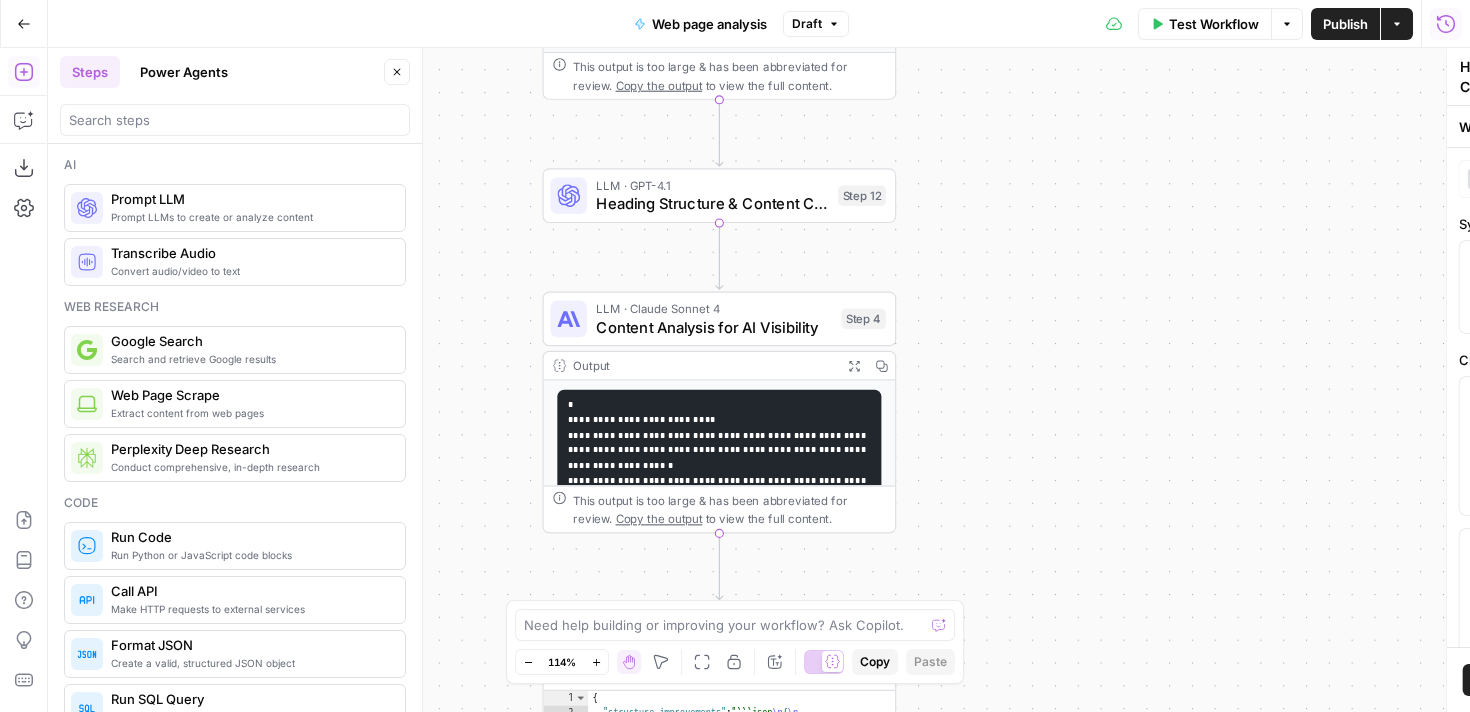 type on "Prompt LLM" 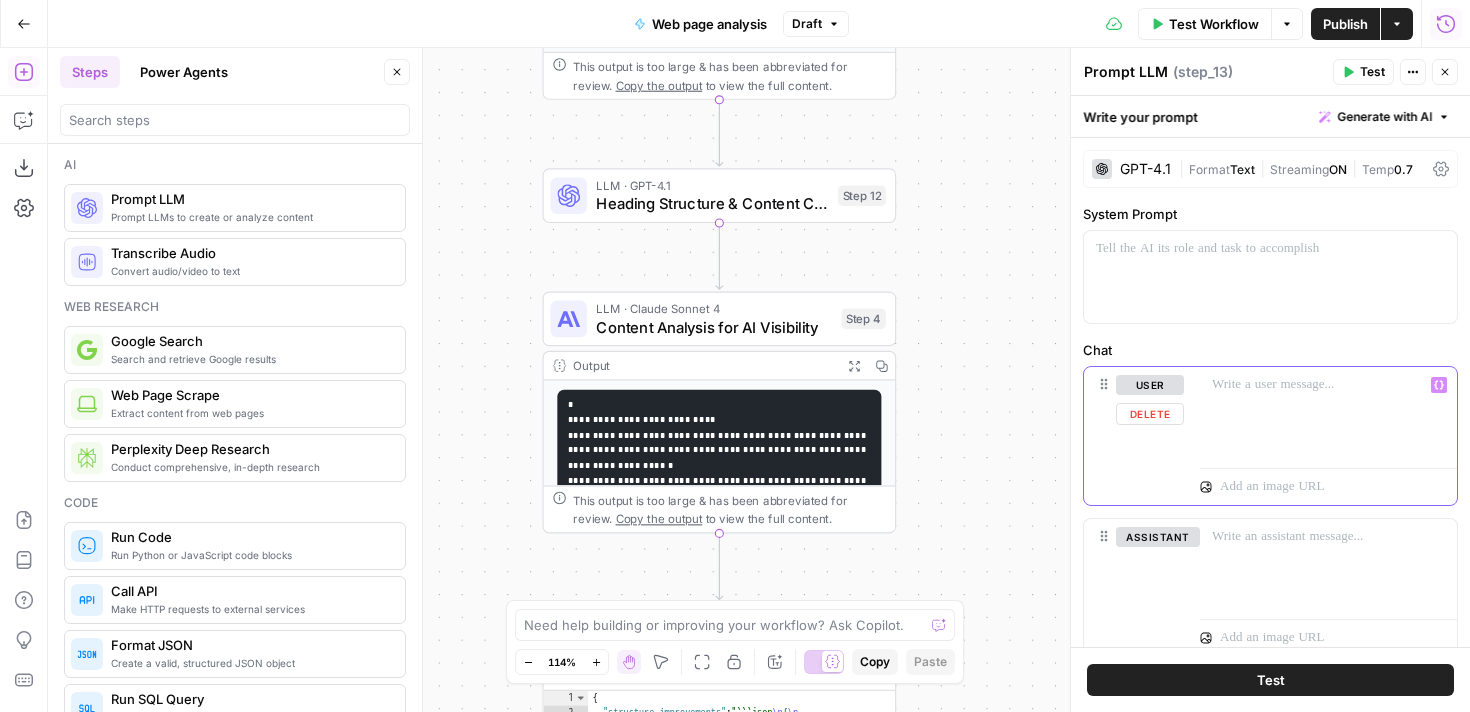 click at bounding box center (1328, 413) 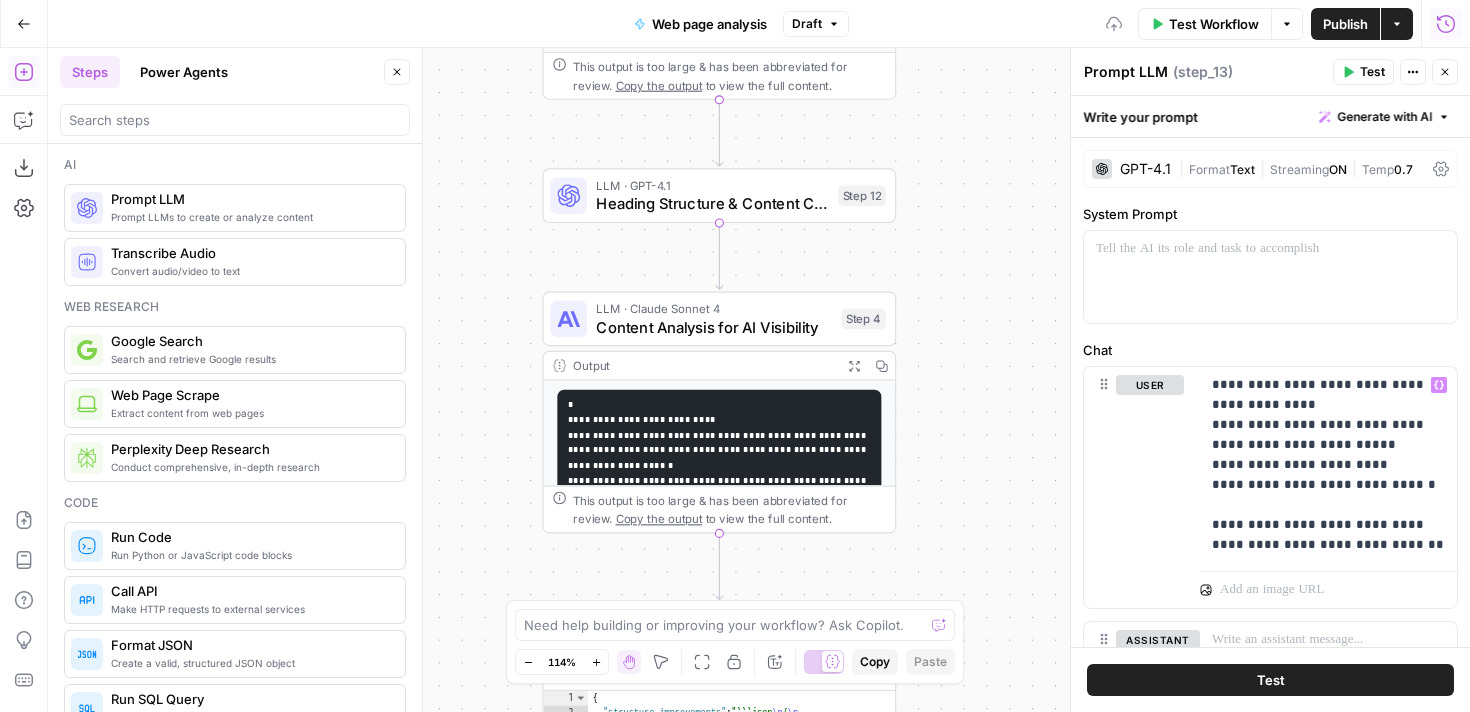 click on "Heading Structure & Content Chunking" at bounding box center (712, 203) 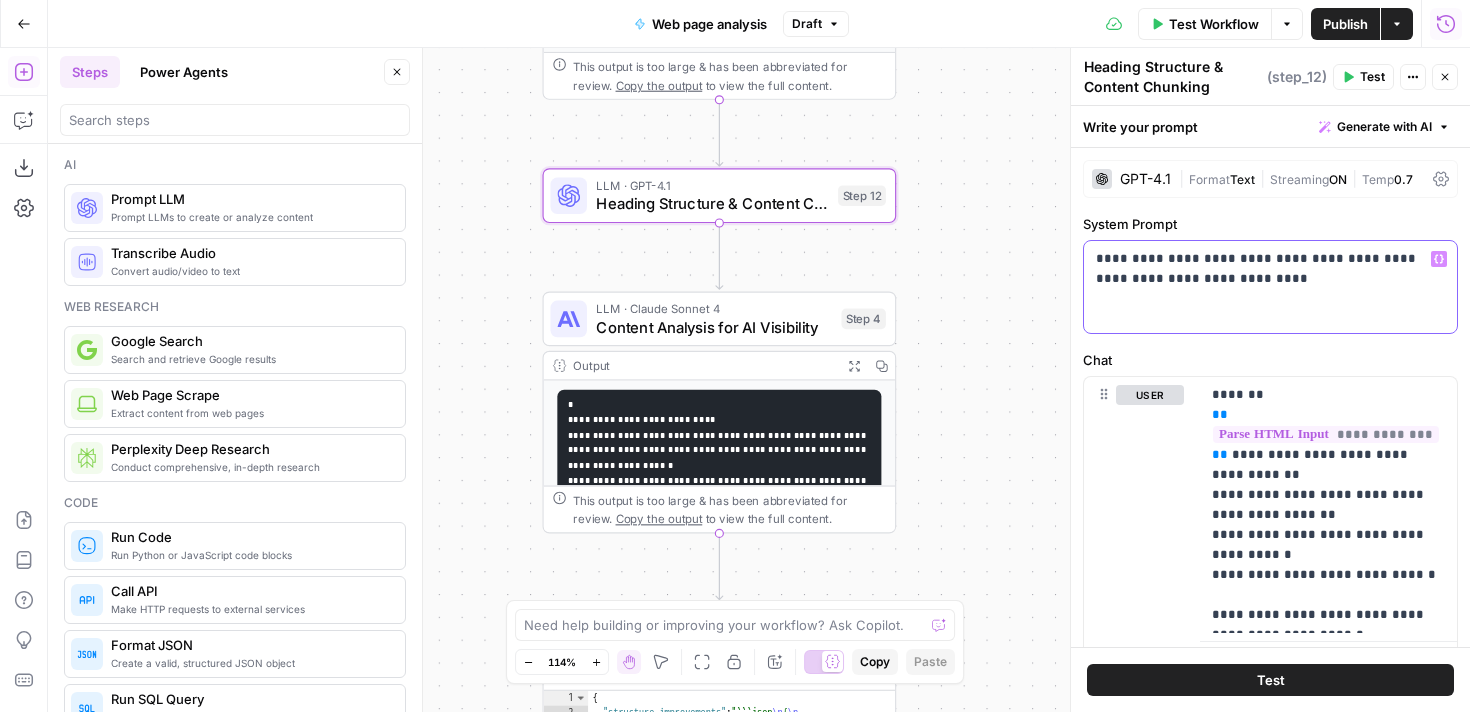 drag, startPoint x: 1264, startPoint y: 278, endPoint x: 1093, endPoint y: 263, distance: 171.65663 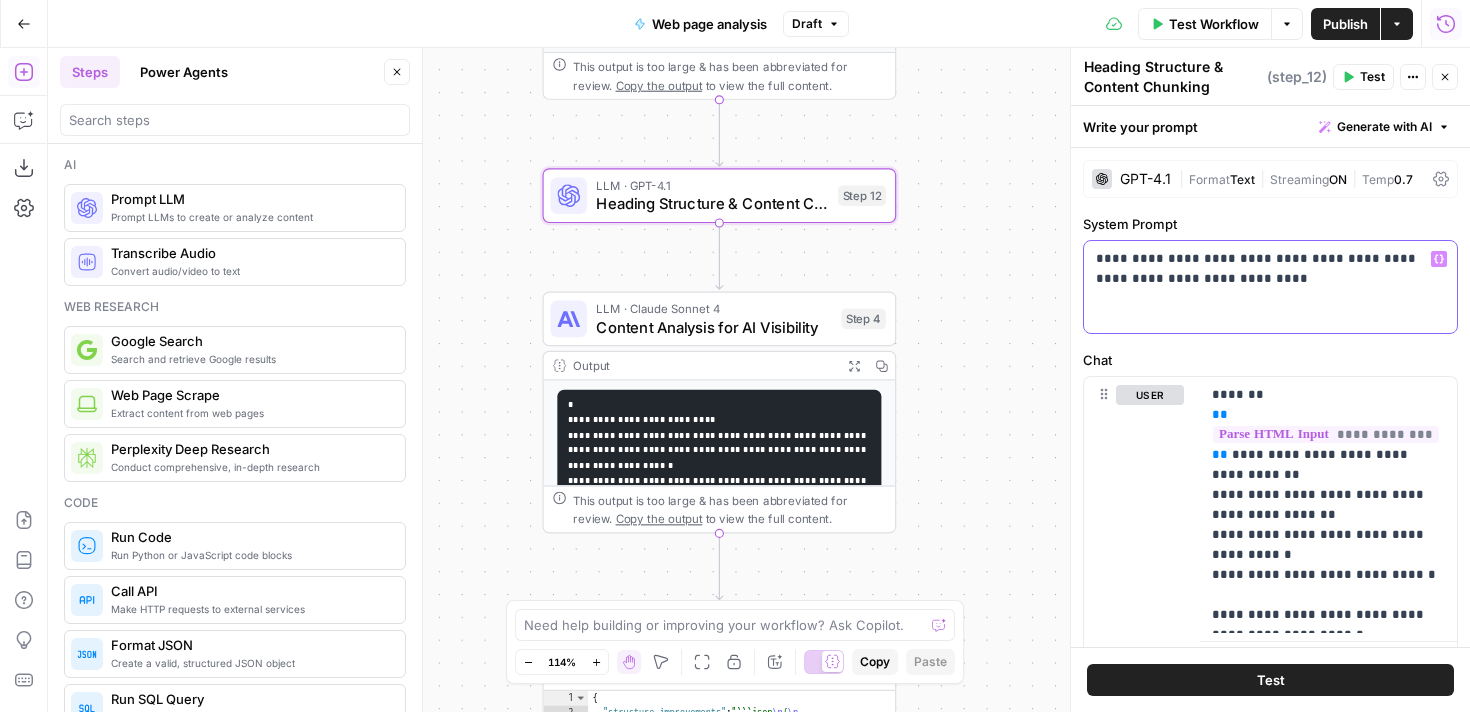 click on "**********" at bounding box center [1270, 287] 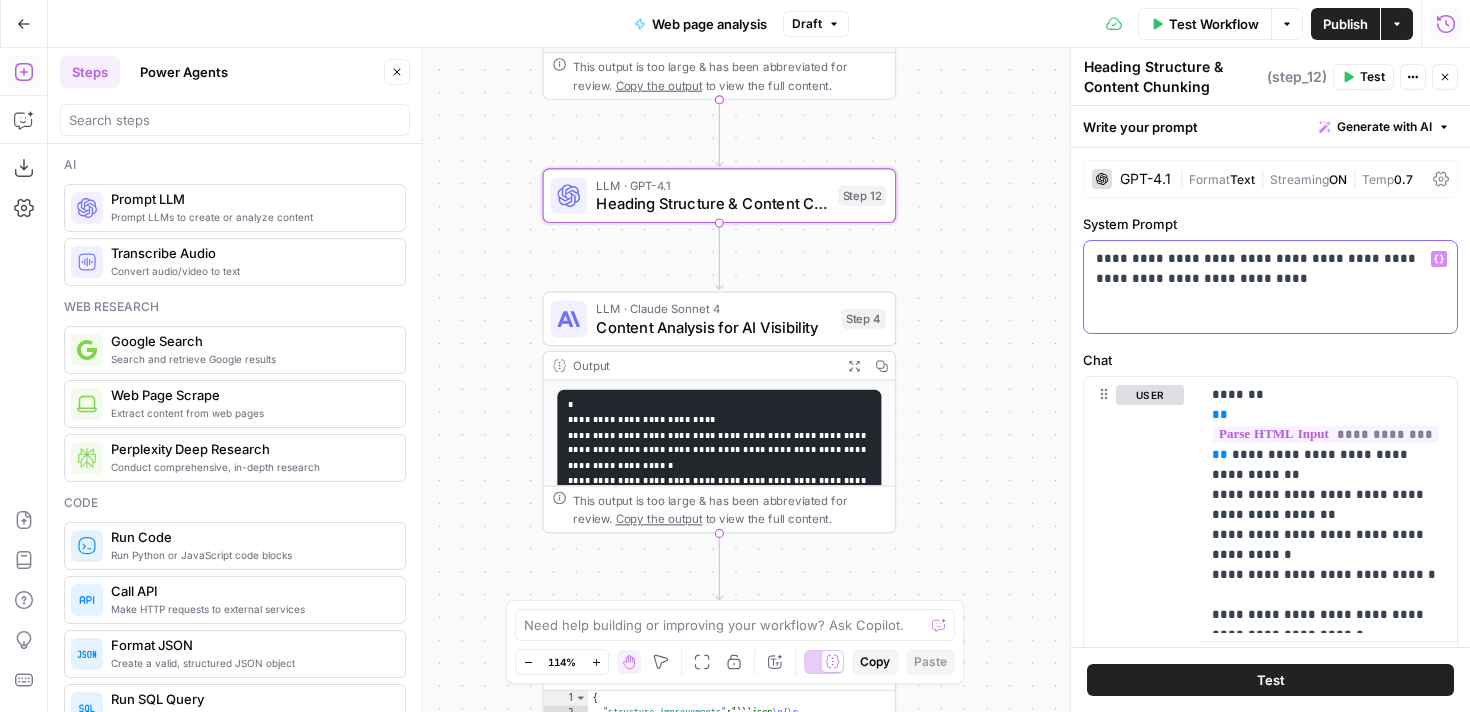 copy on "**********" 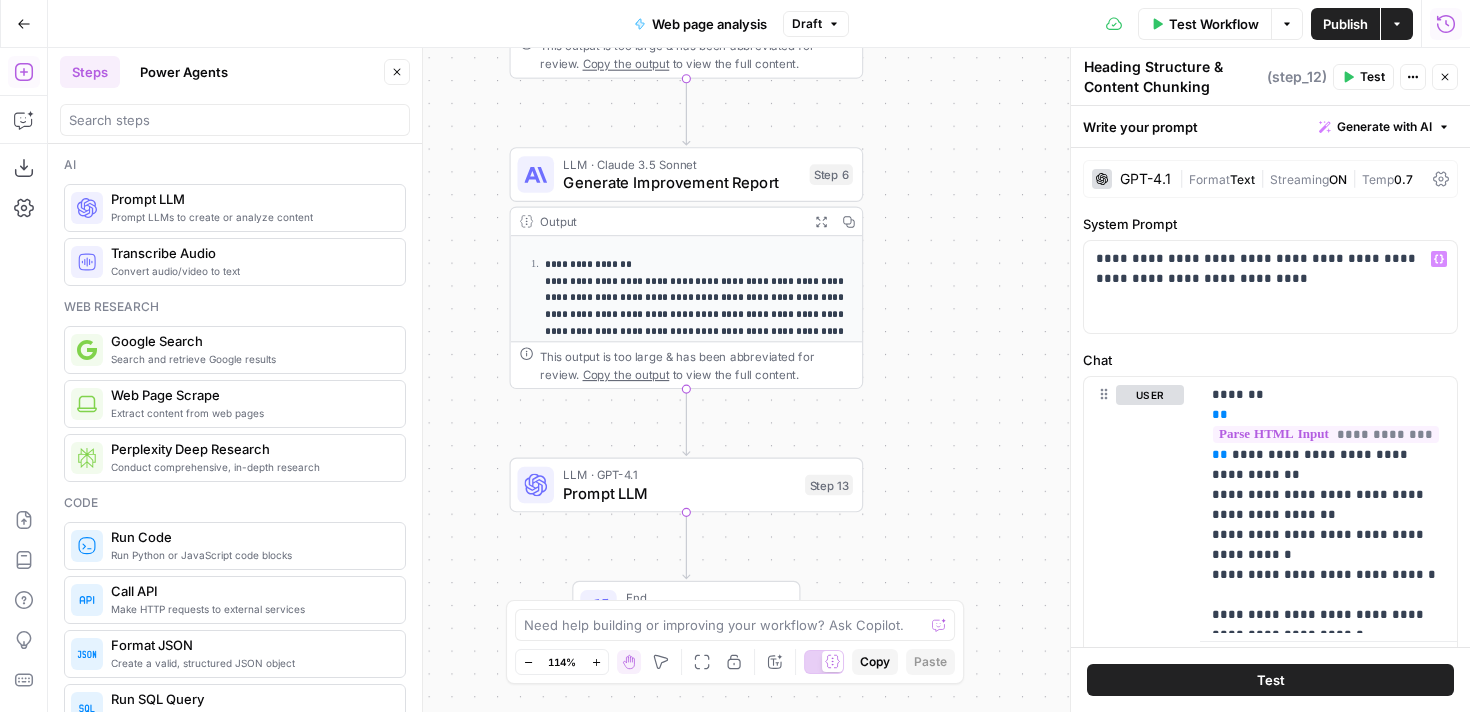 click on "Prompt LLM" at bounding box center (679, 493) 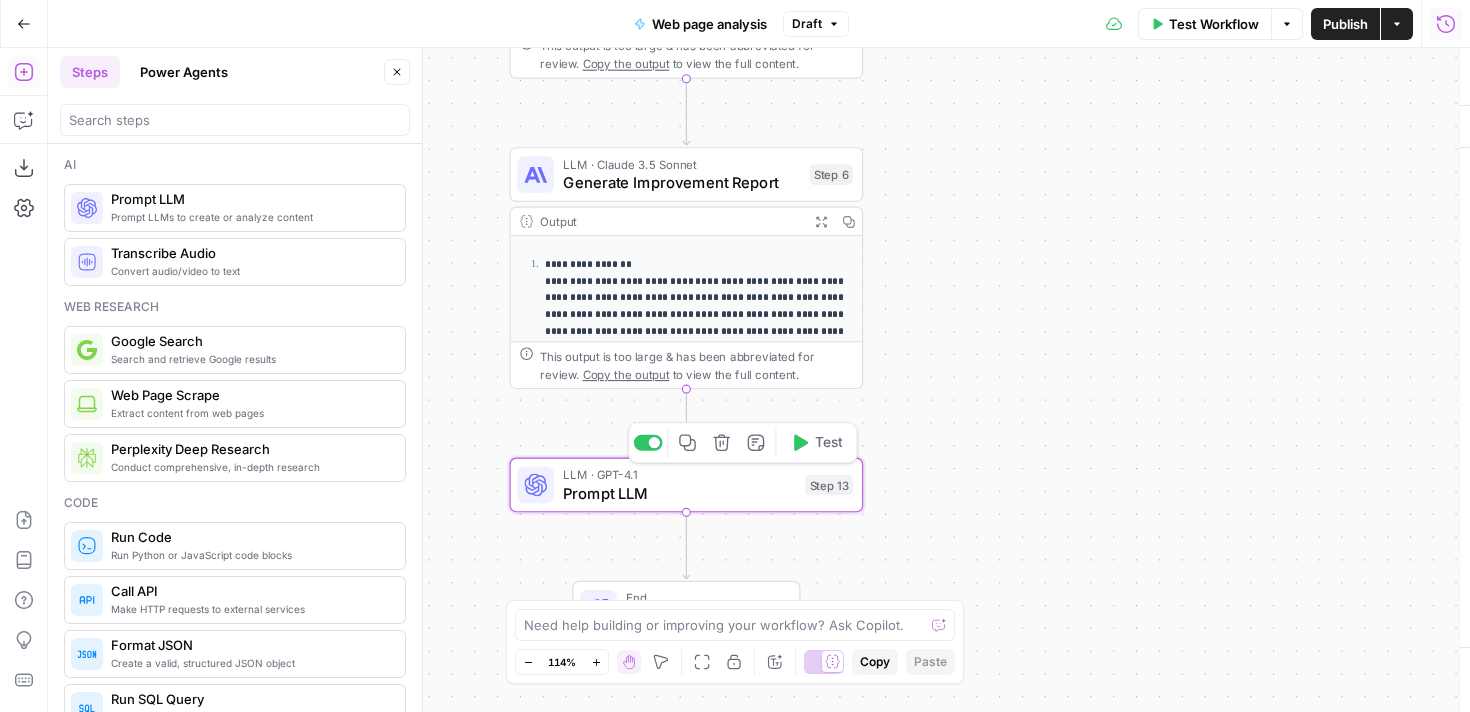 type on "Prompt LLM" 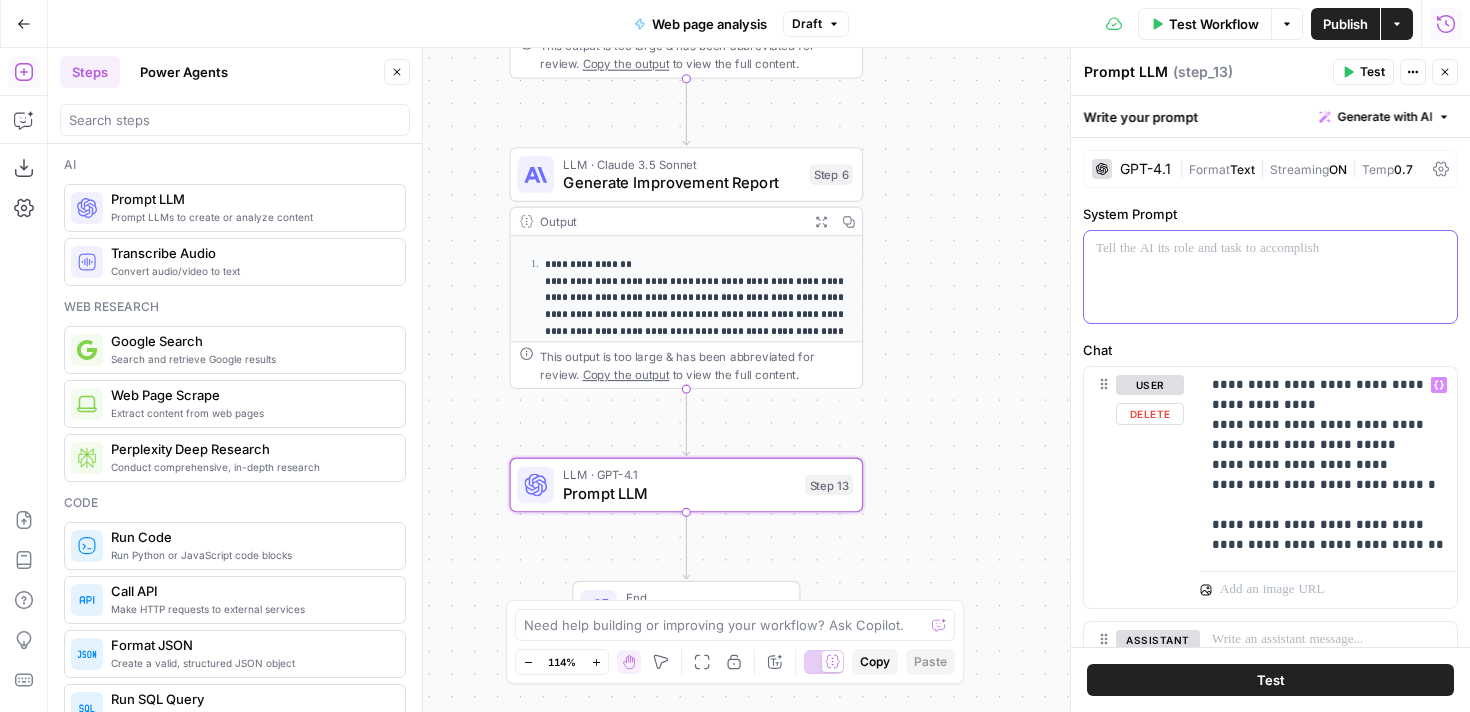 click at bounding box center (1270, 277) 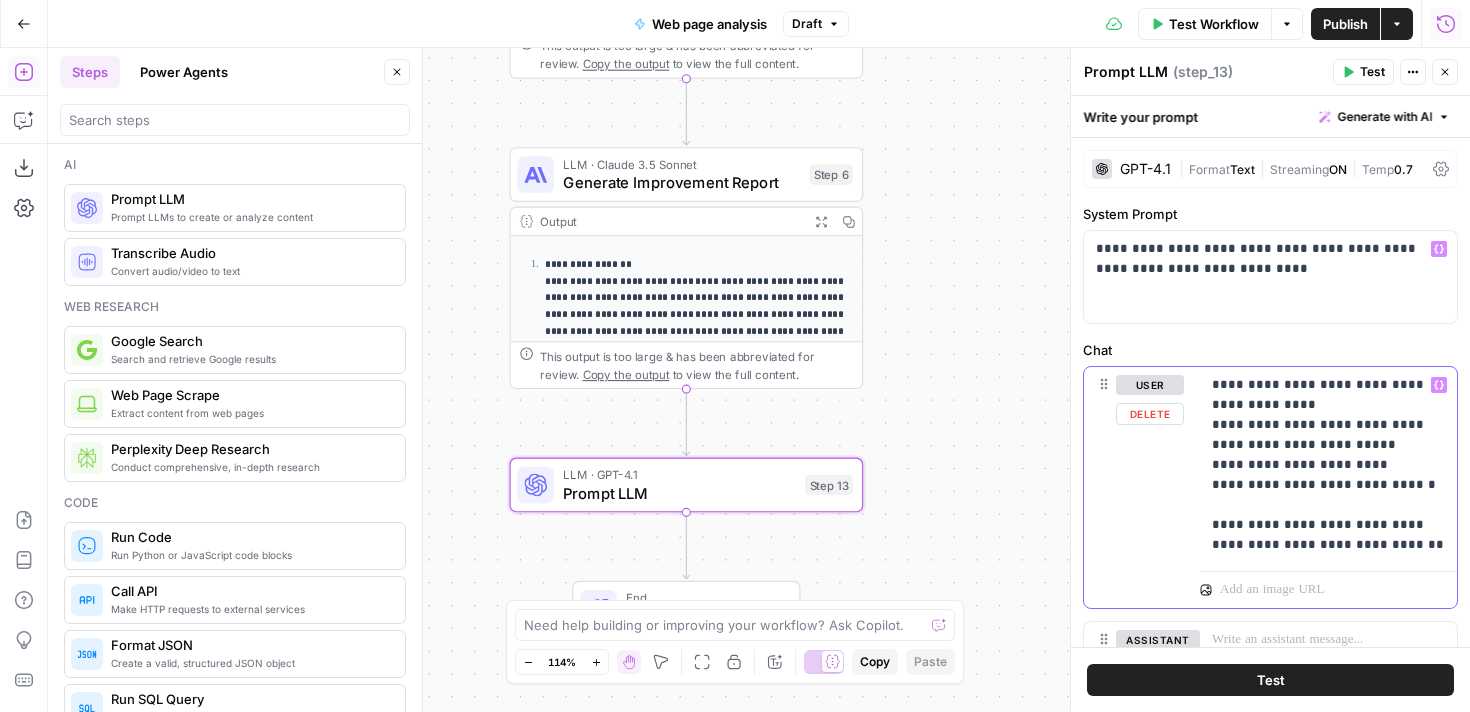 click on "**********" at bounding box center [1328, 465] 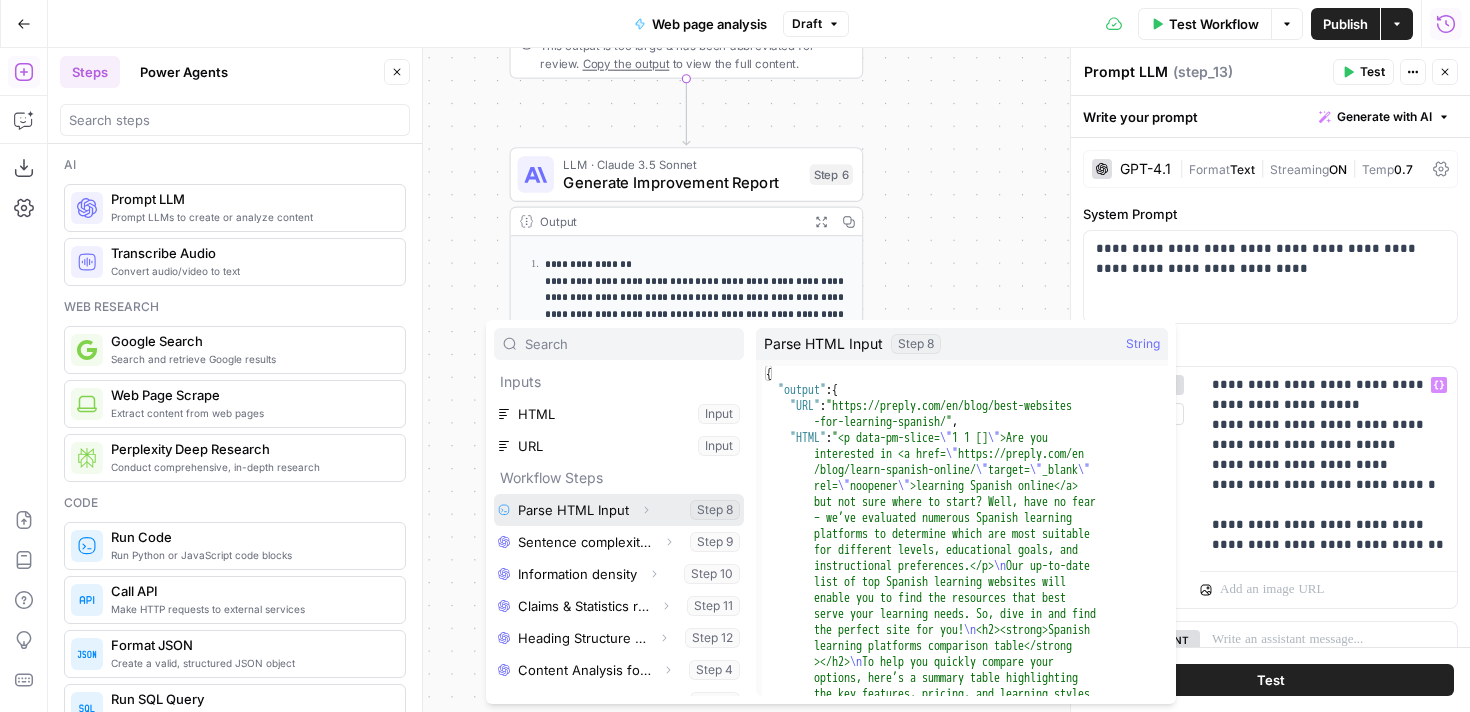 click at bounding box center [619, 510] 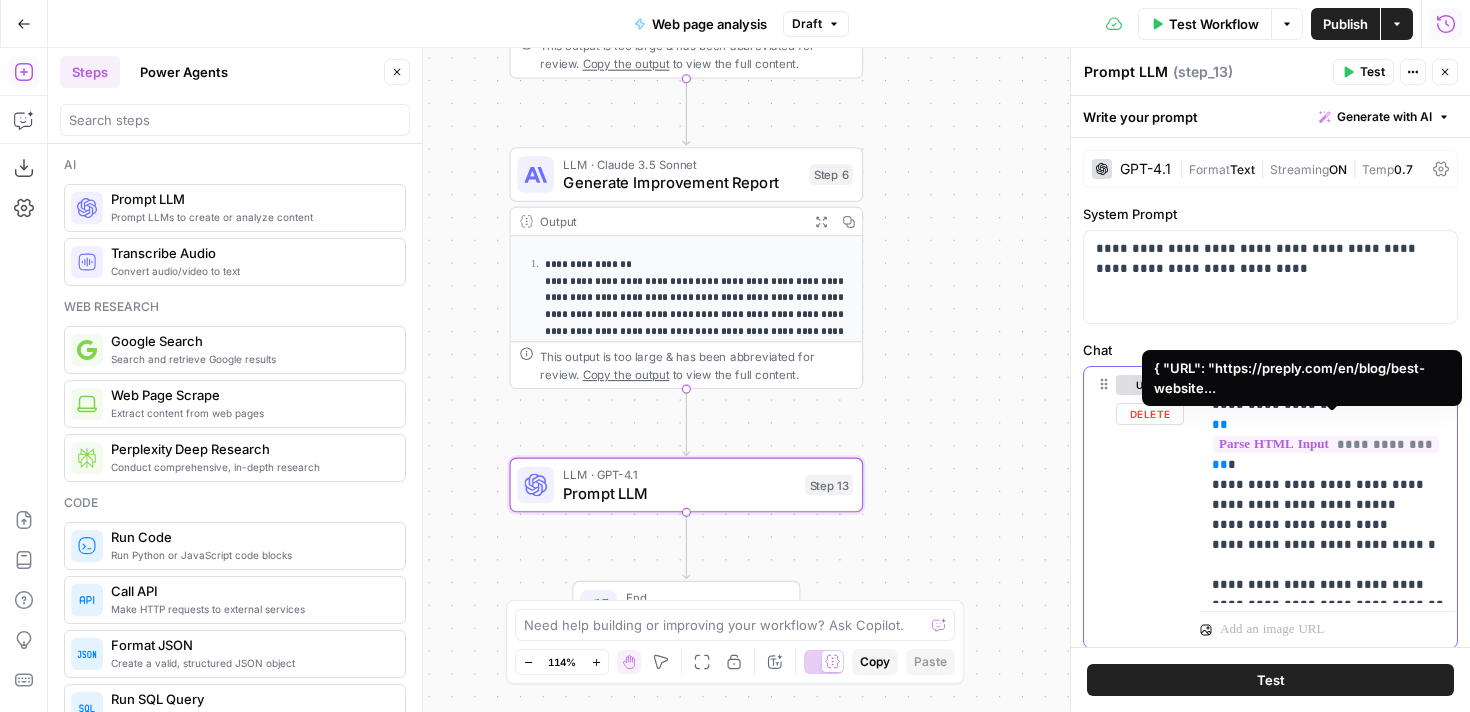 drag, startPoint x: 1223, startPoint y: 448, endPoint x: 1227, endPoint y: 425, distance: 23.345236 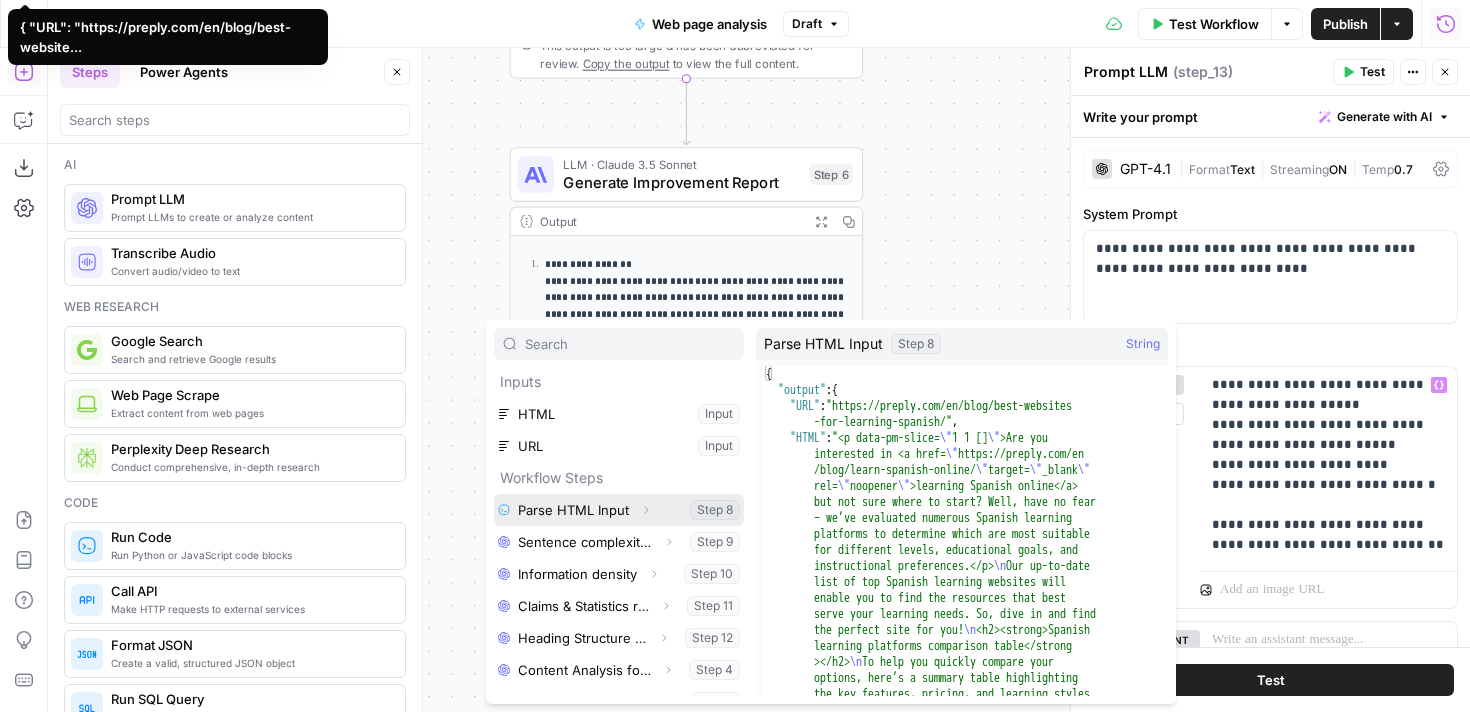 click 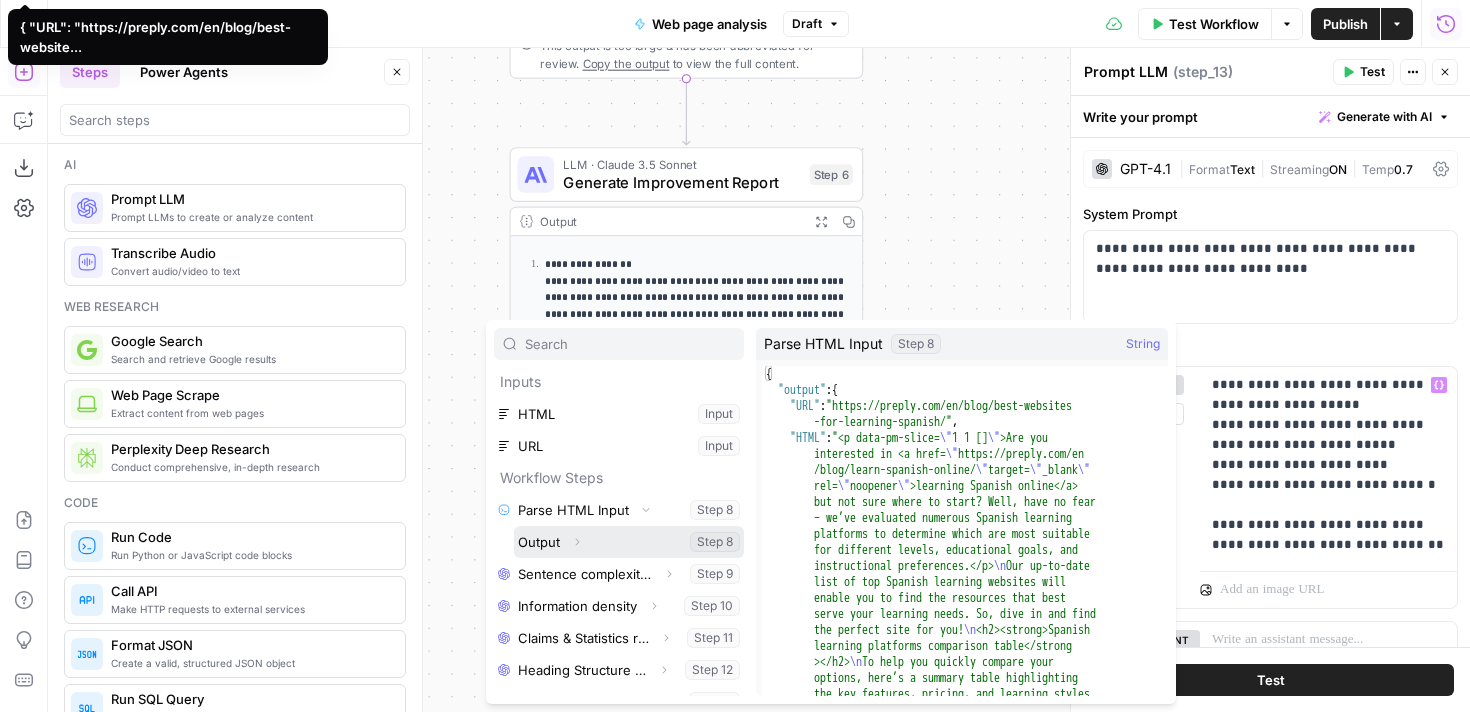 click at bounding box center [629, 542] 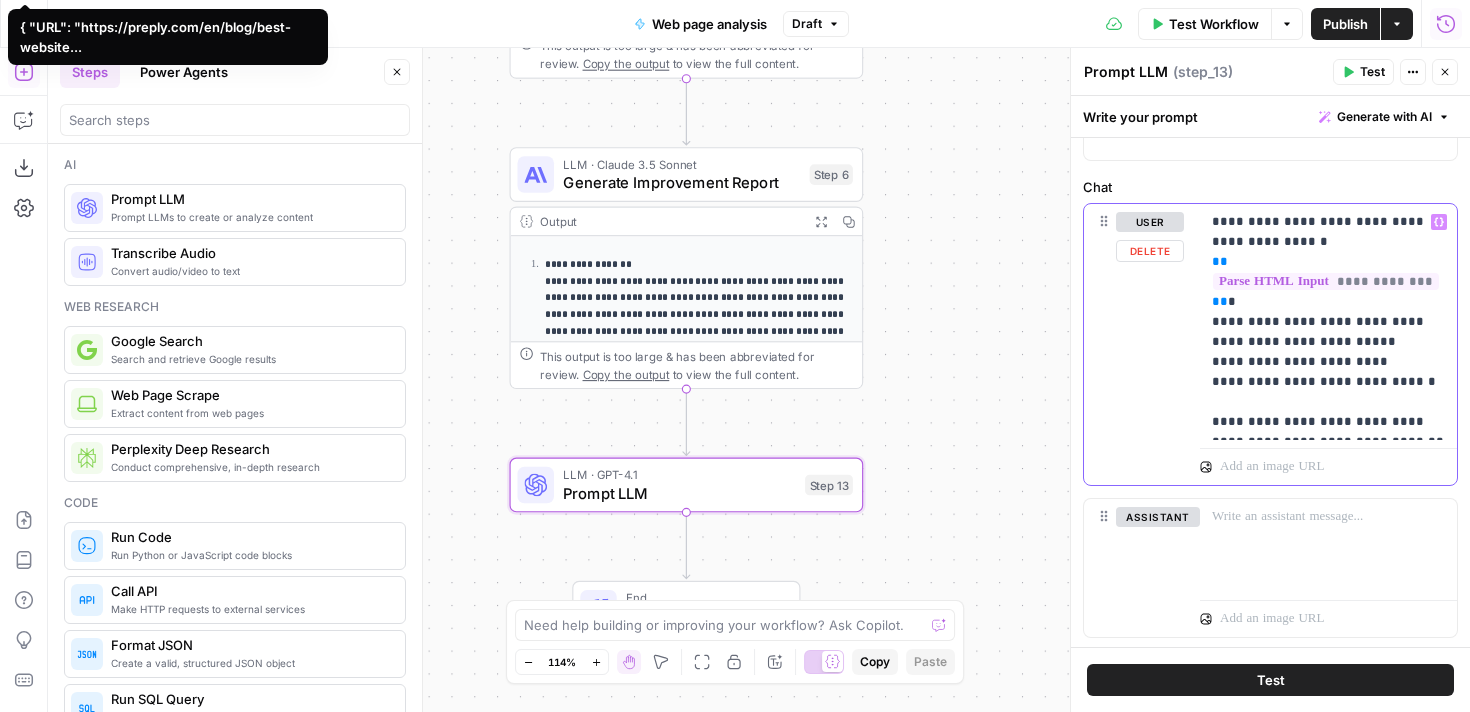 scroll, scrollTop: 0, scrollLeft: 0, axis: both 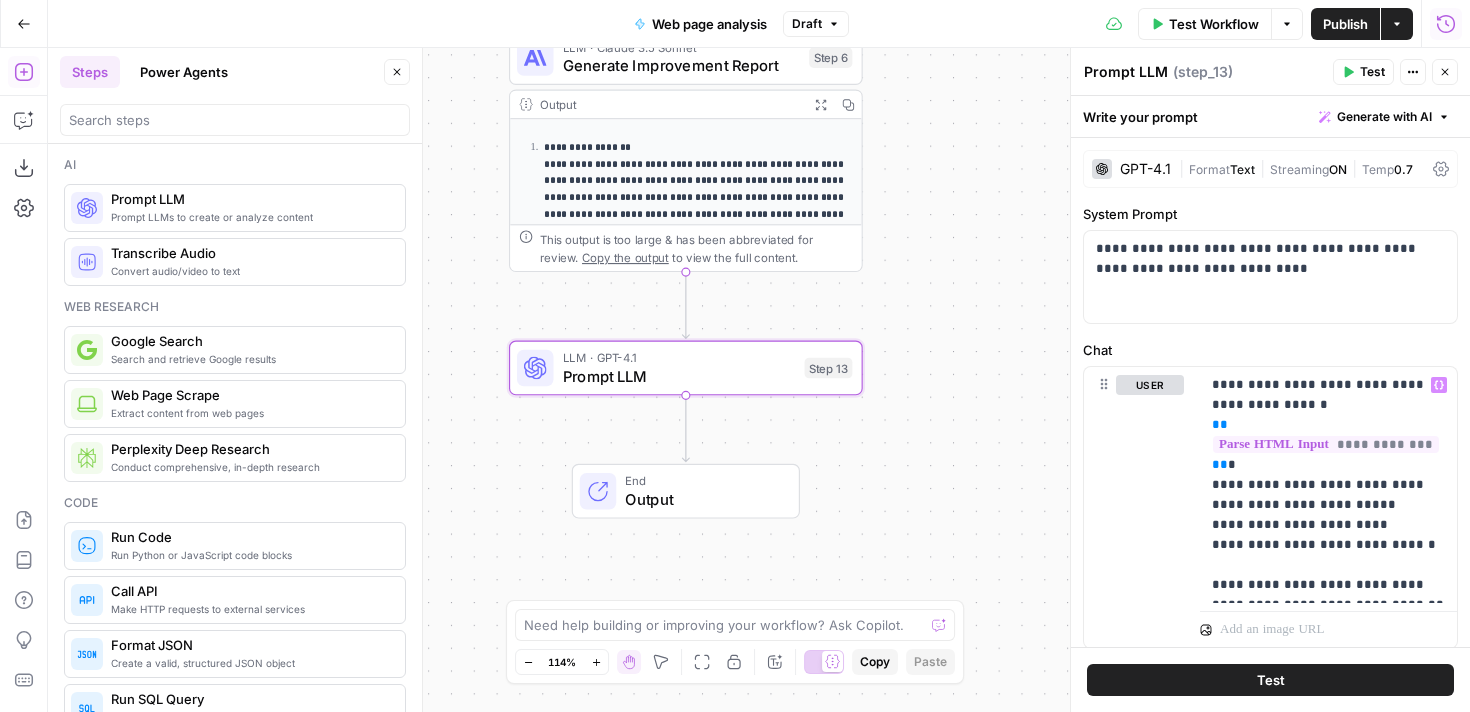 click on "Prompt LLM" at bounding box center (1126, 72) 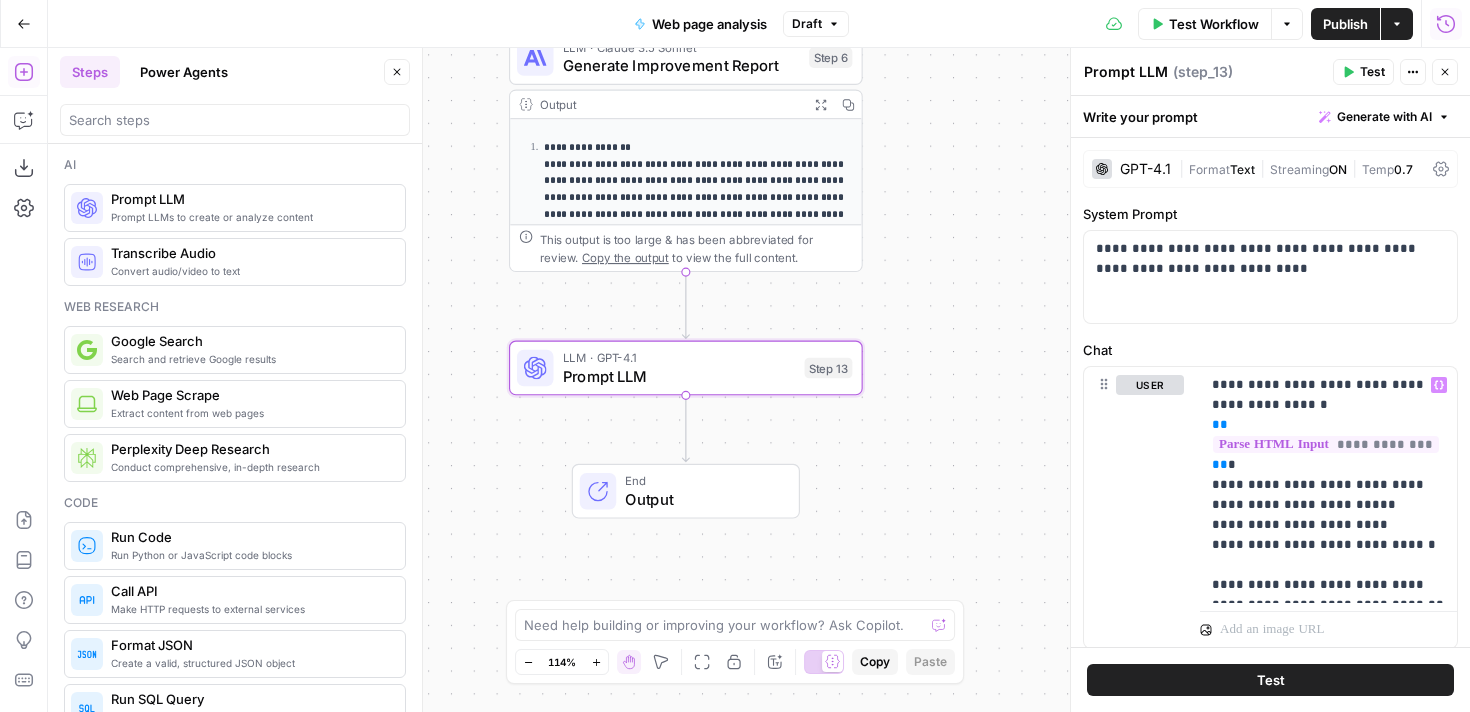 click on "Prompt LLM" at bounding box center [1126, 72] 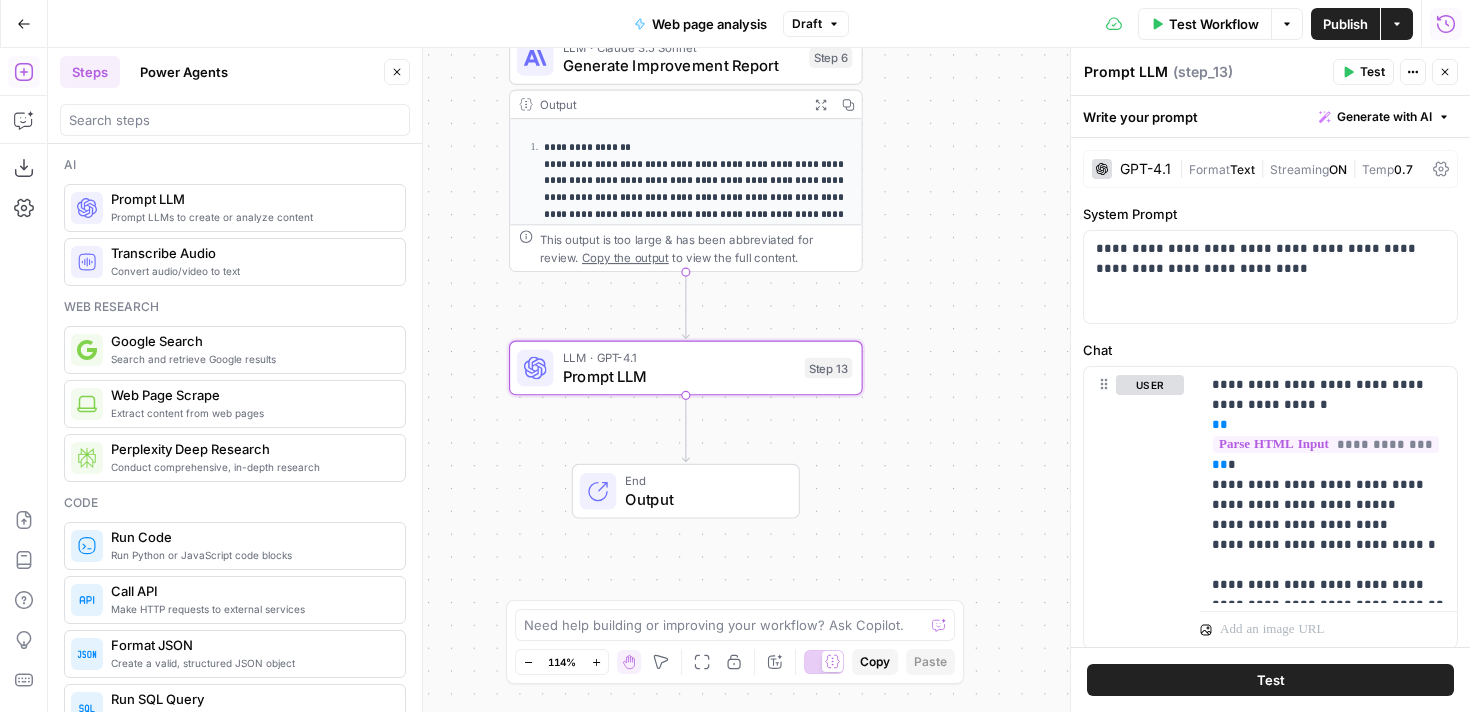paste on "Entity Salience" 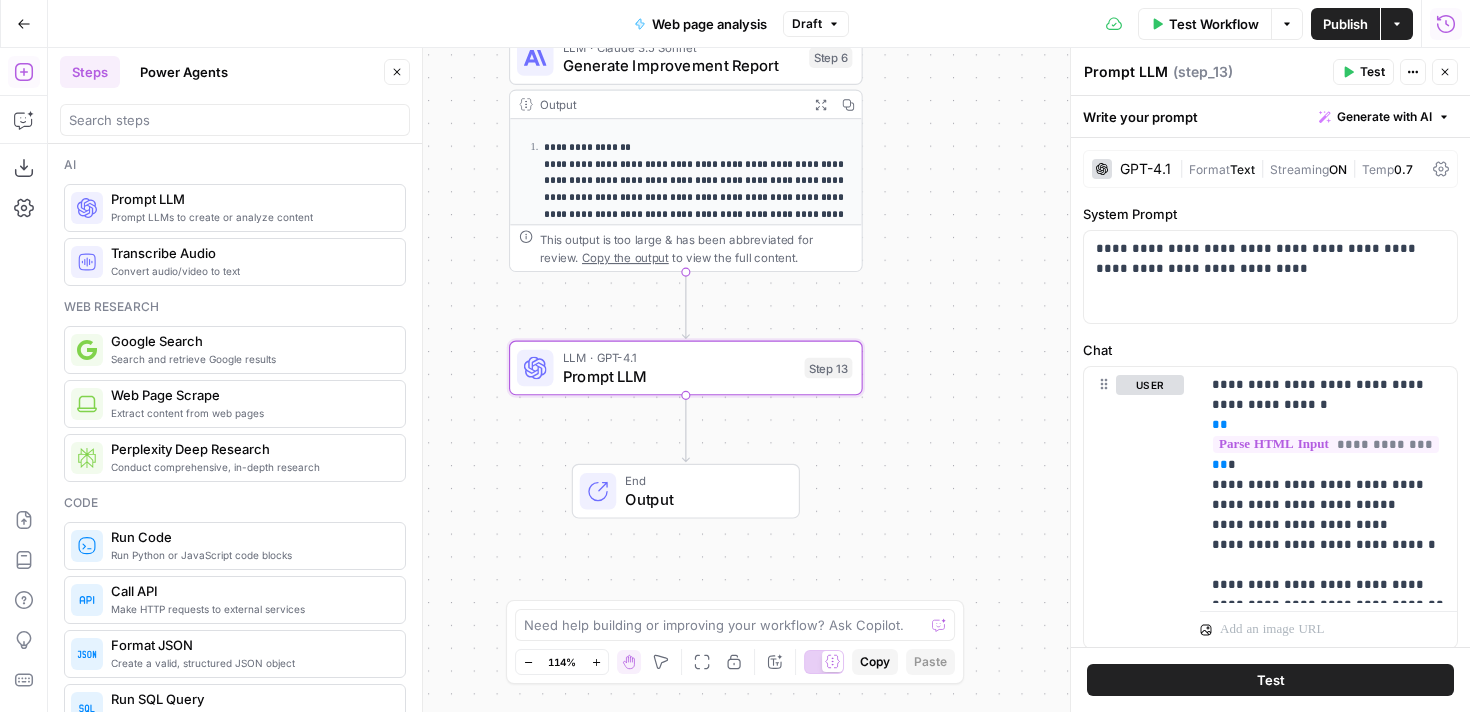 type on "Entity Salience" 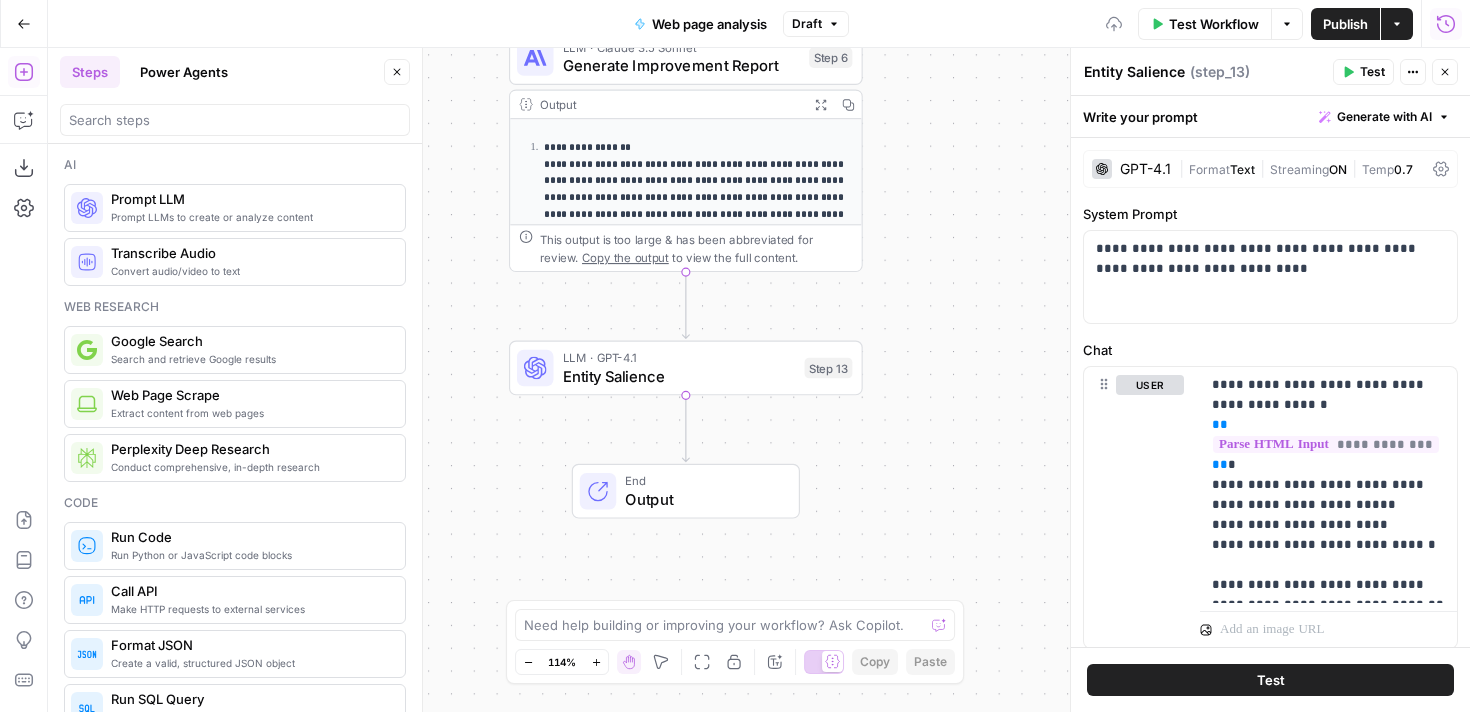 scroll, scrollTop: 0, scrollLeft: 0, axis: both 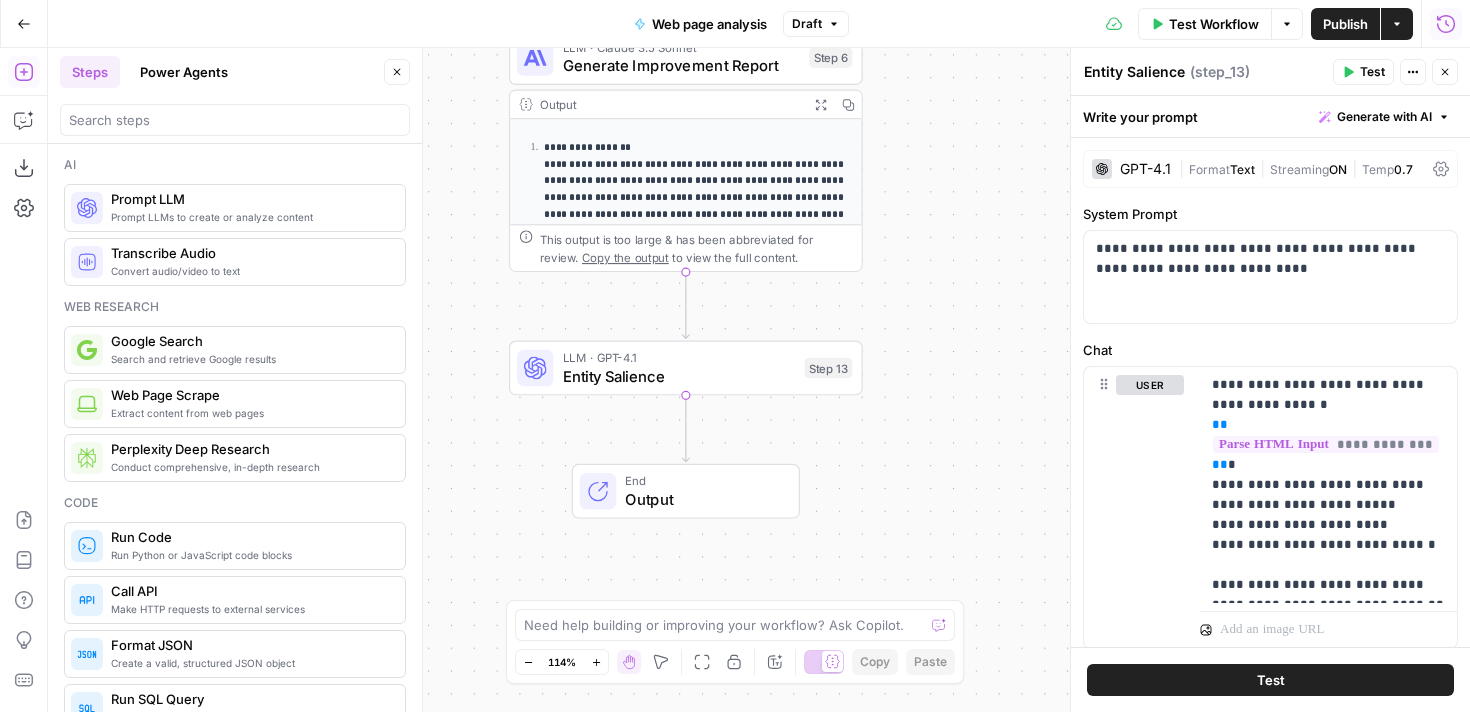 click on "Prompt LLM" at bounding box center (250, 199) 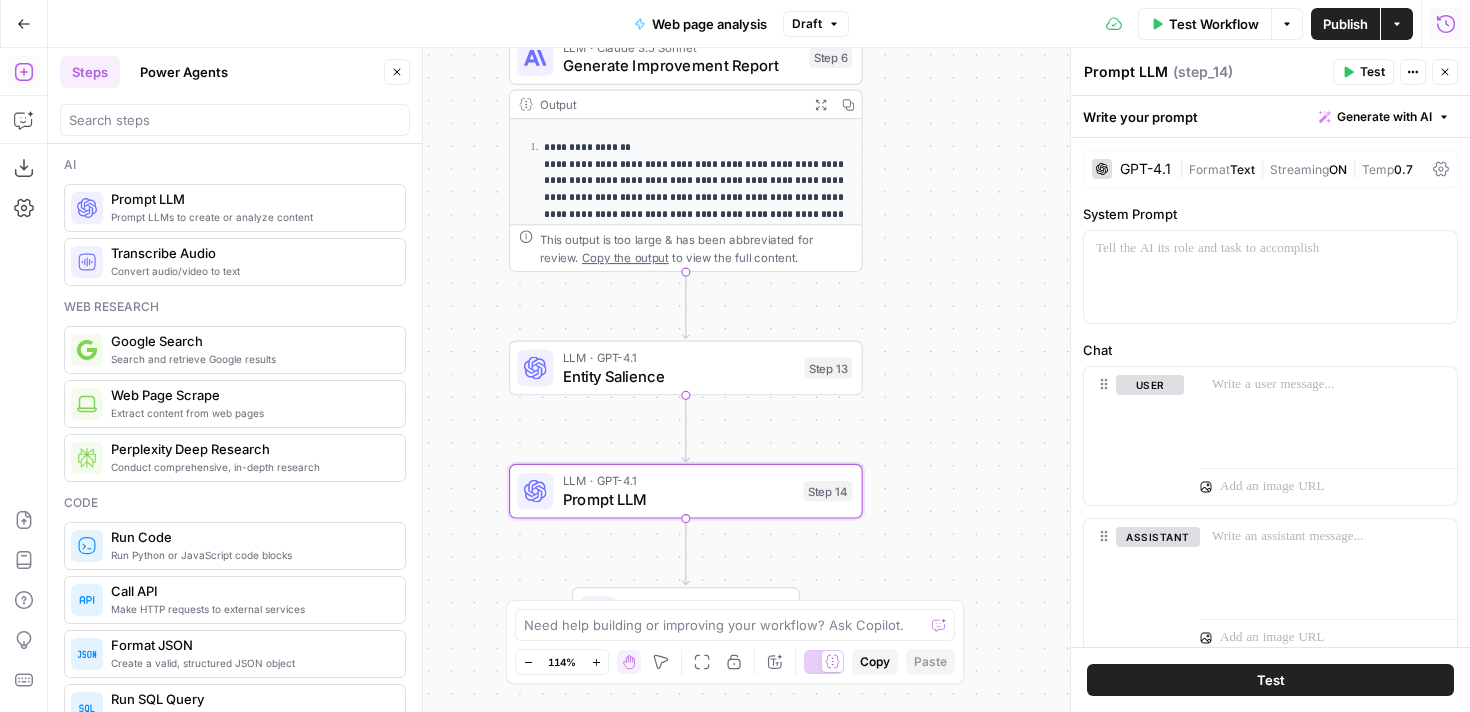click on "Prompt LLM" at bounding box center (1126, 72) 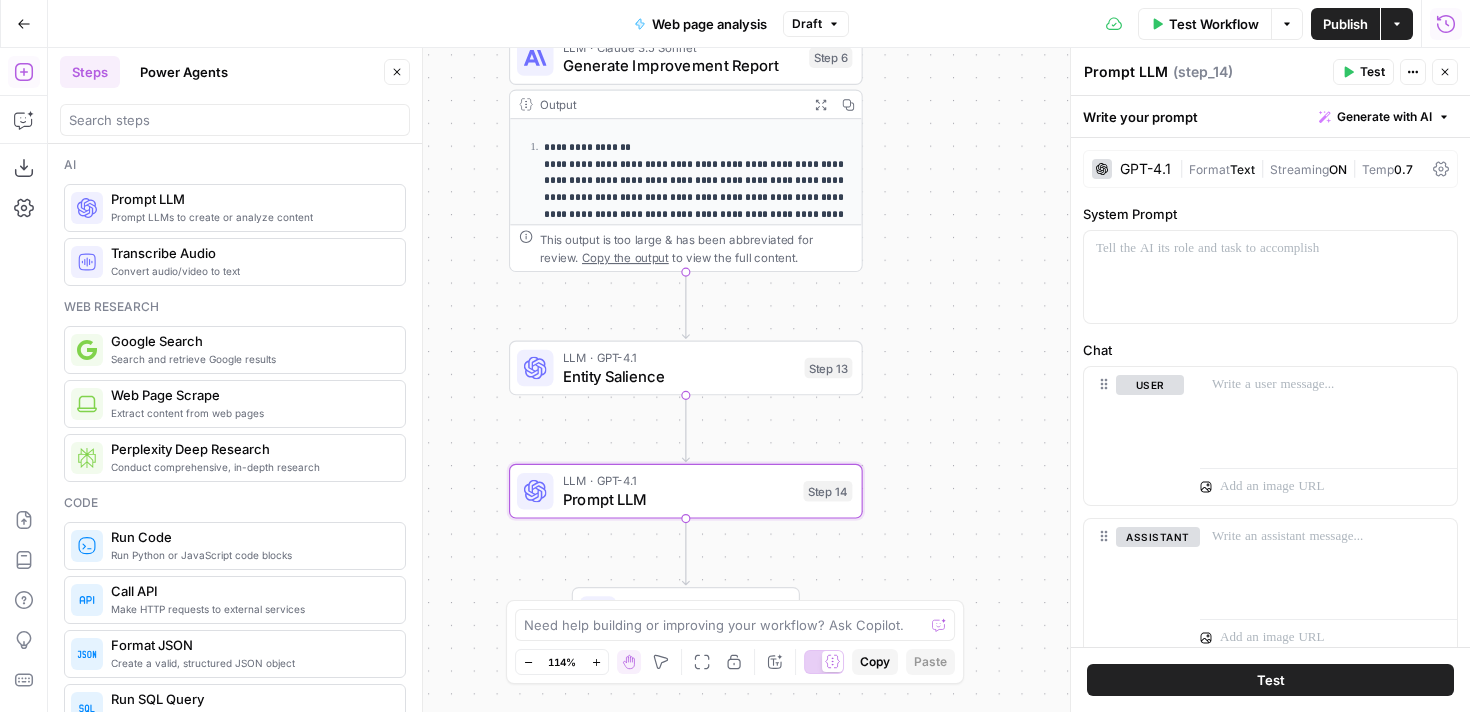paste on "Authority & Trust Signals" 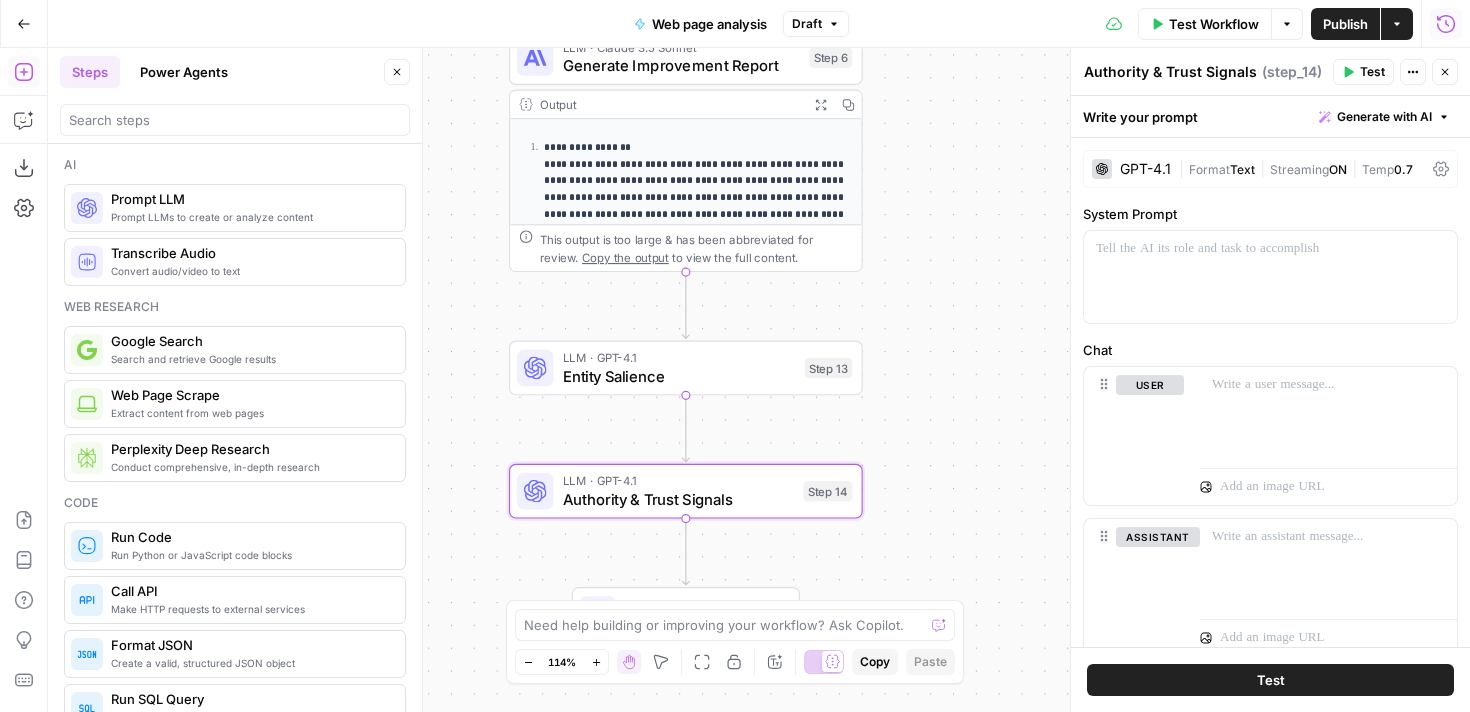 type on "Authority & Trust Signals" 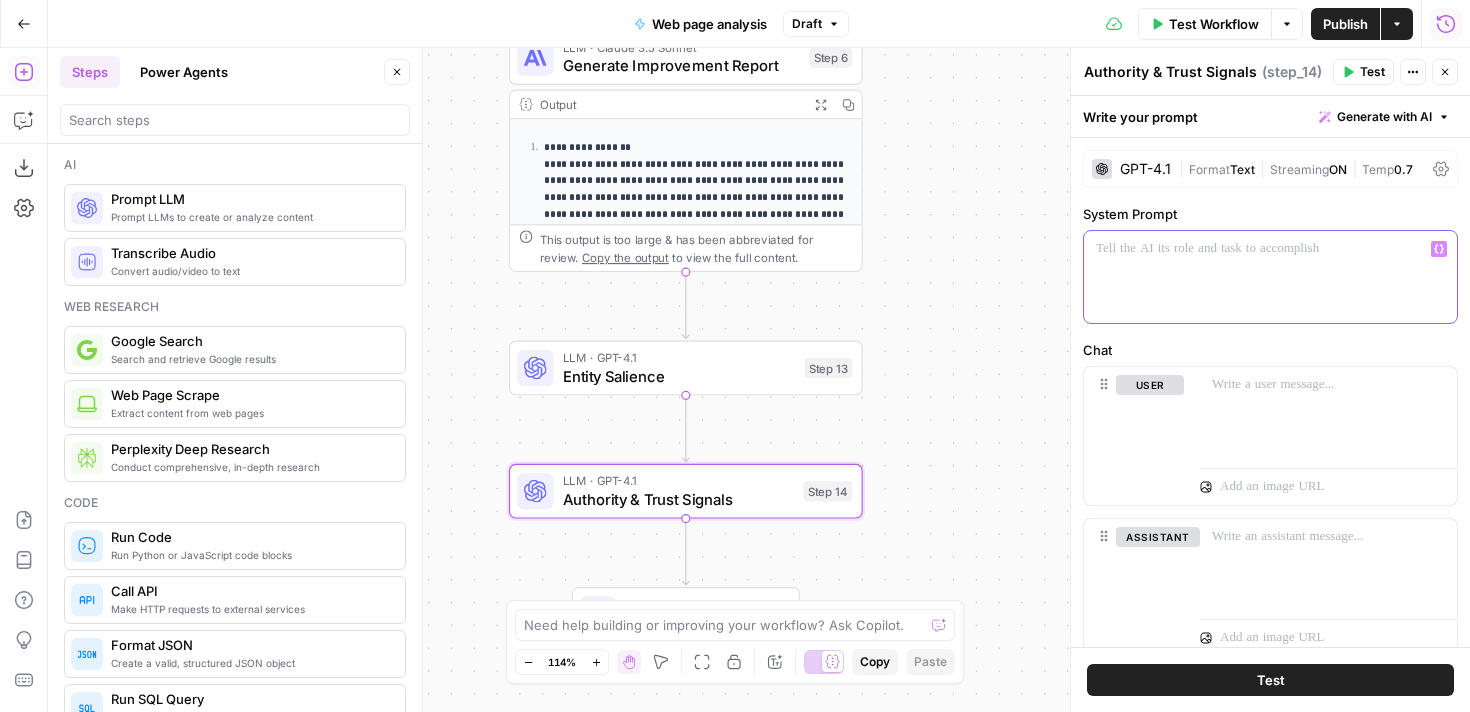click at bounding box center (1270, 277) 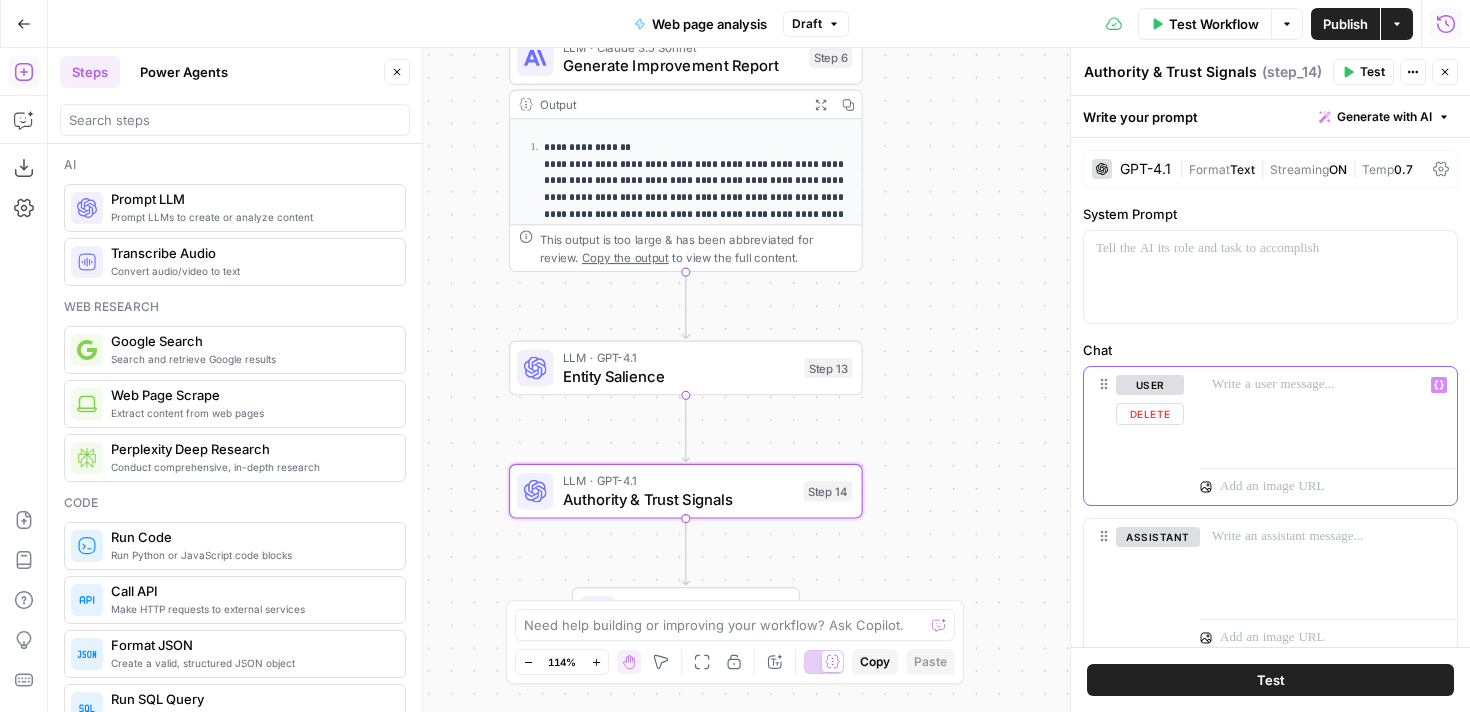 click at bounding box center (1328, 413) 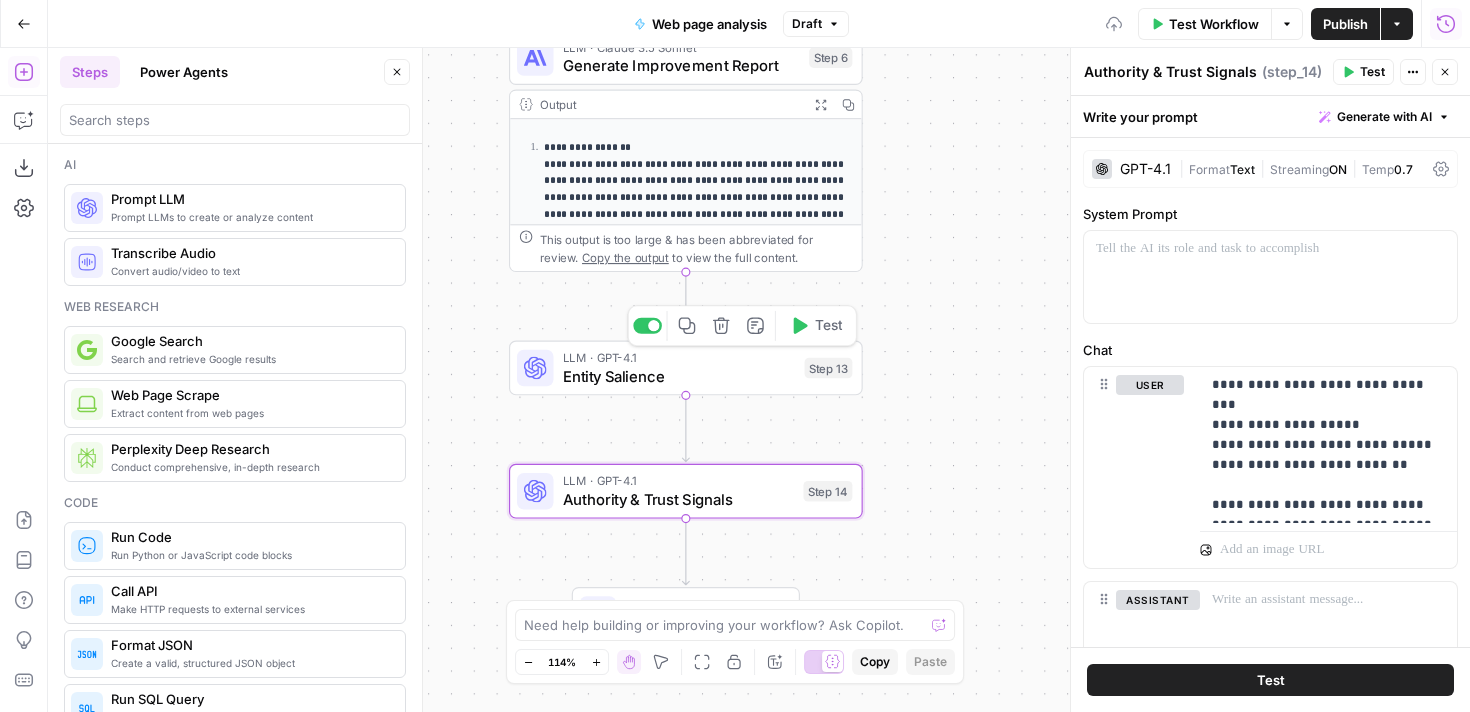 click on "Entity Salience" at bounding box center (679, 376) 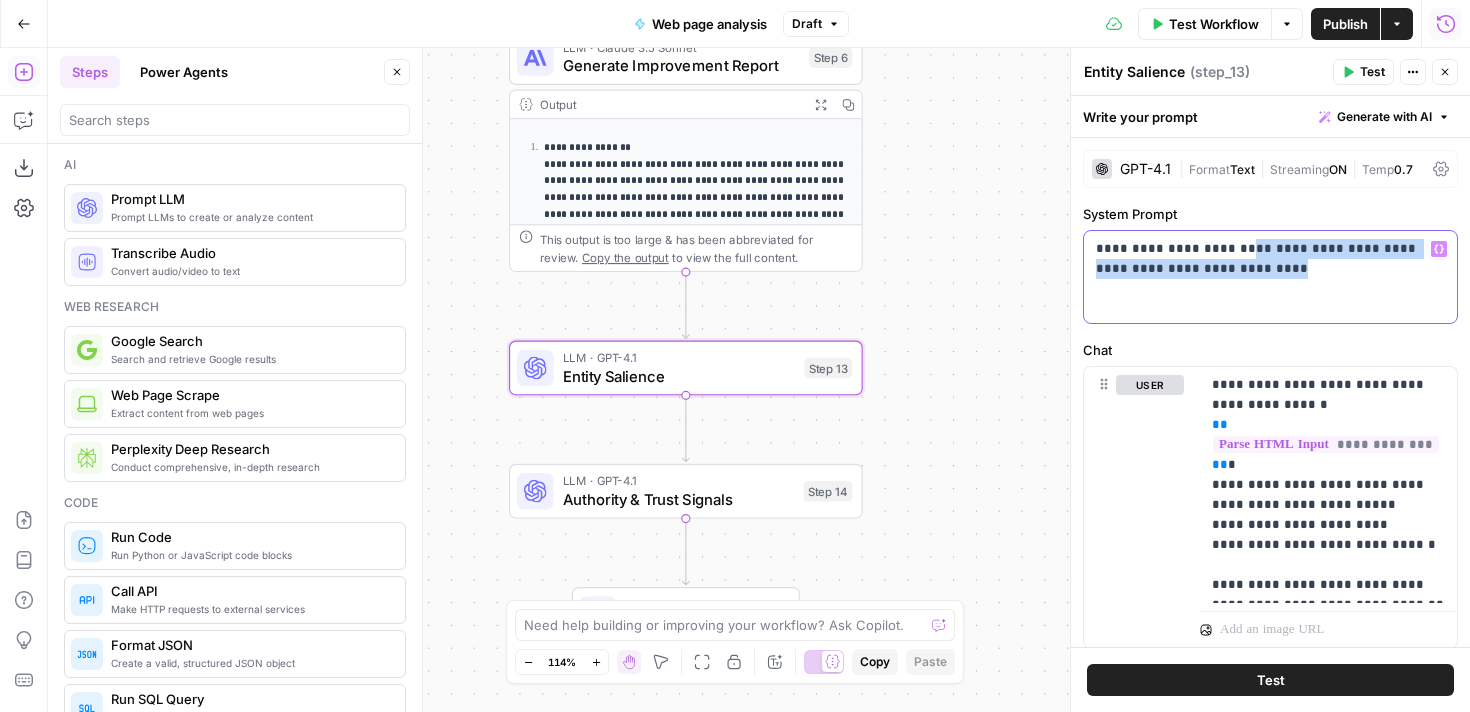 drag, startPoint x: 1232, startPoint y: 257, endPoint x: 1024, endPoint y: 247, distance: 208.24025 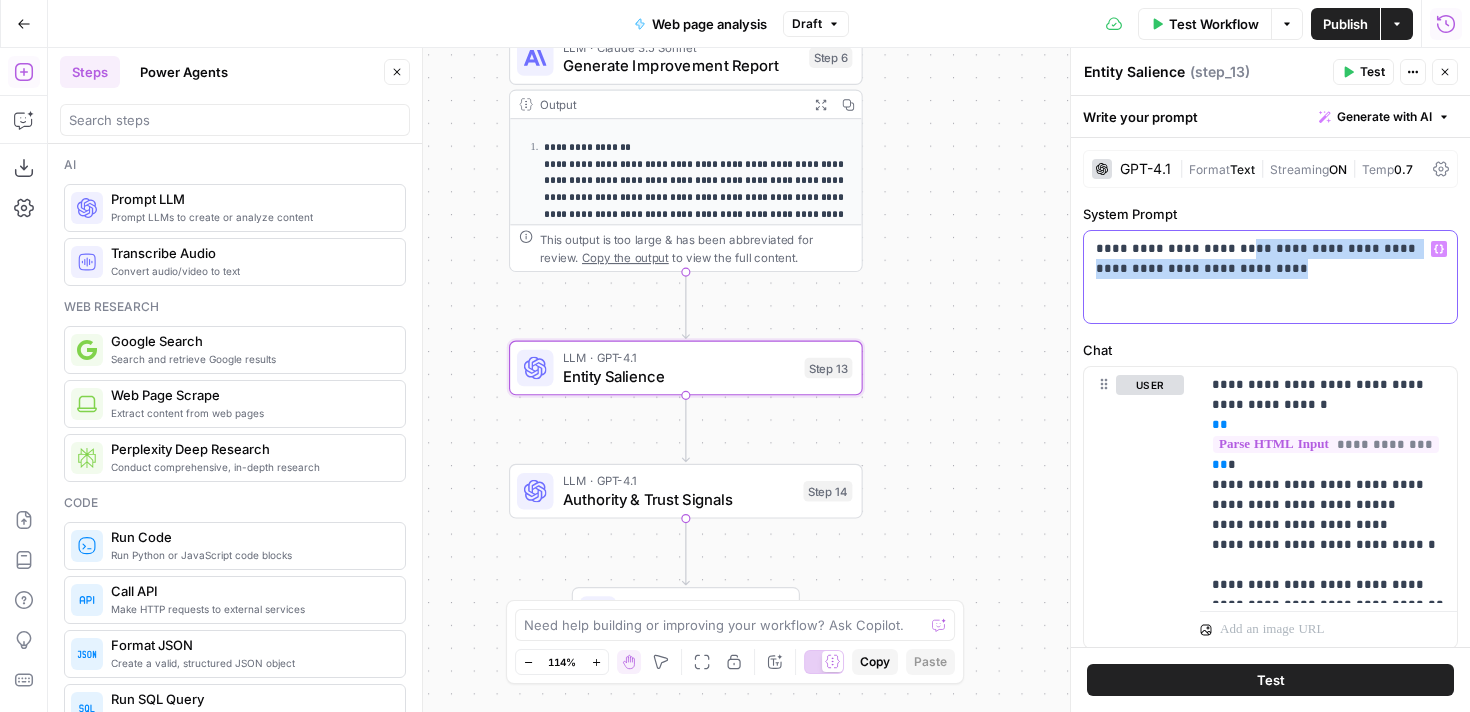 click on "Cohort 4 New Home Browse Your Data Usage Settings Recent Grids Nikki J - Prompt reverse engineer AEO Readiness Content Audit & Refresher SERP Domination 🕶️ Recent Workflows Web page analysis Add internal links Ultimate version- PB own version Marlene's Linkedin Post Editor - Lesson 3 Workflow AirOps Academy What's new?
5
Help + Support Go Back Web page analysis Draft Test Workflow Options Publish Actions Run History Add Steps Copilot Download as JSON Settings Import JSON AirOps Academy Help Give Feedback Shortcuts Workflow Set Inputs Inputs Run Code · Python Parse HTML Input Step 8 Output Expand Output Copy 1 2 3 {    "URL" :  "https://preply.com/en/blog/best        -websites-for-learning-spanish/" ,    "HTML" :  "<p data-pm-slice= \" 1 1 [] \" >Are you         interested in <a href= \" https://preply.com        /en/blog/learn-spanish-online/ \"  target        = \" _blank \"  rel= \" noopener \" >learning         >" at bounding box center (735, 356) 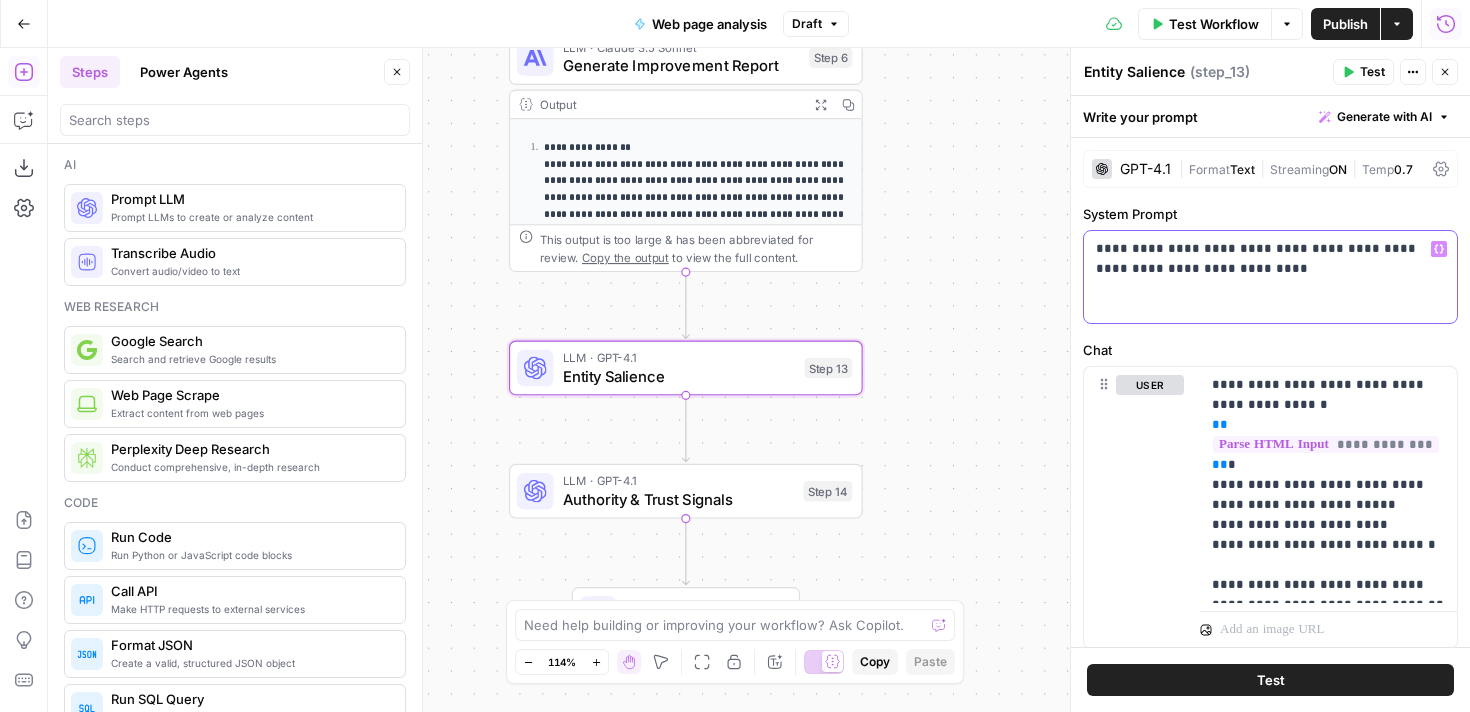 click on "**********" at bounding box center (1270, 259) 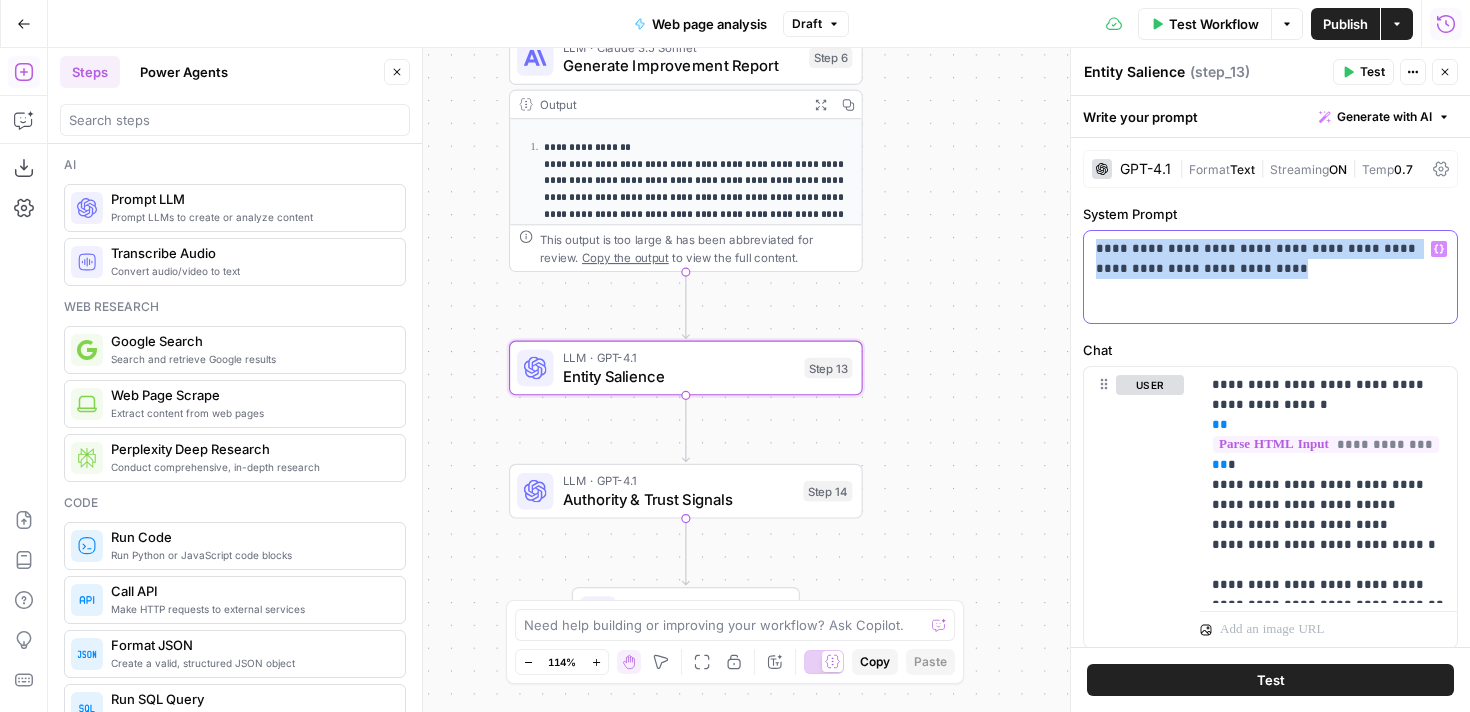drag, startPoint x: 1223, startPoint y: 272, endPoint x: 1088, endPoint y: 250, distance: 136.78085 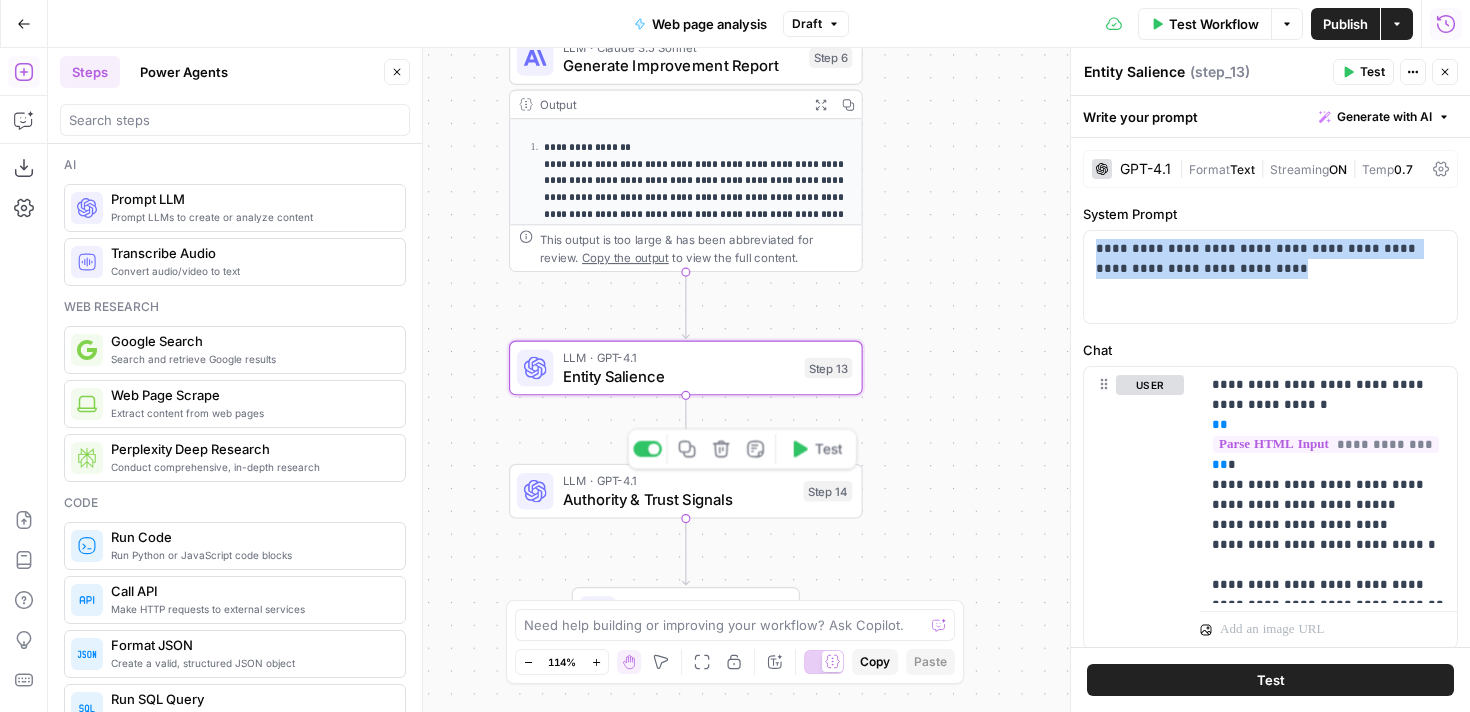 click on "LLM · GPT-4.1" at bounding box center (679, 481) 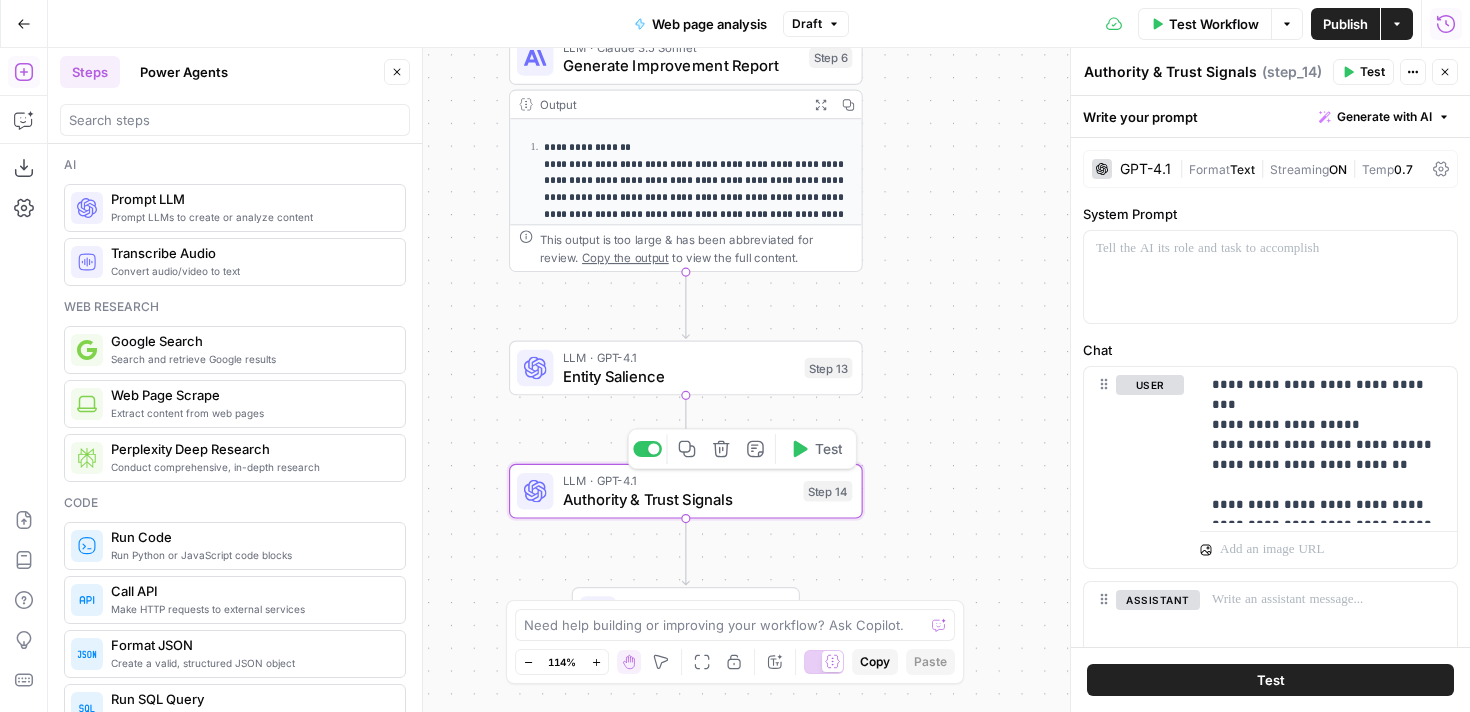 click on "**********" at bounding box center (1270, 392) 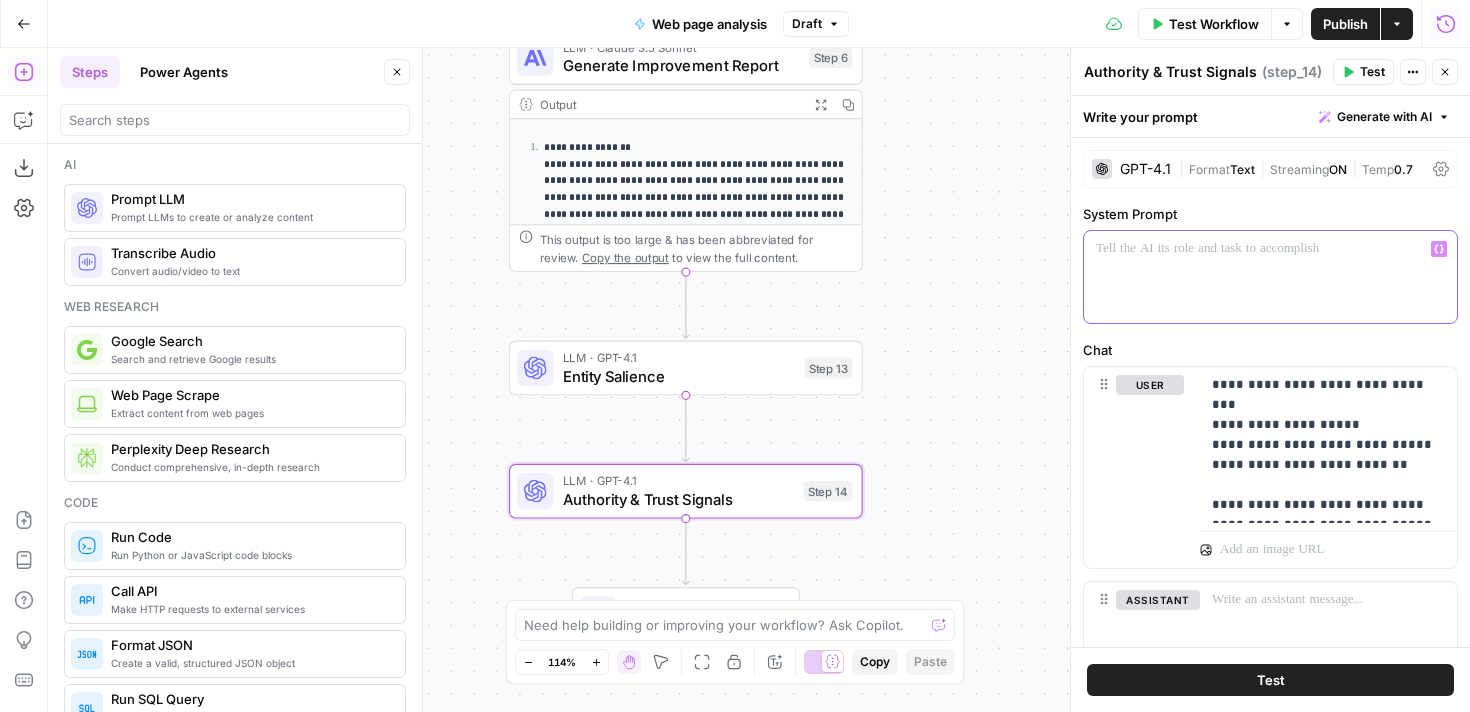 click at bounding box center [1270, 277] 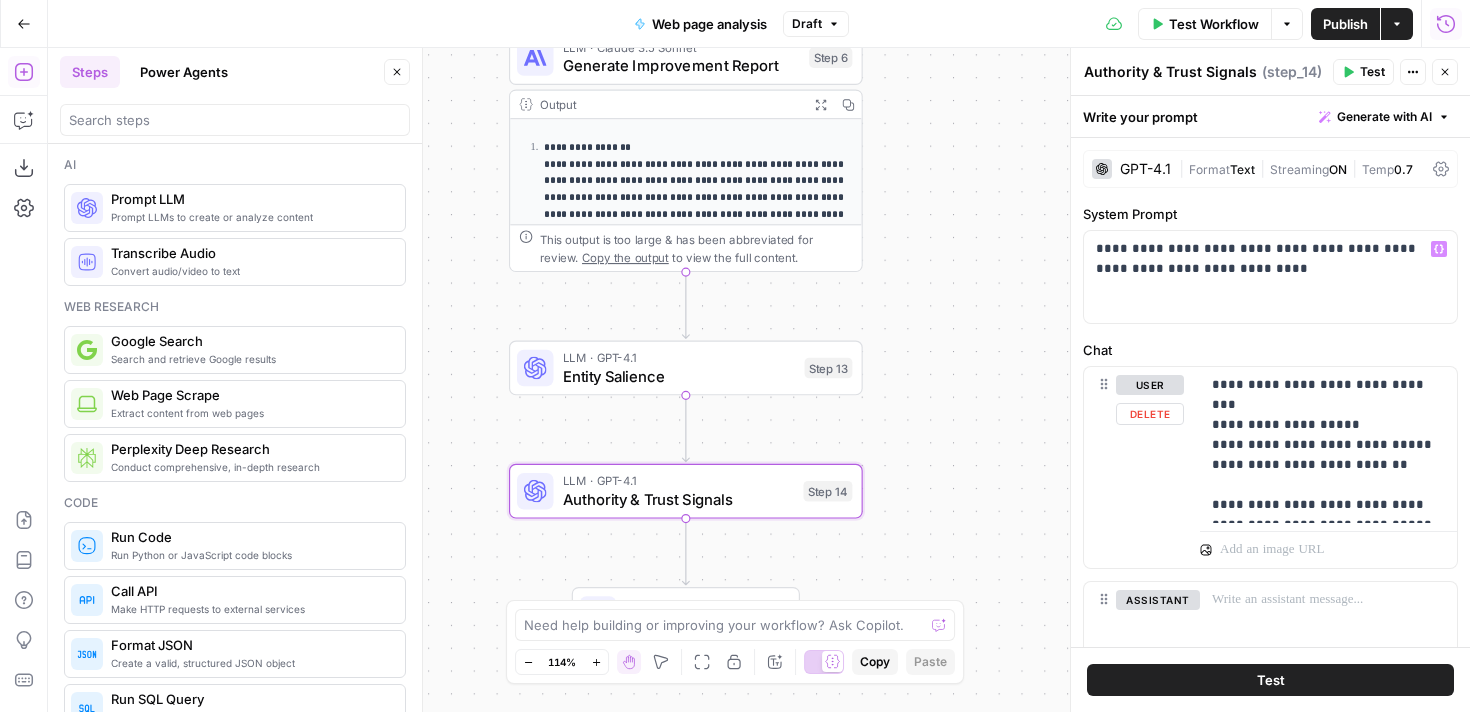 click on "**********" at bounding box center (759, 380) 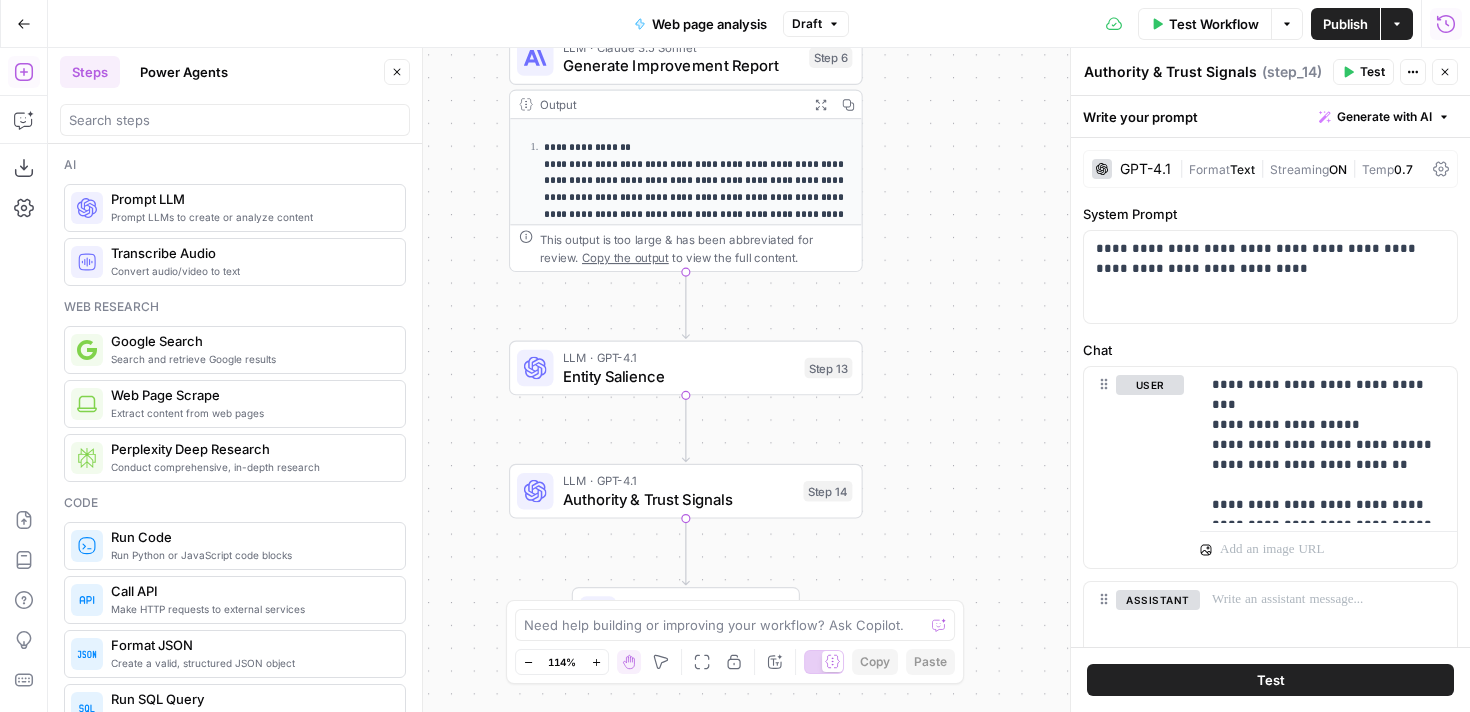 scroll, scrollTop: 211, scrollLeft: 0, axis: vertical 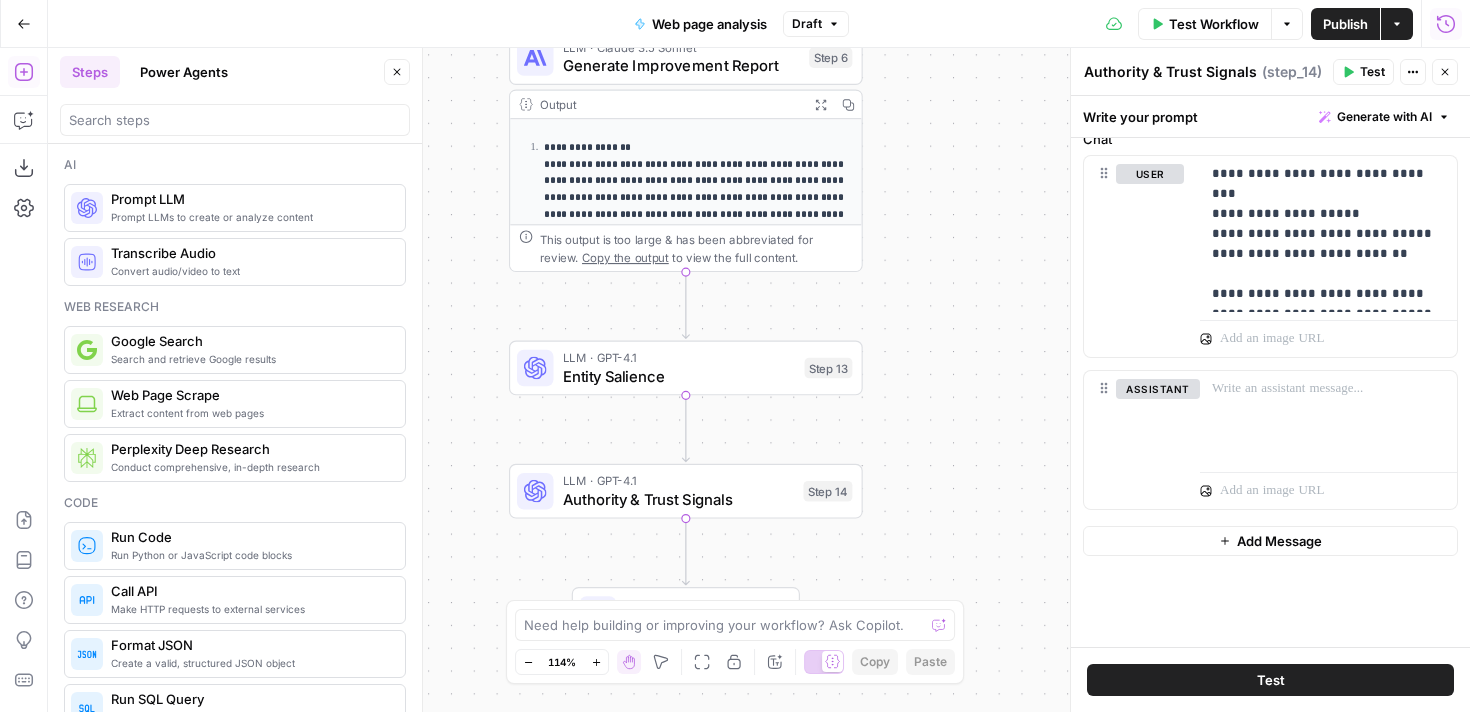 click on "Prompt LLM" at bounding box center [250, 199] 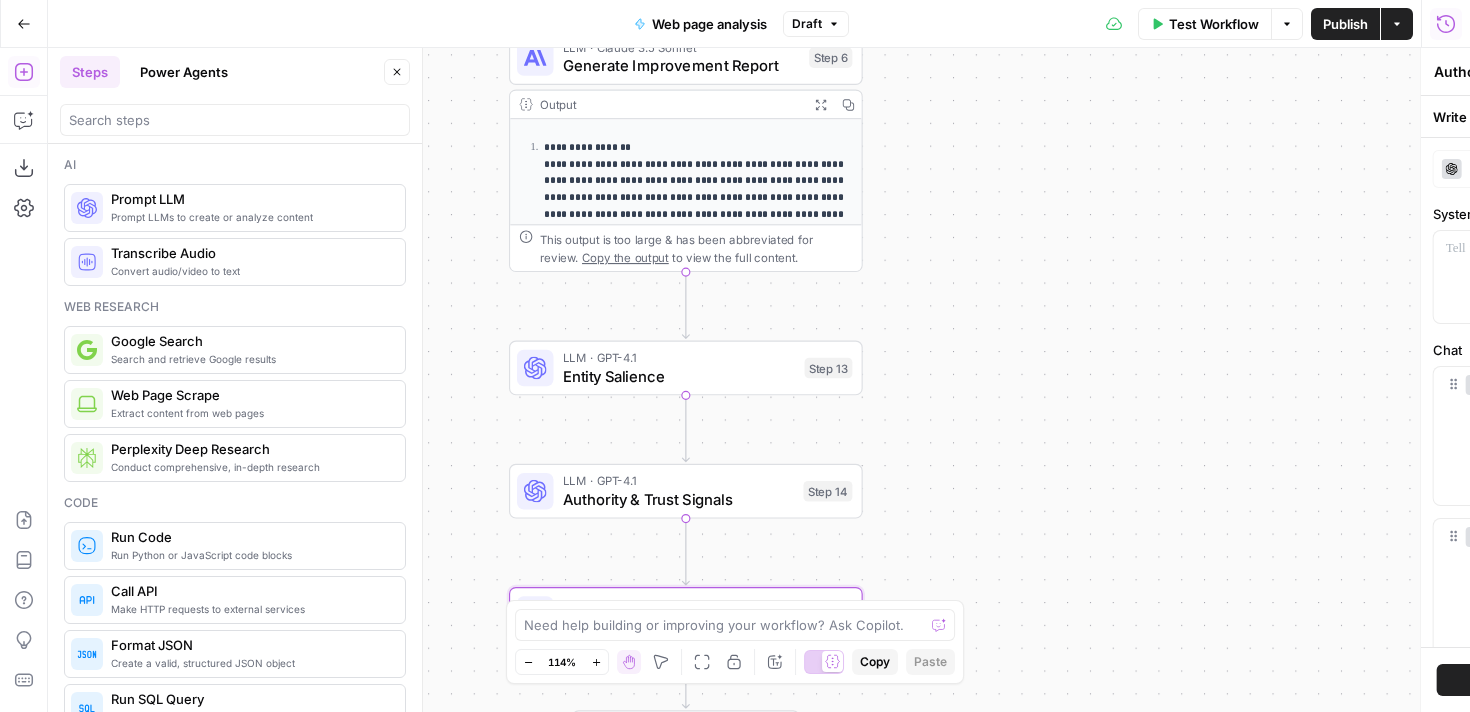 type on "Prompt LLM" 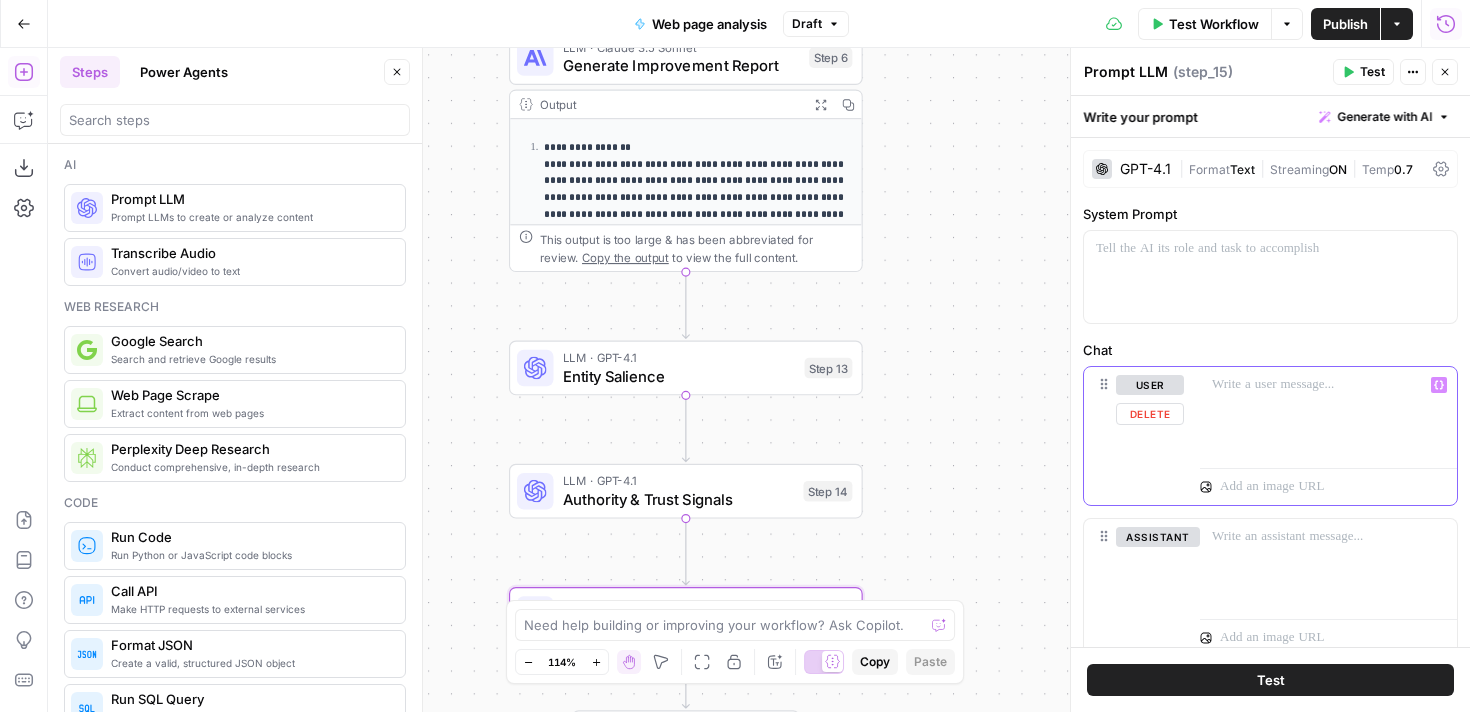 click at bounding box center [1328, 413] 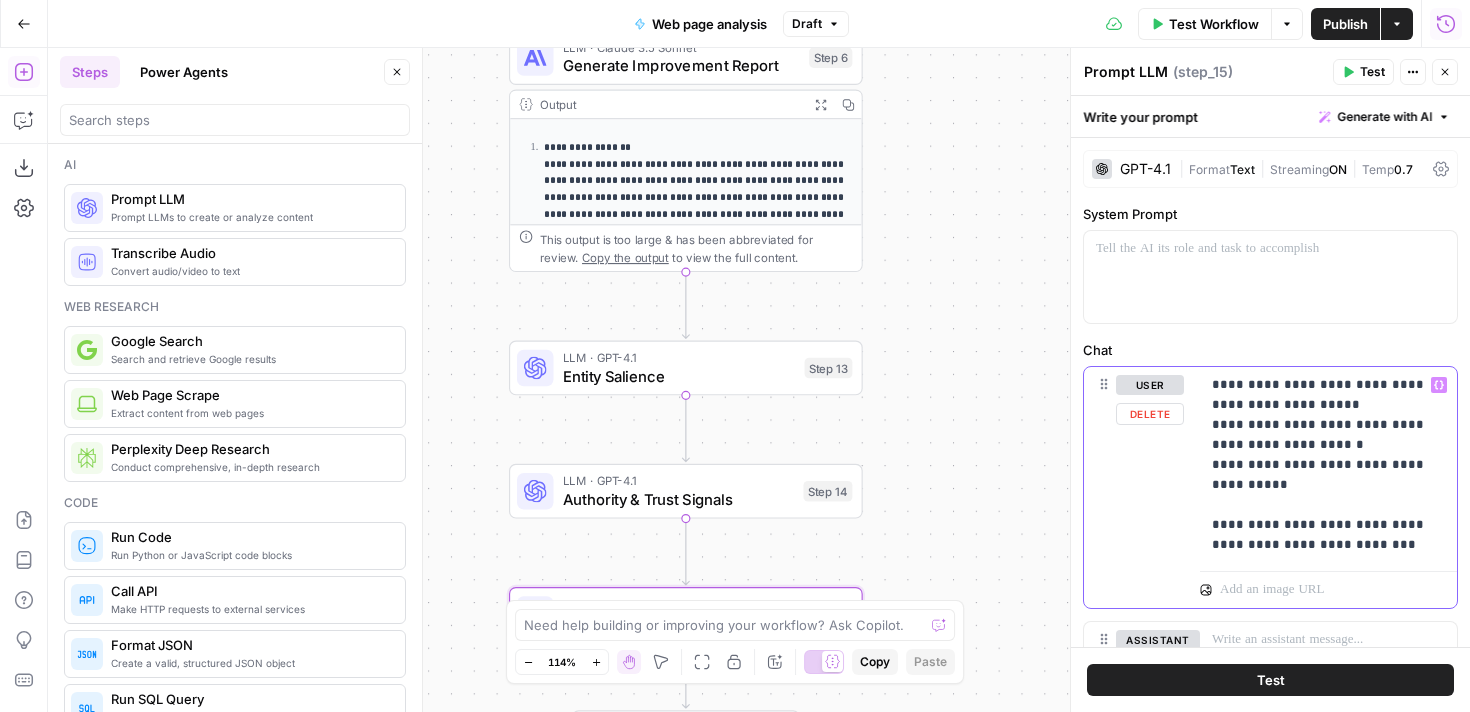 click on "**********" at bounding box center (1328, 465) 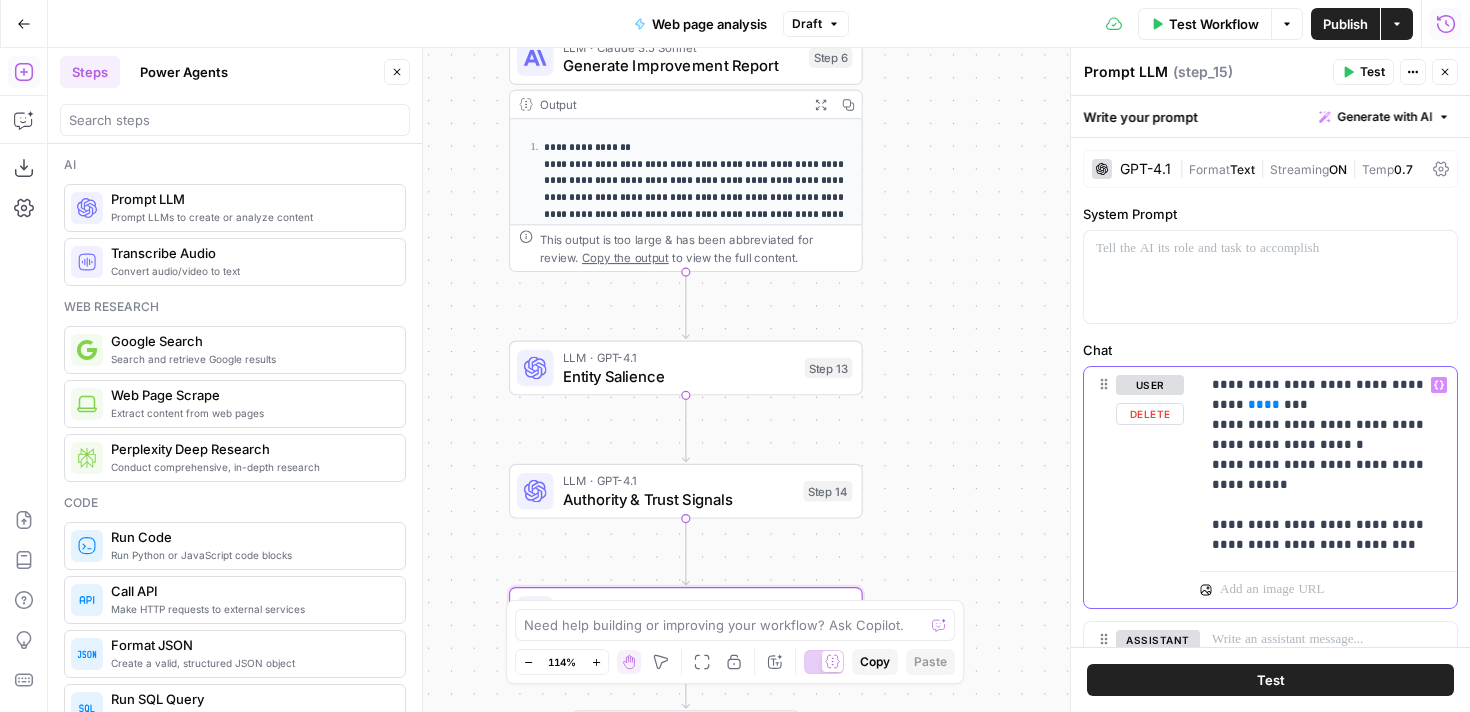 type 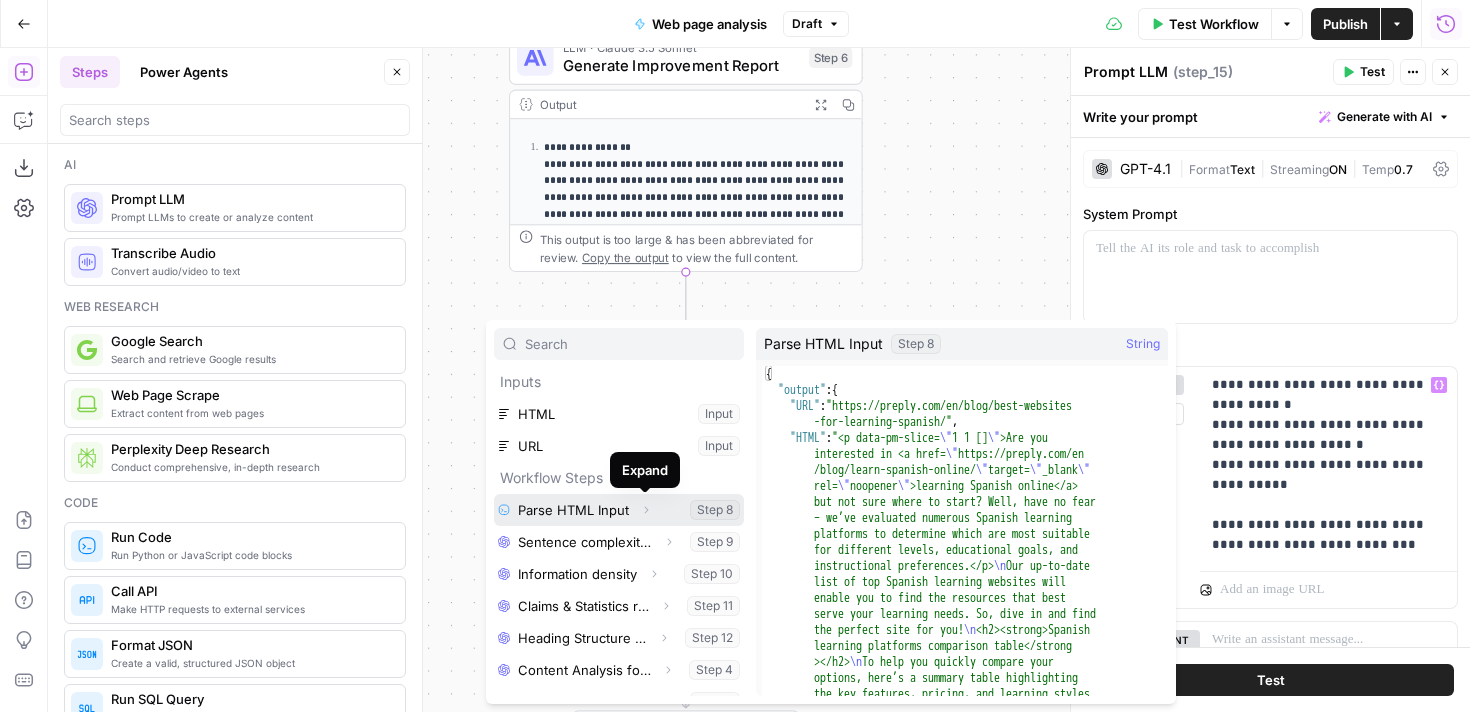 click 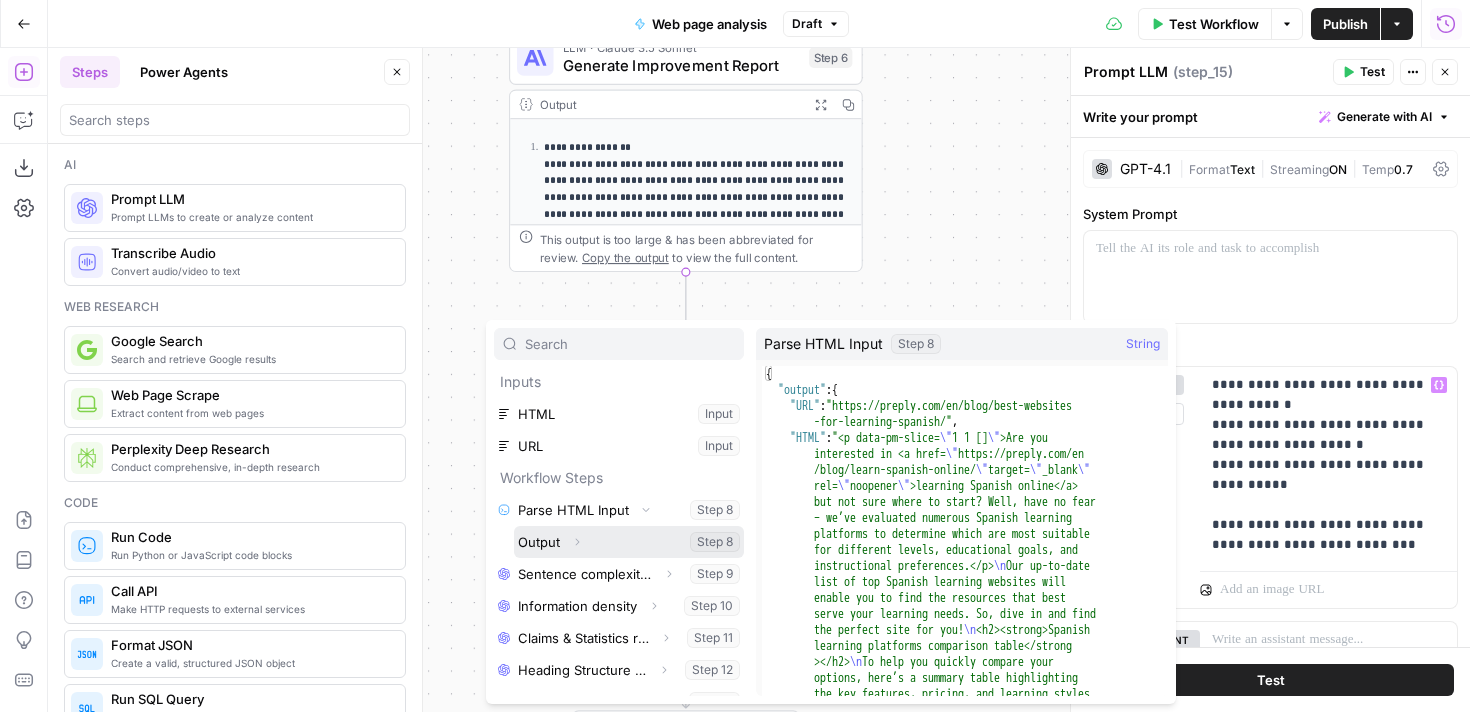 click at bounding box center [629, 542] 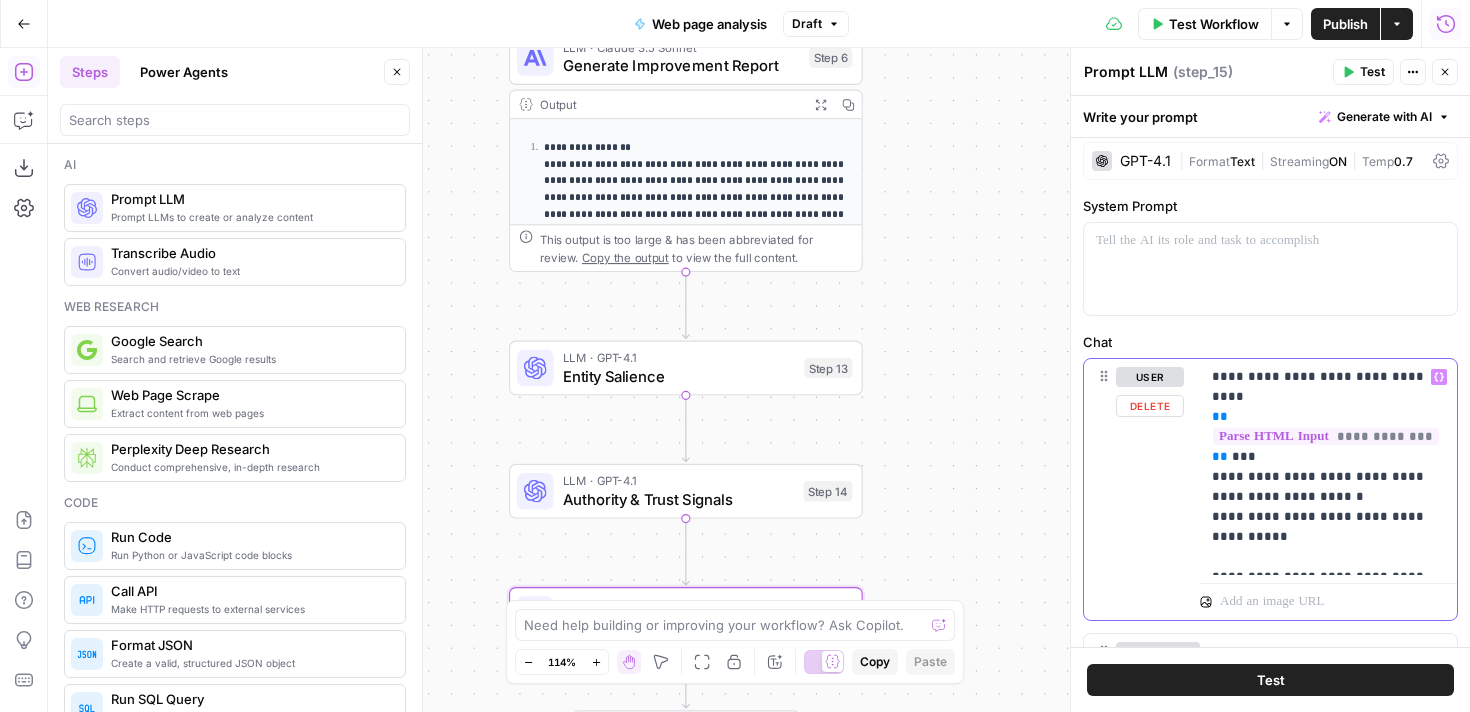 scroll, scrollTop: 0, scrollLeft: 0, axis: both 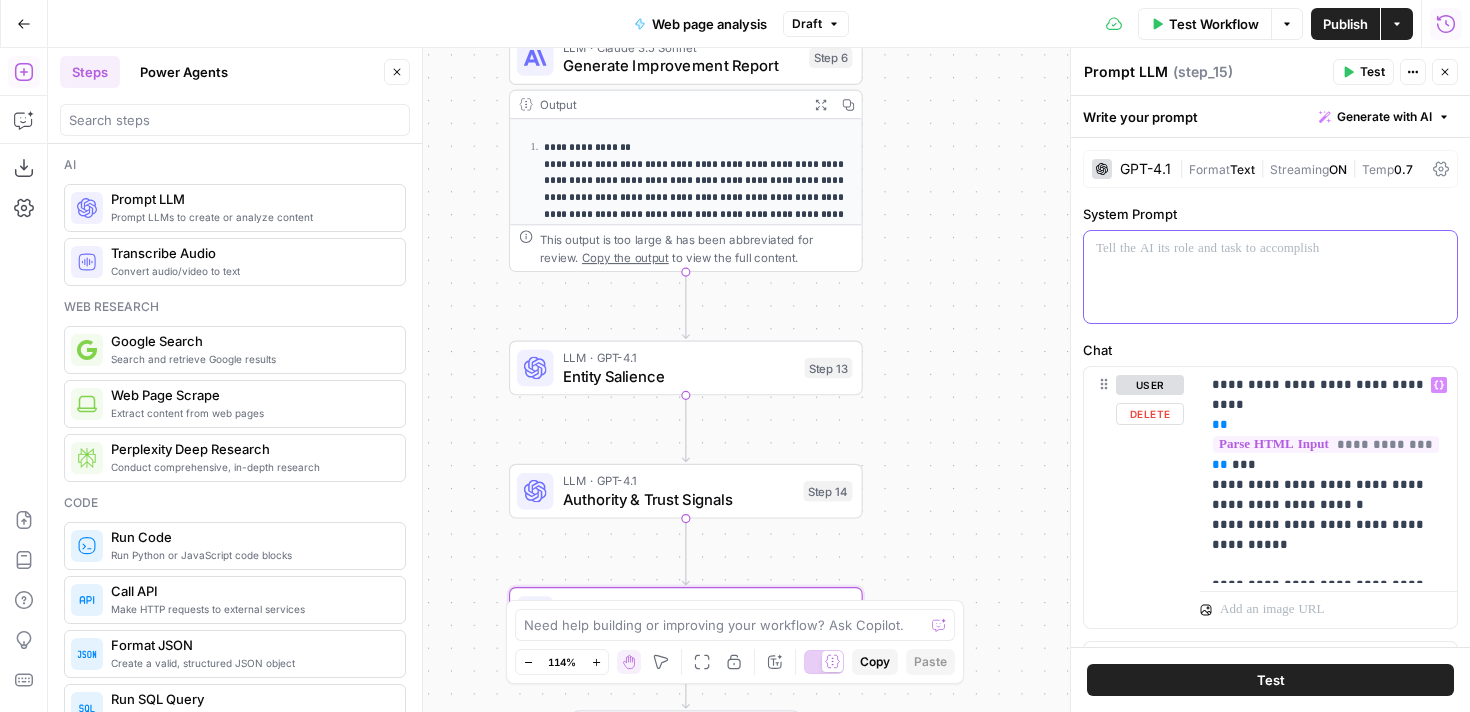 click at bounding box center [1270, 277] 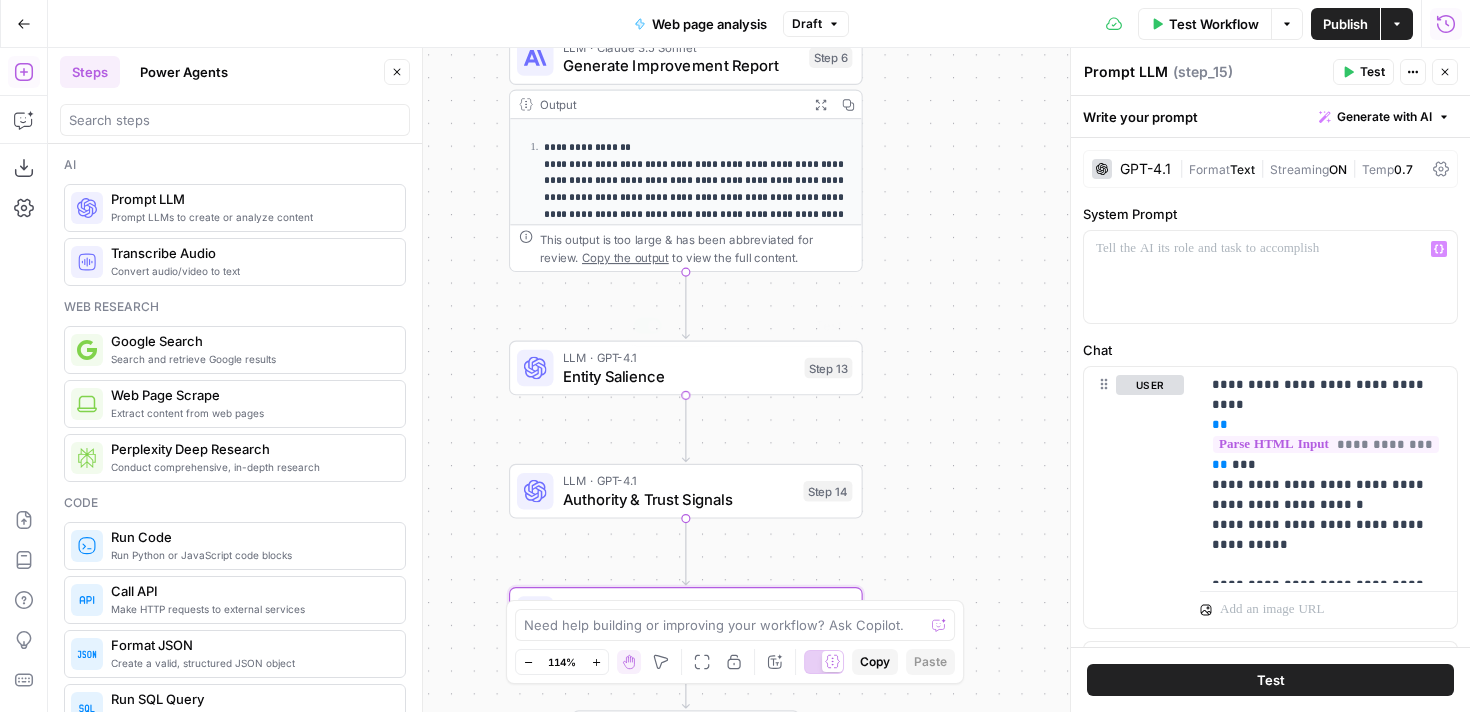 click on "Authority & Trust Signals" at bounding box center [679, 499] 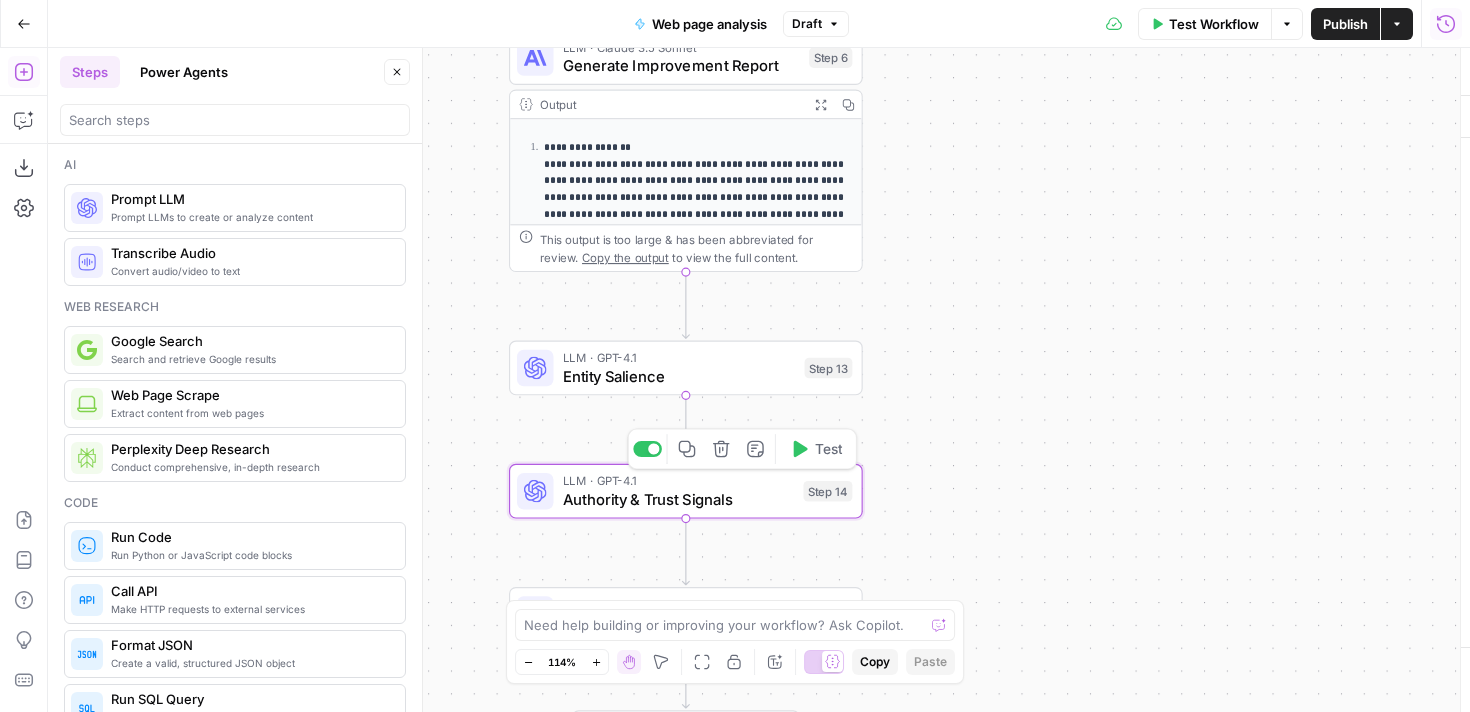 type on "Authority & Trust Signals" 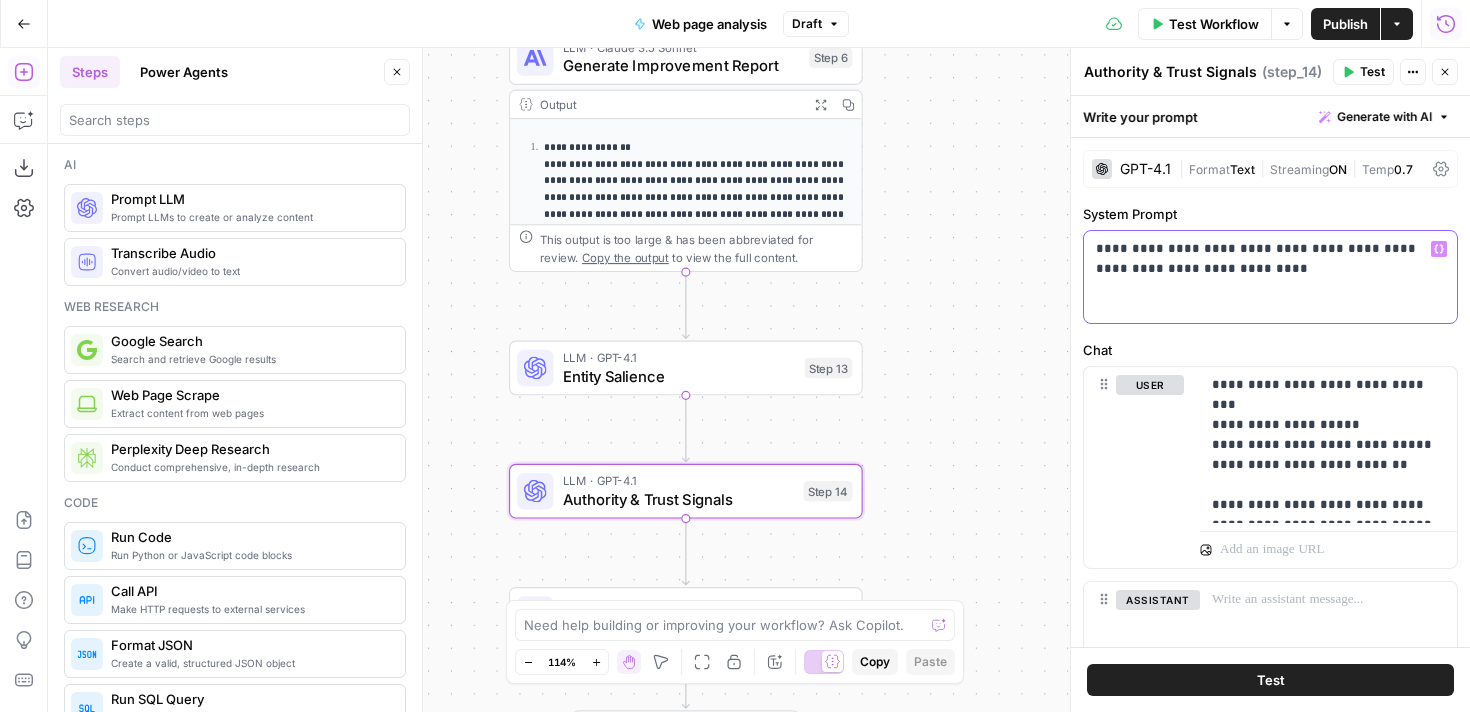 drag, startPoint x: 1250, startPoint y: 282, endPoint x: 1080, endPoint y: 239, distance: 175.35393 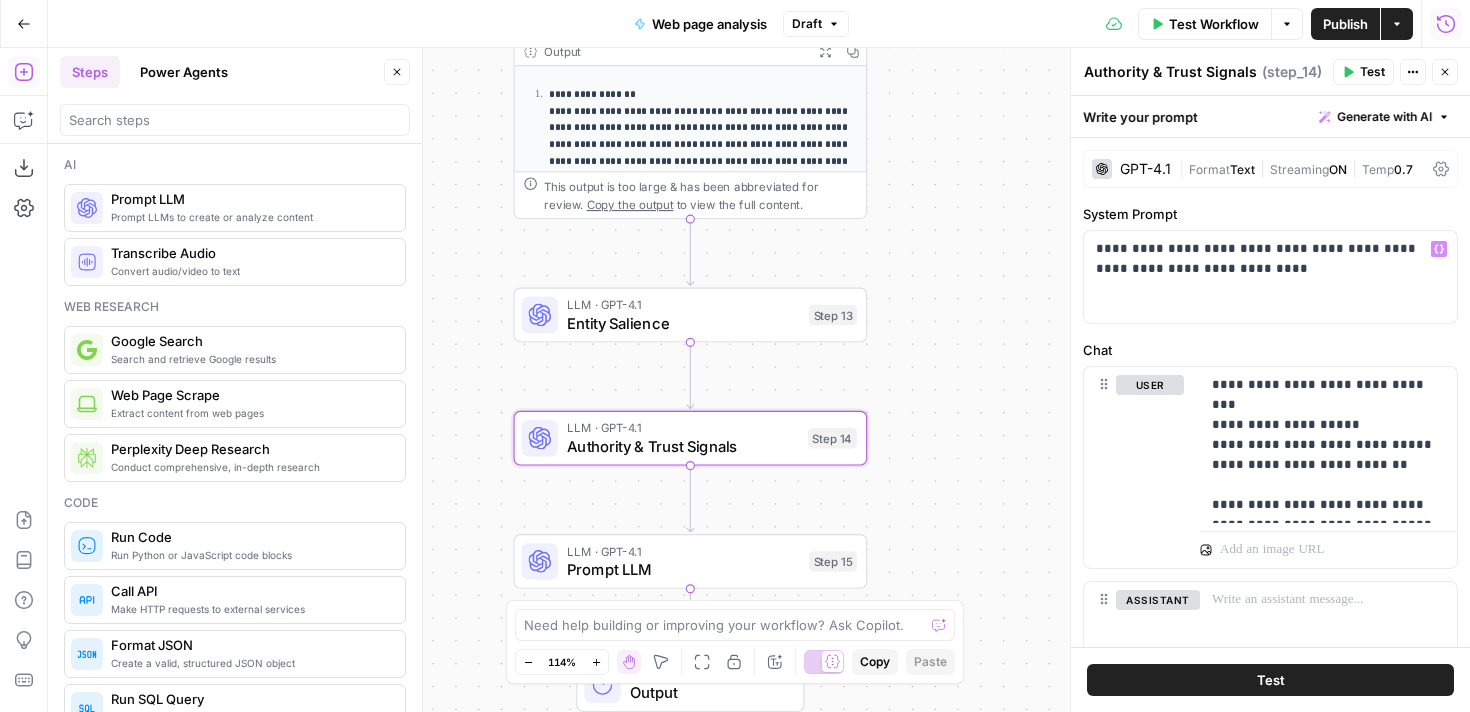 click on "Prompt LLM" at bounding box center [683, 569] 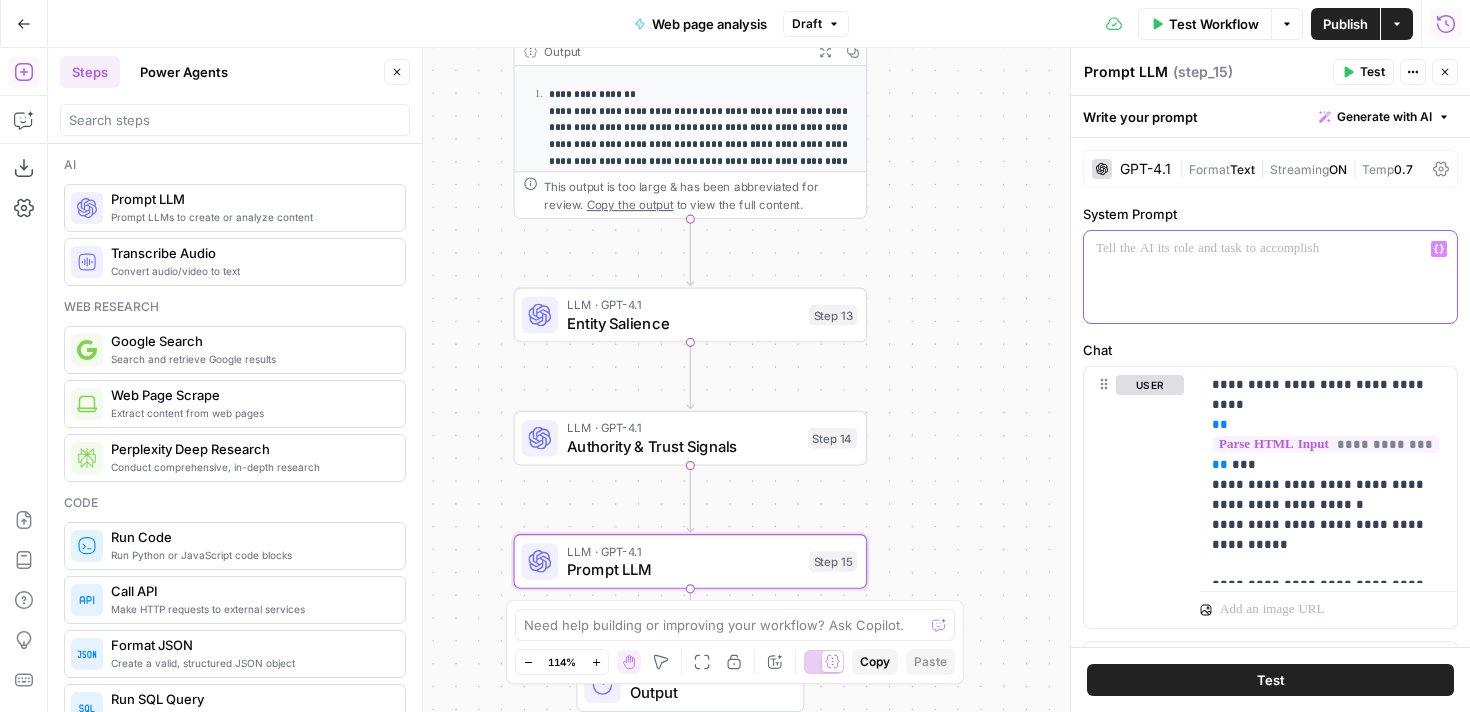 click at bounding box center (1270, 277) 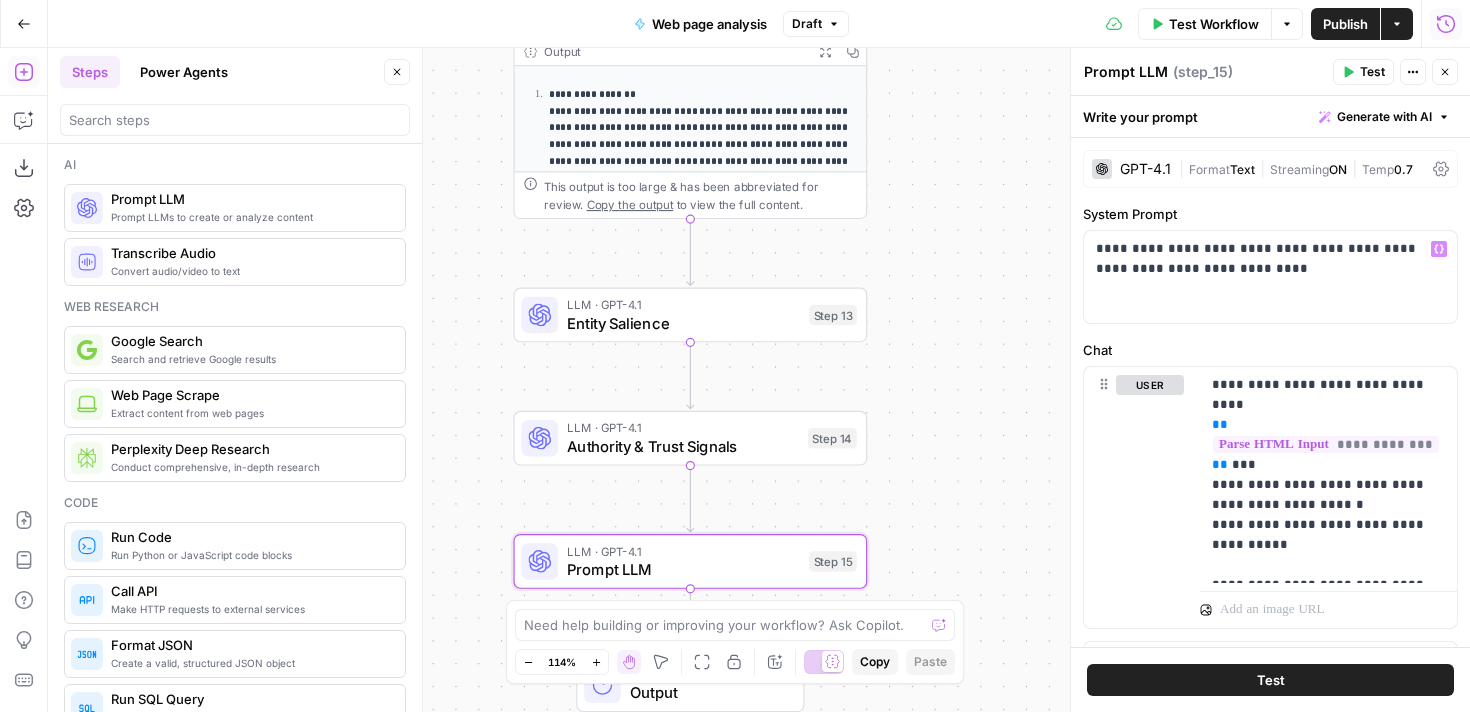click on "Prompt LLM" at bounding box center (1126, 72) 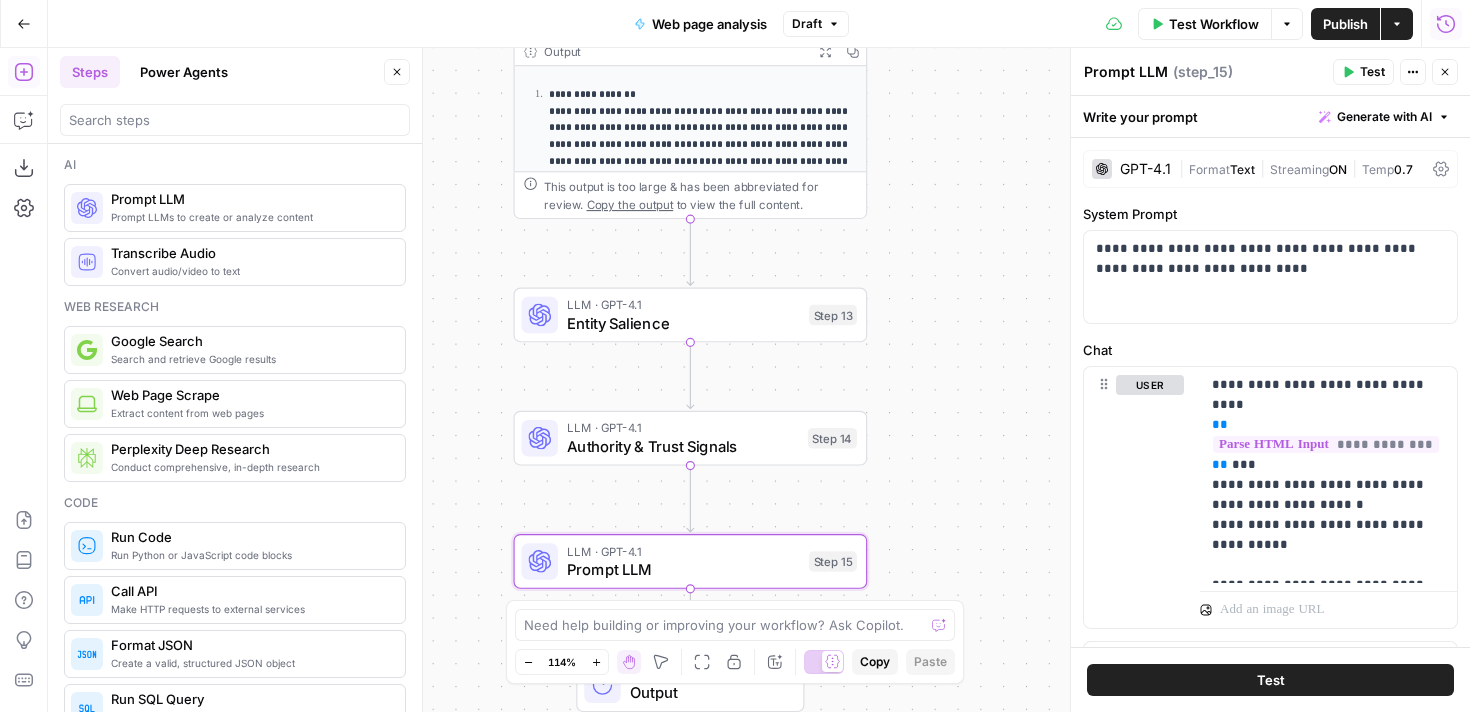 click on "Prompt LLM" at bounding box center (1126, 72) 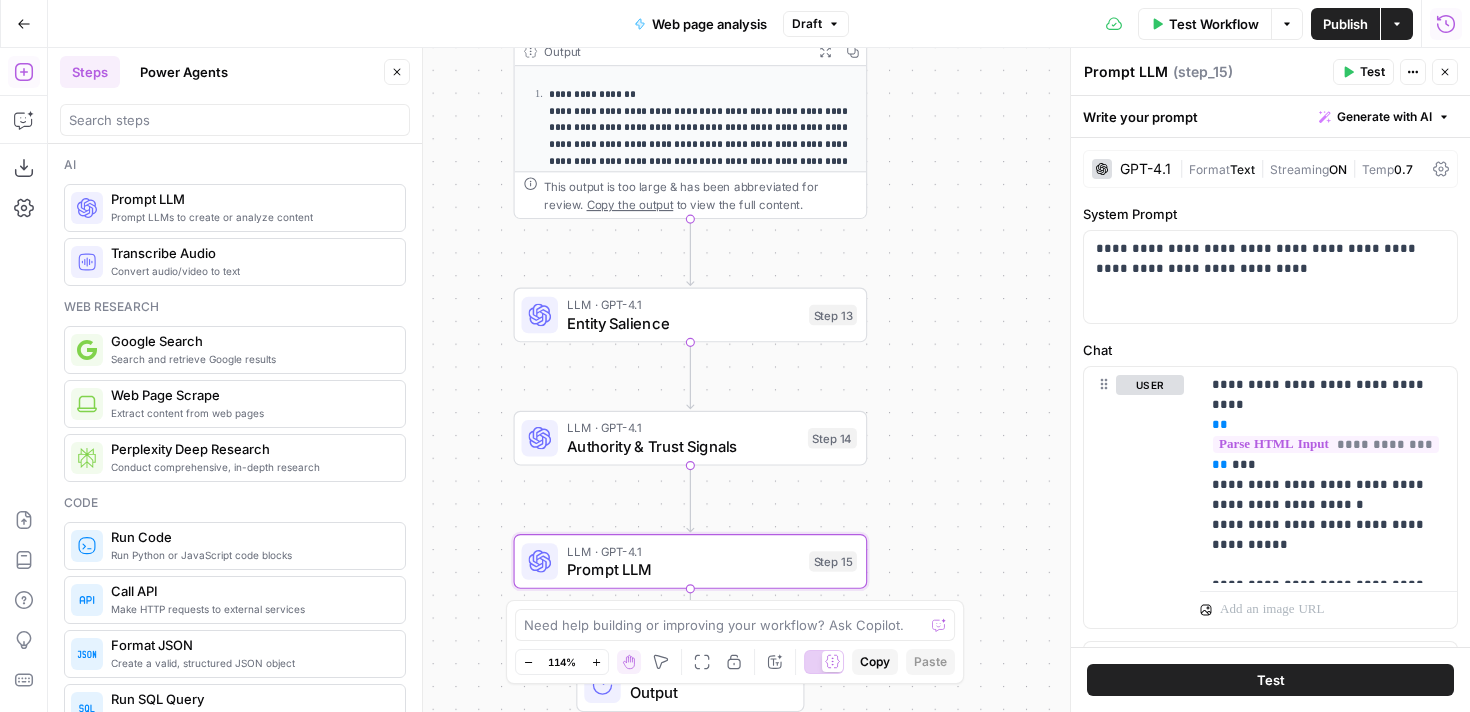 paste on "Freshness Signals" 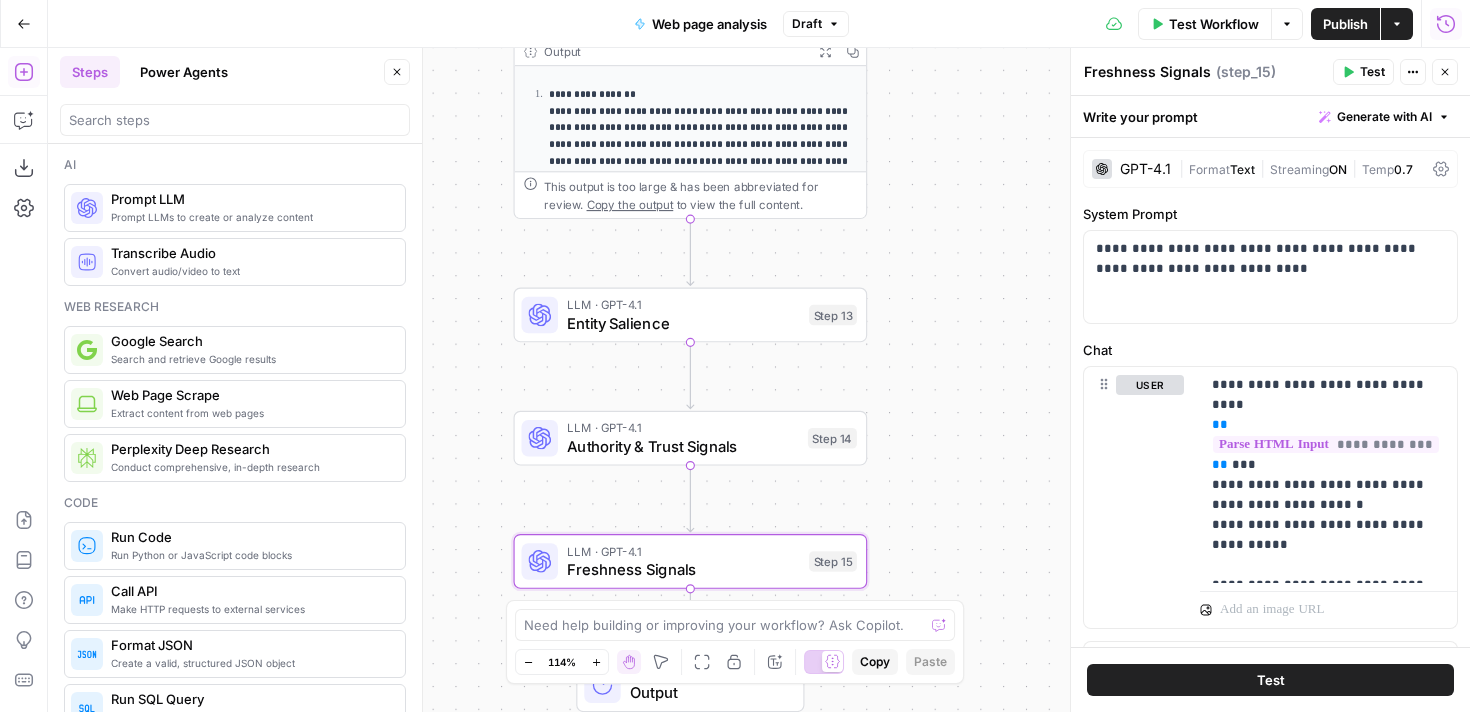 type on "Freshness Signals" 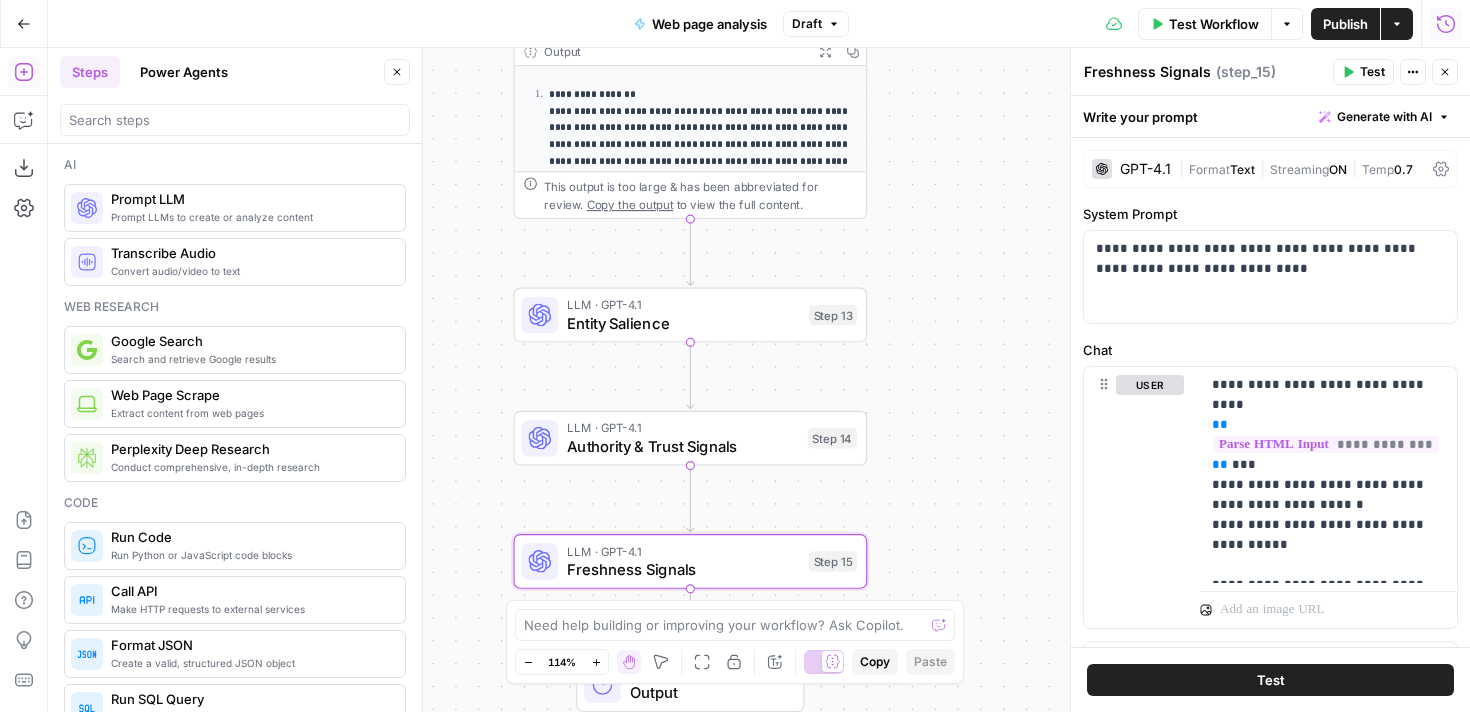 click on "**********" at bounding box center [759, 380] 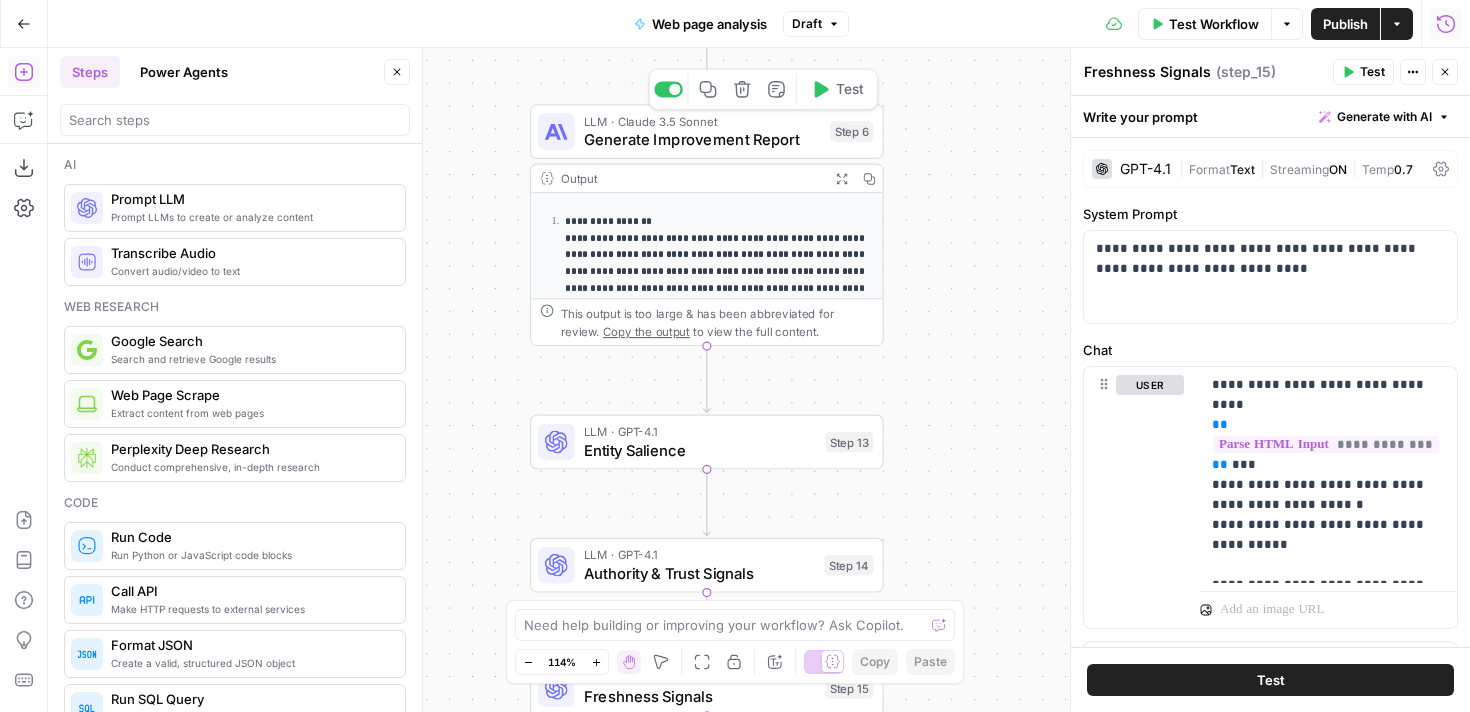 click on "LLM · Claude 3.5 Sonnet" at bounding box center [702, 121] 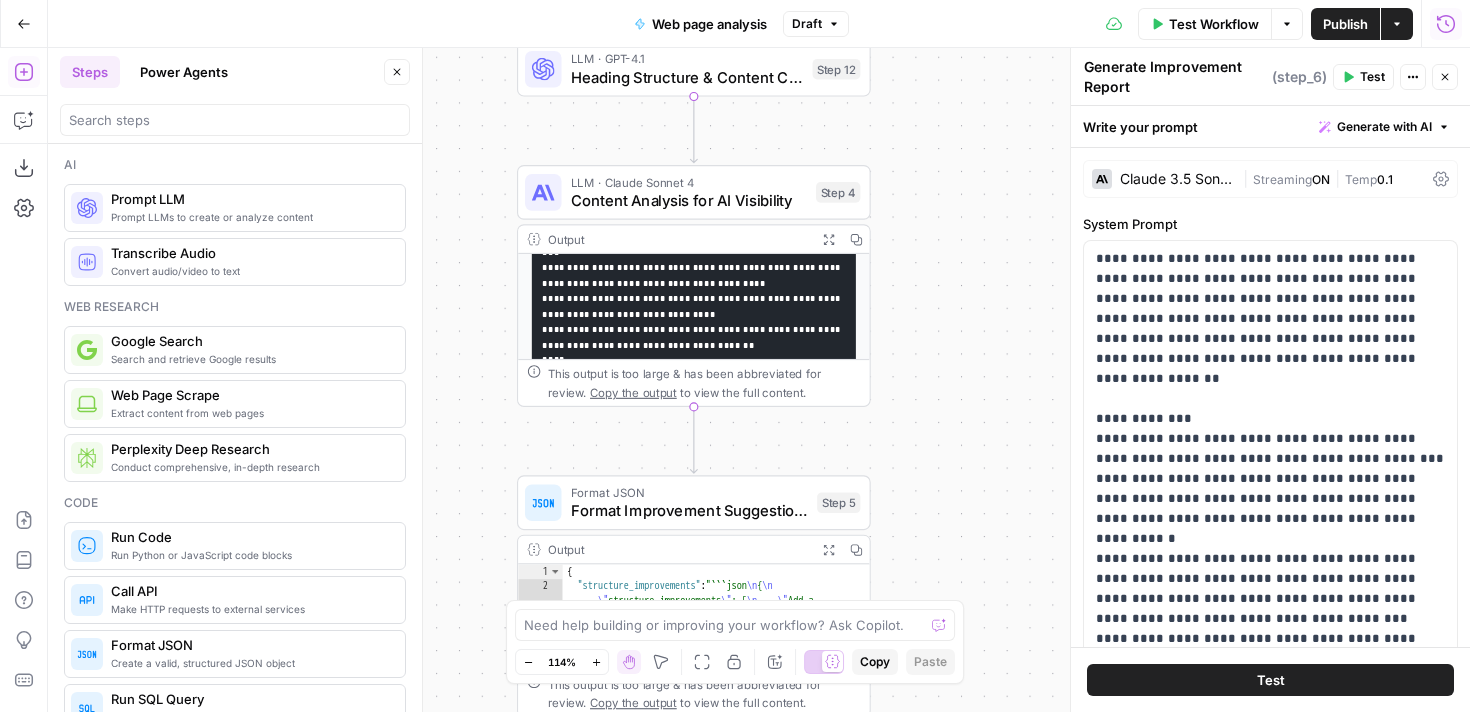 click on "Content Analysis for AI Visibility" at bounding box center (689, 200) 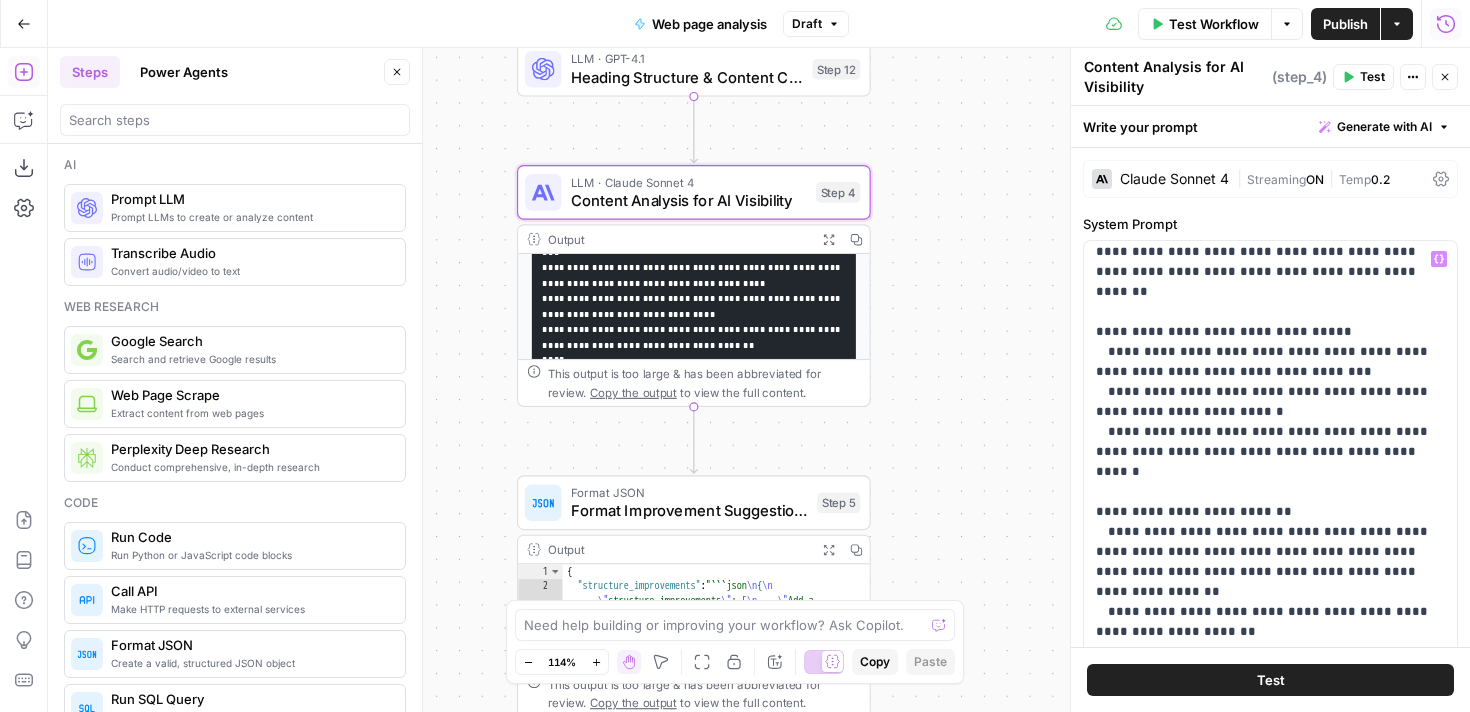 scroll, scrollTop: 521, scrollLeft: 0, axis: vertical 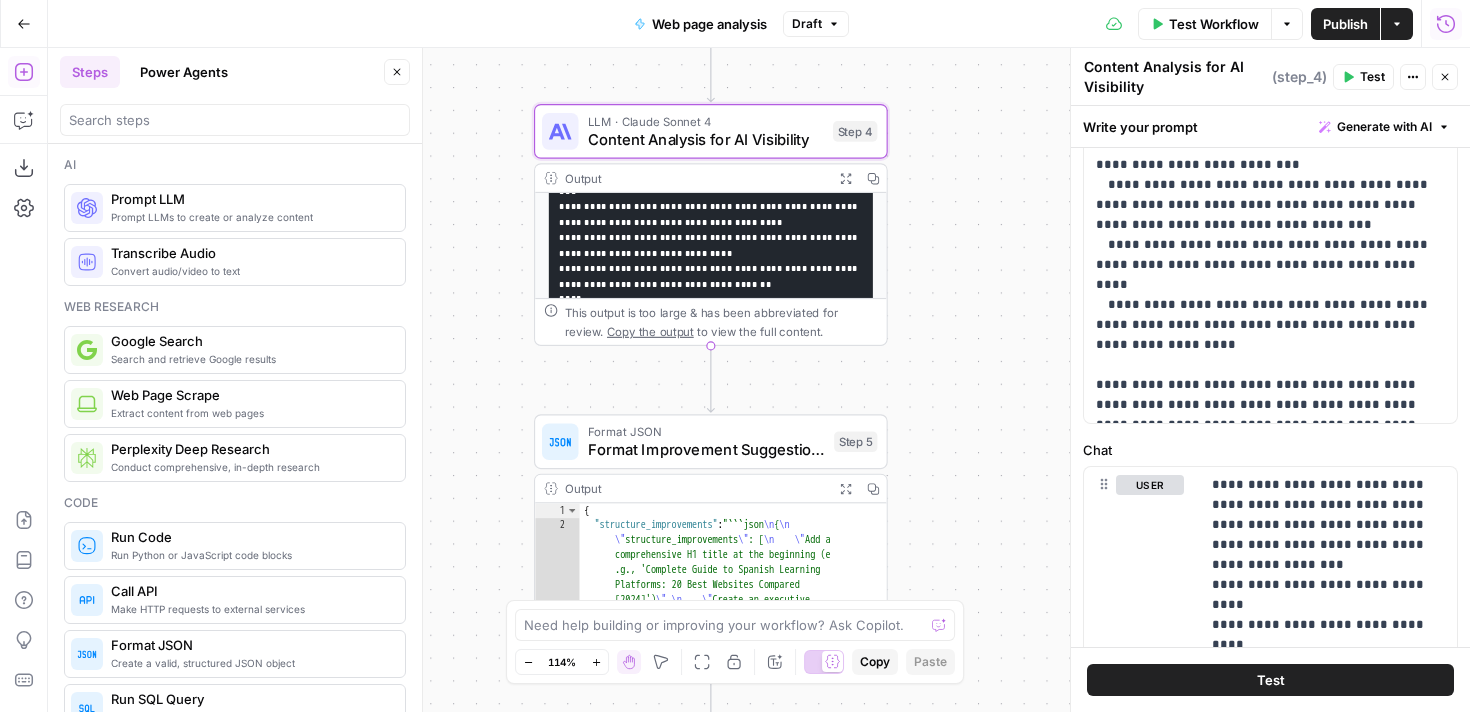 click on "Format JSON" at bounding box center (706, 431) 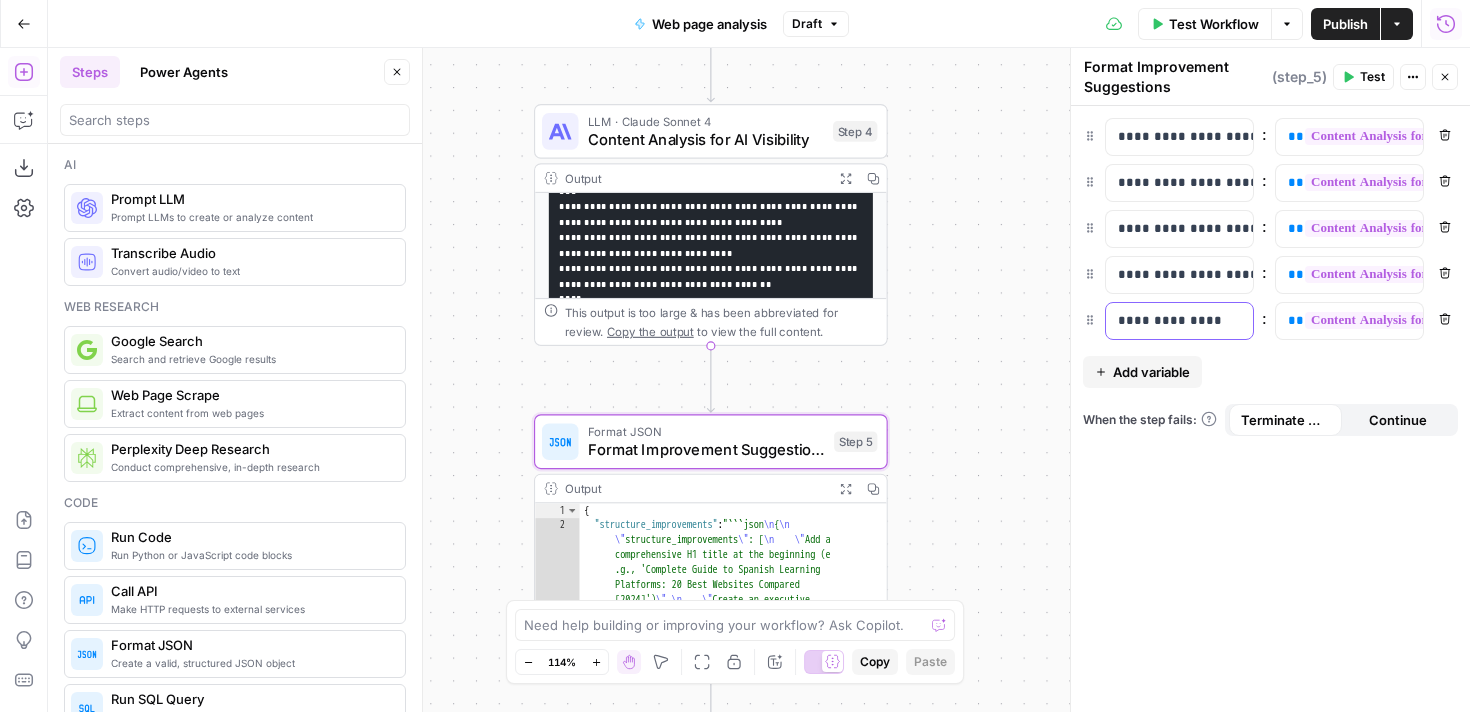 click on "**********" at bounding box center [1179, 321] 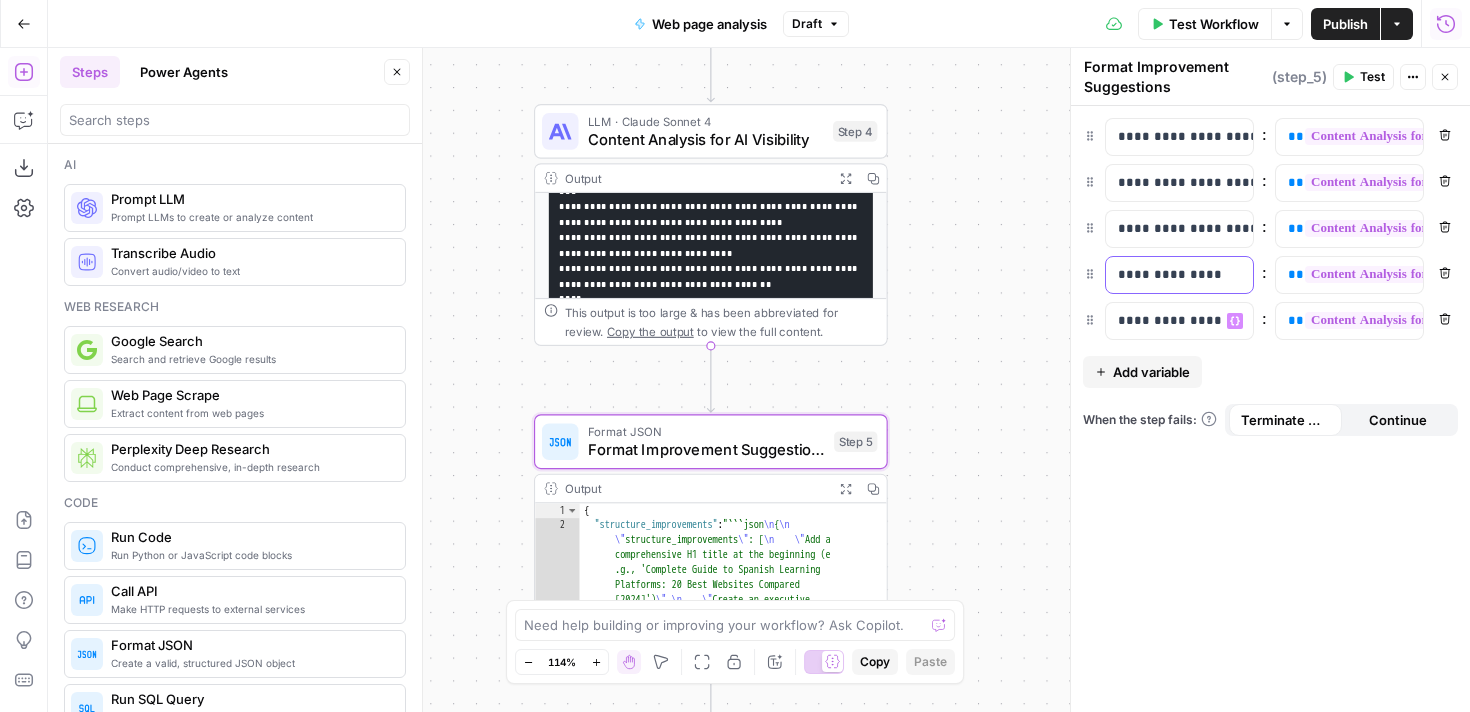 click on "**********" at bounding box center [1179, 275] 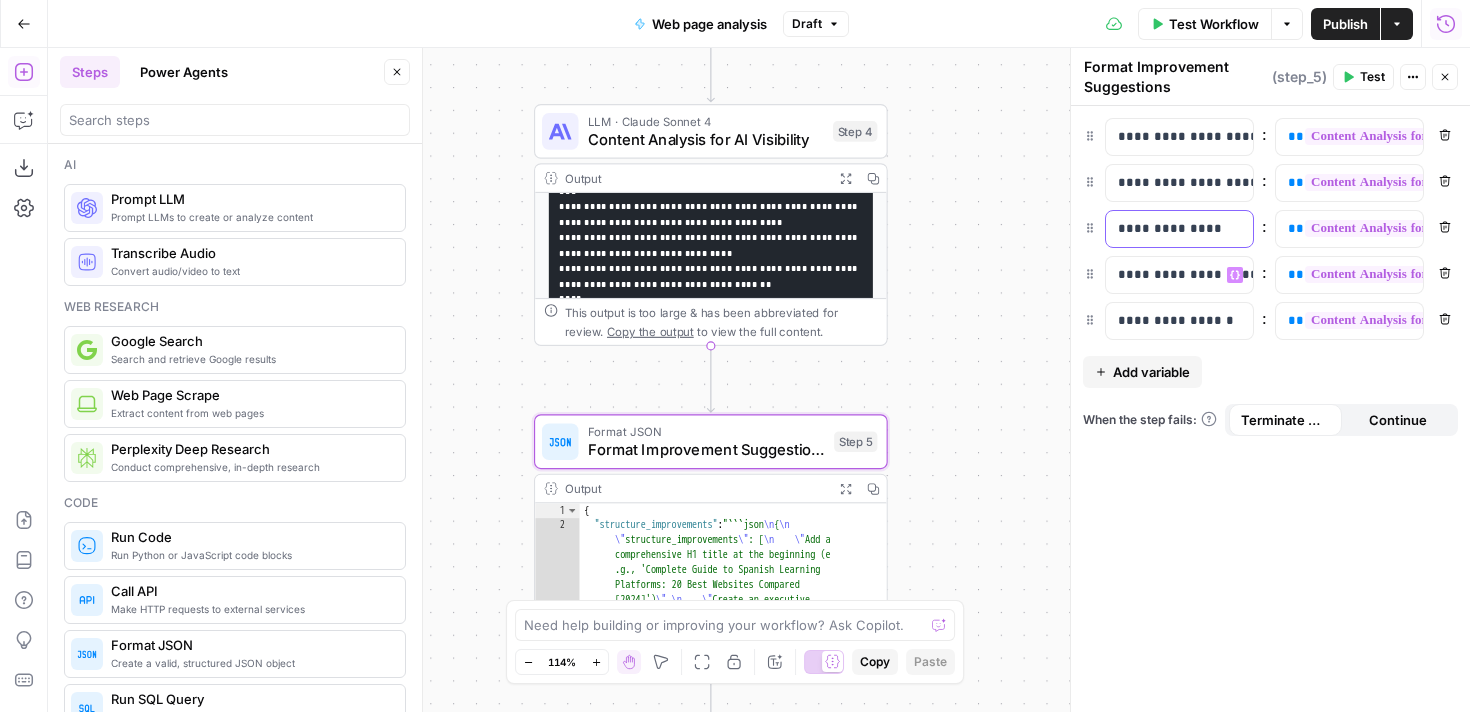 click on "**********" at bounding box center [1179, 229] 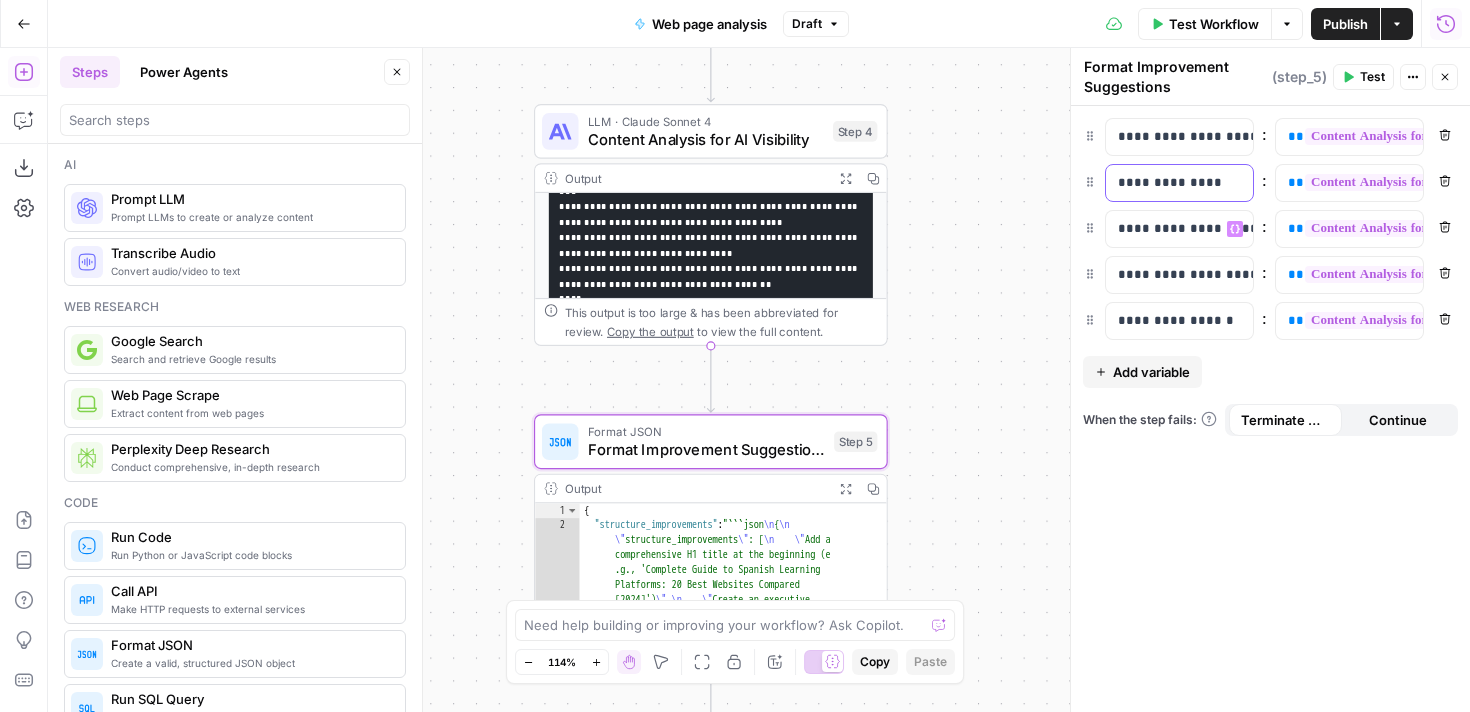 click on "**********" at bounding box center (1179, 183) 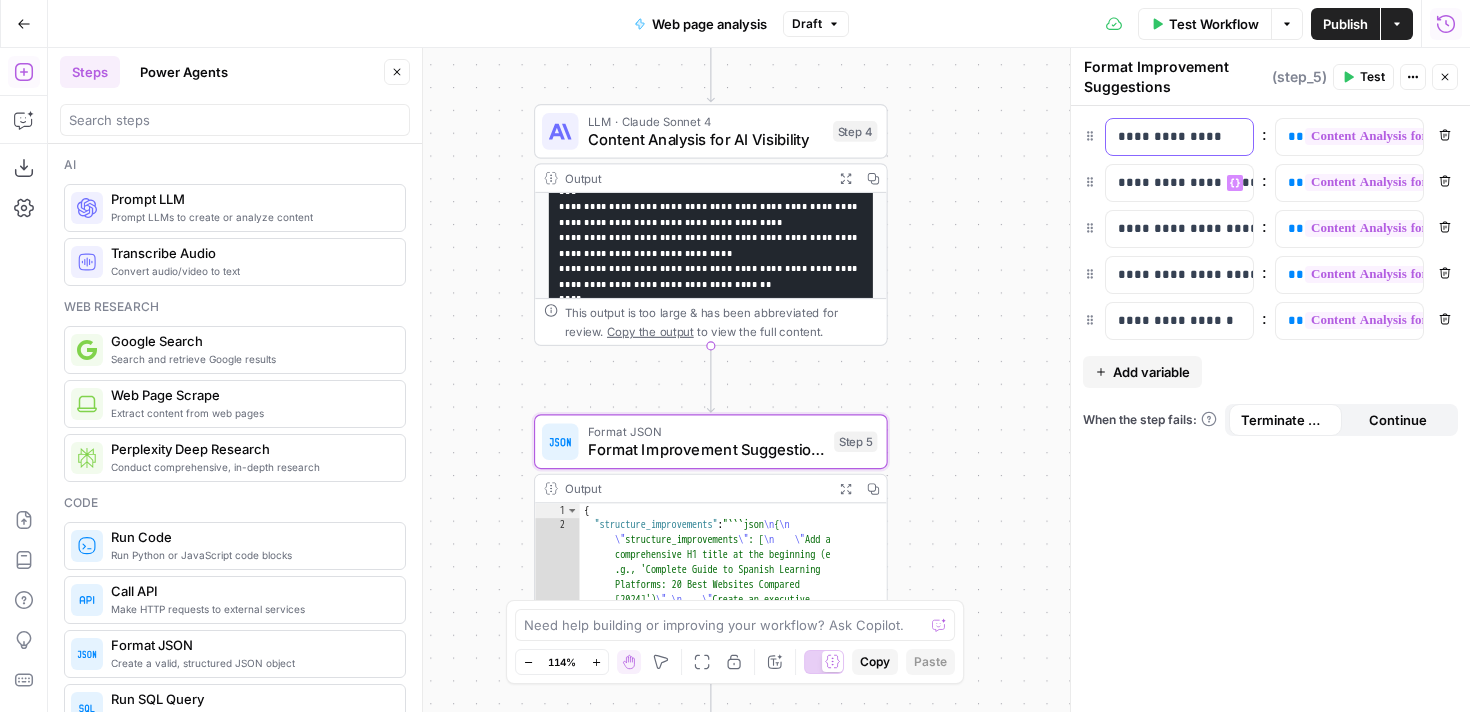 click on "**********" at bounding box center [1179, 137] 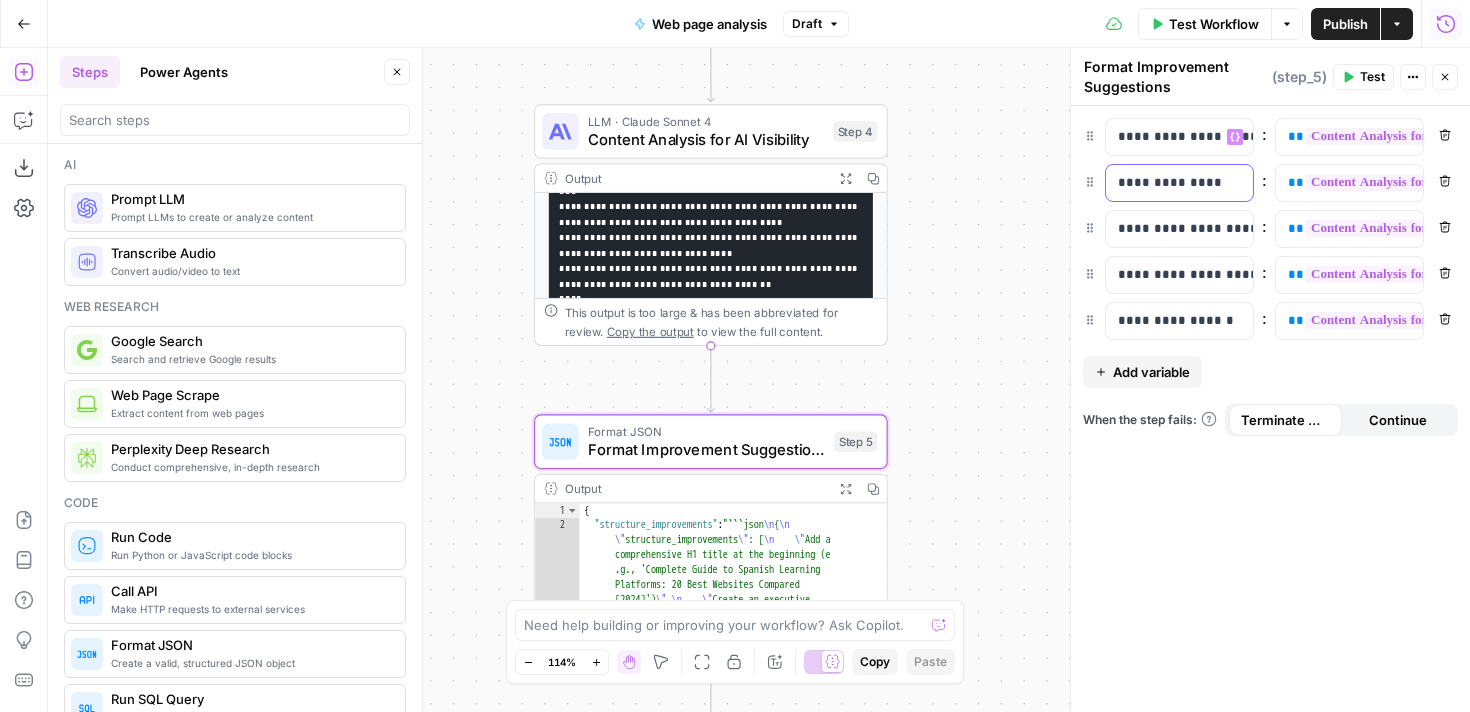 click on "**********" at bounding box center [1179, 183] 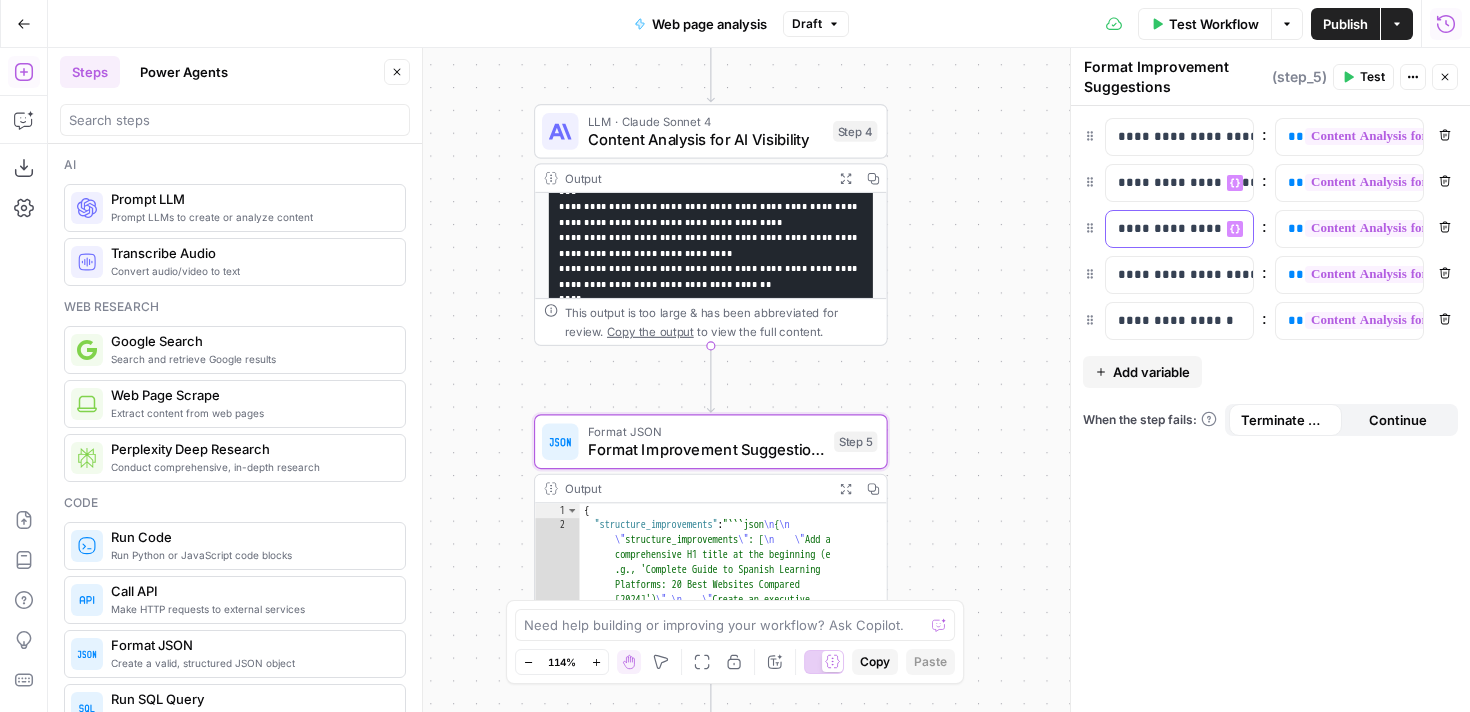 click on "**********" at bounding box center (1179, 229) 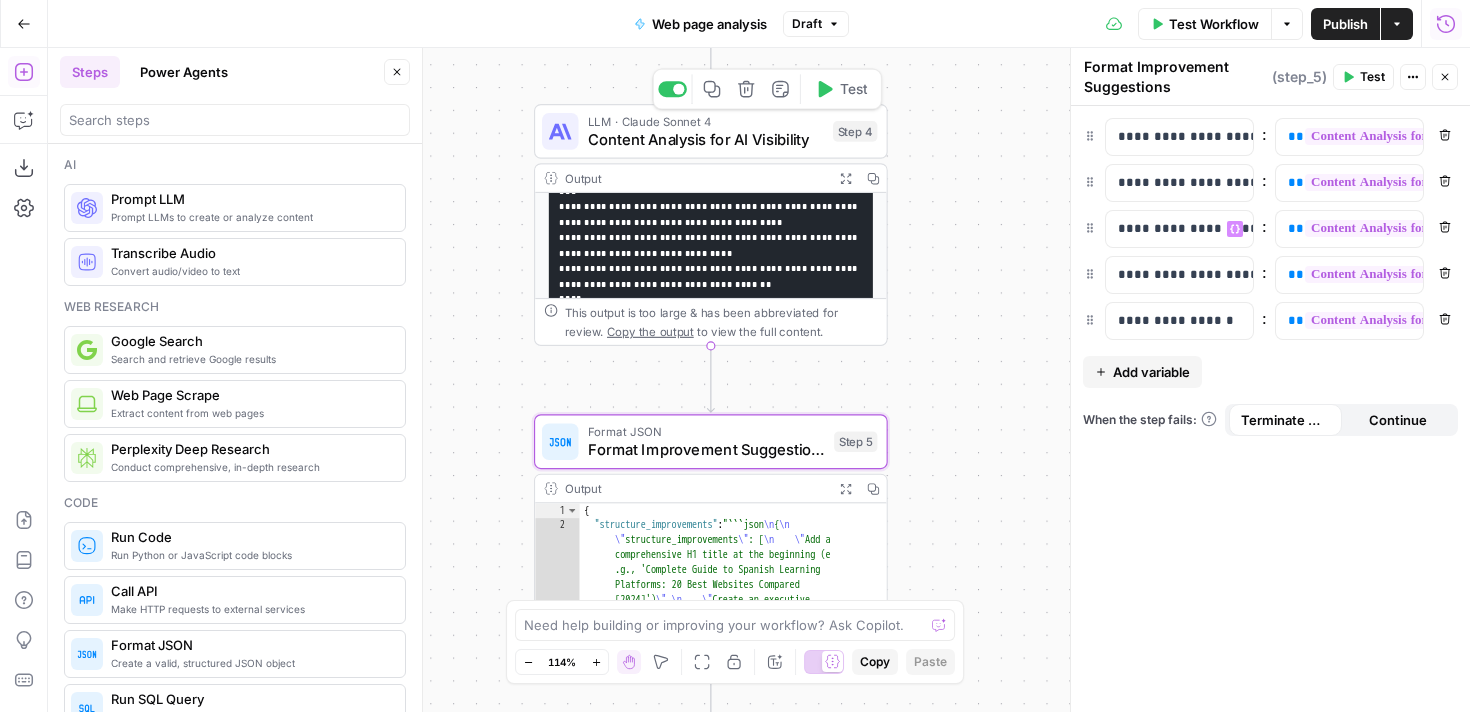 click on "Content Analysis for AI Visibility" at bounding box center [706, 139] 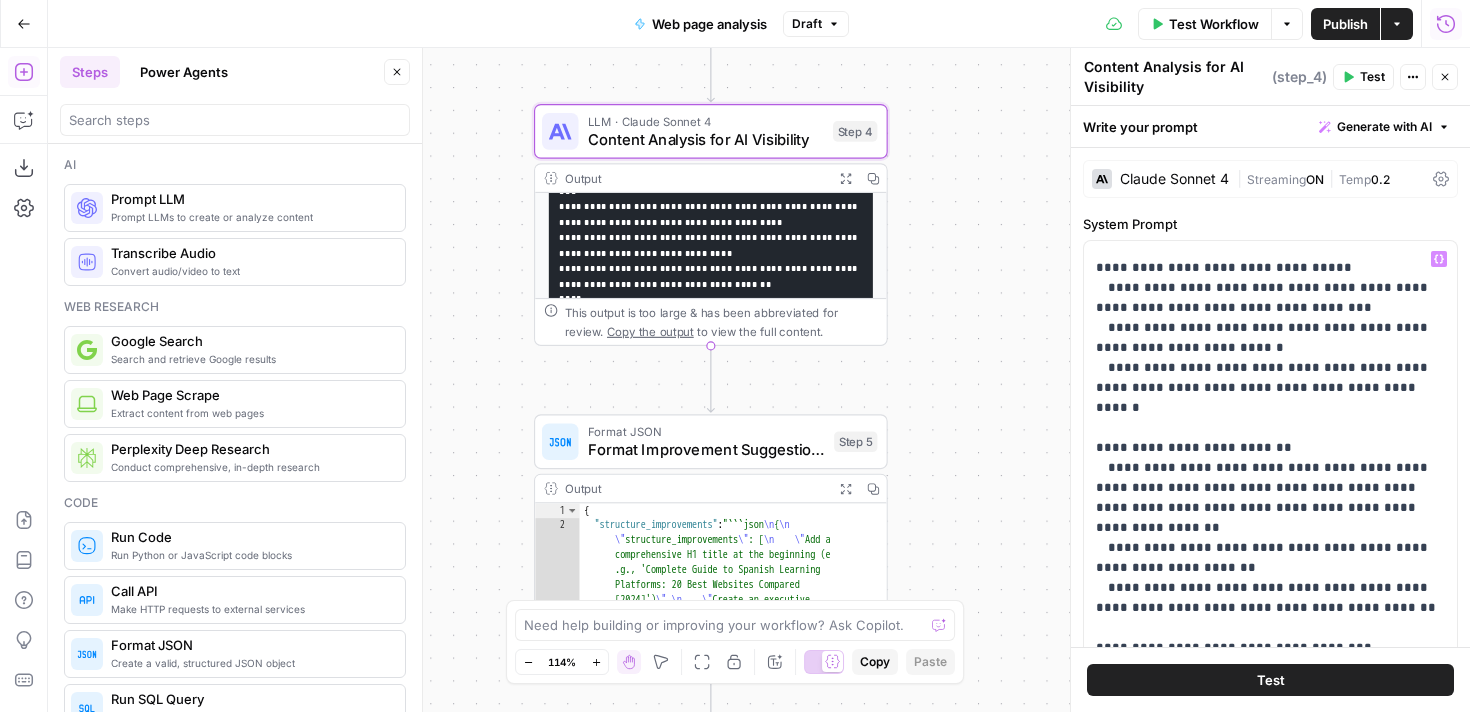 scroll, scrollTop: 521, scrollLeft: 0, axis: vertical 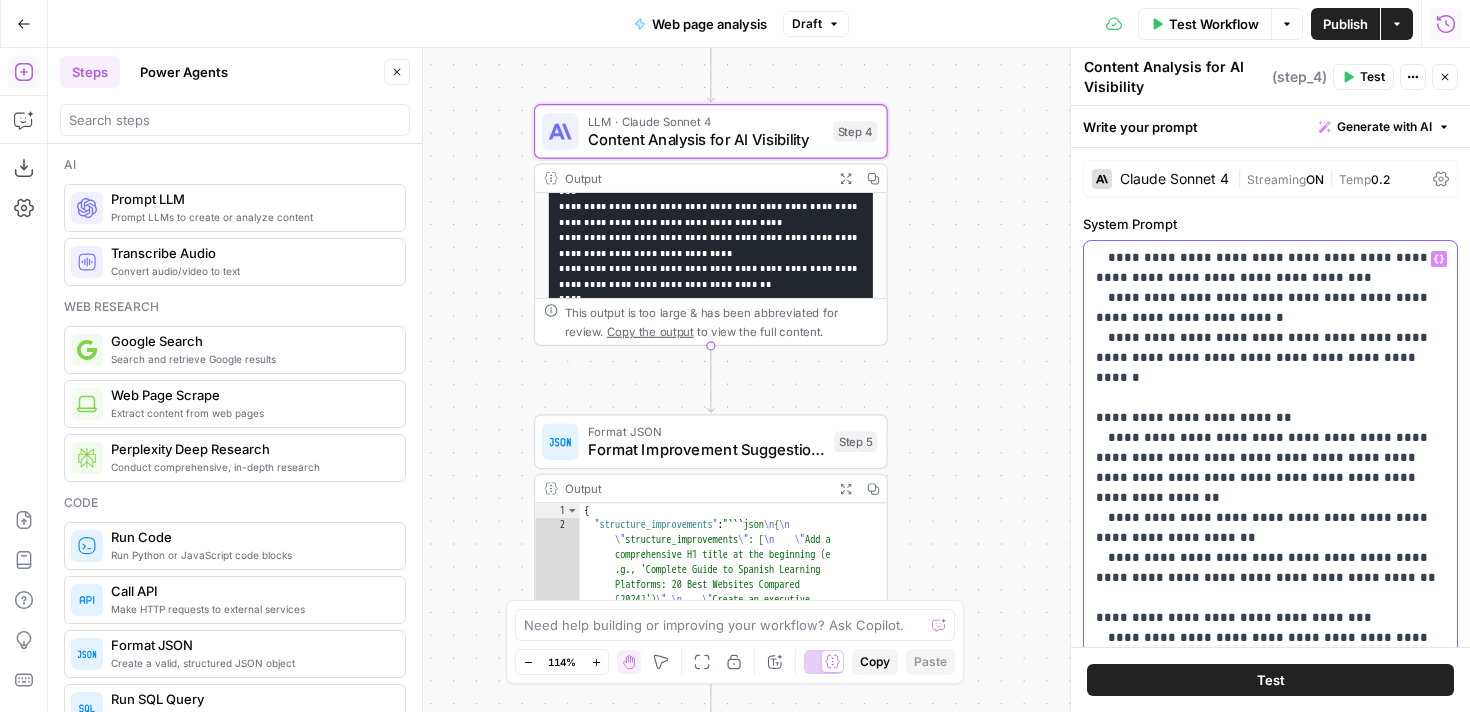 click on "**********" at bounding box center (1270, 388) 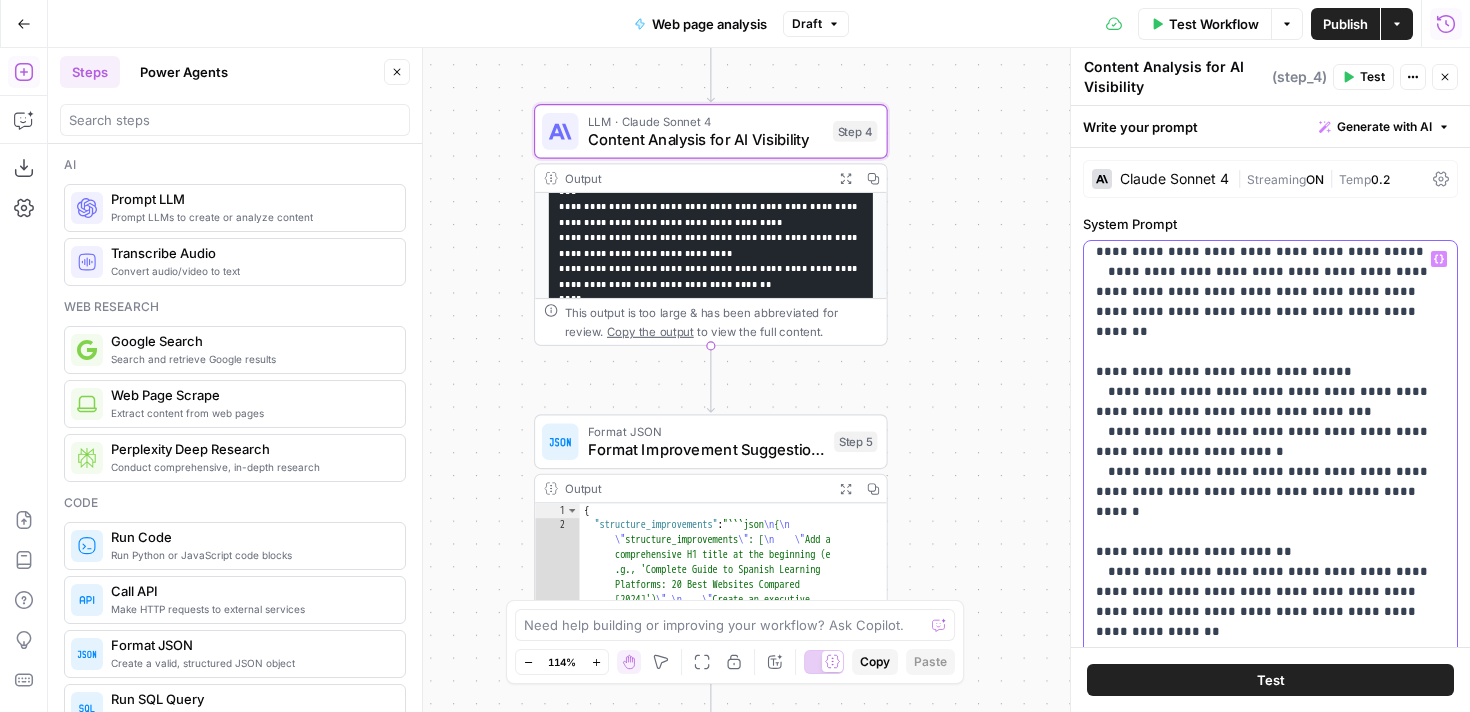 scroll, scrollTop: 385, scrollLeft: 0, axis: vertical 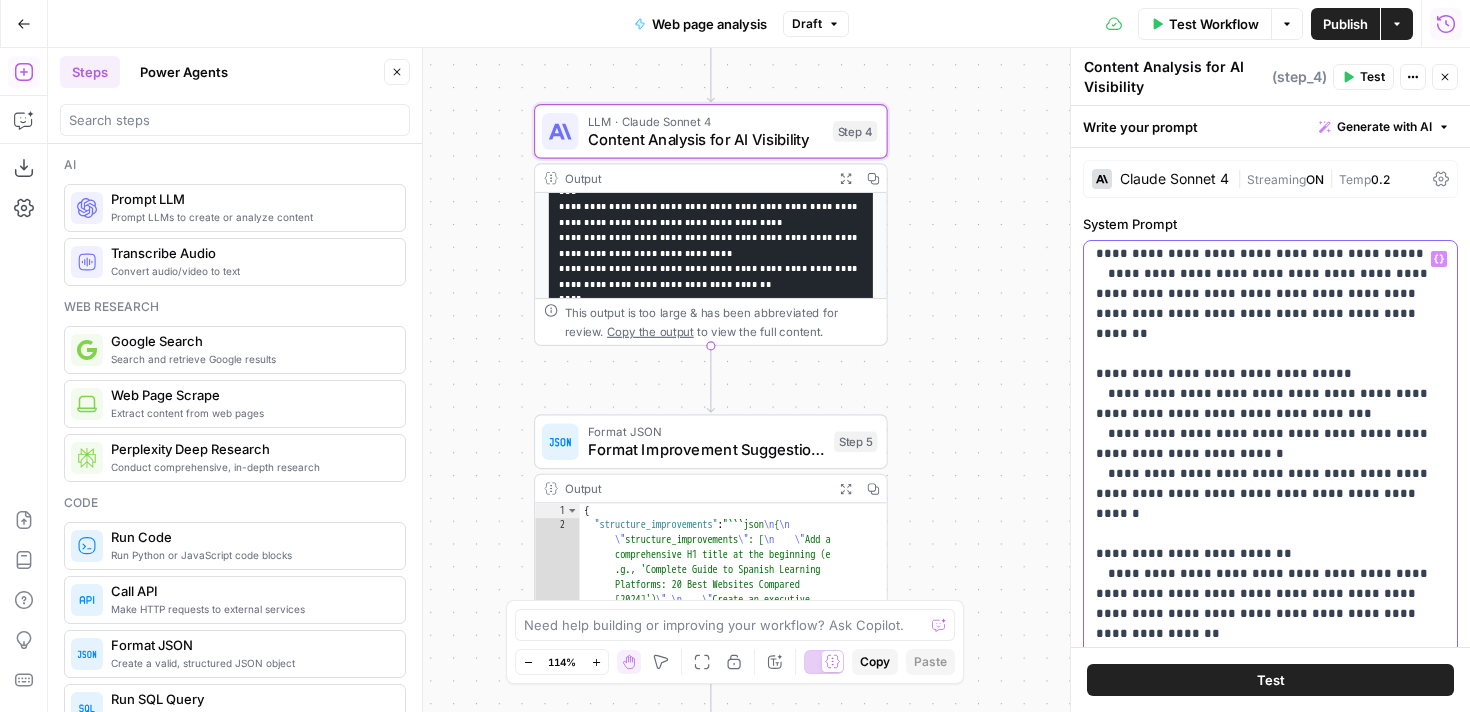 click on "**********" at bounding box center (1270, 524) 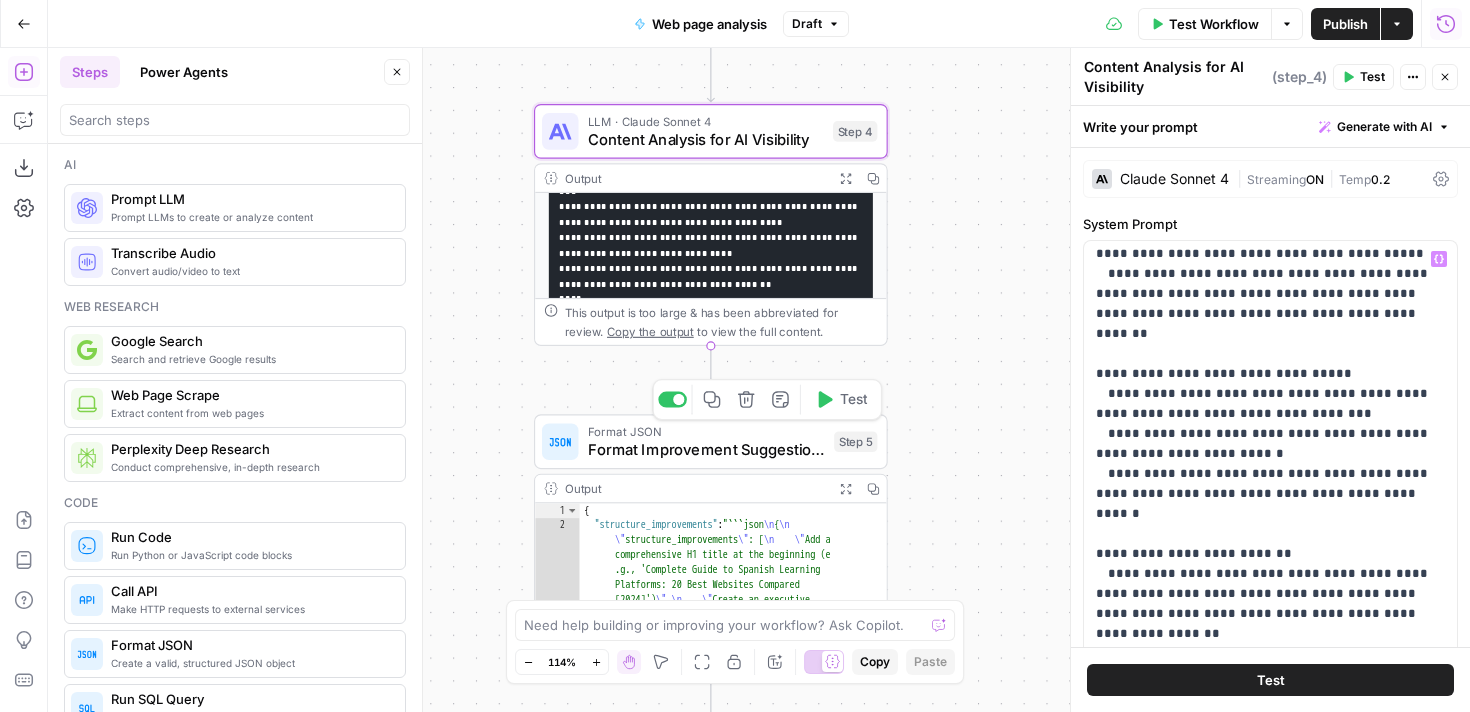 click on "Format Improvement Suggestions" at bounding box center (706, 449) 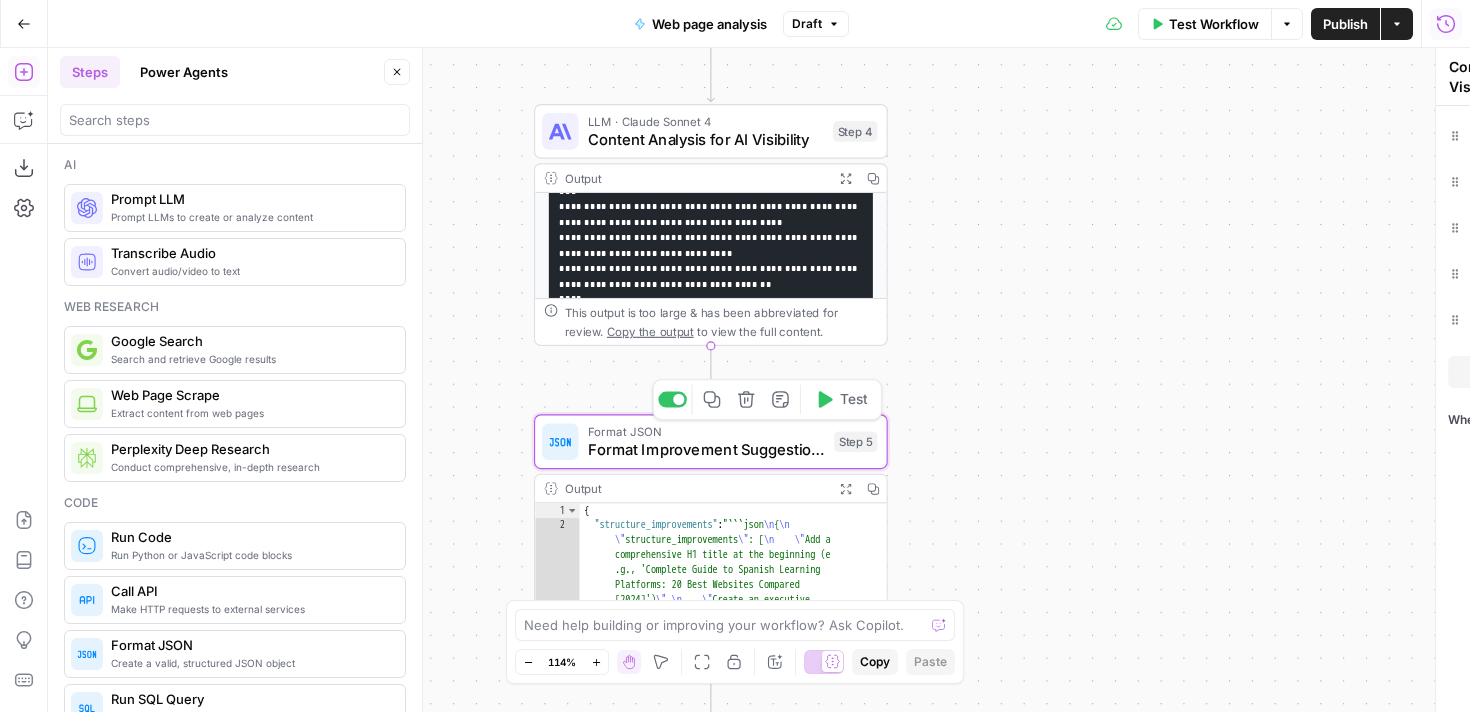 type on "Format Improvement Suggestions" 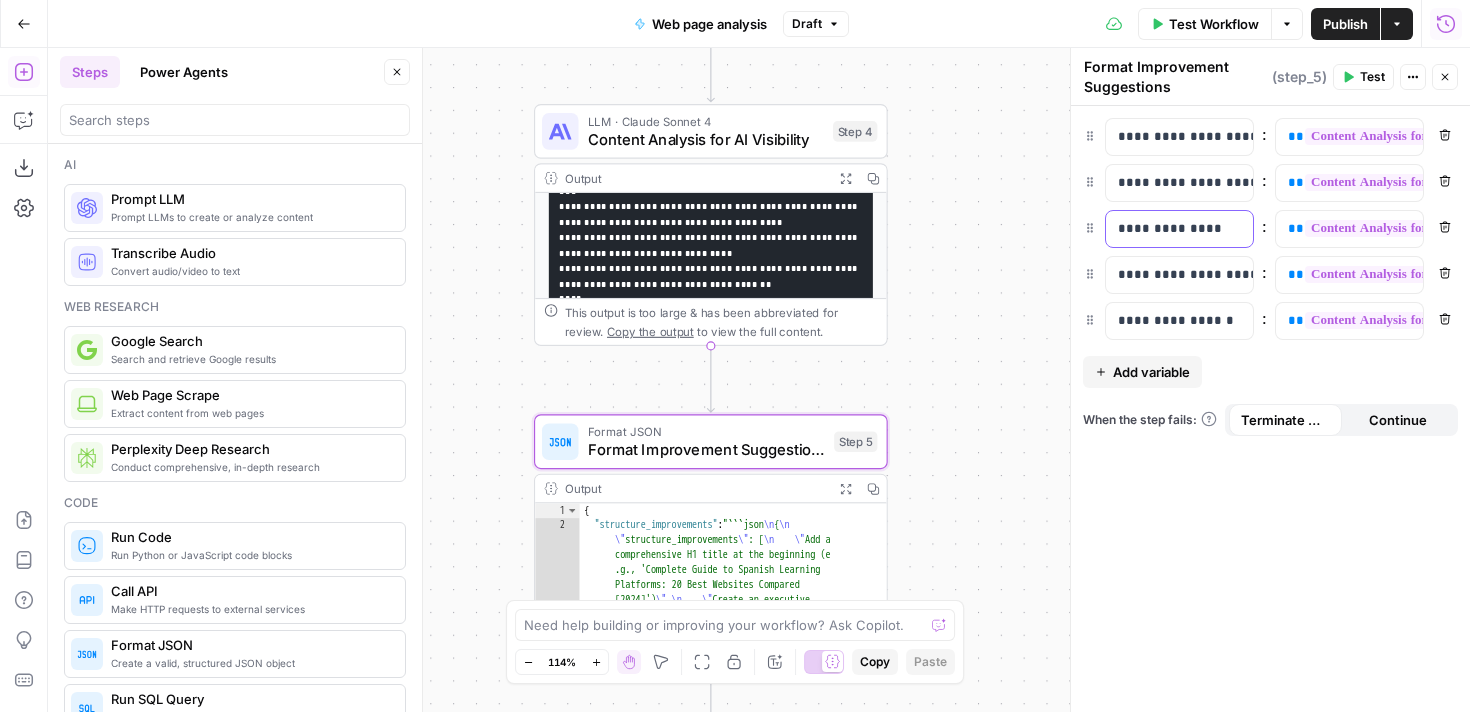 click on "**********" at bounding box center (1179, 229) 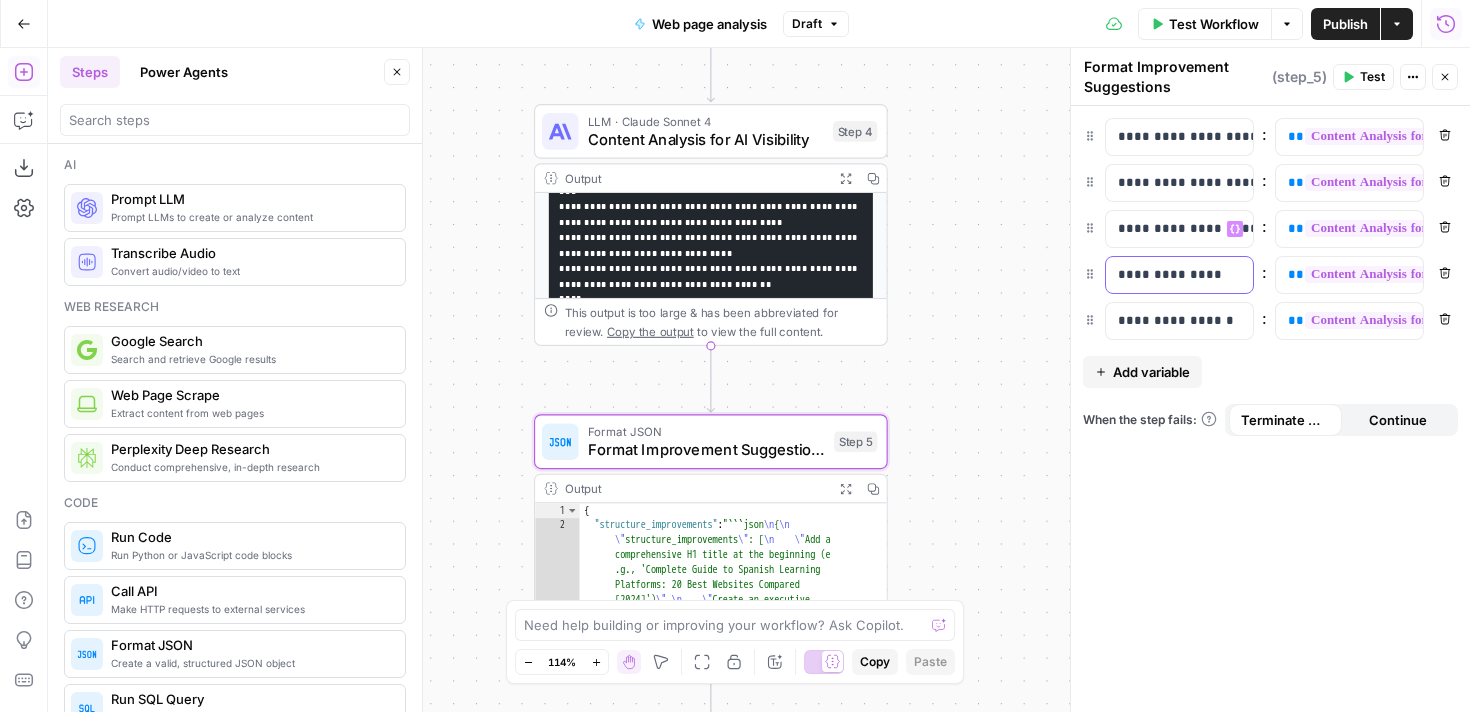 click on "**********" at bounding box center (1163, 275) 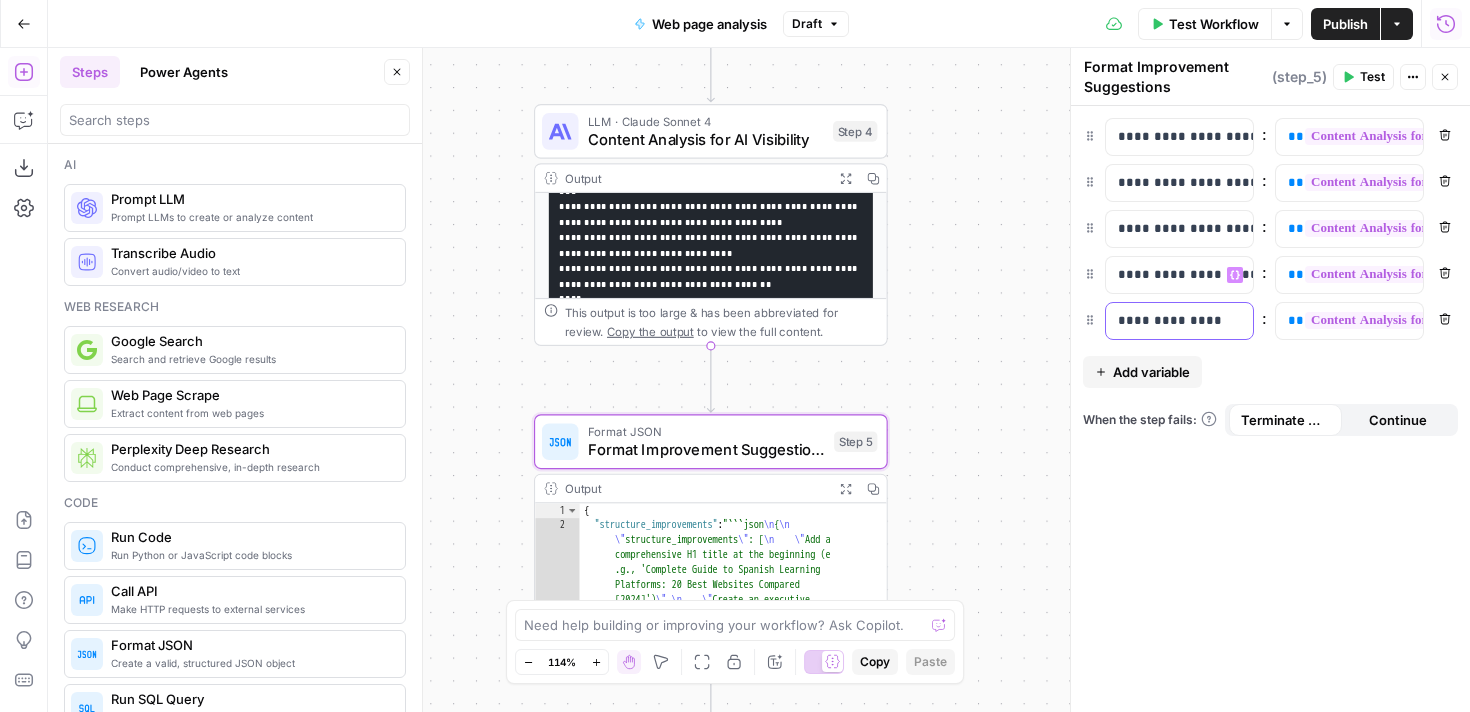 click on "**********" at bounding box center [1179, 321] 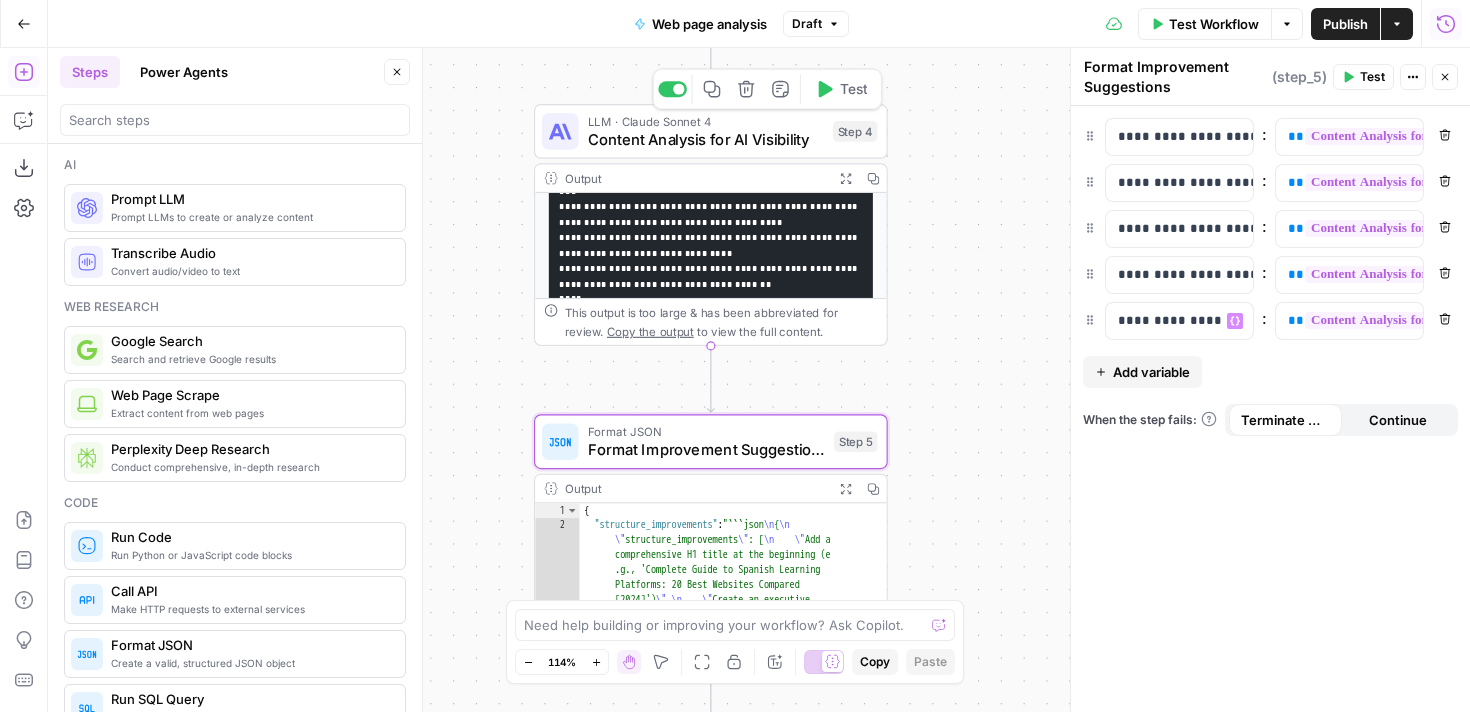 click on "Content Analysis for AI Visibility" at bounding box center (706, 139) 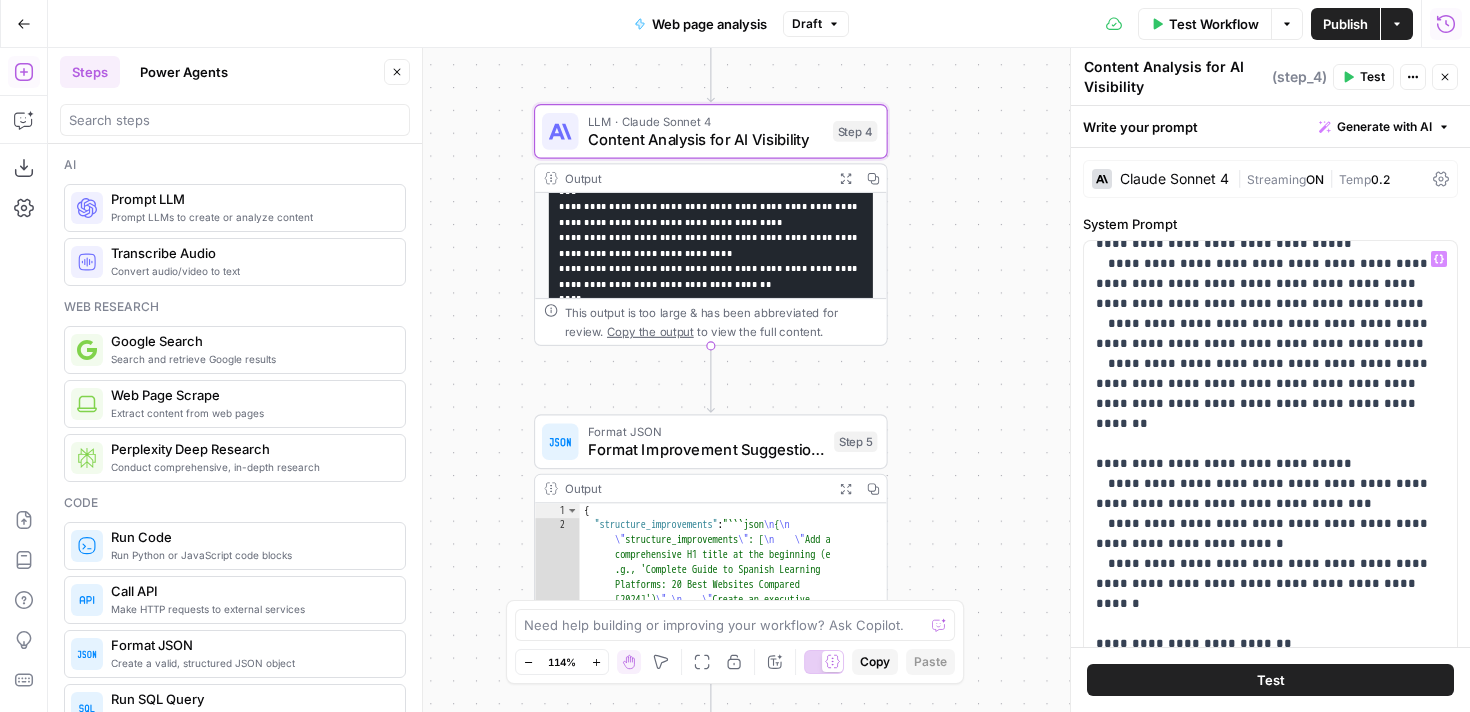 scroll, scrollTop: 222, scrollLeft: 0, axis: vertical 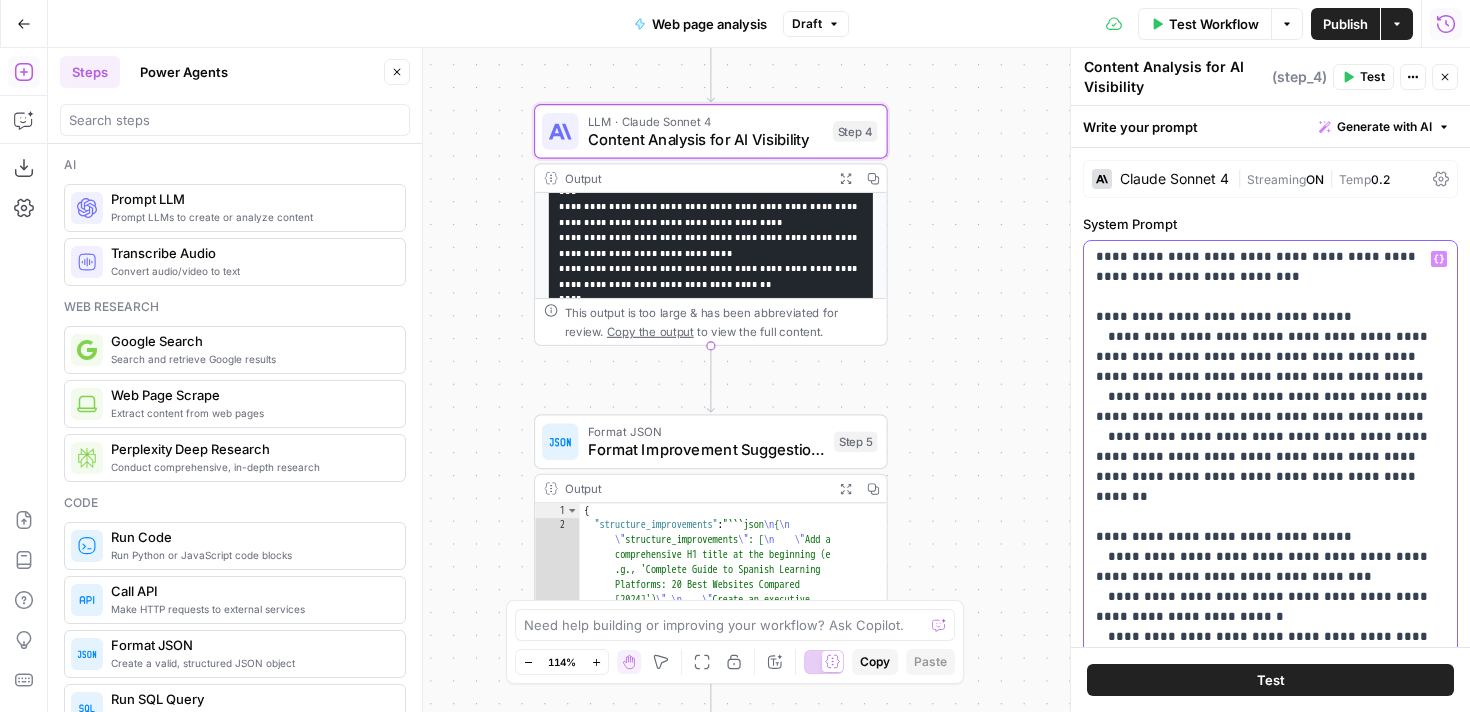 click on "**********" at bounding box center [1270, 687] 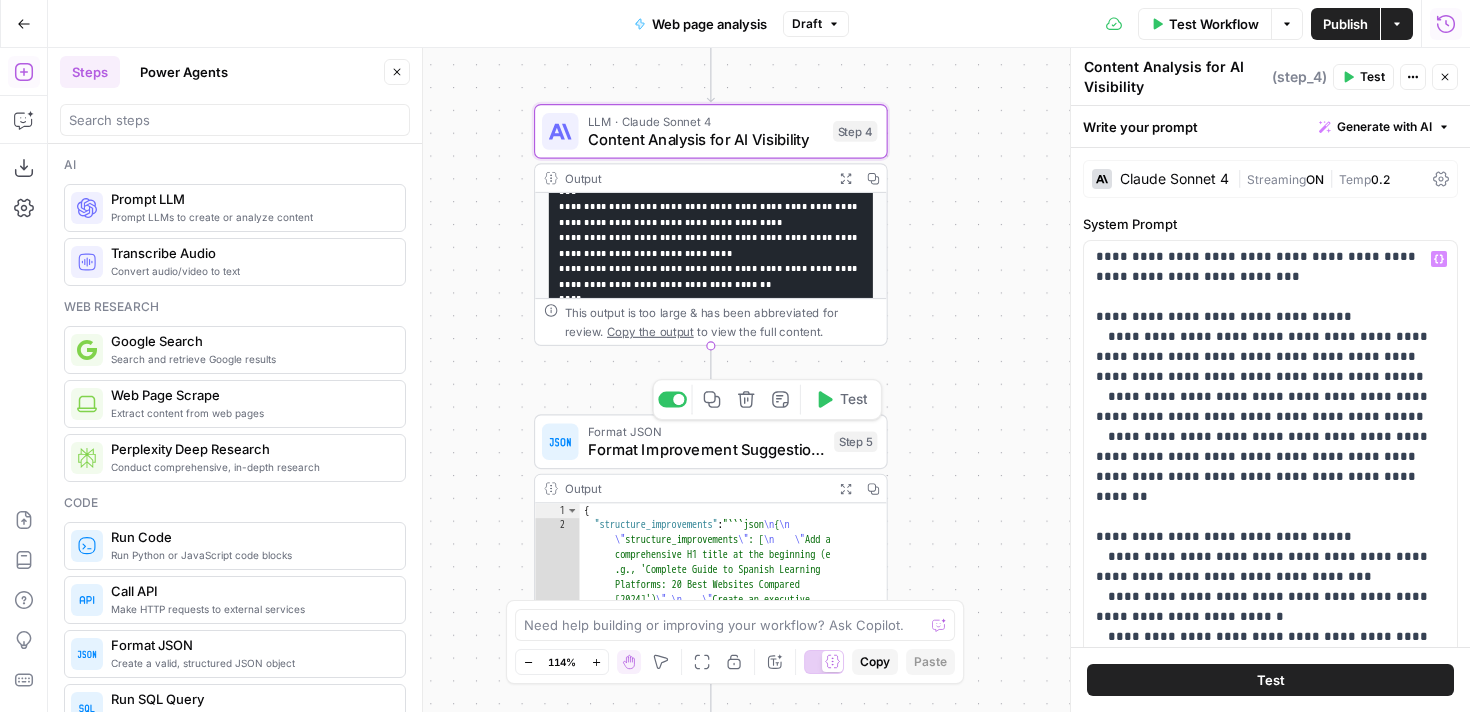 click on "Format Improvement Suggestions" at bounding box center (706, 449) 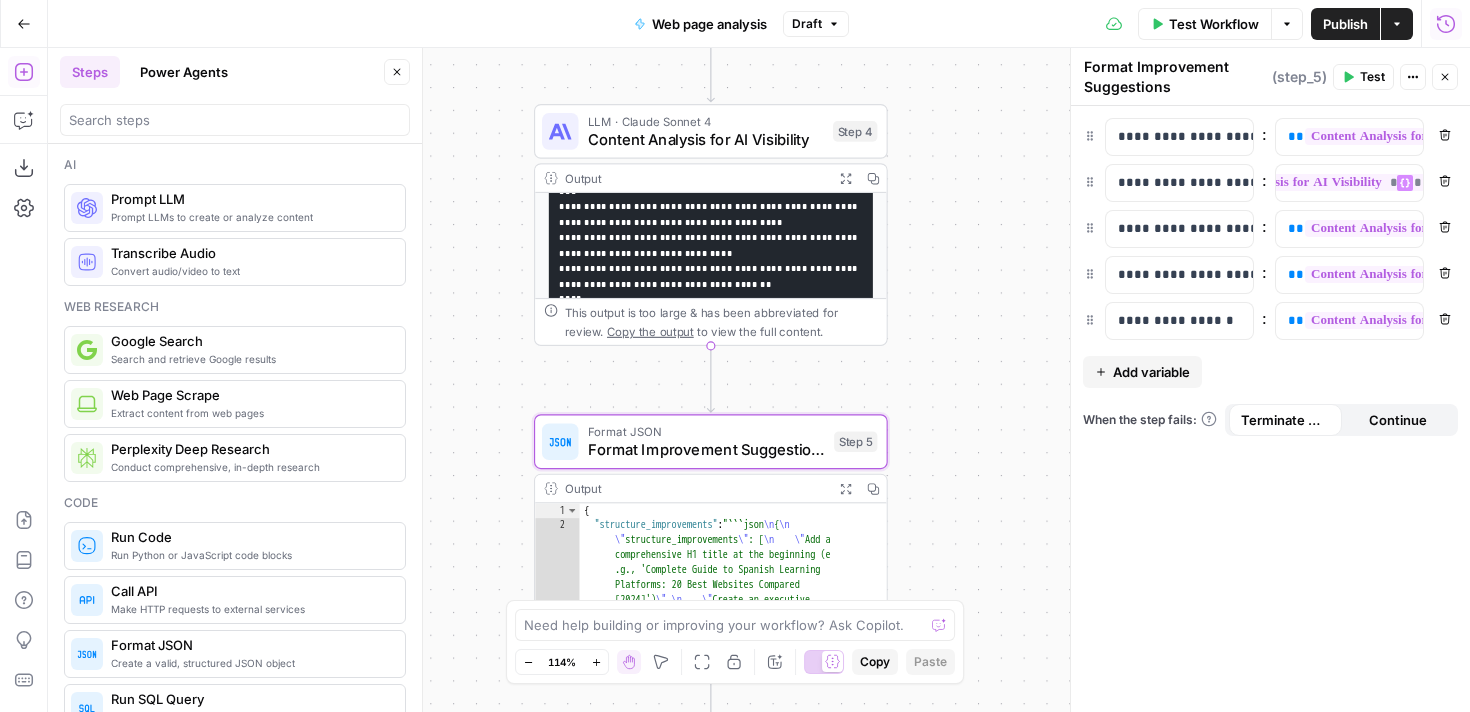 scroll, scrollTop: 0, scrollLeft: 195, axis: horizontal 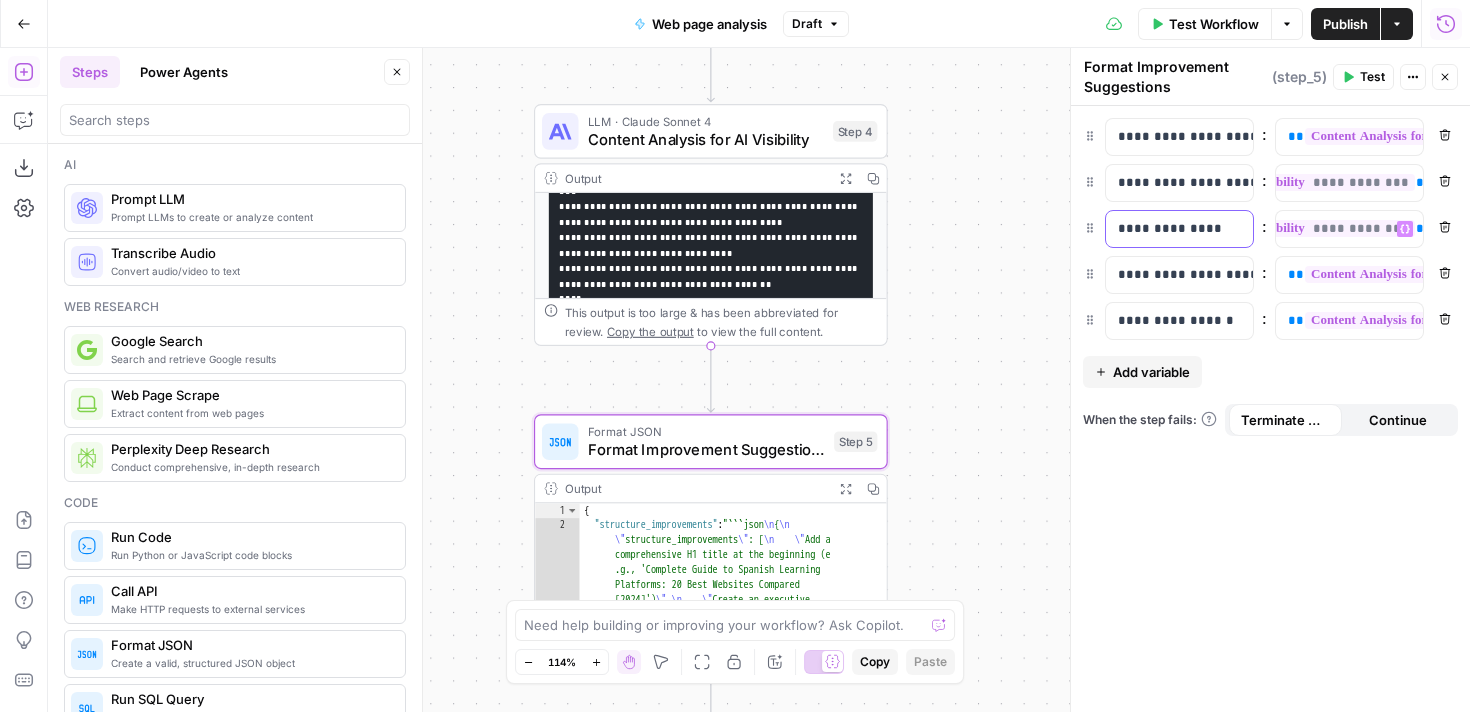 click on "**********" at bounding box center (1163, 229) 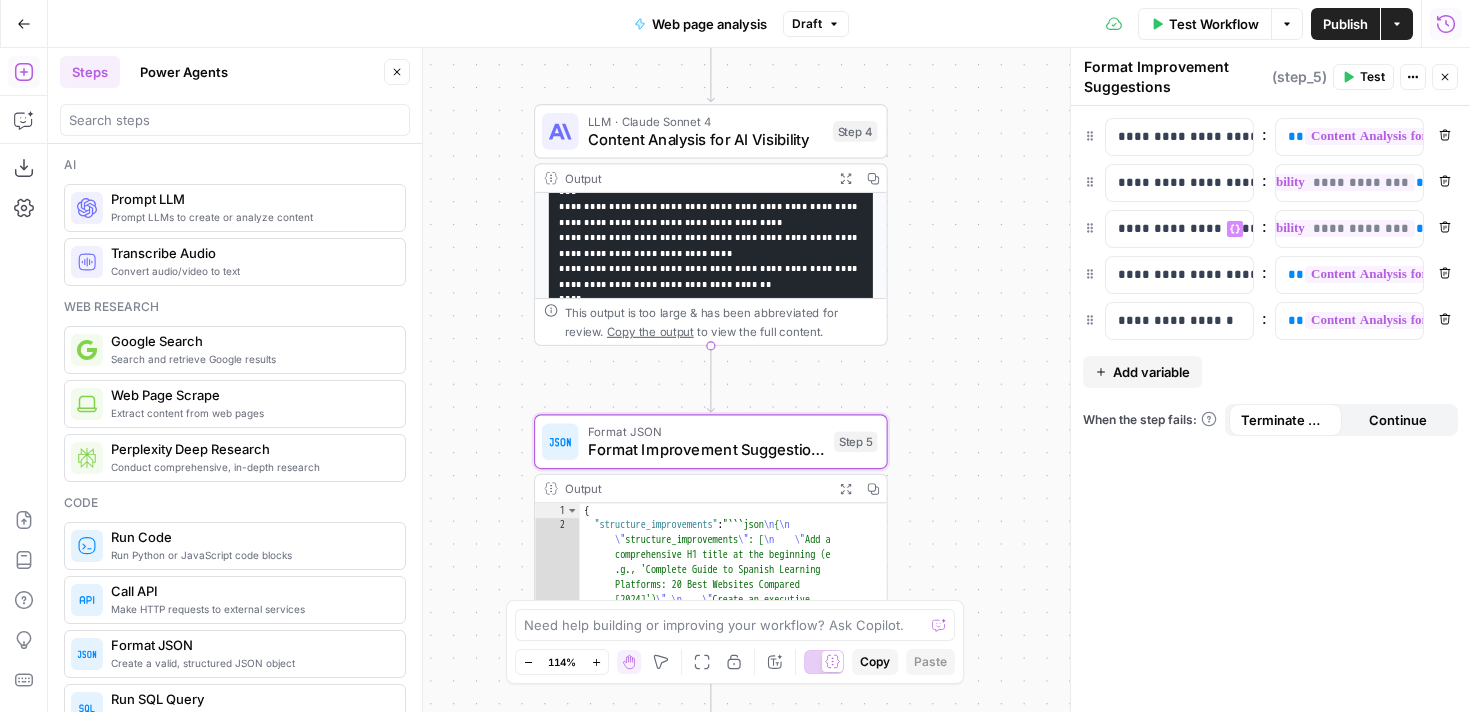 click on "**********" at bounding box center (759, 380) 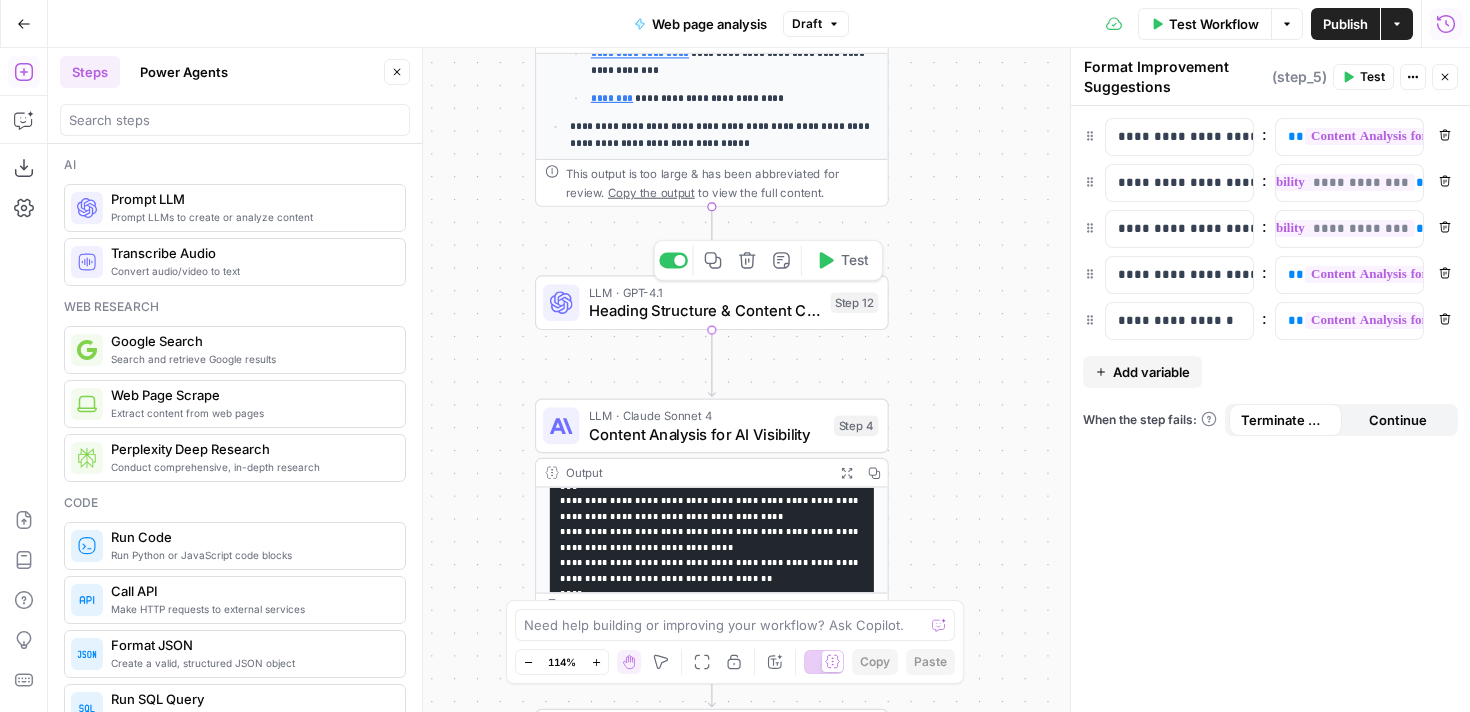 click on "Content Analysis for AI Visibility" at bounding box center (707, 433) 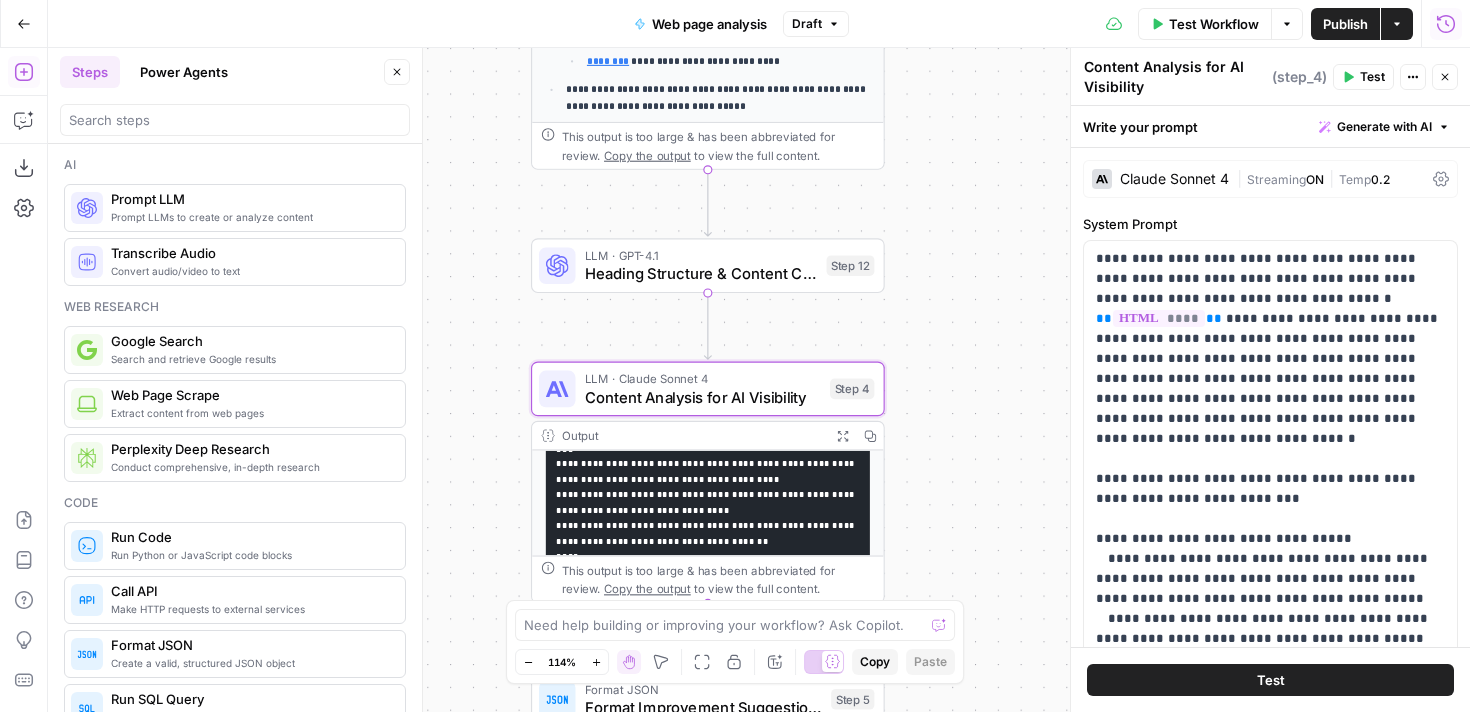 scroll, scrollTop: 273, scrollLeft: 0, axis: vertical 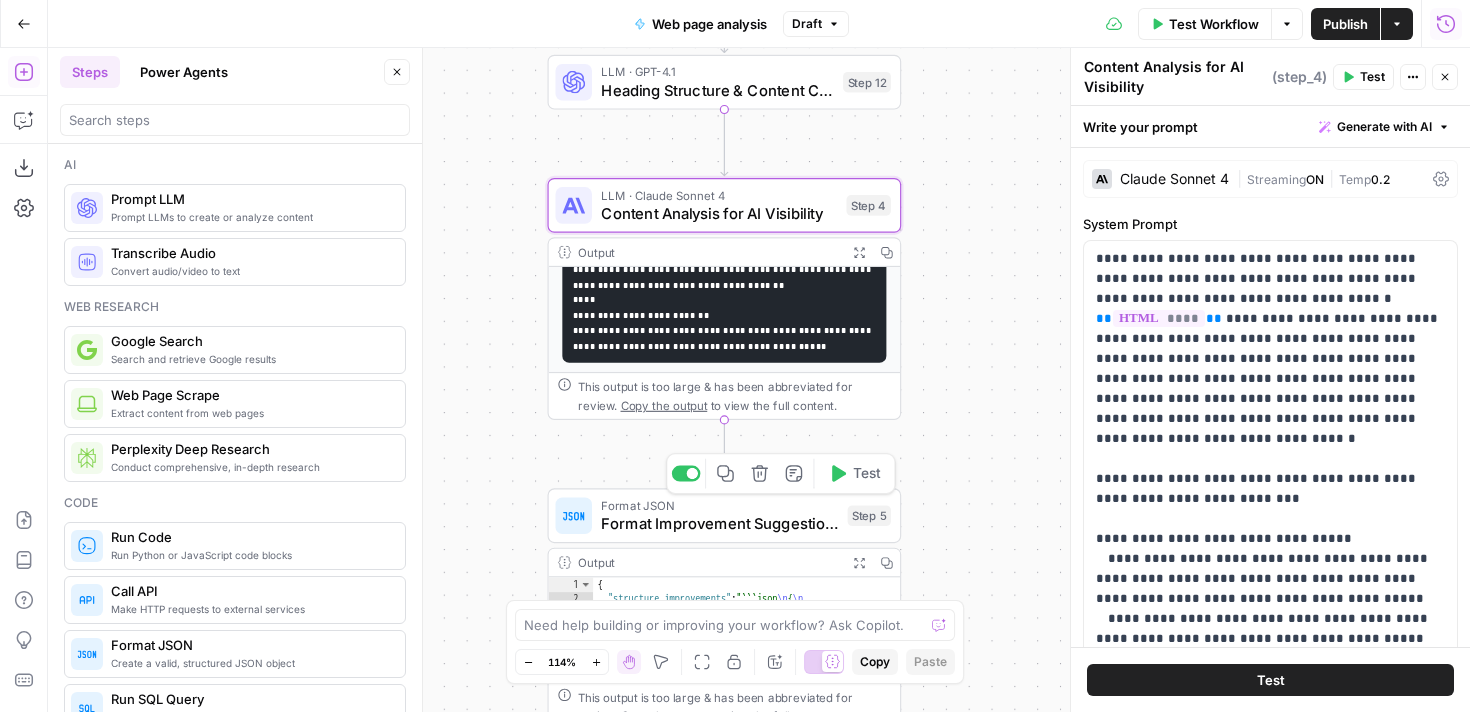 click on "Format Improvement Suggestions" at bounding box center (719, 523) 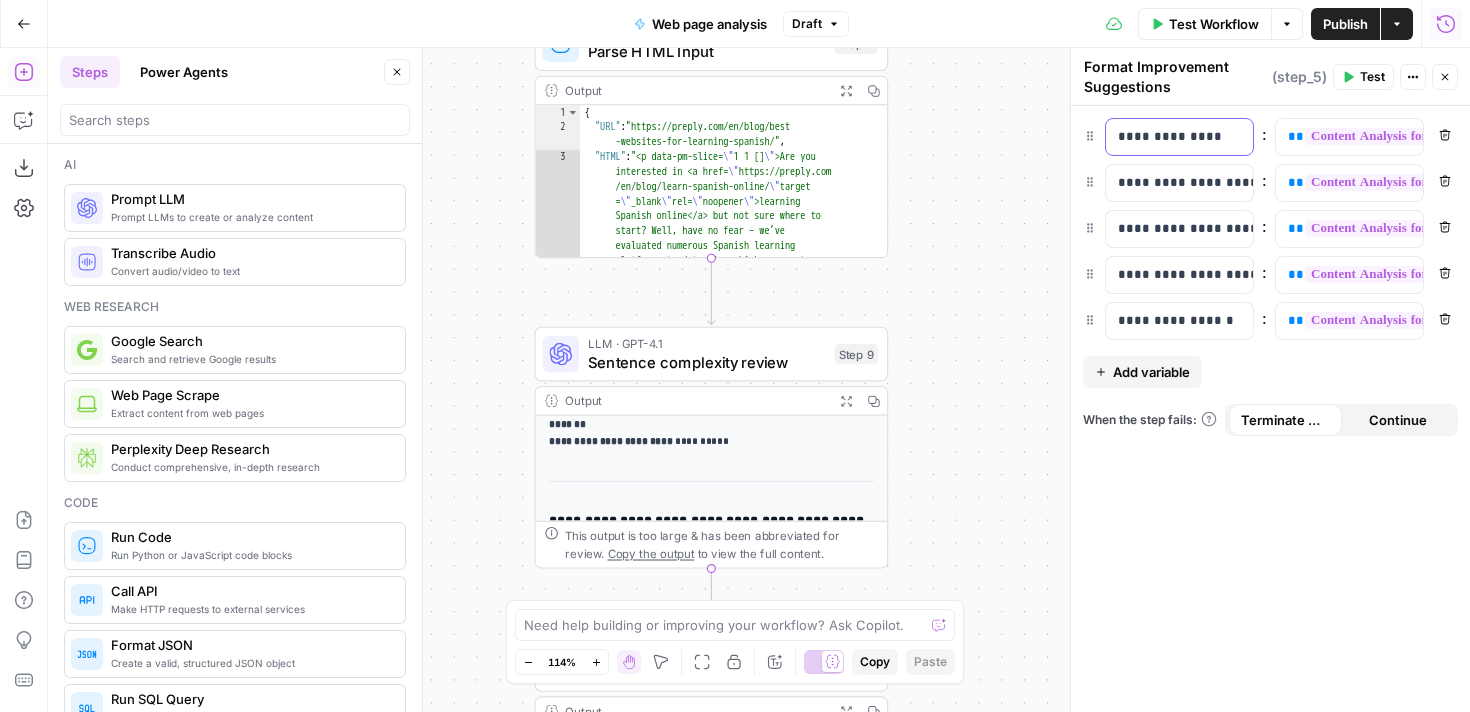 click on "**********" at bounding box center (1163, 137) 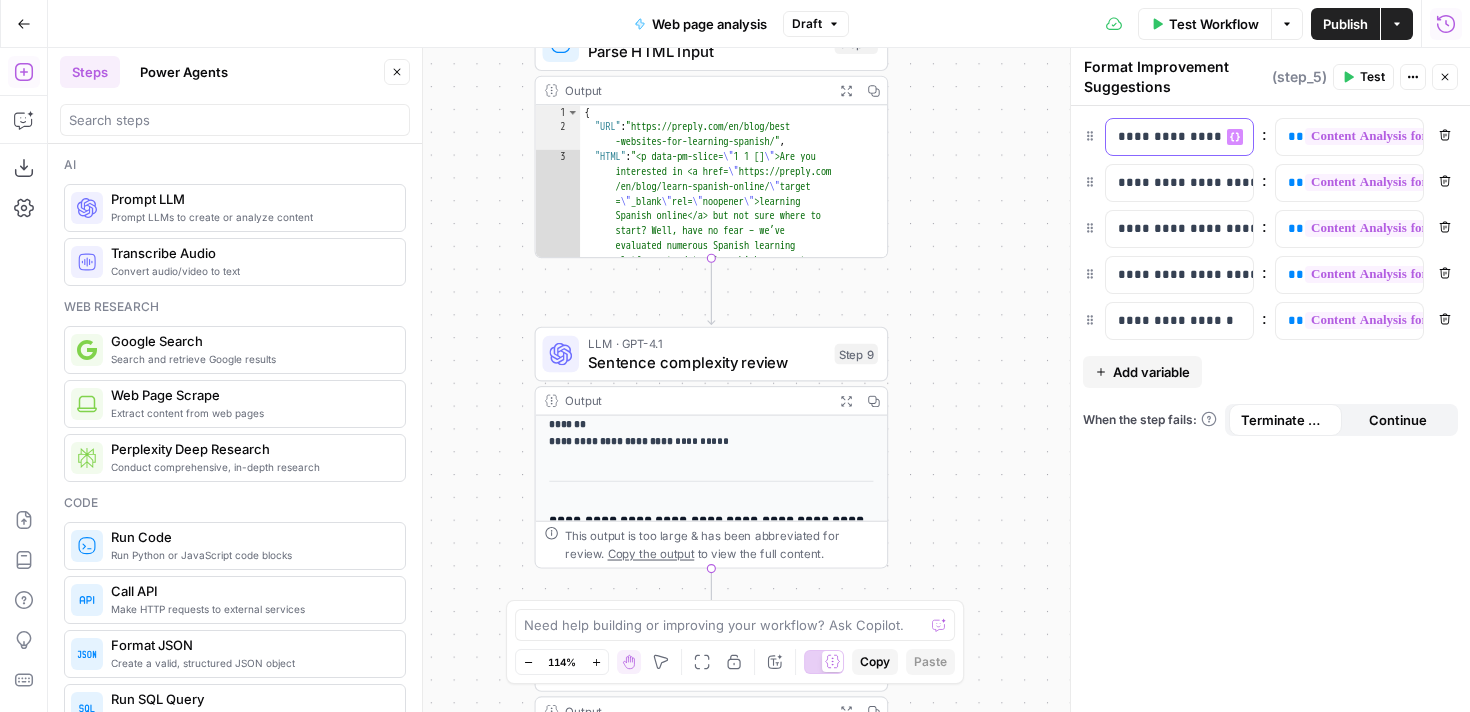 click on "**********" at bounding box center (1163, 137) 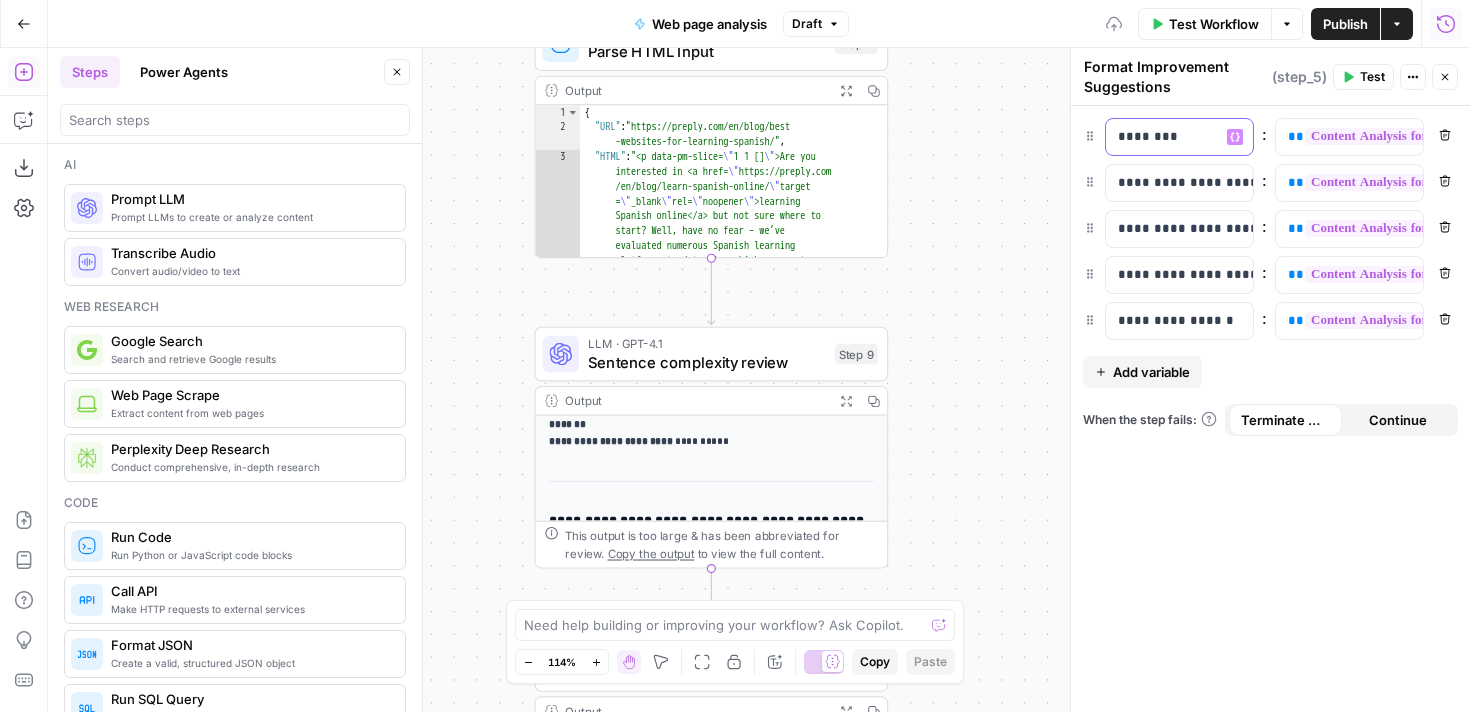 click 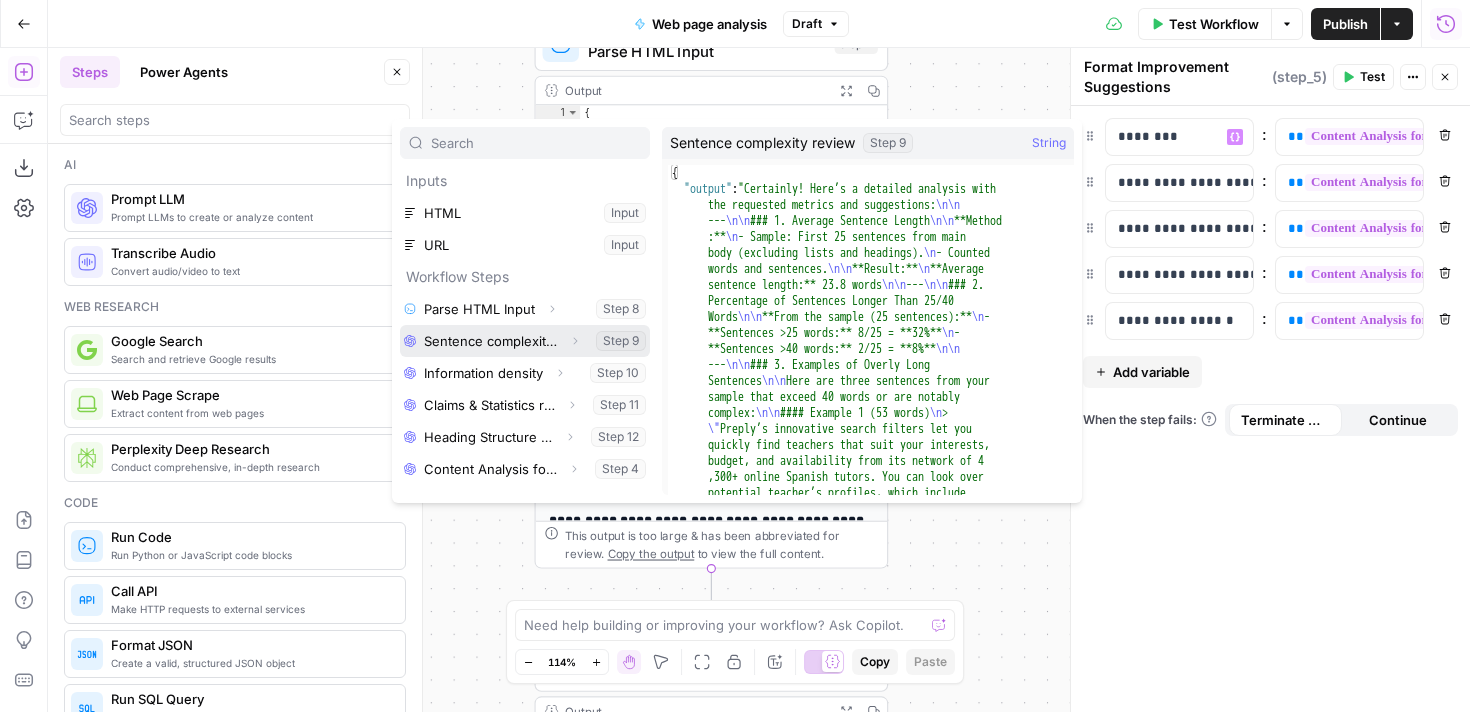 click at bounding box center [525, 341] 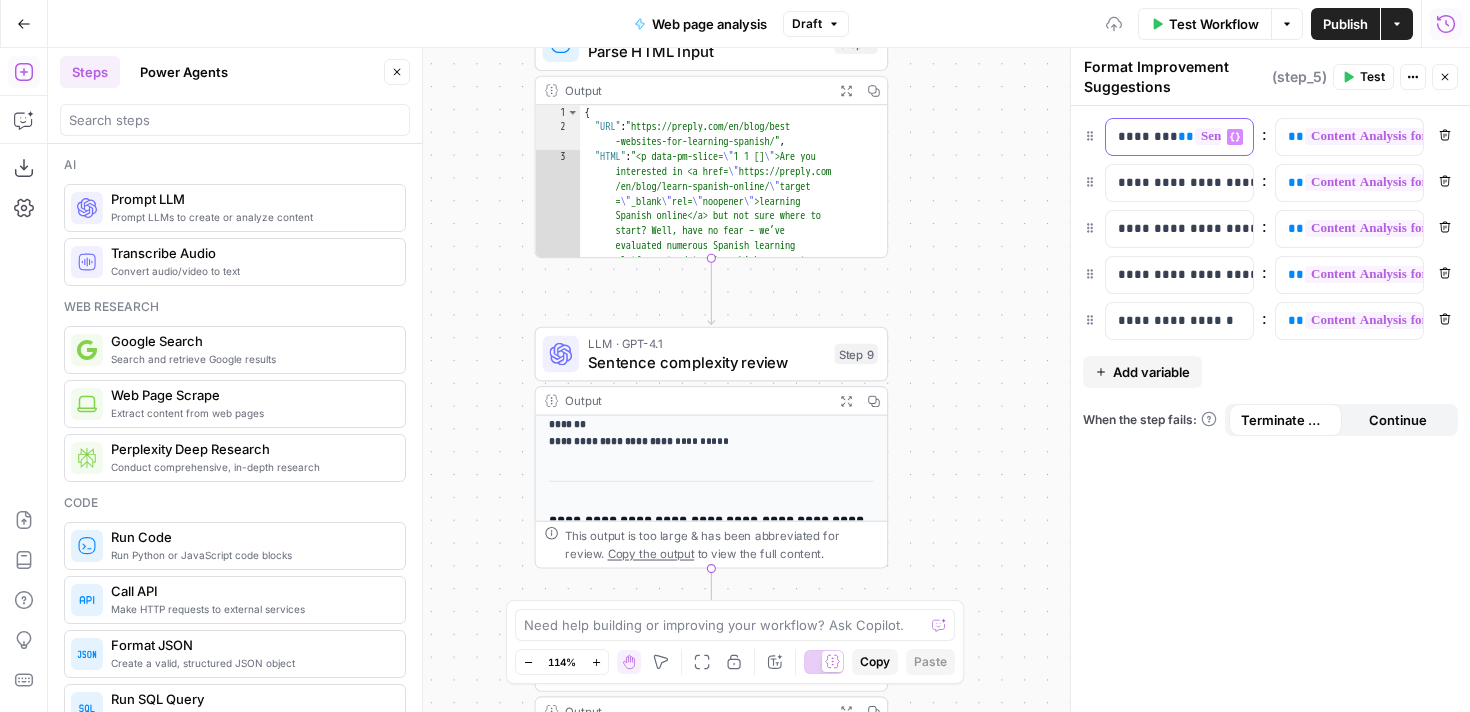 click on "**********" at bounding box center [1163, 137] 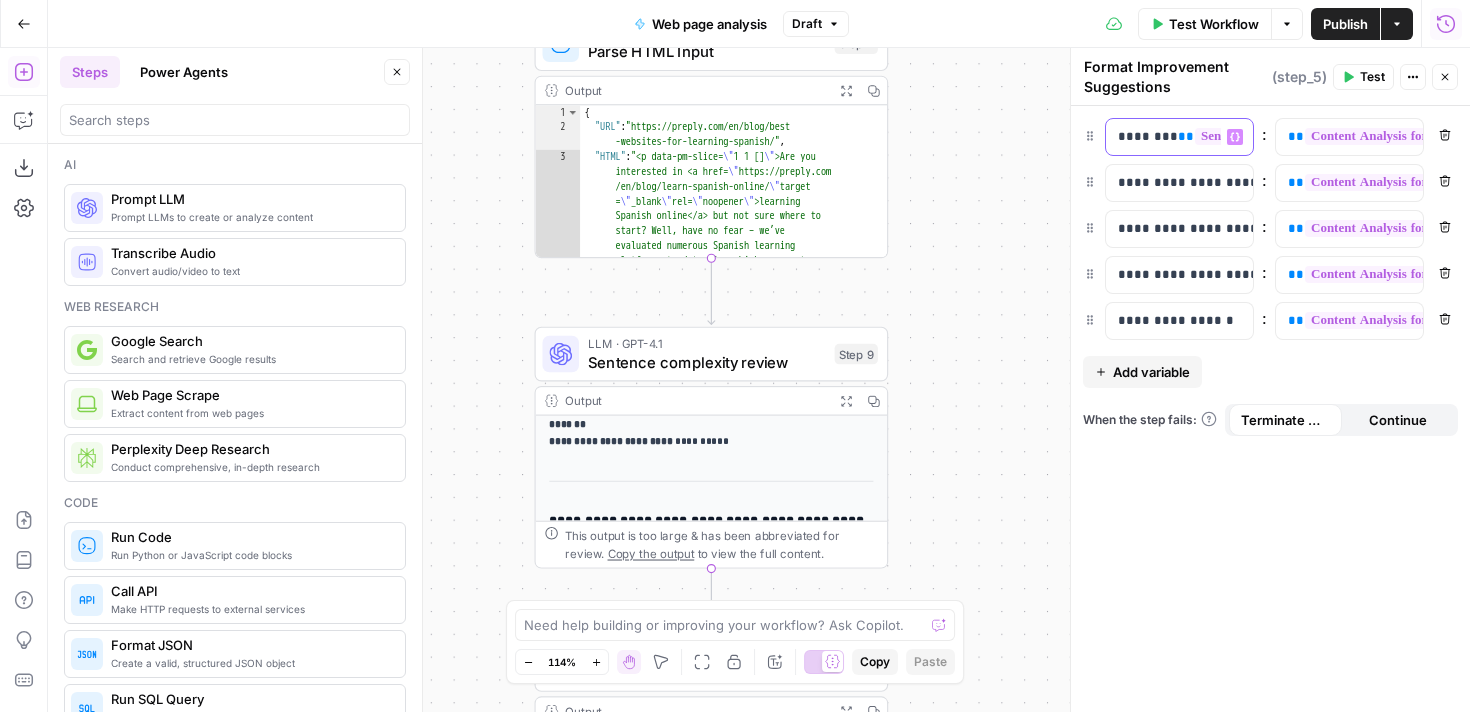 click on "**********" at bounding box center [1163, 137] 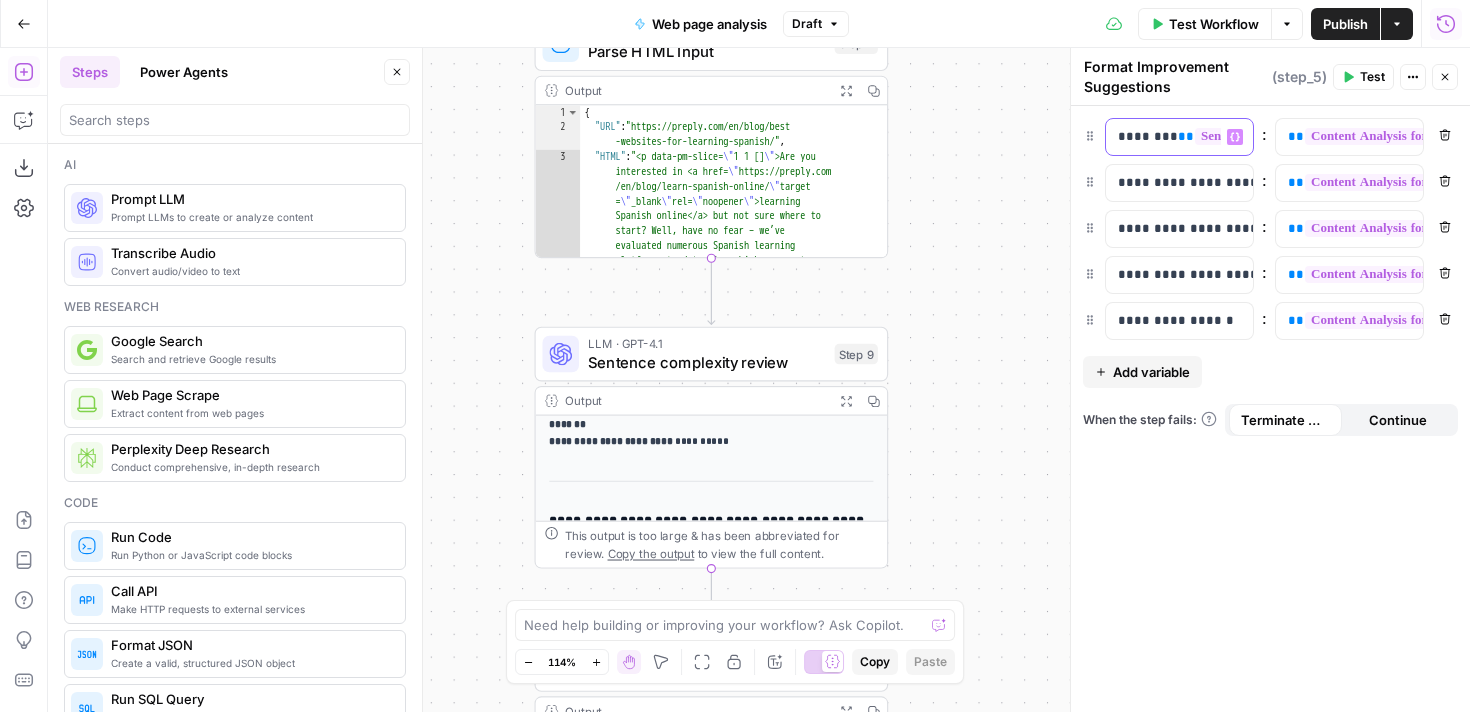 click on "**********" at bounding box center (1163, 137) 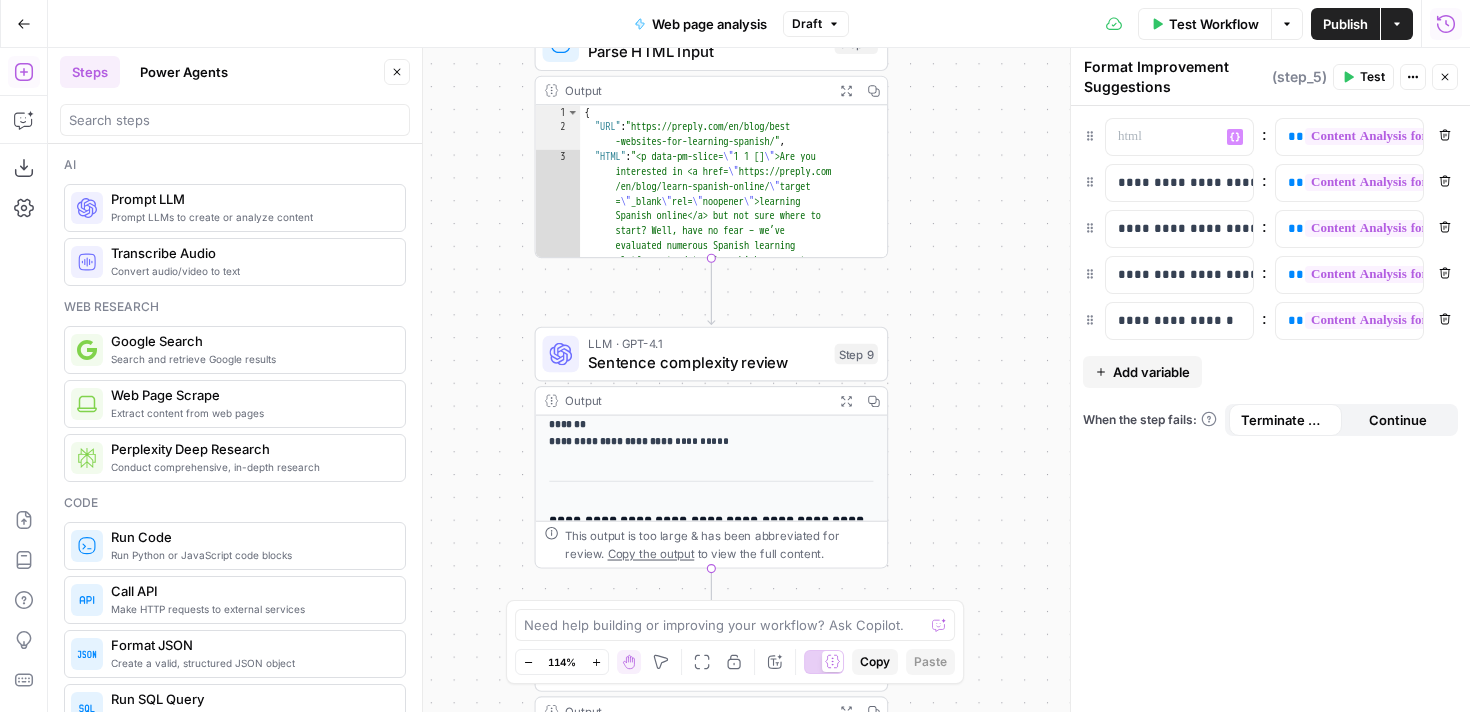 click on "Add Steps" at bounding box center (24, 72) 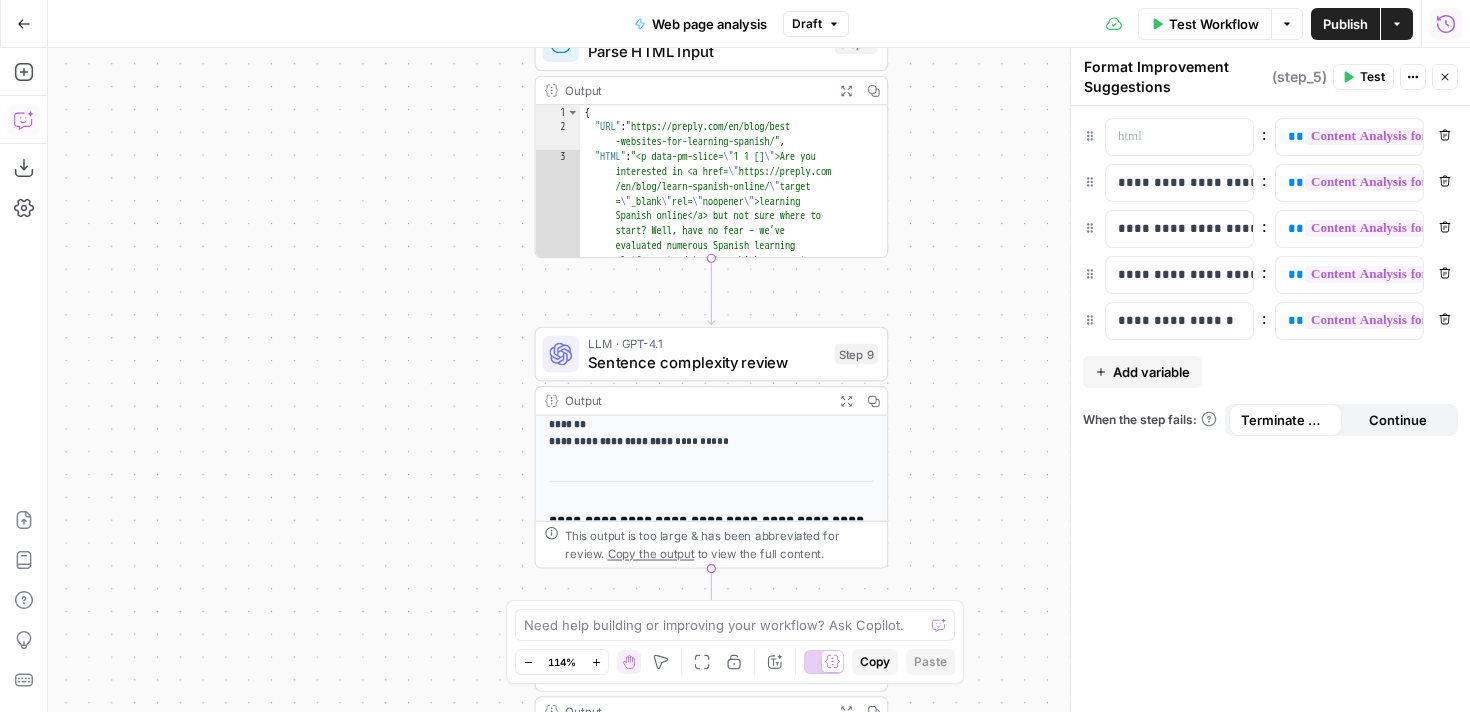 click 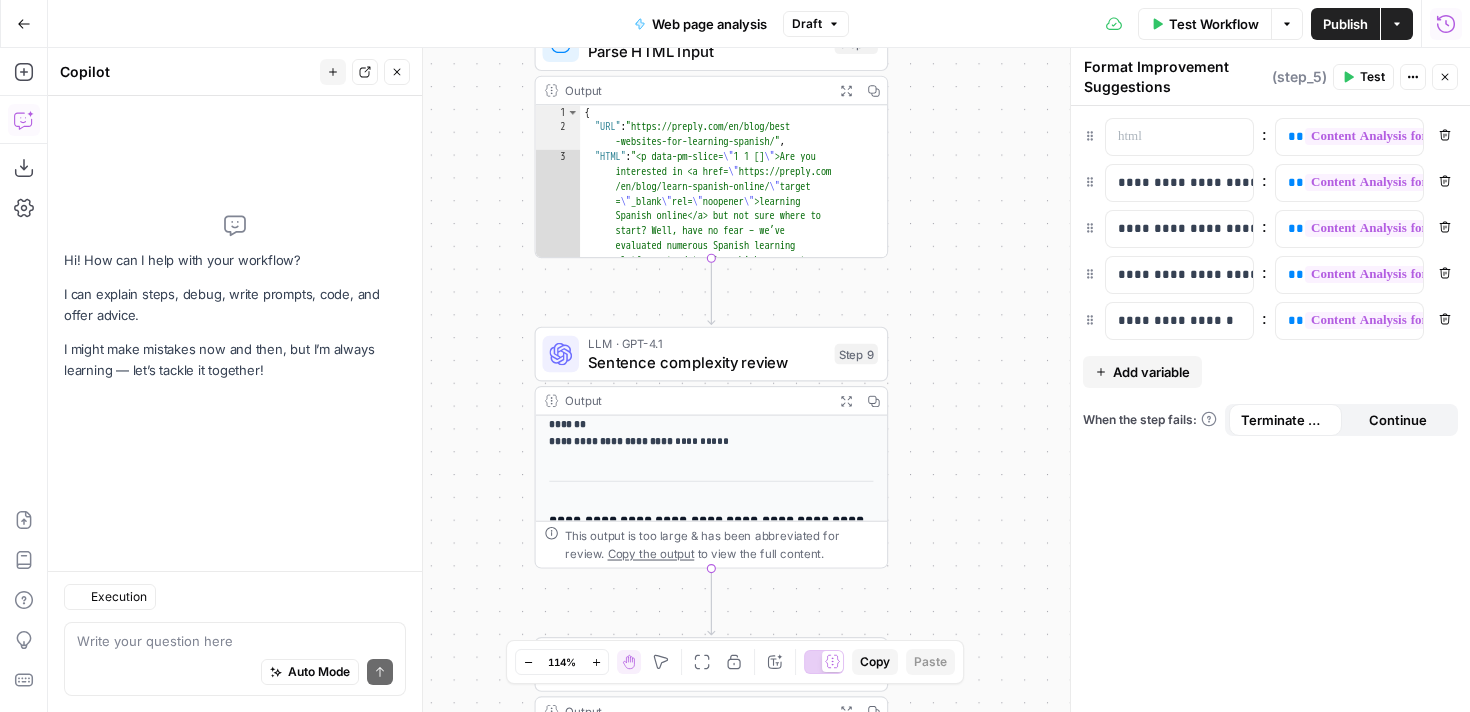 click on "Auto Mode Send" at bounding box center (235, 673) 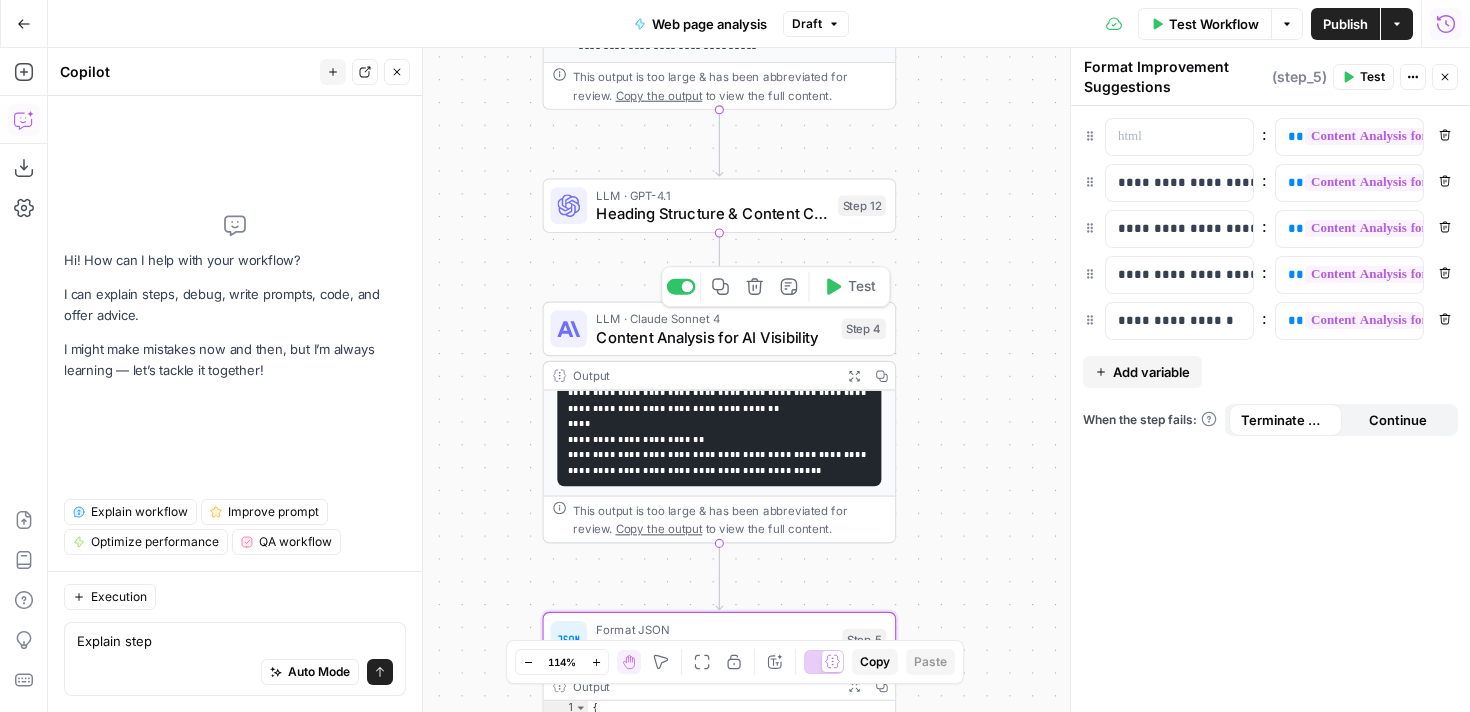 click on "Content Analysis for AI Visibility" at bounding box center (714, 336) 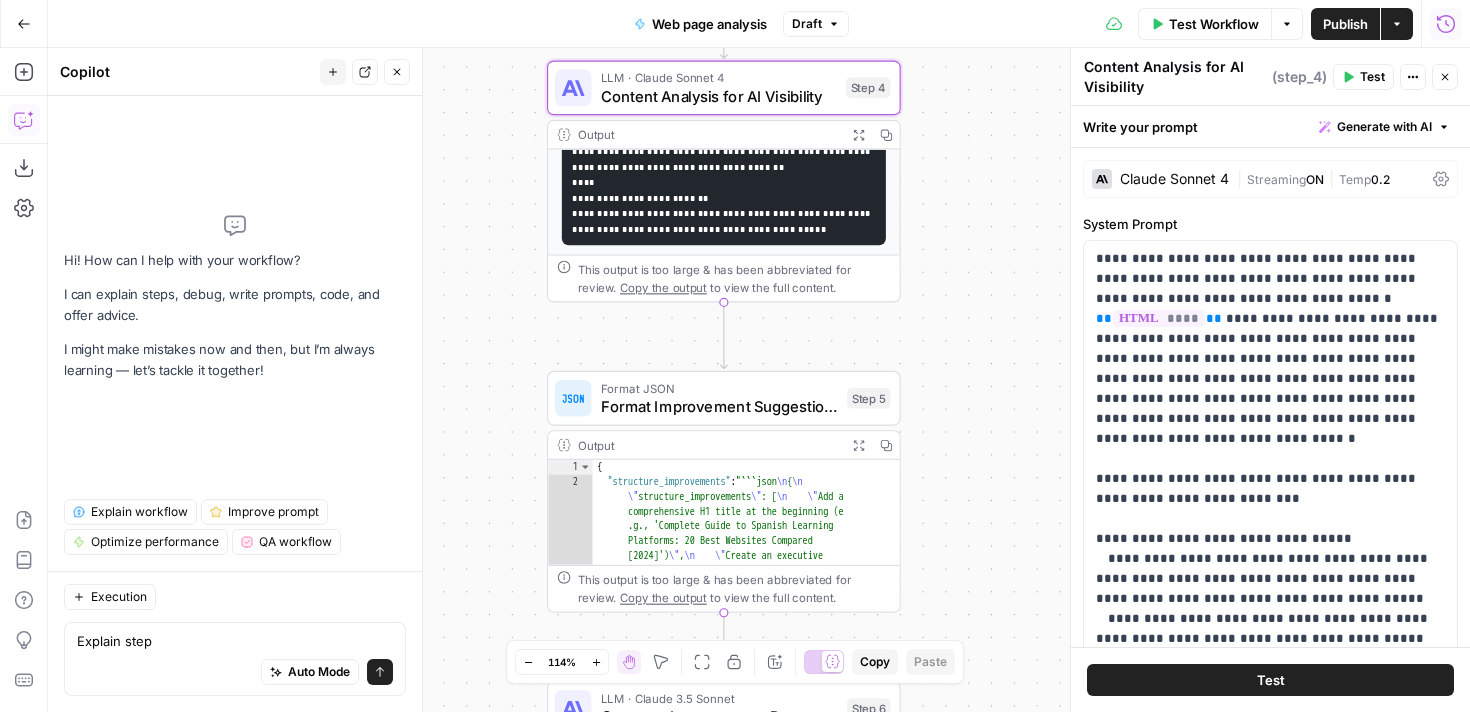 click on "Format Improvement Suggestions" at bounding box center [719, 406] 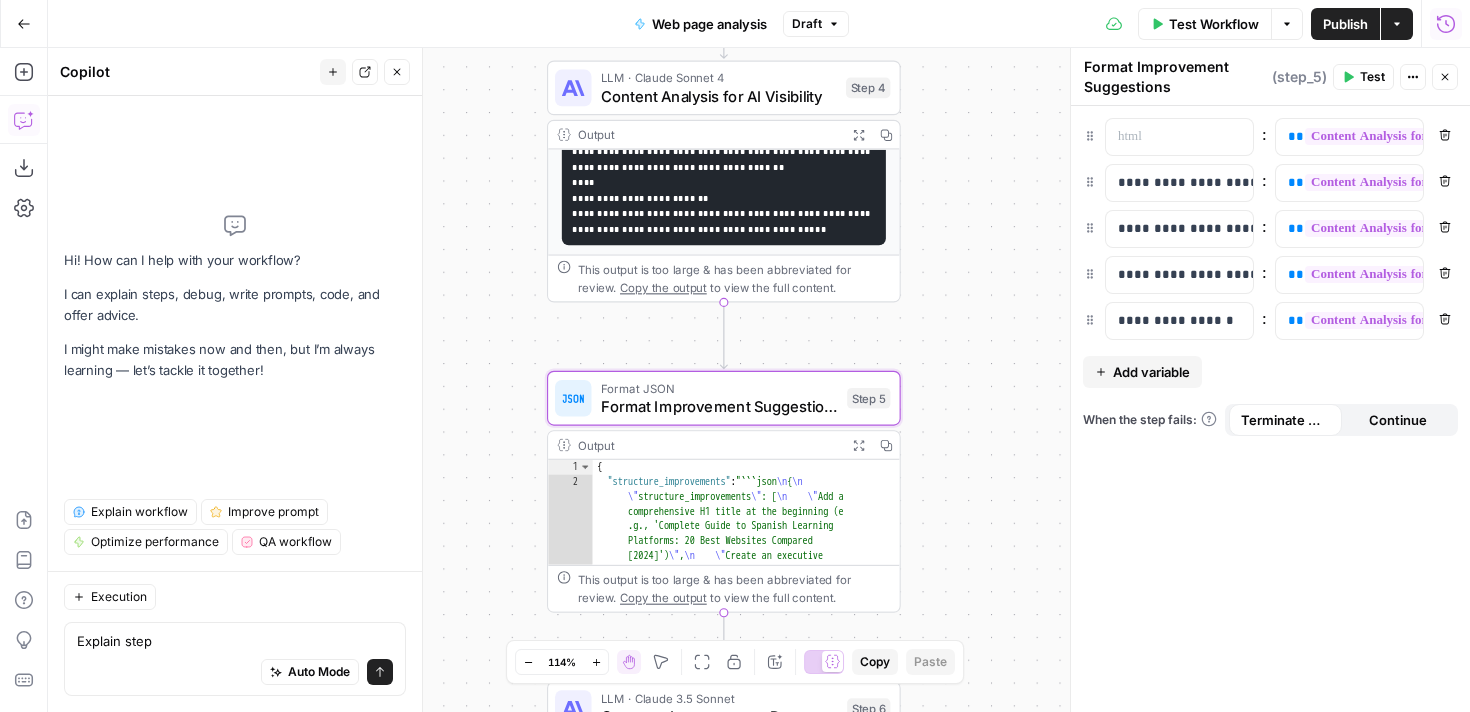 click on "Auto Mode Send" at bounding box center [235, 673] 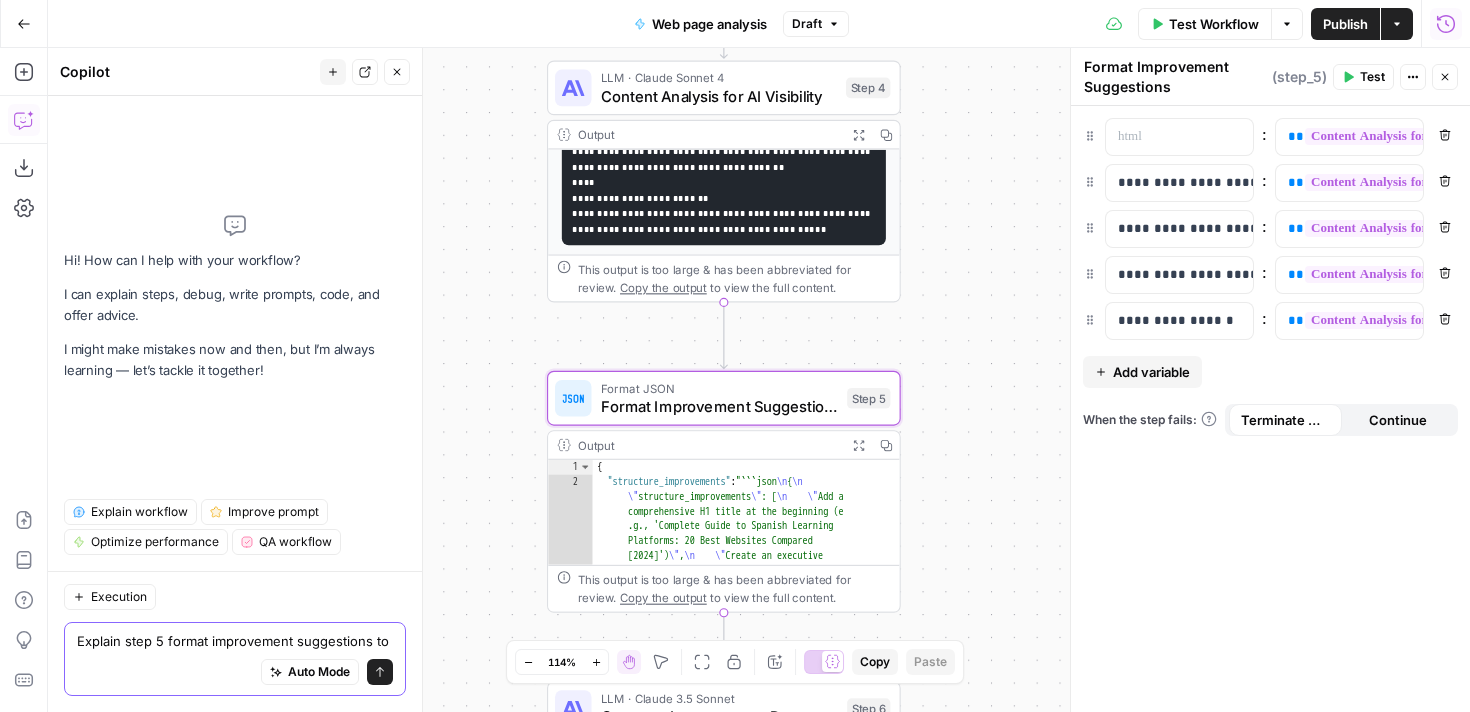 type on "Explain step 5 format improvement suggestions to me" 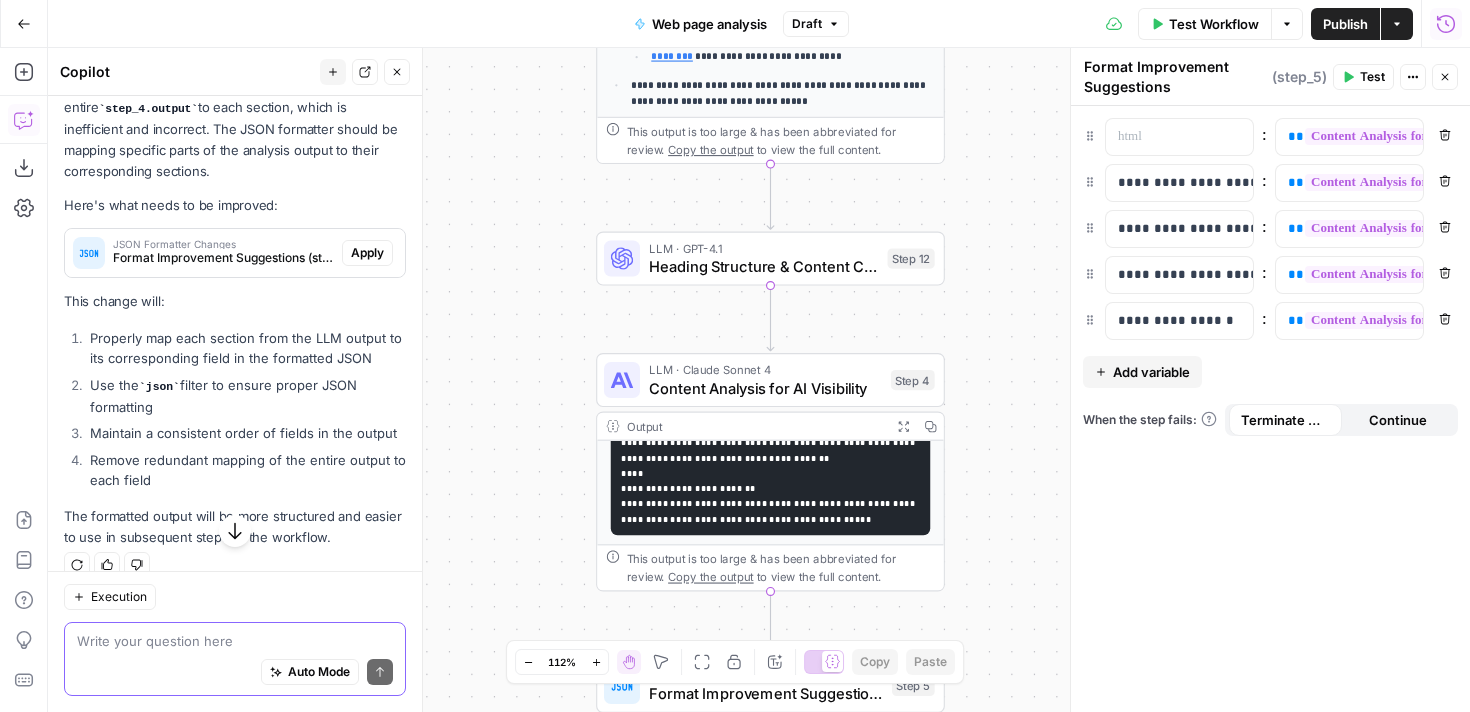 scroll, scrollTop: 586, scrollLeft: 0, axis: vertical 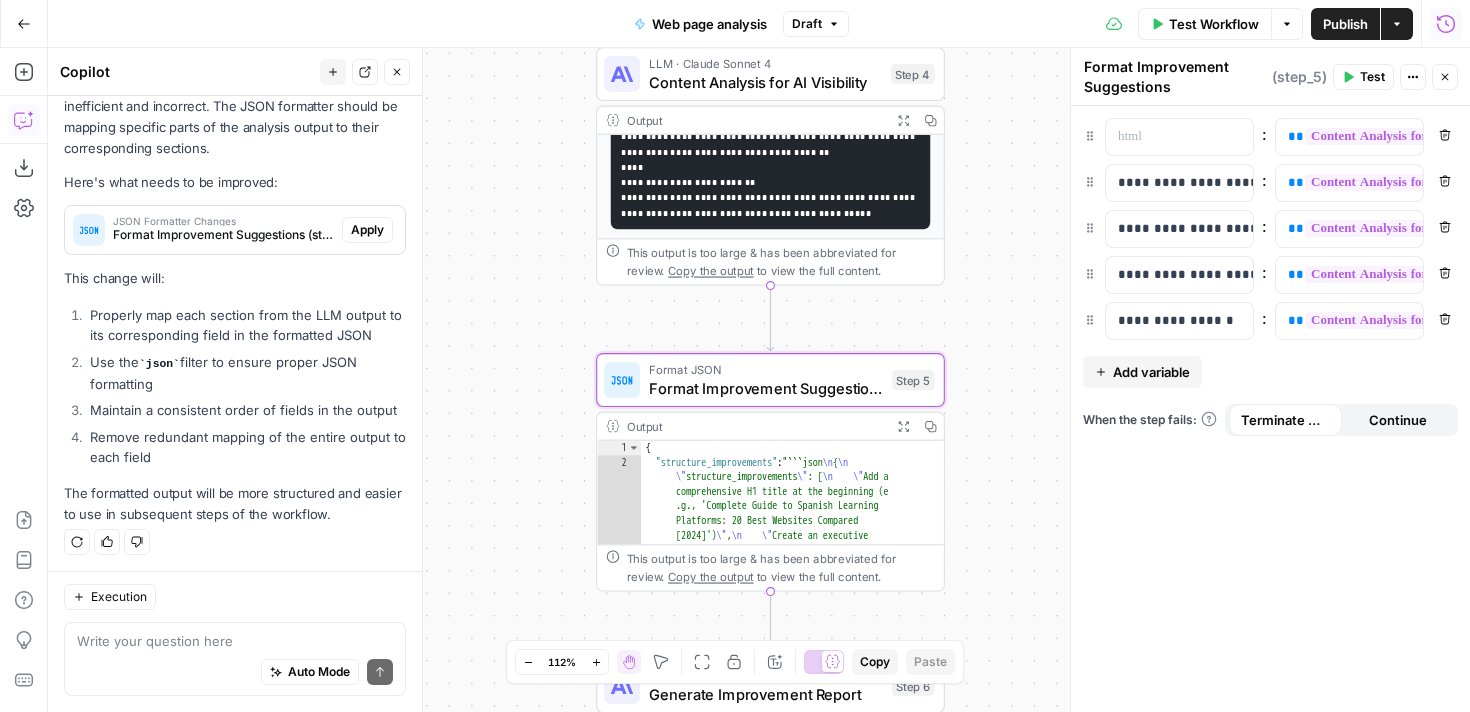 click on "Apply" at bounding box center [367, 230] 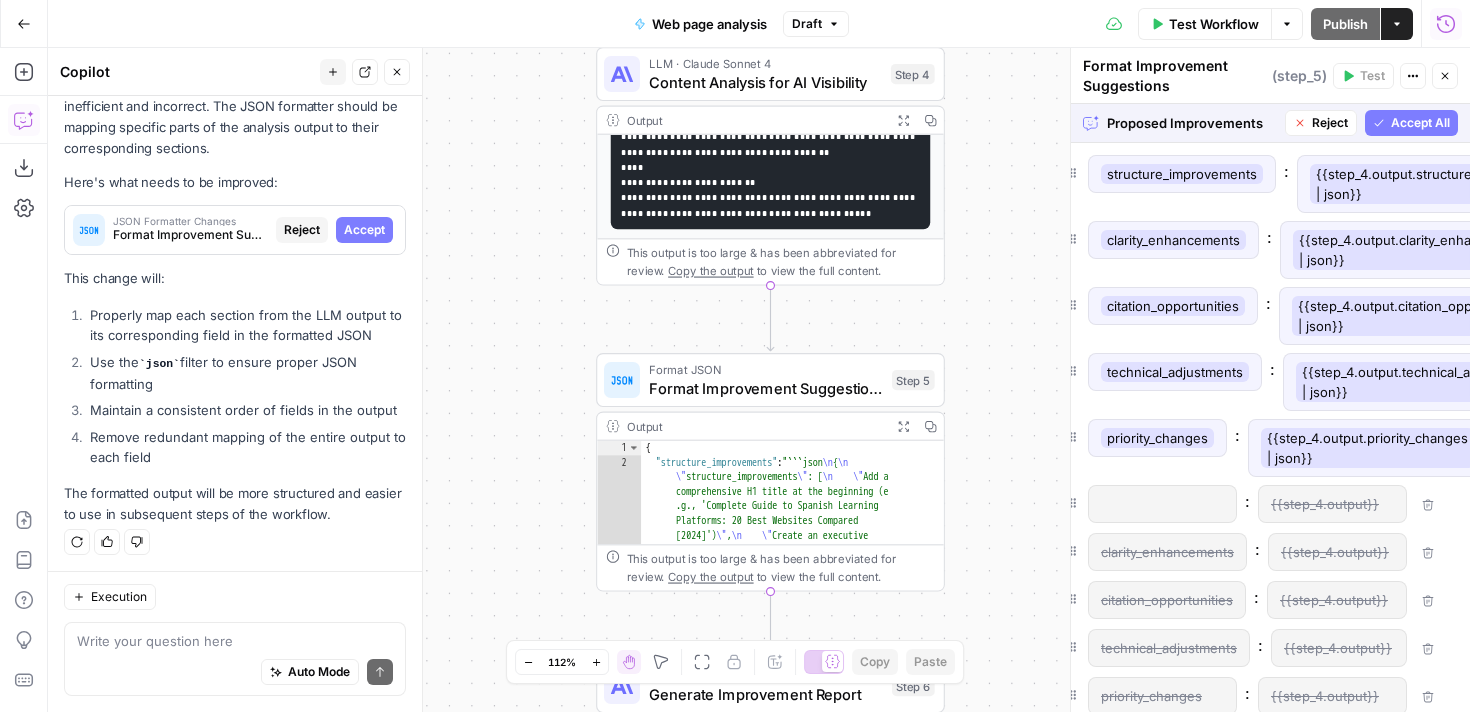 scroll, scrollTop: 0, scrollLeft: 5, axis: horizontal 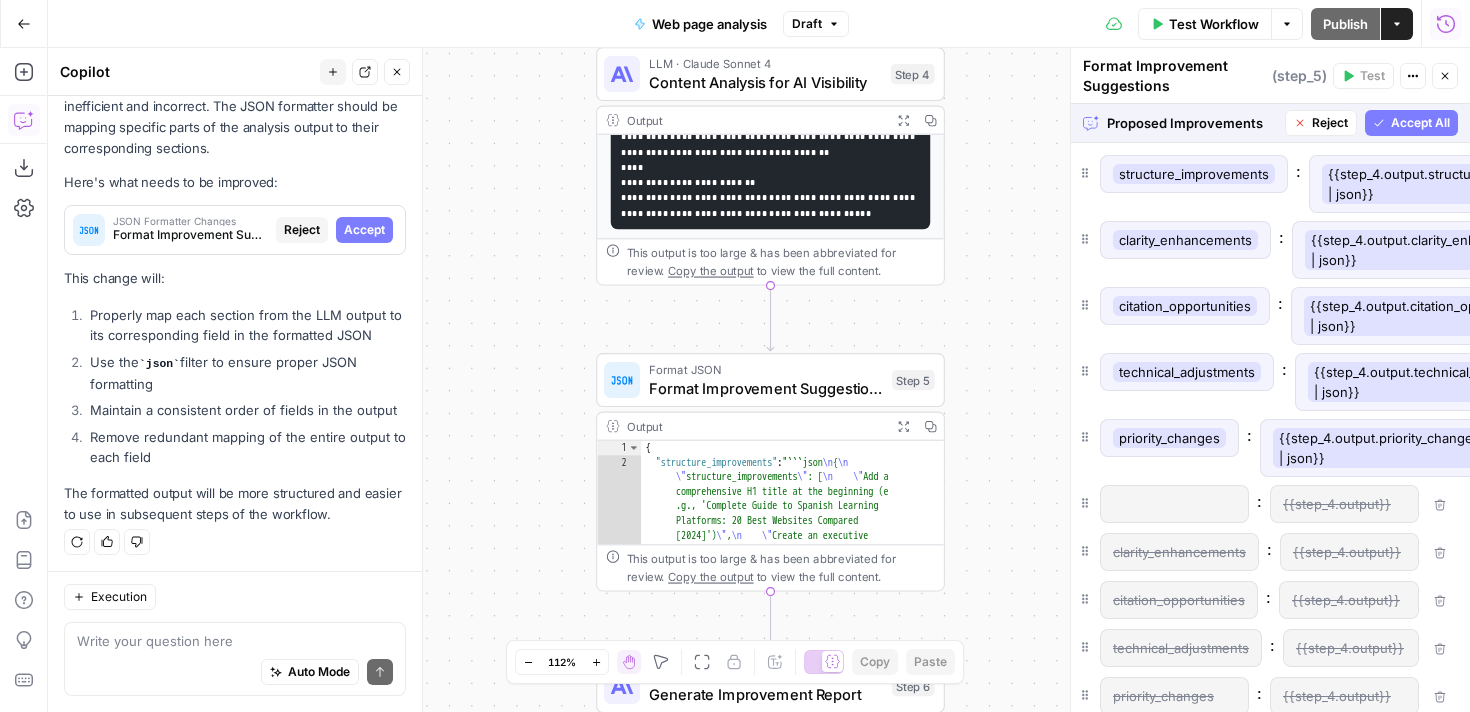 click on "Accept All" at bounding box center (1420, 123) 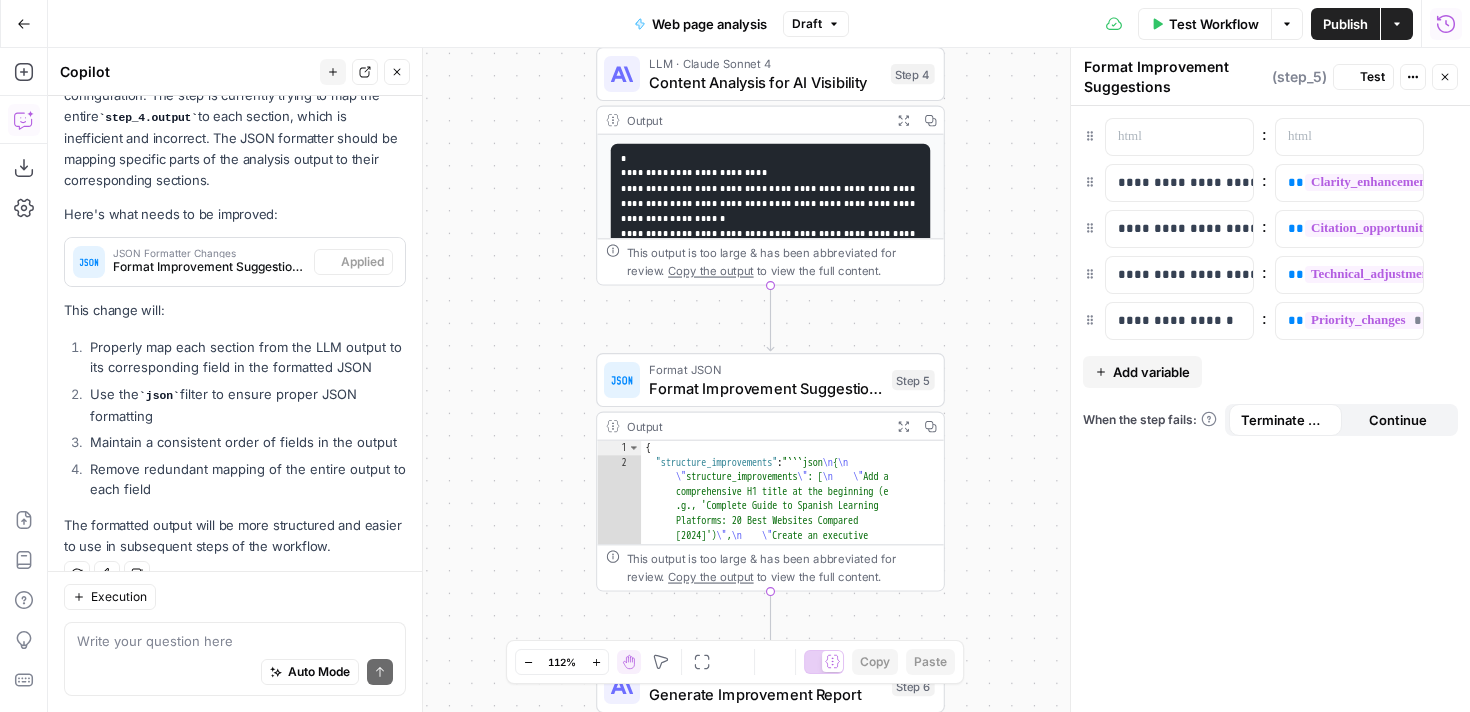 scroll, scrollTop: 0, scrollLeft: 0, axis: both 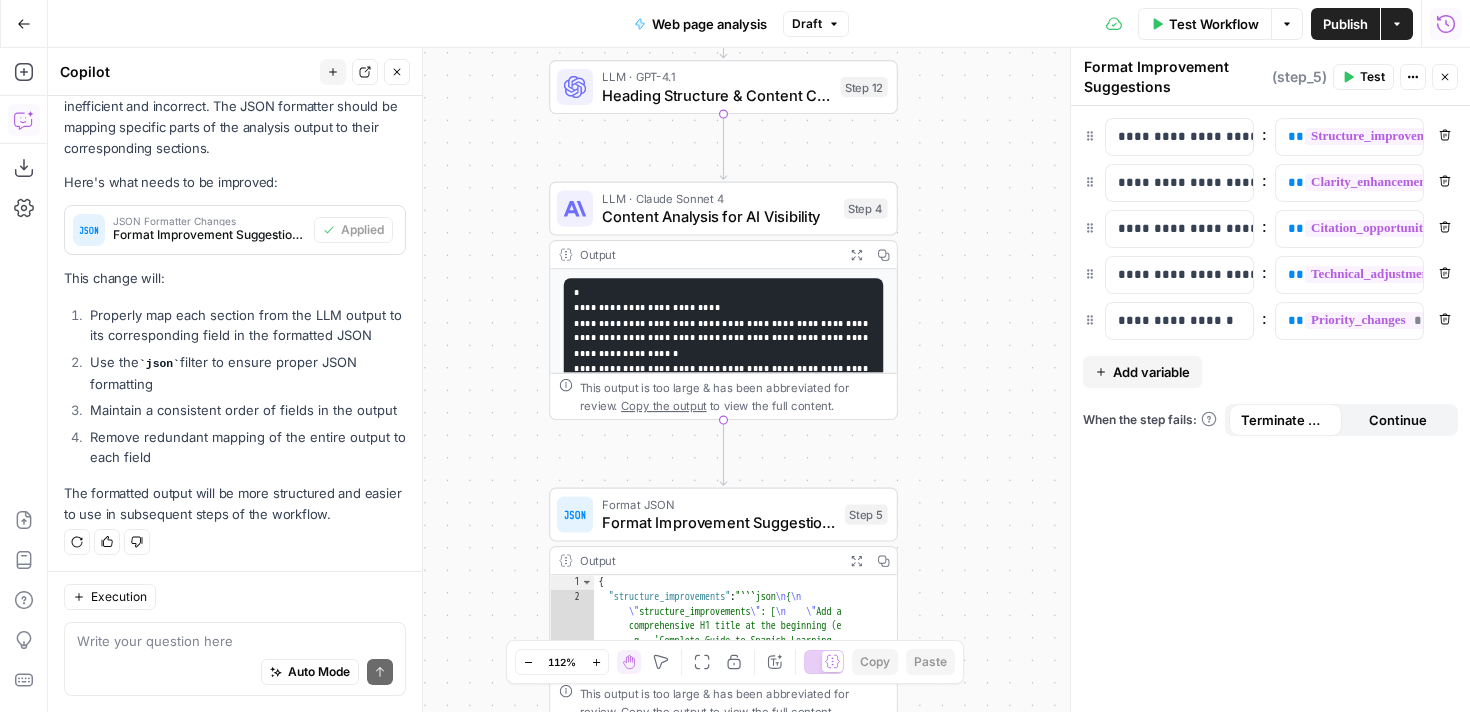 click on "**********" at bounding box center (723, 460) 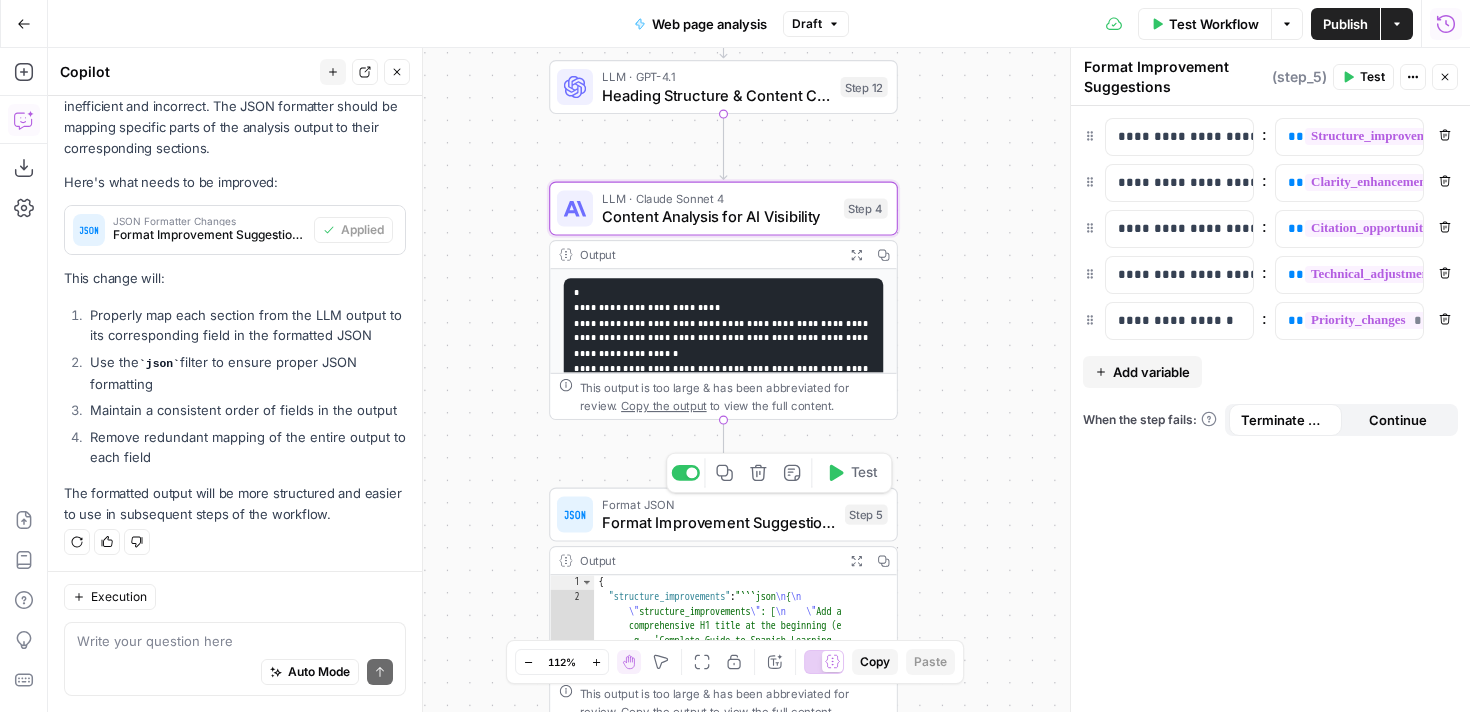 click on "Format Improvement Suggestions" at bounding box center (719, 522) 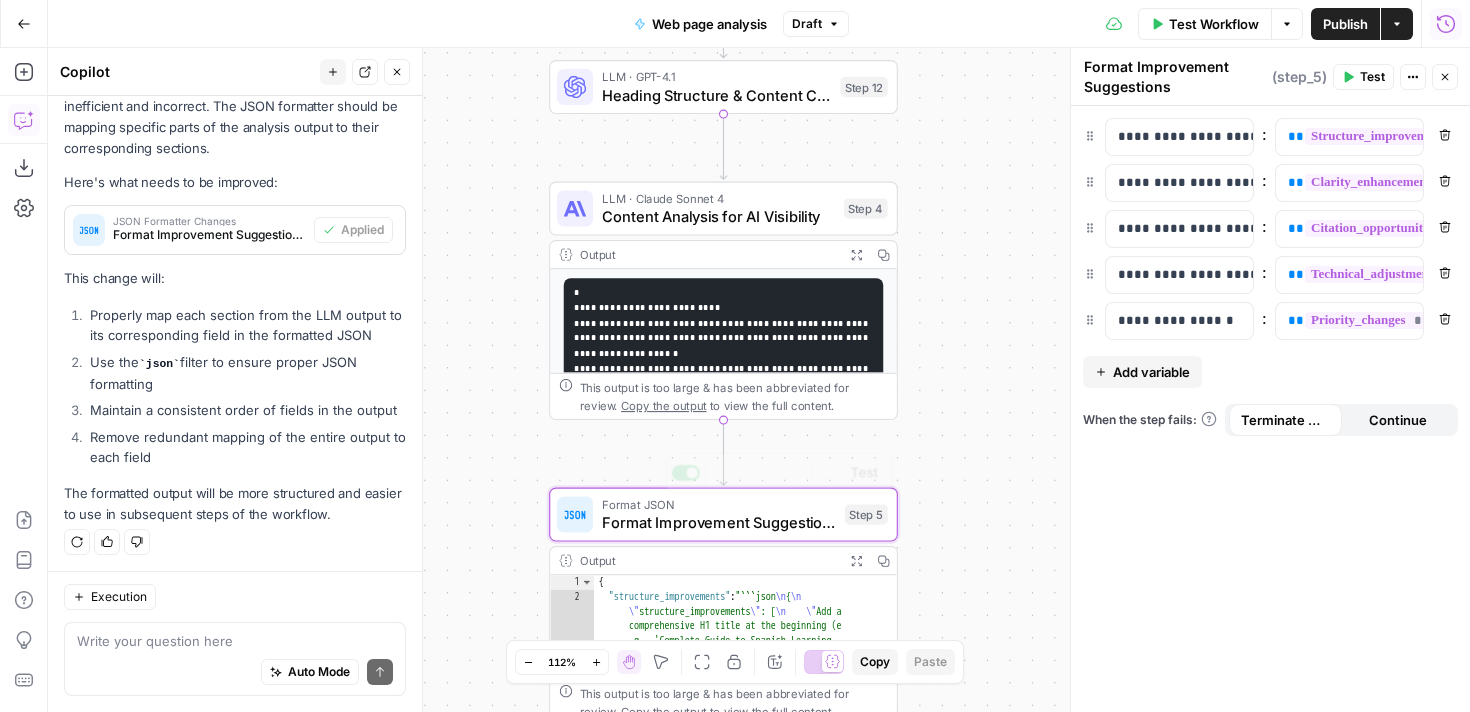 click on "**********" at bounding box center (723, 460) 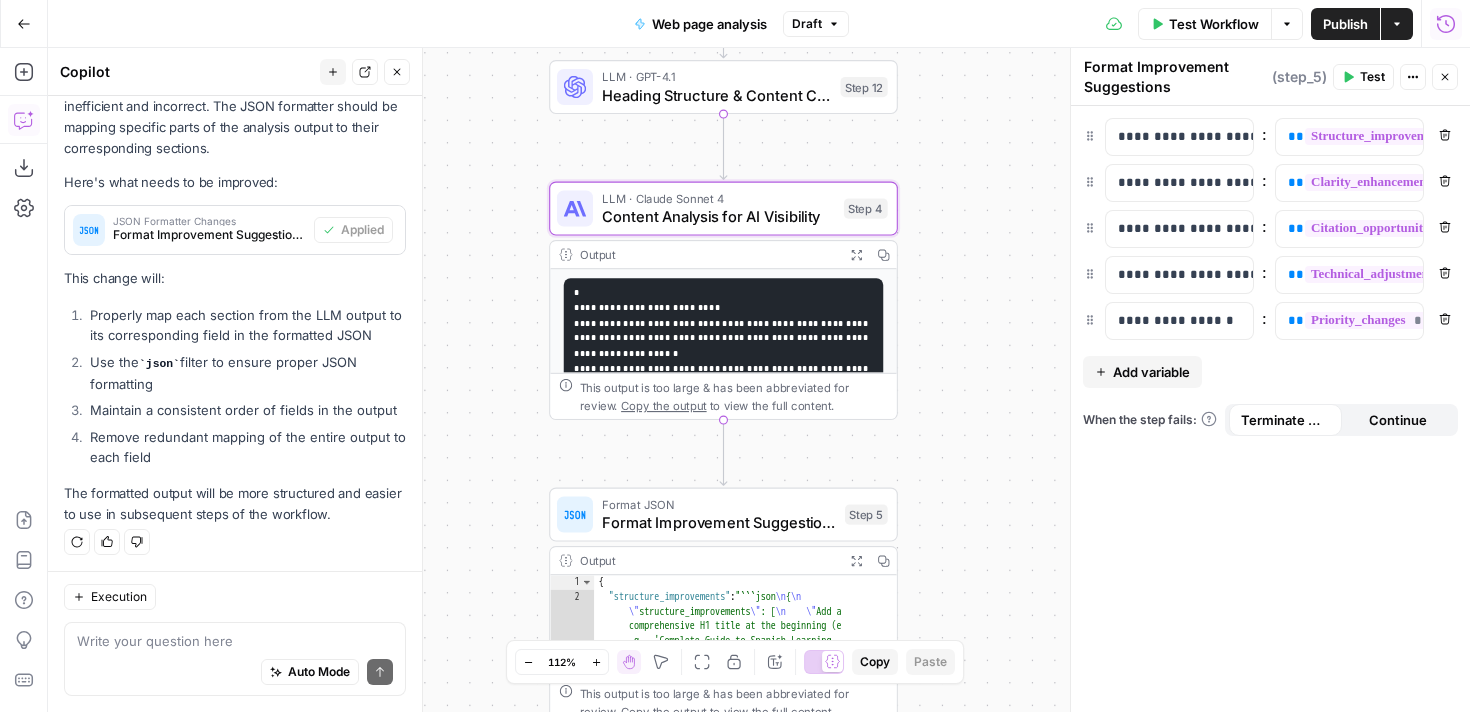 click on "Content Analysis for AI Visibility" at bounding box center (718, 216) 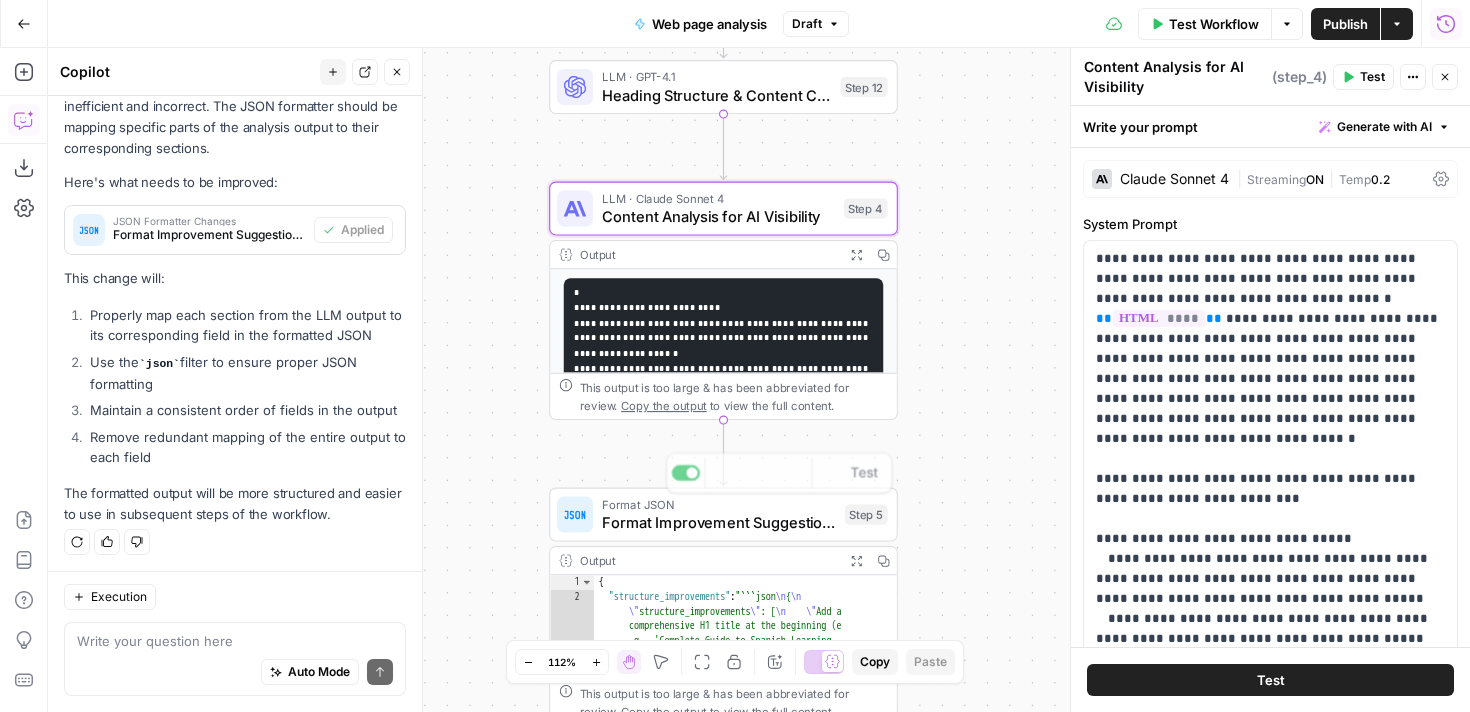 click on "Output Expand Output Copy" at bounding box center (723, 561) 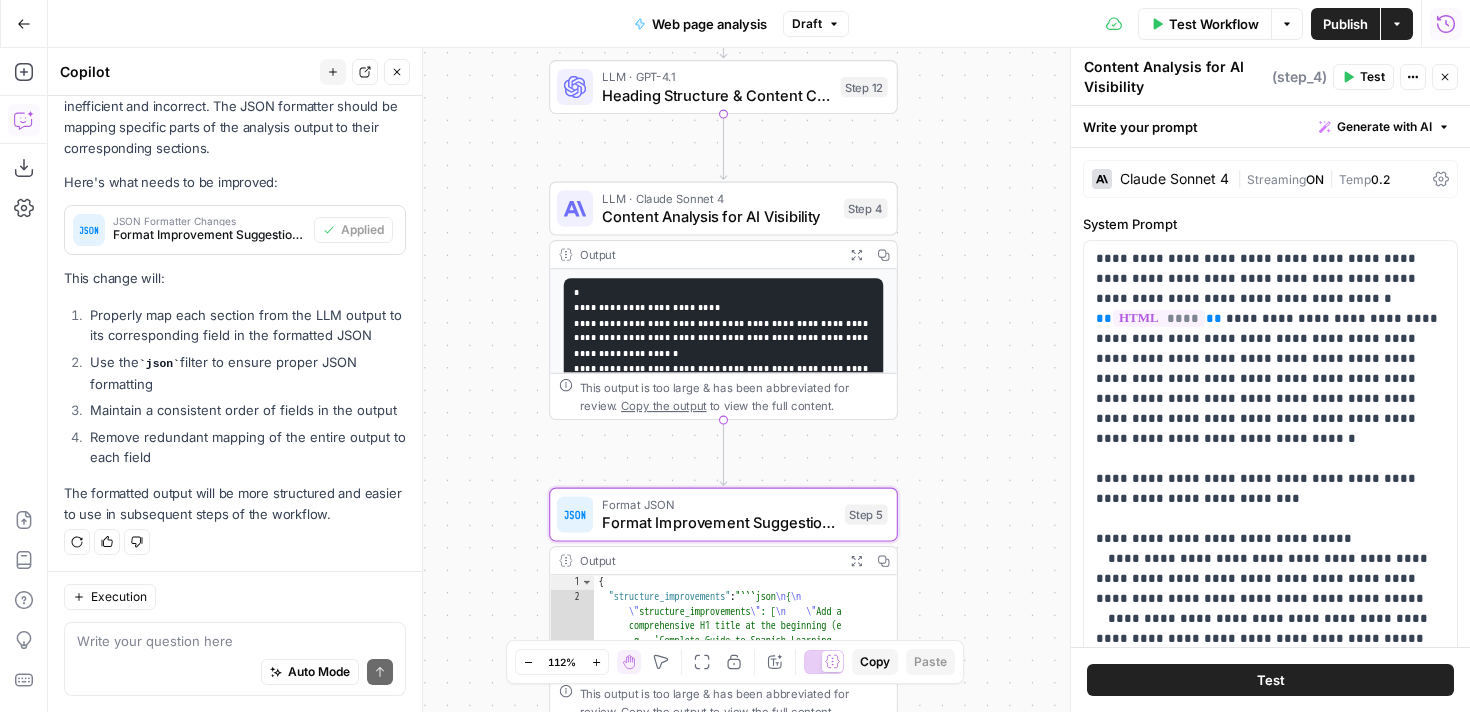 click on "Format Improvement Suggestions" at bounding box center (719, 522) 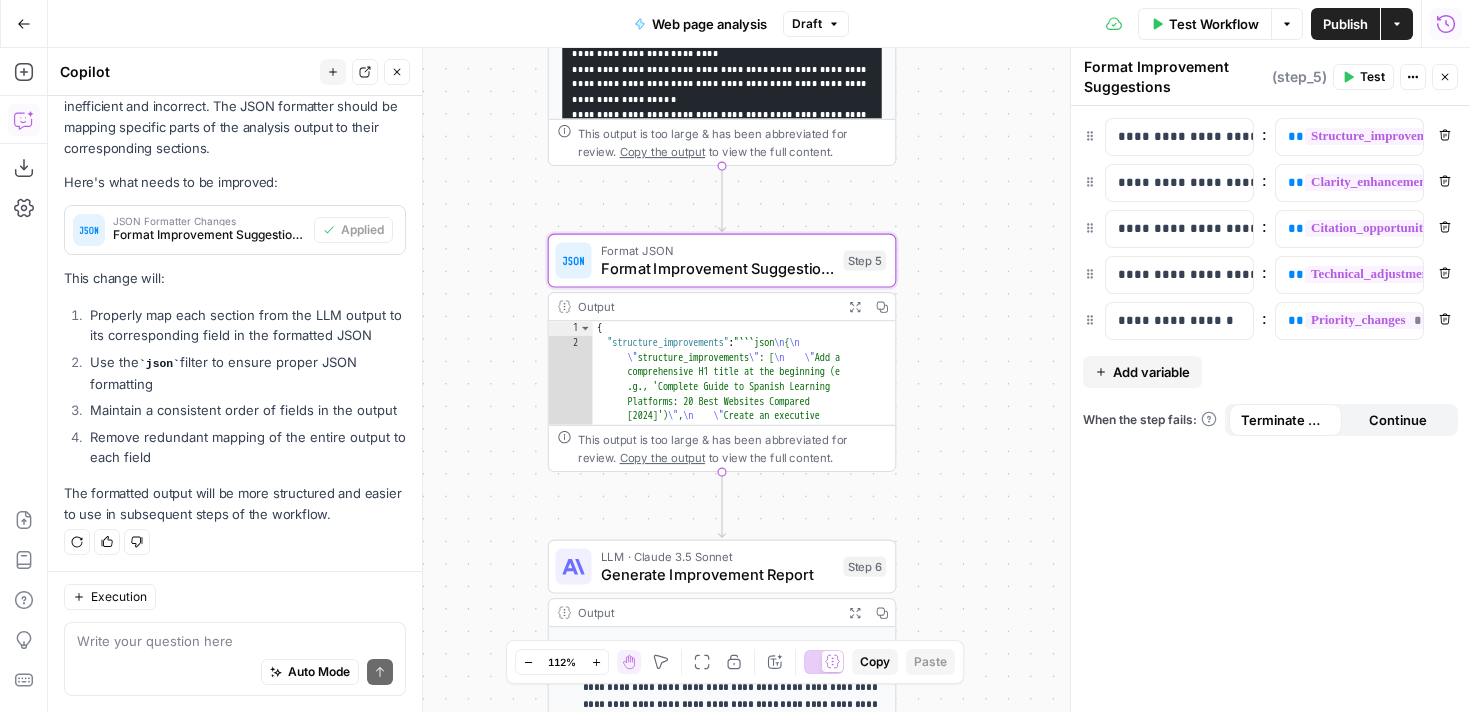 click on "Test" at bounding box center (1372, 77) 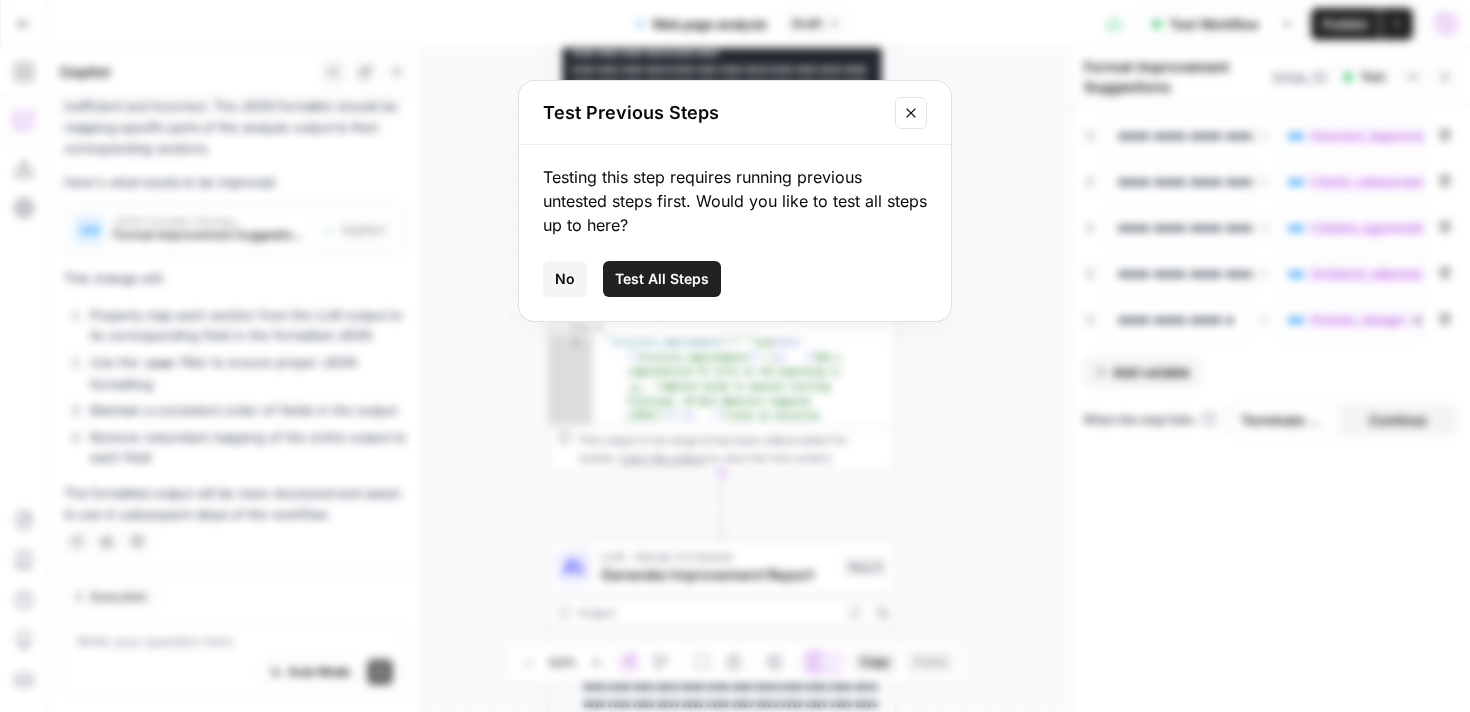 click on "Test All Steps" at bounding box center [662, 279] 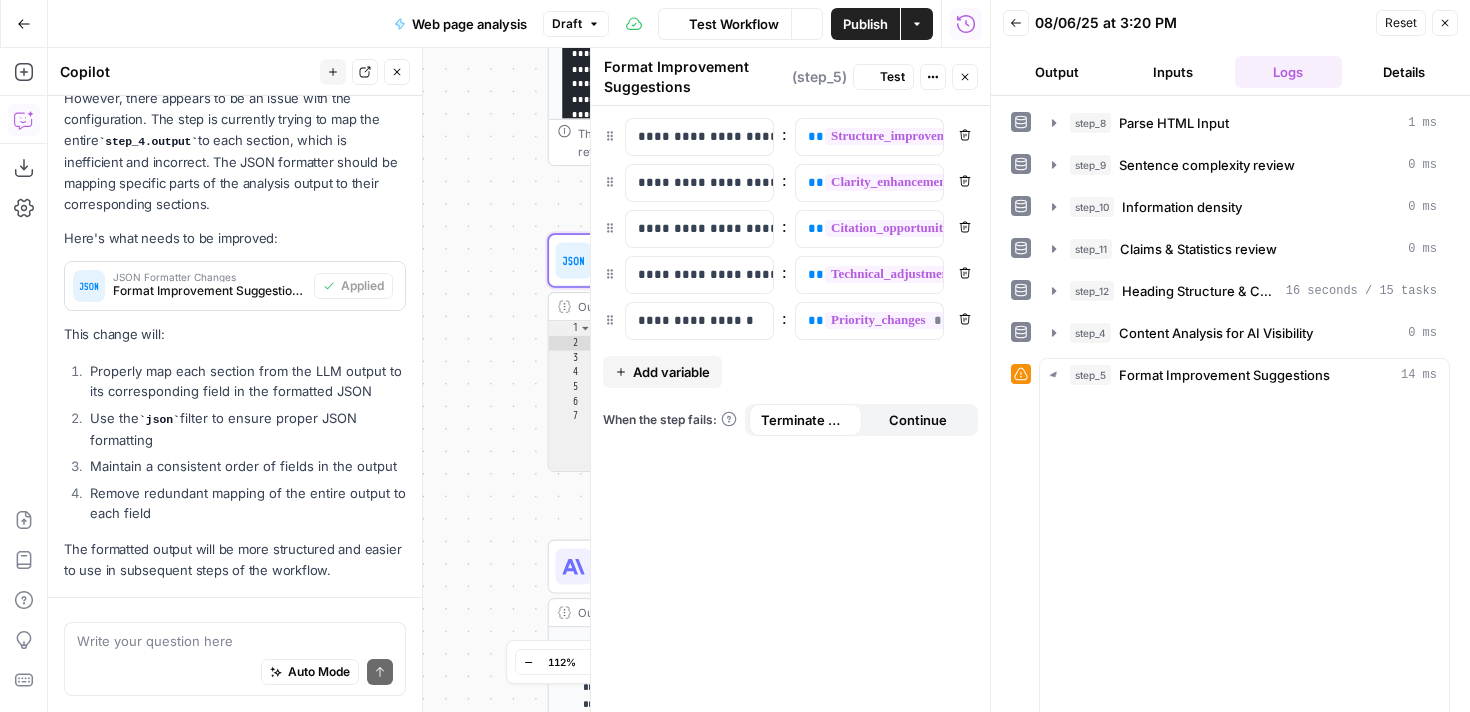 scroll, scrollTop: 618, scrollLeft: 0, axis: vertical 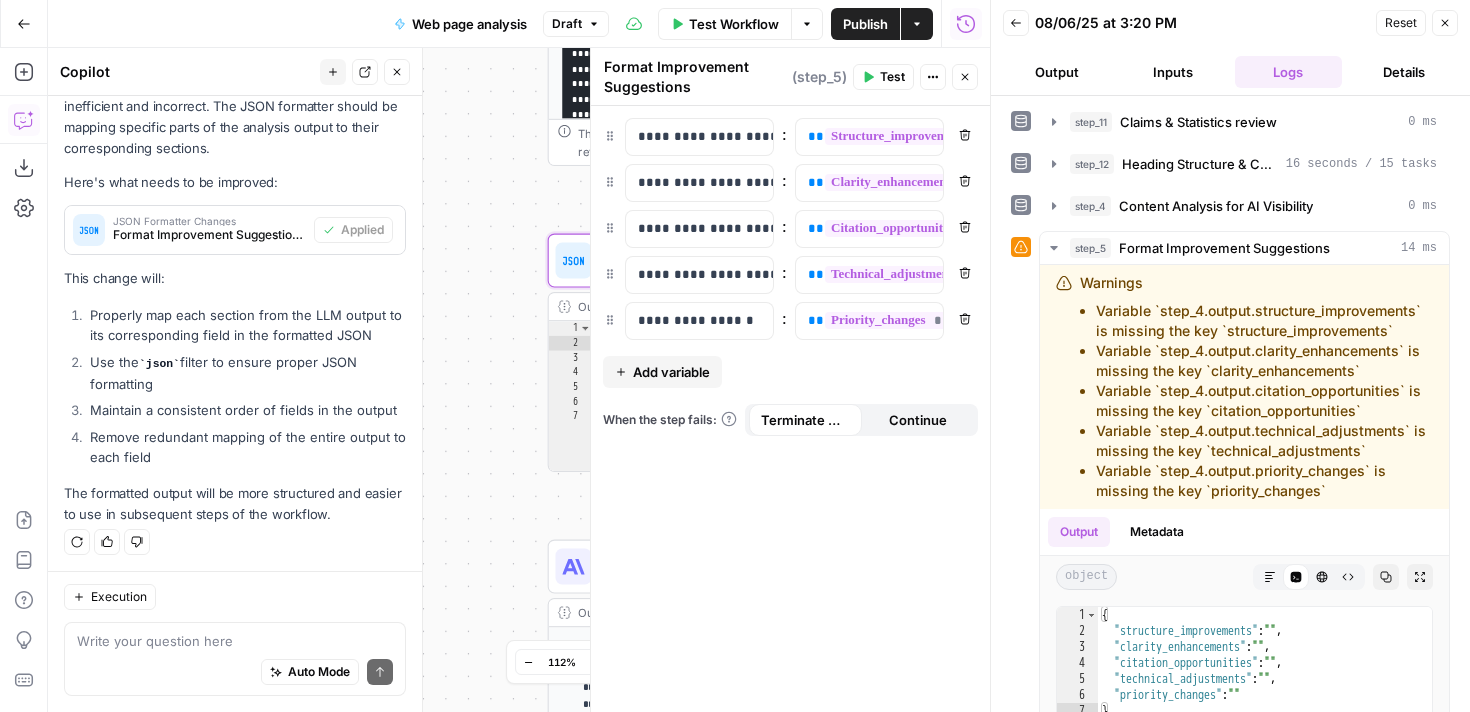 click on "Remove redundant mapping of the entire output to each field" at bounding box center (245, 447) 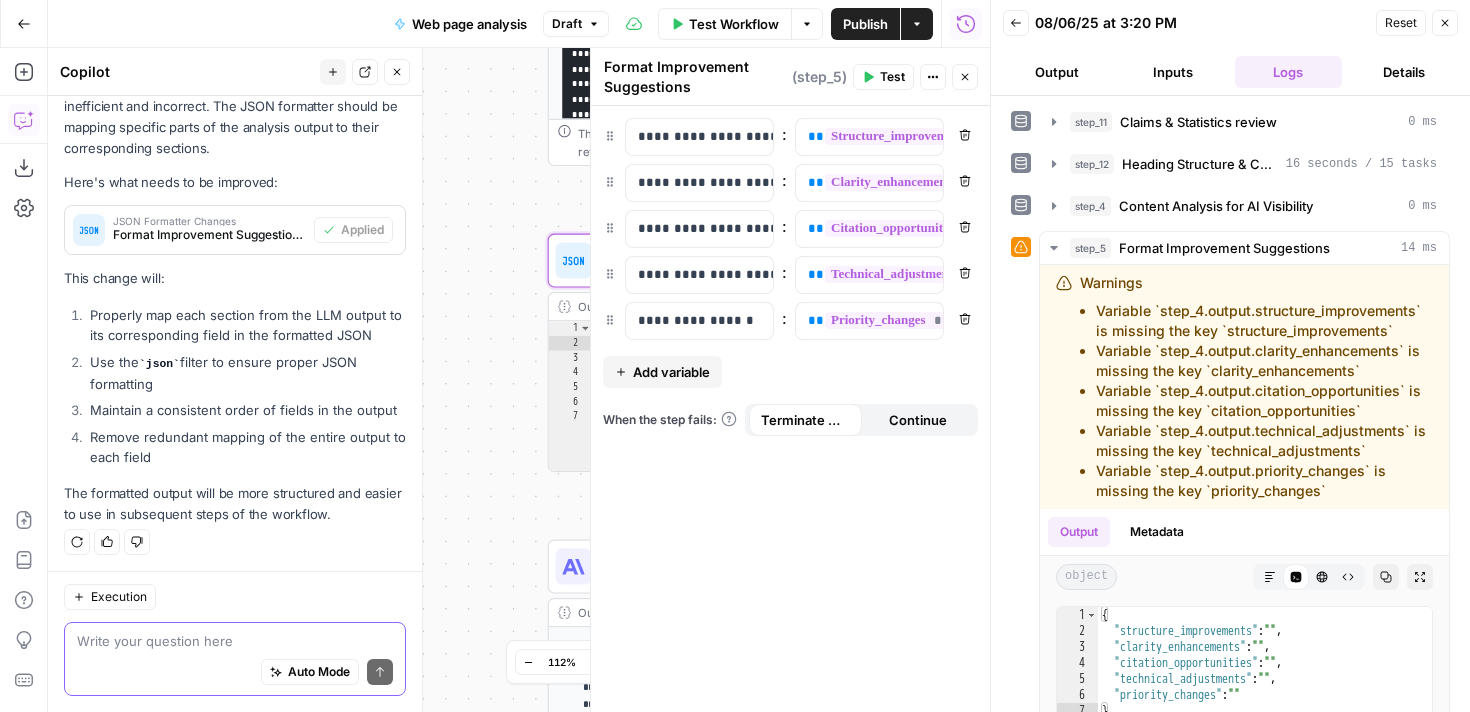 click at bounding box center (235, 641) 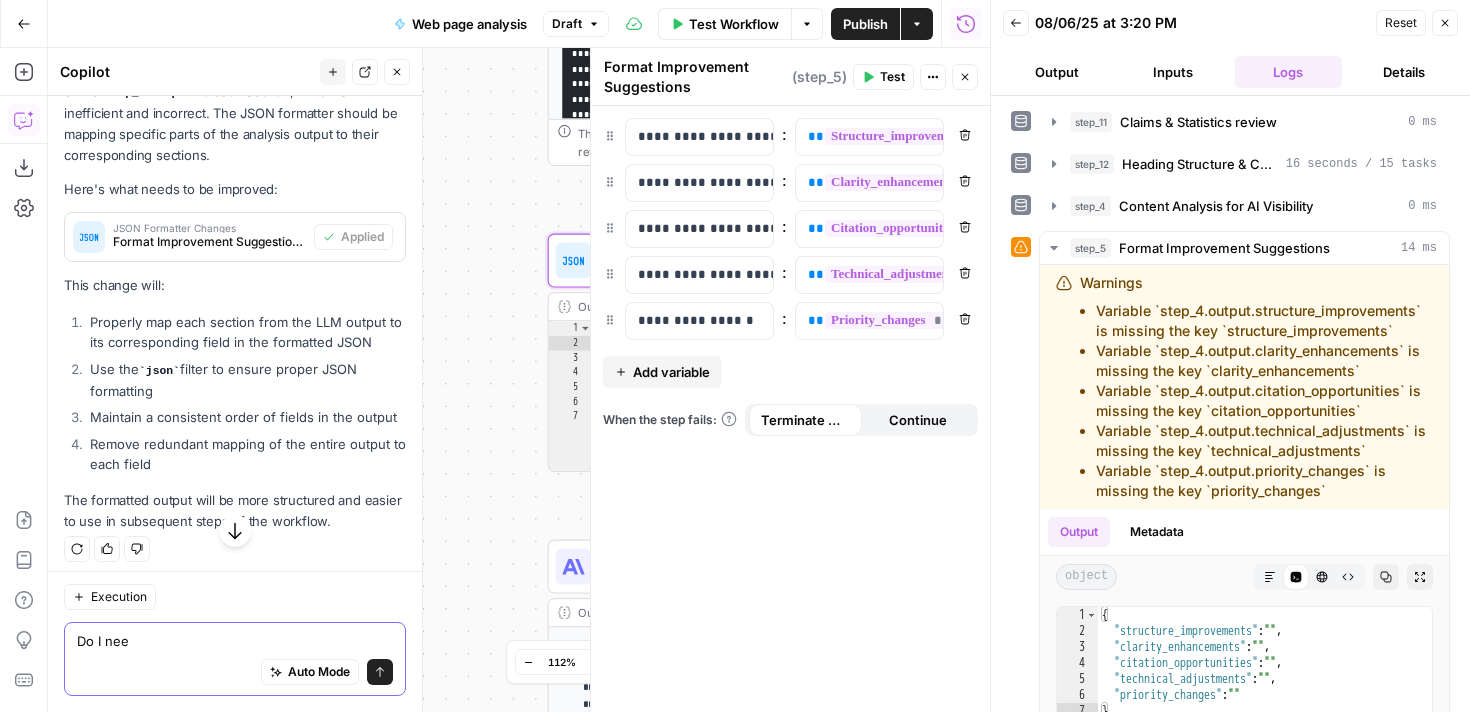 scroll, scrollTop: 618, scrollLeft: 0, axis: vertical 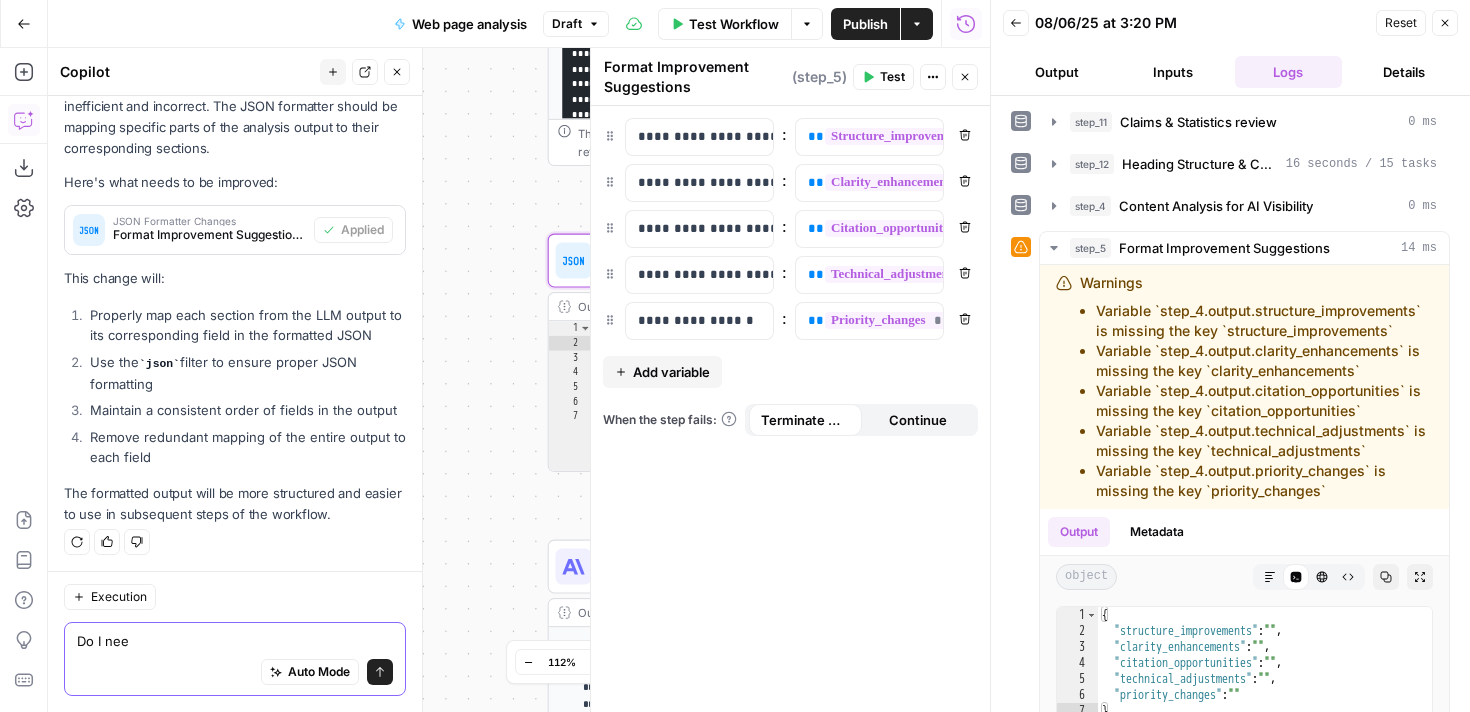 click on "Do I nee" at bounding box center [235, 641] 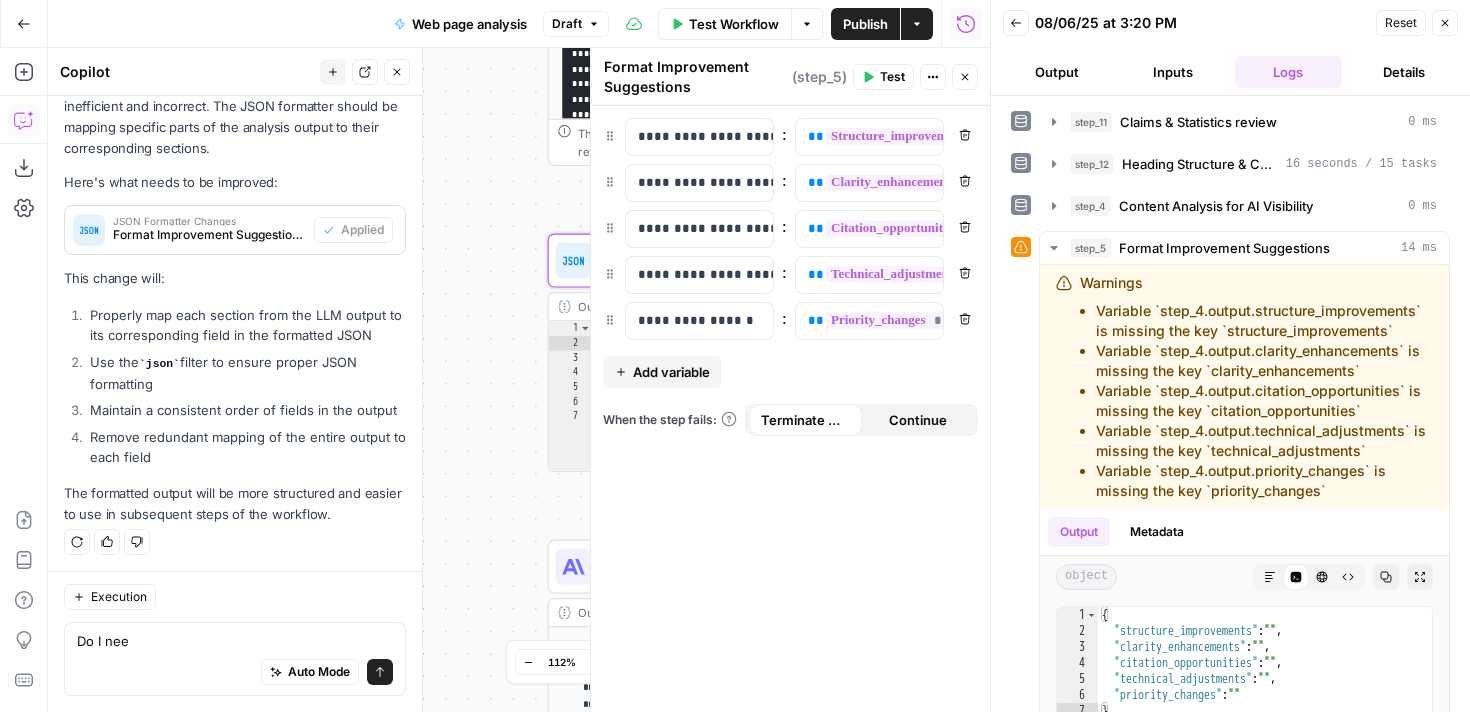 click on "Auto Mode Send" at bounding box center (235, 673) 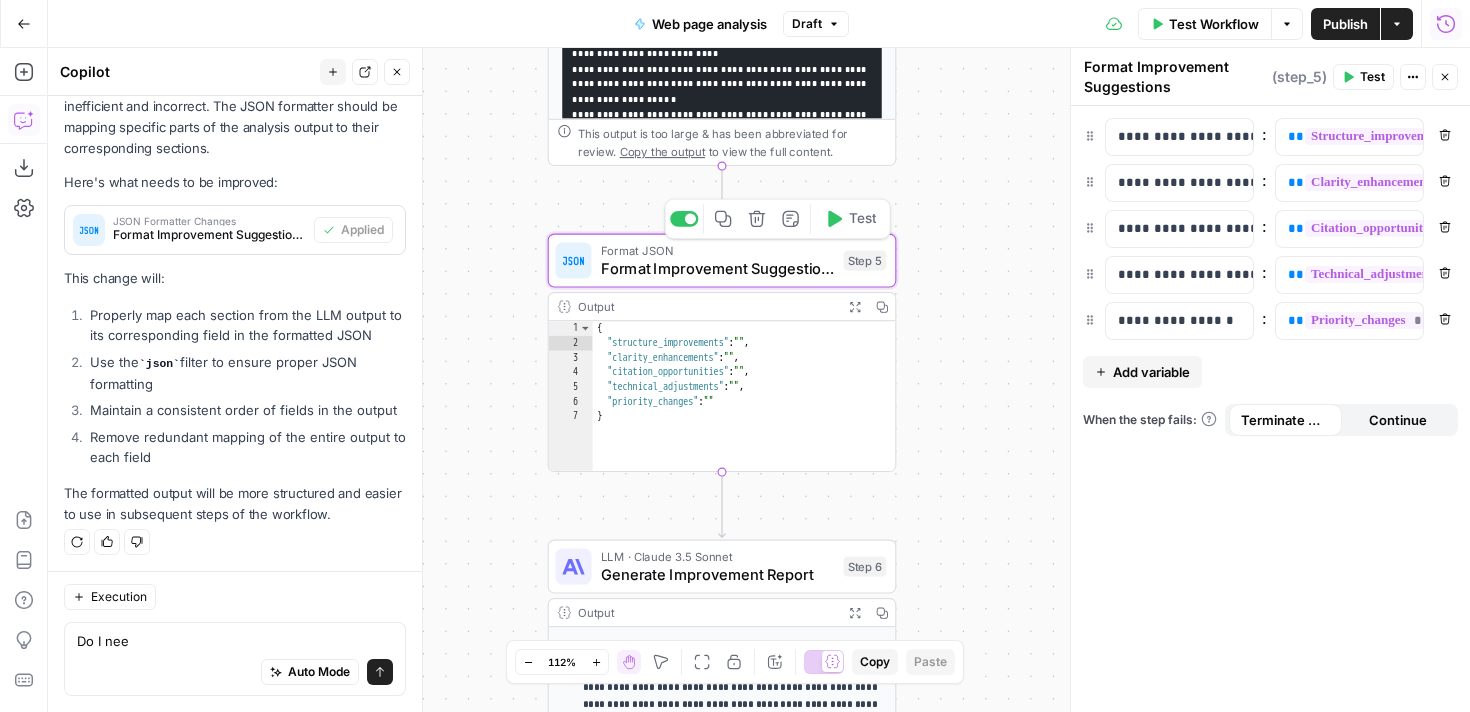 click on "Format Improvement Suggestions" at bounding box center [718, 268] 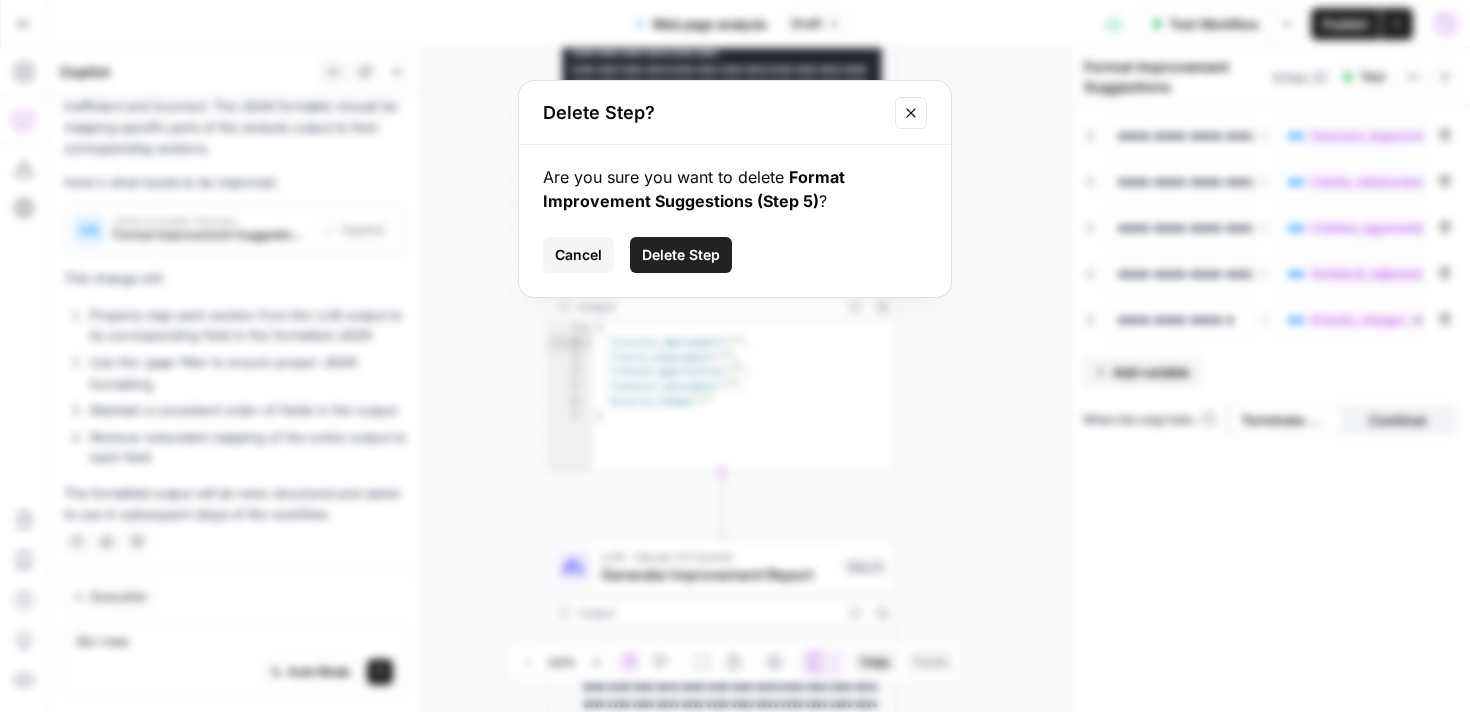 click on "Delete Step" at bounding box center [681, 255] 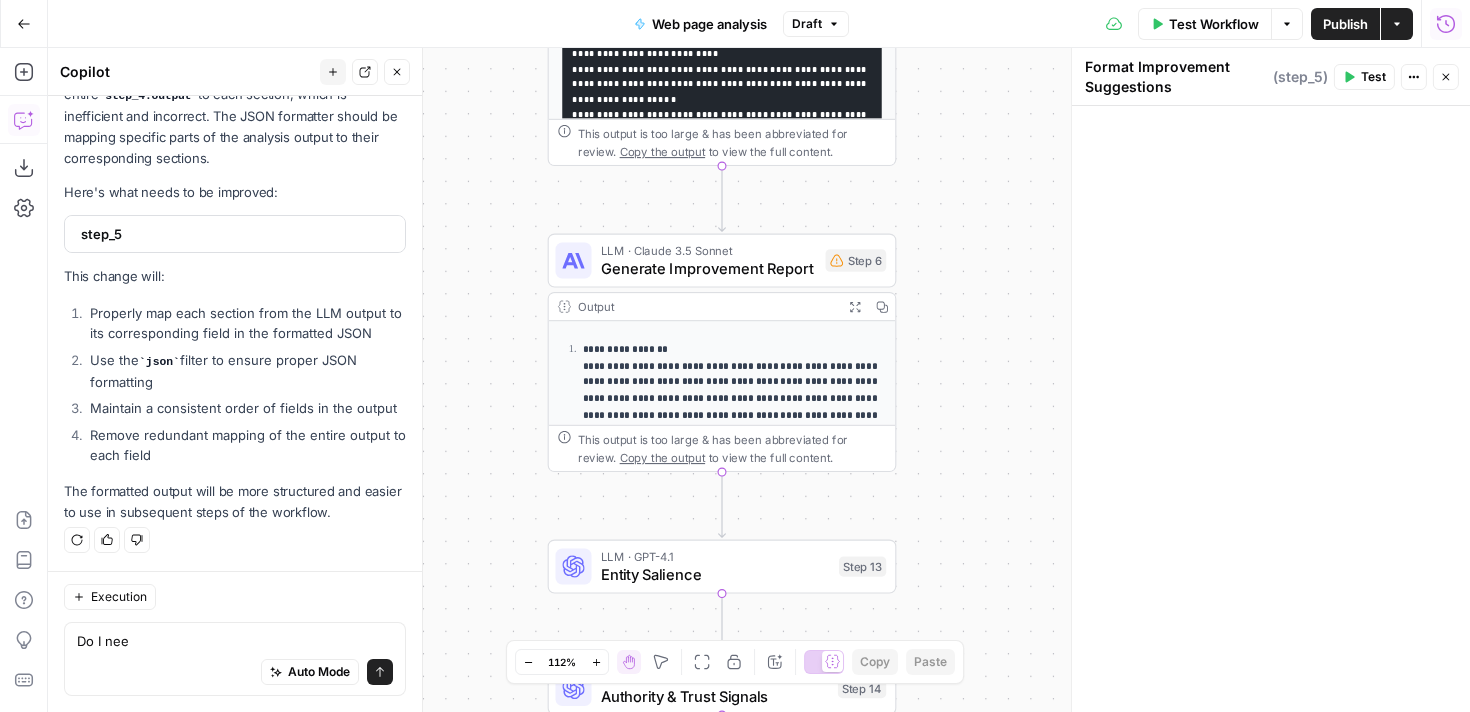 scroll, scrollTop: 606, scrollLeft: 0, axis: vertical 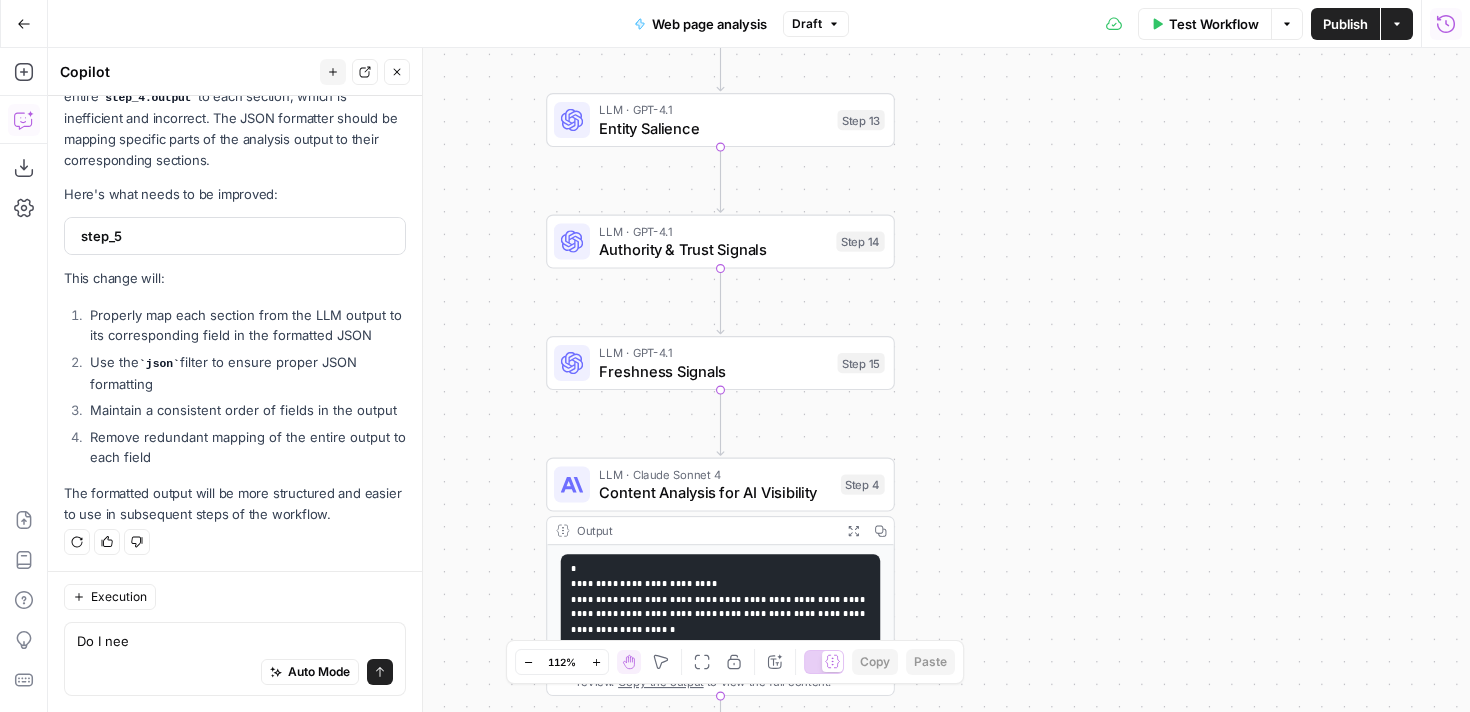 click on "Publish" at bounding box center (1345, 24) 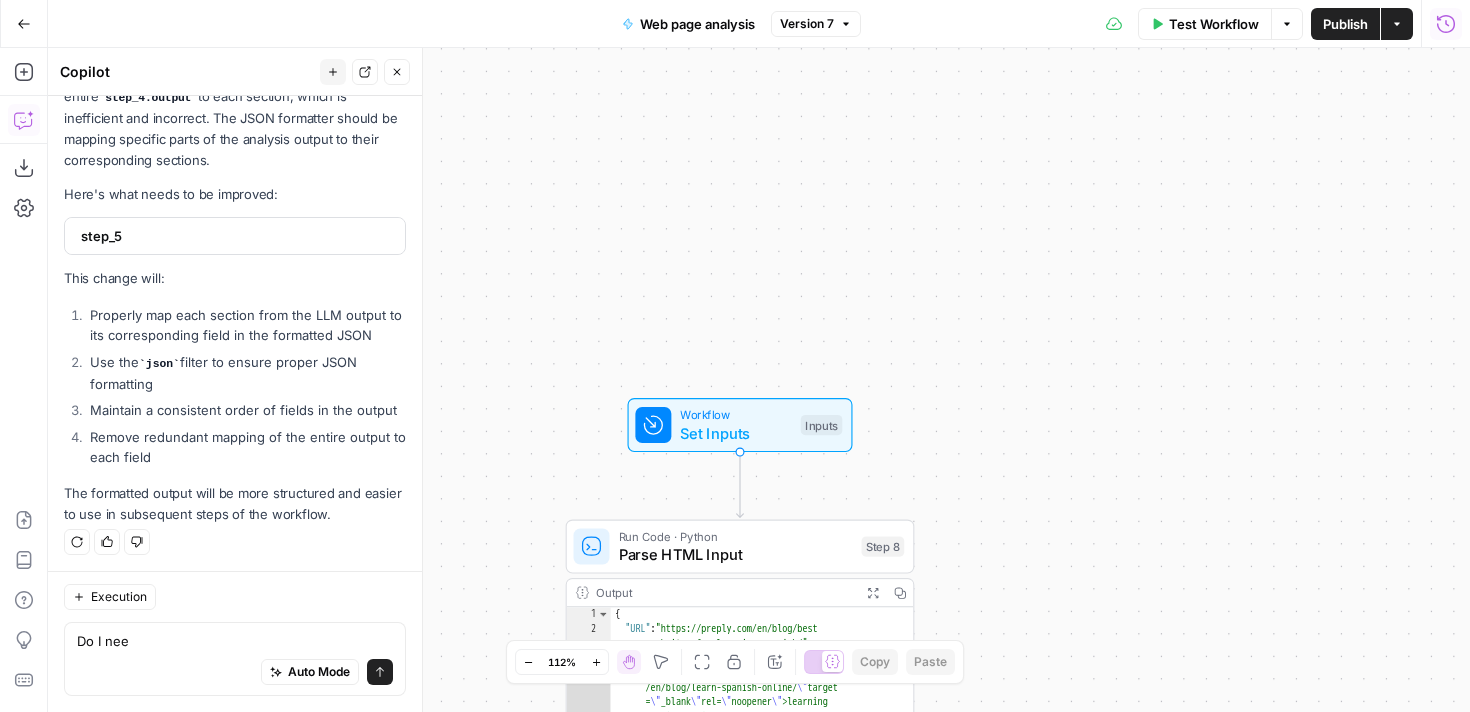 click on "Set Inputs" at bounding box center (735, 433) 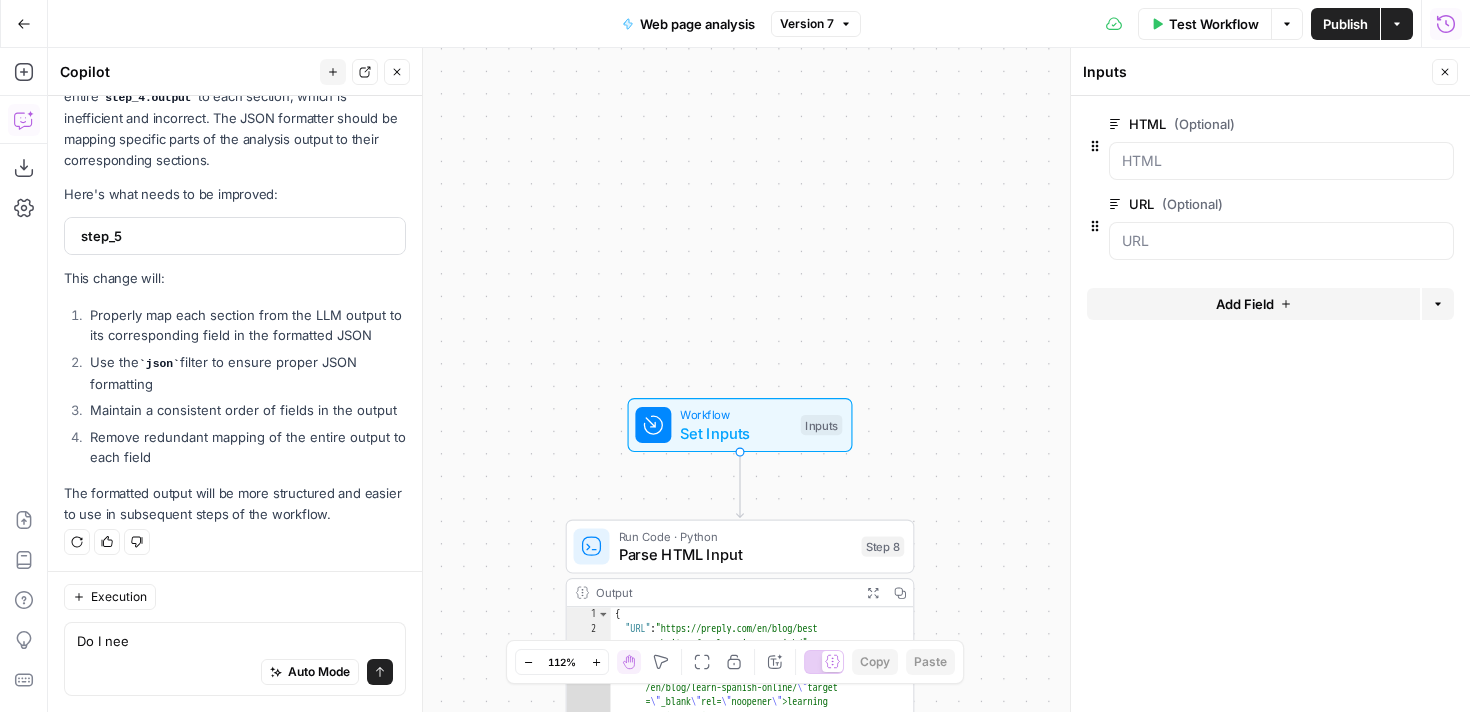 click on "Add Field" at bounding box center (1245, 304) 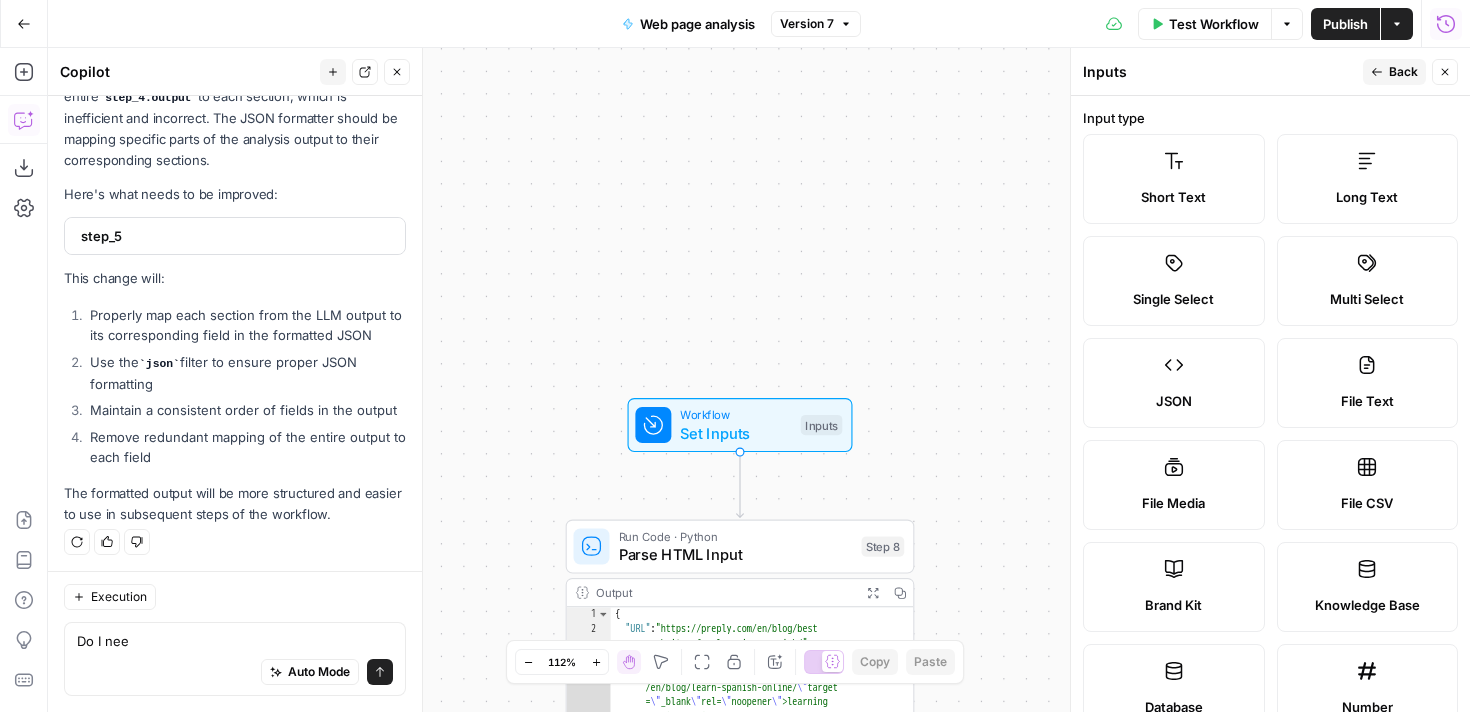 click on "Long Text" at bounding box center (1368, 179) 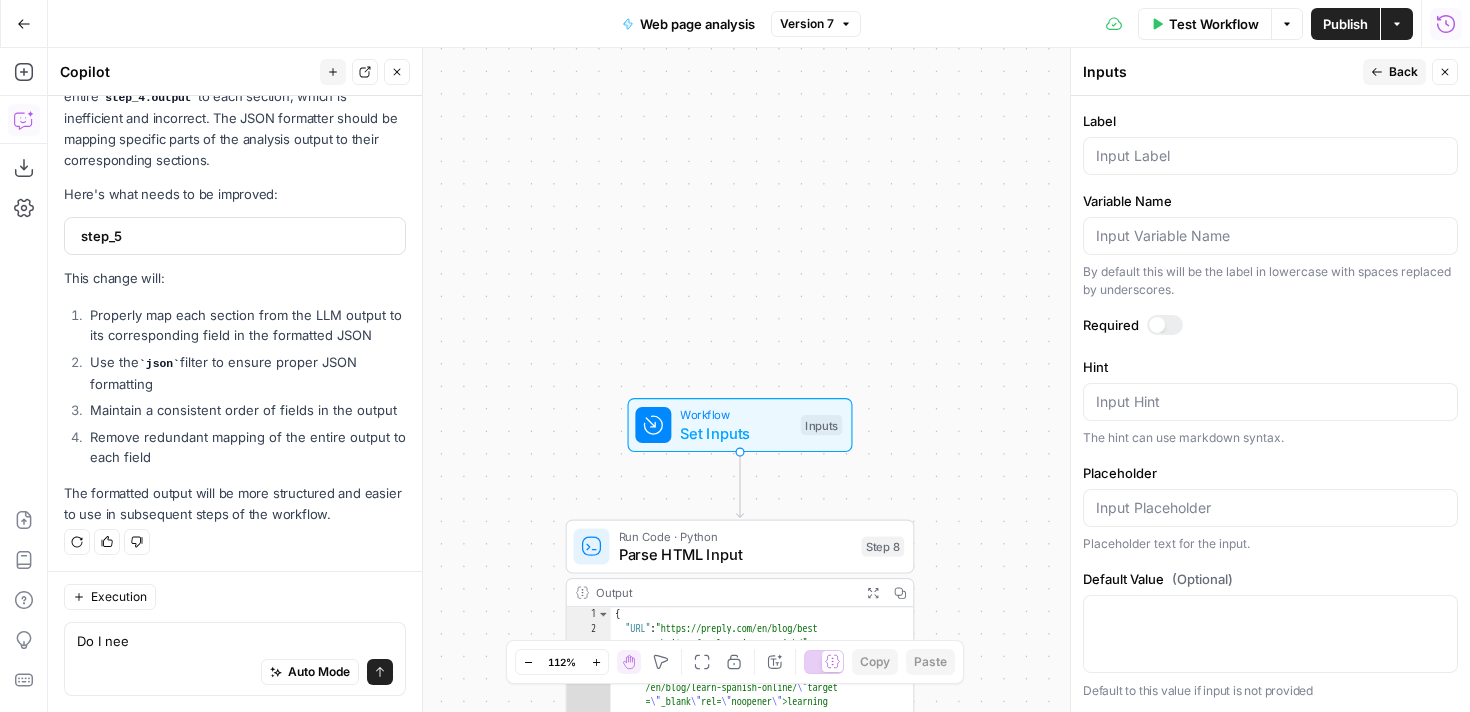 scroll, scrollTop: 445, scrollLeft: 0, axis: vertical 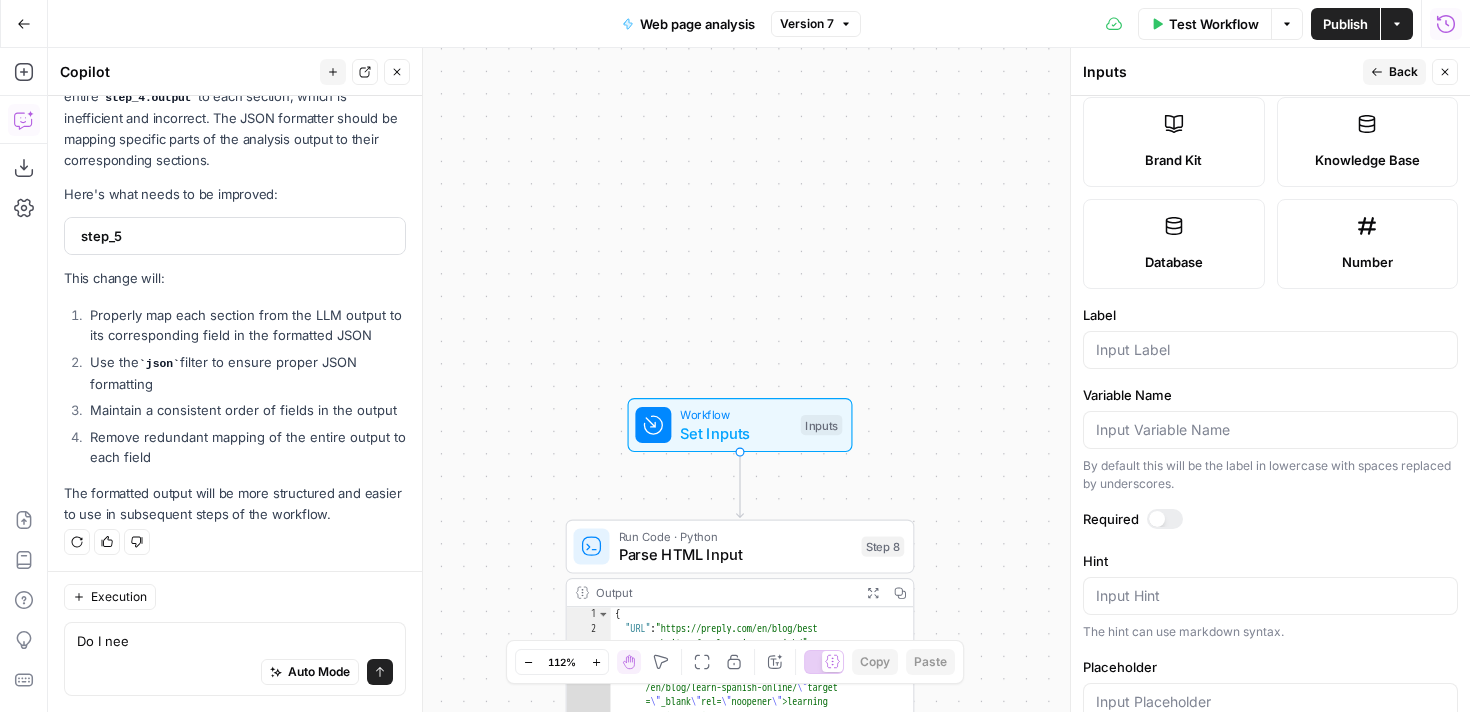 click at bounding box center (1270, 350) 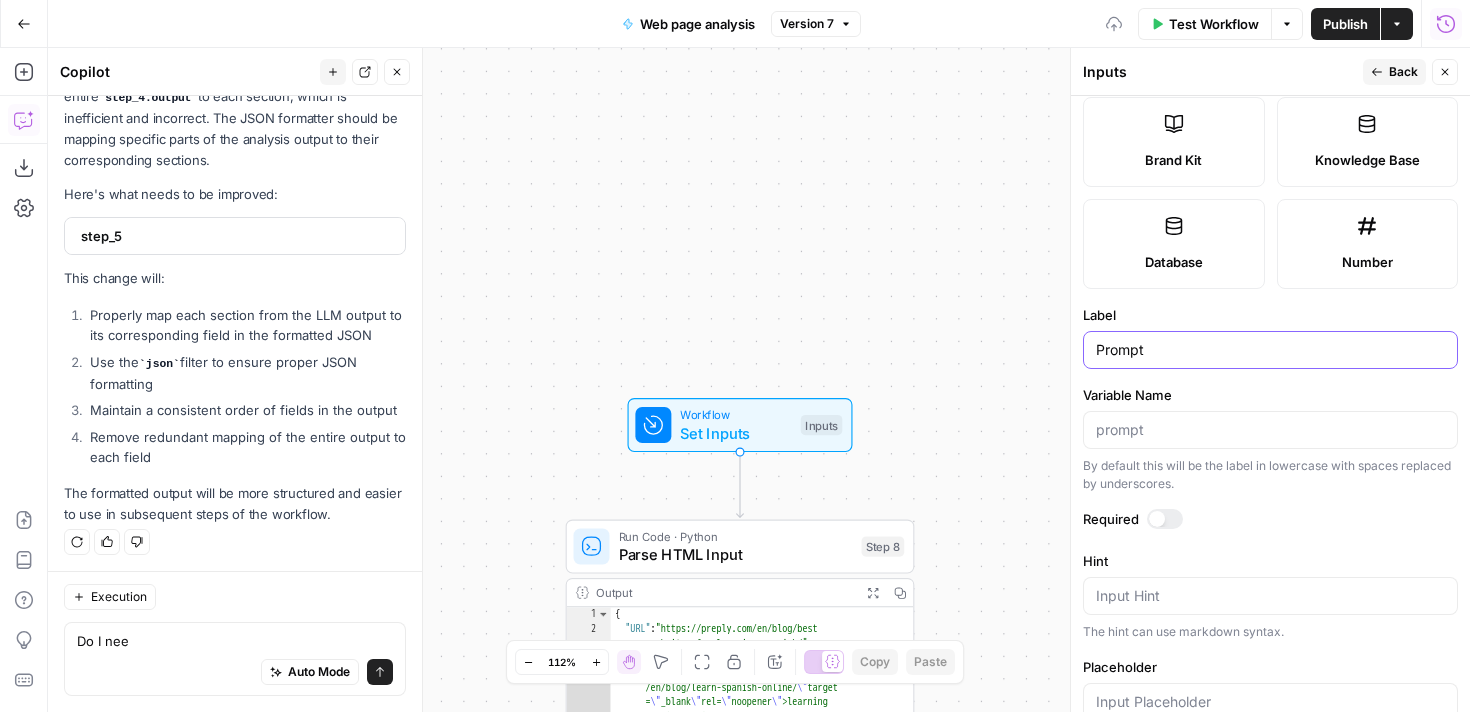 type on "Prompt" 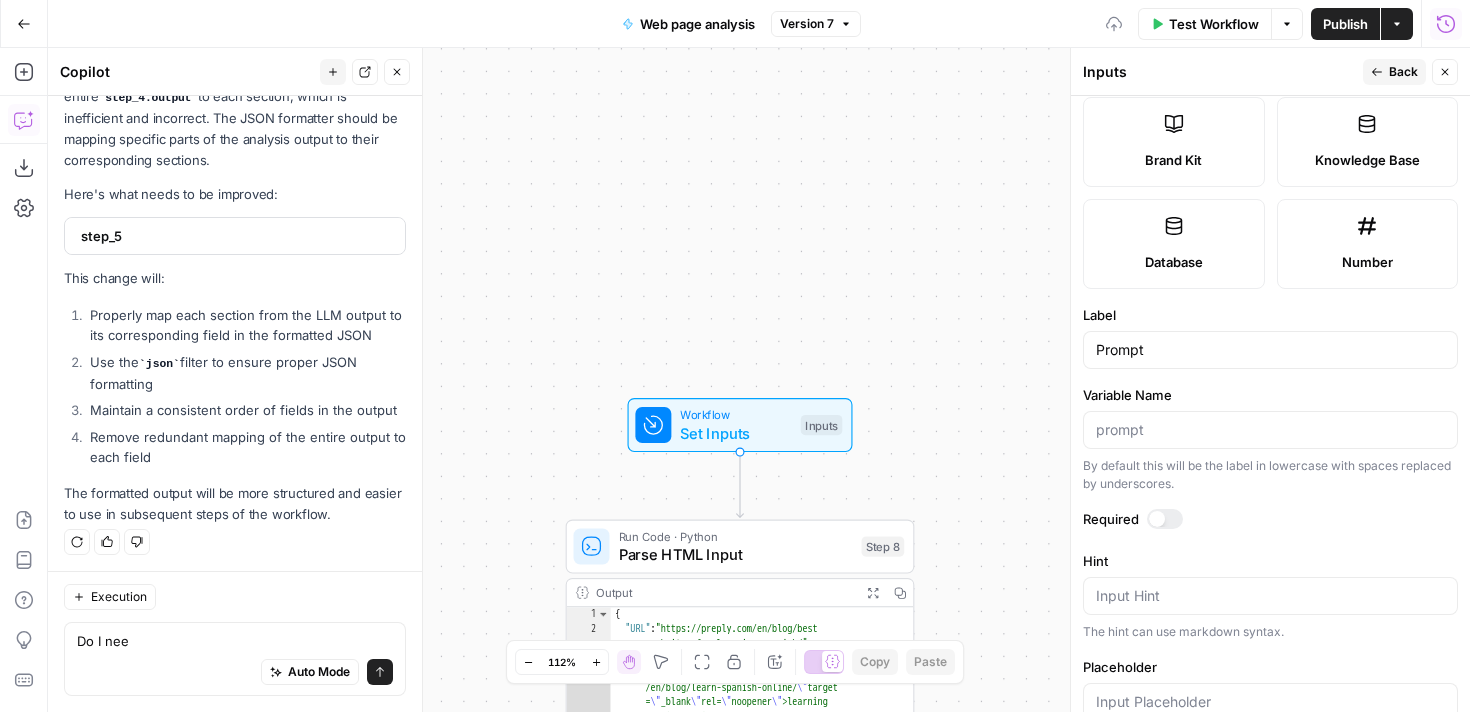 click on "Input type Short Text Long Text Single Select Multi Select JSON File Text File Media File CSV Brand Kit Knowledge Base Database Number Label Prompt Variable Name By default this will be the label in lowercase with spaces replaced by underscores. Required Hint Input Hint The hint can use markdown syntax. Placeholder Placeholder text for the input. Default Value   (Optional) Default to this value if input is not provided" at bounding box center (1270, 404) 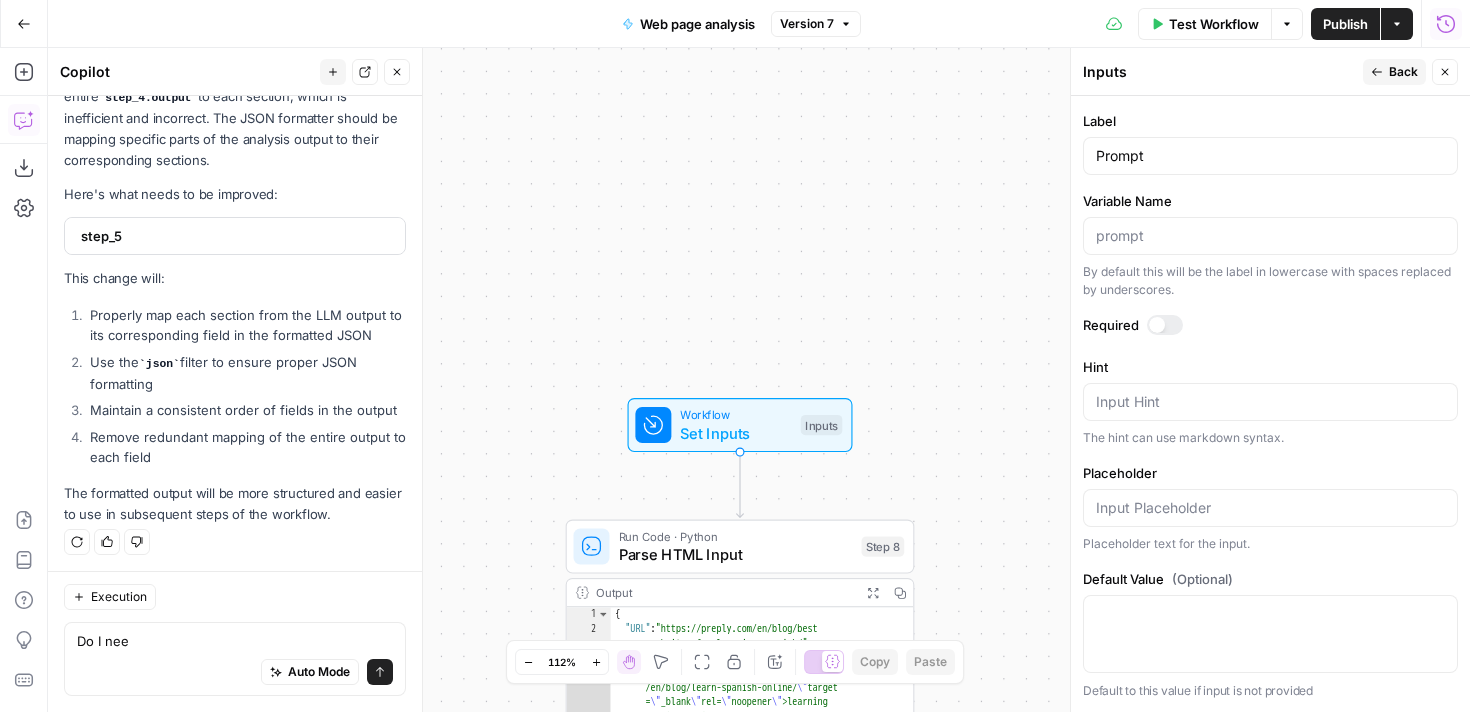 scroll, scrollTop: 0, scrollLeft: 0, axis: both 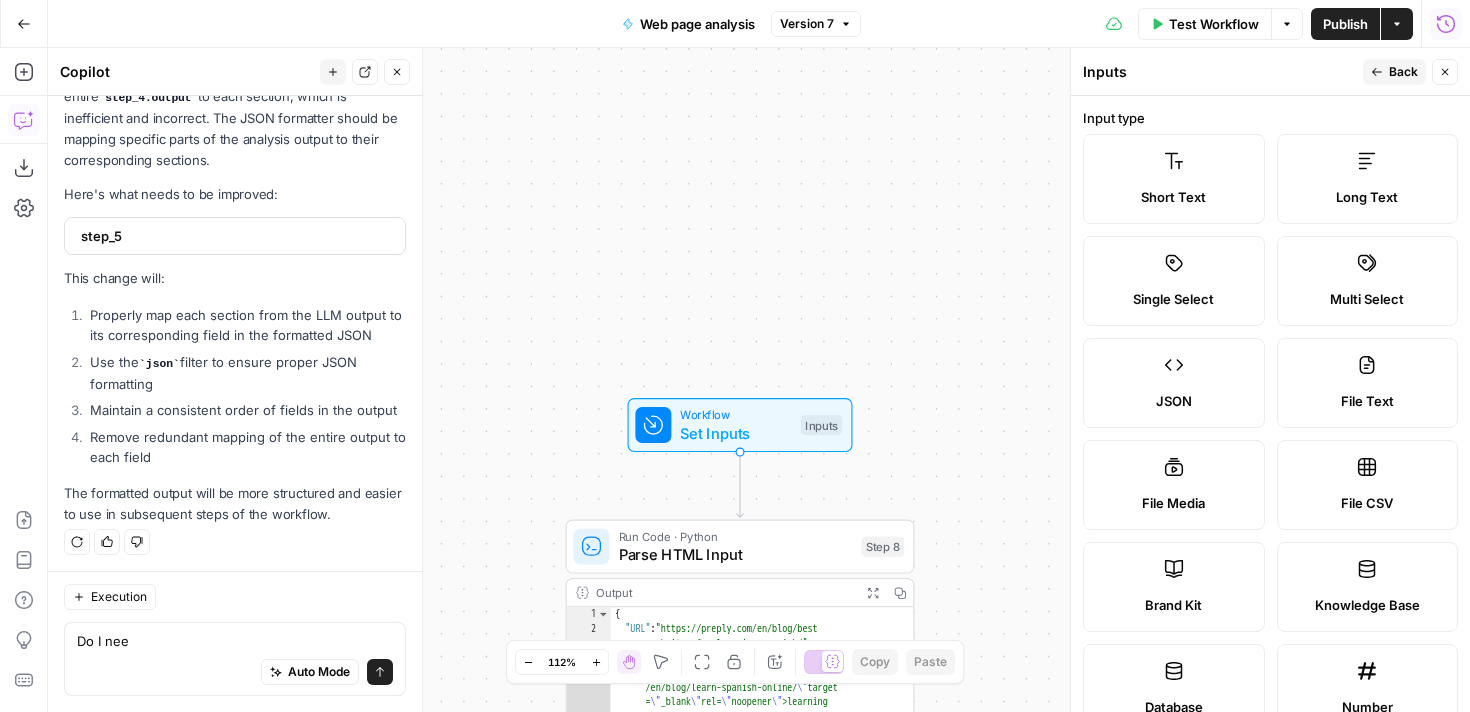 click on "Publish" at bounding box center [1345, 24] 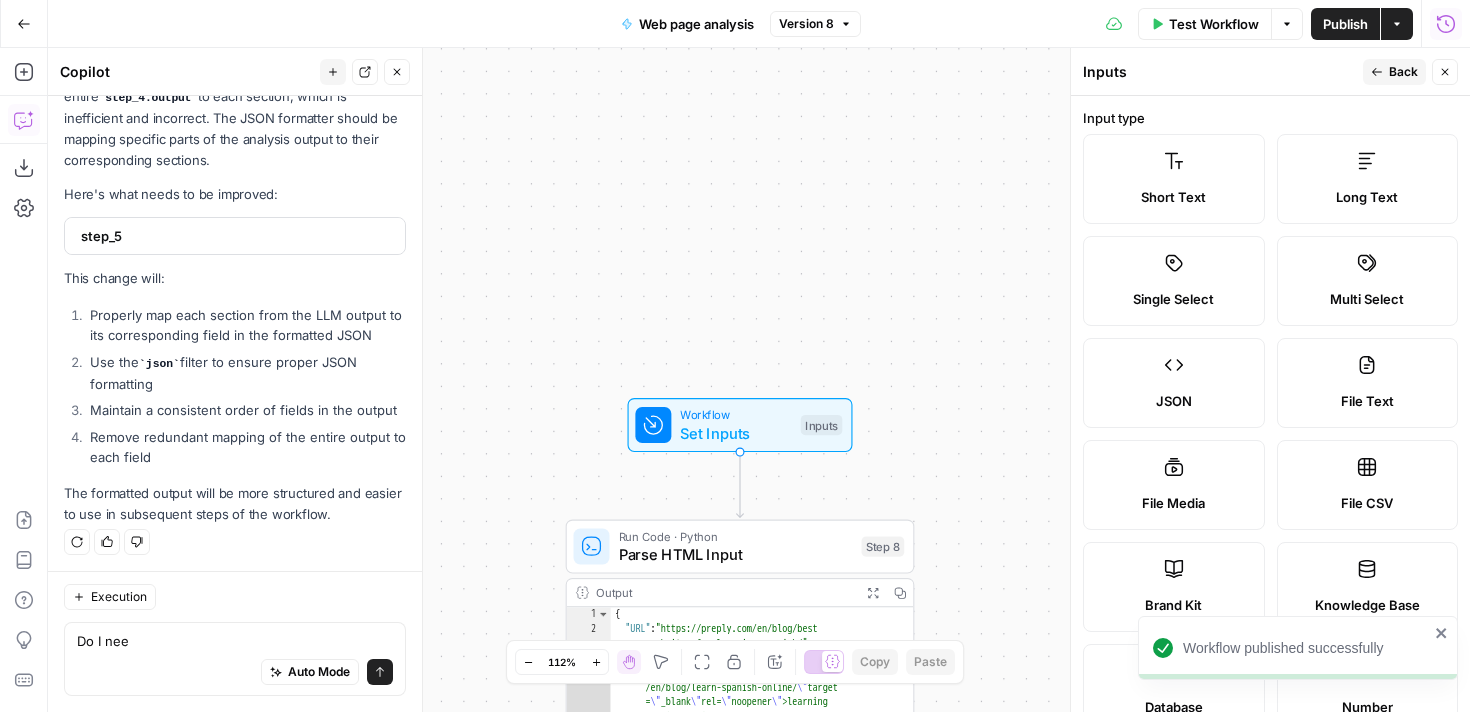 click on "**********" at bounding box center [759, 380] 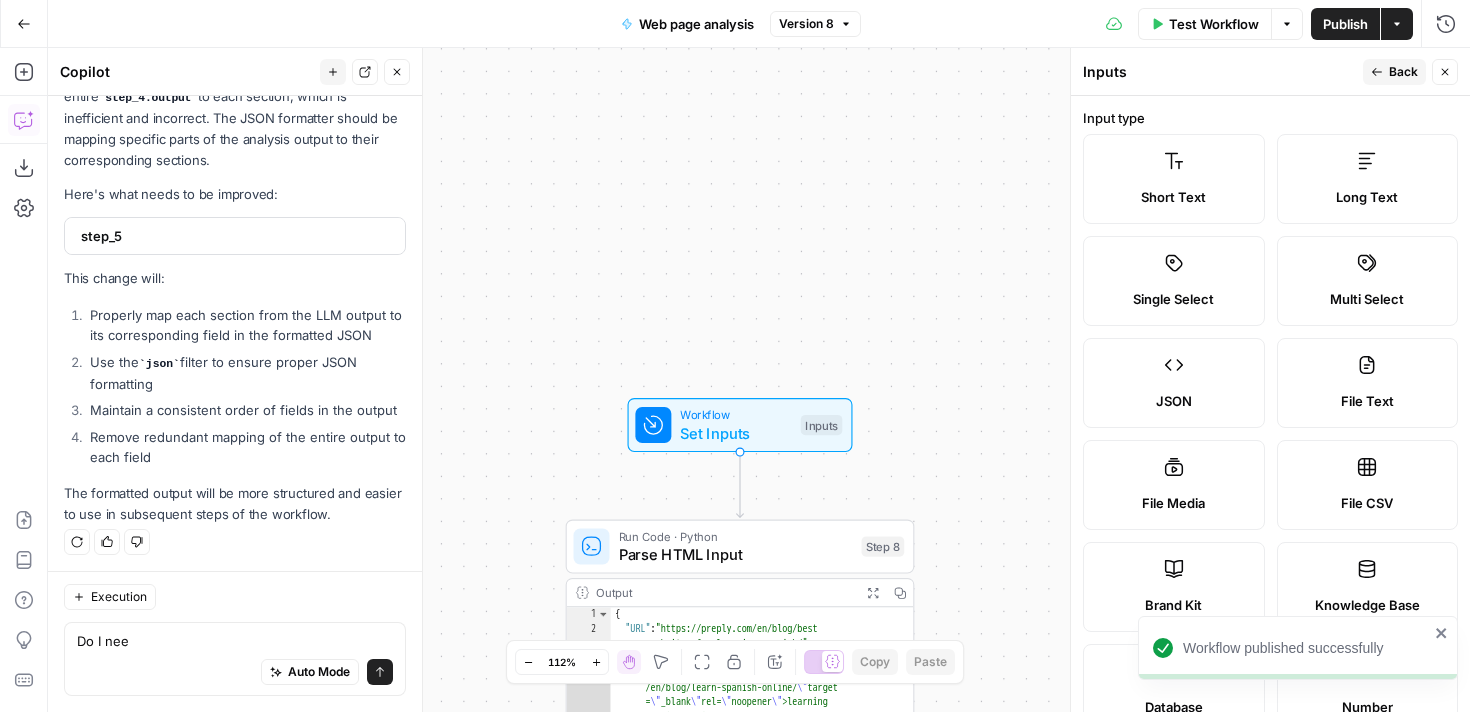 click 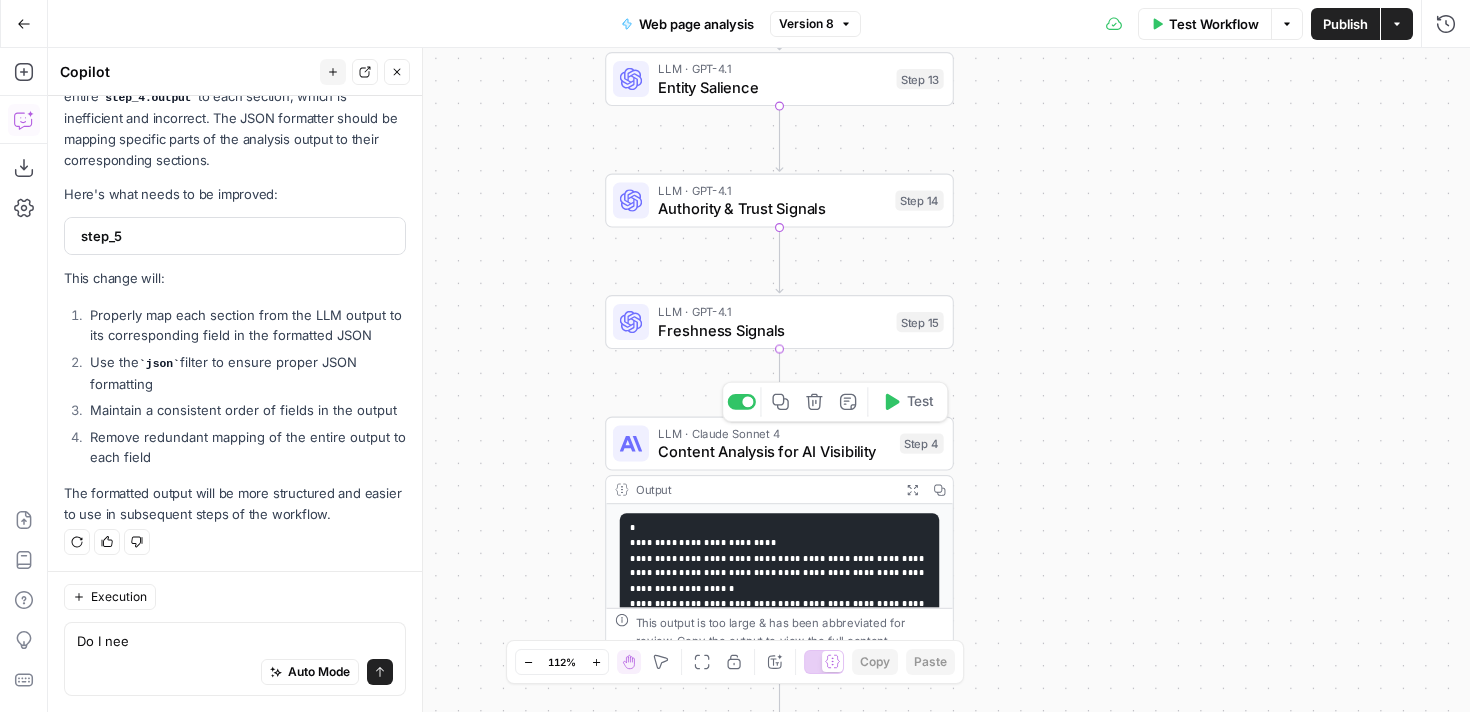 click on "Freshness Signals" at bounding box center [772, 330] 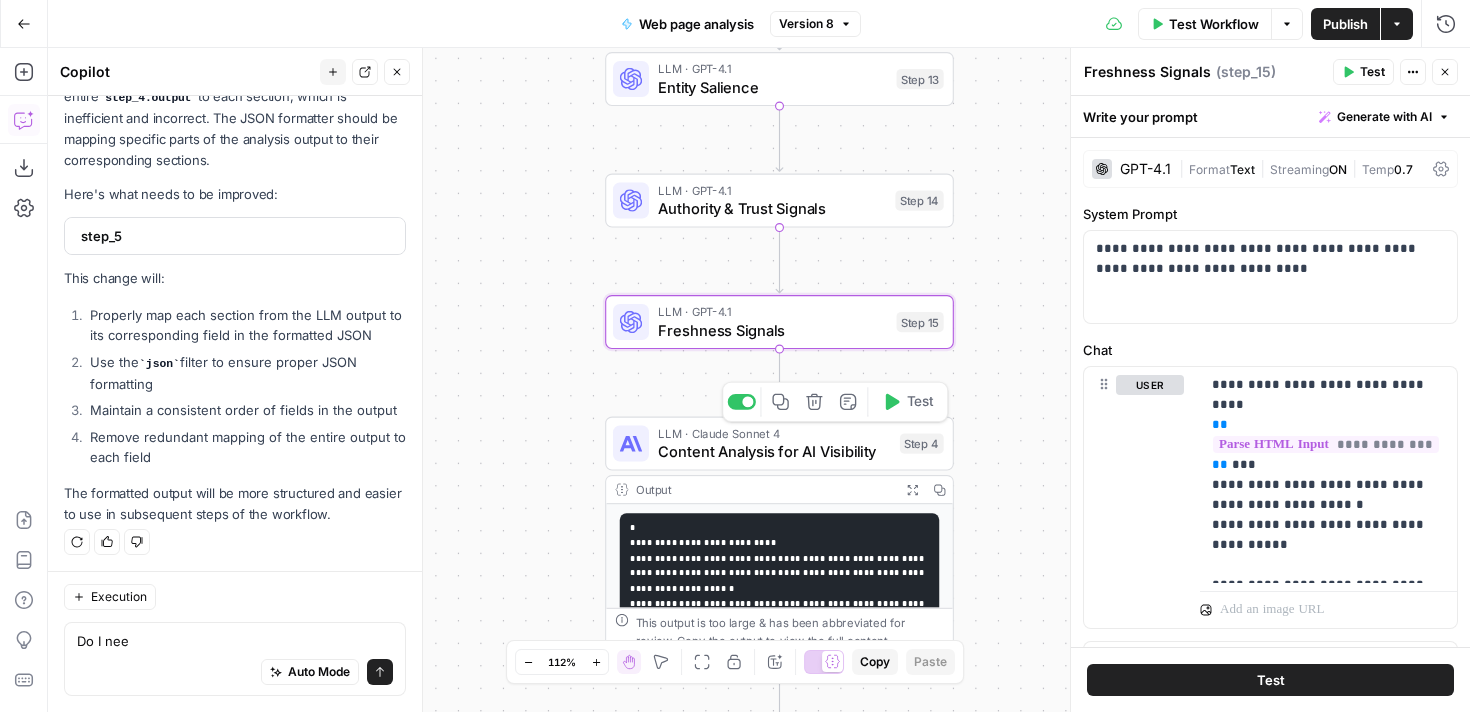 click on "Content Analysis for AI Visibility" at bounding box center [774, 451] 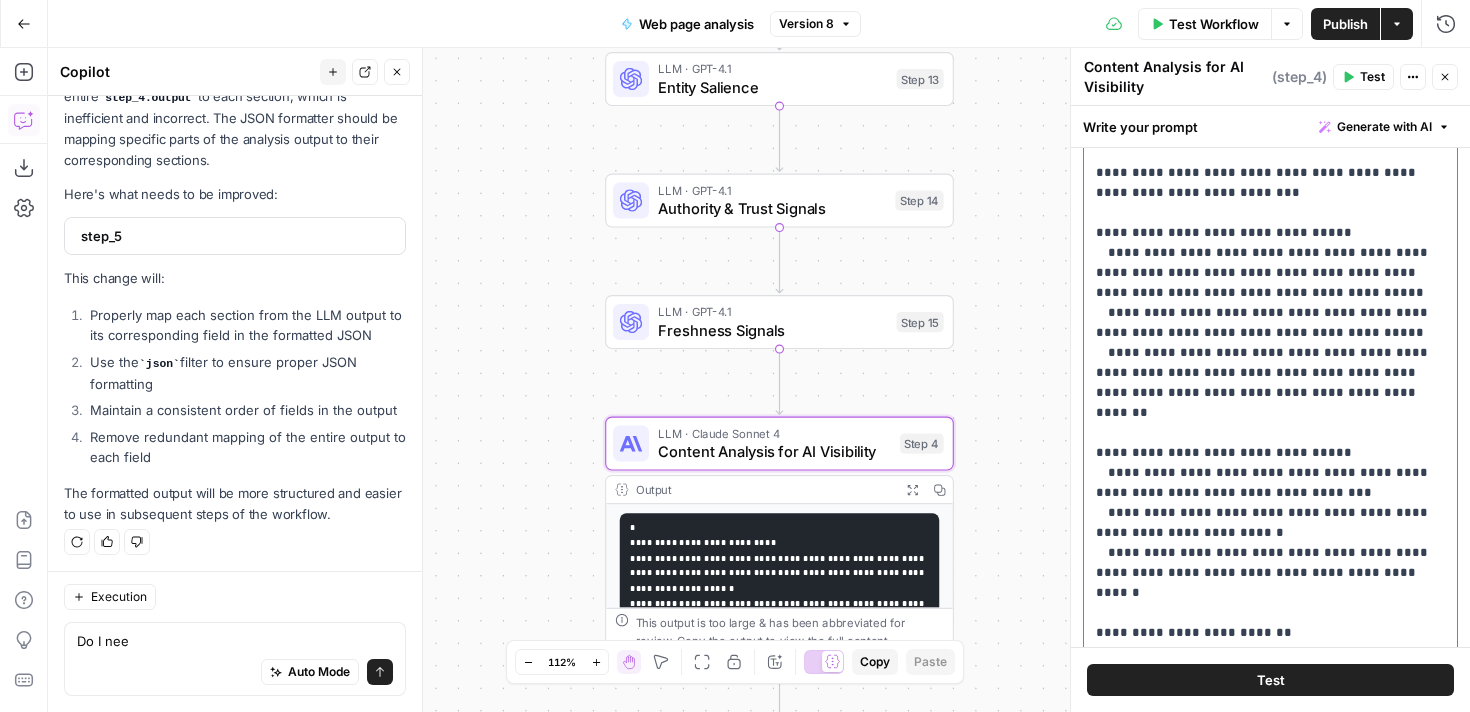 scroll, scrollTop: 408, scrollLeft: 0, axis: vertical 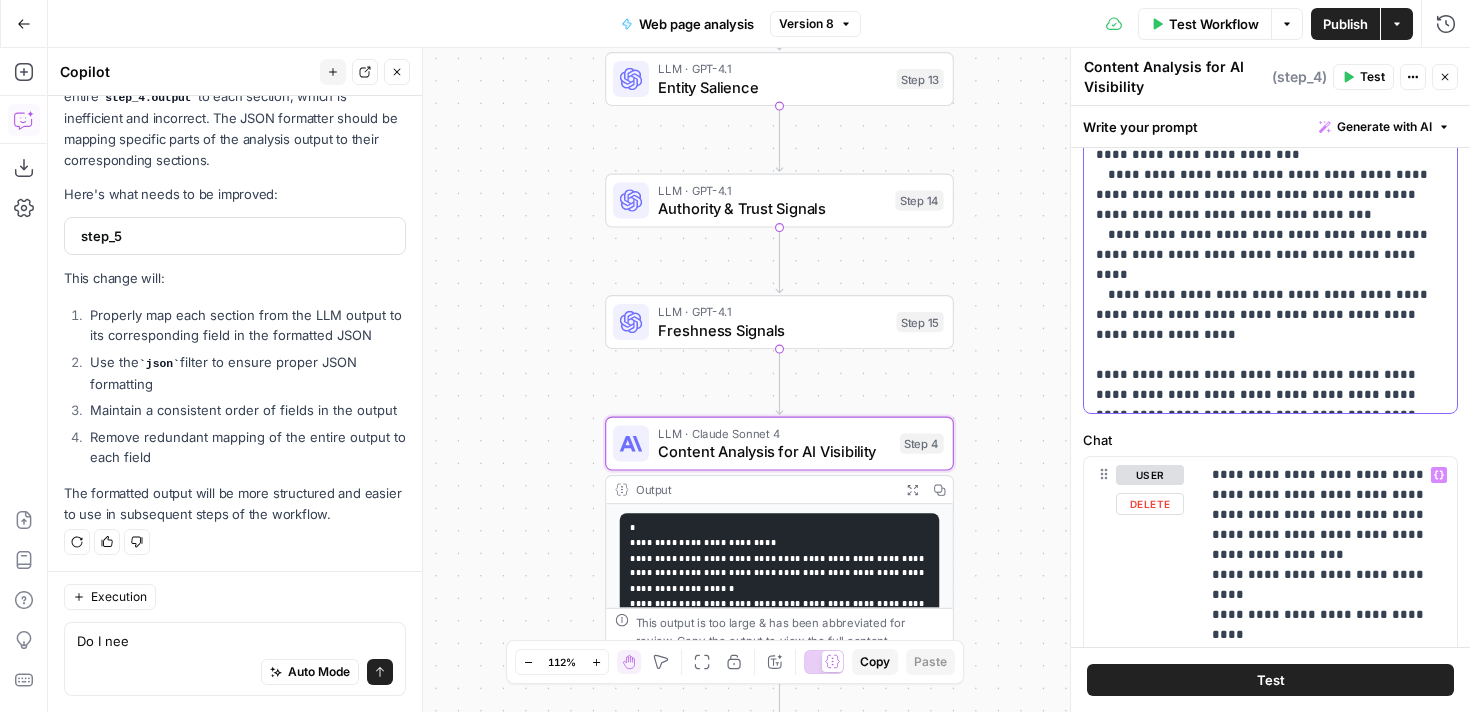 drag, startPoint x: 1095, startPoint y: 259, endPoint x: 1228, endPoint y: 555, distance: 324.50732 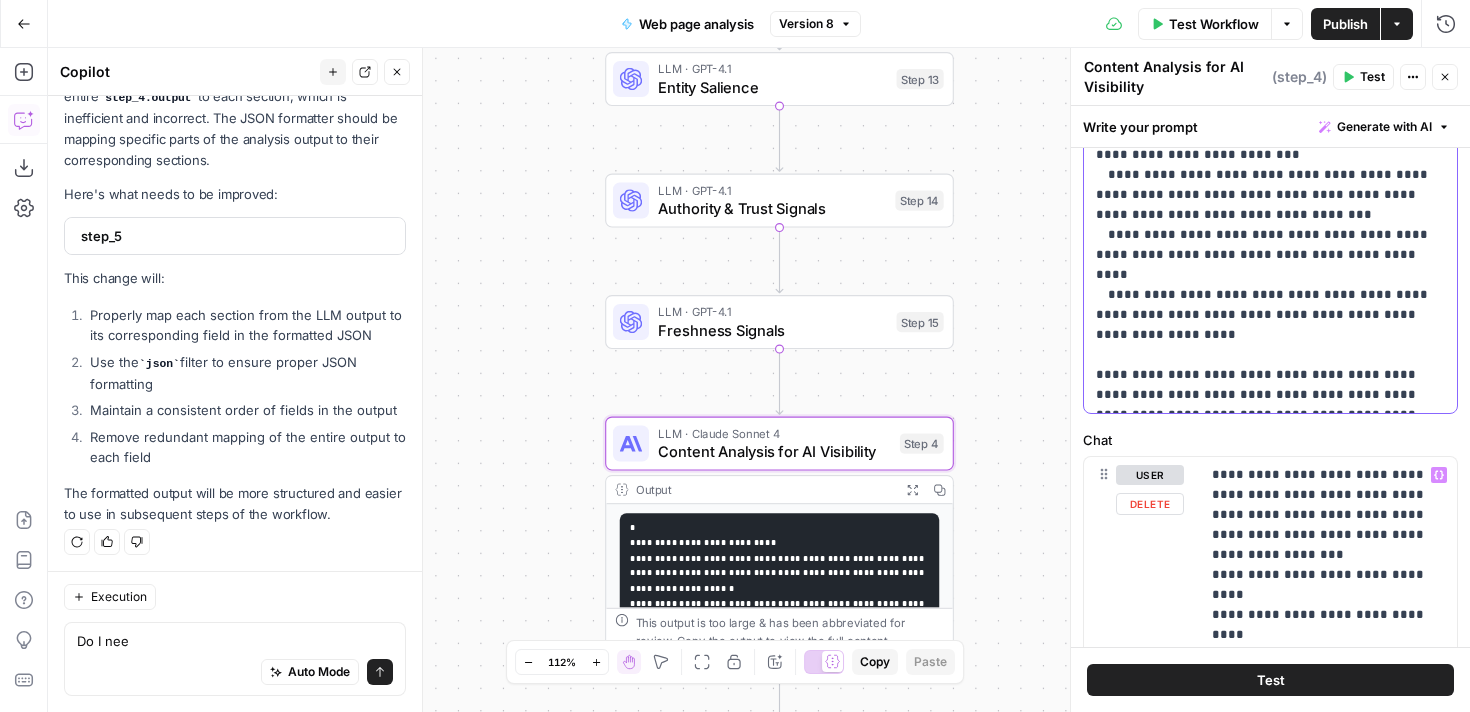 click on "**********" at bounding box center (1270, 397) 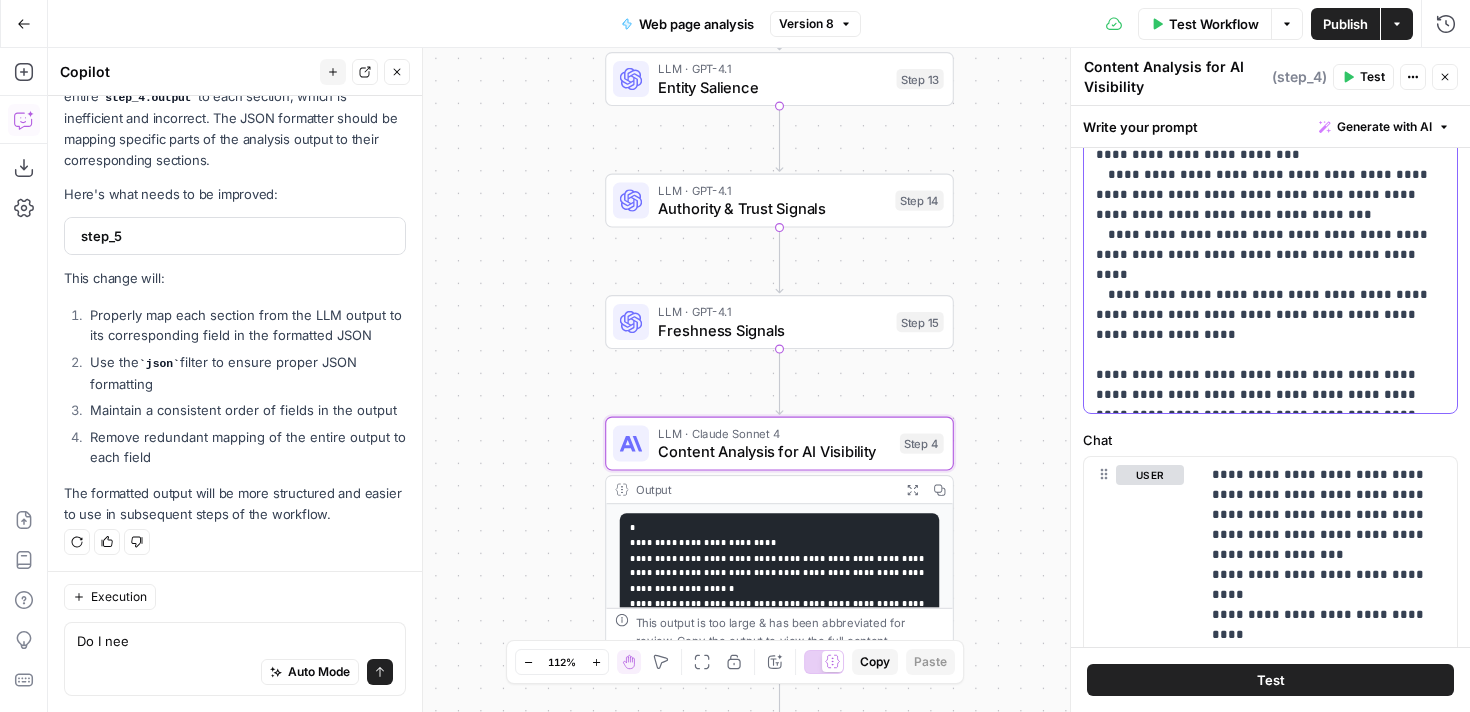 copy on "**********" 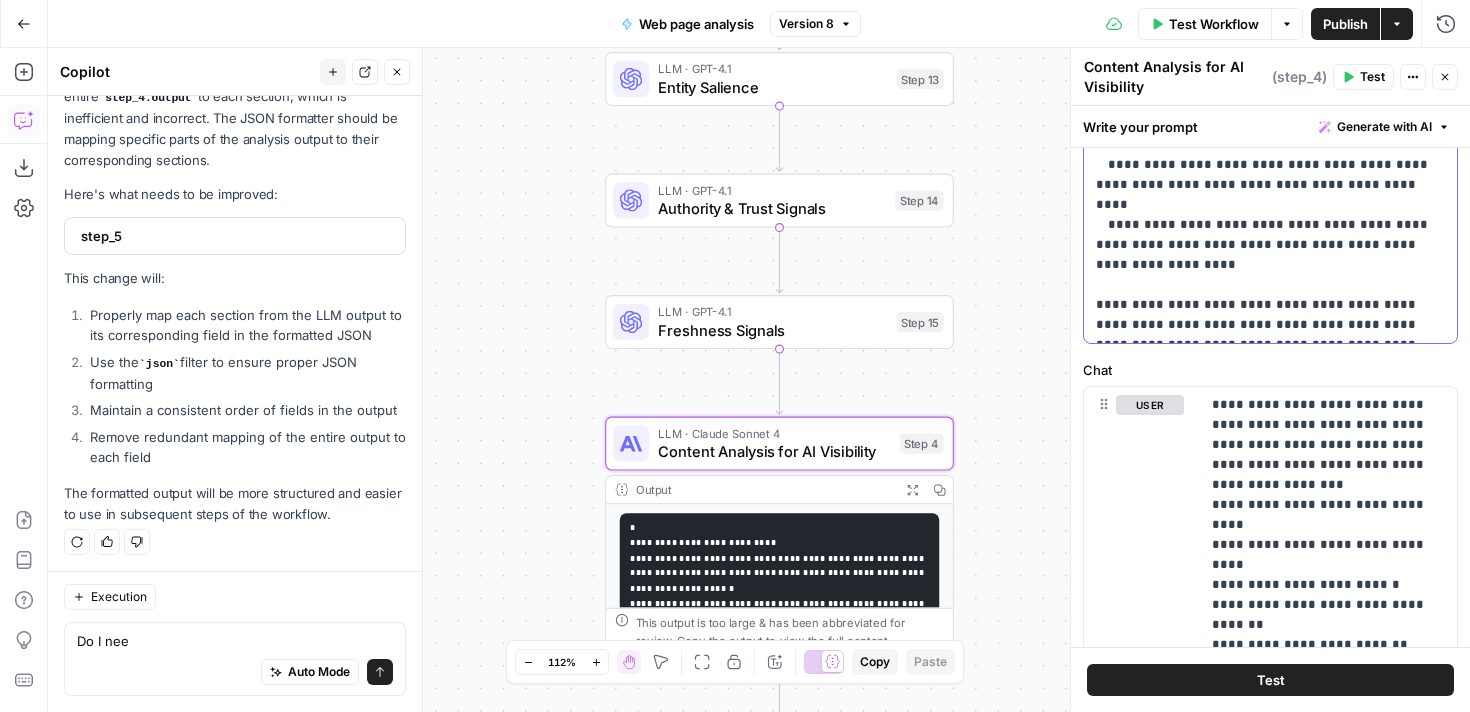 scroll, scrollTop: 714, scrollLeft: 0, axis: vertical 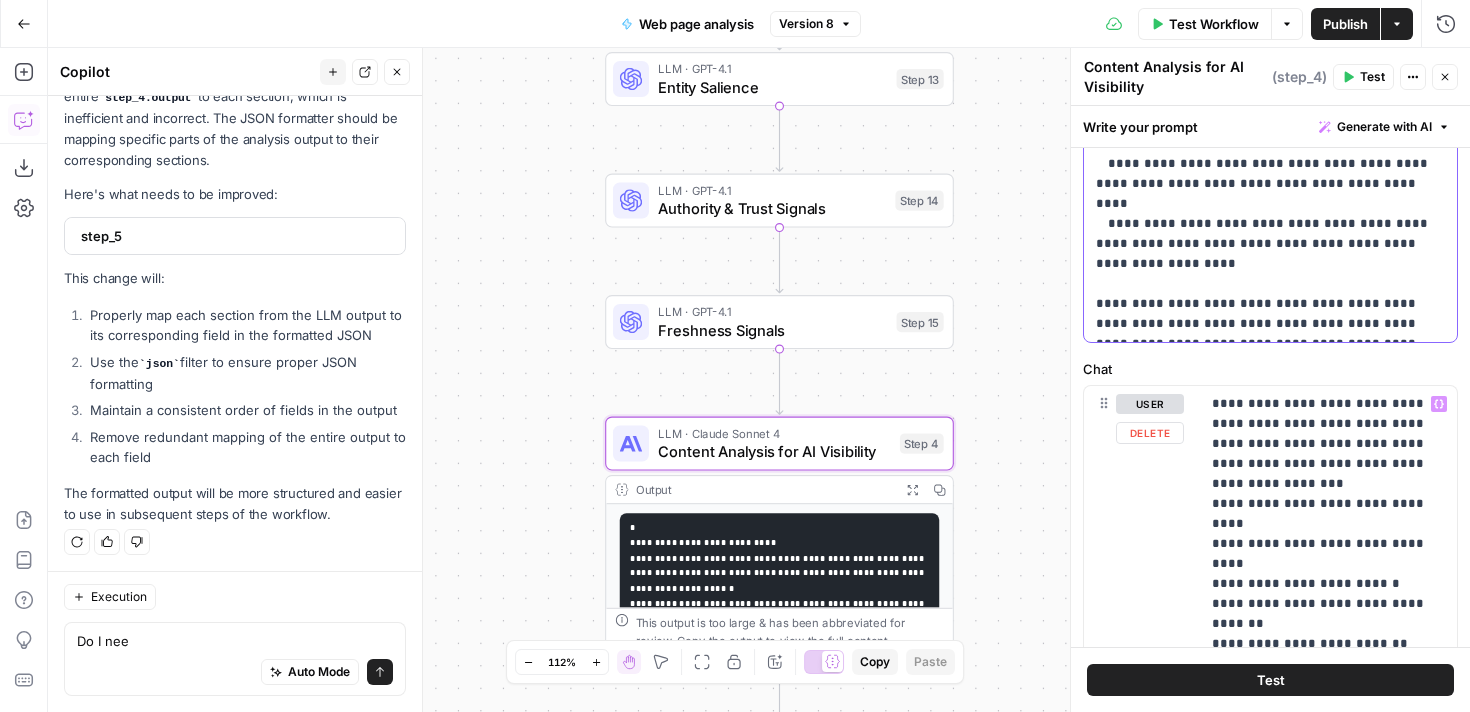 copy on "**********" 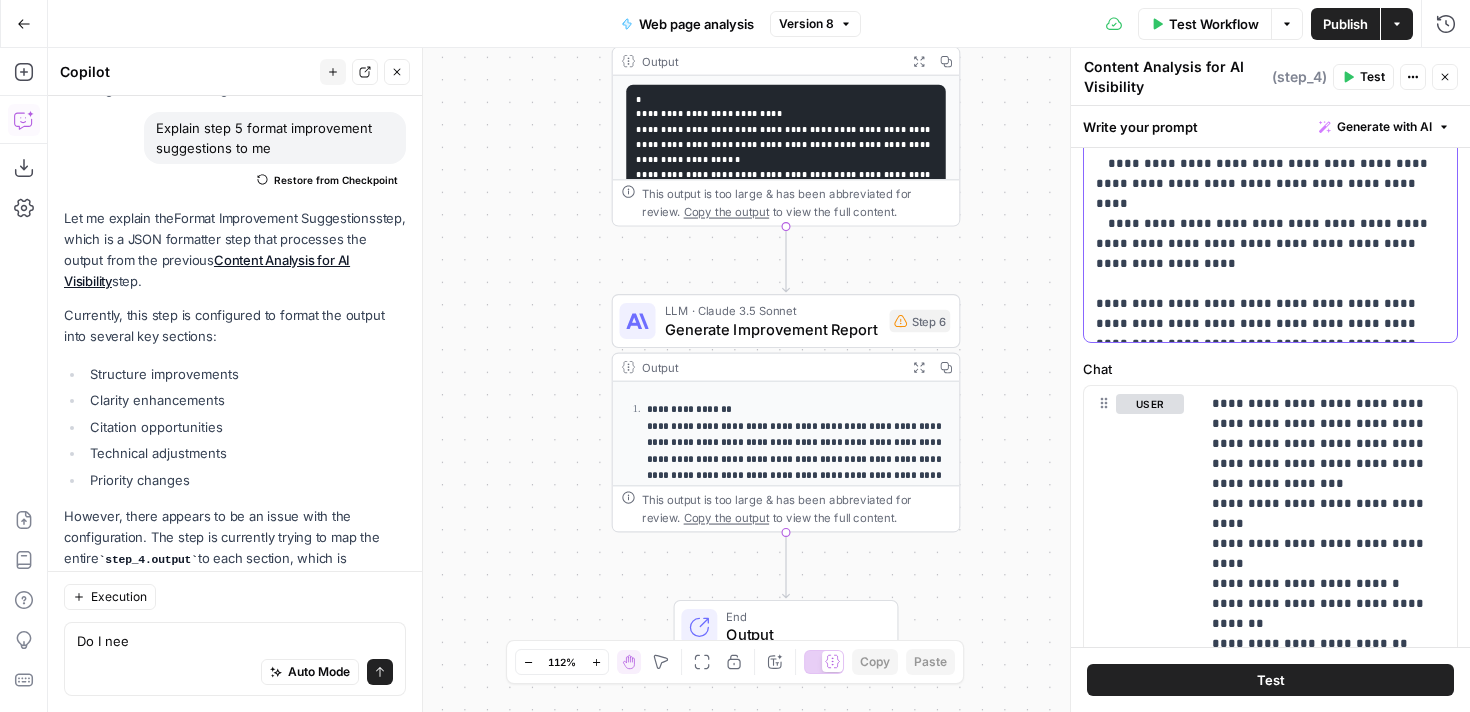 scroll, scrollTop: 0, scrollLeft: 0, axis: both 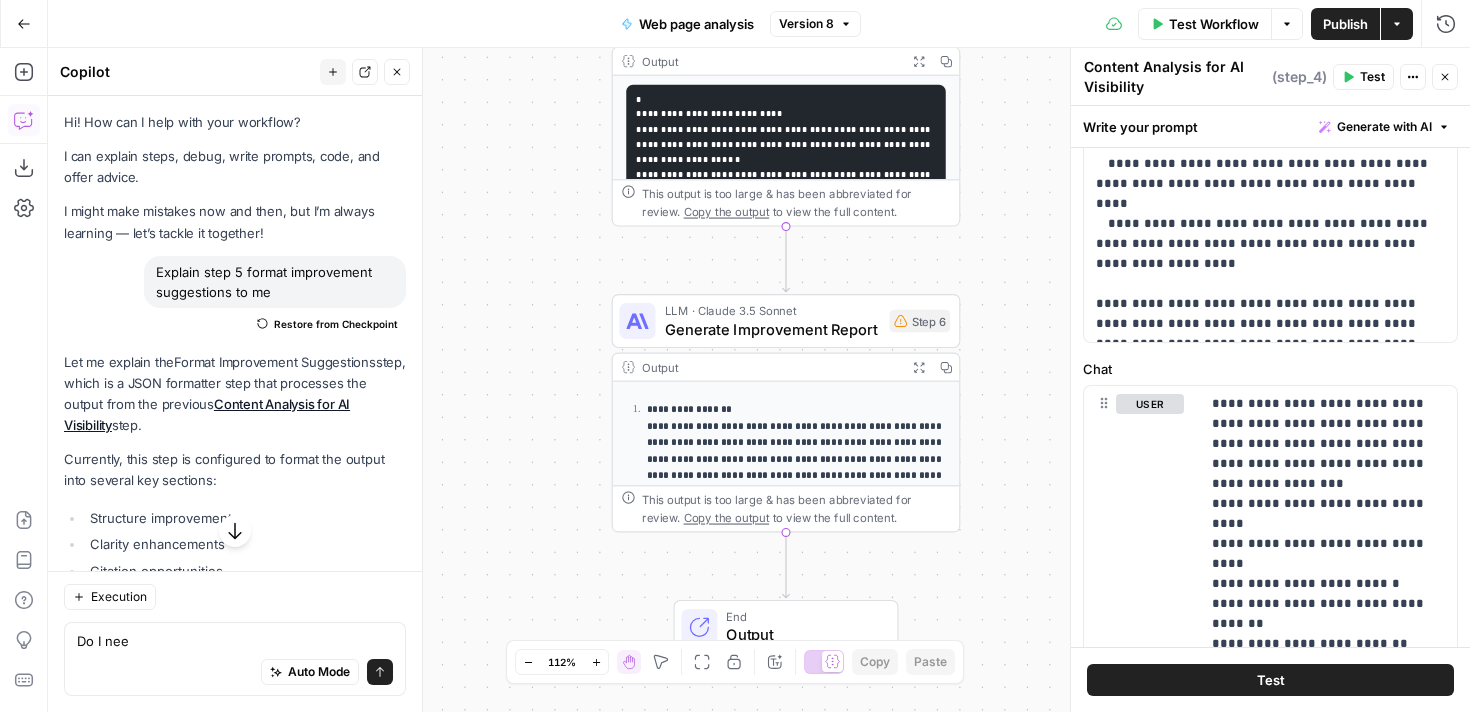 click 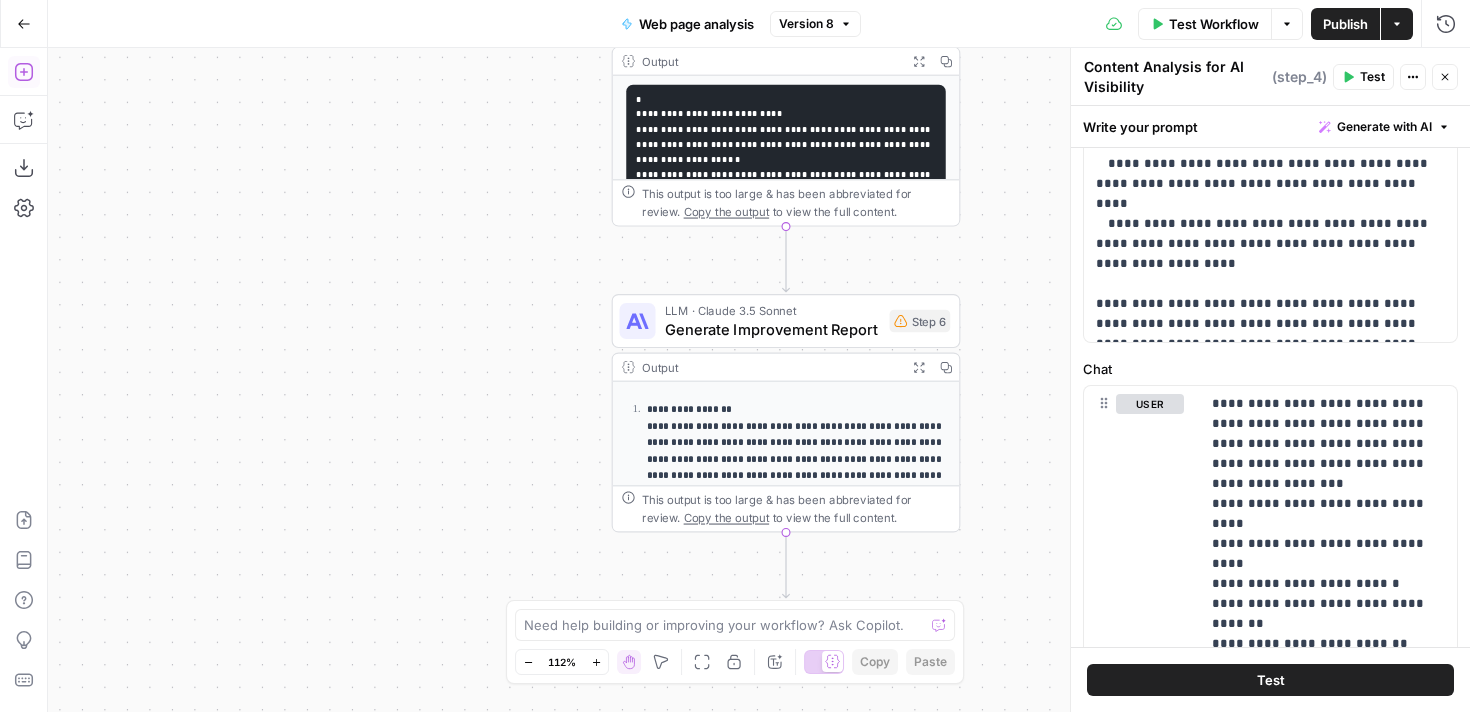 click on "Add Steps" at bounding box center (24, 72) 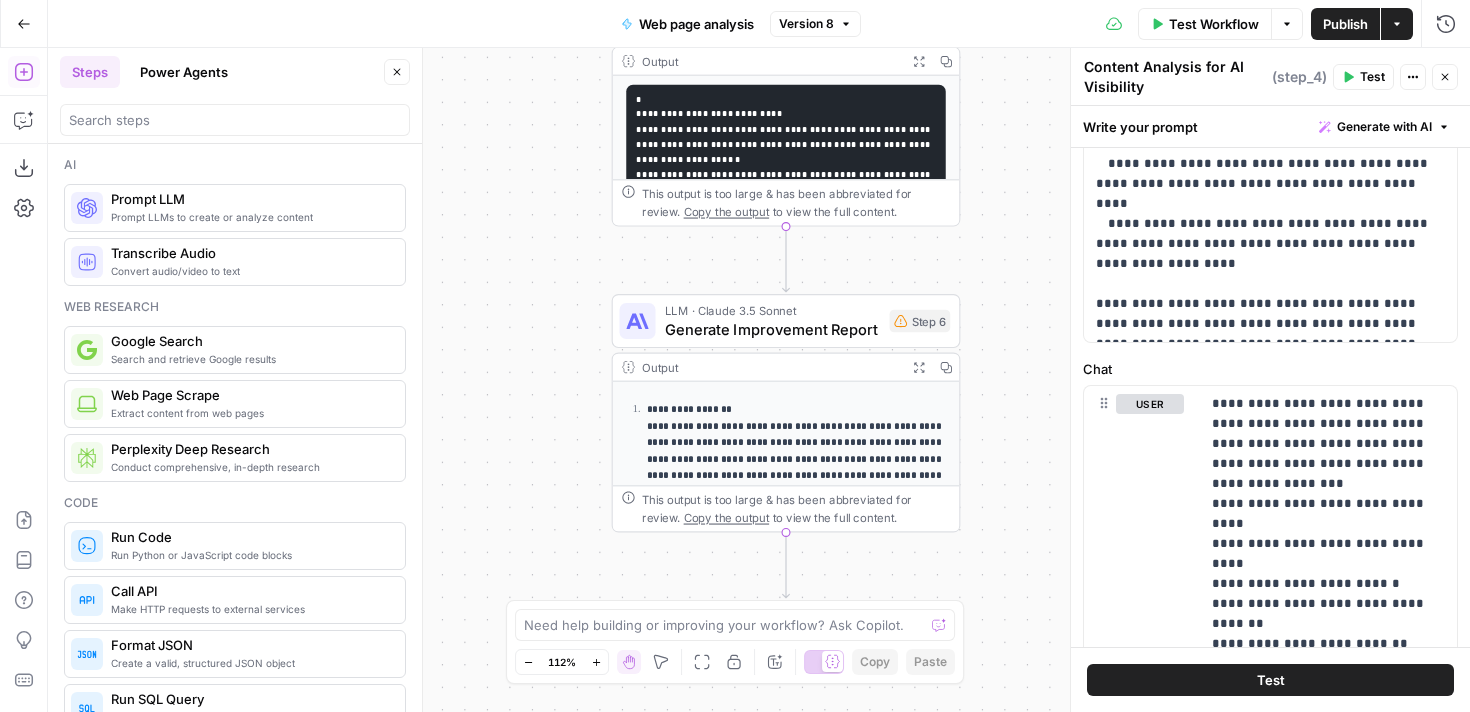 click on "Prompt LLMs to create or analyze content" at bounding box center [250, 217] 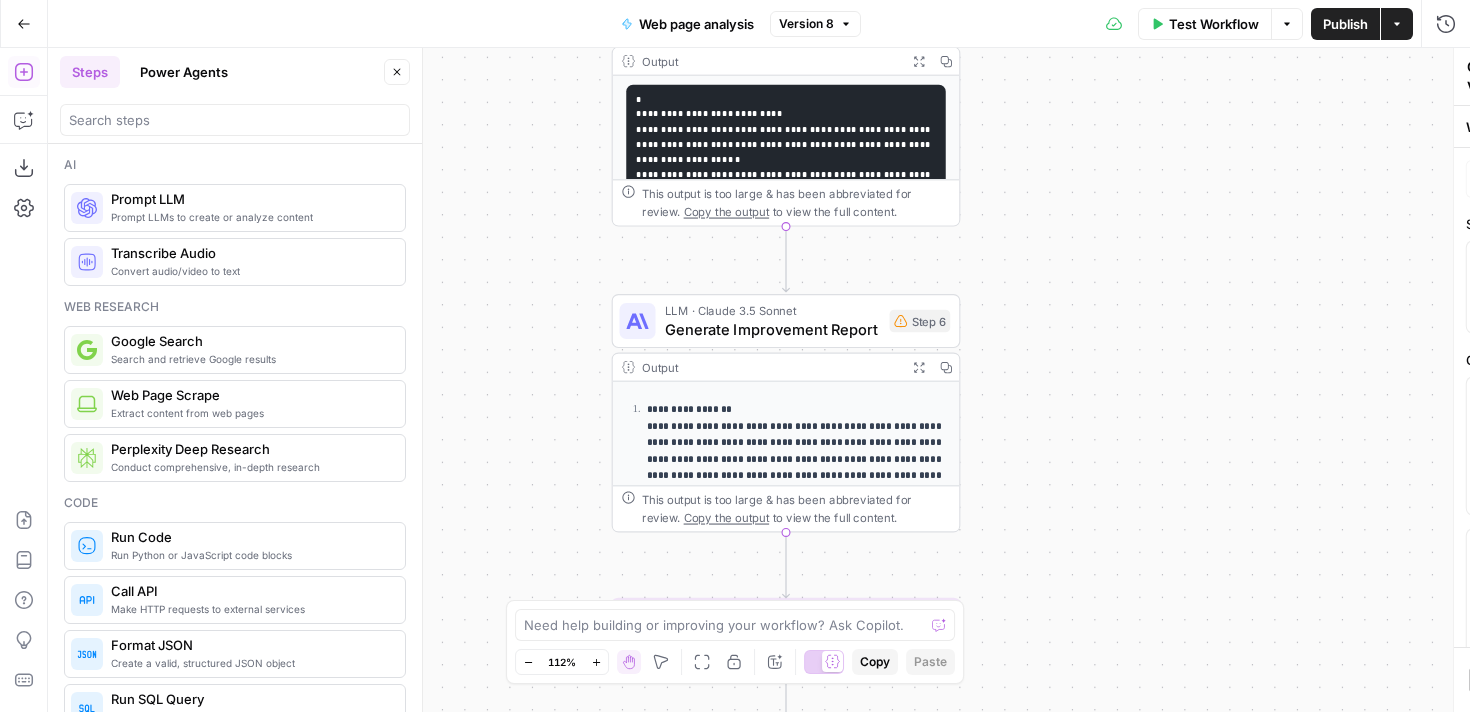 type on "Prompt LLM" 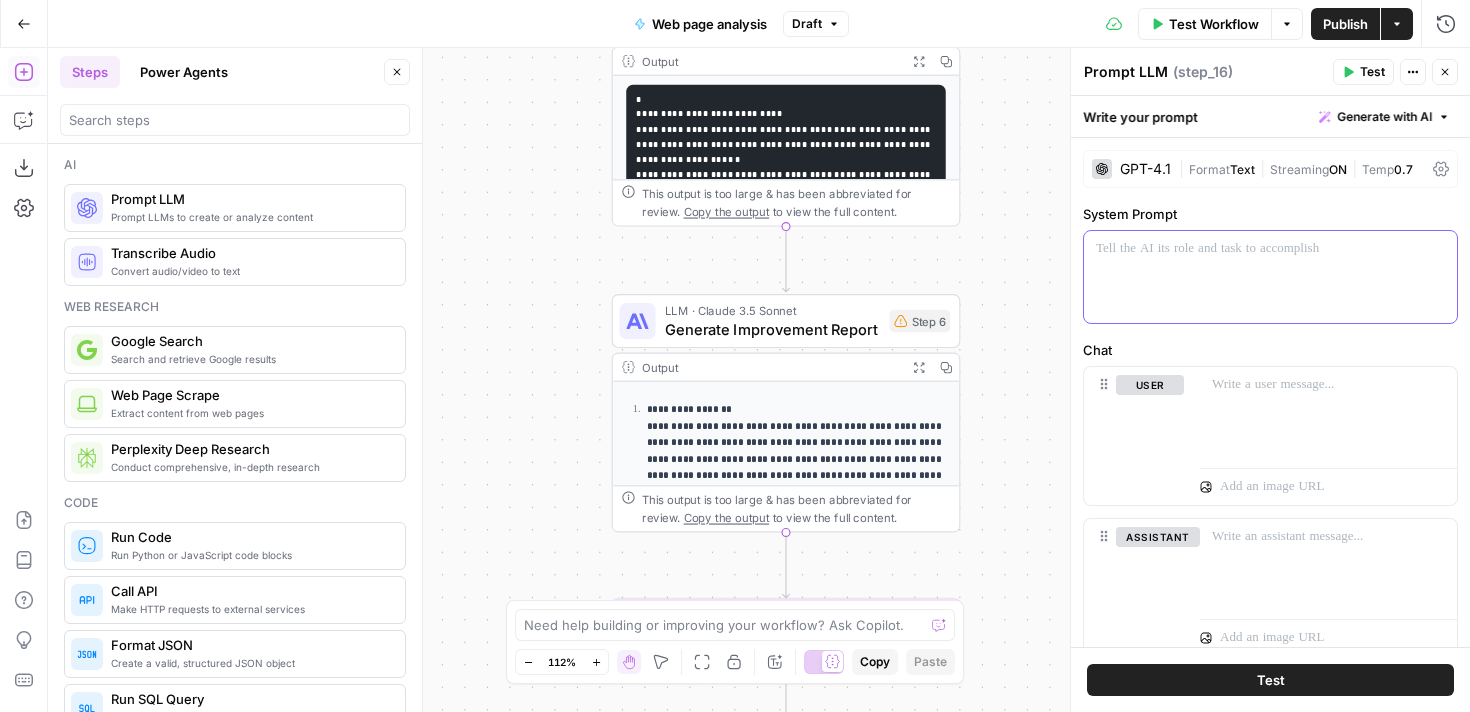 click at bounding box center (1270, 277) 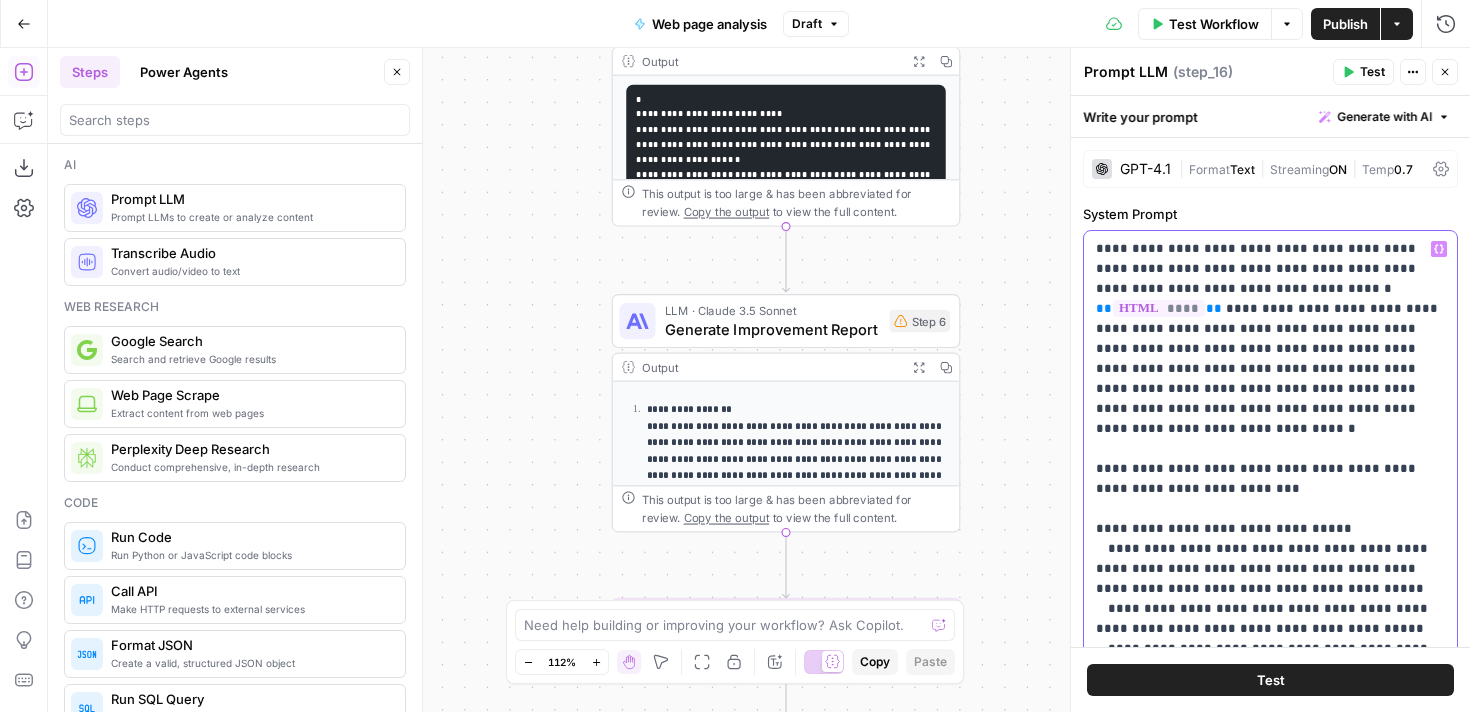 click on "**" at bounding box center (1214, 308) 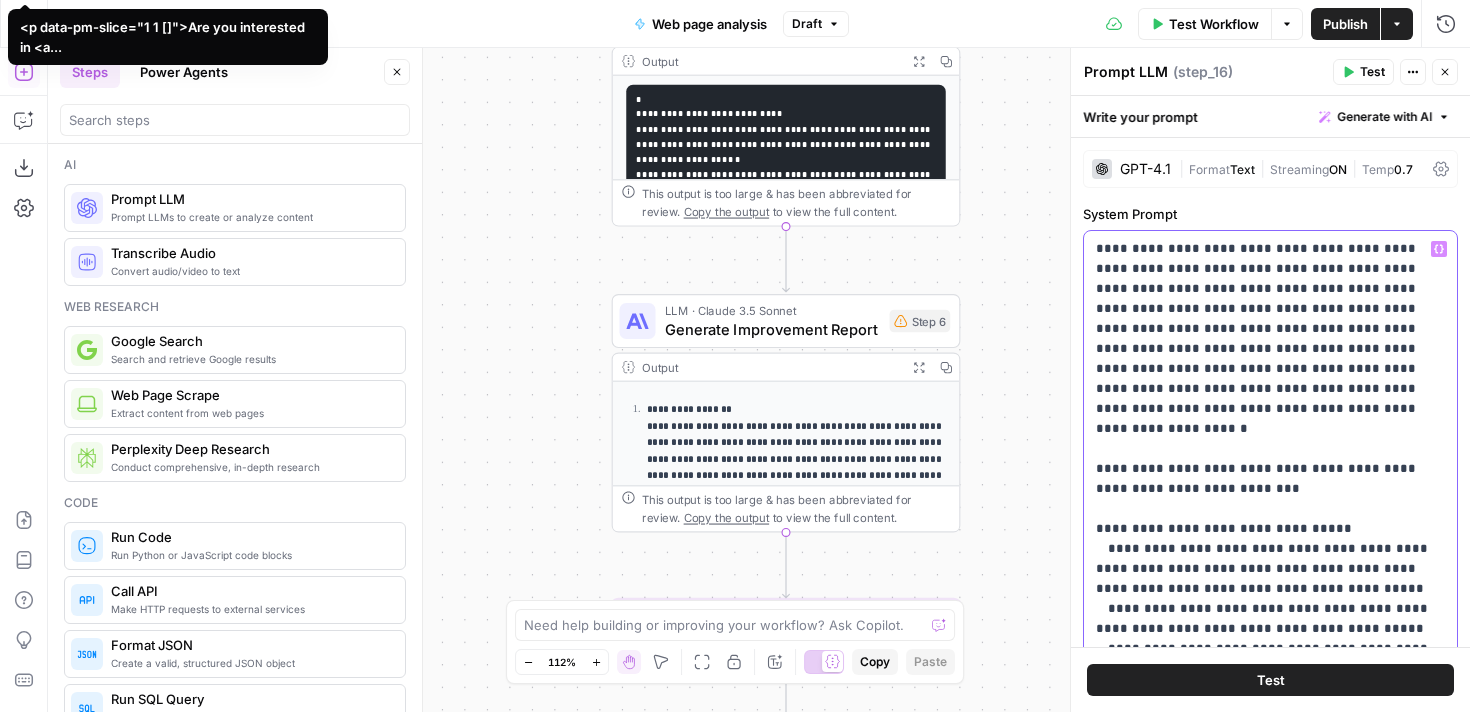 type 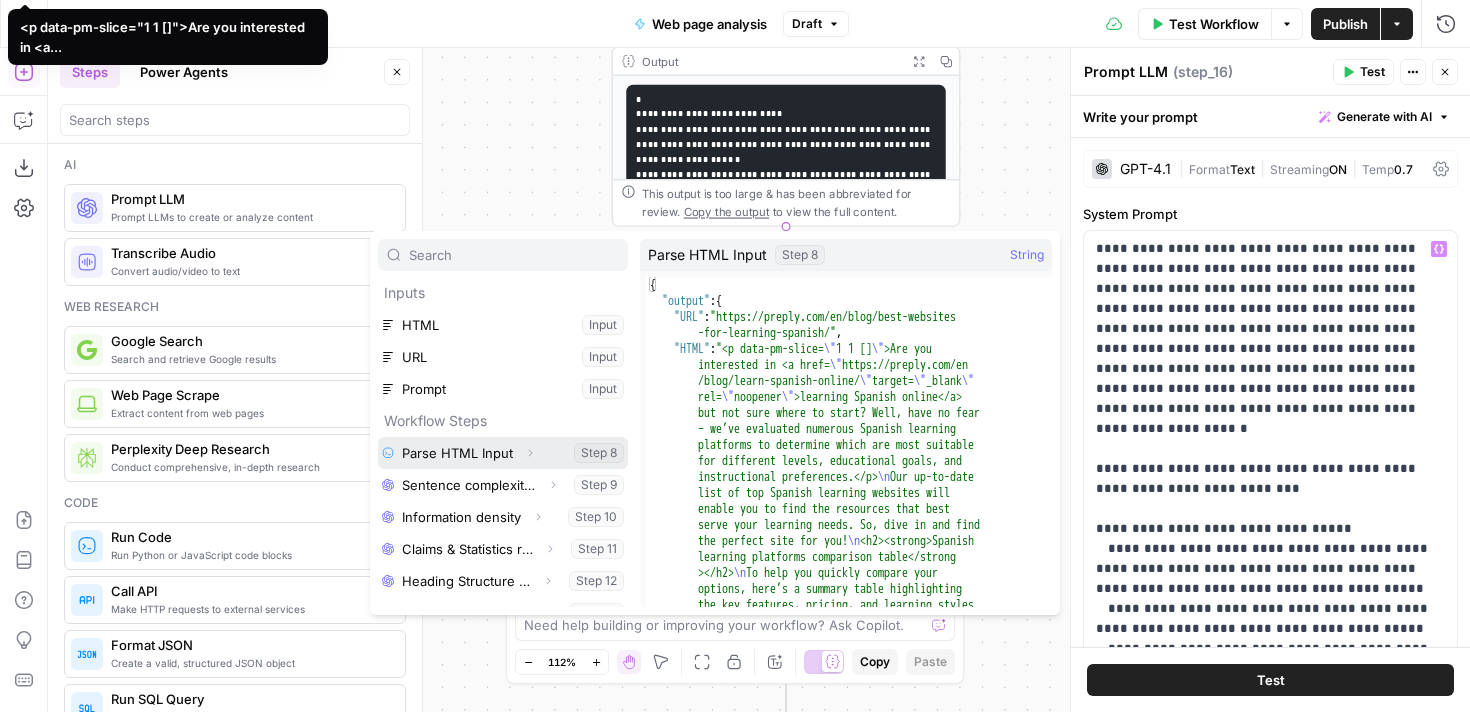 click 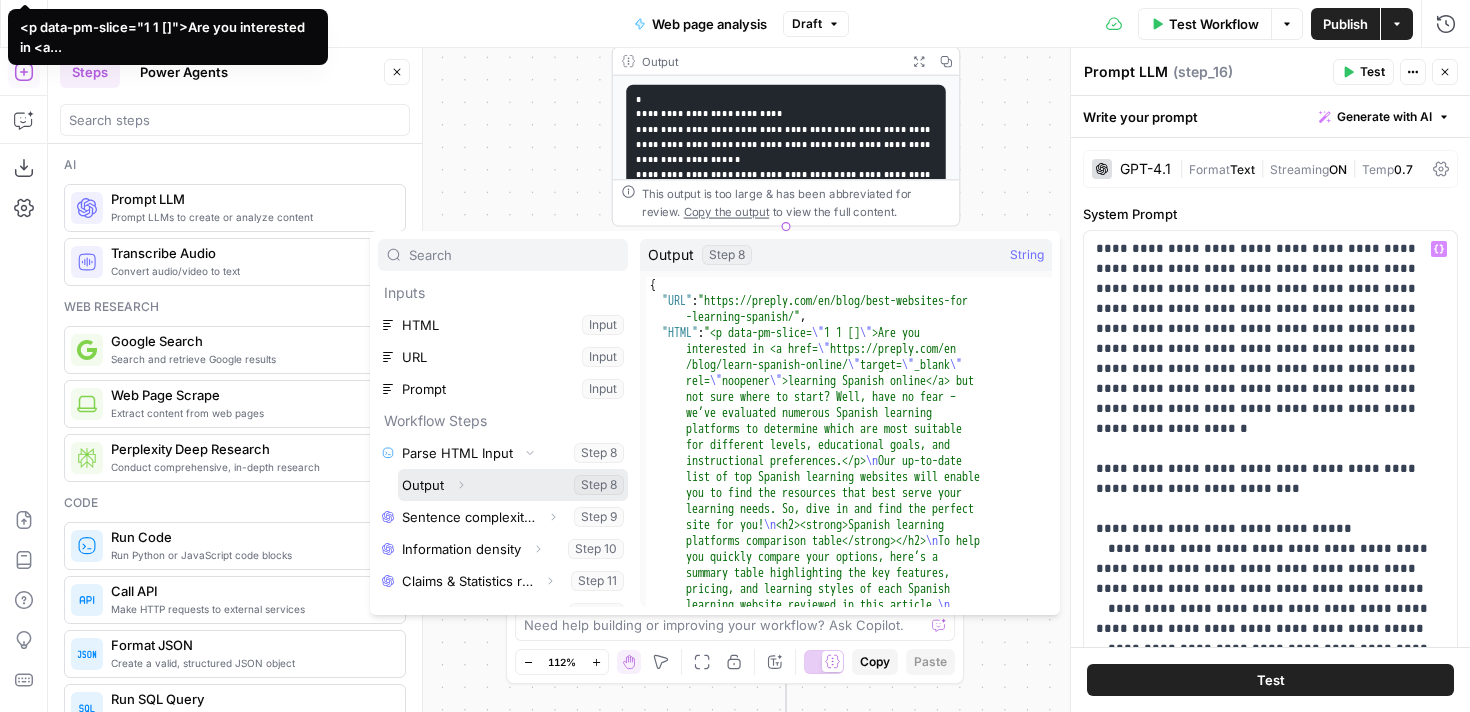 click at bounding box center [513, 485] 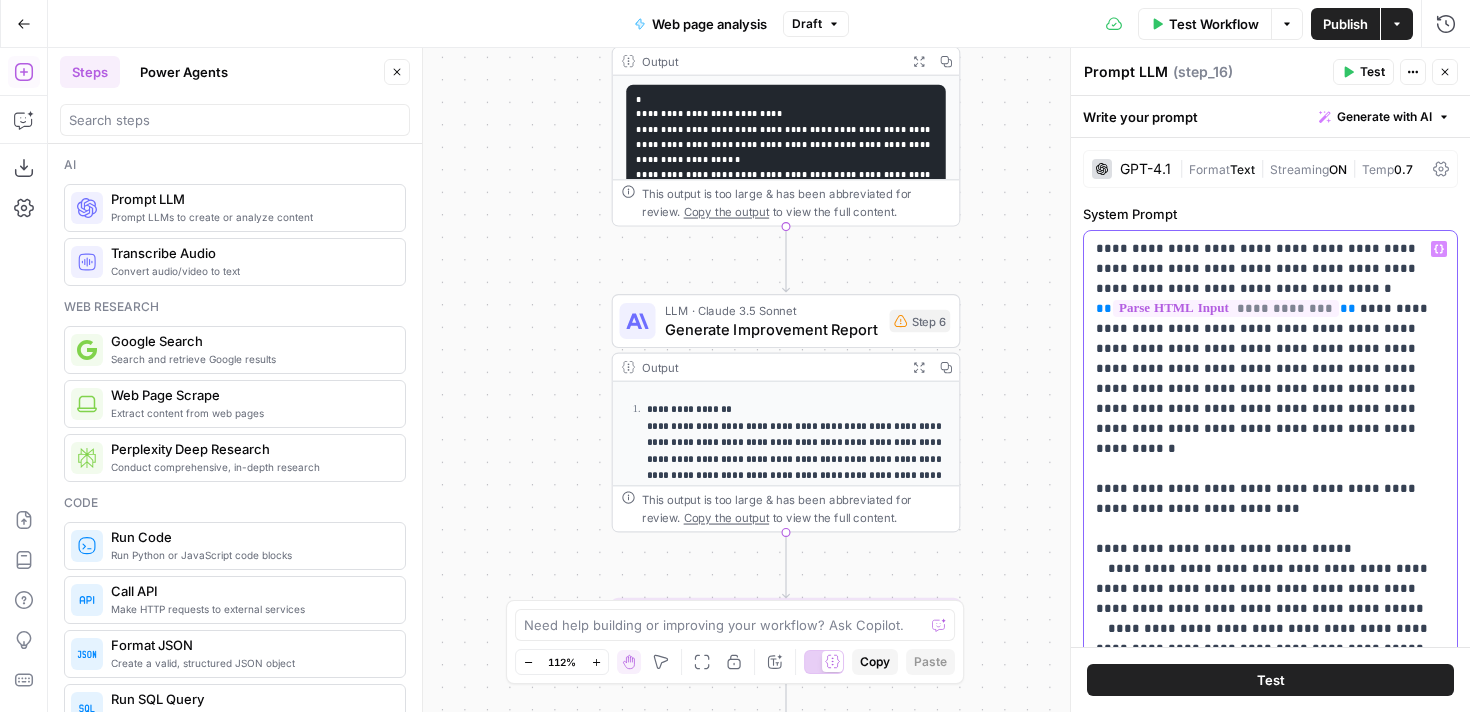 click on "**********" at bounding box center (1270, 909) 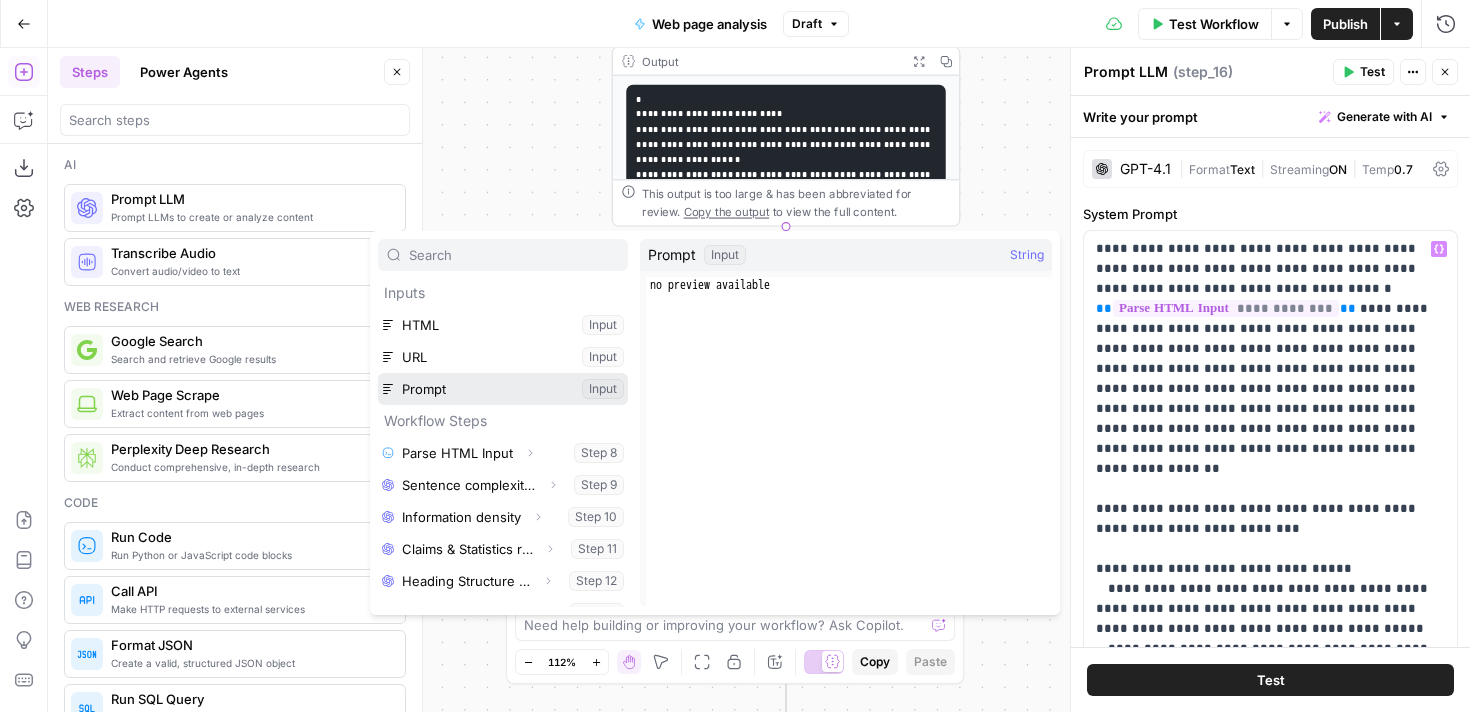 click at bounding box center (503, 389) 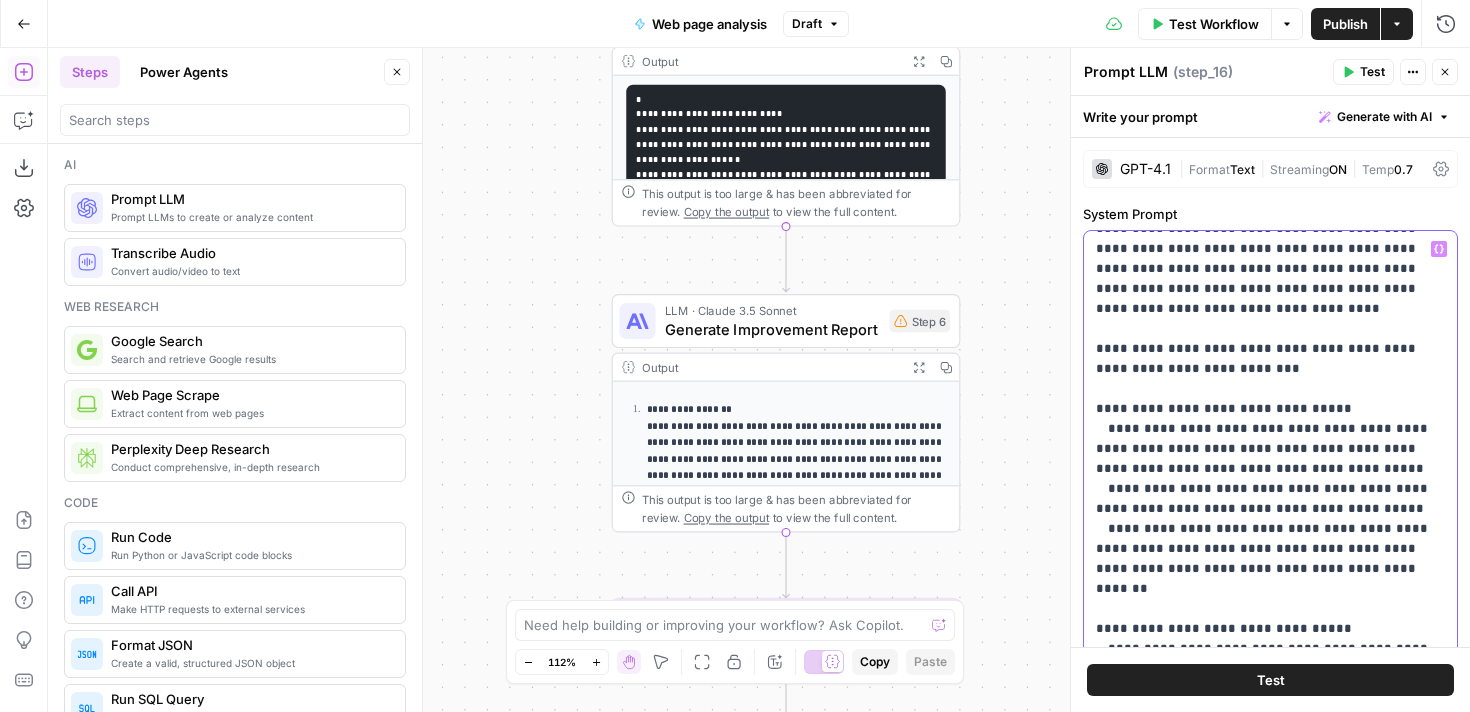 scroll, scrollTop: 172, scrollLeft: 0, axis: vertical 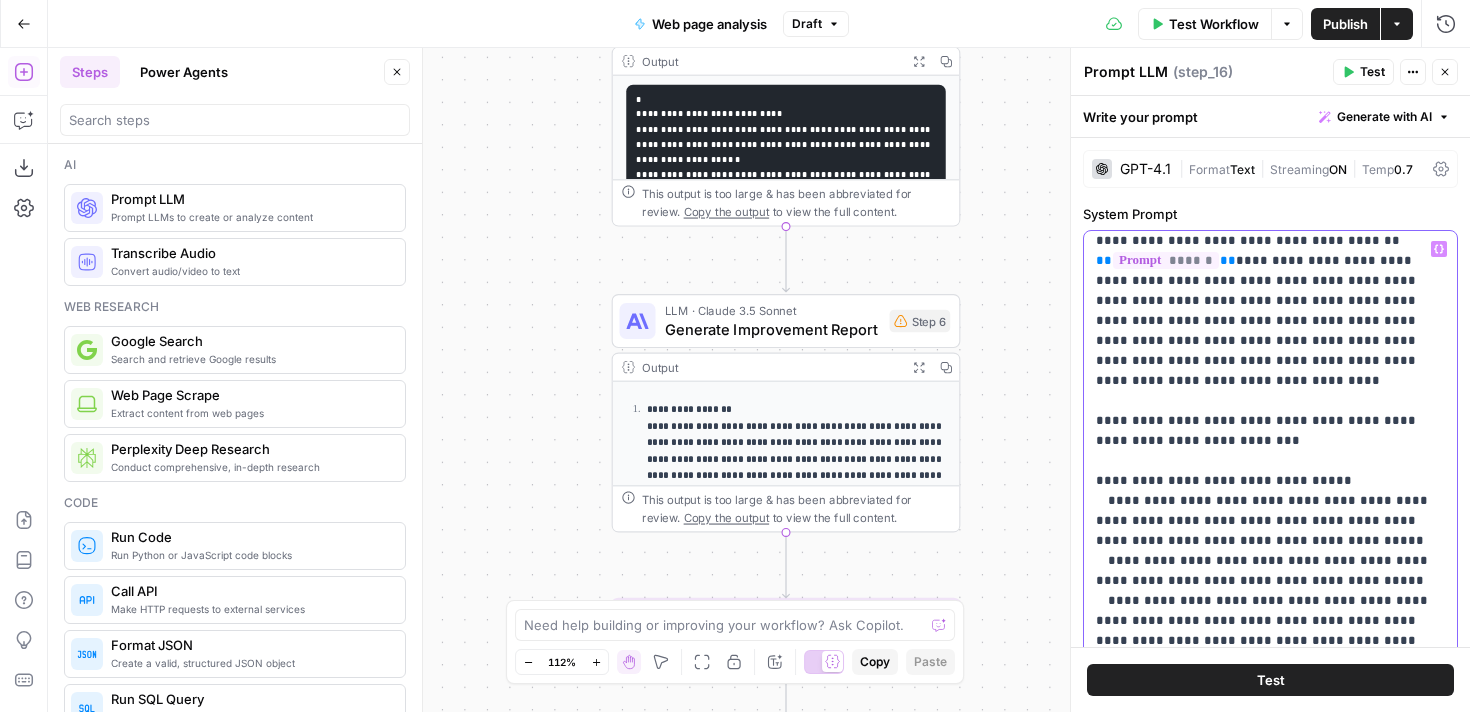click on "**********" at bounding box center (1270, 831) 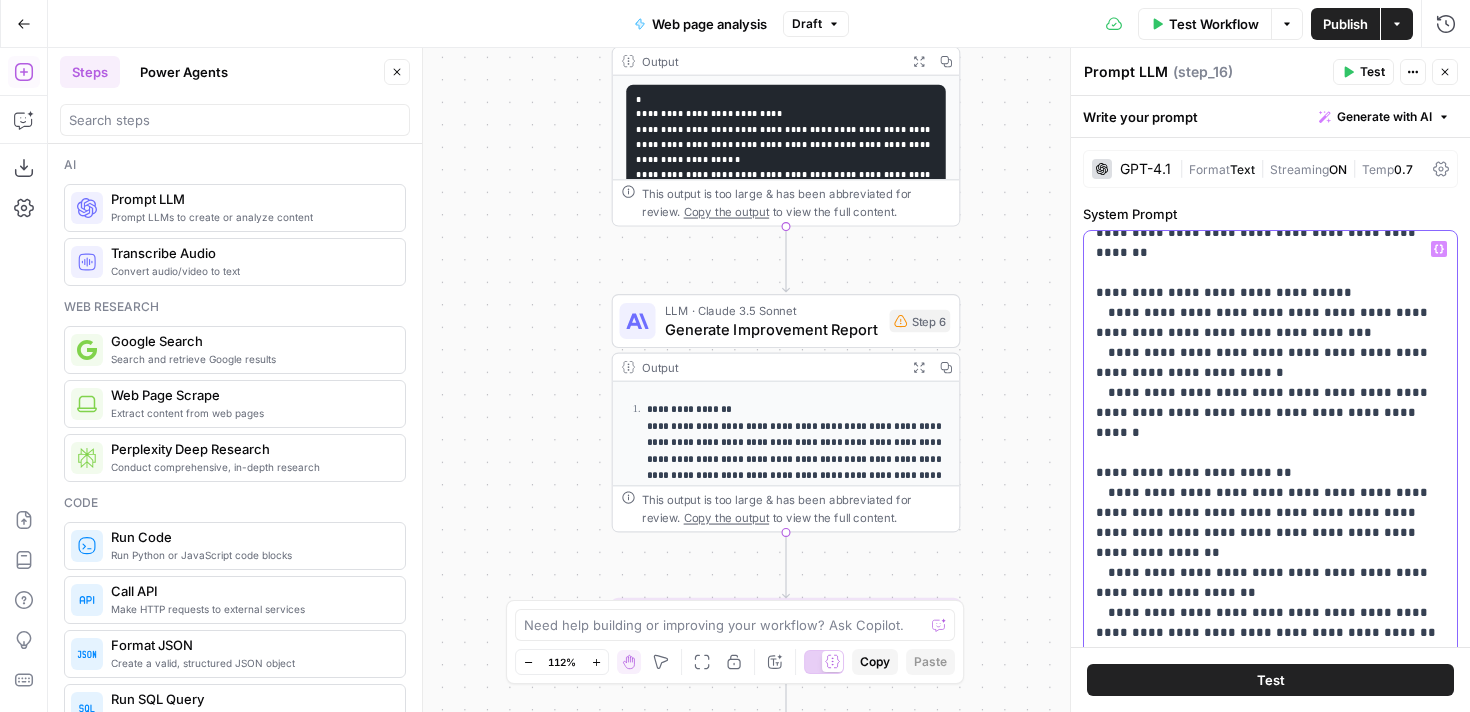 scroll, scrollTop: 561, scrollLeft: 0, axis: vertical 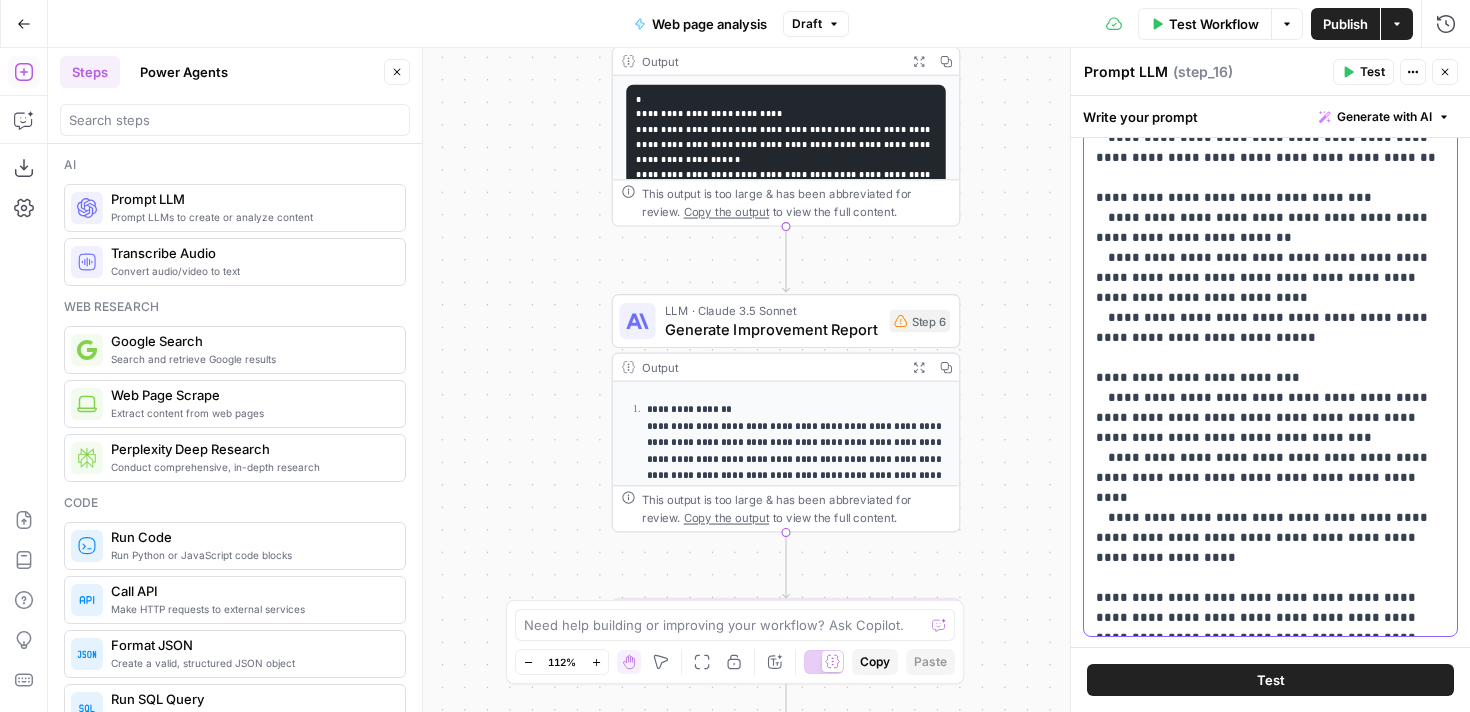 click on "**********" at bounding box center [1270, -52] 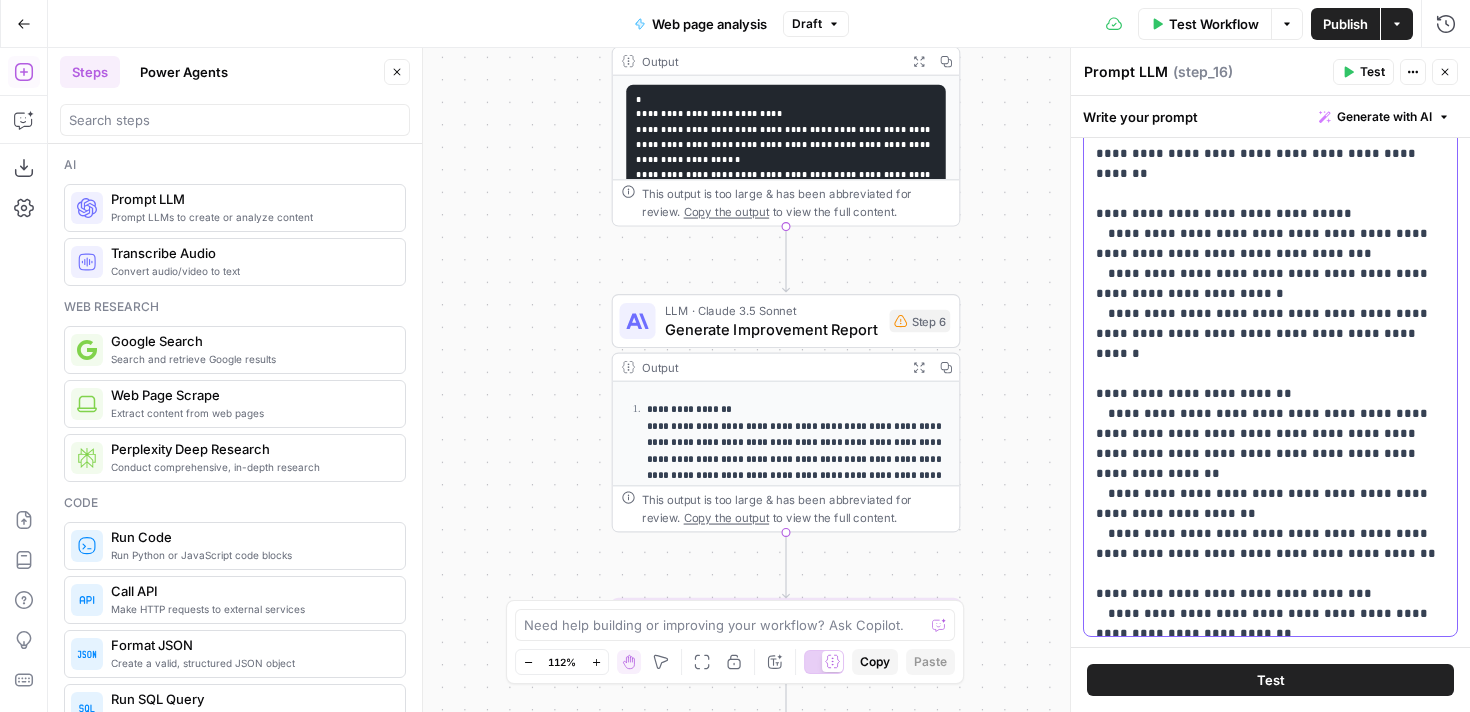 scroll, scrollTop: 0, scrollLeft: 0, axis: both 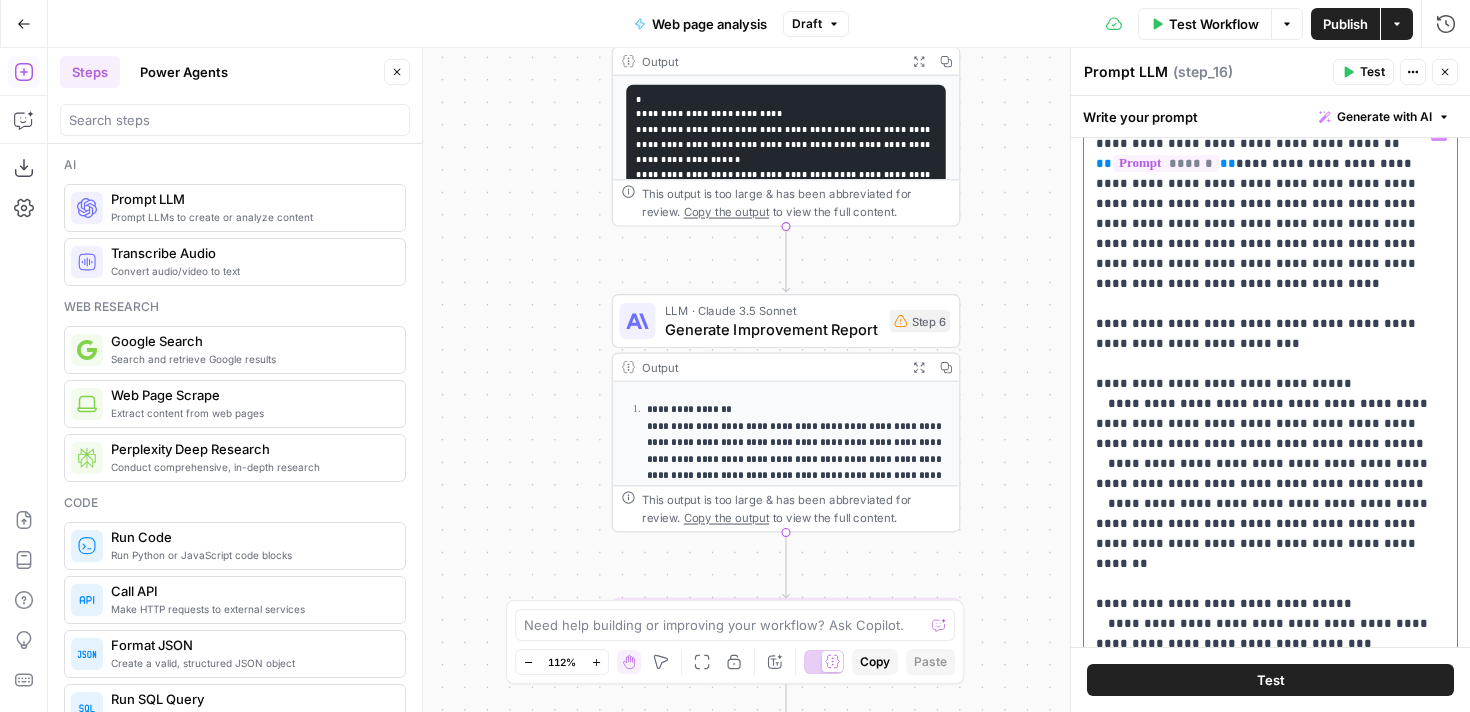 click on "**********" at bounding box center [1270, 734] 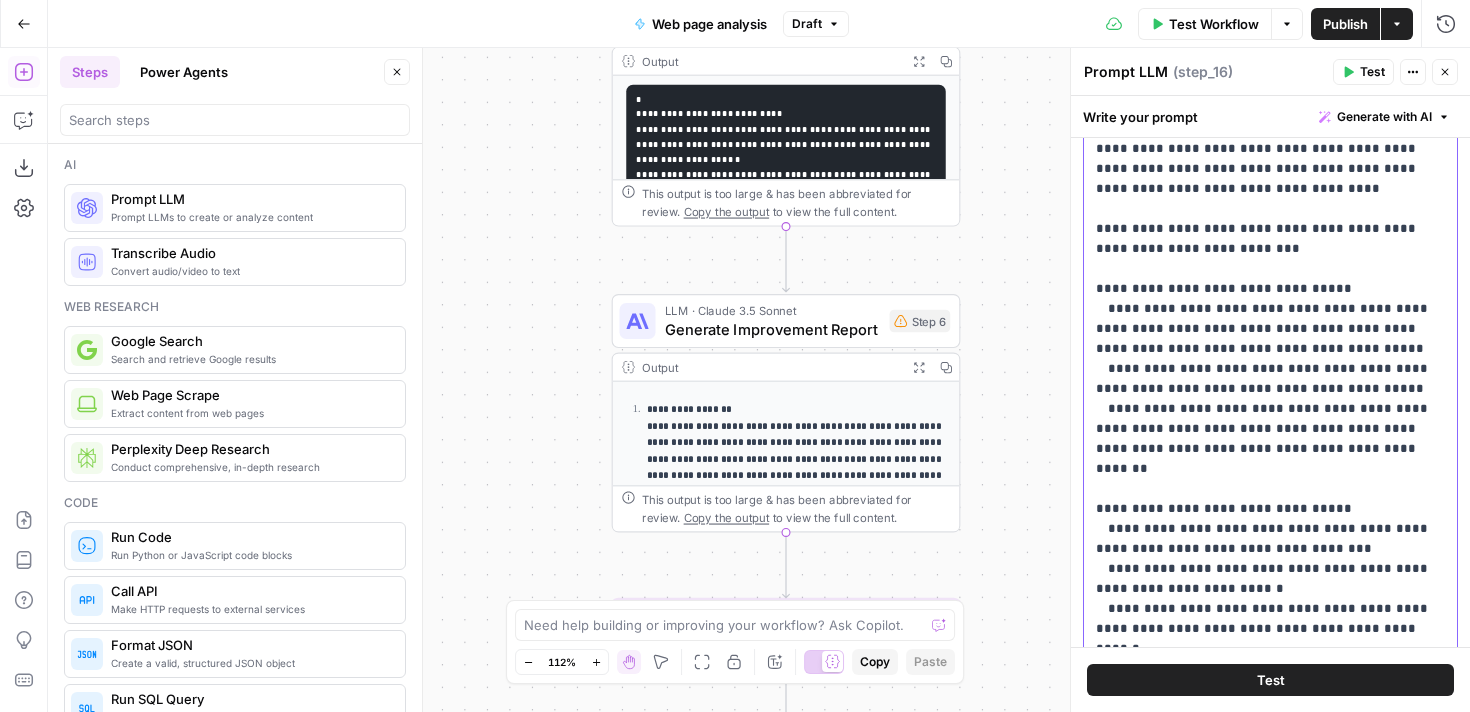 scroll, scrollTop: 398, scrollLeft: 0, axis: vertical 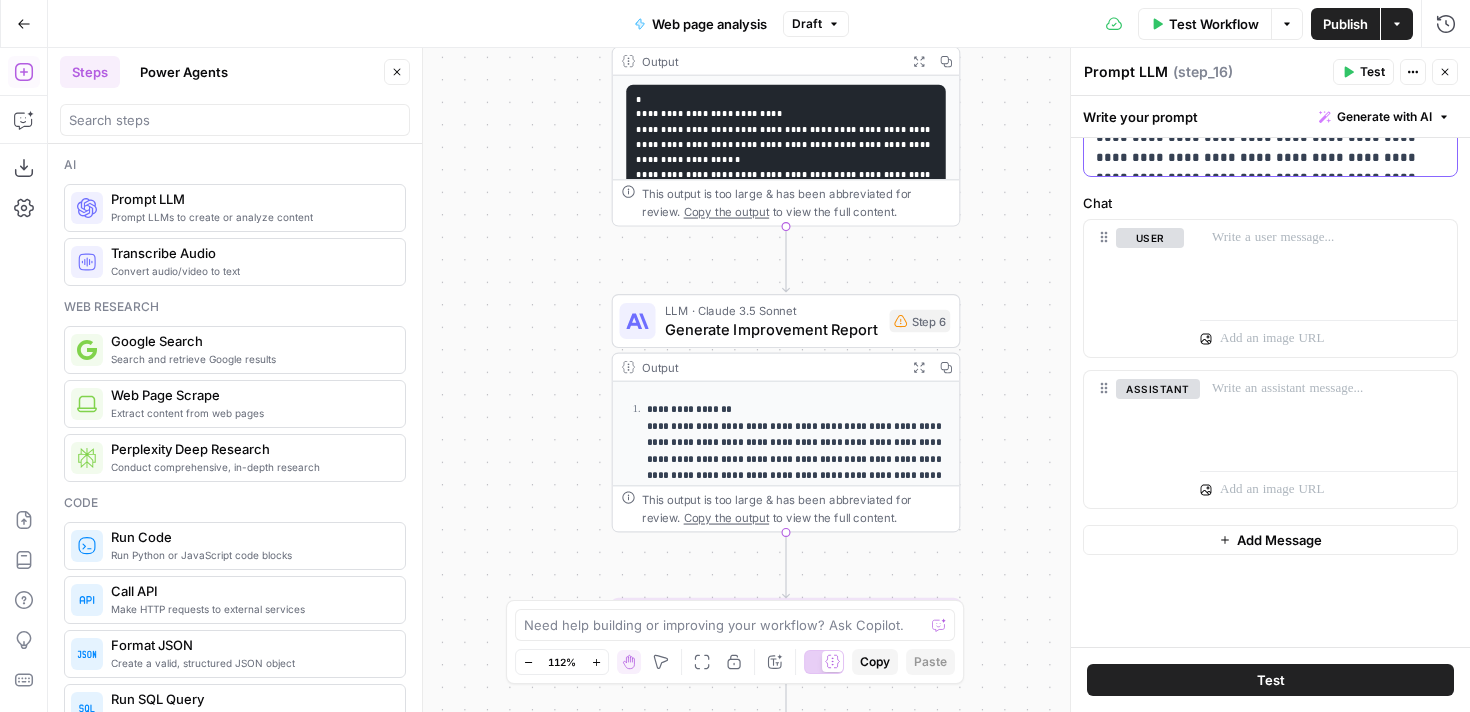 drag, startPoint x: 1101, startPoint y: 371, endPoint x: 1257, endPoint y: 687, distance: 352.40884 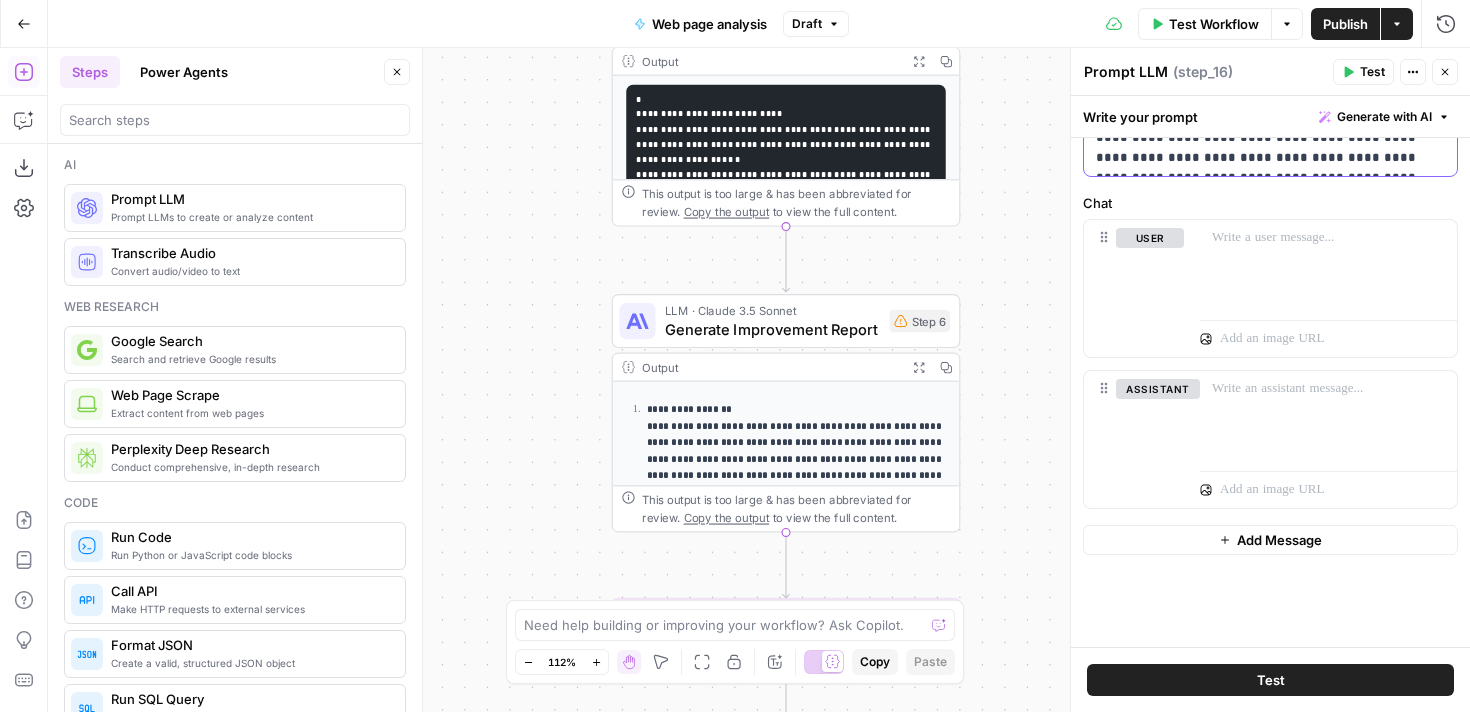 click on "**********" at bounding box center [1270, 404] 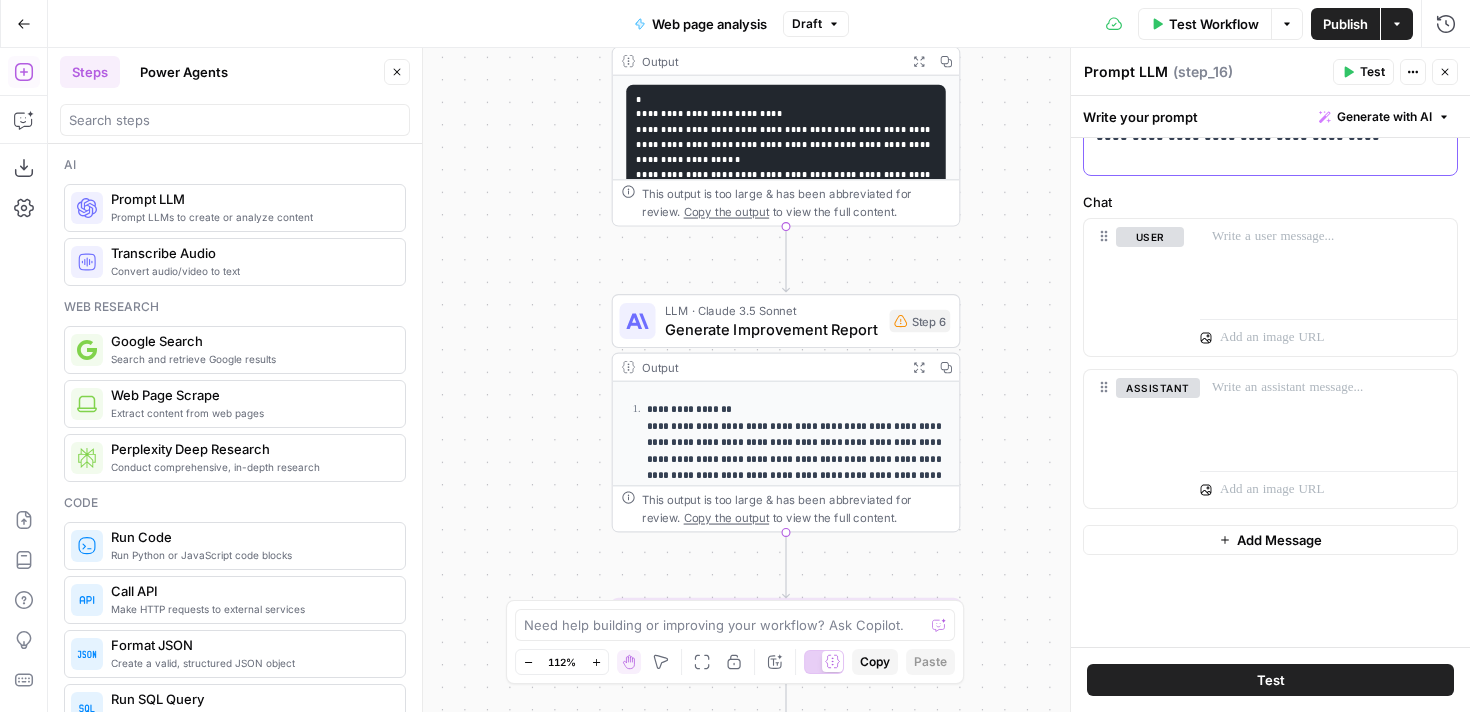 scroll, scrollTop: 0, scrollLeft: 0, axis: both 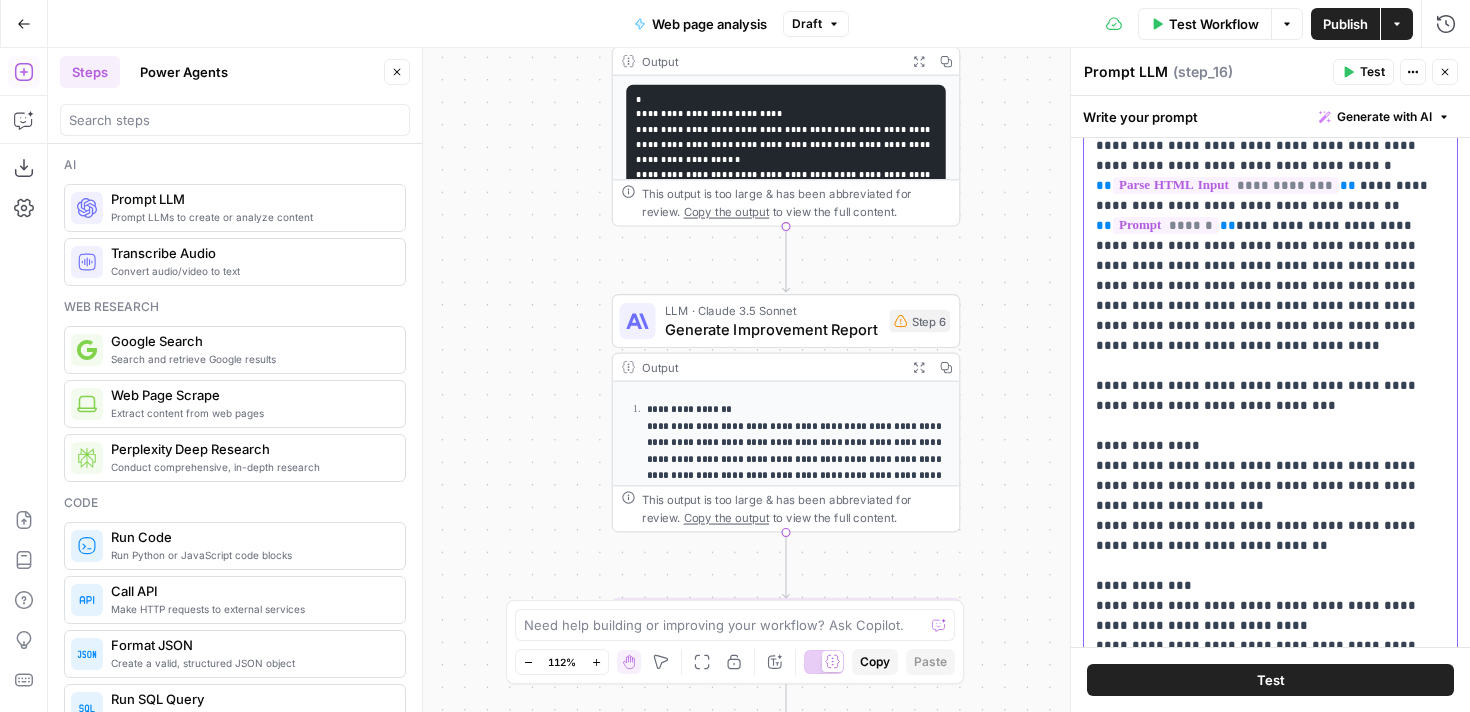 click on "**********" at bounding box center [1270, 406] 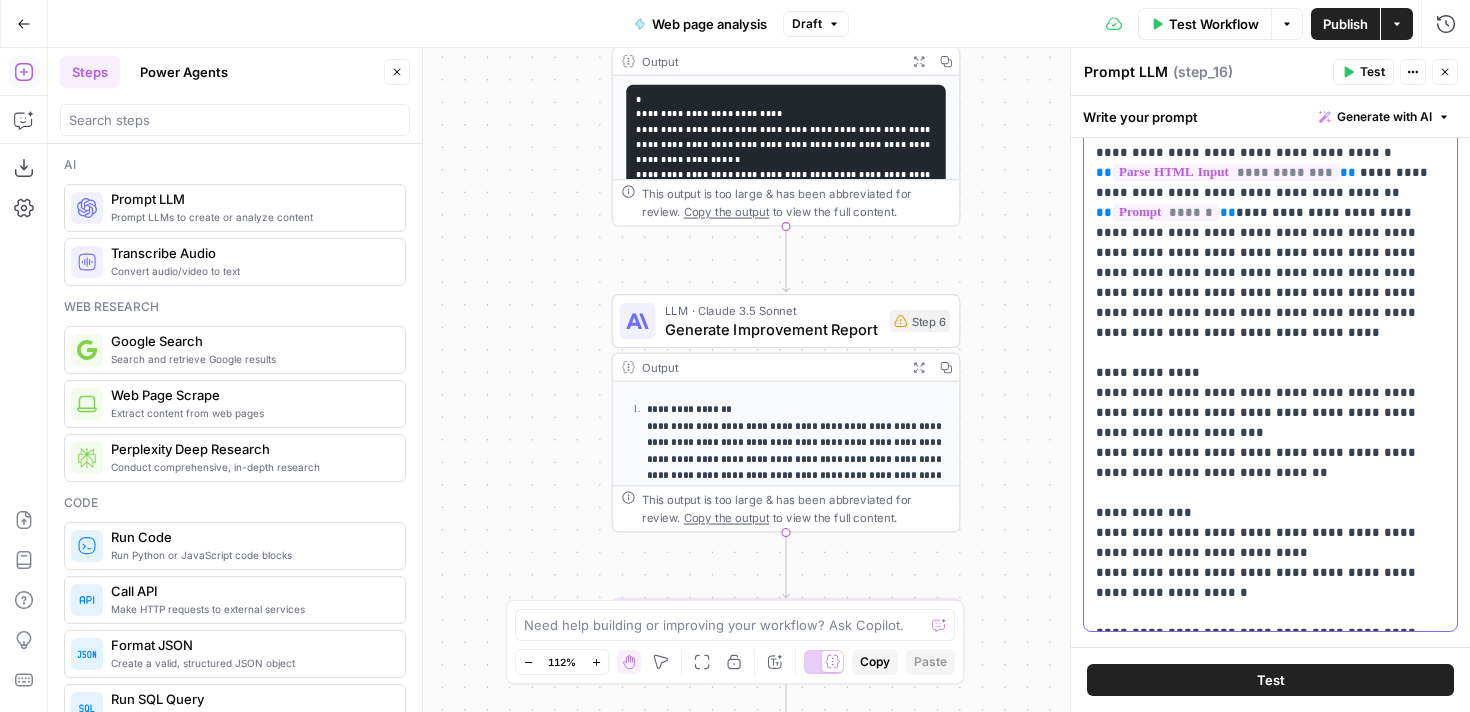 scroll, scrollTop: 143, scrollLeft: 0, axis: vertical 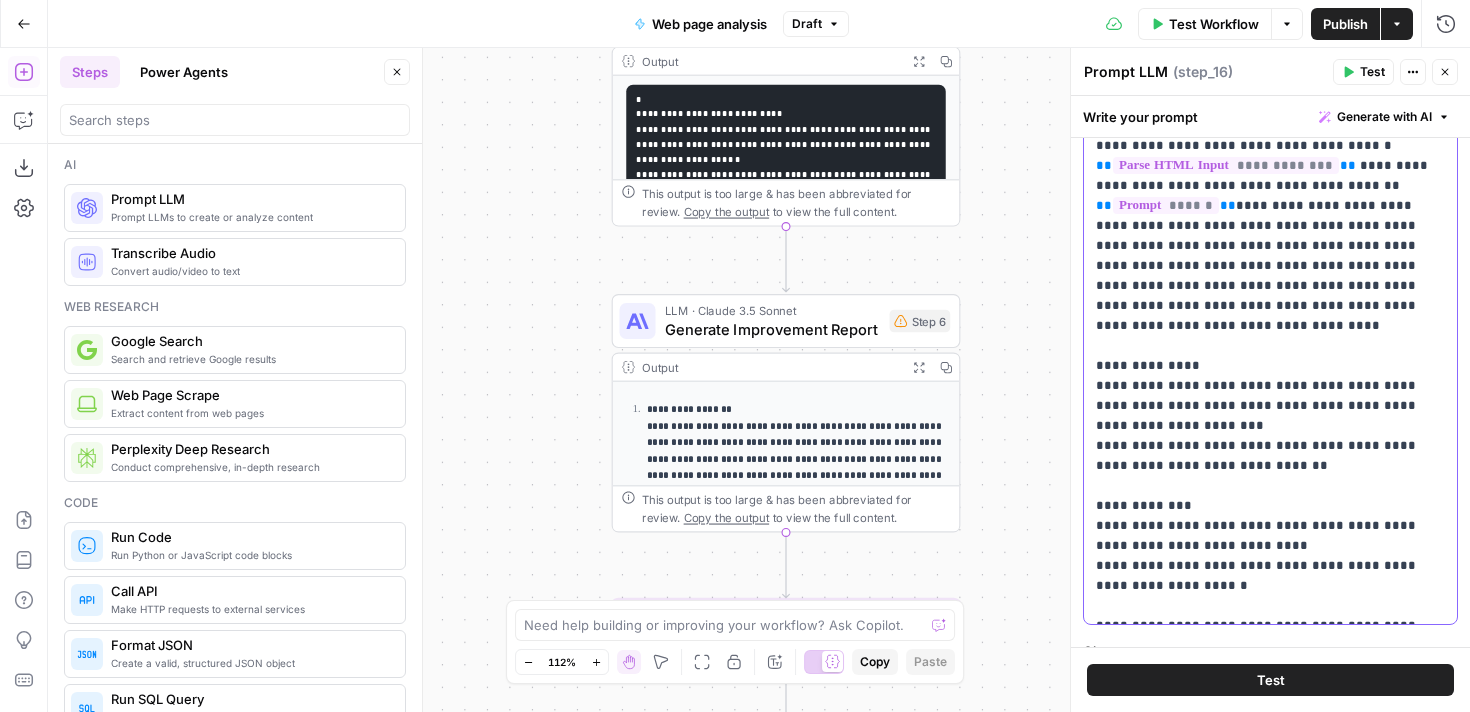 click on "**********" at bounding box center [1270, 356] 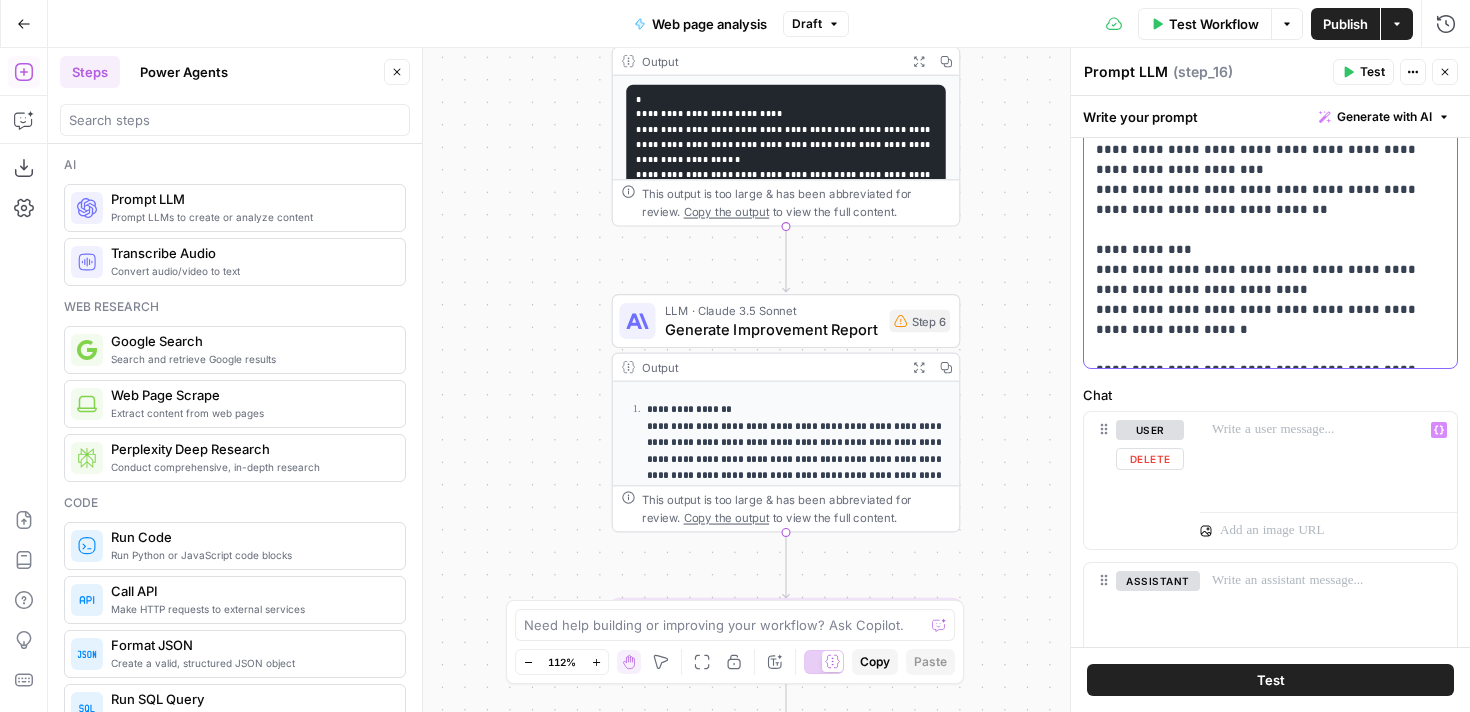 scroll, scrollTop: 400, scrollLeft: 0, axis: vertical 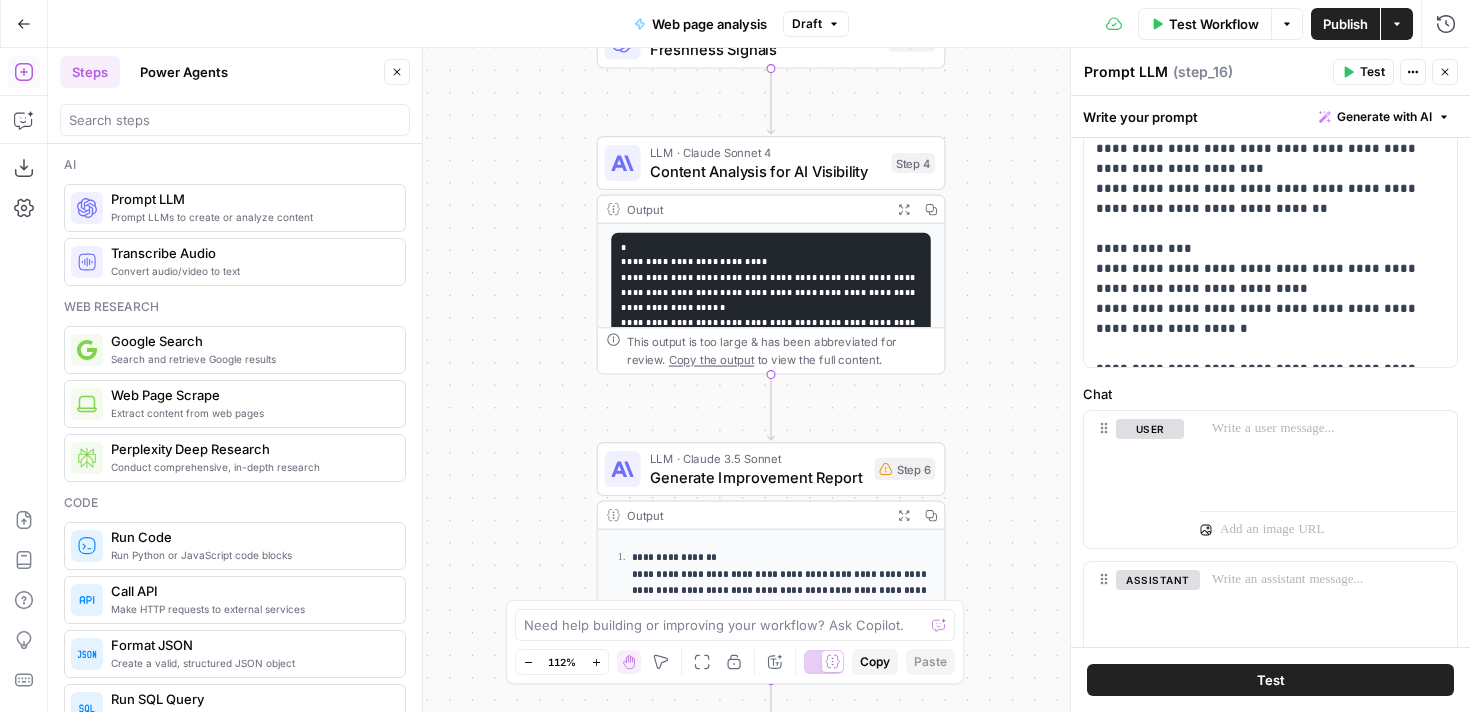 click on "Prompt LLM" at bounding box center [1126, 72] 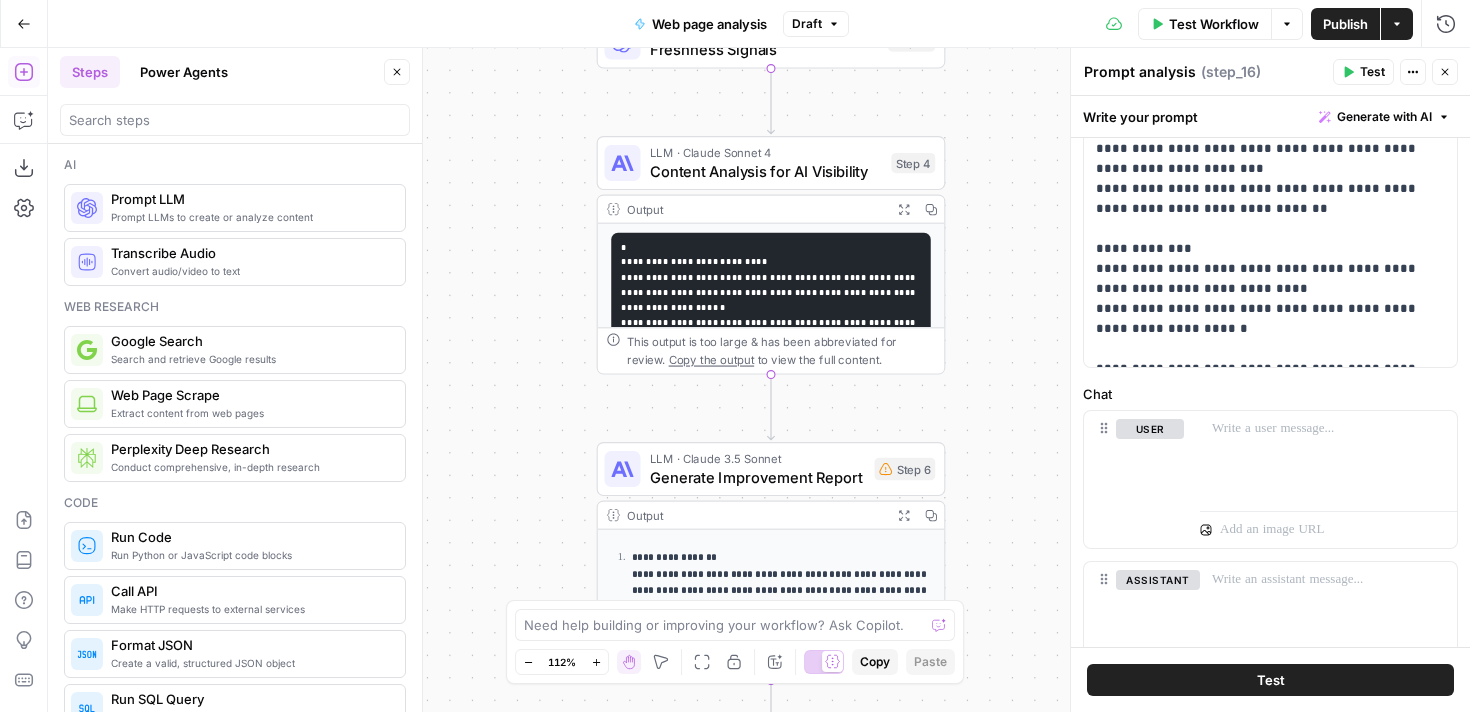 click on "**********" at bounding box center (759, 380) 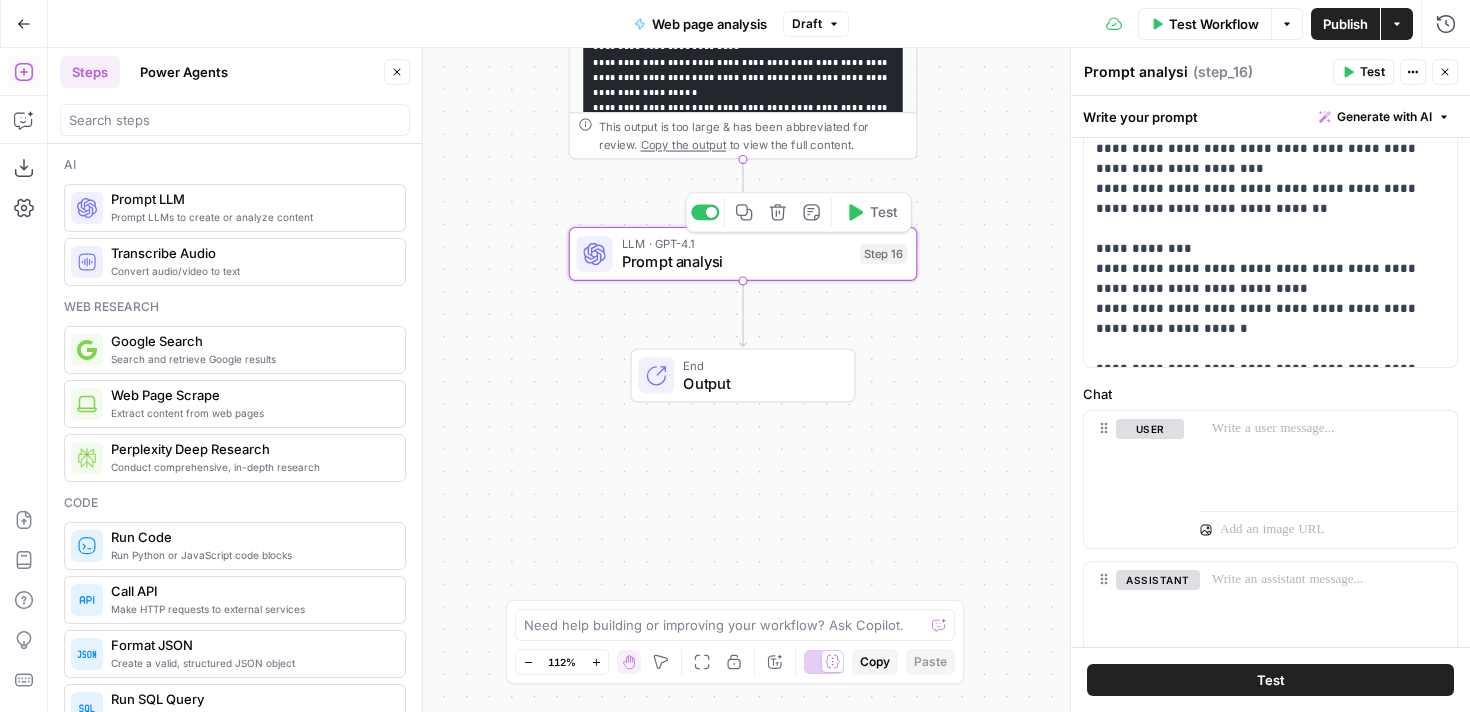 click on "Prompt analysi" at bounding box center (736, 262) 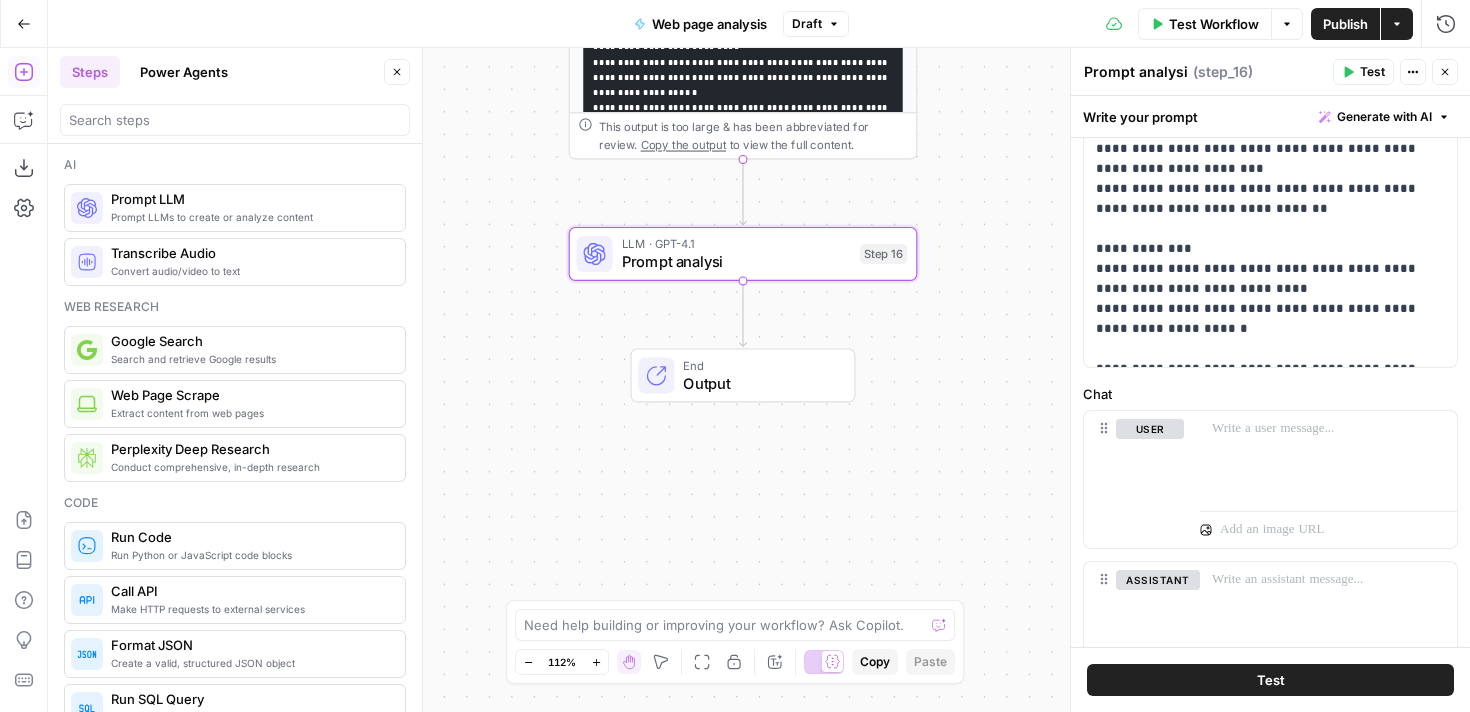 click on "Prompt analysi" at bounding box center (1136, 72) 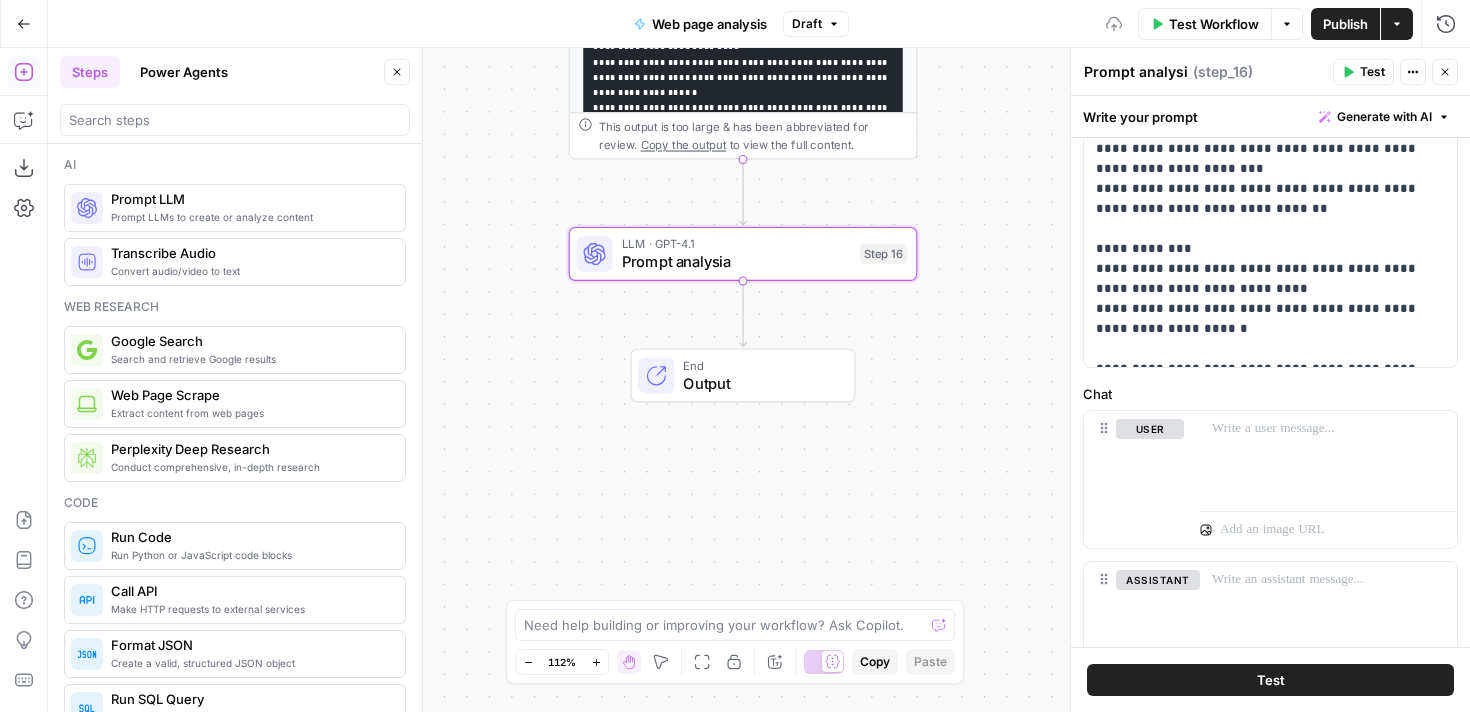 type on "Prompt analysis" 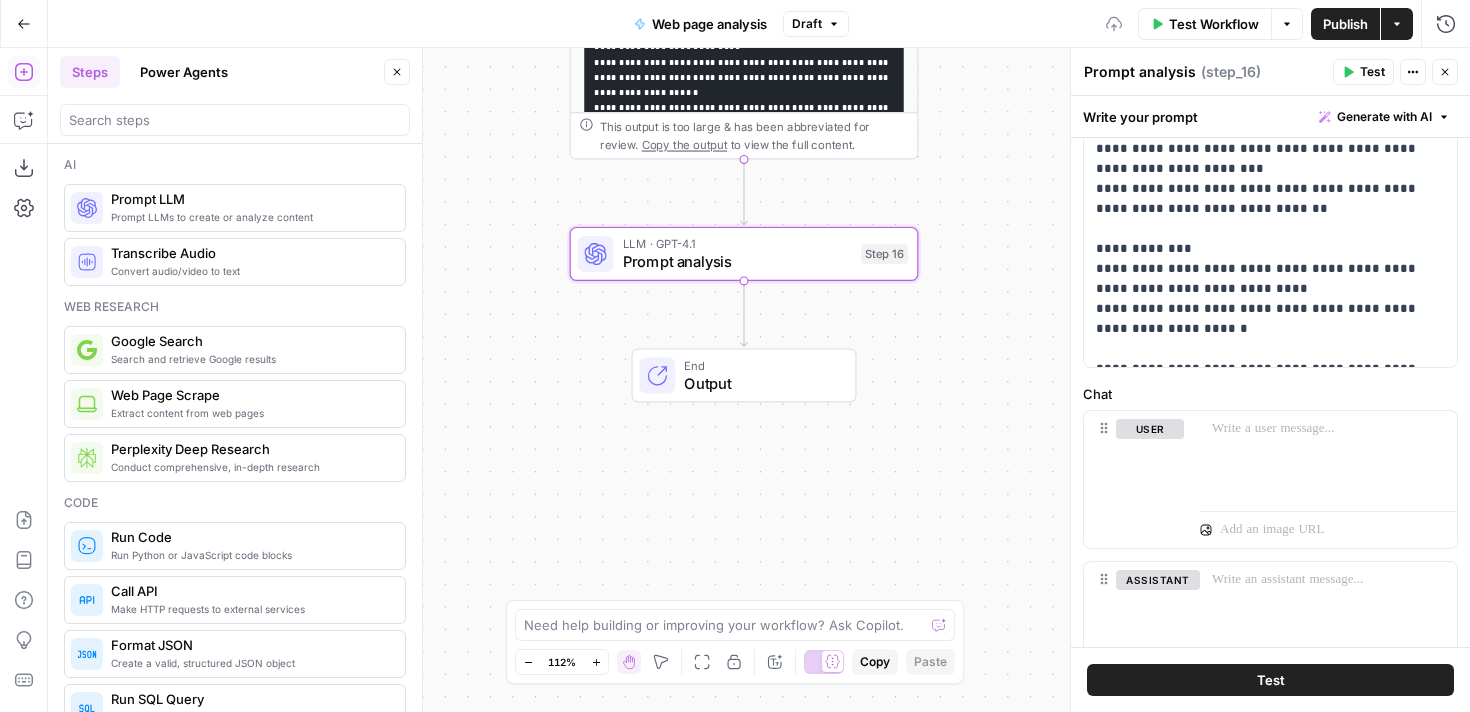 click on "**********" at bounding box center [759, 380] 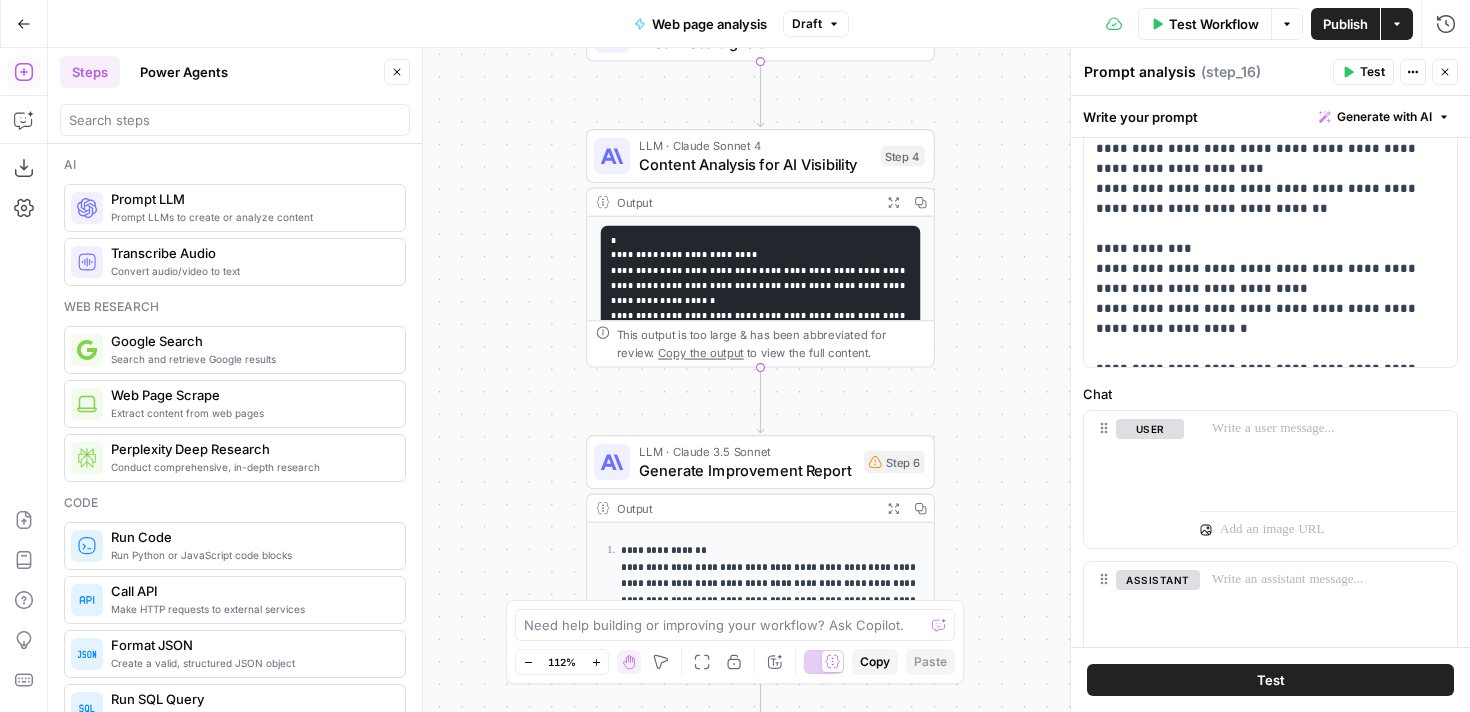 drag, startPoint x: 780, startPoint y: 556, endPoint x: 815, endPoint y: 796, distance: 242.53865 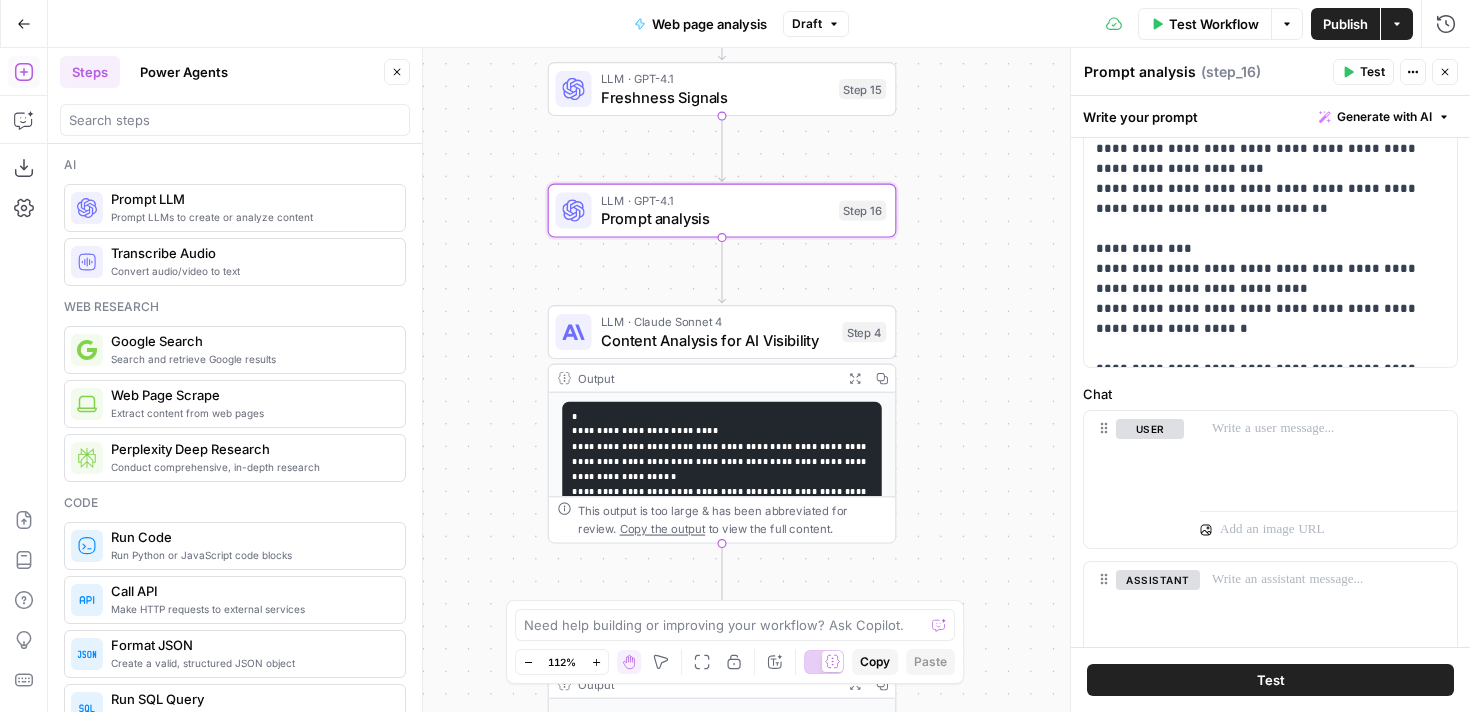 click on "Test" at bounding box center [1270, 680] 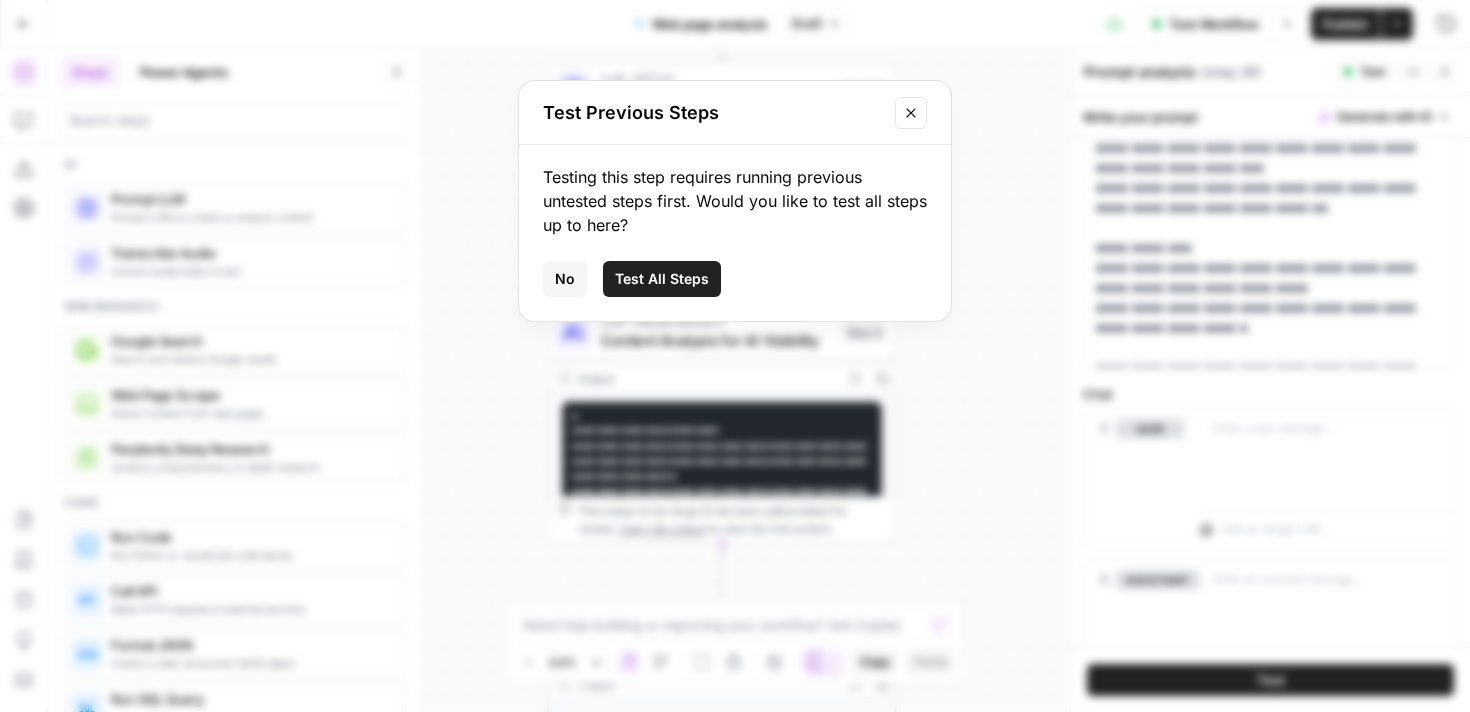 click on "Test All Steps" at bounding box center [662, 279] 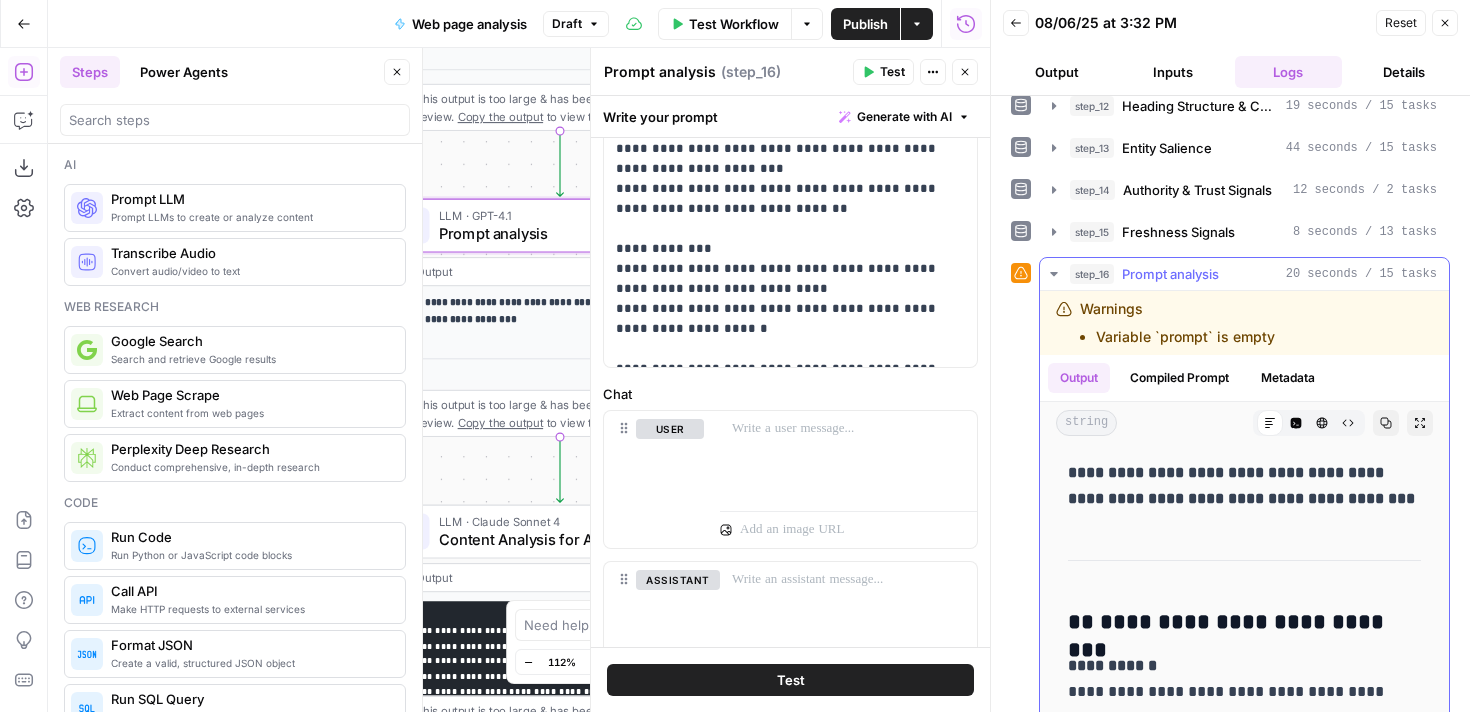 scroll, scrollTop: 187, scrollLeft: 0, axis: vertical 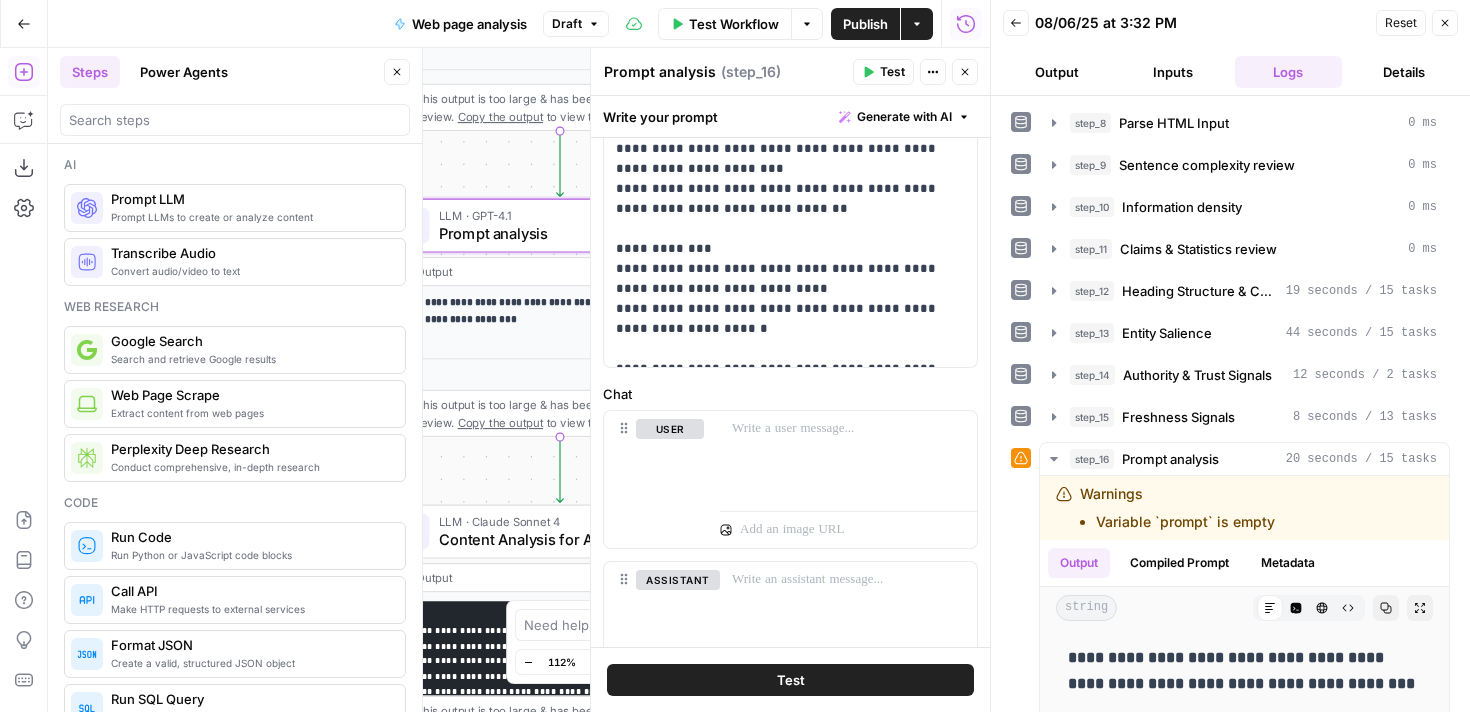 click on "Inputs" at bounding box center [1173, 72] 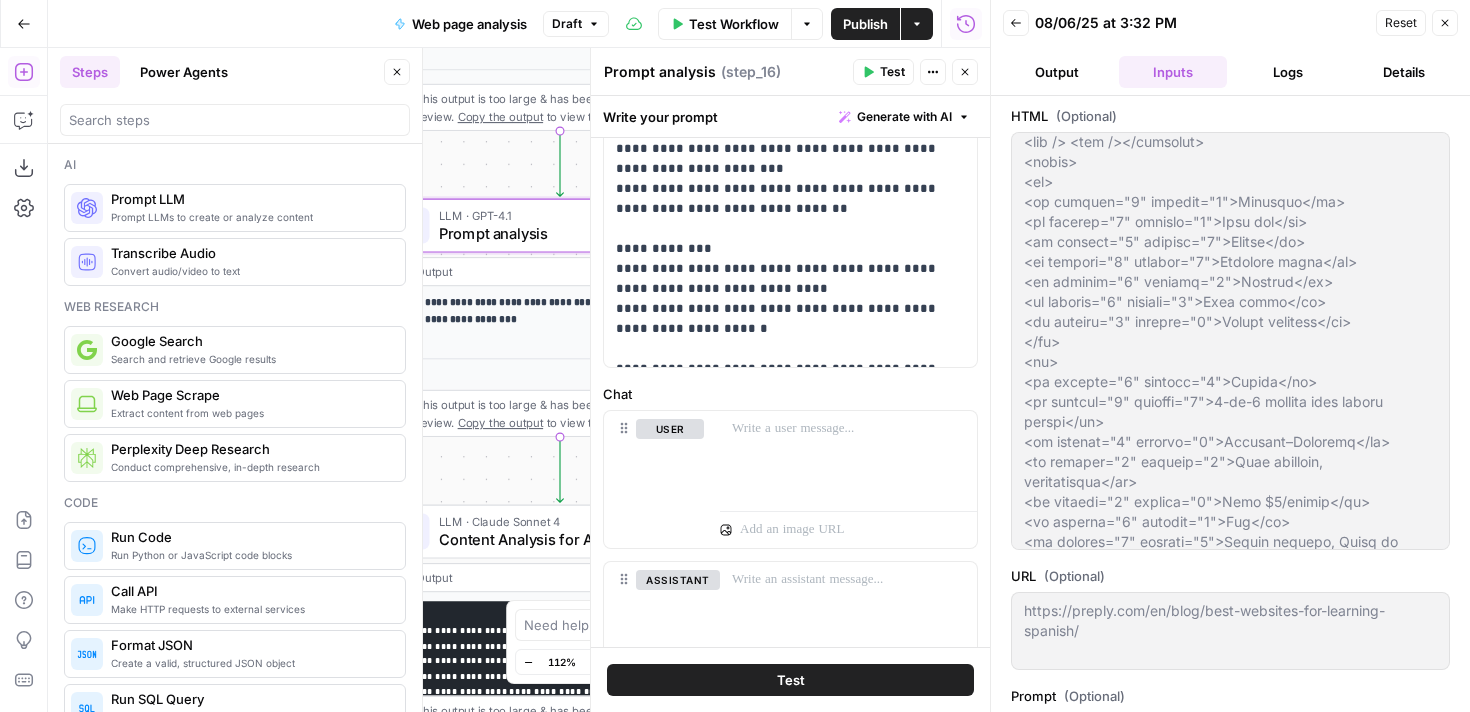 scroll, scrollTop: 384, scrollLeft: 0, axis: vertical 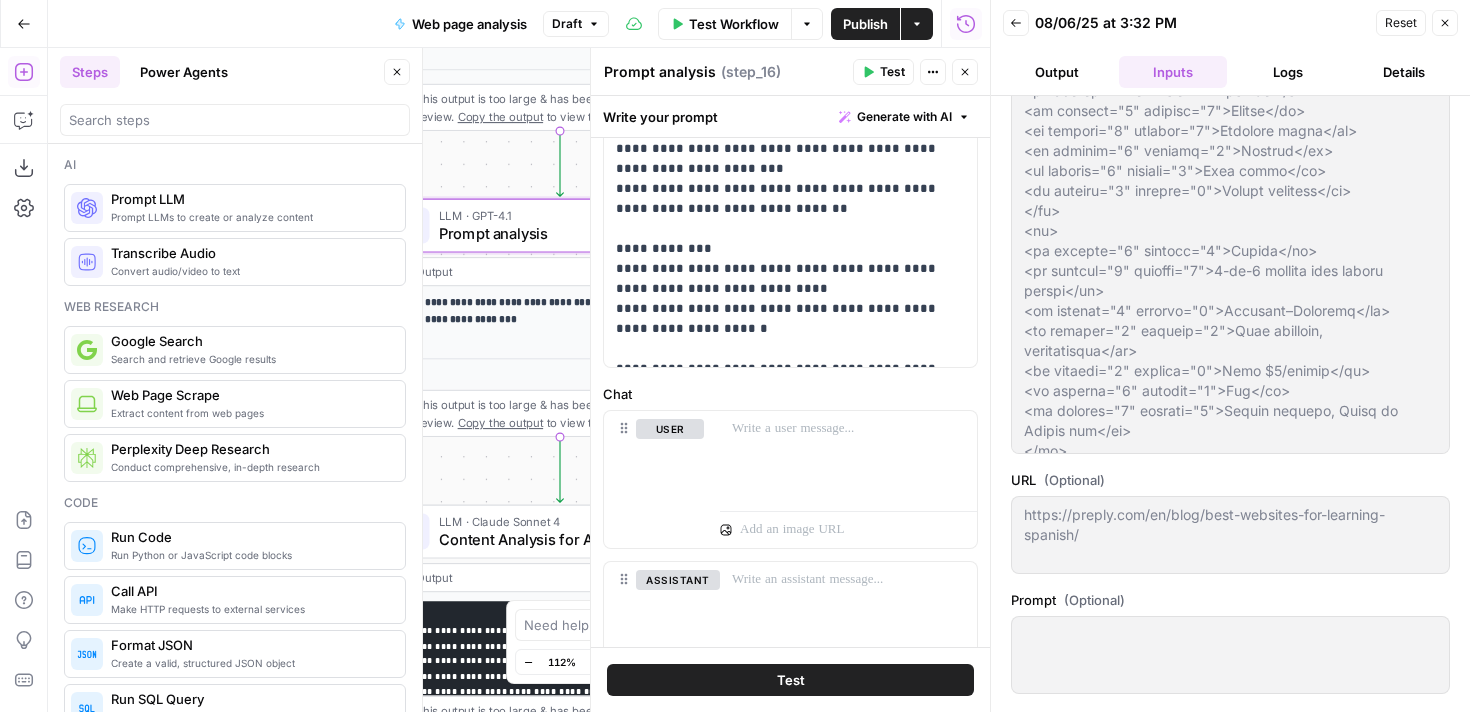 click at bounding box center (1230, 655) 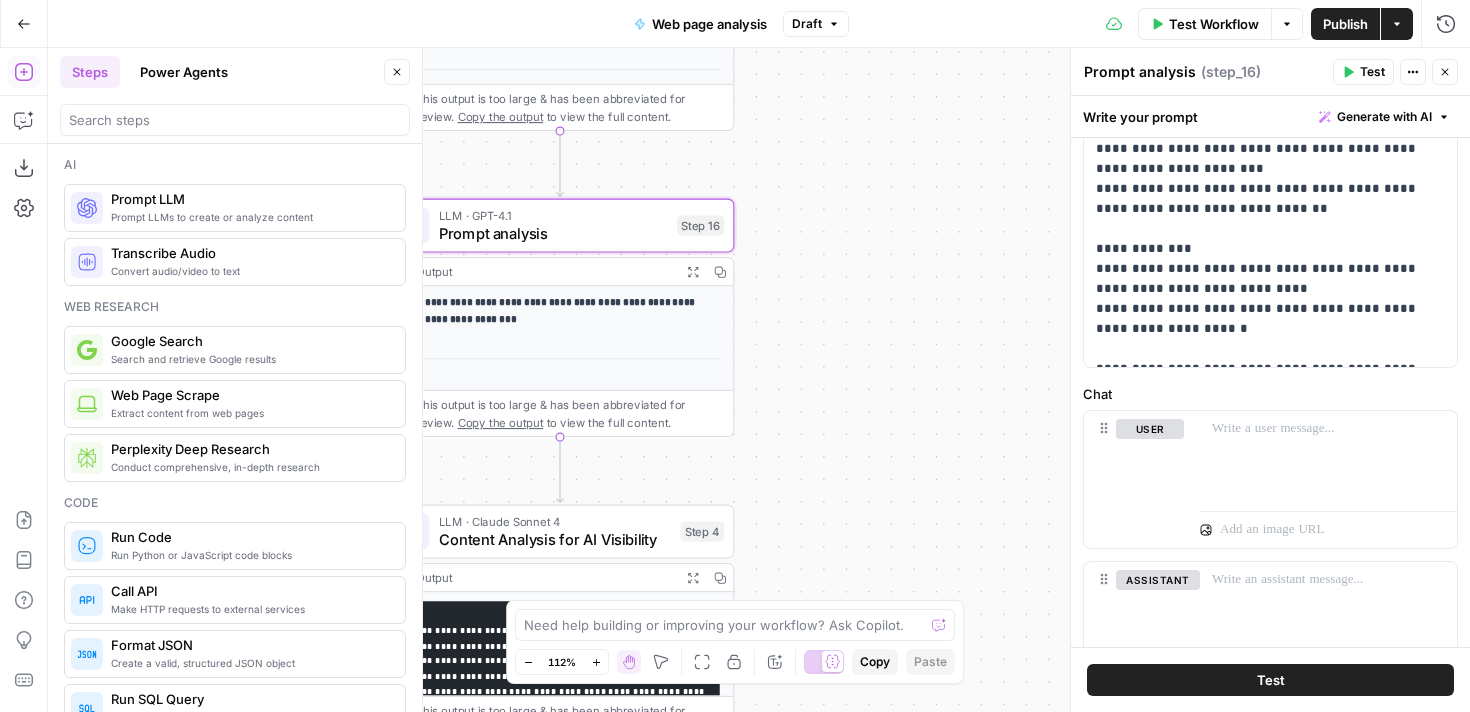 click on "Close" at bounding box center [1445, 72] 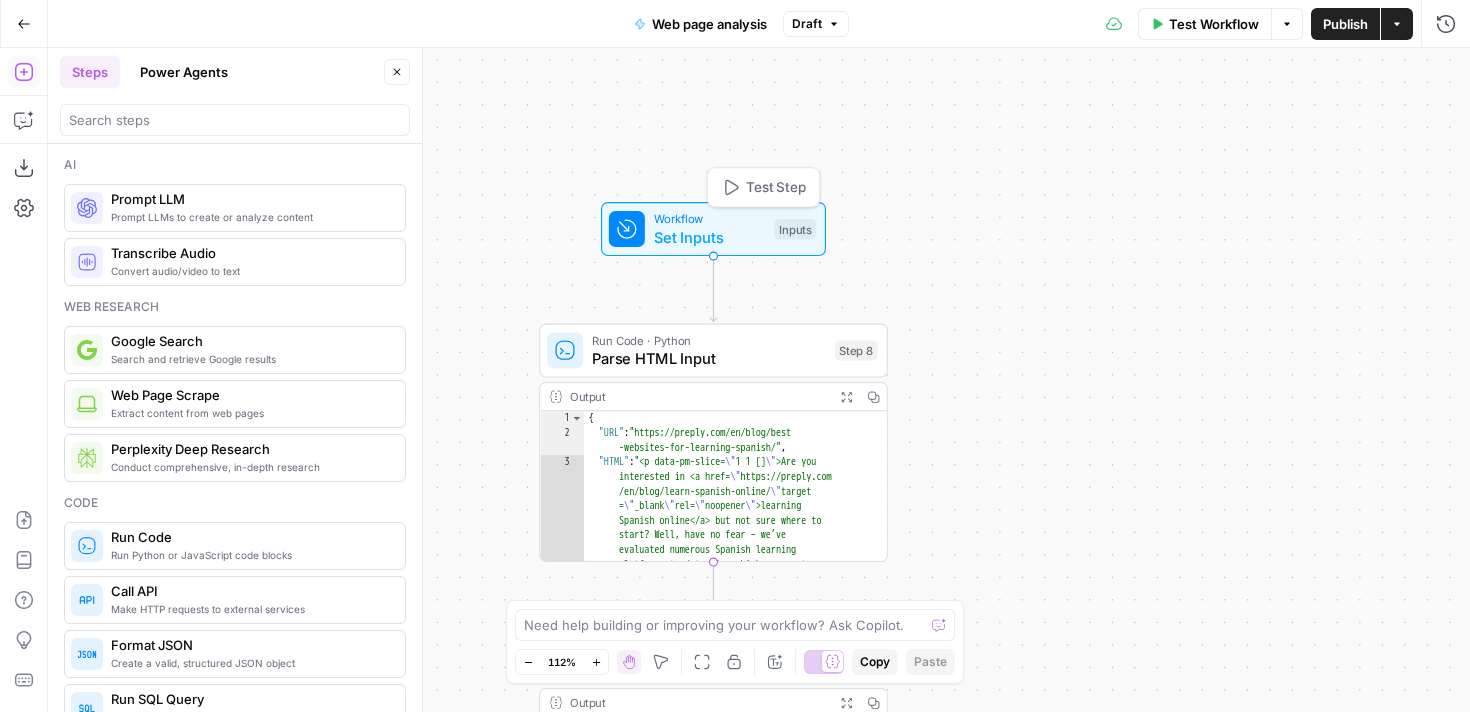 click on "Set Inputs" at bounding box center (709, 237) 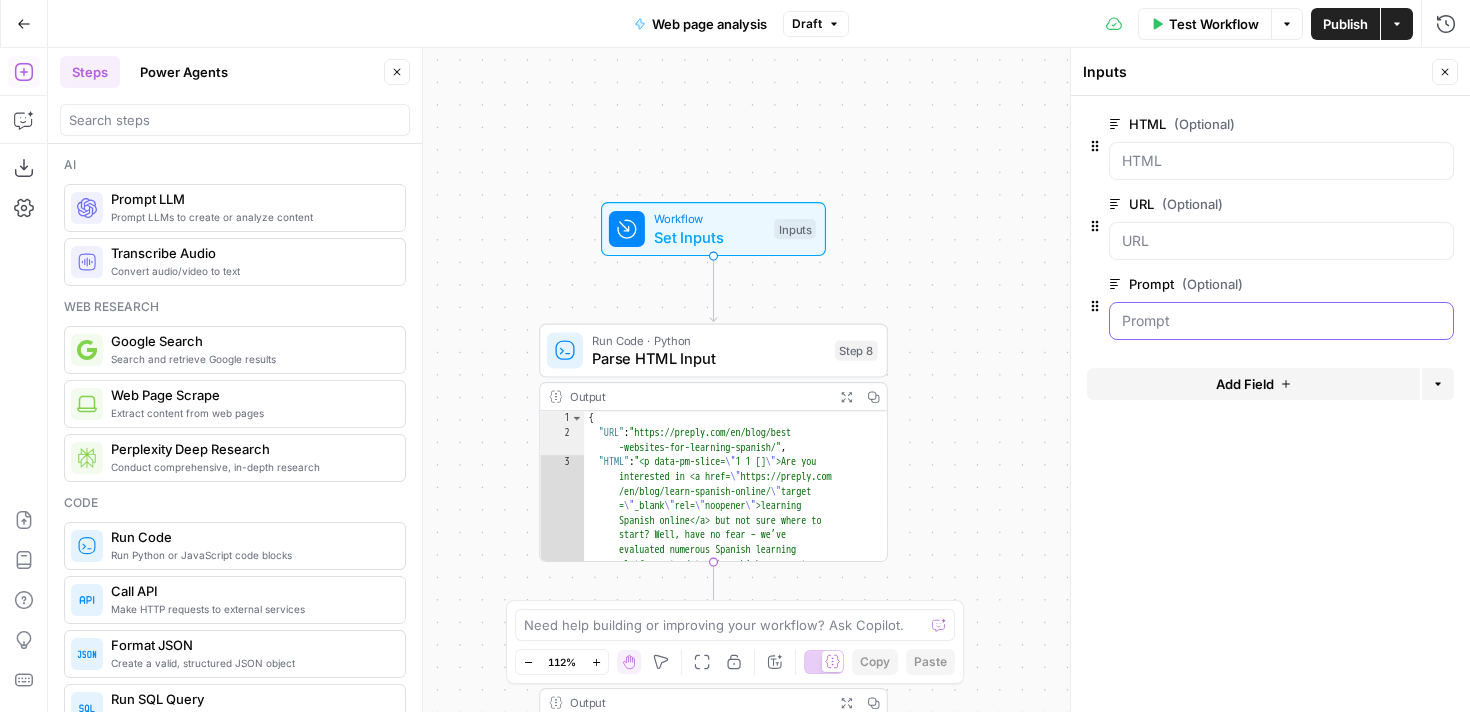 click on "Prompt   (Optional)" at bounding box center (1281, 321) 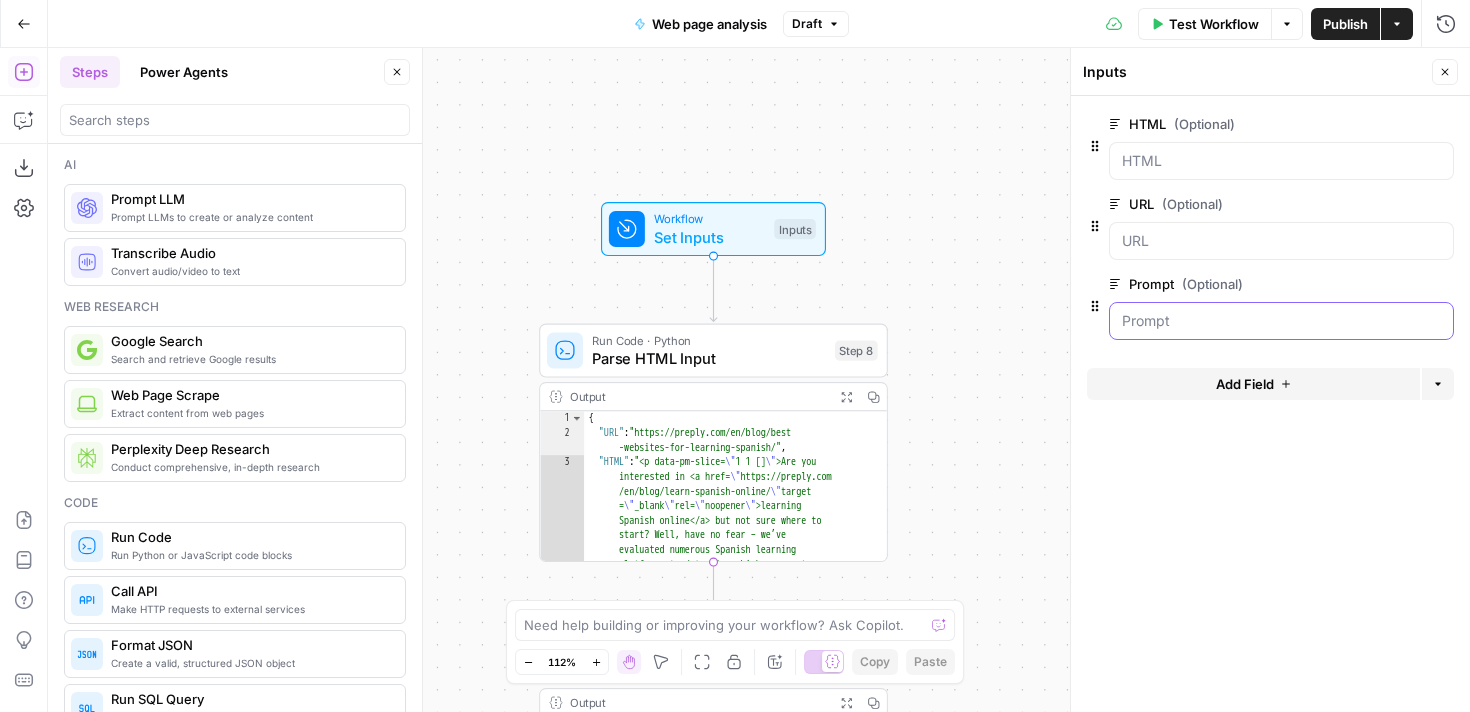 click on "Prompt   (Optional)" at bounding box center (1281, 321) 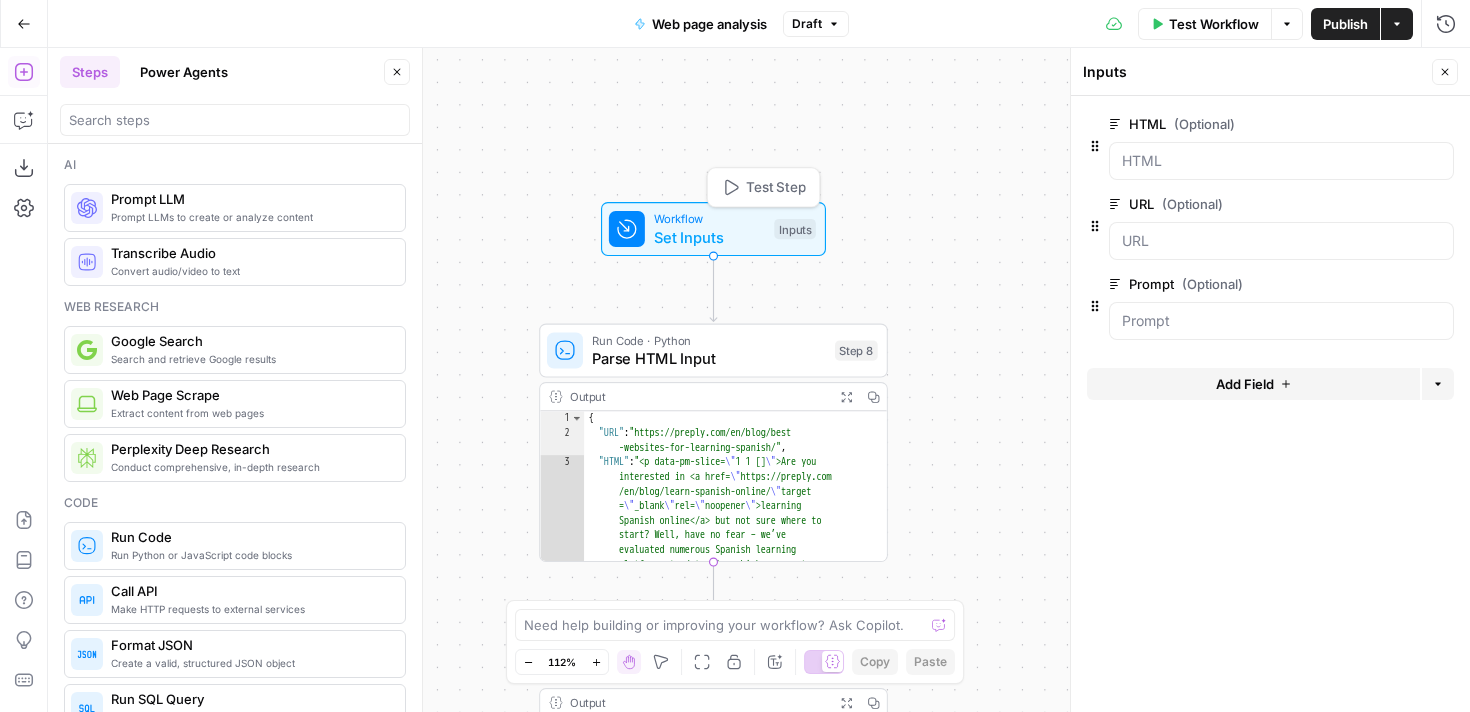 click on "Set Inputs" at bounding box center (709, 237) 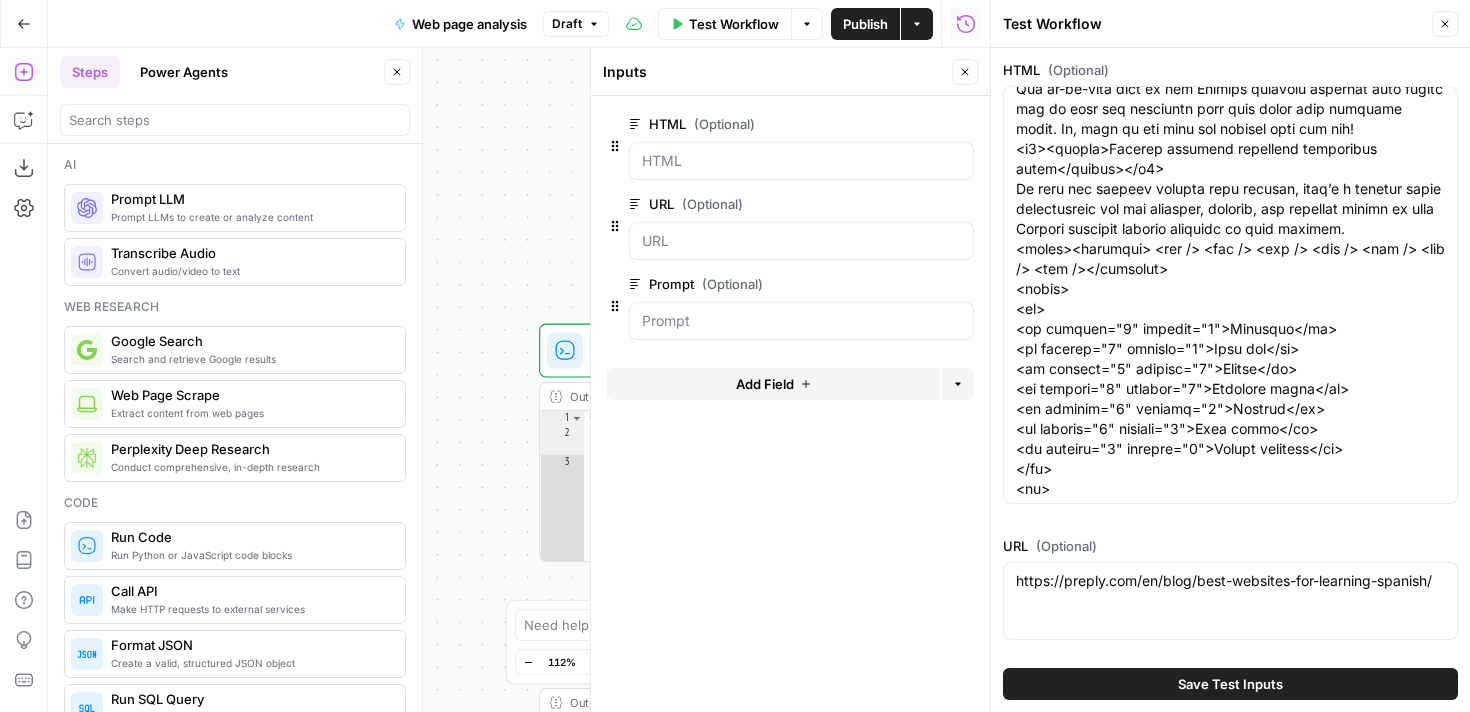 scroll, scrollTop: 190, scrollLeft: 0, axis: vertical 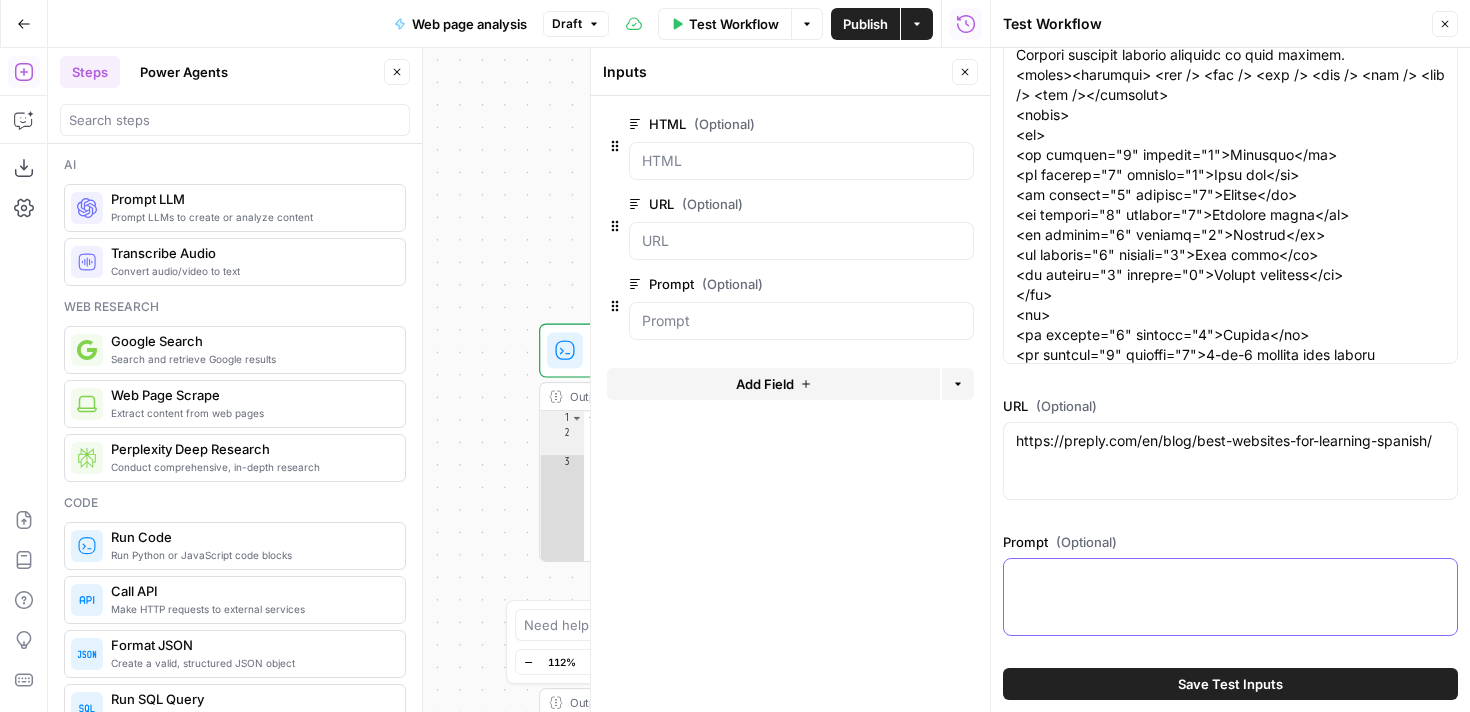 click on "Prompt   (Optional)" at bounding box center [1230, 577] 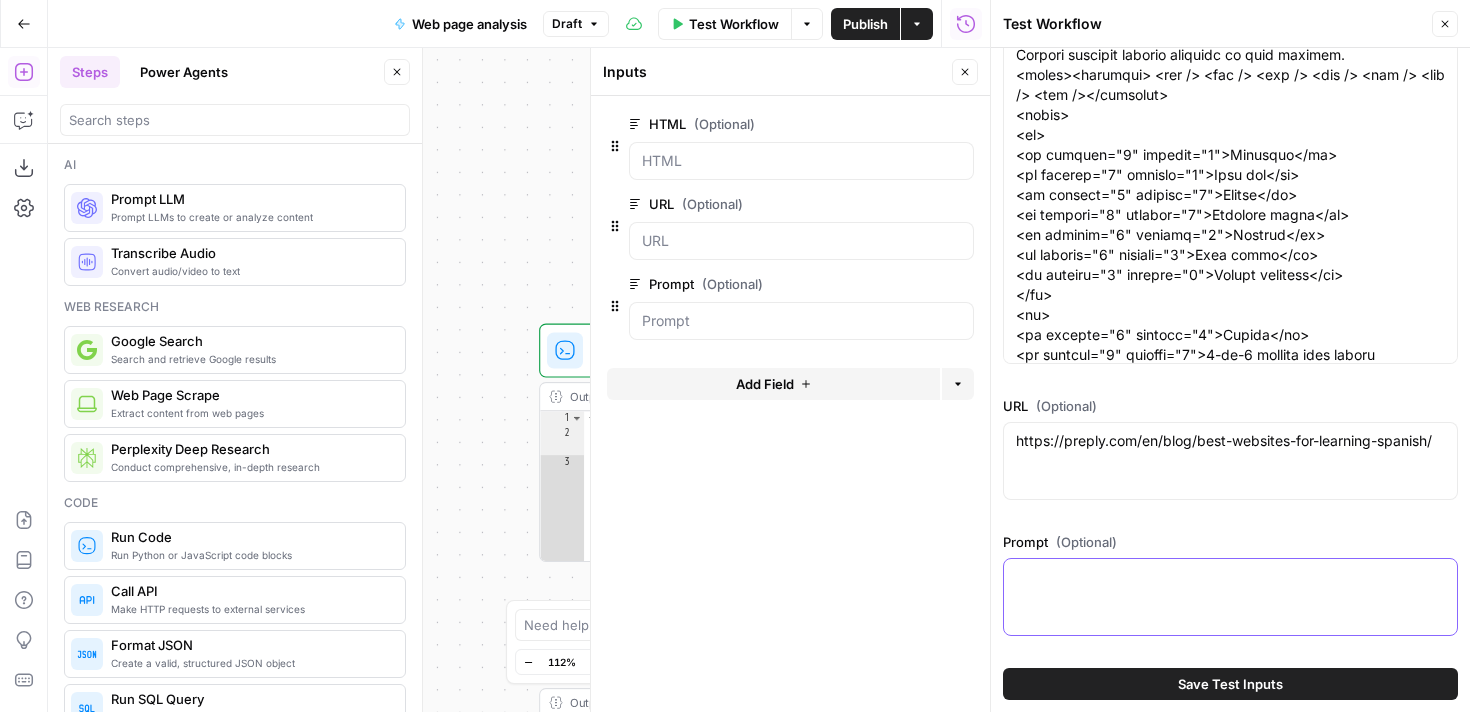 paste on "What are the most trustworthy advanced spanish classes online?" 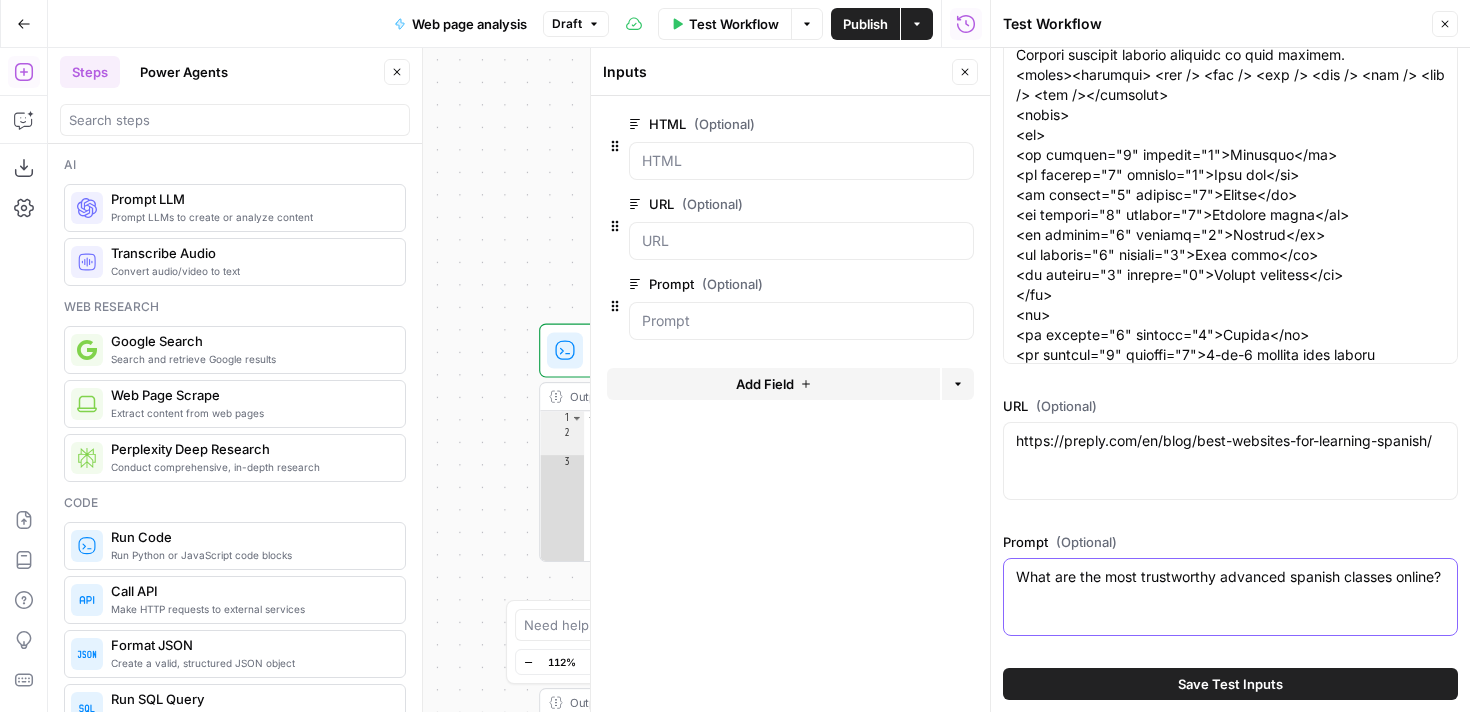 type on "What are the most trustworthy advanced spanish classes online?" 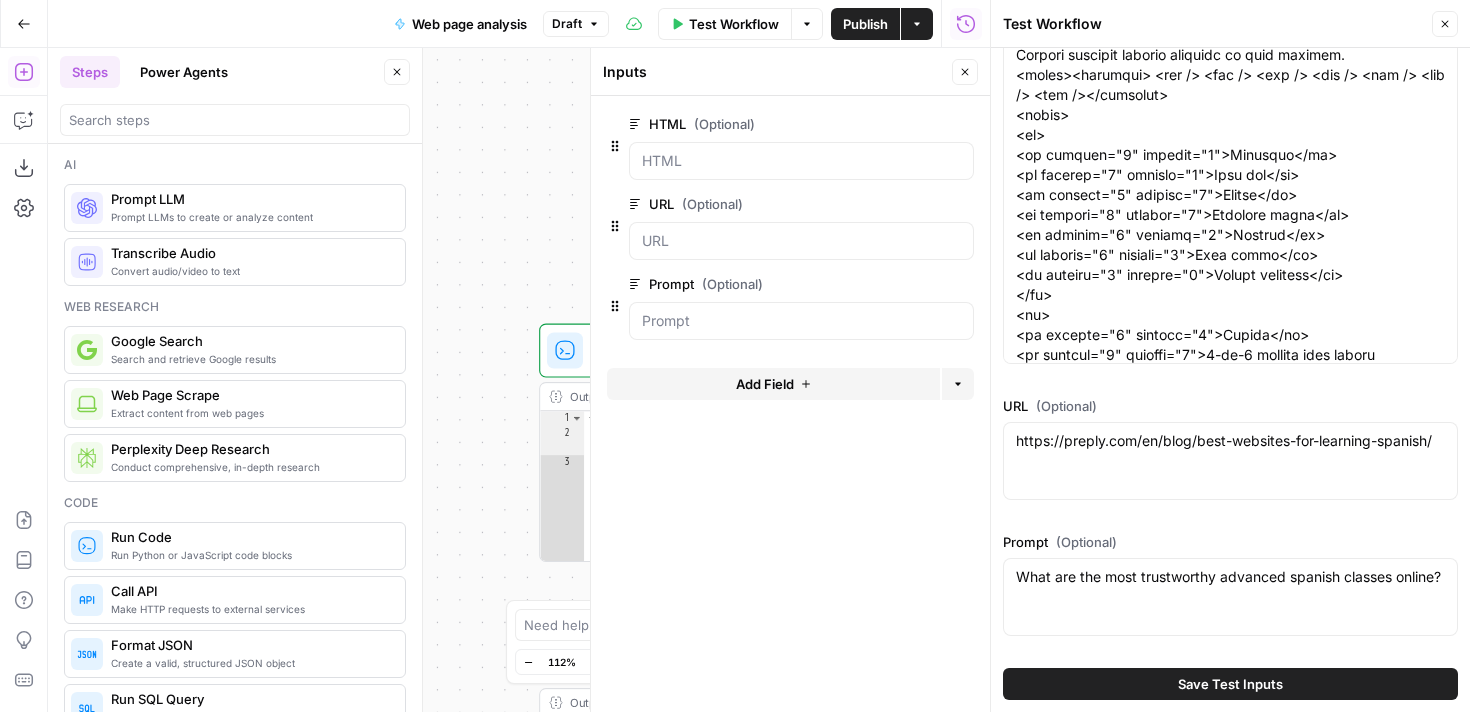 click on "Save Test Inputs" at bounding box center [1230, 684] 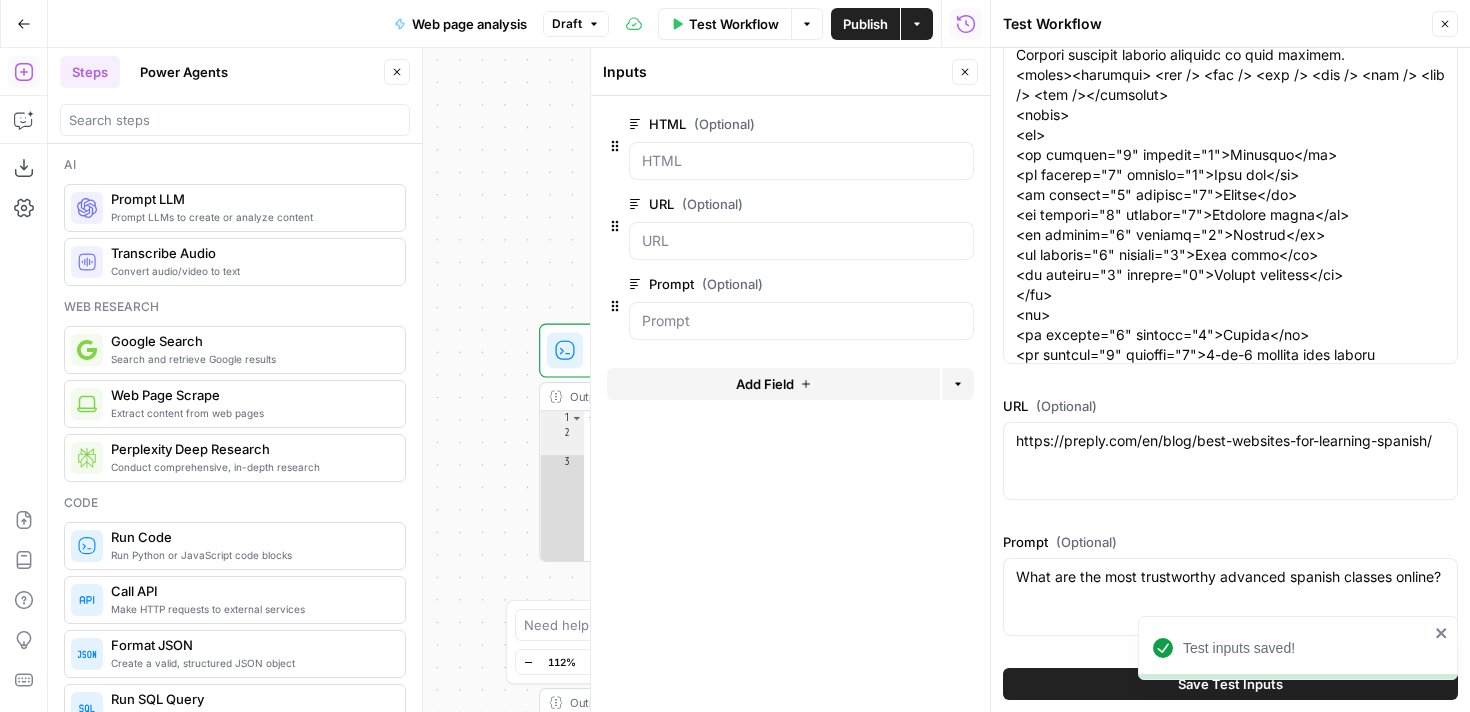 click 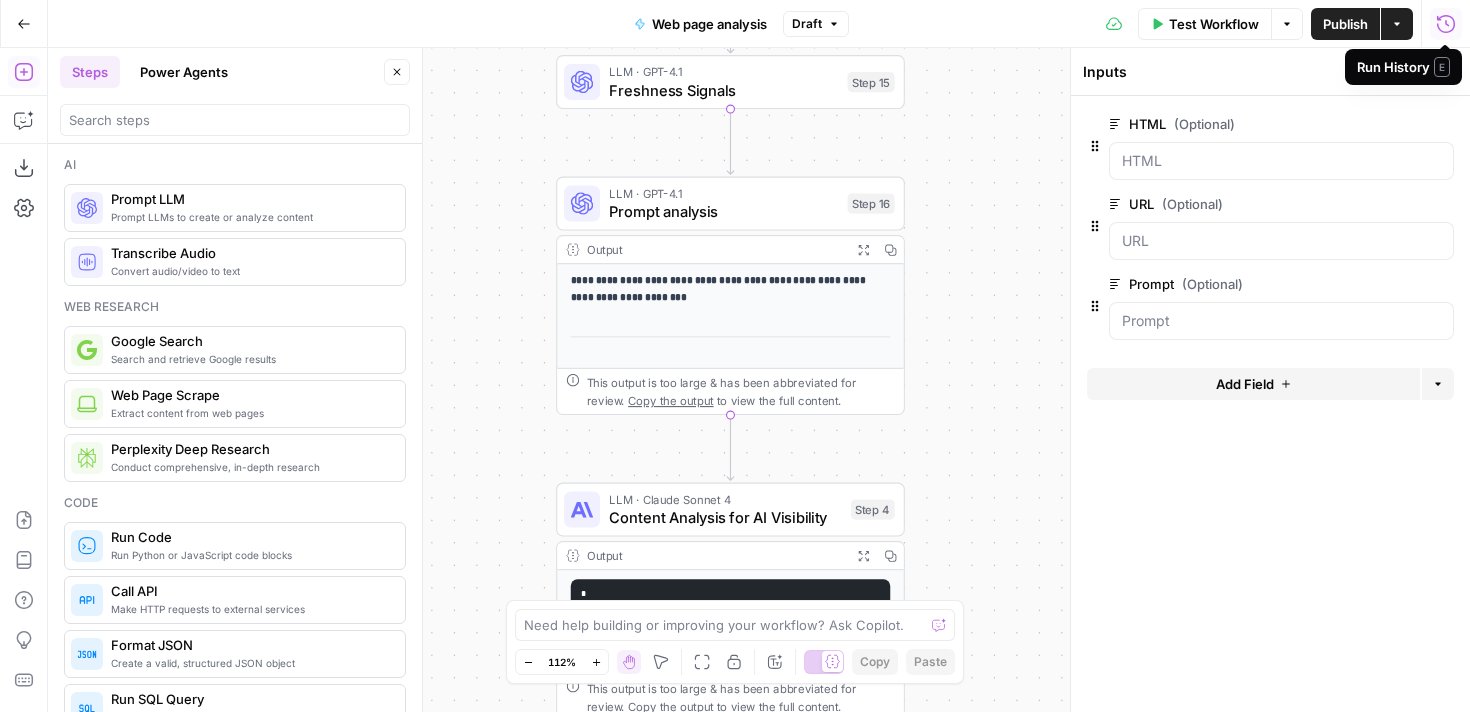 click on "LLM · GPT-4.1" at bounding box center (723, 193) 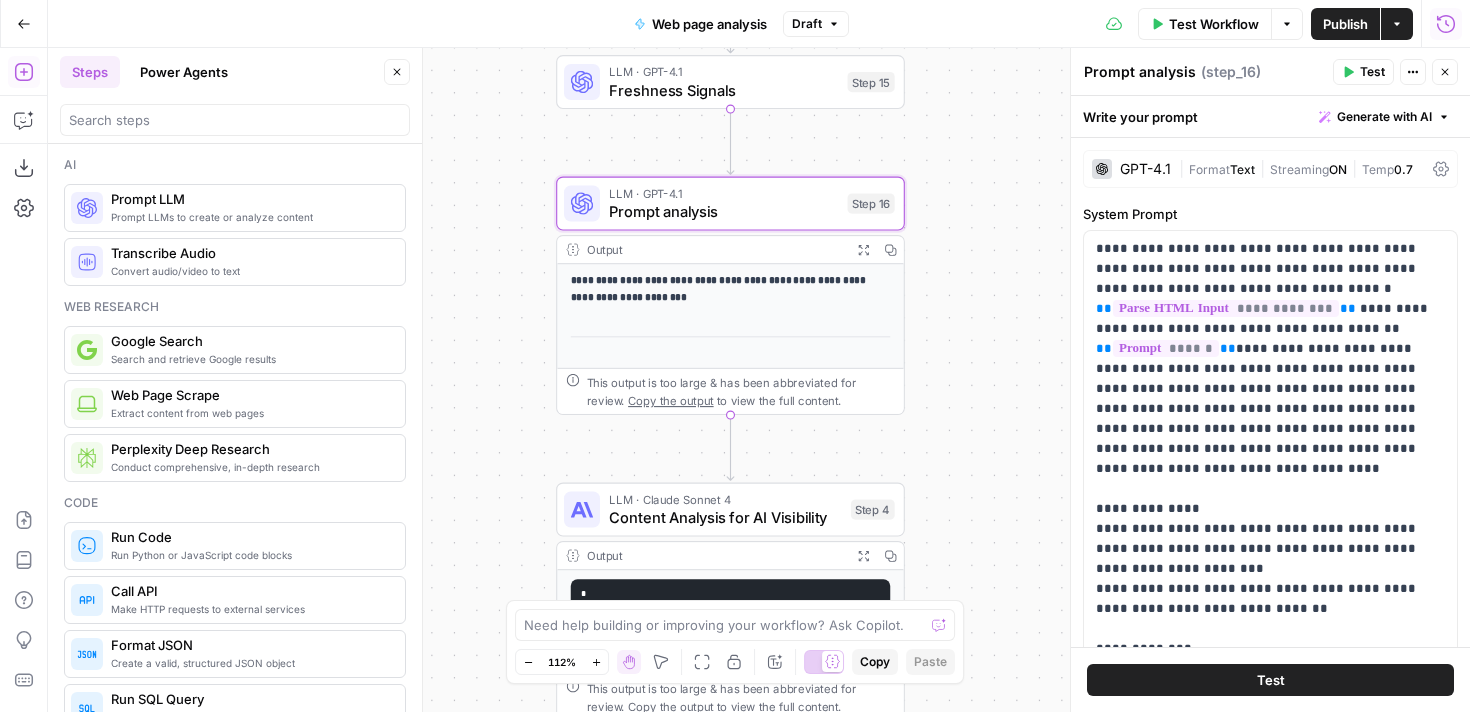 click on "Test" at bounding box center (1270, 680) 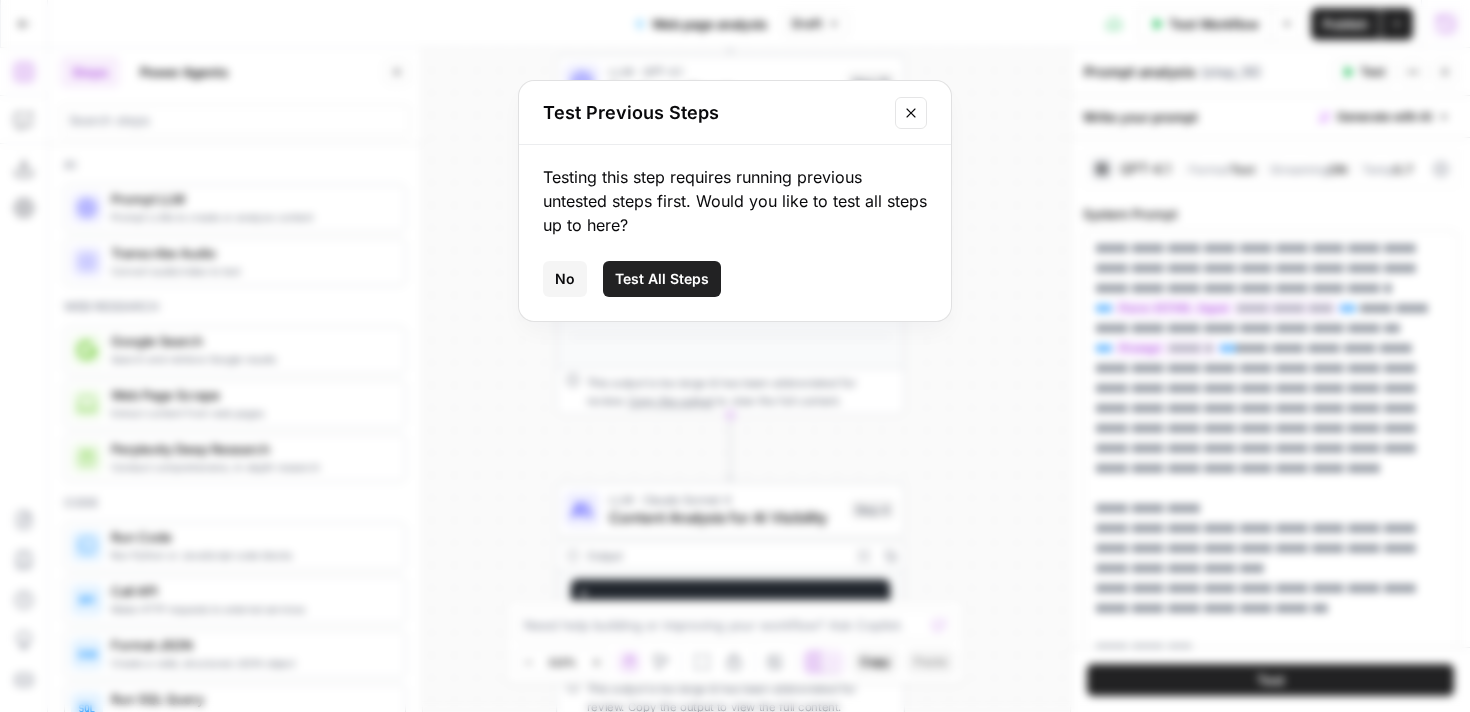 click 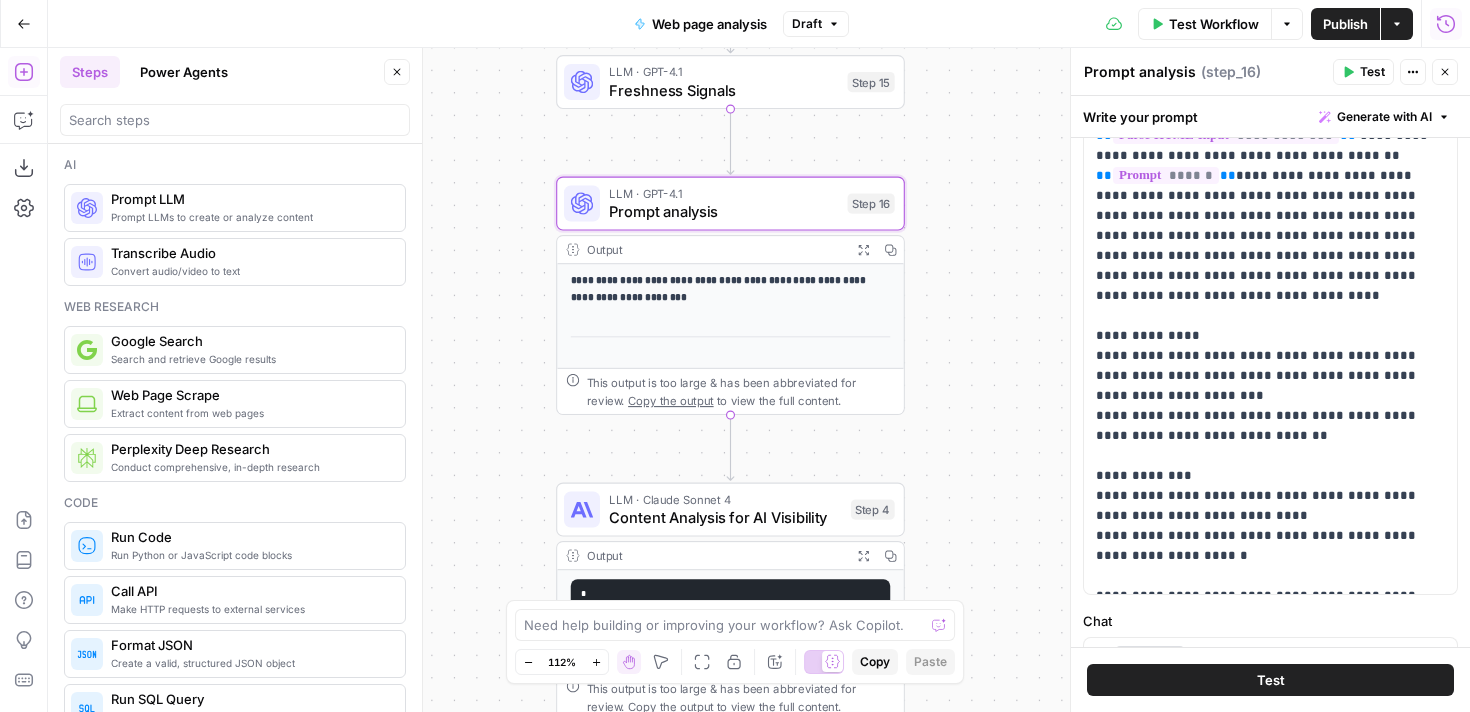 scroll, scrollTop: 170, scrollLeft: 0, axis: vertical 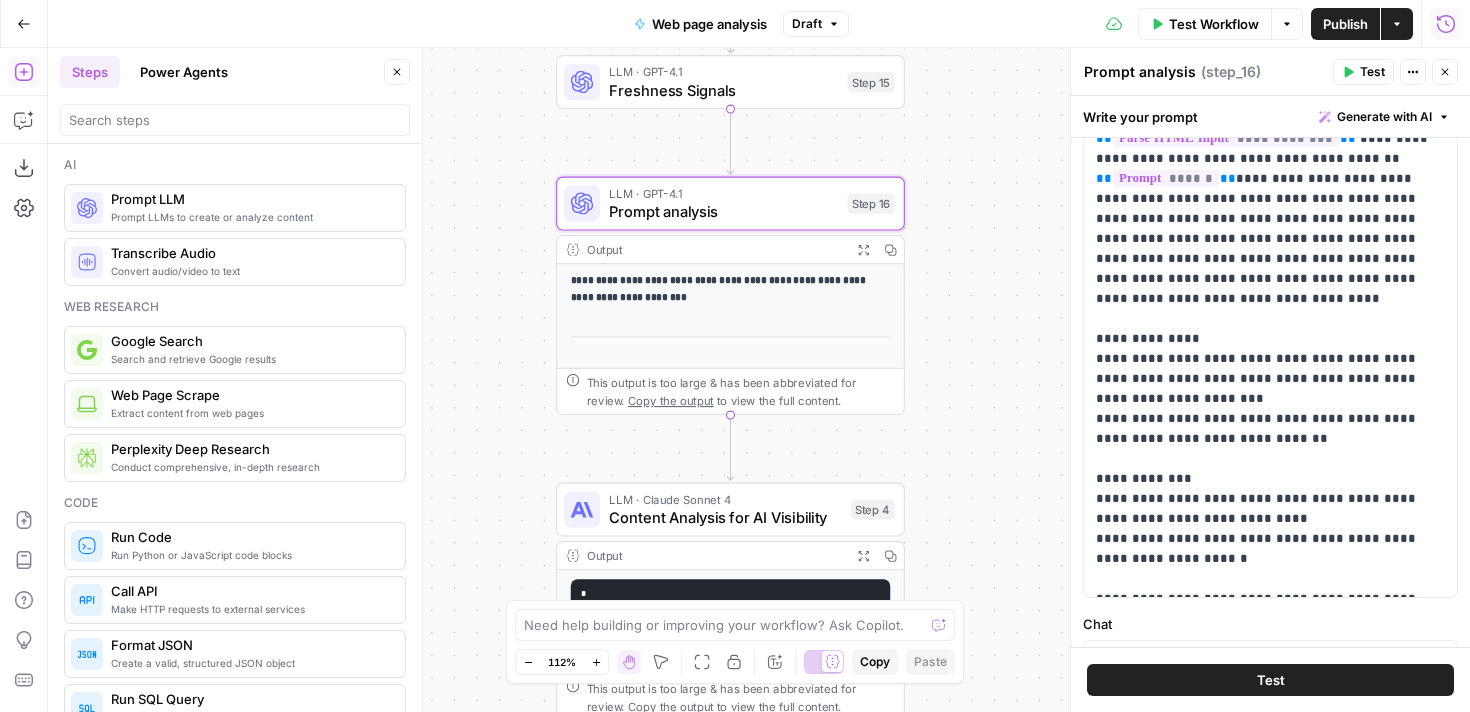 click on "Test" at bounding box center (1270, 680) 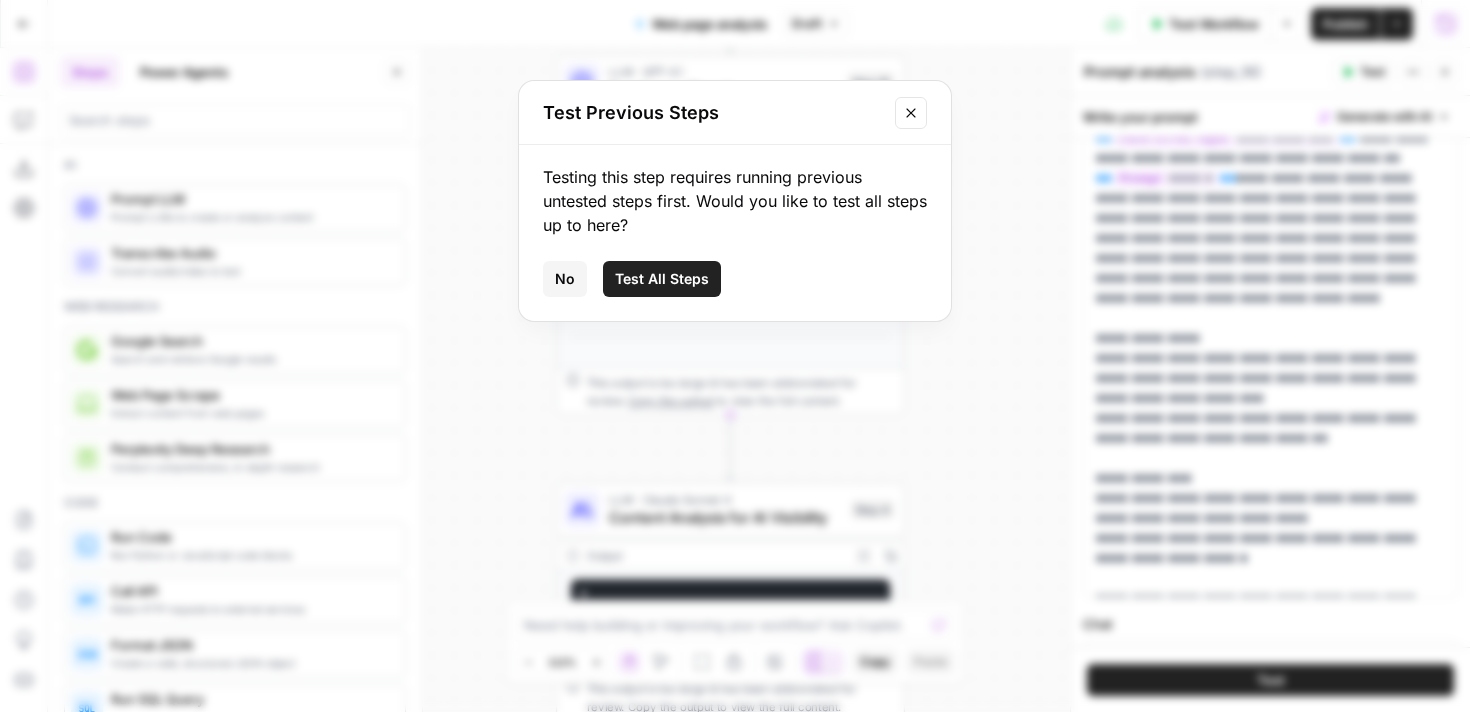 click on "Test All Steps" at bounding box center (662, 279) 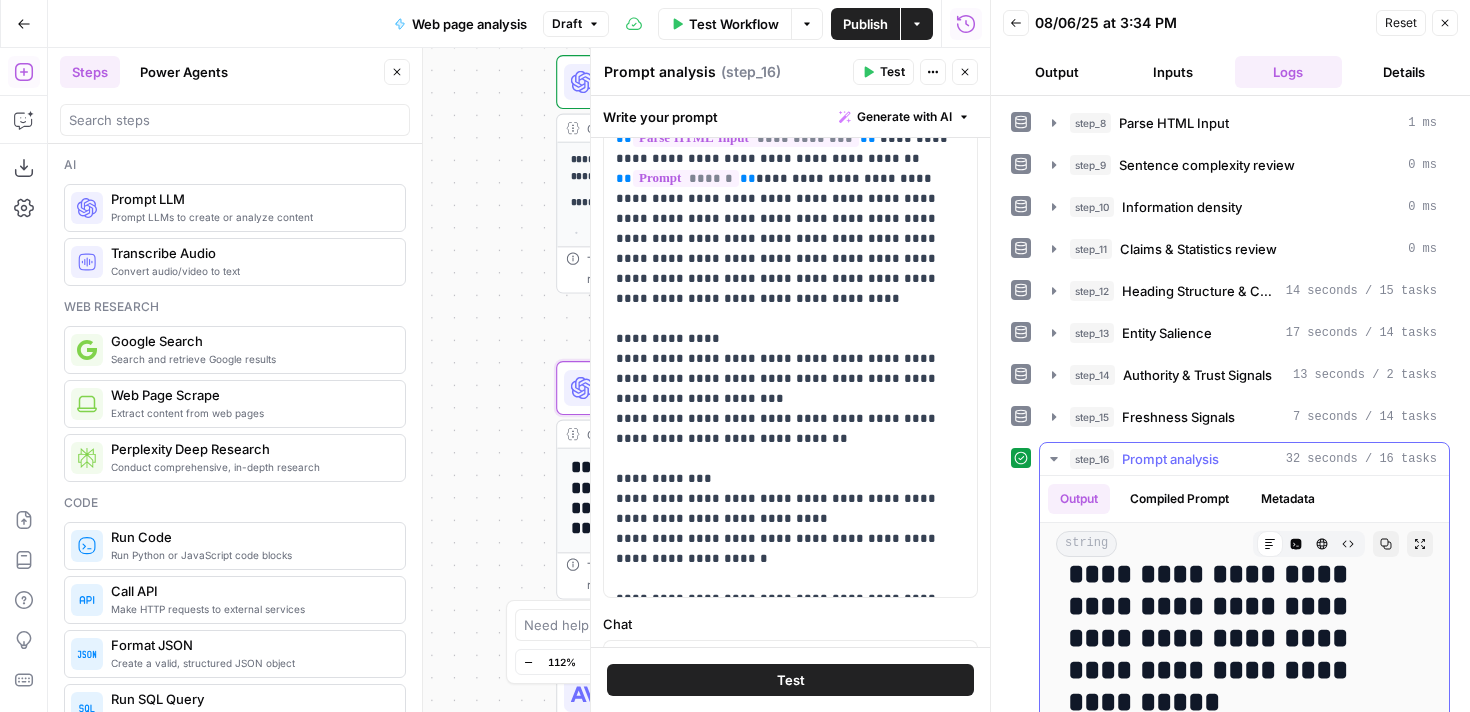 scroll, scrollTop: 0, scrollLeft: 0, axis: both 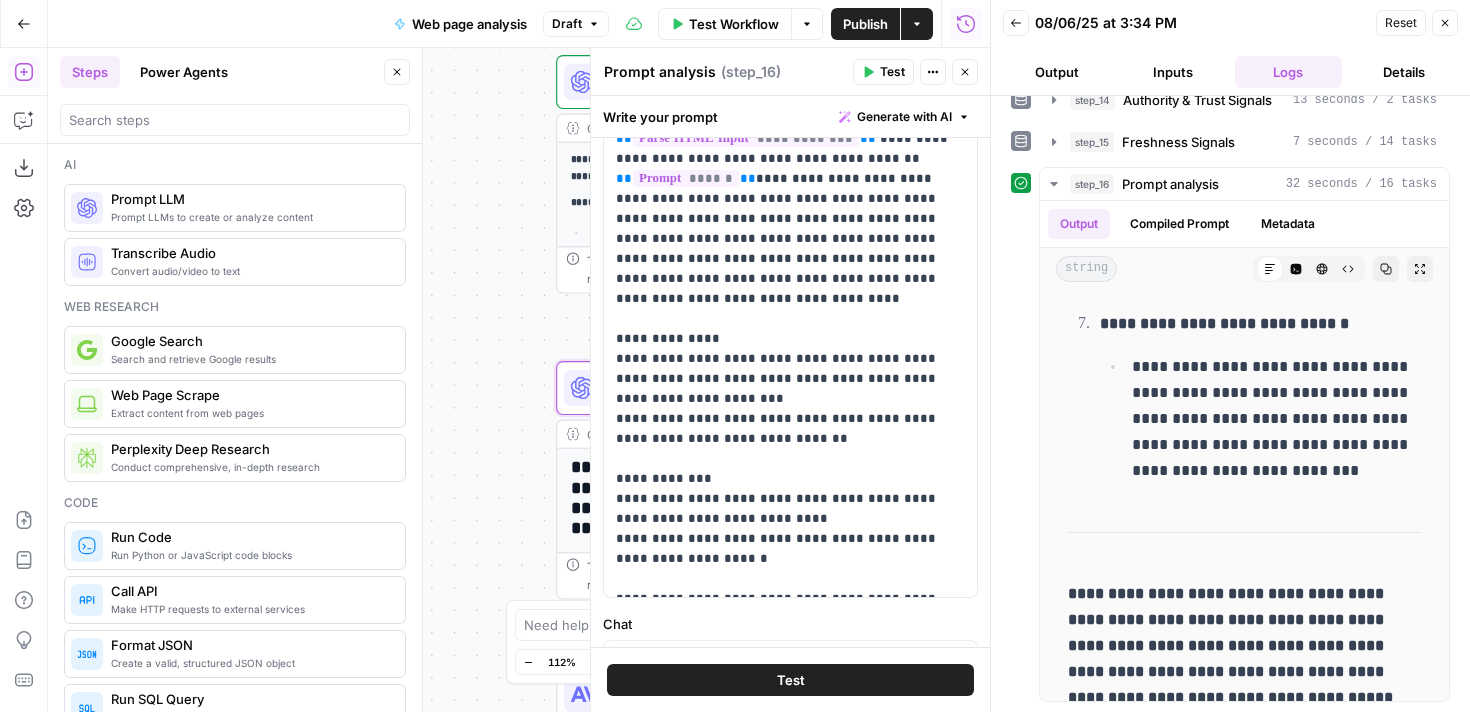 click 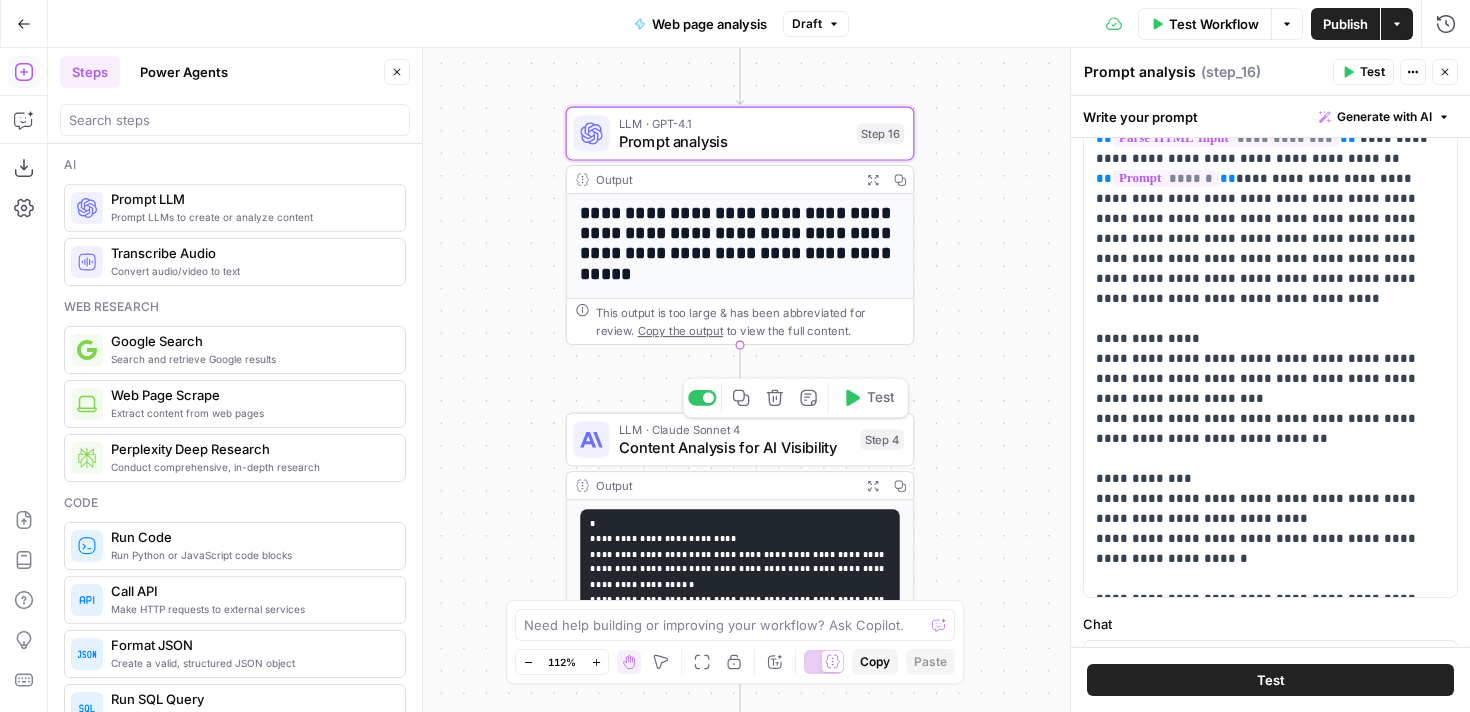 click on "Content Analysis for AI Visibility" at bounding box center (735, 447) 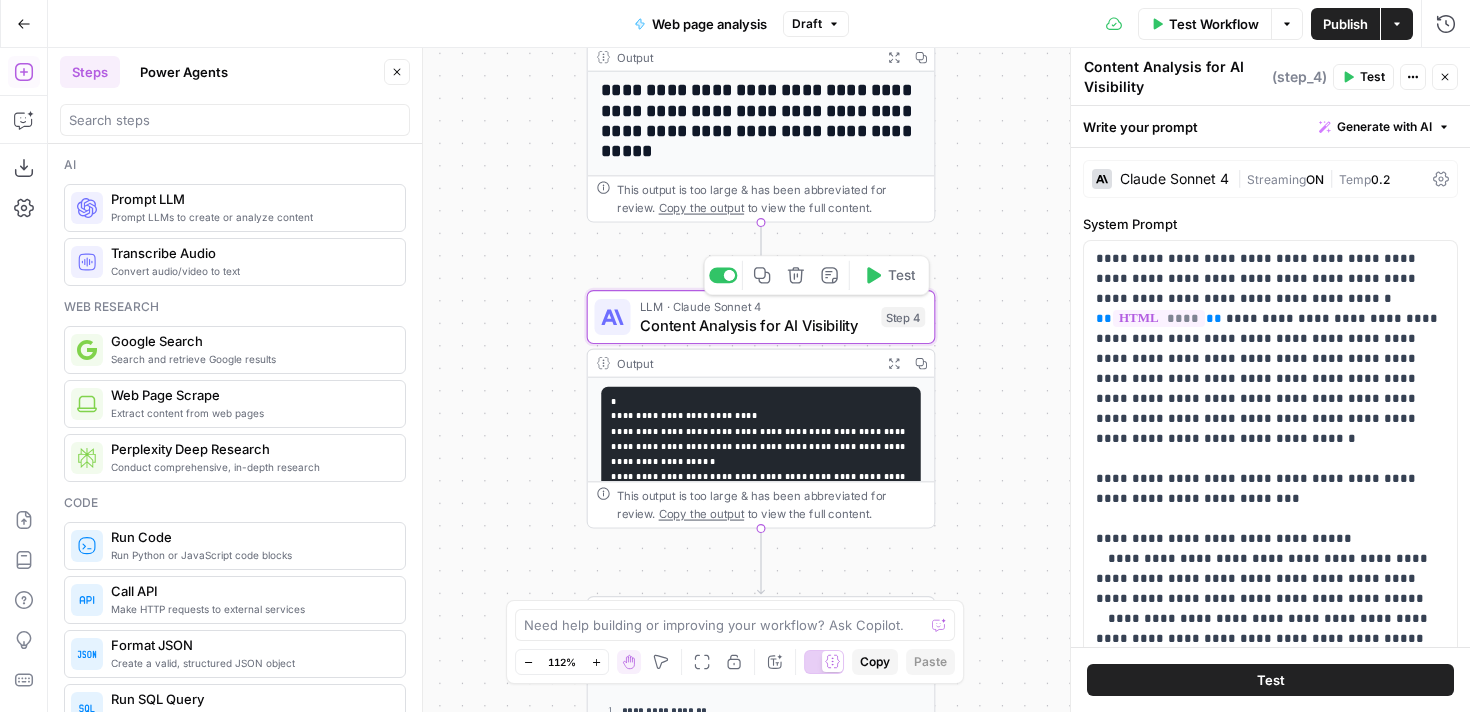 click 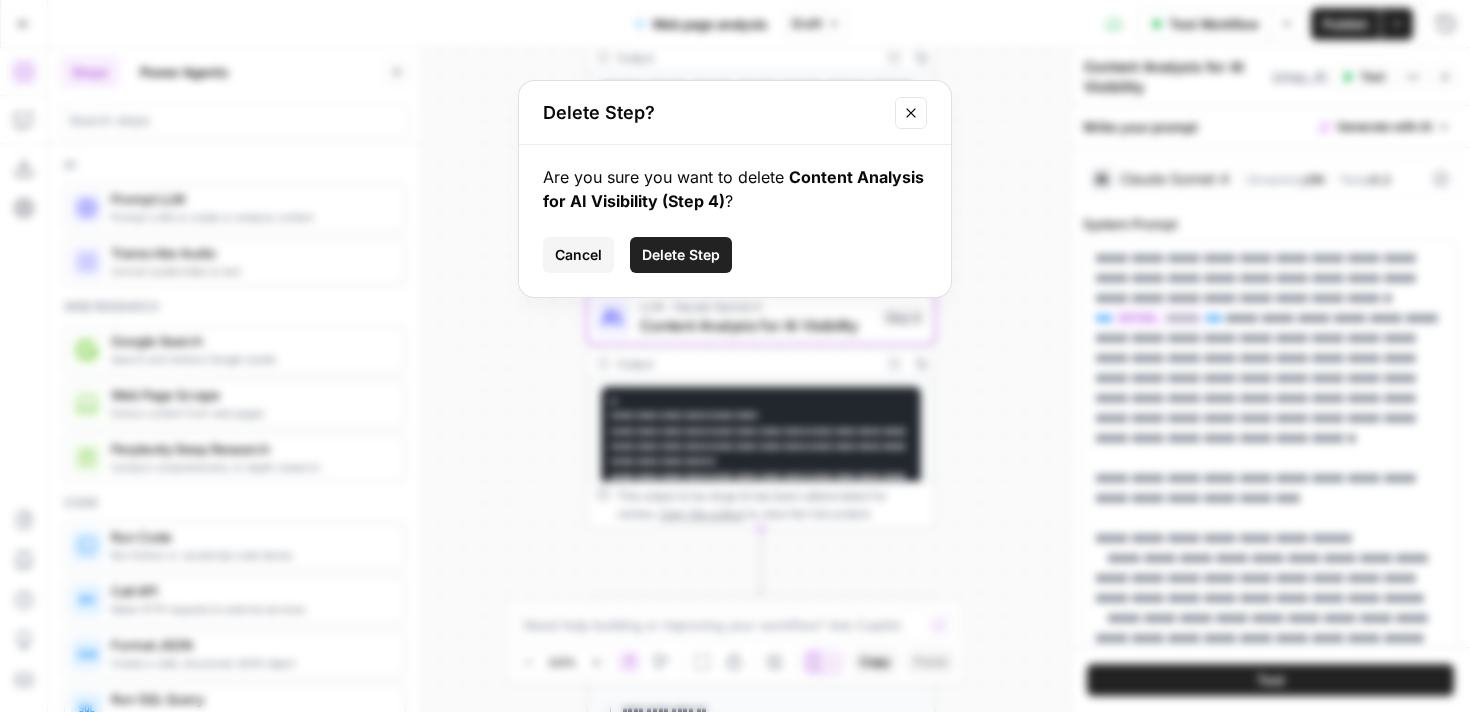 click 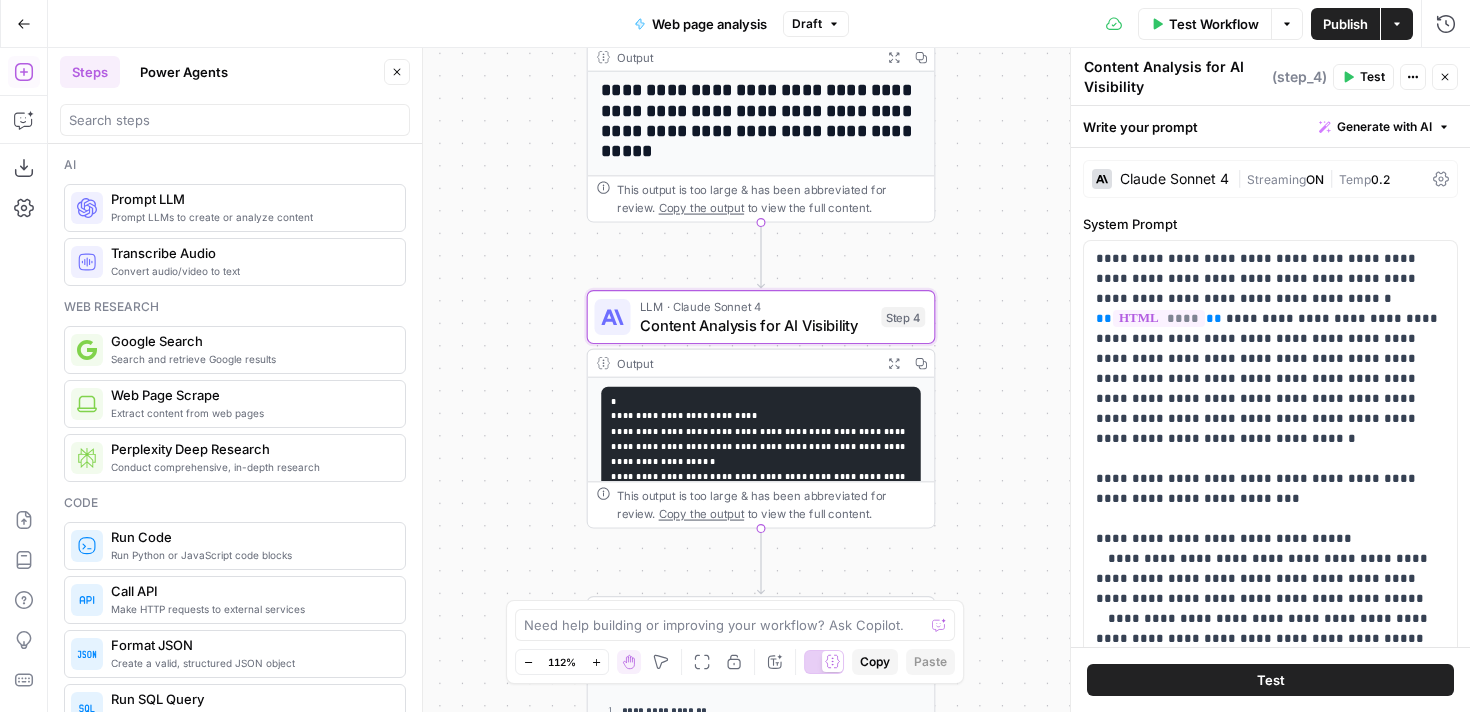 scroll, scrollTop: 521, scrollLeft: 0, axis: vertical 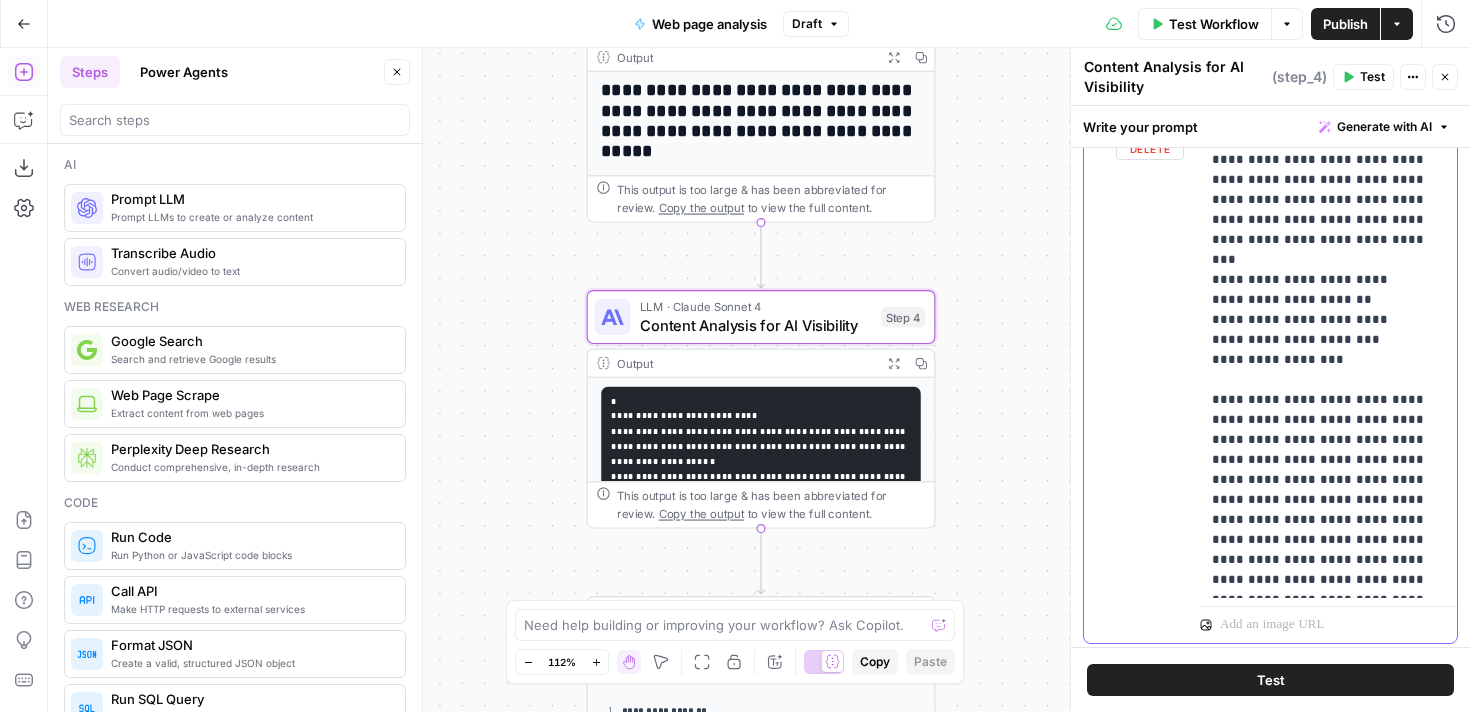 click on "**********" at bounding box center (1328, 350) 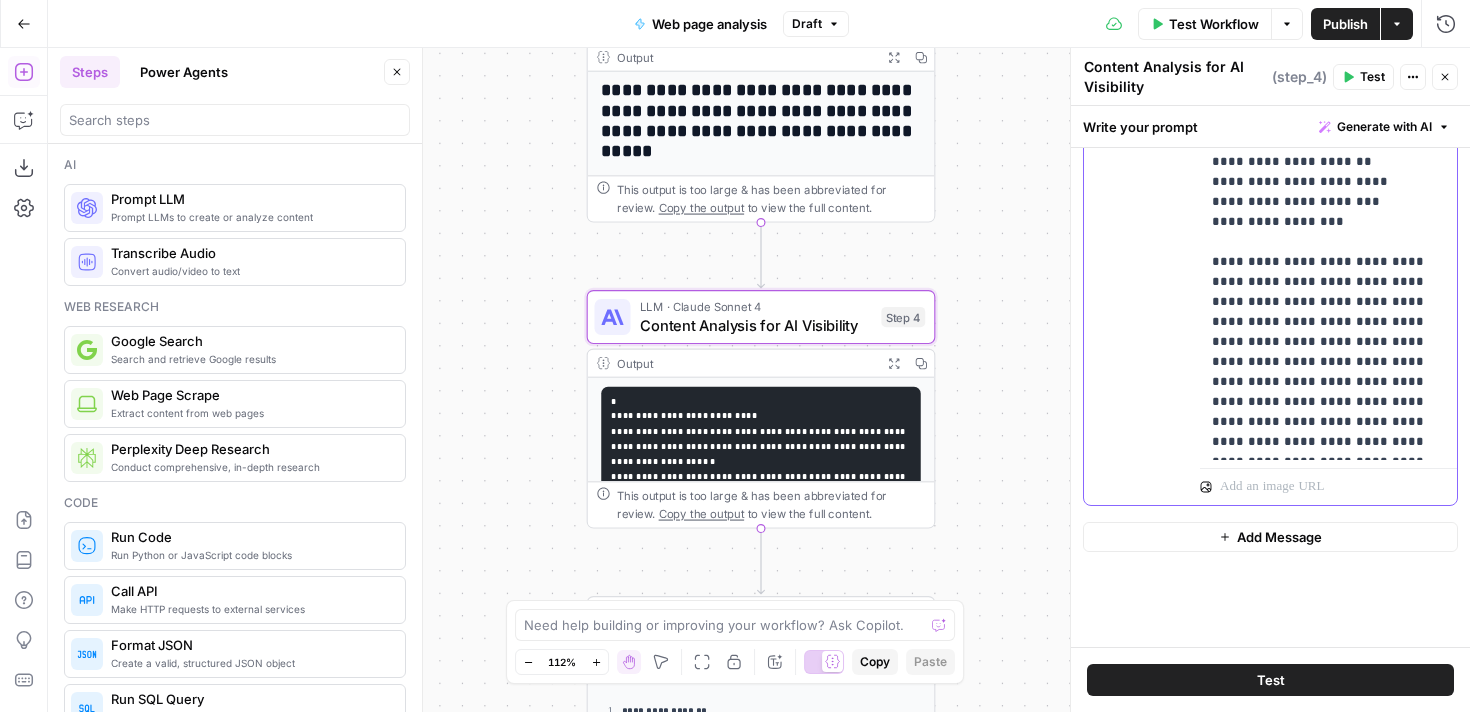 scroll, scrollTop: 2519, scrollLeft: 0, axis: vertical 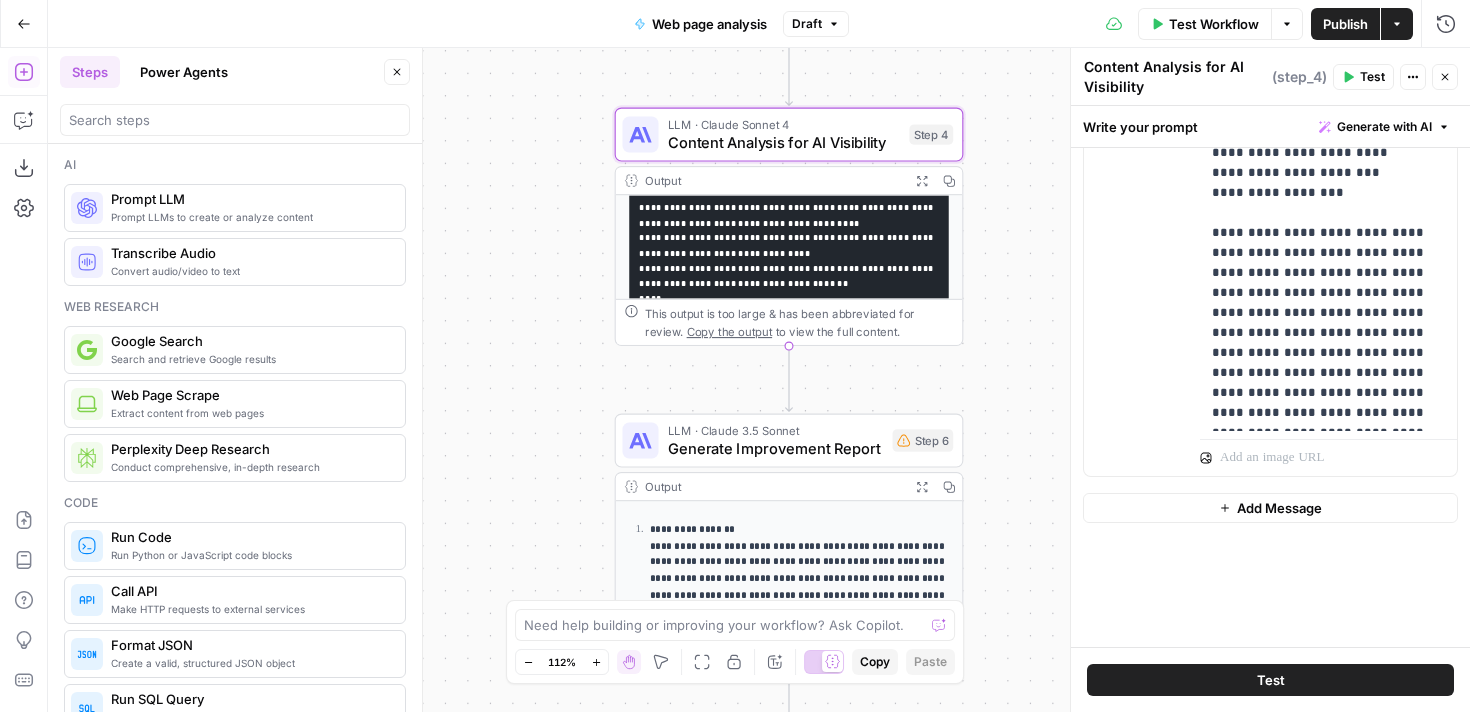 click on "**********" at bounding box center (800, 596) 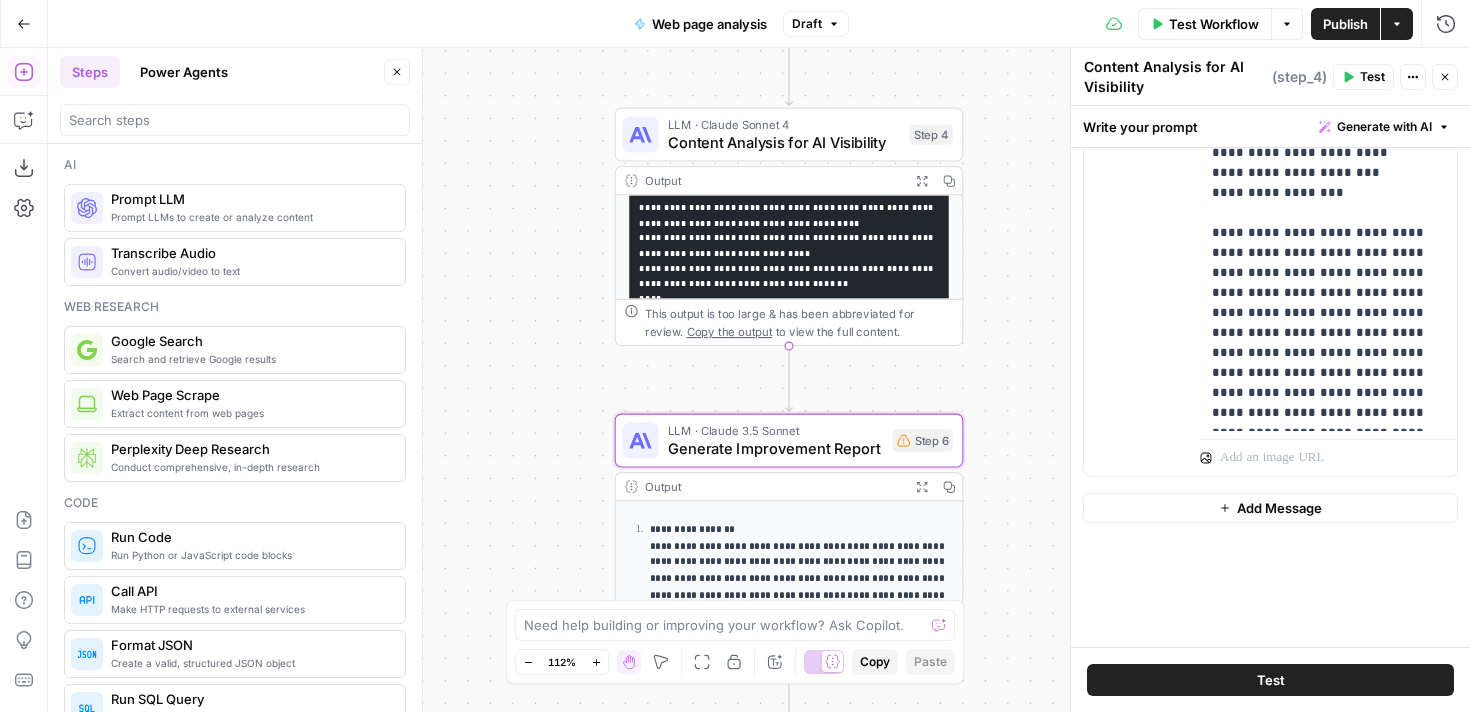 click on "Generate Improvement Report" at bounding box center [776, 448] 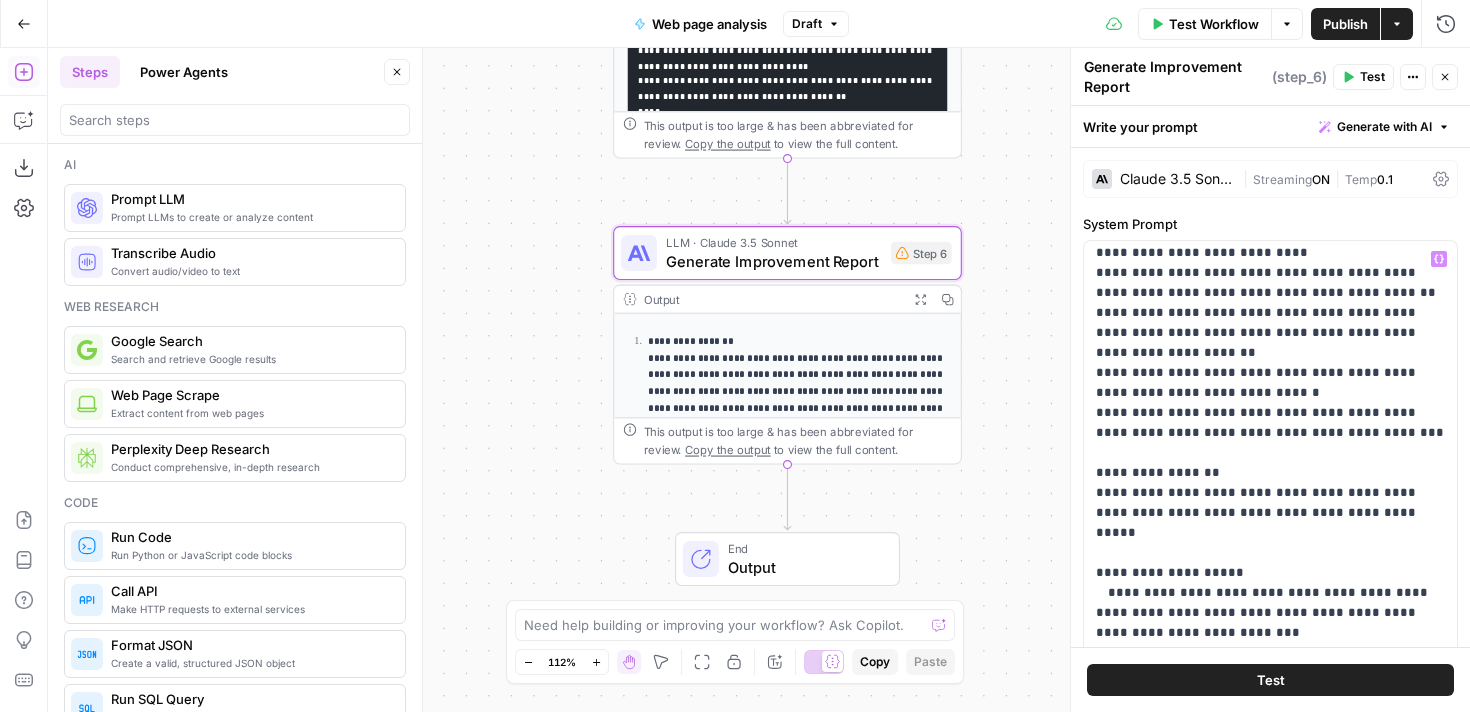 scroll, scrollTop: 661, scrollLeft: 0, axis: vertical 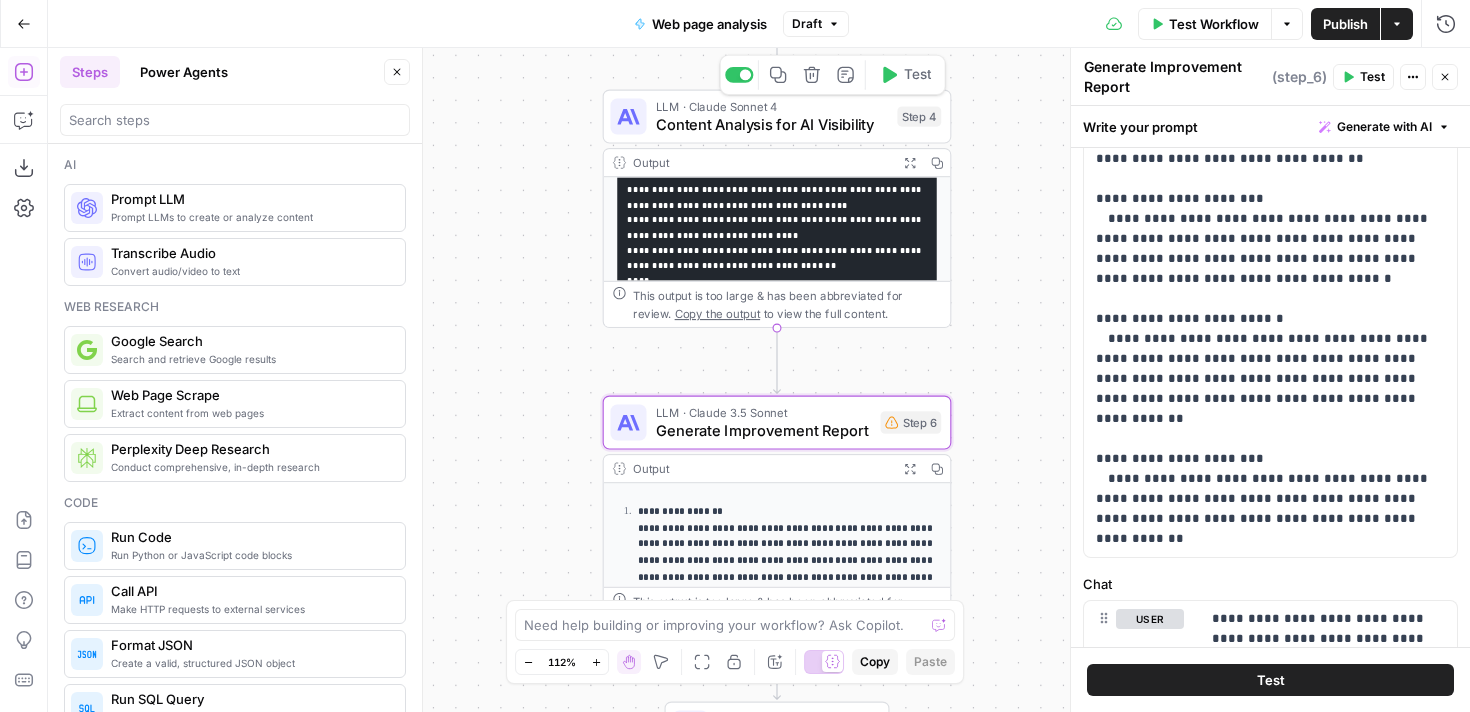 click on "Content Analysis for AI Visibility" at bounding box center [772, 124] 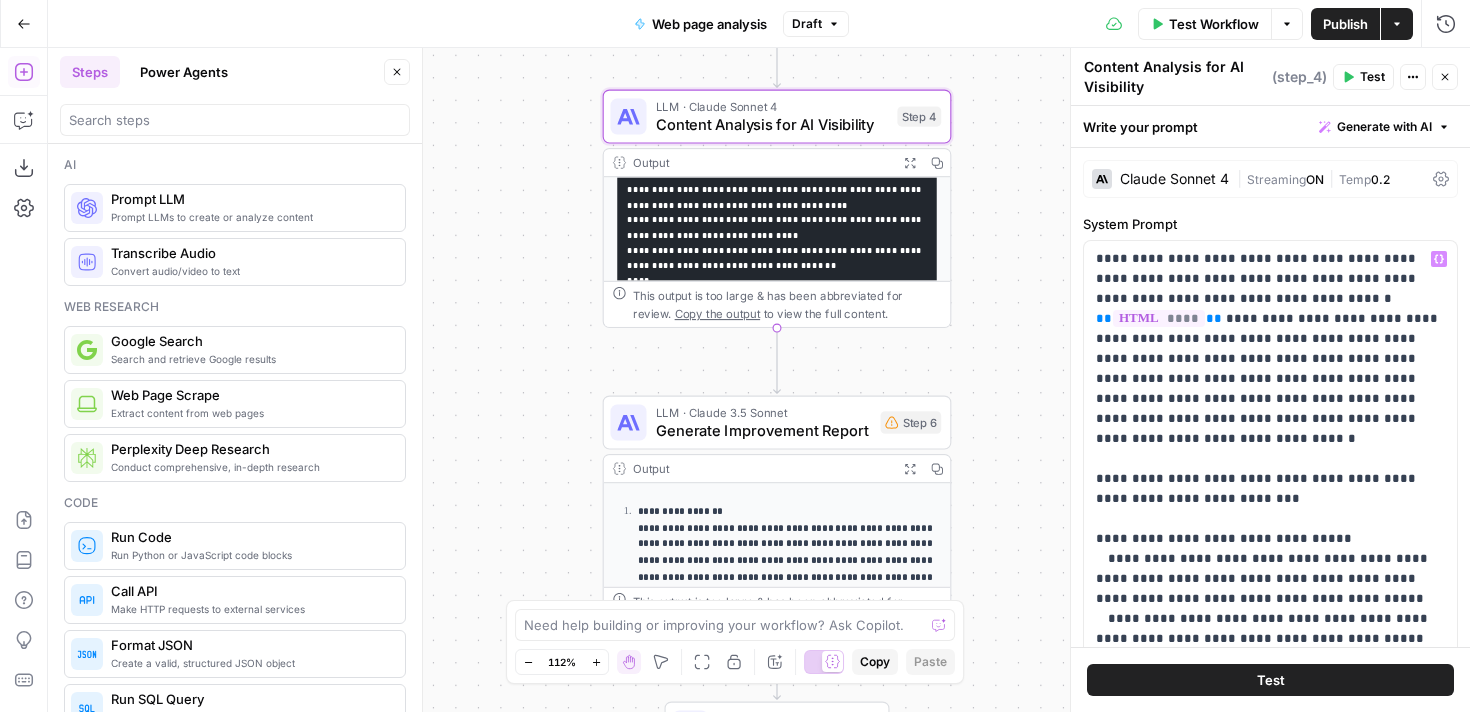 scroll, scrollTop: 521, scrollLeft: 0, axis: vertical 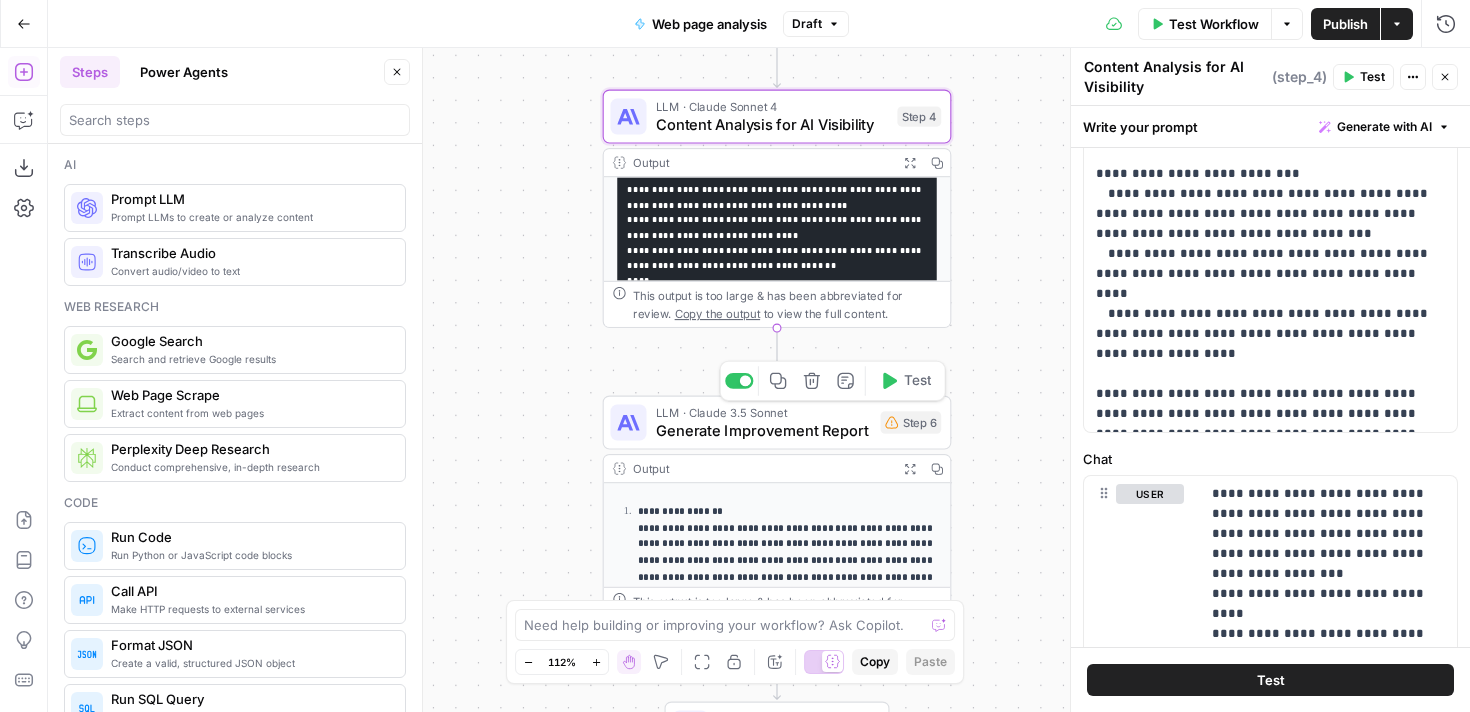 click on "Generate Improvement Report" at bounding box center [764, 430] 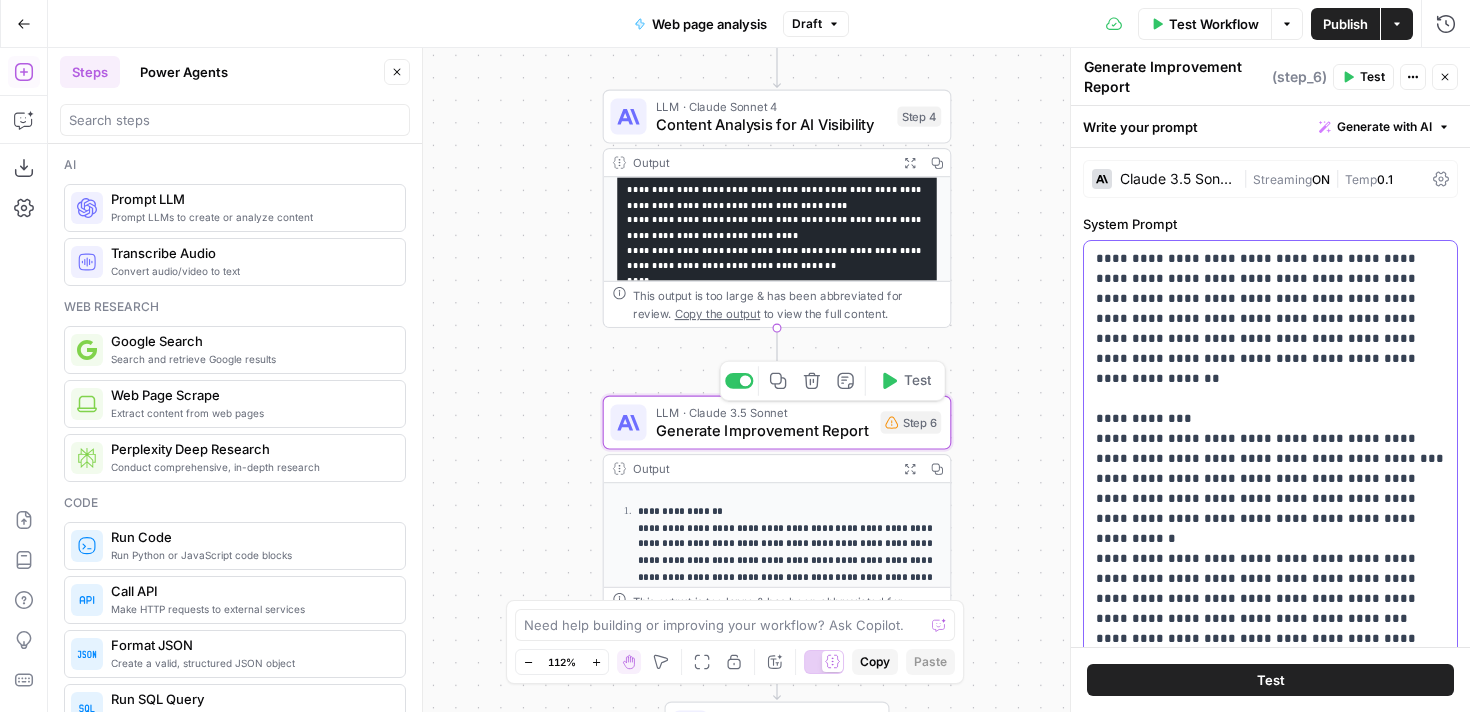 click on "**********" at bounding box center [1270, 979] 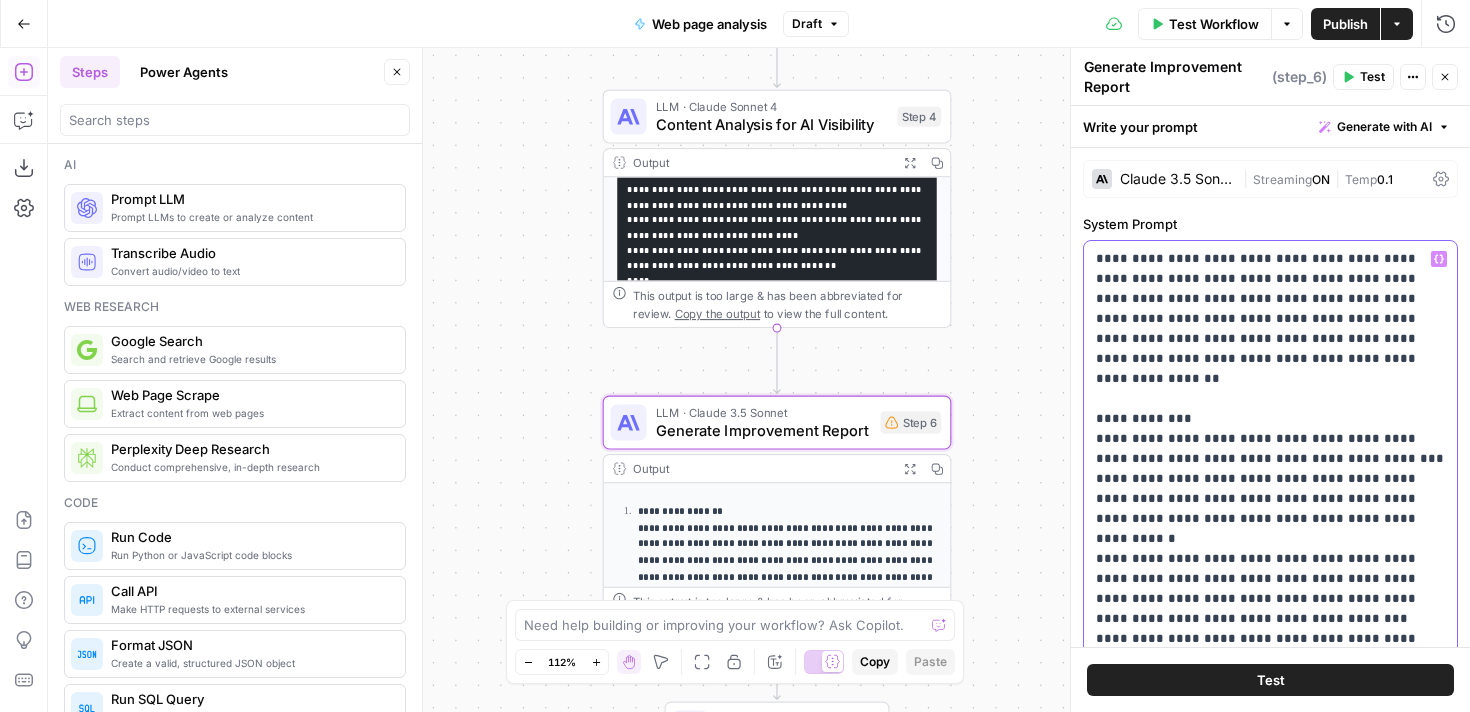 click on "**********" at bounding box center [1270, 979] 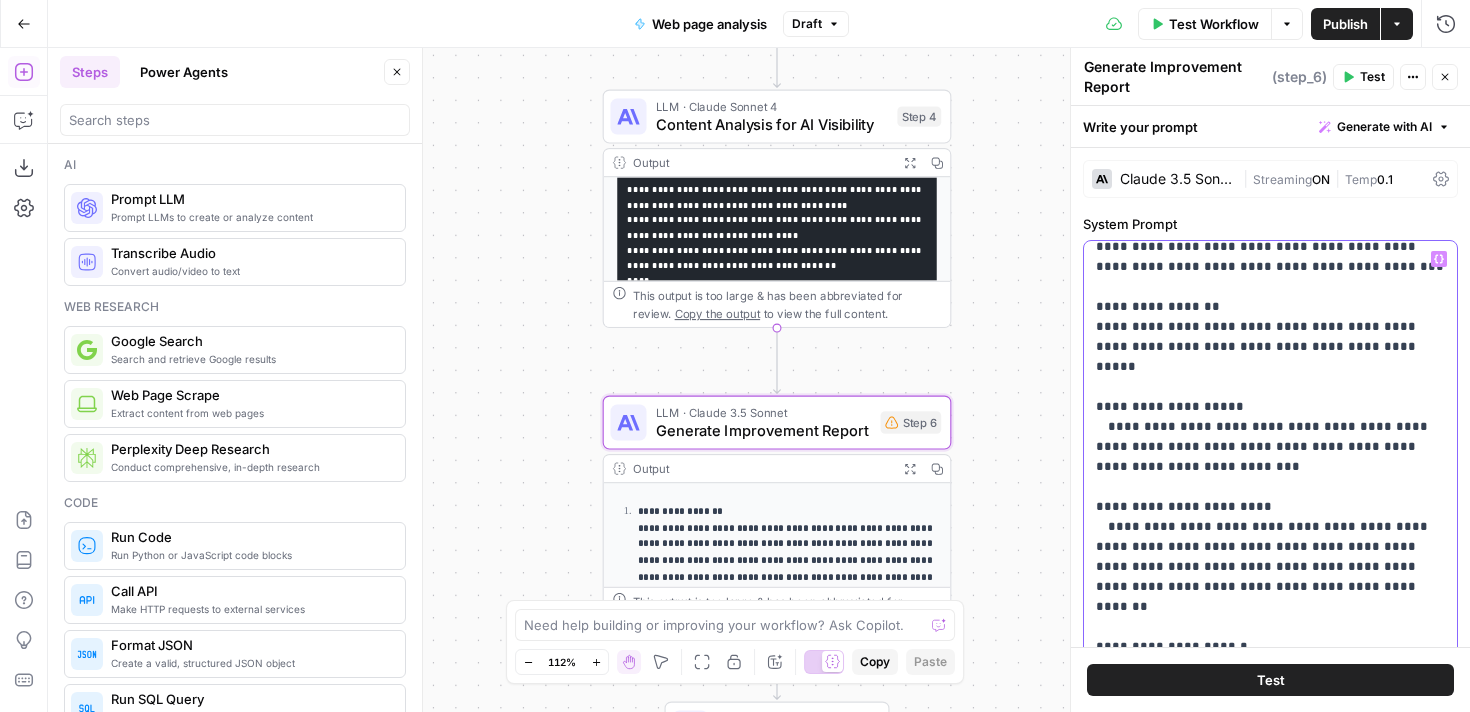 scroll, scrollTop: 593, scrollLeft: 0, axis: vertical 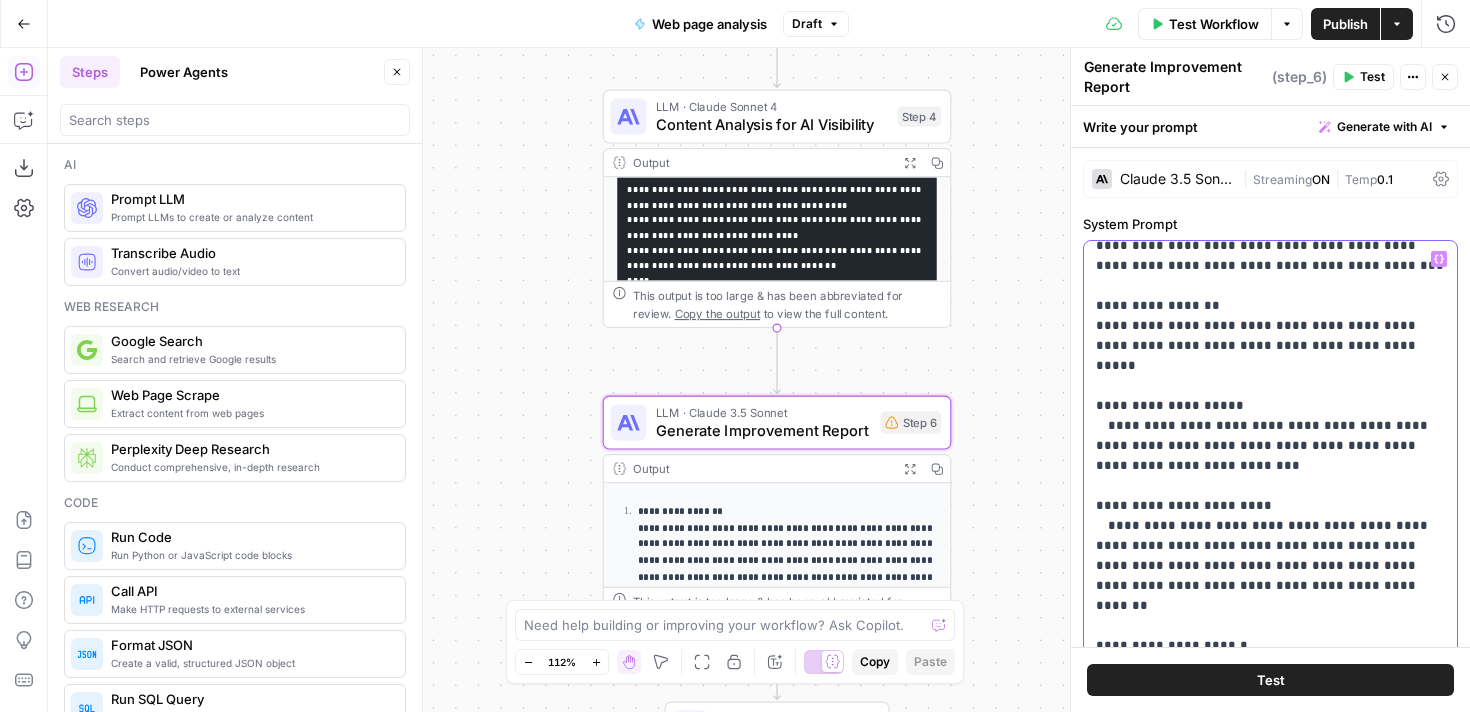 click on "**********" at bounding box center (1270, 386) 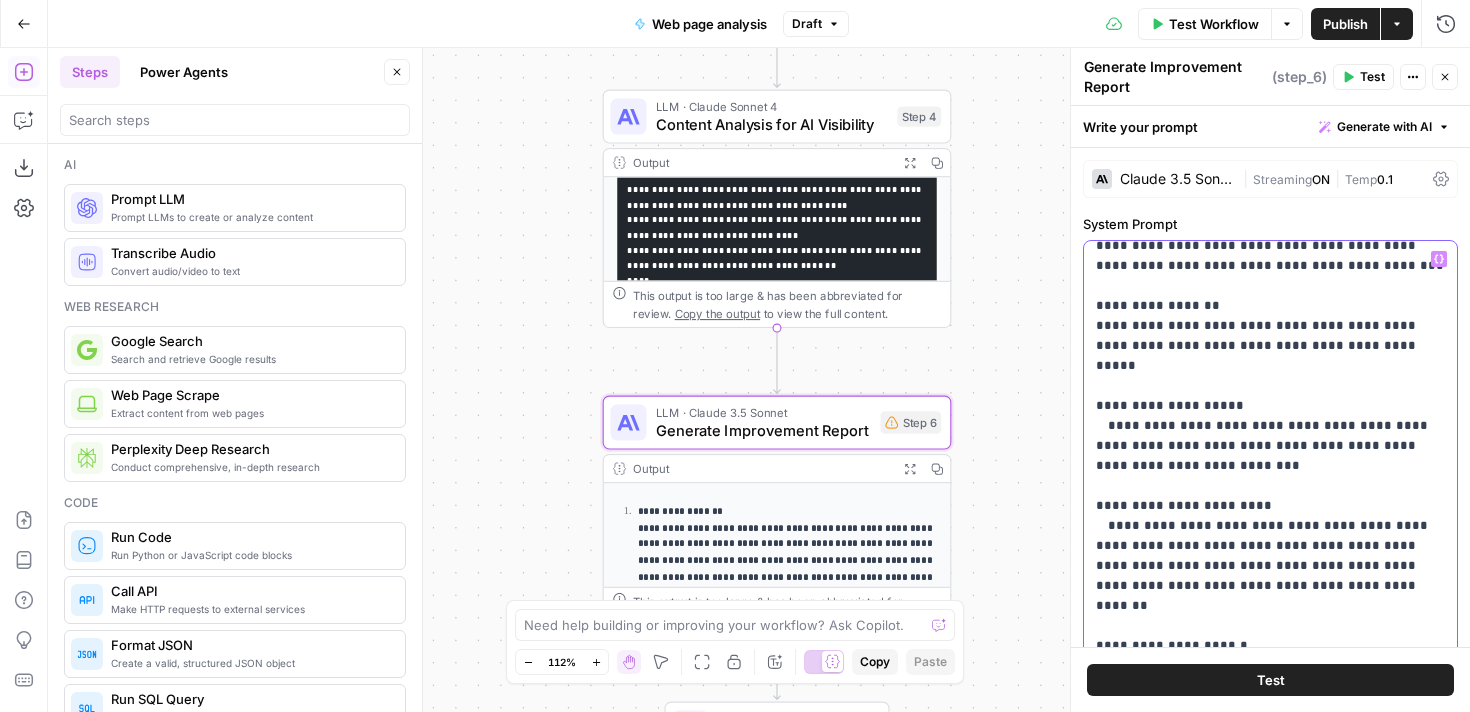 click on "**********" at bounding box center (1270, 386) 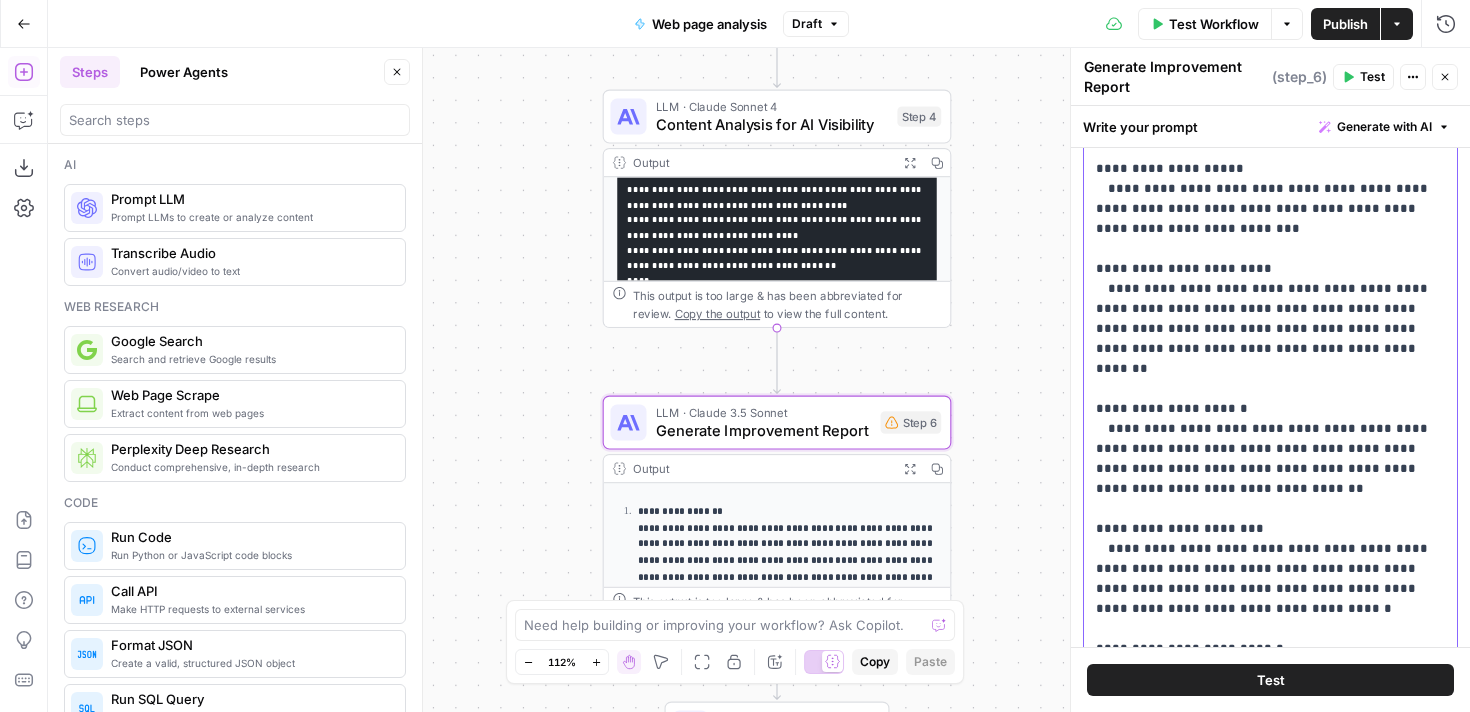 scroll, scrollTop: 170, scrollLeft: 0, axis: vertical 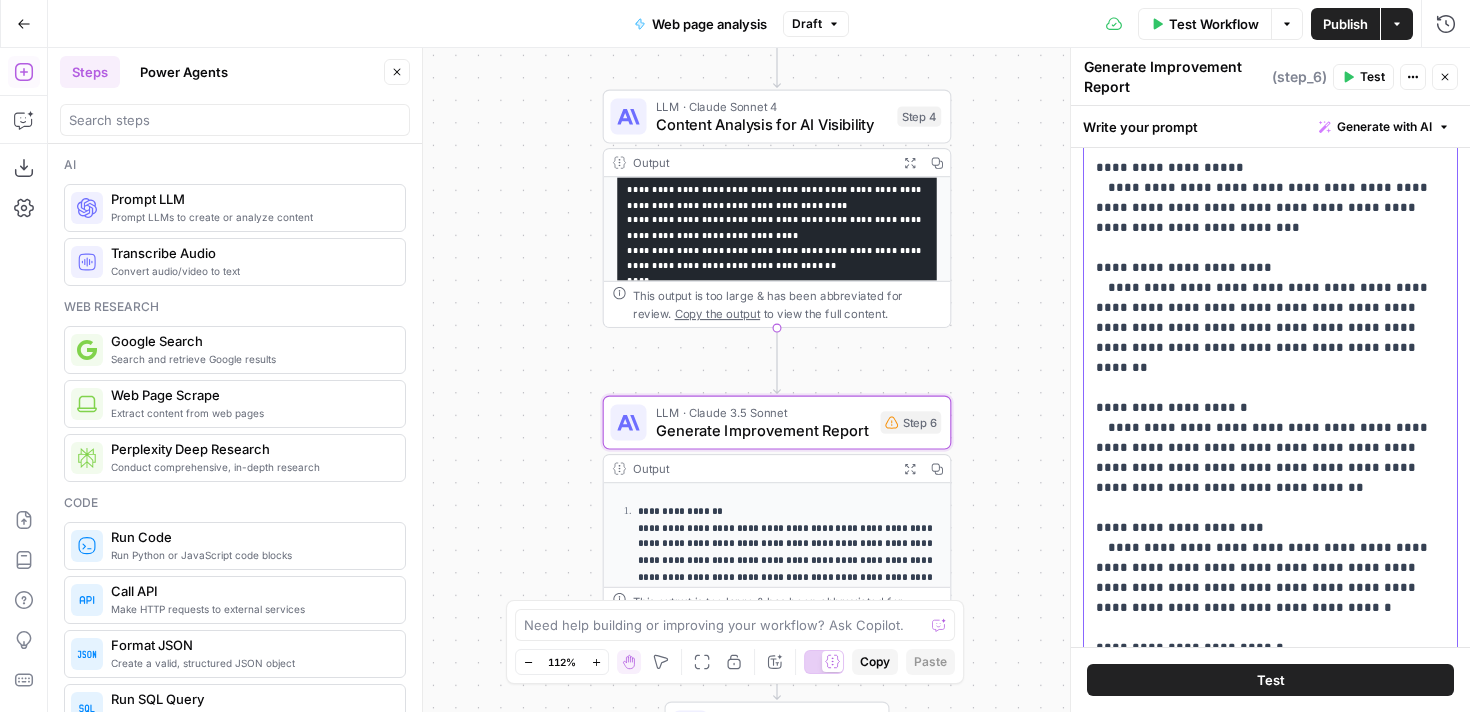 click on "**********" at bounding box center [1270, 148] 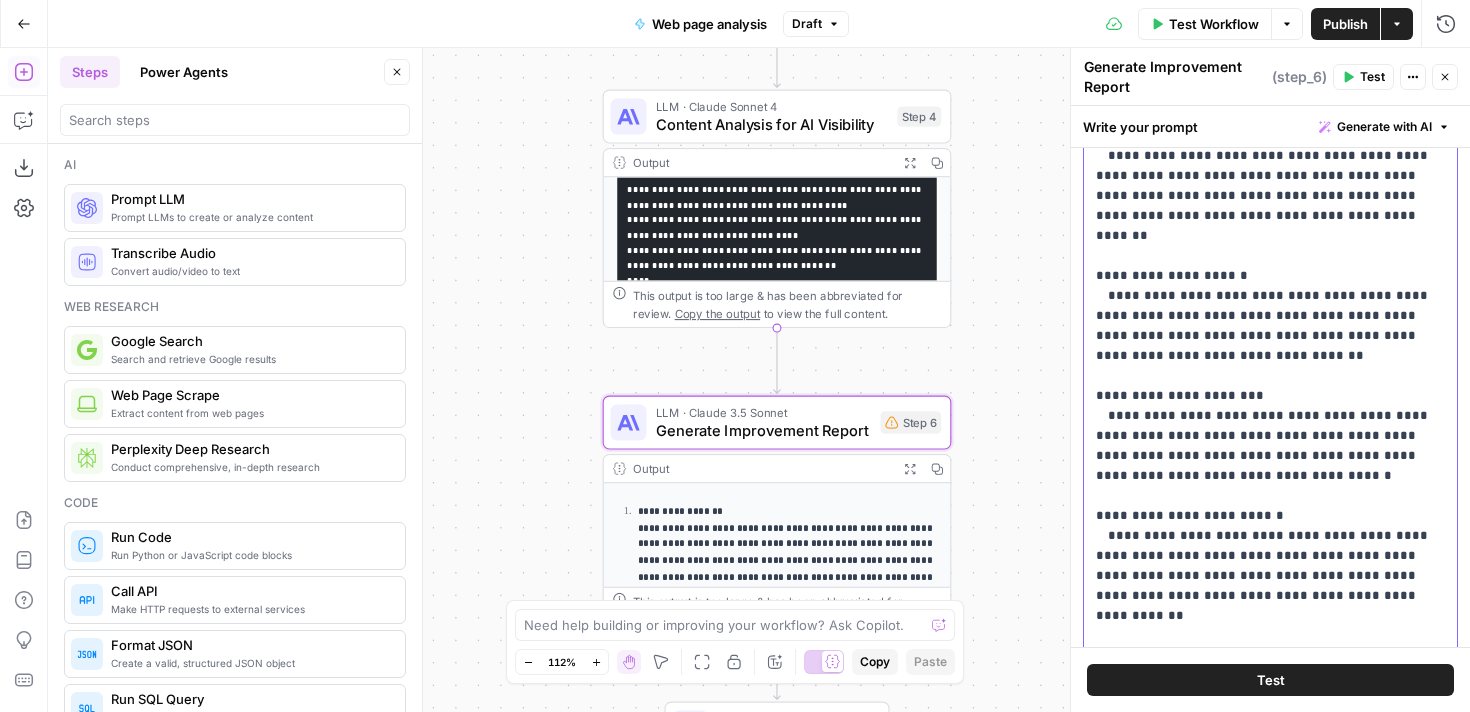 click on "**********" at bounding box center (1270, 16) 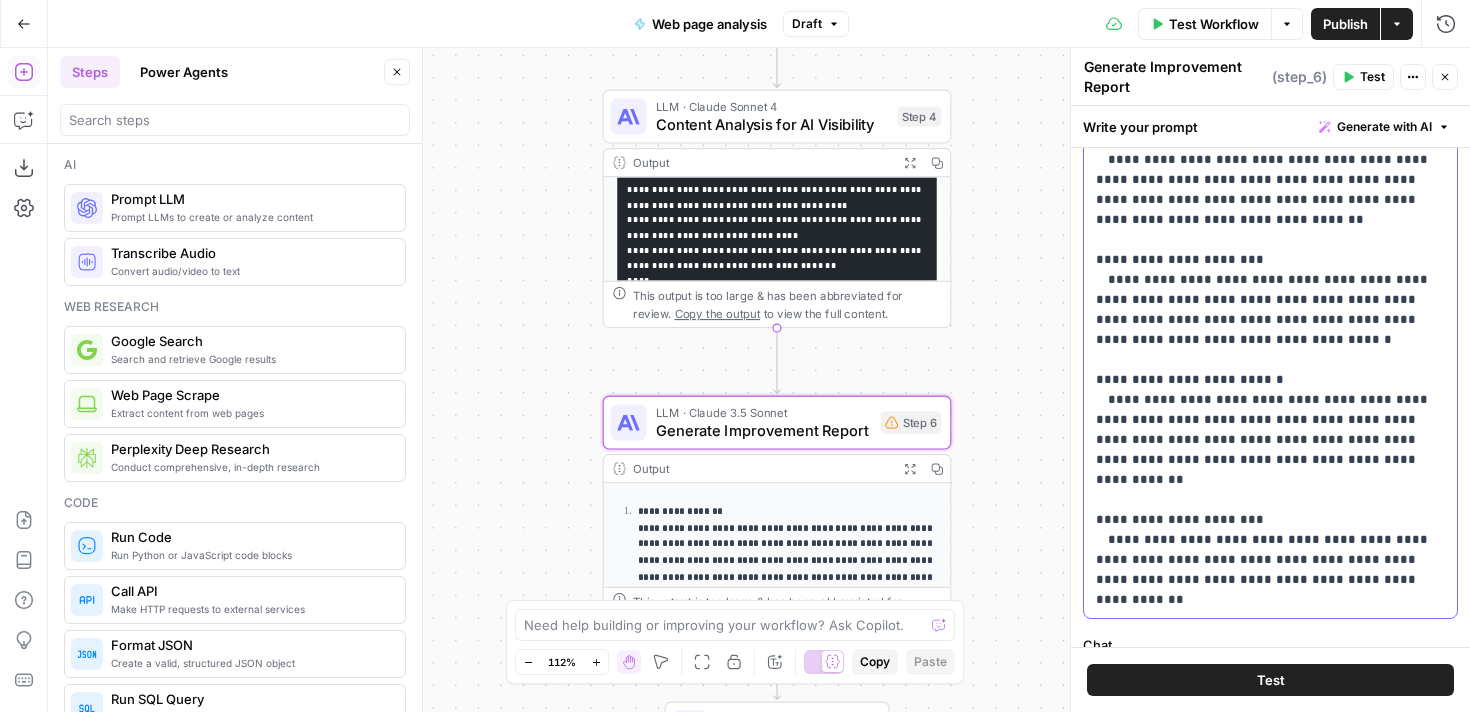 scroll, scrollTop: 441, scrollLeft: 0, axis: vertical 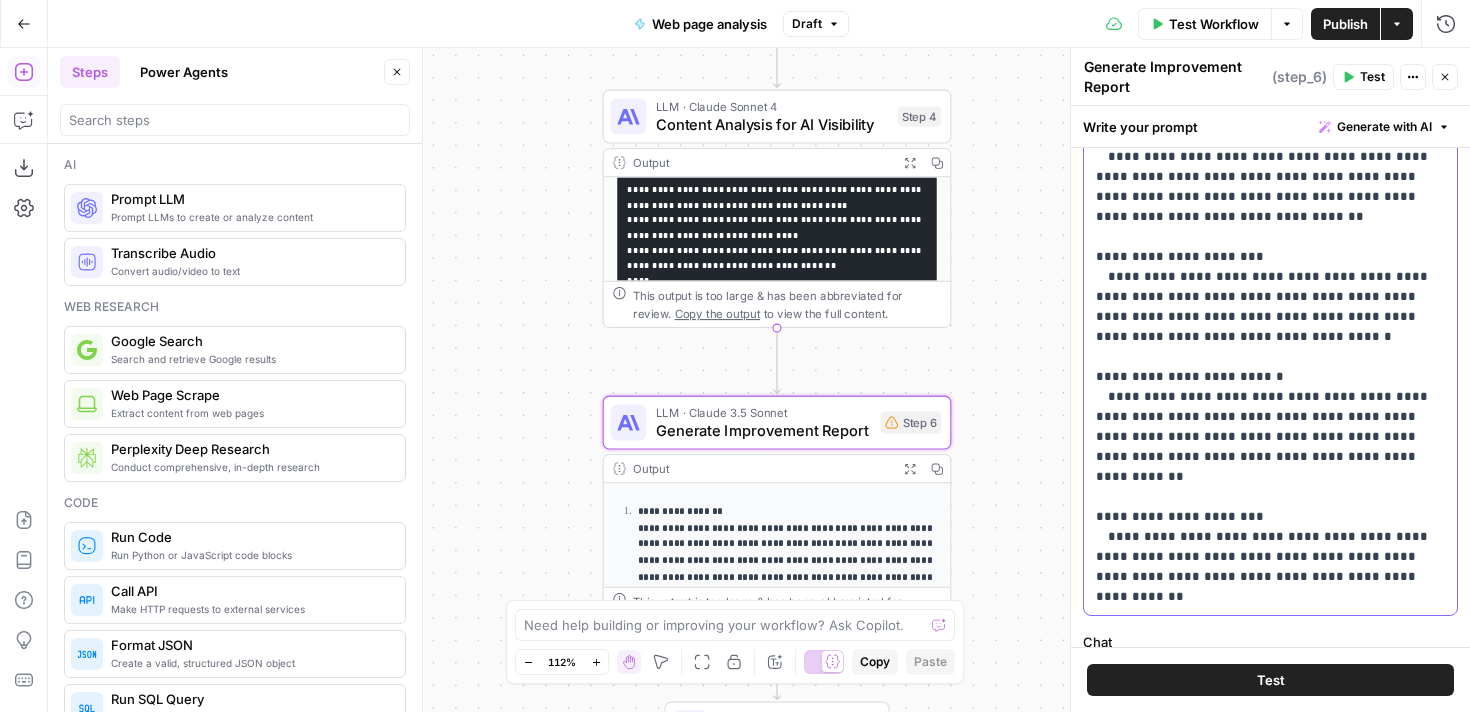 click on "**********" at bounding box center (1270, -123) 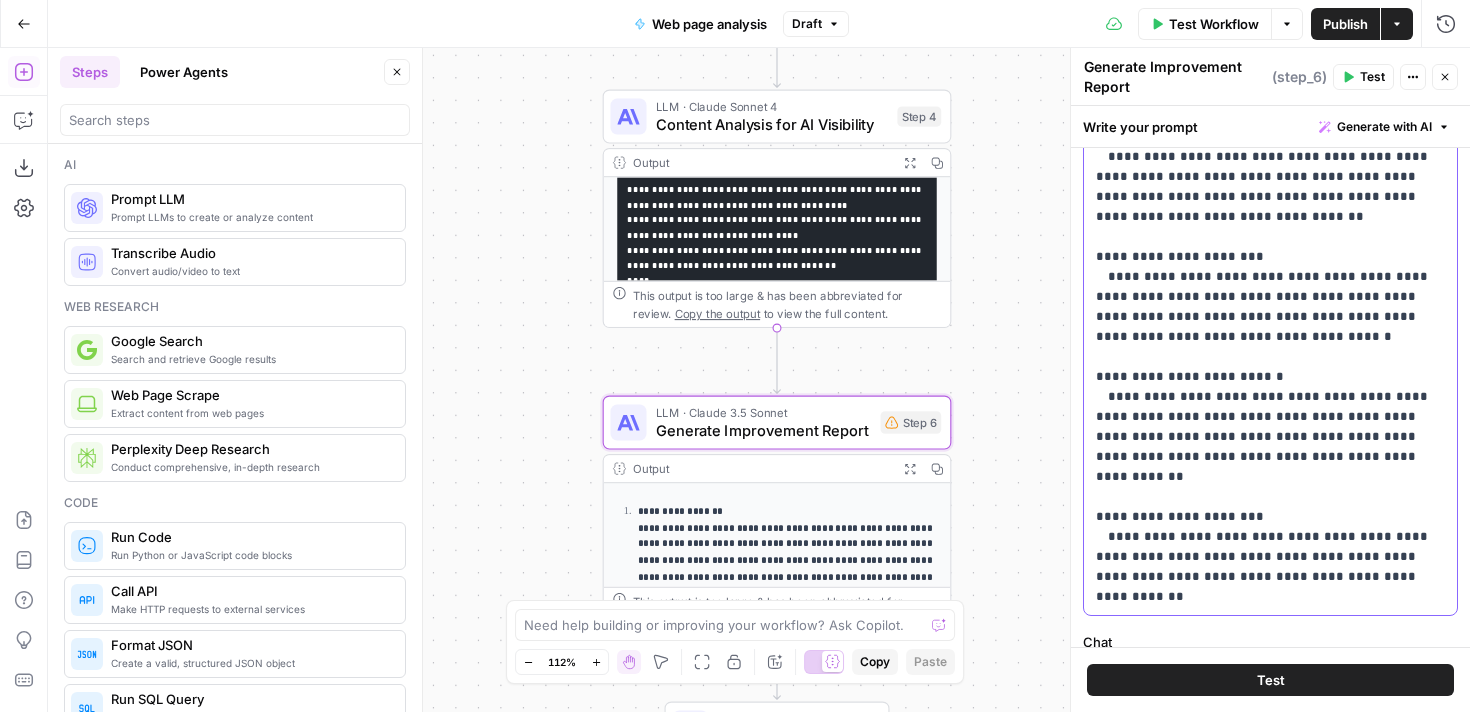 drag, startPoint x: 1266, startPoint y: 394, endPoint x: 1109, endPoint y: 405, distance: 157.38487 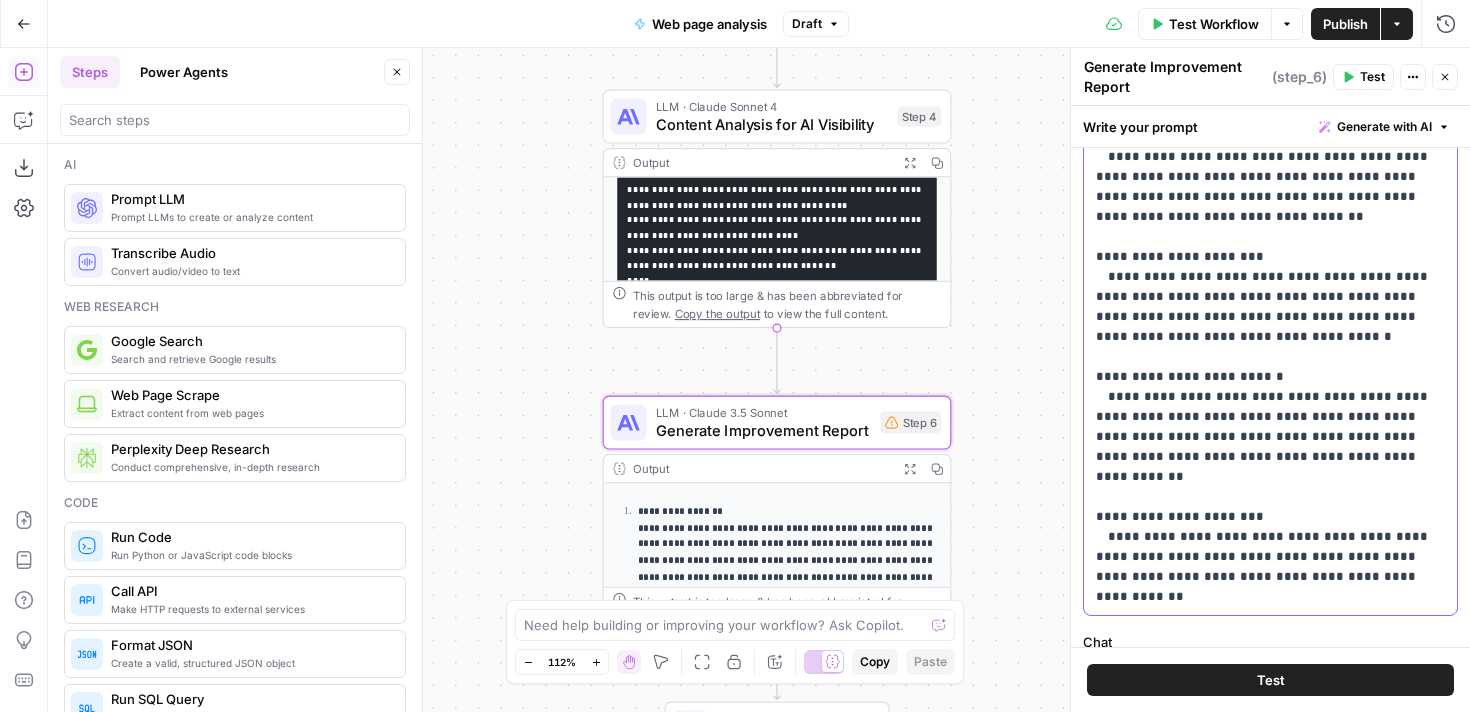 click on "**********" at bounding box center (1270, -123) 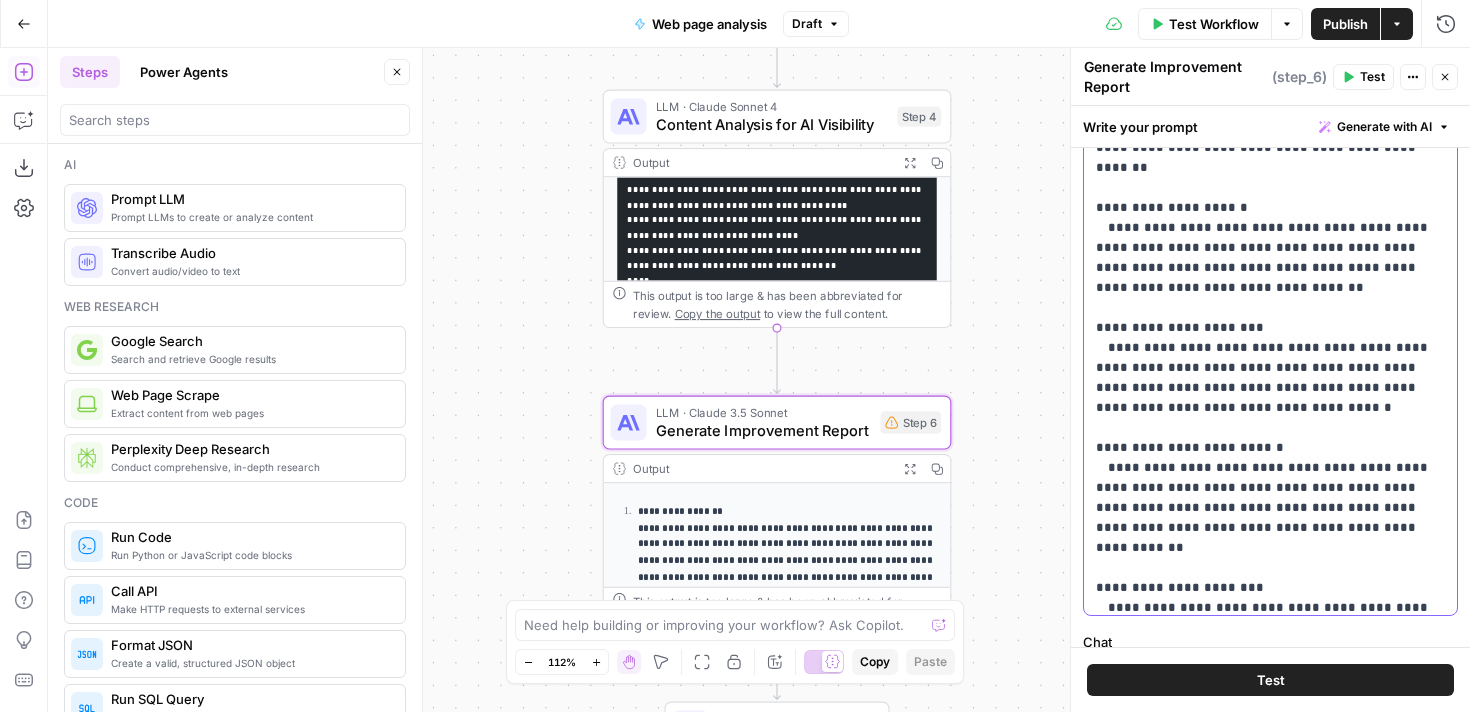 scroll, scrollTop: 661, scrollLeft: 0, axis: vertical 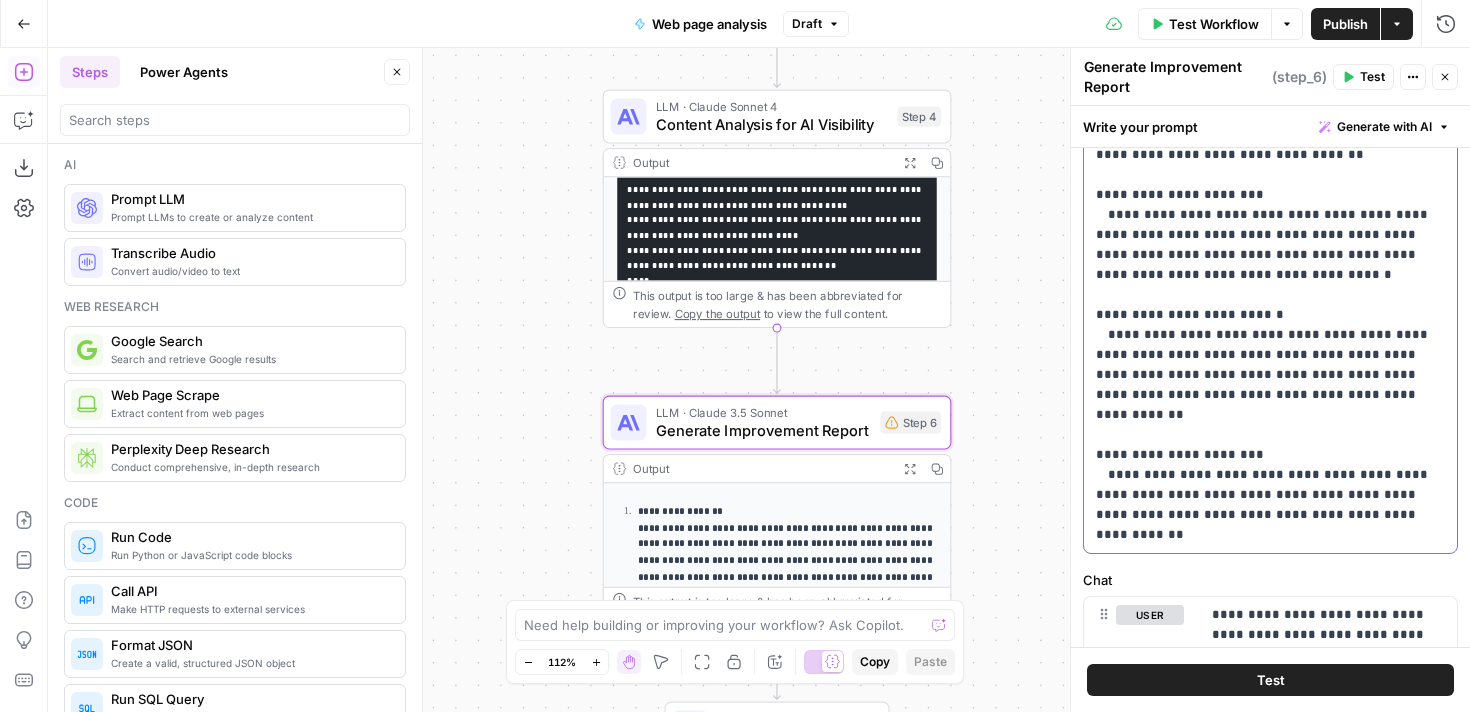 type 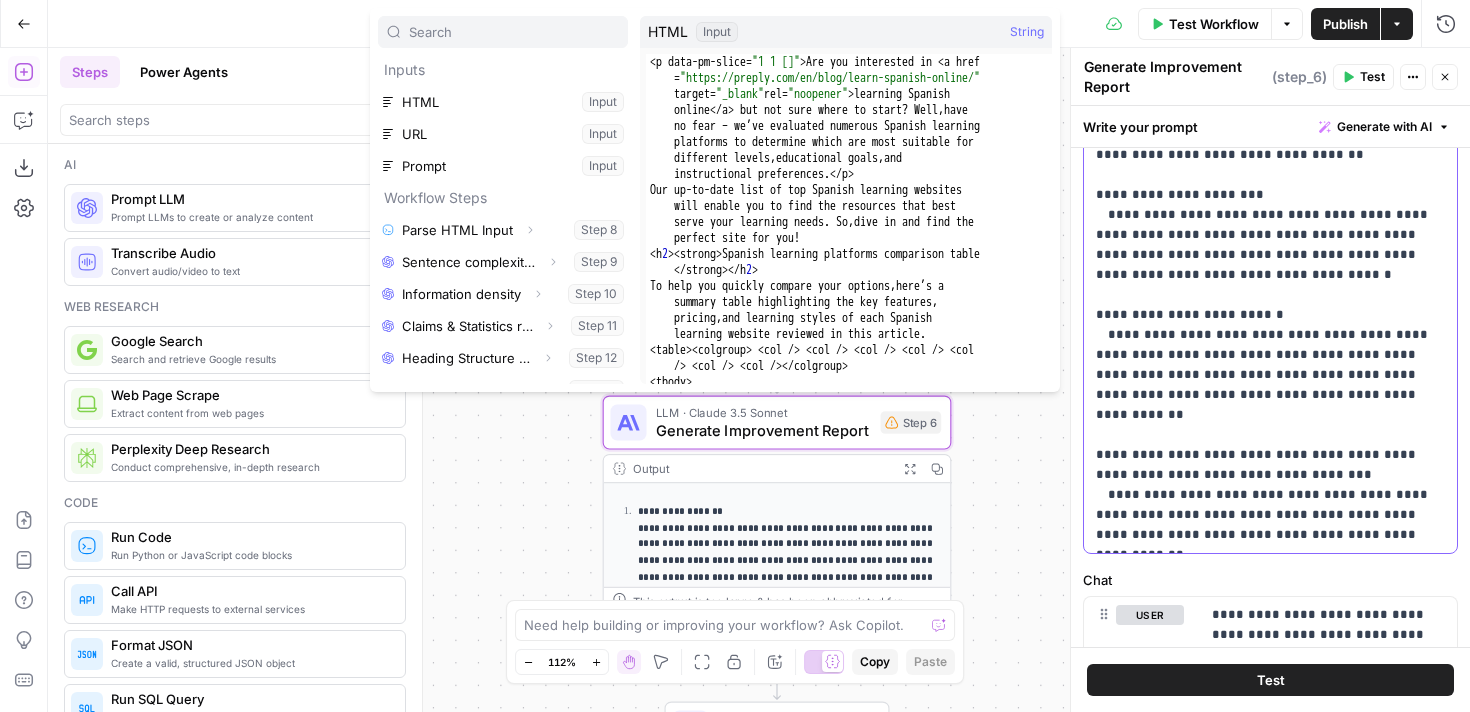 click on "**********" at bounding box center [1270, -175] 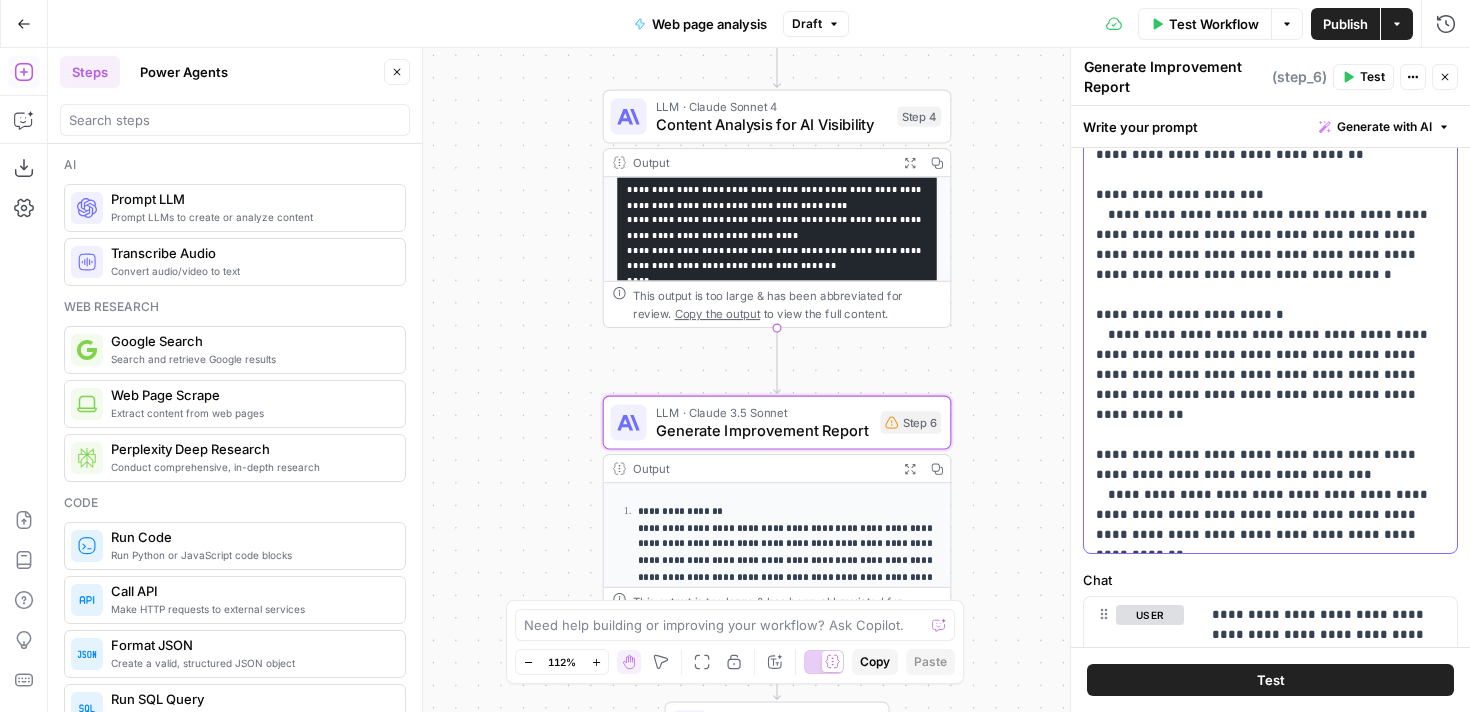 click on "**********" at bounding box center (1270, -175) 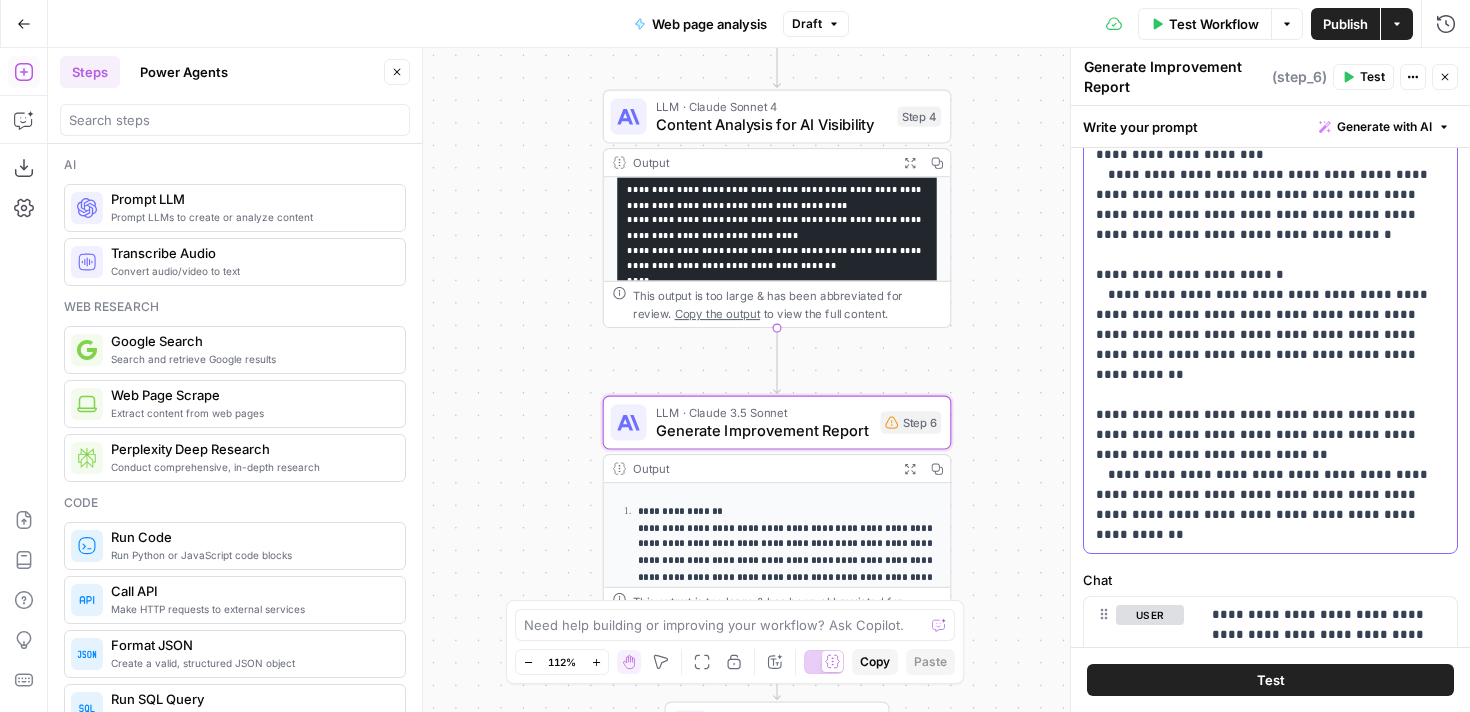 scroll, scrollTop: 700, scrollLeft: 0, axis: vertical 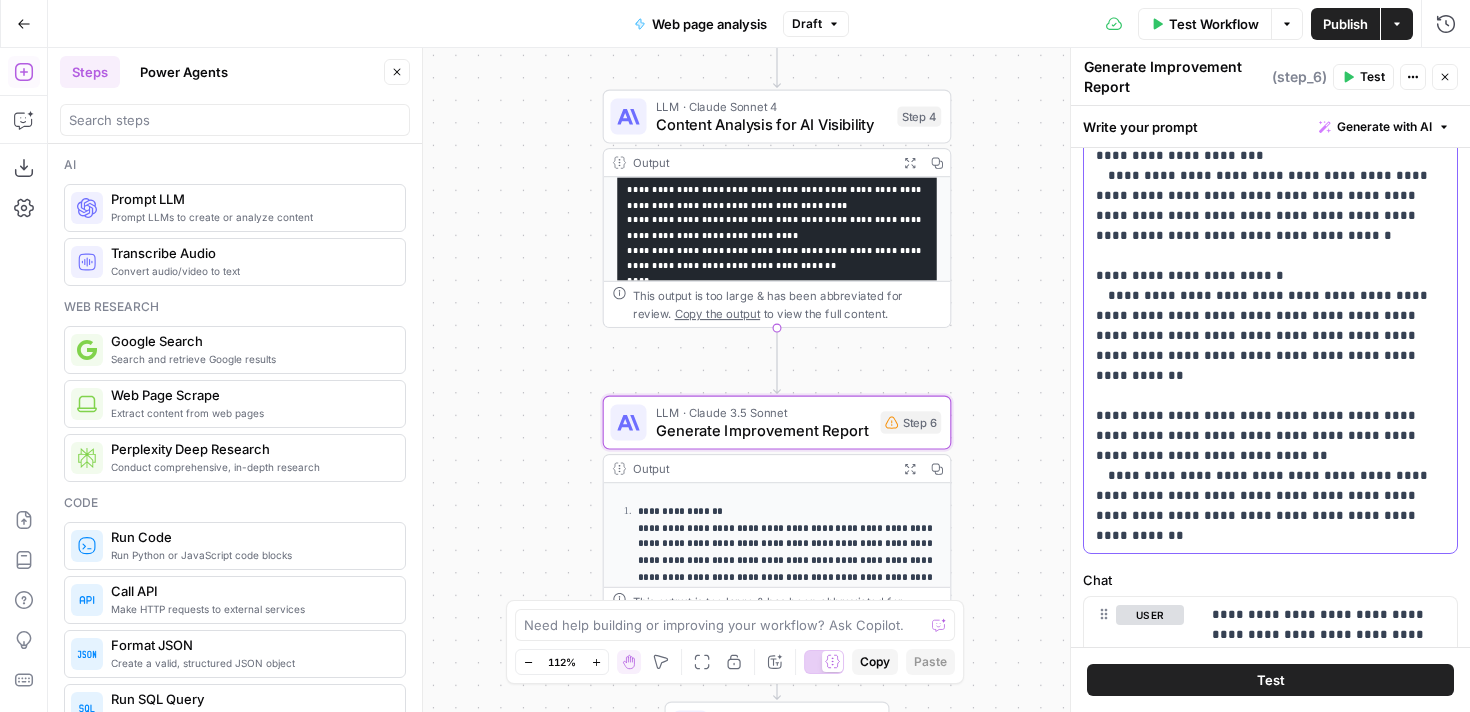 click on "**********" at bounding box center [1270, -204] 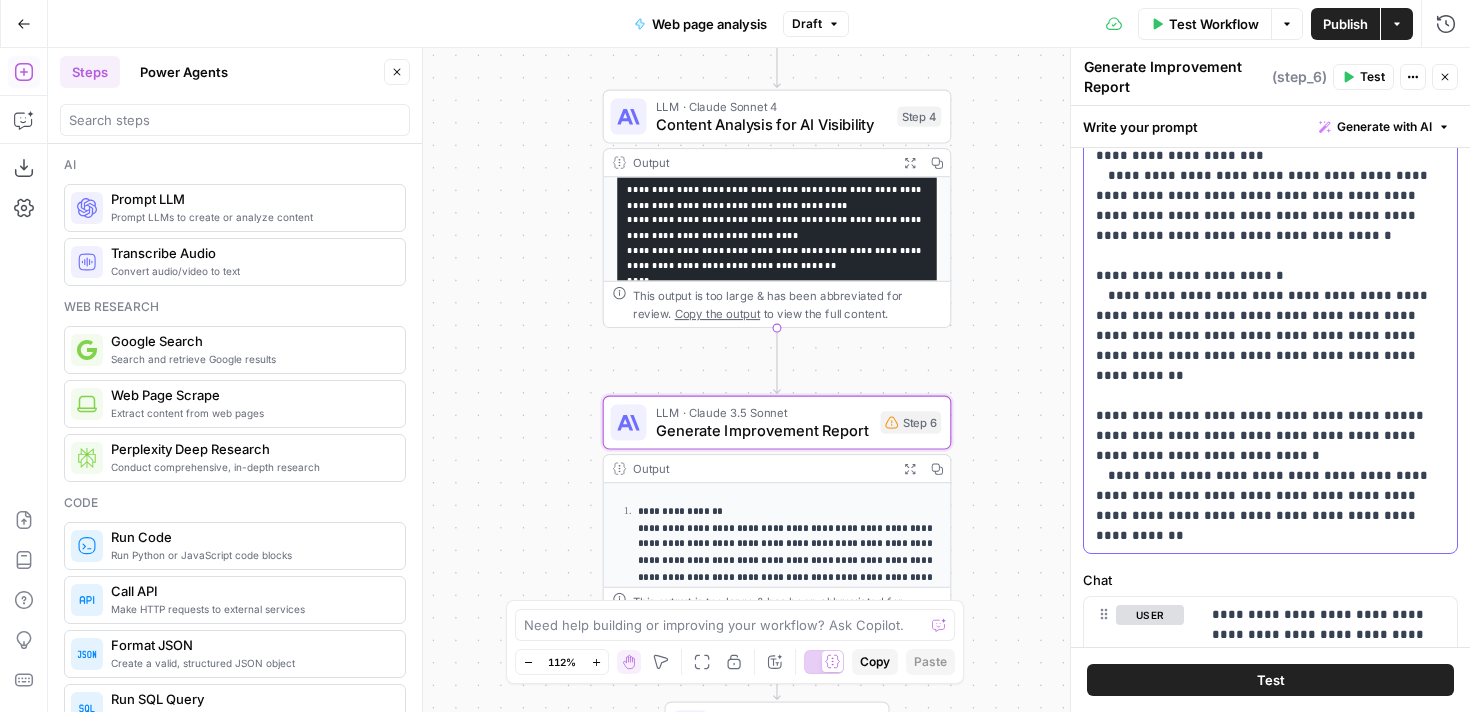 drag, startPoint x: 1086, startPoint y: 357, endPoint x: 1421, endPoint y: 393, distance: 336.92877 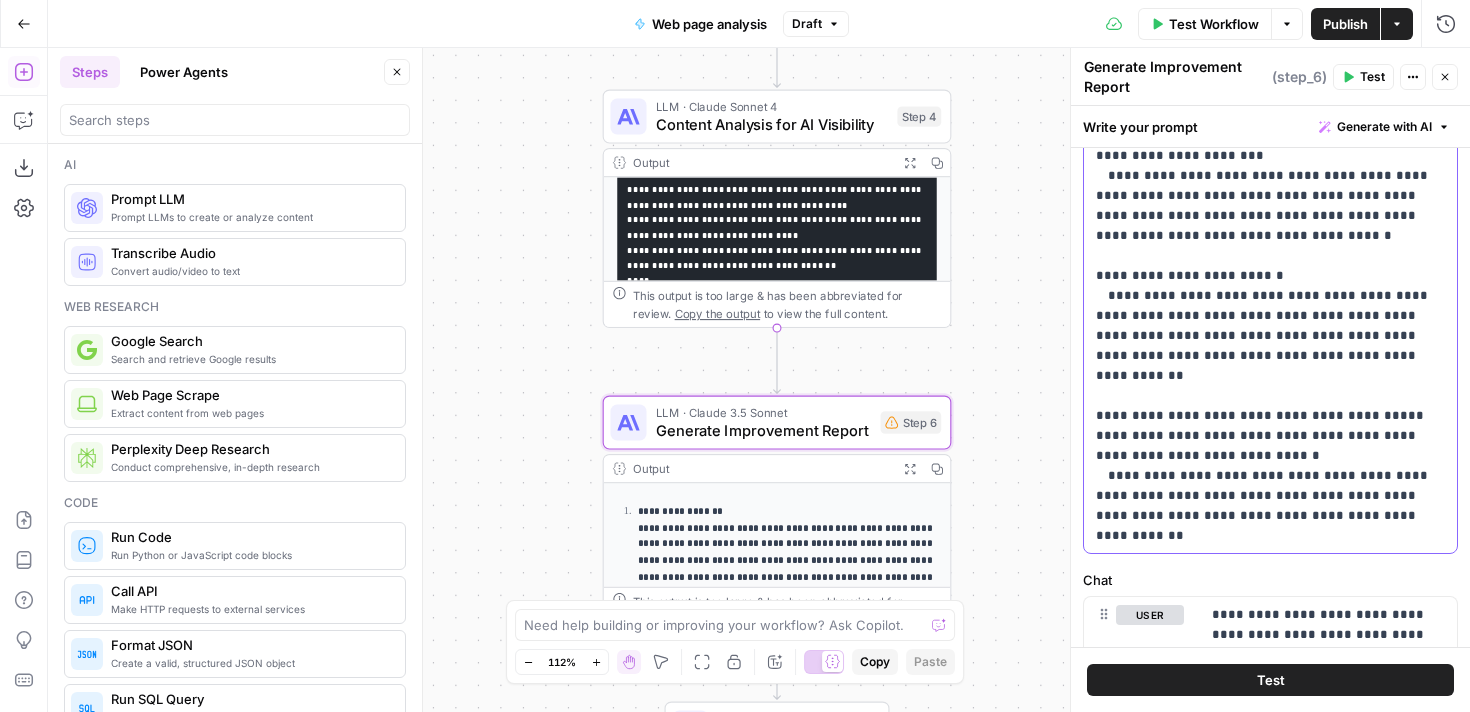 click on "**********" at bounding box center (1270, 145) 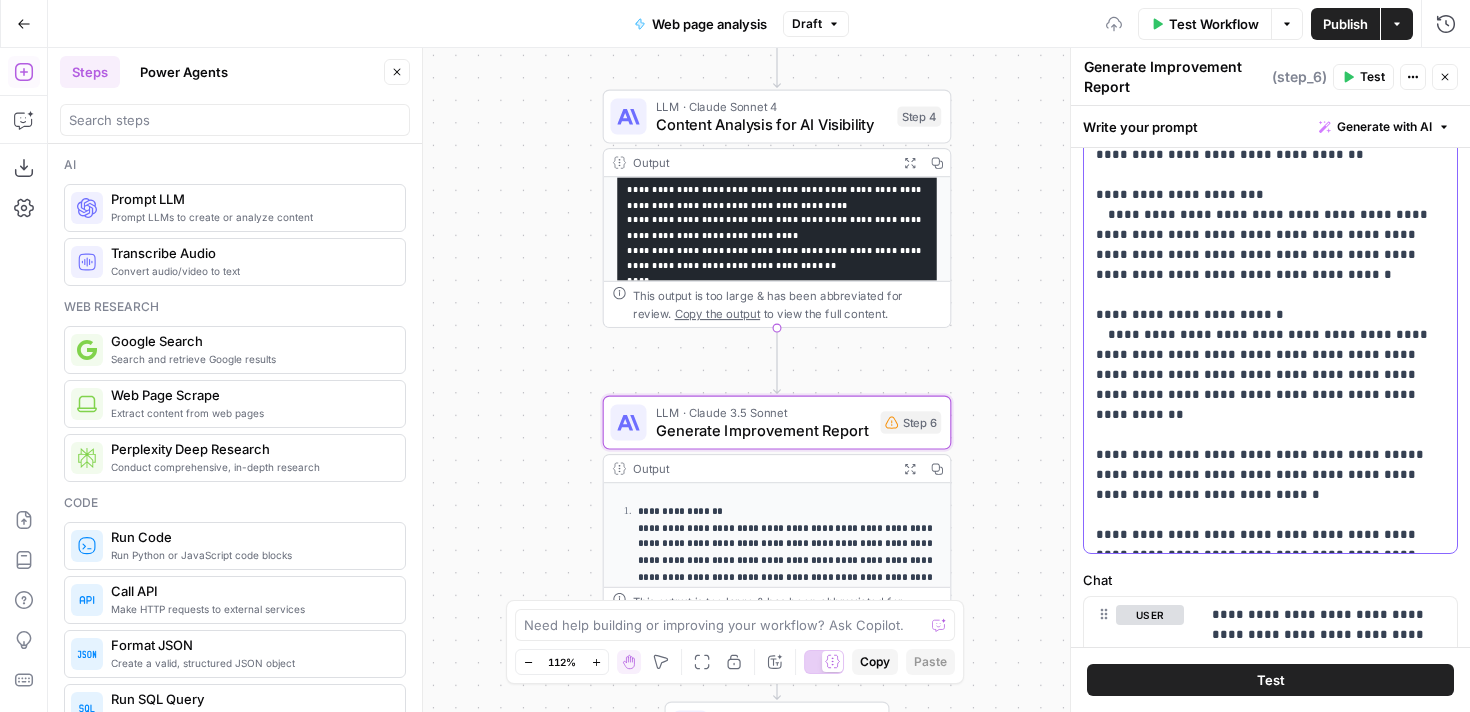 scroll, scrollTop: 641, scrollLeft: 0, axis: vertical 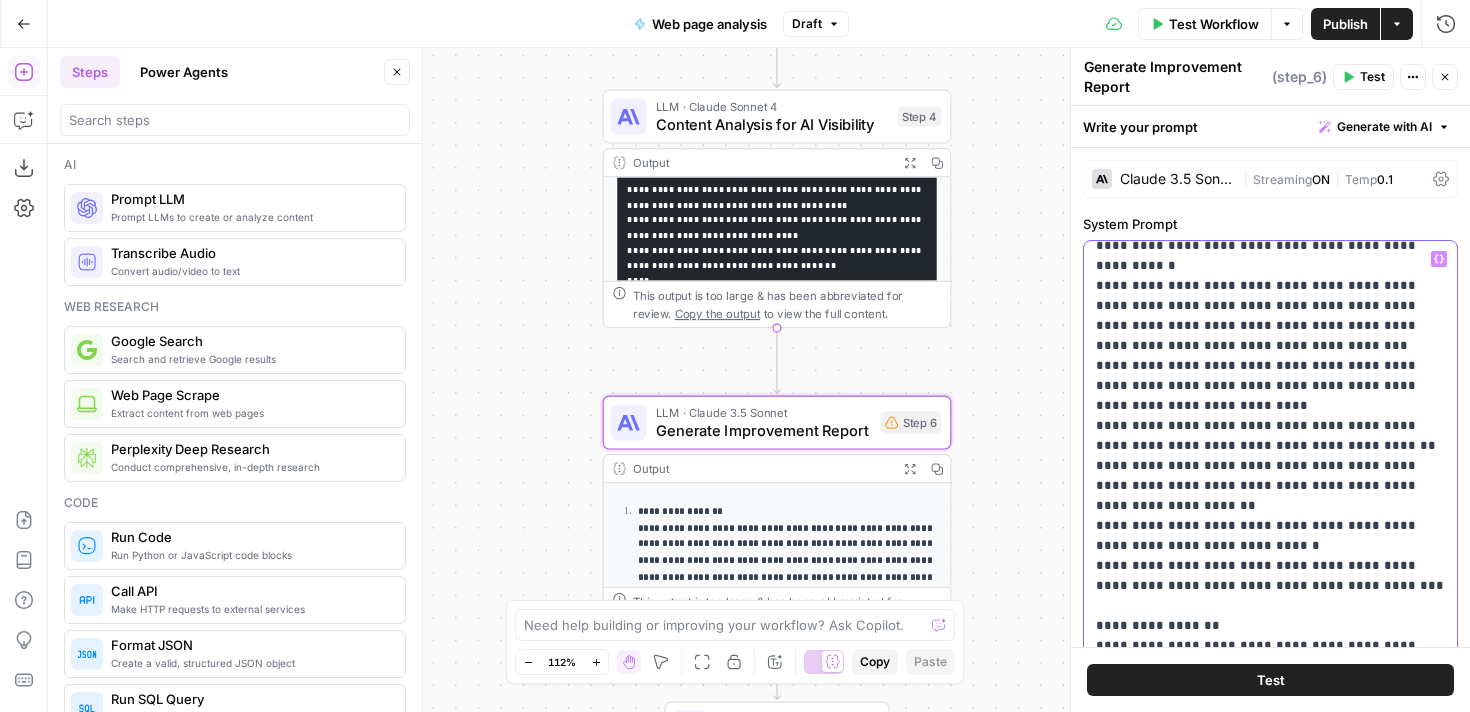 click on "**********" at bounding box center (1270, 696) 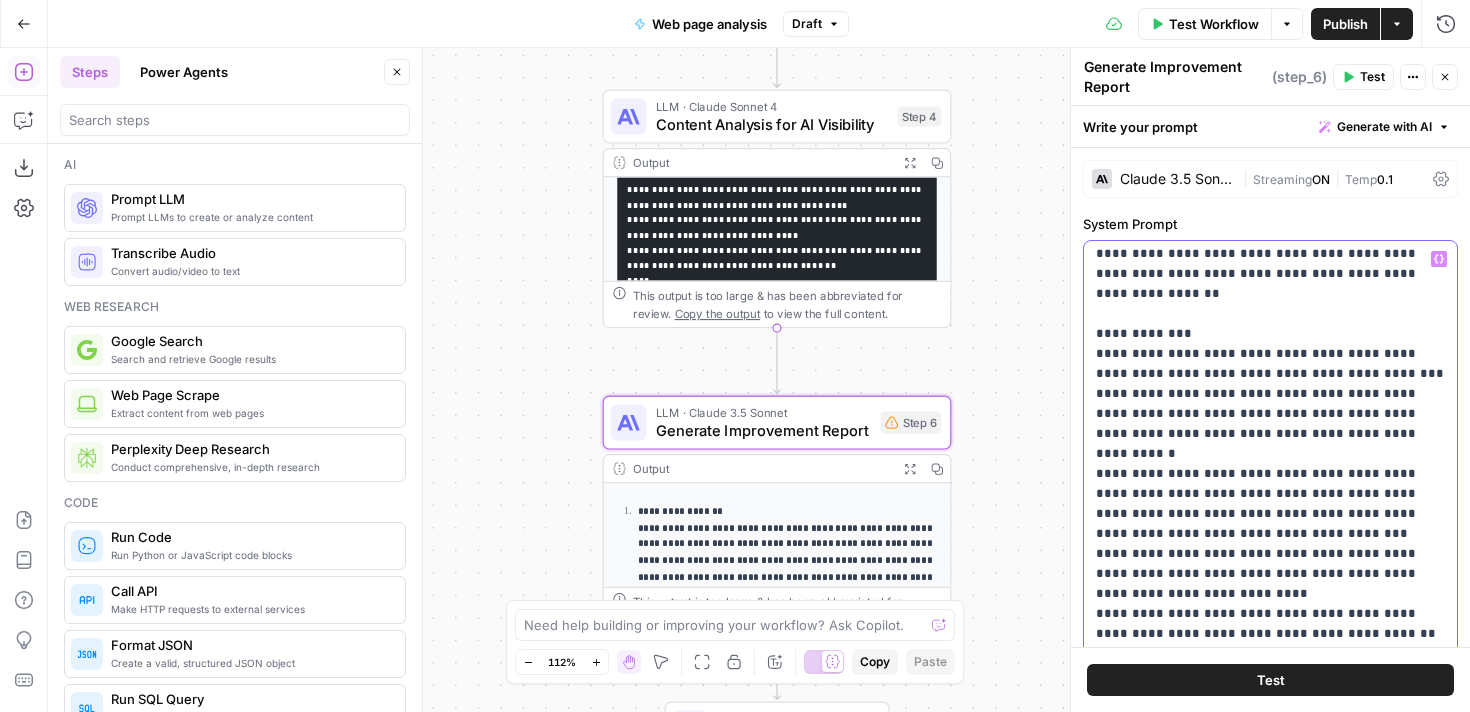 scroll, scrollTop: 0, scrollLeft: 0, axis: both 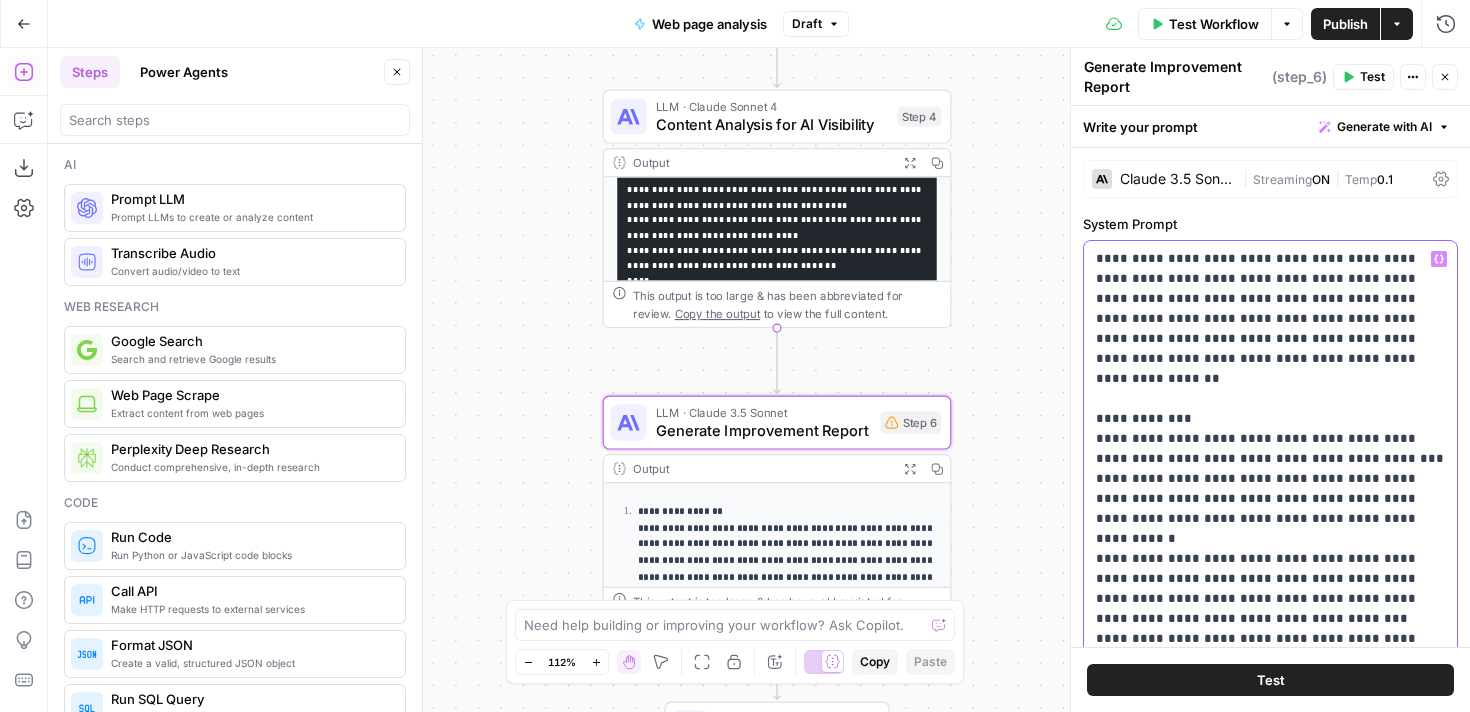 click on "**********" at bounding box center (1270, 969) 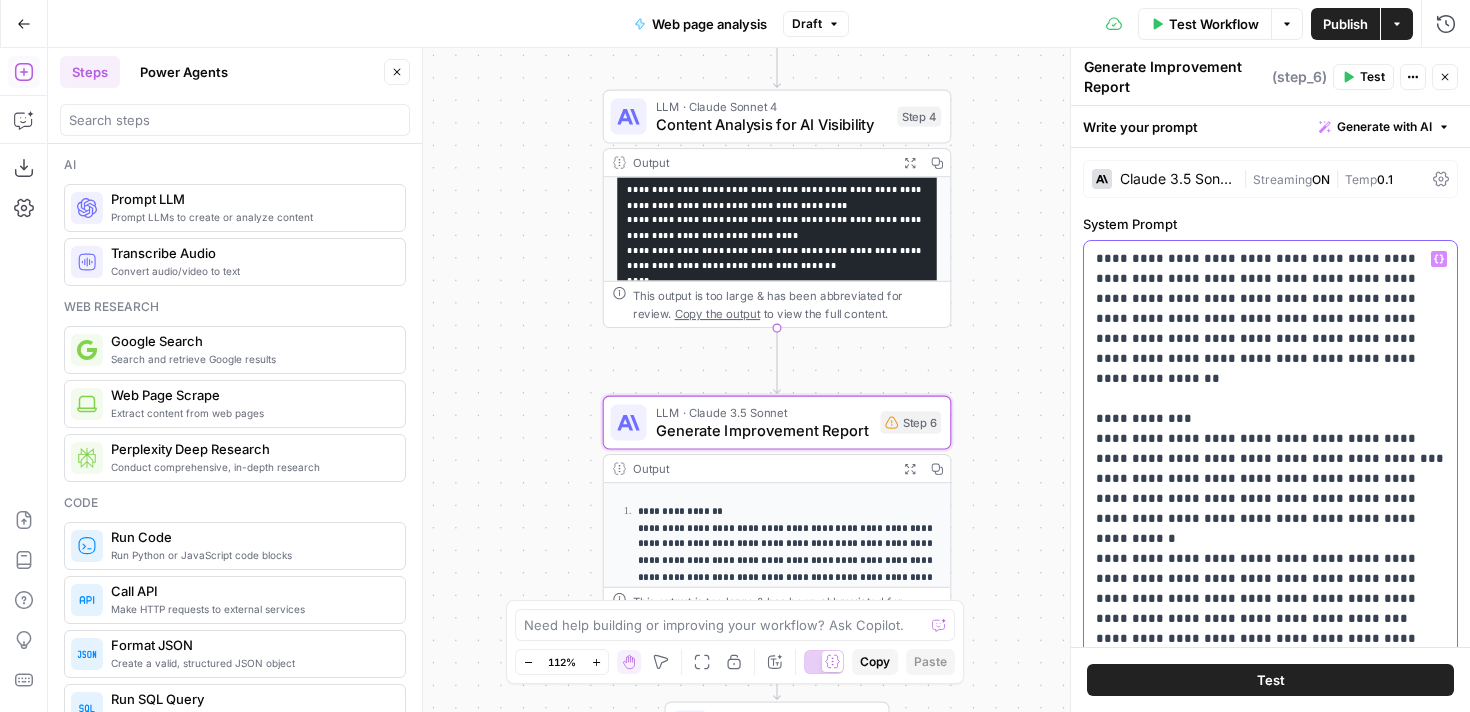 scroll, scrollTop: 641, scrollLeft: 0, axis: vertical 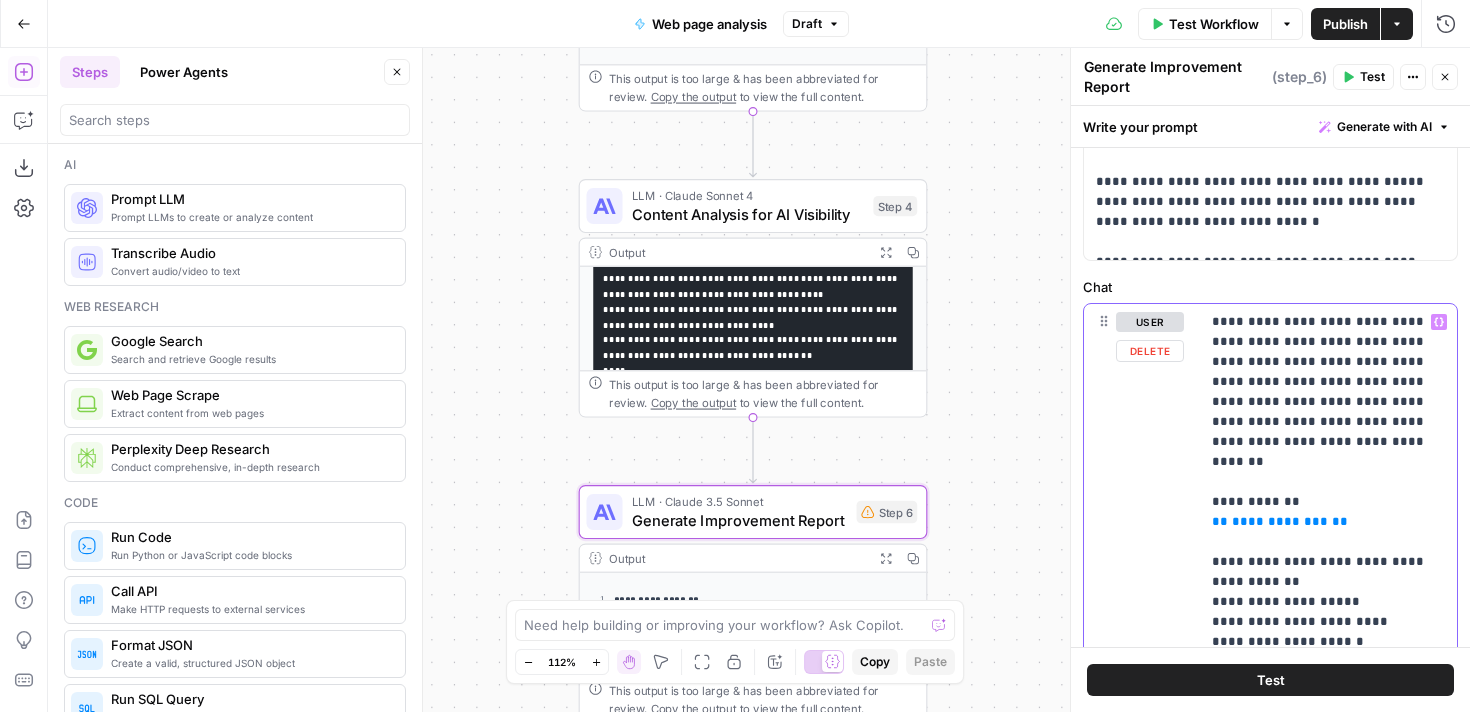 drag, startPoint x: 1328, startPoint y: 509, endPoint x: 1201, endPoint y: 503, distance: 127.141655 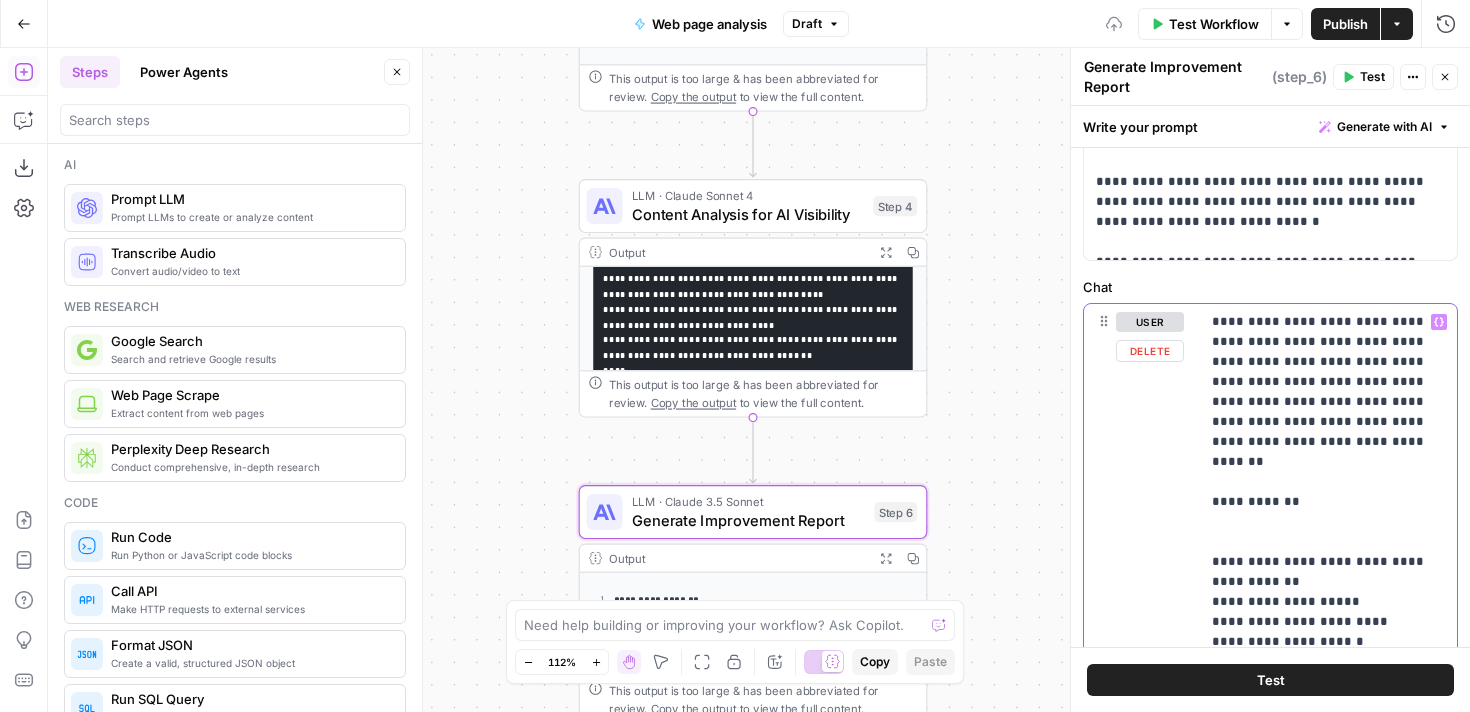 type 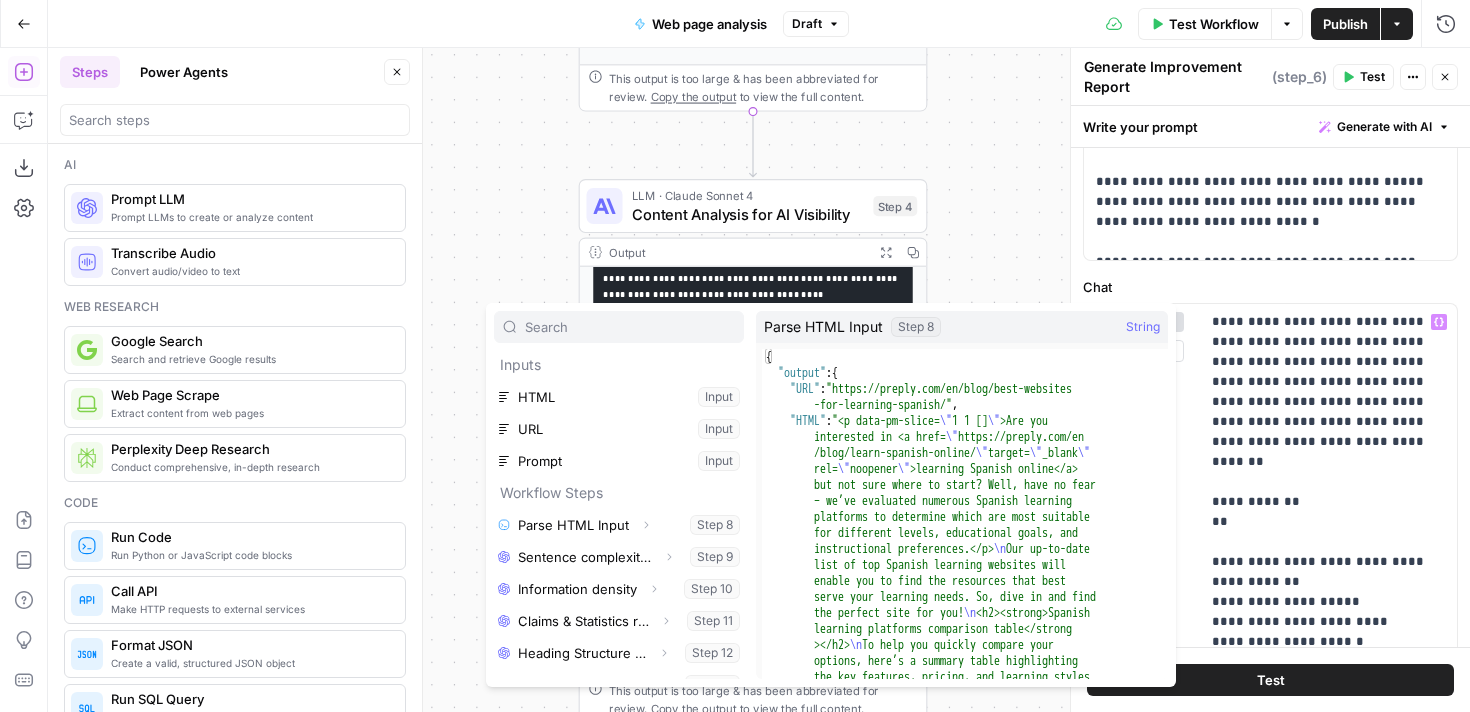 scroll, scrollTop: 86, scrollLeft: 0, axis: vertical 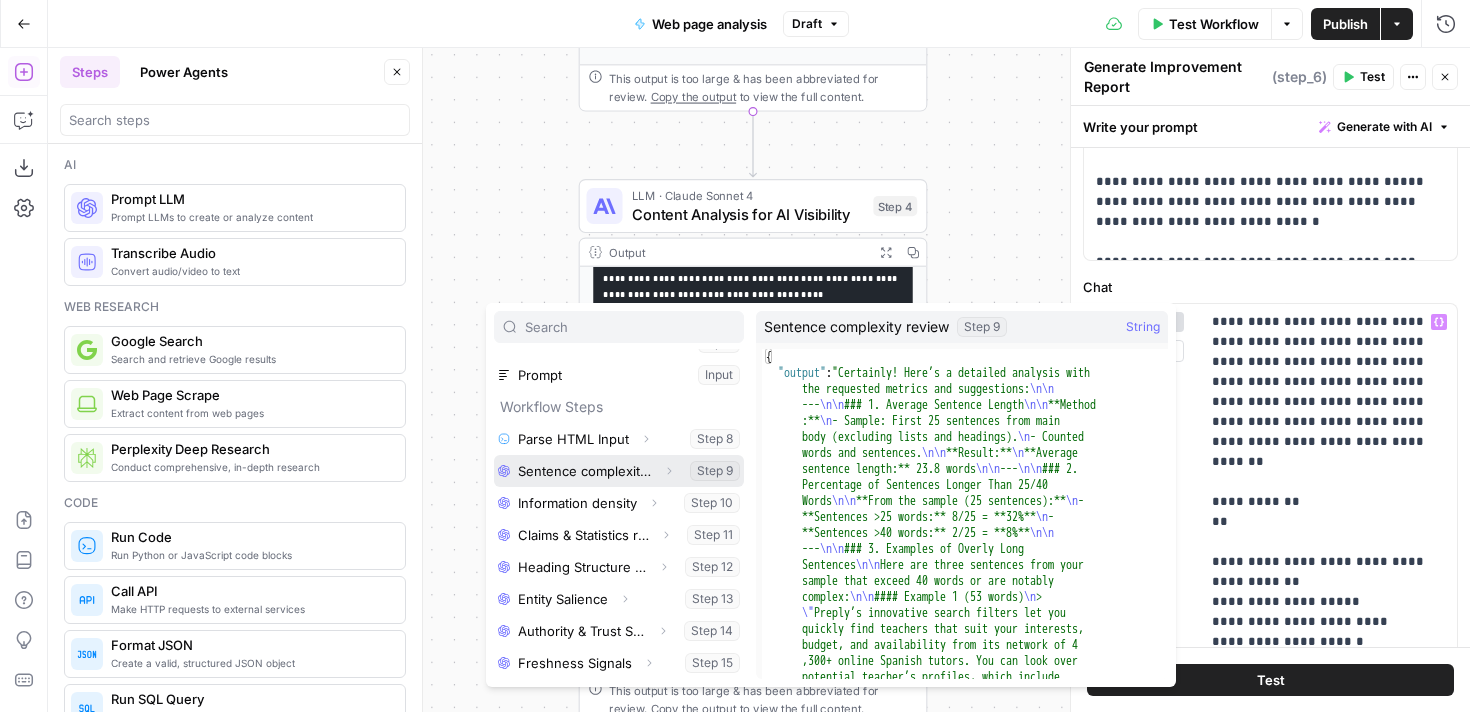 click at bounding box center (619, 471) 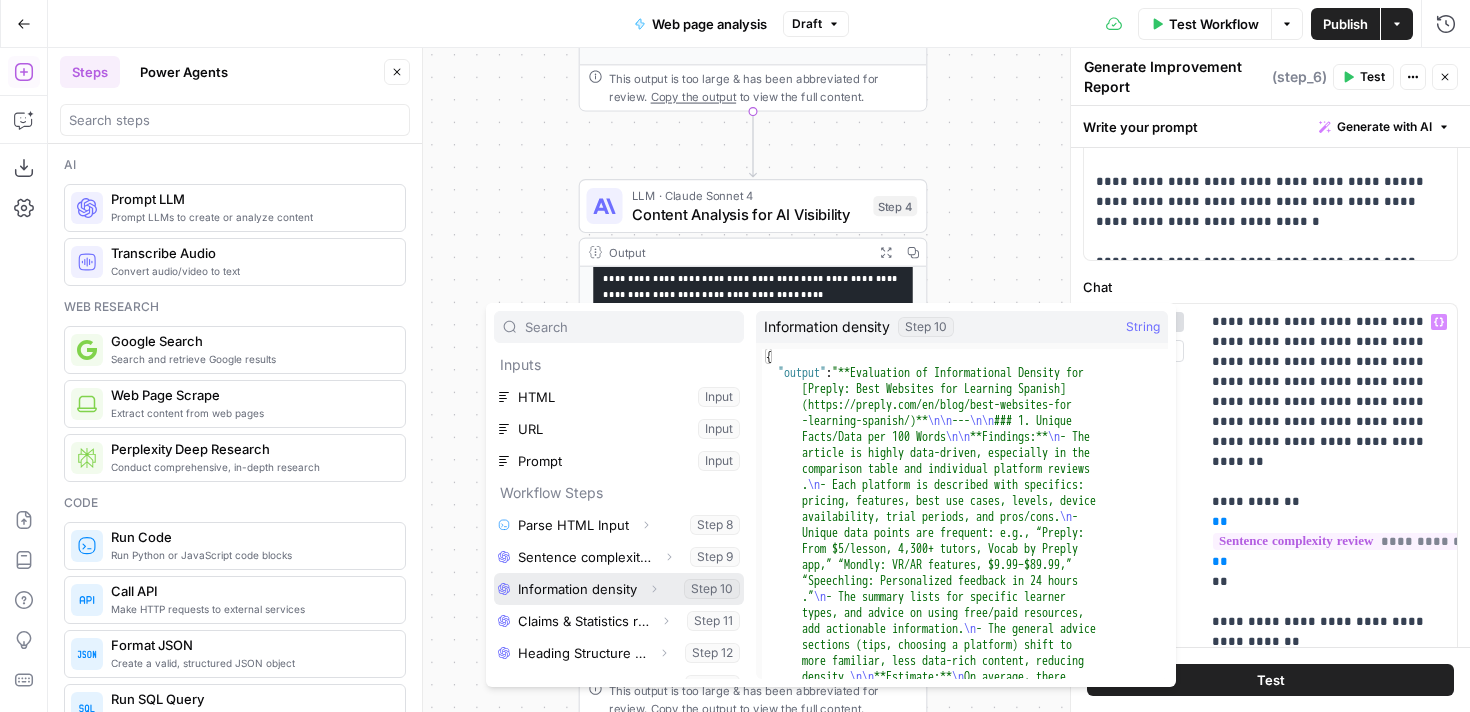 click at bounding box center (619, 589) 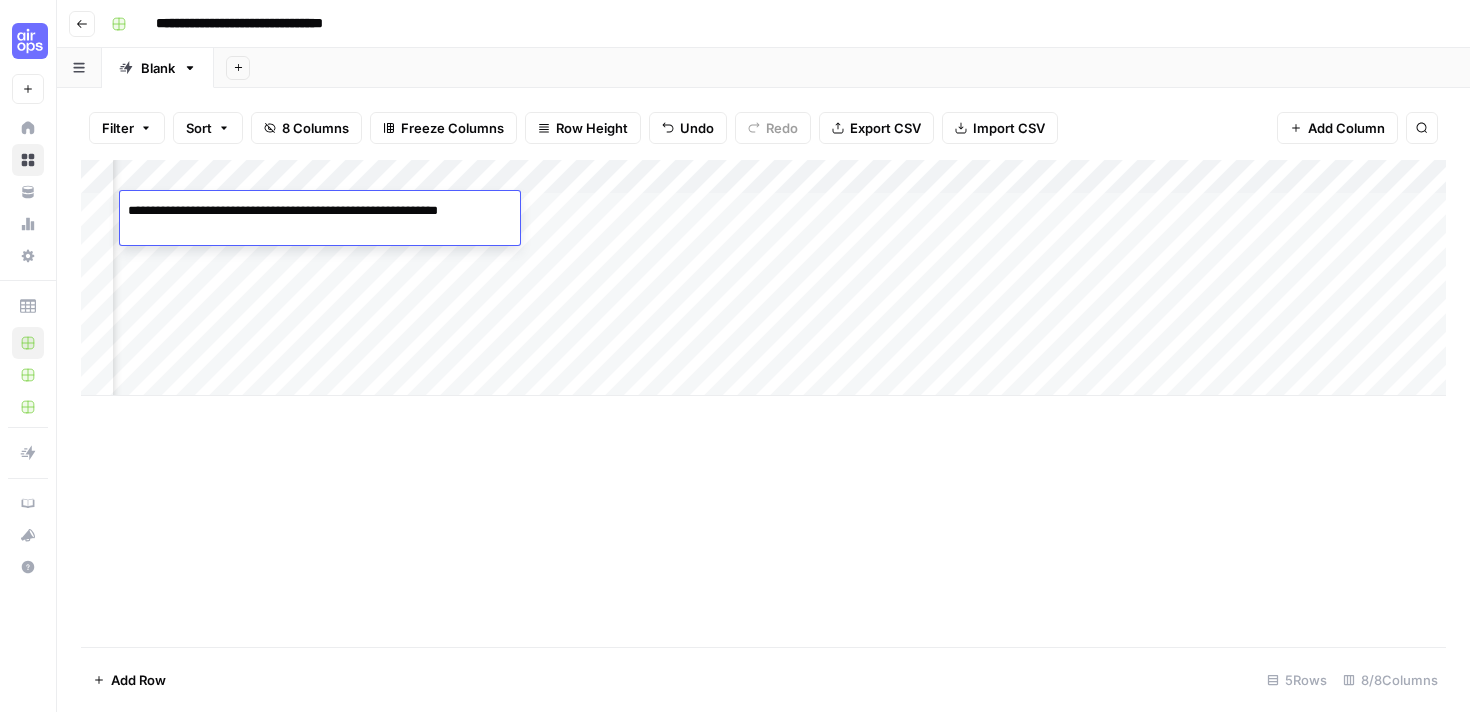 scroll, scrollTop: 0, scrollLeft: 0, axis: both 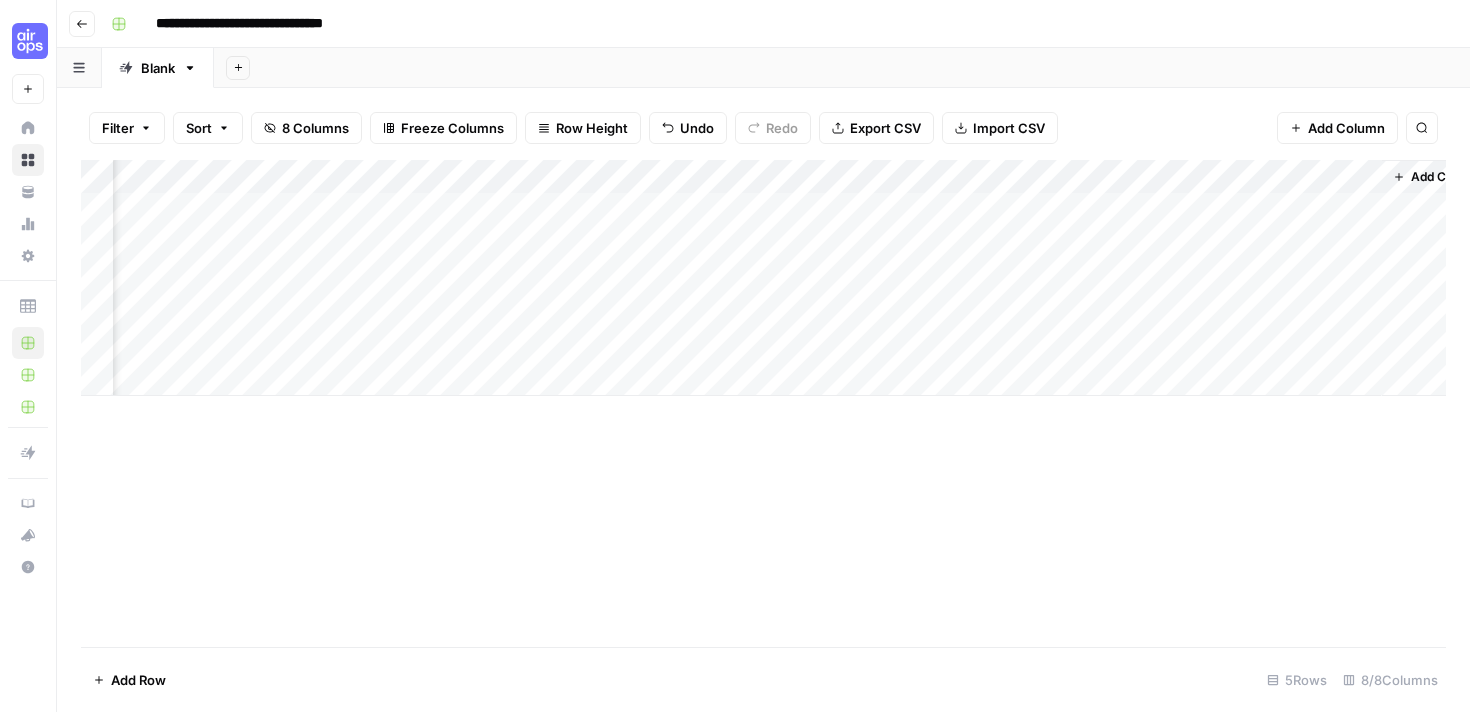 click on "Add Column" at bounding box center [763, 278] 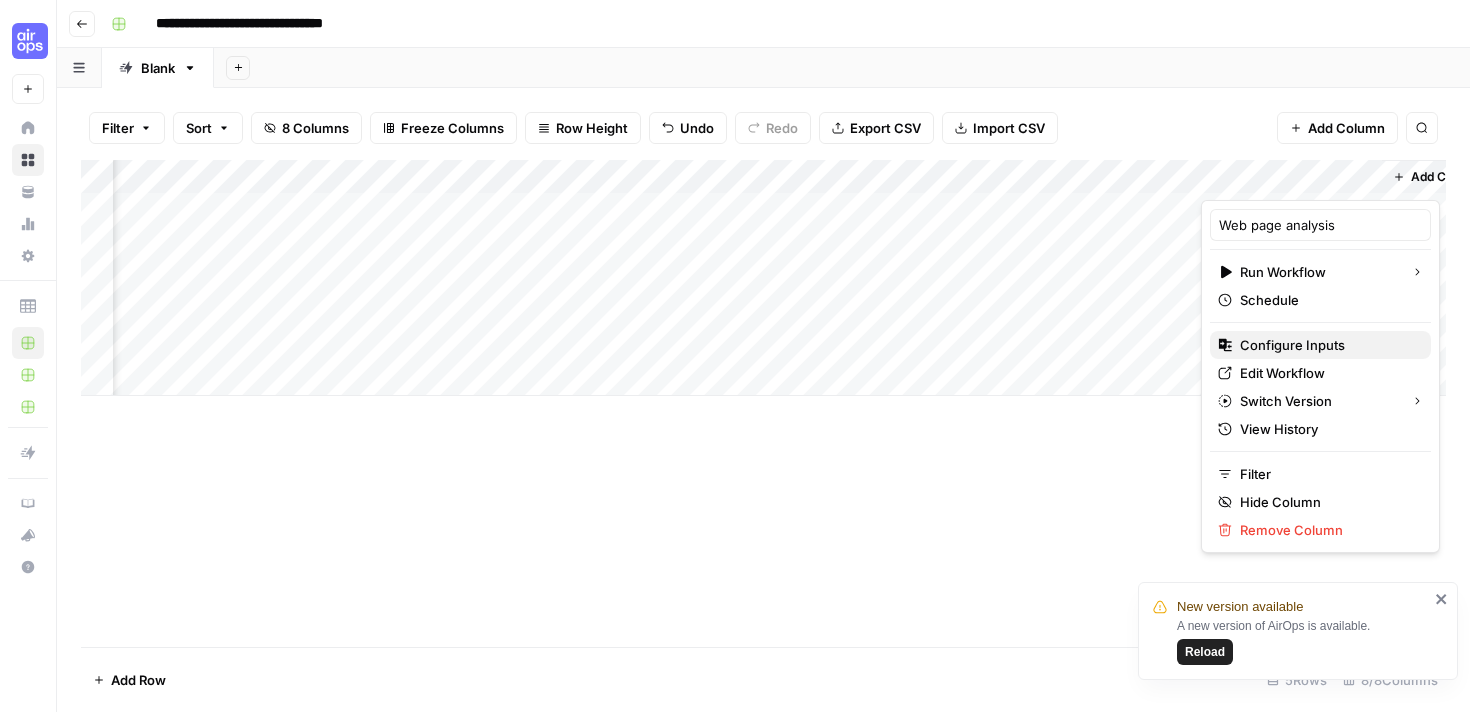 click on "Configure Inputs" at bounding box center [1327, 345] 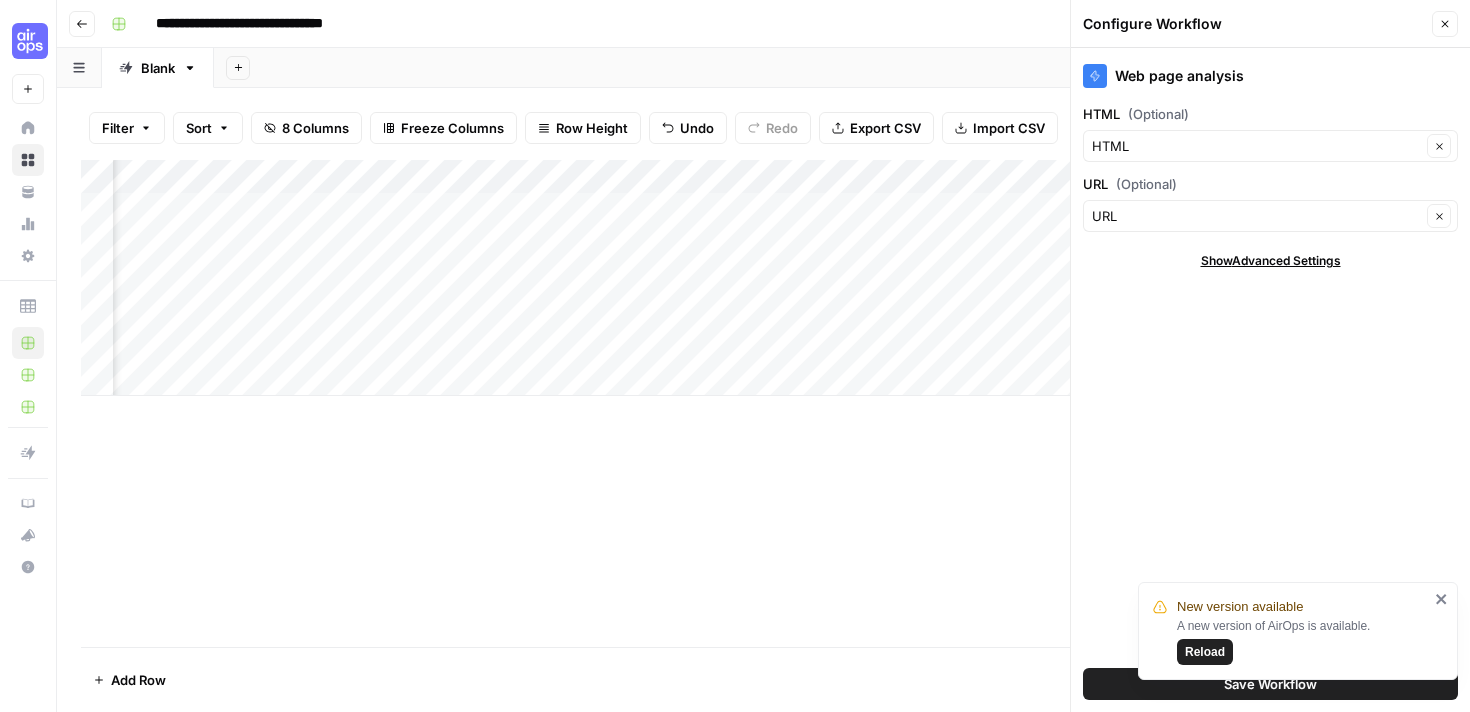 click on "Close" at bounding box center [1445, 24] 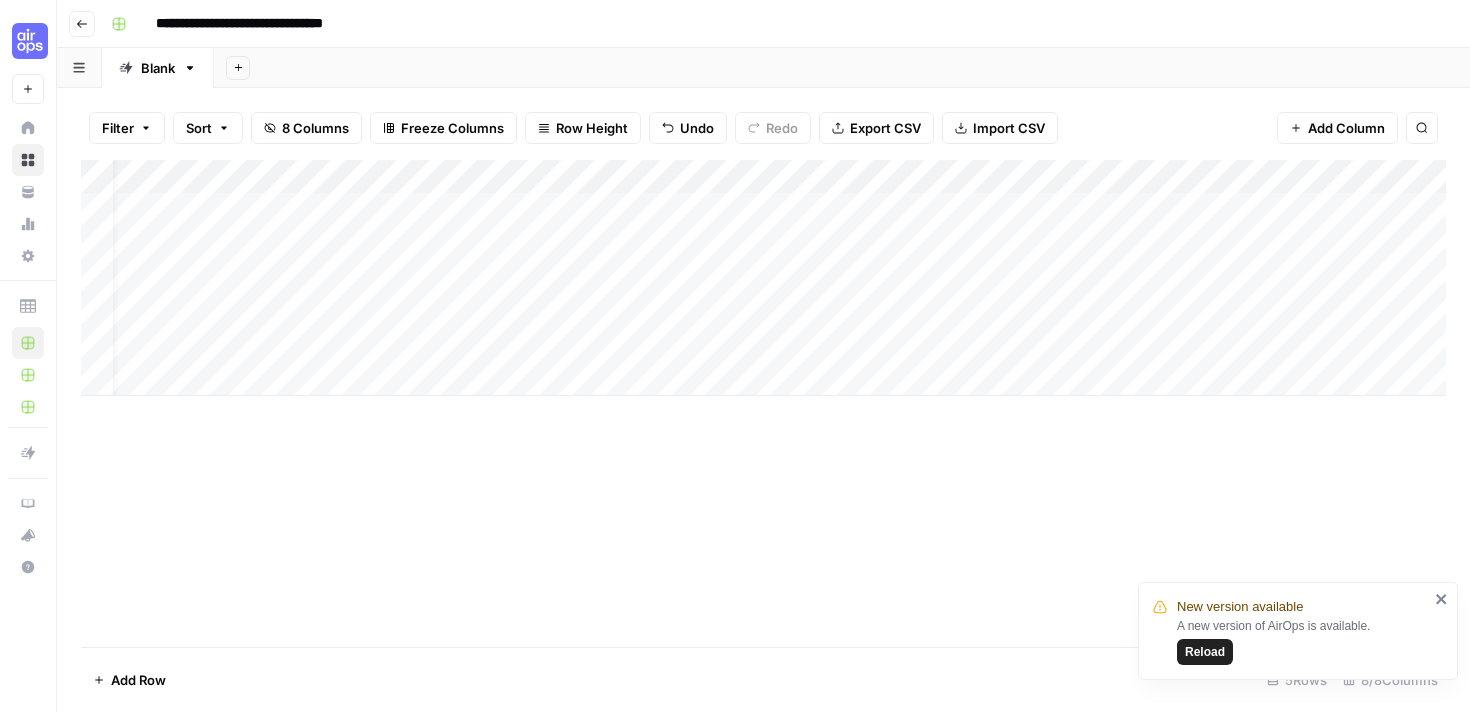 scroll, scrollTop: 0, scrollLeft: 0, axis: both 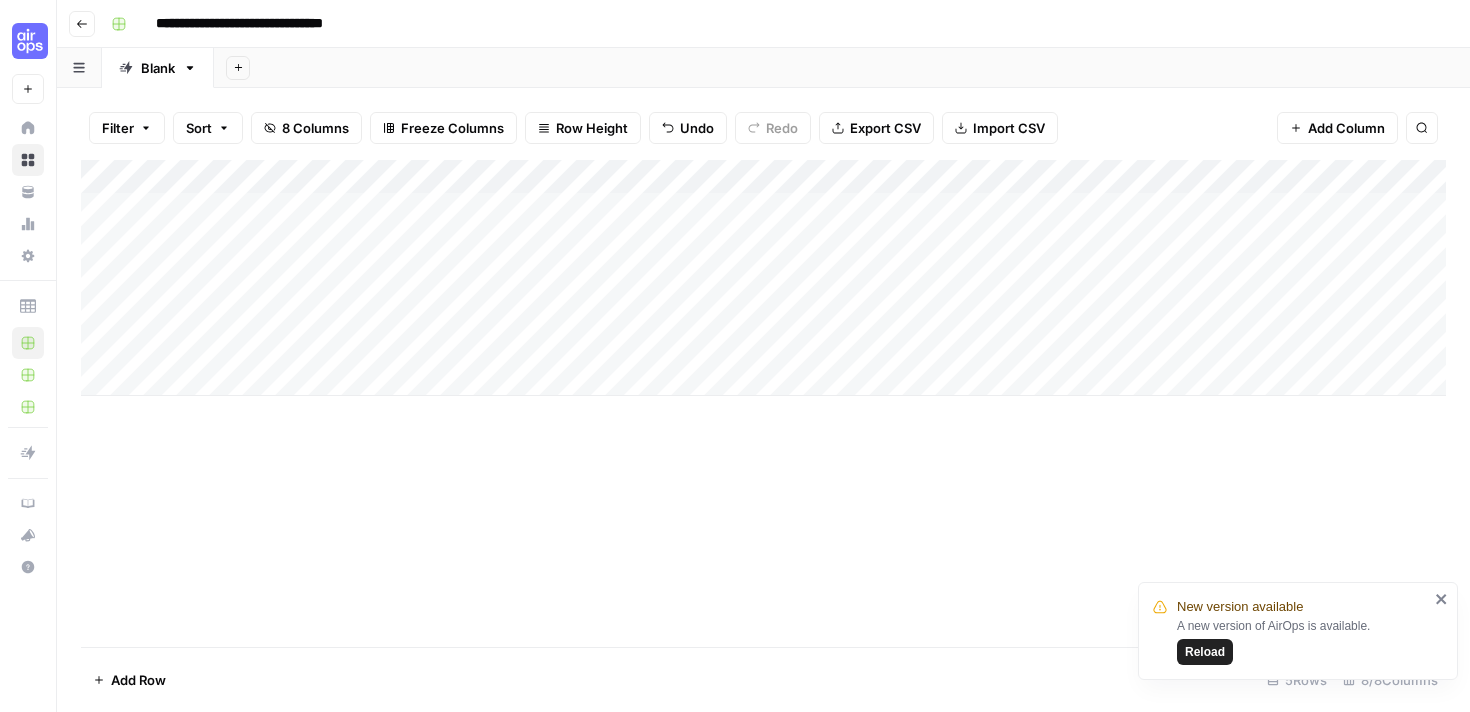 click on "Add Column" at bounding box center (763, 278) 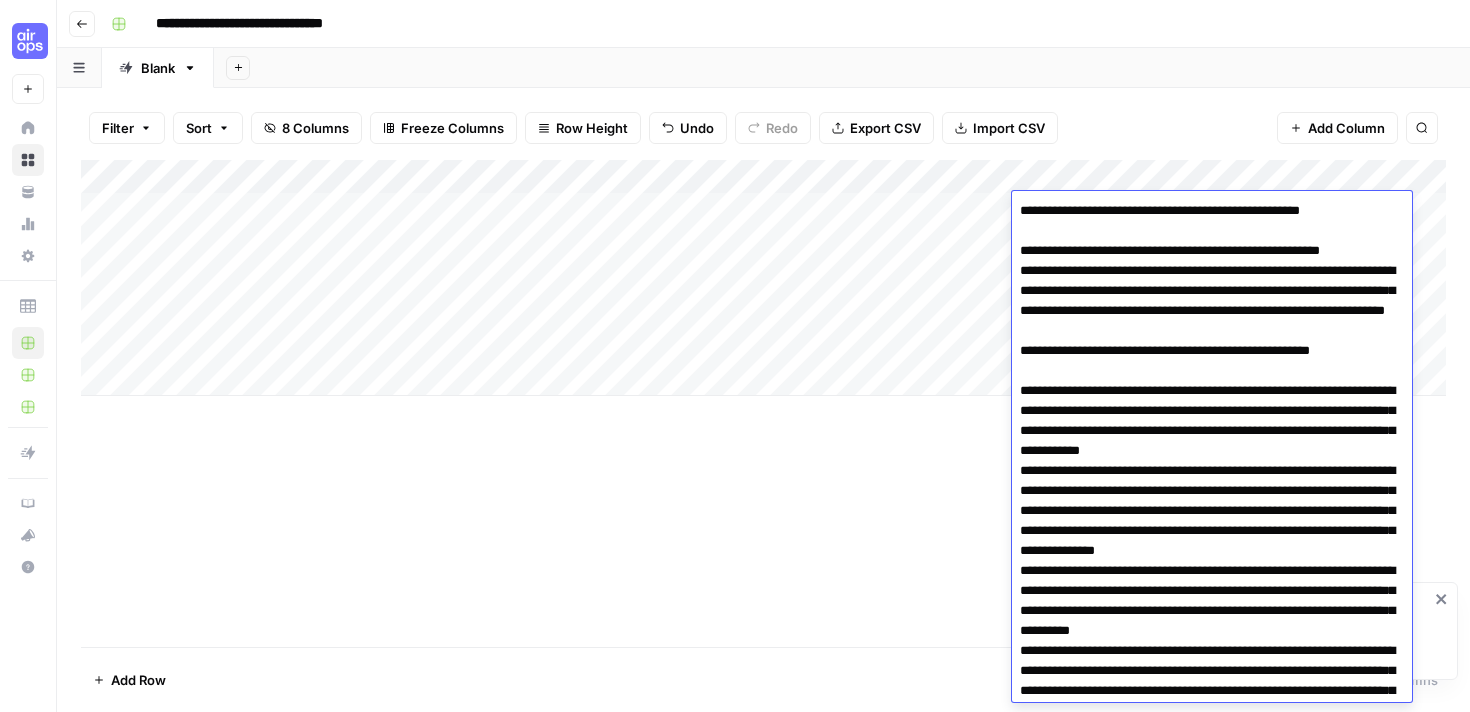 click at bounding box center [1212, 621] 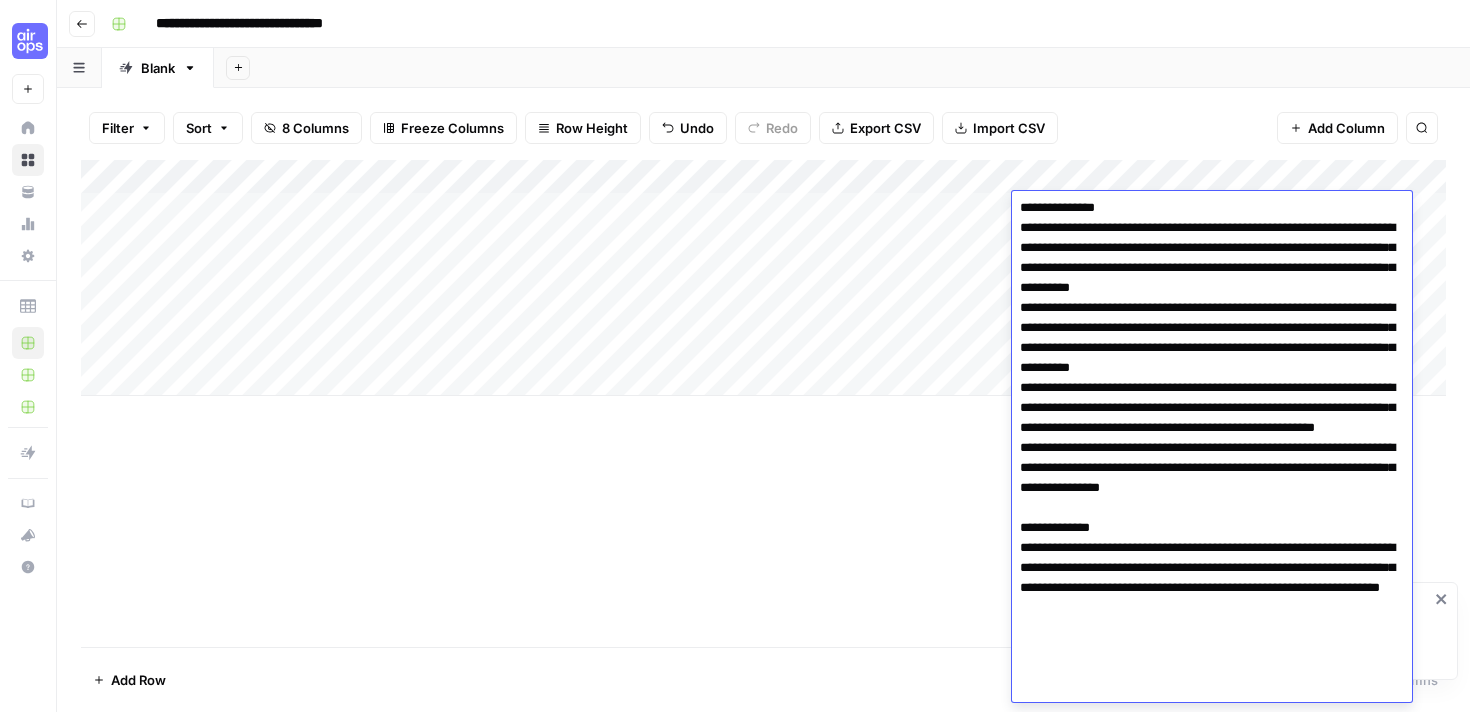 click at bounding box center [1212, 278] 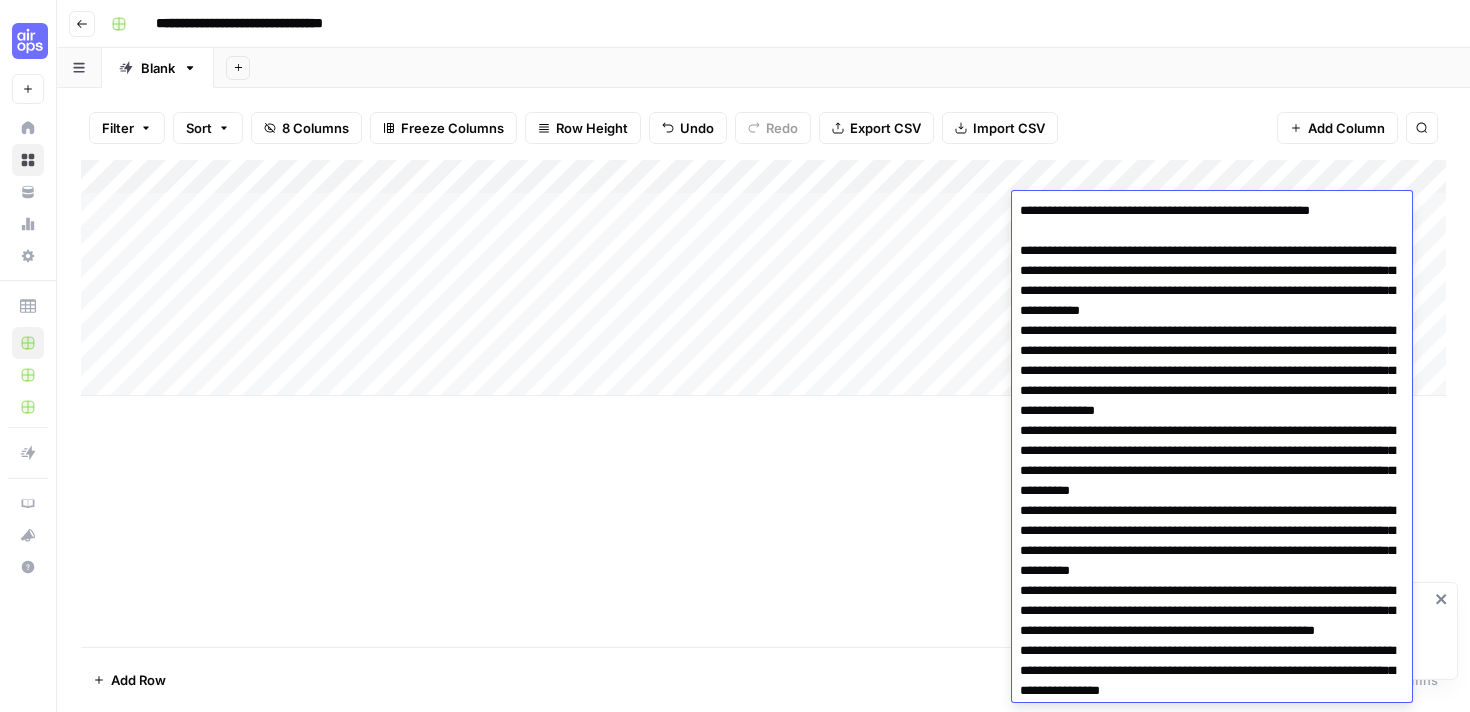 scroll, scrollTop: 0, scrollLeft: 0, axis: both 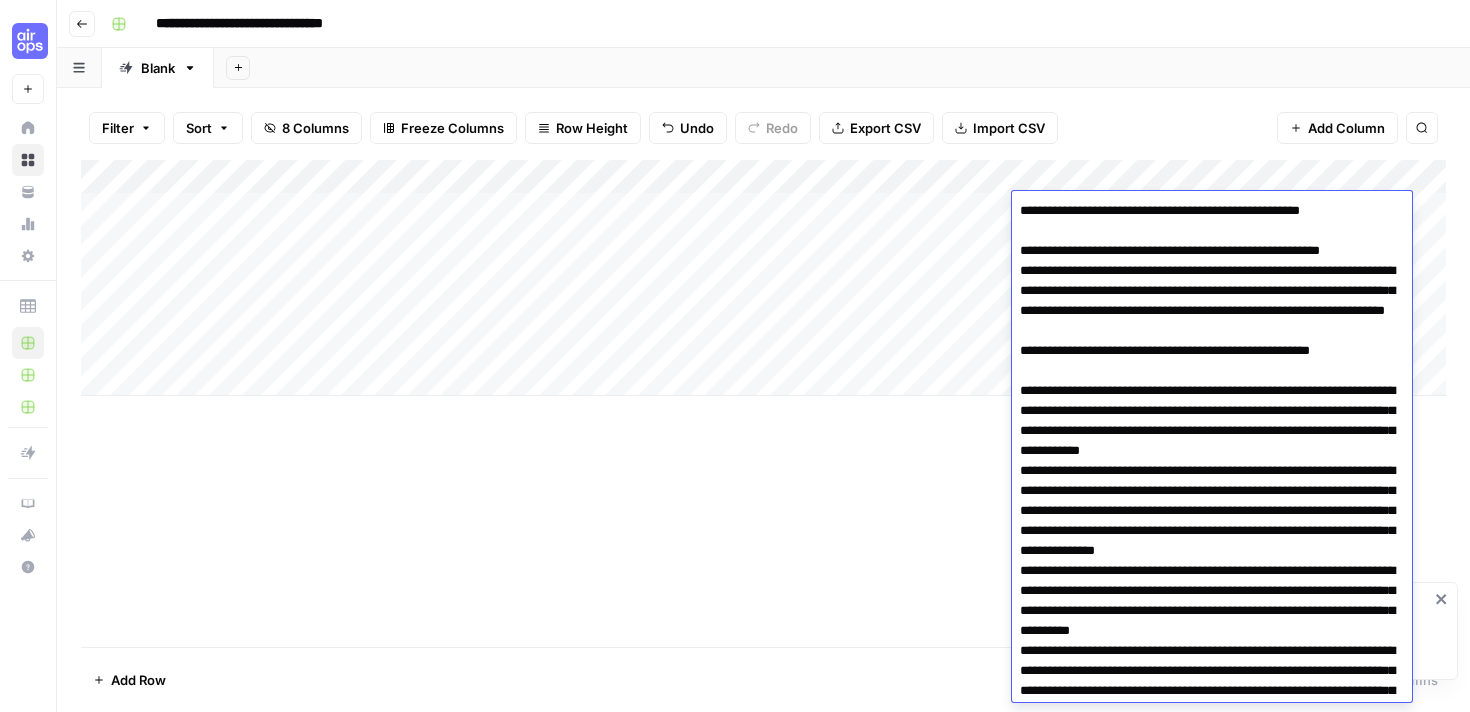 click on "Add Column" at bounding box center (763, 403) 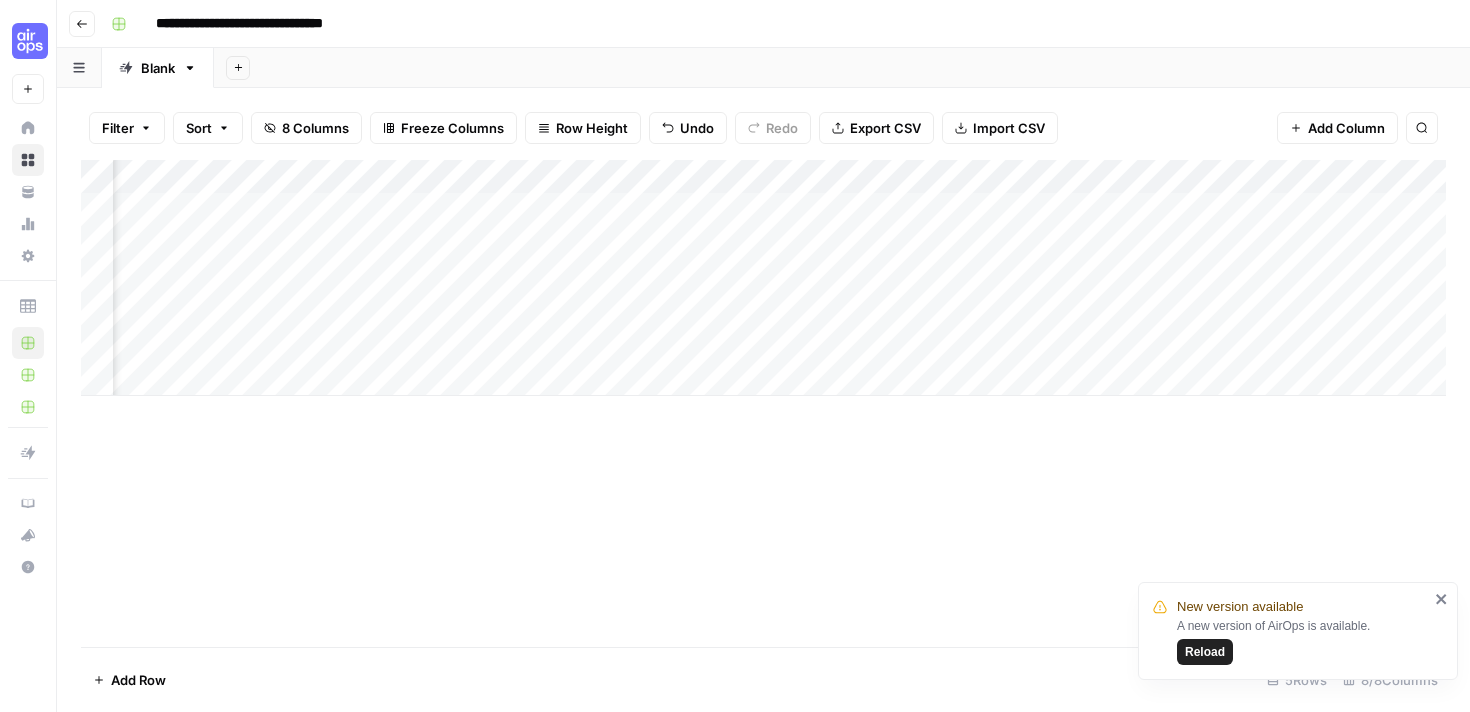scroll, scrollTop: 0, scrollLeft: 0, axis: both 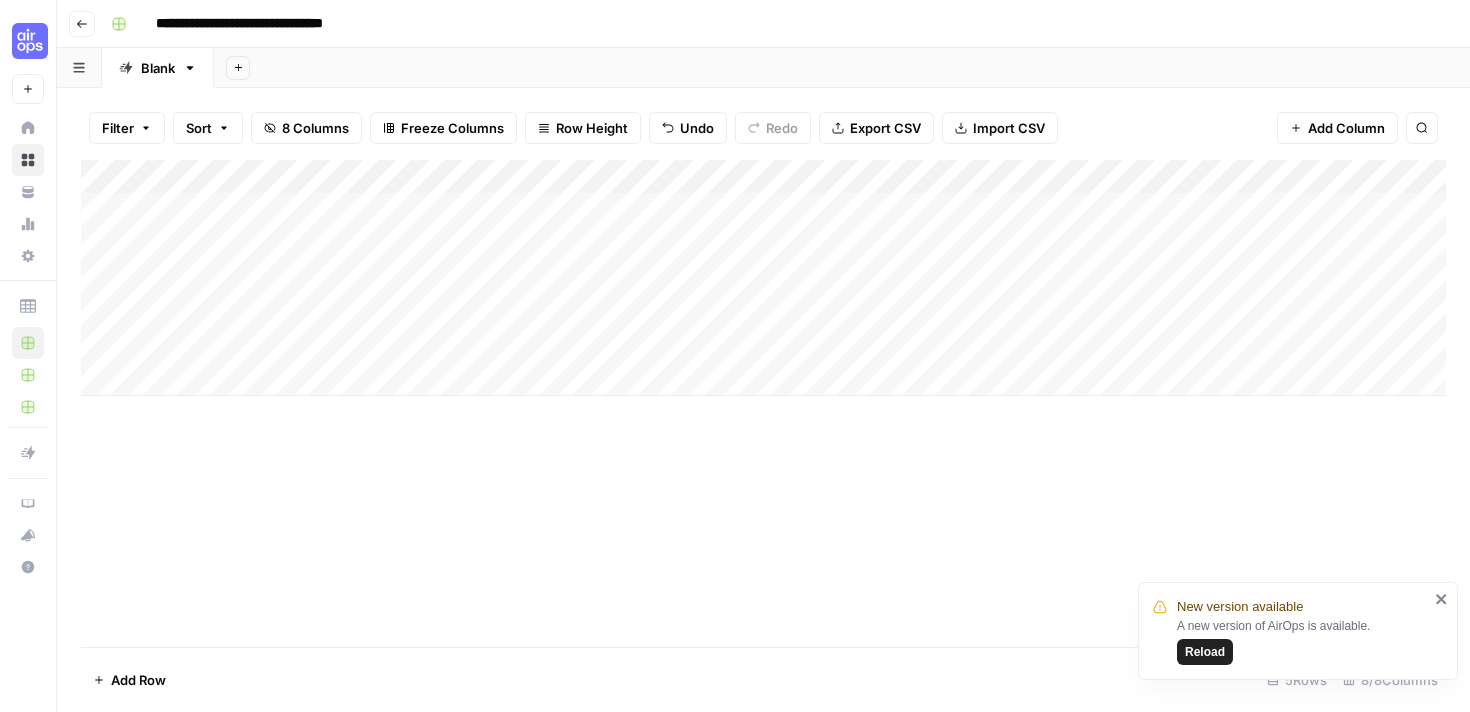 click on "Add Column" at bounding box center [763, 278] 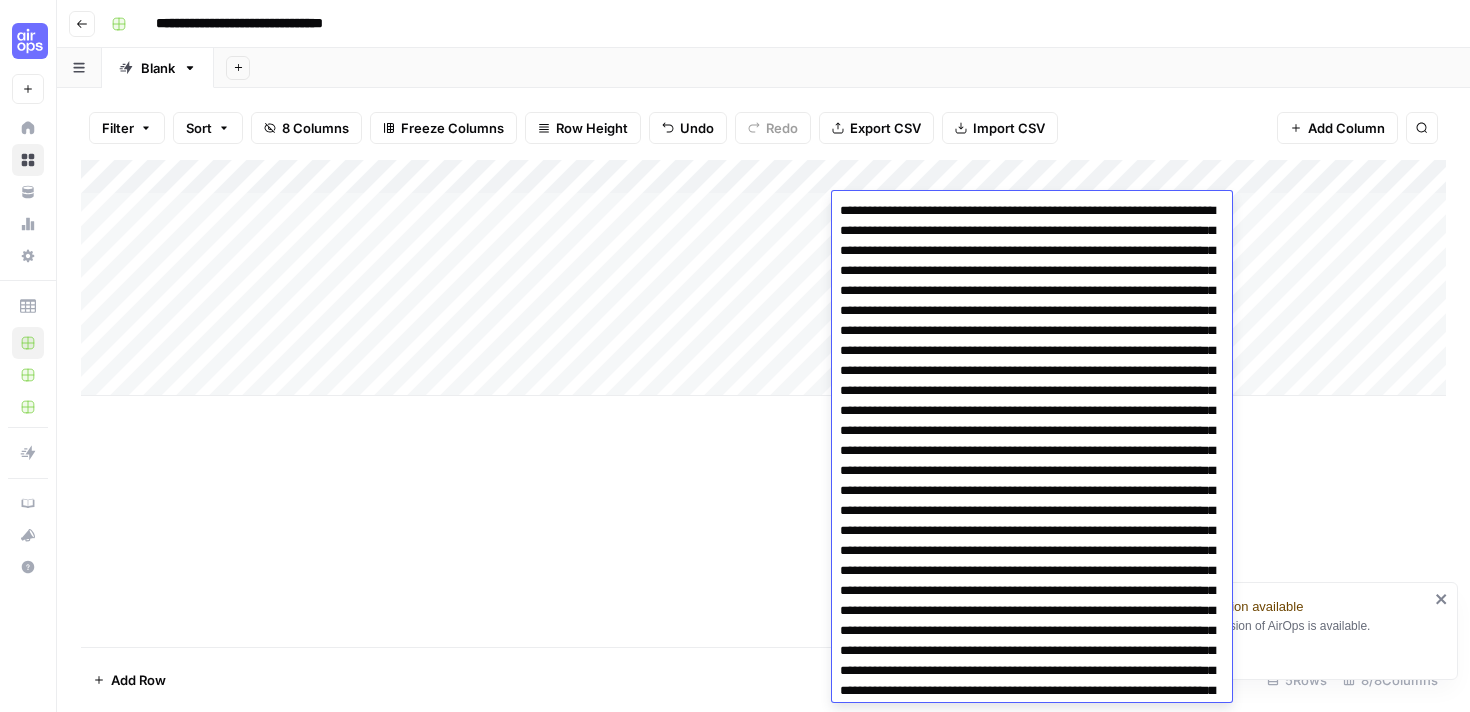 click at bounding box center [1032, 1891] 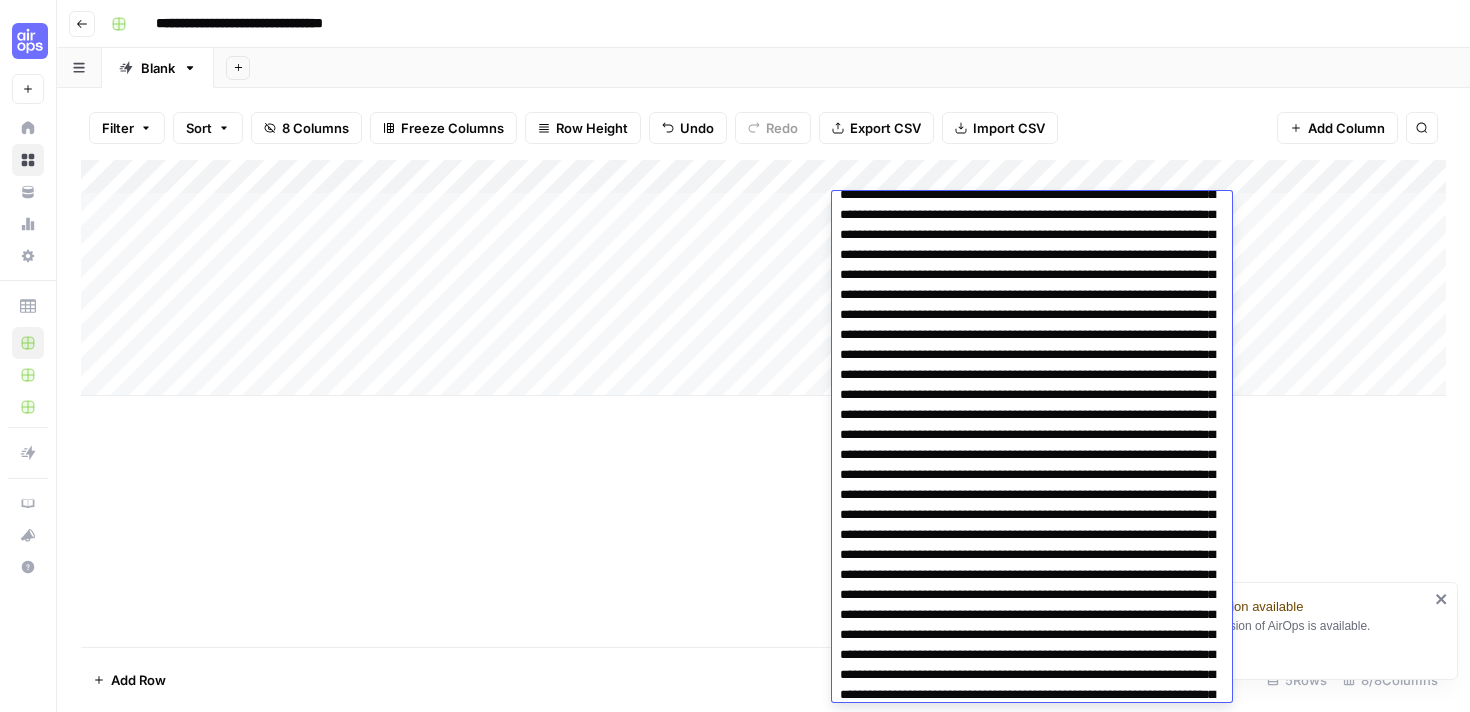 scroll, scrollTop: 0, scrollLeft: 0, axis: both 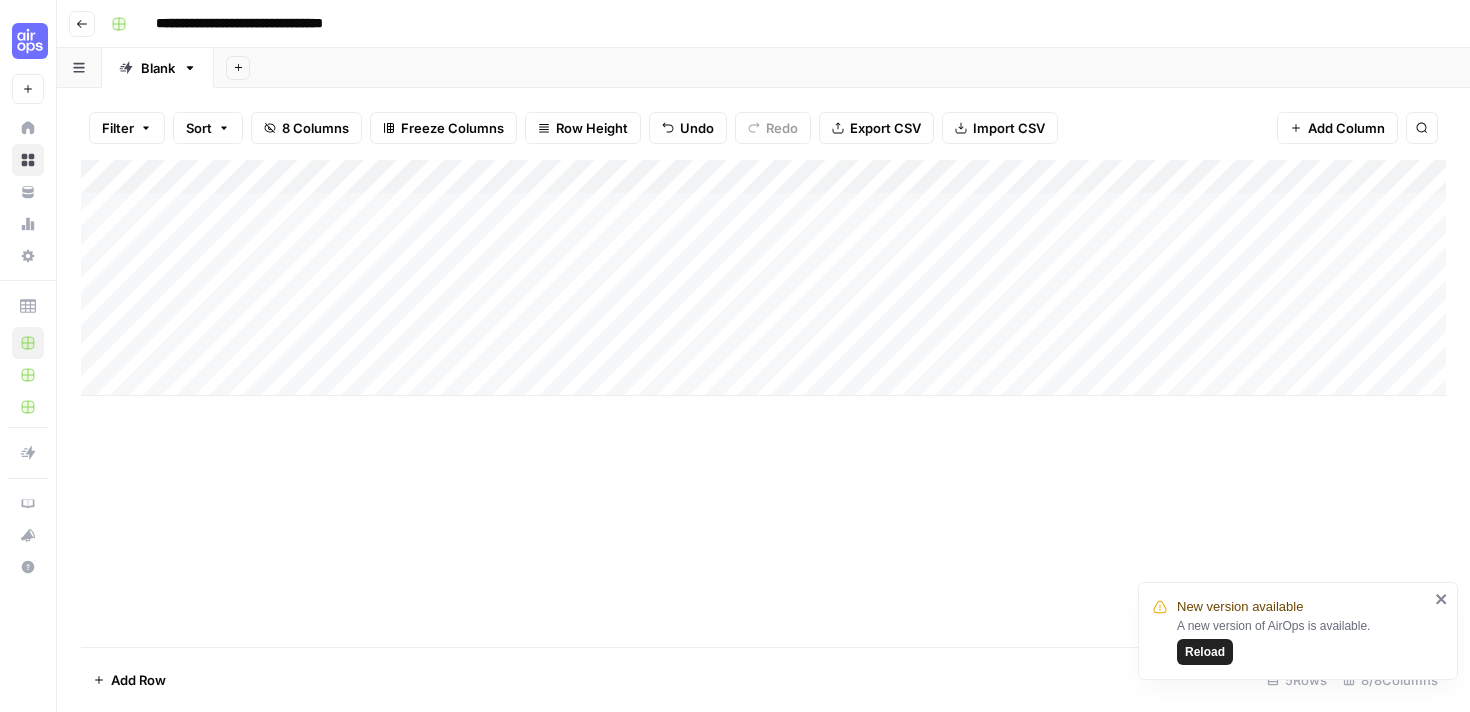 click on "Add Column" at bounding box center (763, 403) 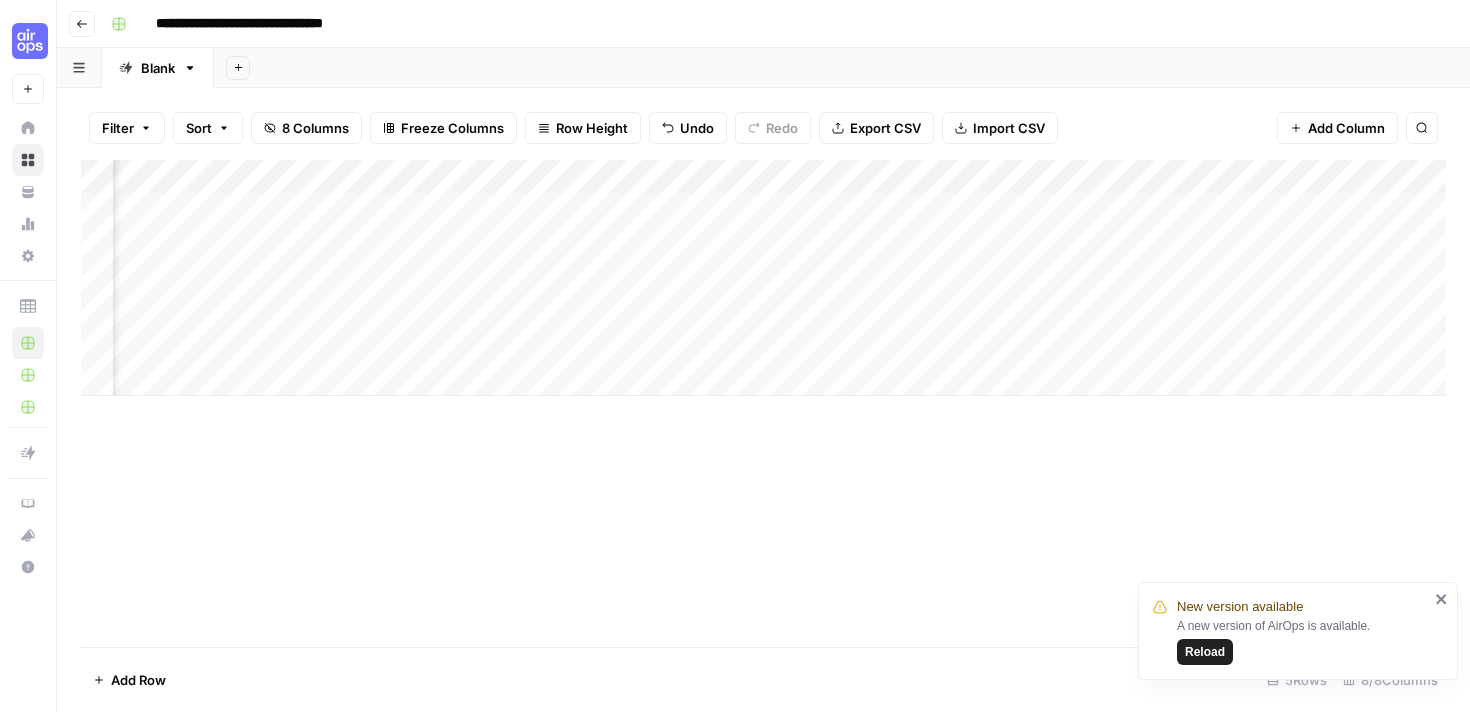 scroll, scrollTop: 0, scrollLeft: 219, axis: horizontal 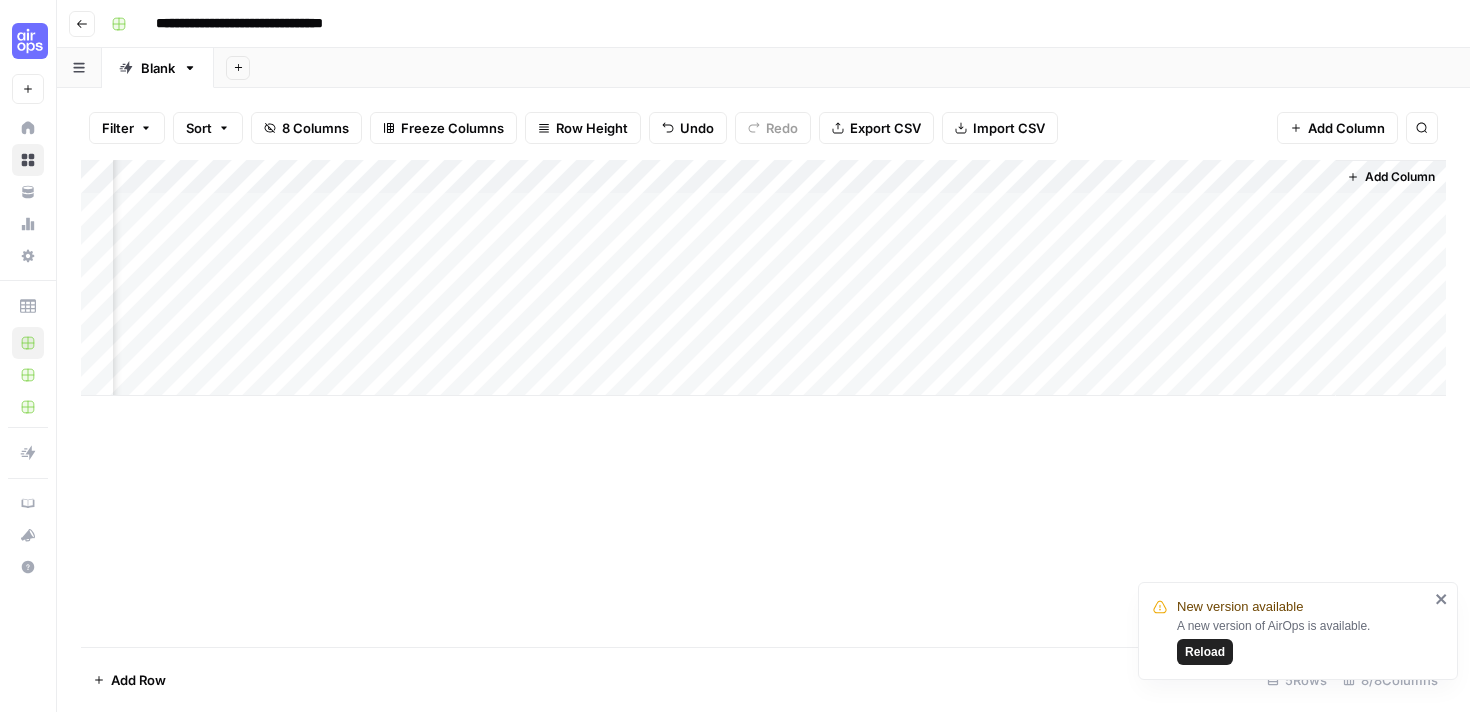 click on "Add Column" at bounding box center (763, 278) 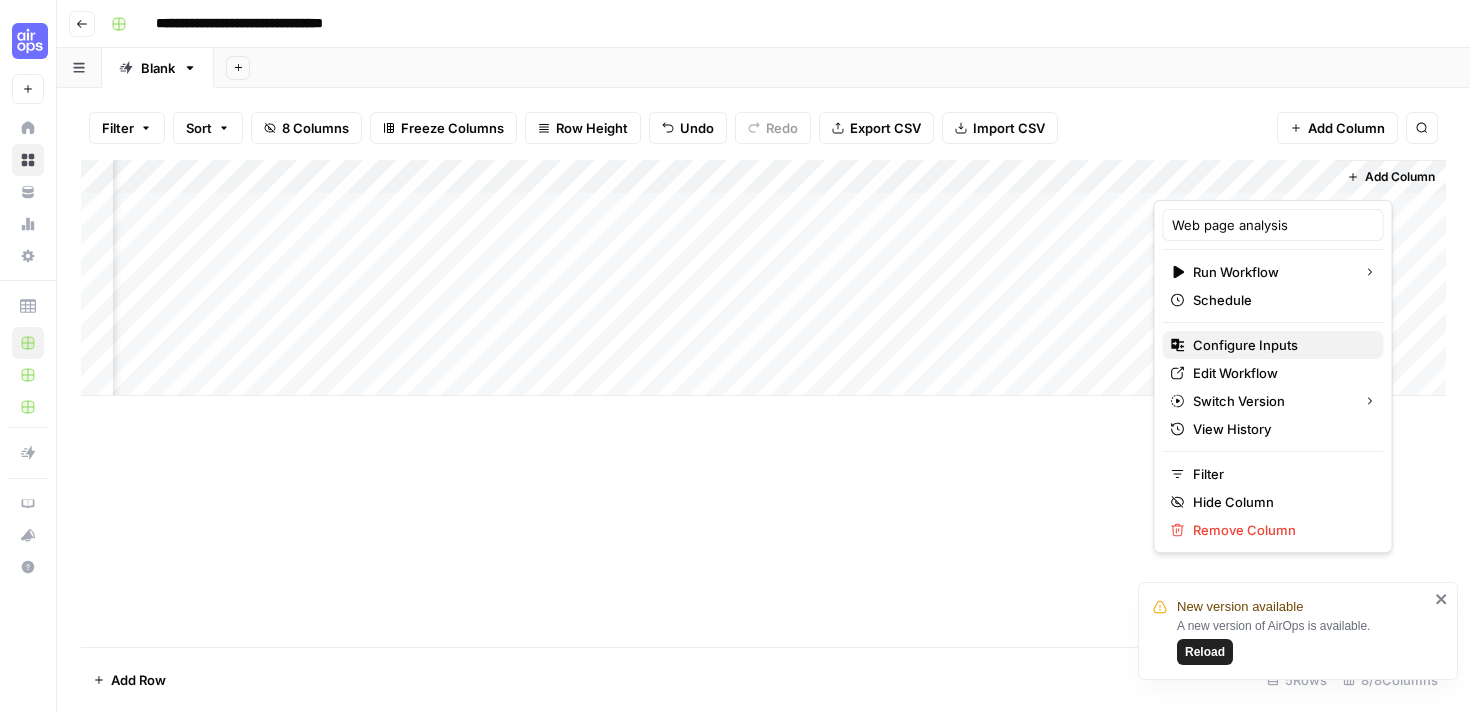 click on "Configure Inputs" at bounding box center [1280, 345] 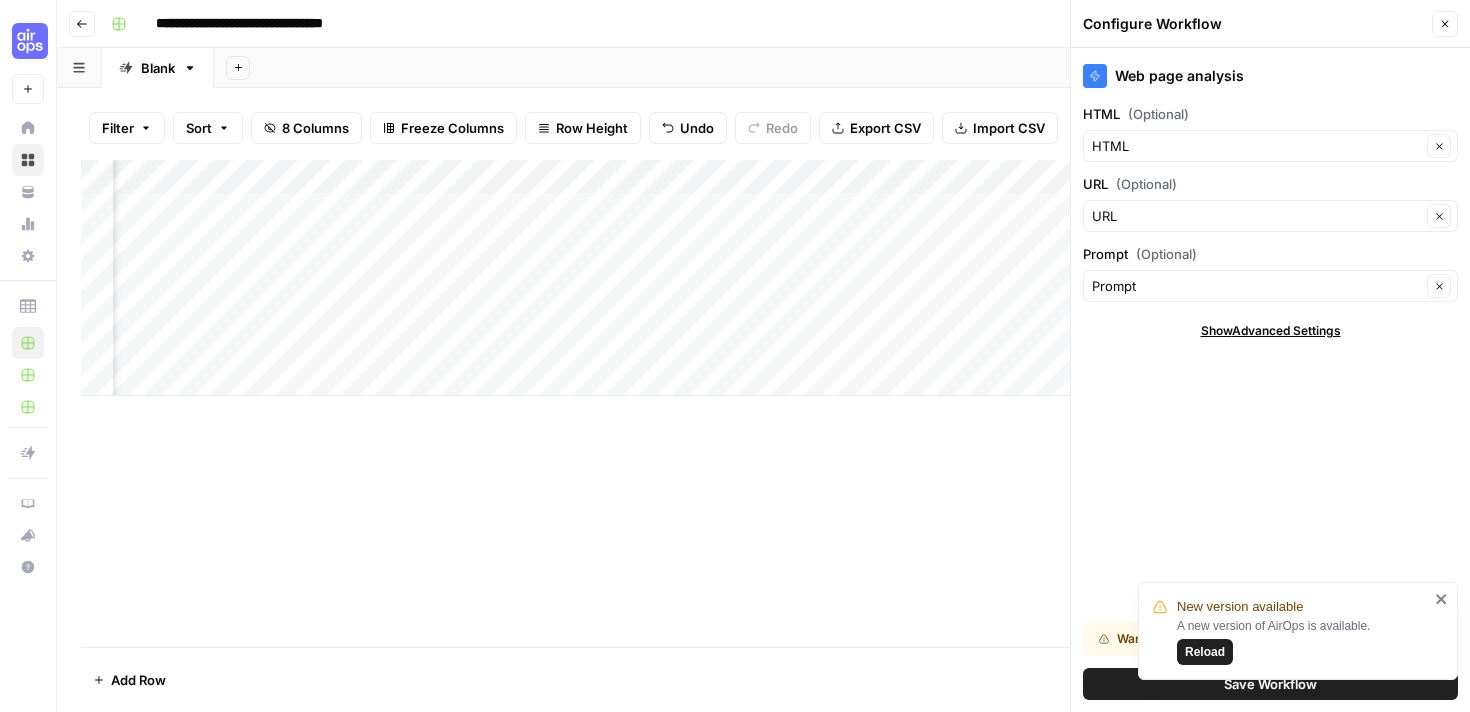 click on "New version available A new version of AirOps is available. Reload" at bounding box center (1298, 631) 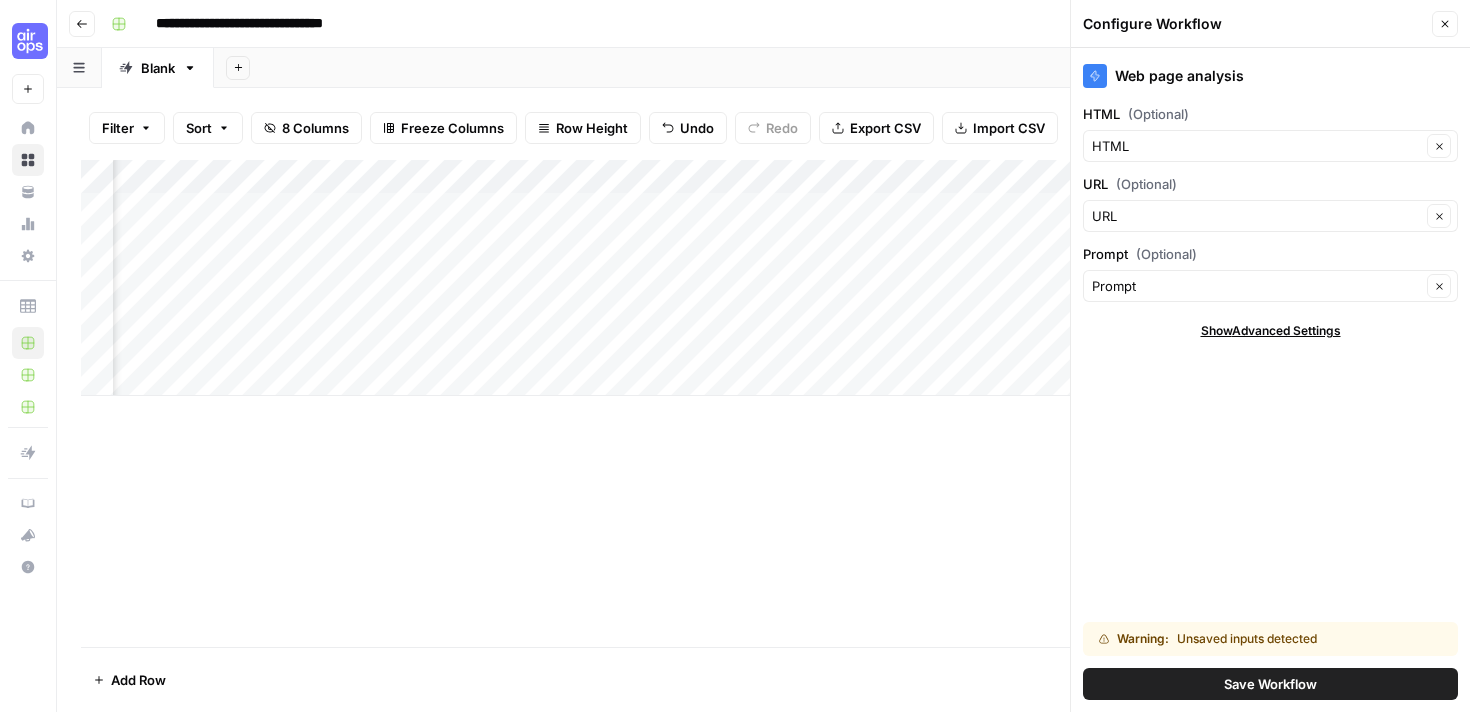 click on "Save Workflow" at bounding box center (1270, 684) 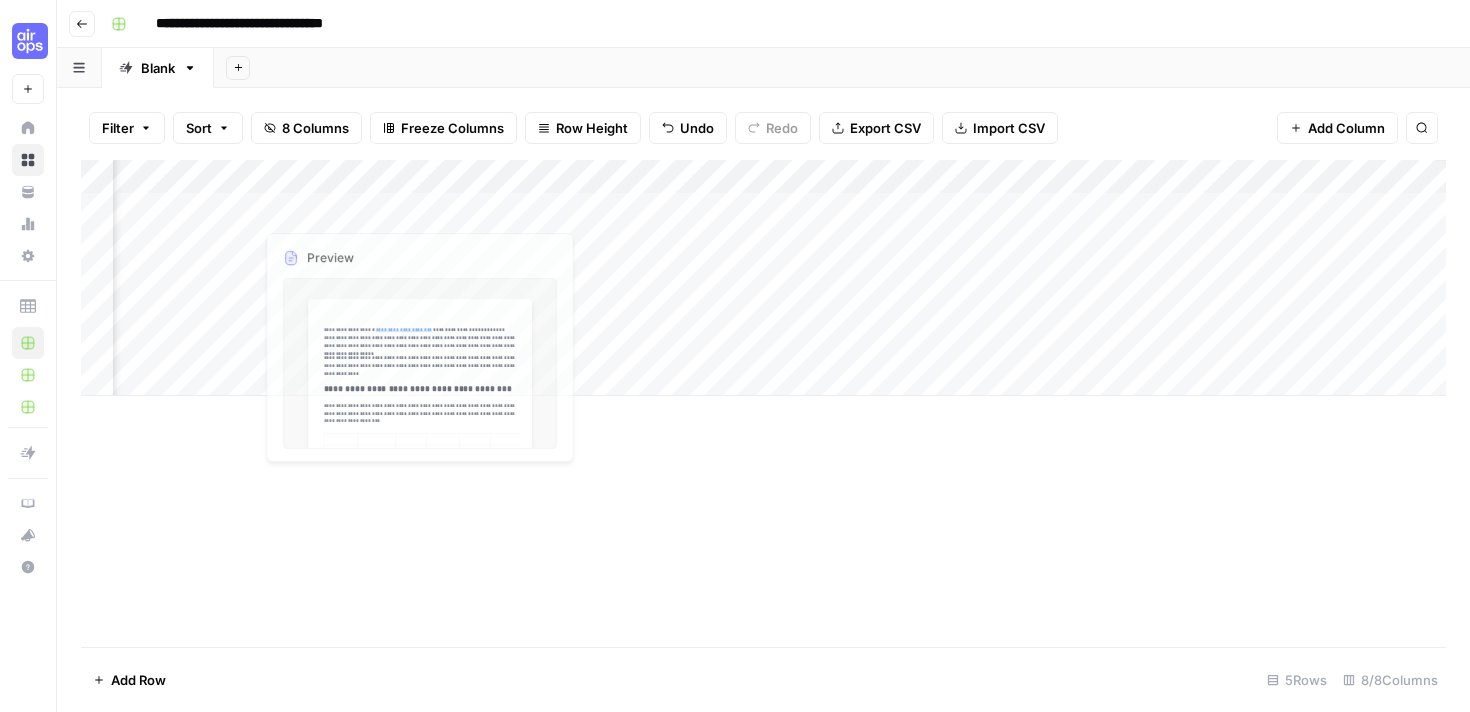 scroll, scrollTop: 0, scrollLeft: 0, axis: both 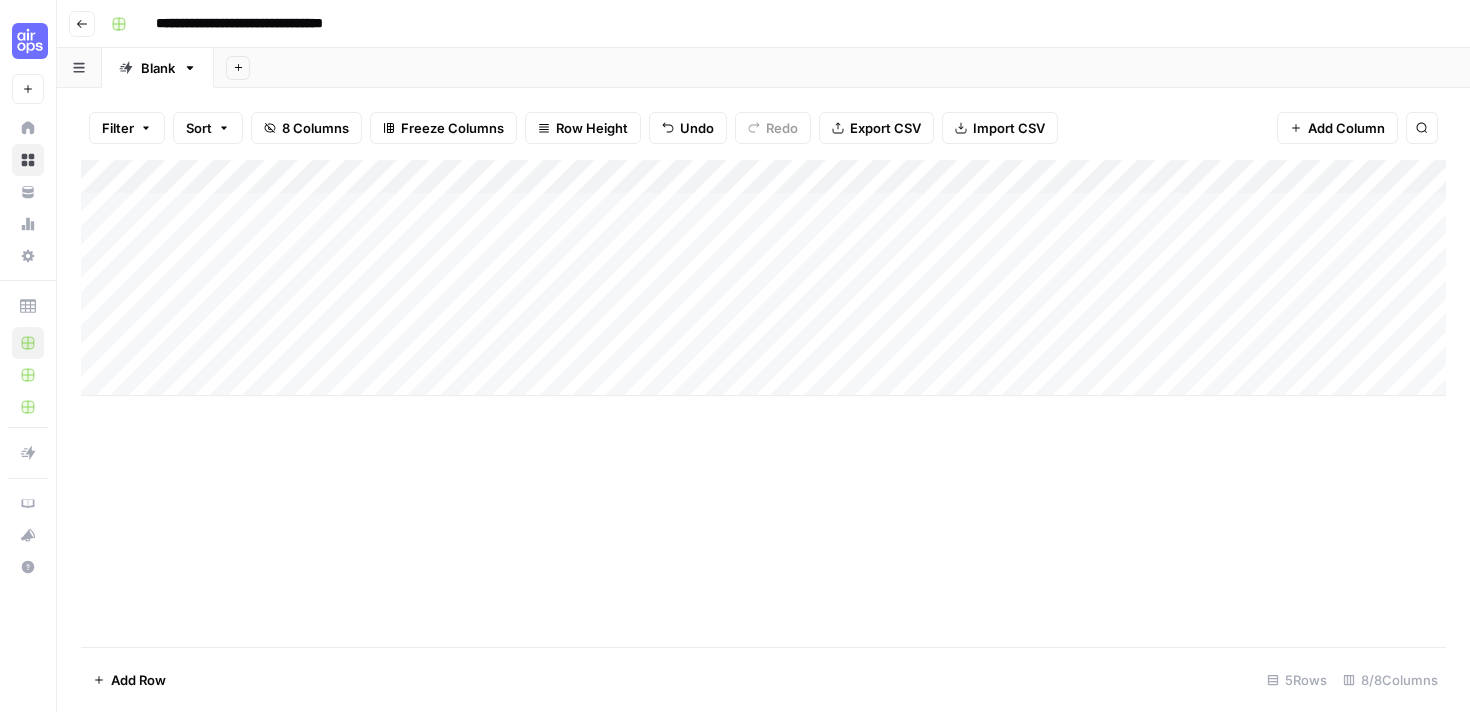 click on "Add Column" at bounding box center (763, 278) 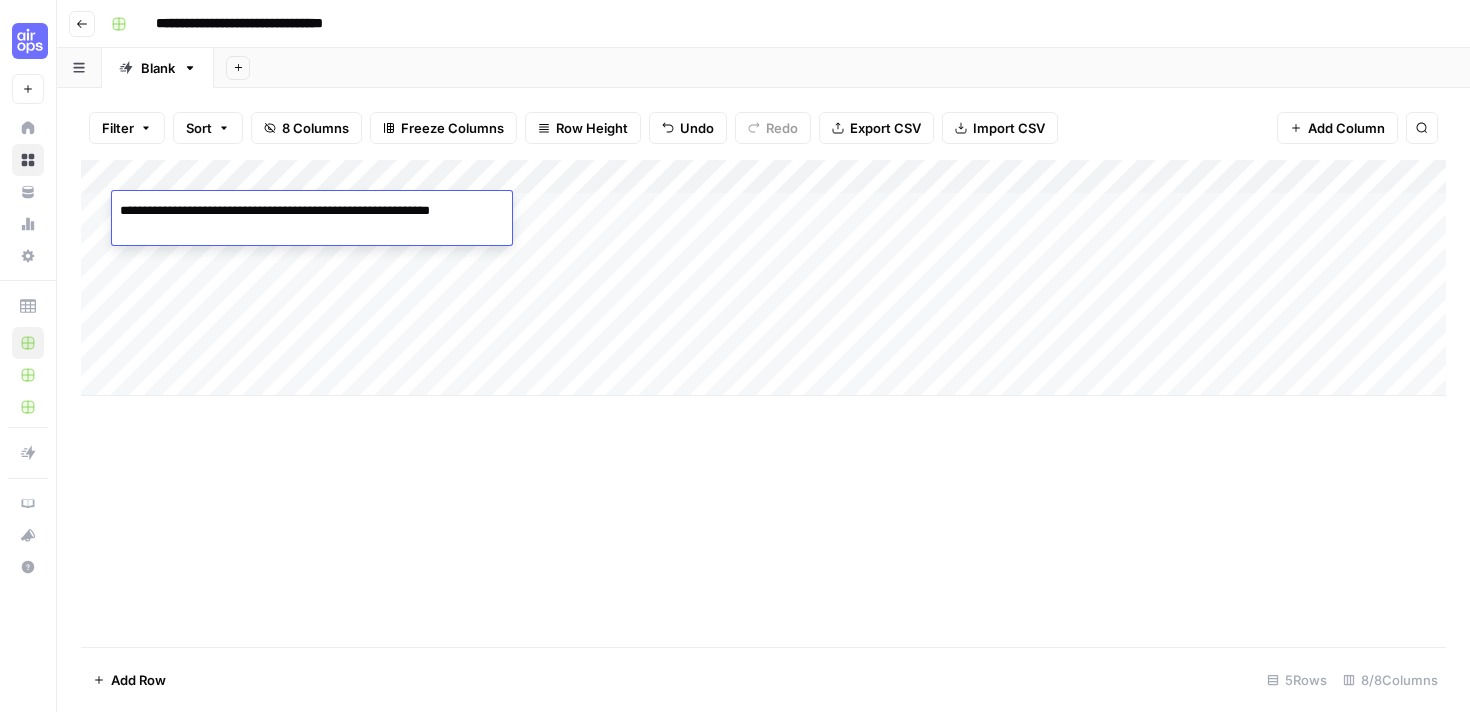 click on "**********" at bounding box center [312, 221] 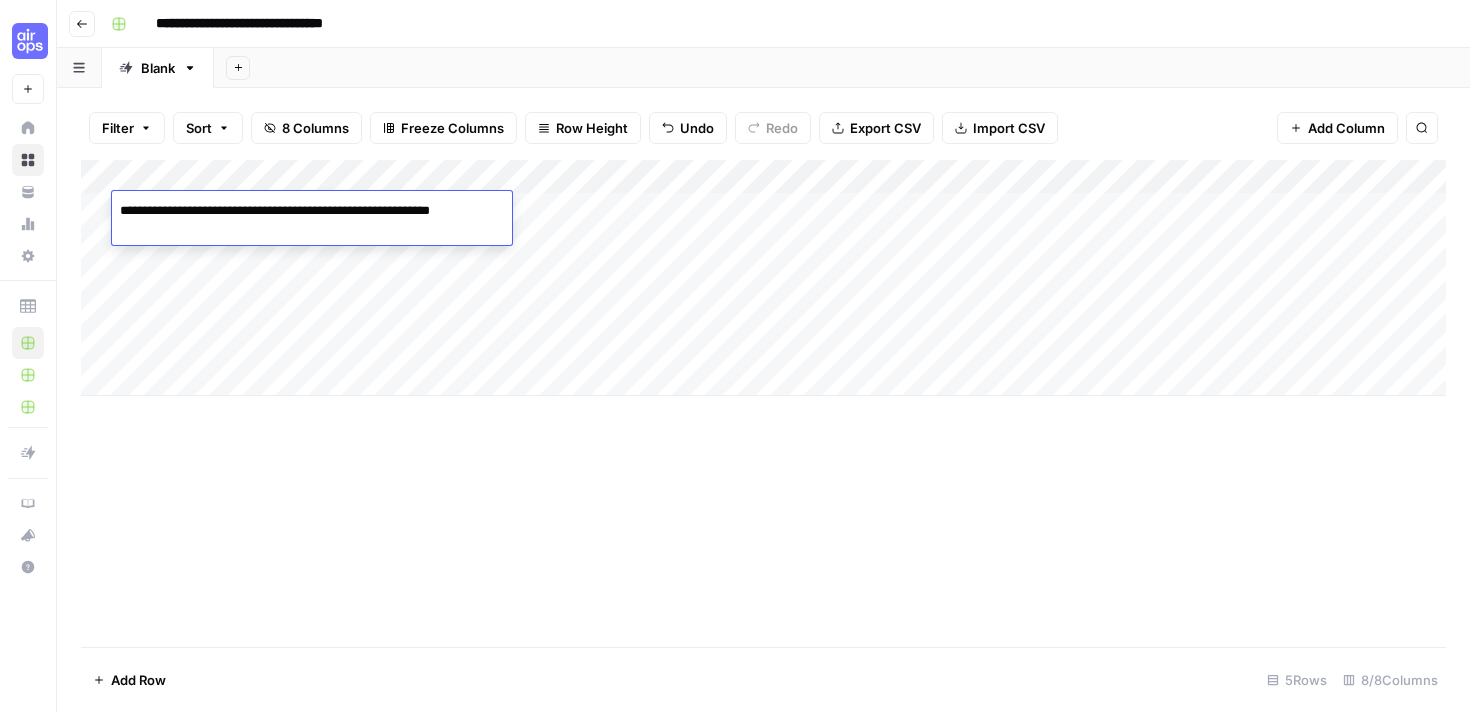 click on "Add Sheet" at bounding box center [842, 68] 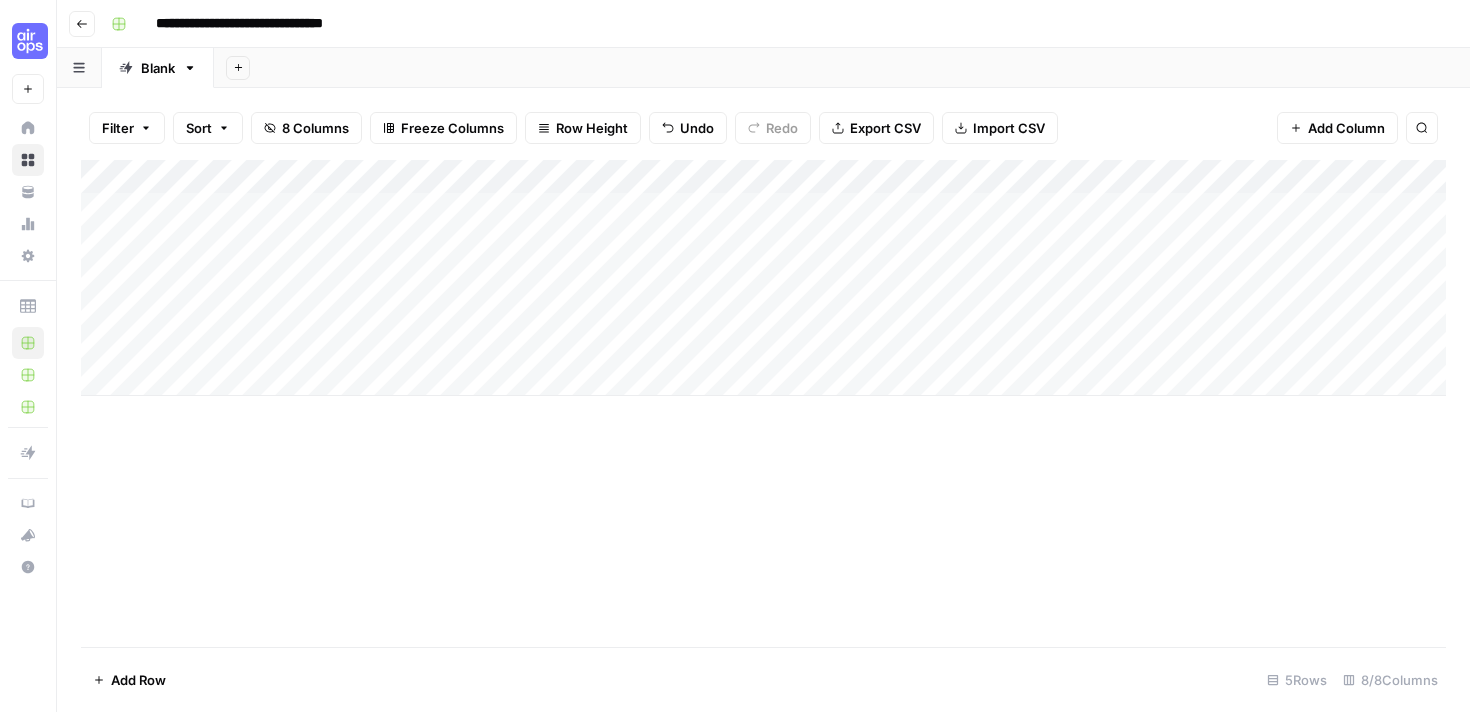 click 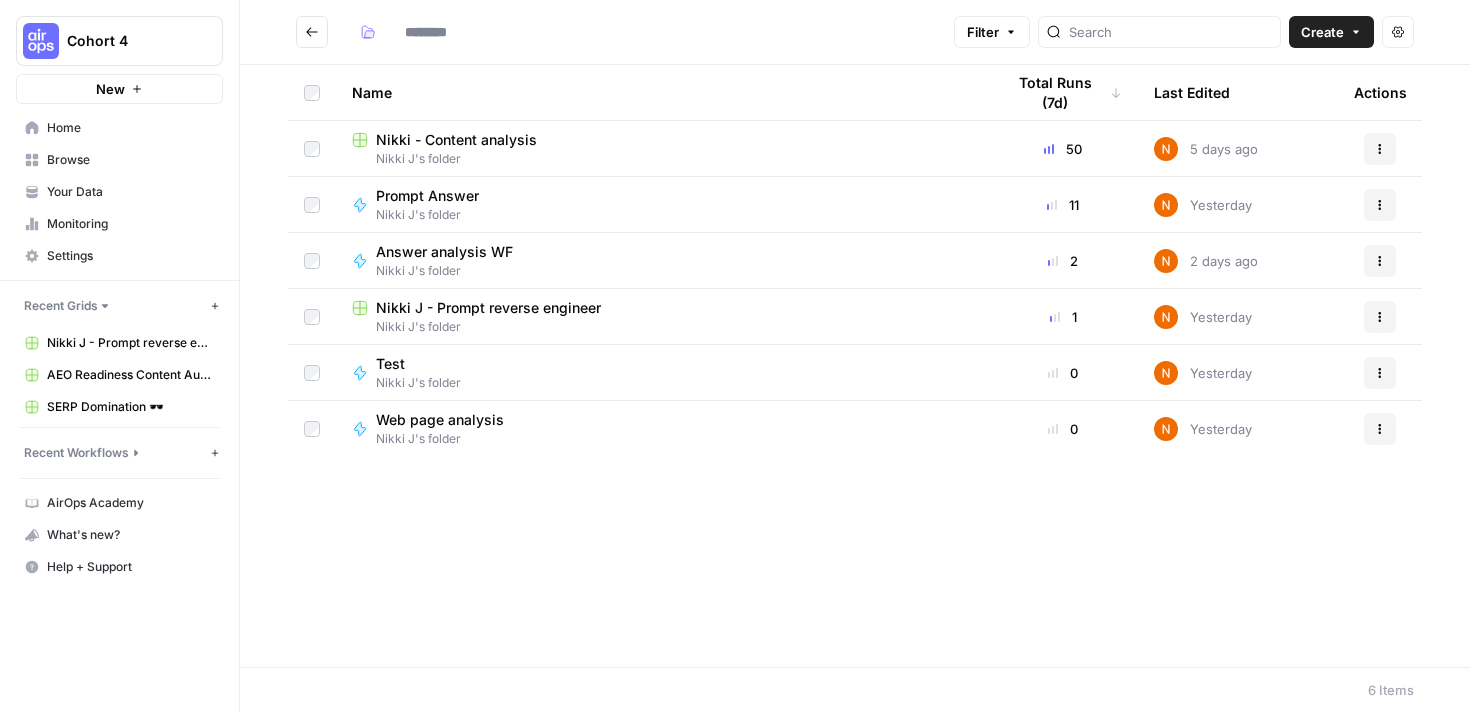 type on "**********" 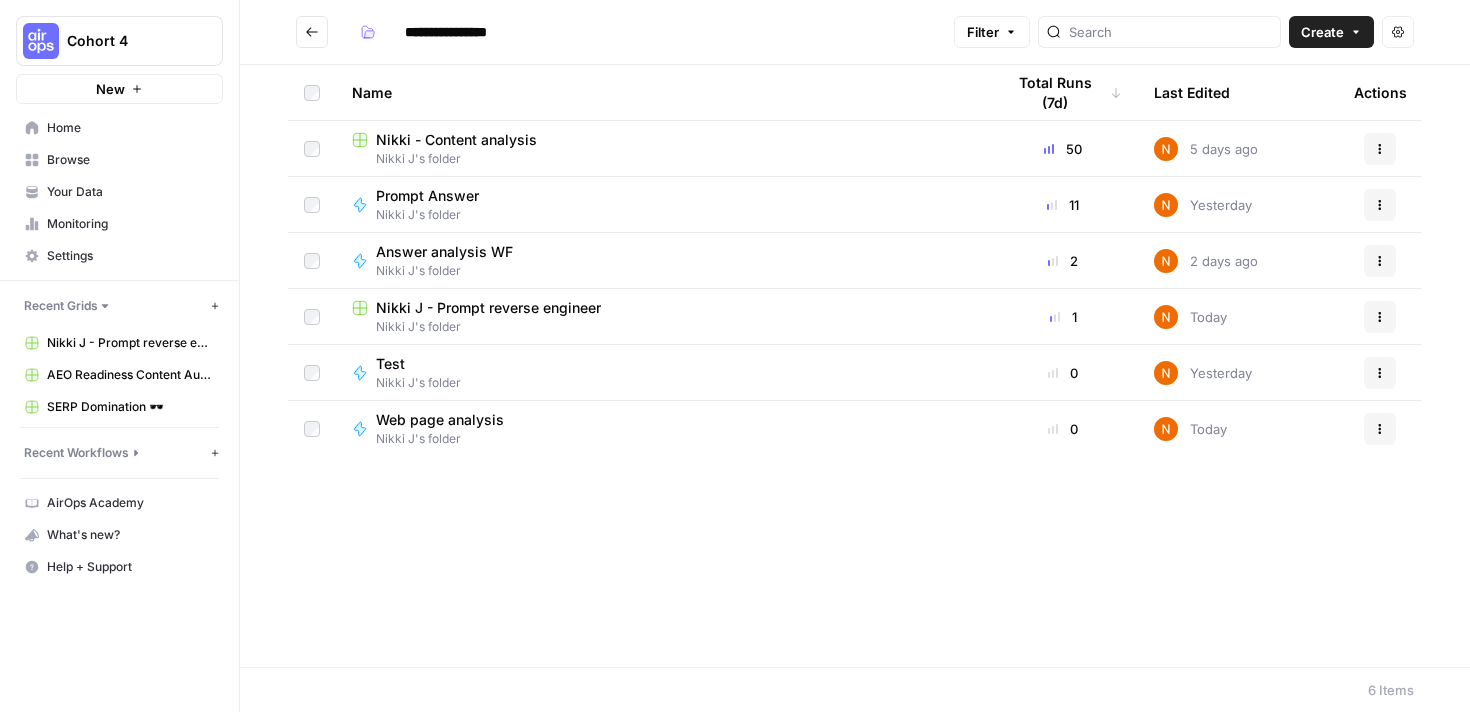 click on "Create" at bounding box center [1322, 32] 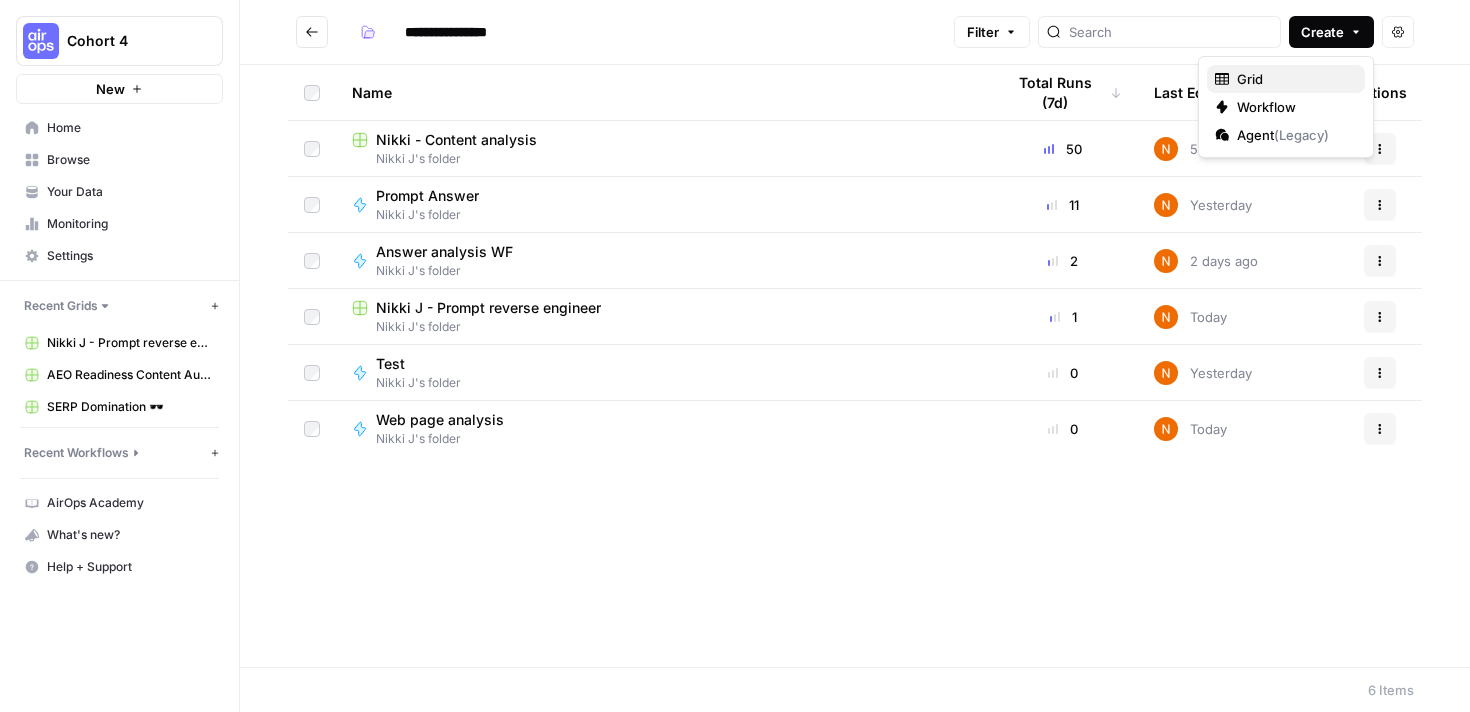 click on "Grid" at bounding box center [1286, 79] 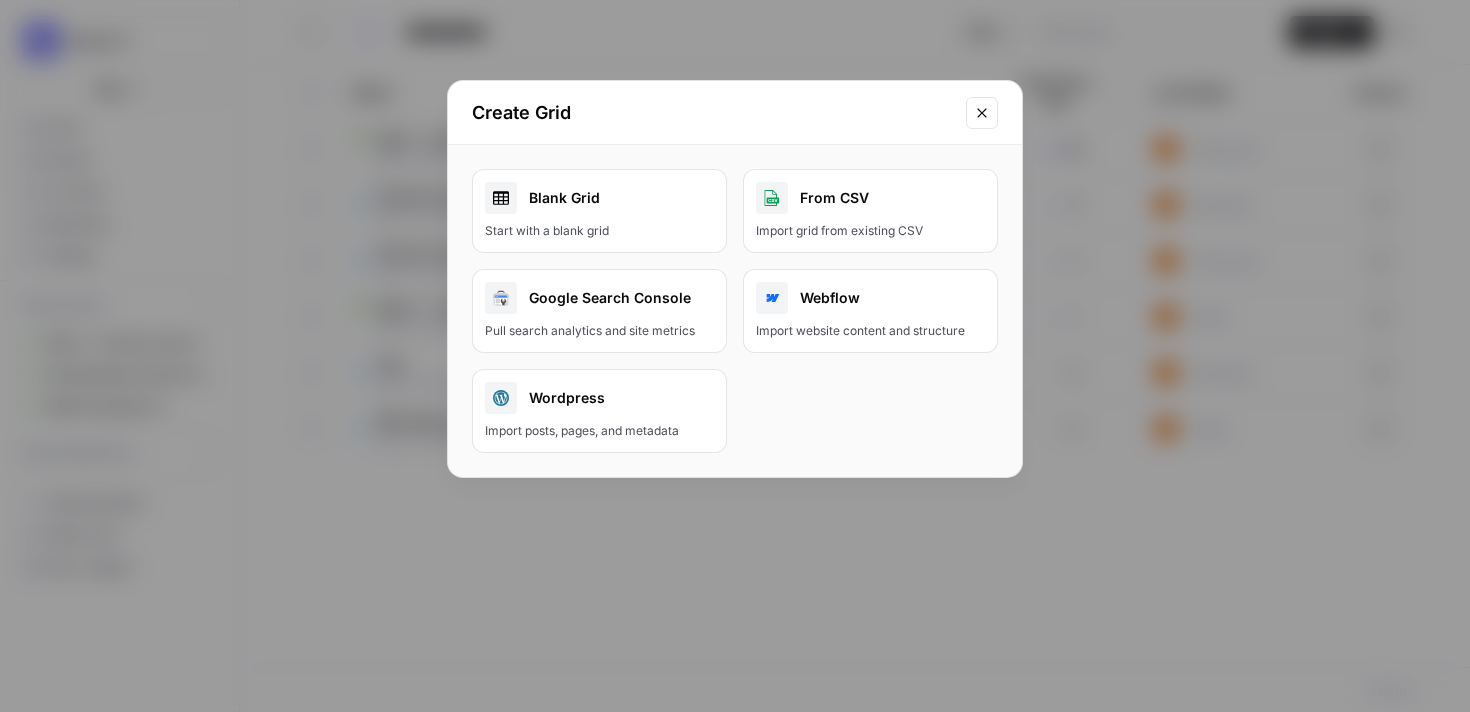 click on "Start with a blank grid" at bounding box center (599, 231) 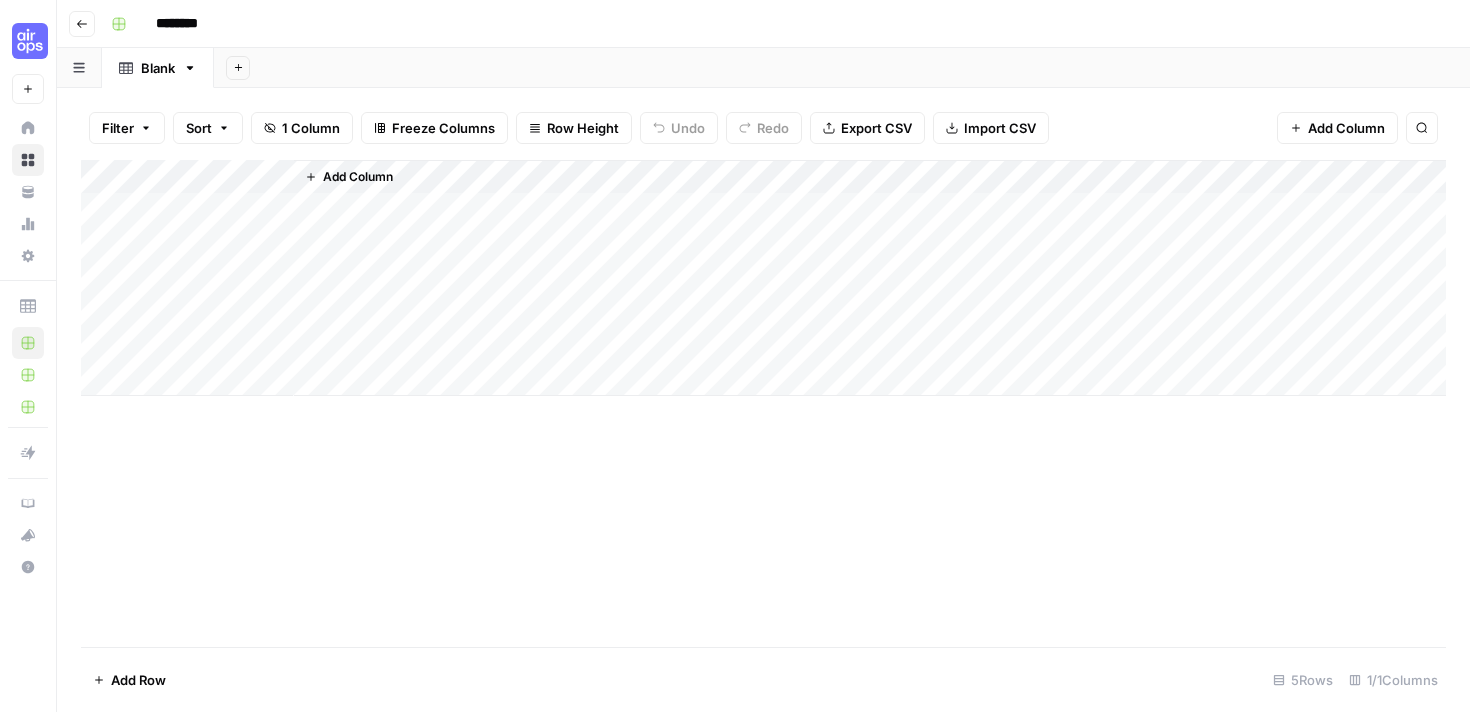 click on "Add Column" at bounding box center (763, 278) 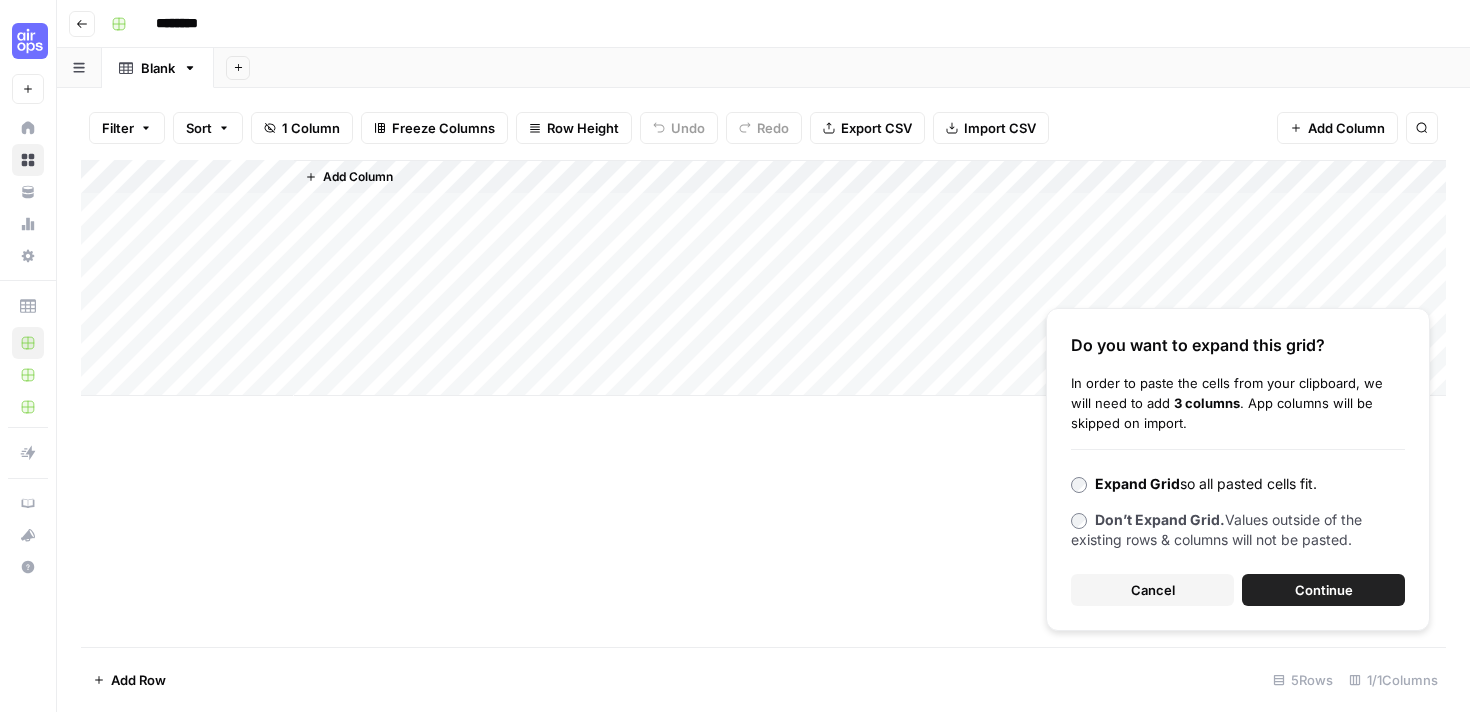 click on "Continue" at bounding box center [1323, 590] 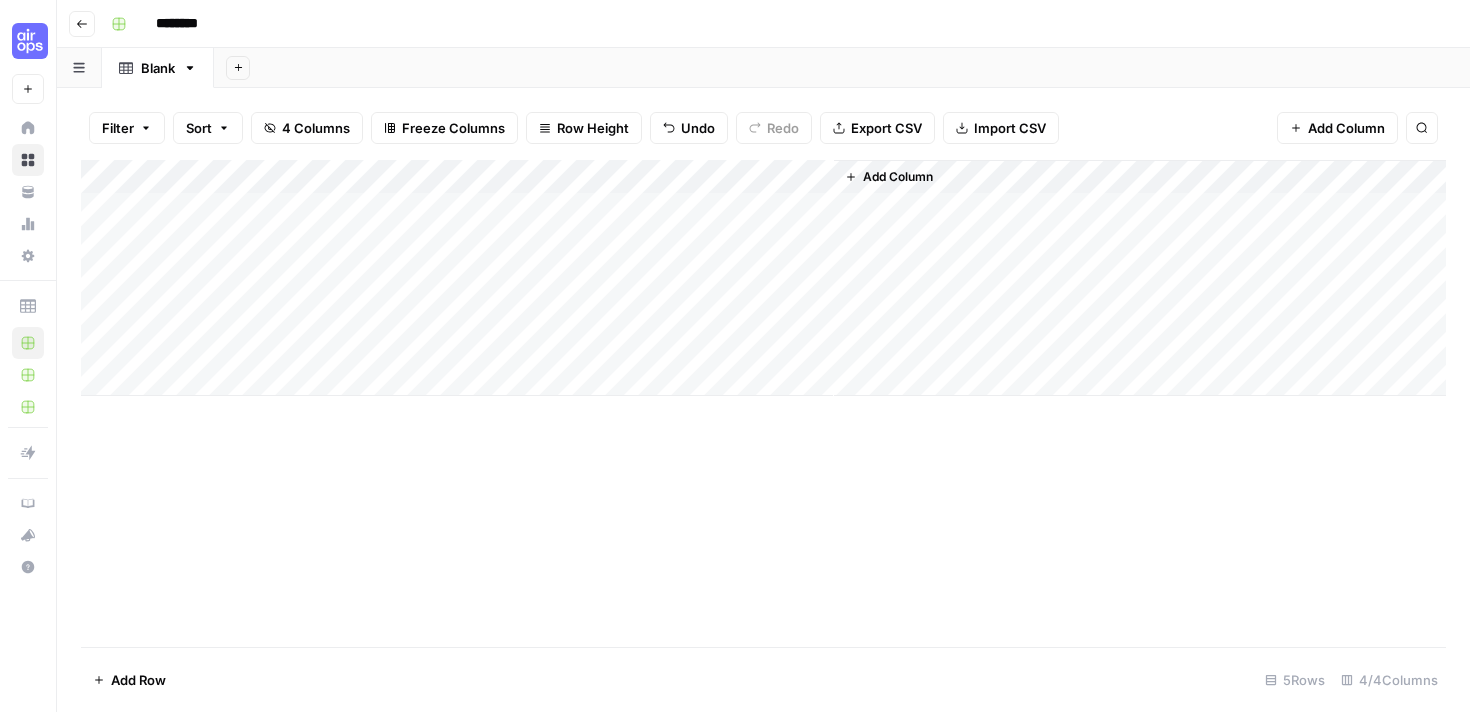 click on "Add Column" at bounding box center [763, 278] 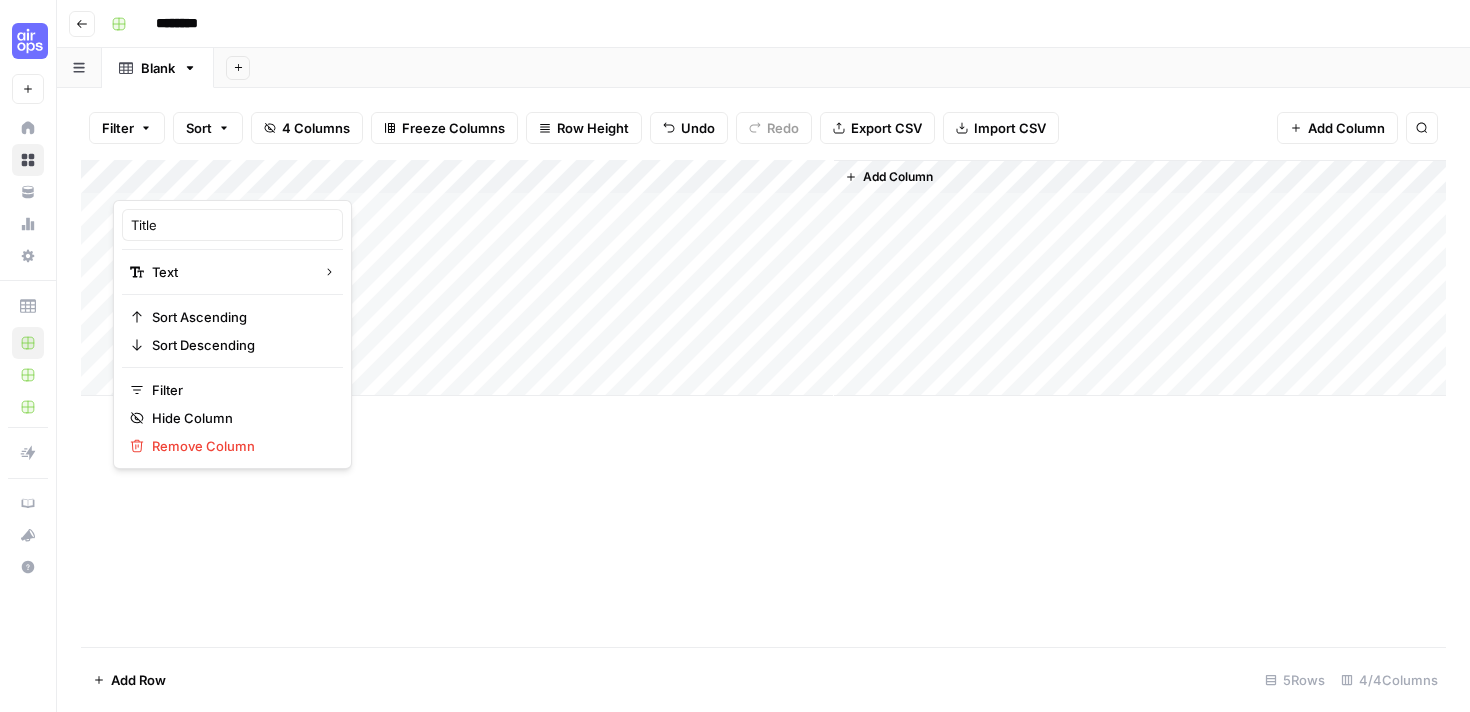 click at bounding box center (203, 180) 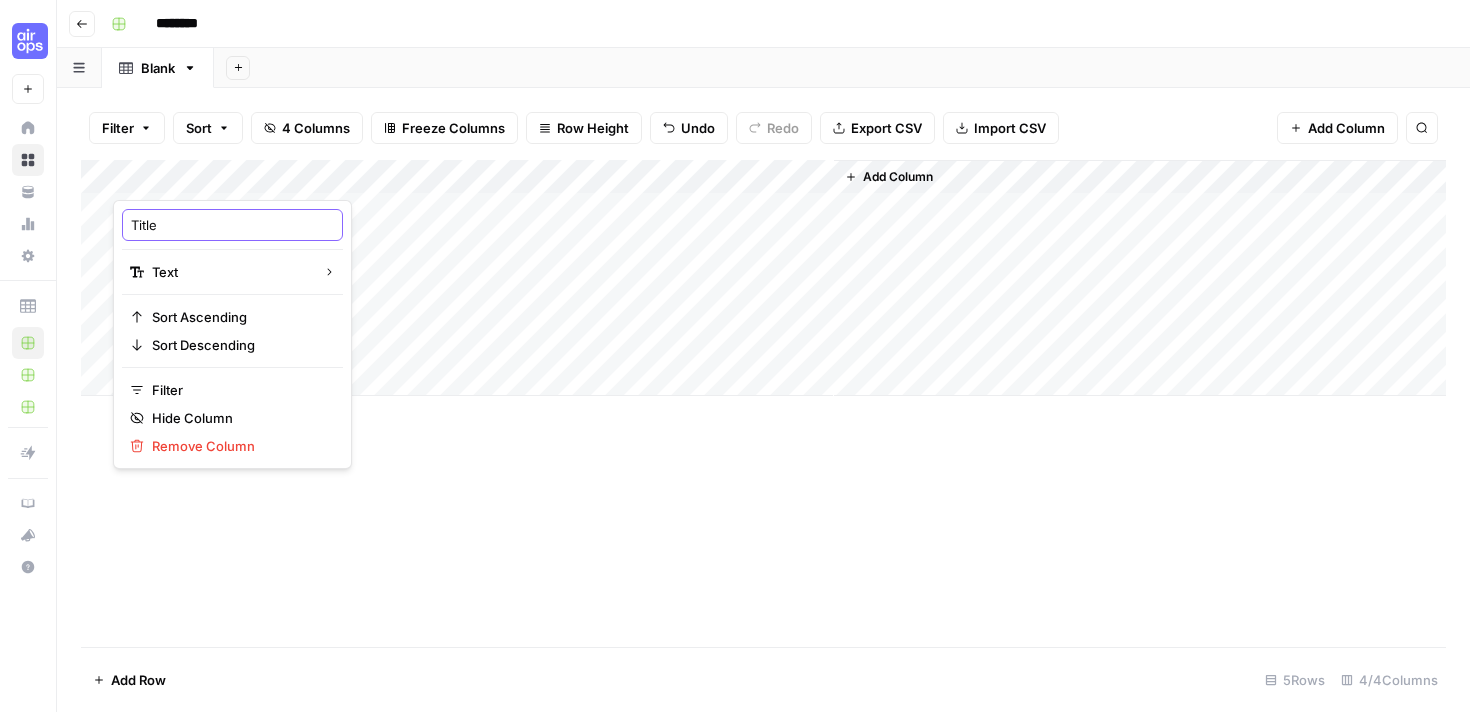 click on "Title" at bounding box center [232, 225] 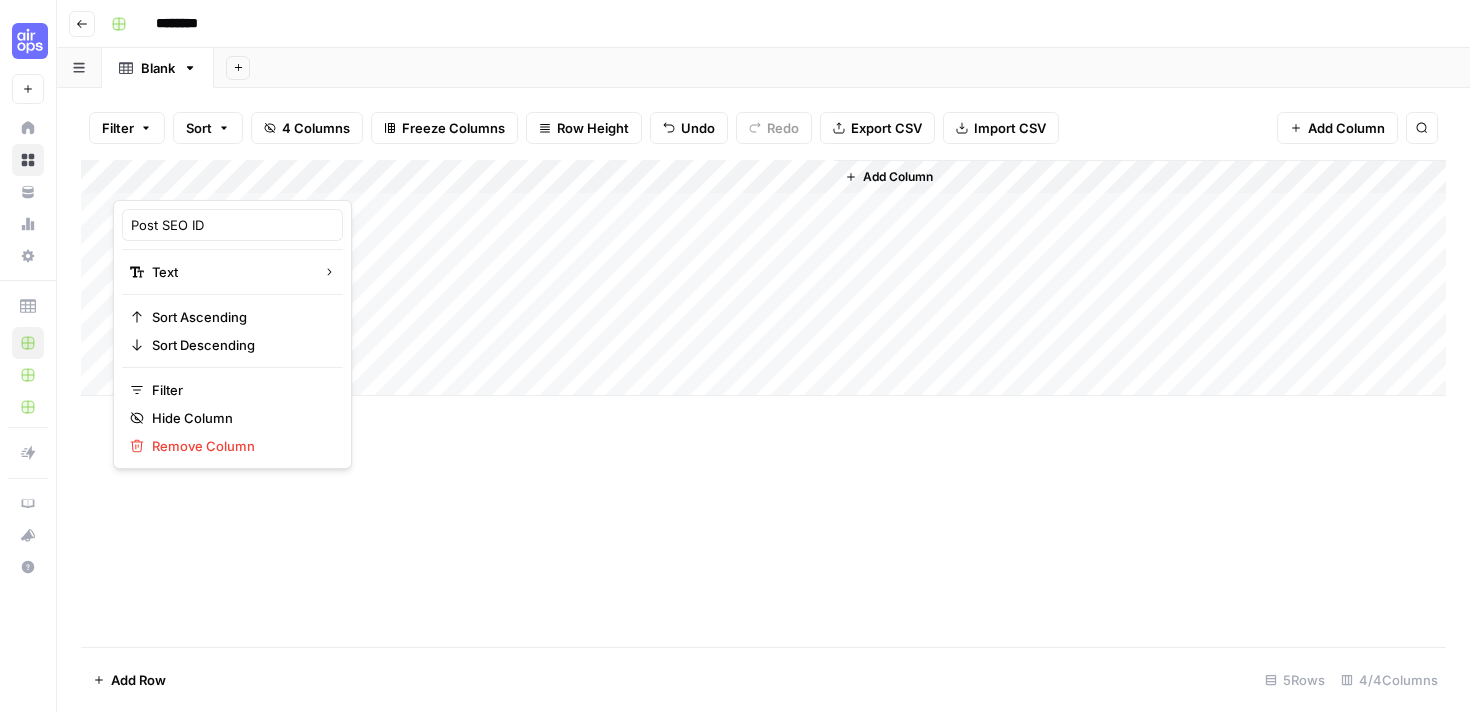click on "Add Column" at bounding box center (763, 403) 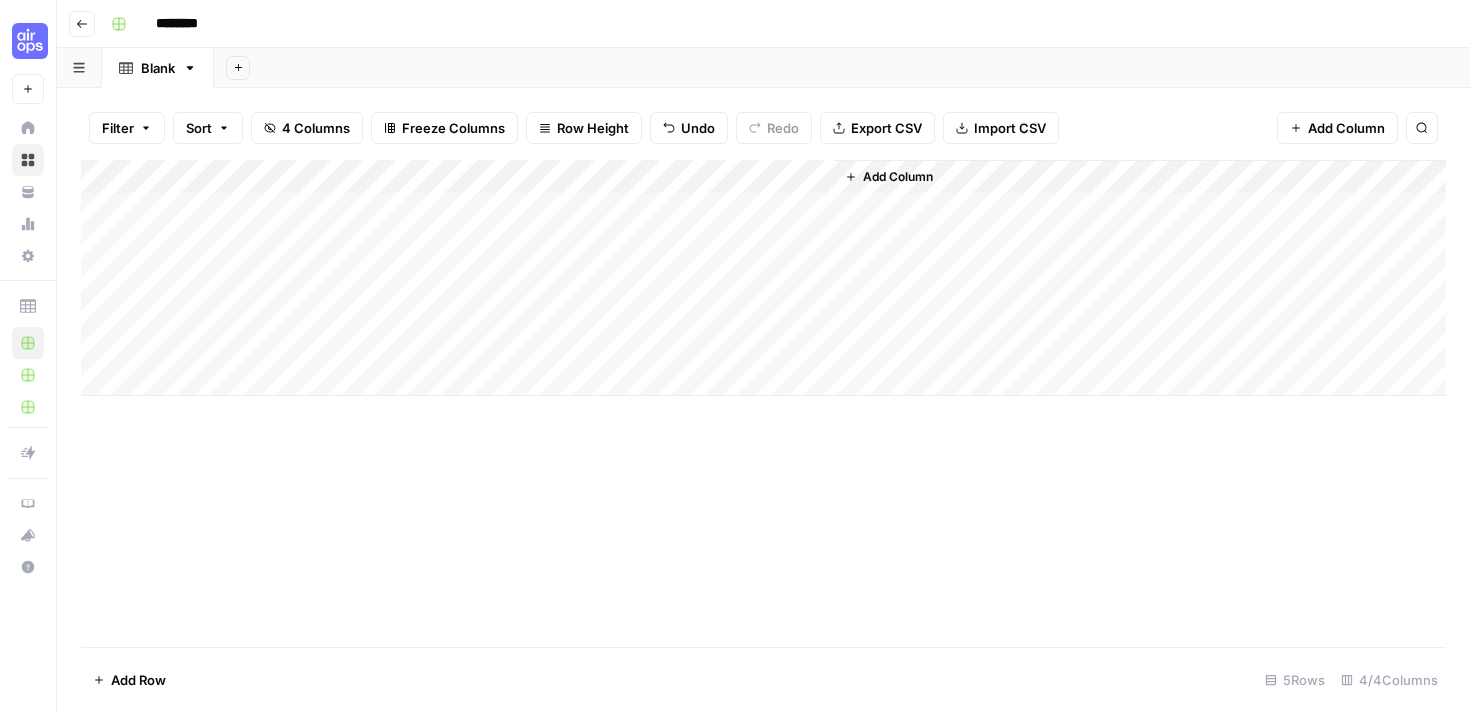 click on "Add Column" at bounding box center (763, 278) 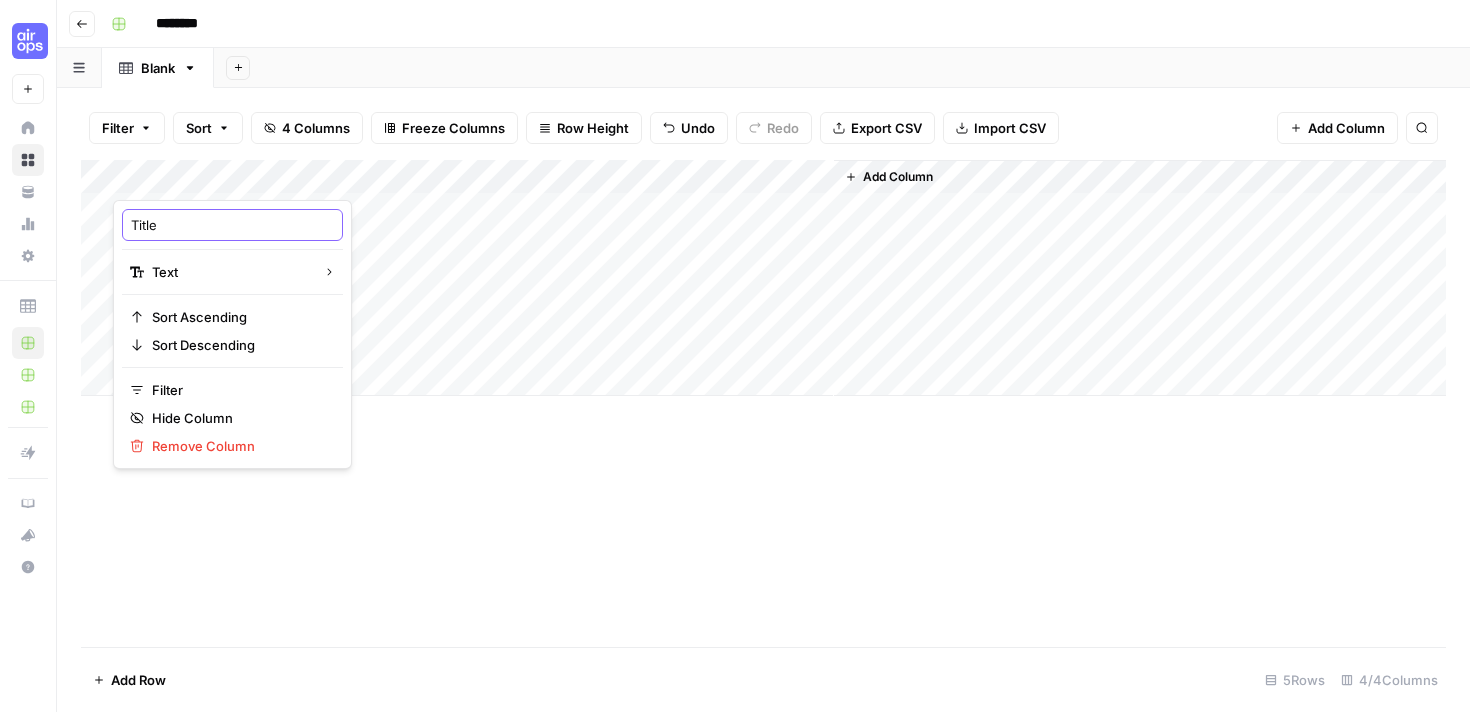 click on "Title" at bounding box center (232, 225) 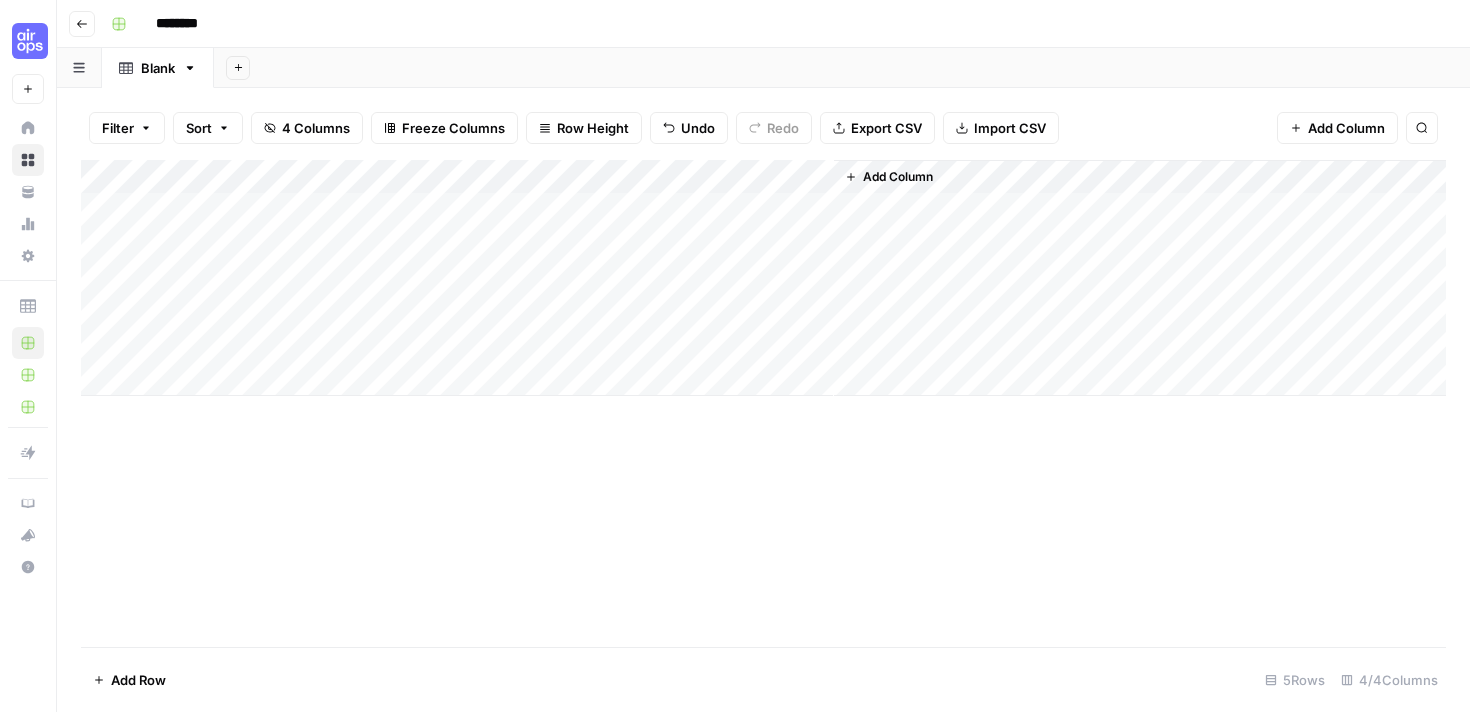 click on "Add Column" at bounding box center (763, 278) 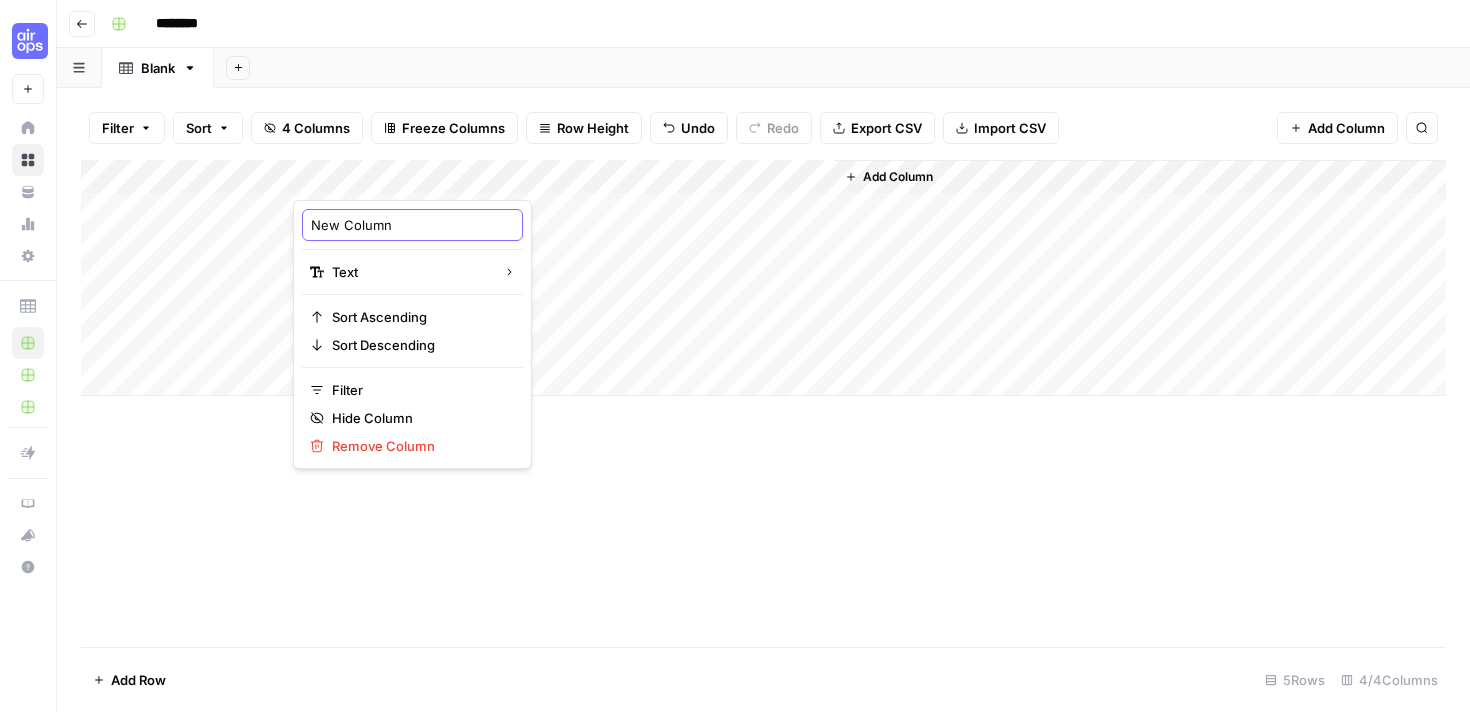 click on "New Column" at bounding box center [412, 225] 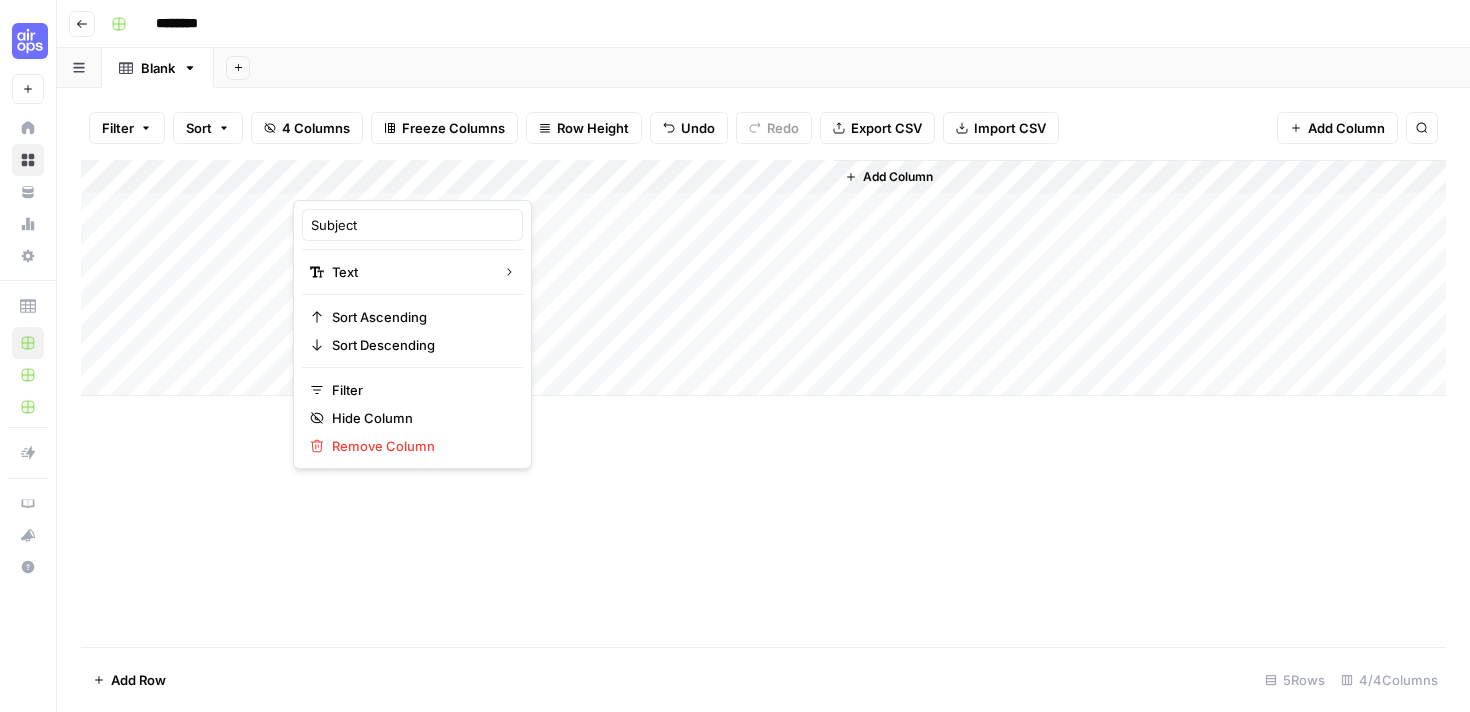 click on "Add Column" at bounding box center (763, 278) 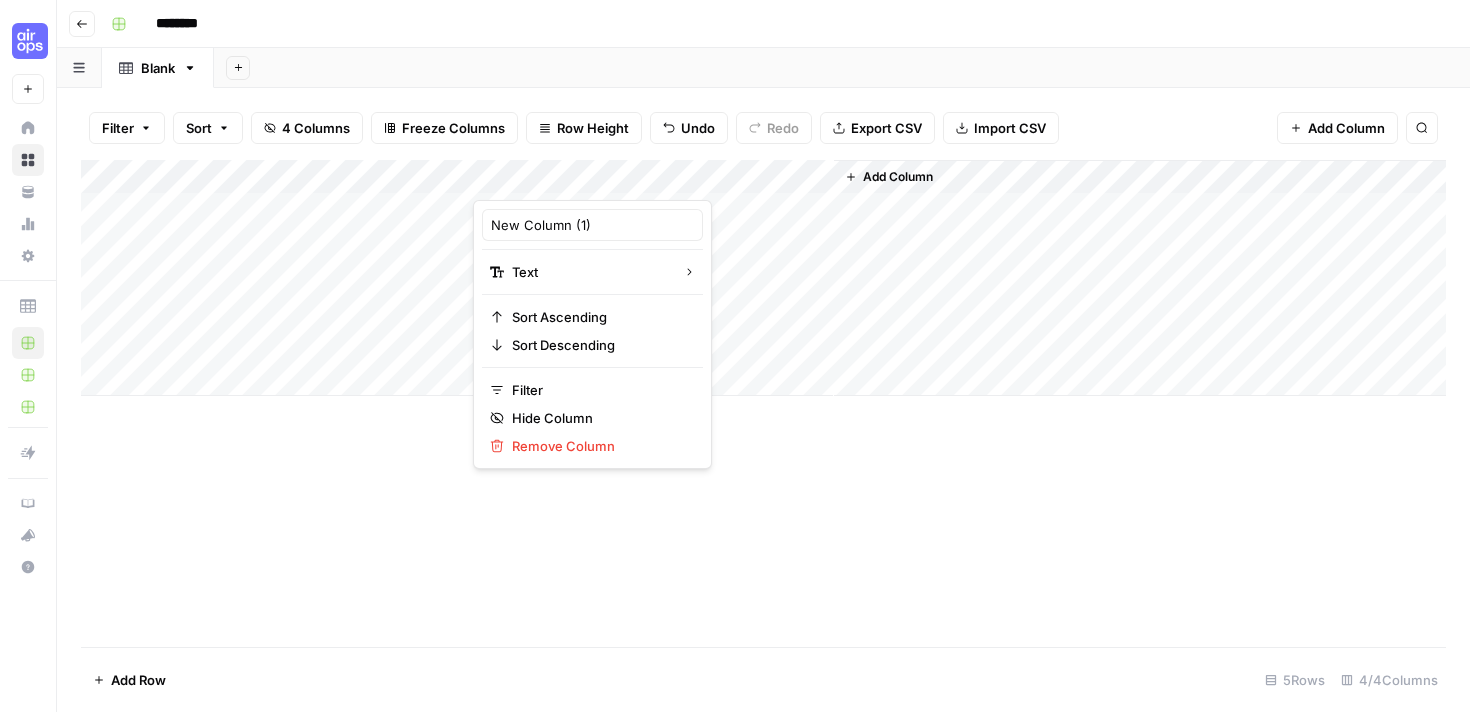 click on "New Column (1)" at bounding box center [592, 225] 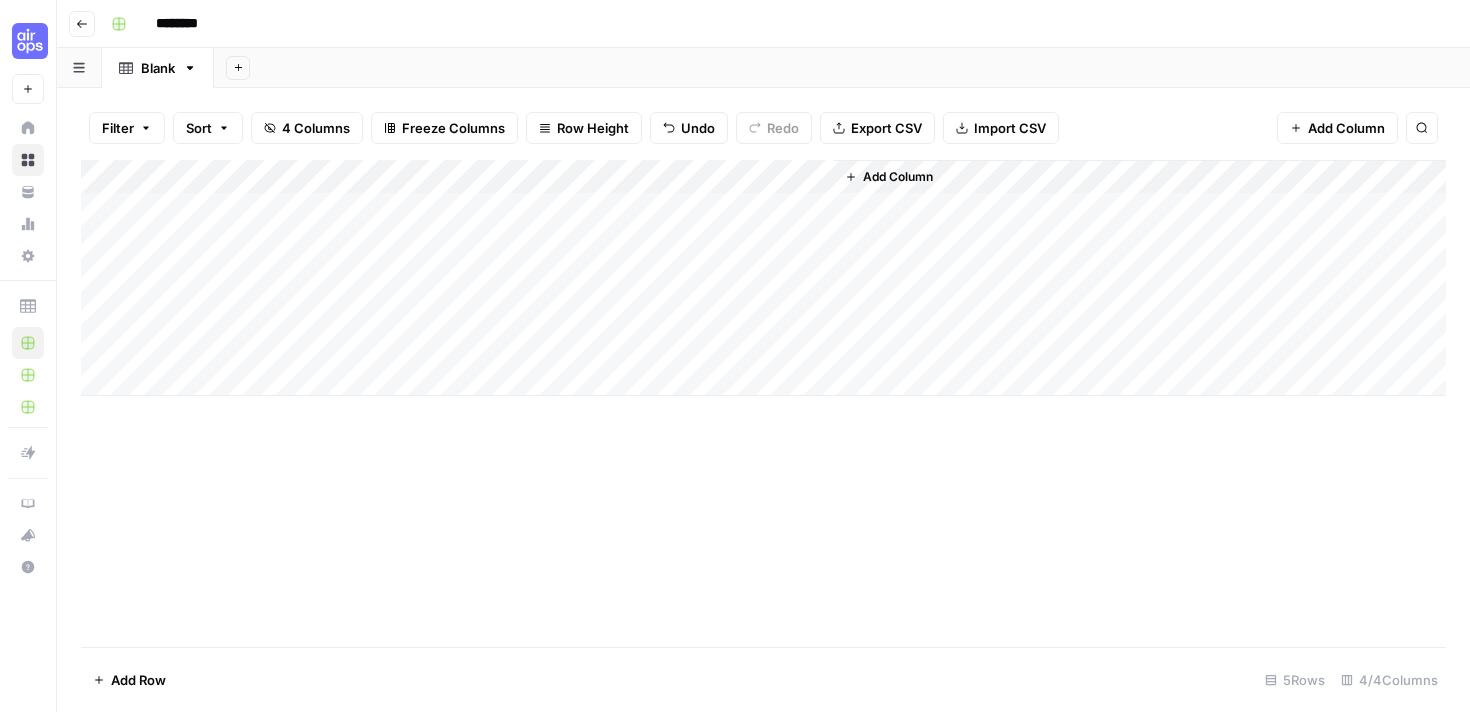 click on "Add Column" at bounding box center [763, 278] 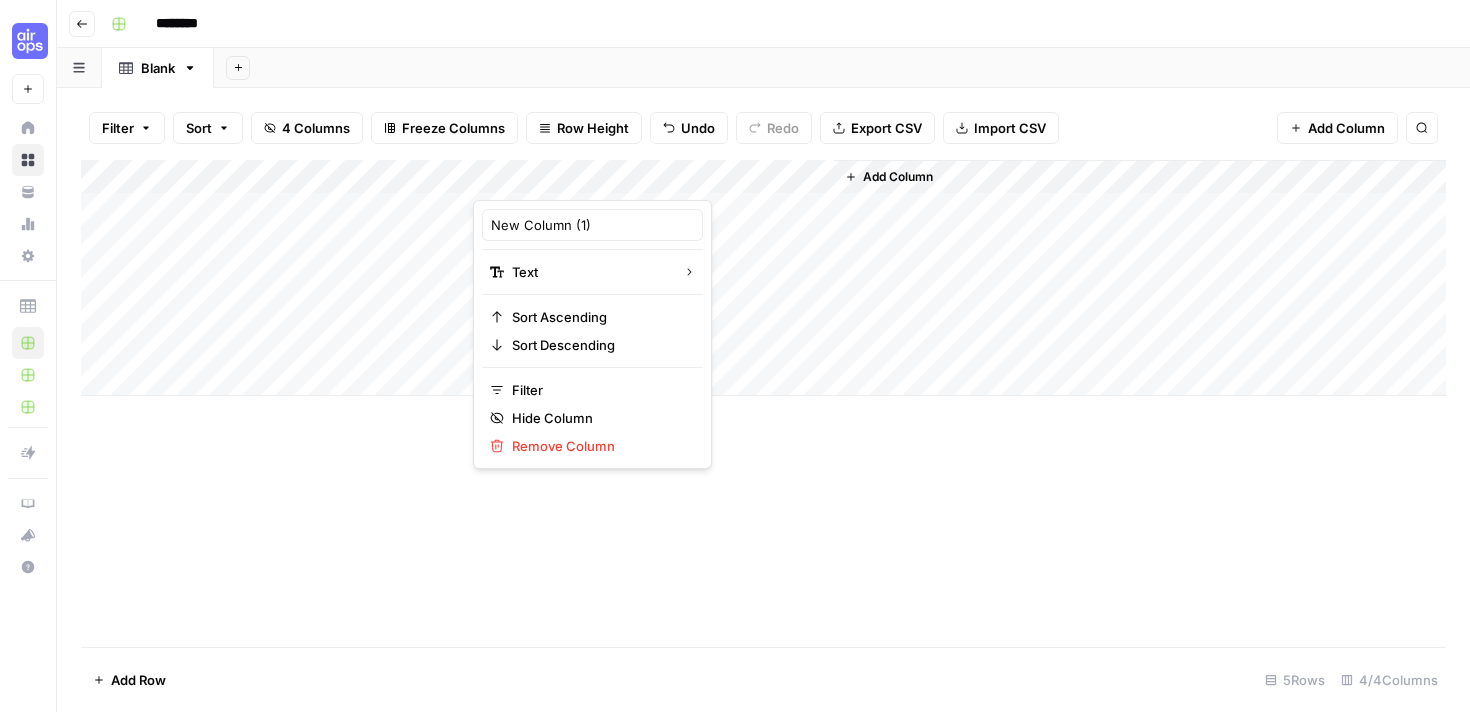 click on "Add Column" at bounding box center [763, 278] 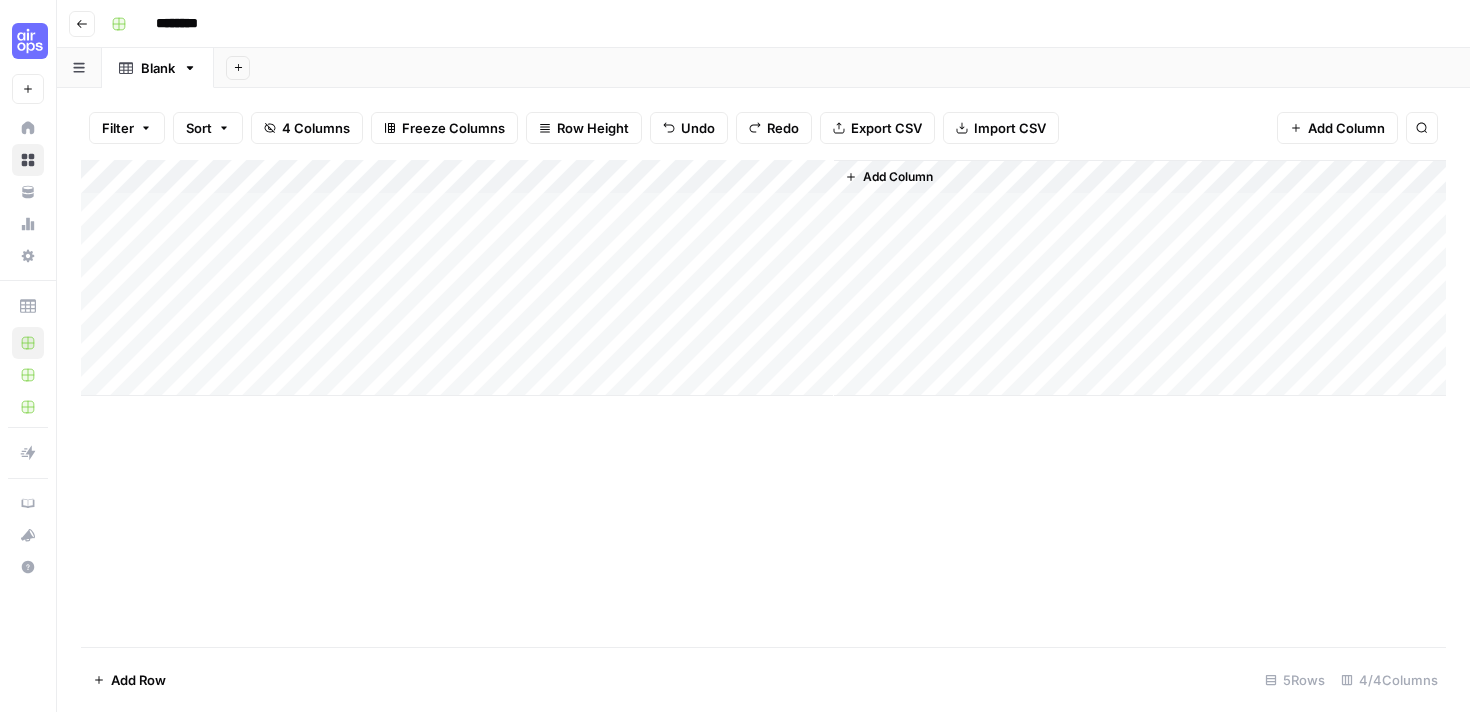 click on "Add Column" at bounding box center (763, 278) 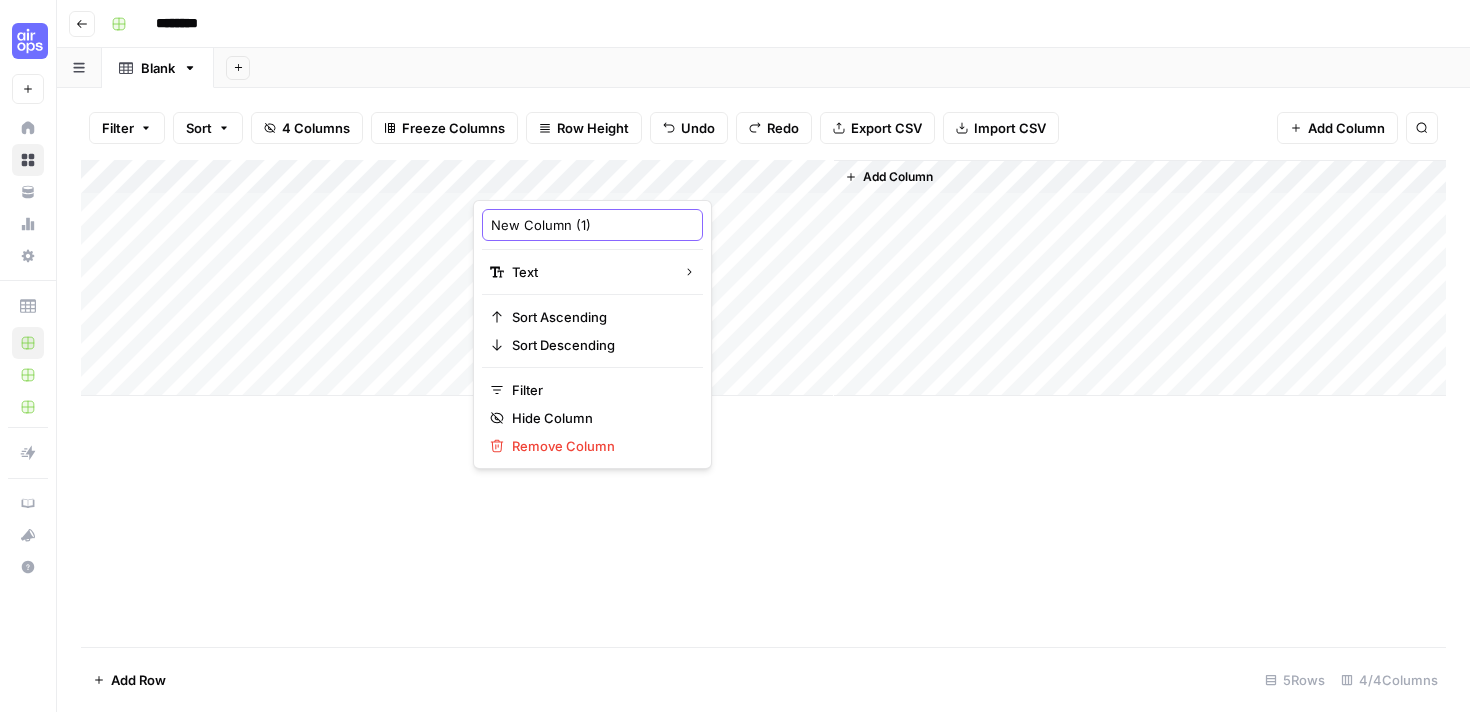 click on "New Column (1)" at bounding box center (592, 225) 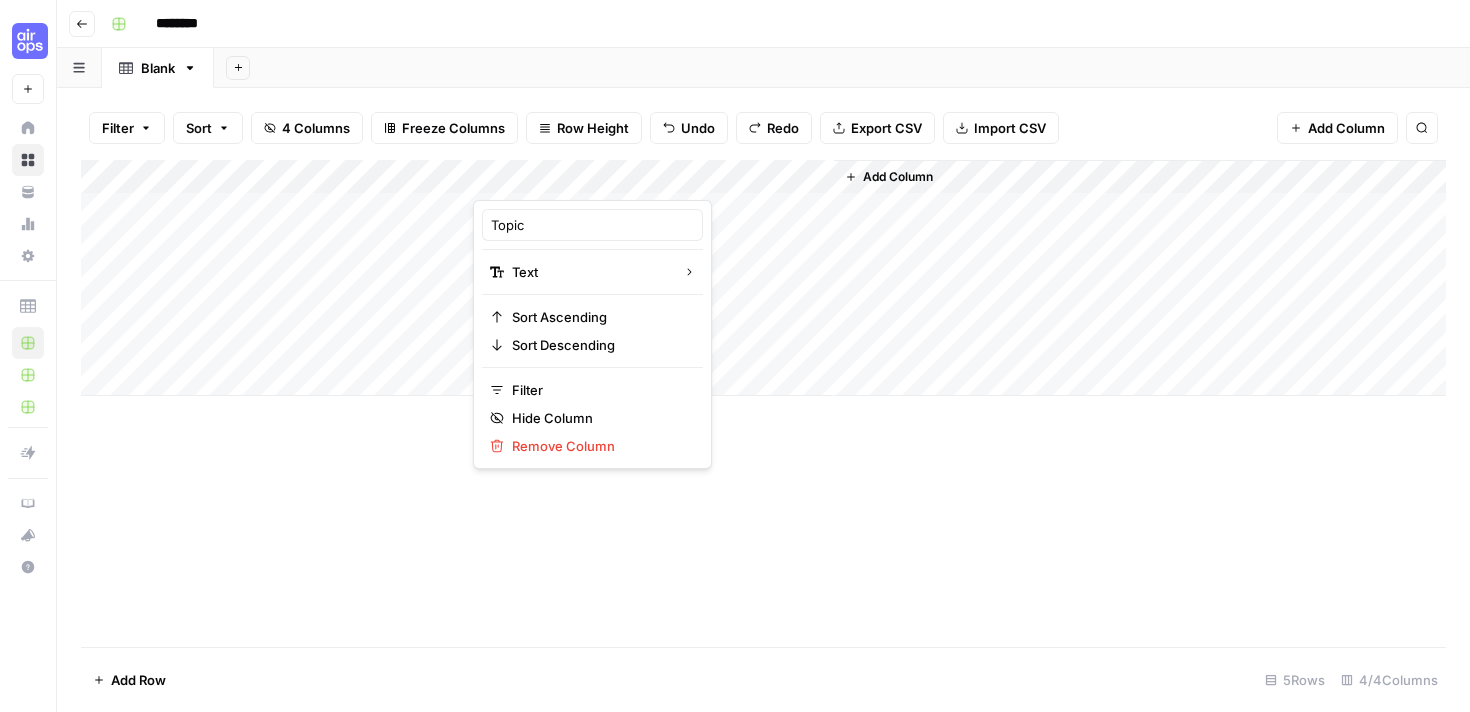 click on "Add Column" at bounding box center (763, 278) 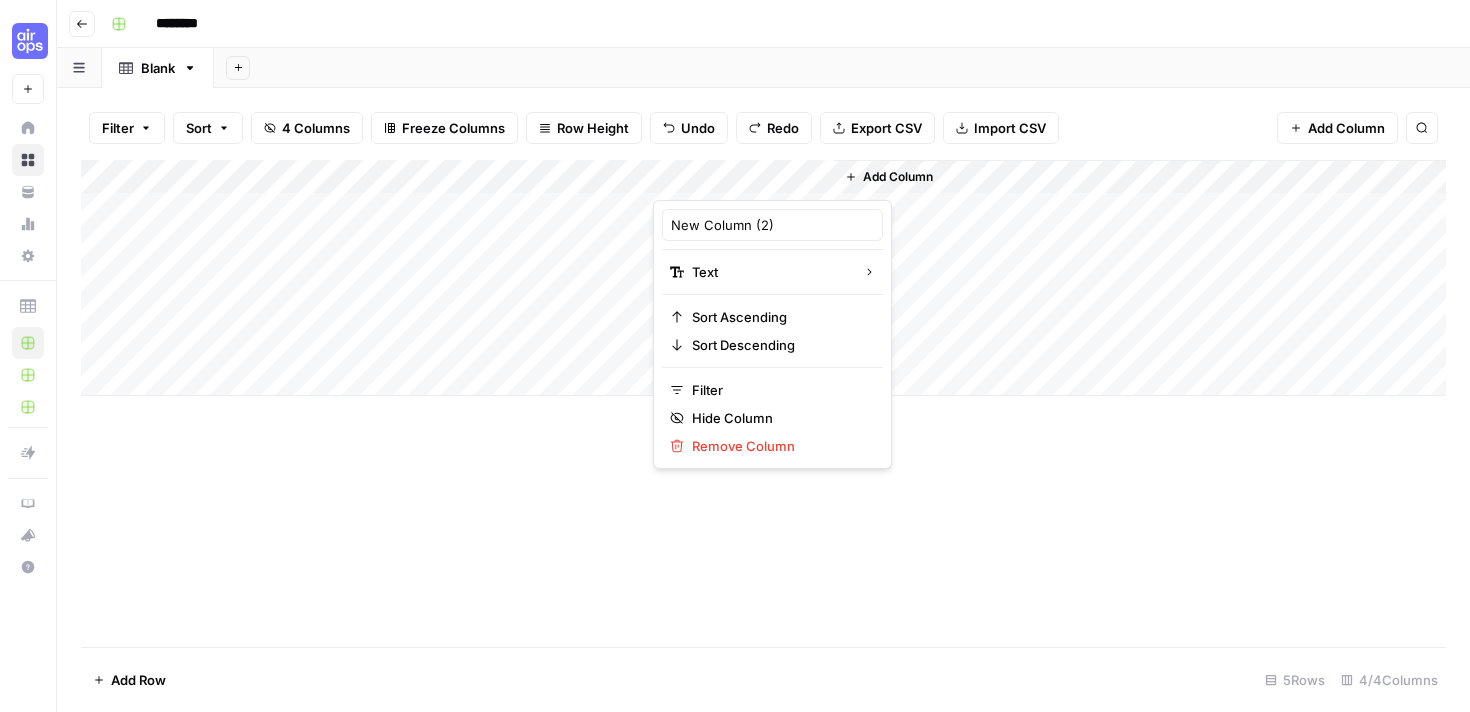 click on "Add Column" at bounding box center (763, 278) 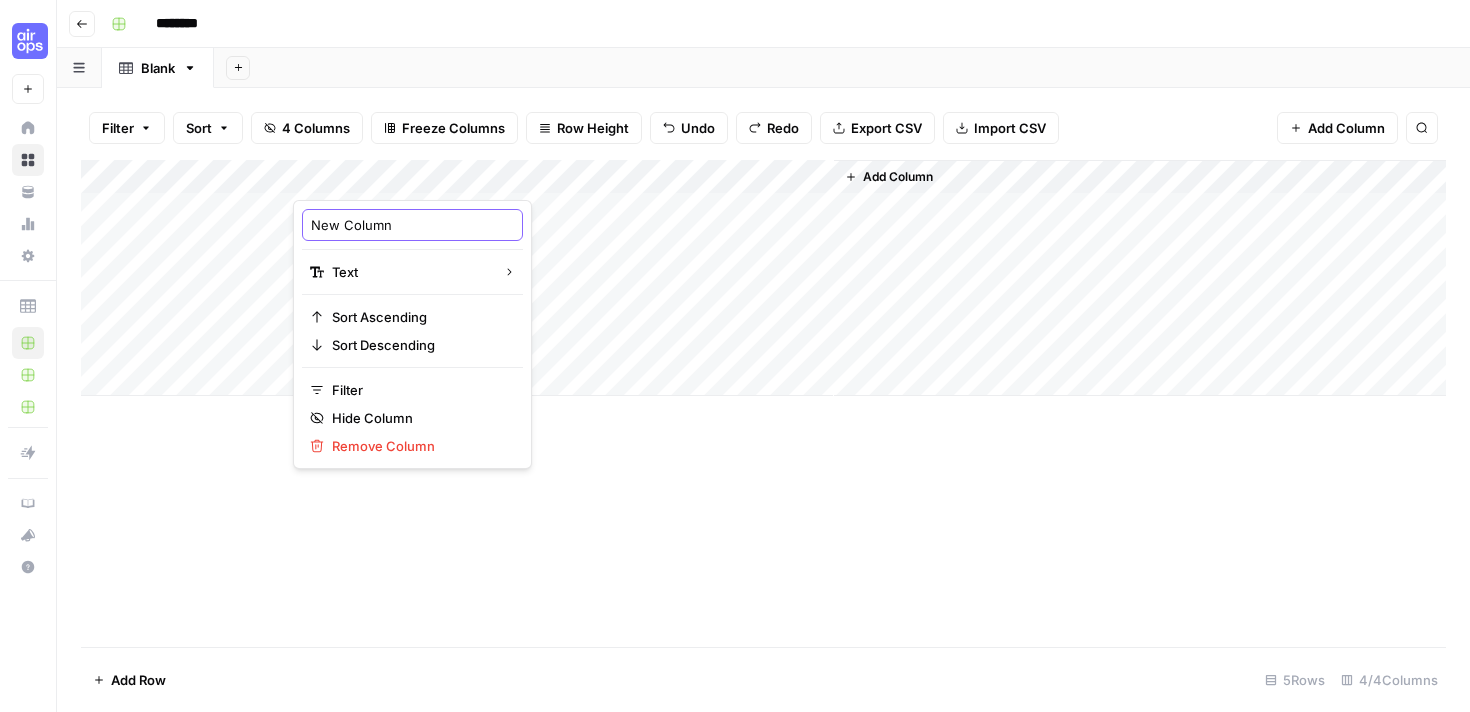 click on "New Column" at bounding box center [412, 225] 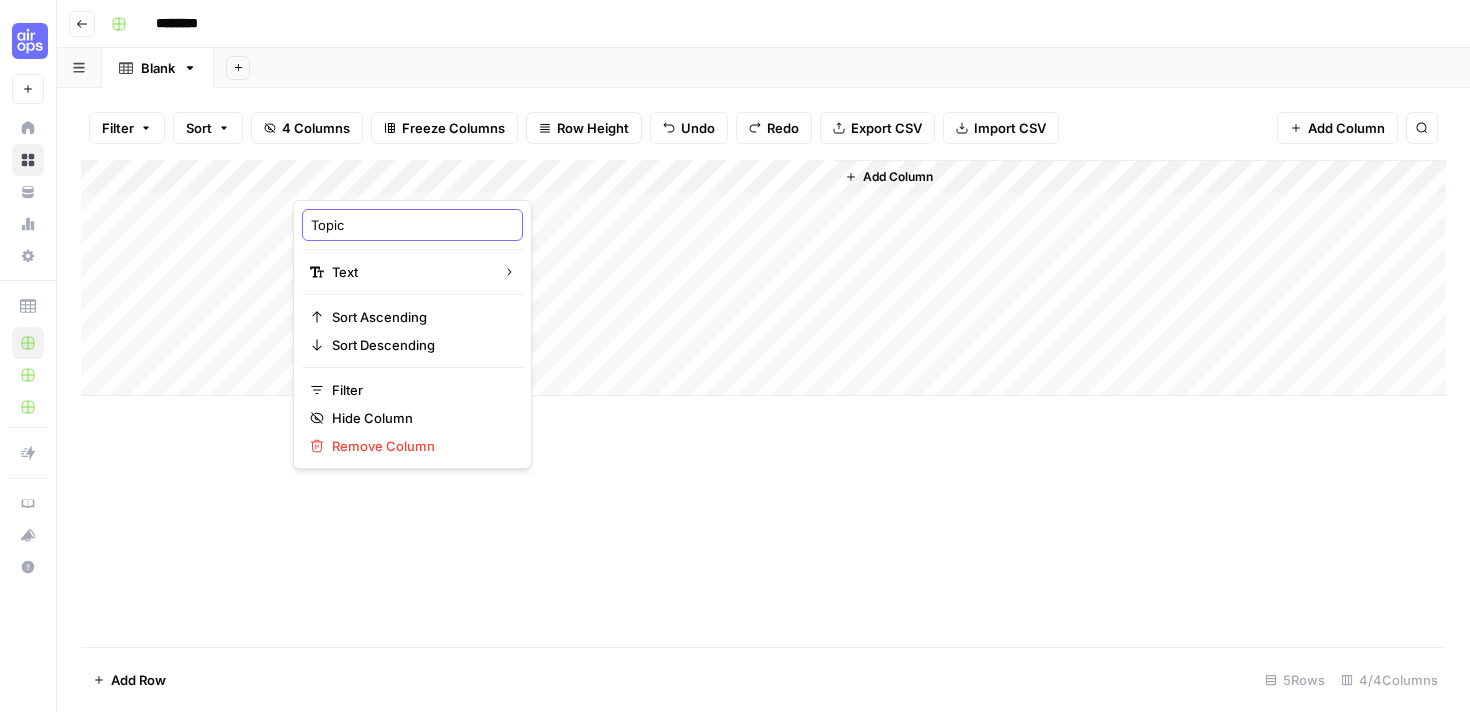 type on "New Column" 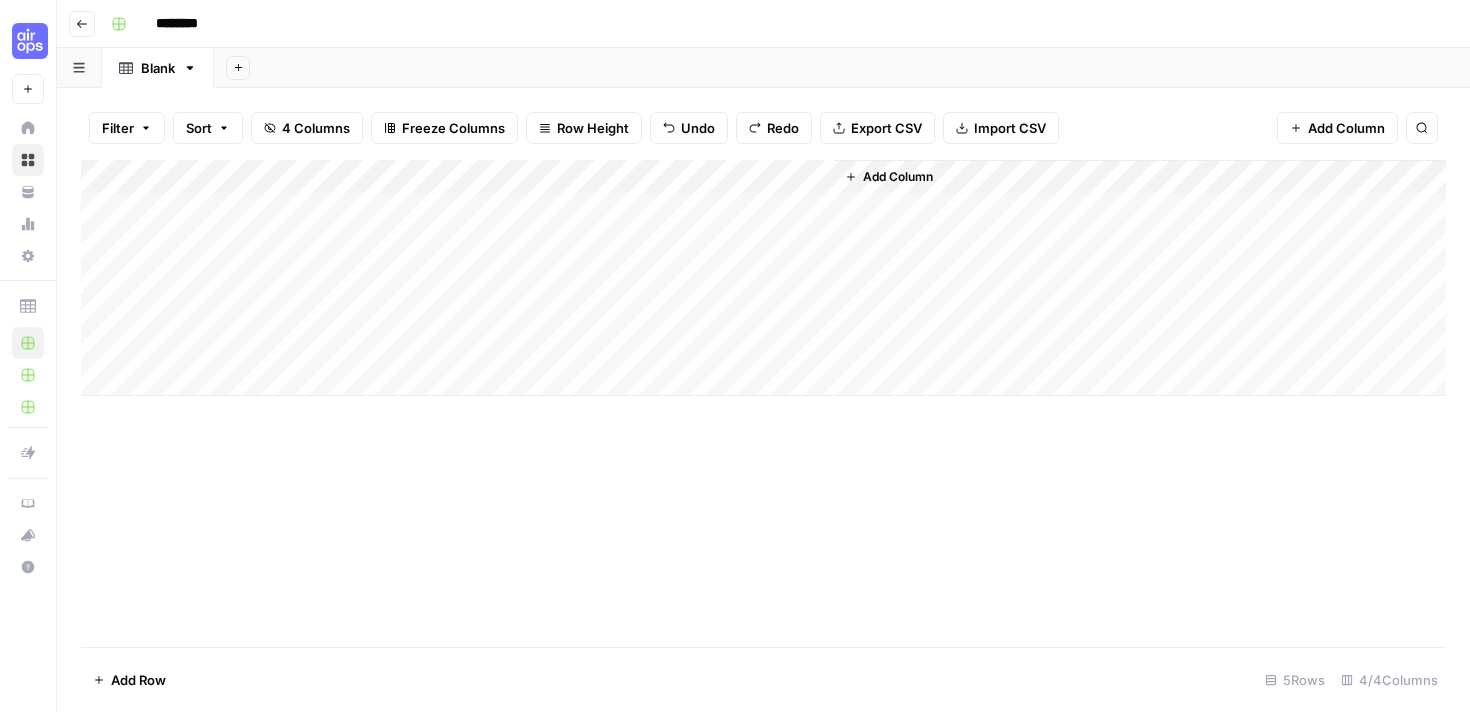 click on "Add Column" at bounding box center [763, 278] 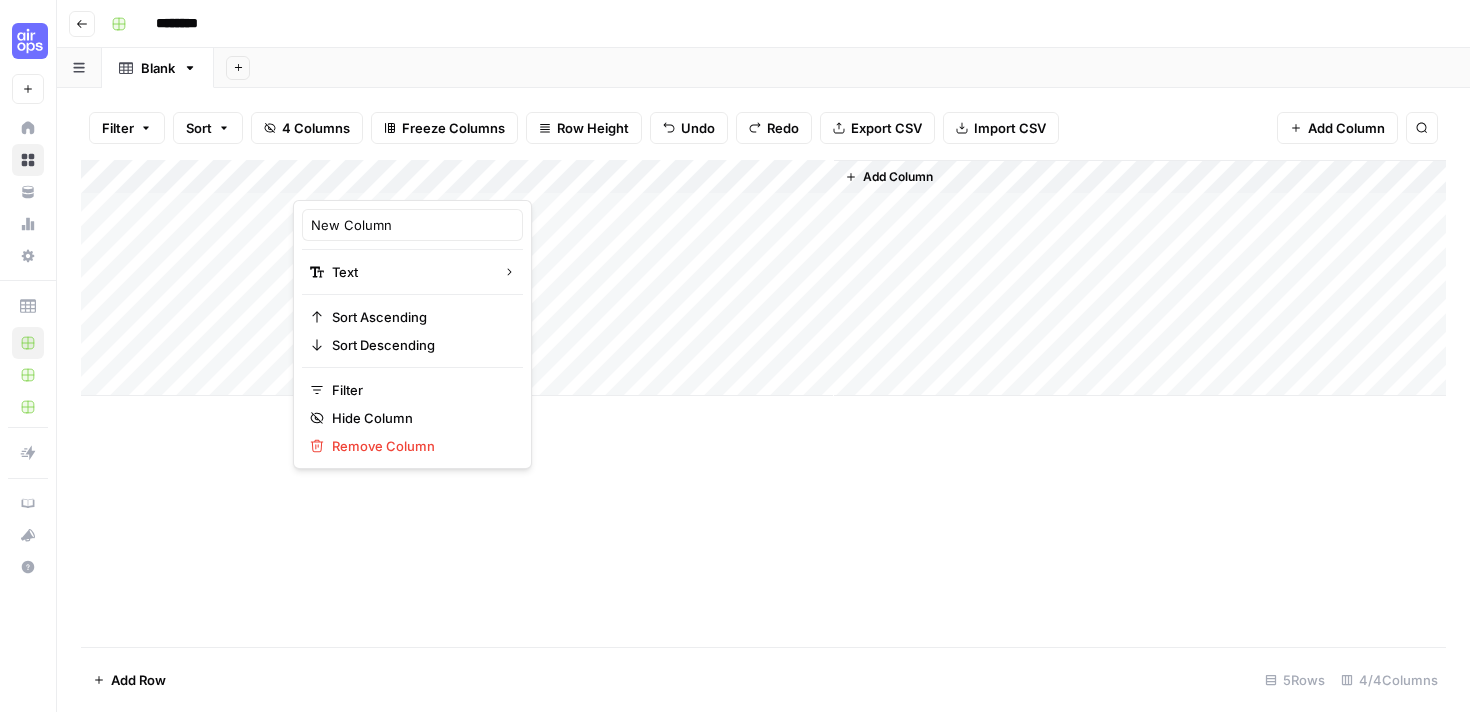 click at bounding box center (383, 180) 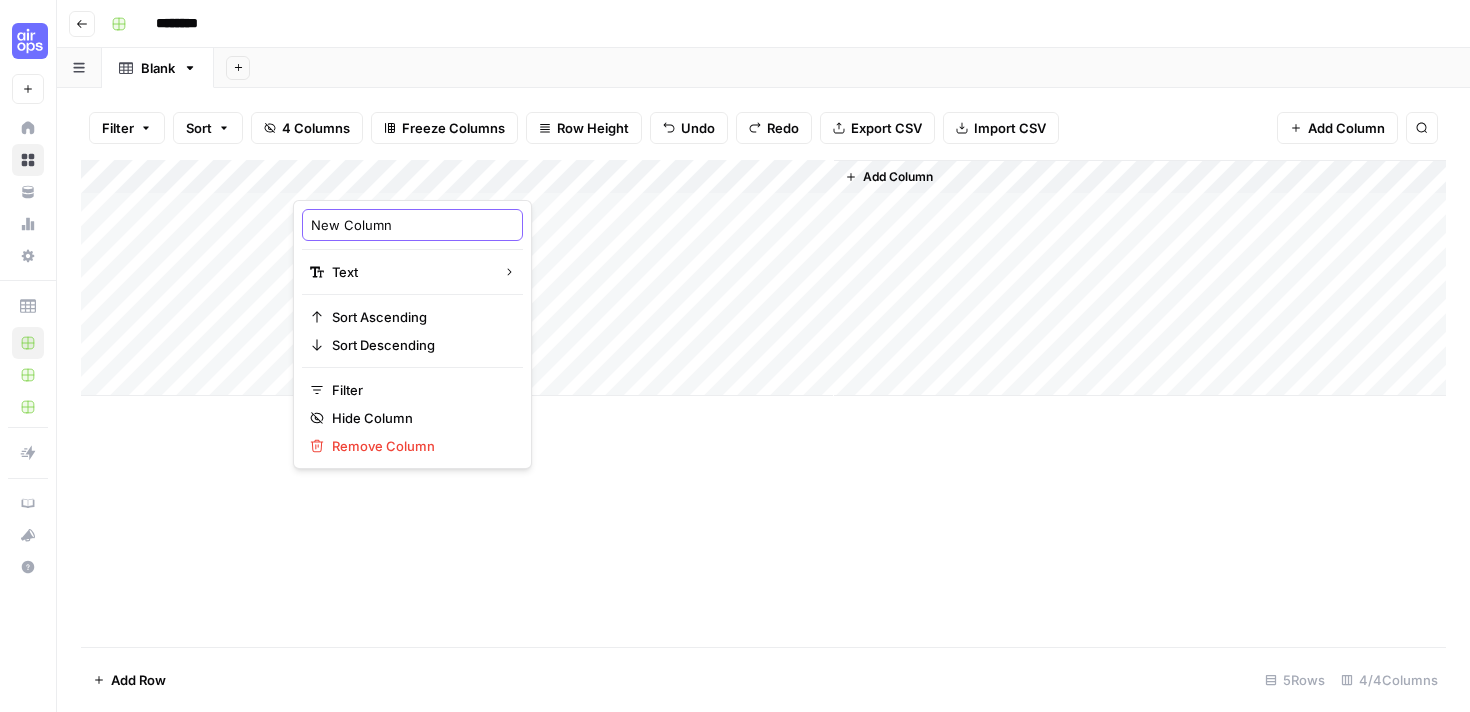 click on "New Column" at bounding box center (412, 225) 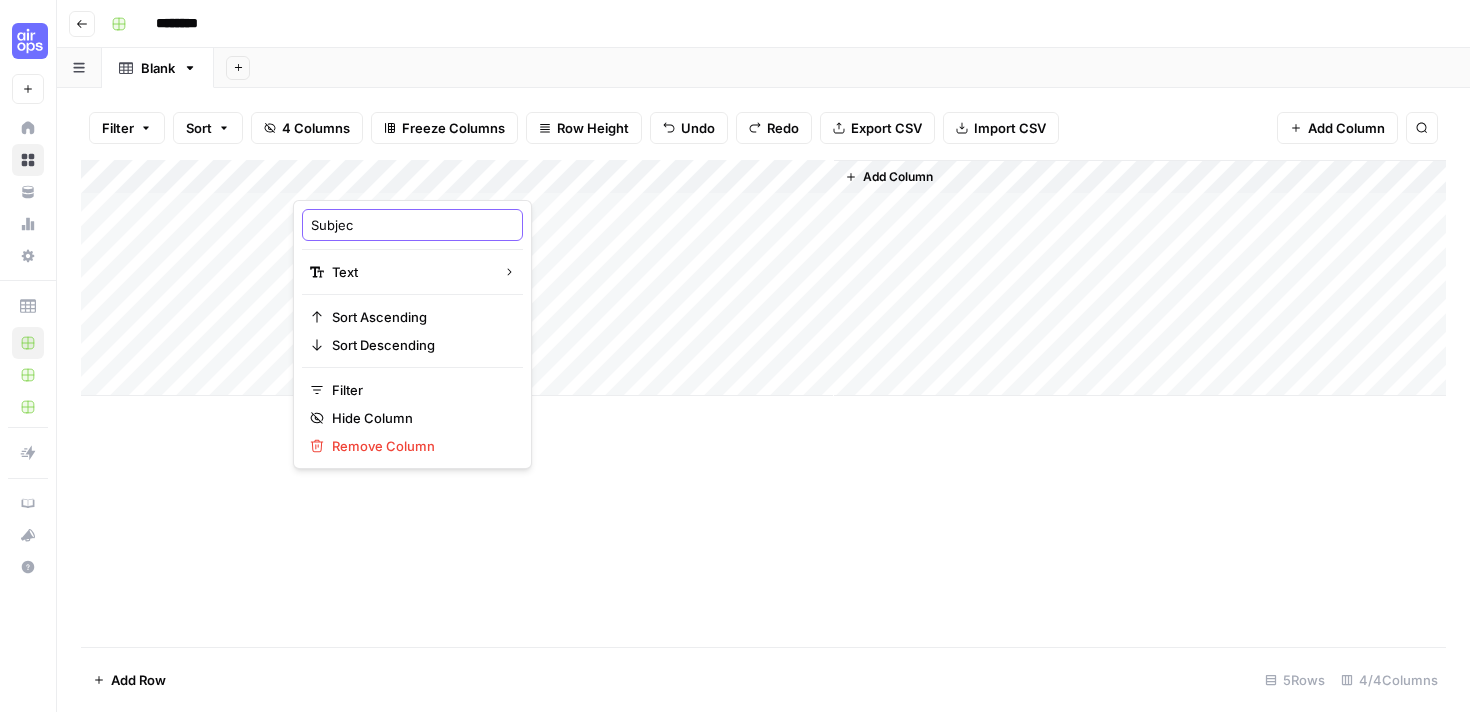 type on "Subject" 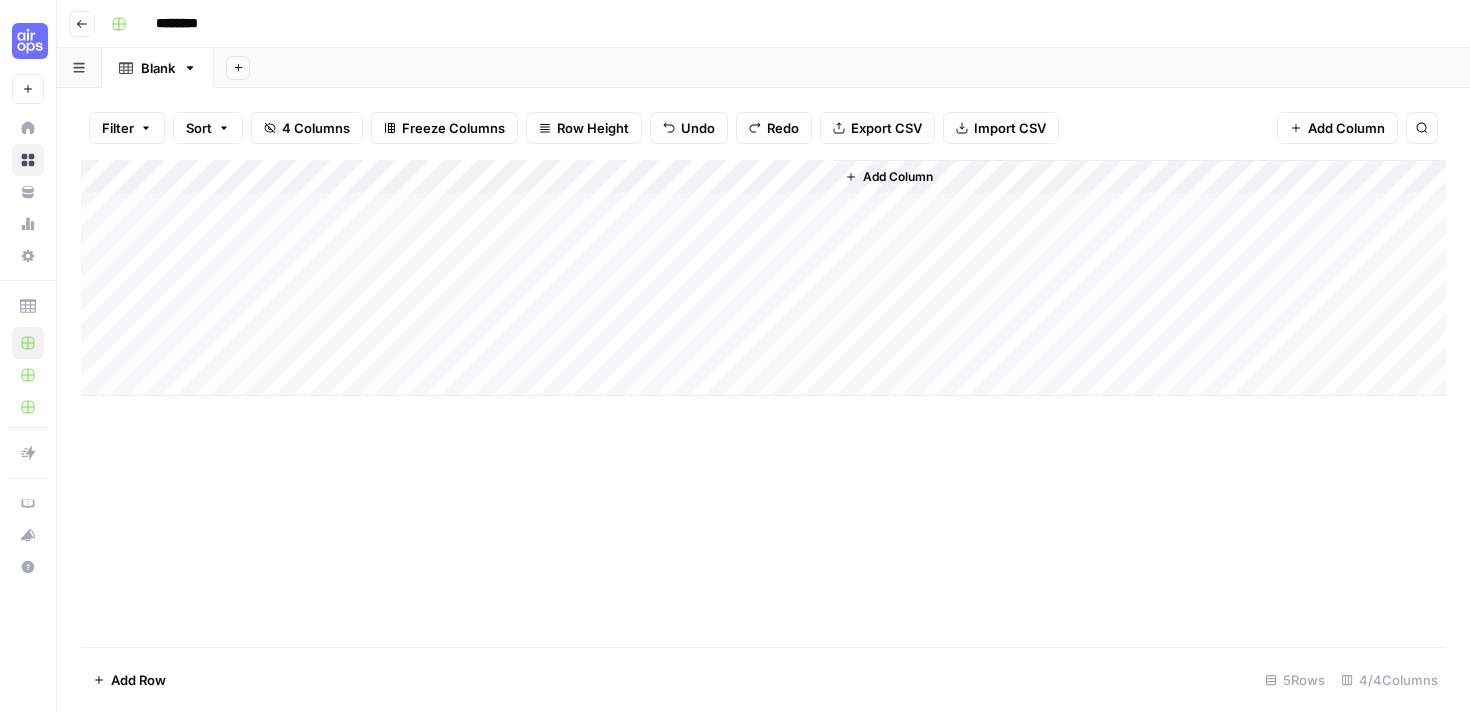 click on "Add Column" at bounding box center [763, 278] 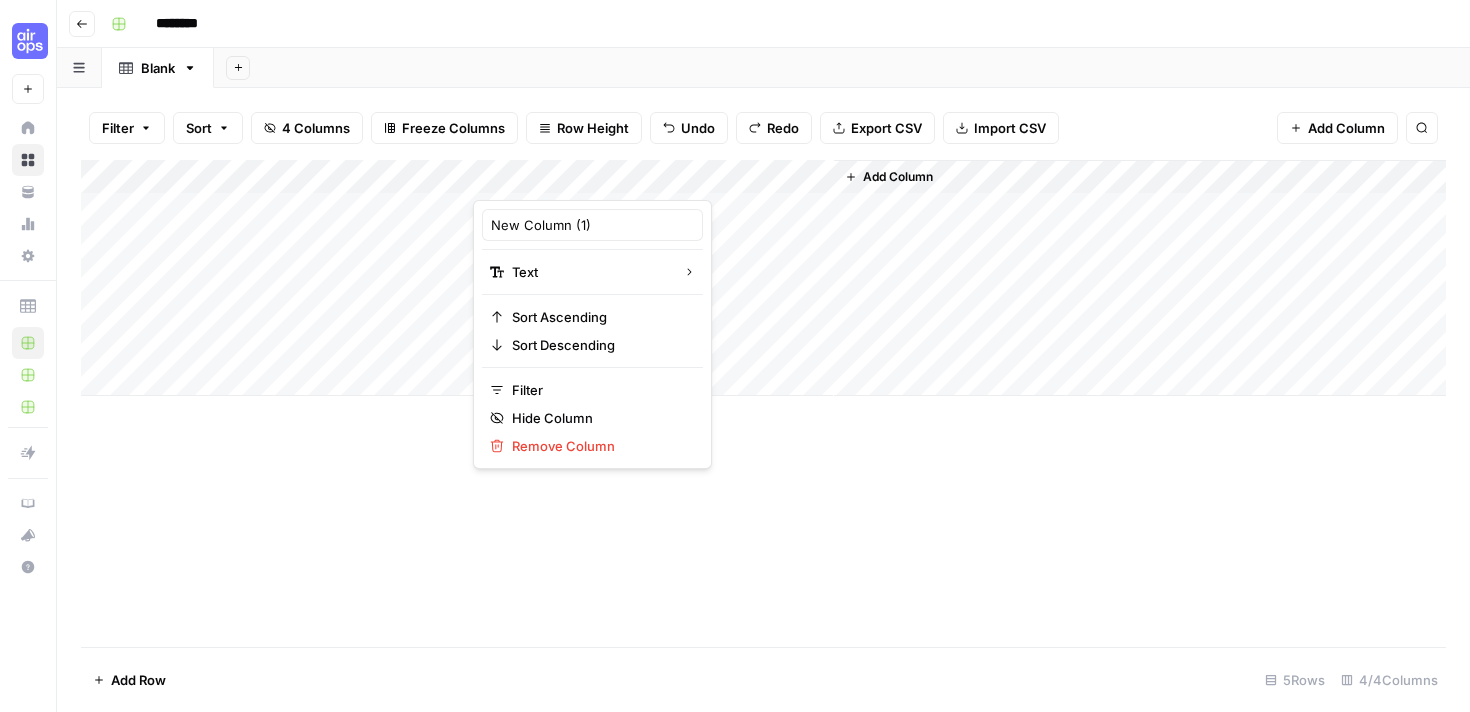 click at bounding box center (563, 180) 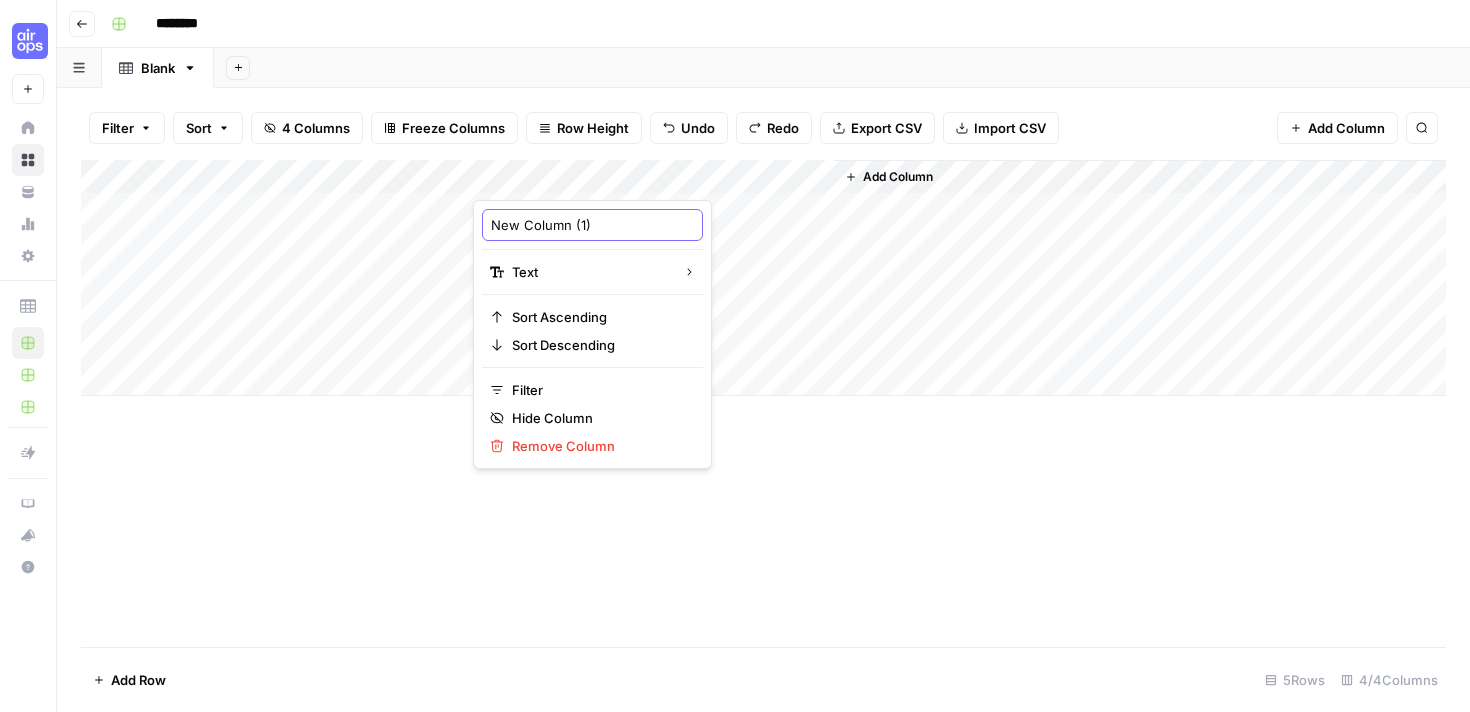 click on "New Column (1)" at bounding box center [592, 225] 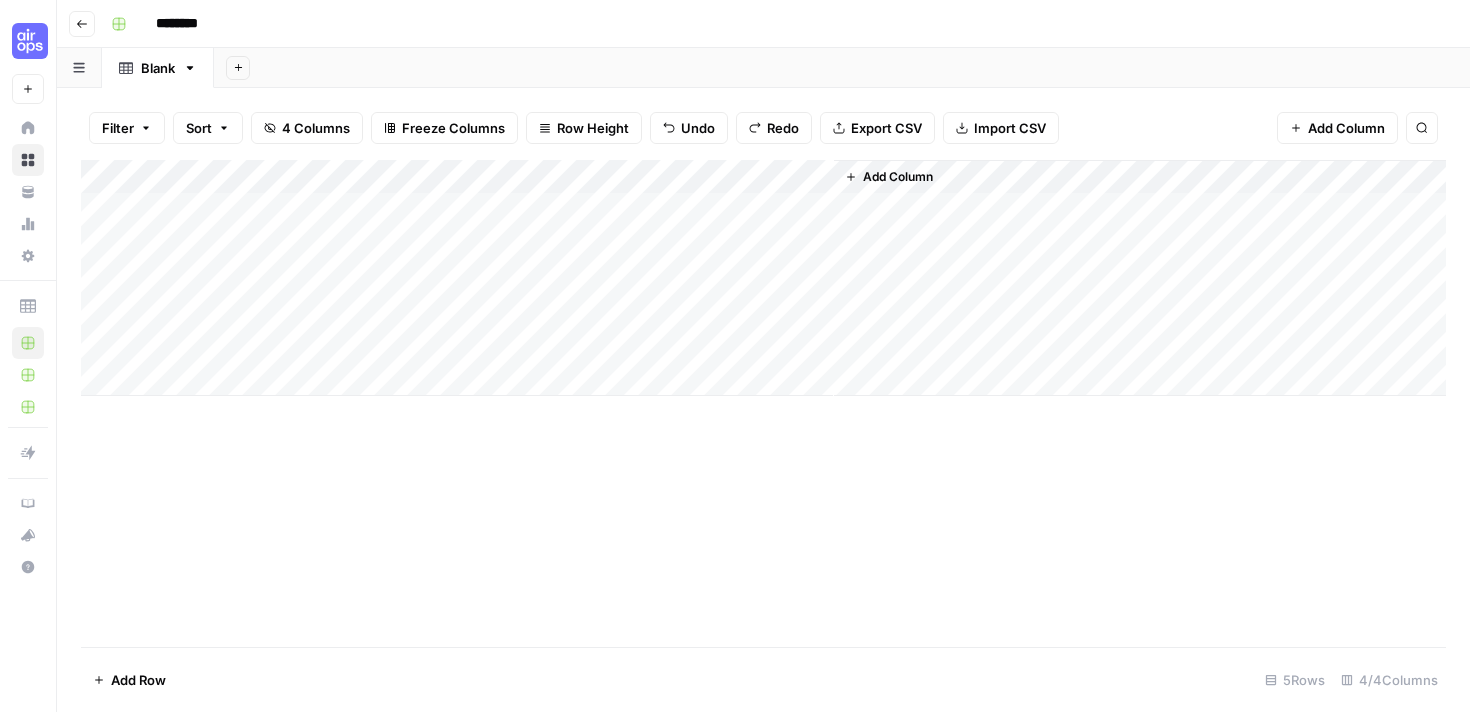 click on "Add Column" at bounding box center [763, 278] 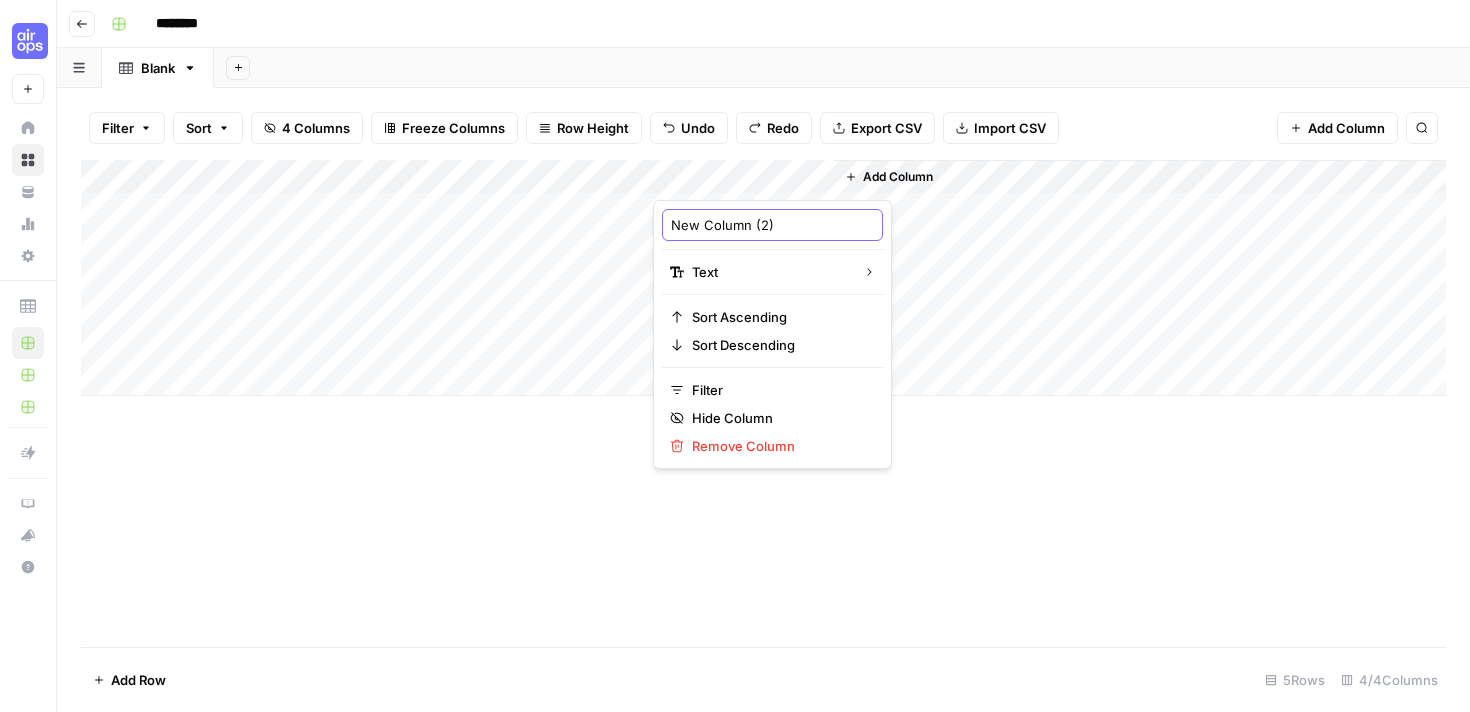 click on "New Column (2)" at bounding box center [772, 225] 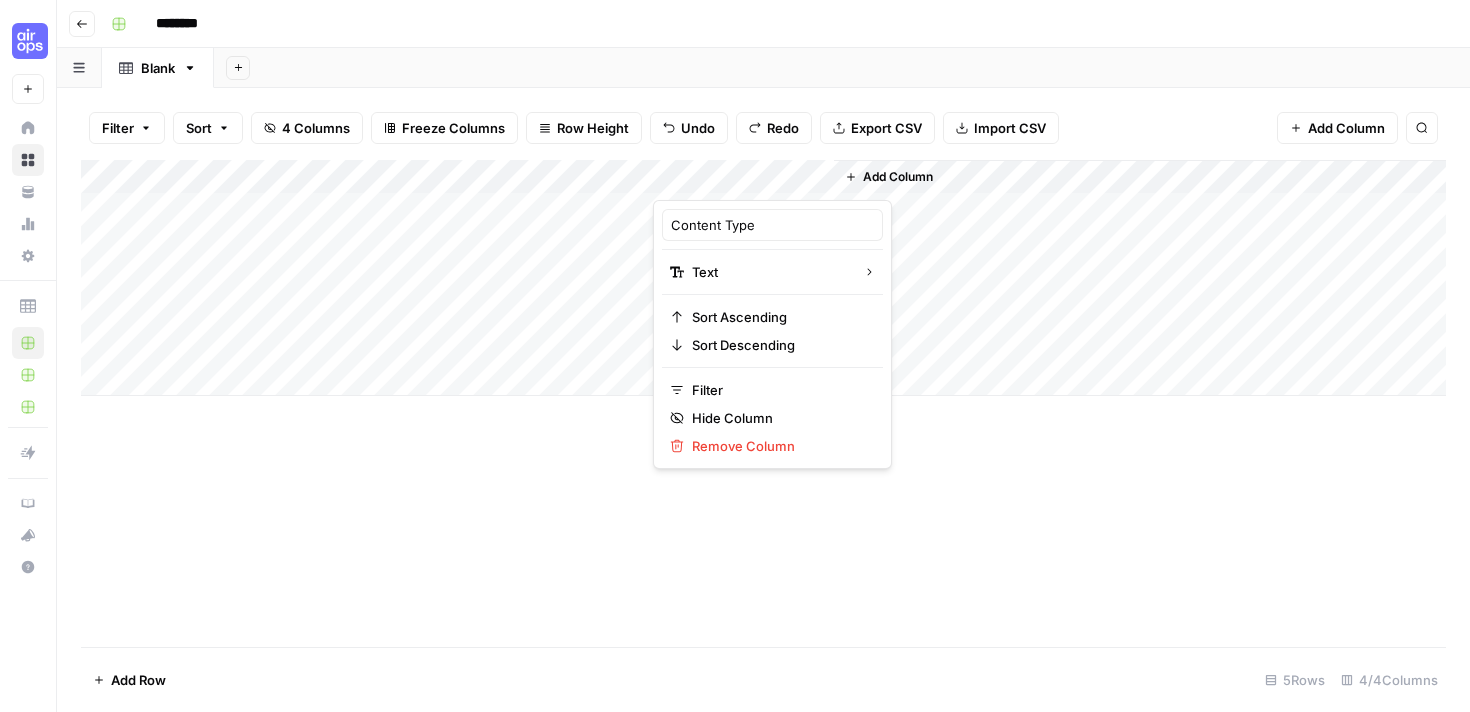 click on "Add Column" at bounding box center [898, 177] 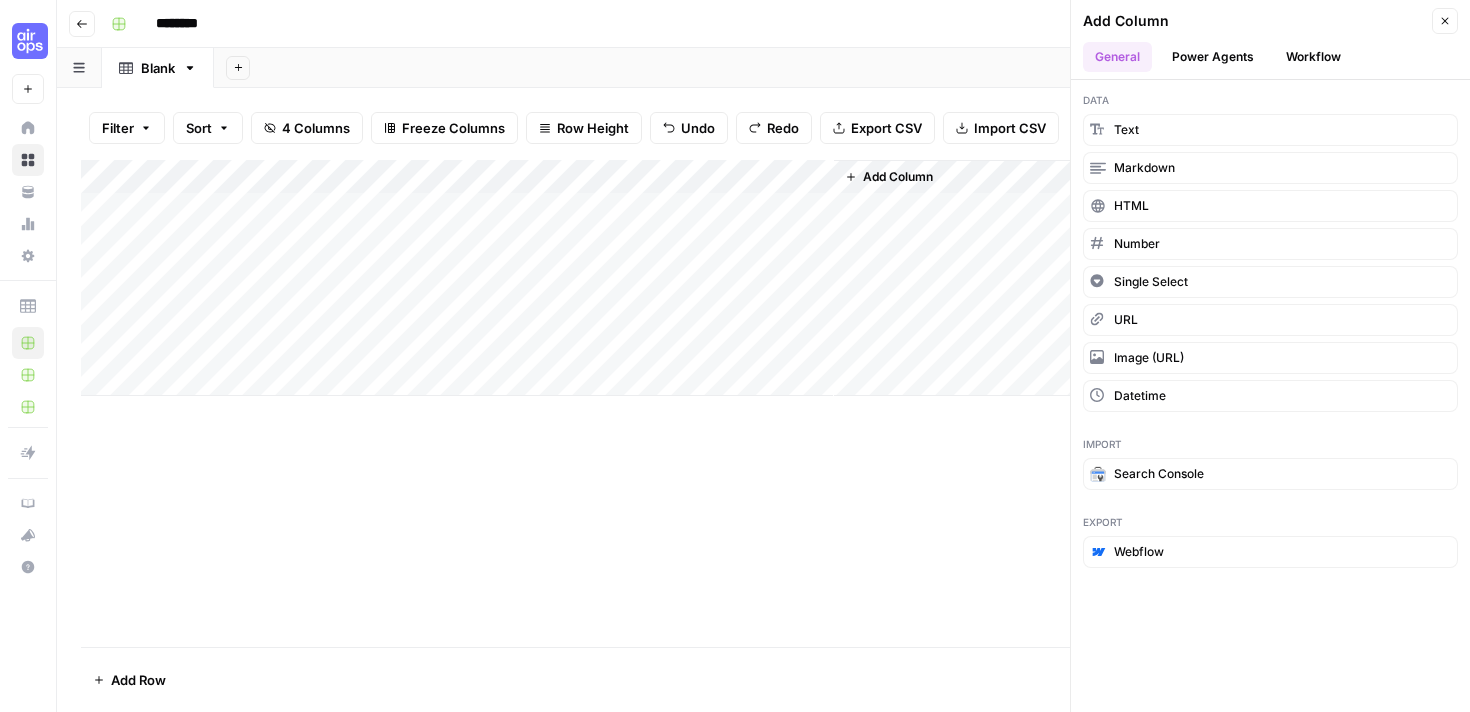 click on "Add Column" at bounding box center [1140, 278] 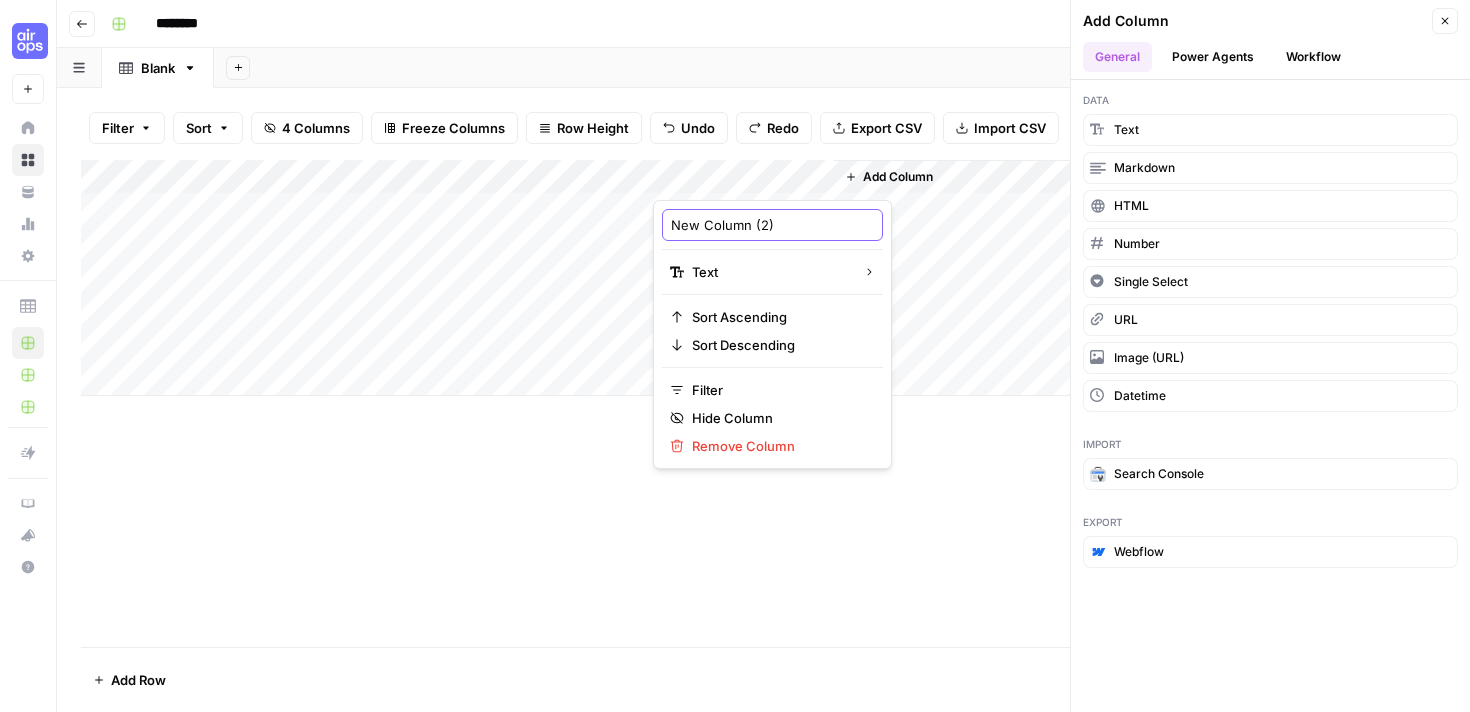 click on "New Column (2)" at bounding box center (772, 225) 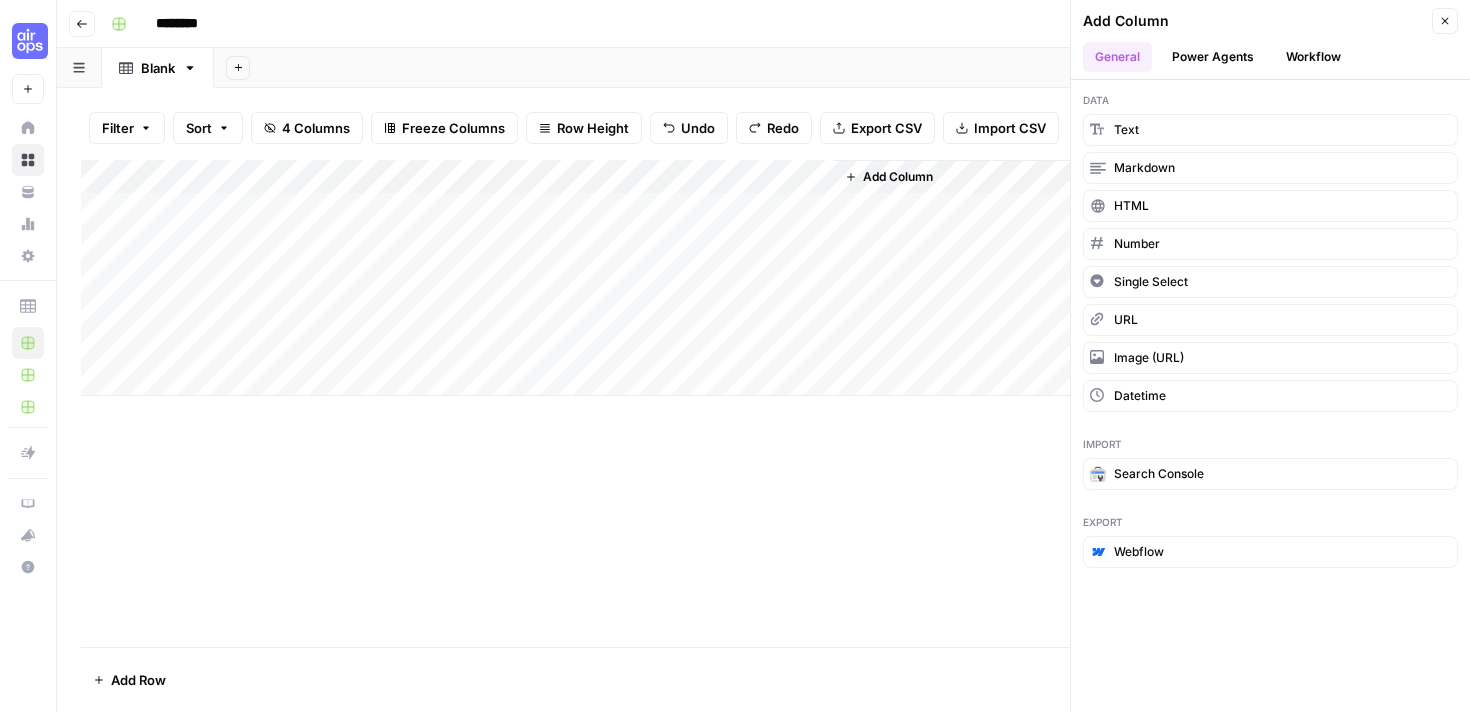 click on "Add Column" at bounding box center (898, 177) 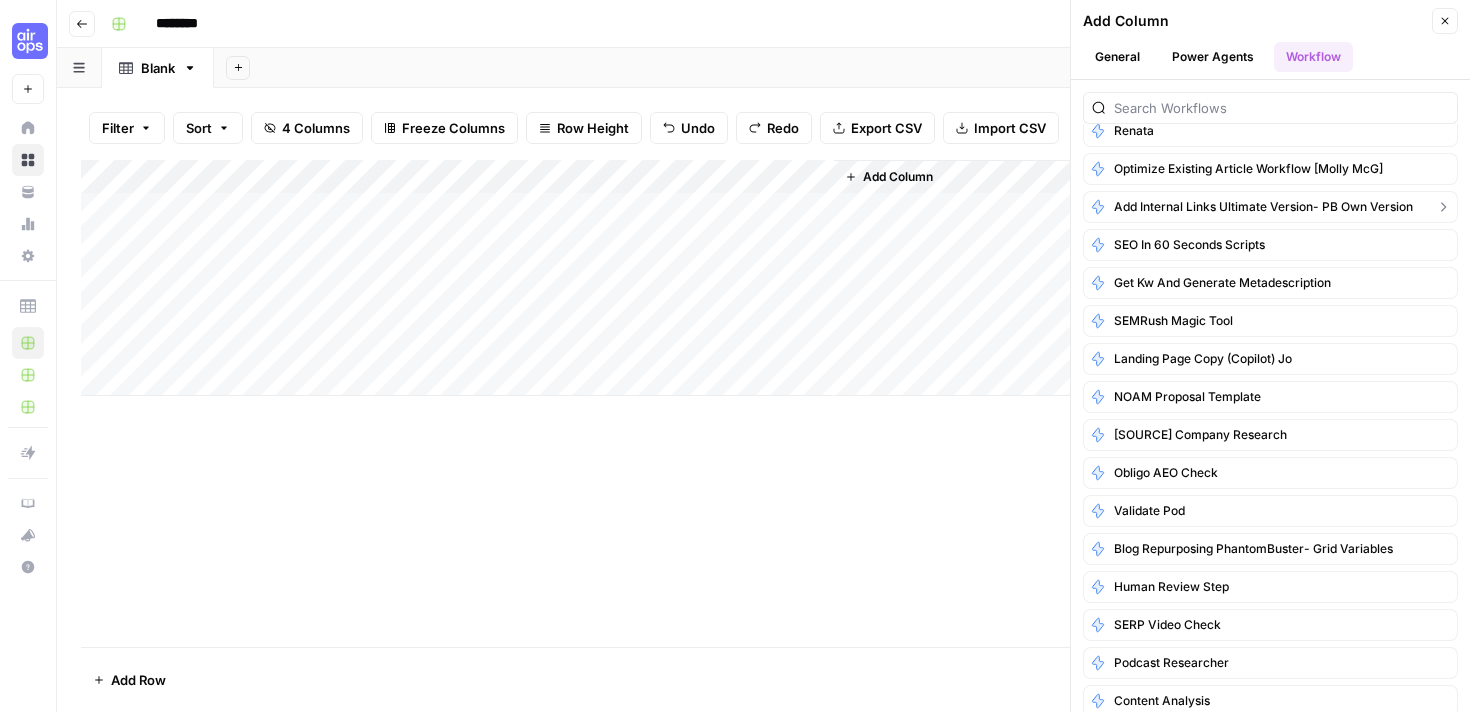 scroll, scrollTop: 0, scrollLeft: 0, axis: both 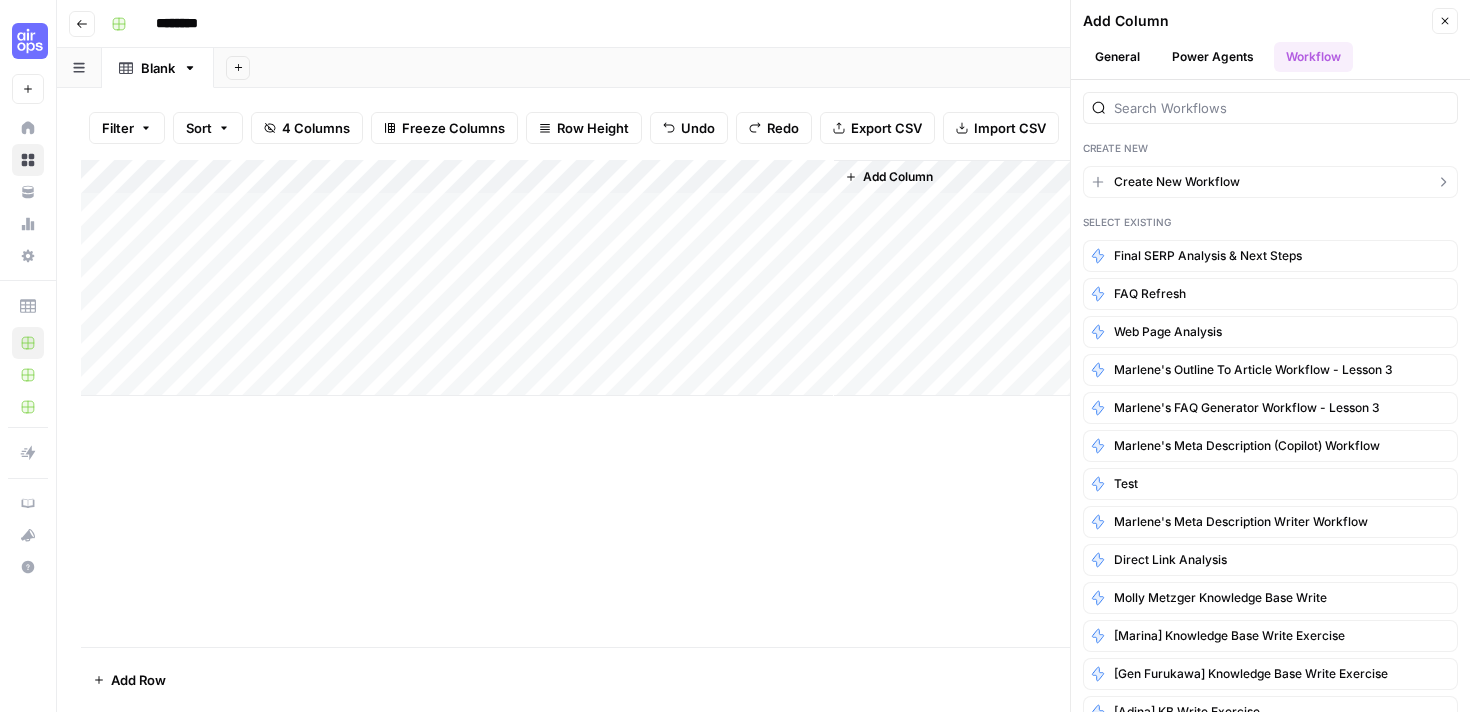 click on "Create New Workflow" at bounding box center [1270, 182] 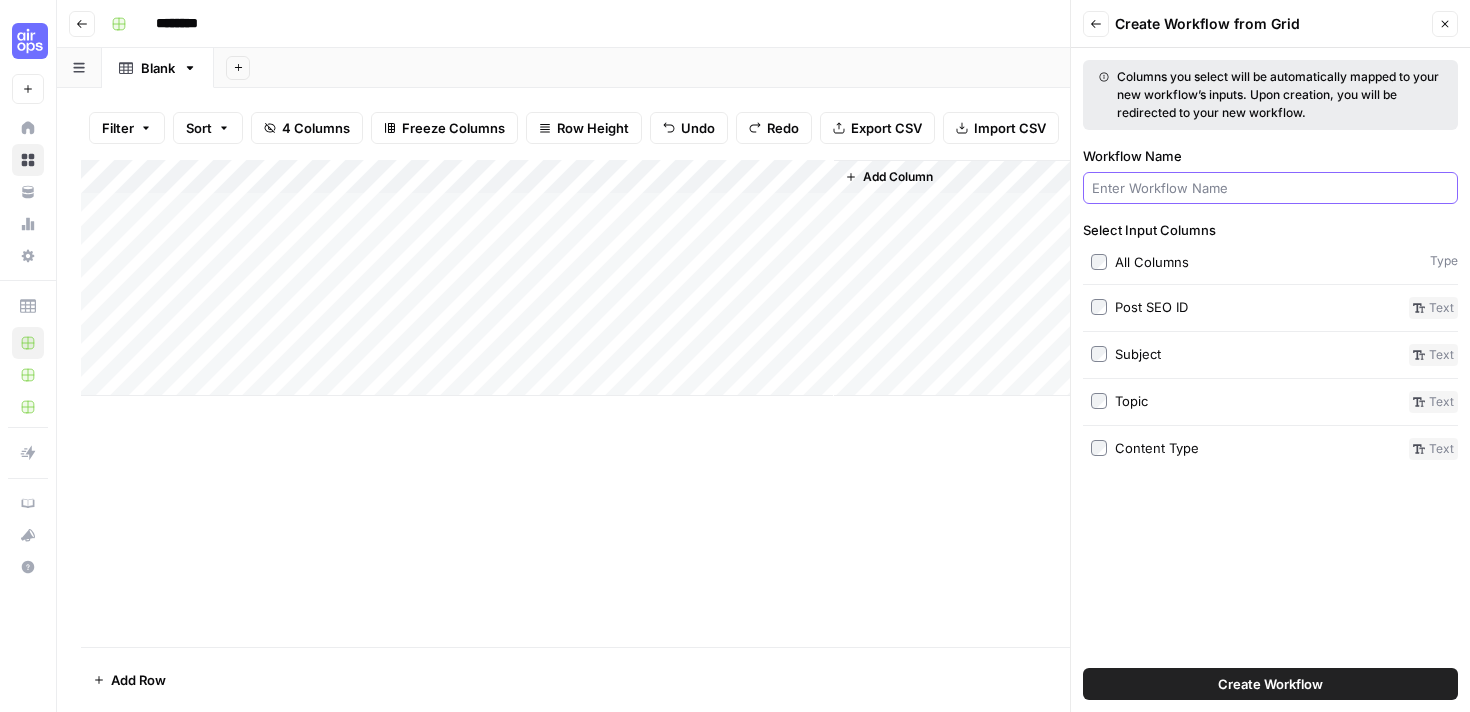 click on "Workflow Name" at bounding box center (1270, 188) 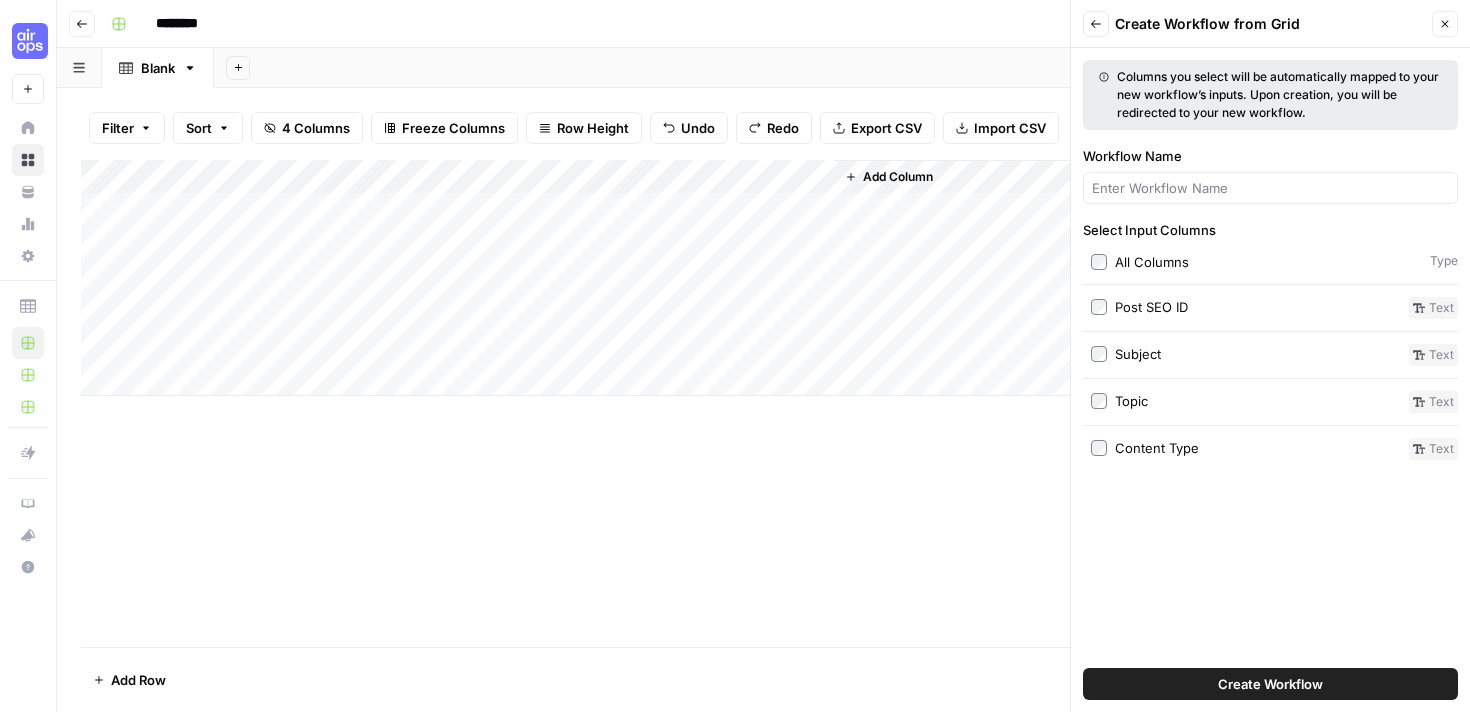 click on "Create Workflow" at bounding box center [1270, 684] 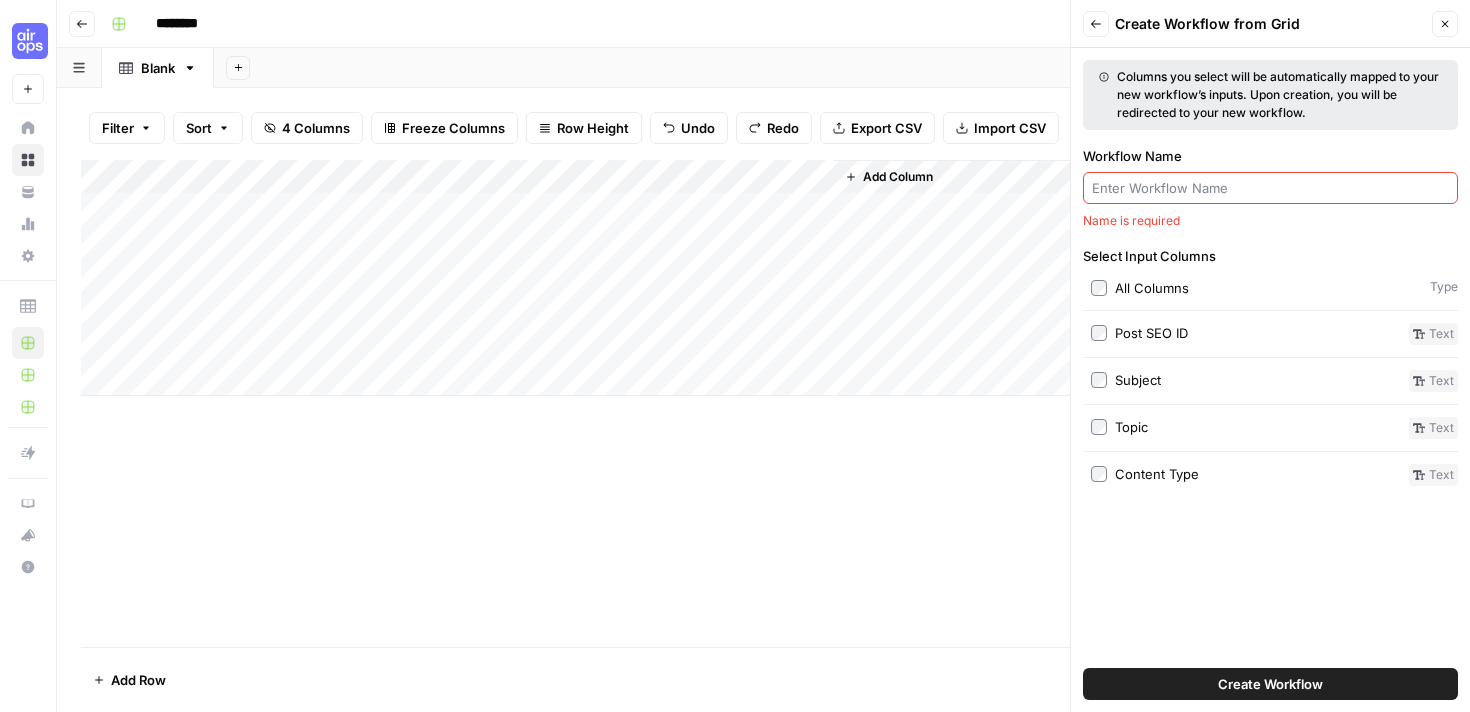 click on "Workflow Name" at bounding box center (1270, 188) 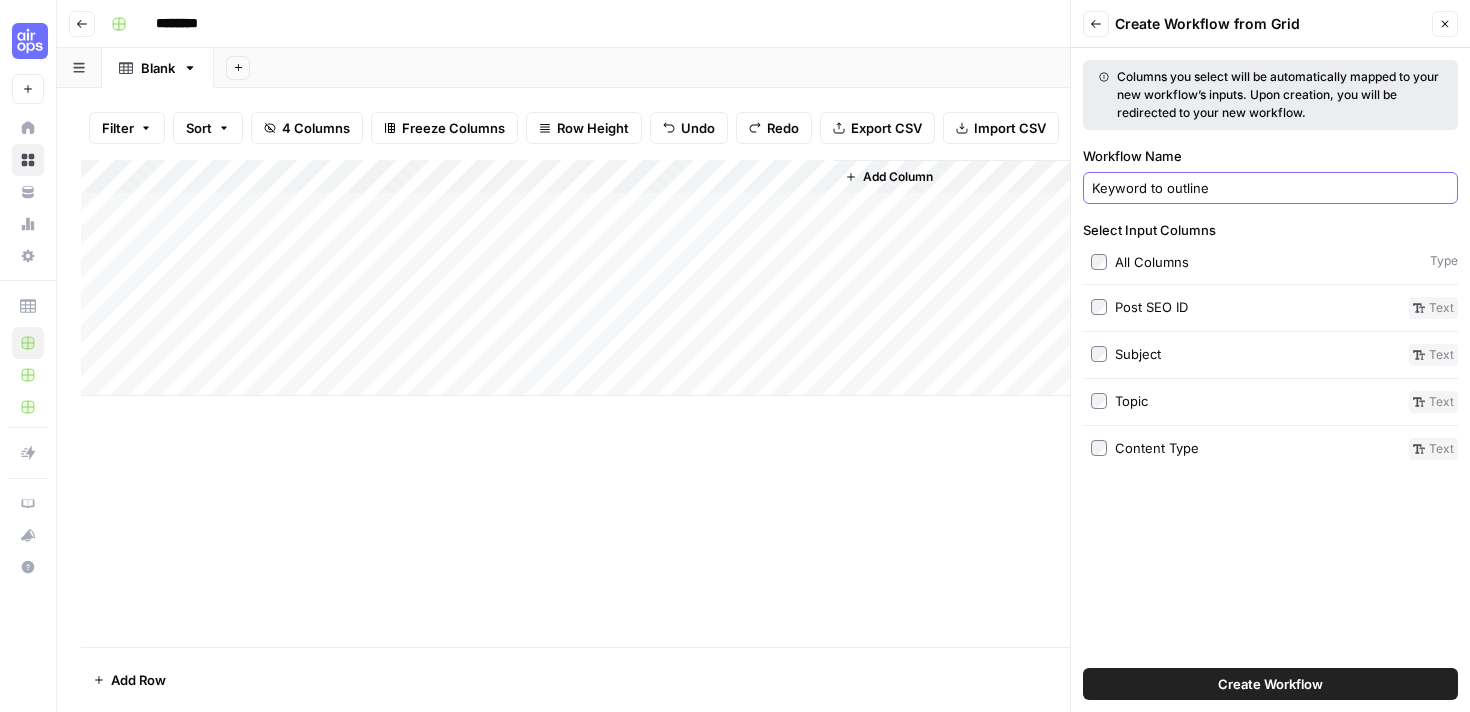 type on "Keyword to outline" 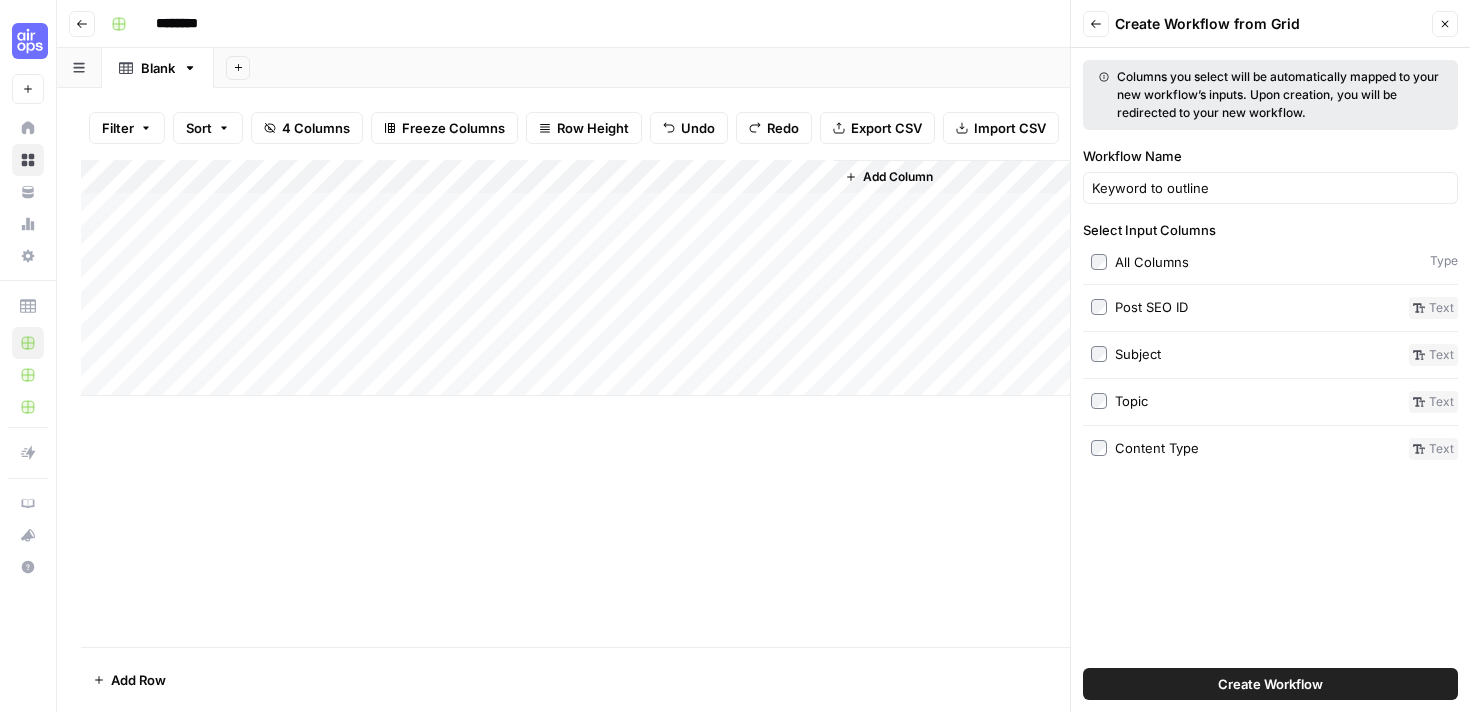 click on "Create Workflow" at bounding box center (1270, 684) 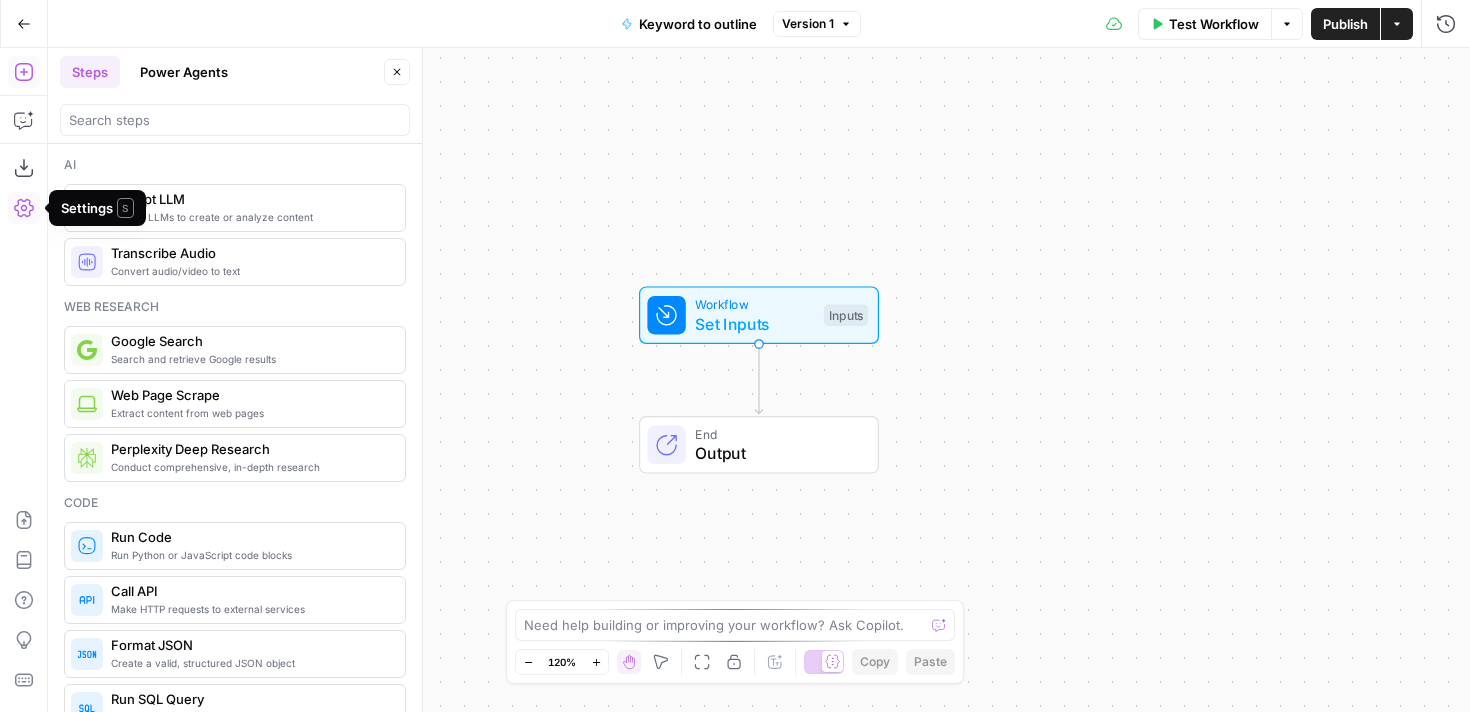 click 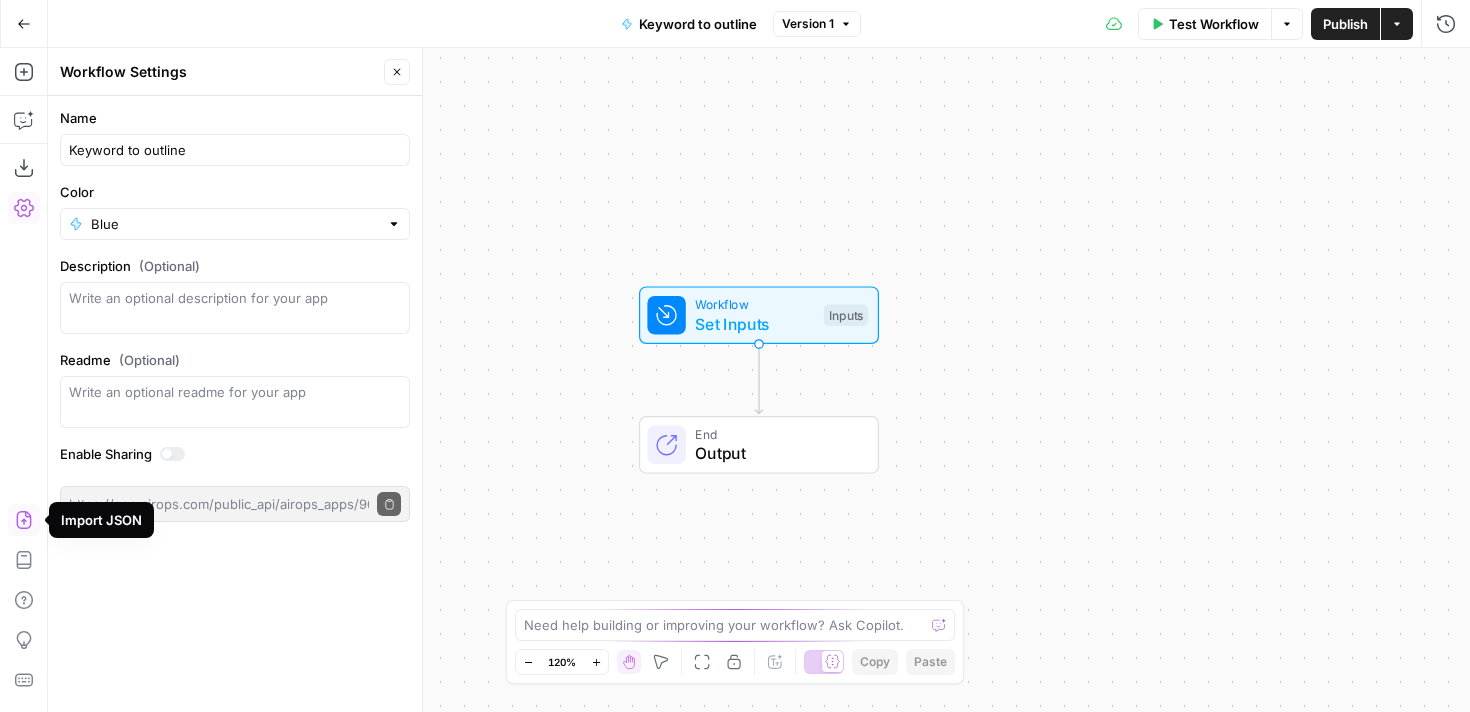 click 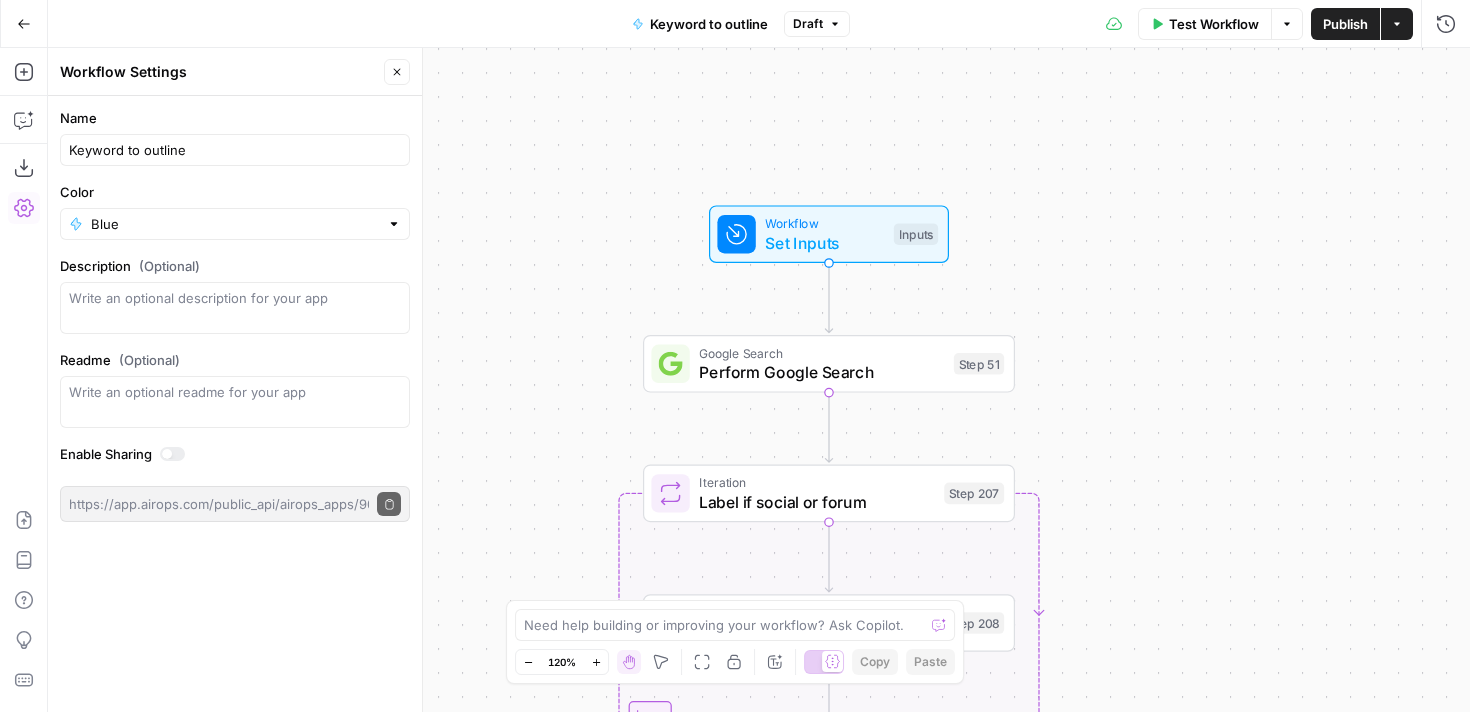 click 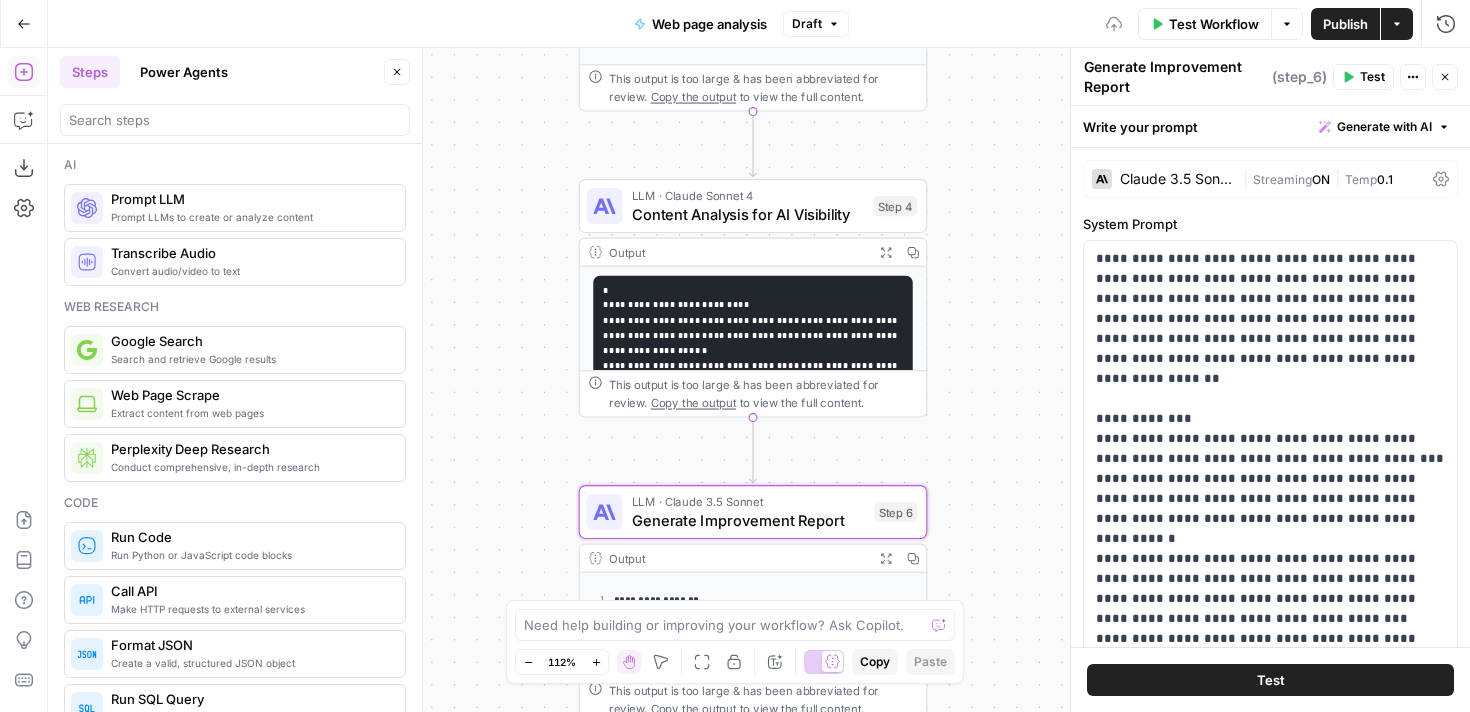 scroll, scrollTop: 0, scrollLeft: 0, axis: both 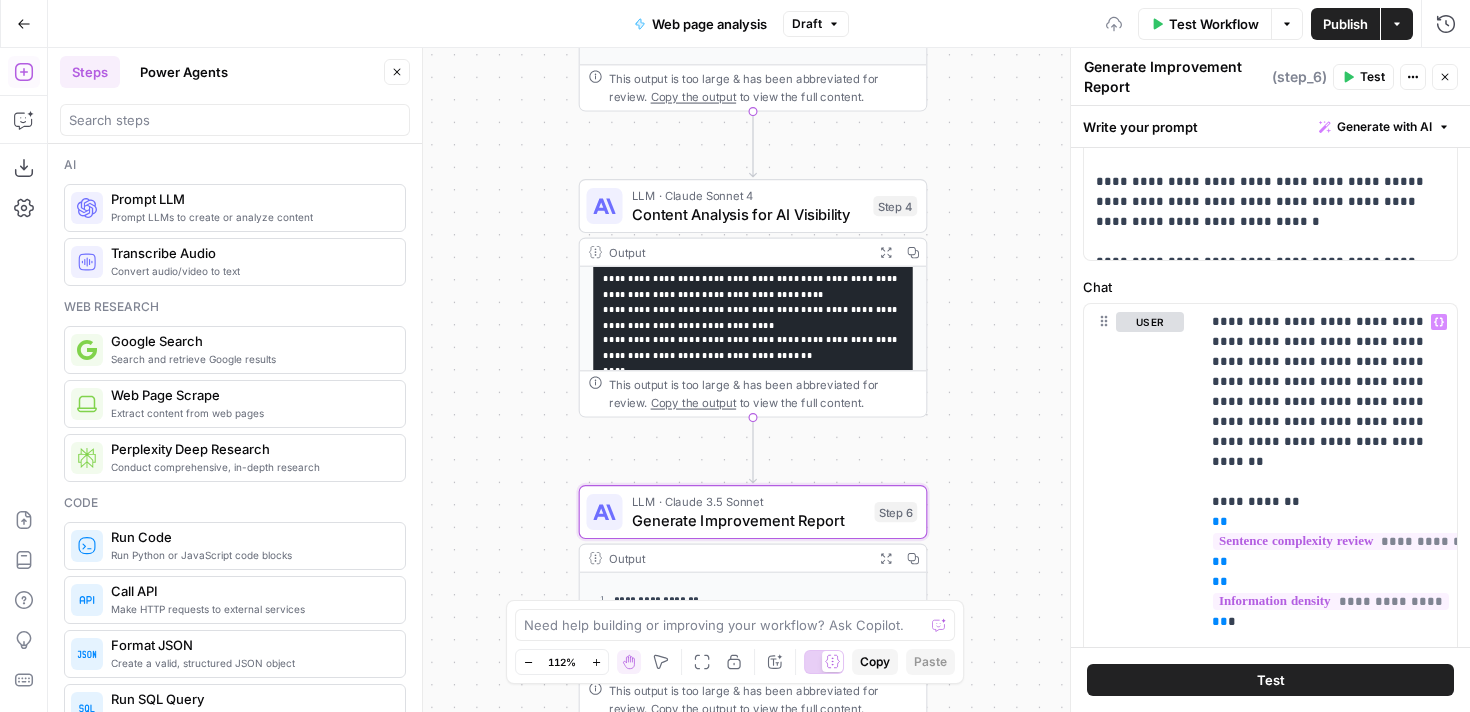 type 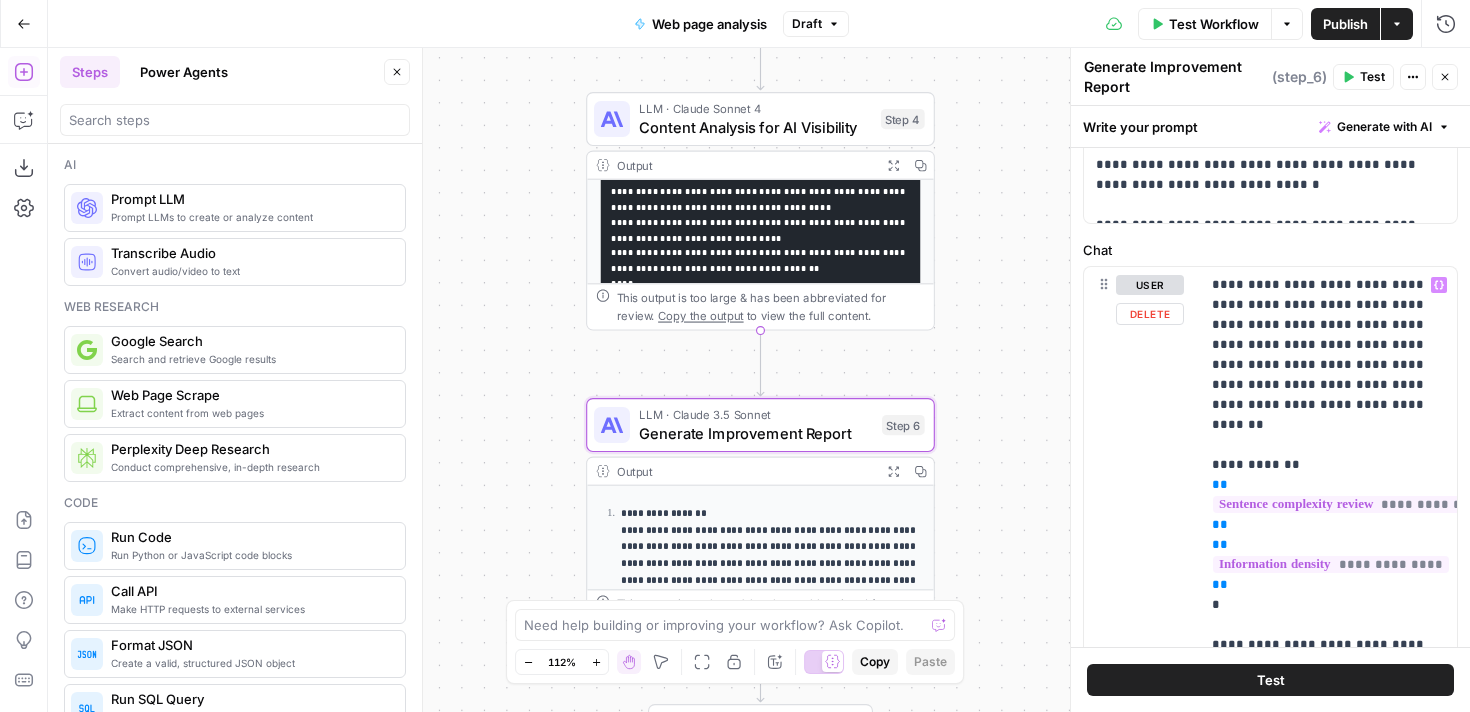 scroll, scrollTop: 839, scrollLeft: 0, axis: vertical 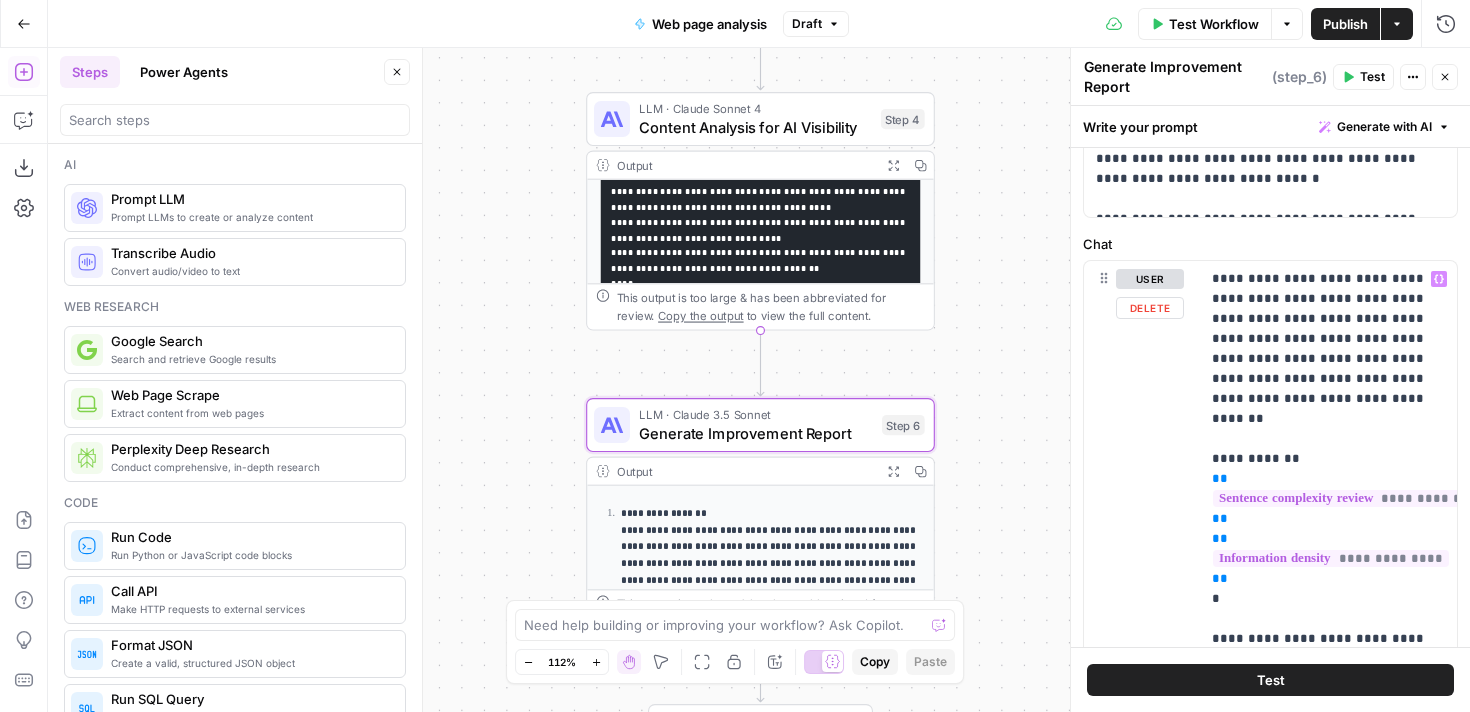 click on "**********" at bounding box center [1328, 519] 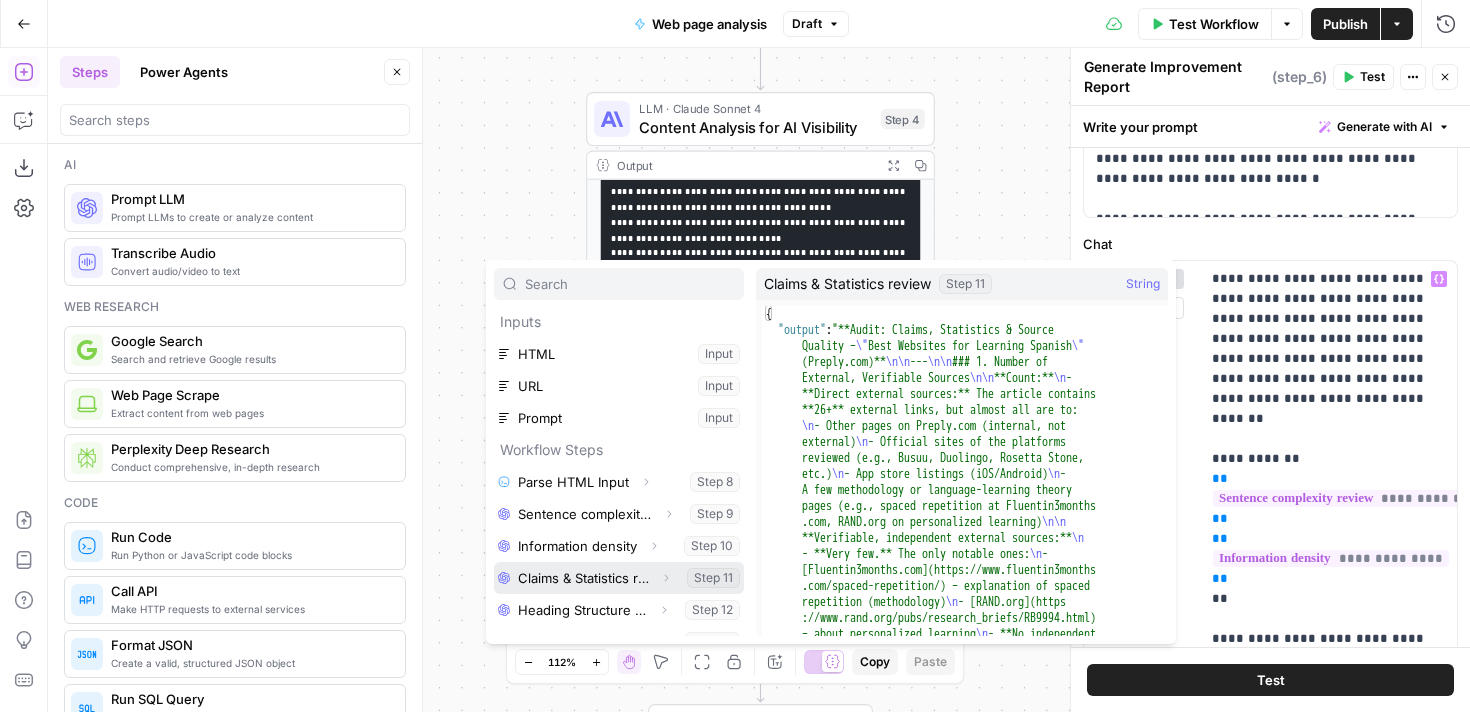 click at bounding box center [619, 578] 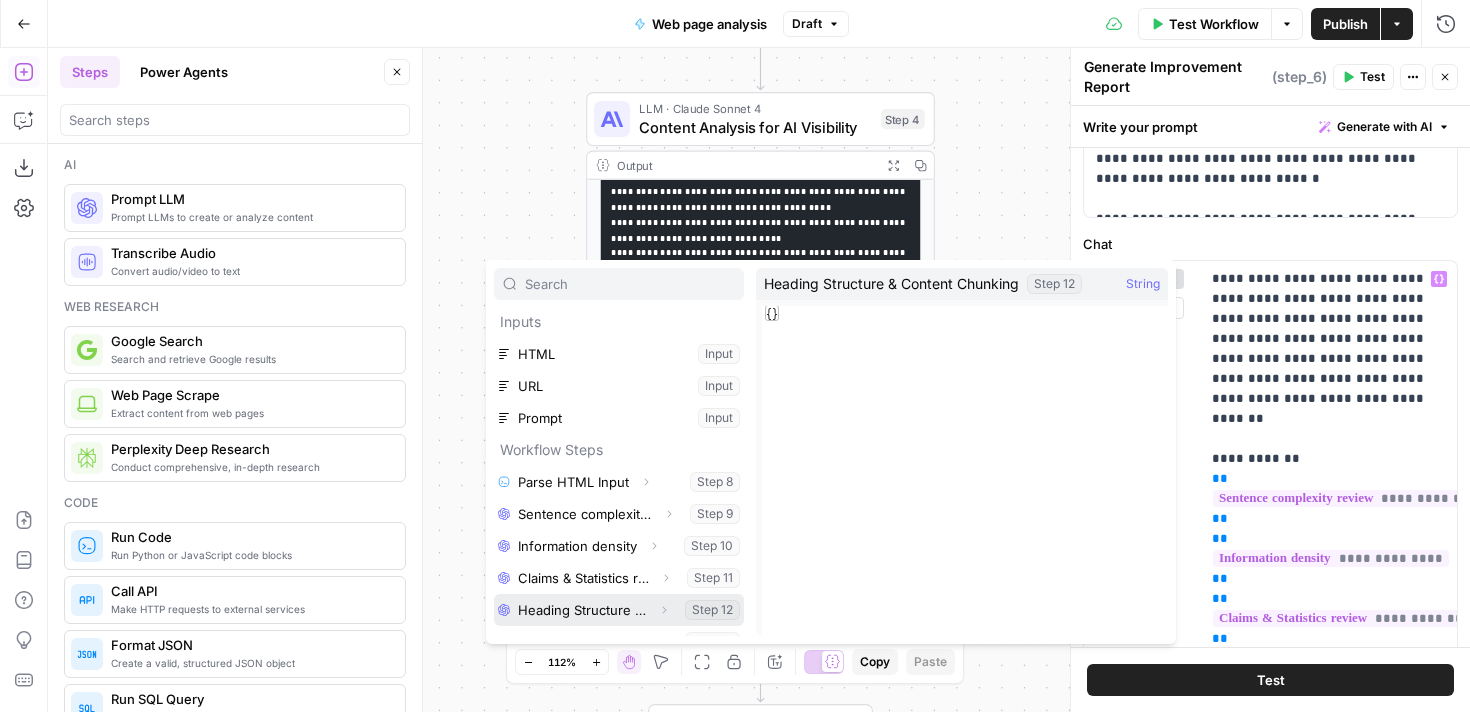 click at bounding box center (619, 610) 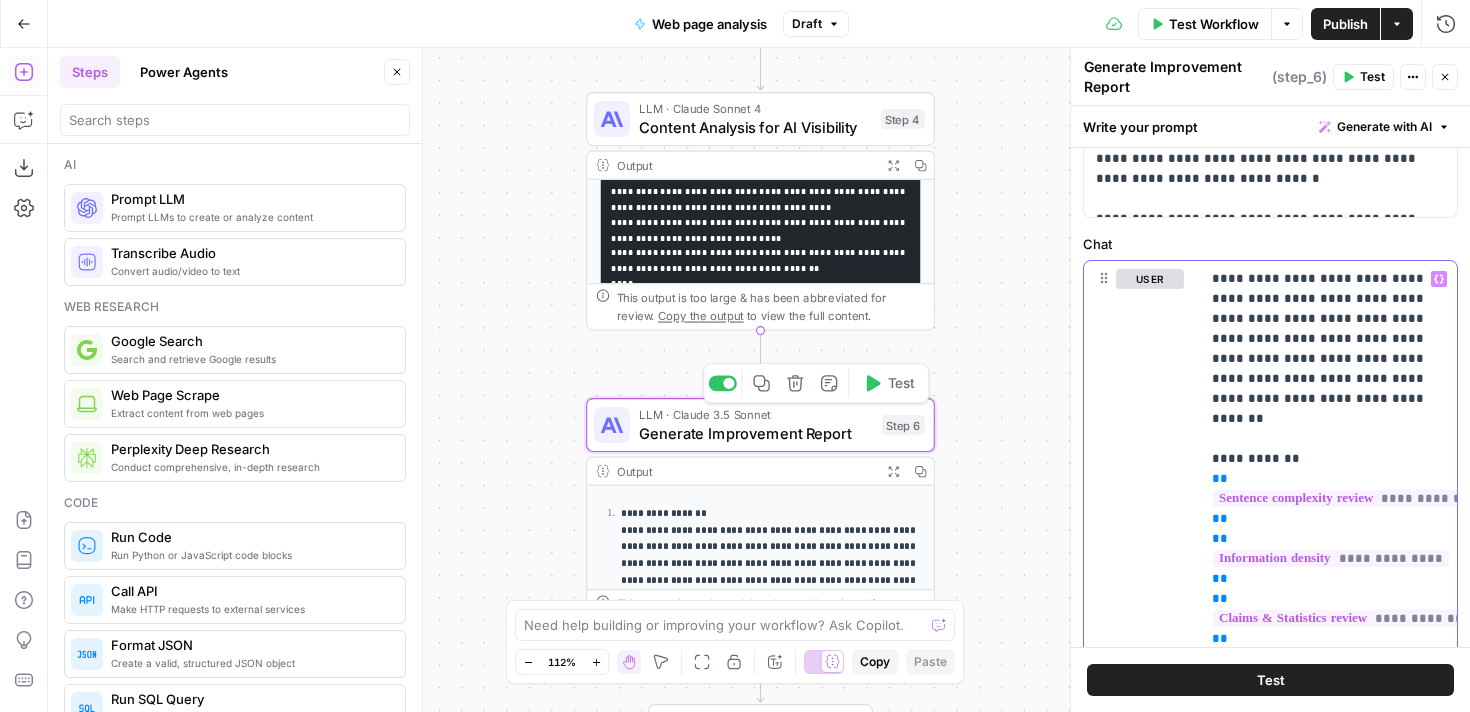 scroll, scrollTop: 903, scrollLeft: 0, axis: vertical 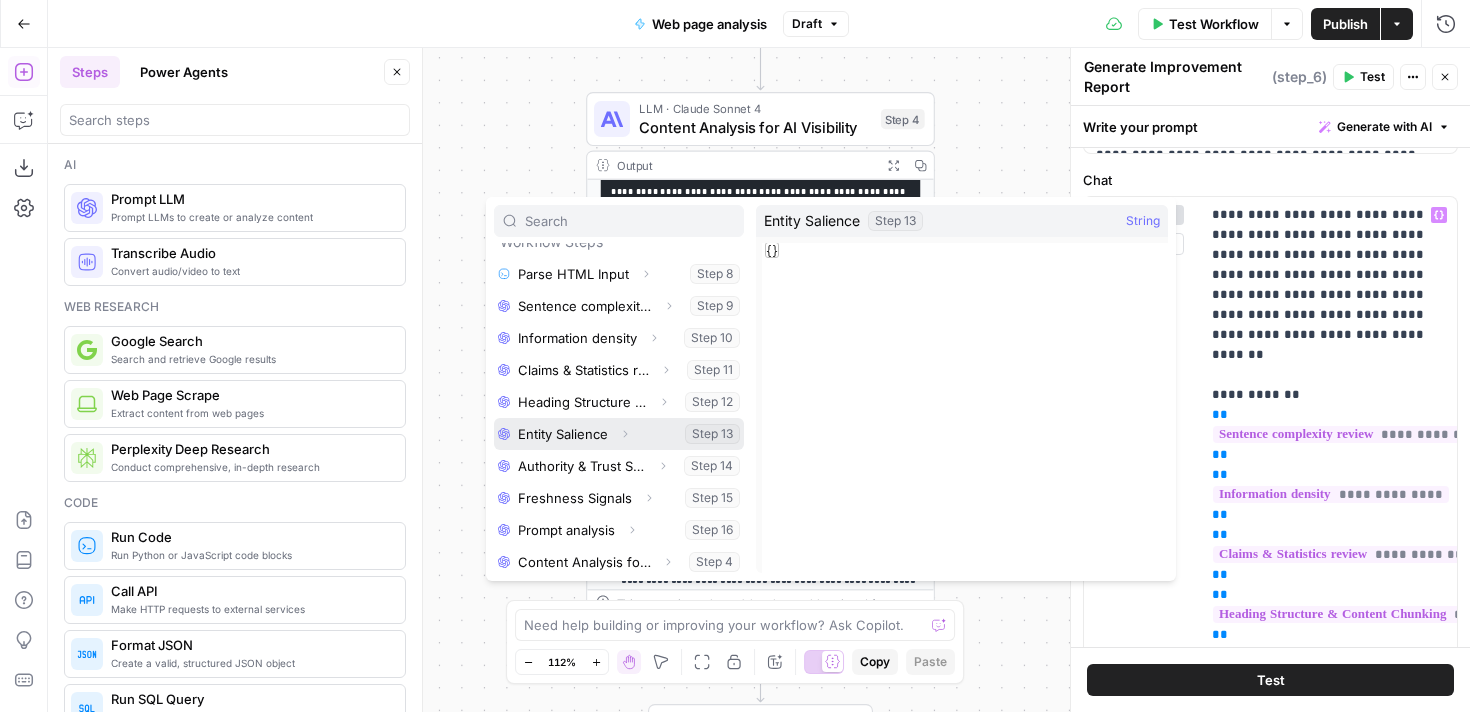click at bounding box center (619, 434) 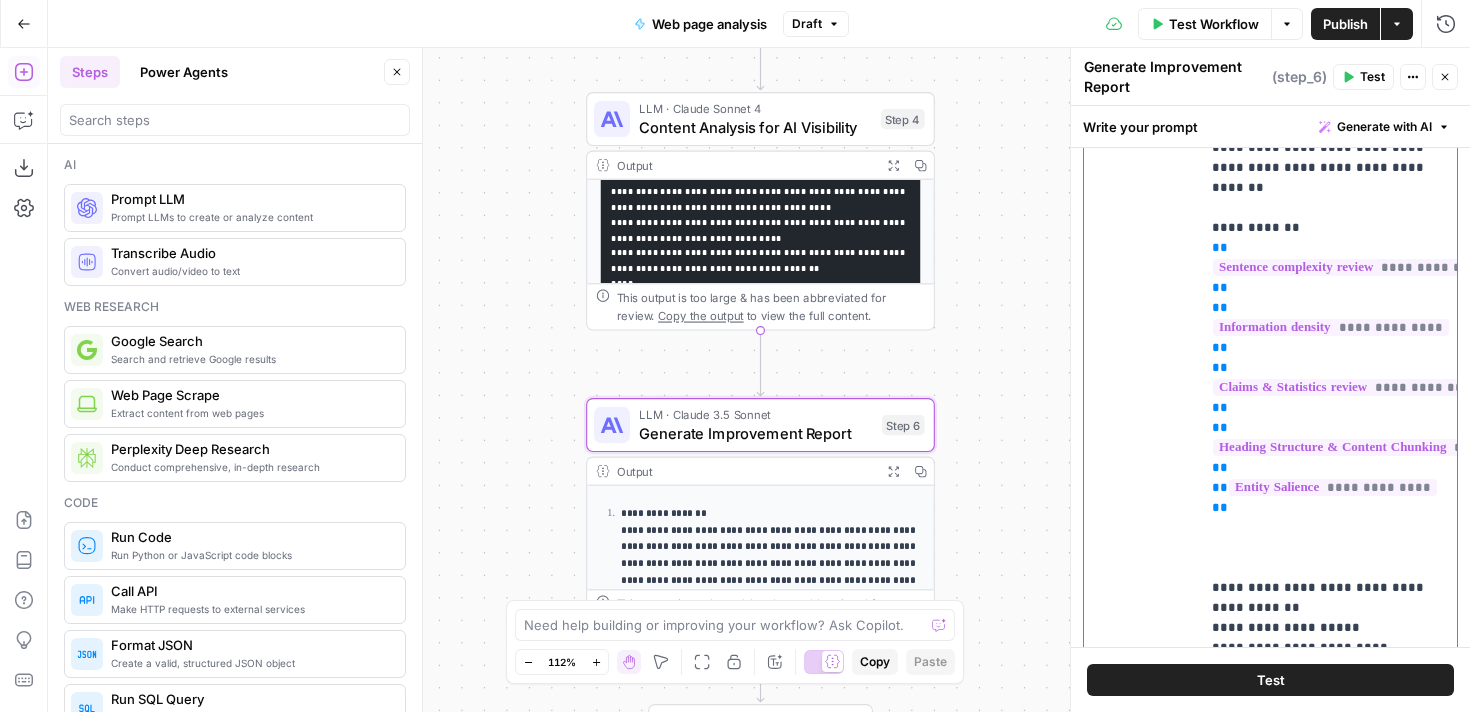 scroll, scrollTop: 1072, scrollLeft: 0, axis: vertical 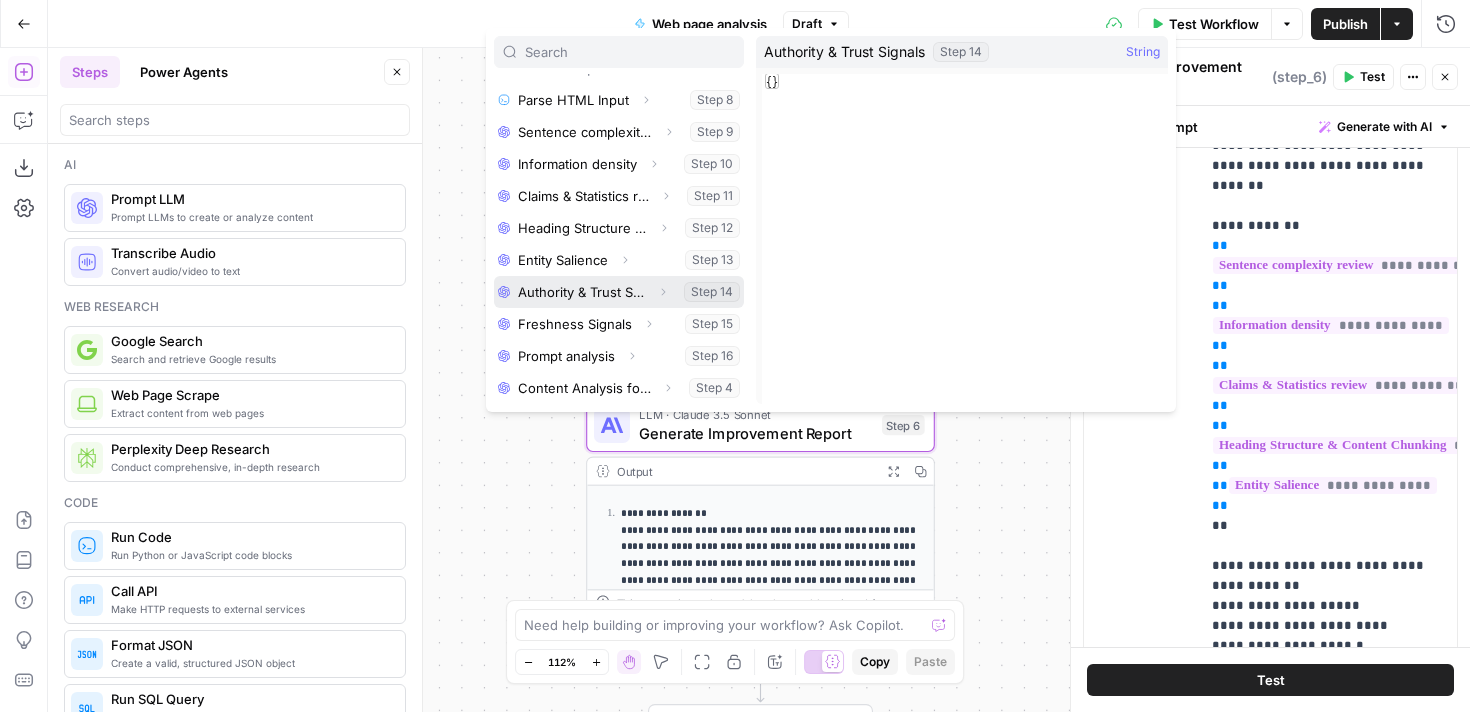 click at bounding box center (619, 292) 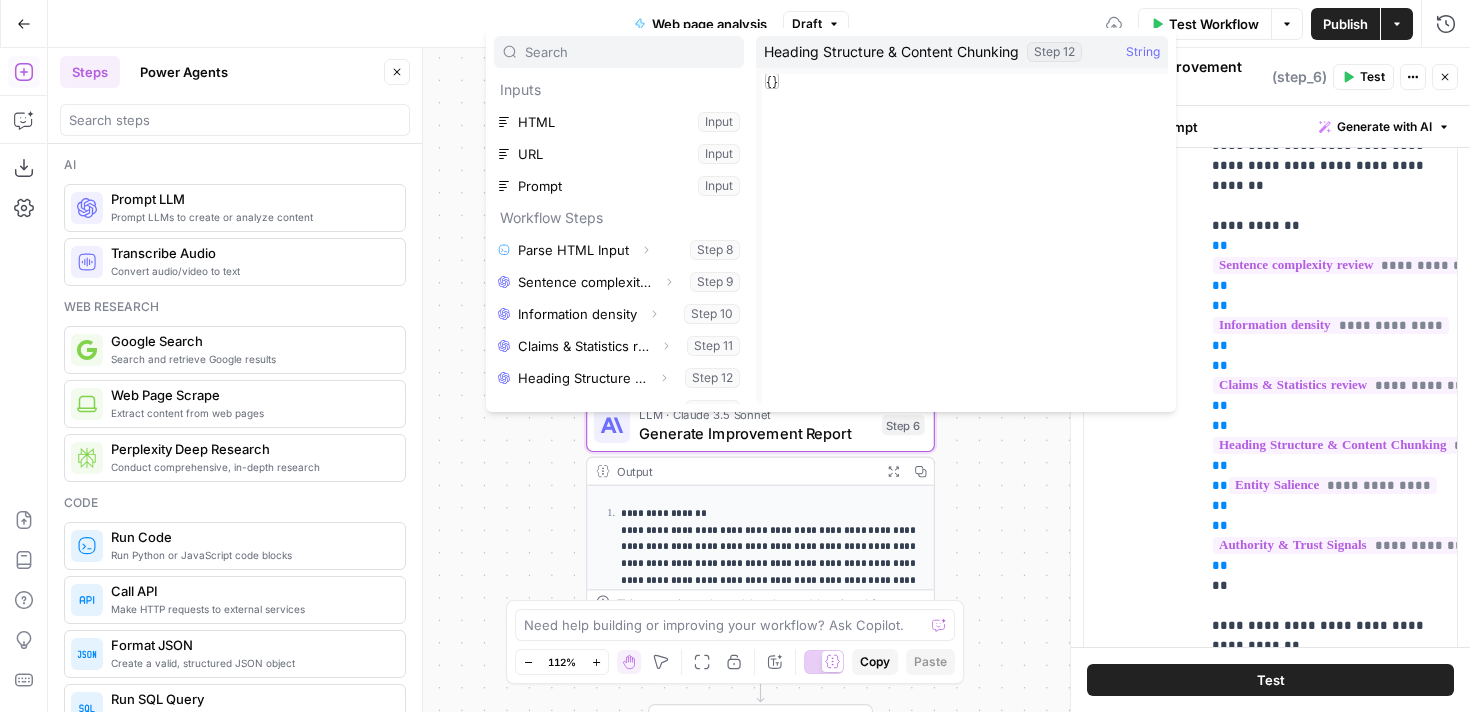 scroll, scrollTop: 150, scrollLeft: 0, axis: vertical 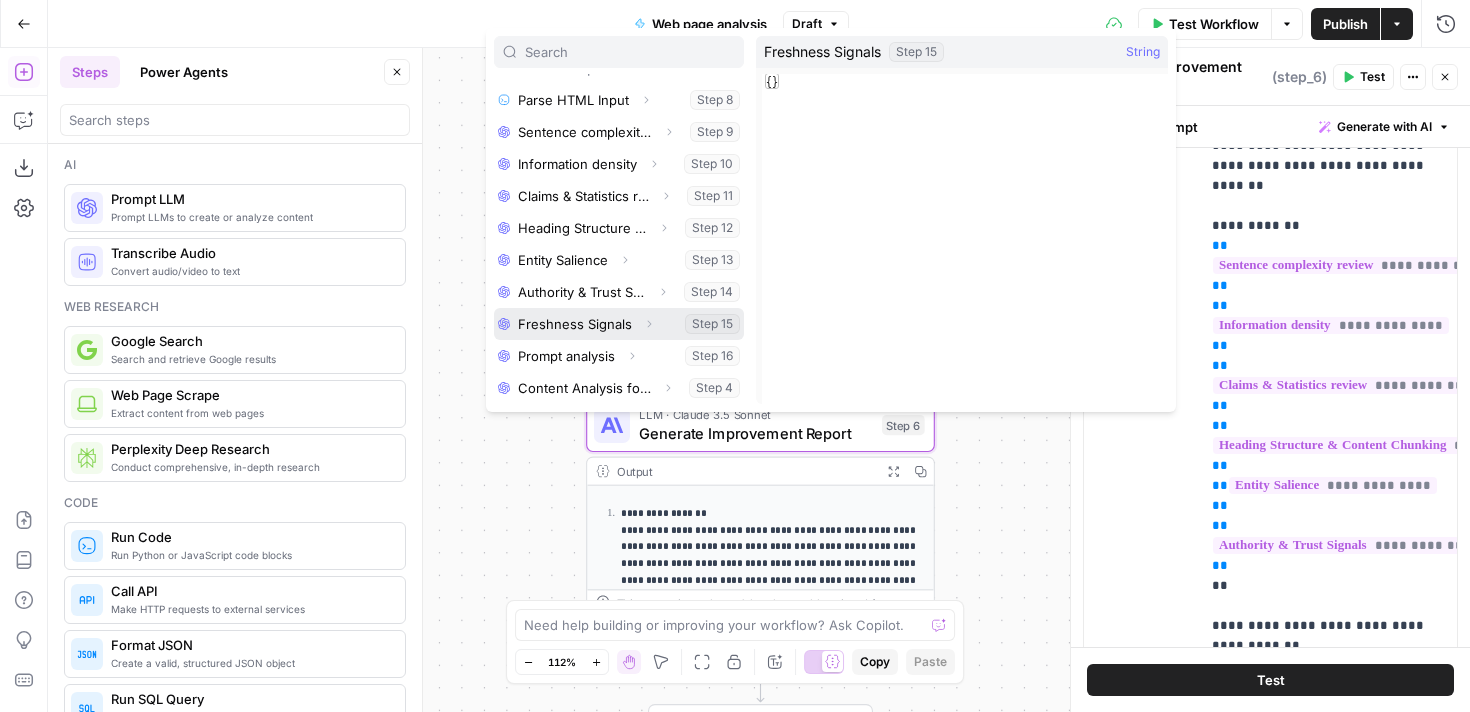 click at bounding box center [619, 324] 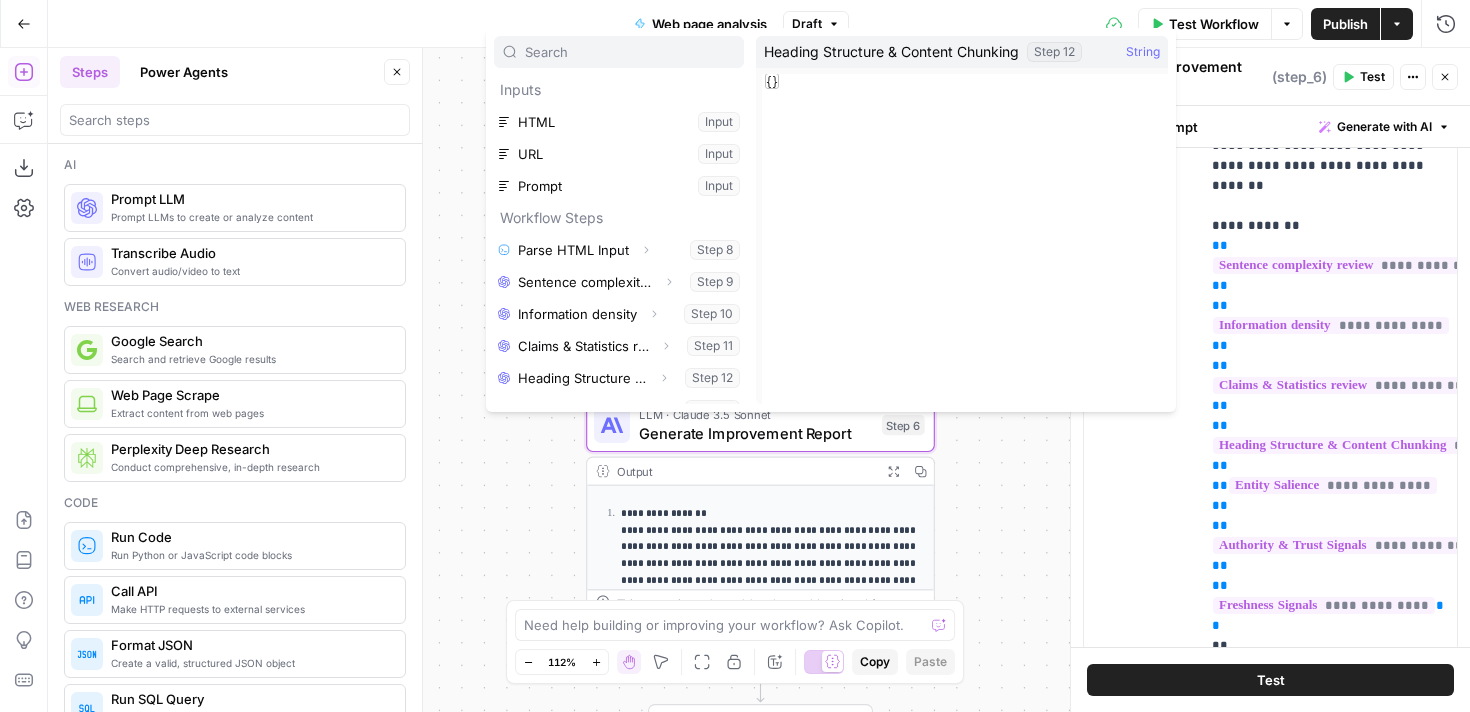 scroll, scrollTop: 150, scrollLeft: 0, axis: vertical 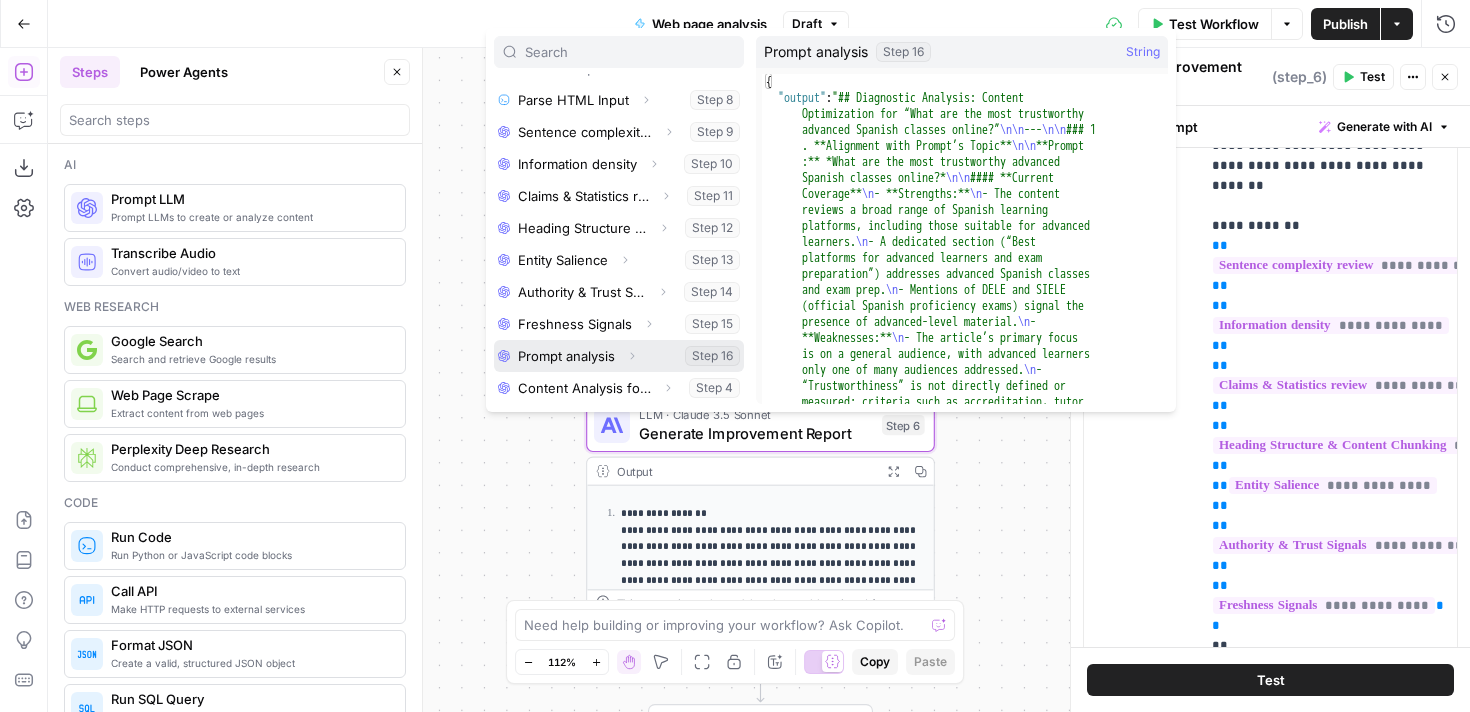 click at bounding box center [619, 356] 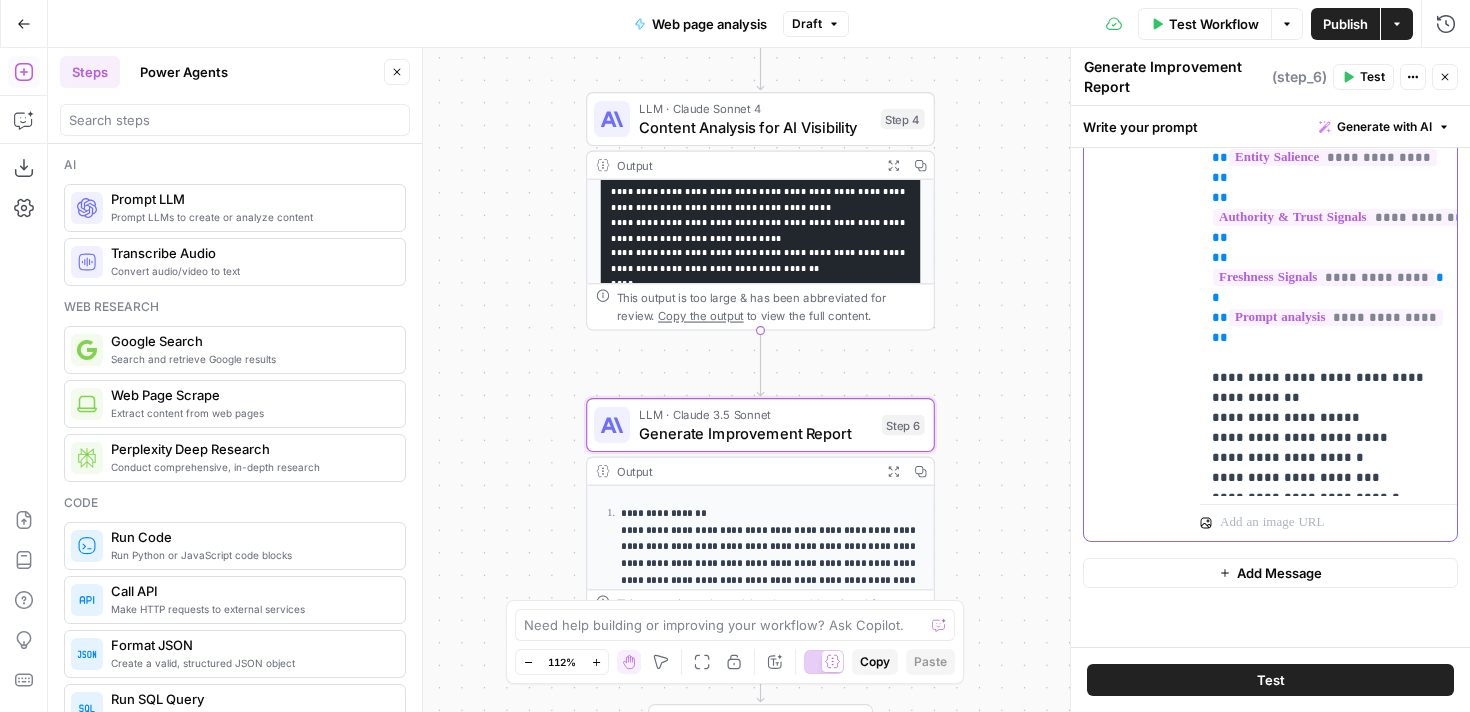 scroll, scrollTop: 1400, scrollLeft: 0, axis: vertical 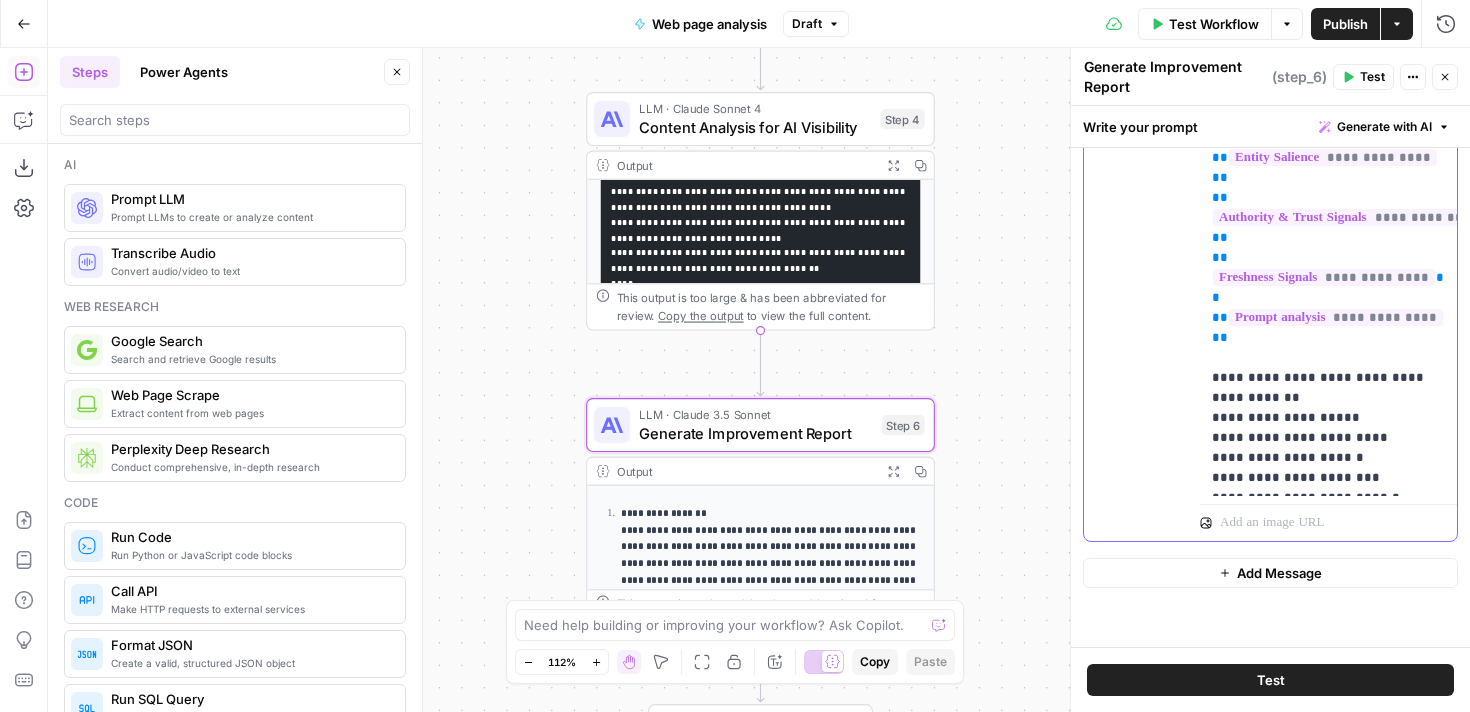 click on "**********" at bounding box center [1328, 98] 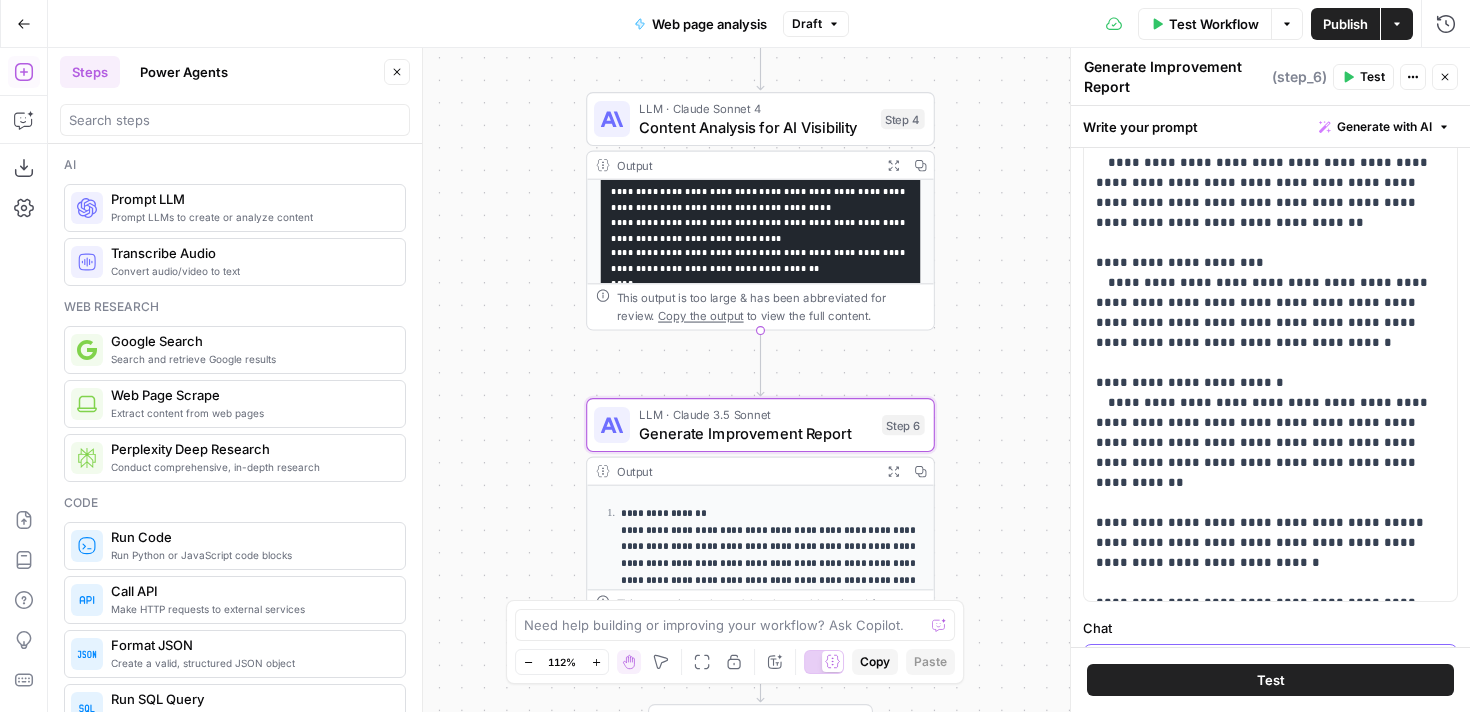 scroll, scrollTop: 378, scrollLeft: 0, axis: vertical 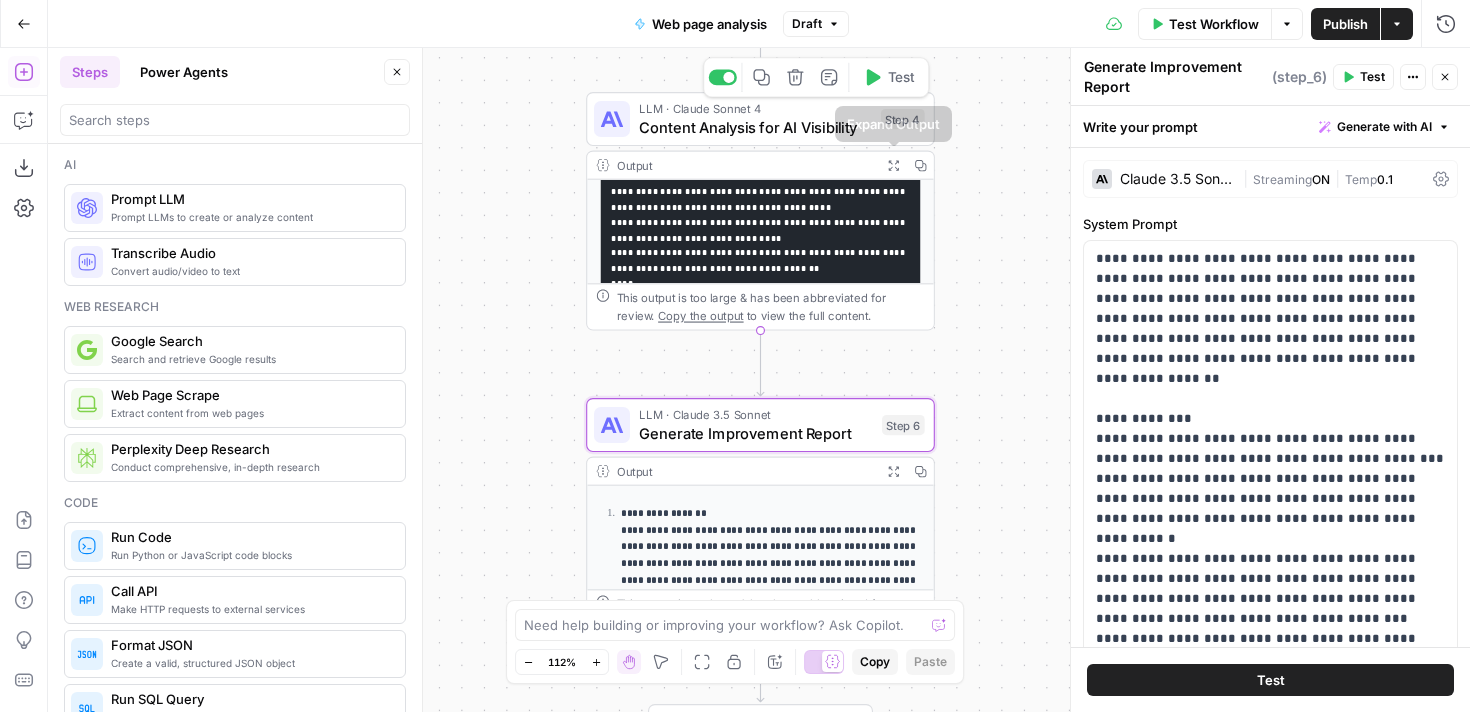 click on "LLM · Claude Sonnet 4" at bounding box center [755, 109] 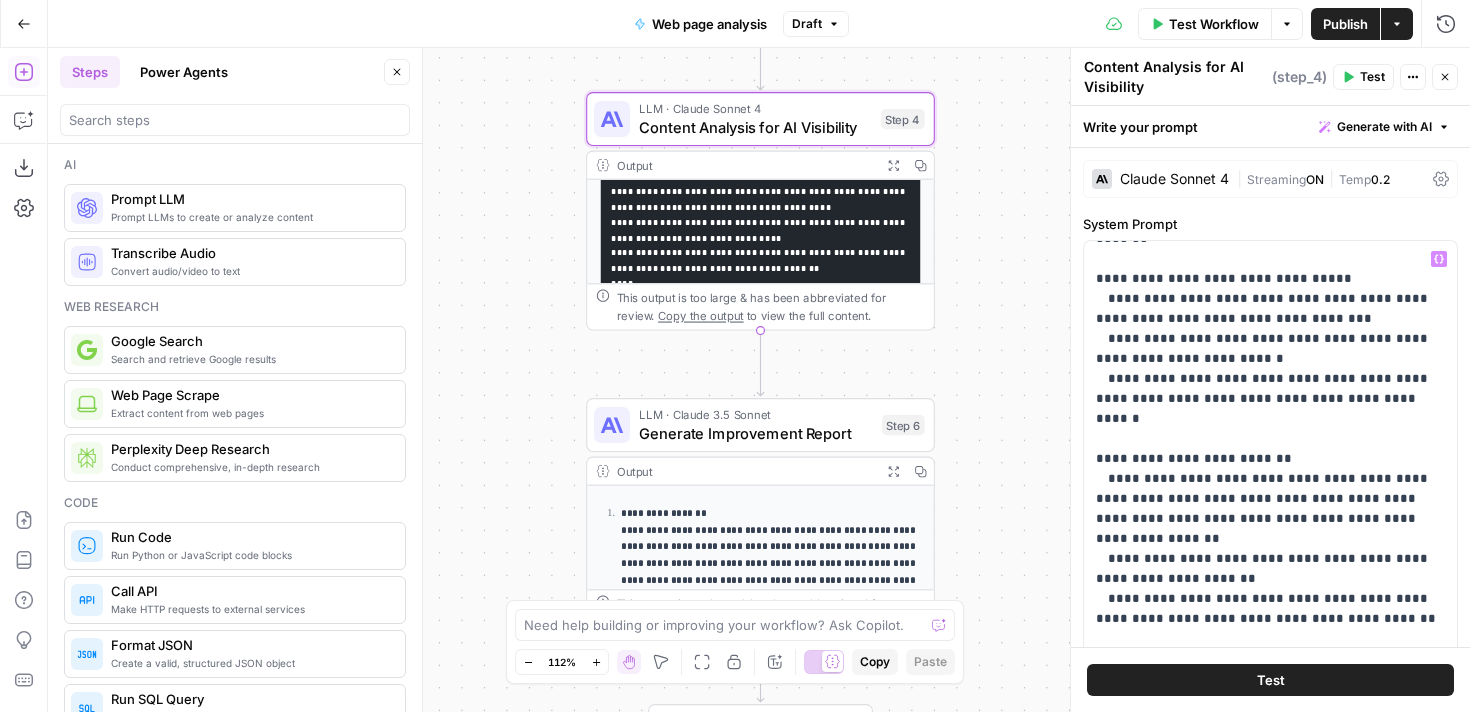 scroll, scrollTop: 521, scrollLeft: 0, axis: vertical 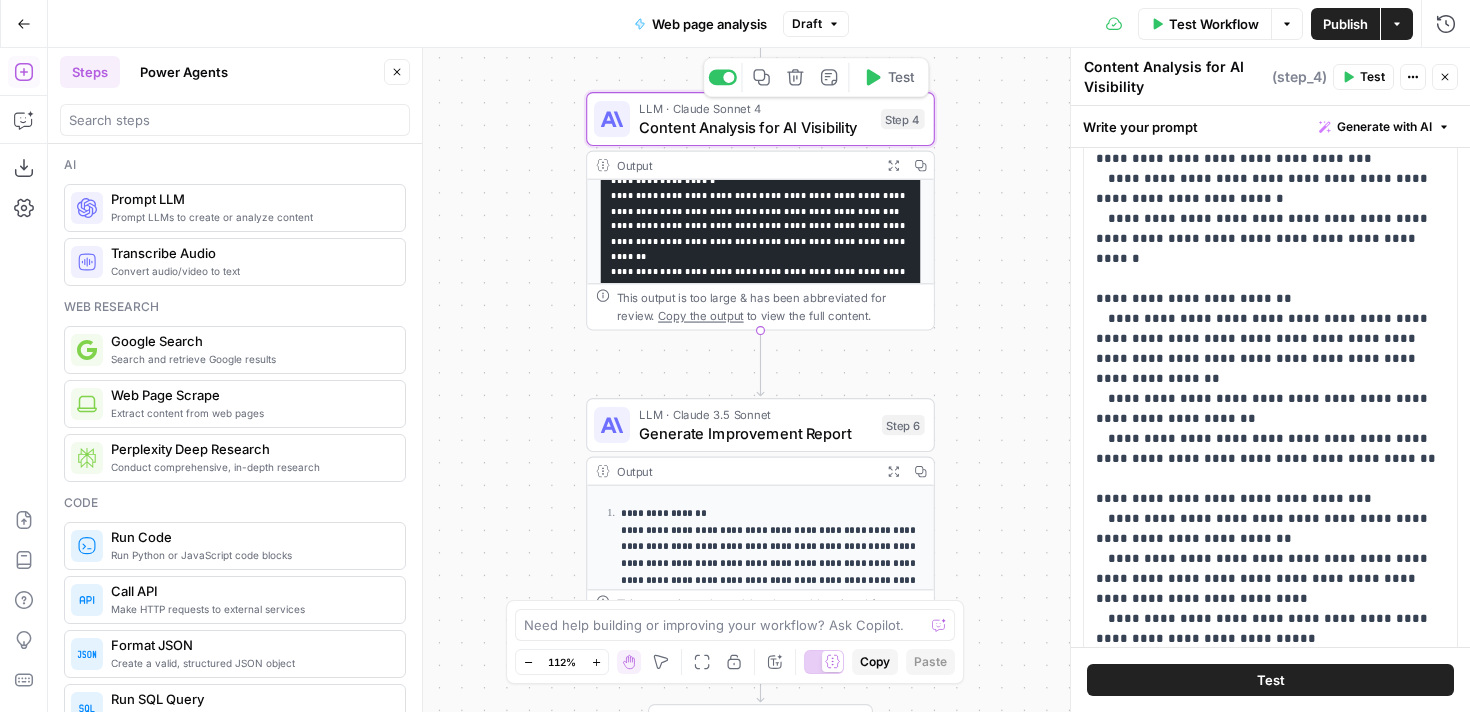 click on "Delete step" at bounding box center (795, 77) 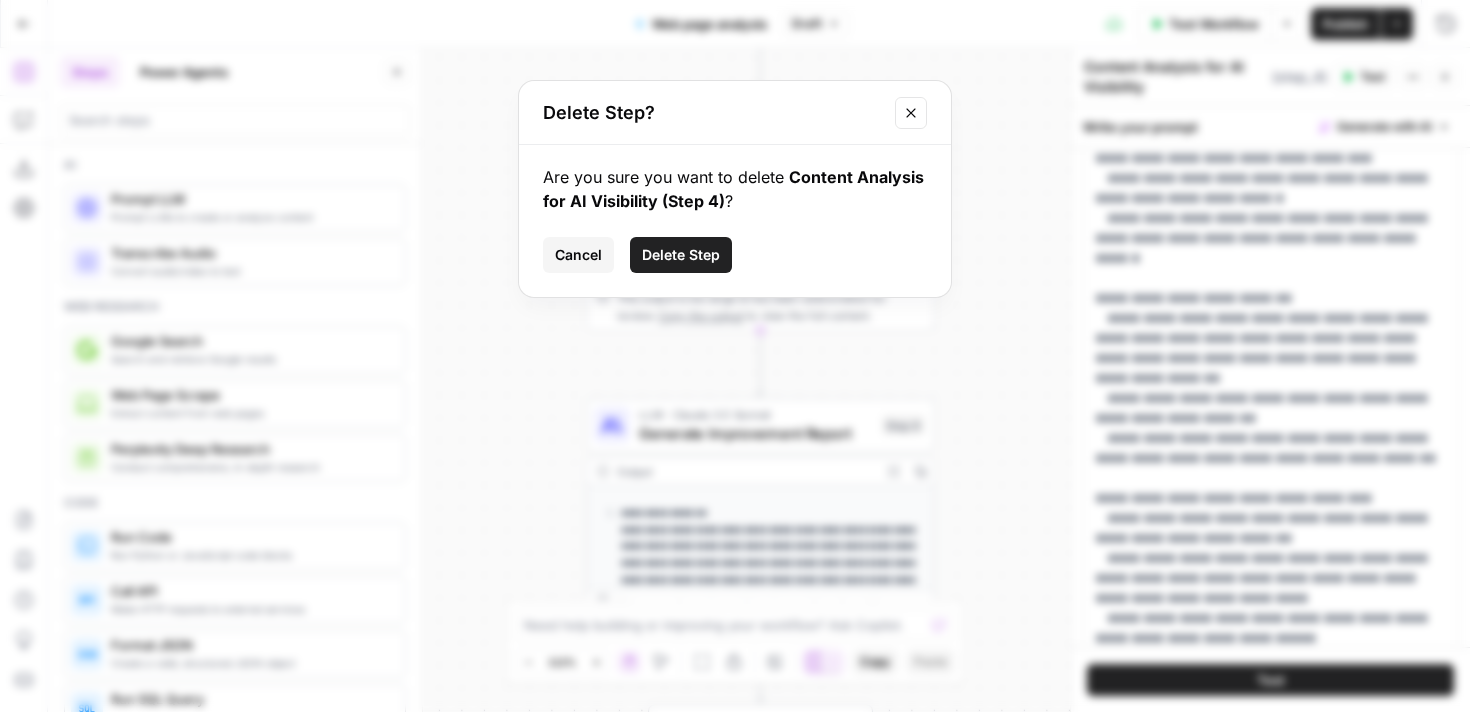 click on "Delete Step" at bounding box center (681, 255) 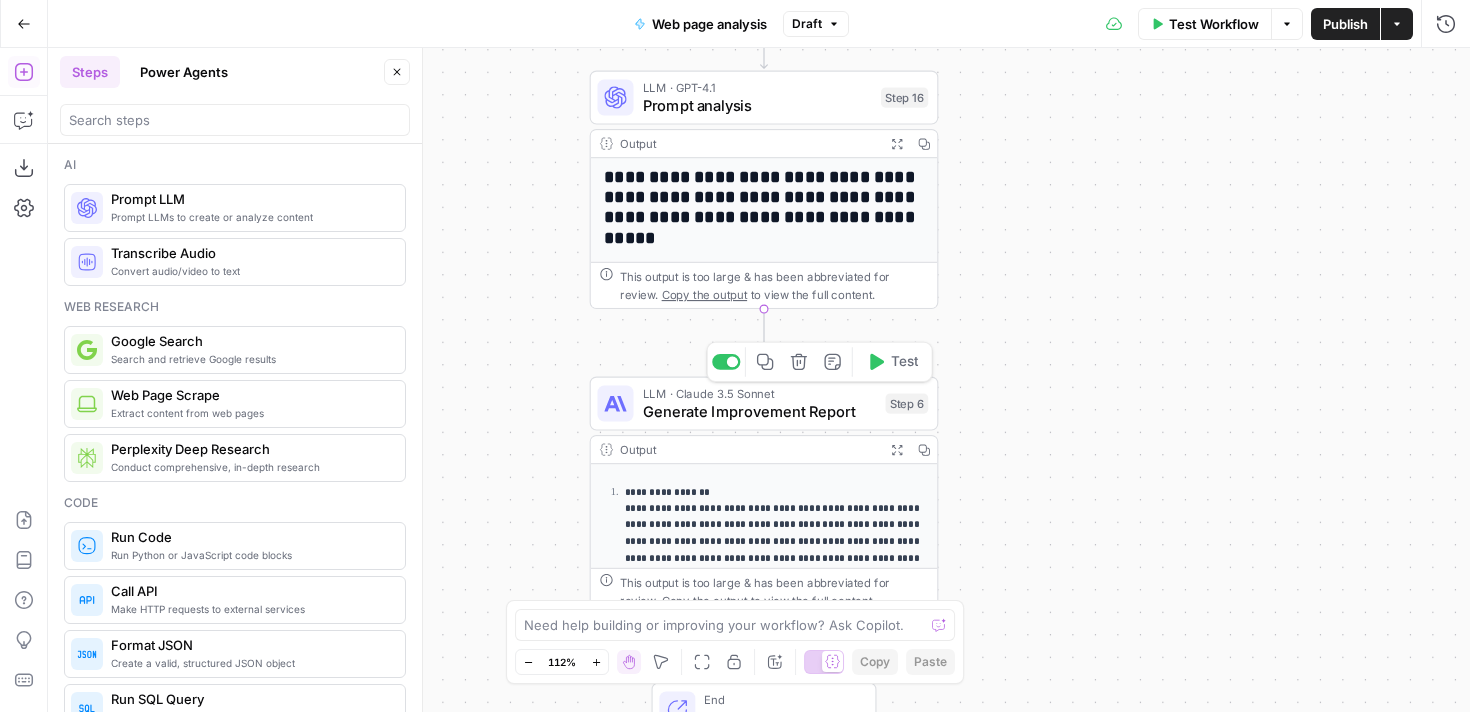 click on "Generate Improvement Report" at bounding box center (760, 411) 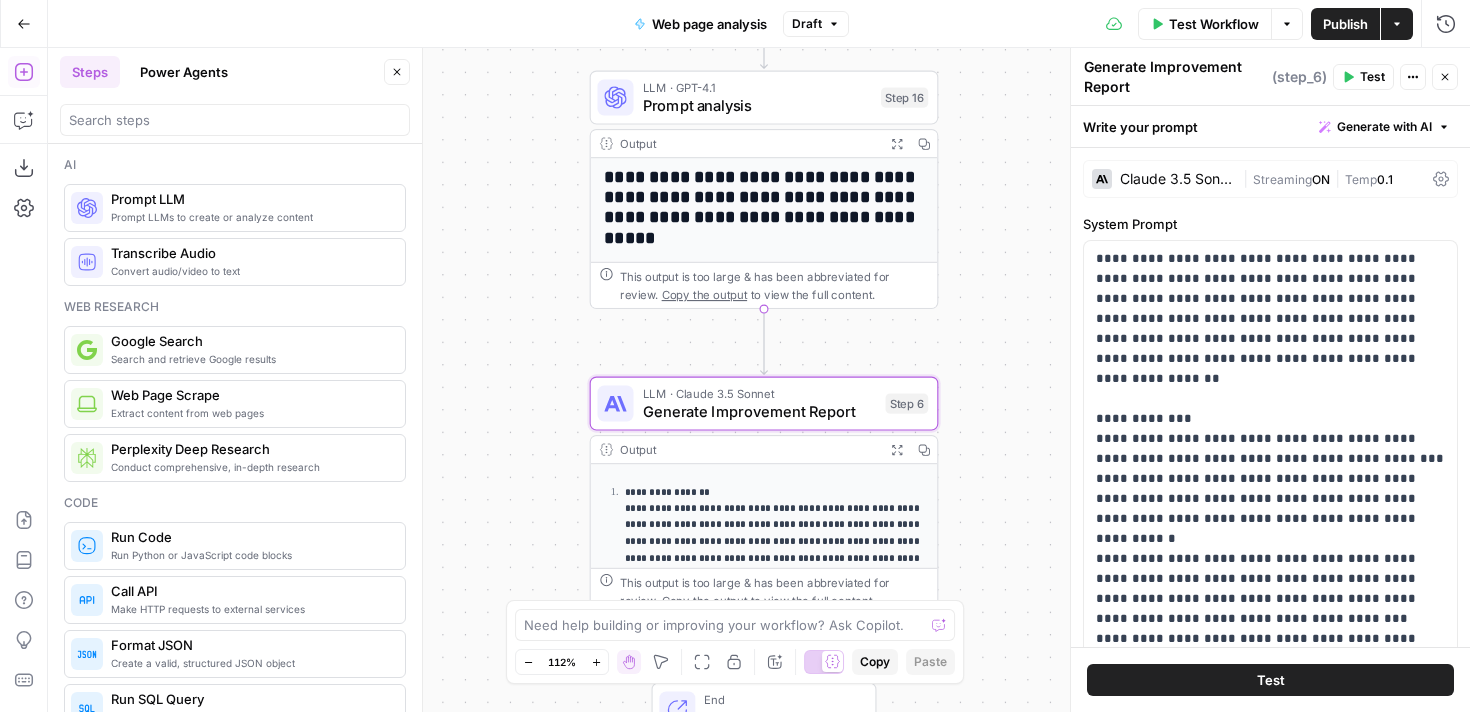click on "Test" at bounding box center [1270, 680] 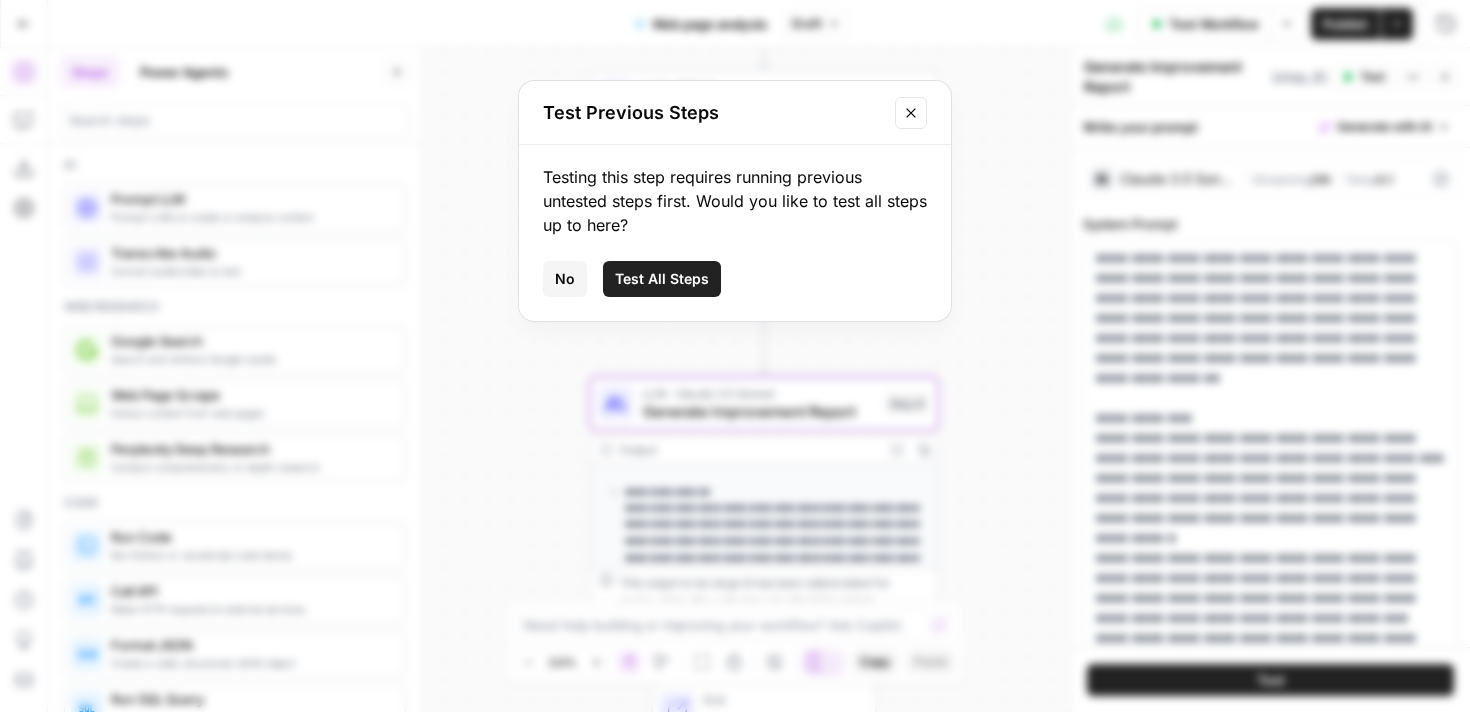 click on "Test All Steps" at bounding box center (662, 279) 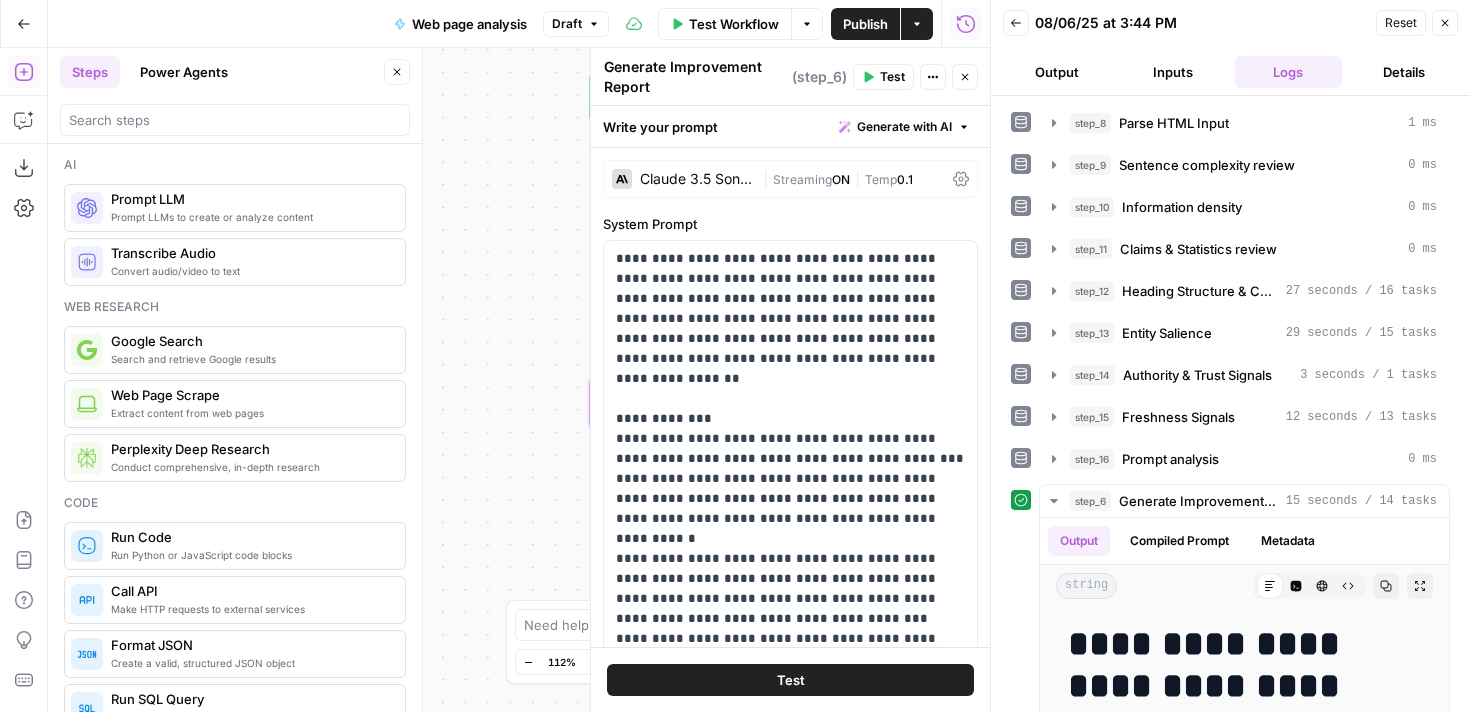 scroll, scrollTop: 317, scrollLeft: 0, axis: vertical 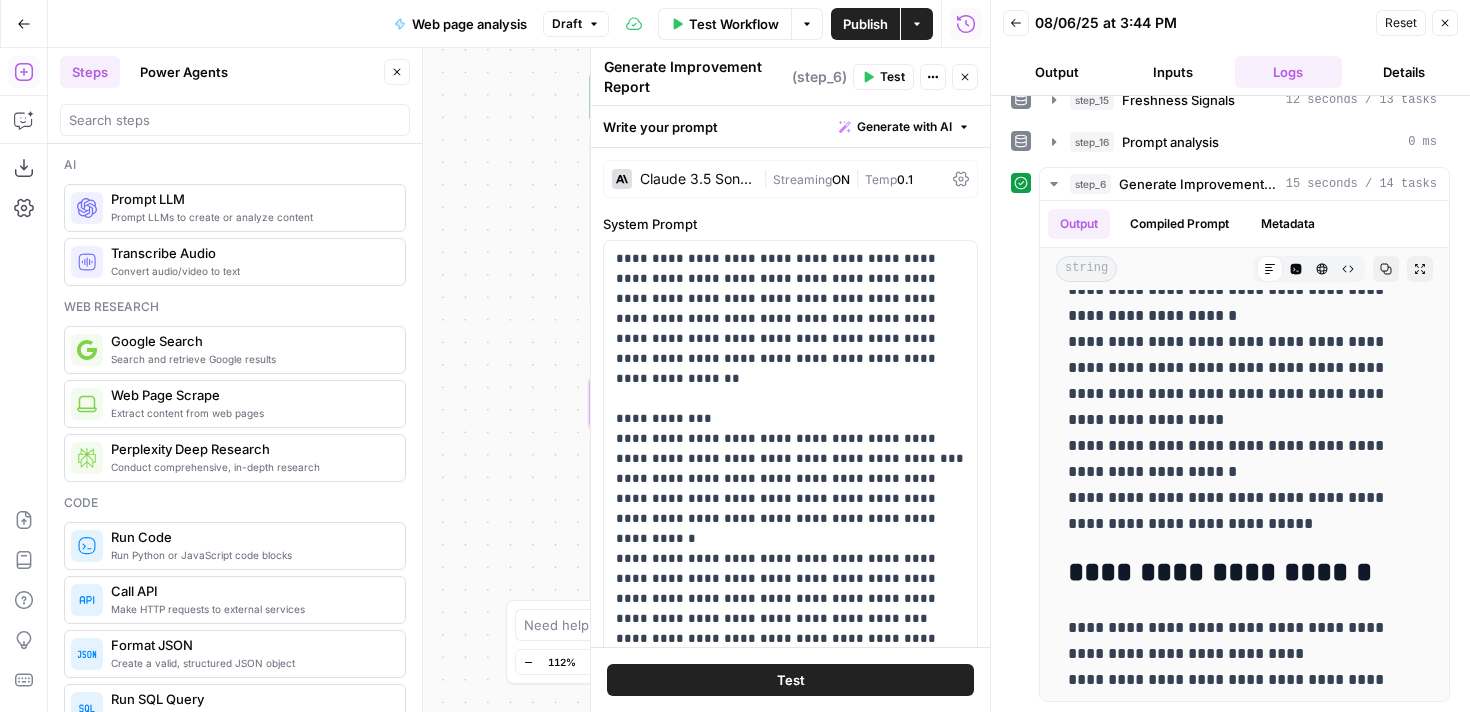 click on "Close" at bounding box center [1450, 23] 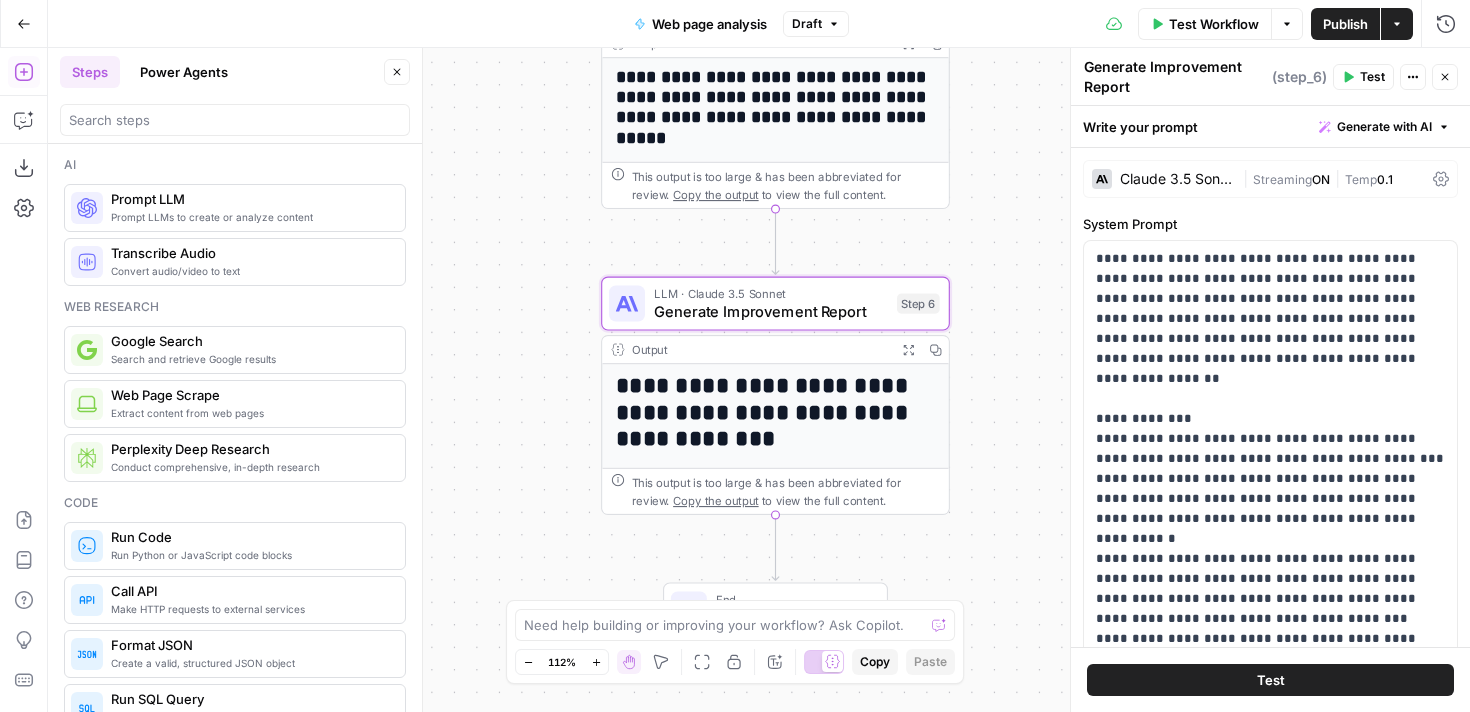 click on "Publish" at bounding box center (1345, 24) 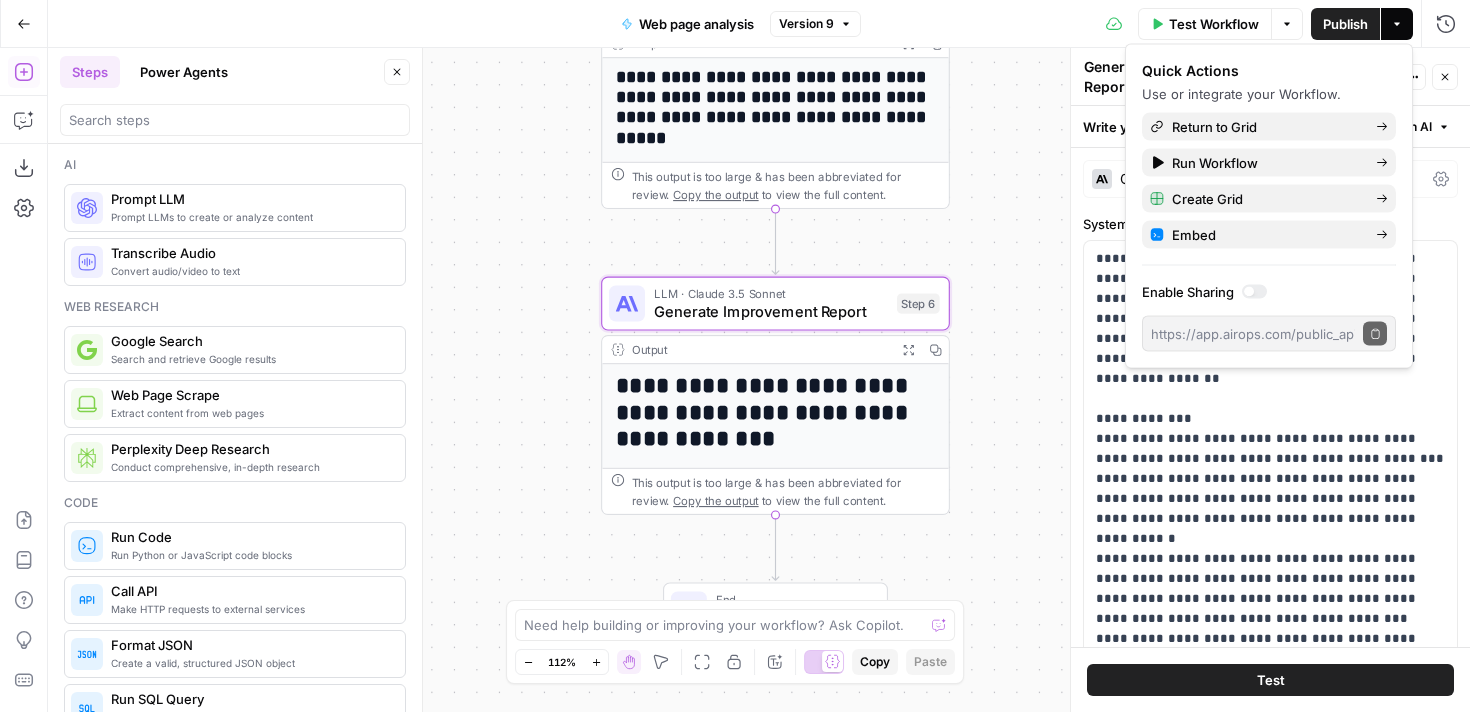 click on "Test Workflow Options Publish Actions Run History" at bounding box center [1165, 23] 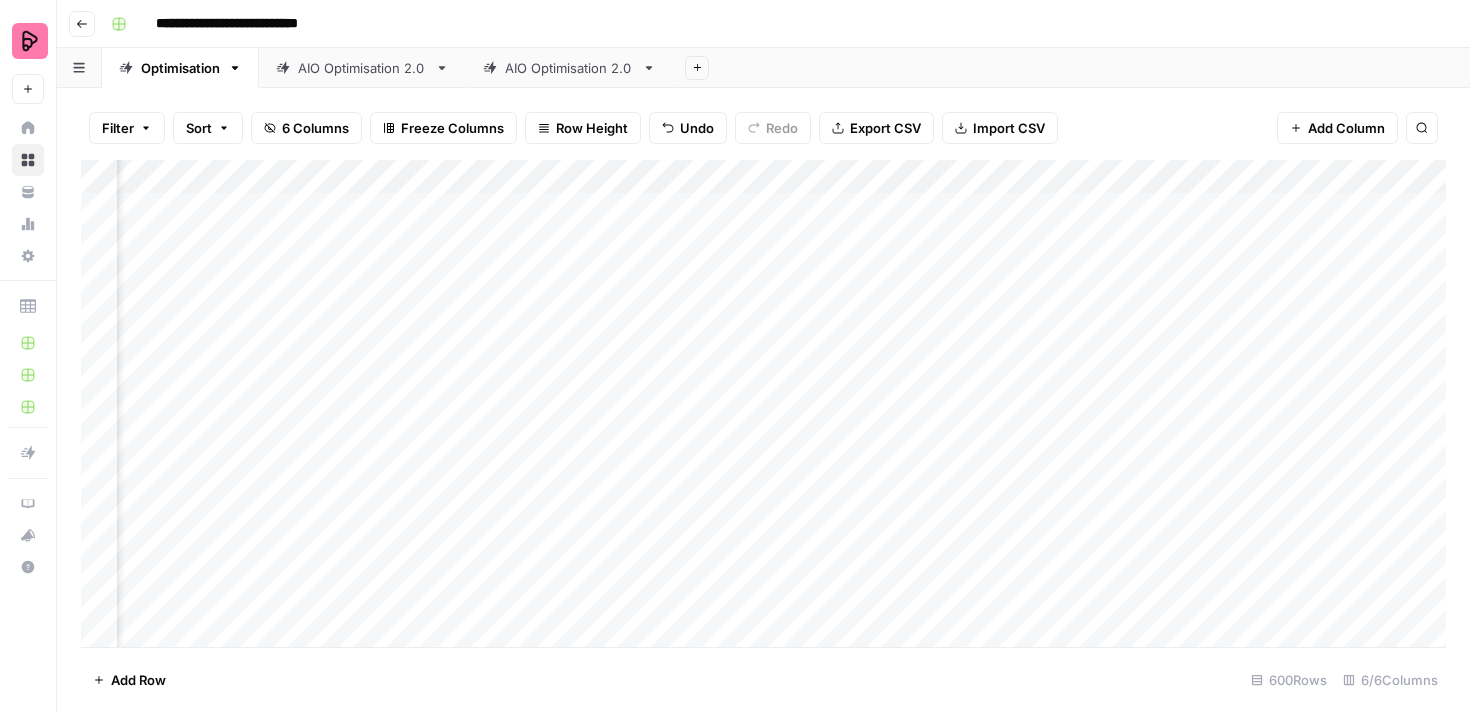 scroll, scrollTop: 0, scrollLeft: 0, axis: both 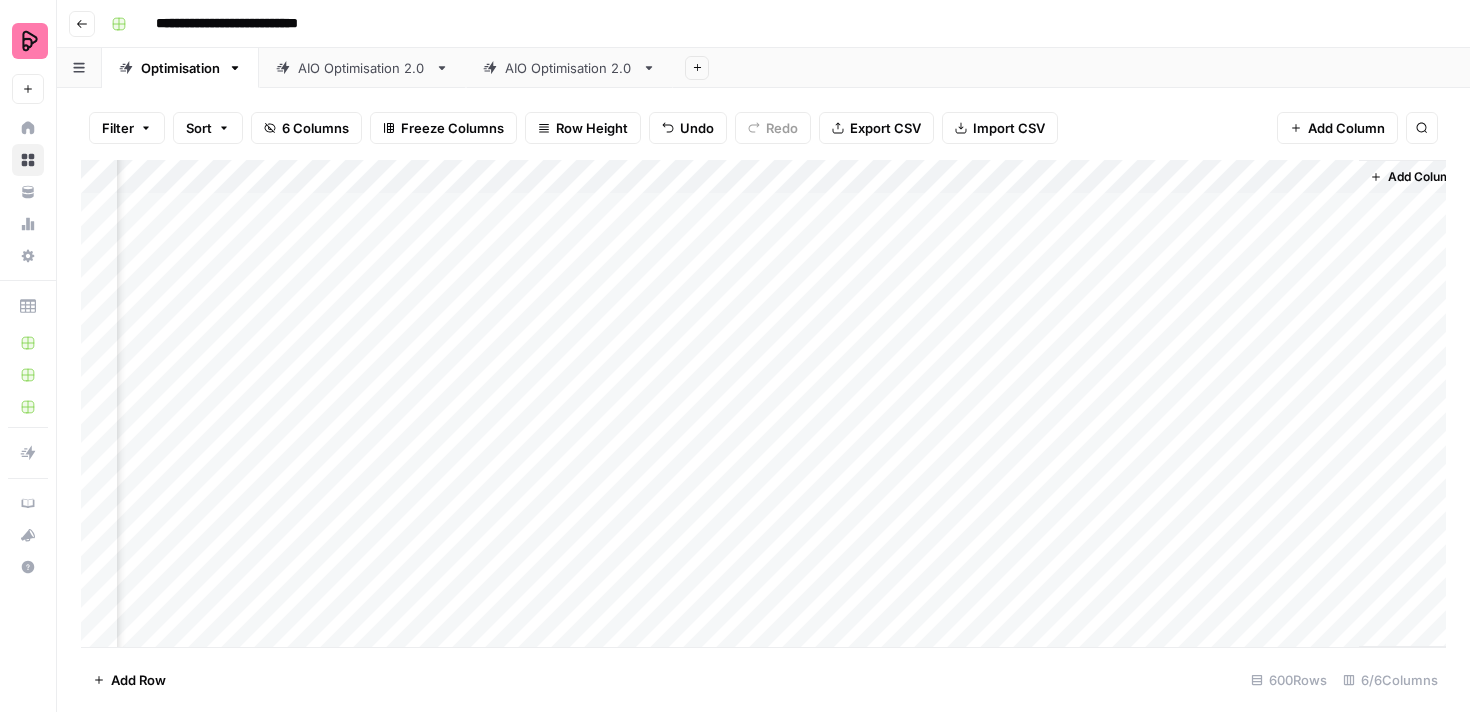 click 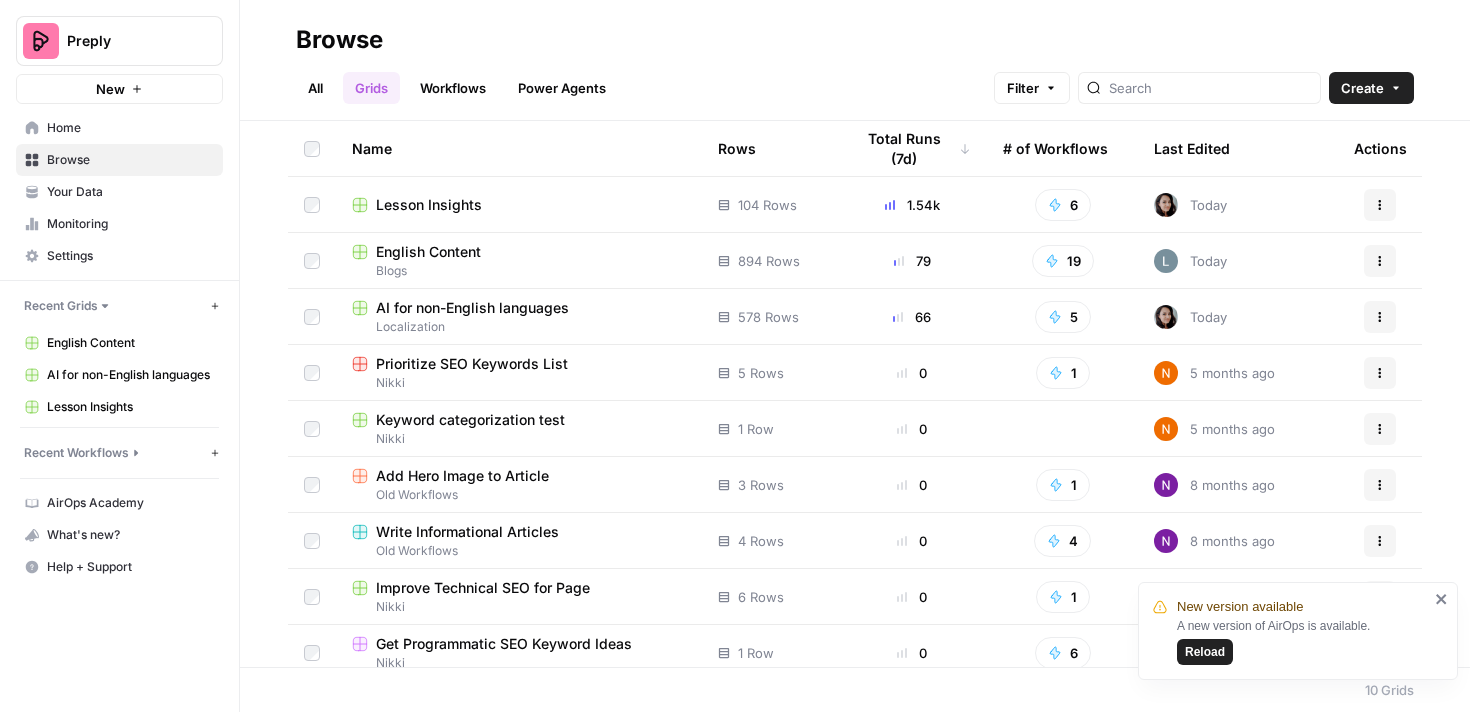 click on "English Content" at bounding box center [428, 252] 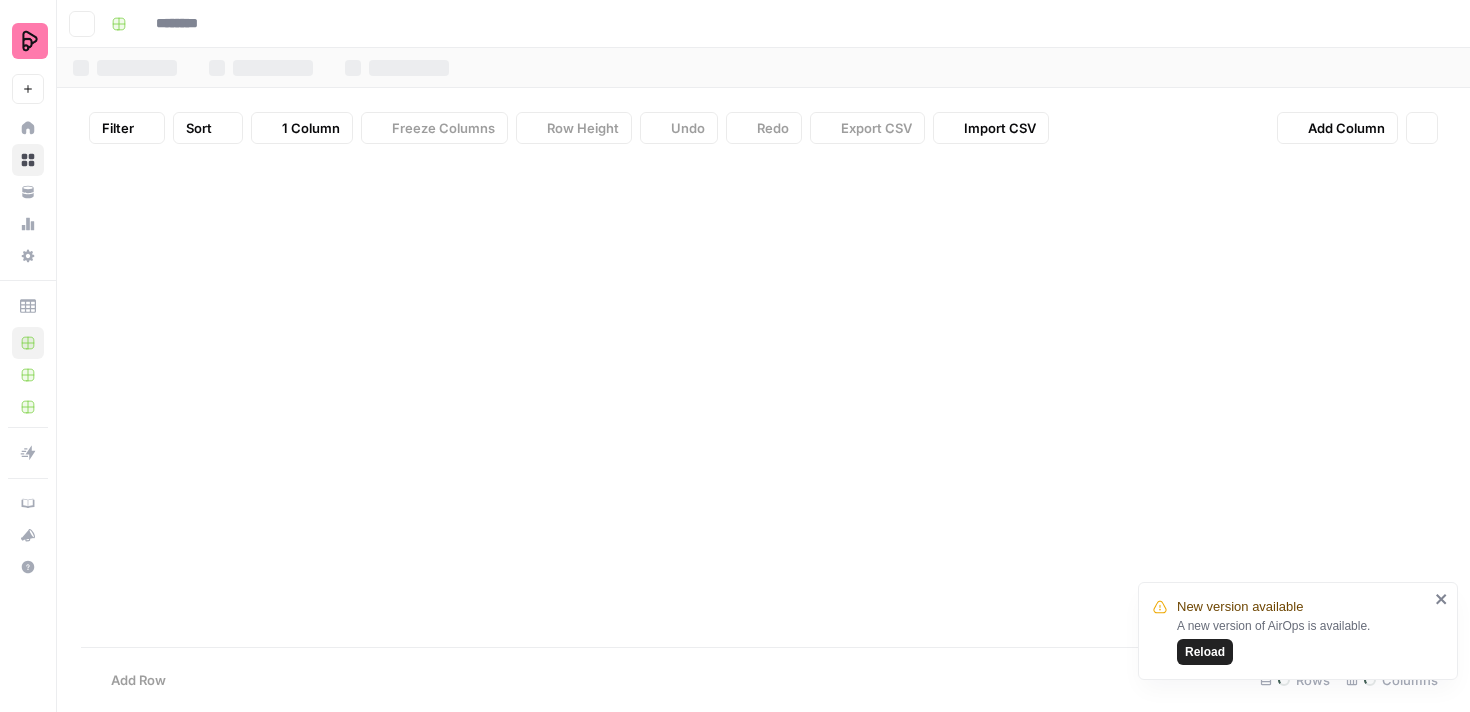 type on "**********" 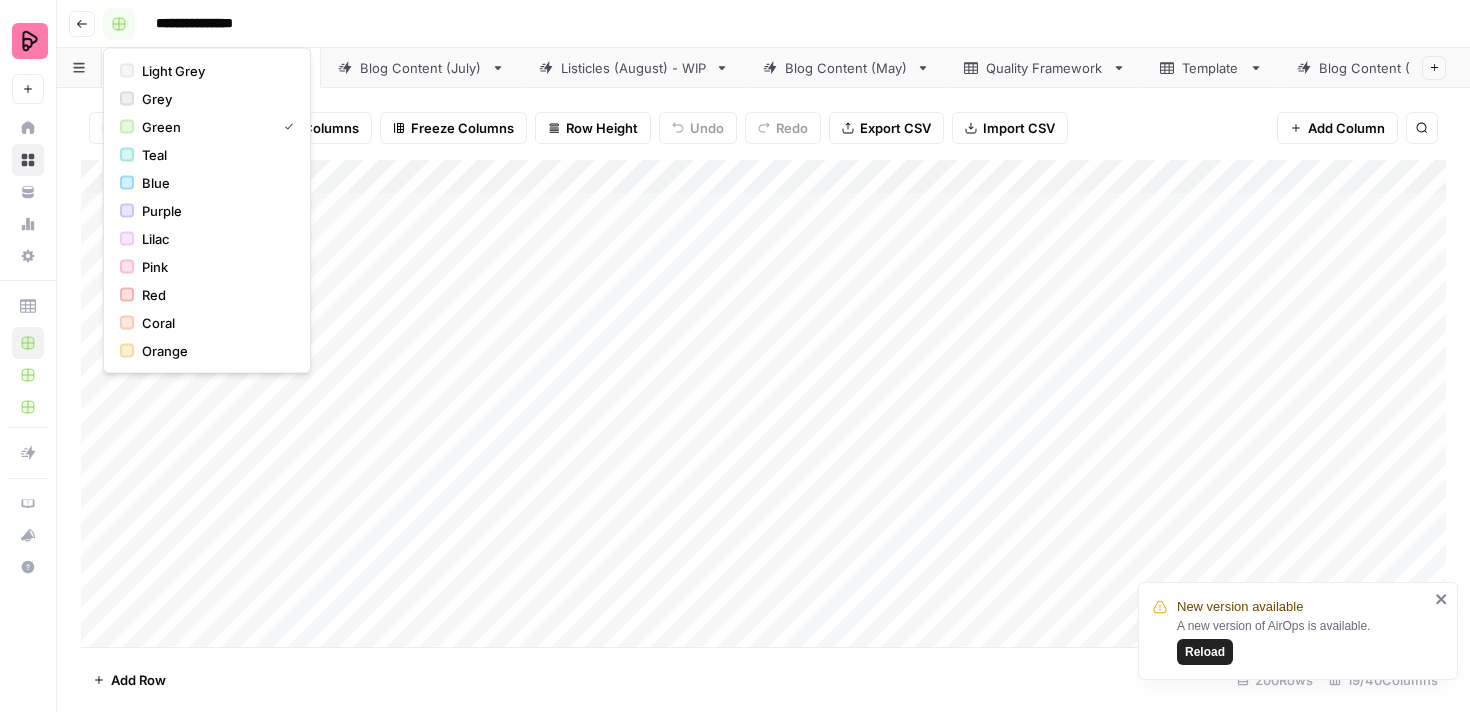 click at bounding box center [119, 24] 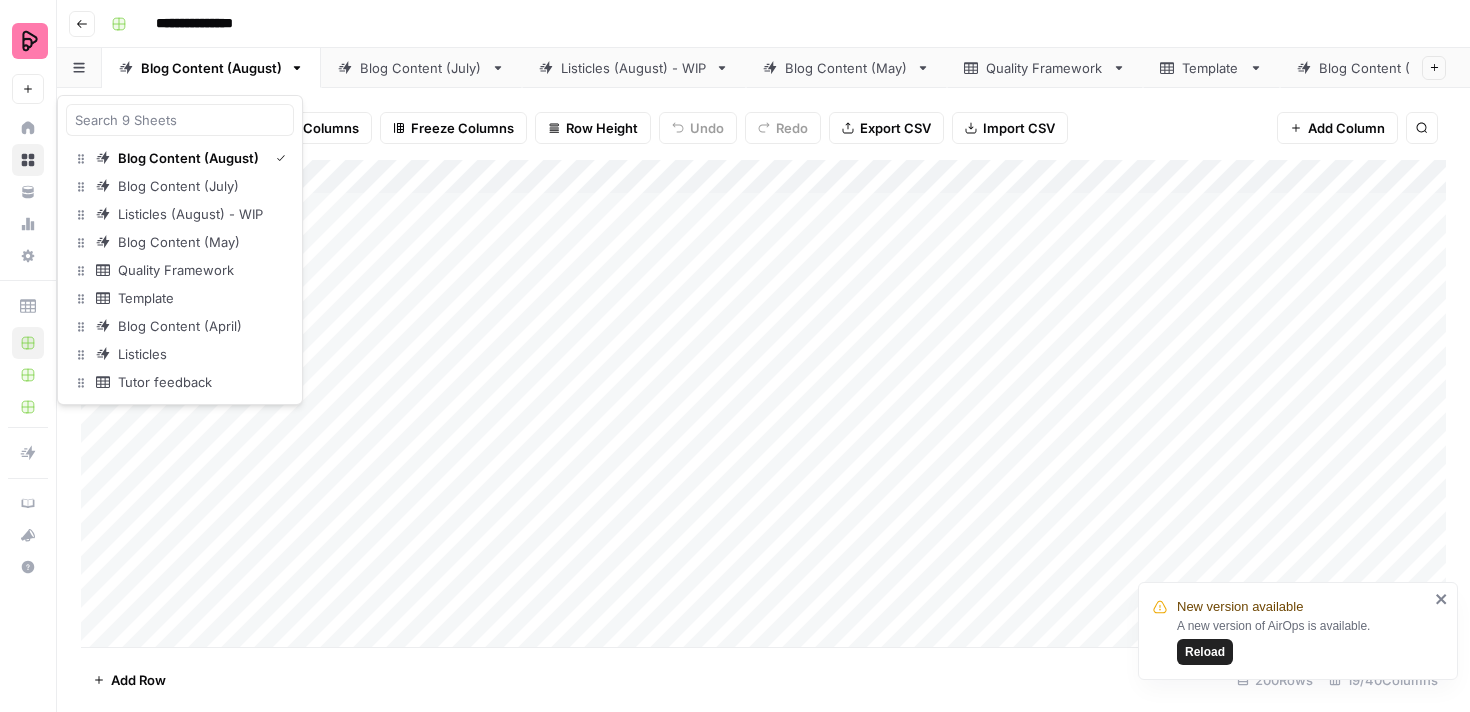 click at bounding box center (79, 67) 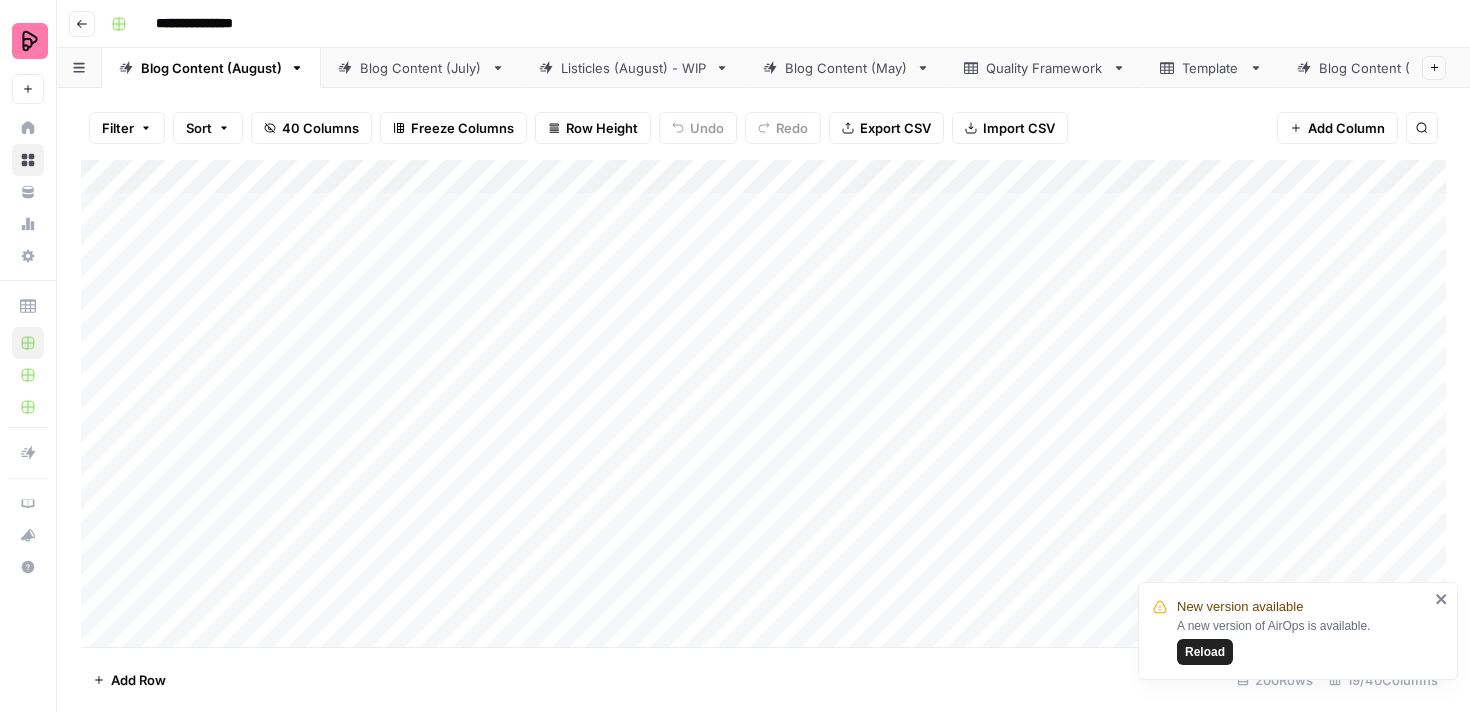 click 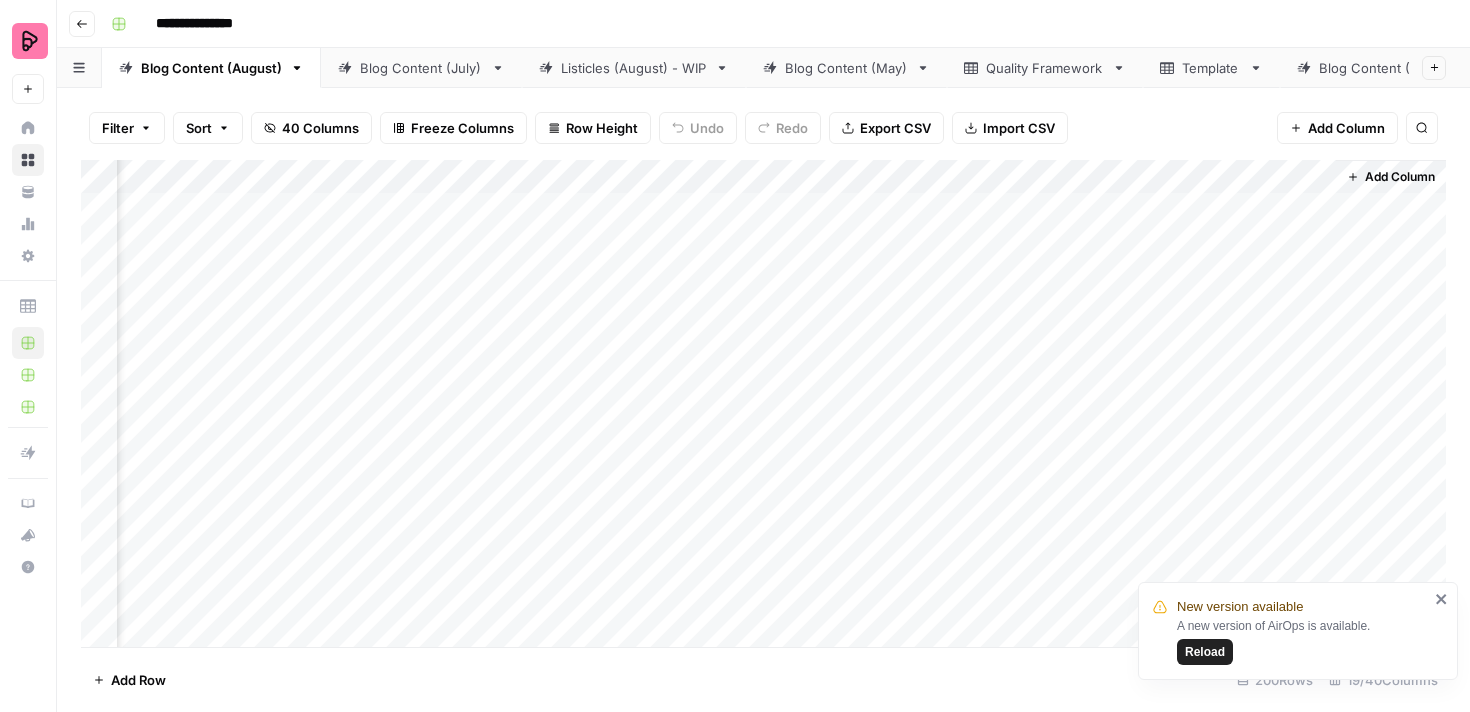 scroll, scrollTop: 0, scrollLeft: 2282, axis: horizontal 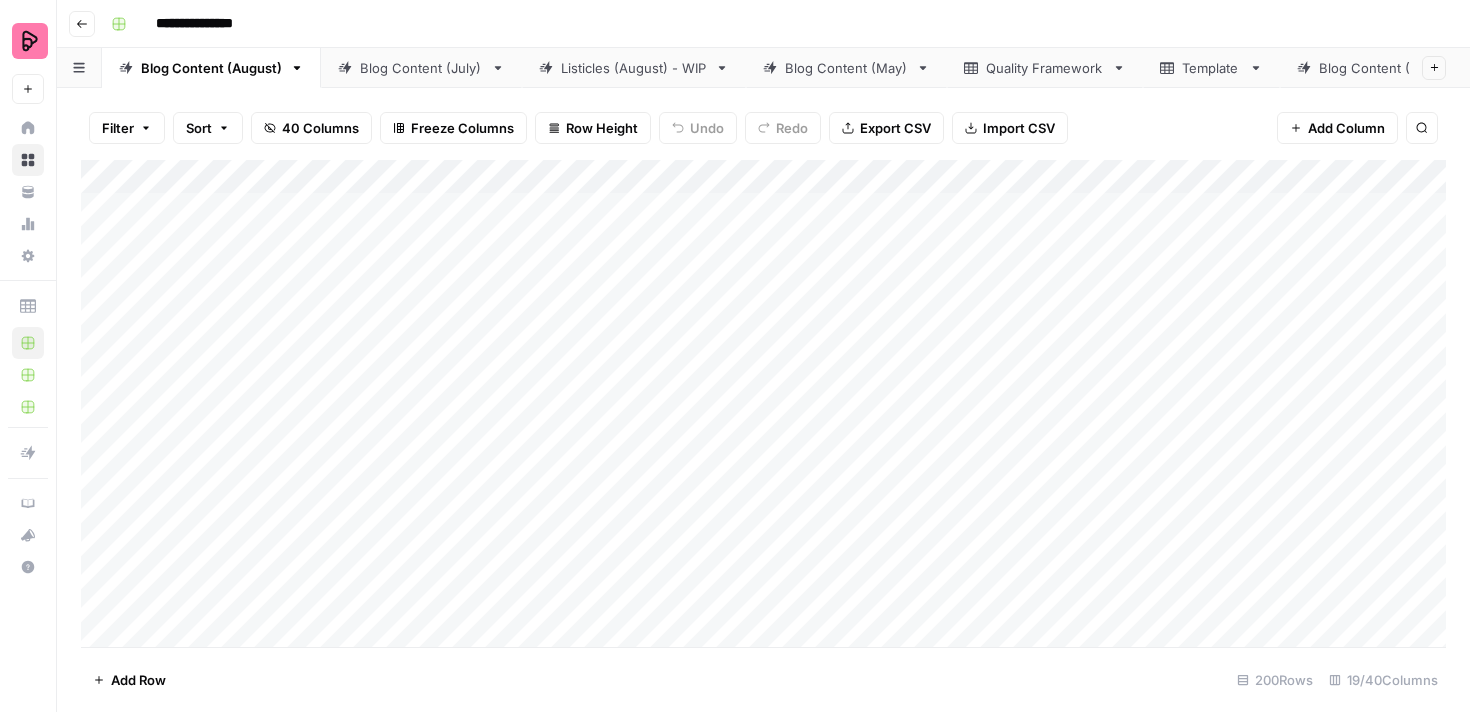 click 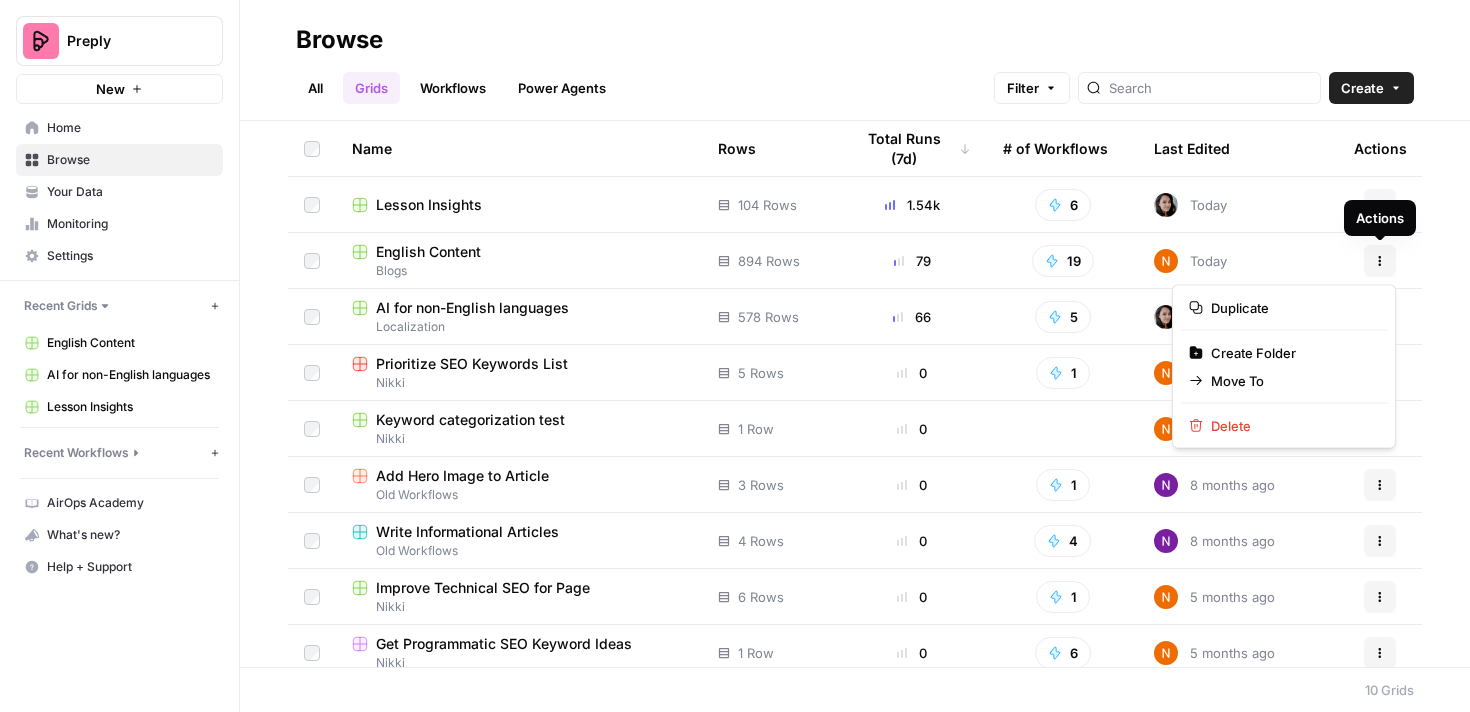 click on "Actions" at bounding box center [1380, 261] 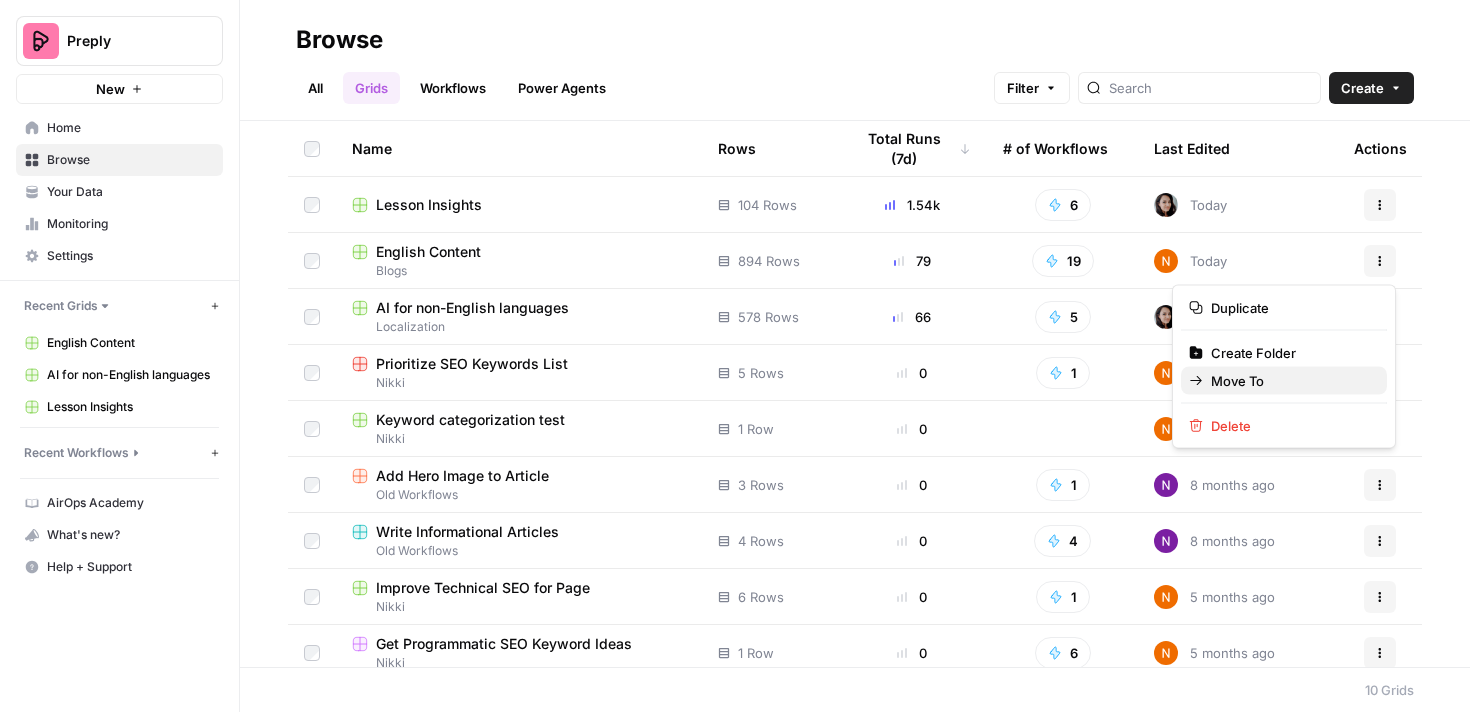 click on "Move To" at bounding box center [1291, 381] 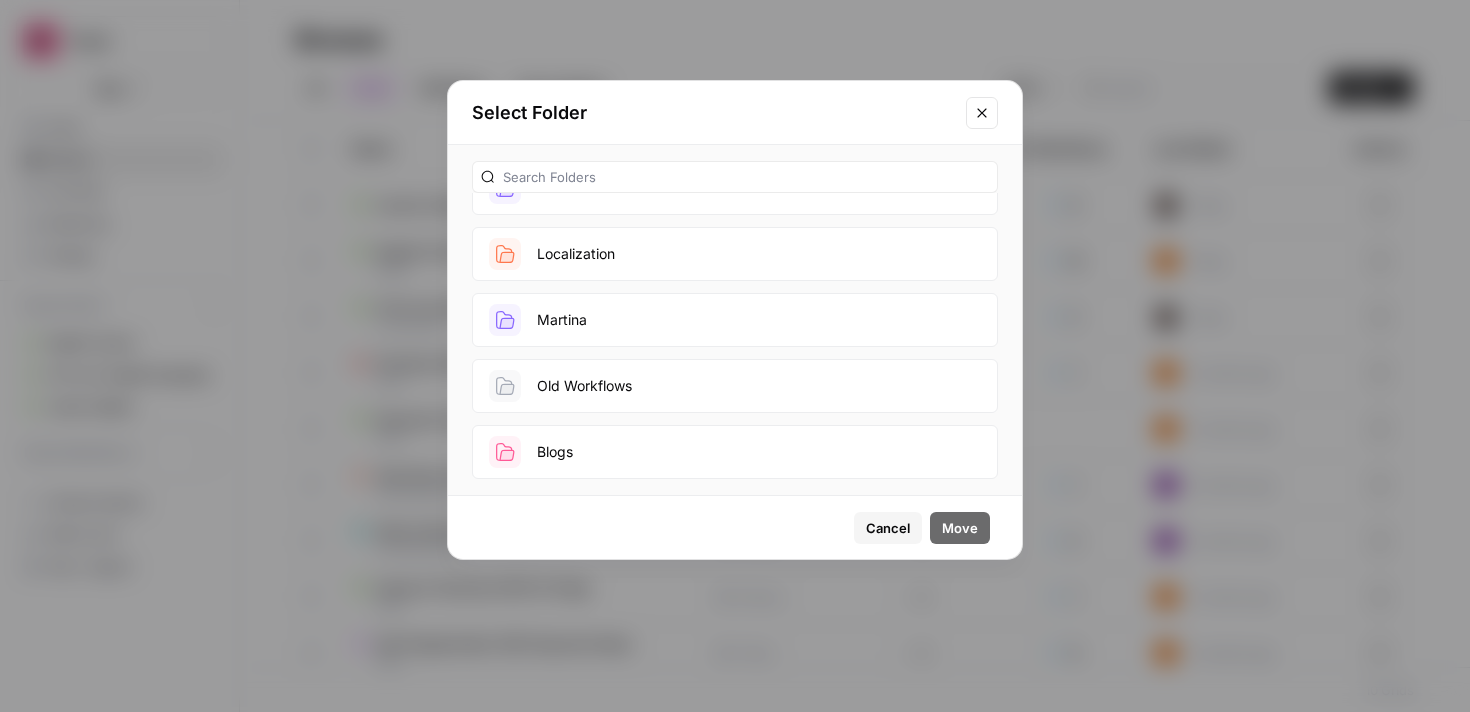 scroll, scrollTop: 0, scrollLeft: 0, axis: both 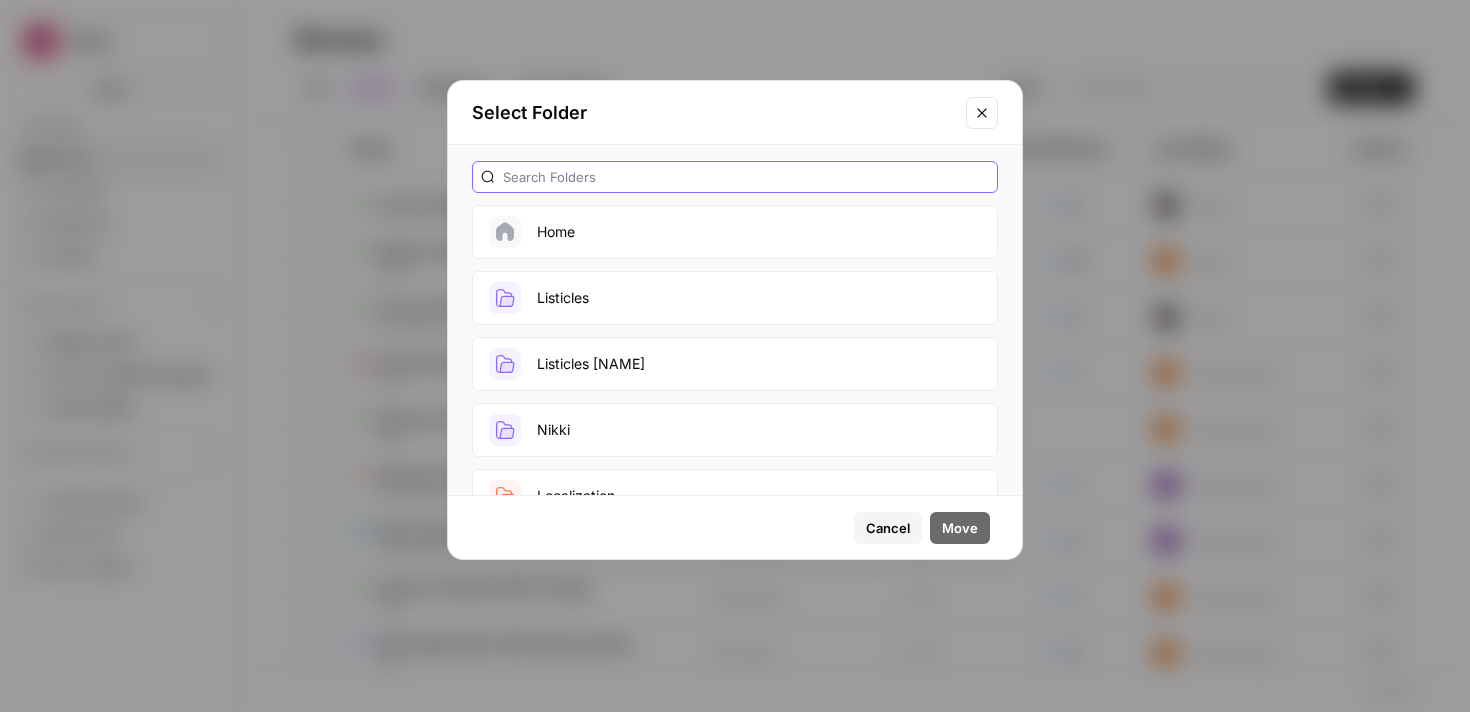 click at bounding box center [746, 177] 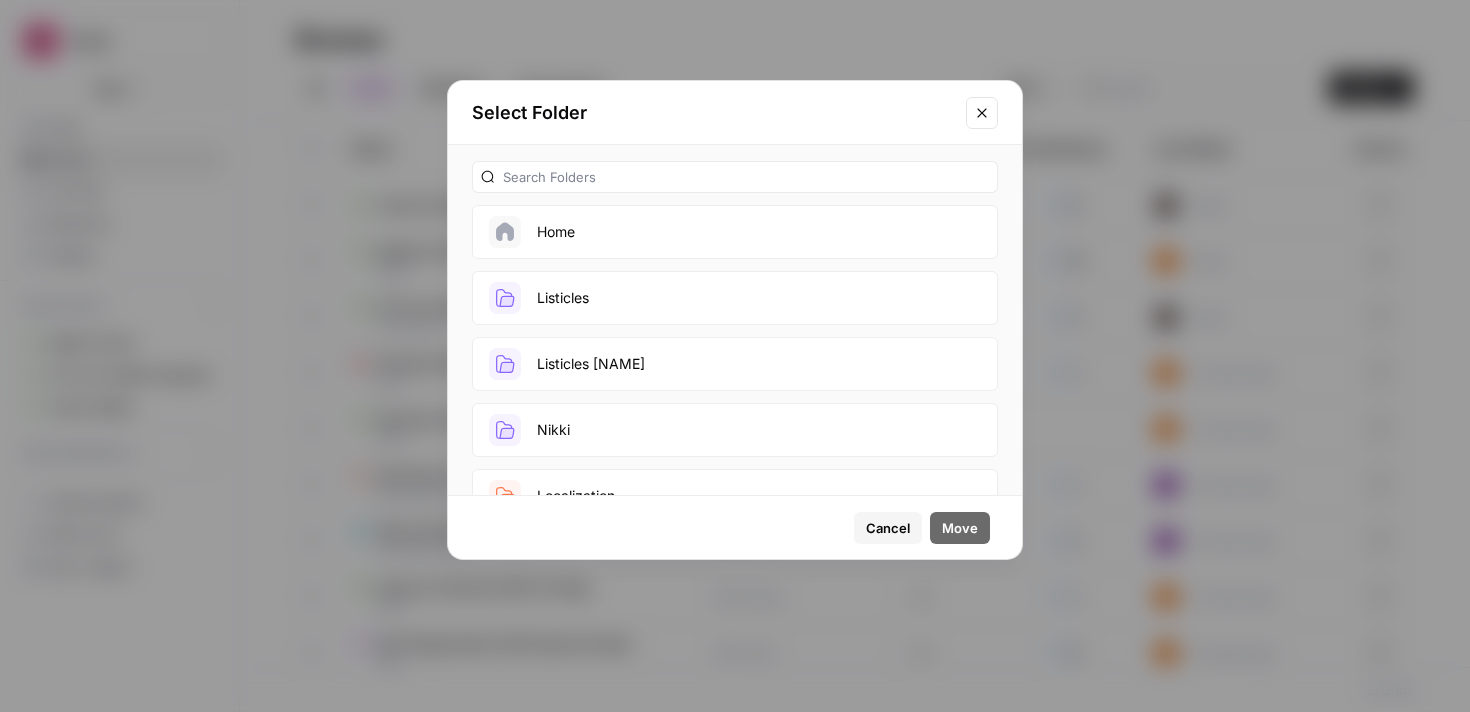 click 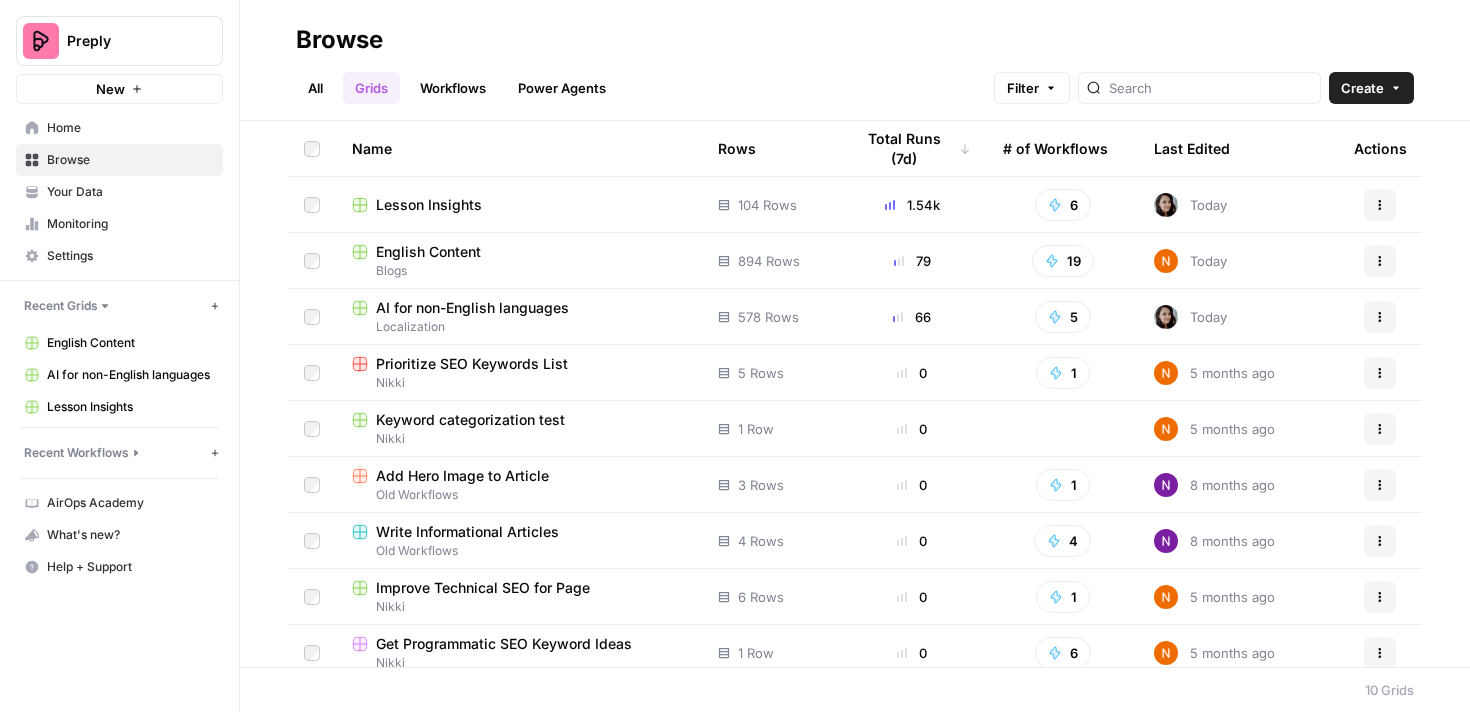 click on "English Content" at bounding box center [428, 252] 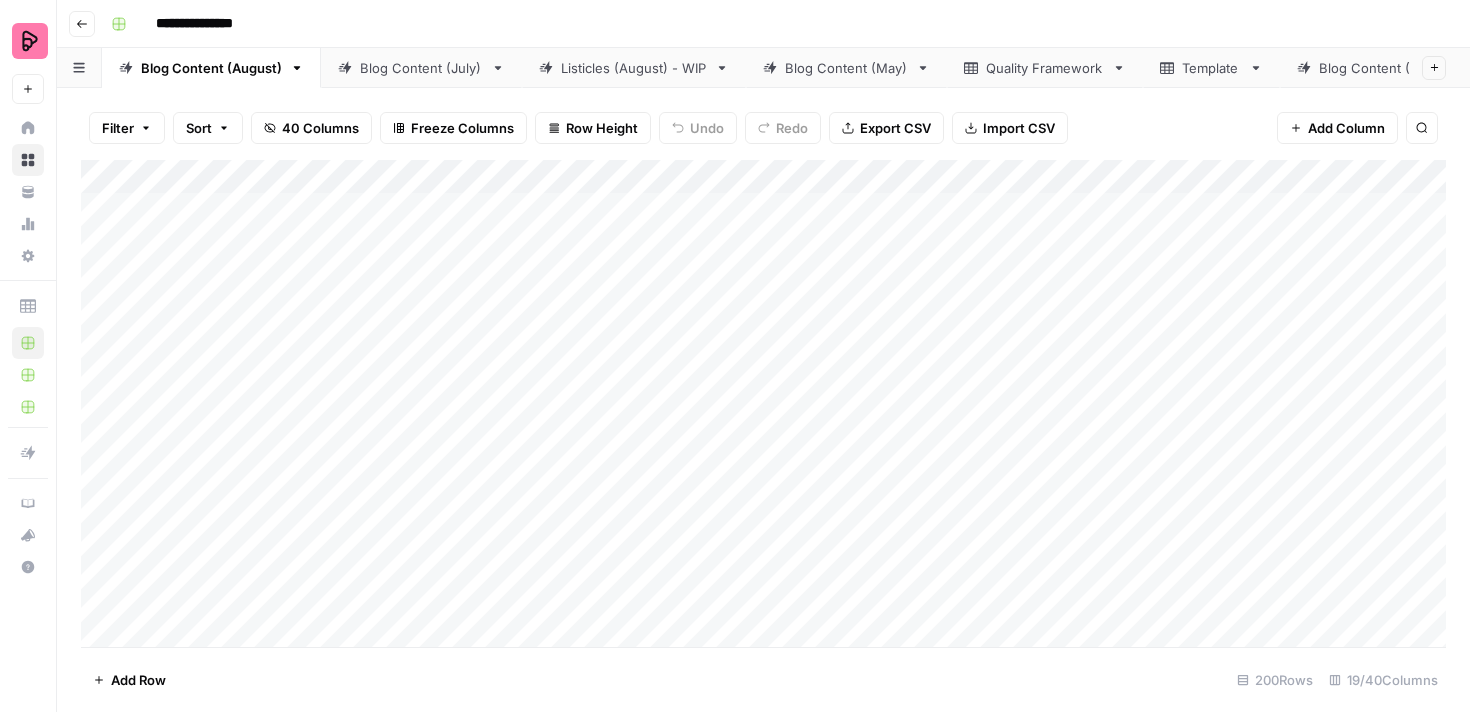 click on "Add Column" at bounding box center (763, 403) 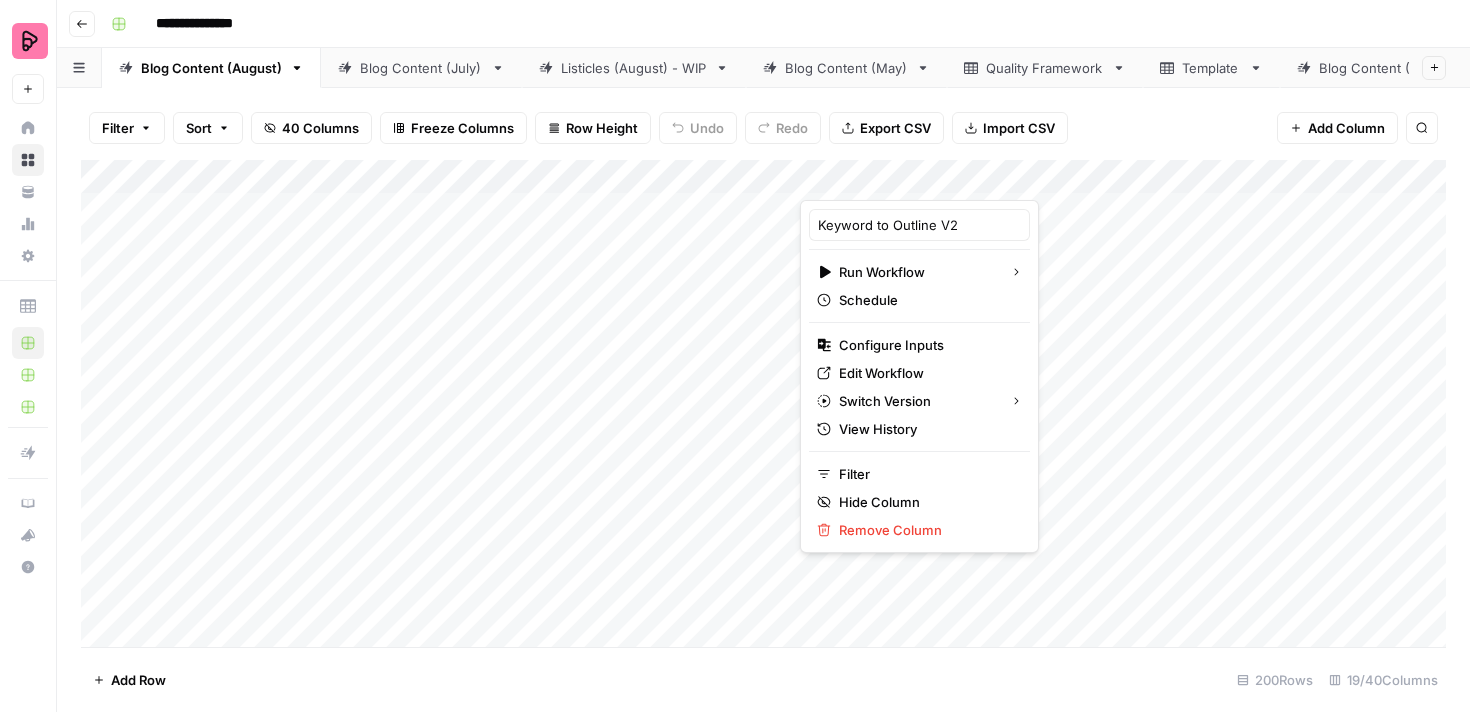 click at bounding box center [890, 180] 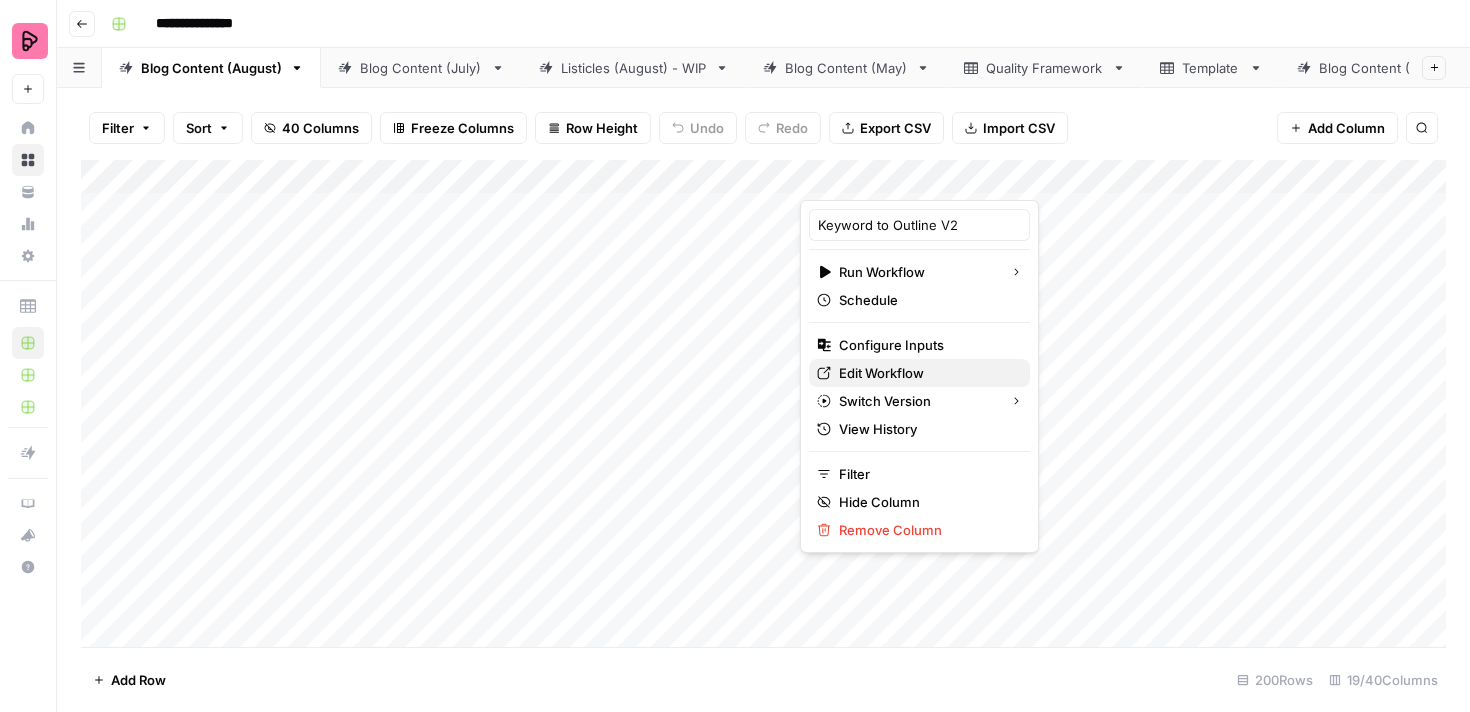 click on "Edit Workflow" at bounding box center (926, 373) 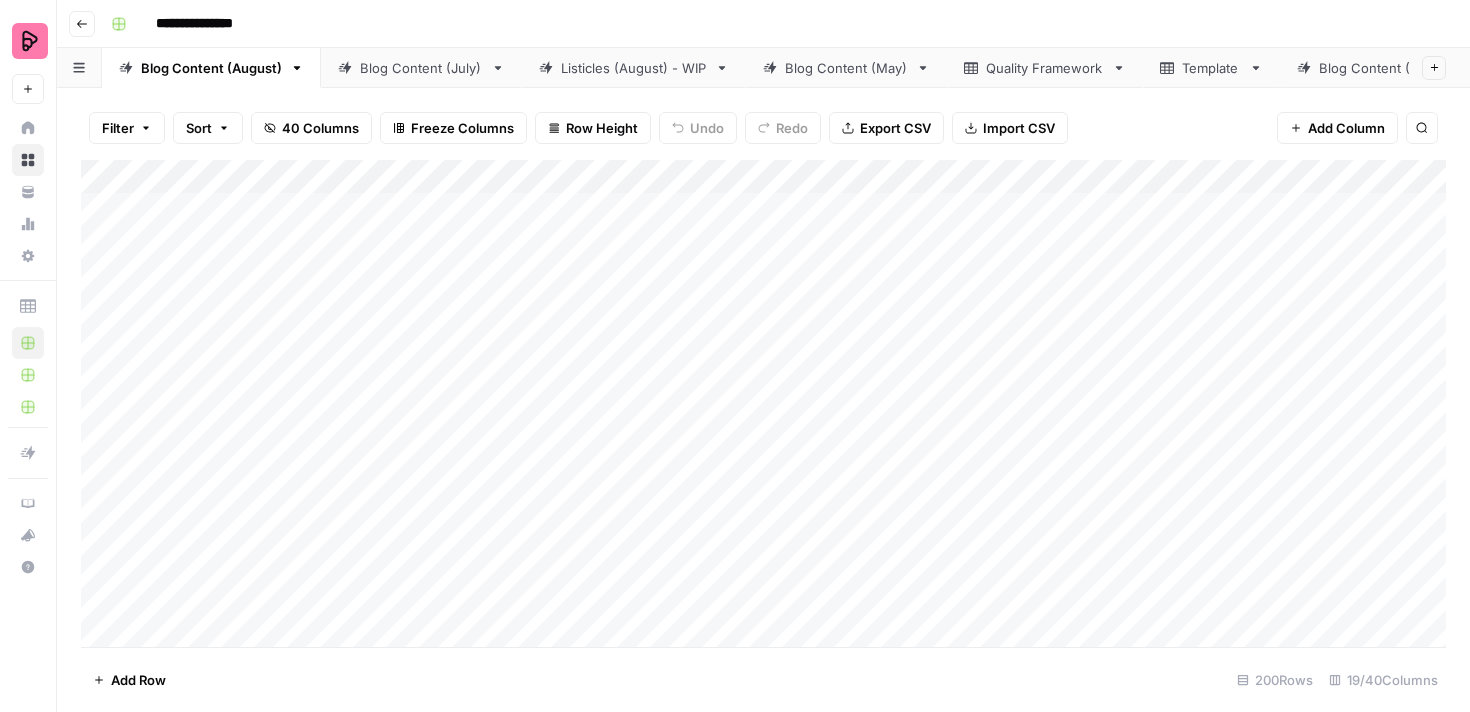 click on "Add Column" at bounding box center [763, 403] 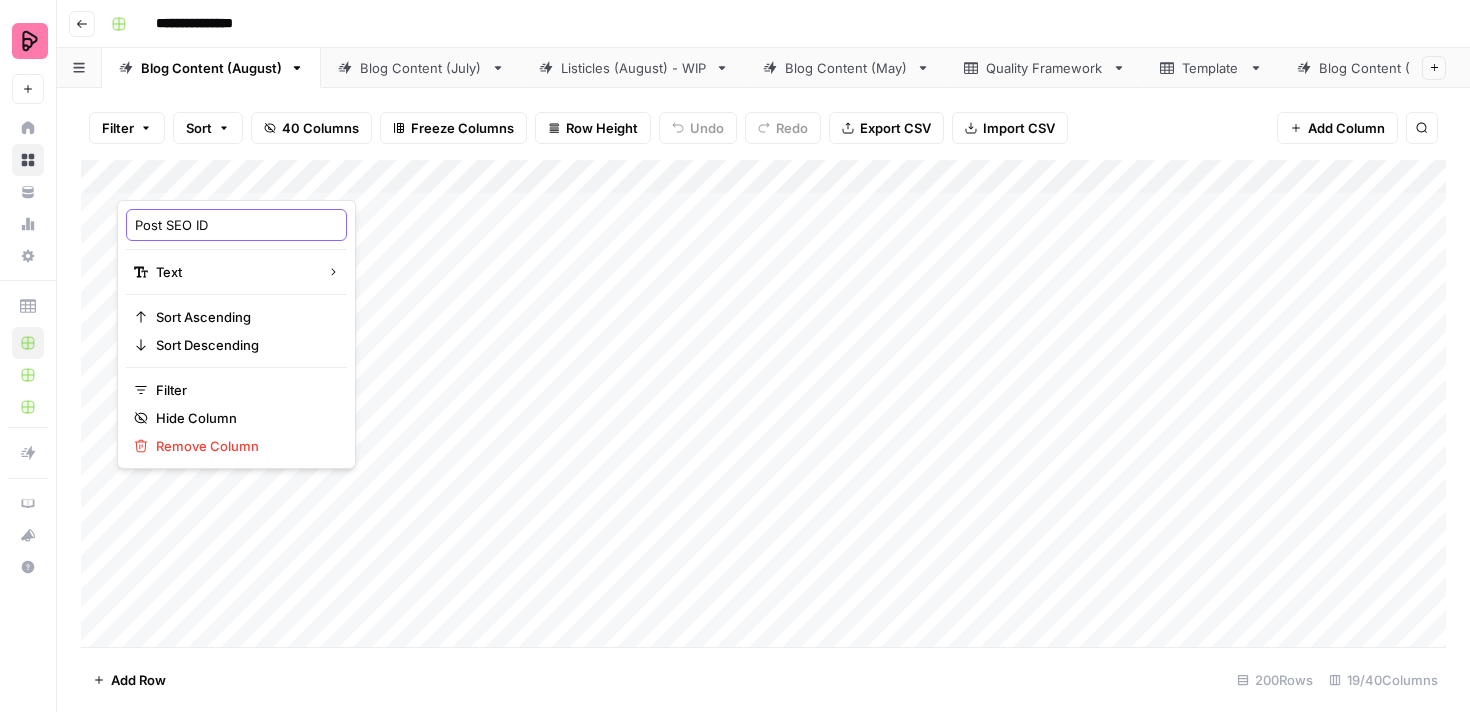 drag, startPoint x: 211, startPoint y: 219, endPoint x: 111, endPoint y: 219, distance: 100 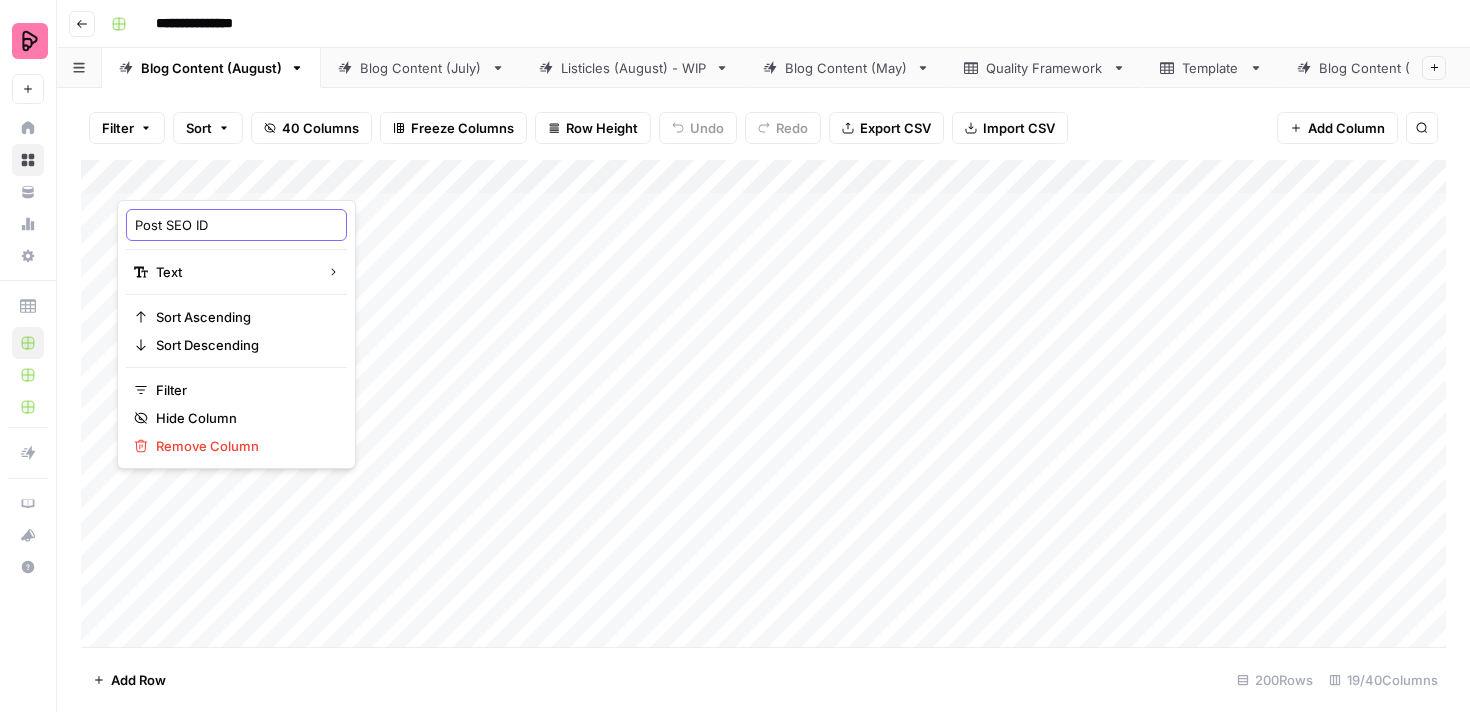 click on "Post SEO ID" at bounding box center [236, 225] 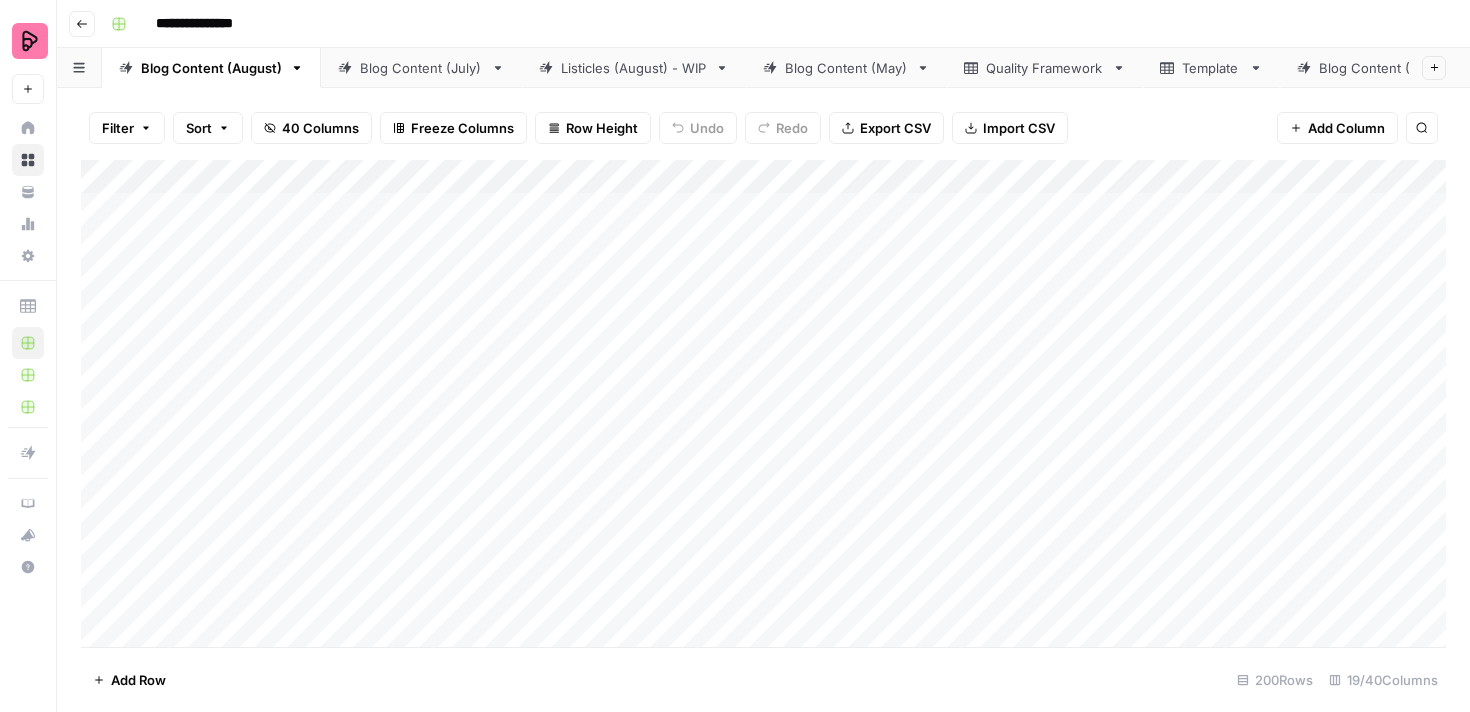 click on "Add Column" at bounding box center [763, 403] 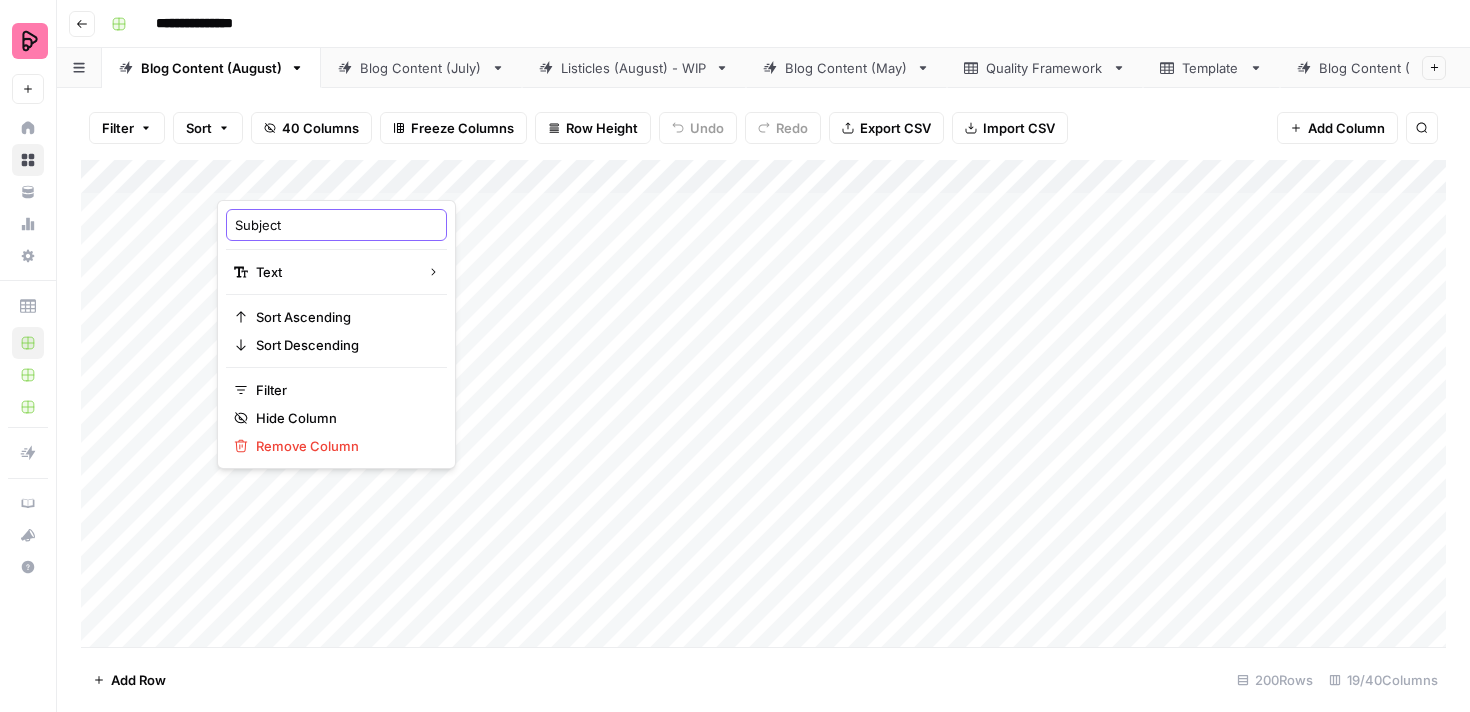 click on "Subject" at bounding box center (336, 225) 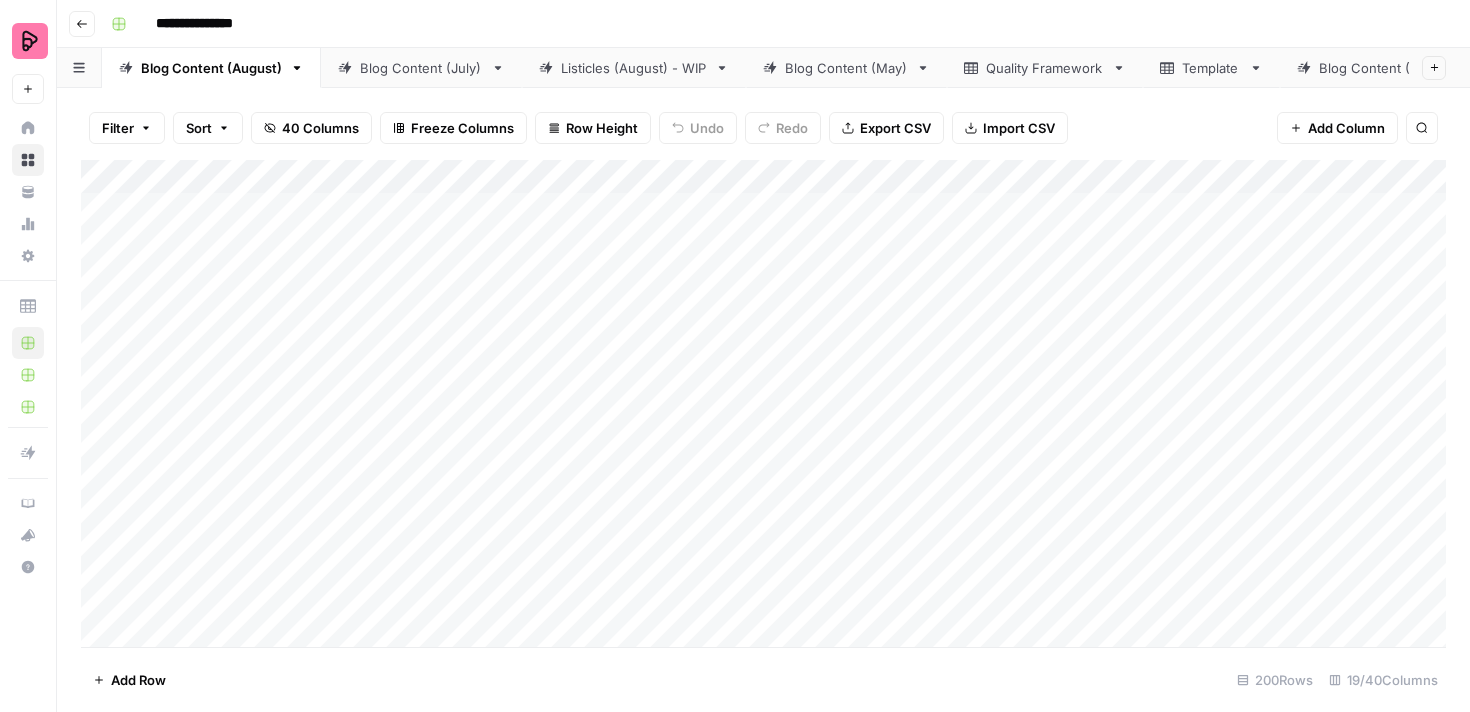 click on "Add Column" at bounding box center [763, 403] 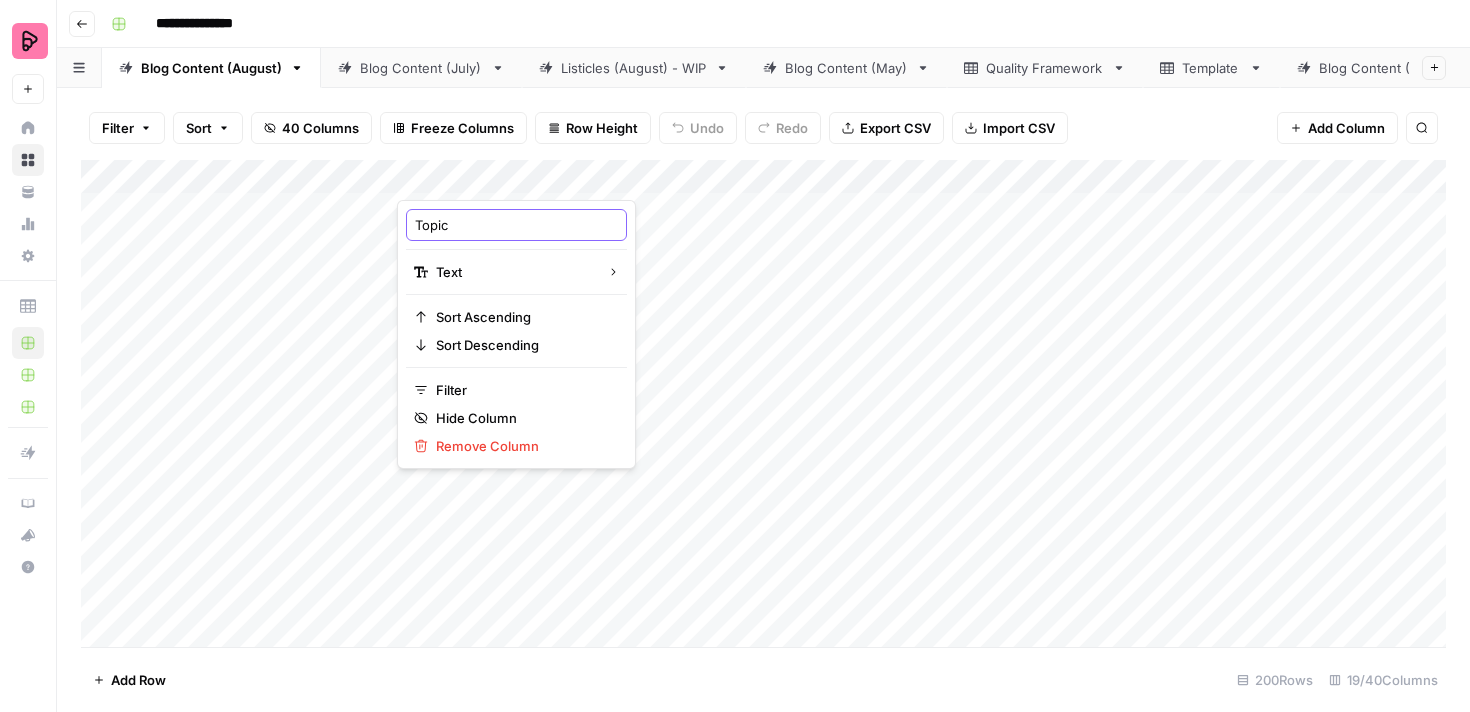 click on "Topic" at bounding box center [516, 225] 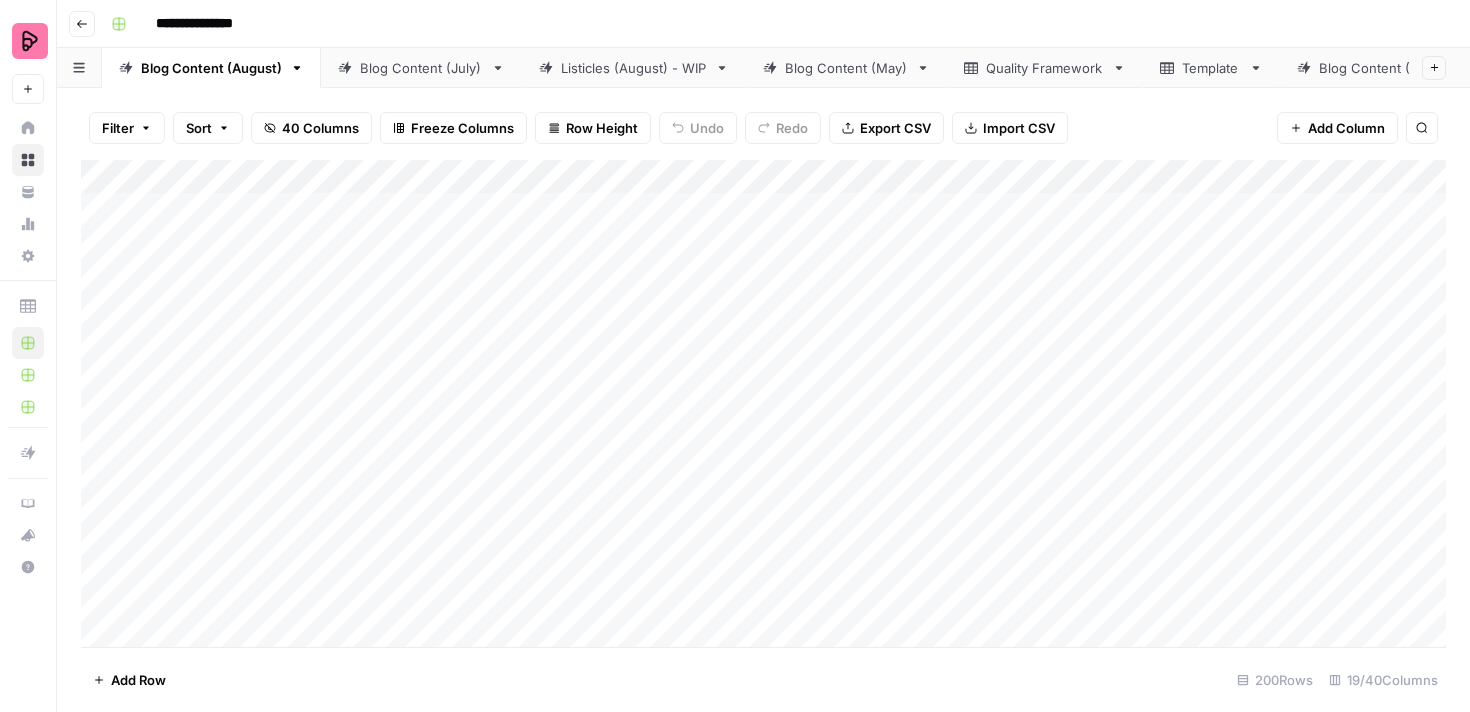 click on "Add Column" at bounding box center [763, 403] 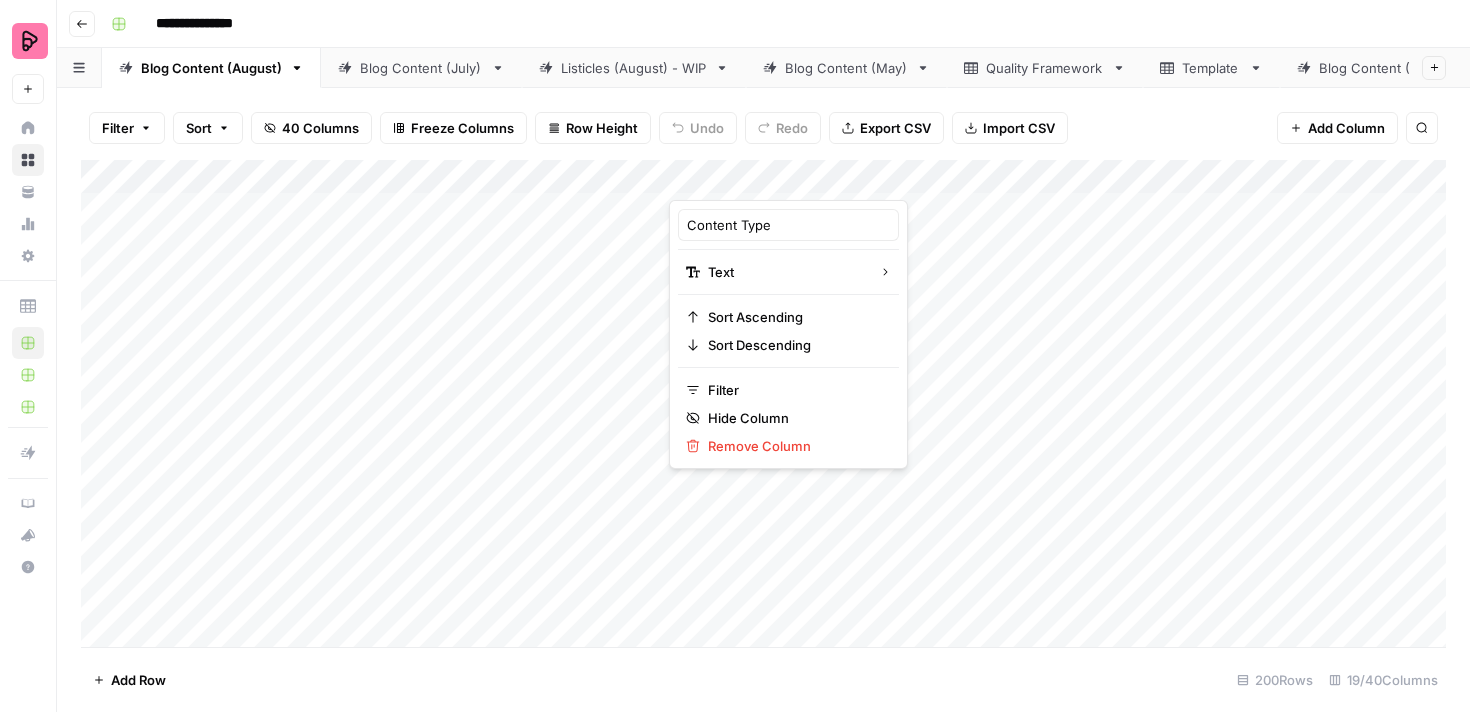 click on "Content Type" at bounding box center [788, 225] 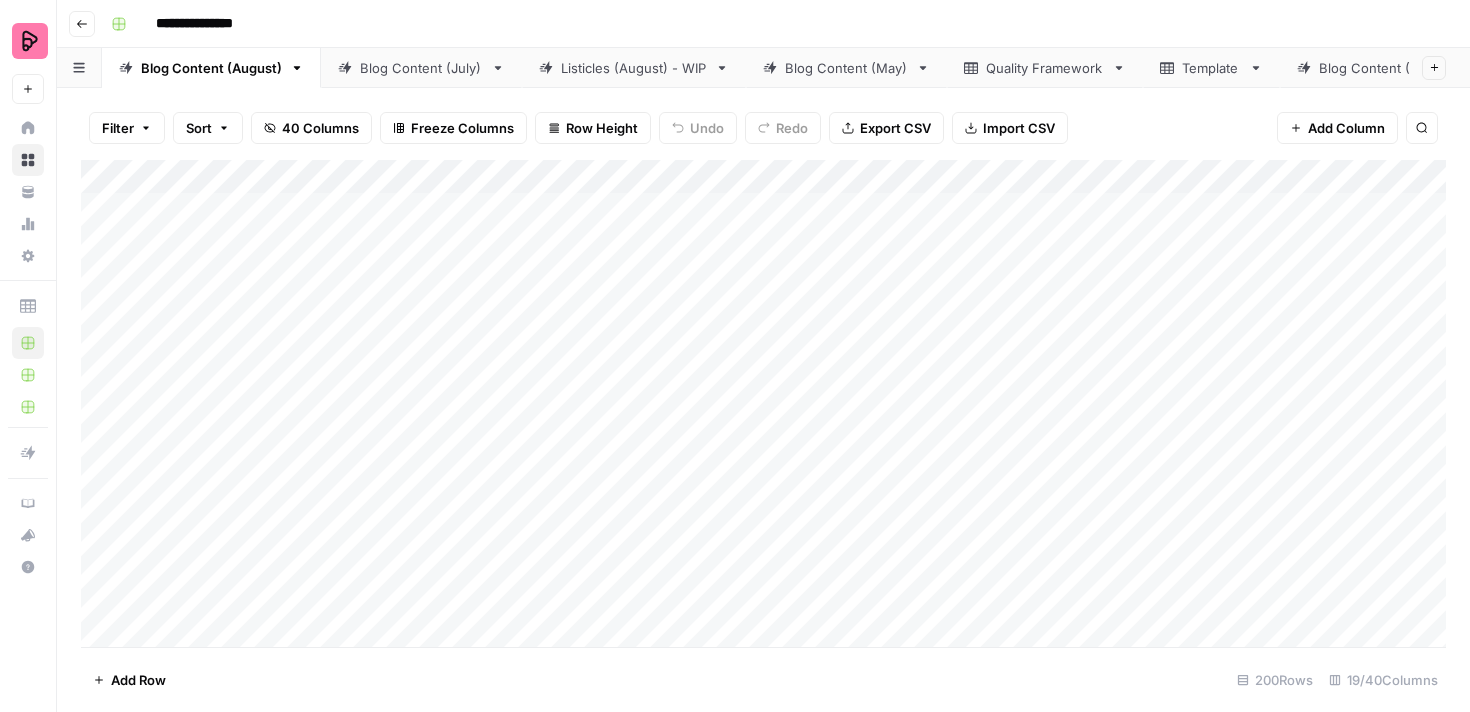 click on "Add Column" at bounding box center (763, 403) 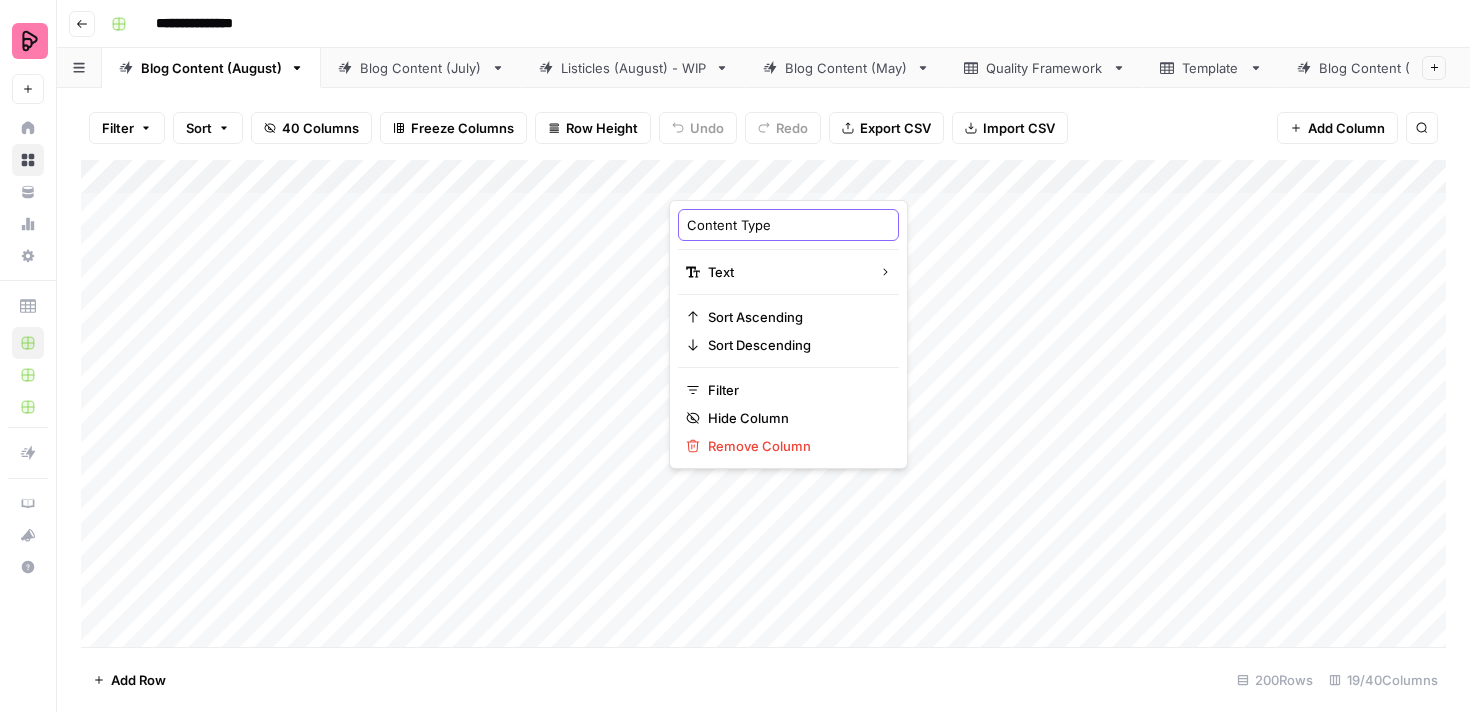 click on "Content Type" at bounding box center (788, 225) 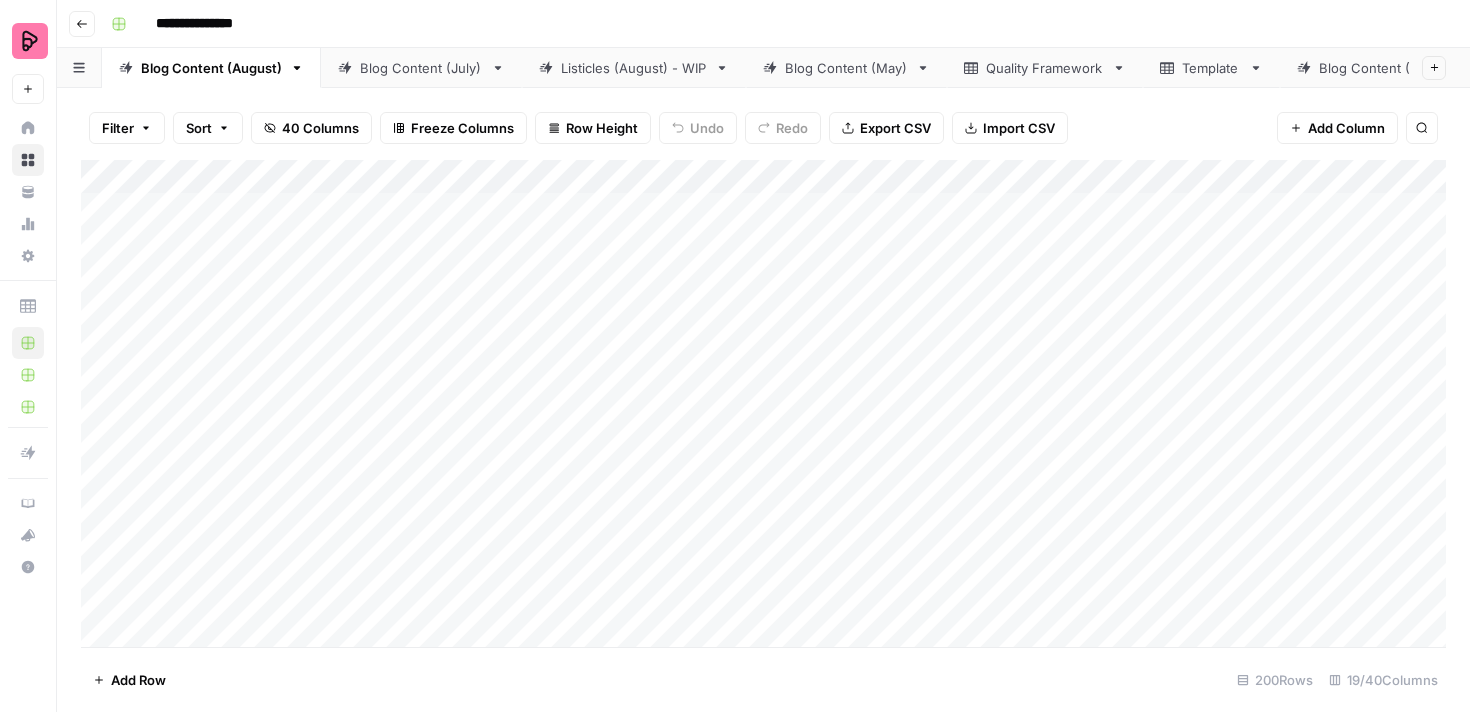 click on "Add Column" at bounding box center (763, 403) 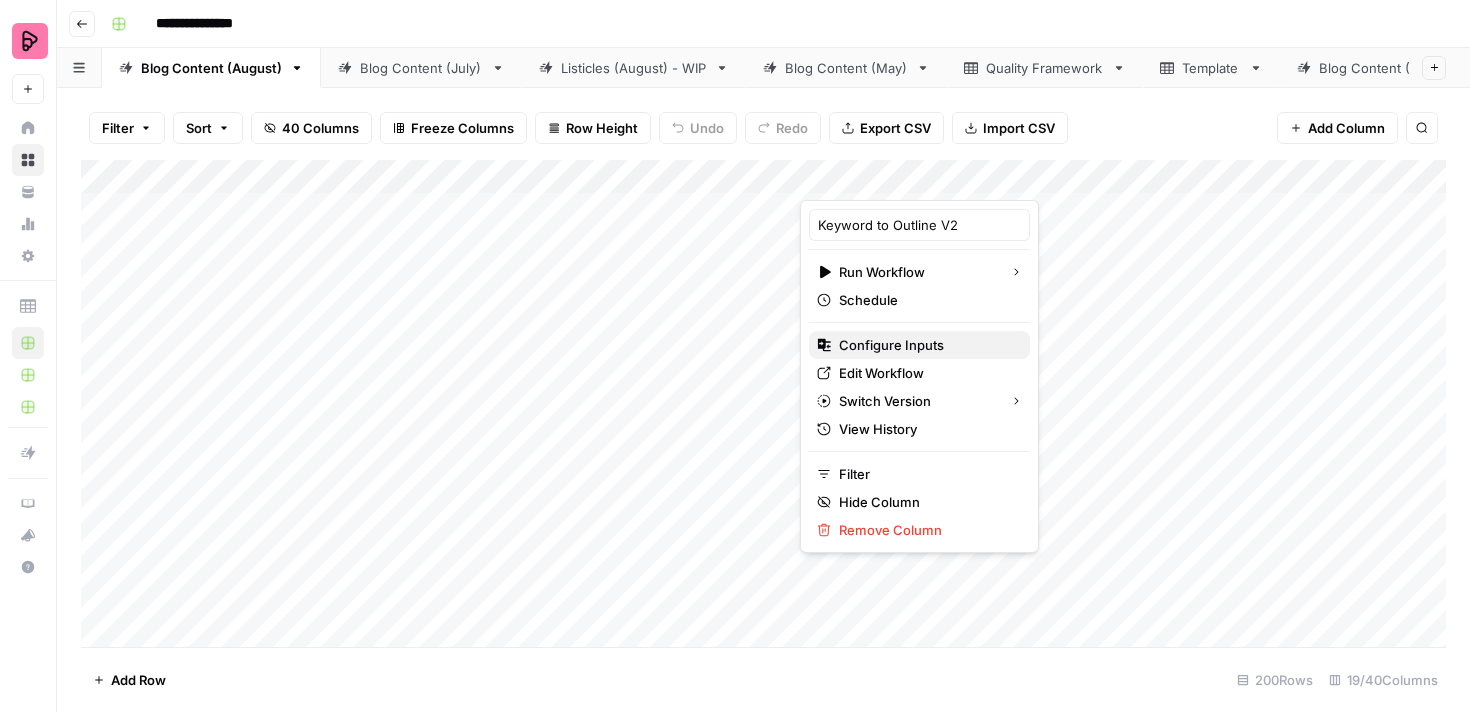 click on "Configure Inputs" at bounding box center (919, 345) 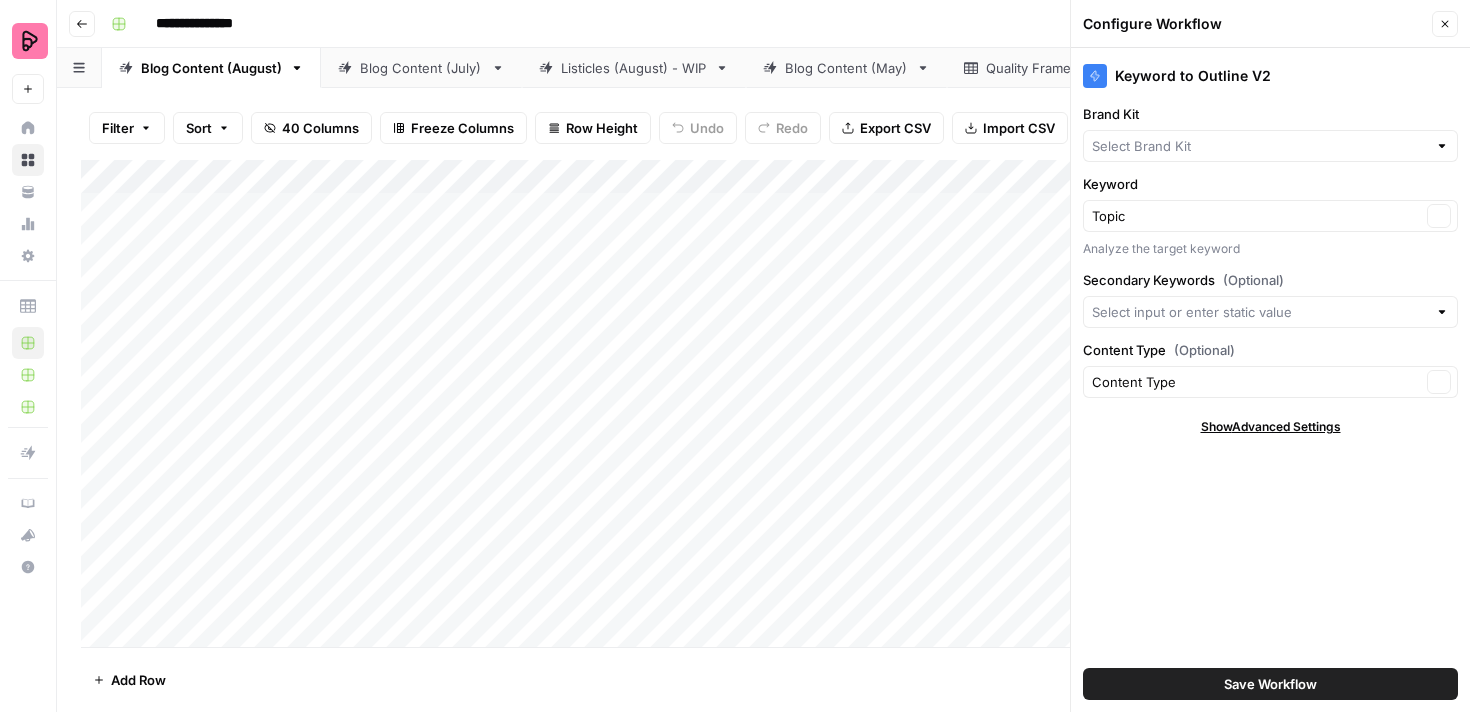 type on "Preply (EN)" 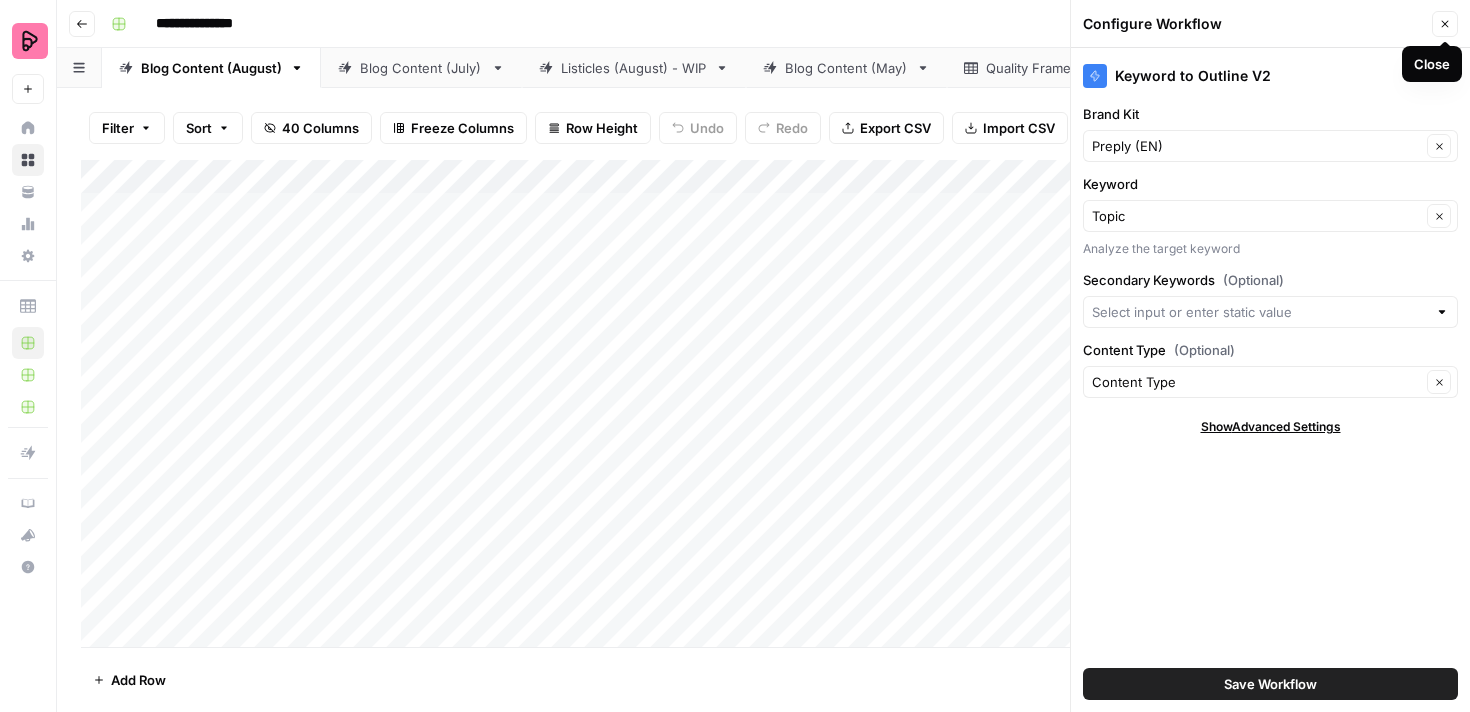 click 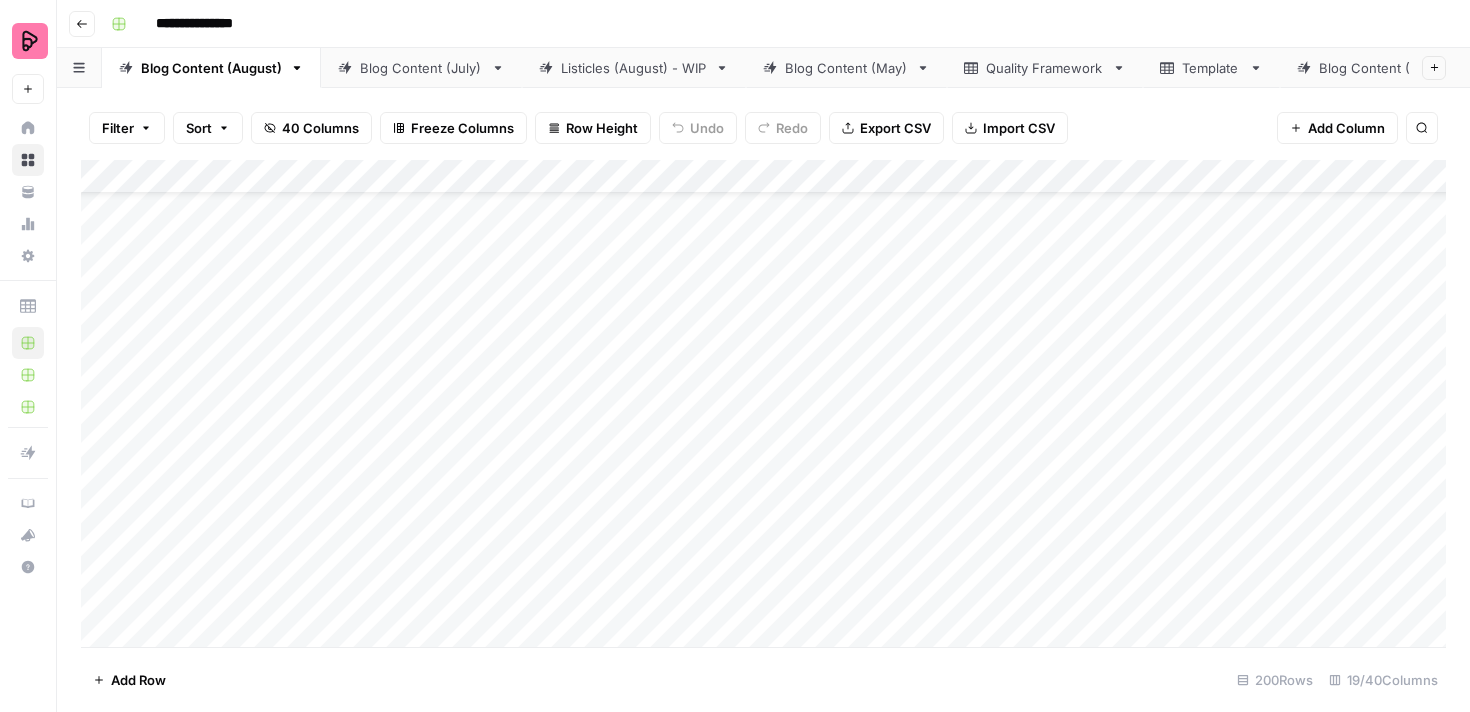 scroll, scrollTop: 0, scrollLeft: 0, axis: both 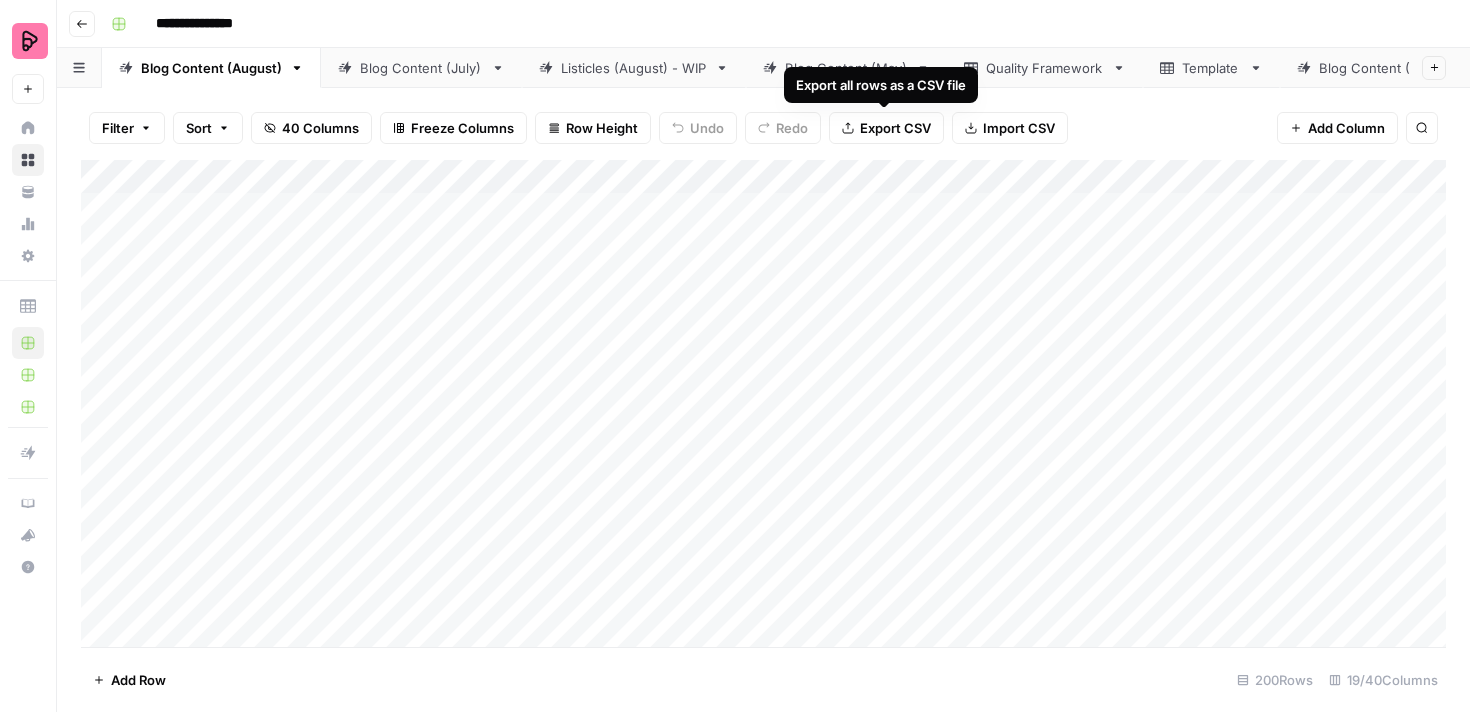 click on "Export CSV" at bounding box center (895, 128) 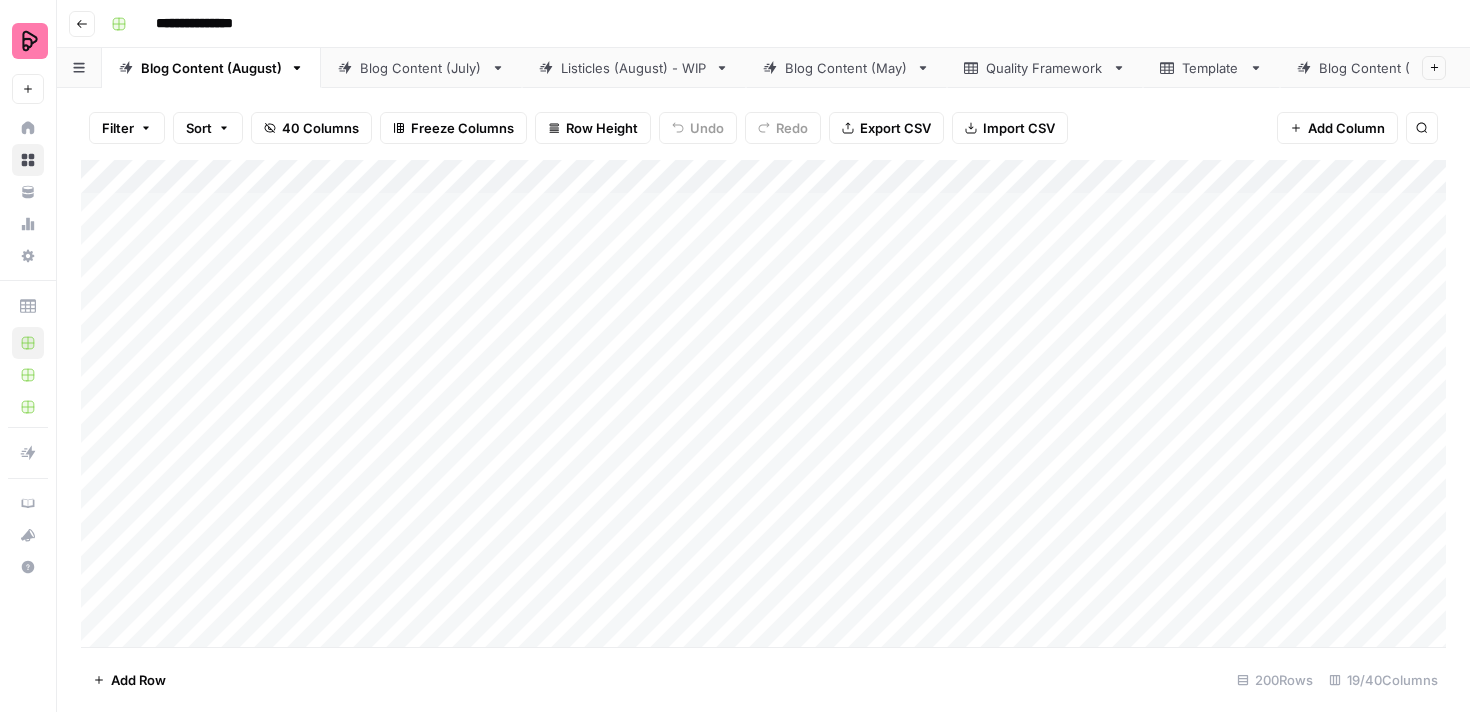 click on "Add Column" at bounding box center (763, 403) 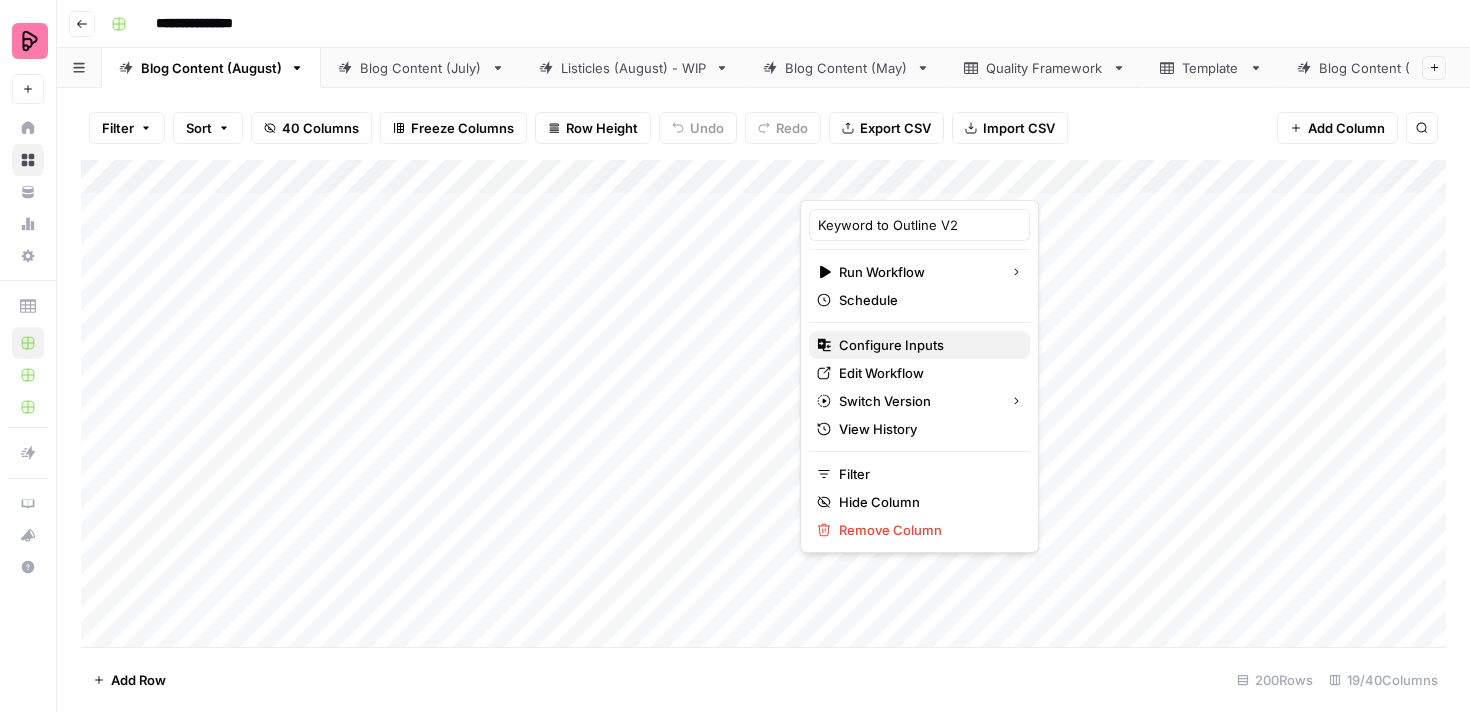 click on "Configure Inputs" at bounding box center [926, 345] 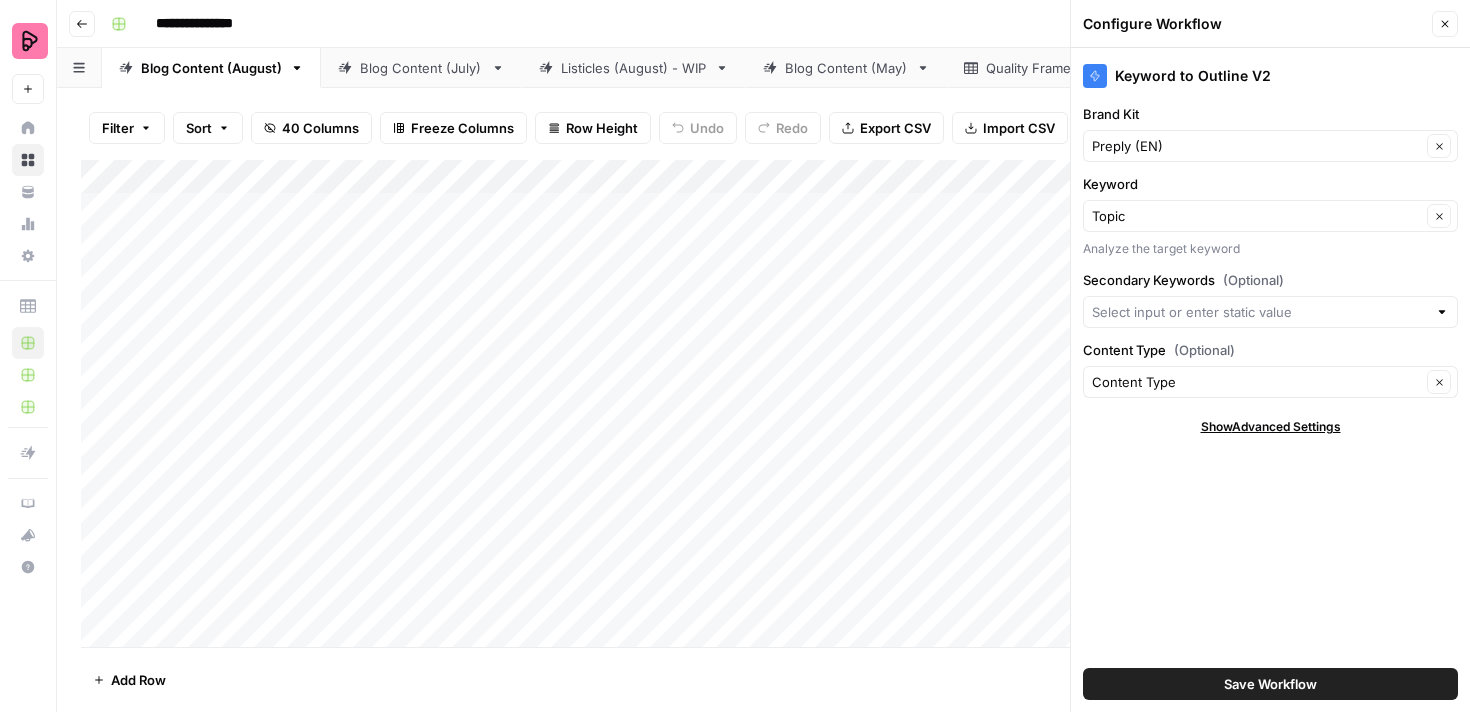 click on "Close" at bounding box center [1445, 24] 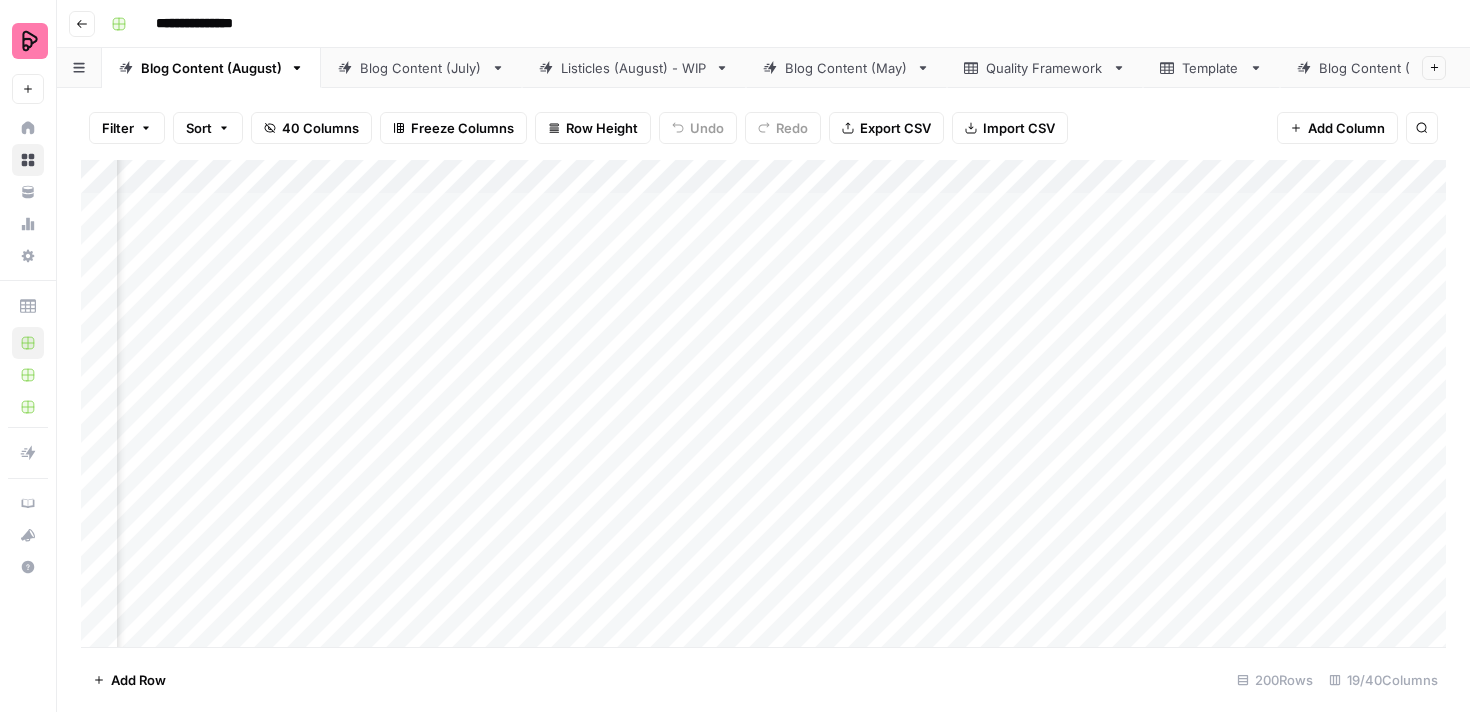 scroll, scrollTop: 0, scrollLeft: 1089, axis: horizontal 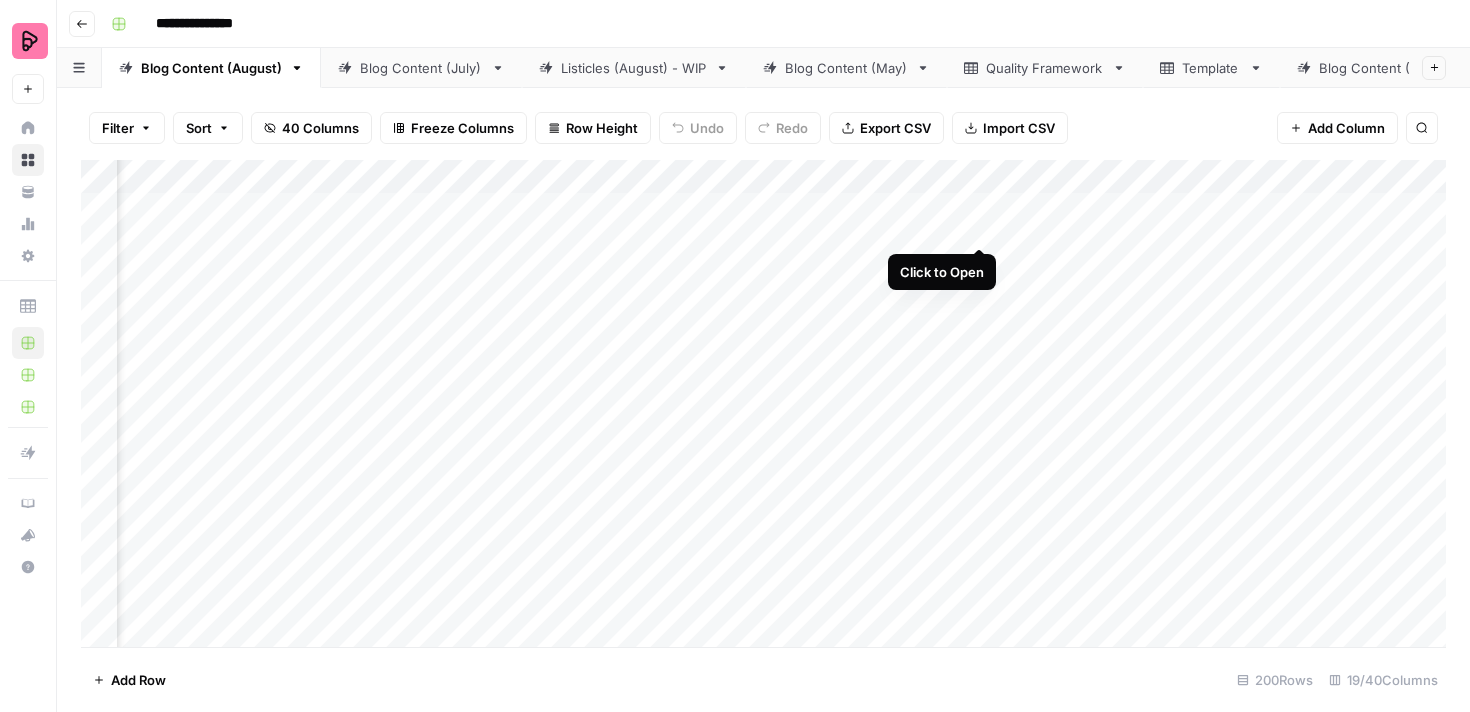 click on "Add Column" at bounding box center (763, 403) 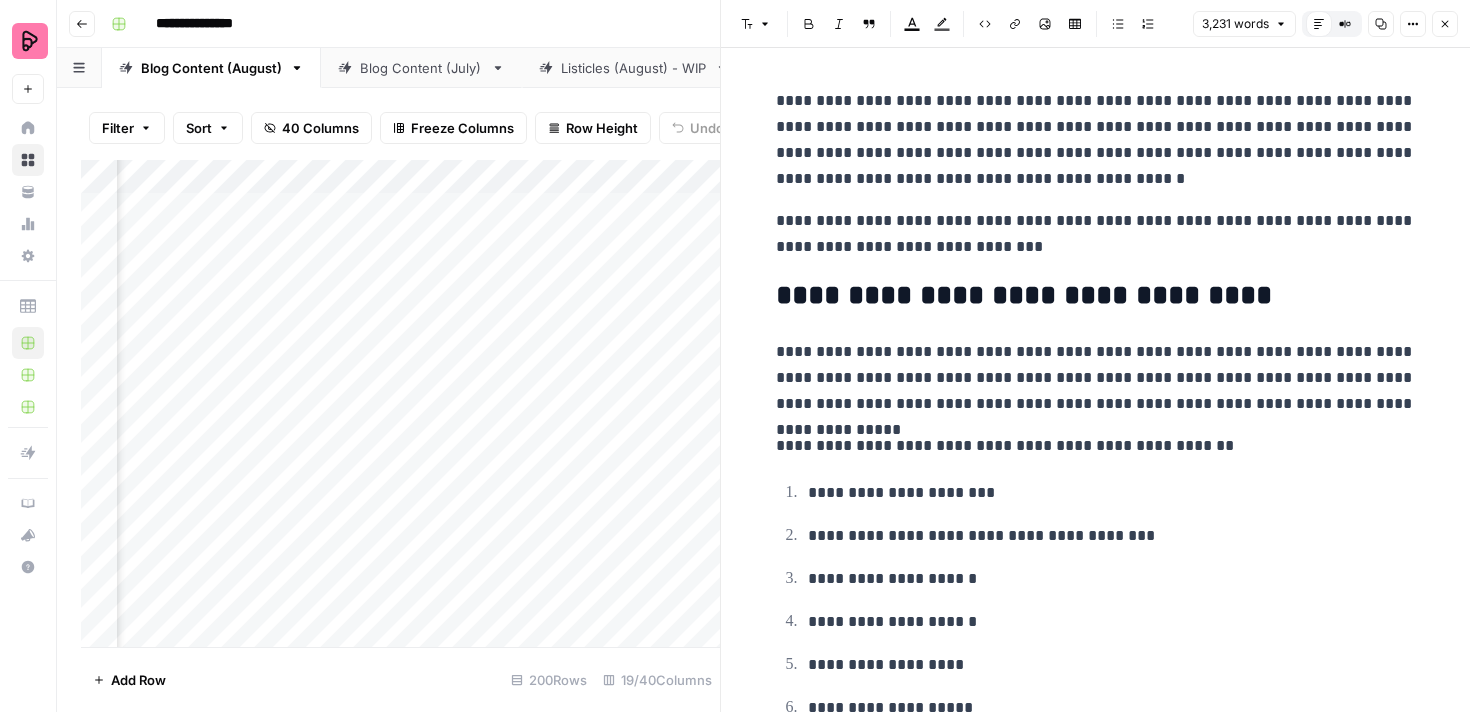 click on "Close" at bounding box center [1445, 24] 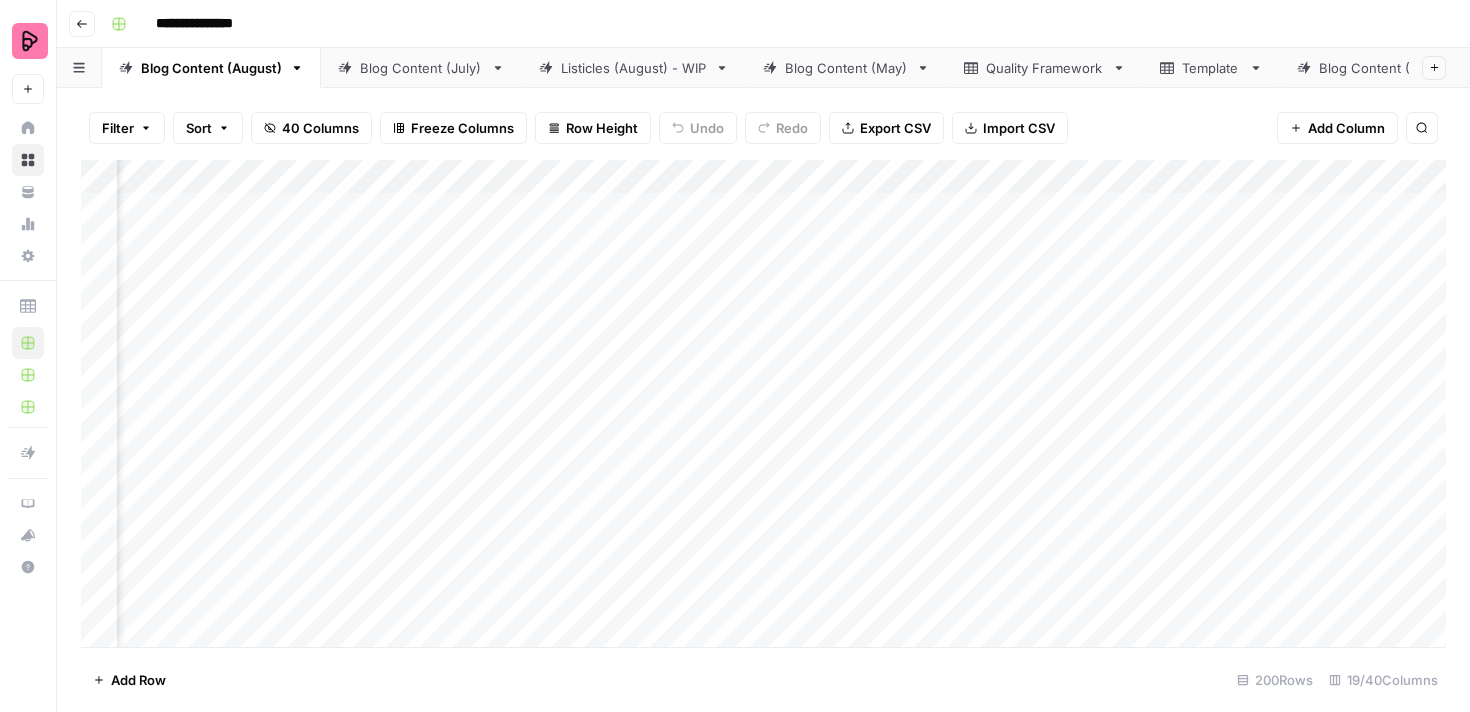 scroll, scrollTop: 0, scrollLeft: 341, axis: horizontal 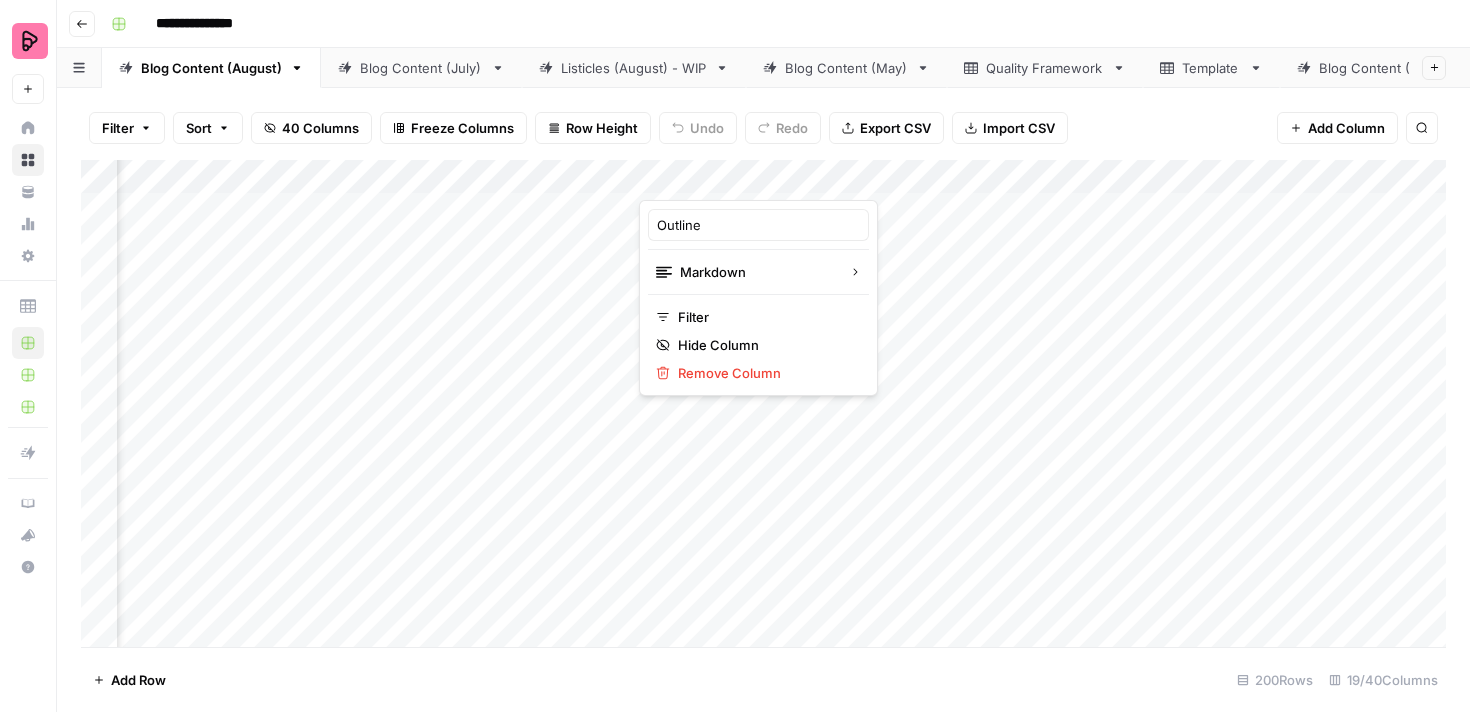 click at bounding box center [729, 180] 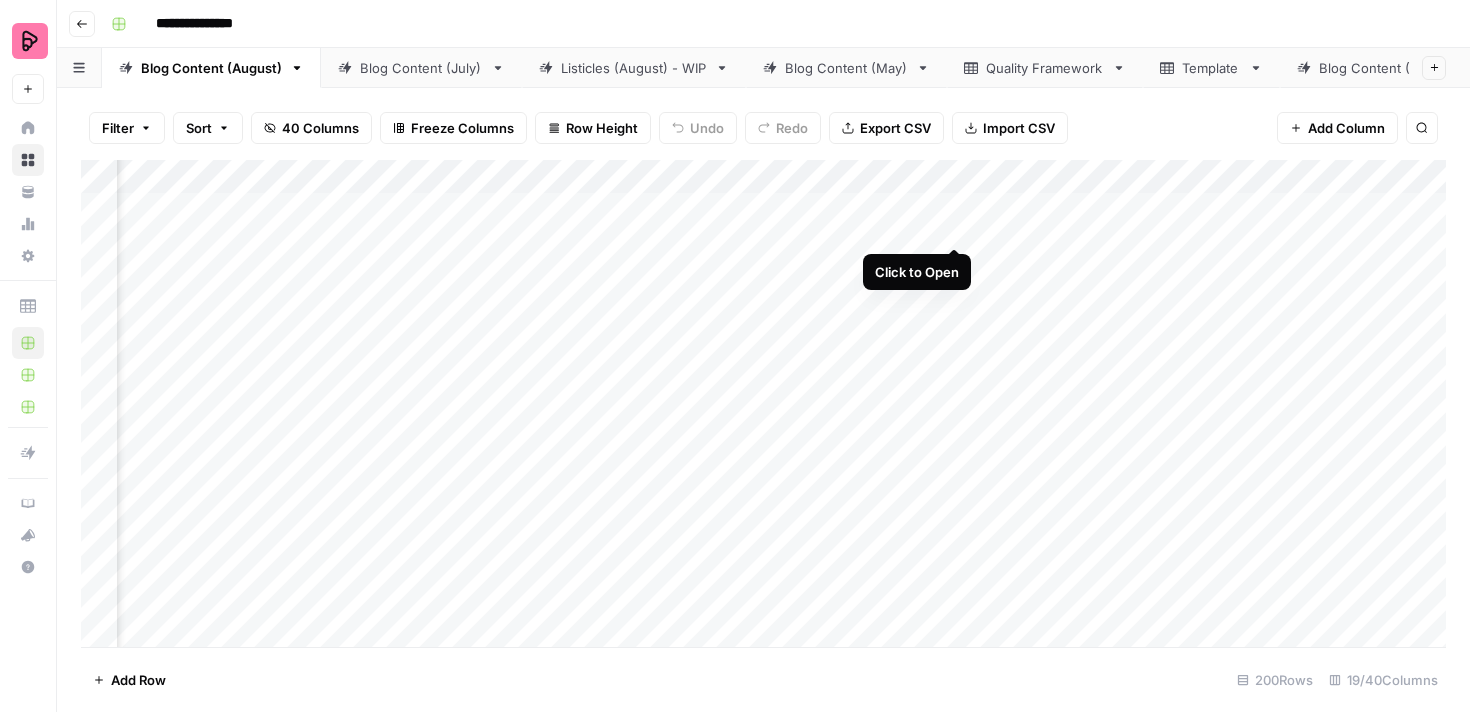 click on "Add Column" at bounding box center [763, 403] 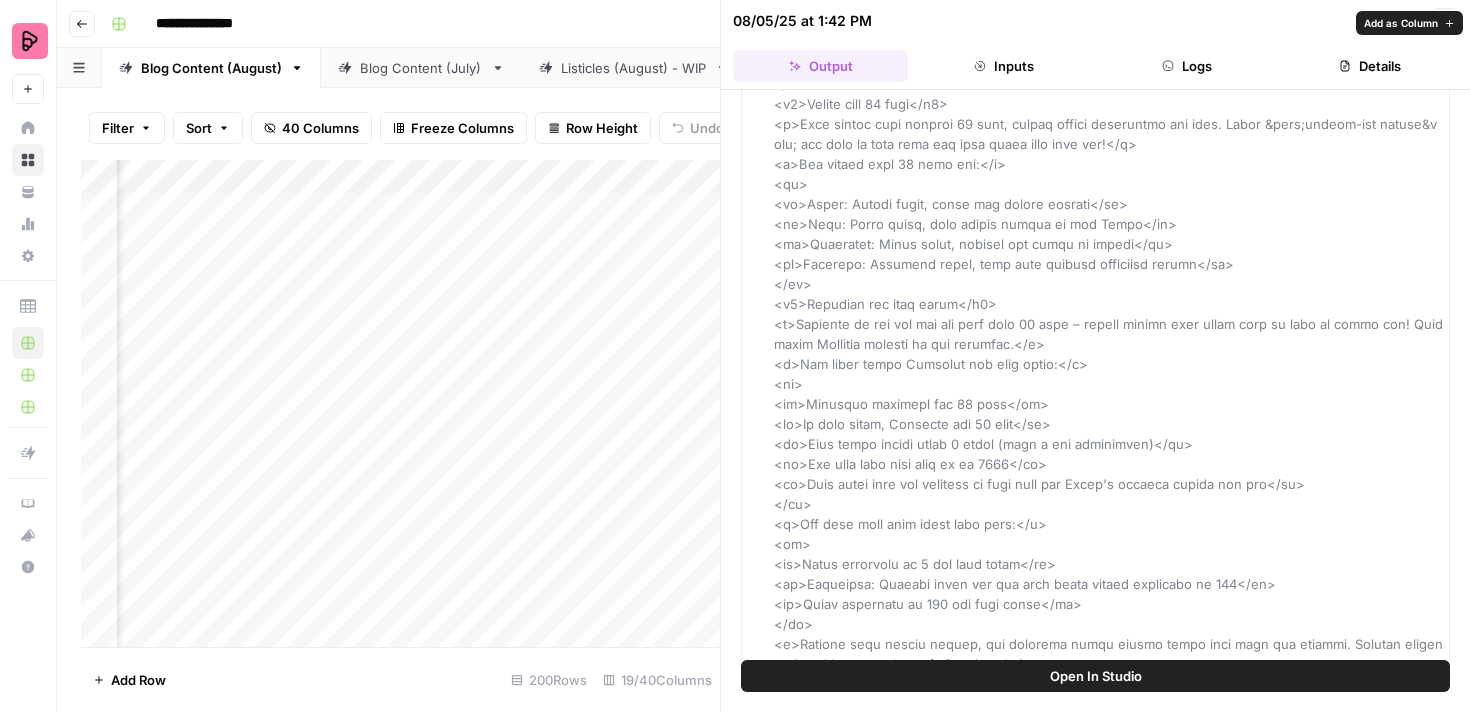 scroll, scrollTop: 2959, scrollLeft: 0, axis: vertical 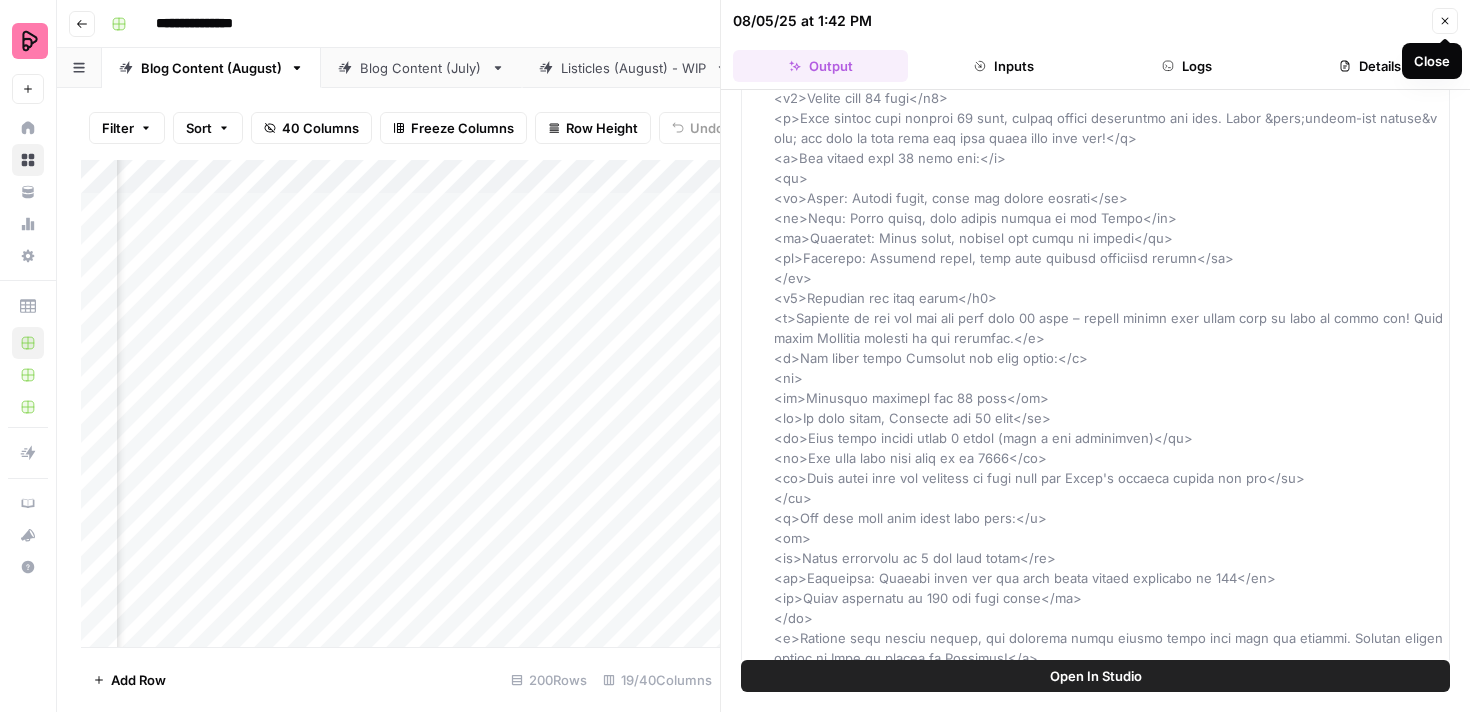 click 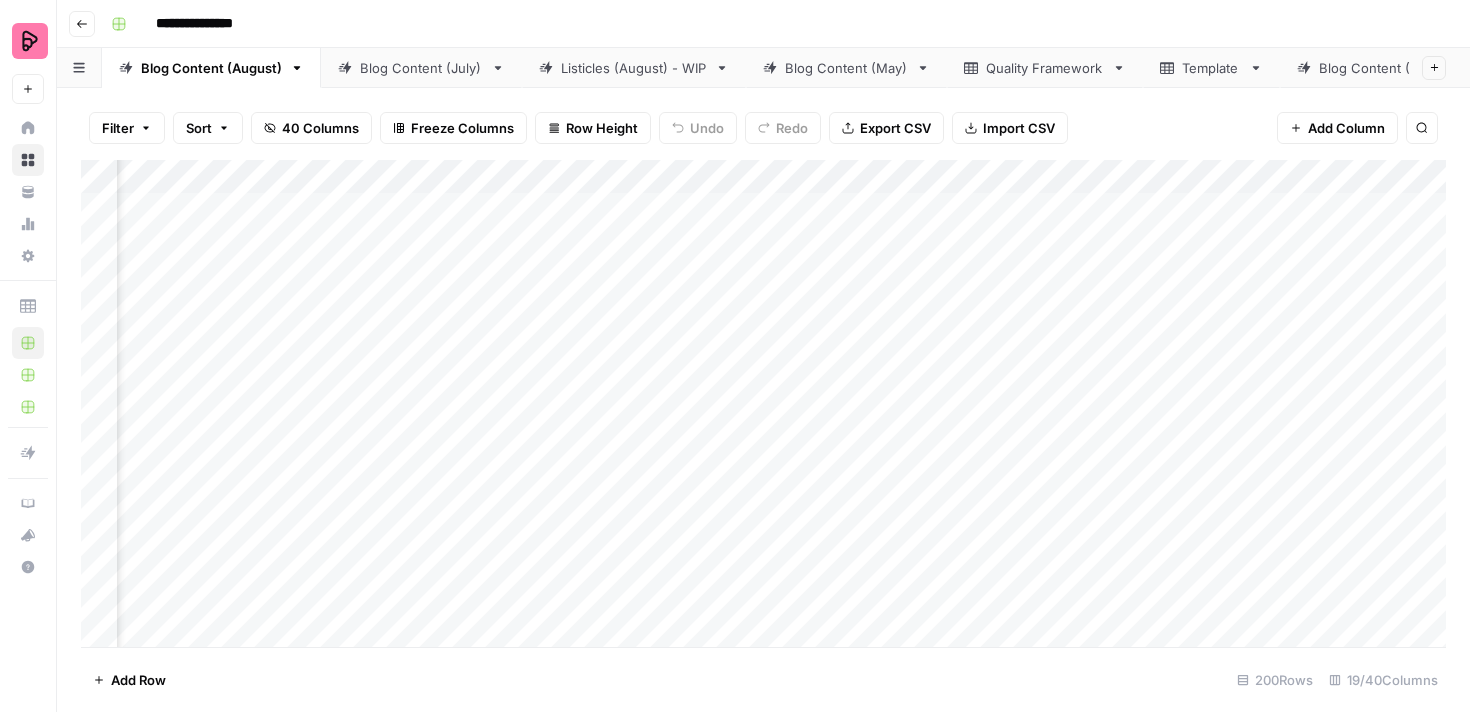 scroll, scrollTop: 0, scrollLeft: 870, axis: horizontal 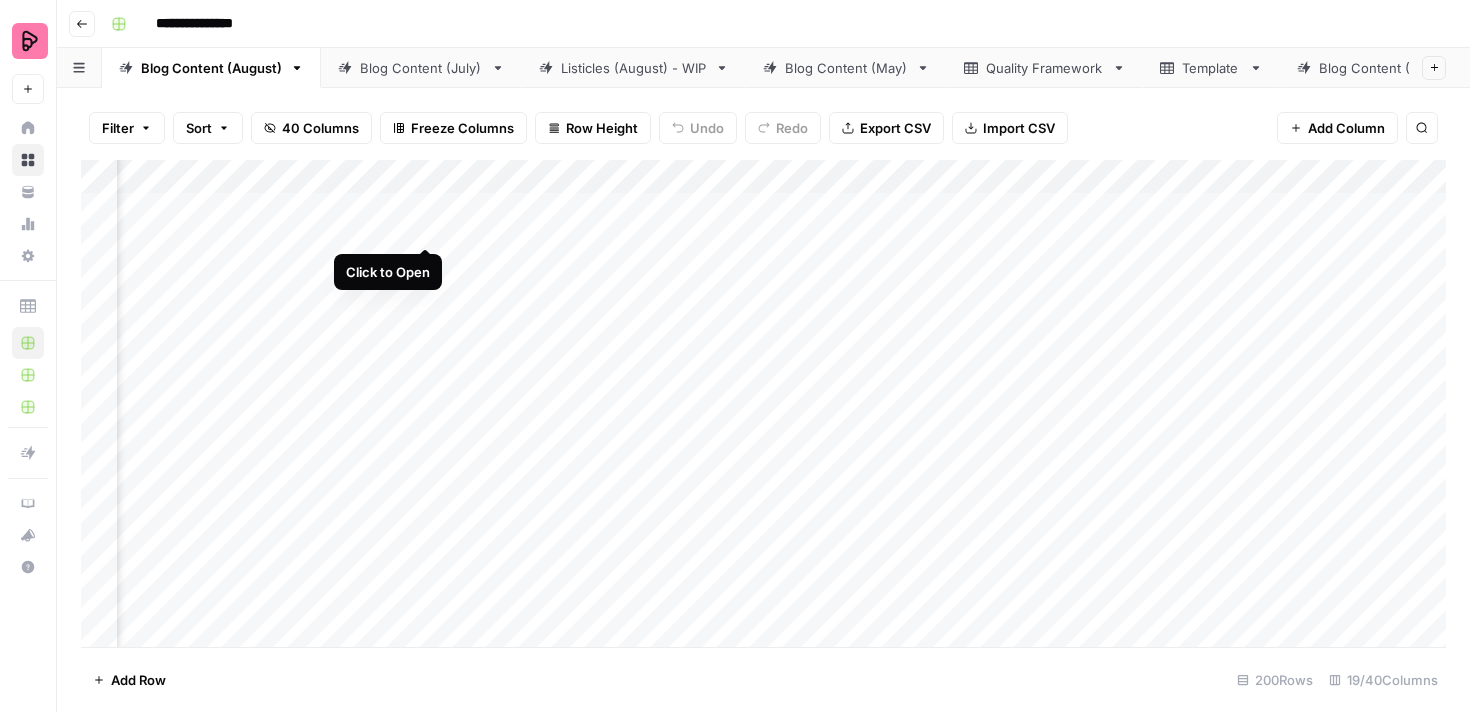 click on "Add Column" at bounding box center [763, 403] 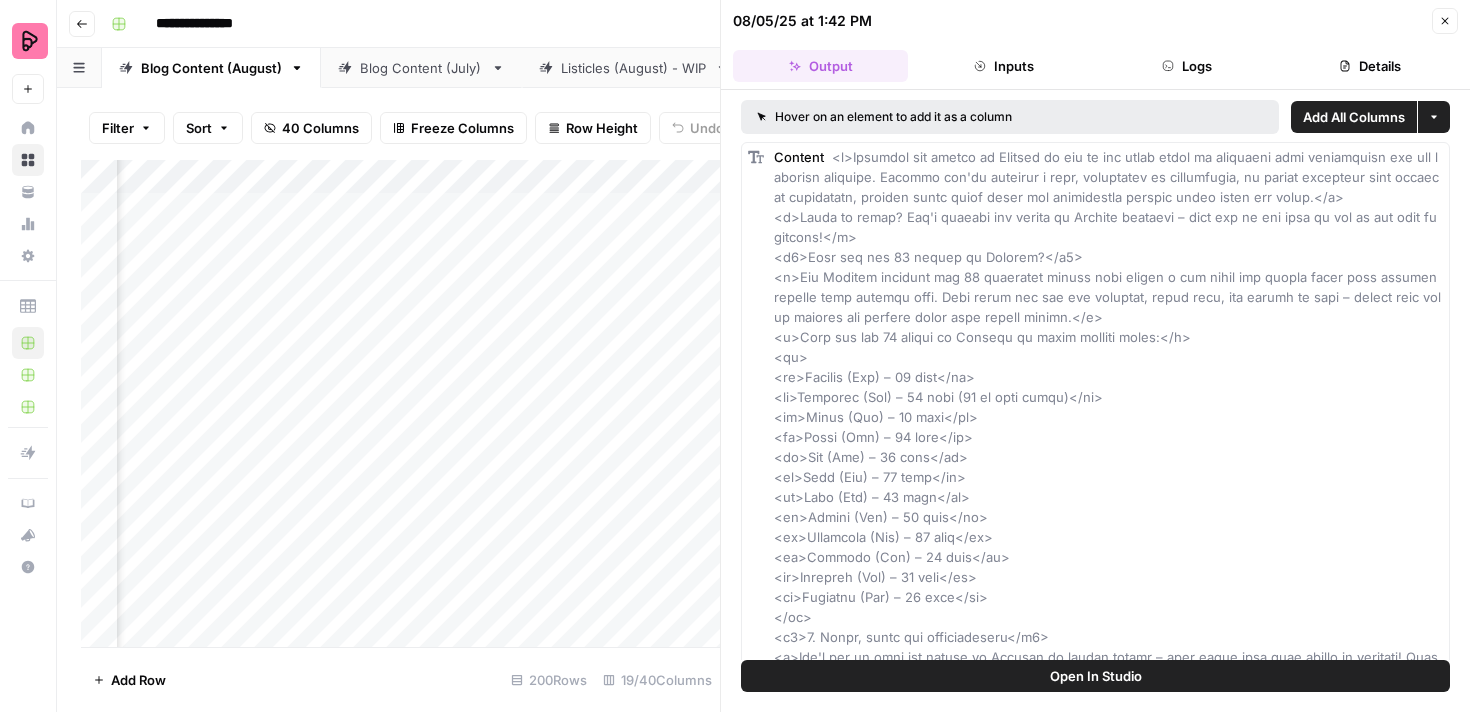 click 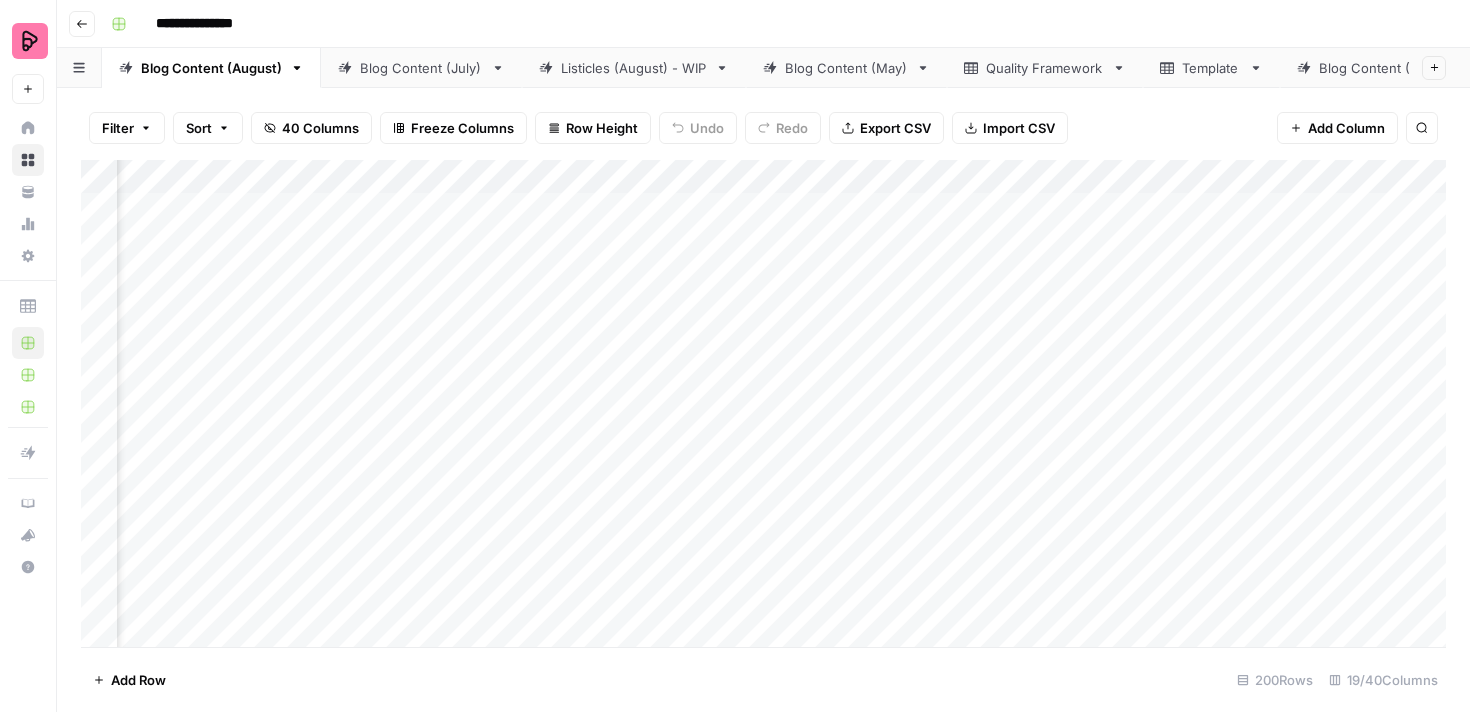 scroll, scrollTop: 0, scrollLeft: 667, axis: horizontal 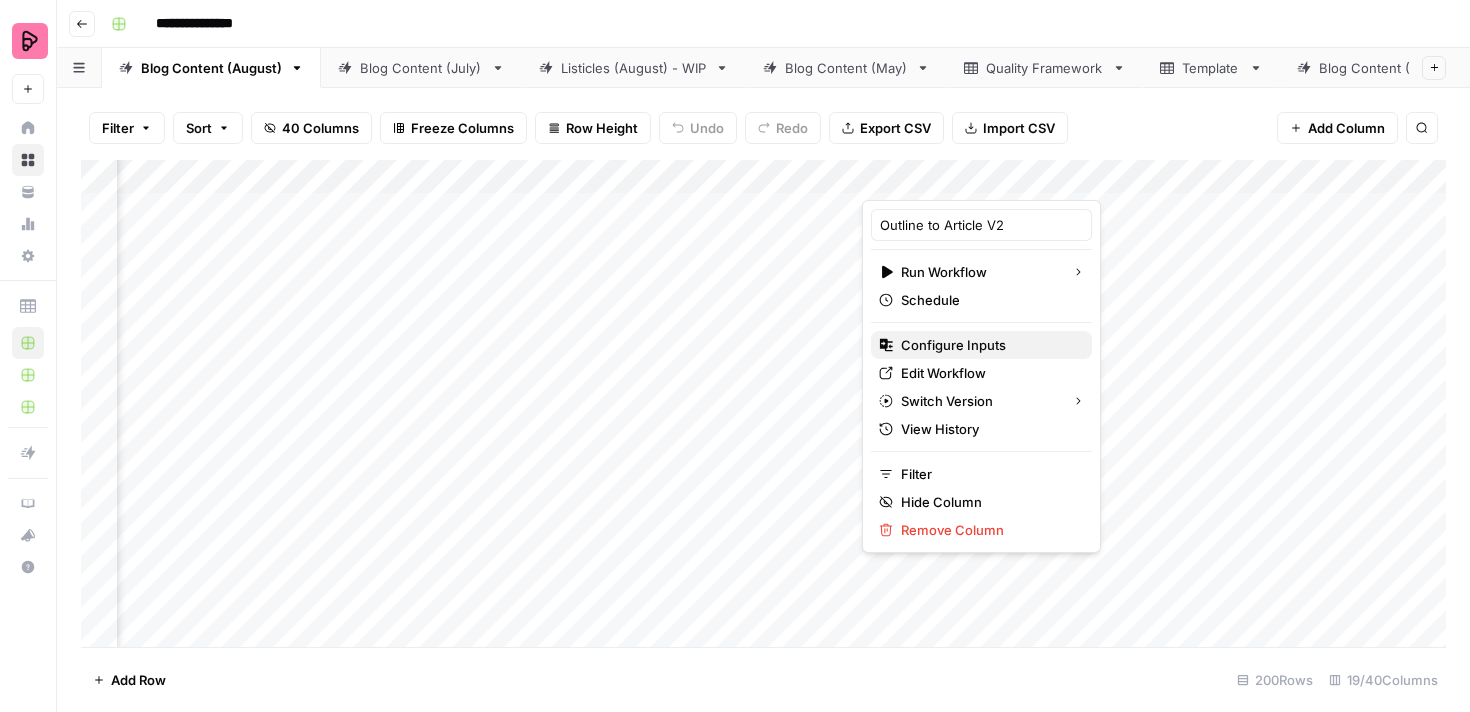 click on "Configure Inputs" at bounding box center (988, 345) 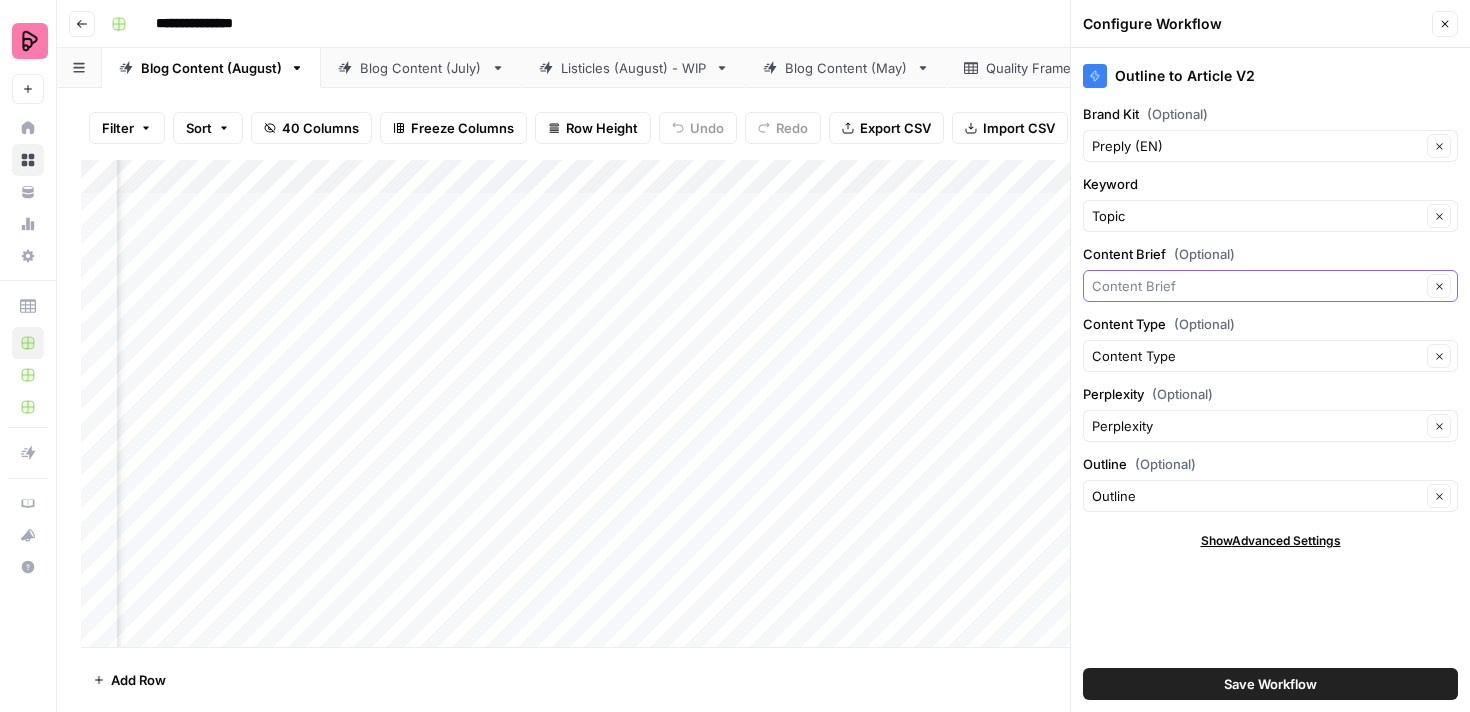 click on "Content Brief   (Optional)" at bounding box center (1256, 286) 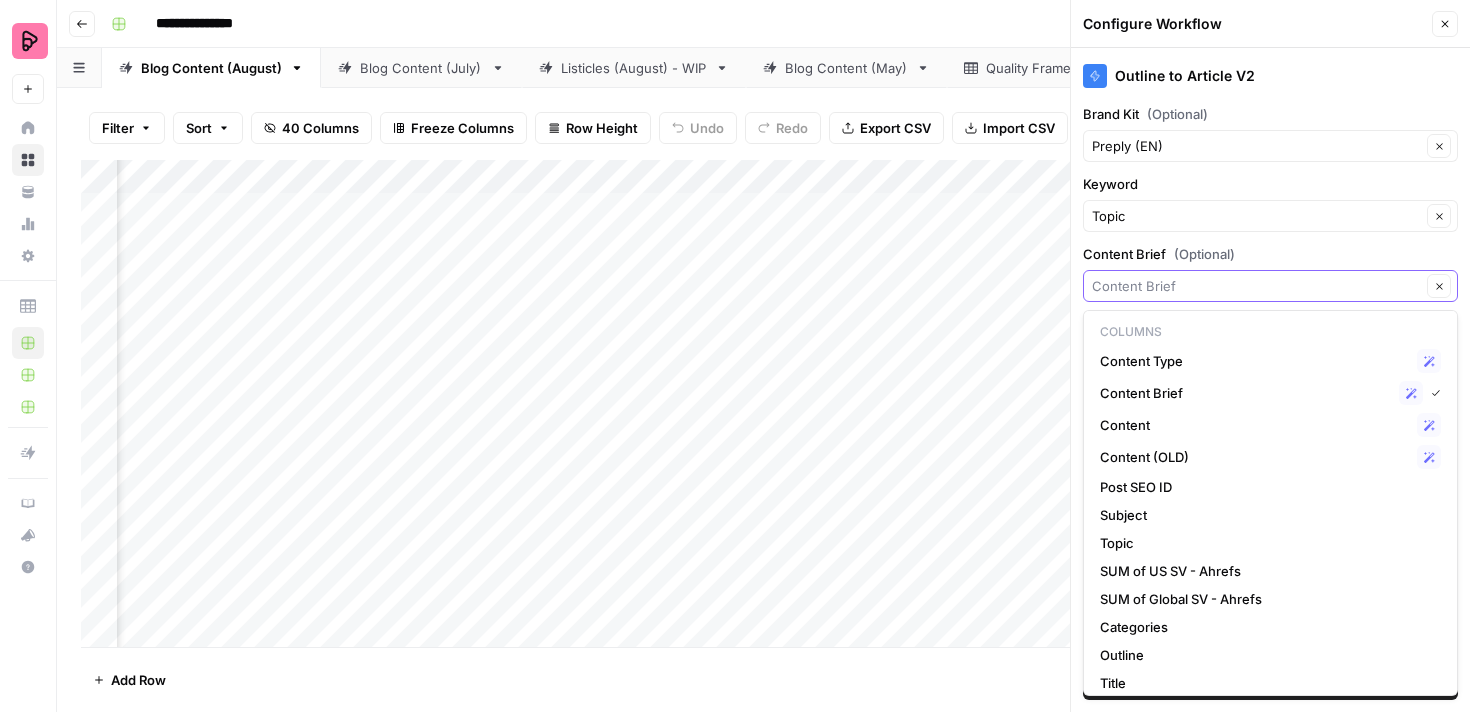 click on "Content Brief   (Optional)" at bounding box center [1256, 286] 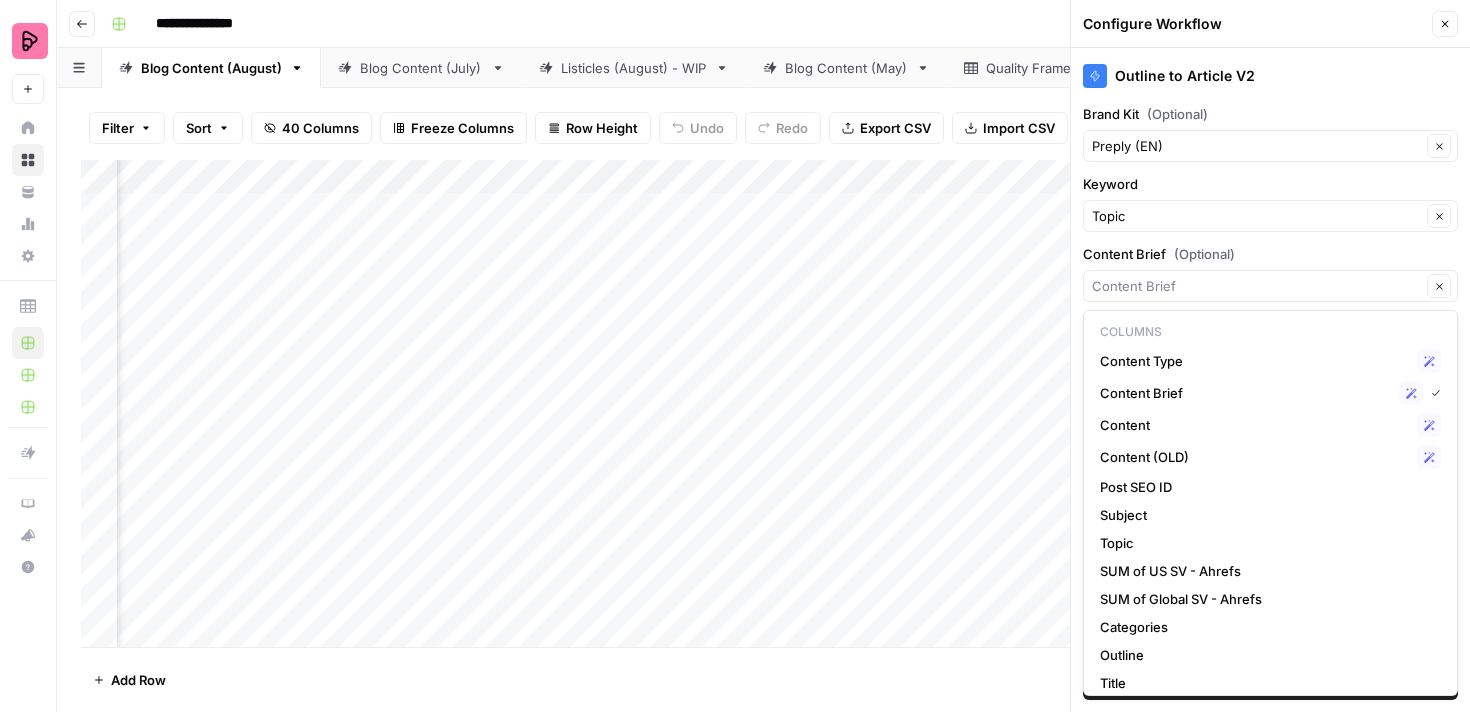 type on "Content Brief" 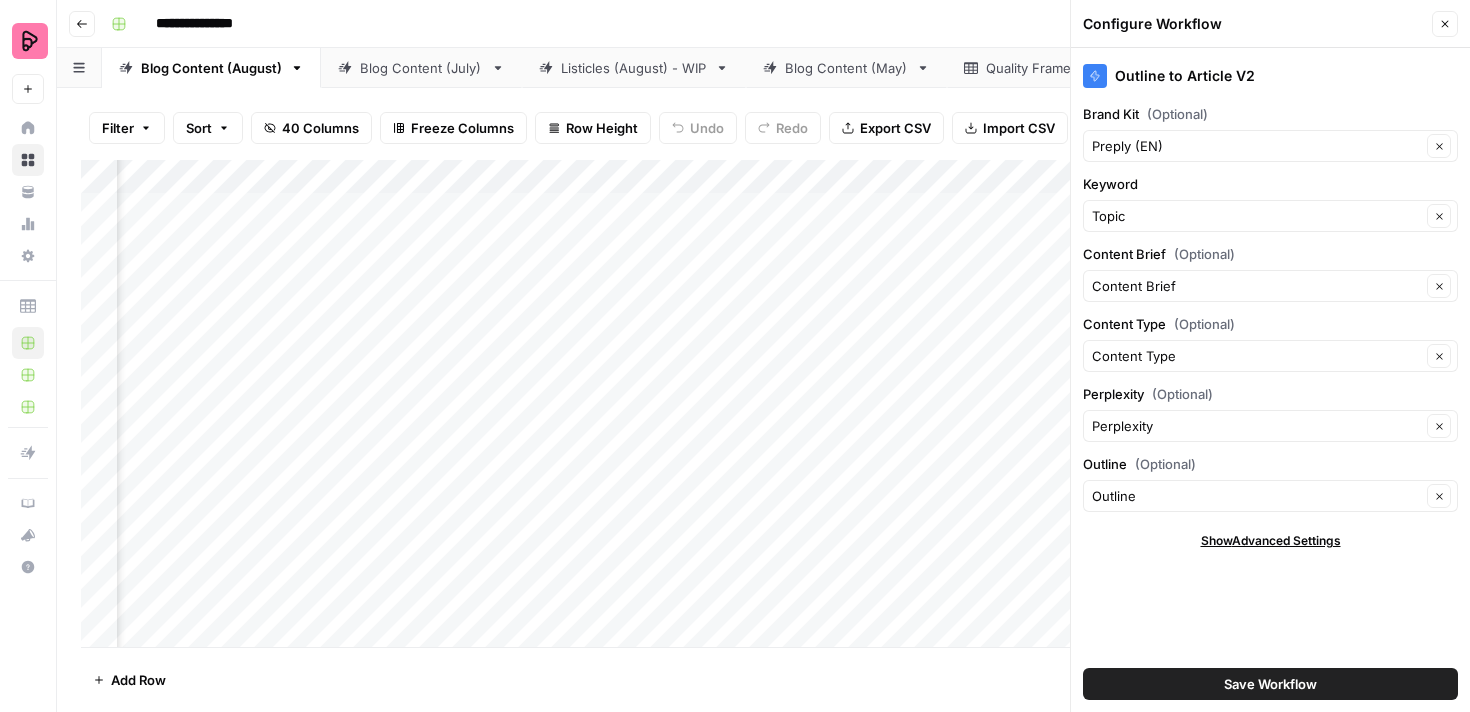 click on "Close" at bounding box center (1445, 24) 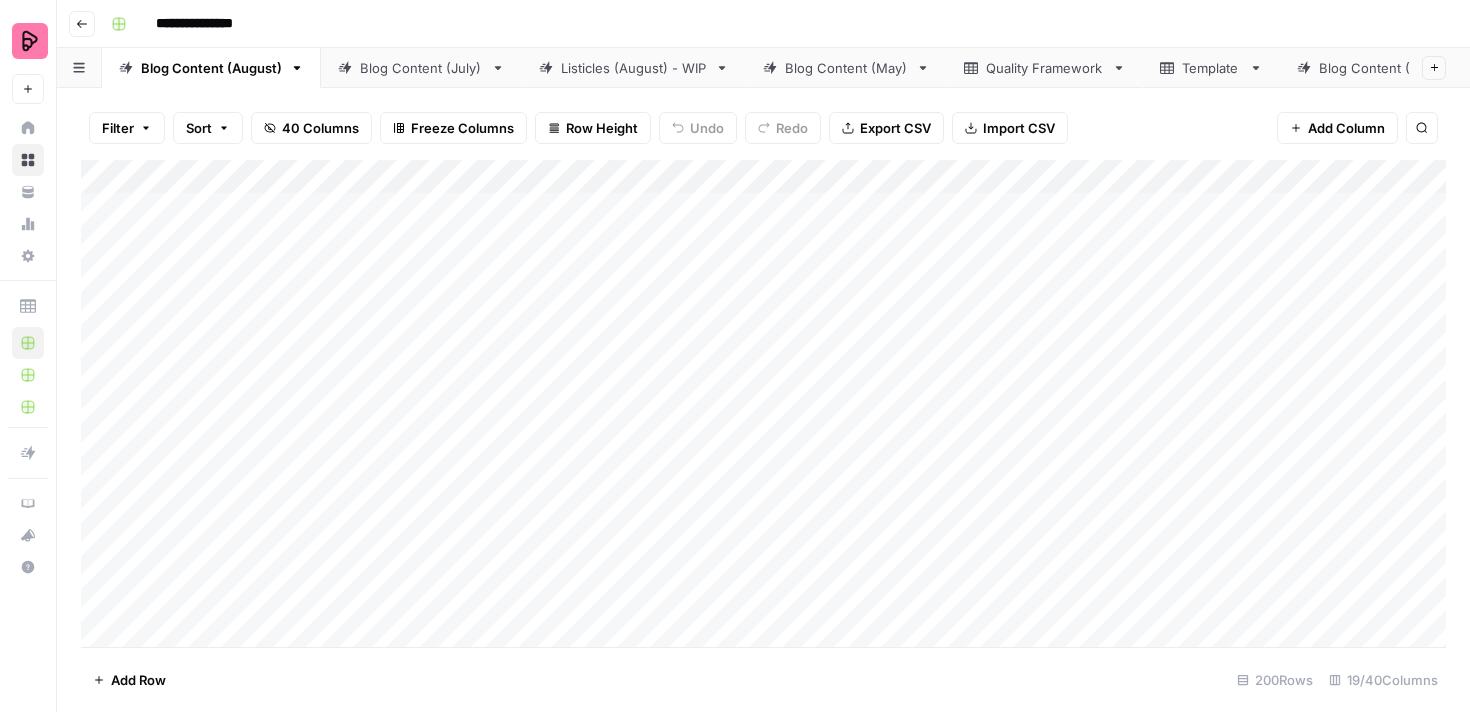scroll, scrollTop: 0, scrollLeft: 0, axis: both 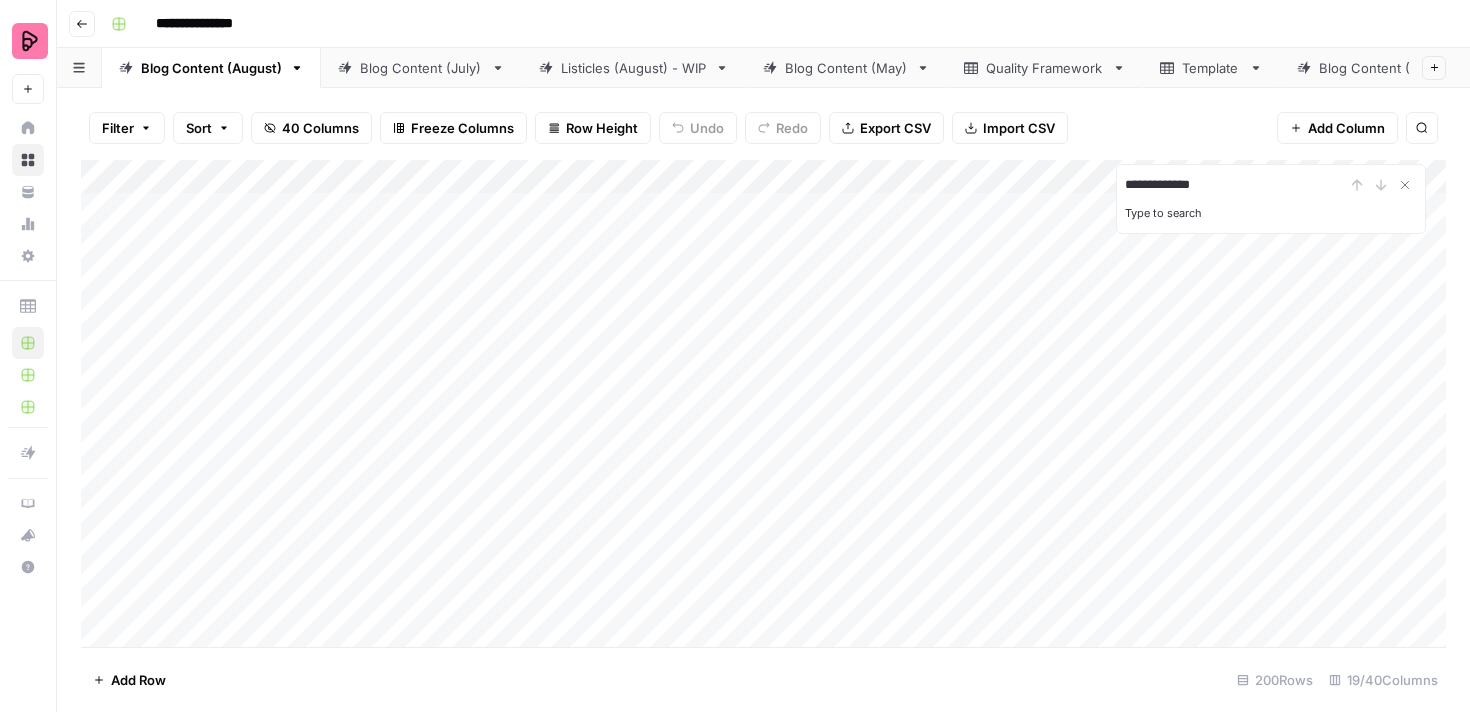 type on "**********" 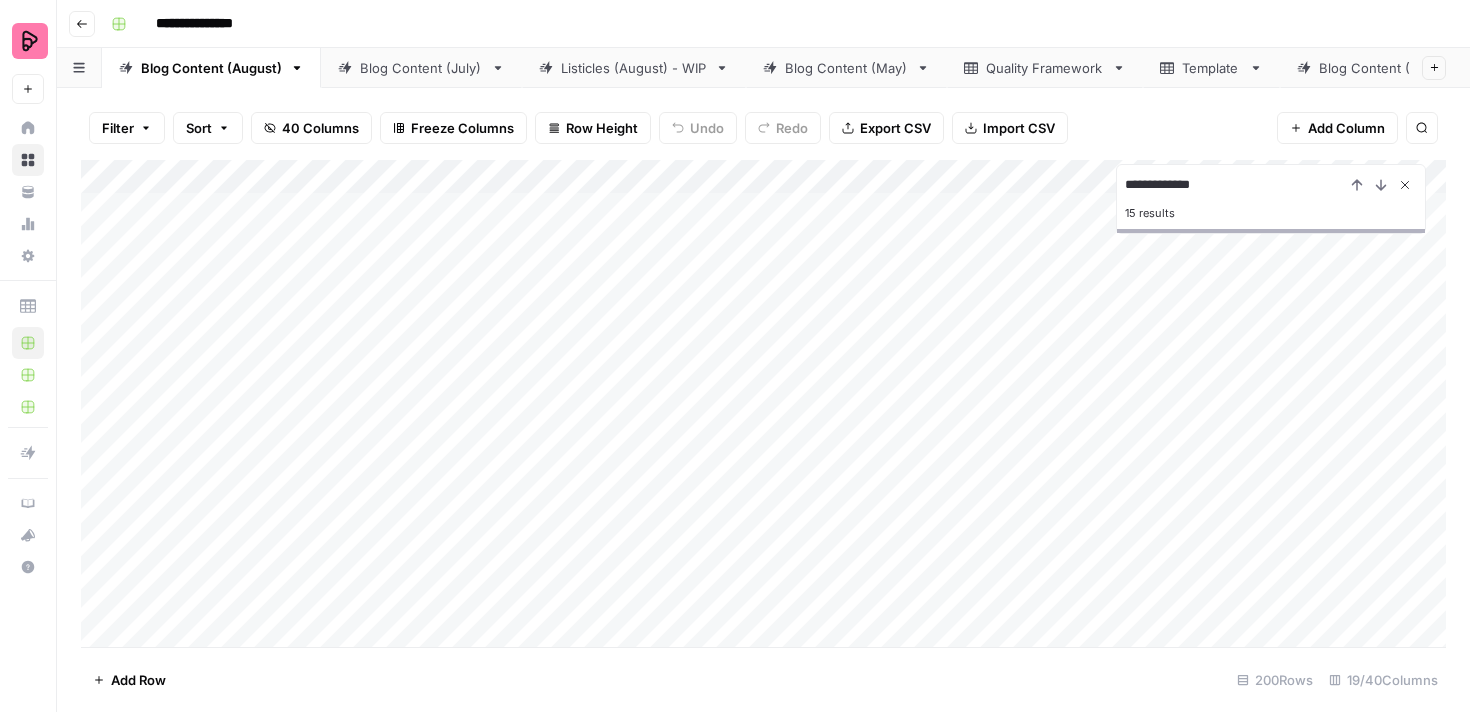 click at bounding box center (1405, 185) 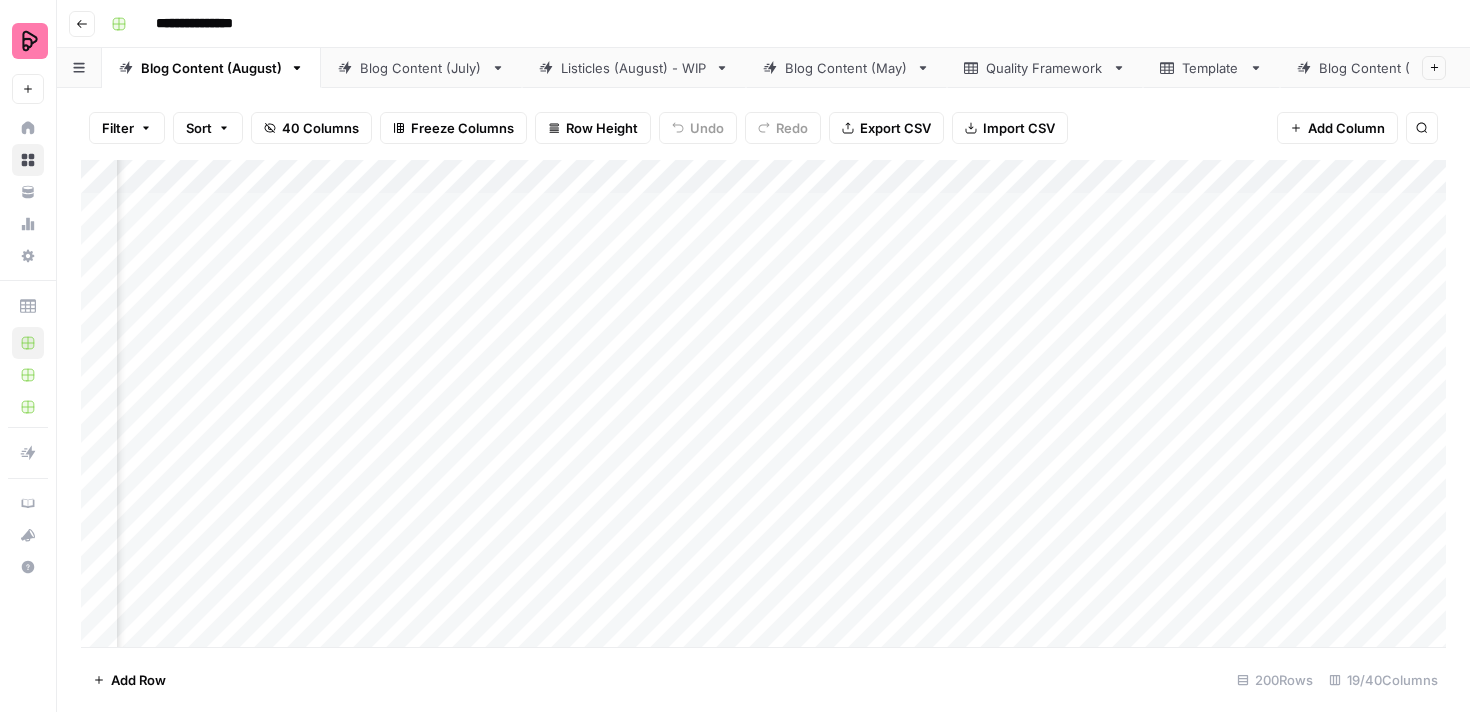 scroll, scrollTop: 0, scrollLeft: 321, axis: horizontal 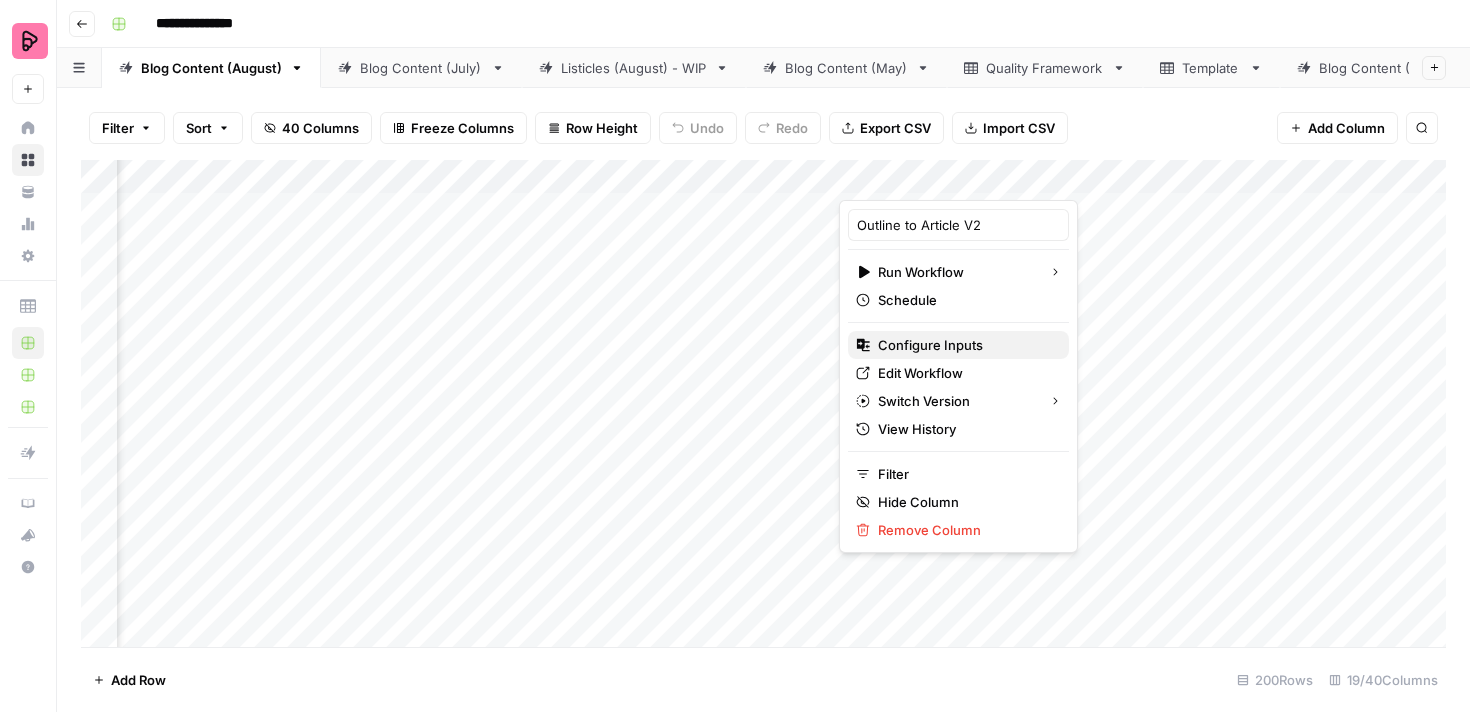 click on "Configure Inputs" at bounding box center (965, 345) 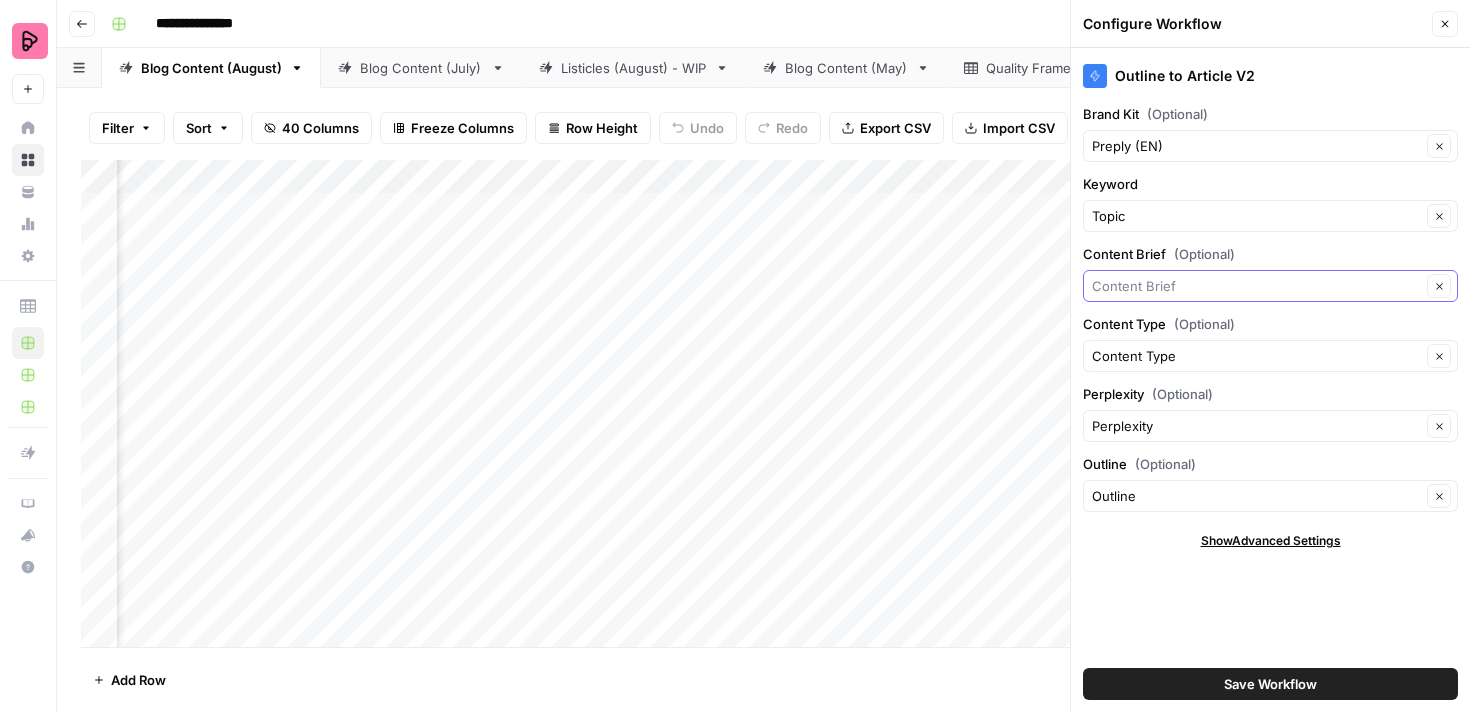 click on "Content Brief   (Optional)" at bounding box center (1256, 286) 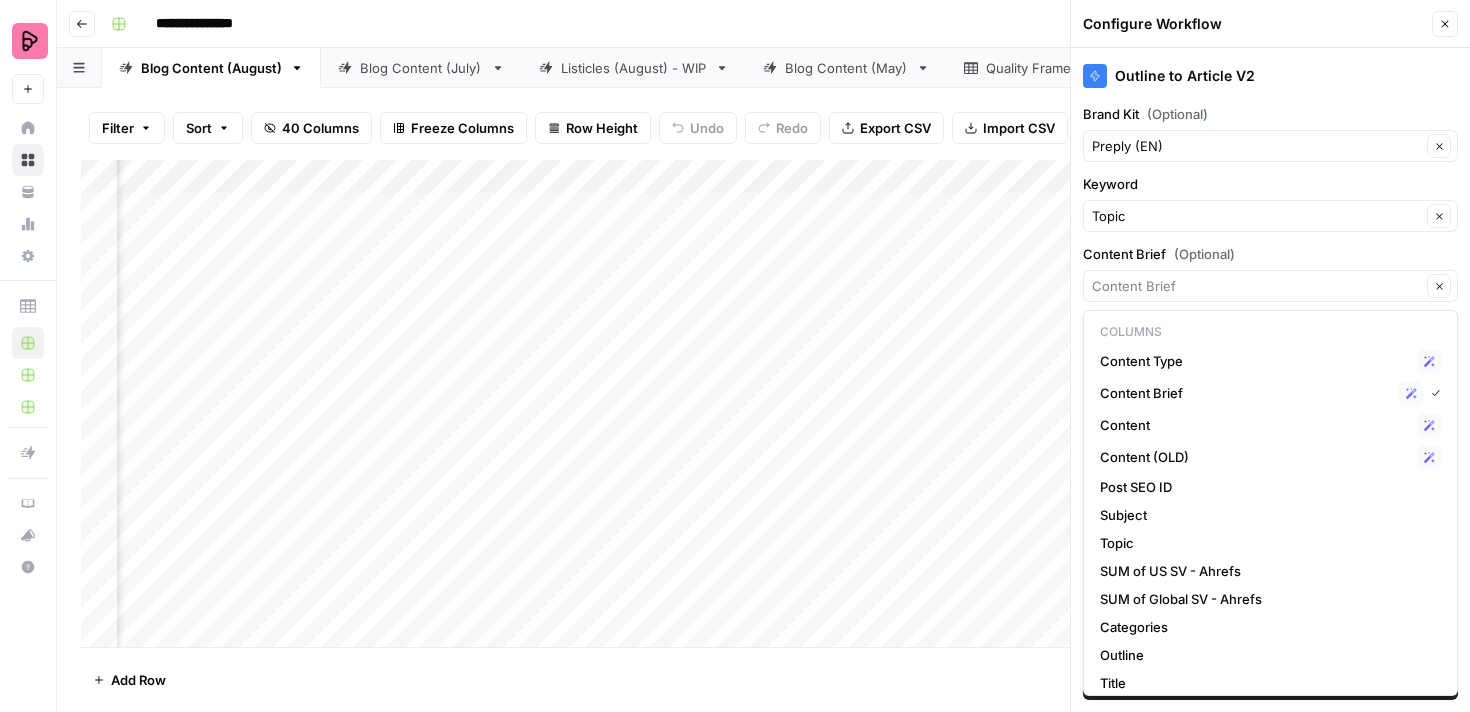 type on "Content Brief" 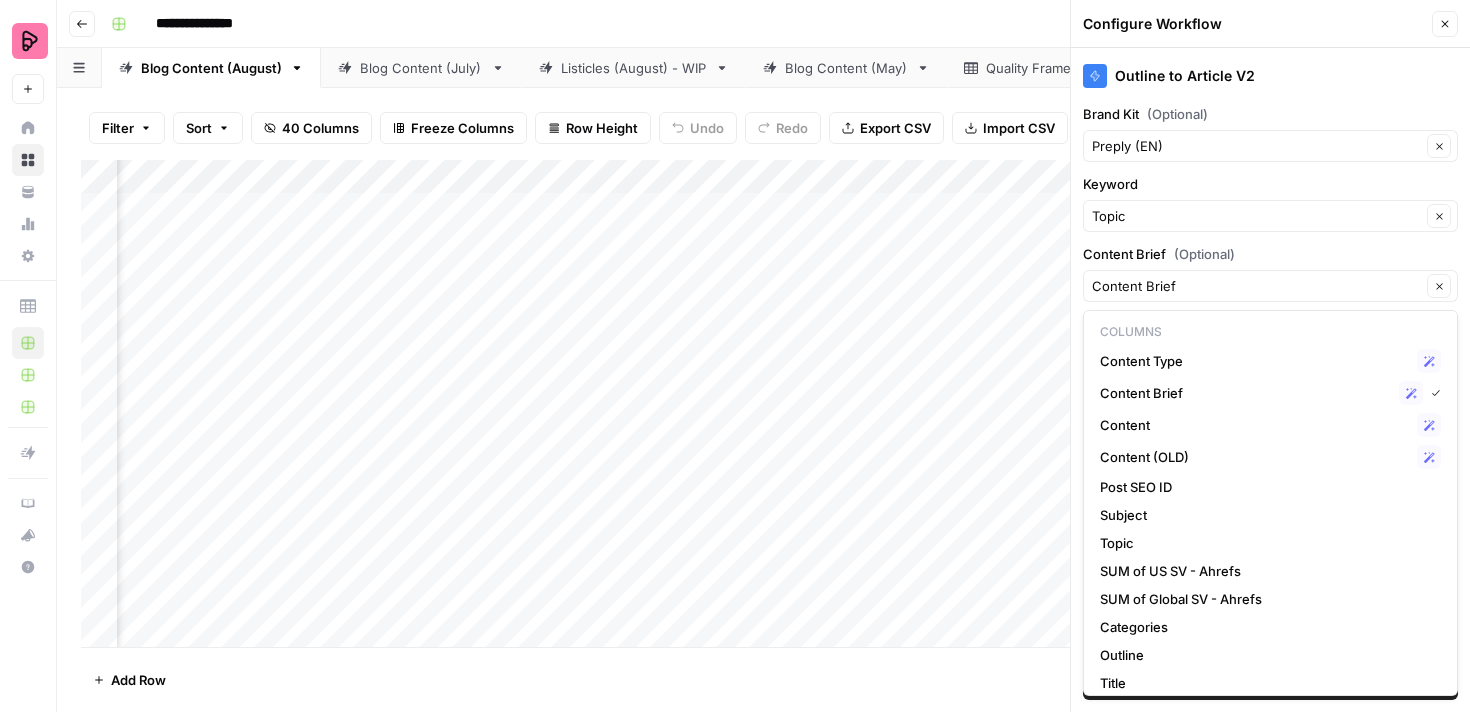 click on "Outline to Article V2 Brand Kit   (Optional) Preply (EN) Clear Keyword Topic Clear Content Brief   (Optional) Content Brief Clear Content Type   (Optional) Content Type Clear Perplexity   (Optional) Perplexity Clear Outline   (Optional) Outline Clear Show  Advanced Settings Save Workflow" at bounding box center [1270, 380] 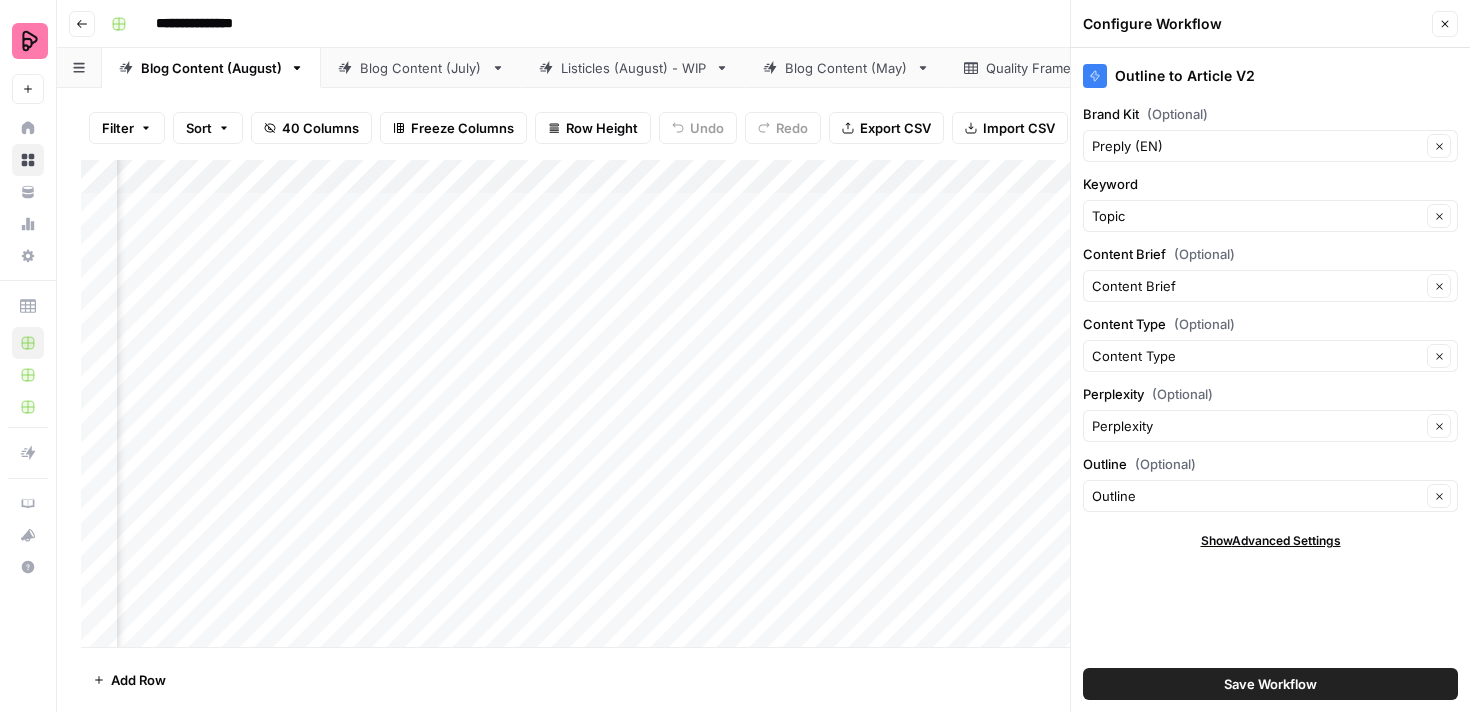 click on "Close" at bounding box center (1445, 24) 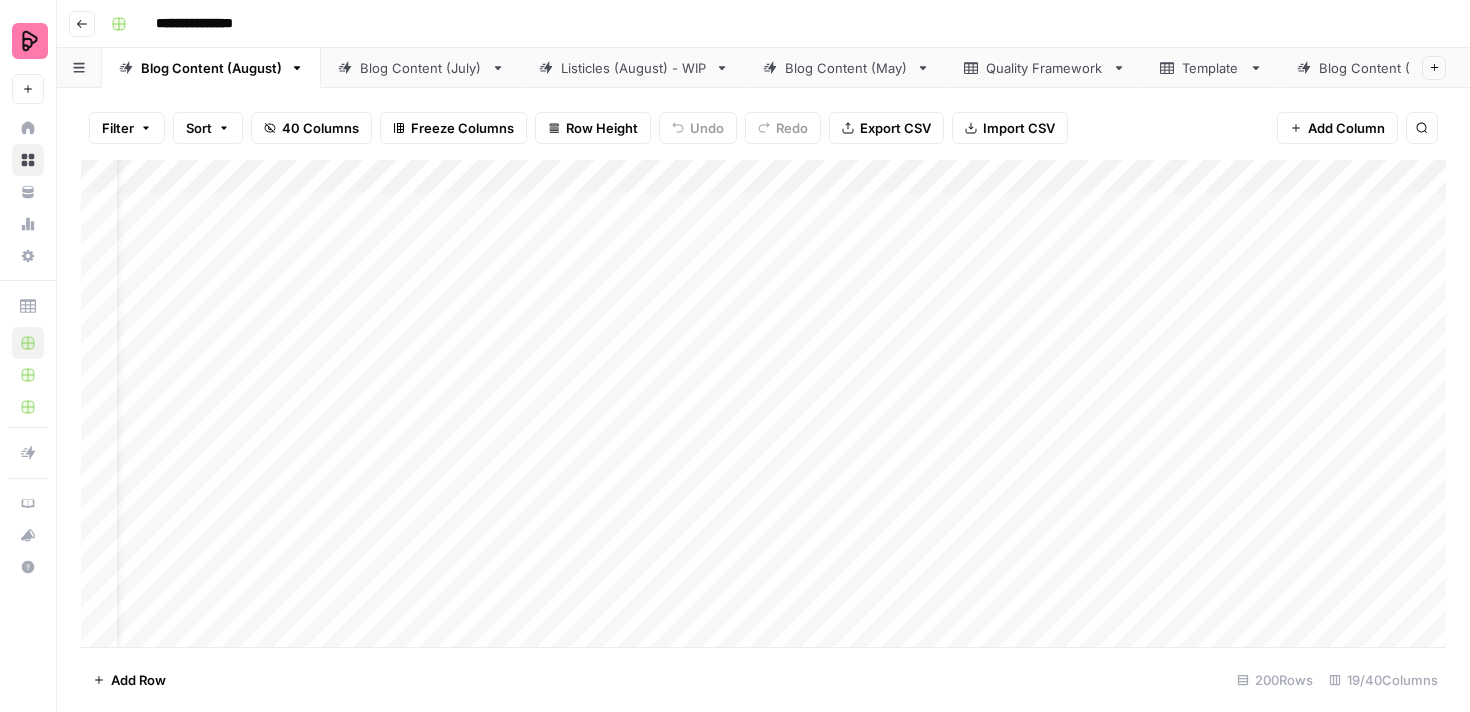 scroll, scrollTop: 0, scrollLeft: 0, axis: both 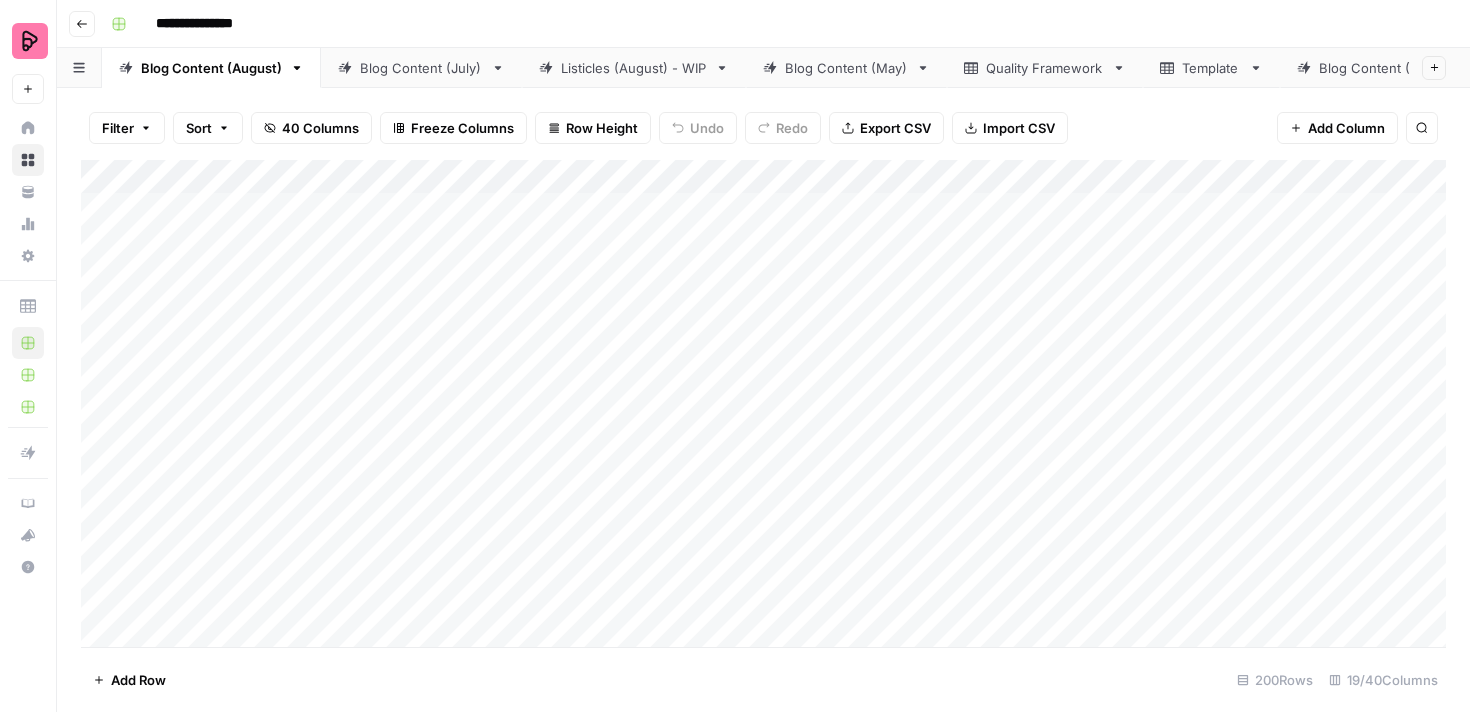 click on "Add Column" at bounding box center (763, 403) 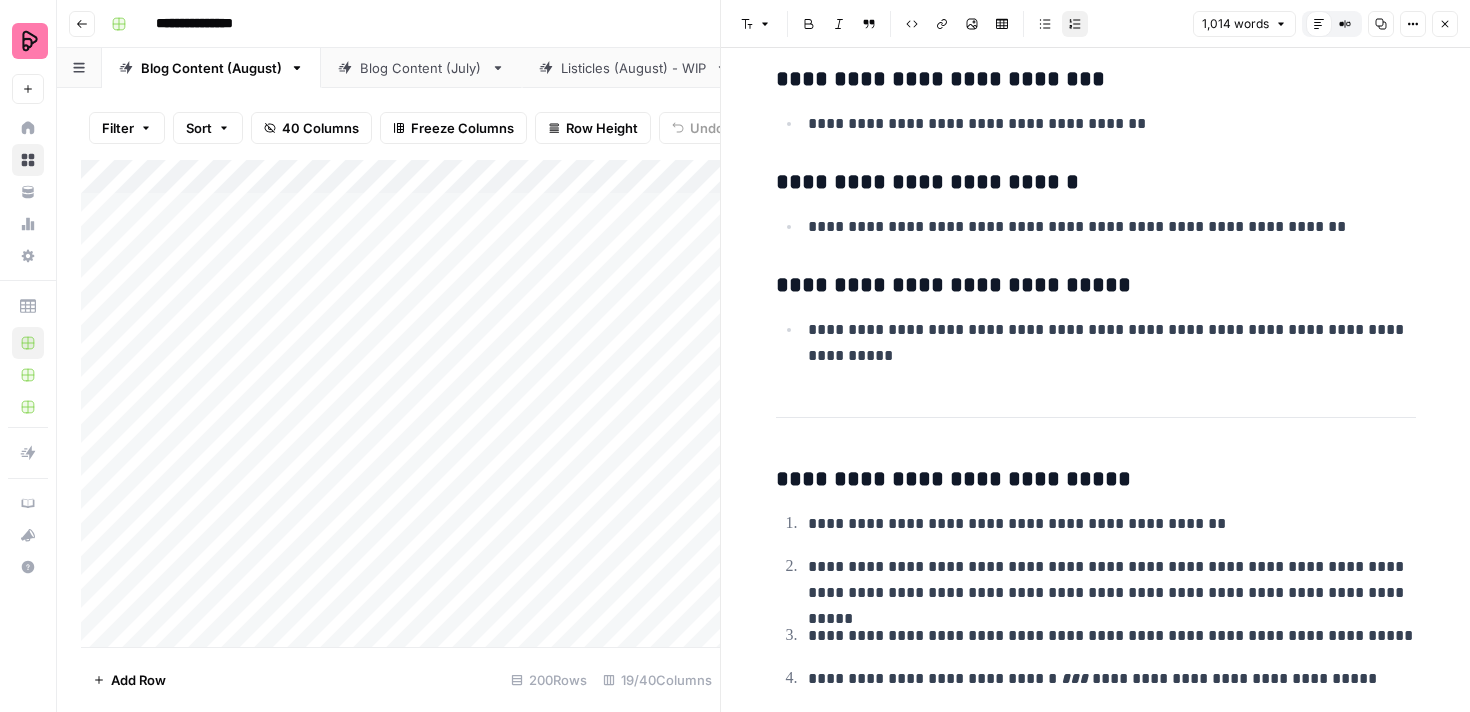 scroll, scrollTop: 7351, scrollLeft: 0, axis: vertical 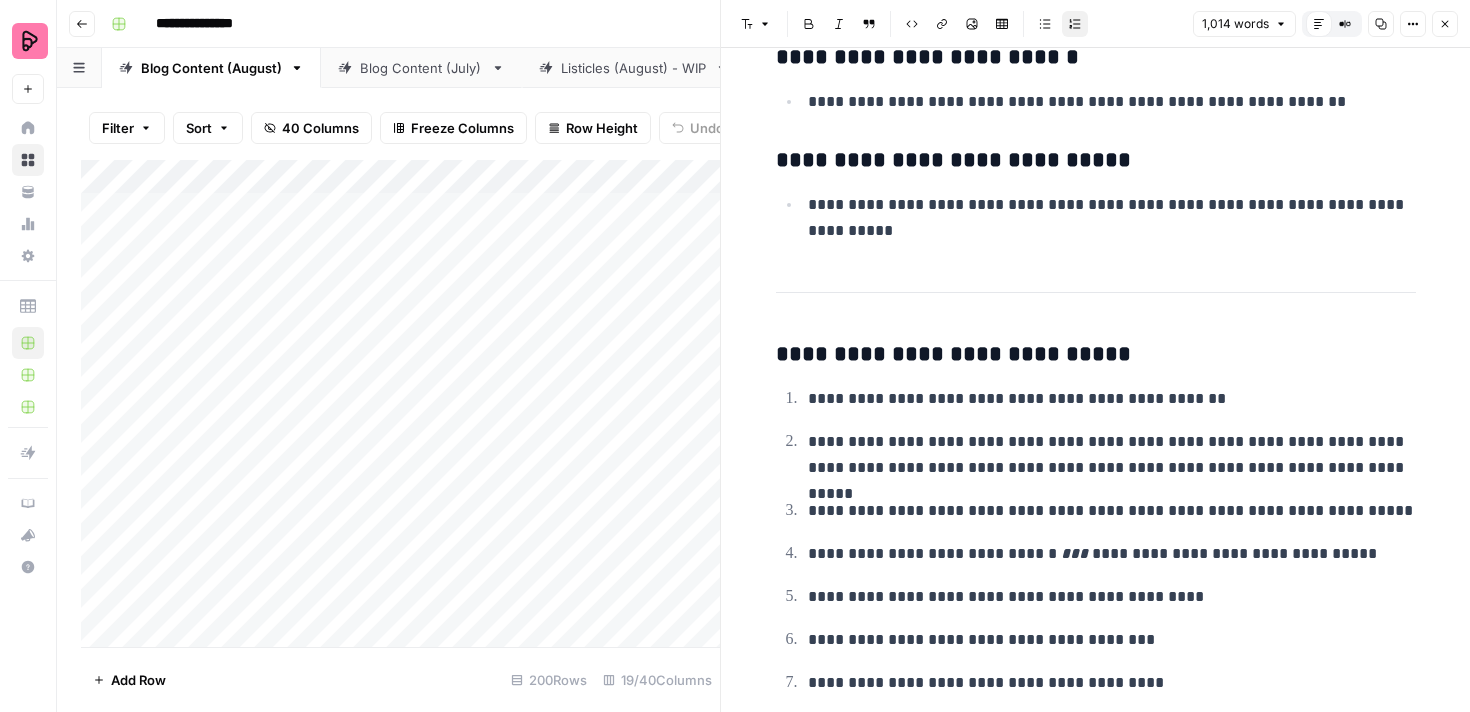 click 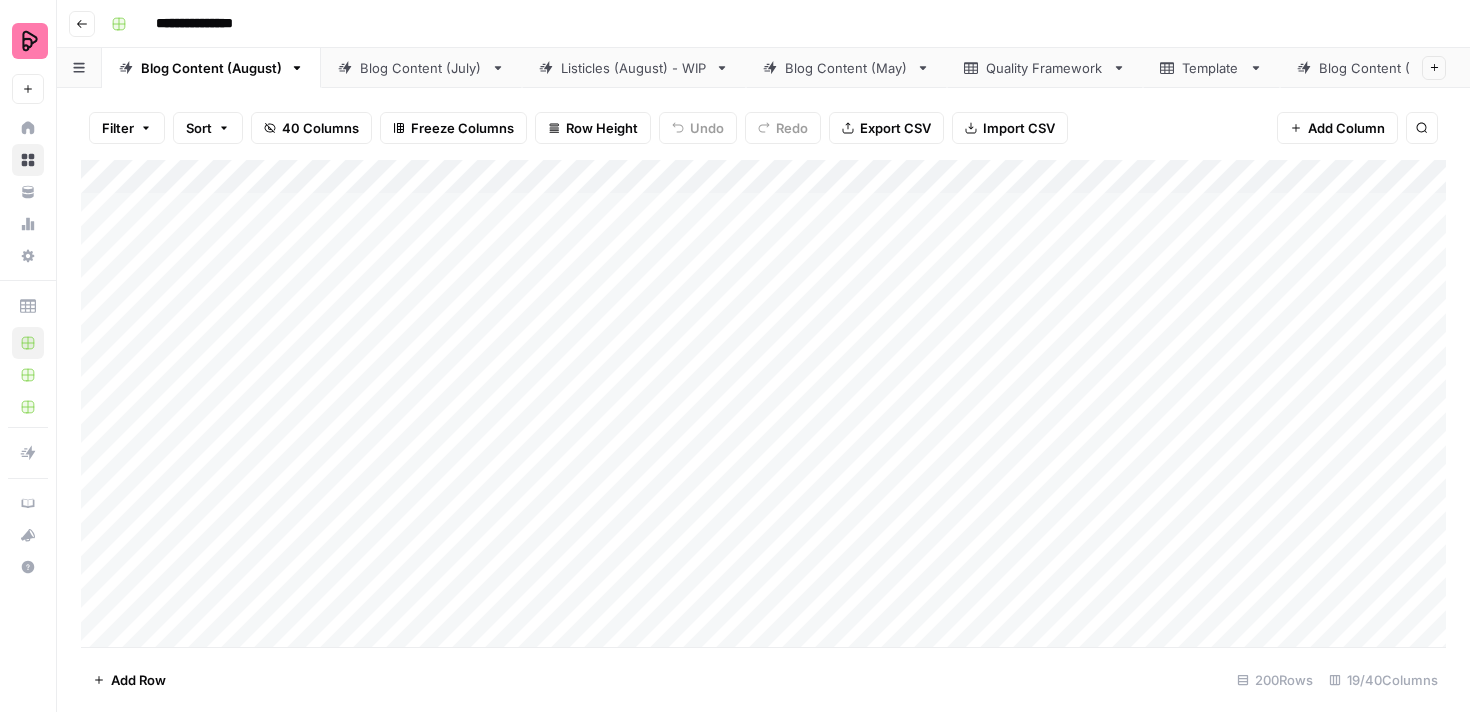 click on "Add Column" at bounding box center (763, 403) 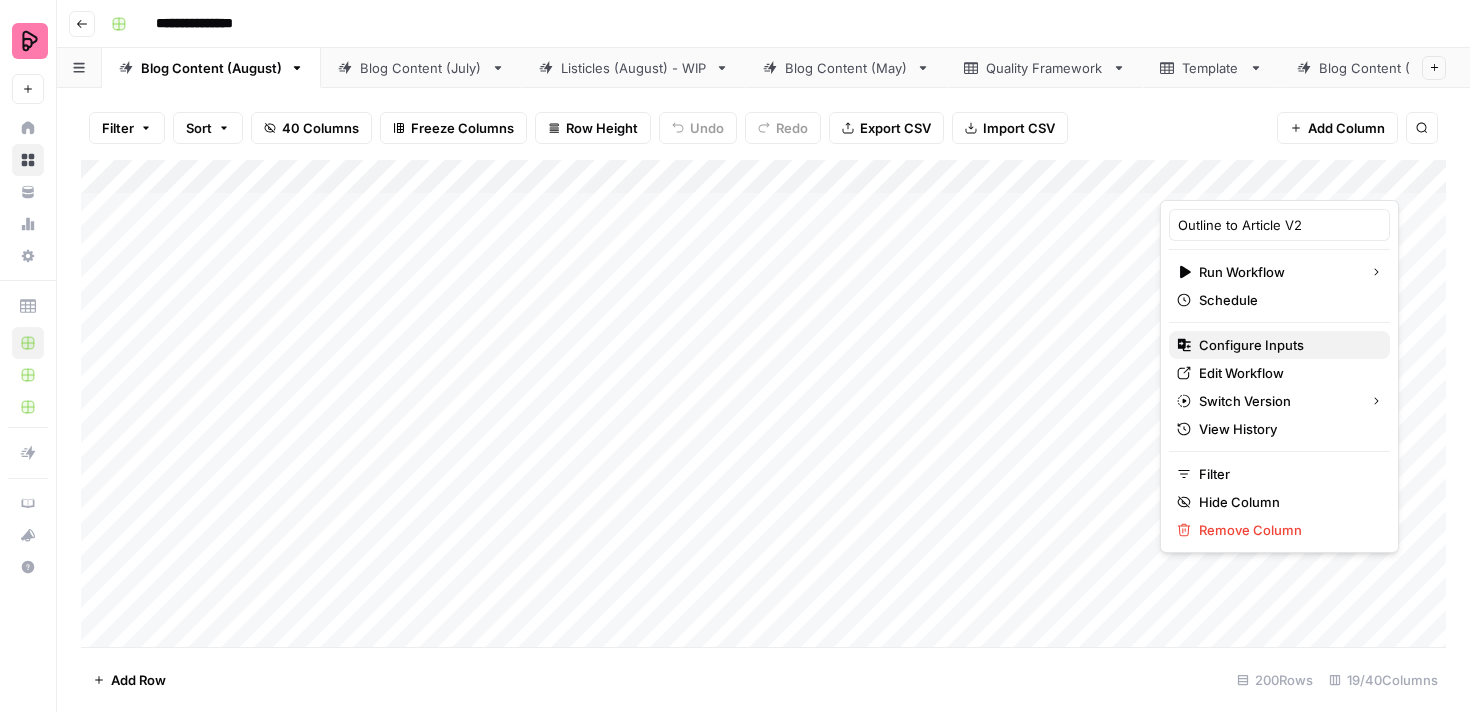 click on "Configure Inputs" at bounding box center [1286, 345] 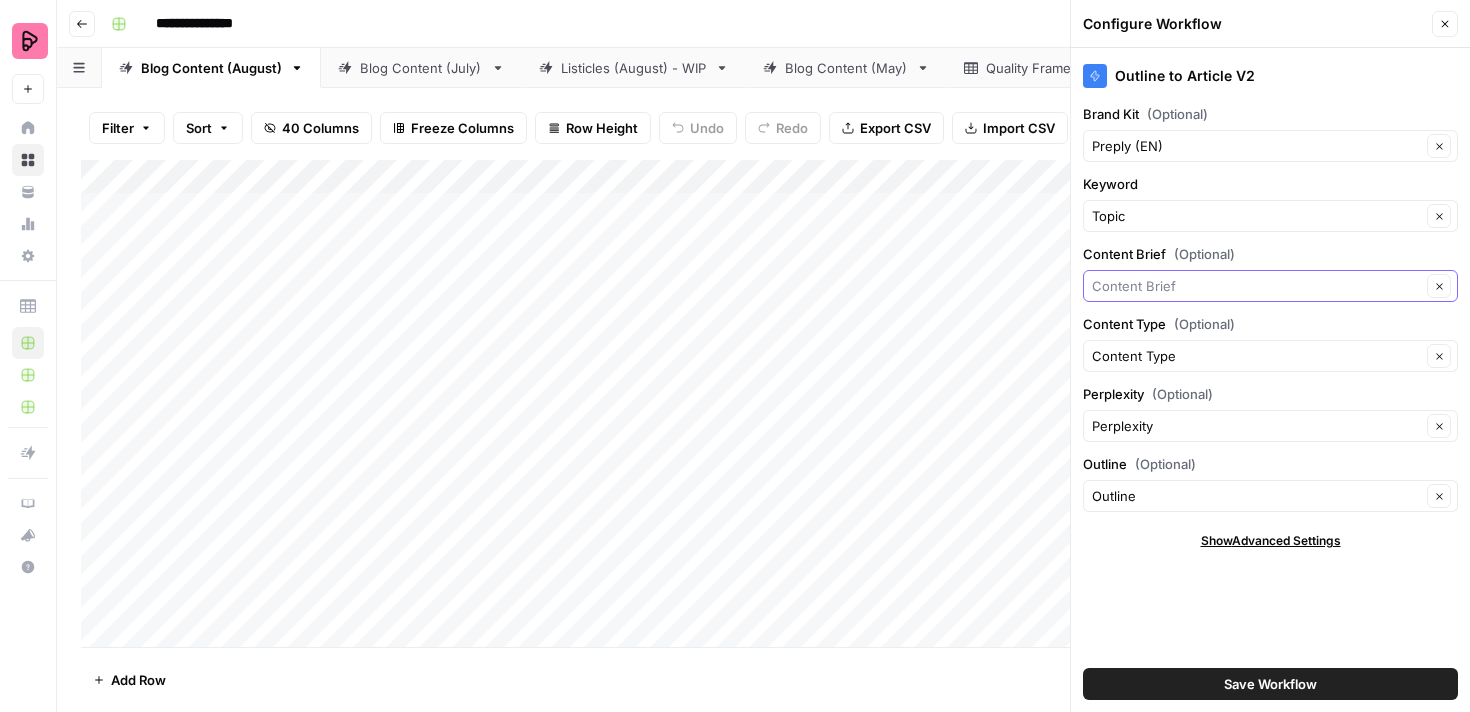 click on "Content Brief   (Optional)" at bounding box center (1256, 286) 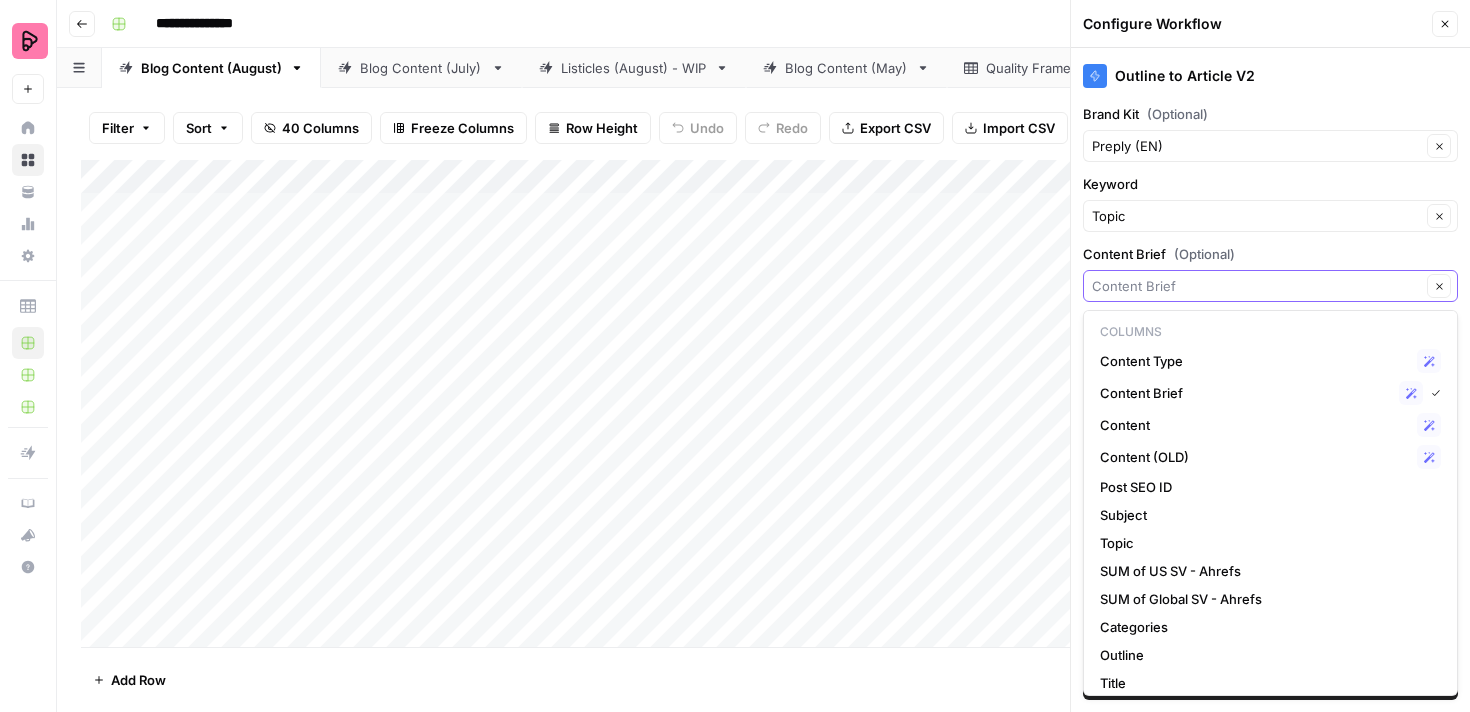 click on "Content Brief   (Optional)" at bounding box center (1256, 286) 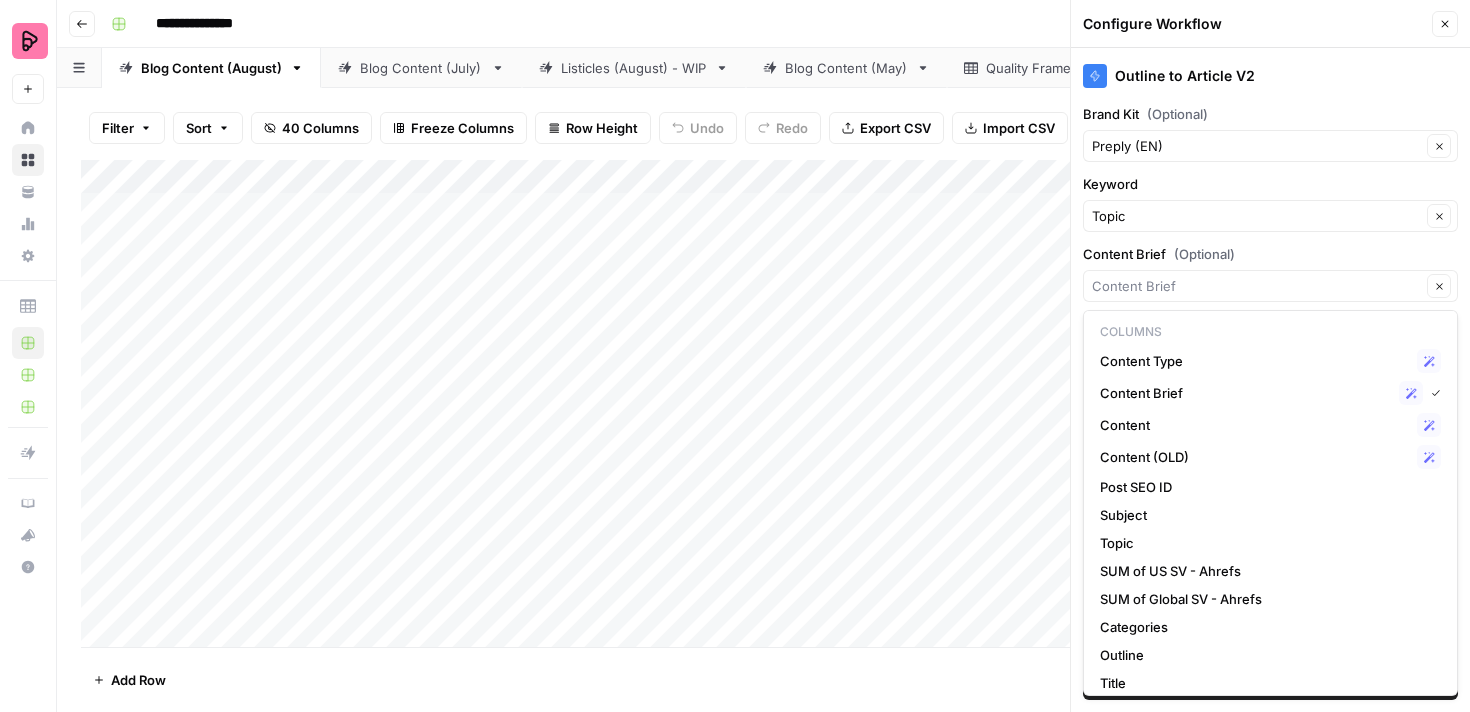 type on "Content Brief" 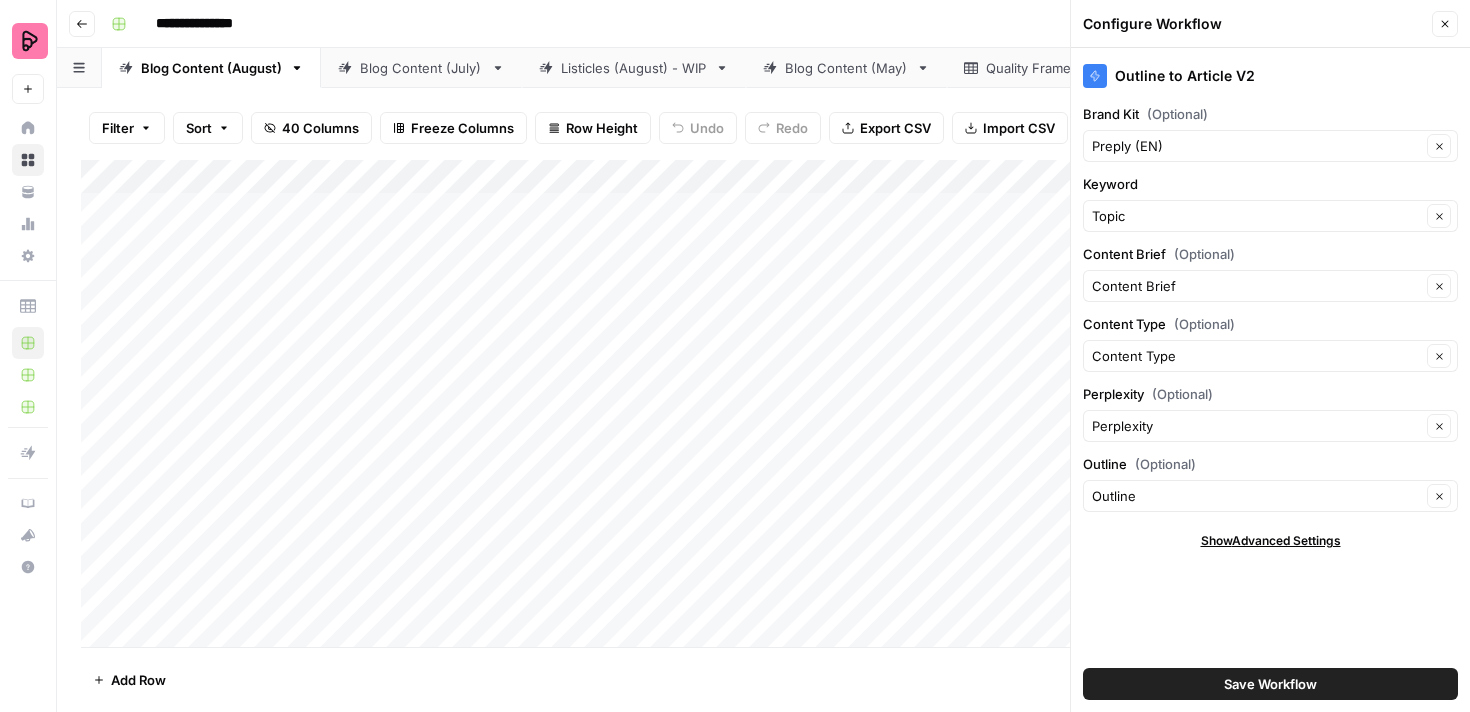 click on "Content Brief   (Optional)" at bounding box center (1270, 254) 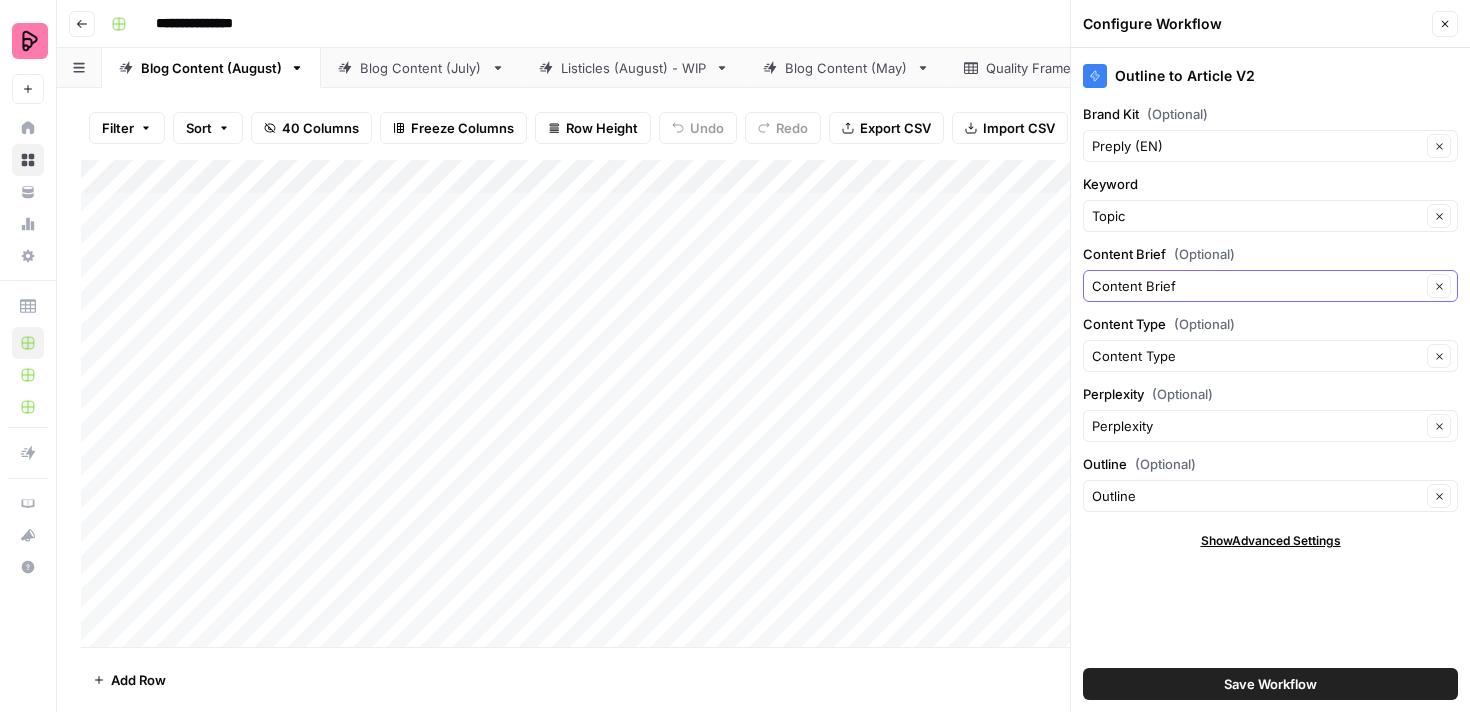 click on "Content Brief" at bounding box center [1256, 286] 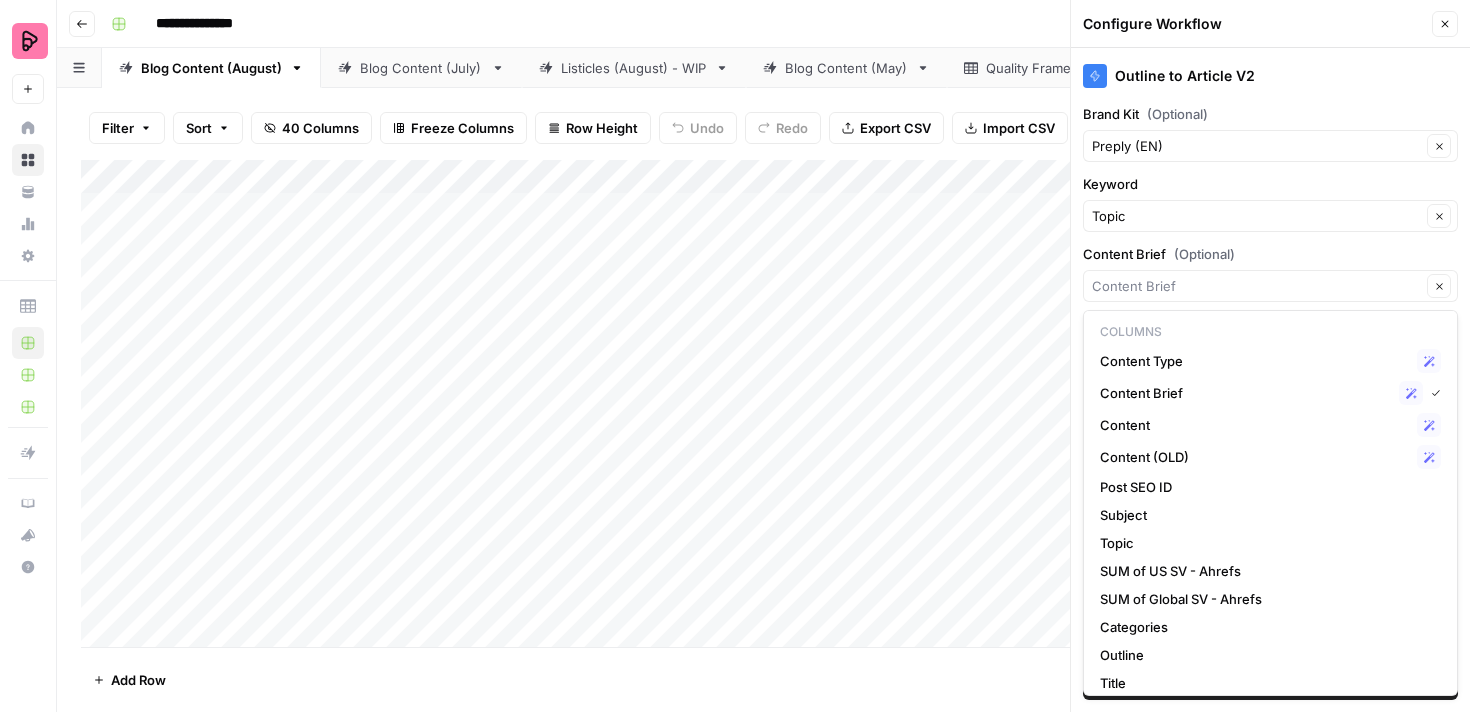 type on "Content Brief" 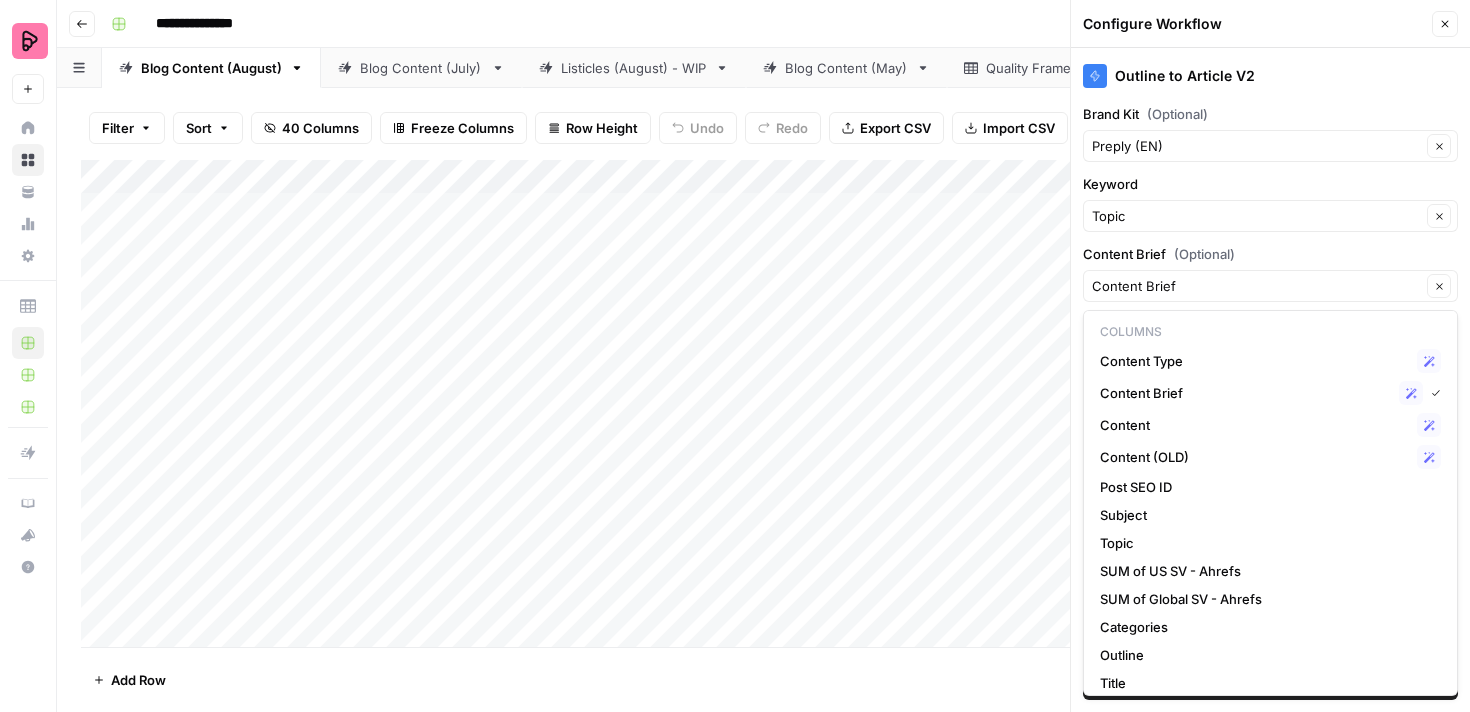 click on "Outline to Article V2 Brand Kit   (Optional) Preply (EN) Clear Keyword Topic Clear Content Brief   (Optional) Content Brief Clear Content Type   (Optional) Content Type Clear Perplexity   (Optional) Perplexity Clear Outline   (Optional) Outline Clear Show  Advanced Settings Save Workflow" at bounding box center (1270, 380) 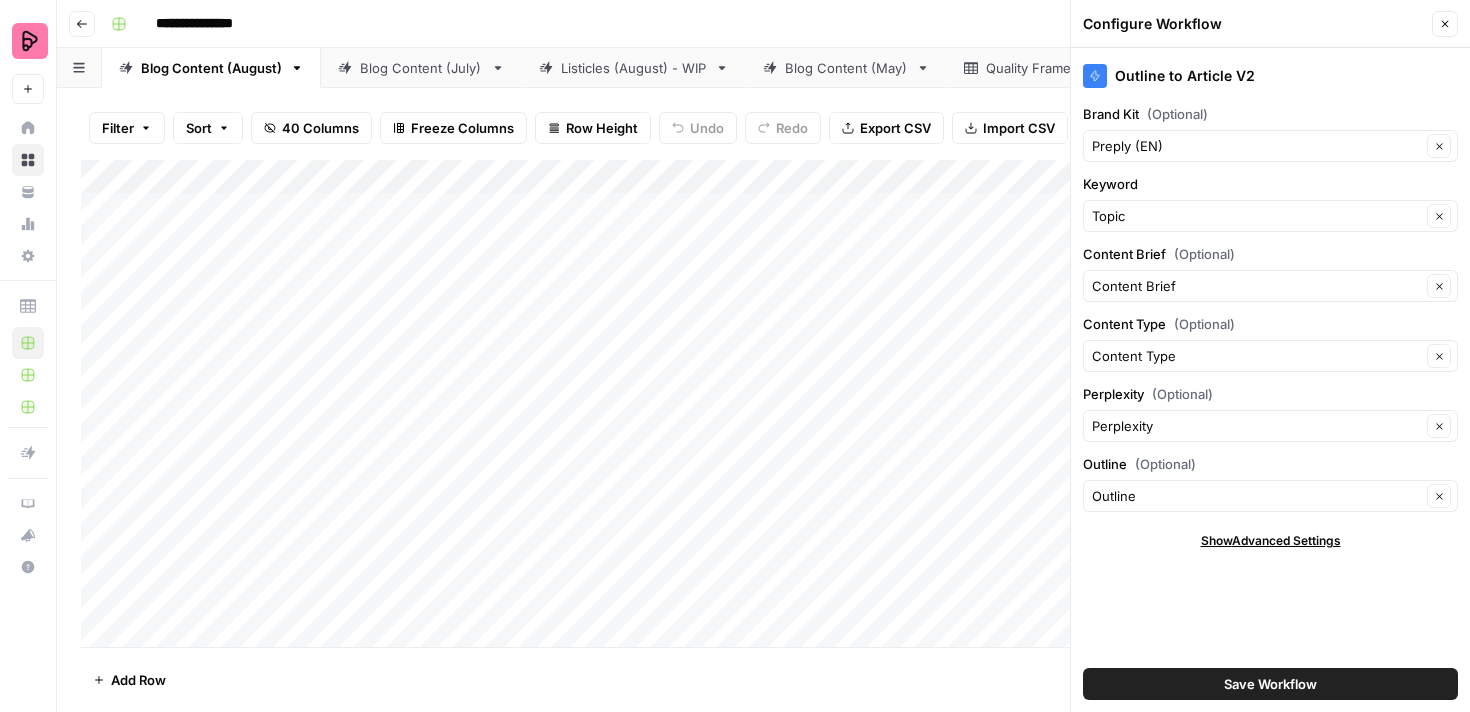 click on "Add Column" at bounding box center (763, 403) 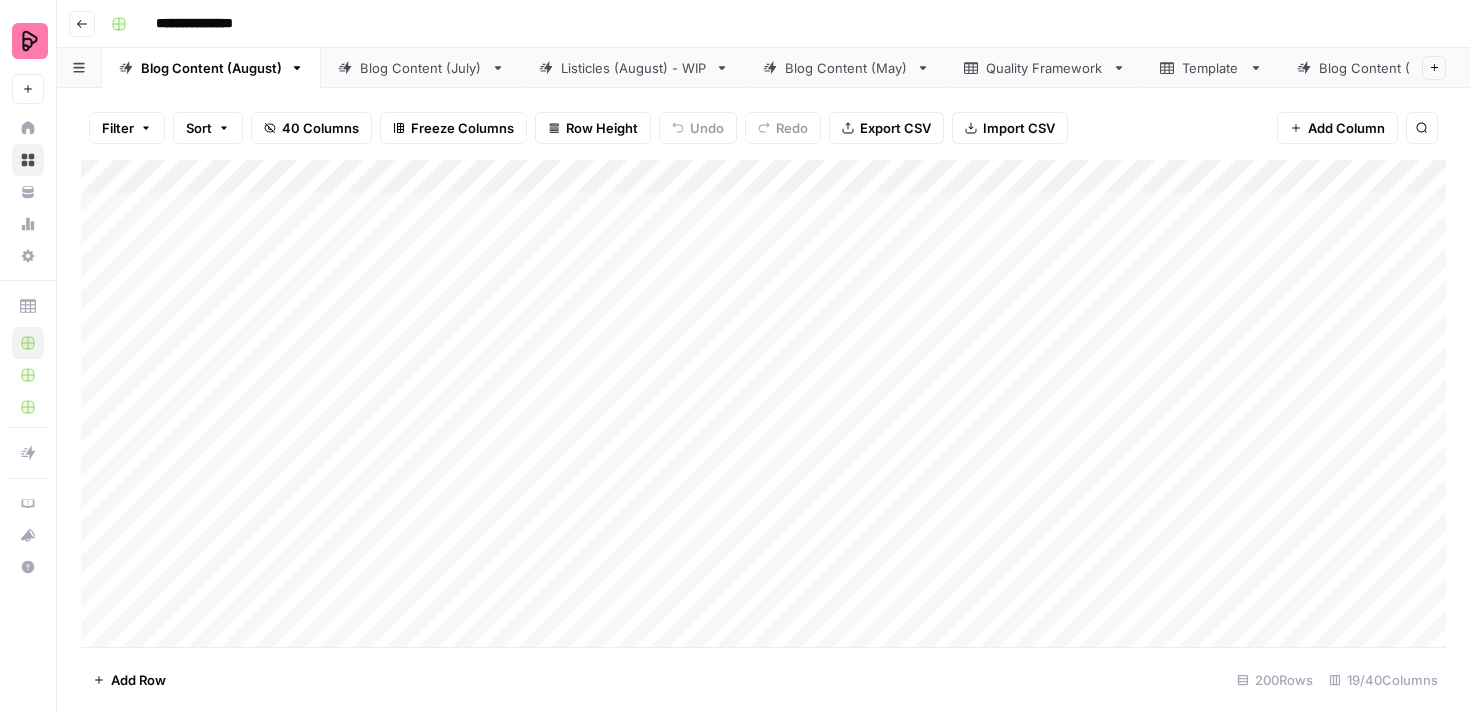 click on "Filter Sort 40 Columns Freeze Columns Row Height Undo Redo Export CSV Import CSV Add Column Search" at bounding box center [763, 128] 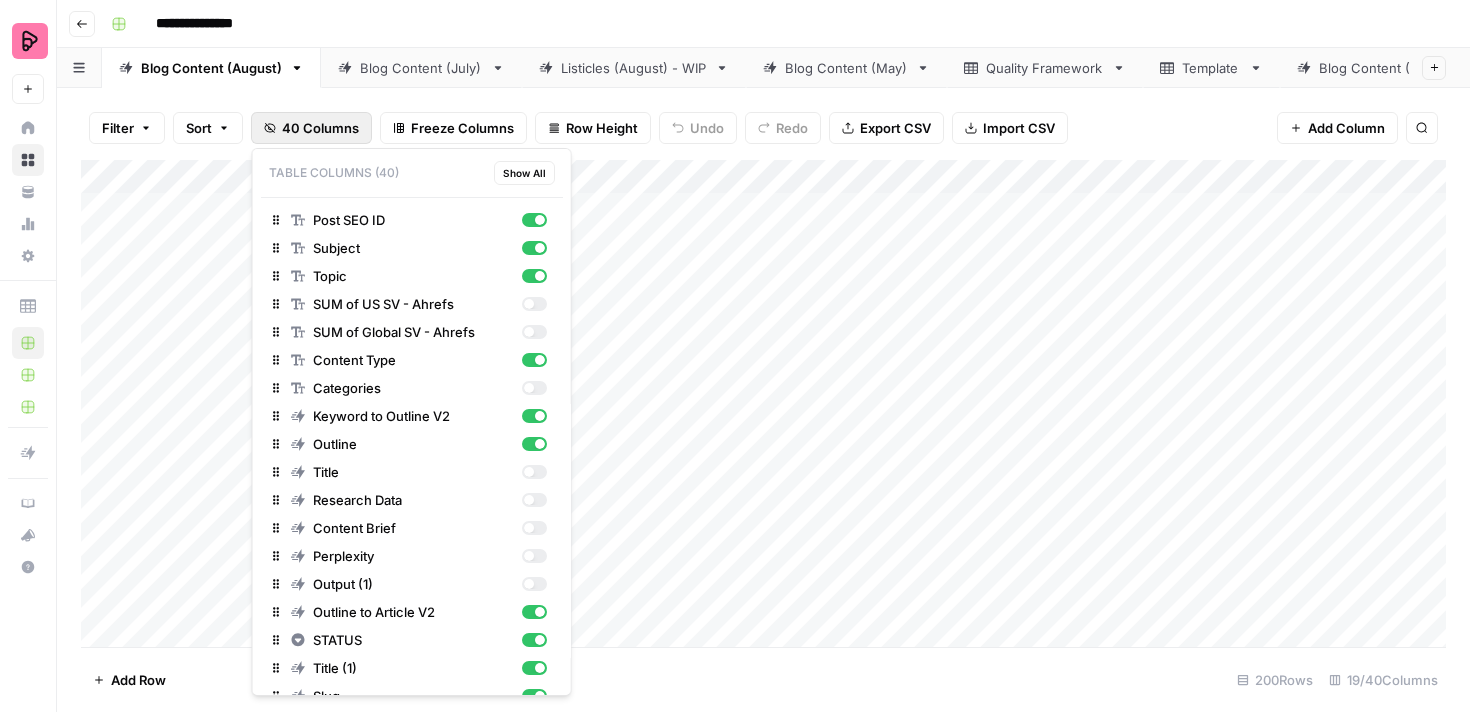 click on "Filter Sort 40 Columns Freeze Columns Row Height Undo Redo Export CSV Import CSV Add Column Search" at bounding box center [763, 128] 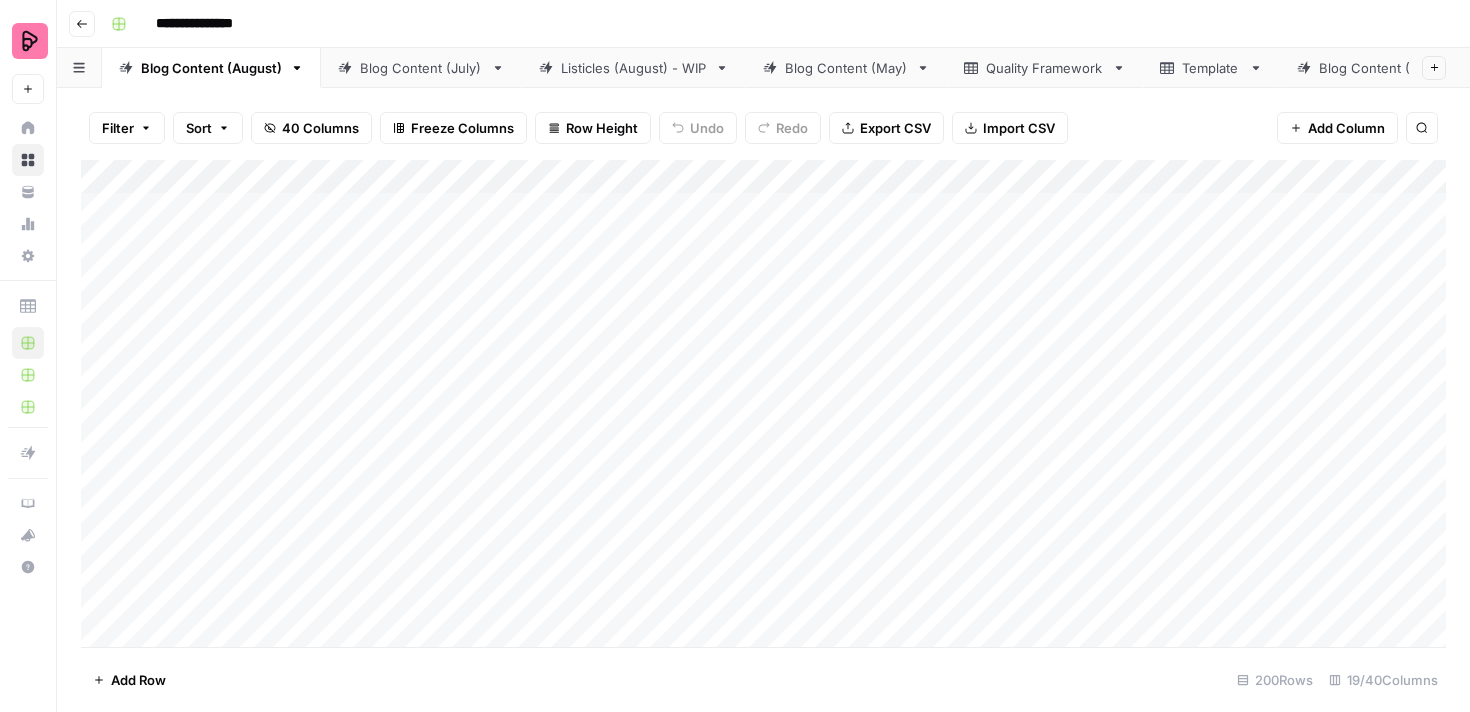 click on "40 Columns" at bounding box center [311, 128] 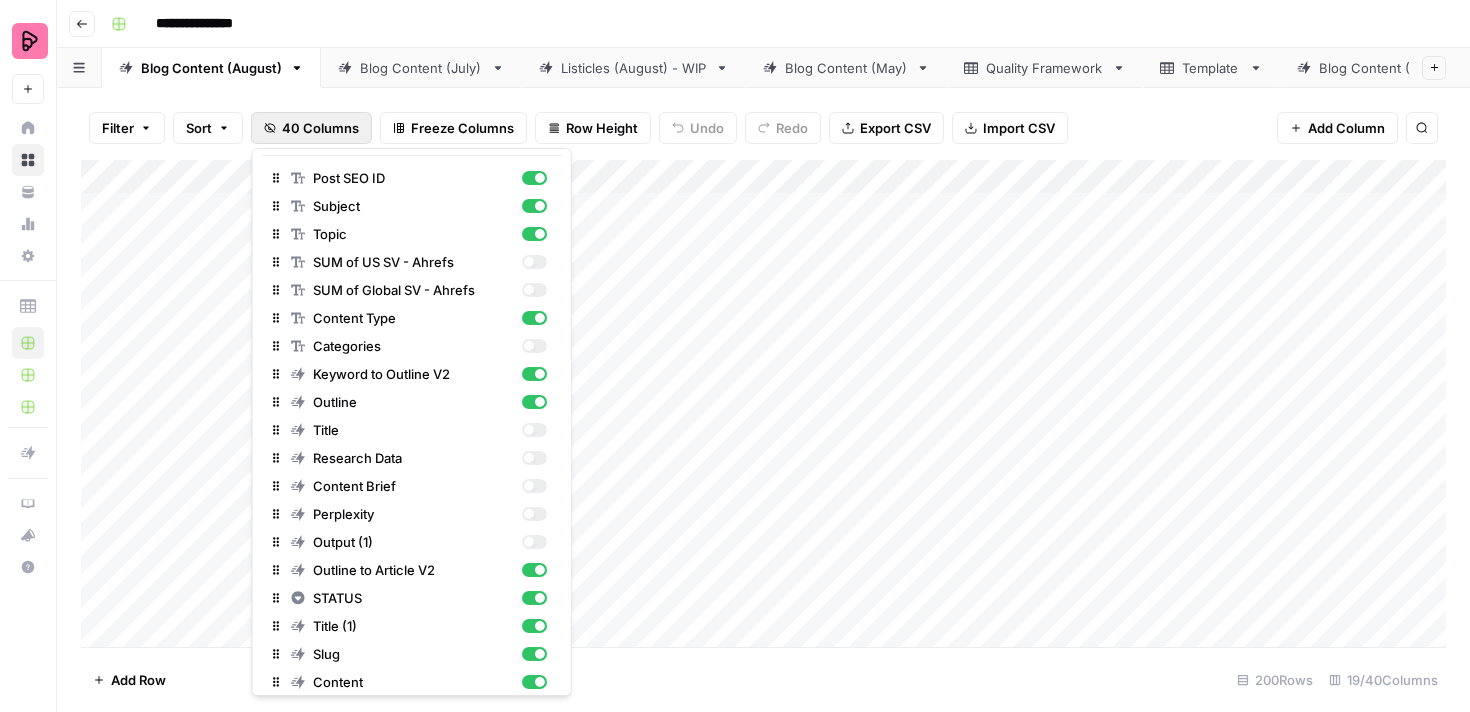 scroll, scrollTop: 0, scrollLeft: 0, axis: both 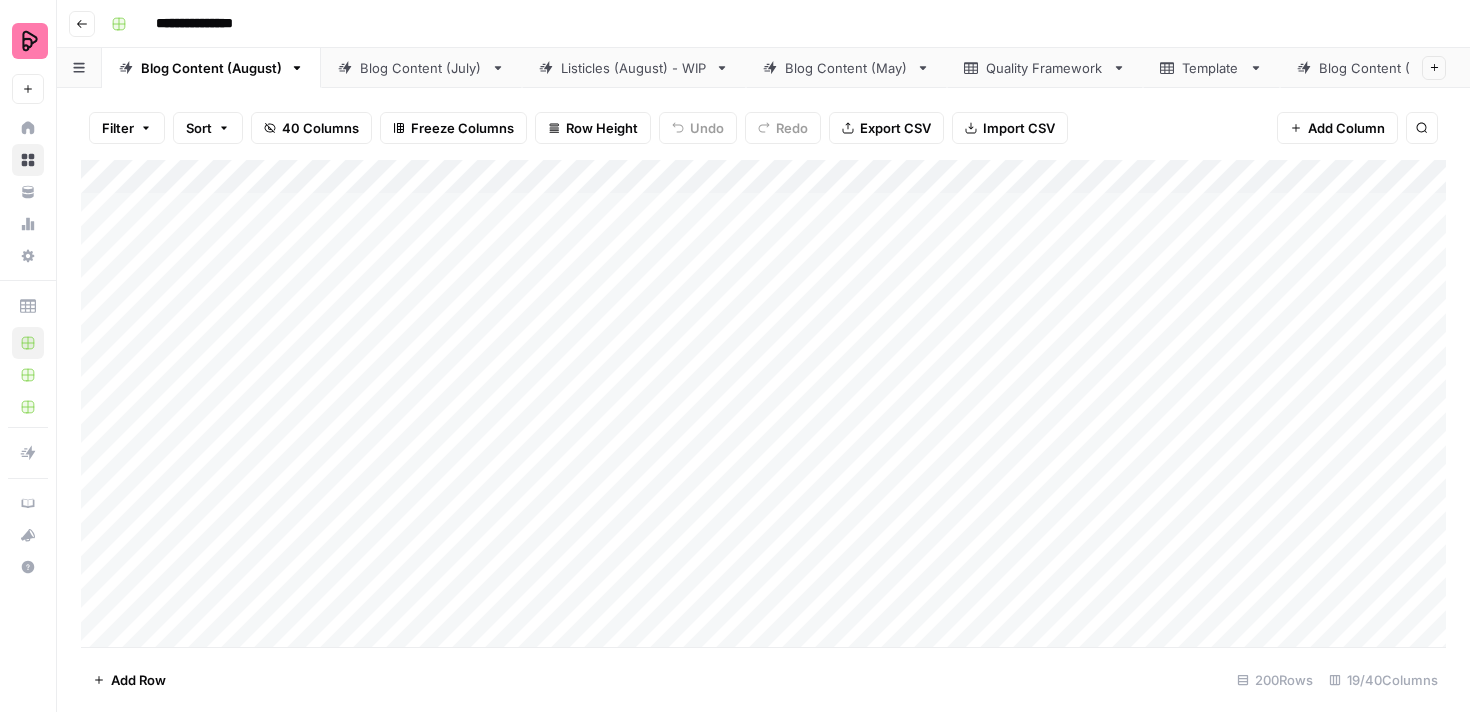 click on "Filter Sort 40 Columns Freeze Columns Row Height Undo Redo Export CSV Import CSV Add Column Search" at bounding box center [763, 128] 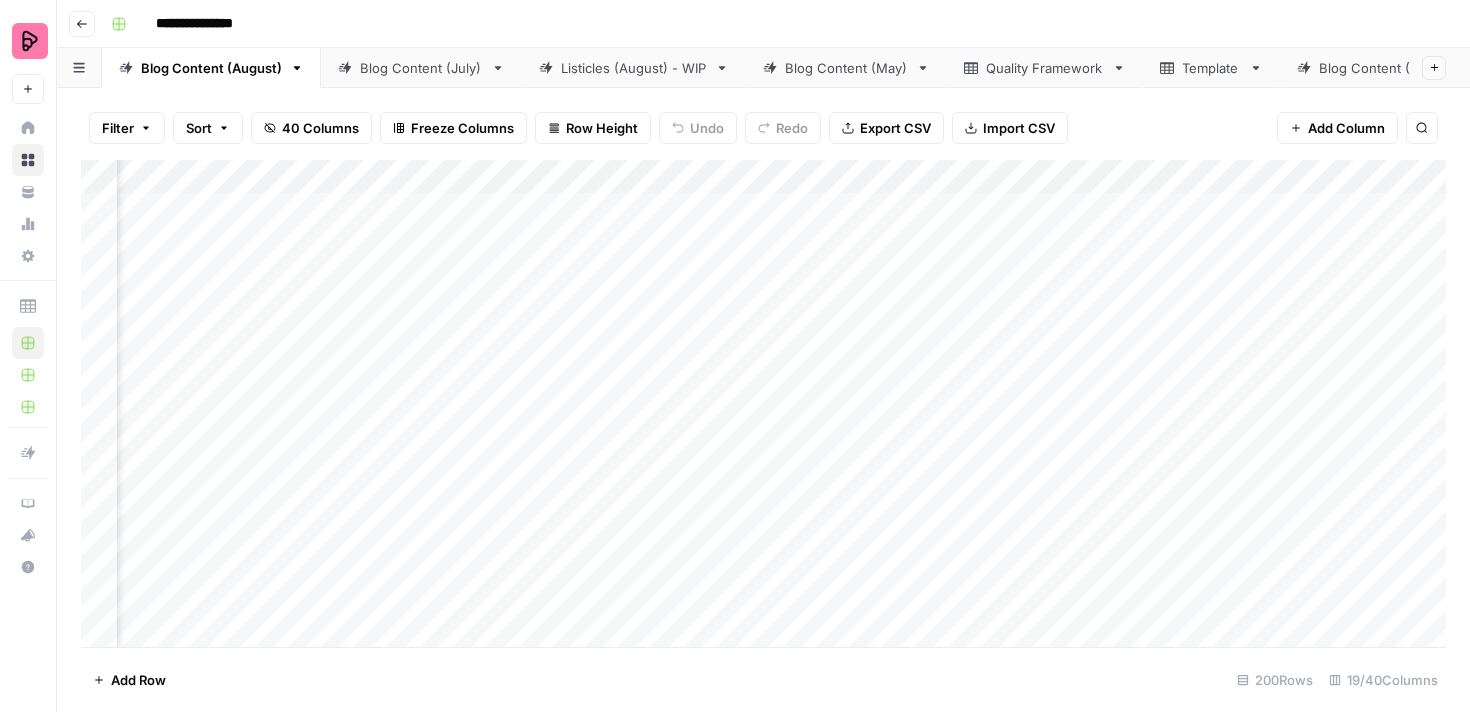 scroll, scrollTop: 0, scrollLeft: 690, axis: horizontal 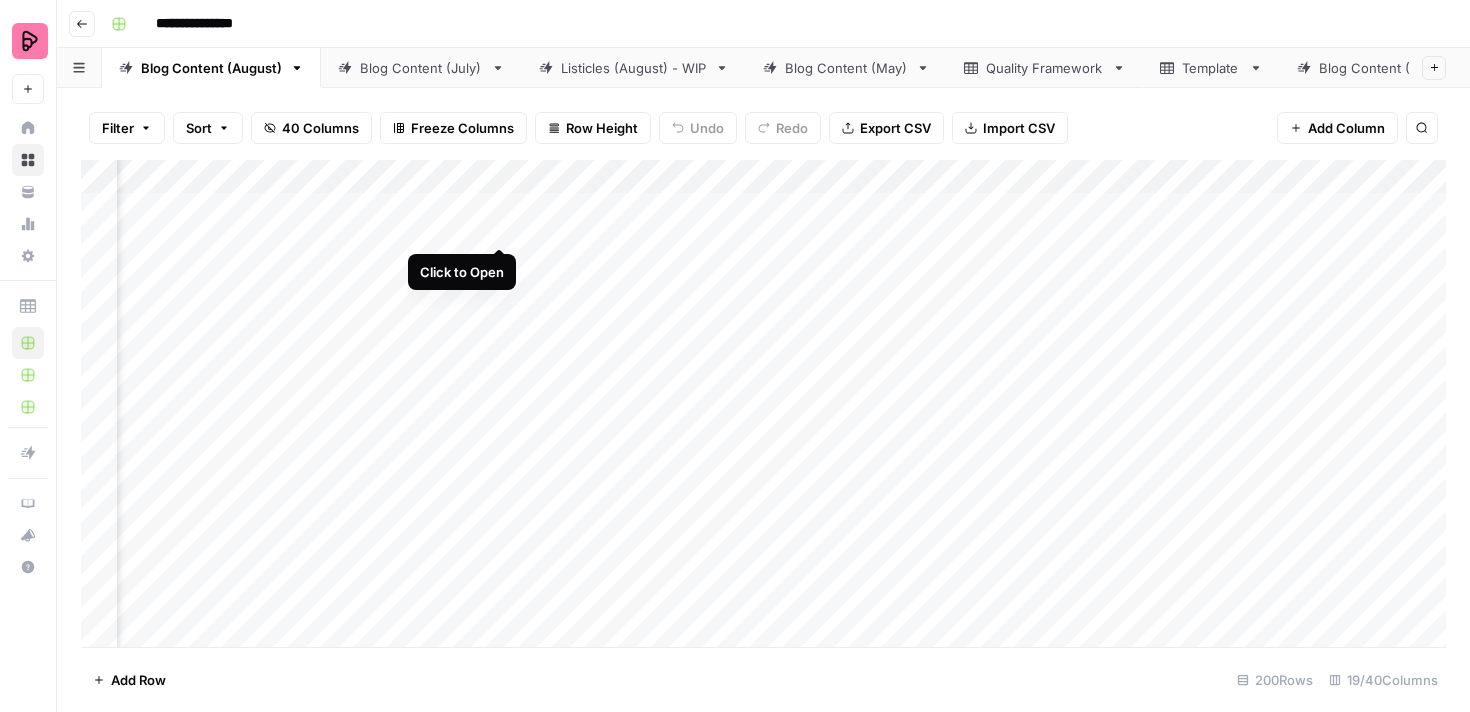 click on "Add Column" at bounding box center [763, 403] 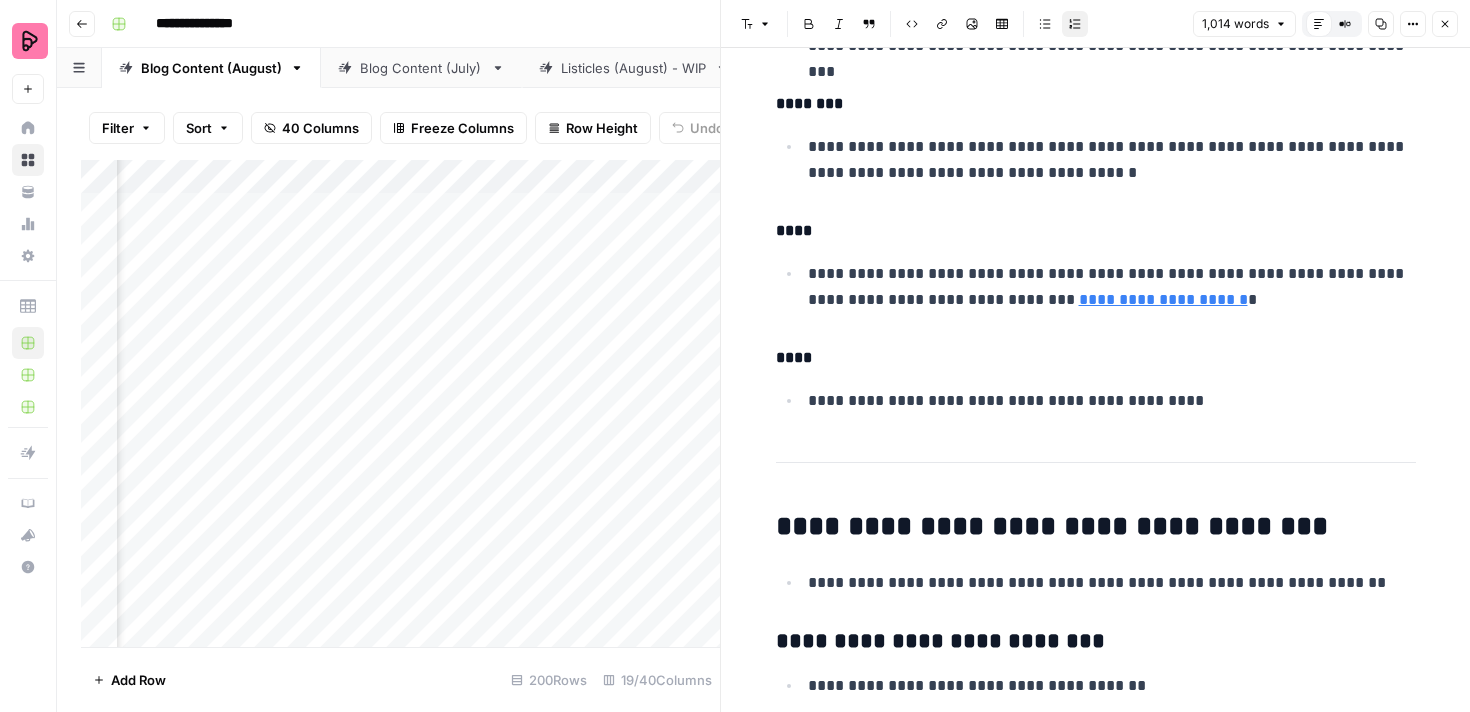 scroll, scrollTop: 6666, scrollLeft: 0, axis: vertical 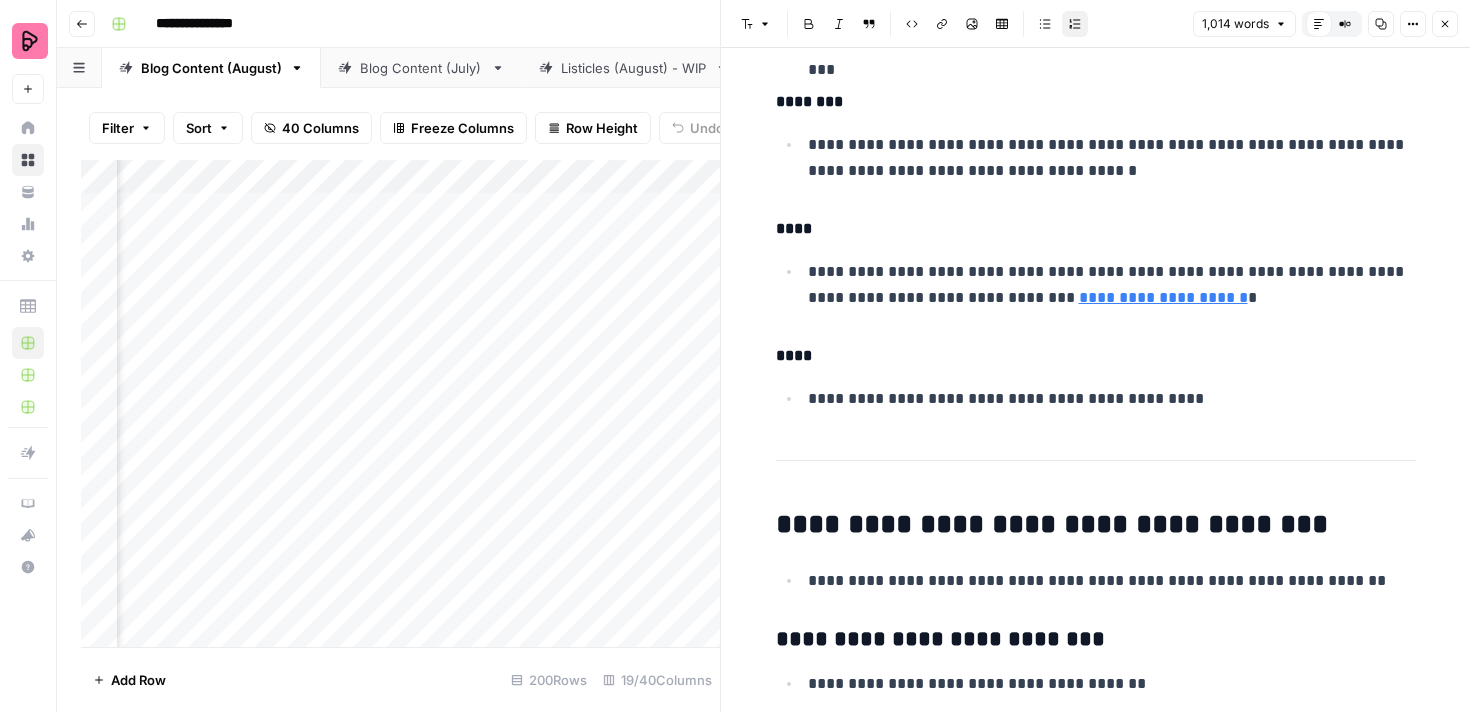 click on "Add Column" at bounding box center (400, 403) 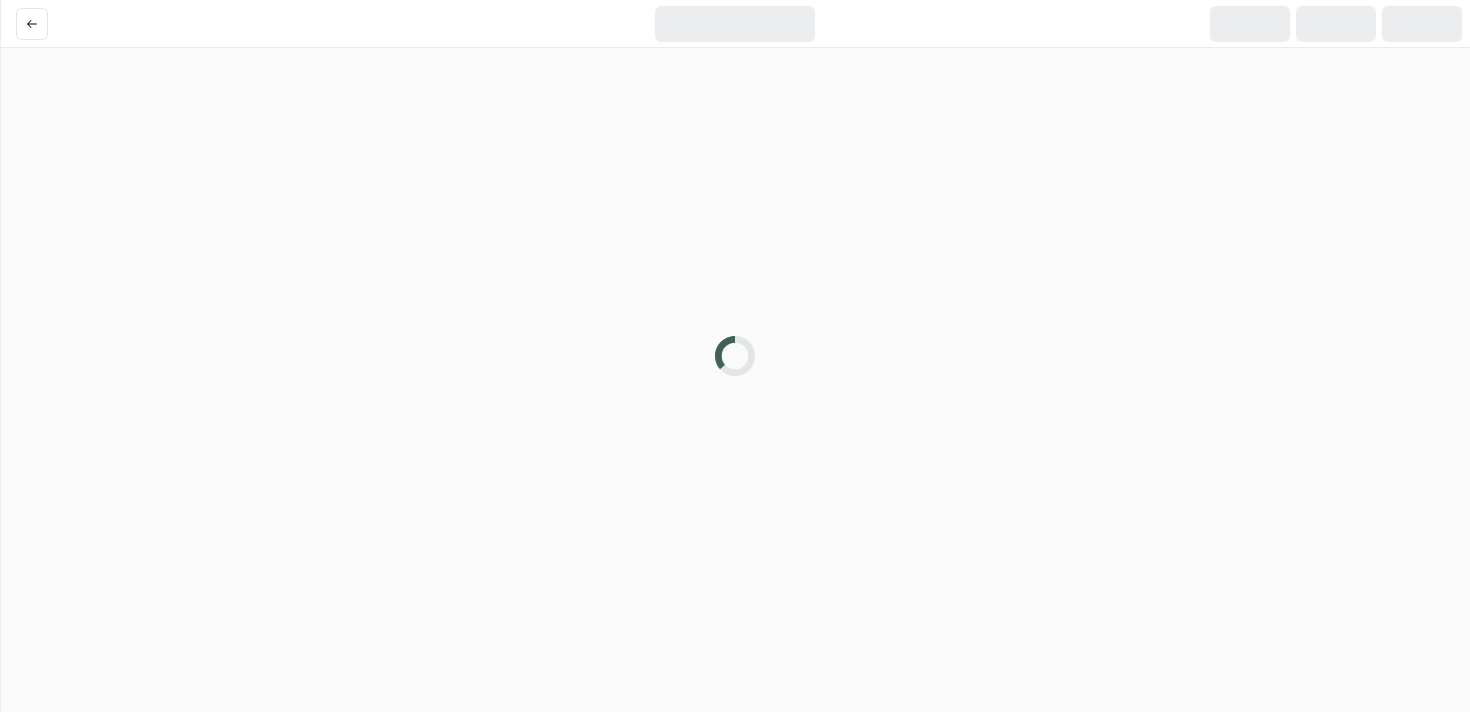 scroll, scrollTop: 0, scrollLeft: 0, axis: both 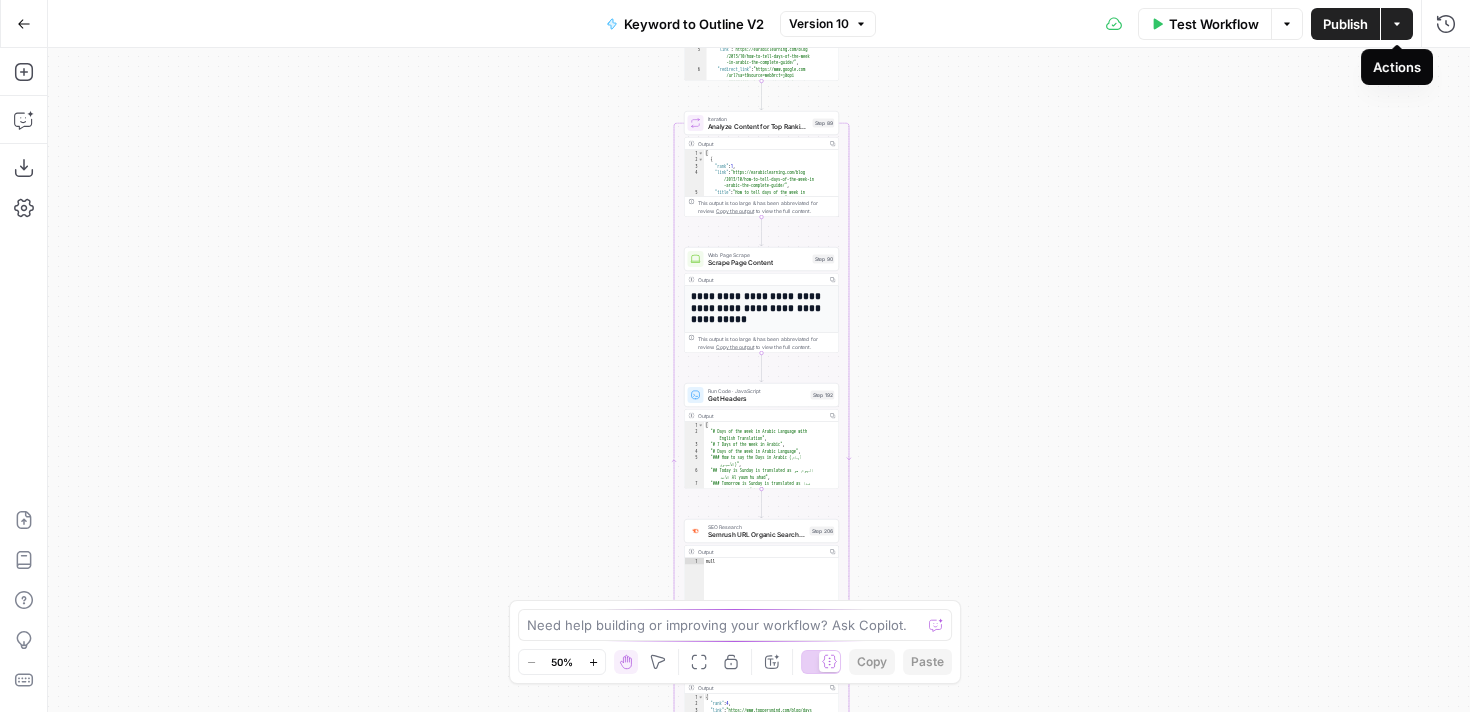 click 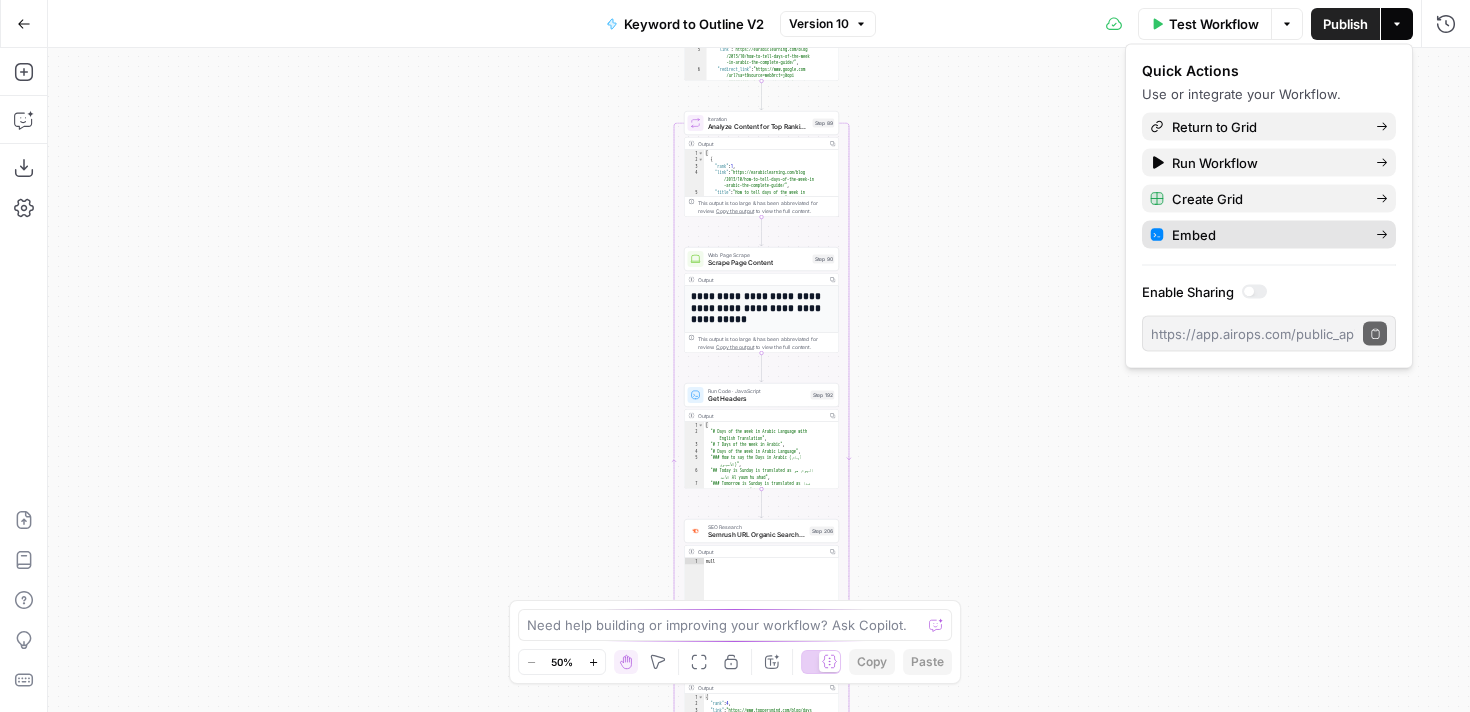click 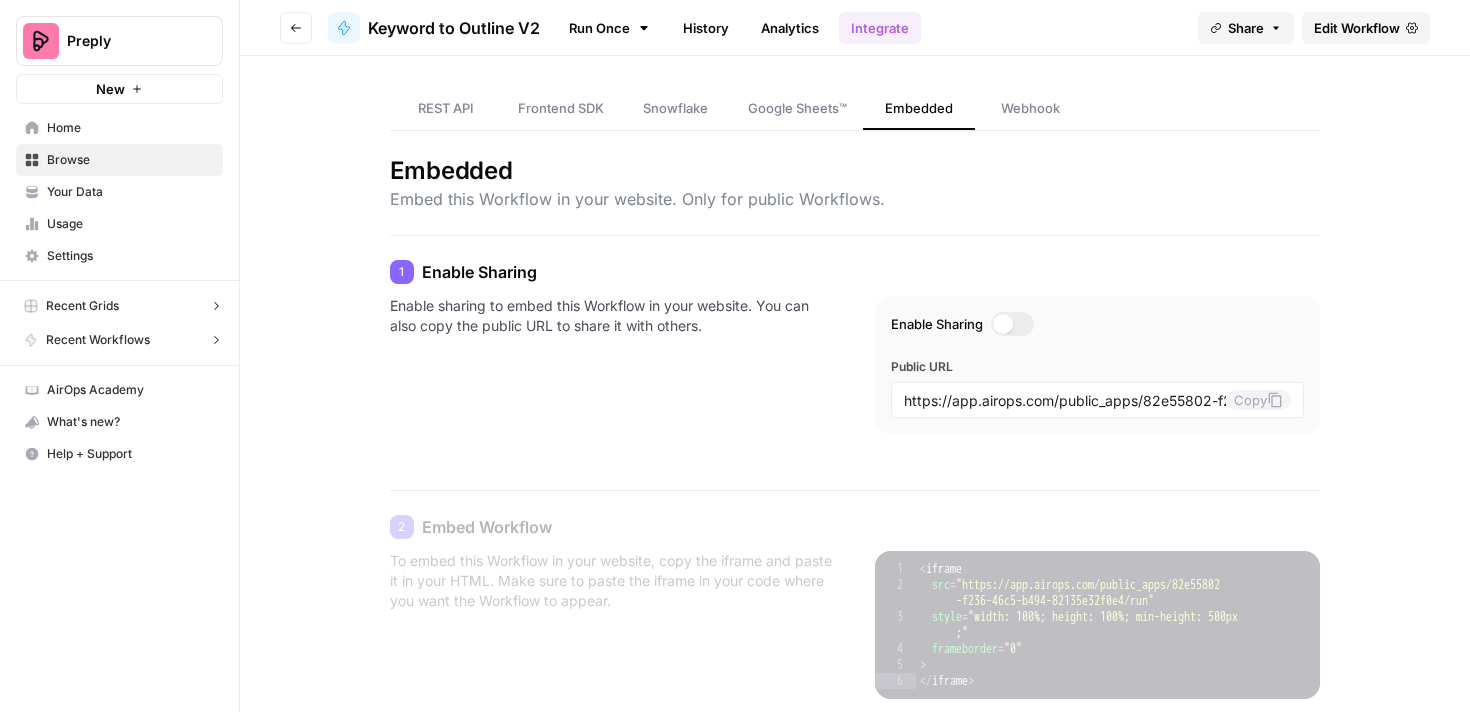 scroll, scrollTop: 203, scrollLeft: 0, axis: vertical 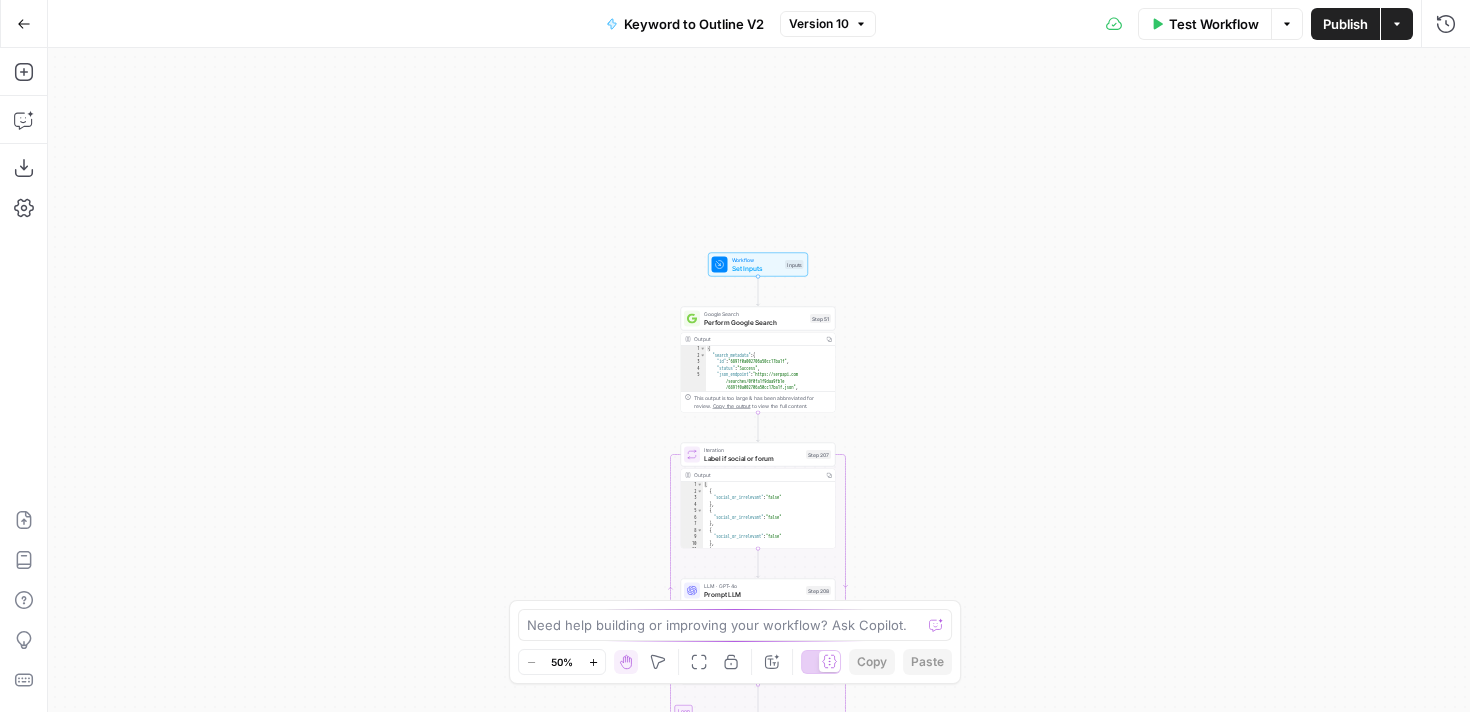 click 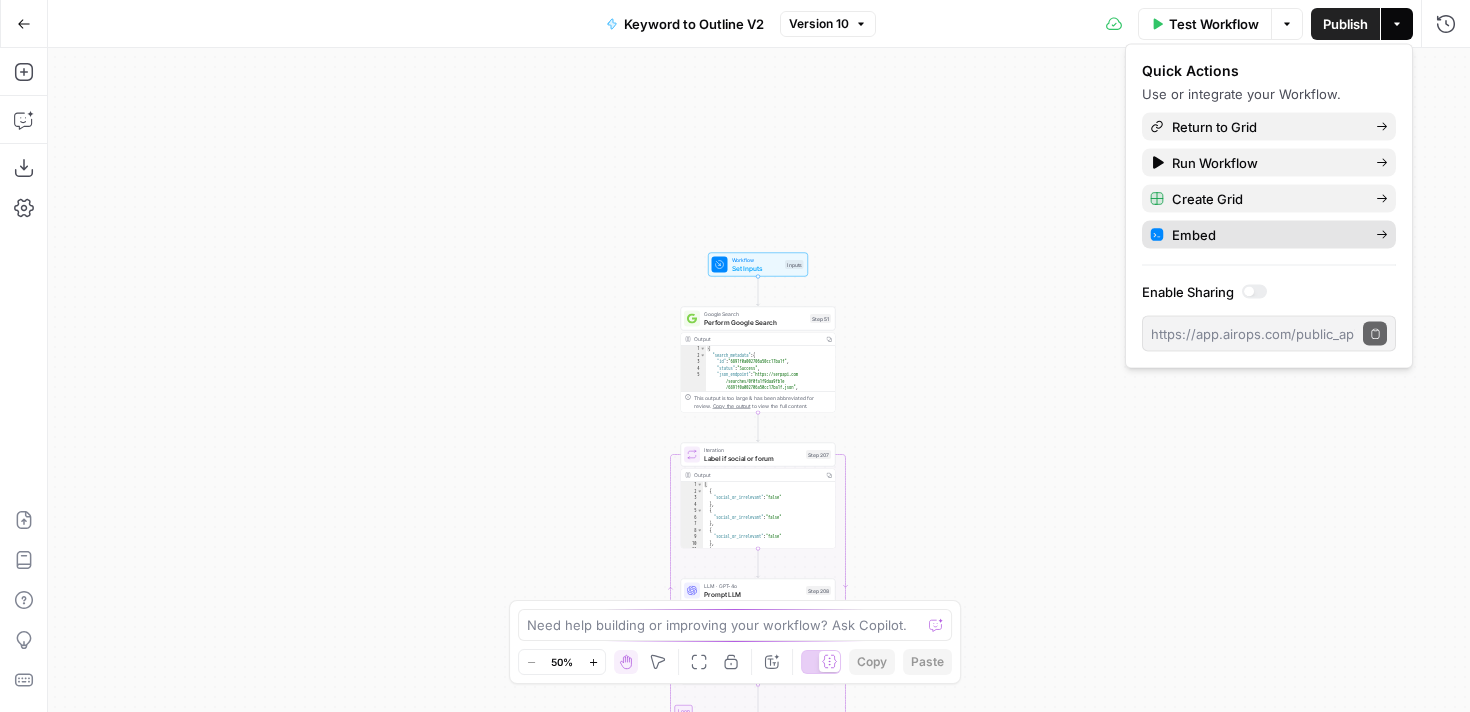 click on "Embed" at bounding box center [1266, 235] 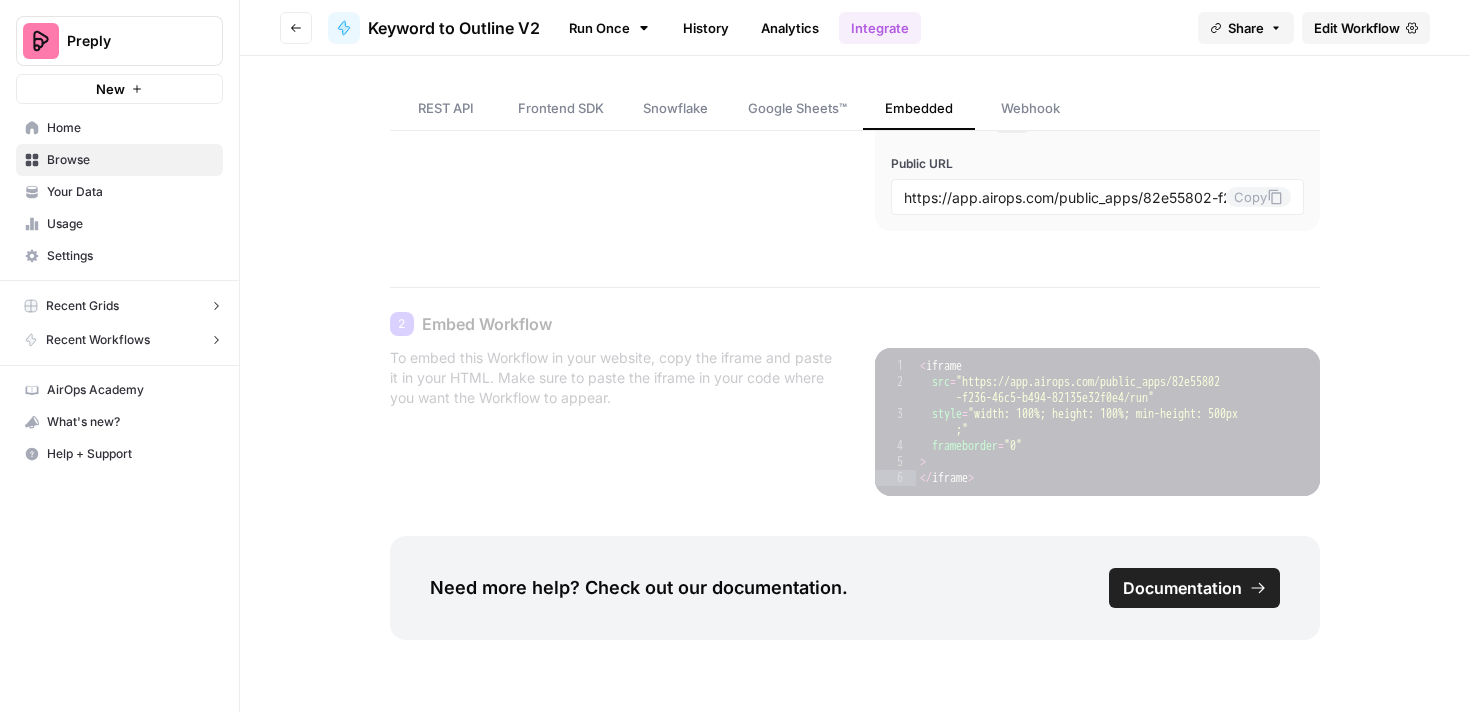 scroll, scrollTop: 0, scrollLeft: 0, axis: both 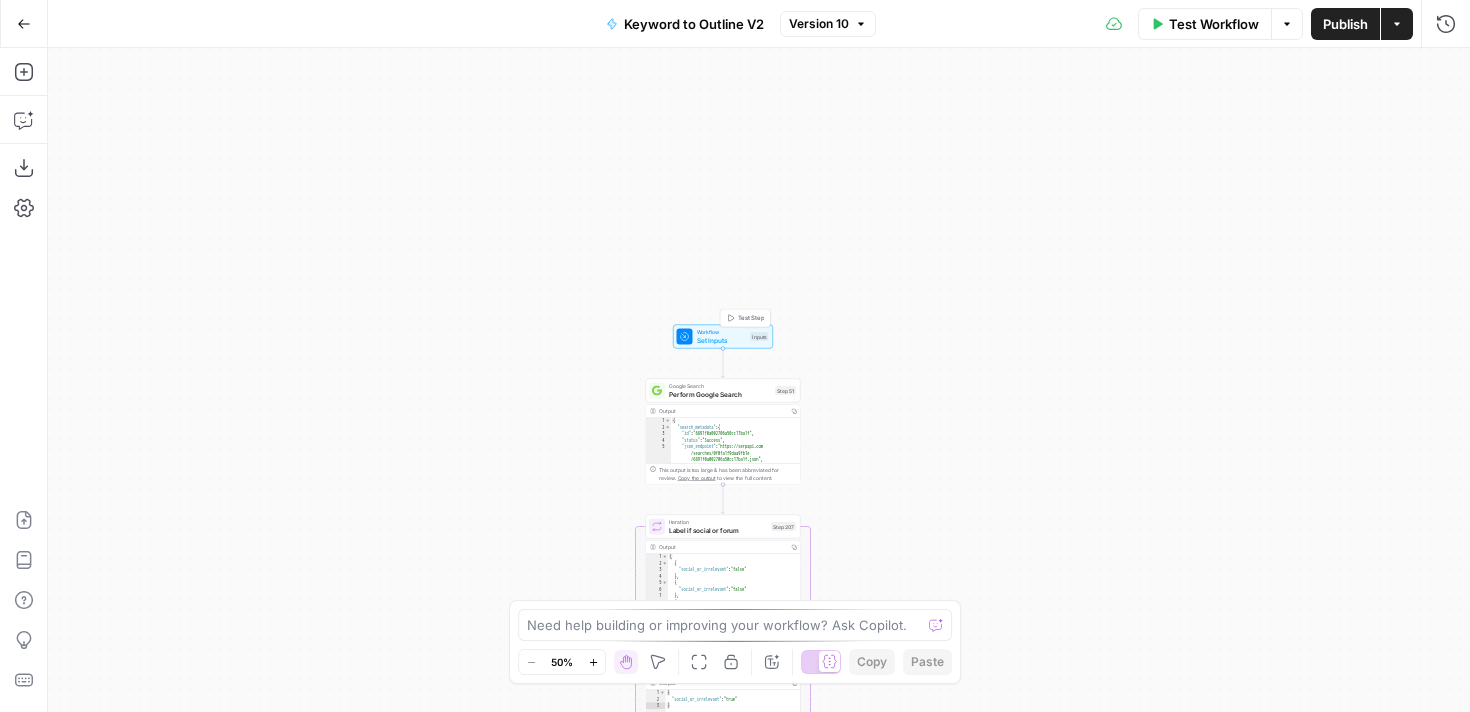 click on "Set Inputs" at bounding box center (722, 340) 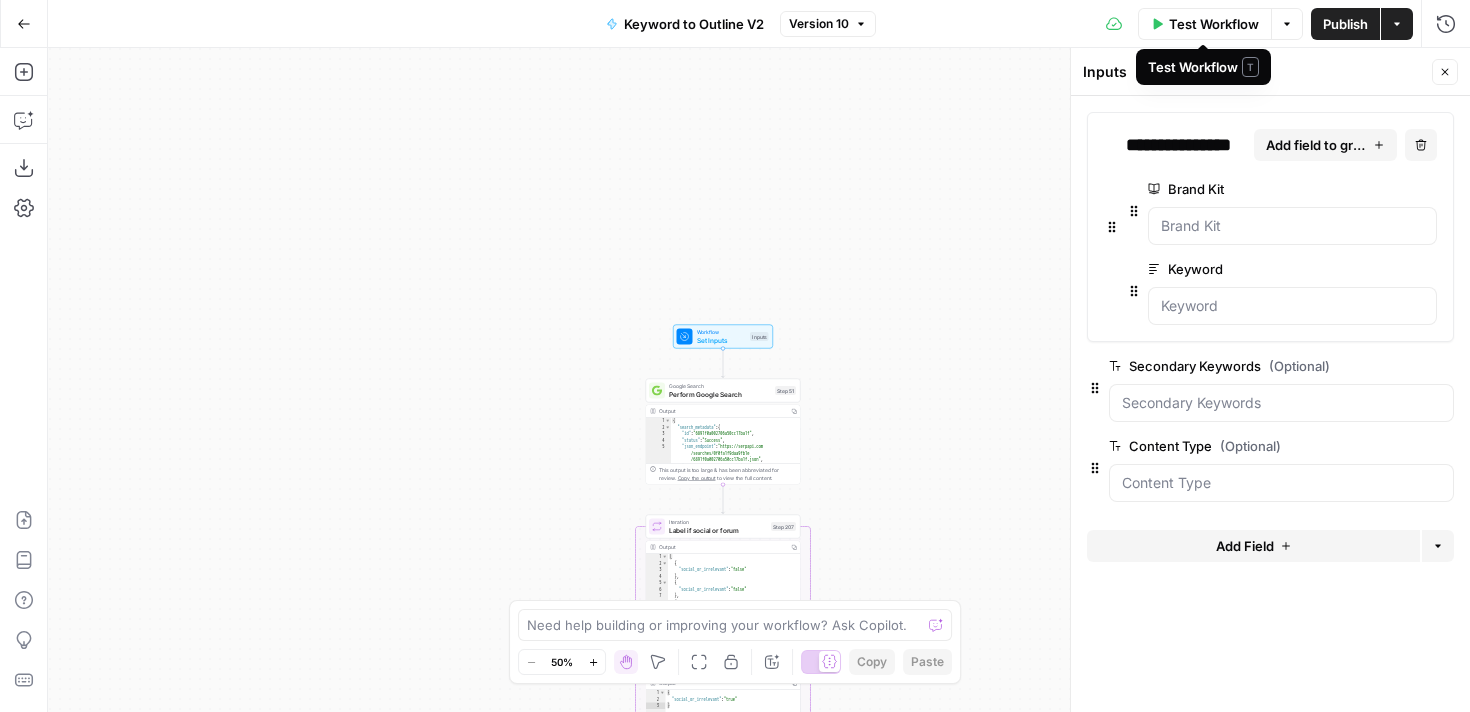 click 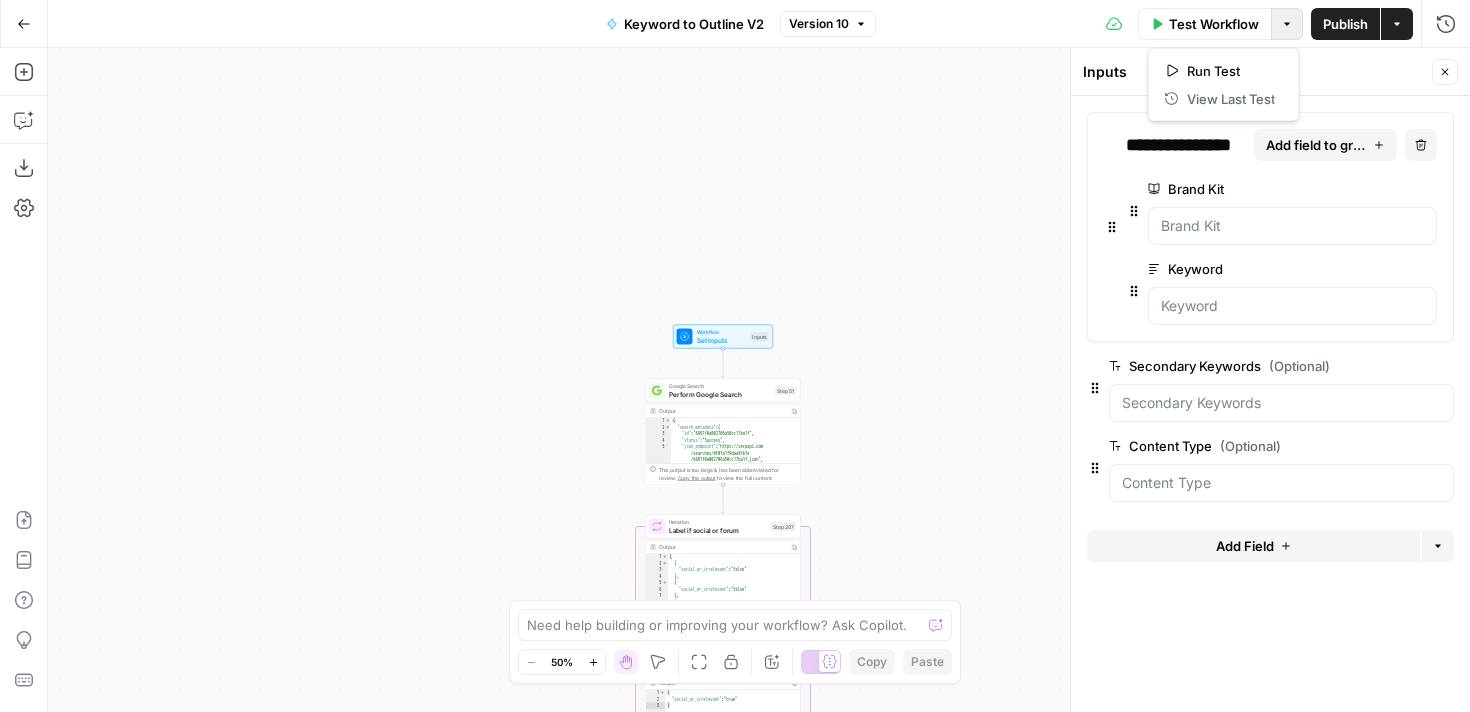 click 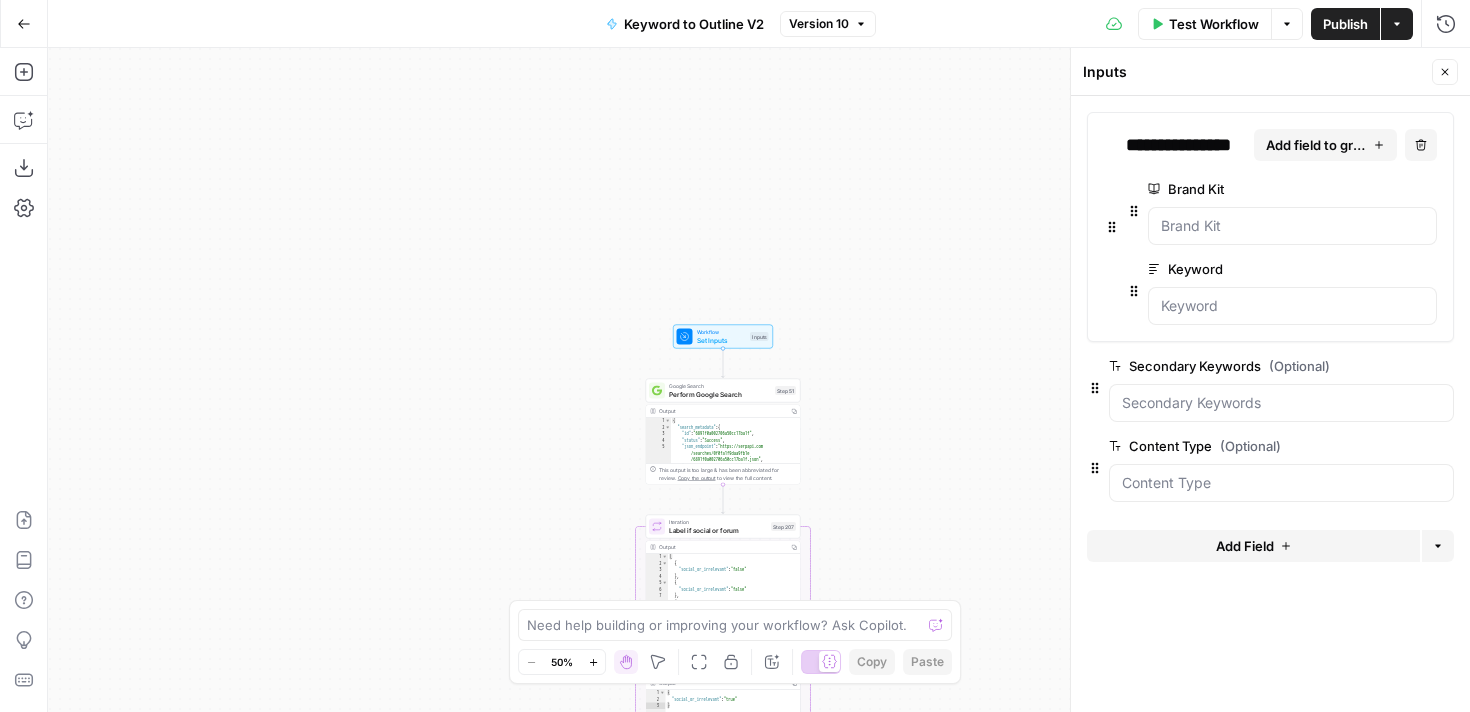 click on "Actions" at bounding box center [1397, 24] 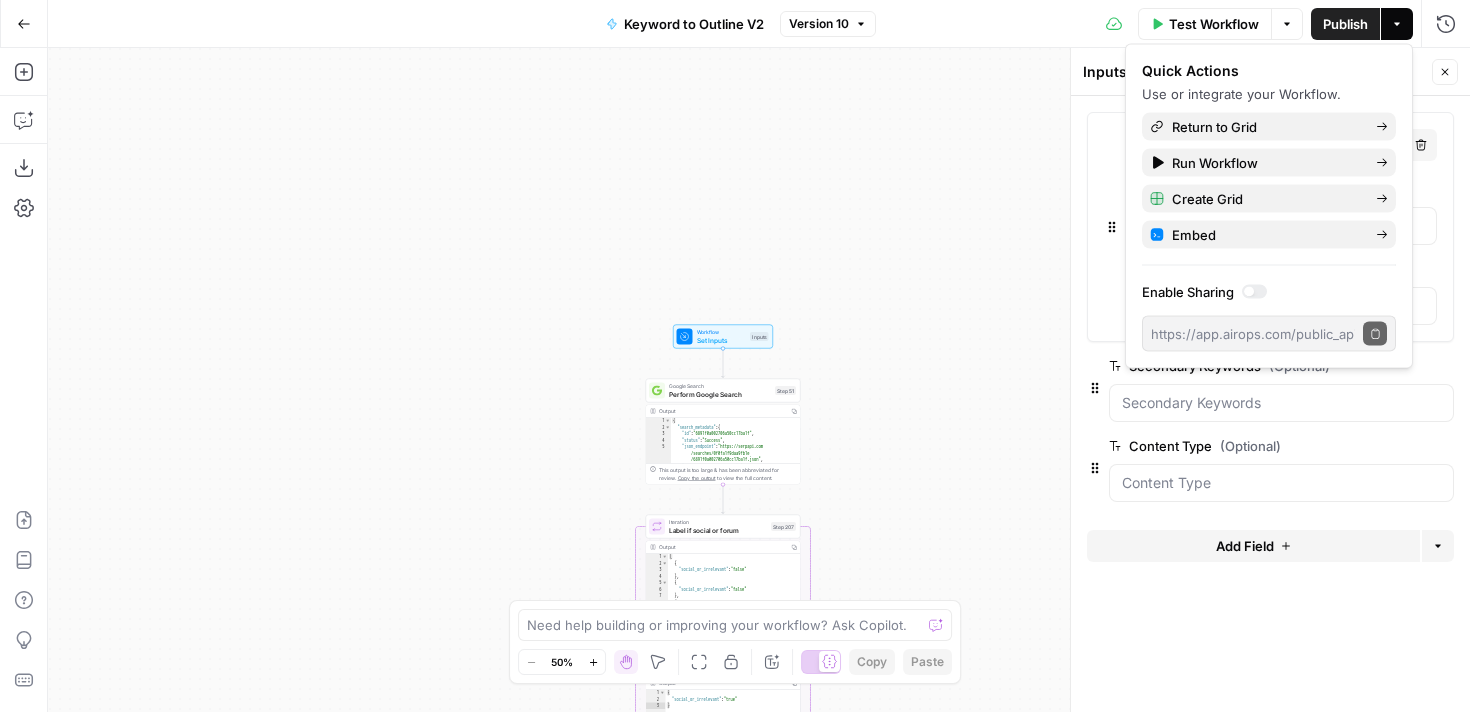 click on "Actions" at bounding box center (1397, 24) 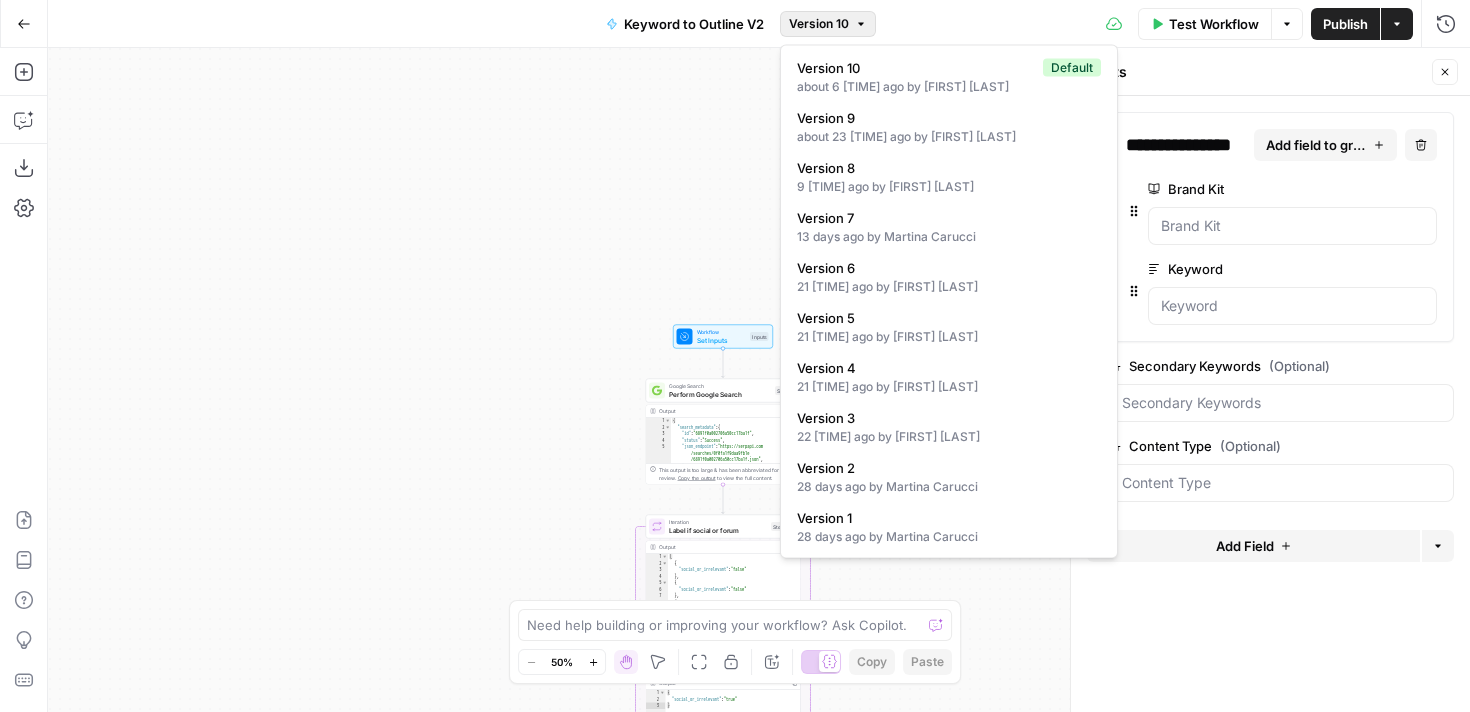 click 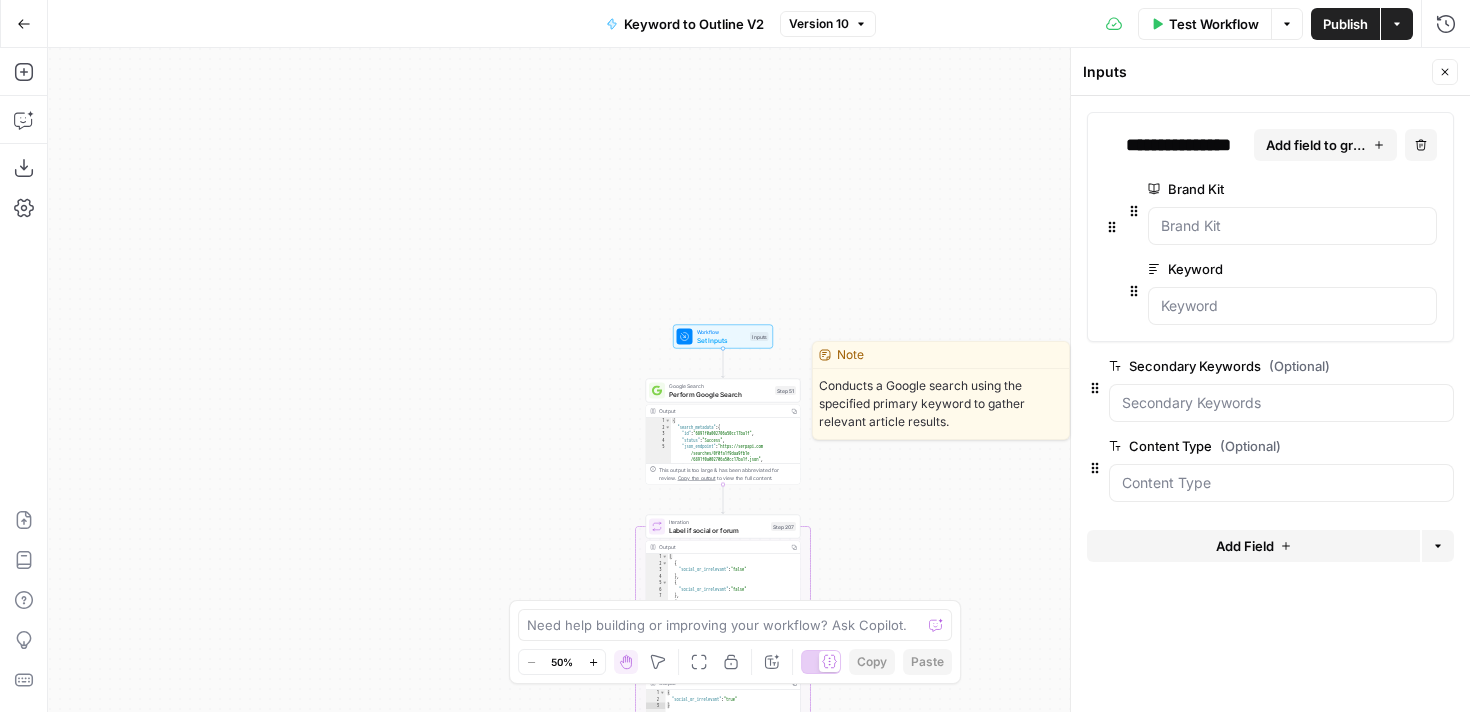 click on "Perform Google Search" at bounding box center (720, 394) 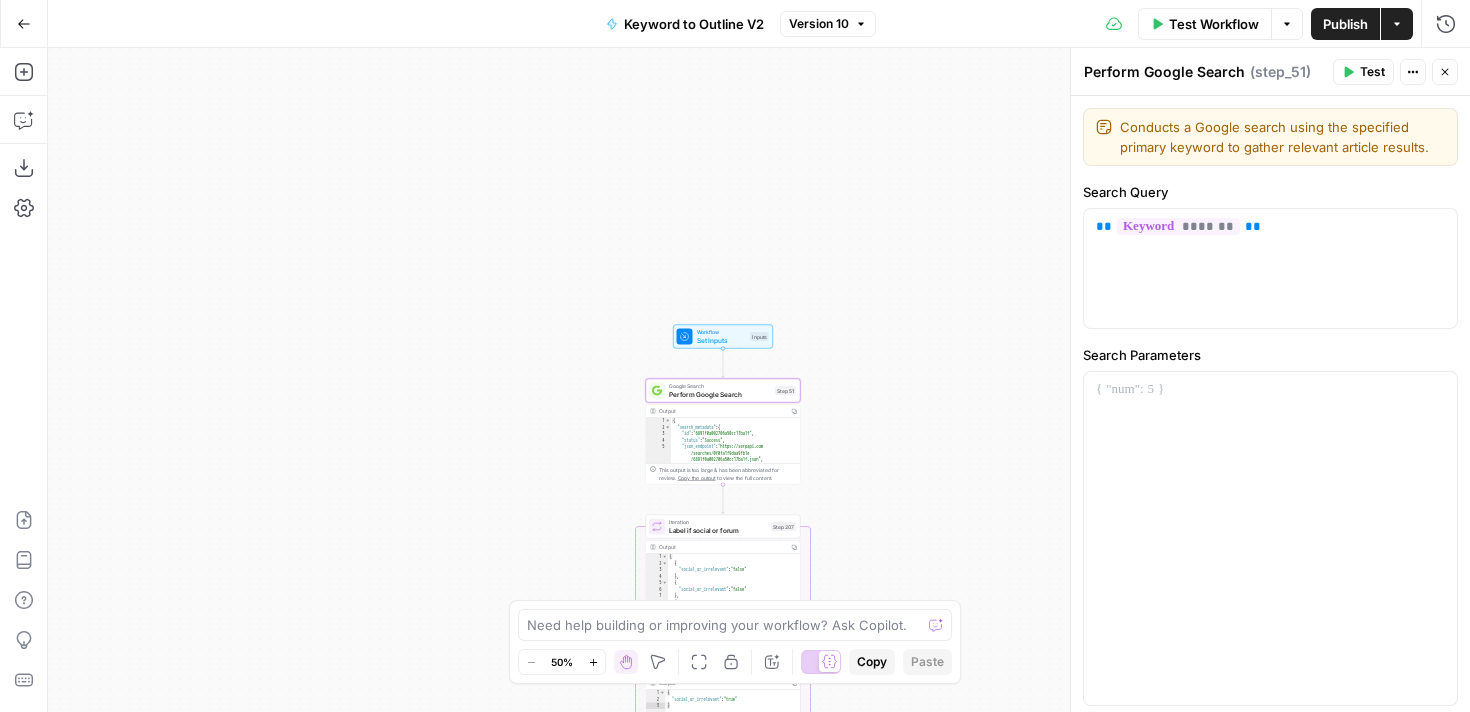click on "( step_51 )" at bounding box center (1280, 72) 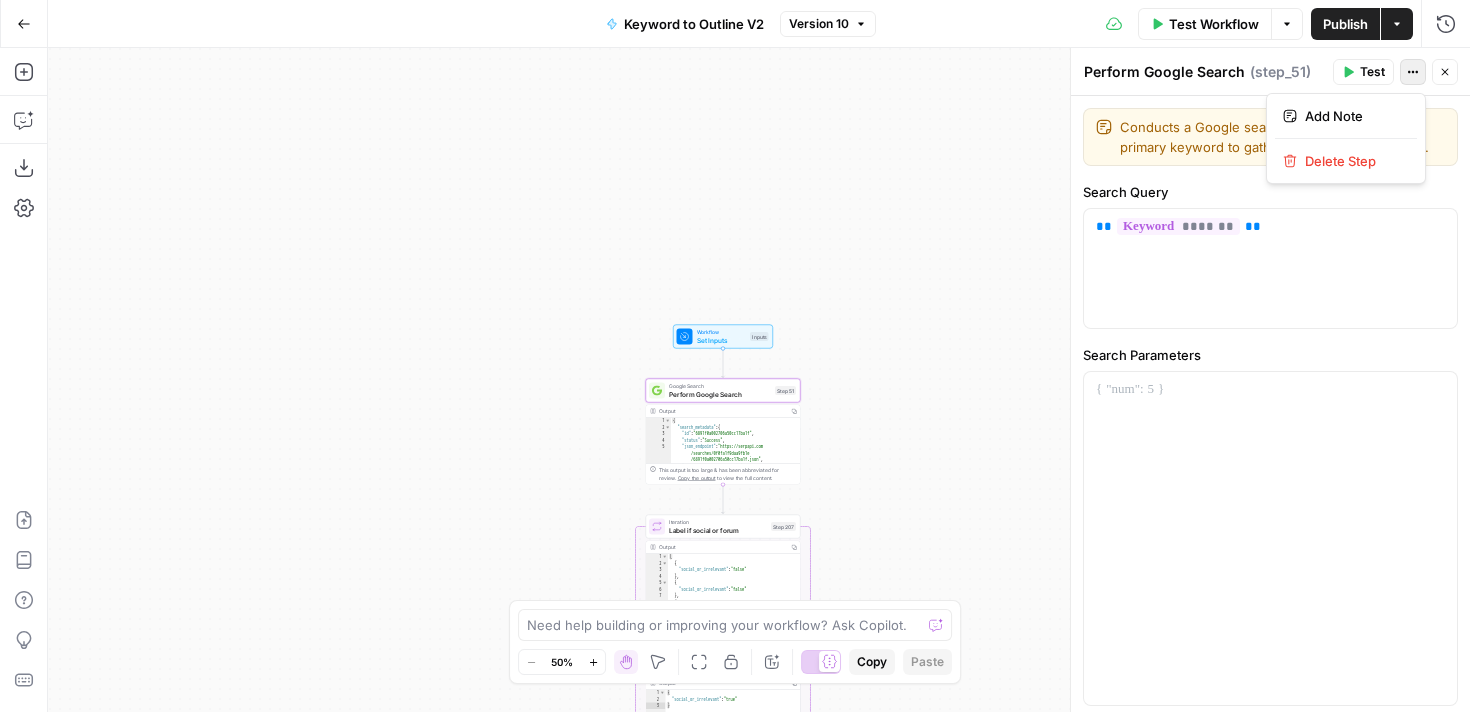click 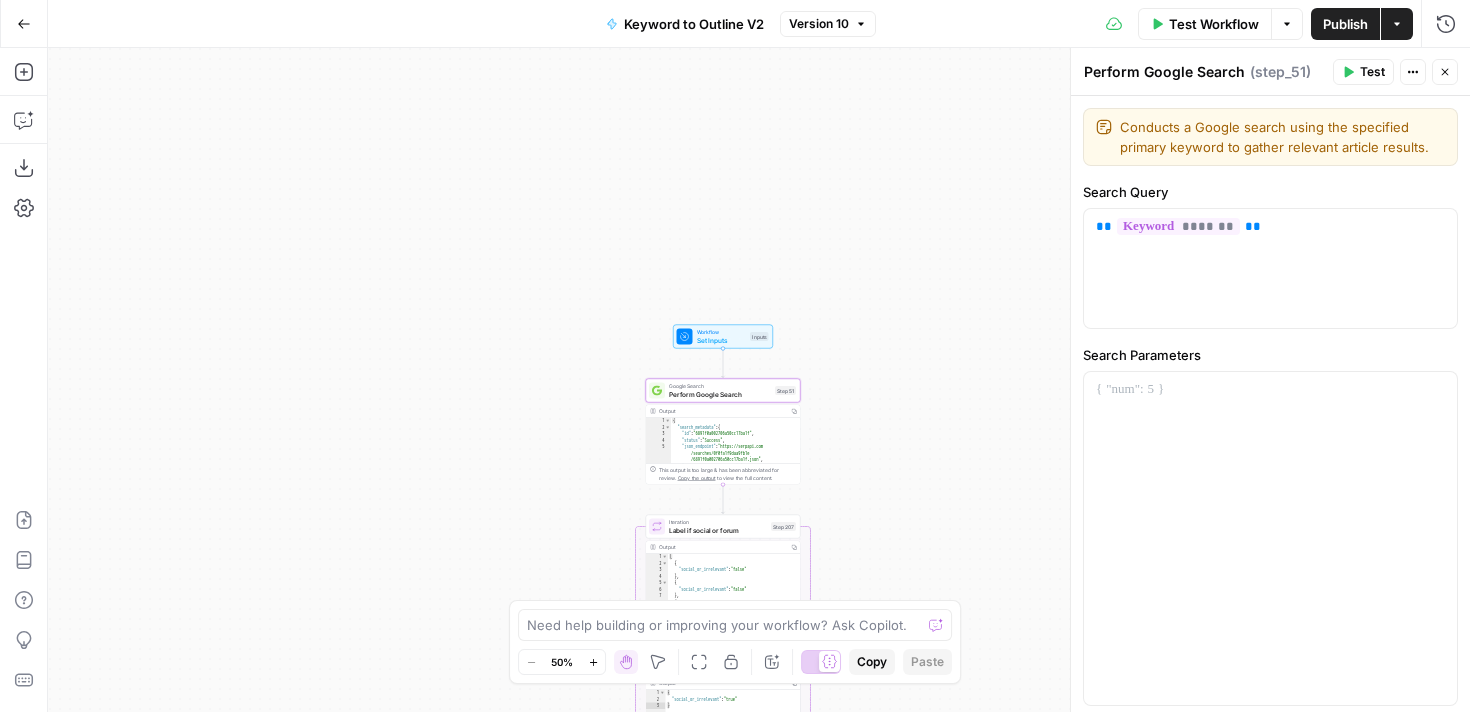 click 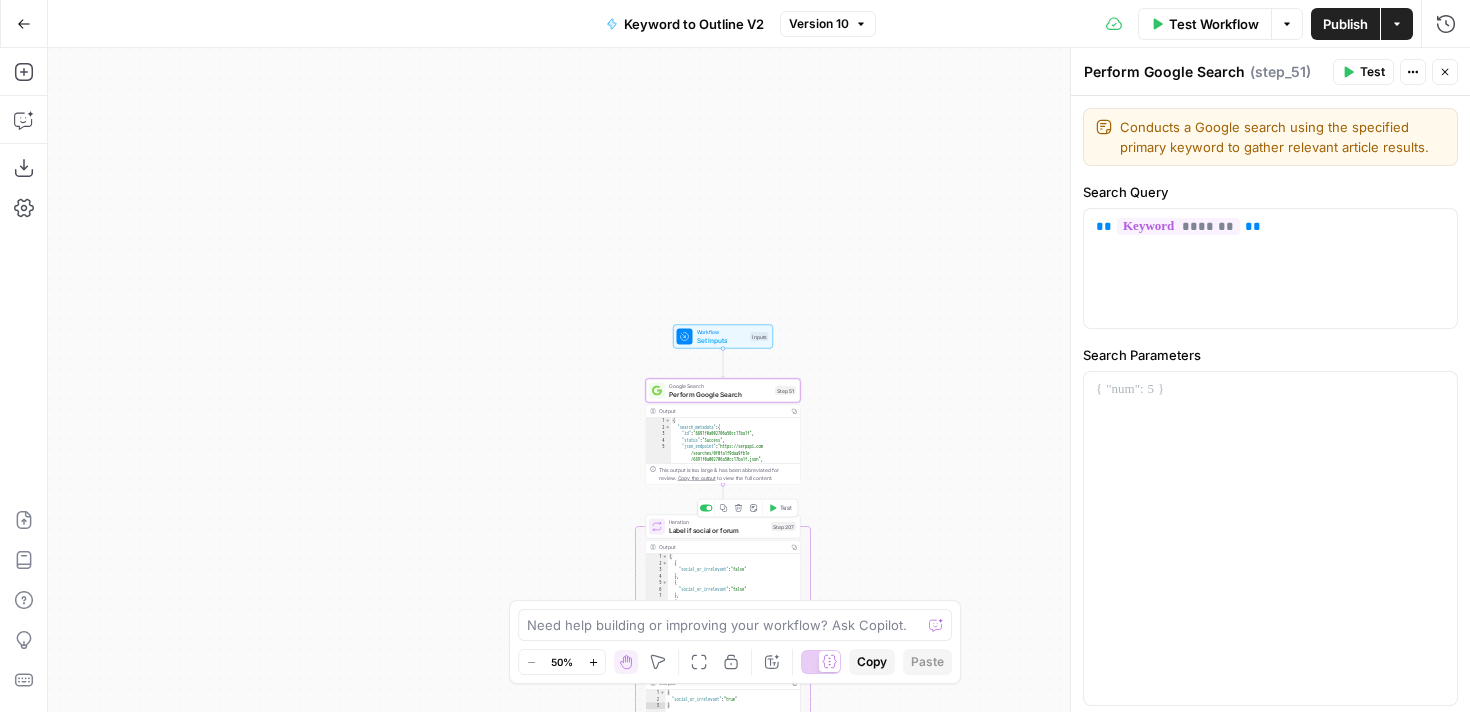click on "Iteration Label if social or forum Step 207 Copy step Delete step Add Note Test" at bounding box center [723, 527] 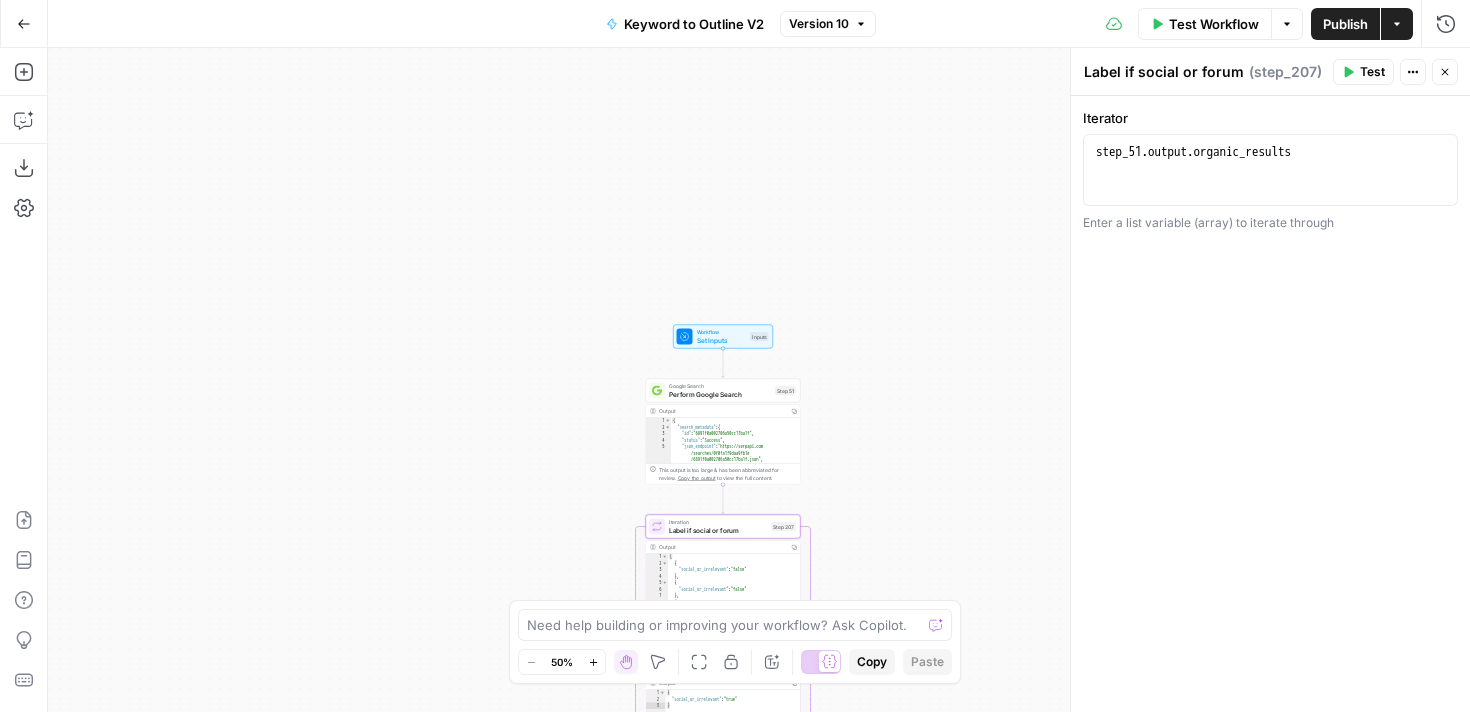 click 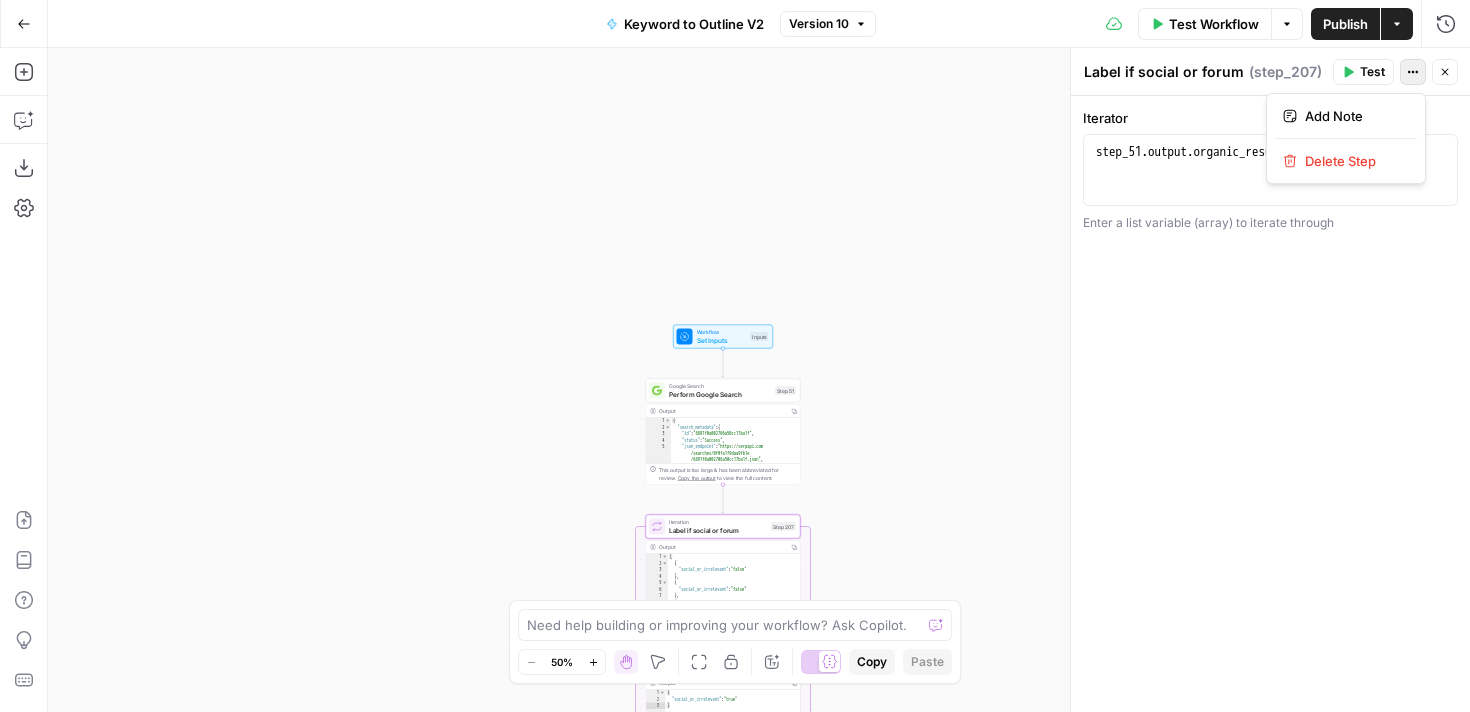 click 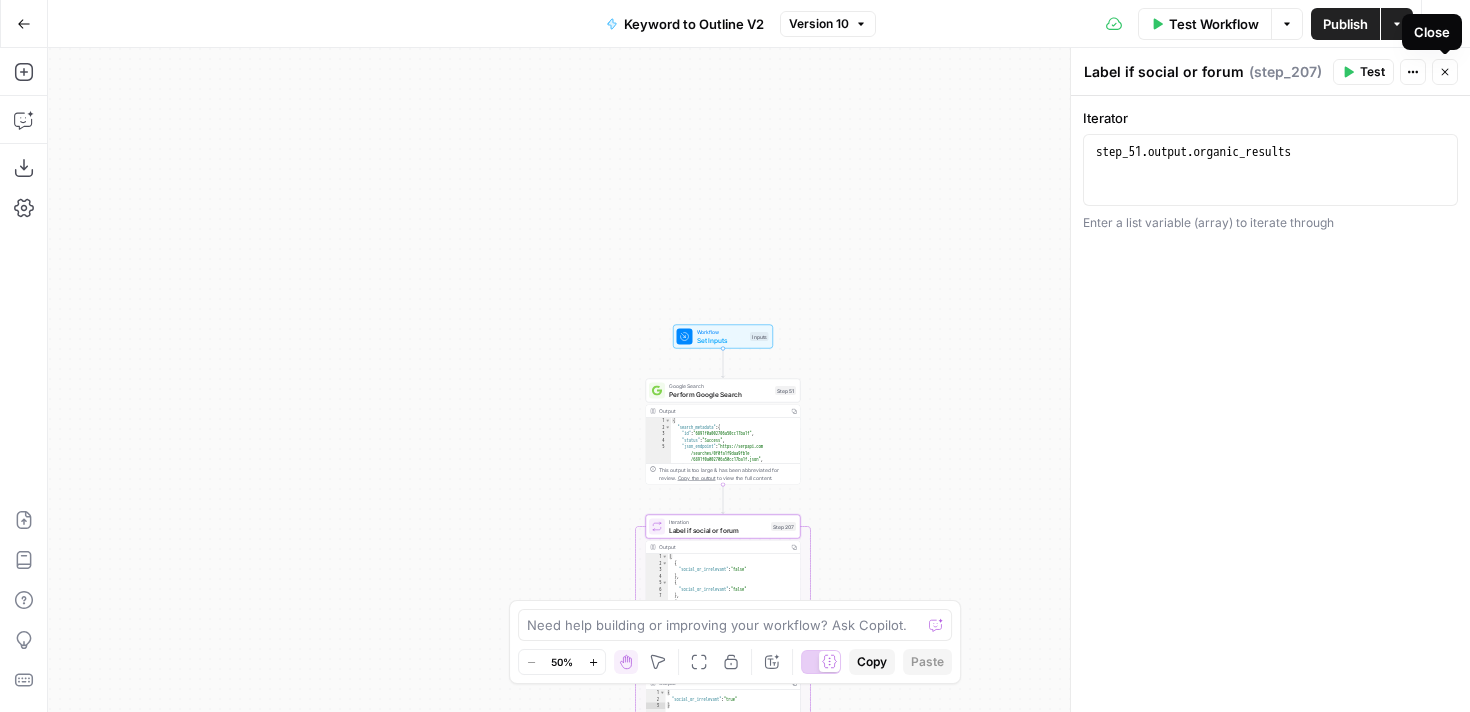 click 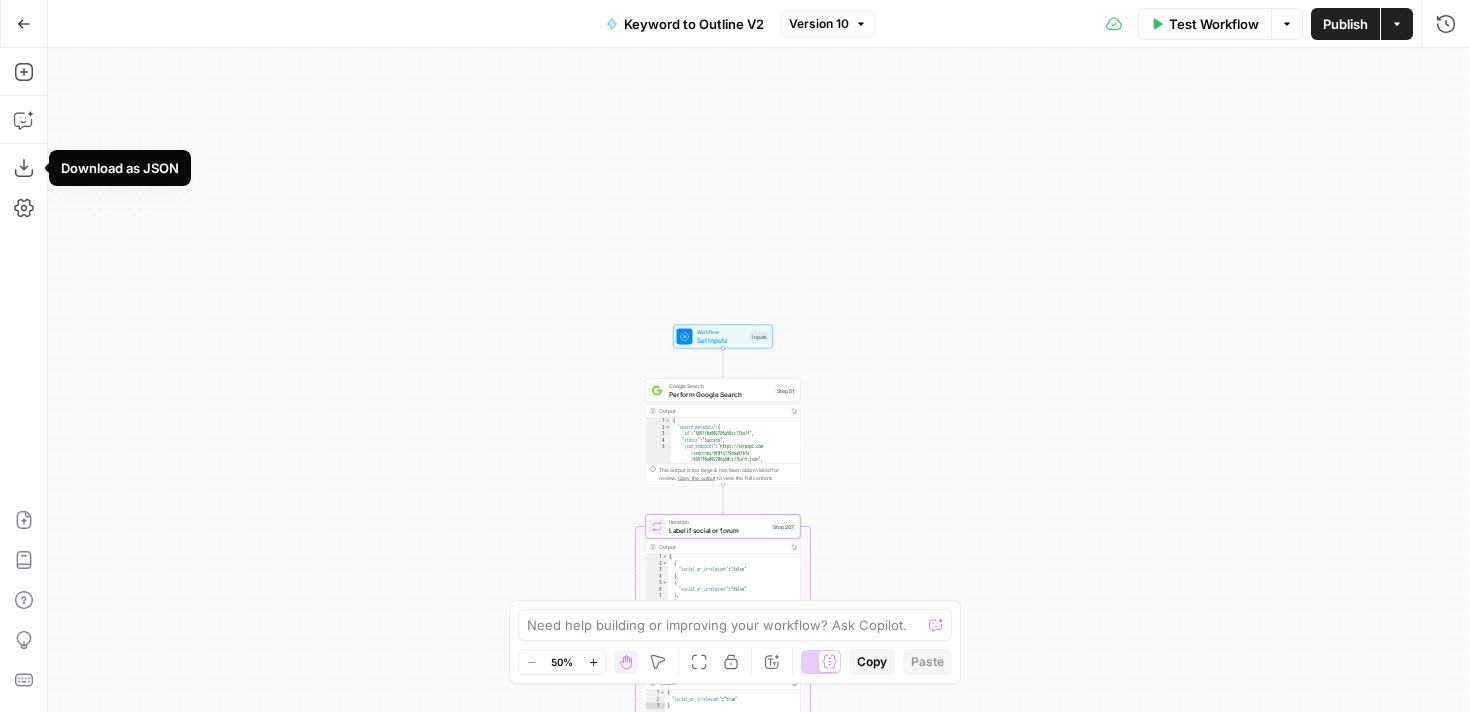 click on "true false true false Workflow Set Inputs Inputs Google Search Perform Google Search Step 51 Output Copy 1 2 3 4 5 6 {    "search_metadata" :  {      "id" :  "6891f0a002706a50cc17ba1f" ,      "status" :  "Success" ,      "json_endpoint" :  "https://serpapi.com          /searches/0f0fa1f9daa9fb1e          /6891f0a002706a50cc17ba1f.json" ,      "pixel_position_endpoint" :  "https          ://serpapi.com/searches          /0f0fa1f9daa9fb1e          /6891f0a002706a50cc17ba1f          .json_with_pixel_position" ,     This output is too large & has been abbreviated for review.   Copy the output   to view the full content. Loop Iteration Label if social or forum Step 207 Output Copy 1 2 3 4 5 6 7 8 9 10 11 12 [    {      "social_or_irrelevant" :  "false"    } ,    {      "social_or_irrelevant" :  "false"    } ,    {      "social_or_irrelevant" :  "false"    } ,    {      "social_or_irrelevant" :  "false"     LLM · GPT-4o Prompt LLM Step 208 Output Copy 1 2 3 {" at bounding box center (759, 380) 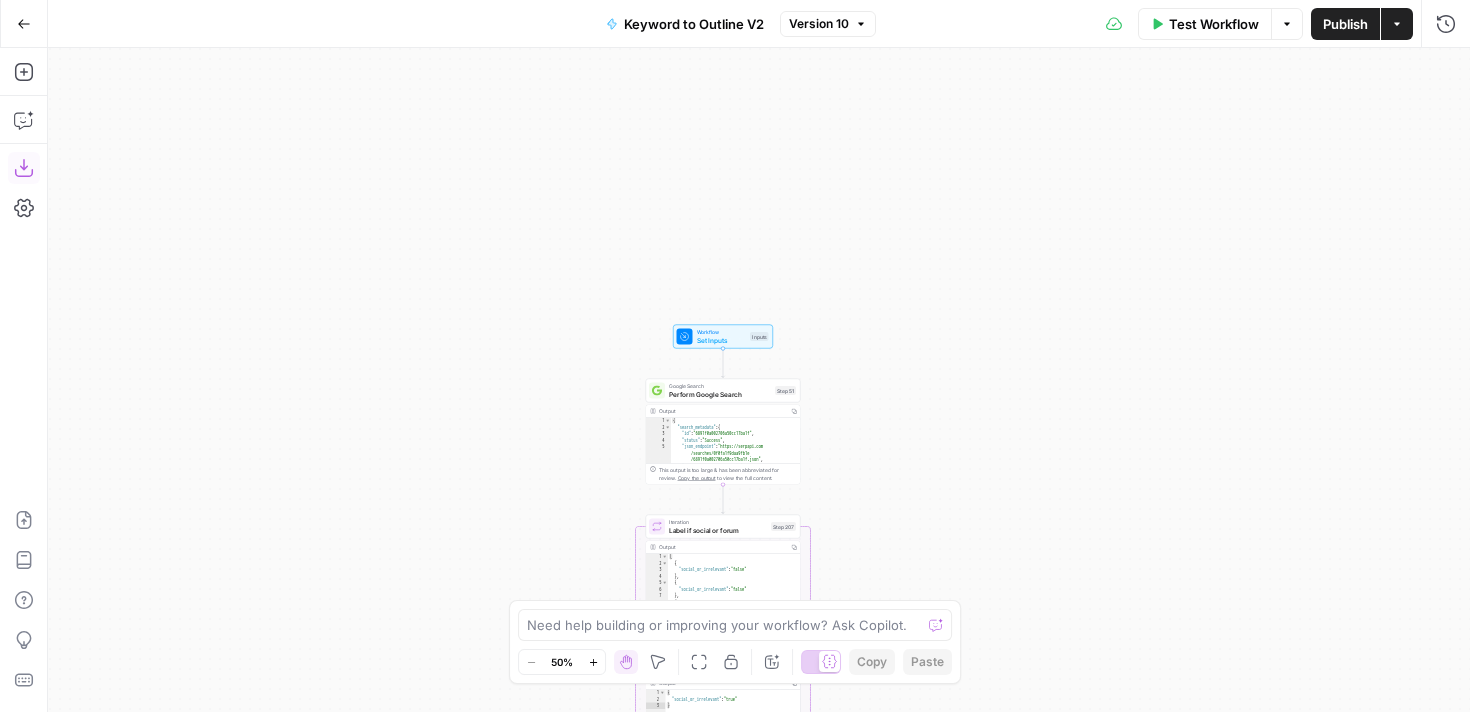 click 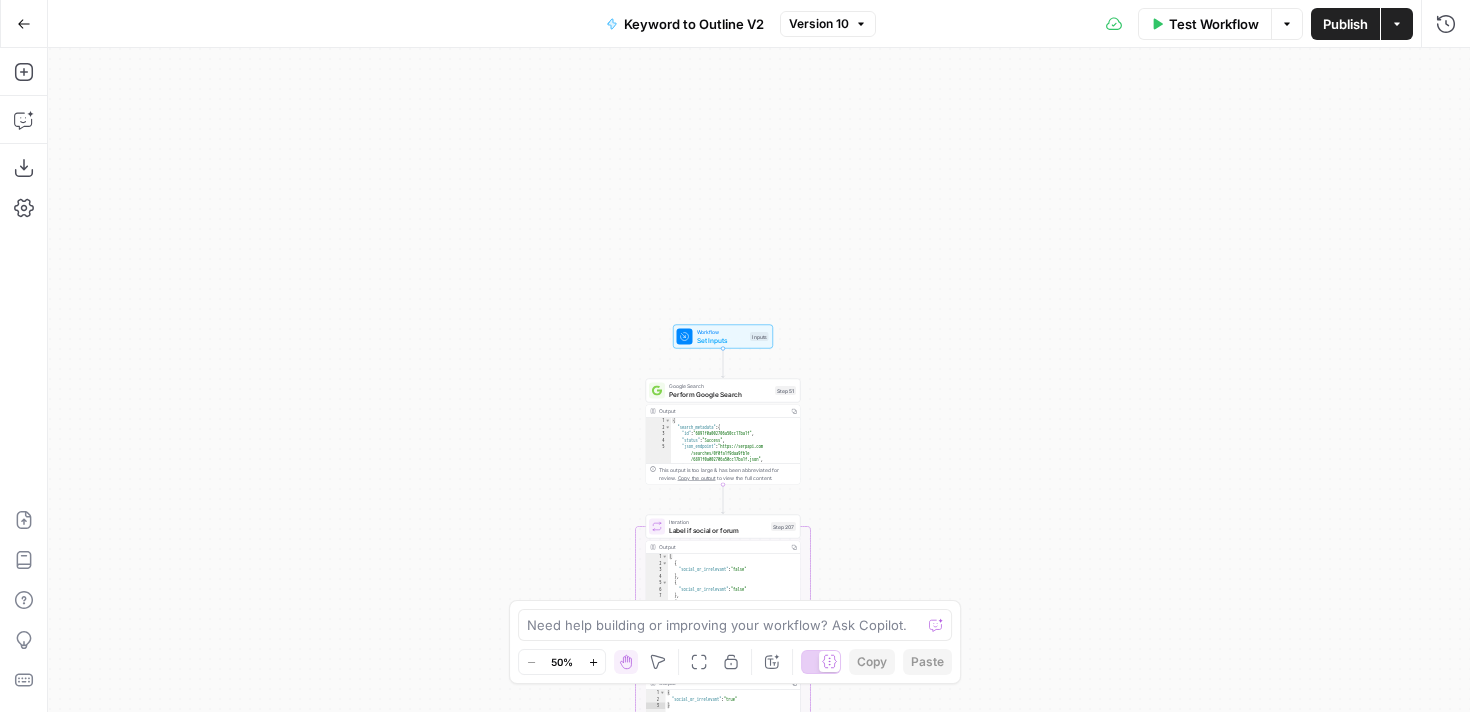 click on "Go Back" at bounding box center [24, 24] 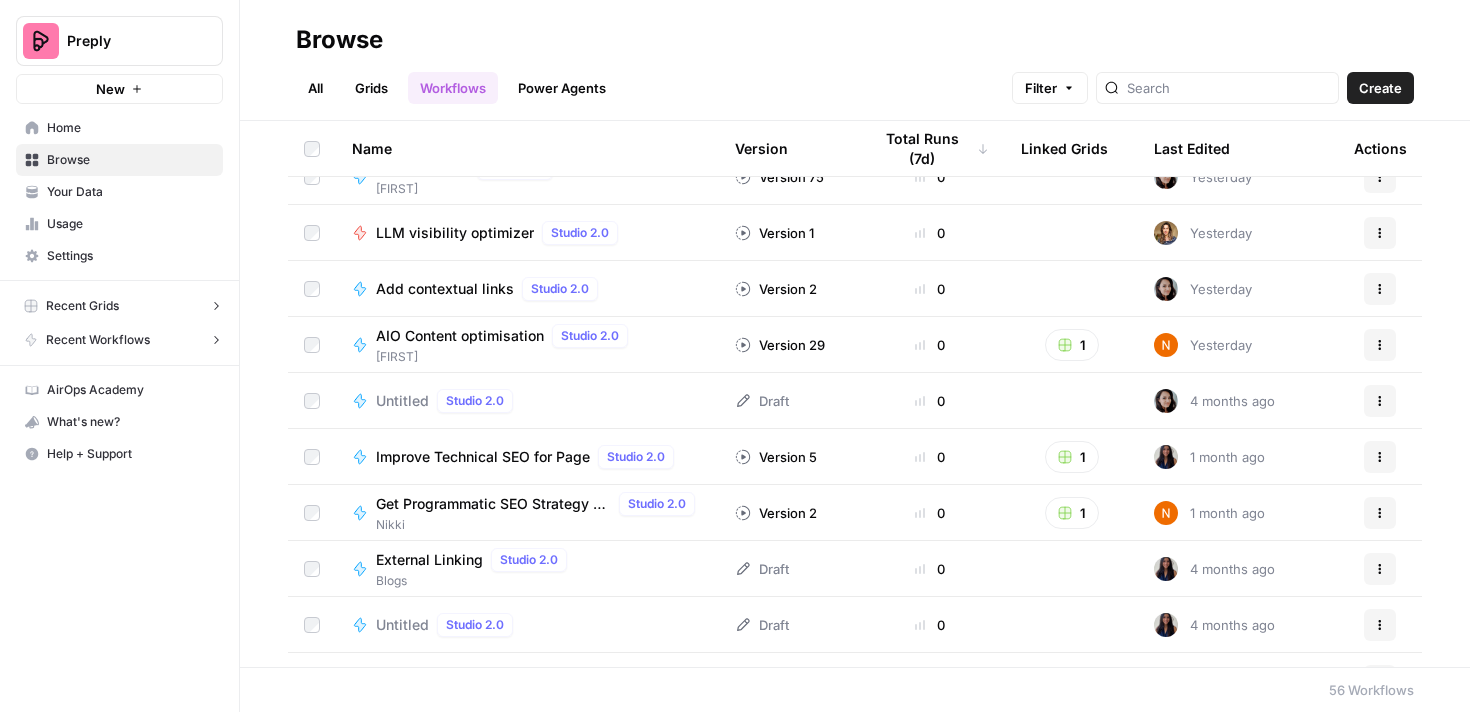 scroll, scrollTop: 767, scrollLeft: 0, axis: vertical 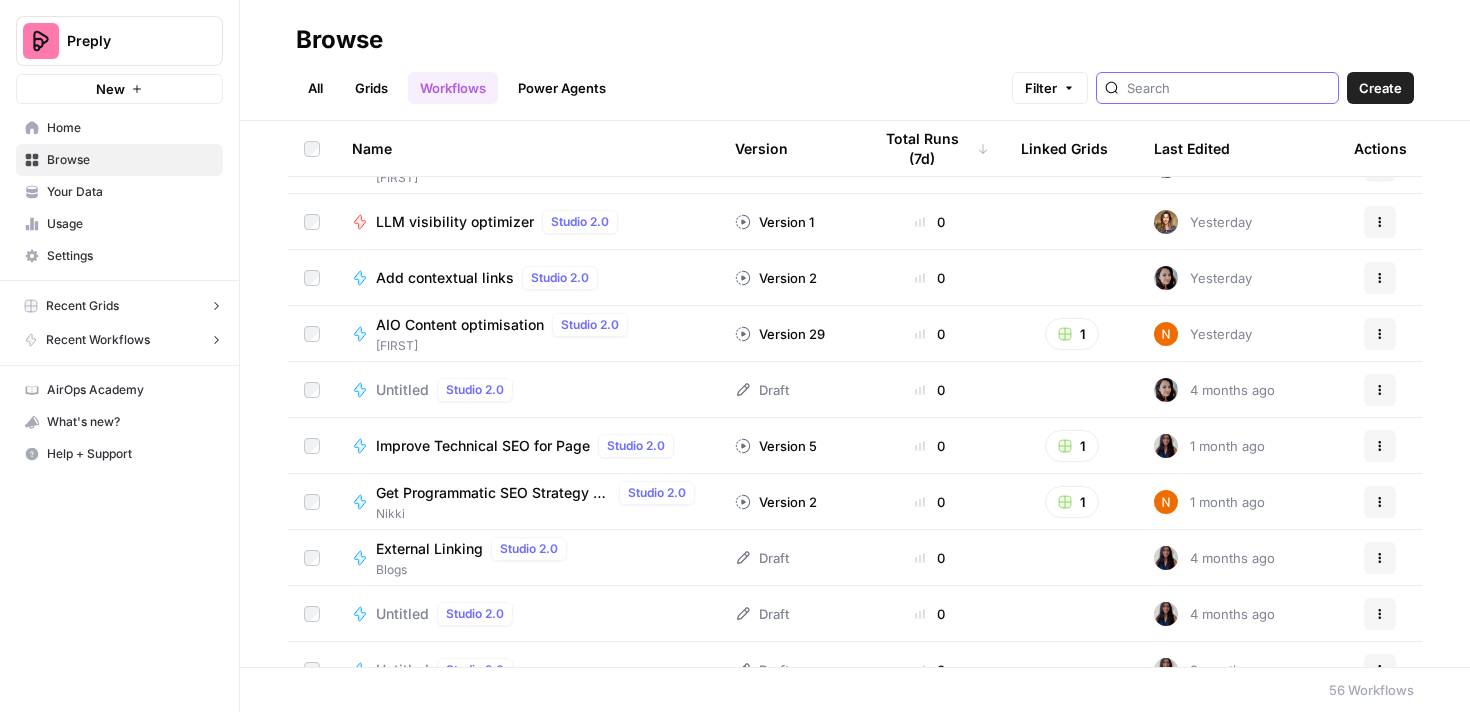click at bounding box center (1228, 88) 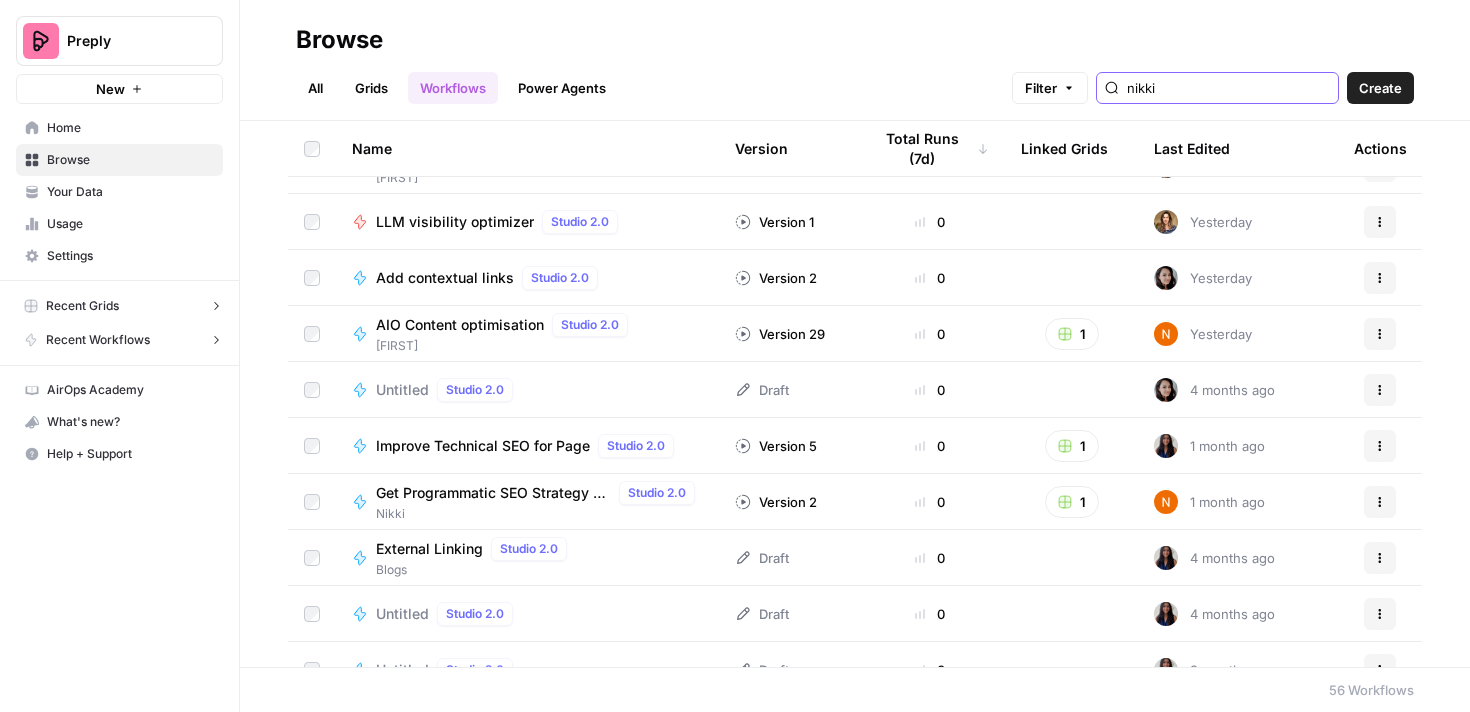 scroll, scrollTop: 0, scrollLeft: 0, axis: both 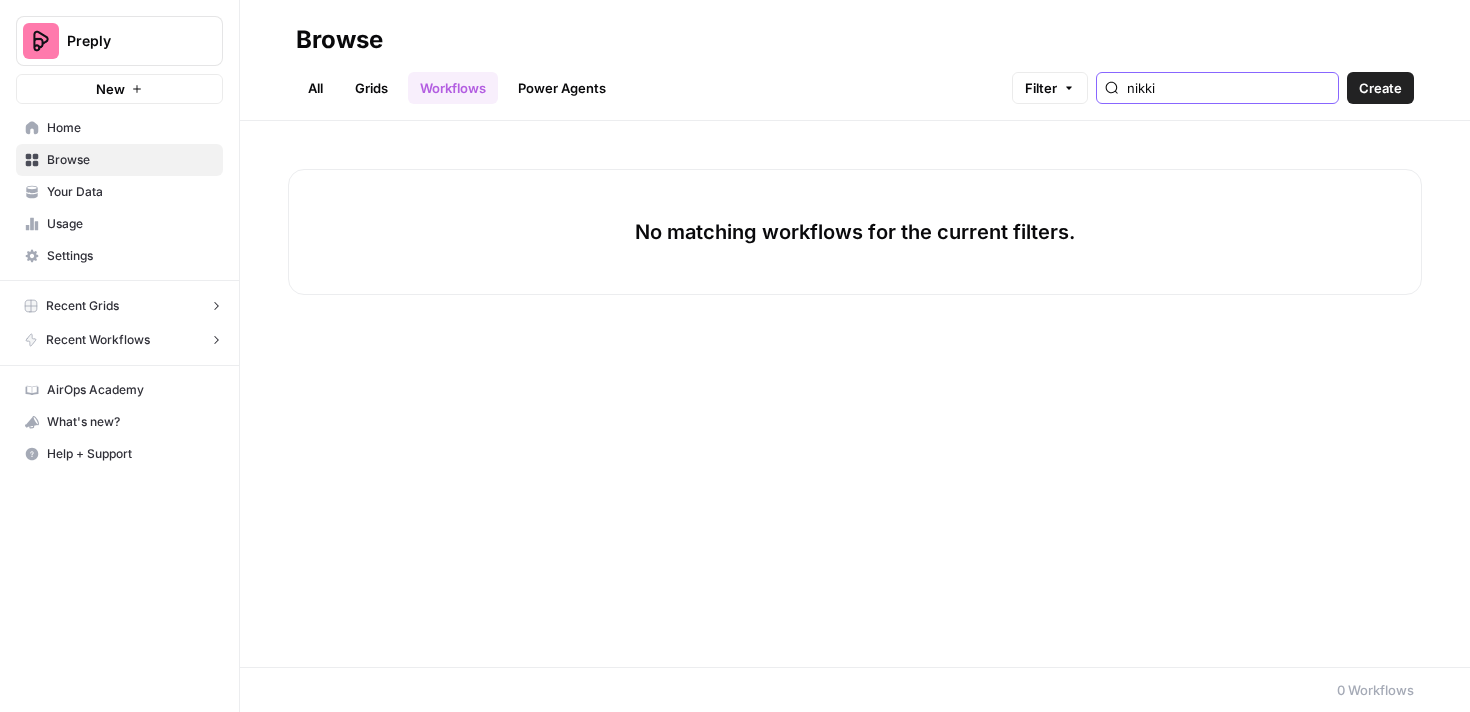 type on "nikki" 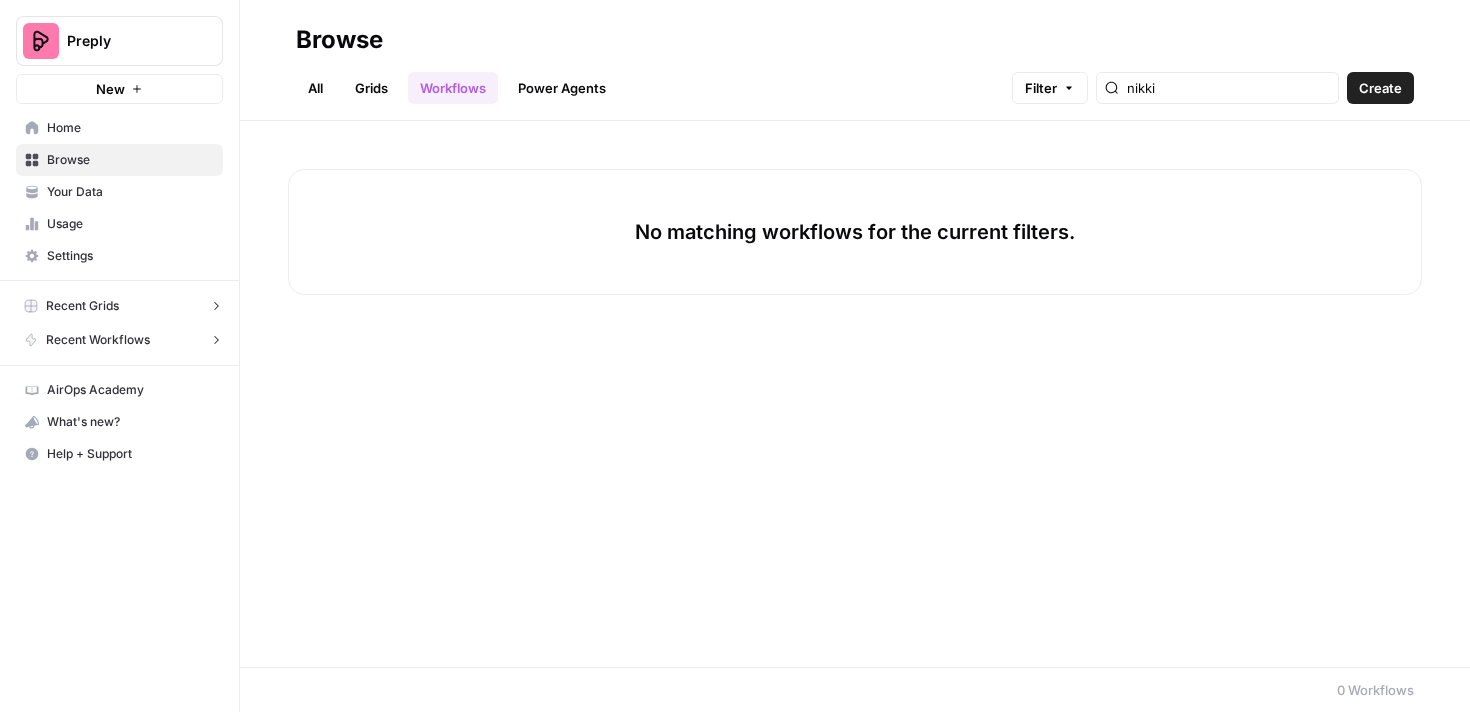 click on "All" at bounding box center [315, 88] 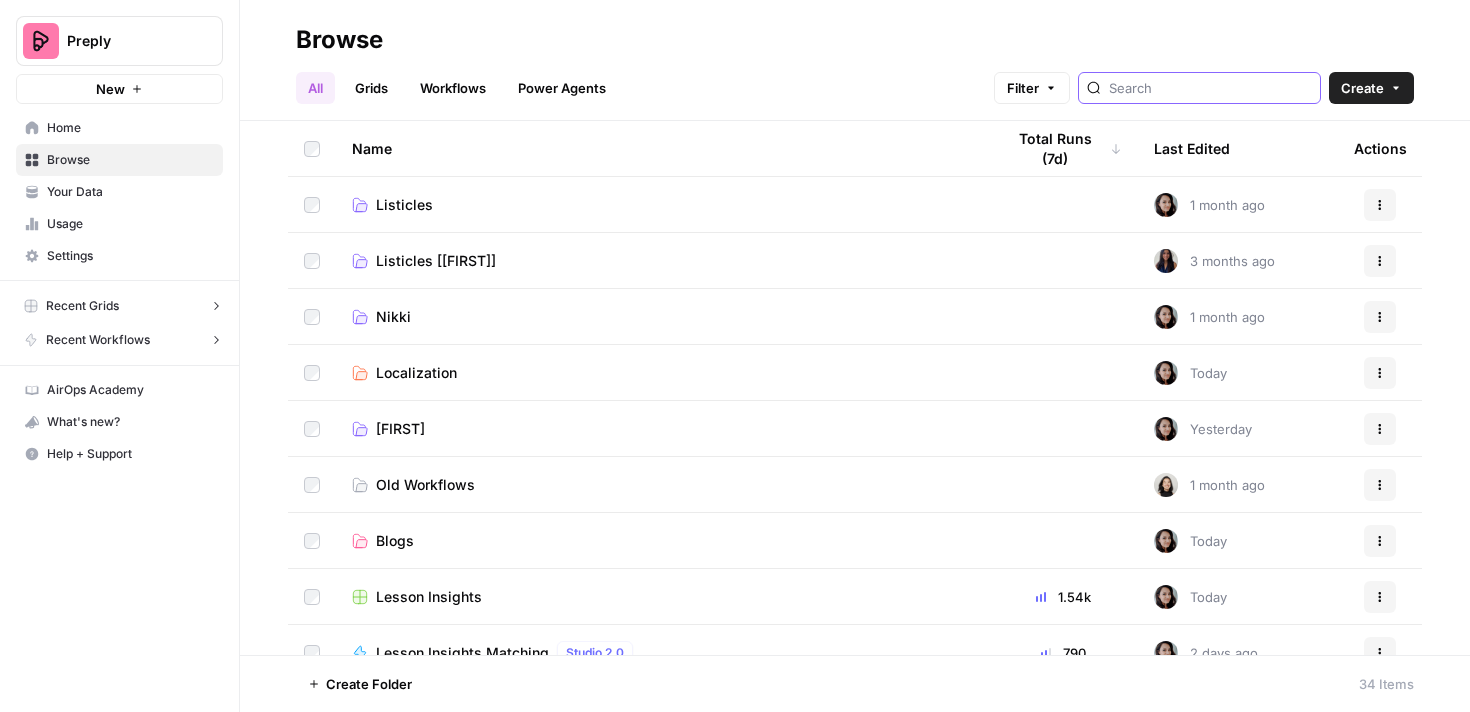 click at bounding box center [1210, 88] 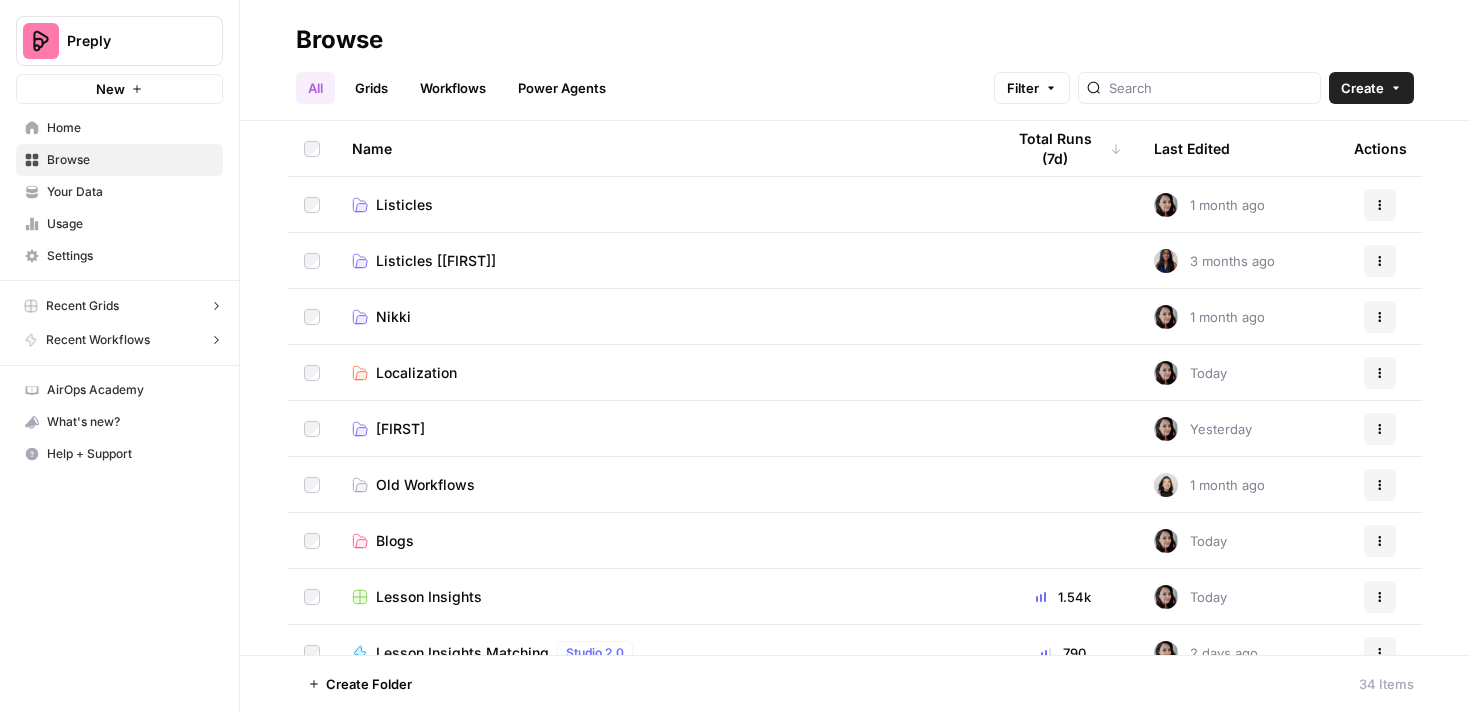 click on "Nikki" at bounding box center [393, 317] 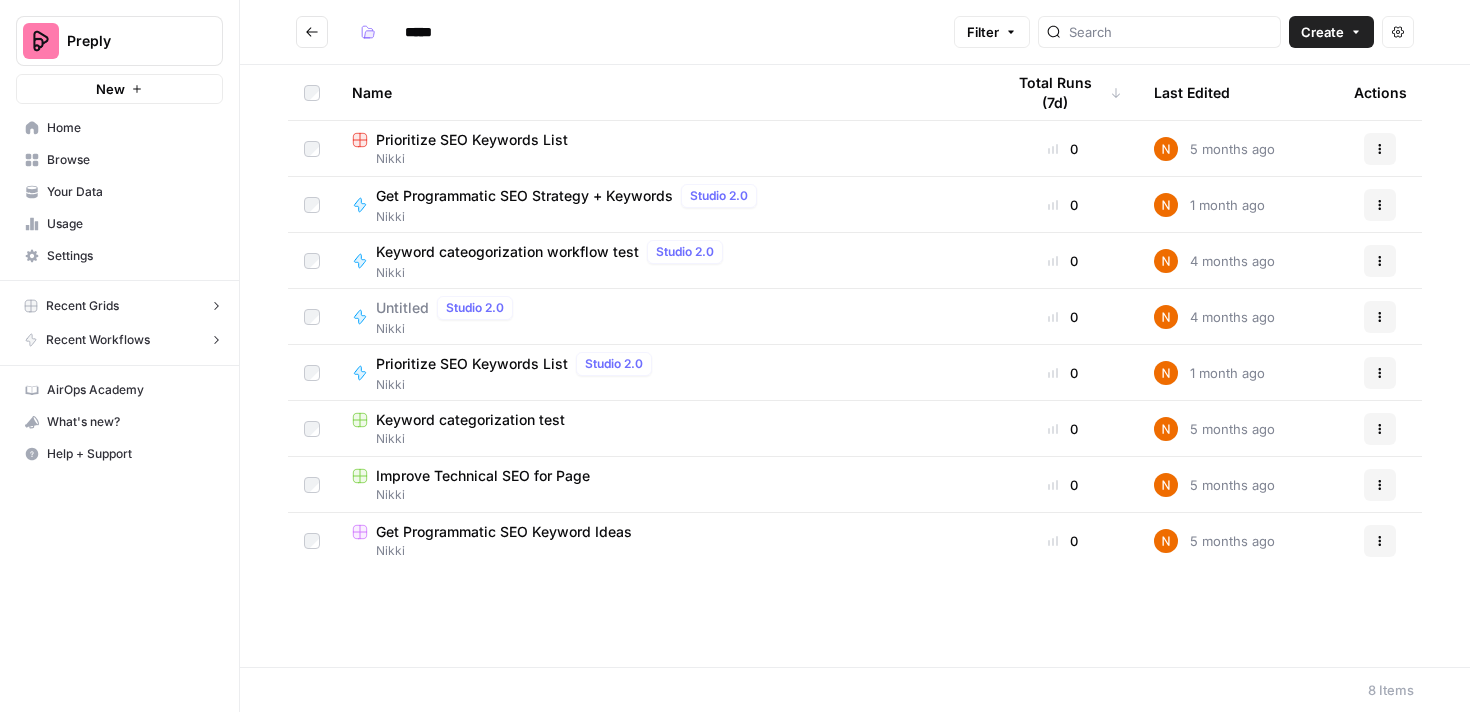 click on "Create" at bounding box center (1322, 32) 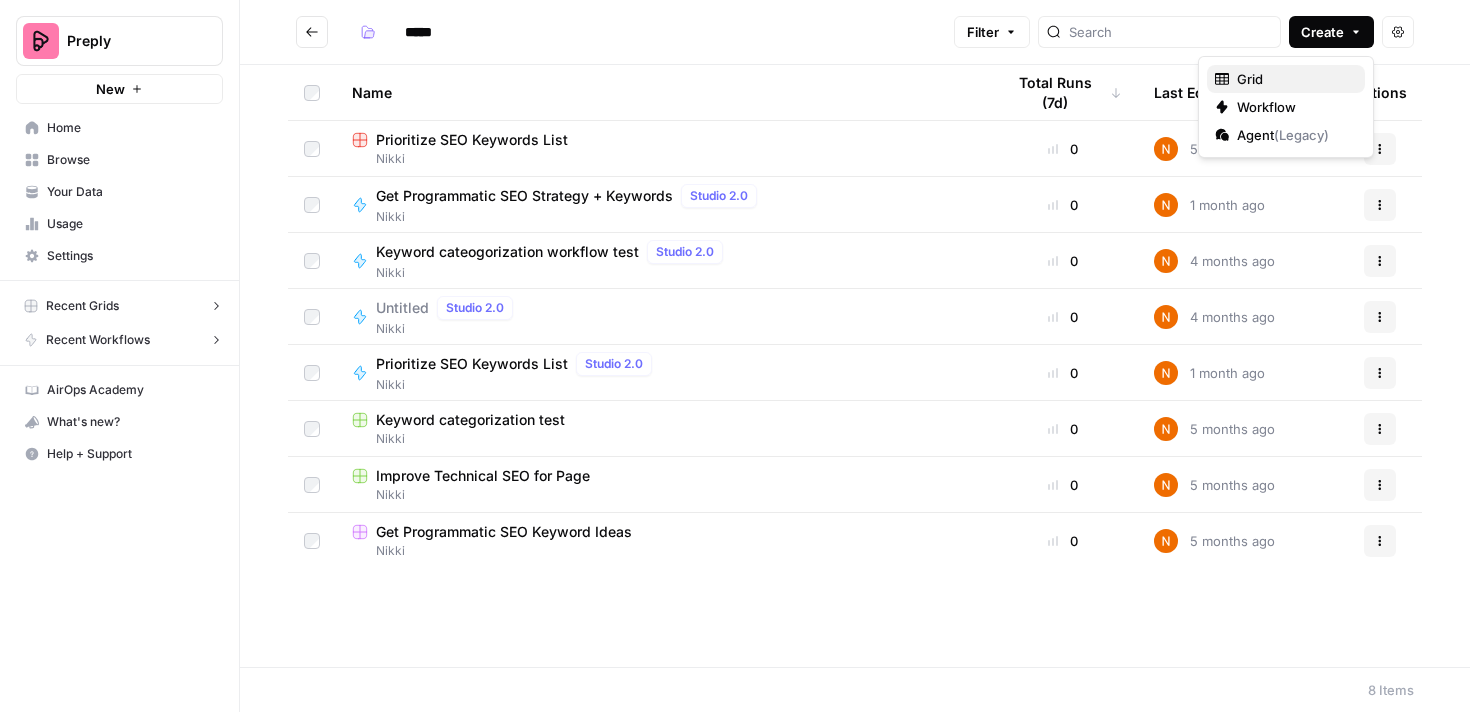 click on "Grid" at bounding box center (1293, 79) 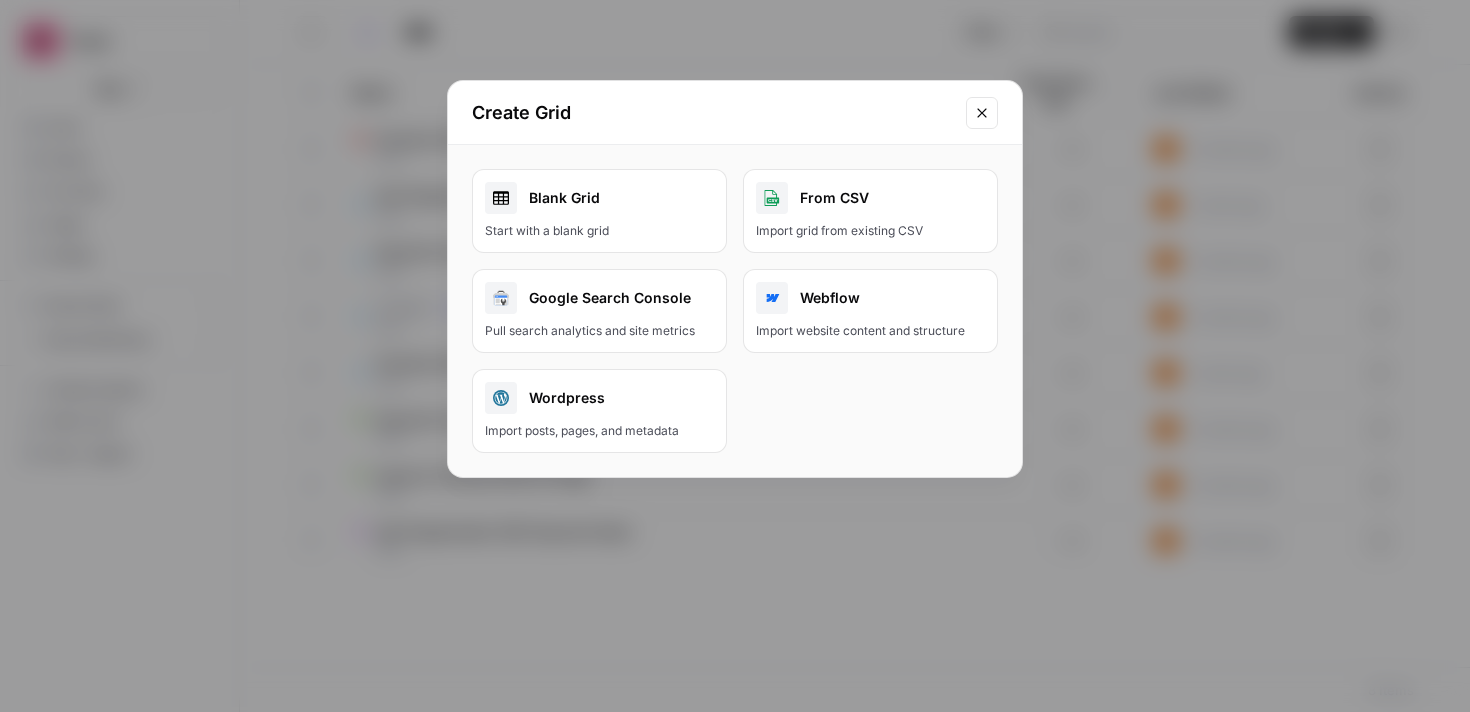 click on "Blank Grid Start with a blank grid" at bounding box center [599, 211] 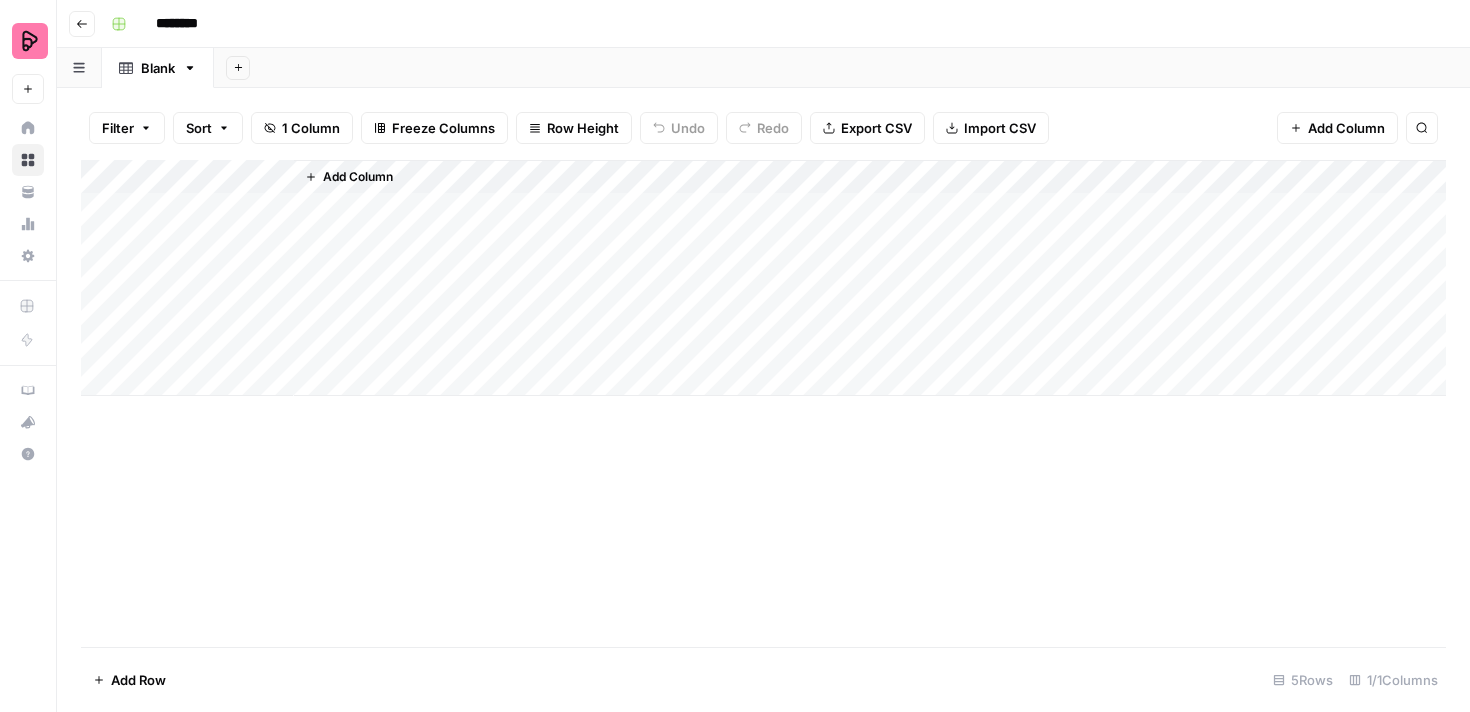 click on "Go back" at bounding box center (82, 24) 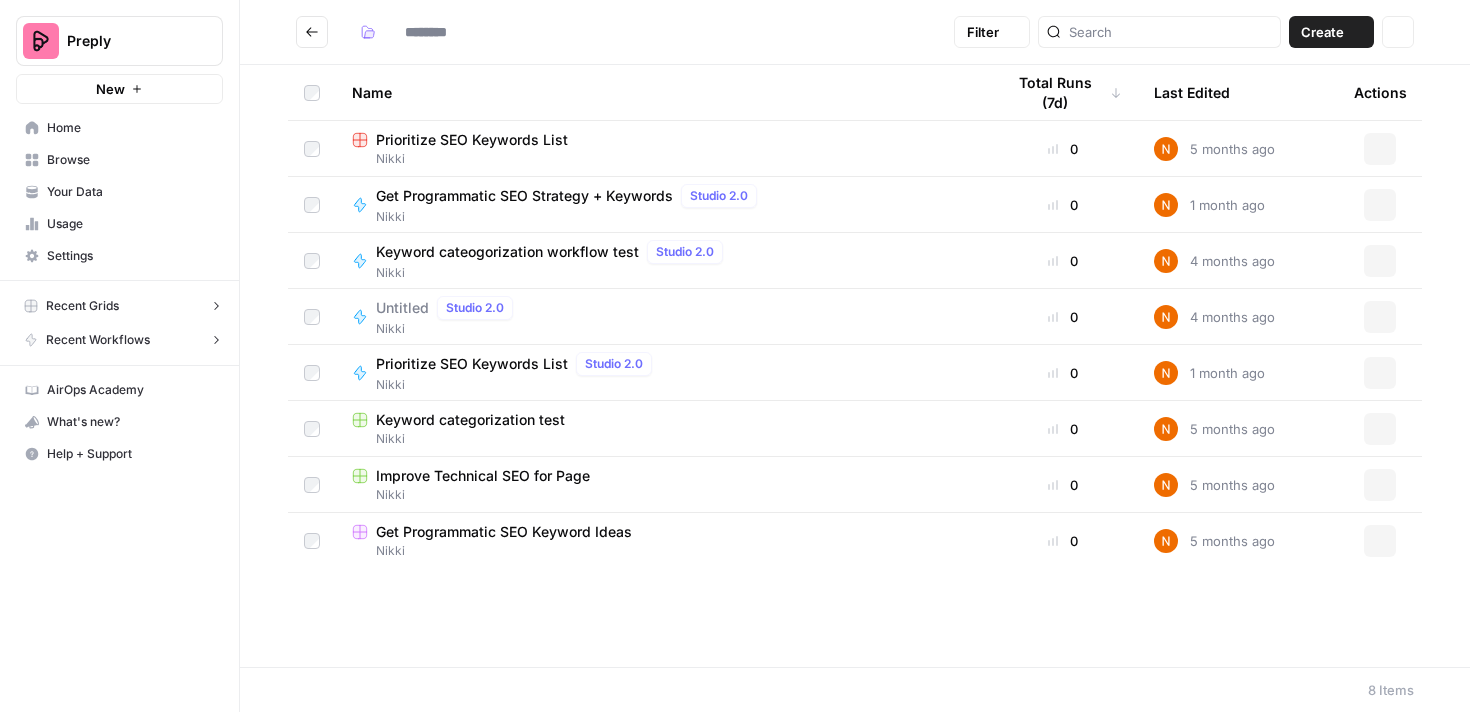 type on "*****" 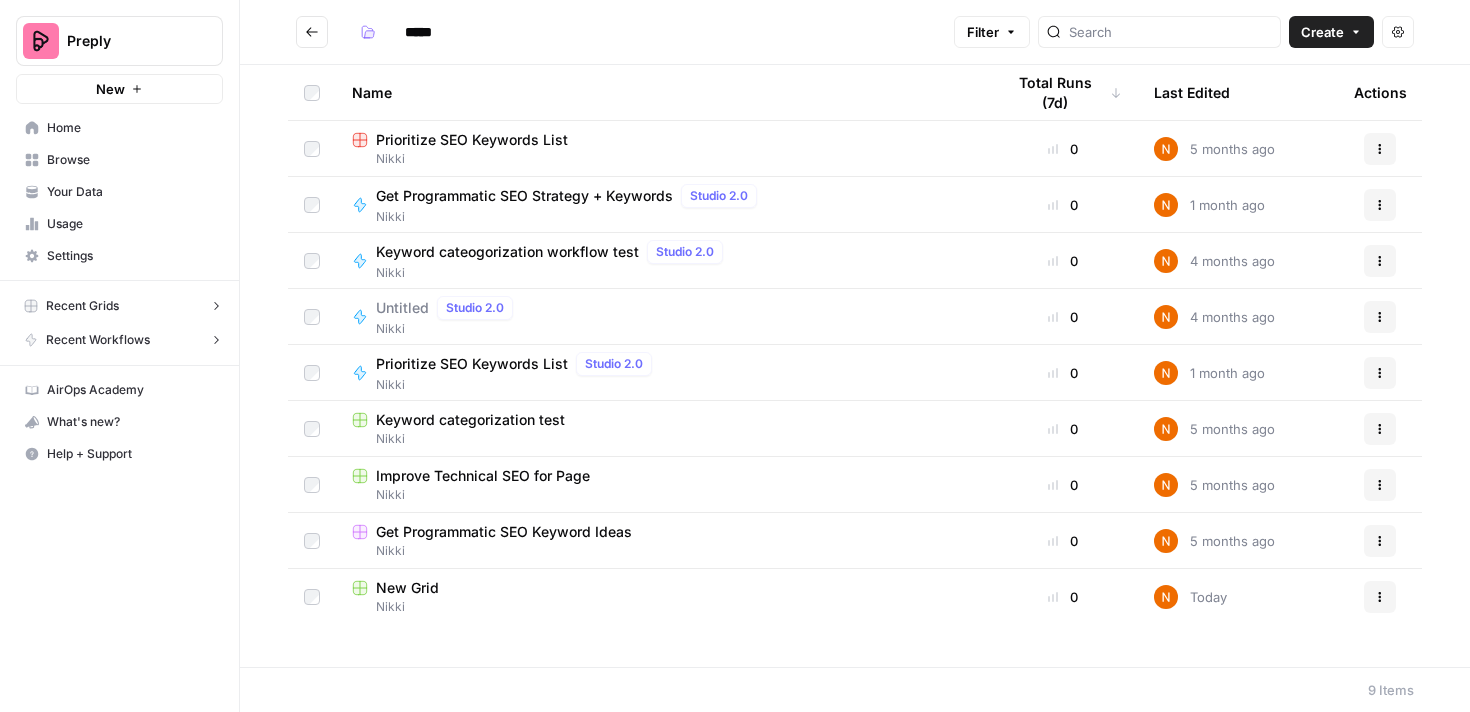click on "Create" at bounding box center (1322, 32) 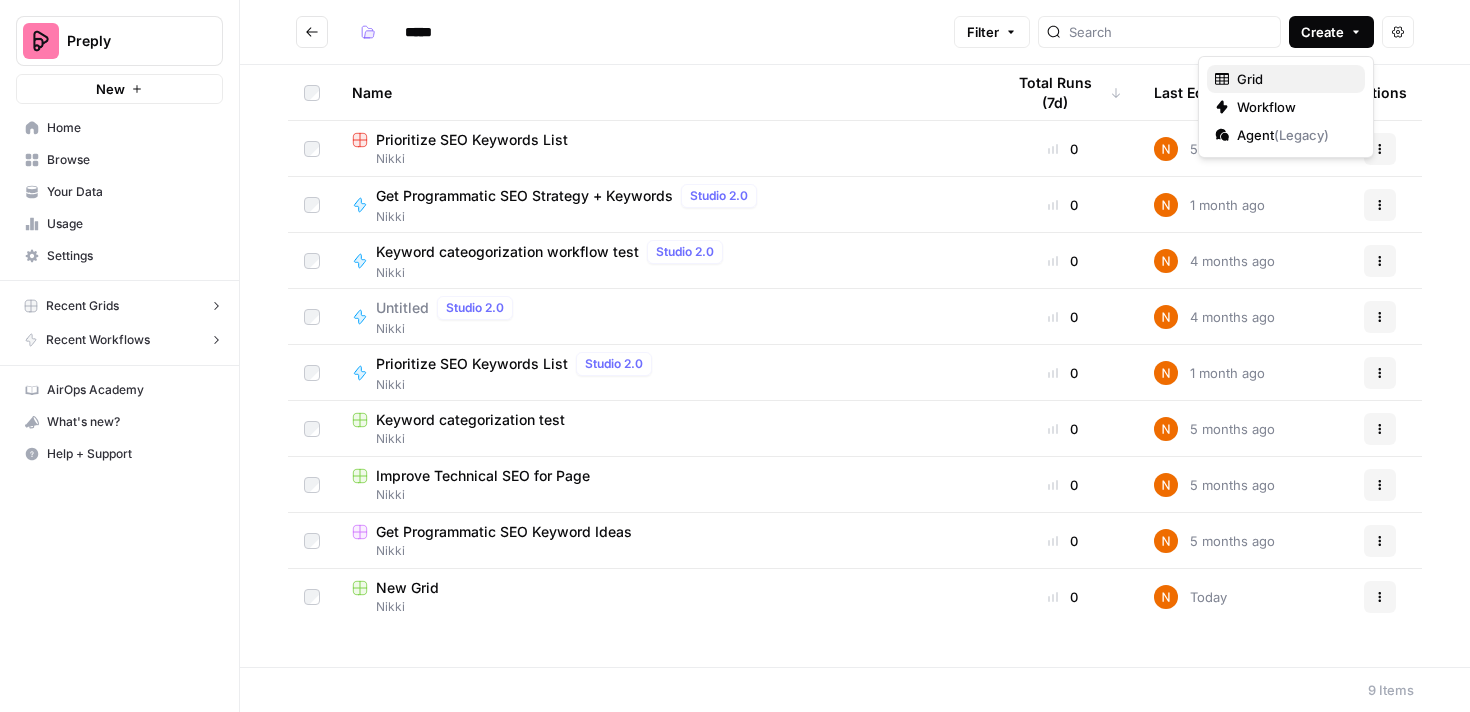 click on "Grid" at bounding box center [1293, 79] 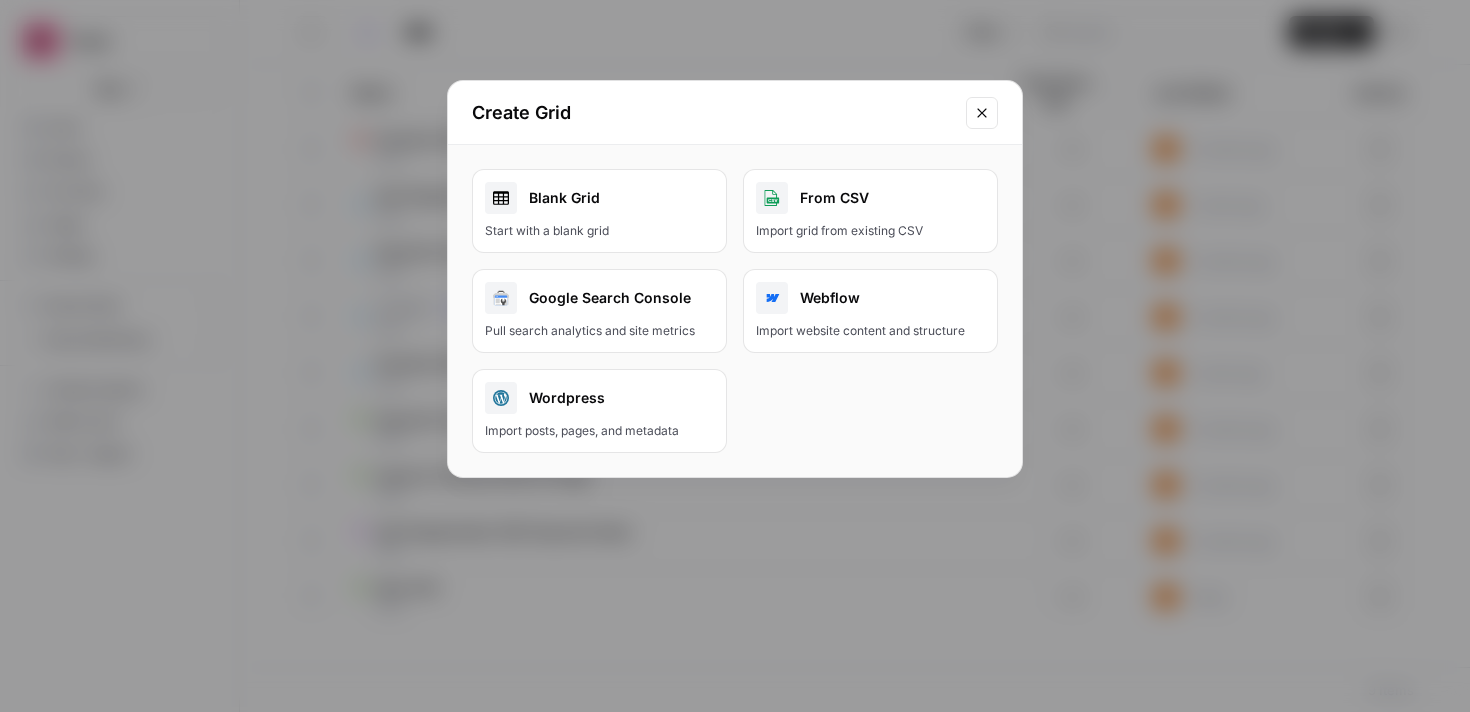 click 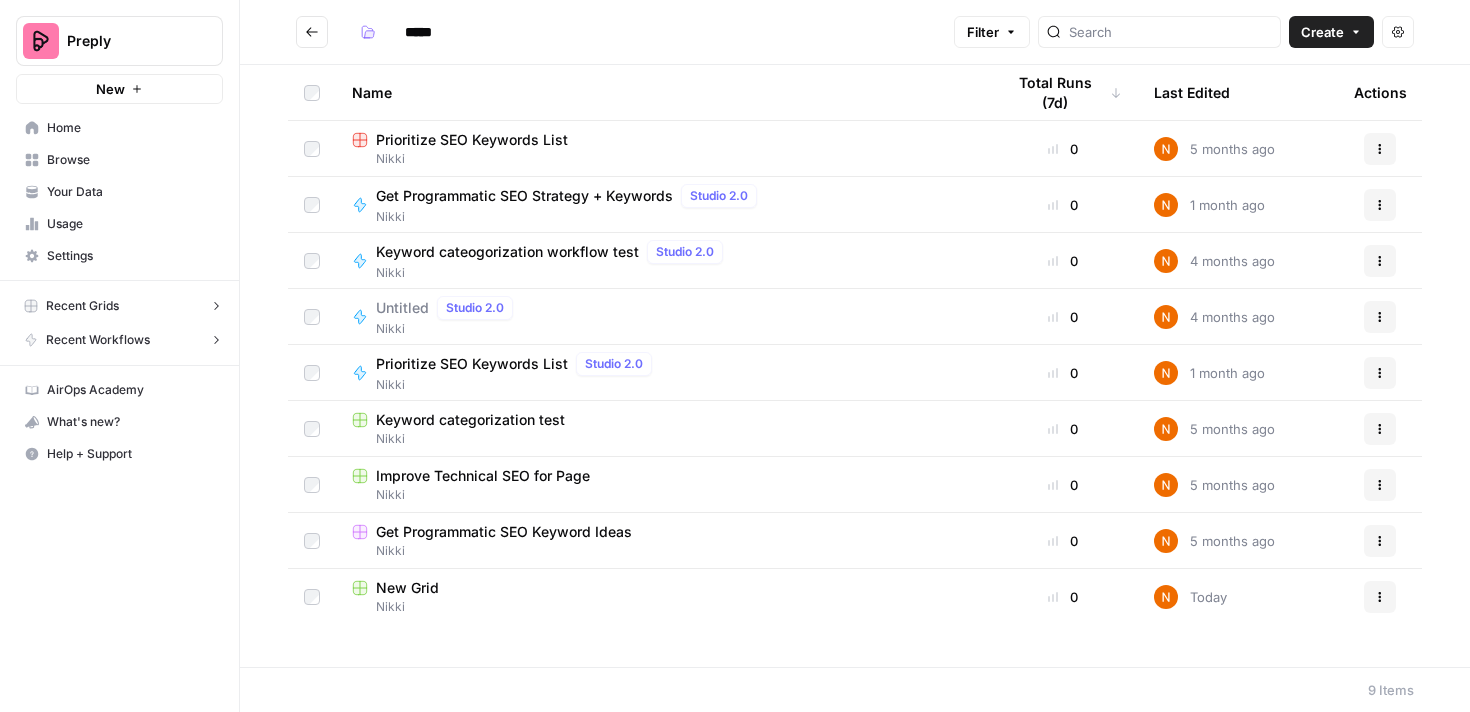 click on "New Grid" at bounding box center (407, 588) 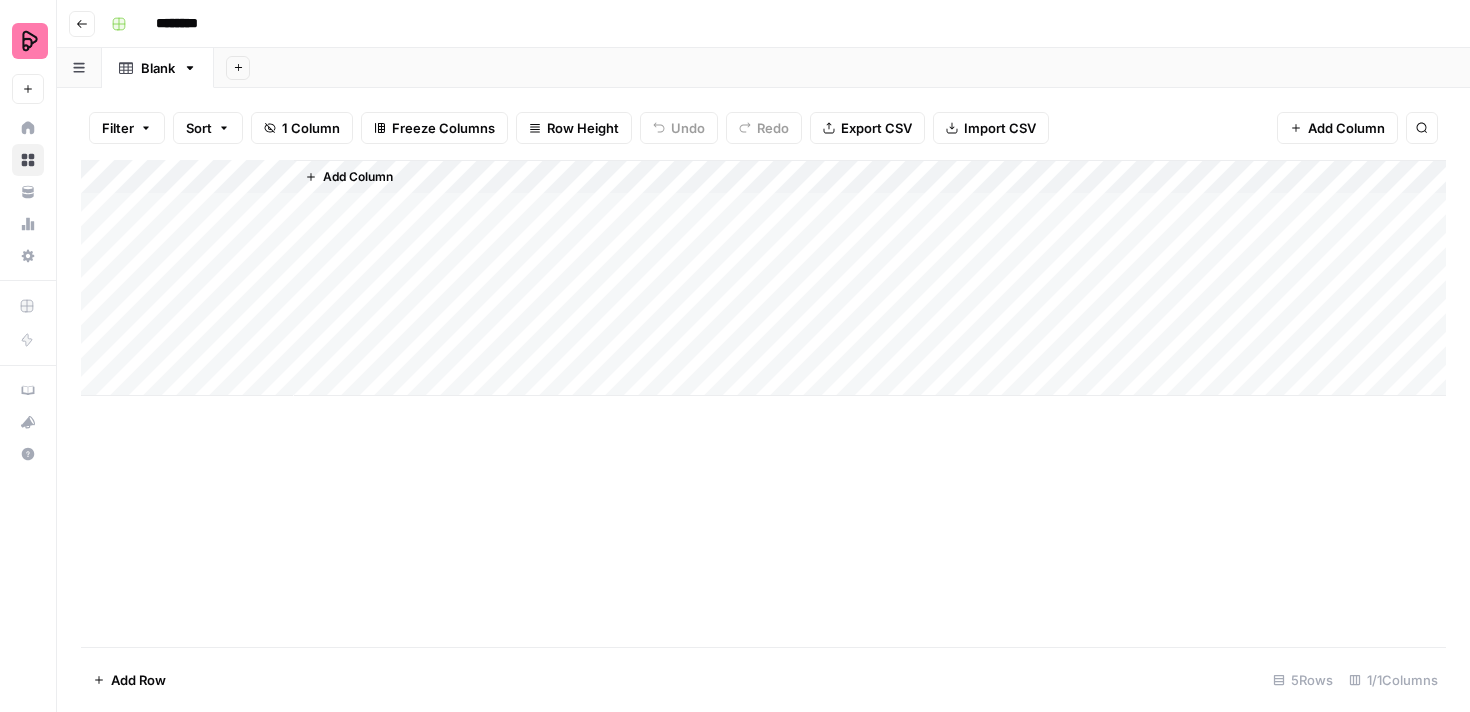 click on "********" at bounding box center [203, 24] 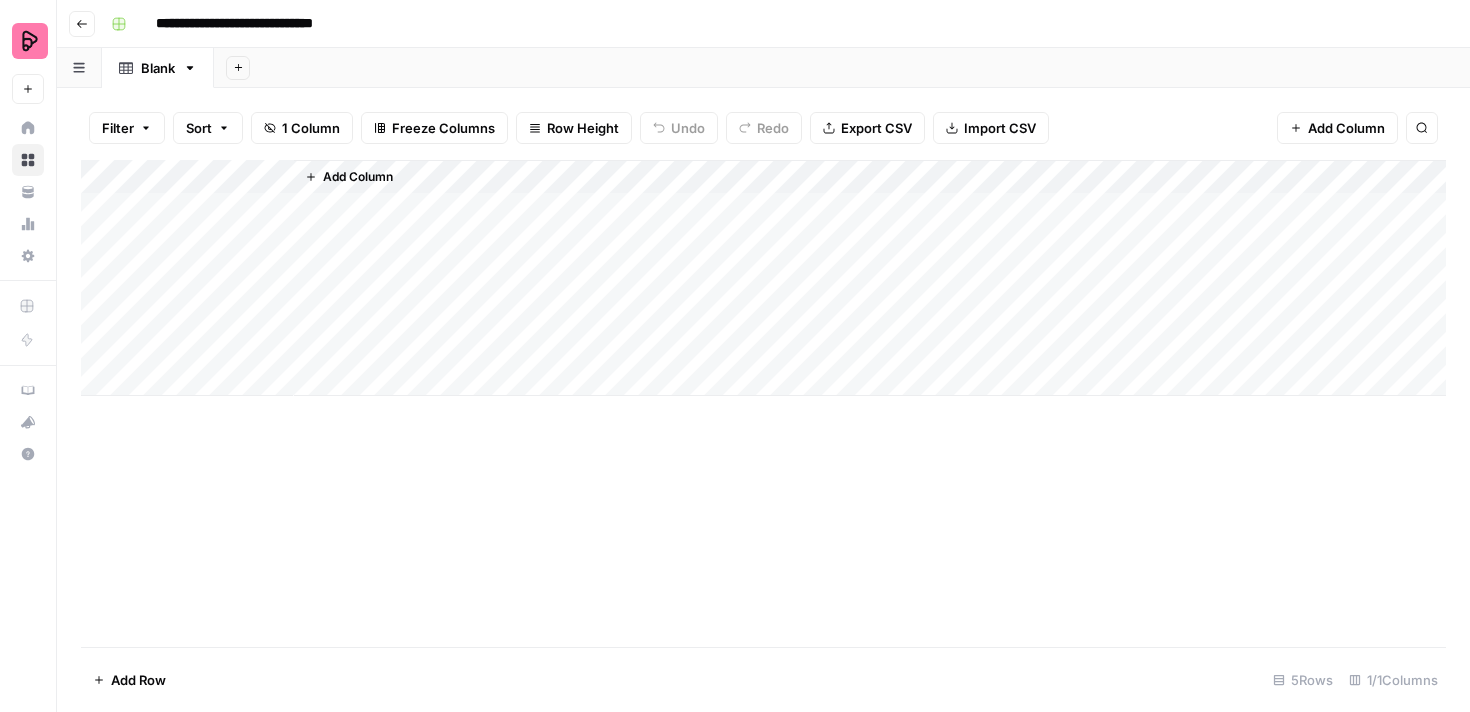 type on "**********" 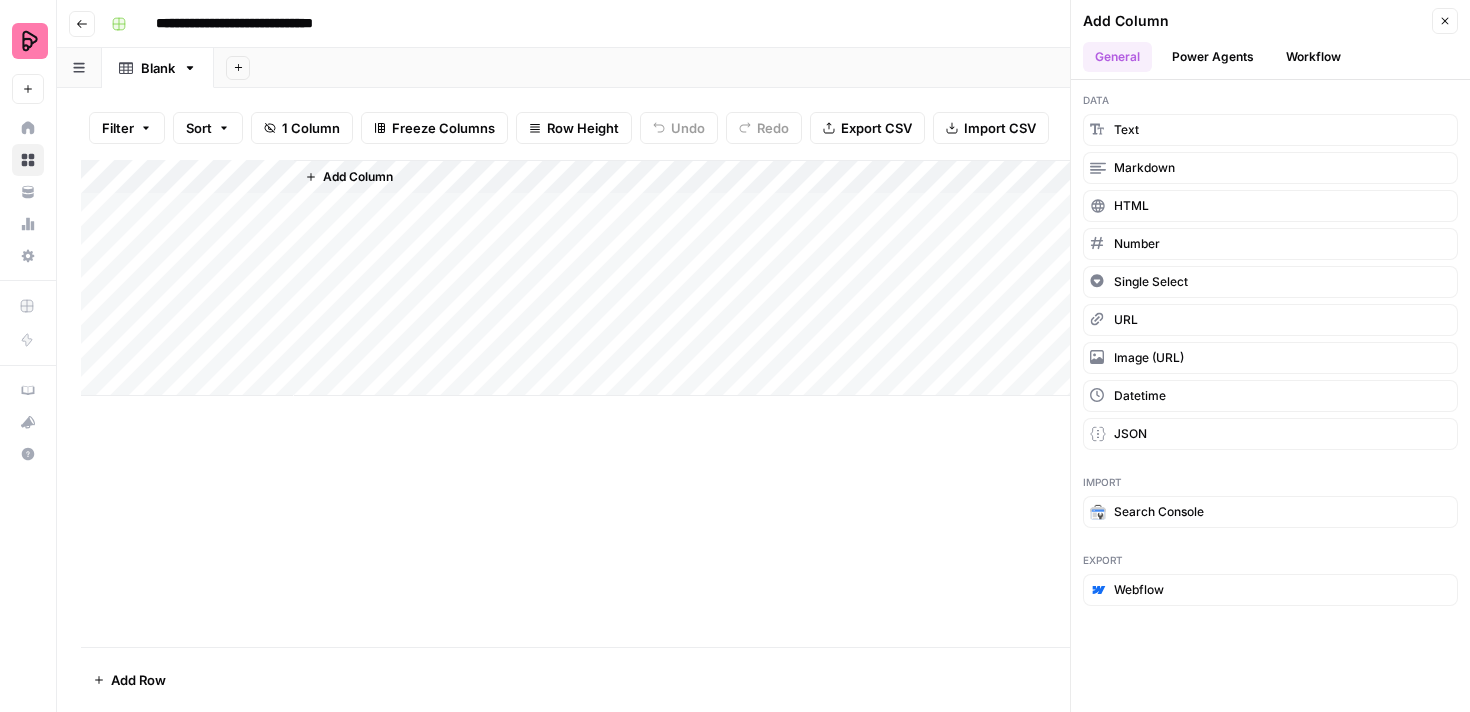 click on "Workflow" at bounding box center (1313, 57) 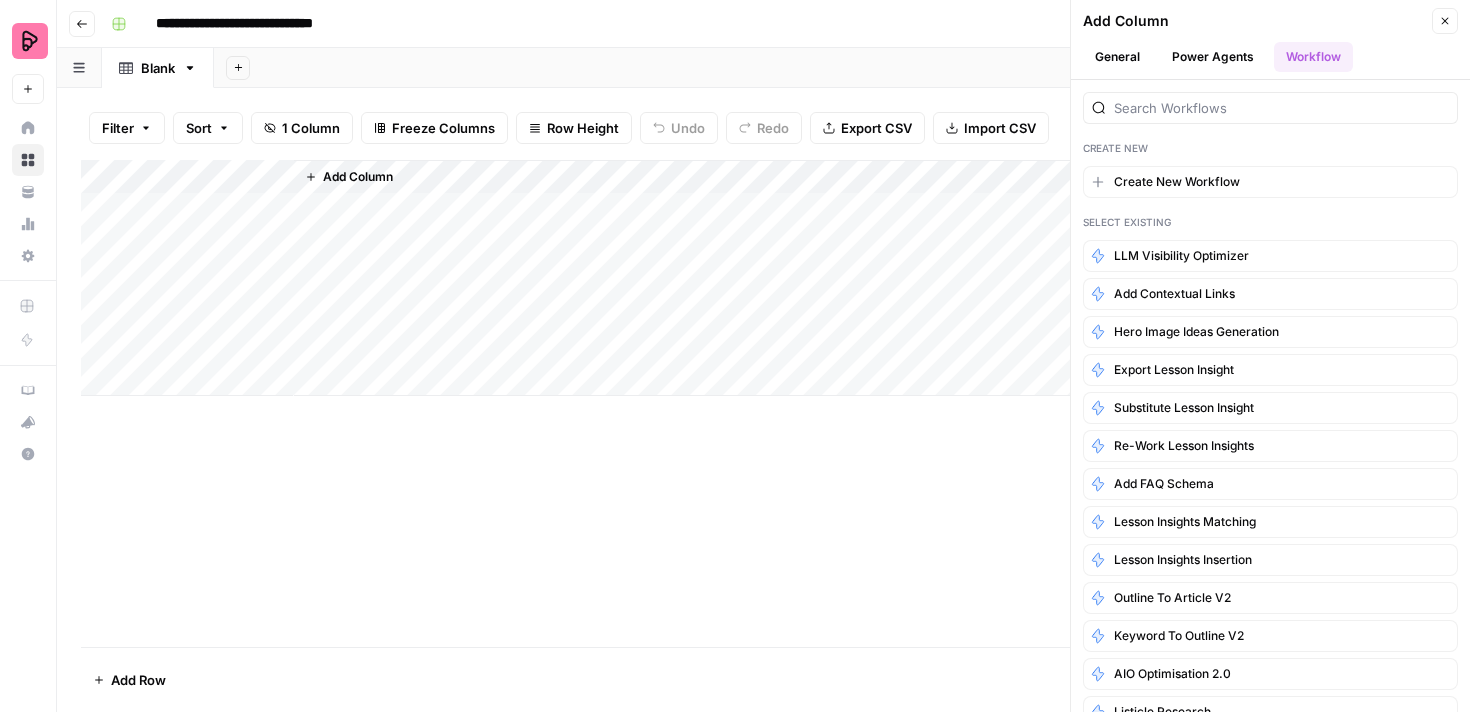 click at bounding box center [1270, 108] 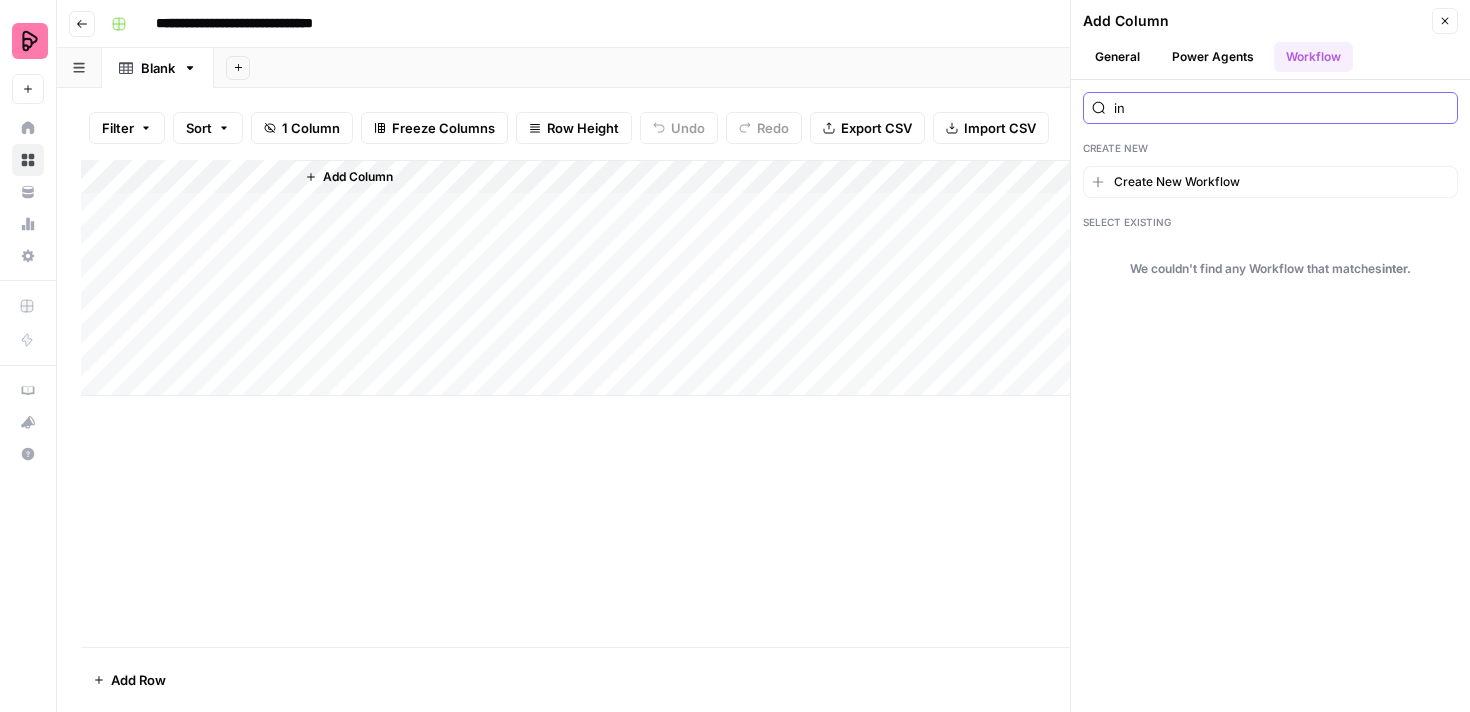 type on "i" 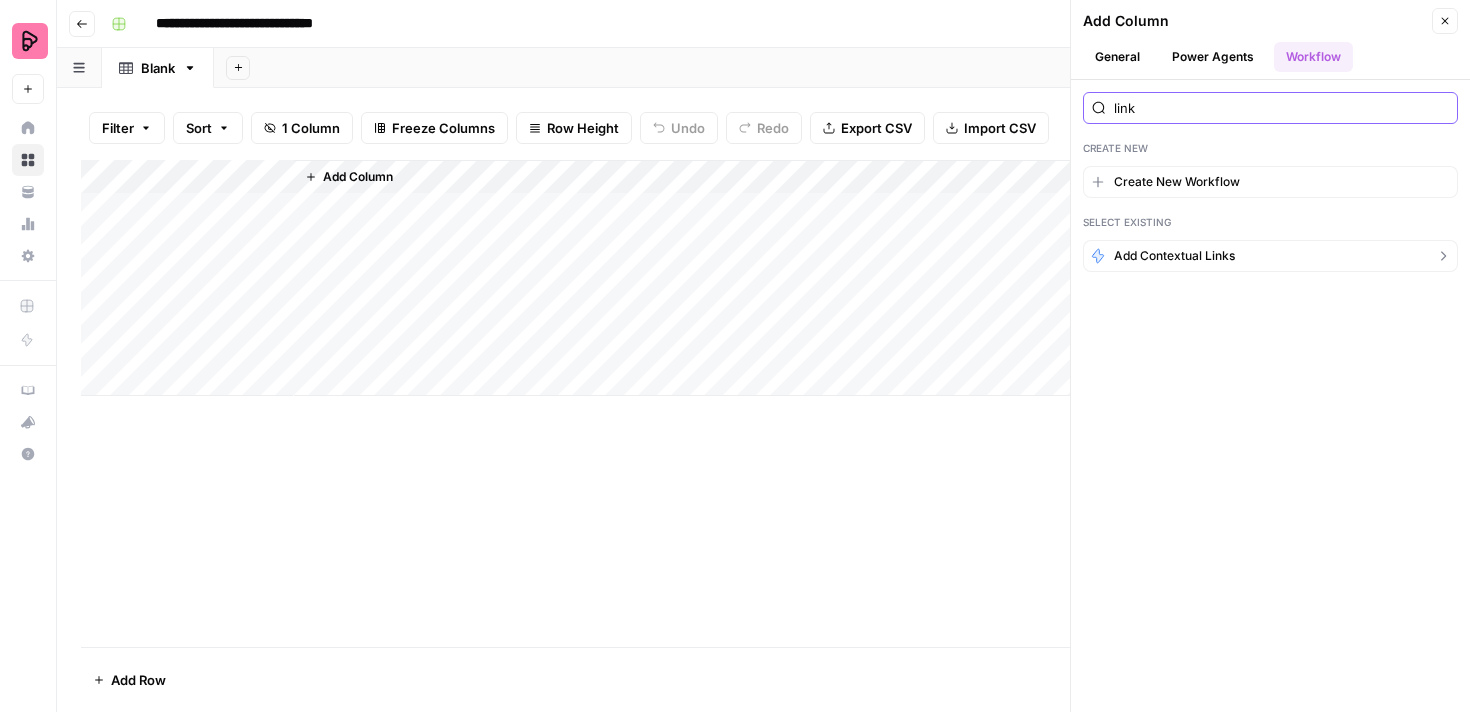 type on "link" 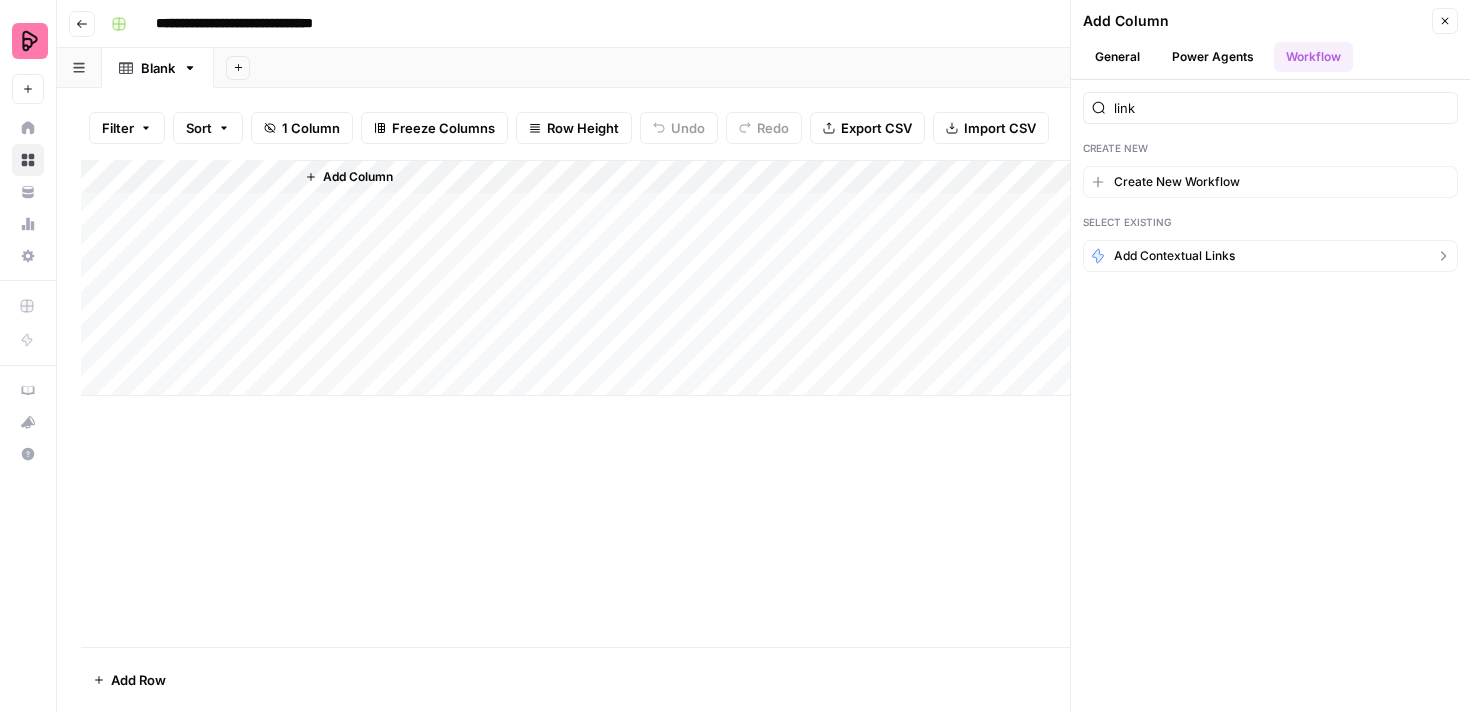 click on "Add contextual links" at bounding box center (1174, 256) 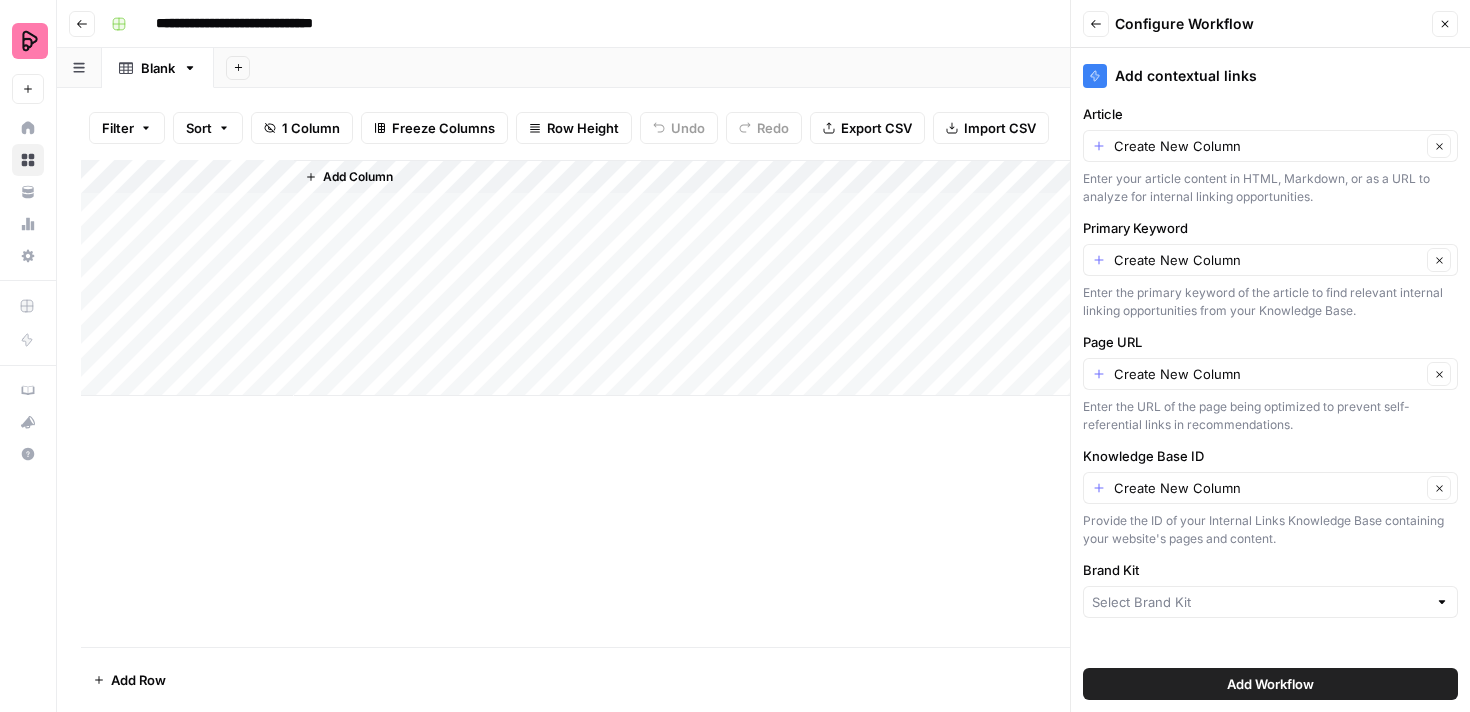 click 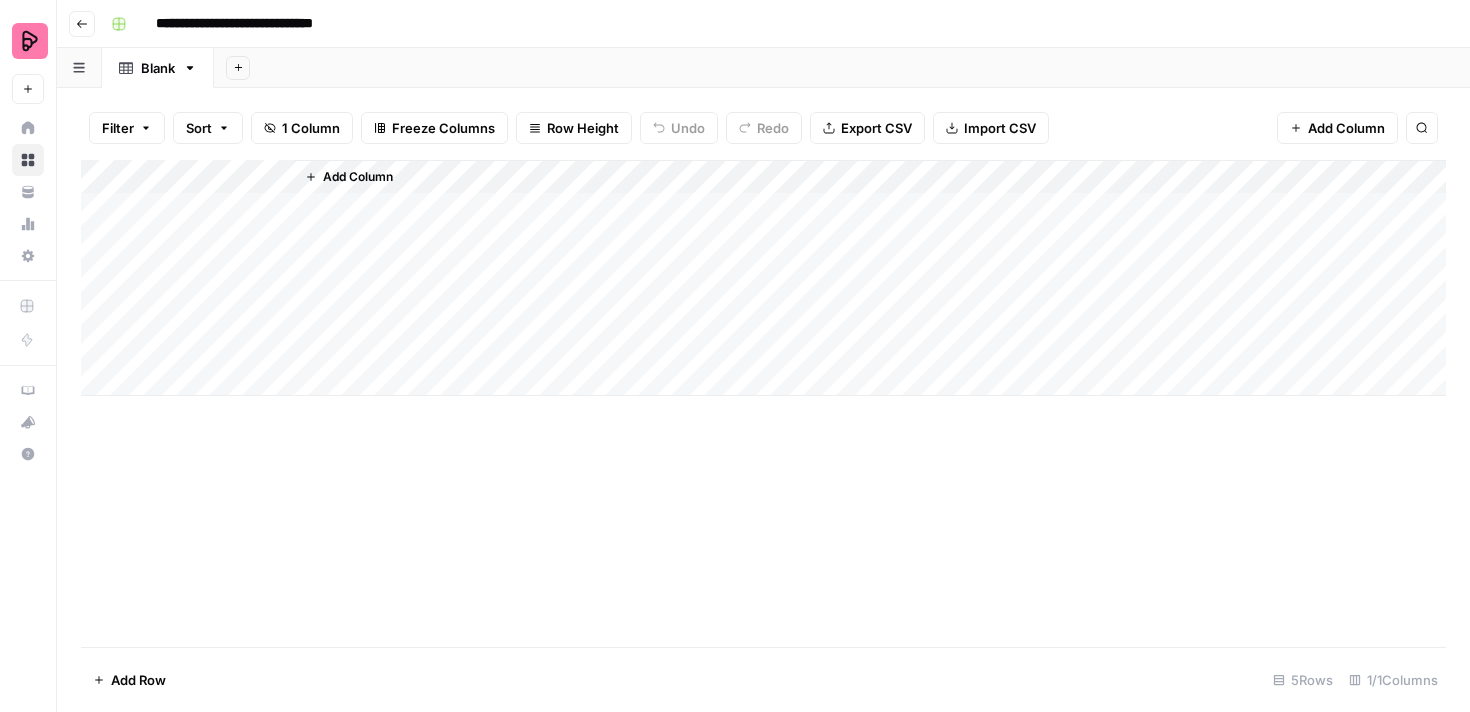 click on "Add Column" at bounding box center (358, 177) 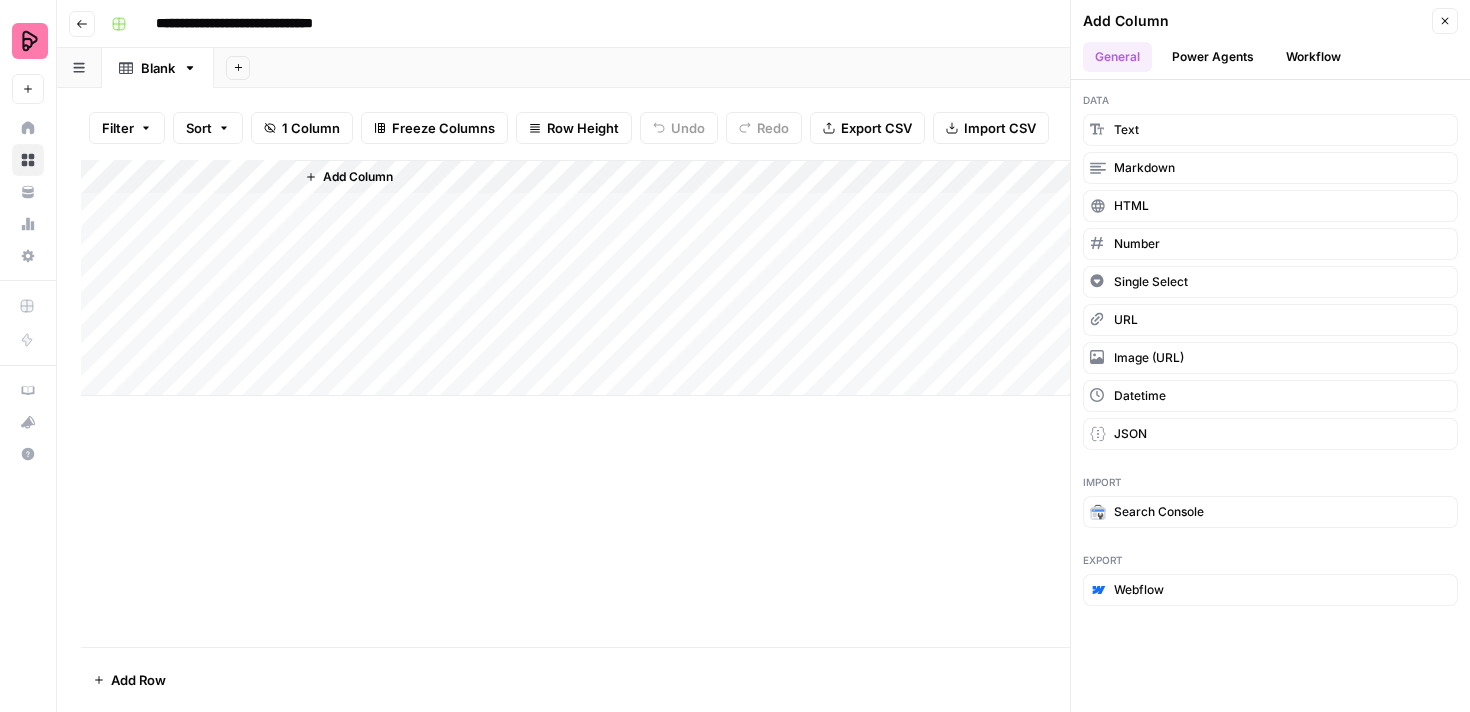 click on "Workflow" at bounding box center [1313, 57] 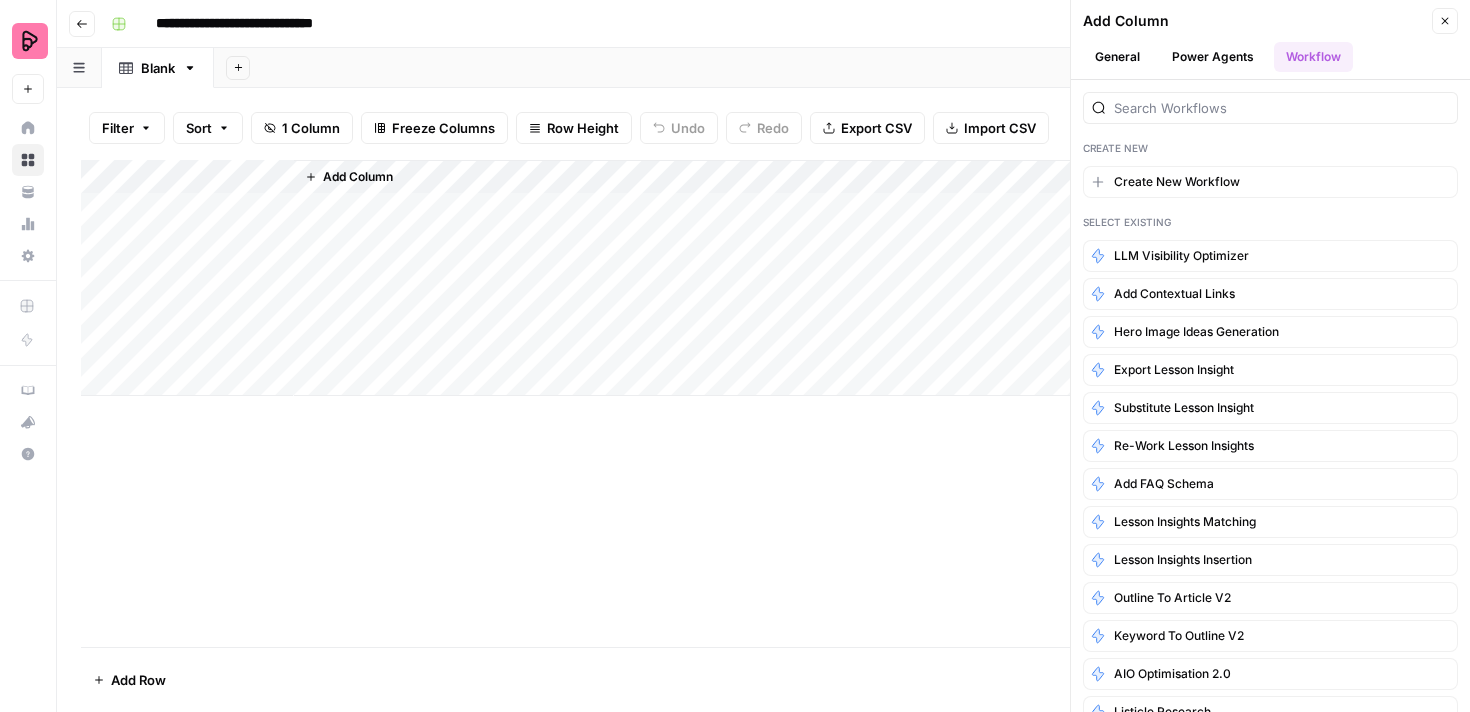click at bounding box center [1270, 108] 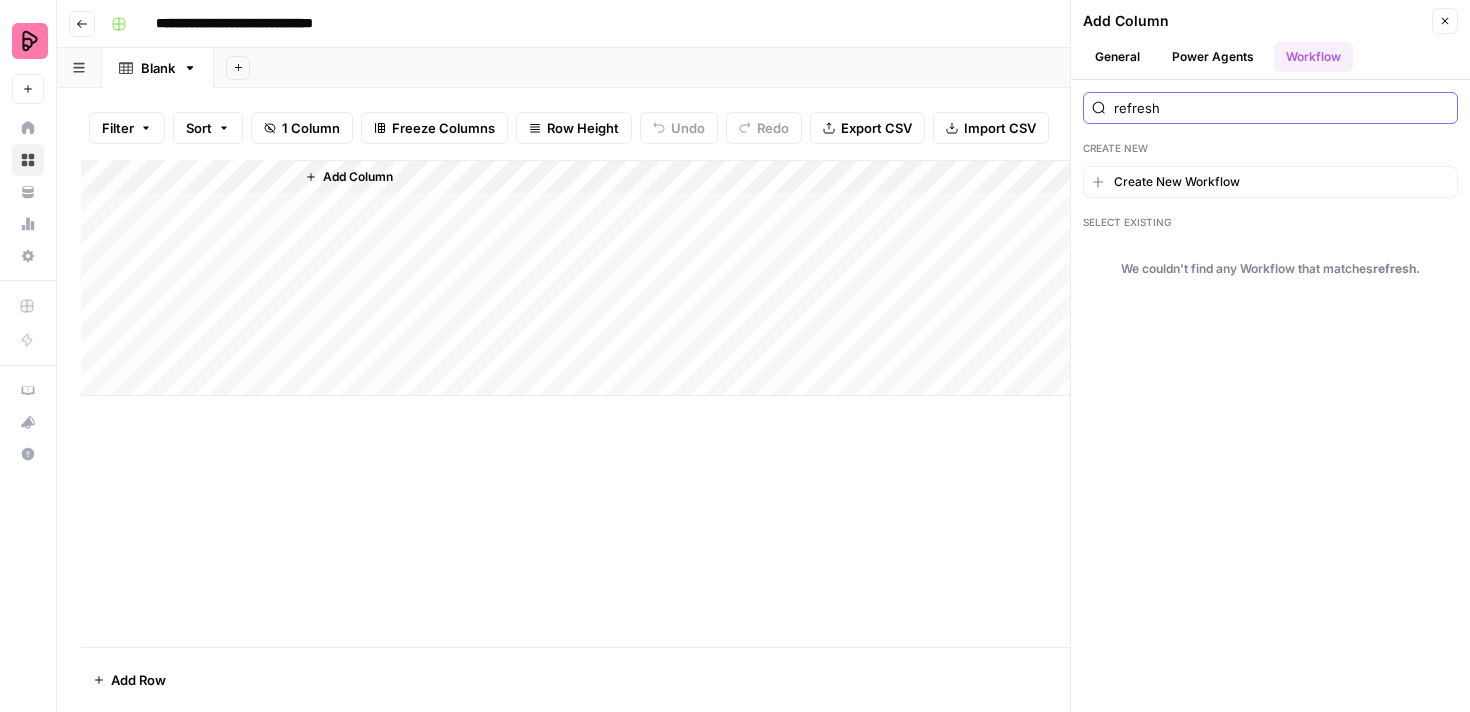 type on "refresh" 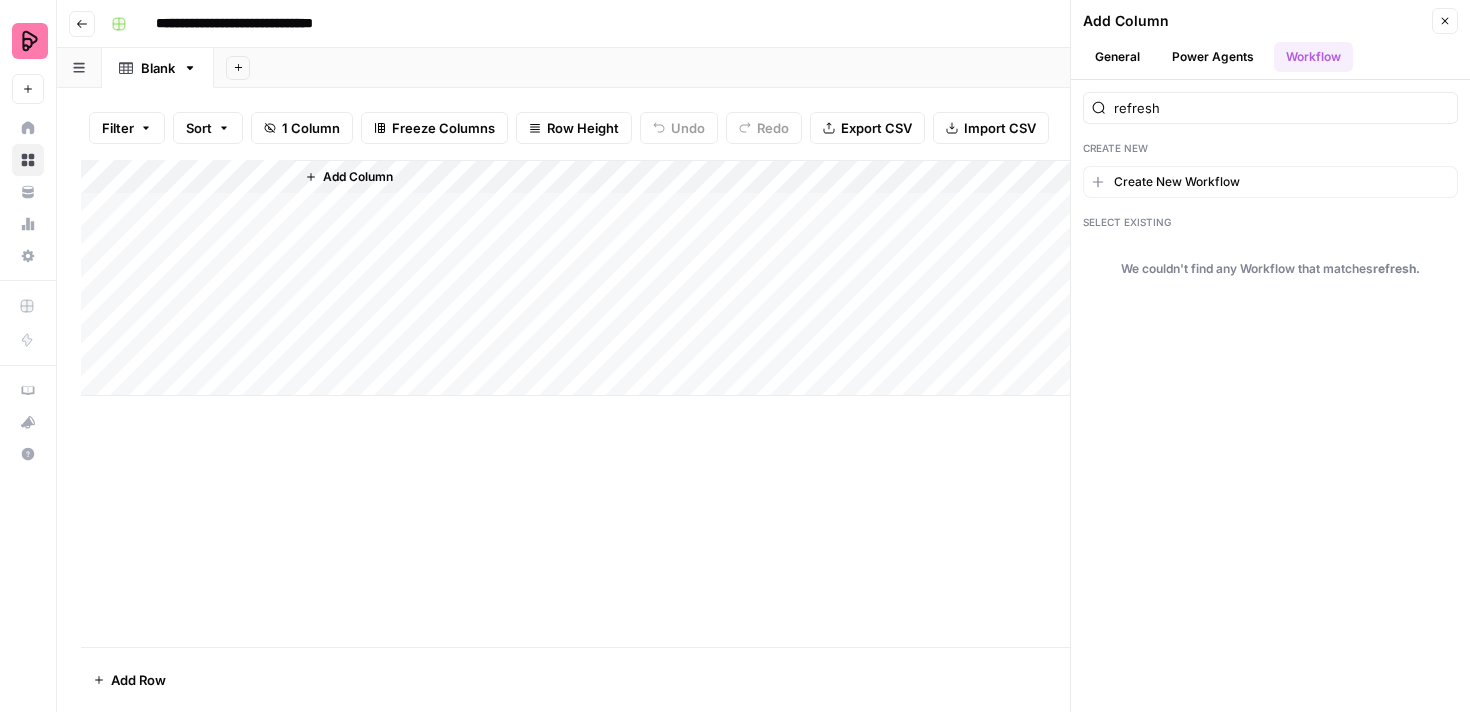 click on "Power Agents" at bounding box center [1213, 57] 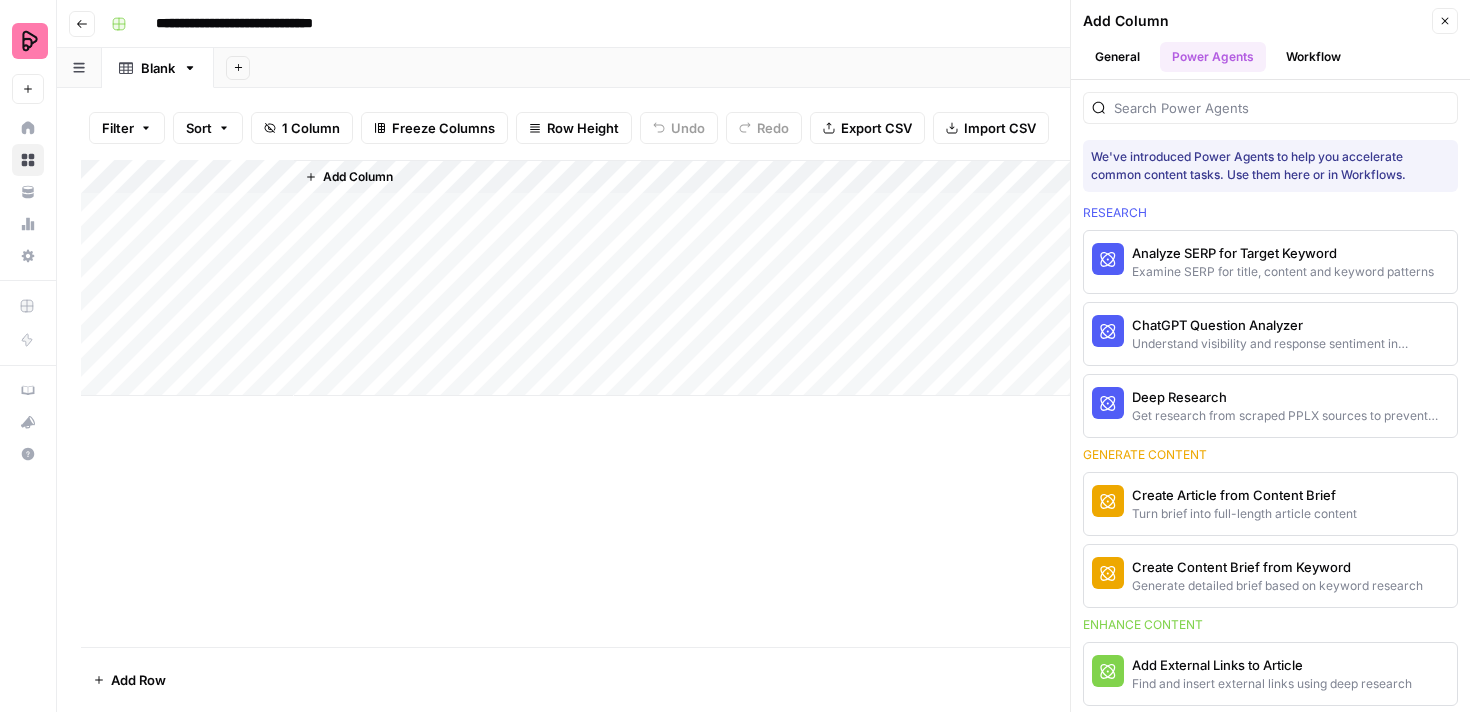 click at bounding box center [1270, 108] 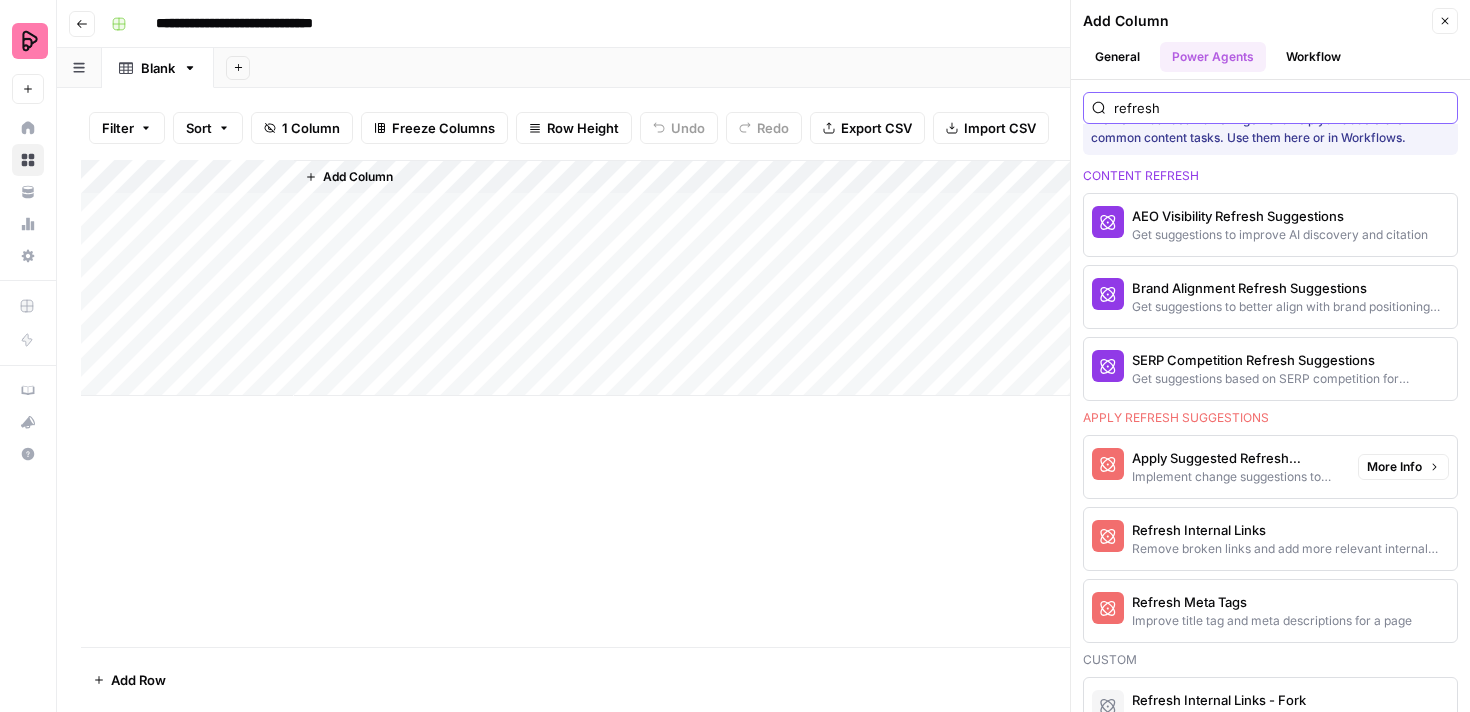 scroll, scrollTop: 78, scrollLeft: 0, axis: vertical 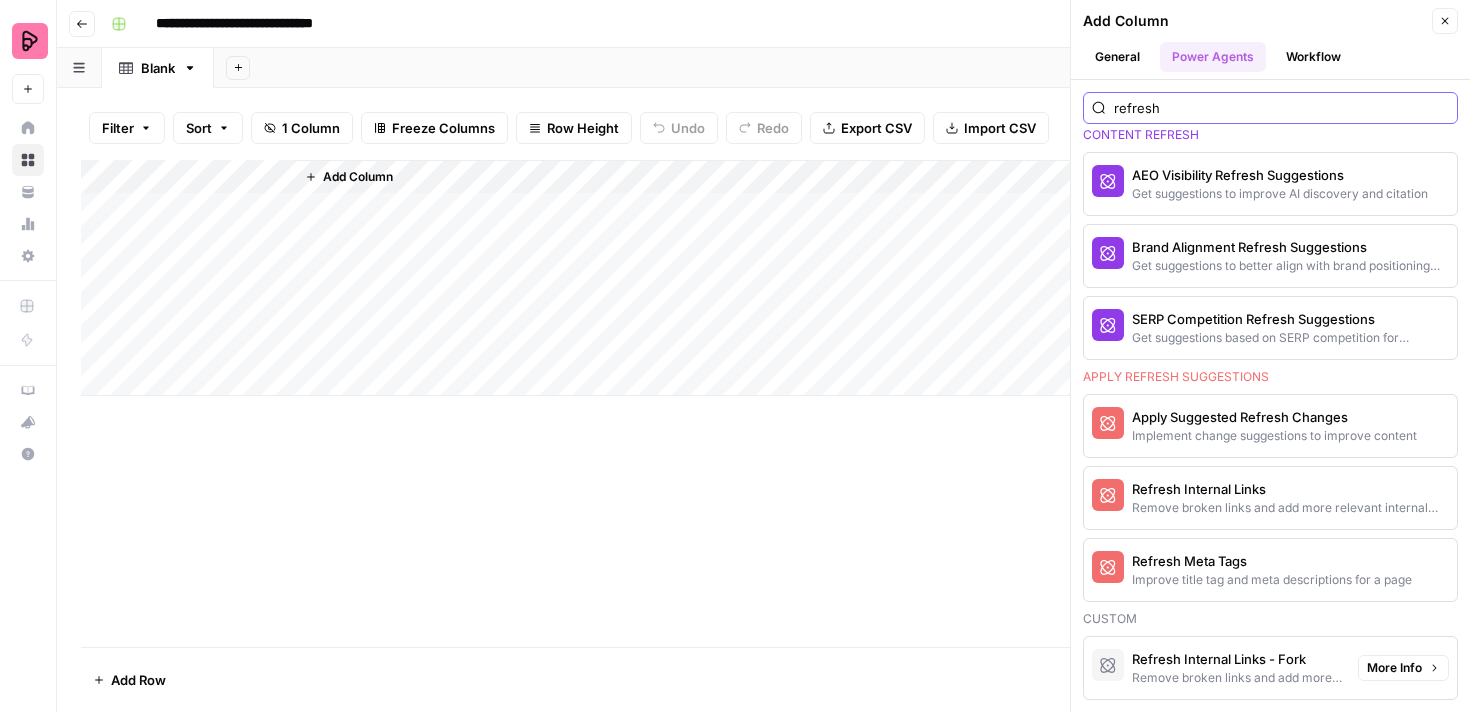 type on "refresh" 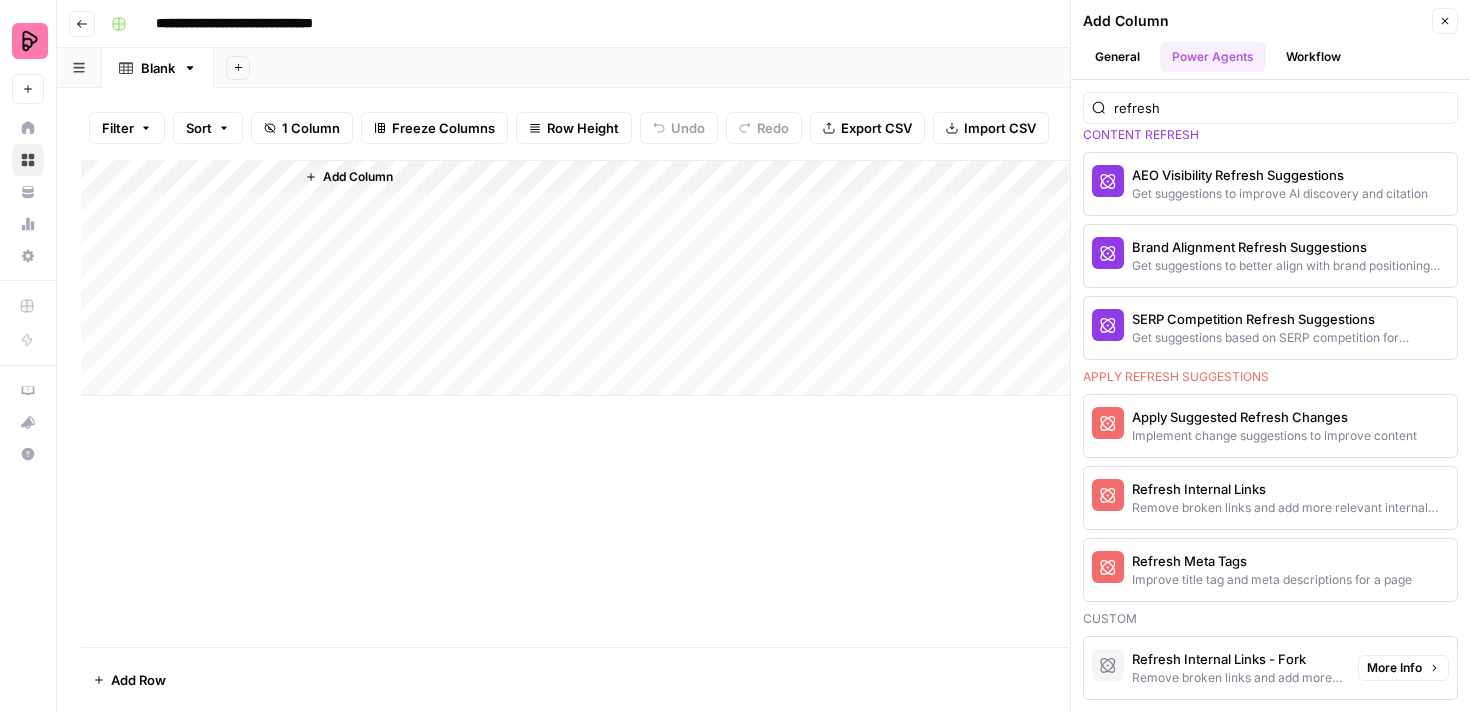 click on "Refresh Internal Links - Fork" at bounding box center (1237, 659) 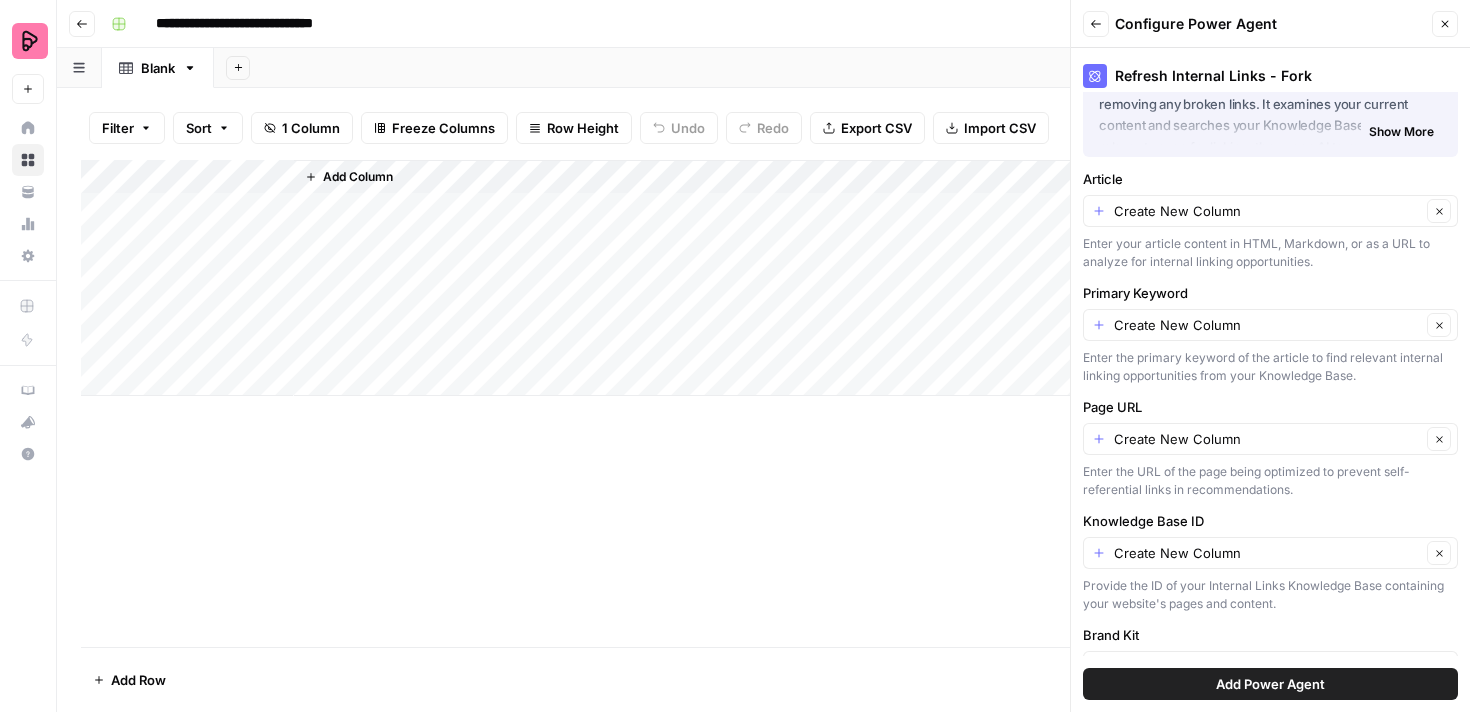 scroll, scrollTop: 127, scrollLeft: 0, axis: vertical 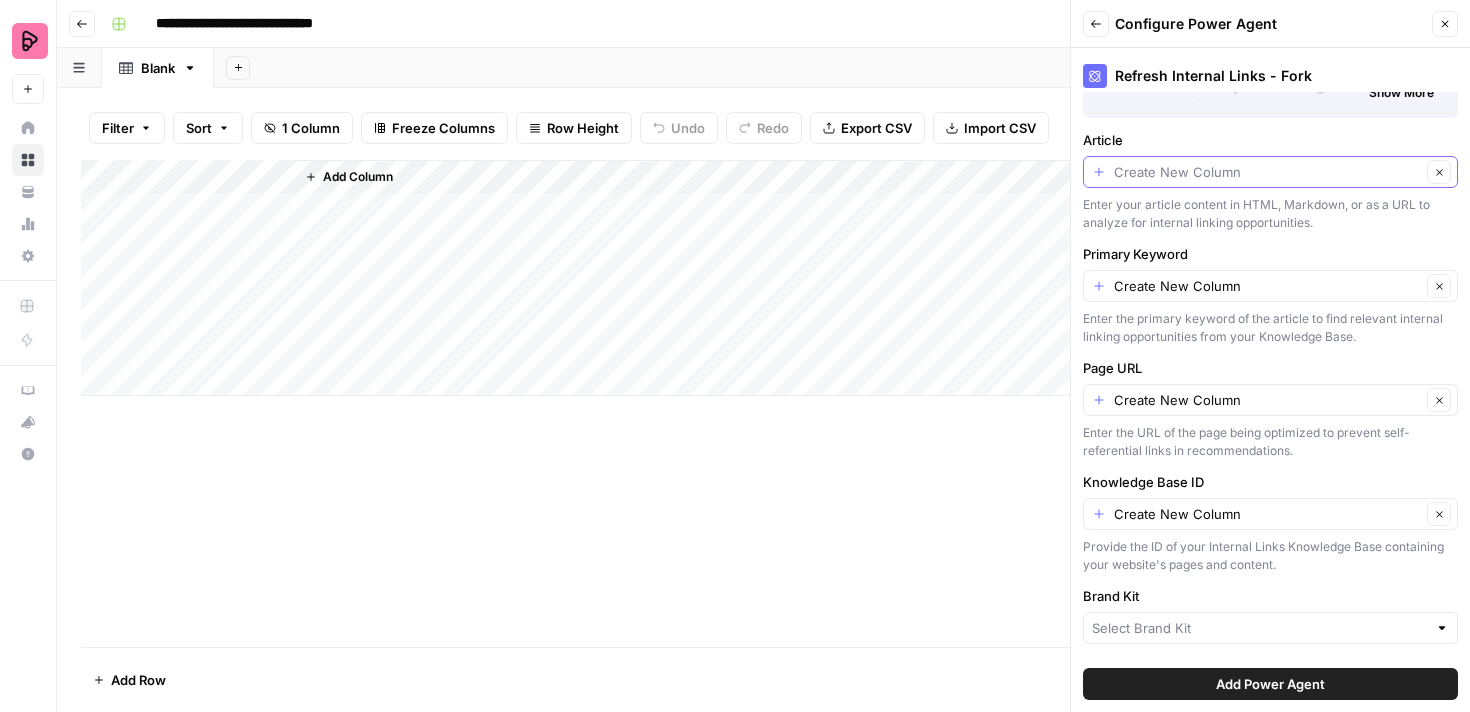 click on "Article" at bounding box center [1267, 172] 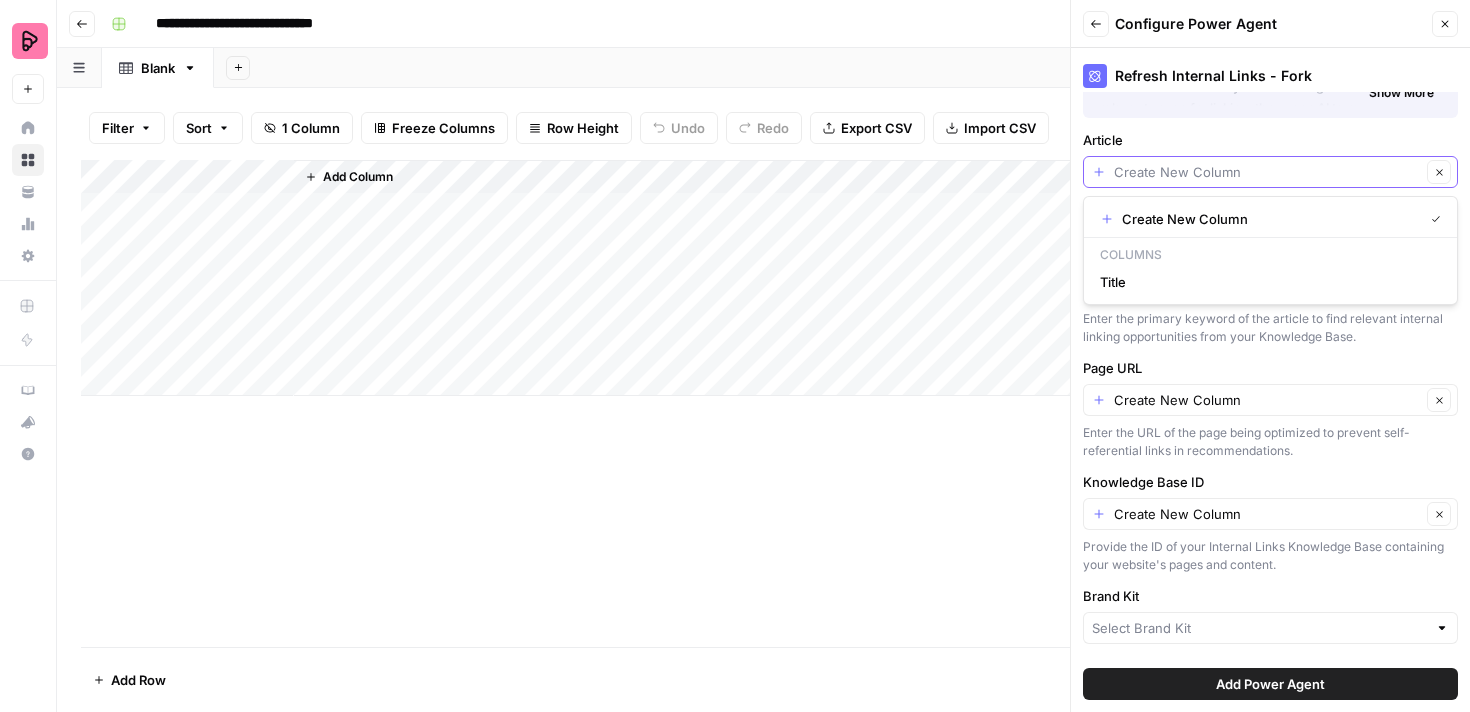 click on "Article" at bounding box center [1267, 172] 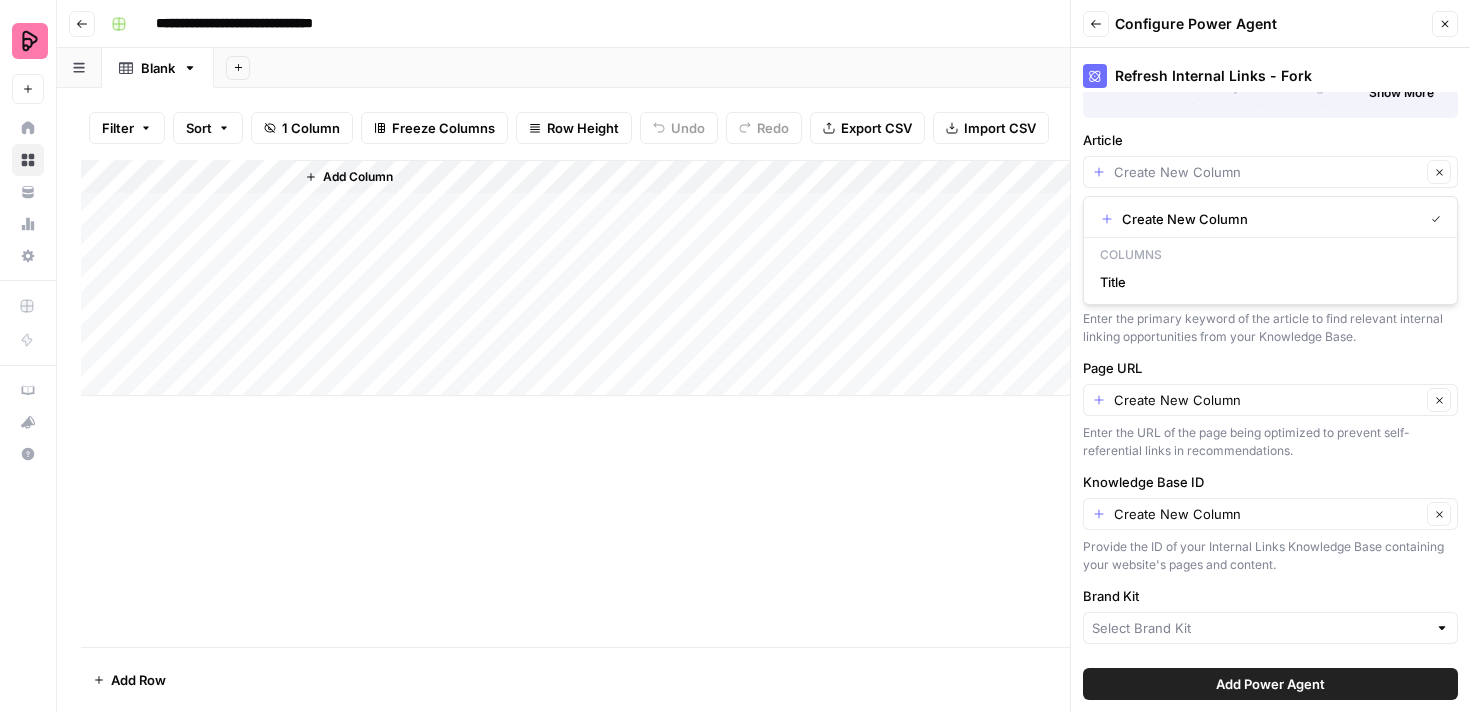 type on "Create New Column" 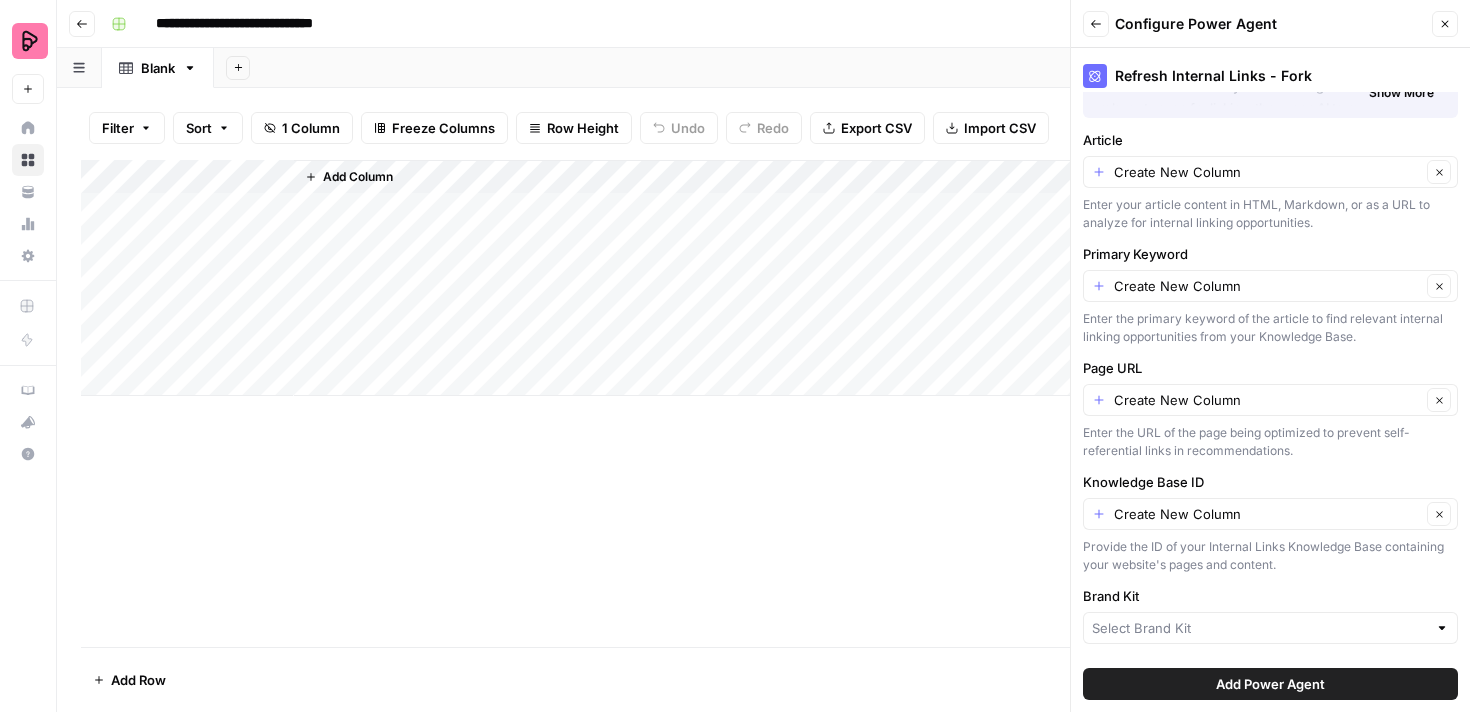 click on "Article" at bounding box center (1270, 140) 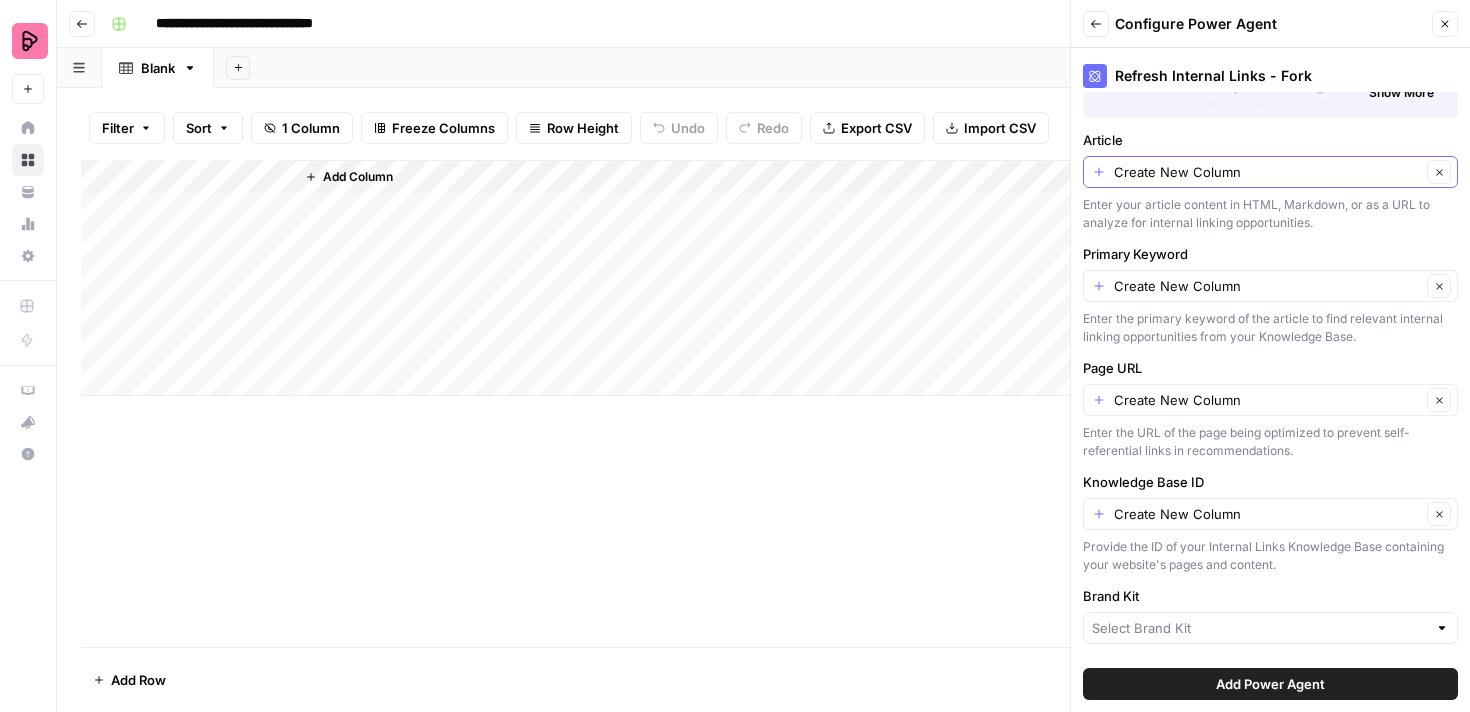 click on "Create New Column" at bounding box center (1267, 172) 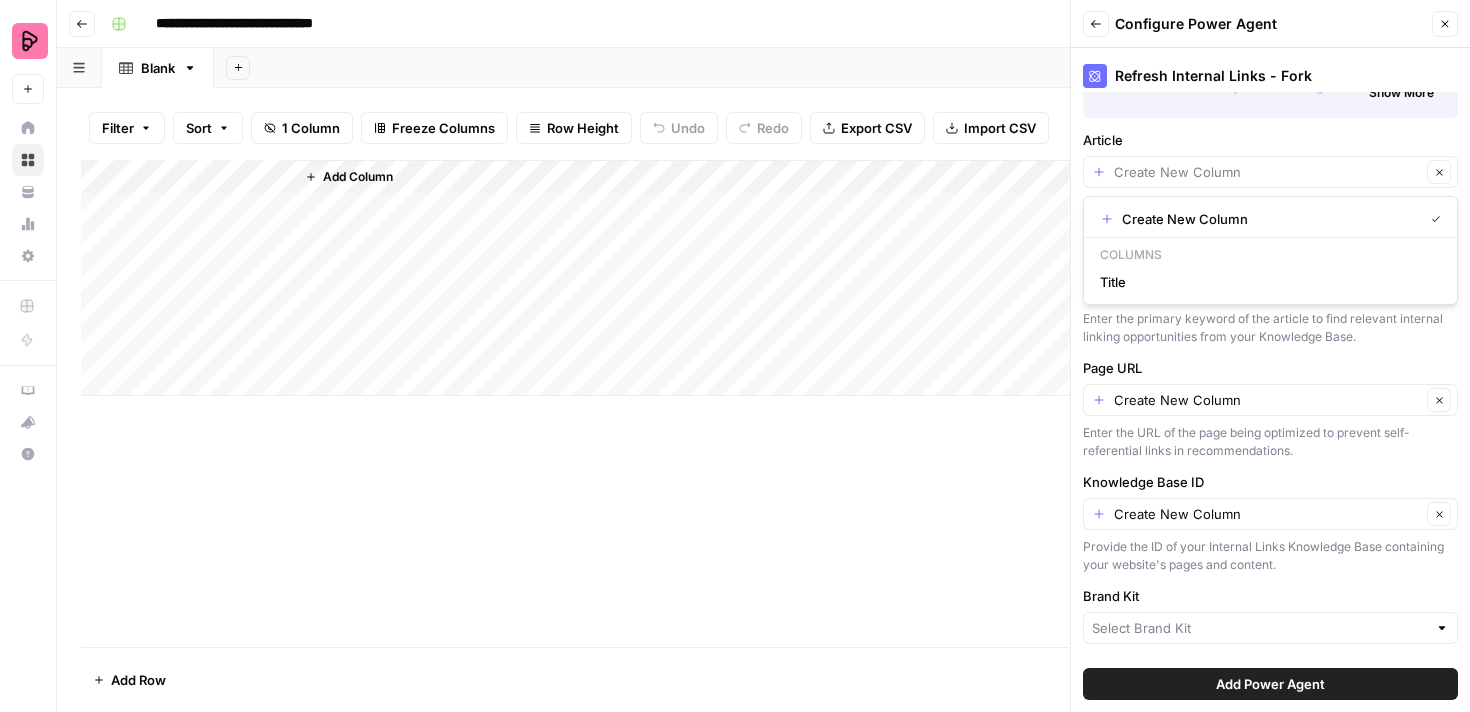 type on "Create New Column" 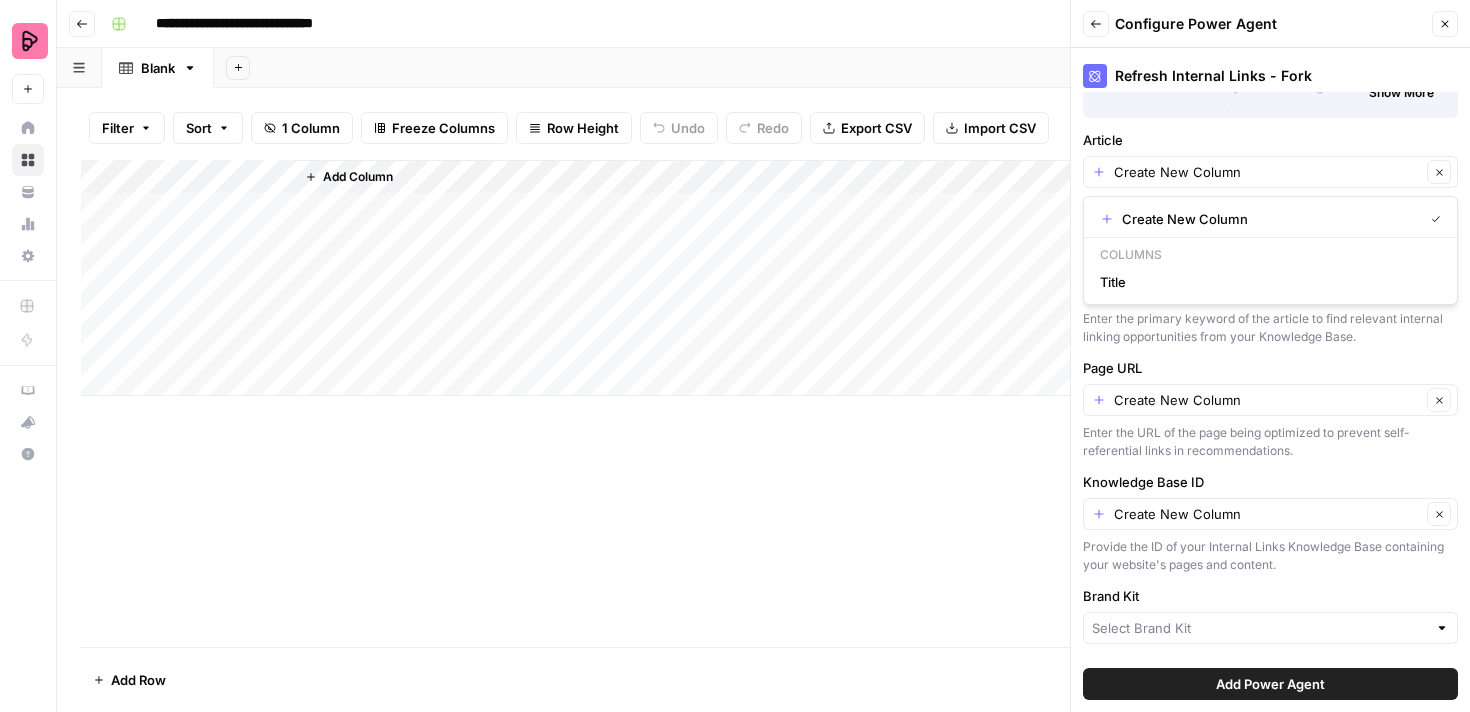 click on "Refresh Internal Links - Fork About this Power Agent This agent enhances your content's SEO by adding strategic internal links throughout your article while removing any broken links. It examines your current content and searches your Knowledge Base to identify relevant pages for linking, then uses AI to recommend natural, contextual link placements. The result is a stronger site structure that benefits both readers and search engines, without compromising the flow of your content.
Key Features:
Analyzes your article content to identify existing internal links
Searches your Knowledge Base for relevant pages related to your keyword
Validates all potential link URLs to ensure they're accessible
Generates contextually appropriate internal linking recommendations
Provides detailed link change analysis with statistics on added/removed links
Maintains your brand voice and linking style throughout the process
Delivers a comprehensive report of all link modifications
Show More
Key Features:" at bounding box center [1270, 380] 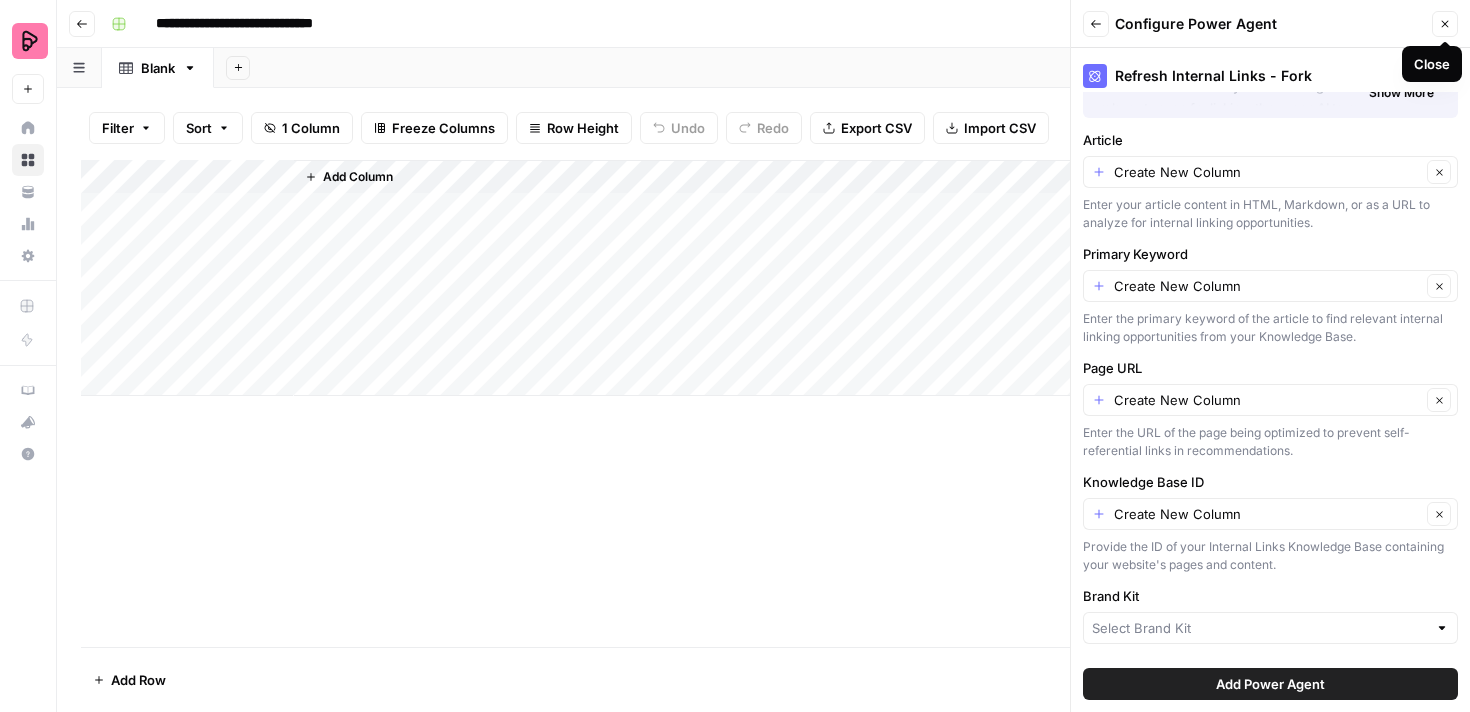 click on "Close" at bounding box center [1445, 24] 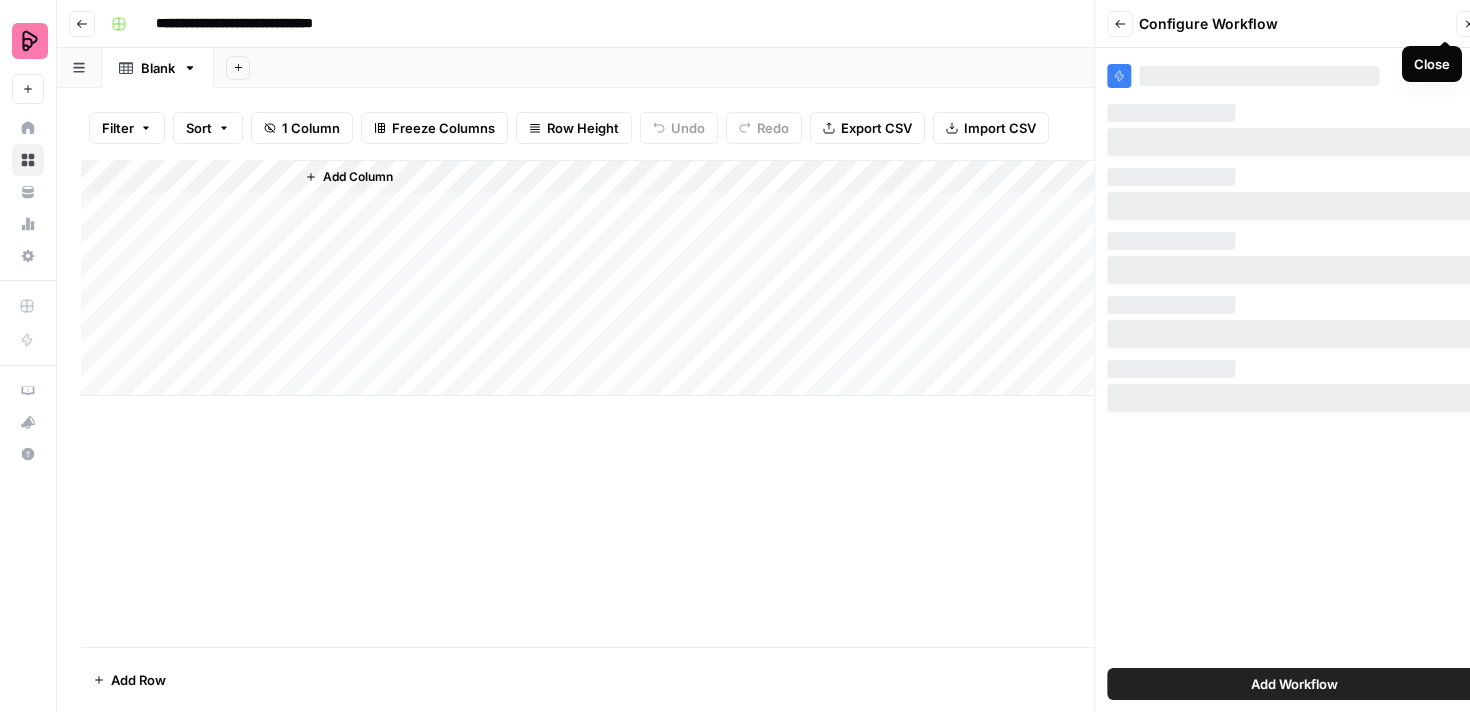 scroll, scrollTop: 0, scrollLeft: 0, axis: both 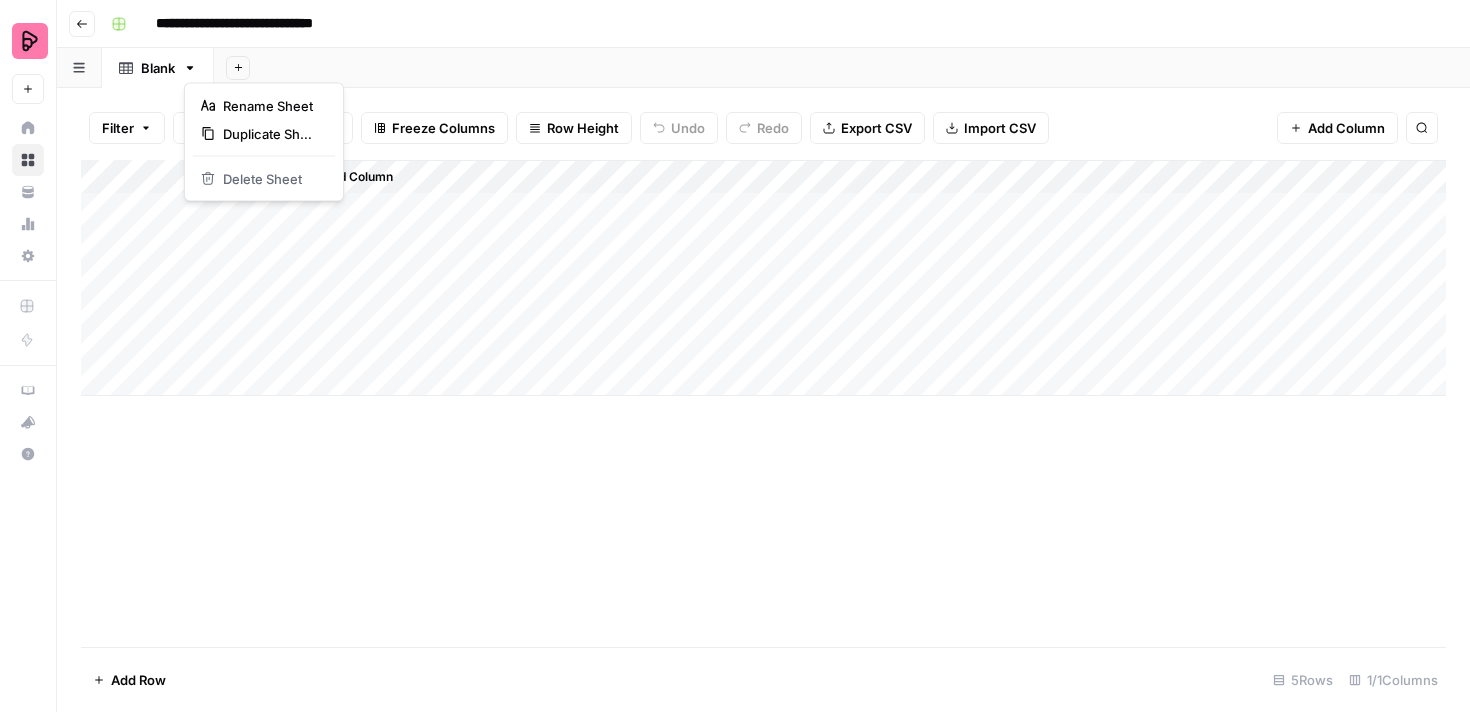 click 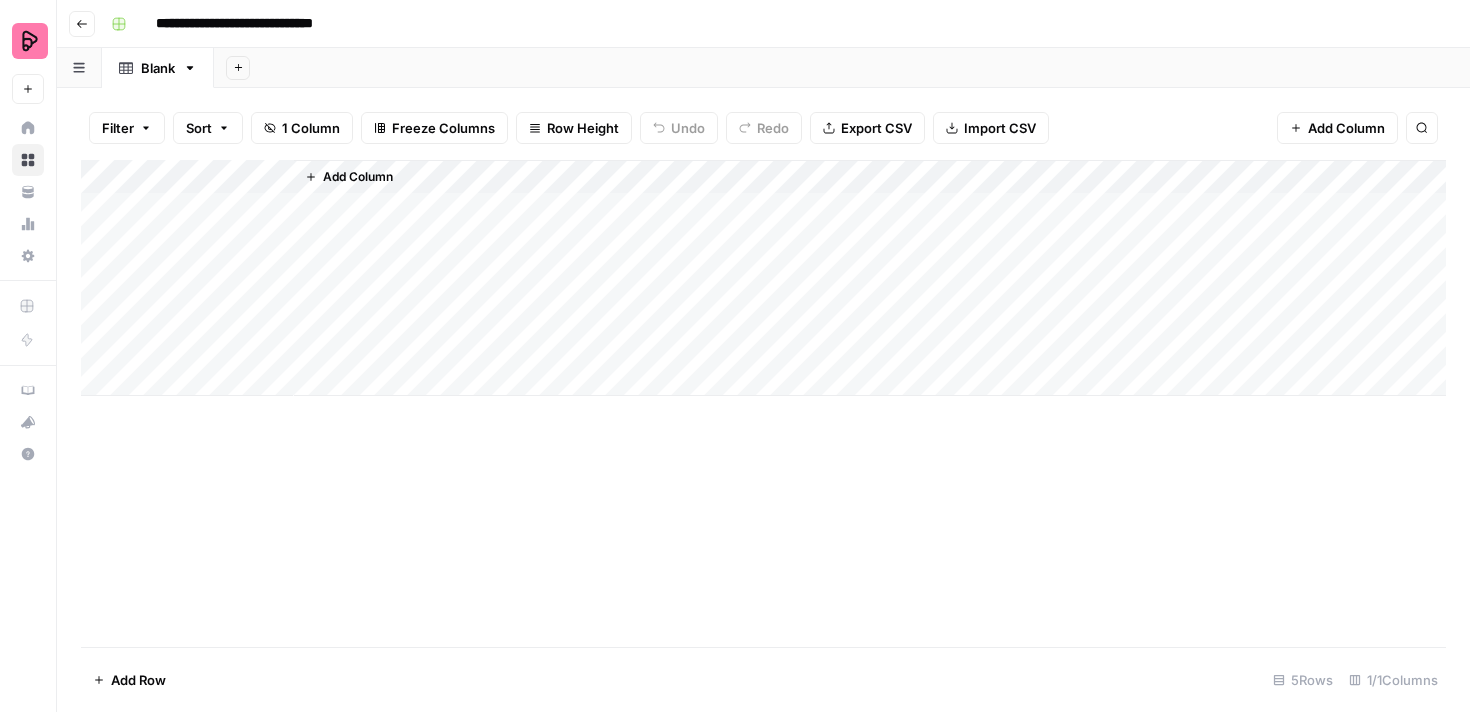 click on "Import CSV" at bounding box center [1000, 128] 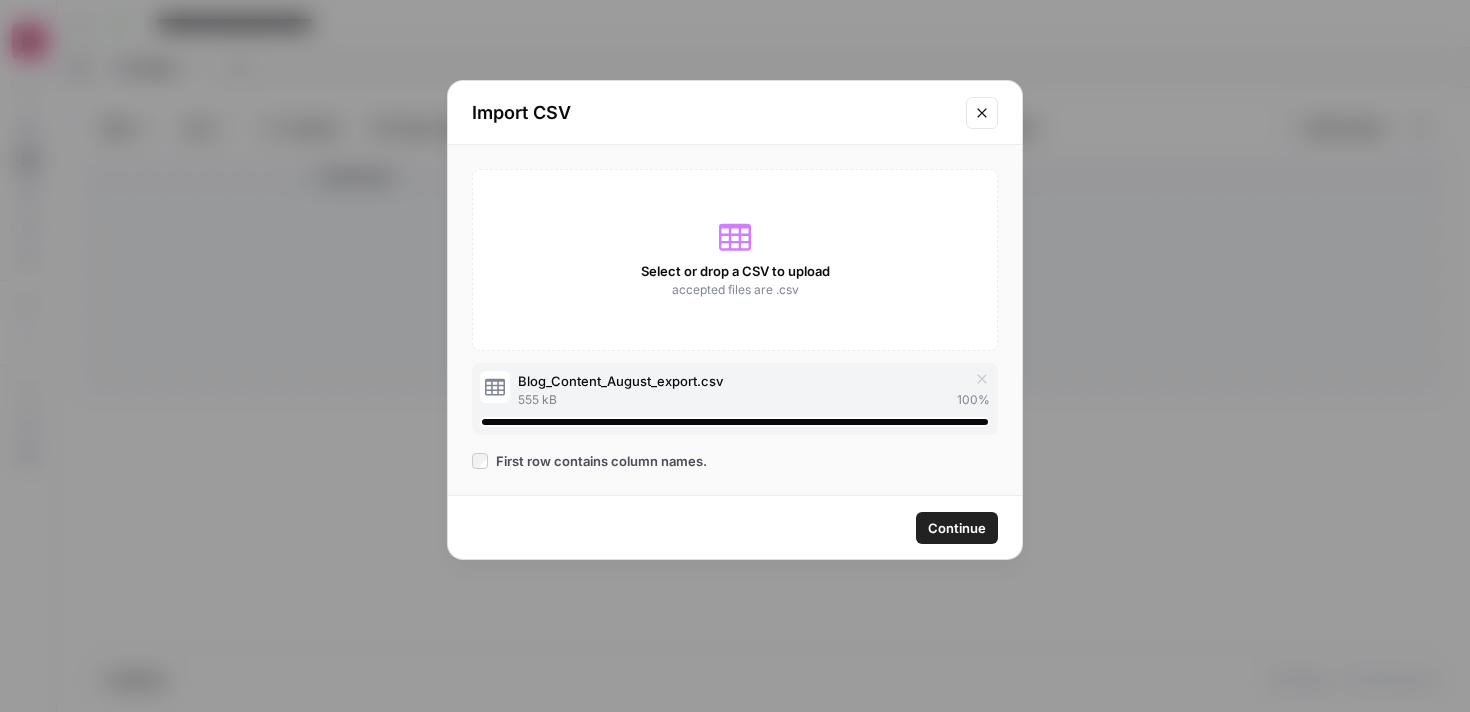 click on "Continue" at bounding box center [957, 528] 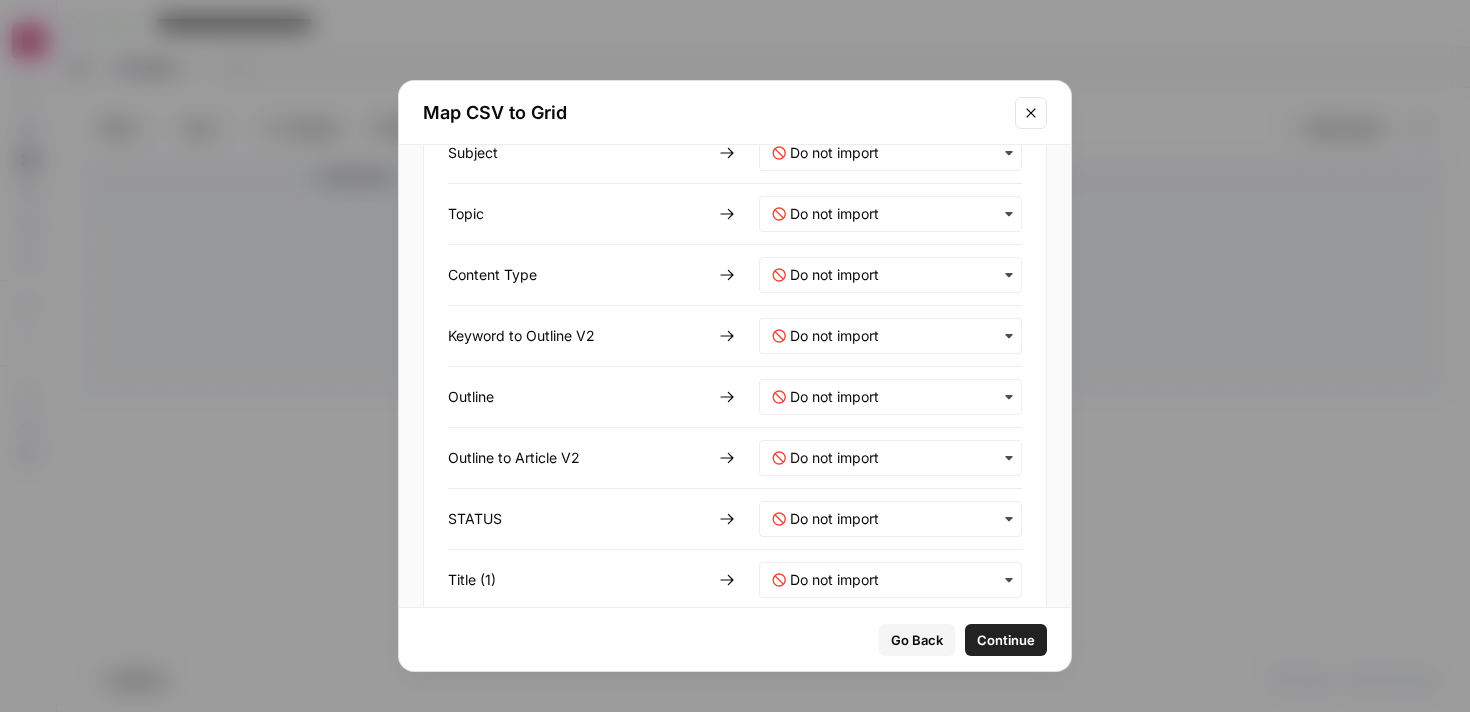scroll, scrollTop: 0, scrollLeft: 0, axis: both 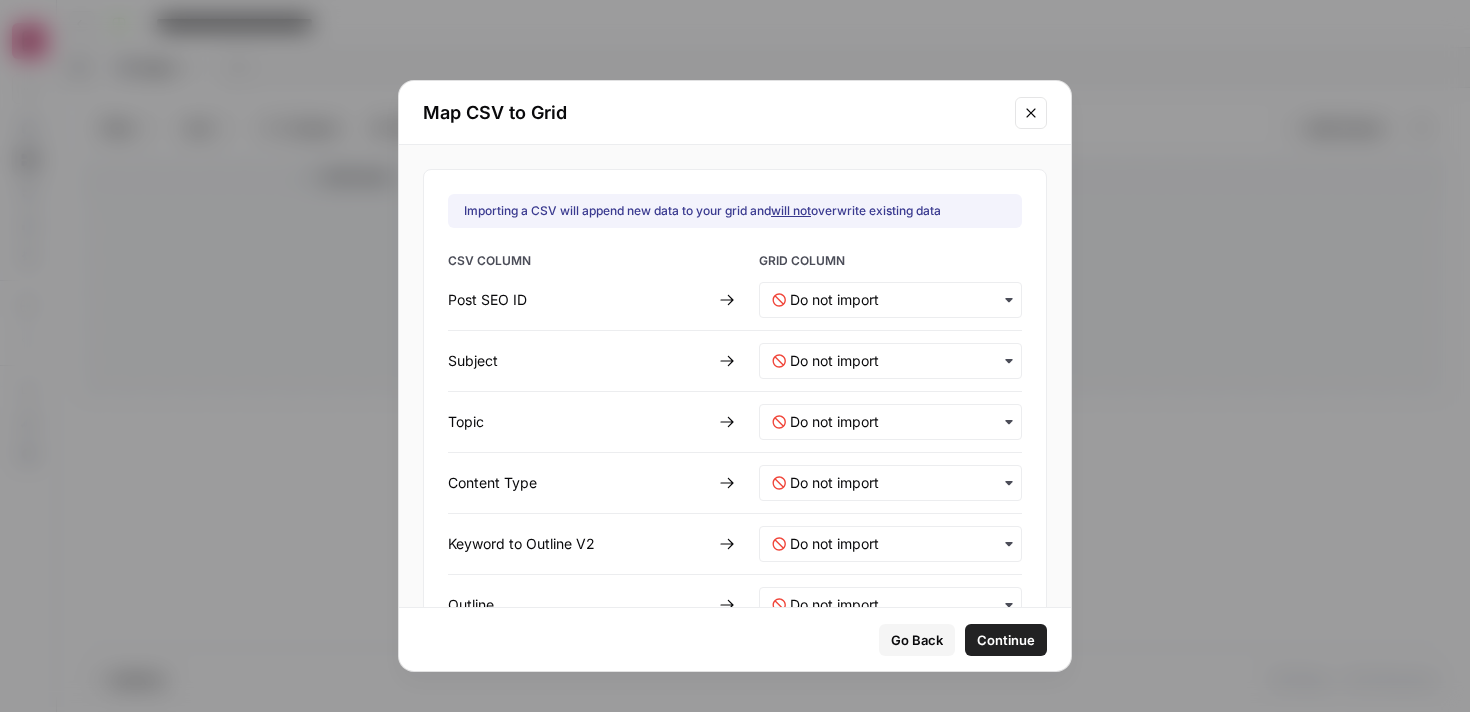 click at bounding box center (890, 300) 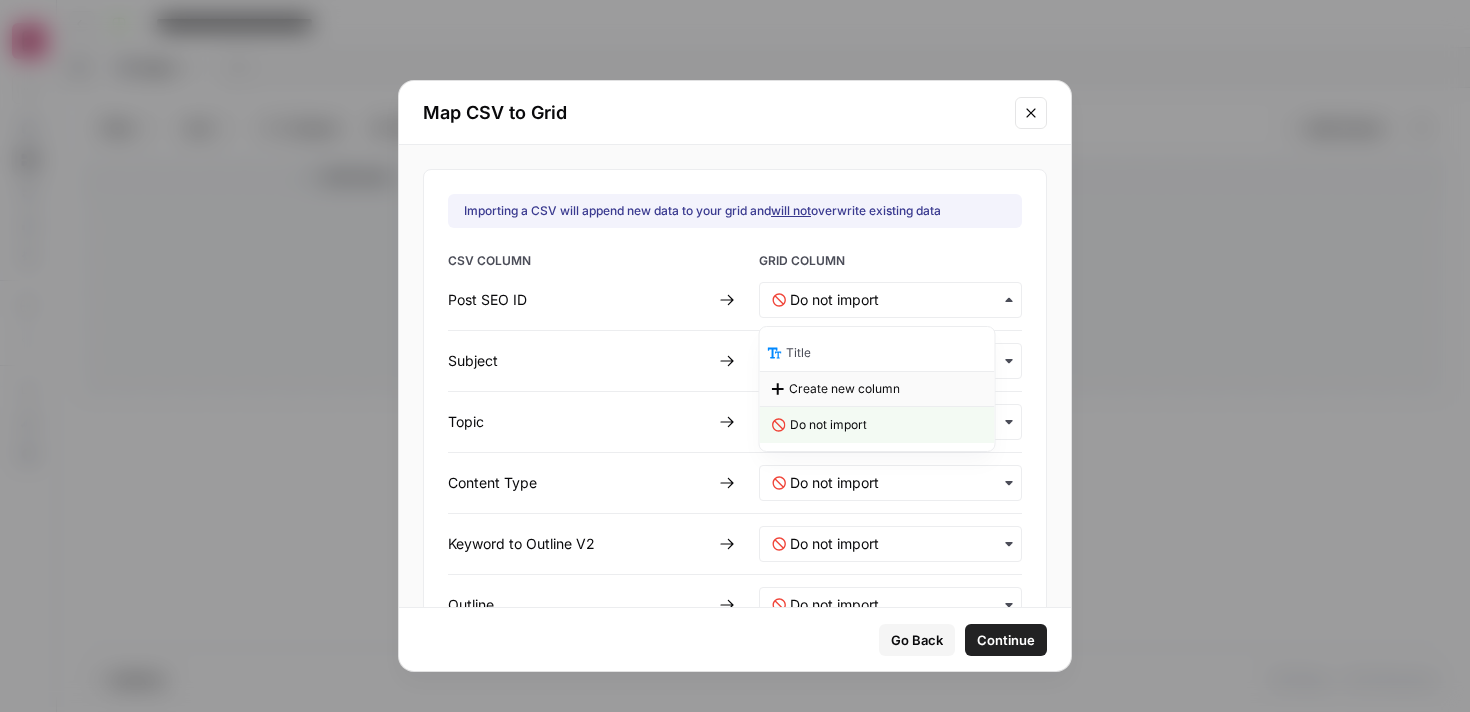 click on "Create new column" at bounding box center [844, 389] 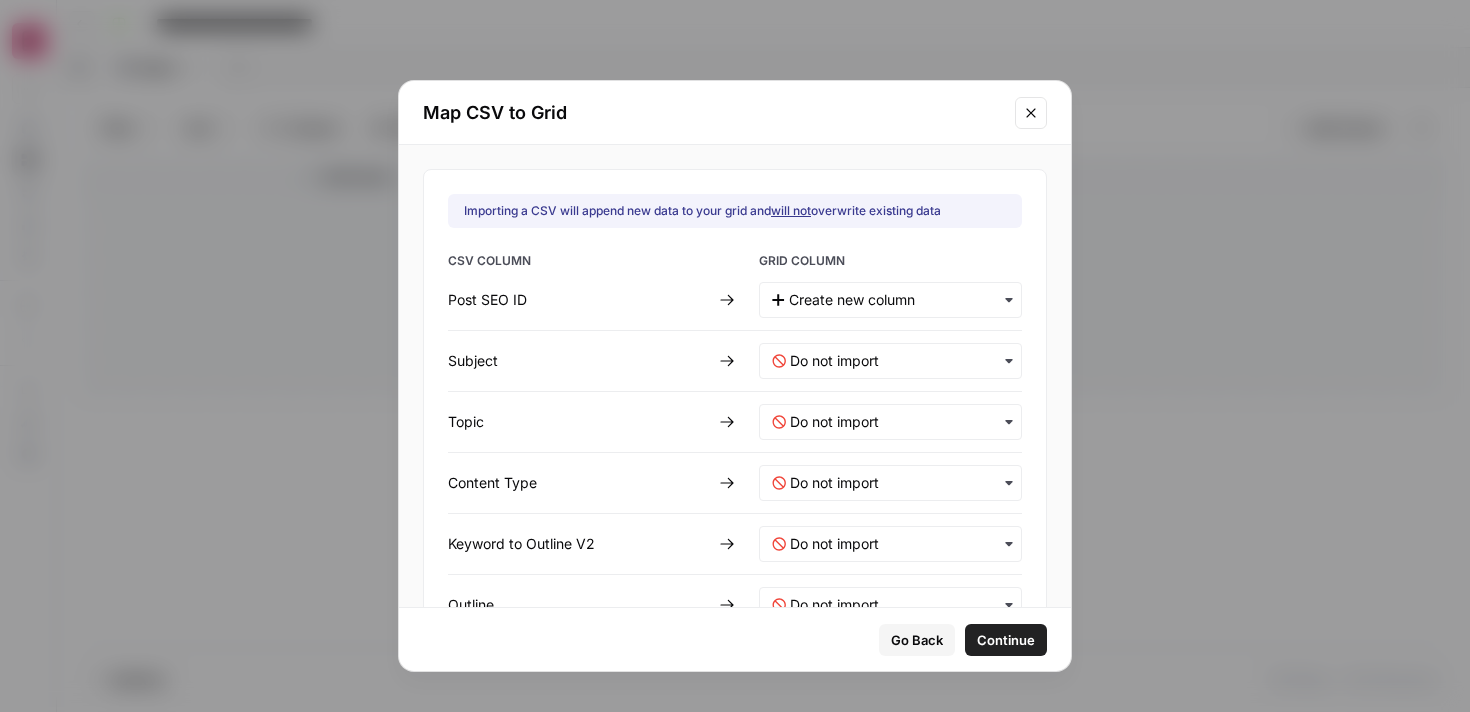 click at bounding box center [890, 361] 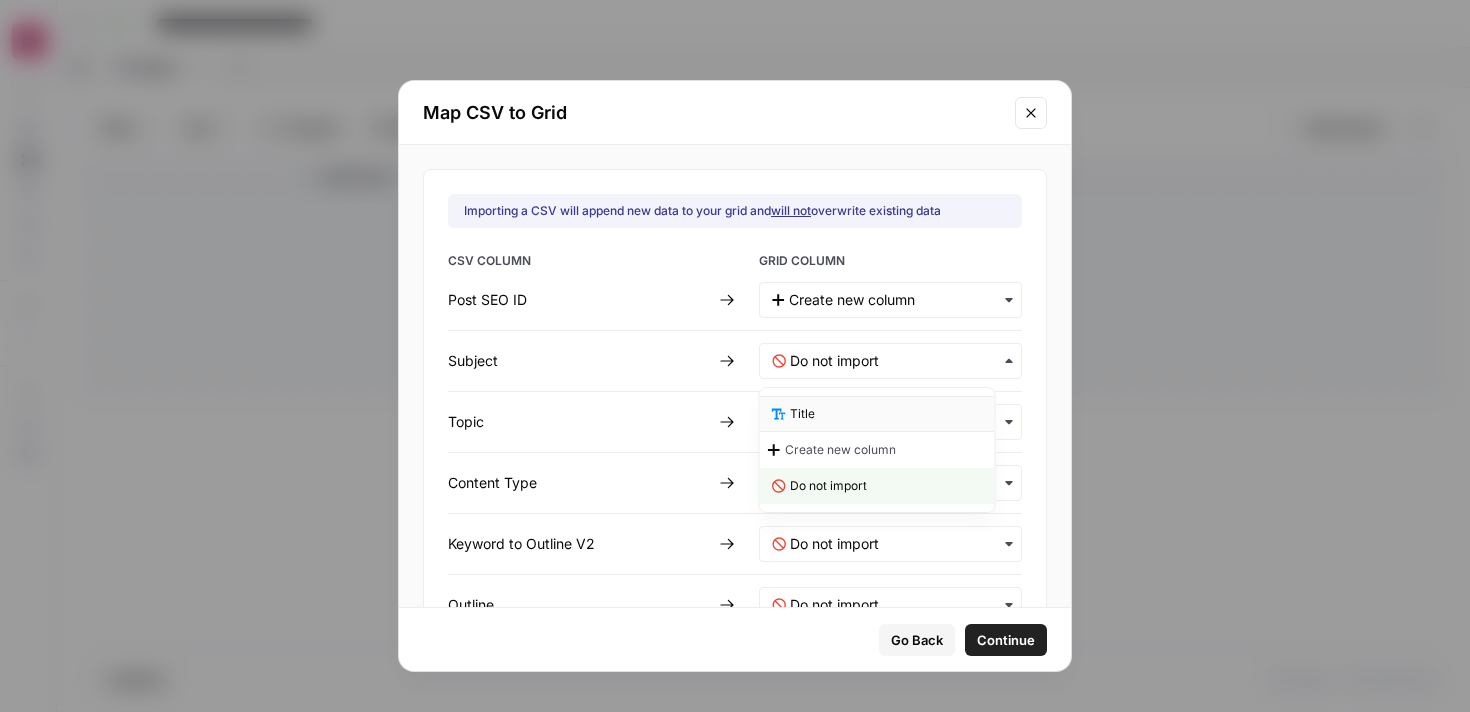 click on "Title" at bounding box center [877, 414] 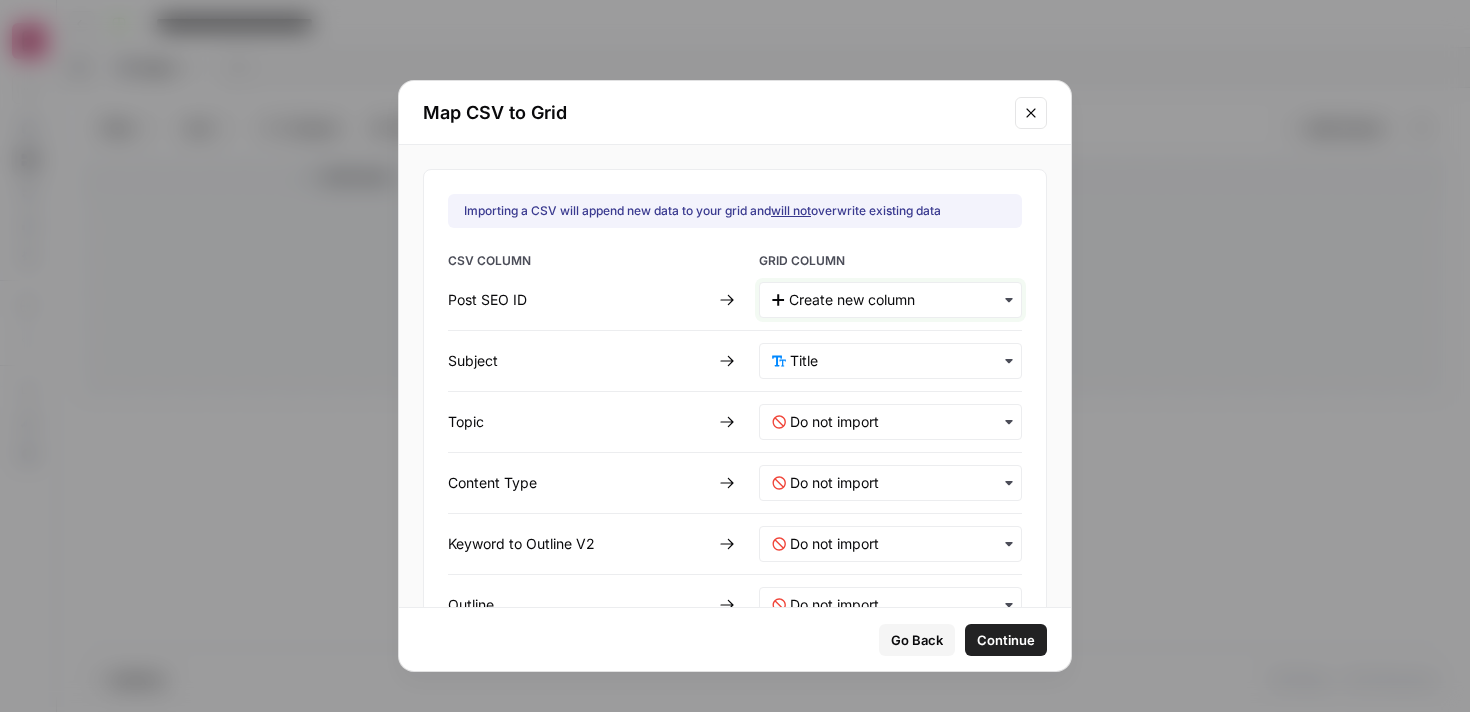 click at bounding box center (899, 300) 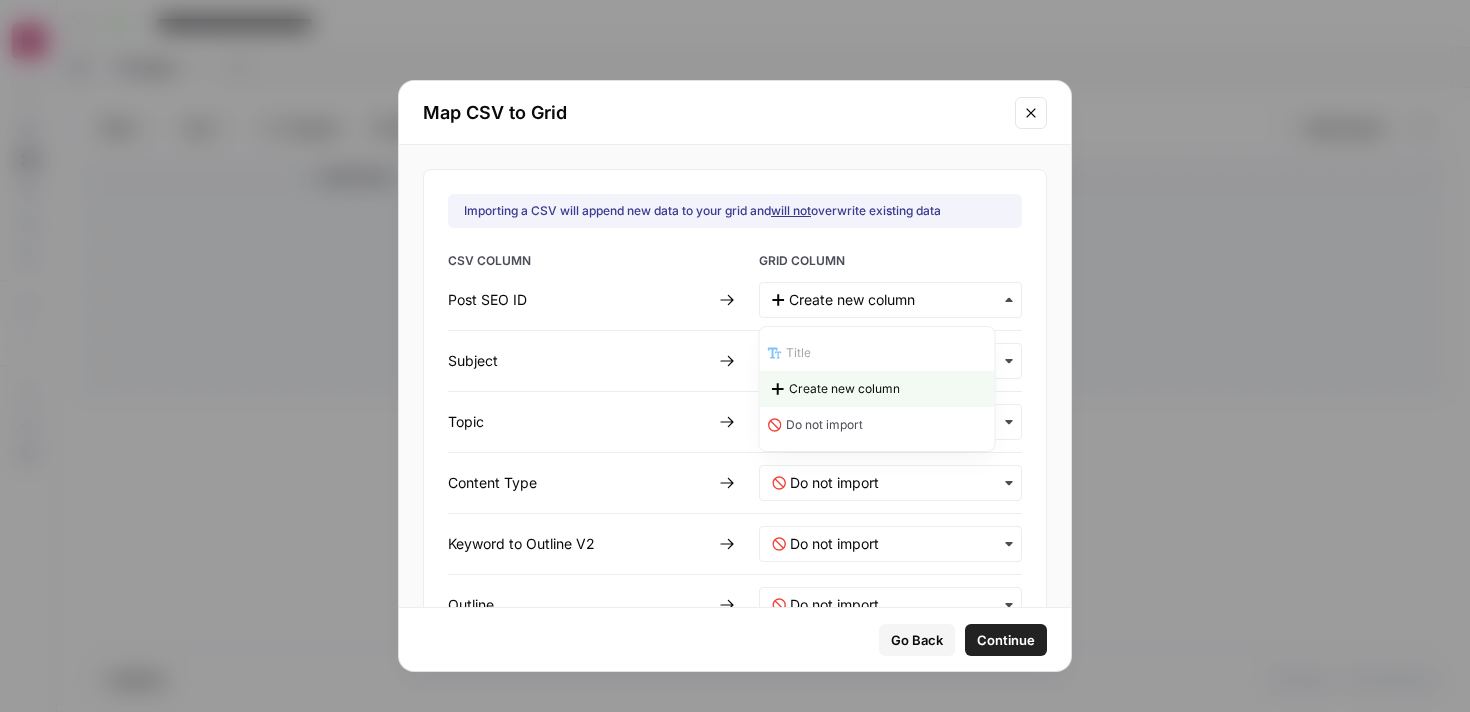 click on "Title" at bounding box center [877, 353] 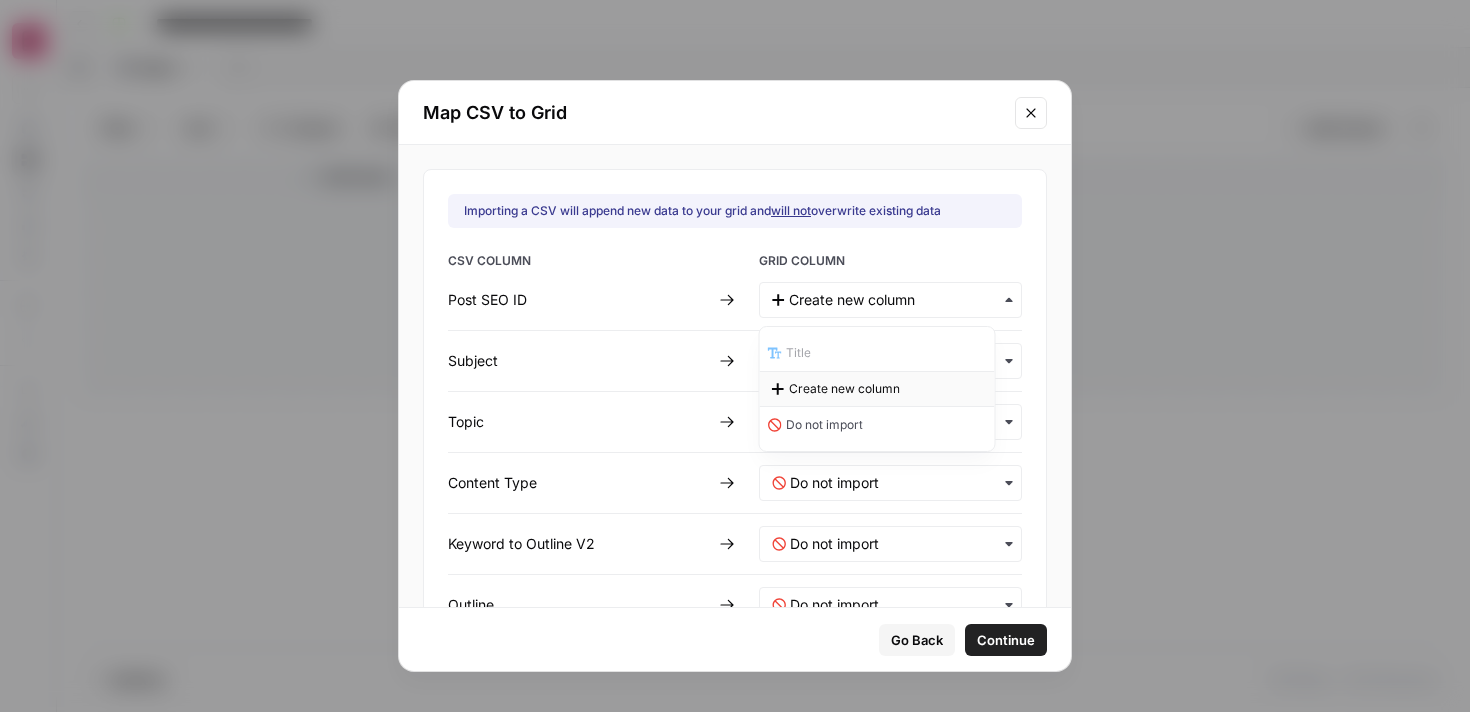 click on "Create new column" at bounding box center [844, 389] 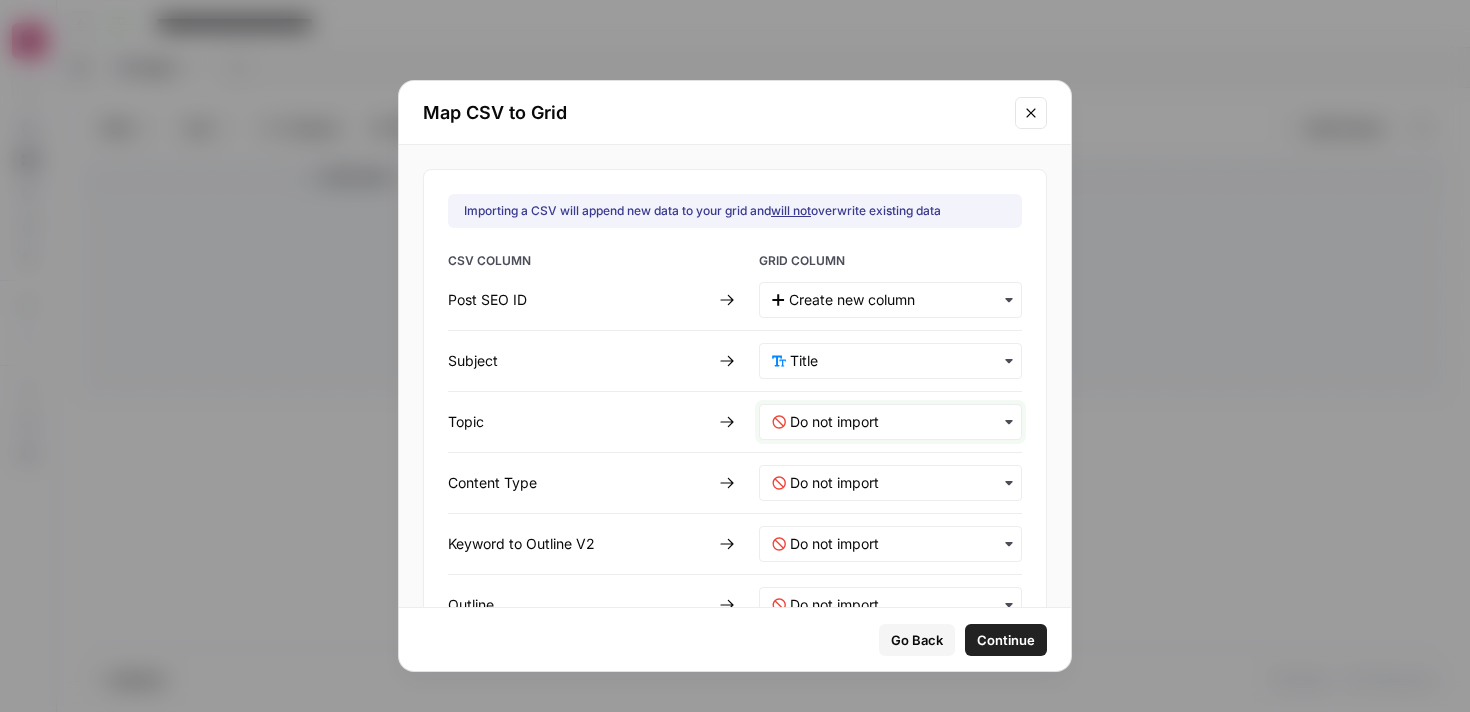 click at bounding box center [899, 422] 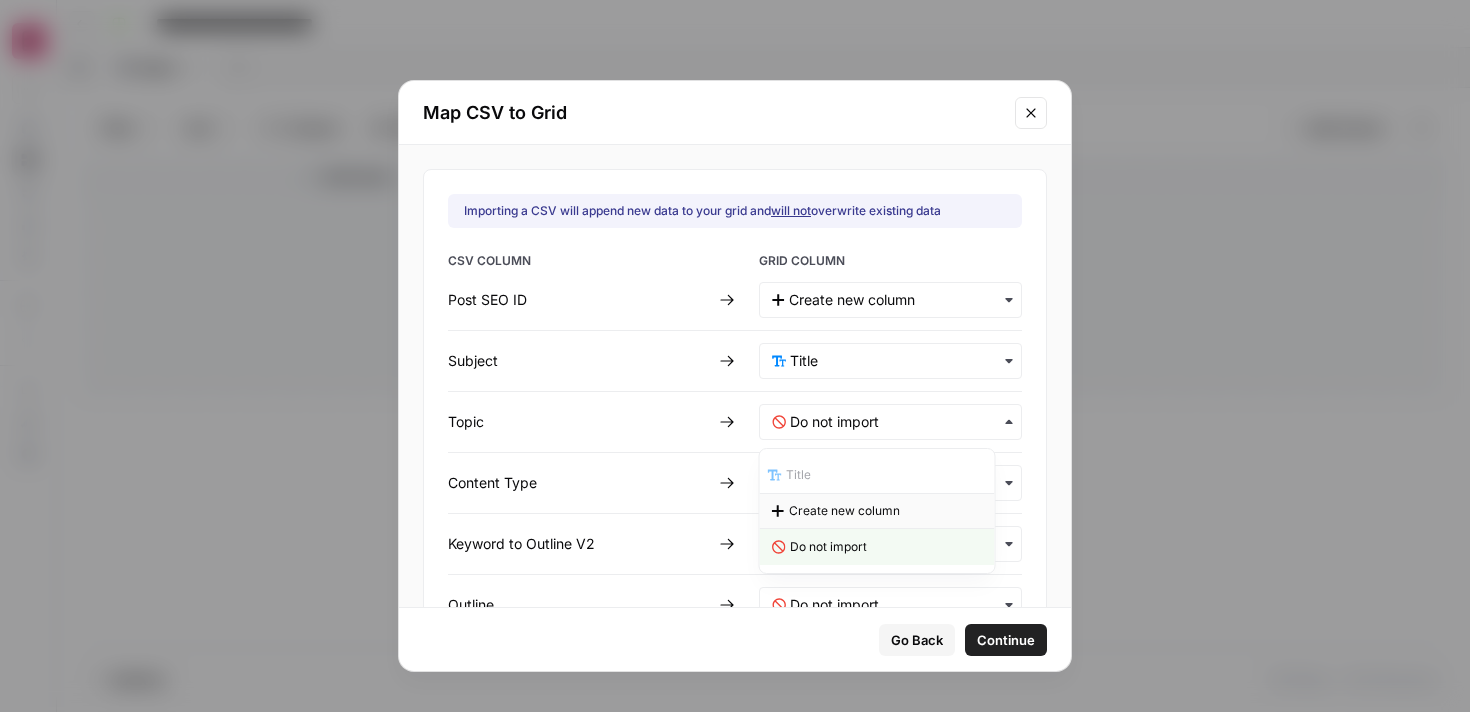 click on "Create new column" at bounding box center (844, 511) 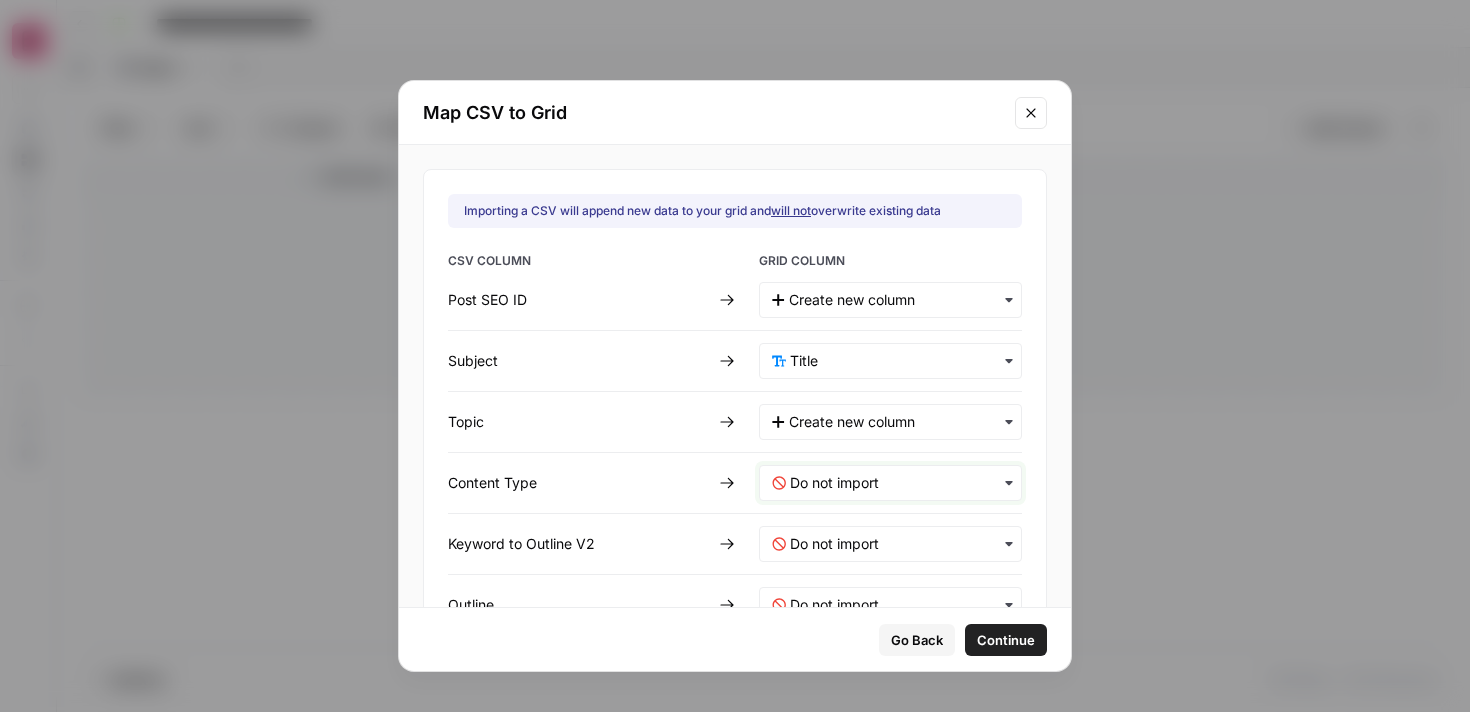 click at bounding box center [899, 483] 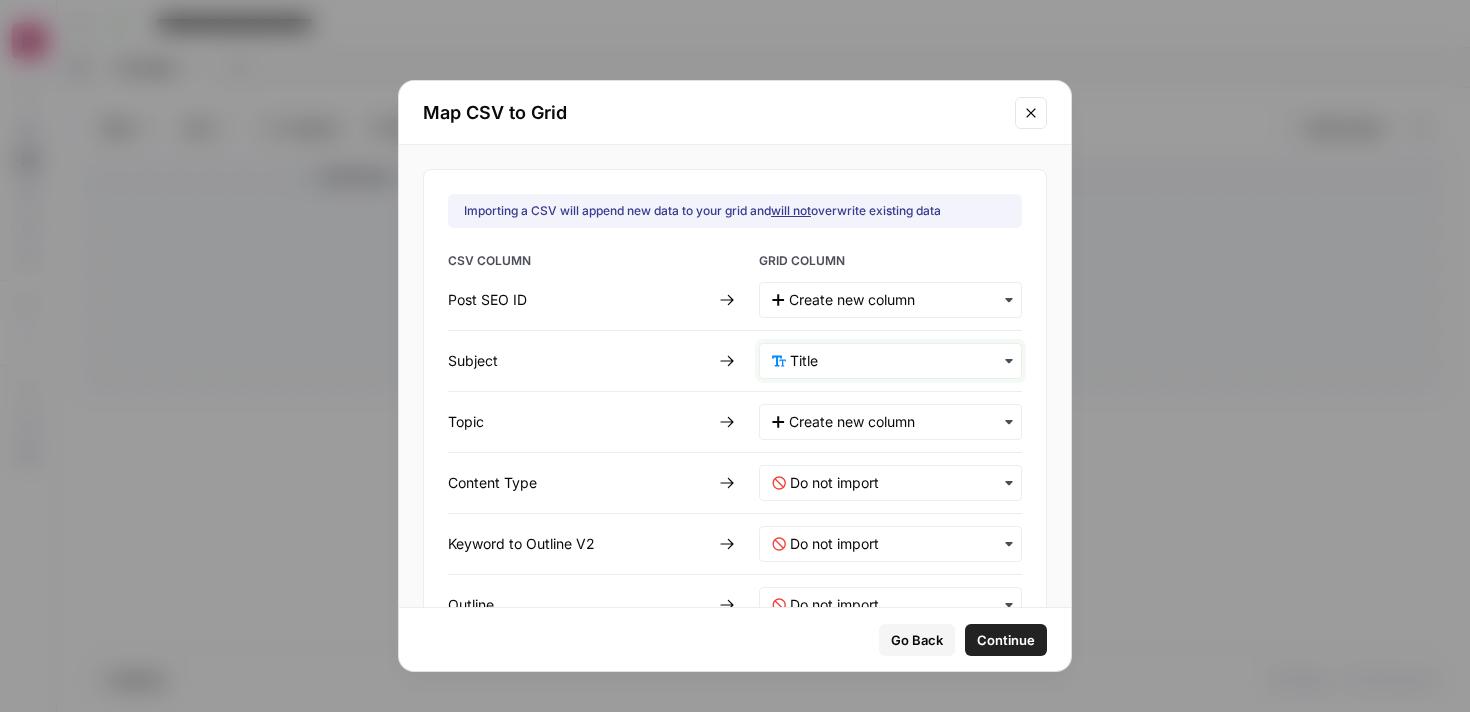 click at bounding box center [899, 361] 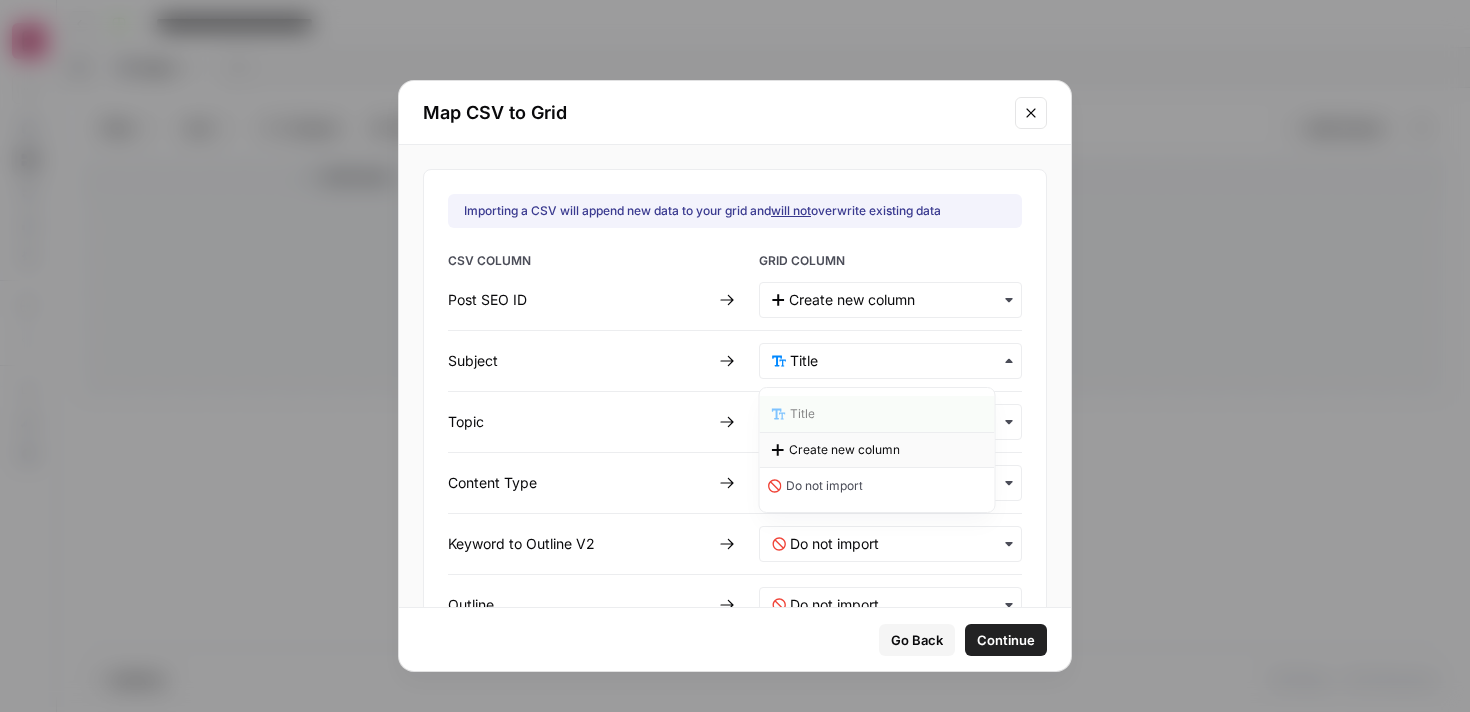 click on "Create new column" at bounding box center [844, 450] 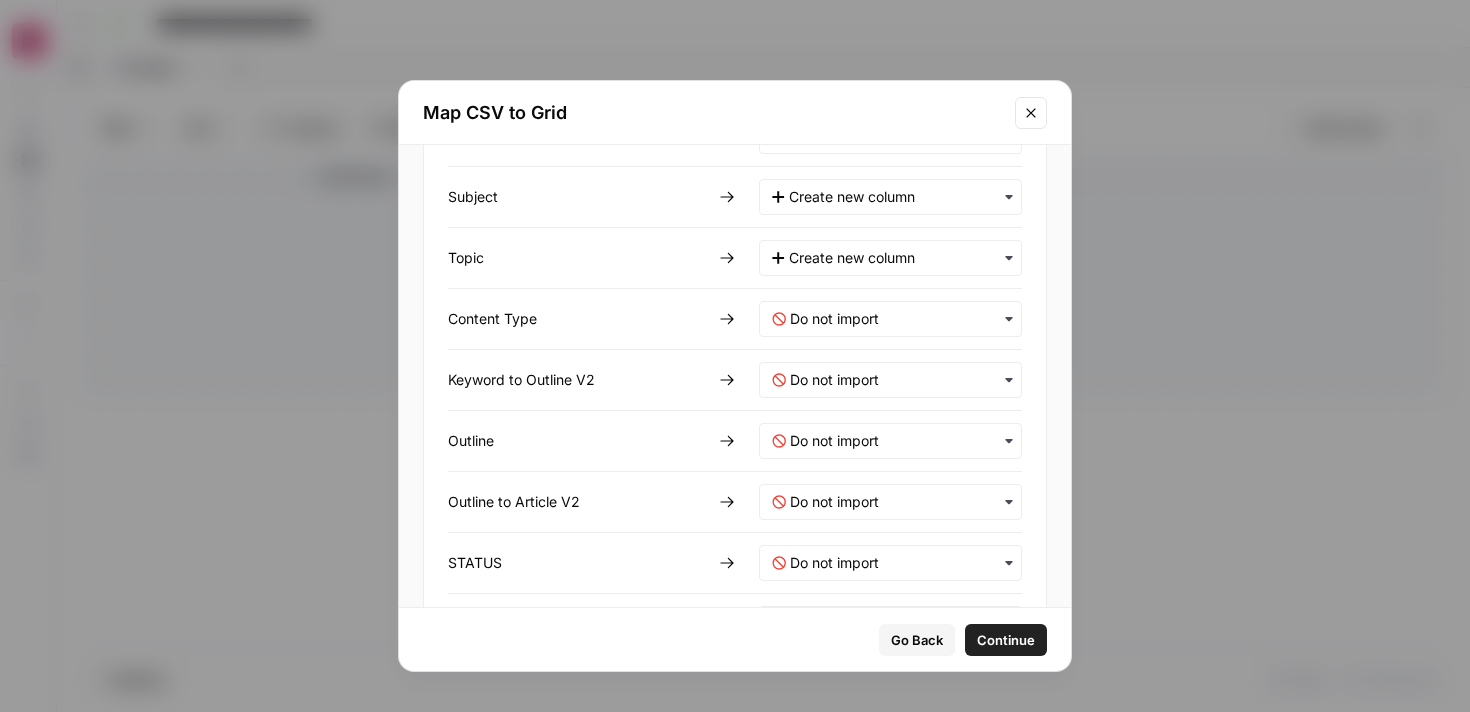 scroll, scrollTop: 165, scrollLeft: 0, axis: vertical 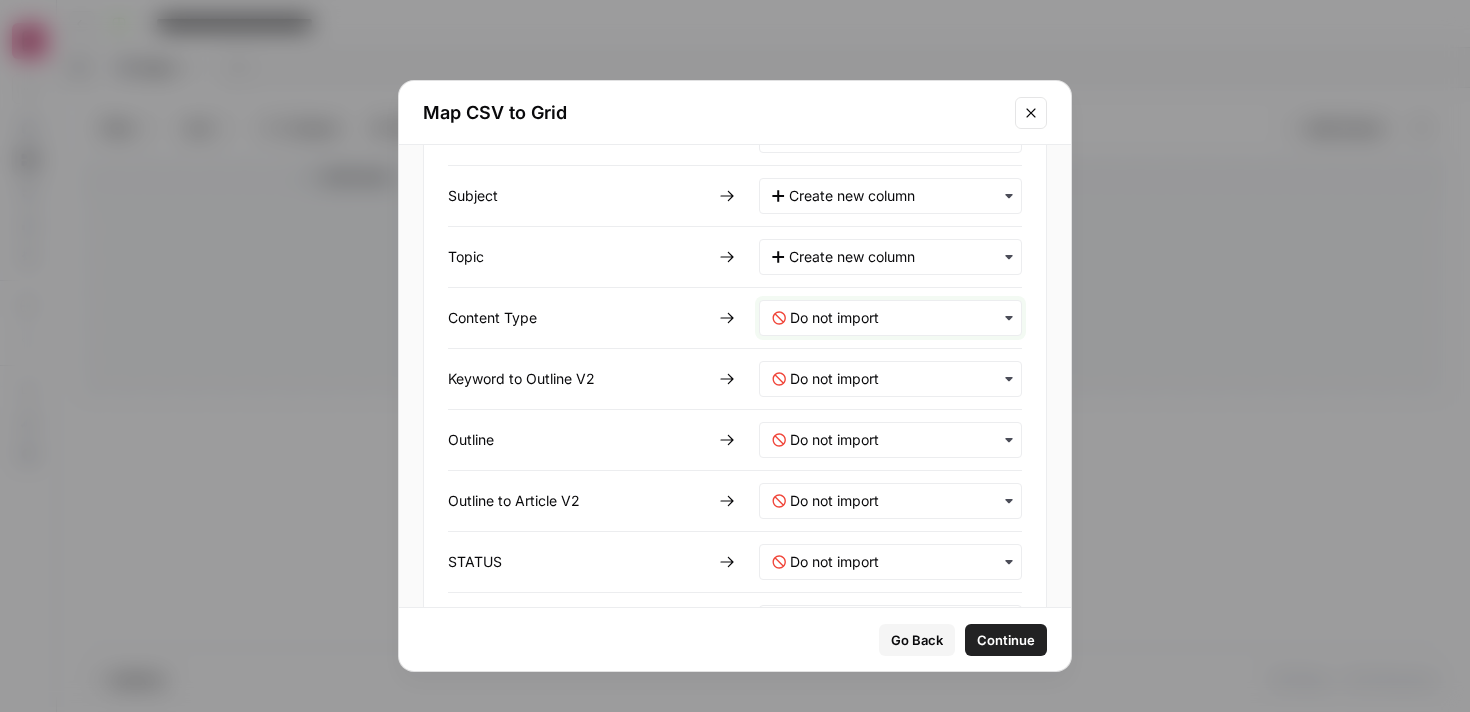 click at bounding box center (899, 318) 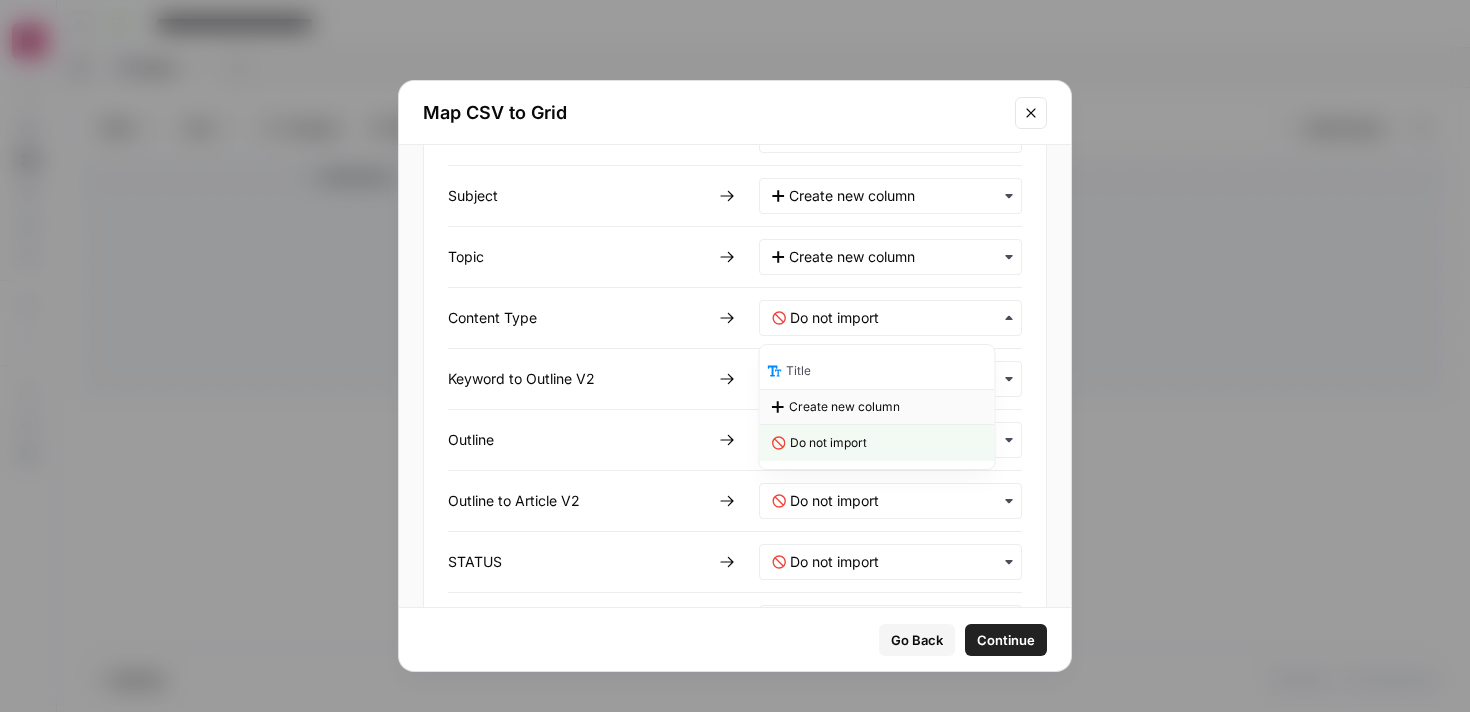 click on "Create new column" at bounding box center [844, 407] 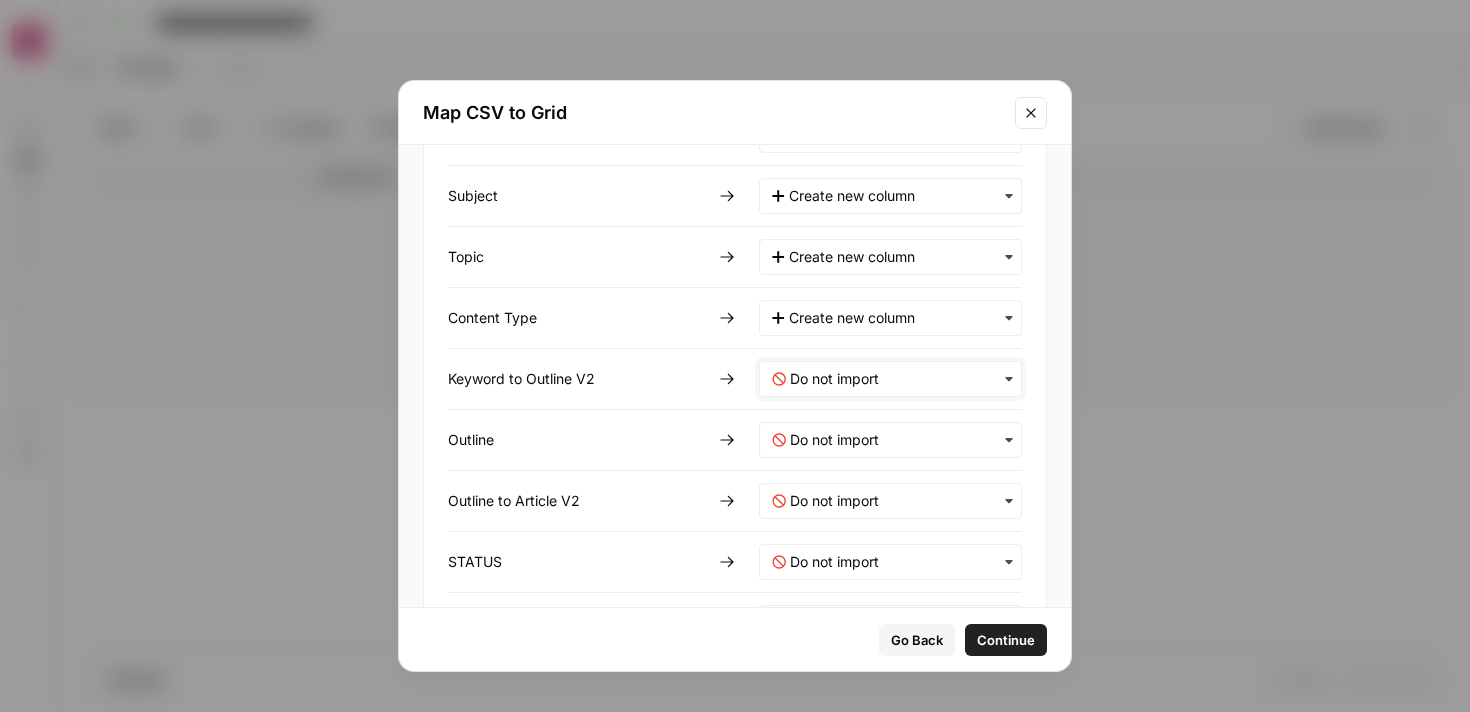 click at bounding box center (899, 379) 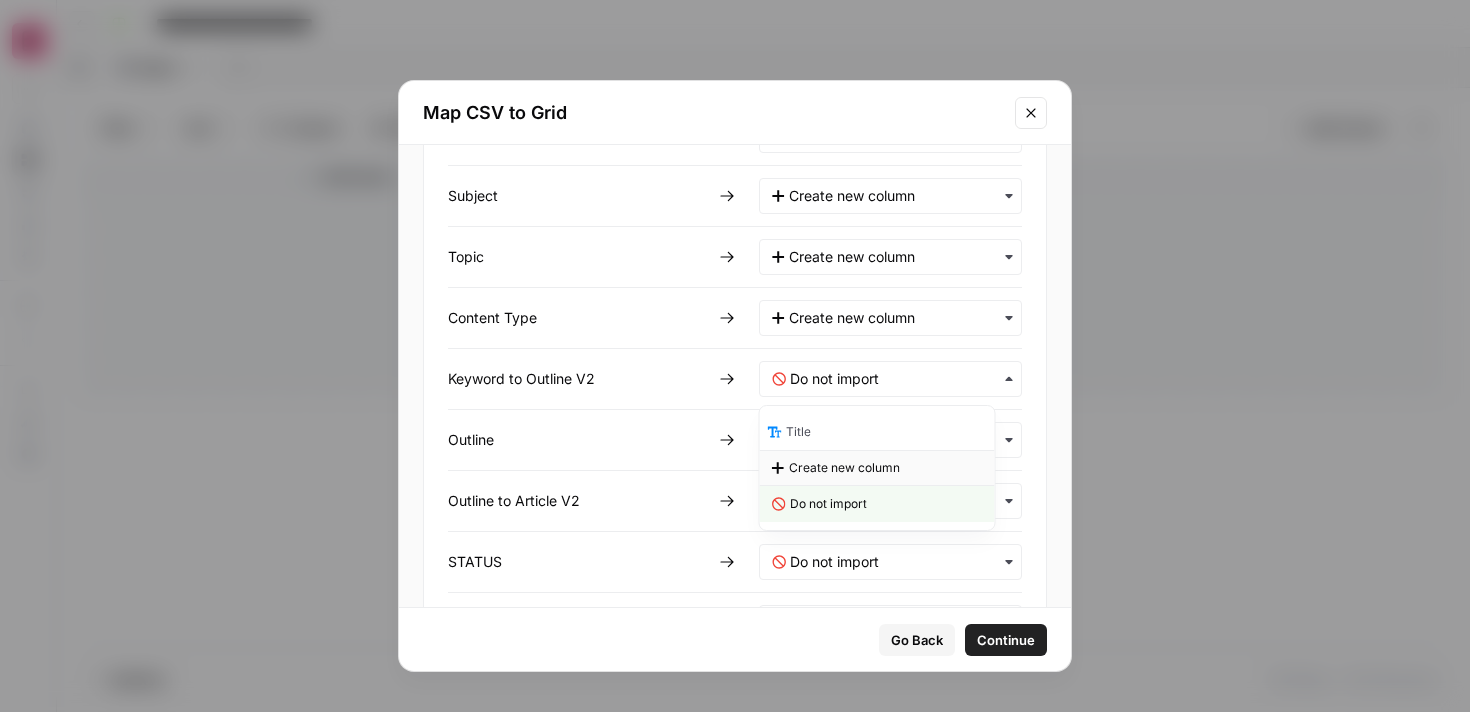 click on "Create new column" at bounding box center (844, 468) 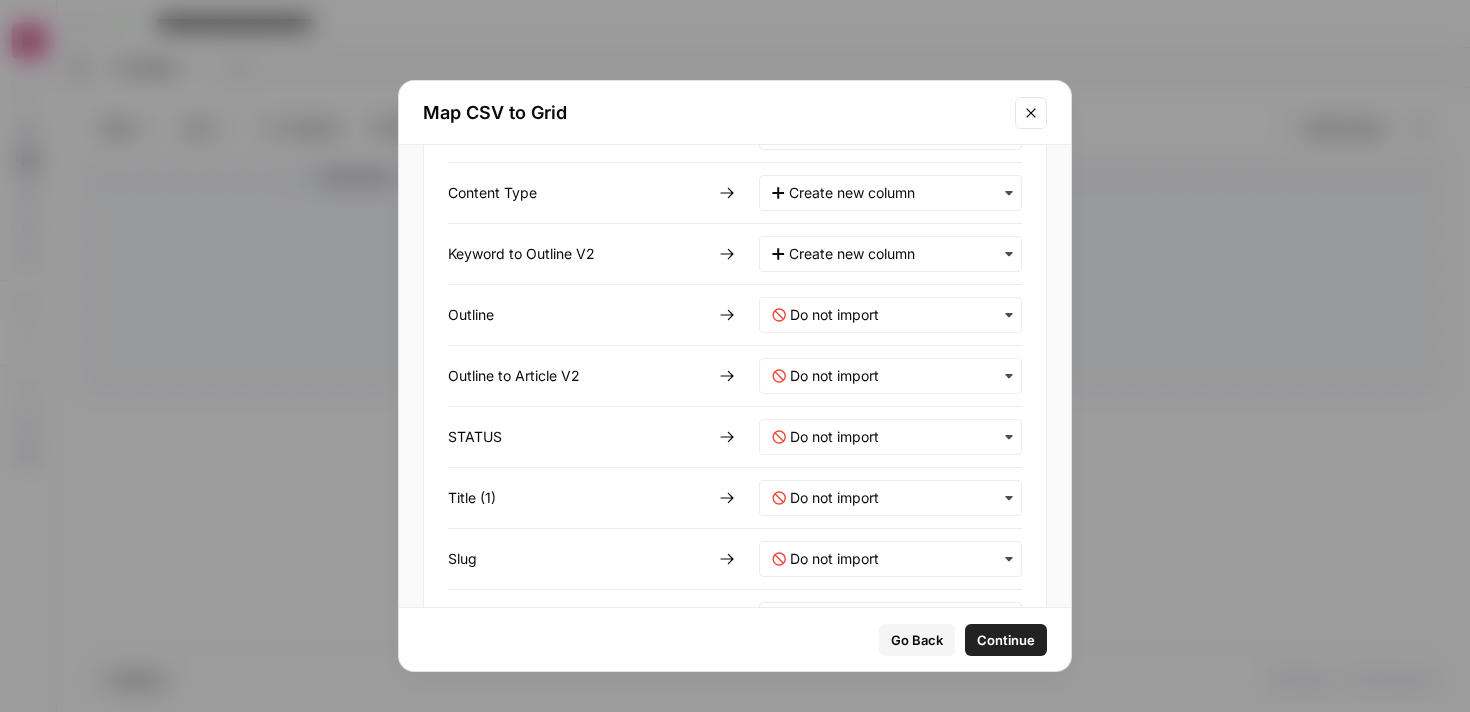 scroll, scrollTop: 293, scrollLeft: 0, axis: vertical 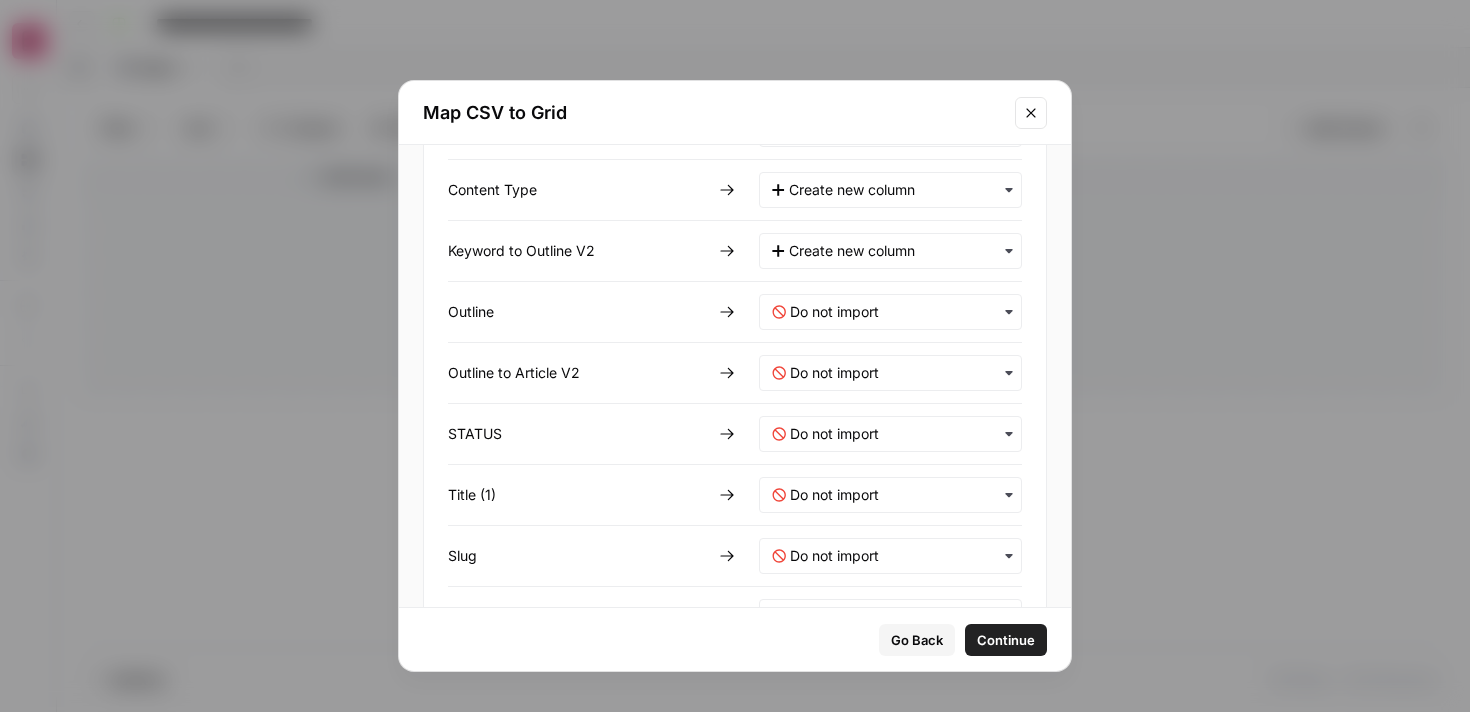 click at bounding box center (890, 312) 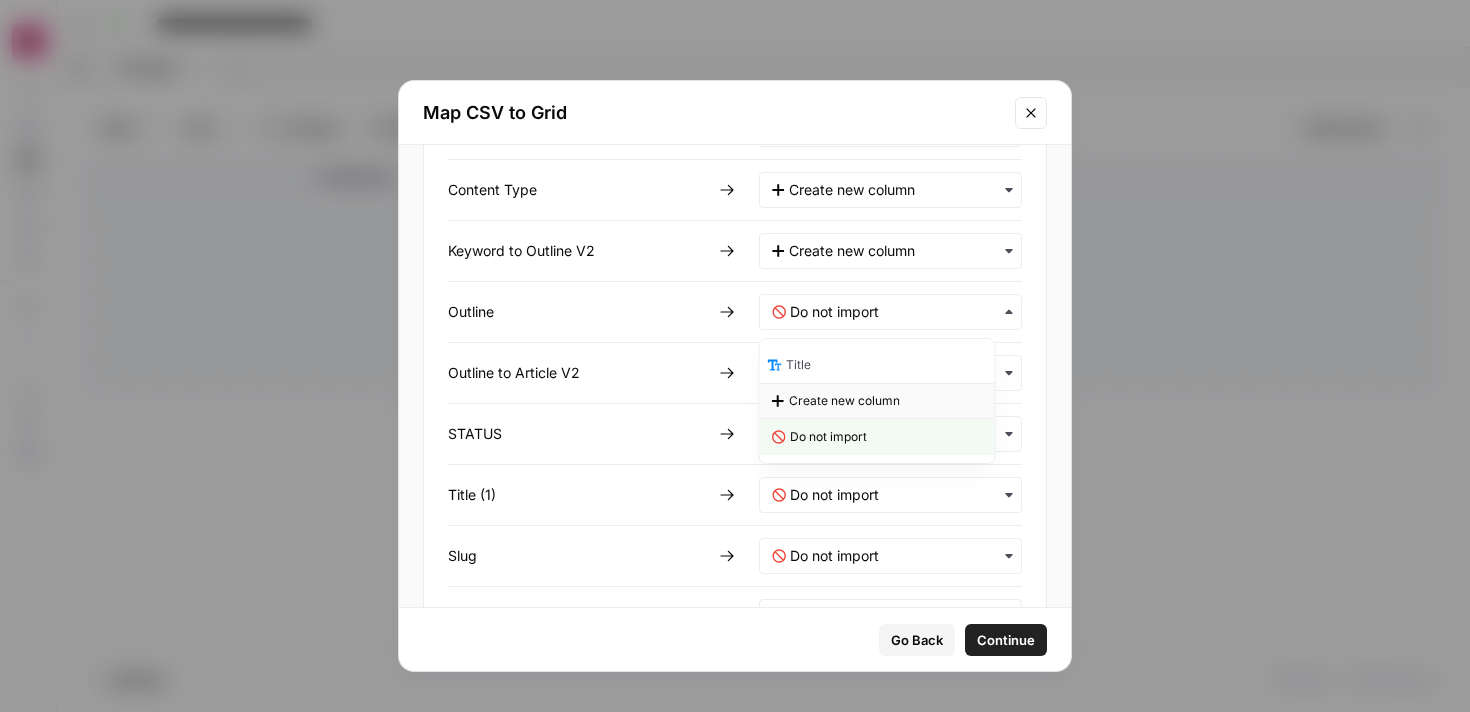 click on "Create new column" at bounding box center [877, 401] 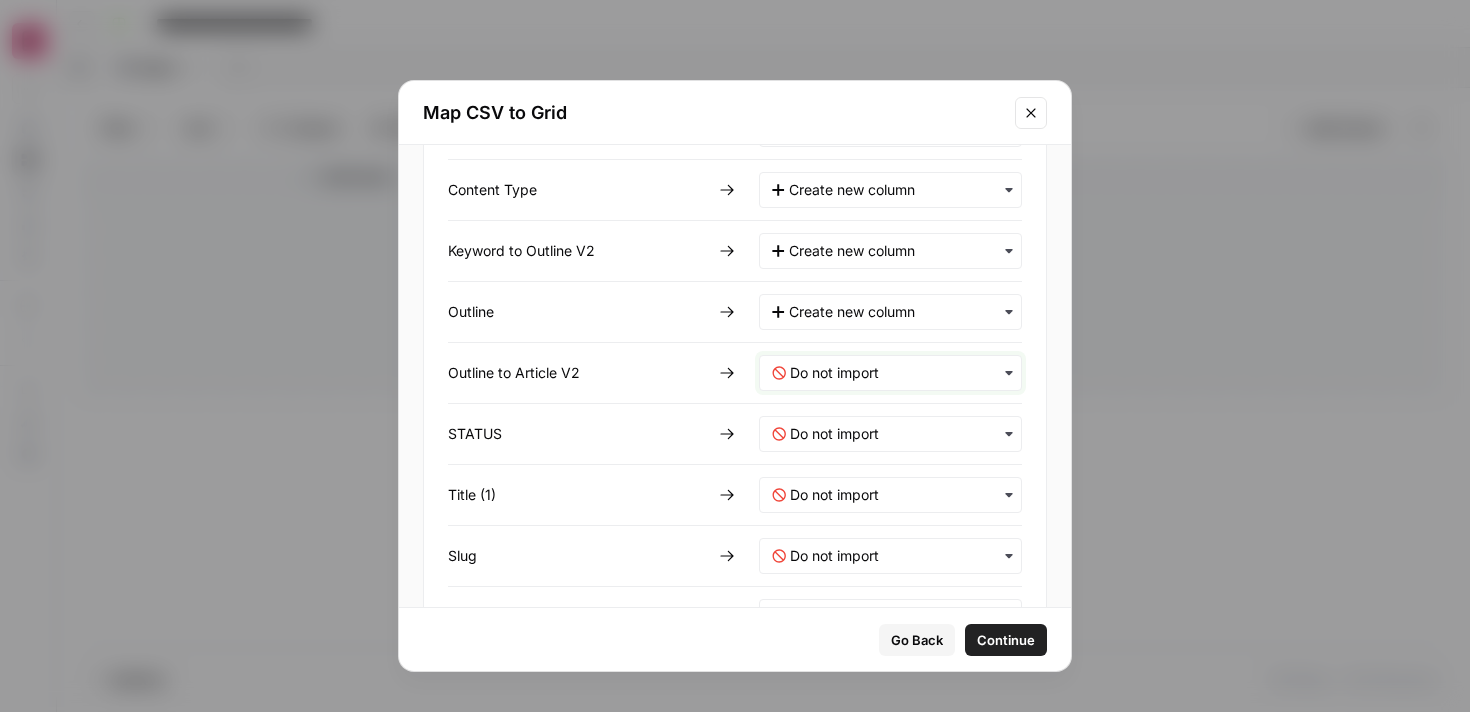 click at bounding box center (899, 373) 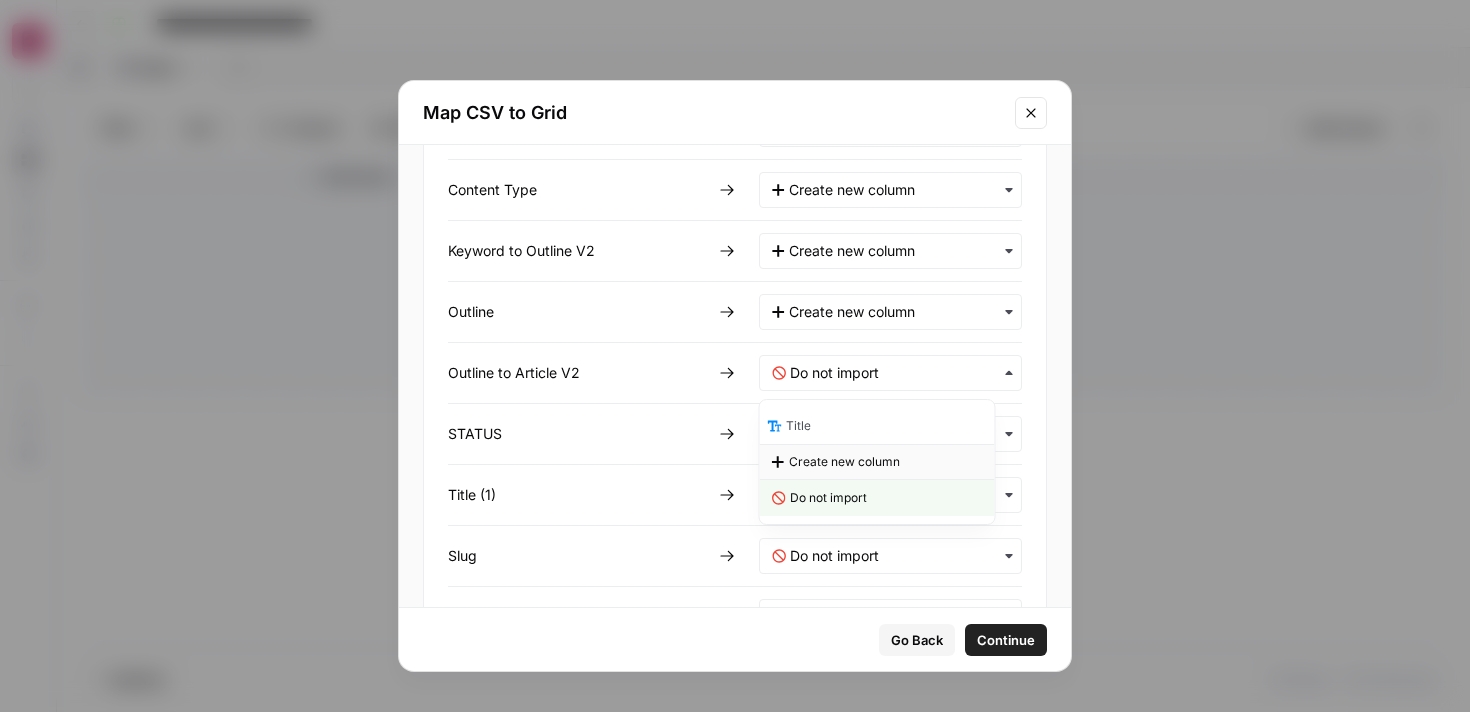 click on "Create new column" at bounding box center (844, 462) 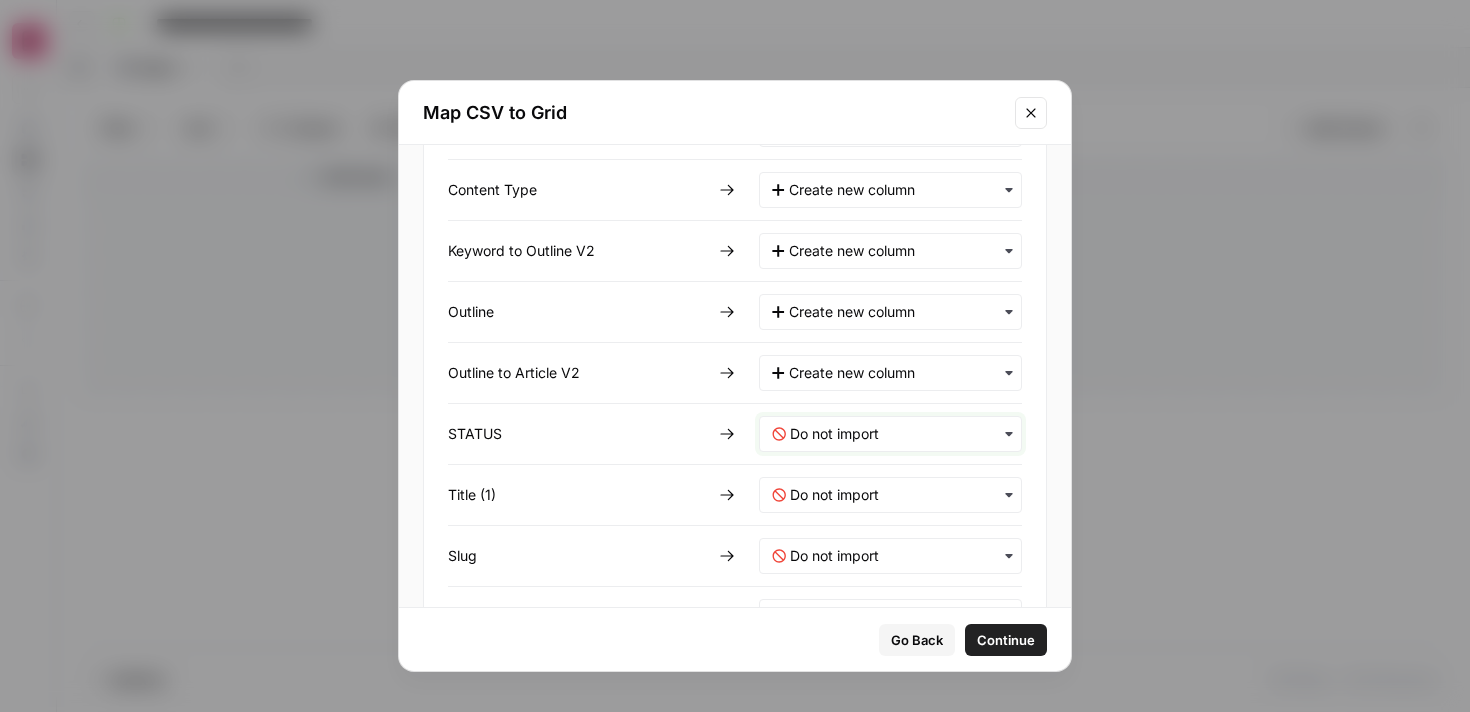 click at bounding box center [899, 434] 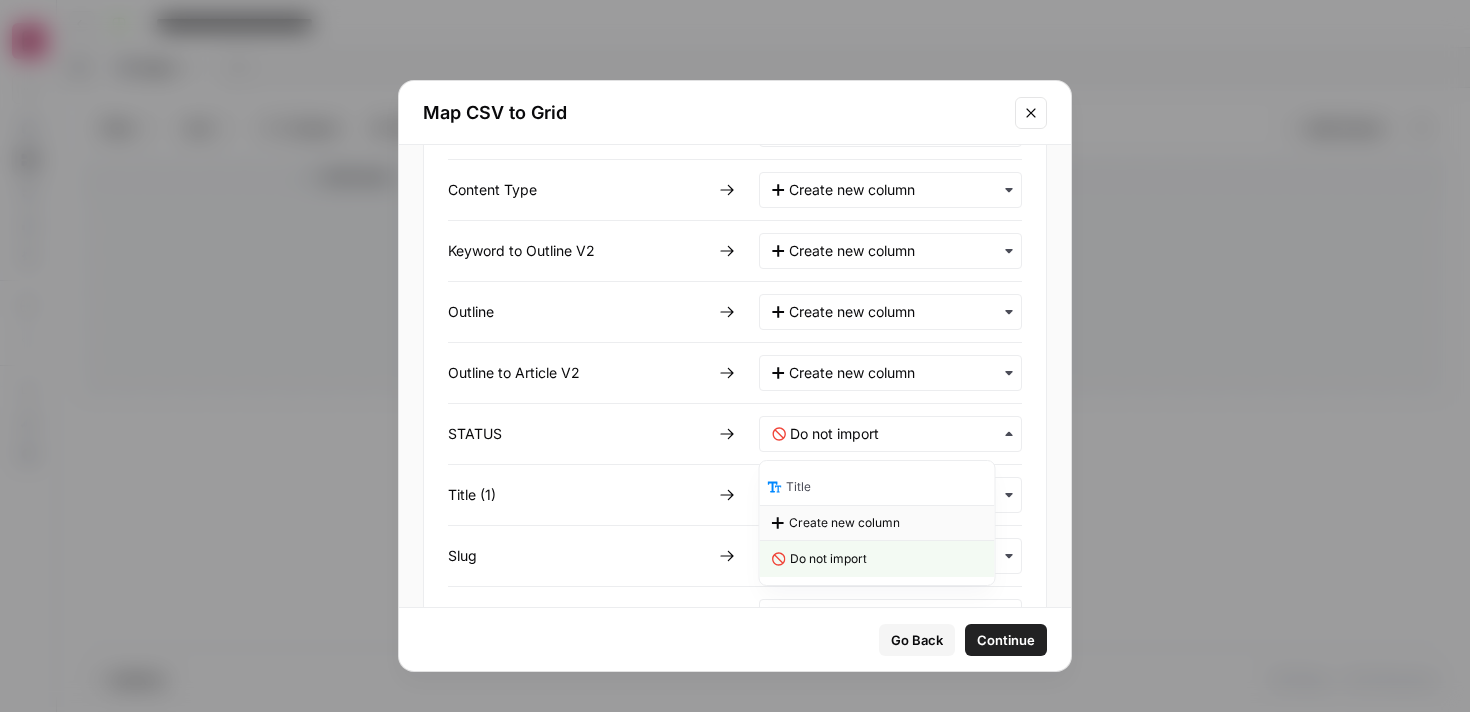 click on "Create new column" at bounding box center [844, 523] 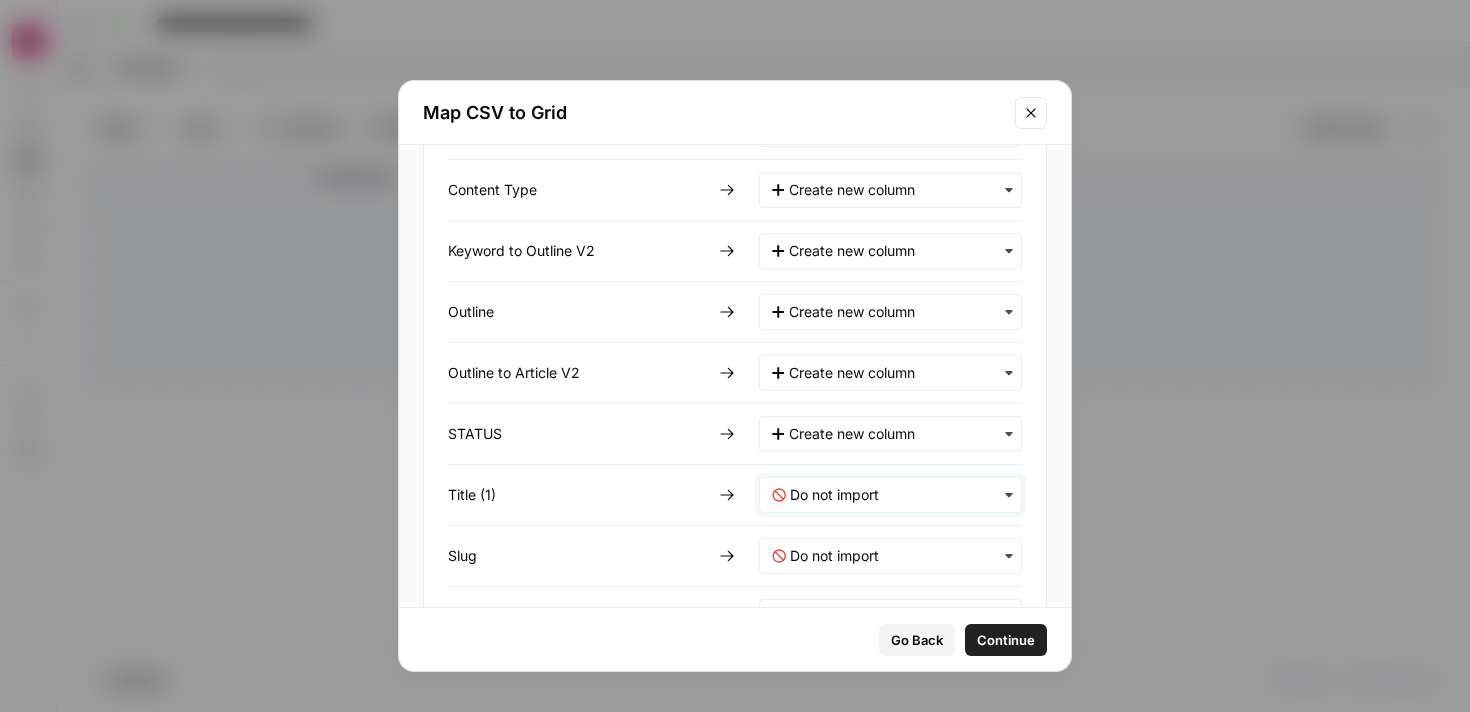 click at bounding box center (899, 495) 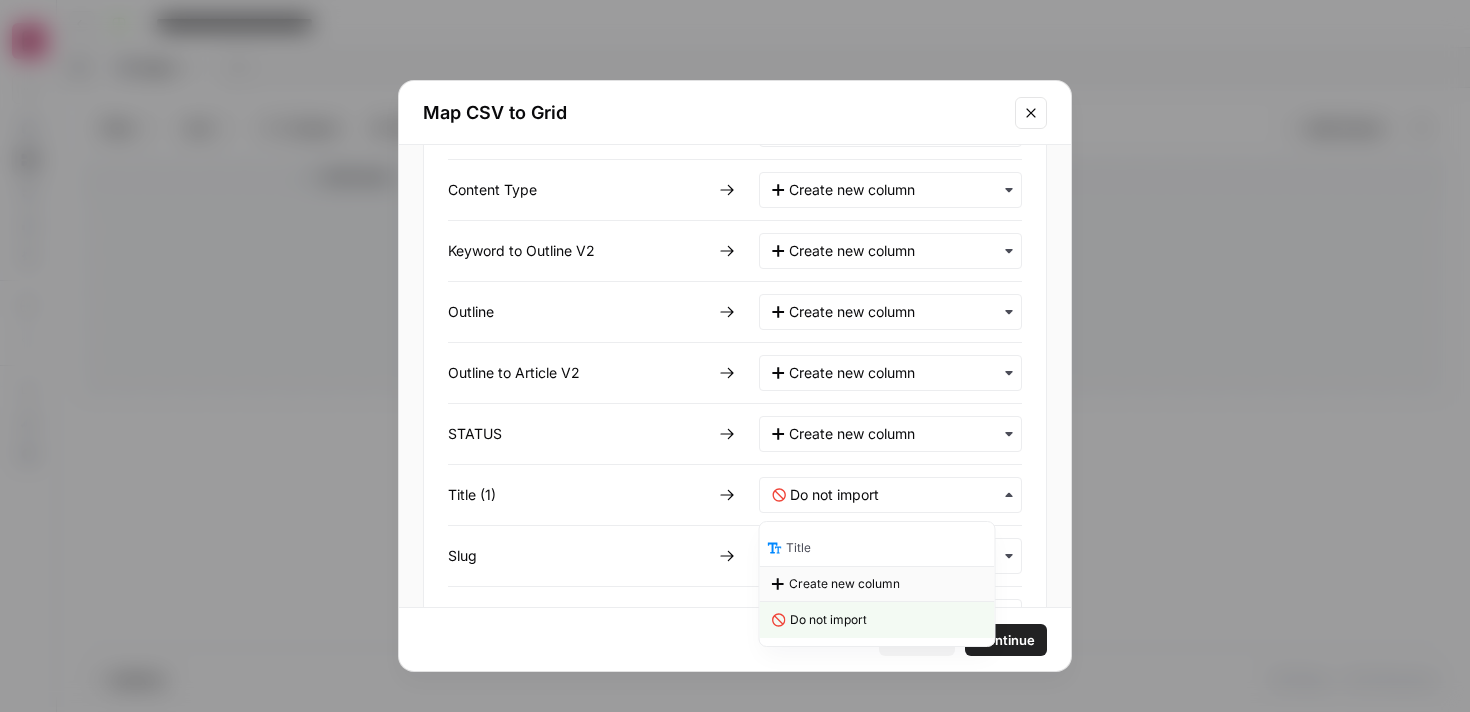 click on "Create new column" at bounding box center (844, 584) 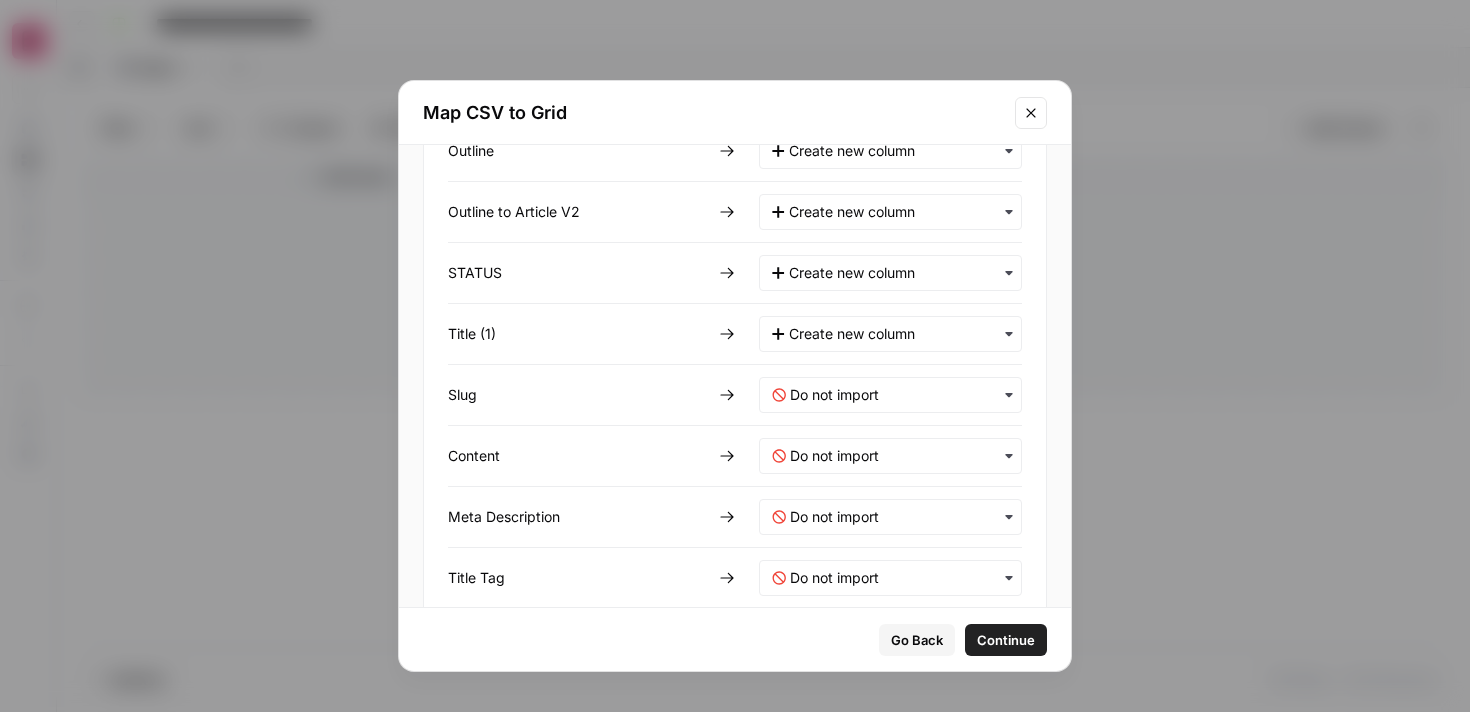 scroll, scrollTop: 469, scrollLeft: 0, axis: vertical 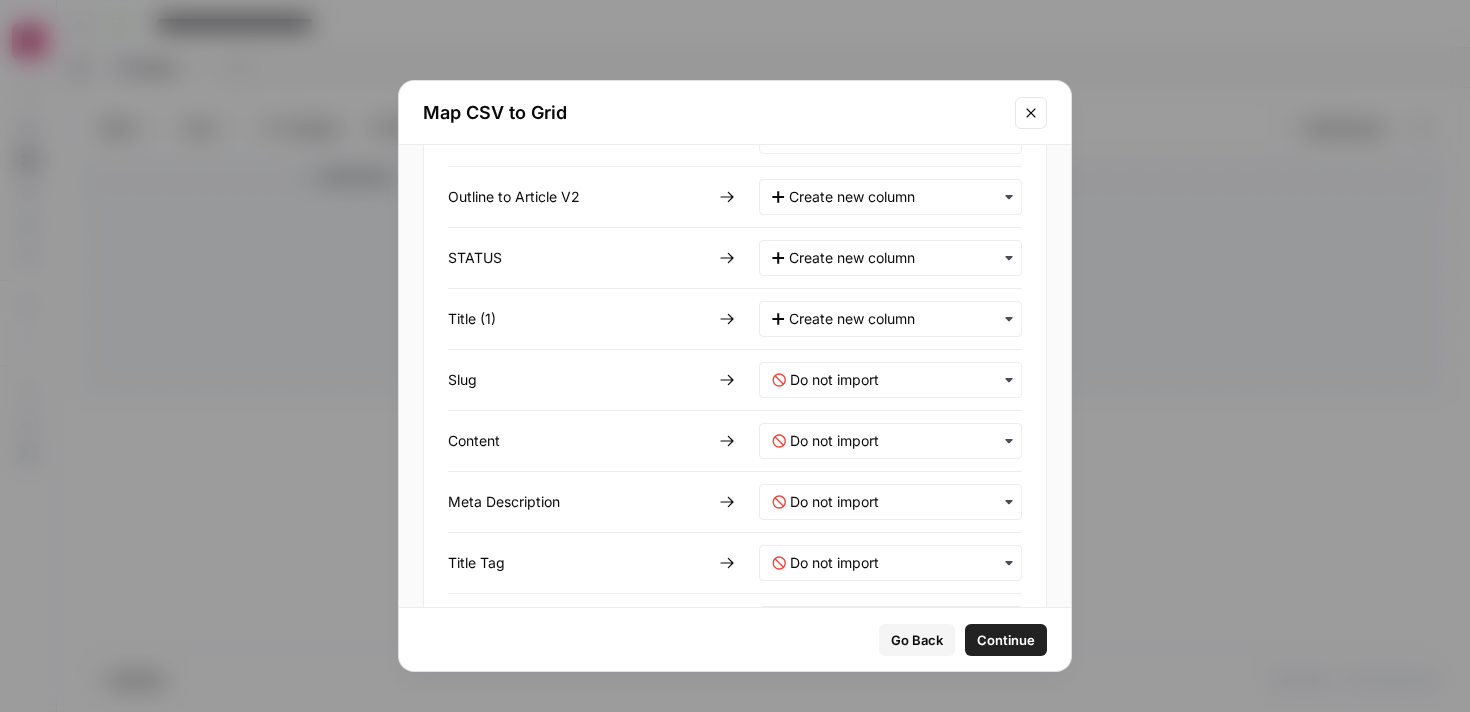 click at bounding box center [890, 380] 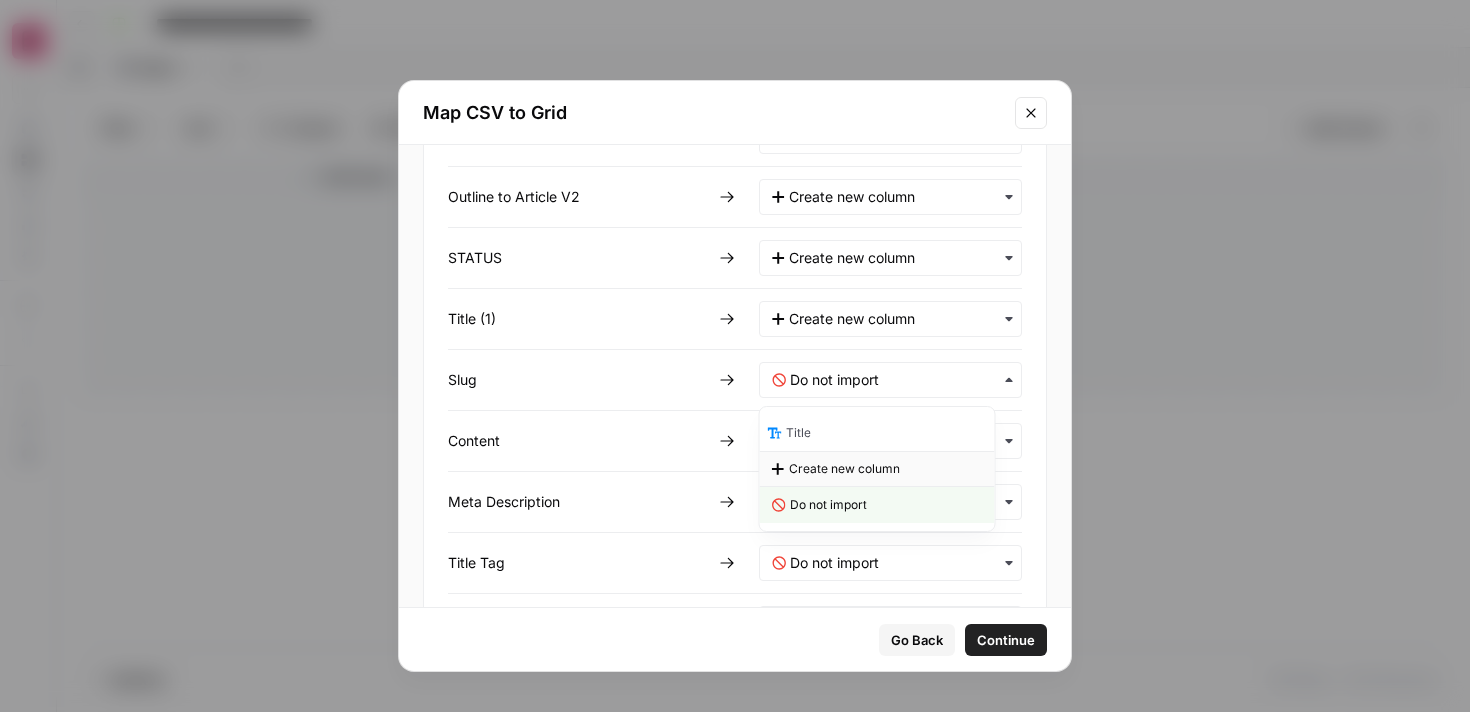click on "Create new column" at bounding box center [844, 469] 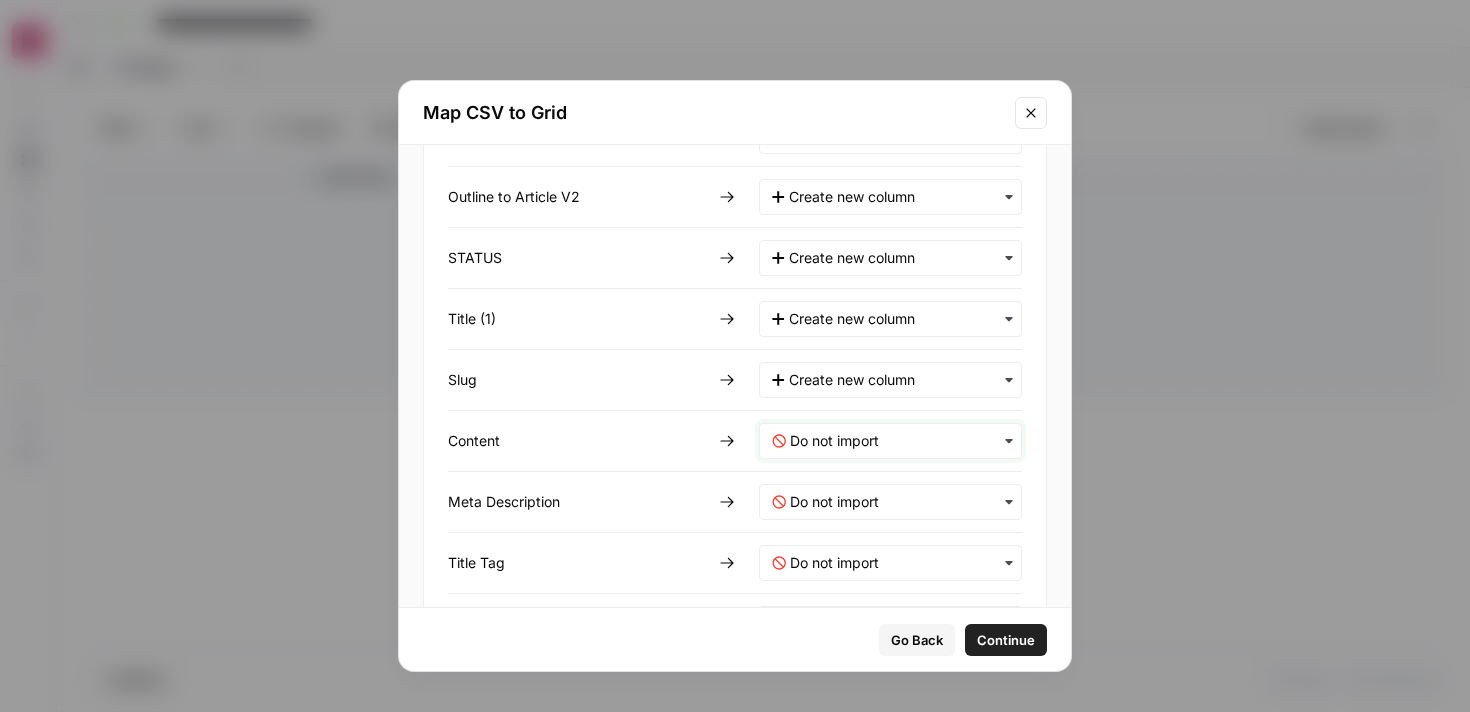 click at bounding box center (899, 441) 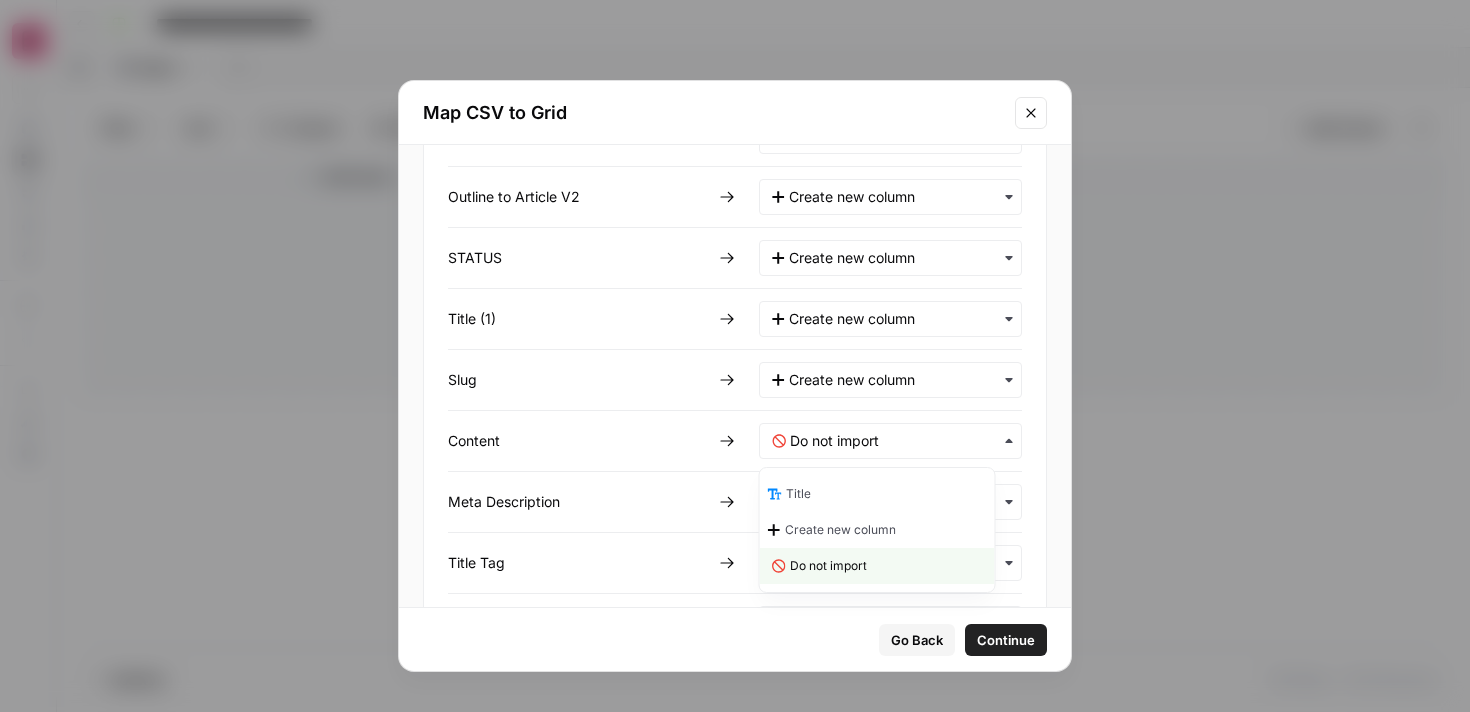 click on "Title" at bounding box center [877, 494] 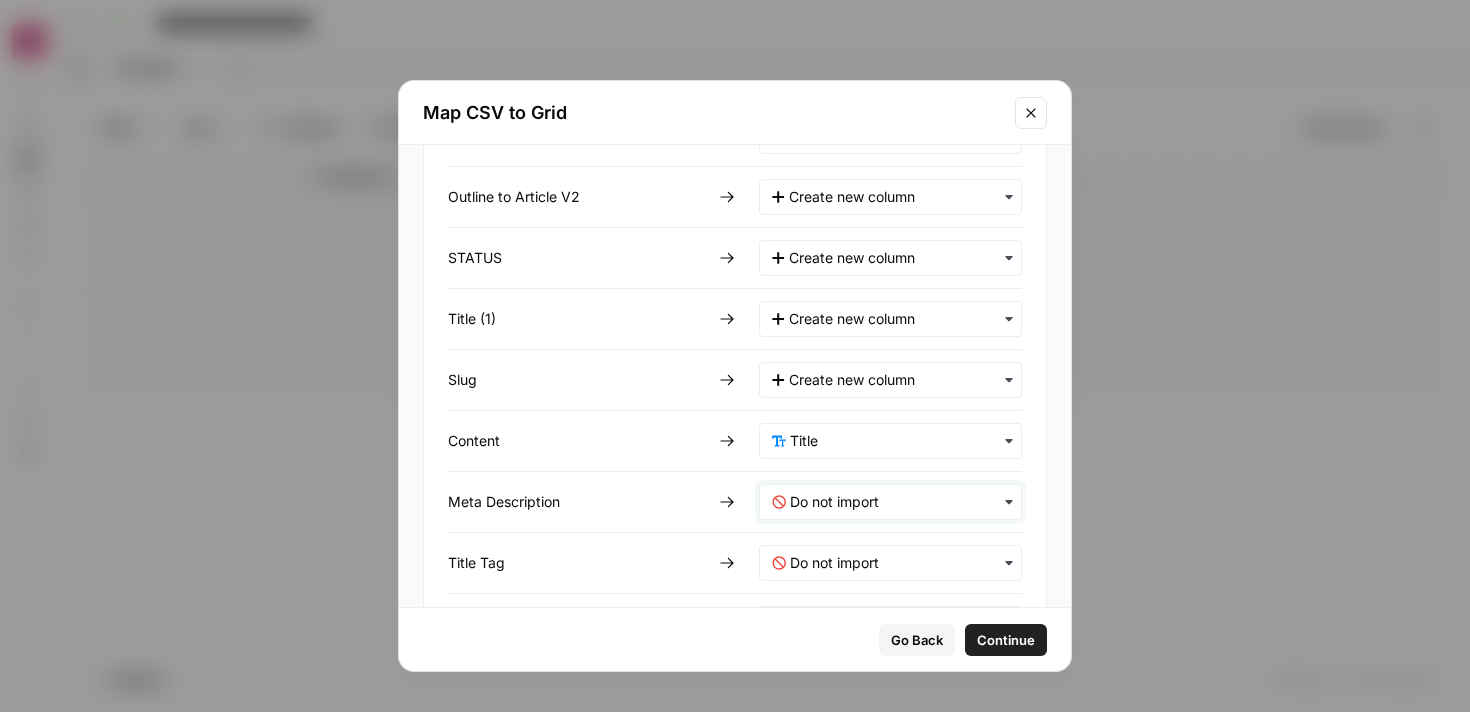 click at bounding box center (899, 502) 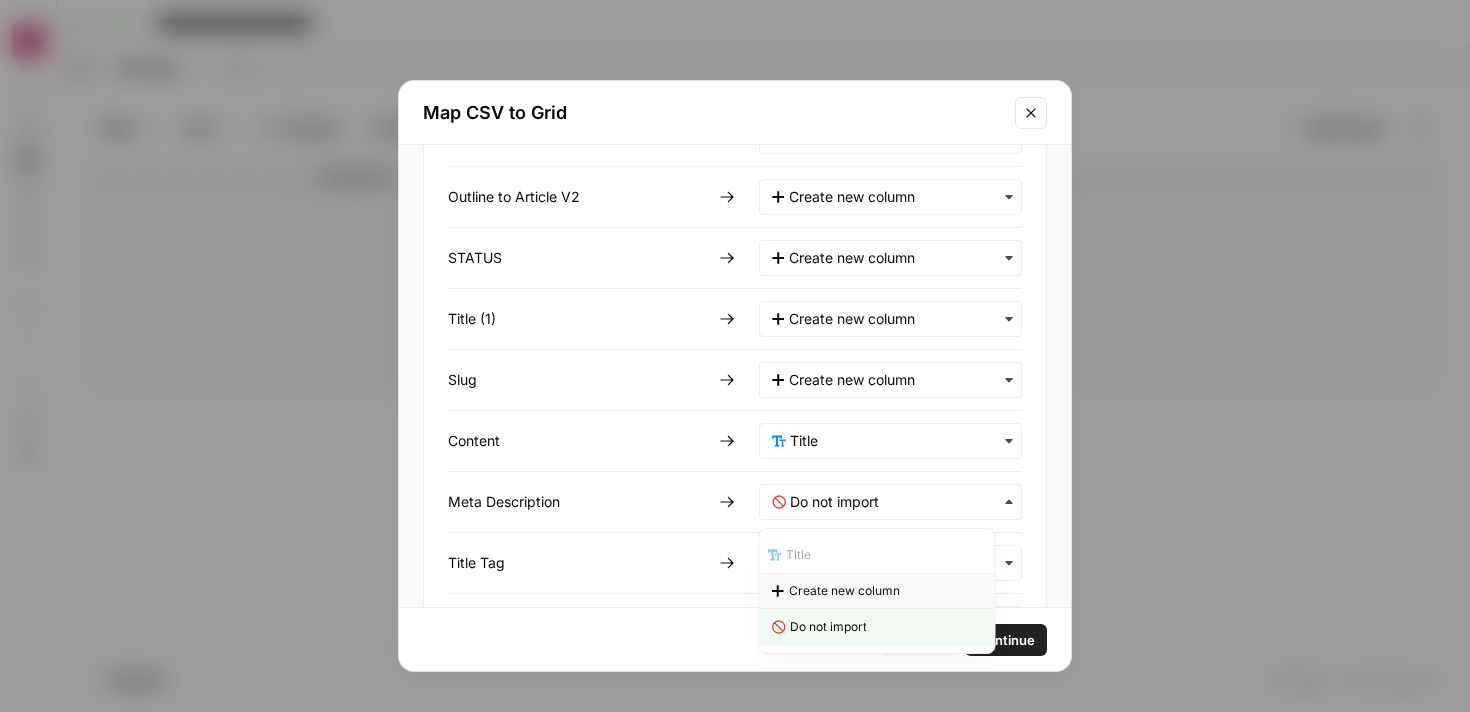 click on "Create new column" at bounding box center [844, 591] 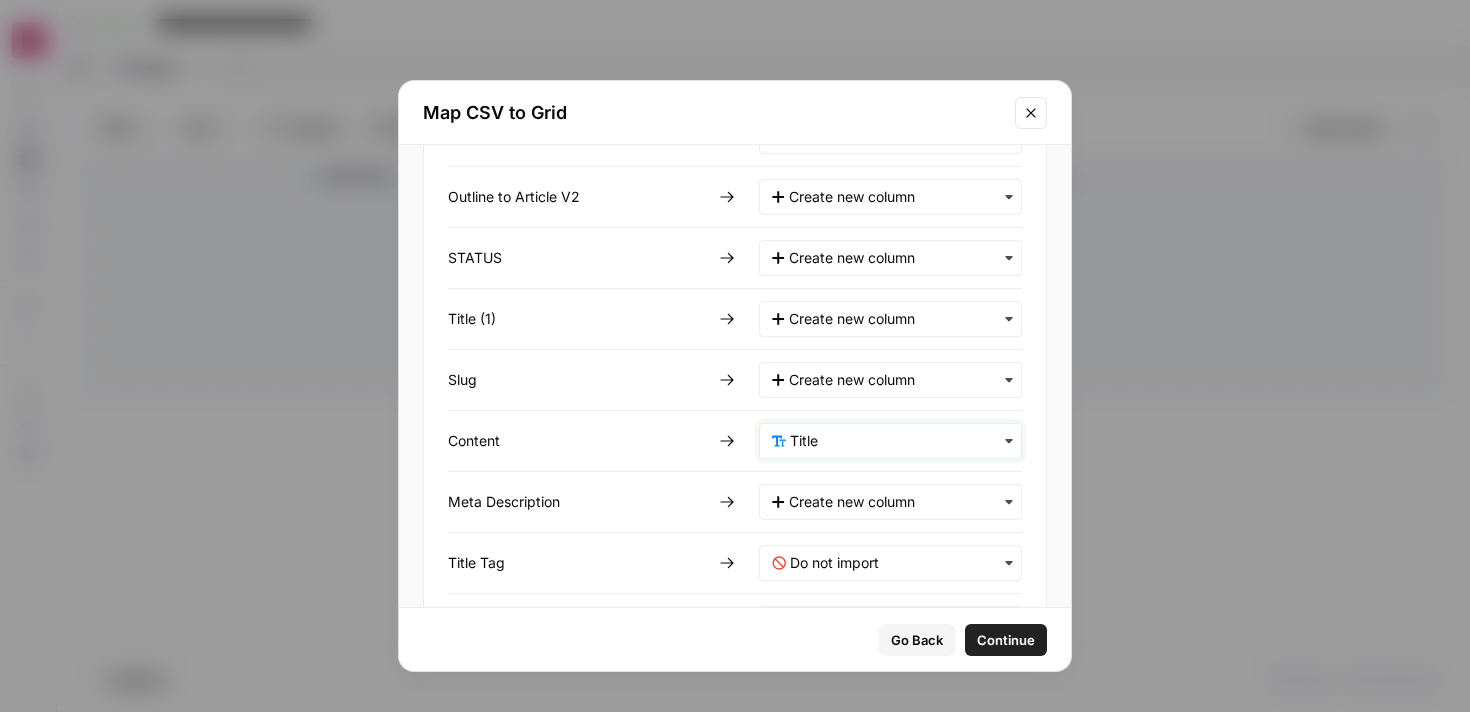 click at bounding box center [899, 441] 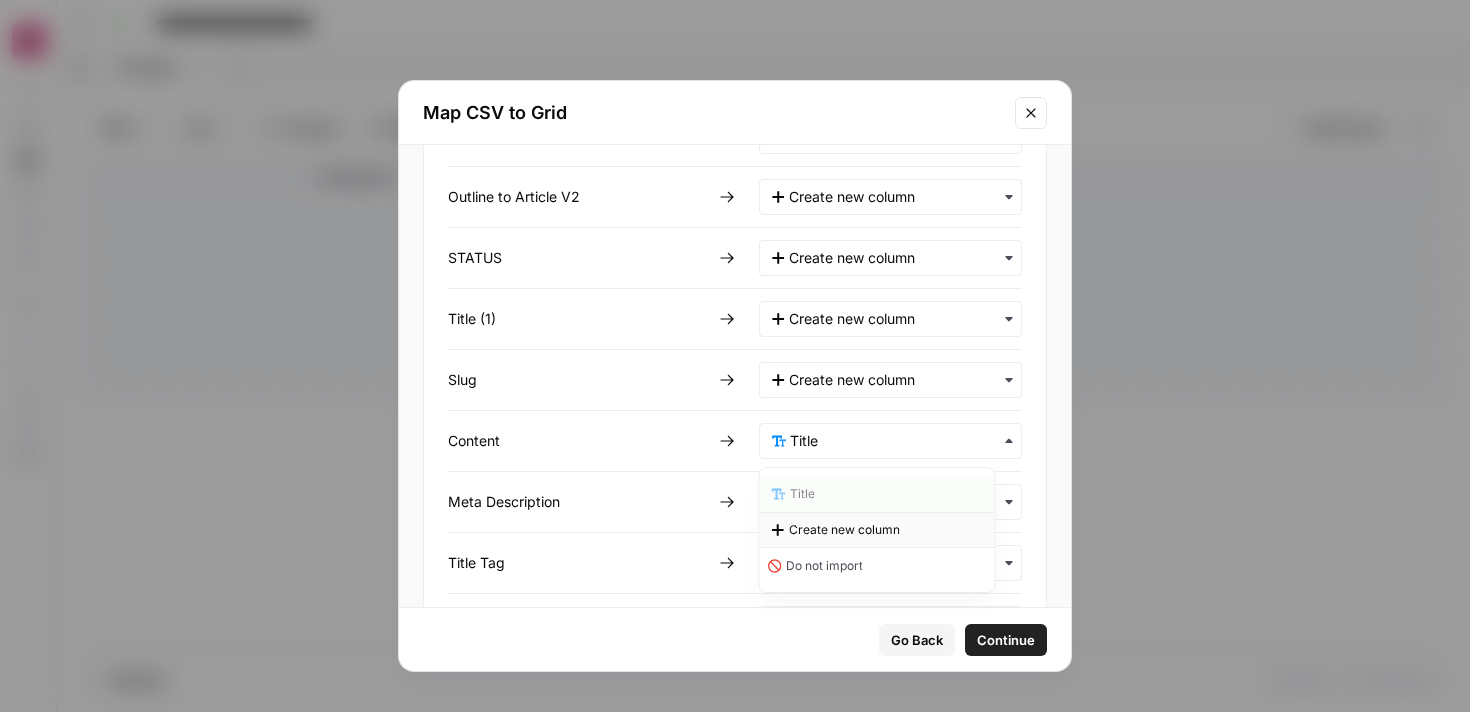 click on "Create new column" at bounding box center [844, 530] 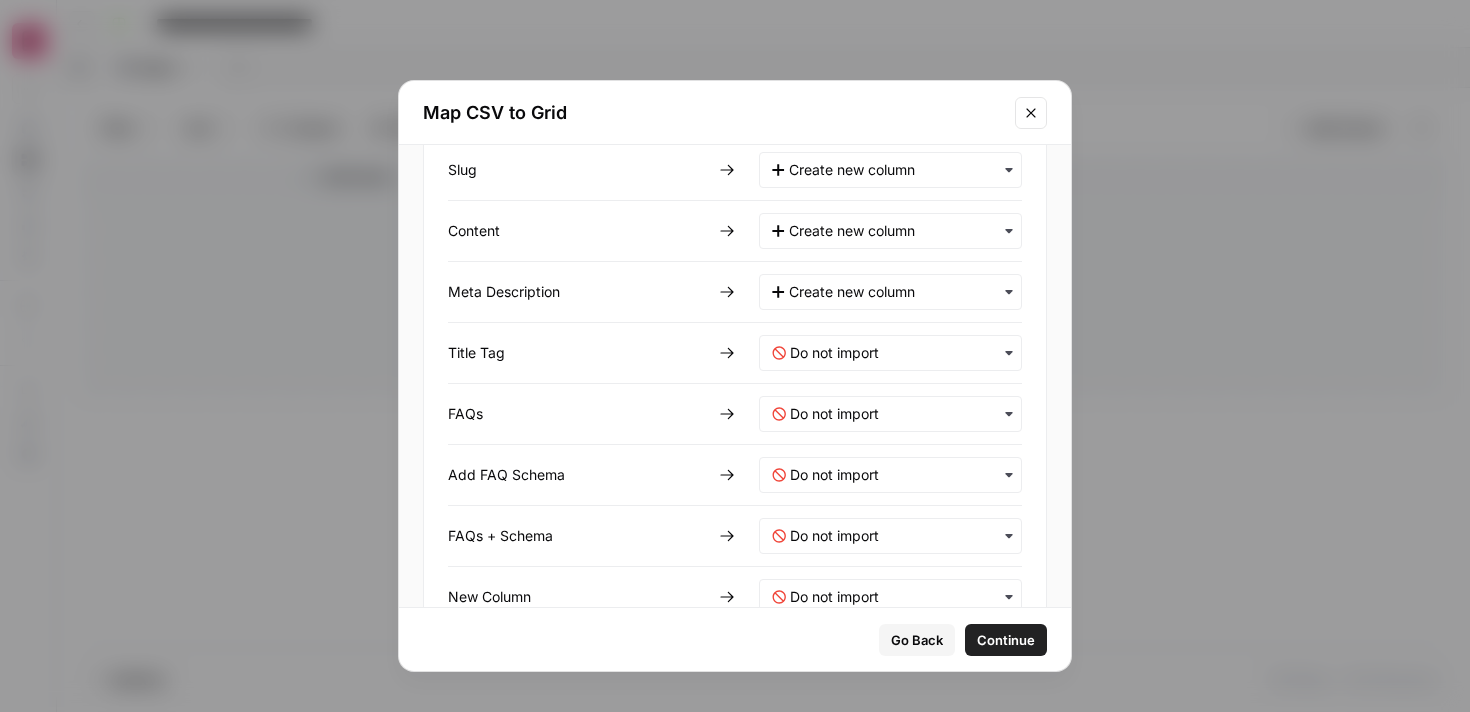 scroll, scrollTop: 690, scrollLeft: 0, axis: vertical 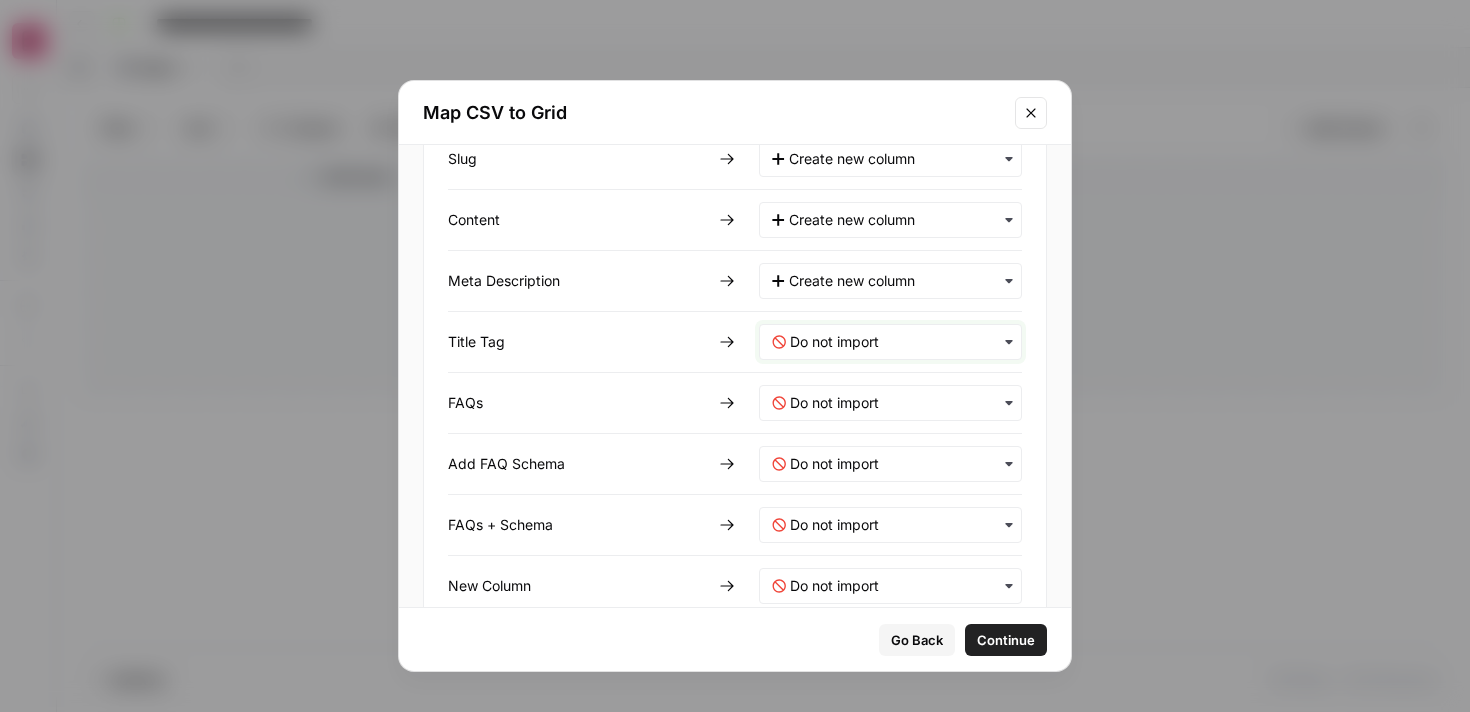 click at bounding box center (899, 342) 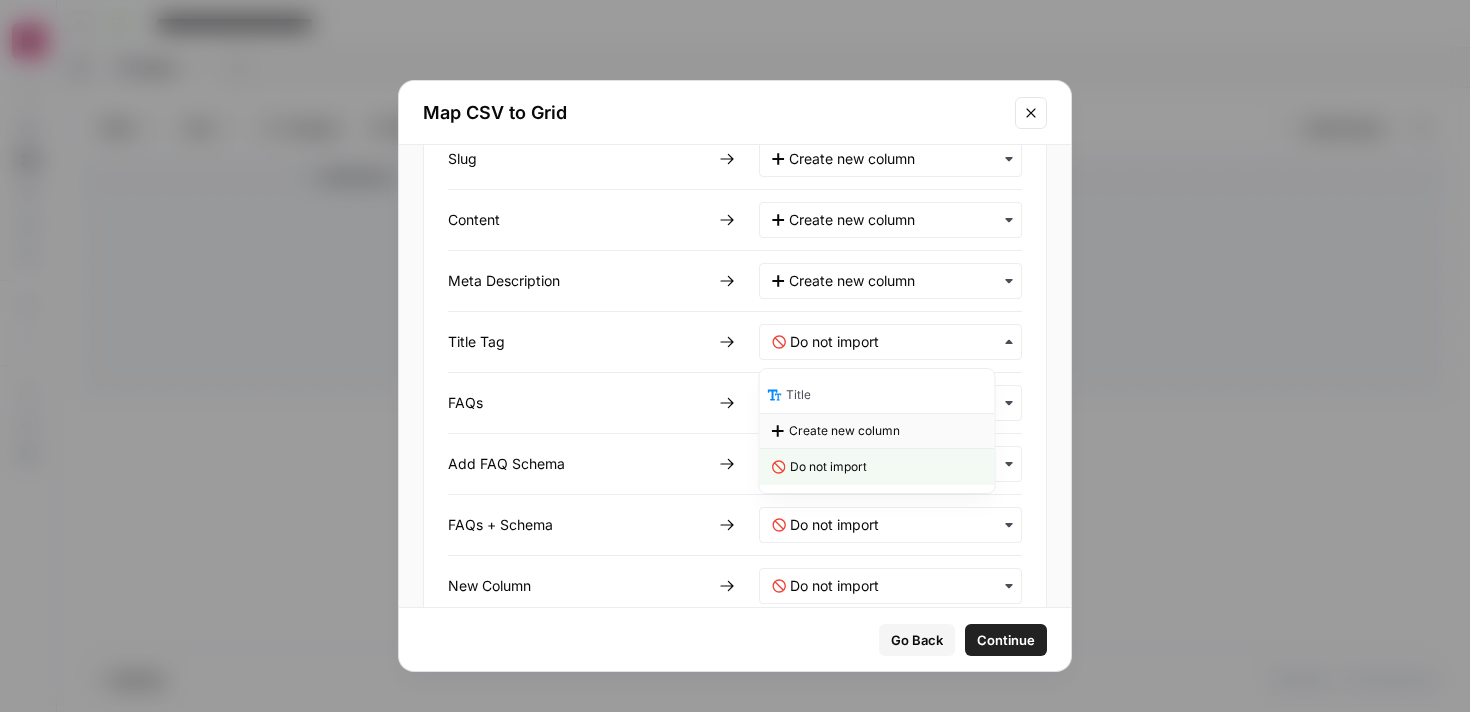 click on "Create new column" at bounding box center [877, 431] 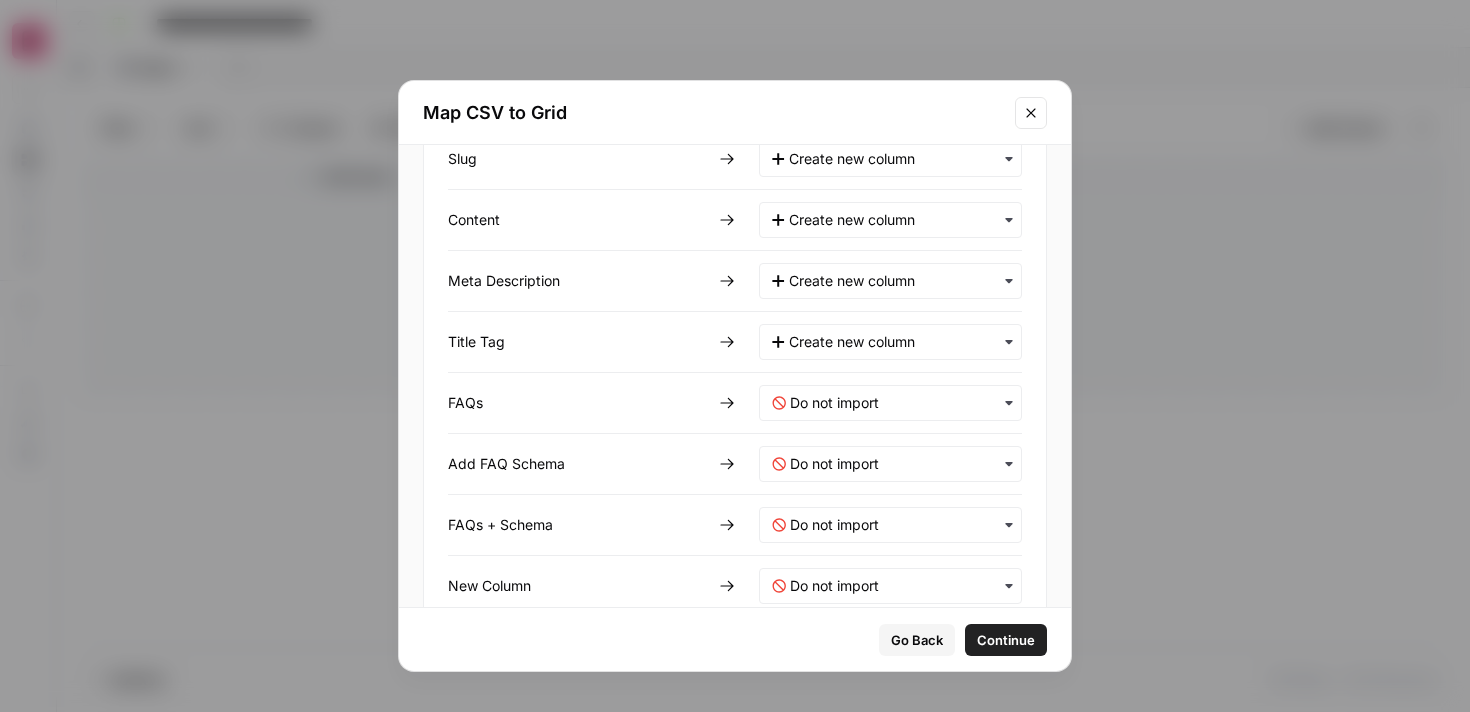 click at bounding box center [890, 403] 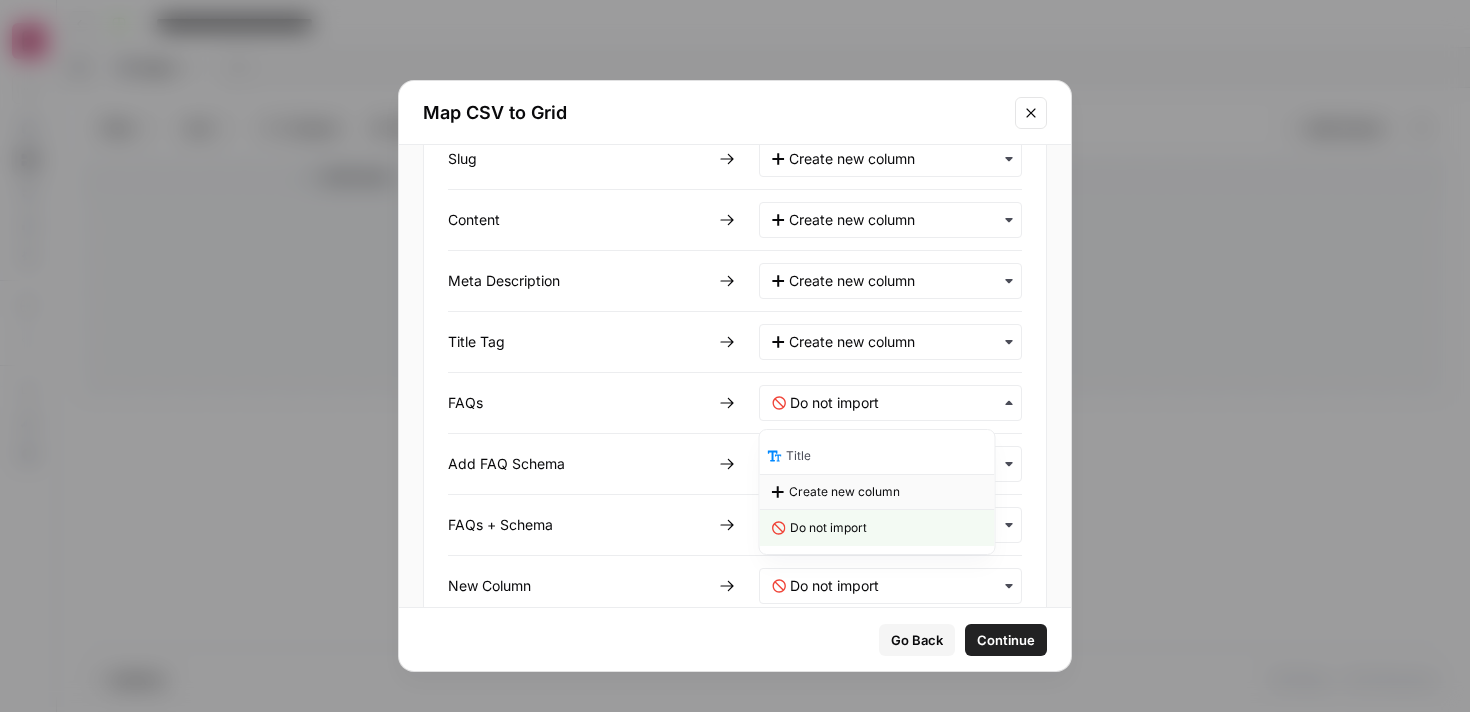 click on "Create new column" at bounding box center (844, 492) 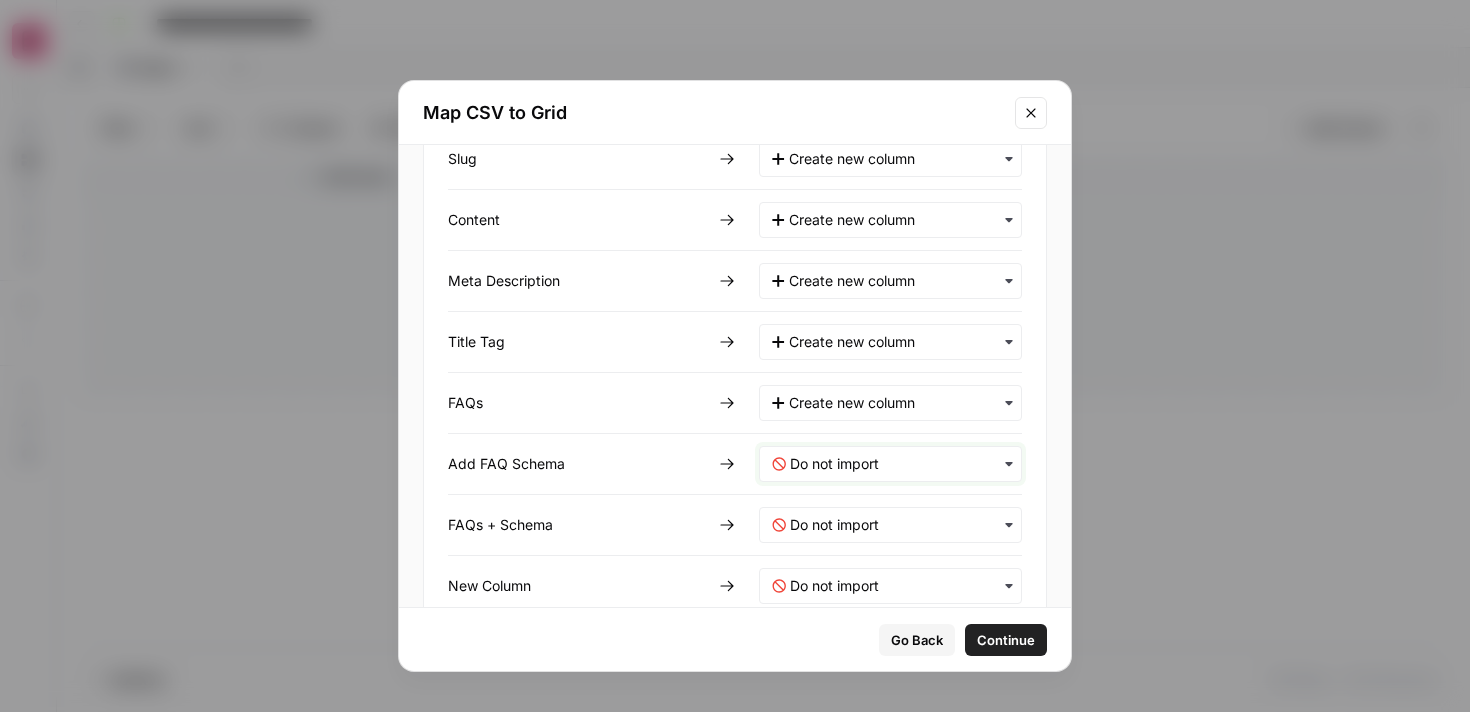 click at bounding box center [899, 464] 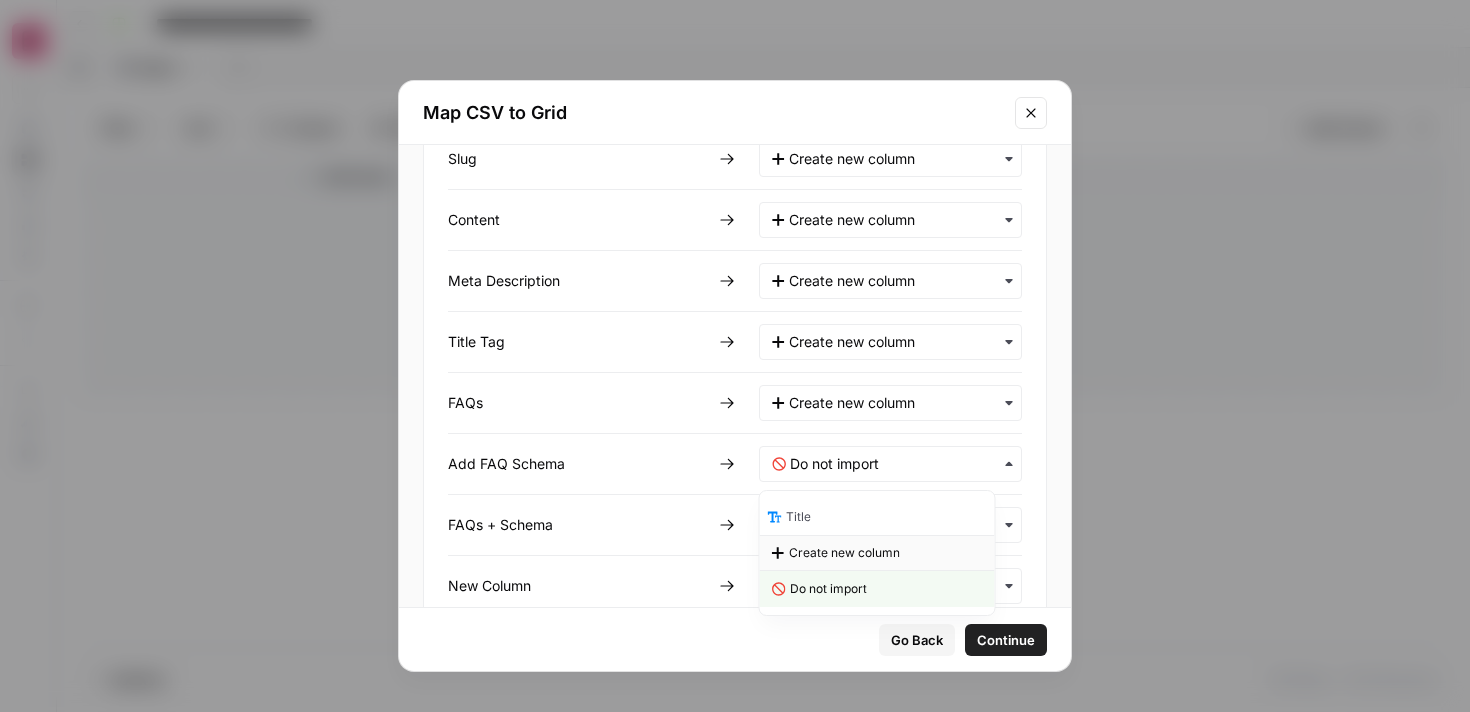 click on "Create new column" at bounding box center [844, 553] 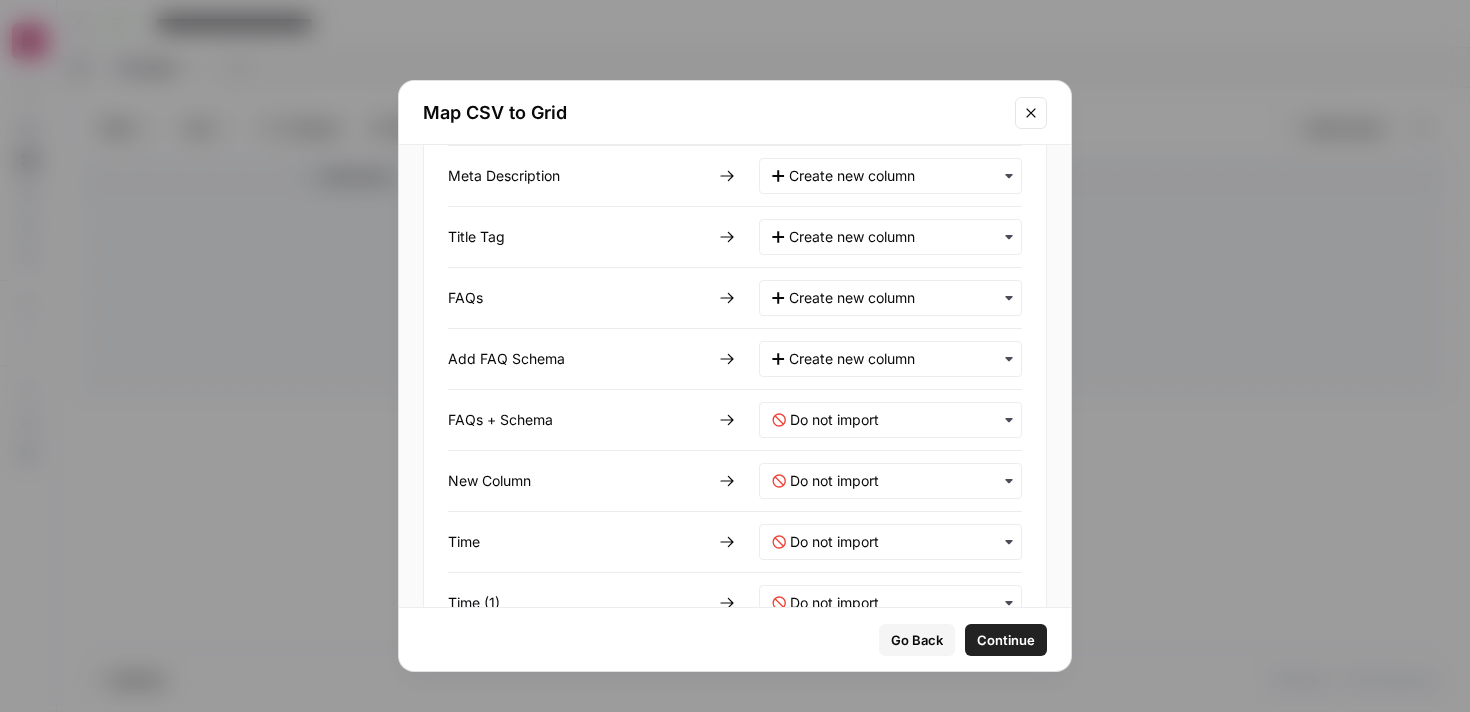 scroll, scrollTop: 854, scrollLeft: 0, axis: vertical 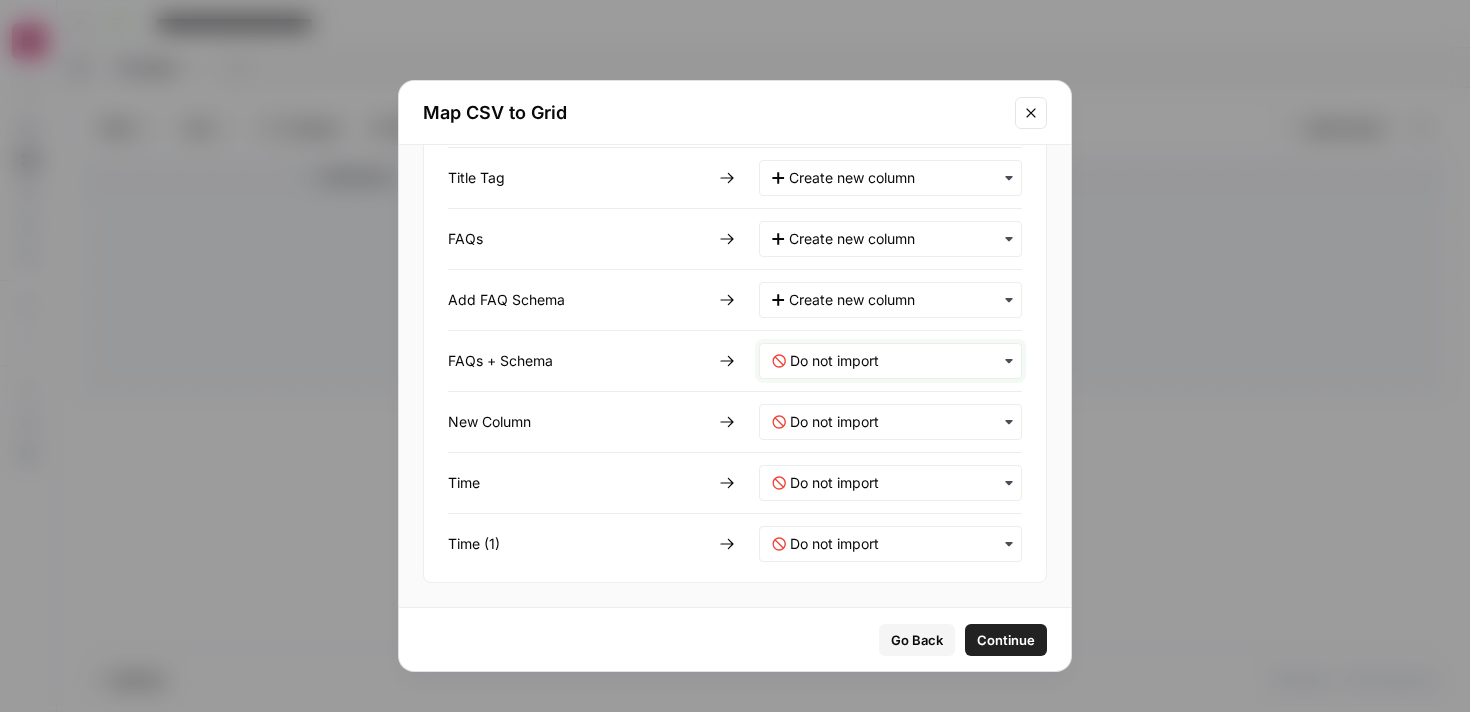 click at bounding box center [899, 361] 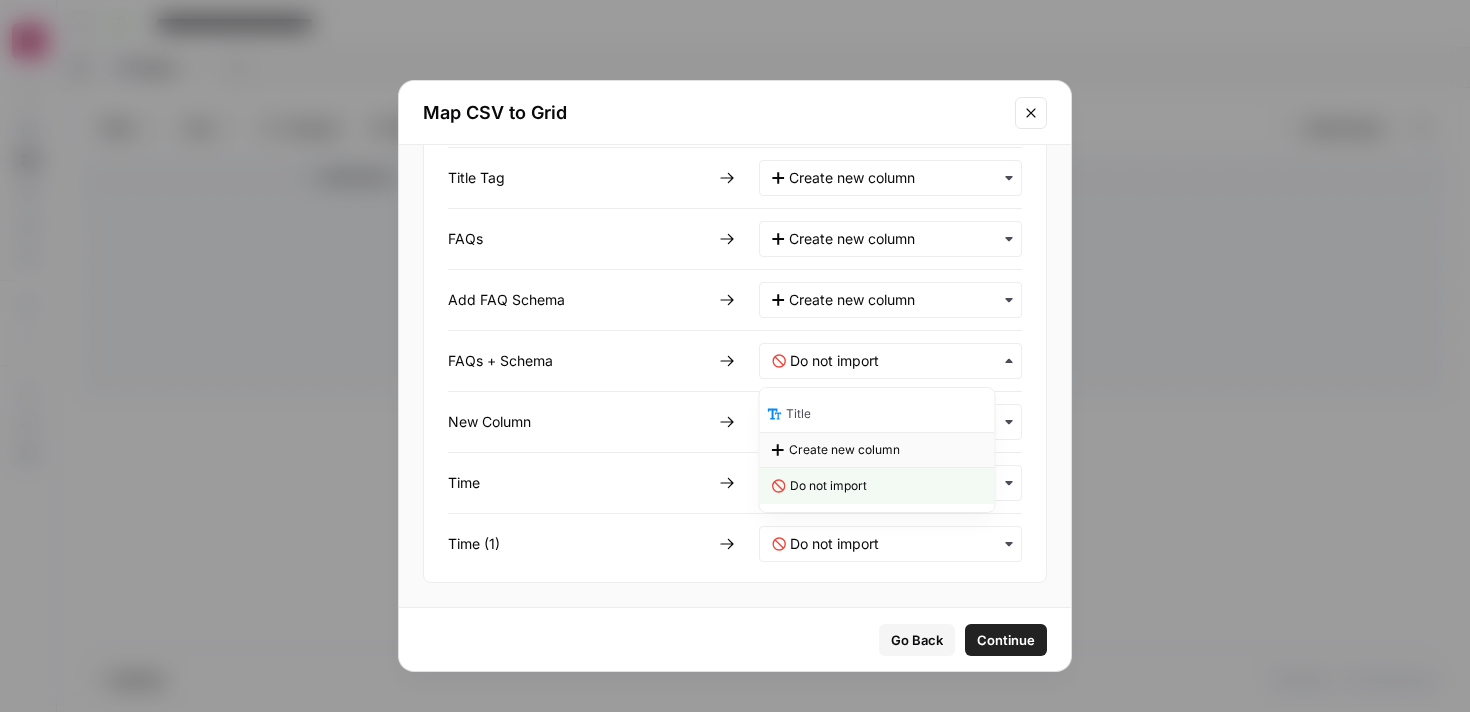 click on "Create new column" at bounding box center (844, 450) 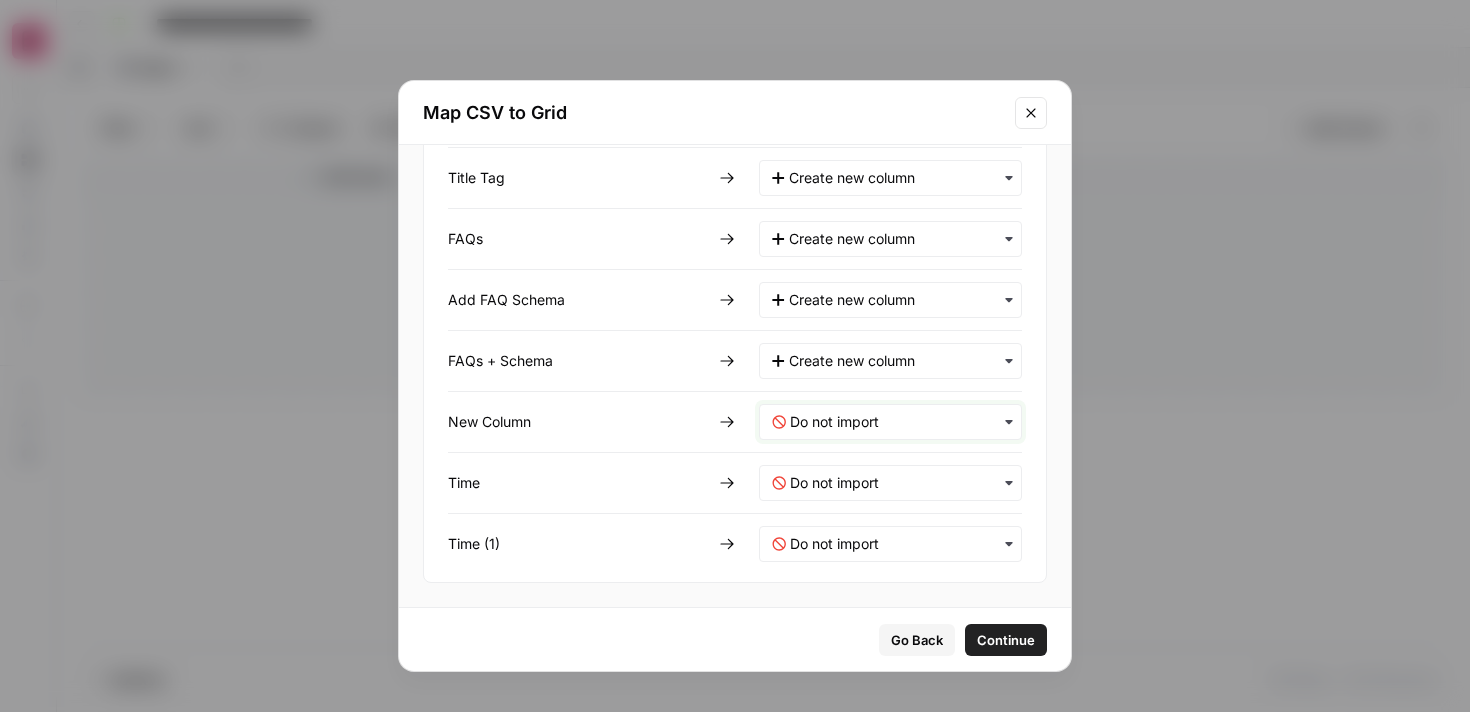 click at bounding box center [899, 422] 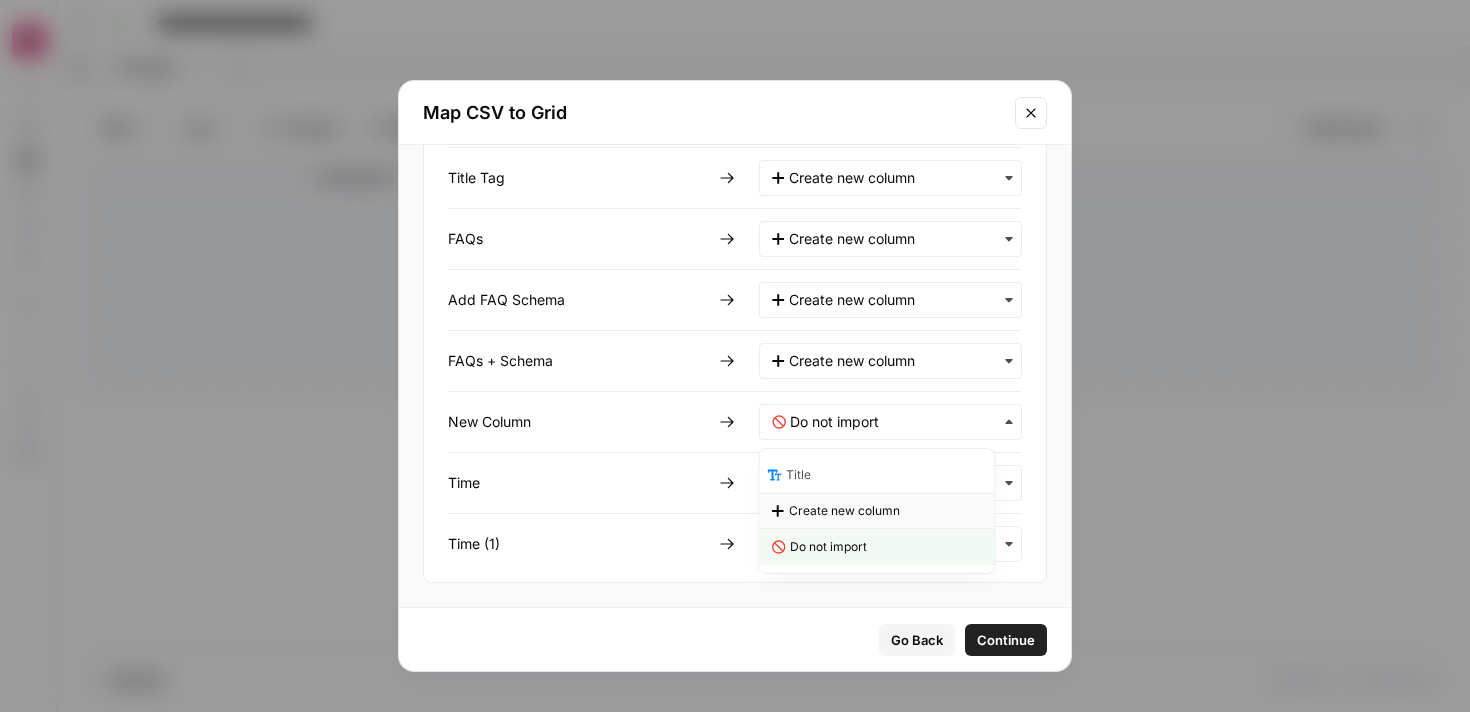 click on "Create new column" at bounding box center [877, 511] 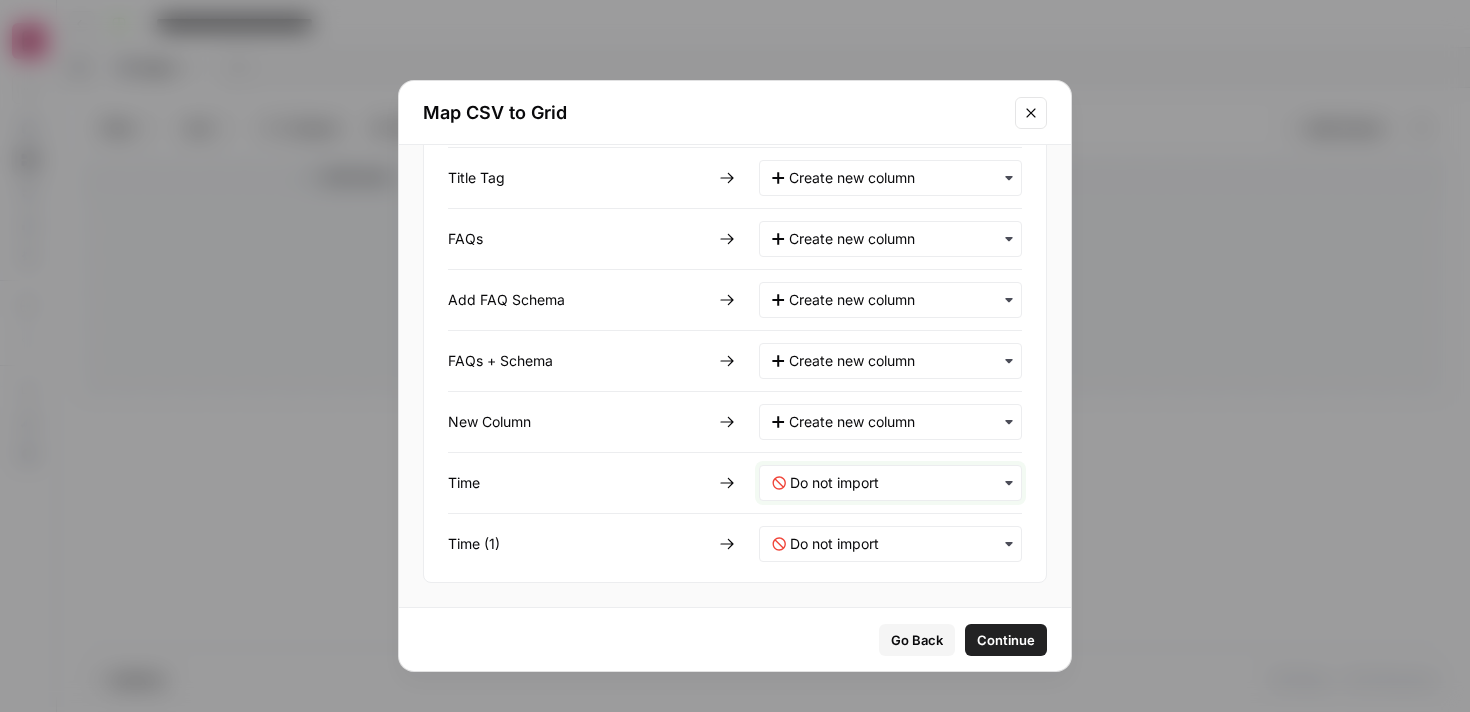 click at bounding box center (899, 483) 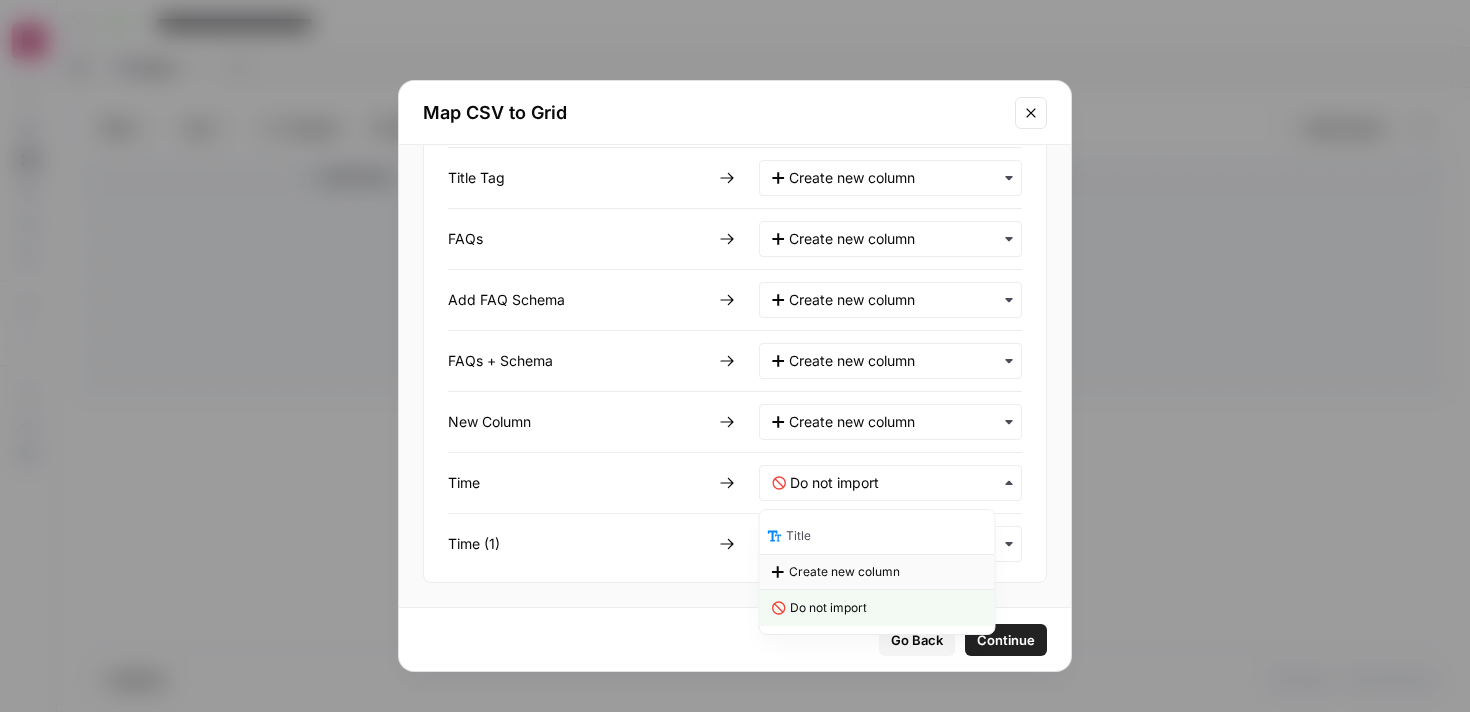 click on "Create new column" at bounding box center [844, 572] 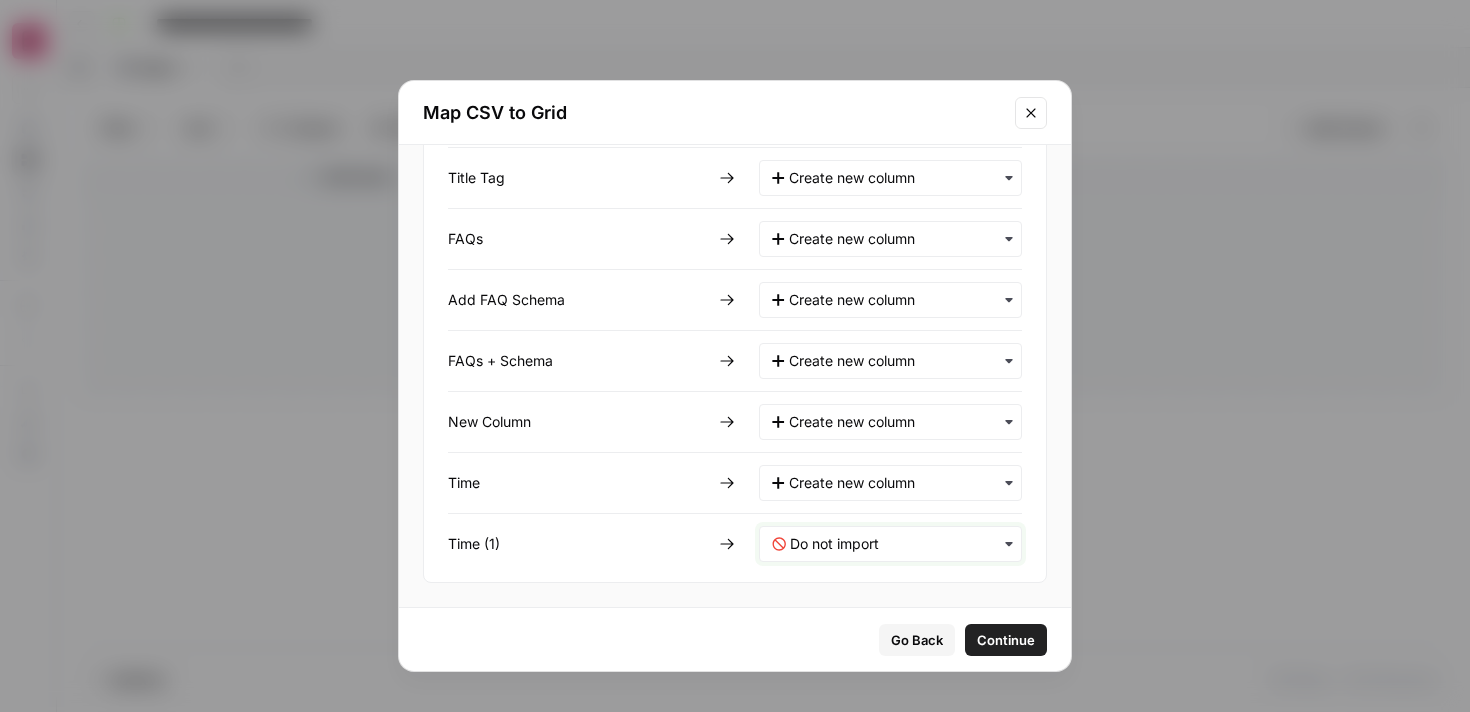 click at bounding box center [899, 544] 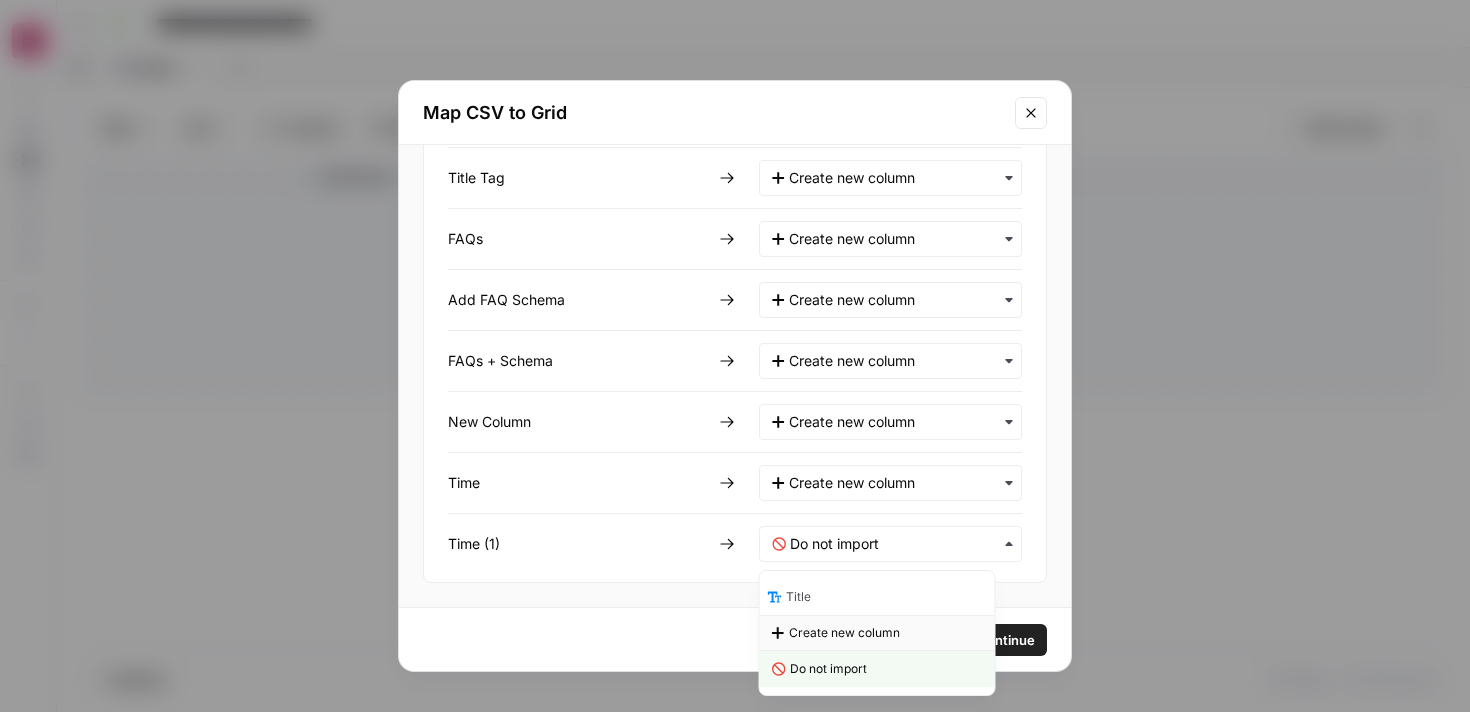 click on "Create new column" at bounding box center [877, 633] 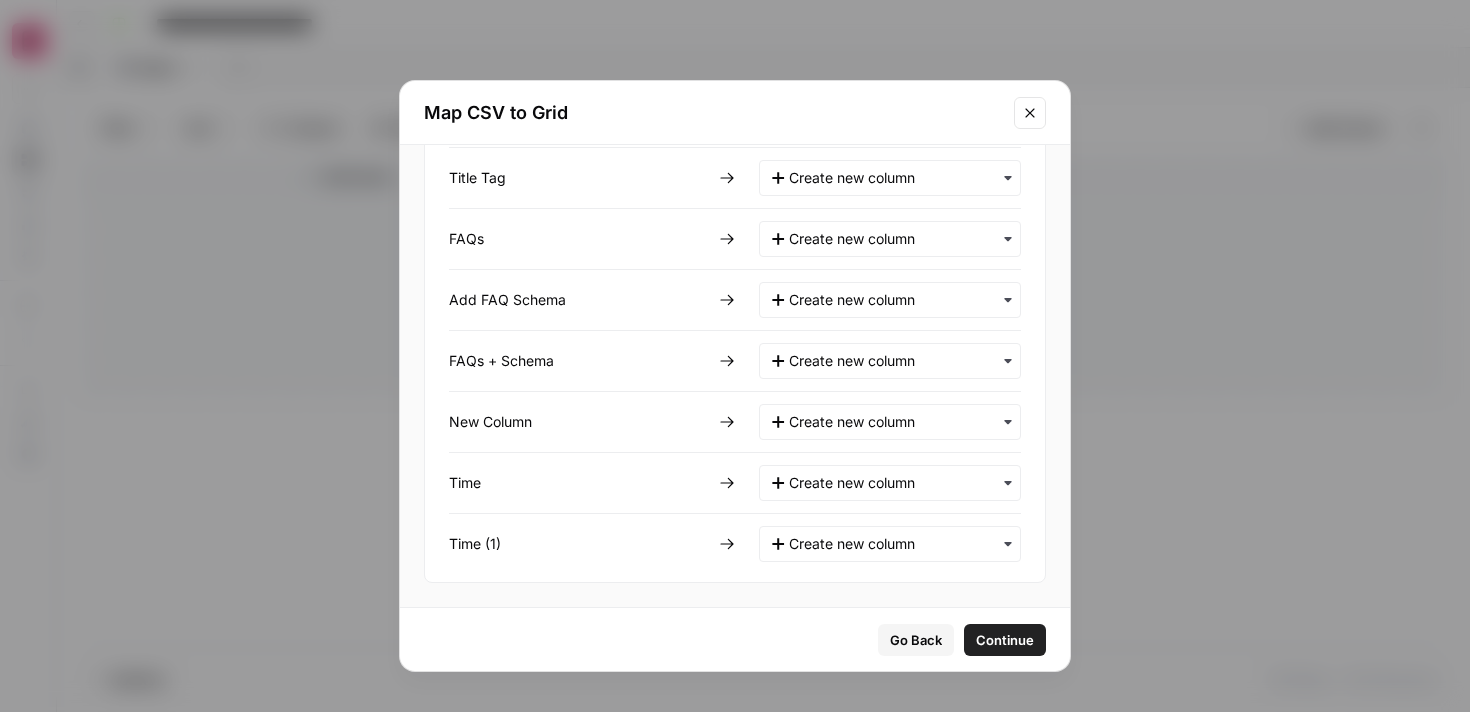 click on "Continue" at bounding box center [1005, 640] 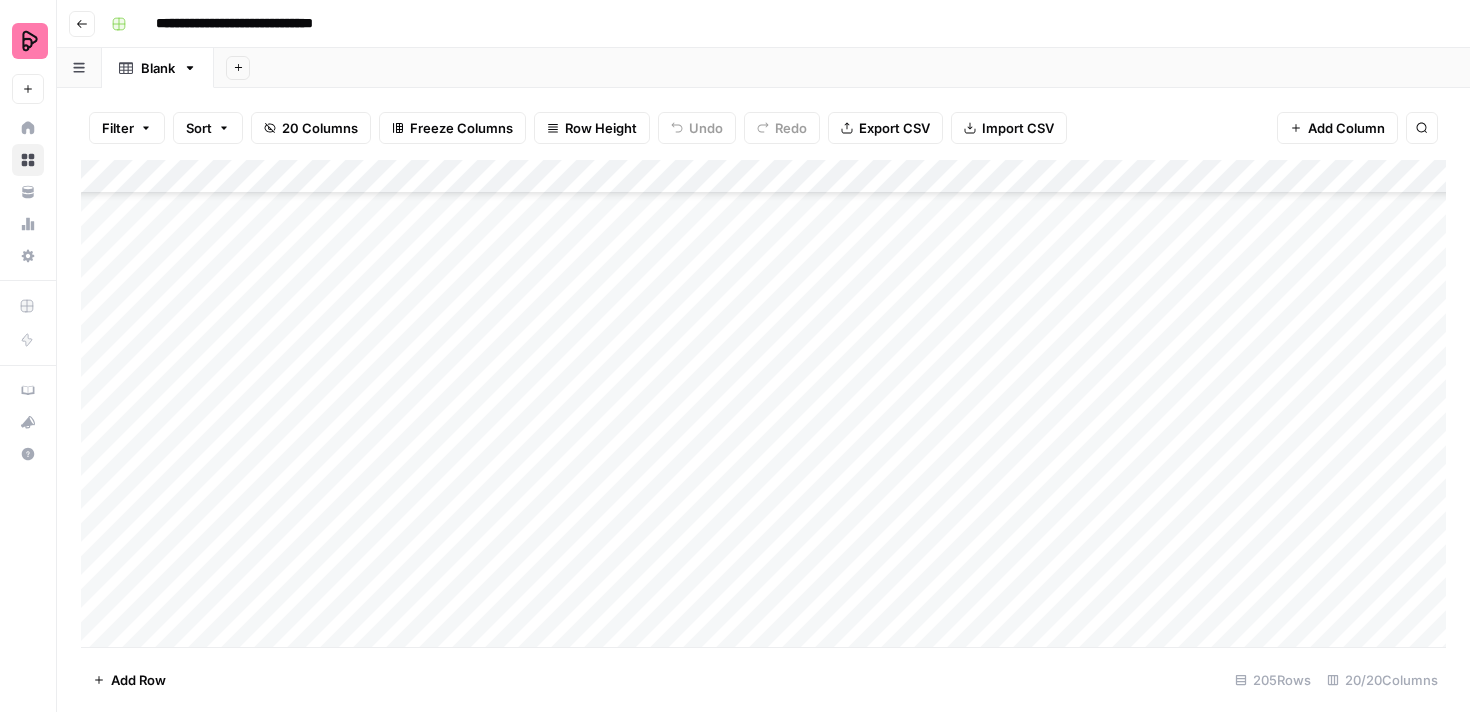 scroll, scrollTop: 0, scrollLeft: 0, axis: both 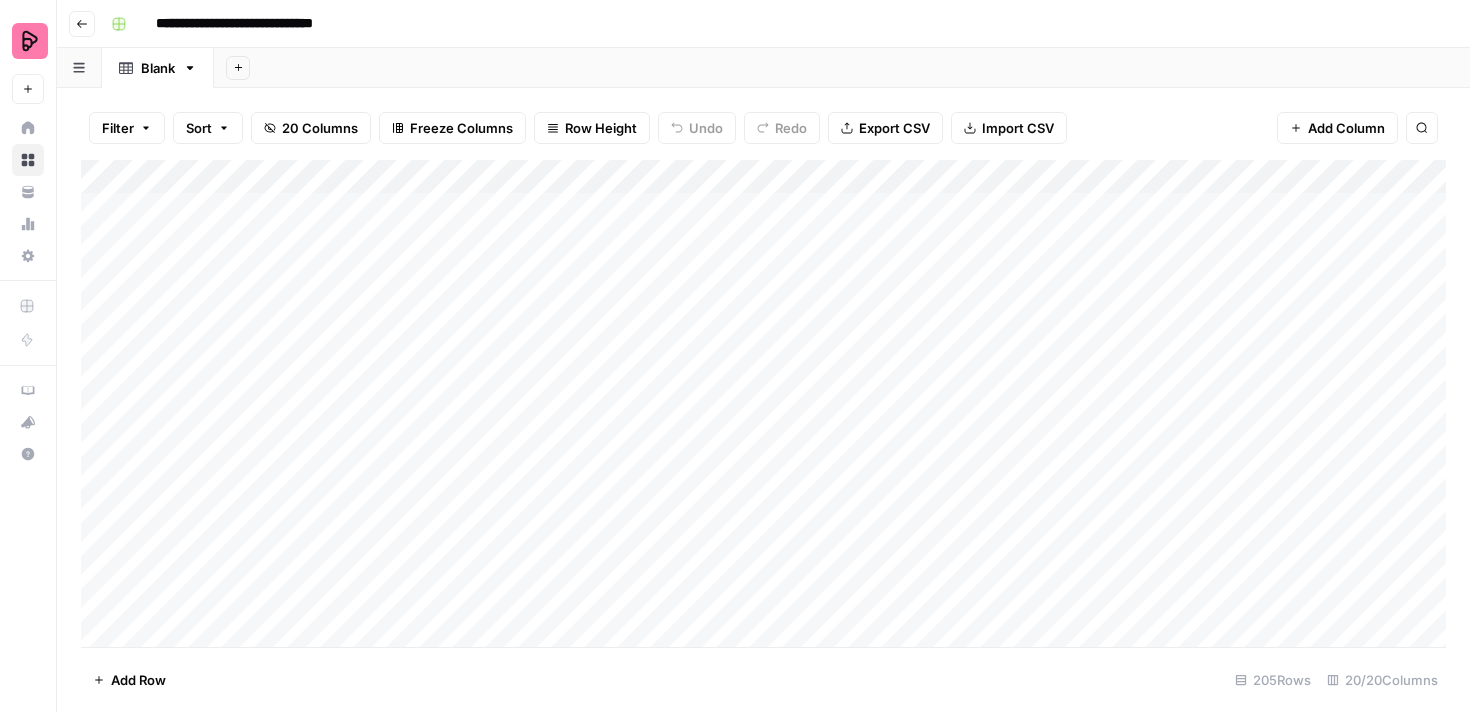 click on "Add Column" at bounding box center [763, 403] 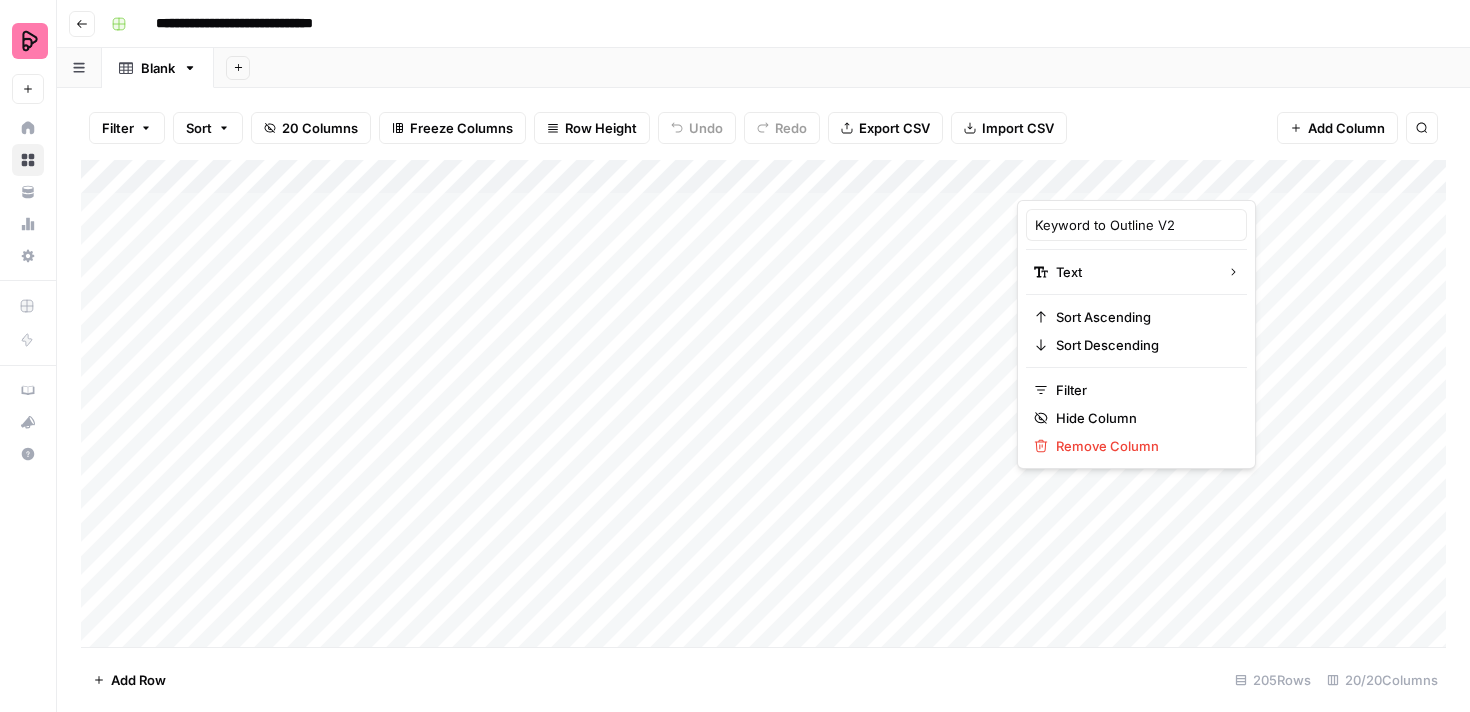 click at bounding box center (1107, 180) 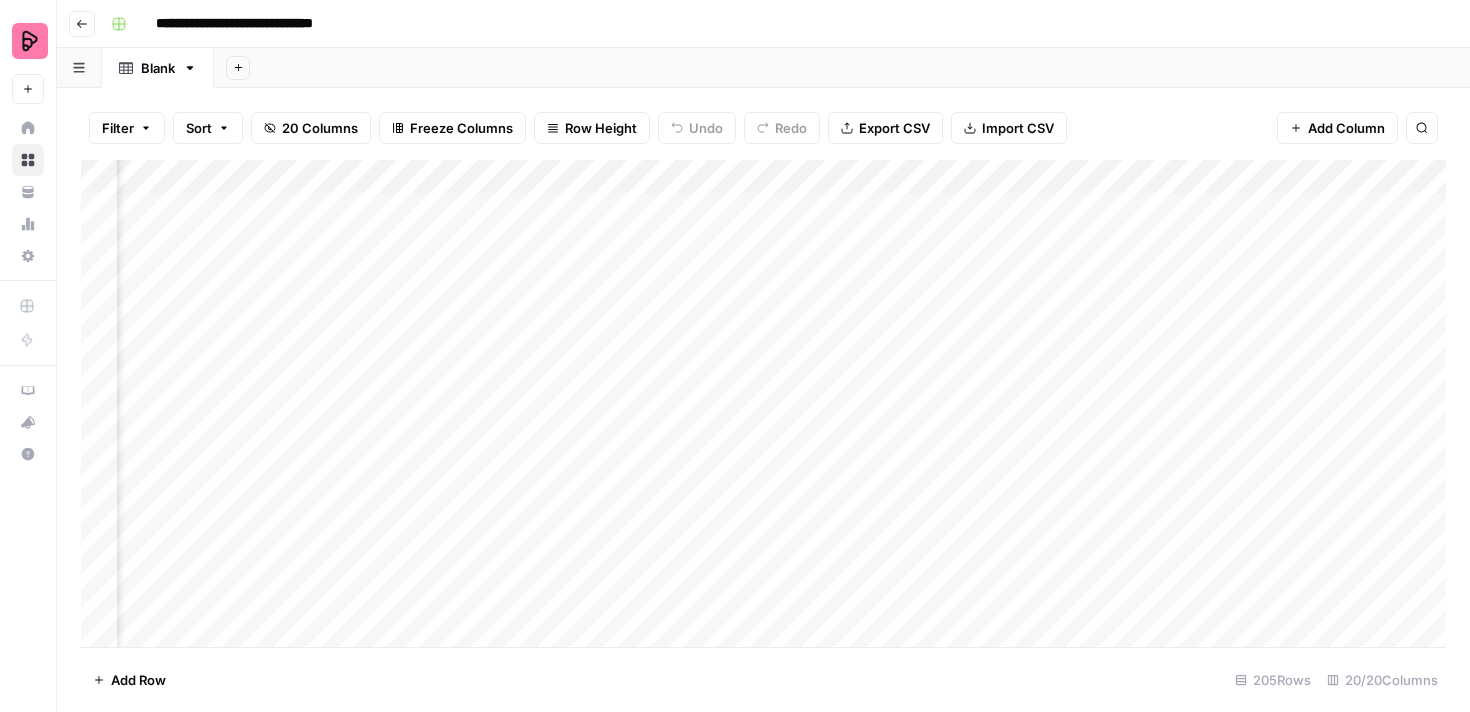 scroll, scrollTop: 0, scrollLeft: 2047, axis: horizontal 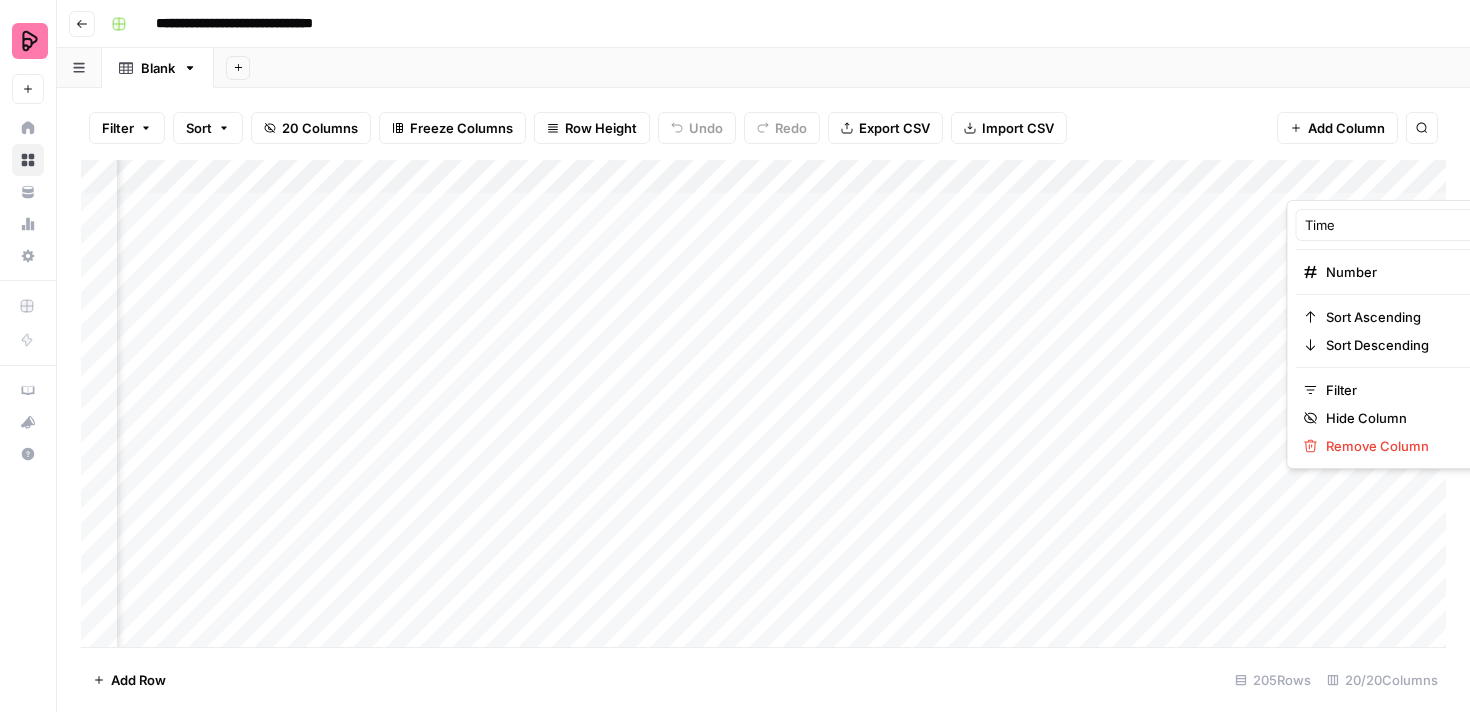 click at bounding box center [1400, 180] 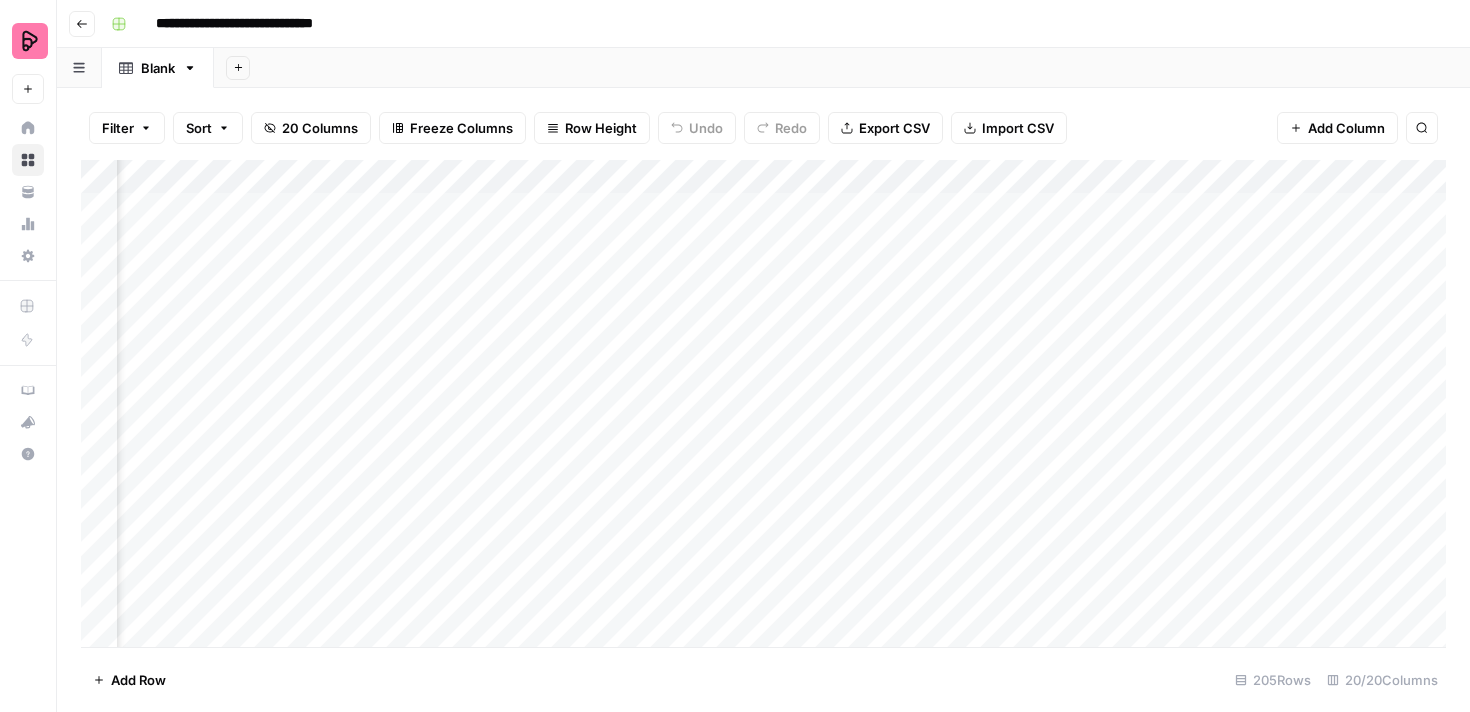 click on "Add Column" at bounding box center (763, 403) 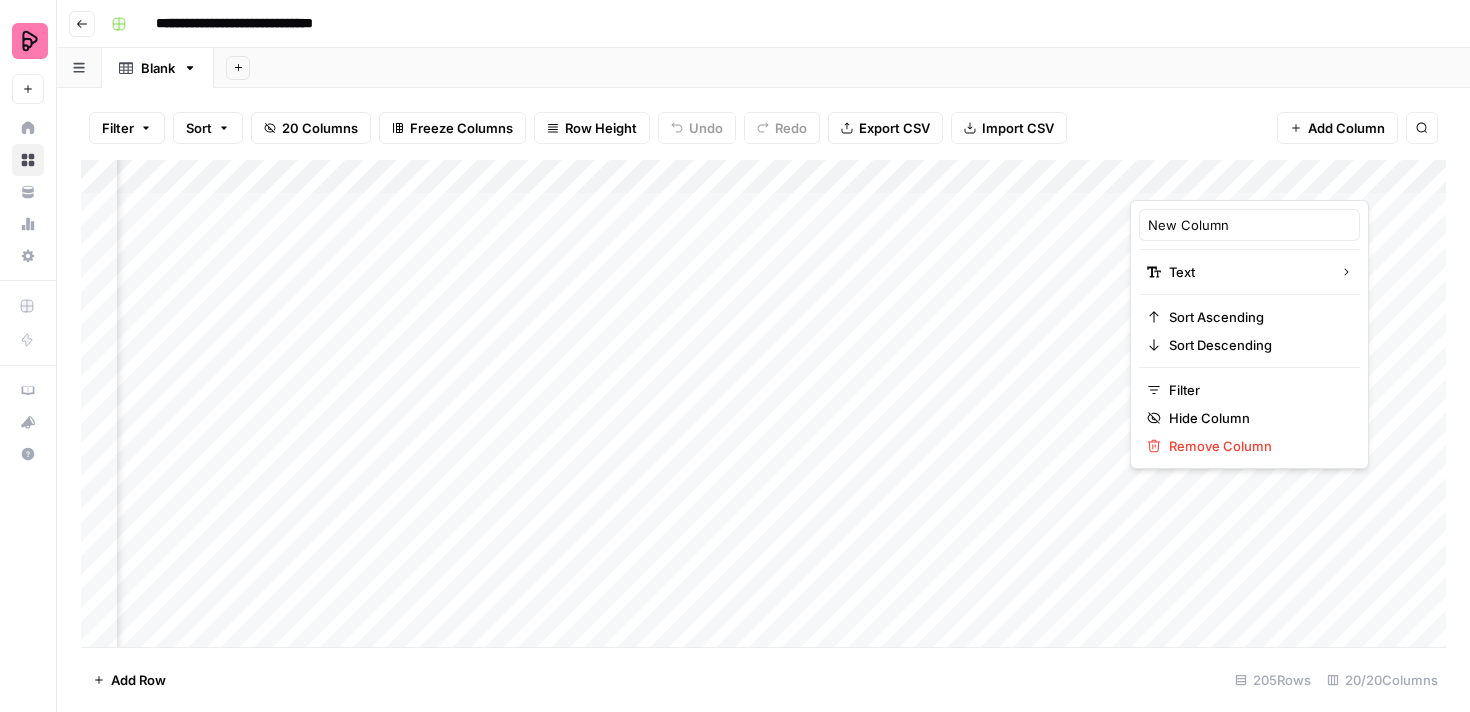click on "Add Column" at bounding box center (763, 403) 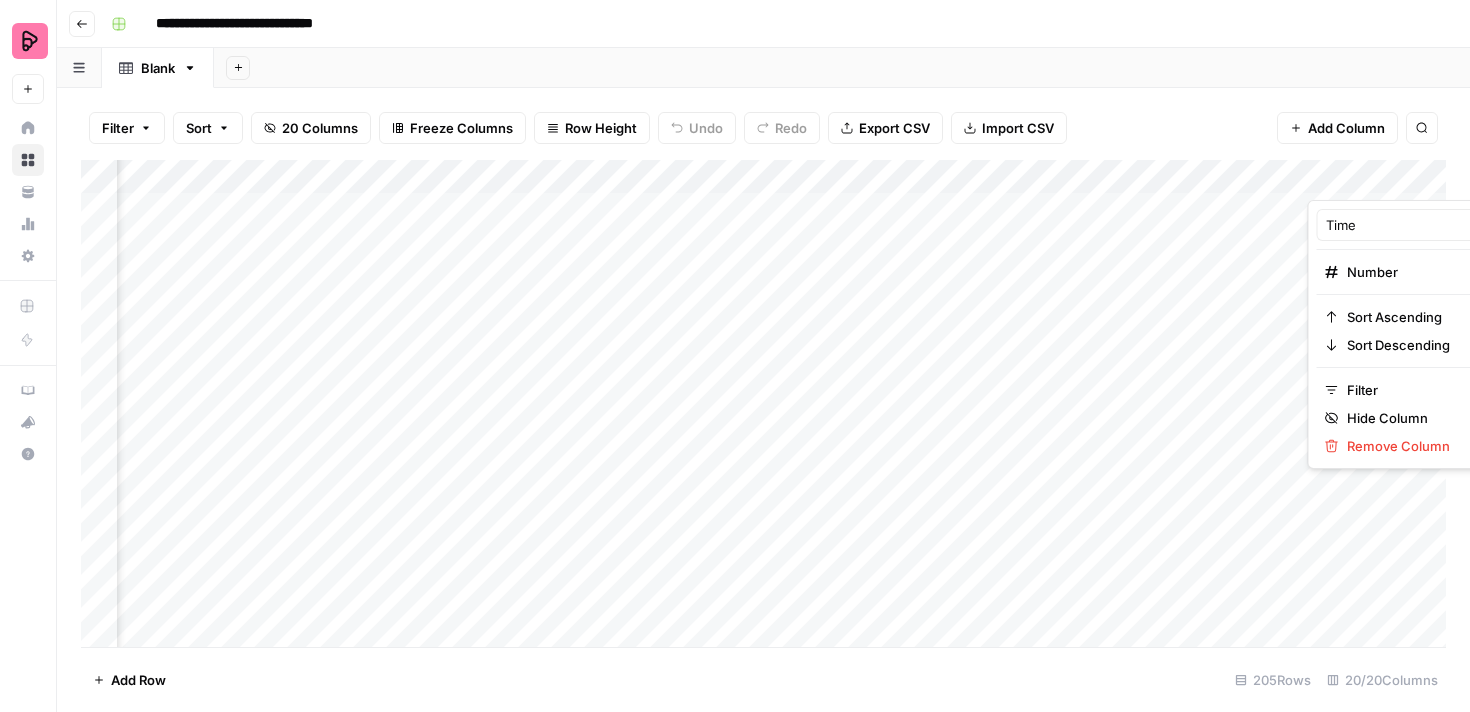 scroll, scrollTop: 0, scrollLeft: 21, axis: horizontal 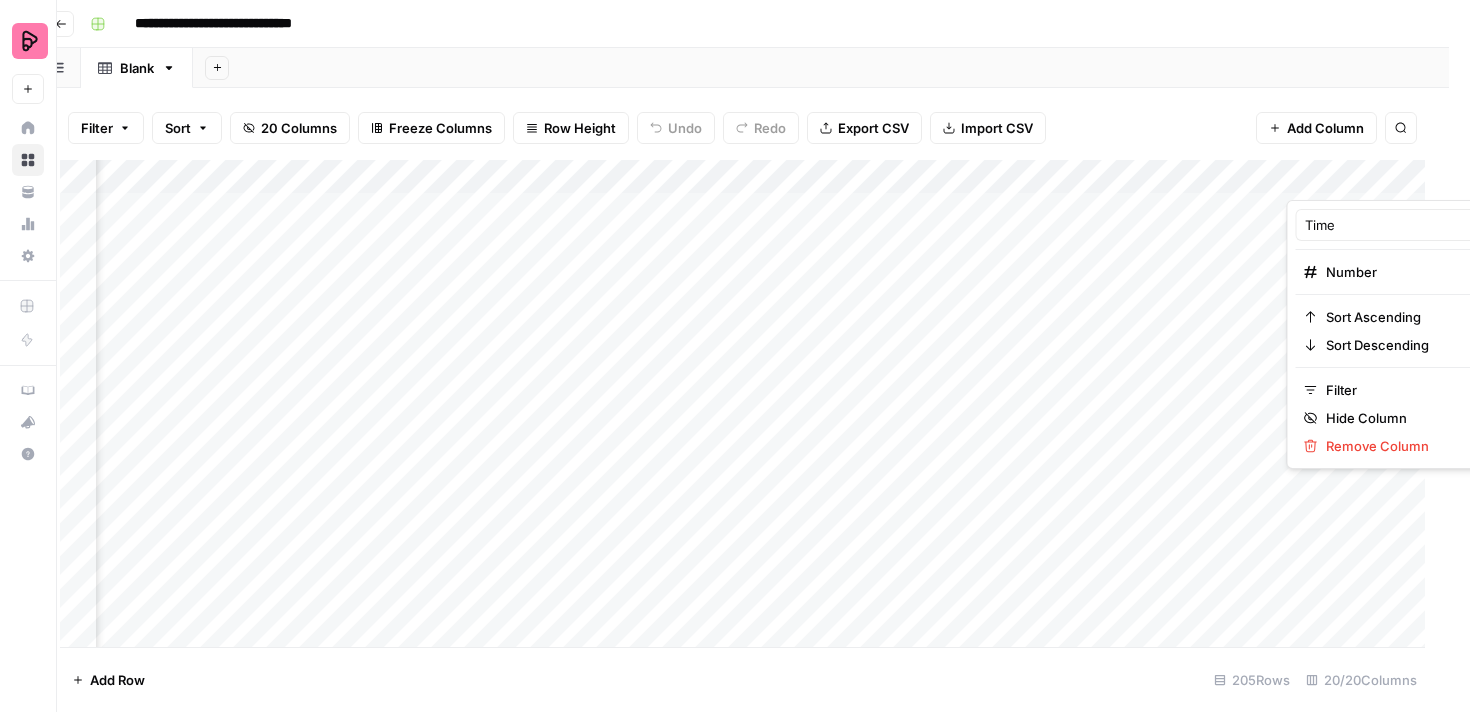 click on "Add Column" at bounding box center [1325, 128] 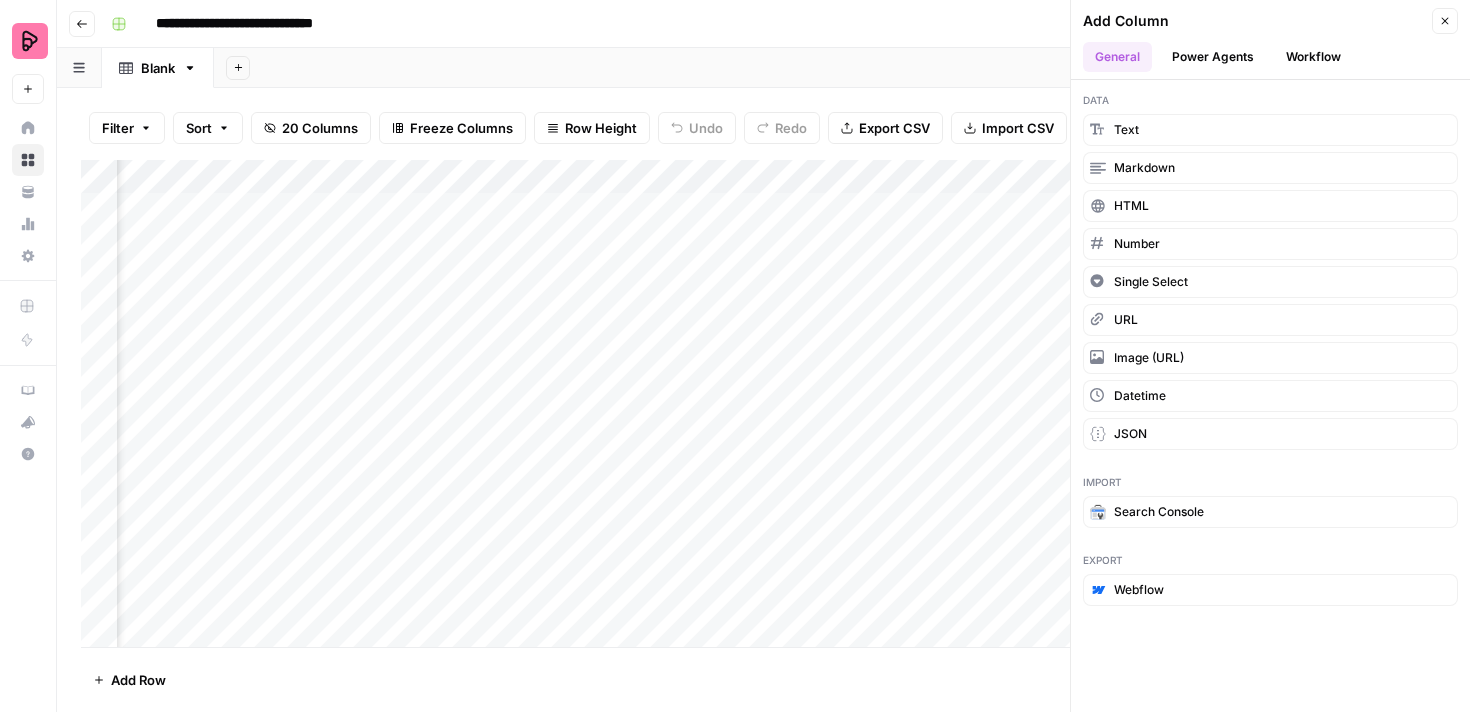 click on "Workflow" at bounding box center (1313, 57) 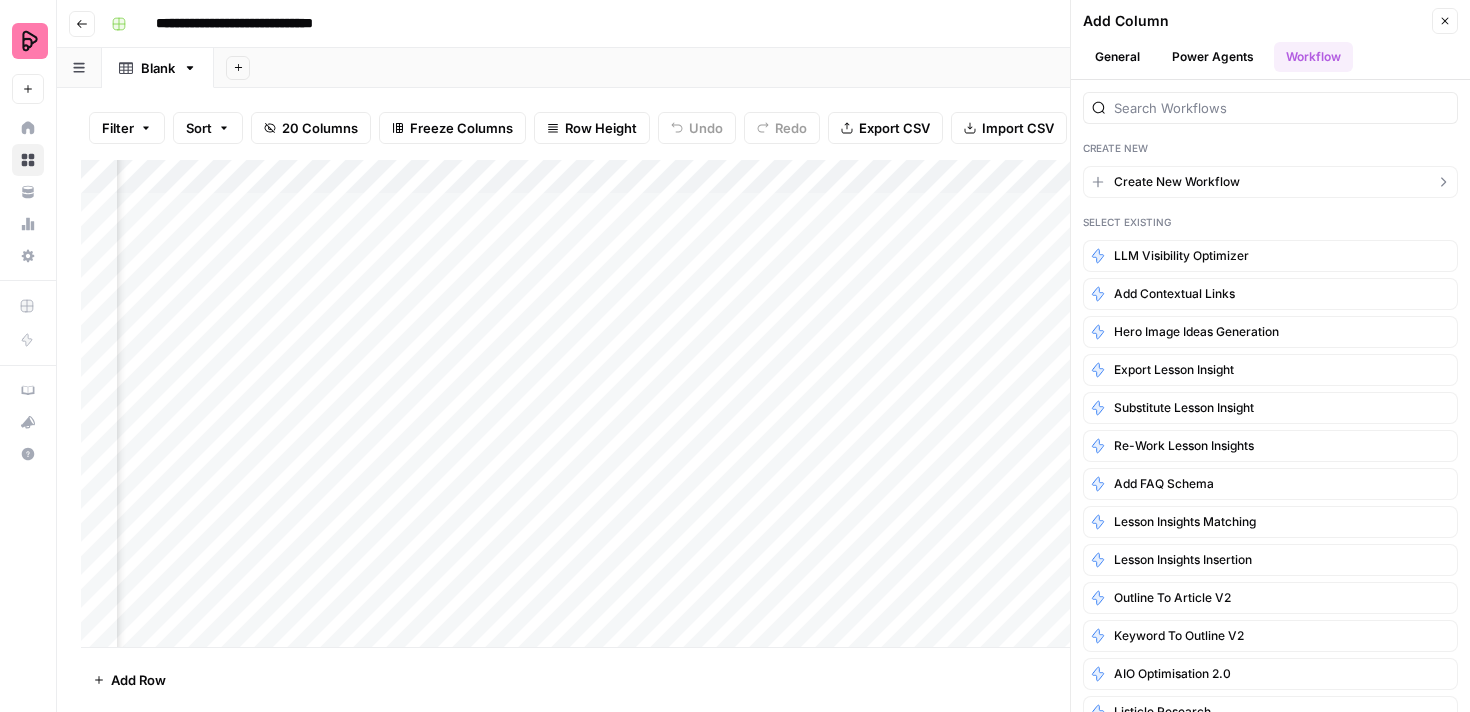 click on "Create New Workflow" at bounding box center [1270, 182] 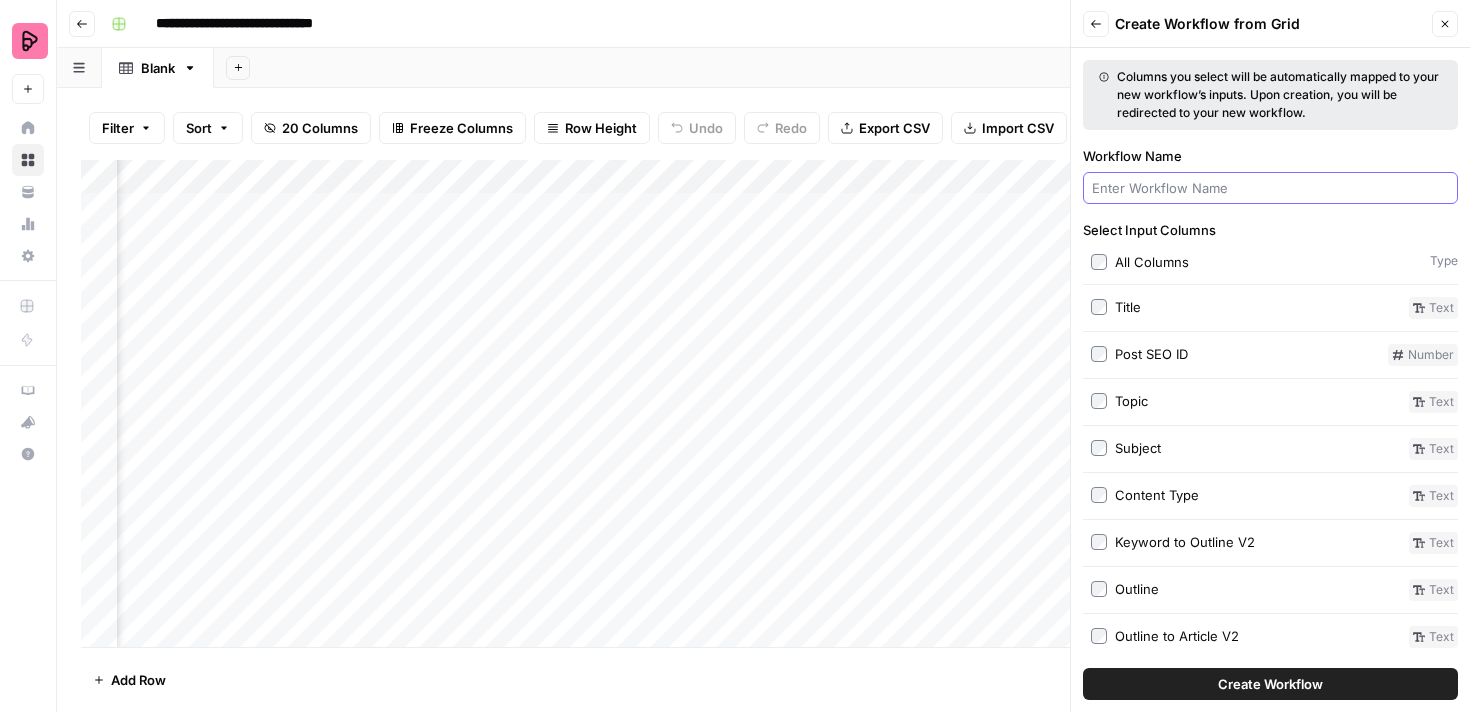 click on "Workflow Name" at bounding box center (1270, 188) 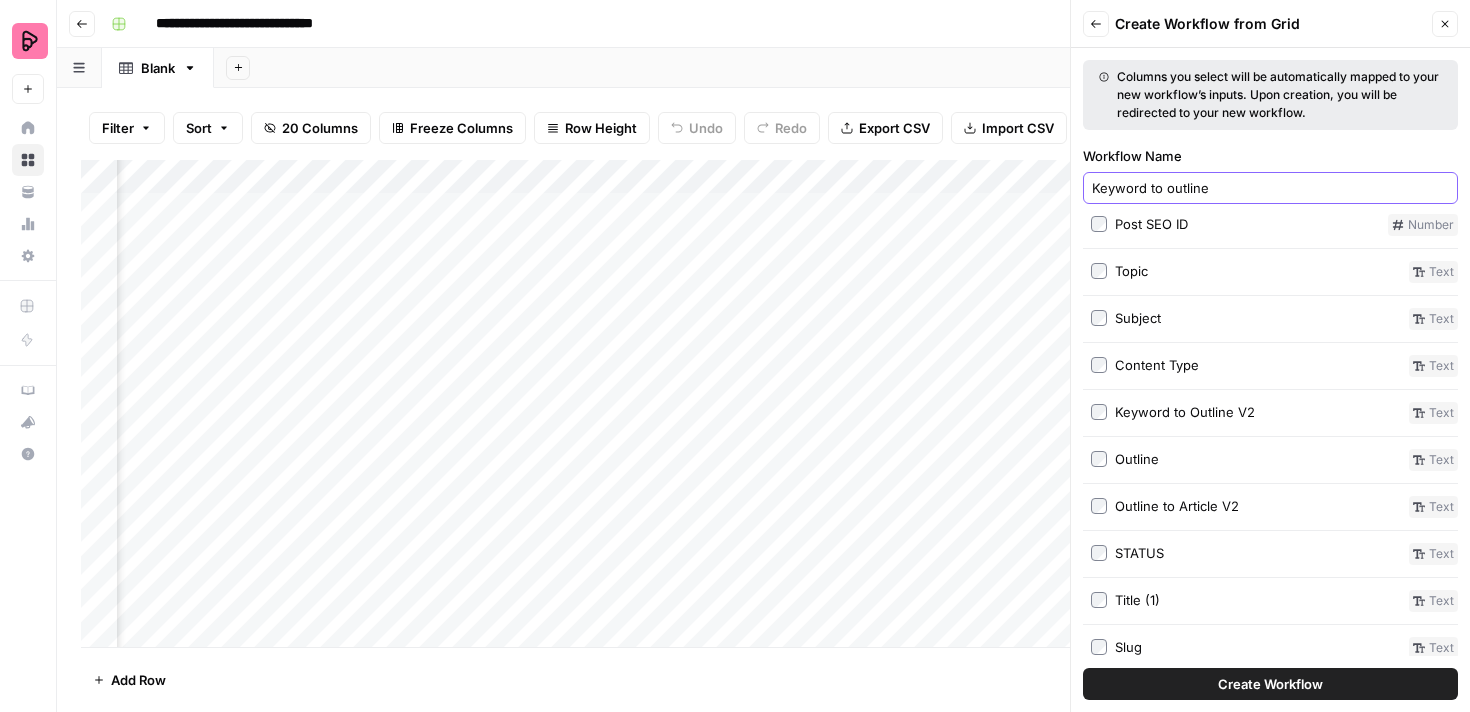 scroll, scrollTop: 0, scrollLeft: 0, axis: both 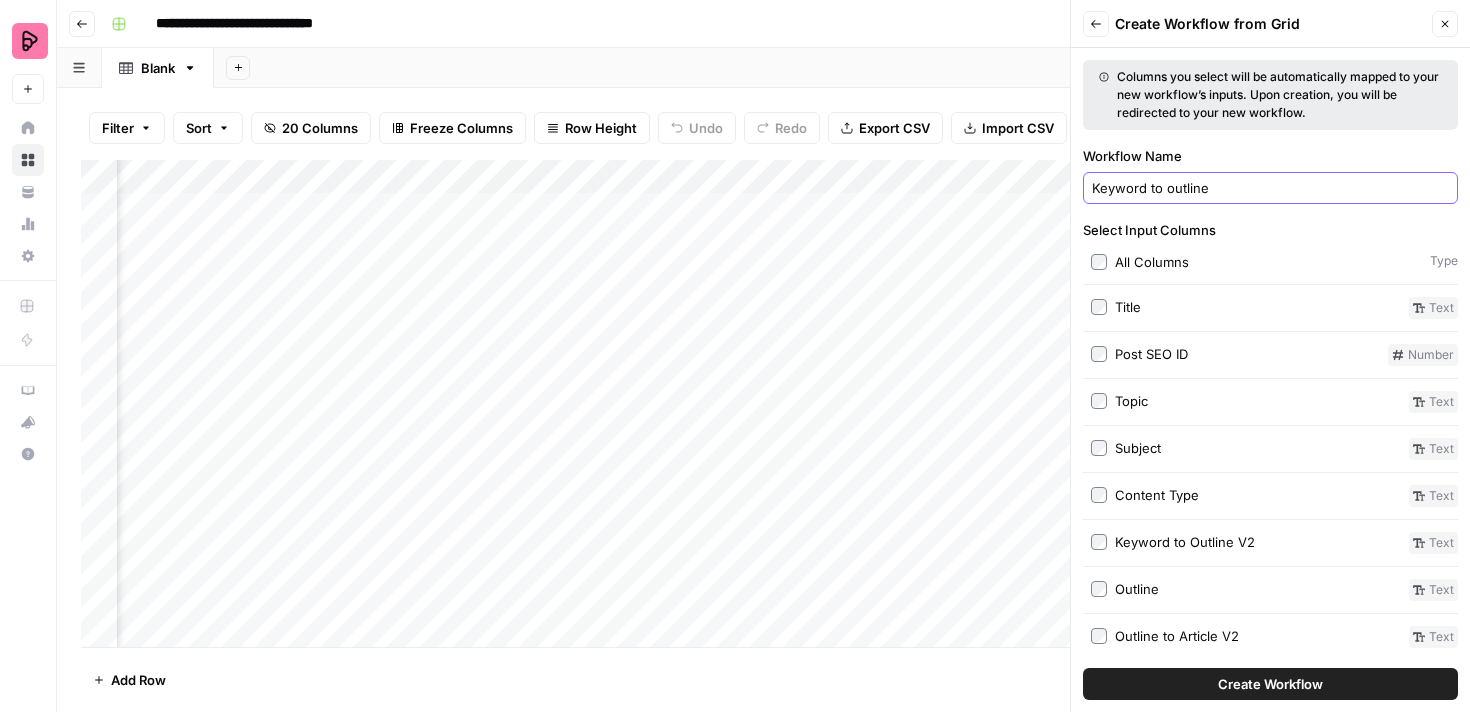 type on "Keyword to outline" 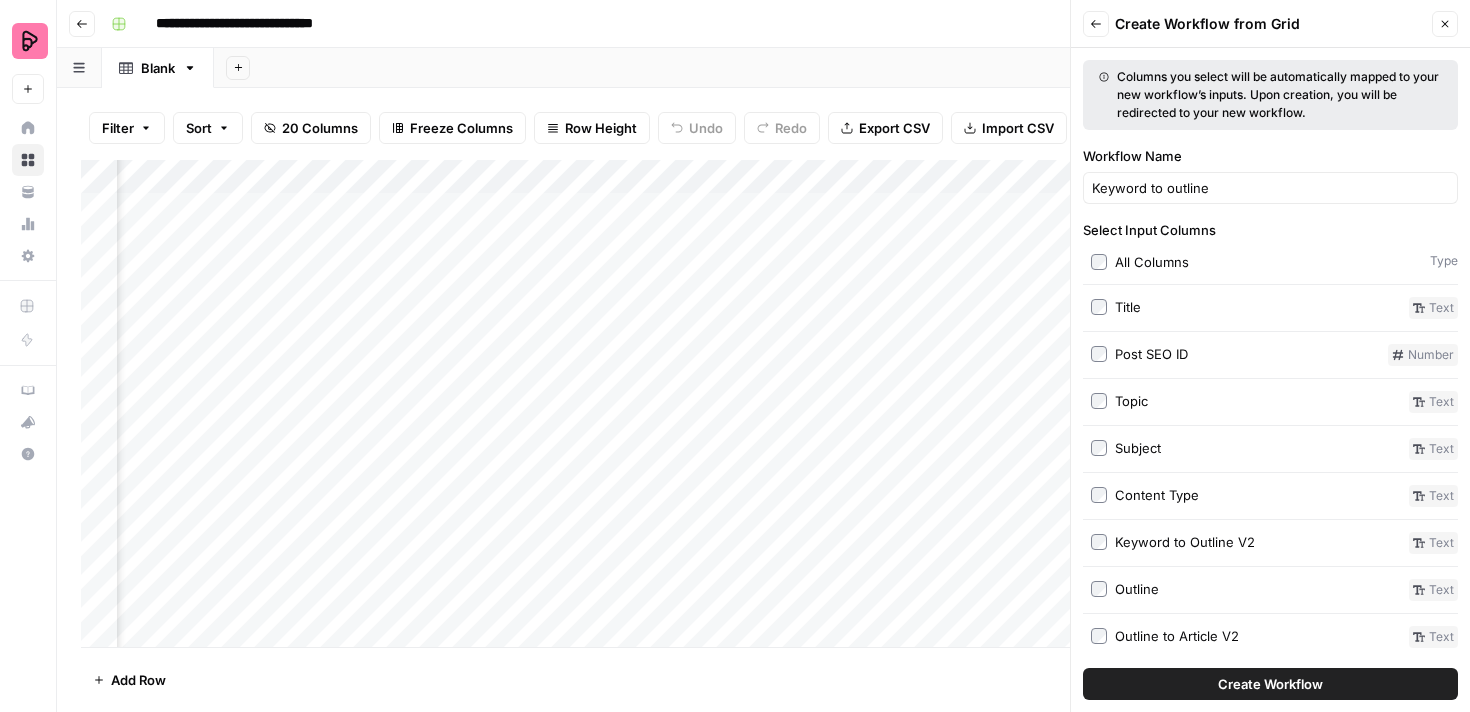 click on "Create Workflow" at bounding box center (1270, 684) 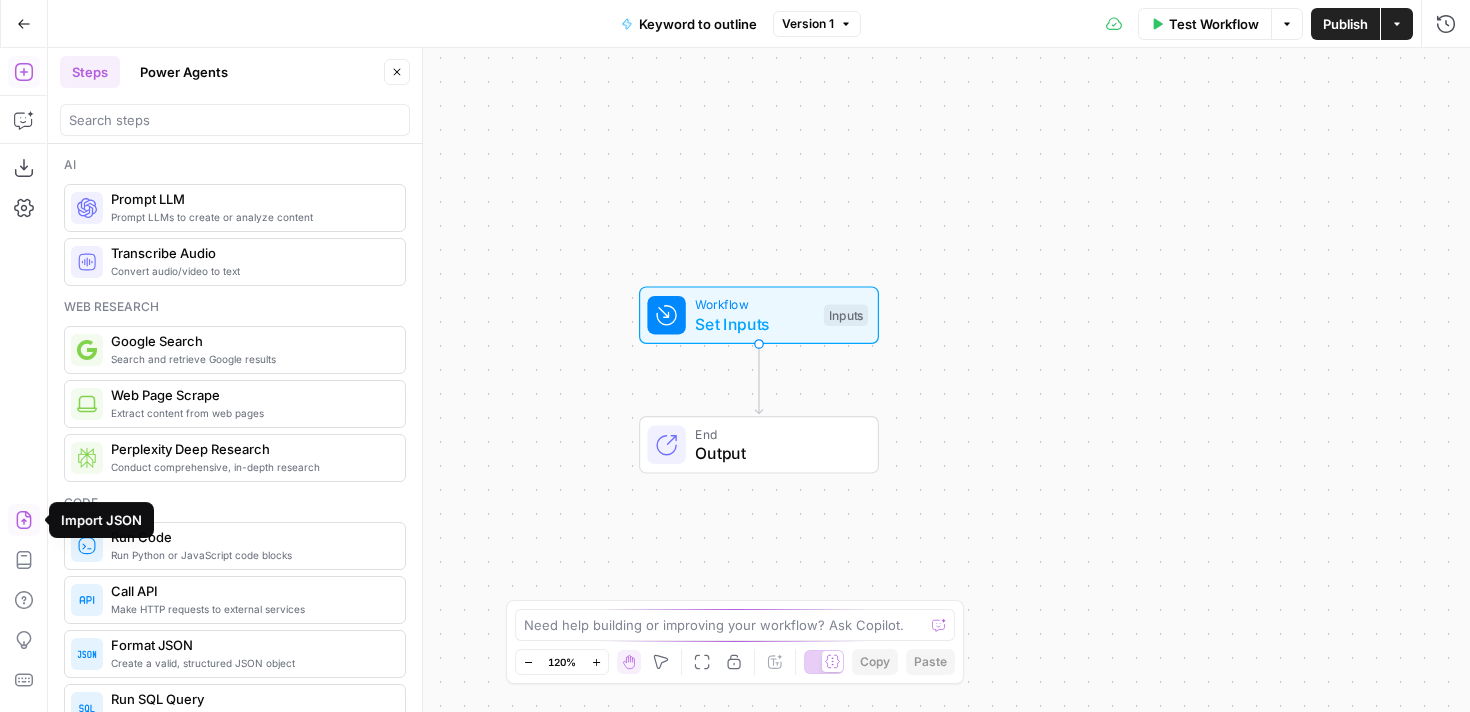 click 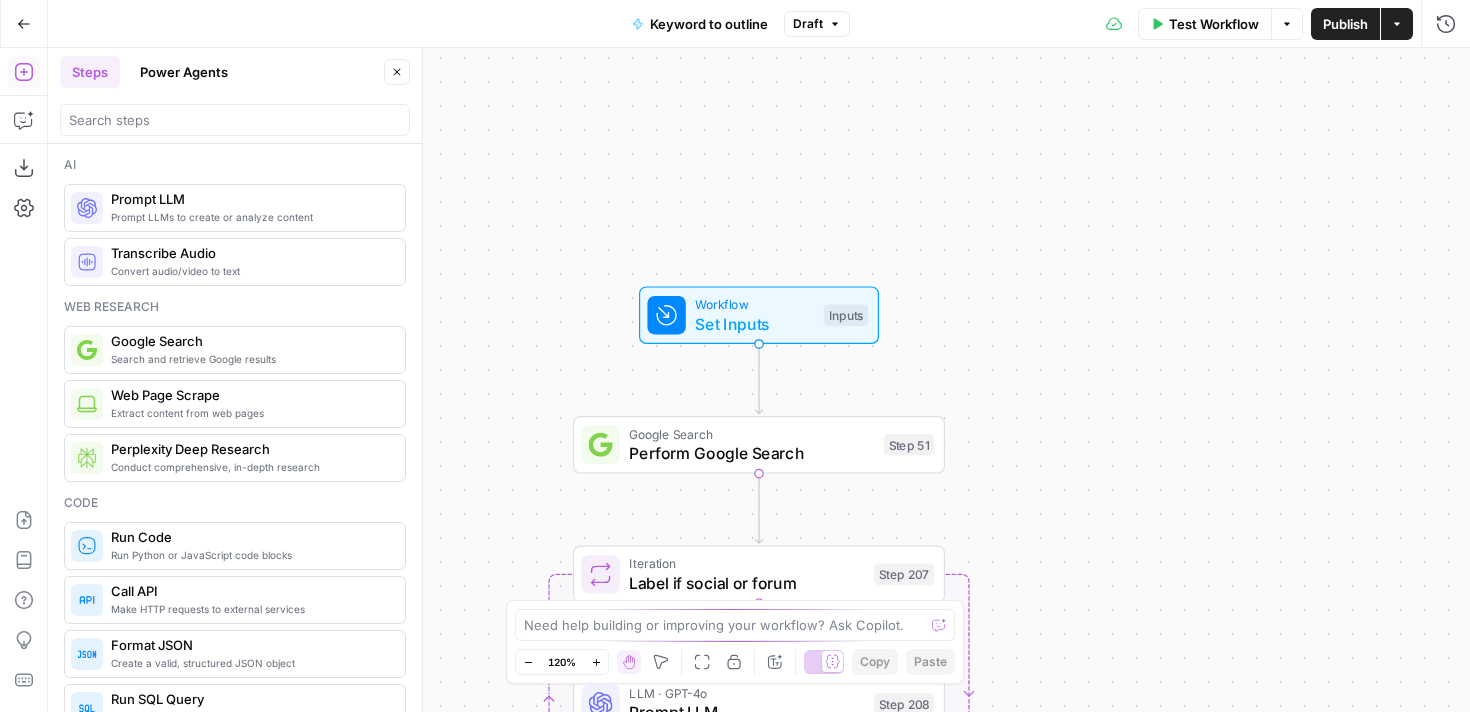 click on "Set Inputs" at bounding box center (754, 324) 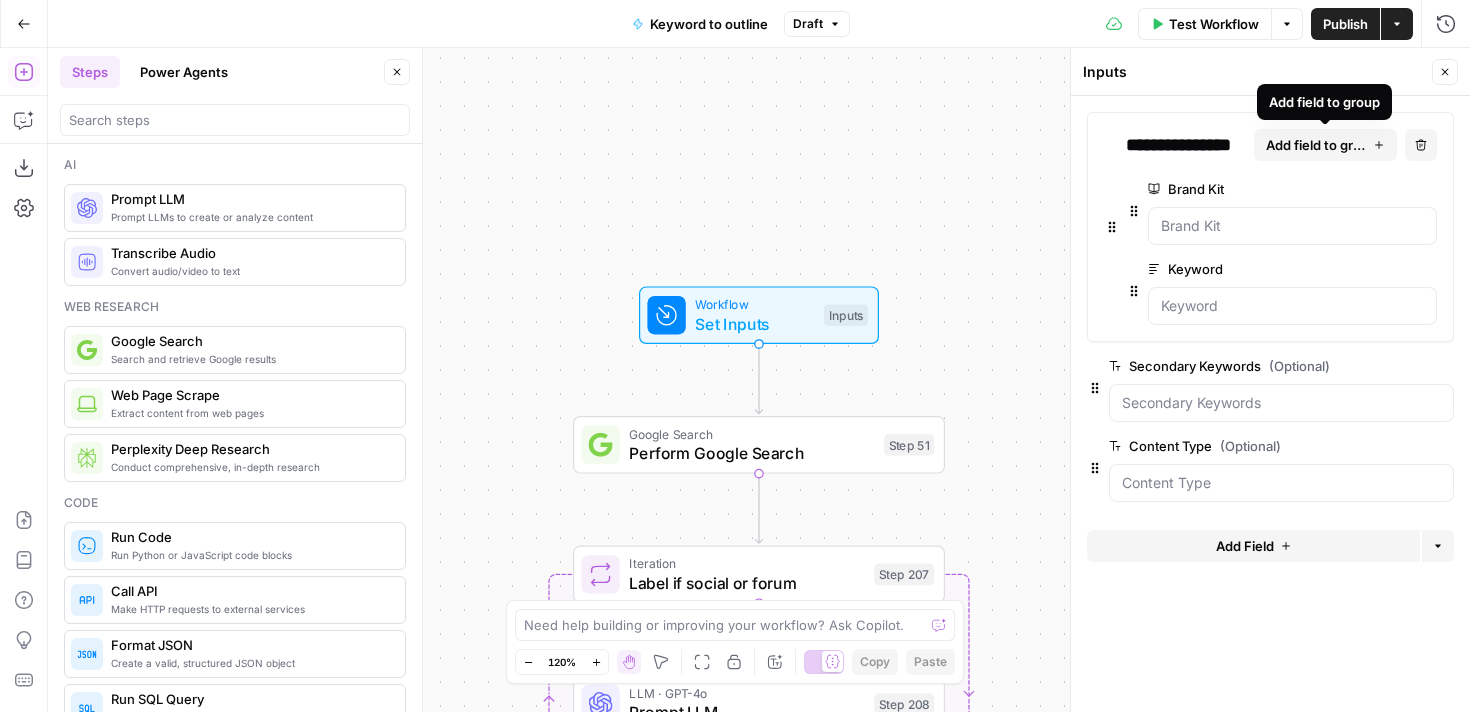 click on "Add field to group" at bounding box center [1316, 145] 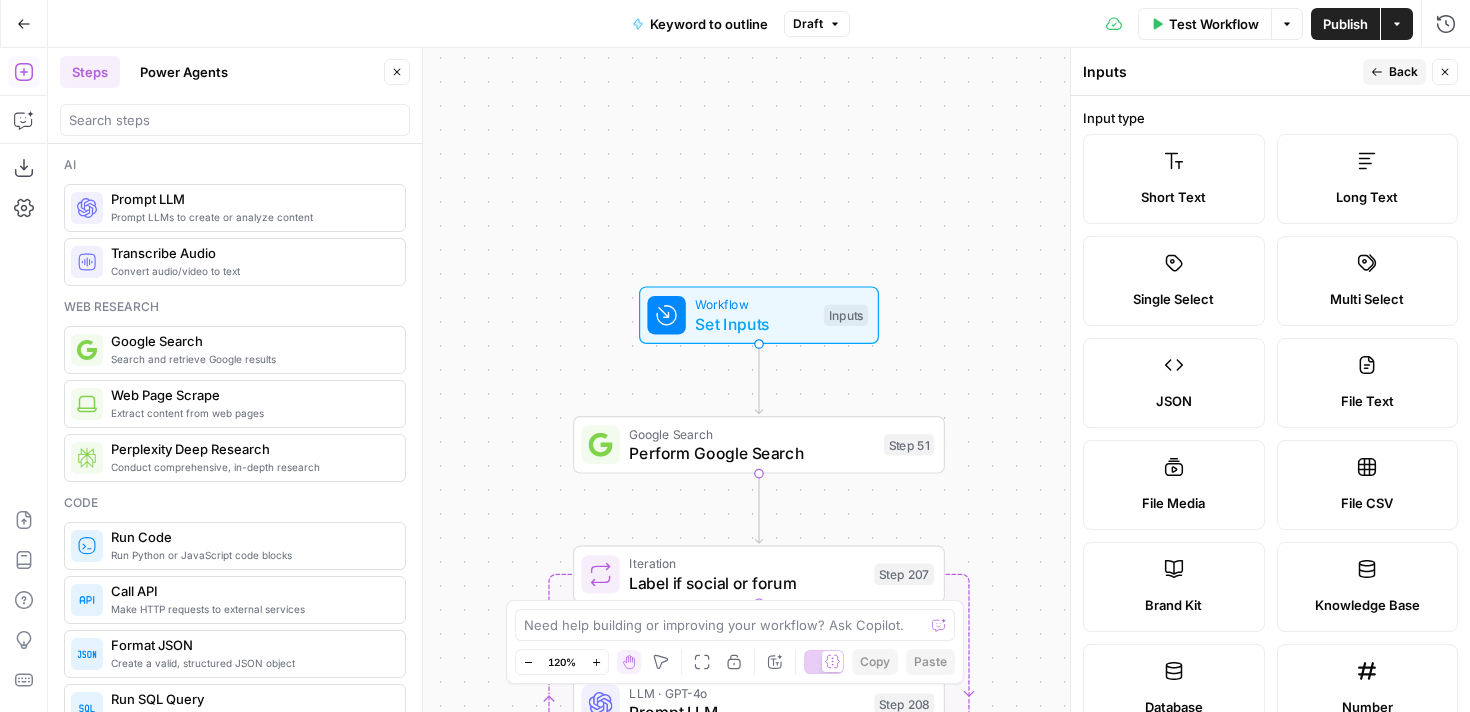click on "Inputs Back Close" at bounding box center [1270, 72] 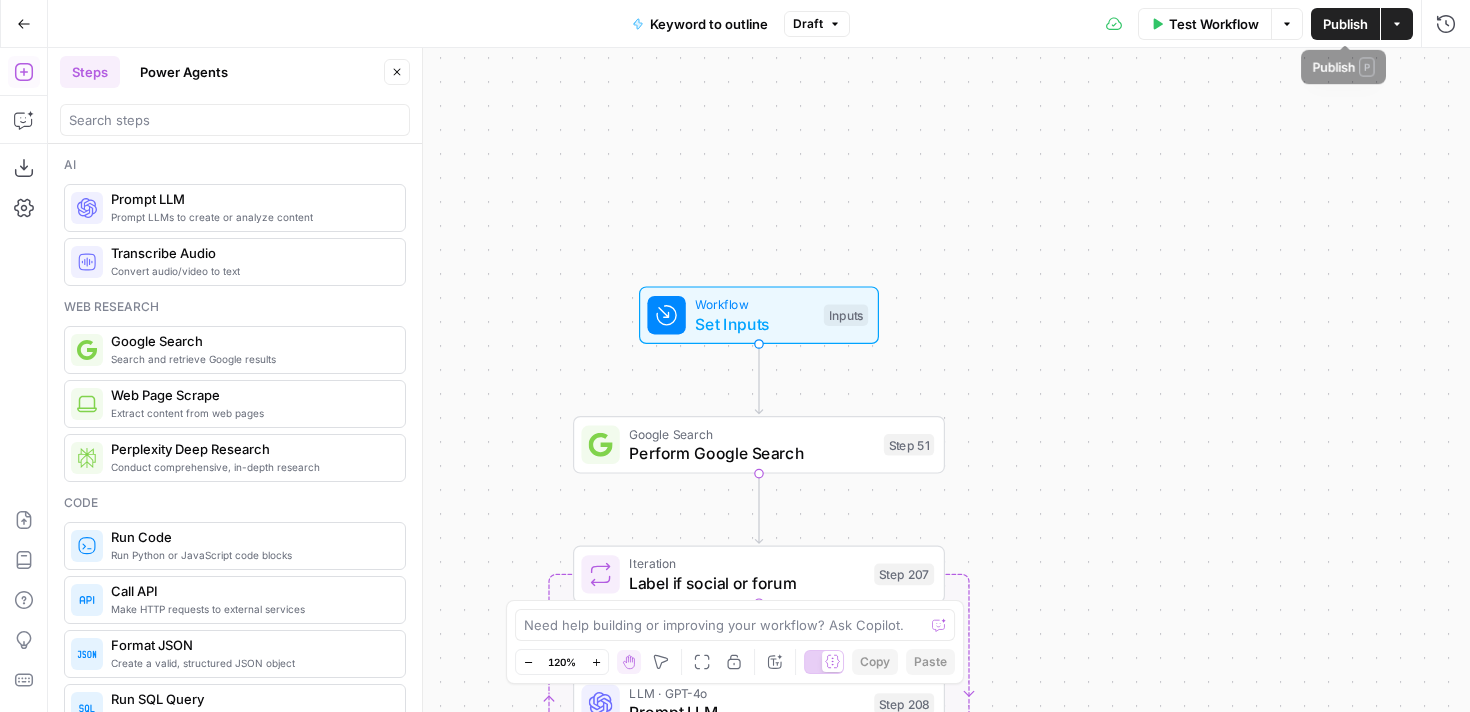click on "Publish" at bounding box center (1345, 24) 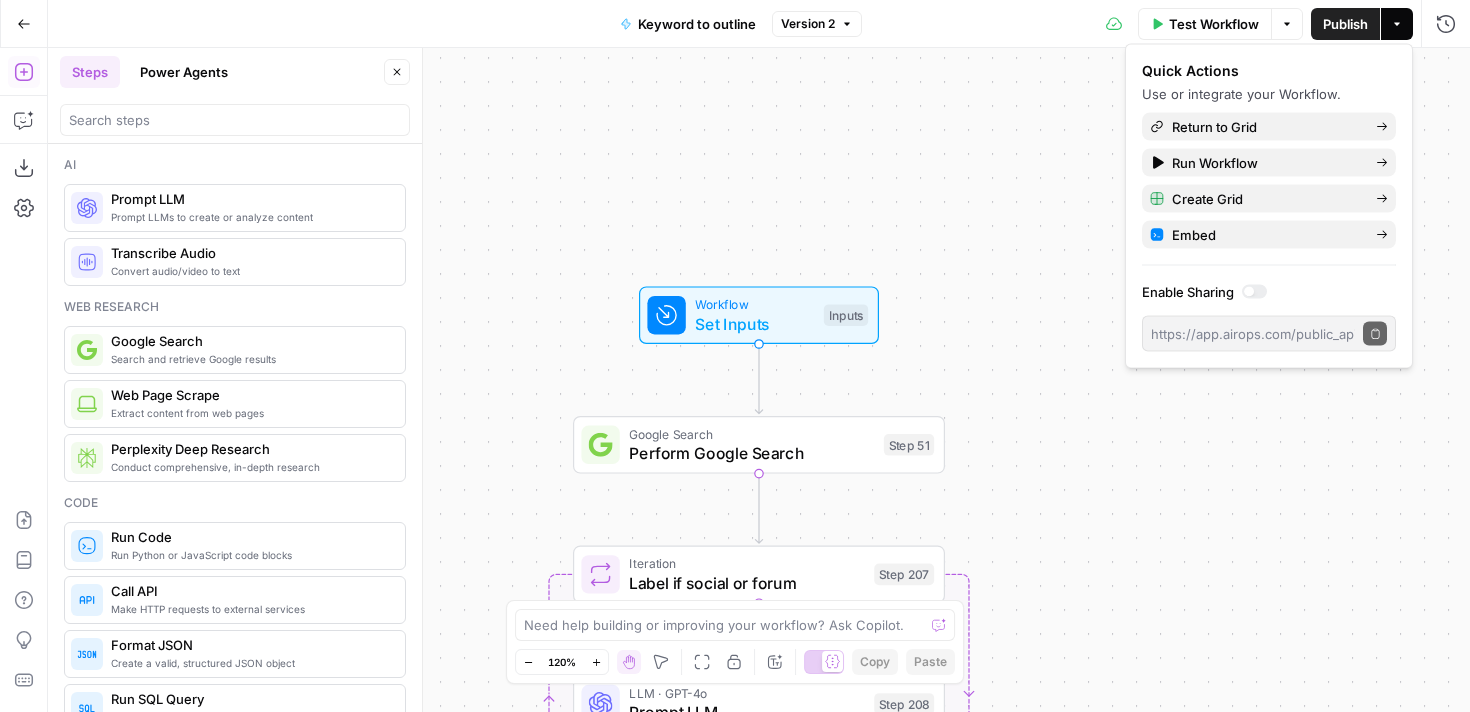 click on "true false true false Workflow Set Inputs Inputs Google Search Perform Google Search Step 51 Loop Iteration Label if social or forum Step 207 LLM · GPT-4o Prompt LLM Step 208 Complete Run Code · JavaScript Remove social and forums Step 209 Loop Iteration Analyze Content for Top Ranking Pages Step 89 Web Page Scrape Scrape Page Content Step 90 Run Code · JavaScript Get Headers Step 192 SEO Research Semrush URL Organic Search Keywords Step 206 Format JSON Format JSON Output Step 96 Complete Run Code · JavaScript Competitor keywords Step 212 LLM · Claude 3.7 Sonnet Analyze Titles Step 198 LLM · GPT-4o Extract Titles Step 214 LLM · Perplexity Sonar Get Sources Step 220 Run Code · Python Run Code Step 242 Loop Iteration Get sources Step 221 Condition Condition Step 232 Content Processing Convert PDF URL to Text Step 233 Web Page Scrape Web Page Scrape Step 234 LLM · GPT-4.1 Summarize Step 223 Format JSON Format JSON Step 224 Complete LLM · O3 Summarize Research Step 225 Condition Get listicle companies" at bounding box center [759, 380] 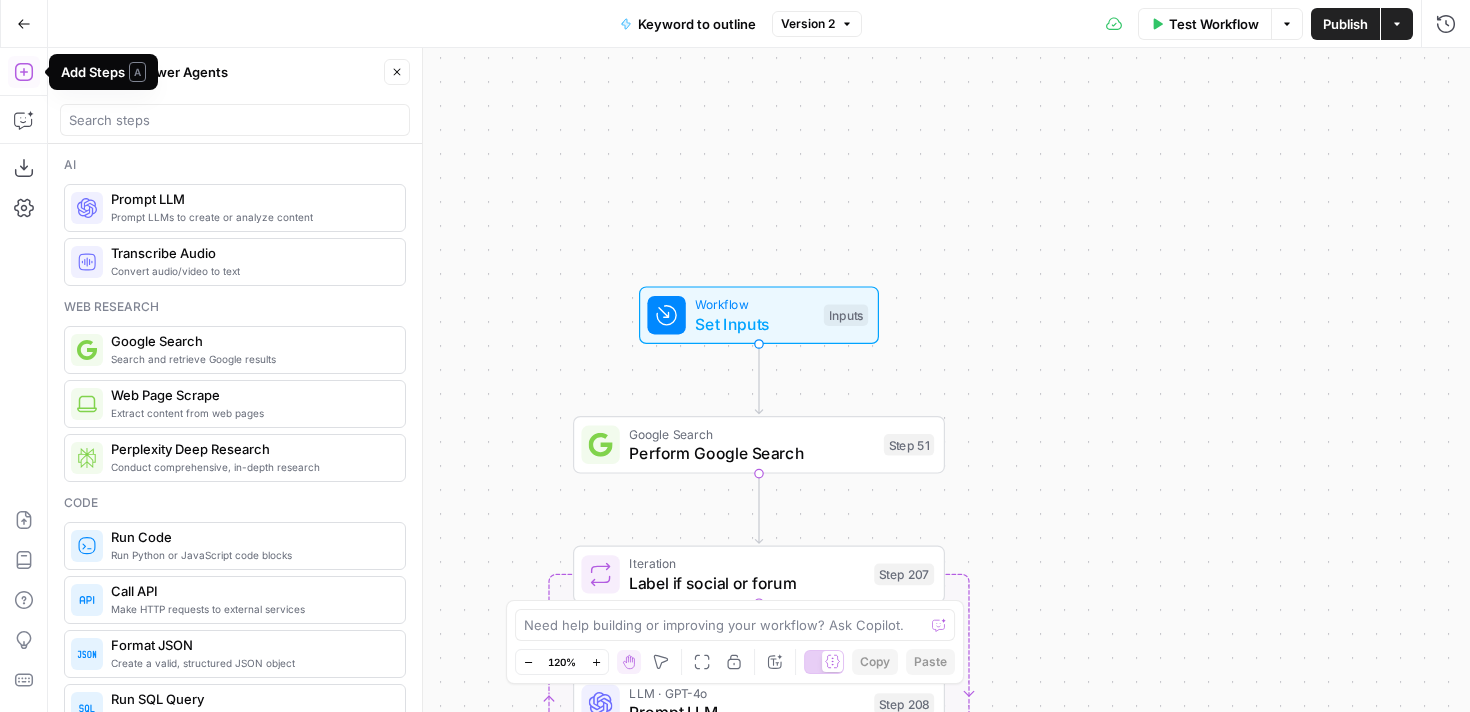 click on "Go Back" at bounding box center (24, 24) 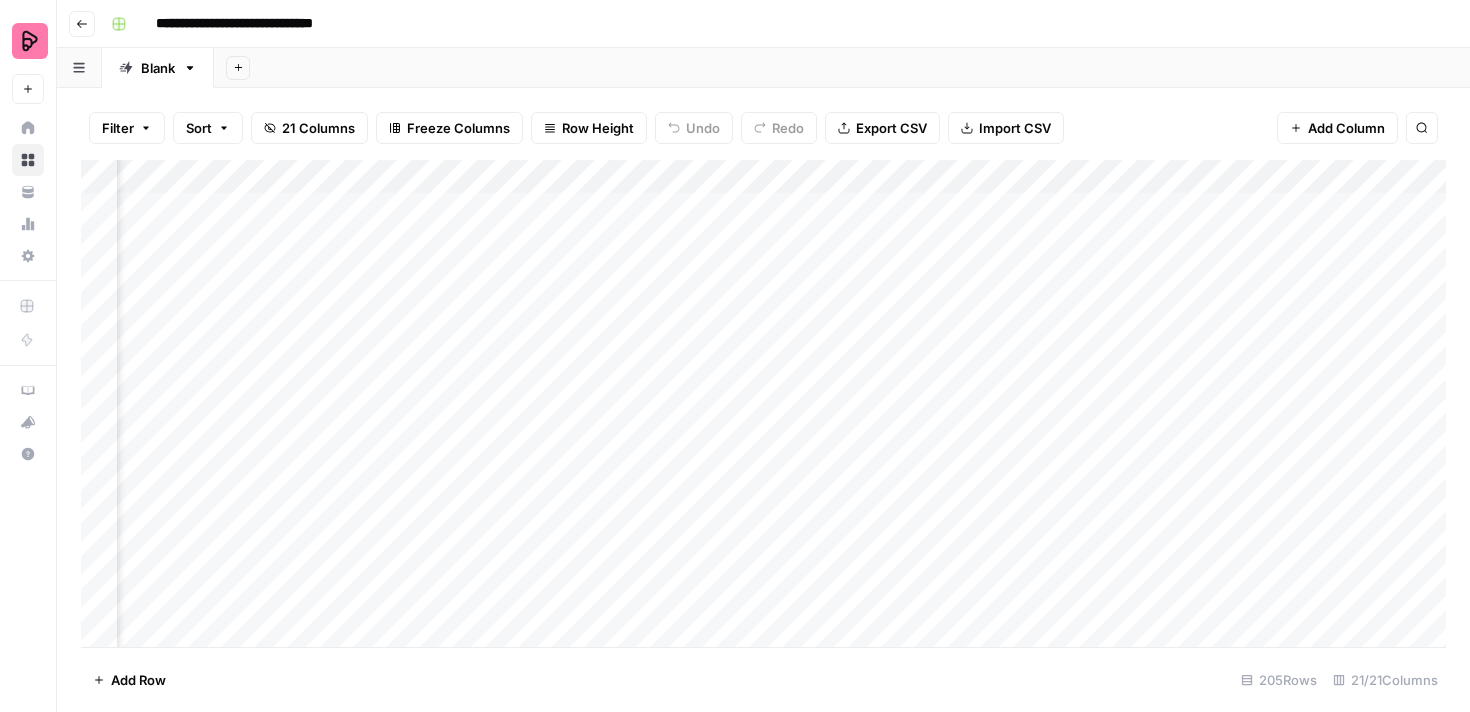 scroll, scrollTop: 0, scrollLeft: 2563, axis: horizontal 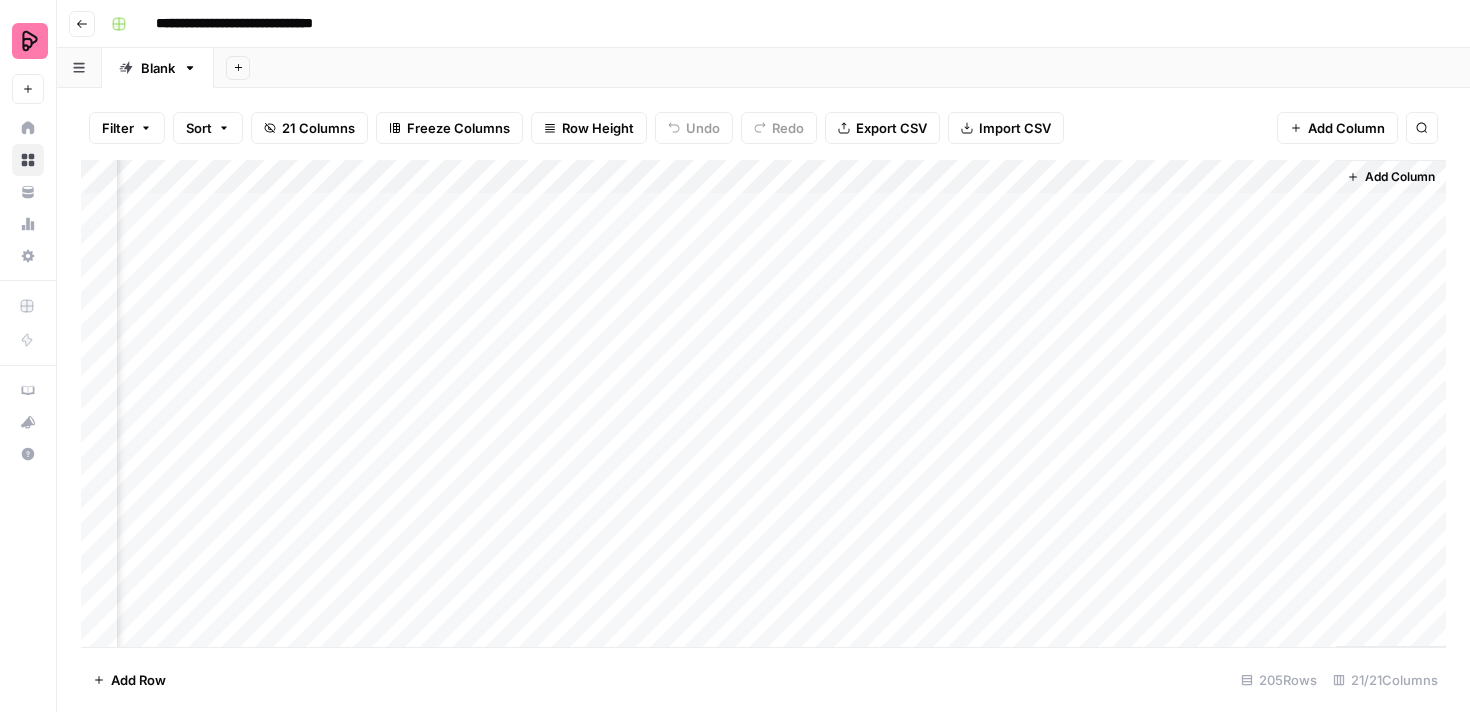 drag, startPoint x: 1234, startPoint y: 178, endPoint x: 627, endPoint y: 181, distance: 607.0074 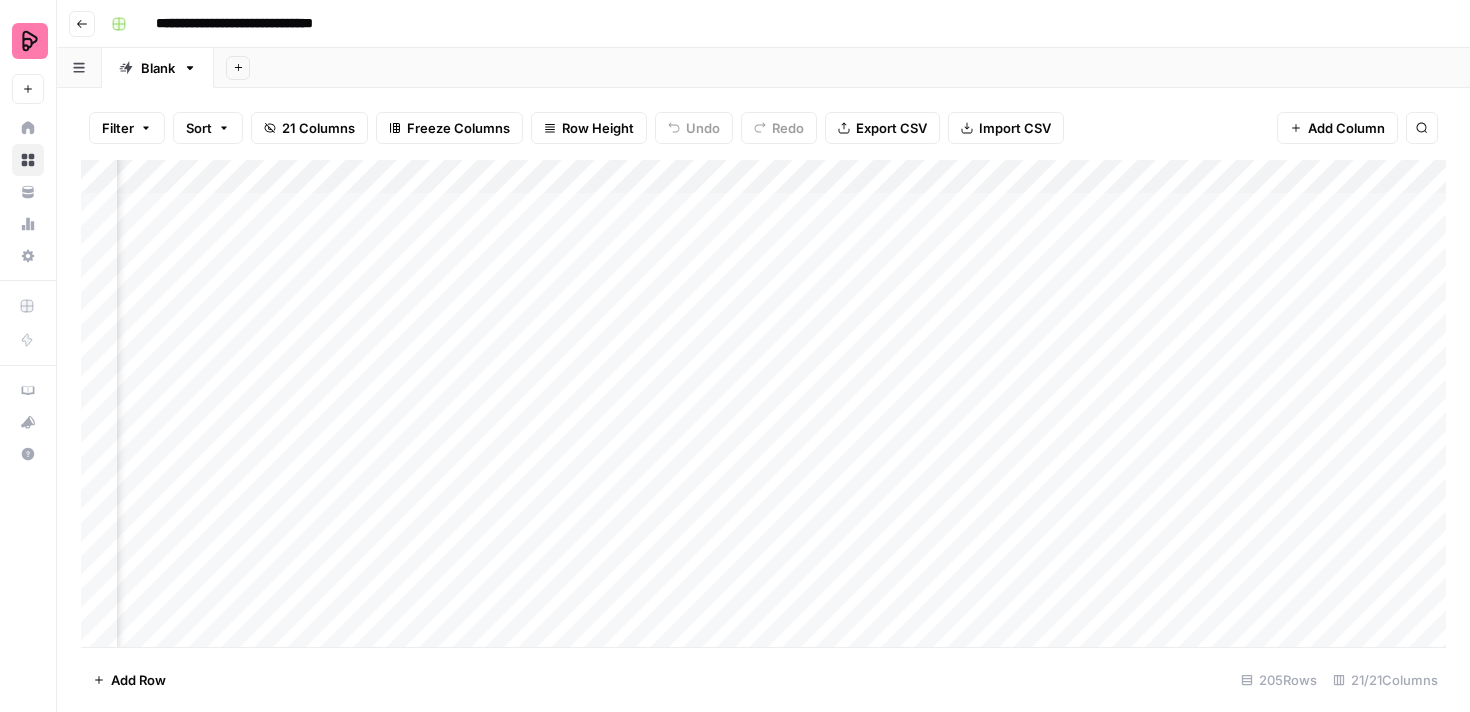 scroll, scrollTop: 0, scrollLeft: 2237, axis: horizontal 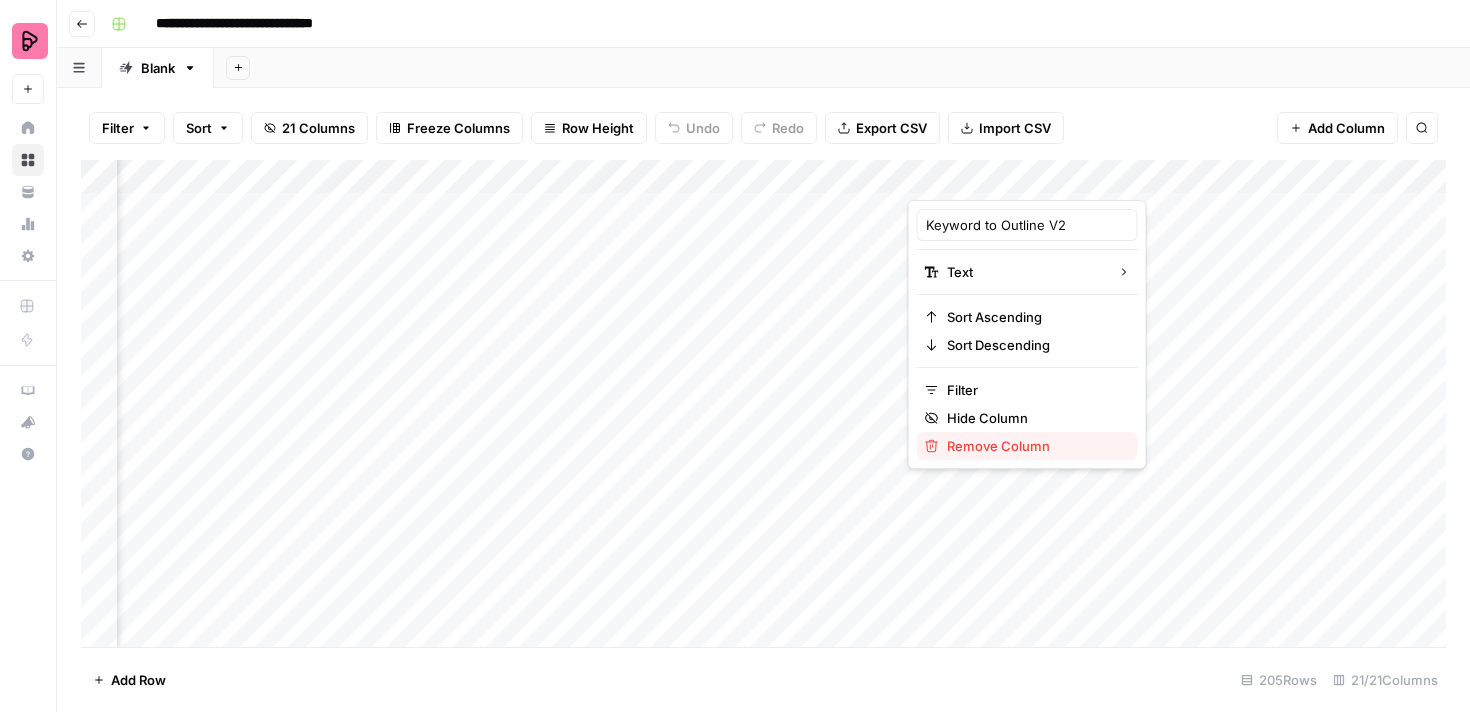 click on "Remove Column" at bounding box center [1034, 446] 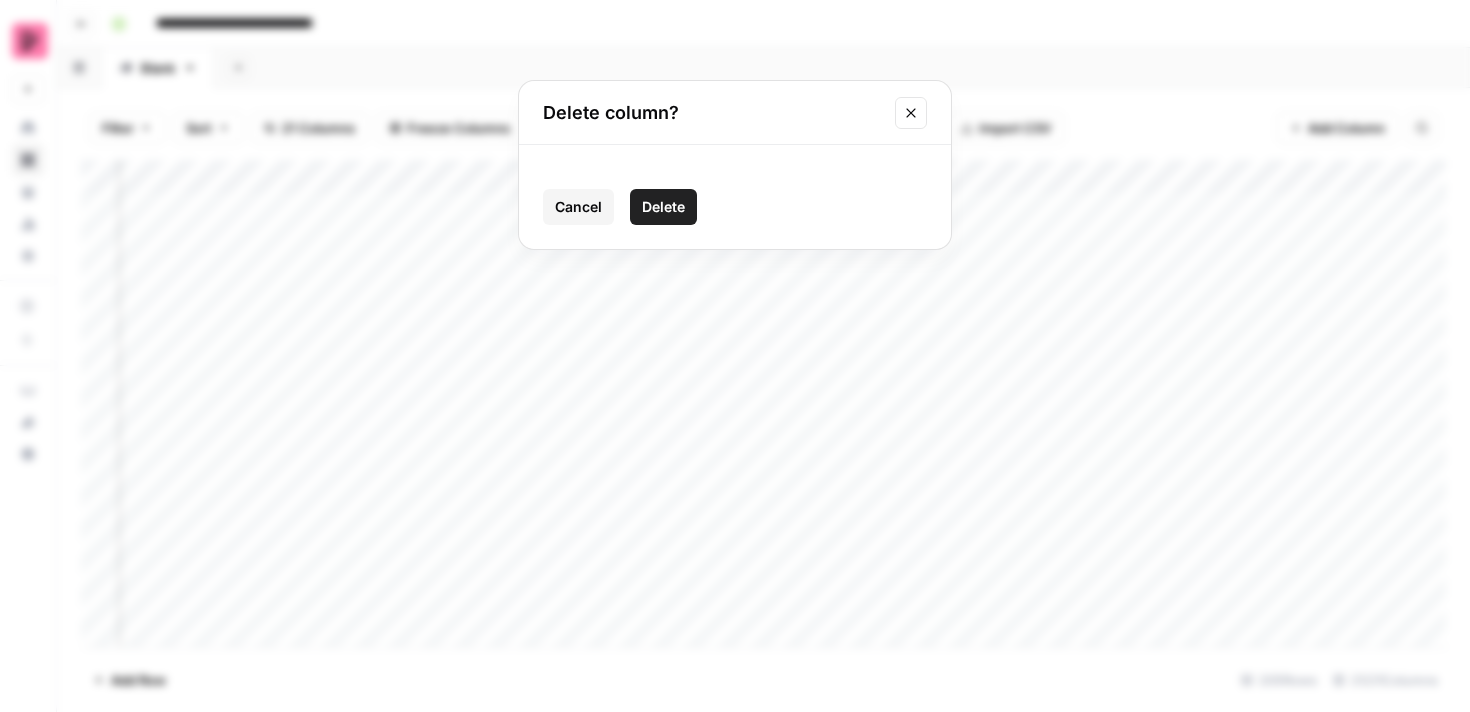 click on "Delete" at bounding box center (663, 207) 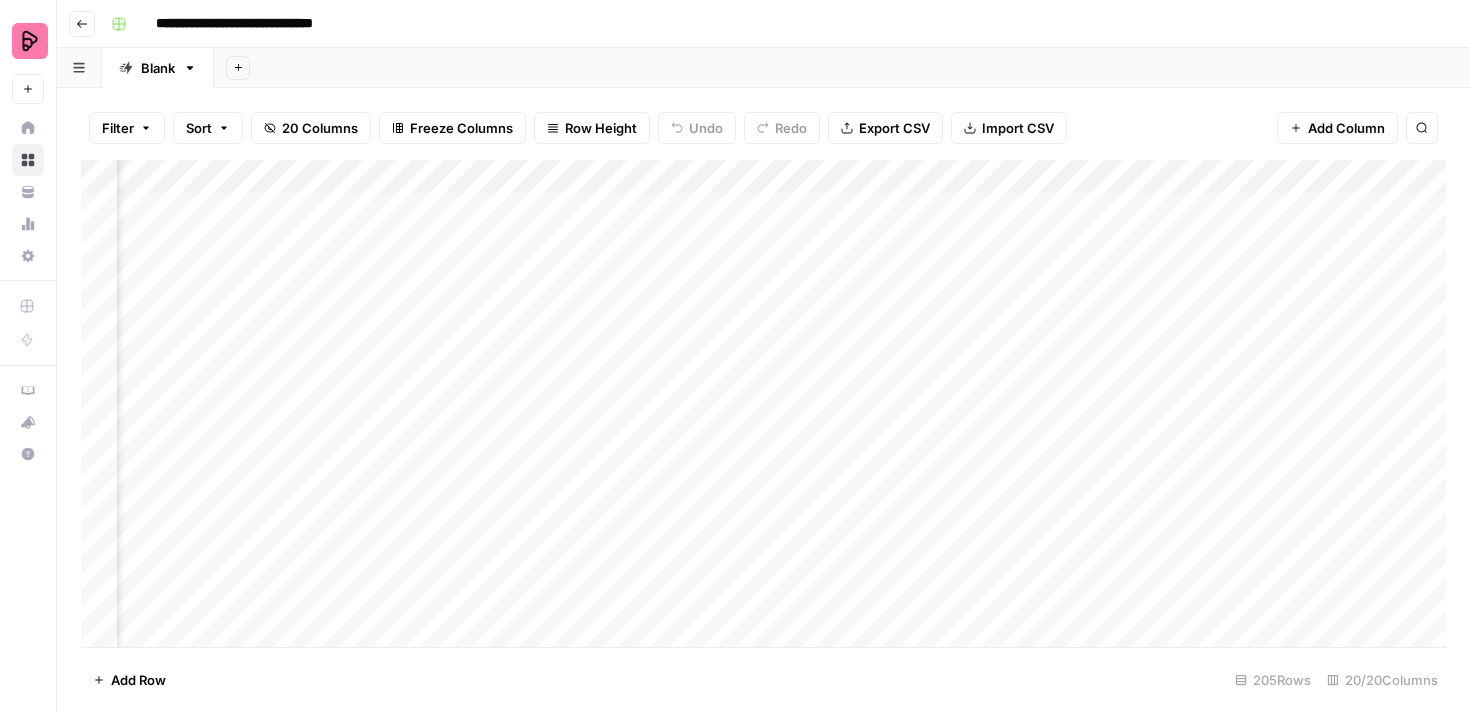click on "Add Column" at bounding box center (763, 403) 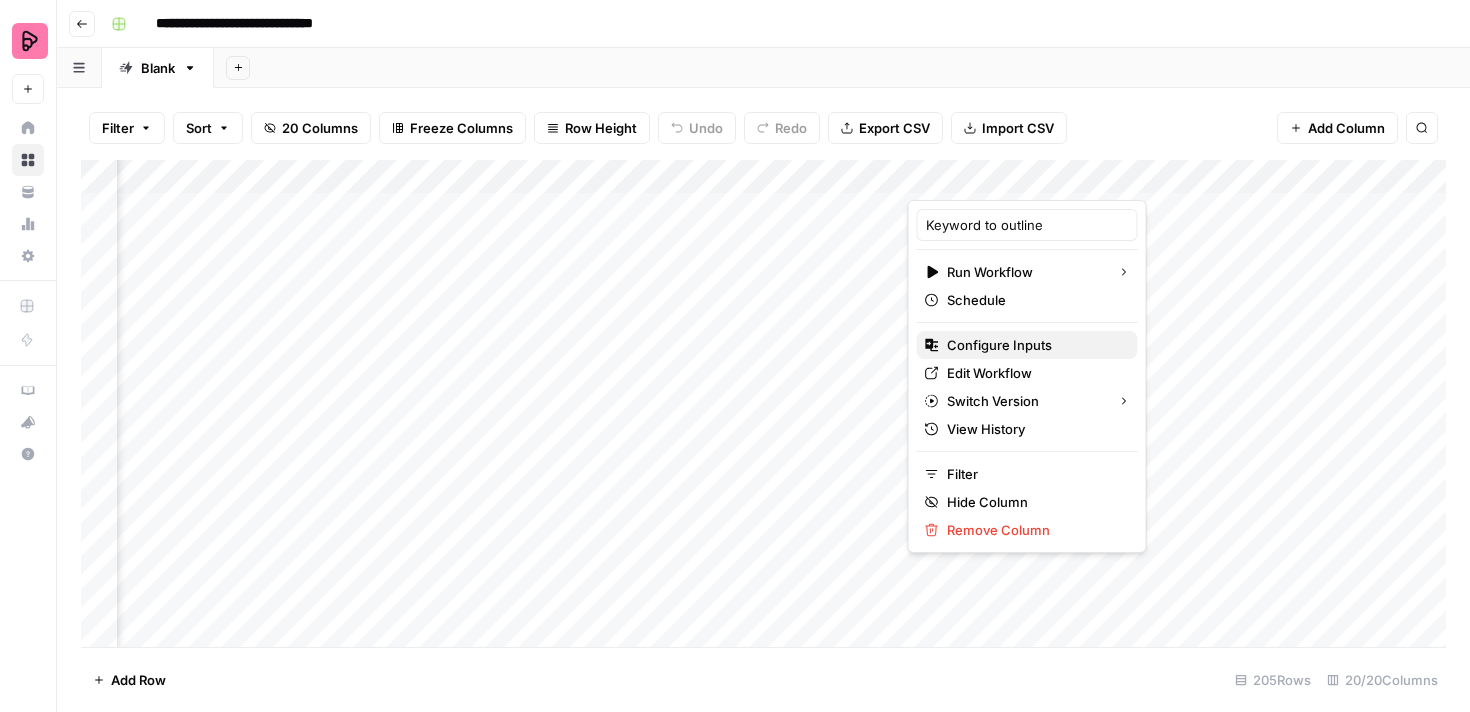 click on "Configure Inputs" at bounding box center (1034, 345) 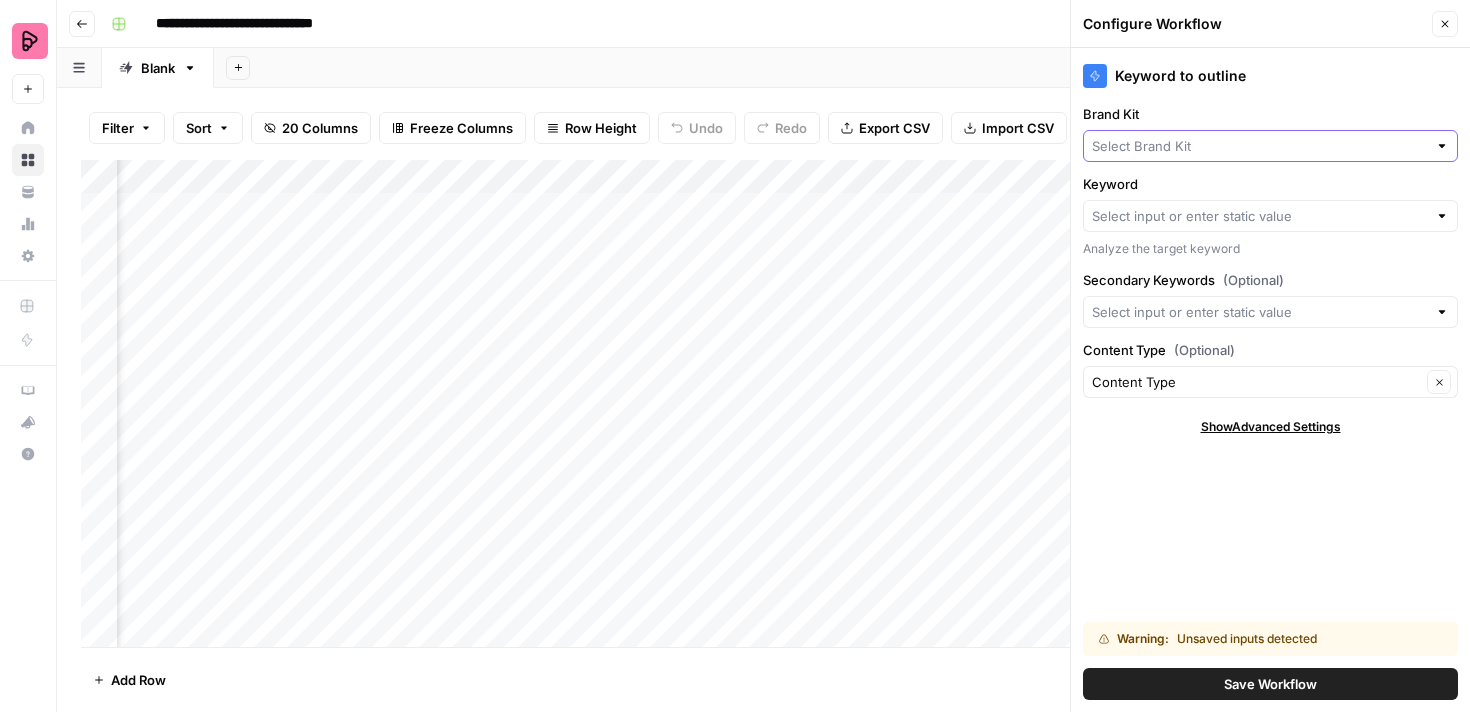 click on "Brand Kit" at bounding box center [1259, 146] 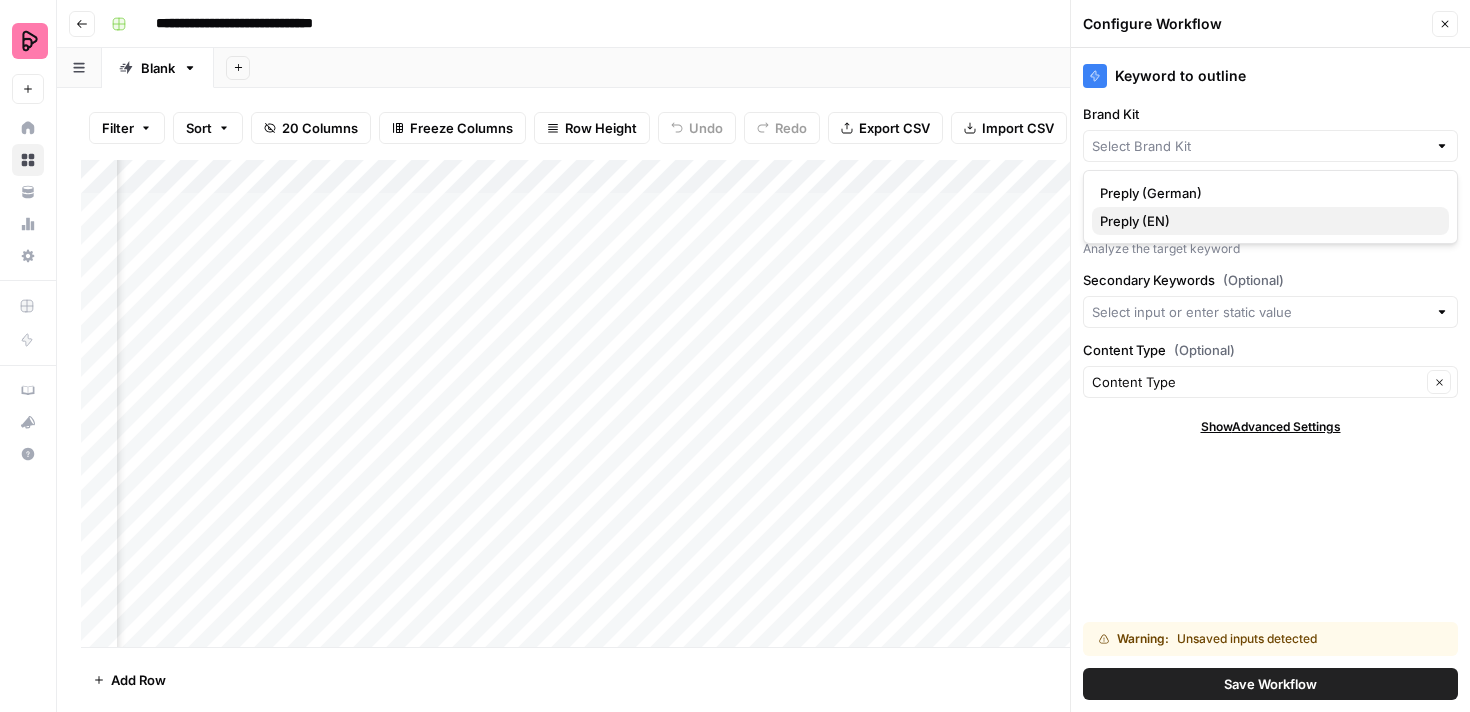 click on "Preply (EN)" at bounding box center [1266, 221] 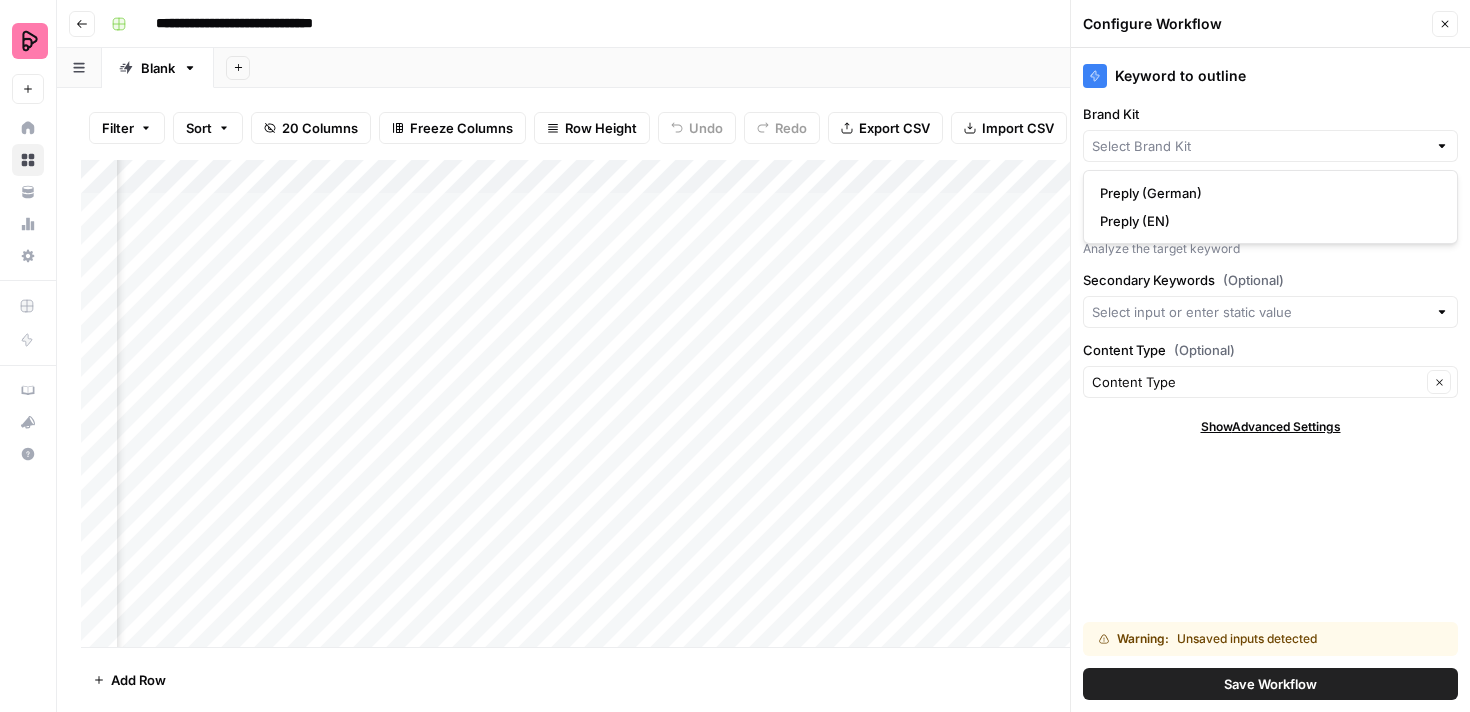 type on "Preply (EN)" 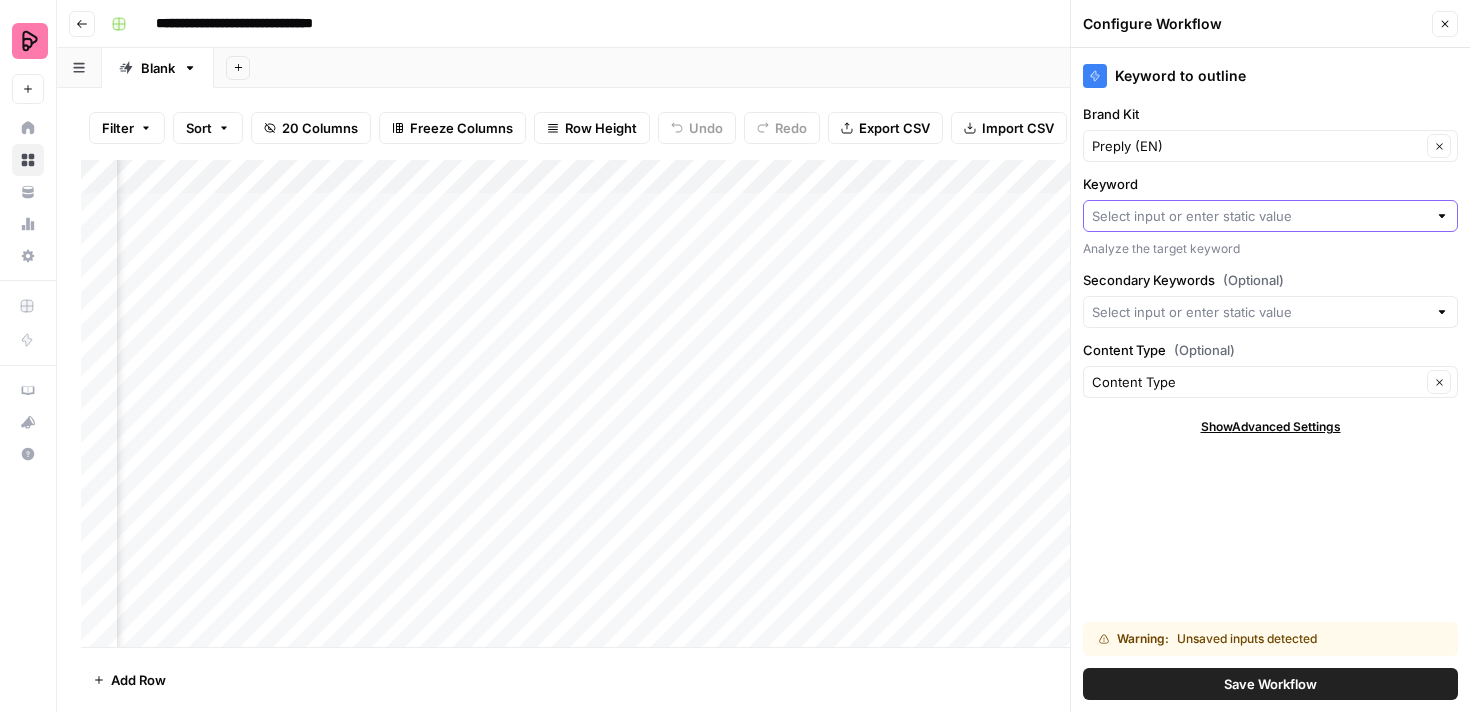 click on "Keyword" at bounding box center (1259, 216) 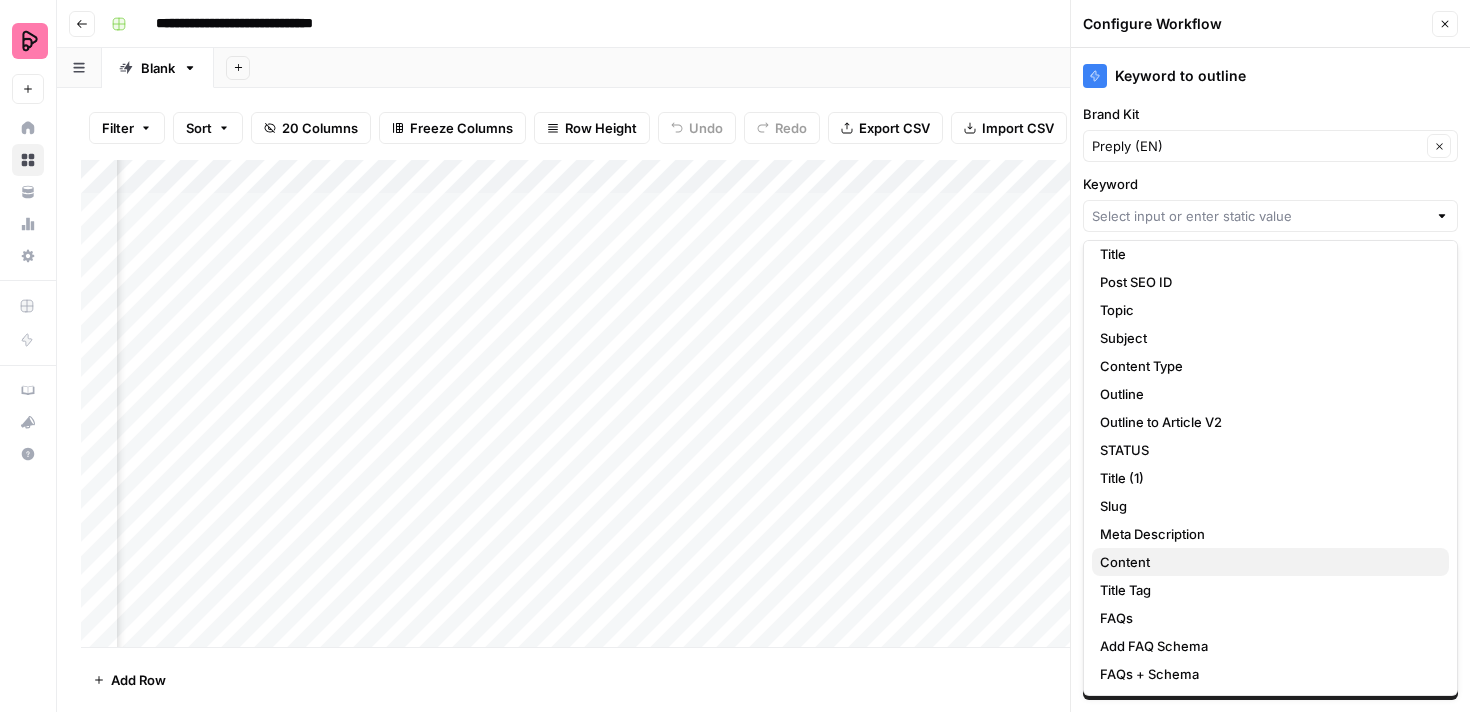 scroll, scrollTop: 0, scrollLeft: 0, axis: both 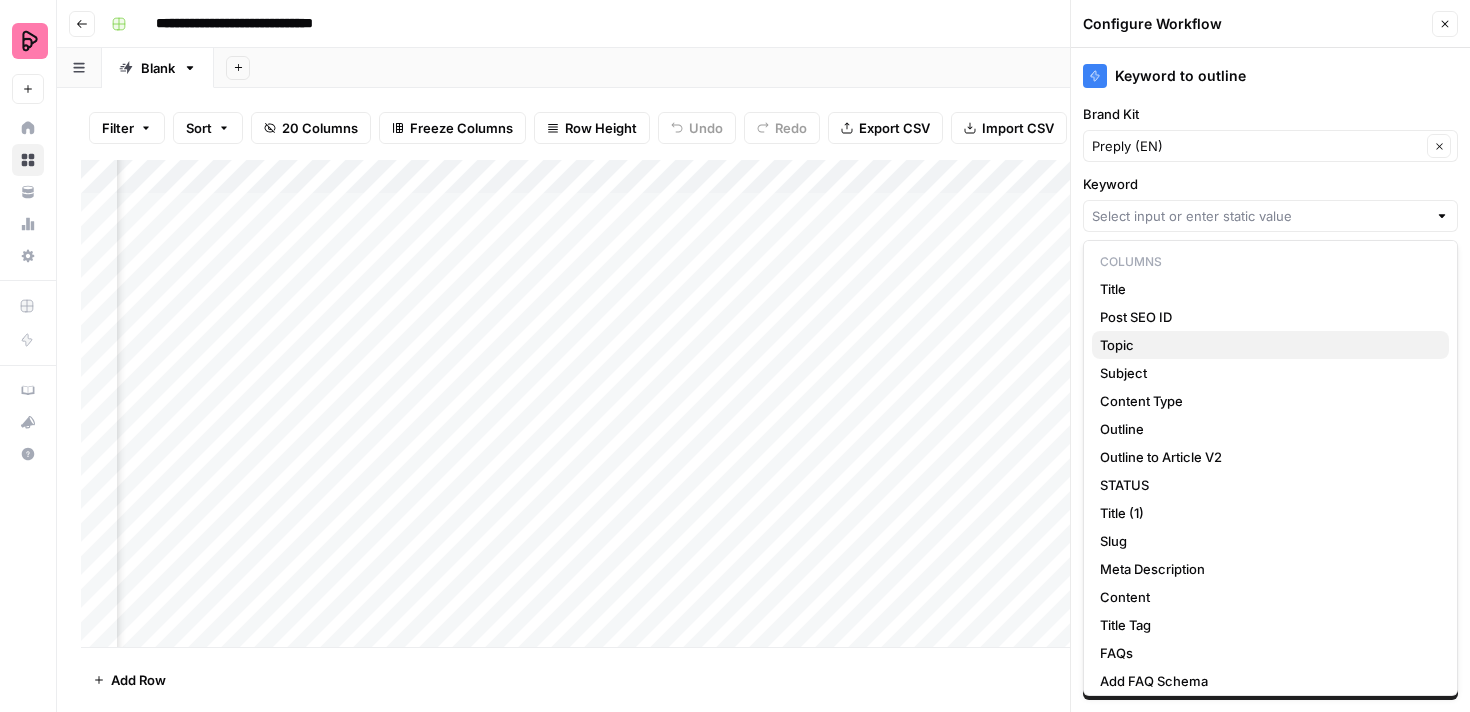 click on "Topic" at bounding box center (1266, 345) 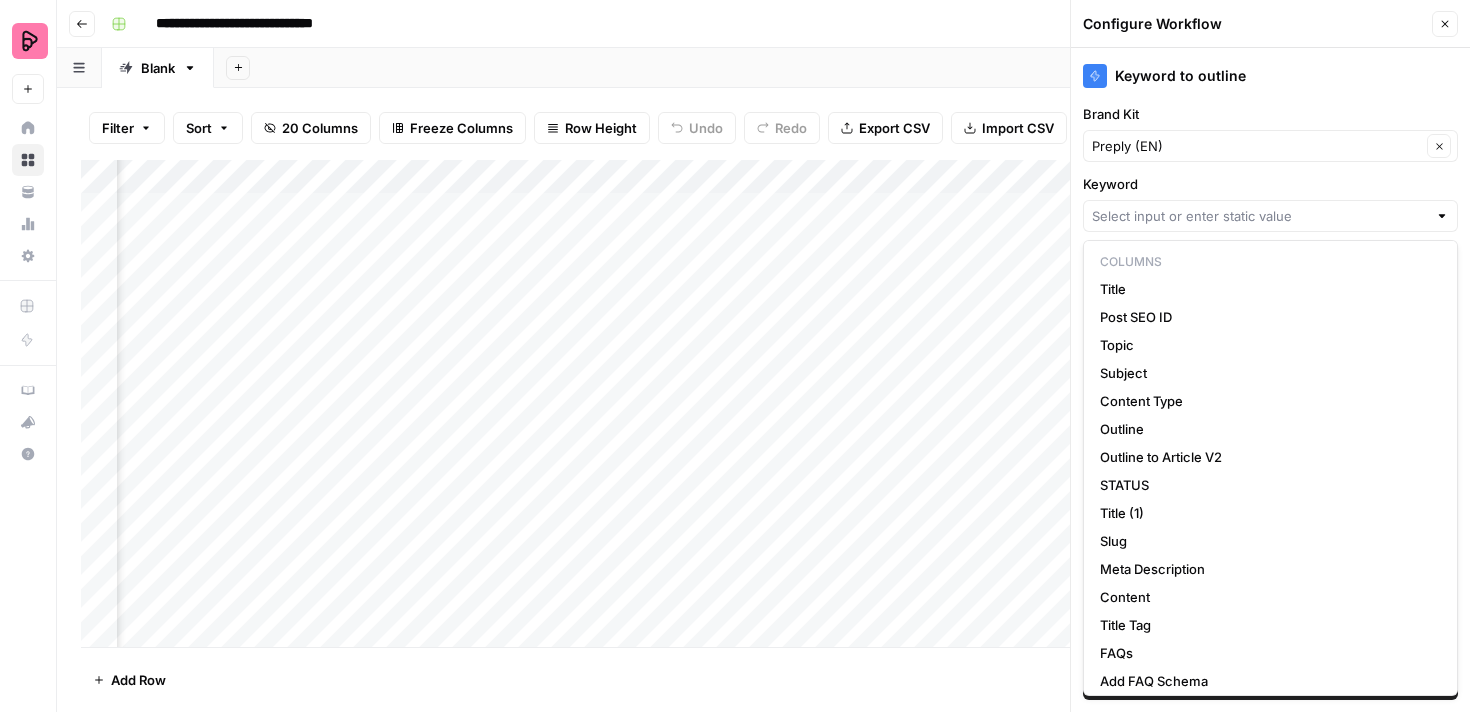 type on "Topic" 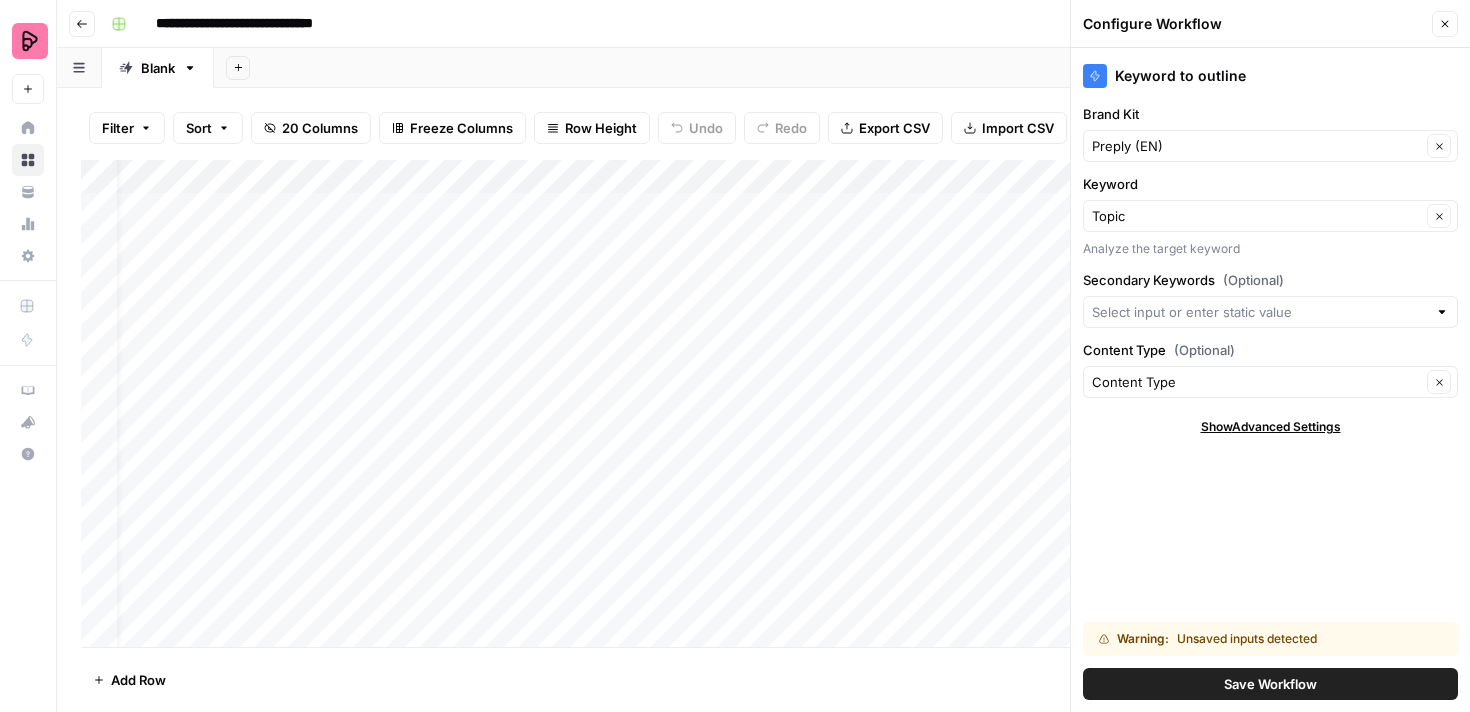 scroll, scrollTop: 0, scrollLeft: 0, axis: both 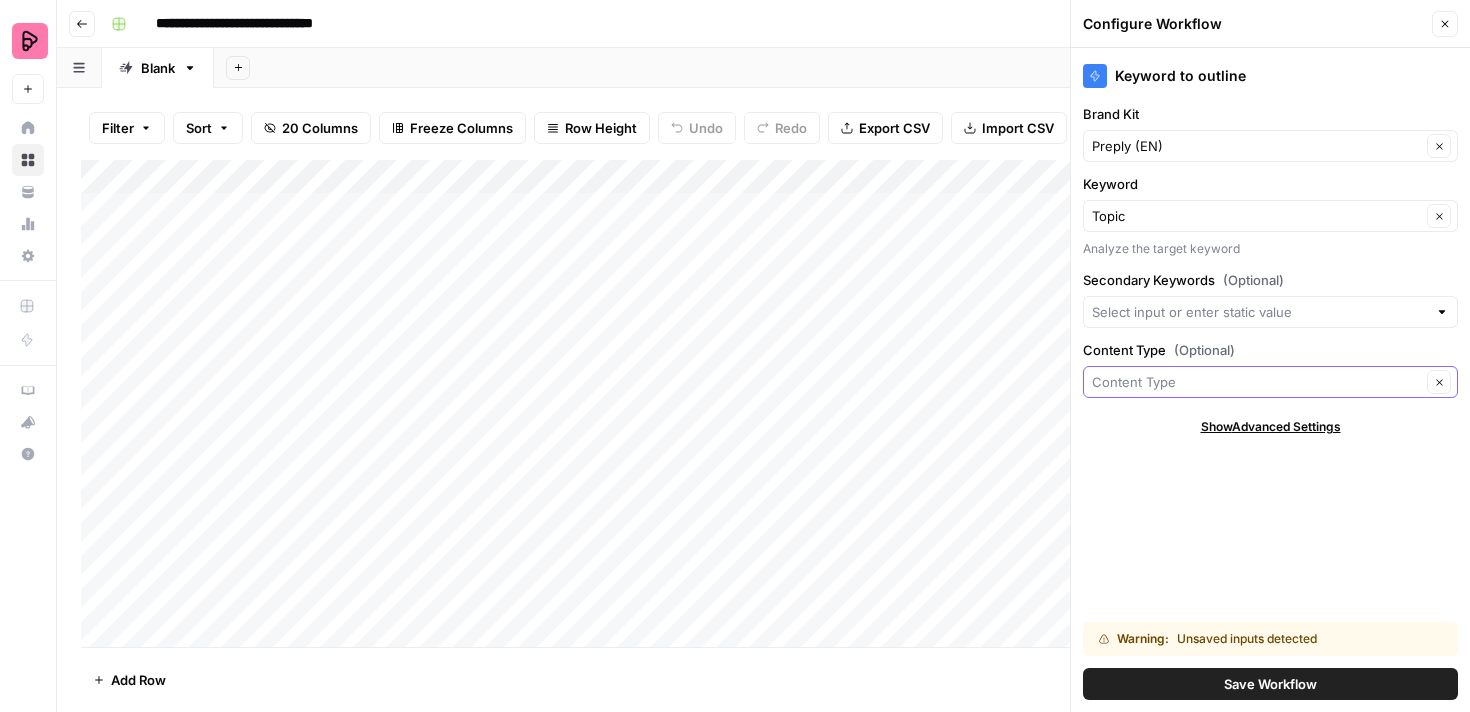 click on "Content Type   (Optional)" at bounding box center (1256, 382) 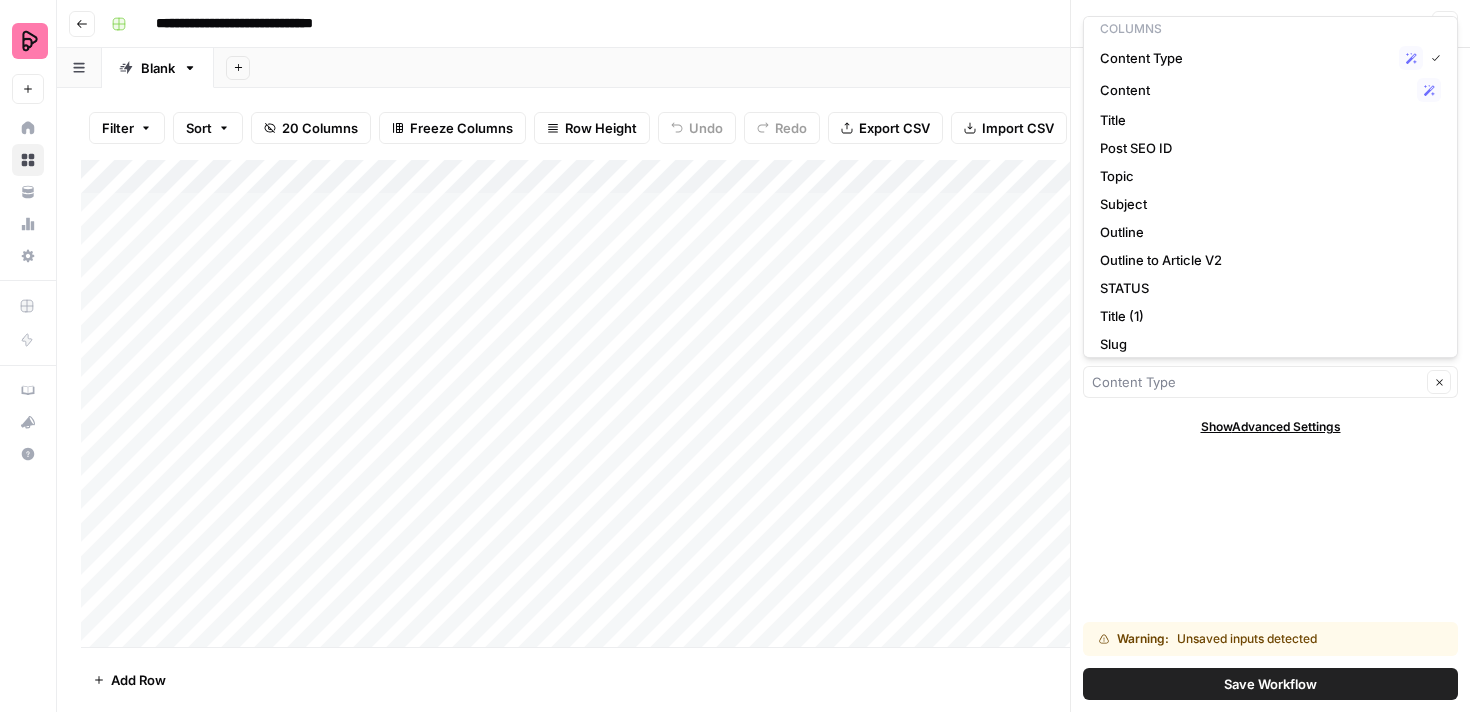 scroll, scrollTop: 0, scrollLeft: 0, axis: both 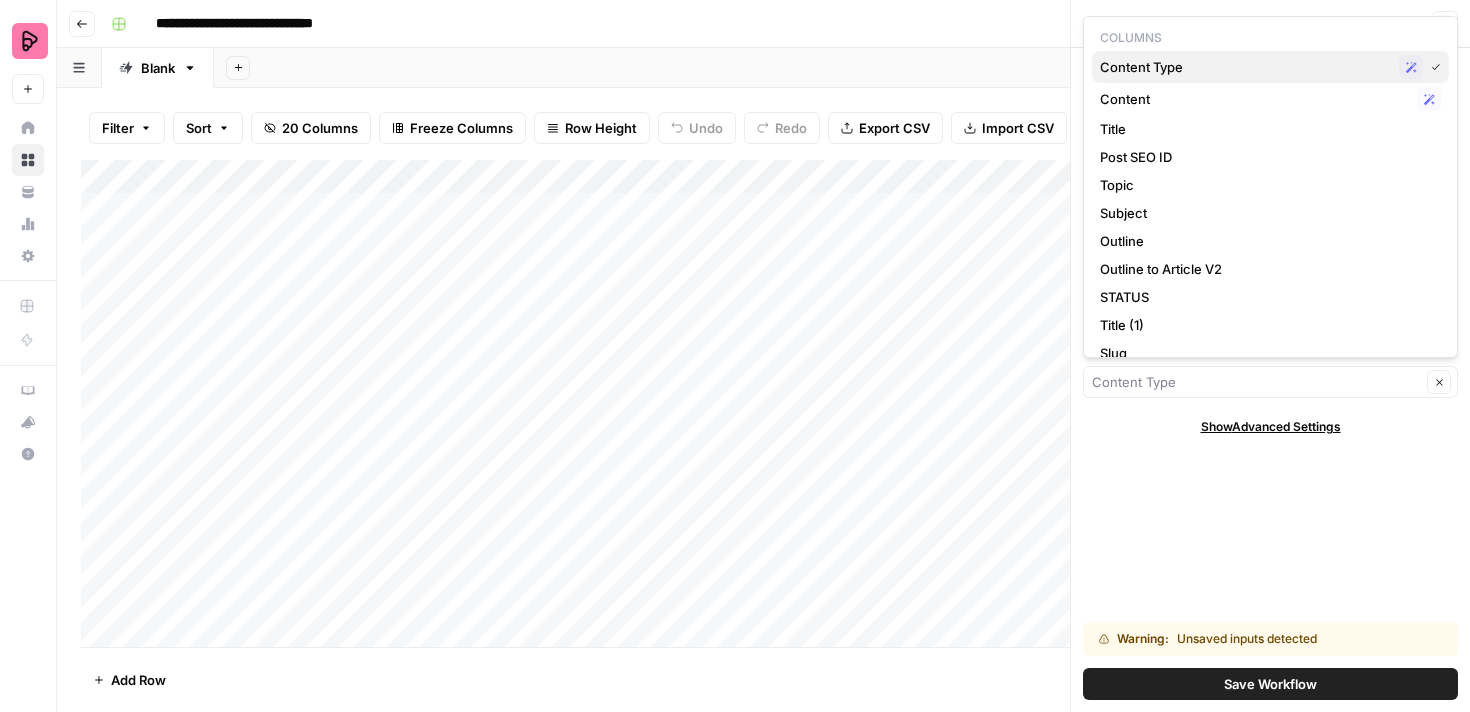 click on "Content Type" at bounding box center (1245, 67) 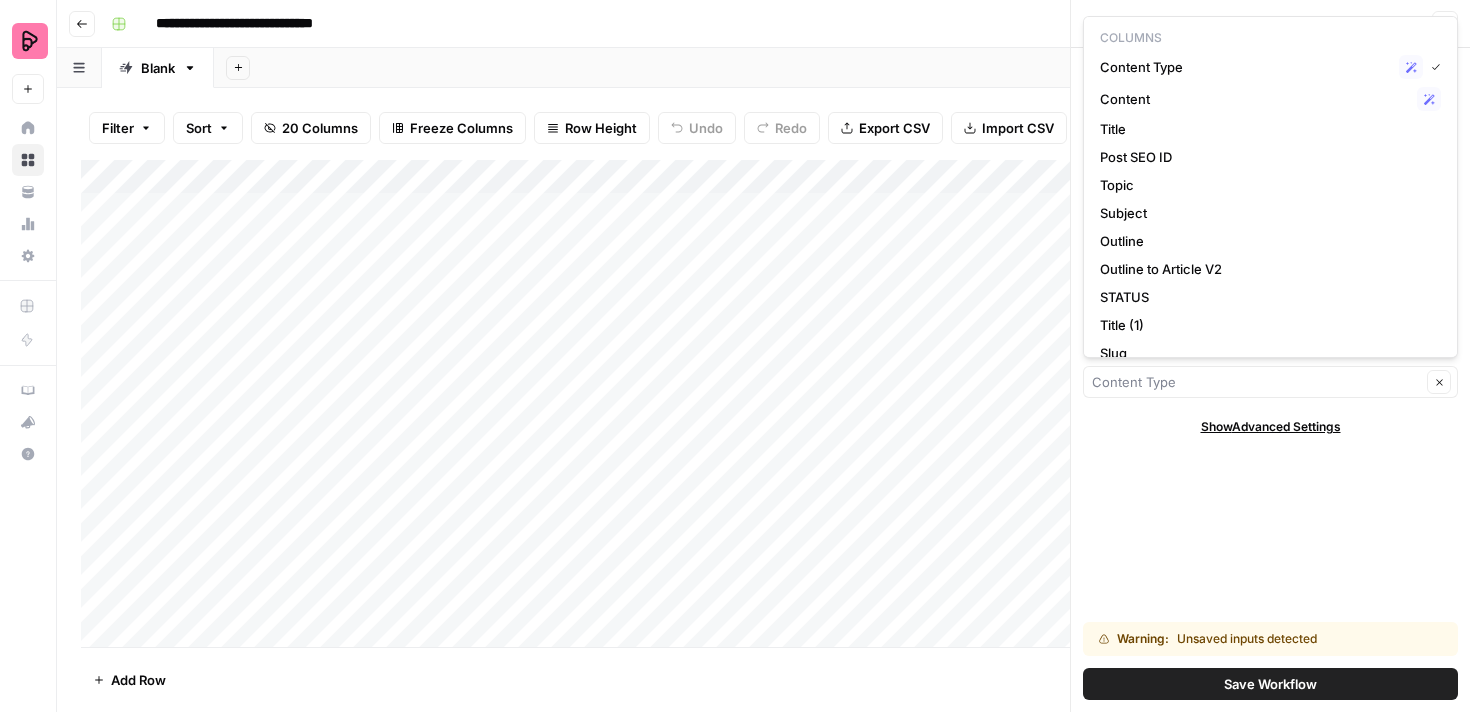 type on "Content Type" 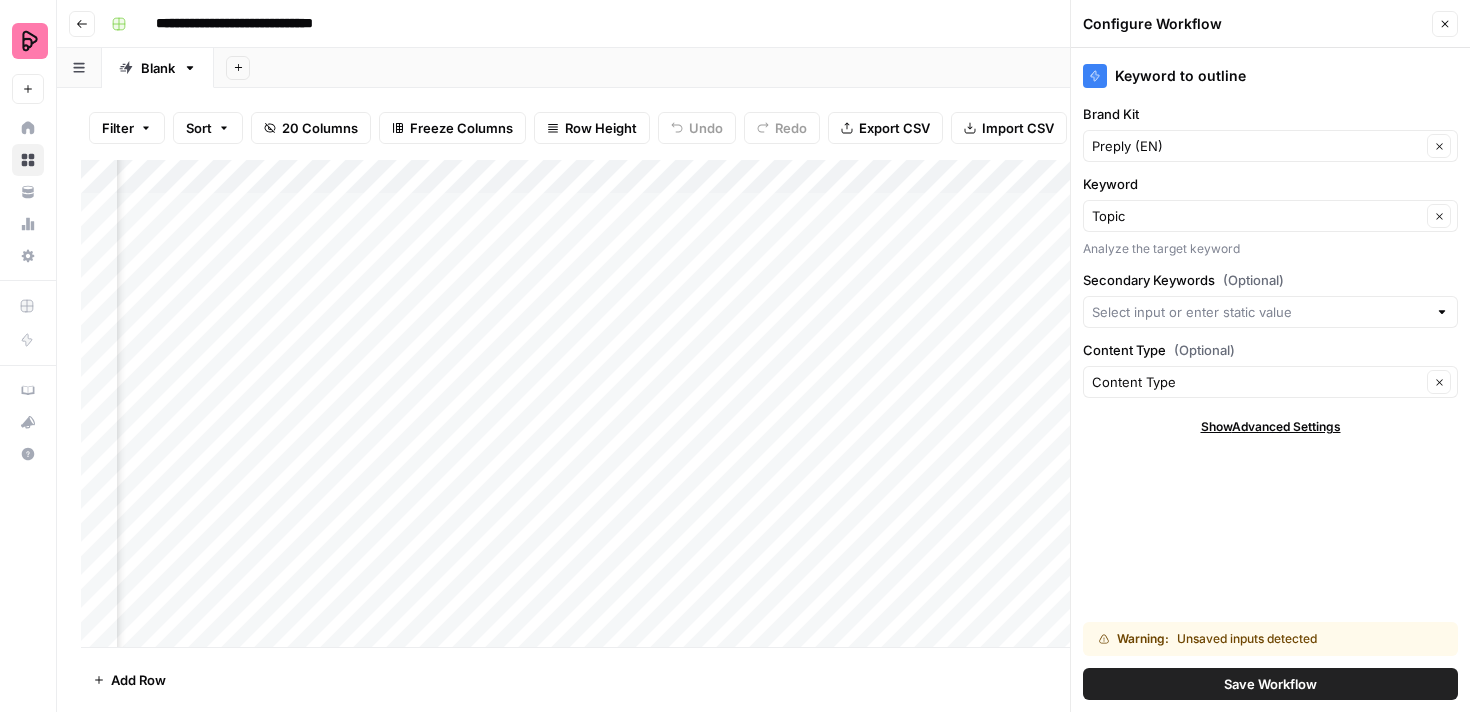 scroll, scrollTop: 0, scrollLeft: 124, axis: horizontal 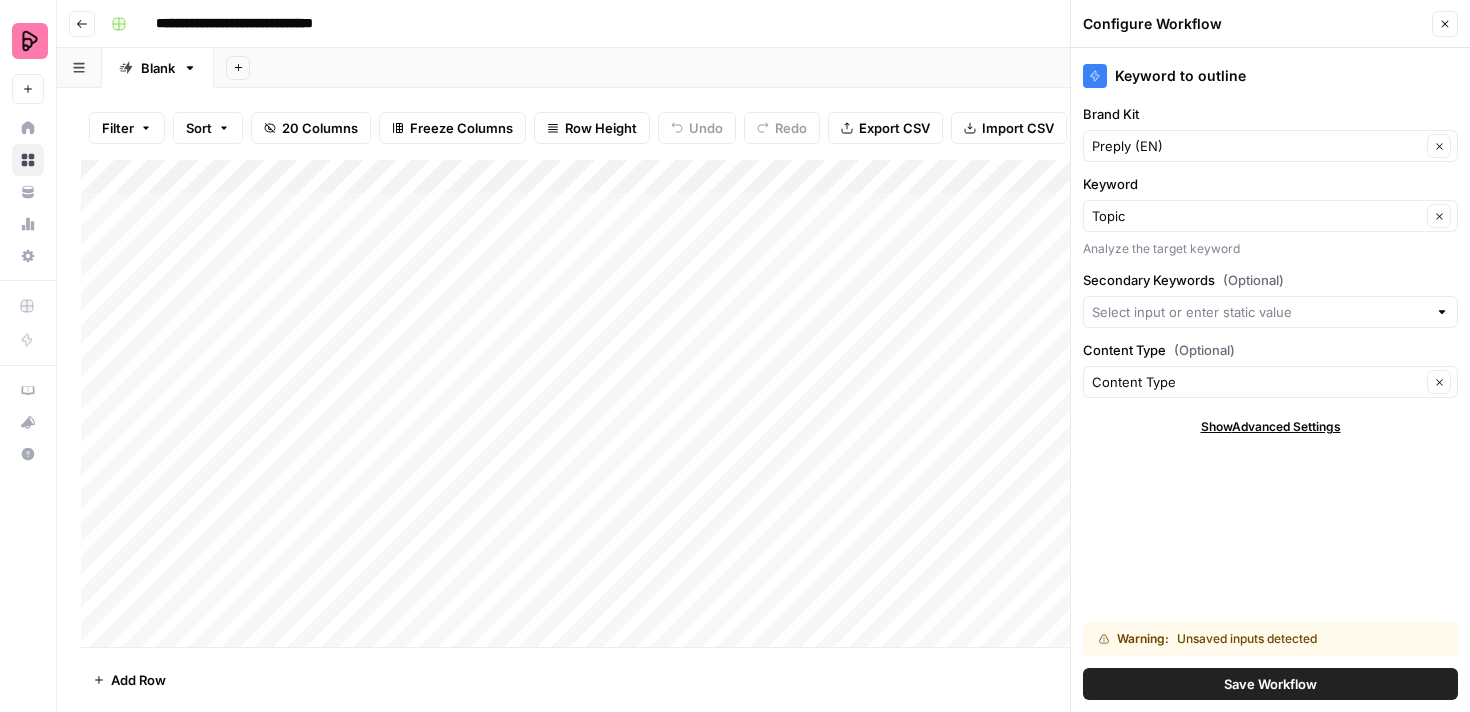 drag, startPoint x: 84, startPoint y: 211, endPoint x: 102, endPoint y: 195, distance: 24.083189 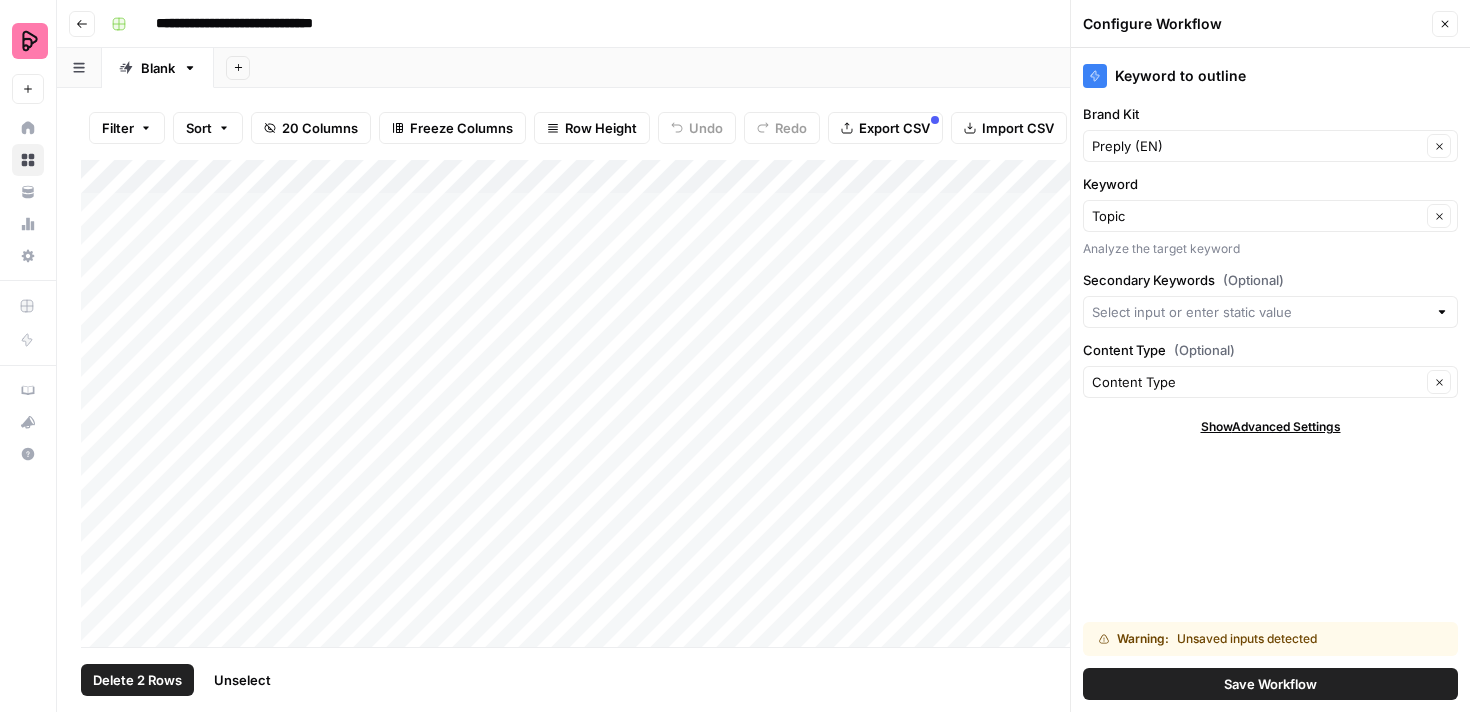 click on "Add Column" at bounding box center (763, 403) 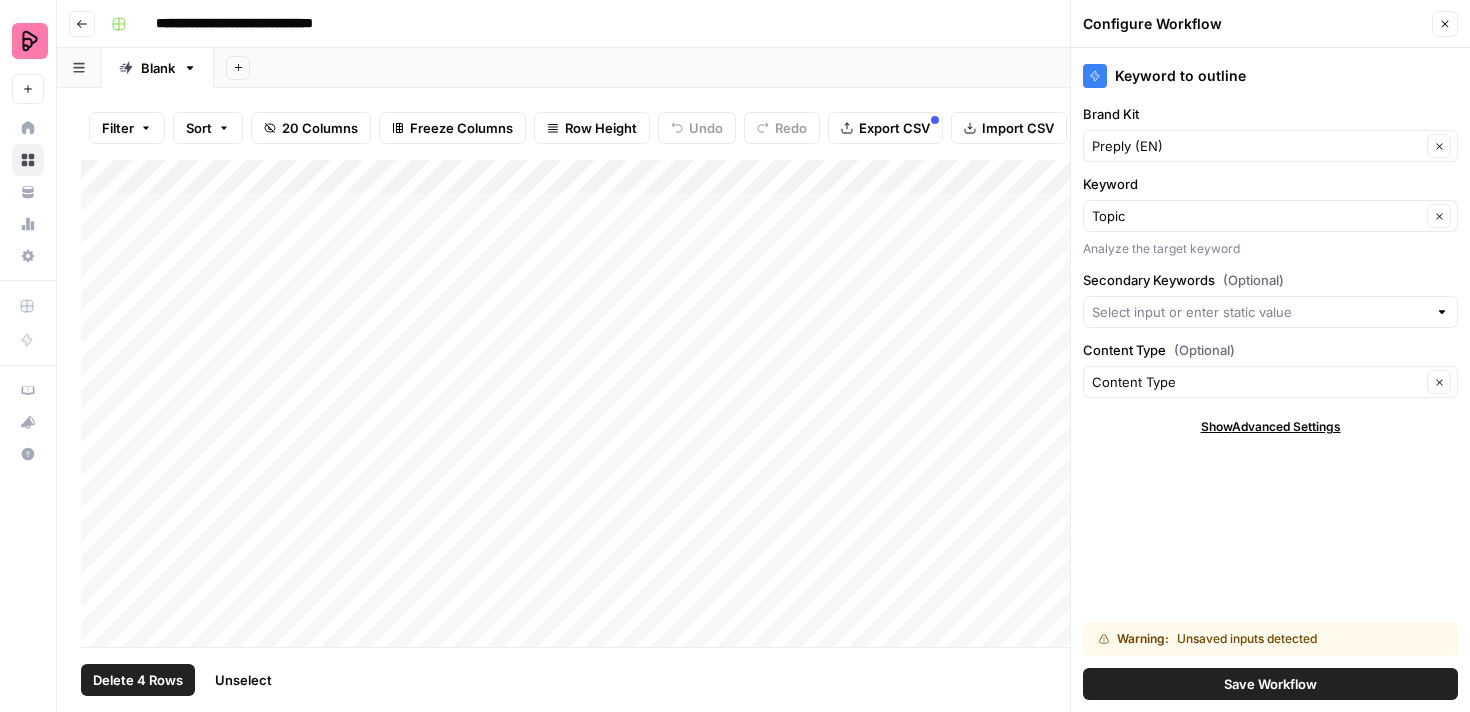click on "Add Column" at bounding box center (763, 403) 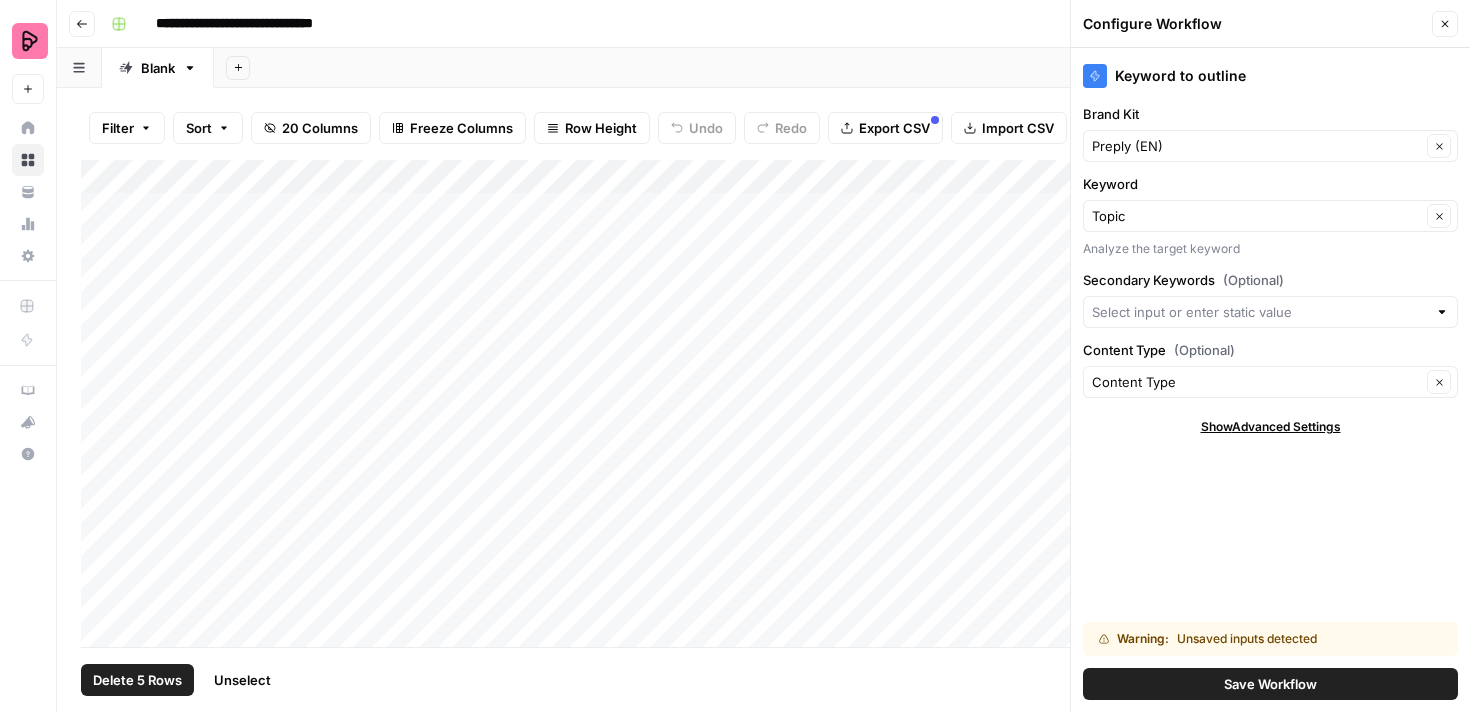 click 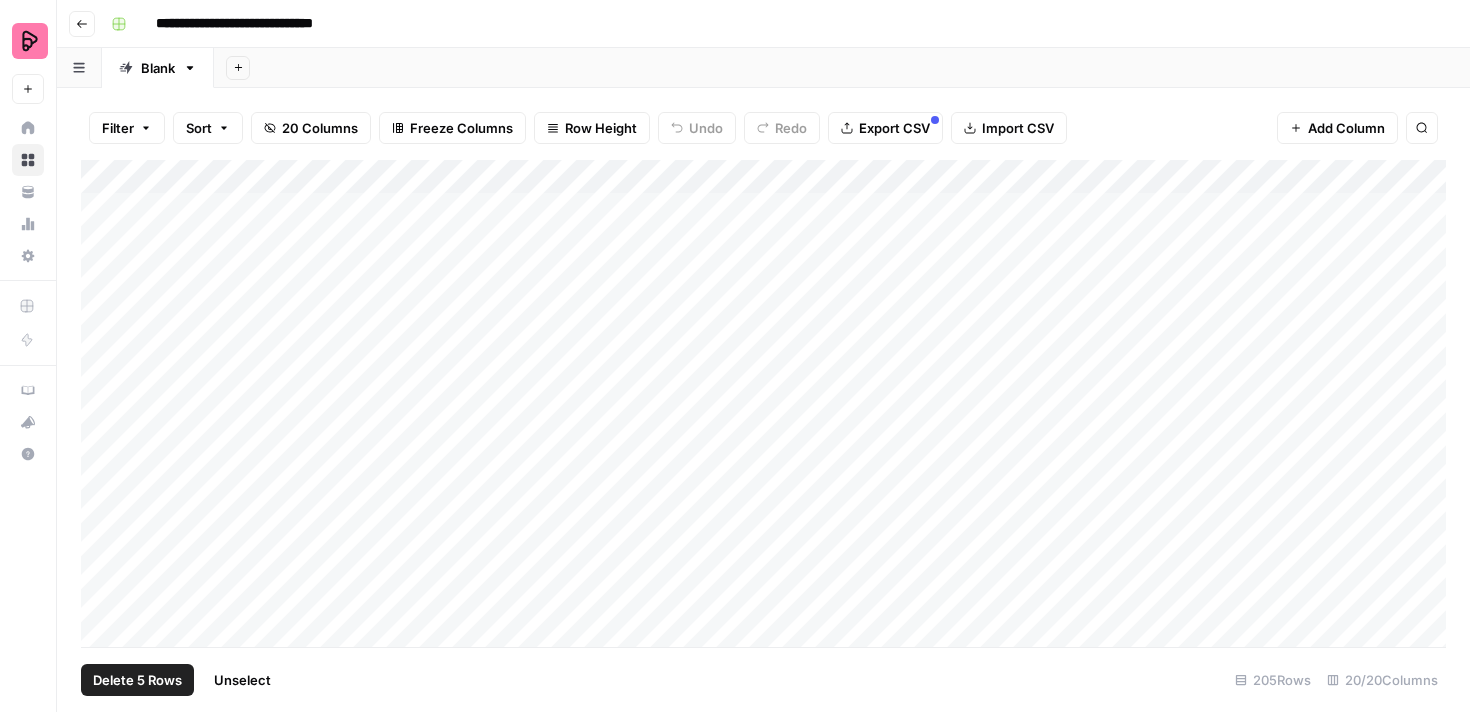 click on "Delete 5 Rows" at bounding box center (137, 680) 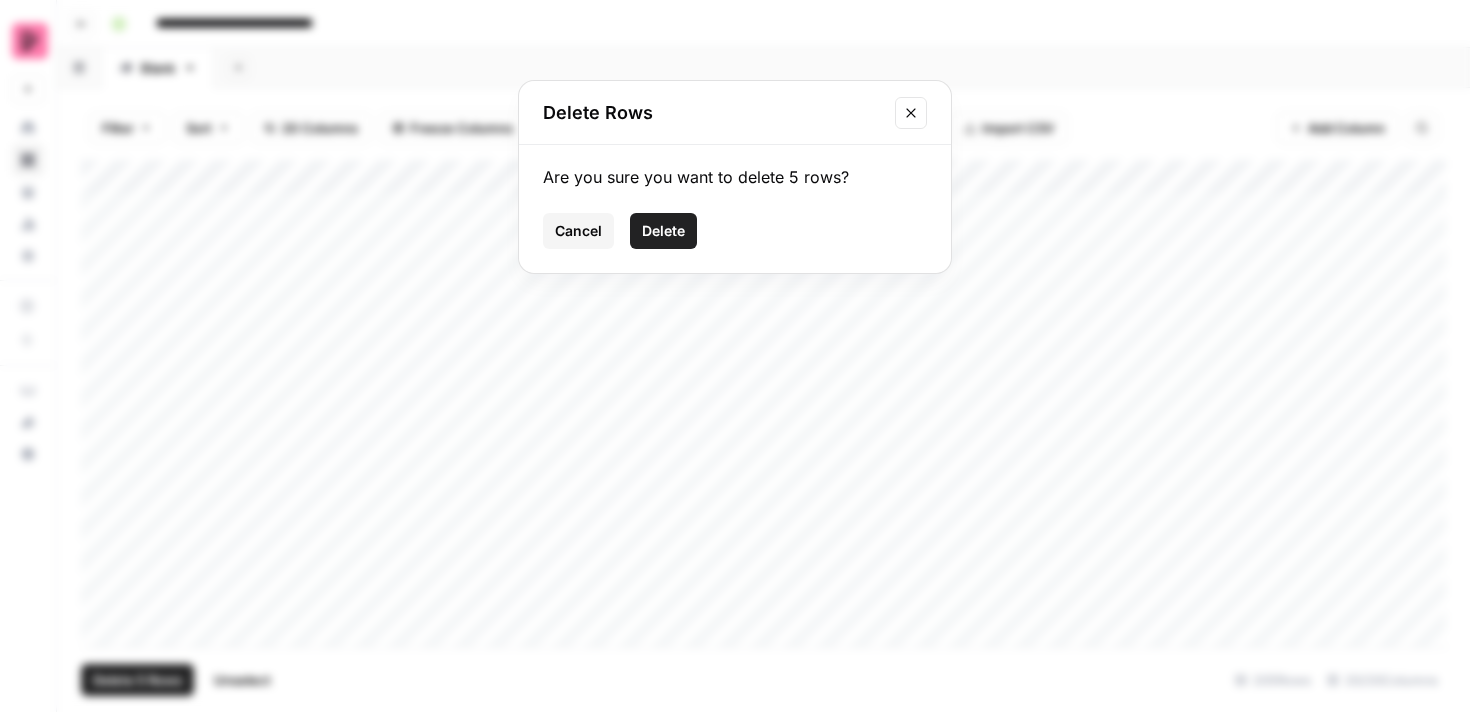 click on "Delete" at bounding box center [663, 231] 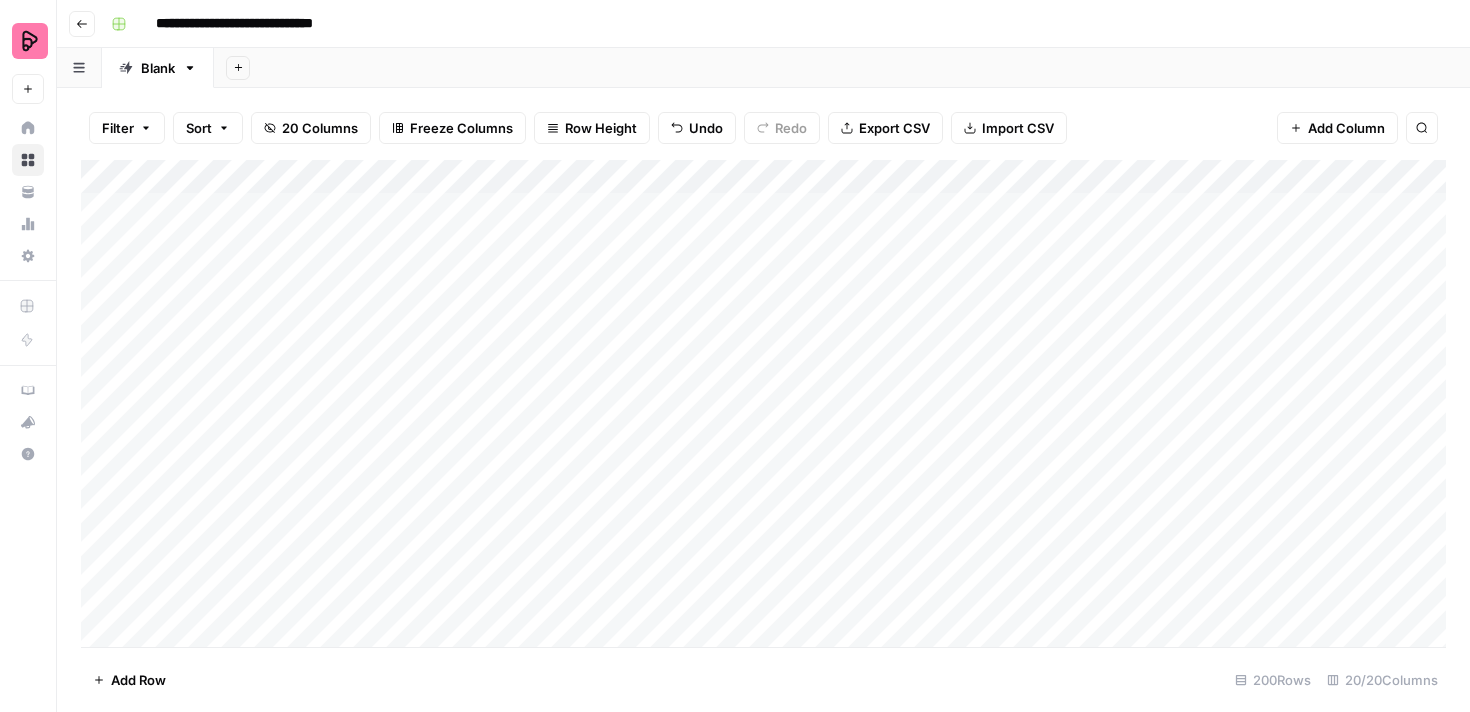 click on "Add Column" at bounding box center [763, 403] 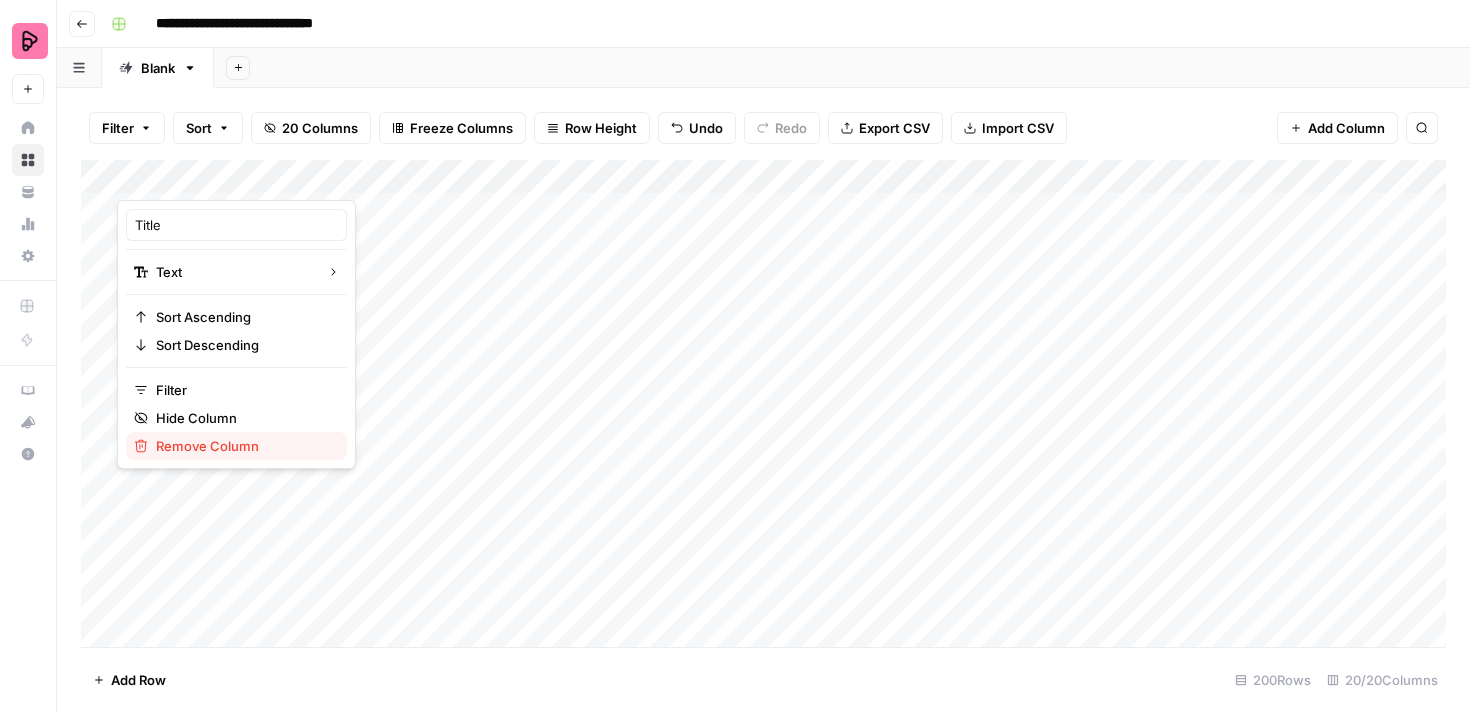 click on "Remove Column" at bounding box center [243, 446] 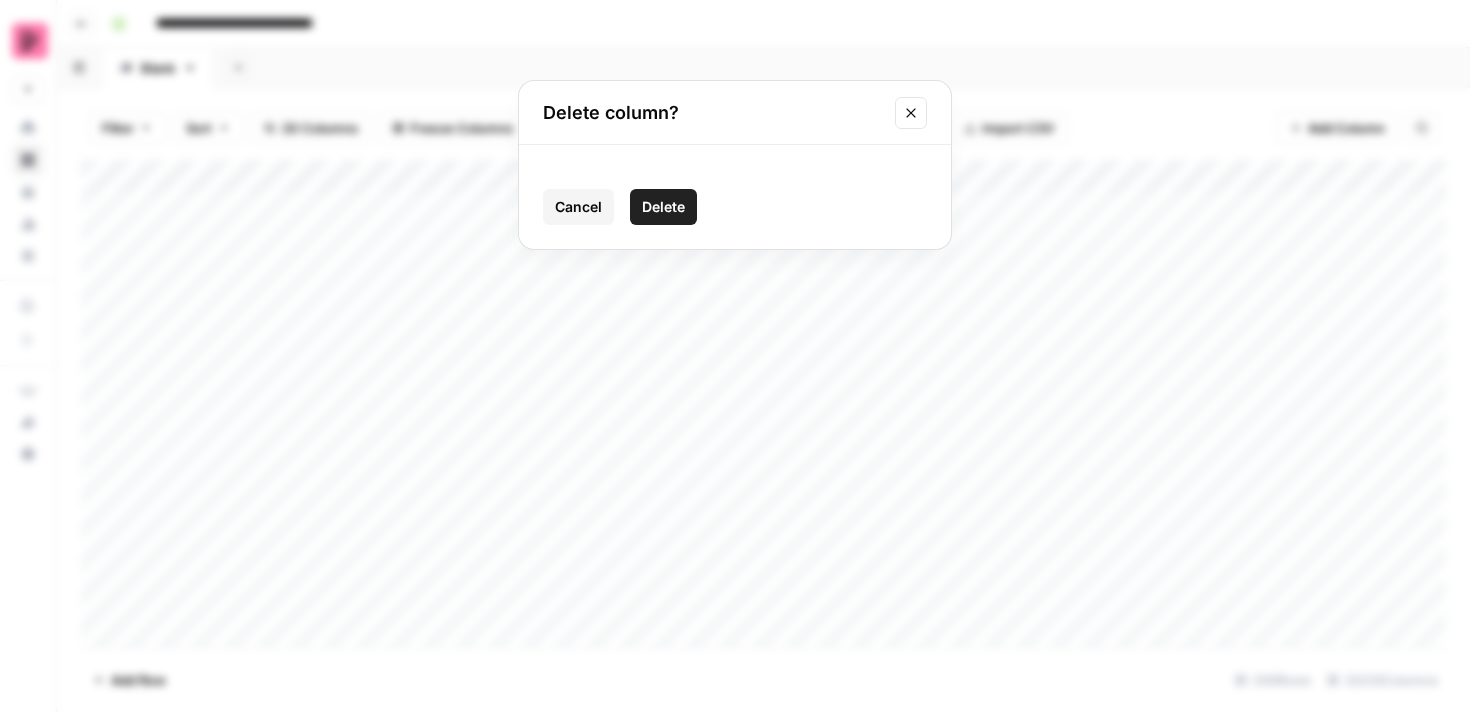 click on "Delete" at bounding box center (663, 207) 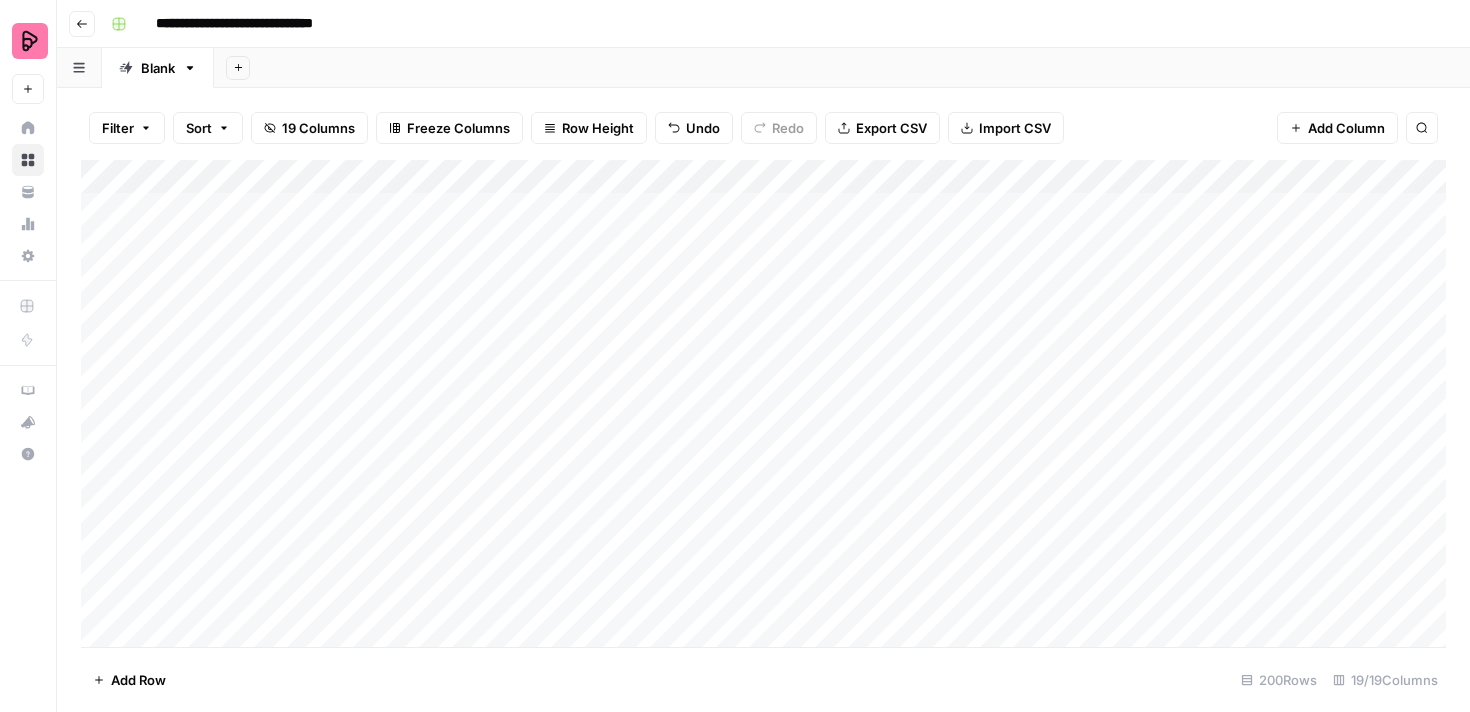 click on "Add Column" at bounding box center [763, 403] 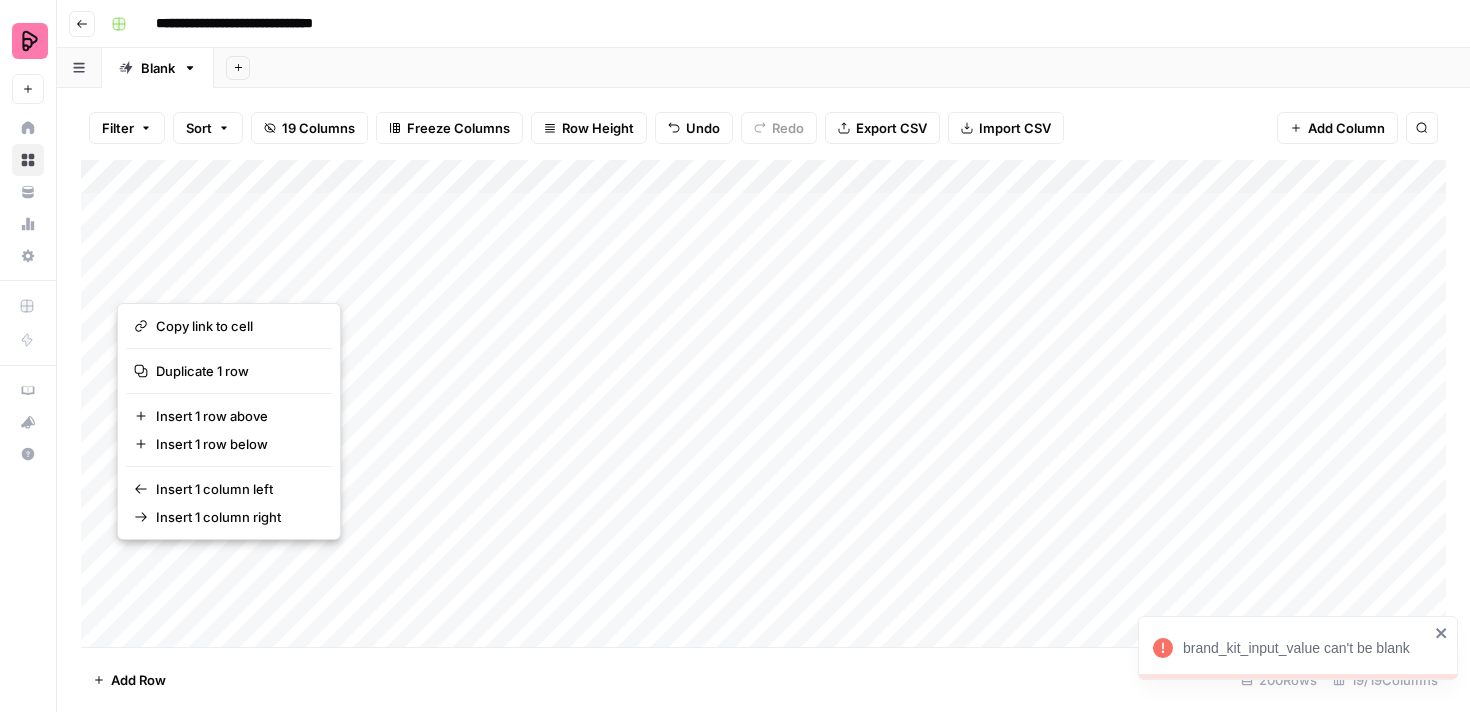 click on "Add Column" at bounding box center (763, 403) 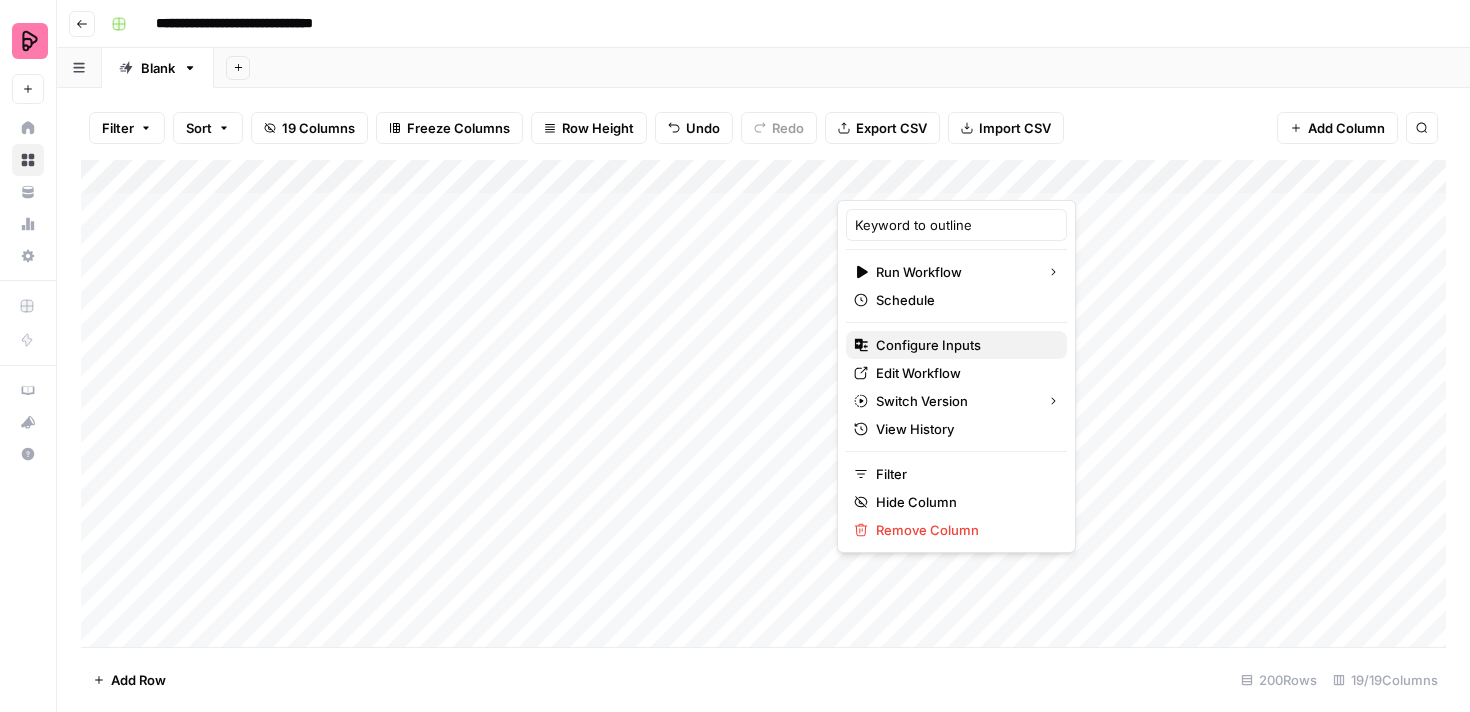 click on "Configure Inputs" at bounding box center [963, 345] 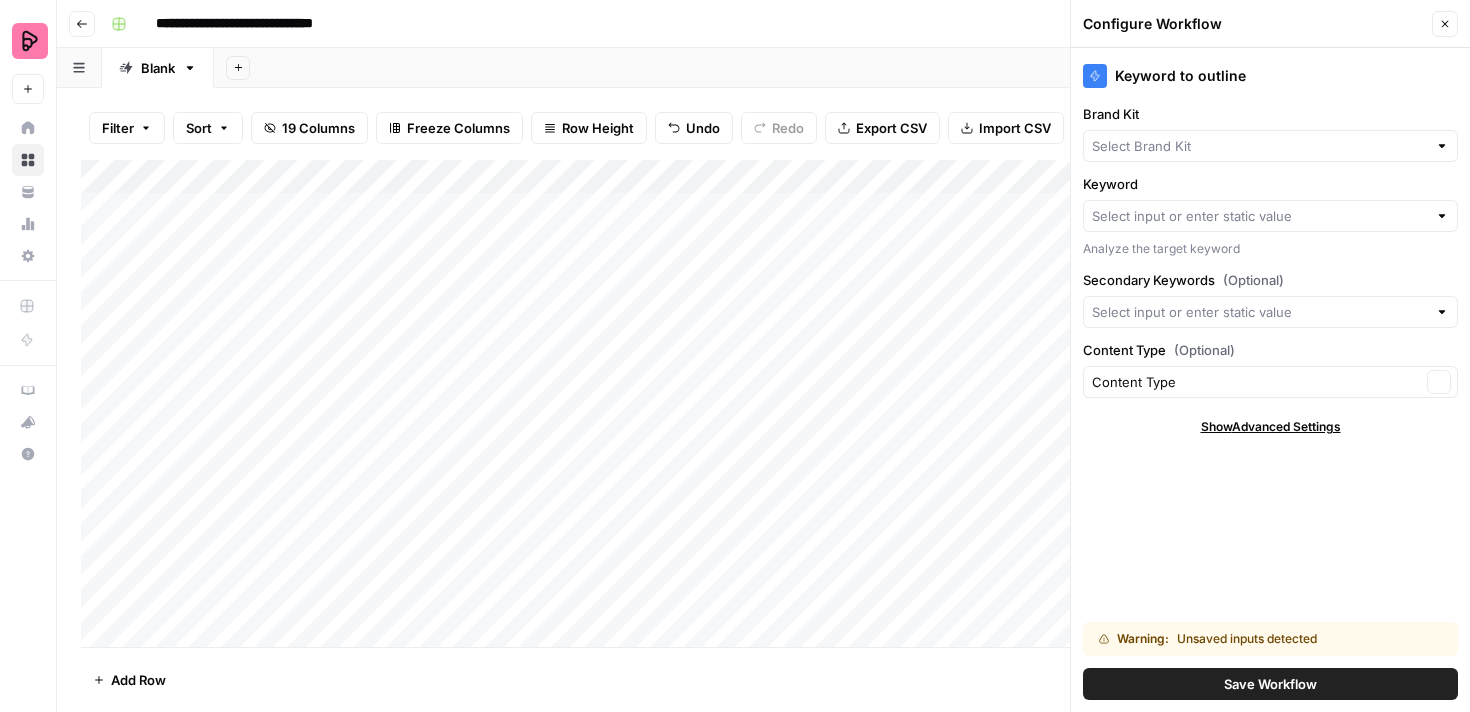 type on "Preply (EN)" 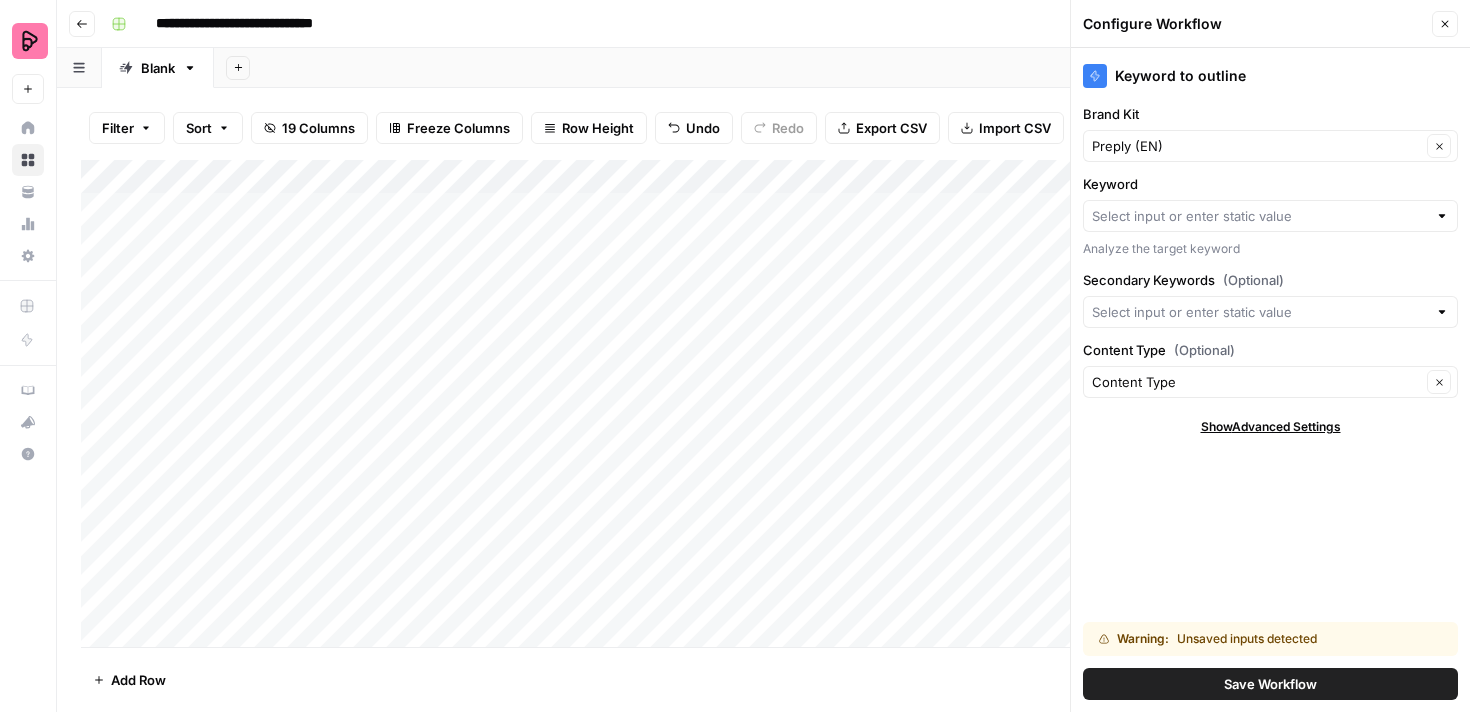 click 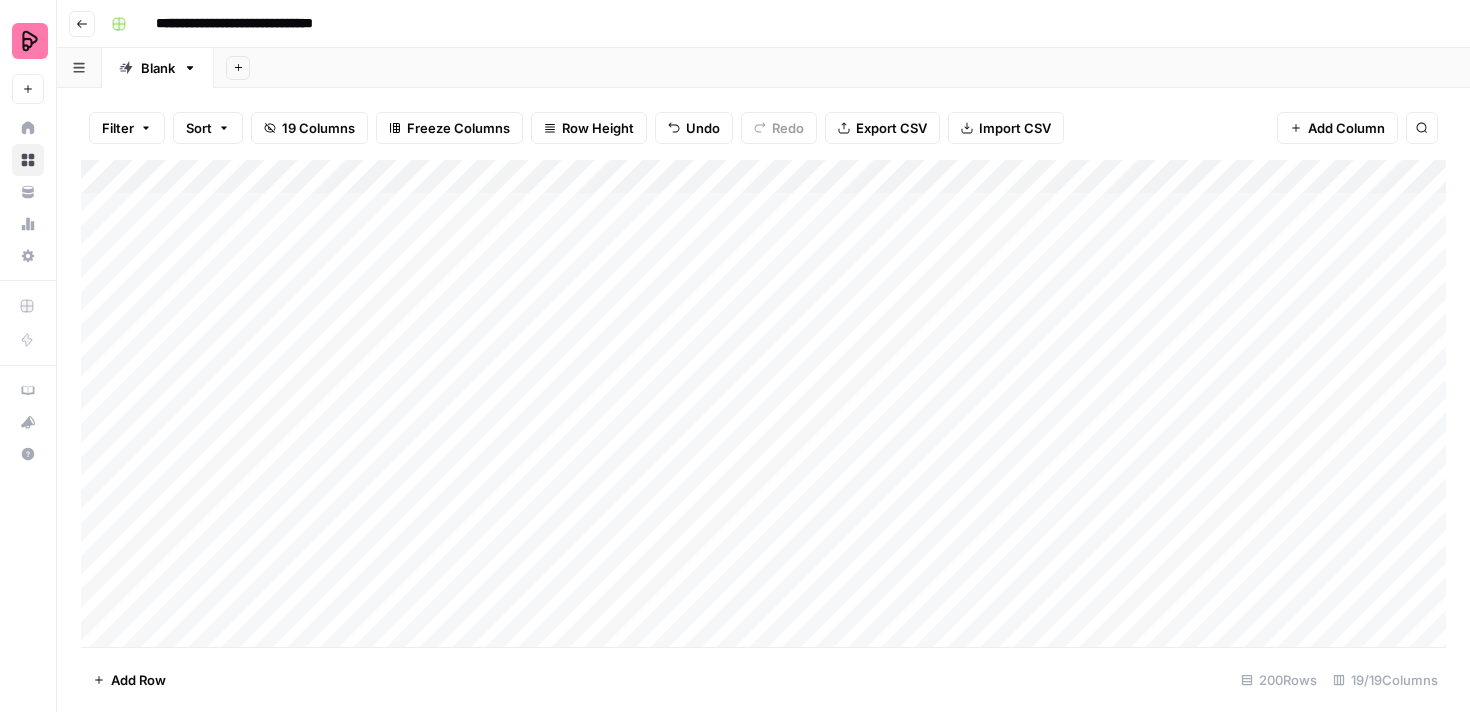 click on "Add Column" at bounding box center (763, 403) 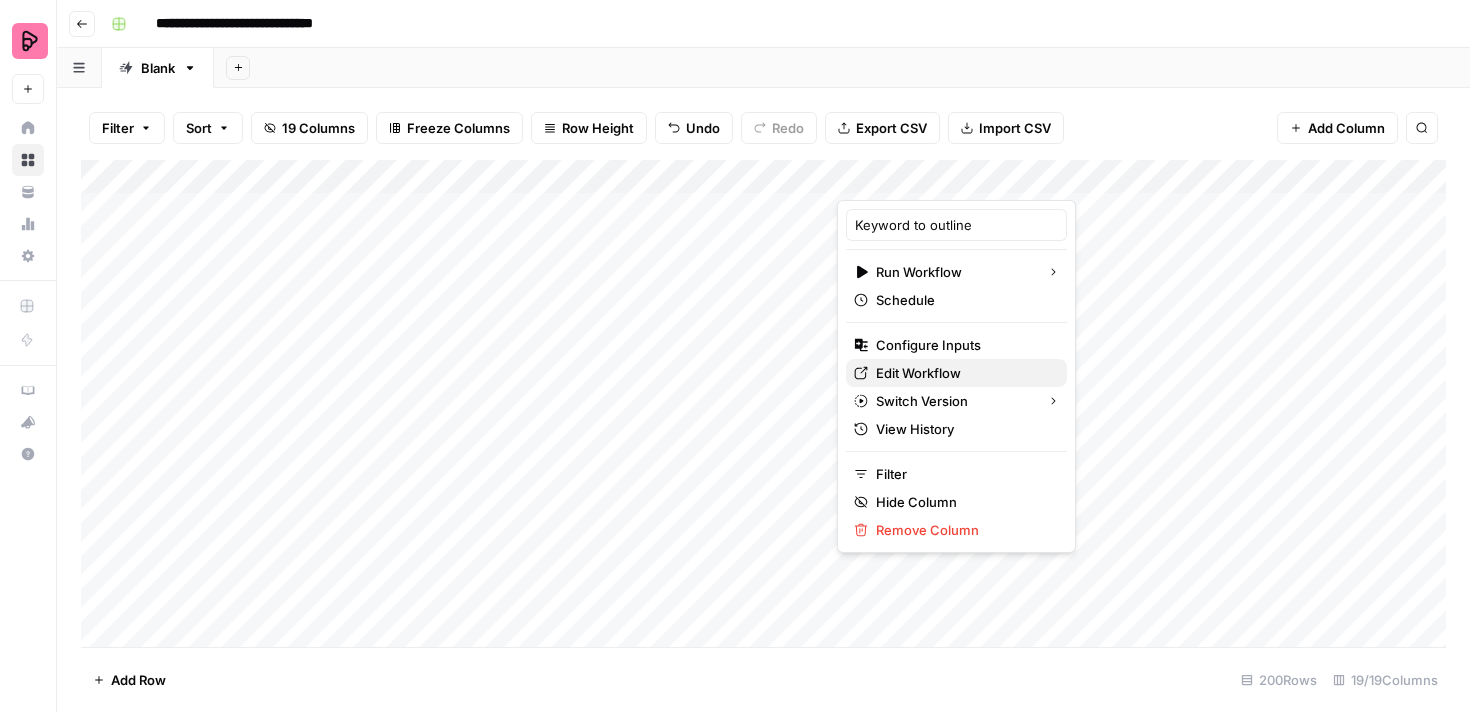 click on "Edit Workflow" at bounding box center (963, 373) 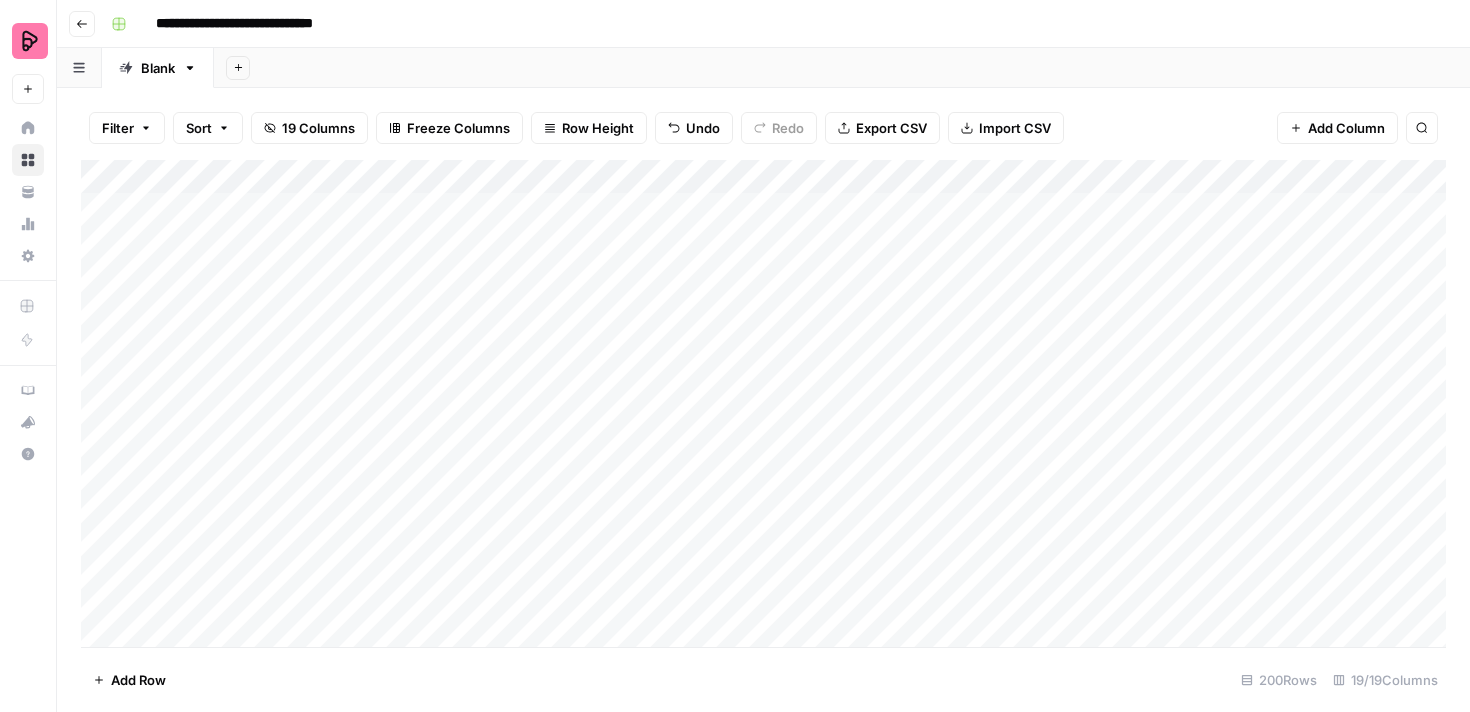 click on "Add Column" at bounding box center (763, 403) 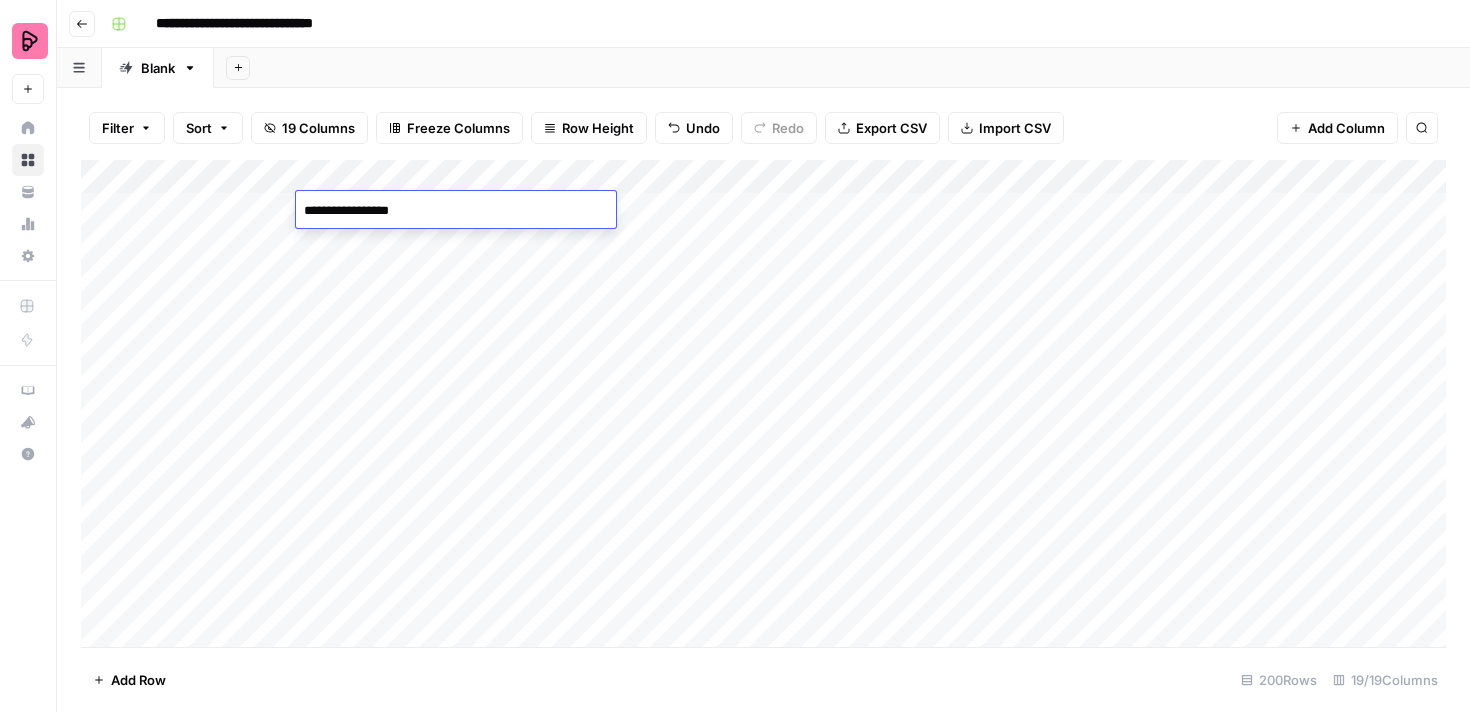 click on "**********" at bounding box center [456, 211] 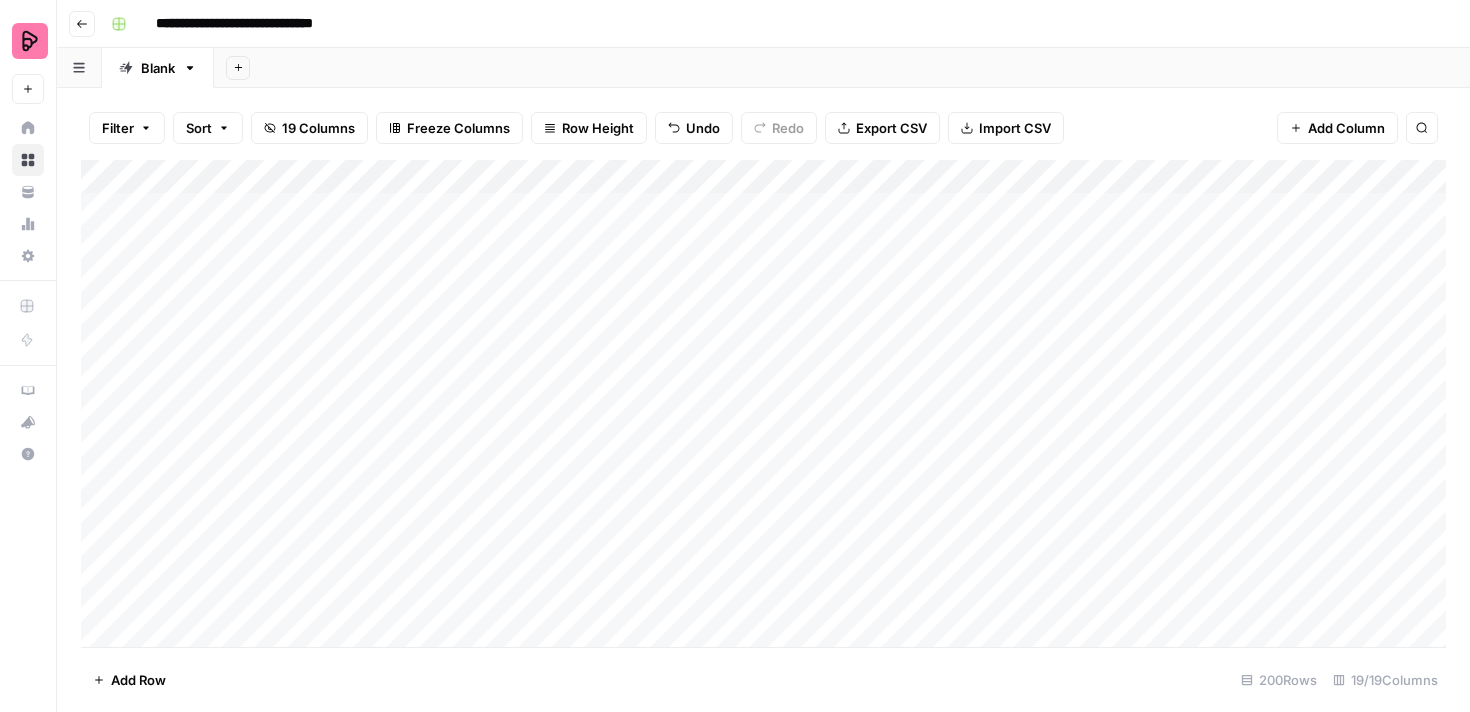 click on "Add Column" at bounding box center (763, 403) 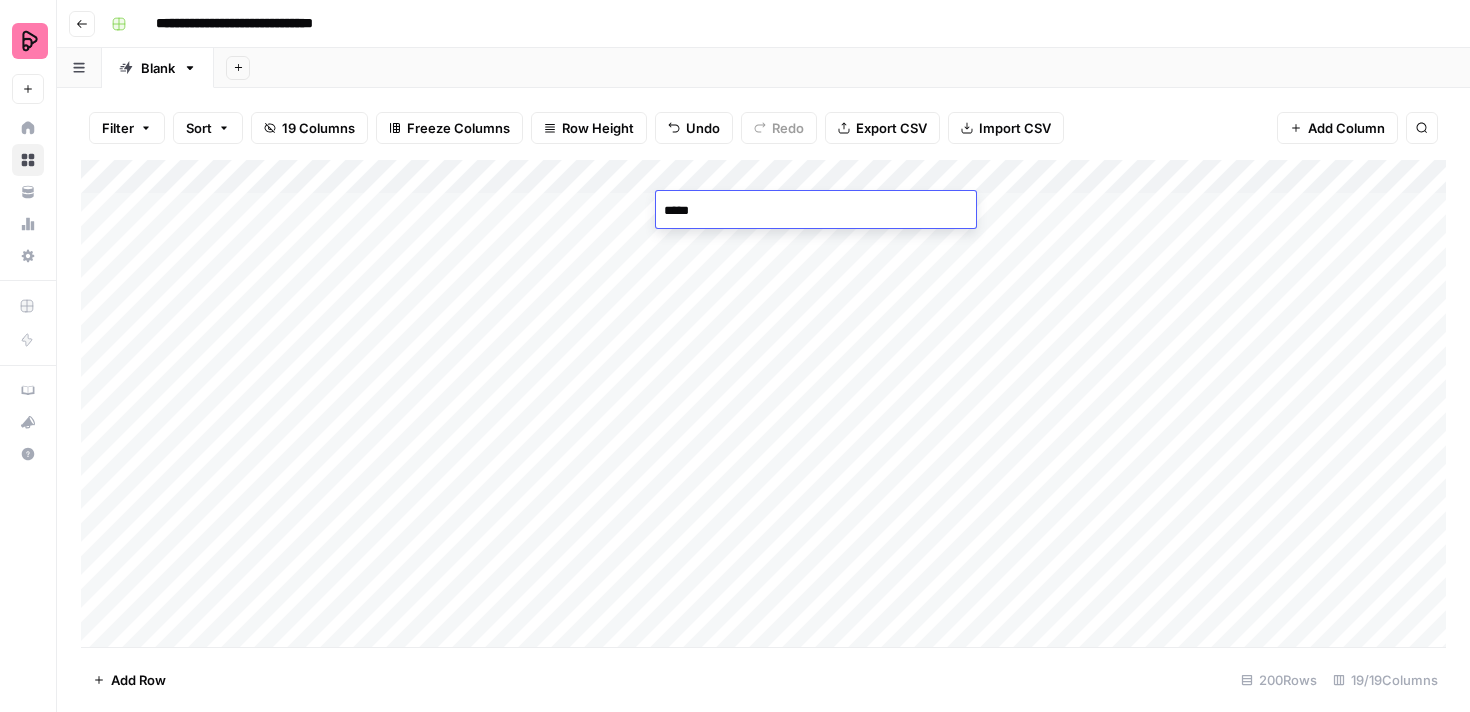 click on "Filter Sort 19 Columns Freeze Columns Row Height Undo Redo Export CSV Import CSV Add Column Search" at bounding box center [763, 128] 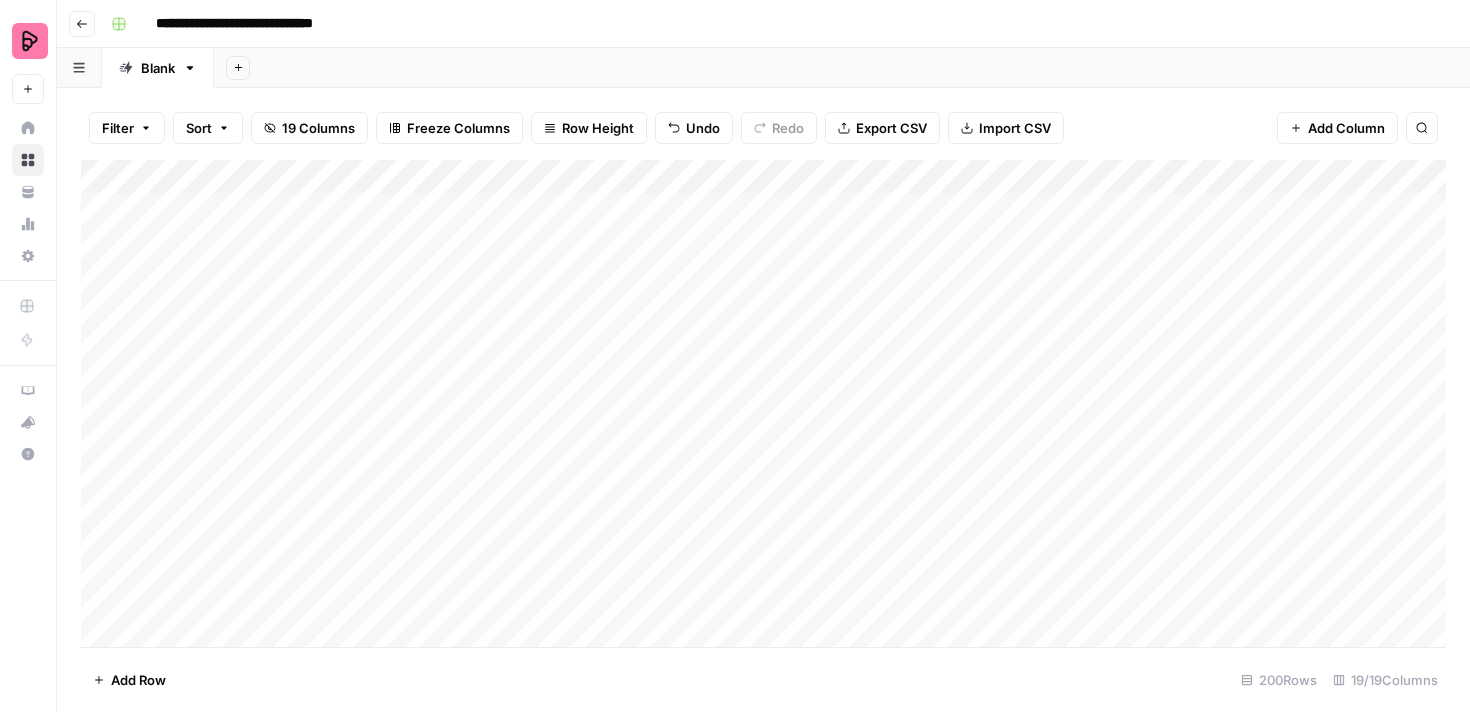 click on "Add Column" at bounding box center (763, 403) 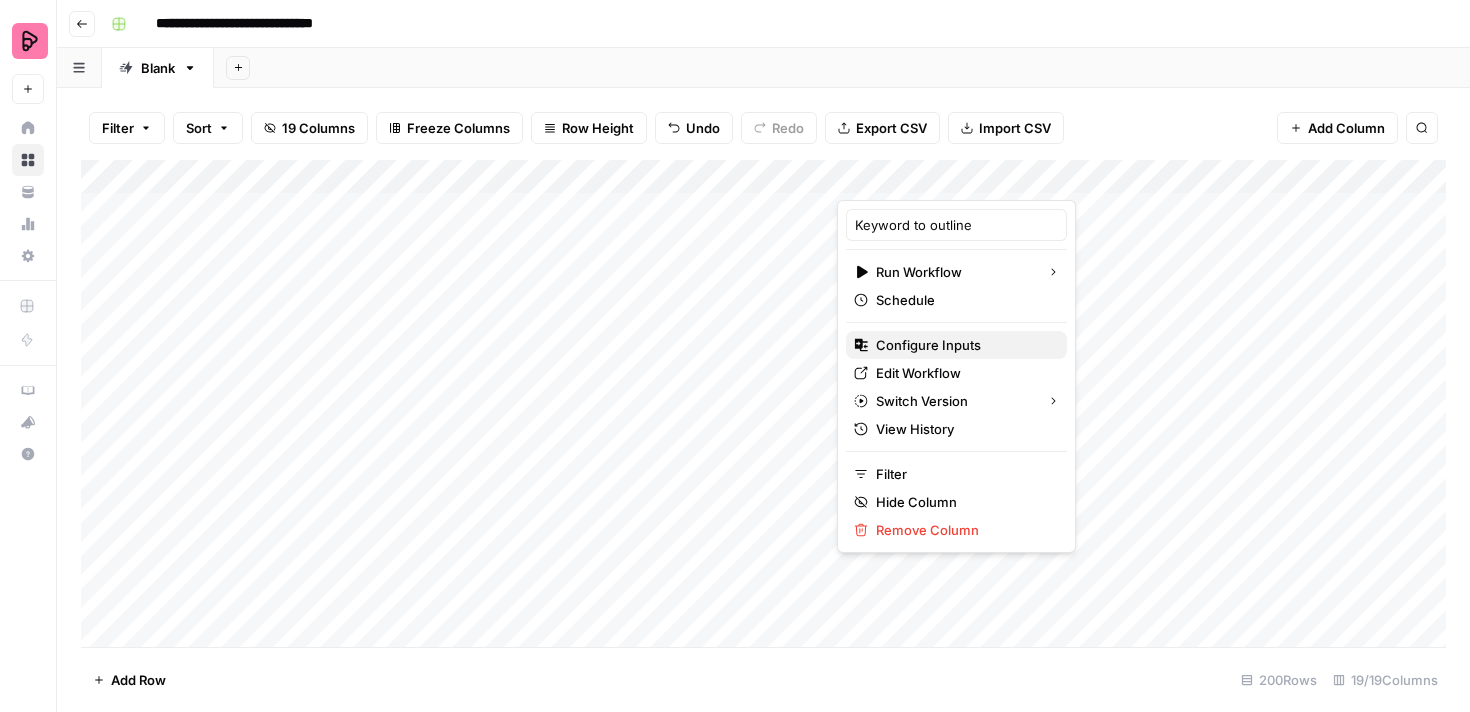 click on "Configure Inputs" at bounding box center [963, 345] 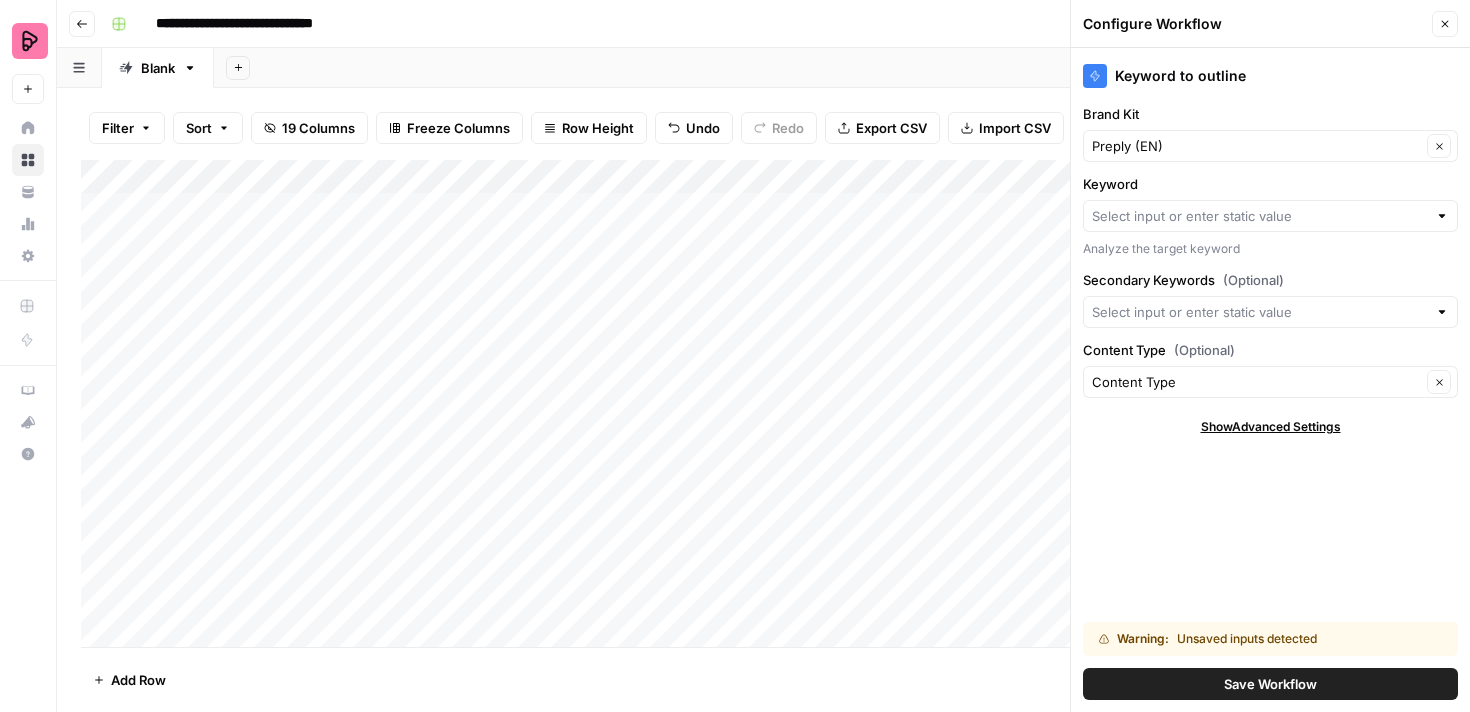 click 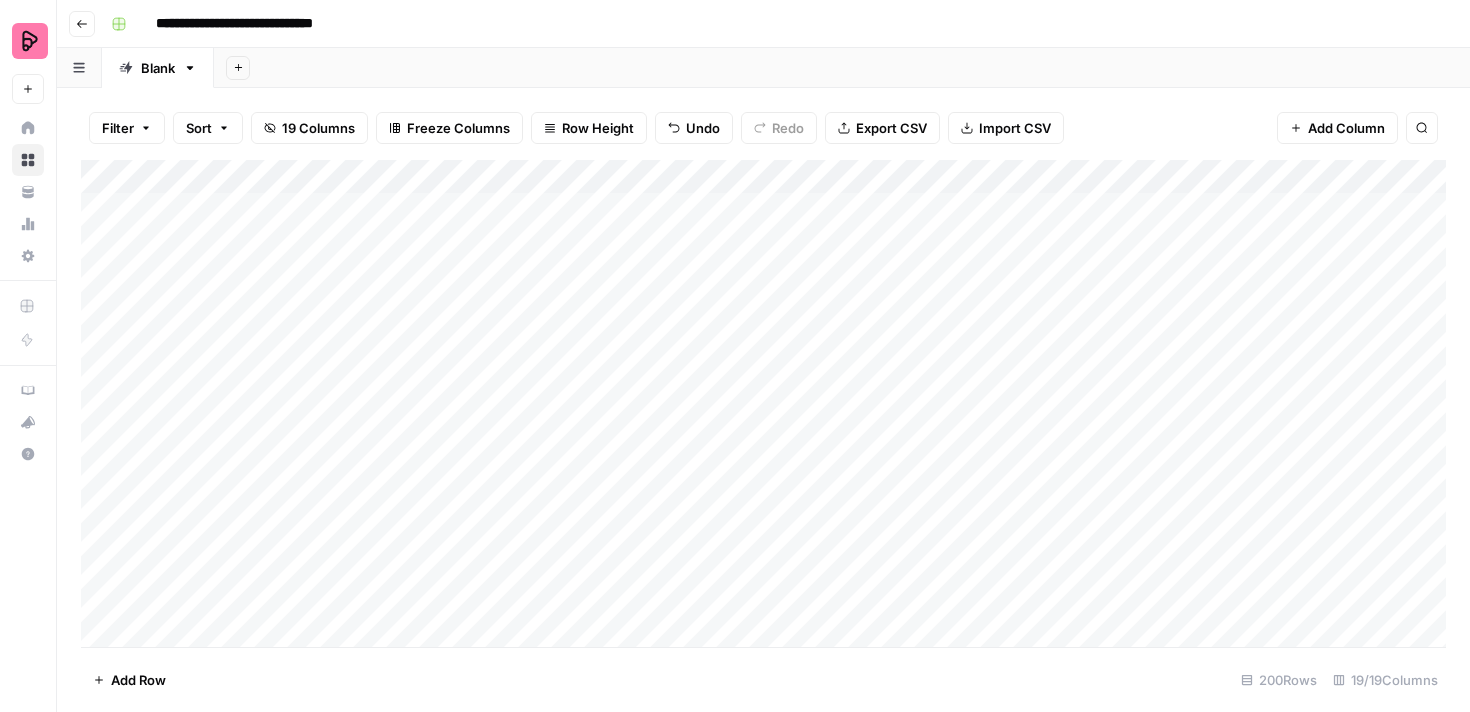 click on "Add Column" at bounding box center (763, 403) 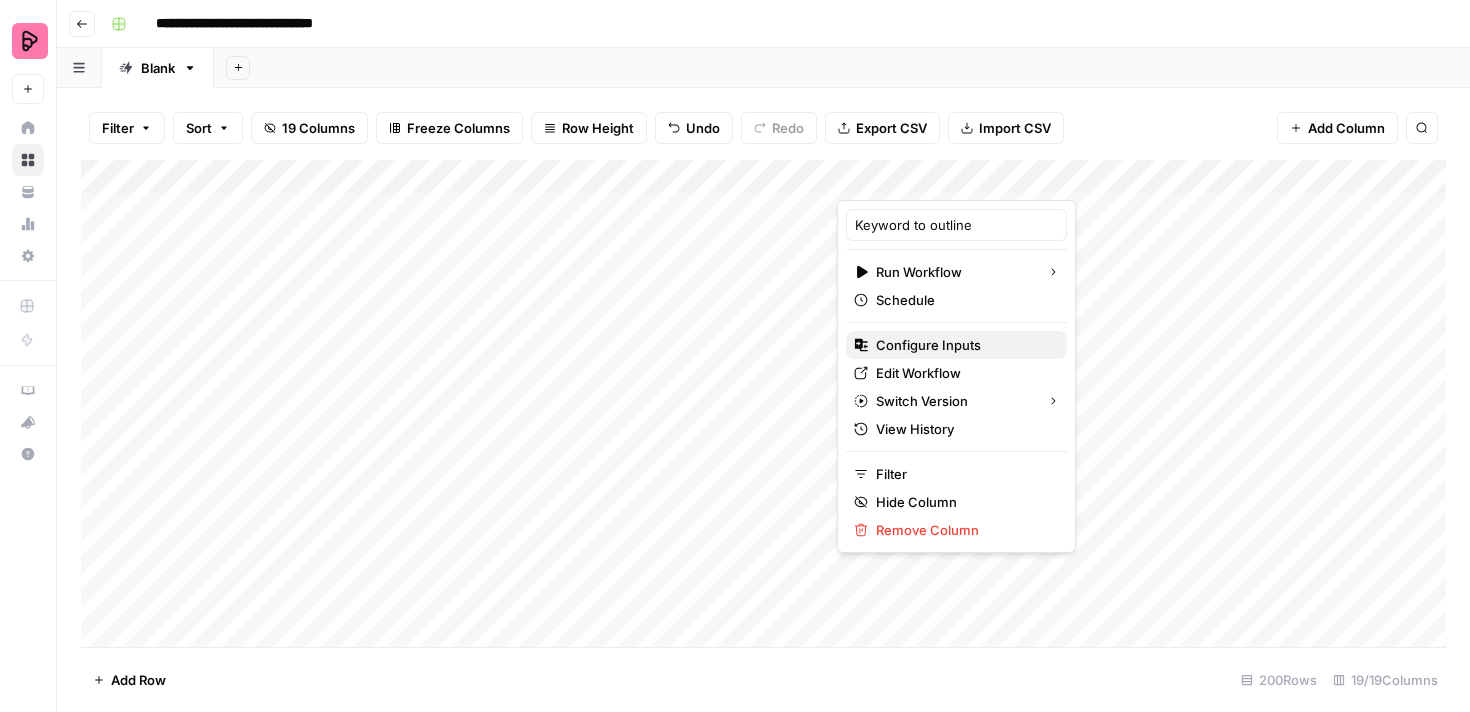 click on "Configure Inputs" at bounding box center [963, 345] 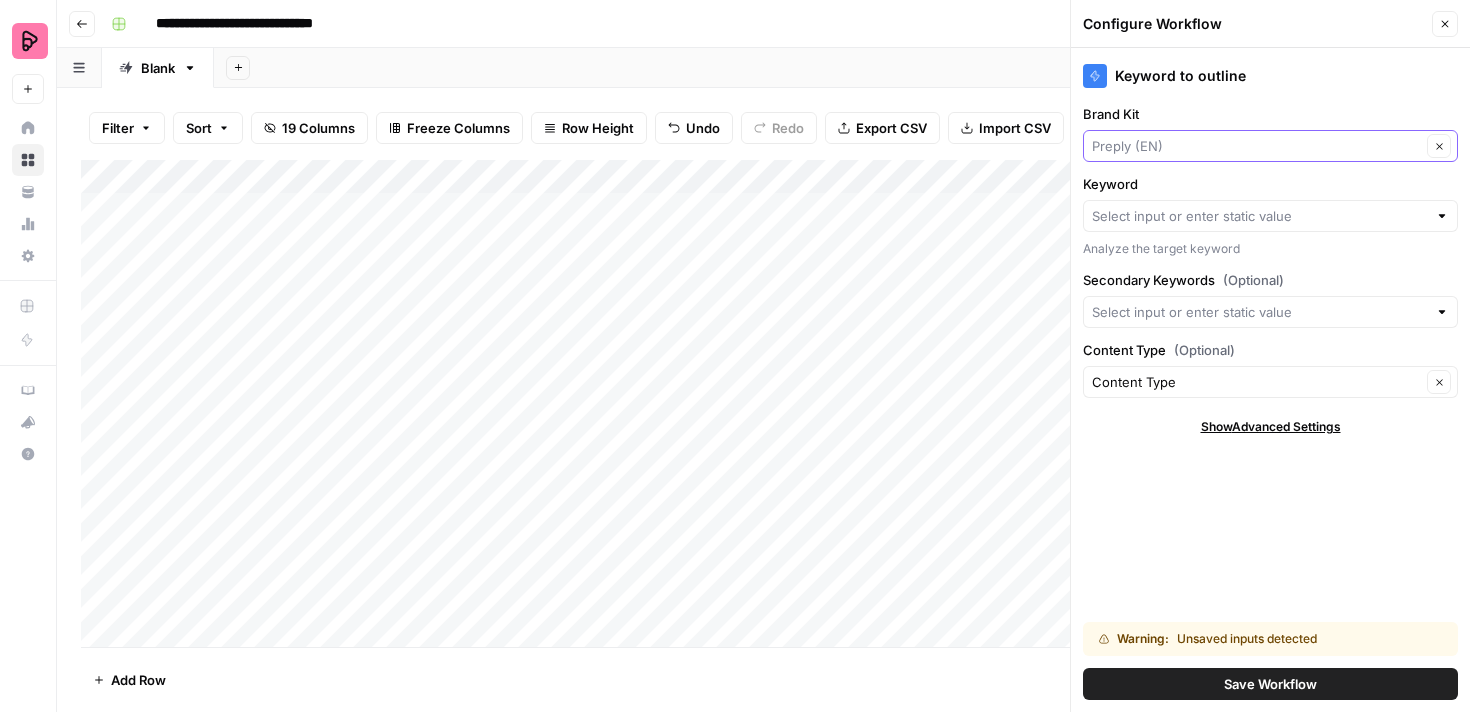 click on "Brand Kit" at bounding box center [1256, 146] 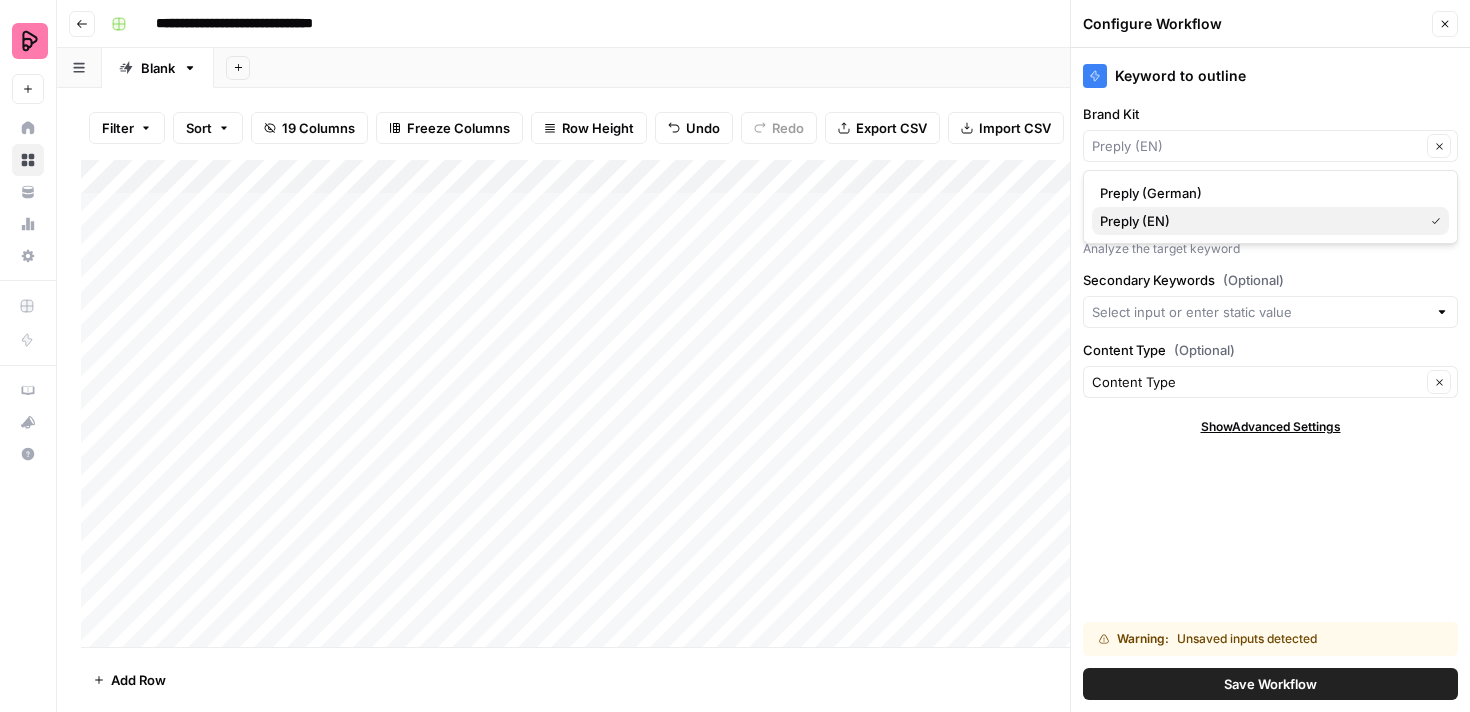 click on "Preply (EN)" at bounding box center (1257, 221) 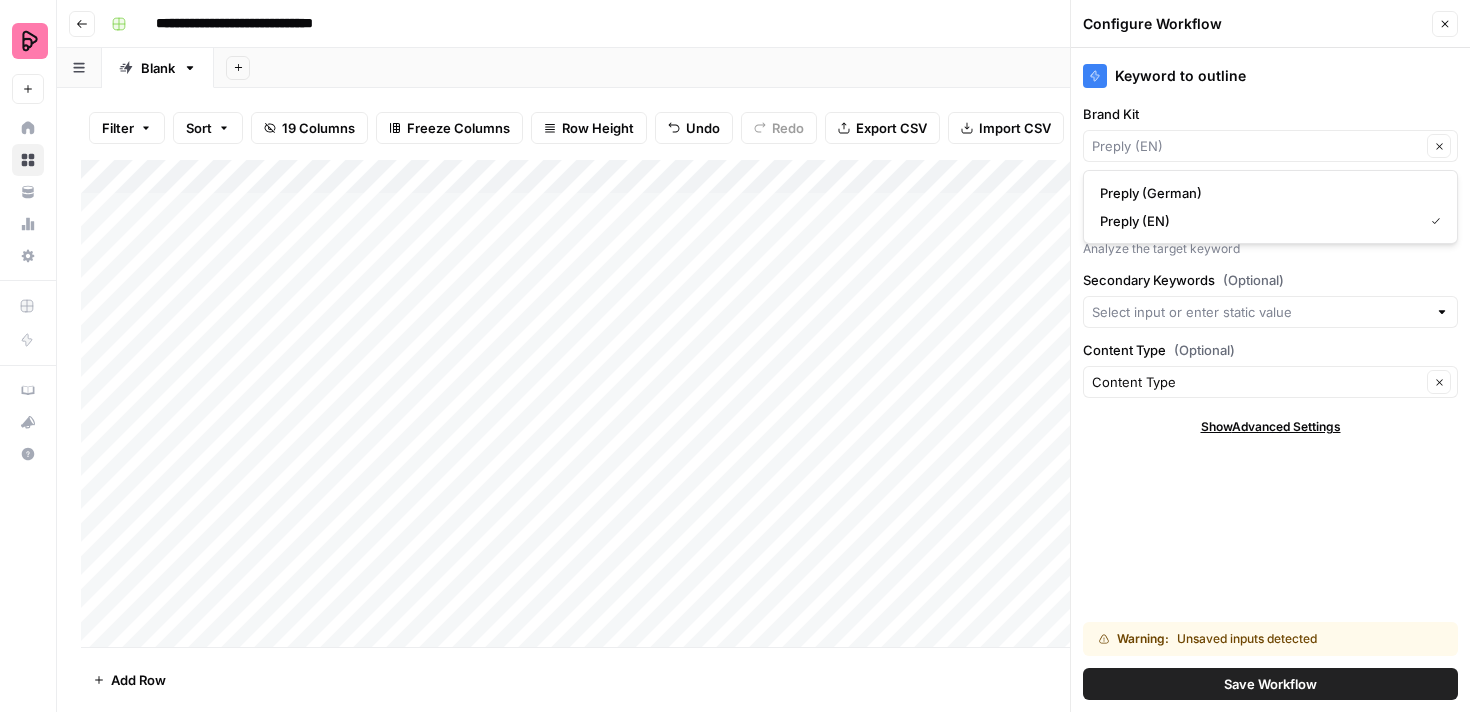 type on "Preply (EN)" 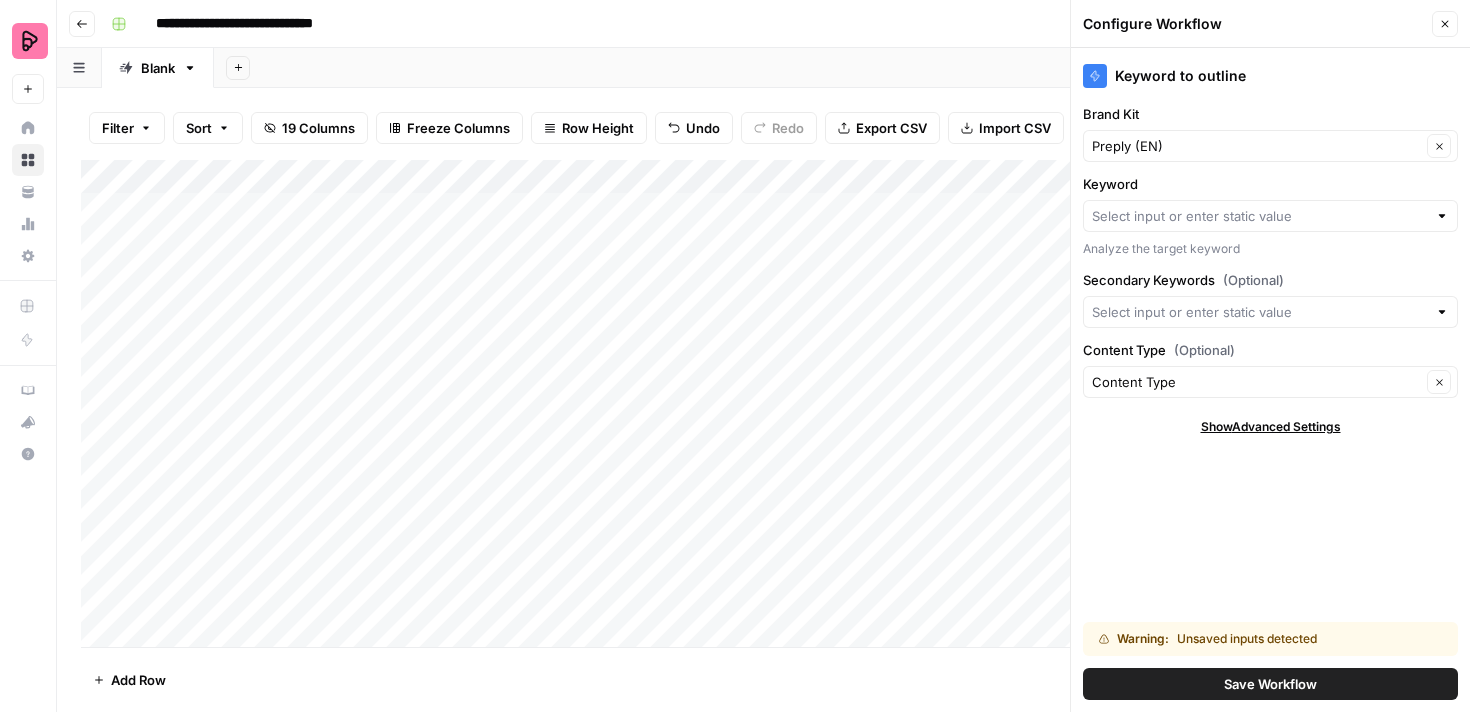 click on "Save Workflow" at bounding box center [1270, 684] 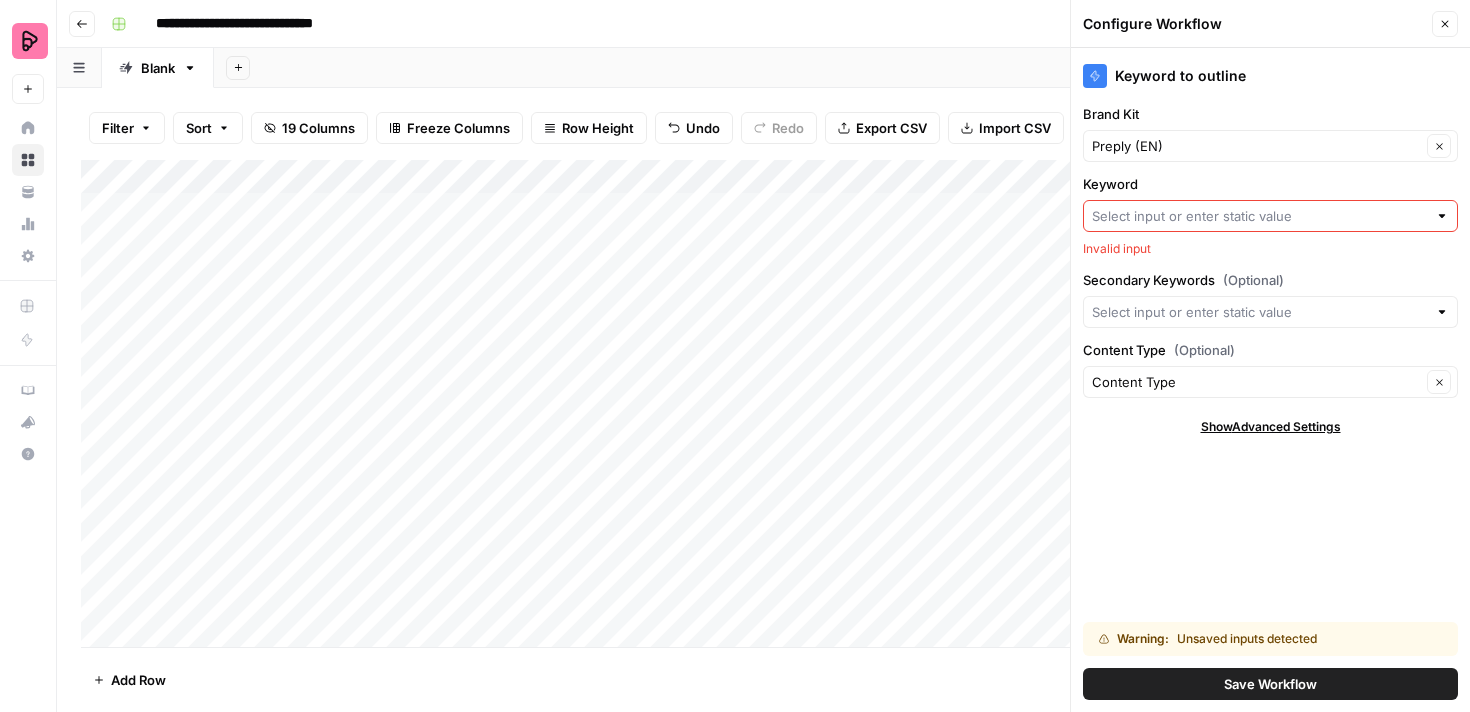 click on "Keyword" at bounding box center [1259, 216] 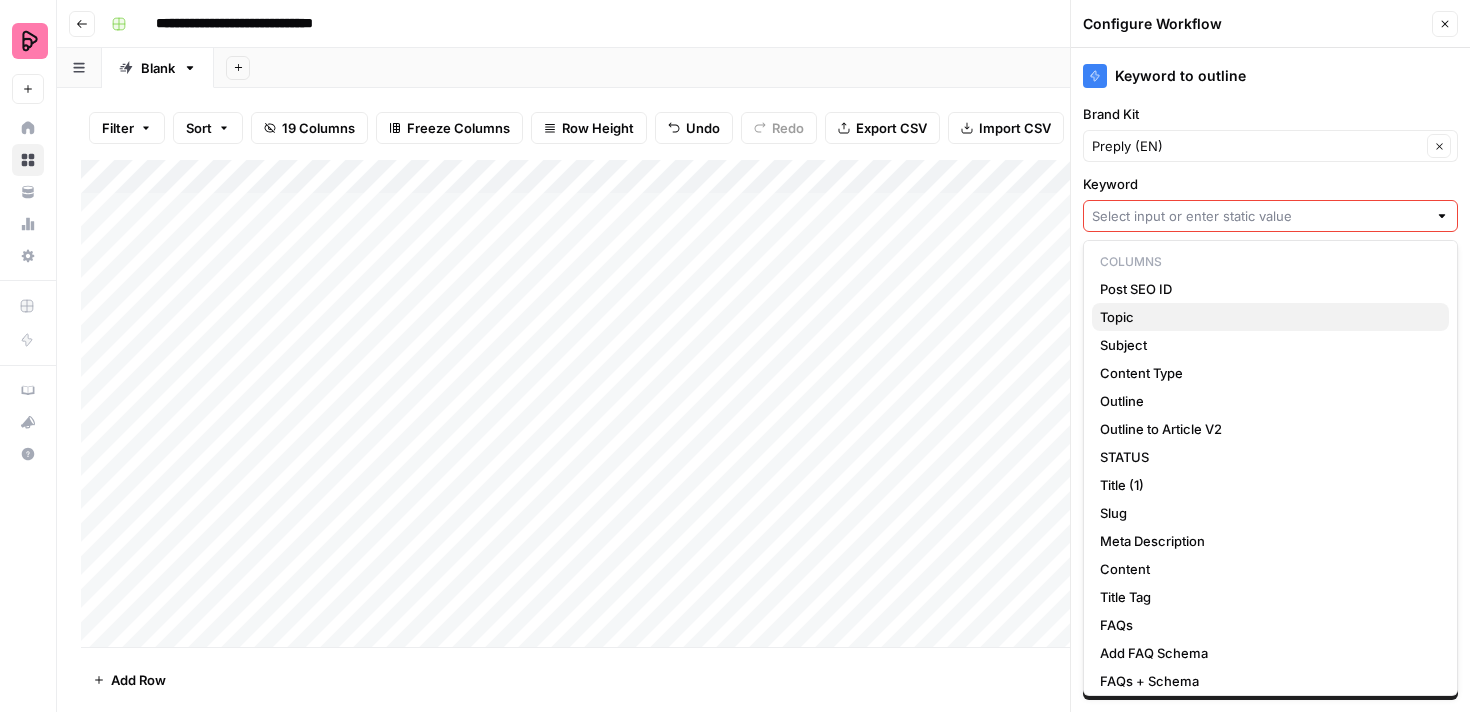 click on "Topic" at bounding box center (1266, 317) 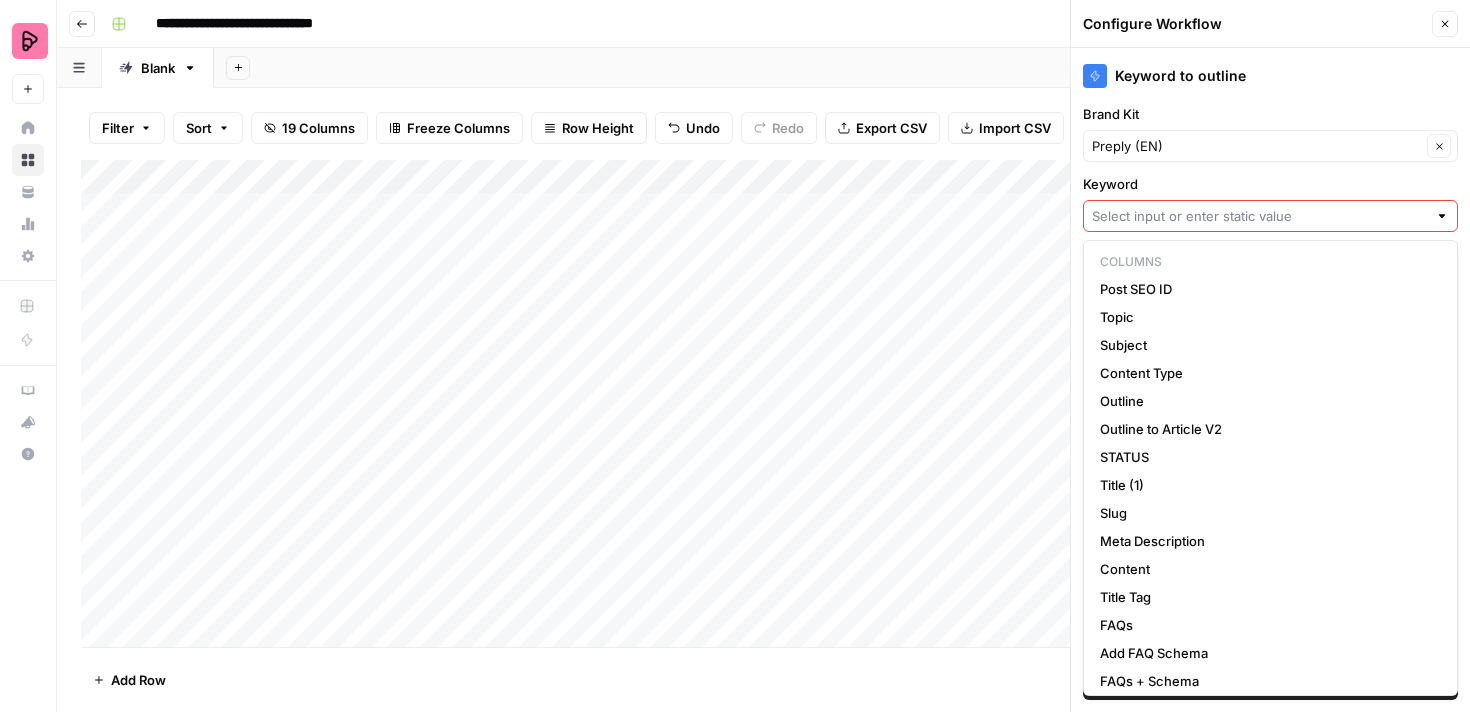type on "Topic" 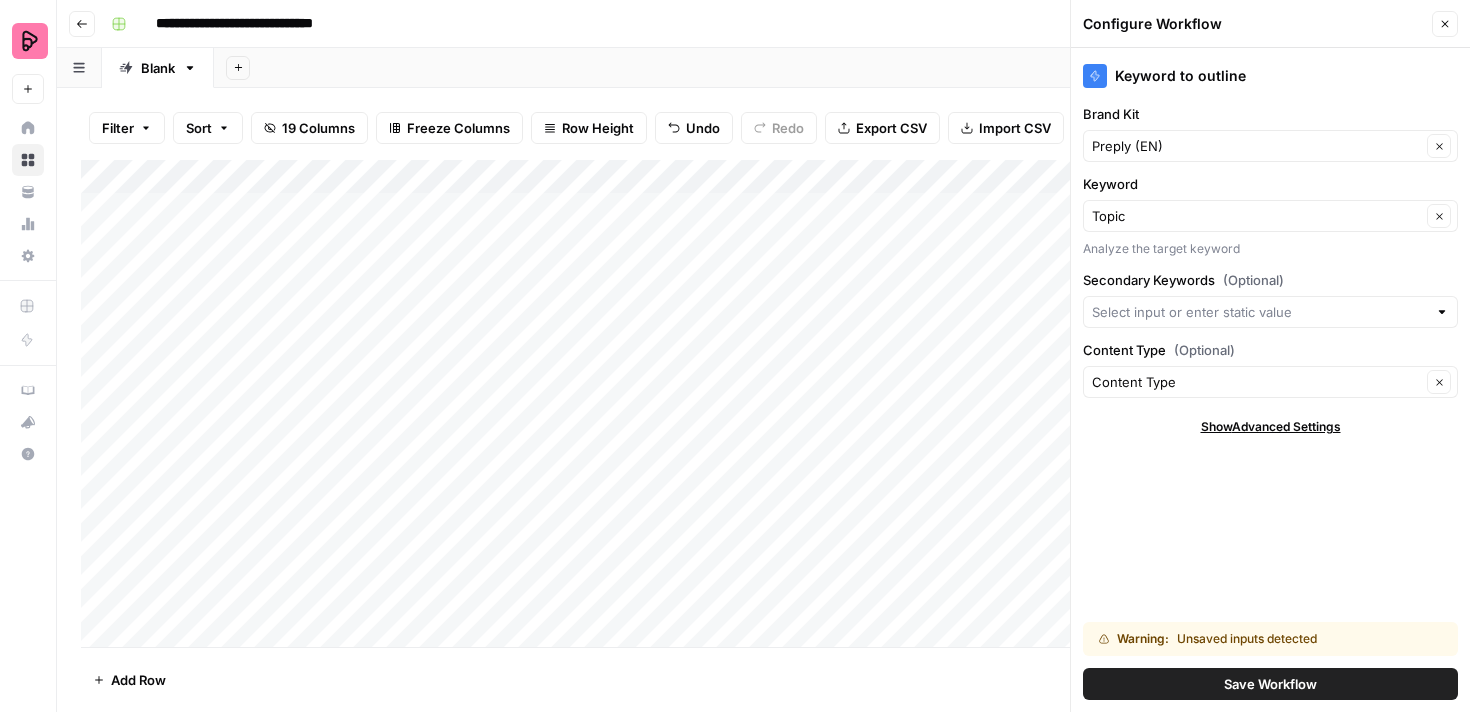 click on "Save Workflow" at bounding box center [1270, 684] 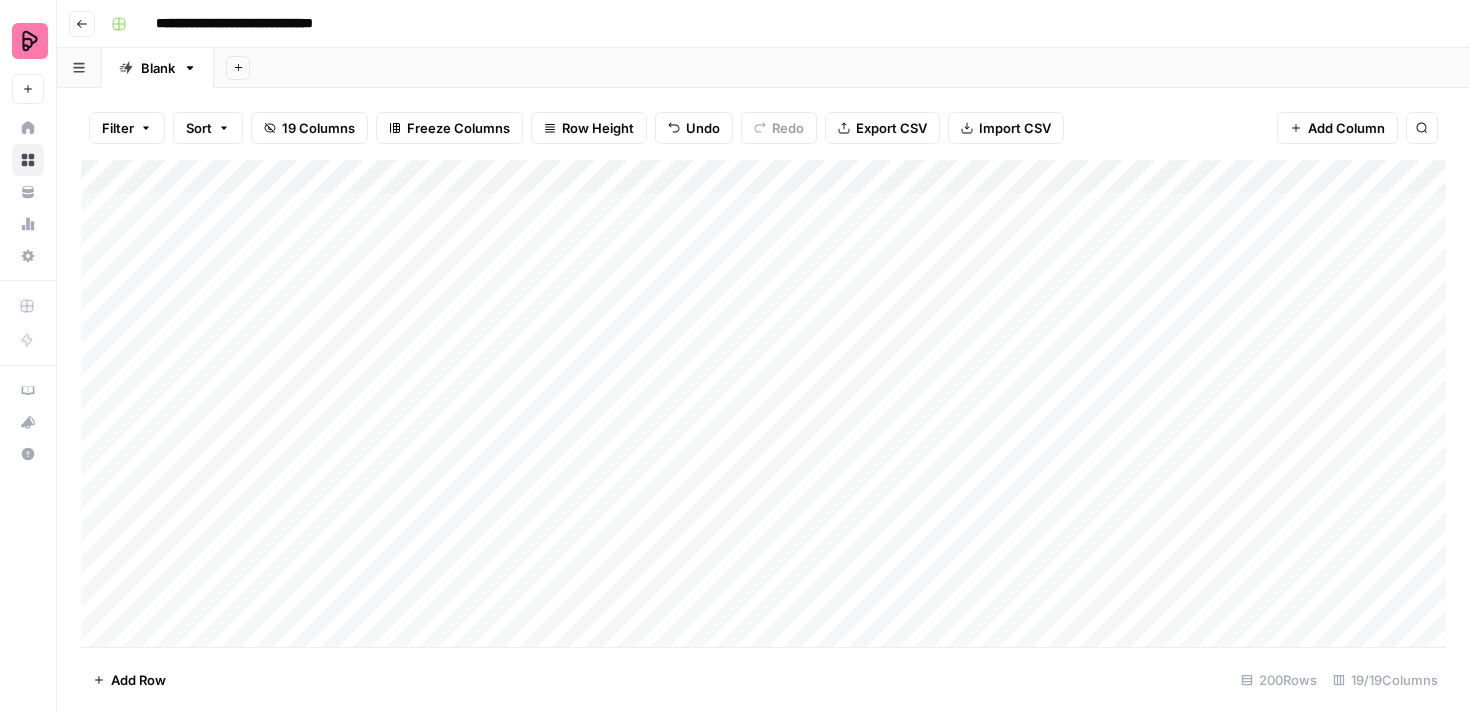 click on "Add Column" at bounding box center (763, 403) 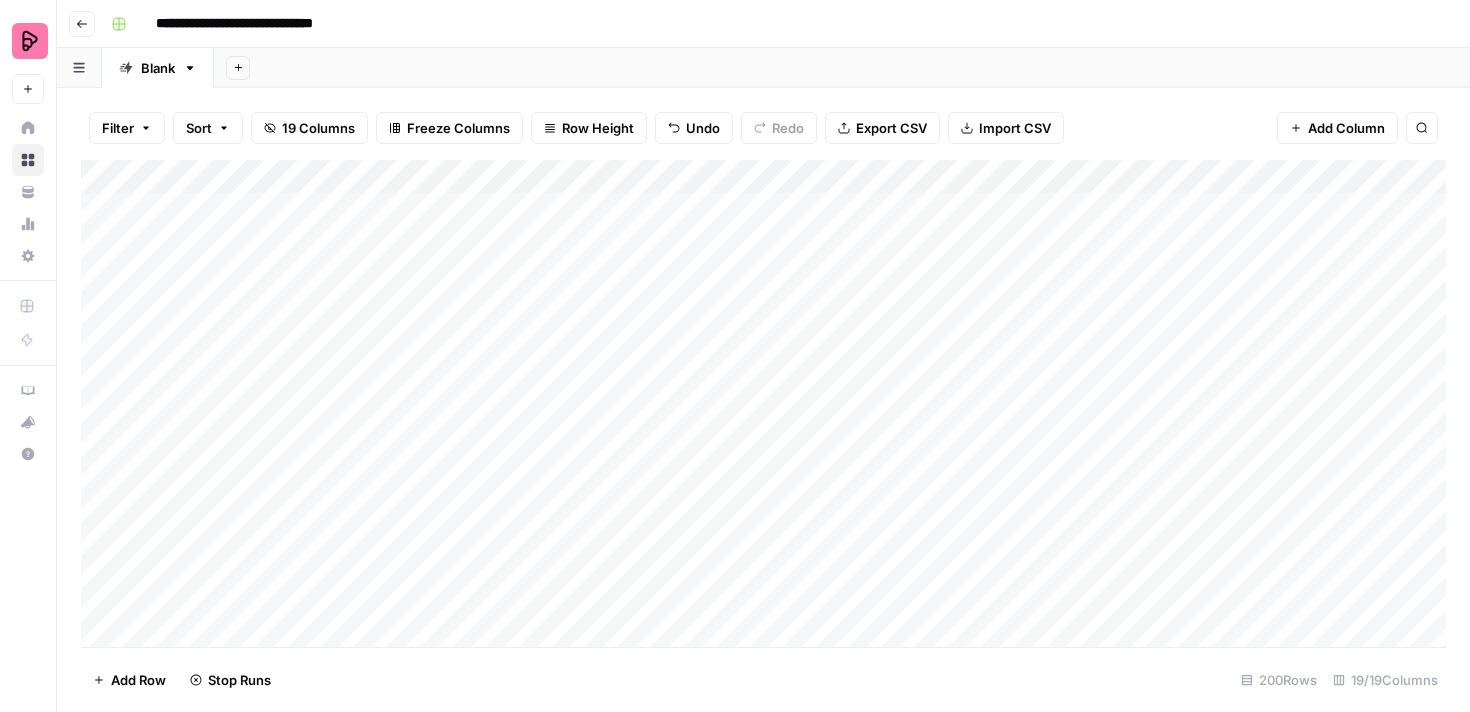 click on "Add Column" at bounding box center (763, 403) 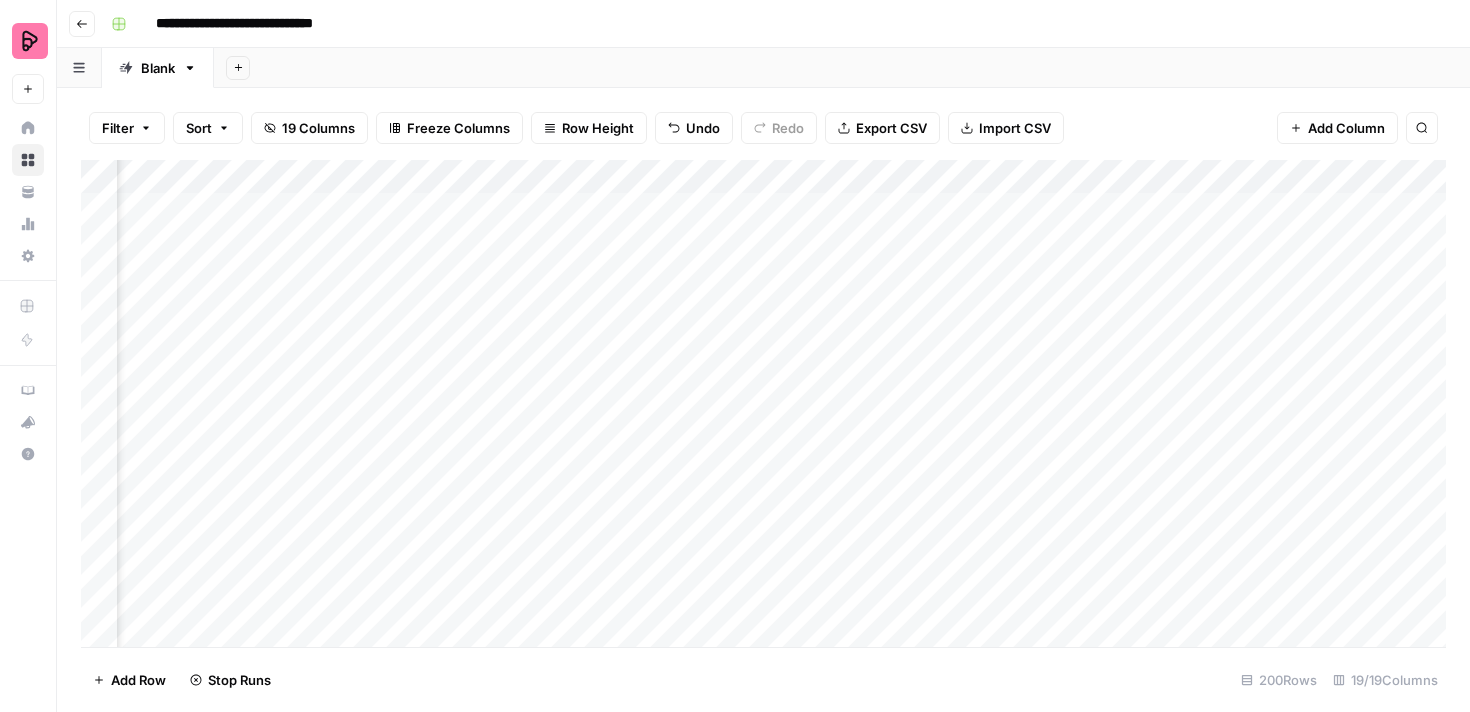 scroll, scrollTop: 0, scrollLeft: 163, axis: horizontal 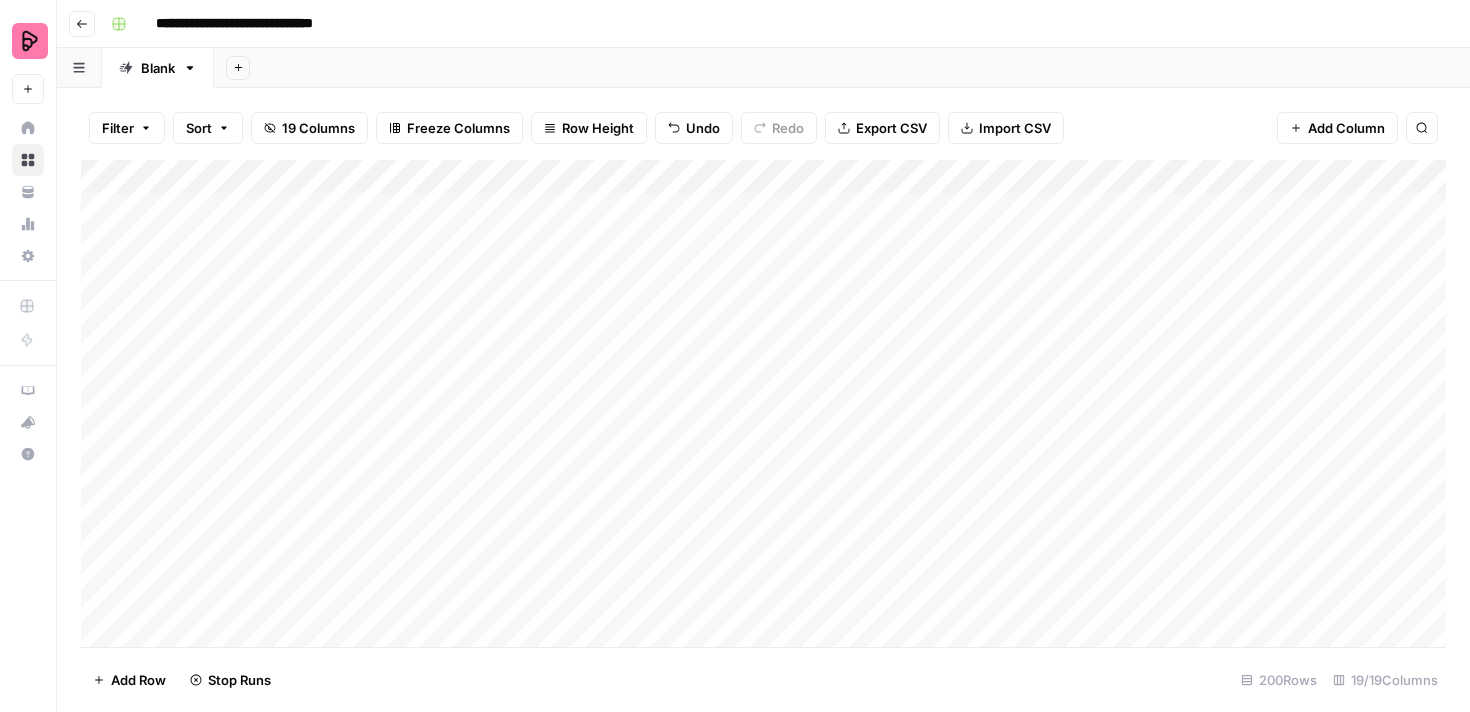 click on "Add Column" at bounding box center (763, 403) 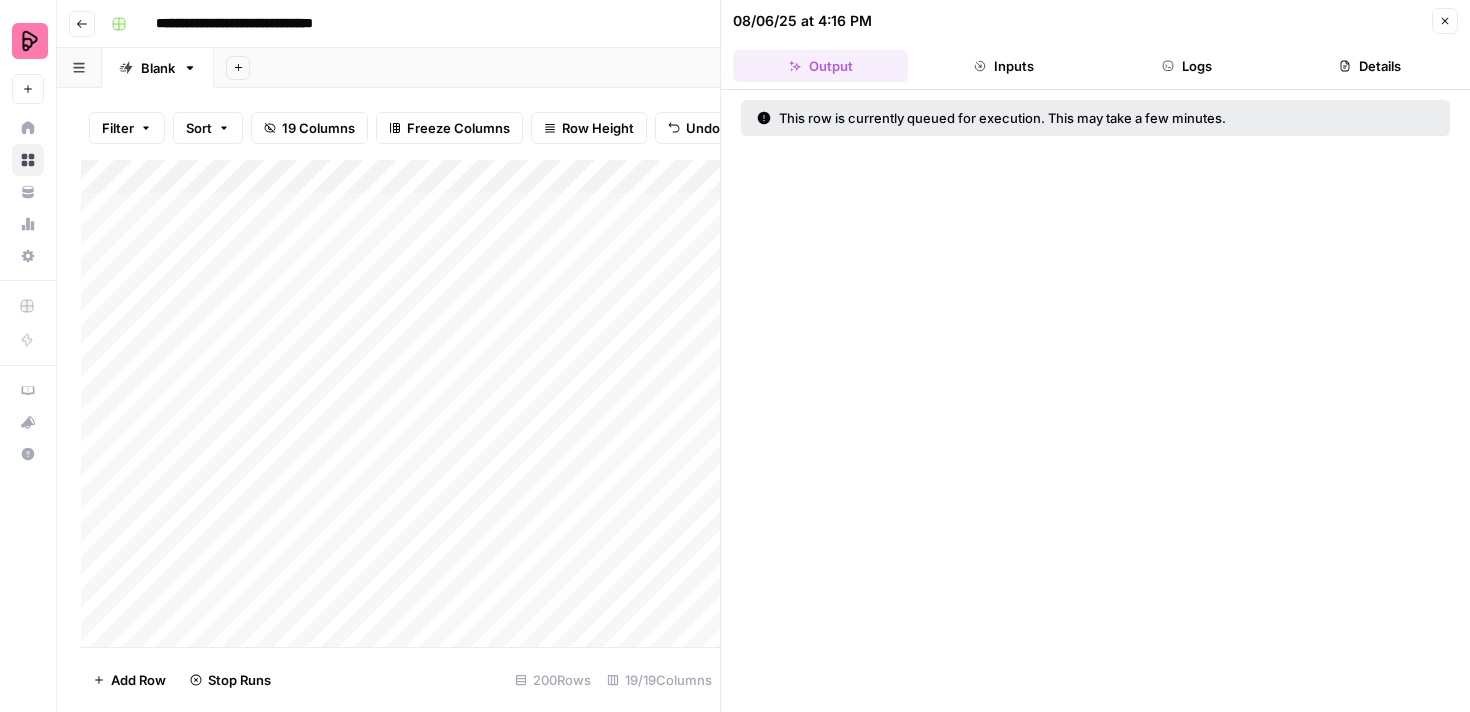 click on "Close" at bounding box center [1445, 21] 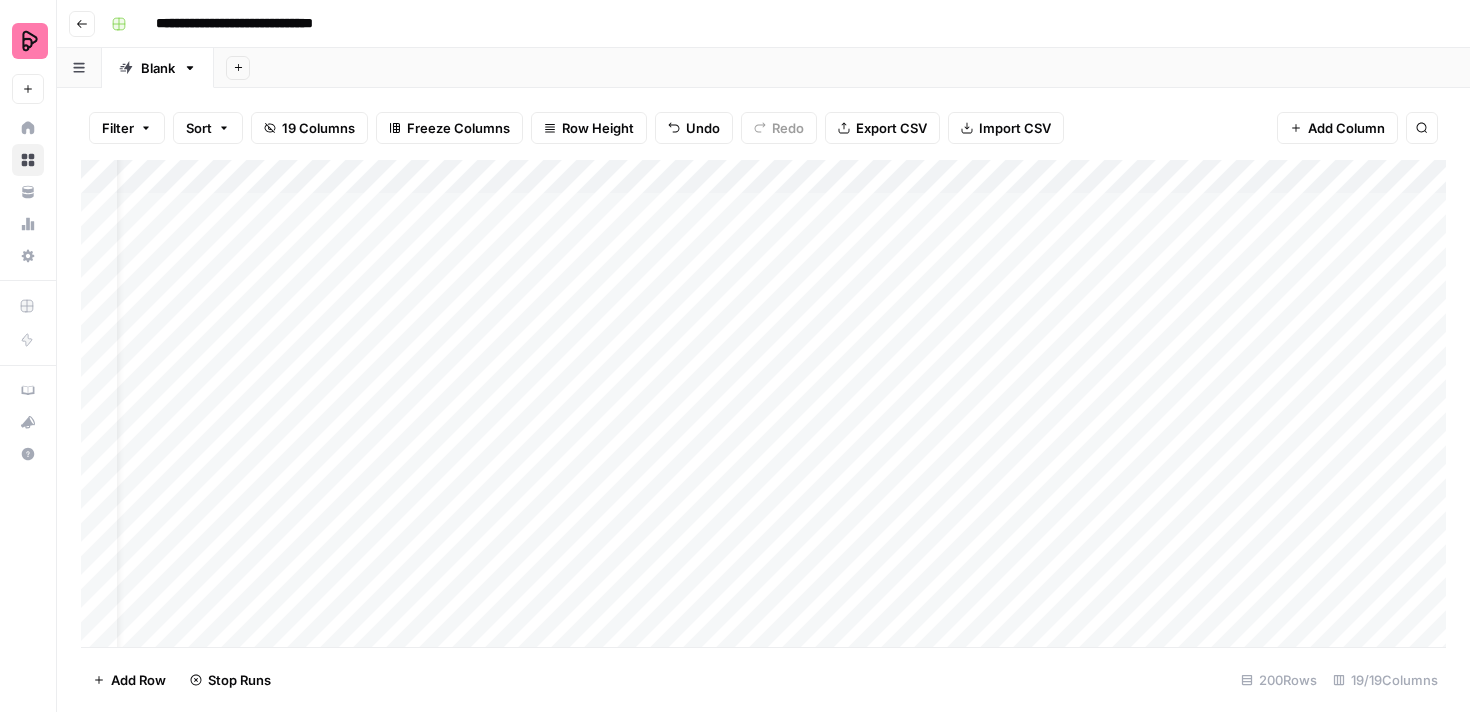 scroll, scrollTop: 0, scrollLeft: 54, axis: horizontal 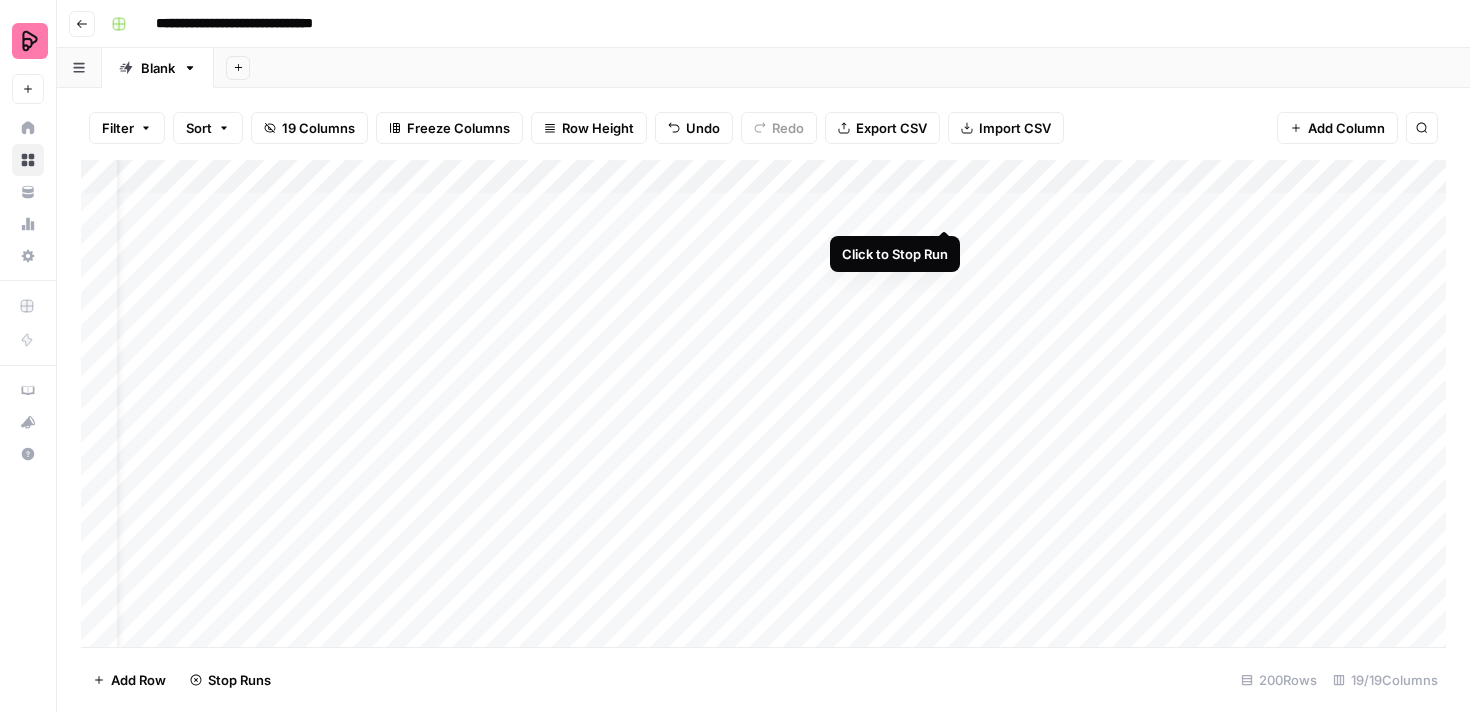 click on "Add Column" at bounding box center [763, 403] 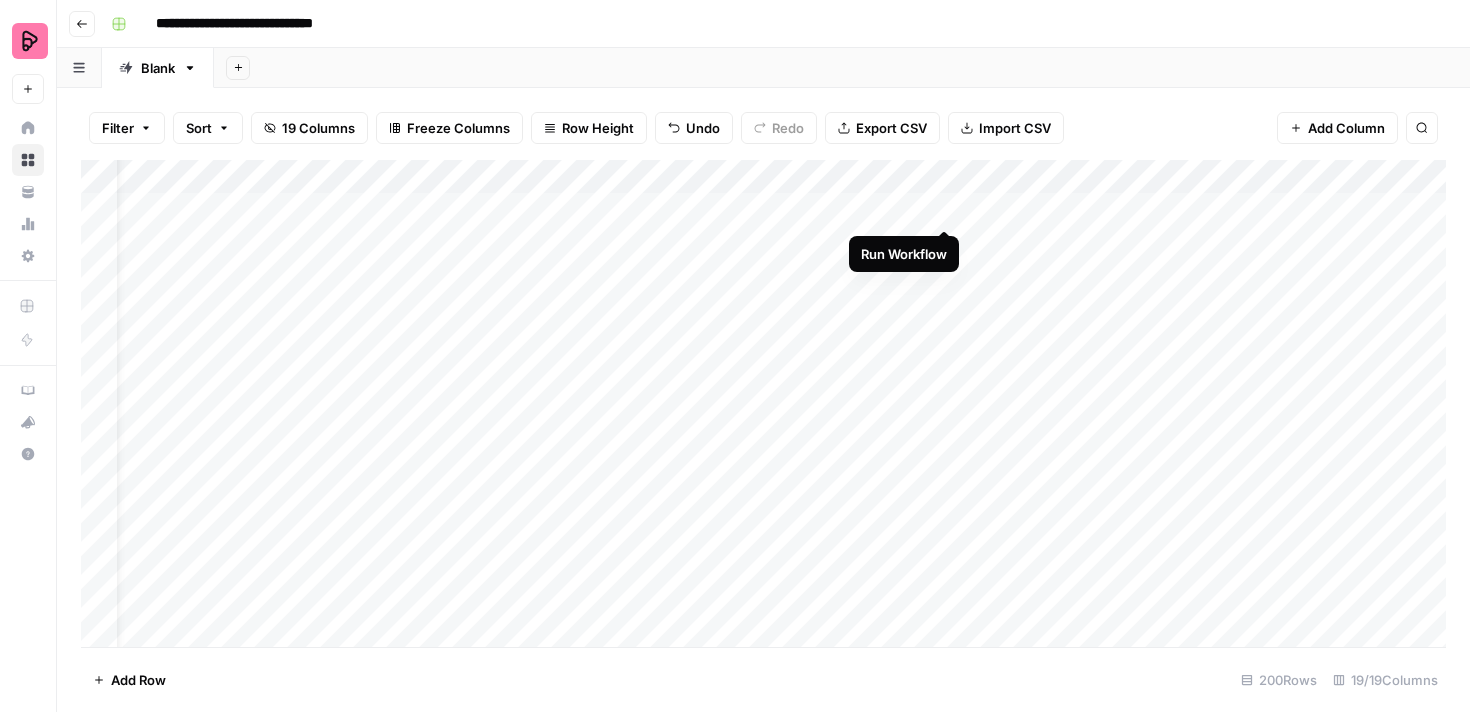 click on "Add Column" at bounding box center (763, 403) 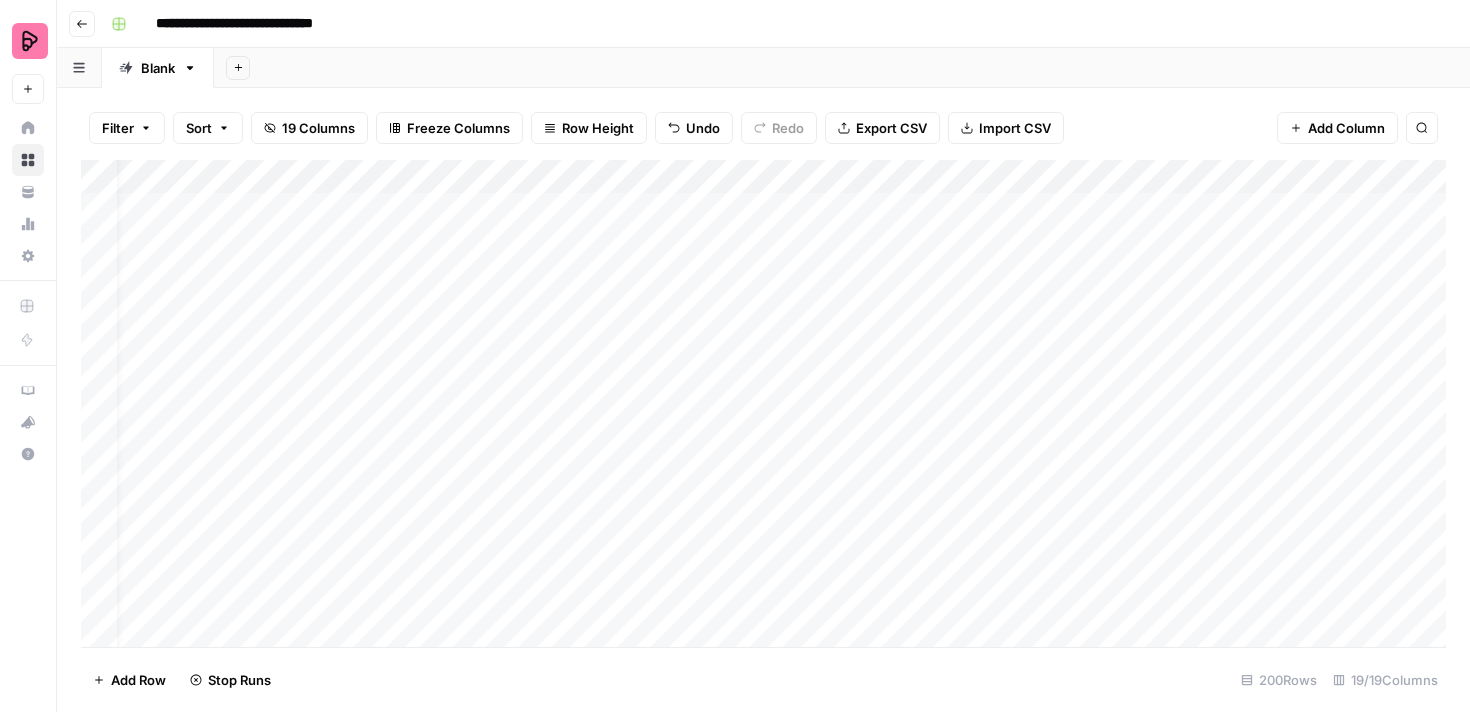 scroll, scrollTop: 0, scrollLeft: 0, axis: both 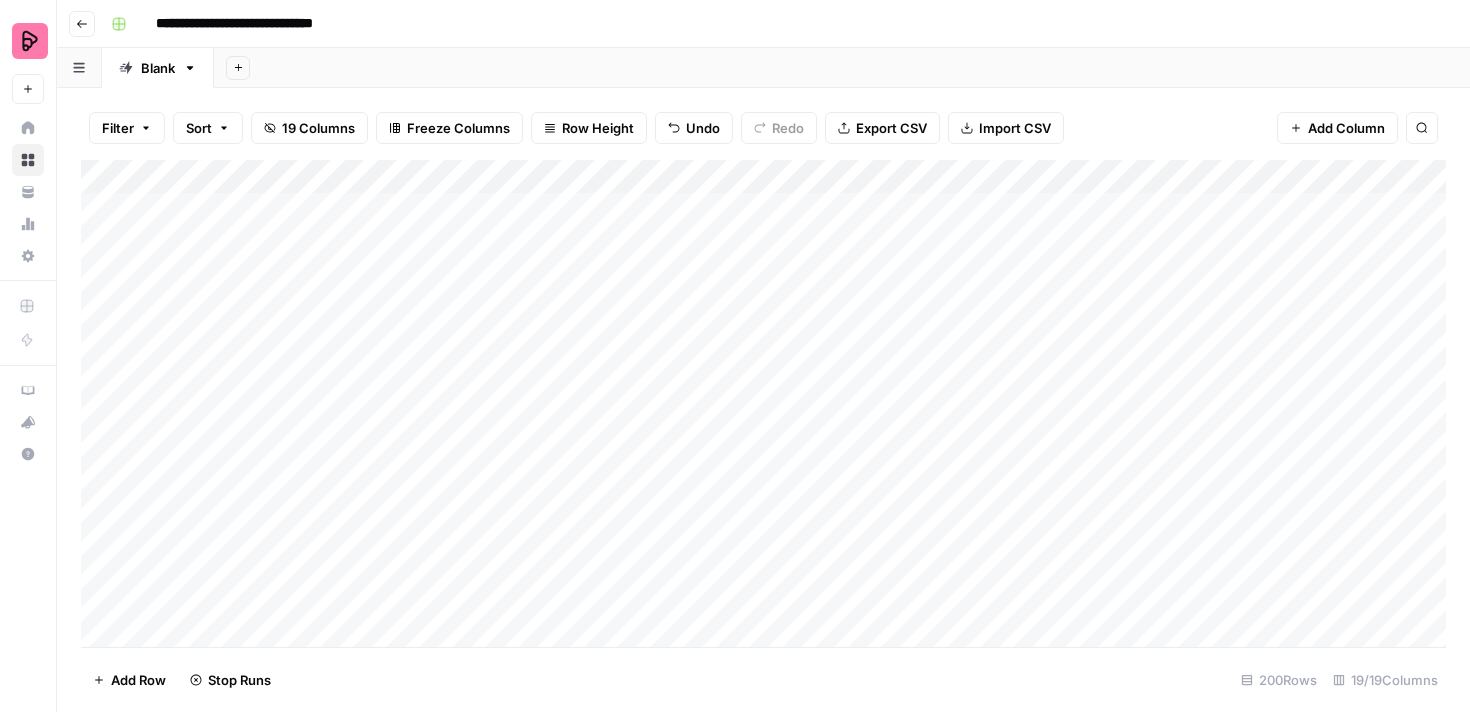 click on "Add Column" at bounding box center [763, 403] 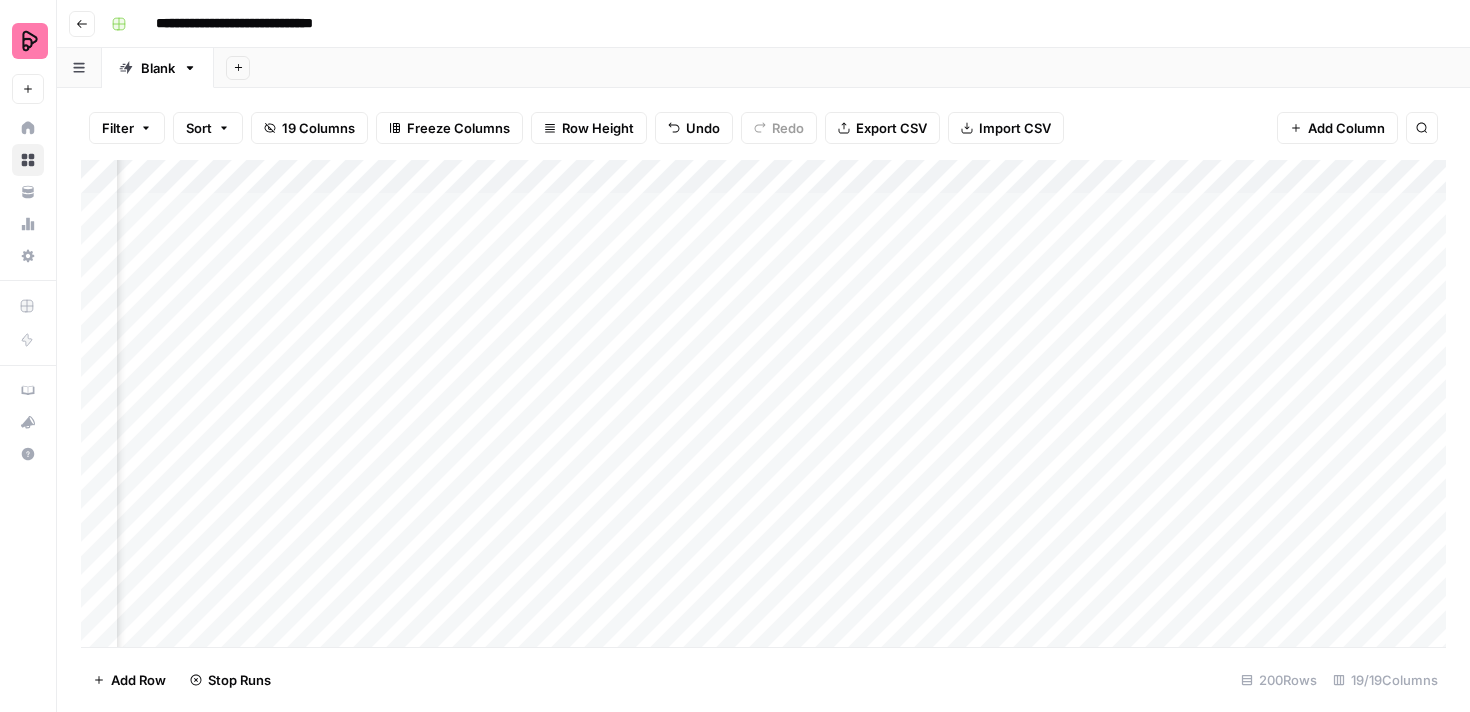 scroll, scrollTop: 0, scrollLeft: 0, axis: both 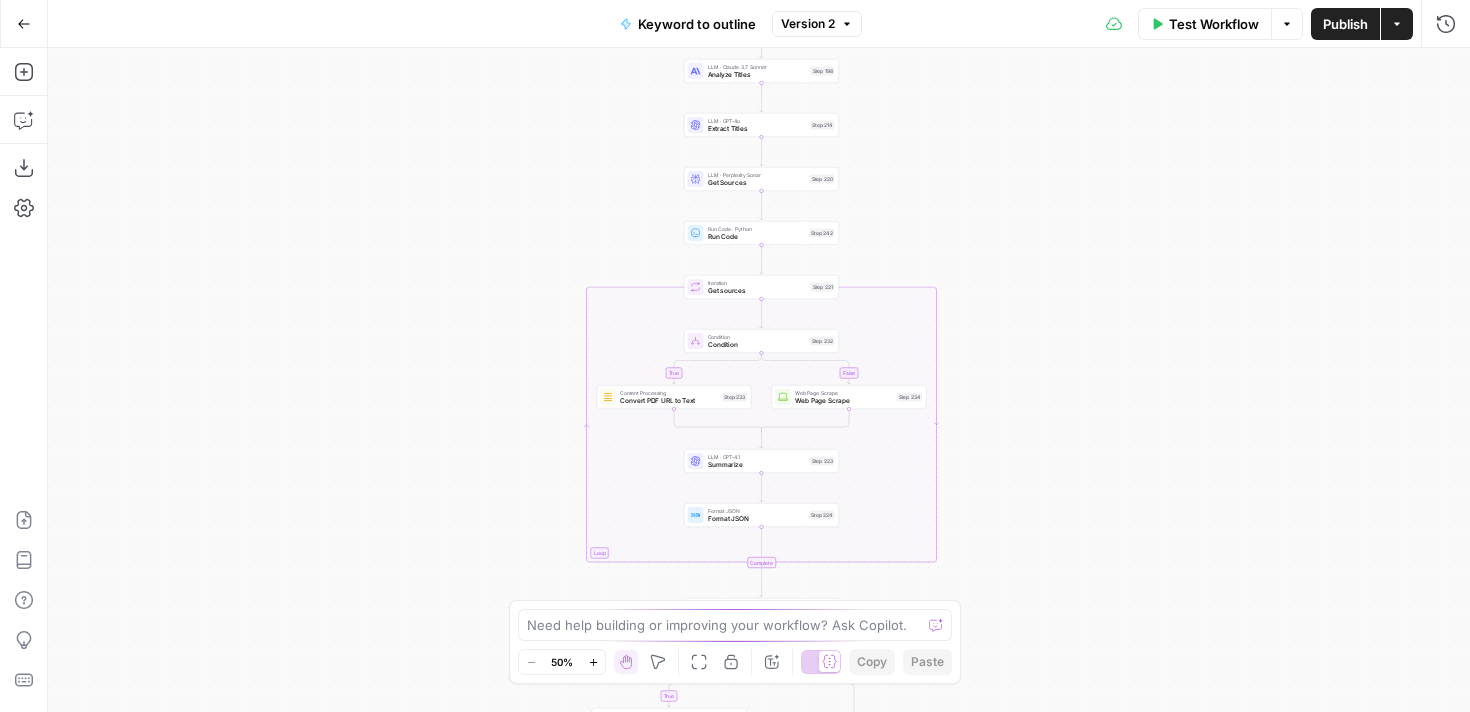 click on "Keyword to outline" at bounding box center [697, 24] 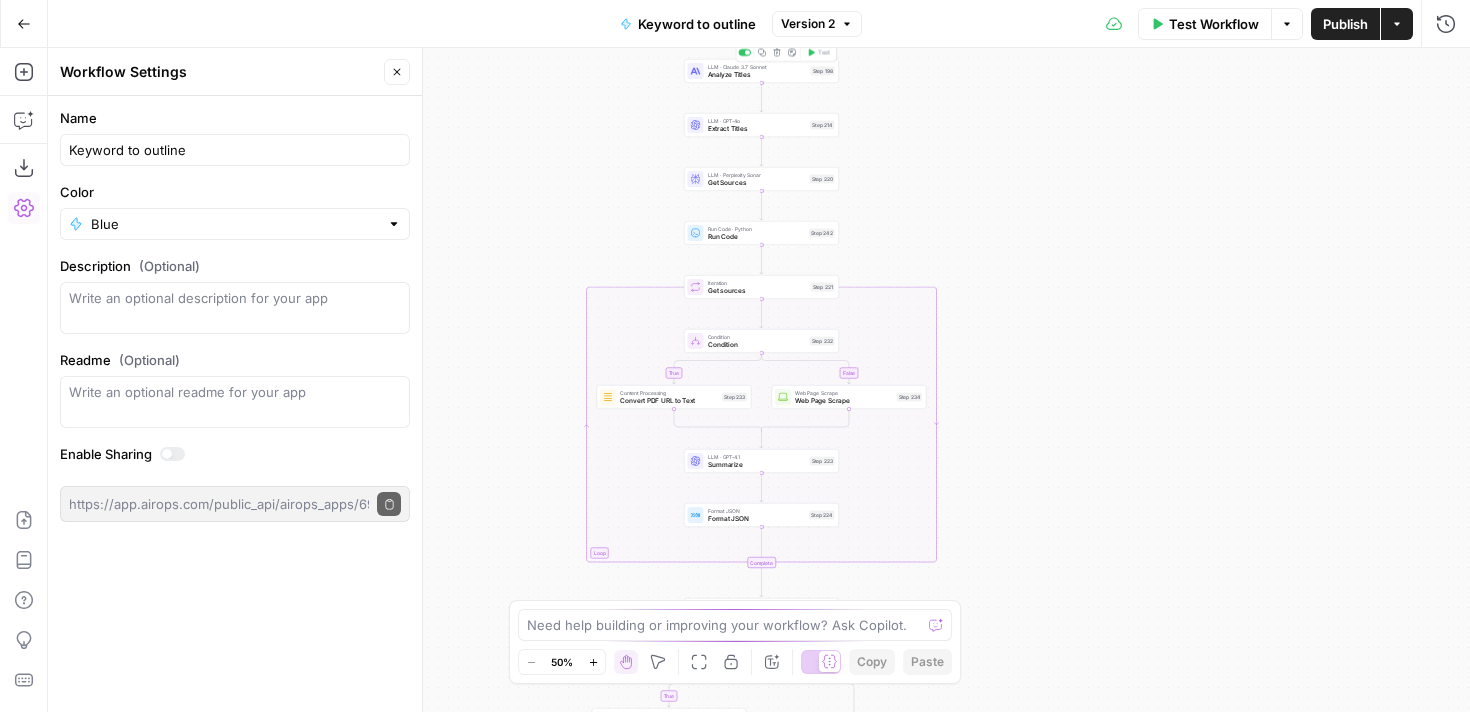 click on "LLM · Claude 3.7 Sonnet" at bounding box center [757, 67] 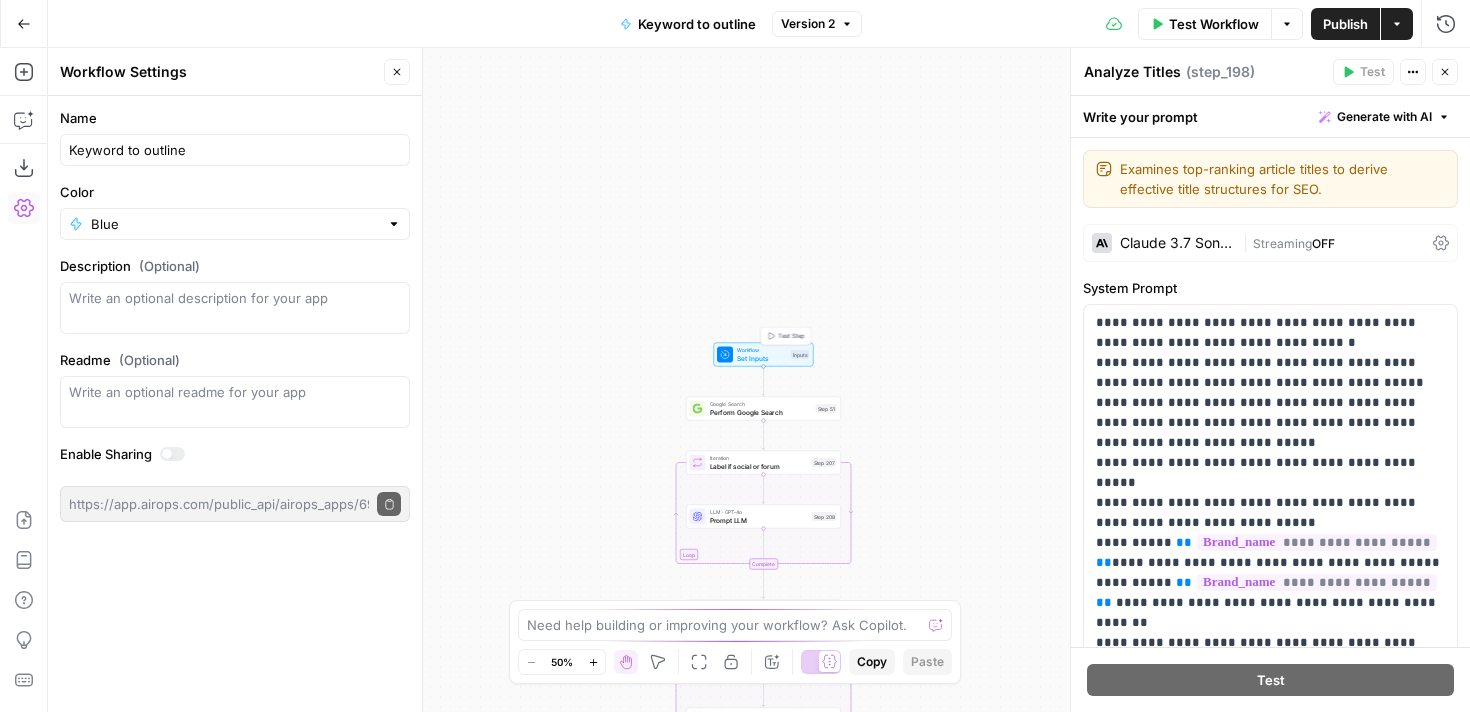click on "Set Inputs" at bounding box center [762, 358] 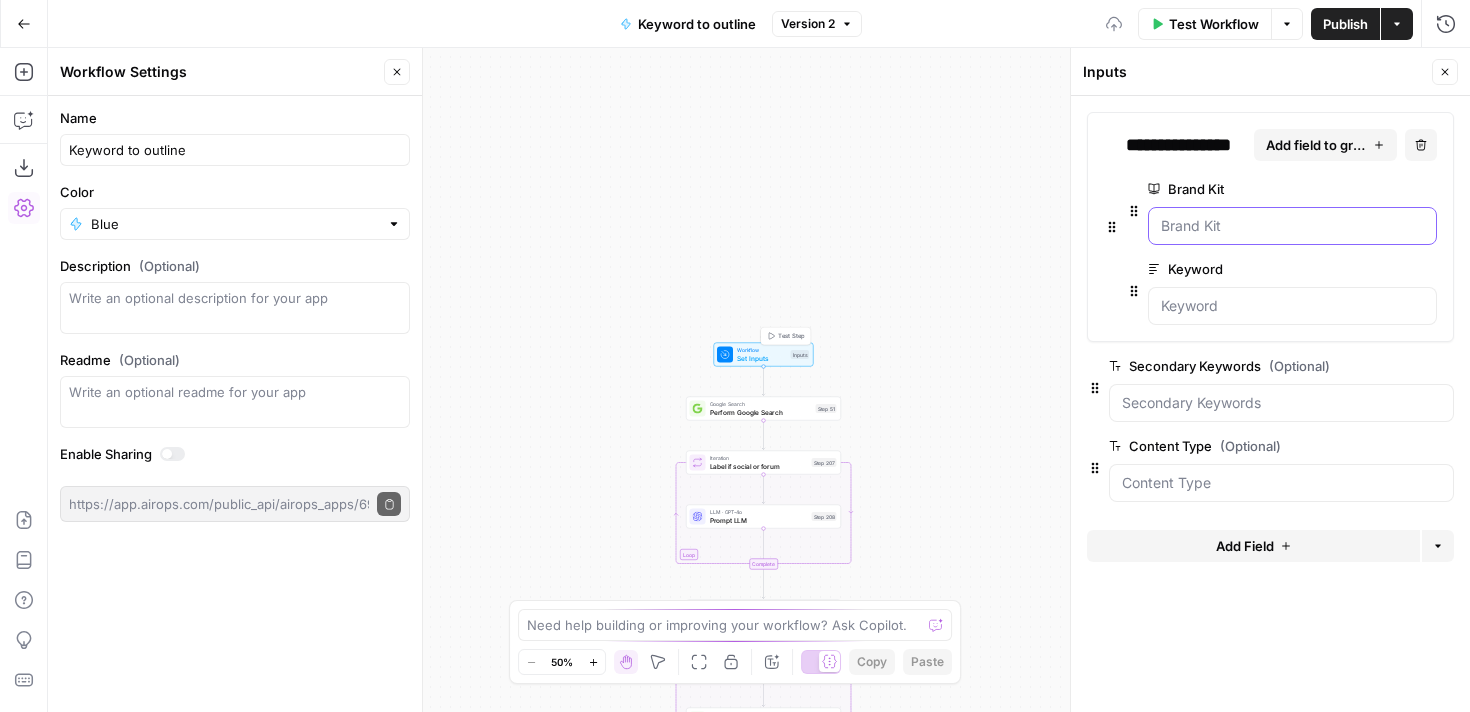 click on "Brand Kit" at bounding box center [1292, 226] 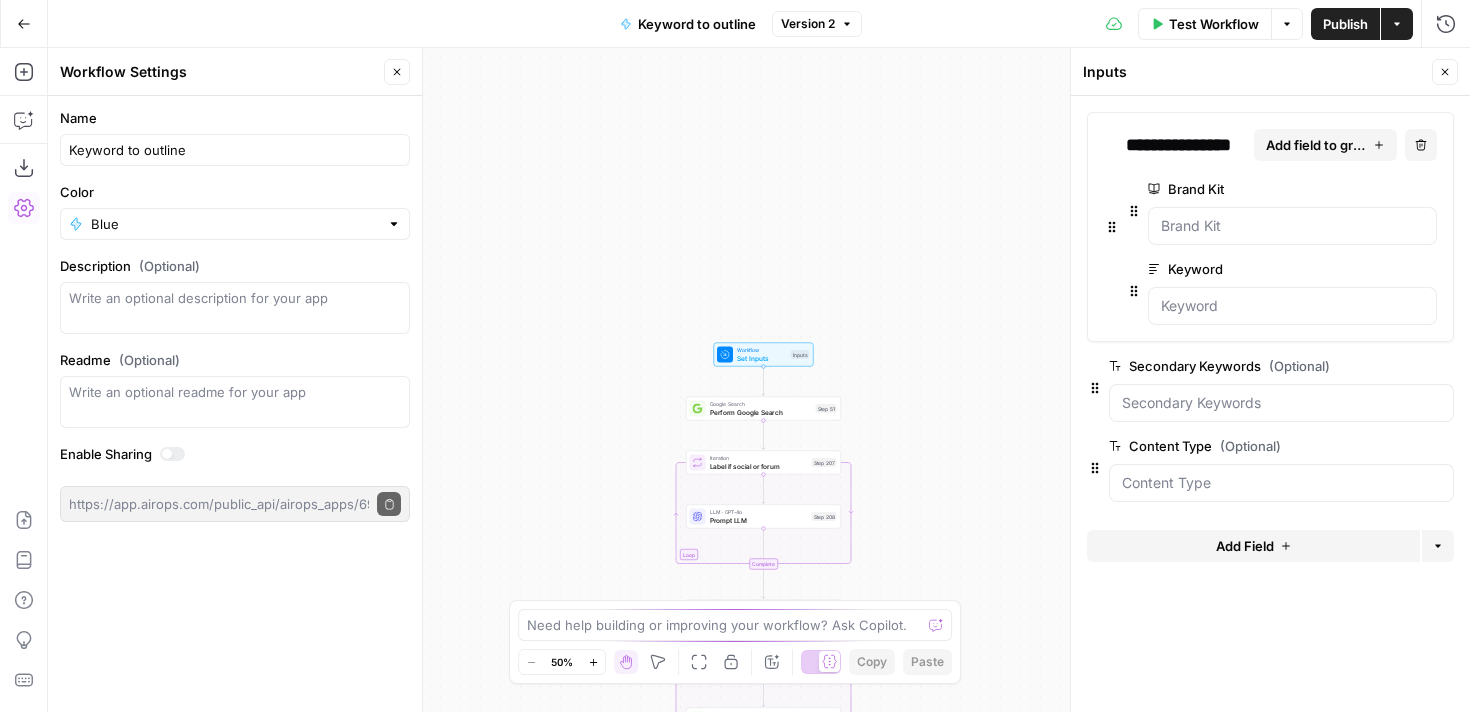 click on "Keyword" at bounding box center (1236, 269) 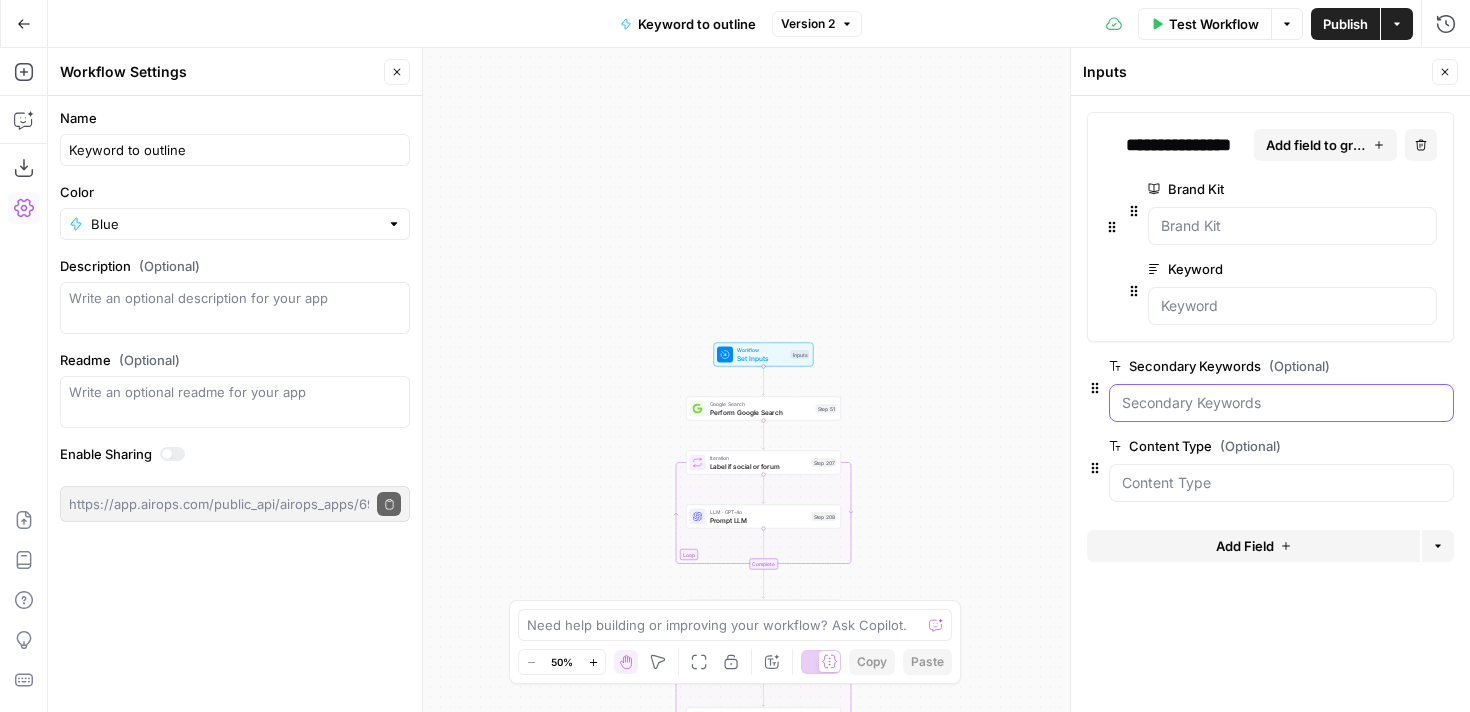 click on "Secondary Keywords   (Optional)" at bounding box center (1281, 403) 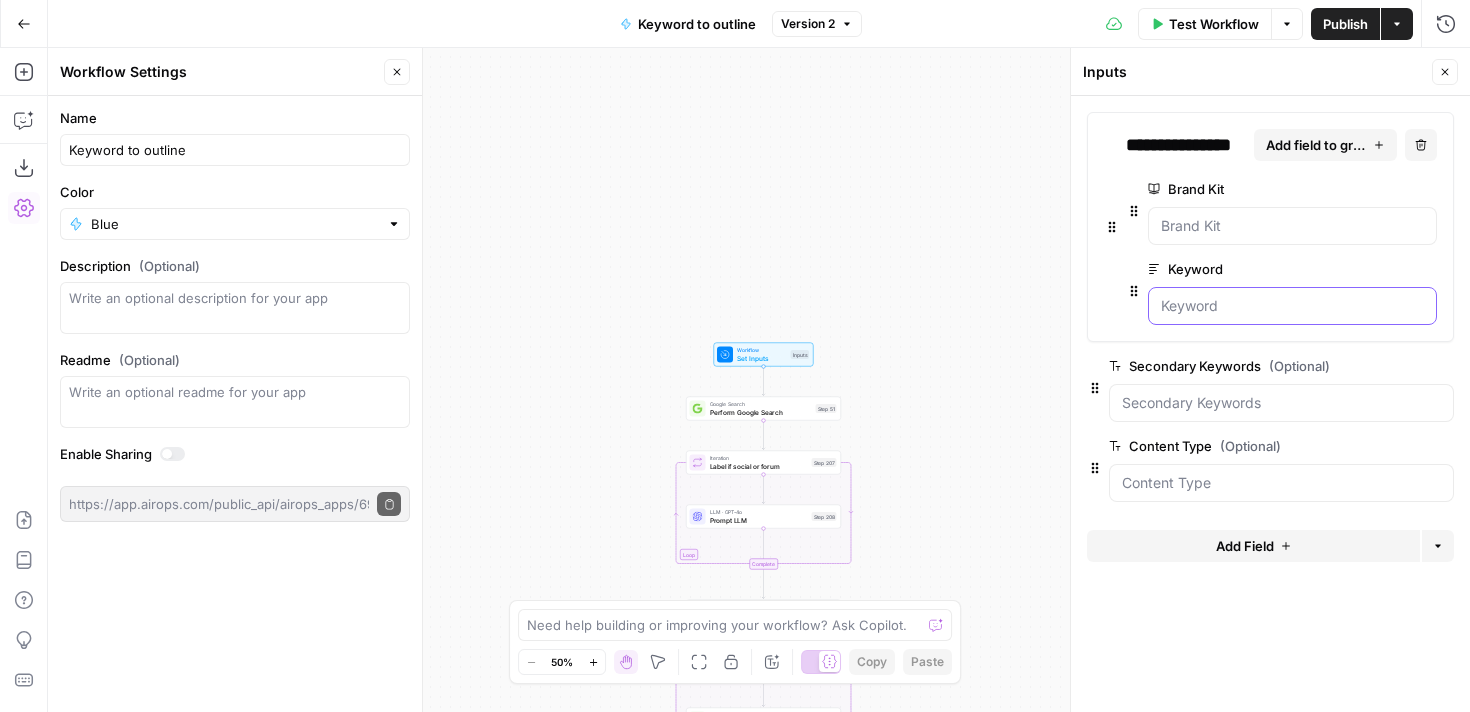 click on "Keyword" at bounding box center [1292, 306] 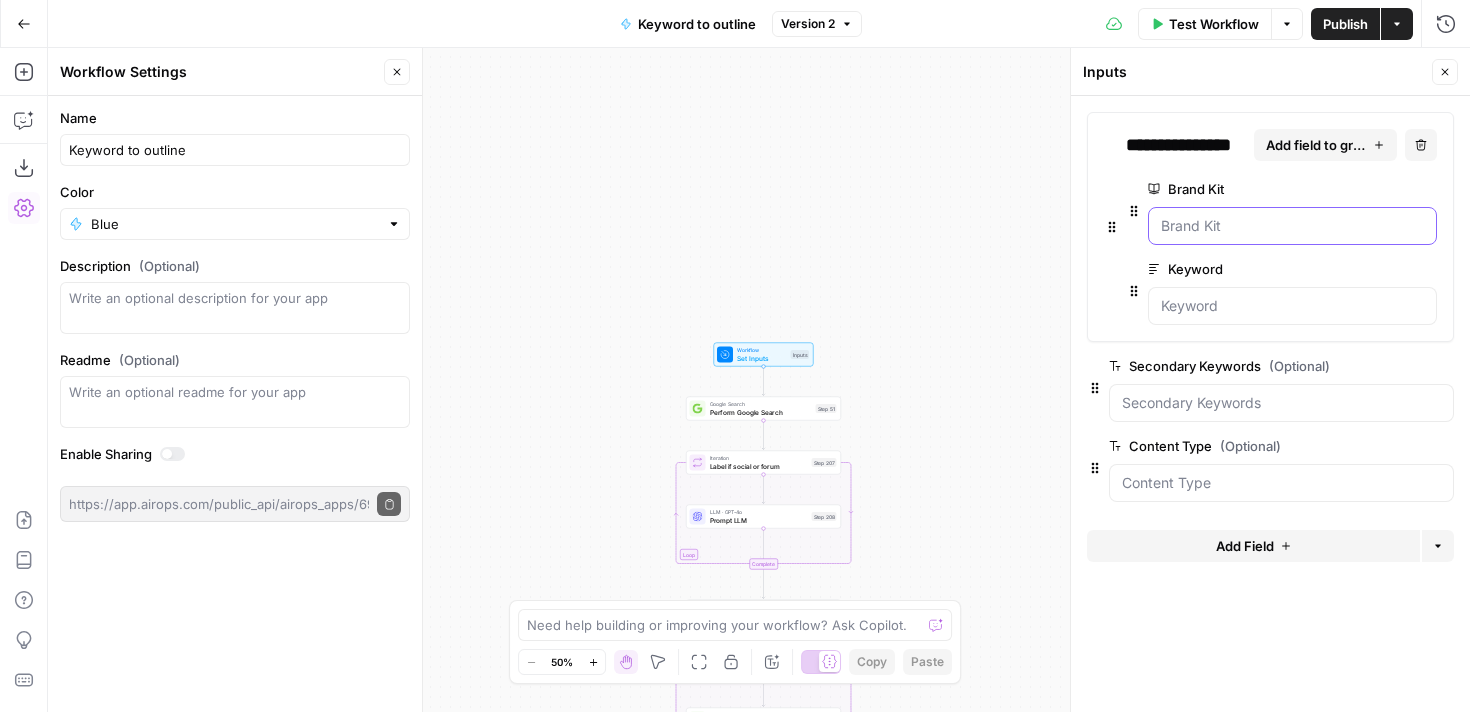 click on "Brand Kit" at bounding box center [1292, 226] 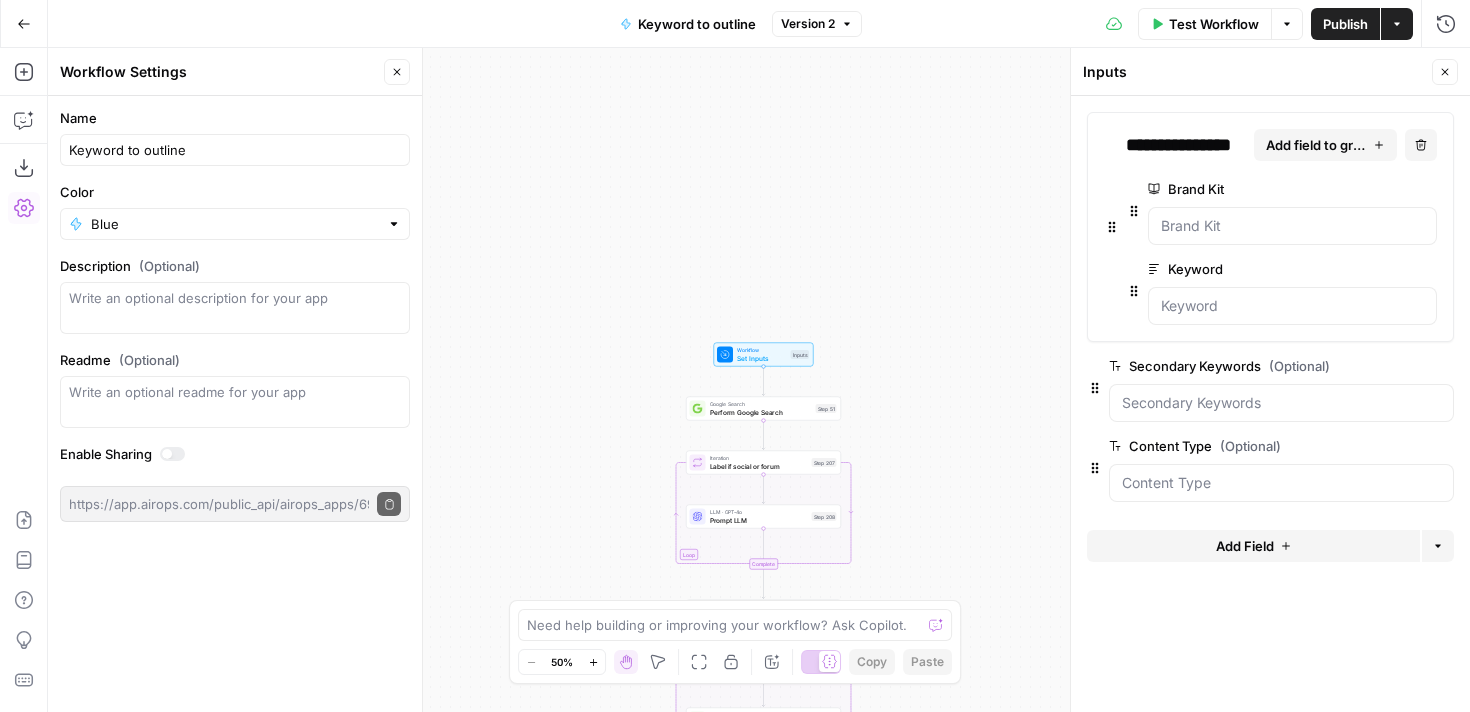 click on "true false true false Workflow Set Inputs Inputs Google Search Perform Google Search Step 51 Loop Iteration Label if social or forum Step 207 LLM · GPT-4o Prompt LLM Step 208 Complete Run Code · JavaScript Remove social and forums Step 209 Loop Iteration Analyze Content for Top Ranking Pages Step 89 Web Page Scrape Scrape Page Content Step 90 Run Code · JavaScript Get Headers Step 192 SEO Research Semrush URL Organic Search Keywords Step 206 Format JSON Format JSON Output Step 96 Complete Run Code · JavaScript Competitor keywords Step 212 LLM · Claude 3.7 Sonnet Analyze Titles Step 198 LLM · GPT-4o Extract Titles Step 214 LLM · Perplexity Sonar Get Sources Step 220 Run Code · Python Run Code Step 242 Loop Iteration Get sources Step 221 Condition Condition Step 232 Content Processing Convert PDF URL to Text Step 233 Web Page Scrape Web Page Scrape Step 234 LLM · GPT-4.1 Summarize Step 223 Format JSON Format JSON Step 224 Complete LLM · O3 Summarize Research Step 225 Condition Get listicle companies" at bounding box center (759, 380) 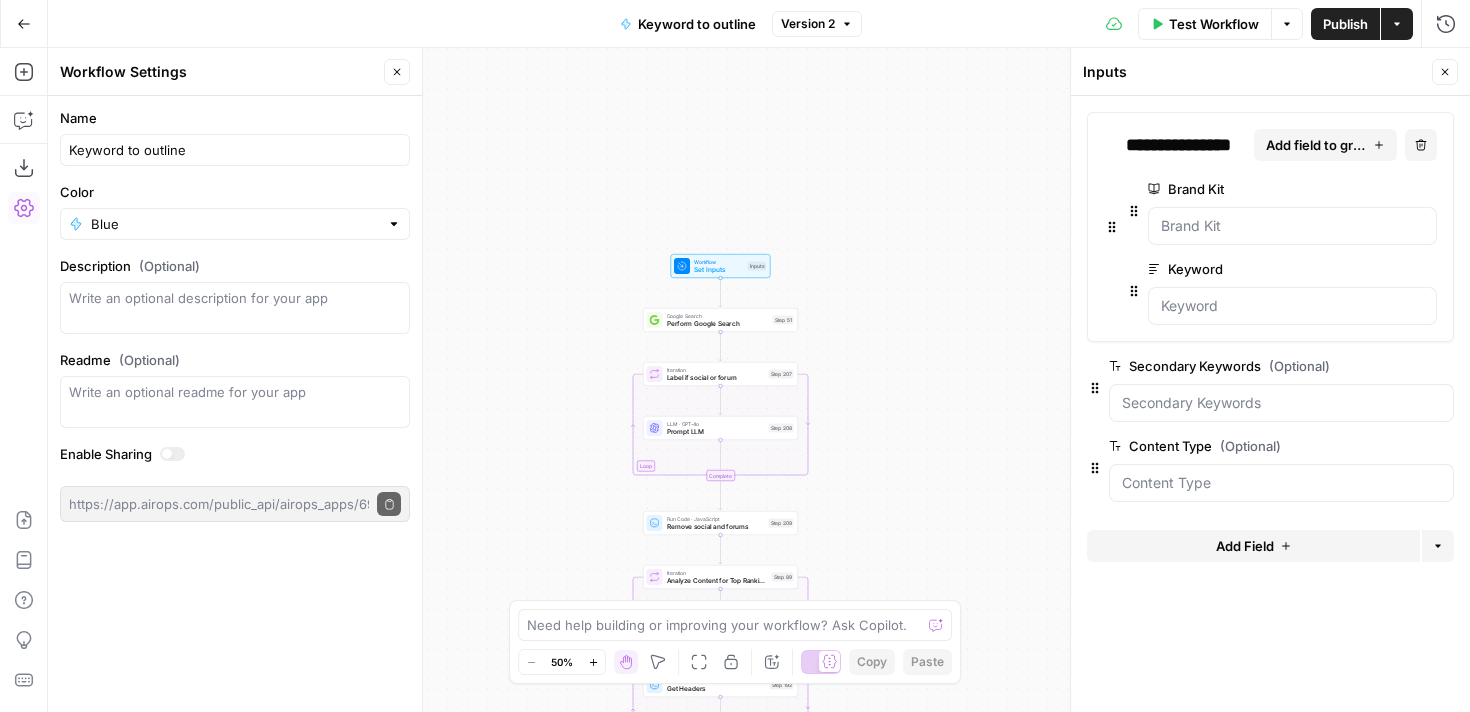 click on "Publish" at bounding box center [1345, 24] 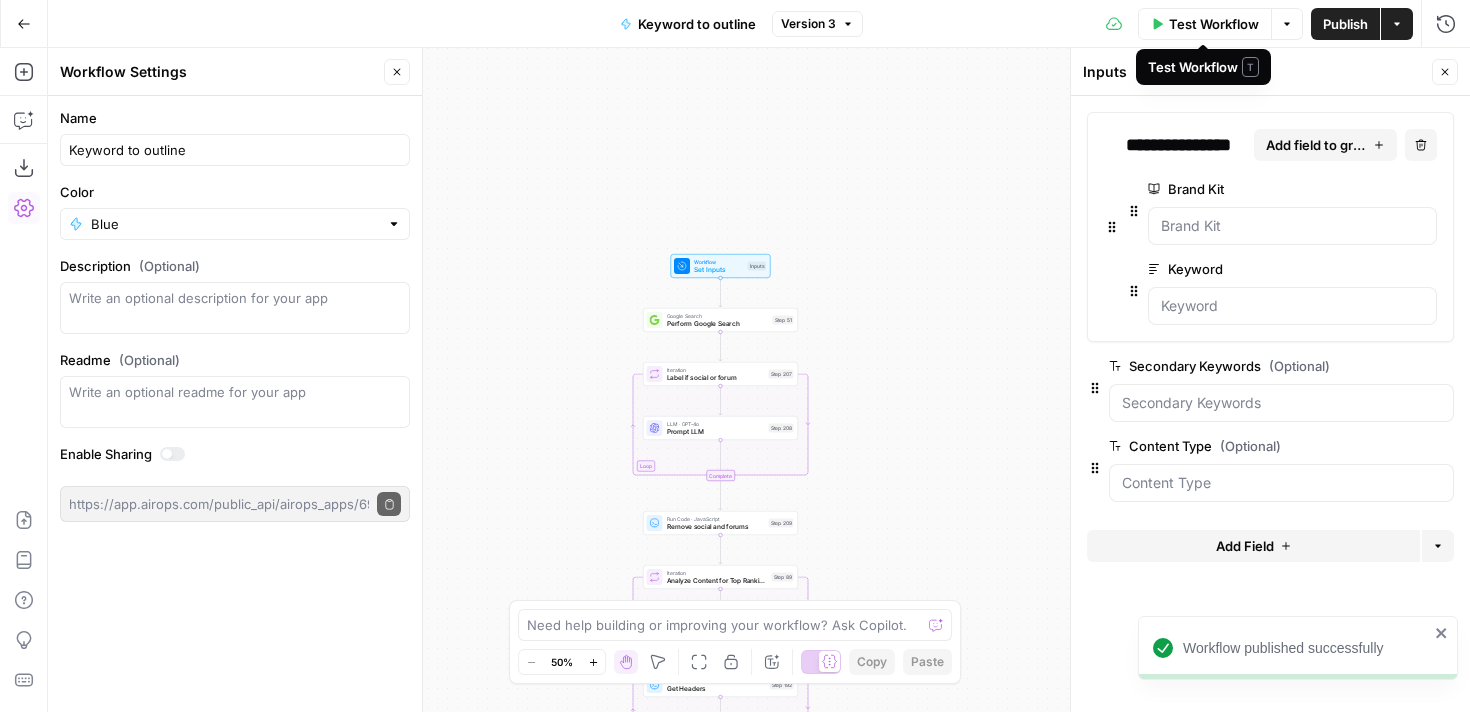 click on "Test Workflow" at bounding box center [1214, 24] 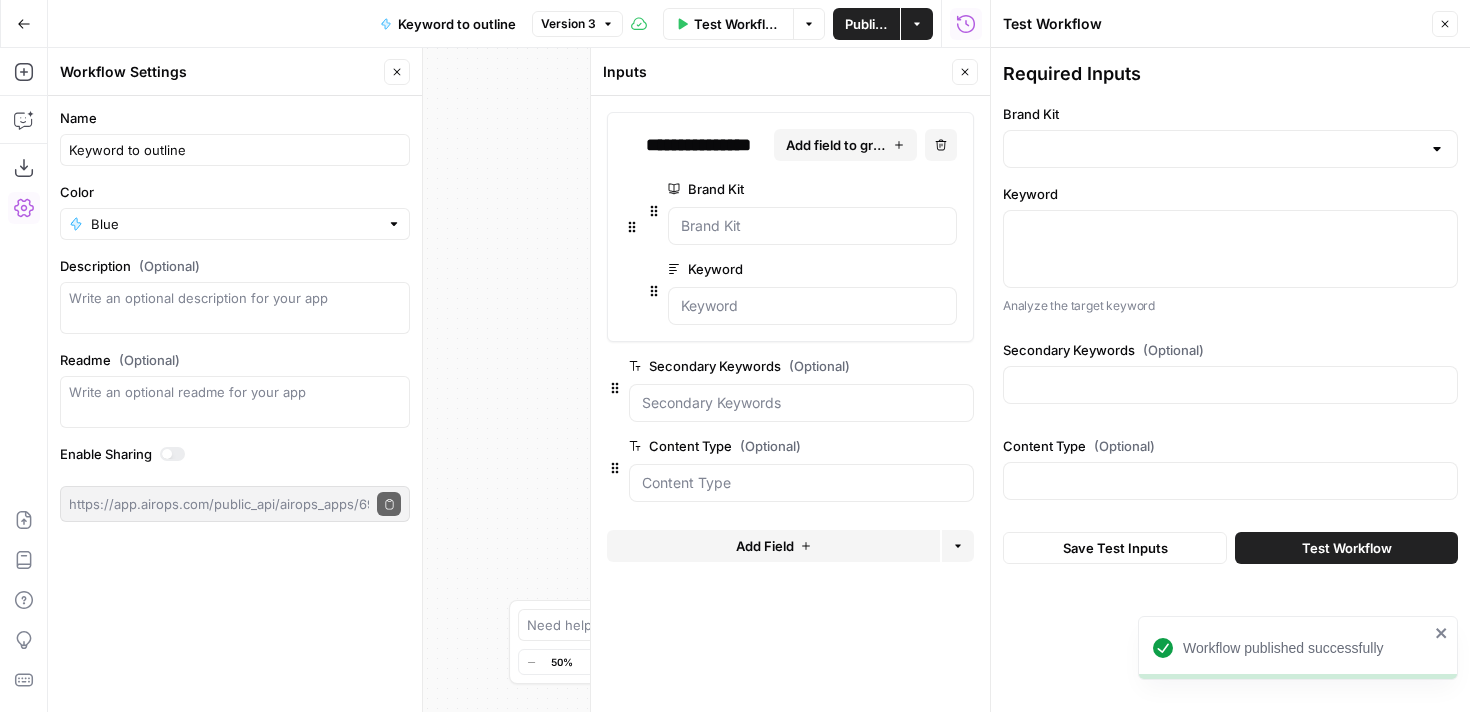 click at bounding box center [1437, 149] 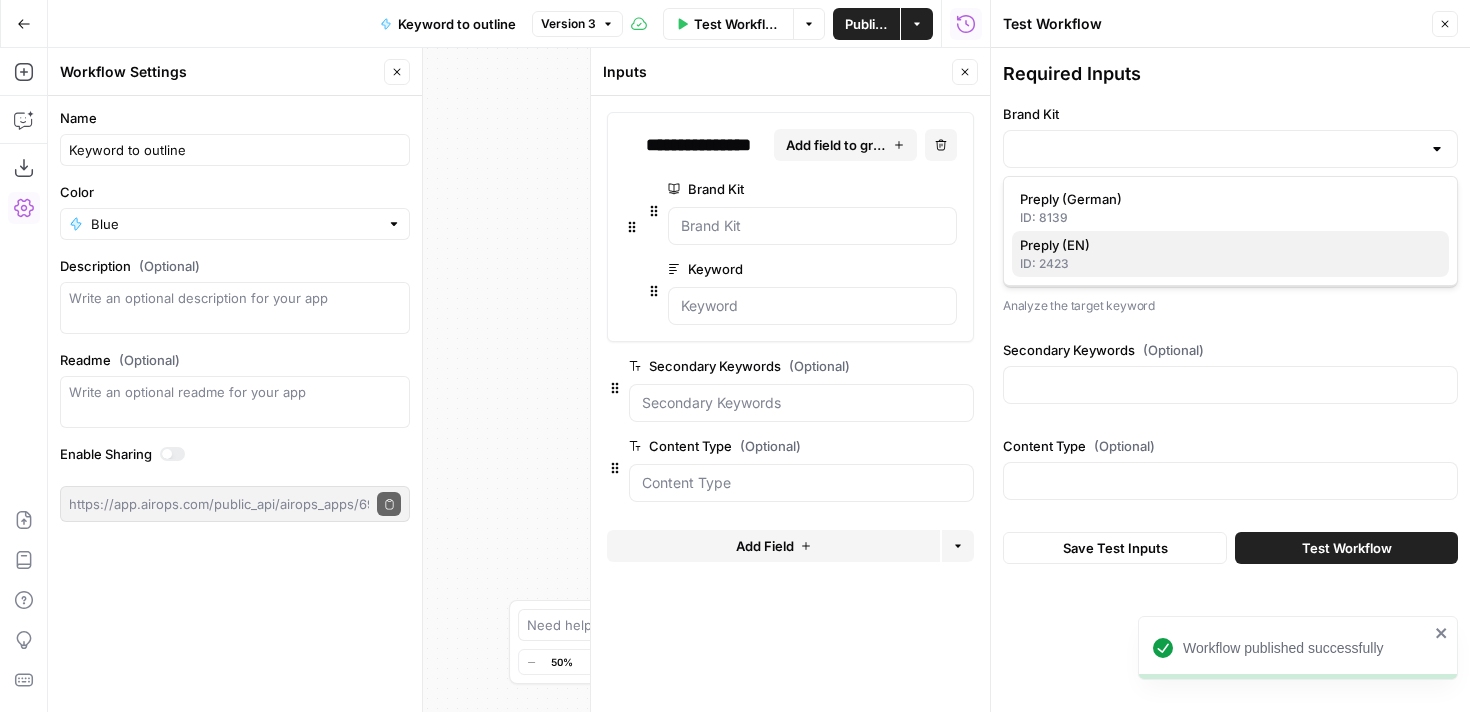 click on "Preply (EN)" at bounding box center (1226, 245) 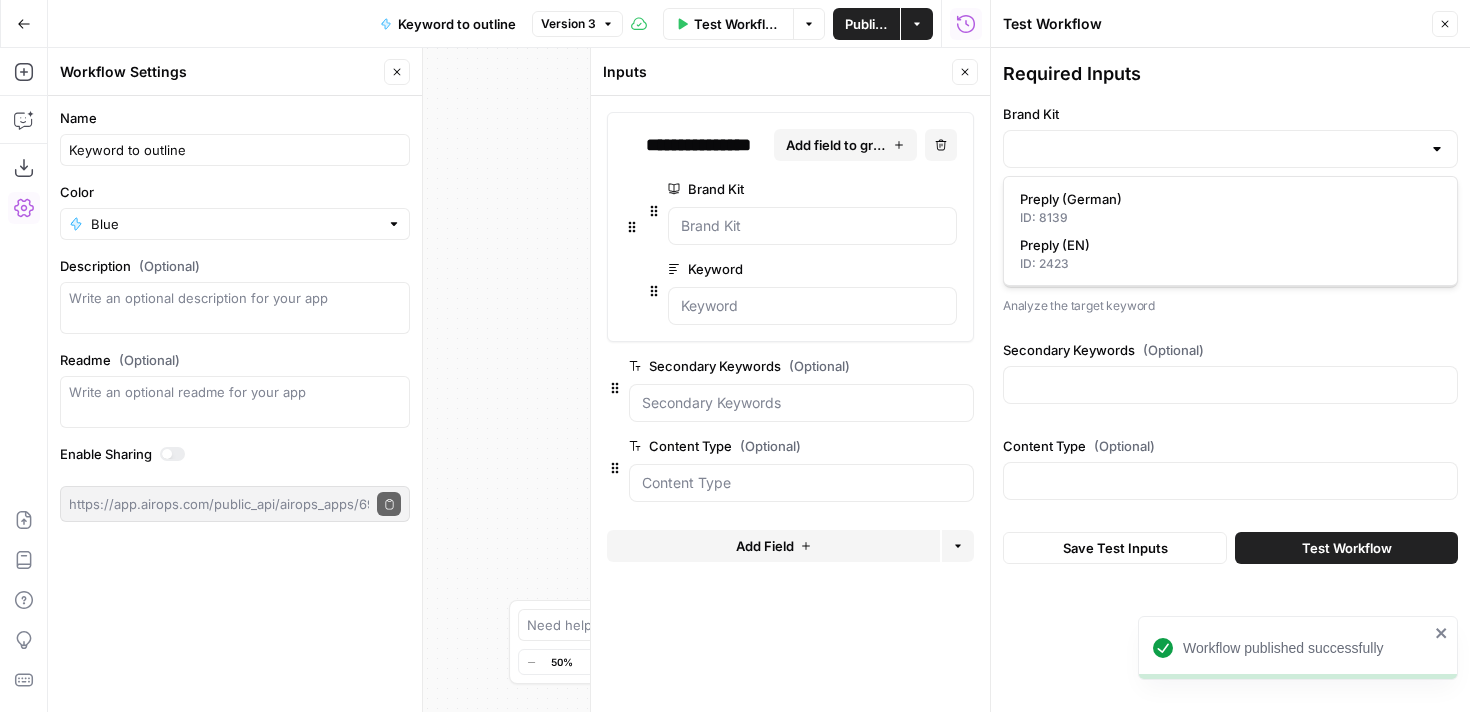 type on "Preply (EN)" 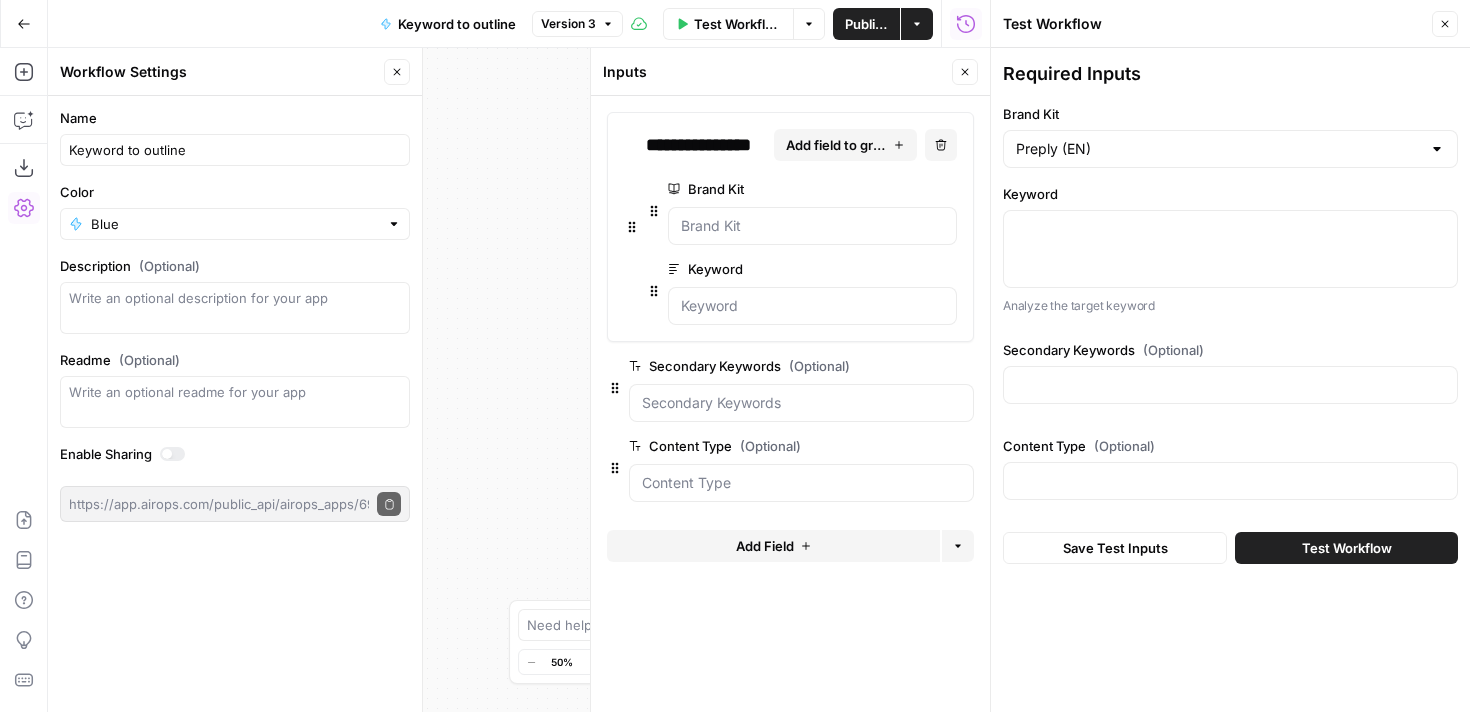 click at bounding box center (1230, 249) 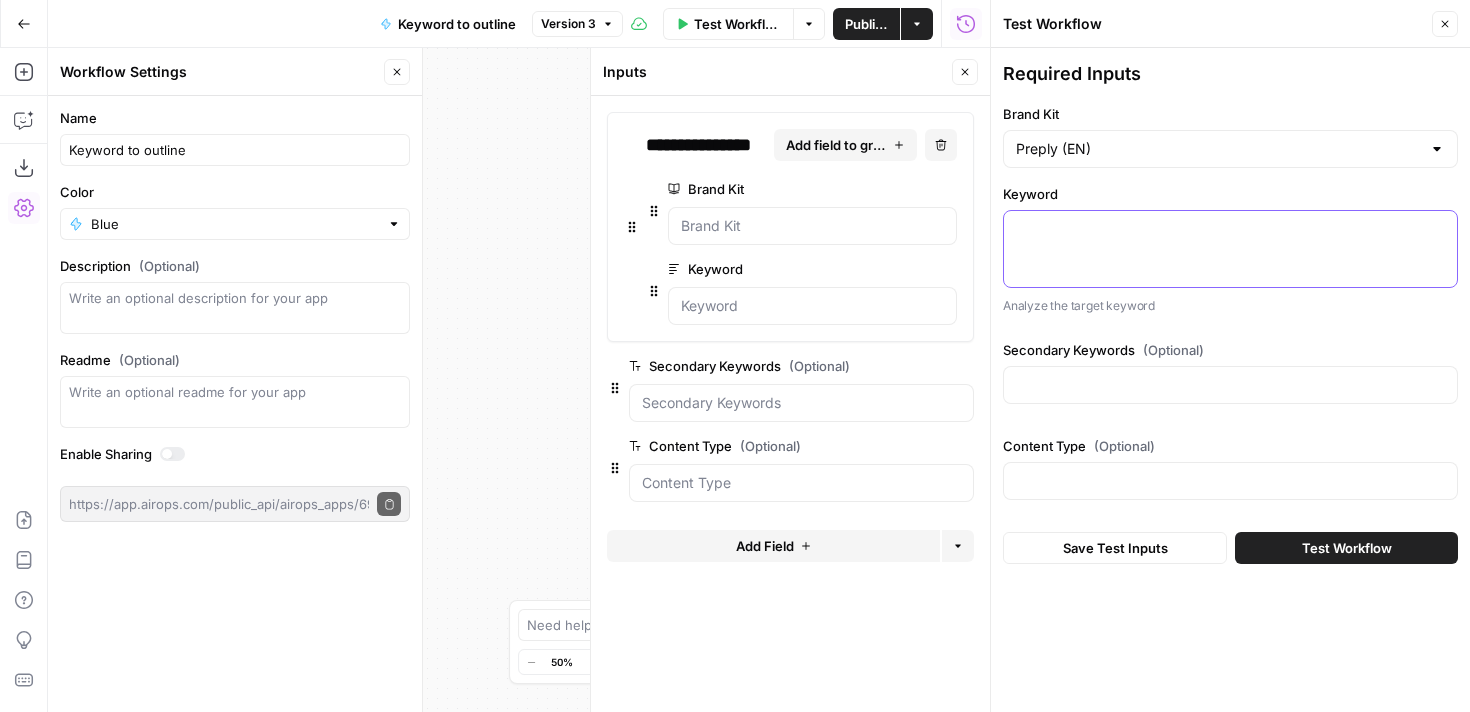 paste on "months in English" 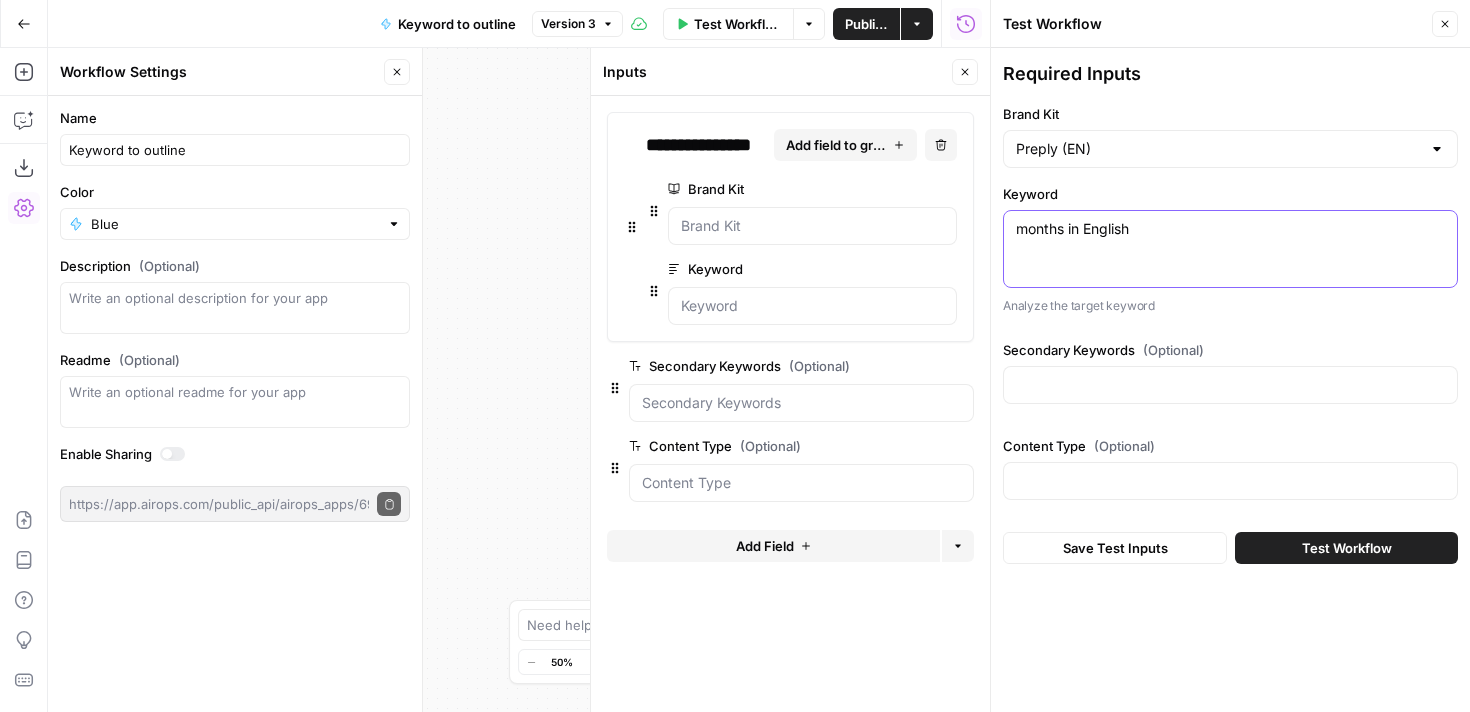 type on "months in English" 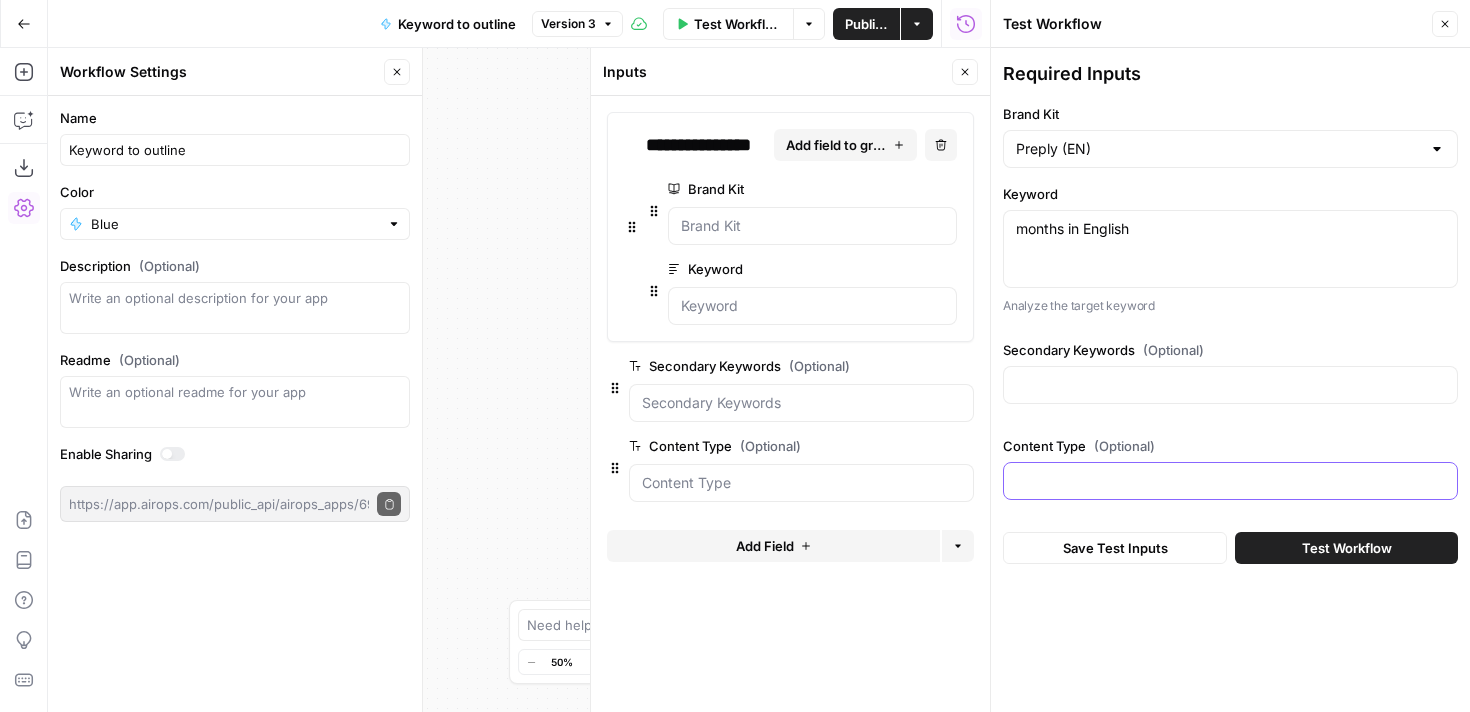 click on "Content Type   (Optional)" at bounding box center (1230, 481) 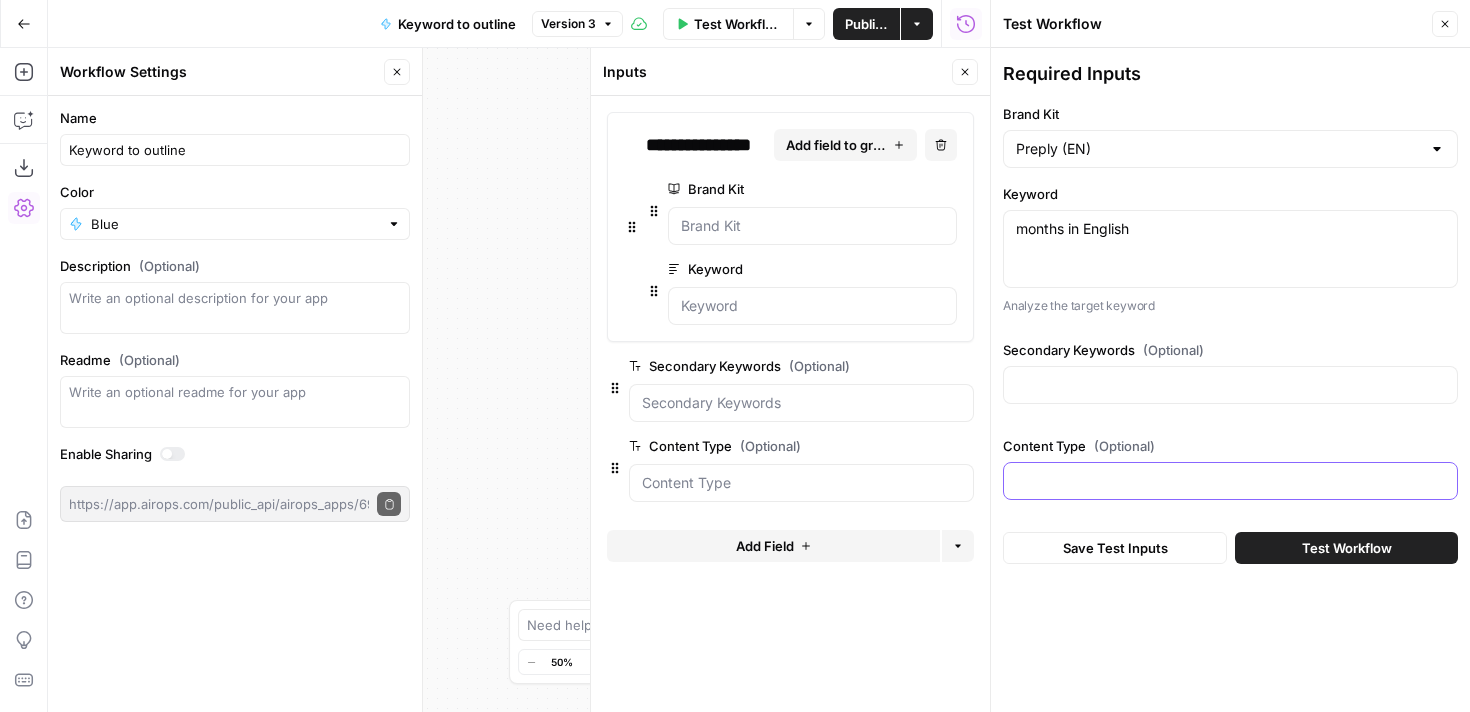 paste on "vocab" 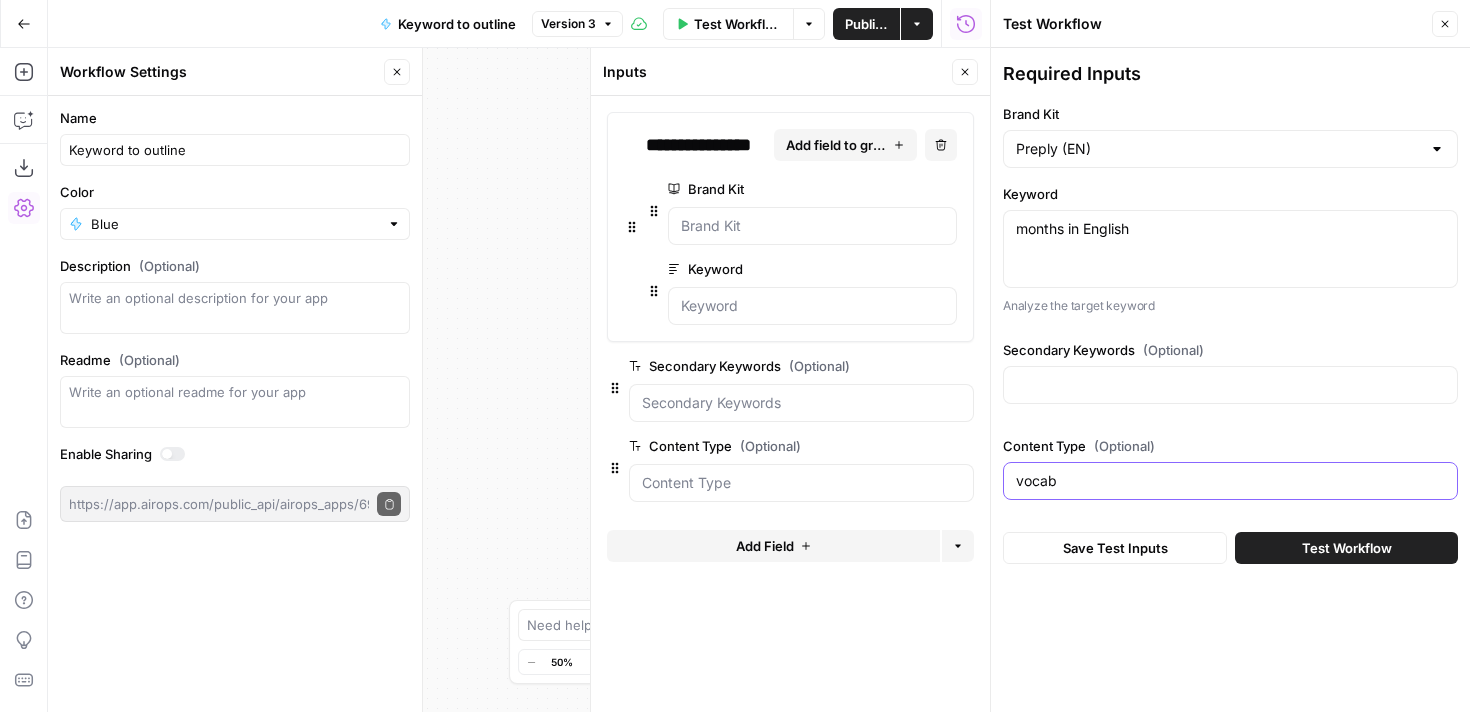 type on "vocab" 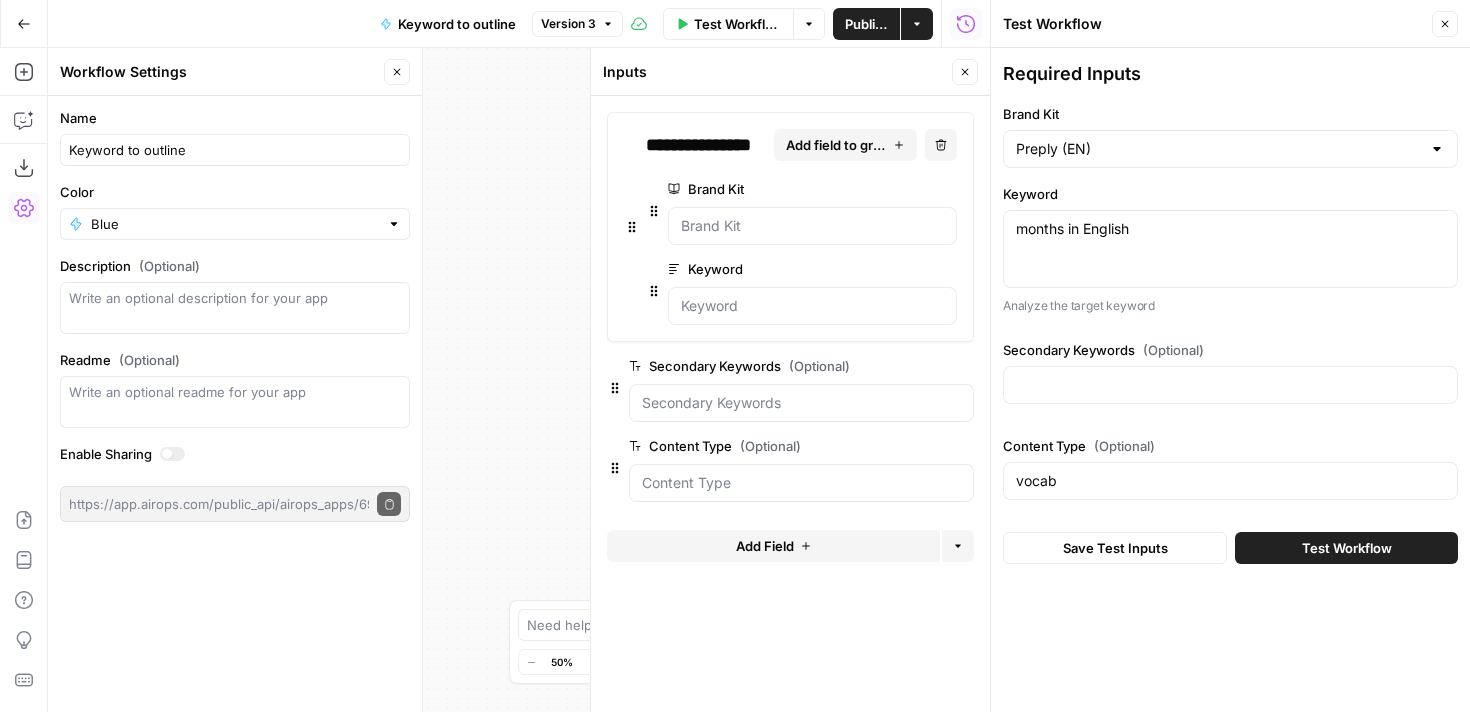 click on "Test Workflow" at bounding box center (1346, 548) 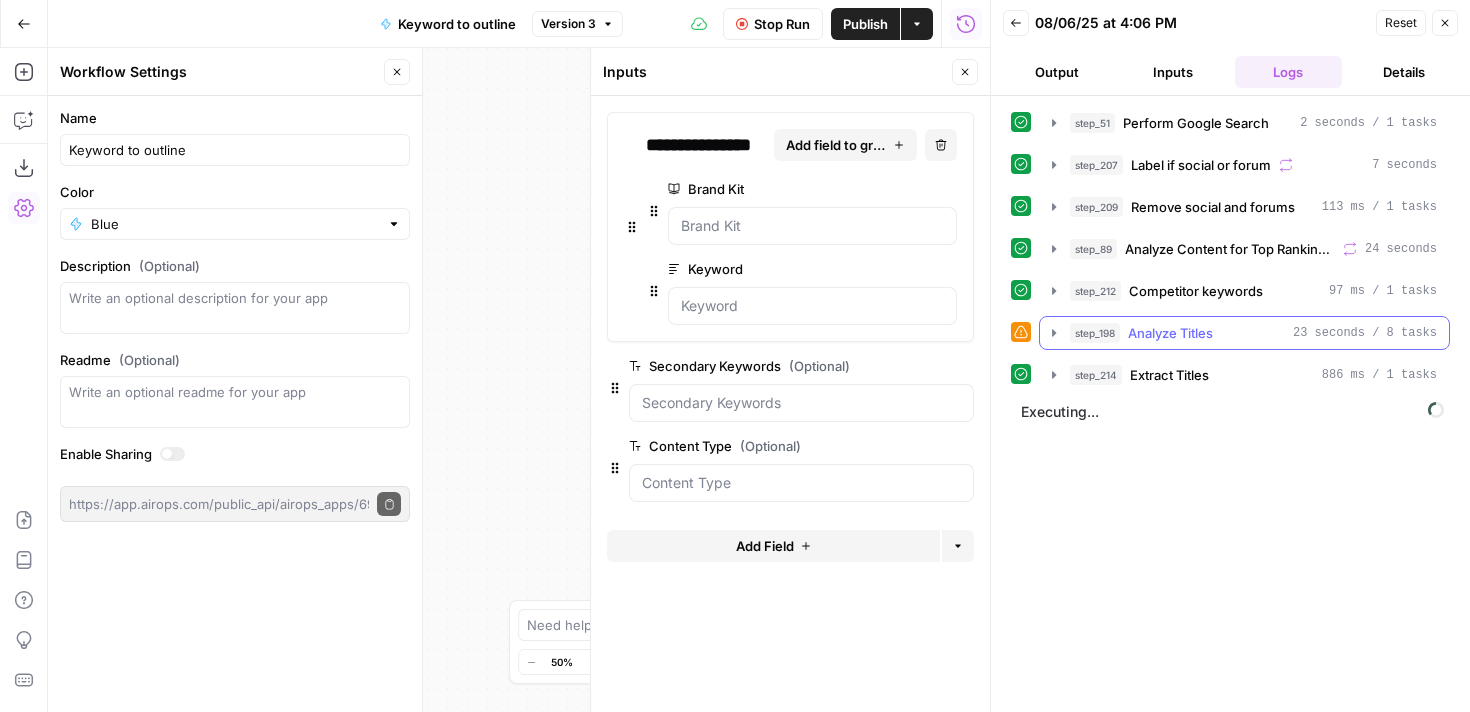click 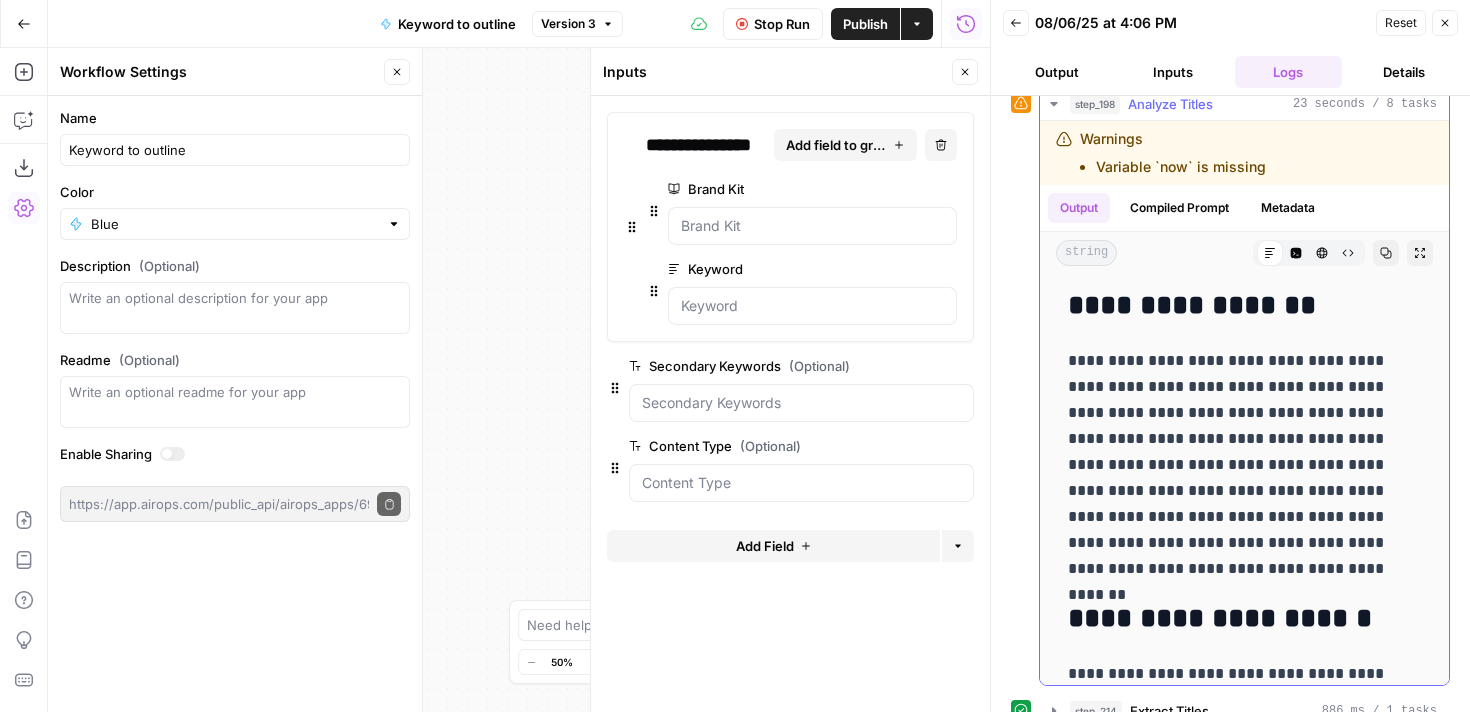 scroll, scrollTop: 236, scrollLeft: 0, axis: vertical 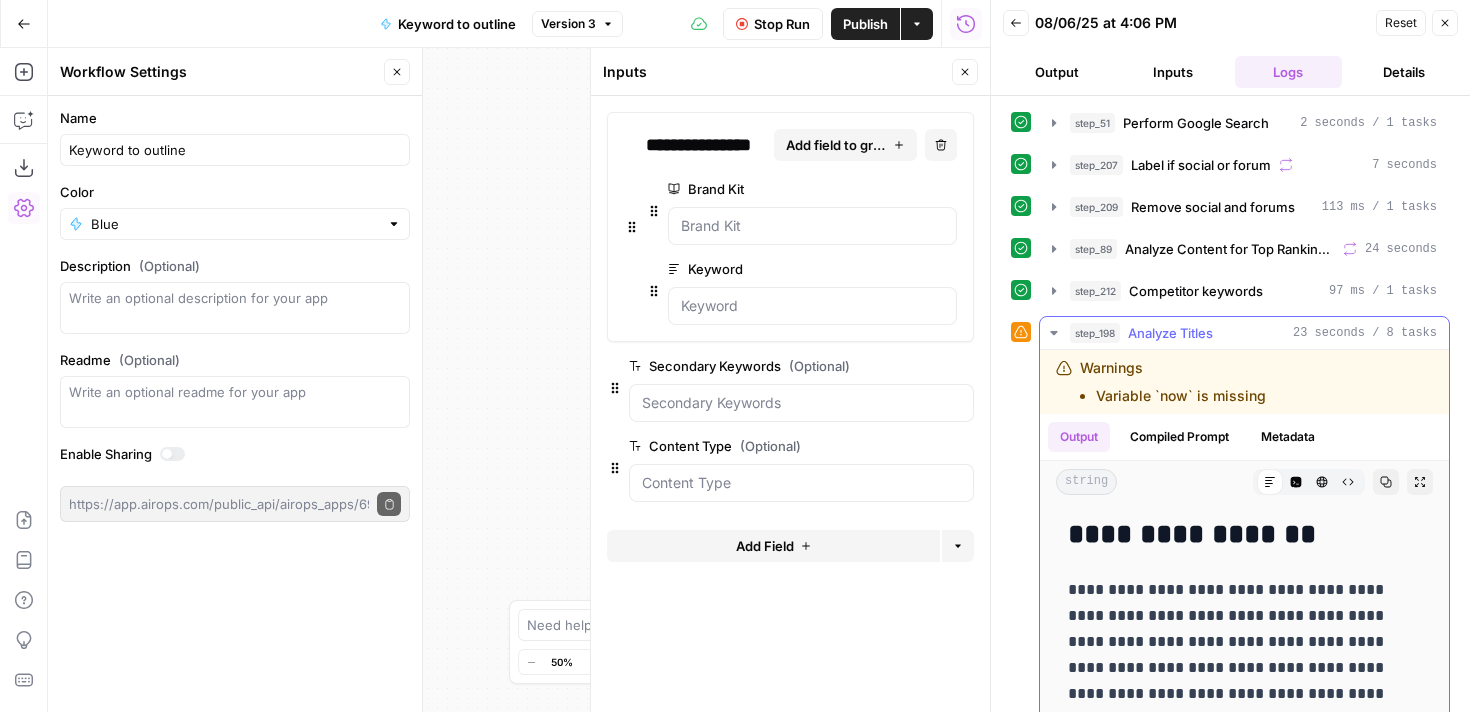 click on "Variable `now` is missing" at bounding box center [1181, 396] 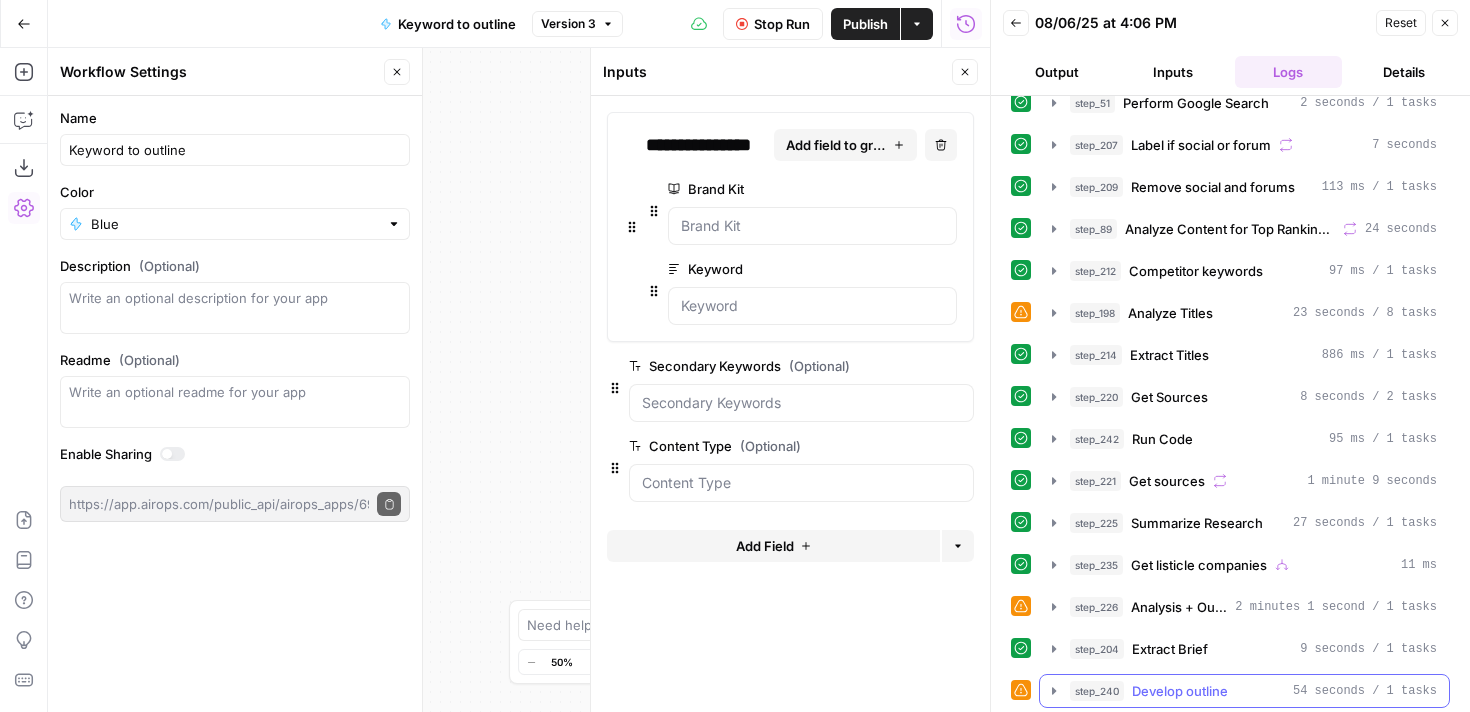 scroll, scrollTop: 62, scrollLeft: 0, axis: vertical 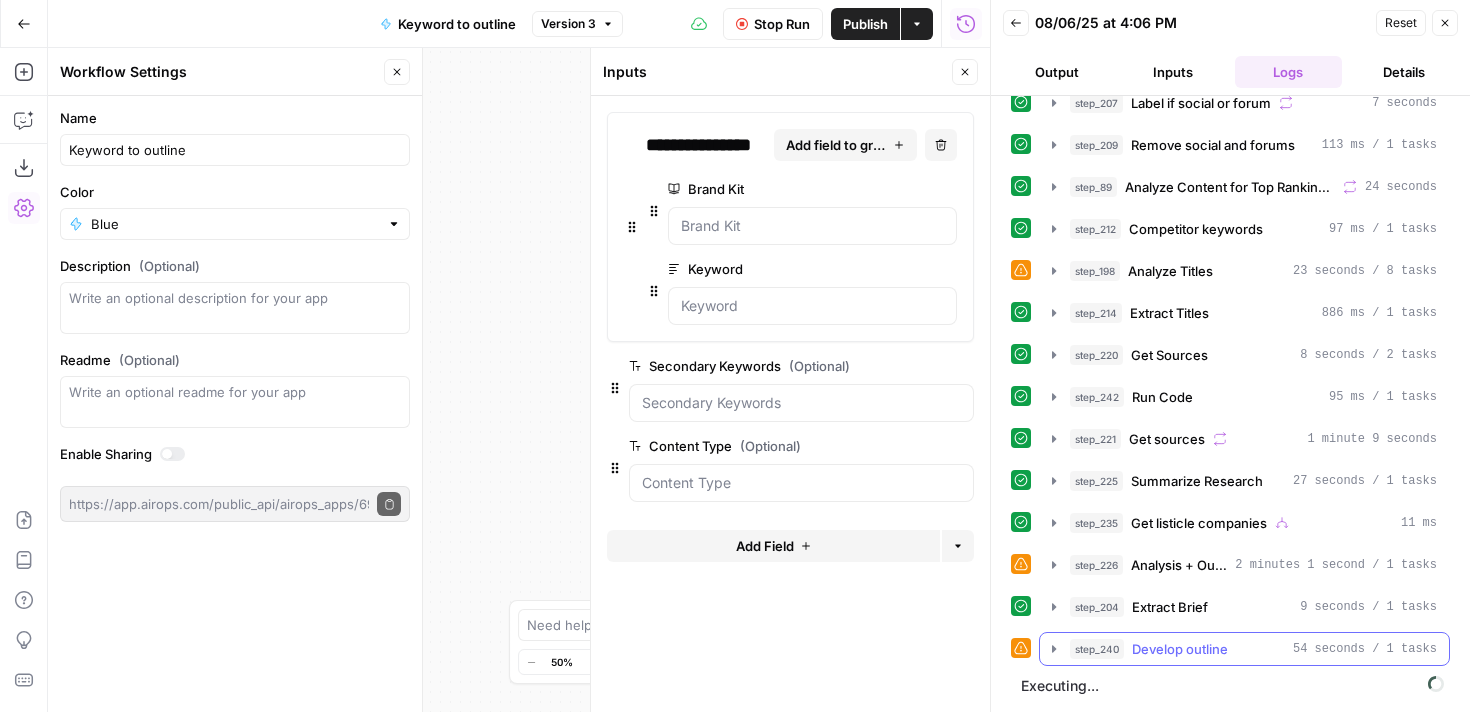 click 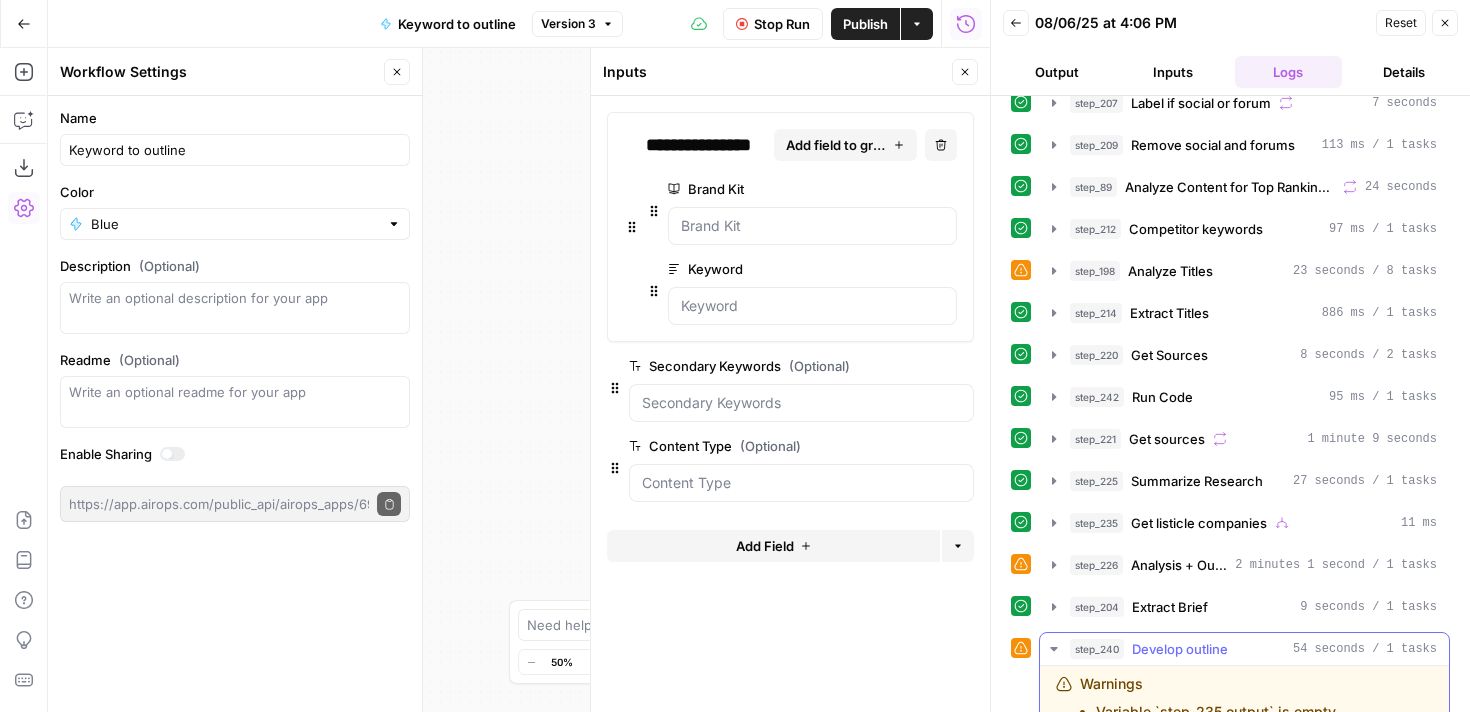 scroll, scrollTop: 416, scrollLeft: 0, axis: vertical 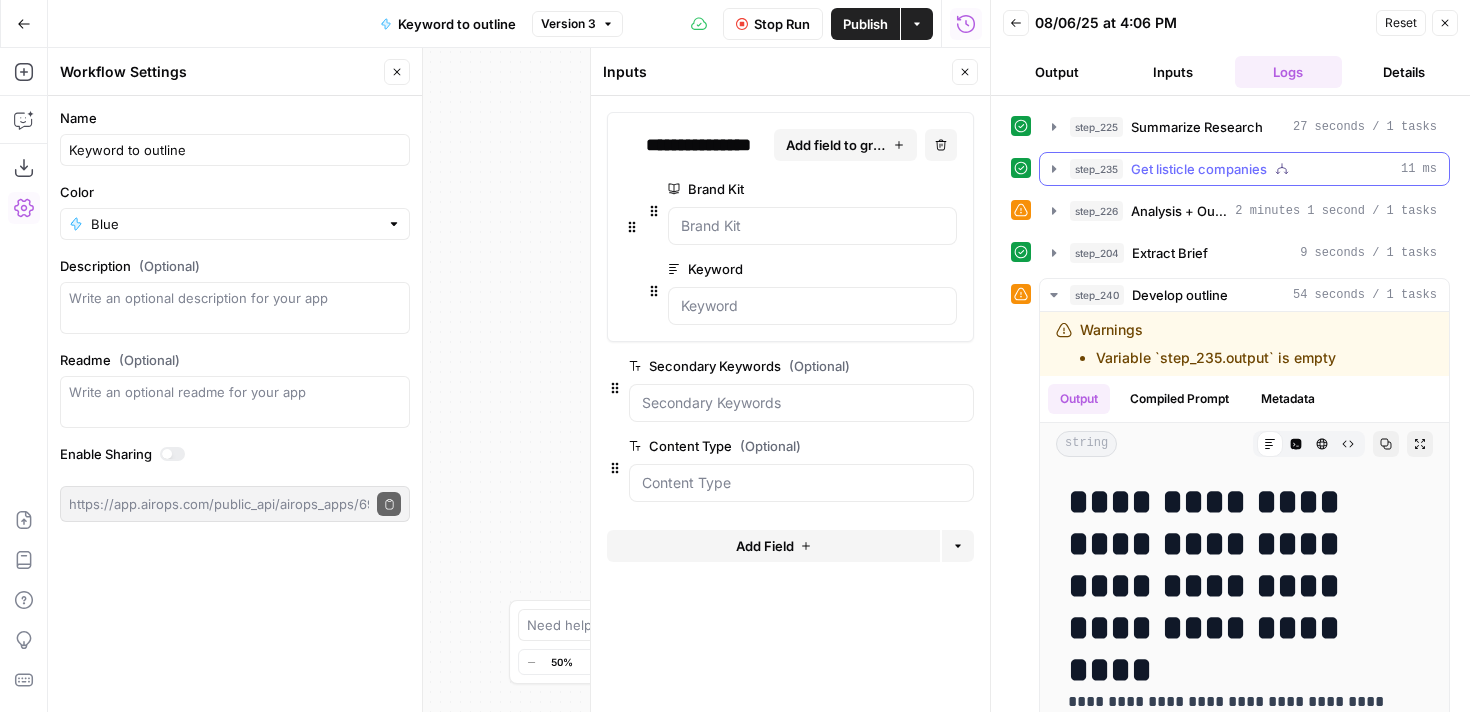 click 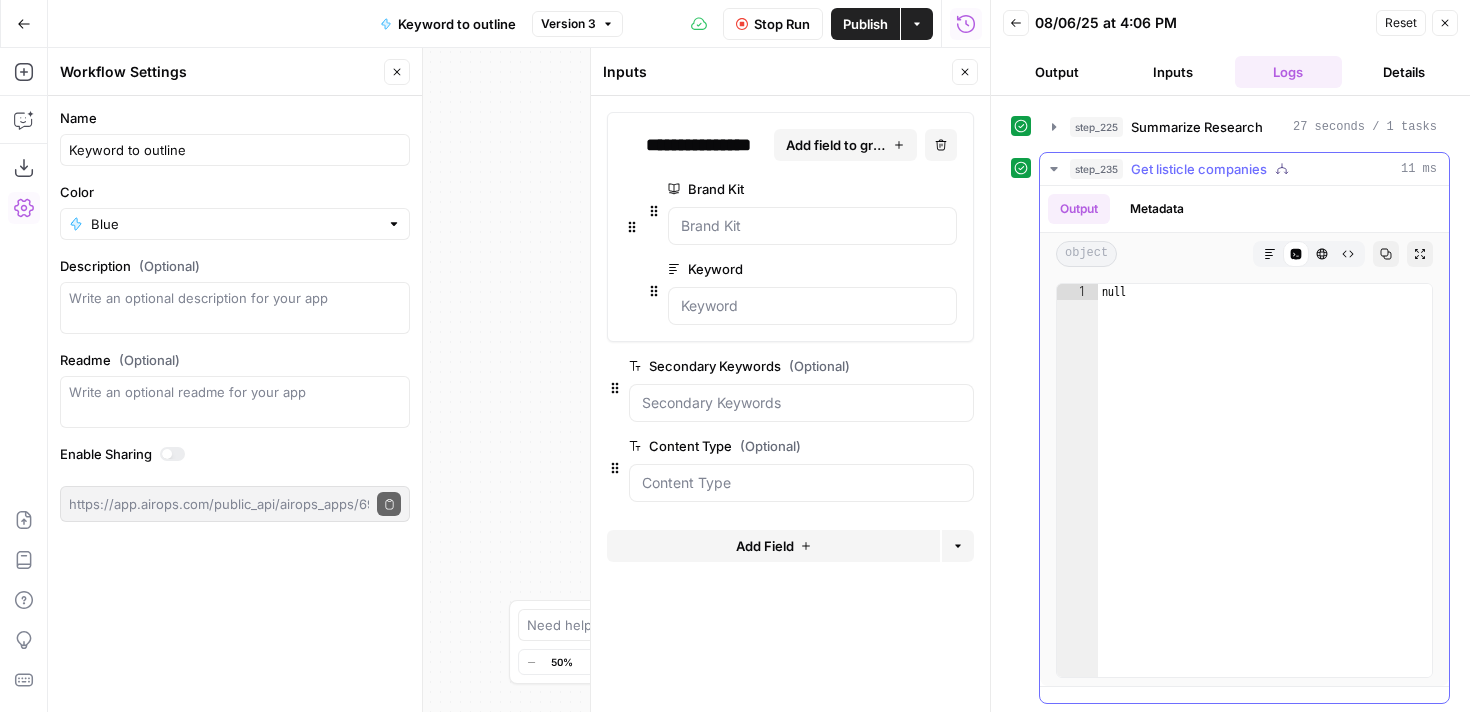 click 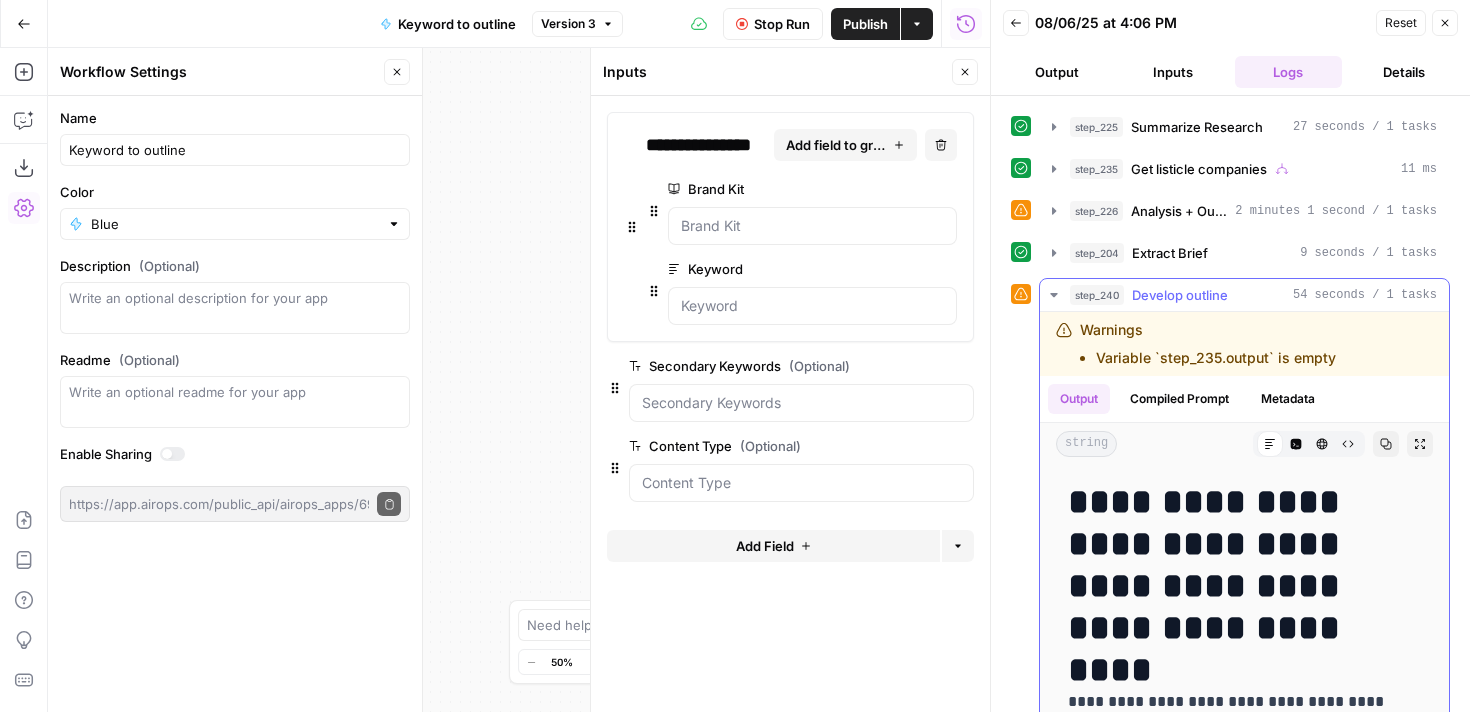 scroll, scrollTop: 627, scrollLeft: 0, axis: vertical 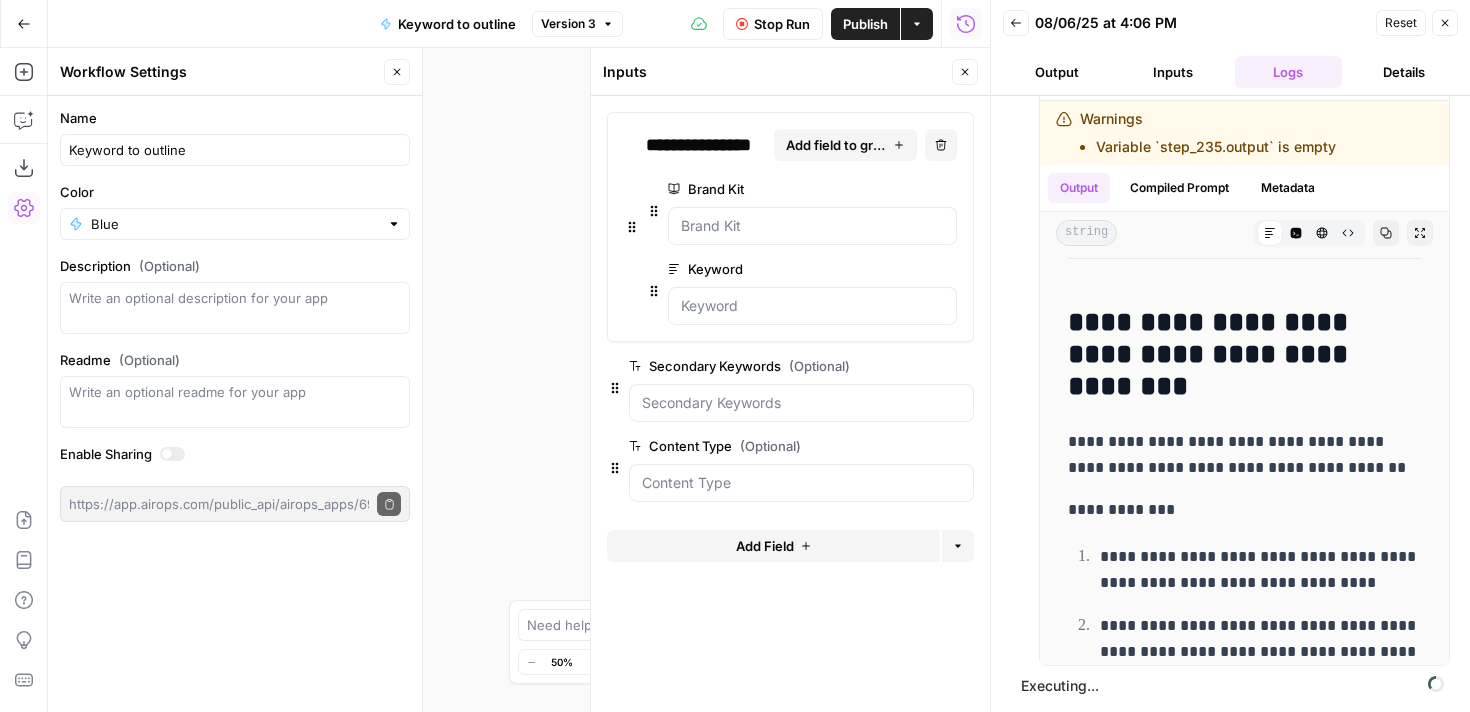 click 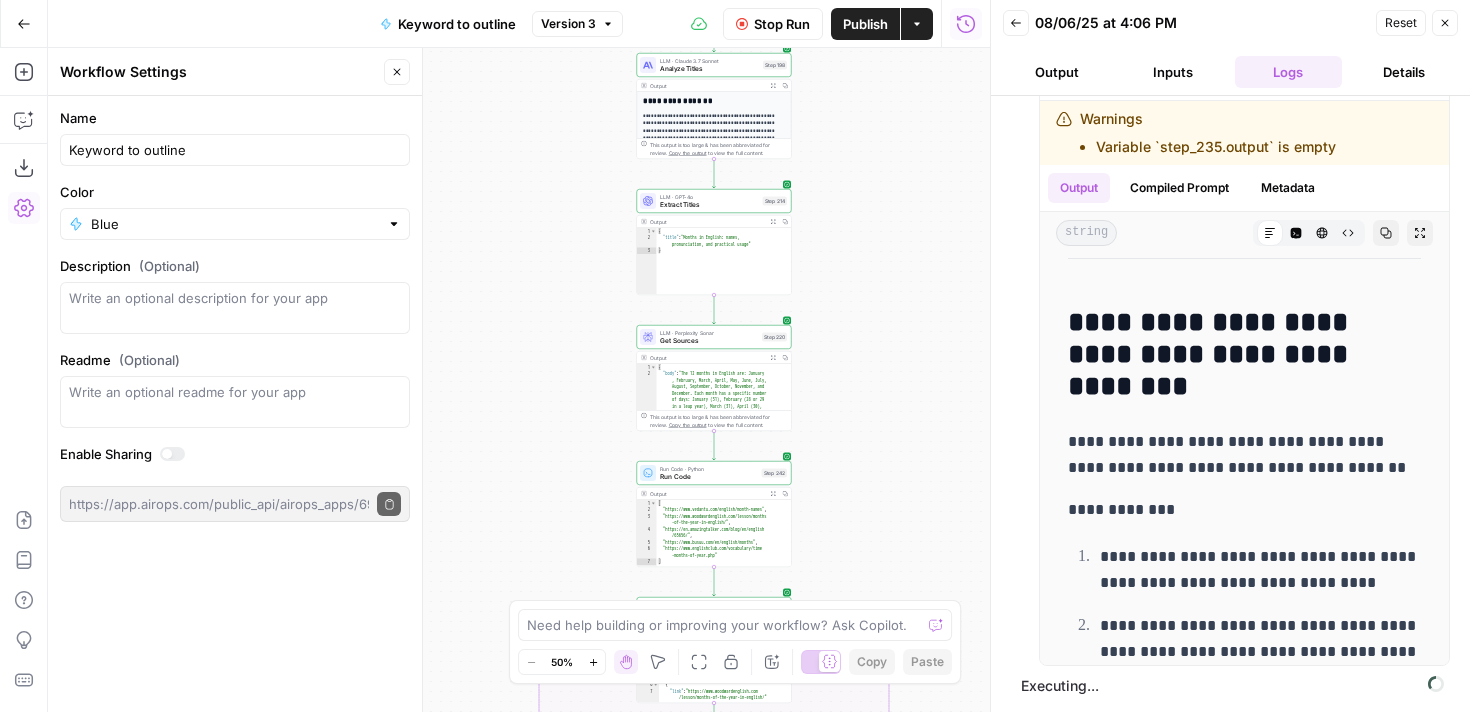 click on "true false true false Workflow Set Inputs Inputs Google Search Perform Google Search Step 51 Output Expand Output Copy 1 2 3 4 5 6 {    "search_metadata" :  {      "id" :  "[ID]" ,      "status" :  "Success" ,      "json_endpoint" :  "https://serpapi.com/searches/[ID].json" ,      "pixel_position_endpoint" :  "https://serpapi.com/searches/[ID].json_with_pixel_position" ,     This output is too large & has been abbreviated for review.   Copy the output   to view the full content. Loop Iteration Label if social or forum Step 207 Output Expand Output Copy 1 2 3 4 5 6 7 8 9 10 11 12 [    {      "social_or_irrelevant" :  "false"    } ,    {      "social_or_irrelevant" :  "false"    } ,    {      "social_or_irrelevant" :  "false"    } ,    {      "social_or_irrelevant" :  "false"     LLM · GPT-4o Prompt LLM Copy" at bounding box center (519, 380) 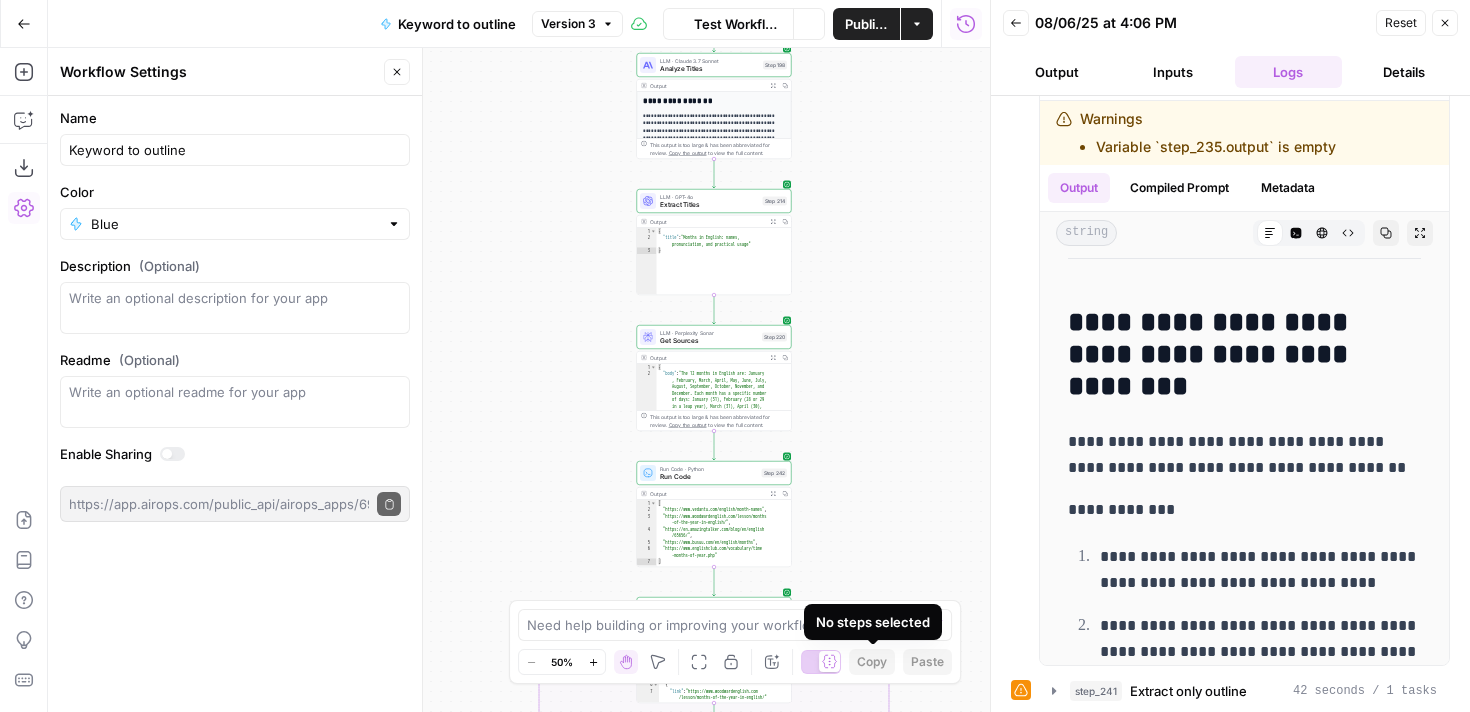 click on "true false true false Workflow Set Inputs Inputs Google Search Perform Google Search Step 51 Output Expand Output Copy 1 2 3 4 5 6 {    "search_metadata" :  {      "id" :  "[ID]" ,      "status" :  "Success" ,      "json_endpoint" :  "https://serpapi.com/searches/[ID].json" ,      "pixel_position_endpoint" :  "https://serpapi.com/searches/[ID].json_with_pixel_position" ,     This output is too large & has been abbreviated for review.   Copy the output   to view the full content. Loop Iteration Label if social or forum Step 207 Output Expand Output Copy 1 2 3 4 5 6 7 8 9 10 11 12 [    {      "social_or_irrelevant" :  "false"    } ,    {      "social_or_irrelevant" :  "false"    } ,    {      "social_or_irrelevant" :  "false"    } ,    {      "social_or_irrelevant" :  "false"     LLM · GPT-4o Prompt LLM Copy" at bounding box center [519, 380] 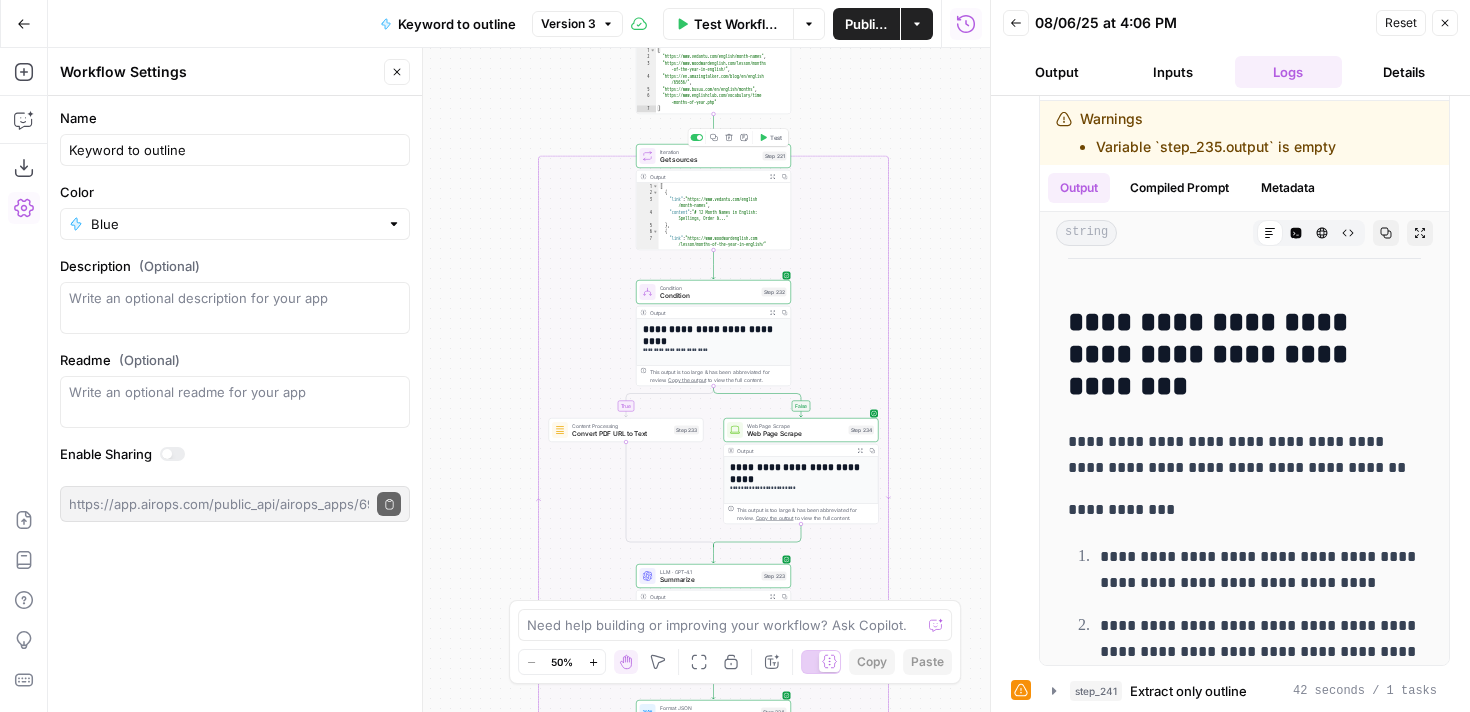 click on "Iteration Get sources Step 221 Copy step Delete step Add Note Test" at bounding box center [713, 156] 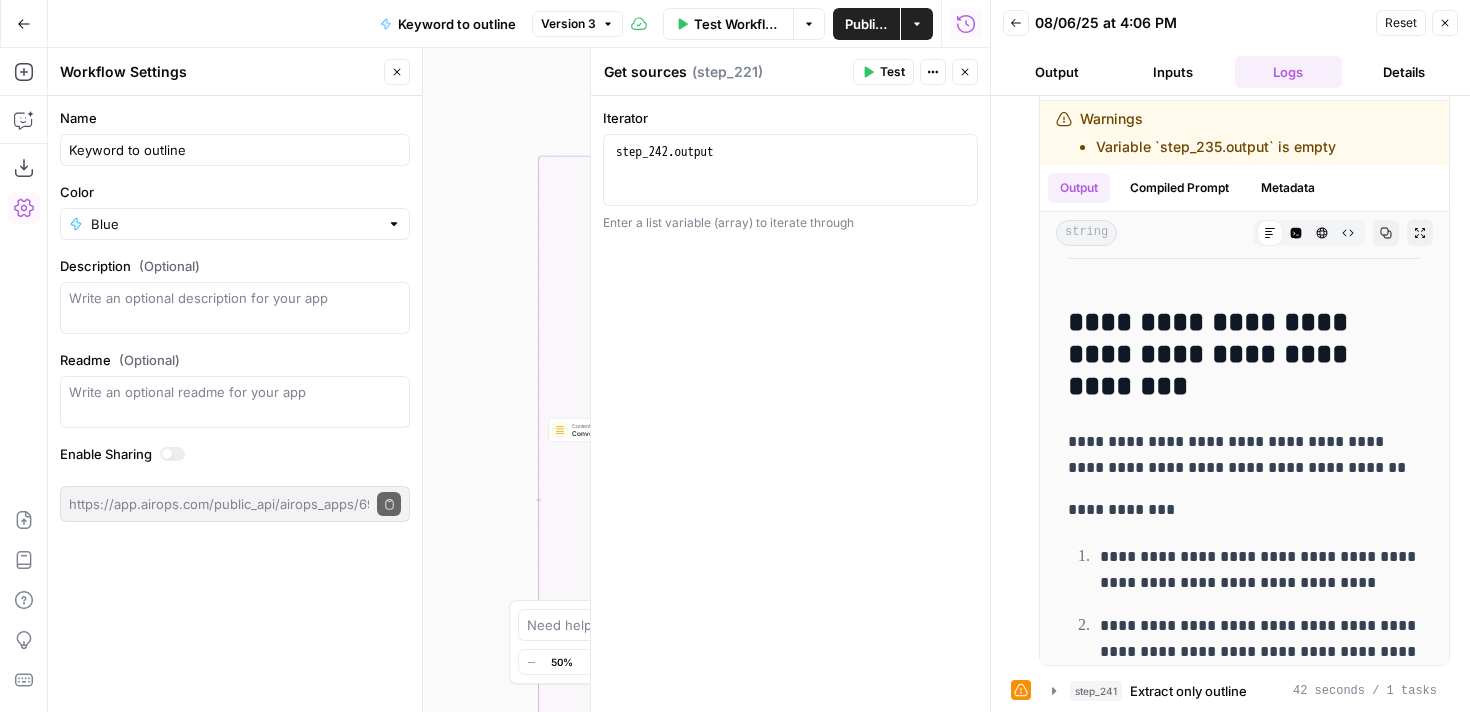 click on "true false true false Workflow Set Inputs Inputs Google Search Perform Google Search Step 51 Output Expand Output Copy 1 2 3 4 5 6 {    "search_metadata" :  {      "id" :  "[ID]" ,      "status" :  "Success" ,      "json_endpoint" :  "https://serpapi.com/searches/[ID].json" ,      "pixel_position_endpoint" :  "https://serpapi.com/searches/[ID].json_with_pixel_position" ,     This output is too large & has been abbreviated for review.   Copy the output   to view the full content. Loop Iteration Label if social or forum Step 207 Output Expand Output Copy 1 2 3 4 5 6 7 8 9 10 11 12 [    {      "social_or_irrelevant" :  "false"    } ,    {      "social_or_irrelevant" :  "false"    } ,    {      "social_or_irrelevant" :  "false"    } ,    {      "social_or_irrelevant" :  "false"     LLM · GPT-4o Prompt LLM Copy" at bounding box center [519, 380] 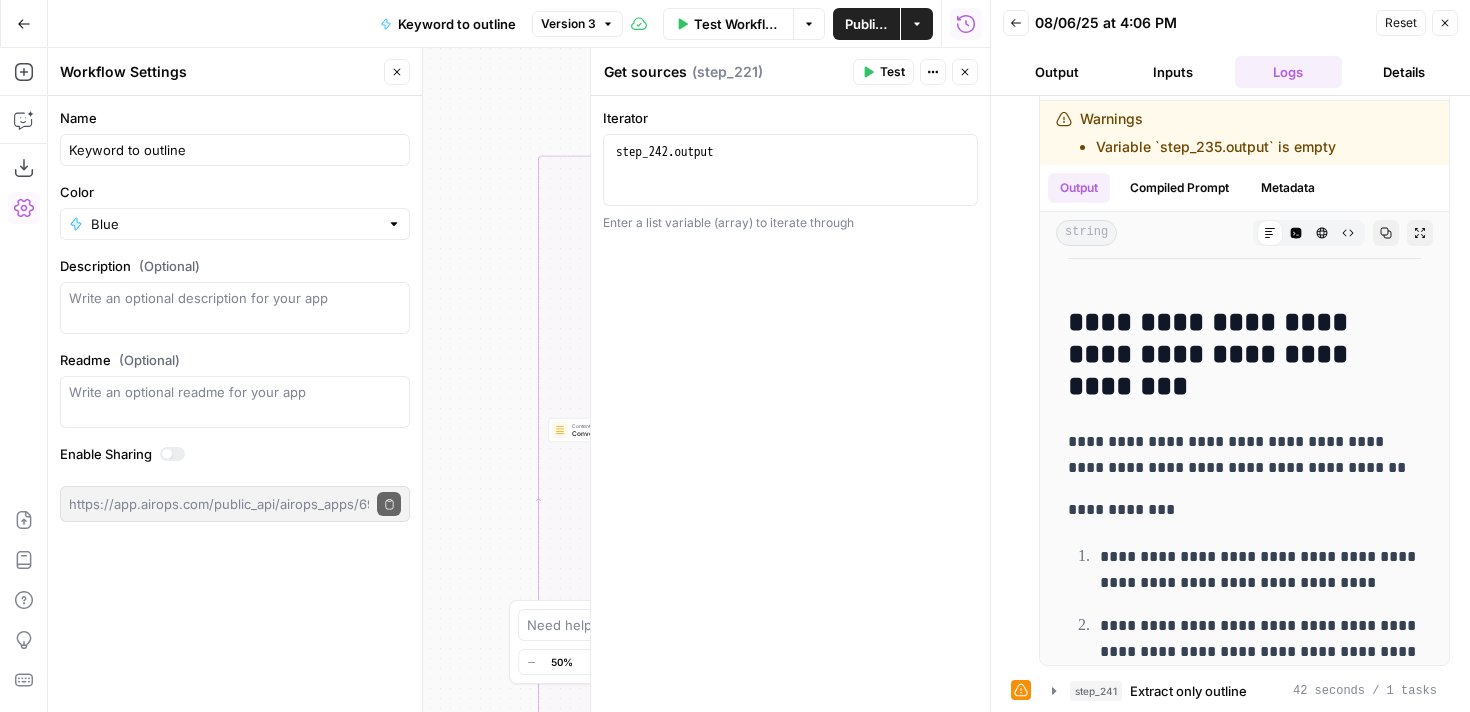 click 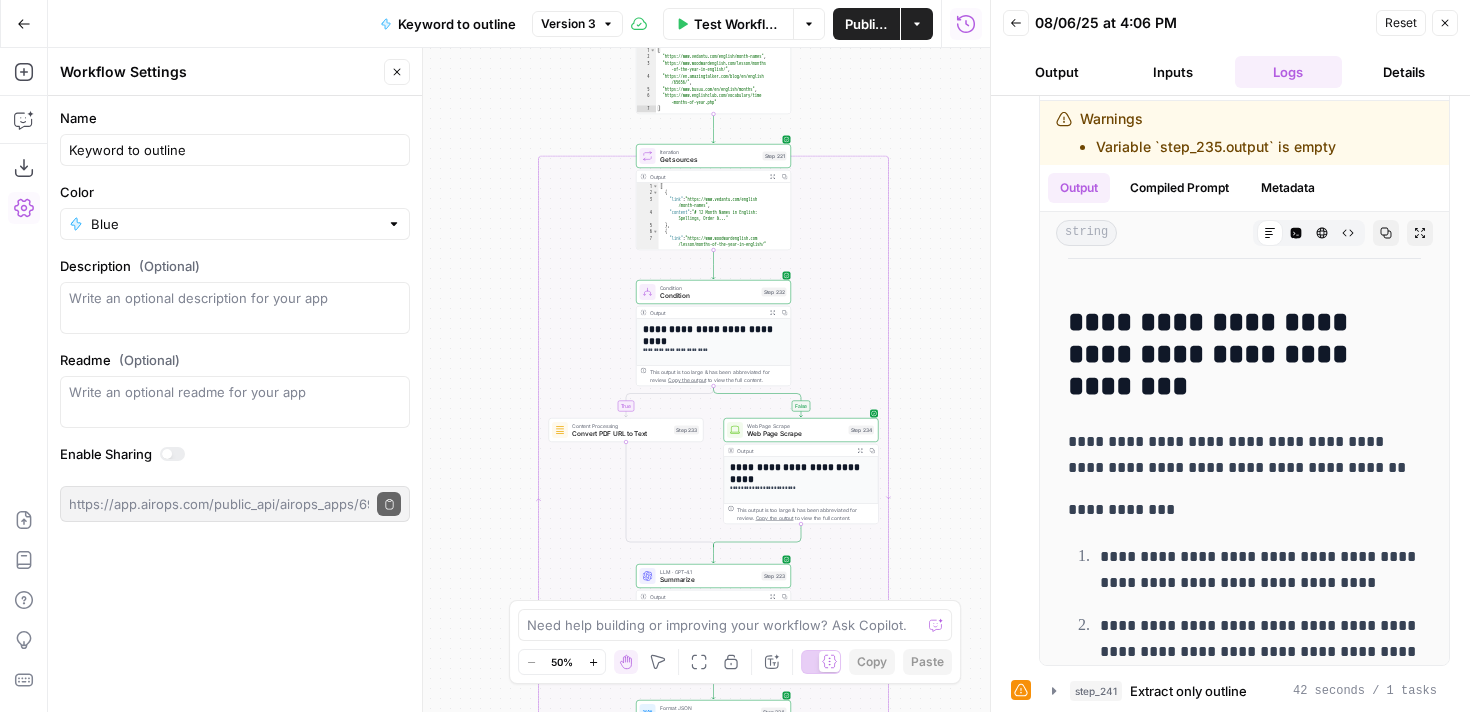 click on "**********" at bounding box center (714, 349) 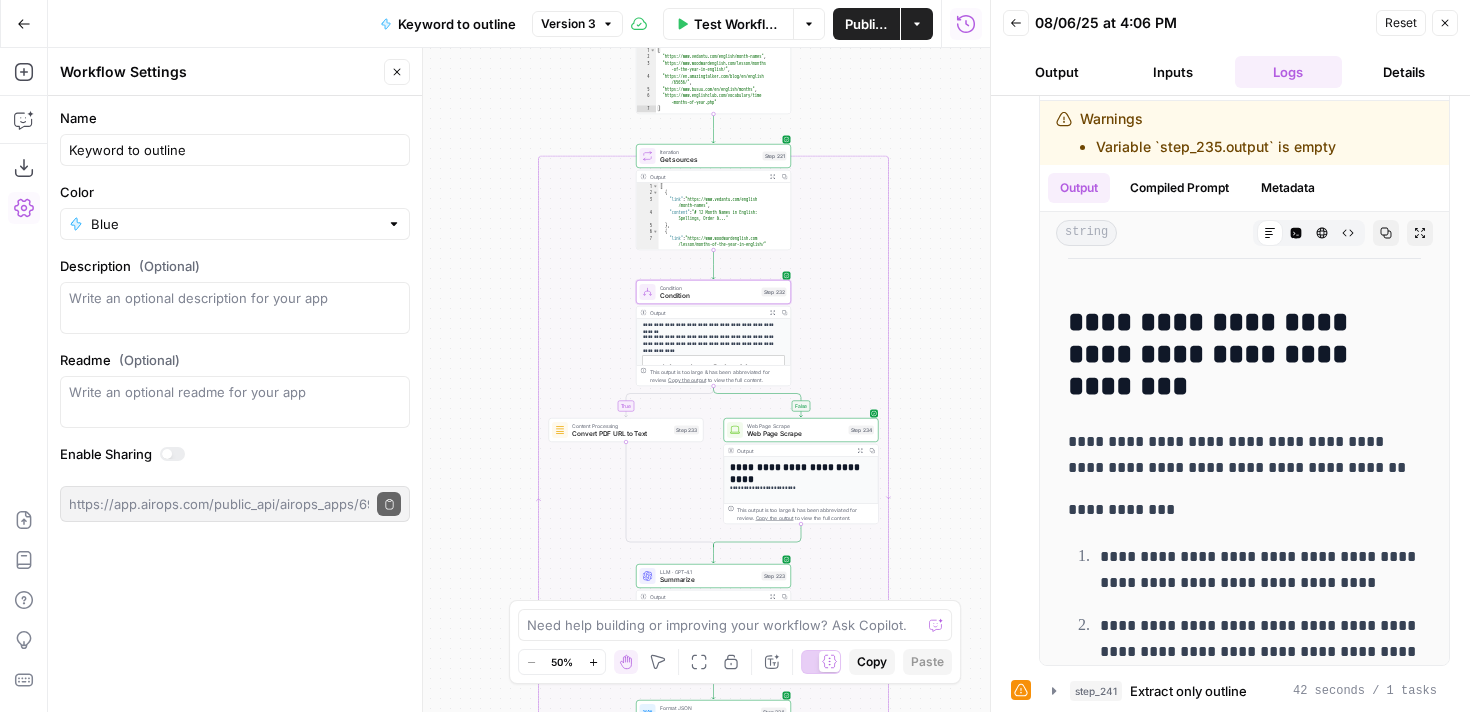 scroll, scrollTop: 507, scrollLeft: 0, axis: vertical 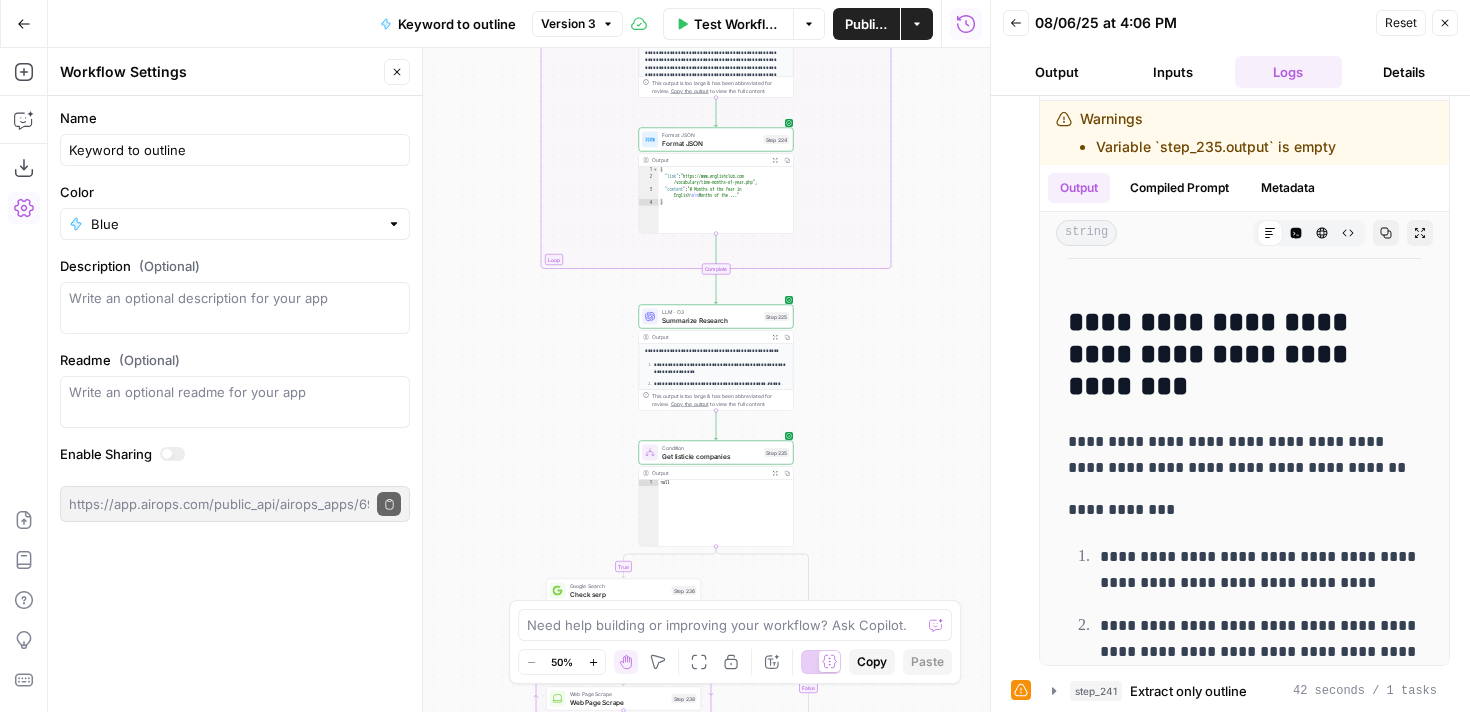 click on "**********" at bounding box center [721, 368] 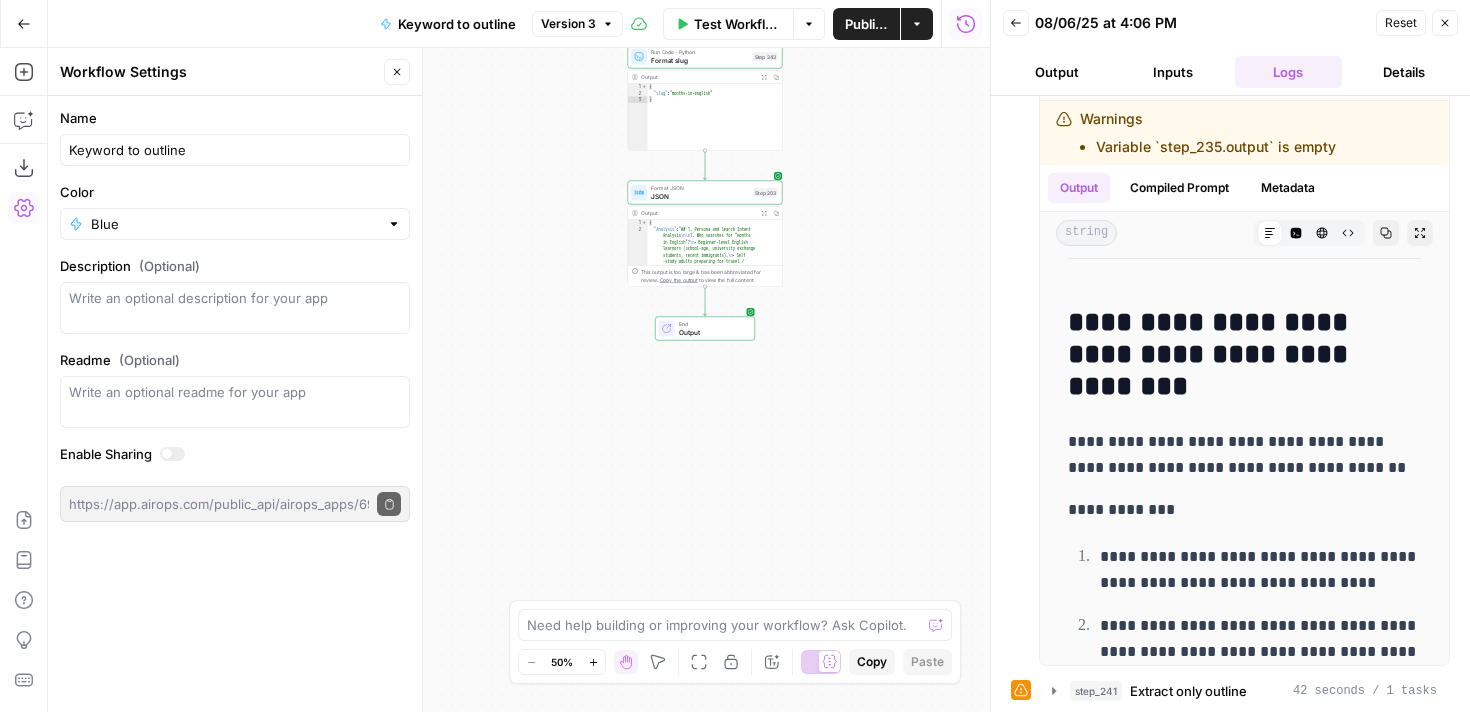 click on "Output" at bounding box center [713, 332] 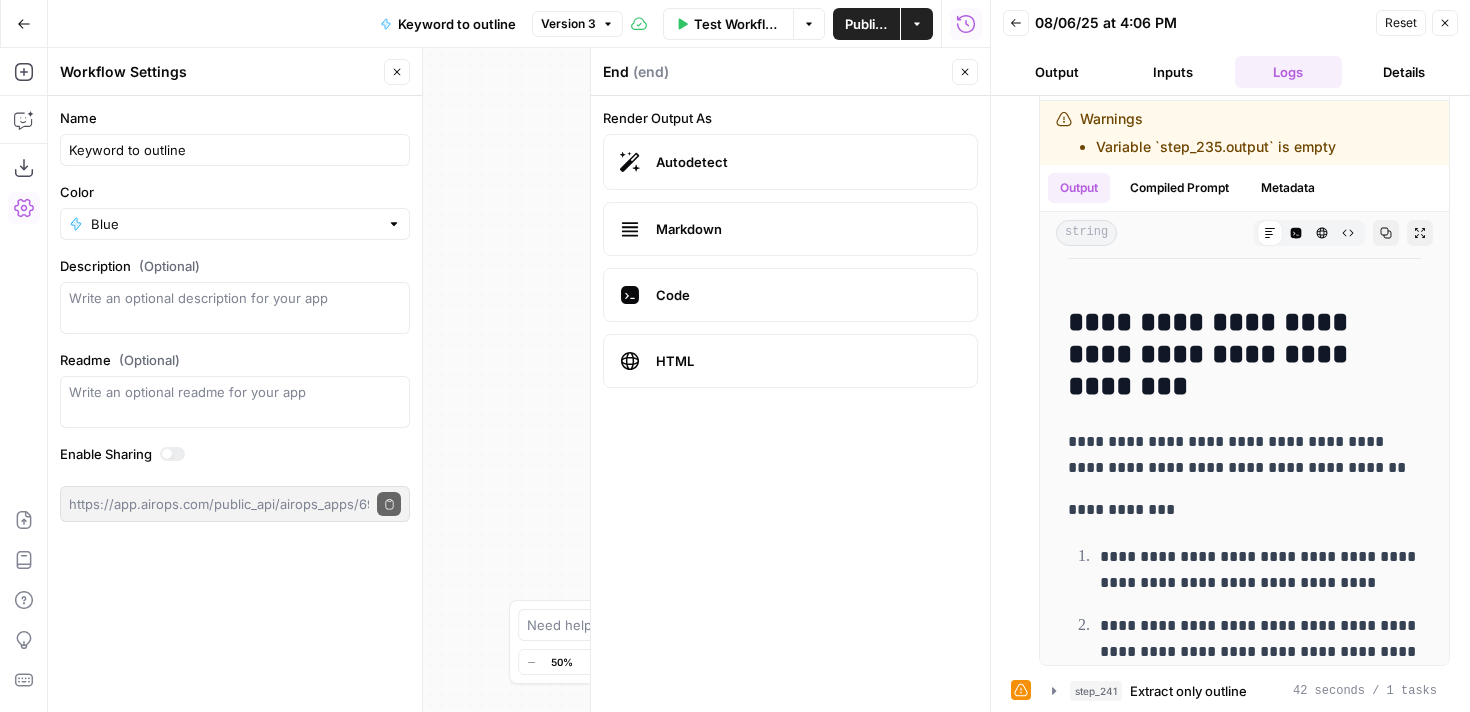 click on "true false true false Workflow Set Inputs Inputs Google Search Perform Google Search Step 51 Output Expand Output Copy 1 2 3 4 5 6 {    "search_metadata" :  {      "id" :  "[ID]" ,      "status" :  "Success" ,      "json_endpoint" :  "https://serpapi.com/searches/[ID].json" ,      "pixel_position_endpoint" :  "https://serpapi.com/searches/[ID].json_with_pixel_position" ,     This output is too large & has been abbreviated for review.   Copy the output   to view the full content. Loop Iteration Label if social or forum Step 207 Output Expand Output Copy 1 2 3 4 5 6 7 8 9 10 11 12 [    {      "social_or_irrelevant" :  "false"    } ,    {      "social_or_irrelevant" :  "false"    } ,    {      "social_or_irrelevant" :  "false"    } ,    {      "social_or_irrelevant" :  "false"     LLM · GPT-4o Prompt LLM Copy" at bounding box center [519, 380] 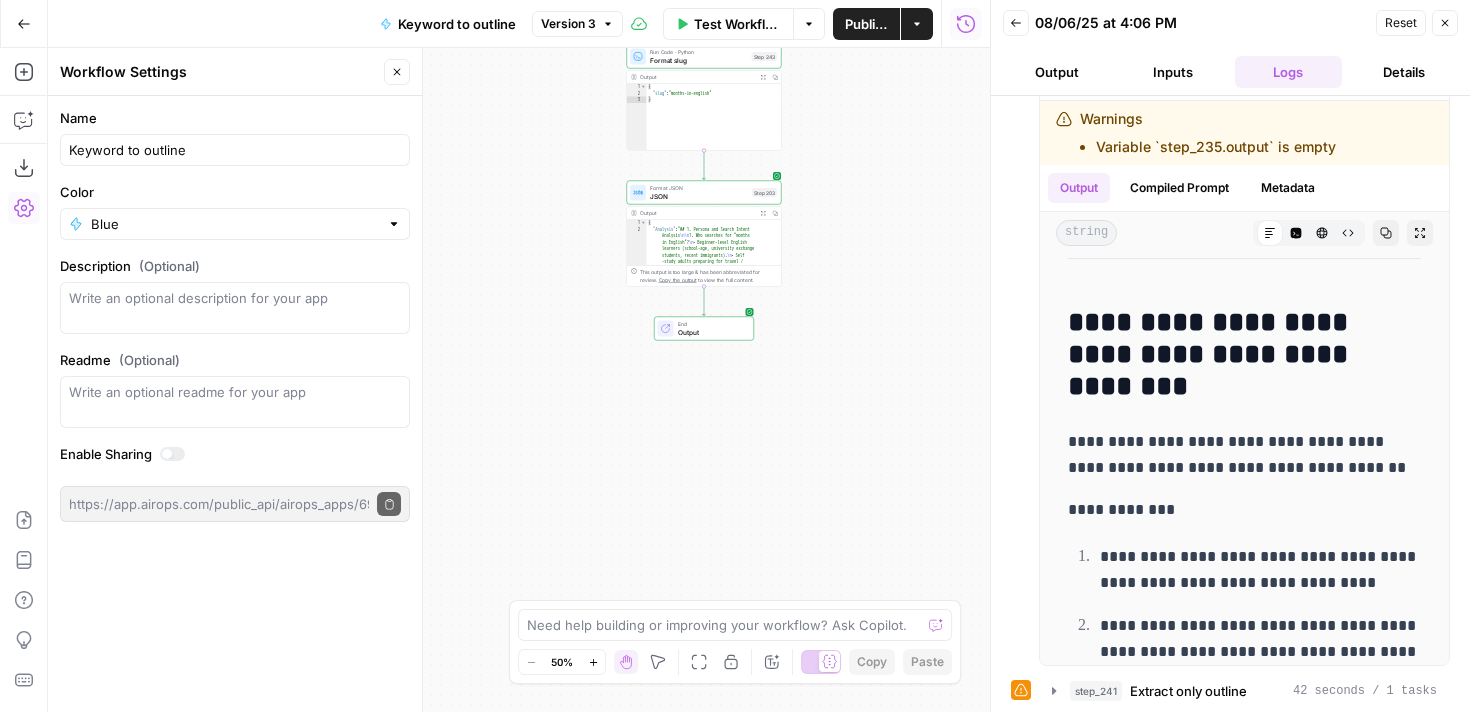 type on "**********" 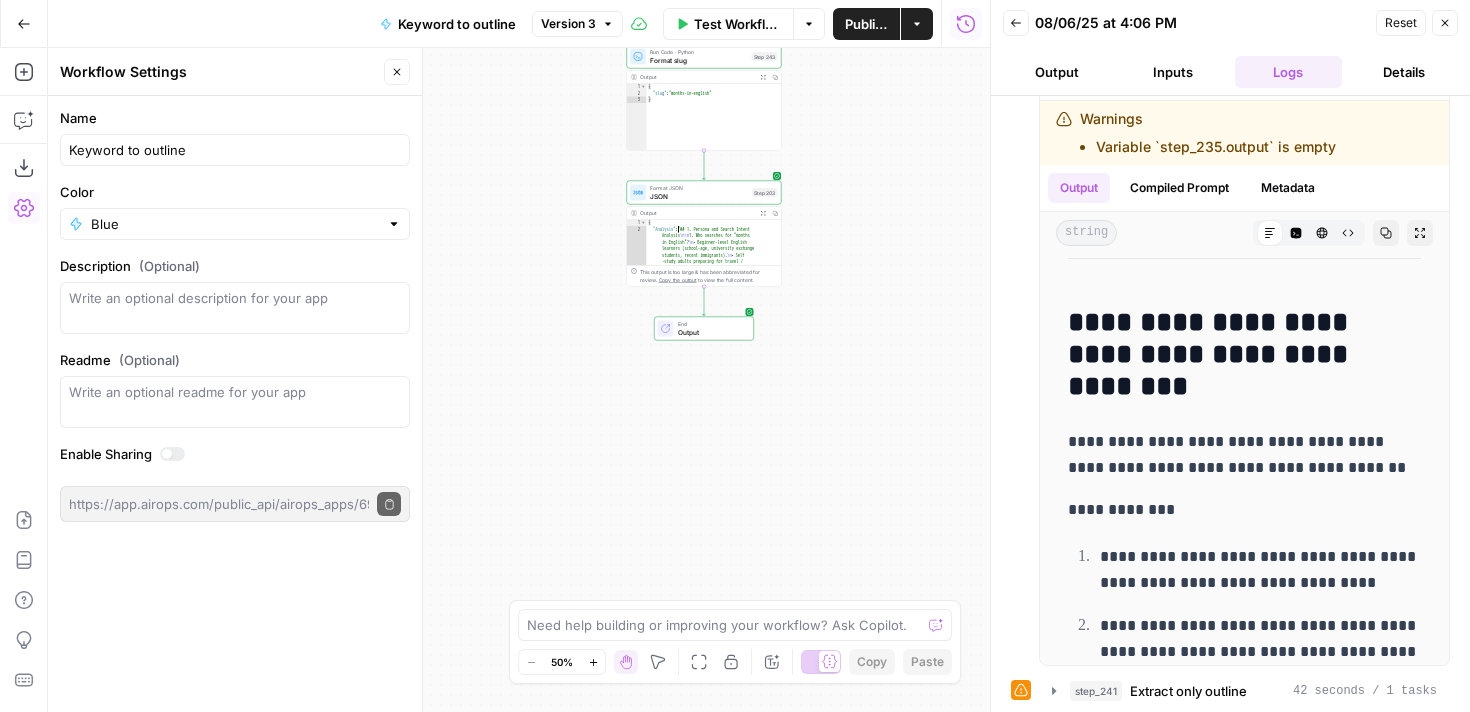 click on "{    "Analysis" :  "## 1. Persona and Search Intent         Analysis   \n\n 1. Who searches for “months         in English”?   \n • Beginner-level English         learners (school-age, university exchange         students, recent immigrants).   \n • Self        -study adults preparing for travel /         relocation.   \n • Primary-school teachers         and parents creating lesson plans.   \n •         Multilingual professionals polishing         written business English (dates, schedules        ).   \n • Quiz and puzzle fans who need a         quick reference.   \n\n 2. Why are they         searching?   \n • To memorise the 12 month         names in correct order and spelling.   \n •         To confirm capitalisation, abbreviations,         and date-writing formats.   \n • To learn or         check pronunciation and stress patterns.          \n        worksheets.   \n\n \n \n \n" at bounding box center (714, 1306) 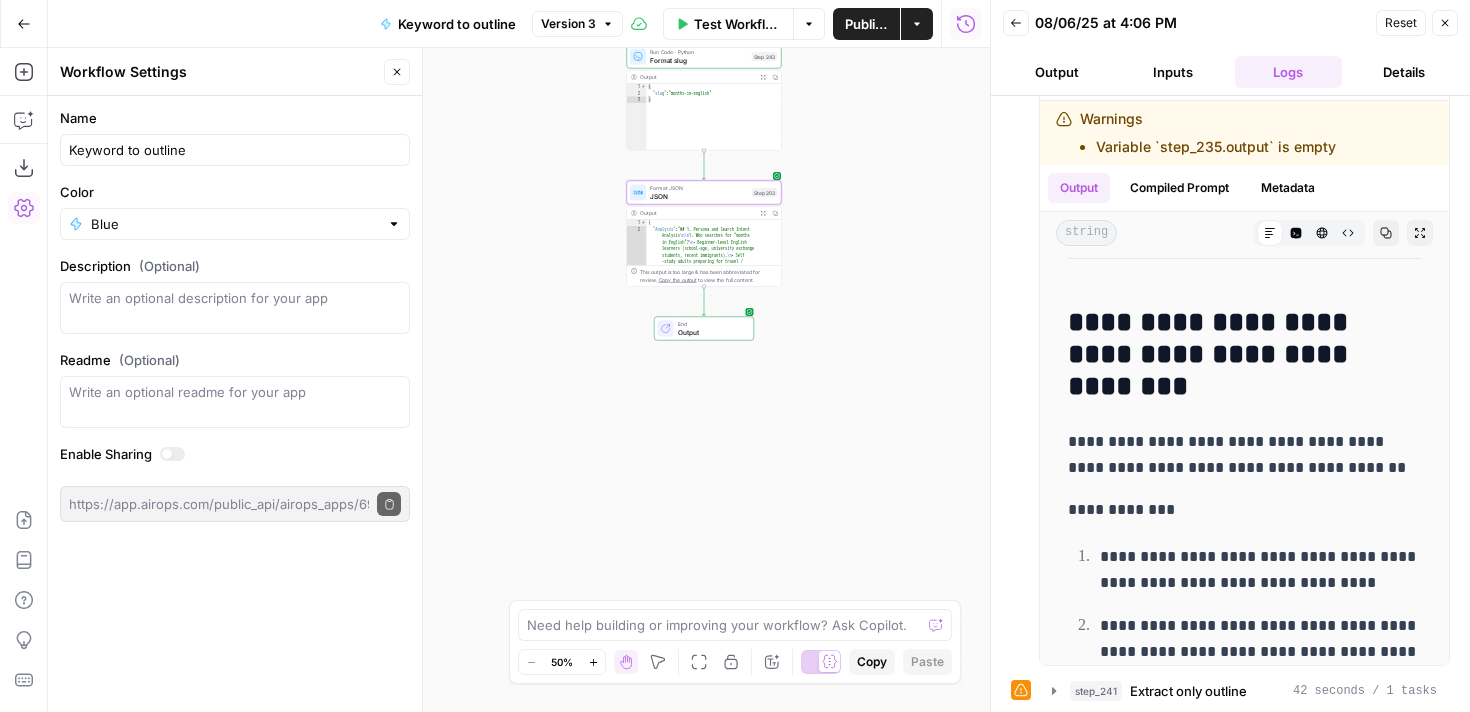click on "JSON" at bounding box center [699, 196] 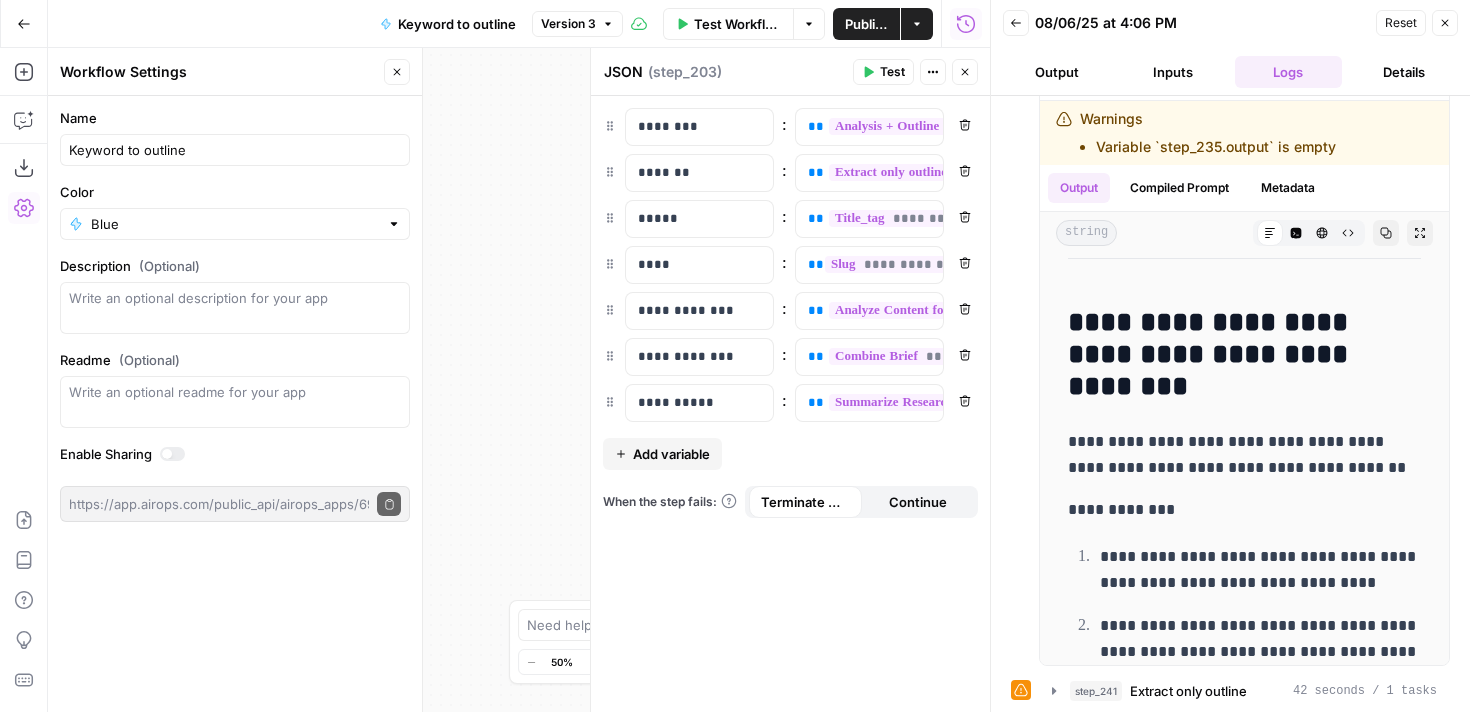 click on "true false true false Workflow Set Inputs Inputs Google Search Perform Google Search Step 51 Output Expand Output Copy 1 2 3 4 5 6 {    "search_metadata" :  {      "id" :  "[ID]" ,      "status" :  "Success" ,      "json_endpoint" :  "https://serpapi.com/searches/[ID].json" ,      "pixel_position_endpoint" :  "https://serpapi.com/searches/[ID].json_with_pixel_position" ,     This output is too large & has been abbreviated for review.   Copy the output   to view the full content. Loop Iteration Label if social or forum Step 207 Output Expand Output Copy 1 2 3 4 5 6 7 8 9 10 11 12 [    {      "social_or_irrelevant" :  "false"    } ,    {      "social_or_irrelevant" :  "false"    } ,    {      "social_or_irrelevant" :  "false"    } ,    {      "social_or_irrelevant" :  "false"     LLM · GPT-4o Prompt LLM Copy" at bounding box center [519, 380] 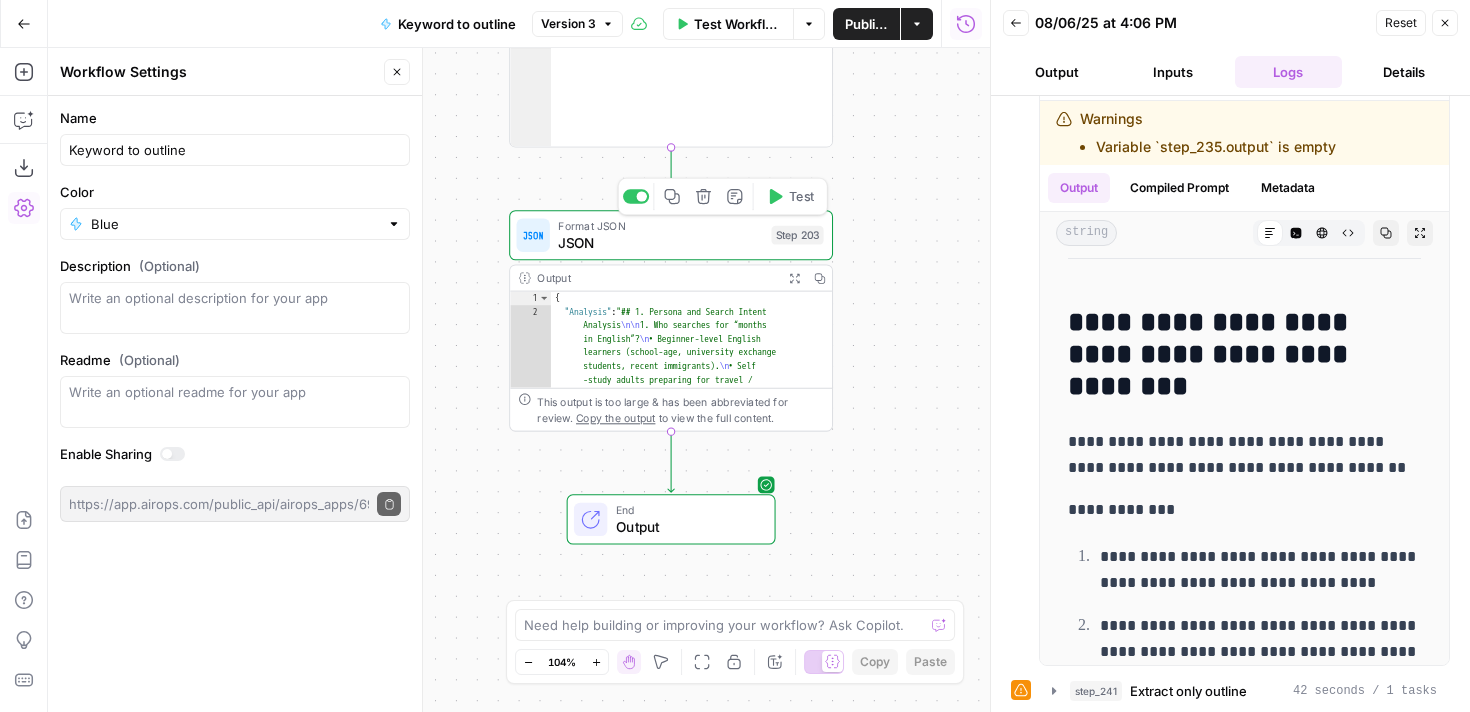 click on "JSON" at bounding box center [660, 242] 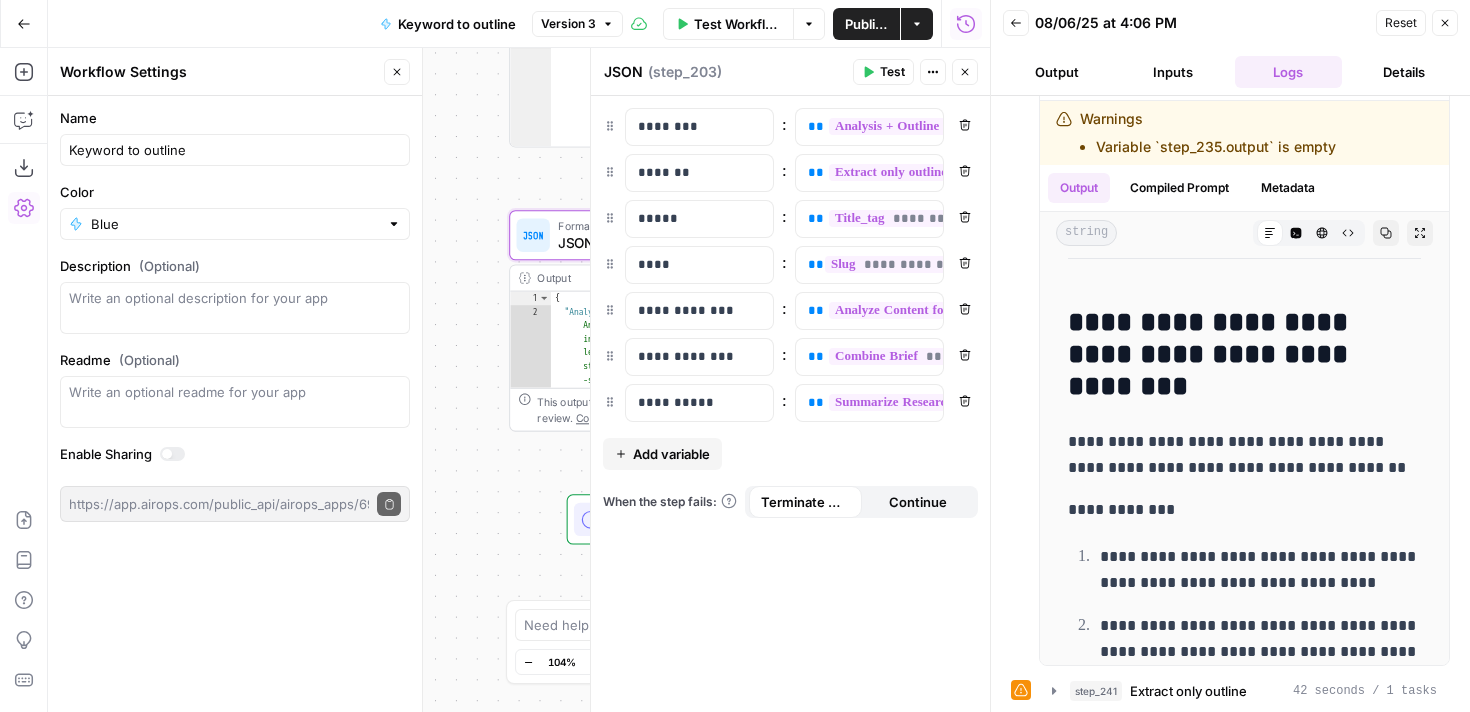 click on "true false true false Workflow Set Inputs Inputs Google Search Perform Google Search Step 51 Output Expand Output Copy 1 2 3 4 5 6 {    "search_metadata" :  {      "id" :  "[ID]" ,      "status" :  "Success" ,      "json_endpoint" :  "https://serpapi.com/searches/[ID].json" ,      "pixel_position_endpoint" :  "https://serpapi.com/searches/[ID].json_with_pixel_position" ,     This output is too large & has been abbreviated for review.   Copy the output   to view the full content. Loop Iteration Label if social or forum Step 207 Output Expand Output Copy 1 2 3 4 5 6 7 8 9 10 11 12 [    {      "social_or_irrelevant" :  "false"    } ,    {      "social_or_irrelevant" :  "false"    } ,    {      "social_or_irrelevant" :  "false"    } ,    {      "social_or_irrelevant" :  "false"     LLM · GPT-4o Prompt LLM Copy" at bounding box center (519, 380) 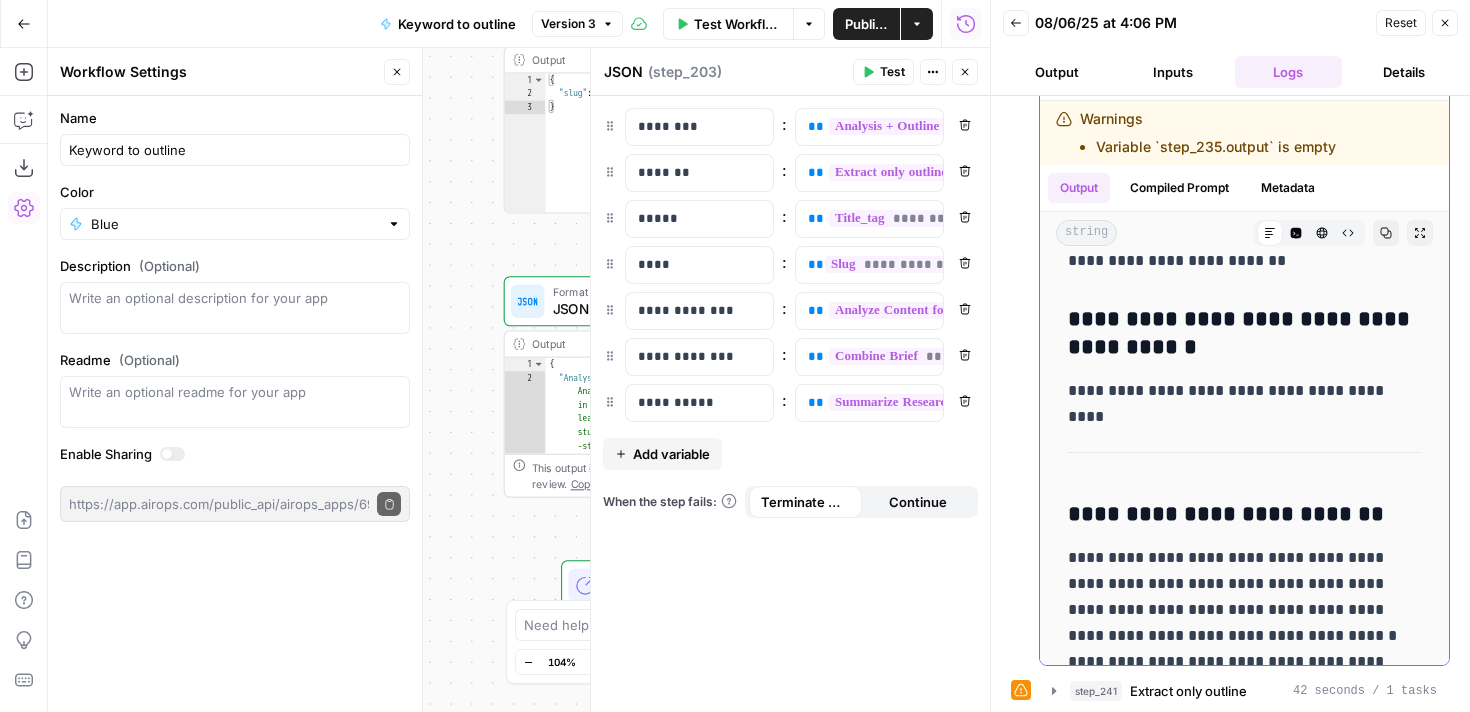 scroll, scrollTop: 7993, scrollLeft: 0, axis: vertical 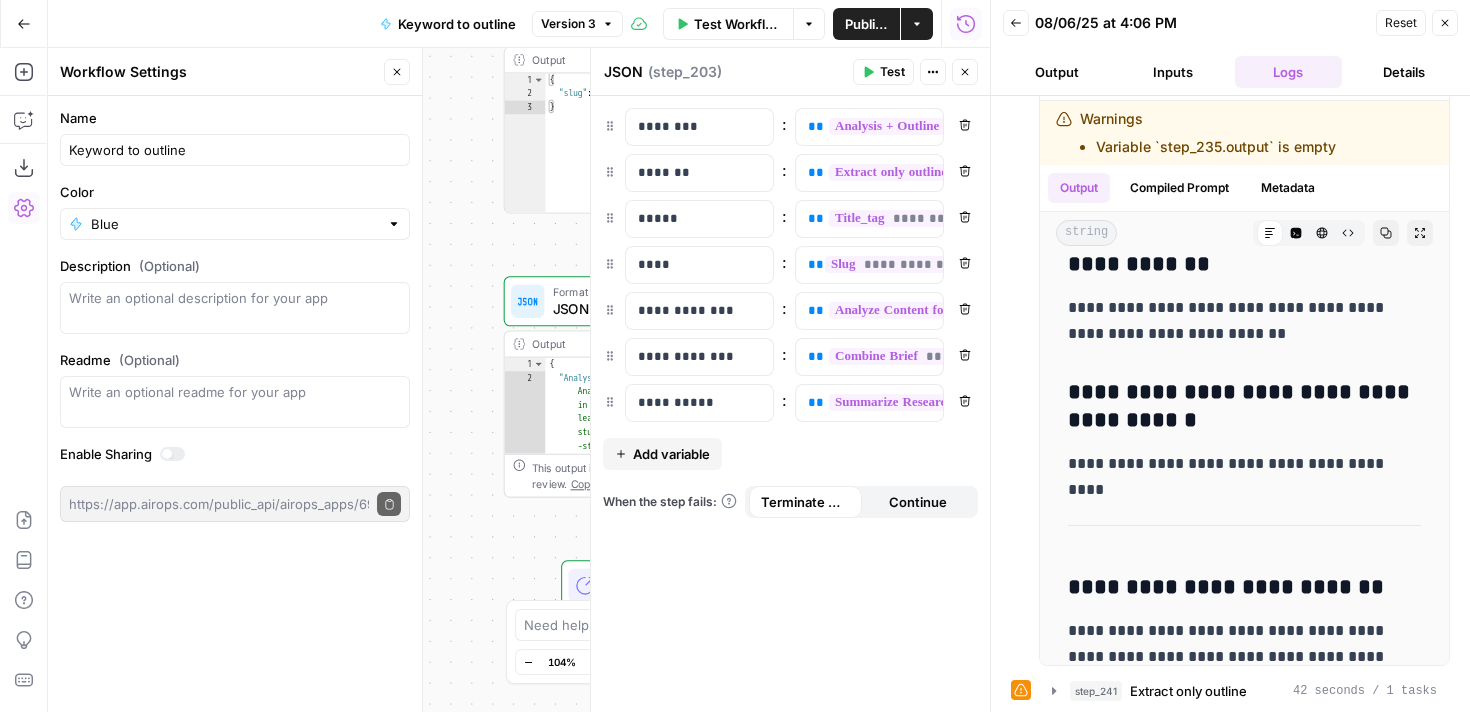 click on "true false true false Workflow Set Inputs Inputs Google Search Perform Google Search Step 51 Output Expand Output Copy 1 2 3 4 5 6 {    "search_metadata" :  {      "id" :  "[ID]" ,      "status" :  "Success" ,      "json_endpoint" :  "https://serpapi.com/searches/[ID].json" ,      "pixel_position_endpoint" :  "https://serpapi.com/searches/[ID].json_with_pixel_position" ,     This output is too large & has been abbreviated for review.   Copy the output   to view the full content. Loop Iteration Label if social or forum Step 207 Output Expand Output Copy 1 2 3 4 5 6 7 8 9 10 11 12 [    {      "social_or_irrelevant" :  "false"    } ,    {      "social_or_irrelevant" :  "false"    } ,    {      "social_or_irrelevant" :  "false"    } ,    {      "social_or_irrelevant" :  "false"     LLM · GPT-4o Prompt LLM Copy" at bounding box center [519, 380] 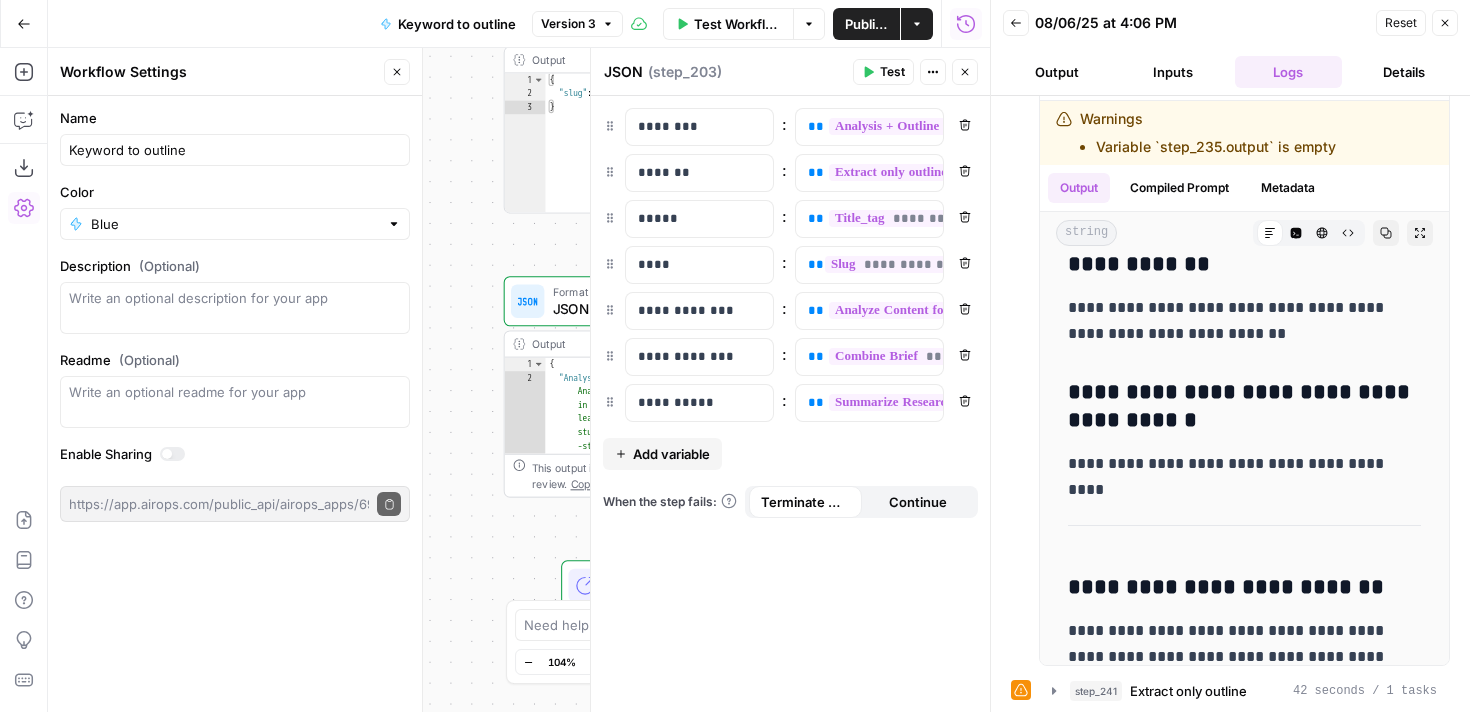 click on "JSON JSON  ( step_203 ) Test Actions Close" at bounding box center [790, 72] 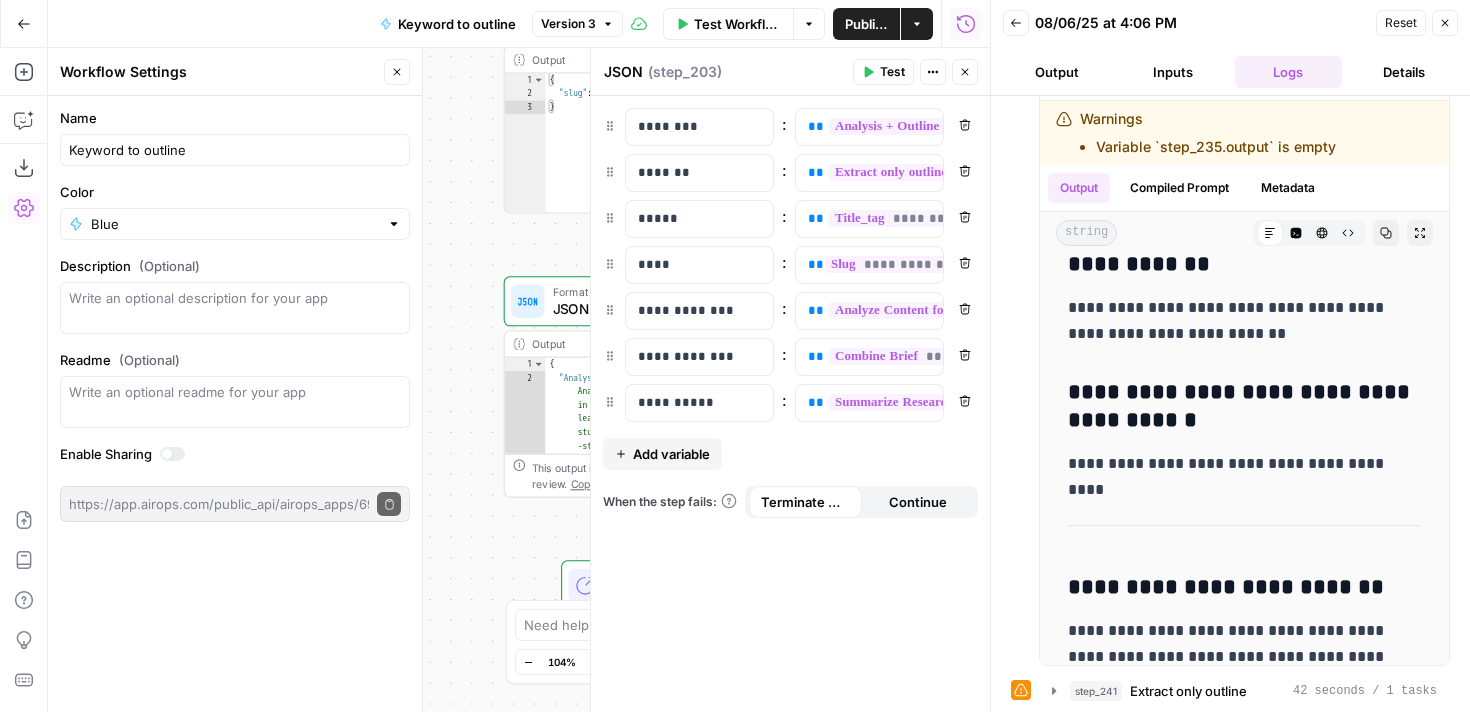 click on "Close" at bounding box center (965, 72) 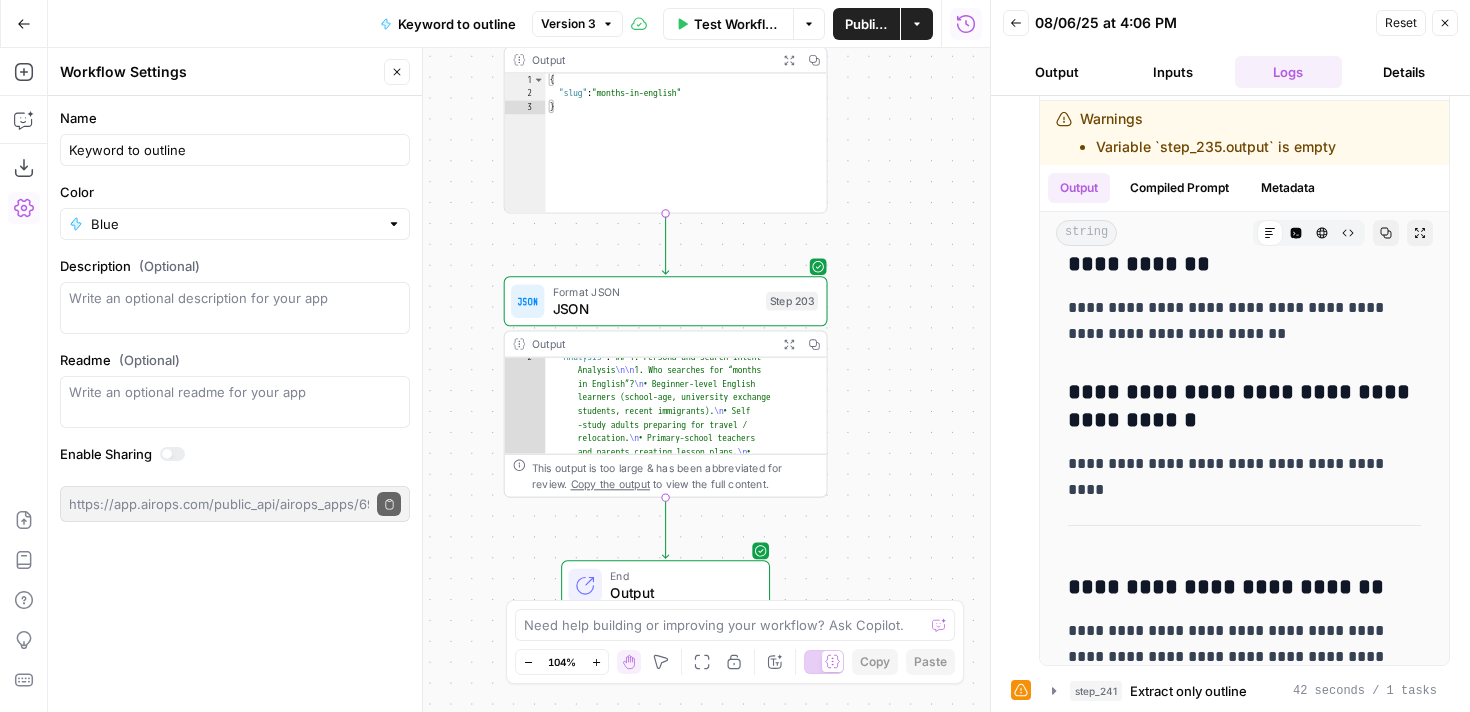 scroll, scrollTop: 0, scrollLeft: 0, axis: both 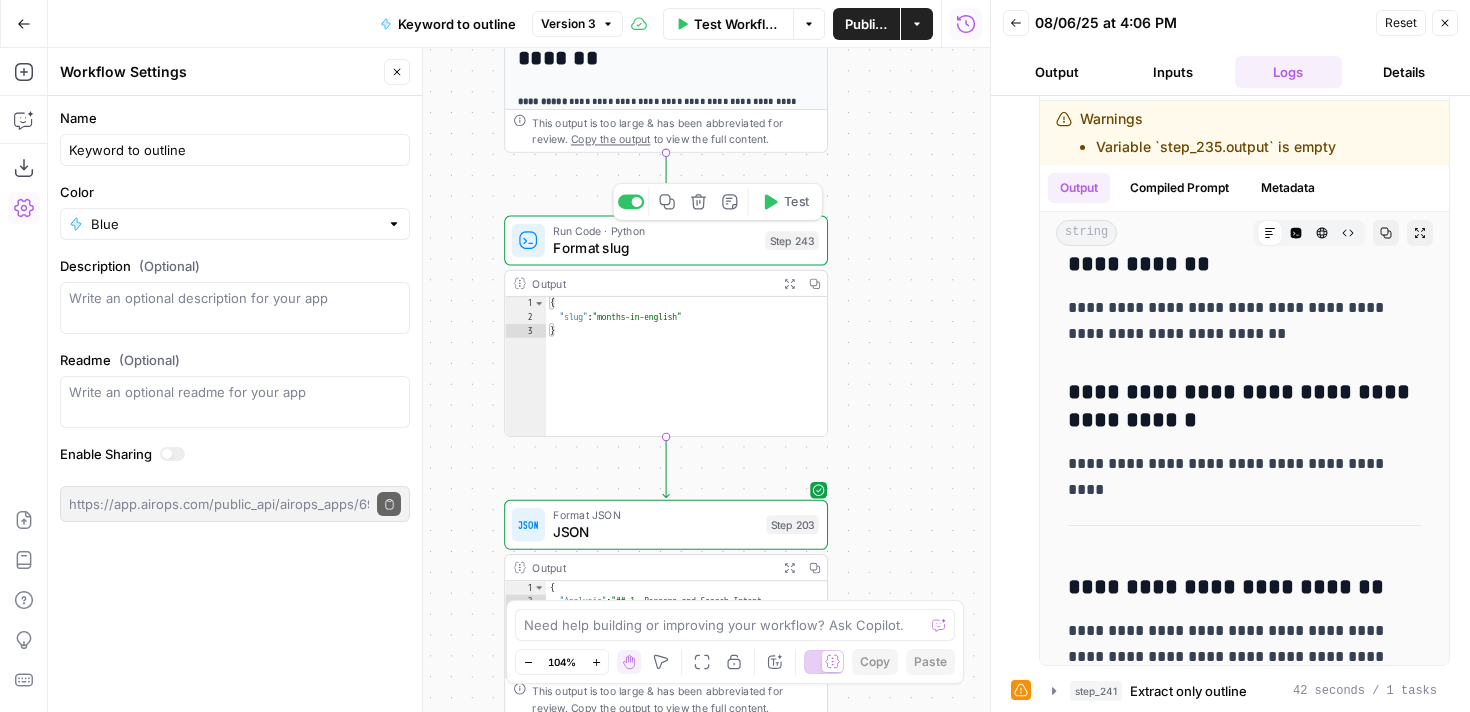 click on "Format slug" at bounding box center (655, 247) 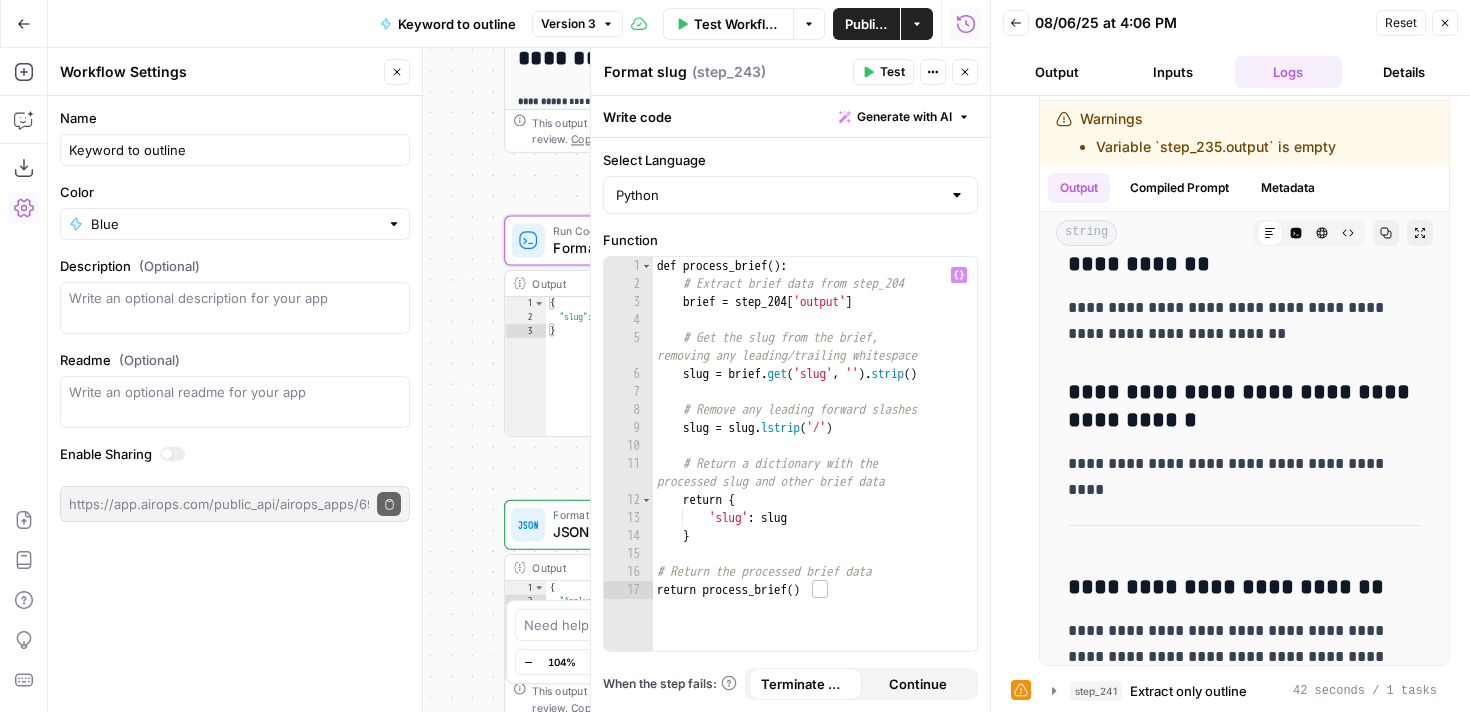click on "true false true false Workflow Set Inputs Inputs Google Search Perform Google Search Step 51 Output Expand Output Copy 1 2 3 4 5 6 {    "search_metadata" :  {      "id" :  "[ID]" ,      "status" :  "Success" ,      "json_endpoint" :  "https://serpapi.com/searches/[ID].json" ,      "pixel_position_endpoint" :  "https://serpapi.com/searches/[ID].json_with_pixel_position" ,     This output is too large & has been abbreviated for review.   Copy the output   to view the full content. Loop Iteration Label if social or forum Step 207 Output Expand Output Copy 1 2 3 4 5 6 7 8 9 10 11 12 [    {      "social_or_irrelevant" :  "false"    } ,    {      "social_or_irrelevant" :  "false"    } ,    {      "social_or_irrelevant" :  "false"    } ,    {      "social_or_irrelevant" :  "false"     LLM · GPT-4o Prompt LLM Copy" at bounding box center [519, 380] 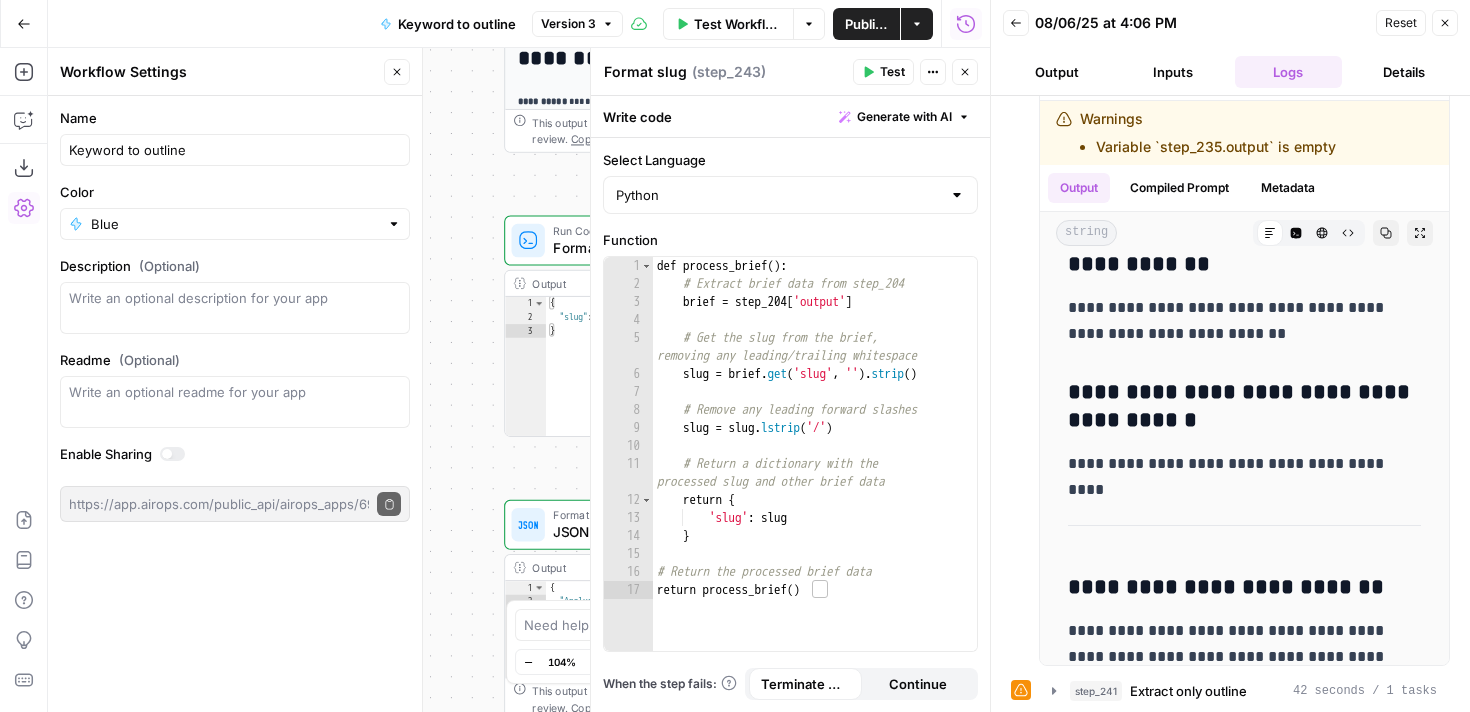 click on "Close" at bounding box center [965, 72] 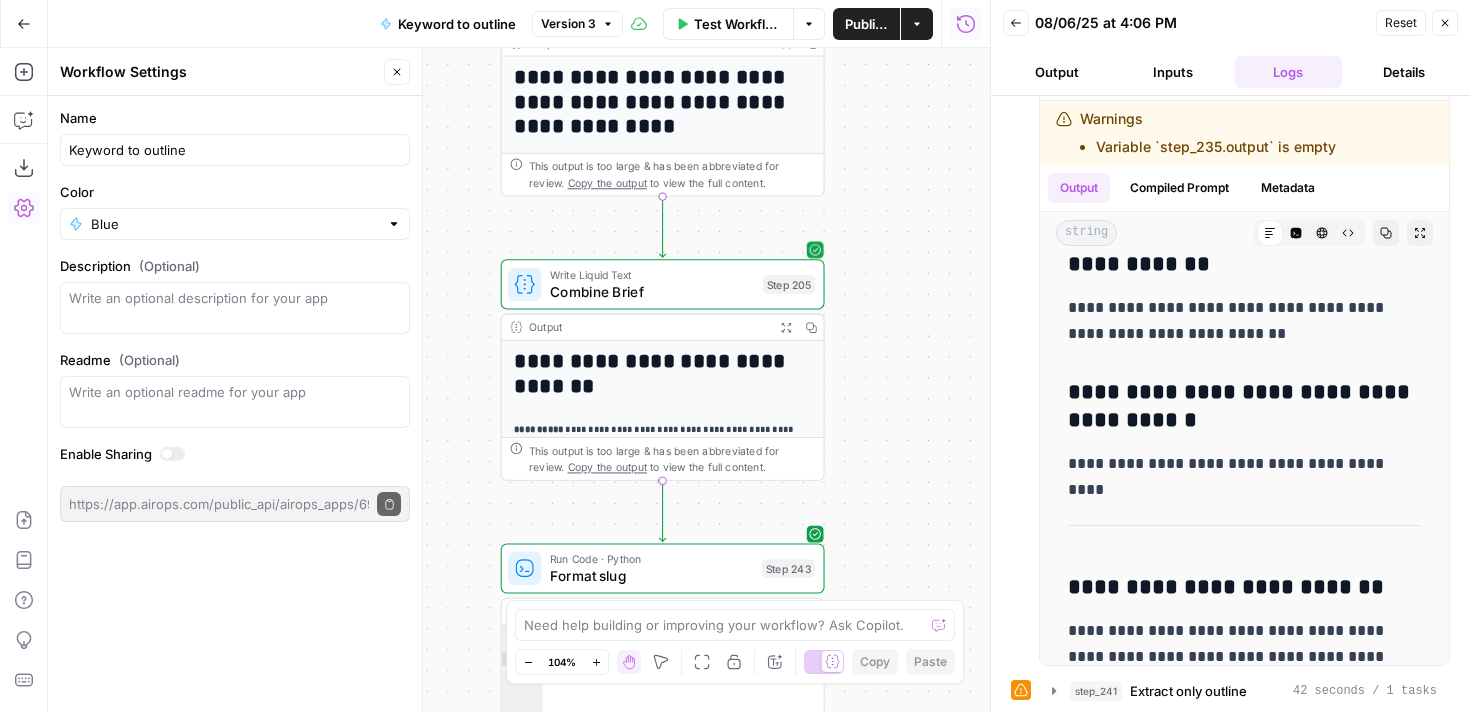 click on "Combine Brief" at bounding box center [652, 291] 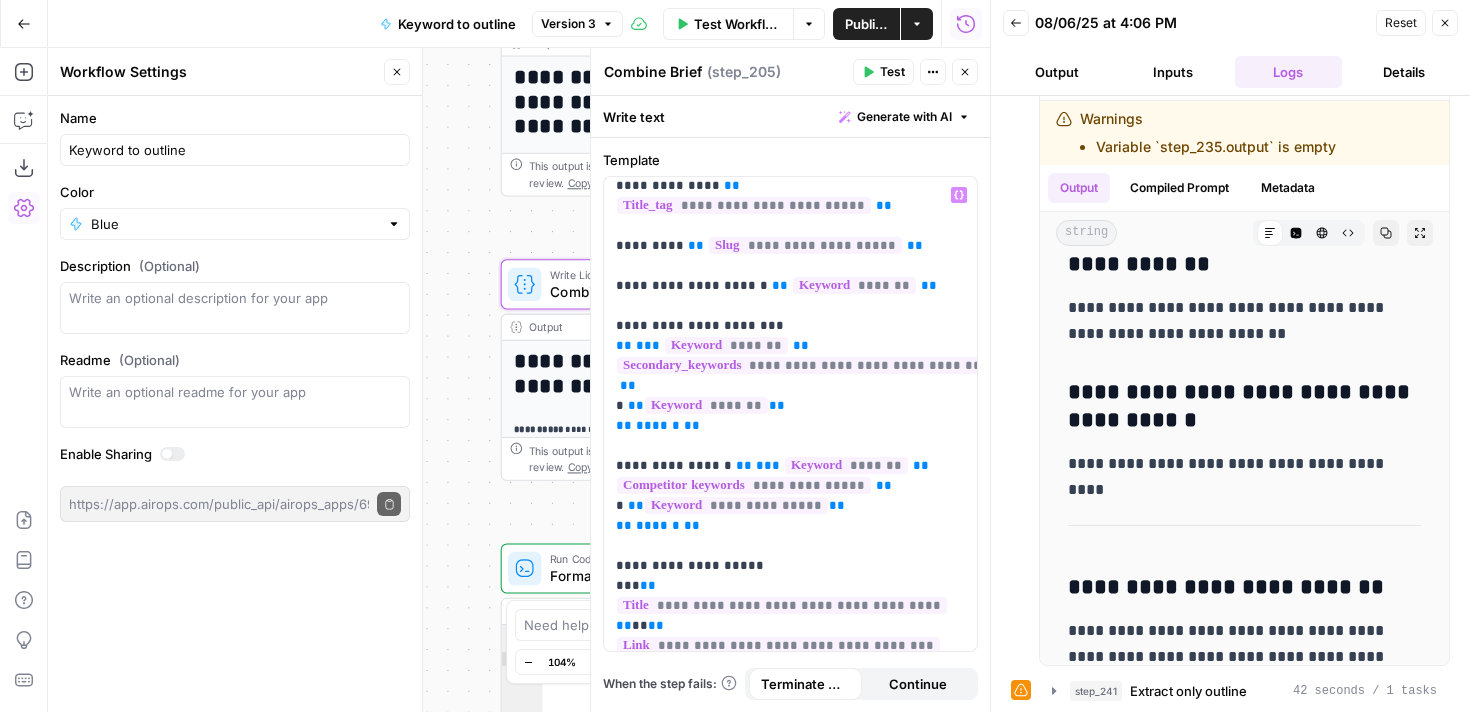 scroll, scrollTop: 0, scrollLeft: 0, axis: both 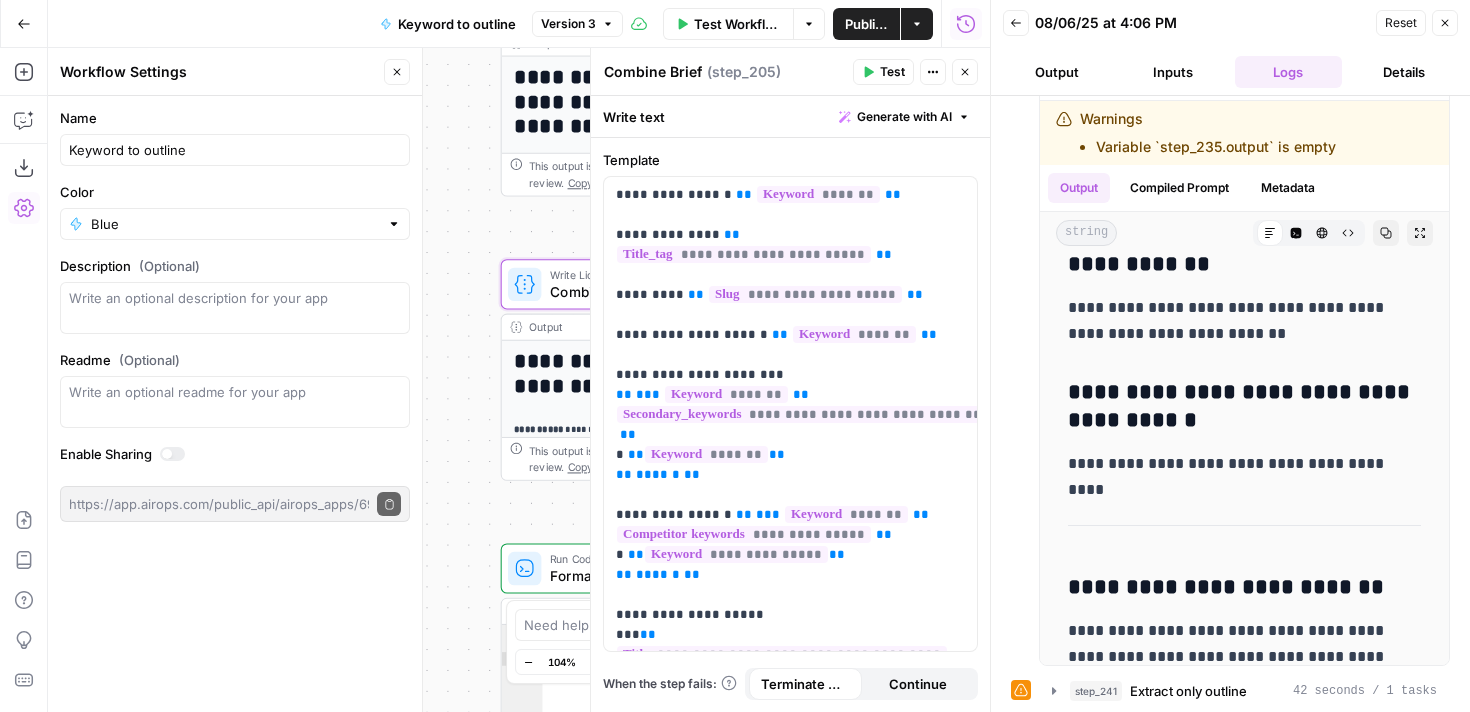 click on "**********" at bounding box center (663, 373) 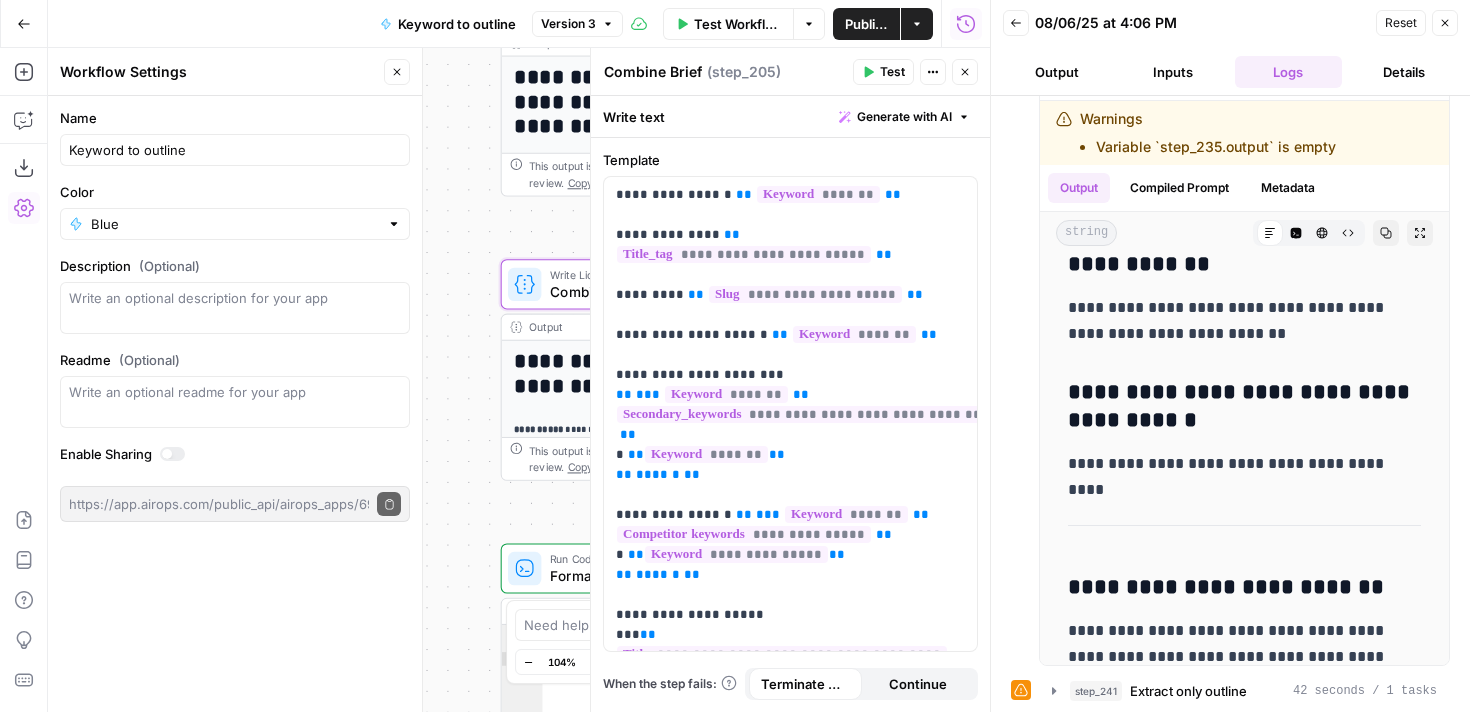click on "Output" at bounding box center (648, 327) 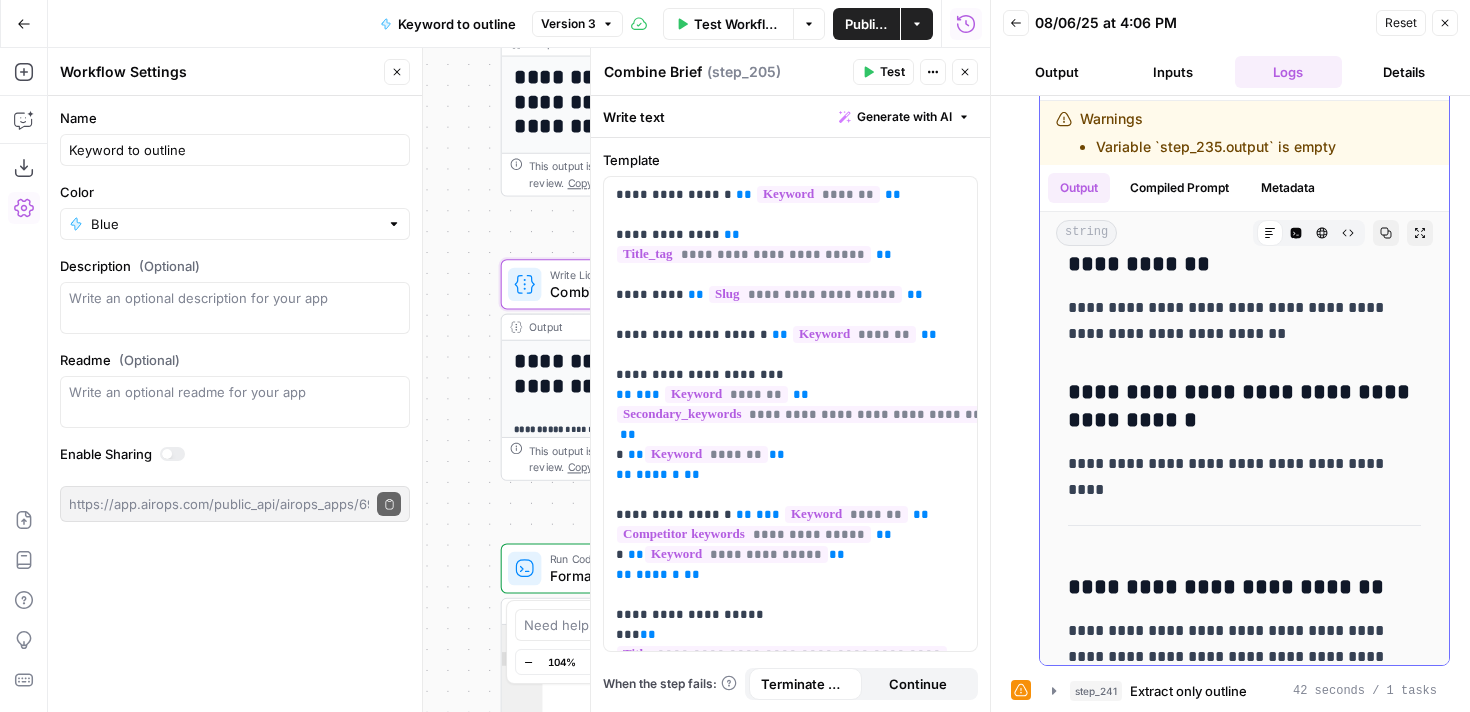scroll, scrollTop: 8378, scrollLeft: 0, axis: vertical 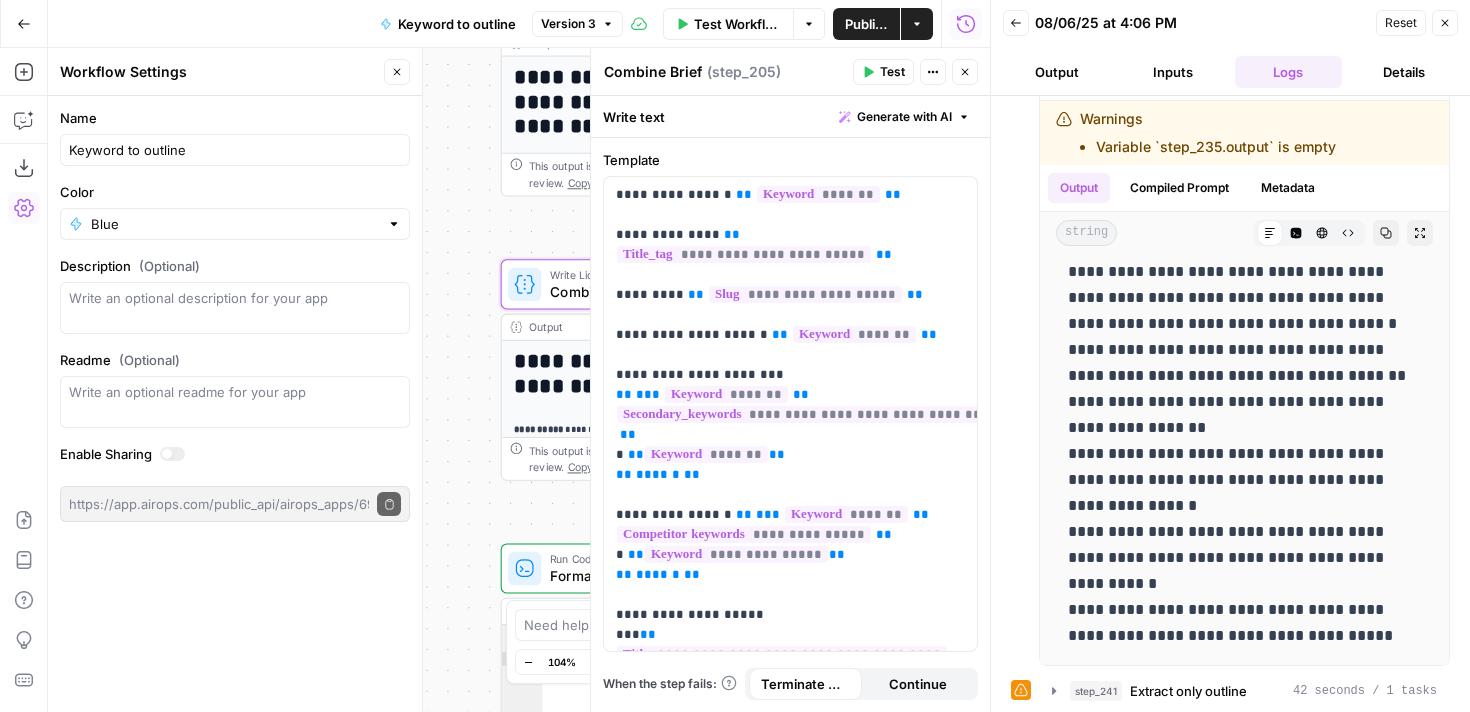 click on "Combine Brief Combine Brief  ( step_205 ) Test Actions Close" at bounding box center [790, 72] 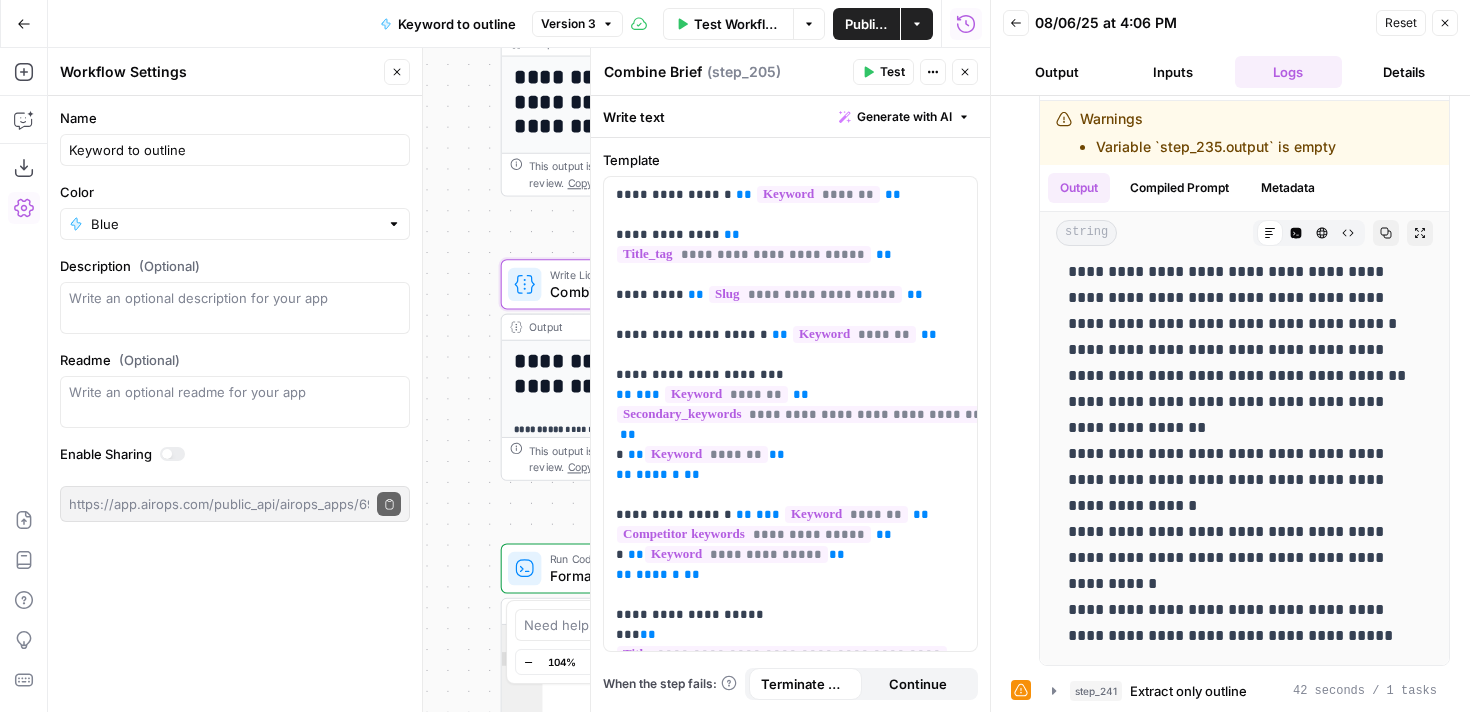 click 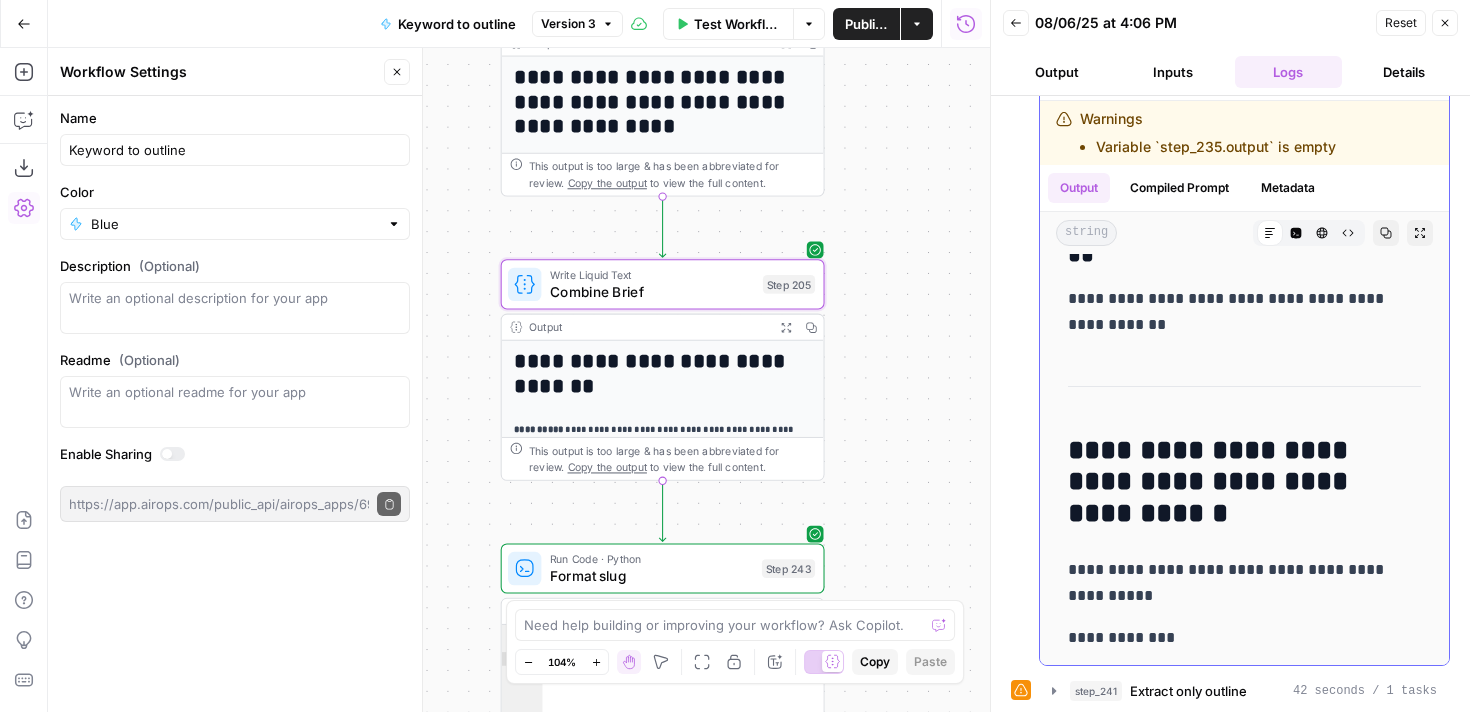 scroll, scrollTop: 6519, scrollLeft: 0, axis: vertical 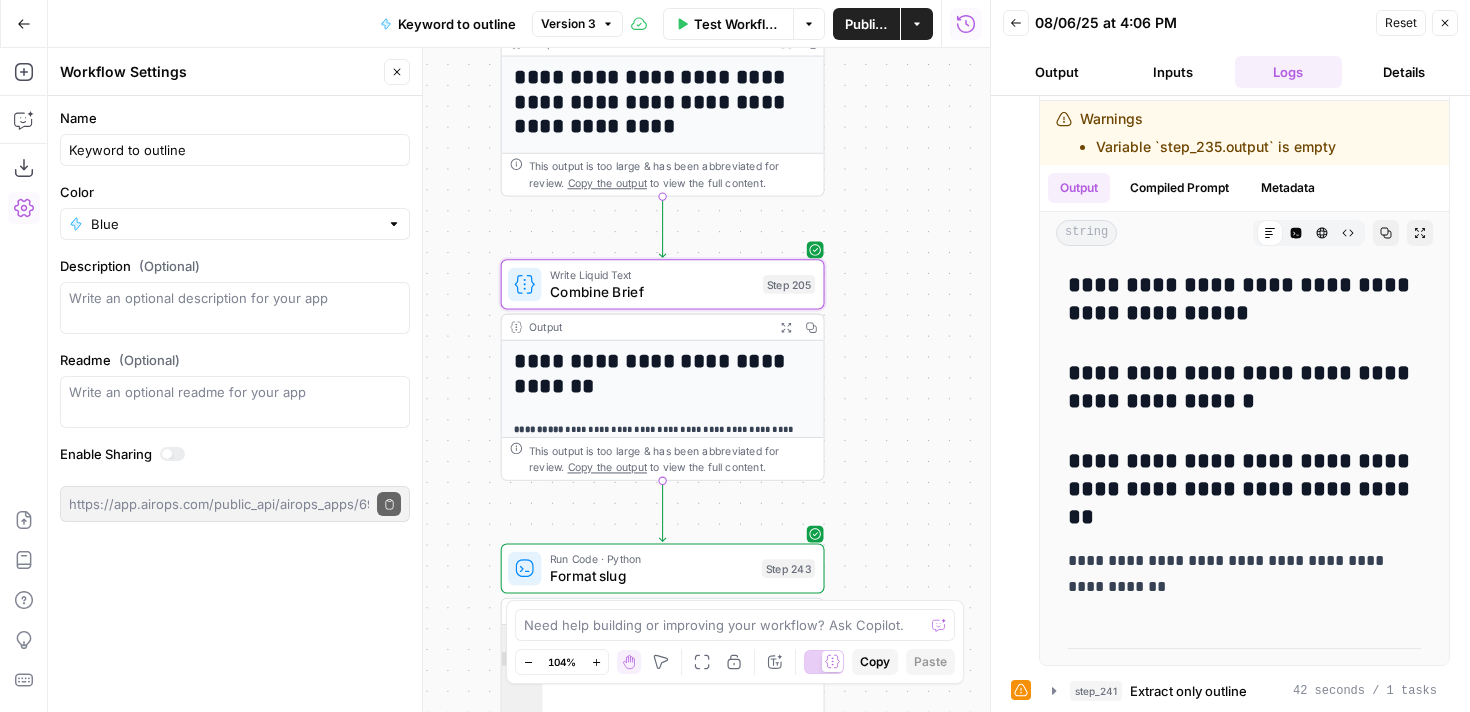 click on "Back [DATE] at [TIME] Reset Close Output Inputs Logs Details" at bounding box center (1230, 48) 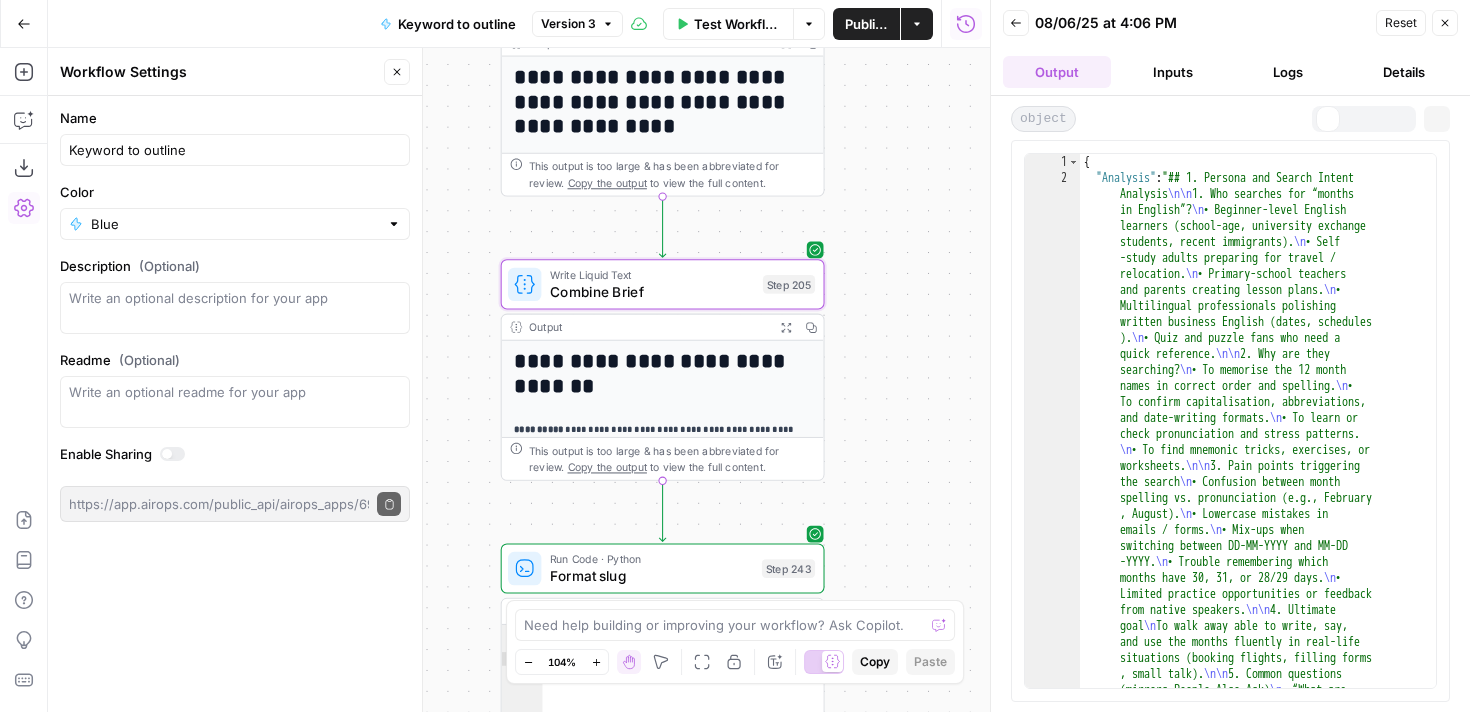 scroll, scrollTop: 0, scrollLeft: 0, axis: both 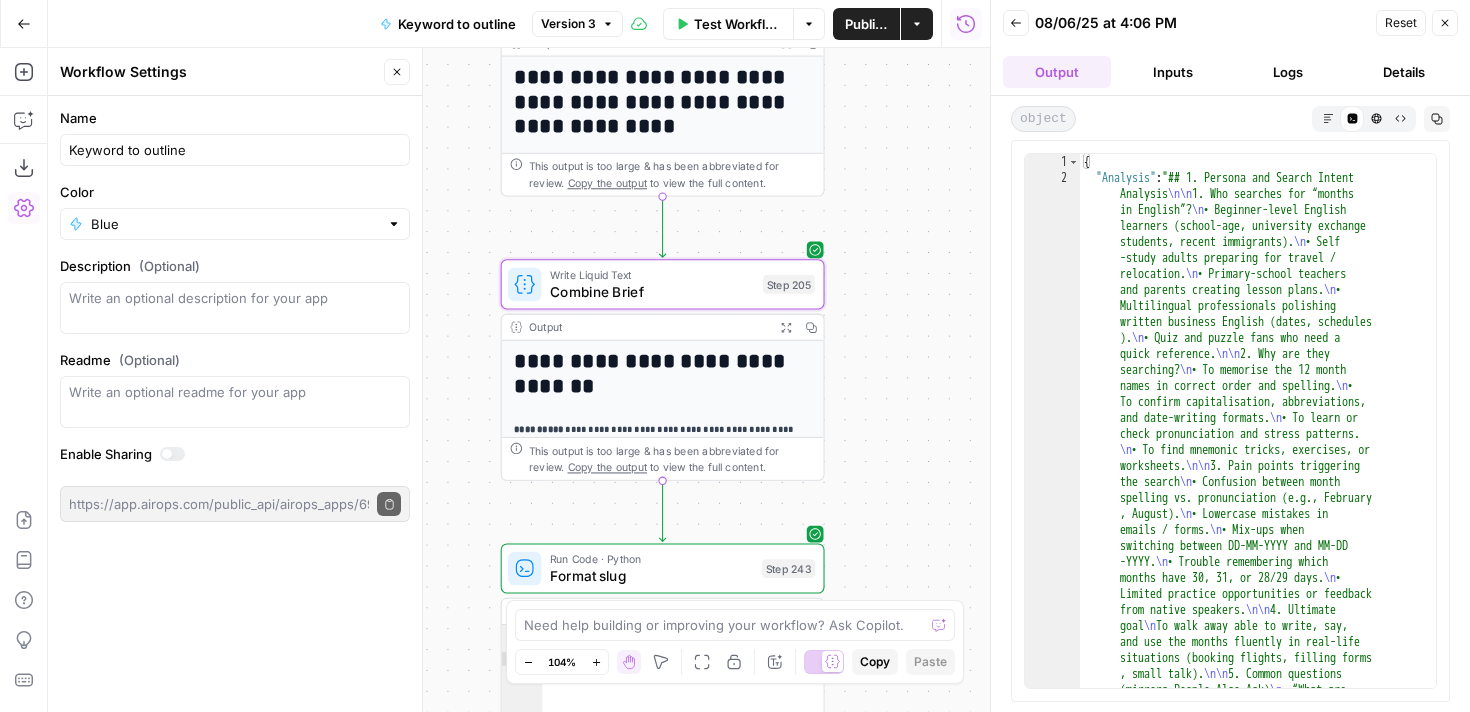 click on "Output" at bounding box center (1057, 72) 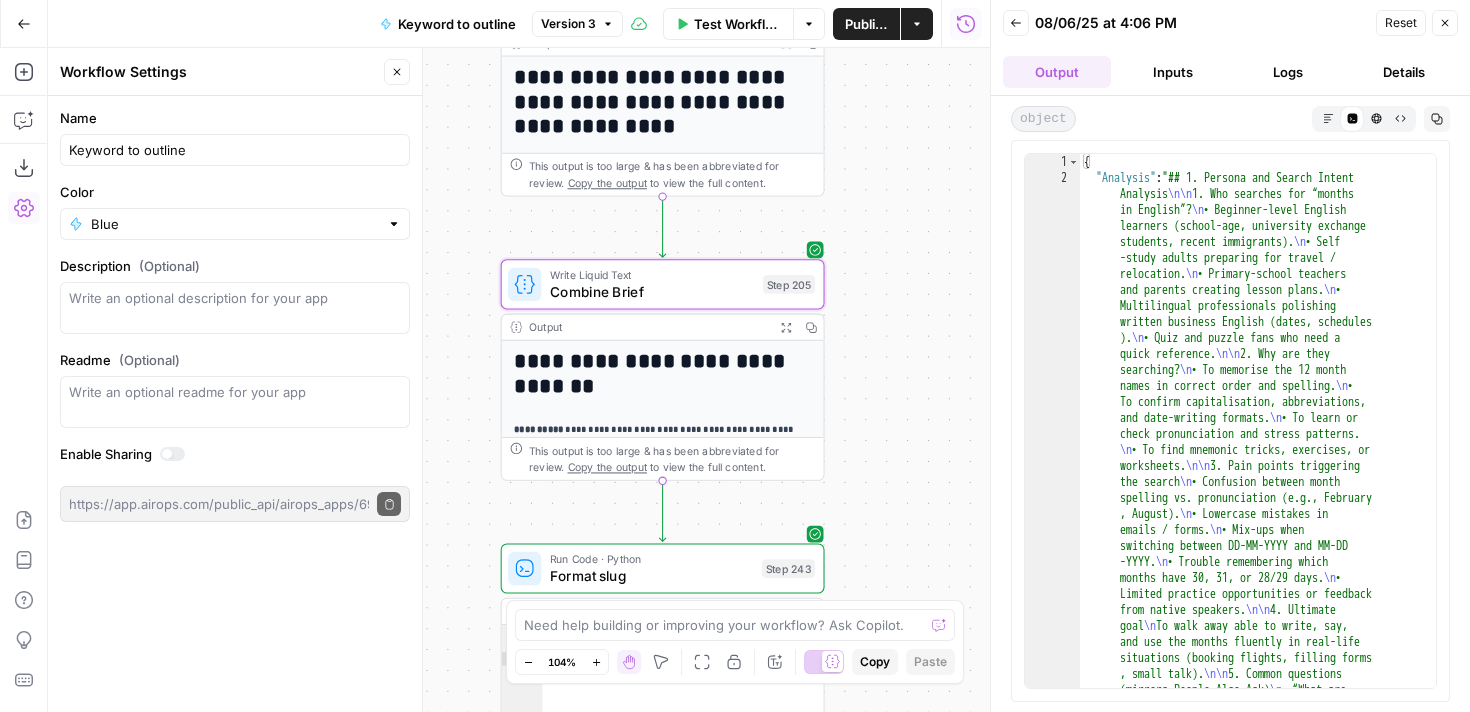 click on "Back" at bounding box center (1016, 23) 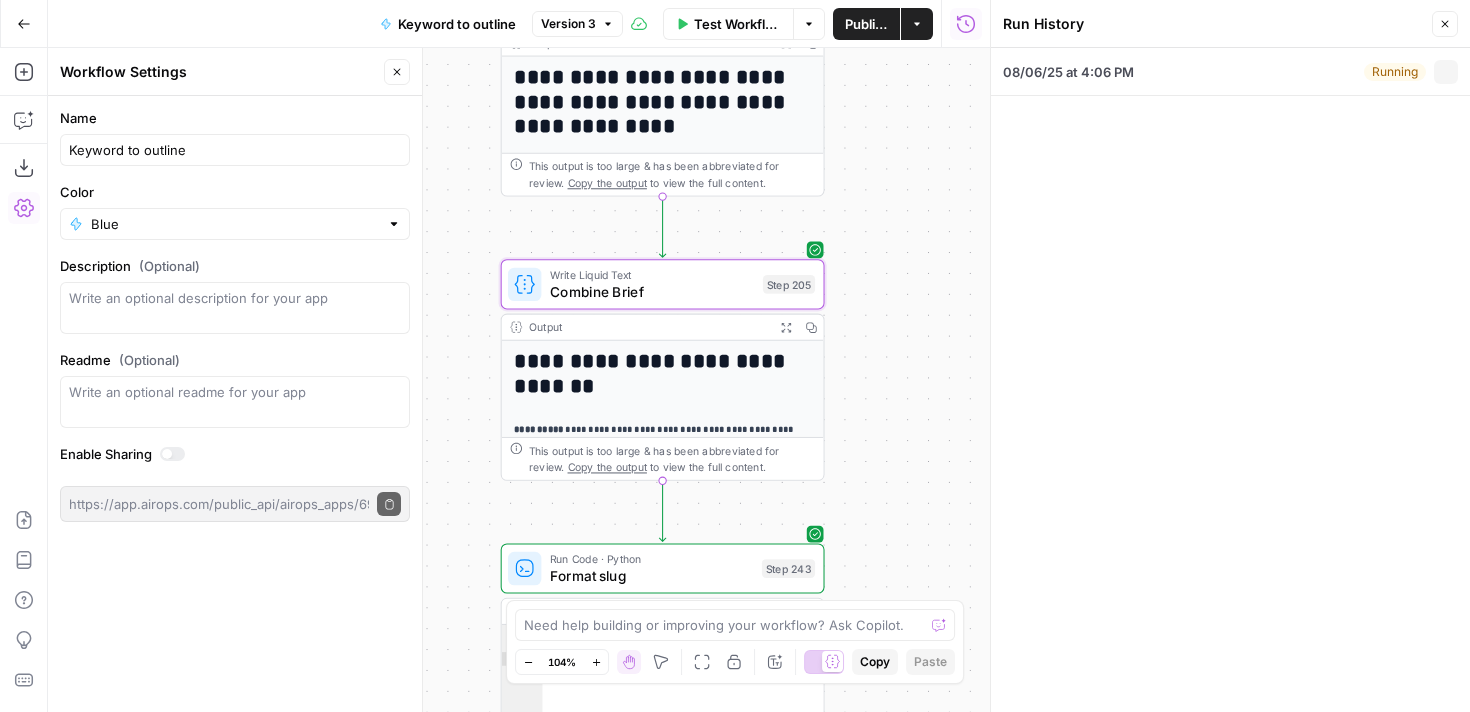 type on "Preply (EN)" 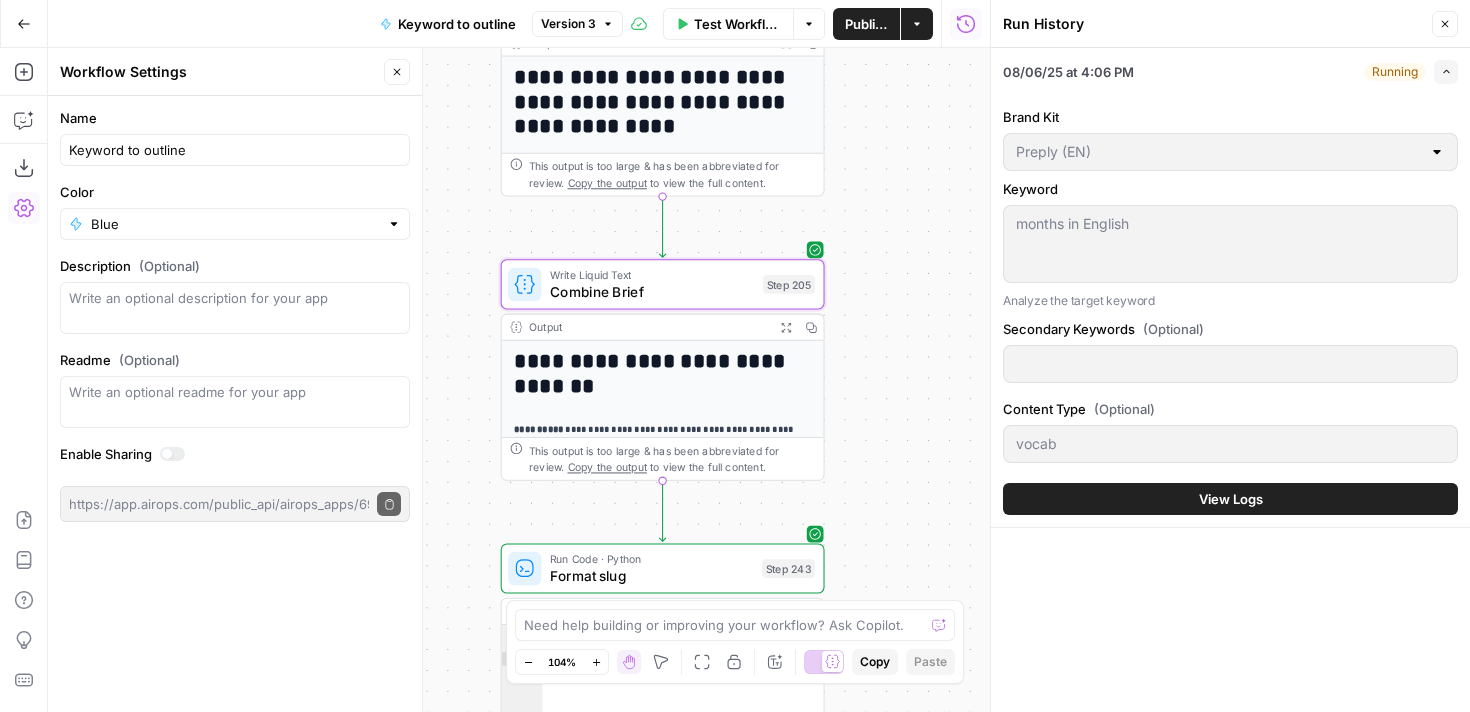 click 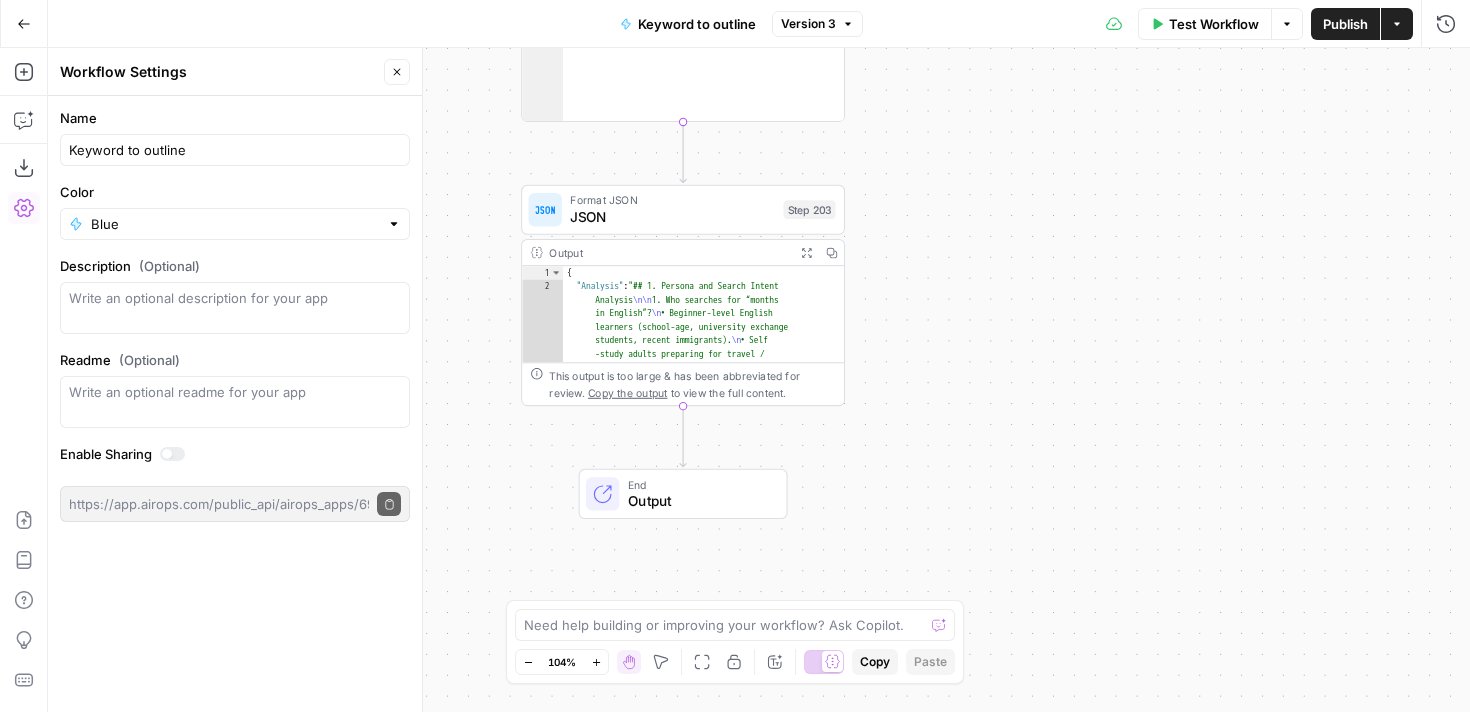 click on "{    "Analysis" :  "## 1. Persona and Search Intent         Analysis   \n\n 1. Who searches for “months         in English”?   \n • Beginner-level English         learners (school-age, university exchange         students, recent immigrants).   \n • Self        -study adults preparing for travel /         relocation.   \n • Primary-school teachers         and parents creating lesson plans.   \n •         Multilingual professionals polishing         written business English (dates, schedules        ).   \n • Quiz and puzzle fans who need a         quick reference.   \n\n 2. Why are they         searching?   \n • To memorise the 12 month         names in correct order and spelling.   \n •         To confirm capitalisation, abbreviations,         and date-writing formats.   \n • To learn or         check pronunciation and stress patterns.          \n        worksheets.   \n\n \n \n \n" at bounding box center [704, 2536] 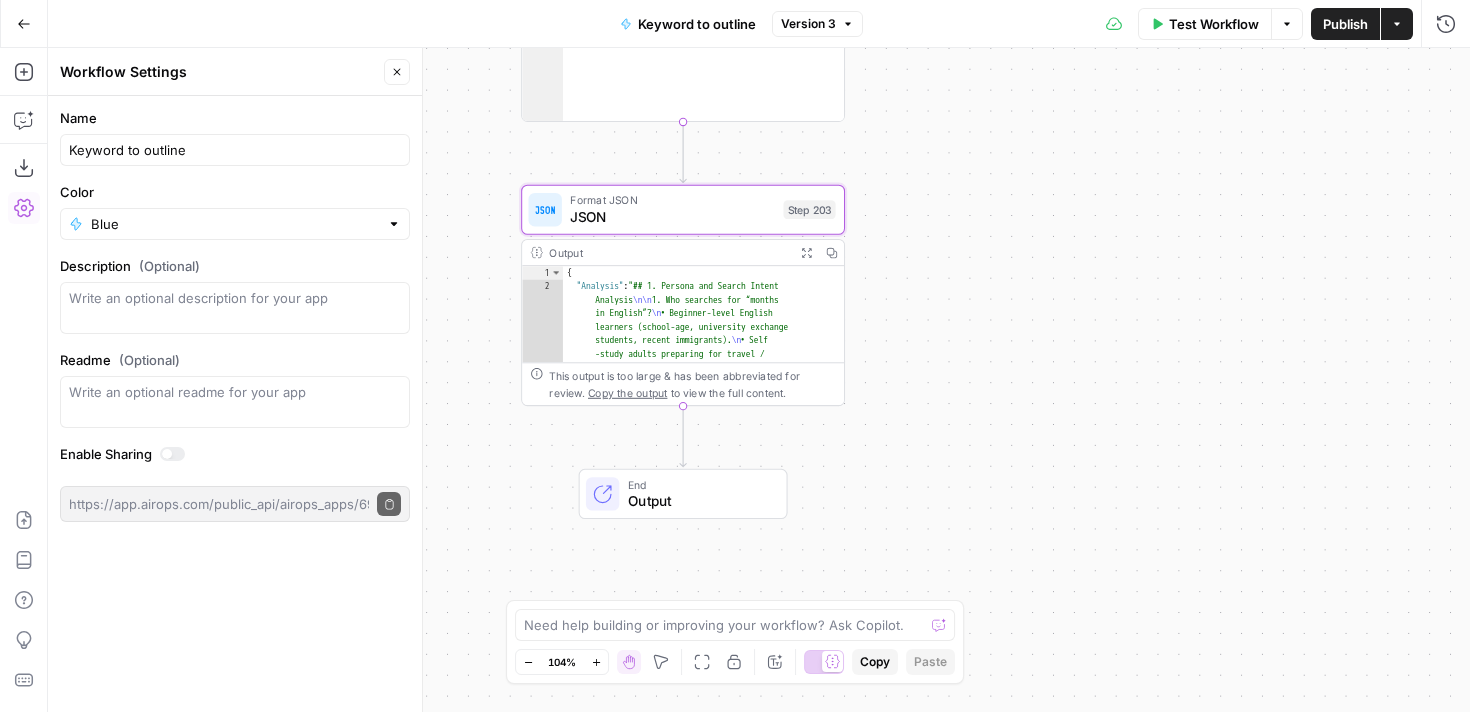 click on "Output" at bounding box center [668, 252] 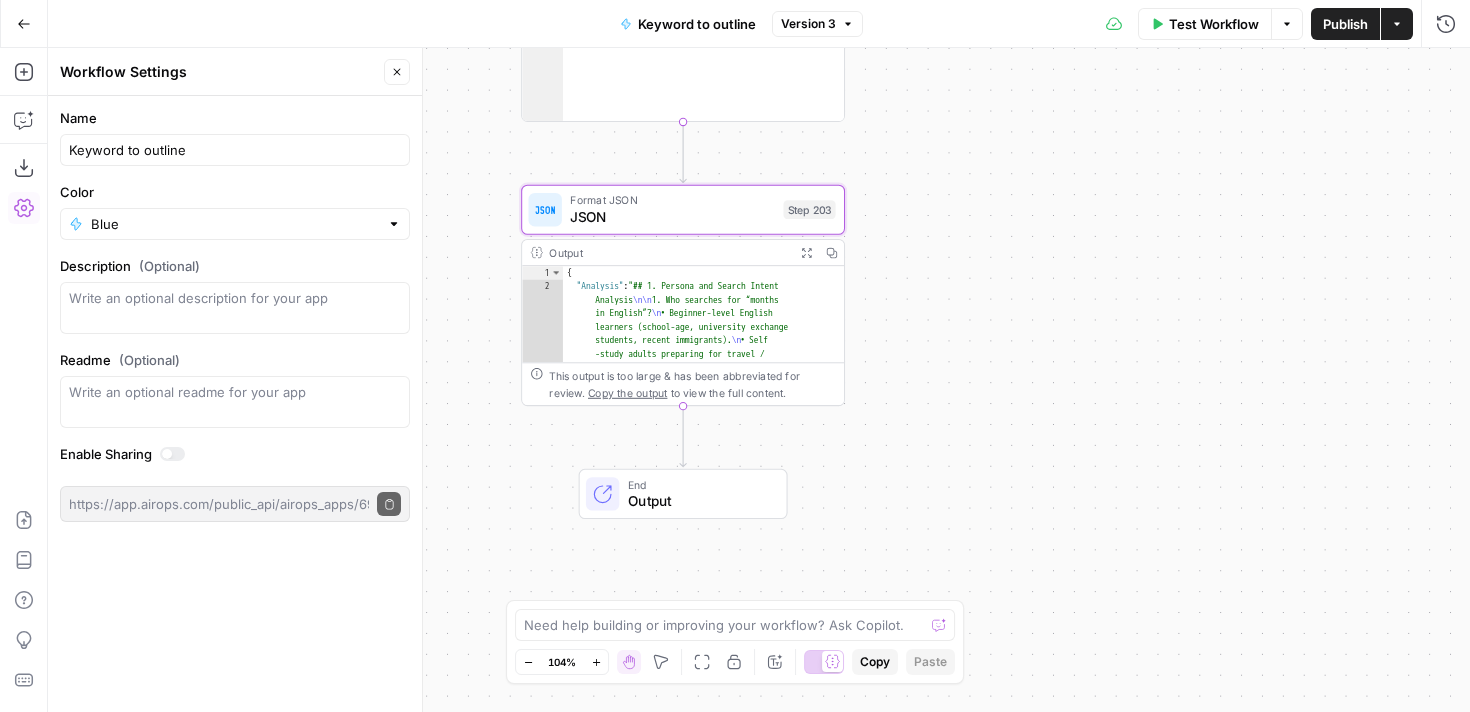 click 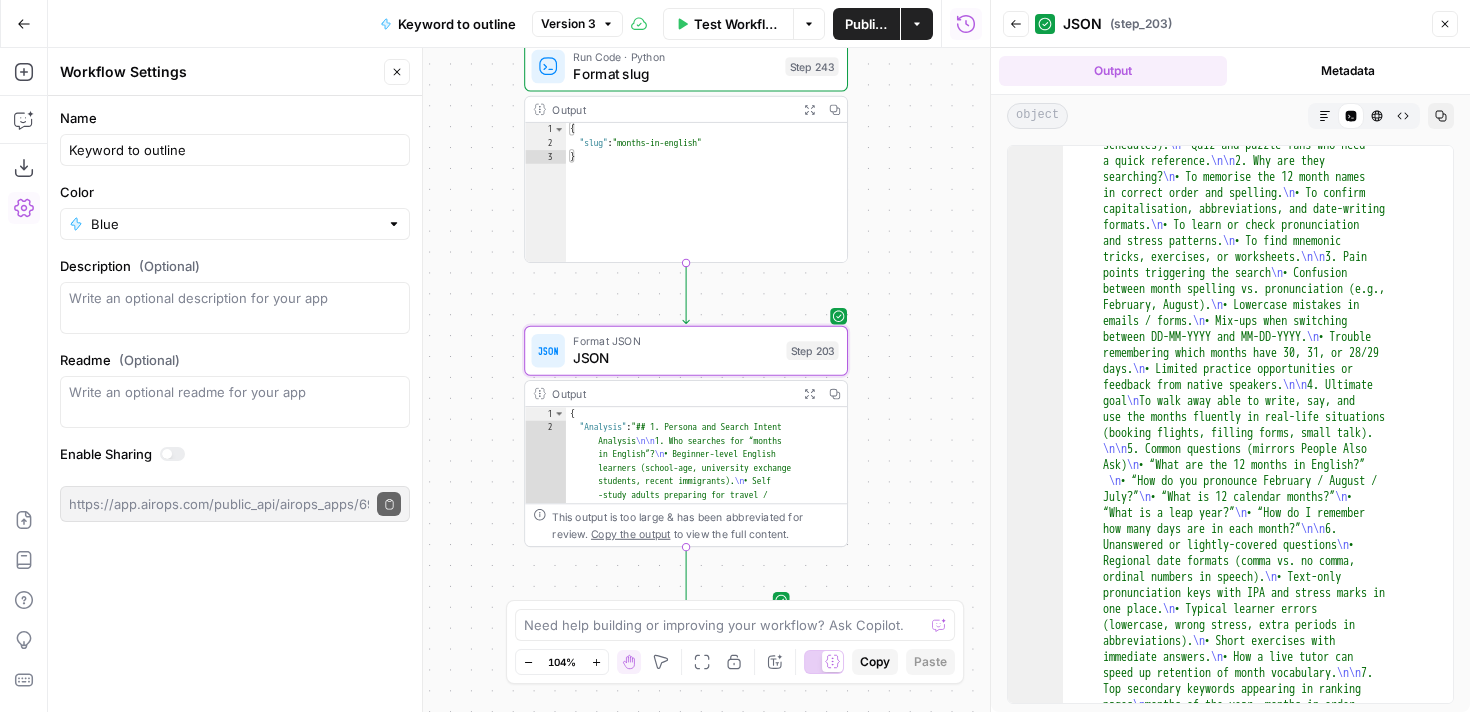 scroll, scrollTop: 0, scrollLeft: 0, axis: both 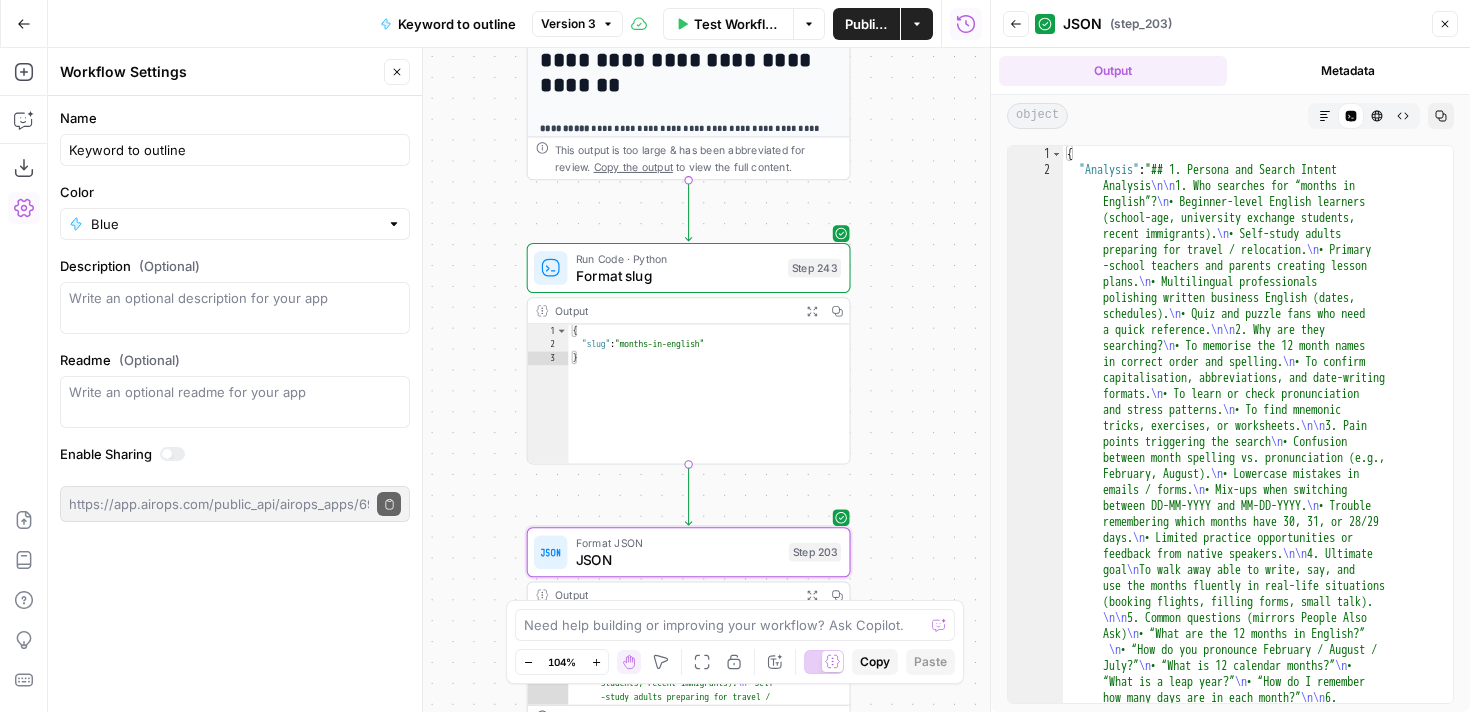 click on "Publish" at bounding box center (866, 24) 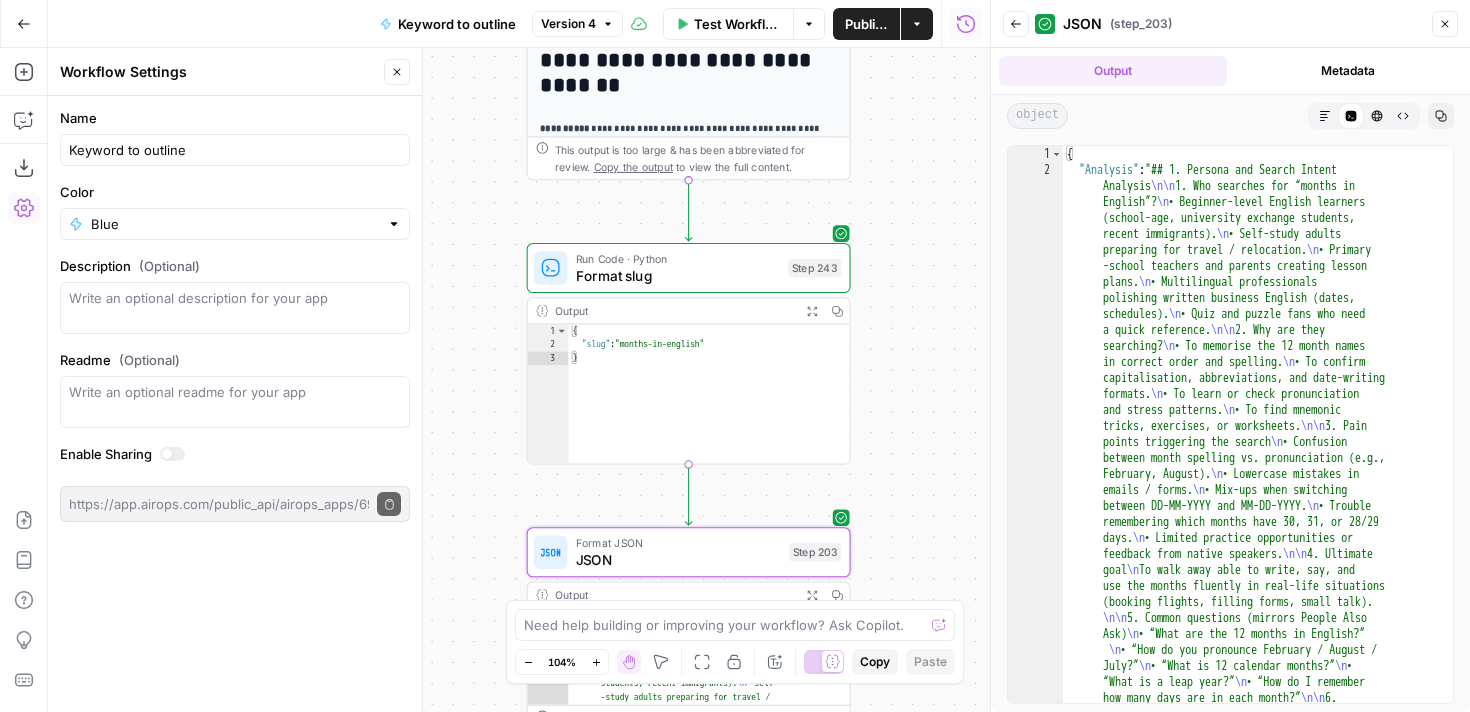 click on "JSON ( step_203 )" at bounding box center (1230, 24) 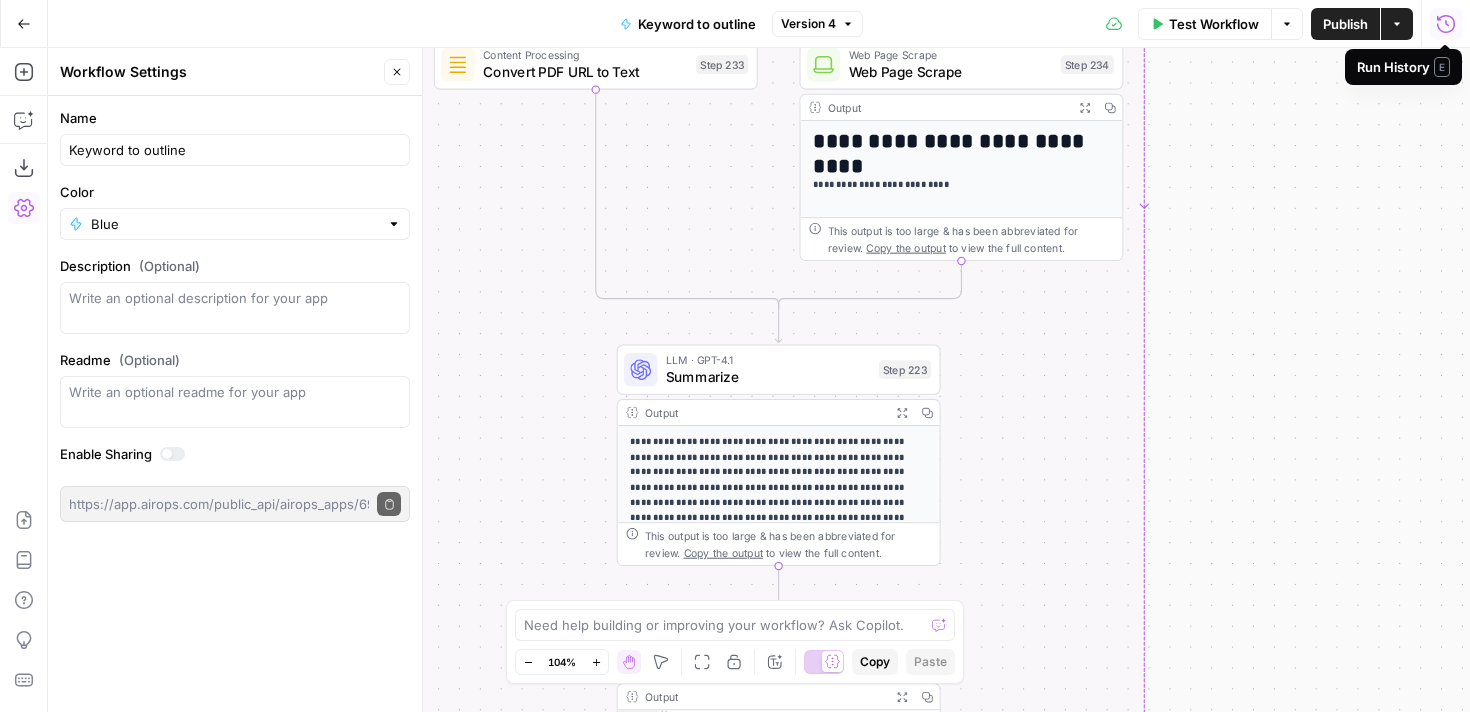click on "Write an optional readme for your app" at bounding box center (235, 402) 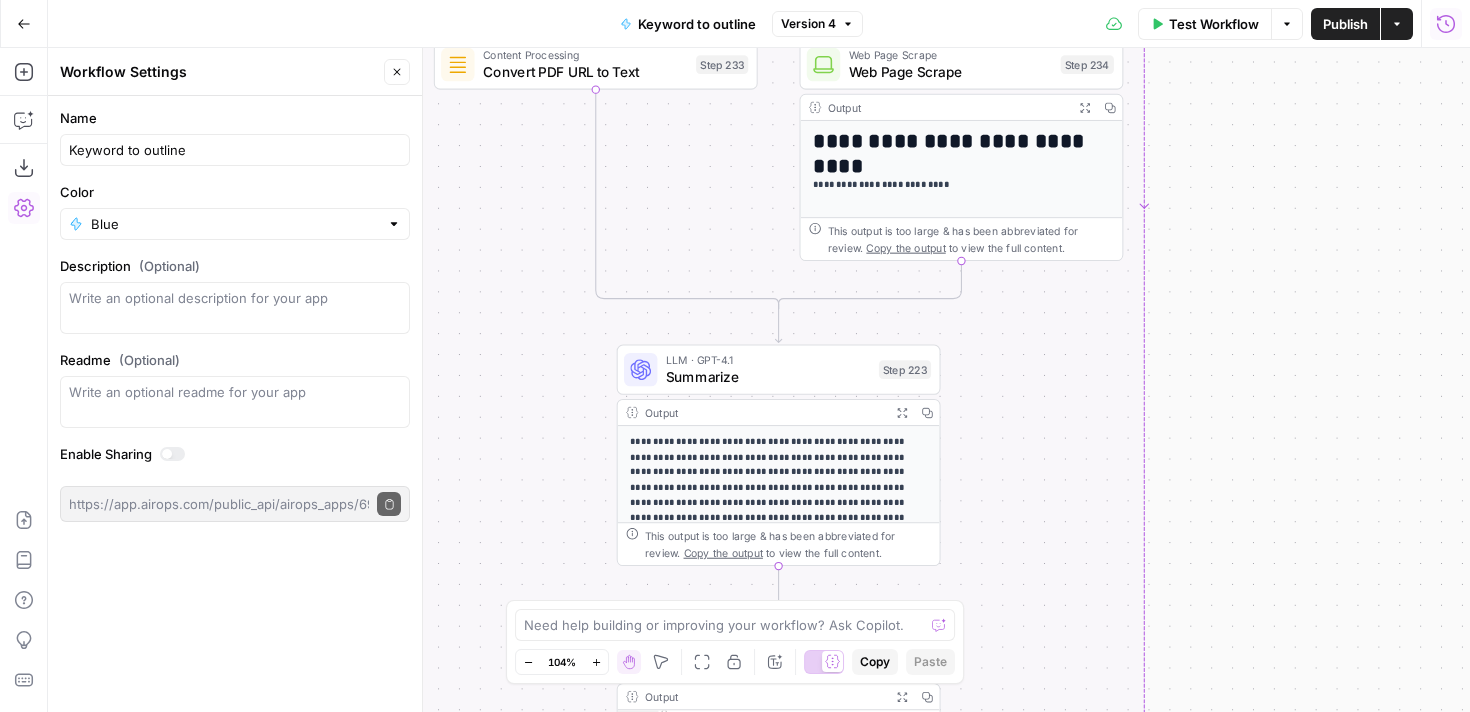 click on "Close" at bounding box center (397, 72) 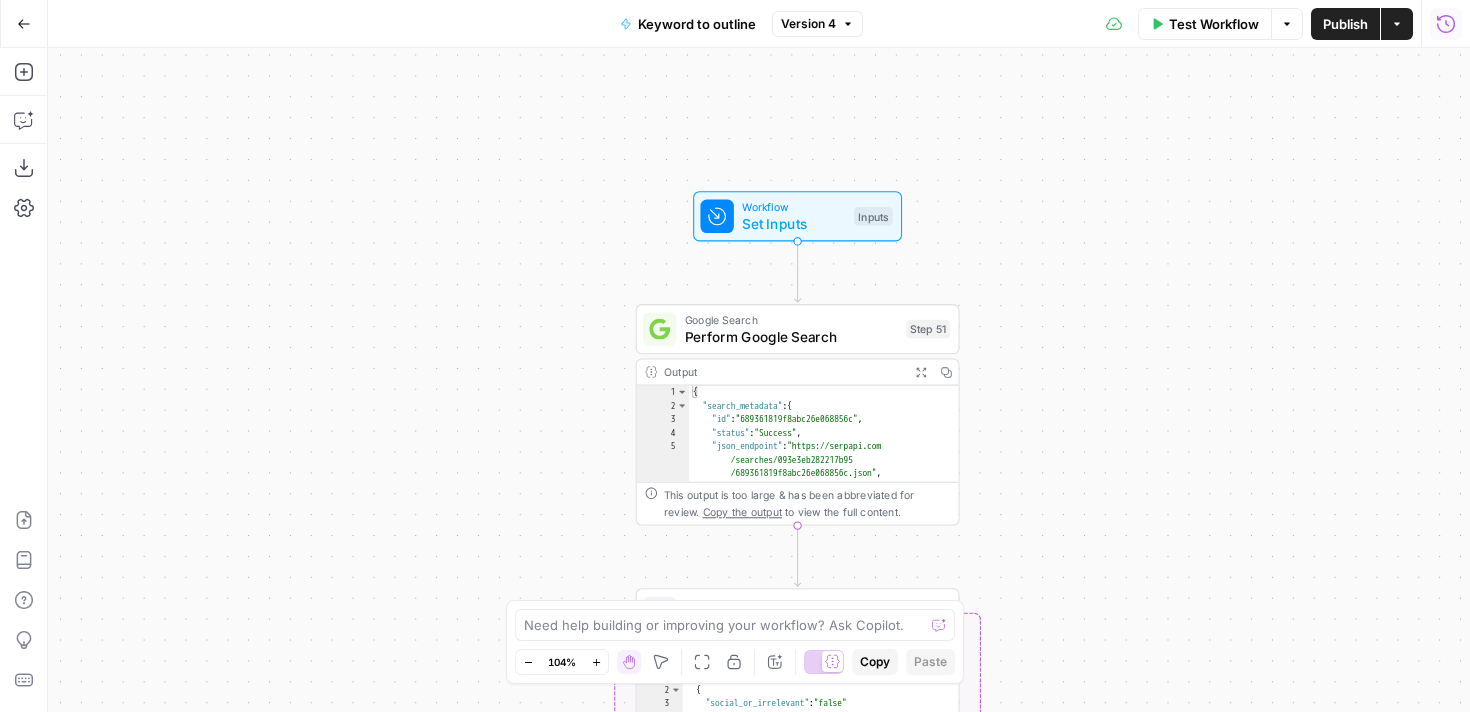 click on "Set Inputs" at bounding box center (793, 223) 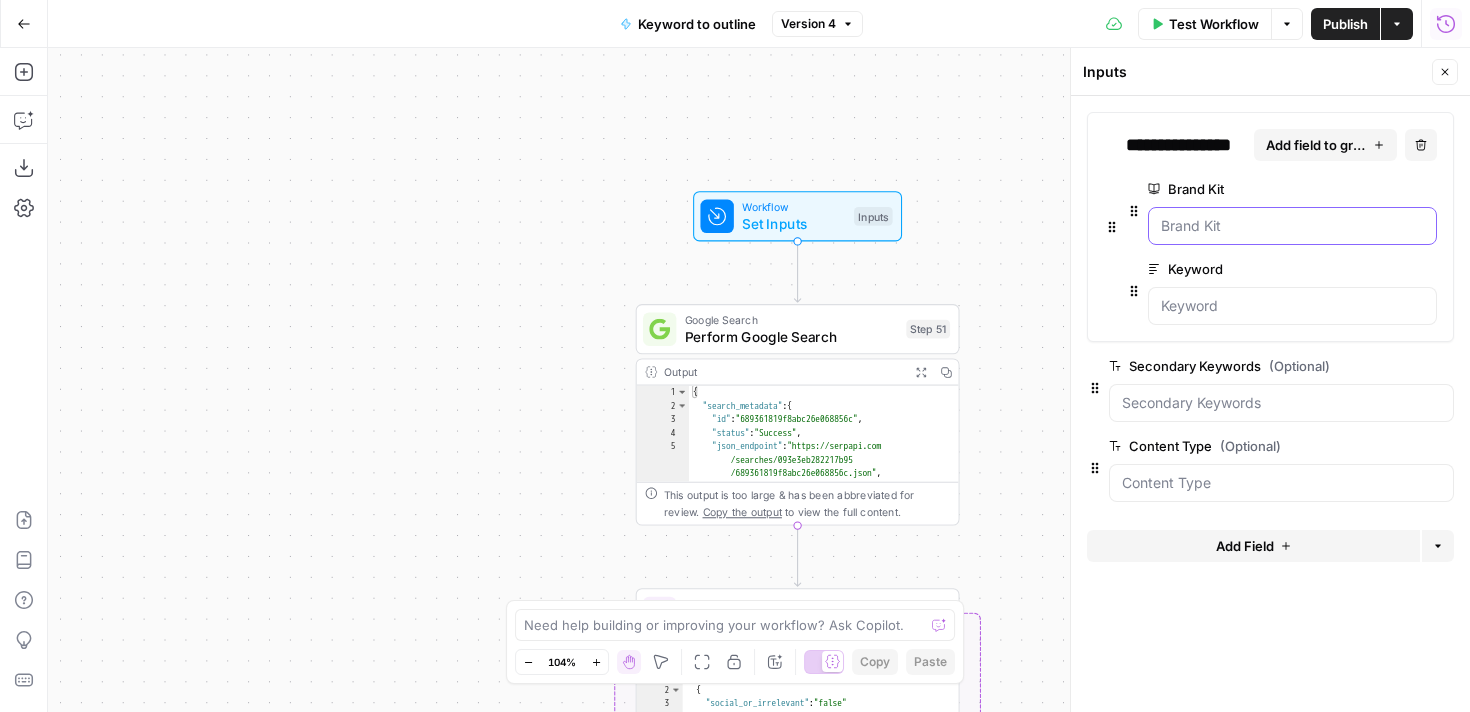 click on "Brand Kit" at bounding box center [1292, 226] 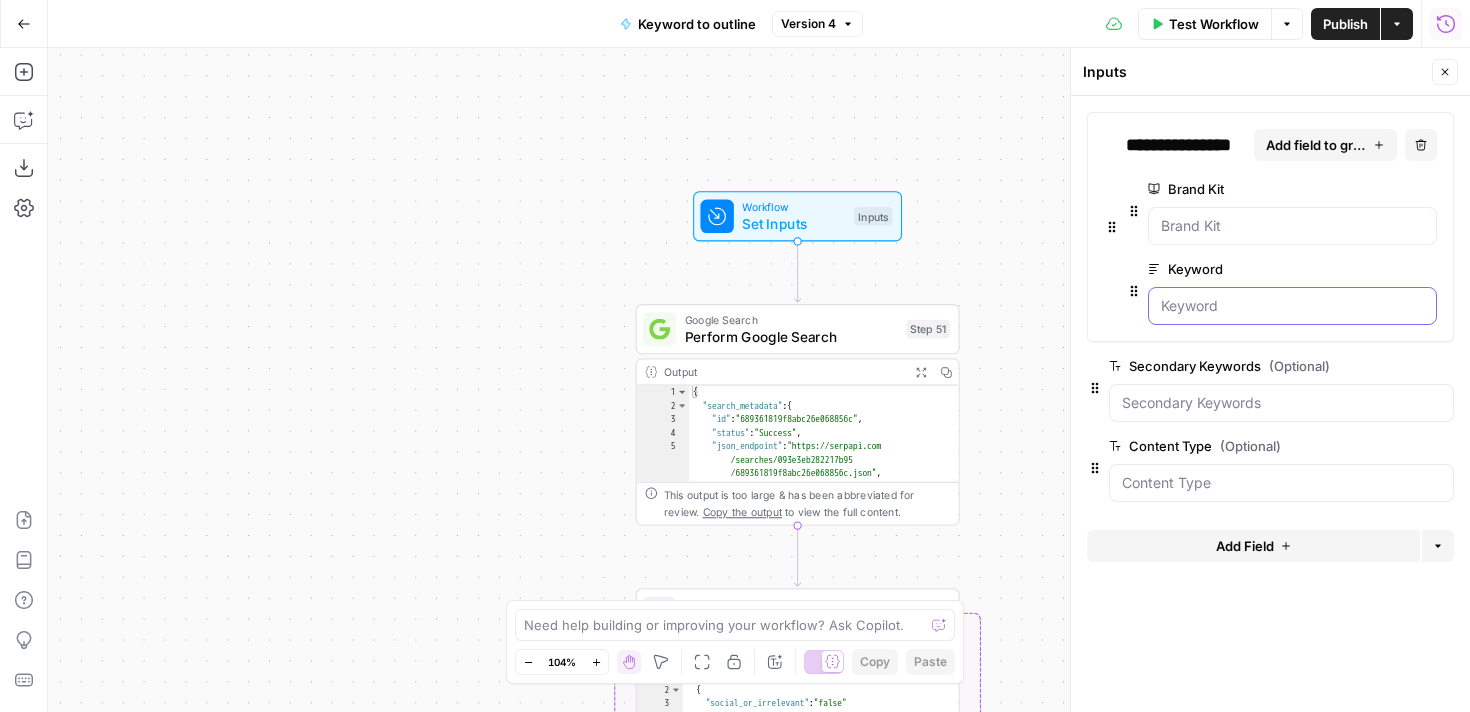 click on "Keyword" at bounding box center (1292, 306) 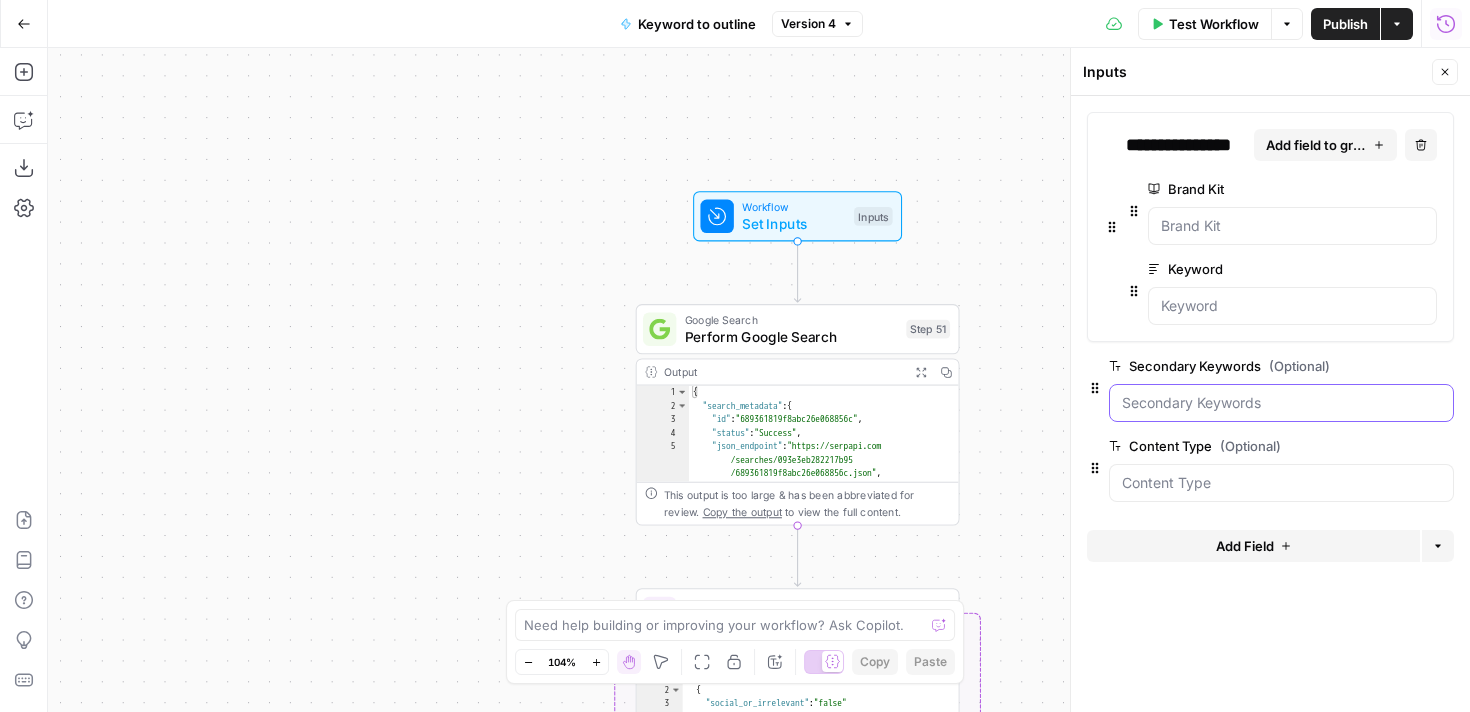 click on "Secondary Keywords   (Optional)" at bounding box center (1281, 403) 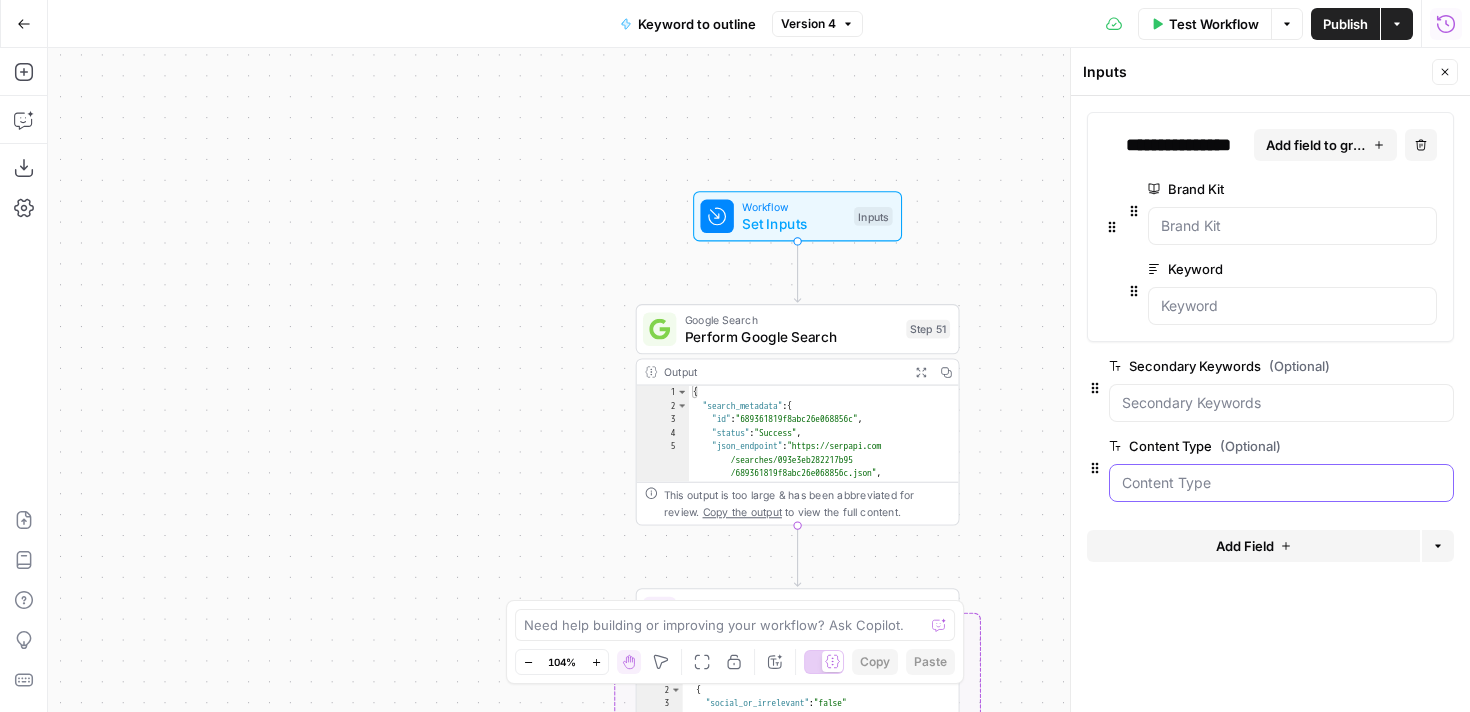 click on "Content Type   (Optional)" at bounding box center (1281, 483) 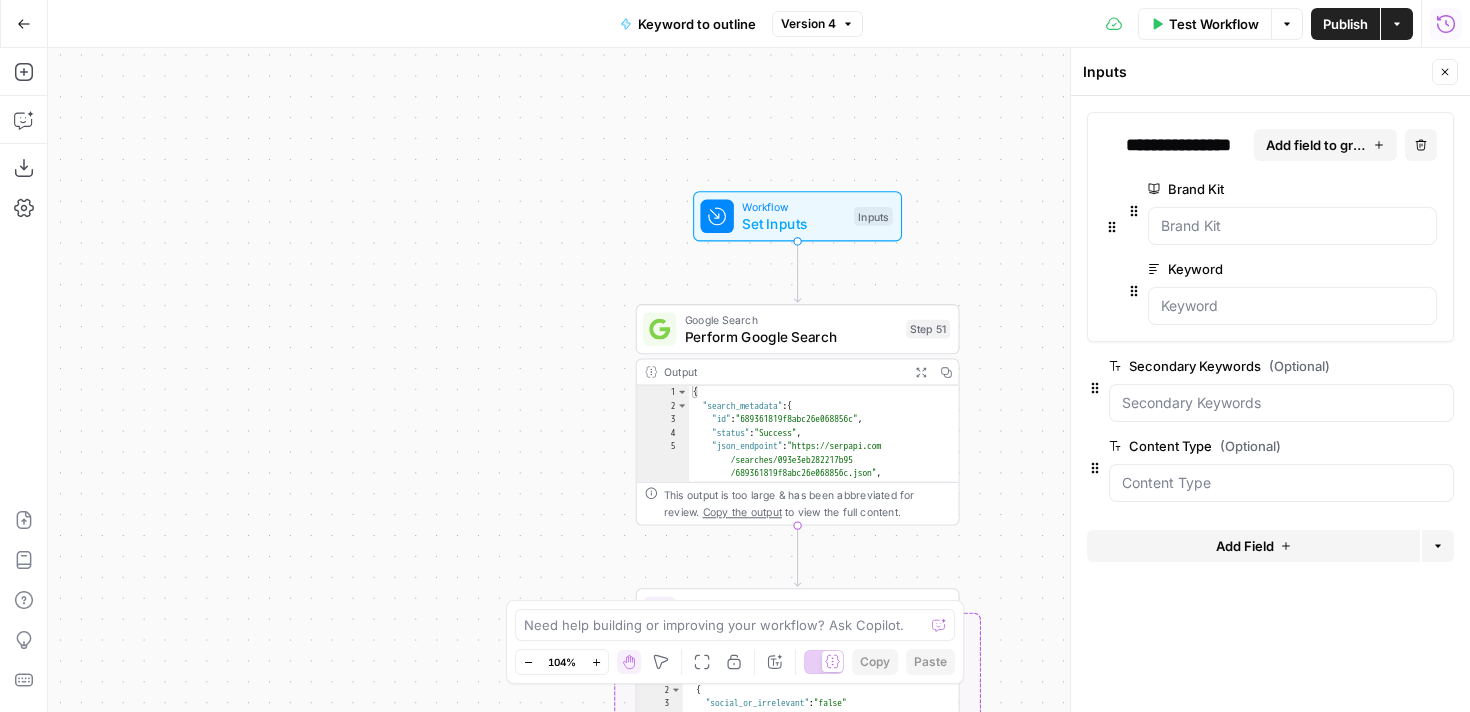 click on "**********" at bounding box center (1270, 404) 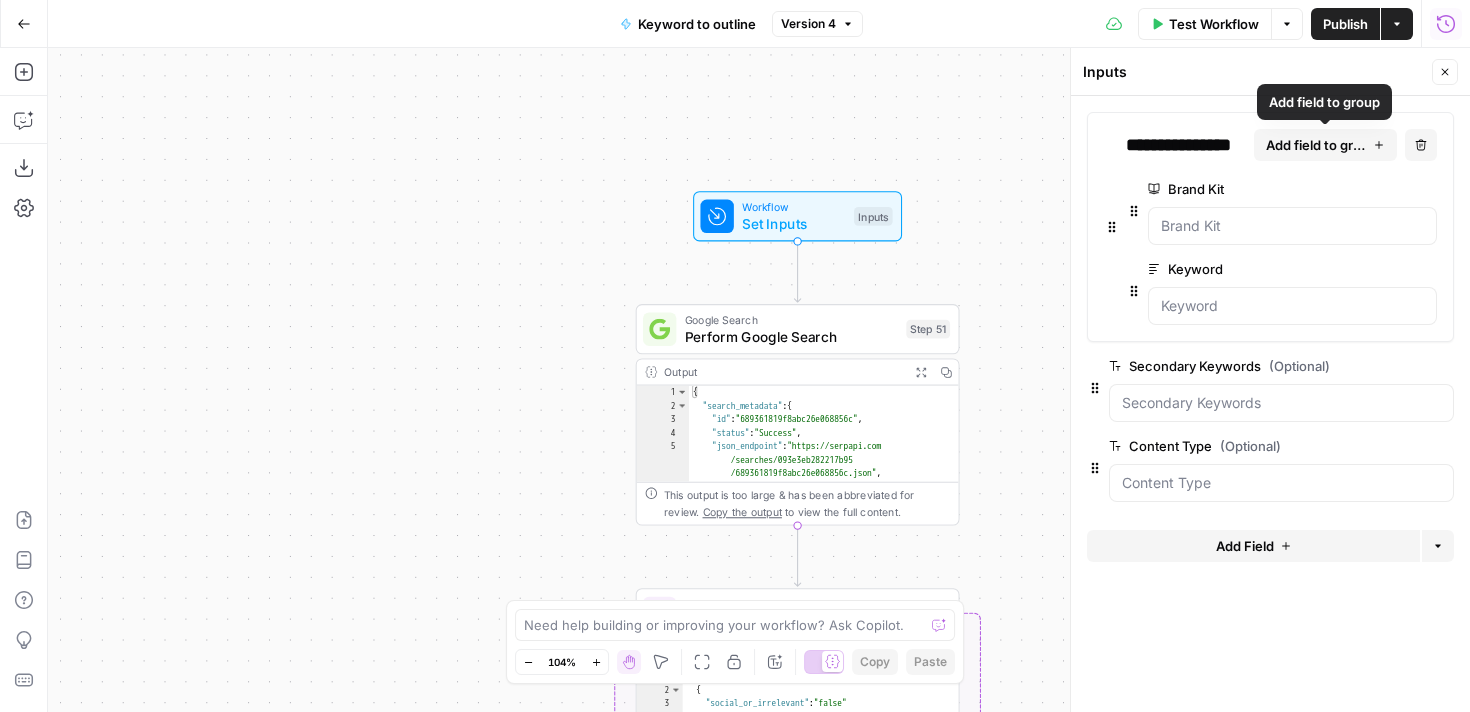 click at bounding box center [1292, 226] 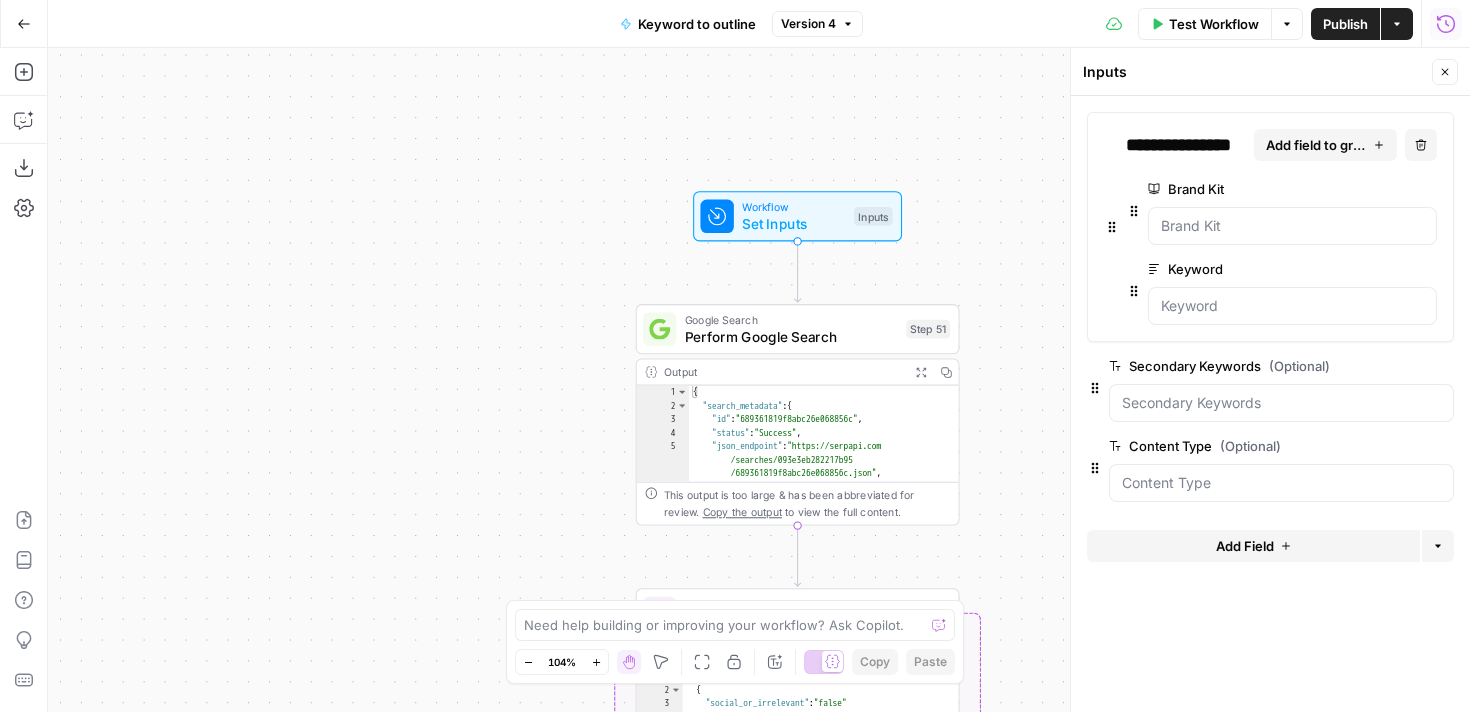 click on "Go Back" at bounding box center (24, 24) 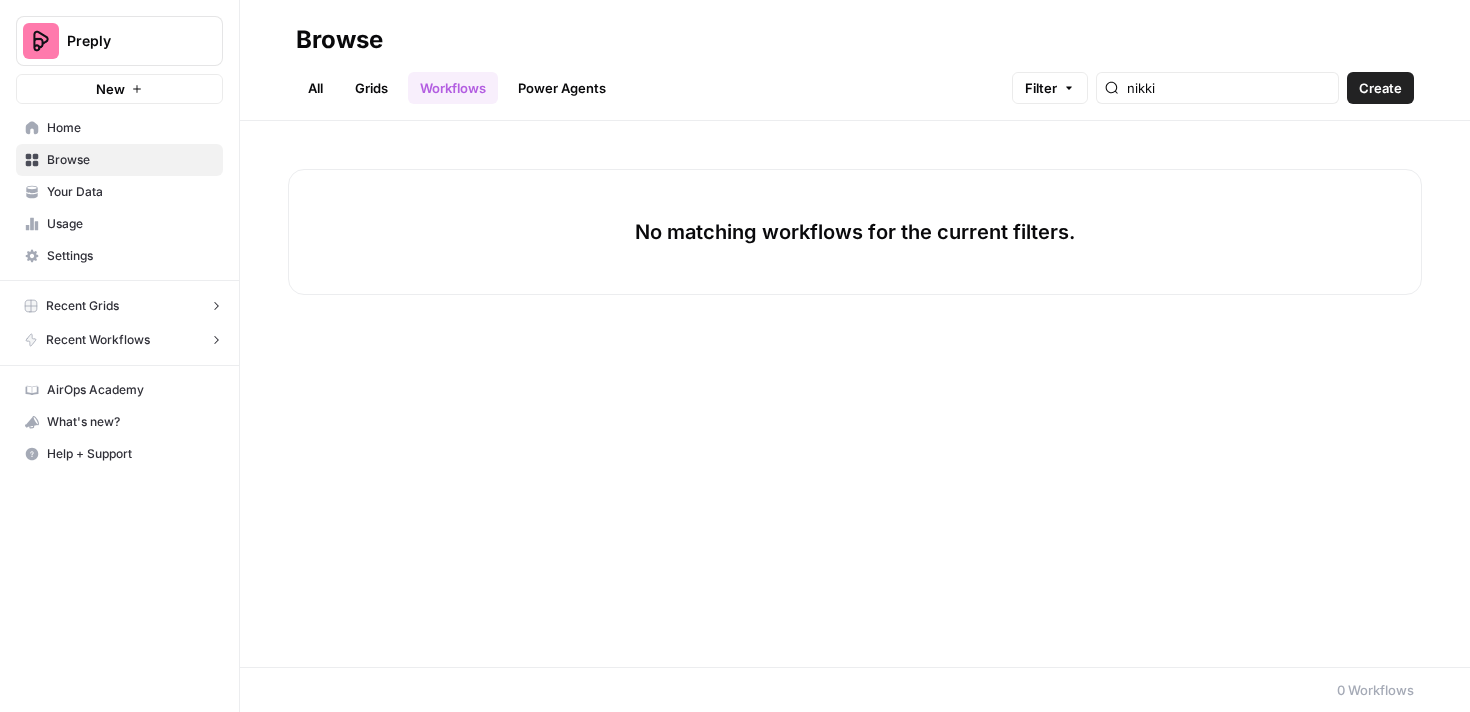 click on "Browse" at bounding box center (130, 160) 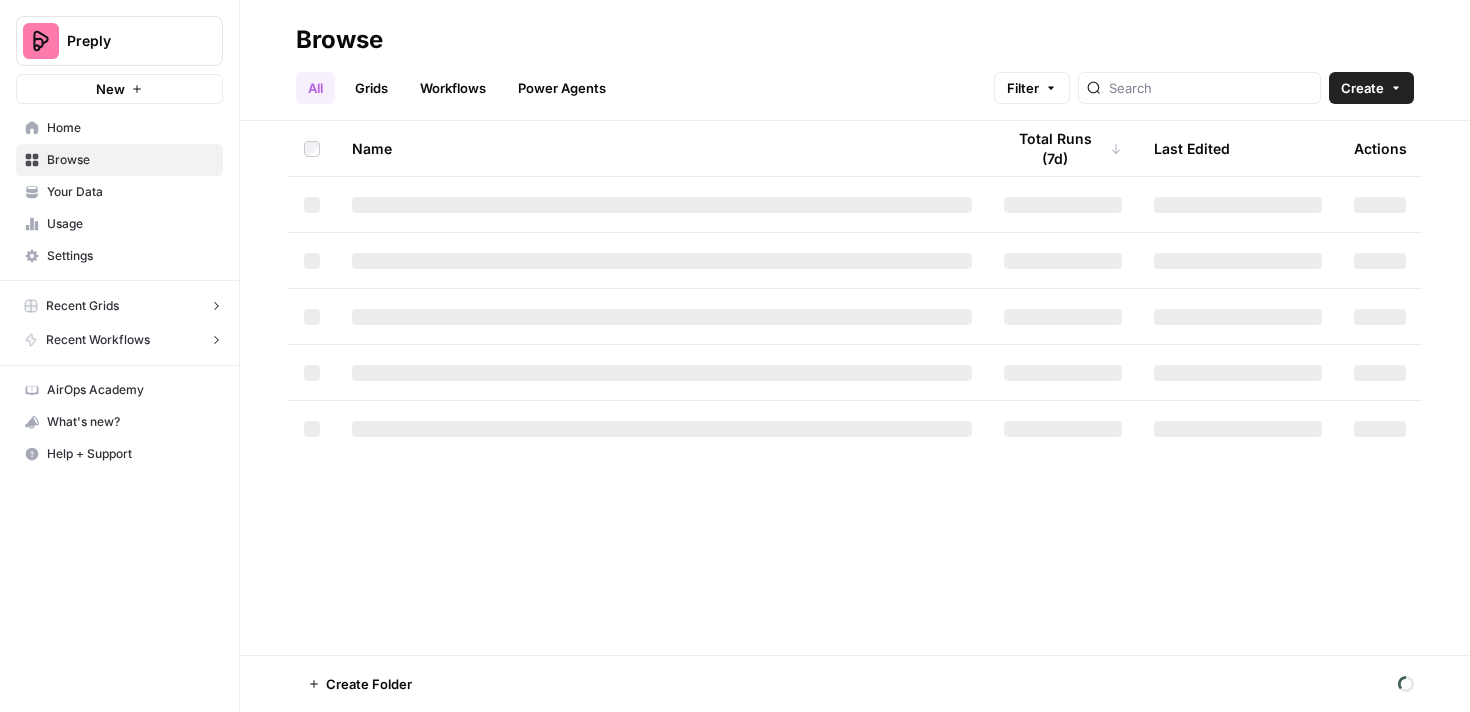 click on "Your Data" at bounding box center (130, 192) 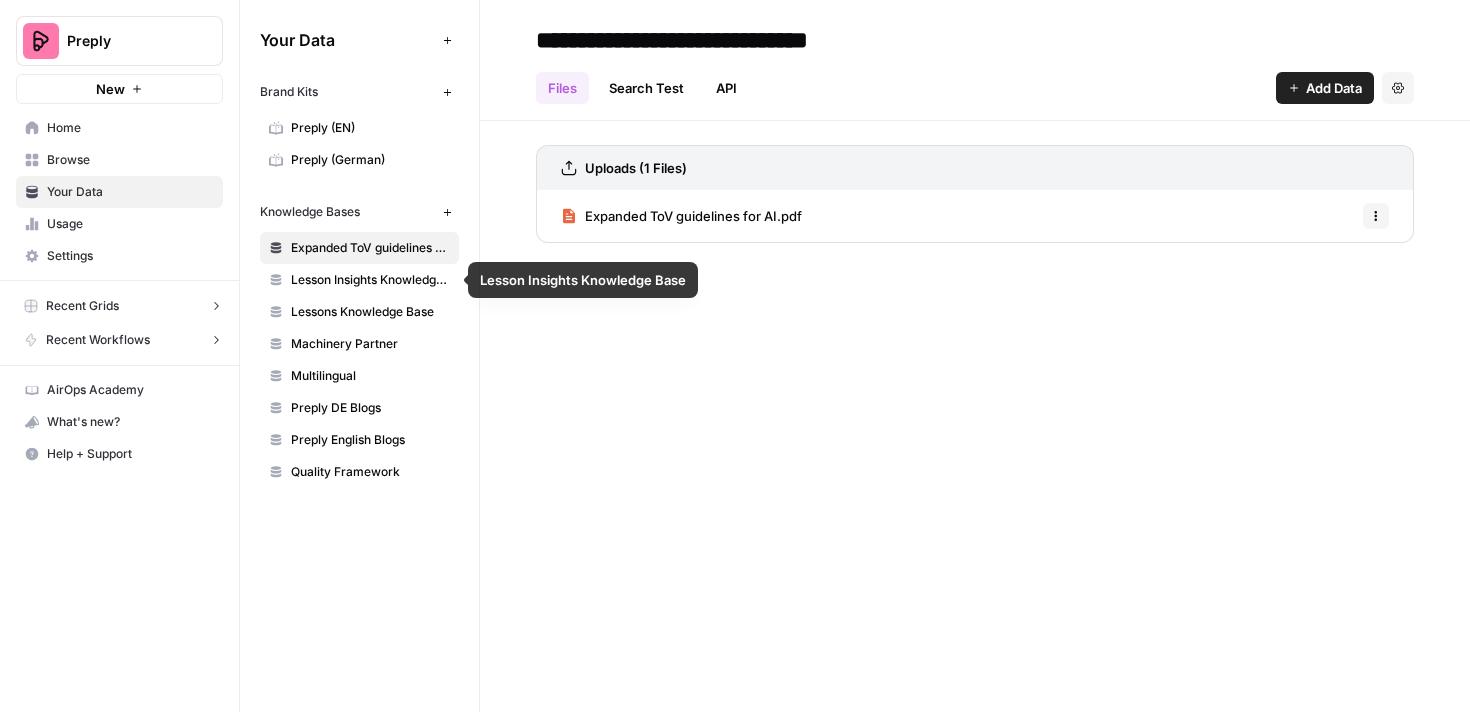 click on "Lesson Insights Knowledge Base" at bounding box center [359, 280] 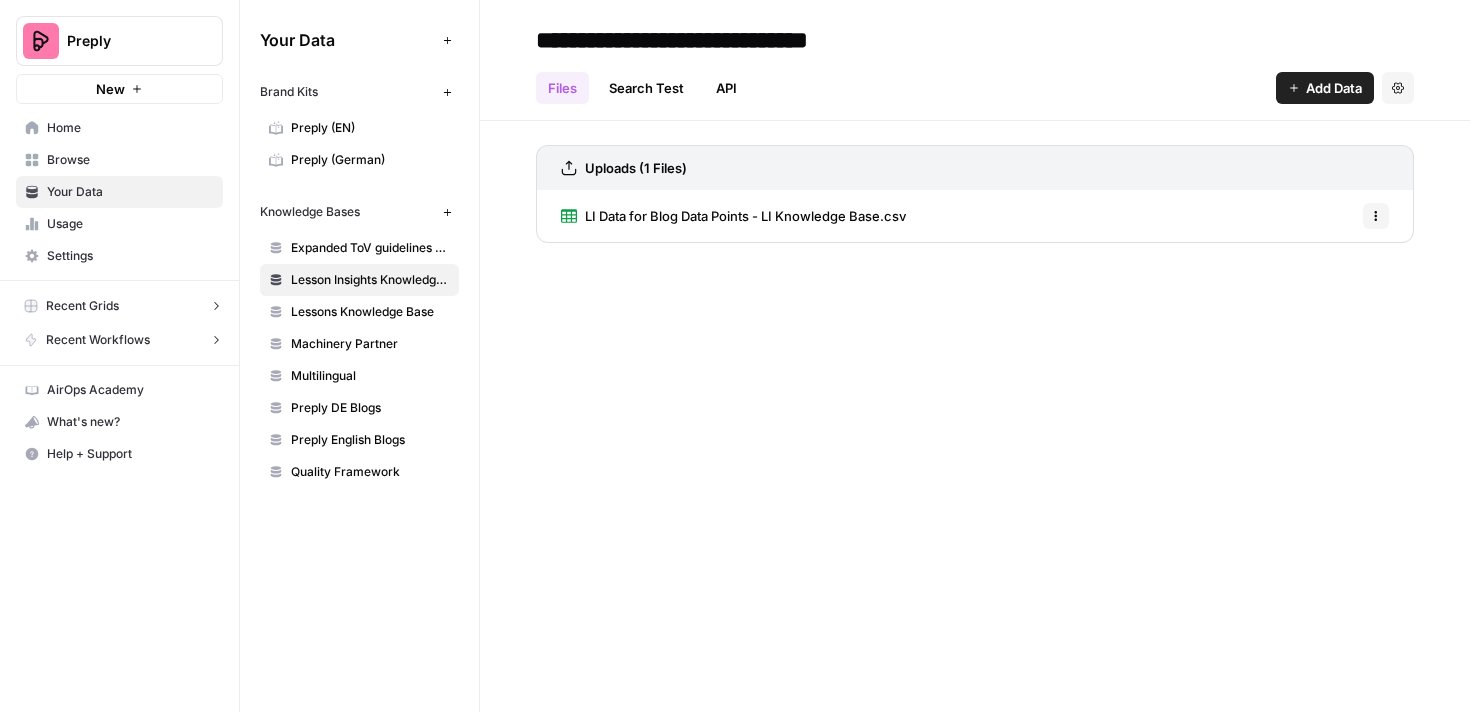 click on "Your Data Add Data Brand Kits New Preply (EN) Preply (German) Knowledge Bases New Expanded ToV guidelines for AI Lesson Insights Knowledge Base Lessons Knowledge Base Machinery Partner Multilingual Preply DE Blogs Preply English Blogs Quality Framework" at bounding box center [359, 356] 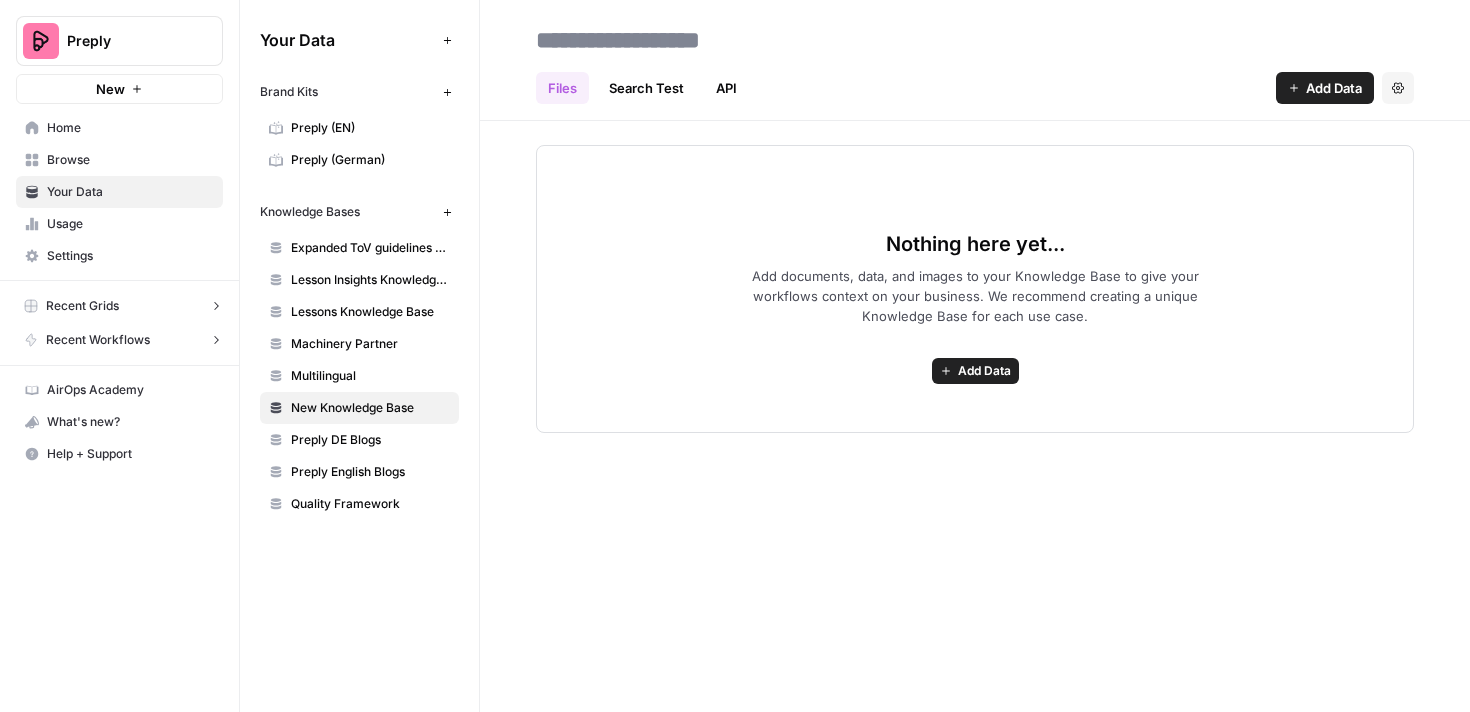 click on "Add Data" at bounding box center (984, 371) 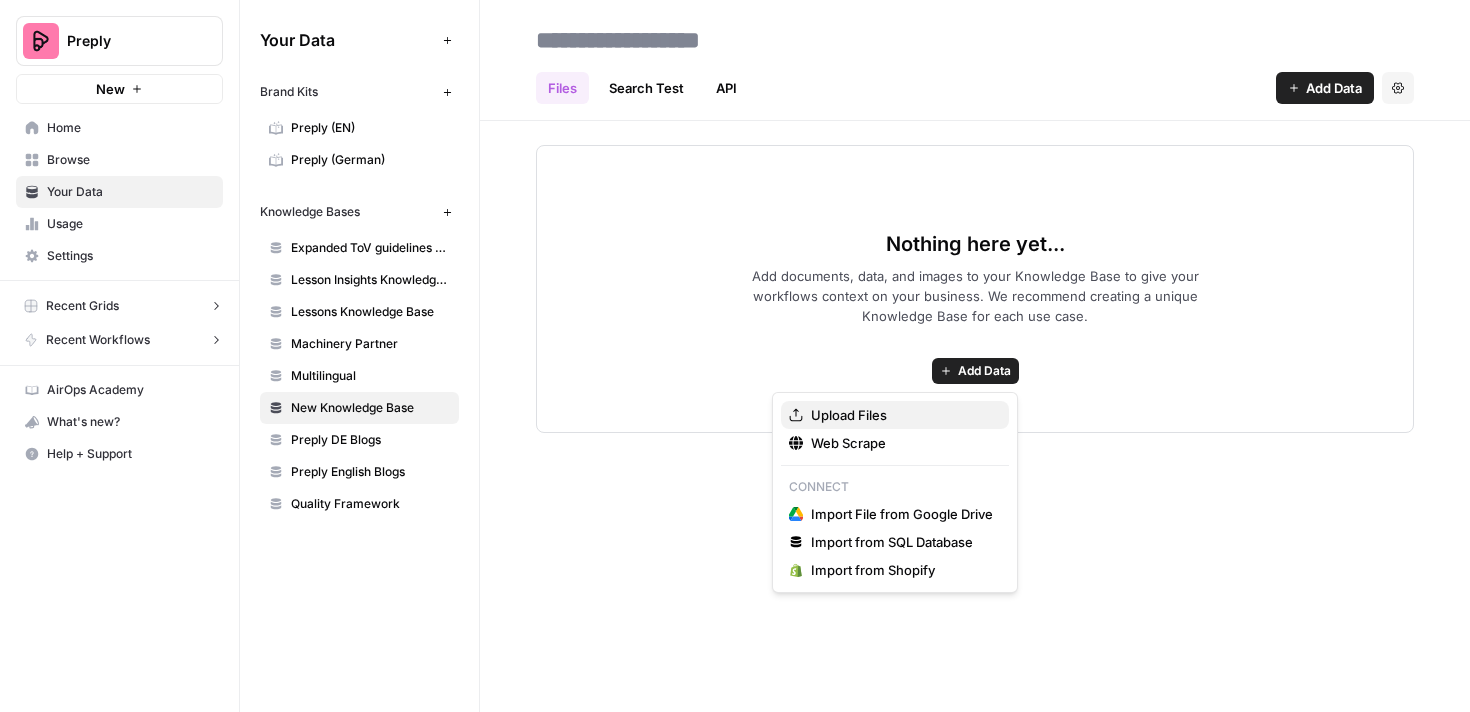 click on "Upload Files" at bounding box center [902, 415] 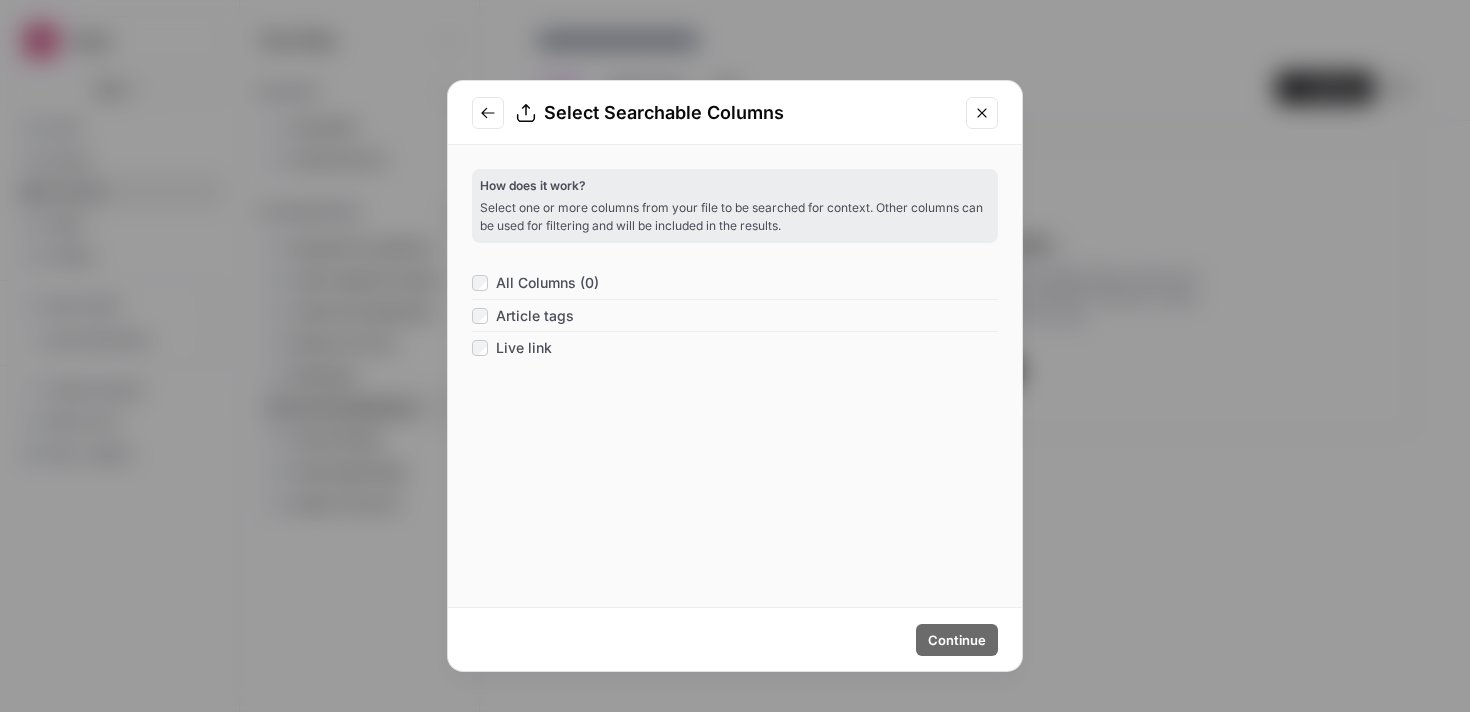 click on "All Columns (0)" at bounding box center (547, 283) 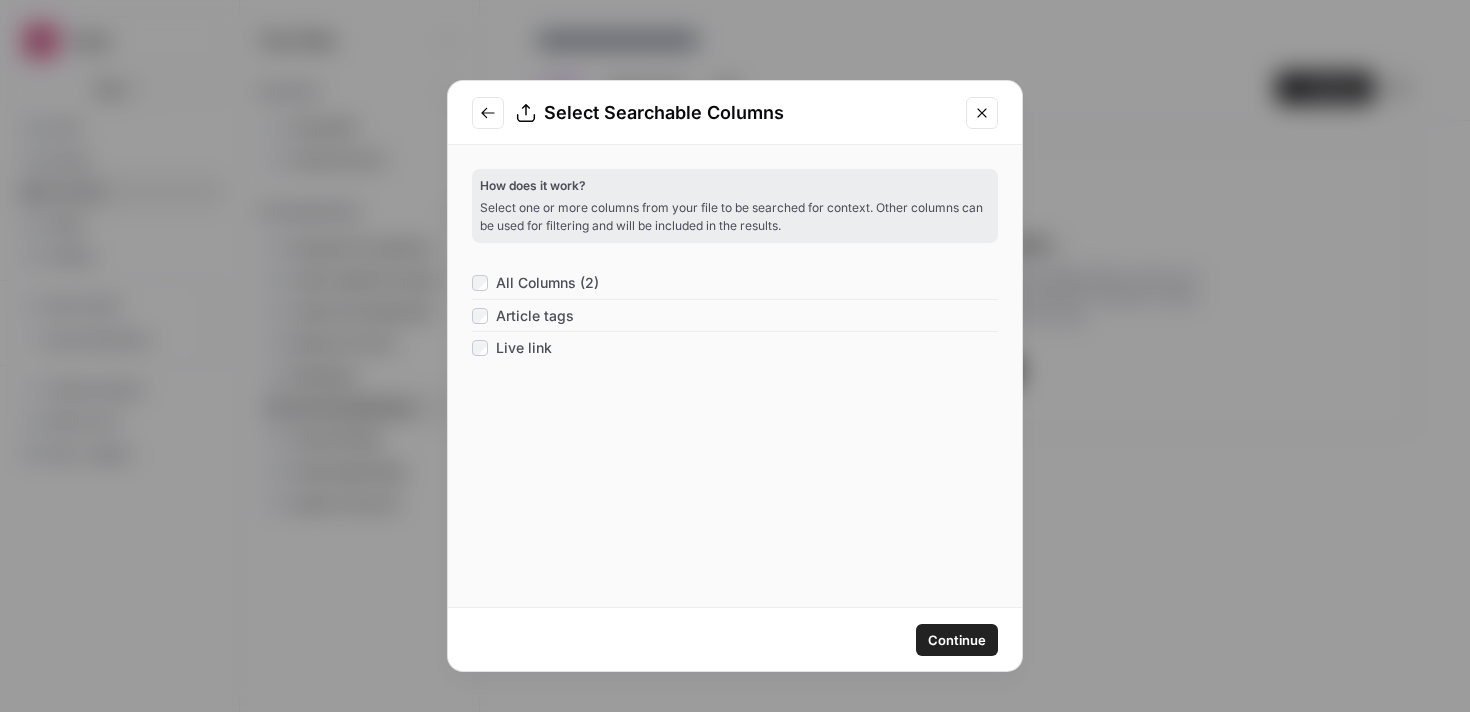 click on "Continue" at bounding box center [957, 640] 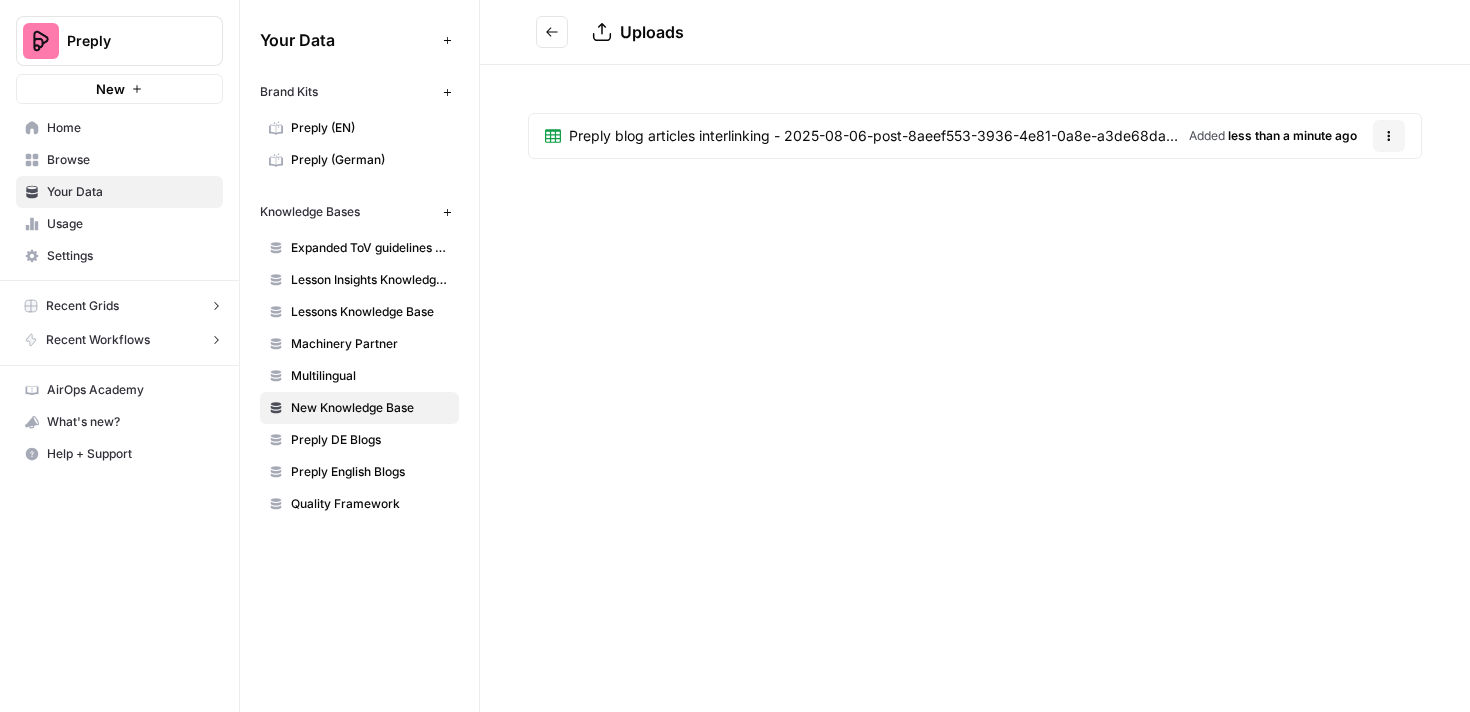 click 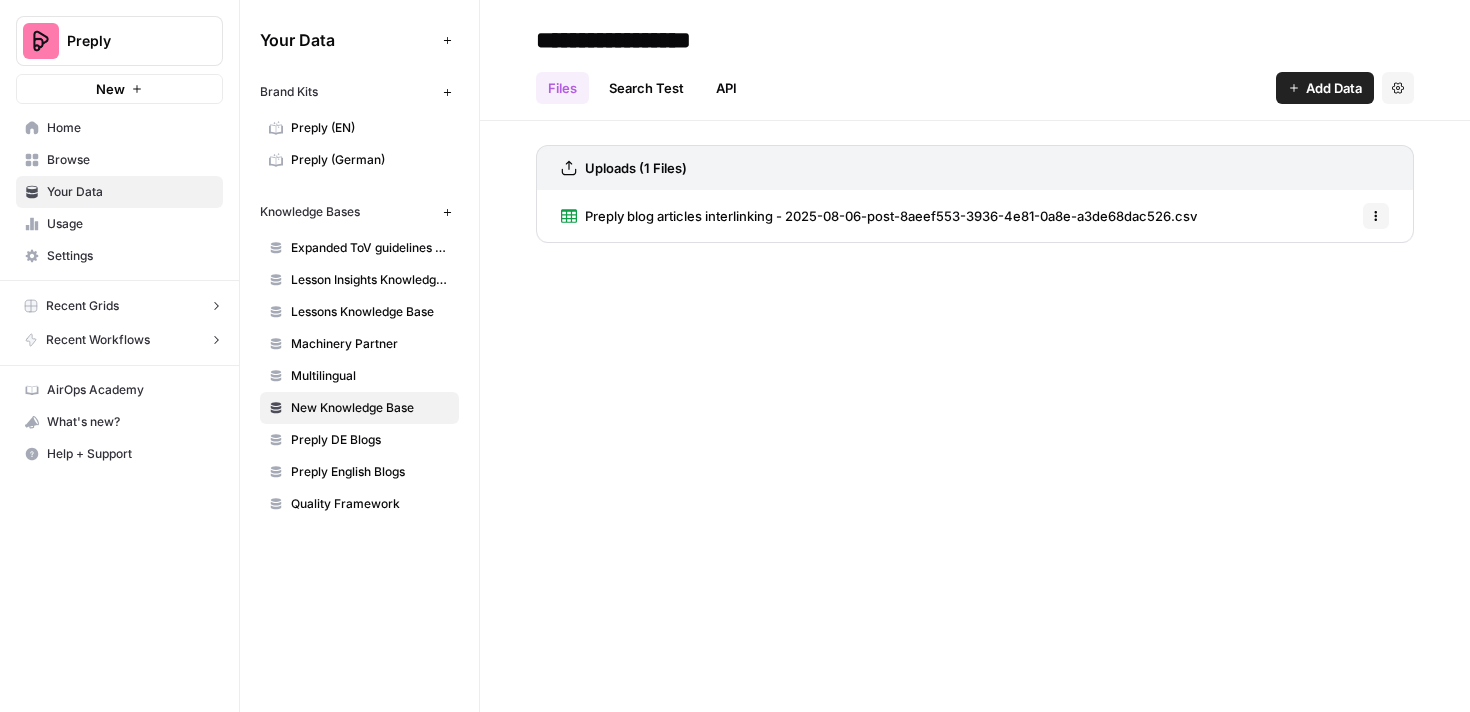 type on "**********" 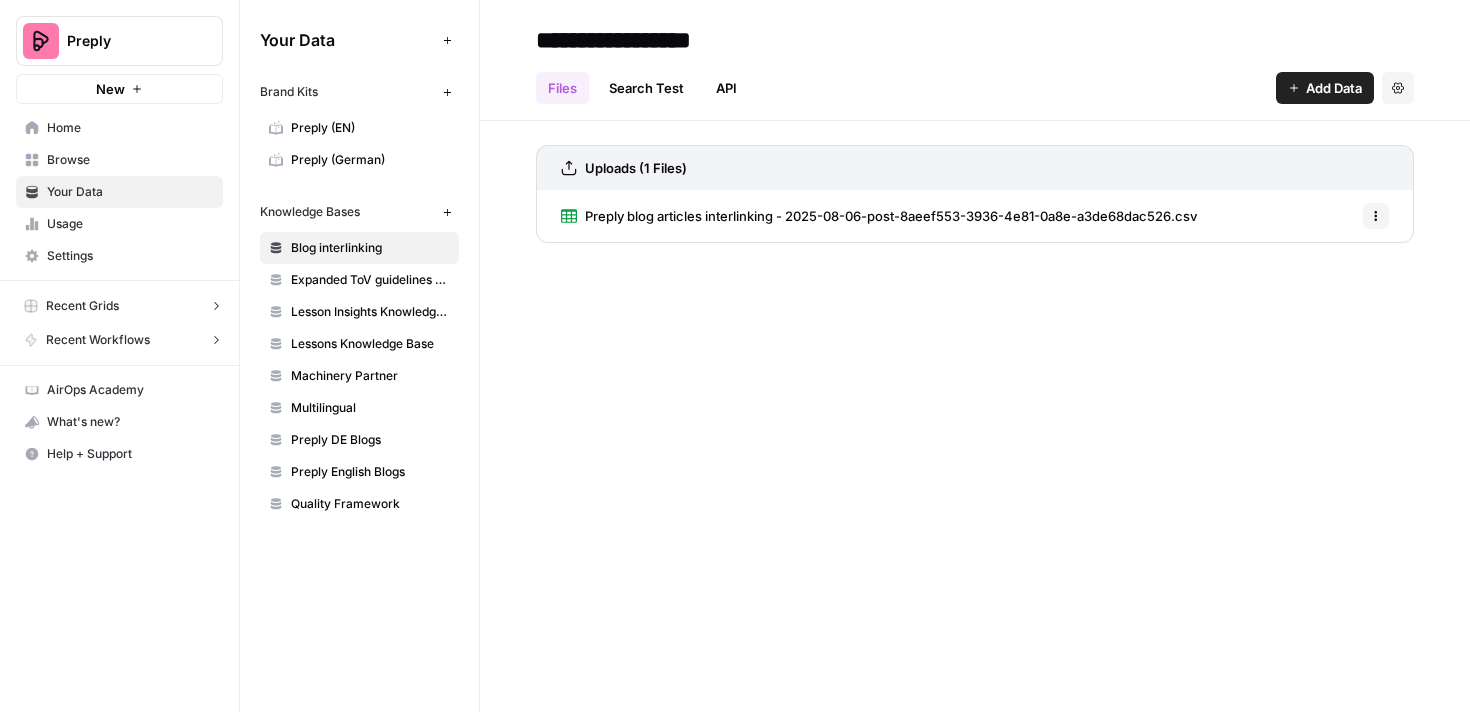 click on "**********" at bounding box center [975, 356] 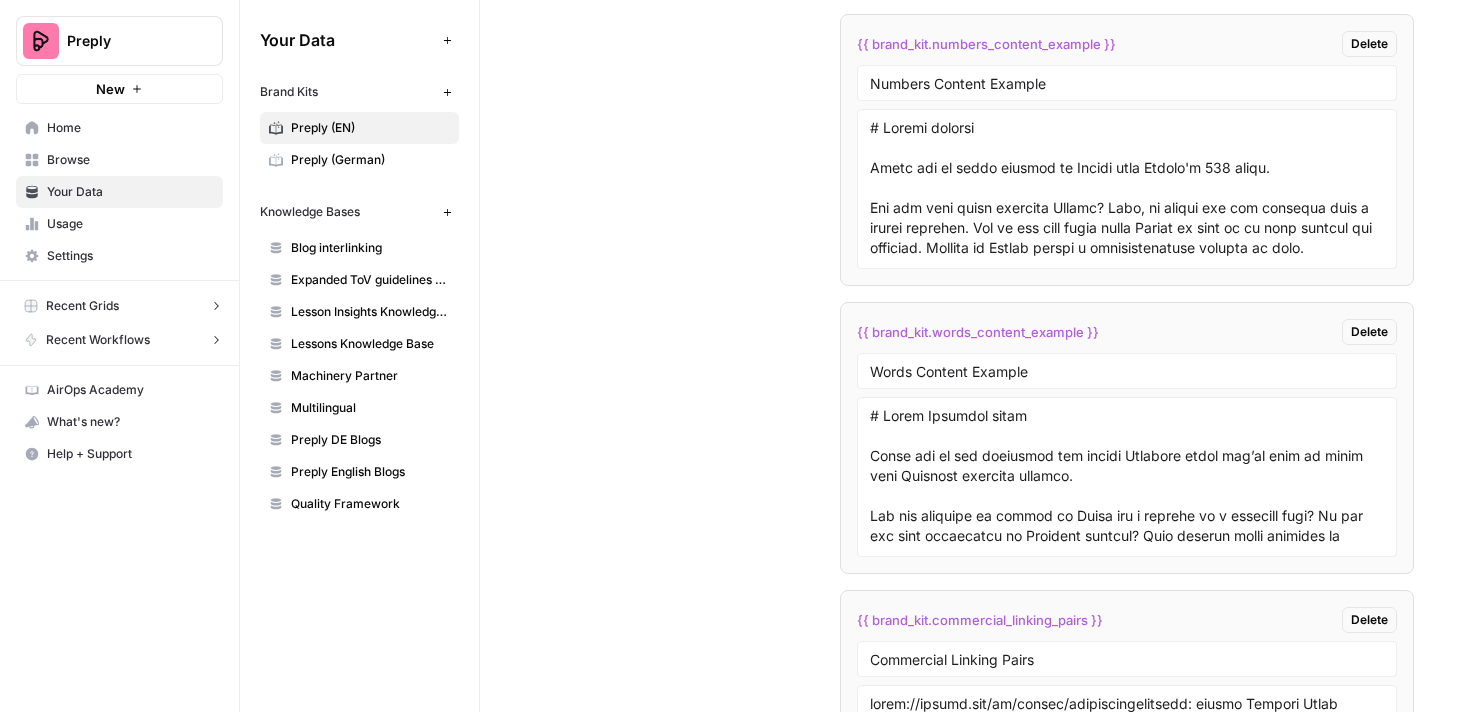 scroll, scrollTop: 4290, scrollLeft: 0, axis: vertical 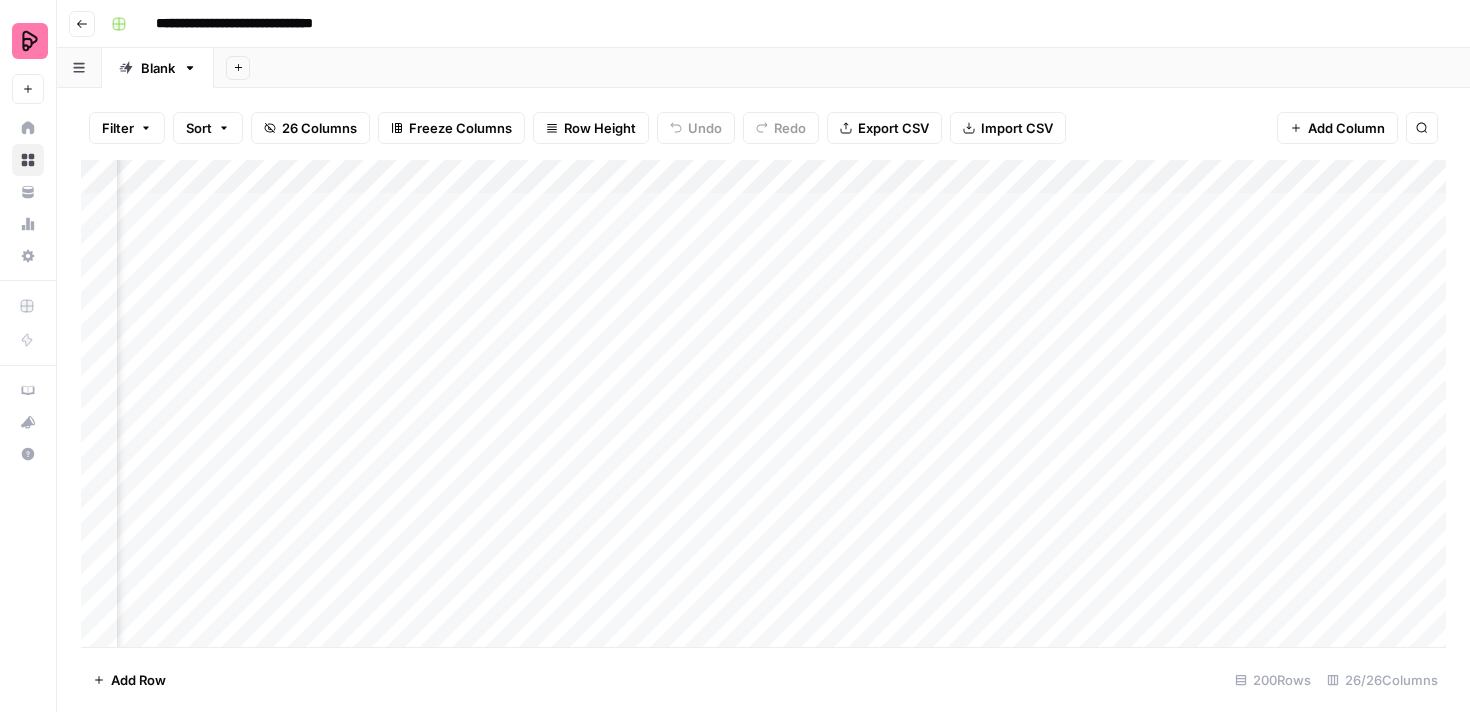 click on "Add Column" at bounding box center (763, 403) 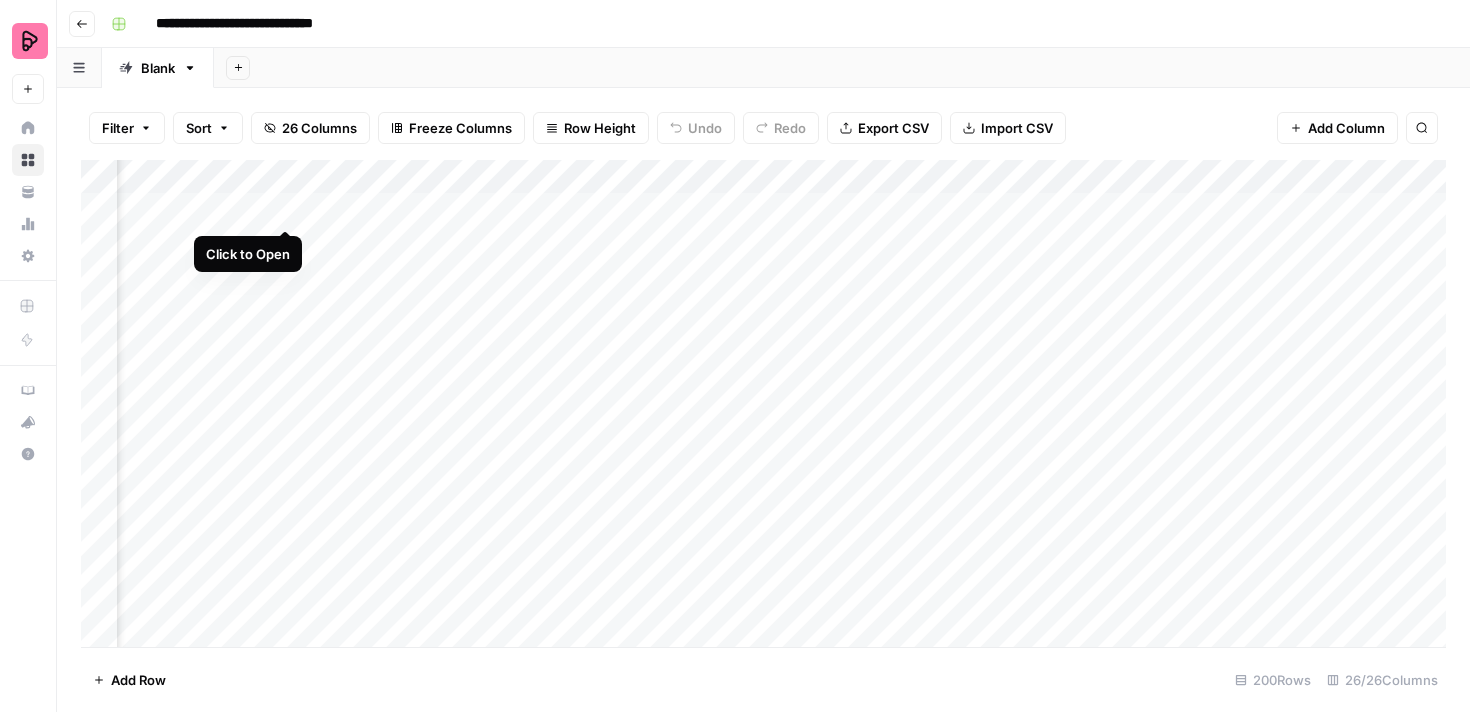 click on "Add Column" at bounding box center [763, 403] 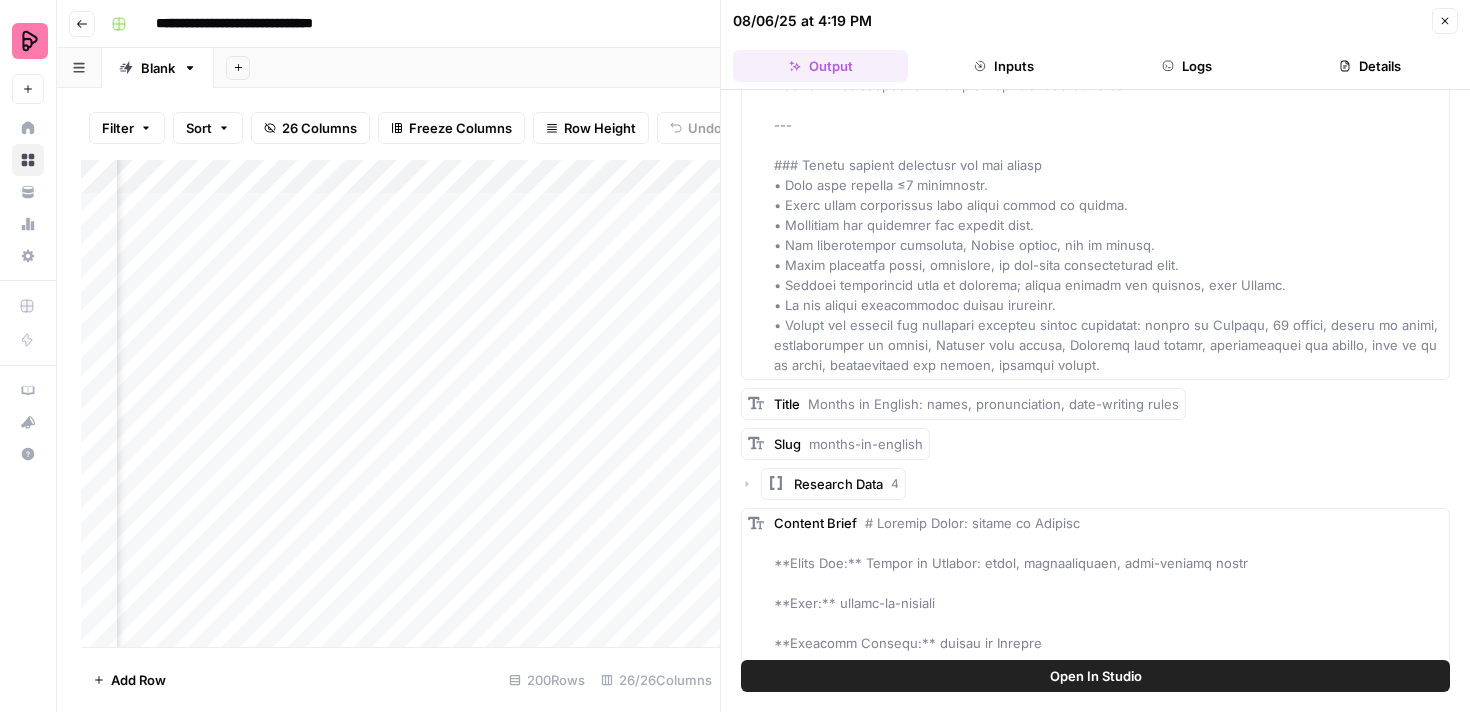 scroll, scrollTop: 8006, scrollLeft: 0, axis: vertical 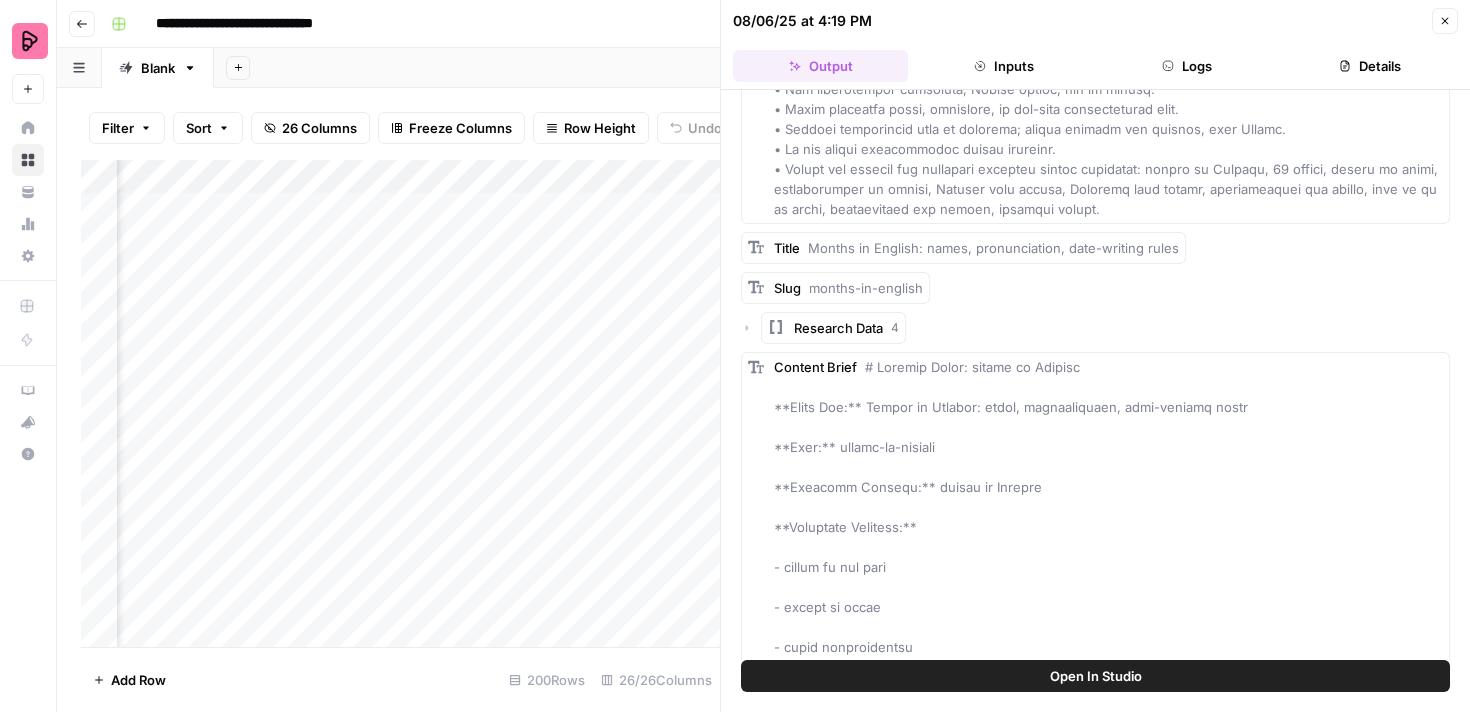 click on "Add Column" at bounding box center (400, 403) 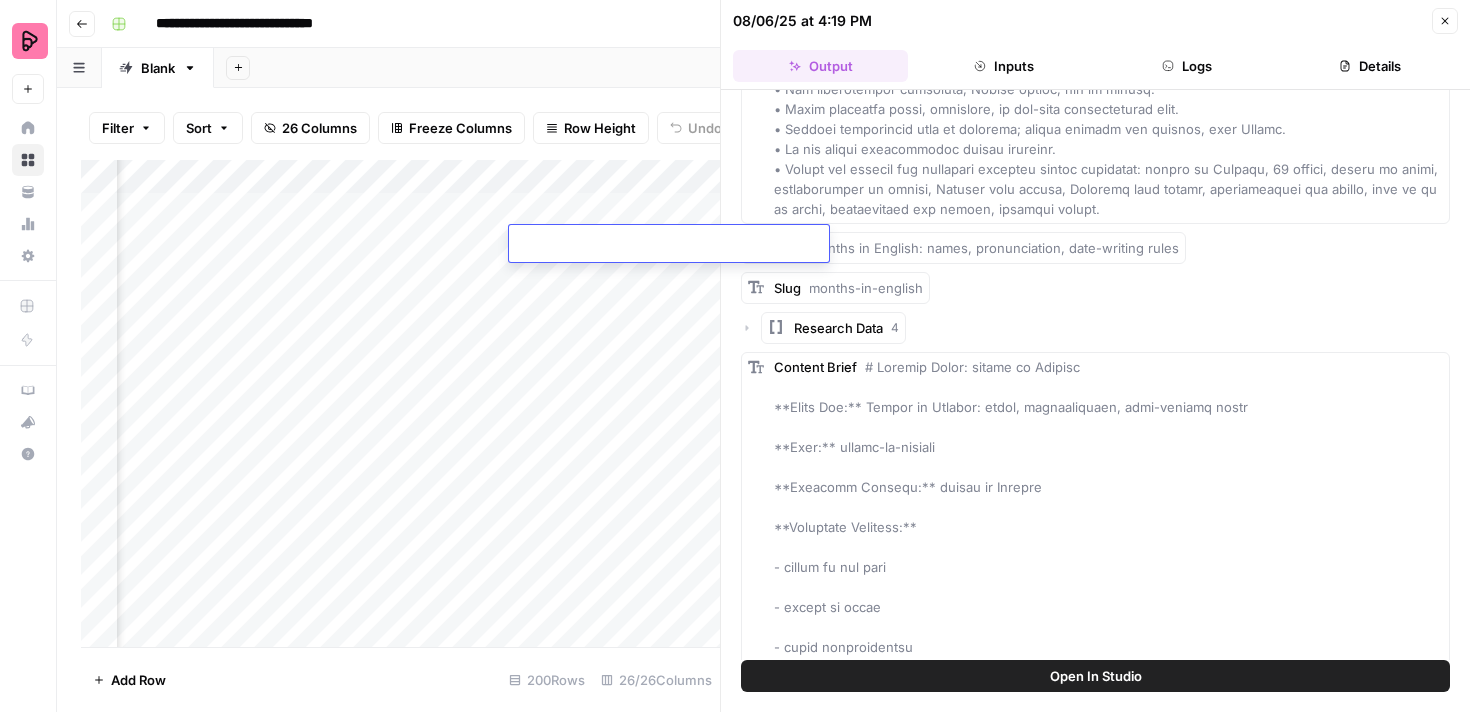 click on "Add Column" at bounding box center (400, 403) 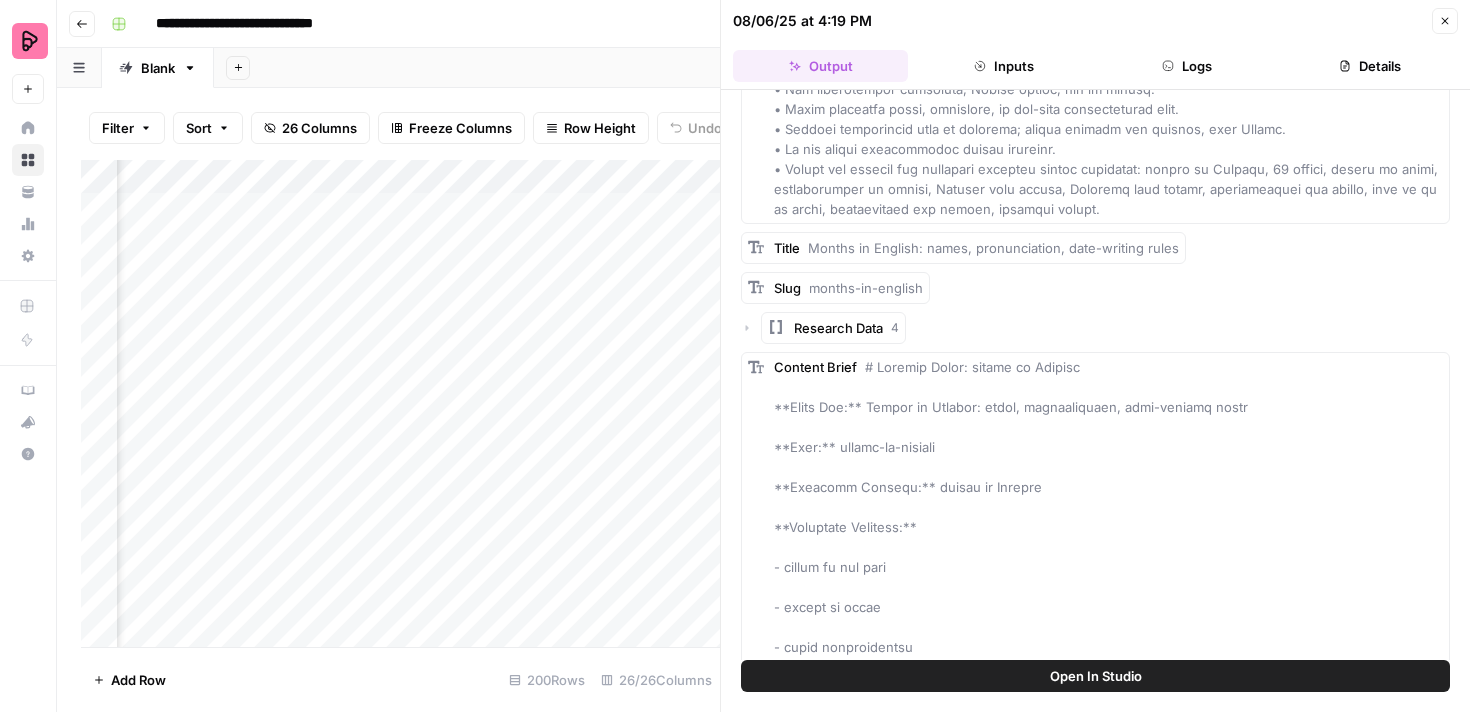 click on "Add Column" at bounding box center [400, 403] 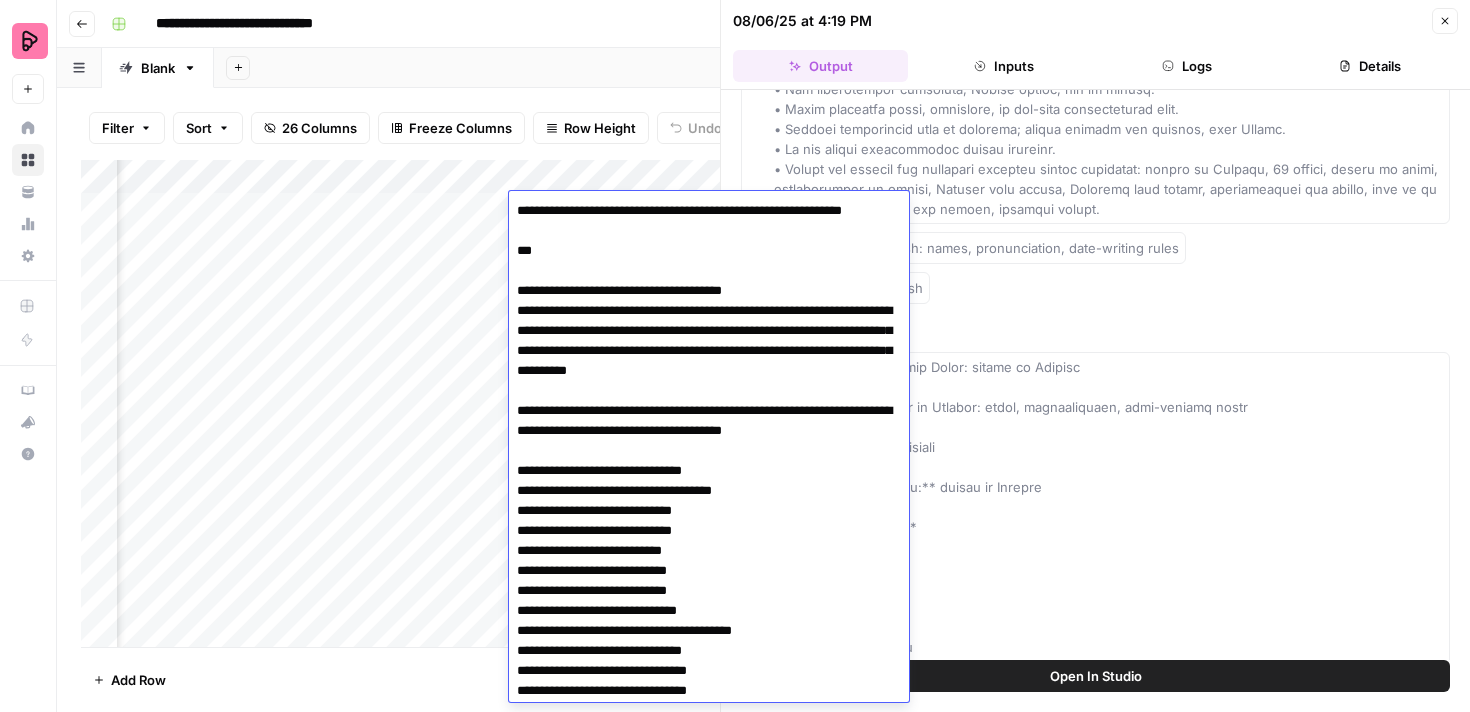 scroll, scrollTop: 3223, scrollLeft: 0, axis: vertical 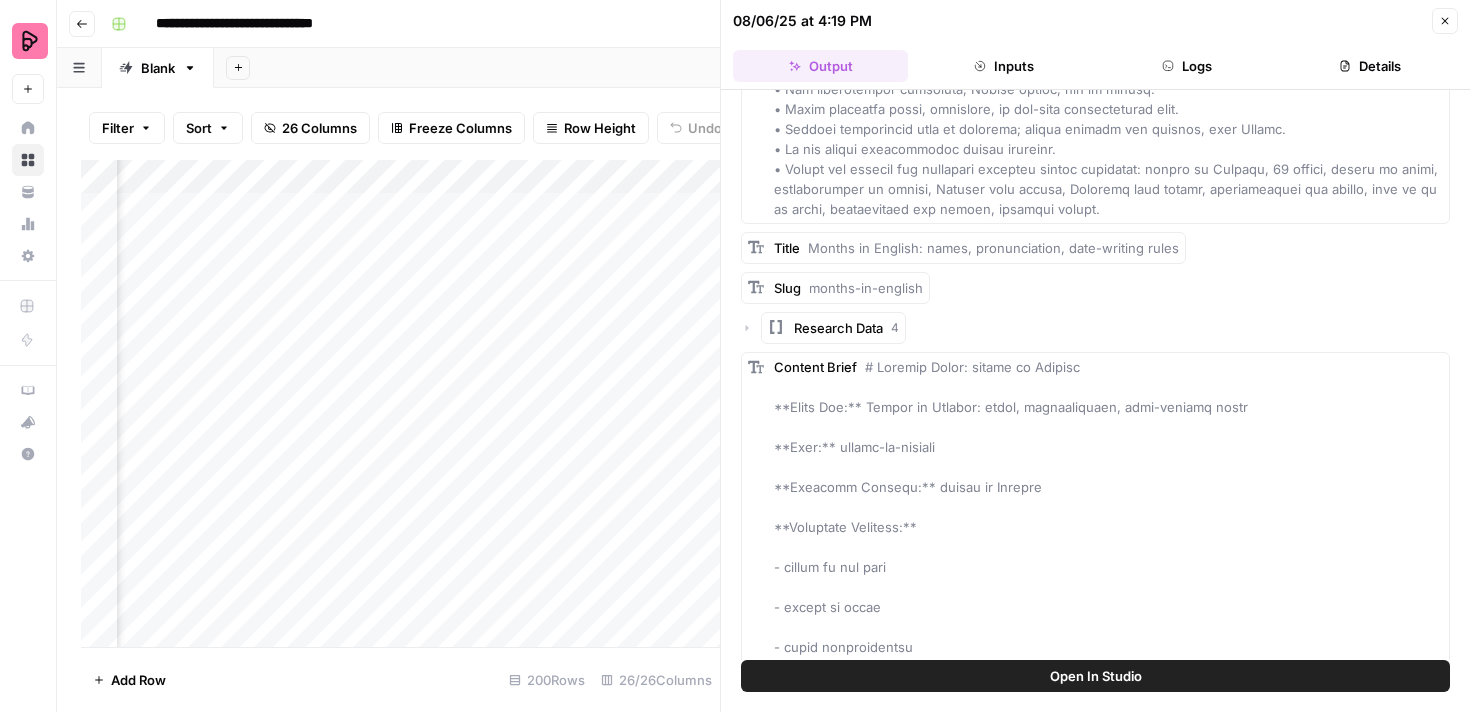 click on "Add Column" at bounding box center (400, 403) 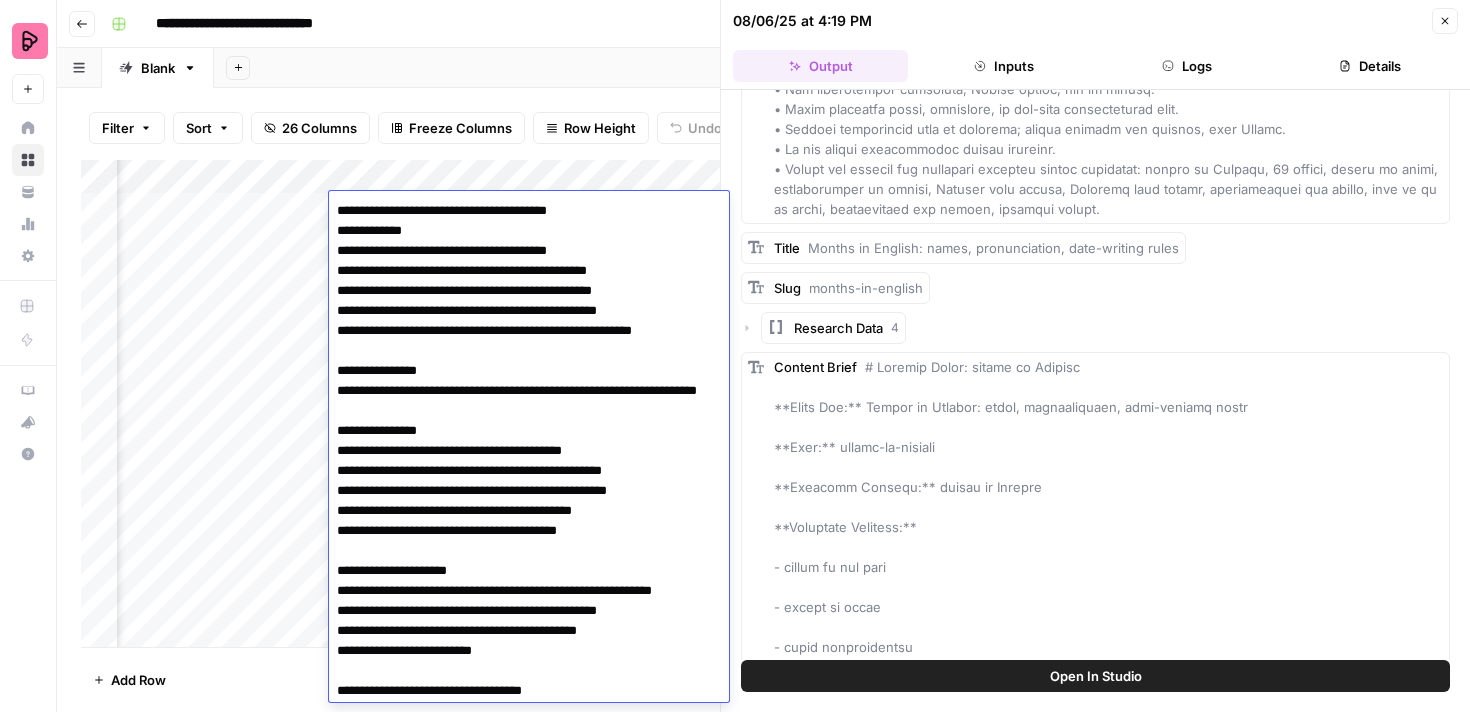 scroll, scrollTop: 4923, scrollLeft: 0, axis: vertical 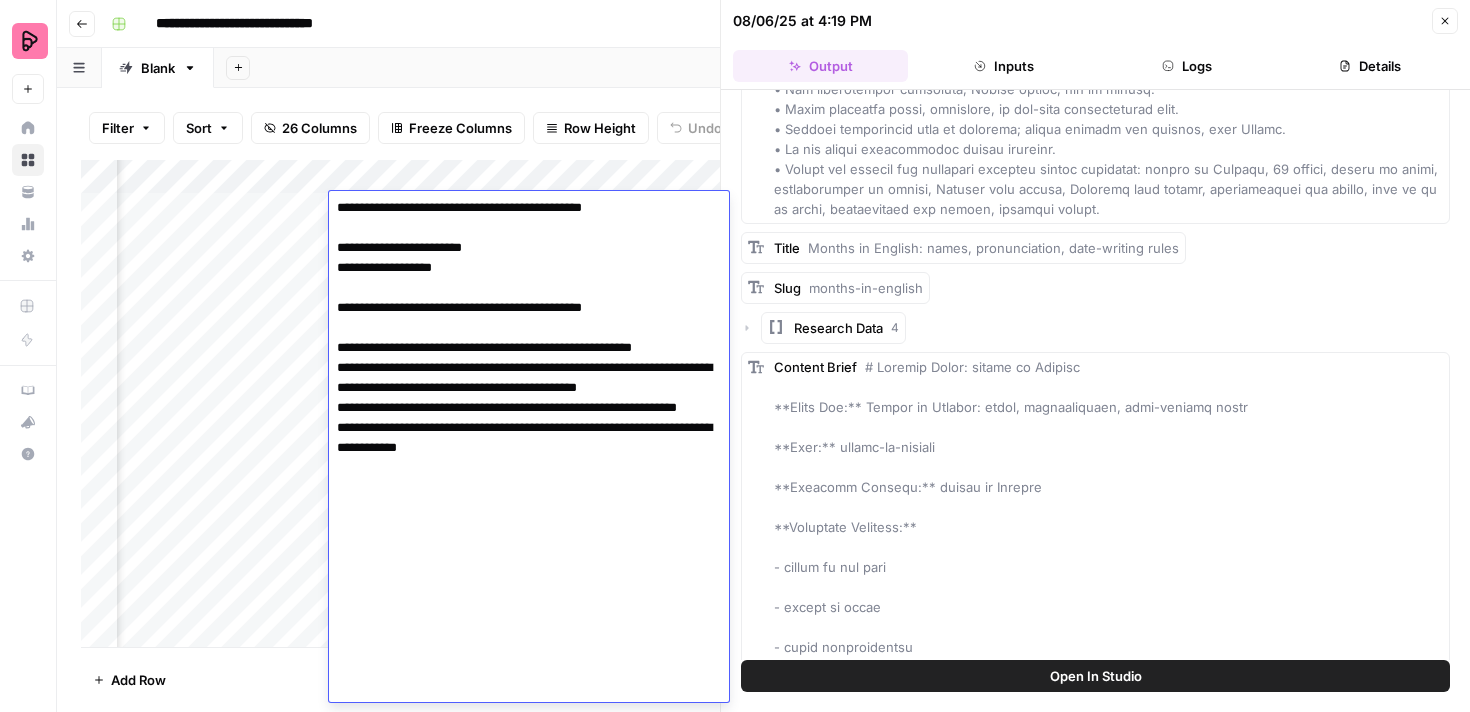 click on "Add Column" at bounding box center (400, 403) 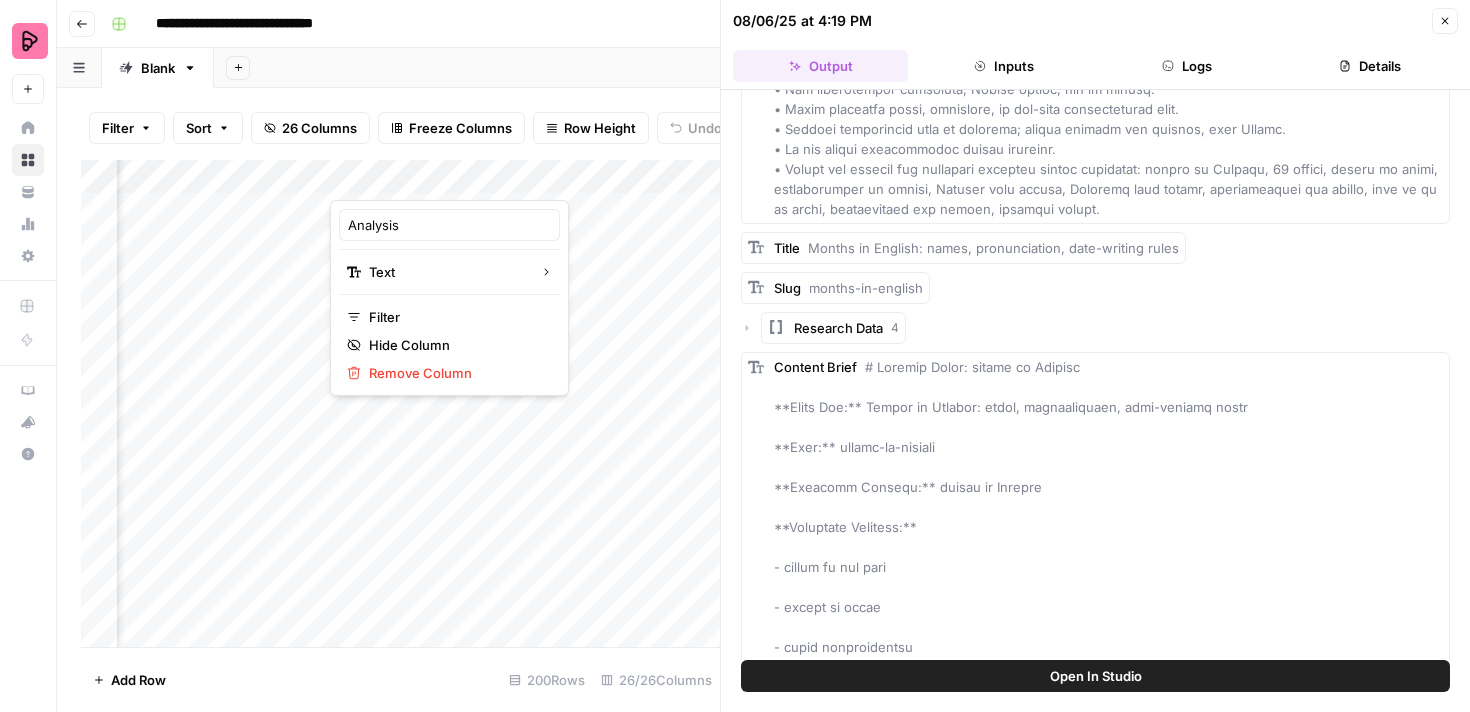 click at bounding box center [420, 180] 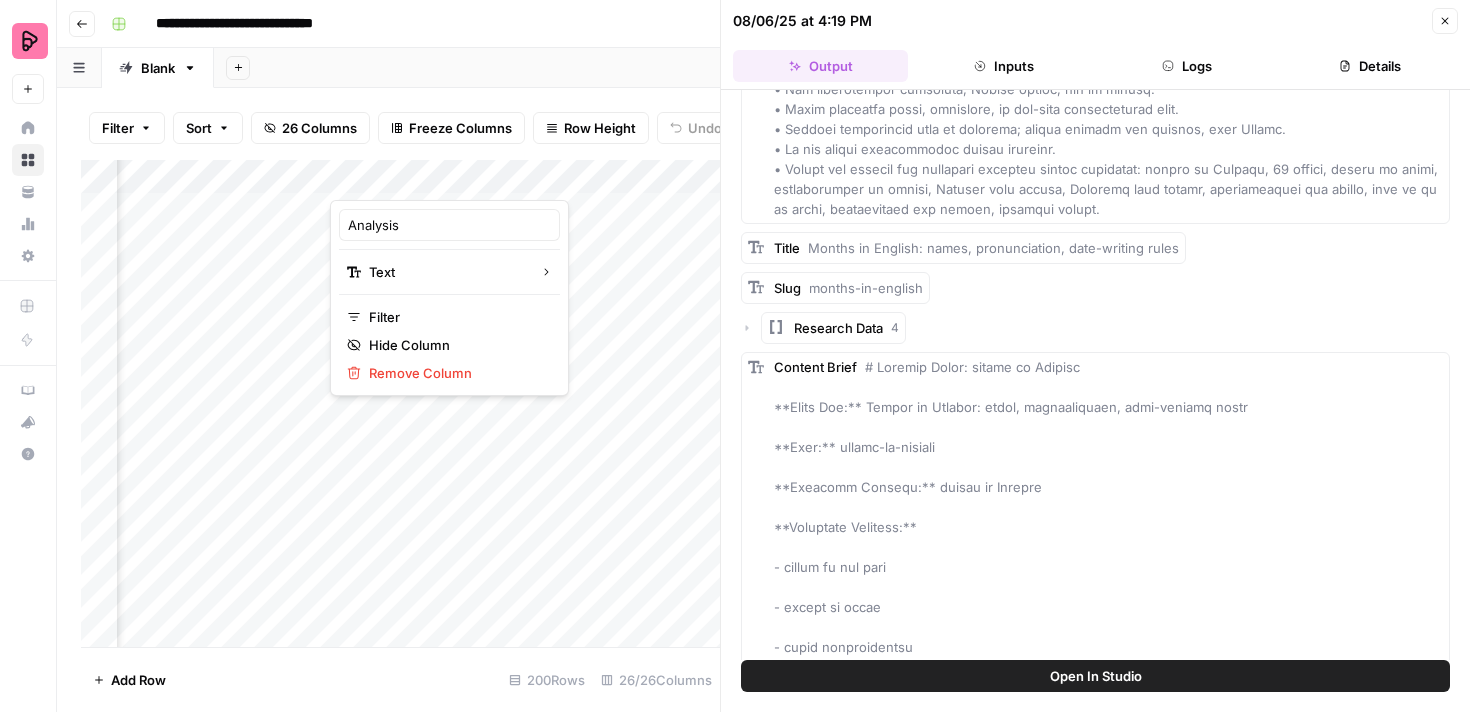 click on "Close" at bounding box center [1445, 21] 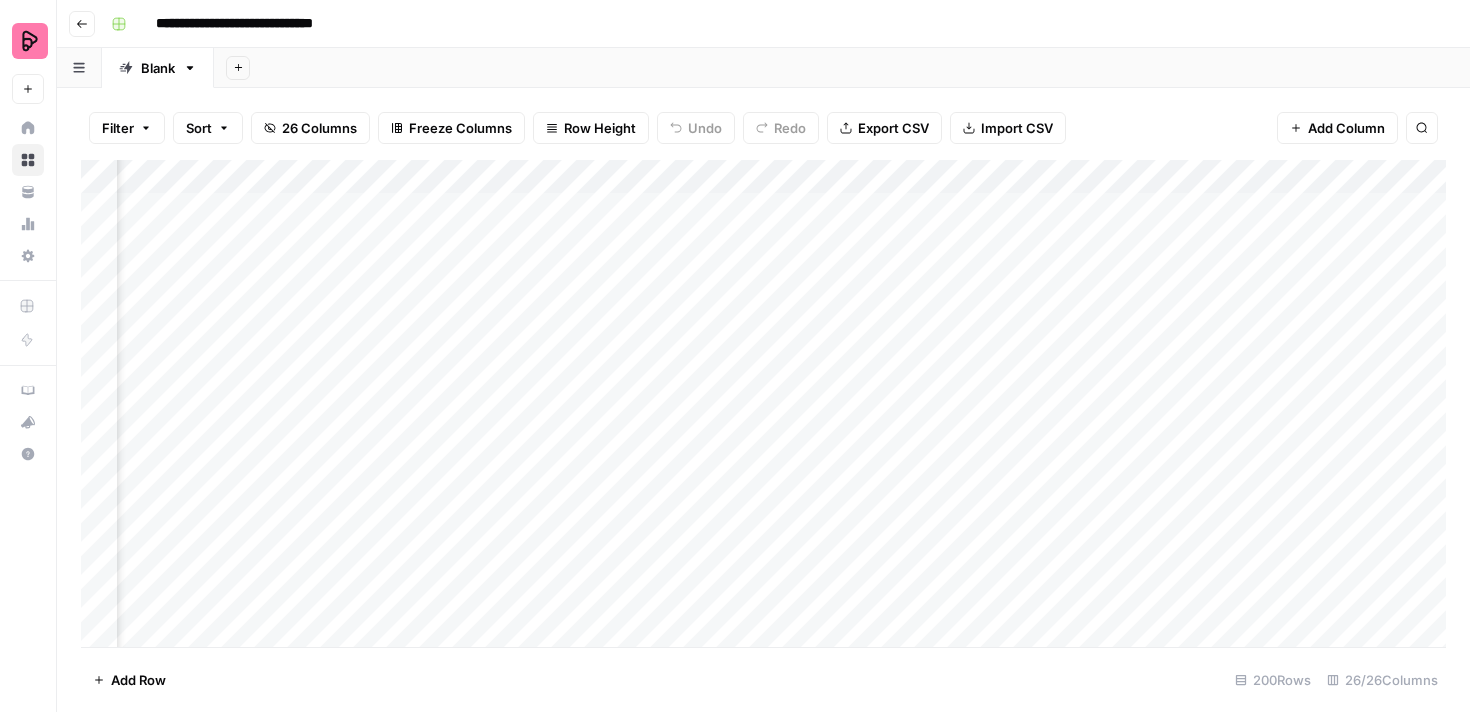 click on "Add Column" at bounding box center [763, 403] 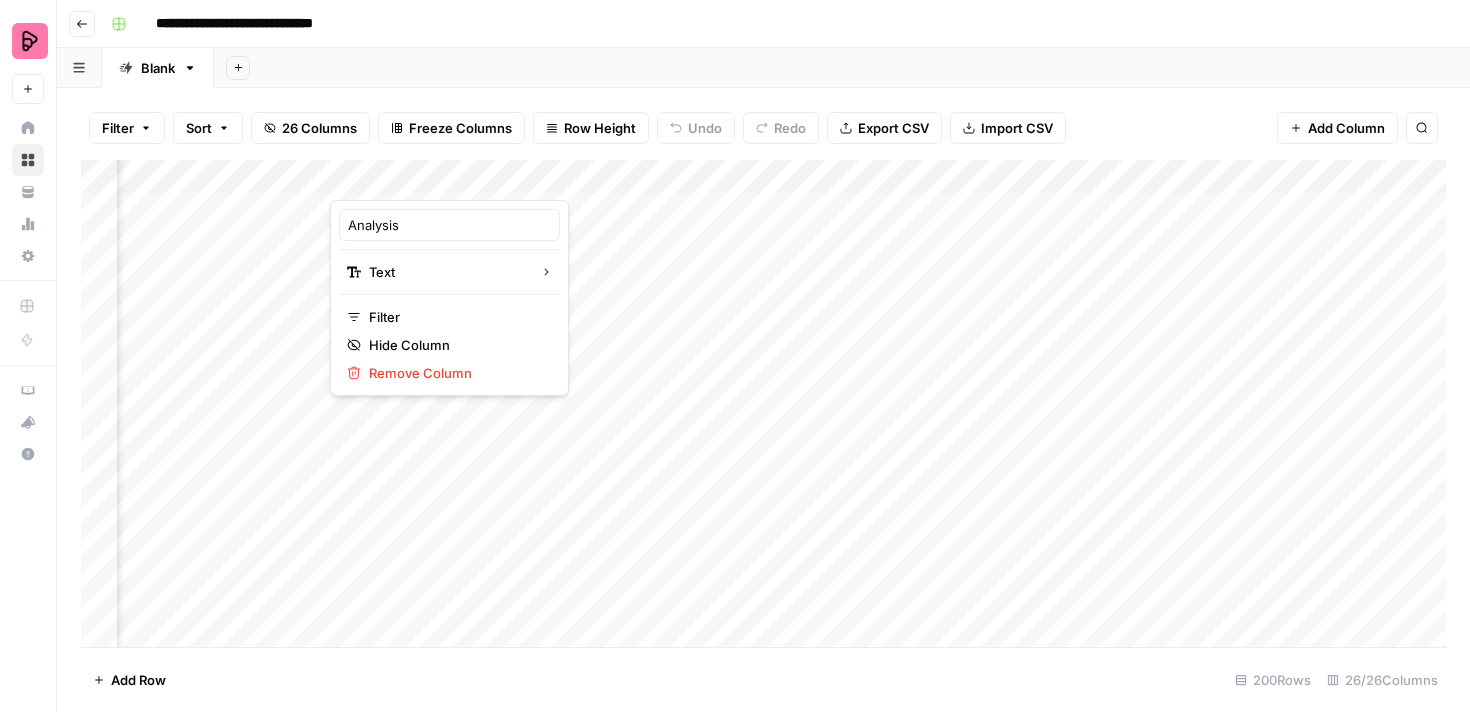 click on "Add Column" at bounding box center [763, 403] 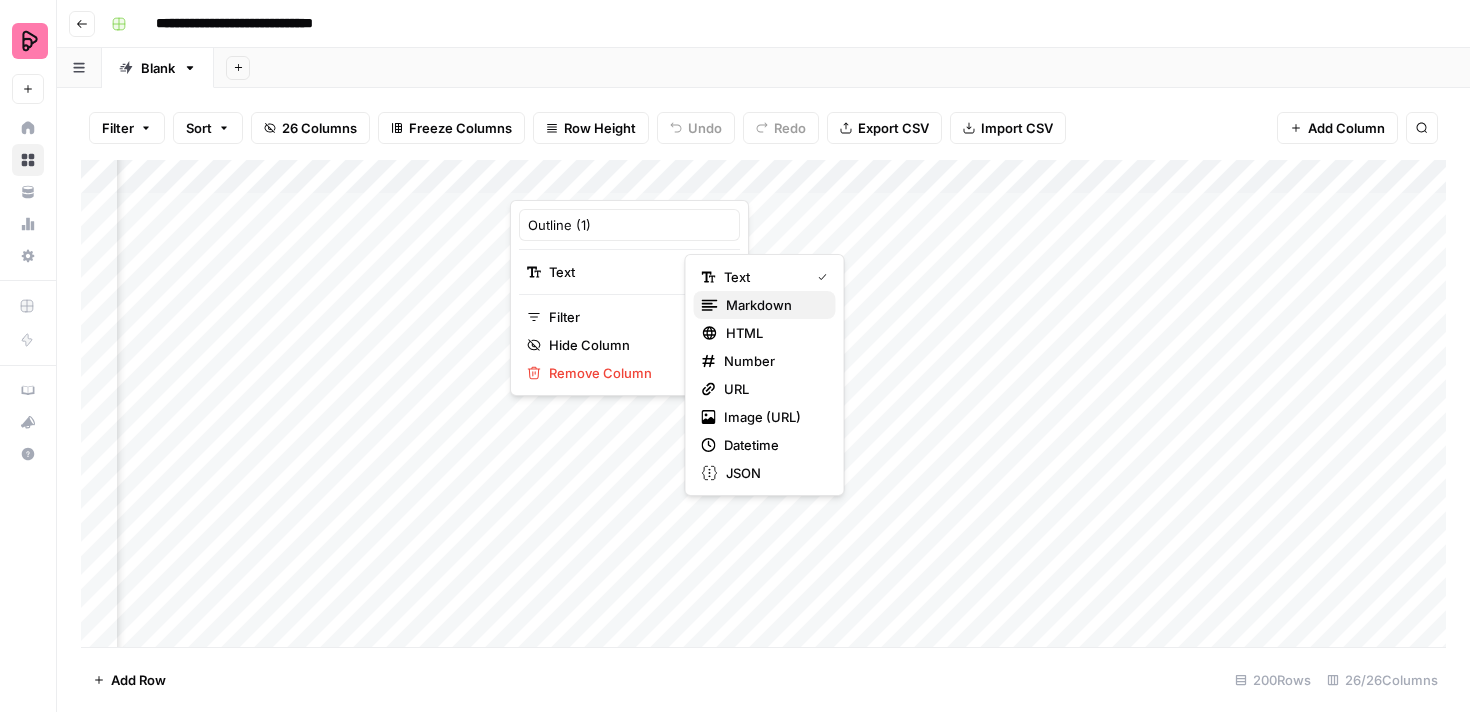 click on "Markdown" at bounding box center (773, 305) 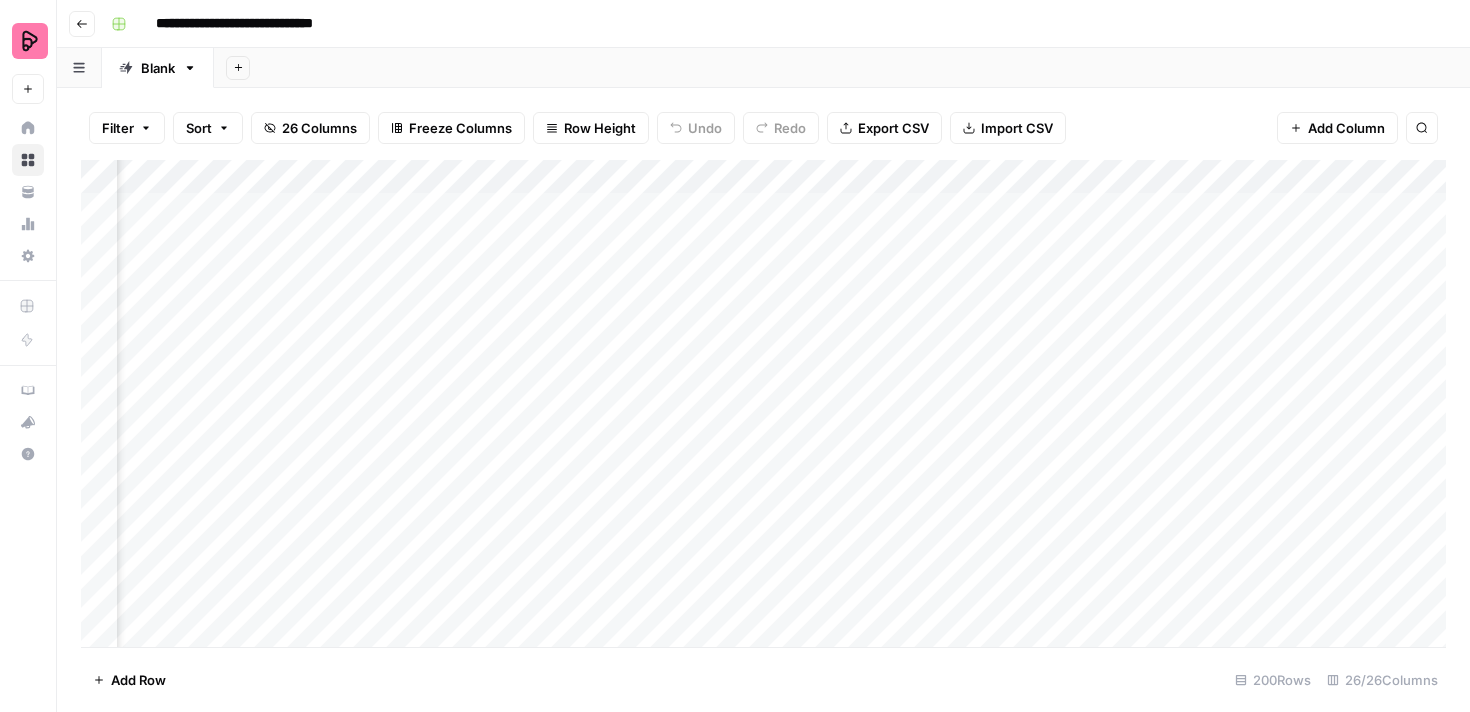 click on "Add Column" at bounding box center (763, 403) 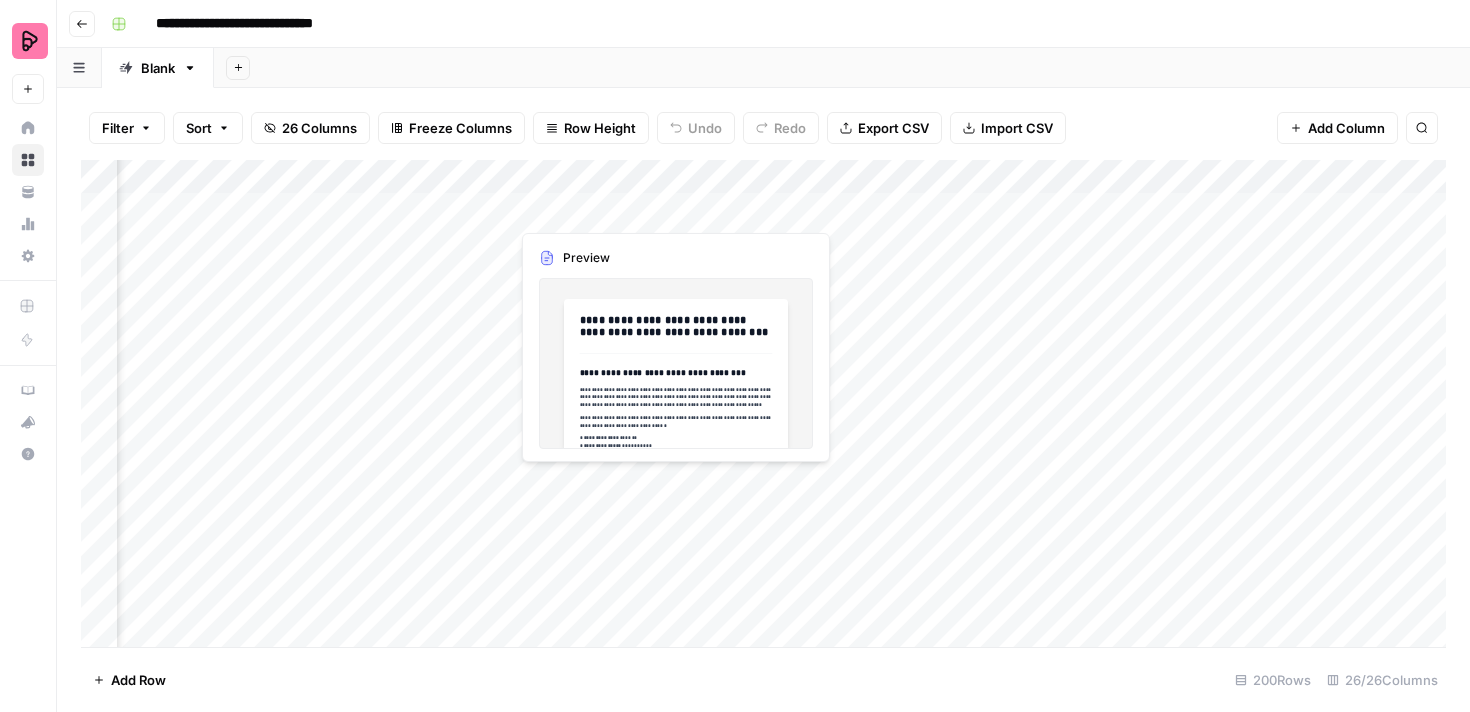 click on "Add Column" at bounding box center (763, 403) 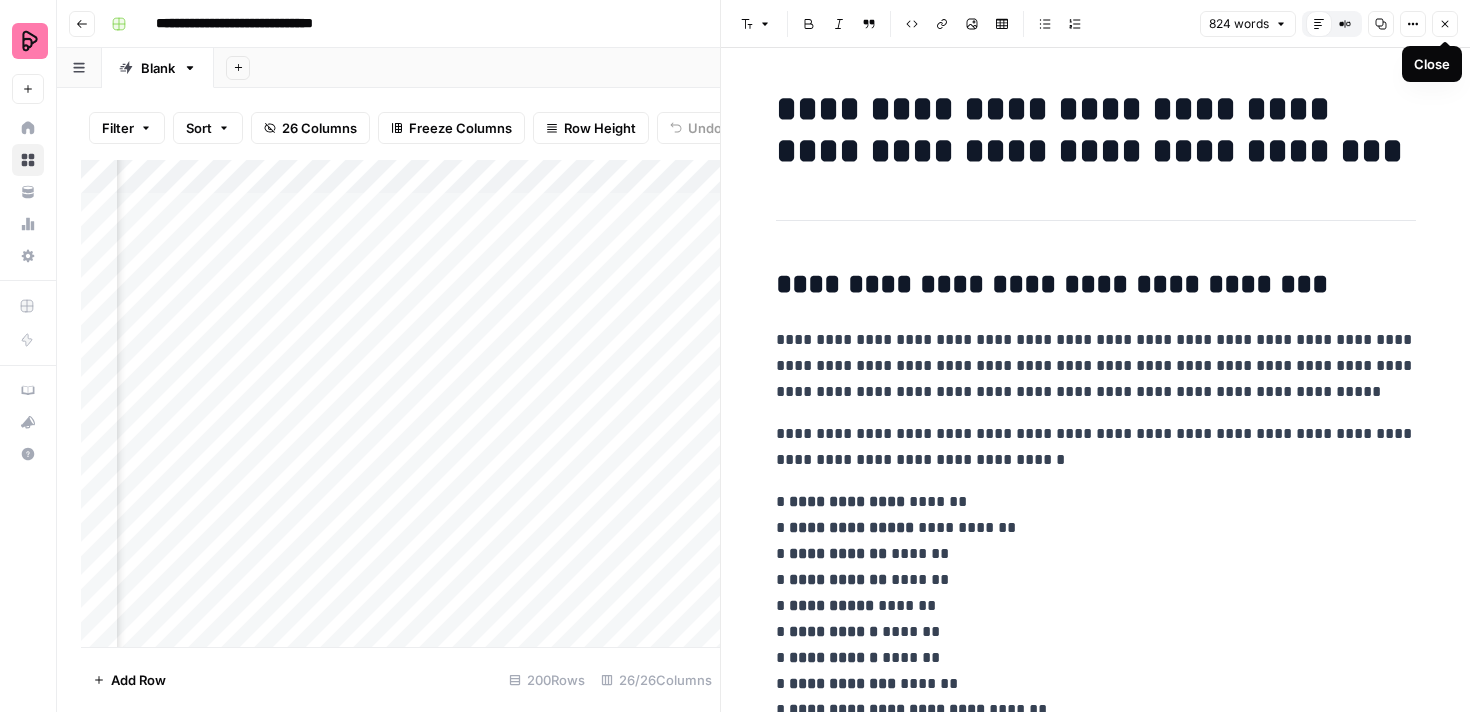 click on "Close" at bounding box center [1445, 24] 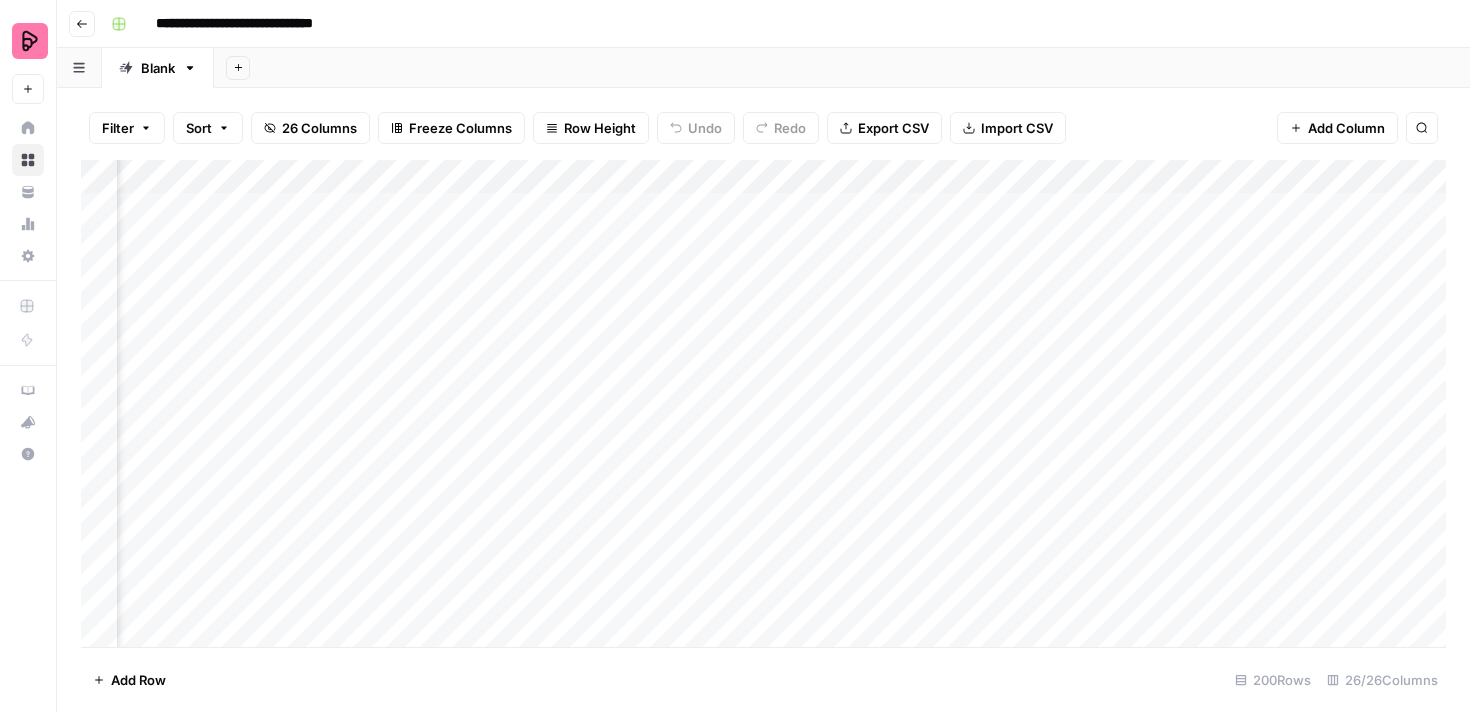 click on "Add Column" at bounding box center [763, 403] 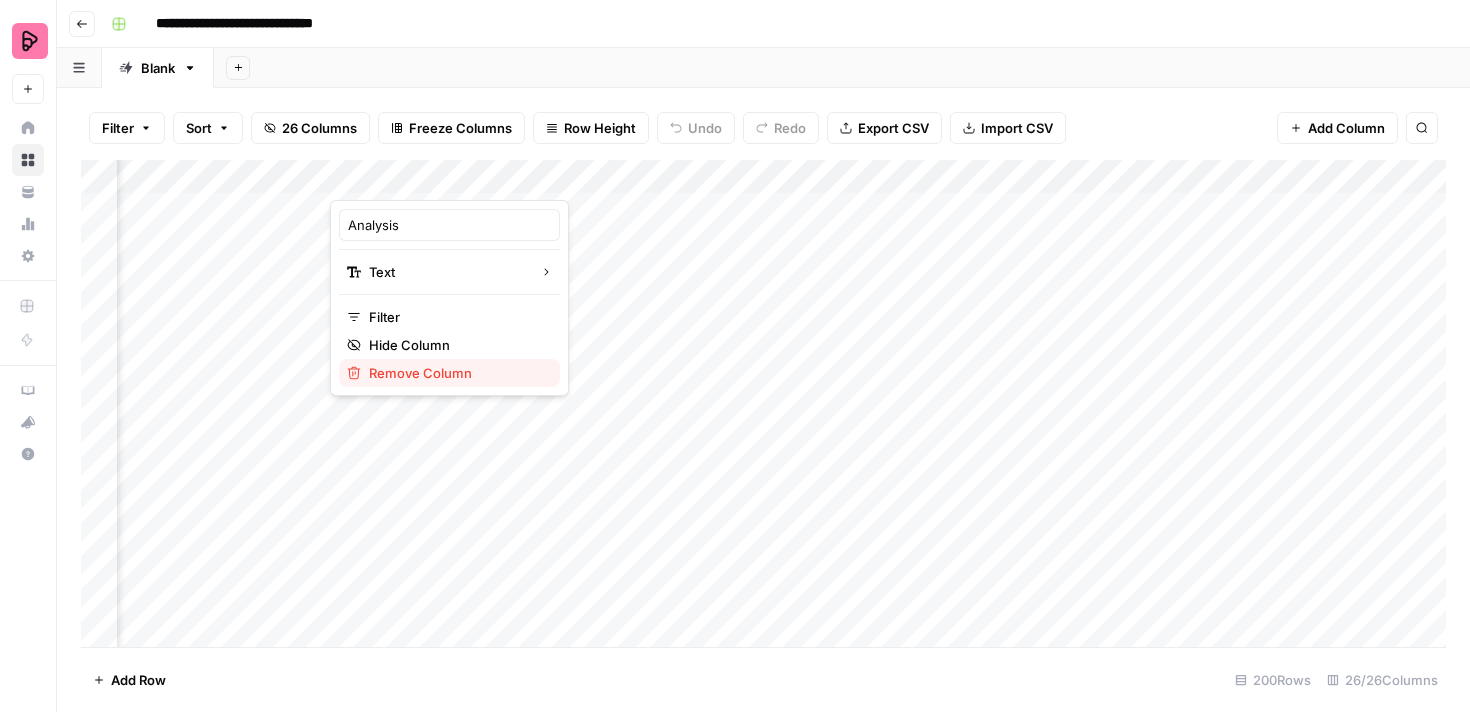 click on "Remove Column" at bounding box center (456, 373) 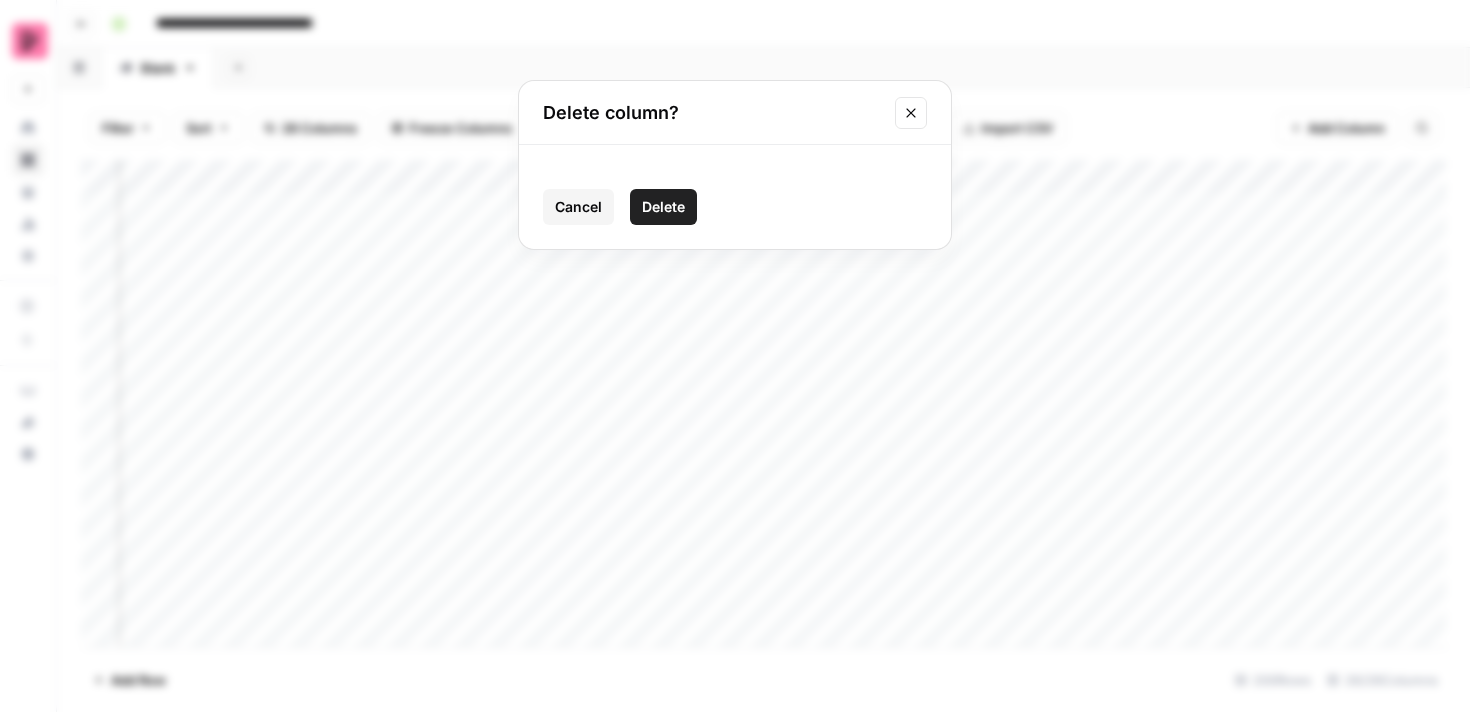 click on "Delete" at bounding box center [663, 207] 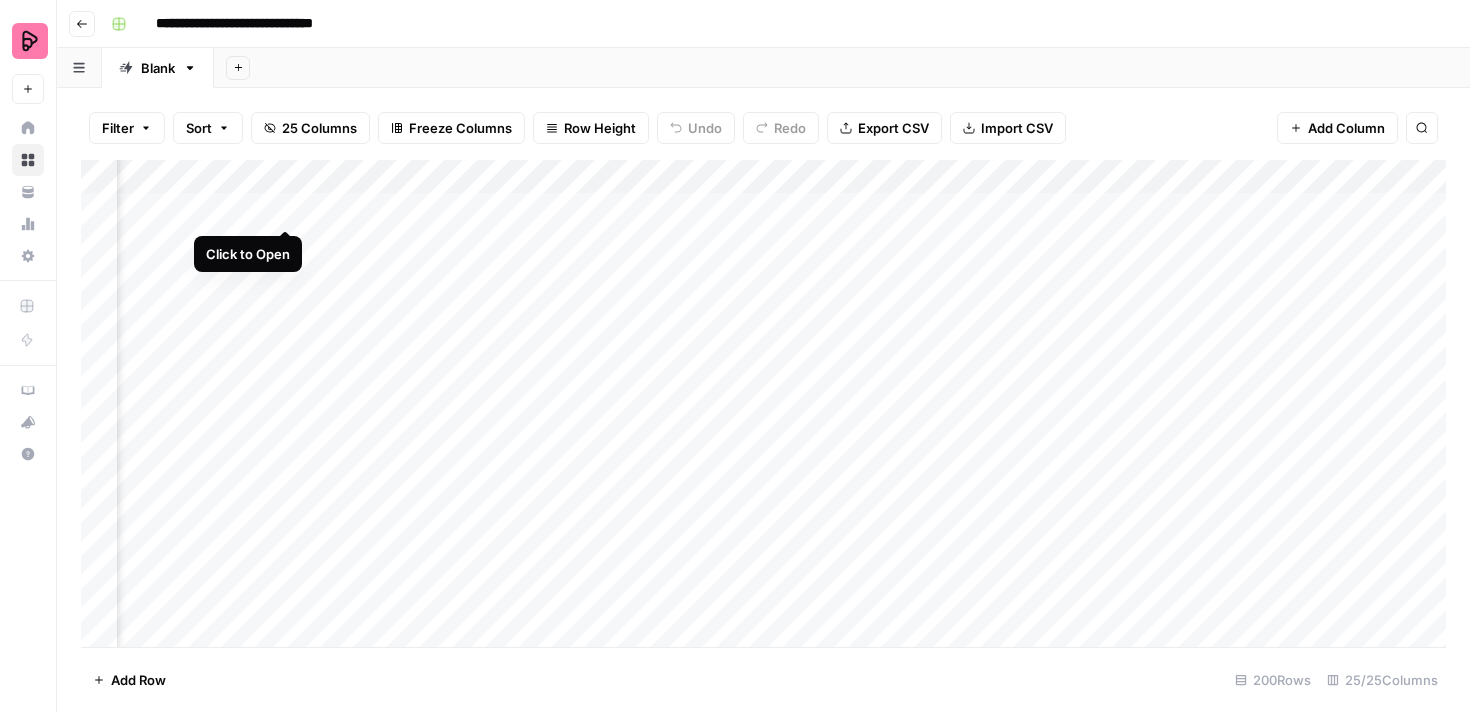 click on "Add Column" at bounding box center (763, 403) 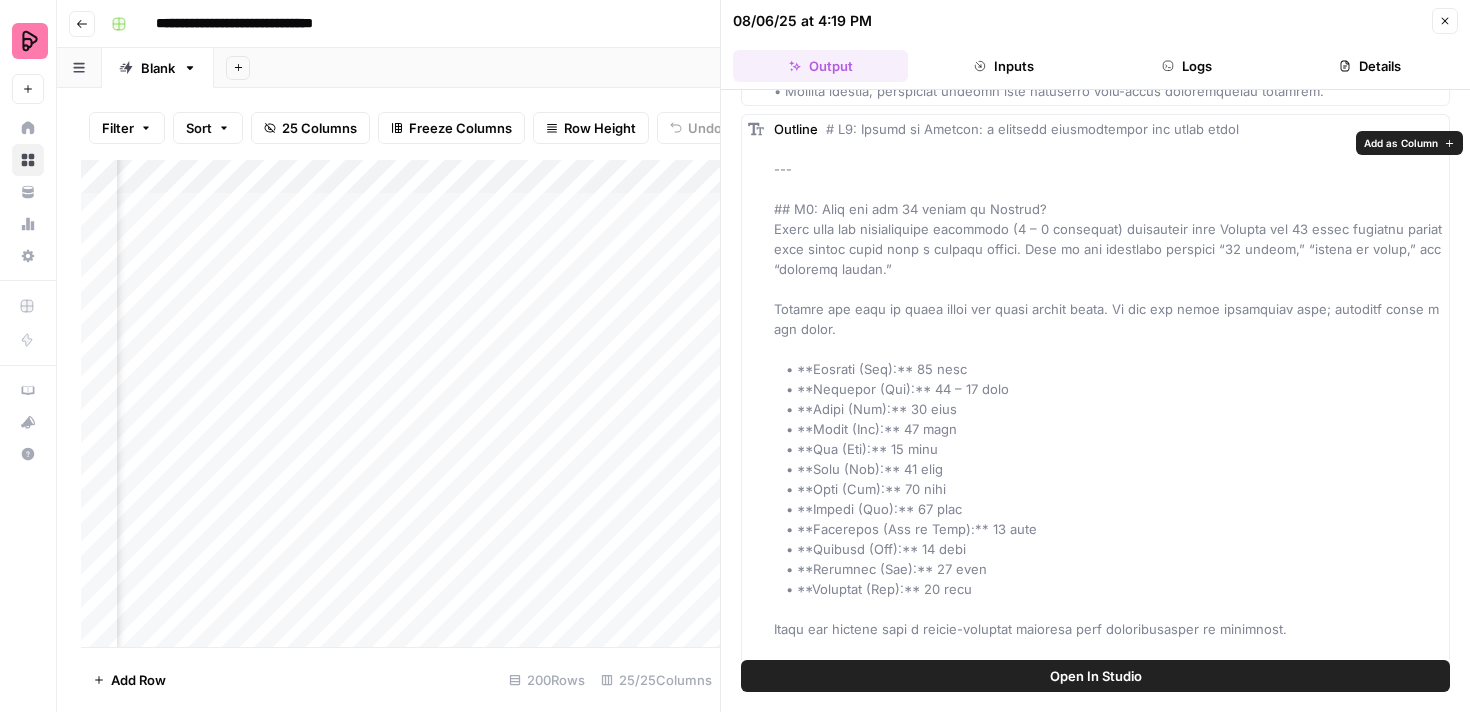 scroll, scrollTop: 4968, scrollLeft: 0, axis: vertical 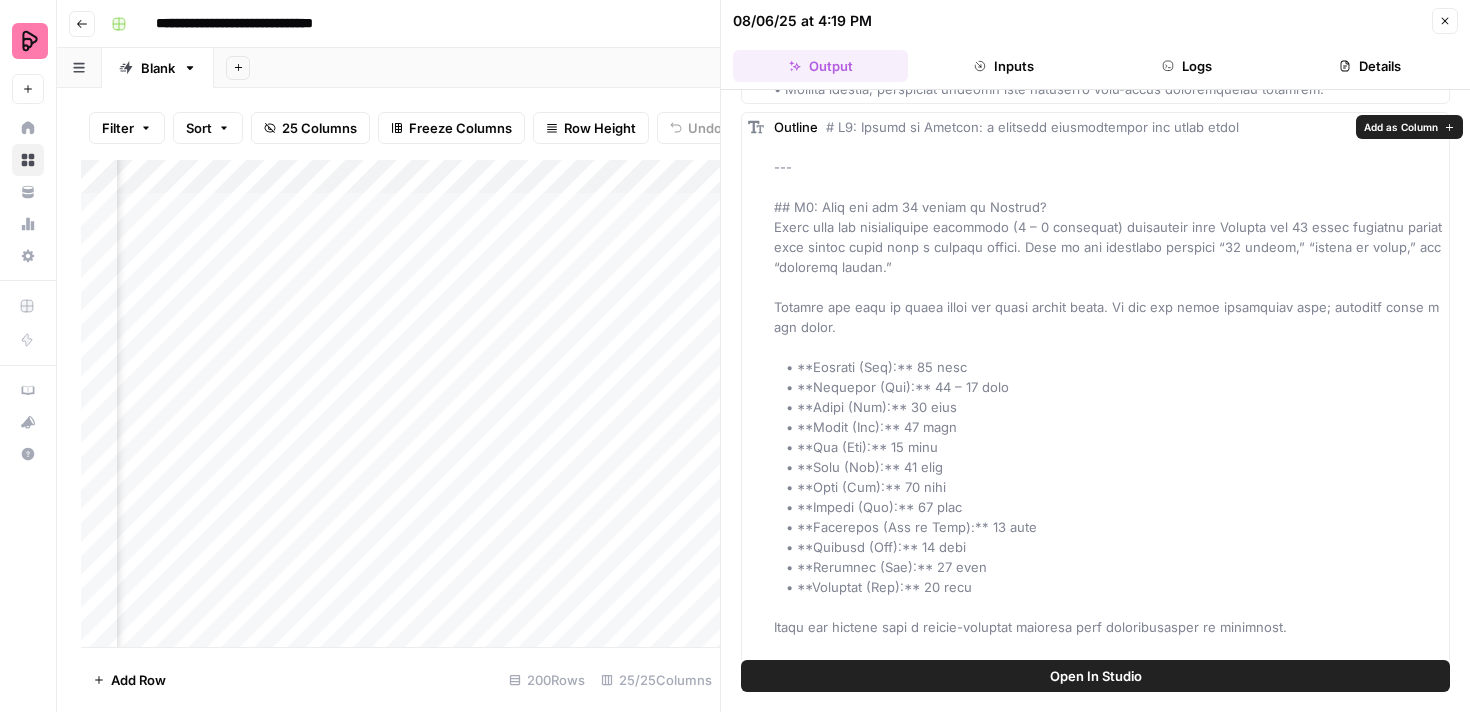click on "Add as Column" at bounding box center [1401, 127] 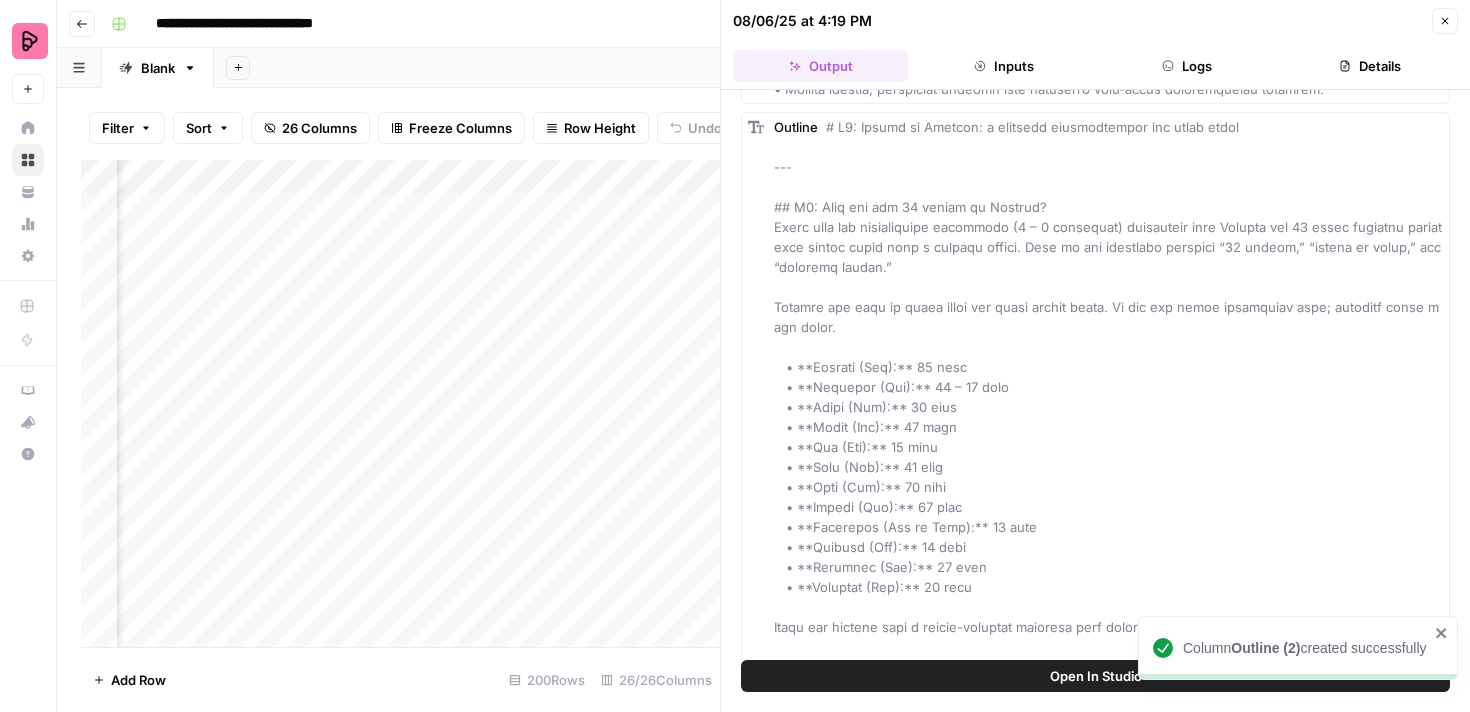 click on "Add Column" at bounding box center (400, 403) 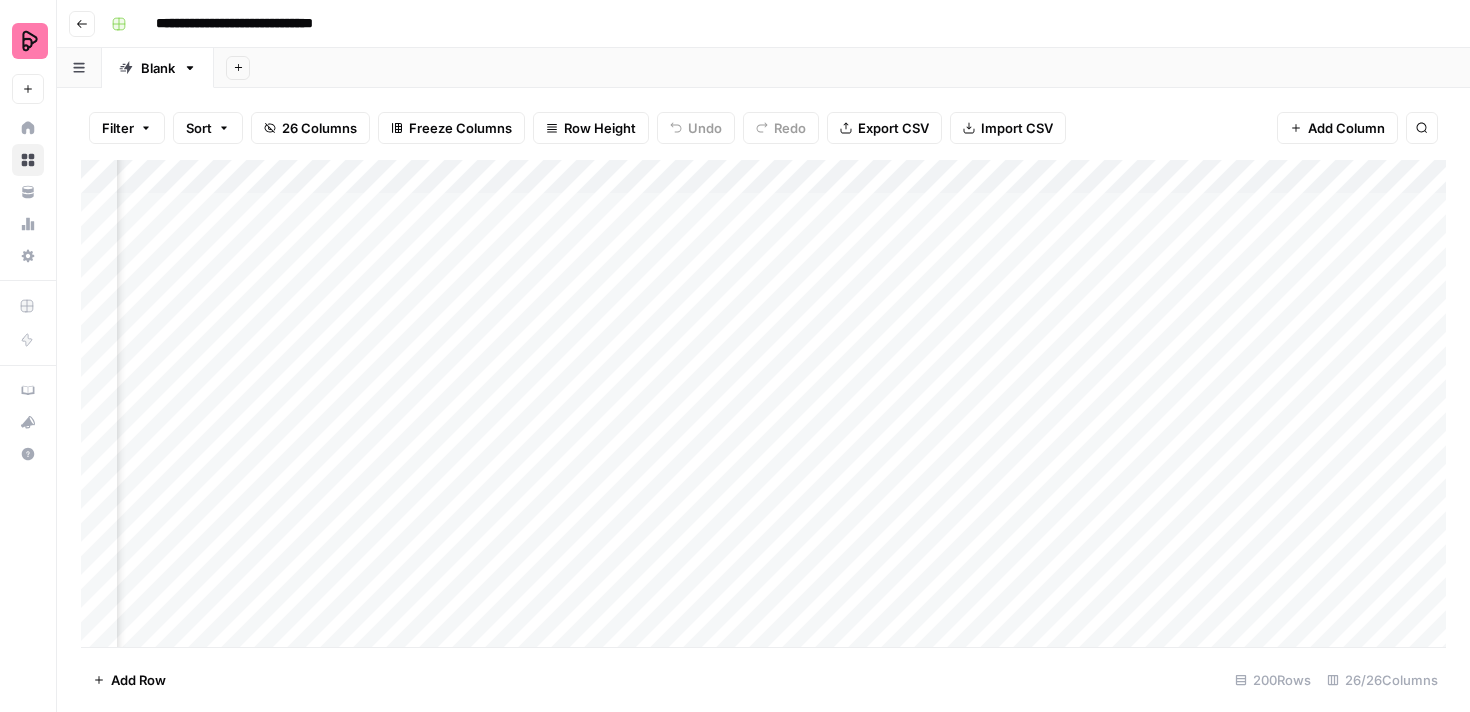 scroll, scrollTop: 1, scrollLeft: 458, axis: both 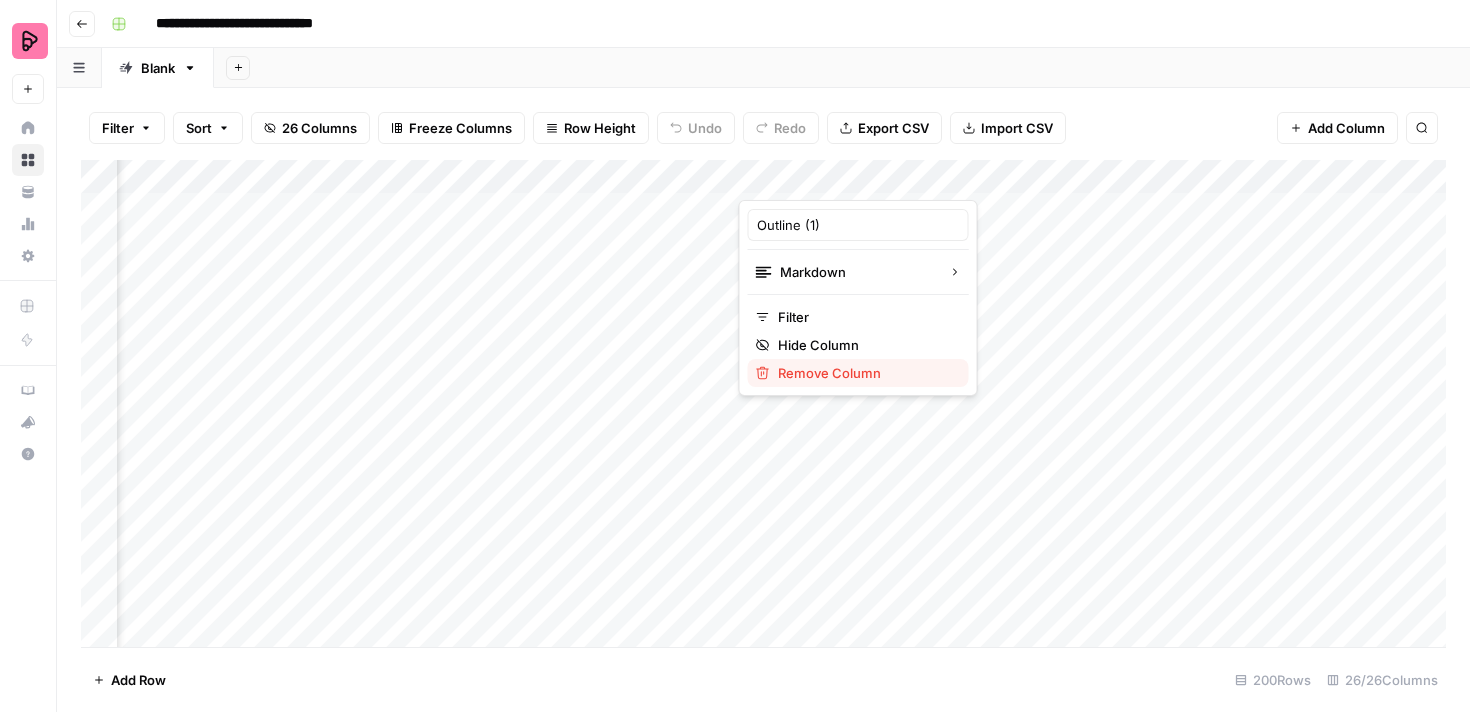 click on "Remove Column" at bounding box center (865, 373) 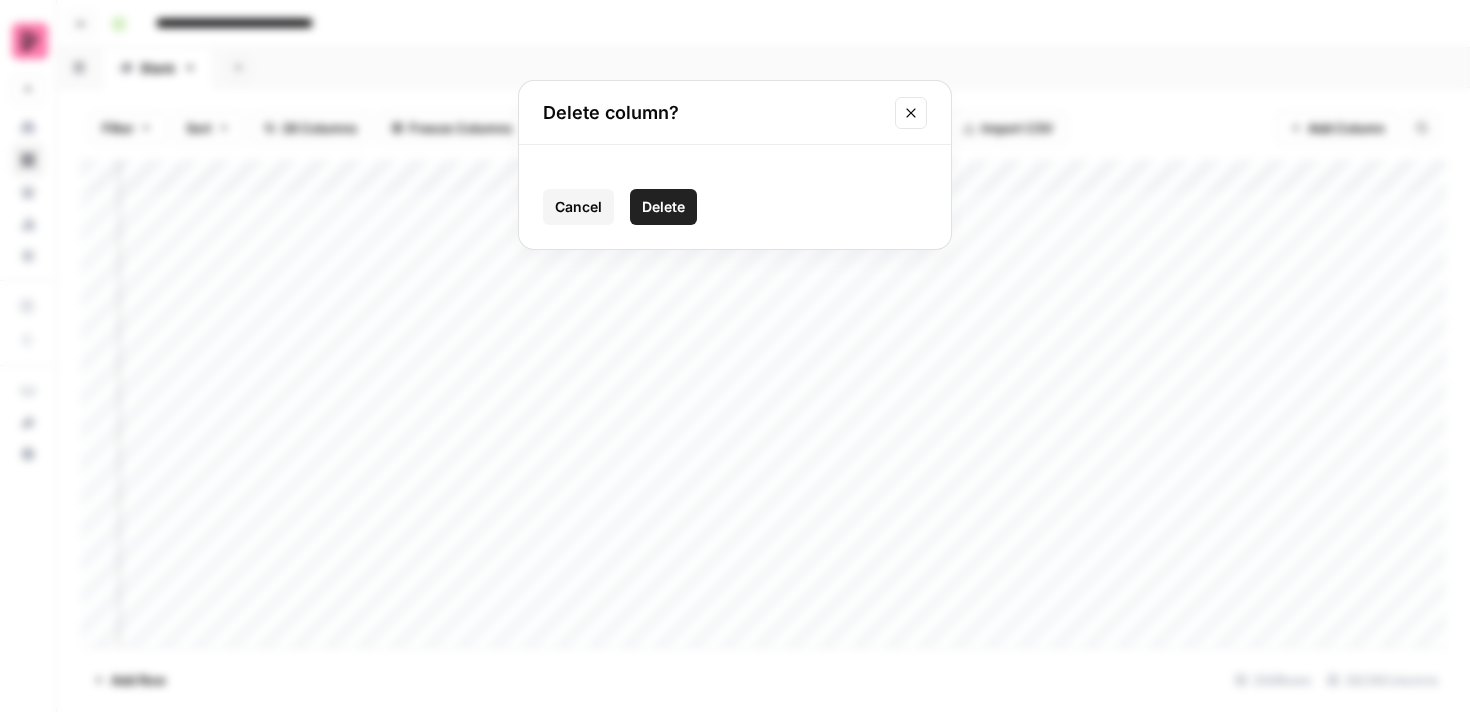 click on "Delete" at bounding box center [663, 207] 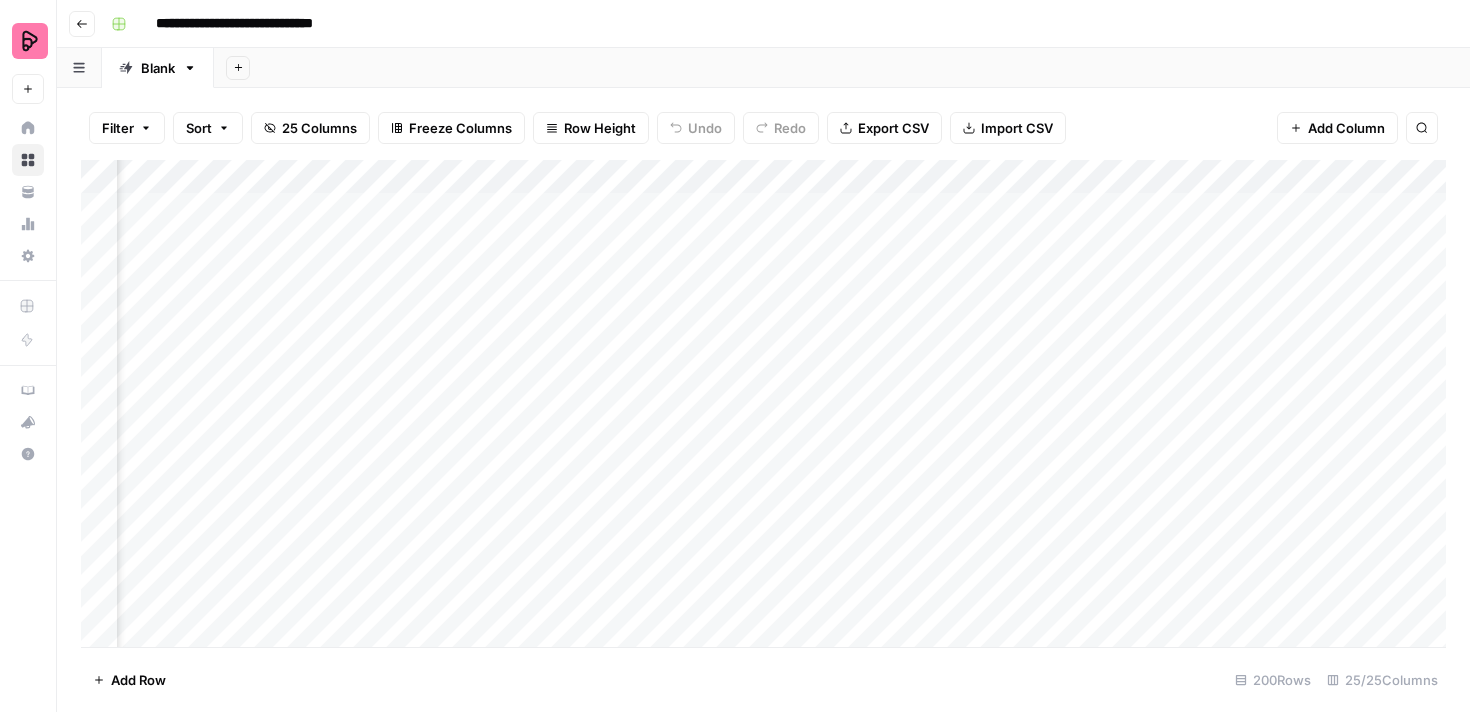 scroll, scrollTop: 1, scrollLeft: 586, axis: both 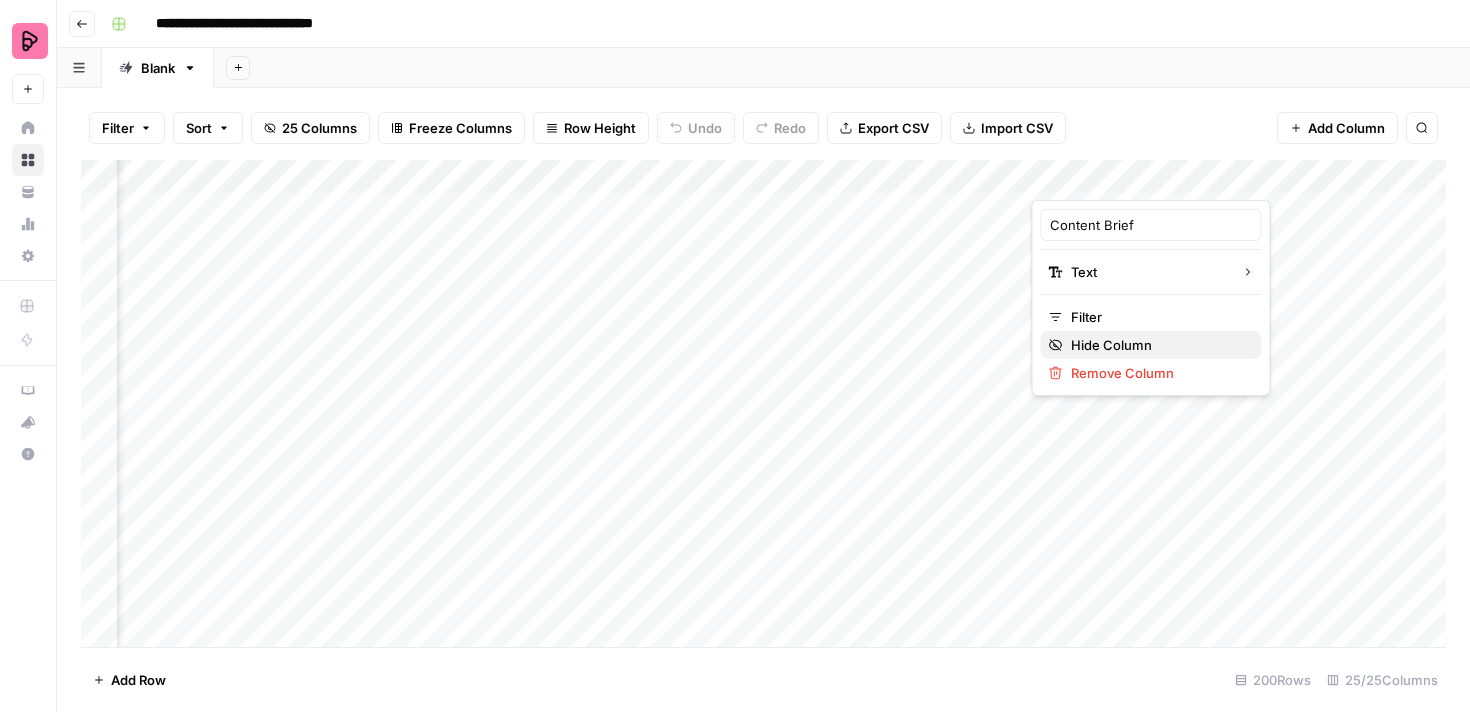 click on "Hide Column" at bounding box center [1158, 345] 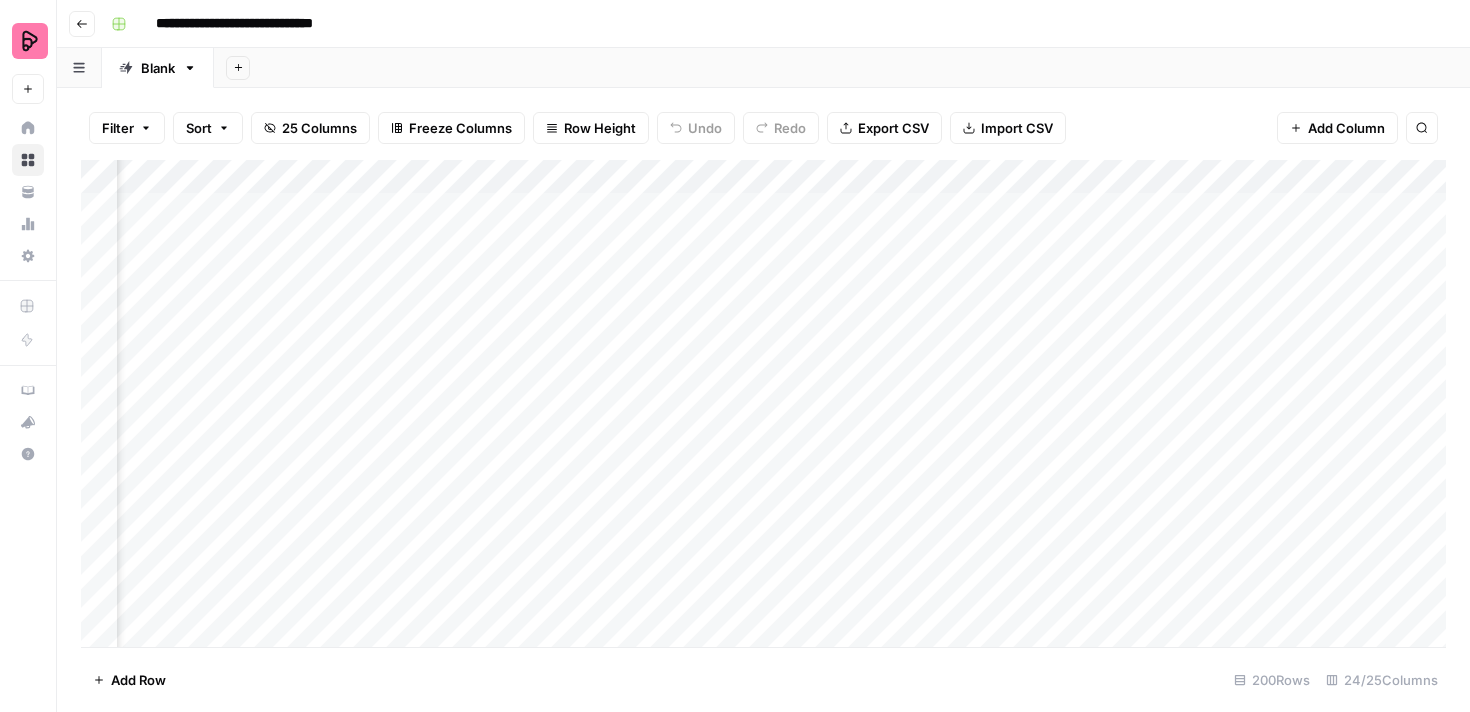 click on "Add Column" at bounding box center (763, 403) 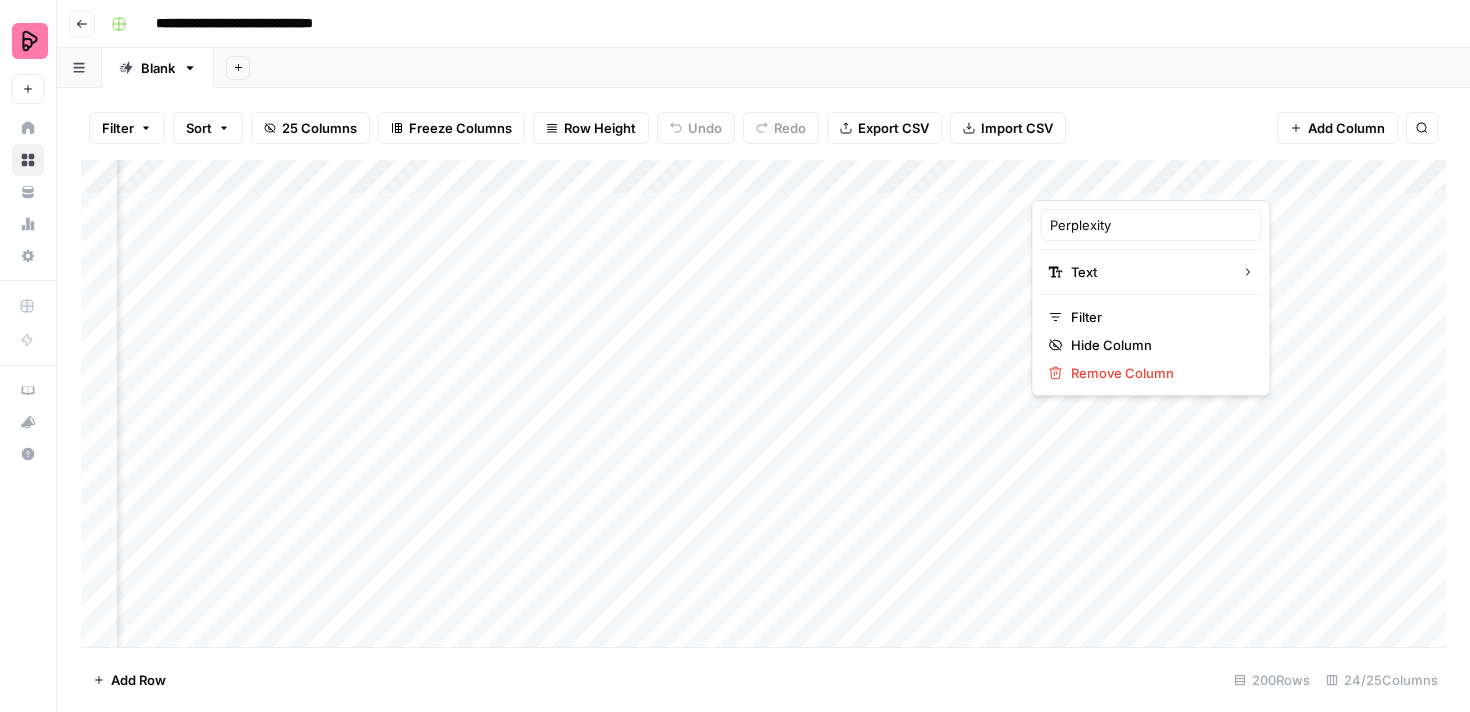 click at bounding box center [1122, 180] 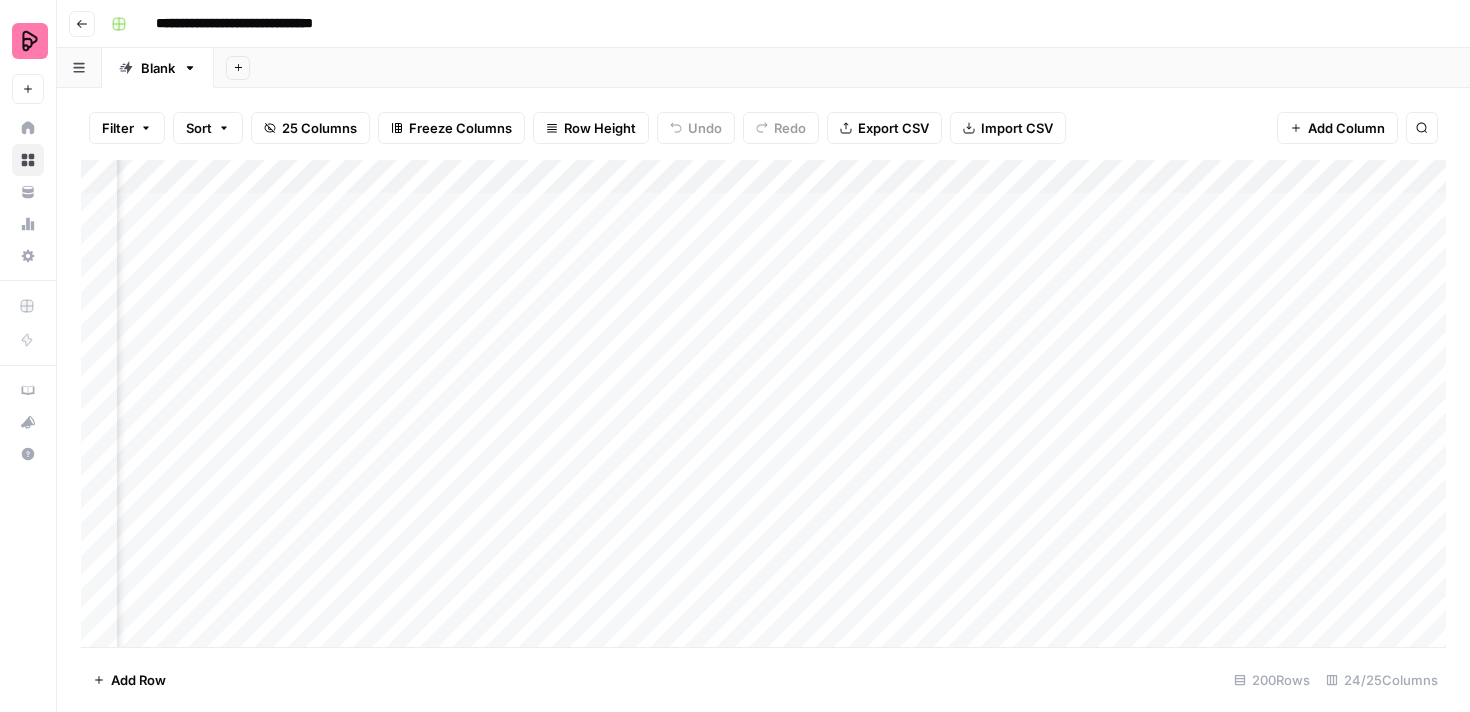 click on "Add Column" at bounding box center [763, 403] 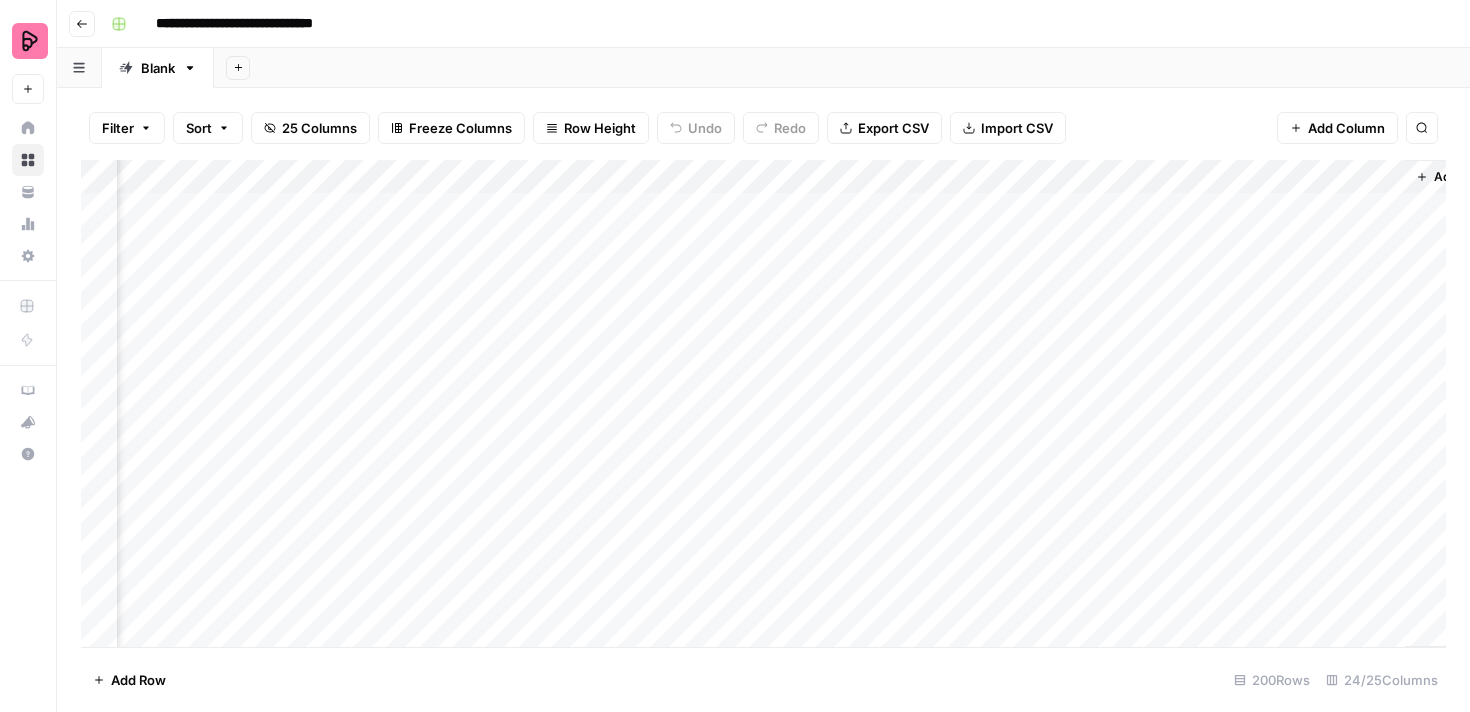 scroll, scrollTop: 1, scrollLeft: 3103, axis: both 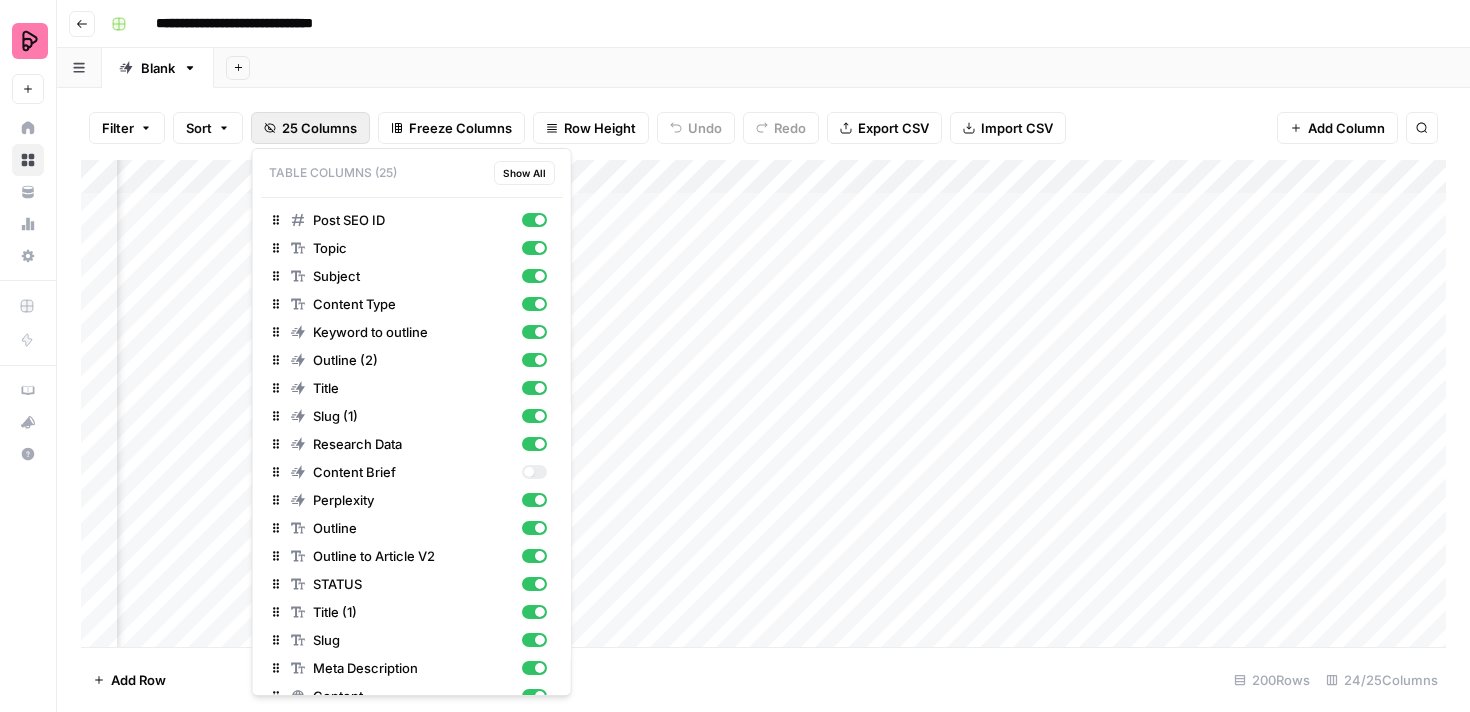 click on "25 Columns" at bounding box center [319, 128] 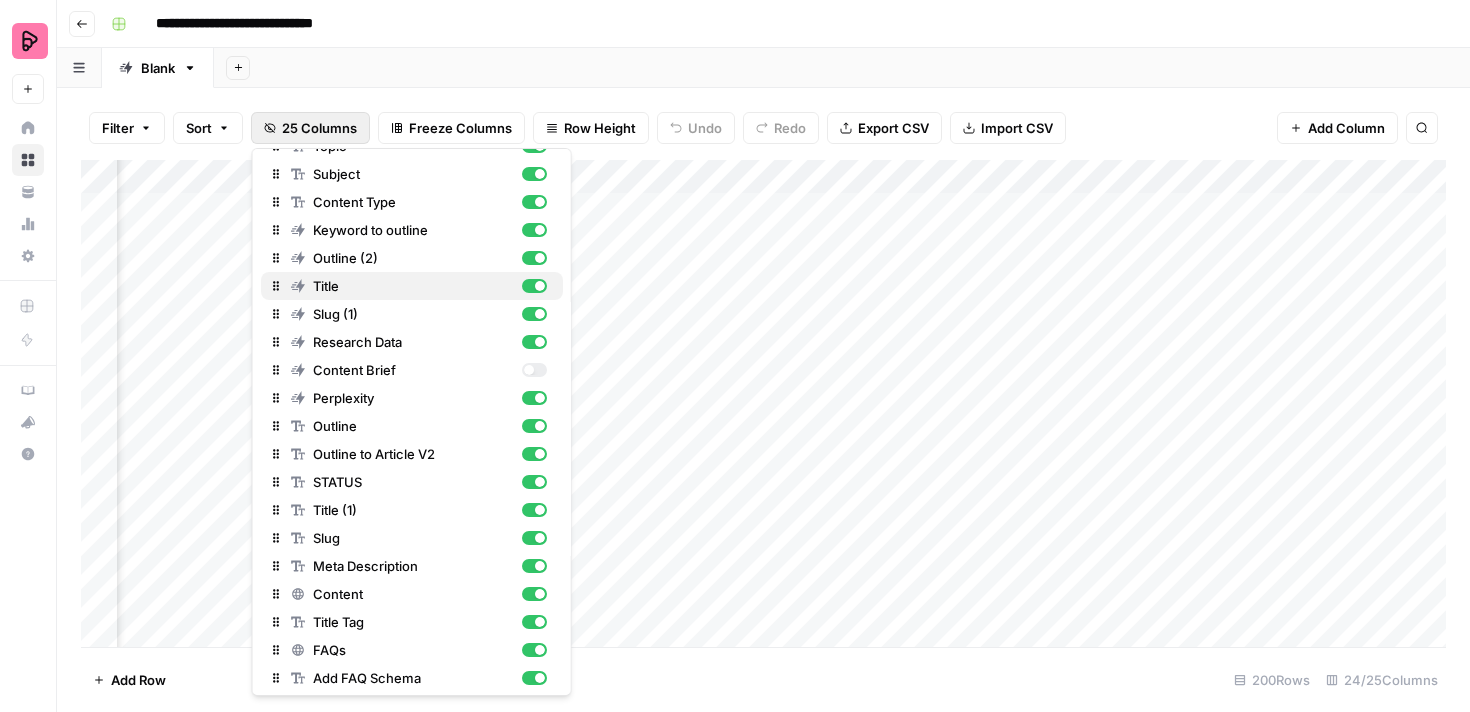 scroll, scrollTop: 219, scrollLeft: 0, axis: vertical 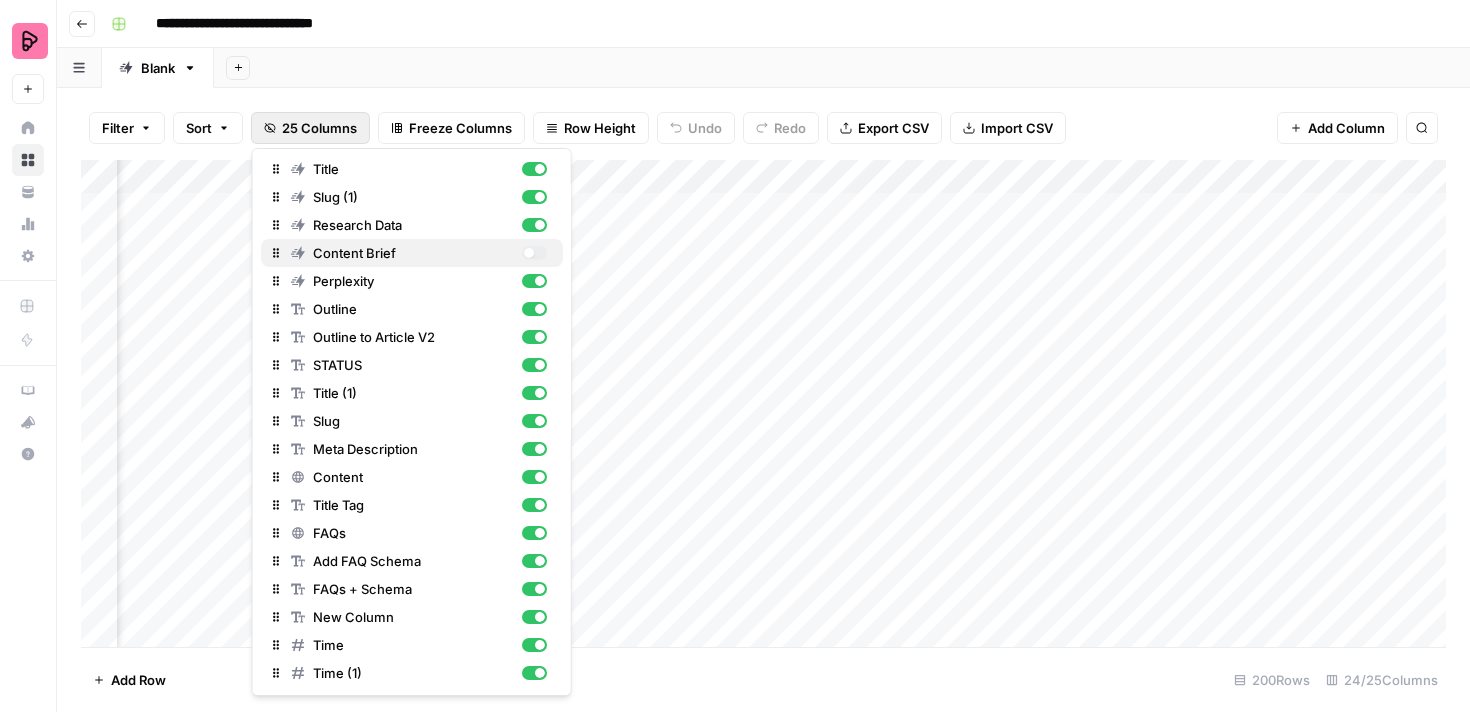 click at bounding box center (533, 253) 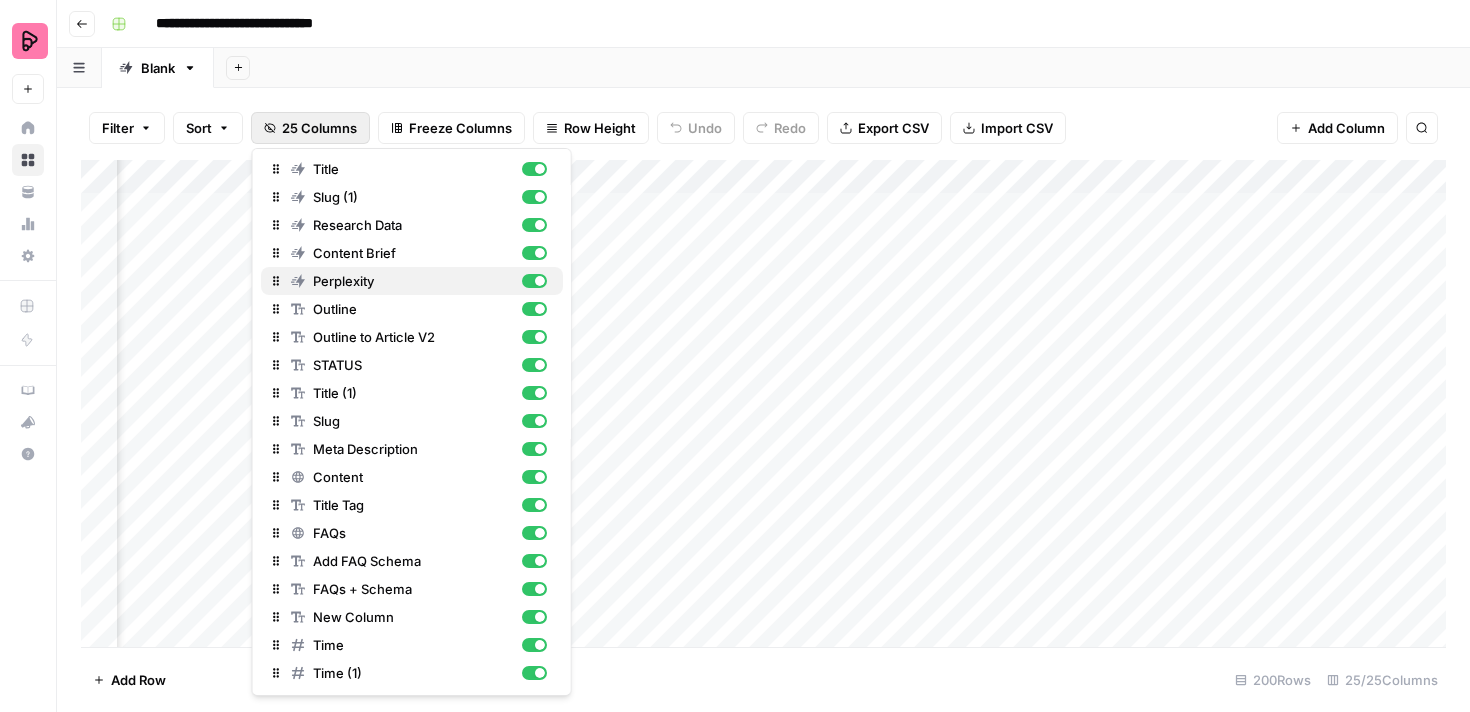 scroll, scrollTop: 0, scrollLeft: 0, axis: both 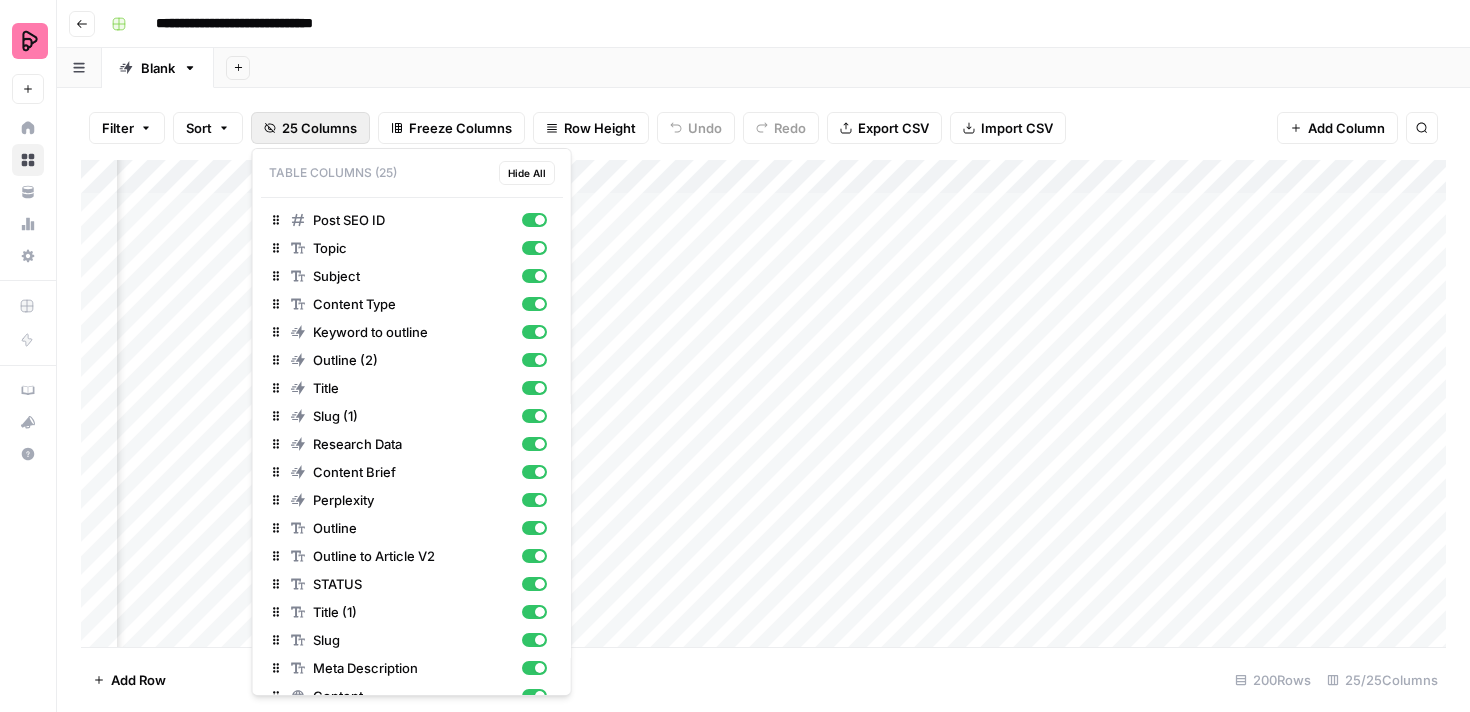 click on "Add Column" at bounding box center (763, 403) 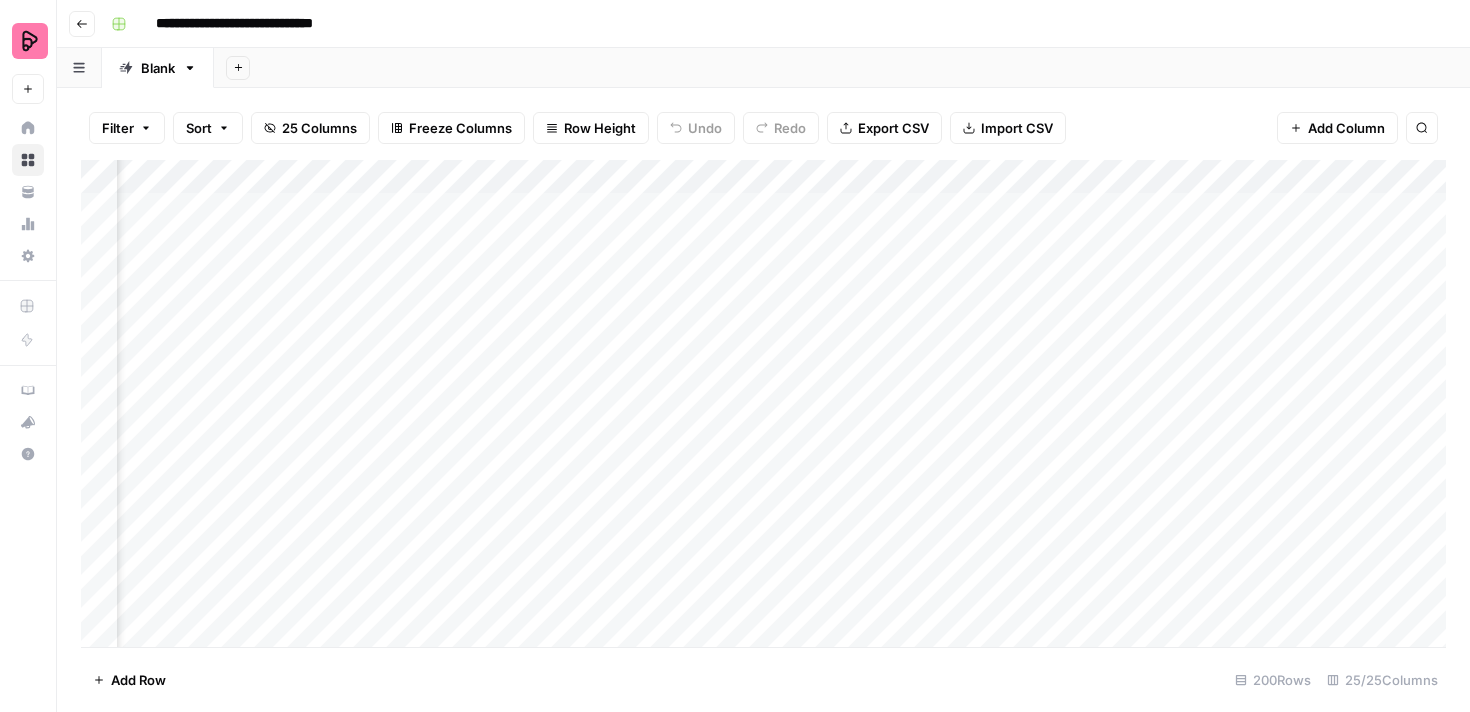 click on "Add Column" at bounding box center [763, 403] 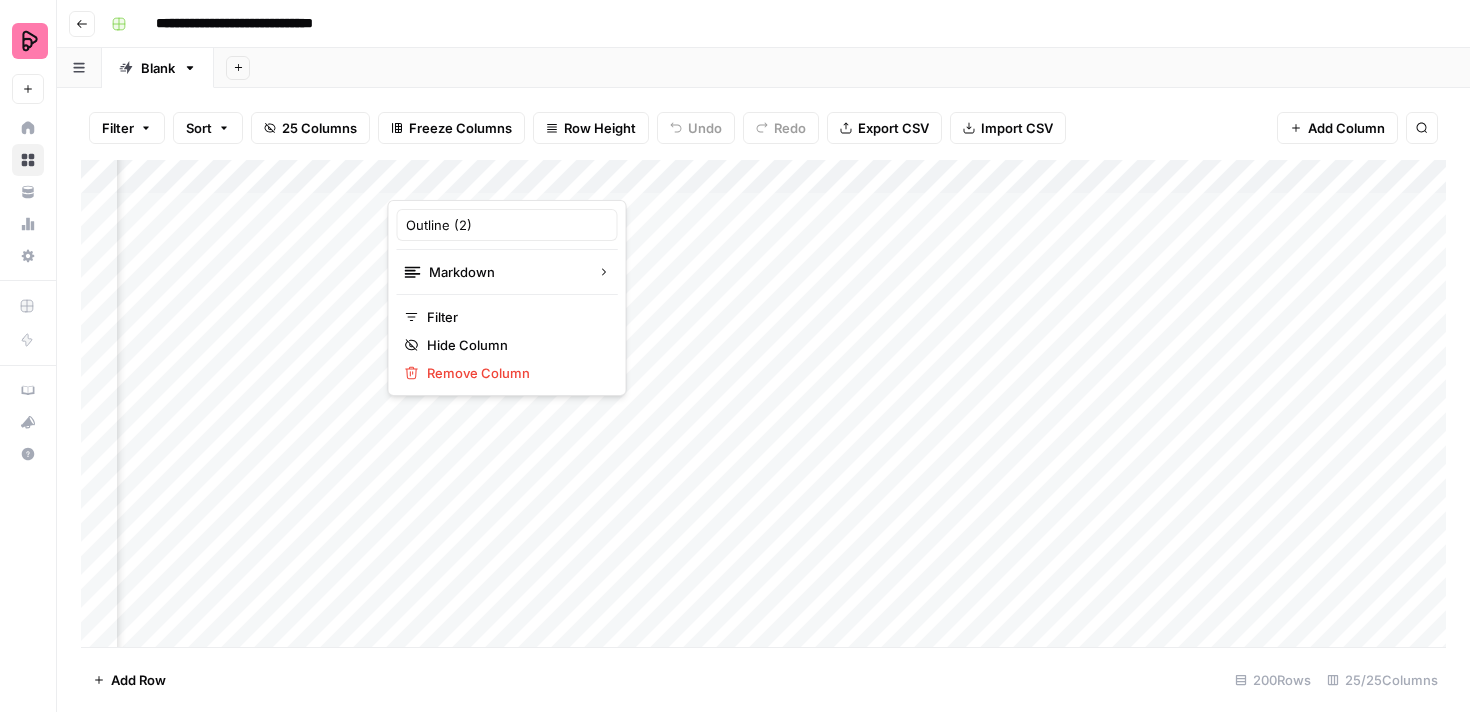 click on "Add Column" at bounding box center (763, 403) 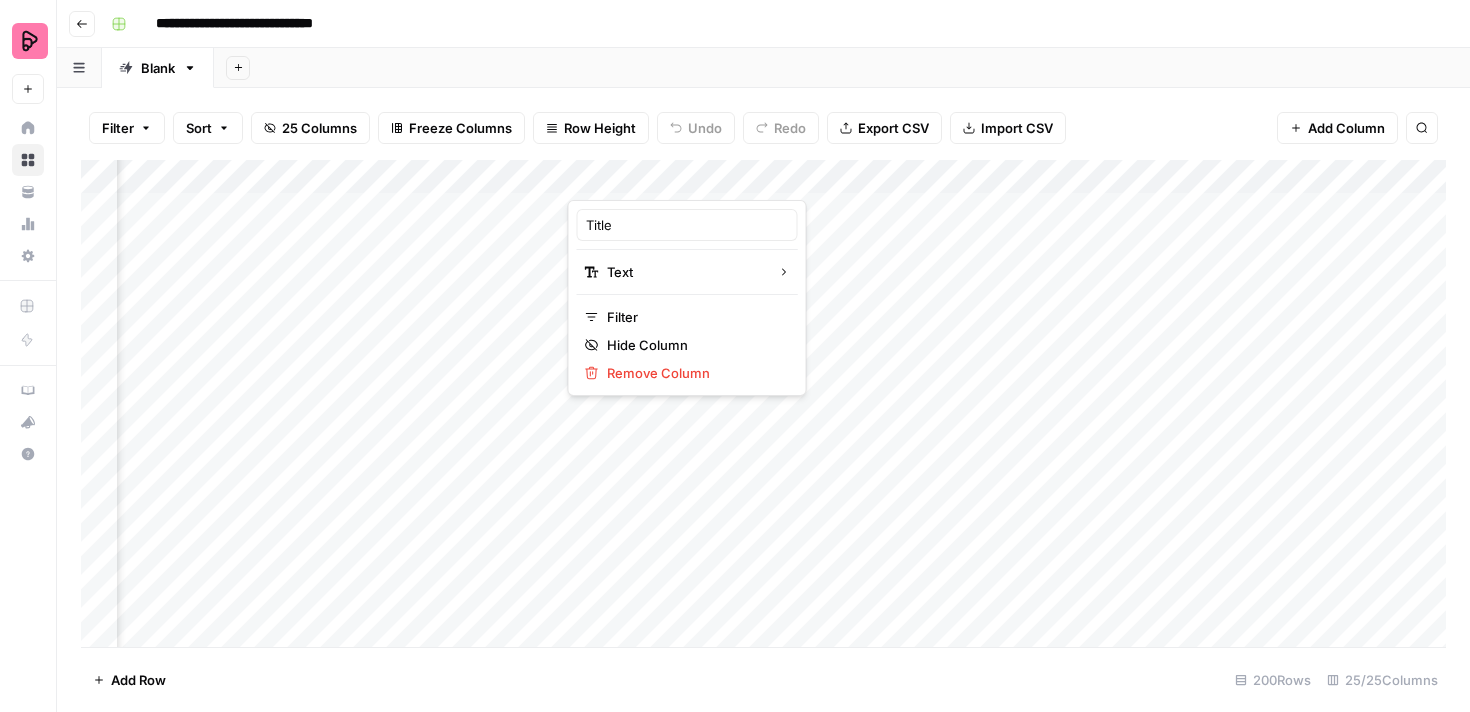 click on "Add Column" at bounding box center (763, 403) 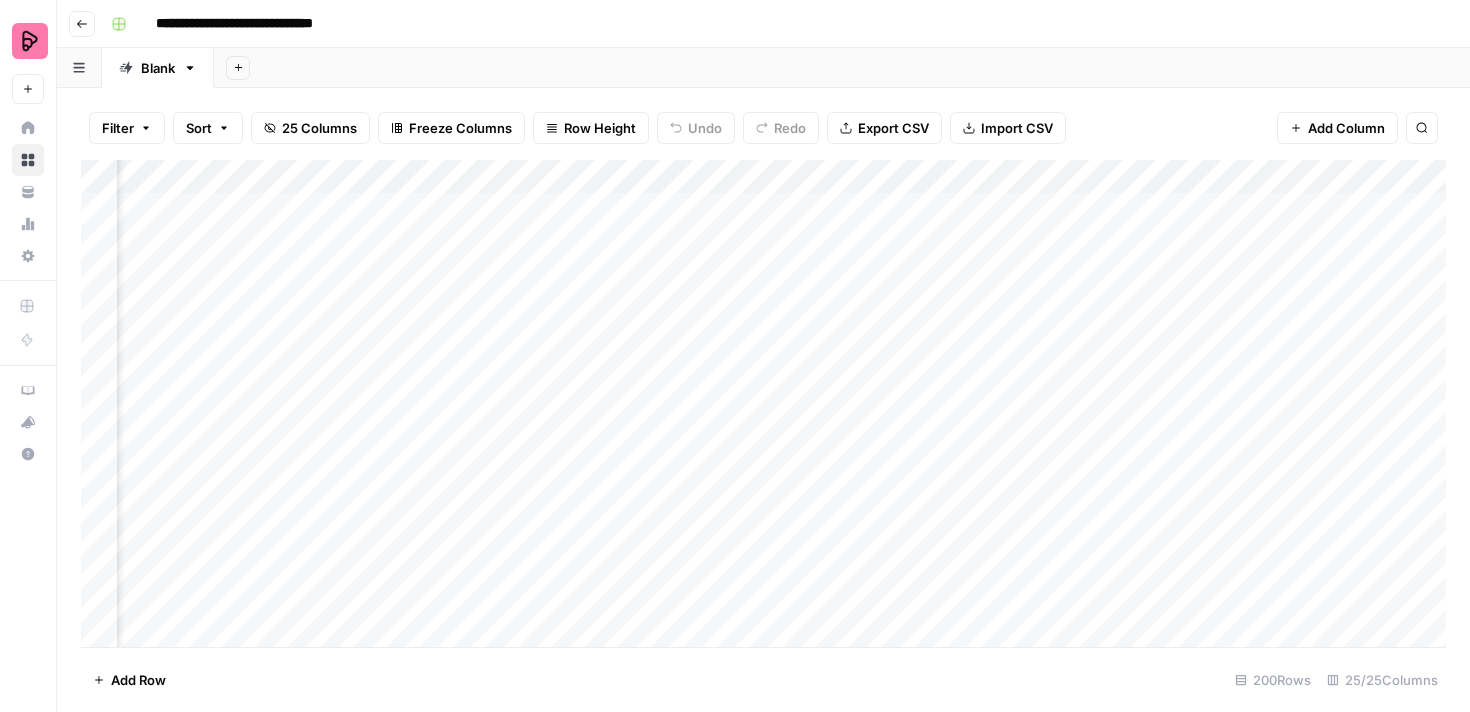 click on "Add Column" at bounding box center (763, 403) 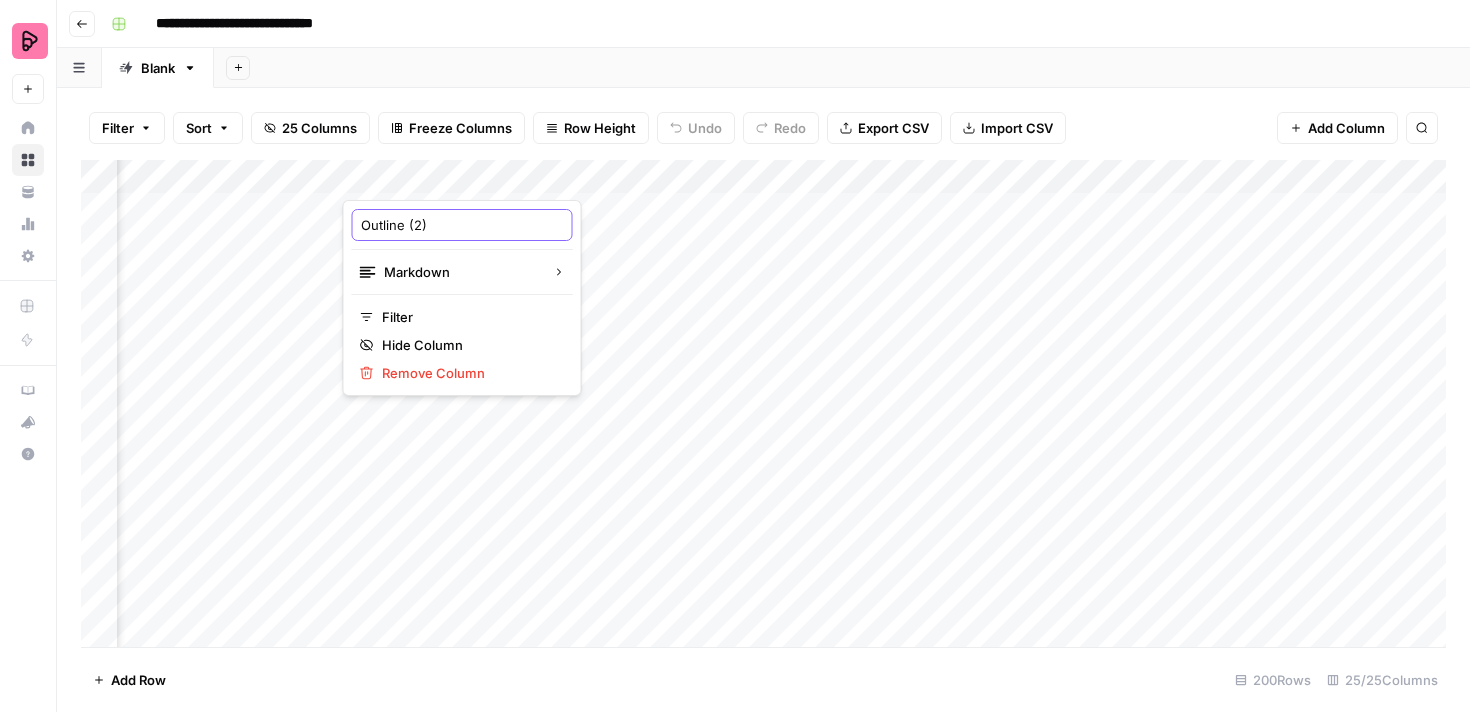 click on "Outline (2)" at bounding box center [462, 225] 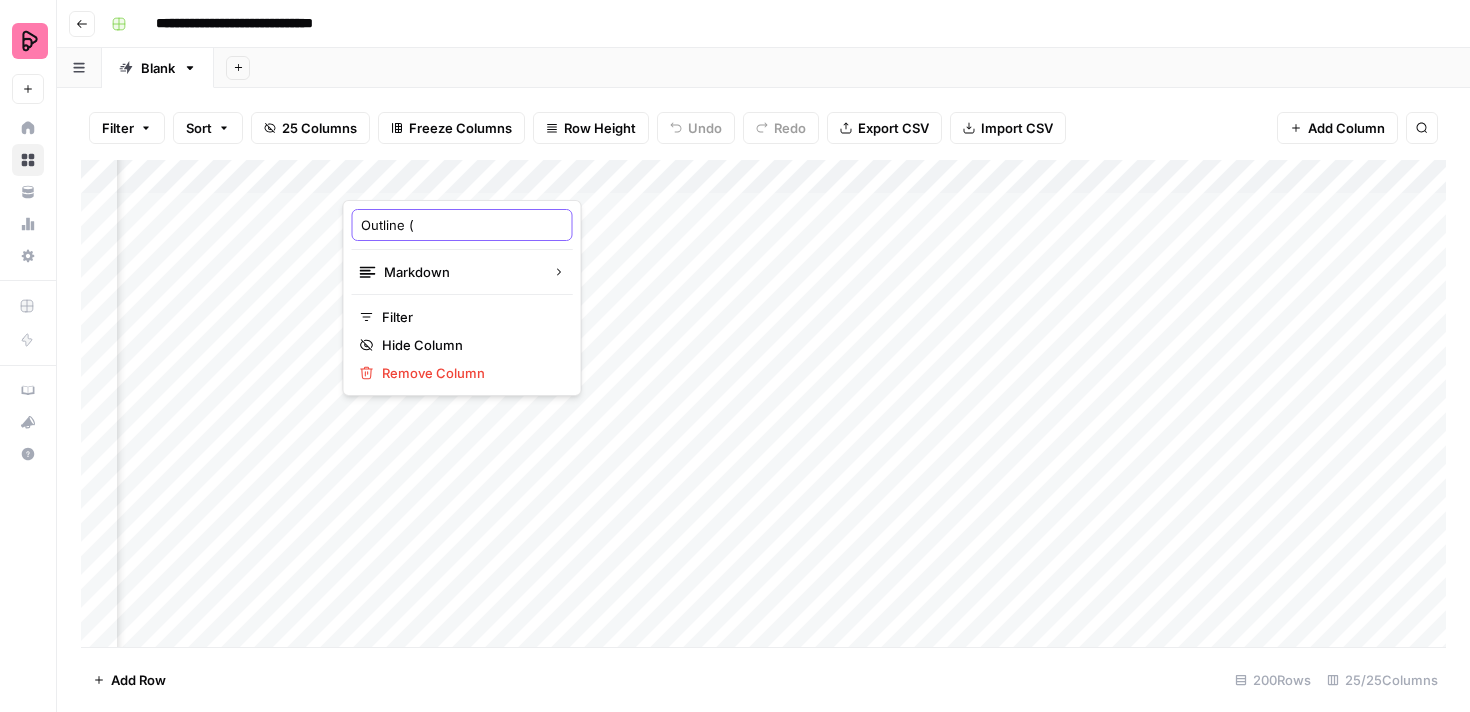 type on "Outline" 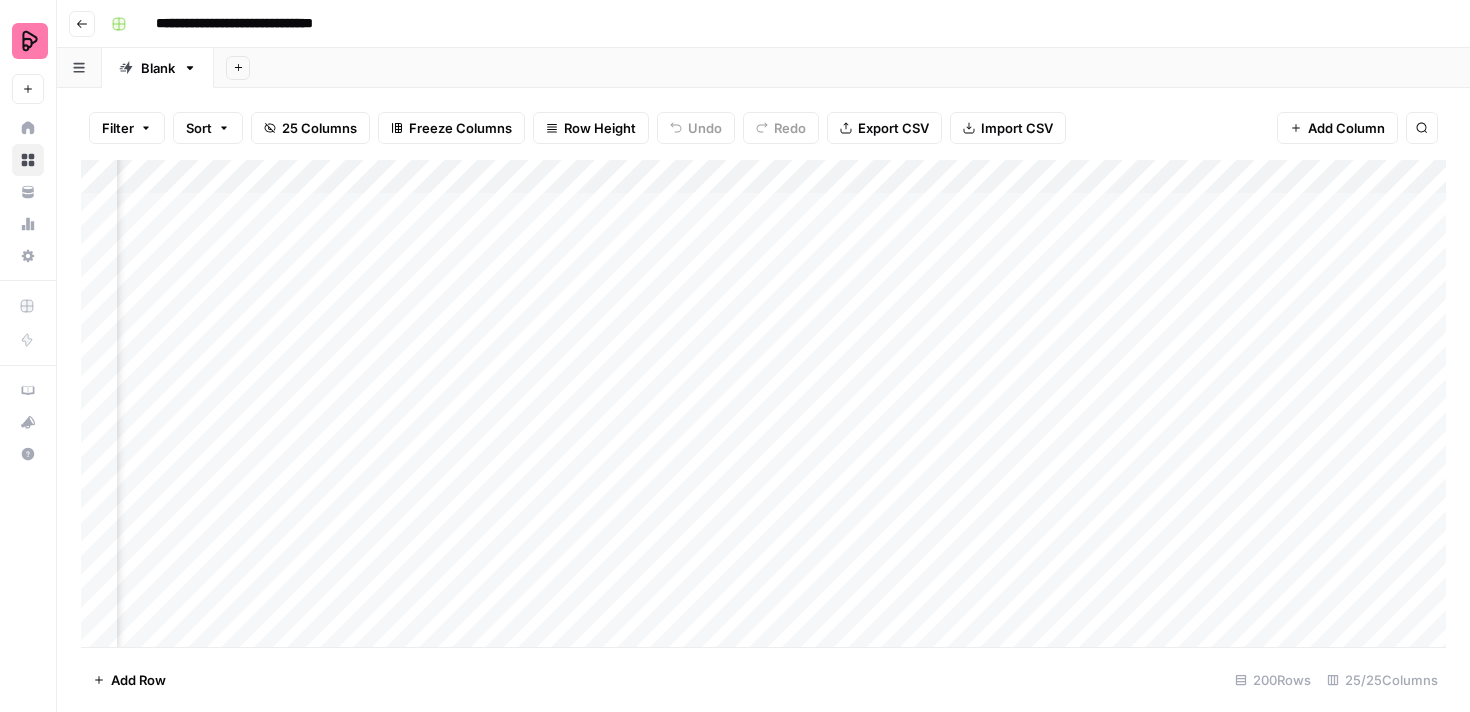 click on "Add Column" at bounding box center (763, 403) 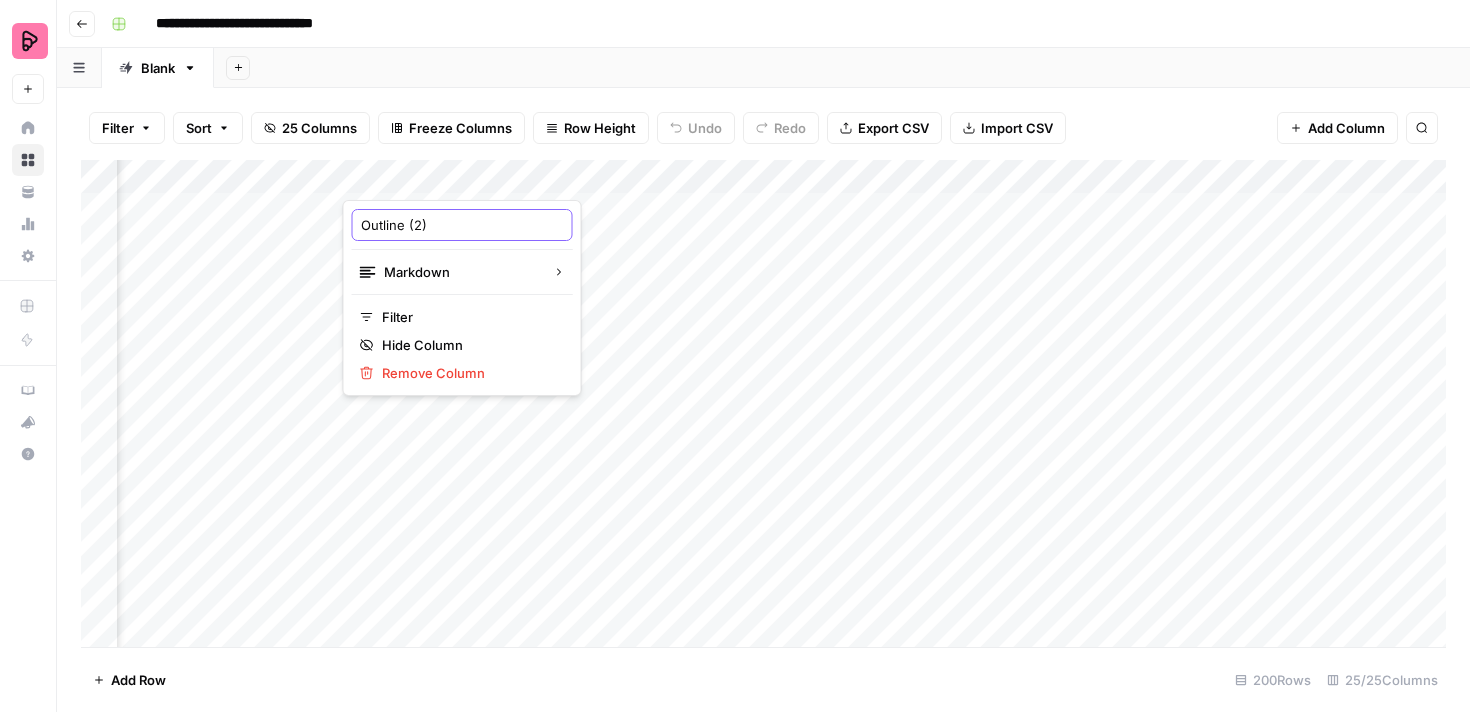 click on "Outline (2)" at bounding box center (462, 225) 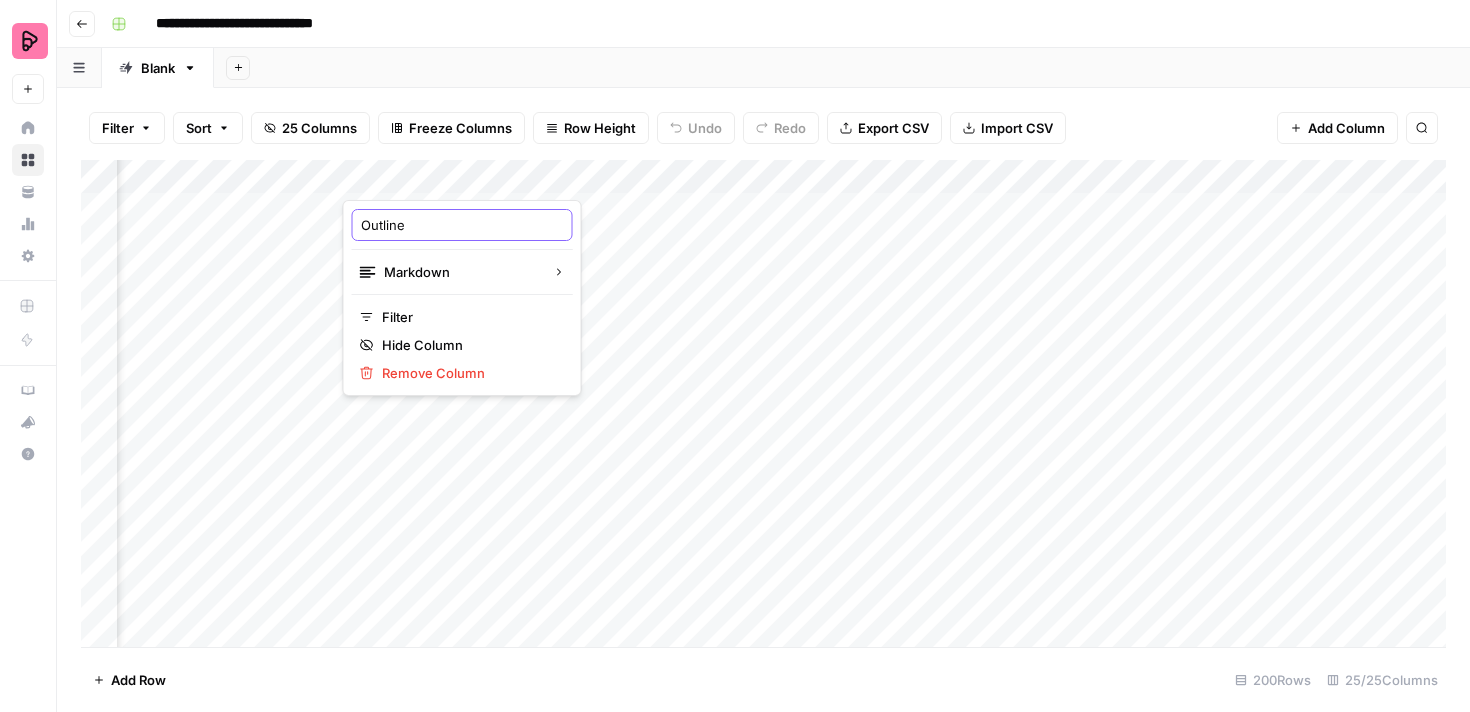 type on "Outline" 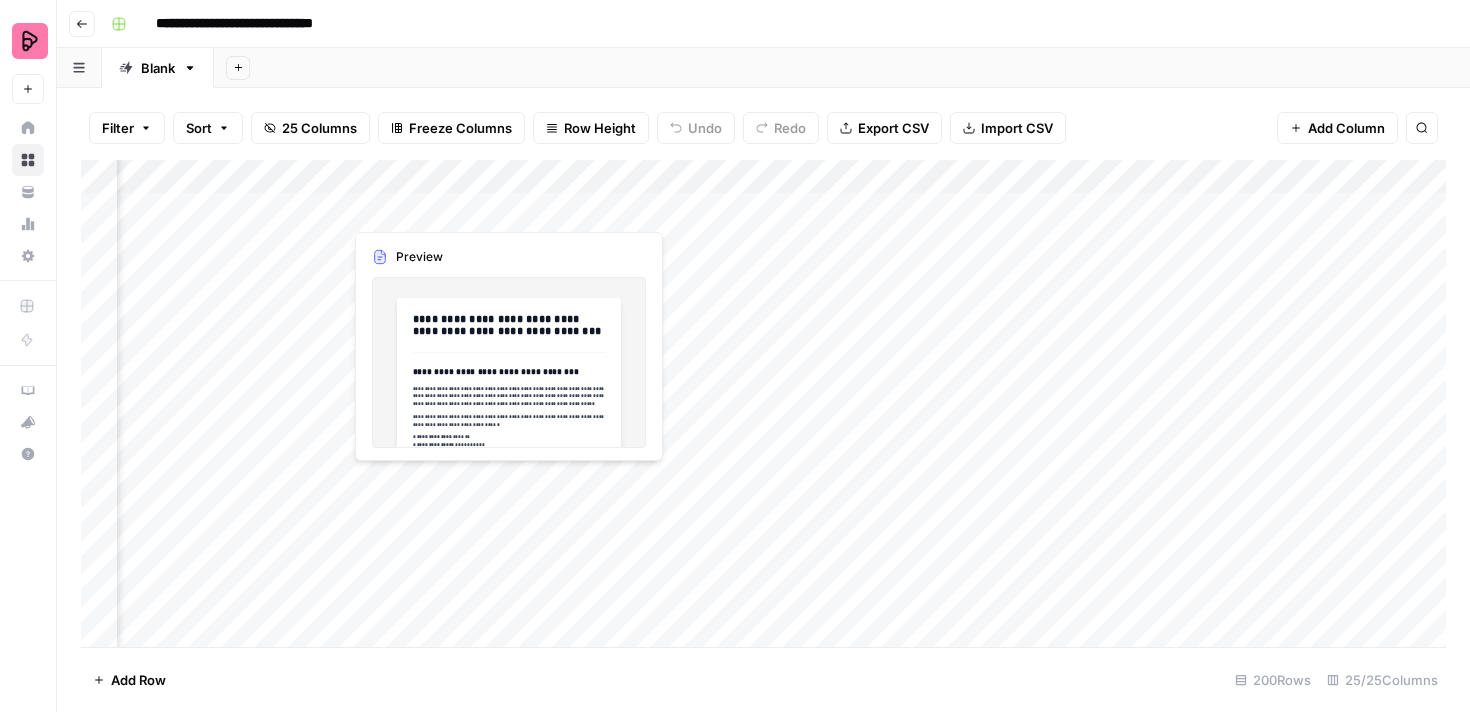 click on "Add Column" at bounding box center (763, 403) 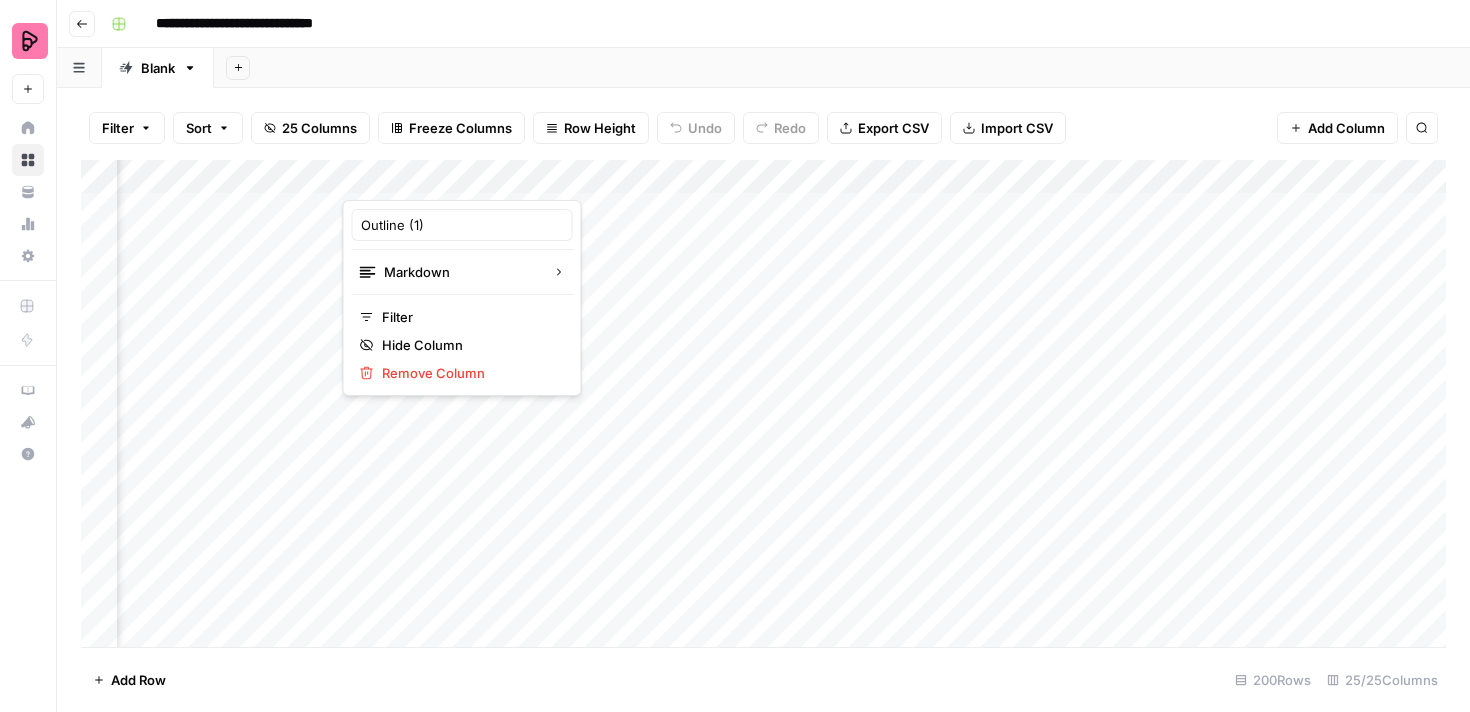 click on "Add Column" at bounding box center [763, 403] 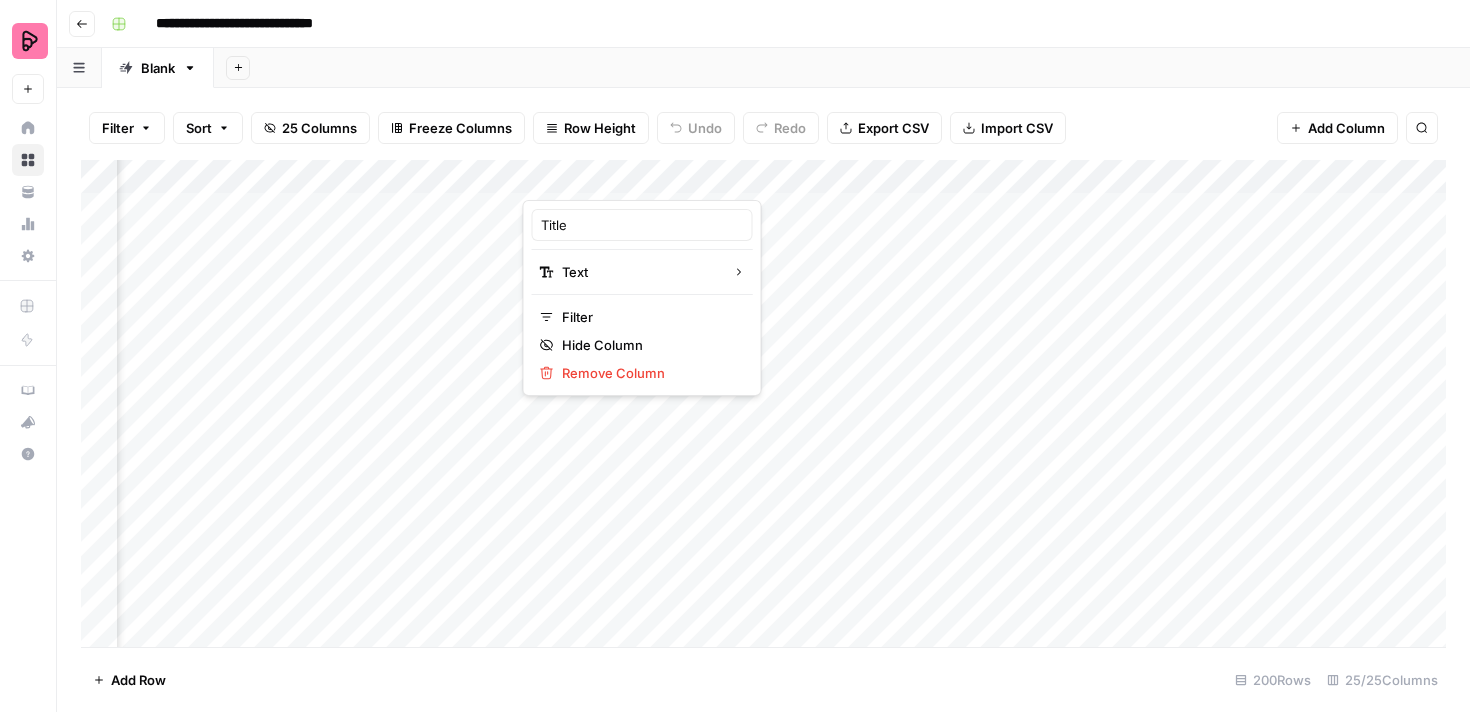 click on "Add Column" at bounding box center (763, 403) 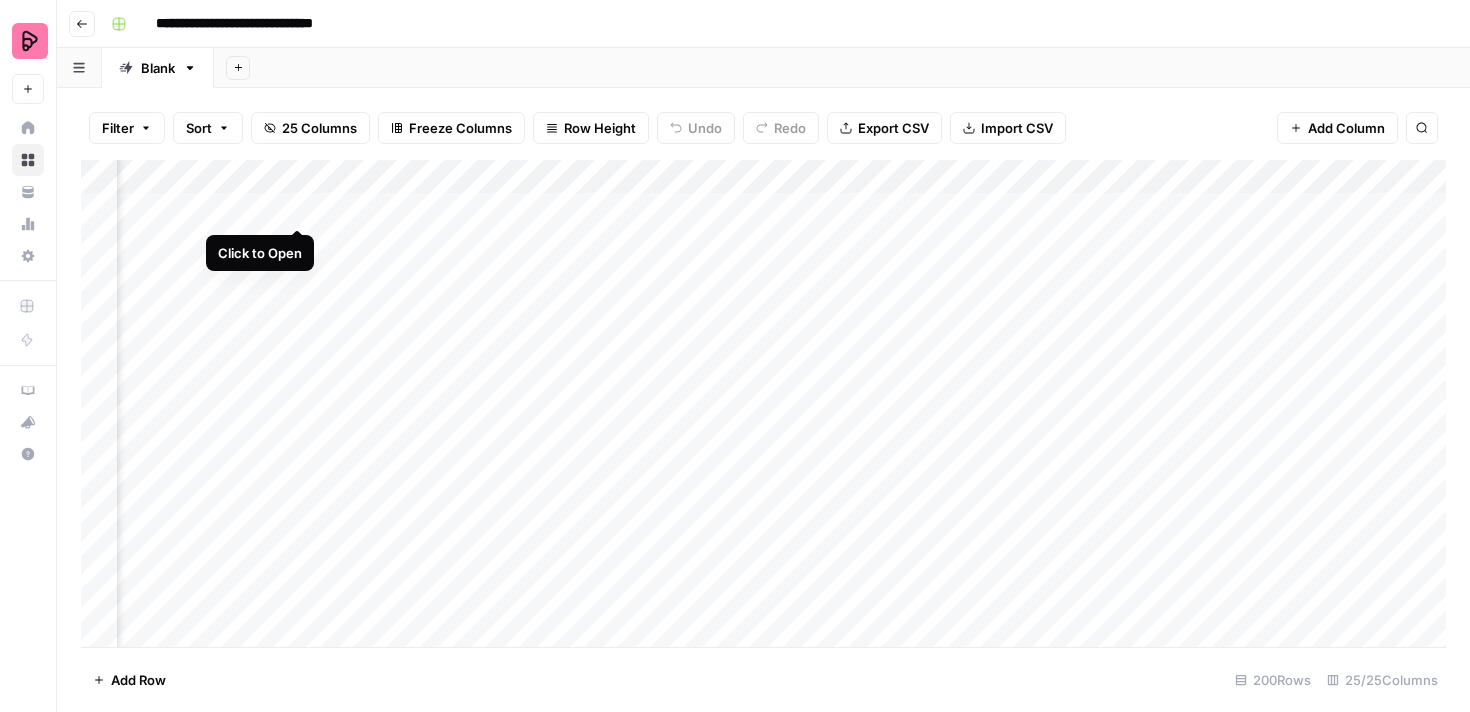 click on "Add Column" at bounding box center (763, 403) 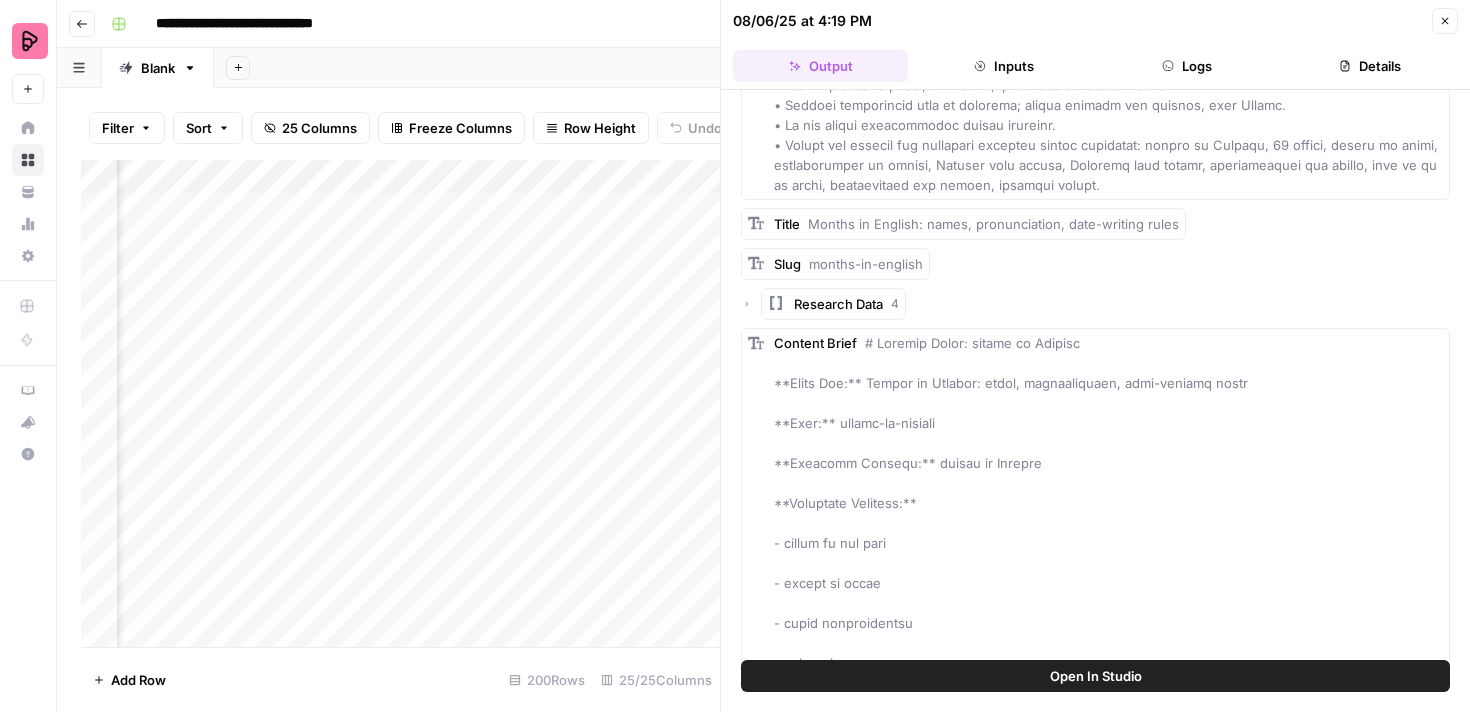 scroll, scrollTop: 7912, scrollLeft: 0, axis: vertical 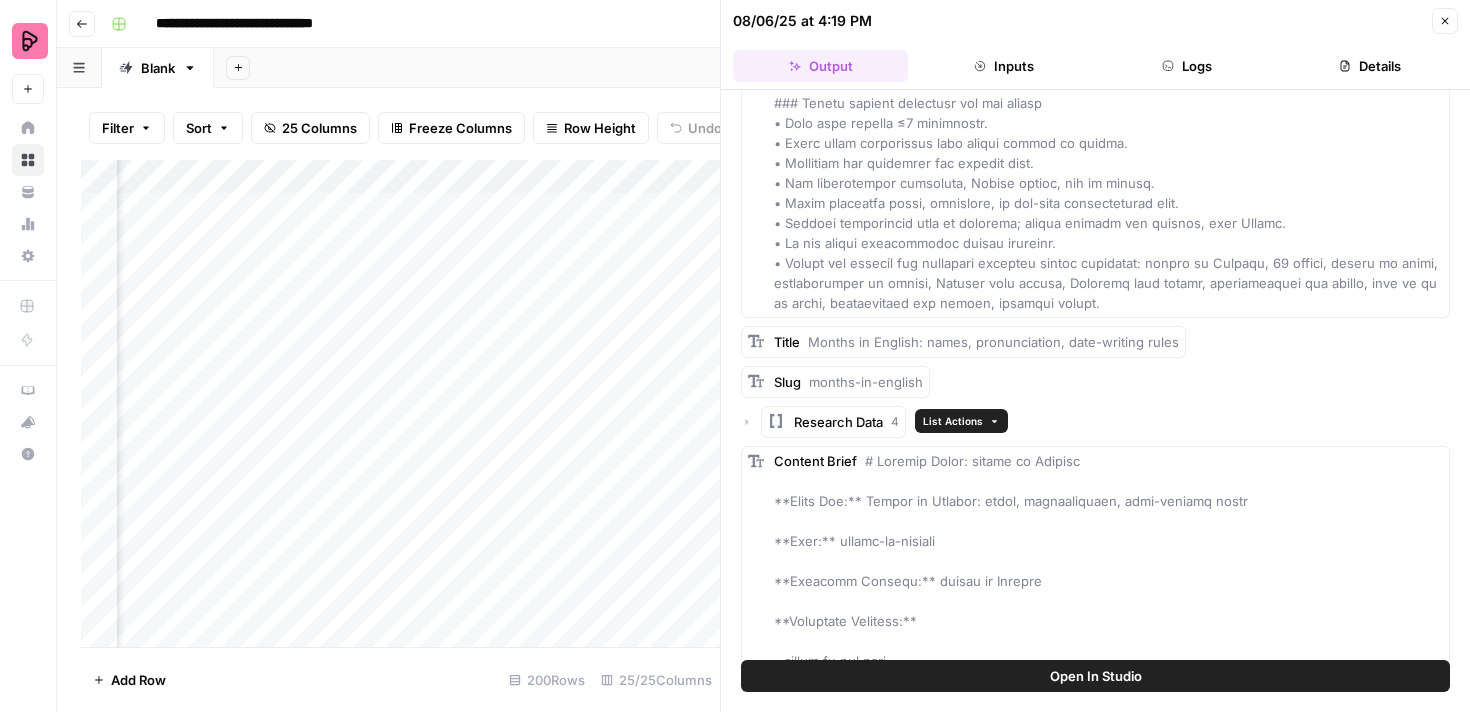 click on "Research Data" at bounding box center [838, 422] 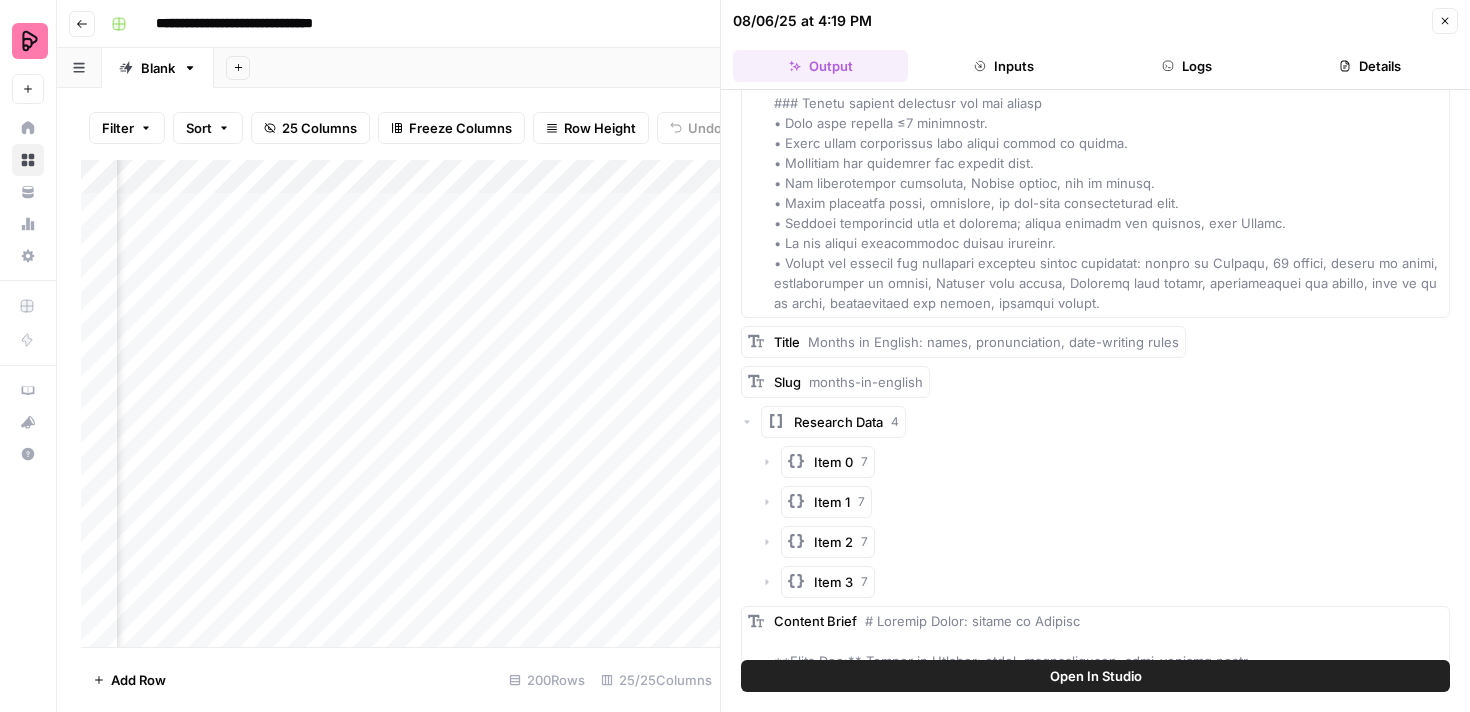 click on "Research Data" at bounding box center (838, 422) 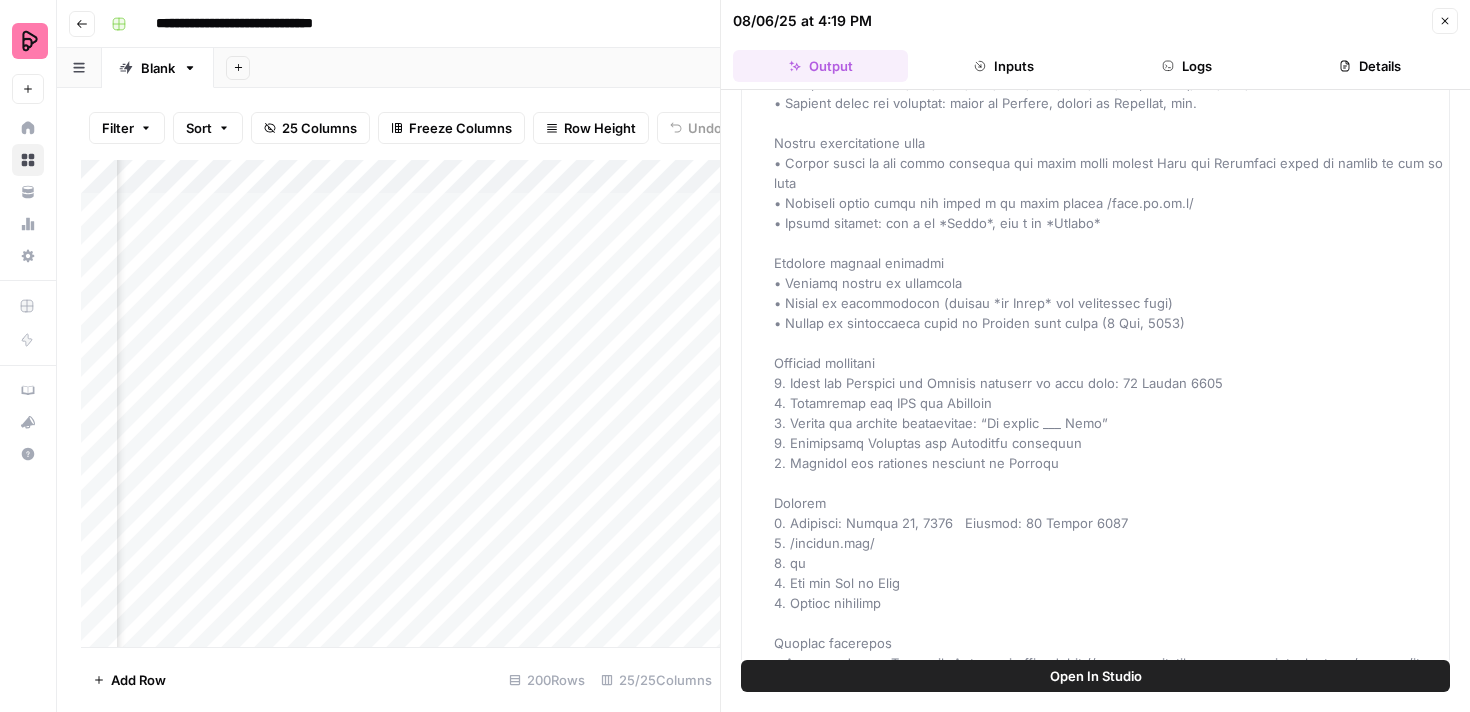 scroll, scrollTop: 10836, scrollLeft: 0, axis: vertical 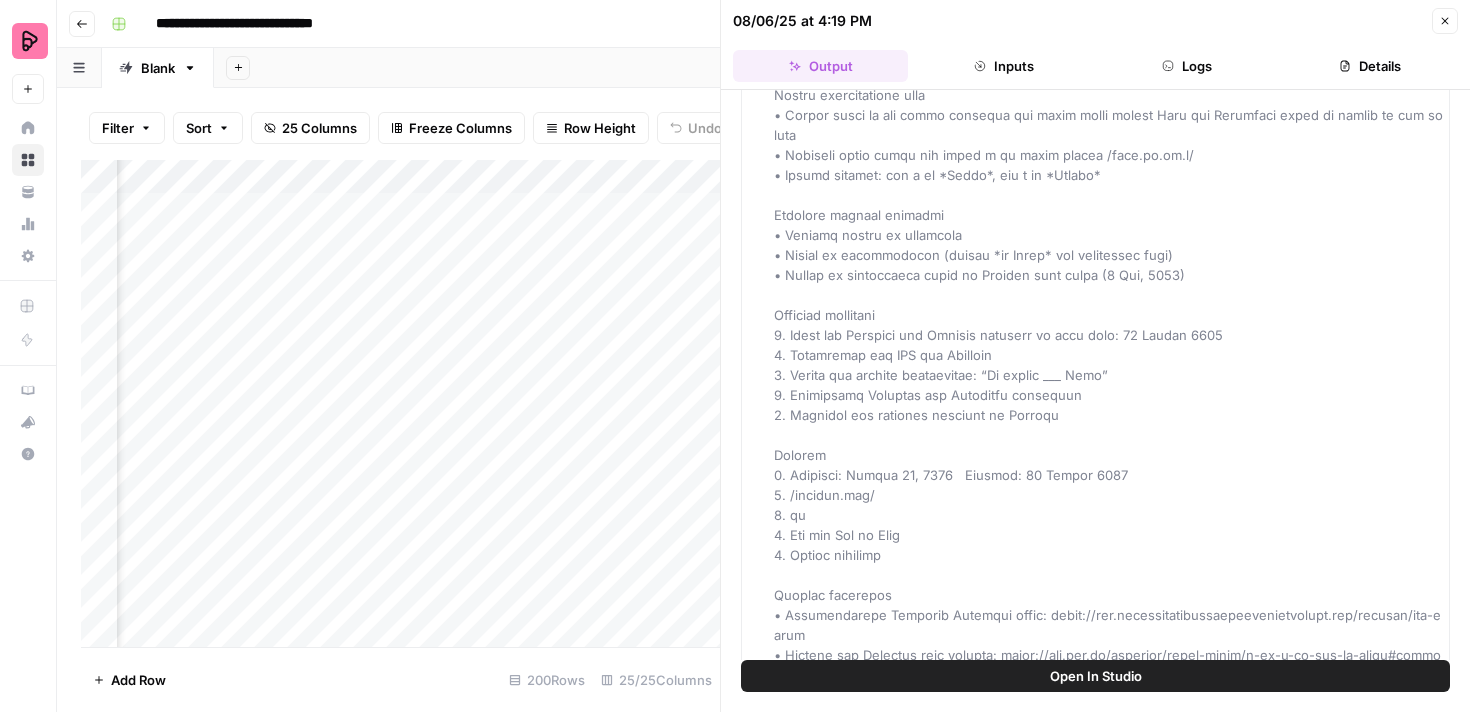 click on "Add Column" at bounding box center [400, 403] 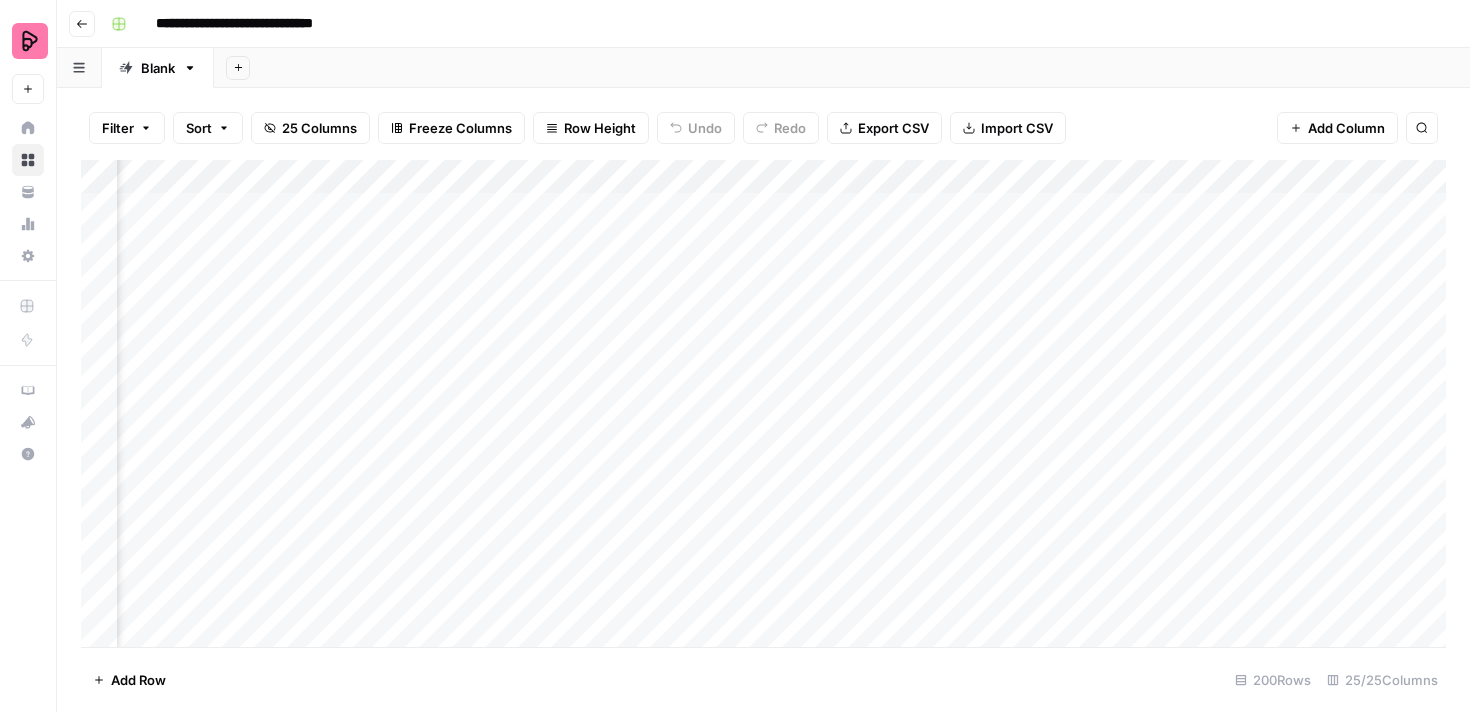 click on "Add Column" at bounding box center (763, 403) 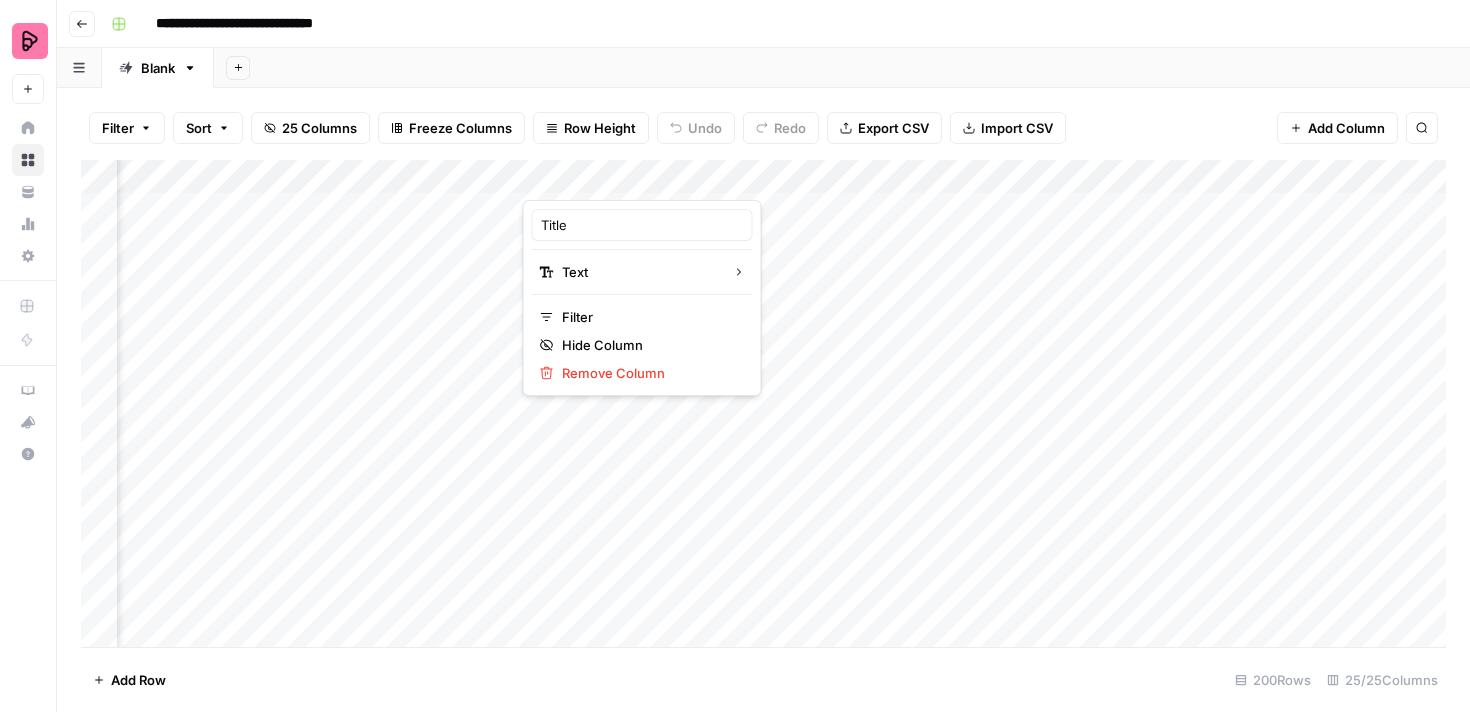 click on "Add Column" at bounding box center [763, 403] 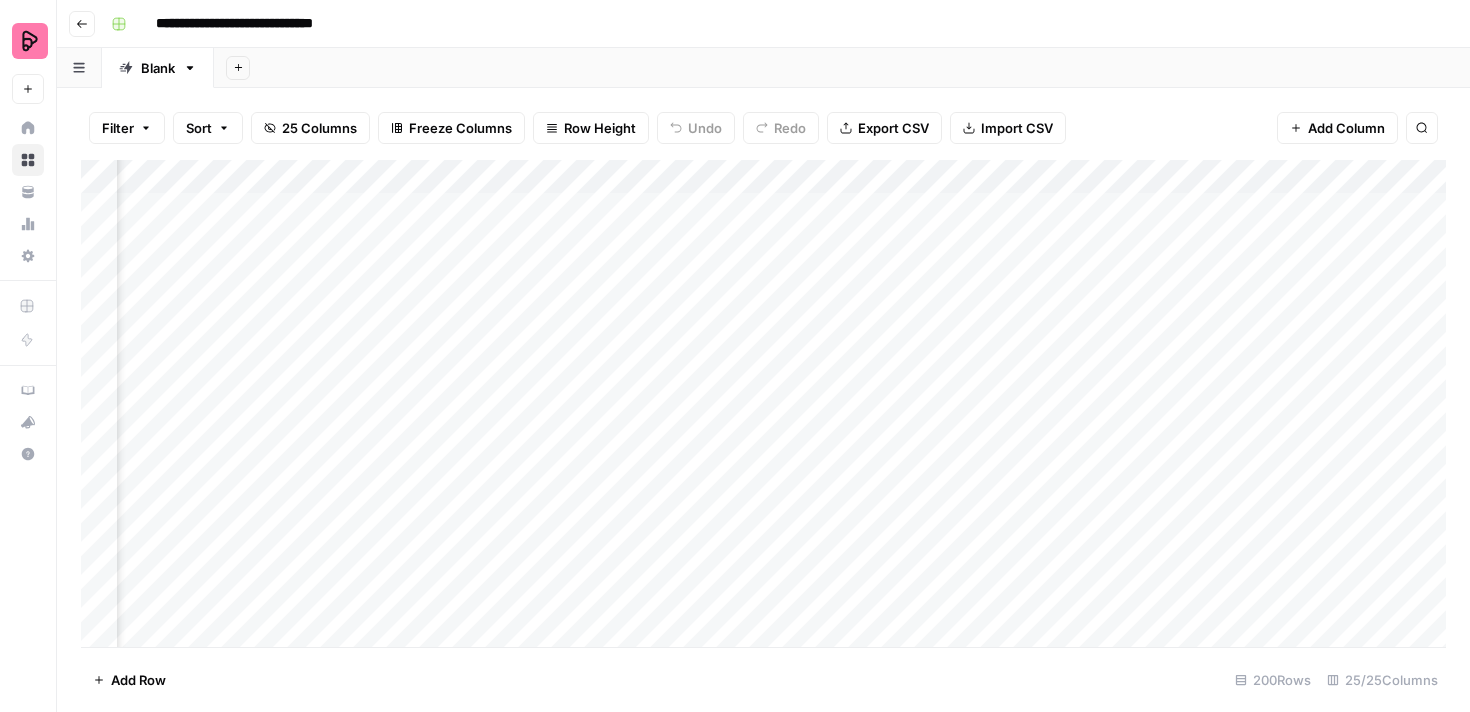 click on "Add Column" at bounding box center [763, 403] 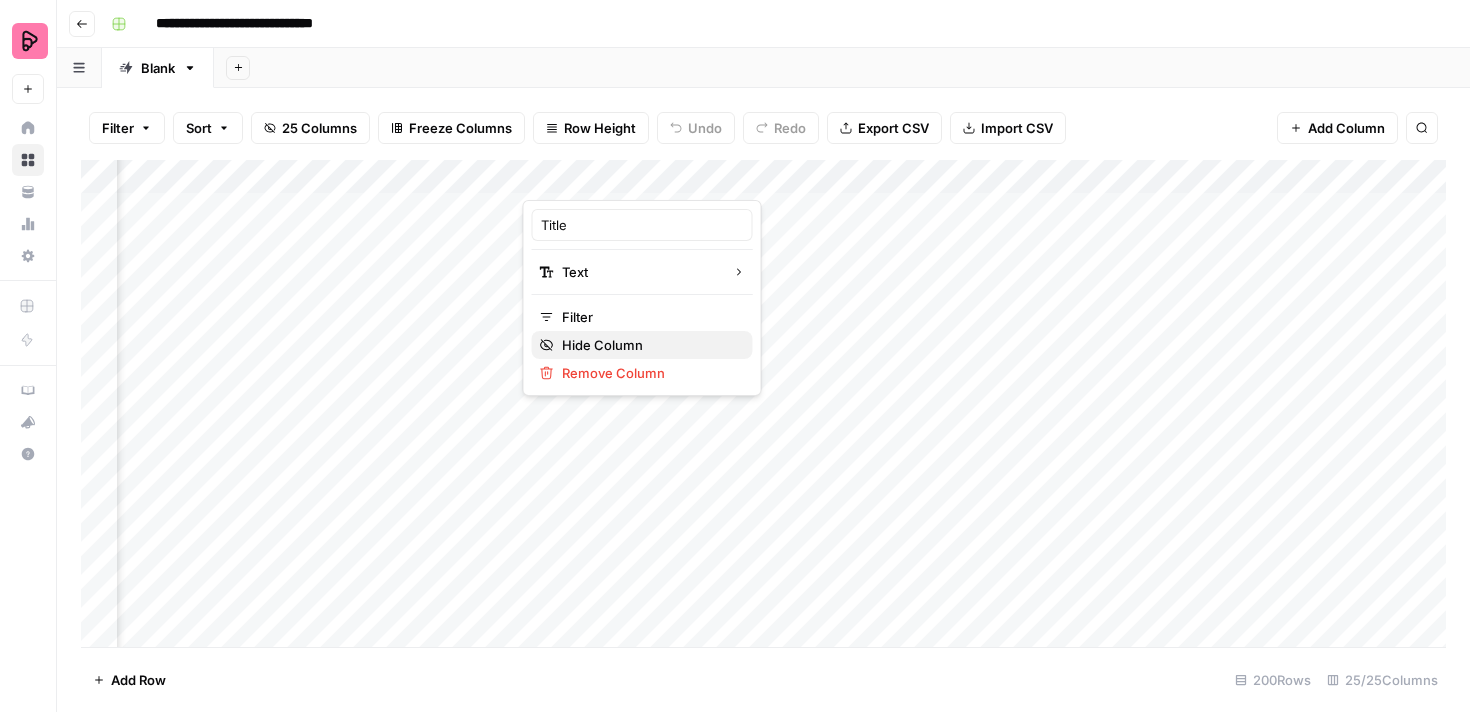 click on "Hide Column" at bounding box center [649, 345] 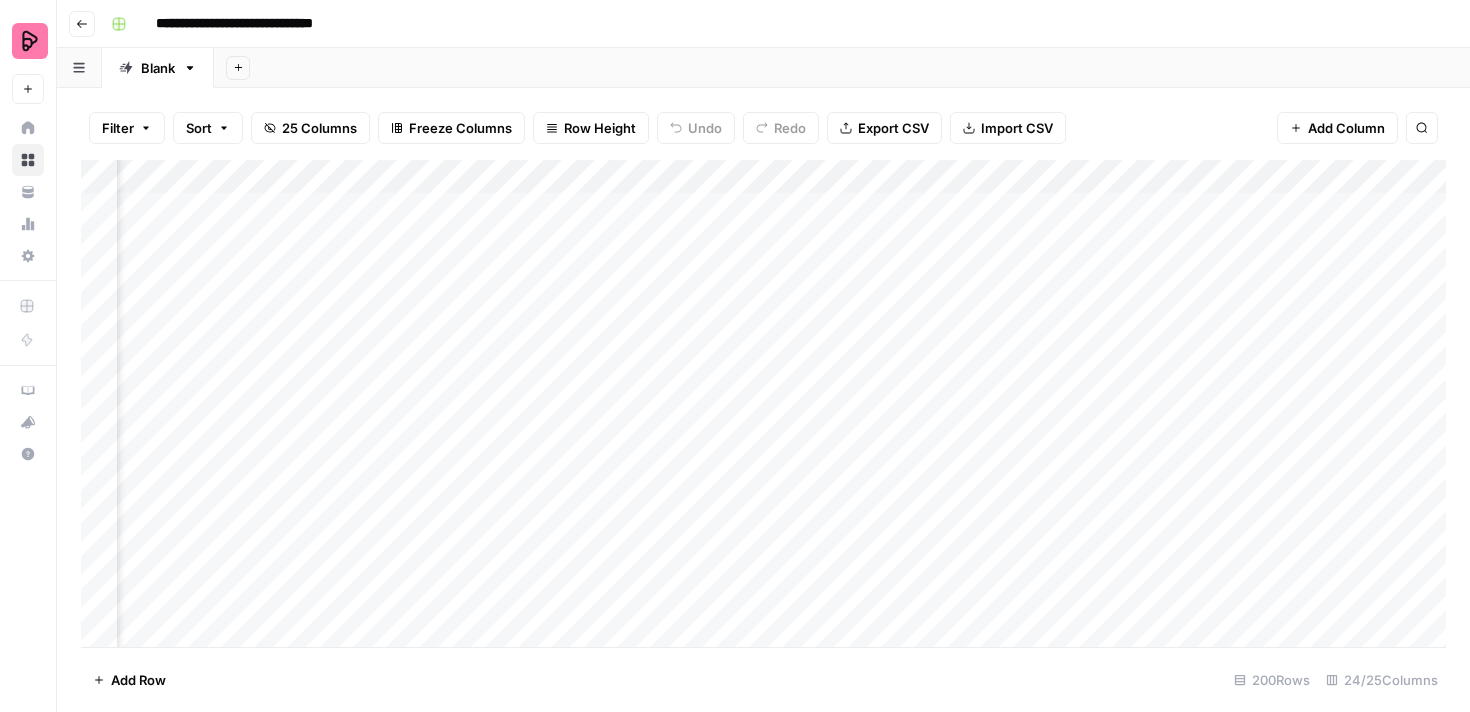 click on "Add Column" at bounding box center (763, 403) 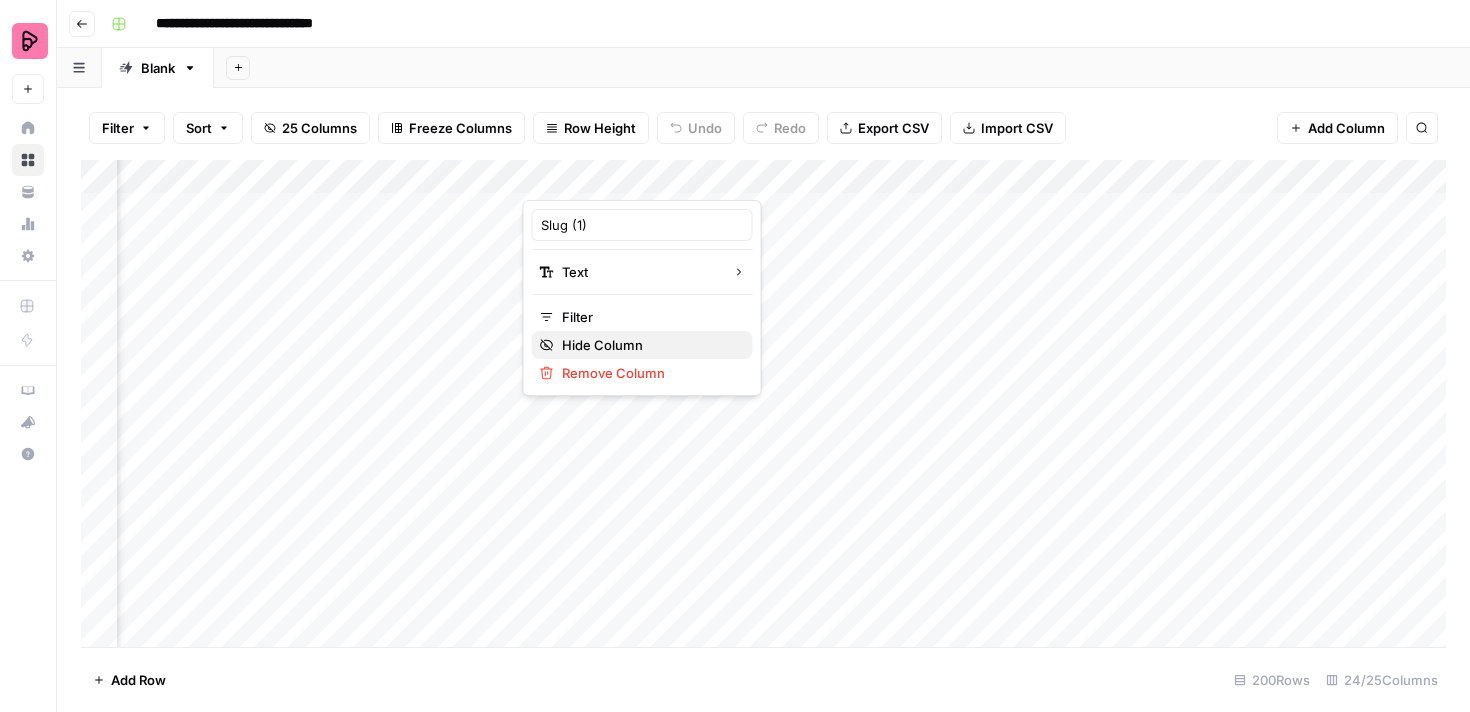 click on "Hide Column" at bounding box center (649, 345) 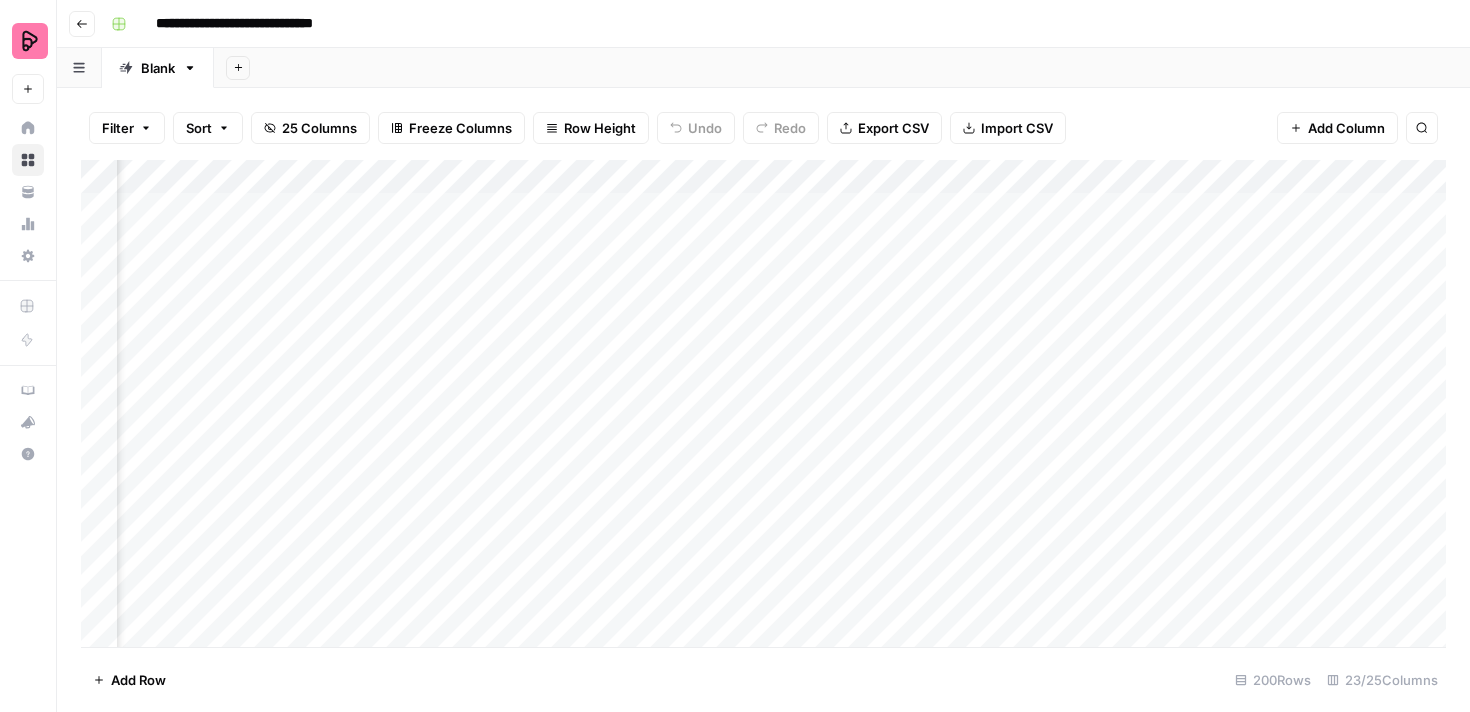 click on "Add Column" at bounding box center [763, 403] 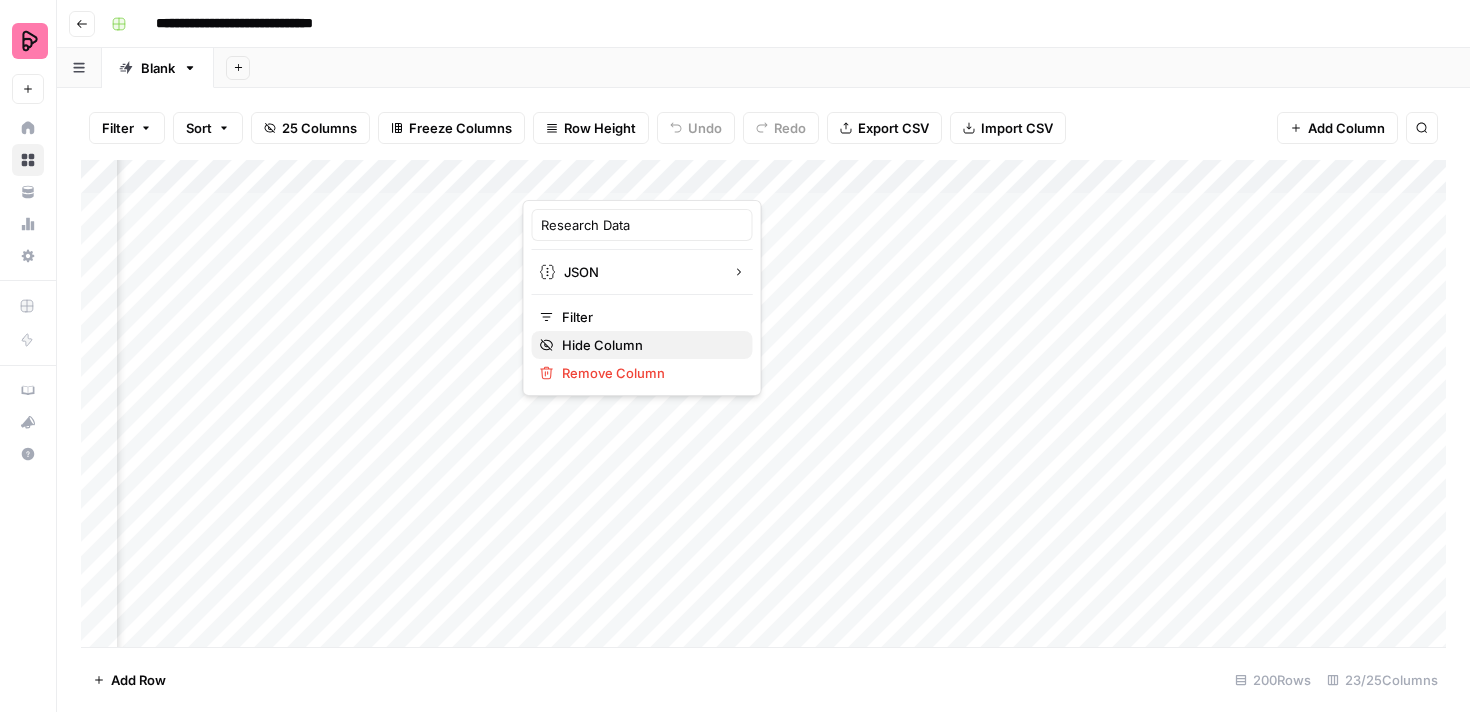 click on "Hide Column" at bounding box center [649, 345] 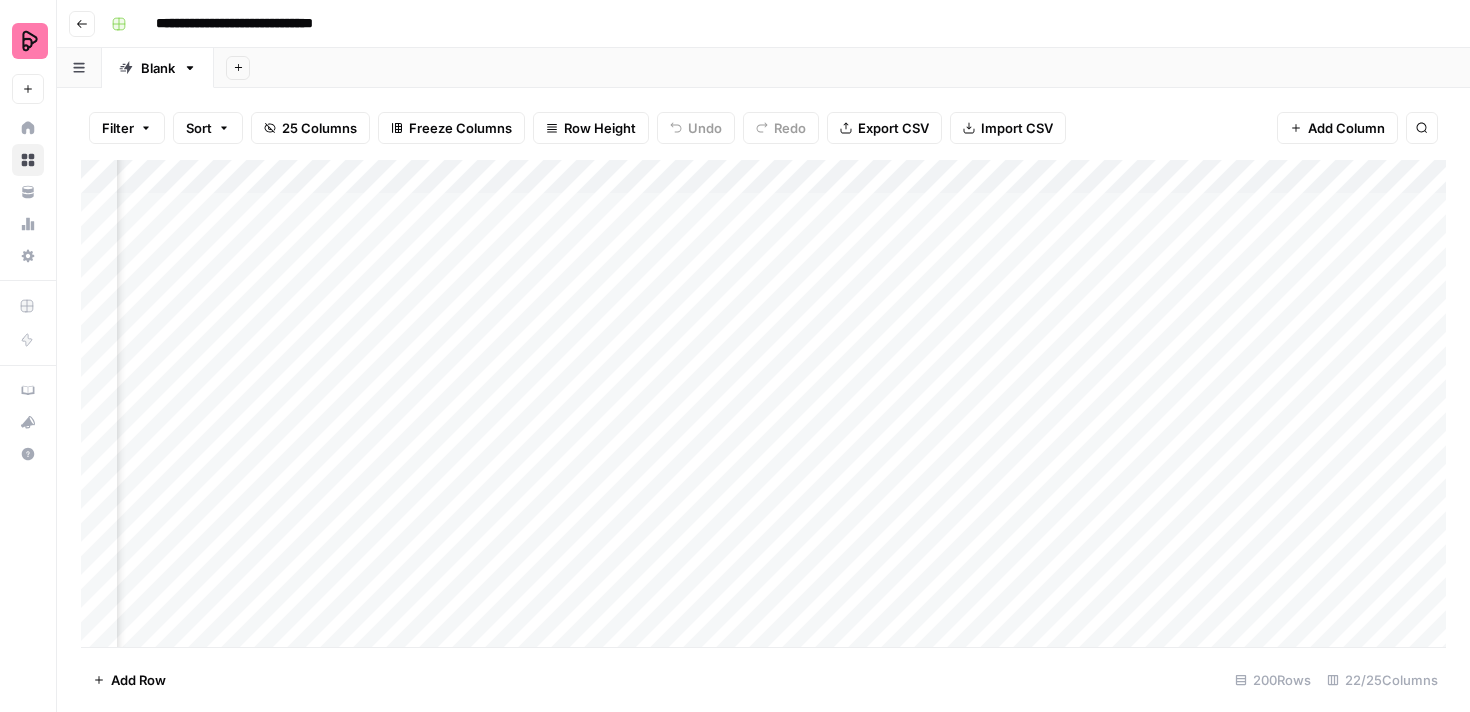 click on "Add Column" at bounding box center (763, 403) 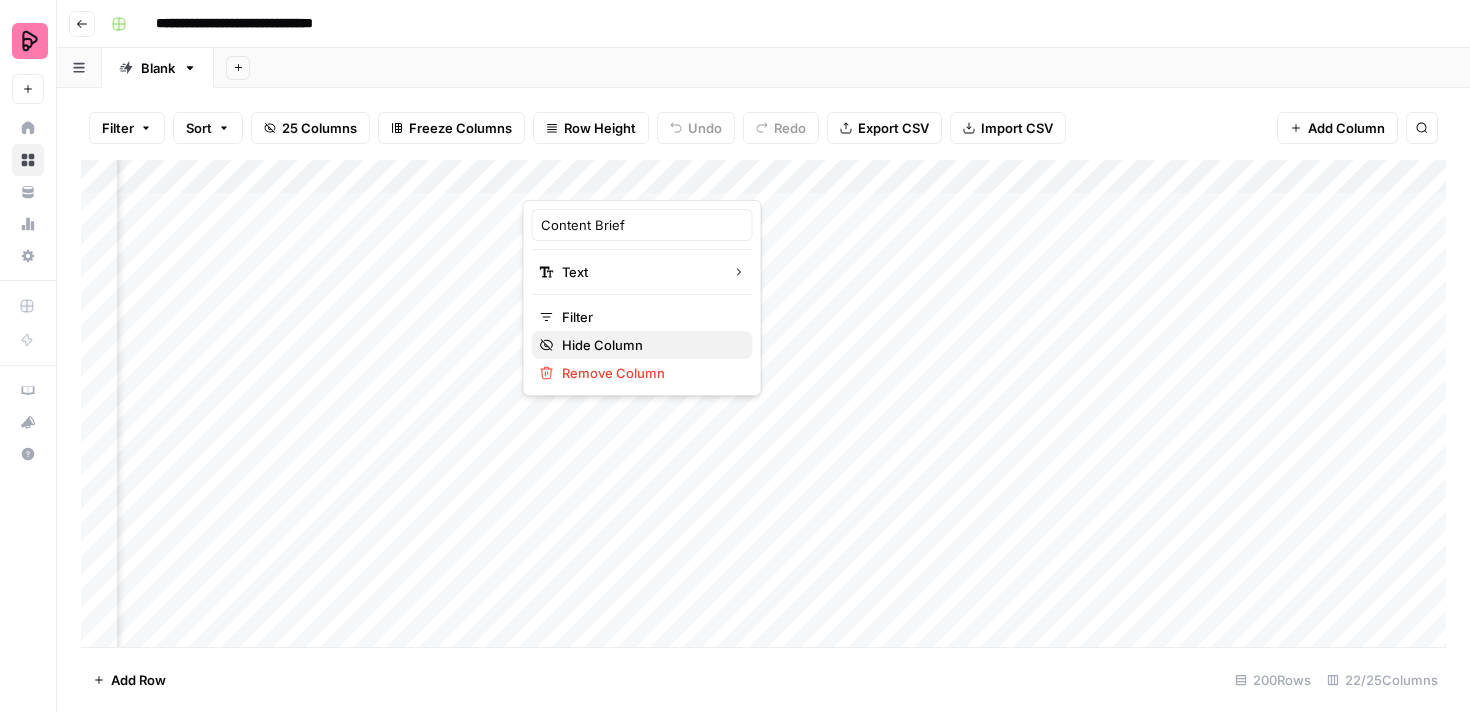 click on "Hide Column" at bounding box center [649, 345] 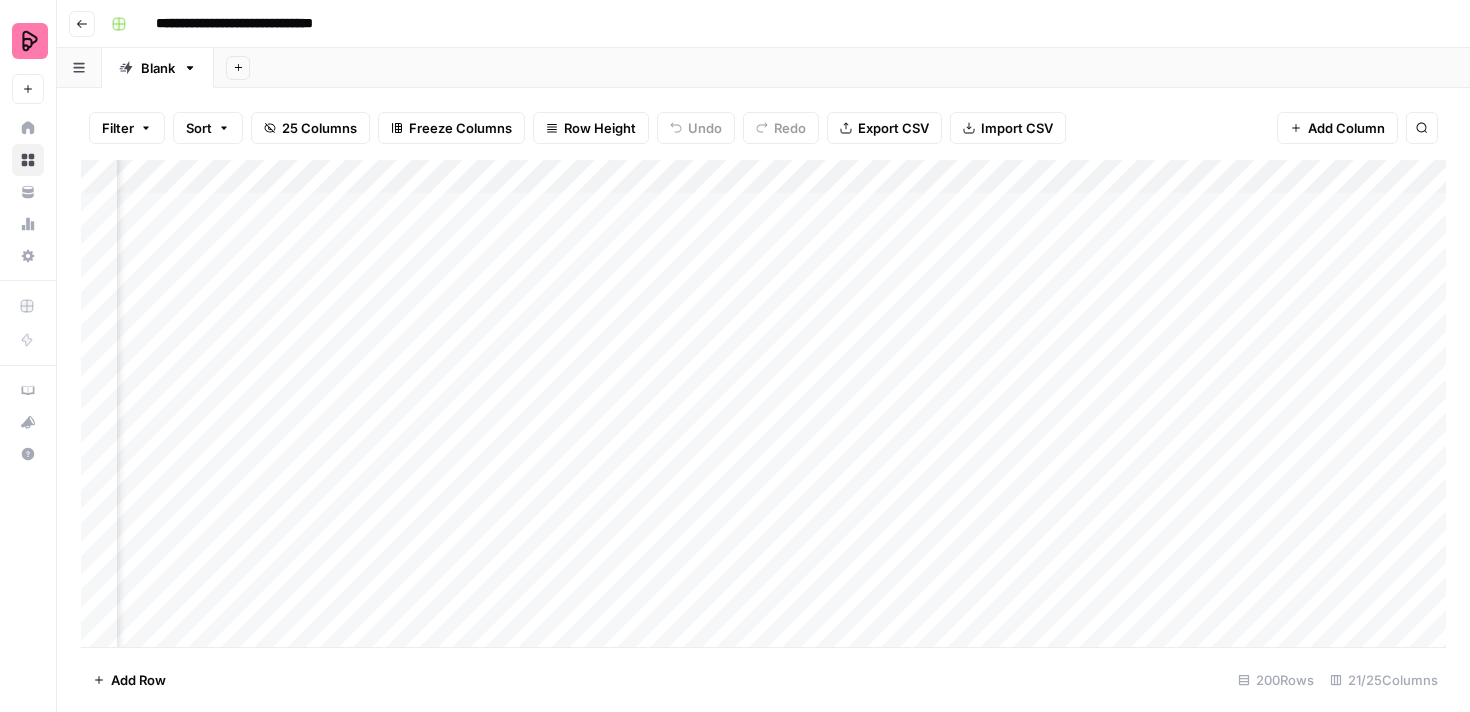 click on "Add Column" at bounding box center [763, 403] 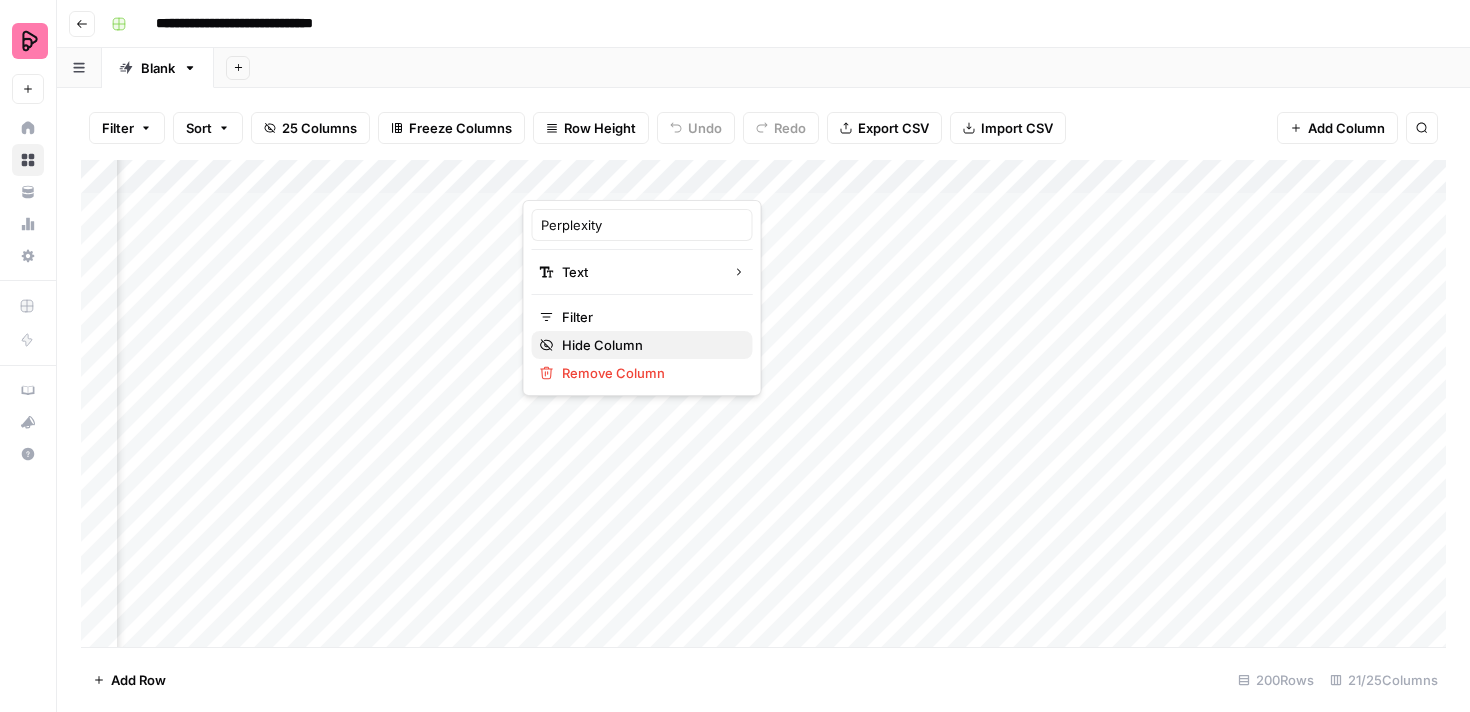 click on "Hide Column" at bounding box center (649, 345) 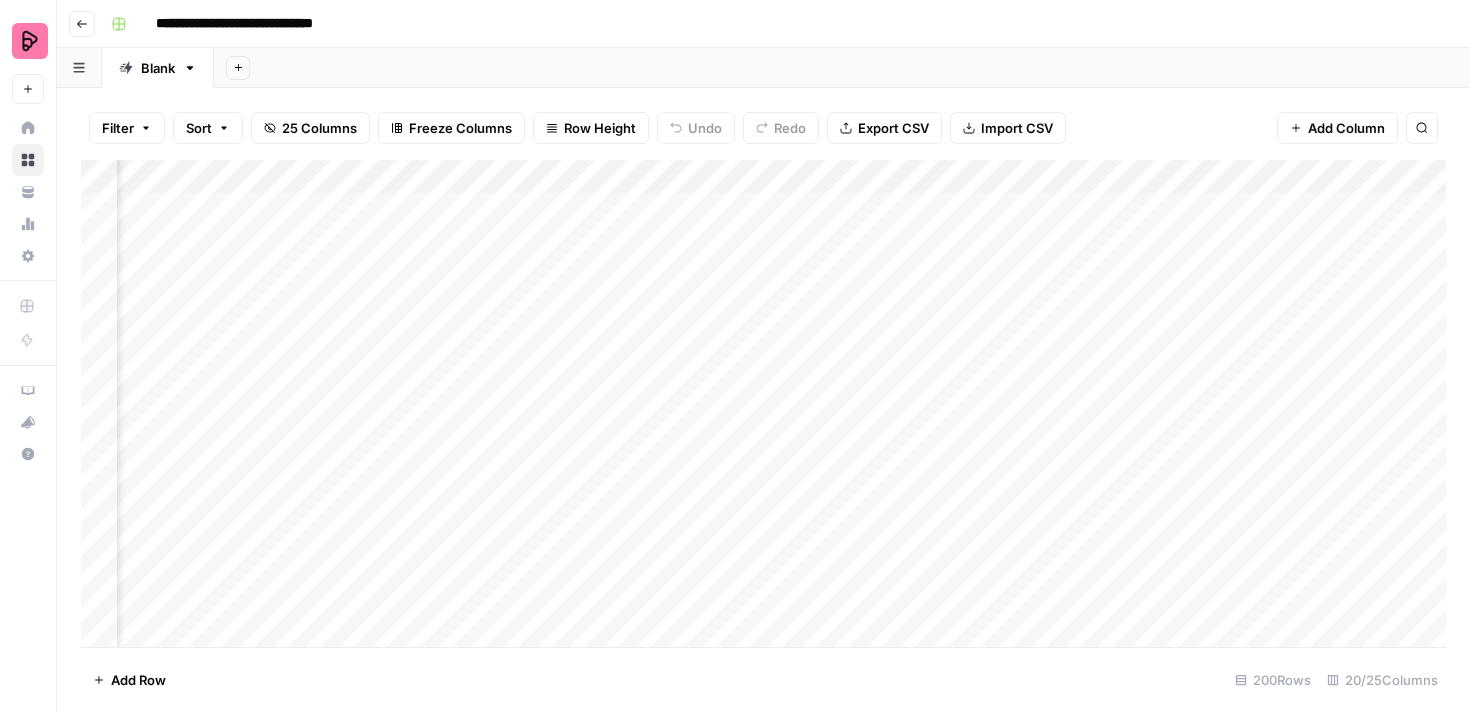 click on "Add Column" at bounding box center (763, 403) 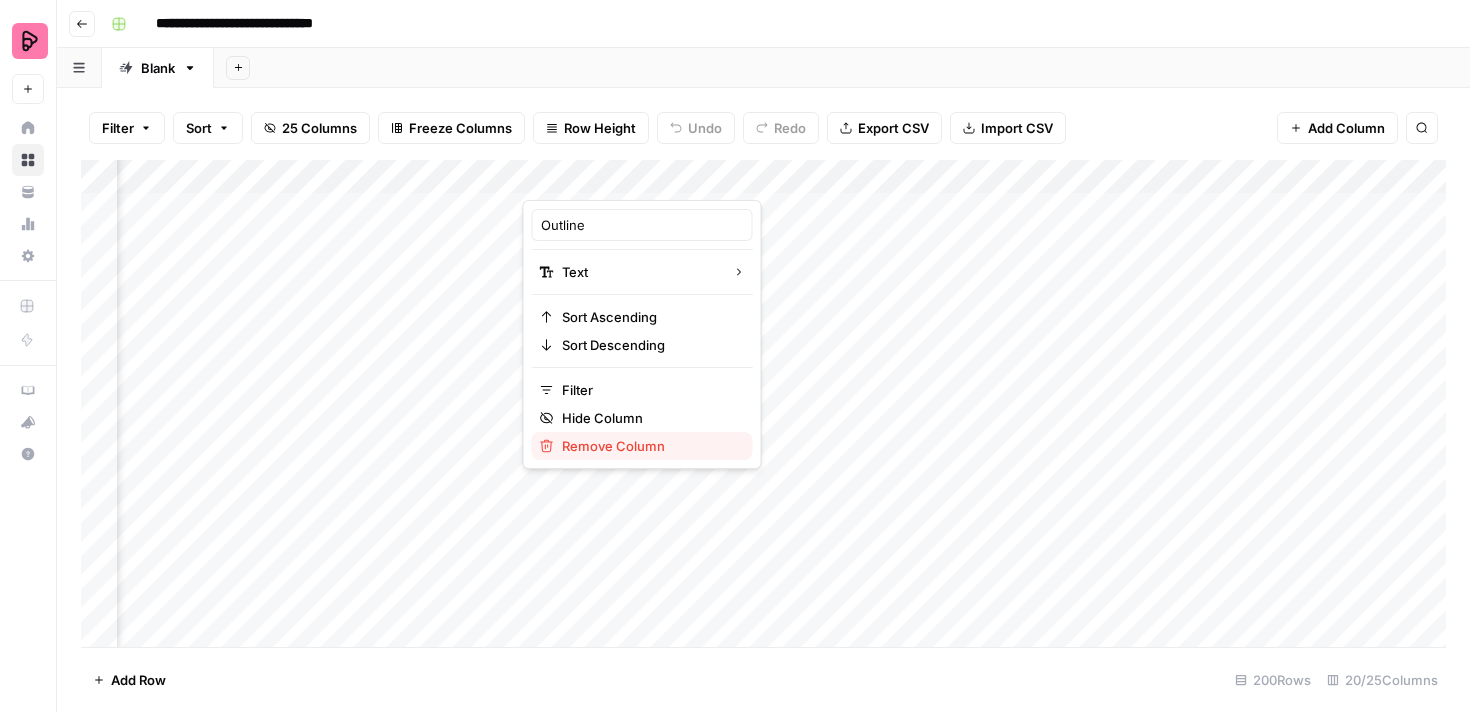 click on "Remove Column" at bounding box center (649, 446) 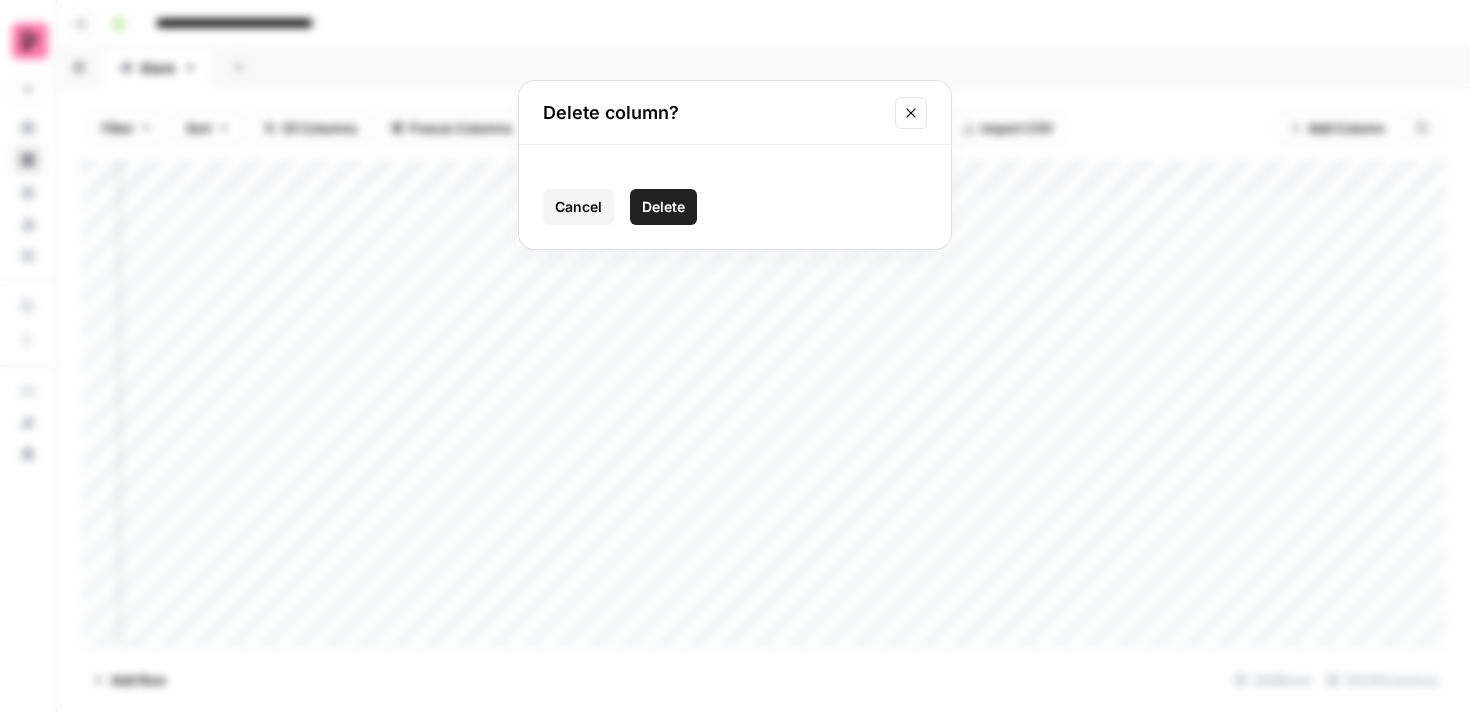 click on "Delete" at bounding box center (663, 207) 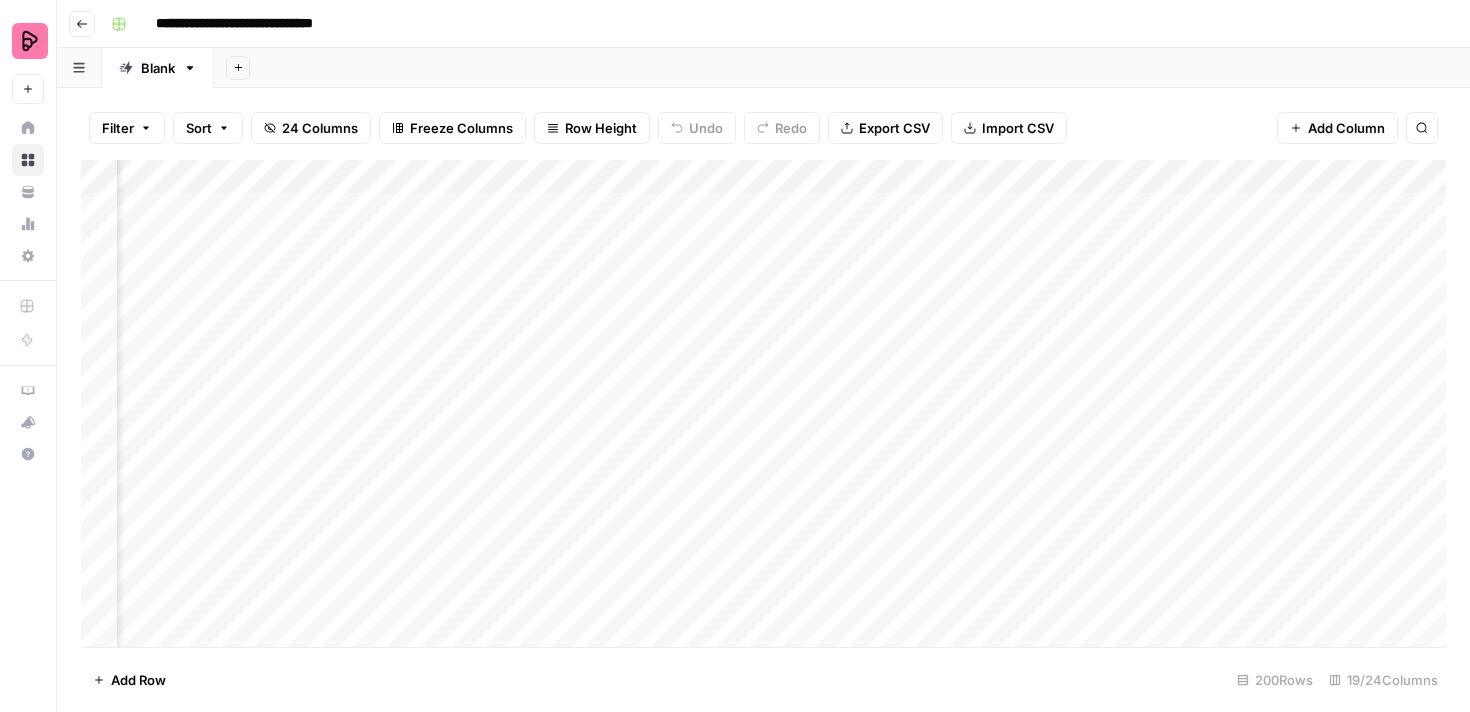 scroll, scrollTop: 1, scrollLeft: 384, axis: both 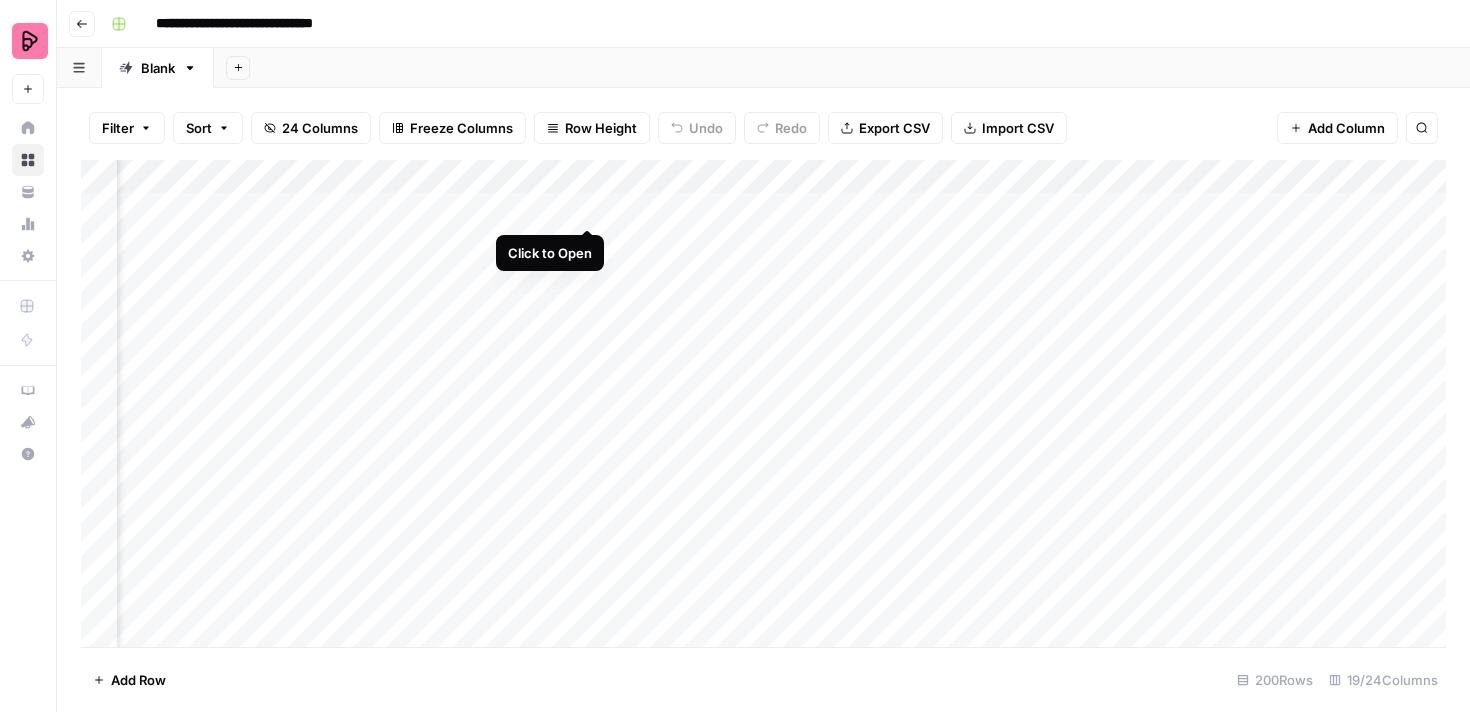 click on "Add Column" at bounding box center (763, 403) 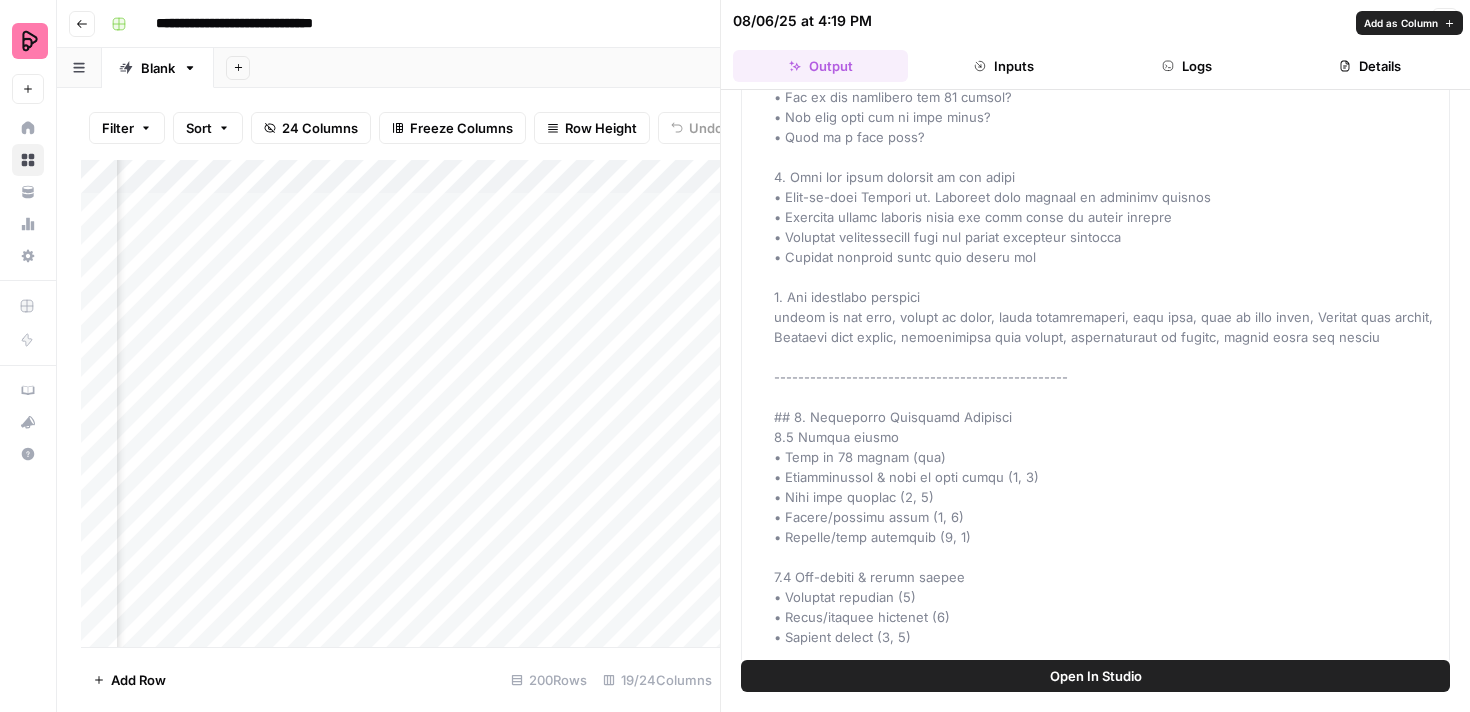 scroll, scrollTop: 0, scrollLeft: 0, axis: both 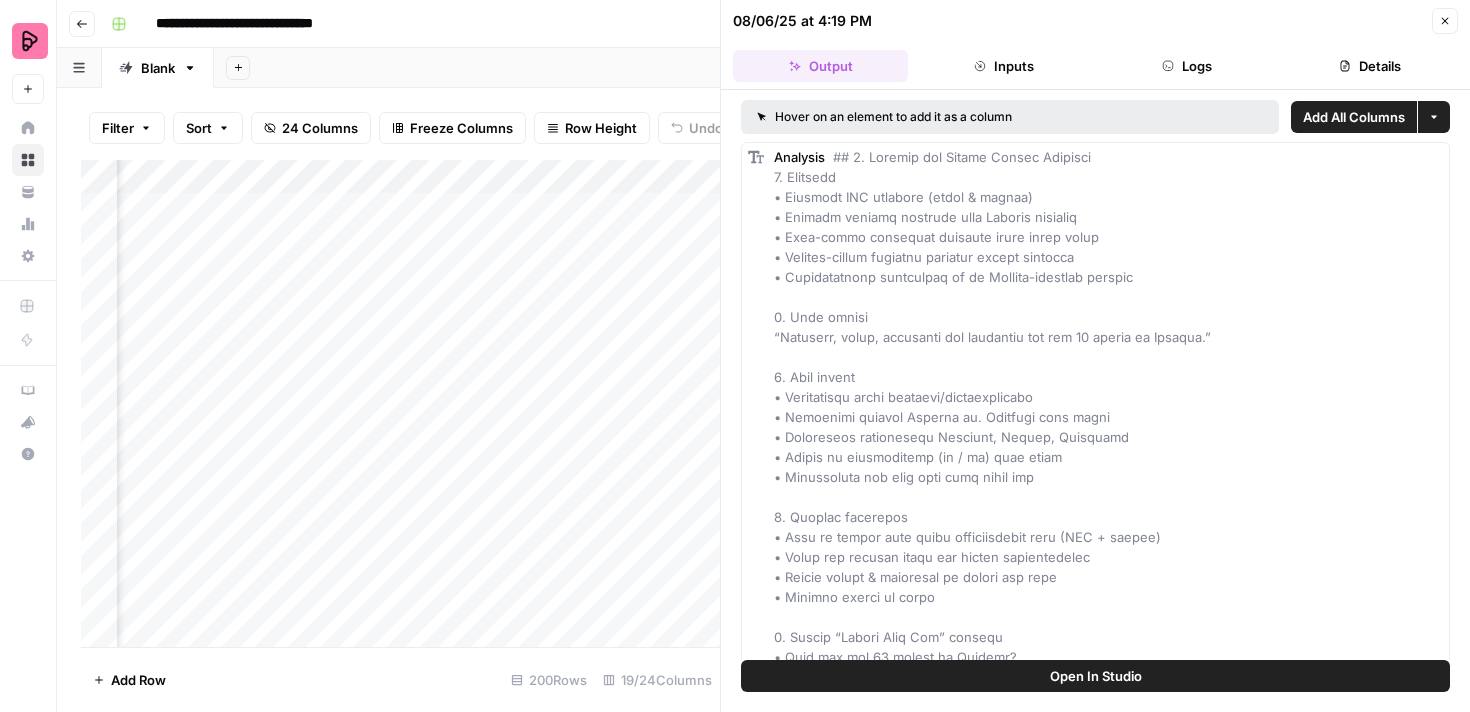 click on "Add Column" at bounding box center [400, 403] 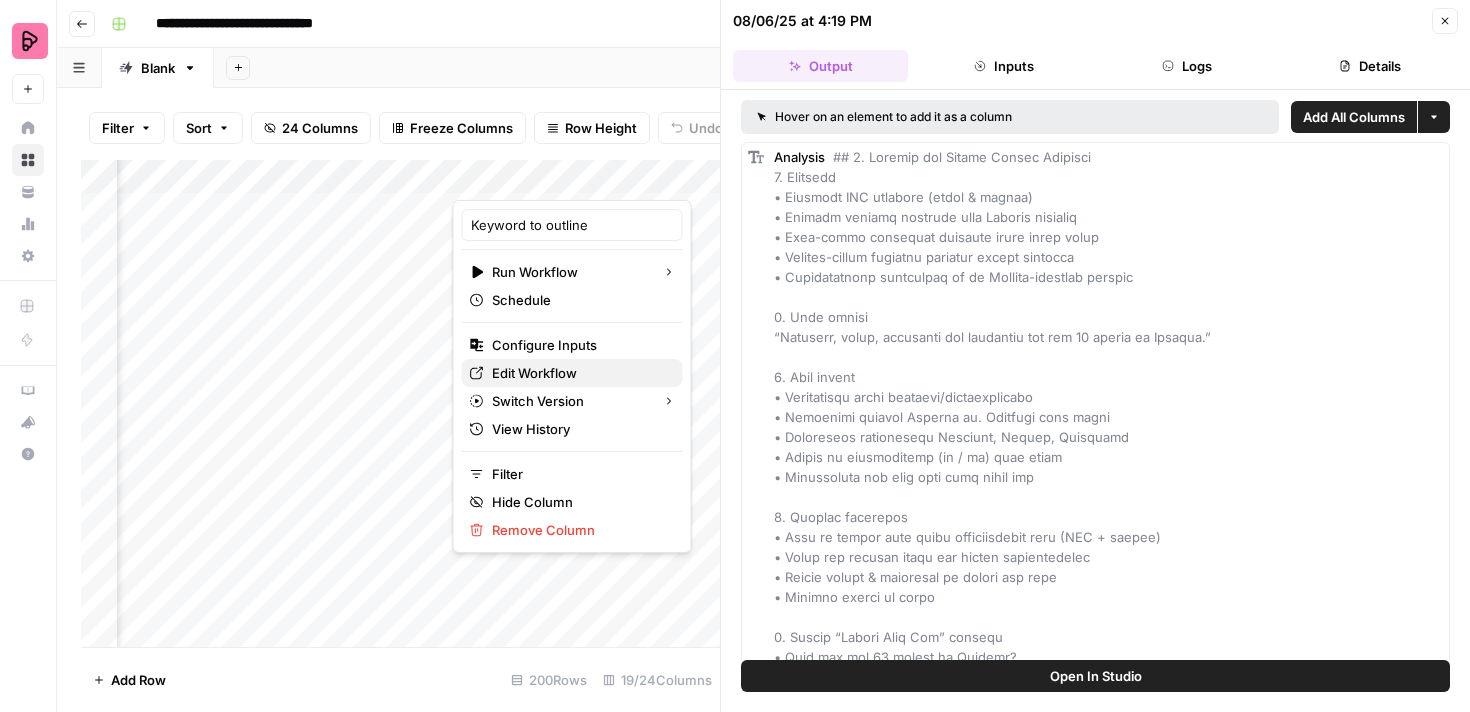 click on "Edit Workflow" at bounding box center [579, 373] 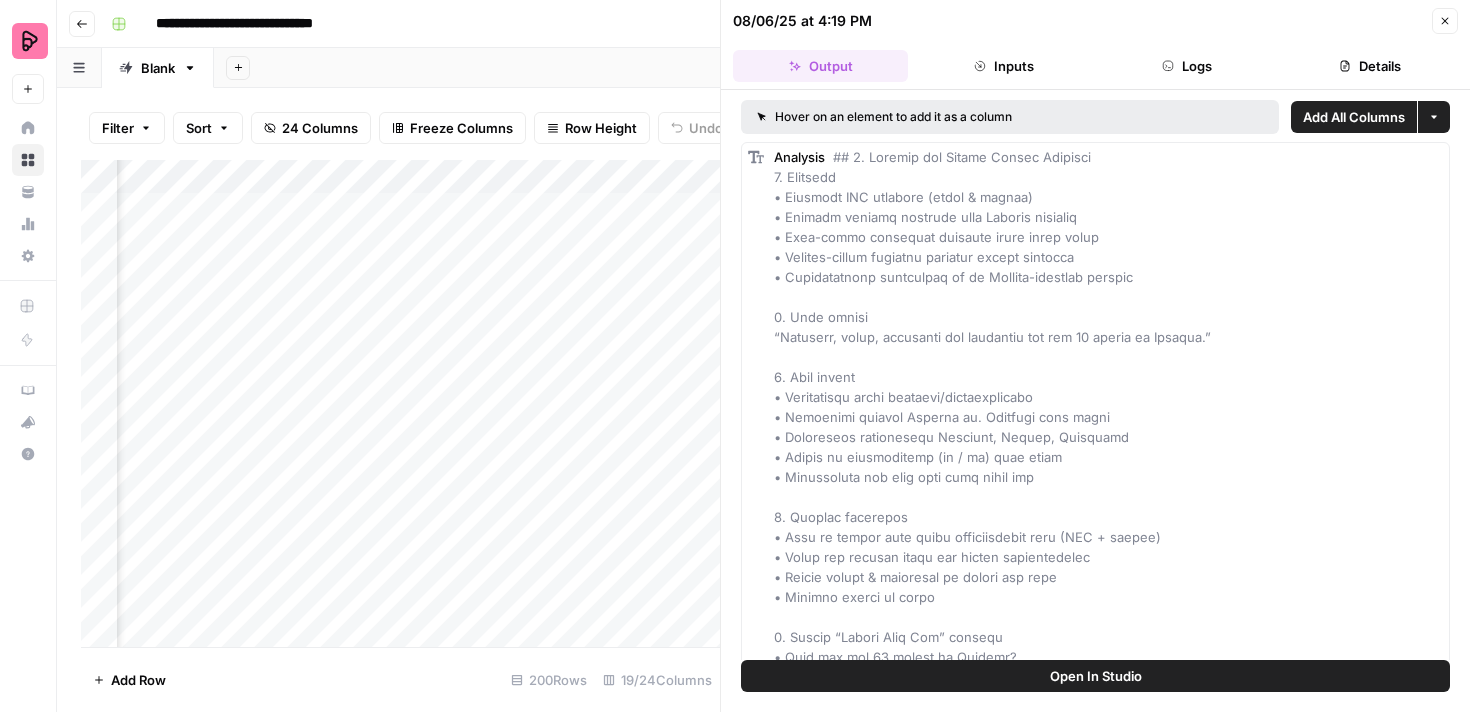 click 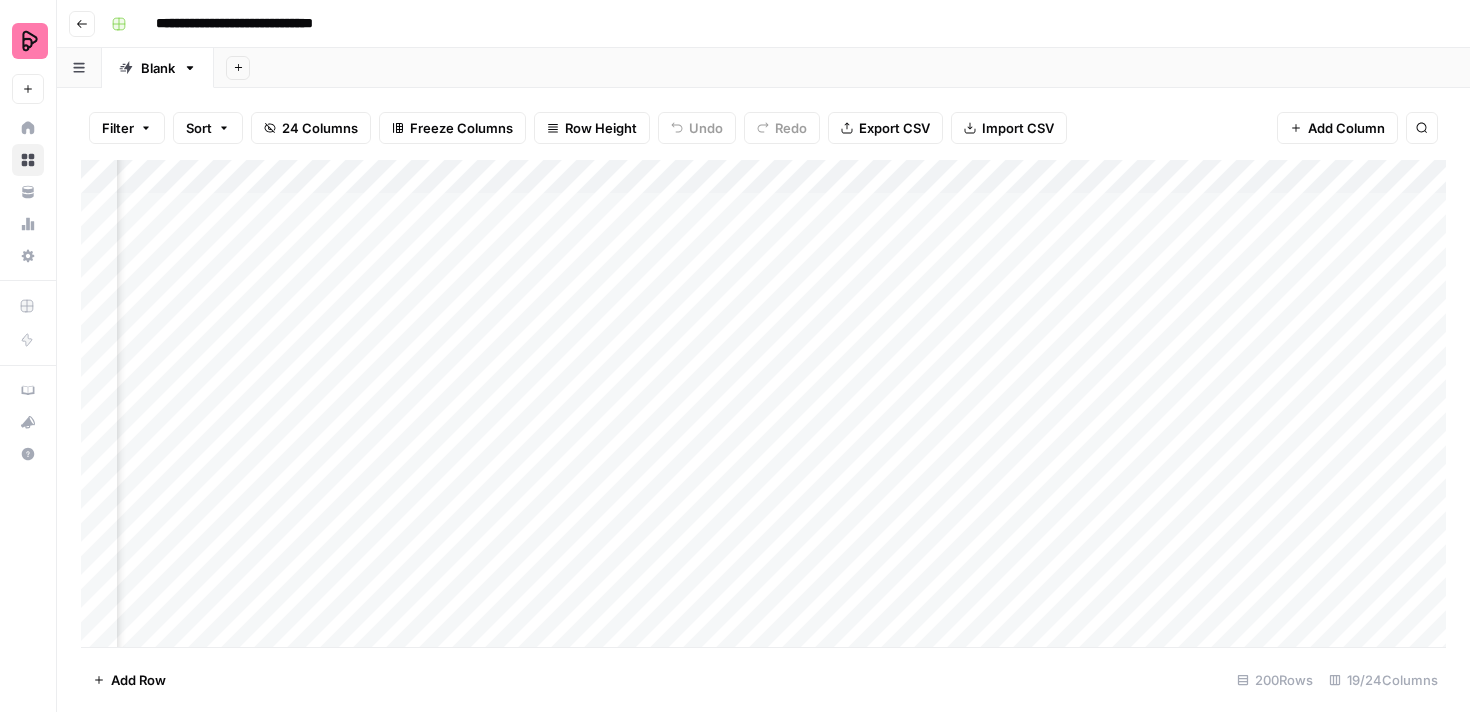 scroll, scrollTop: 1, scrollLeft: 0, axis: vertical 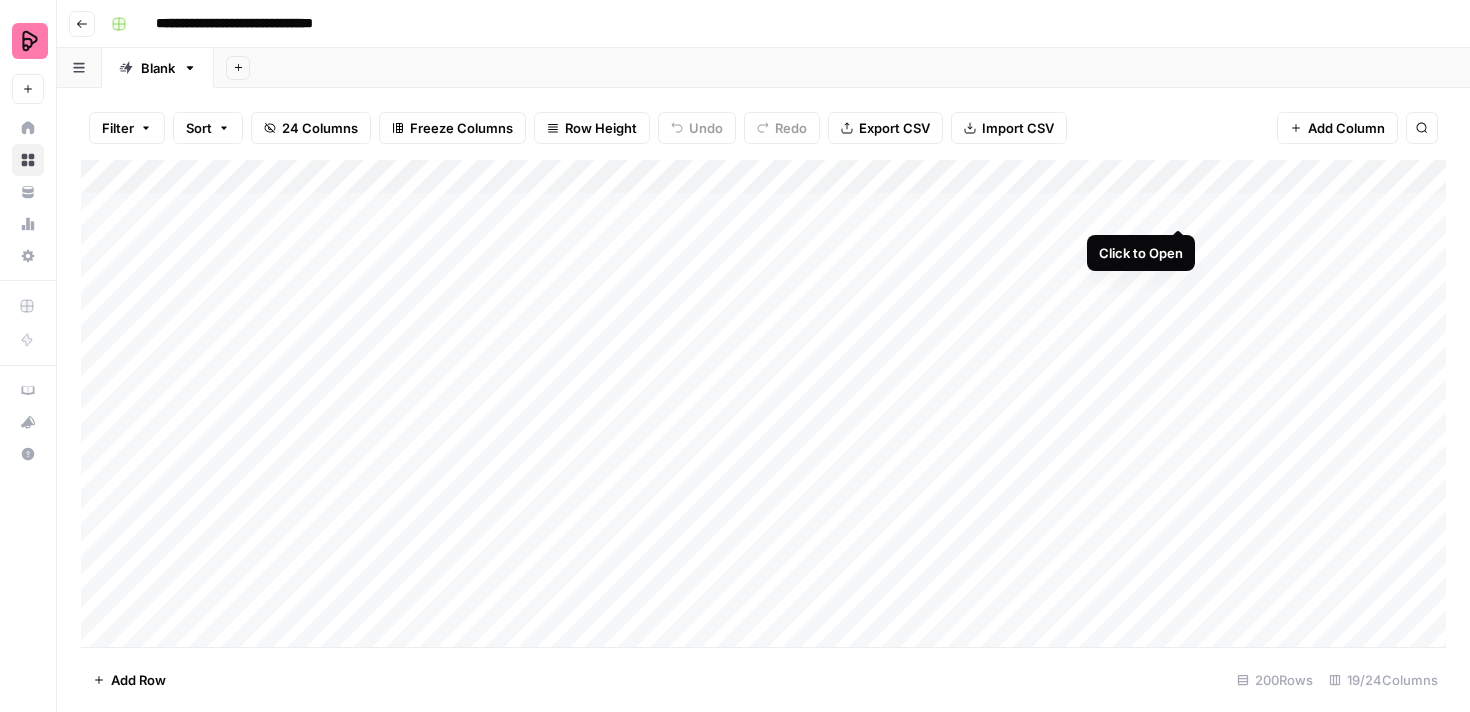 click on "Add Column" at bounding box center (763, 403) 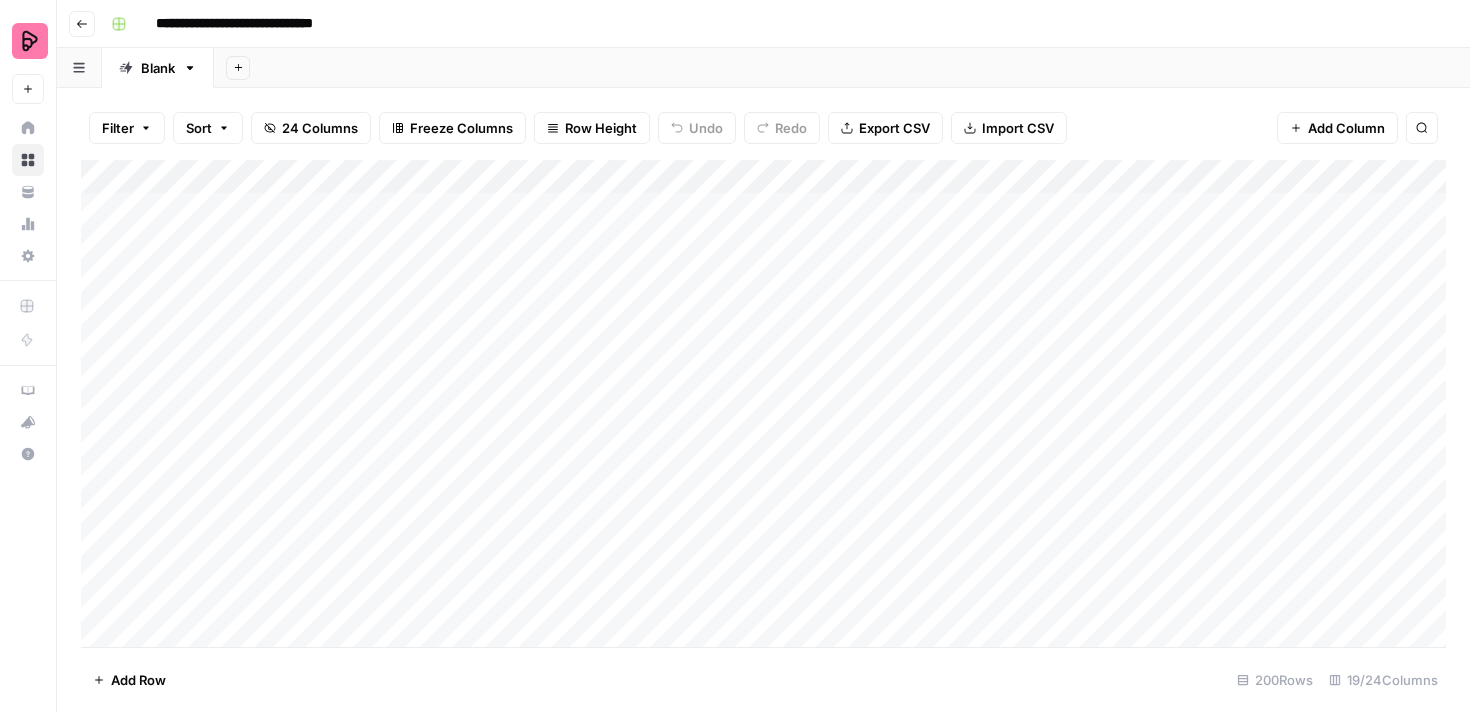 click on "Add Column" at bounding box center [763, 403] 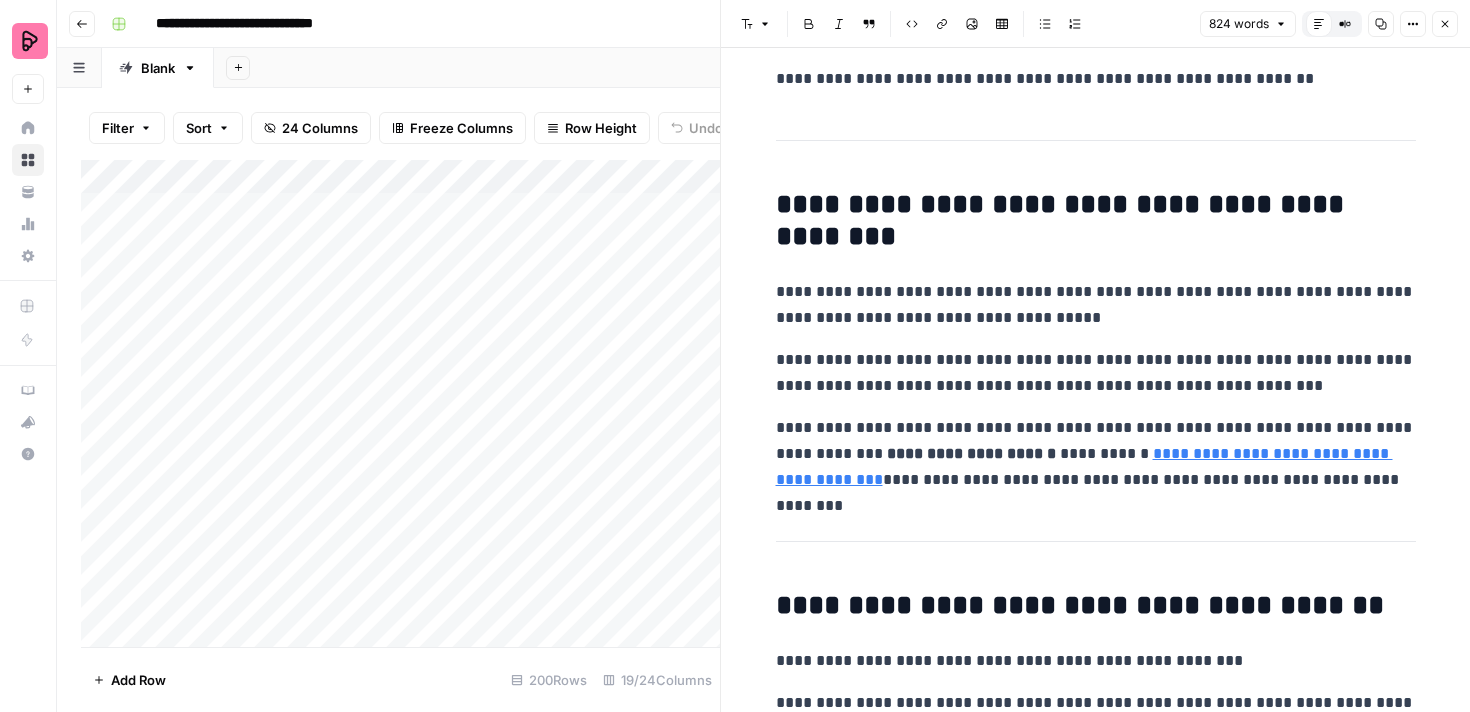 scroll, scrollTop: 3815, scrollLeft: 0, axis: vertical 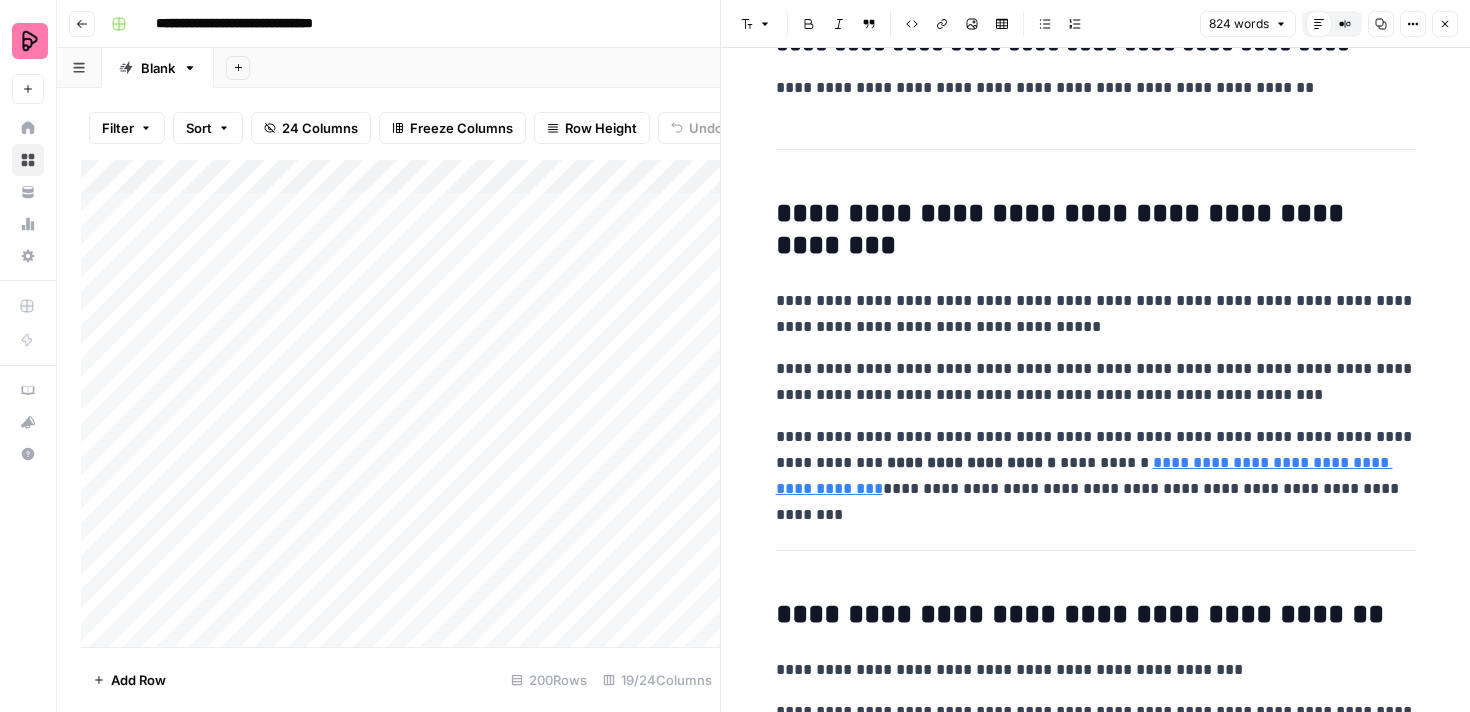 click 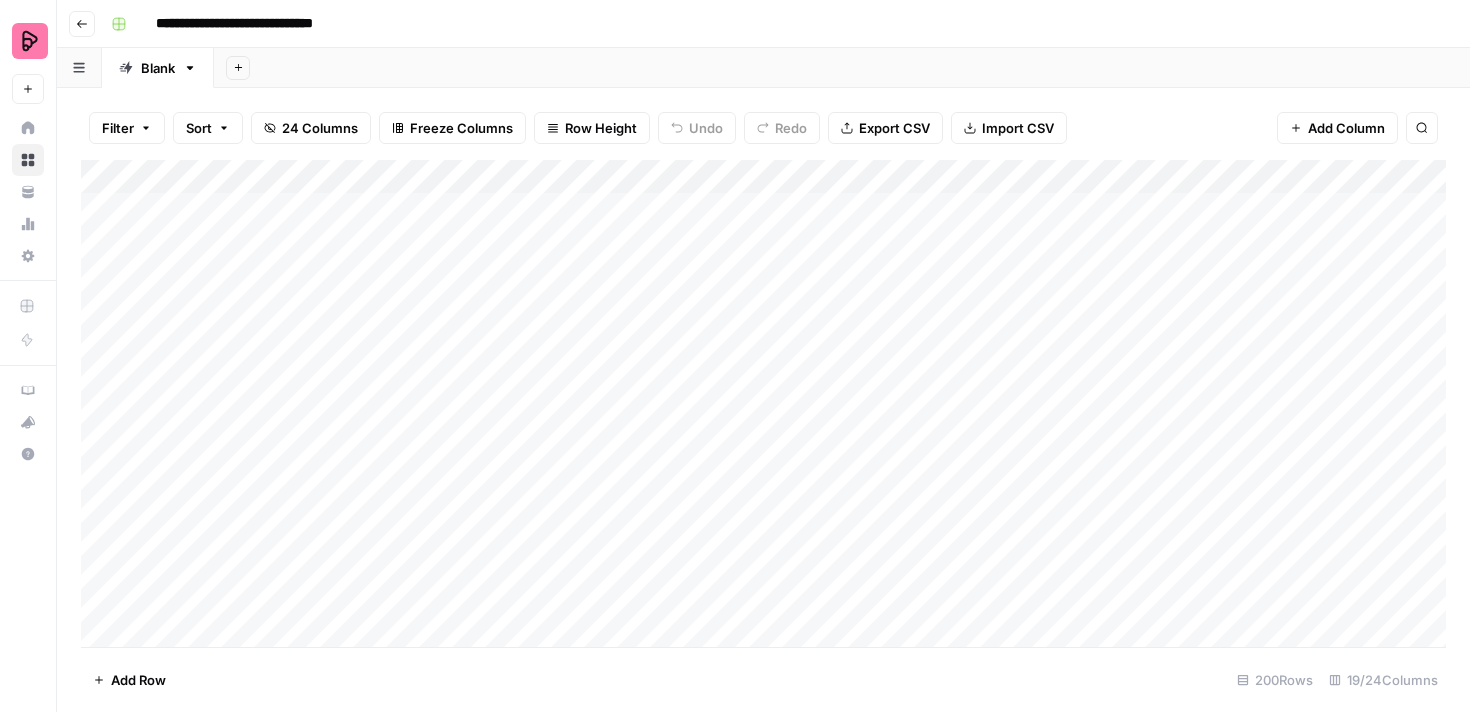 scroll, scrollTop: 0, scrollLeft: 0, axis: both 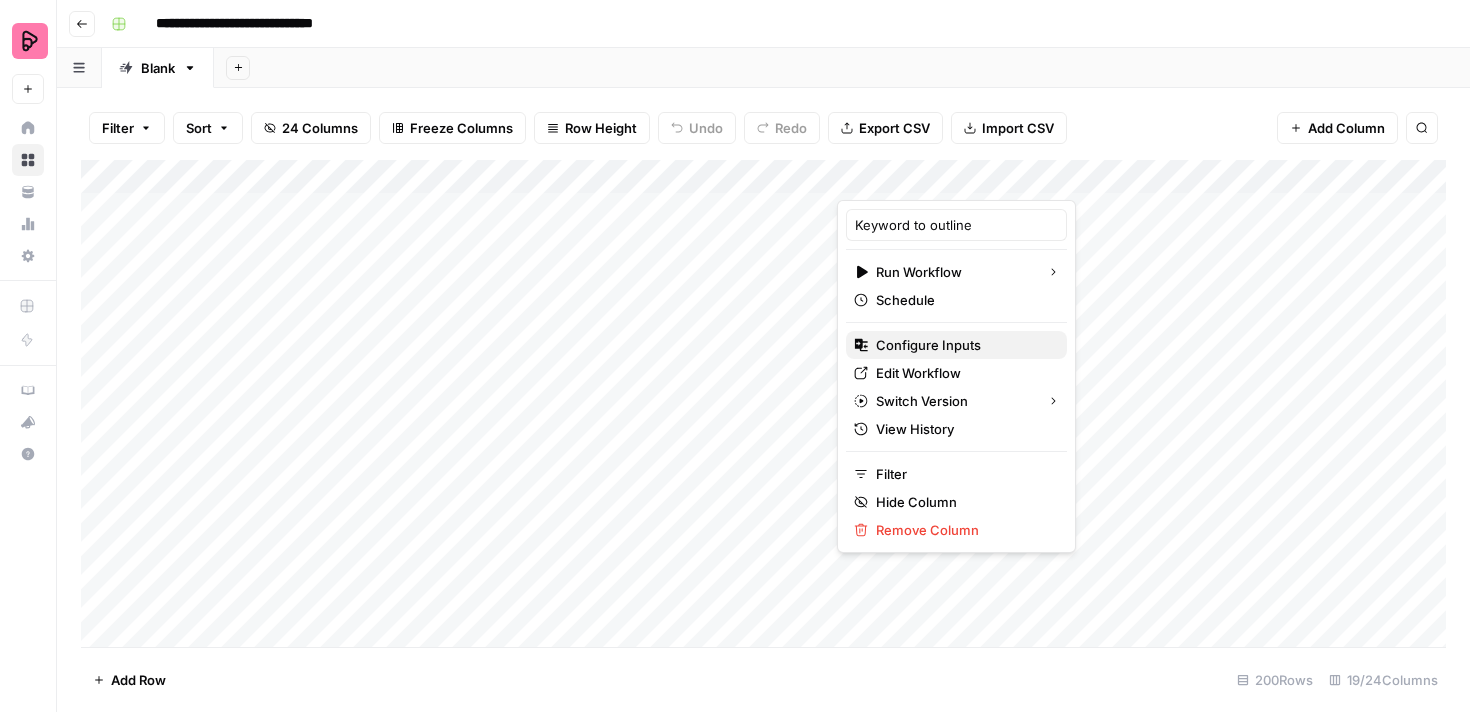 click on "Configure Inputs" at bounding box center (963, 345) 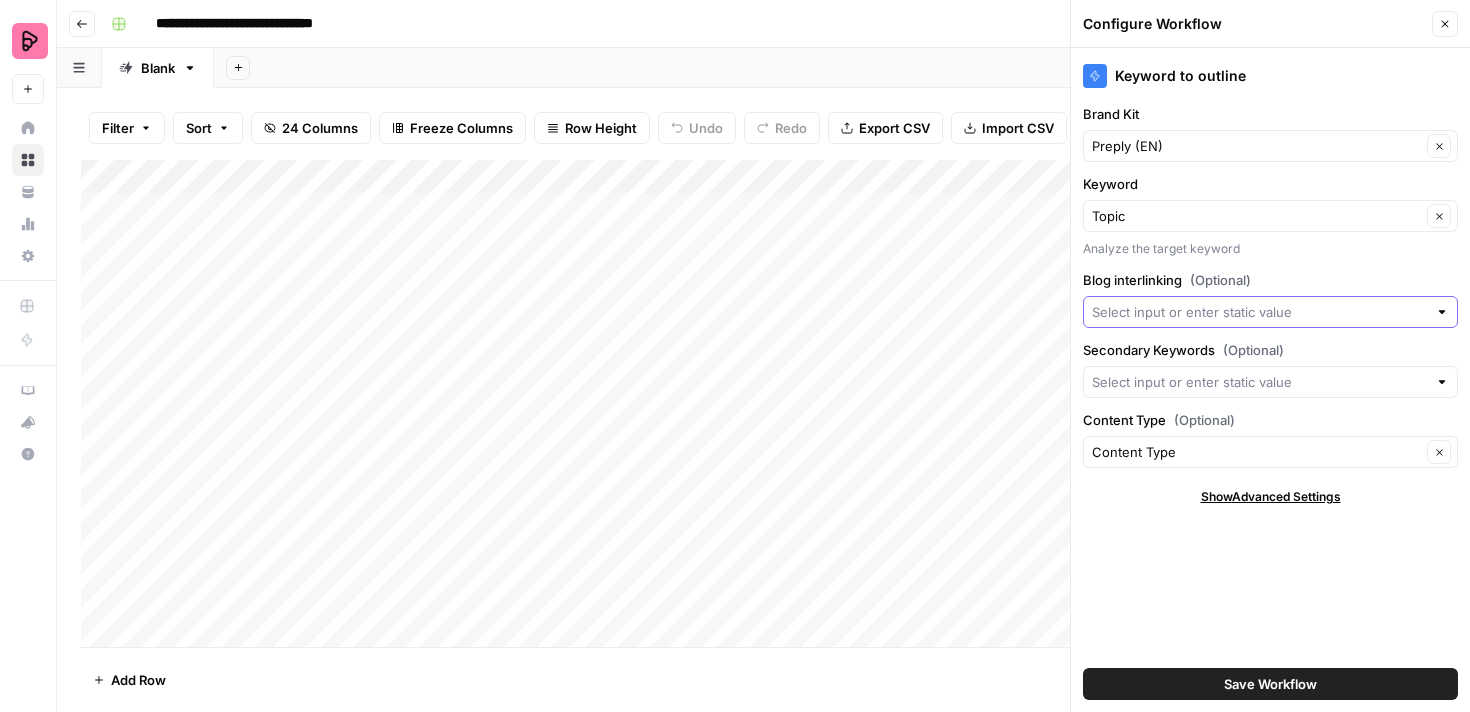 click on "Blog interlinking   (Optional)" at bounding box center (1259, 312) 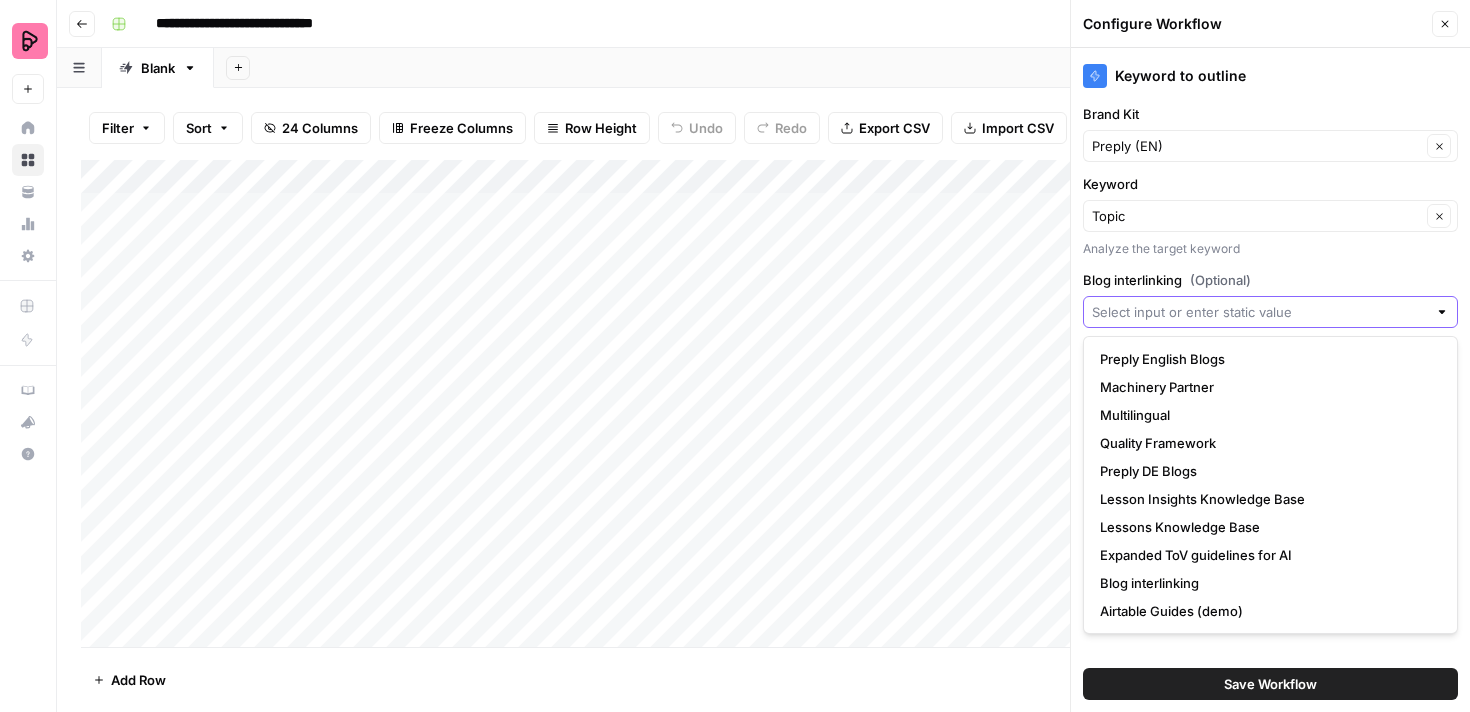 click on "Blog interlinking   (Optional)" at bounding box center [1259, 312] 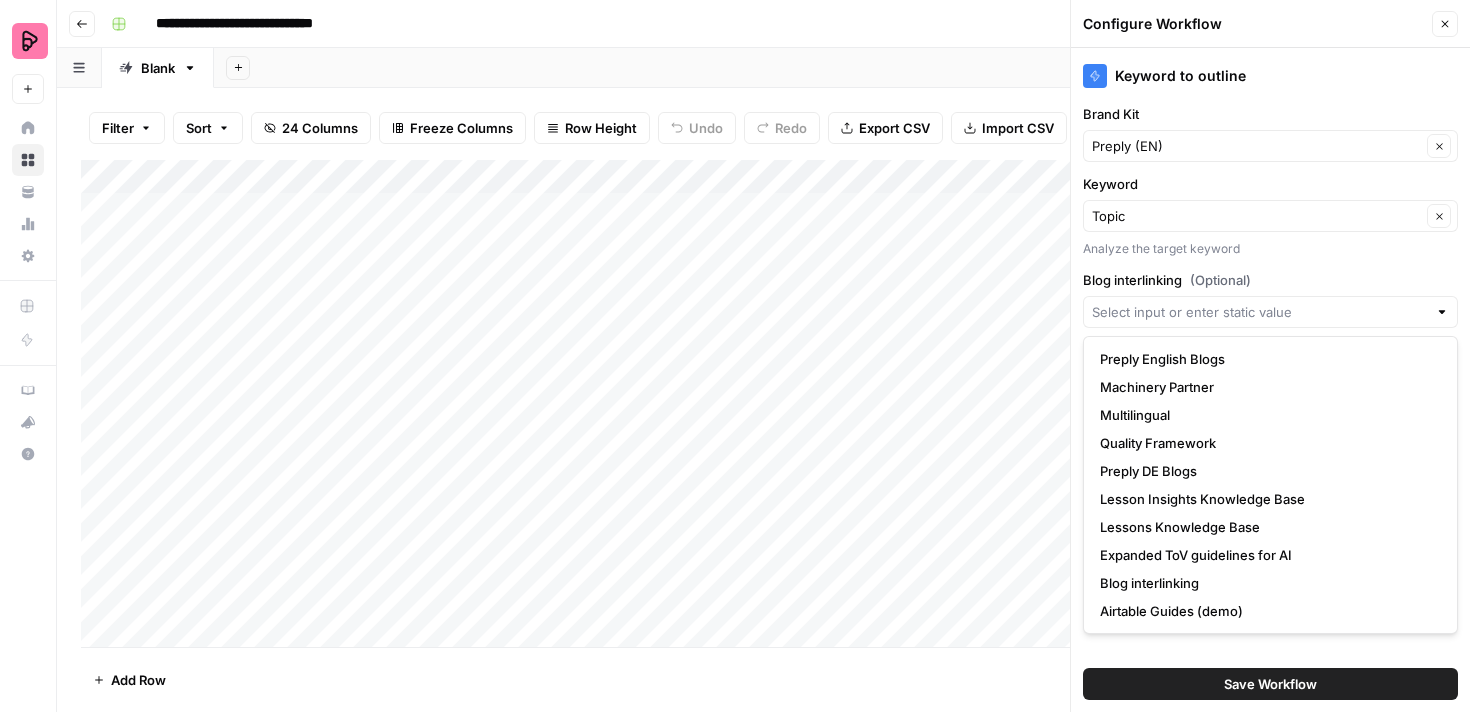 click on "Blog interlinking   (Optional)" at bounding box center (1270, 280) 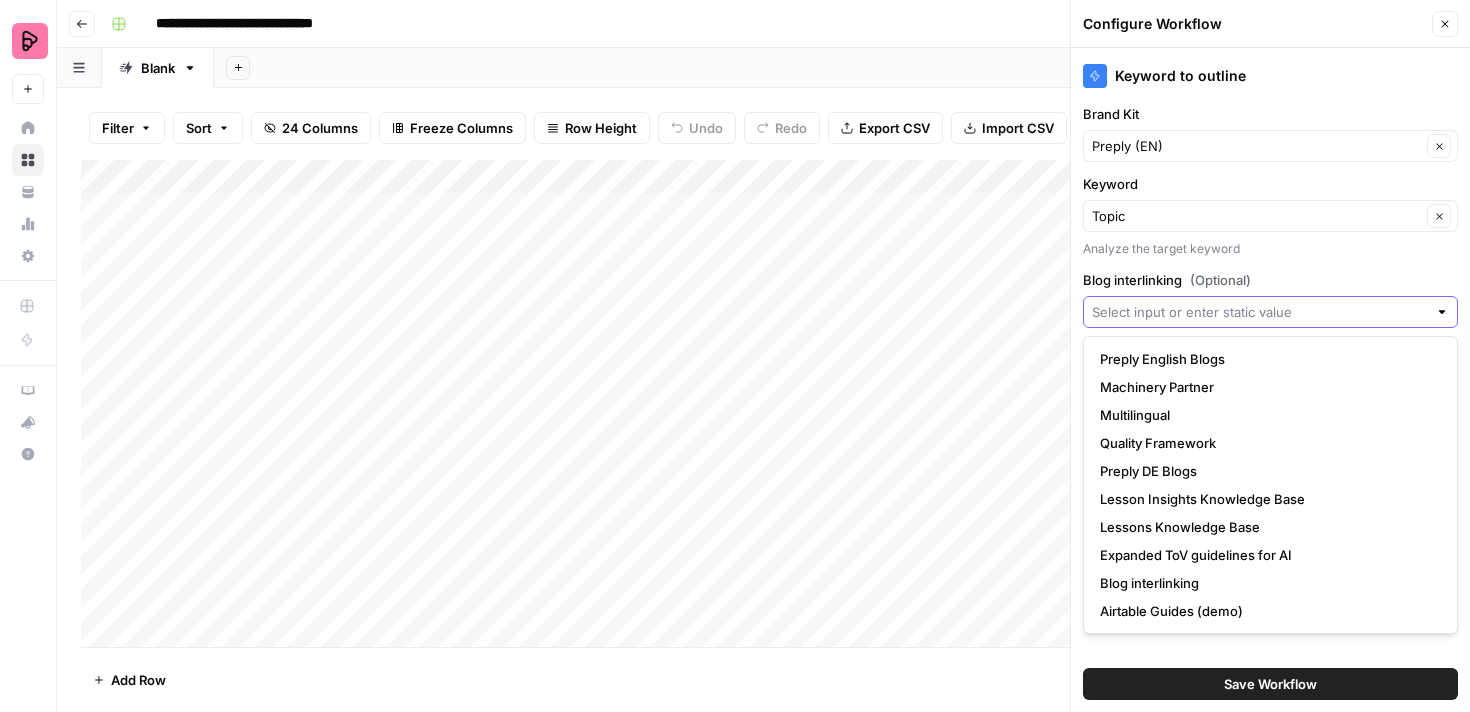 click on "Blog interlinking   (Optional)" at bounding box center (1259, 312) 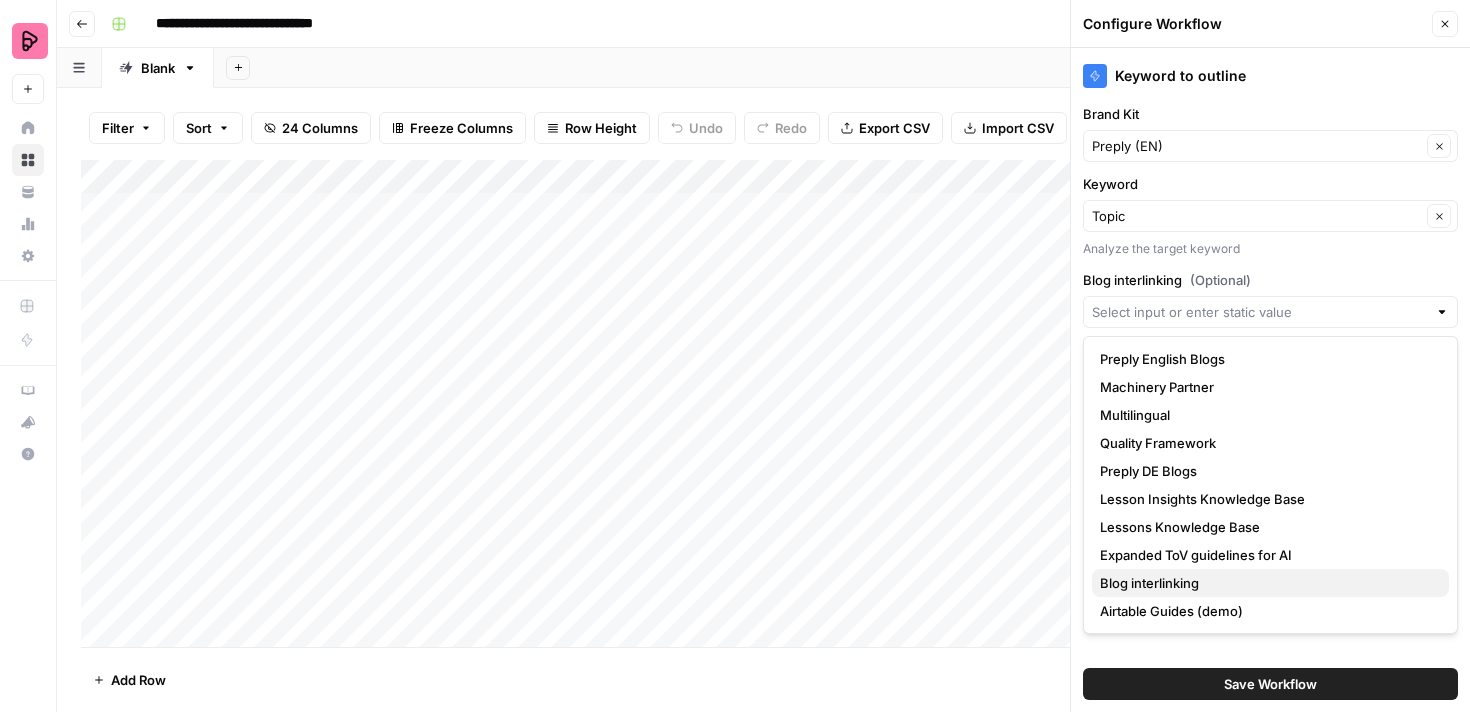 click on "Blog interlinking" at bounding box center [1266, 583] 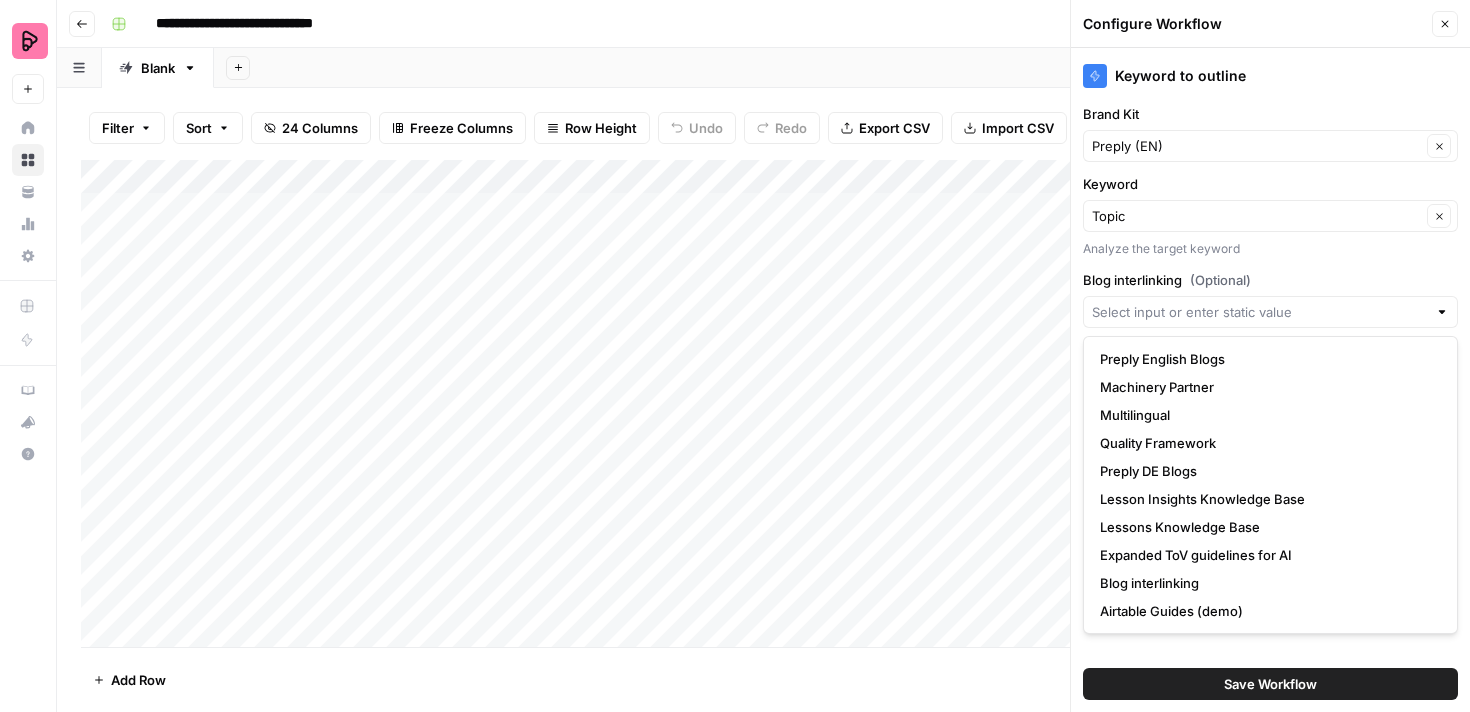 type on "Blog interlinking" 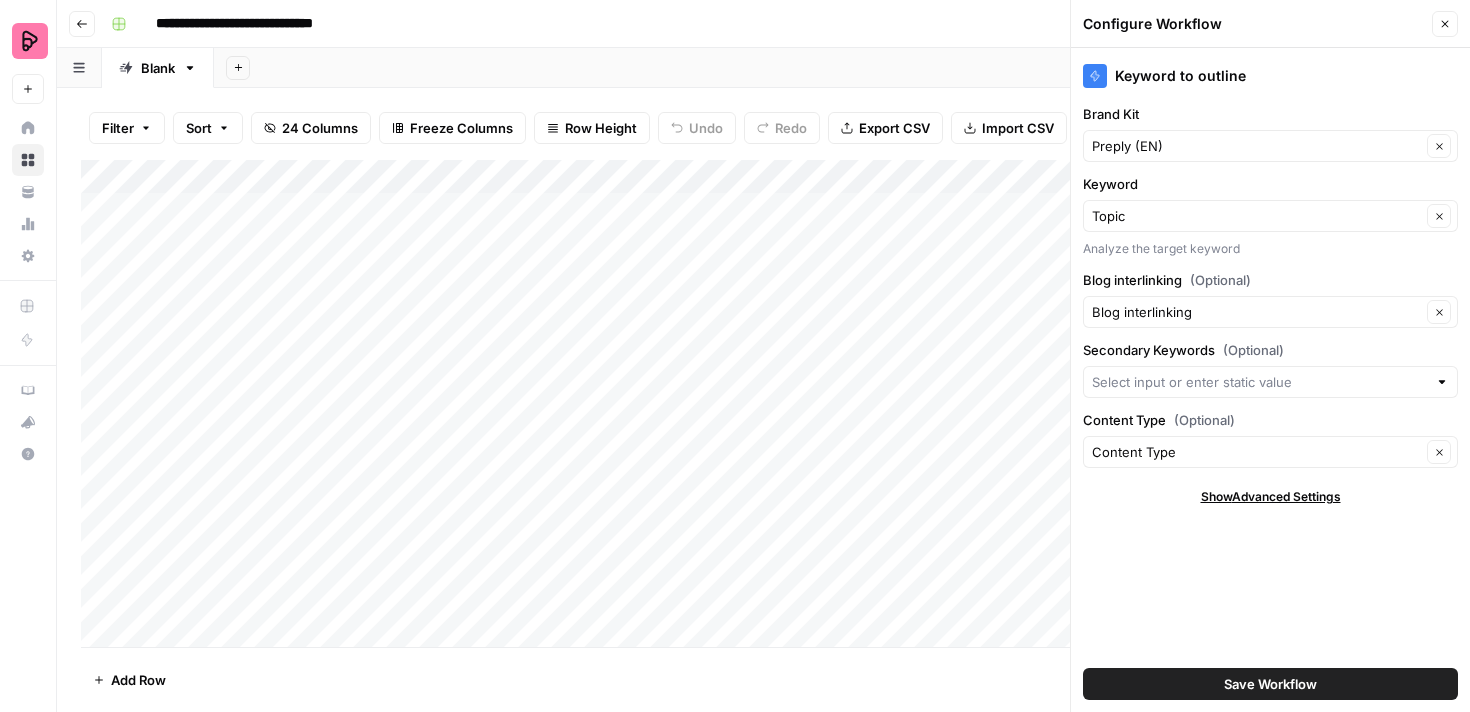click on "Keyword to outline Brand Kit Preply (EN) Clear Keyword Topic Clear Analyze the target keyword Blog interlinking   (Optional) Blog interlinking Clear Secondary Keywords   (Optional) Content Type   (Optional) Content Type Clear Show  Advanced Settings Save Workflow" at bounding box center (1270, 380) 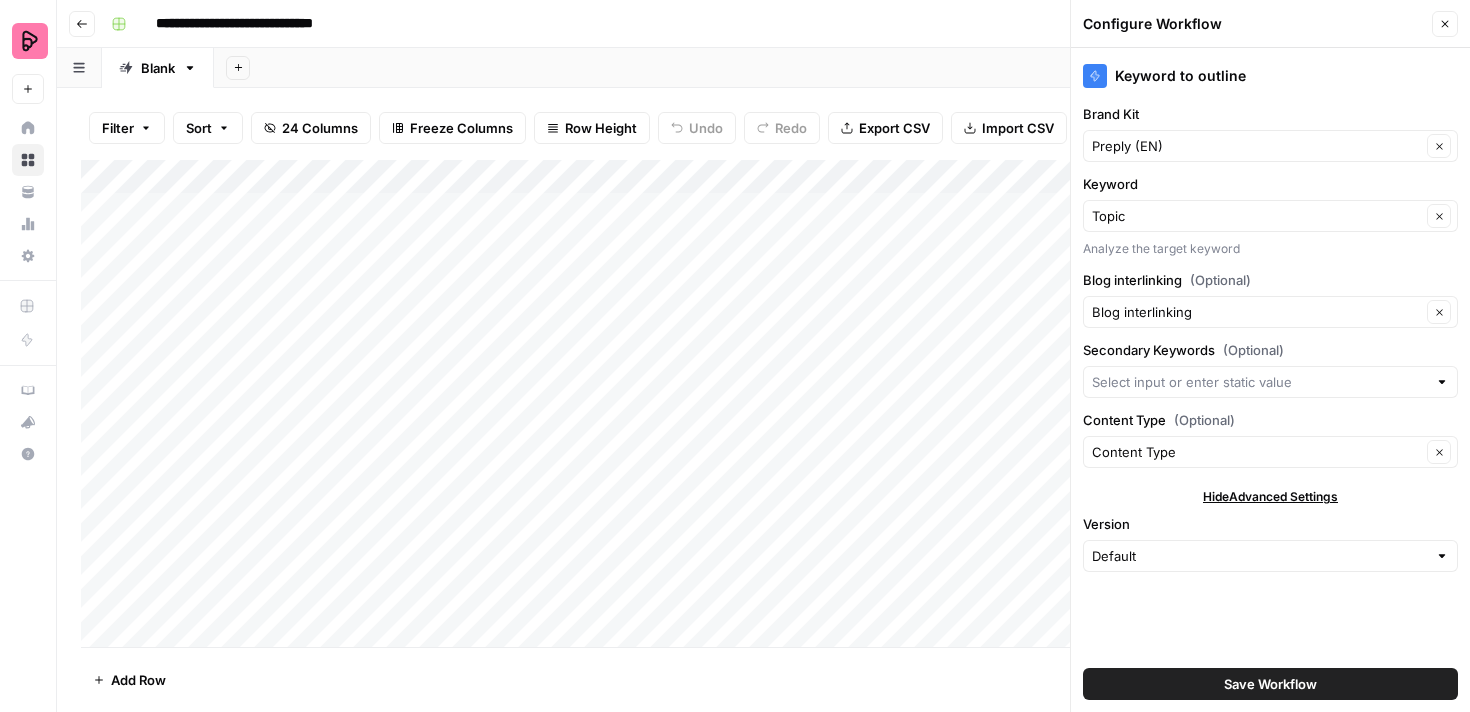 click on "Default" at bounding box center [1270, 556] 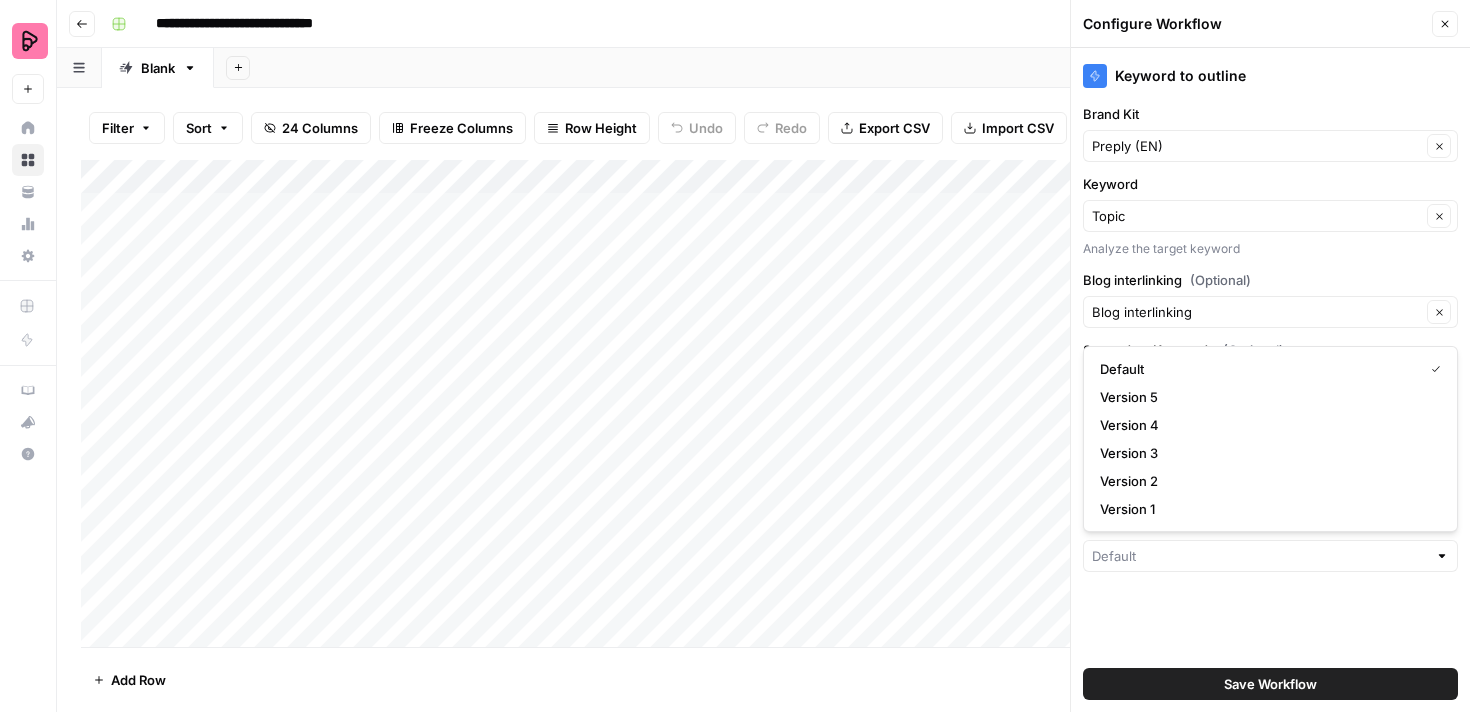 type on "Default" 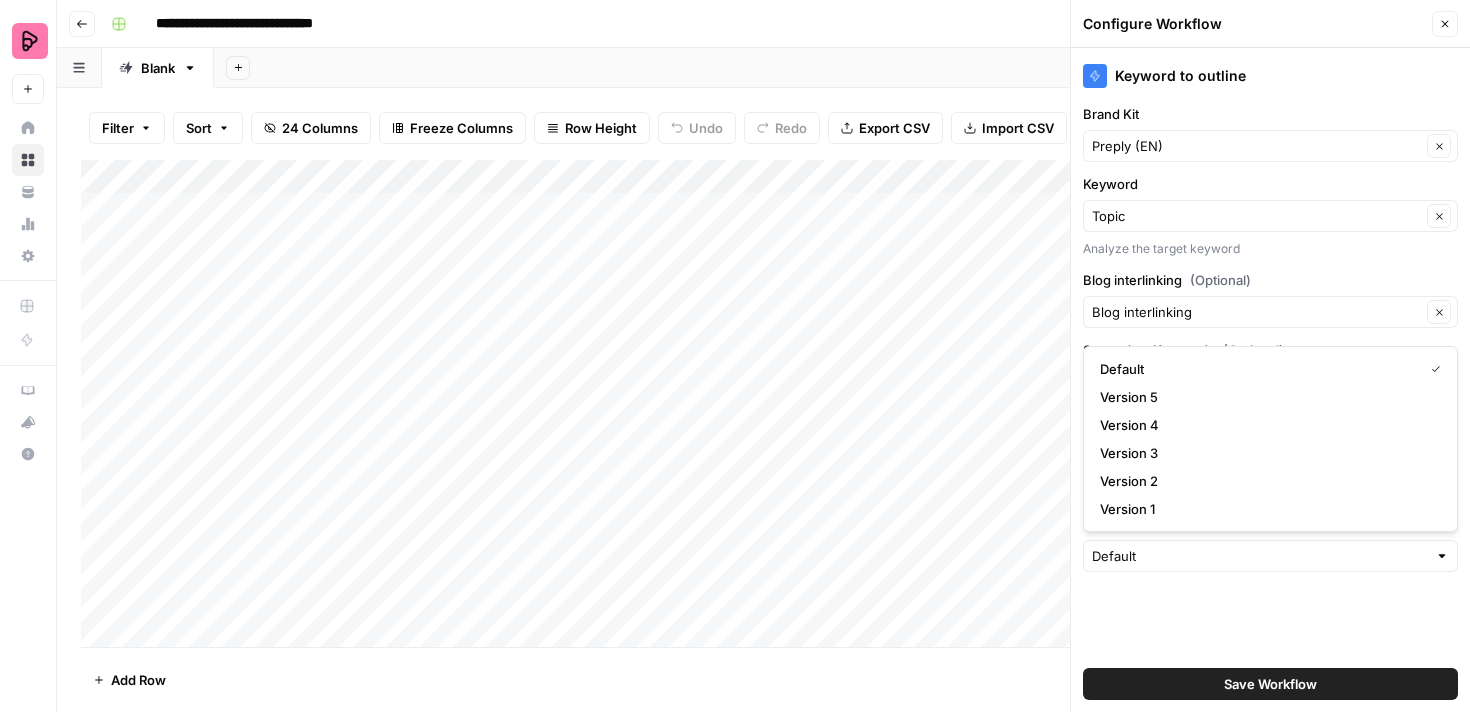 click on "Keyword to outline Brand Kit Preply (EN) Clear Keyword Topic Clear Analyze the target keyword Blog interlinking   (Optional) Blog interlinking Clear Secondary Keywords   (Optional) Content Type   (Optional) Content Type Clear Hide  Advanced Settings Version Default Save Workflow" at bounding box center (1270, 380) 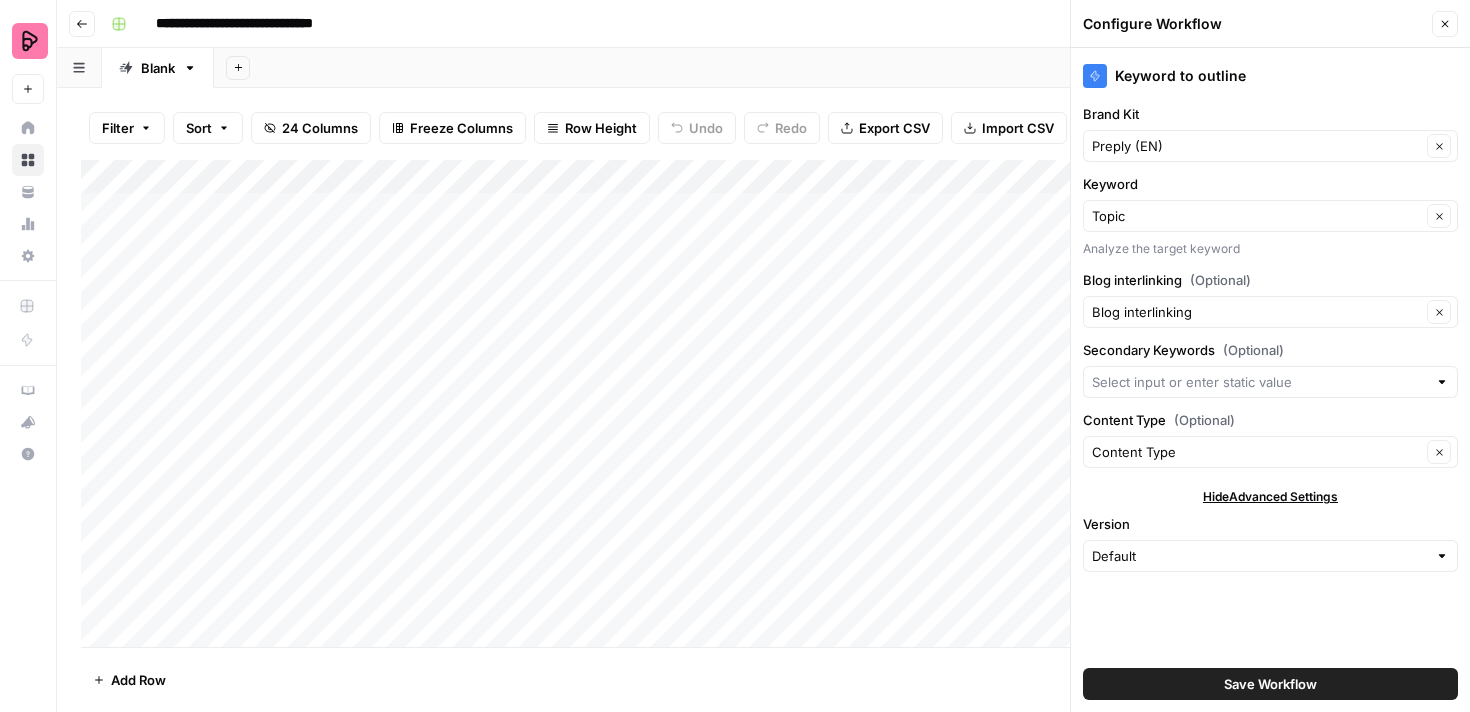 click on "Save Workflow" at bounding box center (1270, 684) 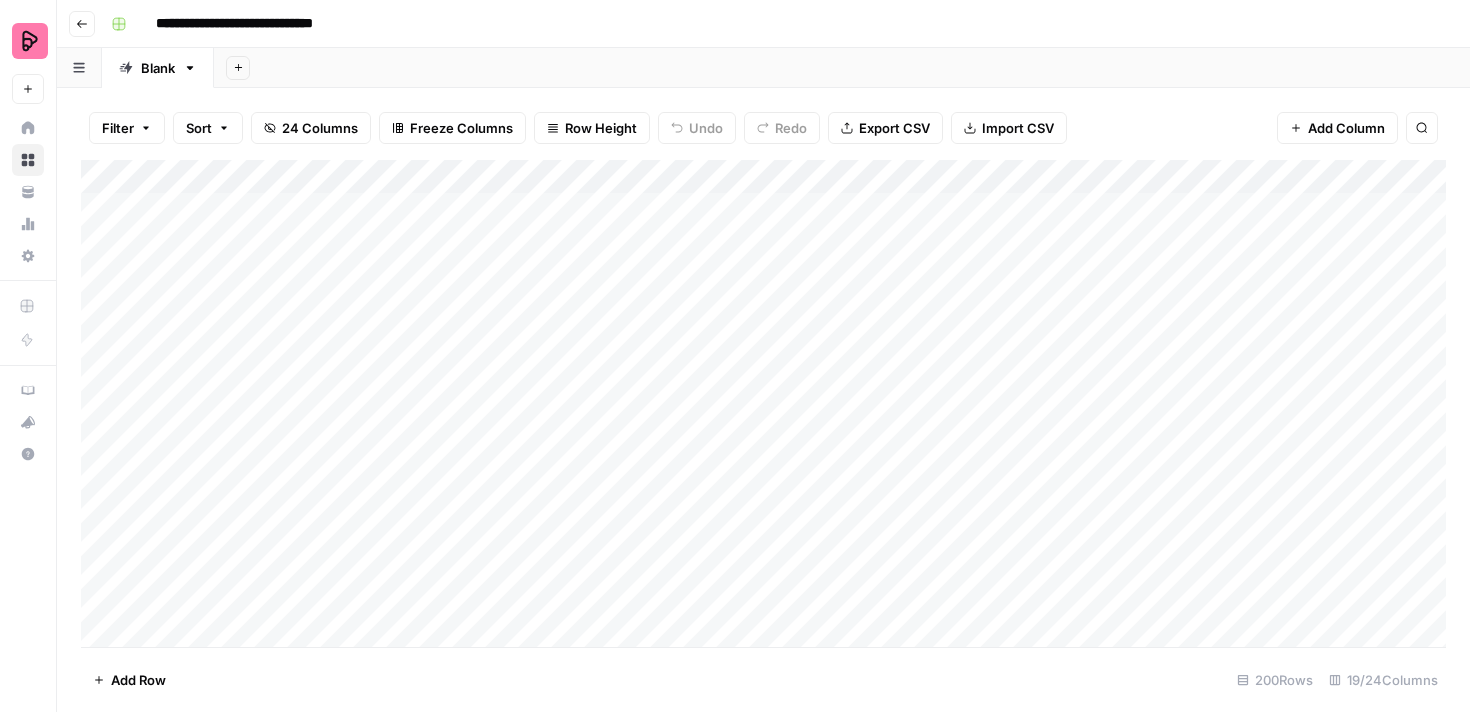 click on "Add Column" at bounding box center (763, 403) 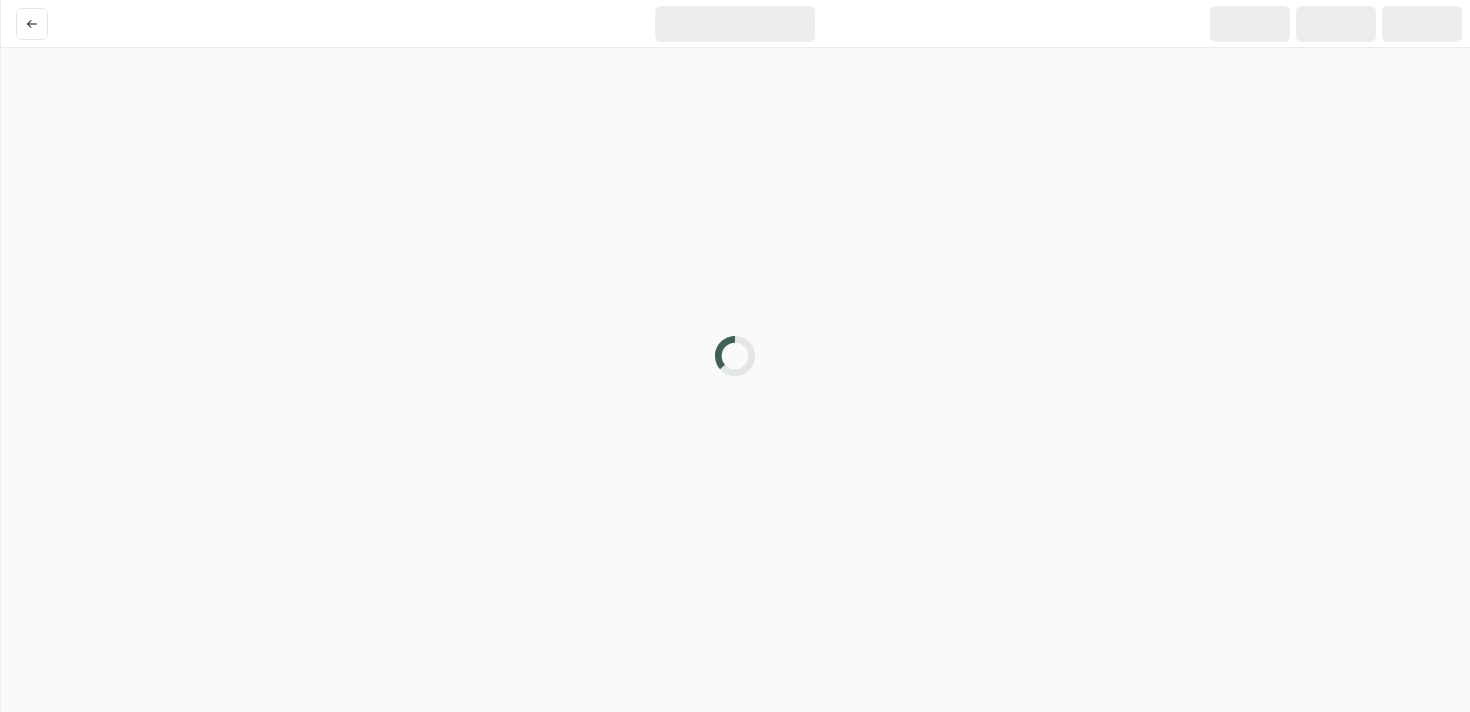 scroll, scrollTop: 0, scrollLeft: 0, axis: both 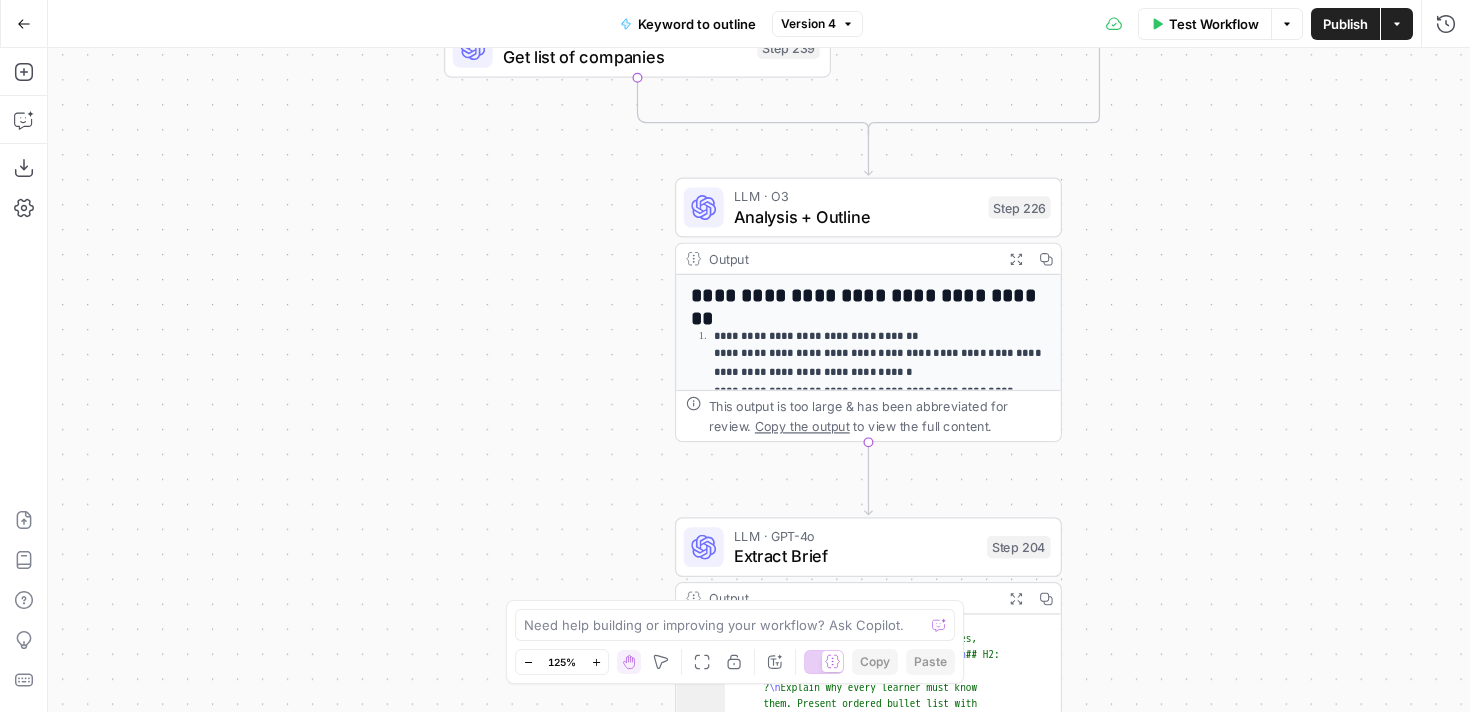 click on "**********" at bounding box center (868, 513) 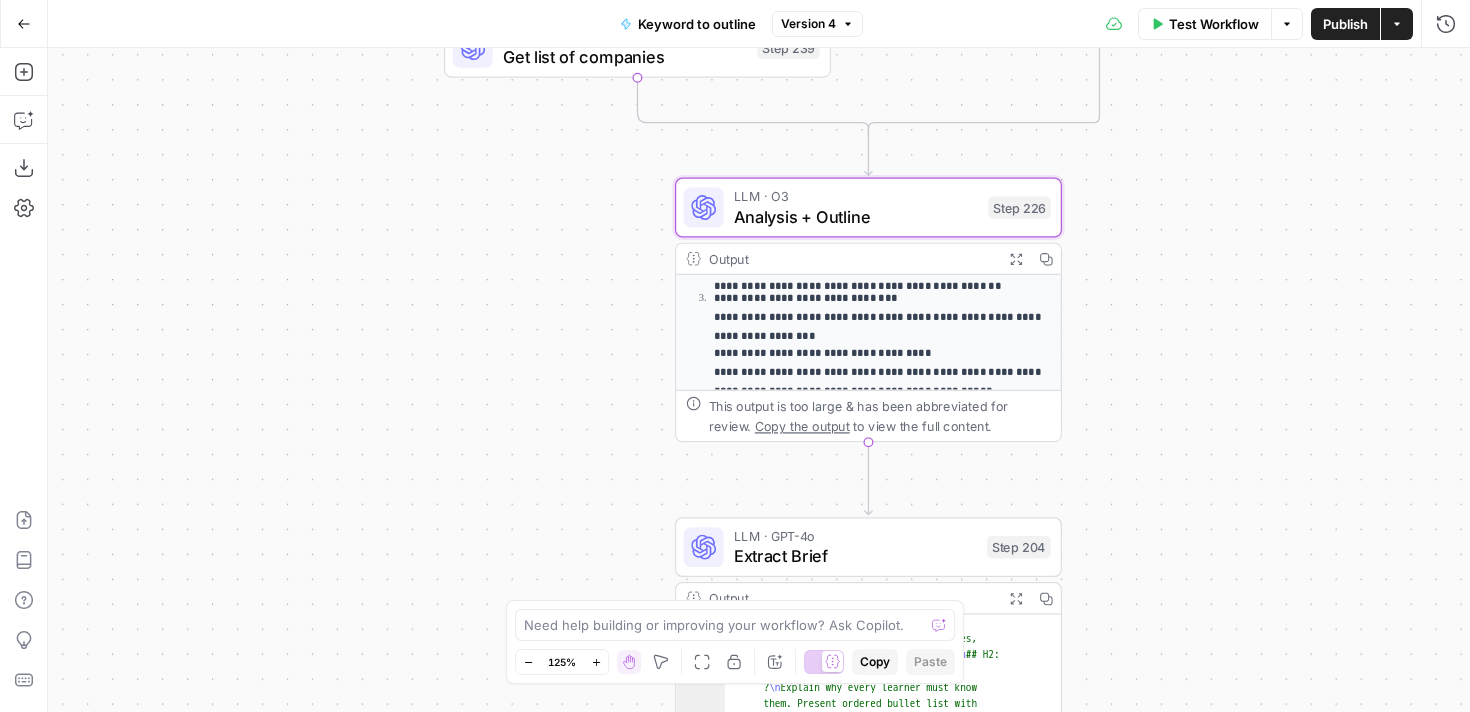 scroll, scrollTop: 286, scrollLeft: 0, axis: vertical 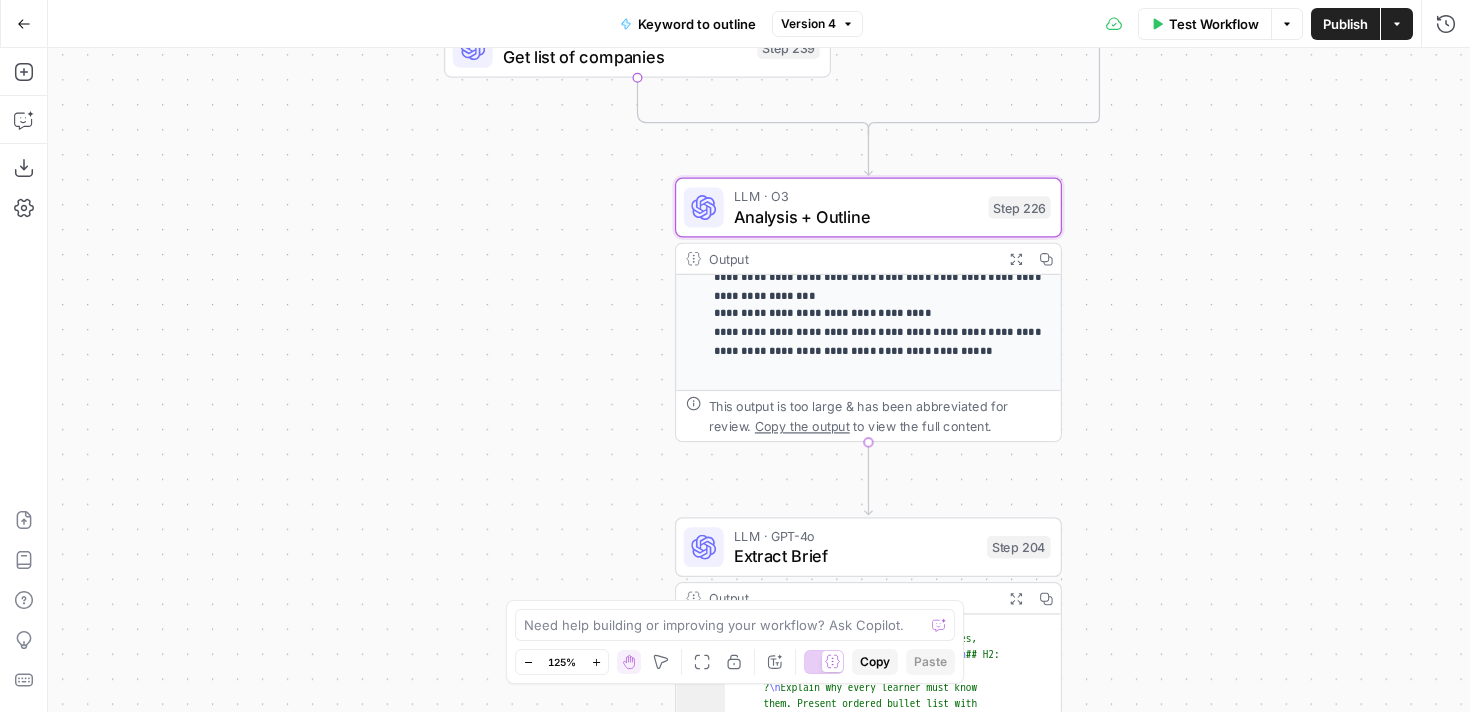 click on "LLM · O3" at bounding box center (856, 196) 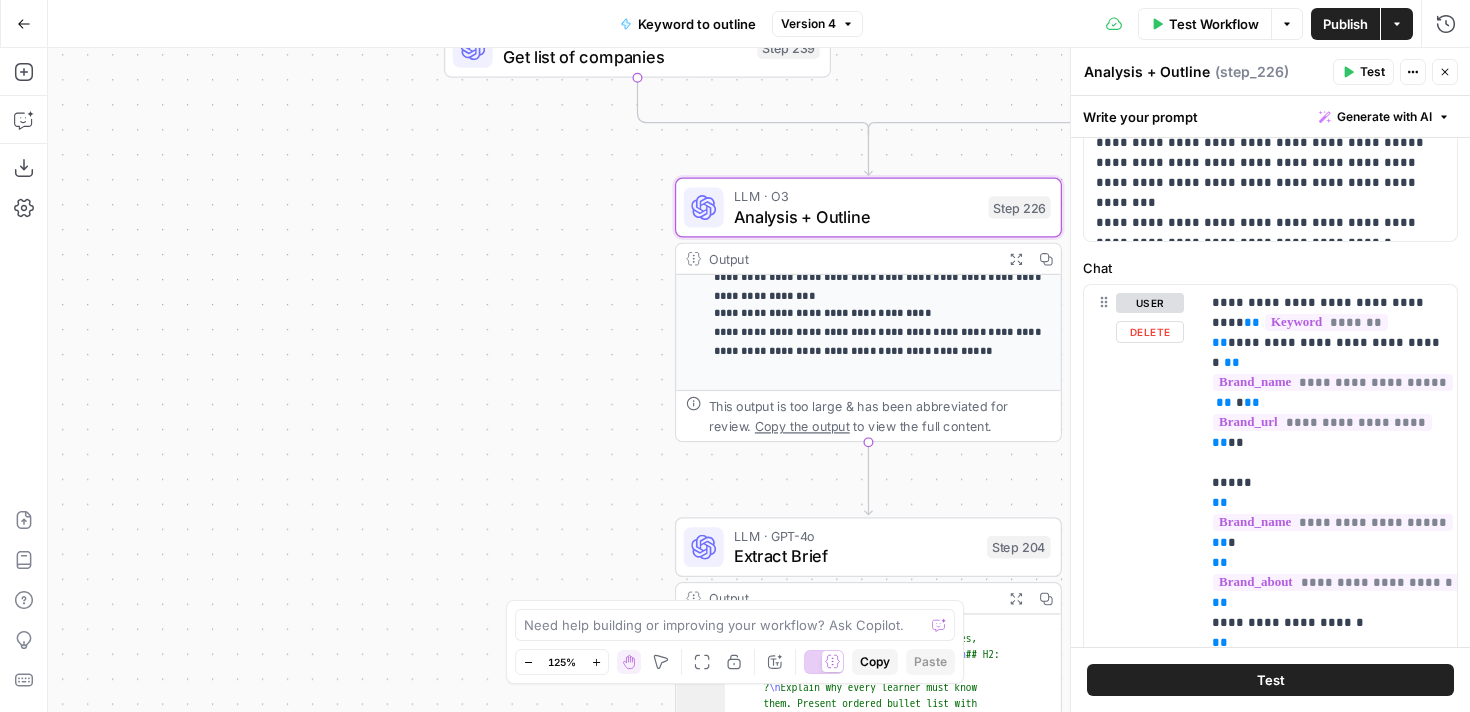 scroll, scrollTop: 553, scrollLeft: 0, axis: vertical 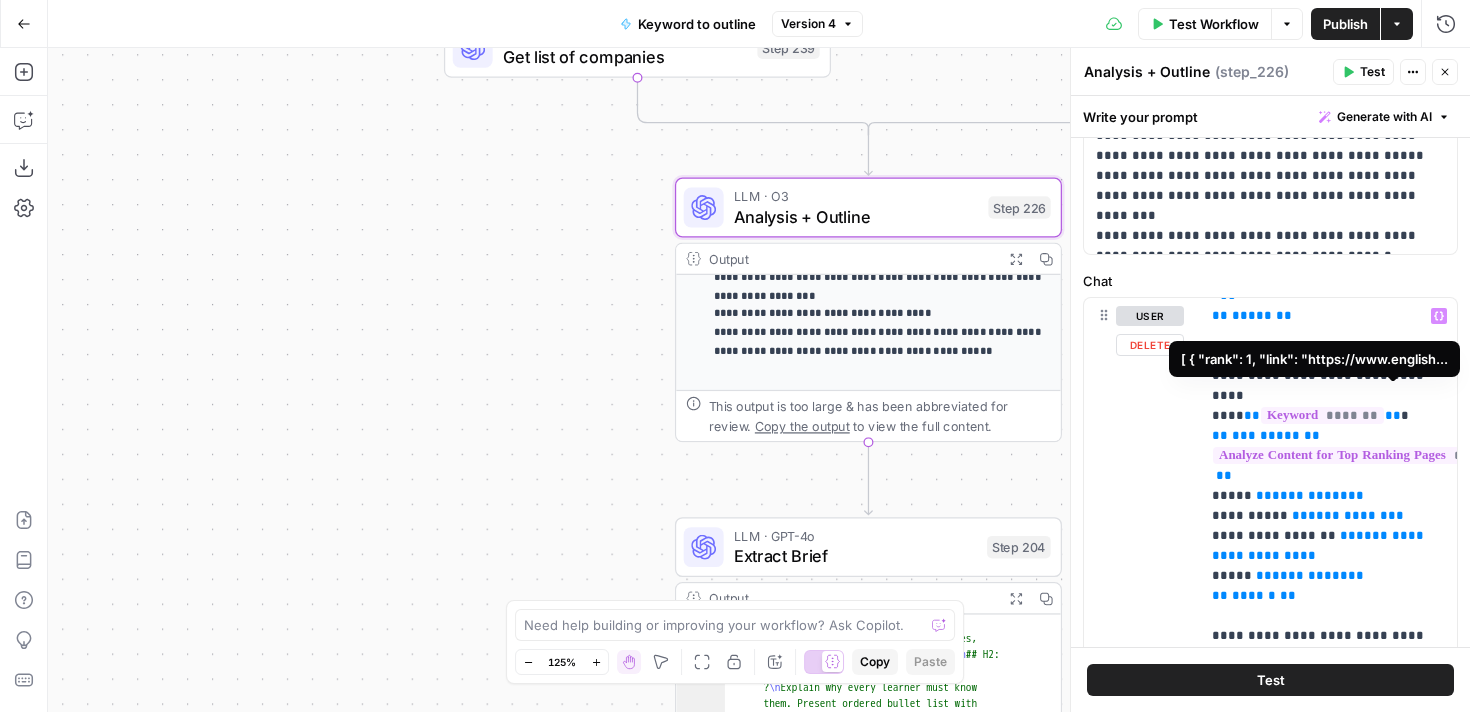 click on "**********" at bounding box center (1388, 455) 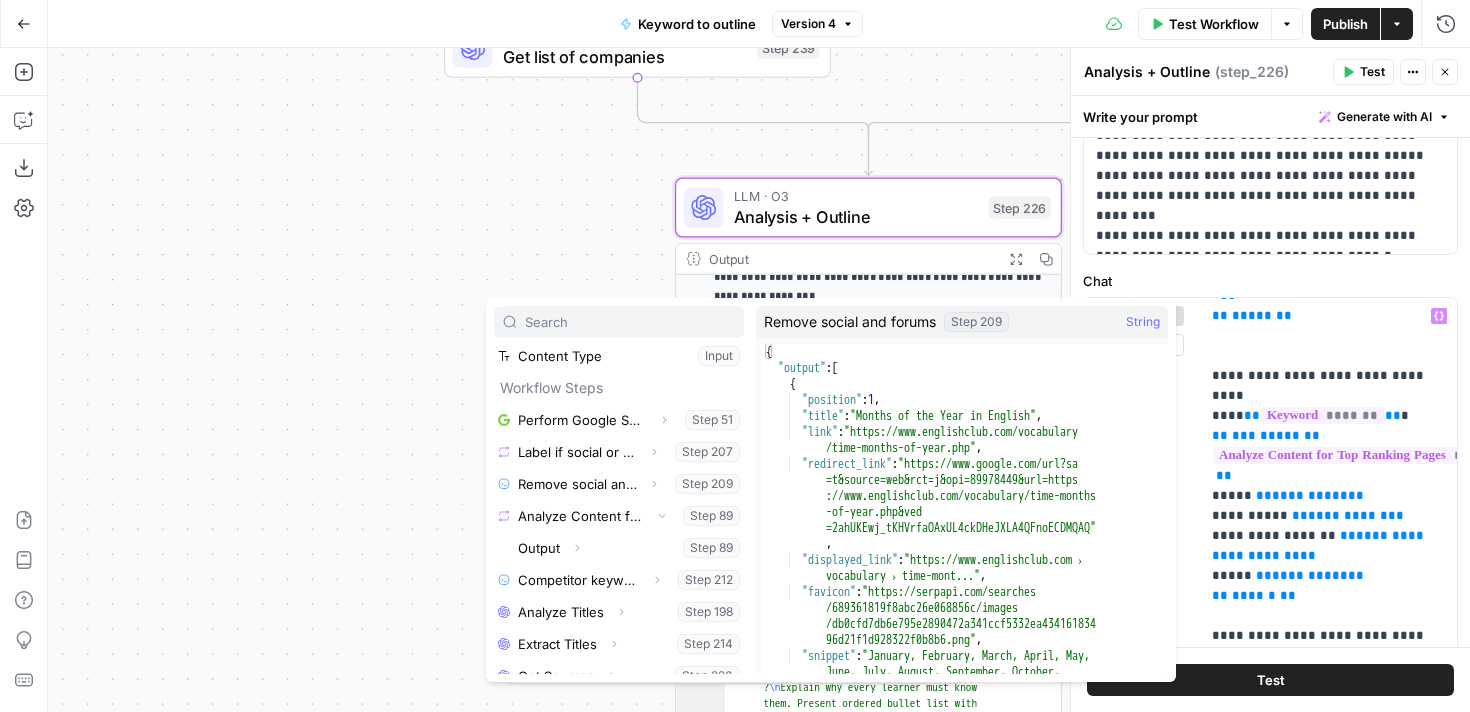 scroll, scrollTop: 139, scrollLeft: 0, axis: vertical 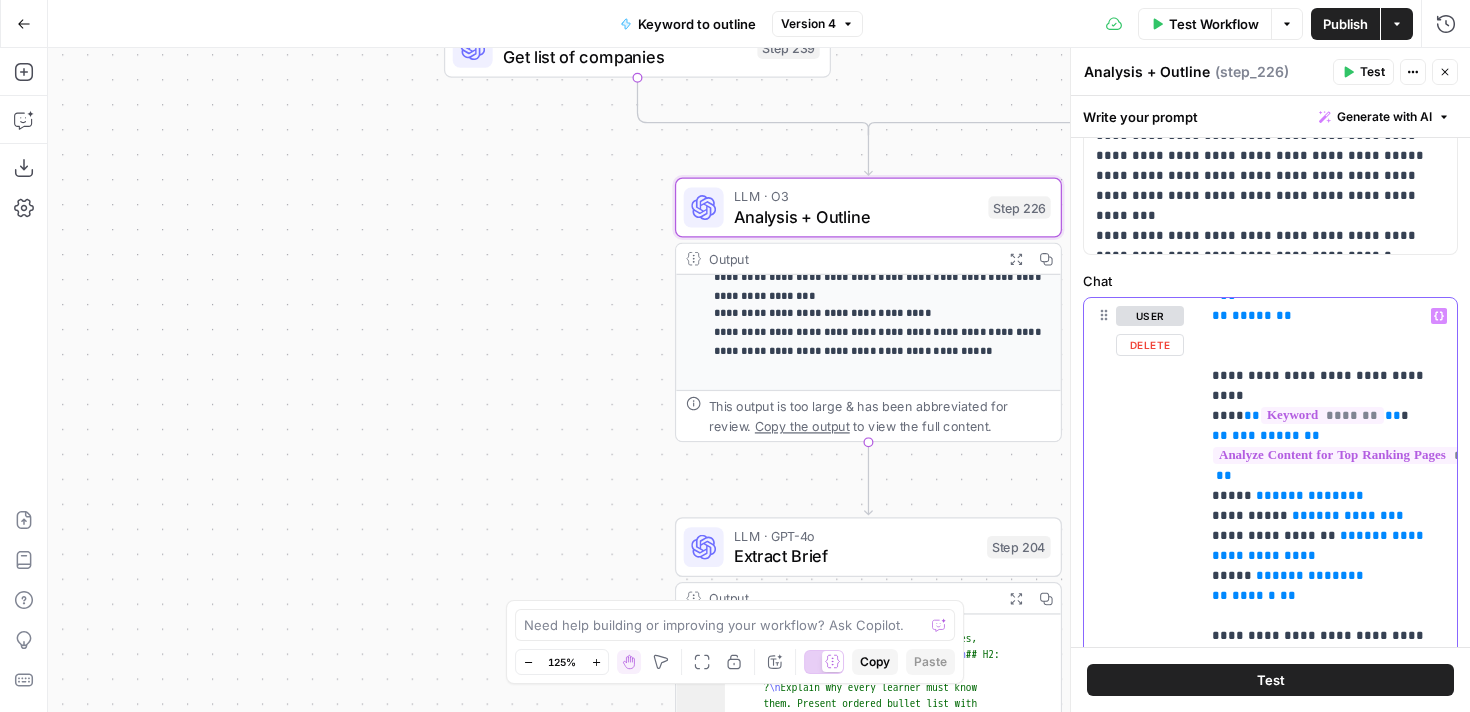 click on "**********" at bounding box center (1328, 6446) 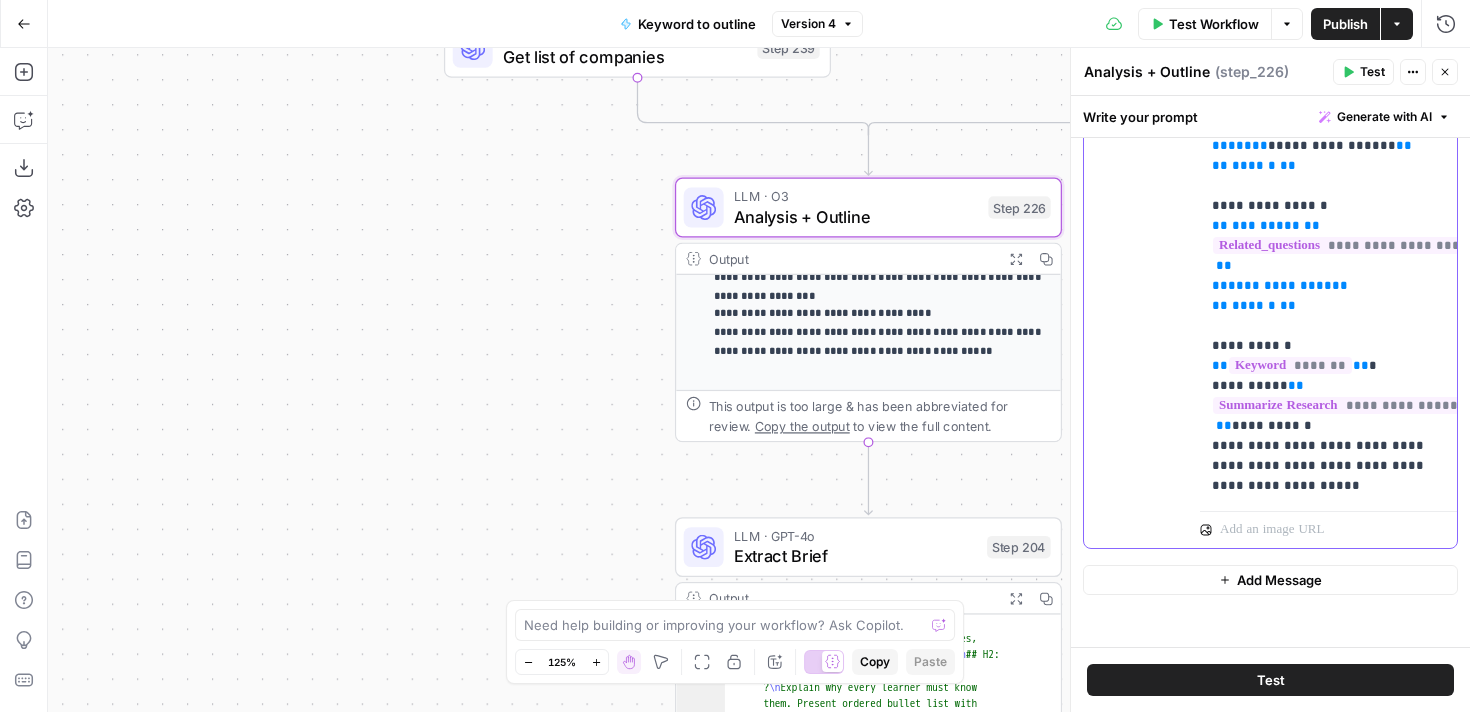 scroll, scrollTop: 1170, scrollLeft: 0, axis: vertical 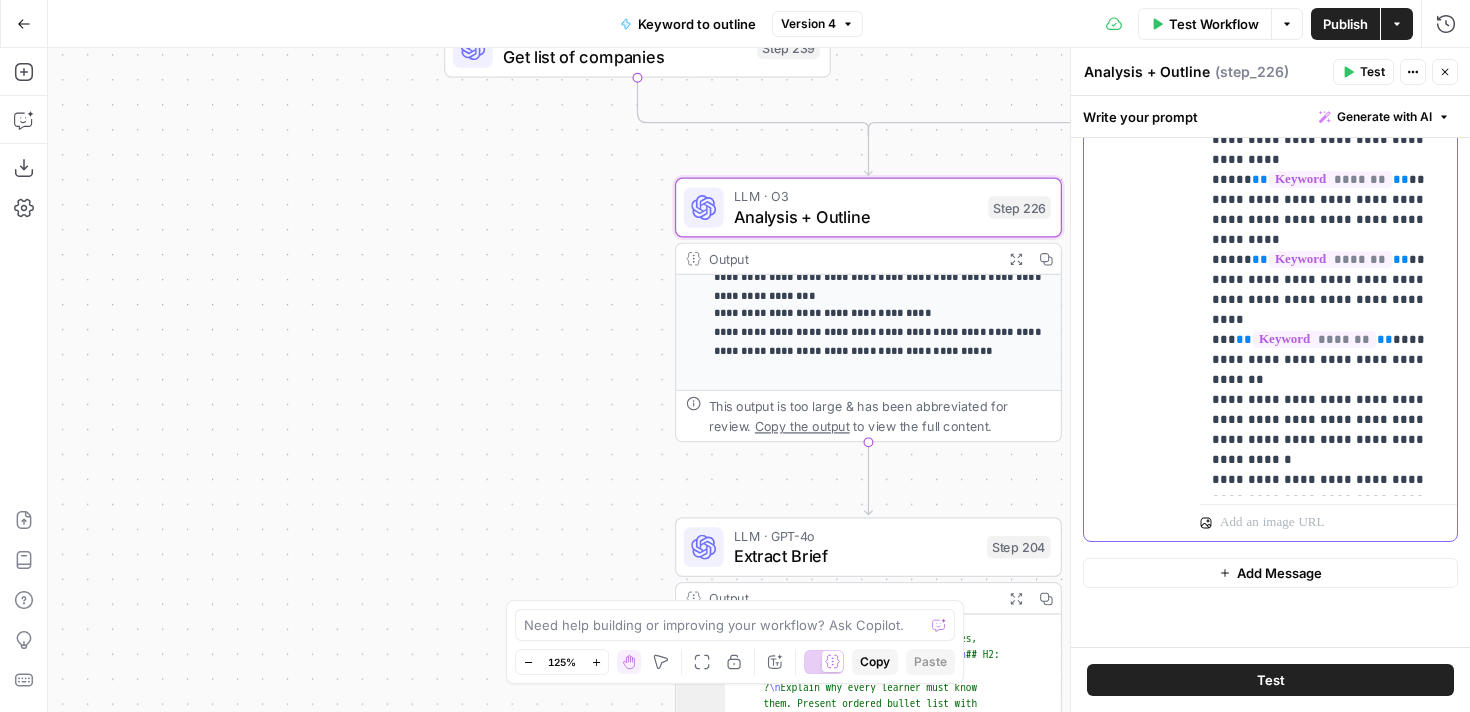 click on "**********" at bounding box center [1328, 5190] 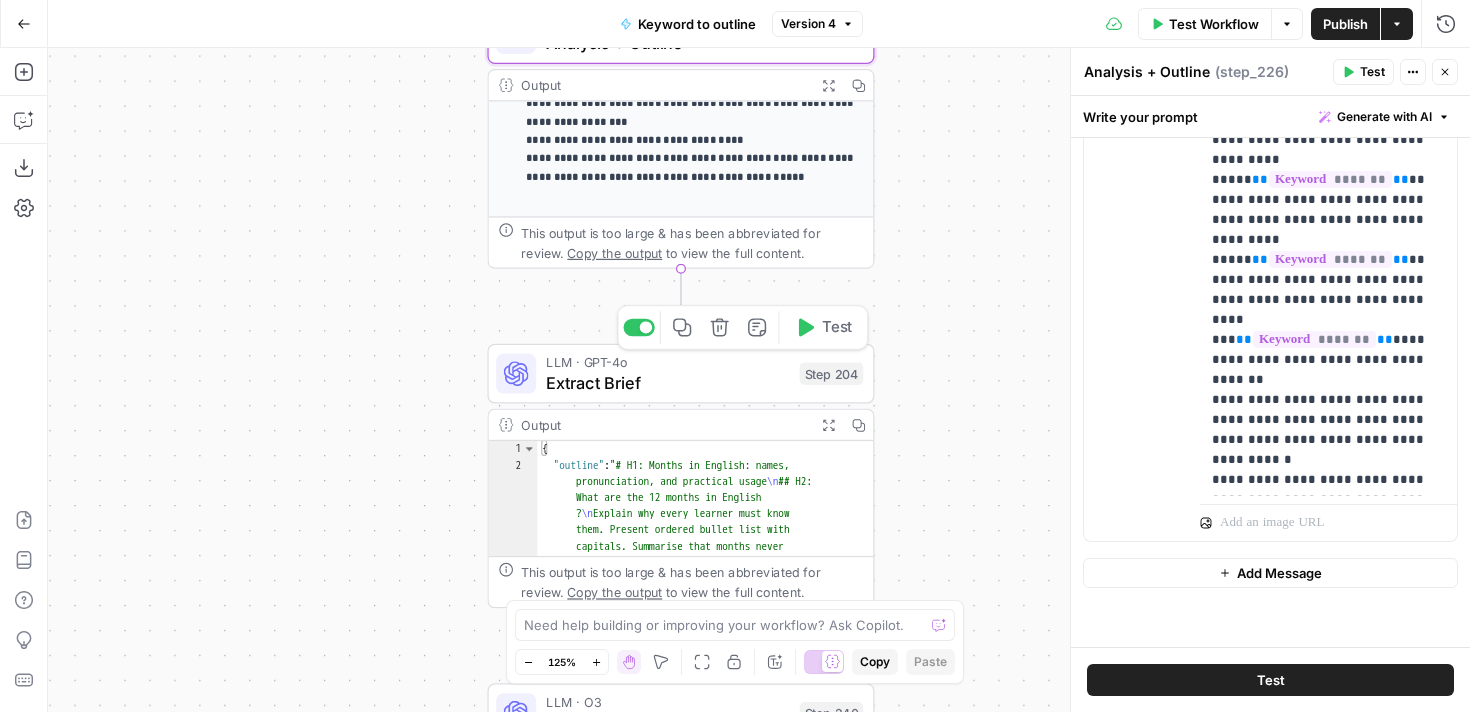 click on "Extract Brief" at bounding box center [667, 382] 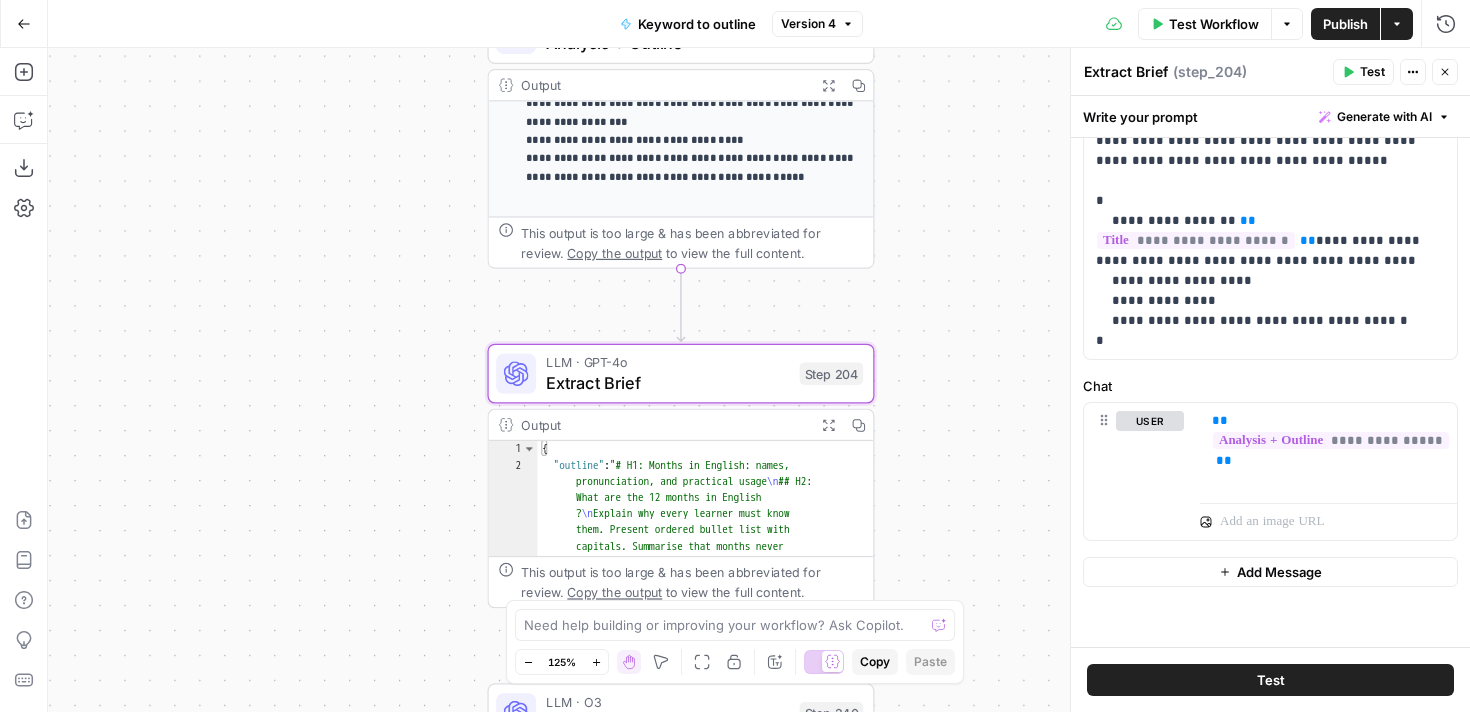 scroll, scrollTop: 0, scrollLeft: 0, axis: both 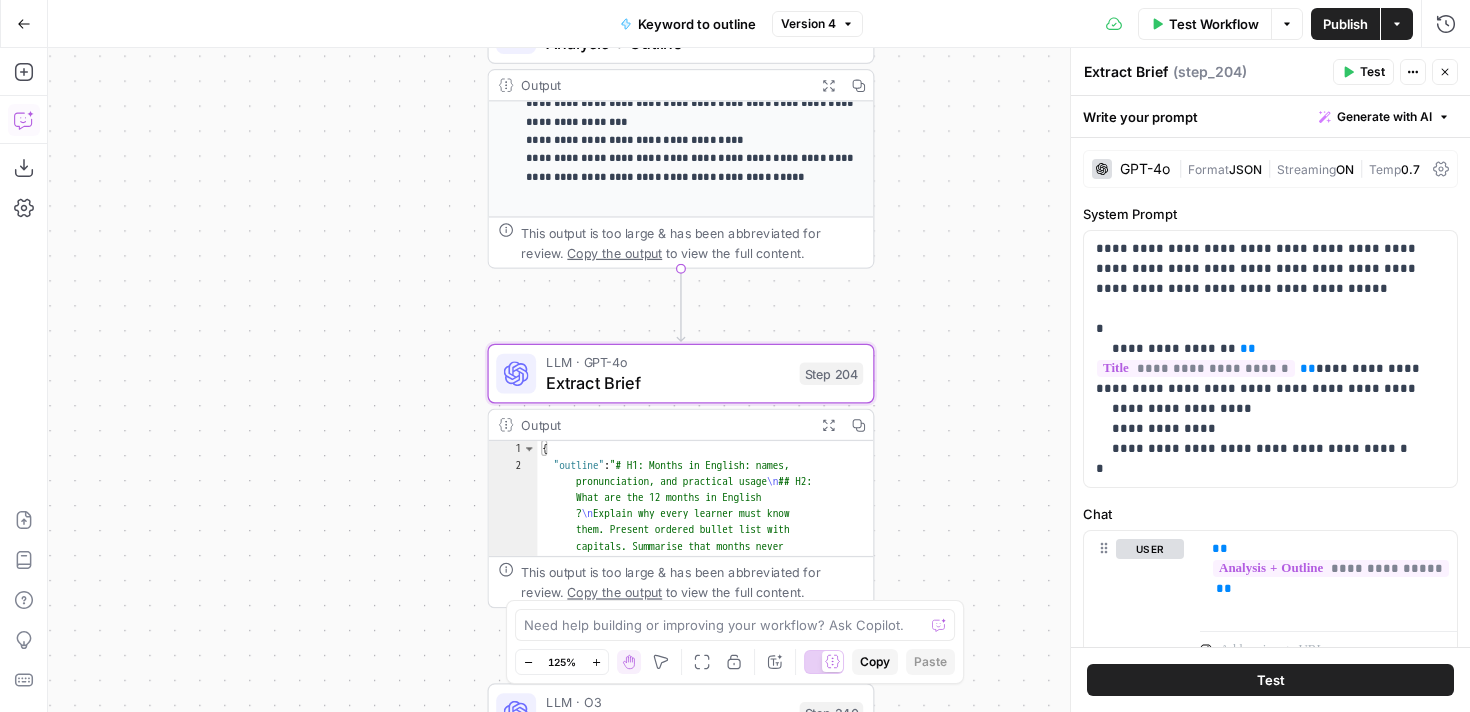 click 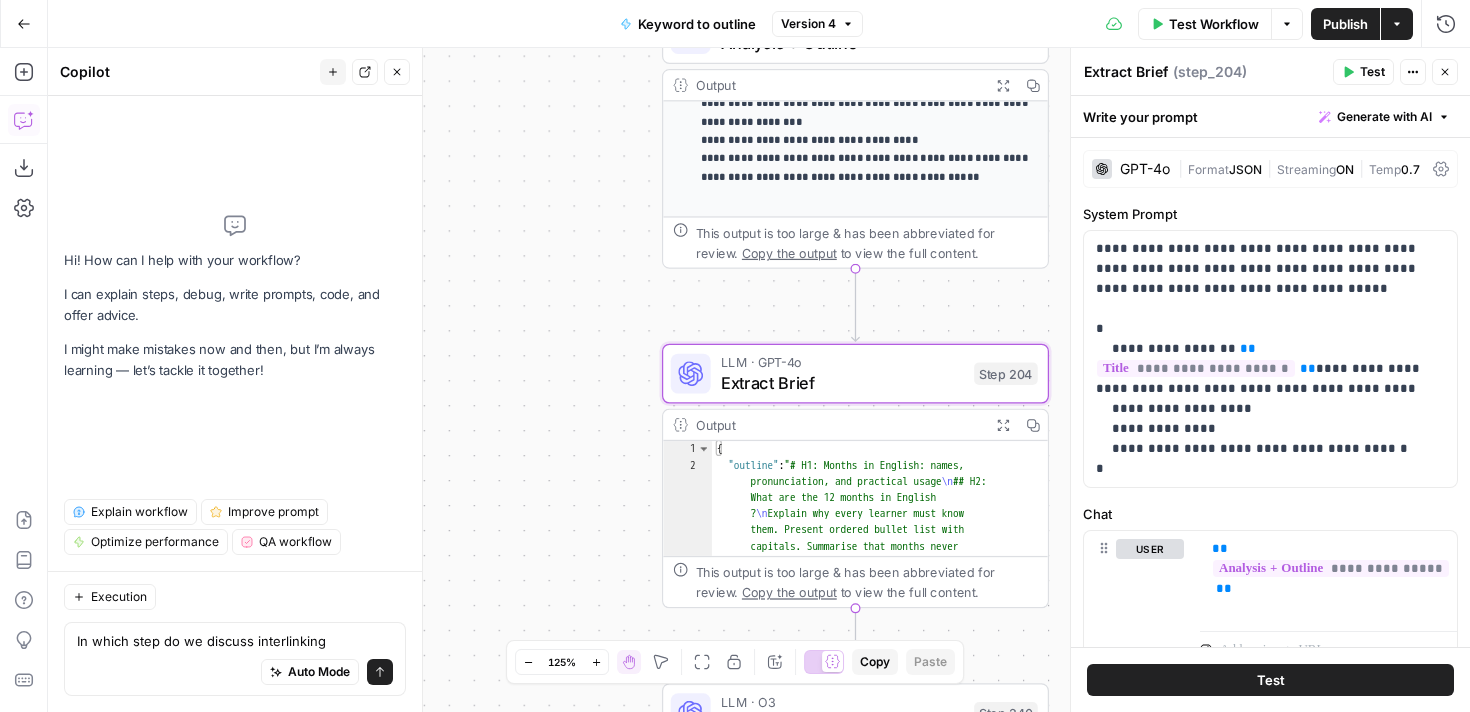 type on "In which step do we discuss interlinking?" 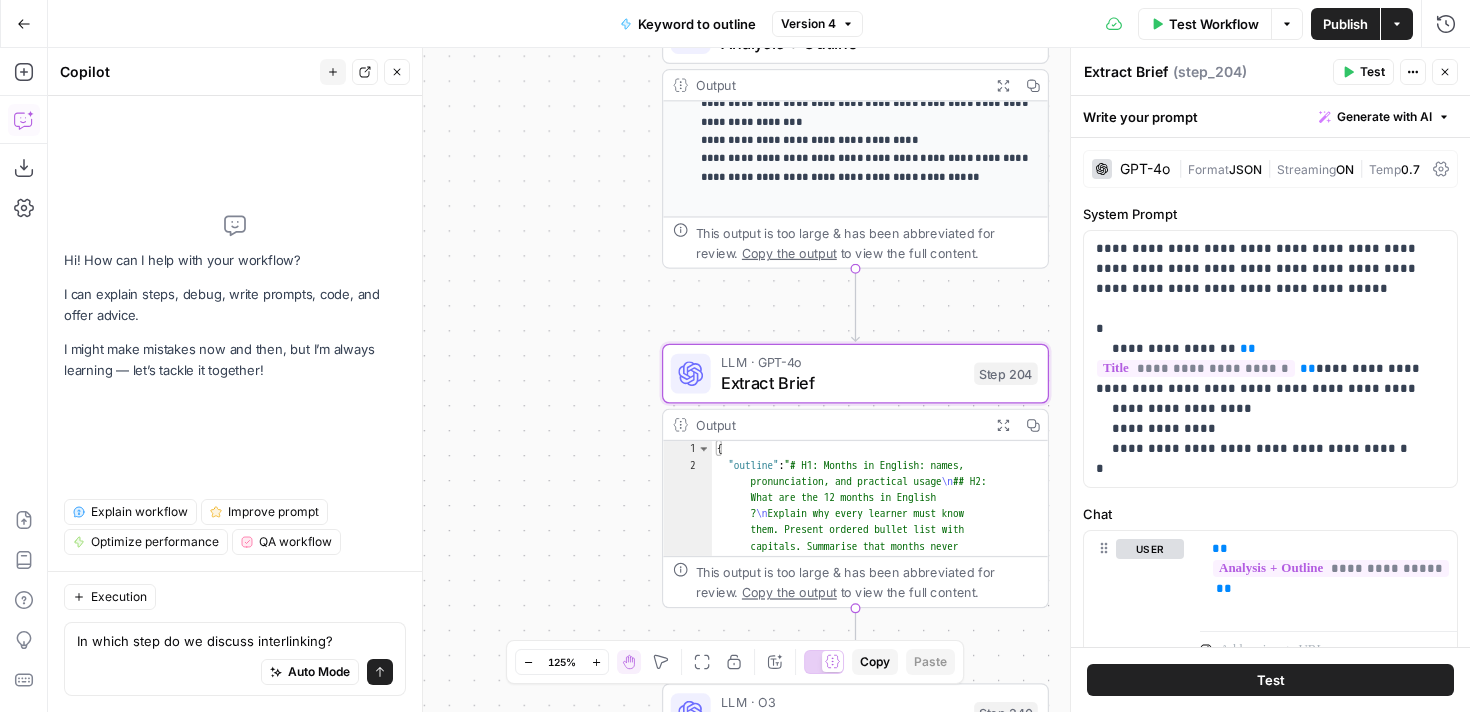 type 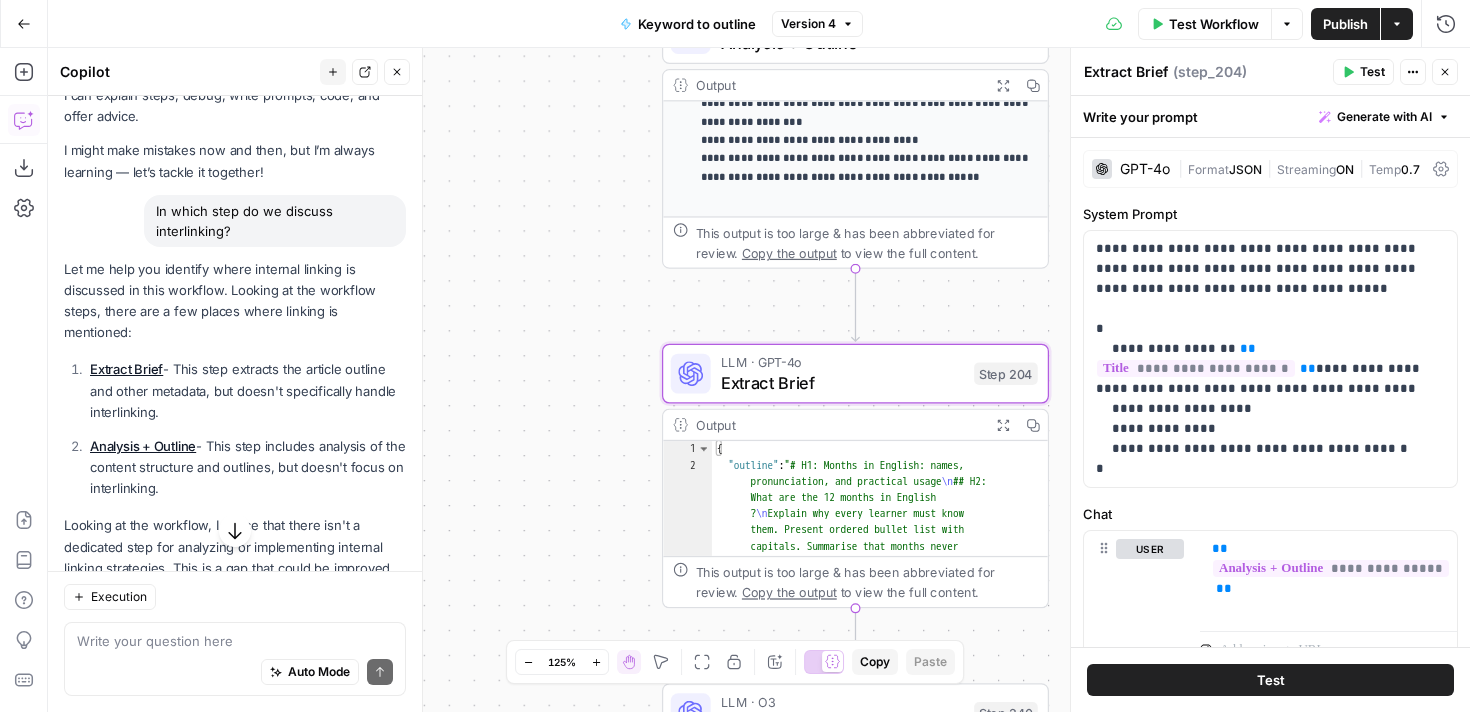 scroll, scrollTop: 67, scrollLeft: 0, axis: vertical 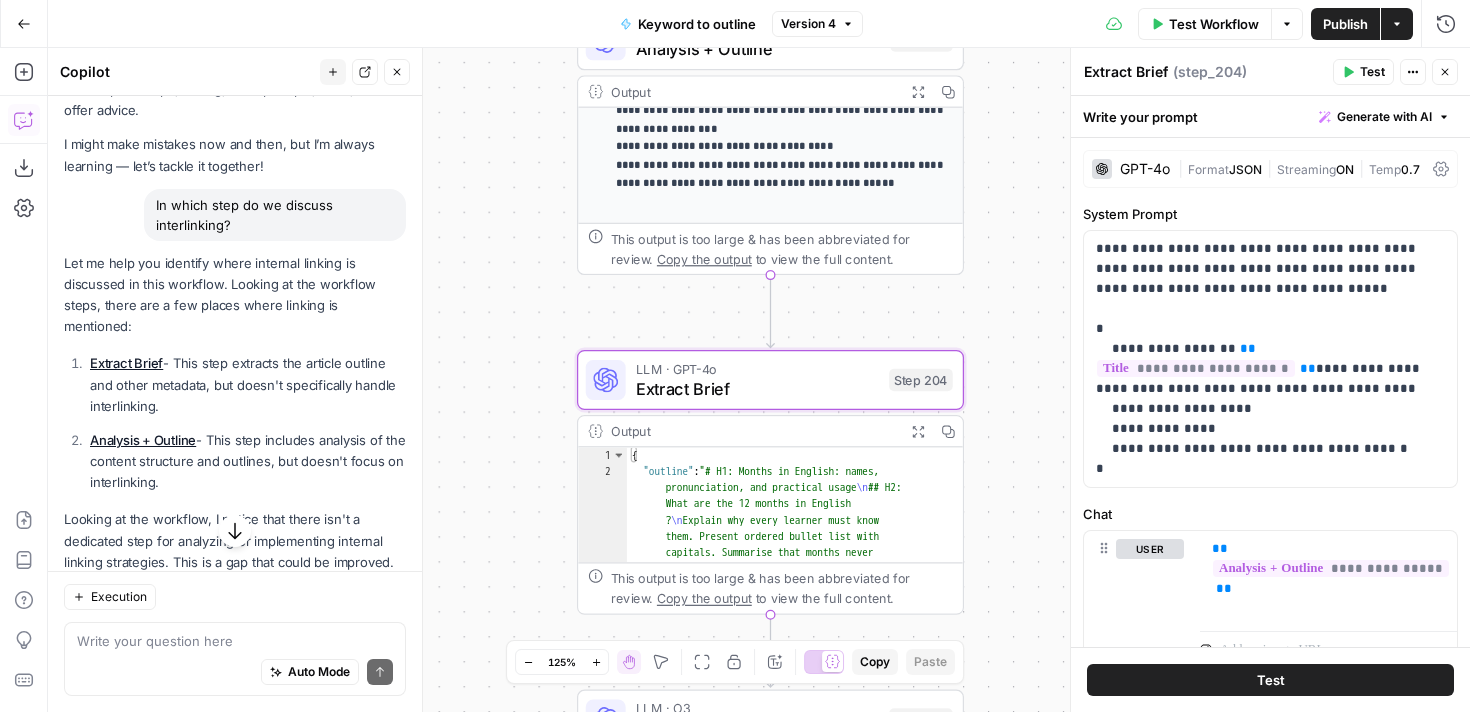 click on "Extract Brief" at bounding box center (126, 363) 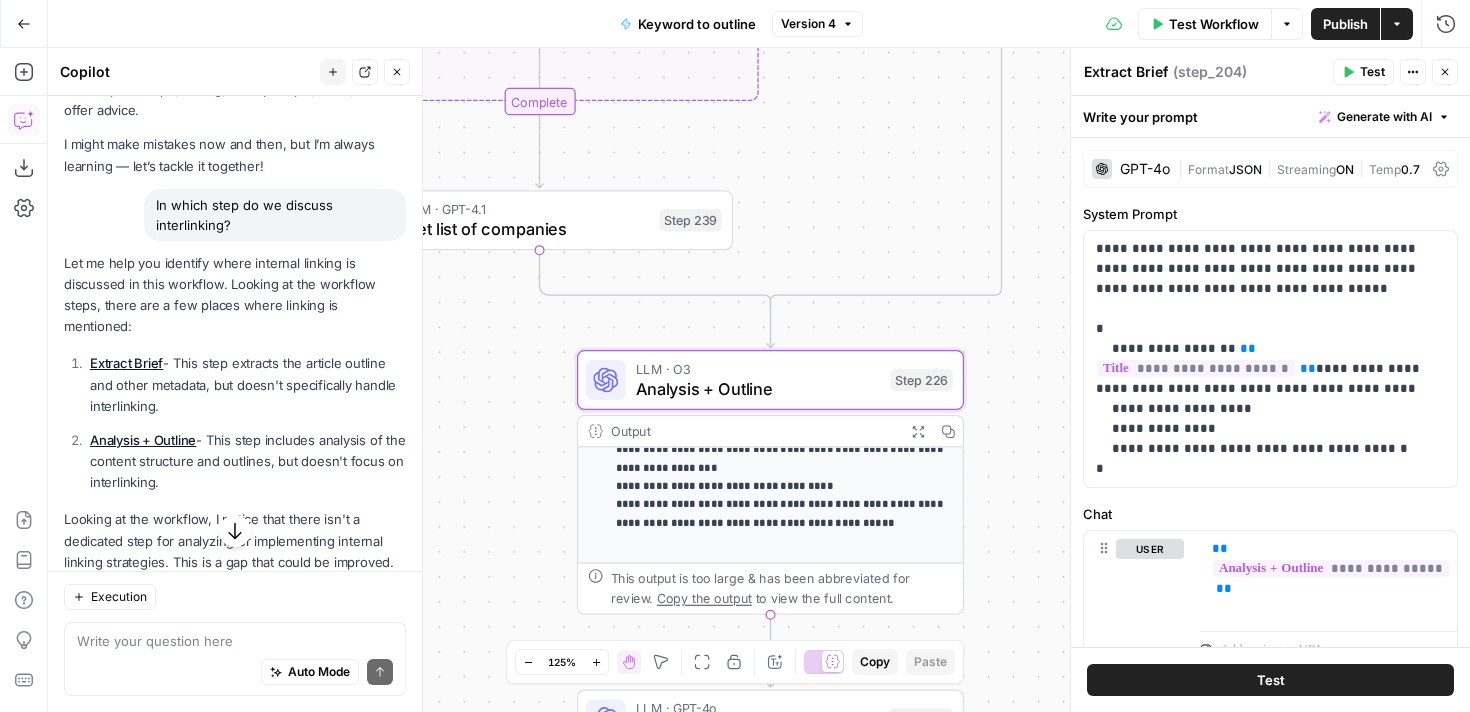 click on "Analysis + Outline" at bounding box center (143, 440) 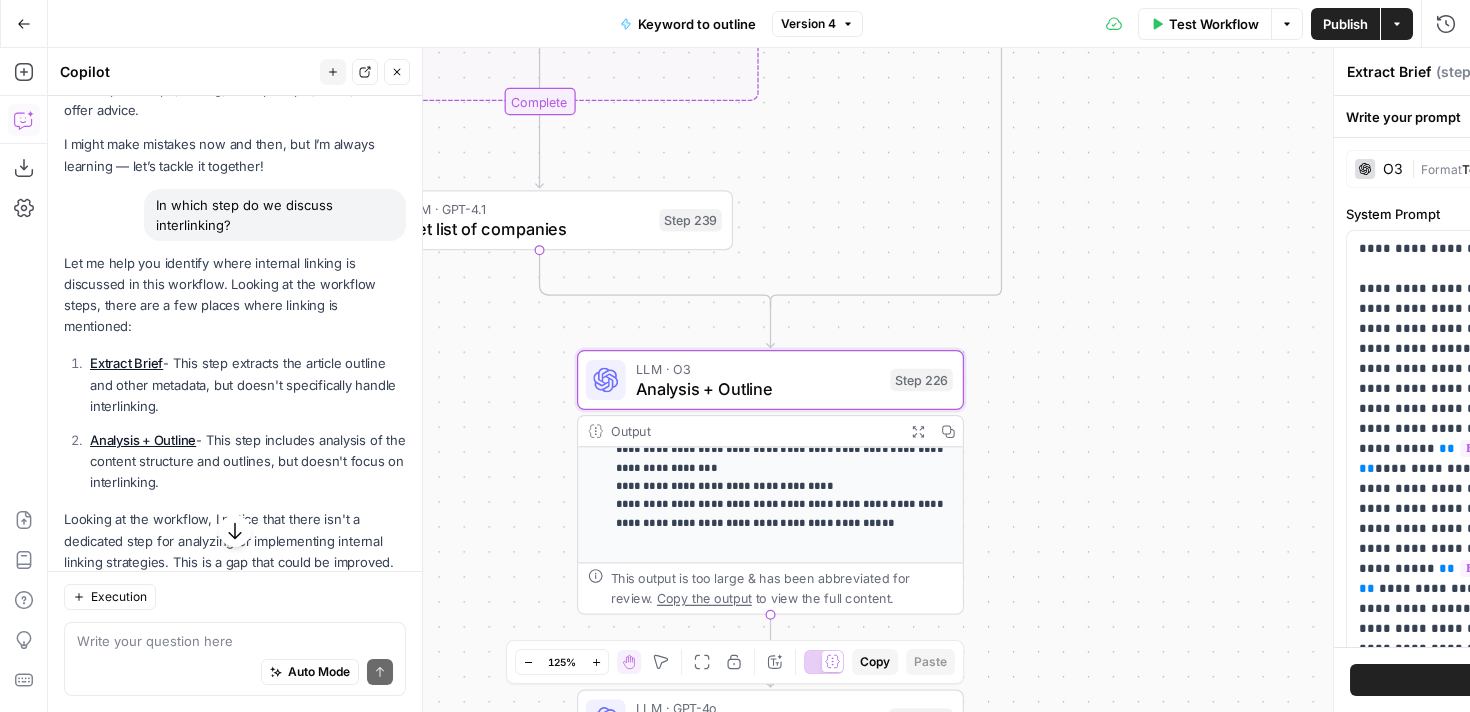 type on "Analysis + Outline" 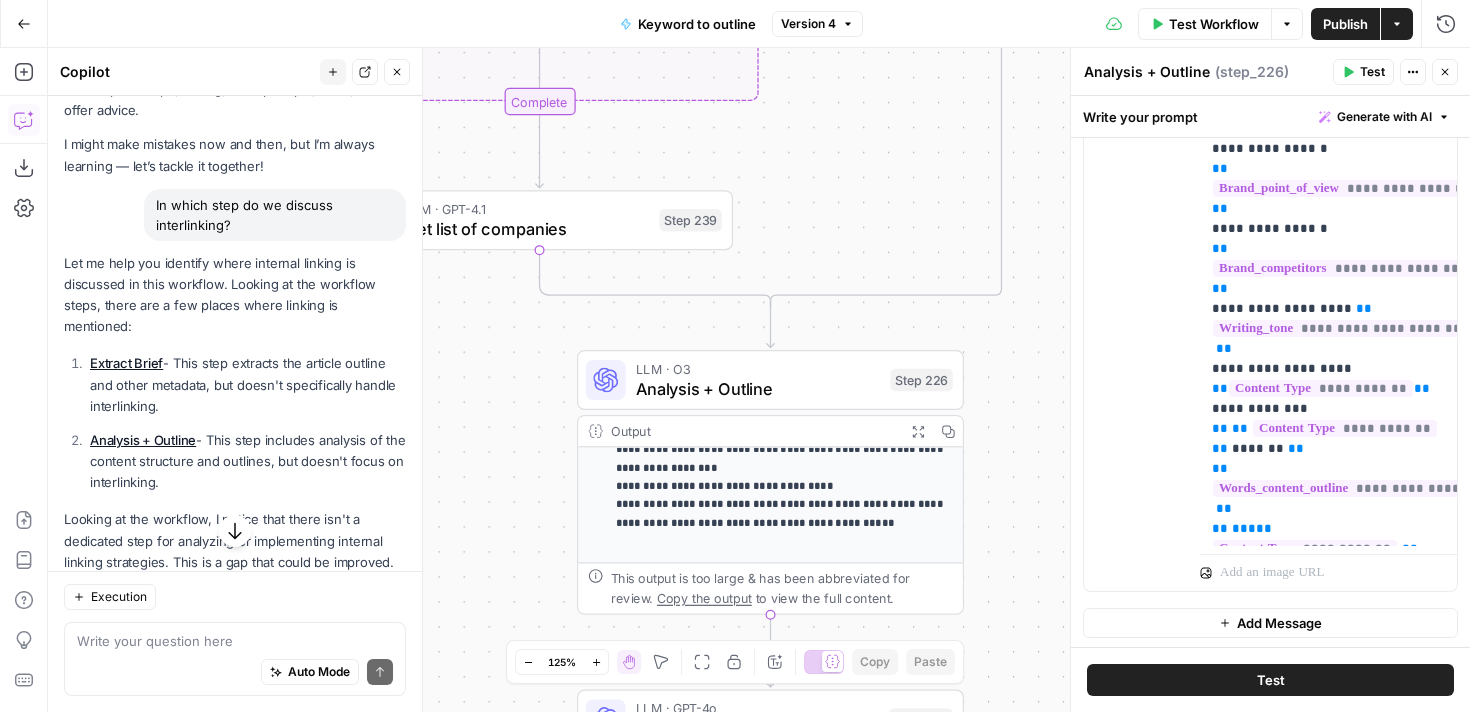 scroll, scrollTop: 1170, scrollLeft: 0, axis: vertical 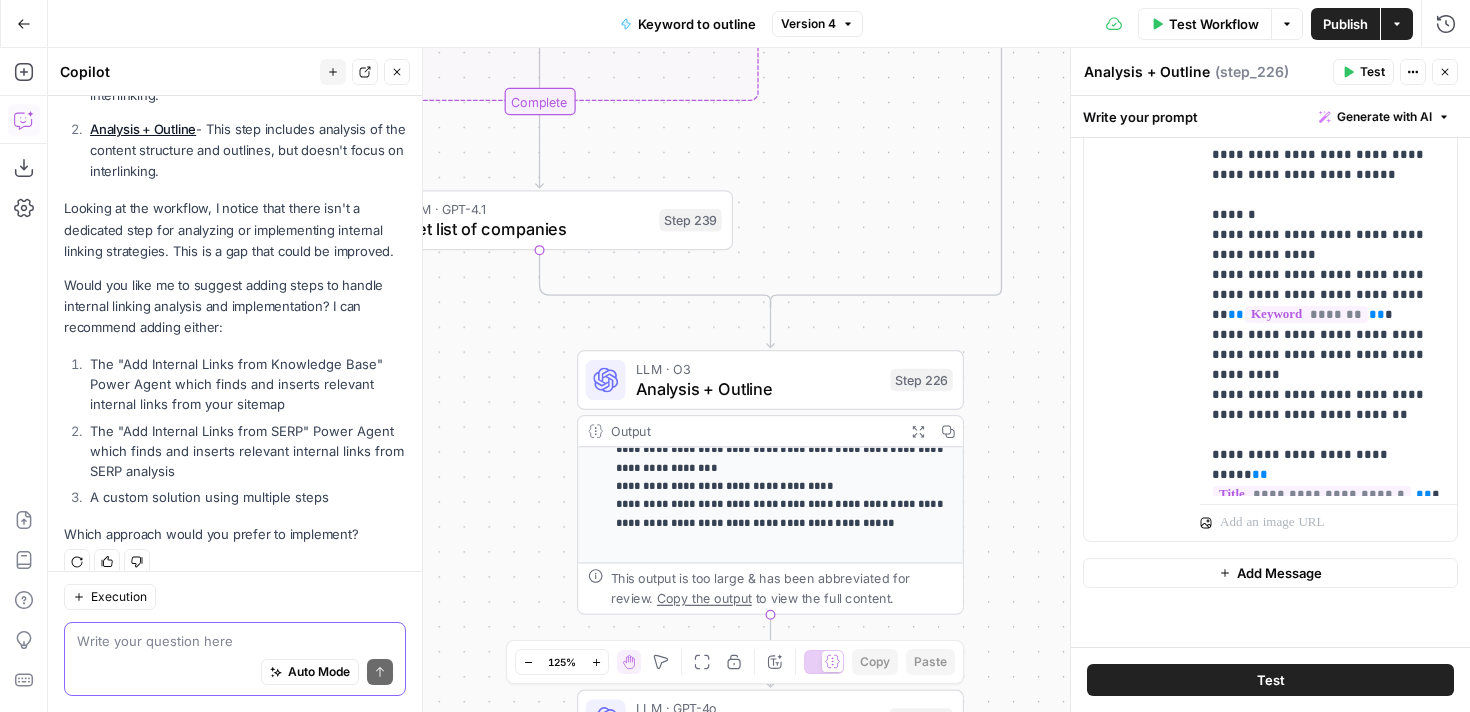 click at bounding box center (235, 641) 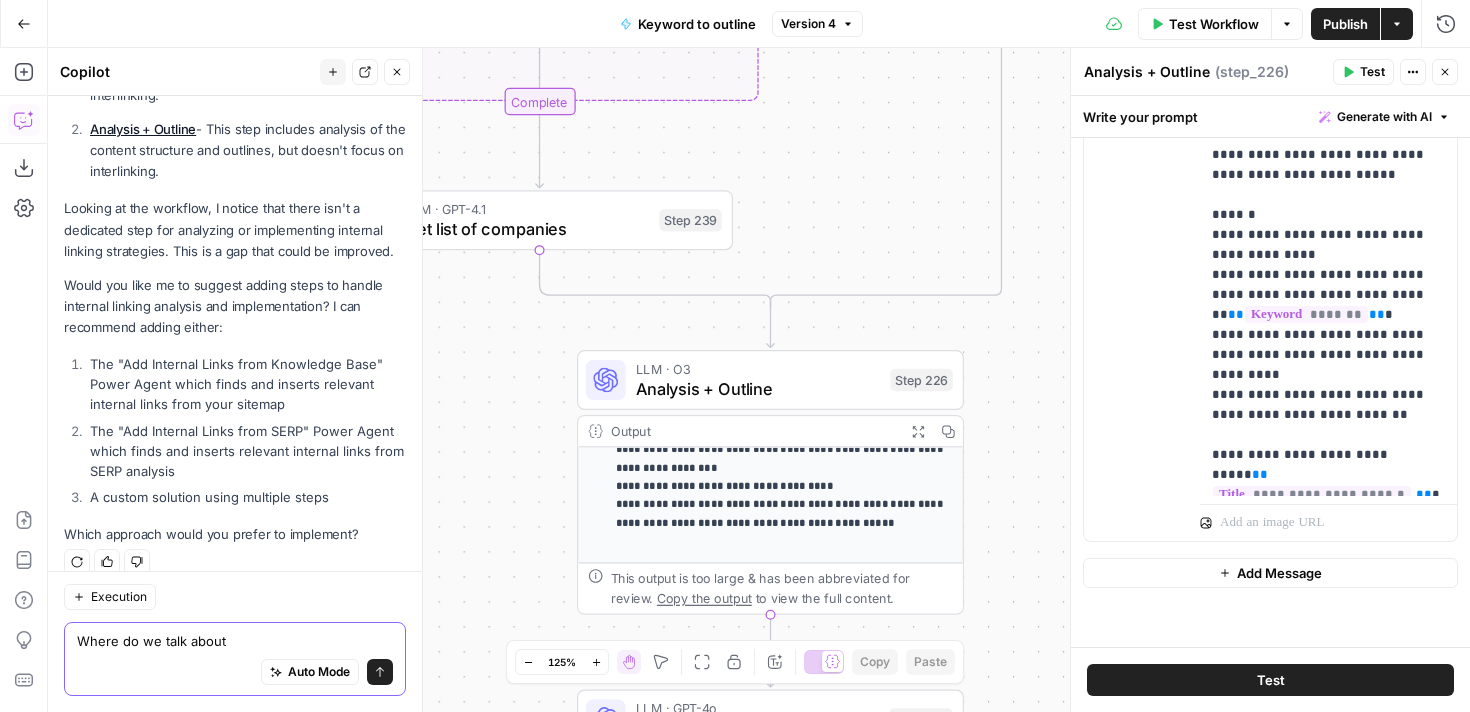 paste on "{{ brand_kit.commercial_linking_pairs }}" 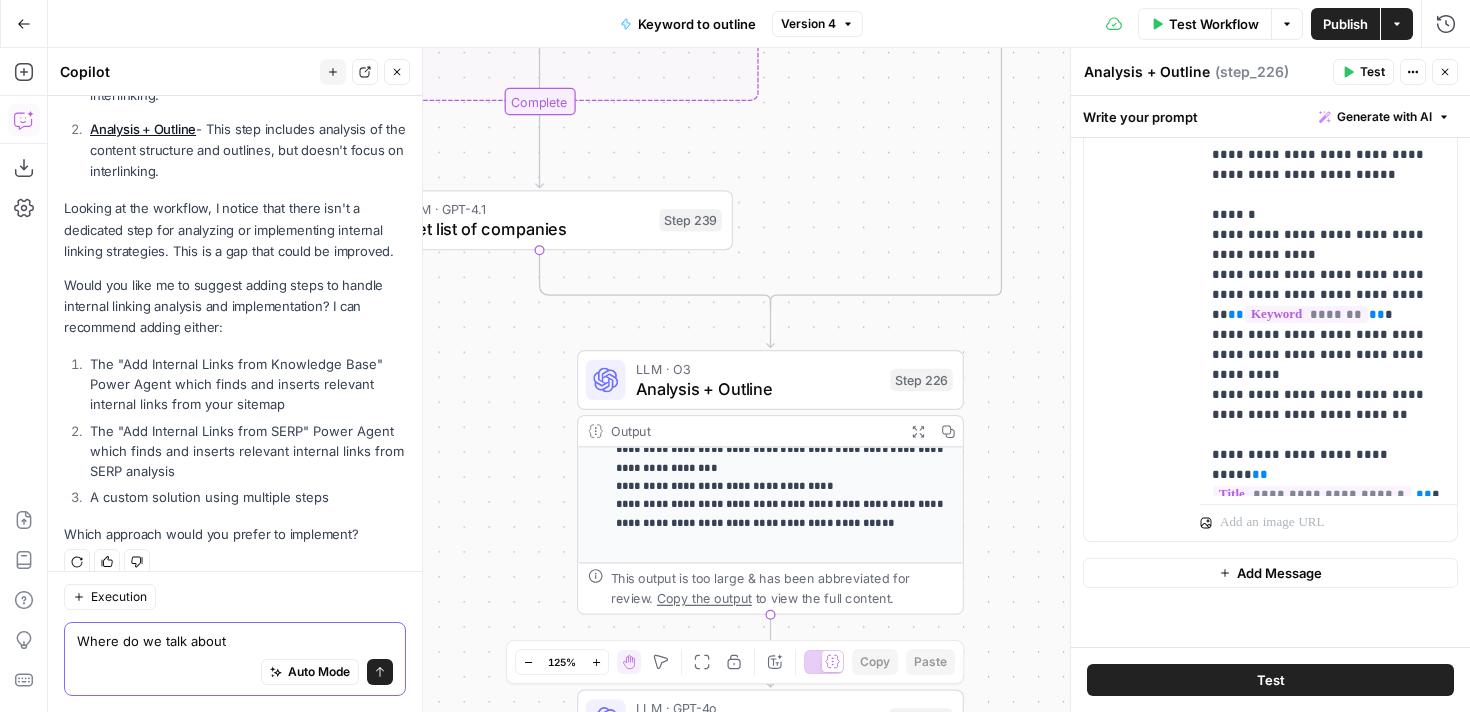 type on "Where do we talk about {{ brand_kit.commercial_linking_pairs }}" 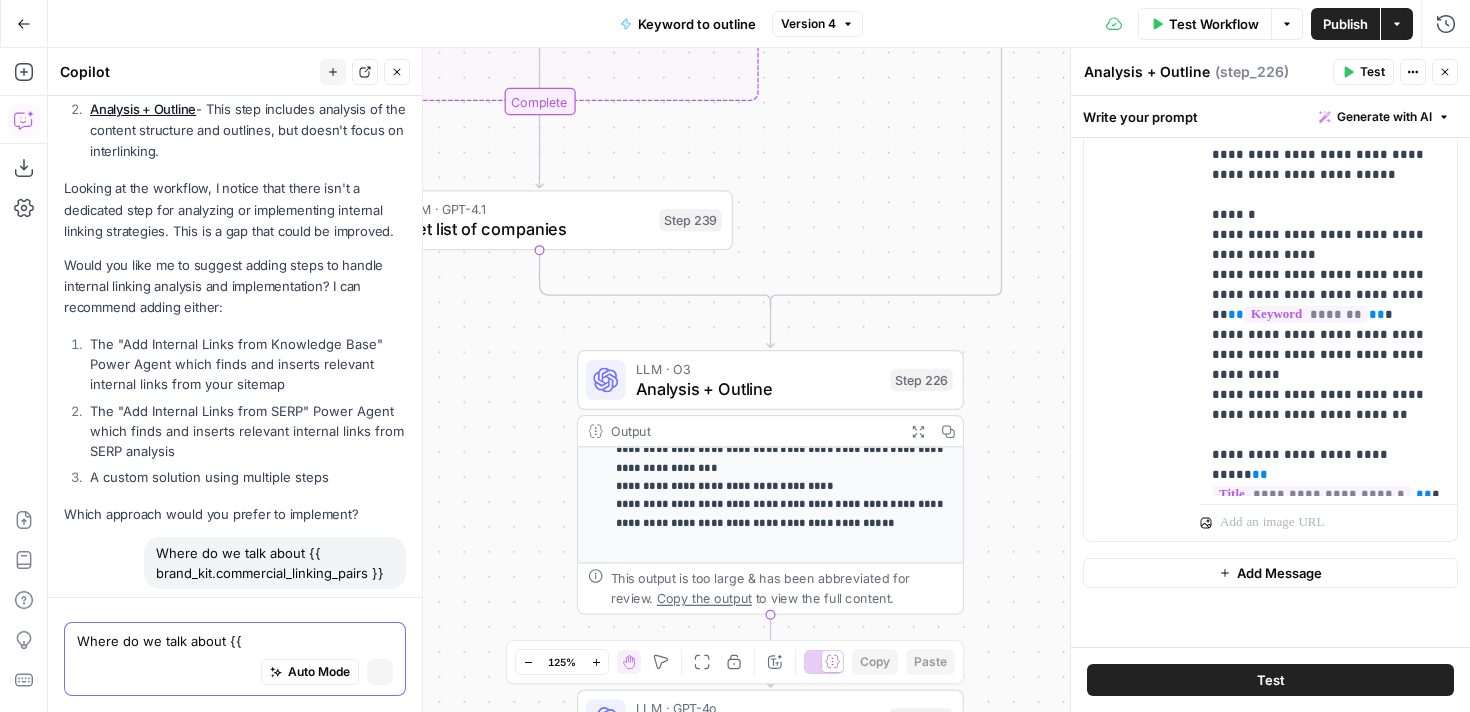 type 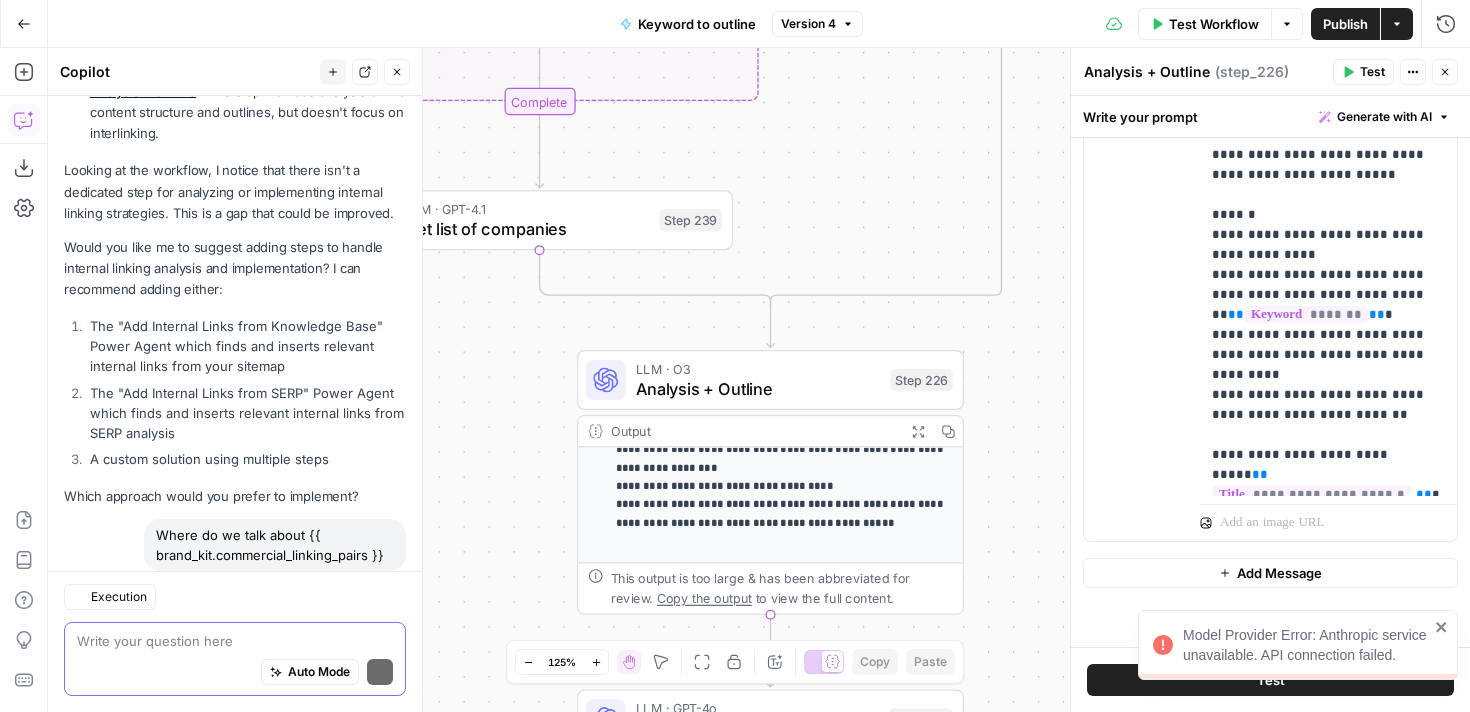 scroll, scrollTop: 442, scrollLeft: 0, axis: vertical 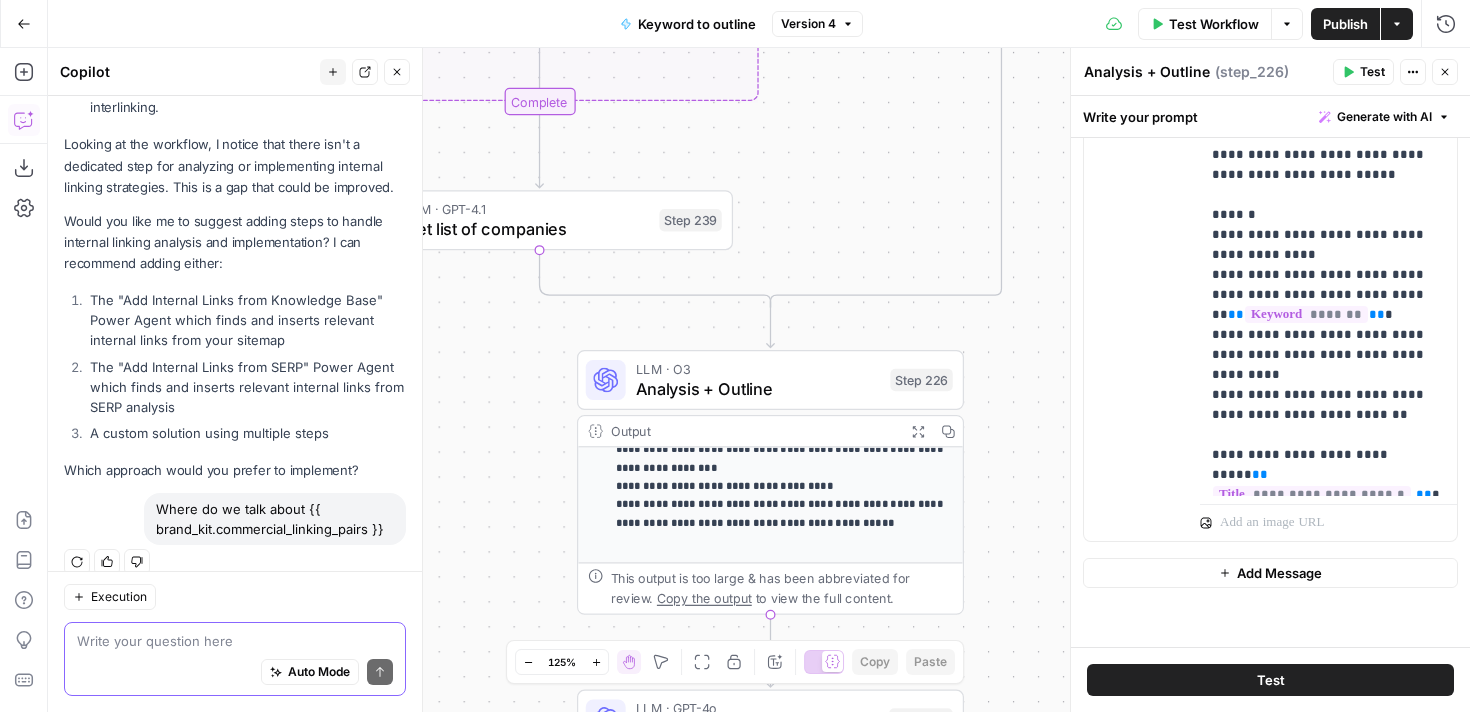 click on "Execution" at bounding box center (119, 597) 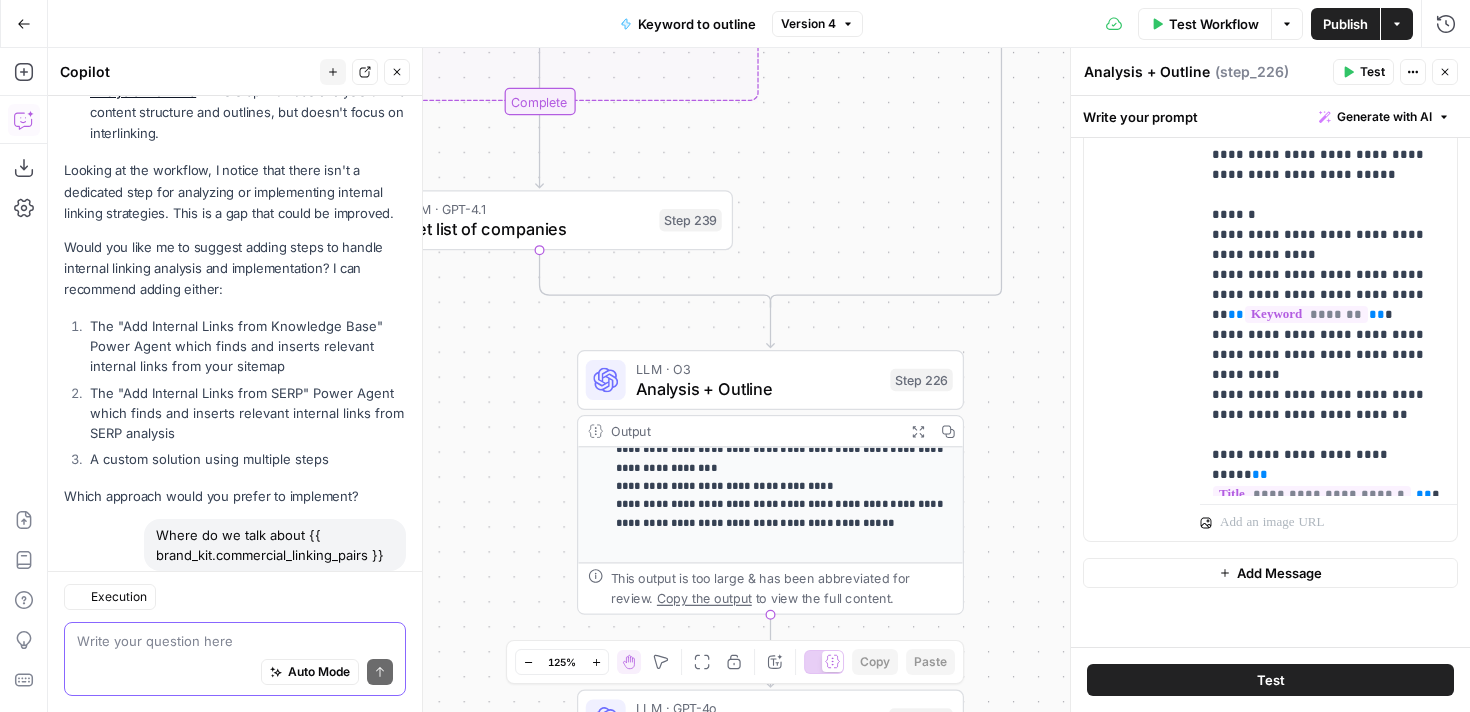 scroll, scrollTop: 442, scrollLeft: 0, axis: vertical 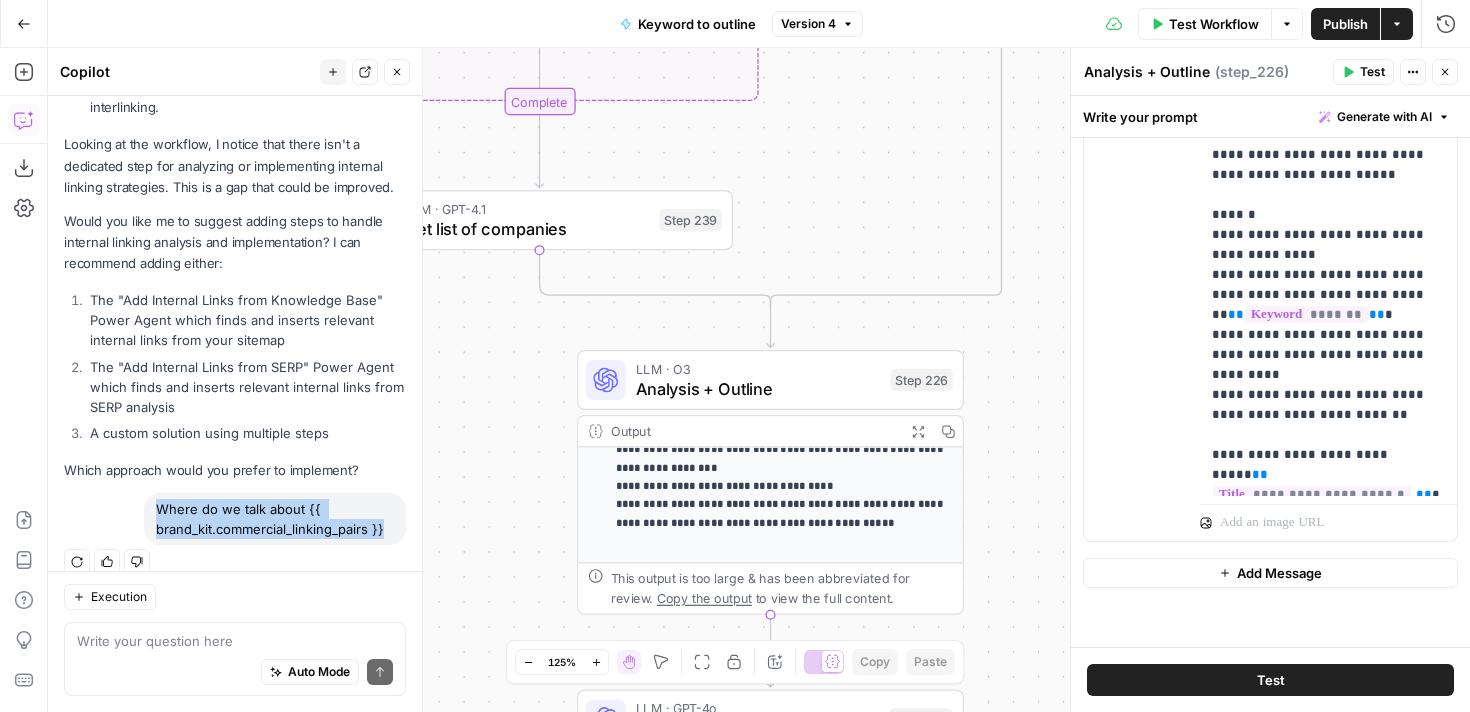 drag, startPoint x: 385, startPoint y: 510, endPoint x: 134, endPoint y: 490, distance: 251.79555 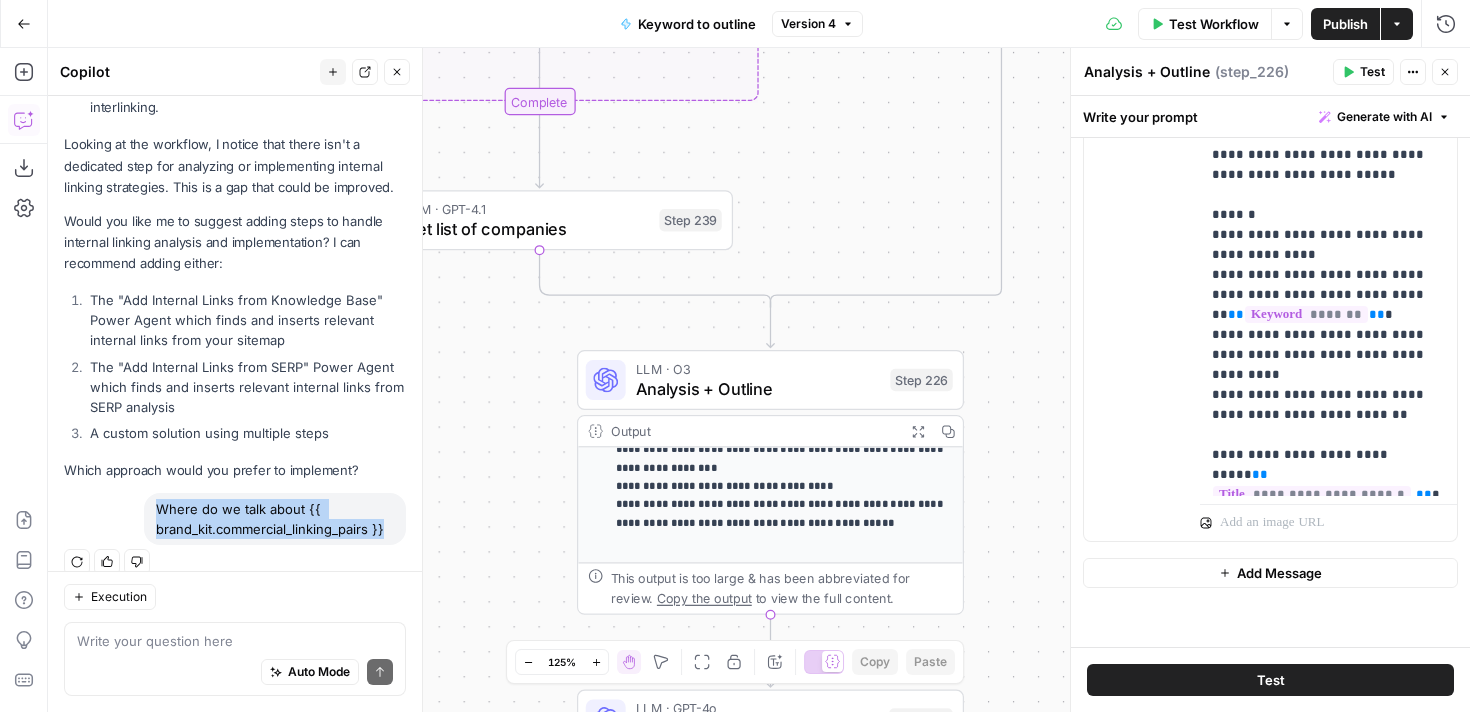 click on "Where do we talk about {{ brand_kit.commercial_linking_pairs }} Regenerate Helpful Not helpful" at bounding box center (235, 535) 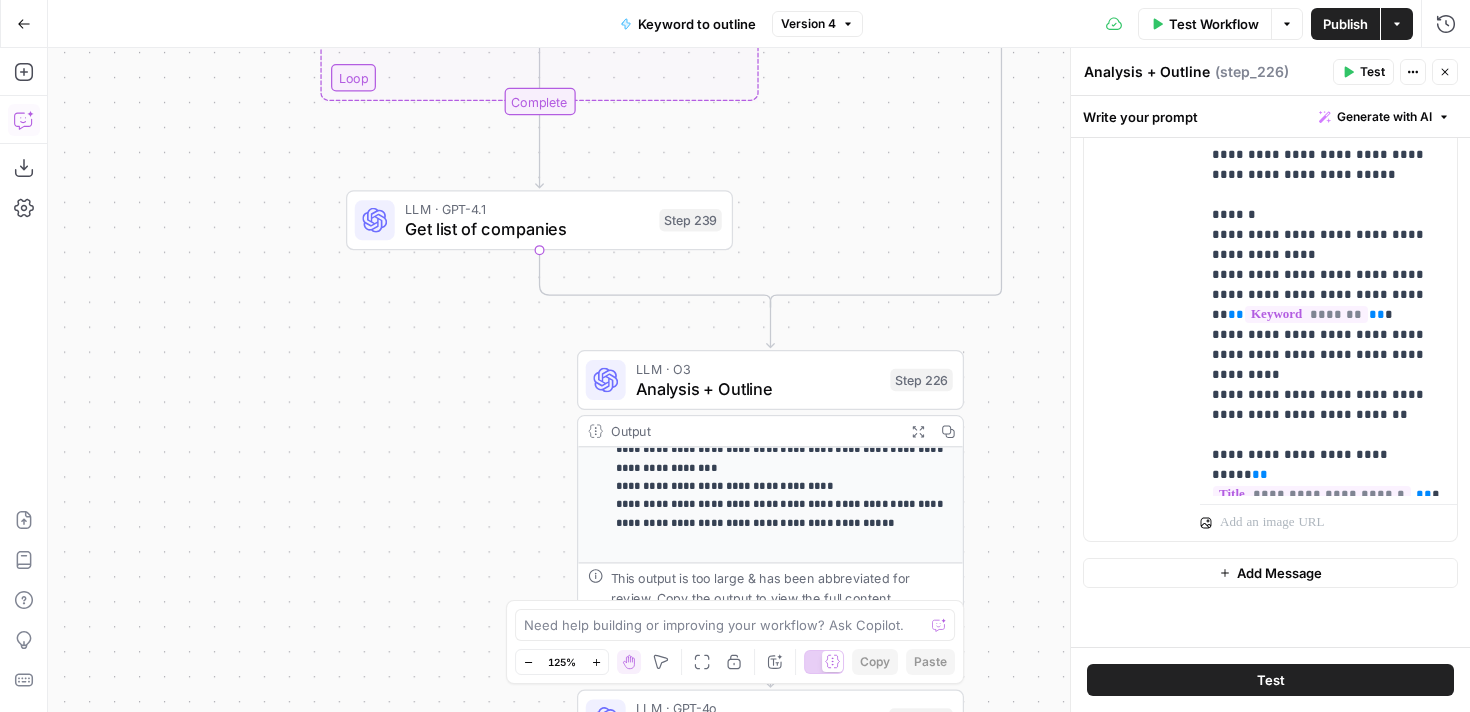 click 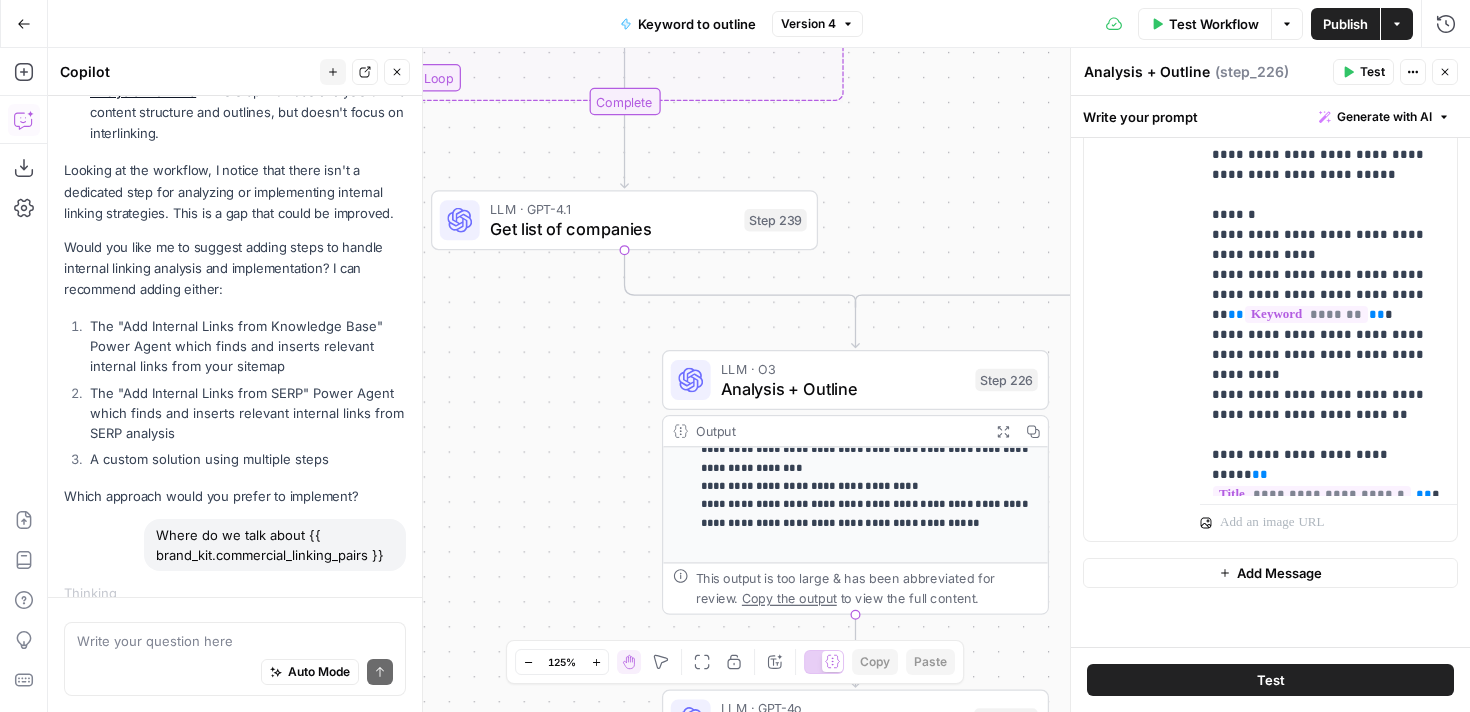 scroll, scrollTop: 442, scrollLeft: 0, axis: vertical 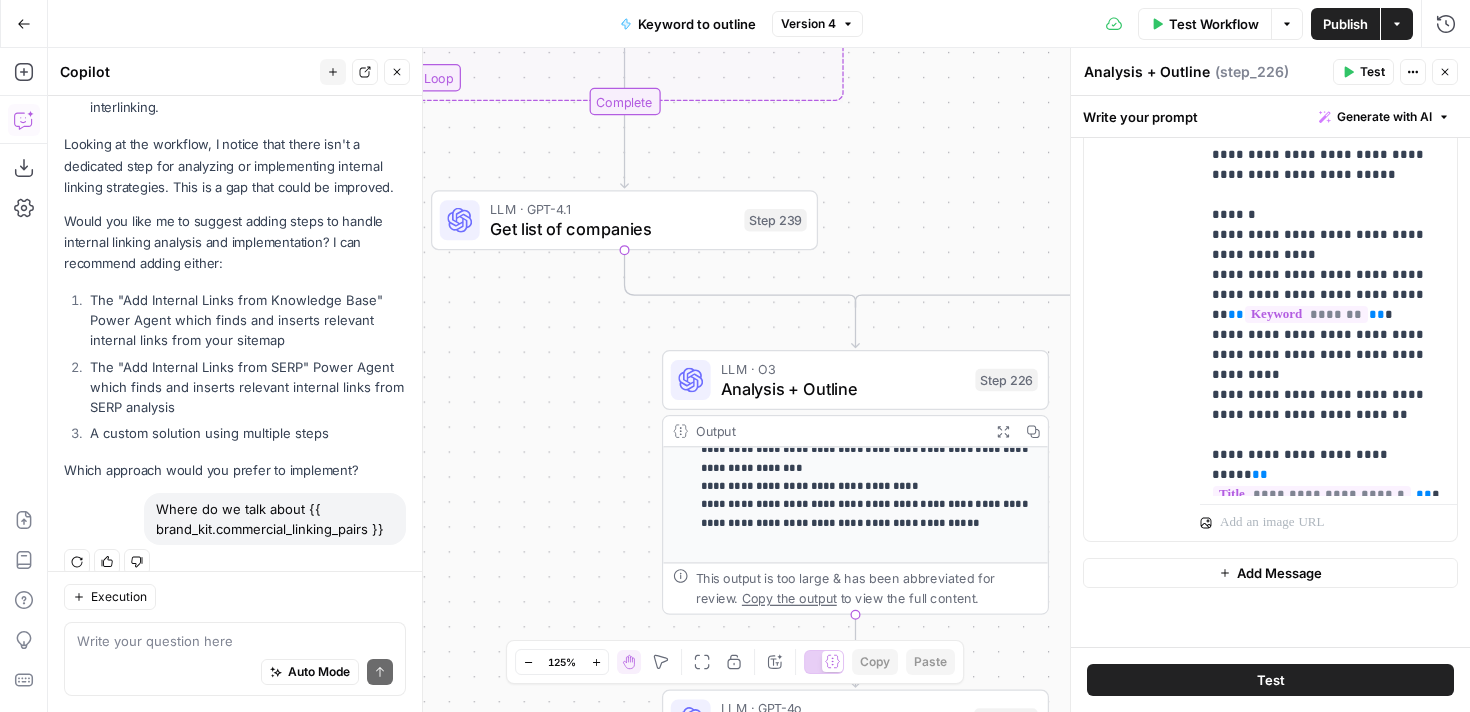 click on "Detach" at bounding box center (365, 72) 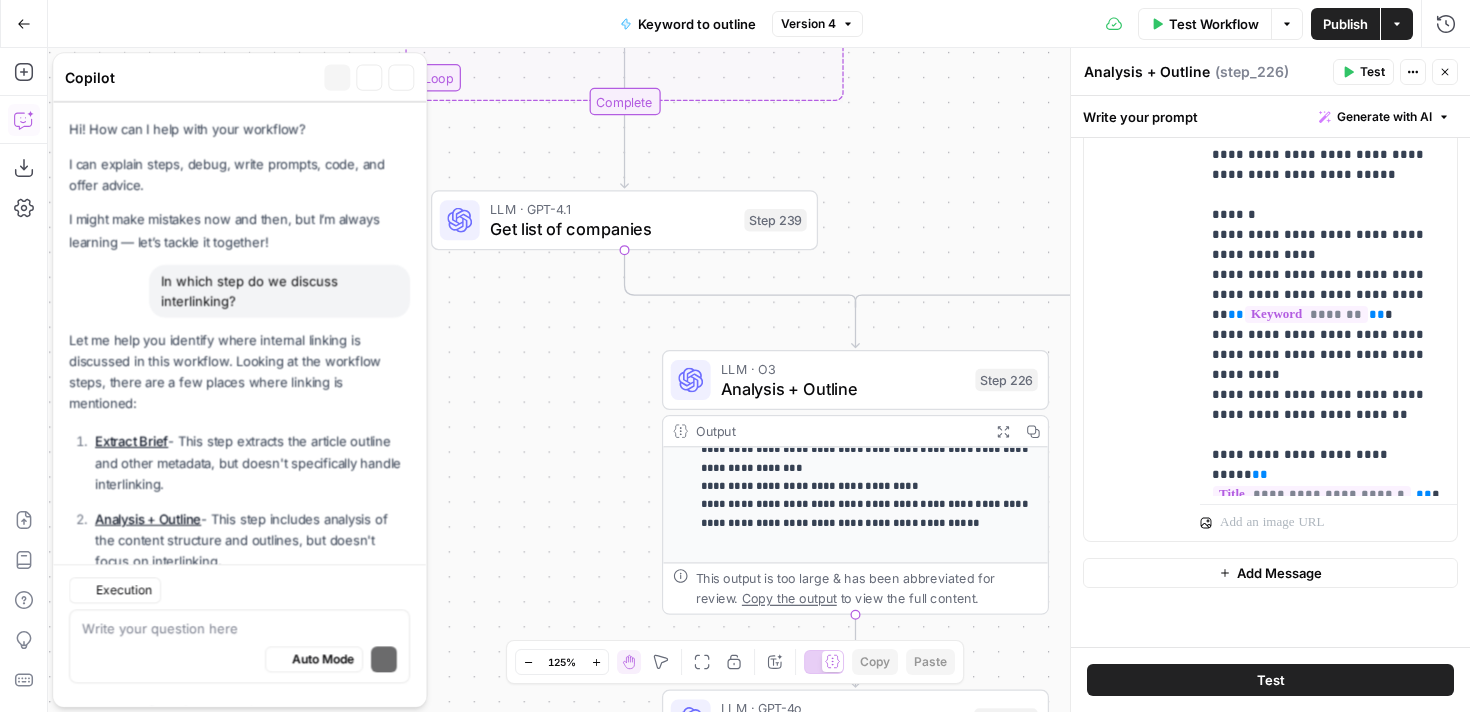 scroll, scrollTop: 461, scrollLeft: 0, axis: vertical 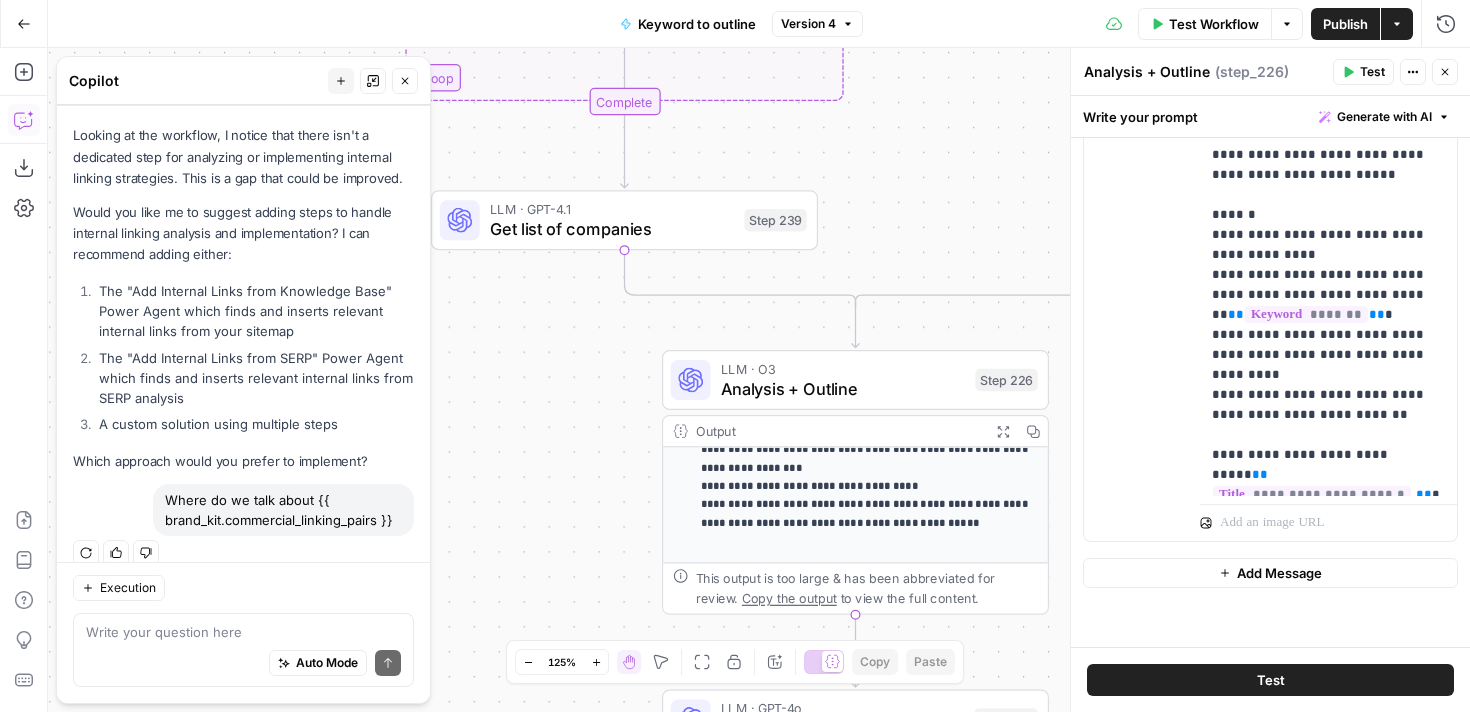 click 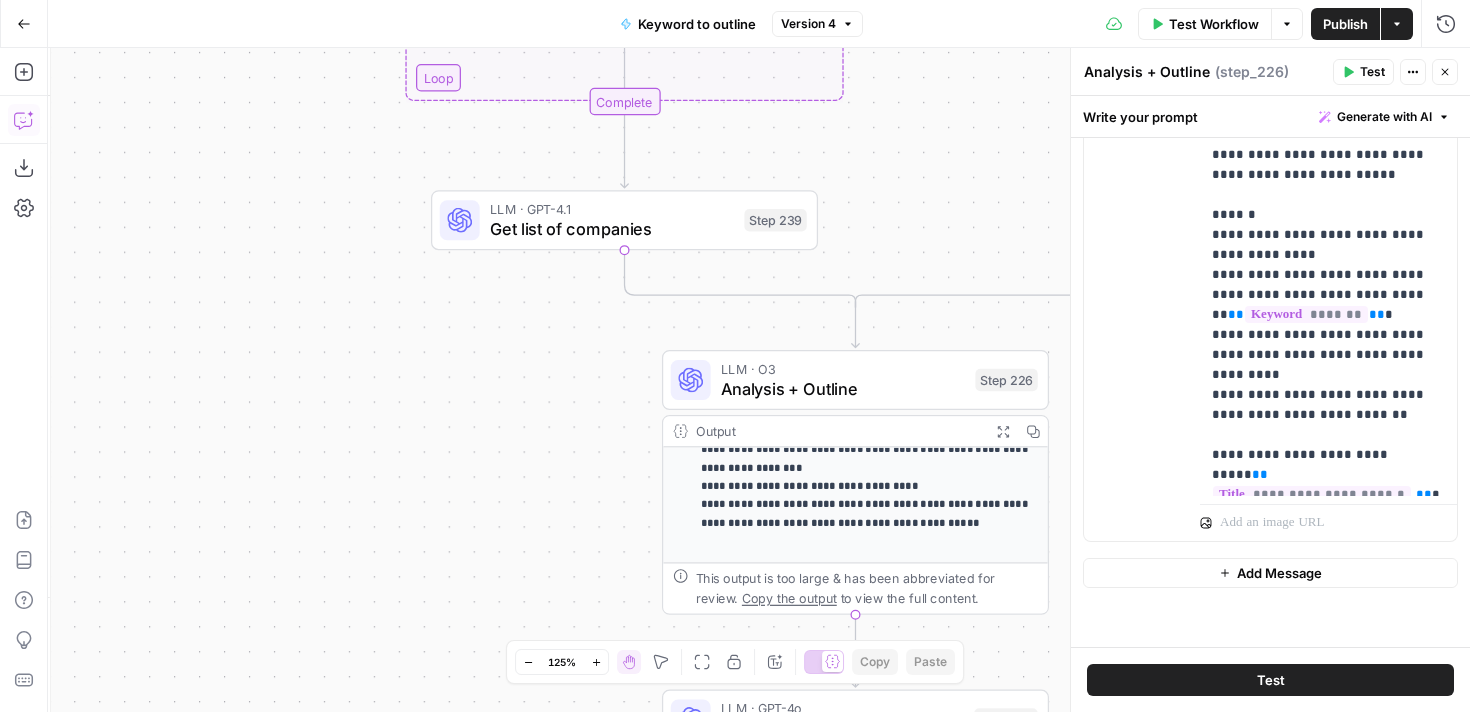 scroll, scrollTop: 442, scrollLeft: 0, axis: vertical 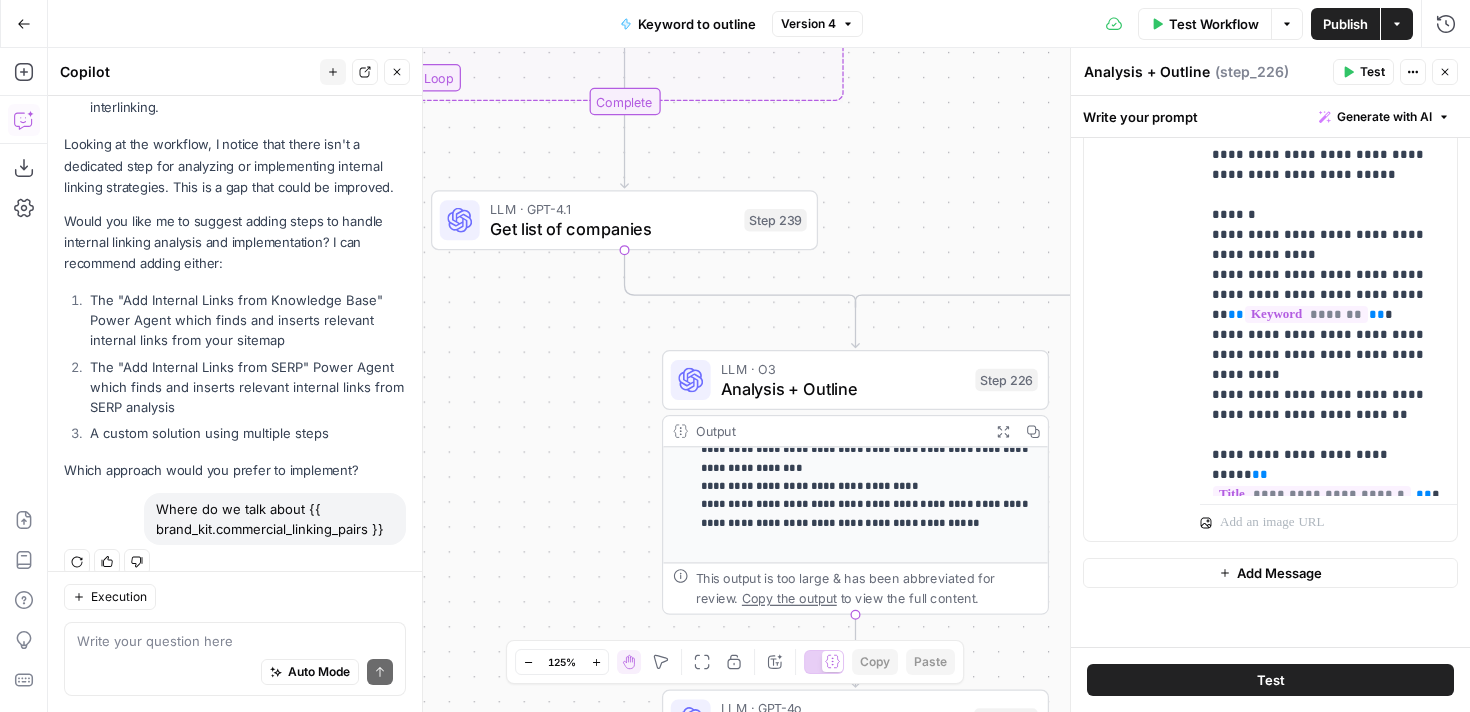 click on "New chat" at bounding box center (333, 72) 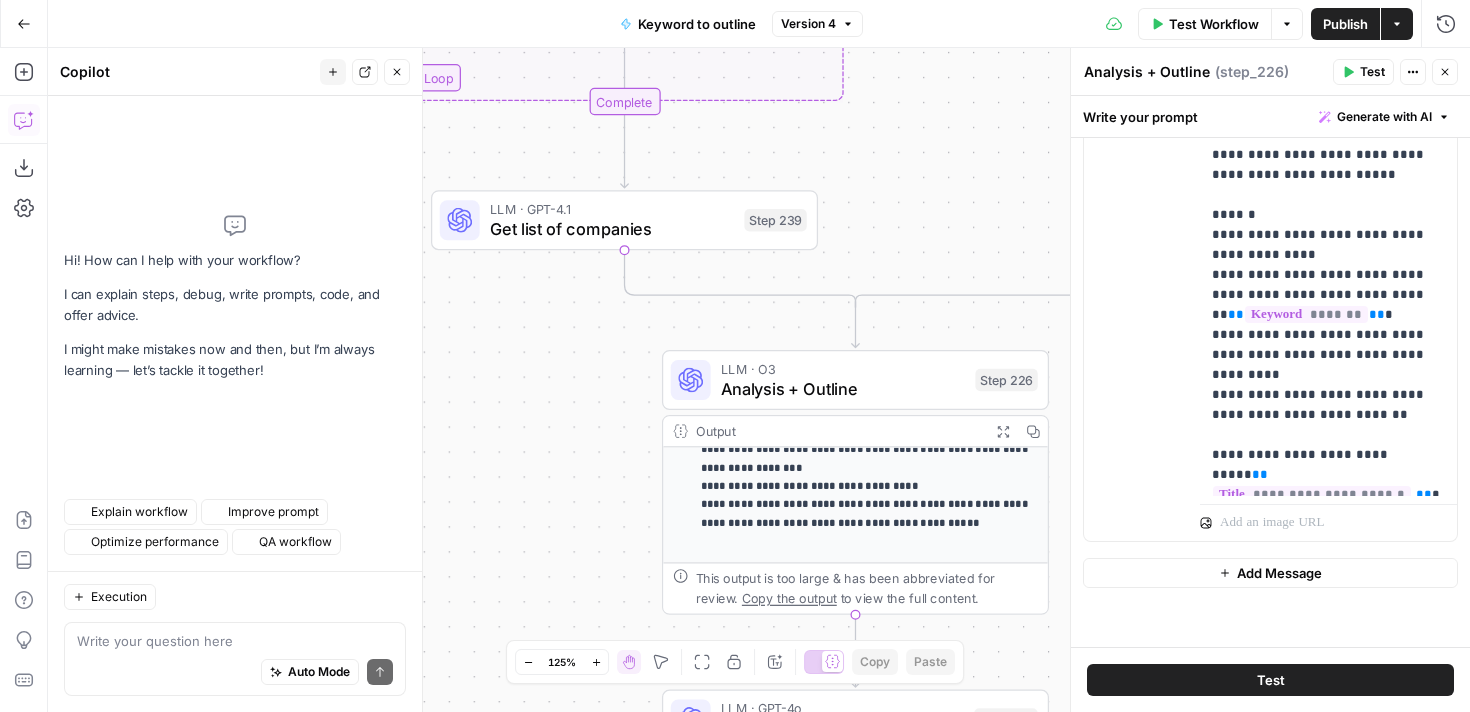 scroll, scrollTop: 0, scrollLeft: 0, axis: both 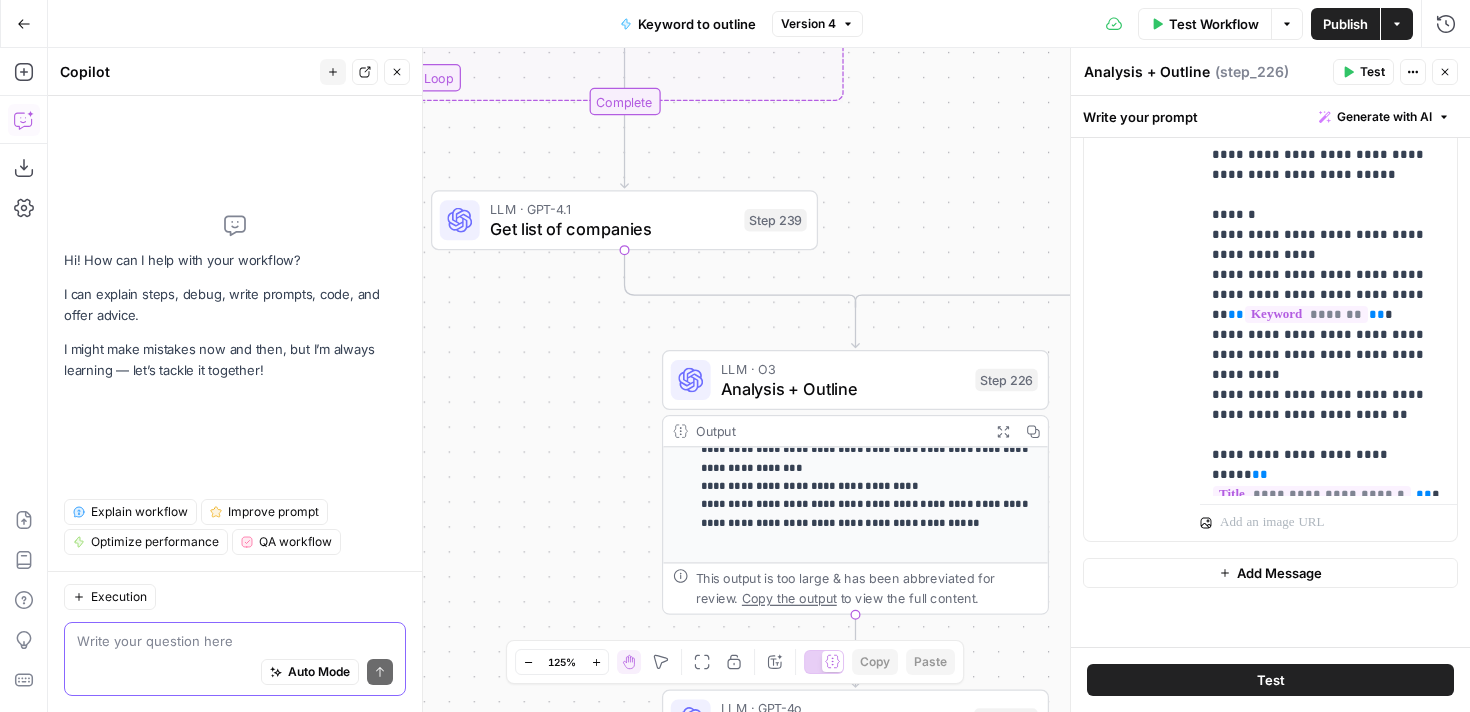 click at bounding box center [235, 641] 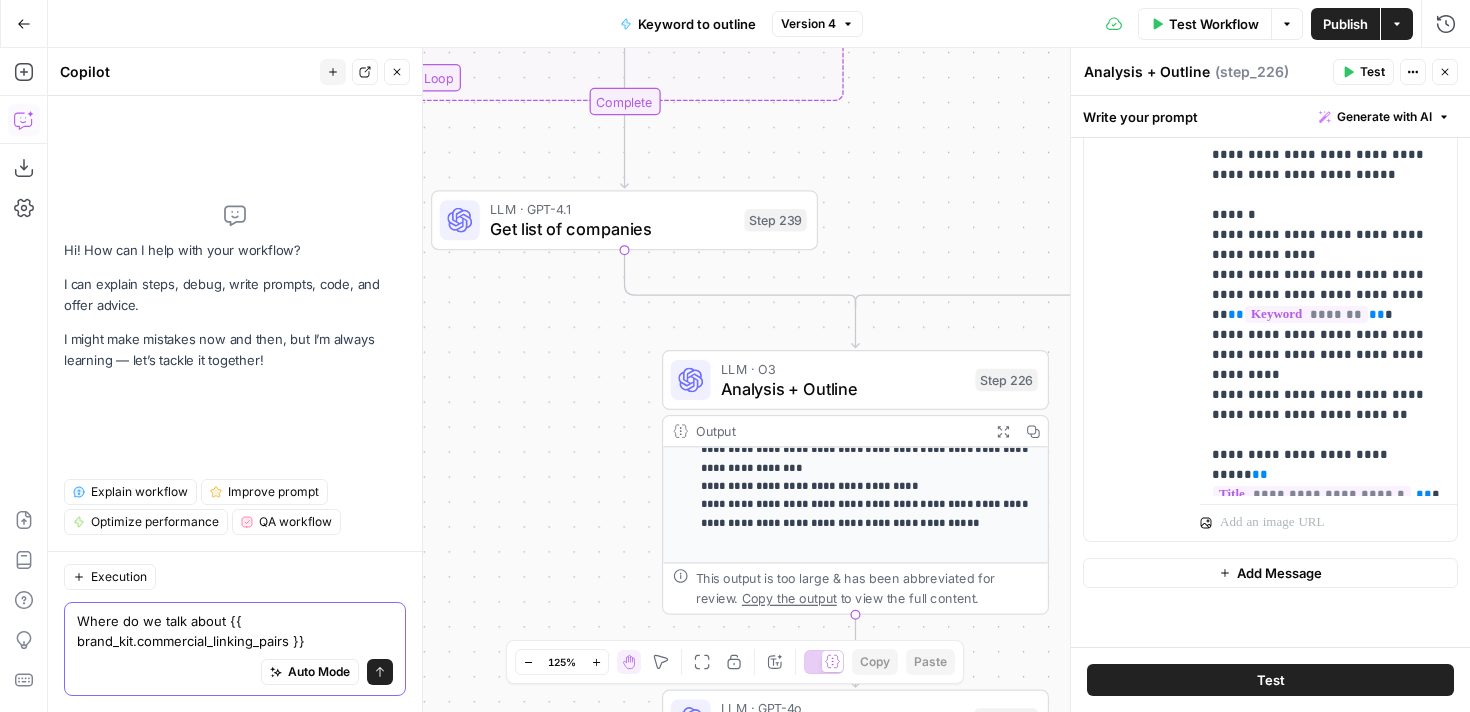 click on "Where do we talk about {{ brand_kit.commercial_linking_pairs }}" at bounding box center [235, 631] 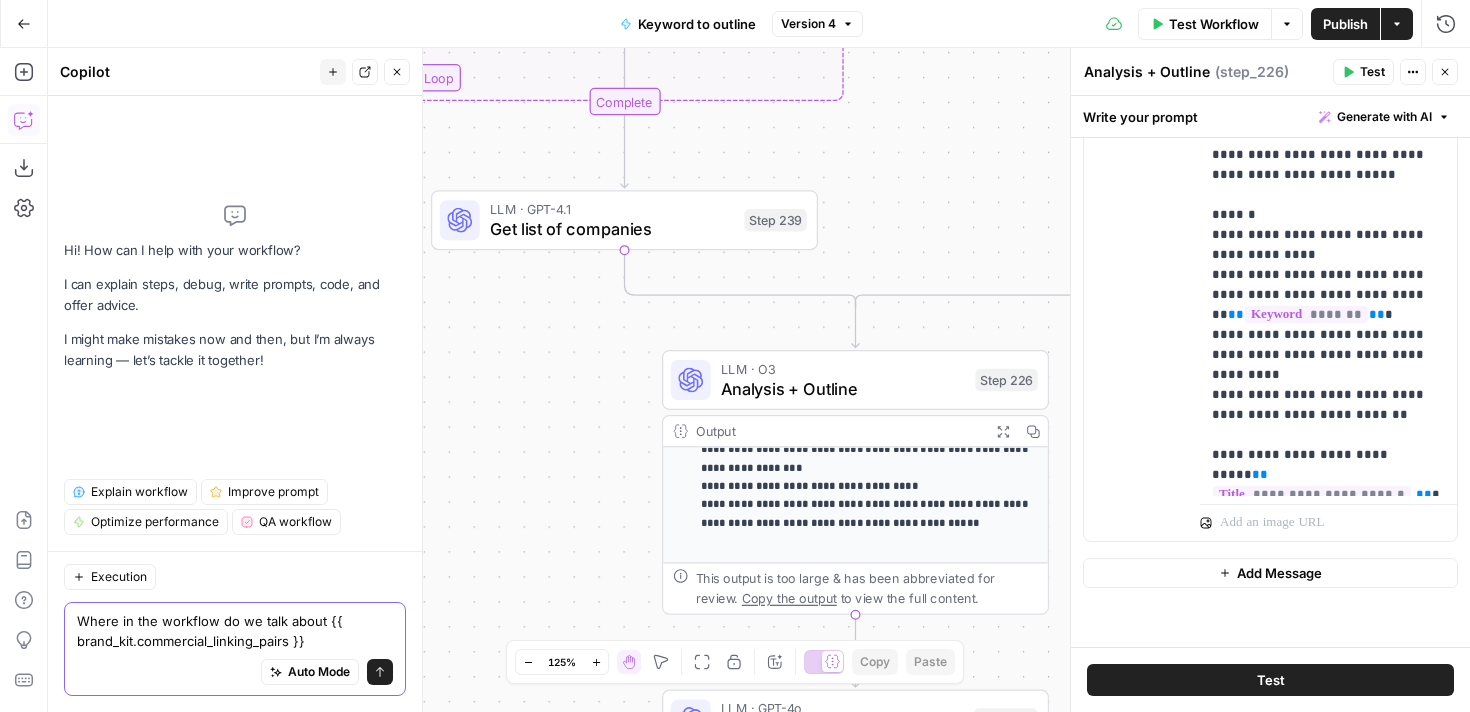 click on "Where in the workflow do we talk about {{ brand_kit.commercial_linking_pairs }}" at bounding box center [235, 631] 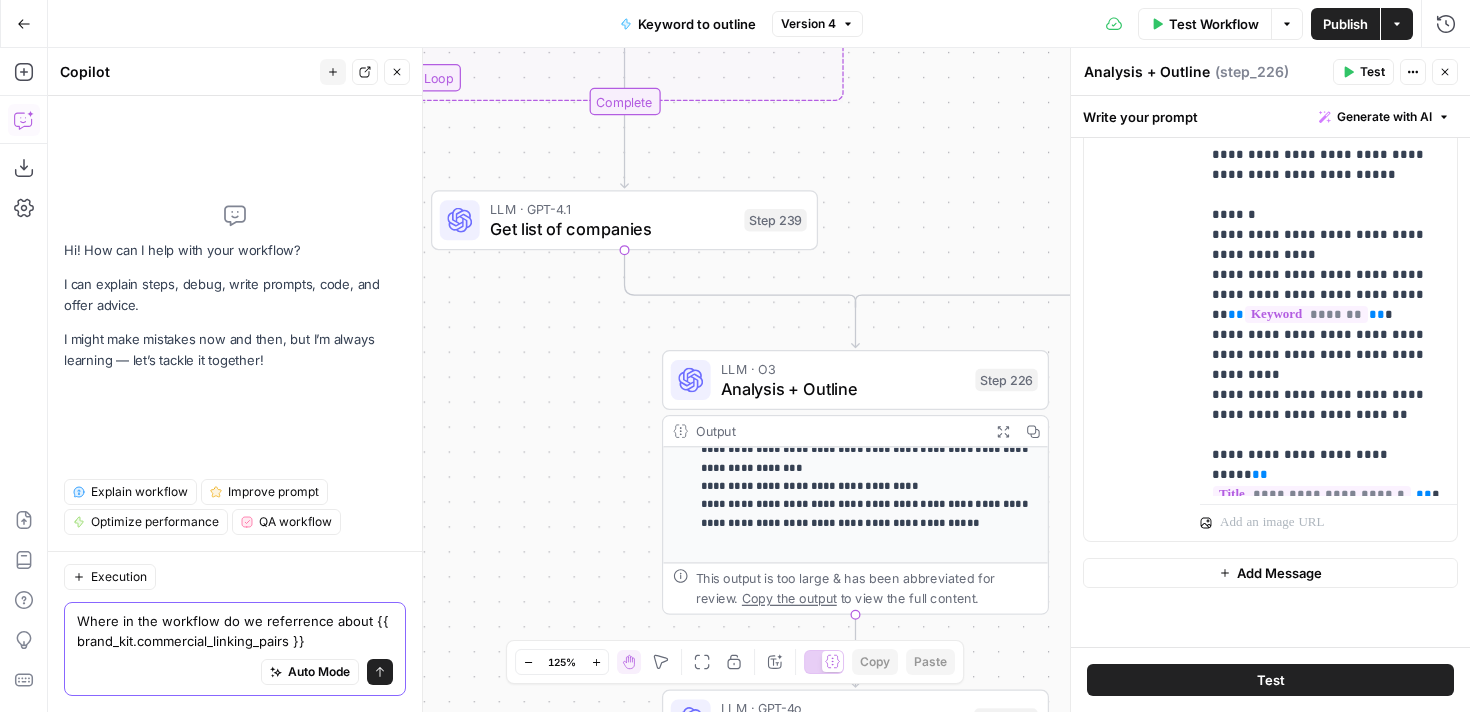 click on "Where in the workflow do we referrence about {{ brand_kit.commercial_linking_pairs }}" at bounding box center [235, 631] 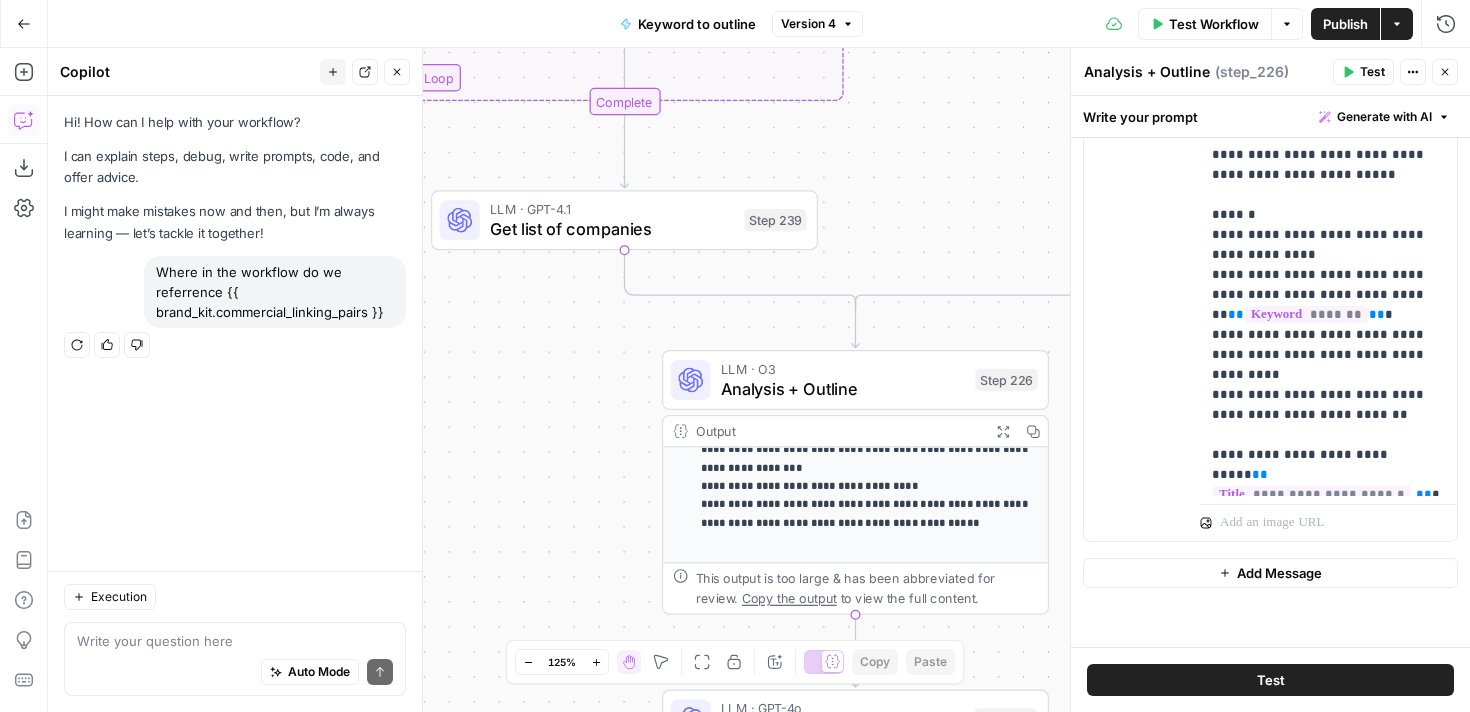 click on "Auto Mode Send" at bounding box center [235, 673] 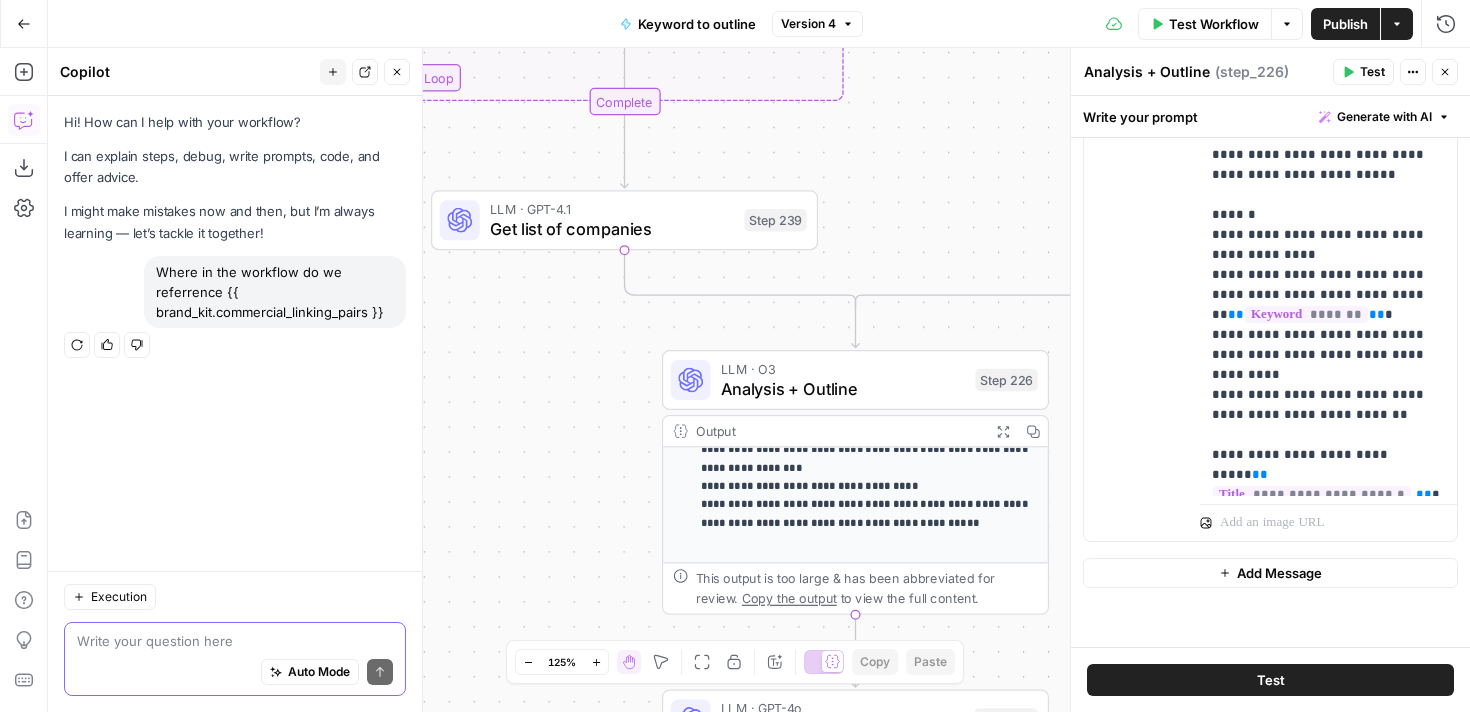 click at bounding box center (235, 641) 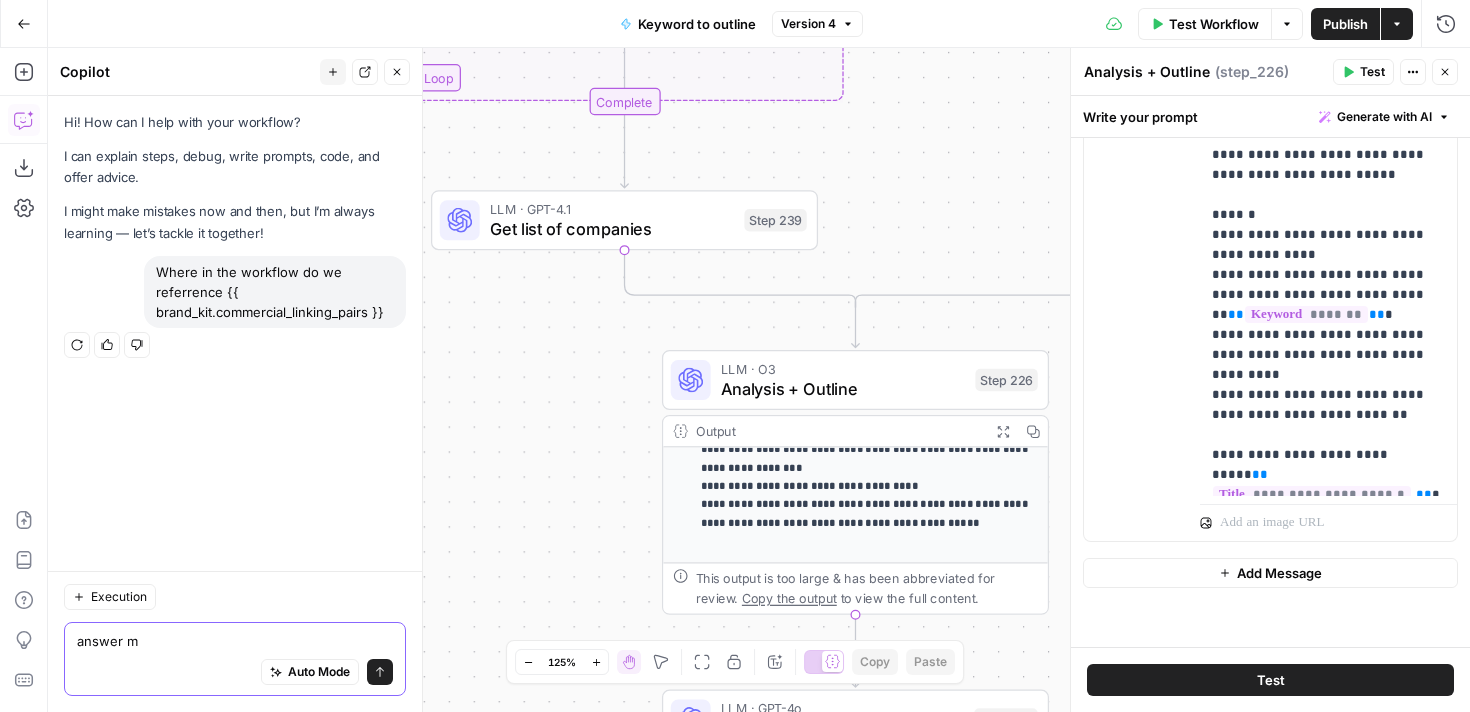 type on "answer me" 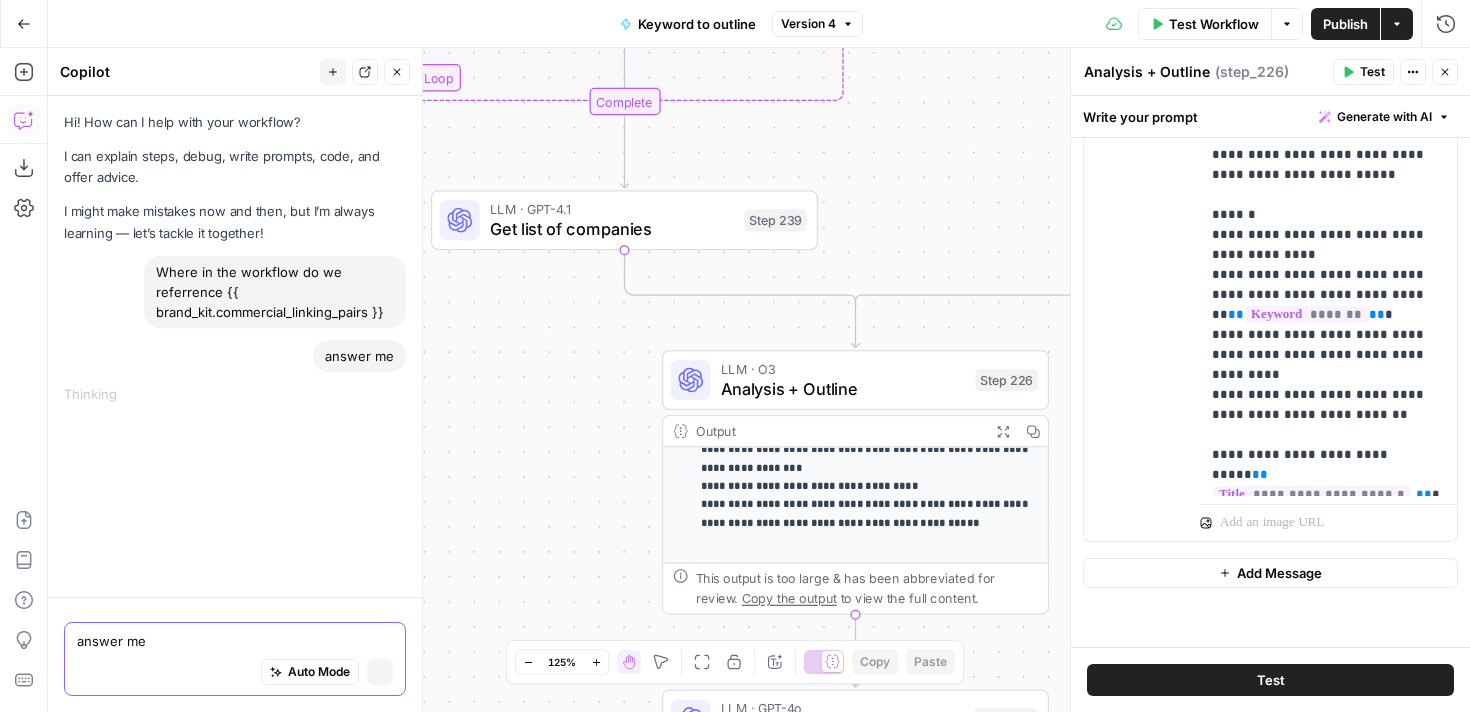 type 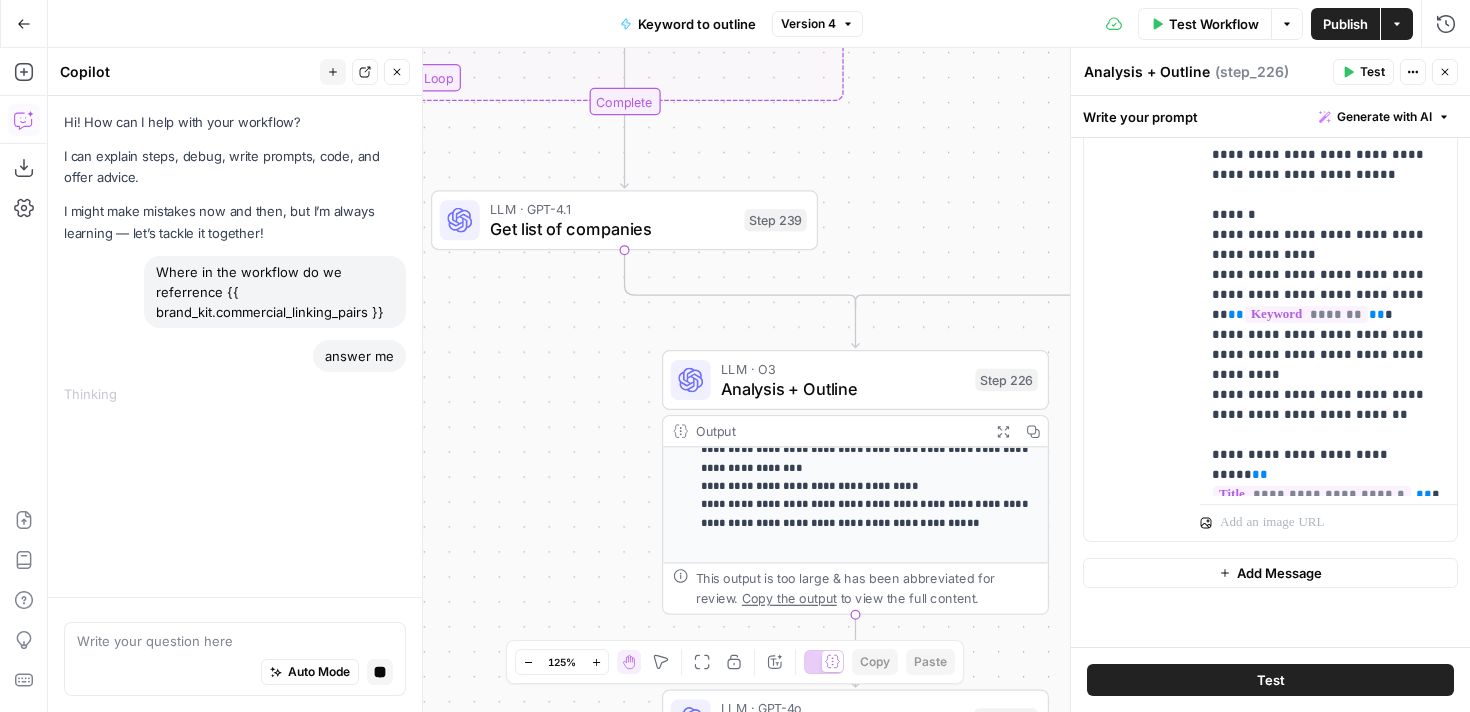 drag, startPoint x: 387, startPoint y: 311, endPoint x: 223, endPoint y: 298, distance: 164.51443 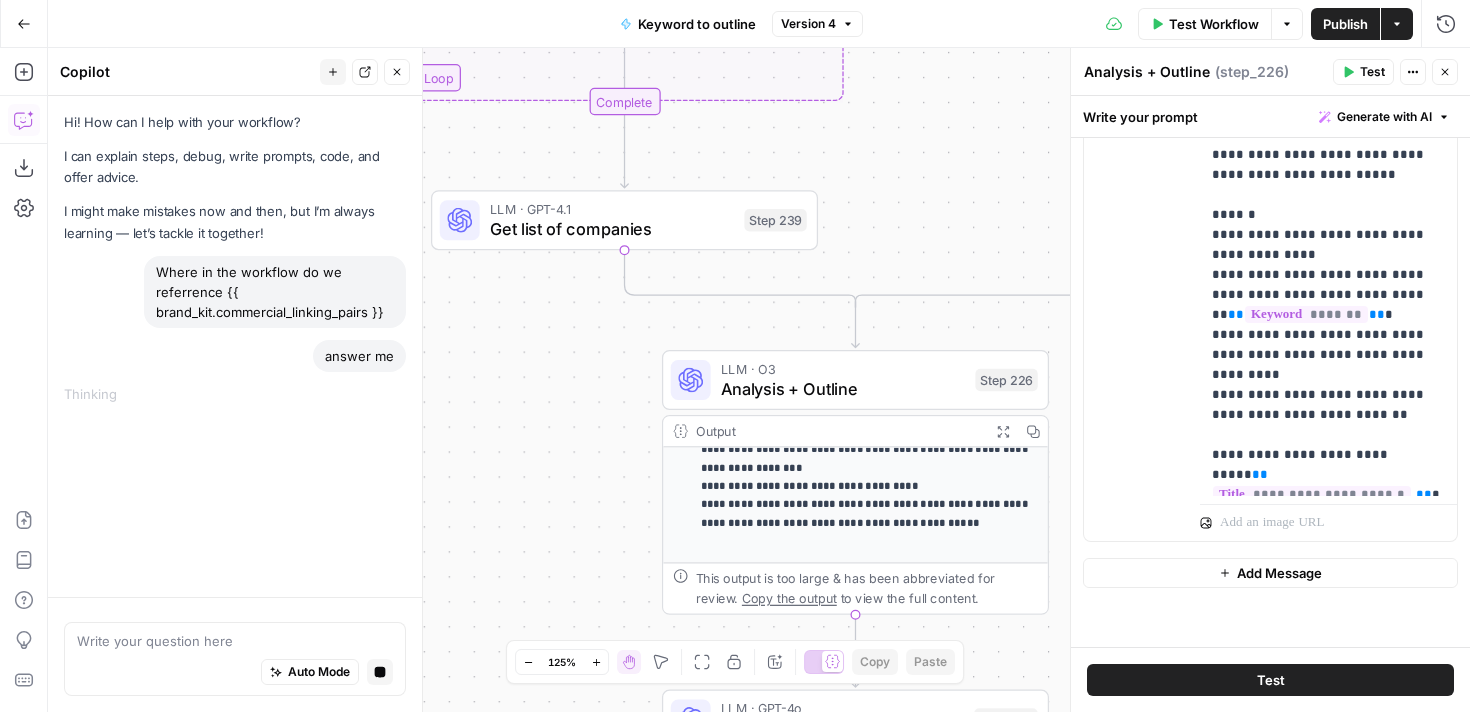 click on "Where in the workflow do we referrence {{ brand_kit.commercial_linking_pairs }}" at bounding box center (275, 292) 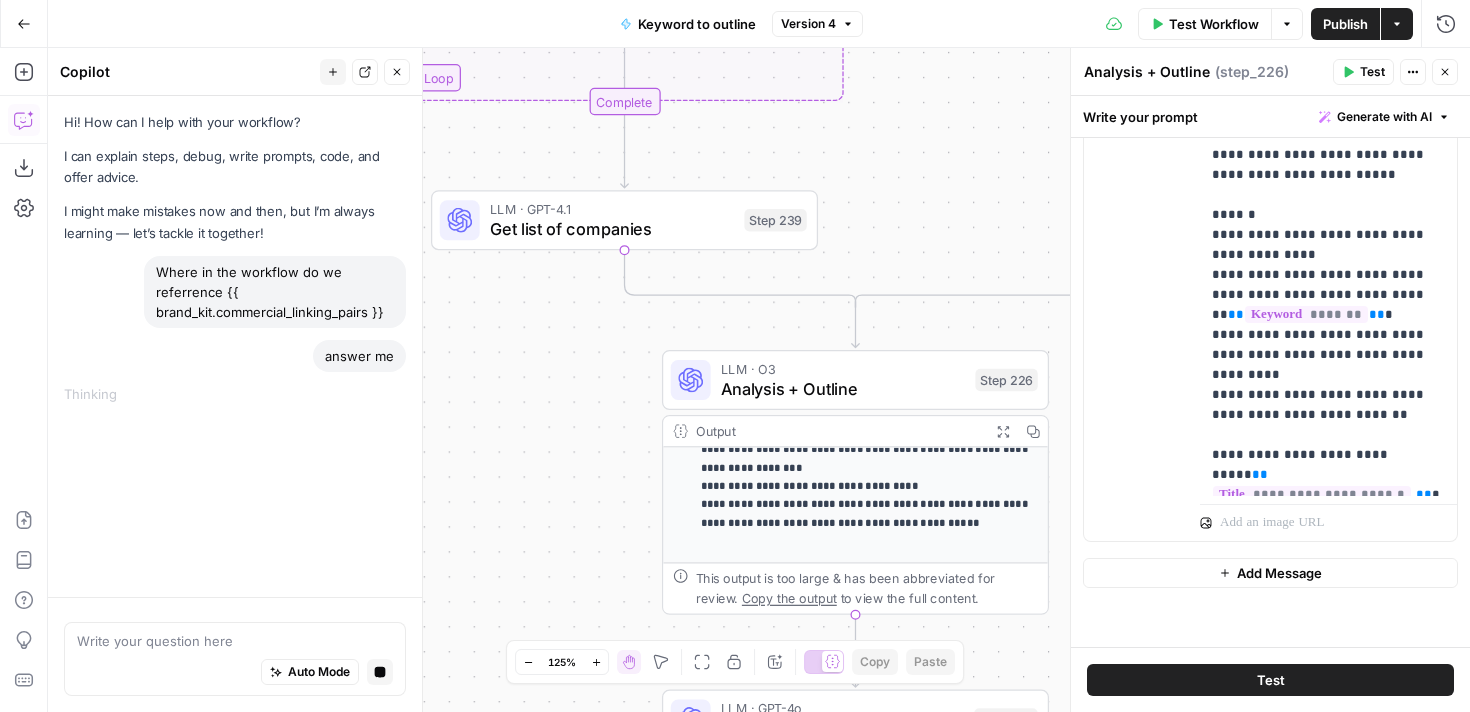copy on "{{ brand_kit.commercial_linking_pairs }}" 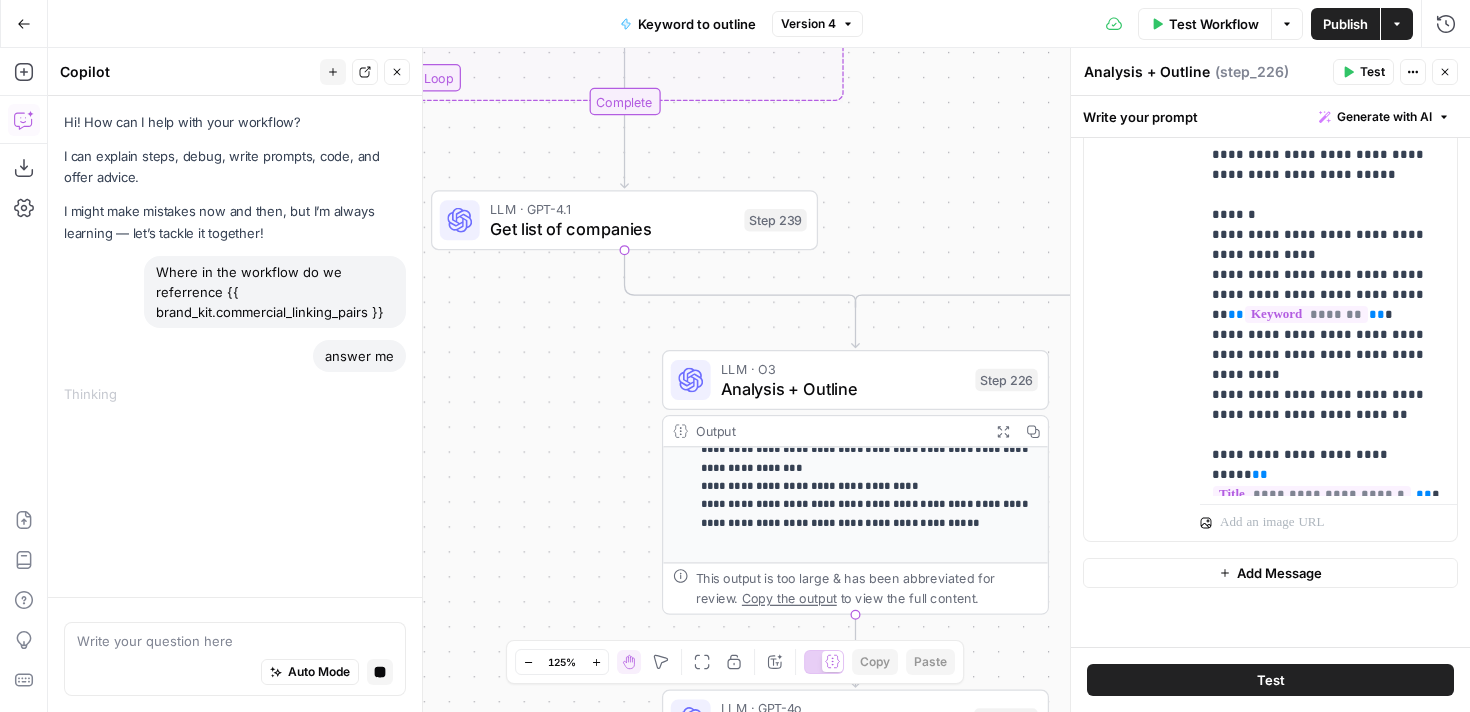 scroll, scrollTop: 8750, scrollLeft: 12, axis: both 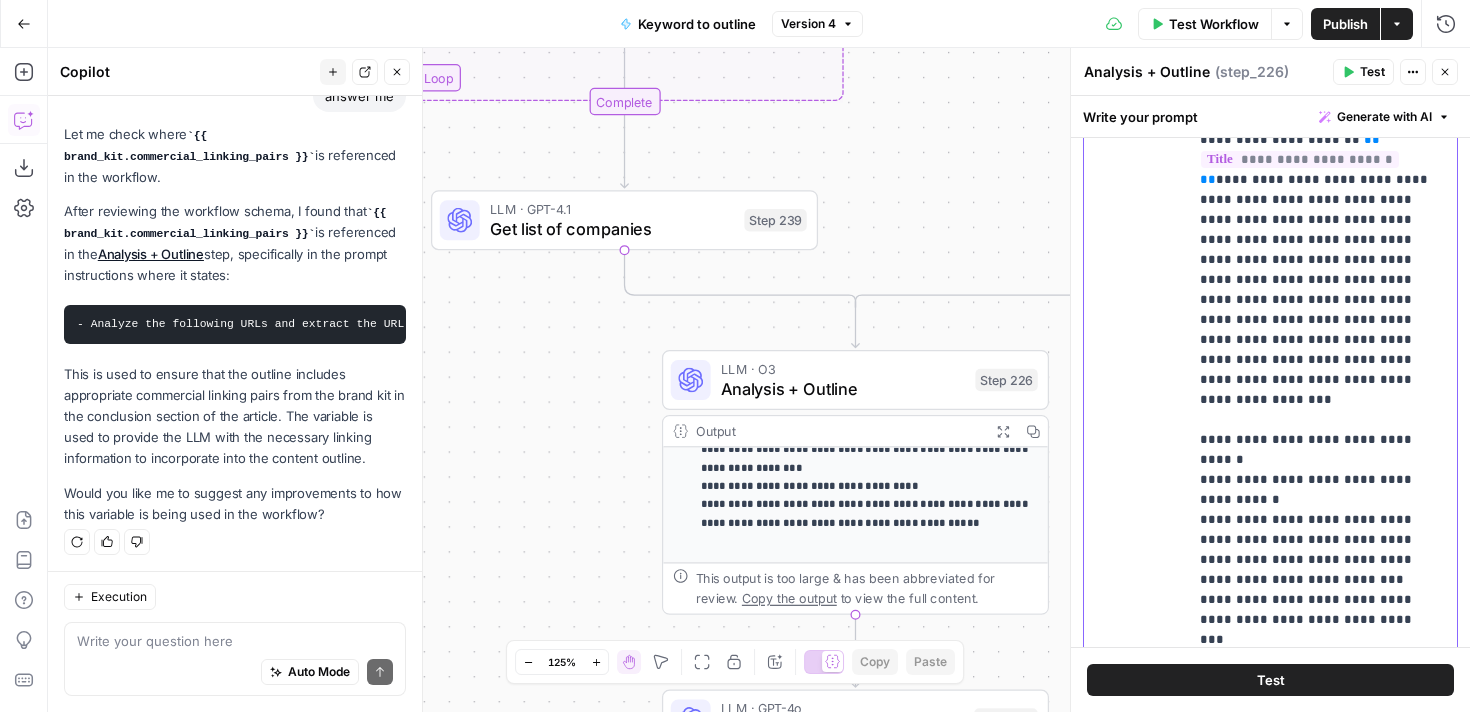 click on "**********" at bounding box center (1316, -1150) 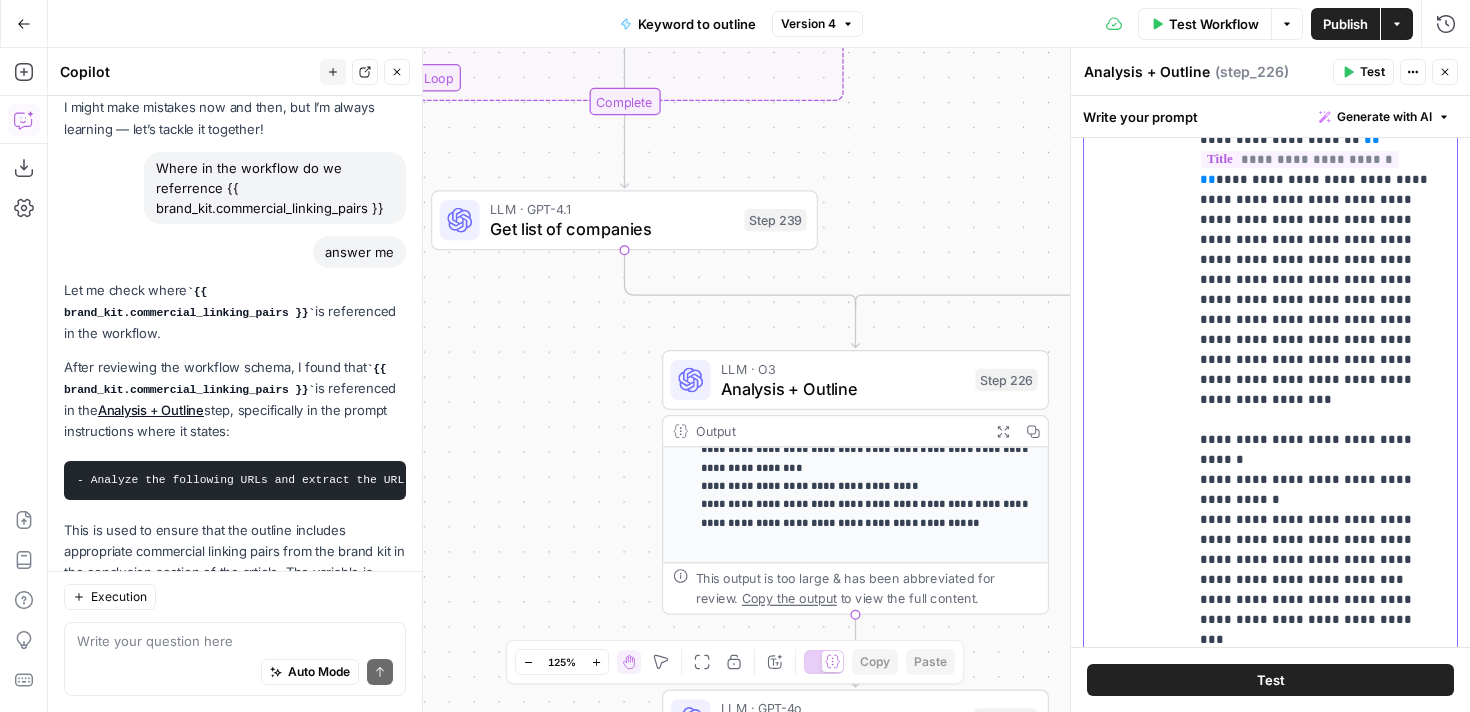 scroll, scrollTop: 89, scrollLeft: 0, axis: vertical 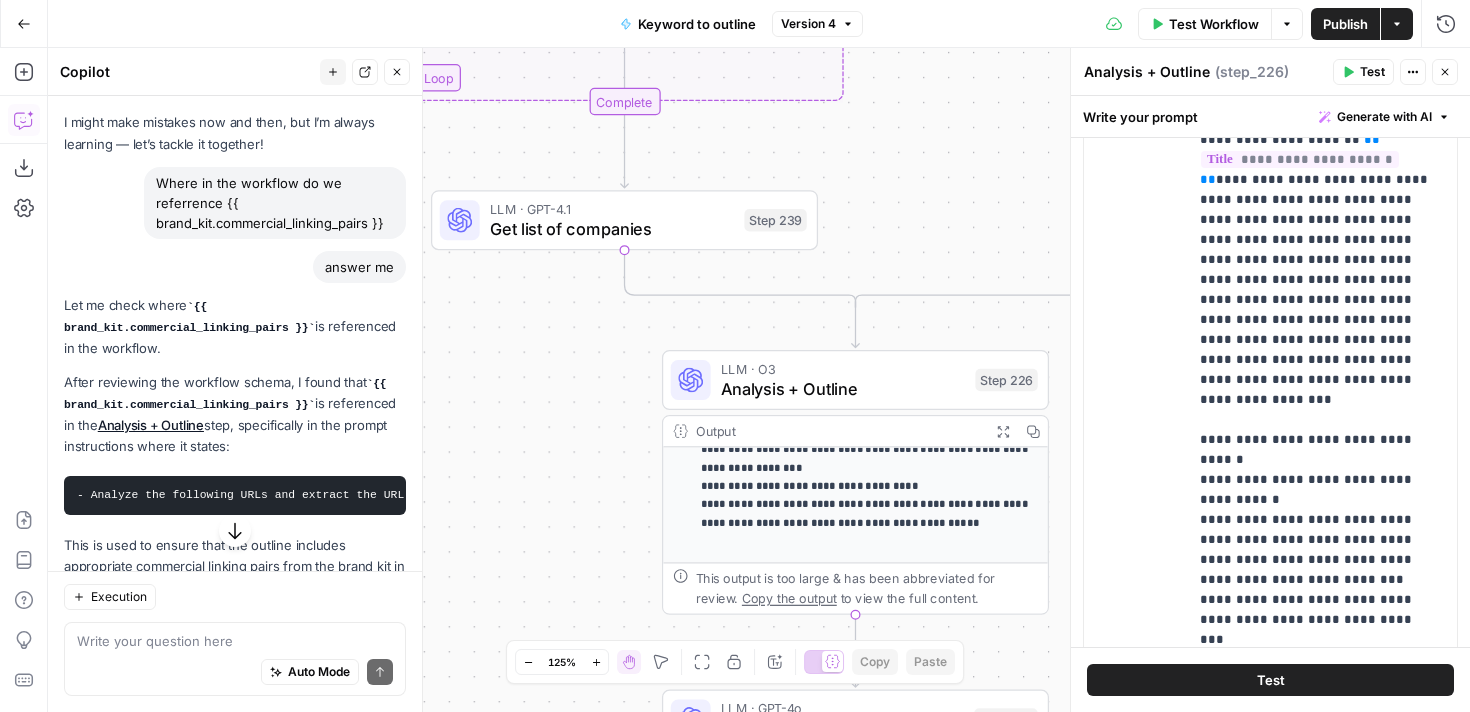 click on "{{ brand_kit.commercial_linking_pairs }}" at bounding box center [189, 317] 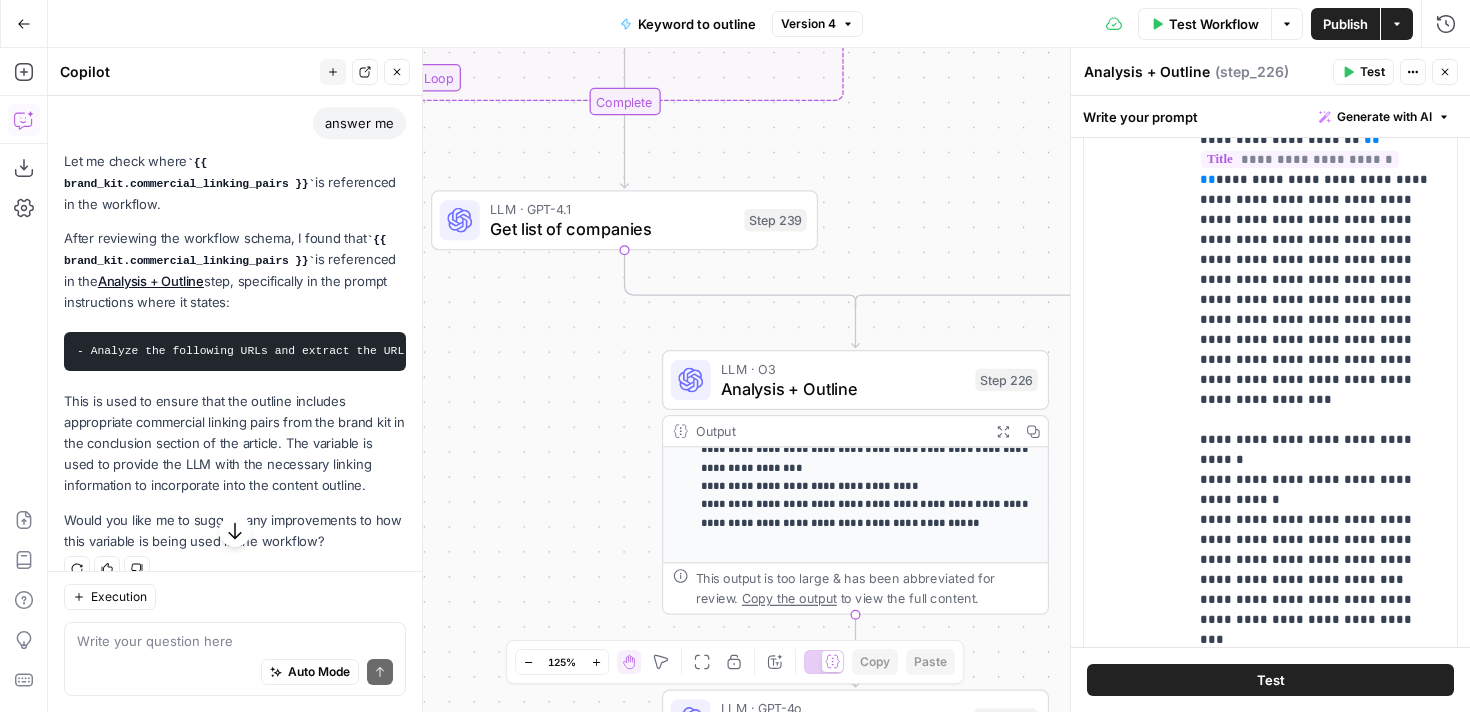 scroll, scrollTop: 260, scrollLeft: 0, axis: vertical 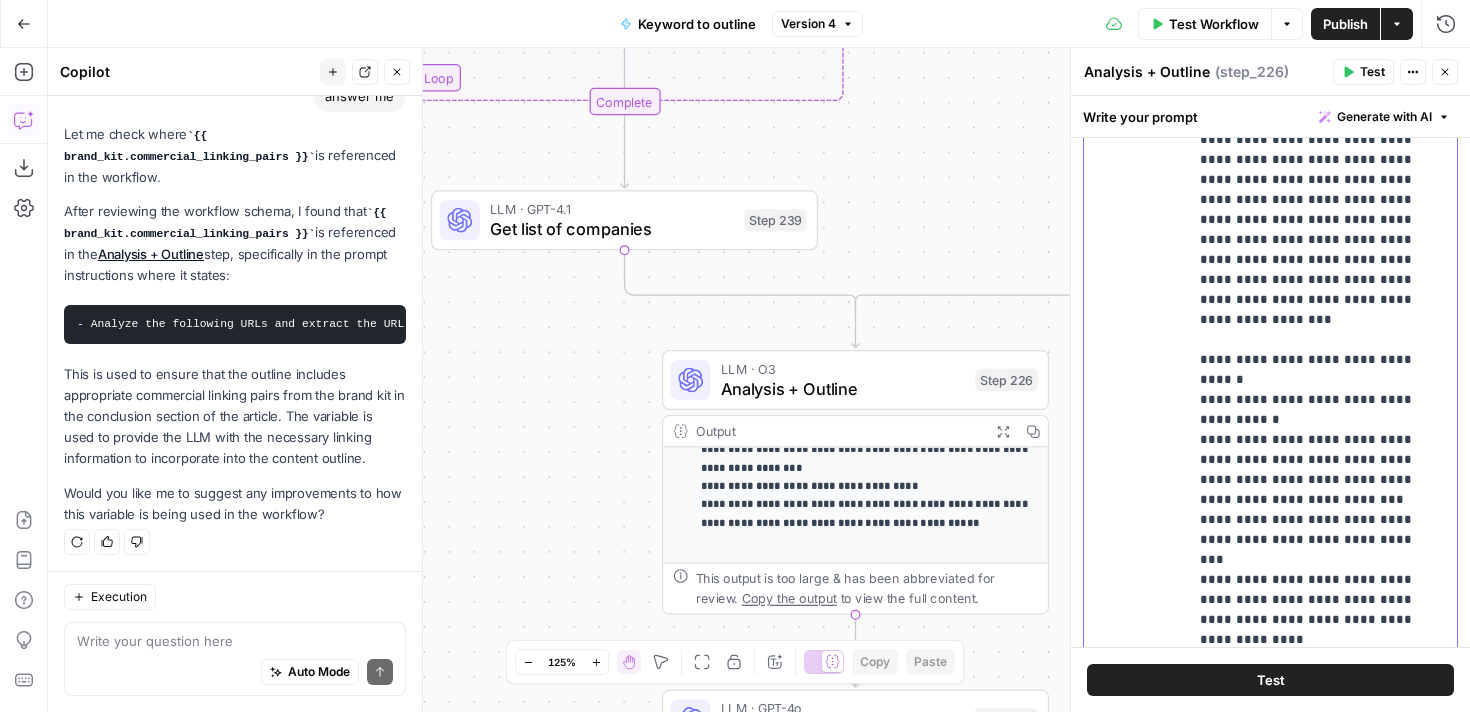 click on "**********" at bounding box center (1316, -1230) 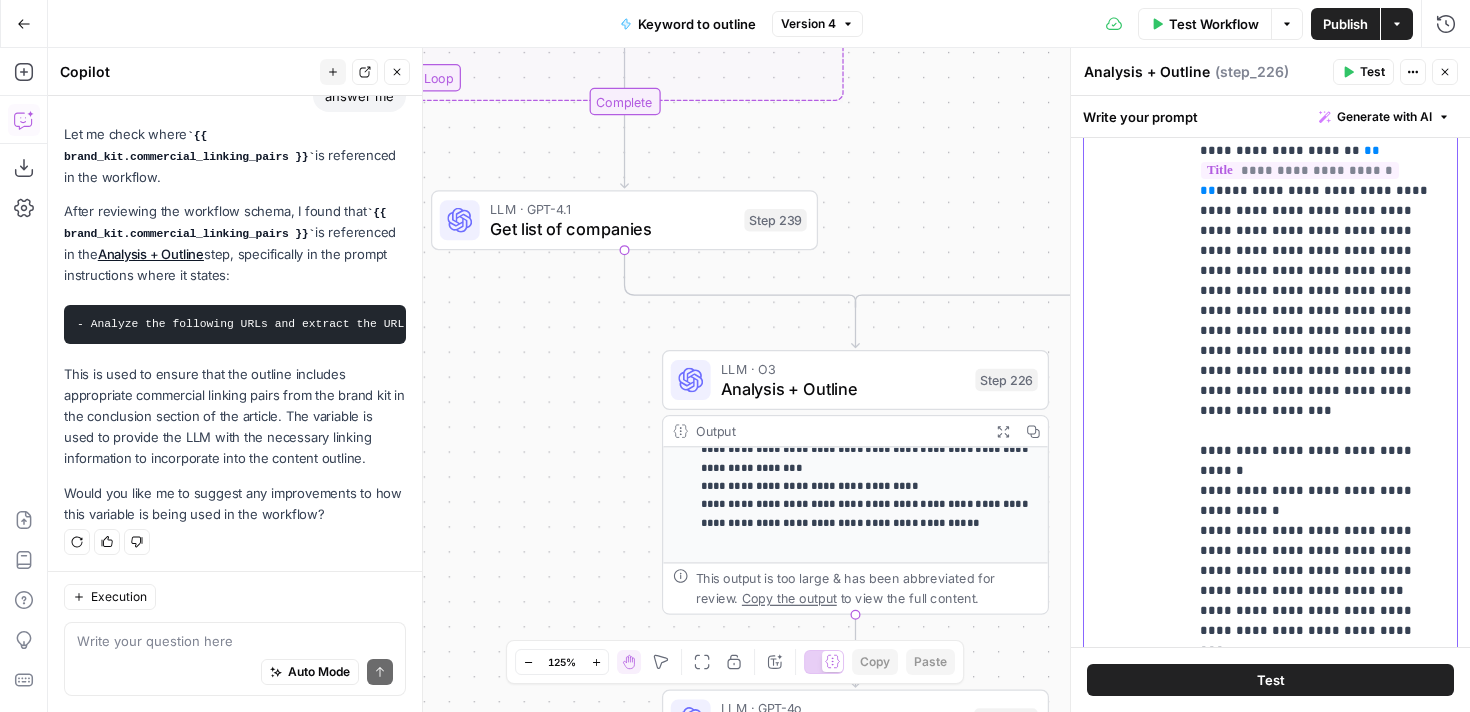 scroll, scrollTop: 8758, scrollLeft: 12, axis: both 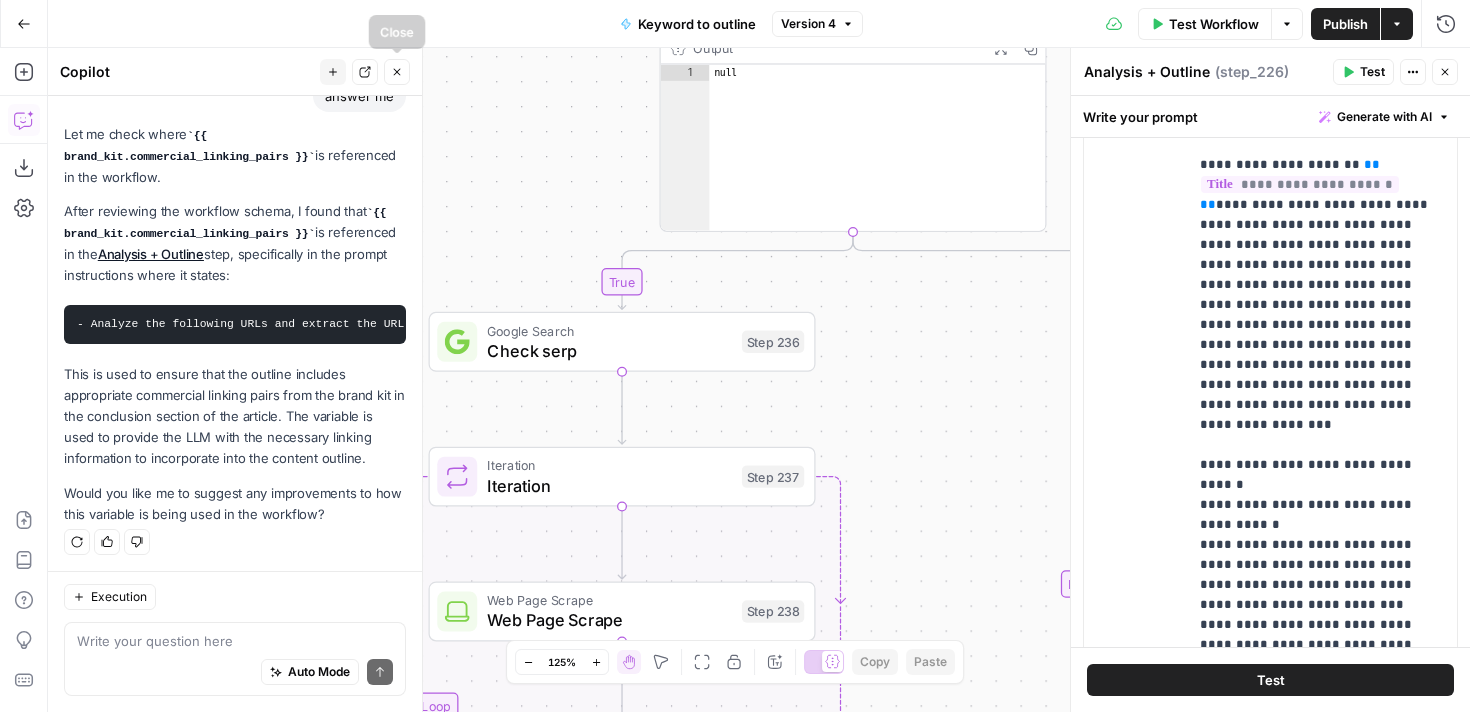 click 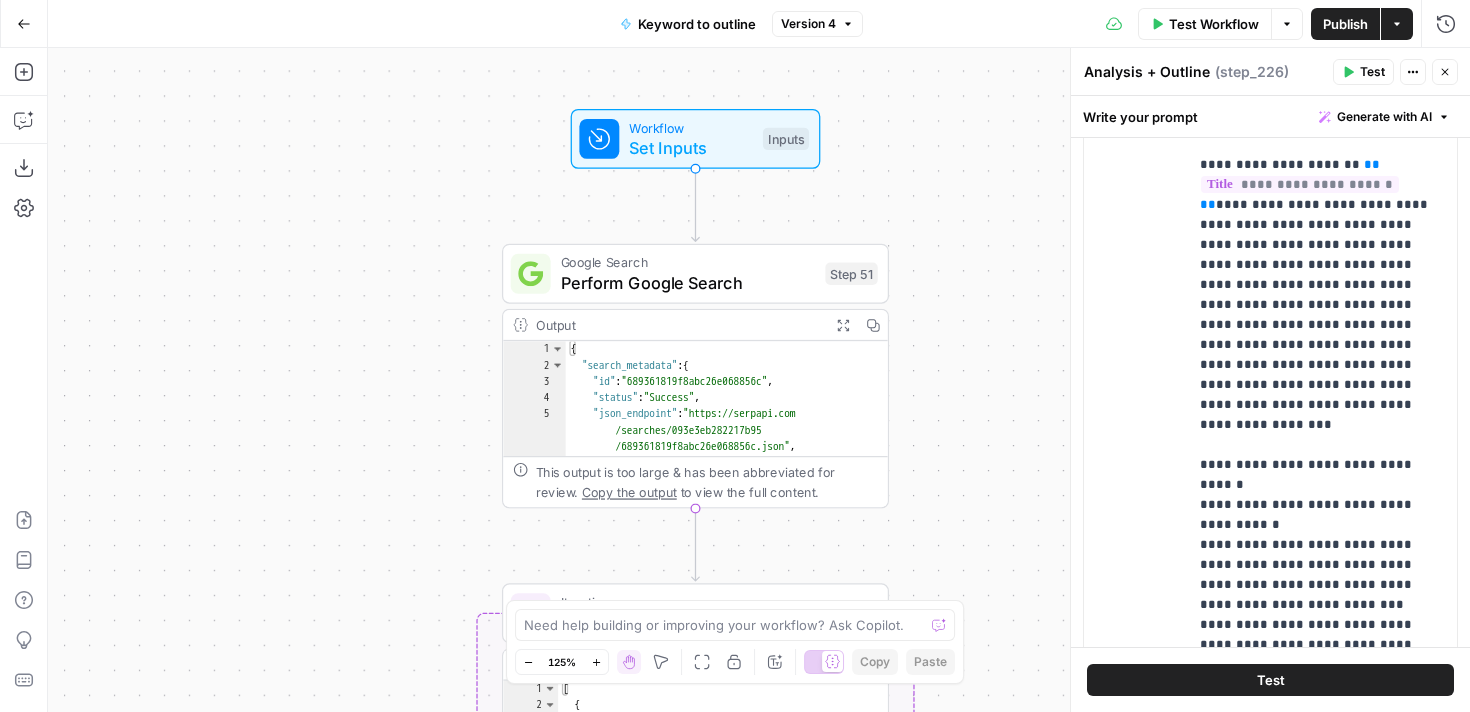click on "Set Inputs" at bounding box center [691, 147] 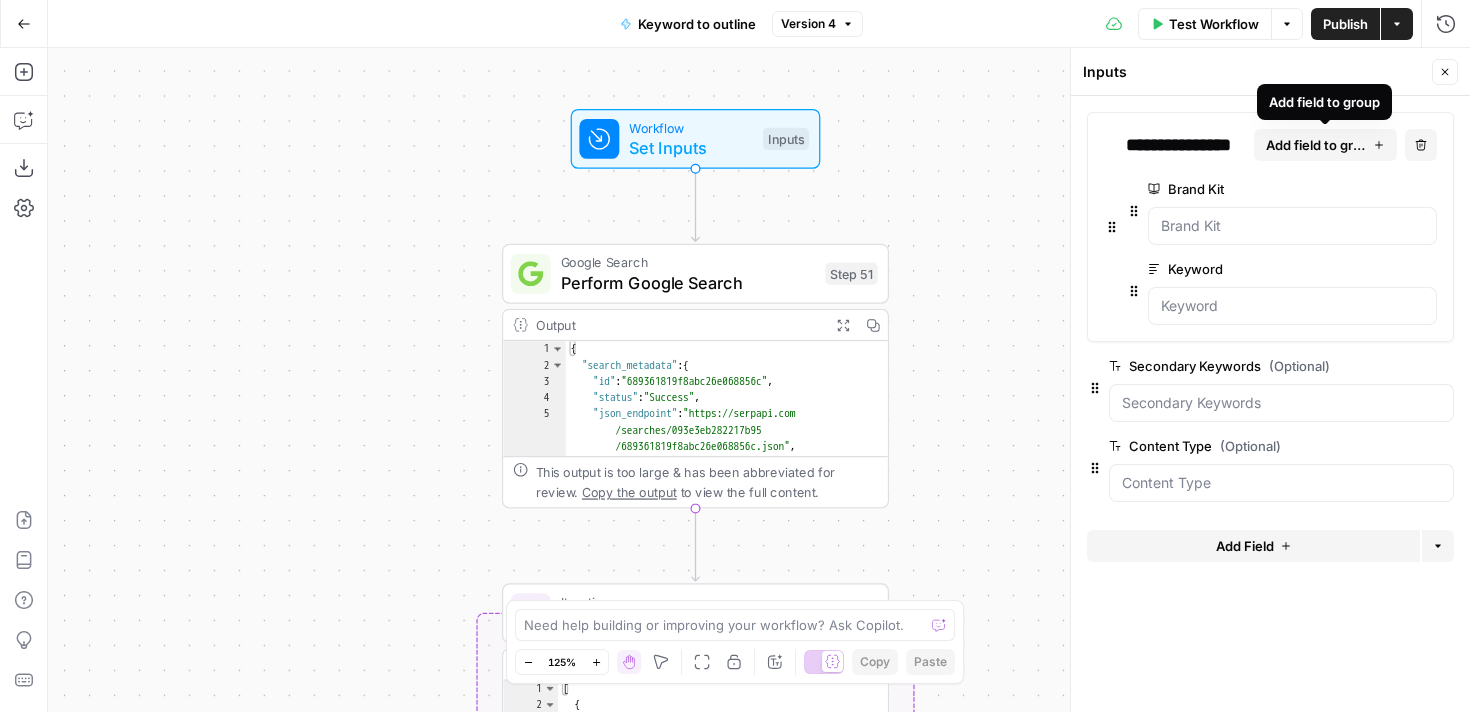 click on "Add field to group" at bounding box center (1316, 145) 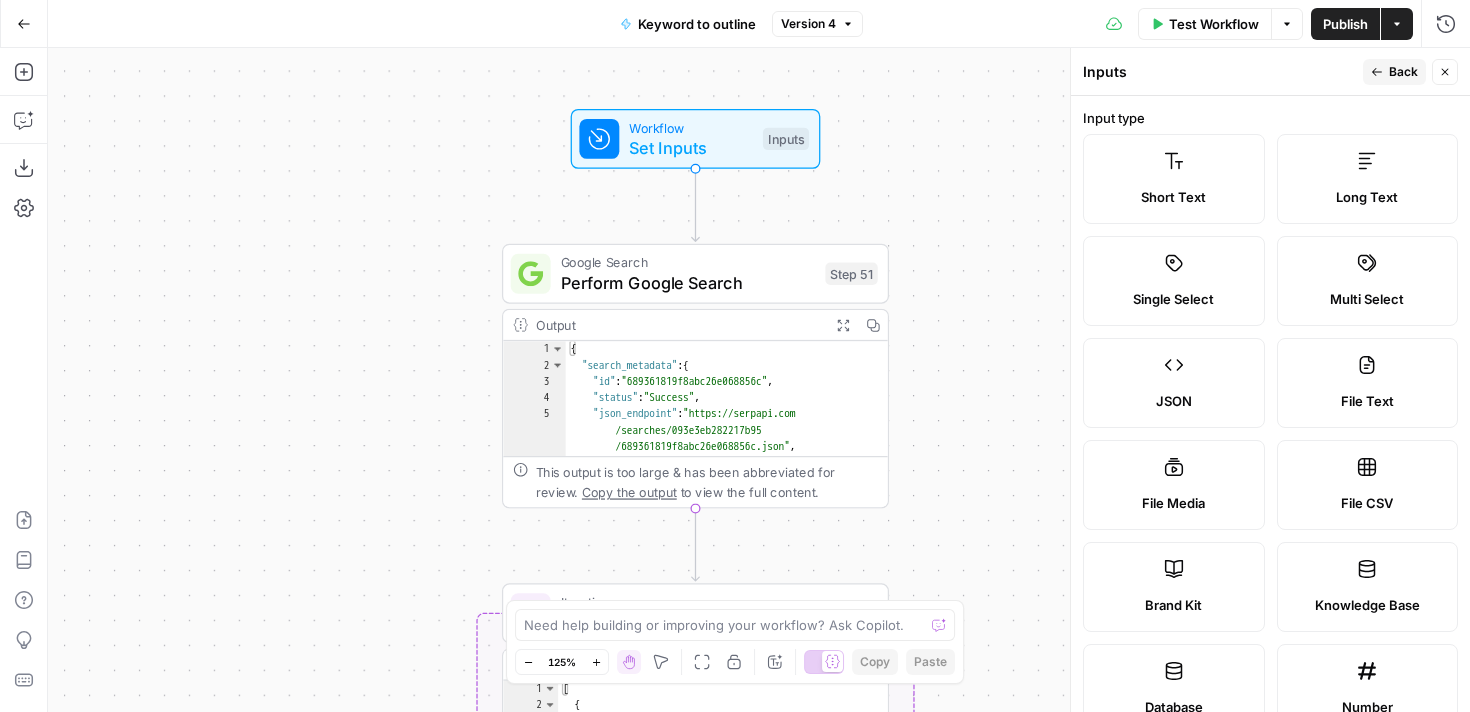 scroll, scrollTop: 5, scrollLeft: 0, axis: vertical 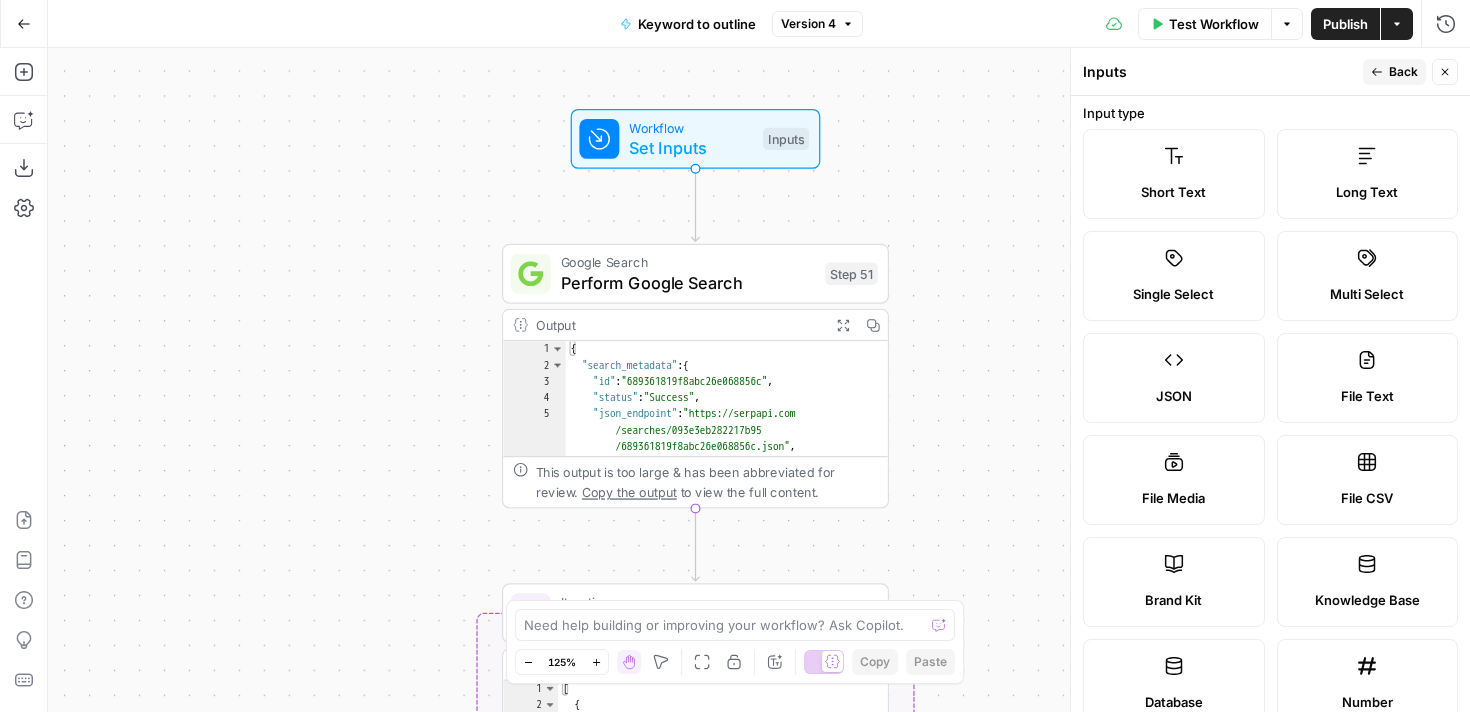 click 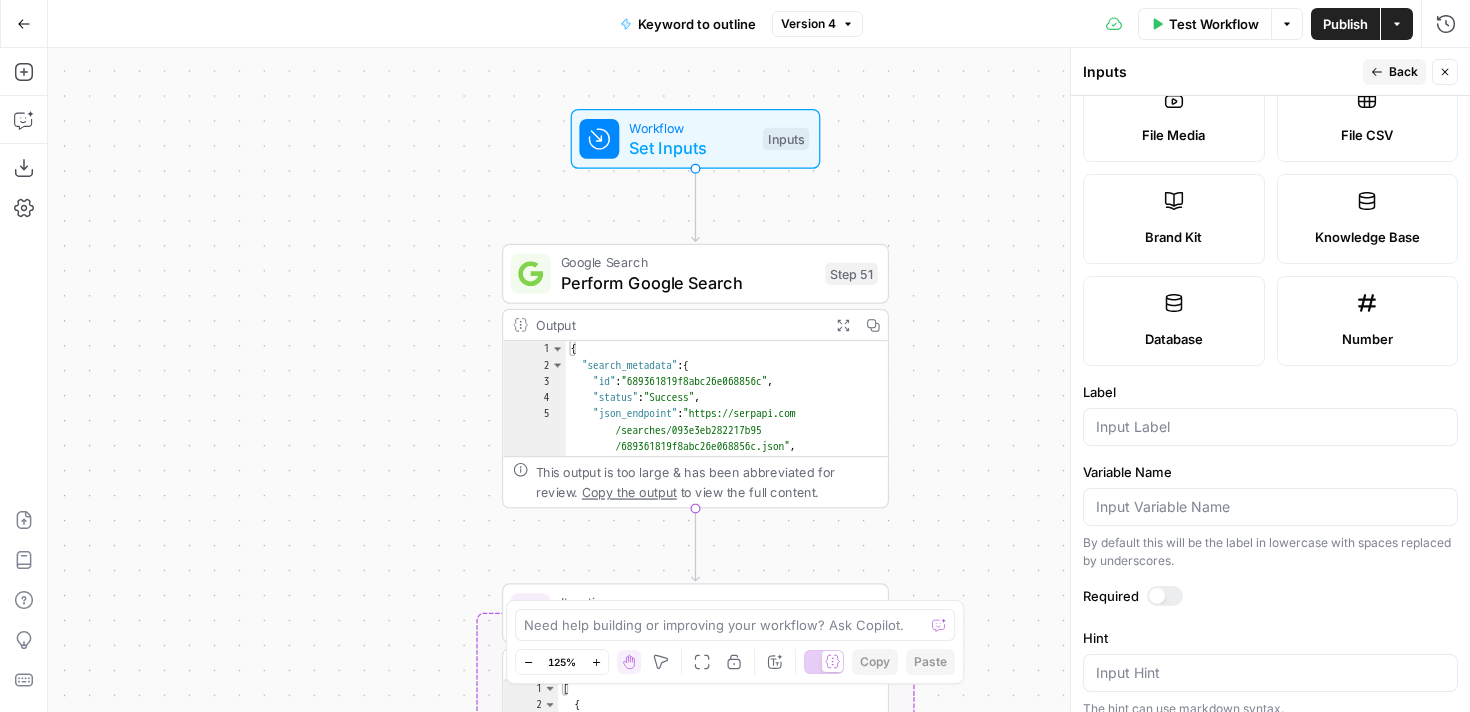 scroll, scrollTop: 492, scrollLeft: 0, axis: vertical 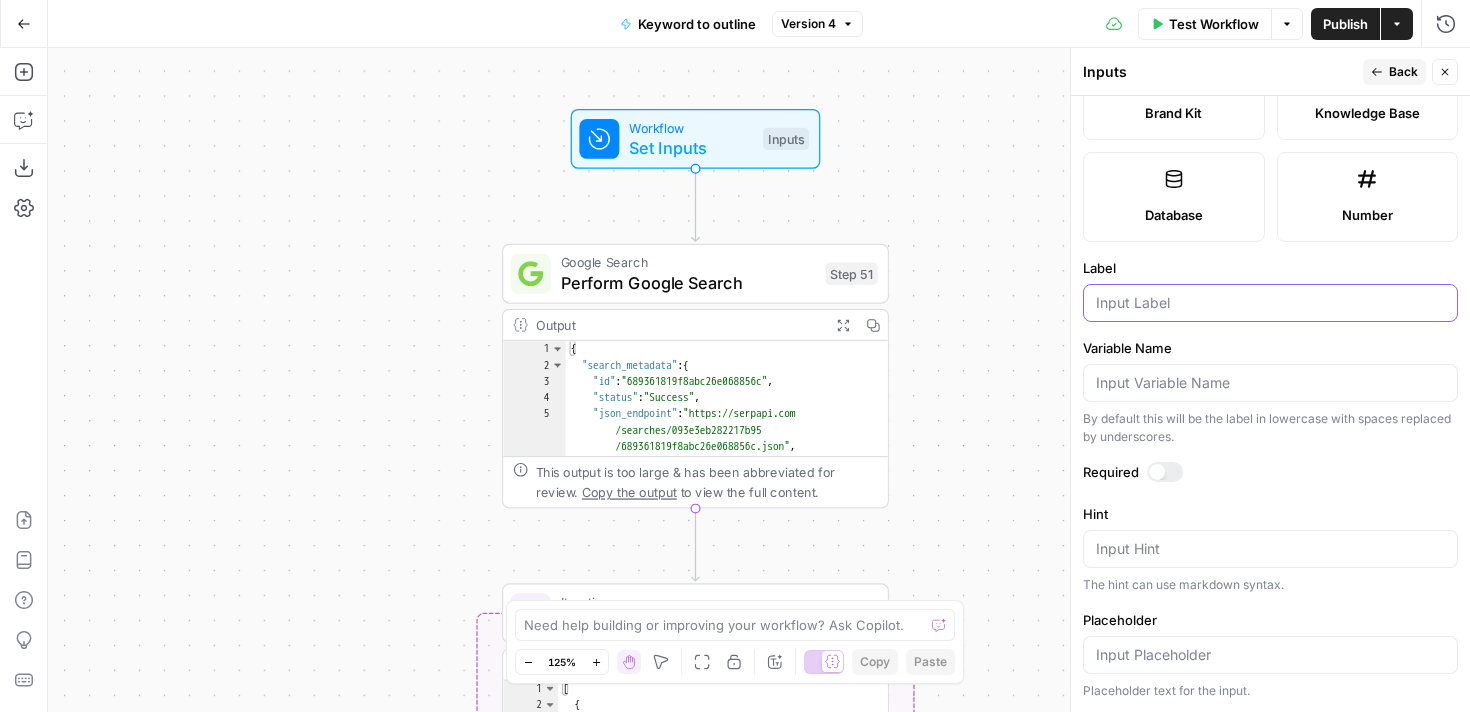 click on "Label" at bounding box center [1270, 303] 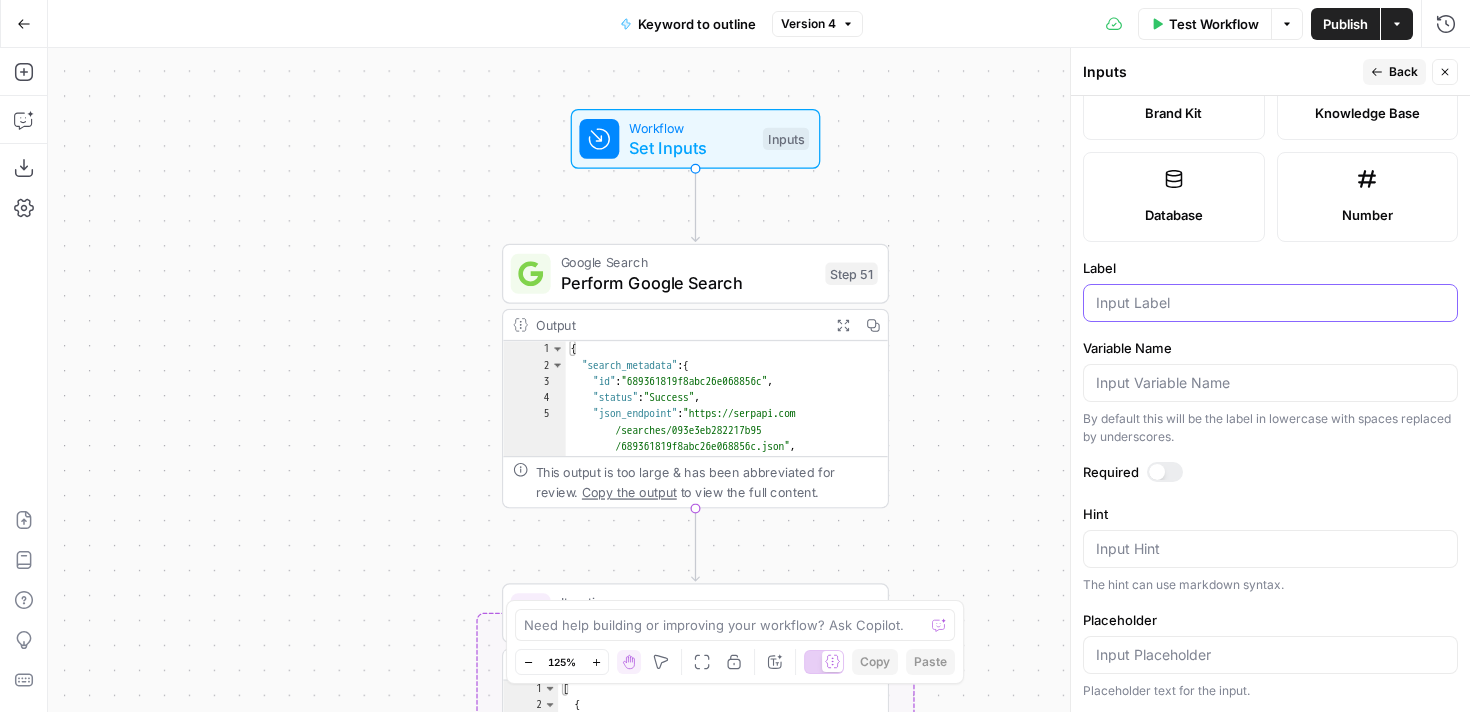 paste on "Blog interlinking" 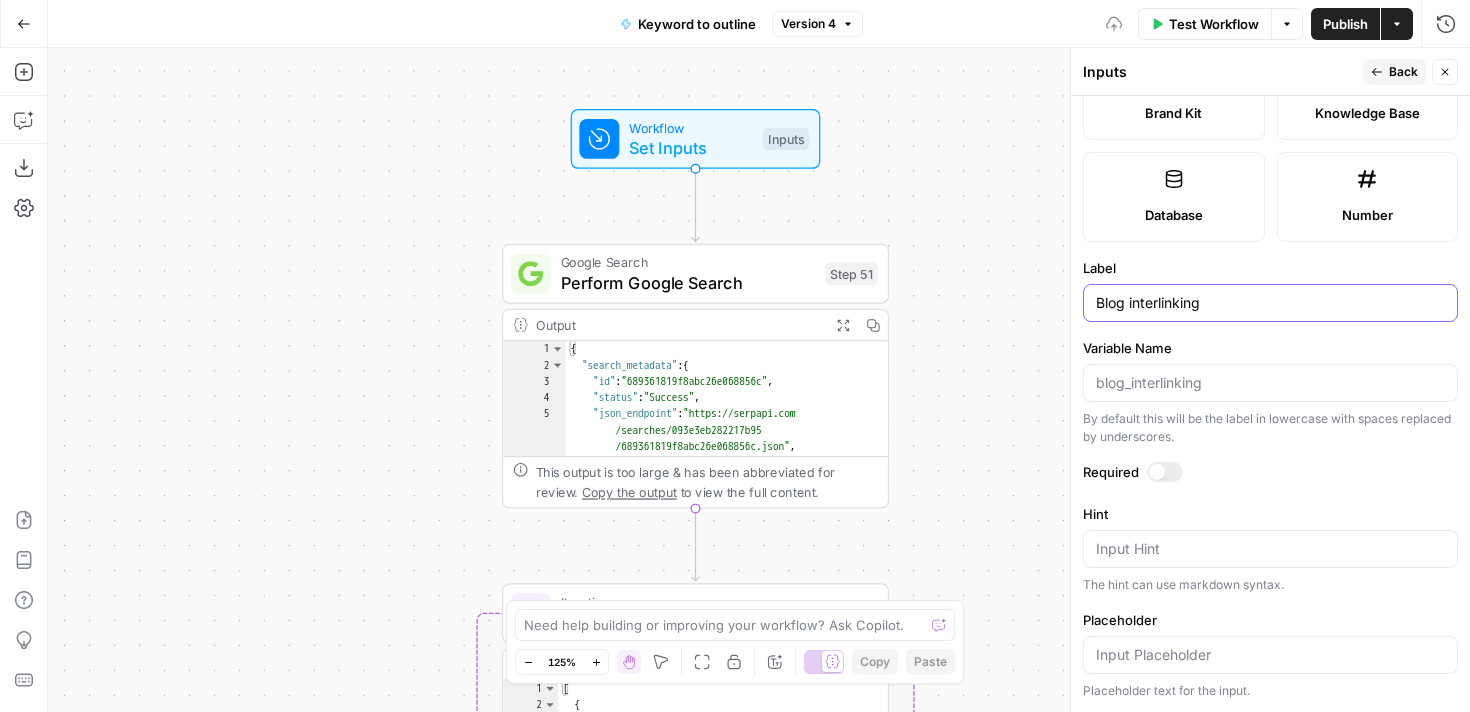 type on "Blog interlinking" 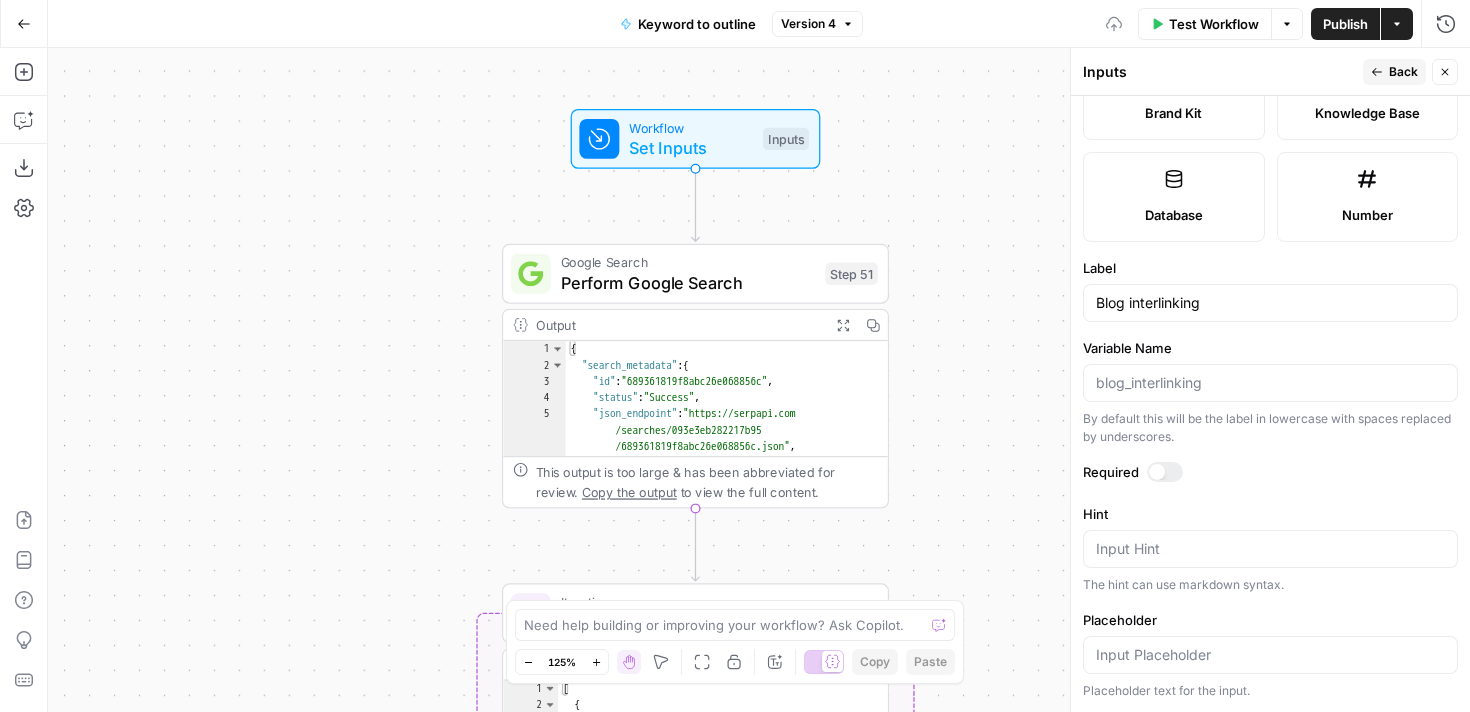 click on "Variable Name" at bounding box center (1270, 348) 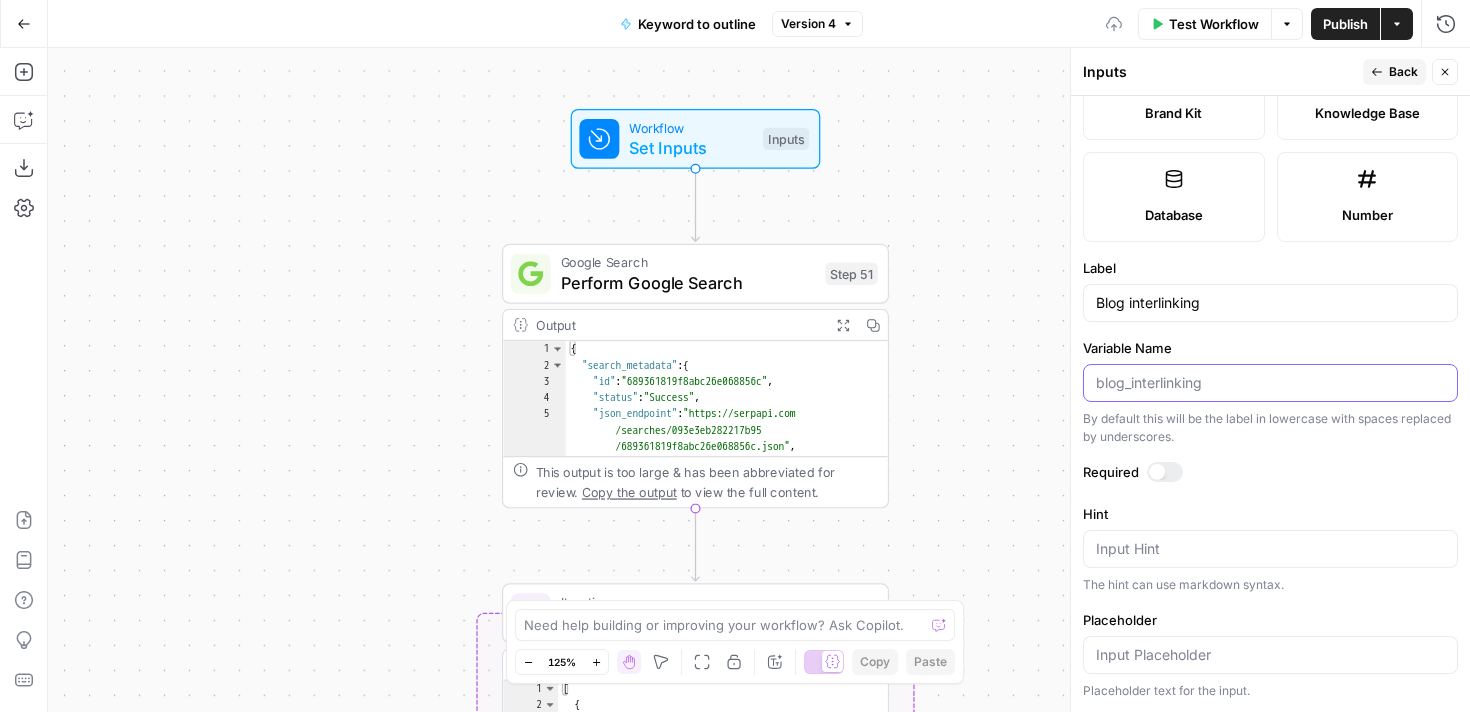 click on "Variable Name" at bounding box center (1270, 383) 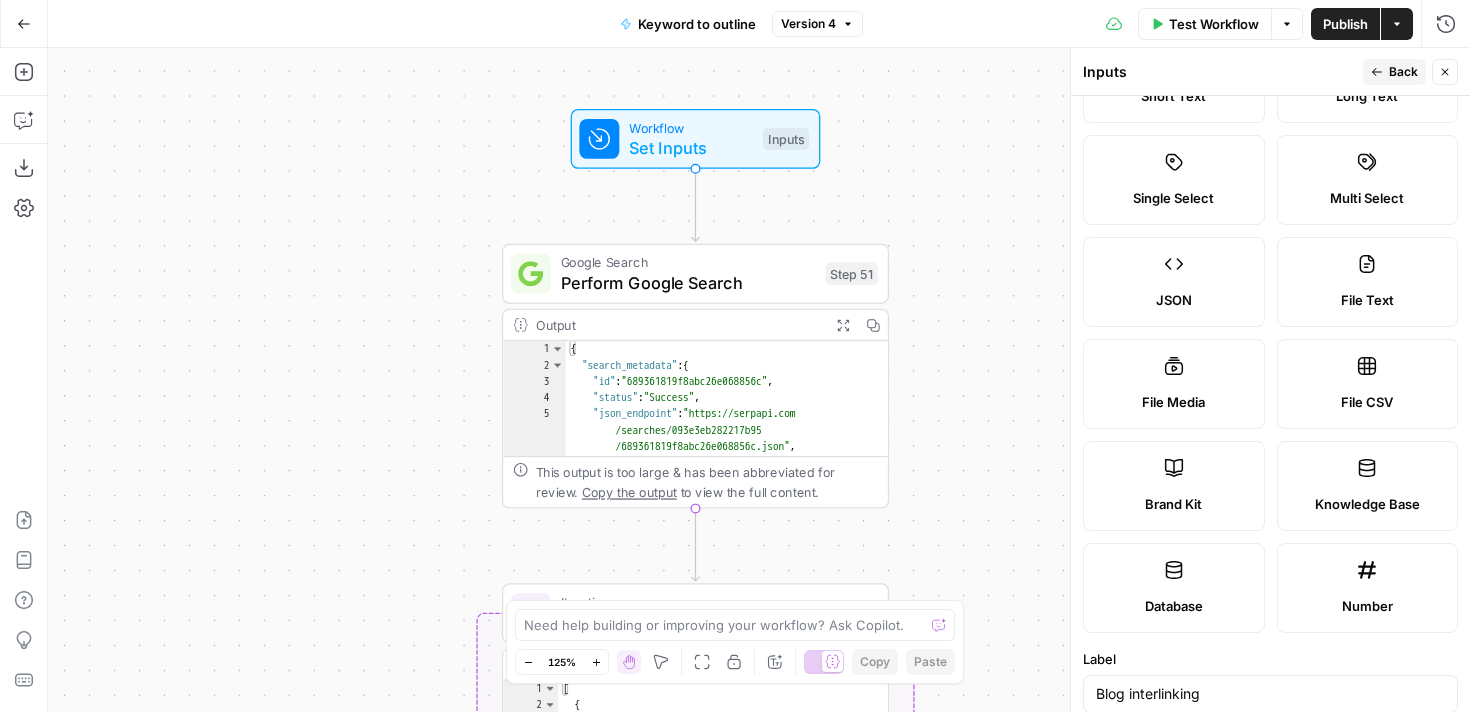 scroll, scrollTop: 0, scrollLeft: 0, axis: both 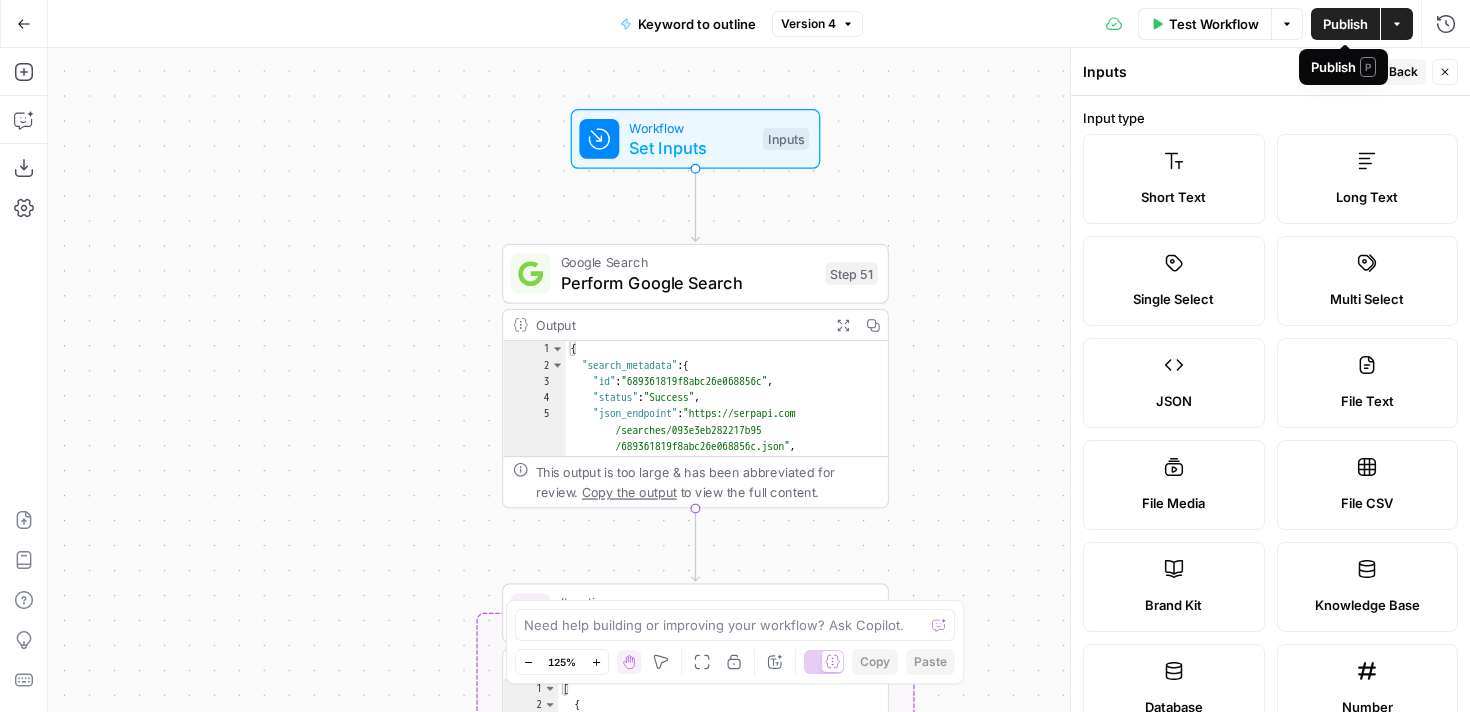 click on "Preply New Home Browse Your Data Usage Settings Recent Grids AI for non-English languages English Content Nikki content interlinking test Recent Workflows Keyword to outline Keyword to Outline V2 Localized Outline to Article AirOps Academy What's new? Help + Support Go Back Keyword to outline Version 4 Test Workflow Options Publish Actions Run History Add Steps Copilot Download as JSON Settings Import JSON AirOps Academy Help Give Feedback Shortcuts true false true false Workflow Set Inputs Inputs Google Search Perform Google Search Step 51 Output Expand Output Copy 1 2 3 4 5 6 {    "search_metadata" :  {      "id" :  "689361819f8abc26e068856c" ,      "status" :  "Success" ,      "json_endpoint" :  "https://serpapi.com          /searches/093e3eb282217b95          /689361819f8abc26e068856c.json" ,      "pixel_position_endpoint" :  "https          ://serpapi.com/searches          /093e3eb282217b95          /689361819f8abc26e068856c          ,         1 2" at bounding box center [735, 356] 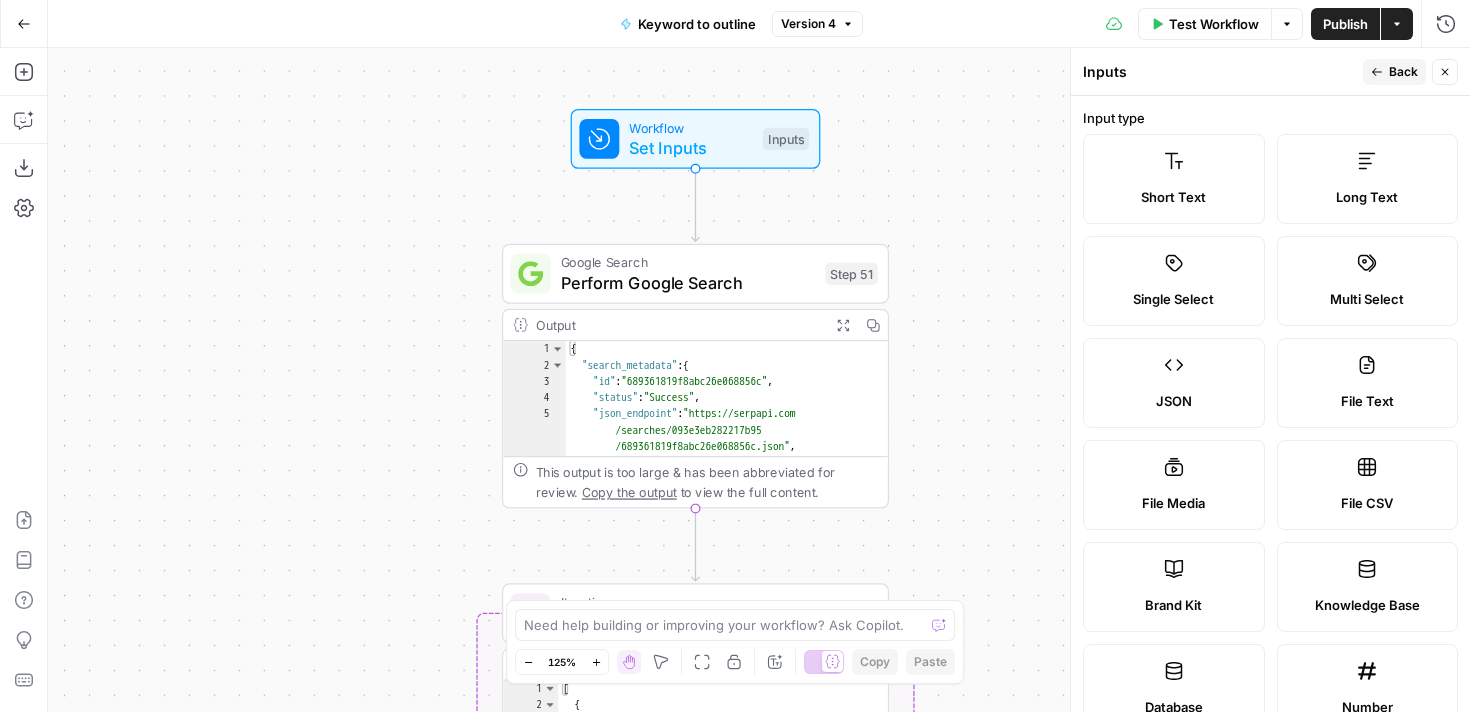 click on "Back" at bounding box center [1403, 72] 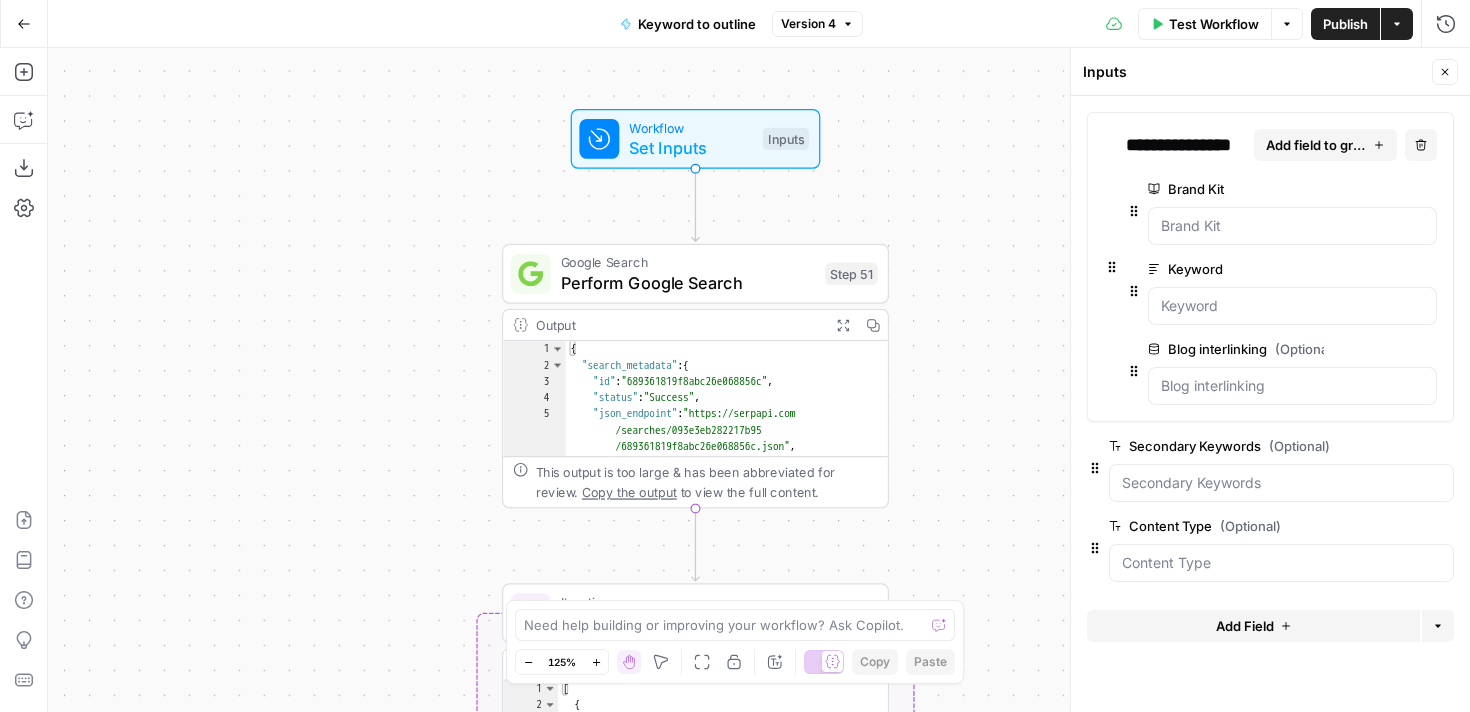 click on "Publish" at bounding box center [1345, 24] 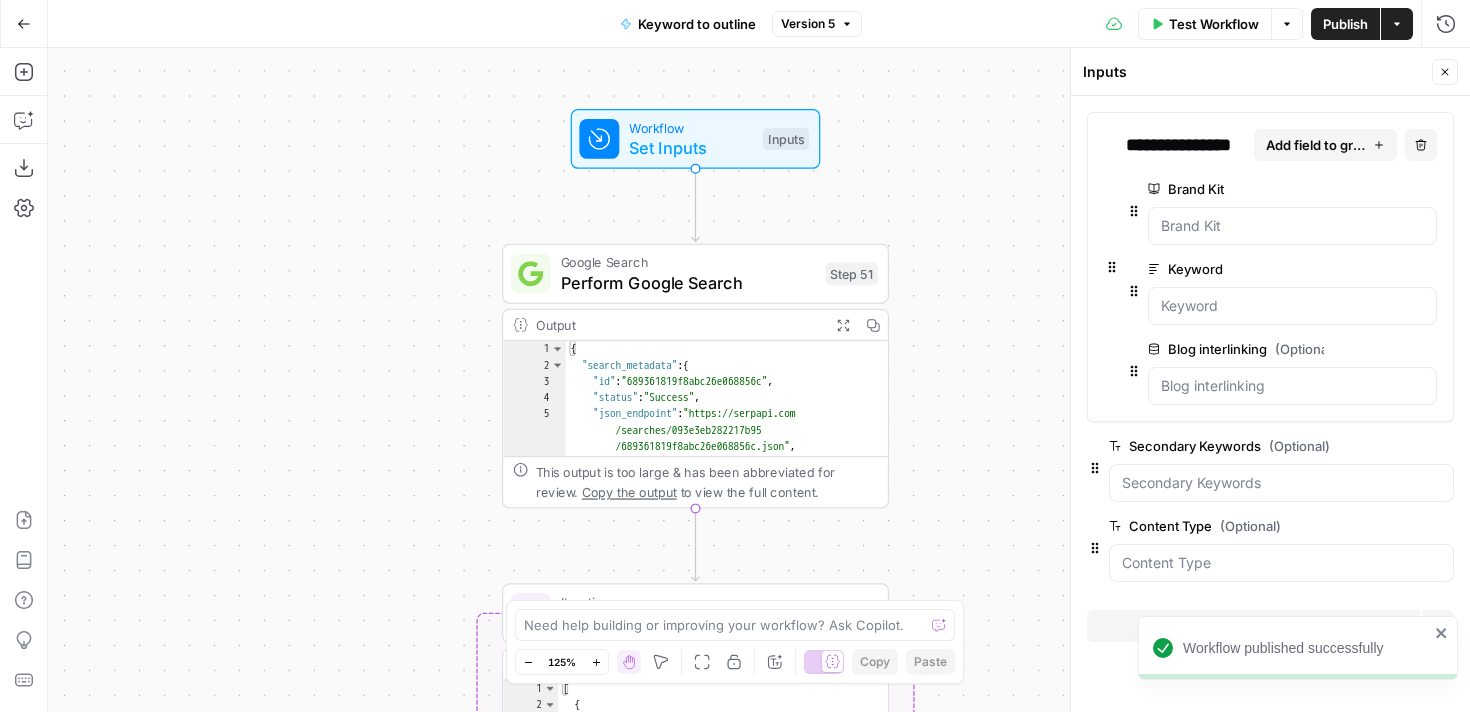 click 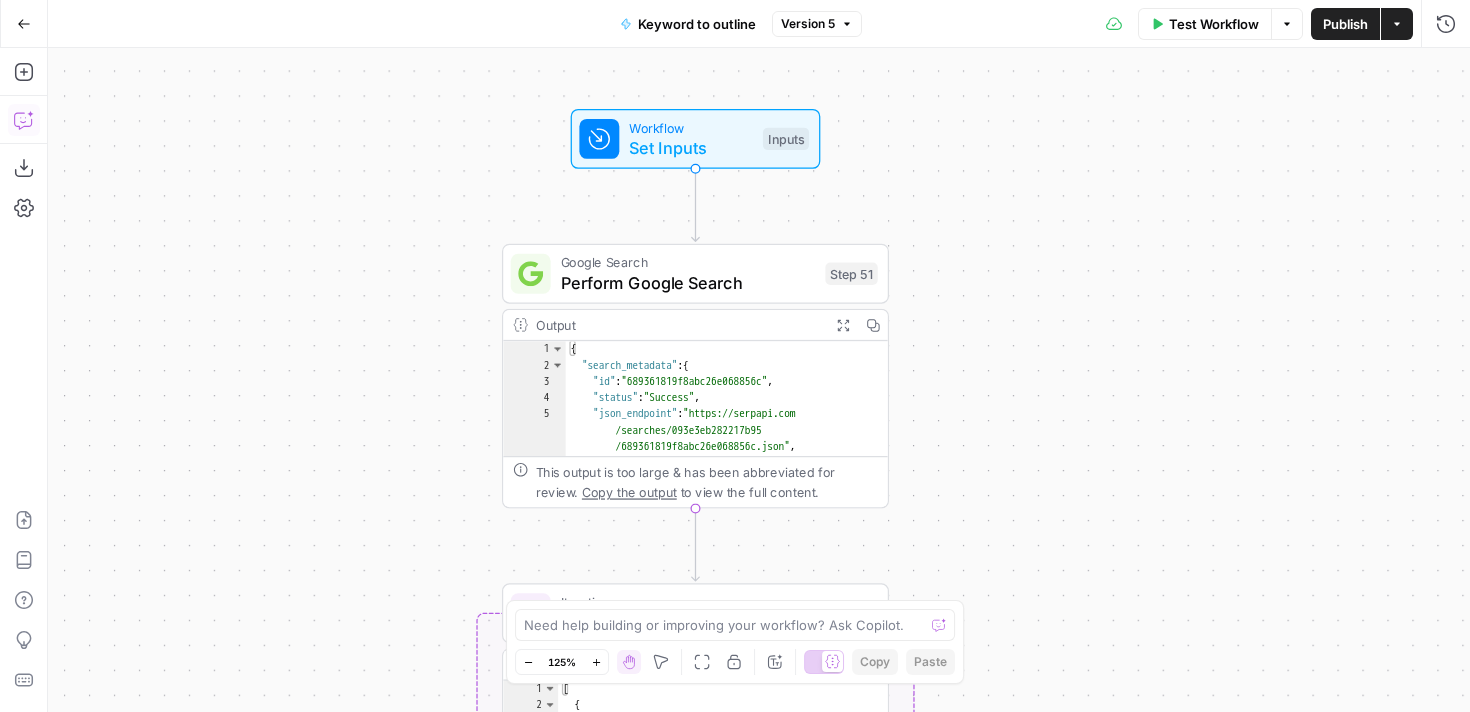 click 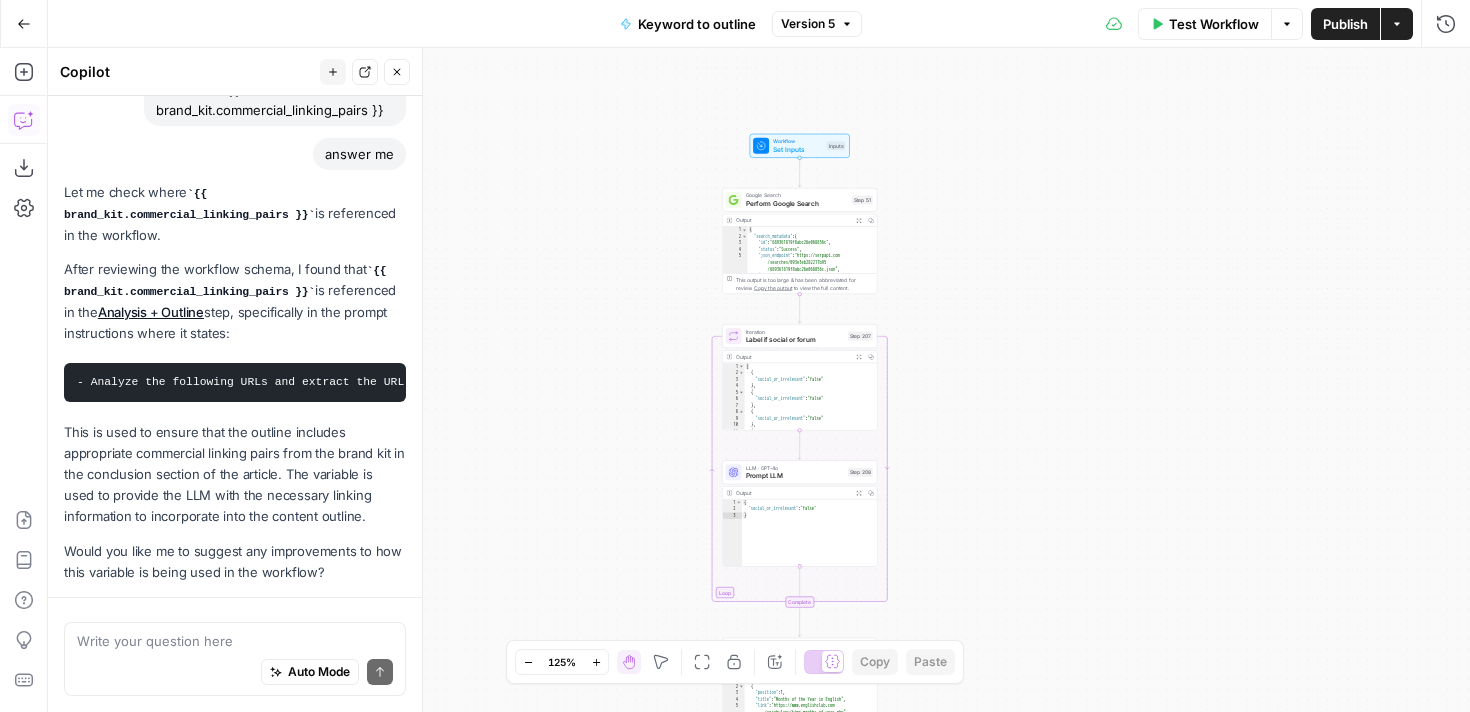 scroll, scrollTop: 324, scrollLeft: 0, axis: vertical 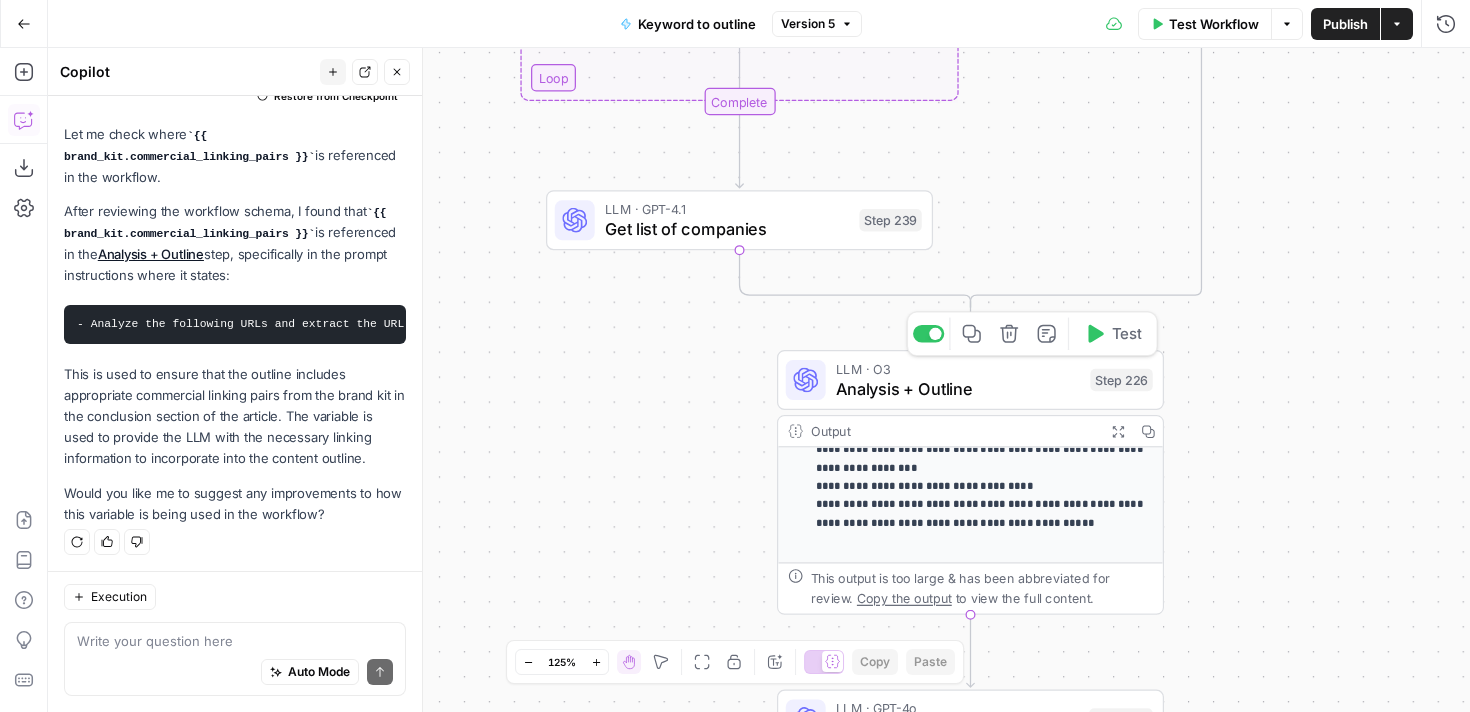 click on "Analysis + Outline" at bounding box center (958, 388) 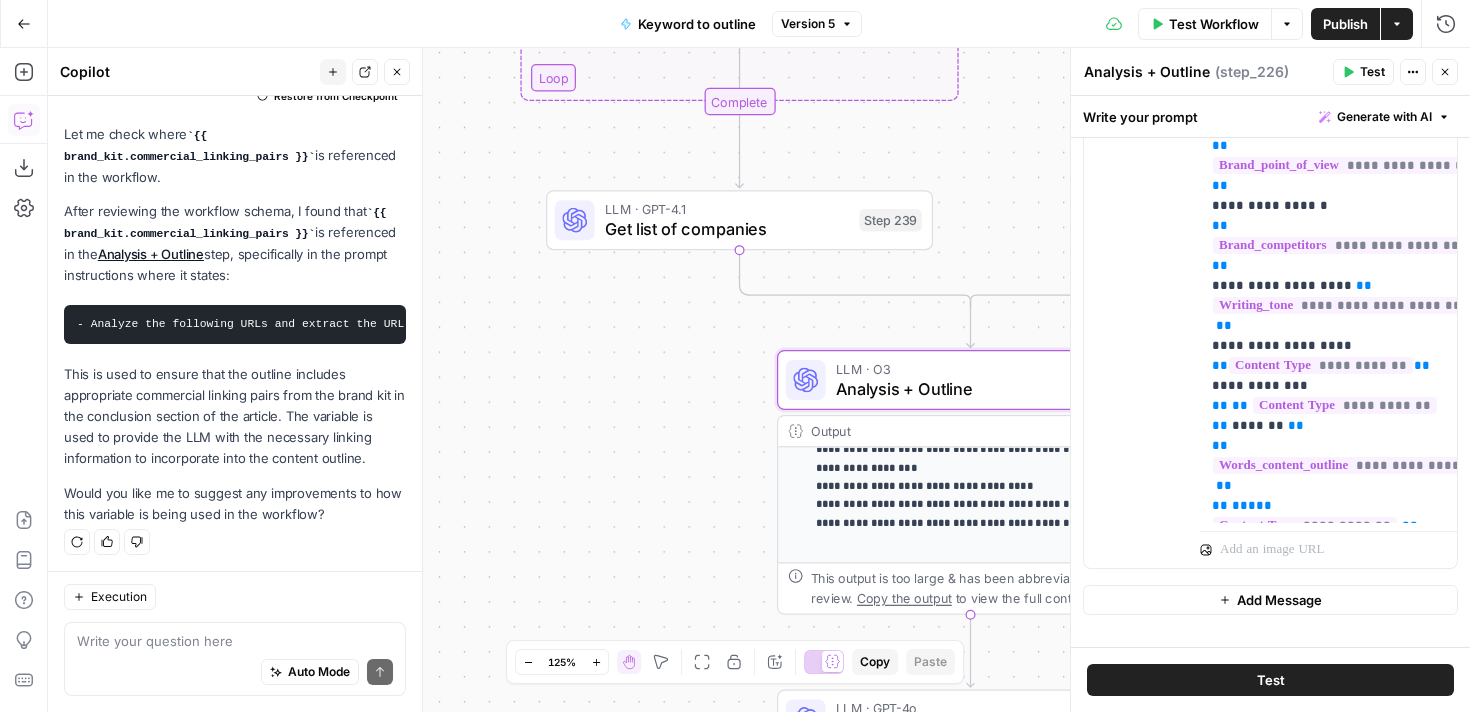 scroll, scrollTop: 1170, scrollLeft: 0, axis: vertical 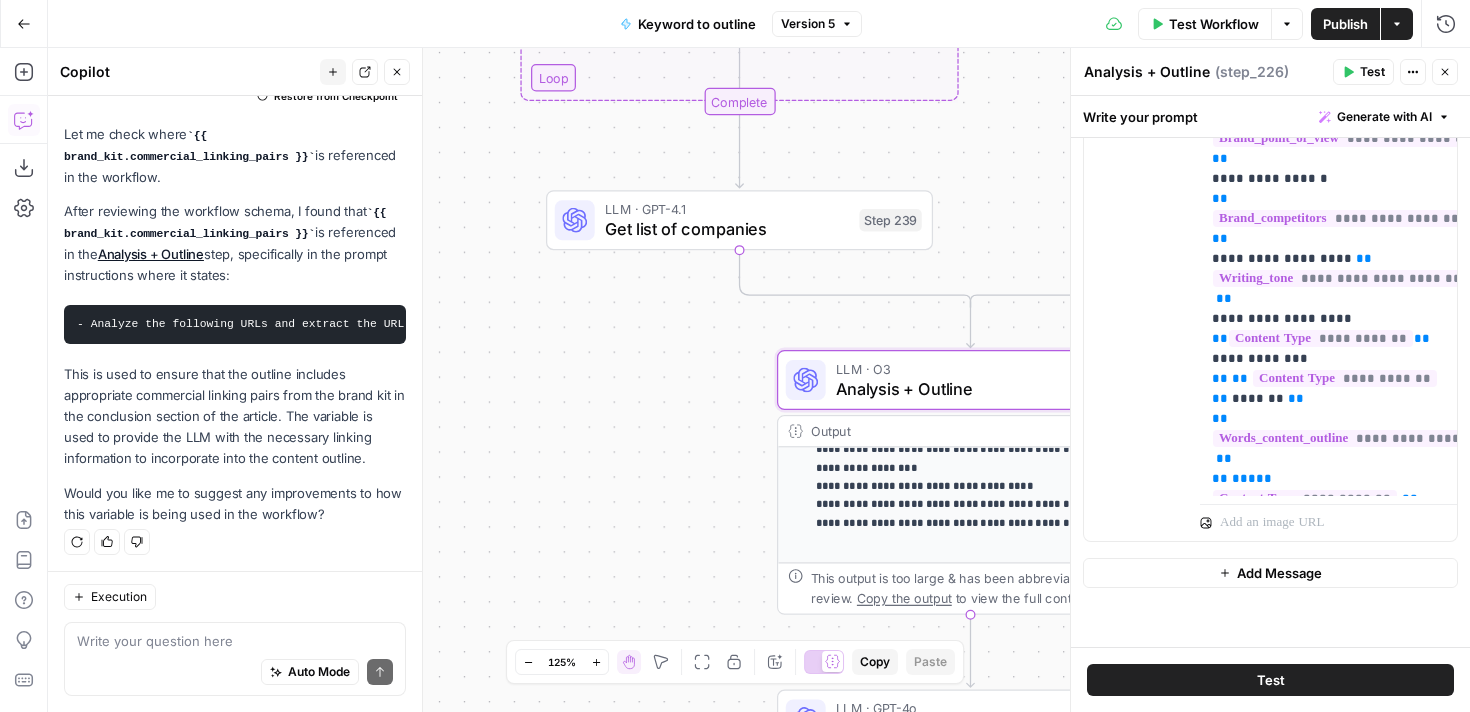 click on "- Analyze the following URLs and extract the URL / anchor text / anchor text that matches the language our article is talking about: {{ brand_kit.commercial_linking_pairs }}. Once you extract the relevant linking pair, make sure that anchor text example is found within the article outline in the conclusion section (1 time total) and that it is correctly linked to the URL." at bounding box center [1351, 324] 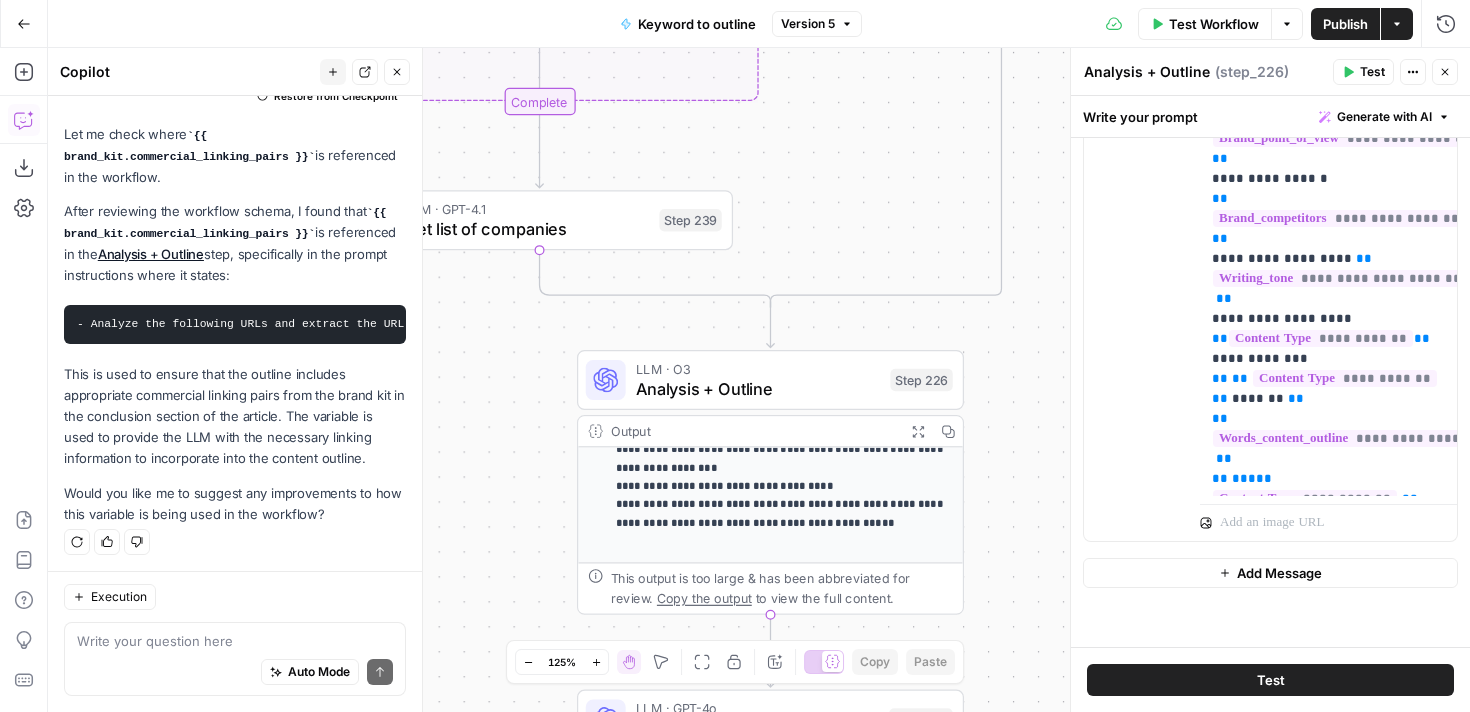 scroll, scrollTop: 243, scrollLeft: 0, axis: vertical 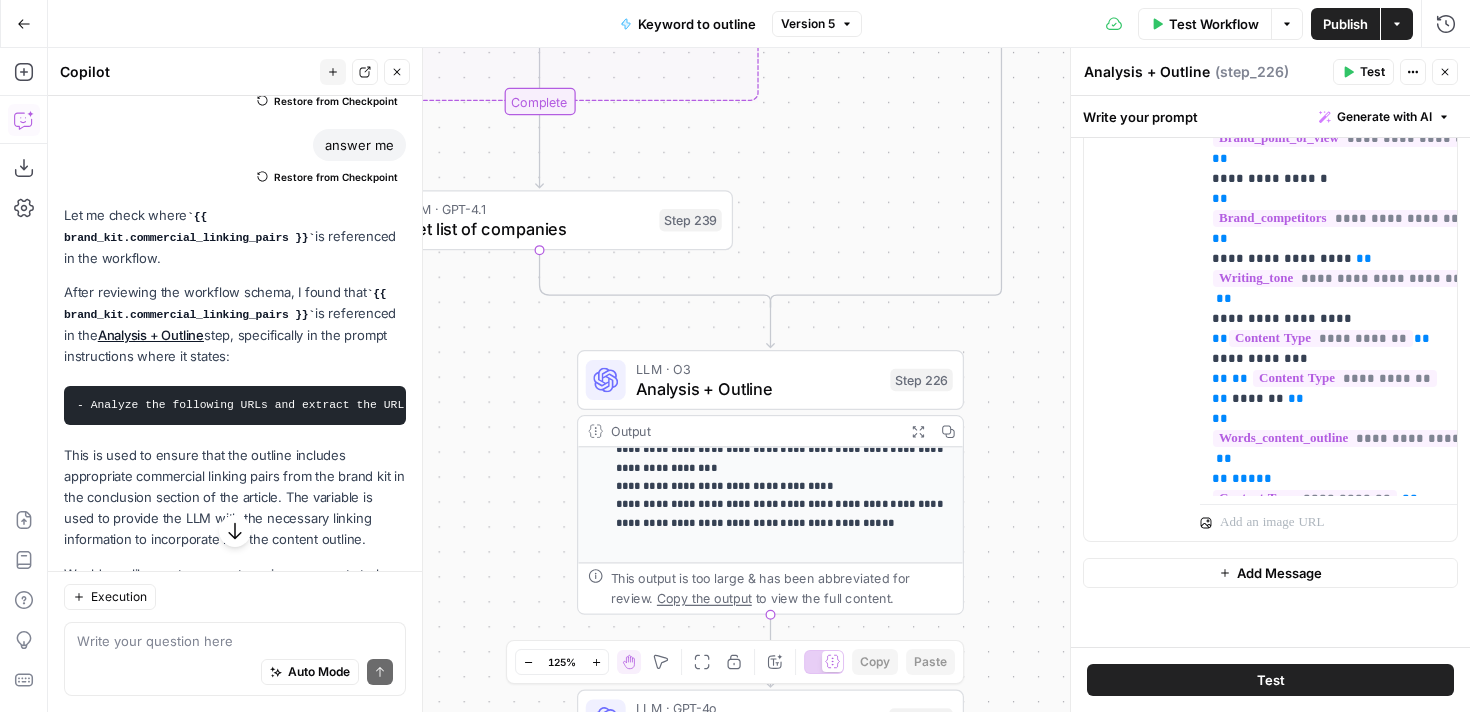 click on "Analysis + Outline" at bounding box center (758, 388) 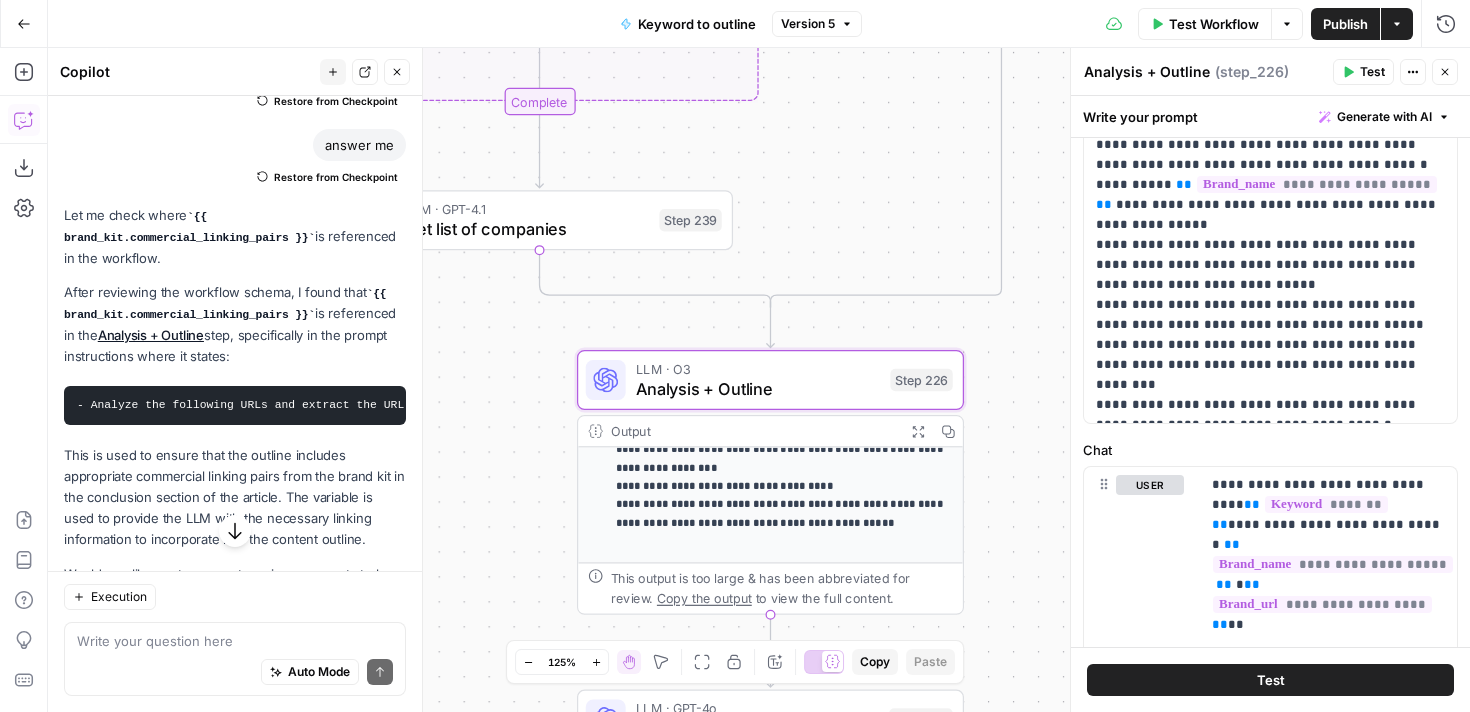 scroll, scrollTop: 398, scrollLeft: 0, axis: vertical 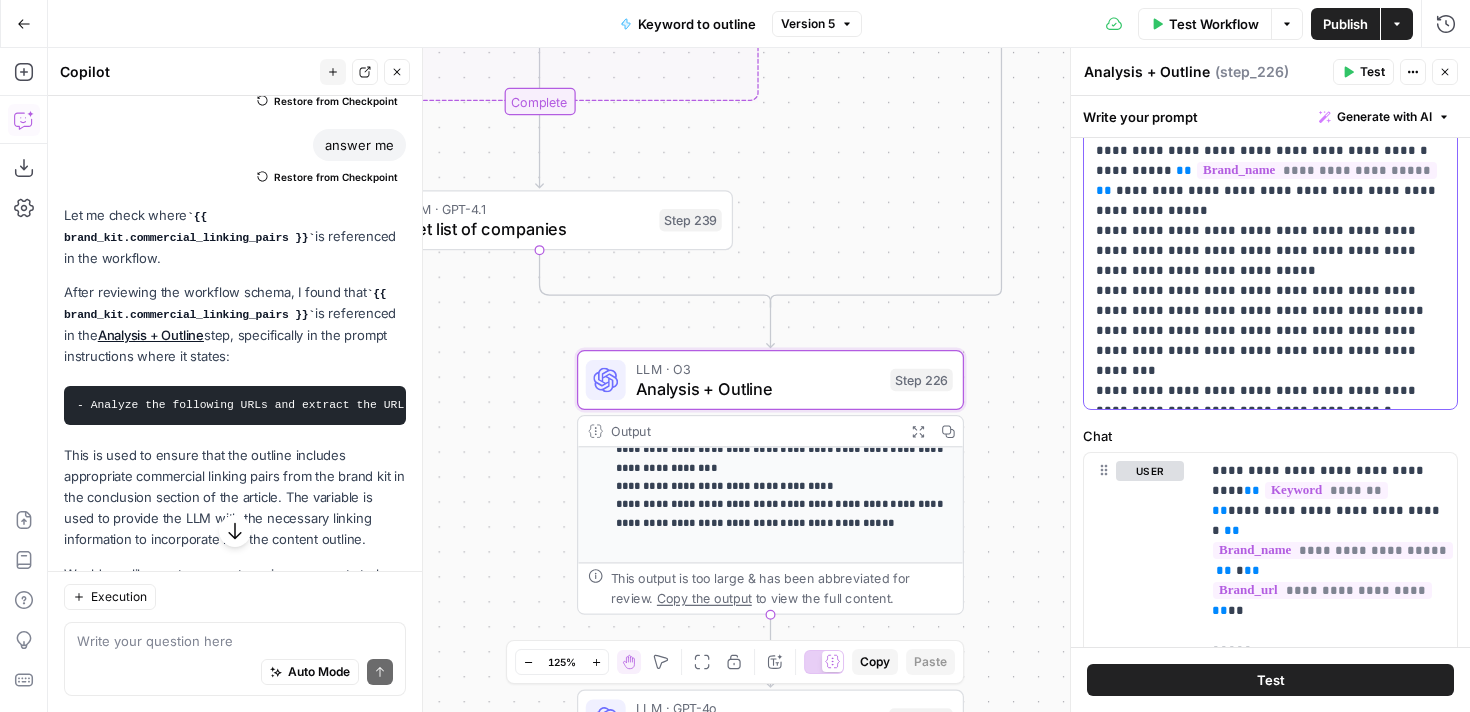 click on "**********" at bounding box center [1270, 121] 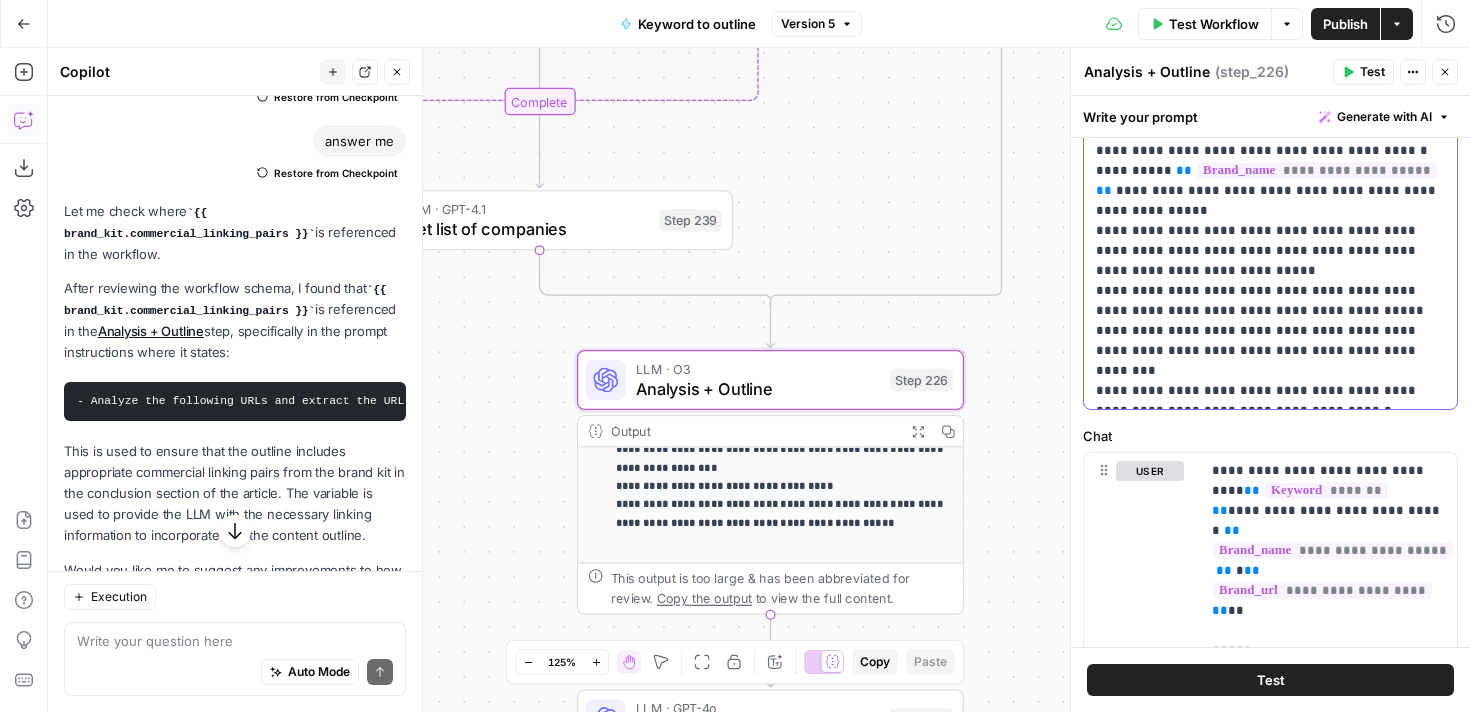 scroll, scrollTop: 324, scrollLeft: 0, axis: vertical 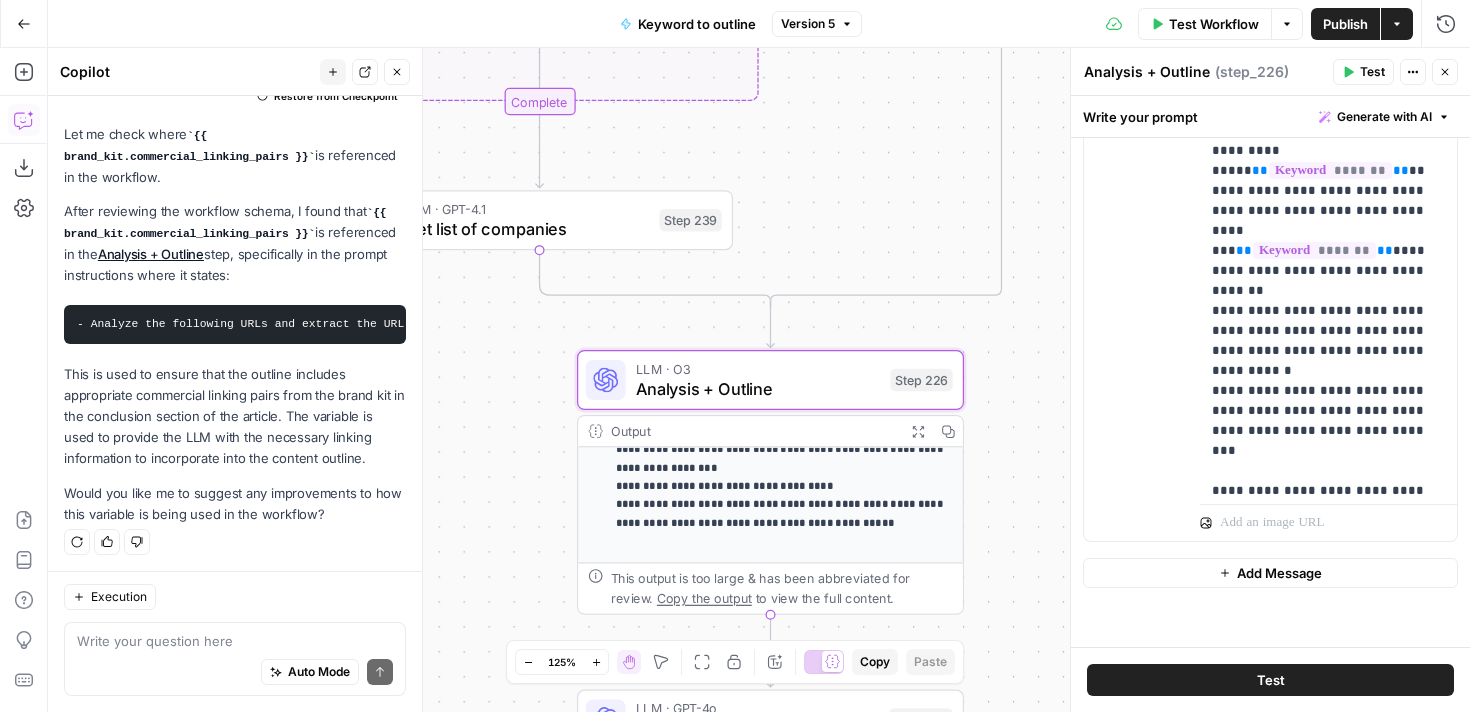 click on "- Analyze the following URLs and extract the URL / anchor text / anchor text that matches the language our article is talking about: {{ brand_kit.commercial_linking_pairs }}. Once you extract the relevant linking pair, make sure that anchor text example is found within the article outline in the conclusion section (1 time total) and that it is correctly linked to the URL." at bounding box center (1351, 324) 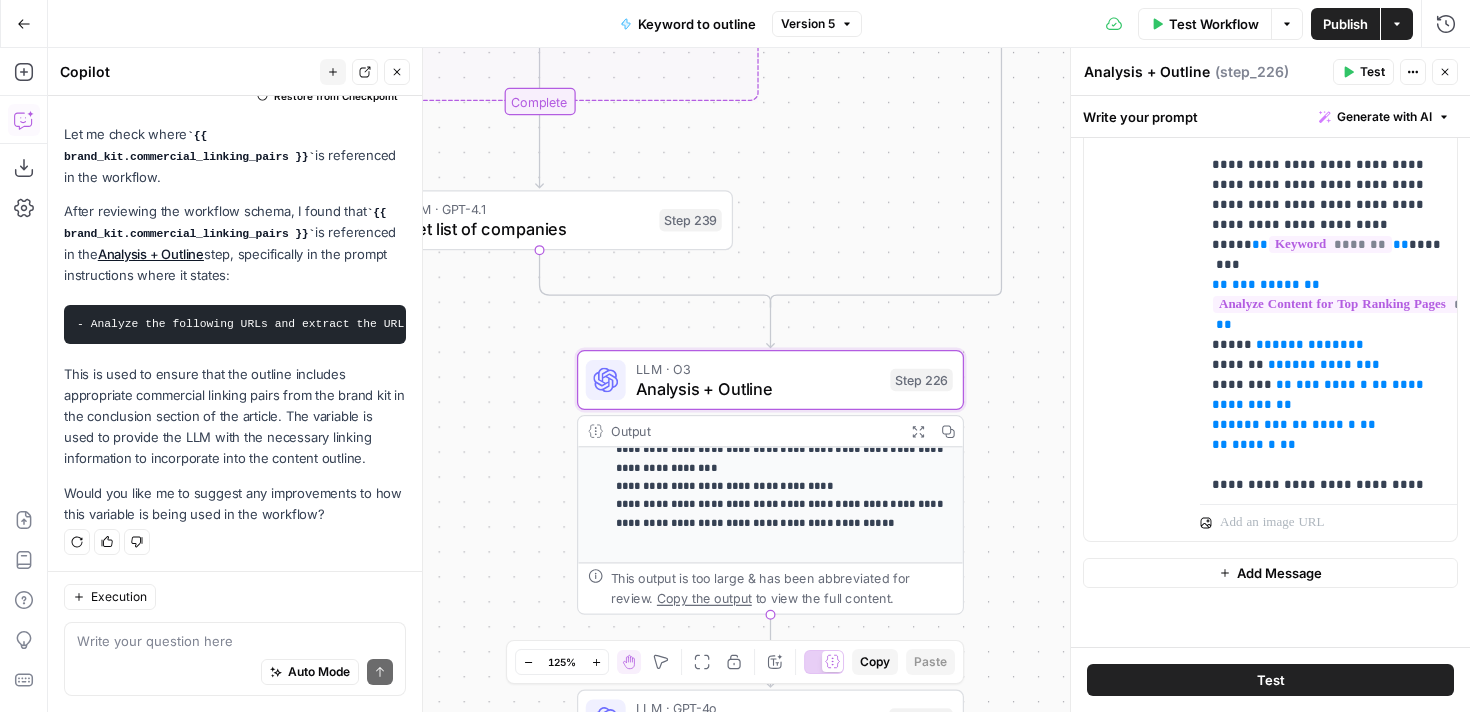 scroll, scrollTop: 2699, scrollLeft: 0, axis: vertical 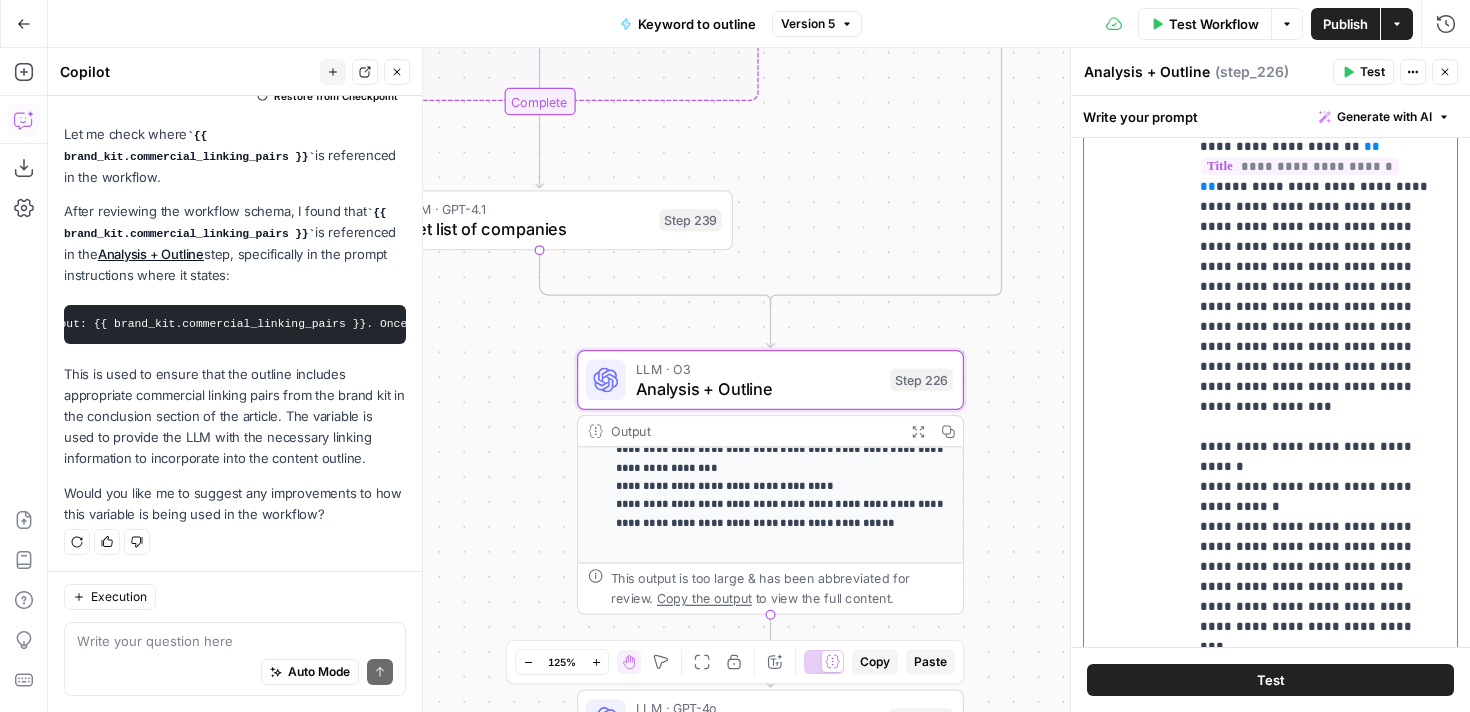 click on "**********" at bounding box center [1316, -1143] 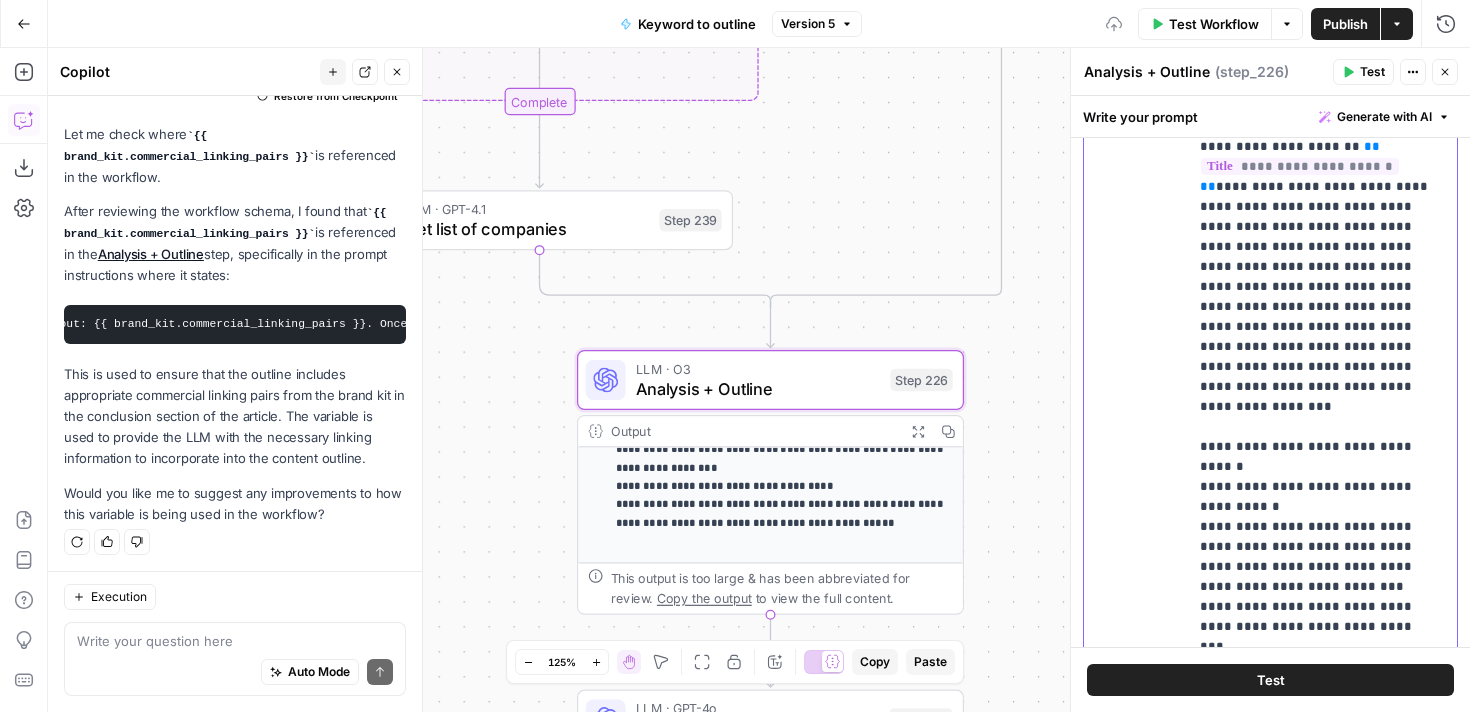 type 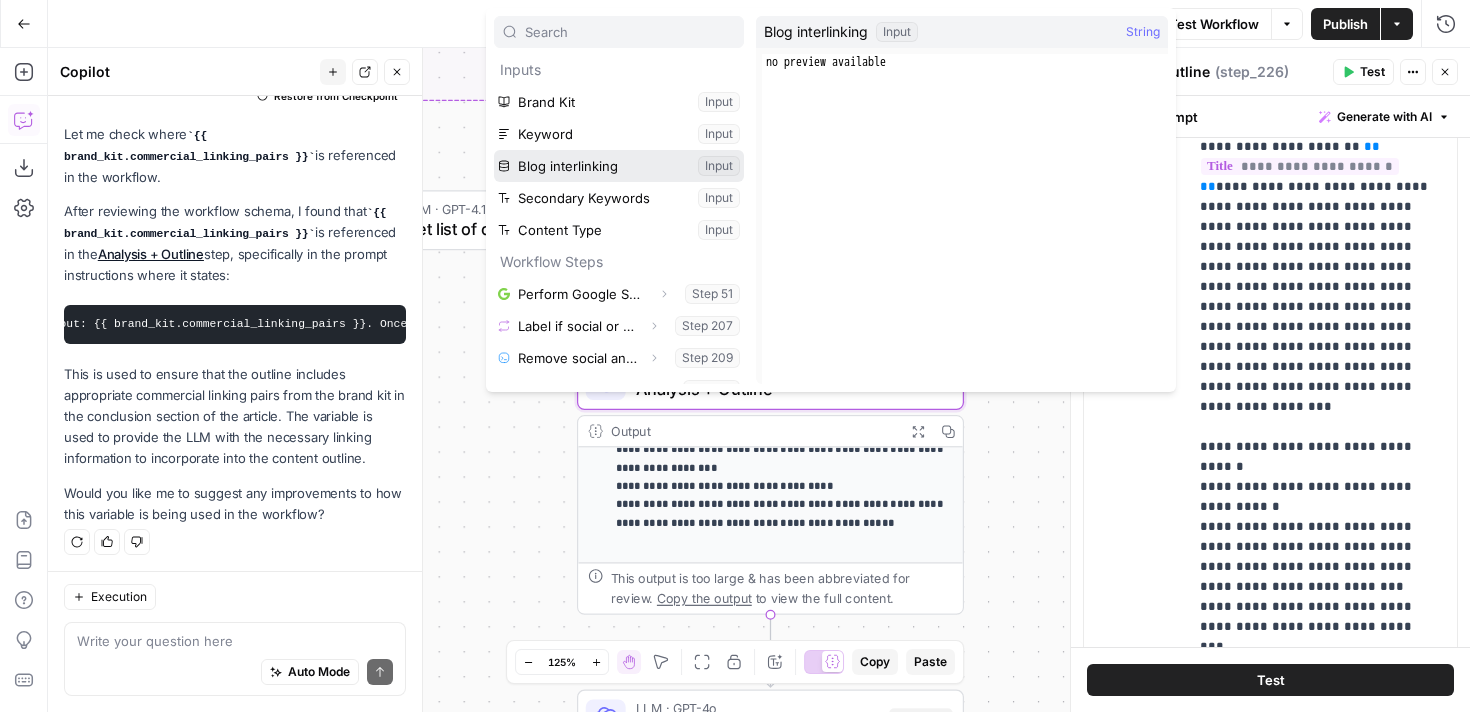click at bounding box center [619, 166] 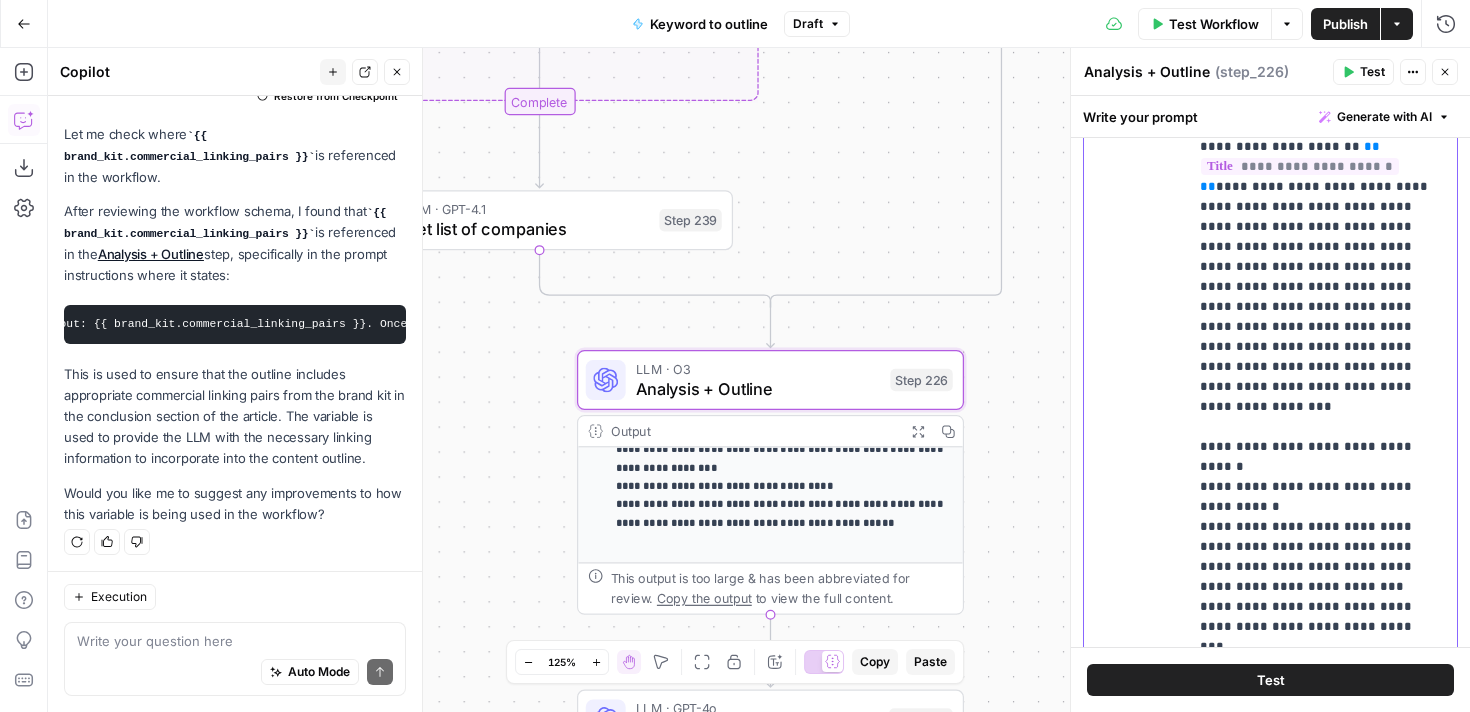 drag, startPoint x: 1240, startPoint y: 579, endPoint x: 1235, endPoint y: 569, distance: 11.18034 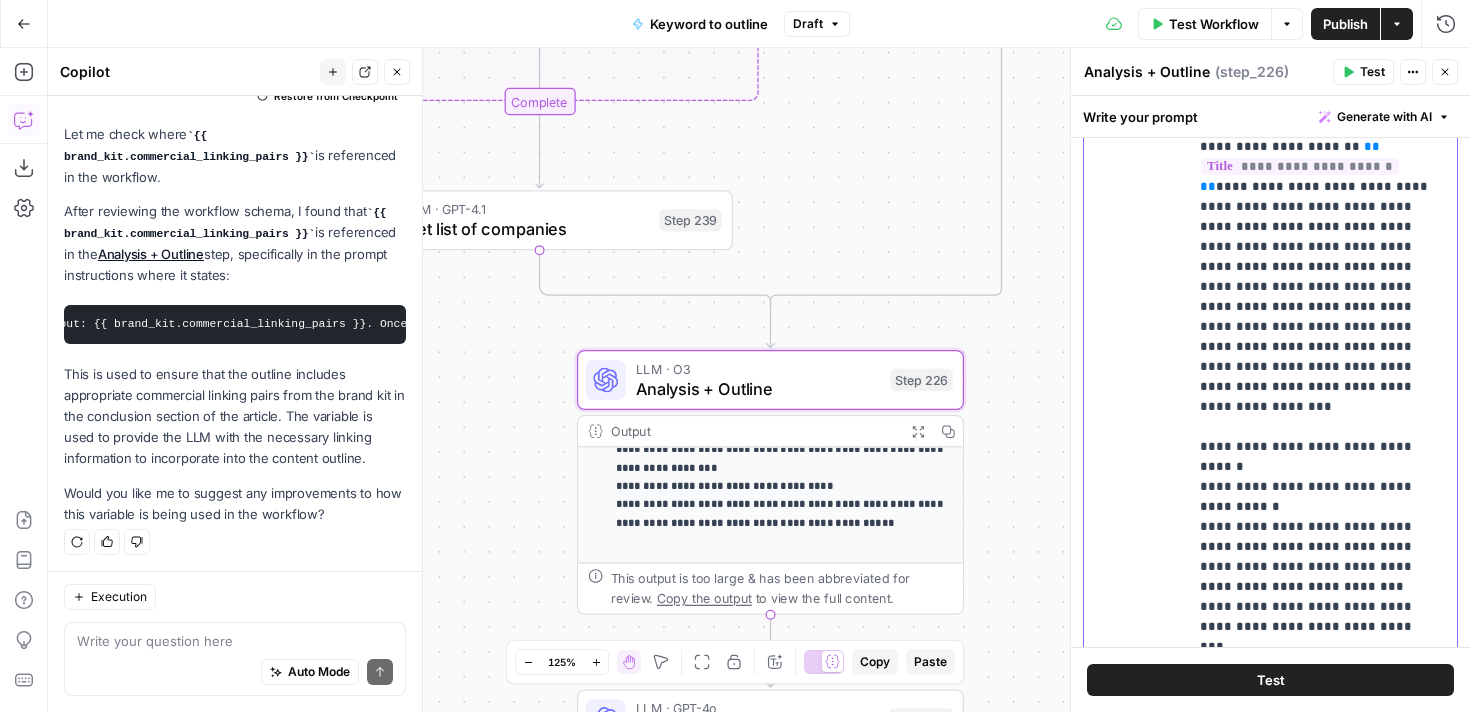 click on "**********" at bounding box center (1316, -1093) 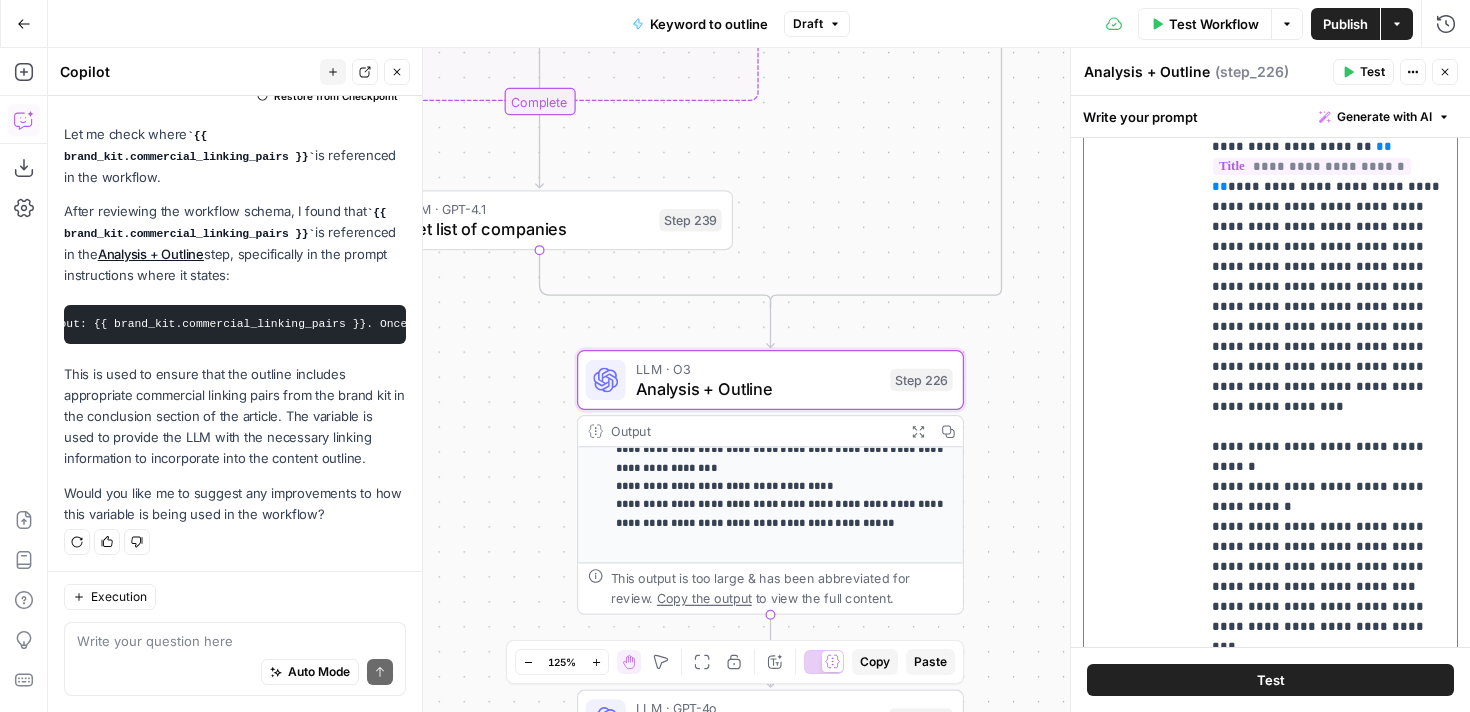 drag, startPoint x: 1242, startPoint y: 584, endPoint x: 1200, endPoint y: 582, distance: 42.047592 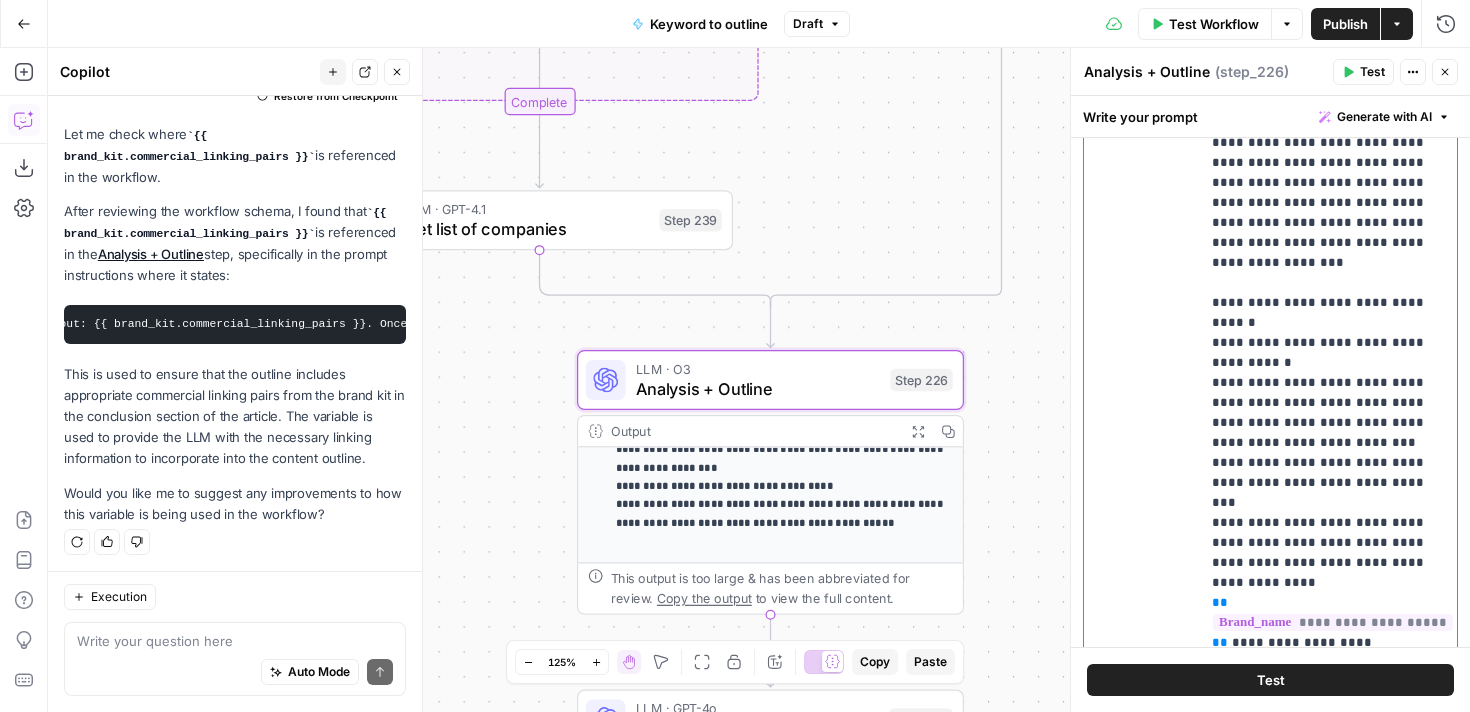 scroll, scrollTop: 8909, scrollLeft: 0, axis: vertical 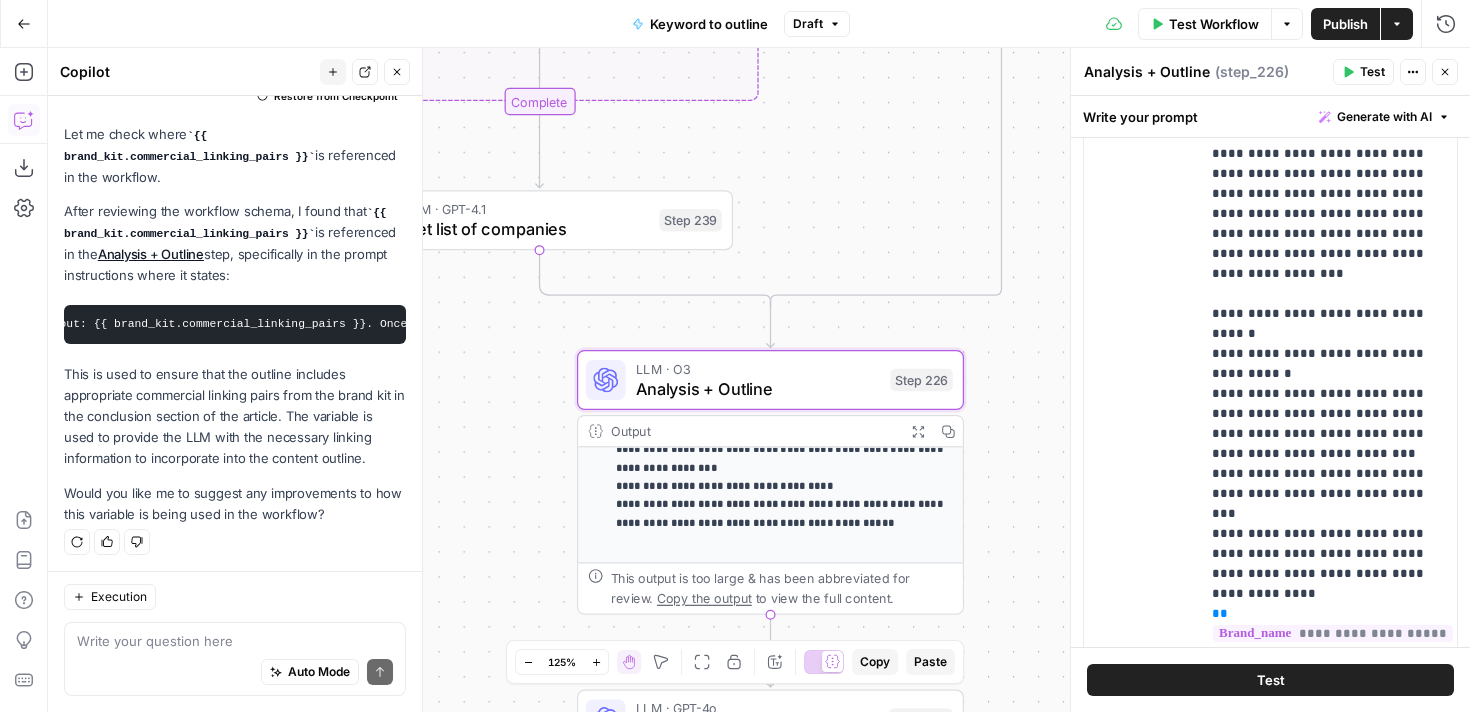 click on "Test" at bounding box center [1271, 680] 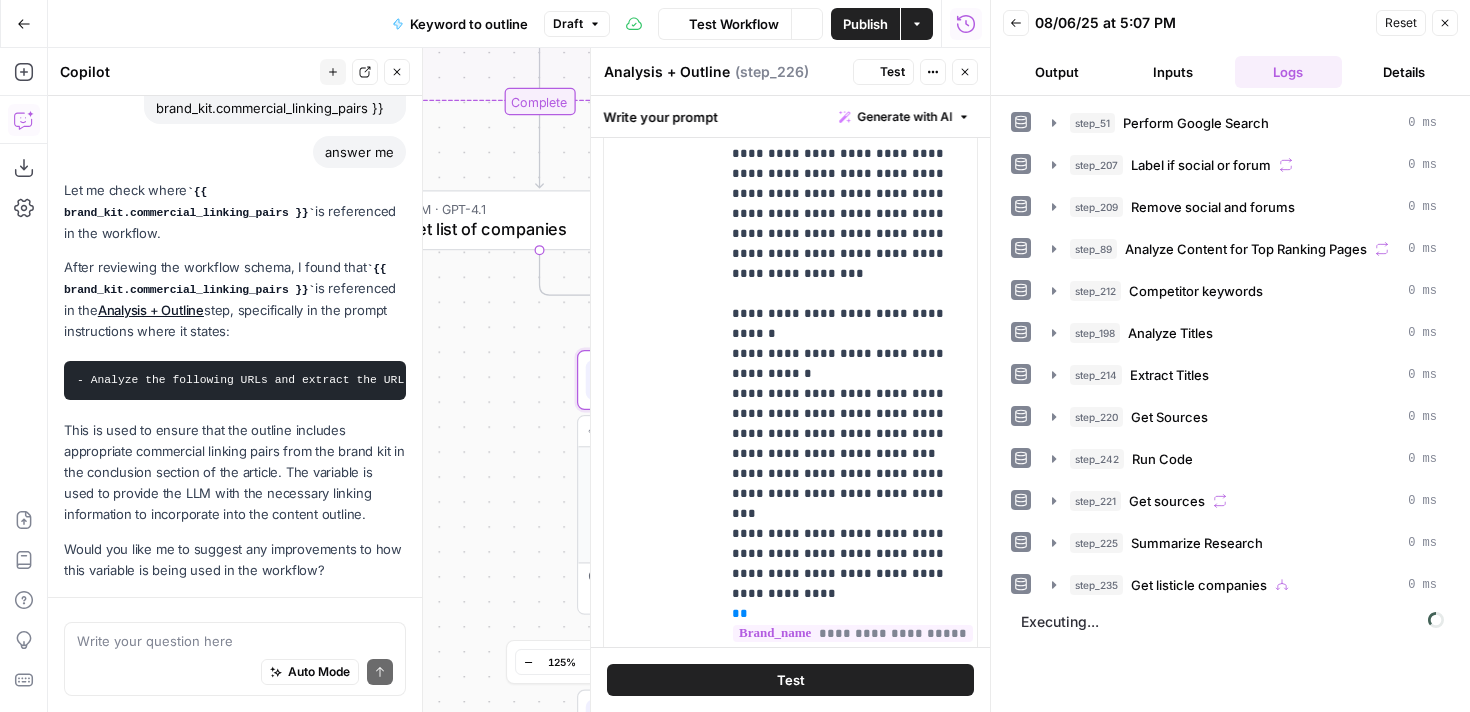 scroll, scrollTop: 324, scrollLeft: 0, axis: vertical 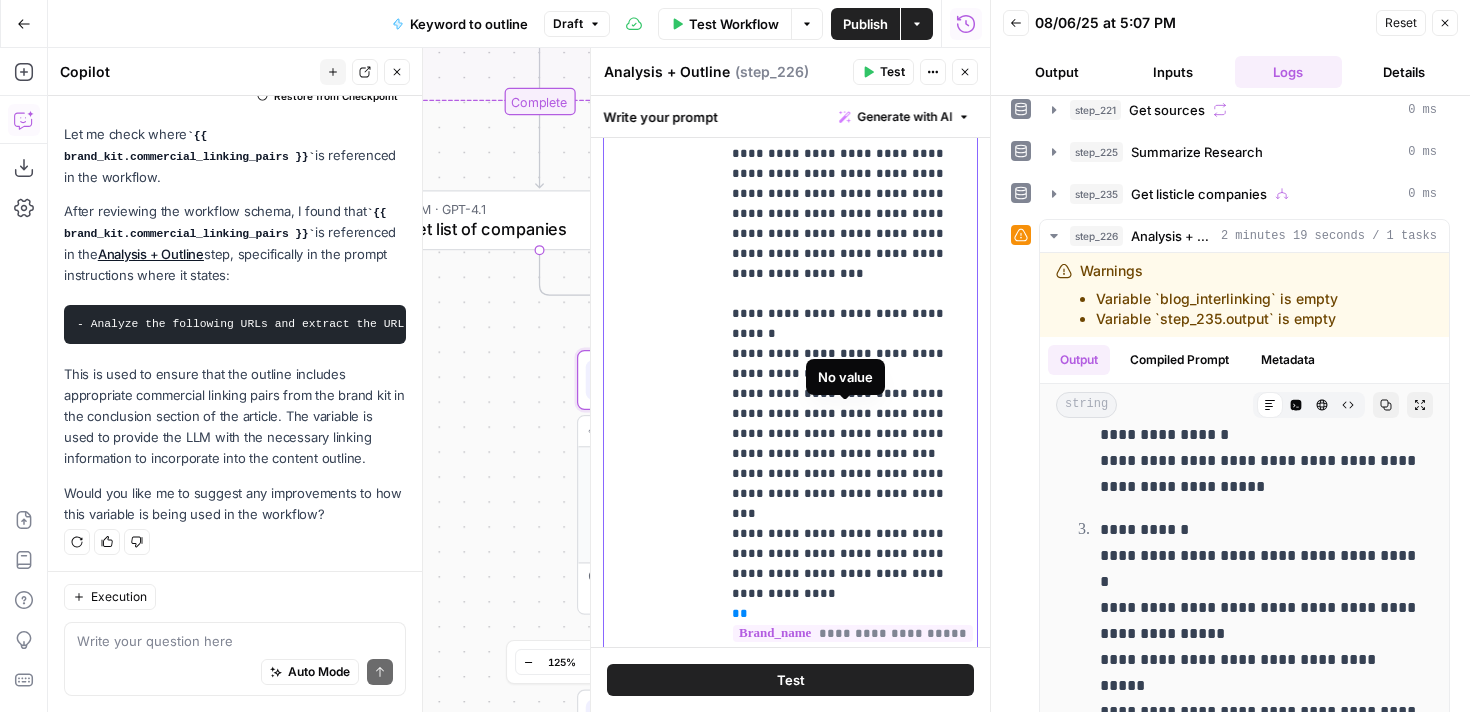 click on "**********" at bounding box center (852, 1213) 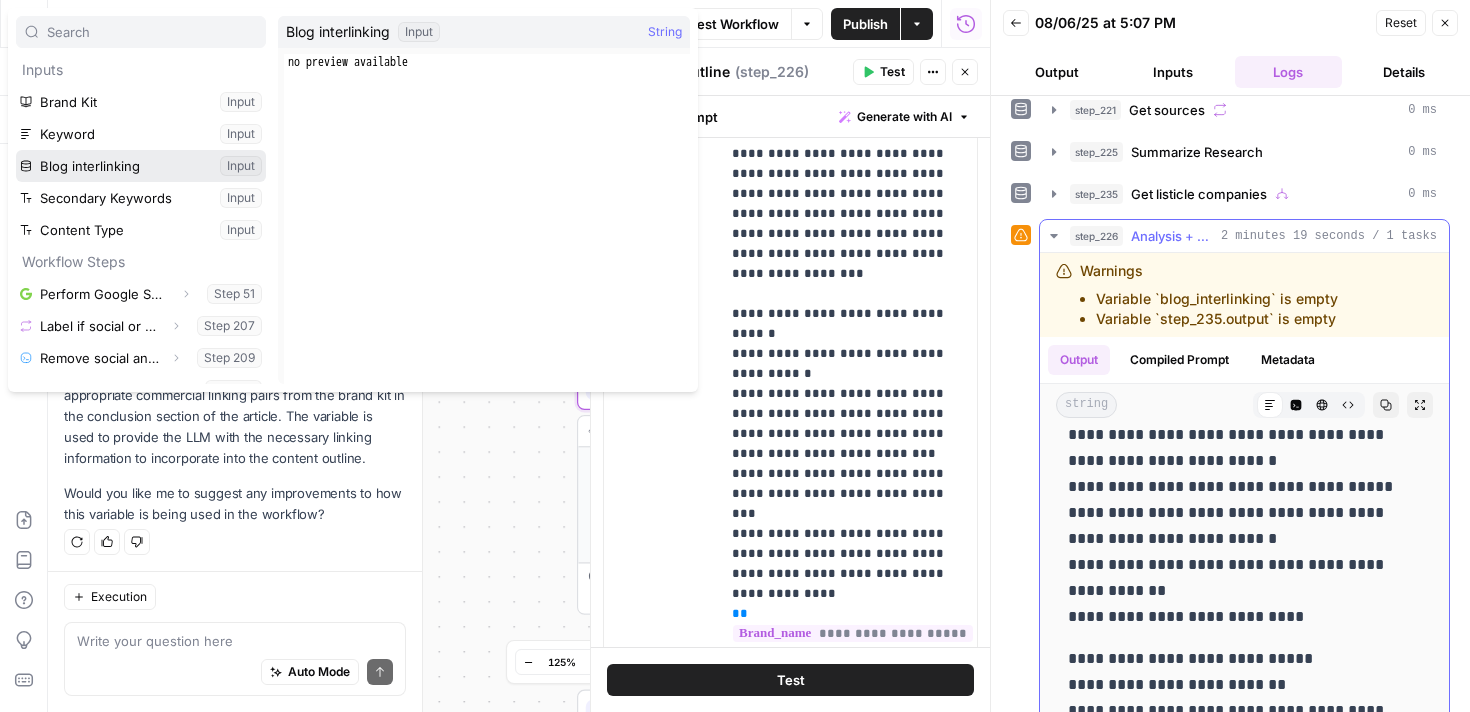 scroll, scrollTop: 2013, scrollLeft: 0, axis: vertical 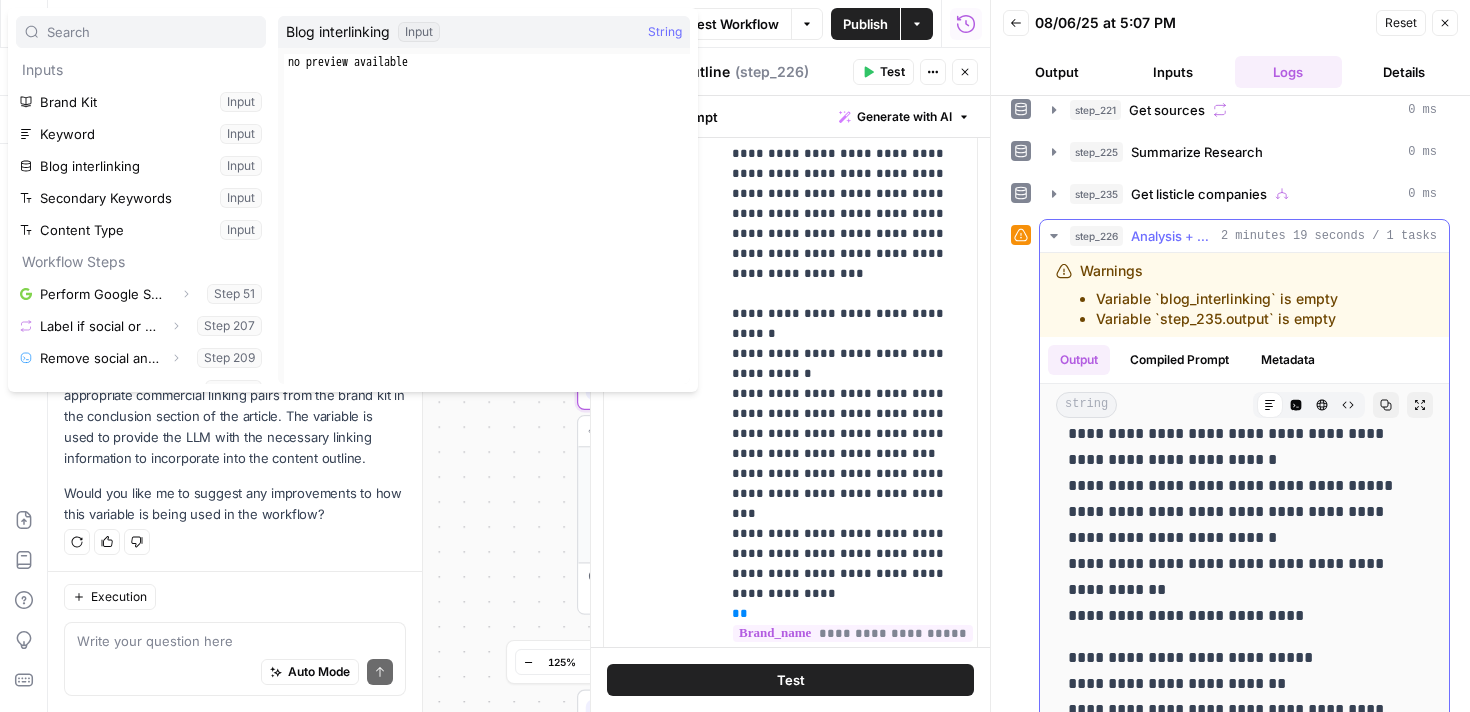 click on "Variable `blog_interlinking` is empty" at bounding box center [1217, 299] 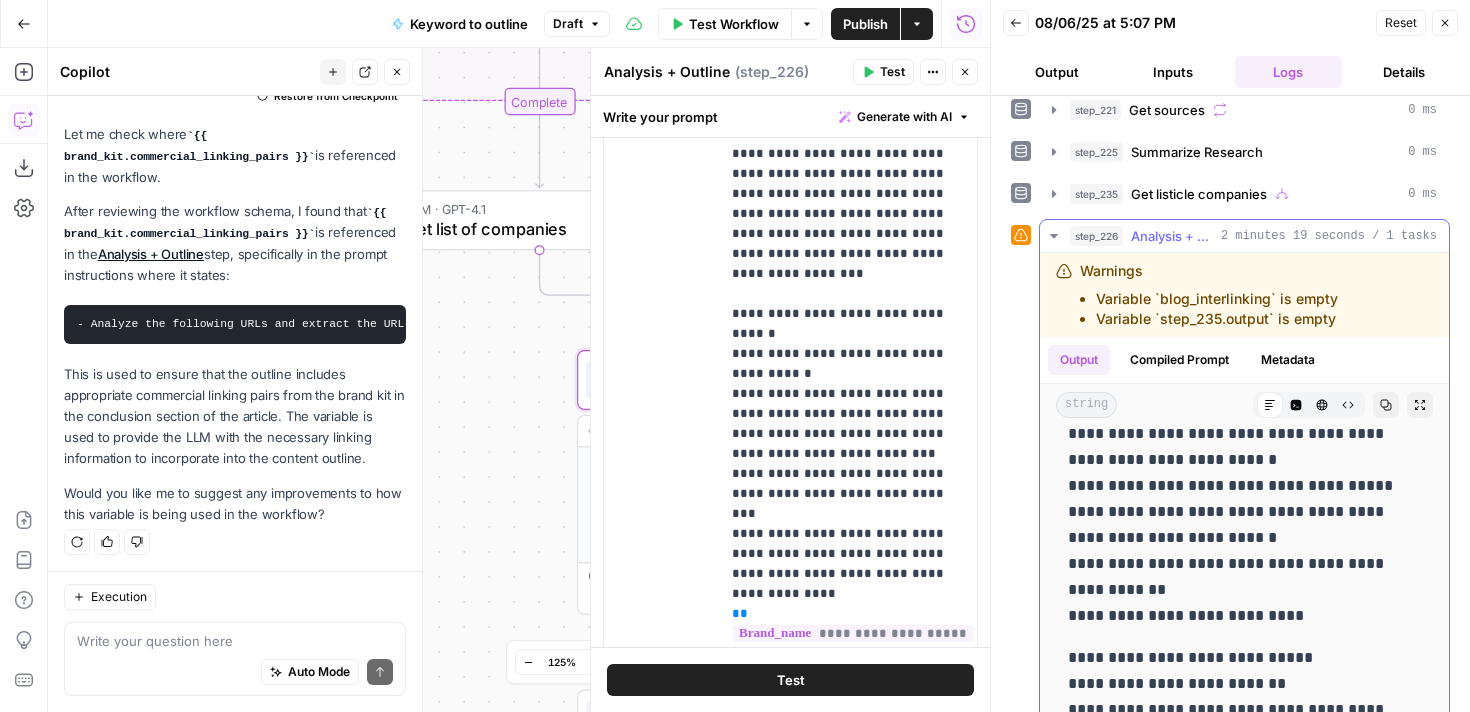 click on "Variable `blog_interlinking` is empty" at bounding box center (1217, 299) 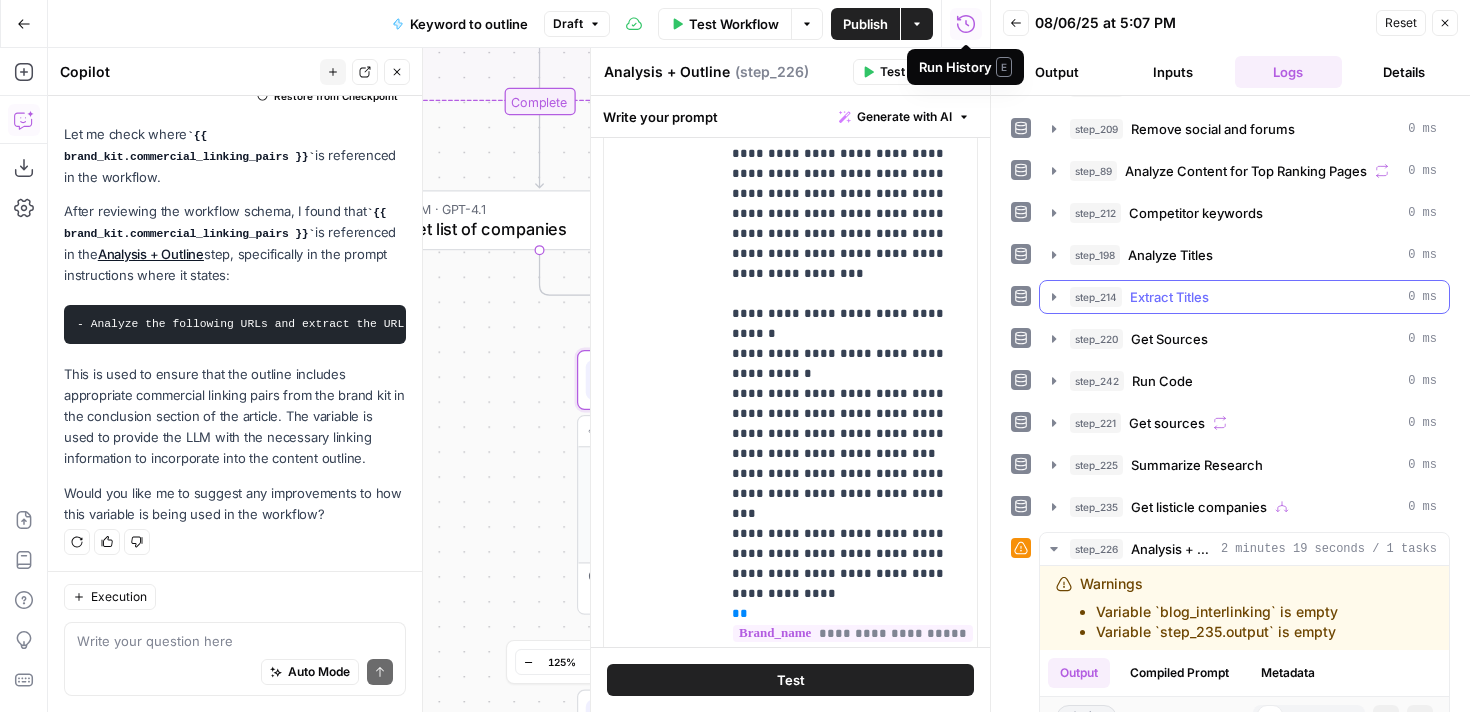 scroll, scrollTop: 0, scrollLeft: 0, axis: both 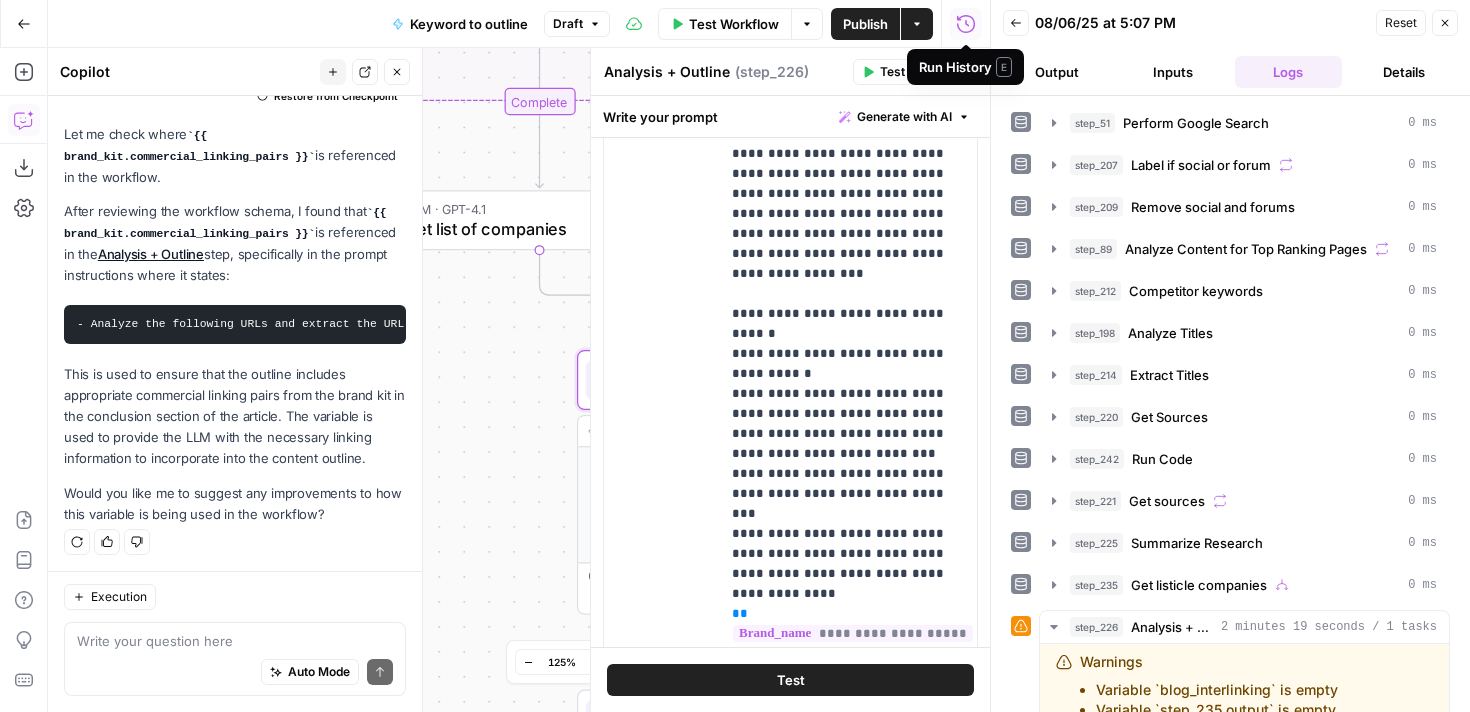 click 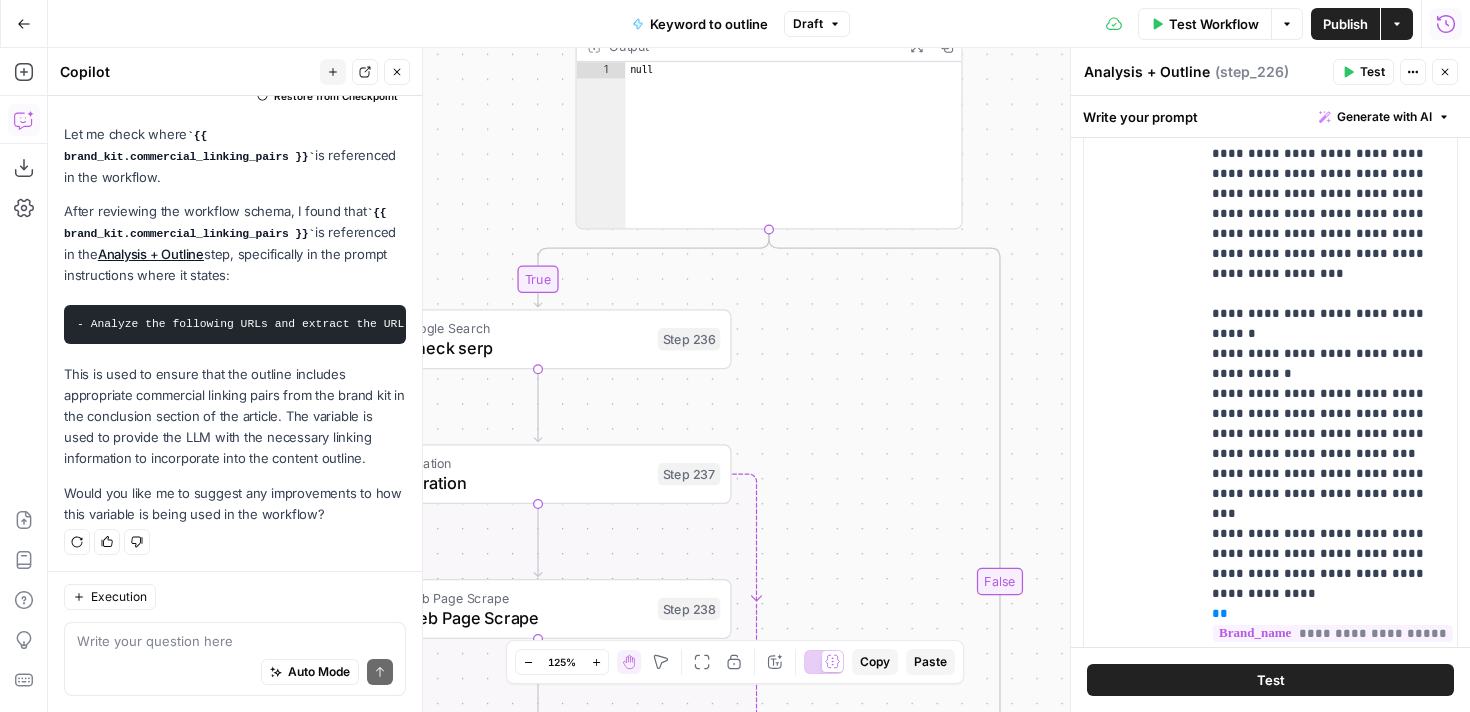 click on "Test Workflow" at bounding box center (1205, 24) 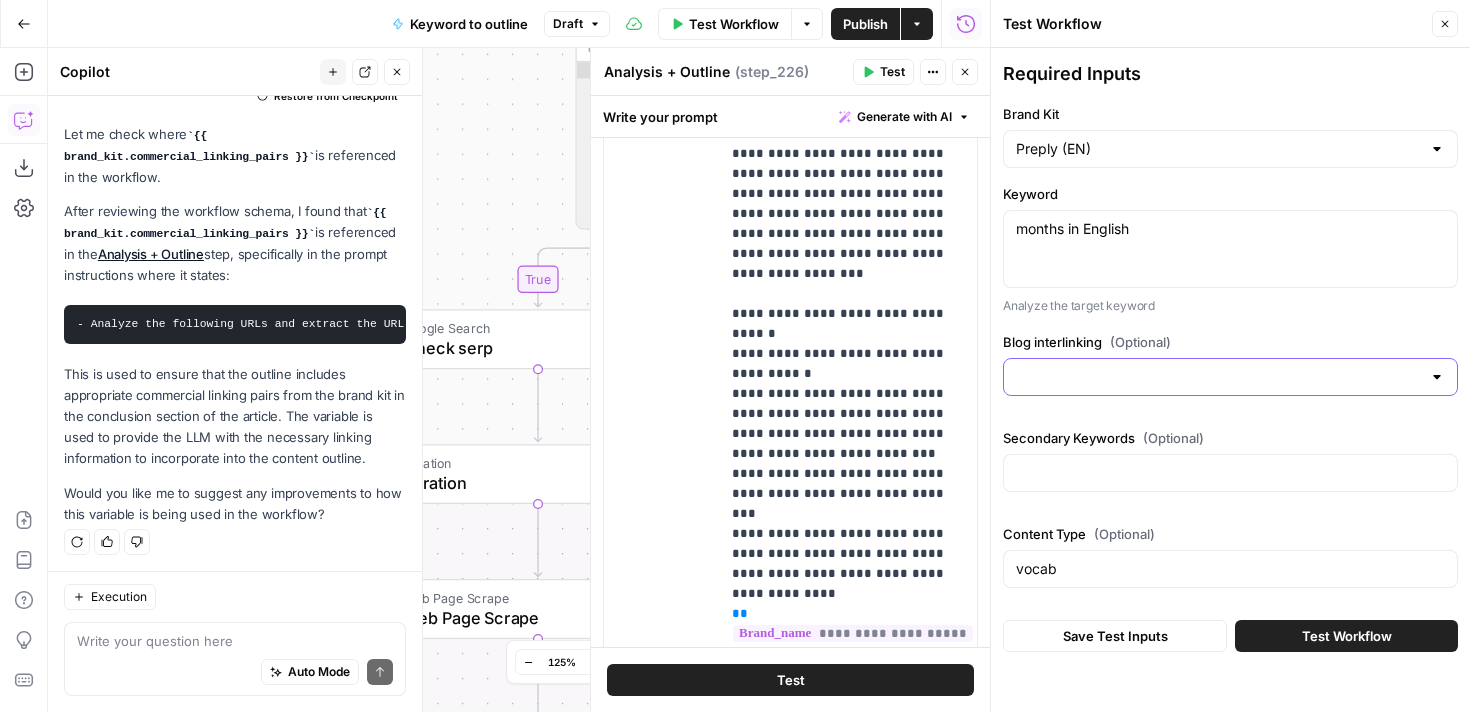 click on "Blog interlinking   (Optional)" at bounding box center (1218, 377) 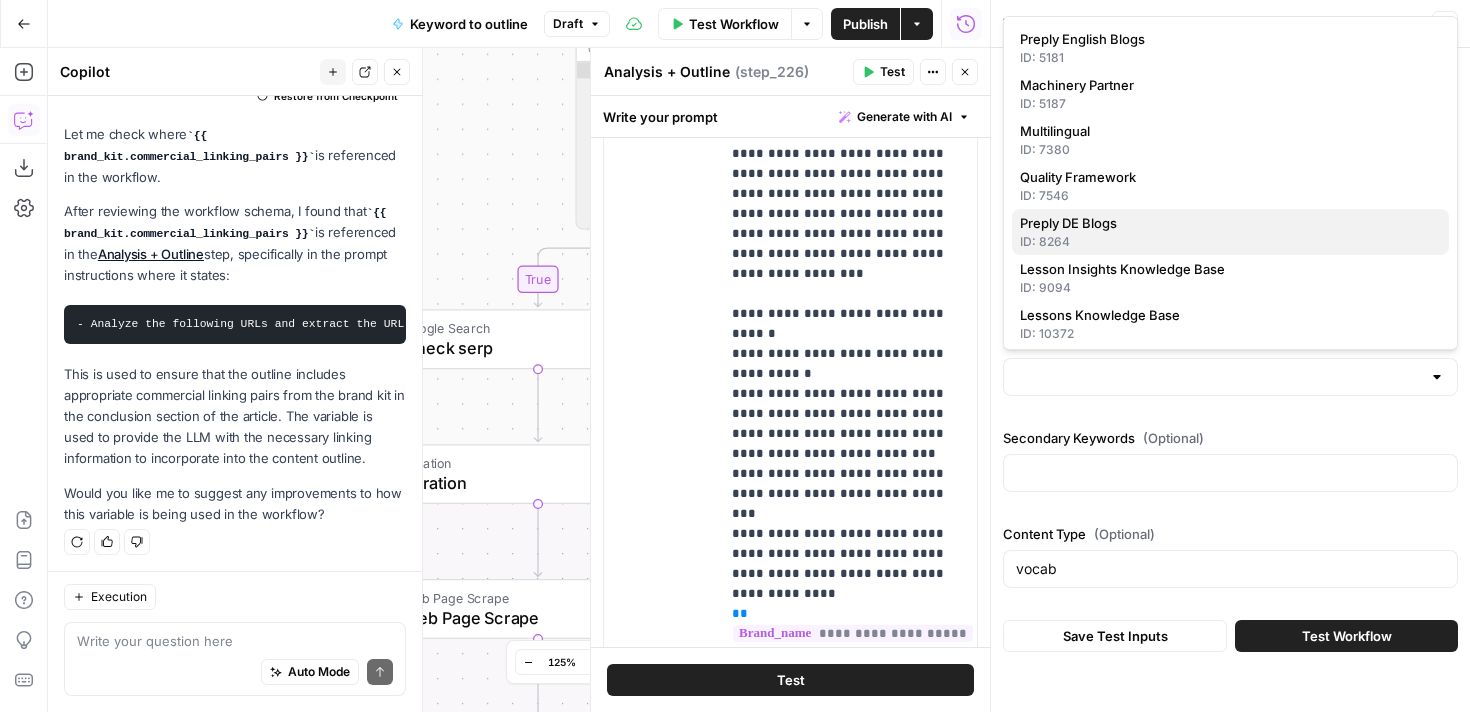 scroll, scrollTop: 144, scrollLeft: 0, axis: vertical 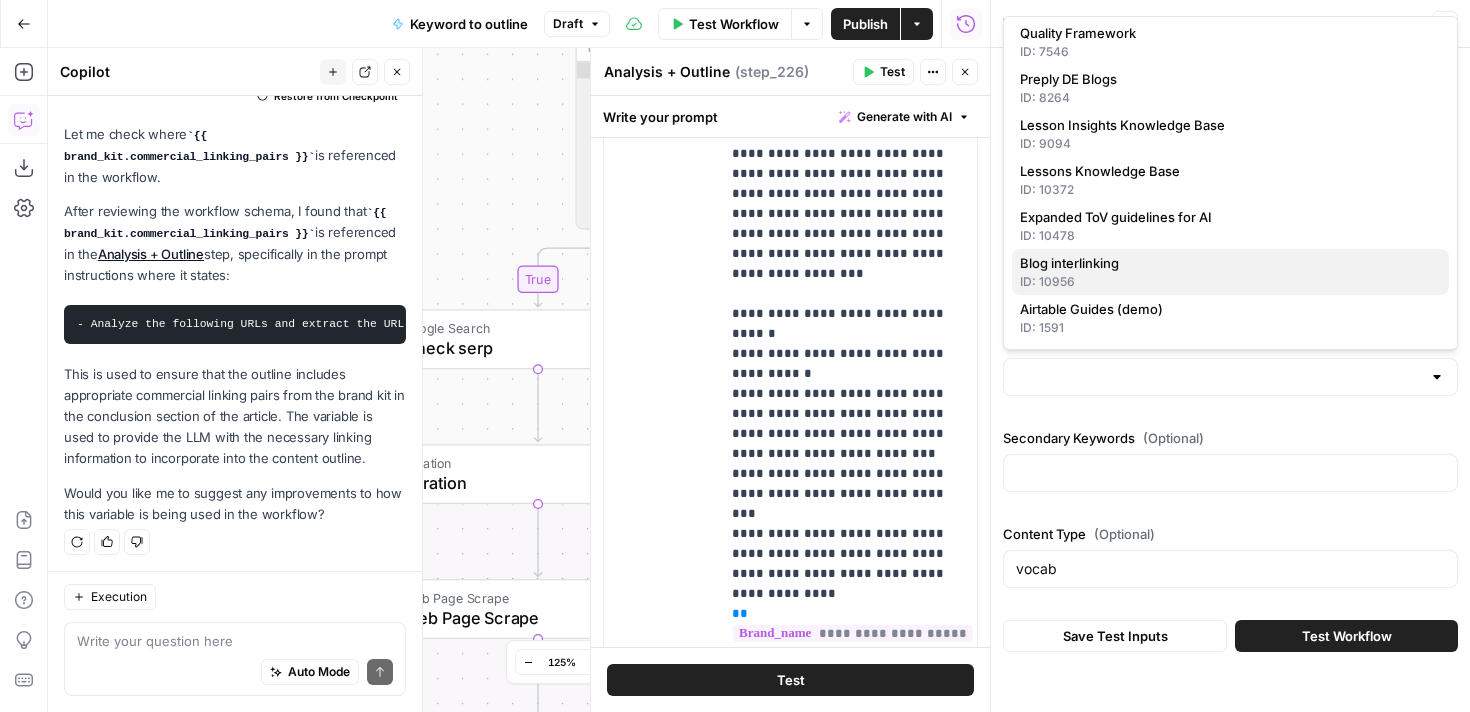 click on "Blog interlinking" at bounding box center [1226, 263] 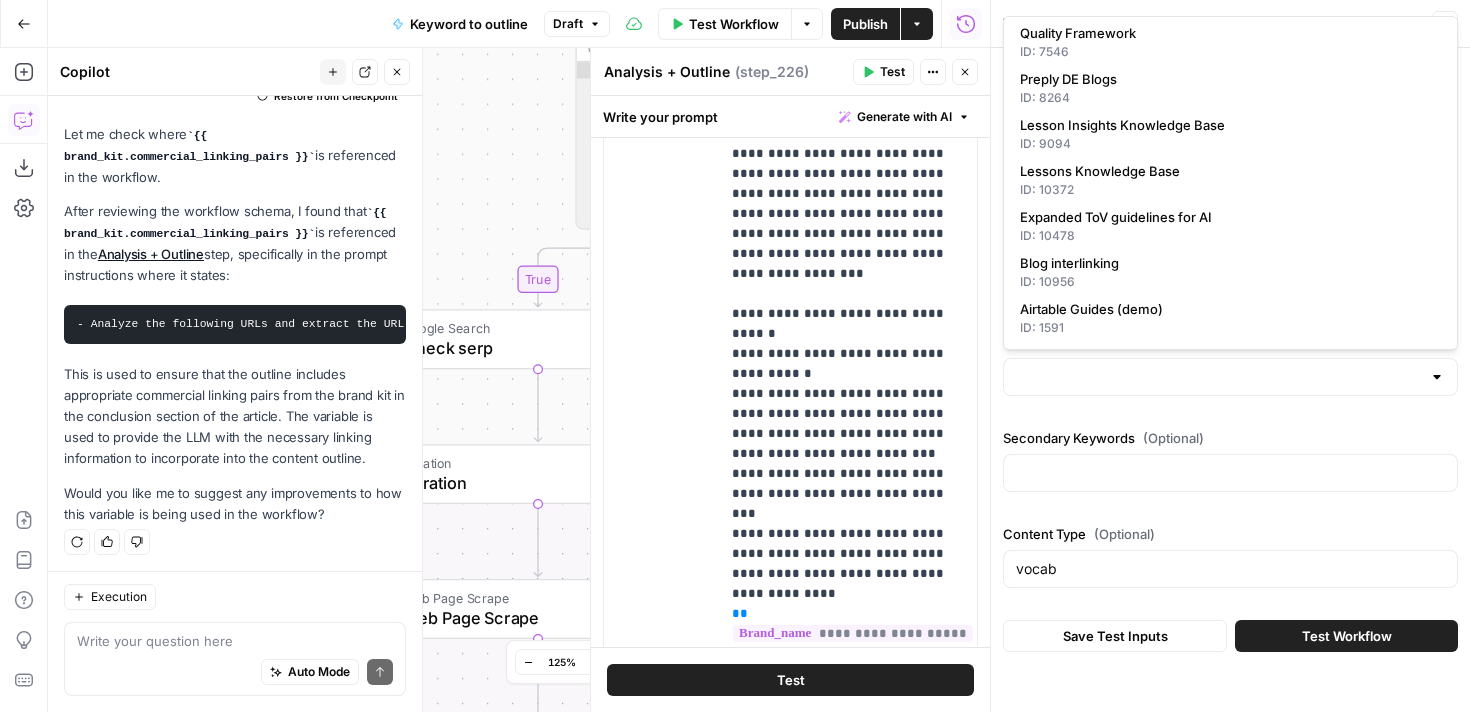 type on "Blog interlinking" 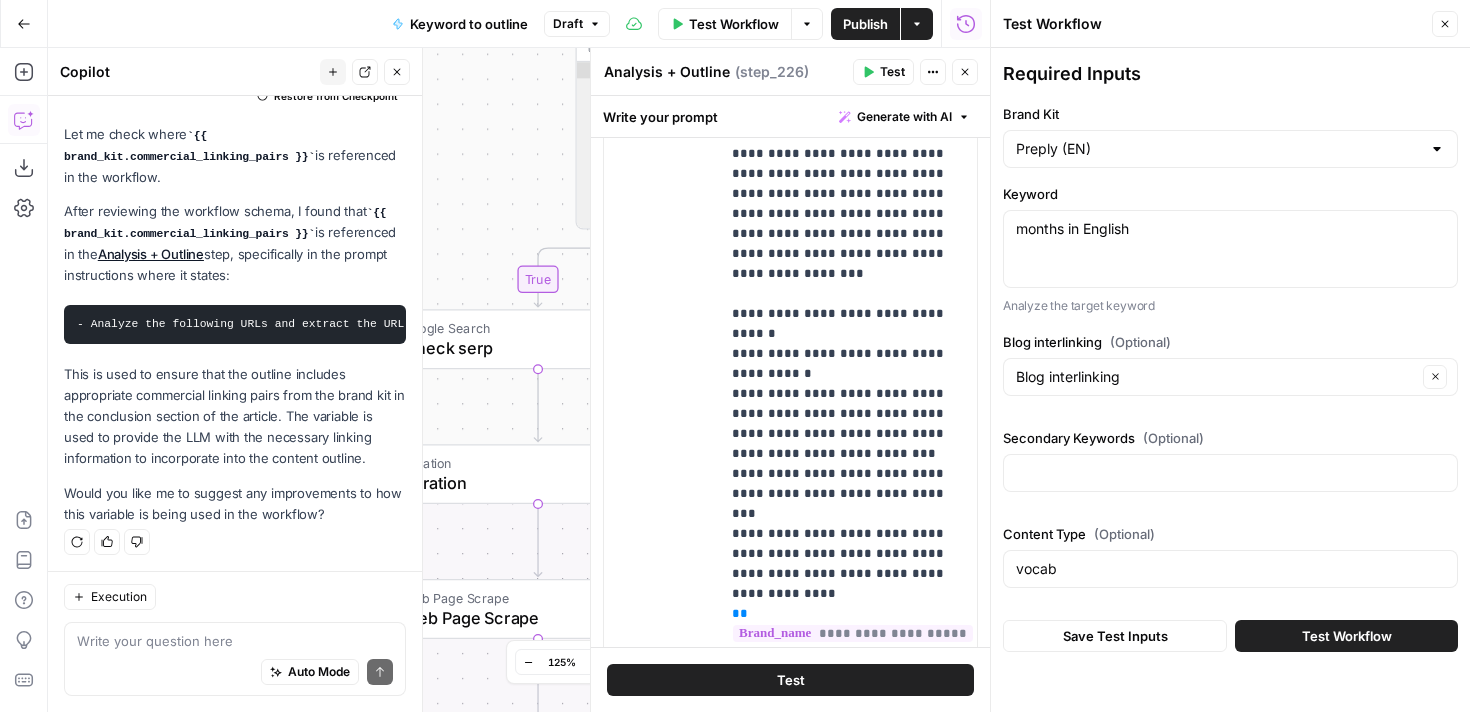 click on "Save Test Inputs" at bounding box center (1115, 636) 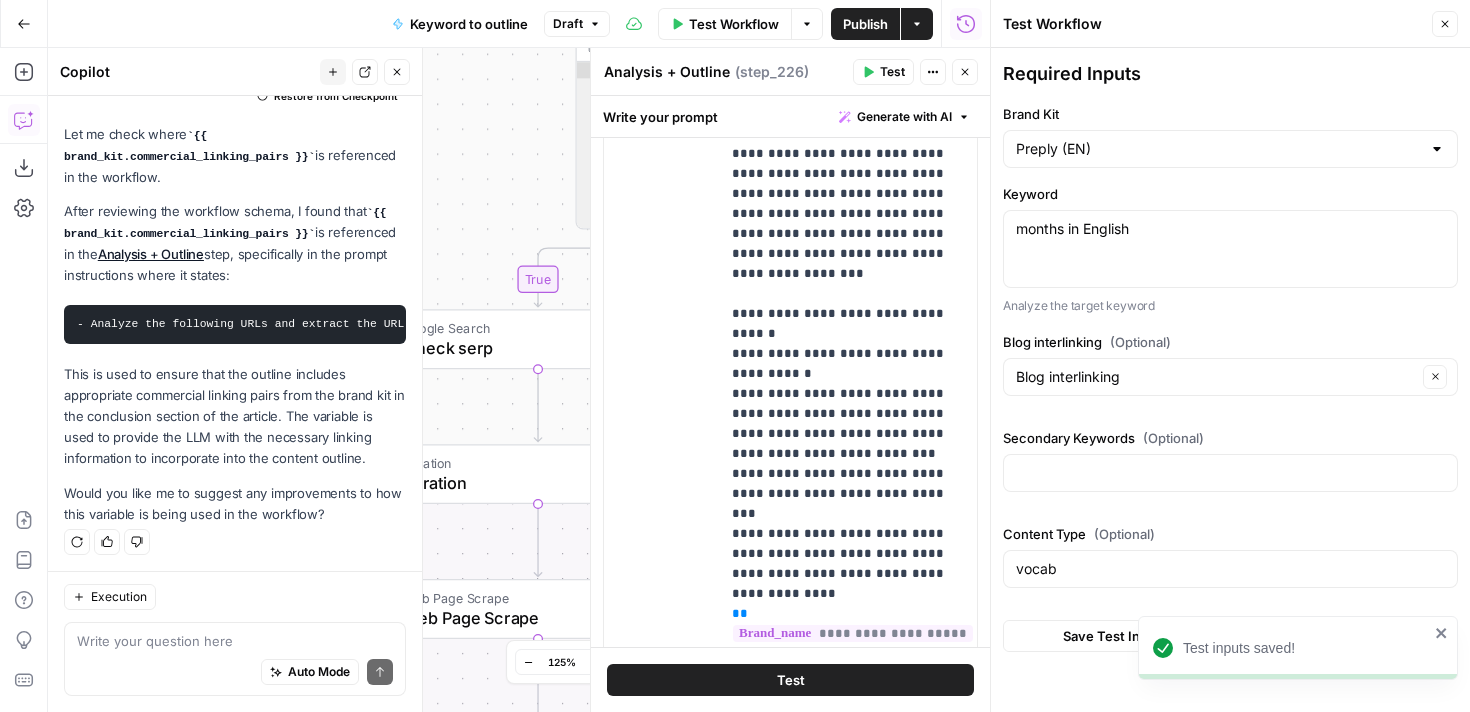 click 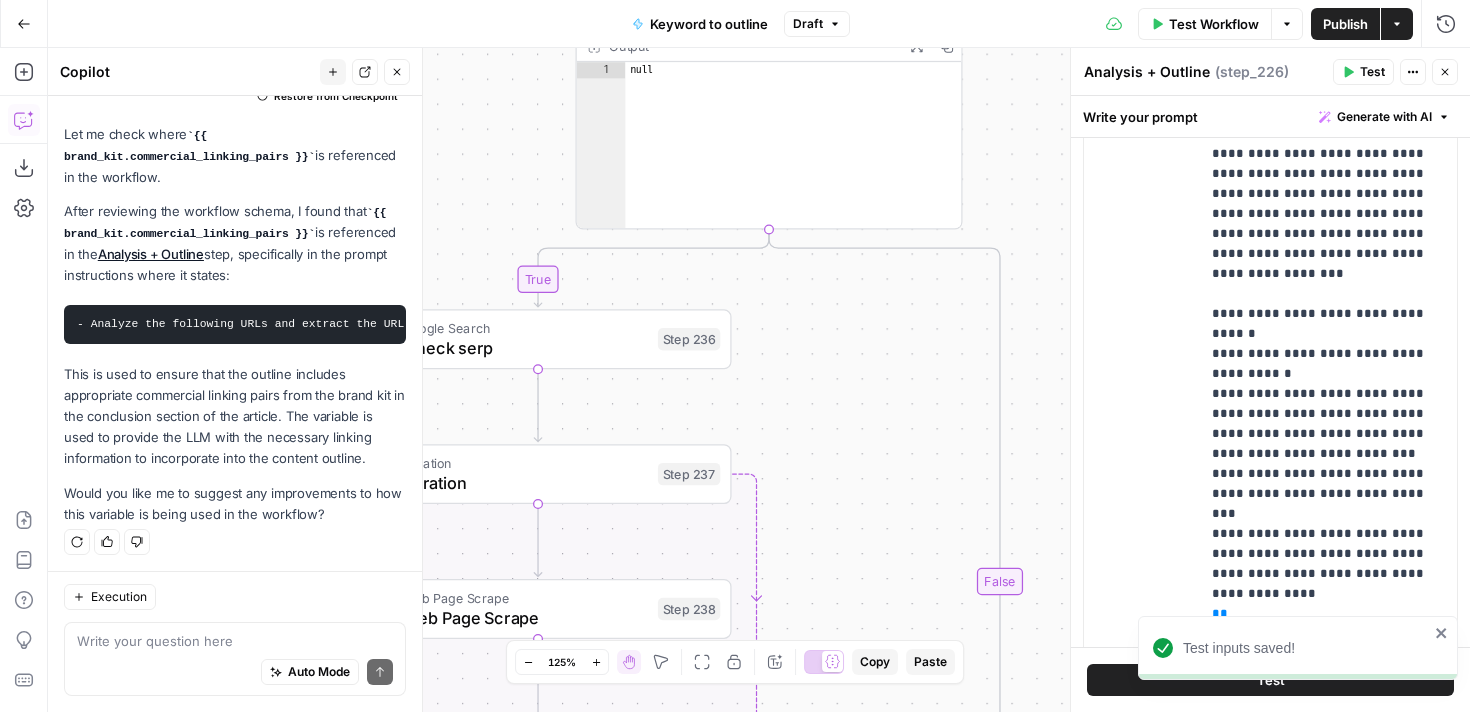 scroll, scrollTop: 1170, scrollLeft: 0, axis: vertical 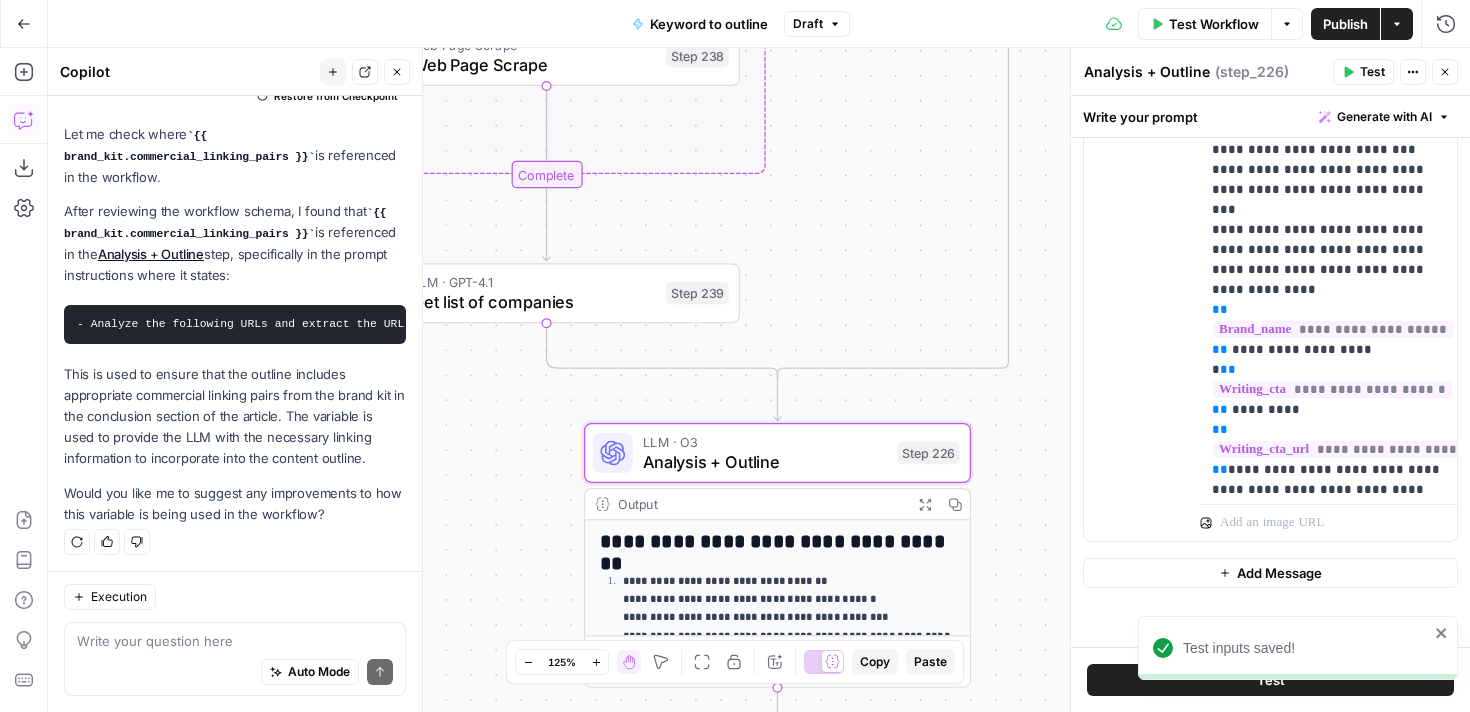 click on "Test" at bounding box center (1270, 680) 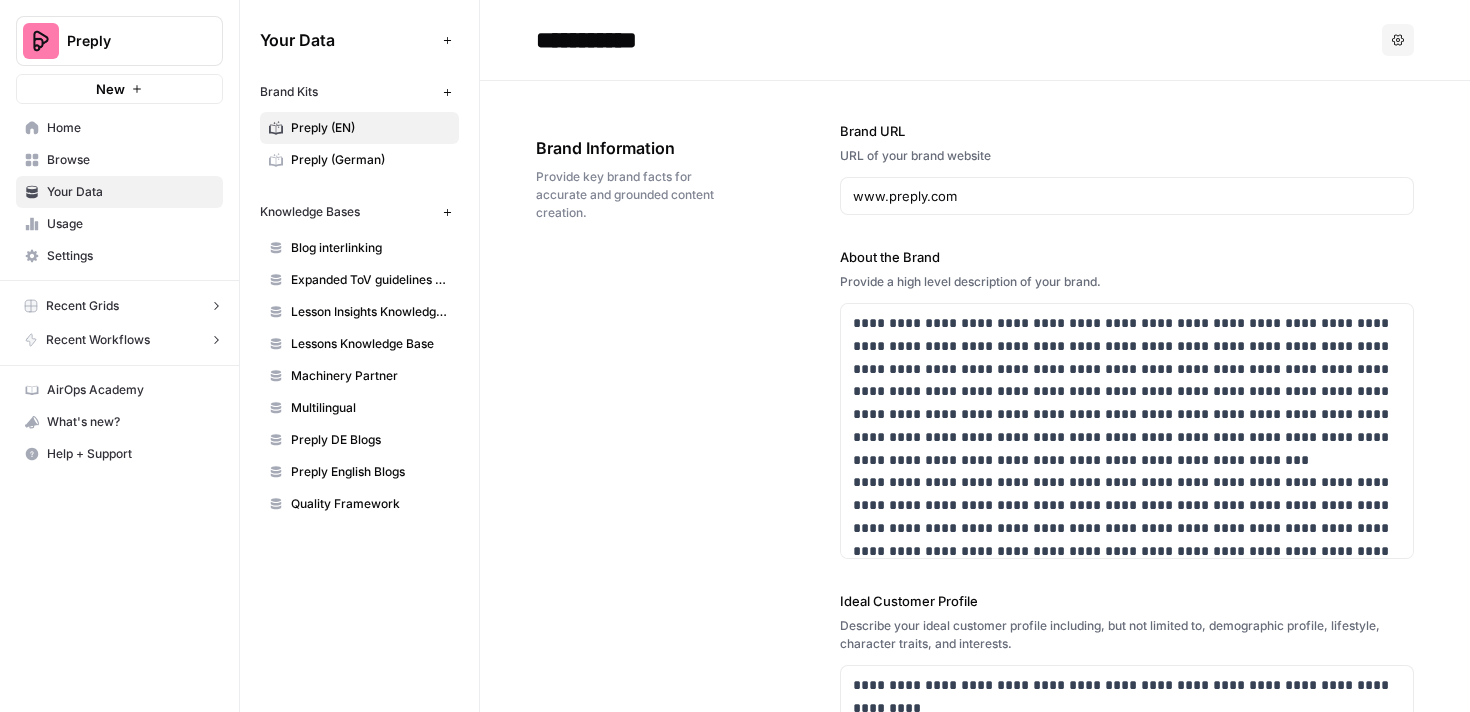 scroll, scrollTop: 0, scrollLeft: 0, axis: both 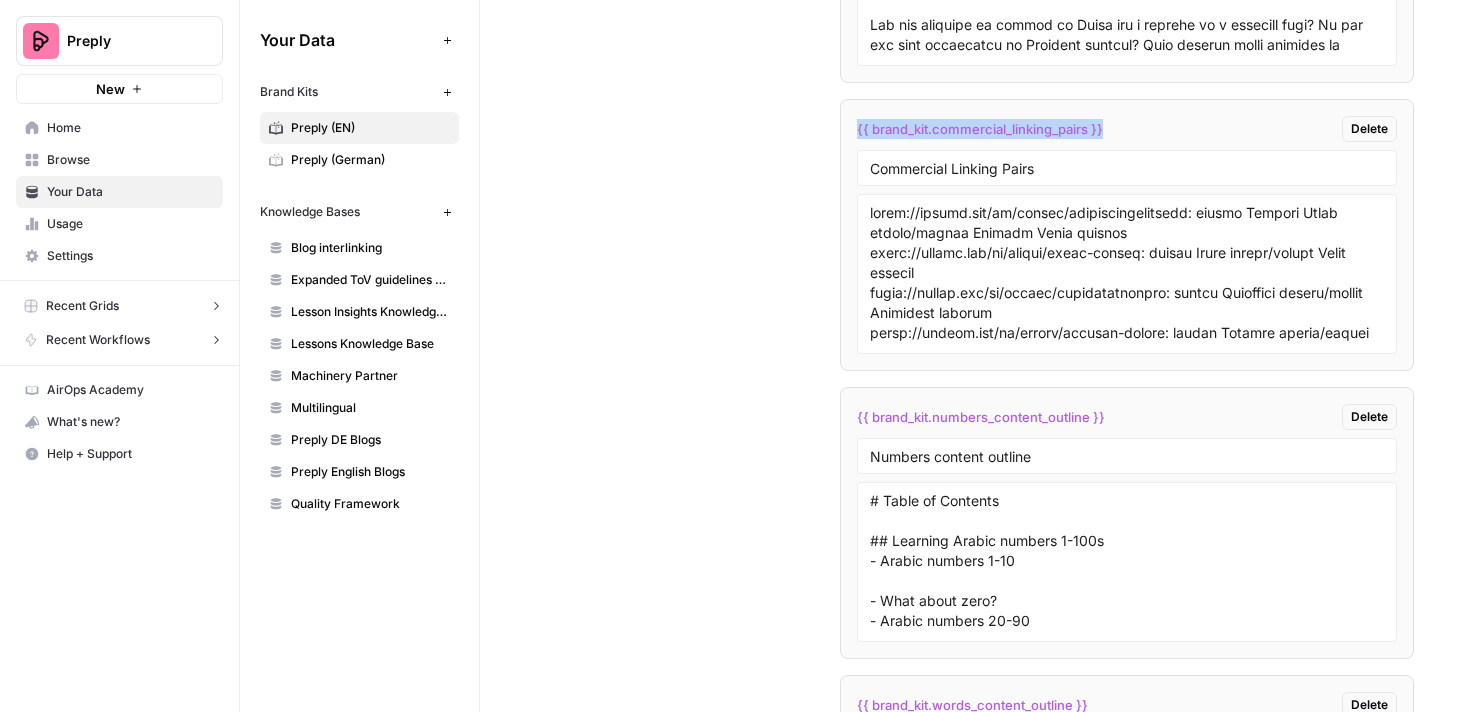 drag, startPoint x: 1112, startPoint y: 128, endPoint x: 836, endPoint y: 130, distance: 276.00723 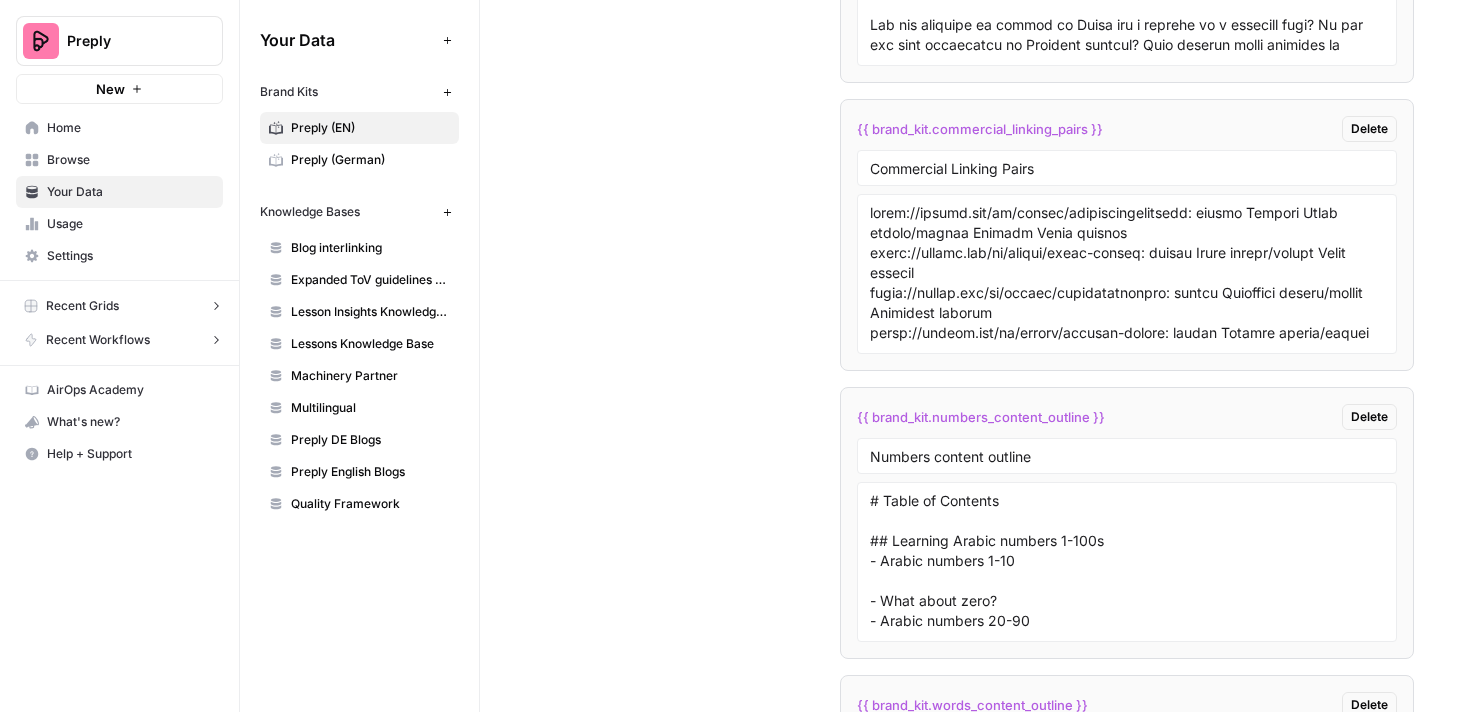 click on "Blog interlinking" at bounding box center (370, 248) 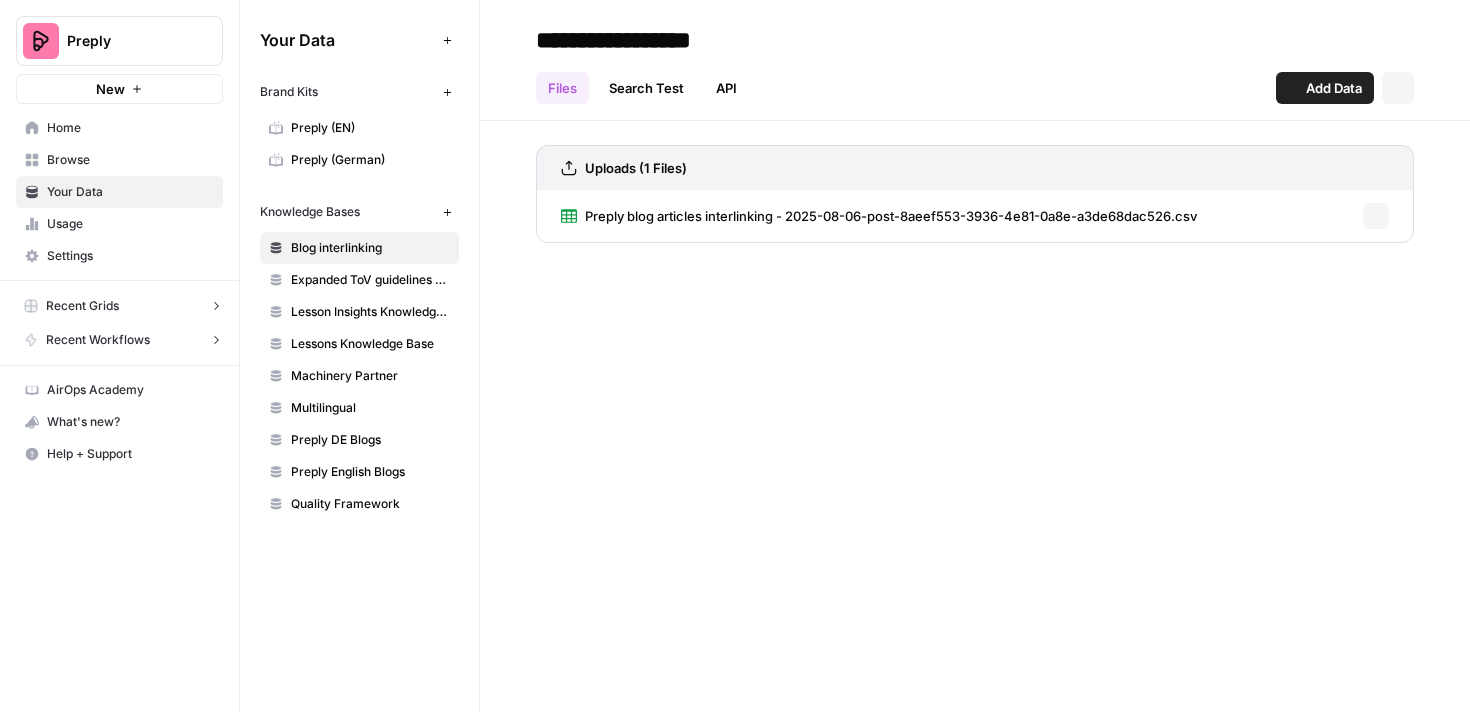 scroll, scrollTop: 0, scrollLeft: 0, axis: both 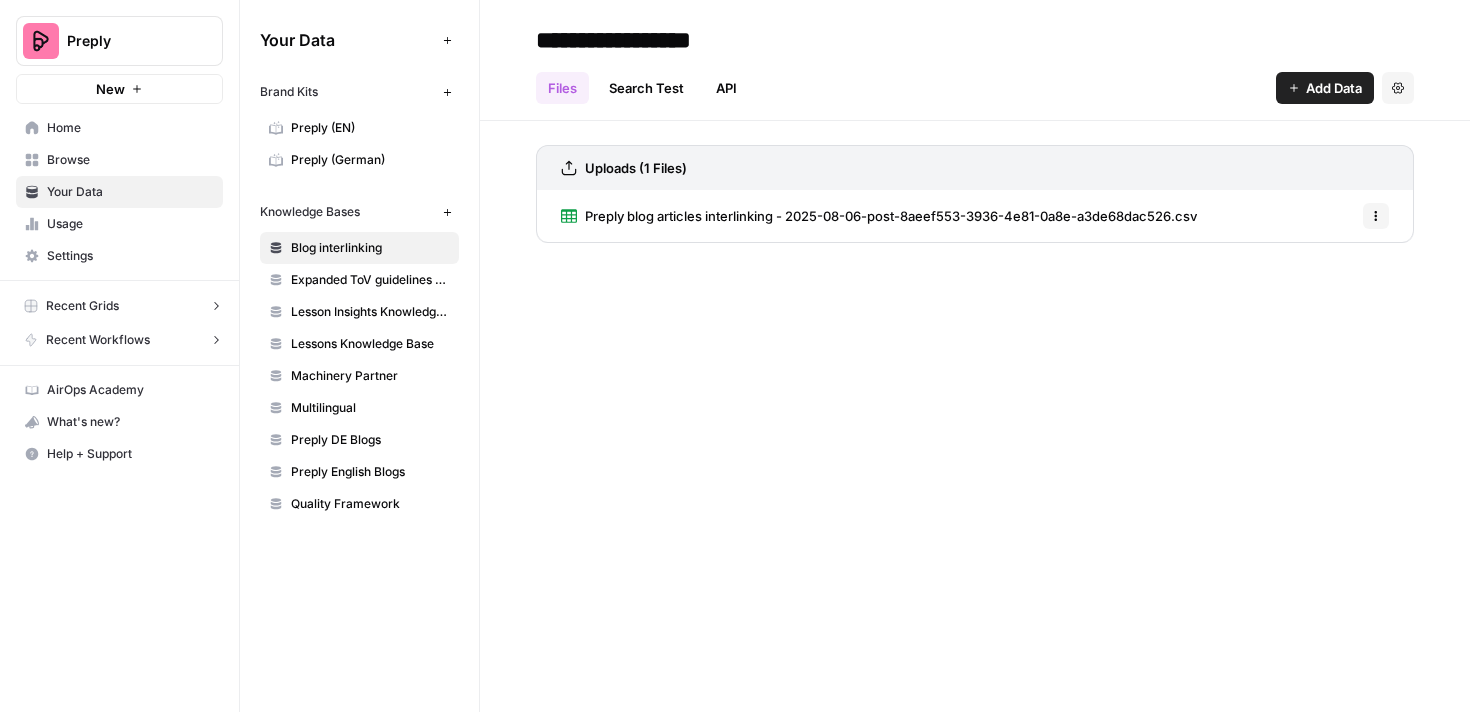 click on "Search Test" at bounding box center [646, 88] 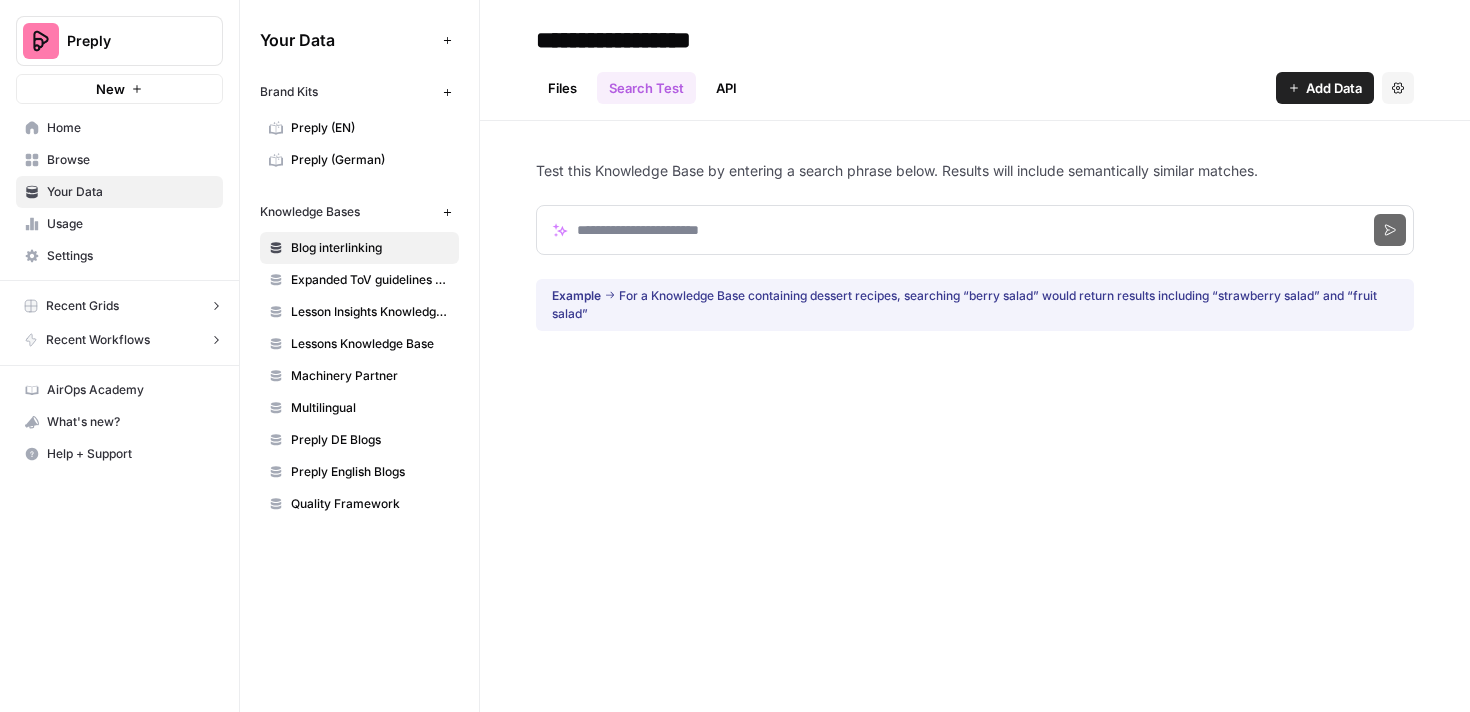 click on "API" at bounding box center [726, 88] 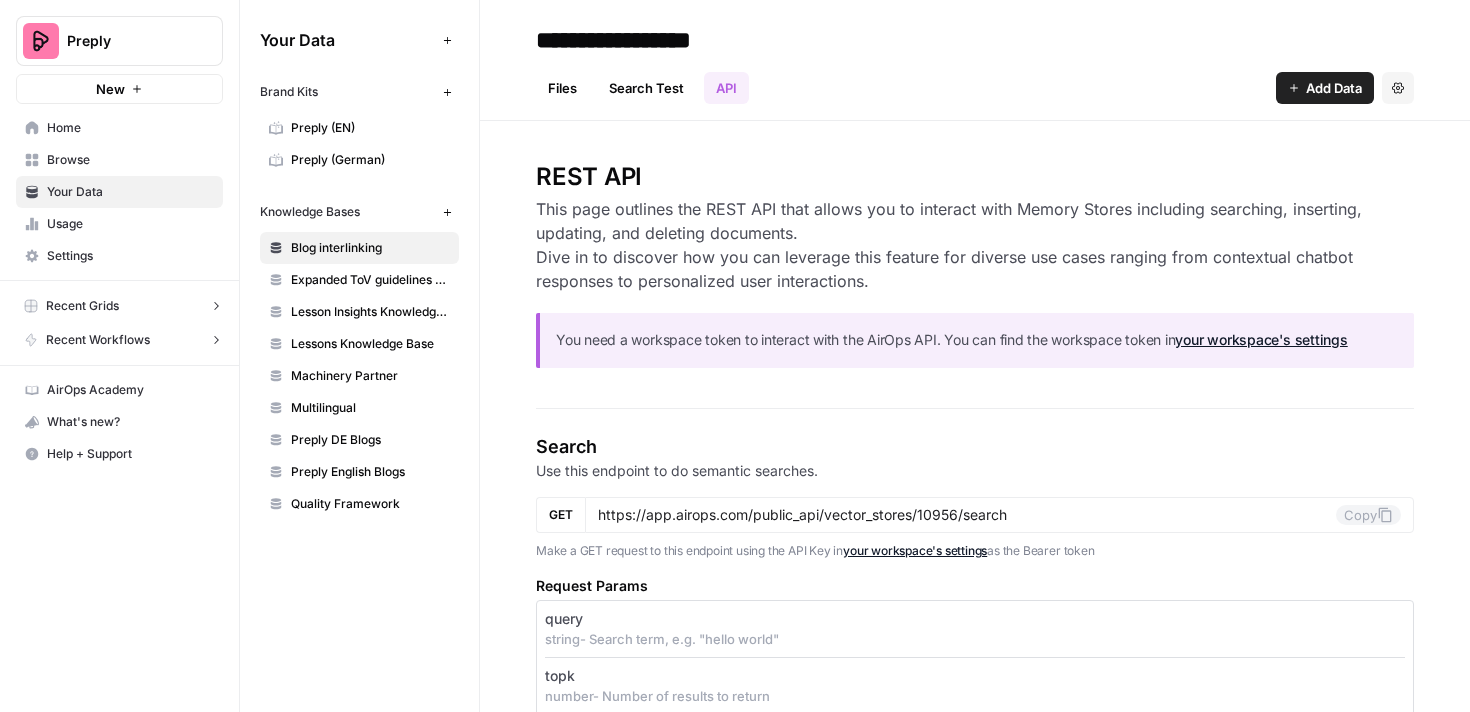click on "Files" at bounding box center (562, 88) 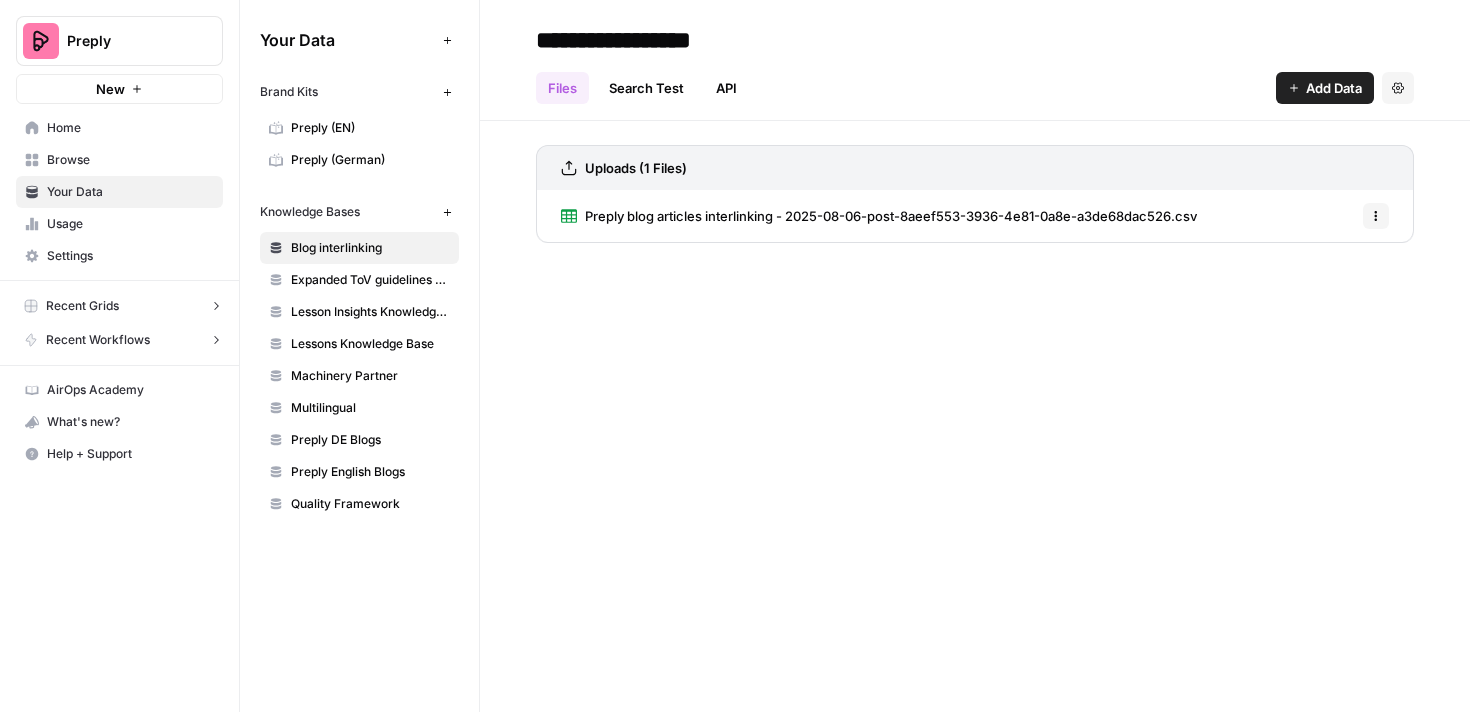 drag, startPoint x: 735, startPoint y: 41, endPoint x: 534, endPoint y: 41, distance: 201 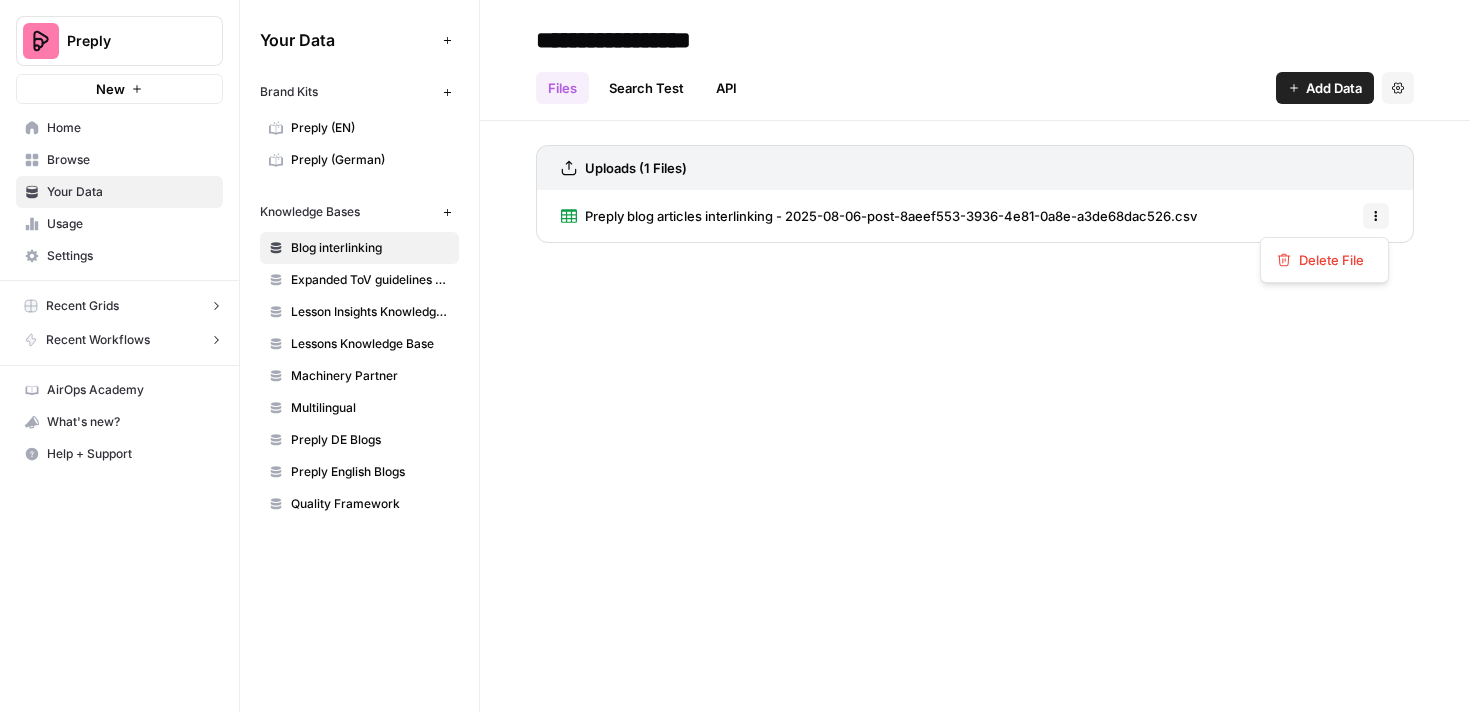 click 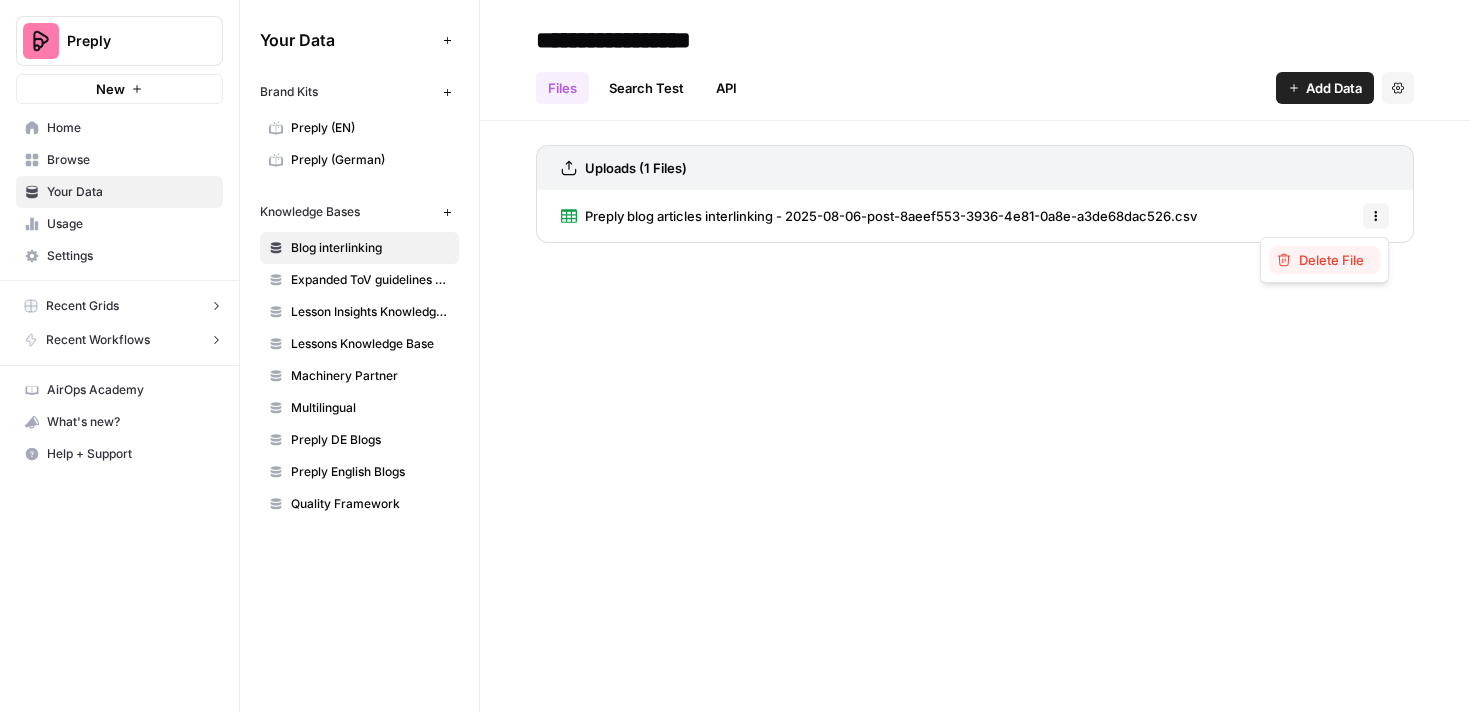 click on "Delete File" at bounding box center (1331, 260) 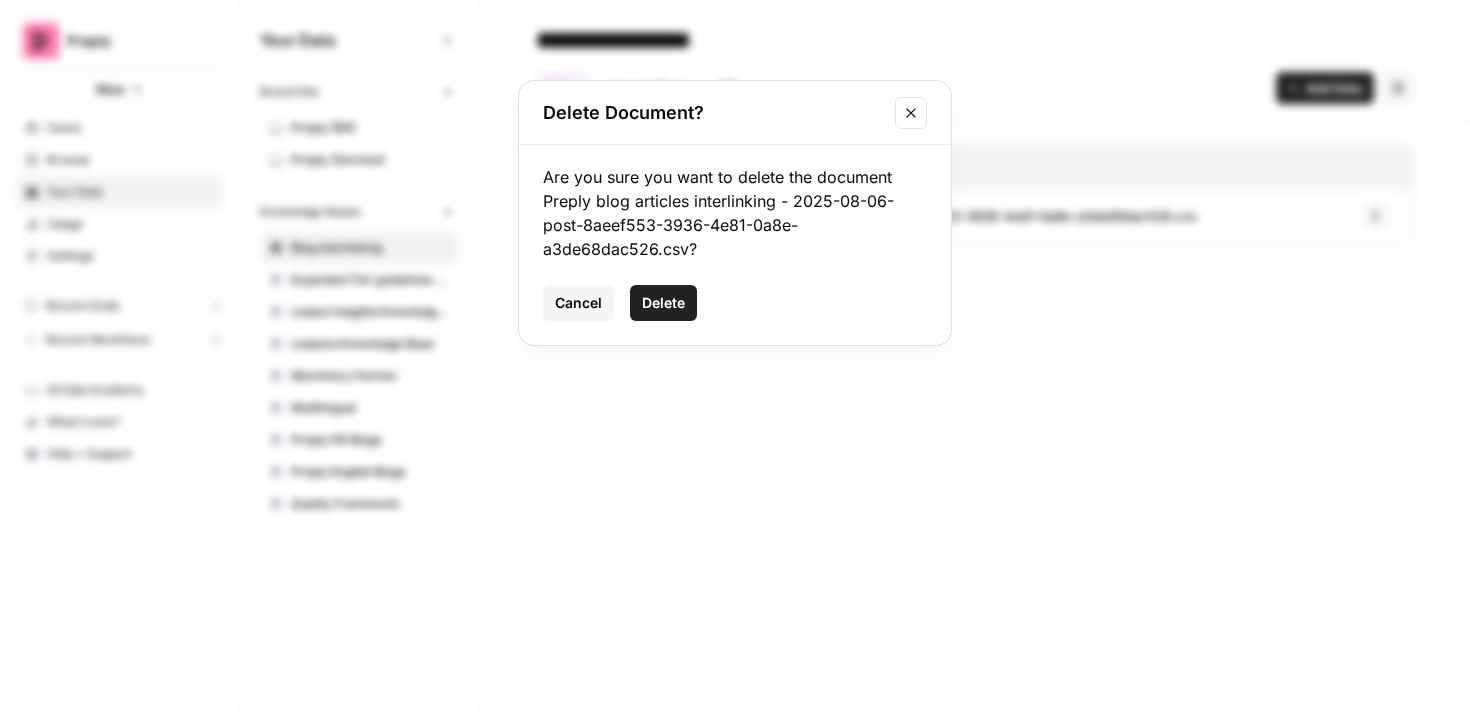 click on "Delete" at bounding box center (663, 279) 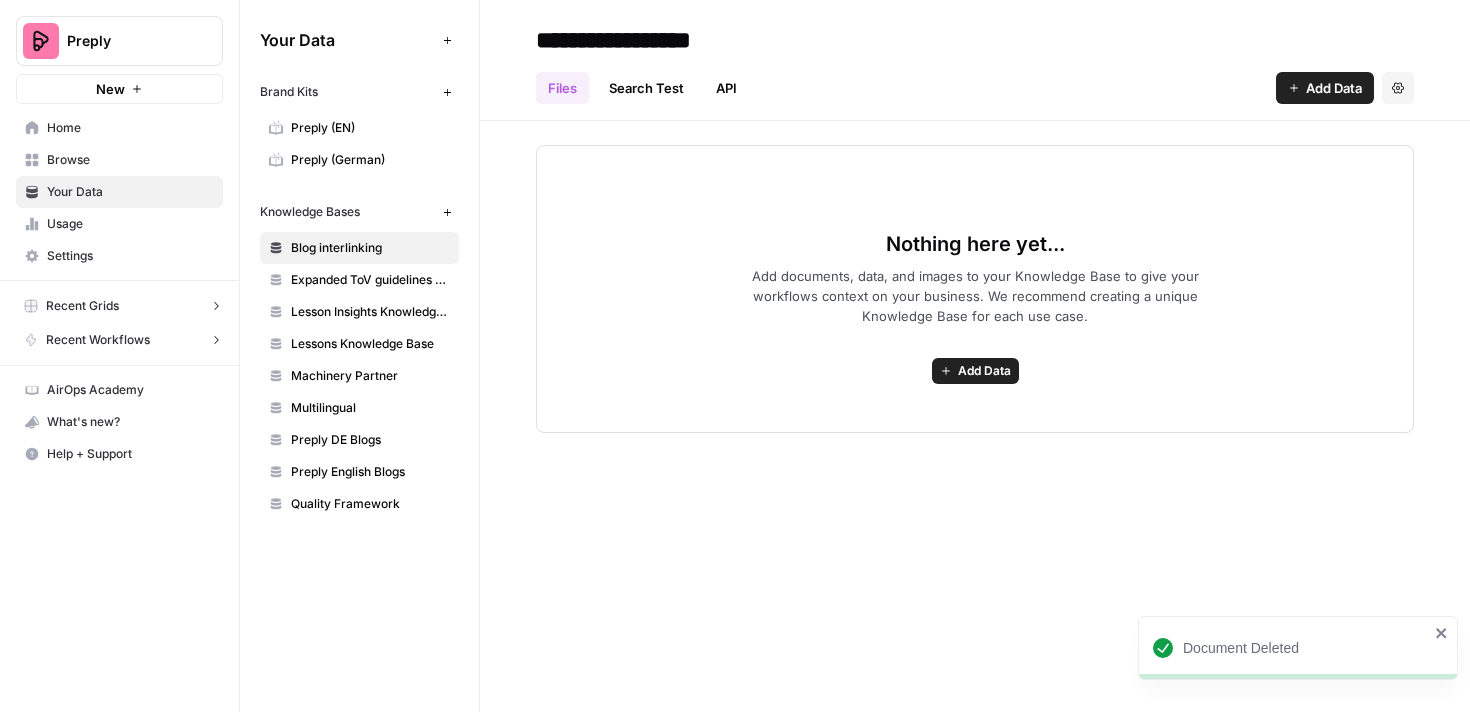 click on "Add Data" at bounding box center (984, 371) 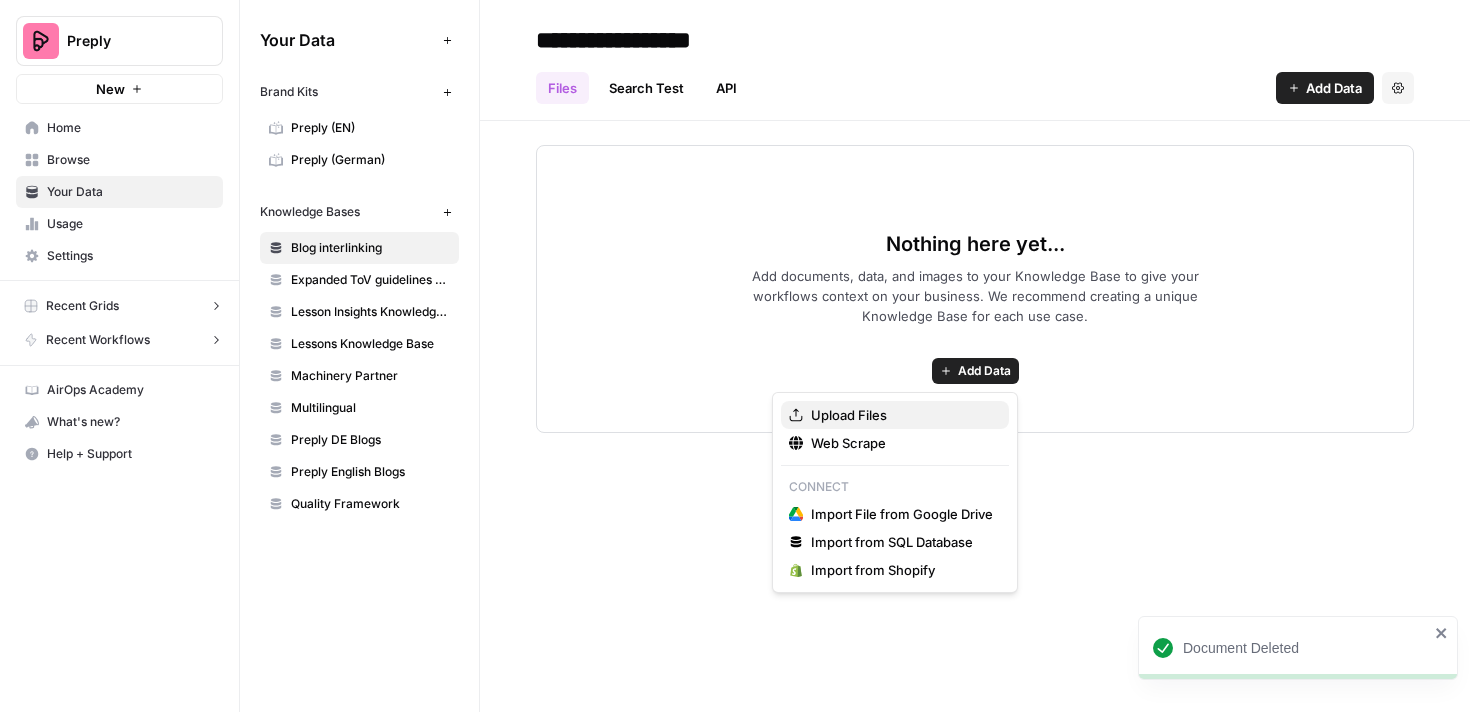 click on "Upload Files" at bounding box center (902, 415) 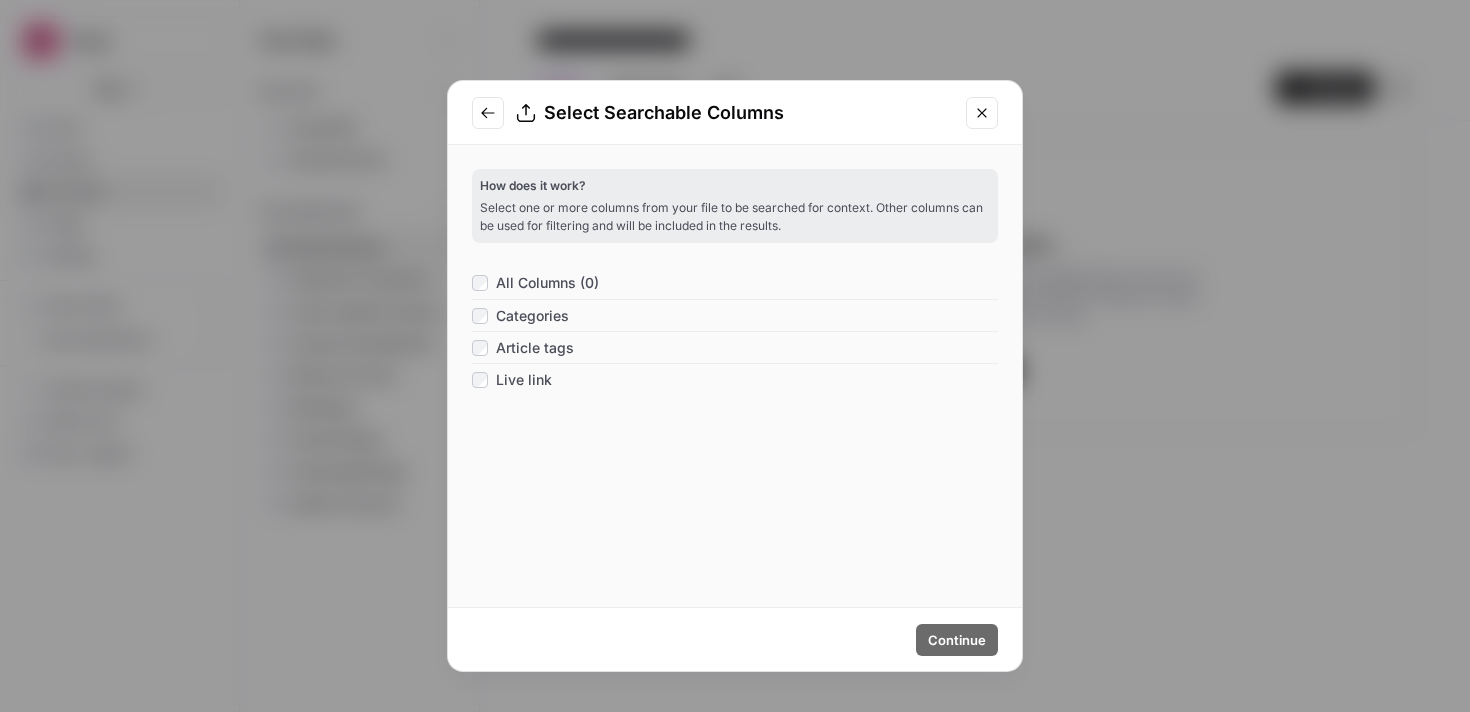 click on "All Columns (0)" at bounding box center (535, 283) 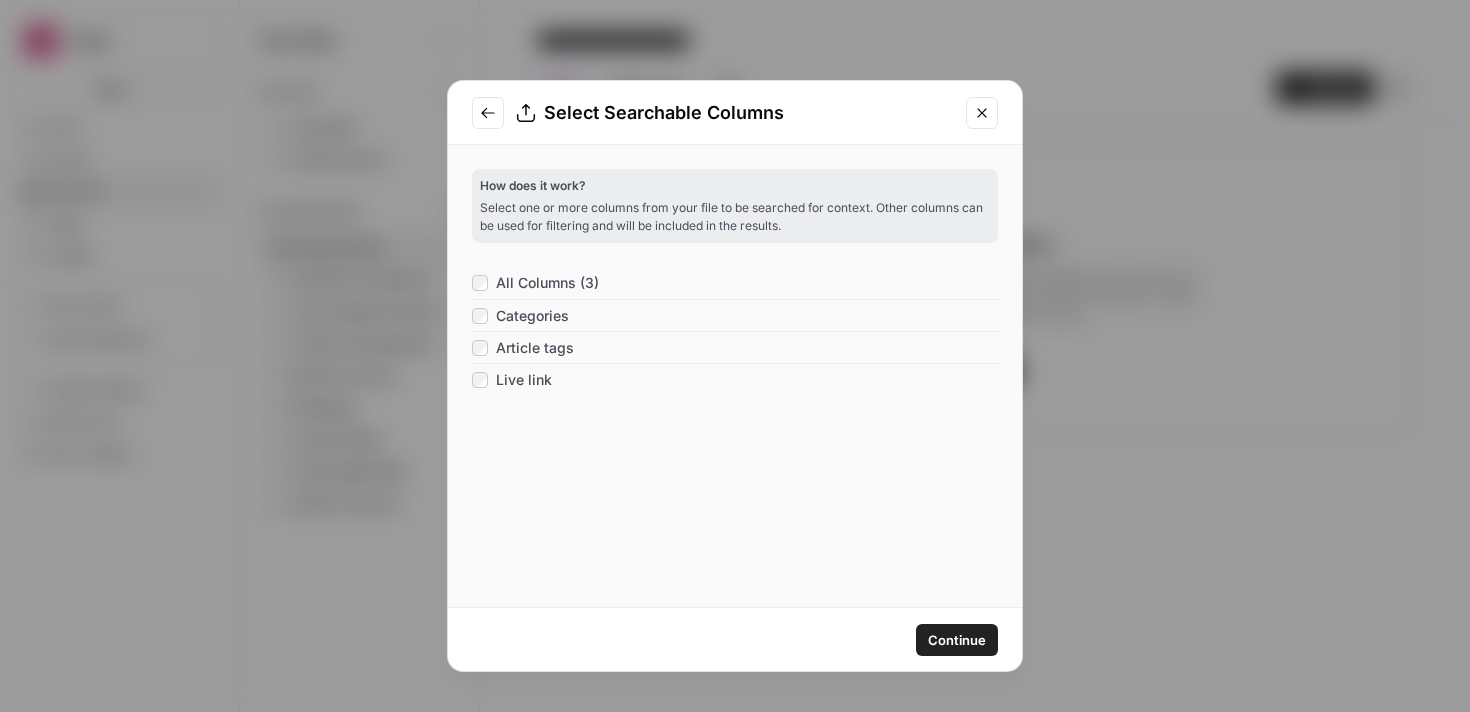 click on "Continue" at bounding box center [957, 640] 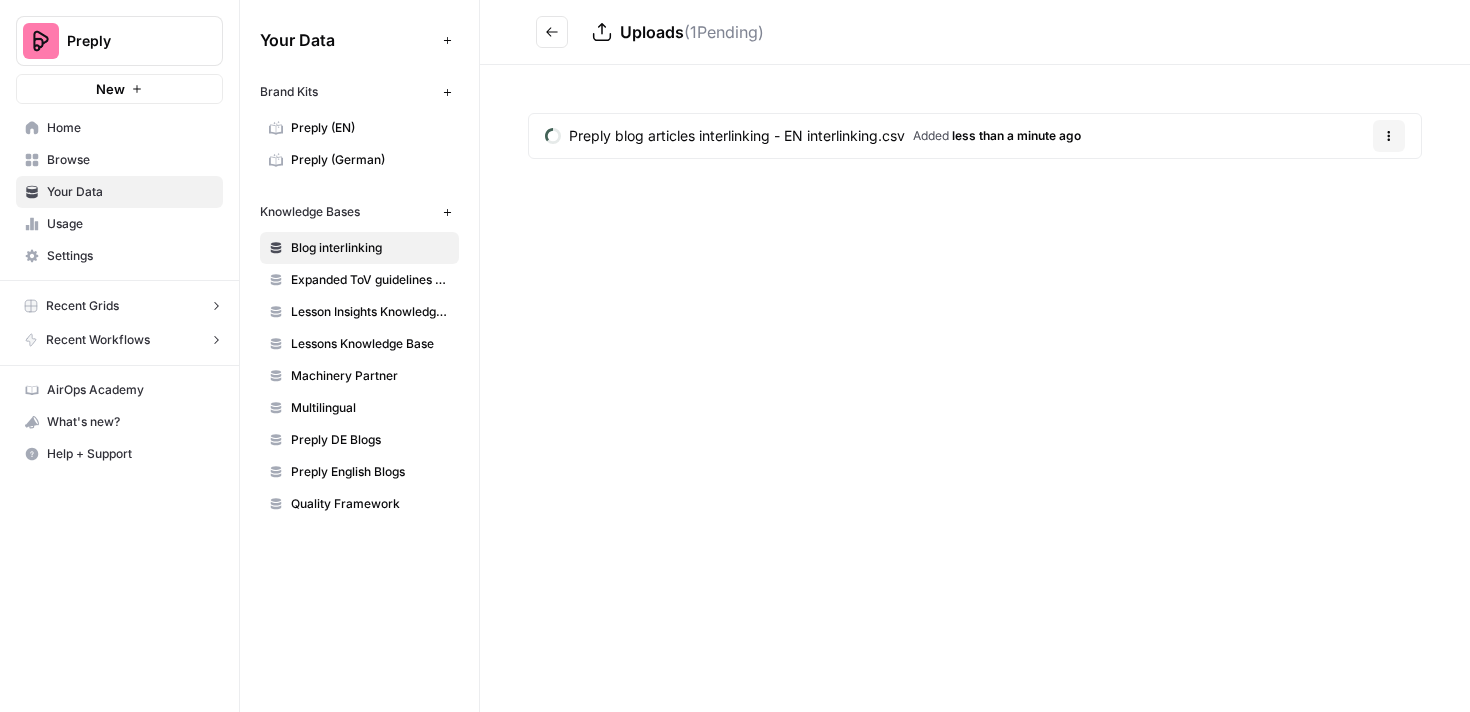 click on "Uploads  ( 1  Pending) Preply blog articles interlinking - EN interlinking.csv Added   less than a minute ago Options" at bounding box center (975, 356) 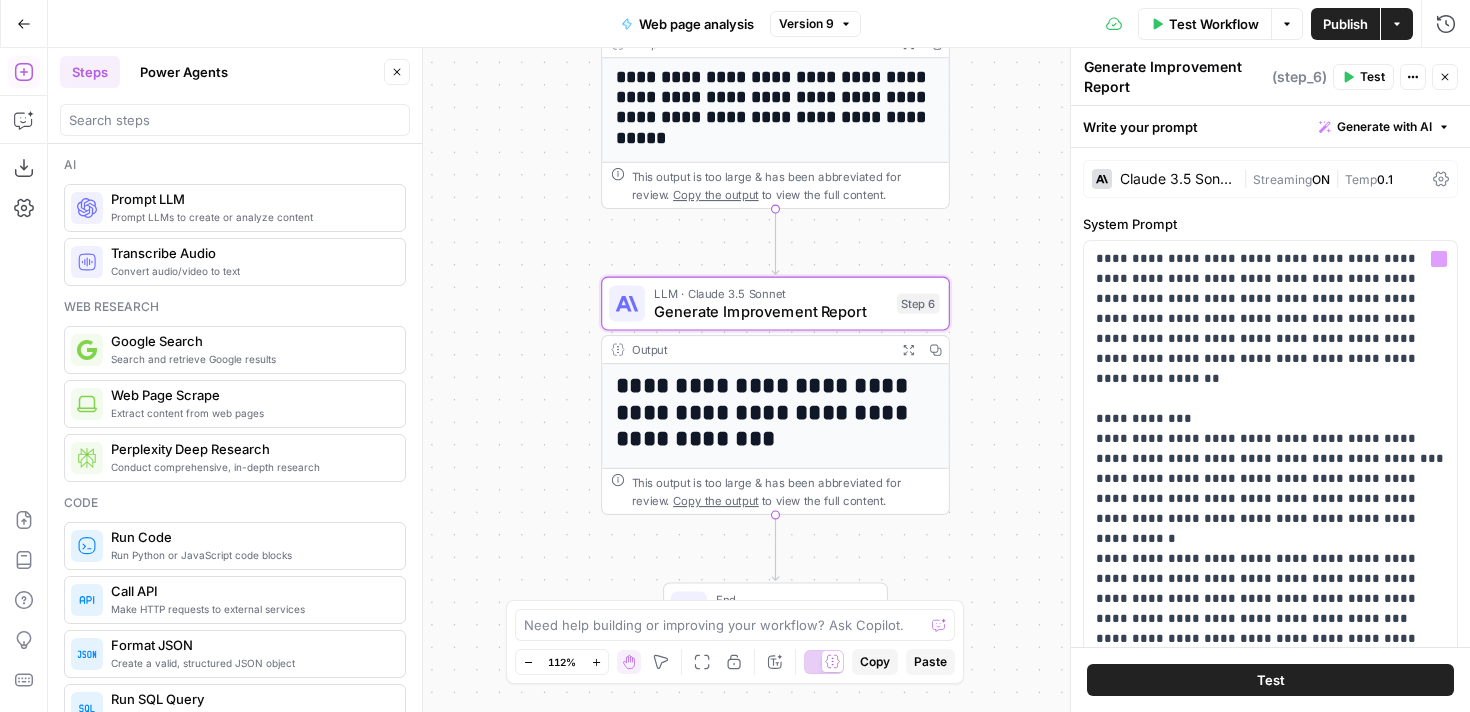 scroll, scrollTop: 0, scrollLeft: 0, axis: both 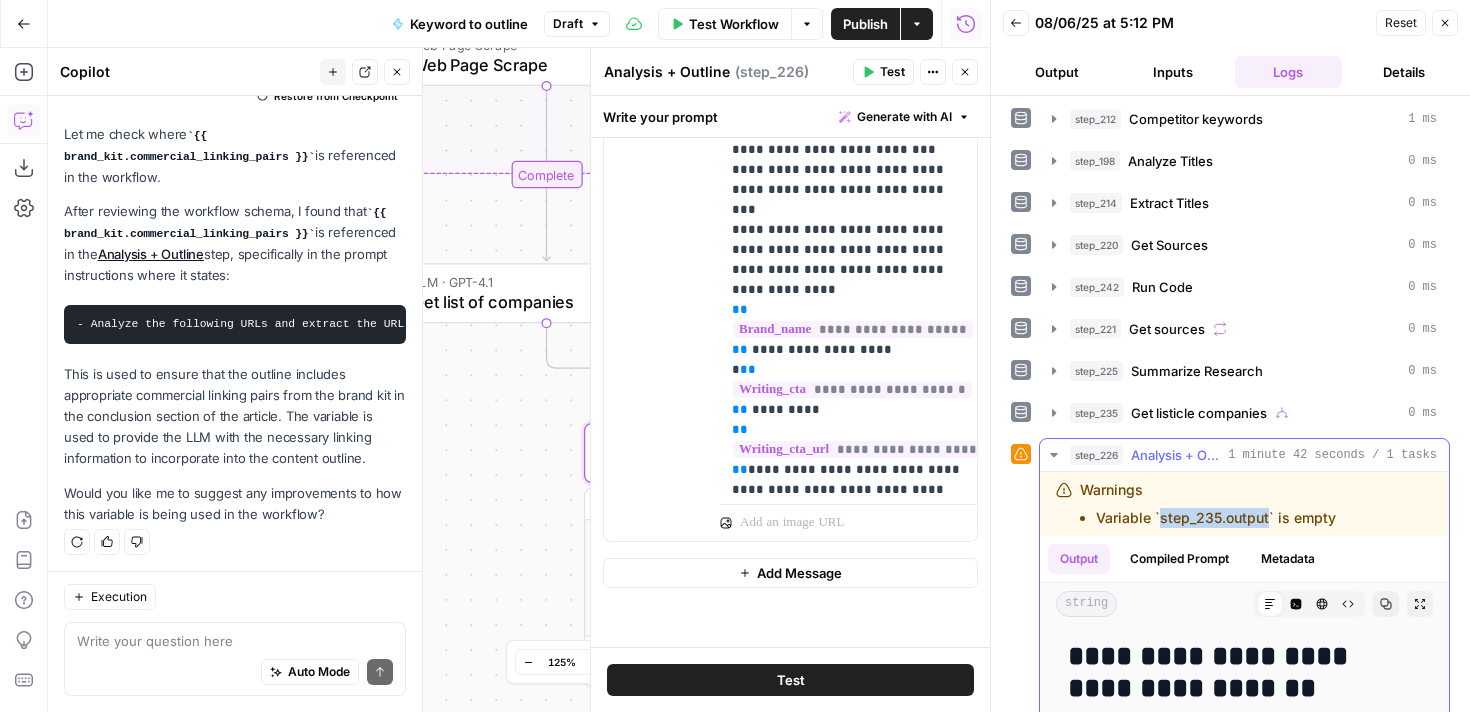 drag, startPoint x: 1266, startPoint y: 514, endPoint x: 1158, endPoint y: 523, distance: 108.37435 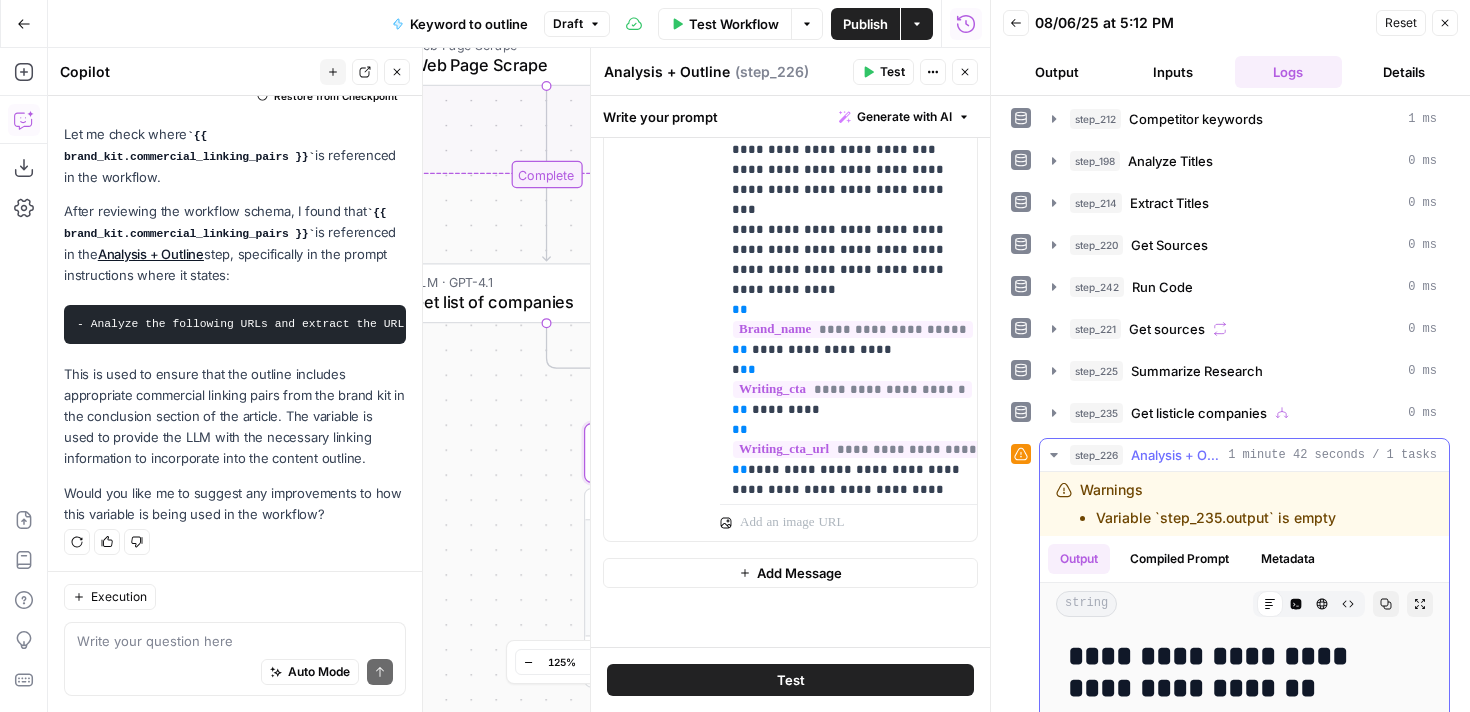 scroll, scrollTop: 9470, scrollLeft: 9, axis: both 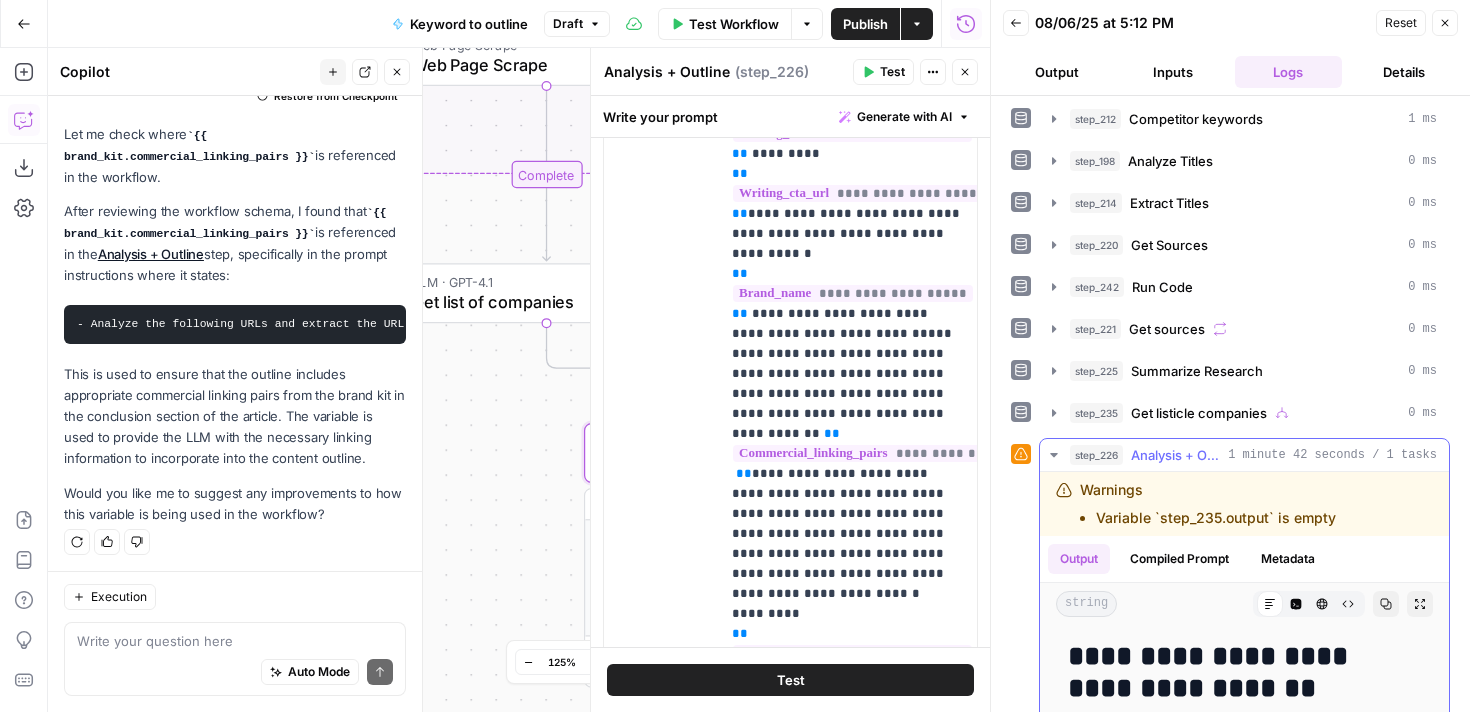 click on "step_226 Analysis + Outline 1 minute 42 seconds / 1 tasks" at bounding box center (1244, 455) 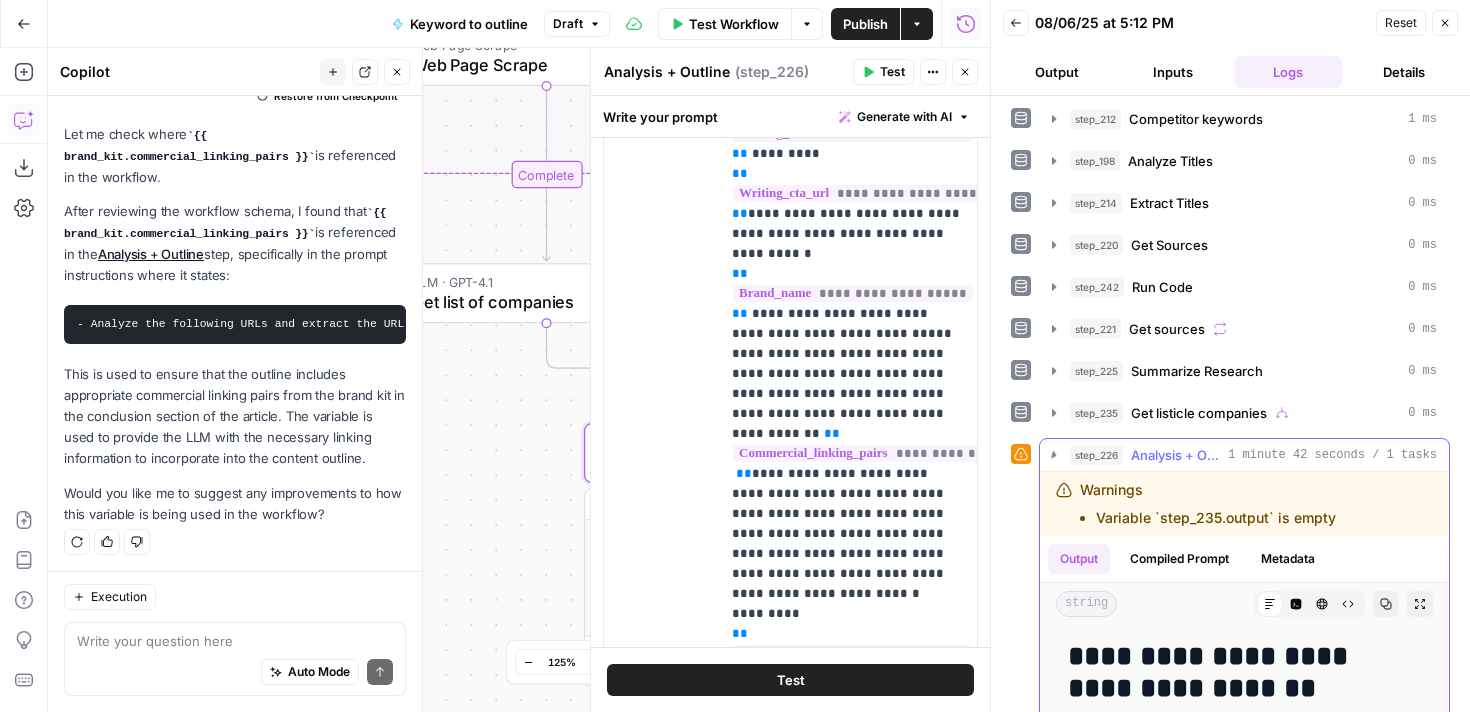 scroll, scrollTop: 0, scrollLeft: 0, axis: both 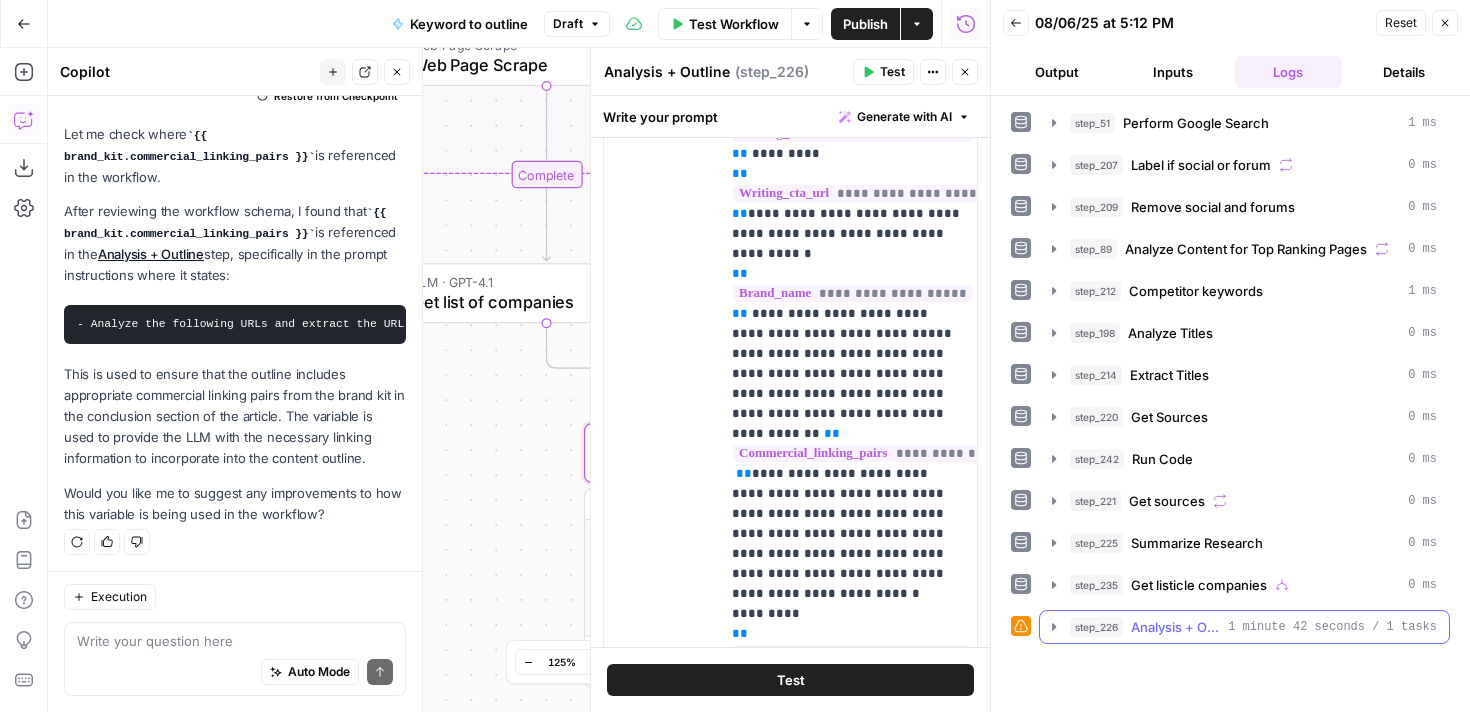 click 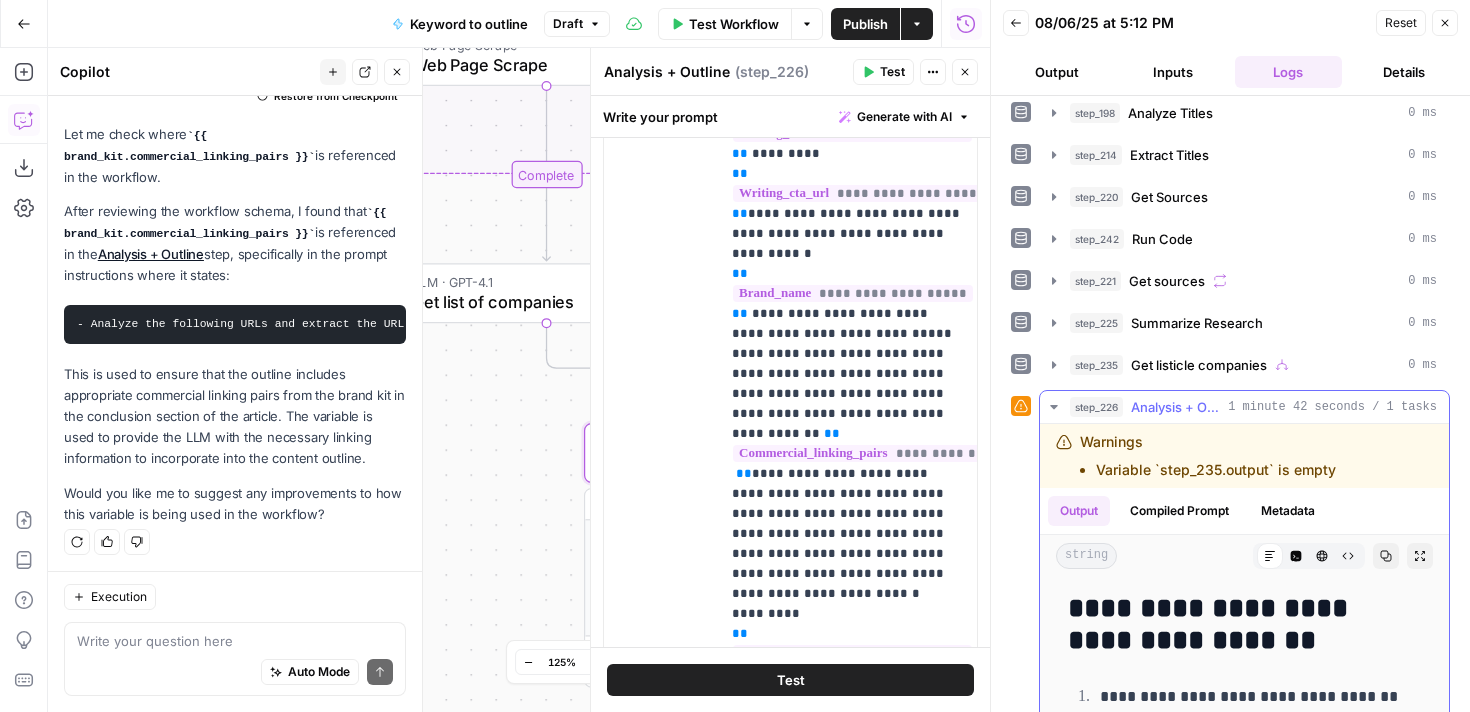 scroll, scrollTop: 291, scrollLeft: 0, axis: vertical 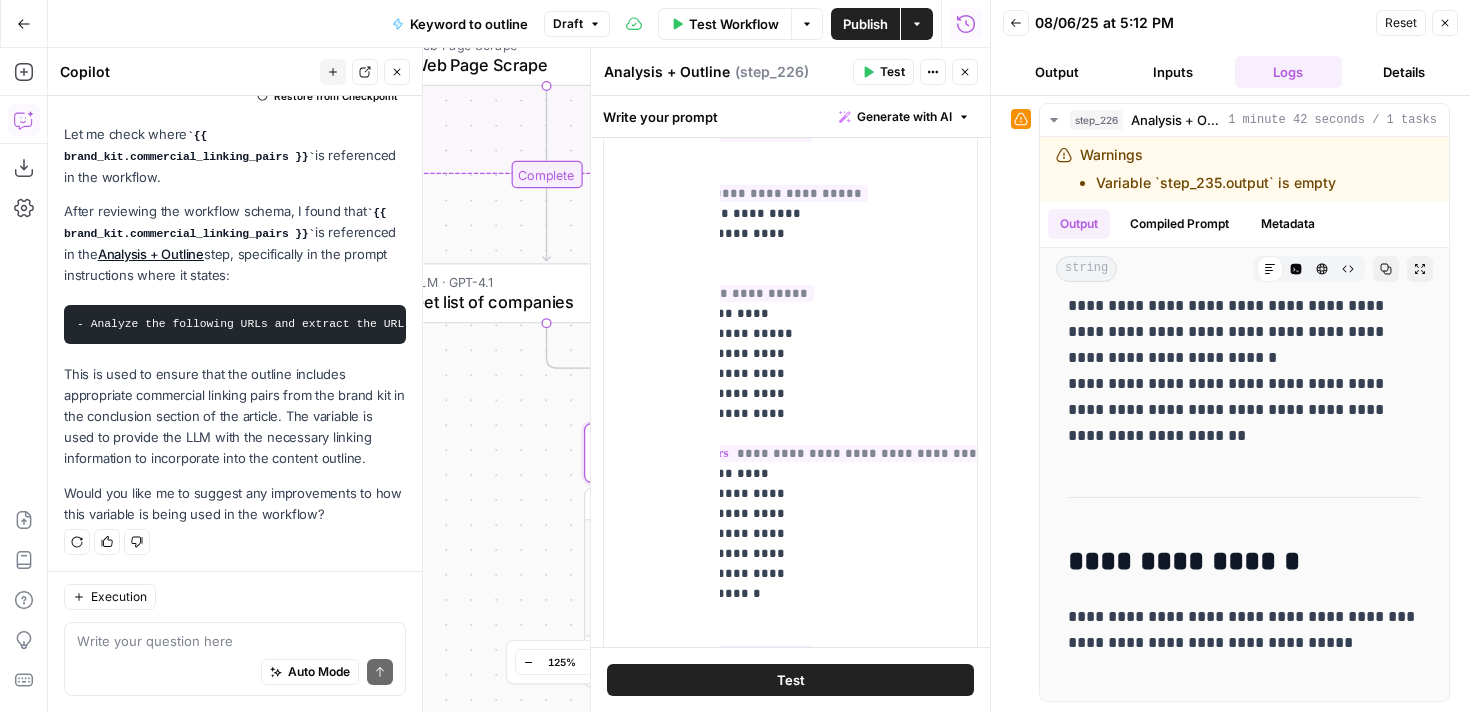 click 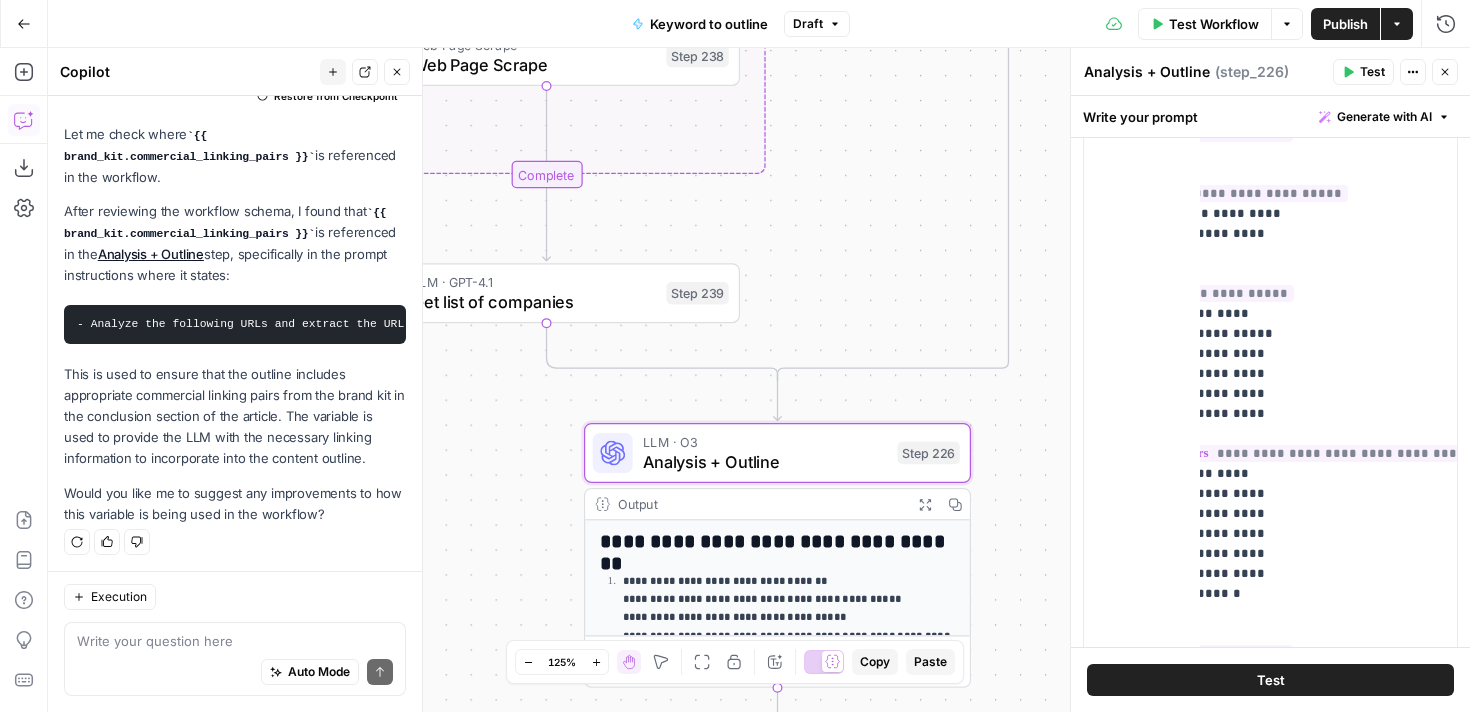click on "Analysis + Outline" at bounding box center (765, 461) 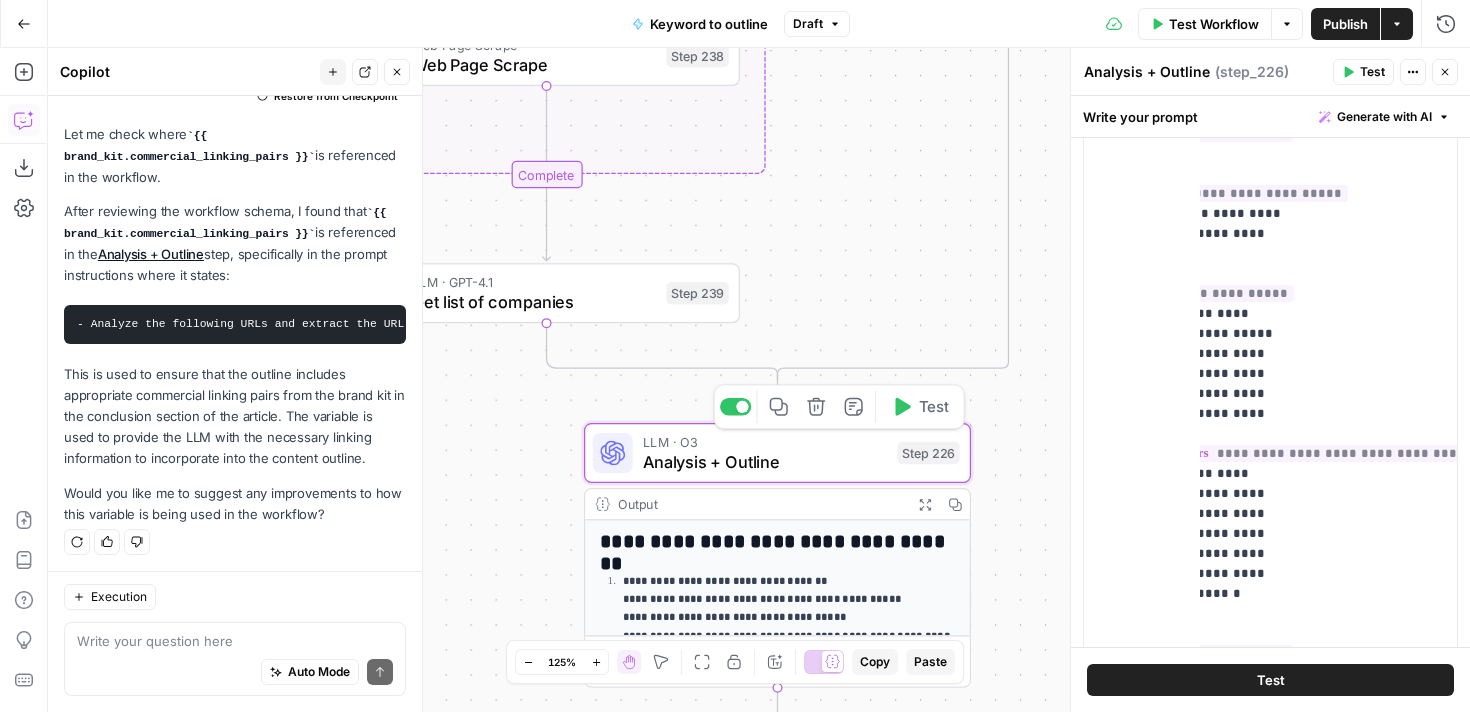 click on "Analysis + Outline" at bounding box center (765, 461) 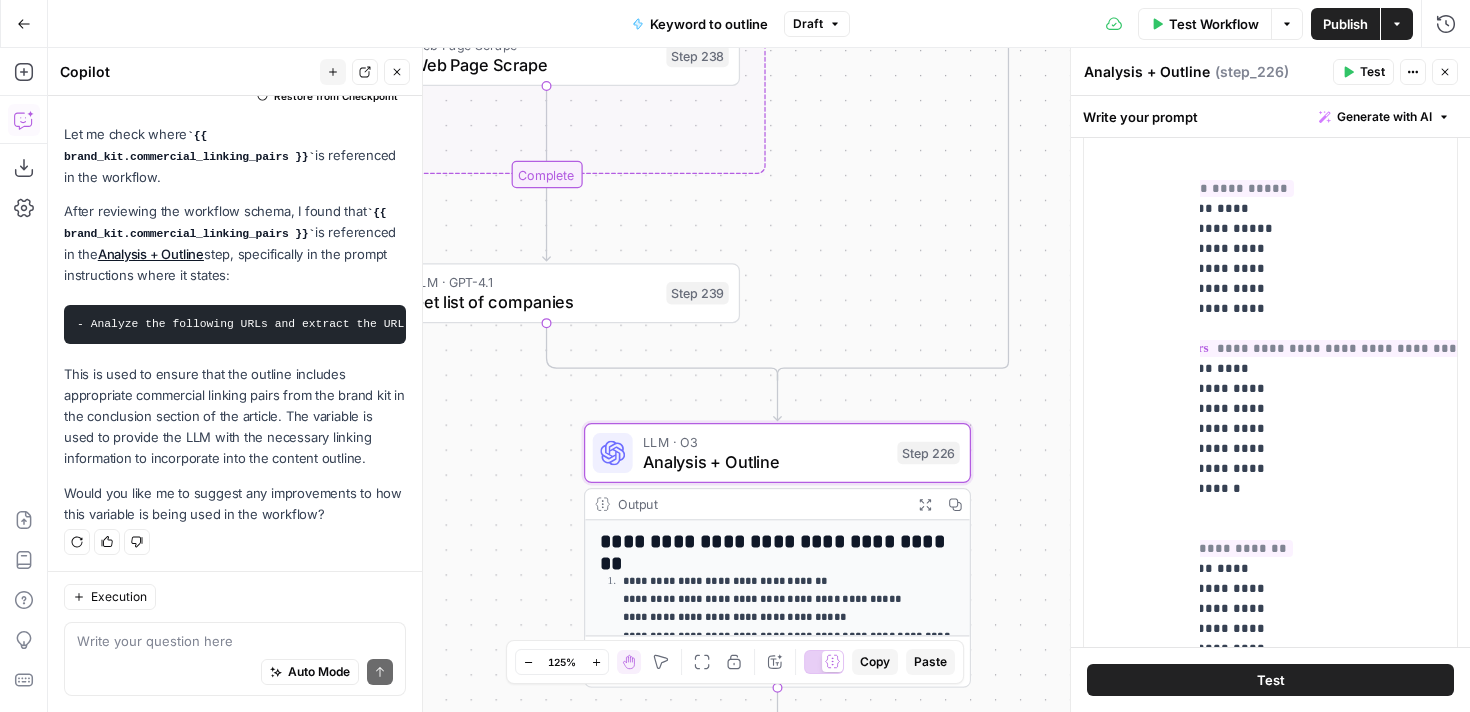 scroll, scrollTop: 1016, scrollLeft: 0, axis: vertical 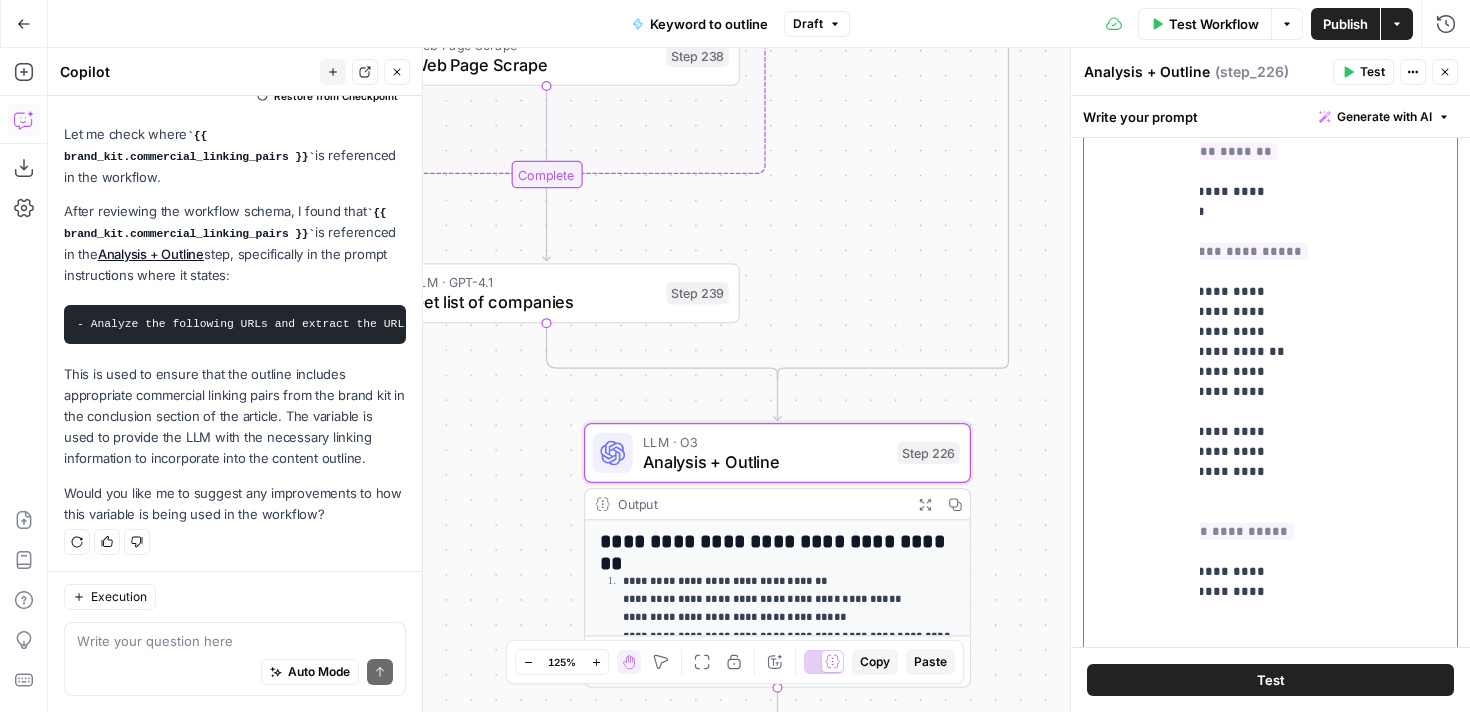 click on "**********" at bounding box center [1169, -2728] 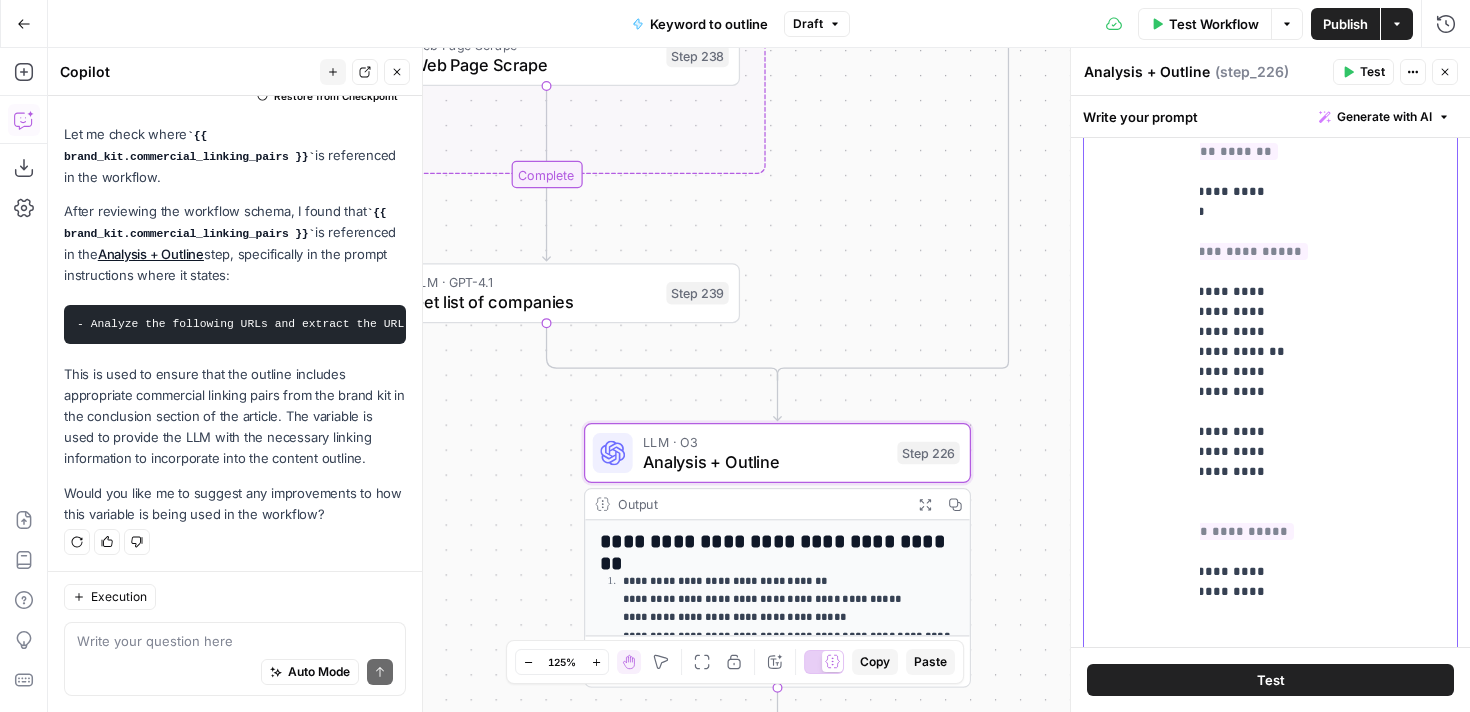 click on "**********" at bounding box center (1169, -2728) 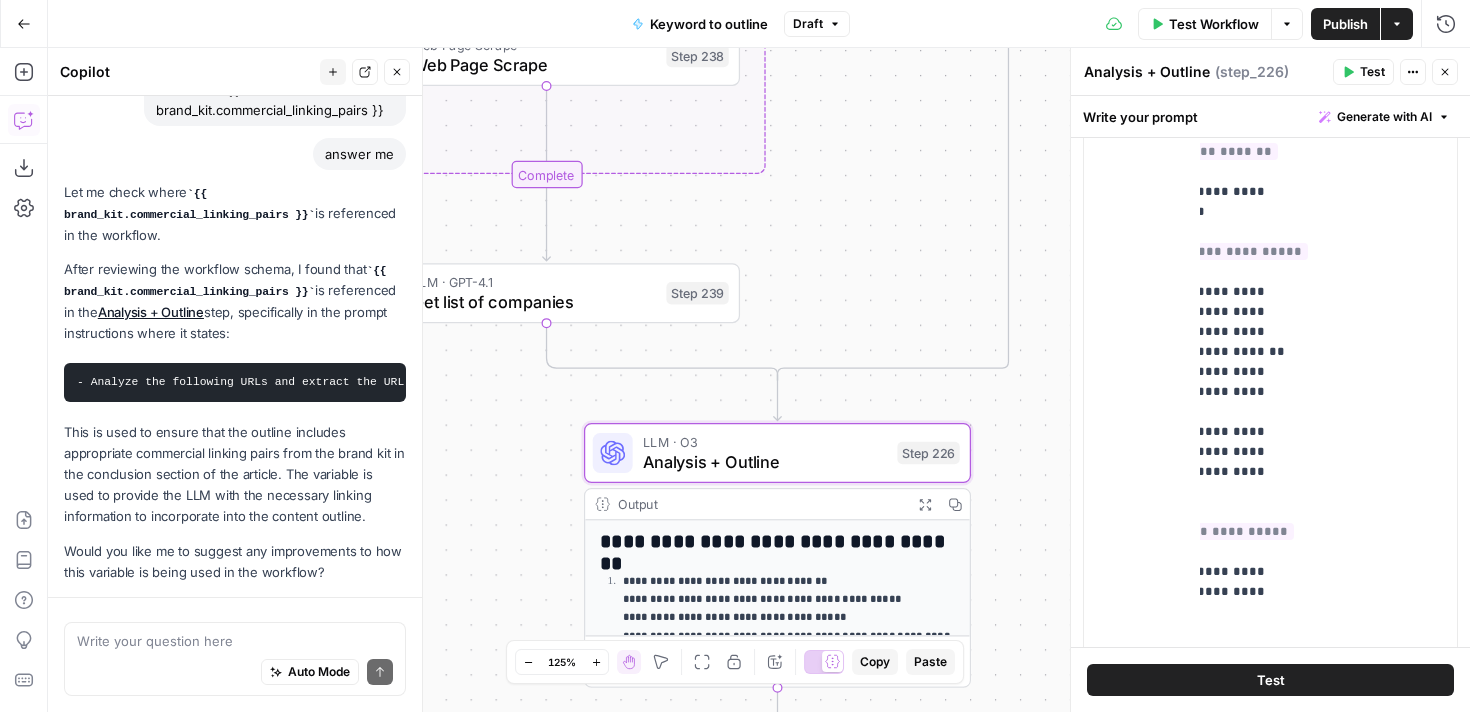 click 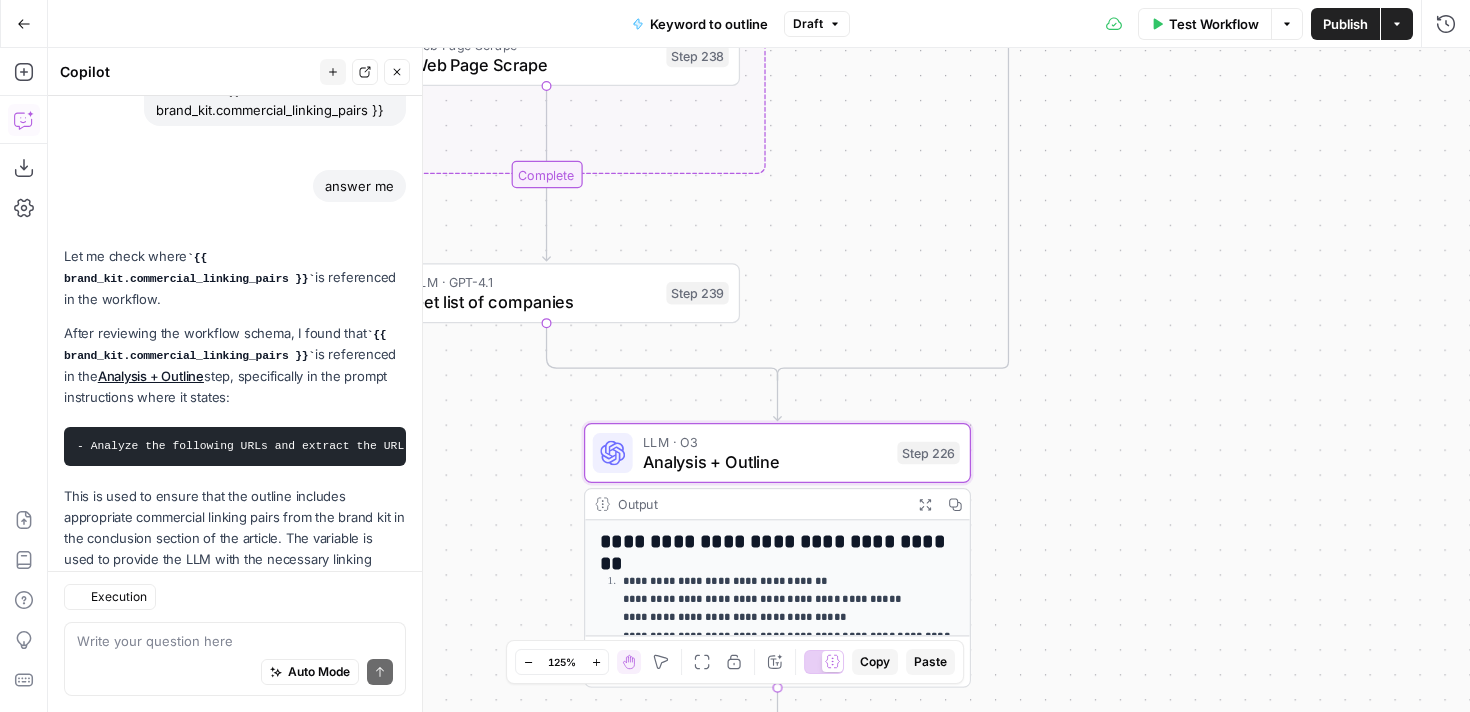 scroll, scrollTop: 324, scrollLeft: 0, axis: vertical 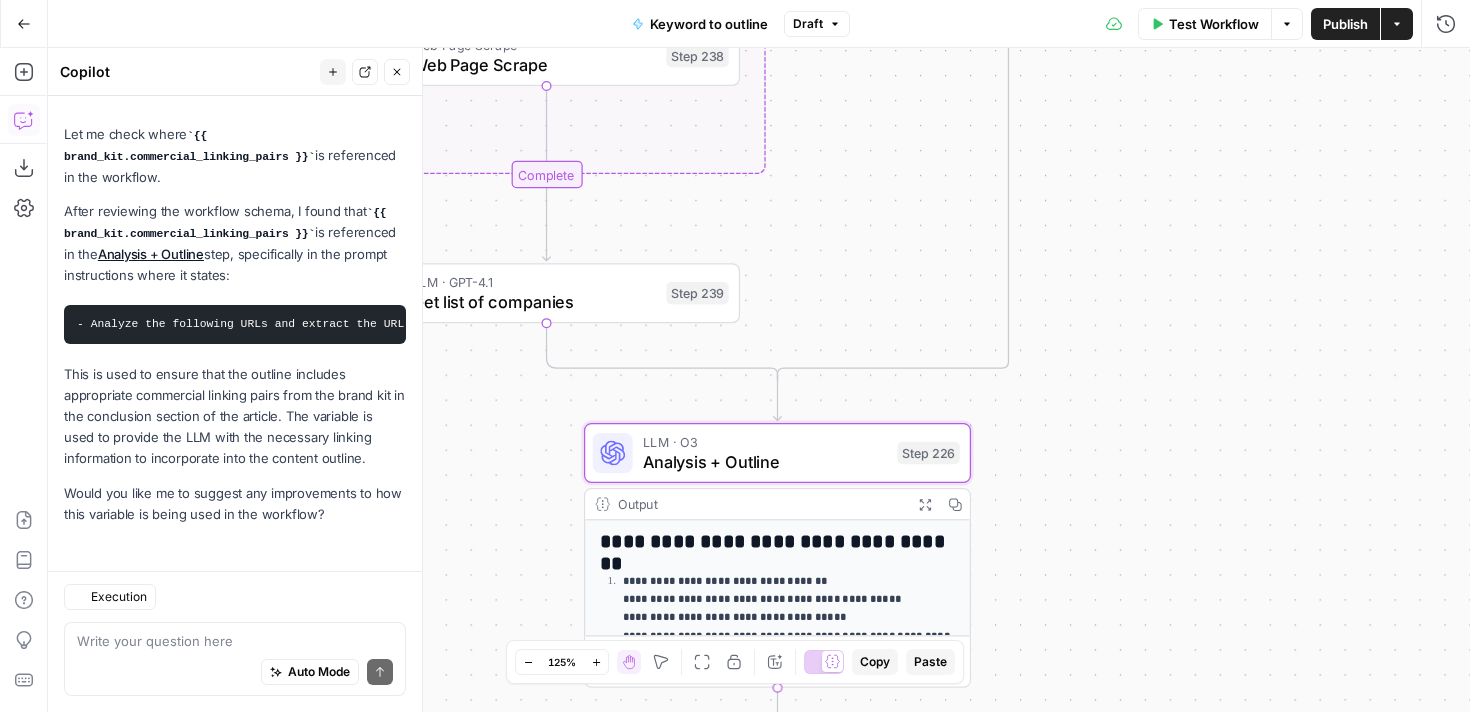 click on "Analysis + Outline" at bounding box center (765, 461) 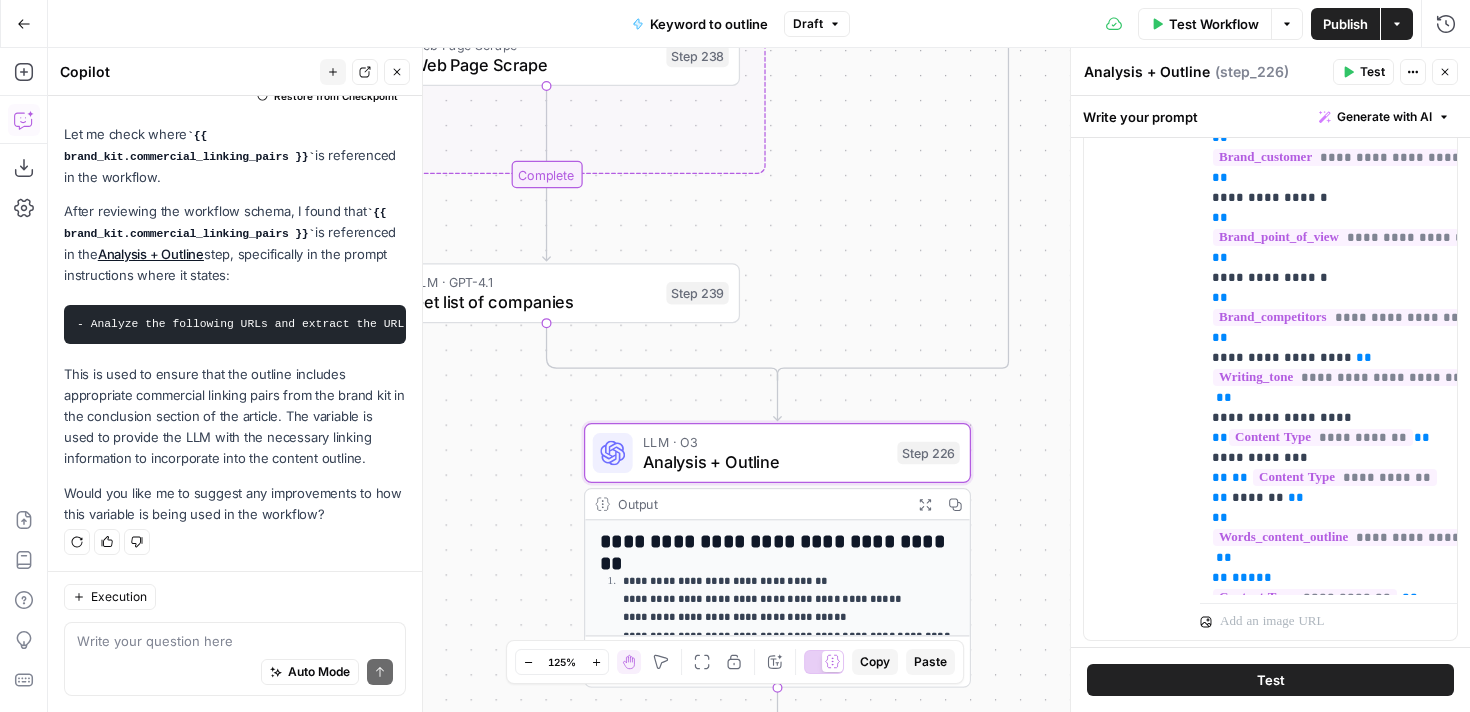 scroll, scrollTop: 1170, scrollLeft: 0, axis: vertical 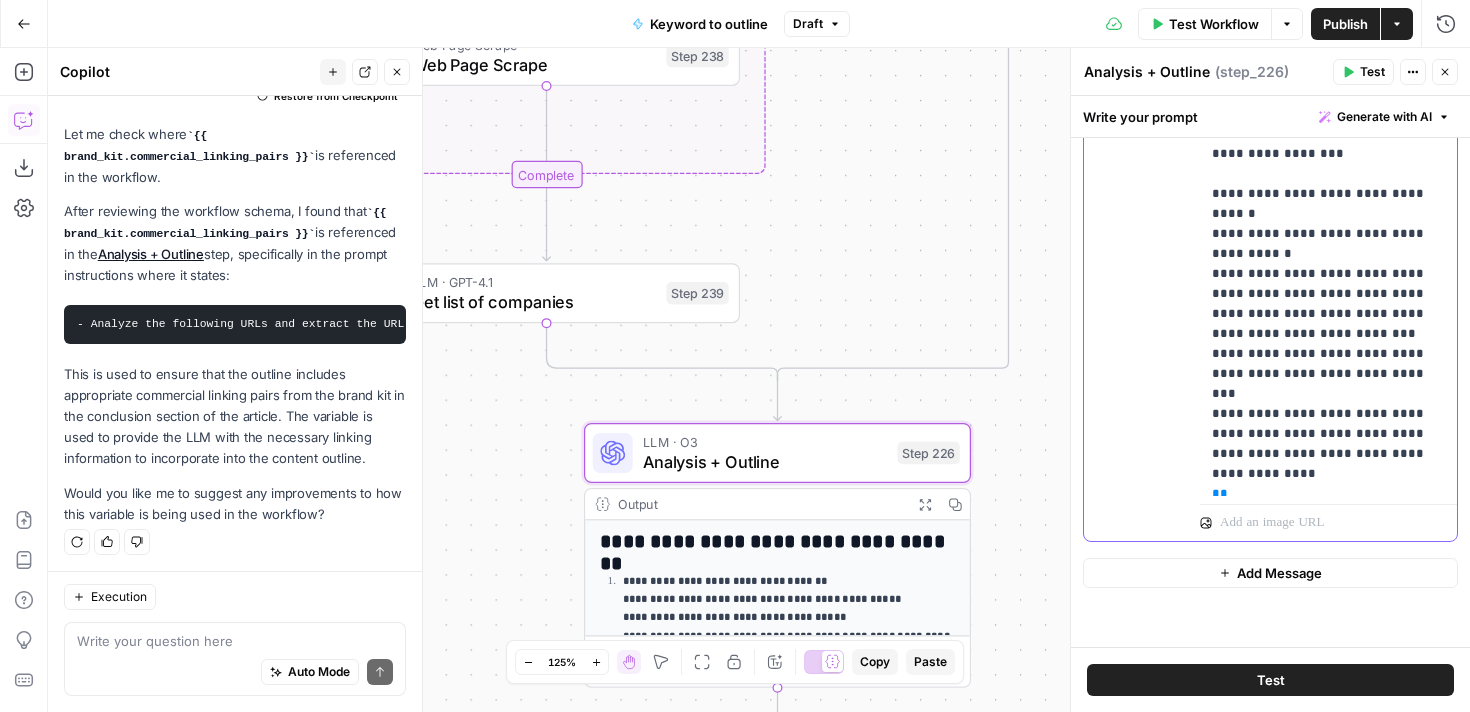 click on "**********" at bounding box center [1328, -1306] 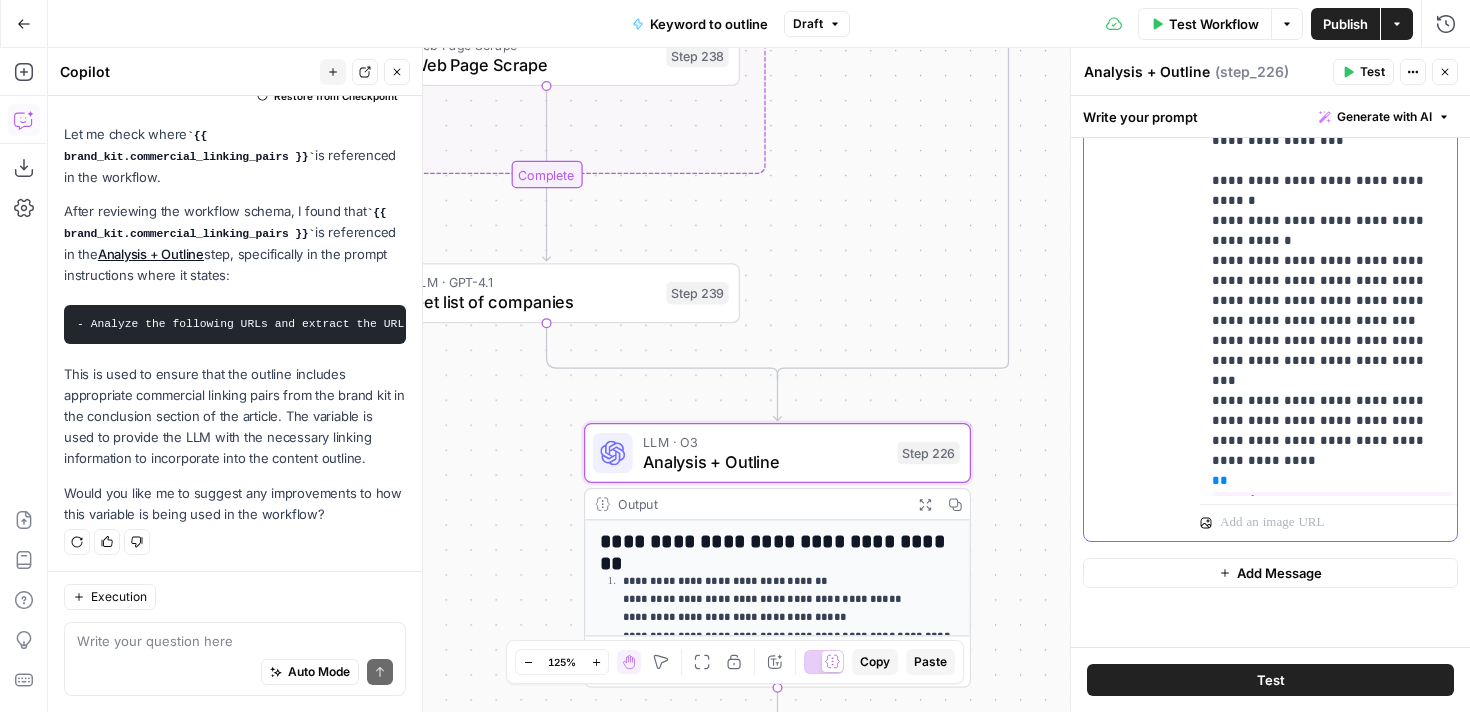 scroll, scrollTop: 8737, scrollLeft: 0, axis: vertical 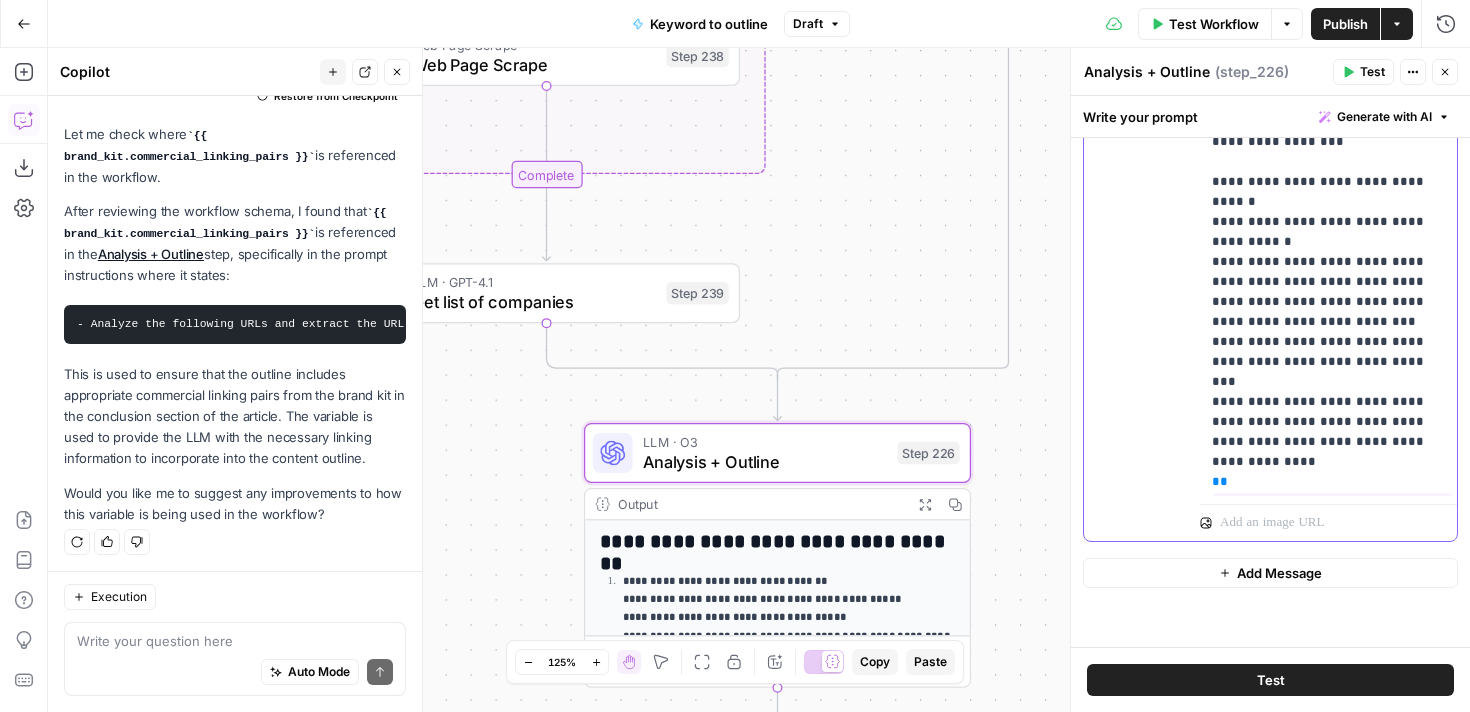 drag, startPoint x: 1355, startPoint y: 397, endPoint x: 1354, endPoint y: 355, distance: 42.0119 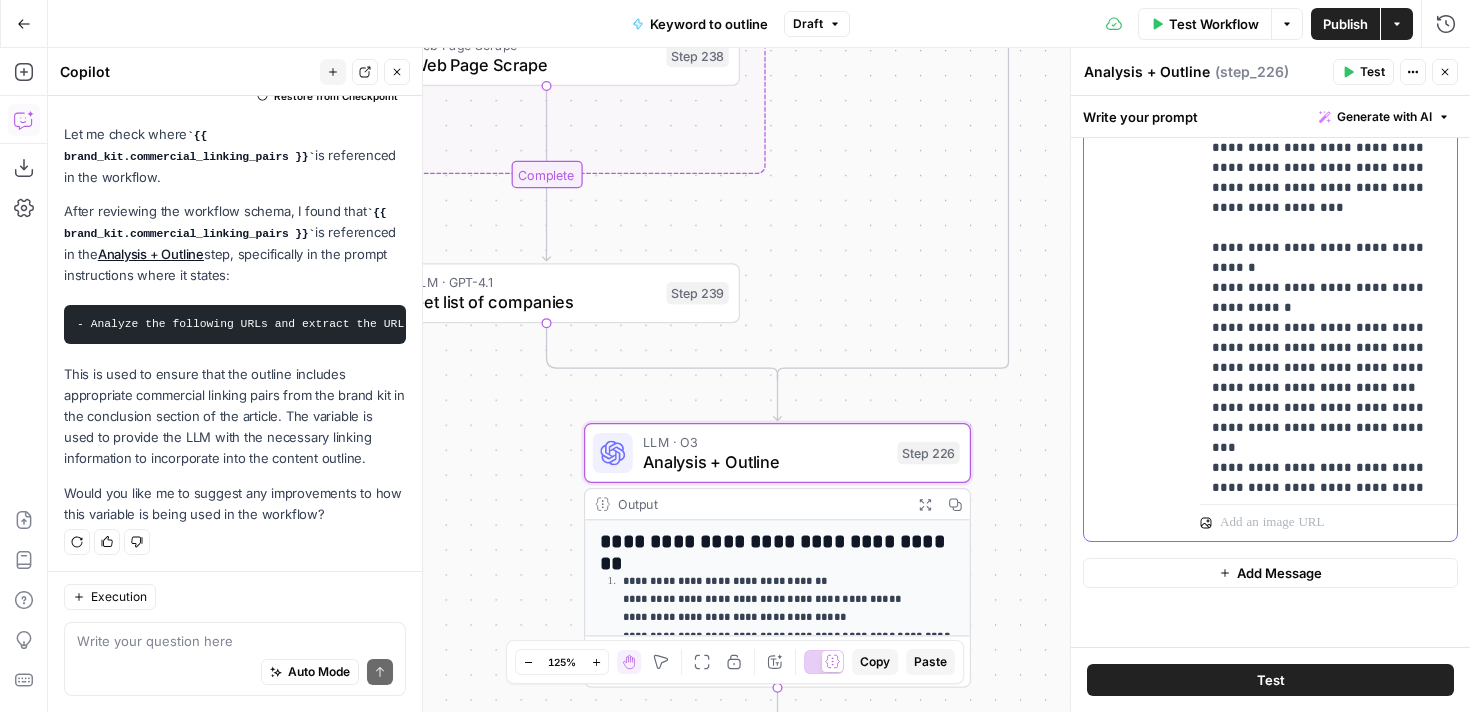 scroll, scrollTop: 8674, scrollLeft: 0, axis: vertical 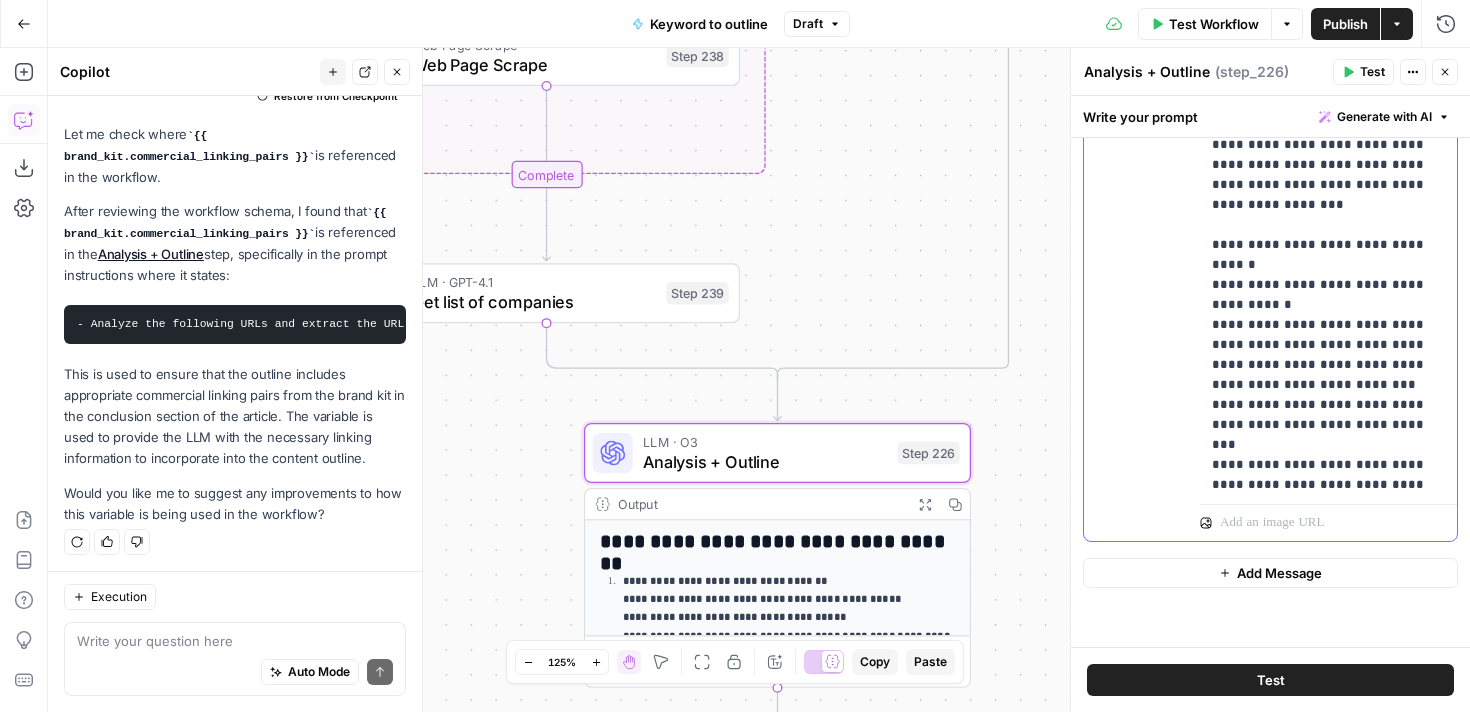 click on "**********" at bounding box center (1328, -1255) 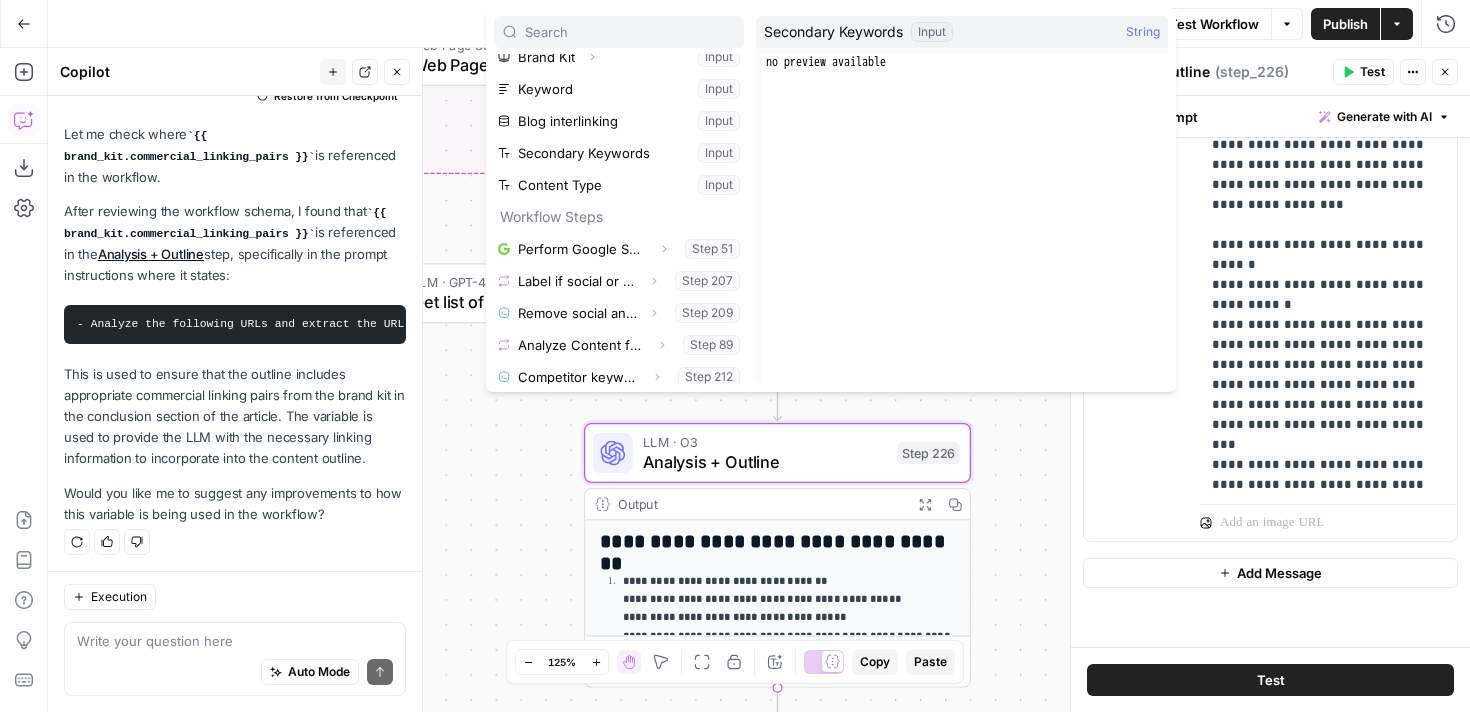 scroll, scrollTop: 0, scrollLeft: 0, axis: both 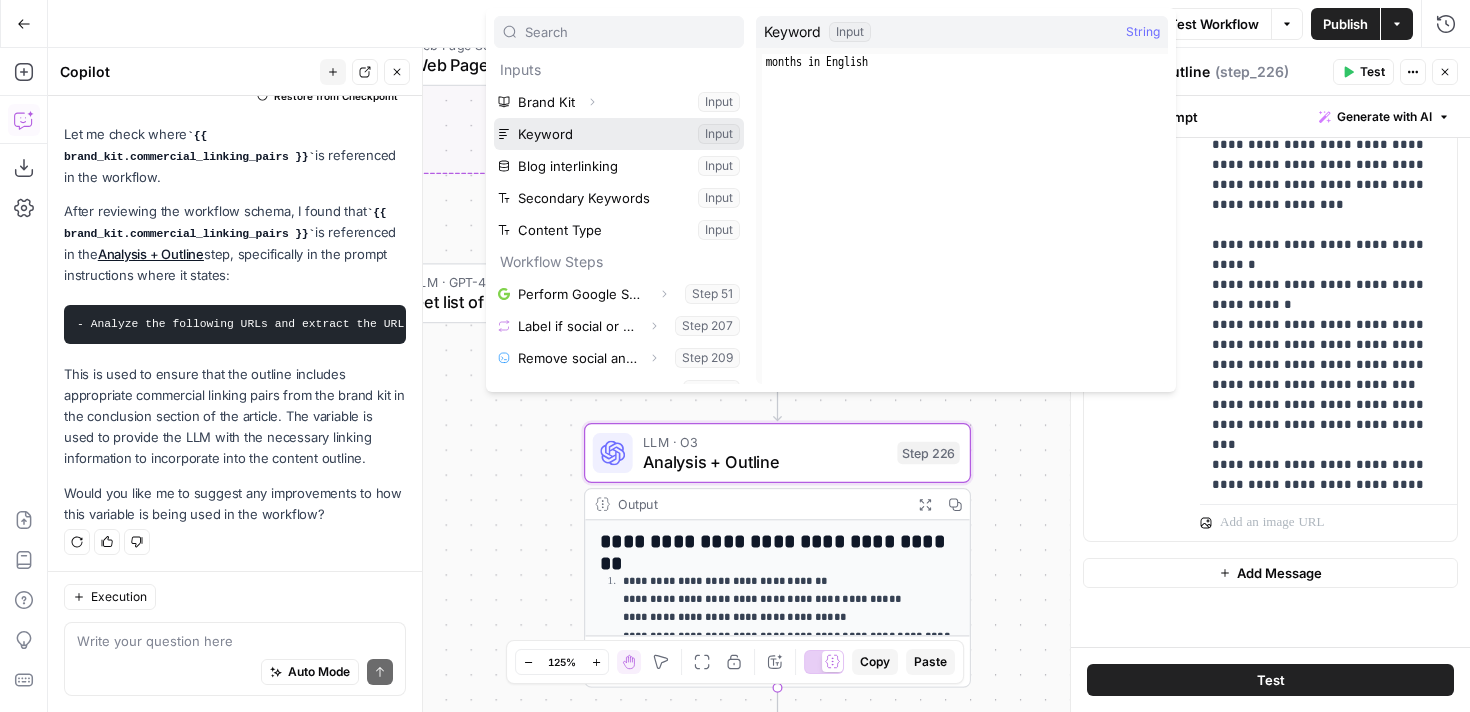 click at bounding box center [619, 134] 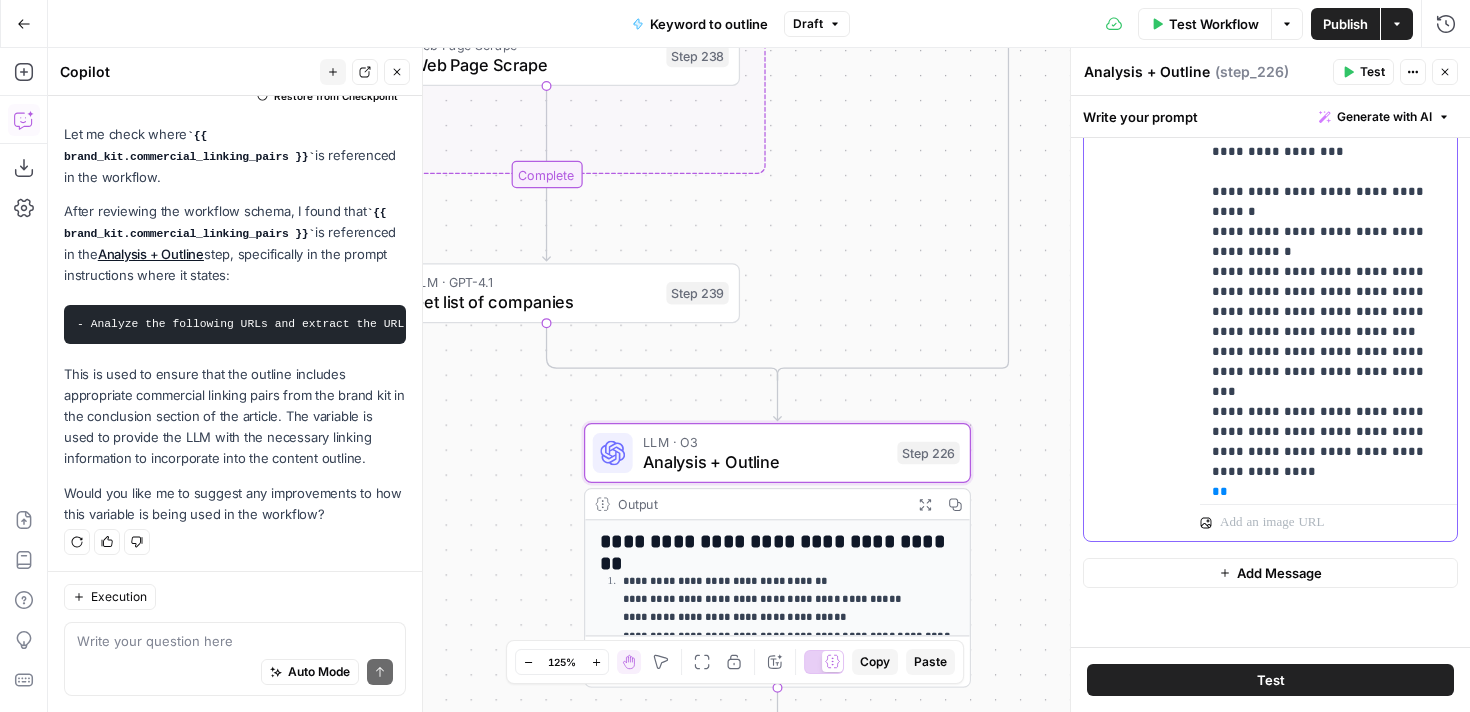 scroll, scrollTop: 8738, scrollLeft: 0, axis: vertical 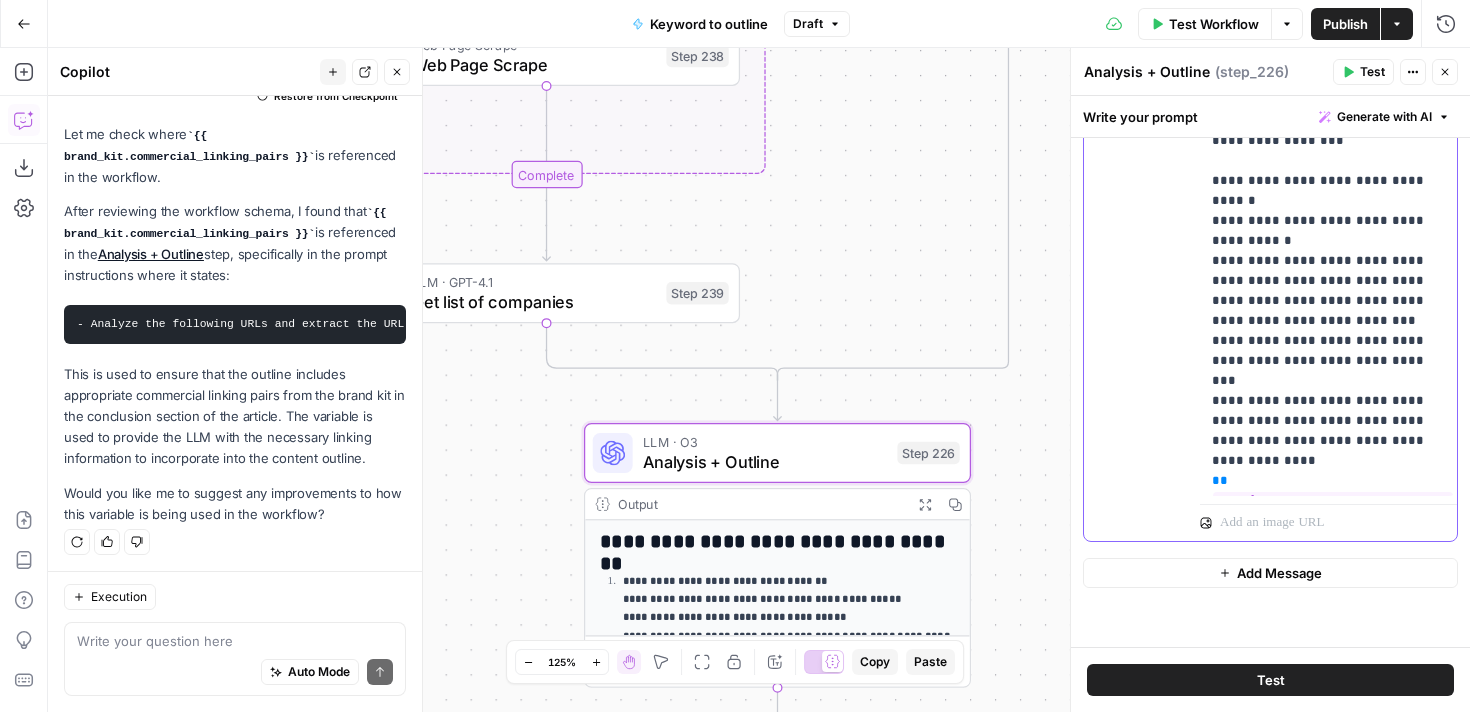 click on "**********" at bounding box center (1328, -1309) 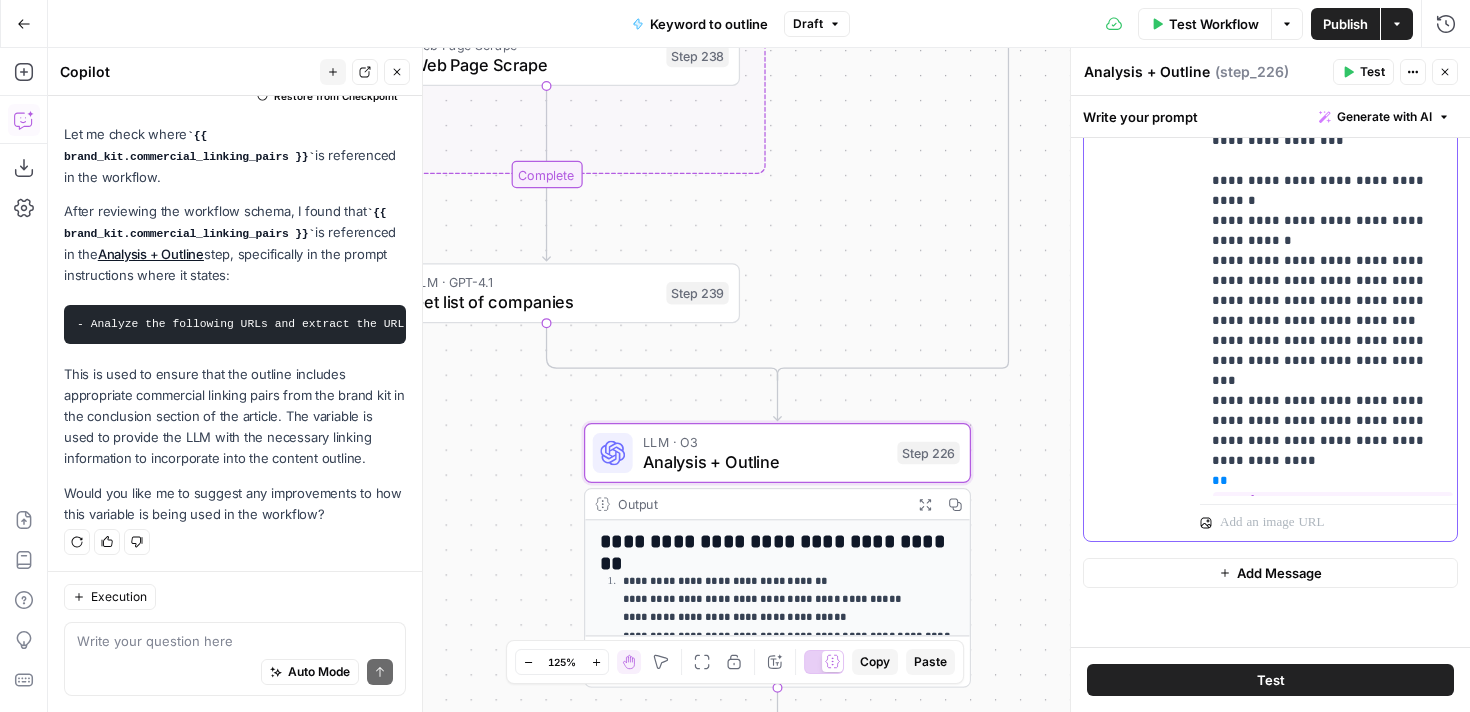 drag, startPoint x: 1362, startPoint y: 419, endPoint x: 1374, endPoint y: 379, distance: 41.761227 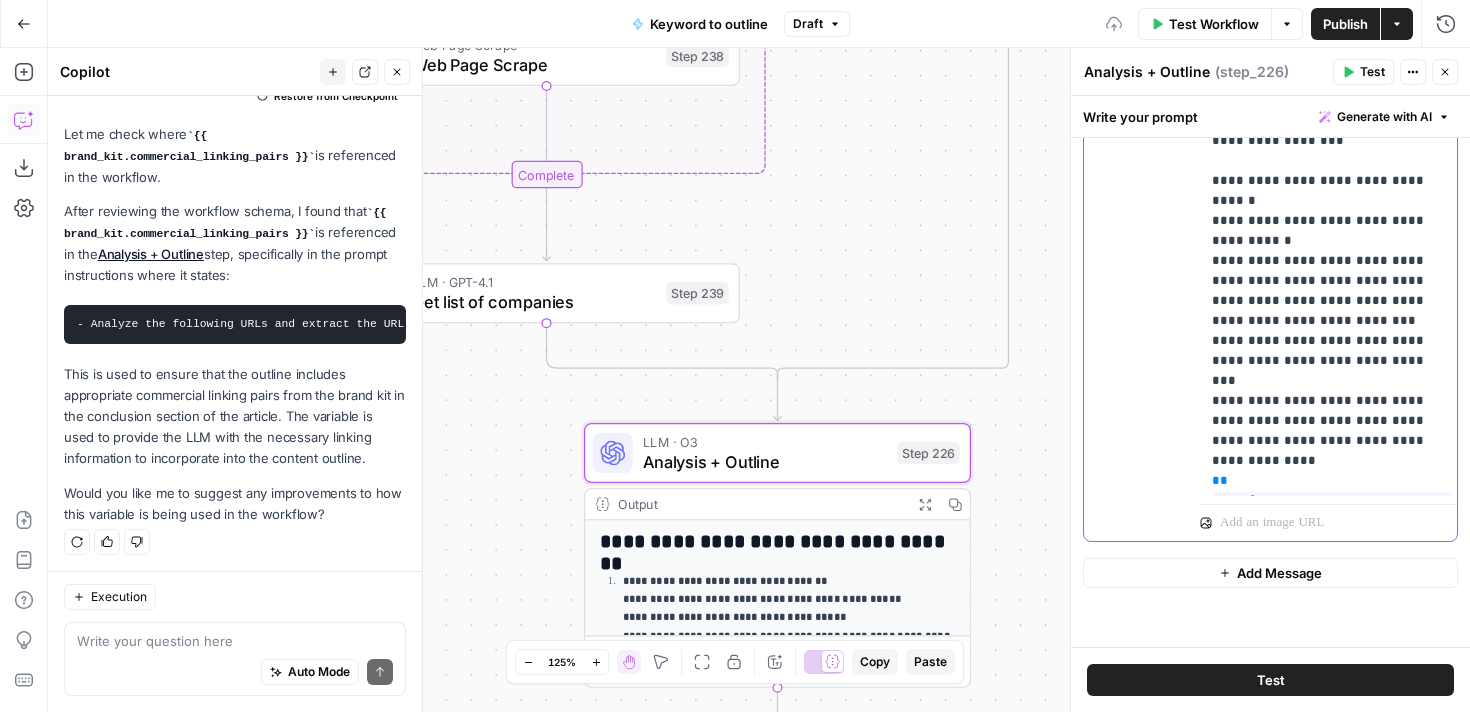 click on "**********" at bounding box center [1328, -1309] 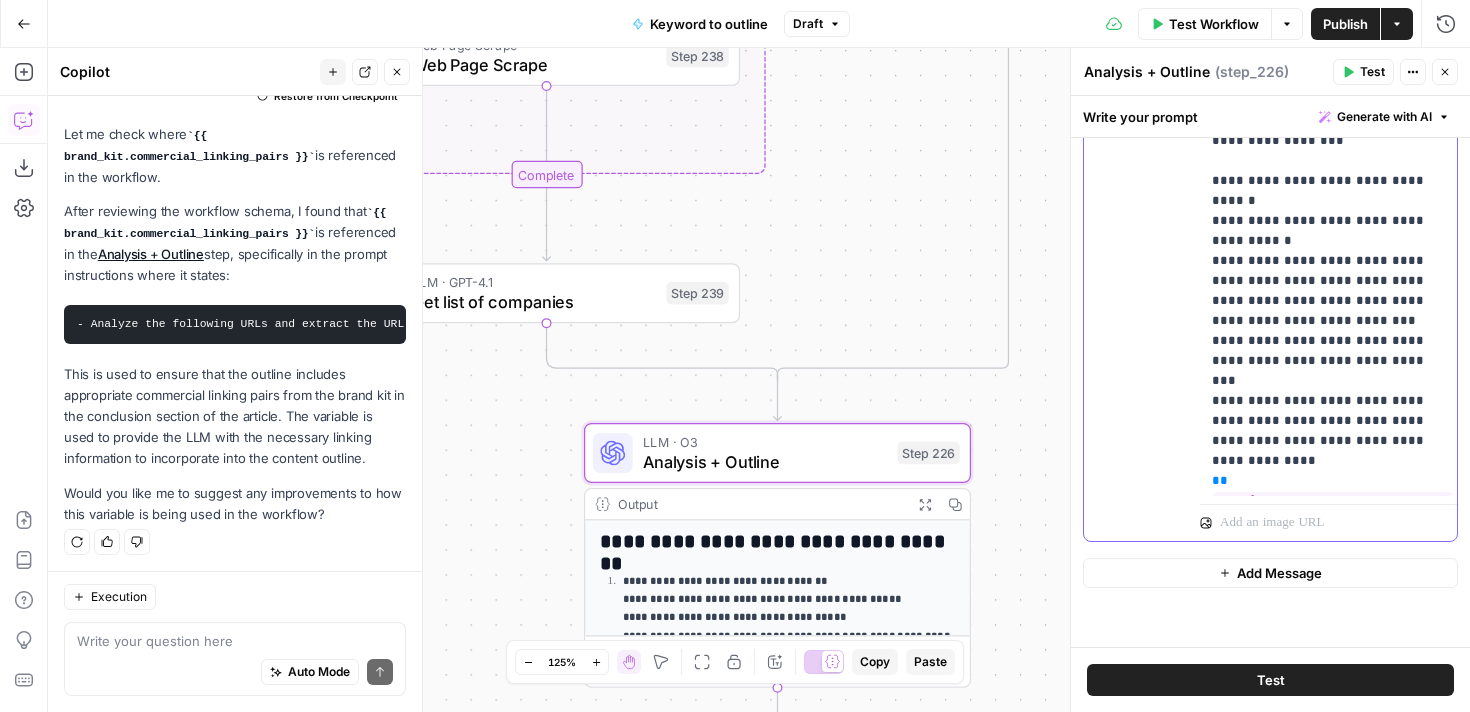 scroll, scrollTop: 8751, scrollLeft: 0, axis: vertical 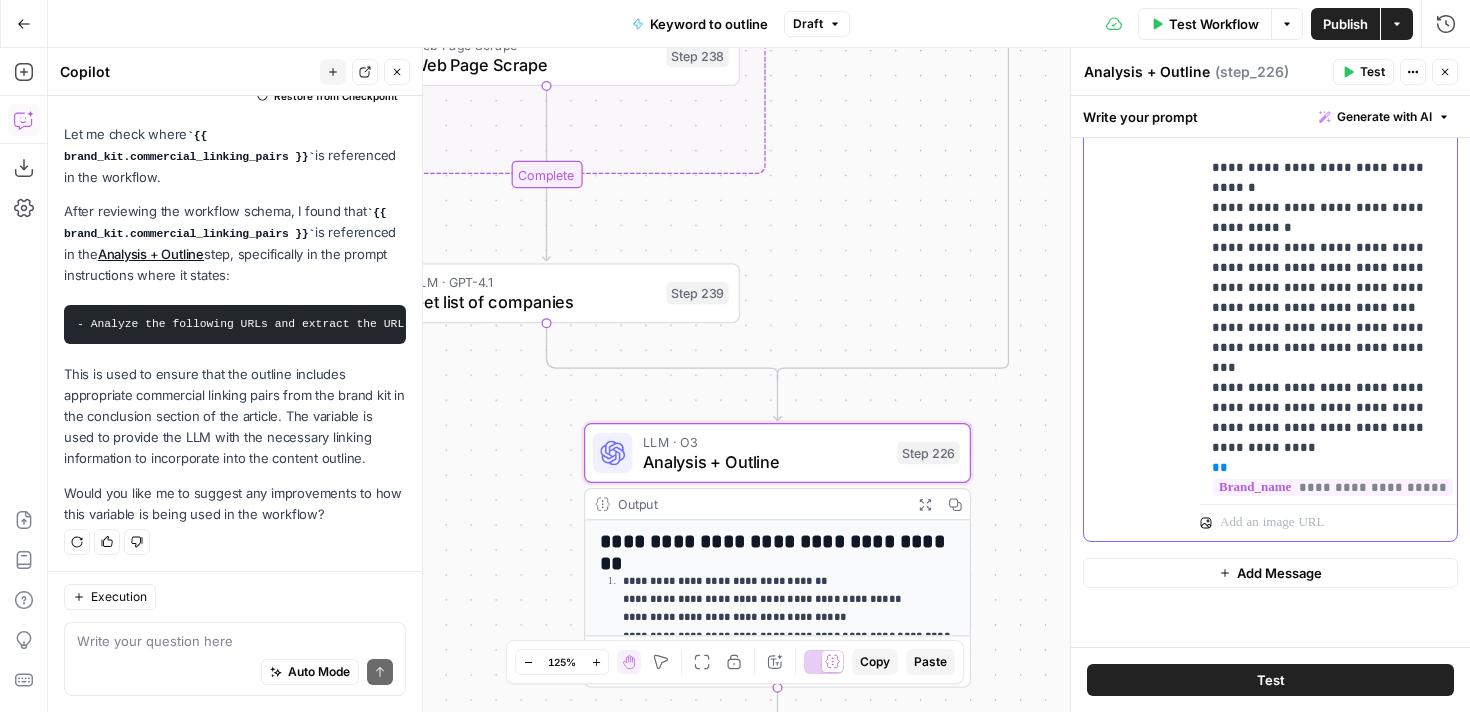drag, startPoint x: 1399, startPoint y: 430, endPoint x: 1400, endPoint y: 405, distance: 25.019993 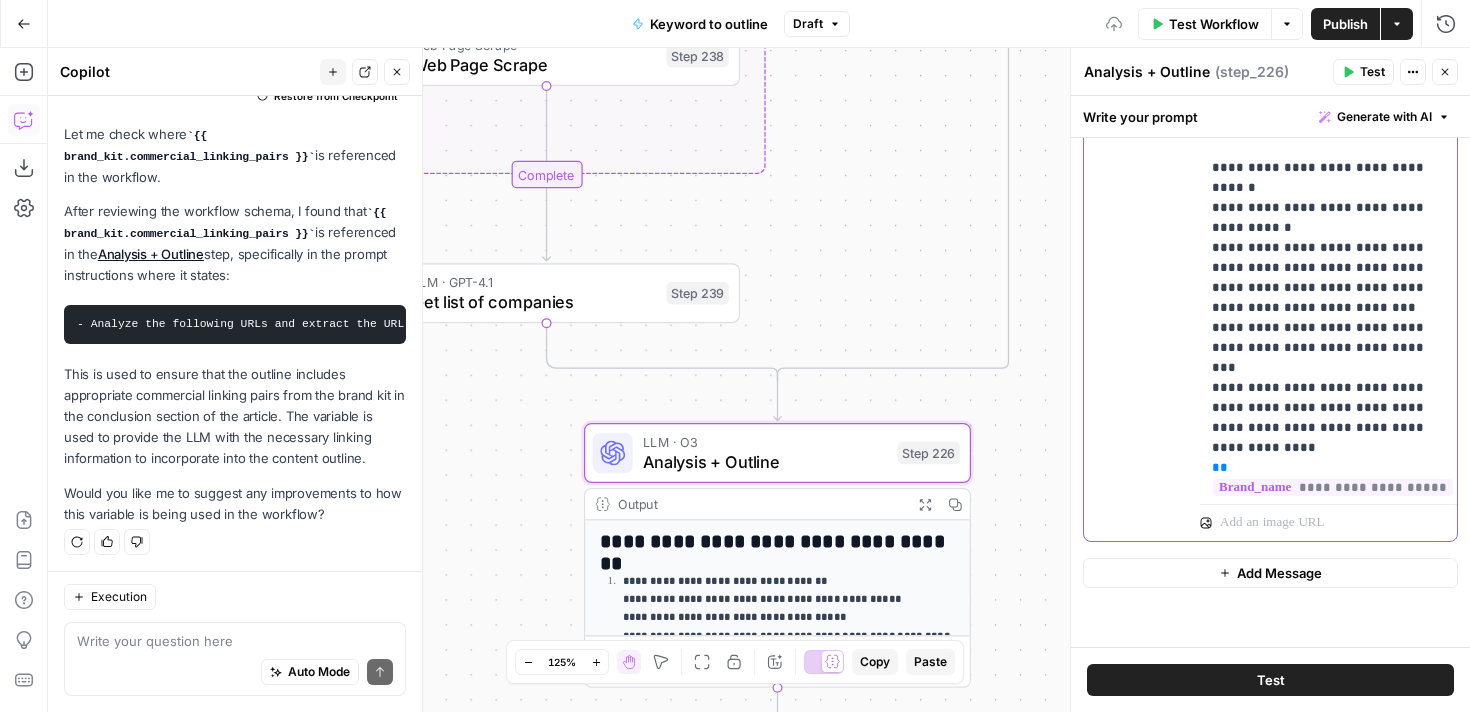 scroll, scrollTop: 8729, scrollLeft: 0, axis: vertical 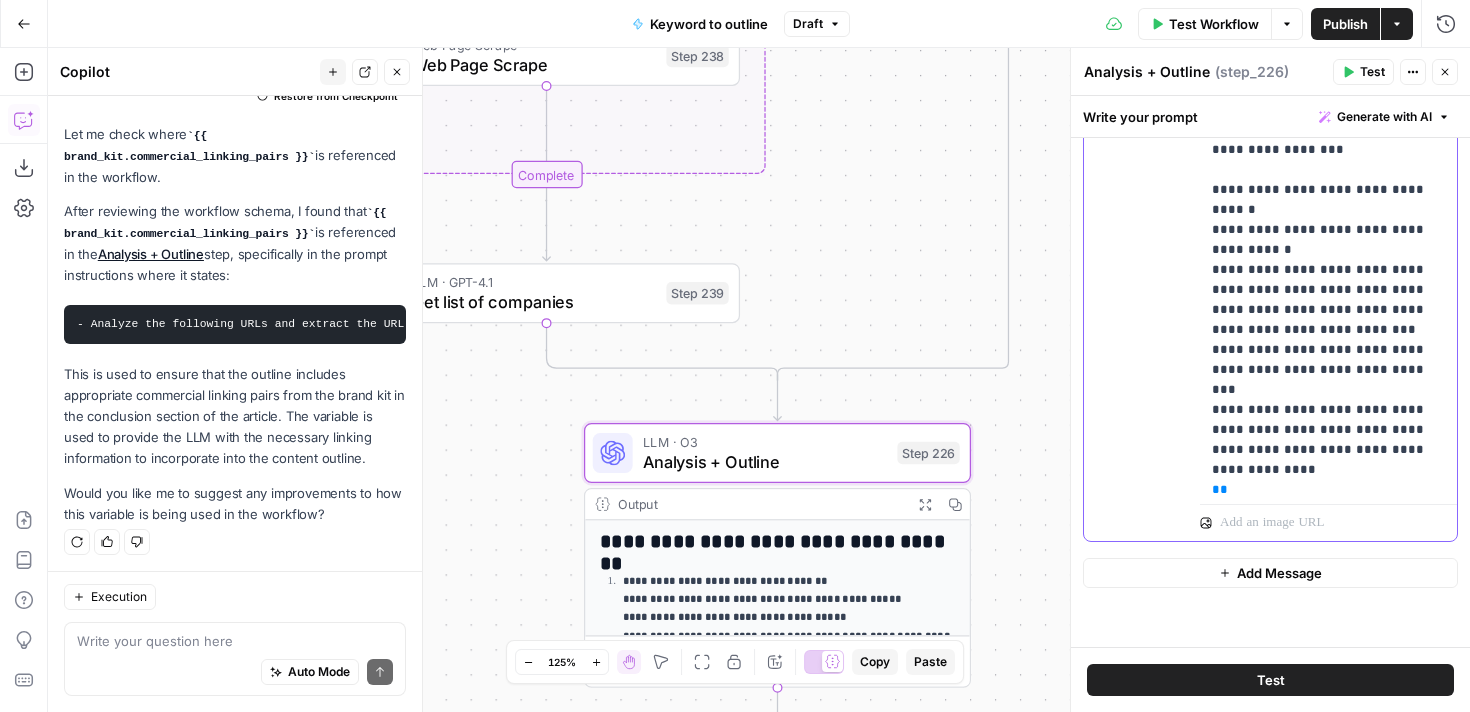 click on "**********" at bounding box center [1328, -1300] 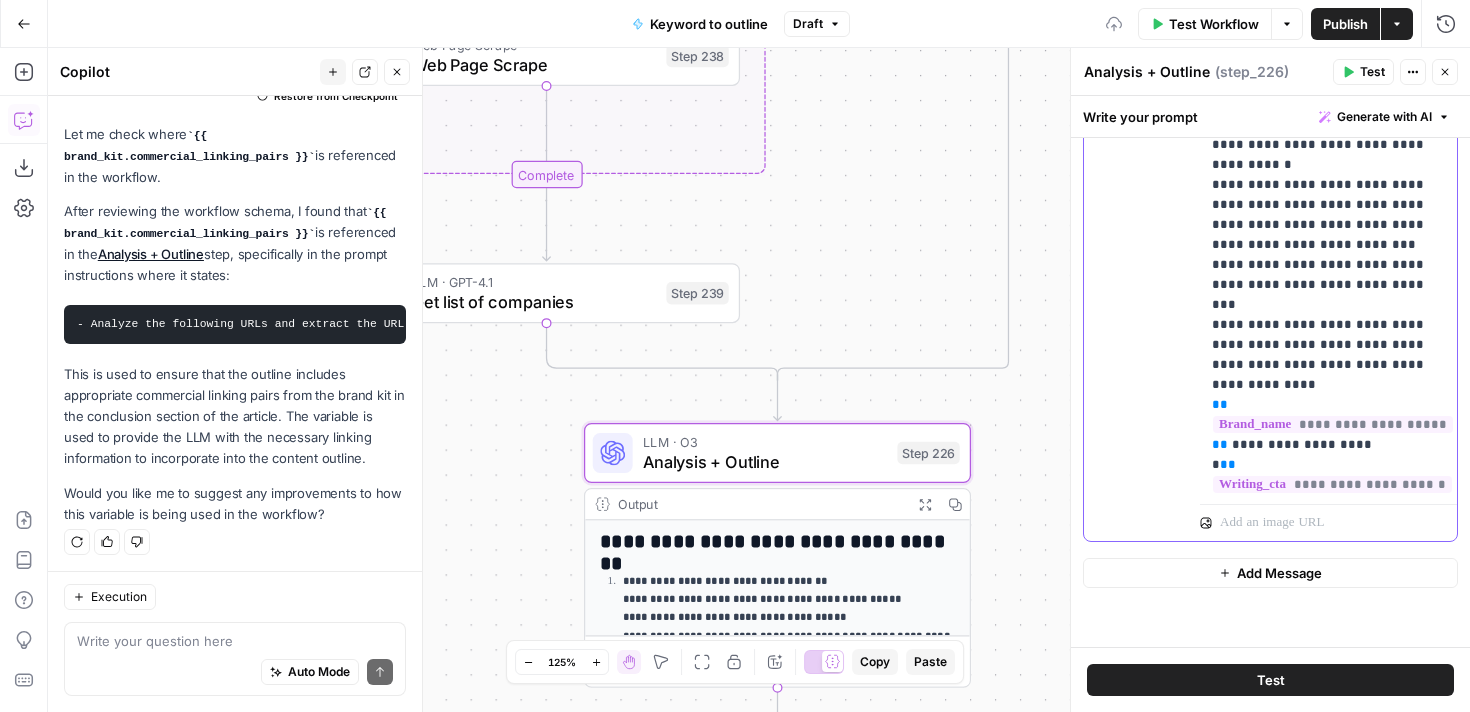 scroll, scrollTop: 8817, scrollLeft: 0, axis: vertical 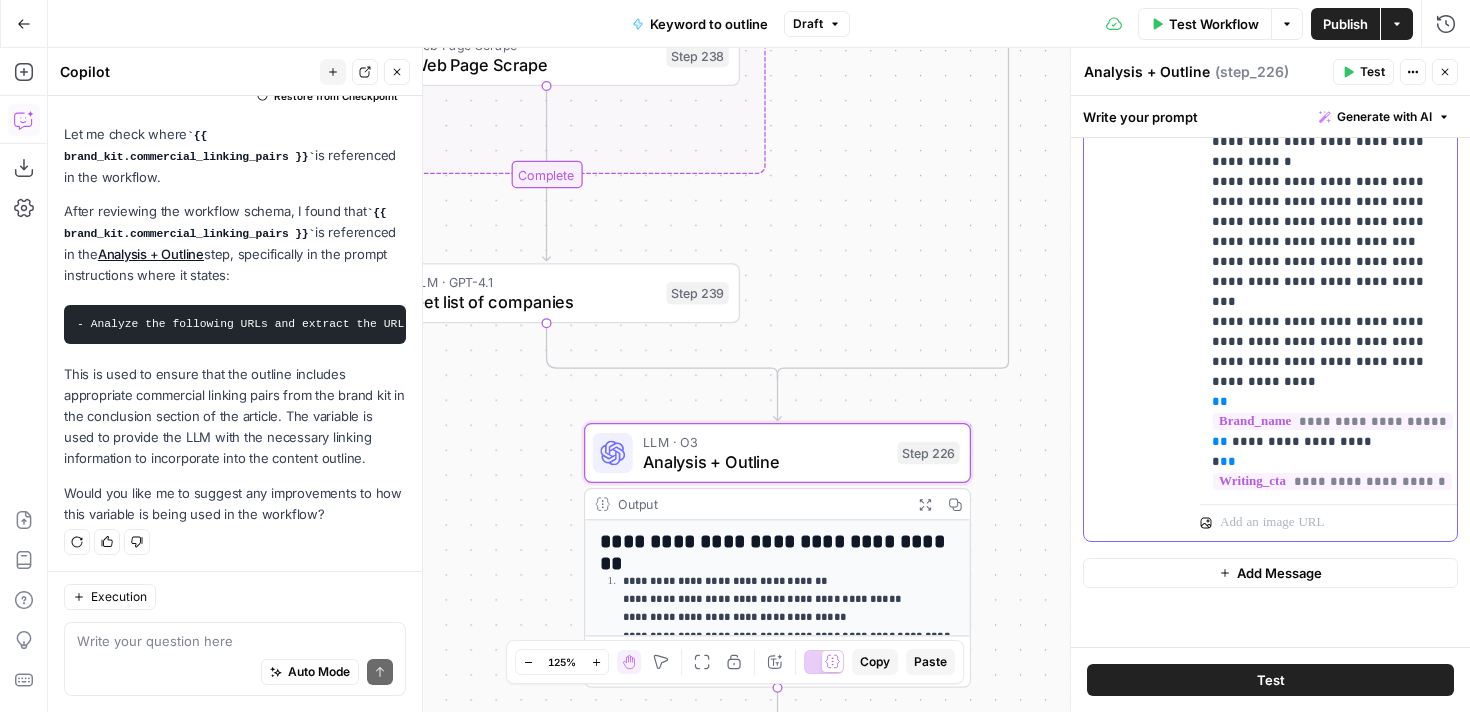 click on "**********" at bounding box center [1328, -1388] 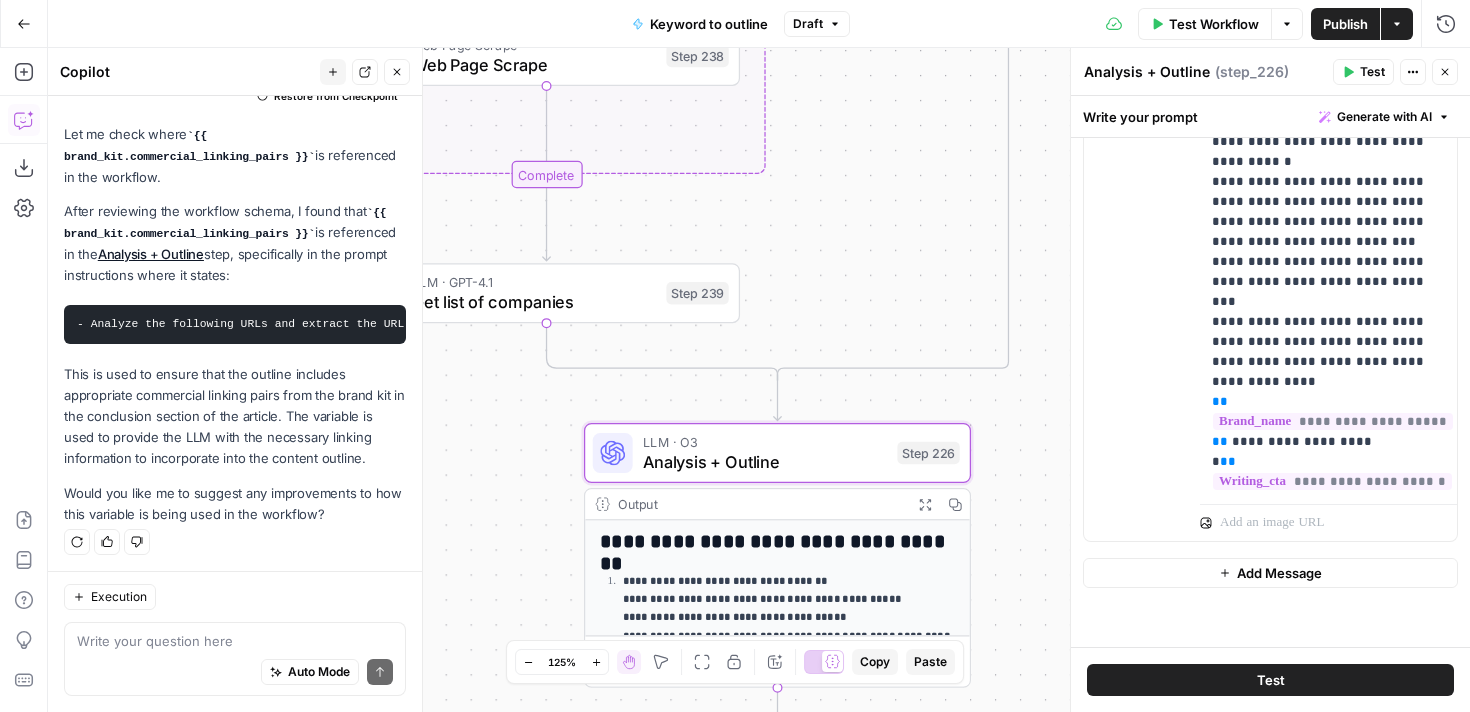 click on "Test" at bounding box center [1271, 680] 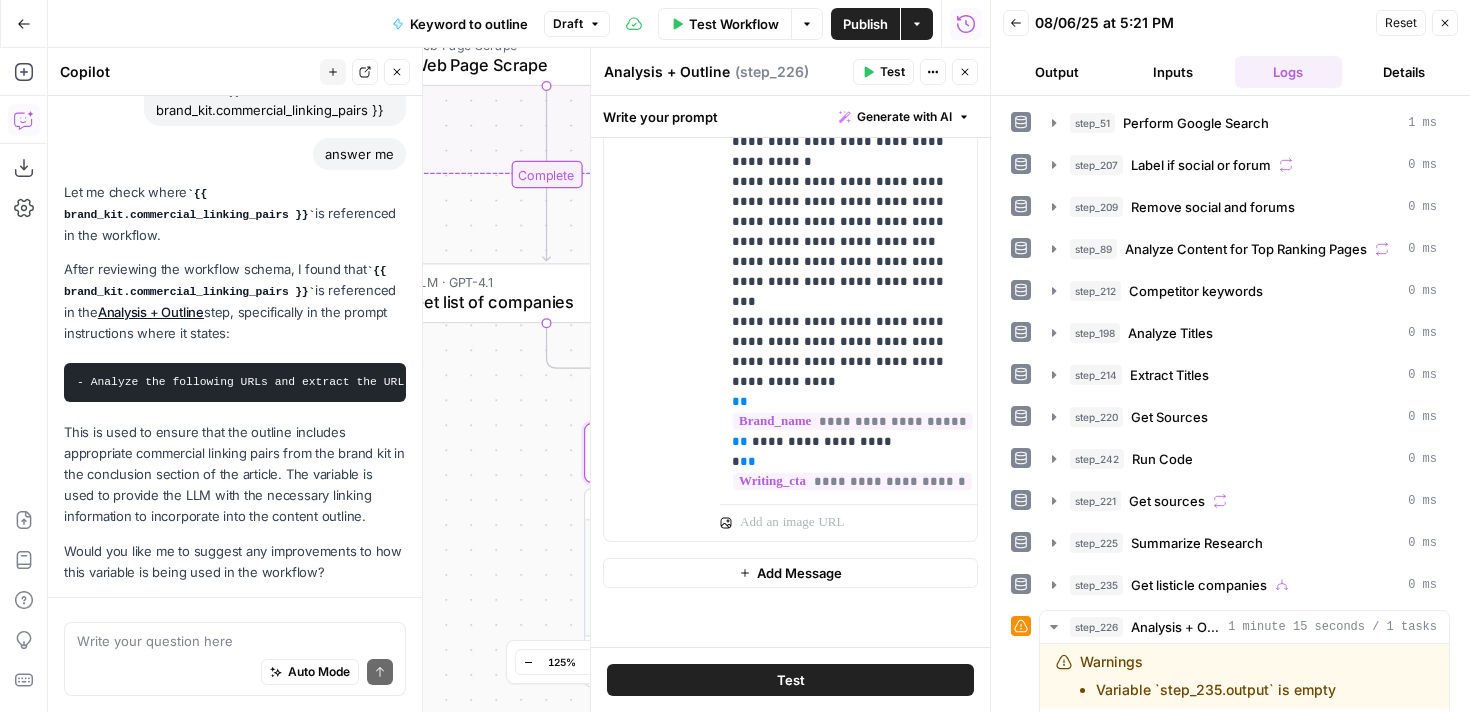 scroll, scrollTop: 324, scrollLeft: 0, axis: vertical 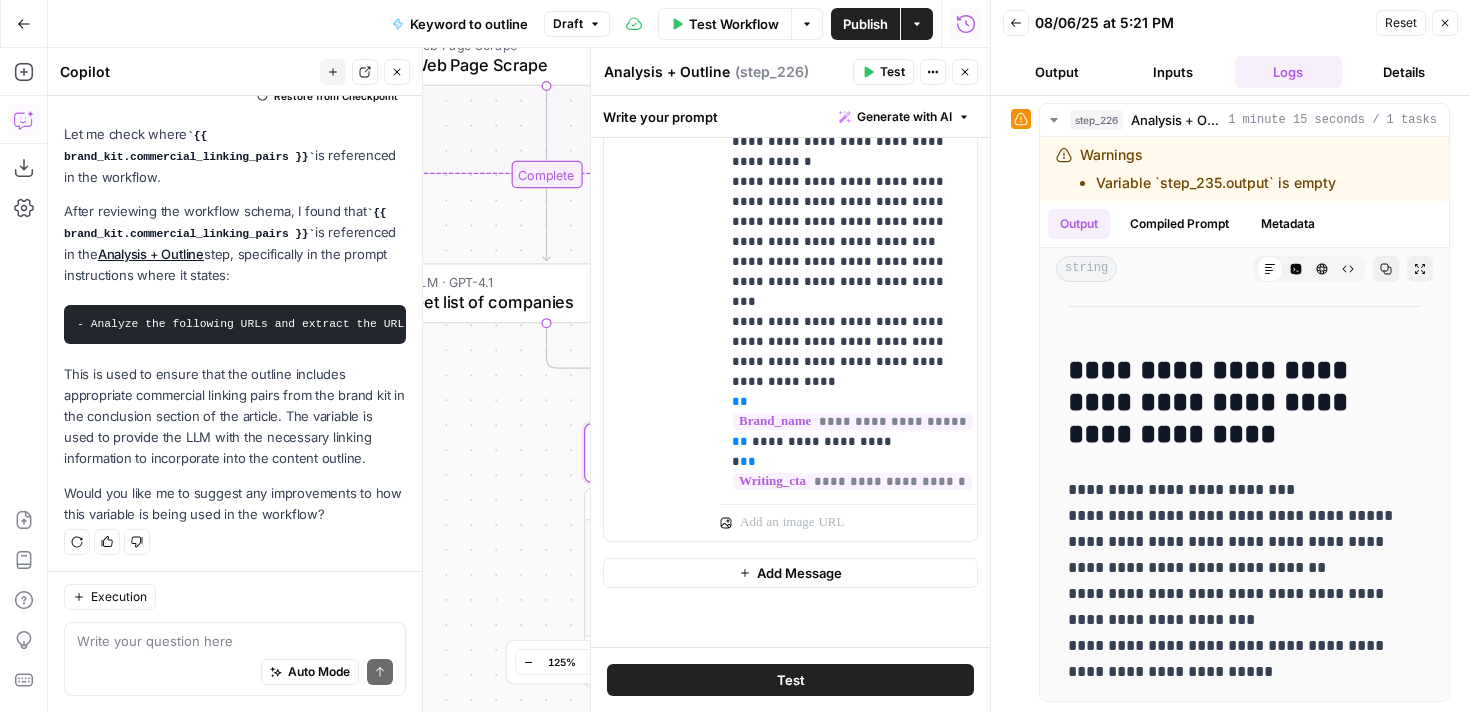 click 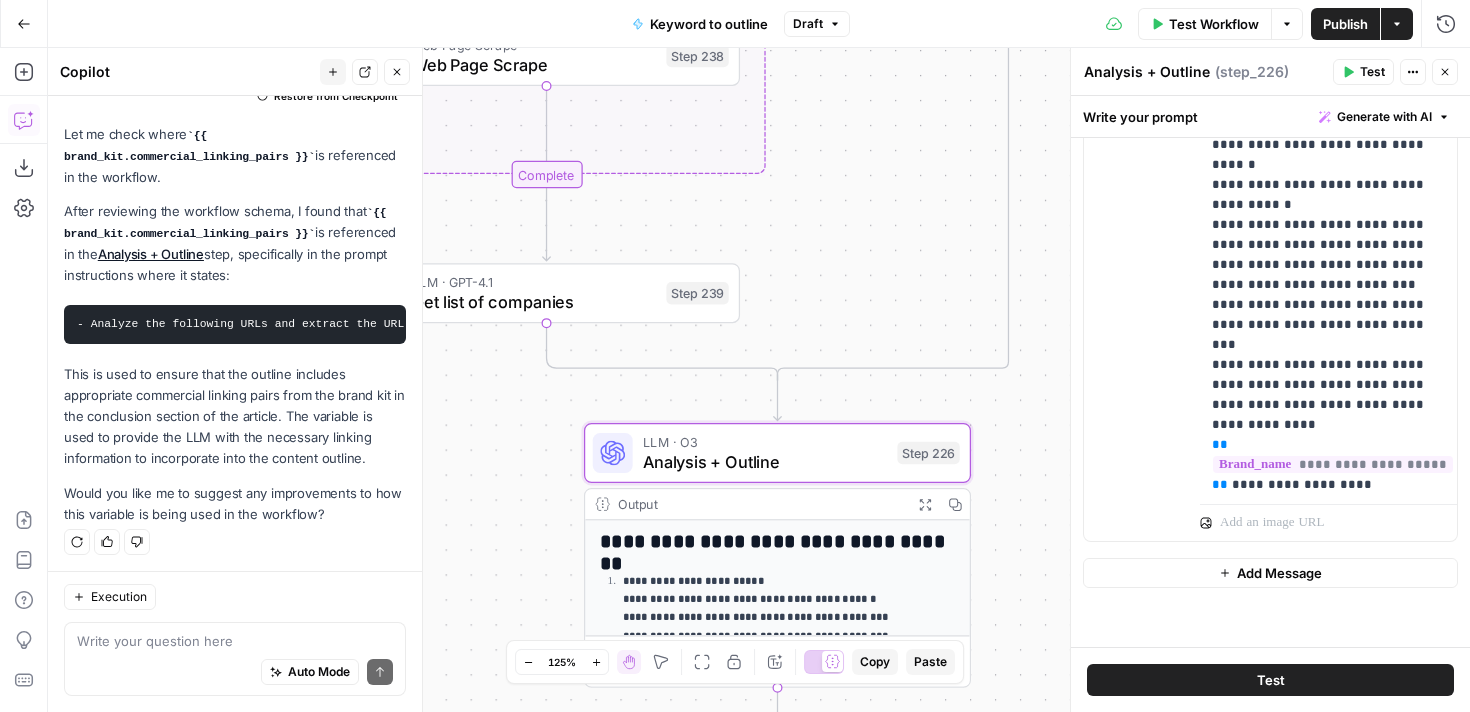 scroll, scrollTop: 8773, scrollLeft: 0, axis: vertical 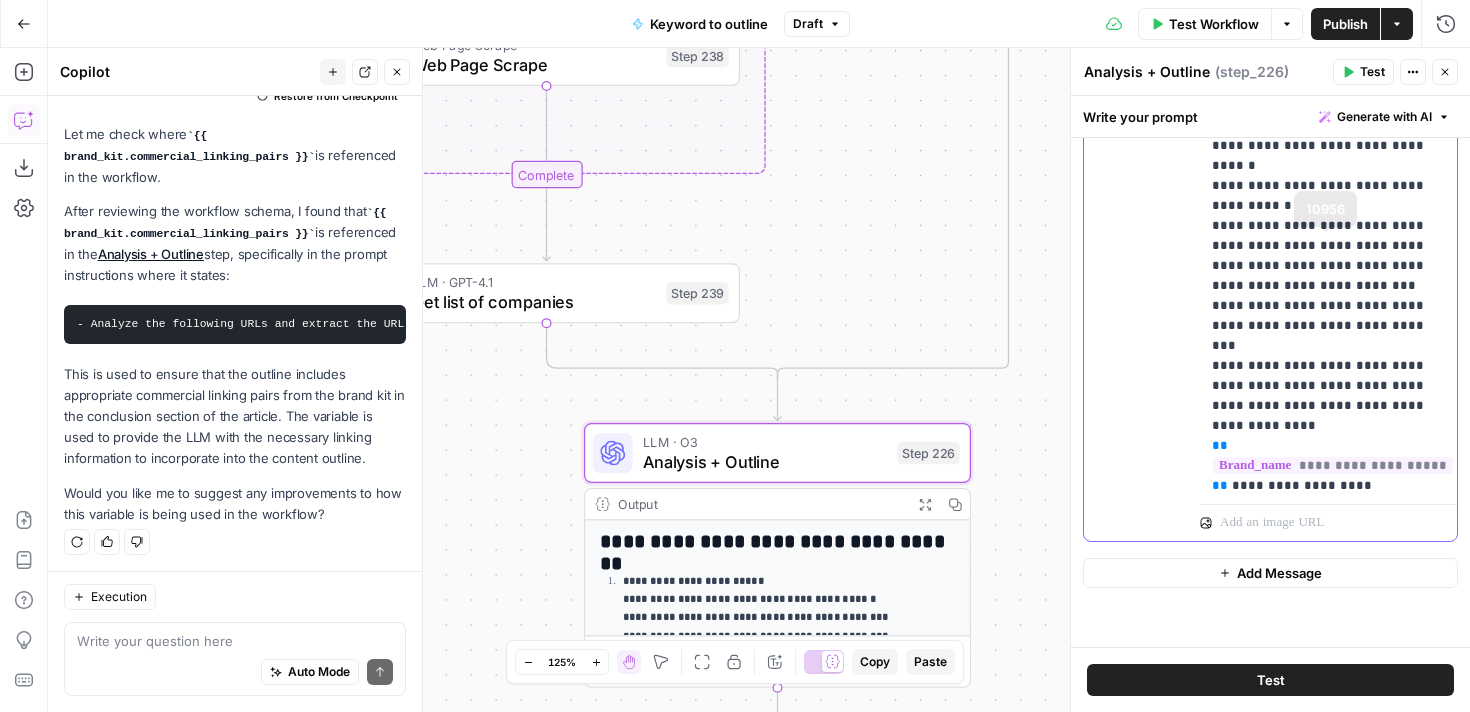 click on "**********" at bounding box center (1328, -1334) 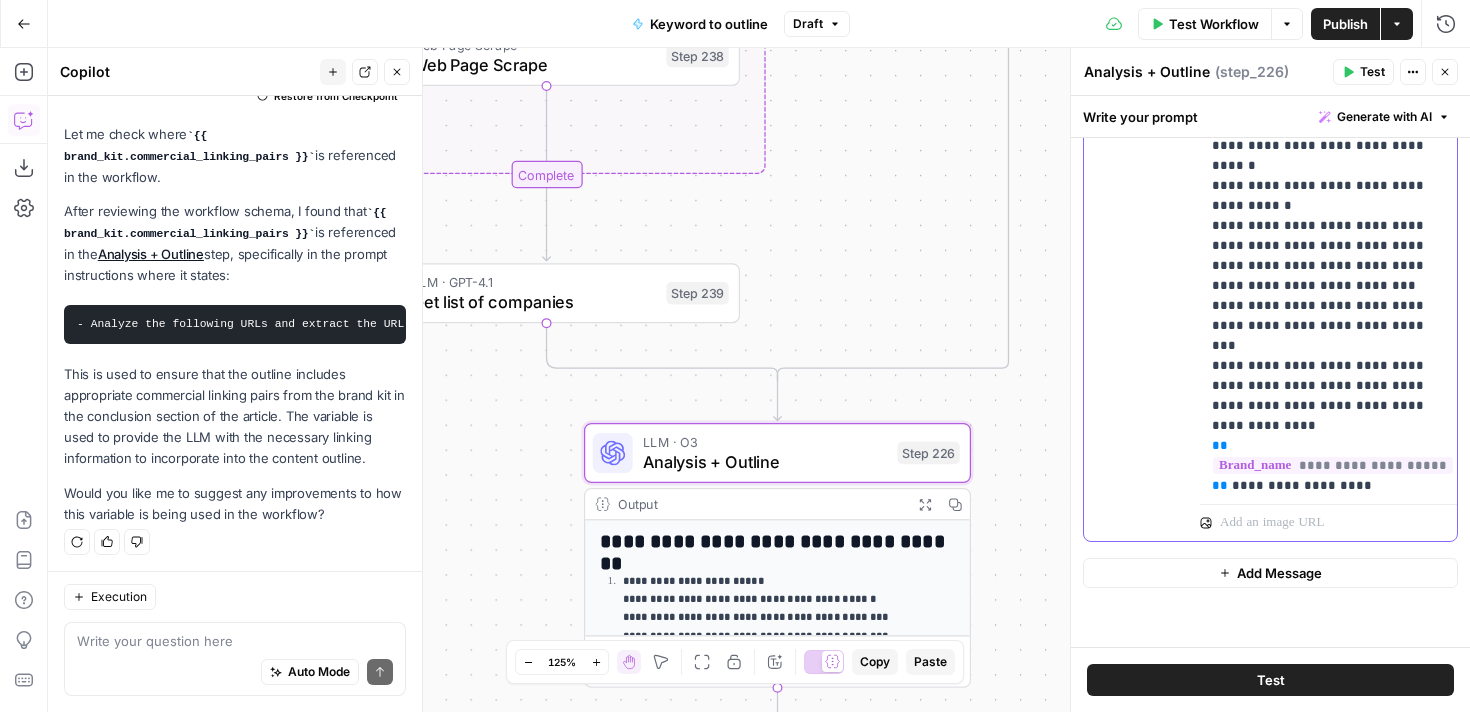 click on "**********" at bounding box center [1328, -1334] 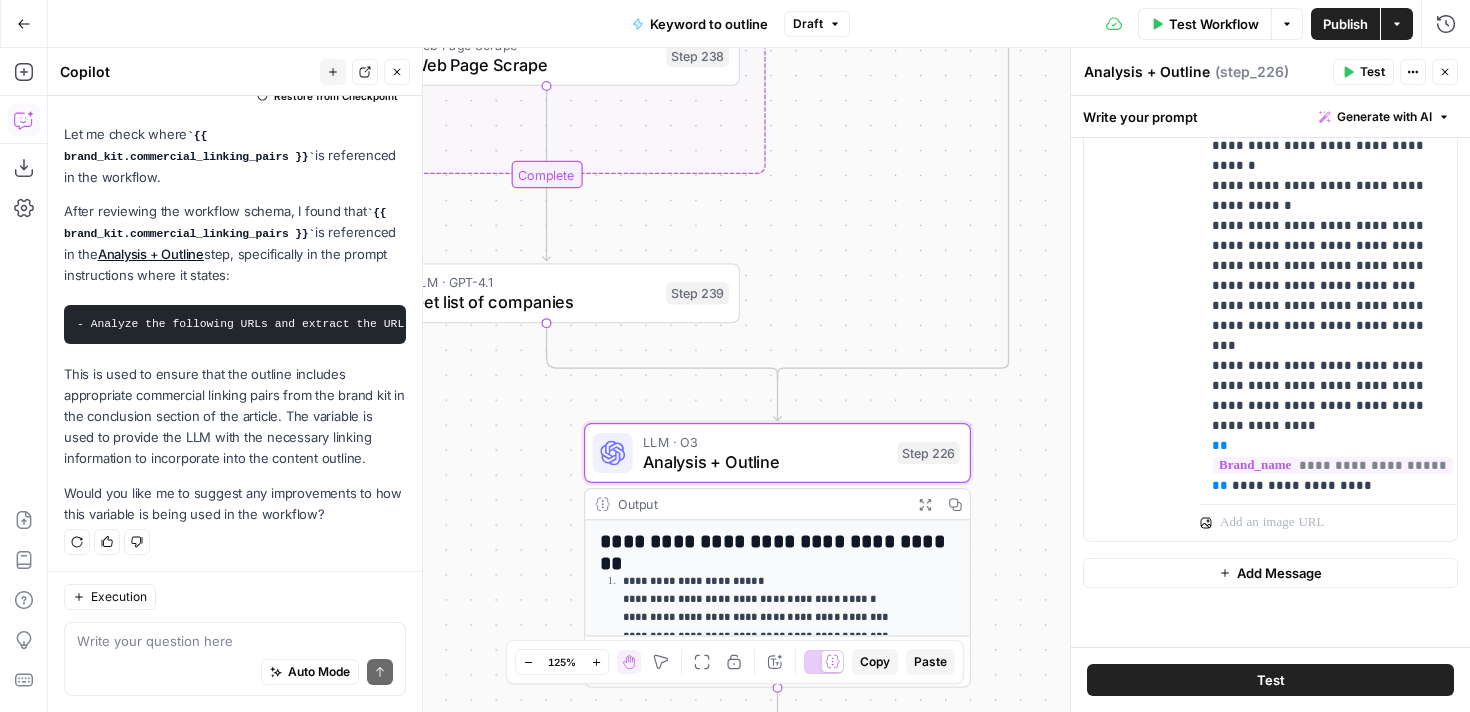 click on "Test" at bounding box center [1271, 680] 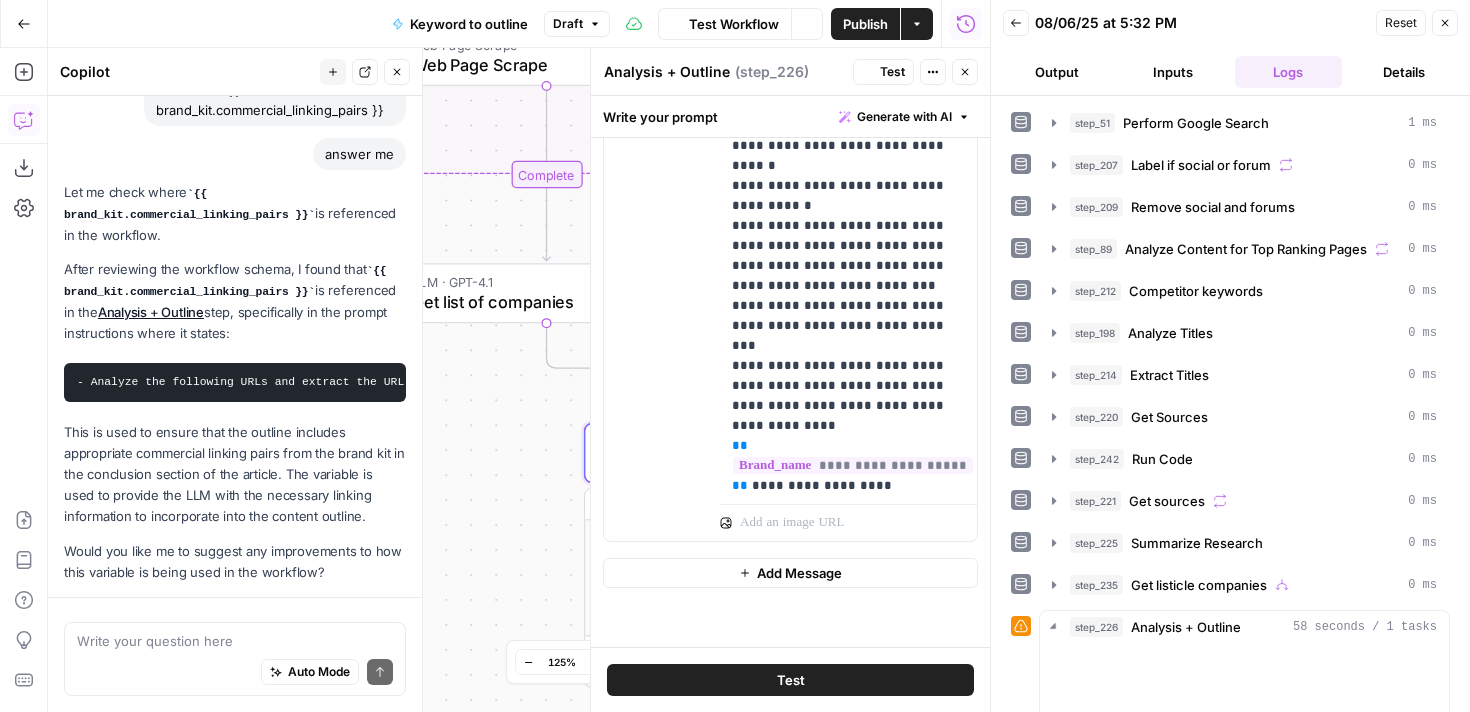 scroll, scrollTop: 324, scrollLeft: 0, axis: vertical 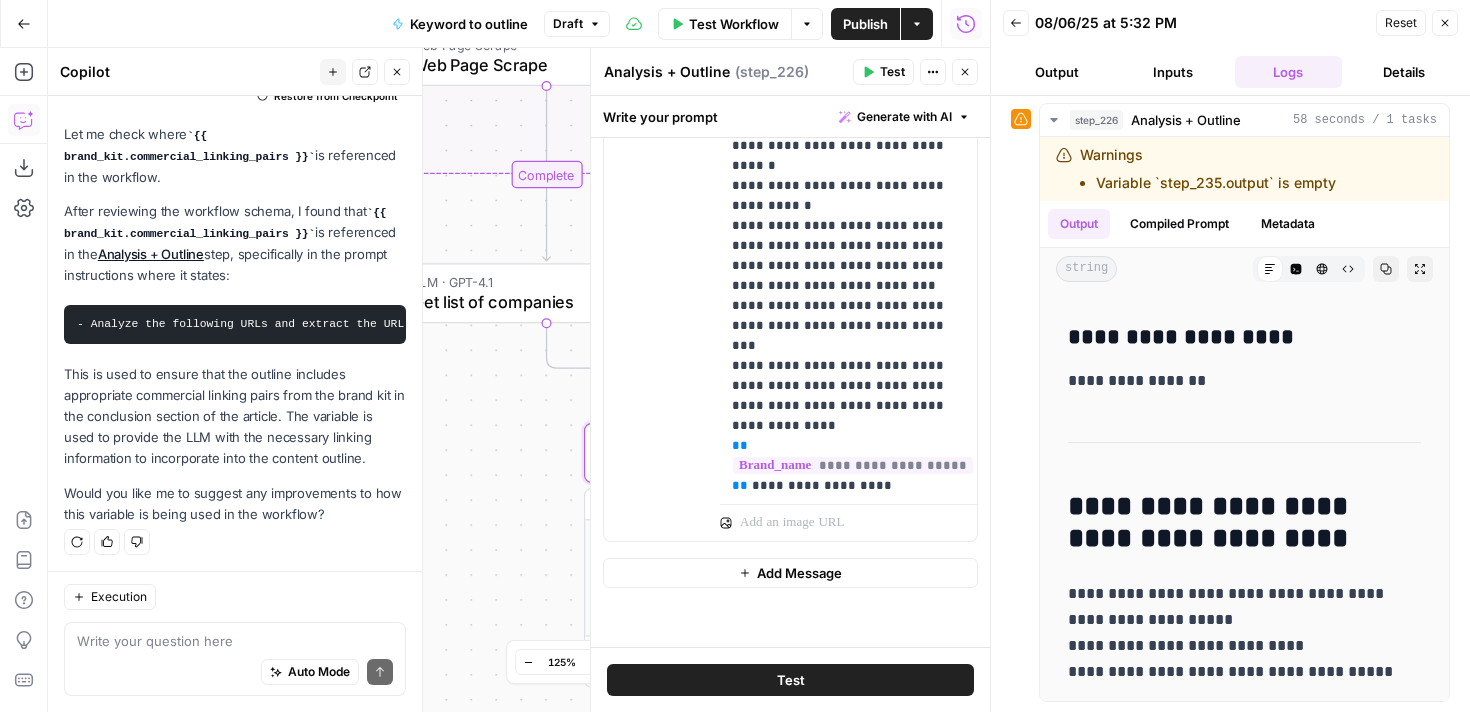 click 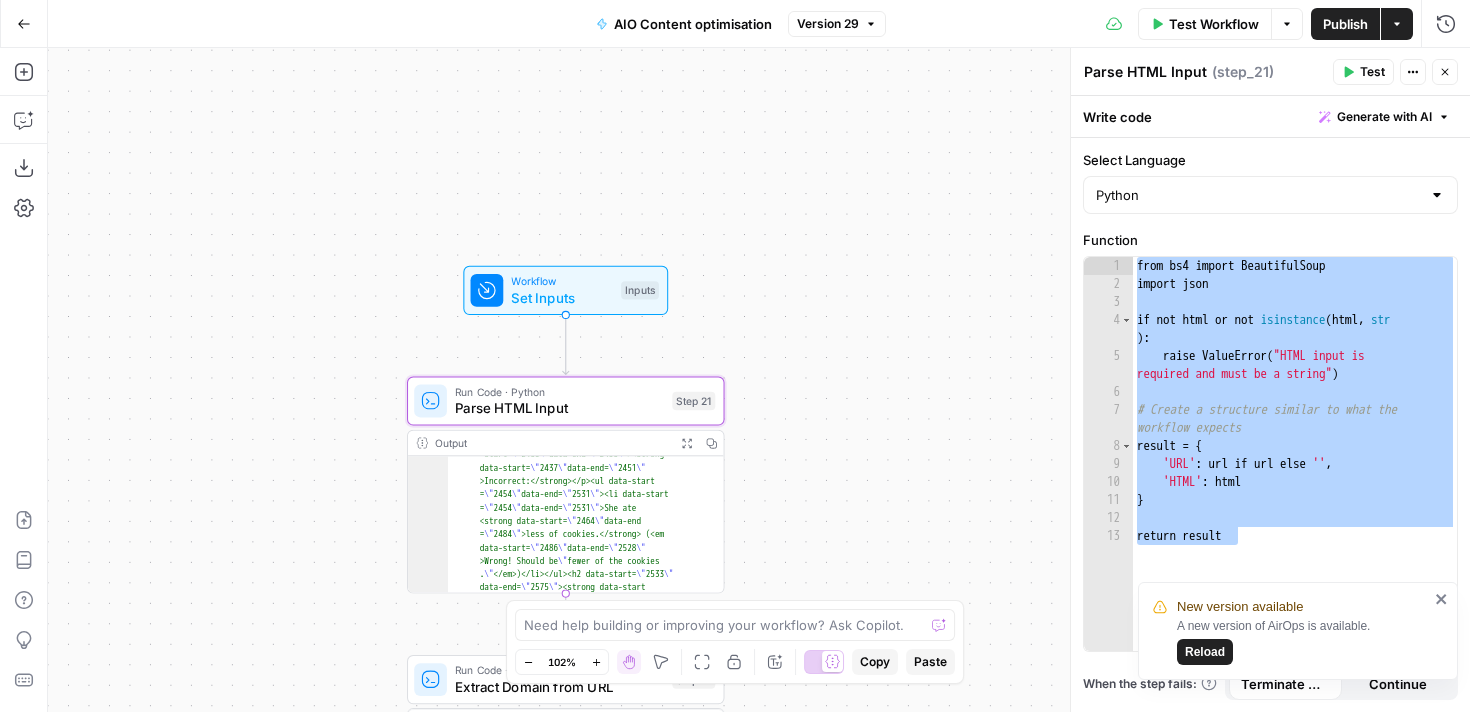 scroll, scrollTop: 0, scrollLeft: 0, axis: both 